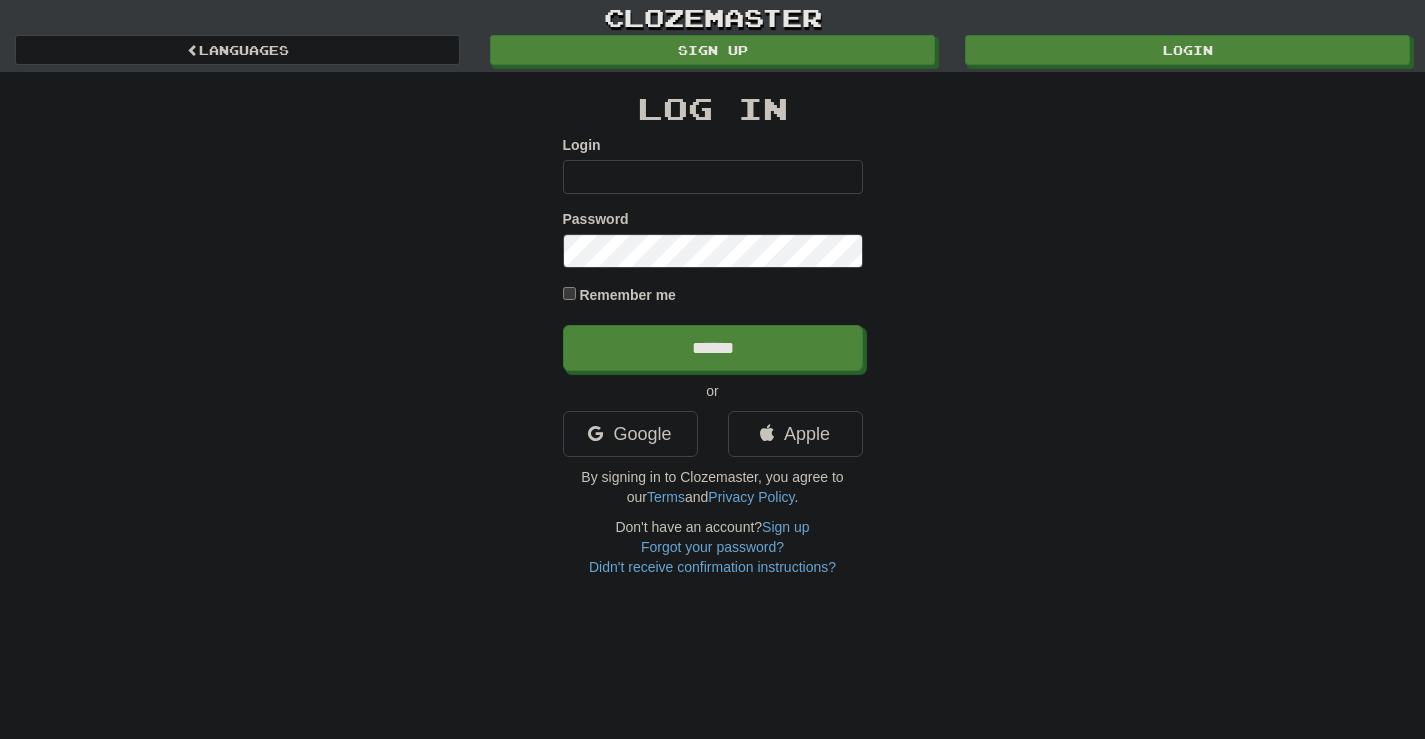 scroll, scrollTop: 0, scrollLeft: 0, axis: both 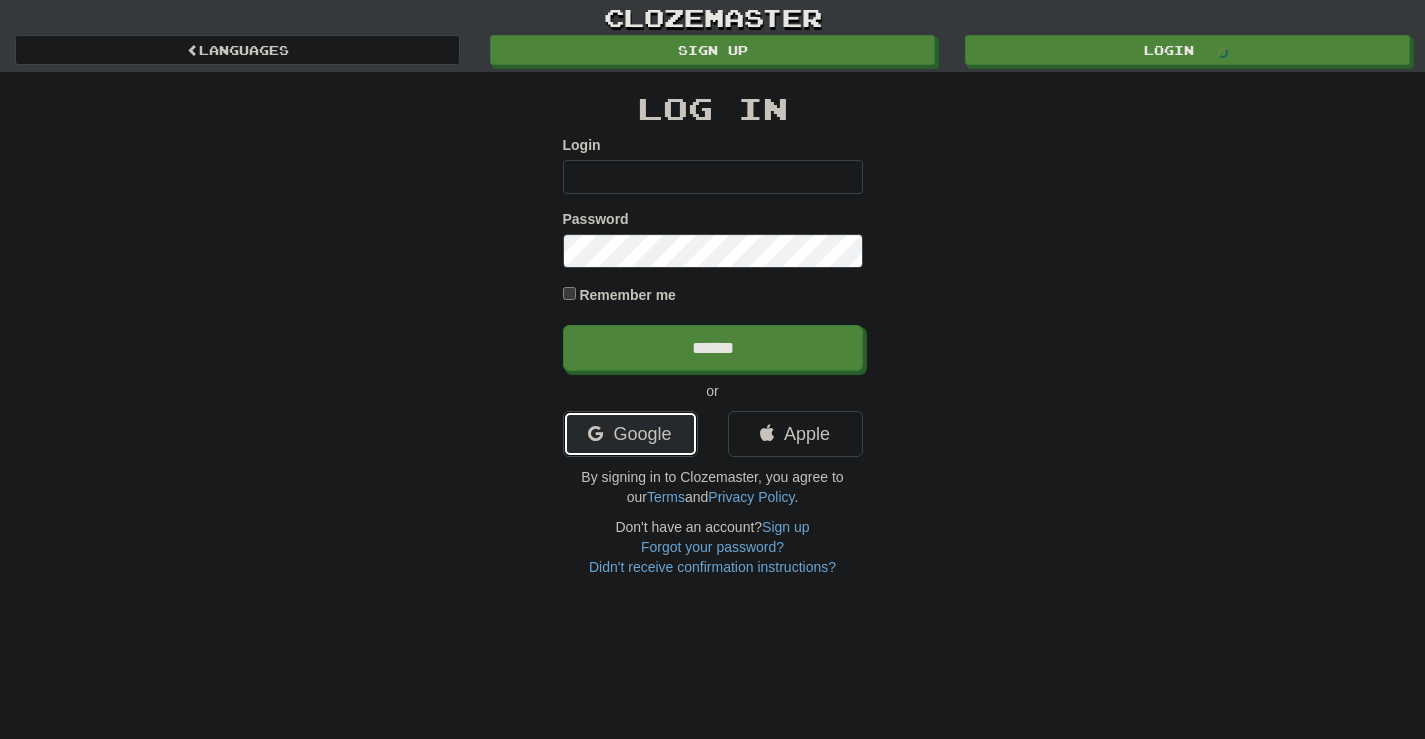 click on "Google" at bounding box center (630, 434) 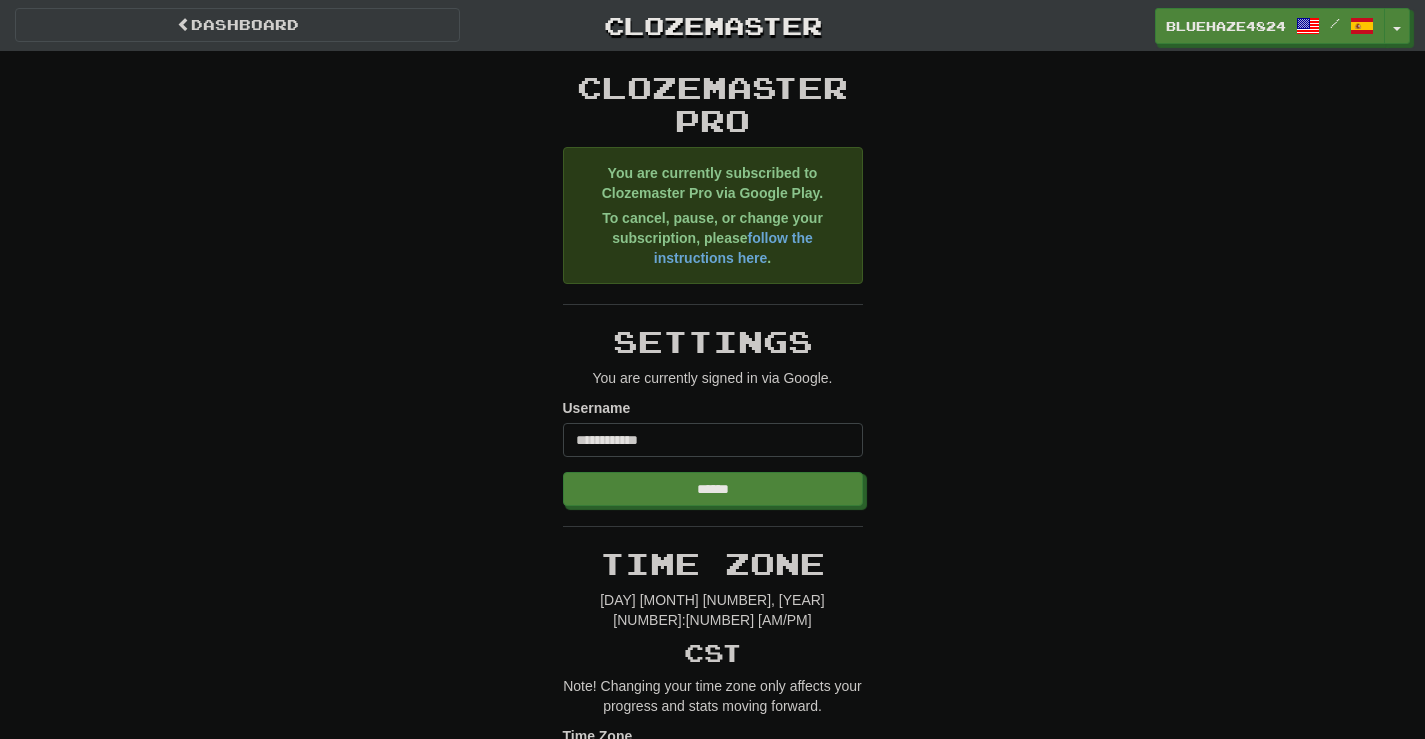 scroll, scrollTop: 0, scrollLeft: 0, axis: both 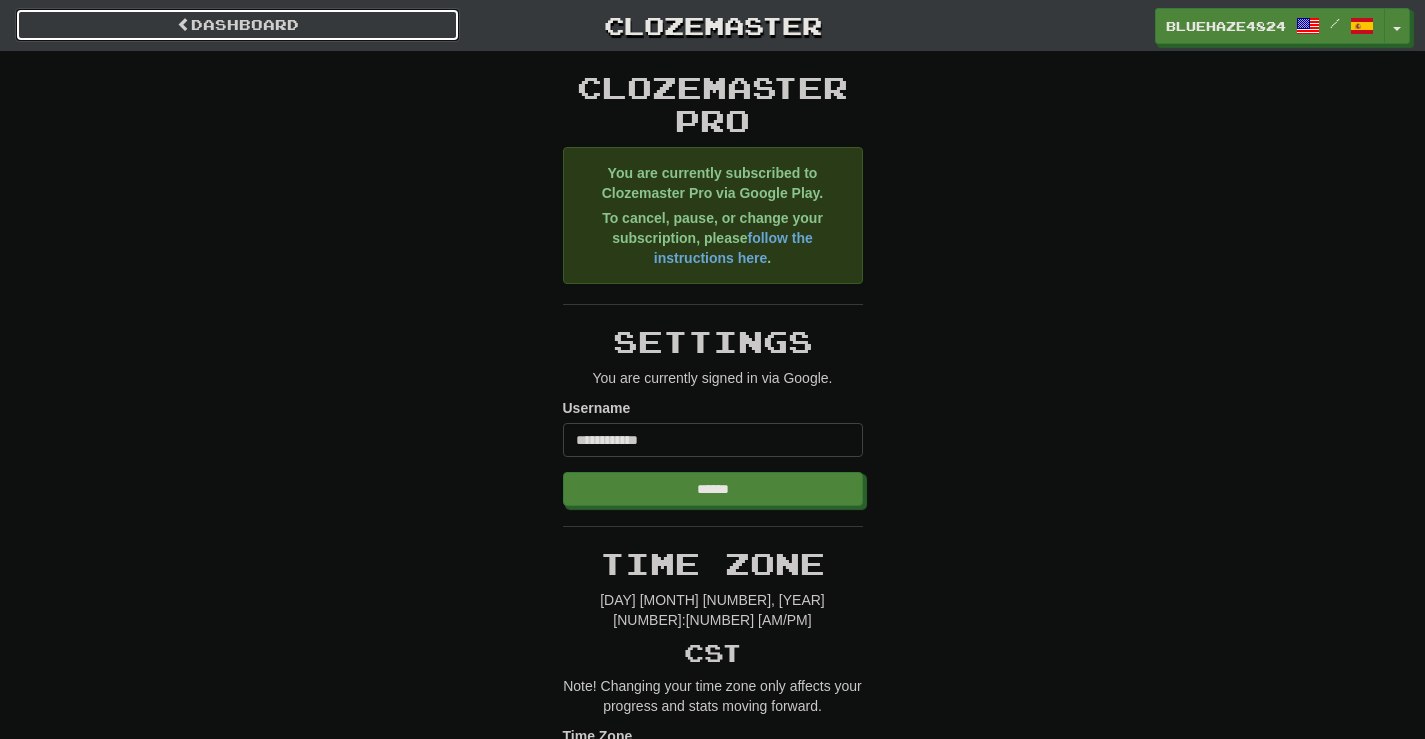 click on "Dashboard" at bounding box center (237, 25) 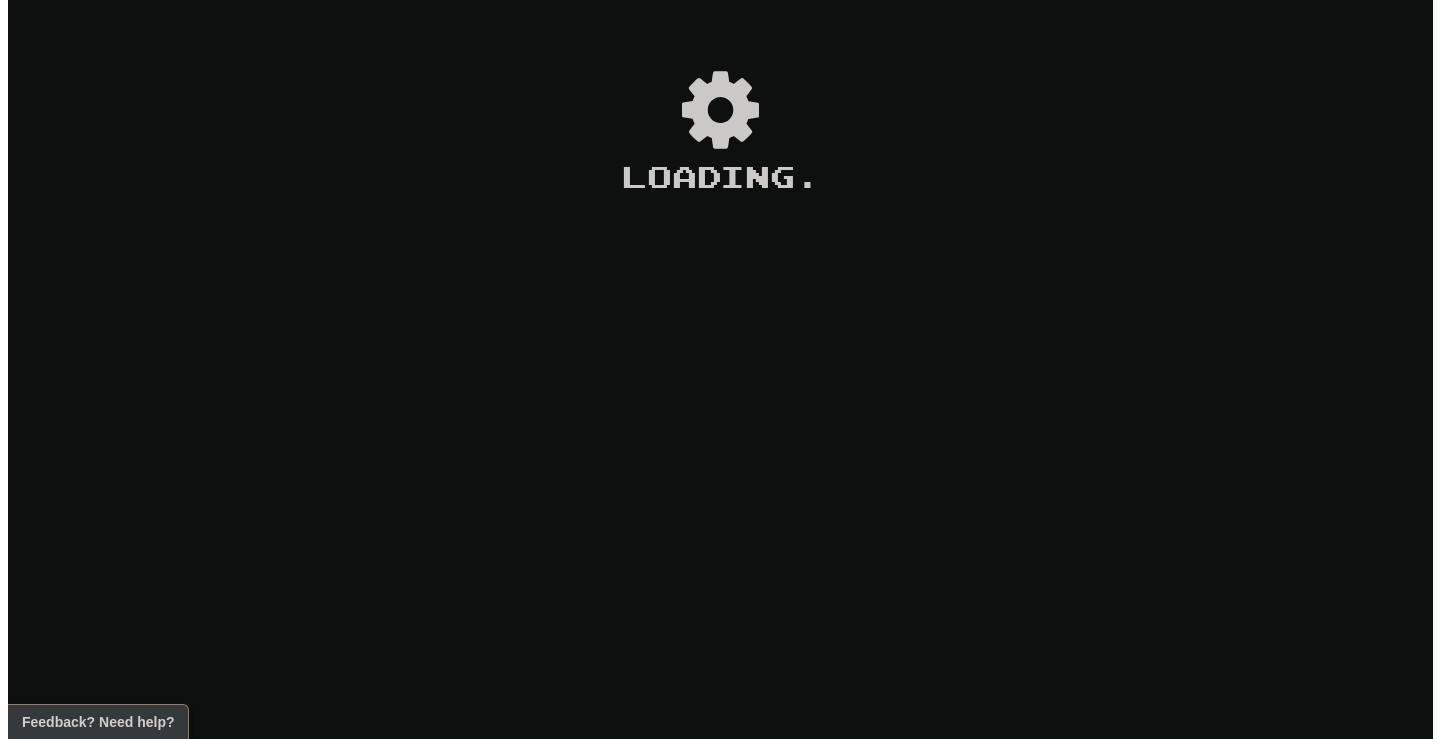 scroll, scrollTop: 0, scrollLeft: 0, axis: both 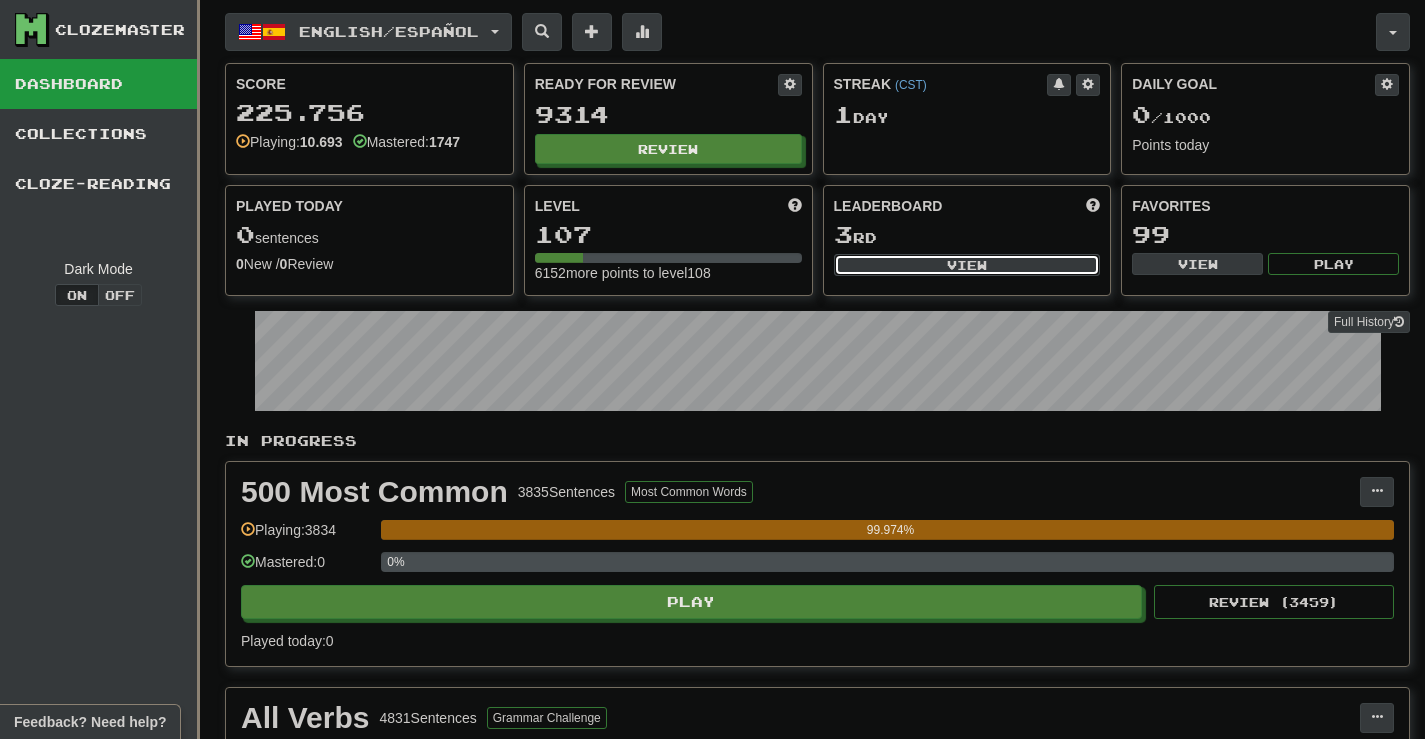 click on "View" at bounding box center [967, 265] 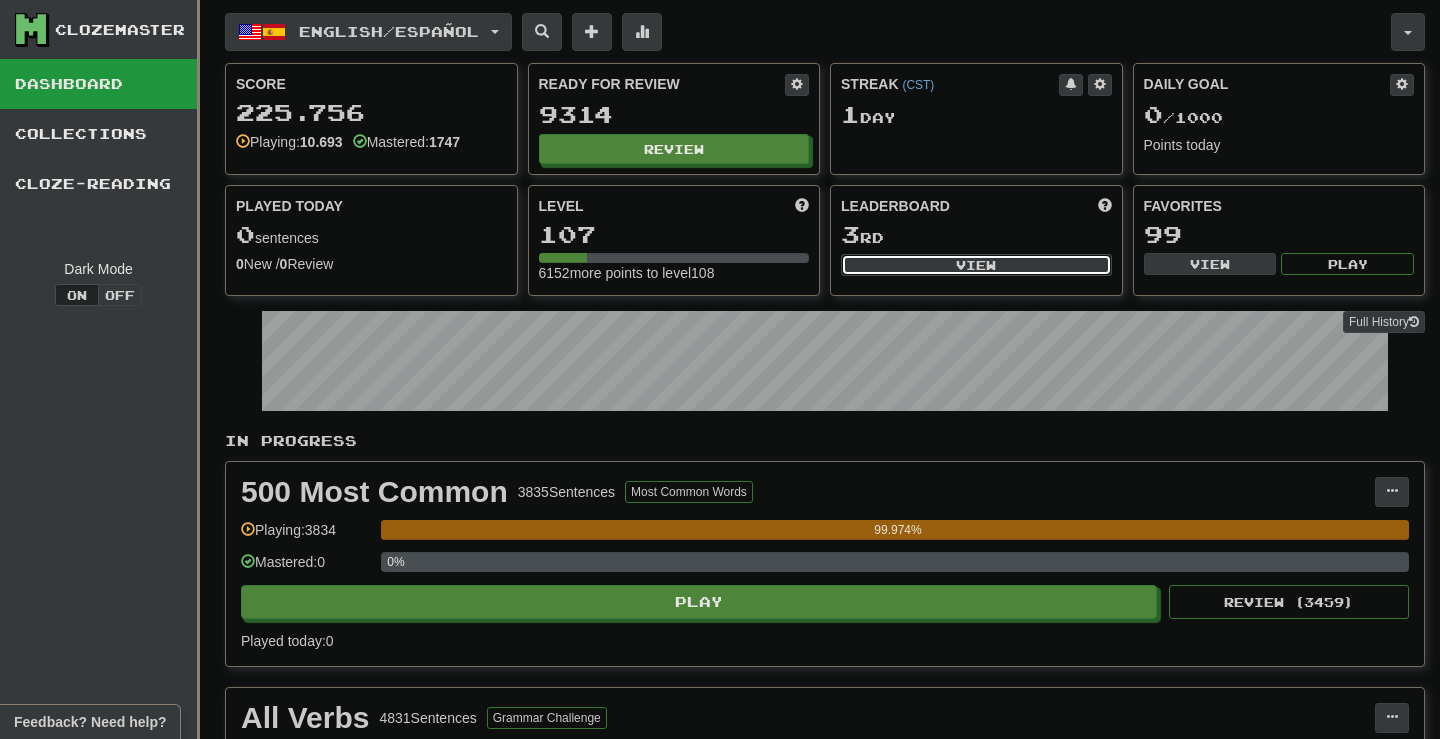 select on "**********" 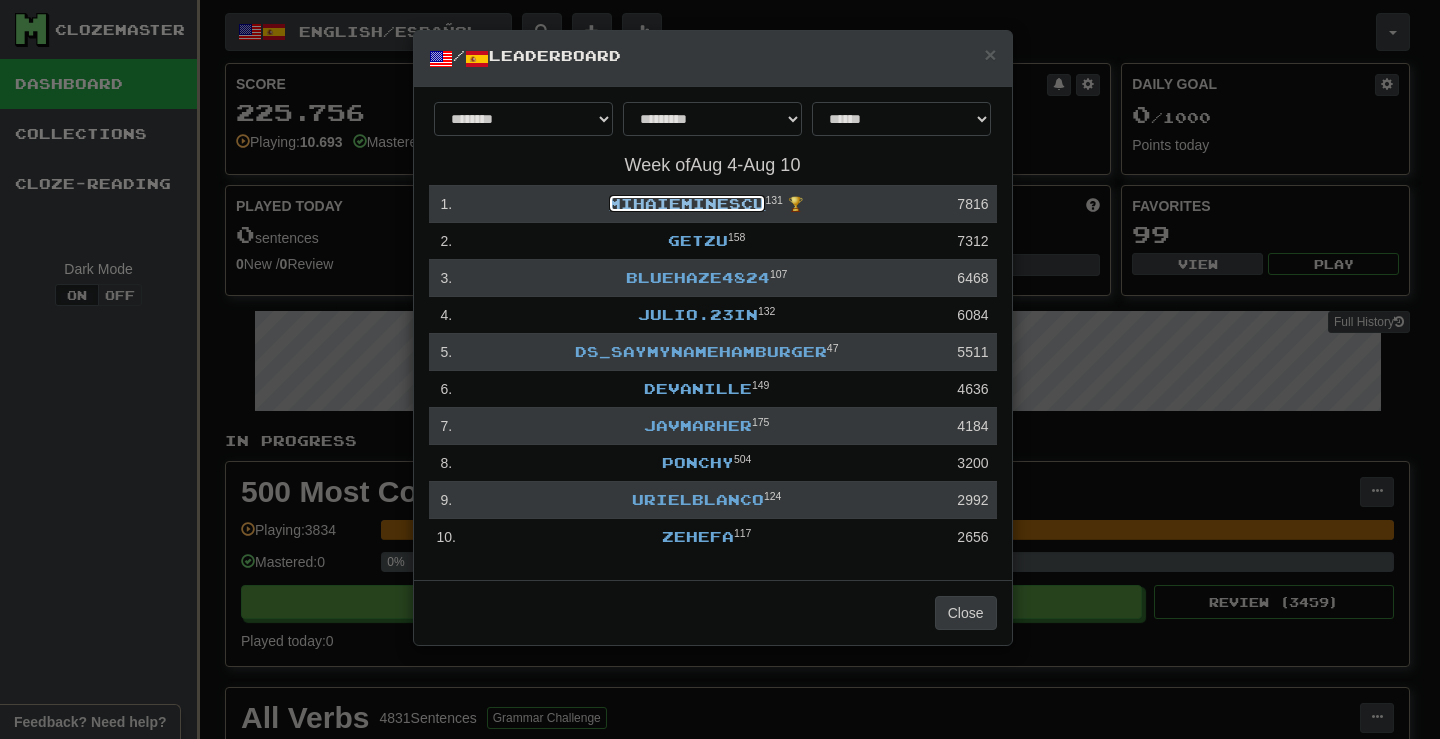 click on "MIHAIEMINESCU" at bounding box center (687, 203) 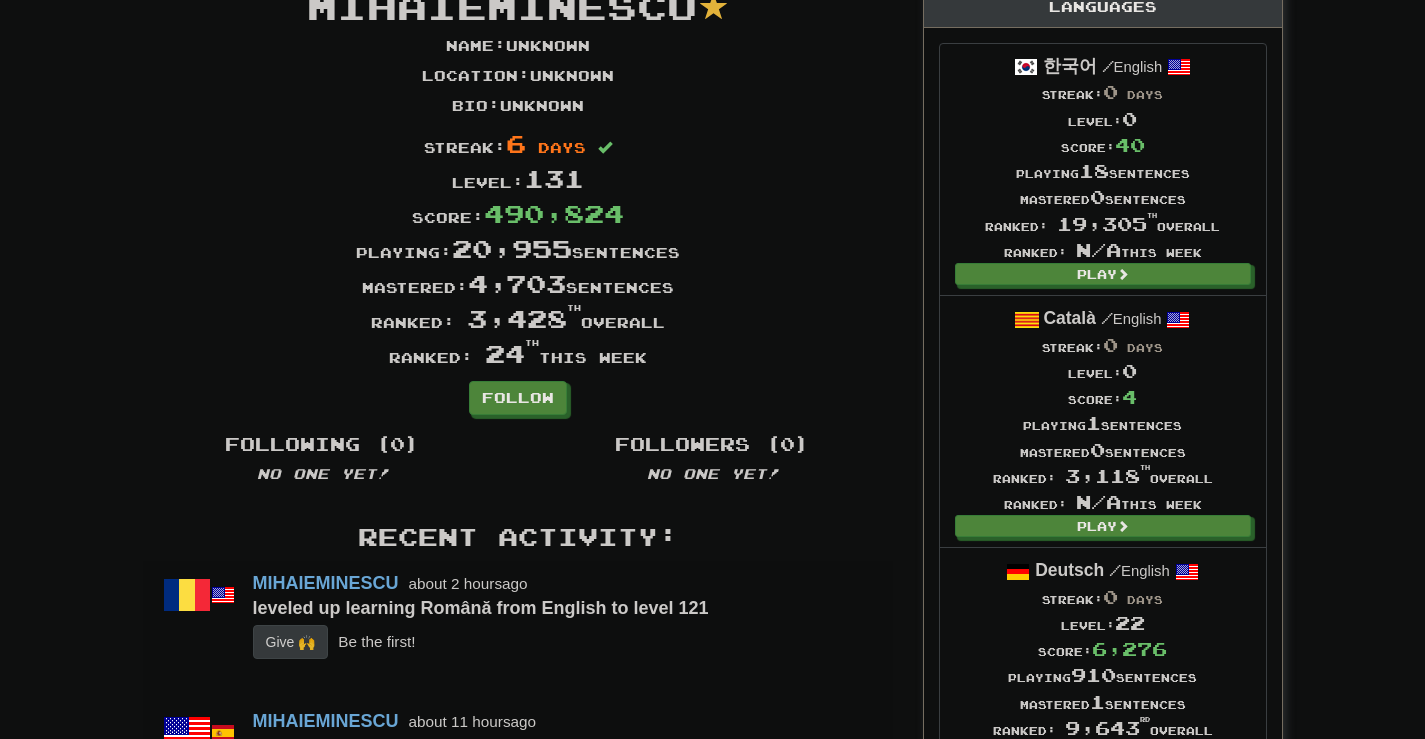 scroll, scrollTop: 0, scrollLeft: 0, axis: both 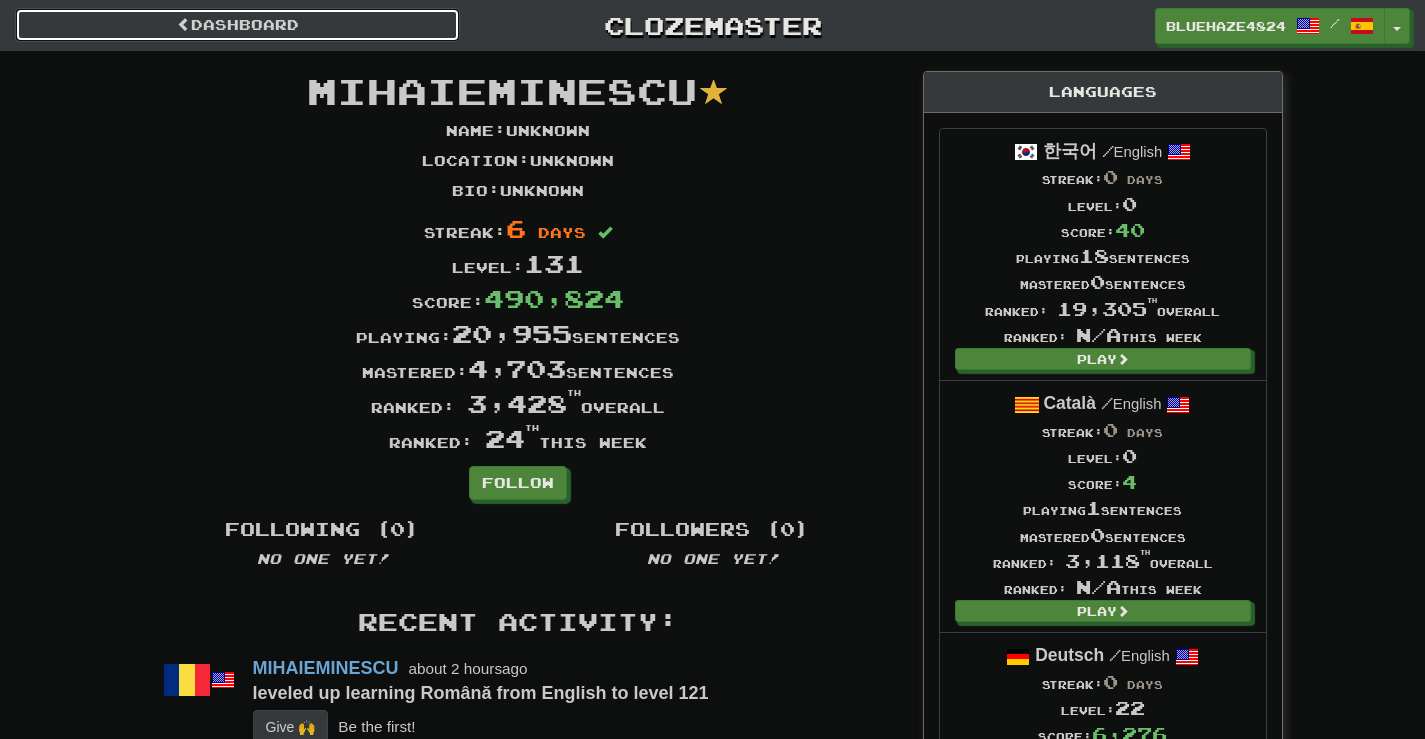 click on "Dashboard" at bounding box center (237, 25) 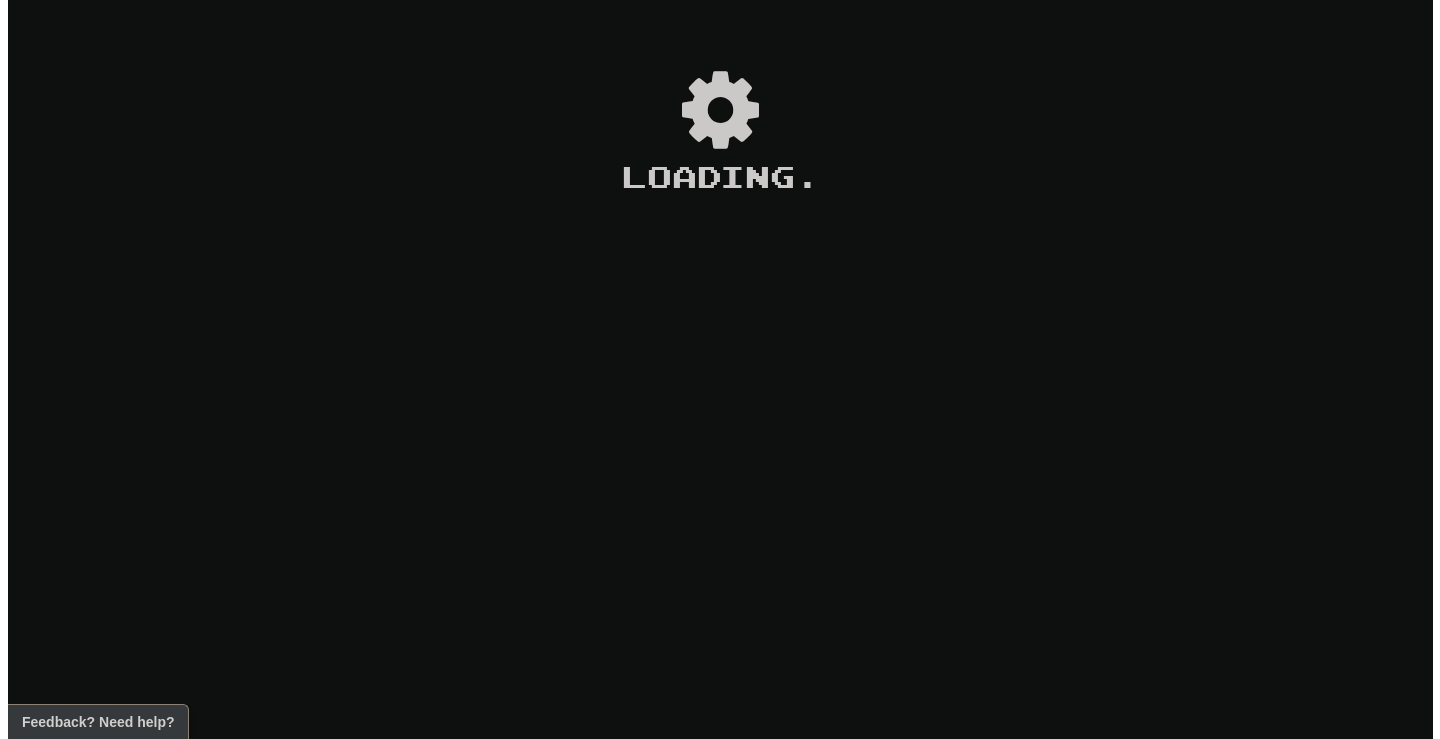 scroll, scrollTop: 0, scrollLeft: 0, axis: both 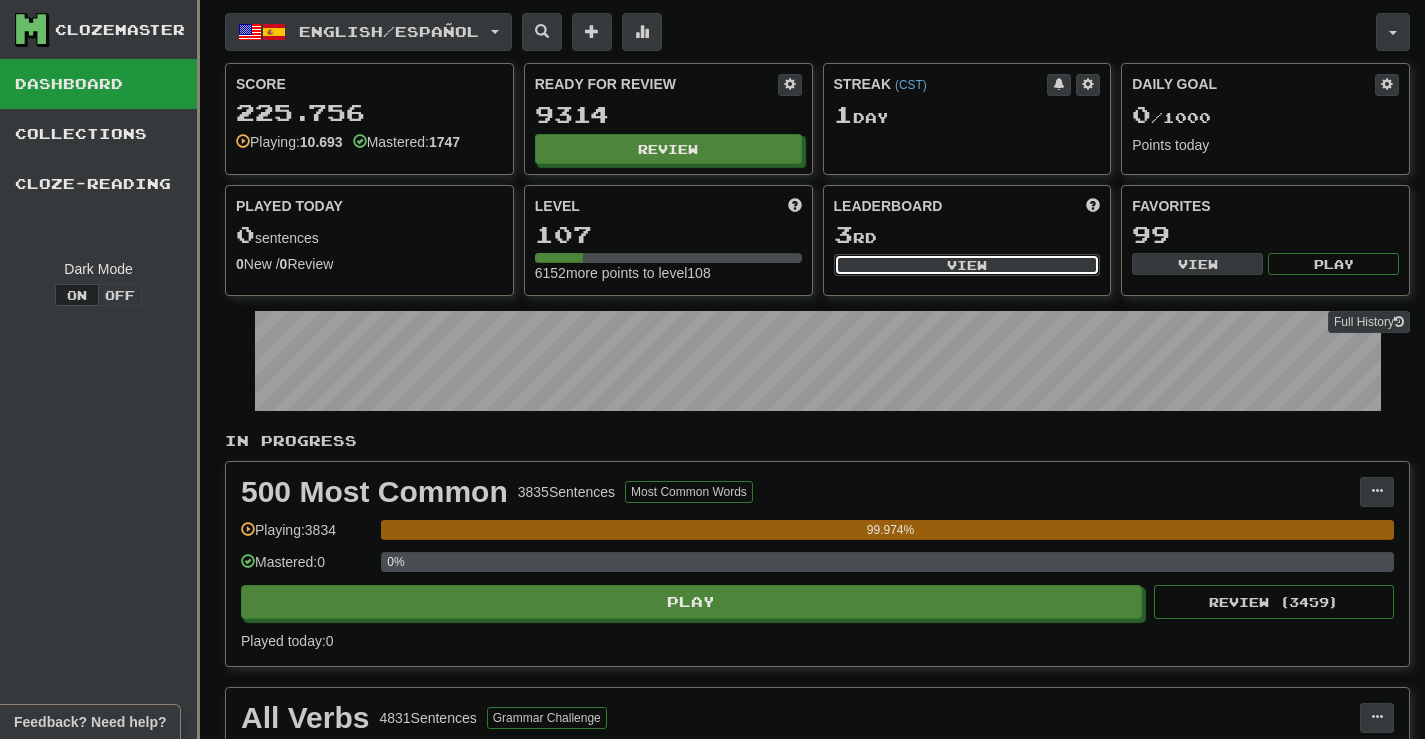click on "View" at bounding box center [967, 265] 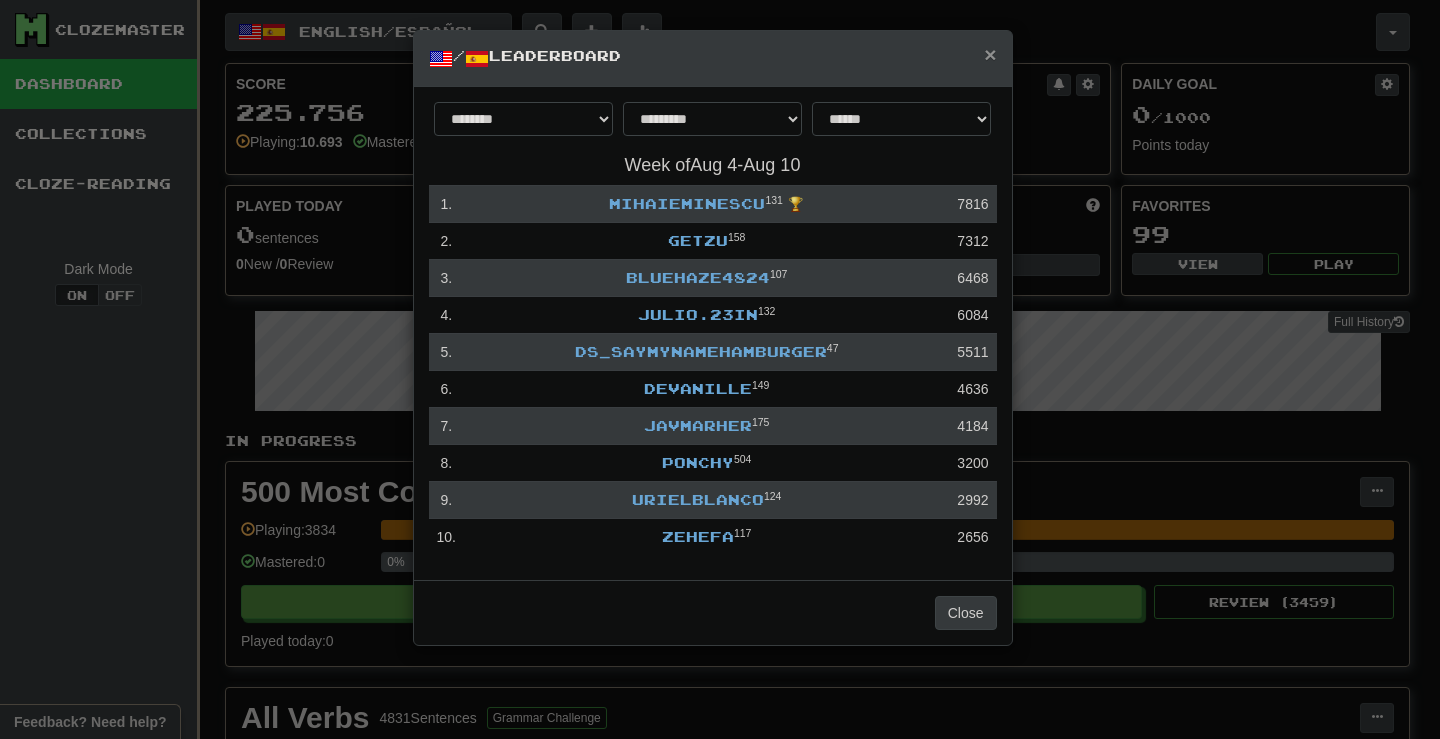 click on "×" at bounding box center [990, 54] 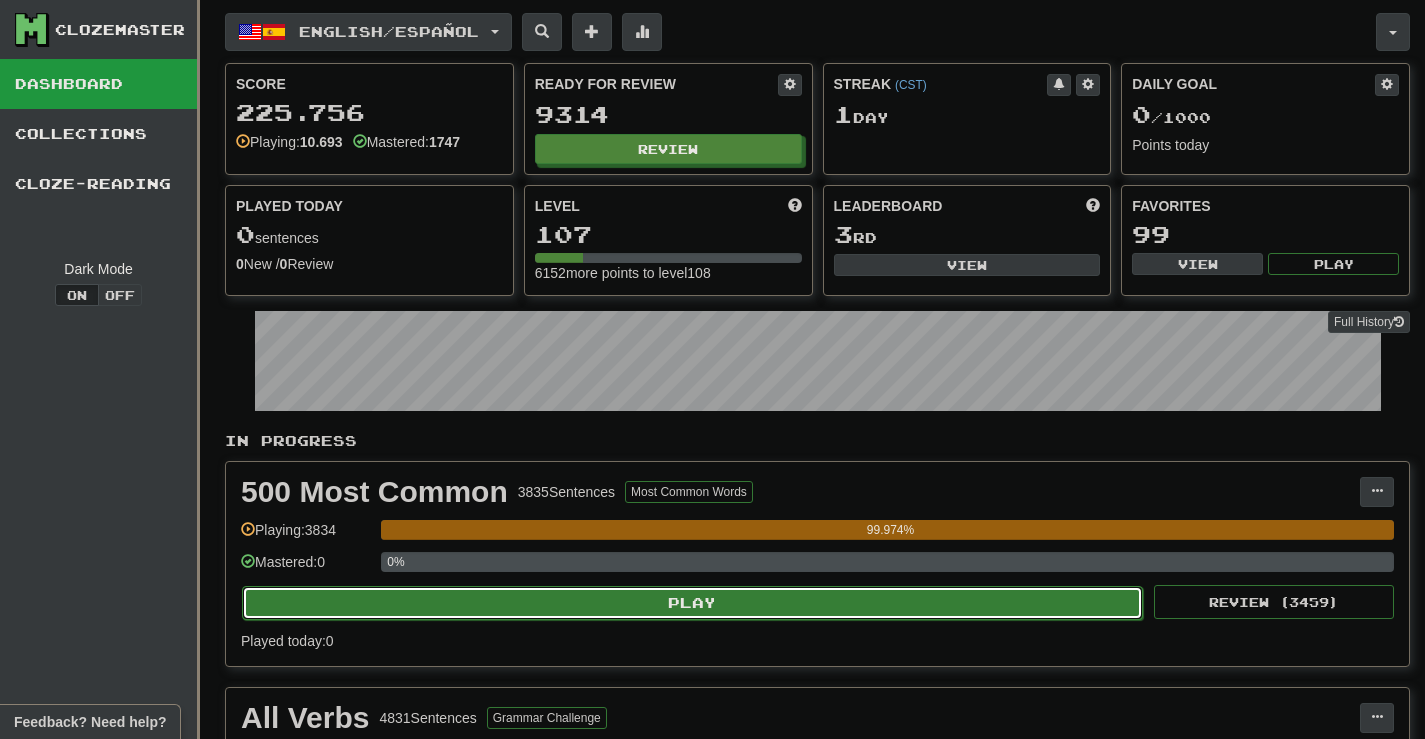 click on "Play" at bounding box center (692, 603) 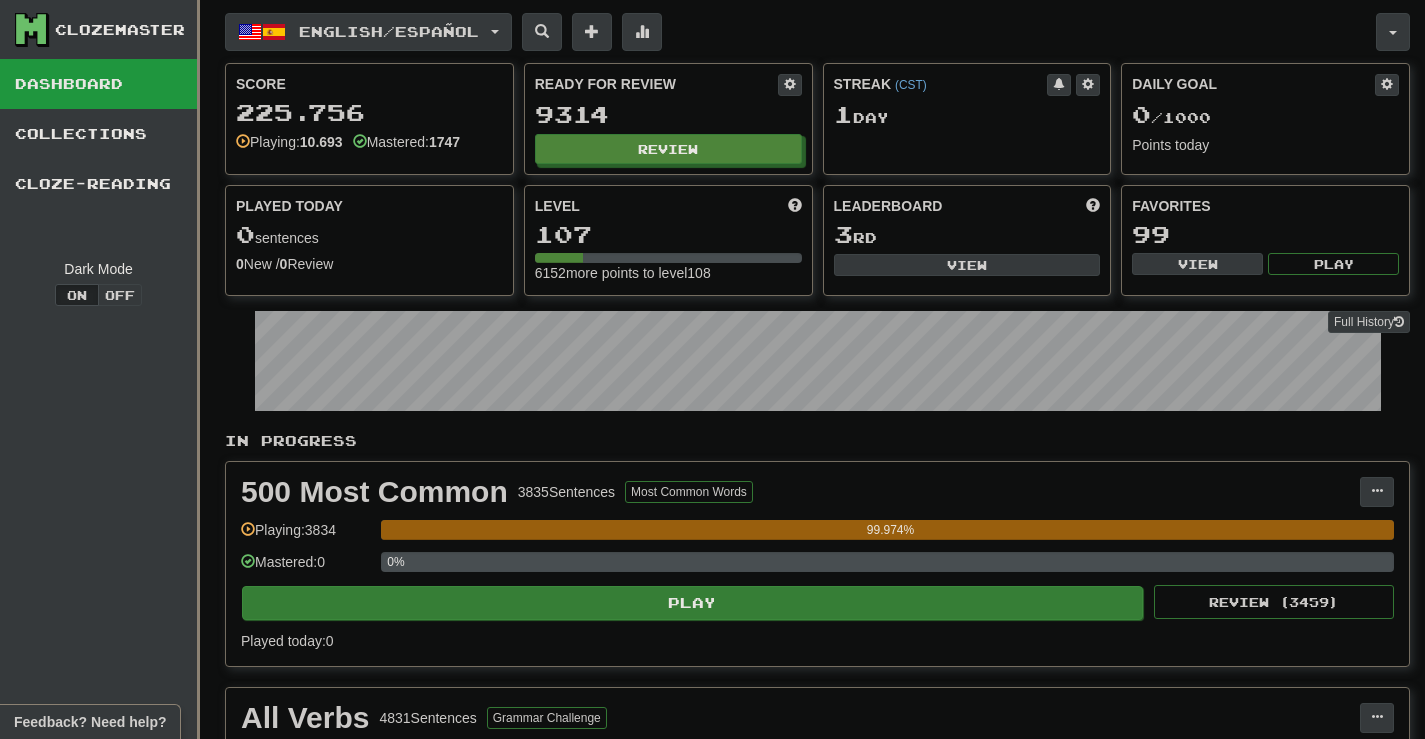 select on "********" 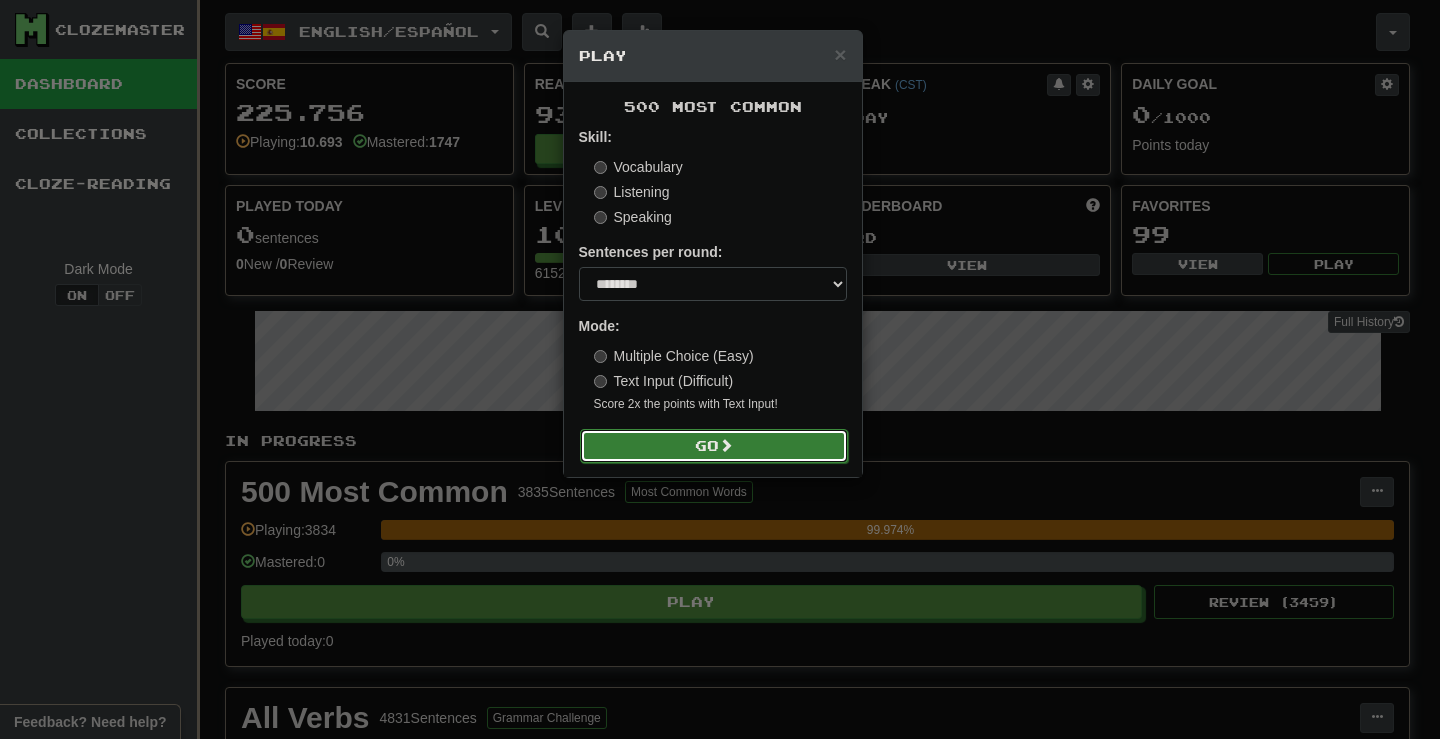 click at bounding box center [726, 445] 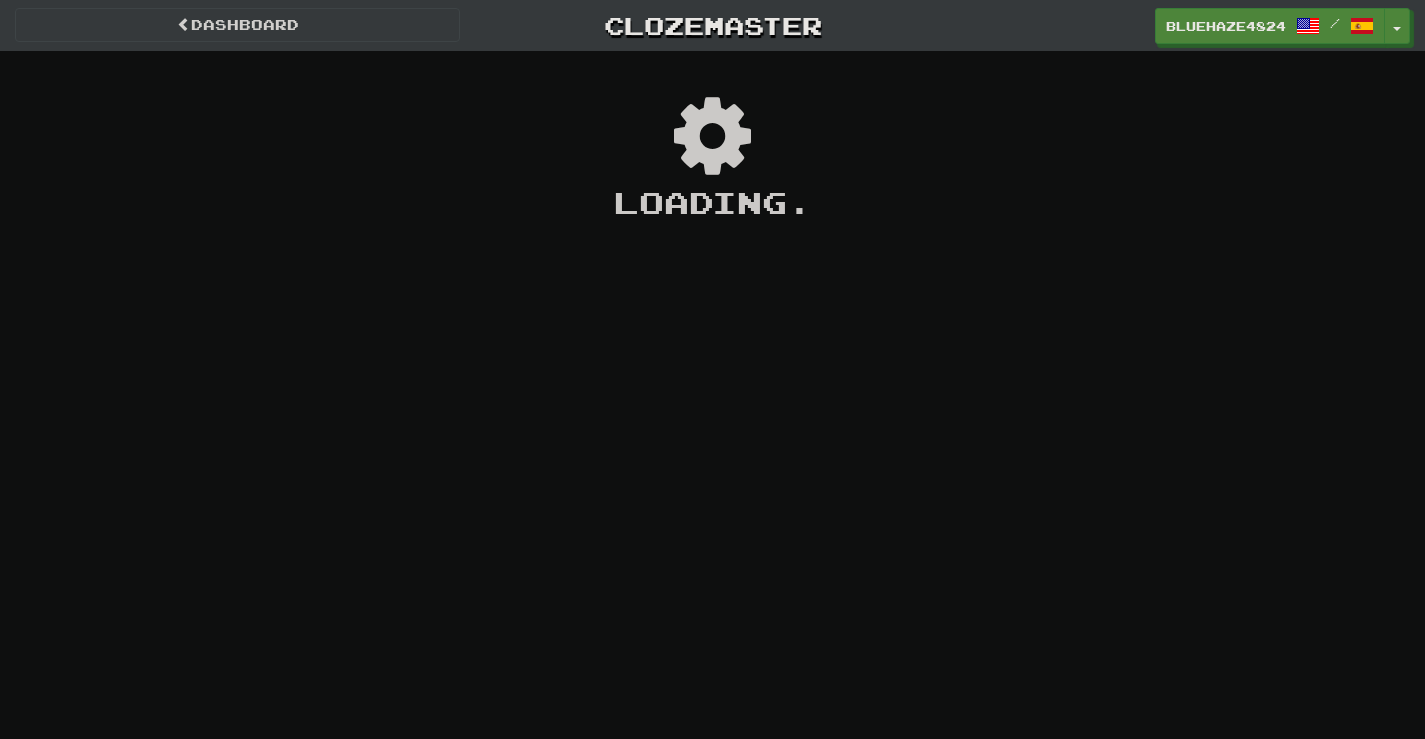 scroll, scrollTop: 0, scrollLeft: 0, axis: both 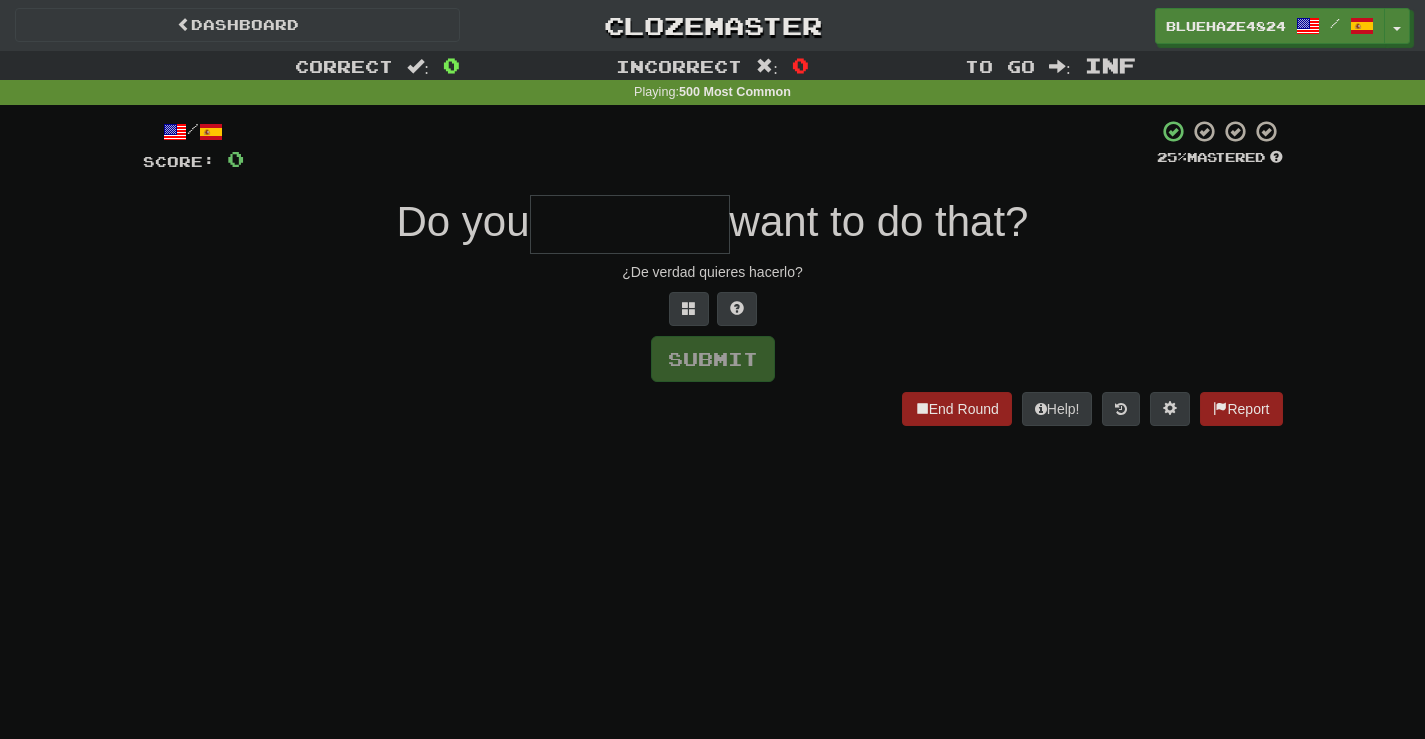 click at bounding box center [630, 224] 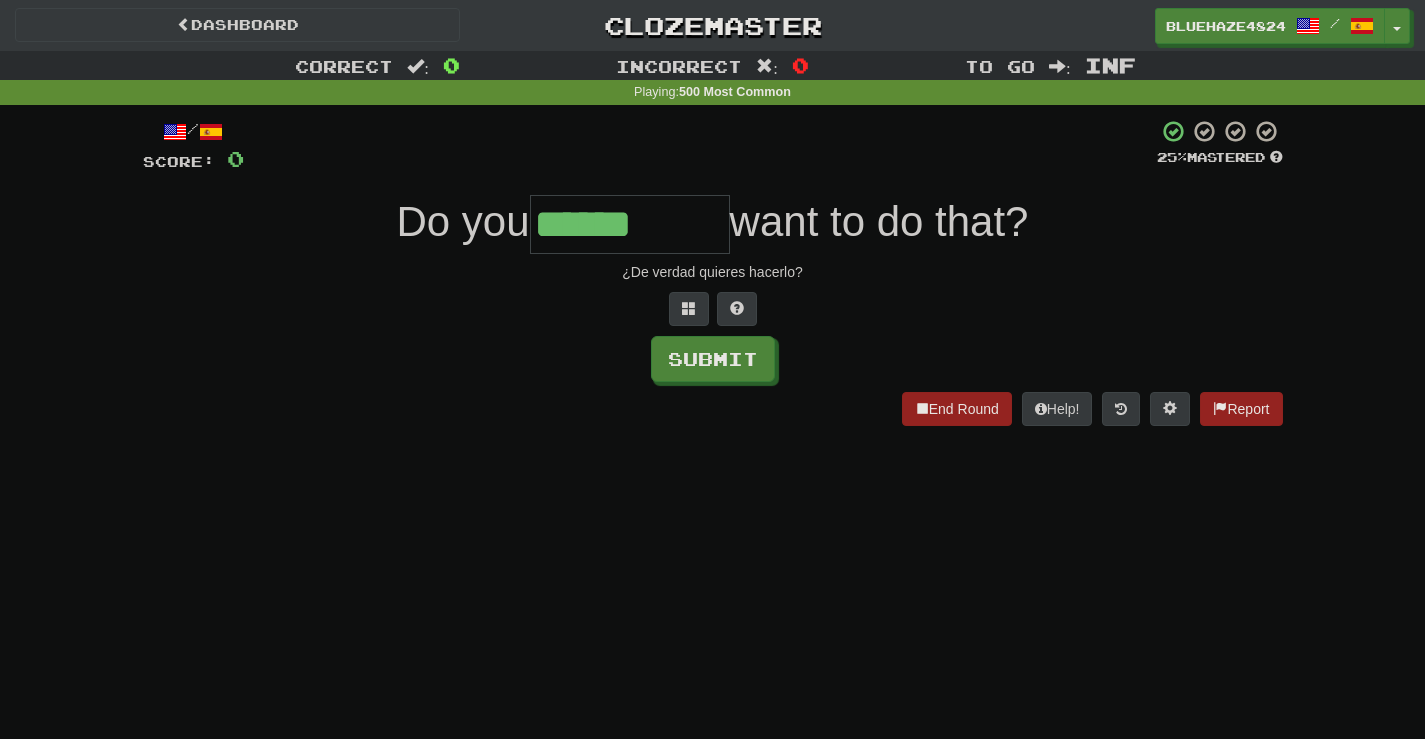type on "******" 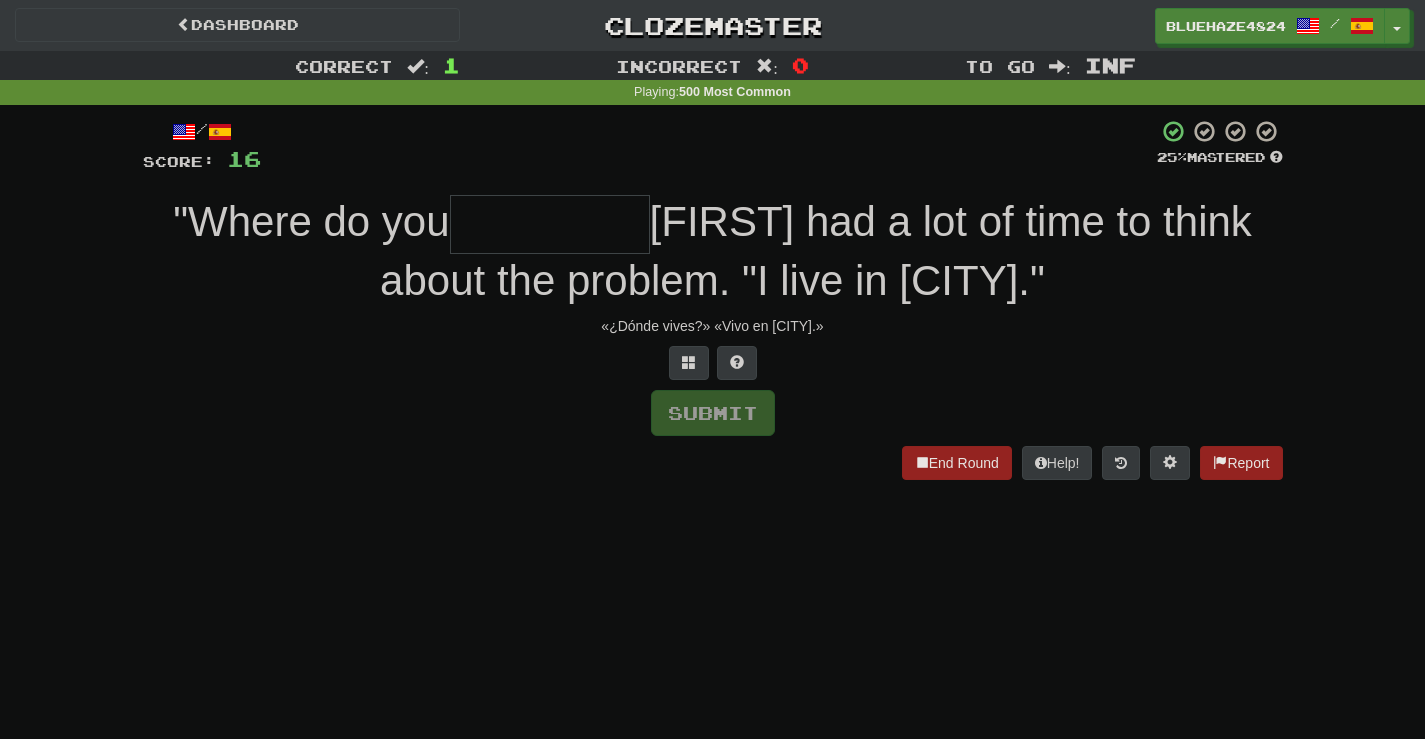 type on "*" 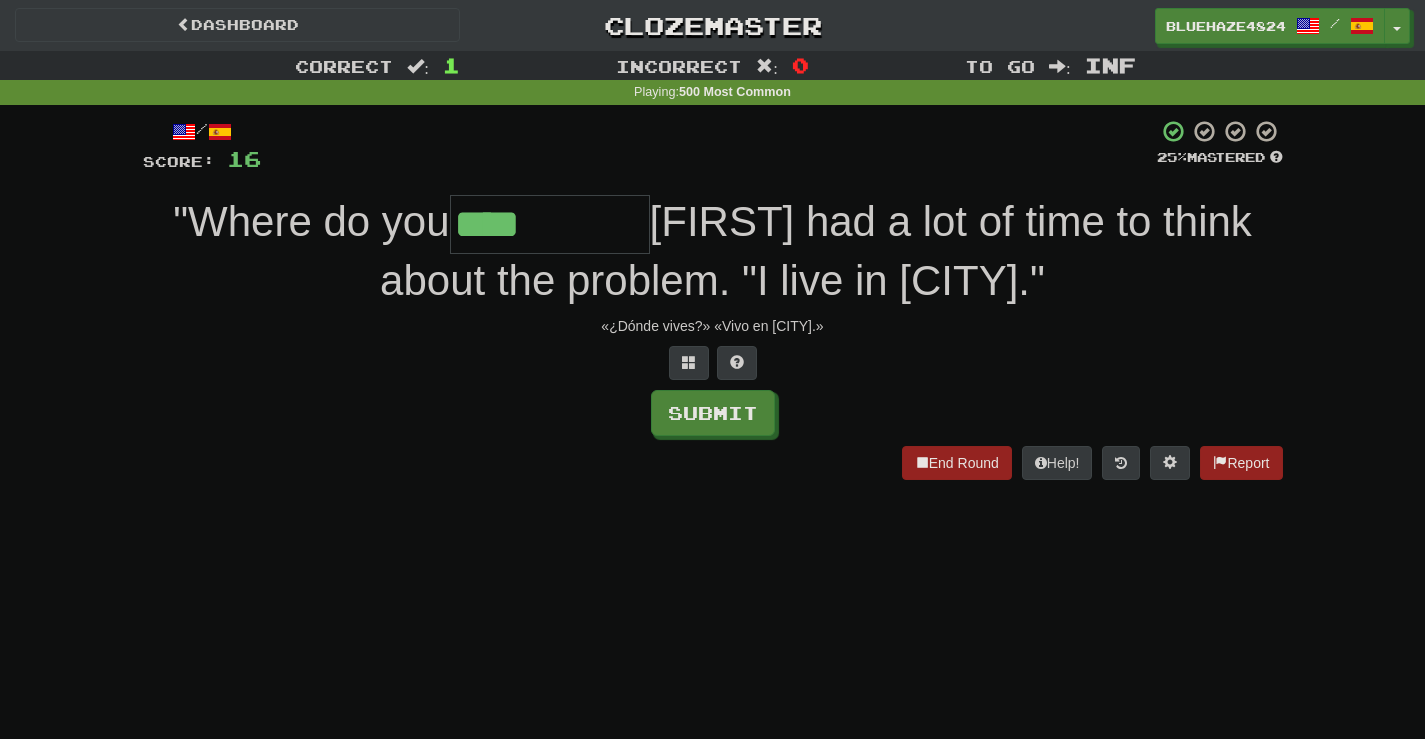type on "****" 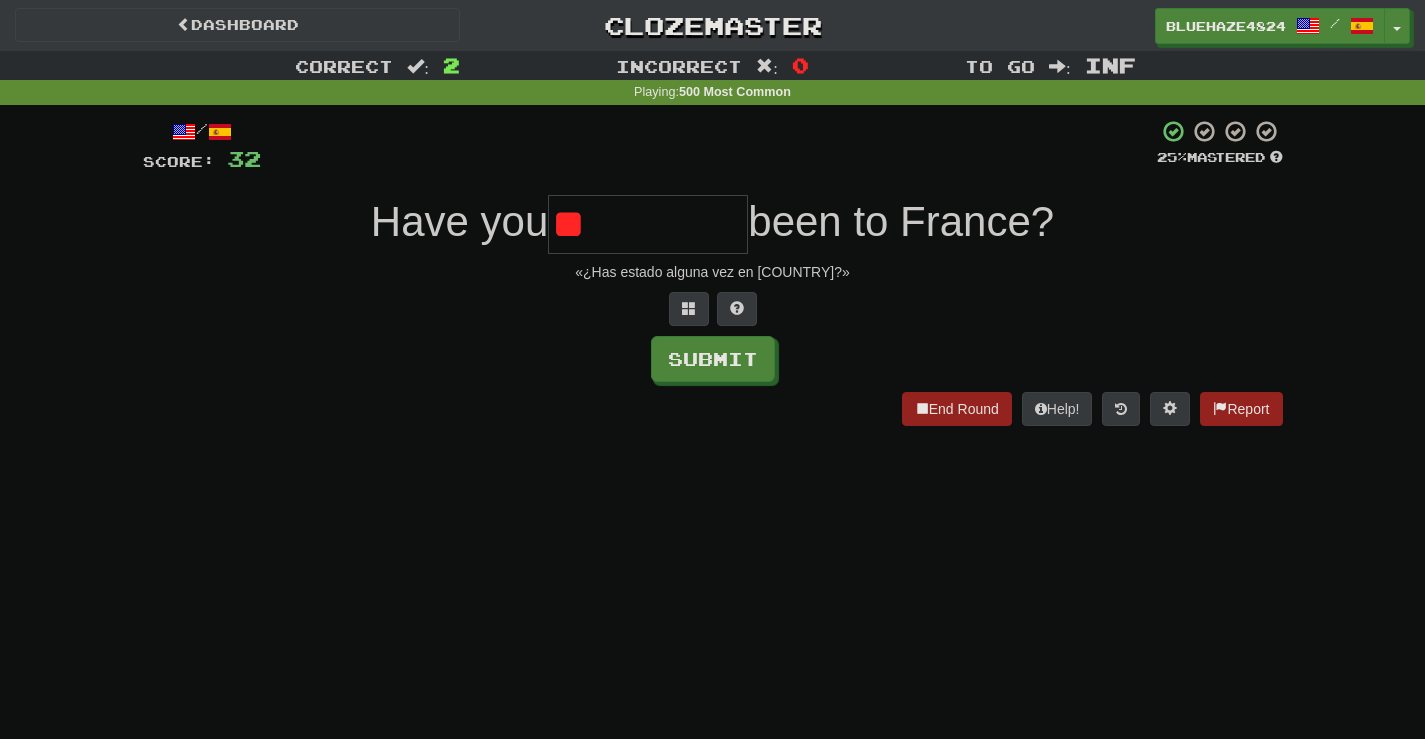 type on "*" 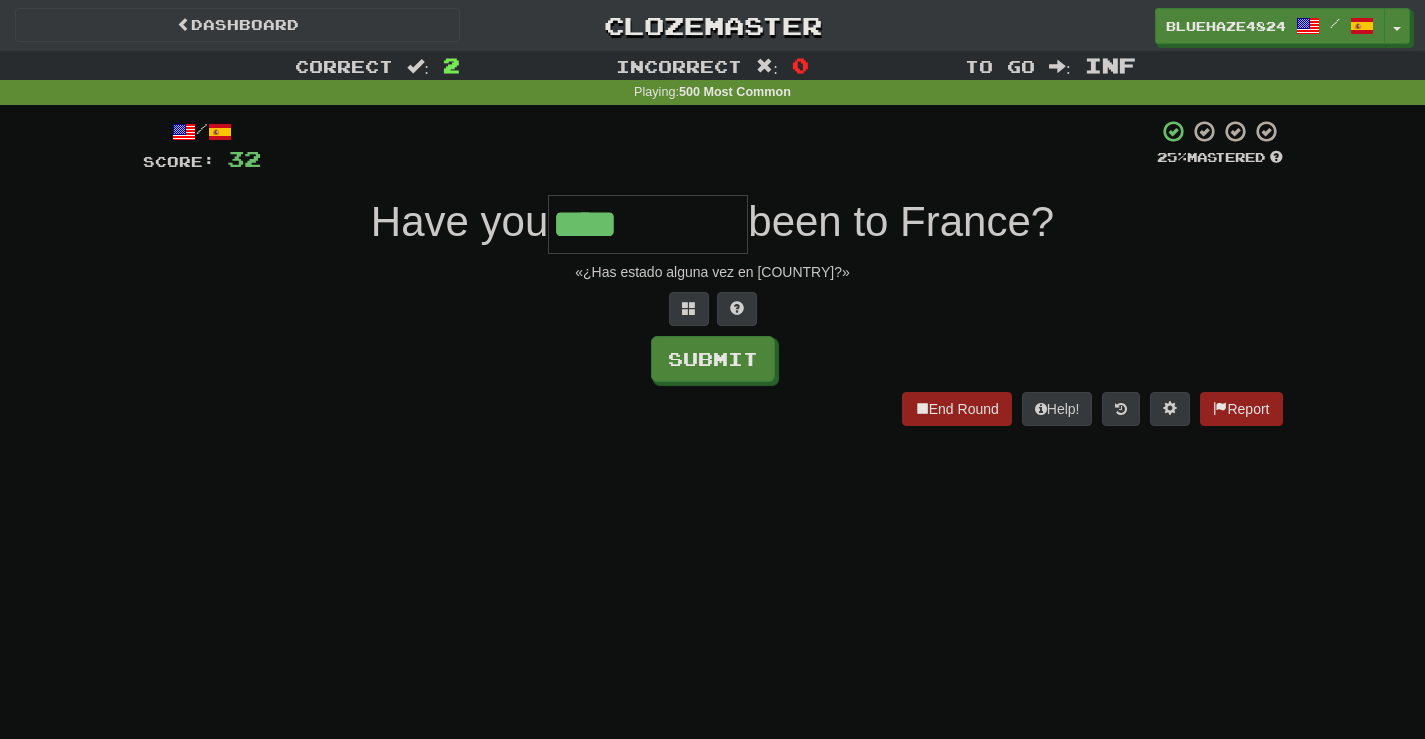 type on "****" 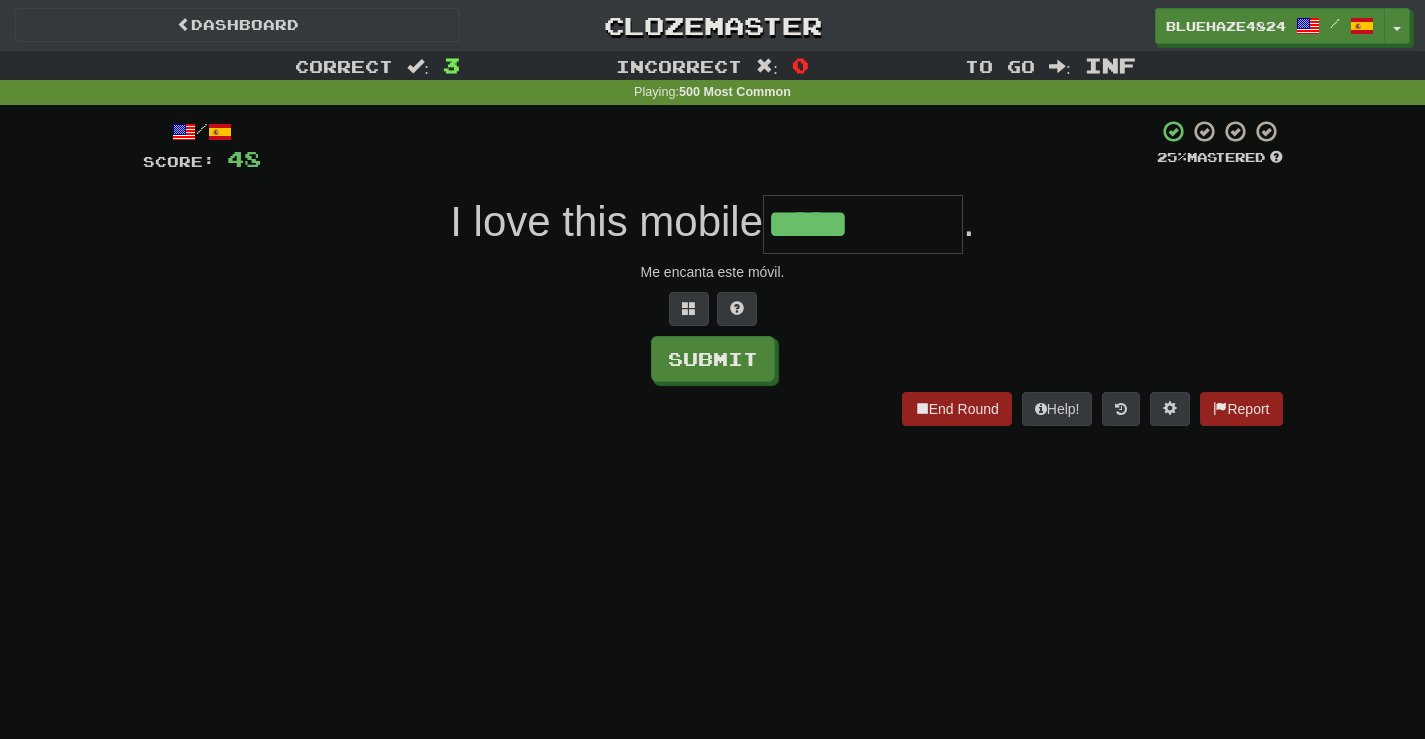 type on "*****" 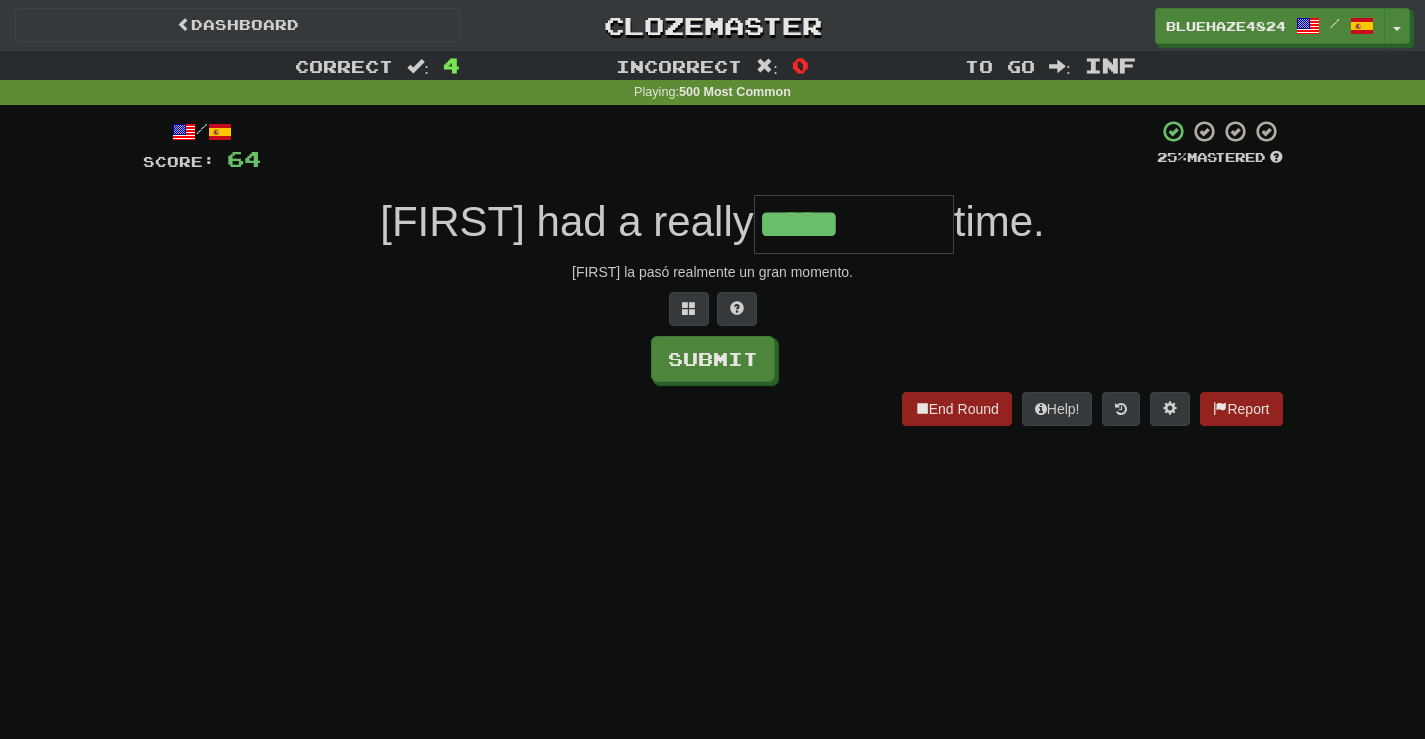 type on "*****" 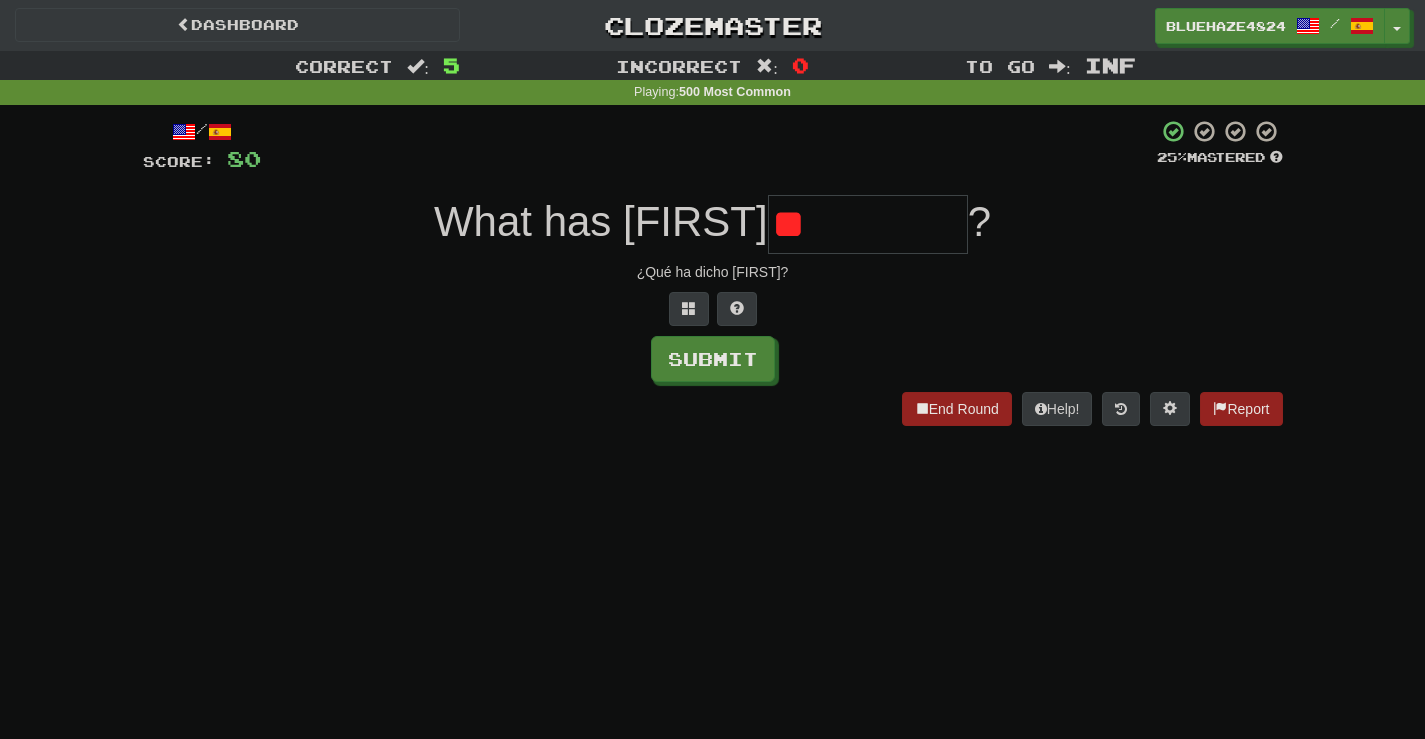 type on "*" 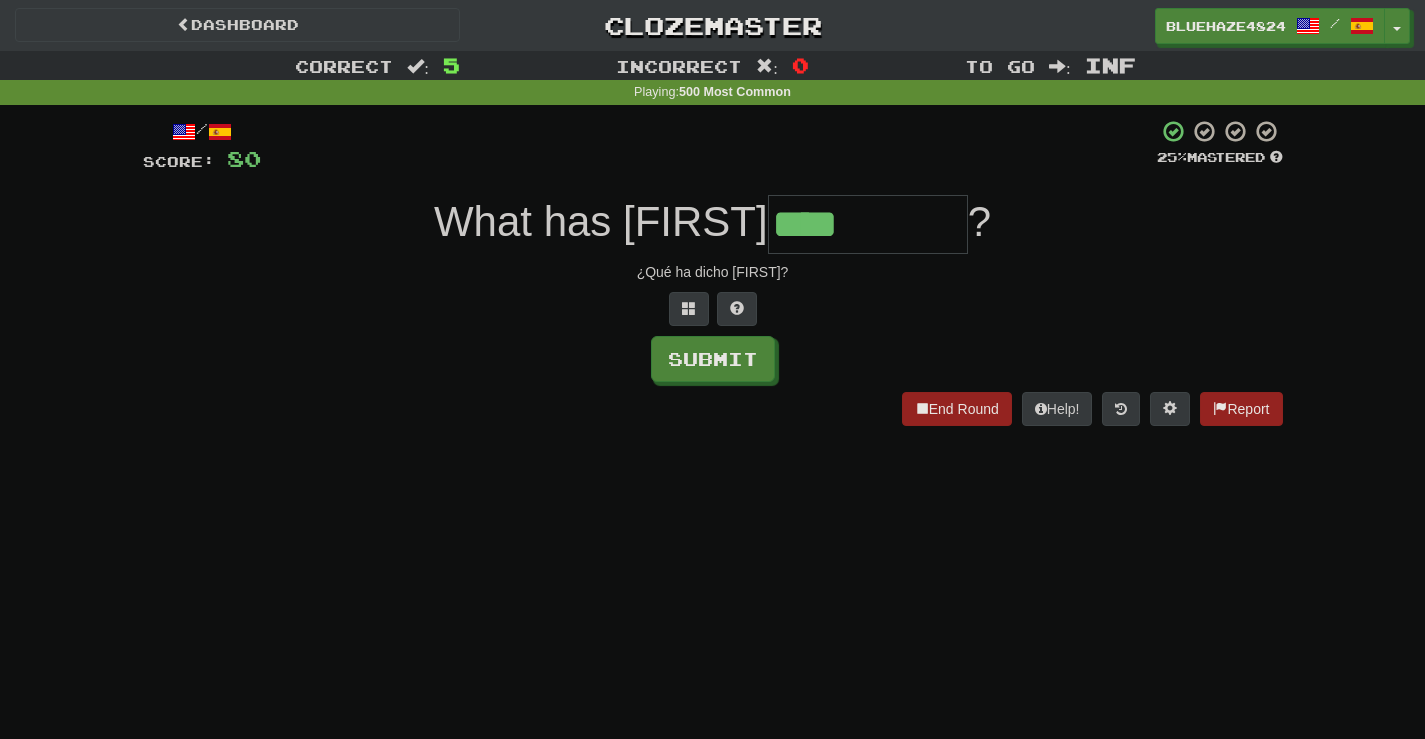 type on "****" 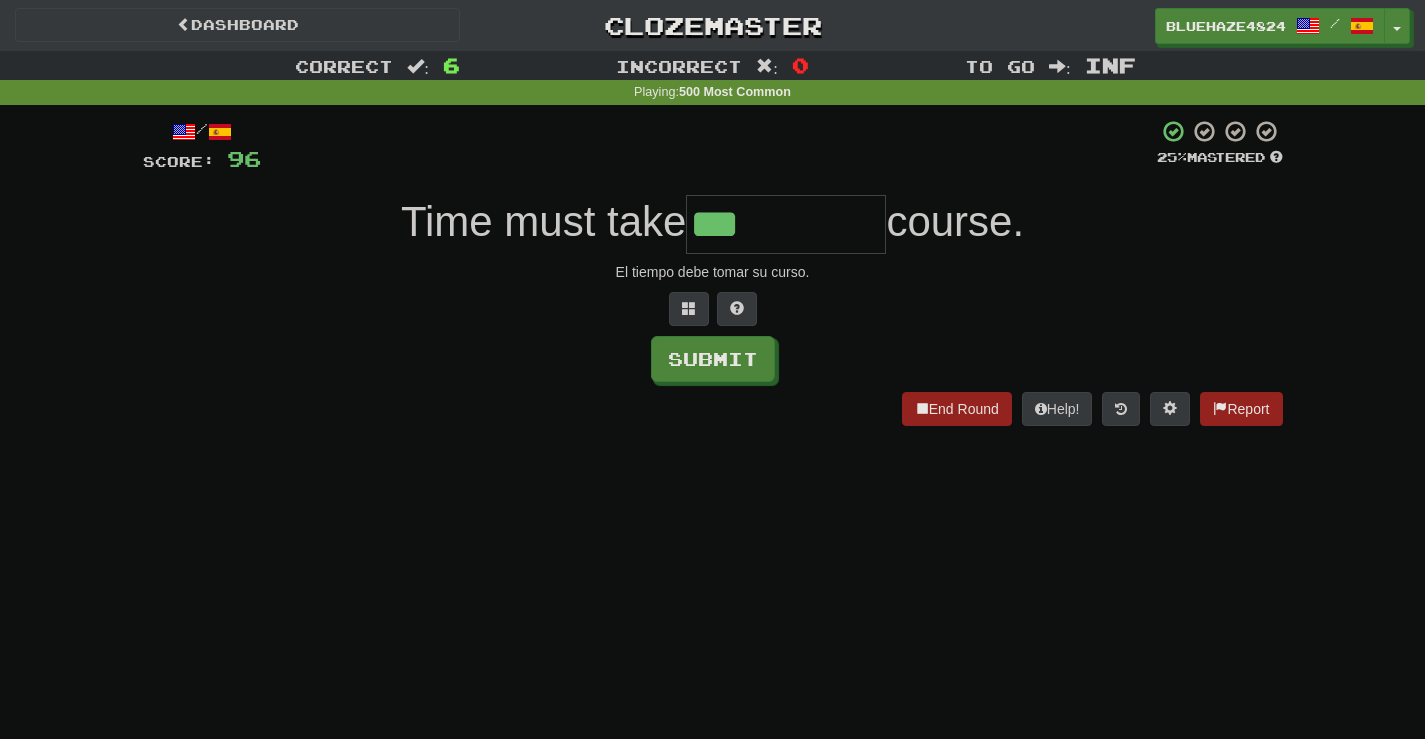 type on "***" 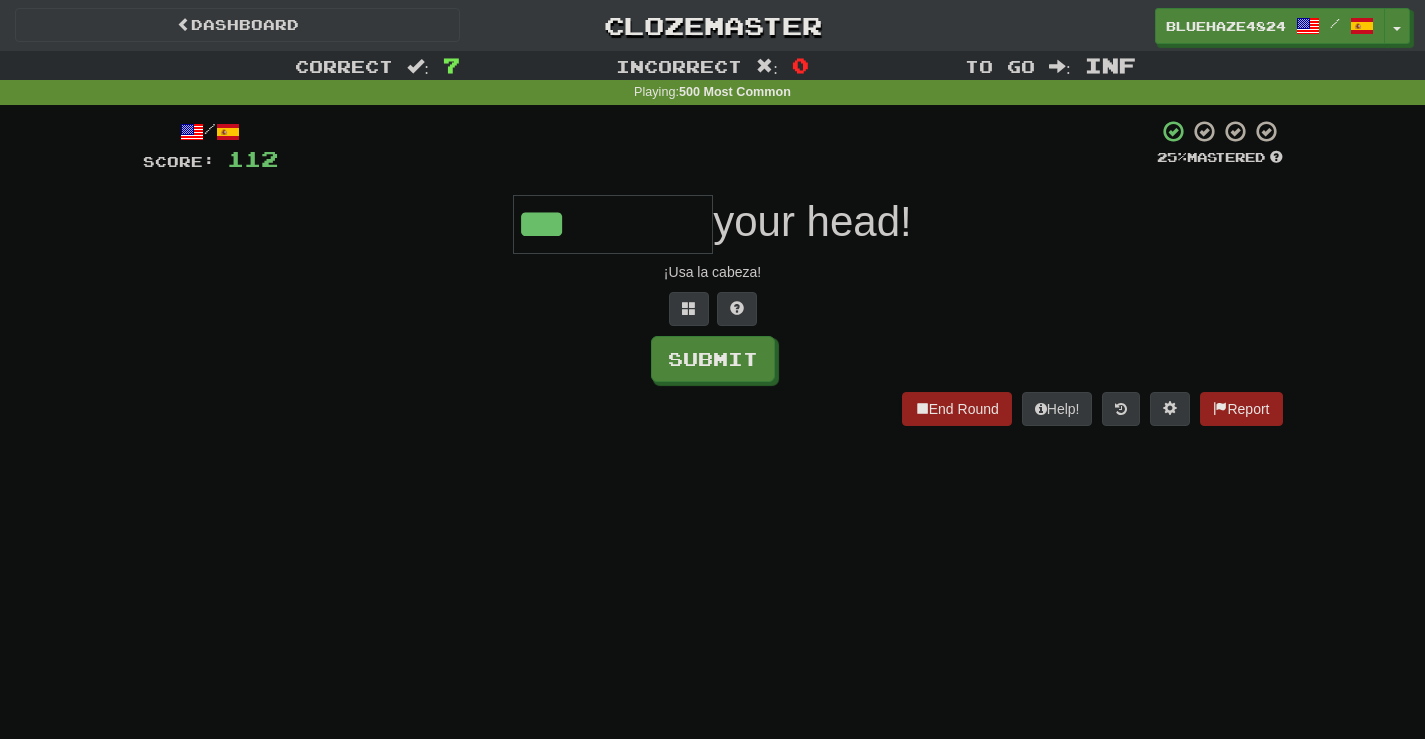 type on "***" 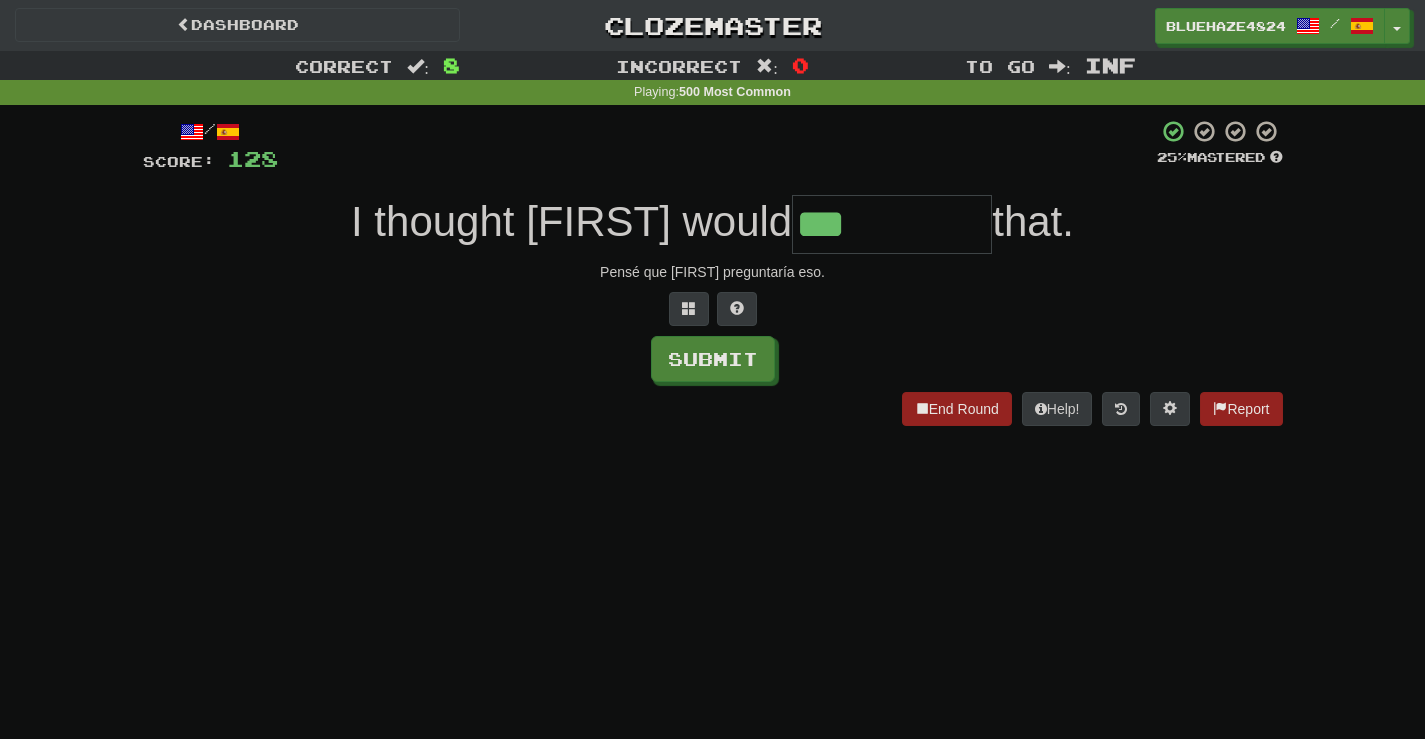 type on "***" 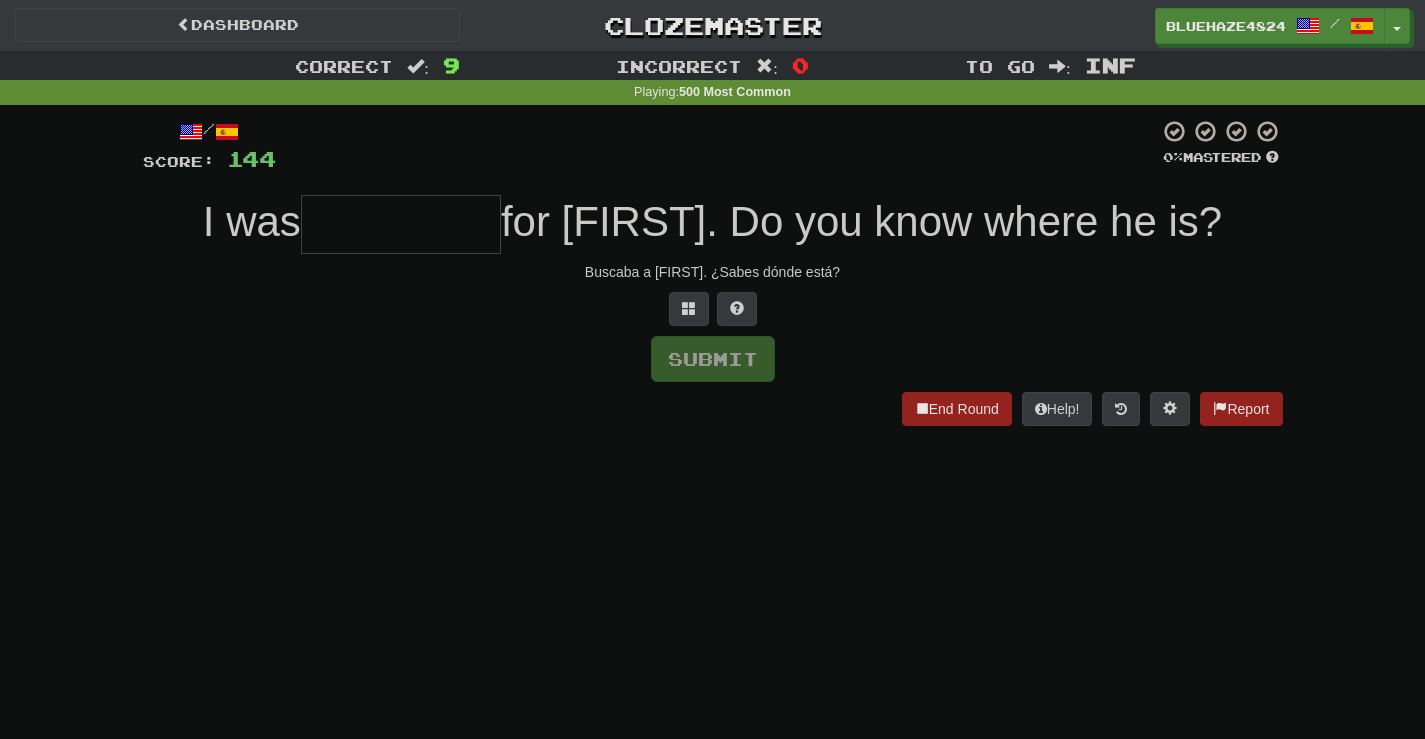 type on "*" 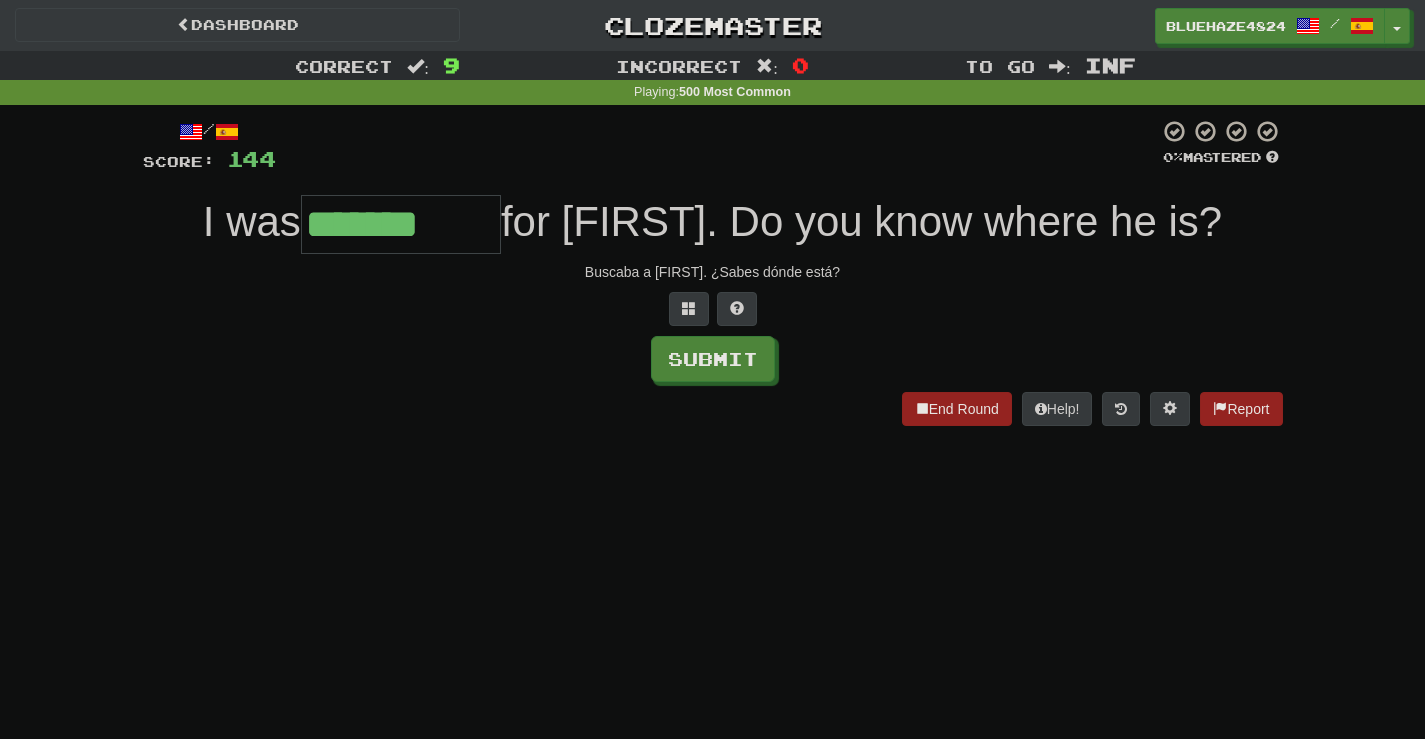 type on "*******" 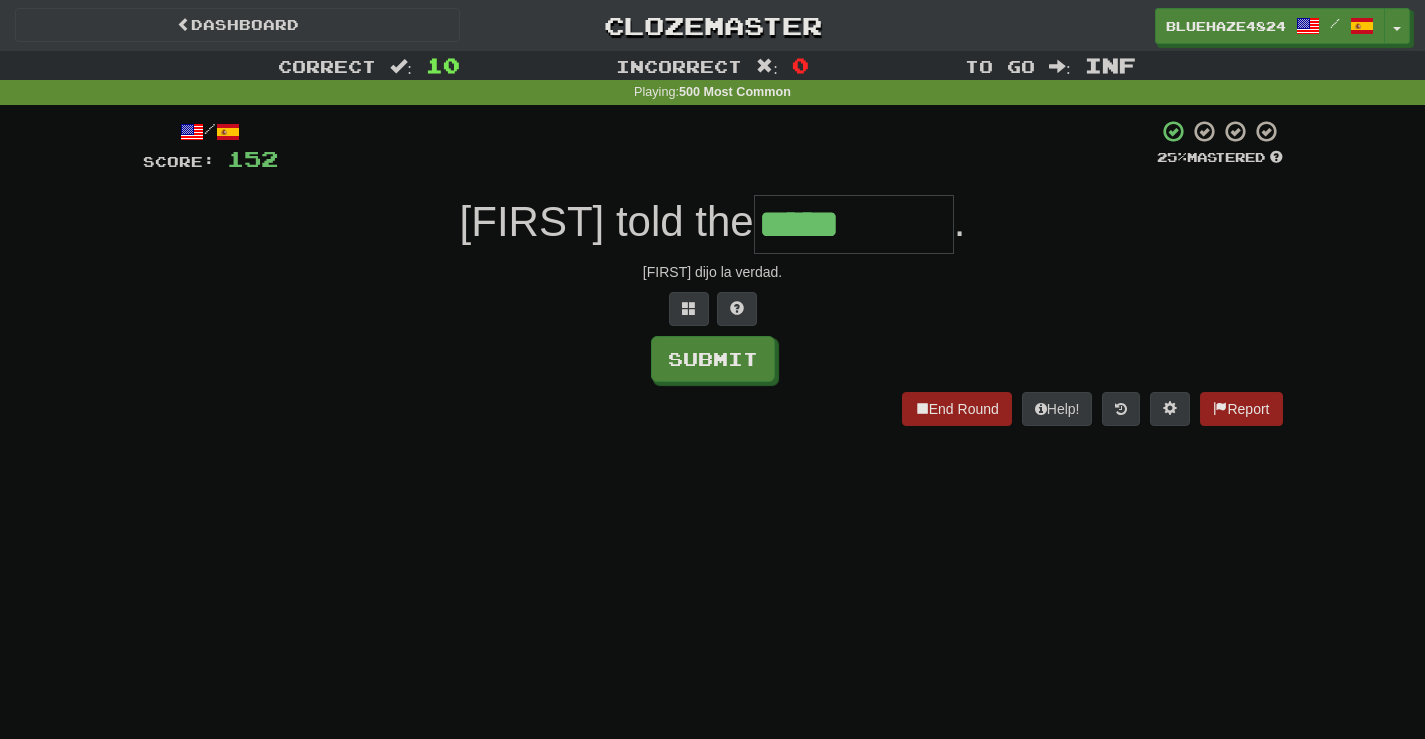 type on "*****" 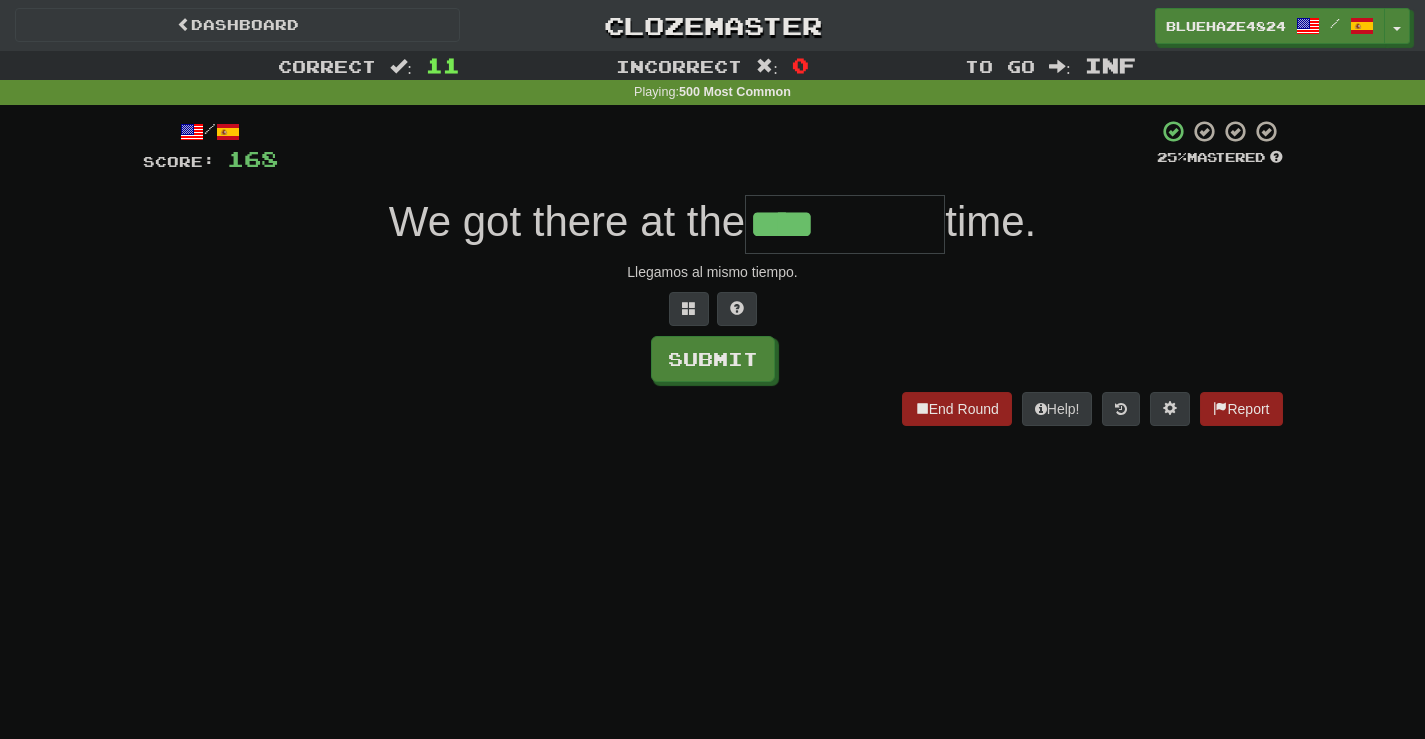 type on "****" 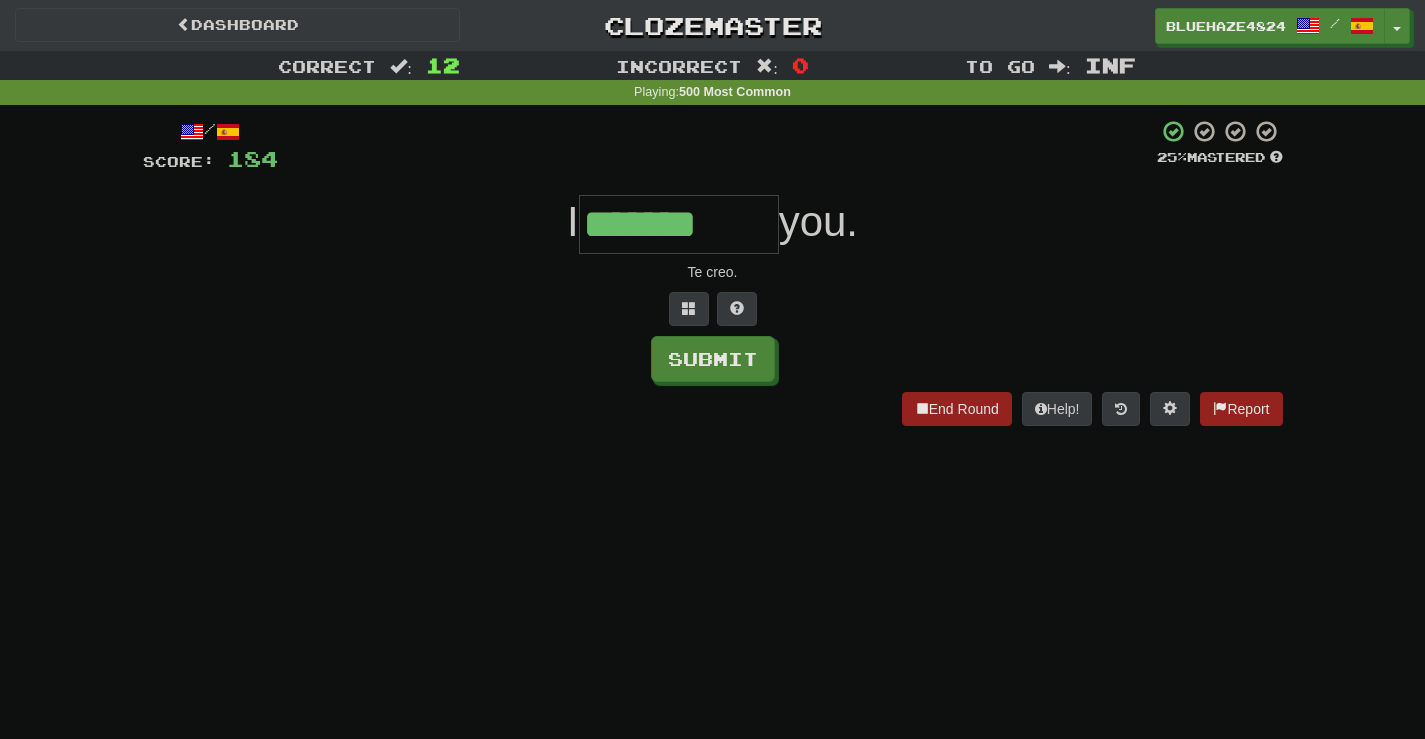 type on "*******" 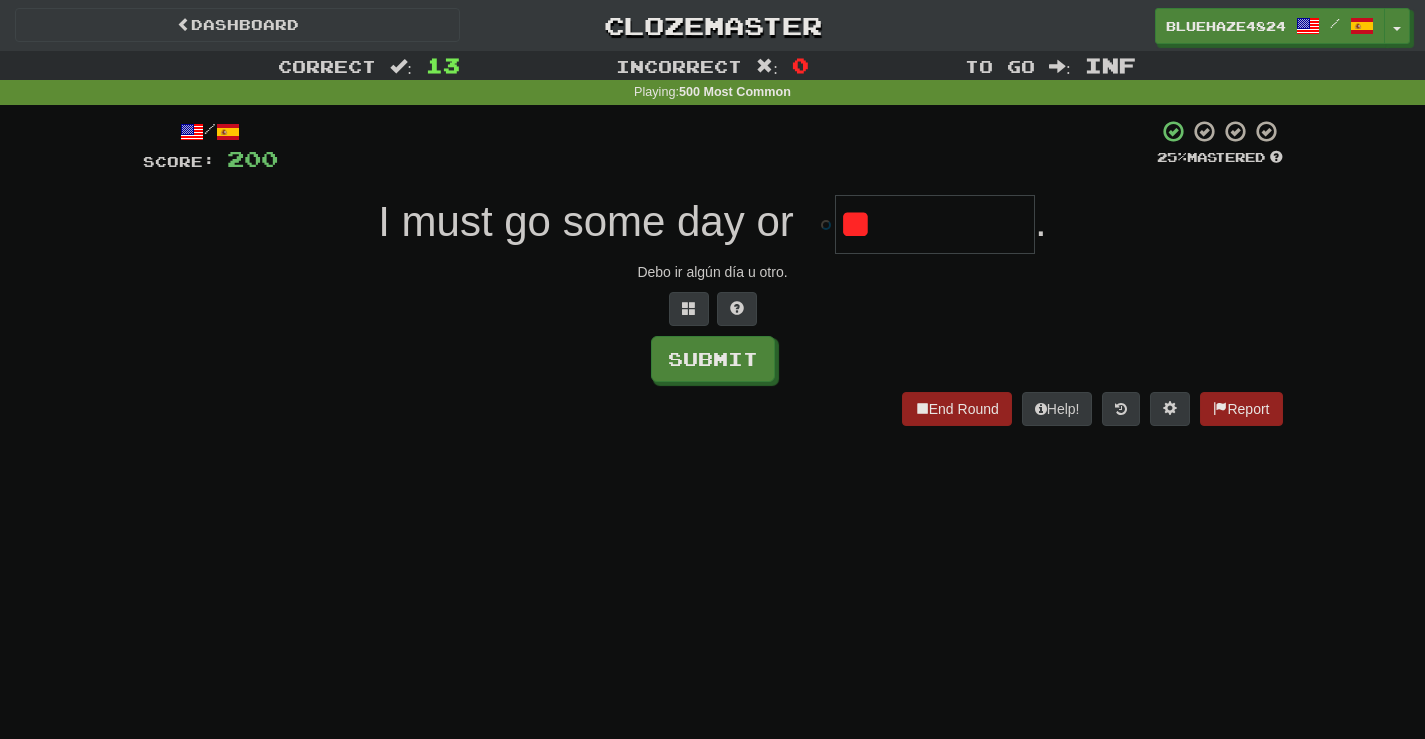 type on "*" 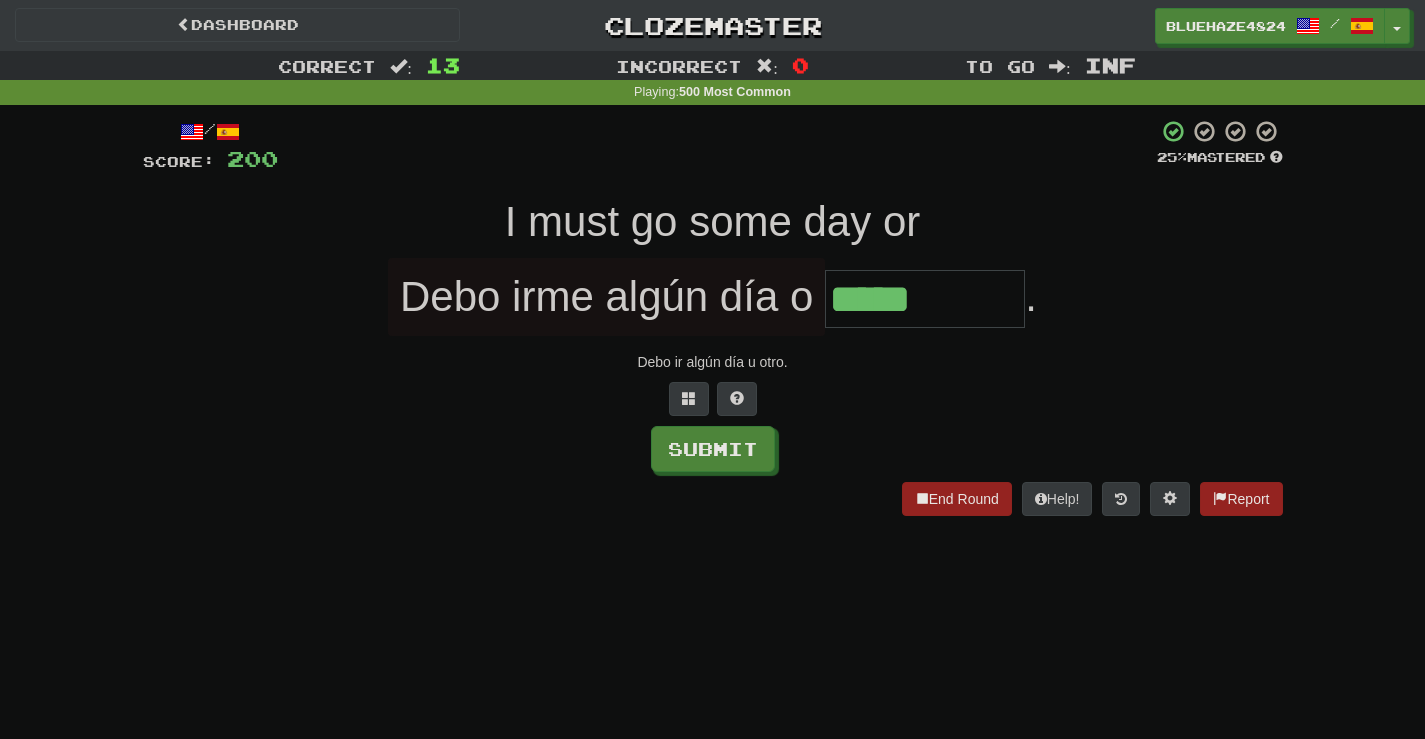 type on "*****" 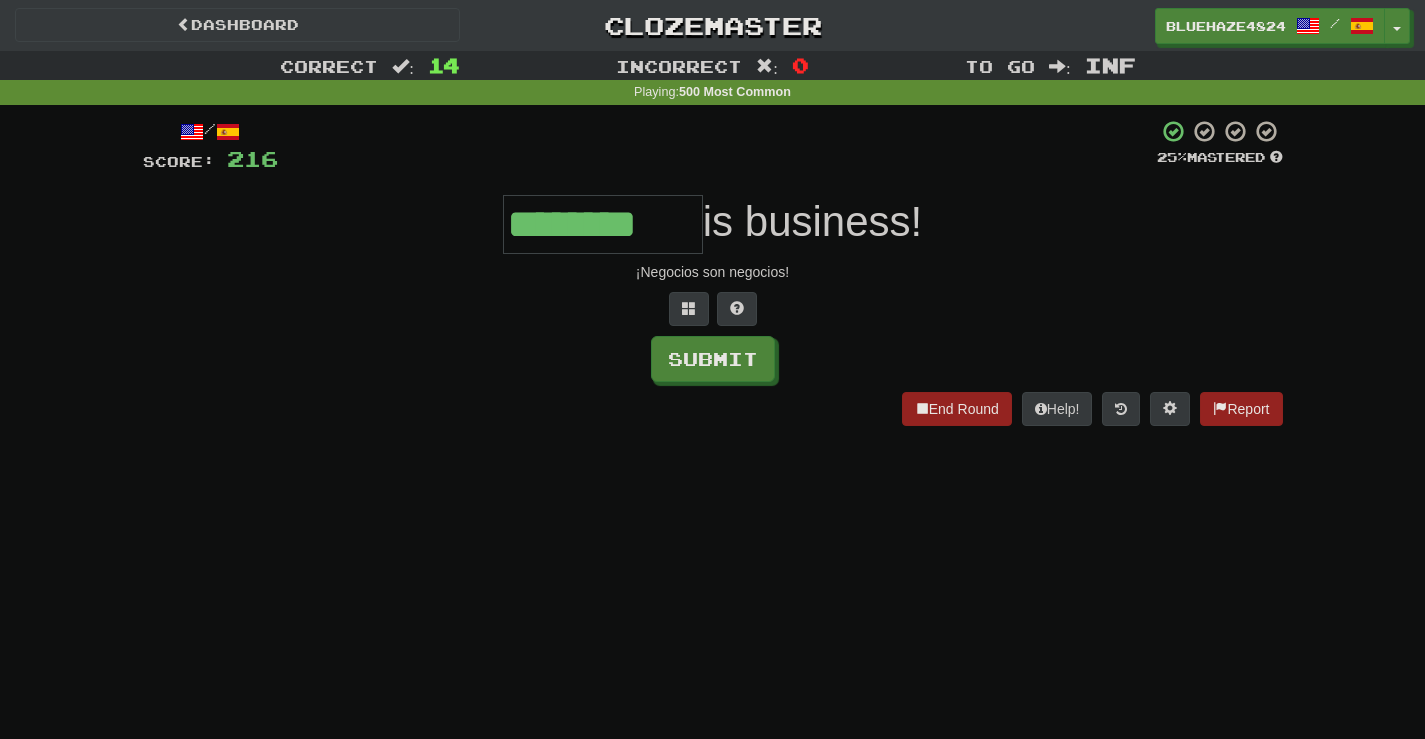 type on "********" 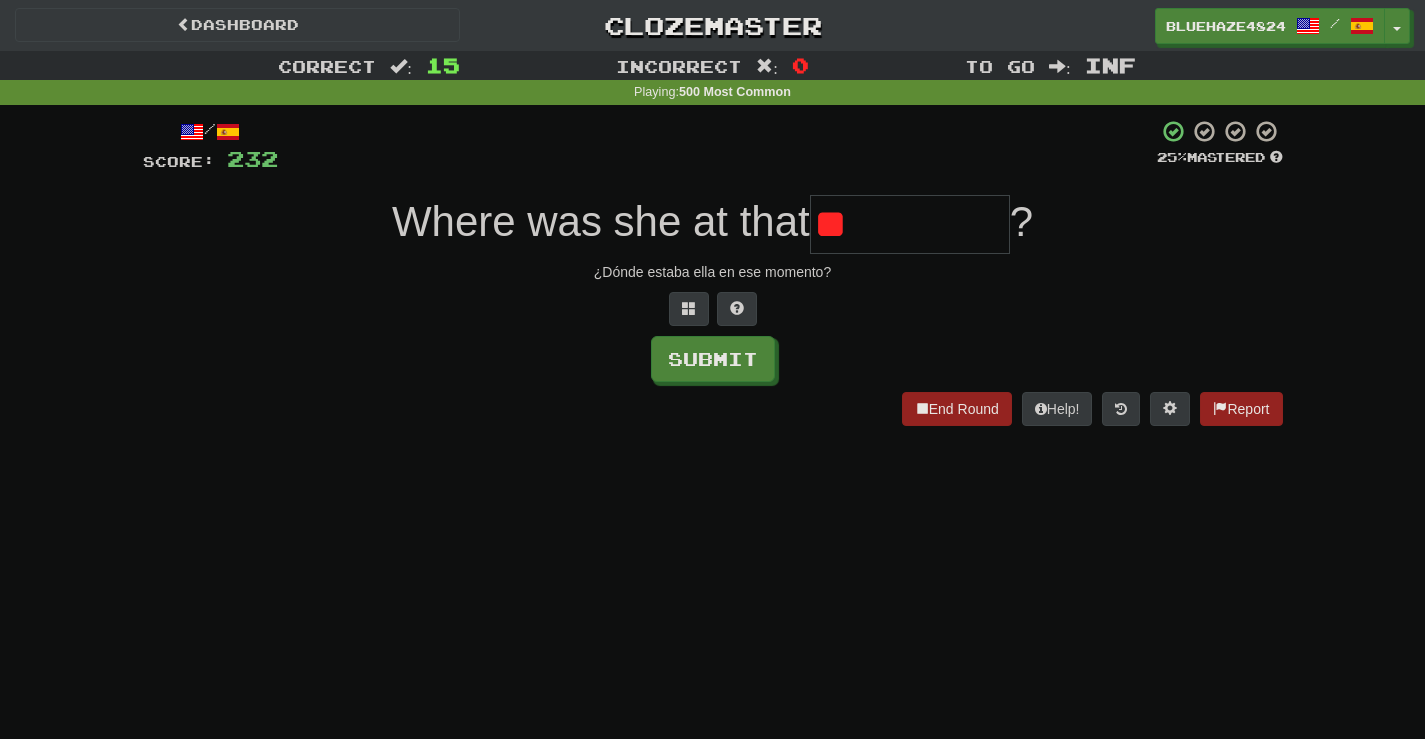 type on "*" 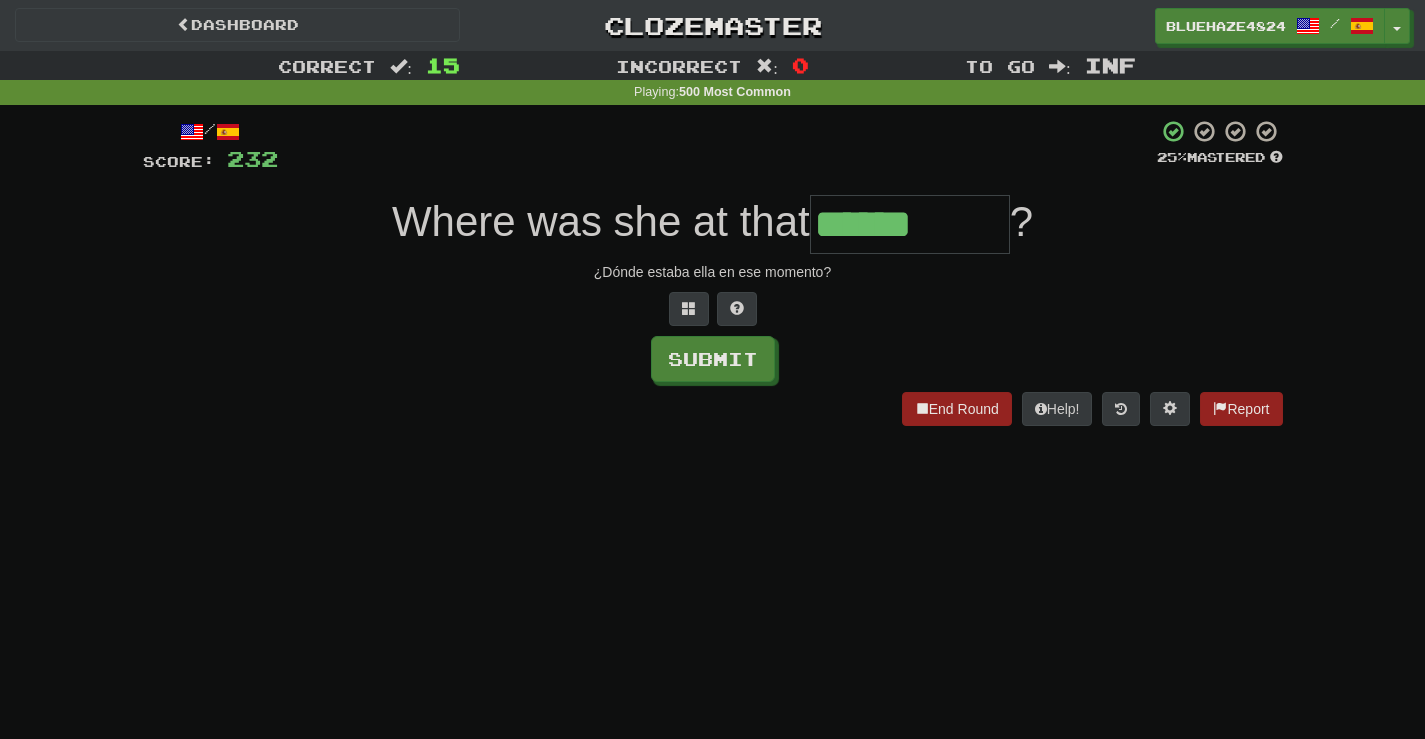 type on "******" 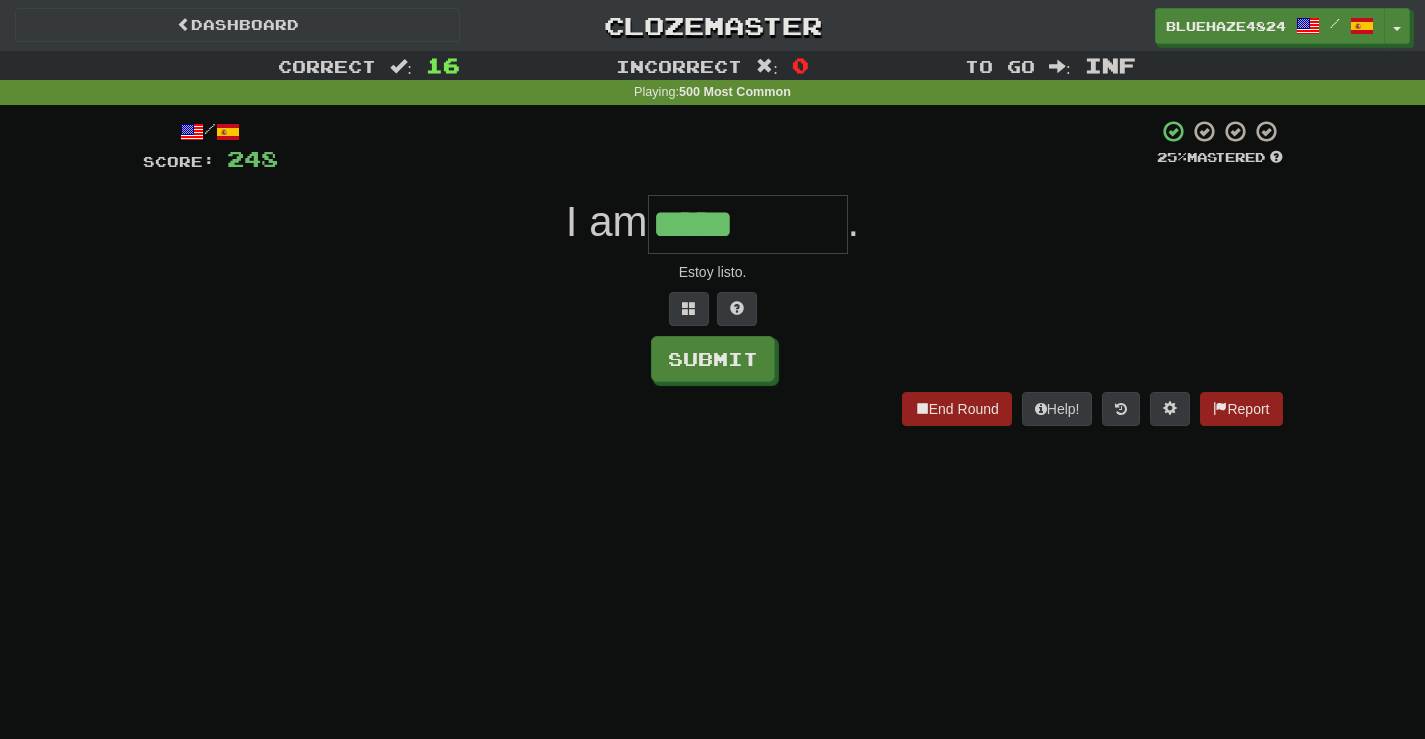 type on "*****" 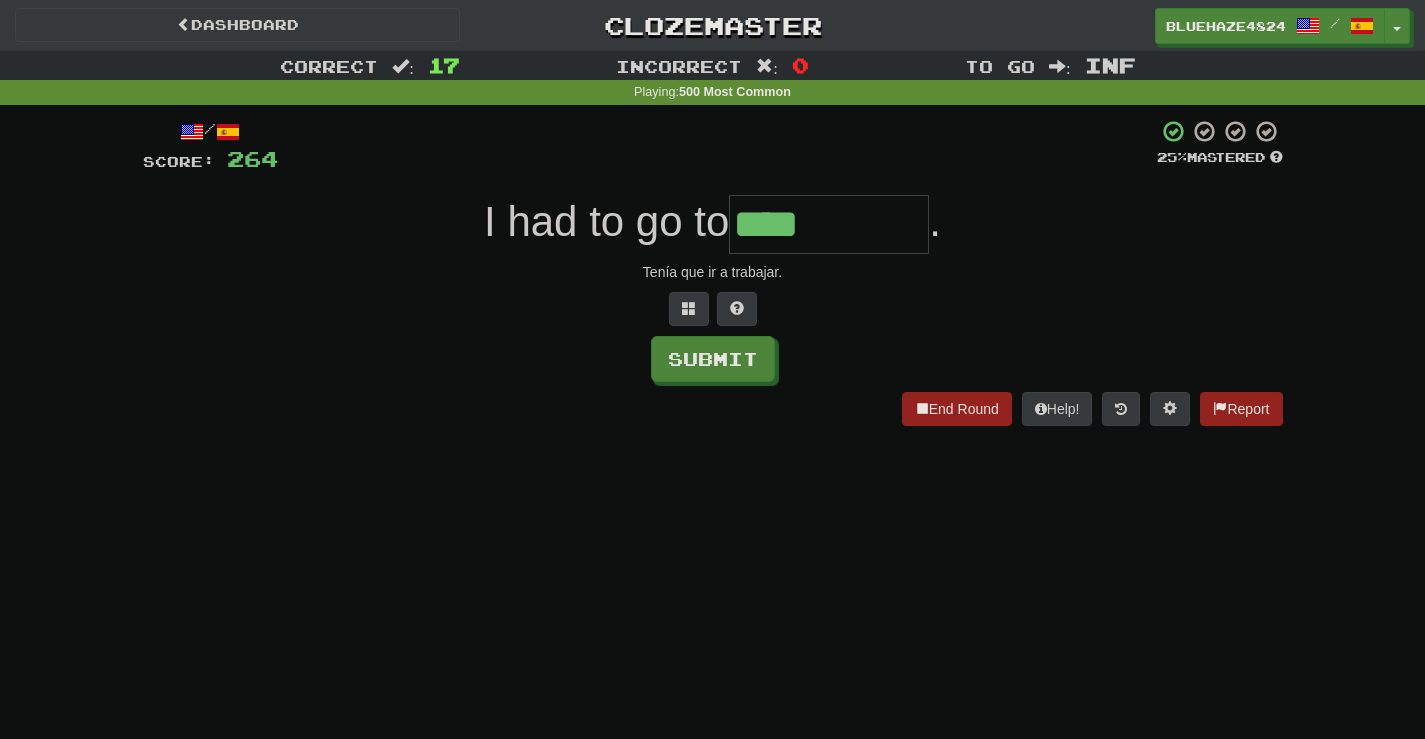 type on "****" 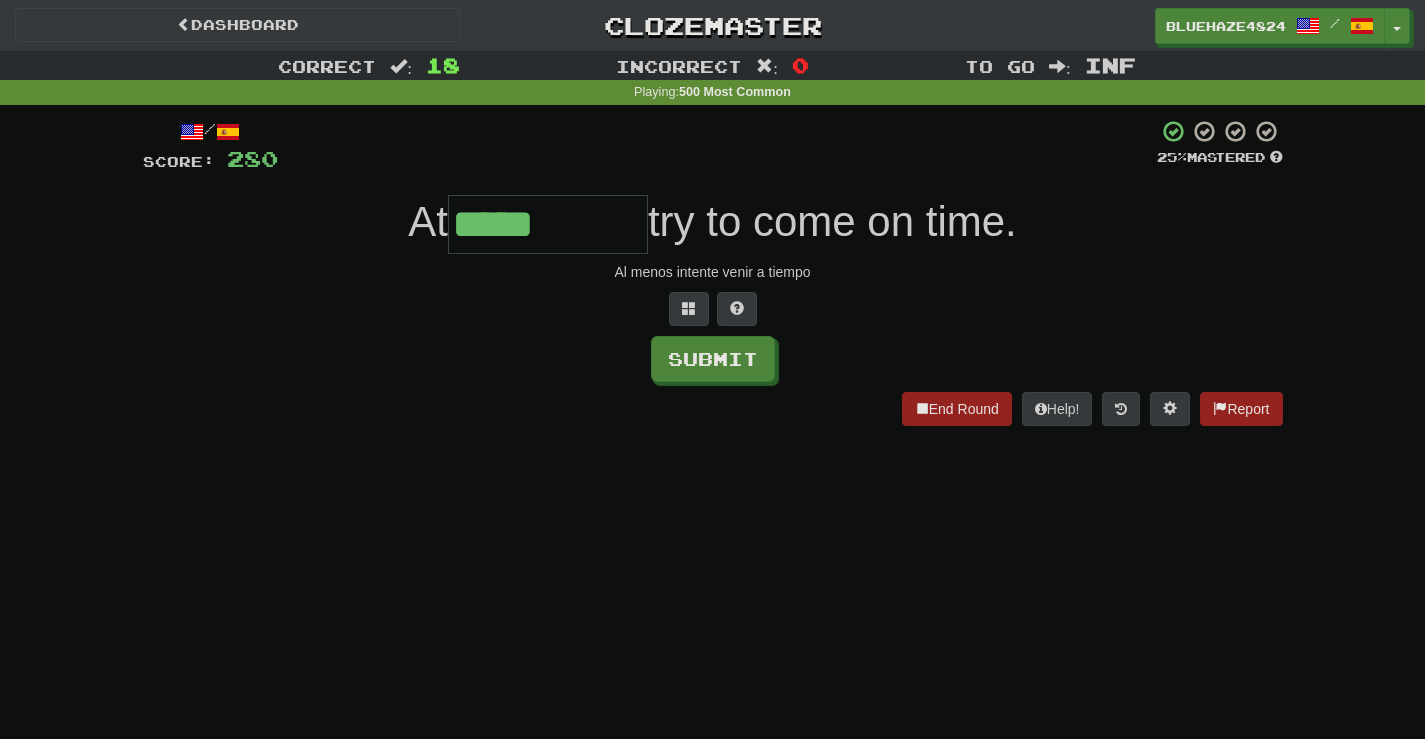 type on "*****" 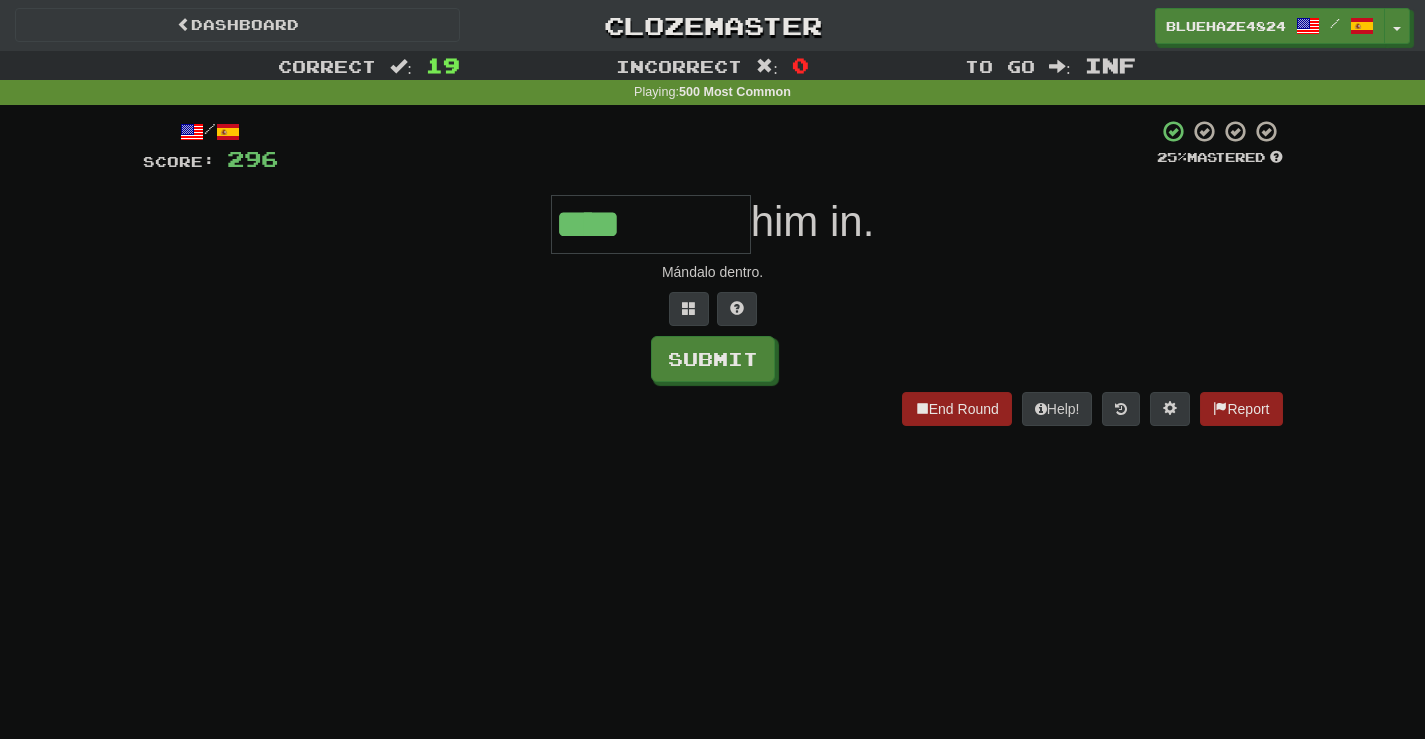 type on "****" 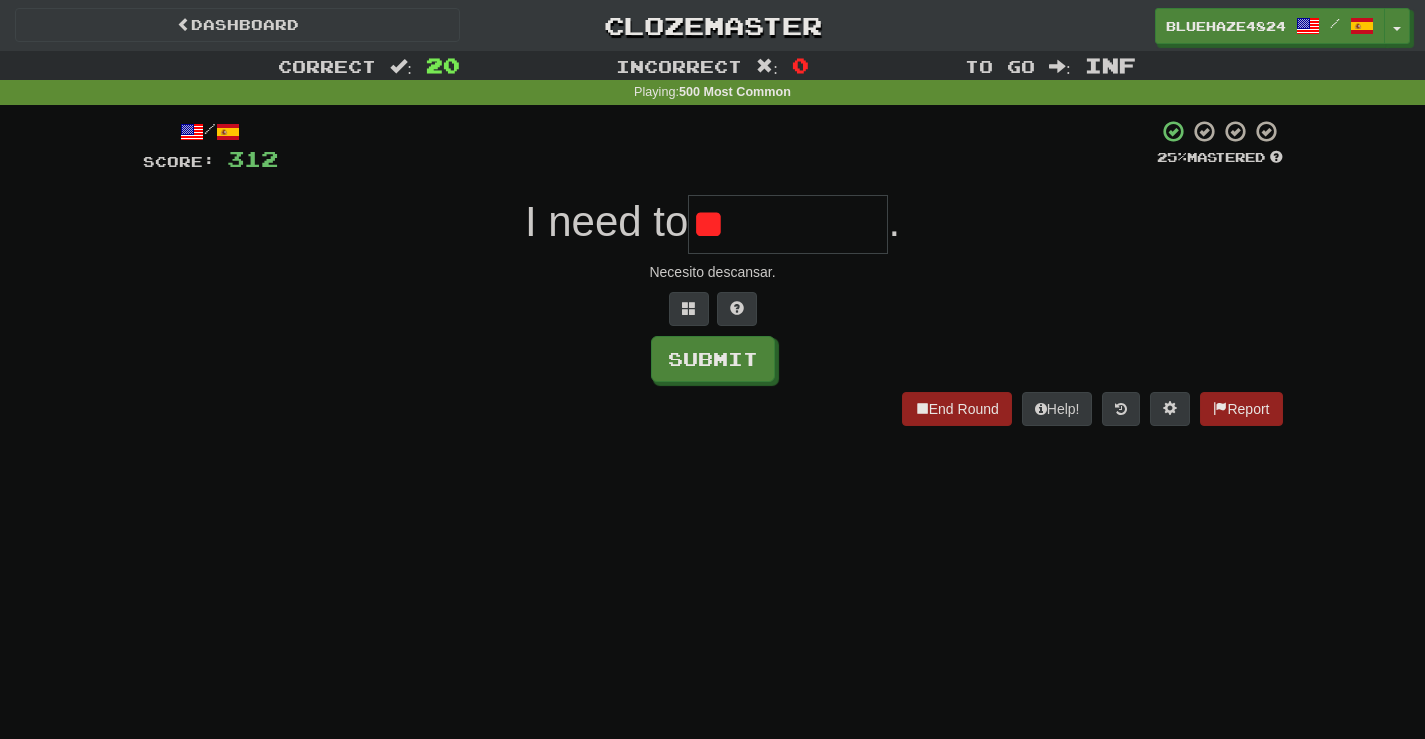 type on "*" 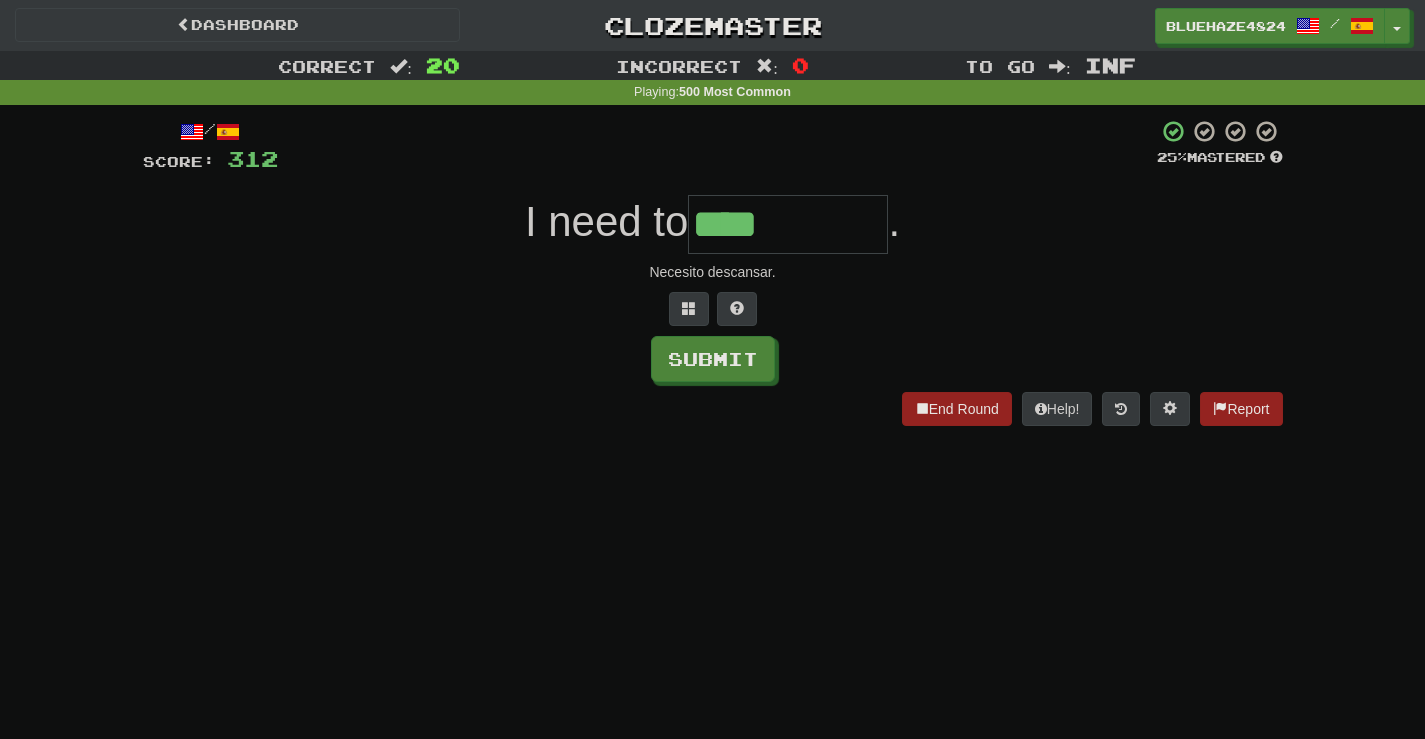 type on "****" 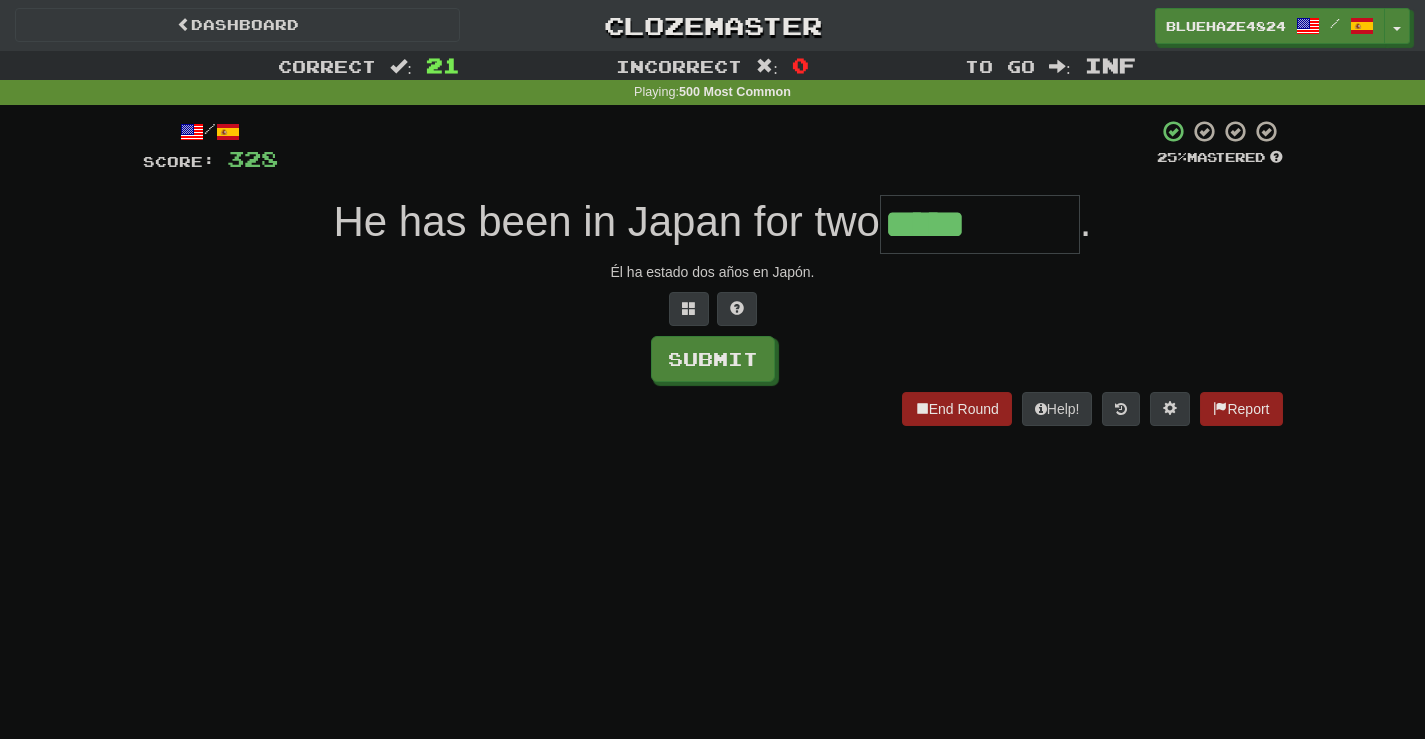 type on "*****" 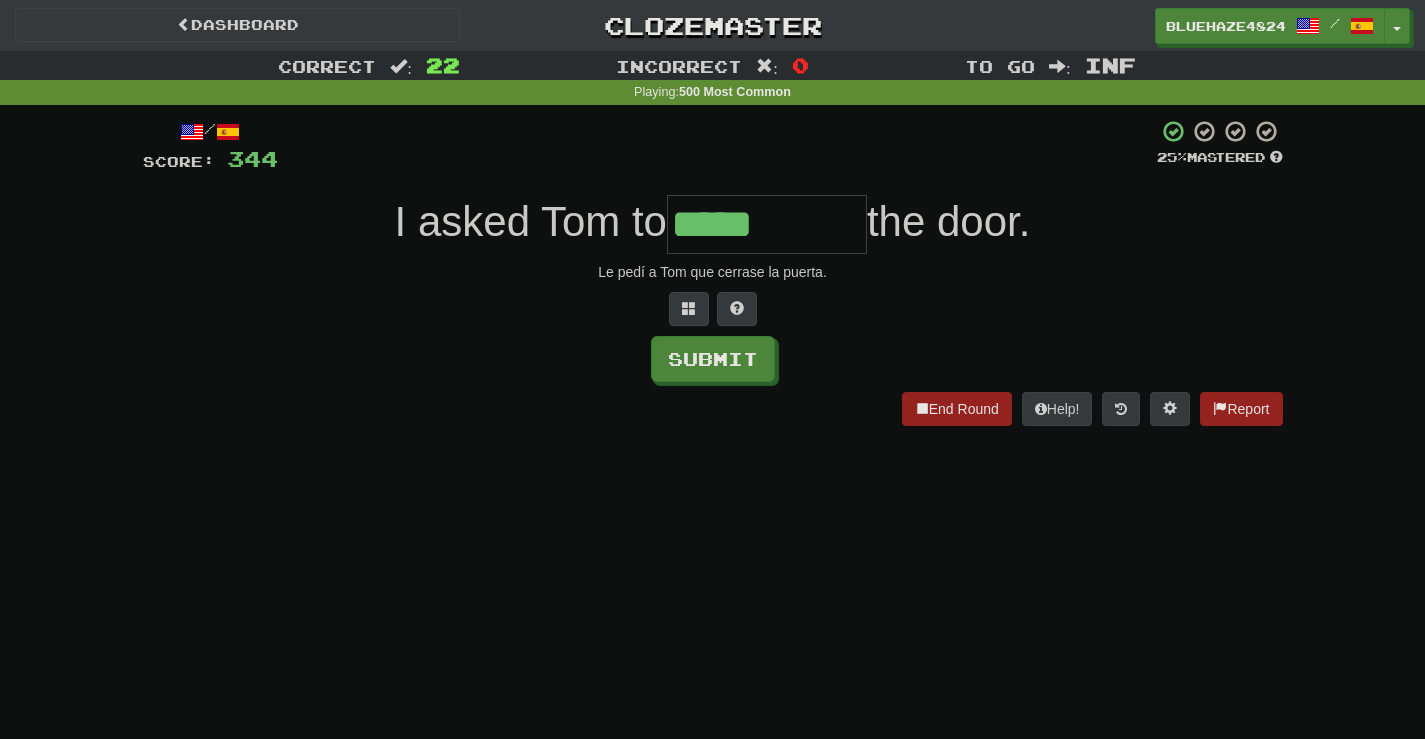type on "*****" 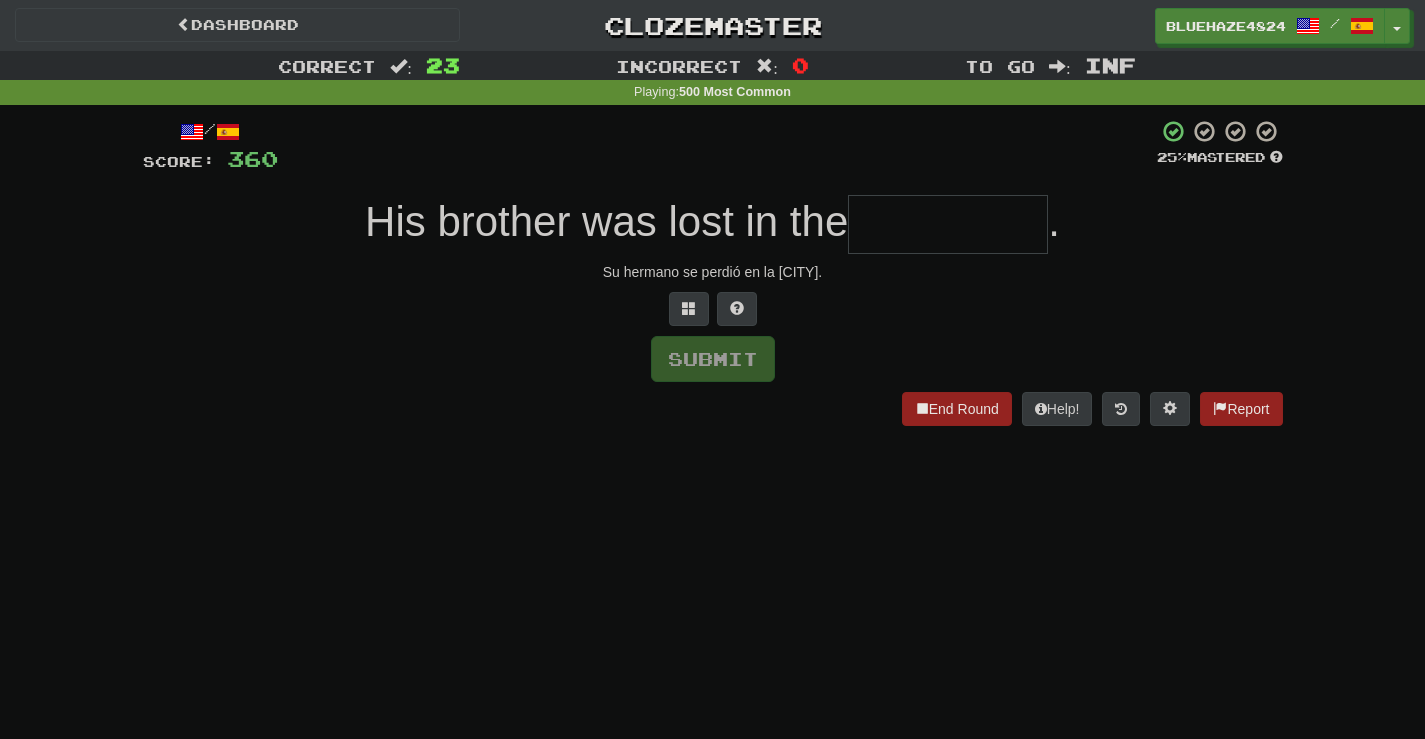 type on "*" 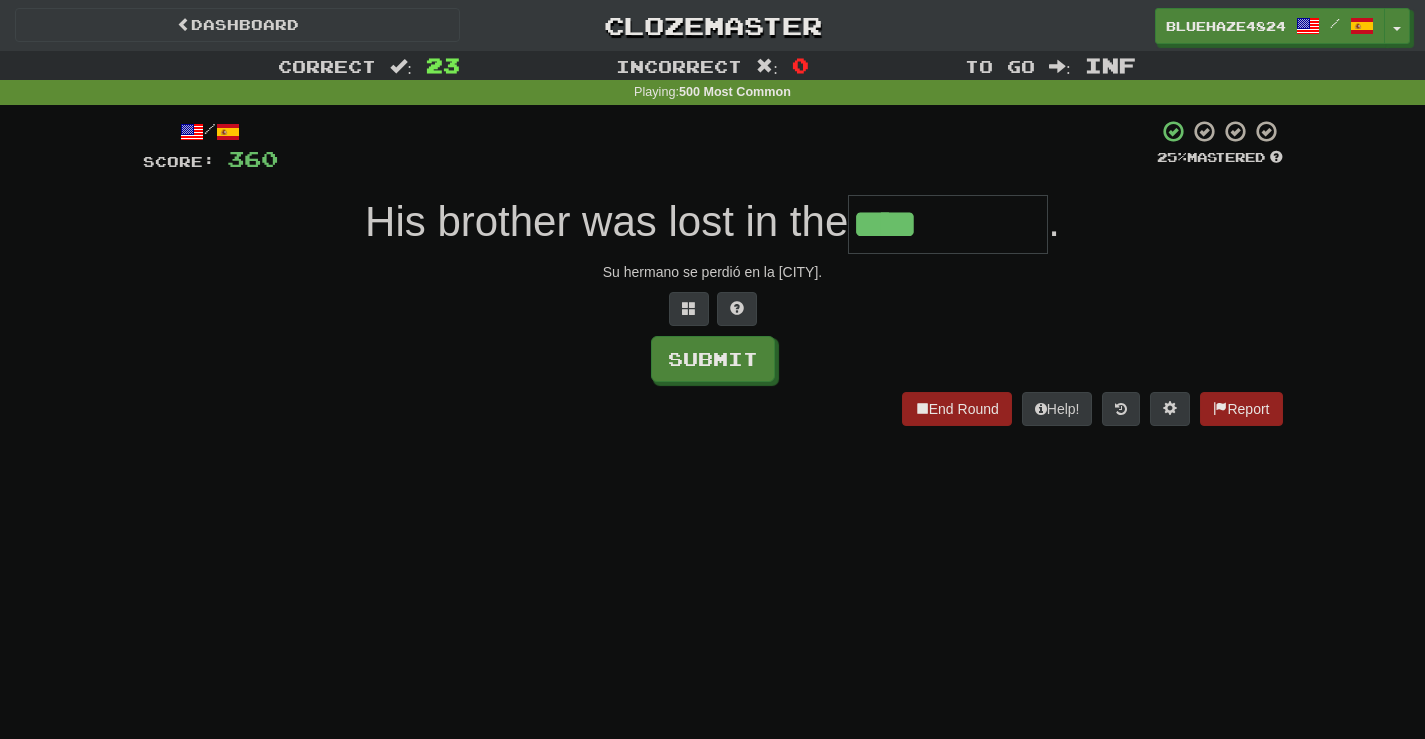 type on "****" 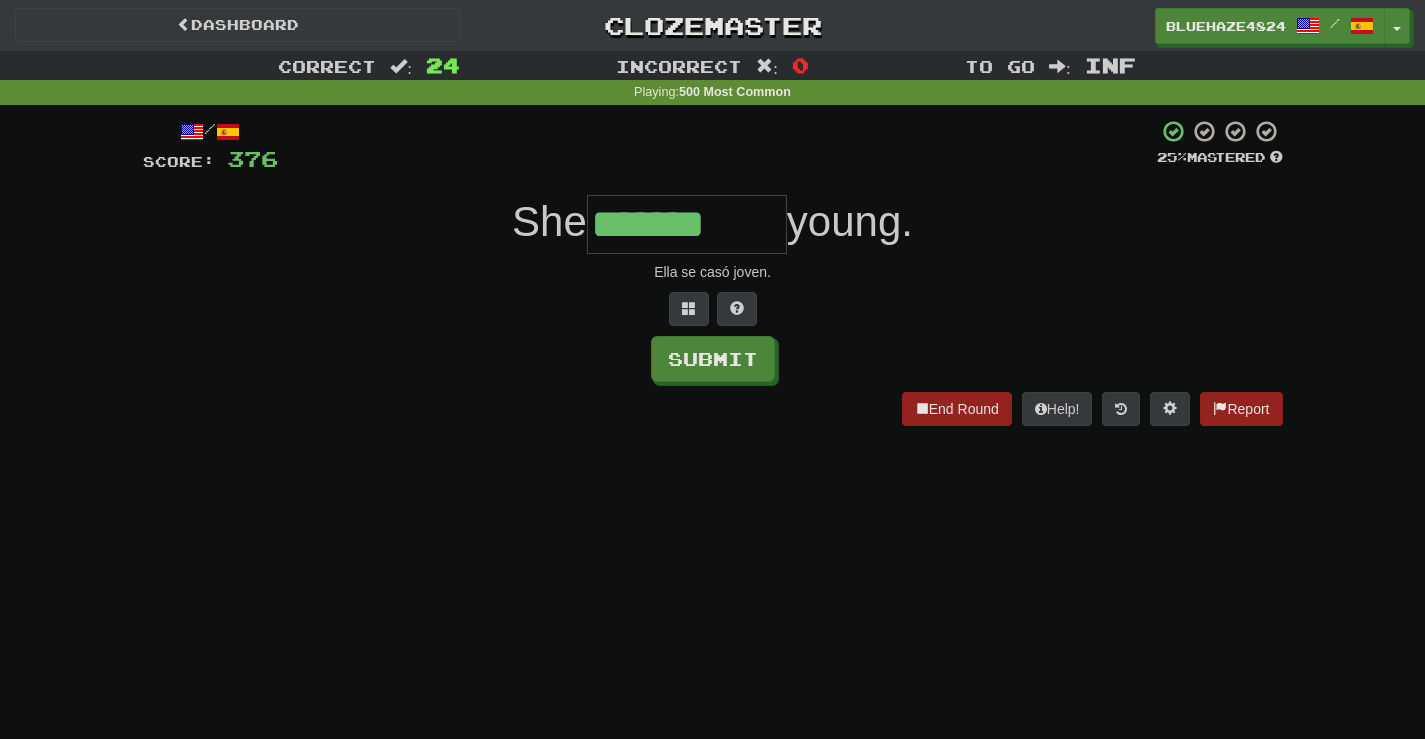 type on "*******" 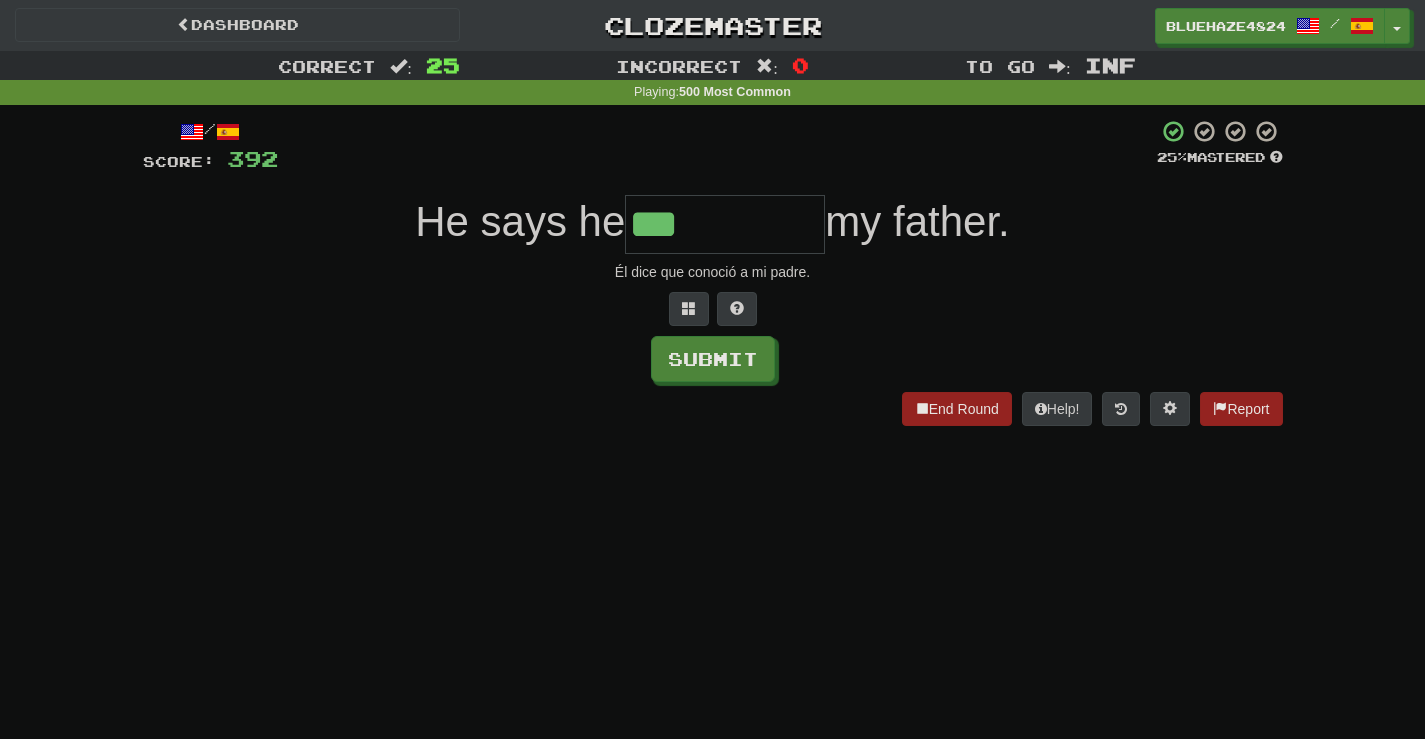 type on "***" 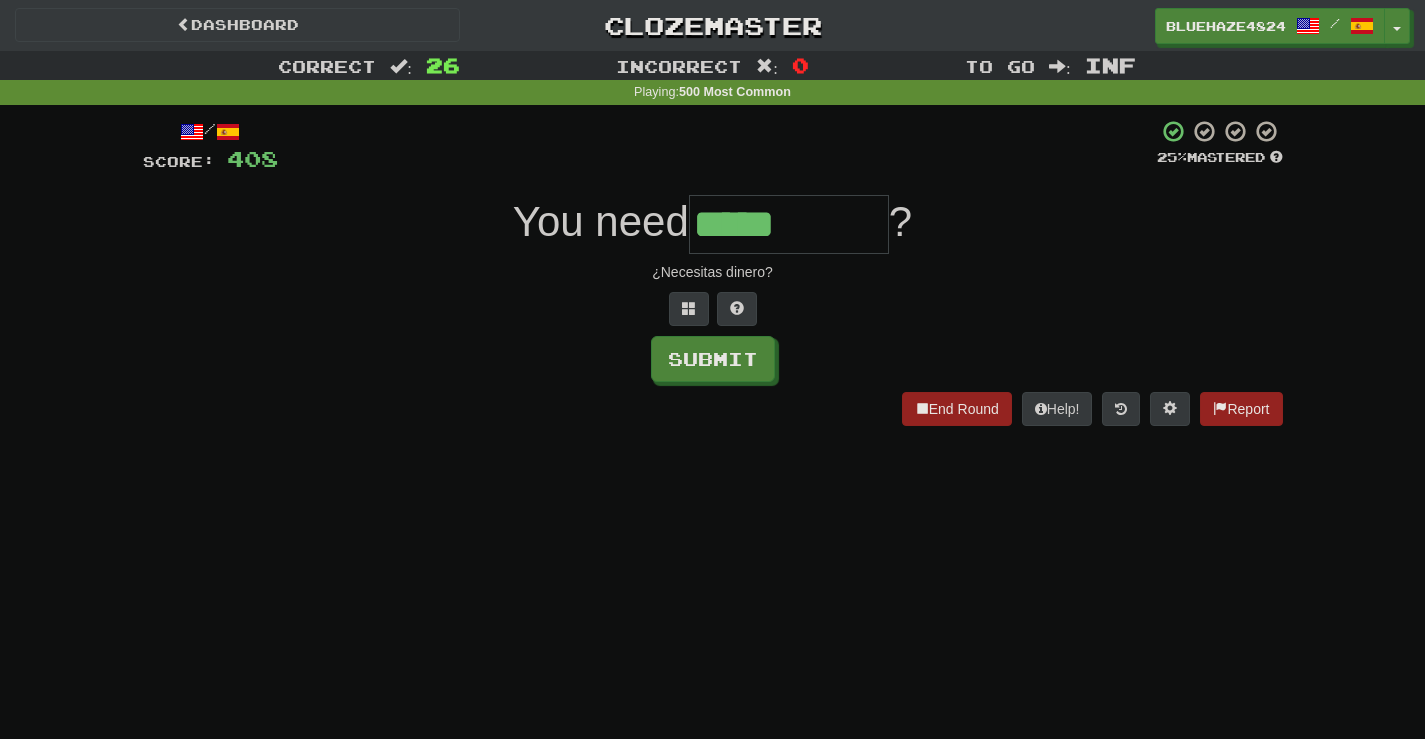 type on "*****" 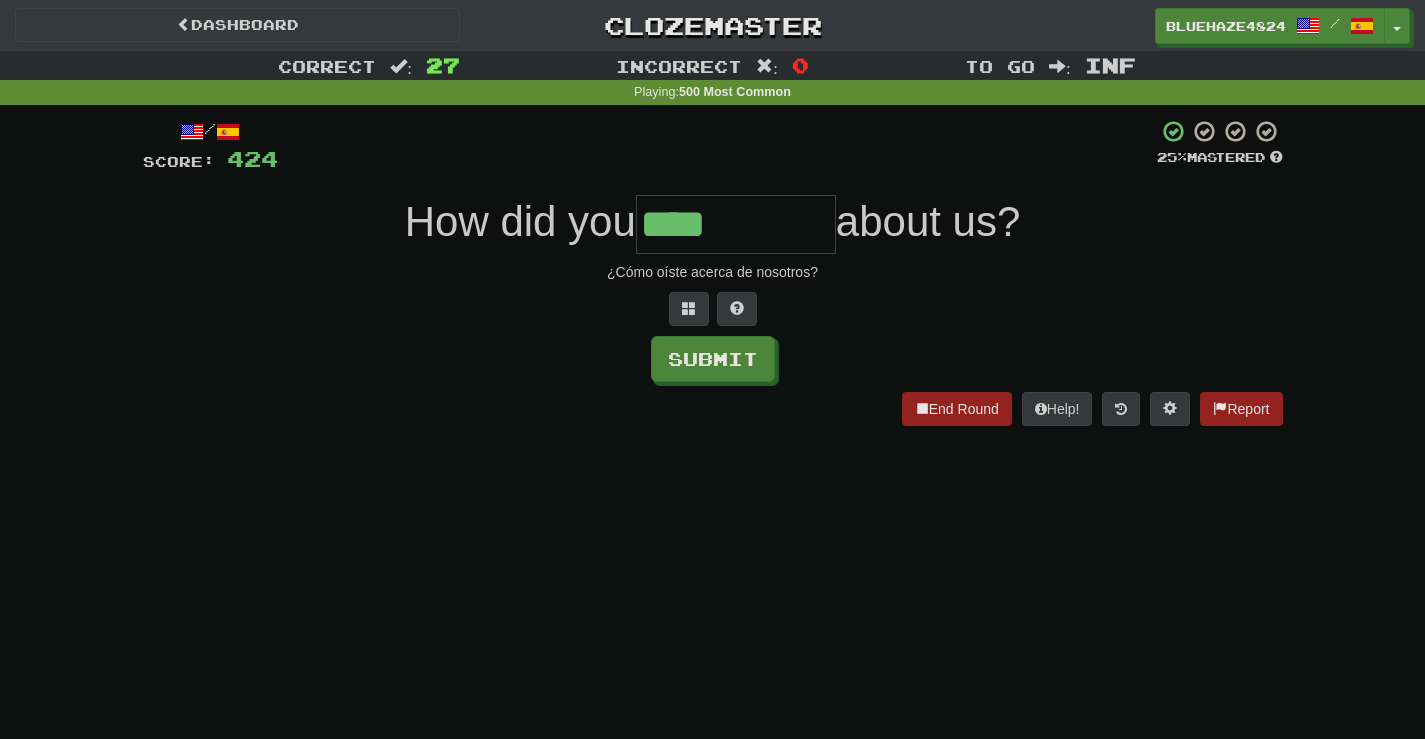 type on "****" 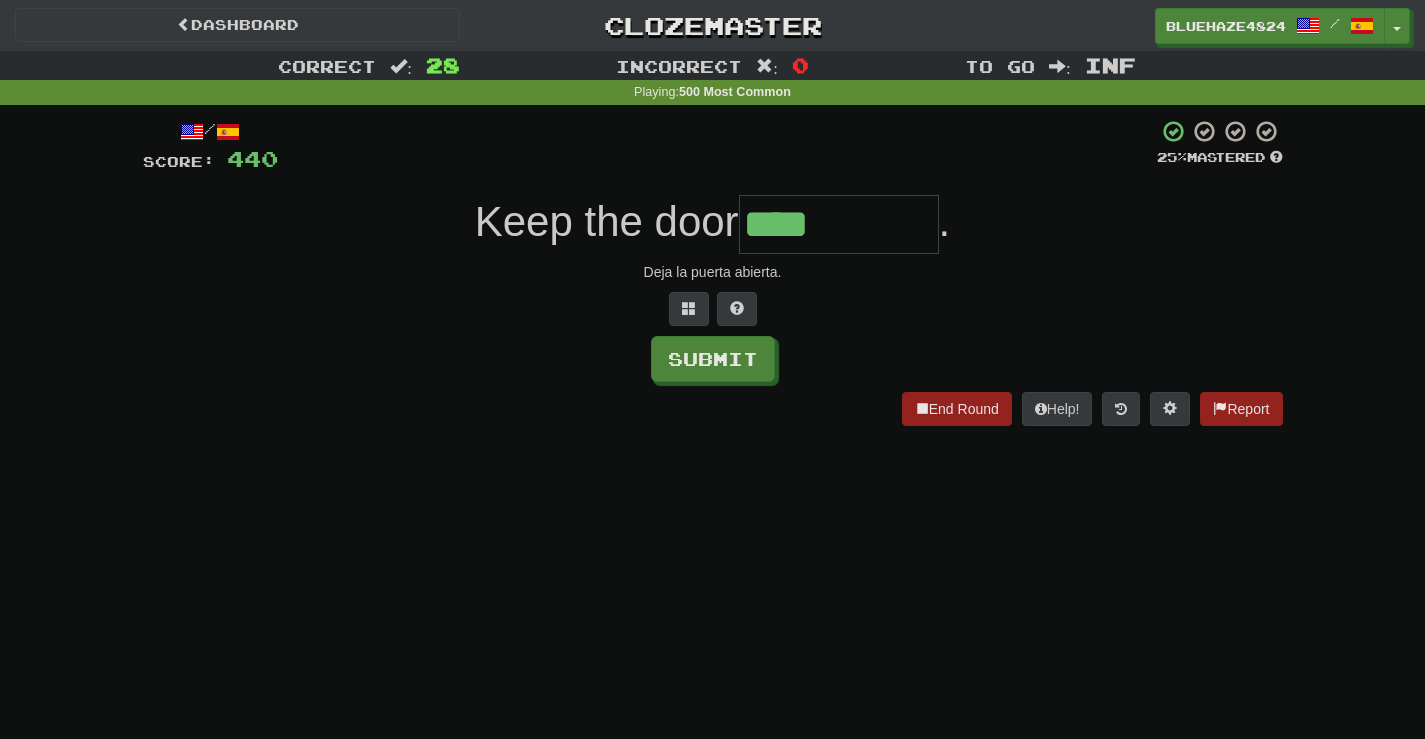 type on "****" 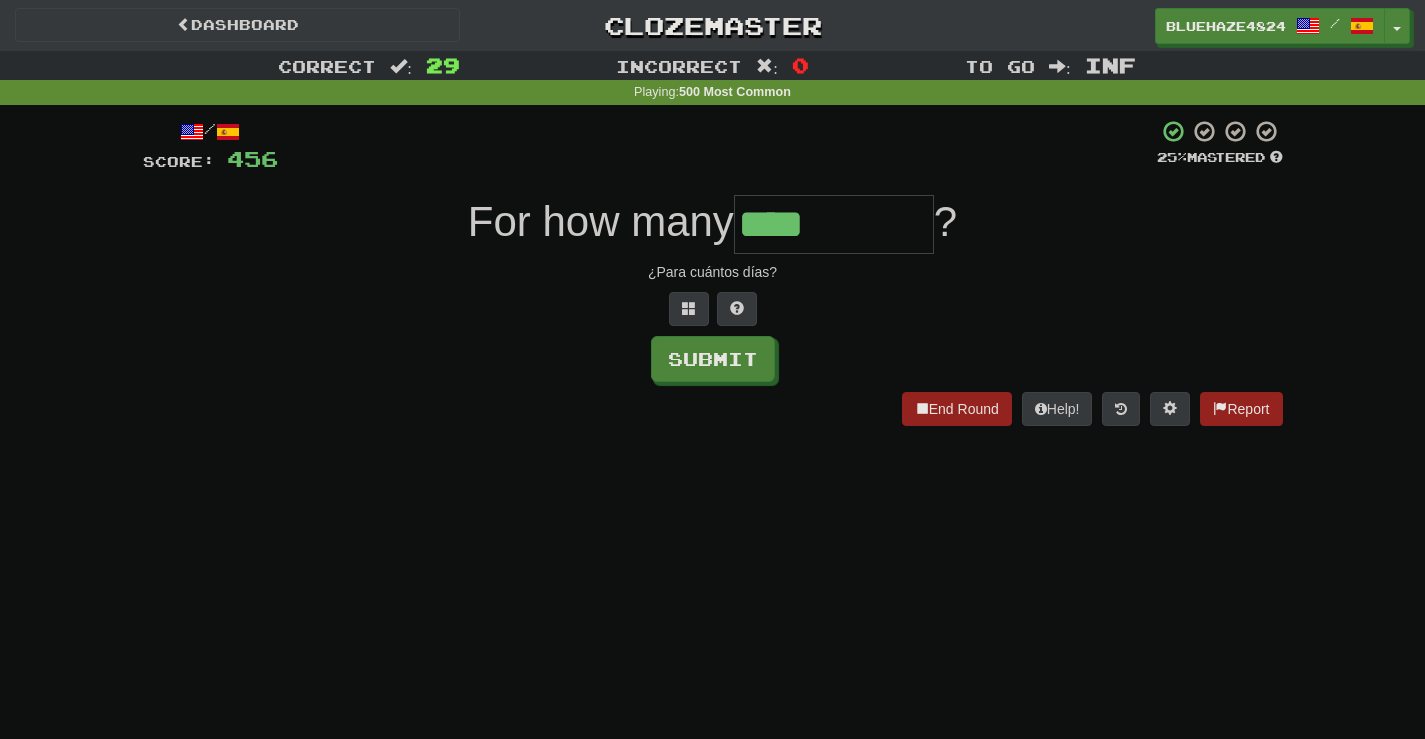 type on "****" 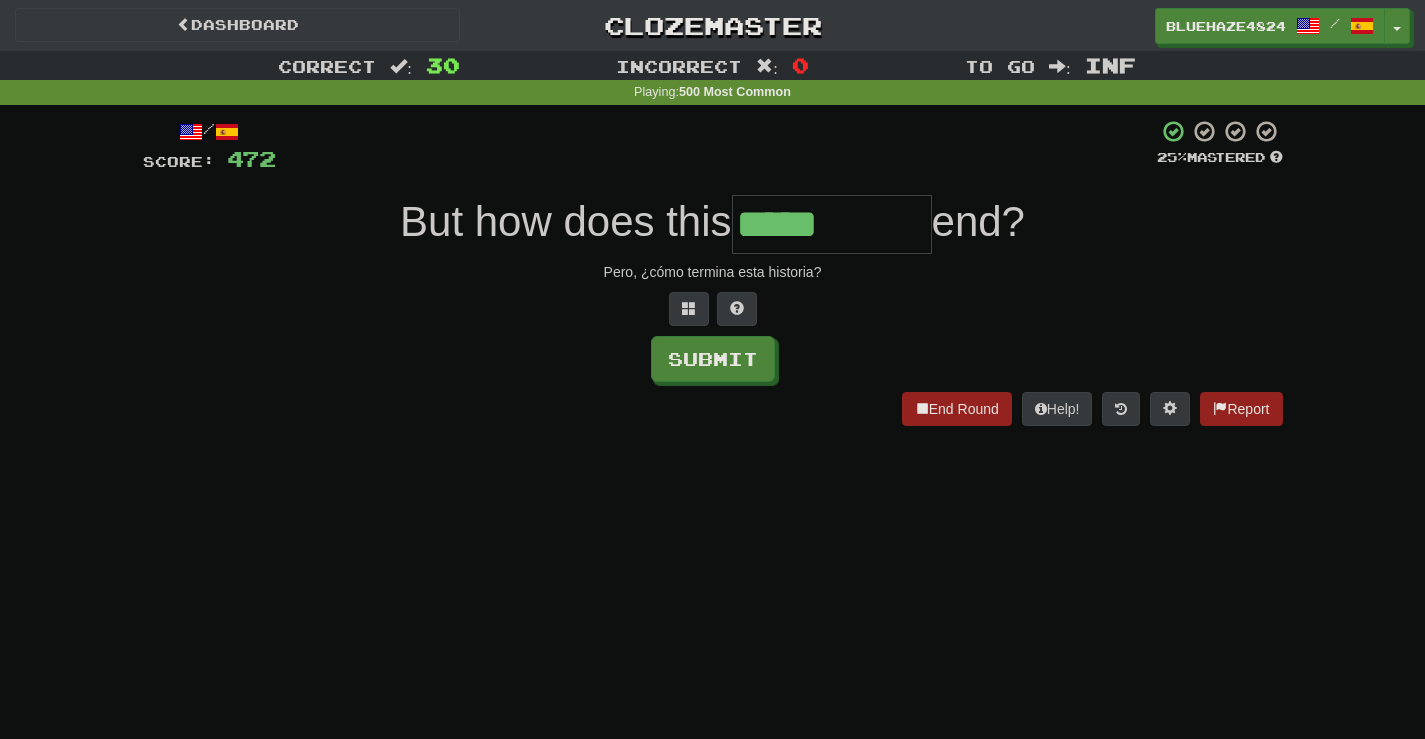 type on "*****" 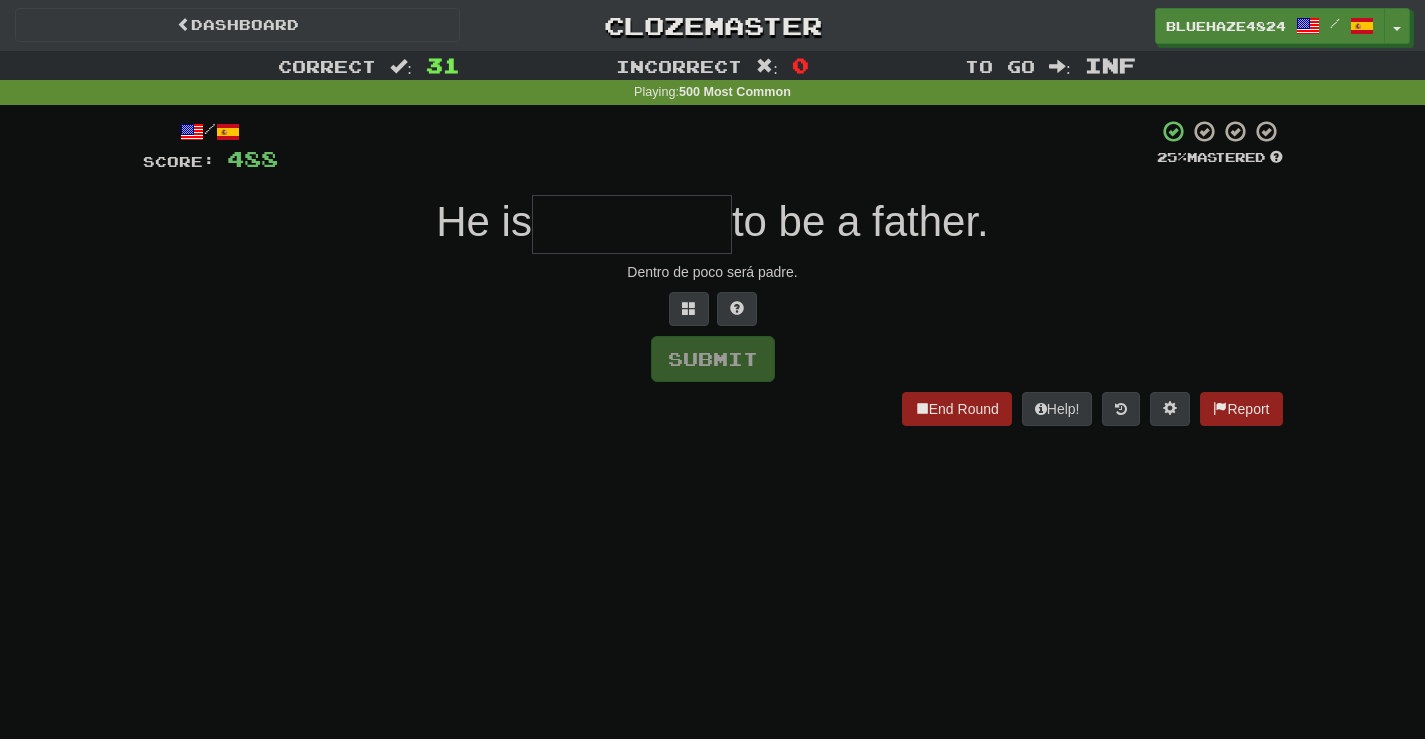 type on "*" 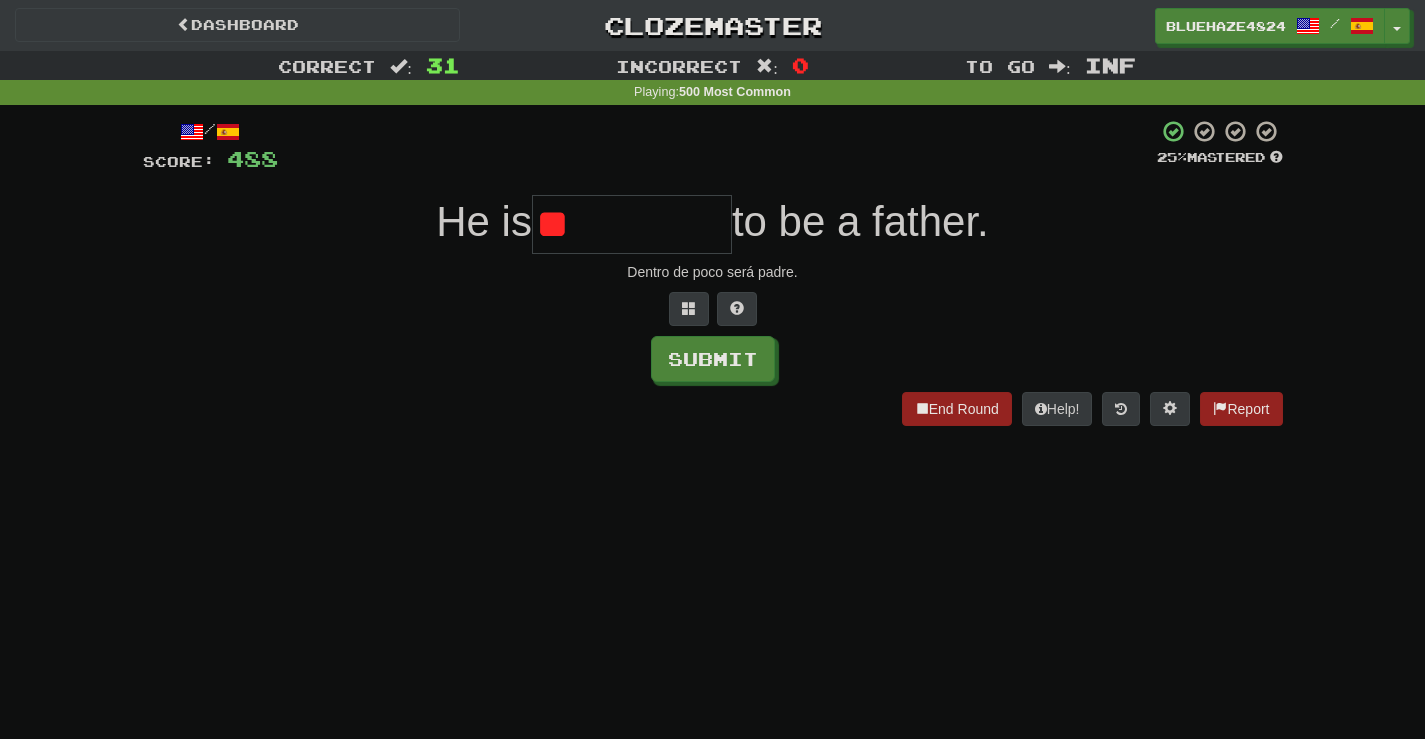 type on "*" 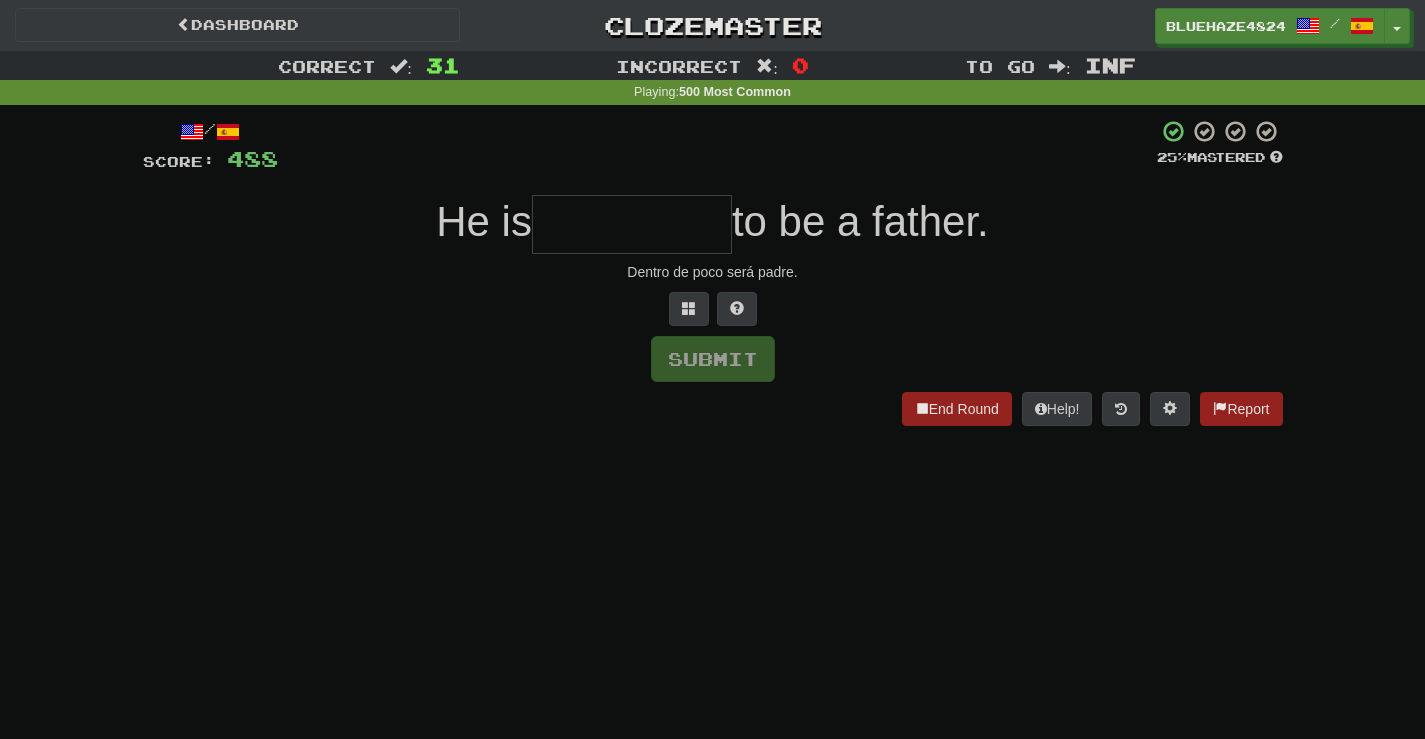 type on "*" 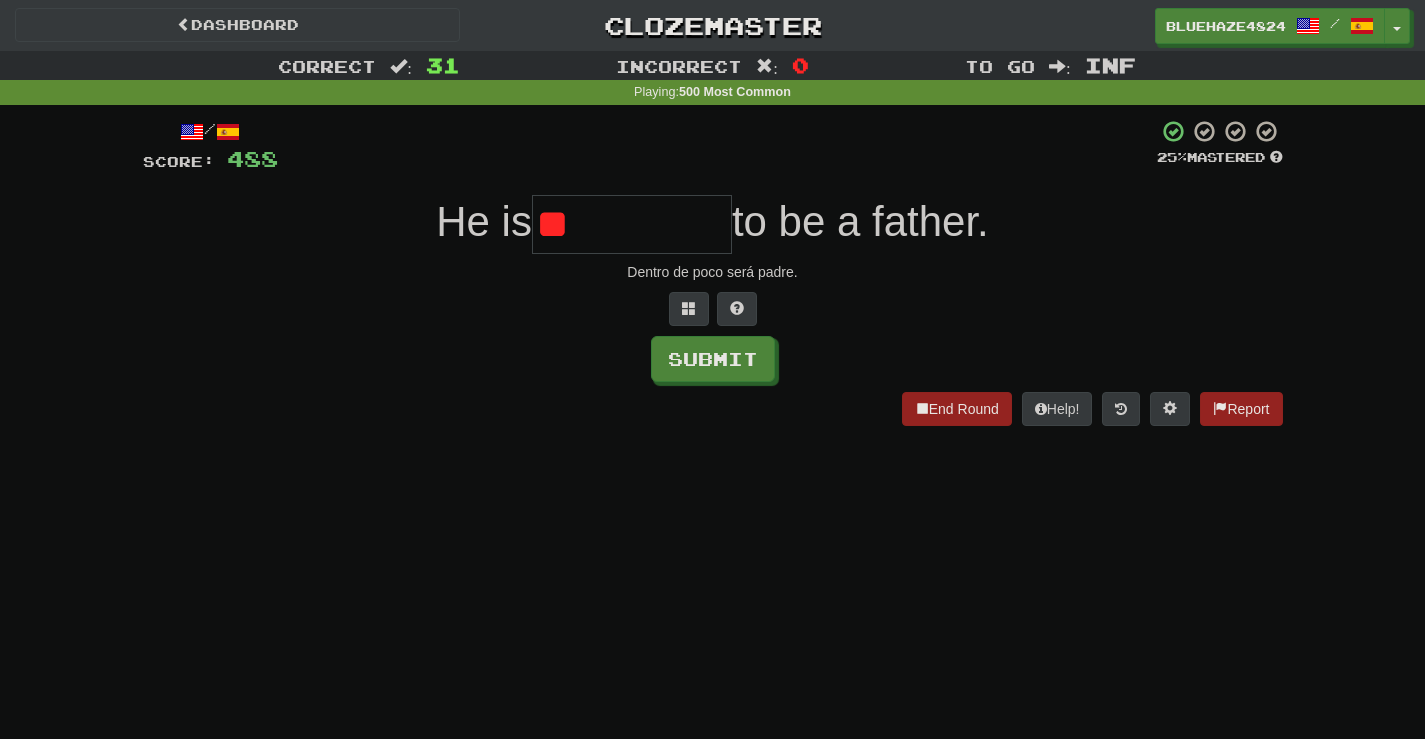 type on "*" 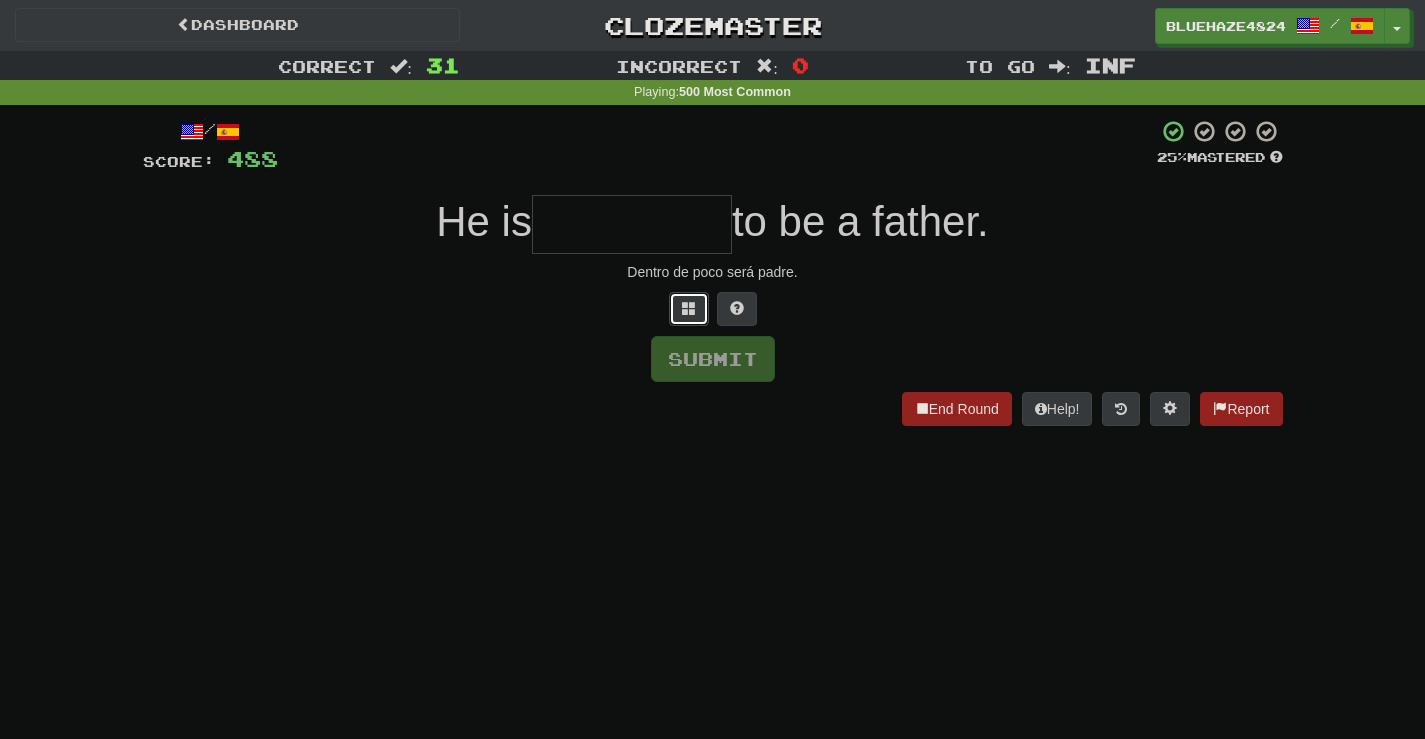 click at bounding box center [689, 309] 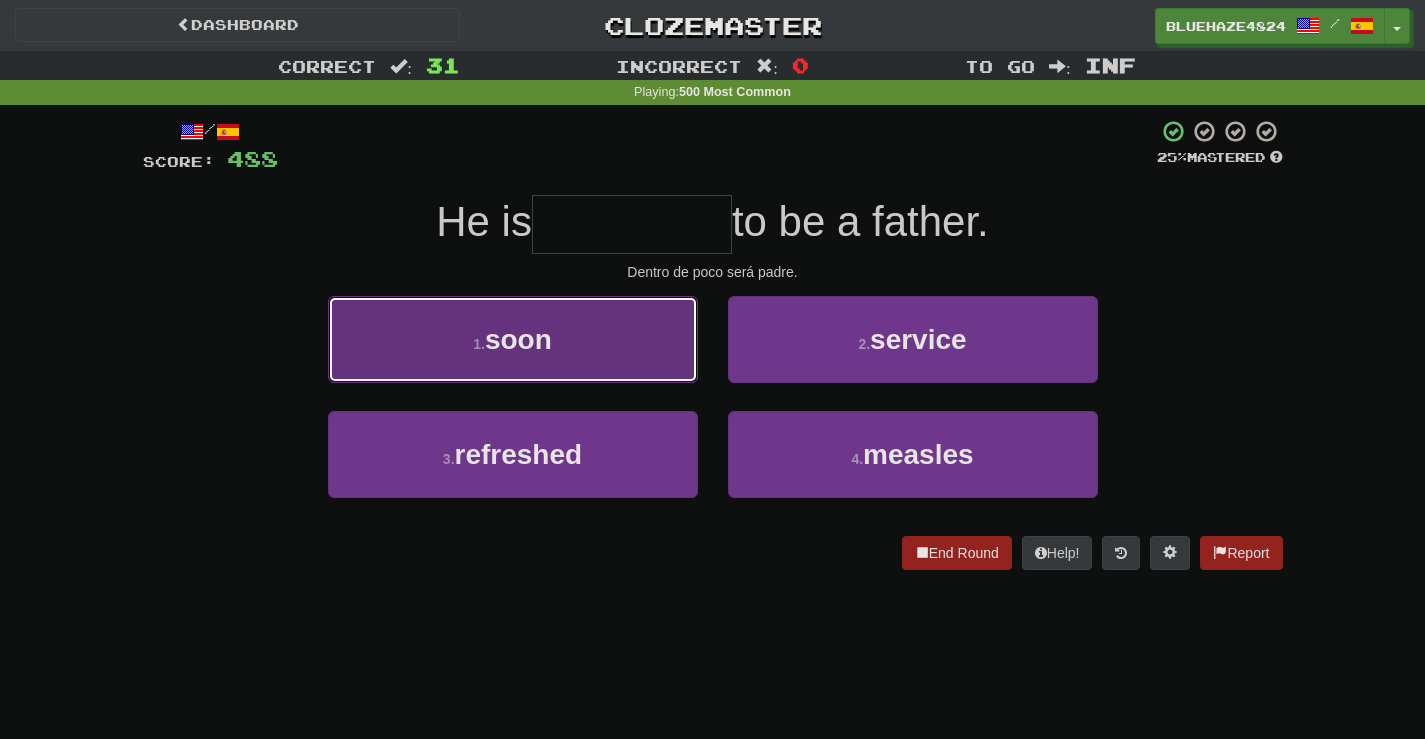 click on "1 .  soon" at bounding box center (513, 339) 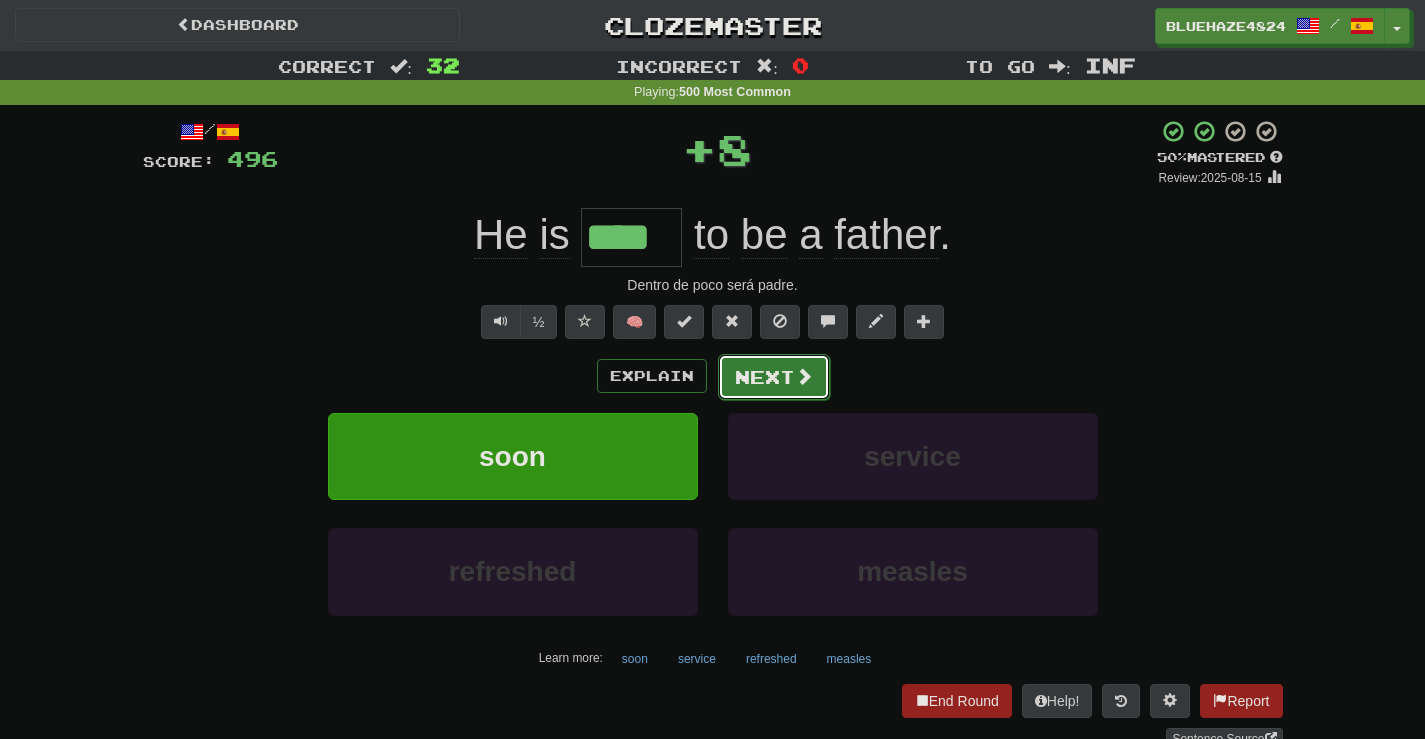 click on "Next" at bounding box center [774, 377] 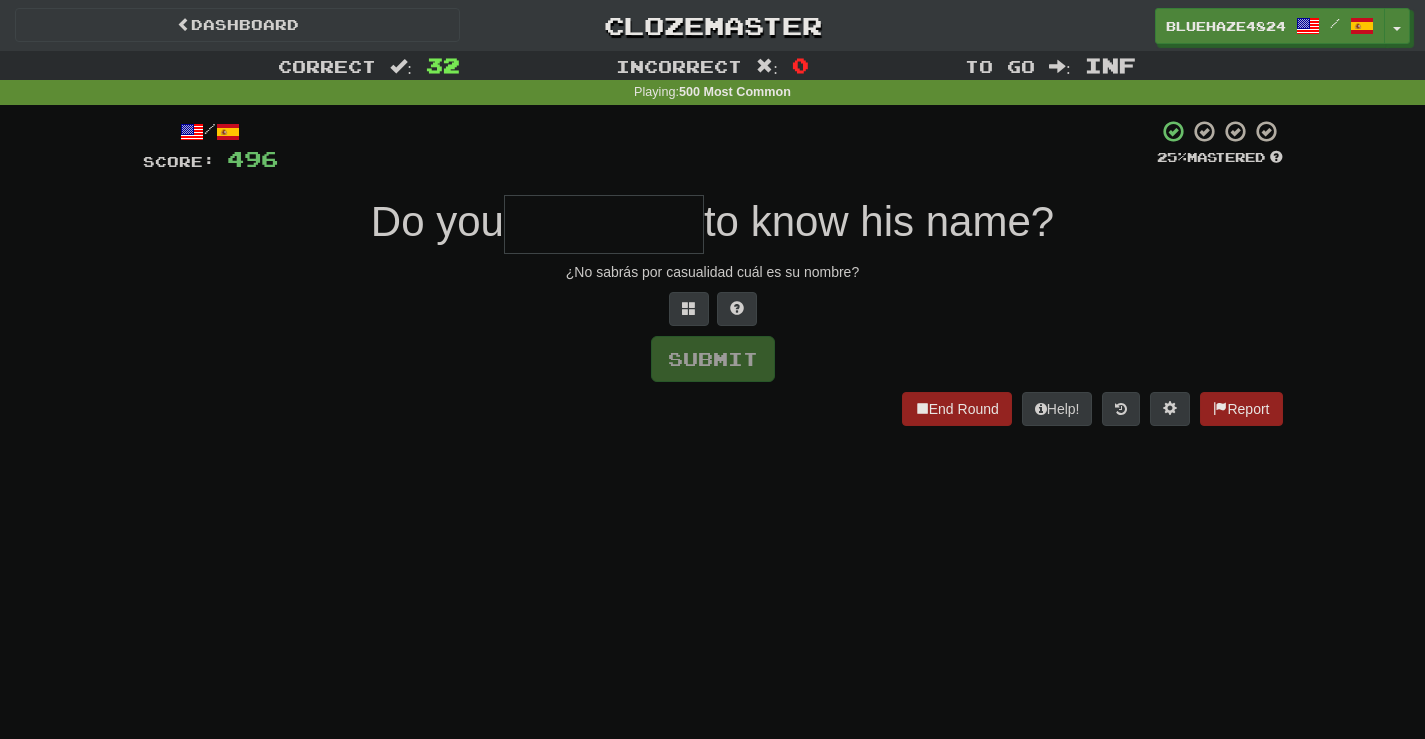 click at bounding box center (604, 224) 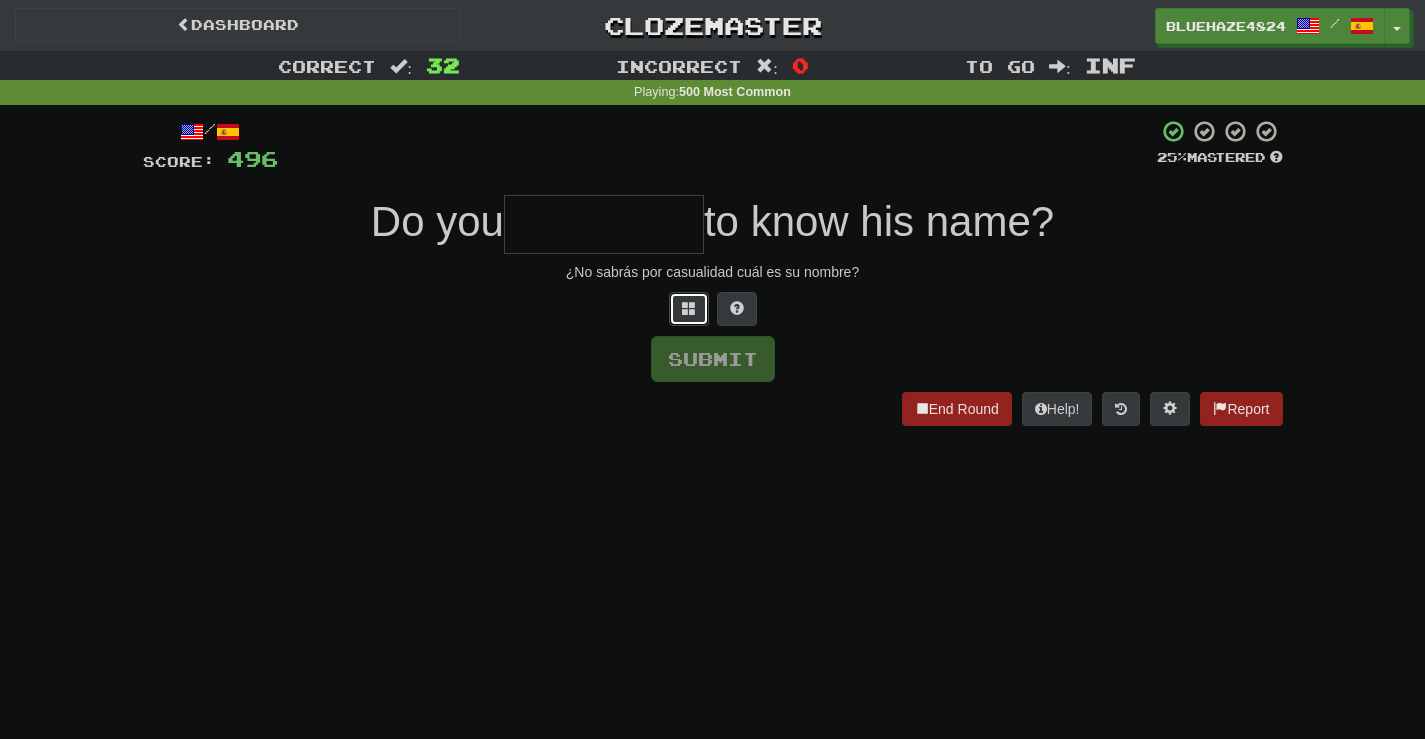 click at bounding box center [689, 308] 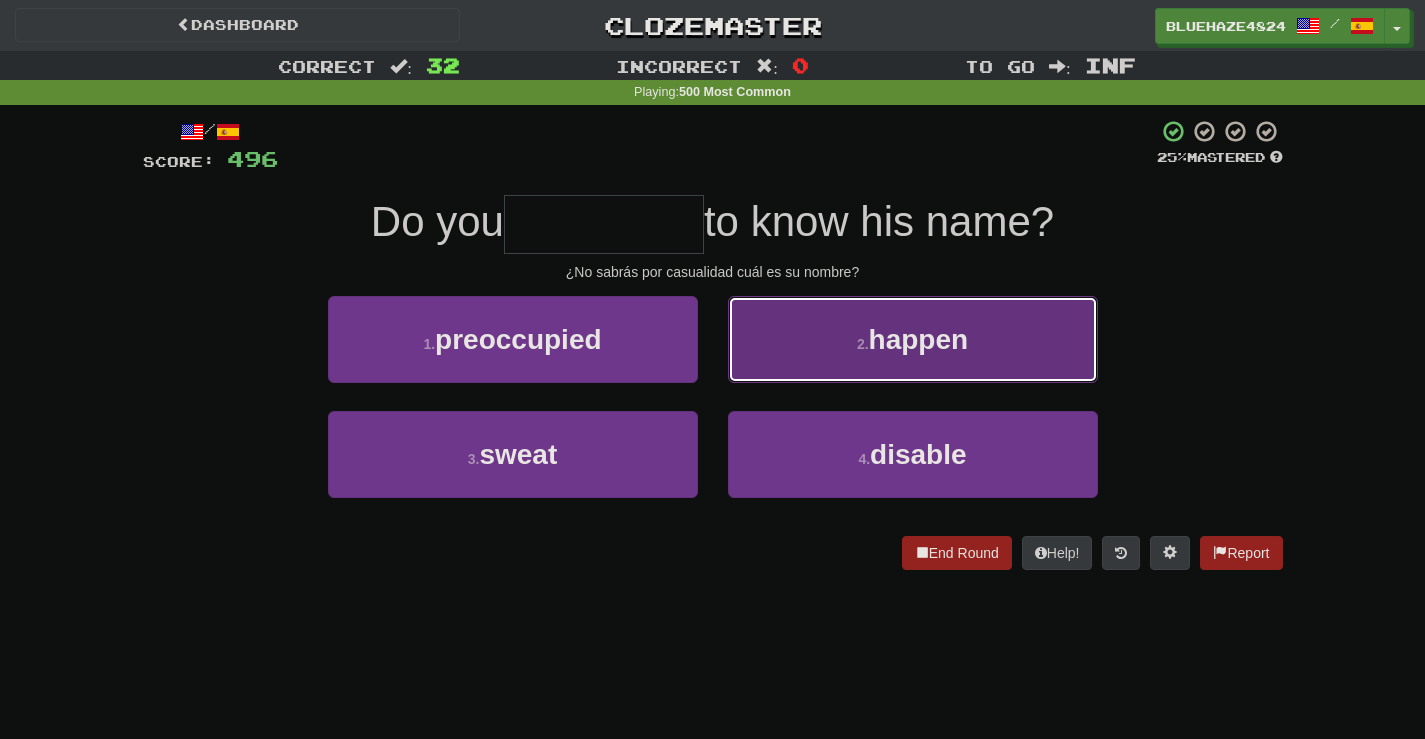 click on "2 .  happen" at bounding box center [913, 339] 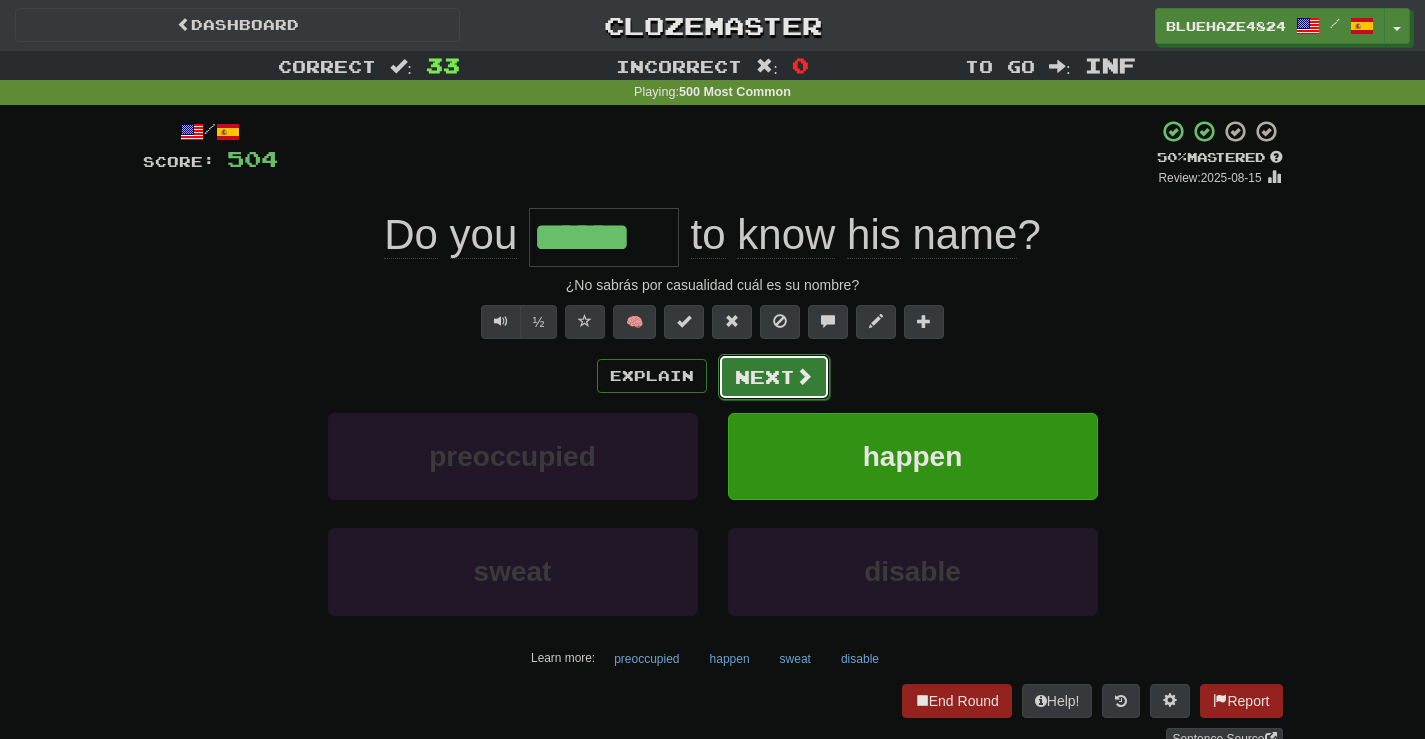 click at bounding box center (804, 376) 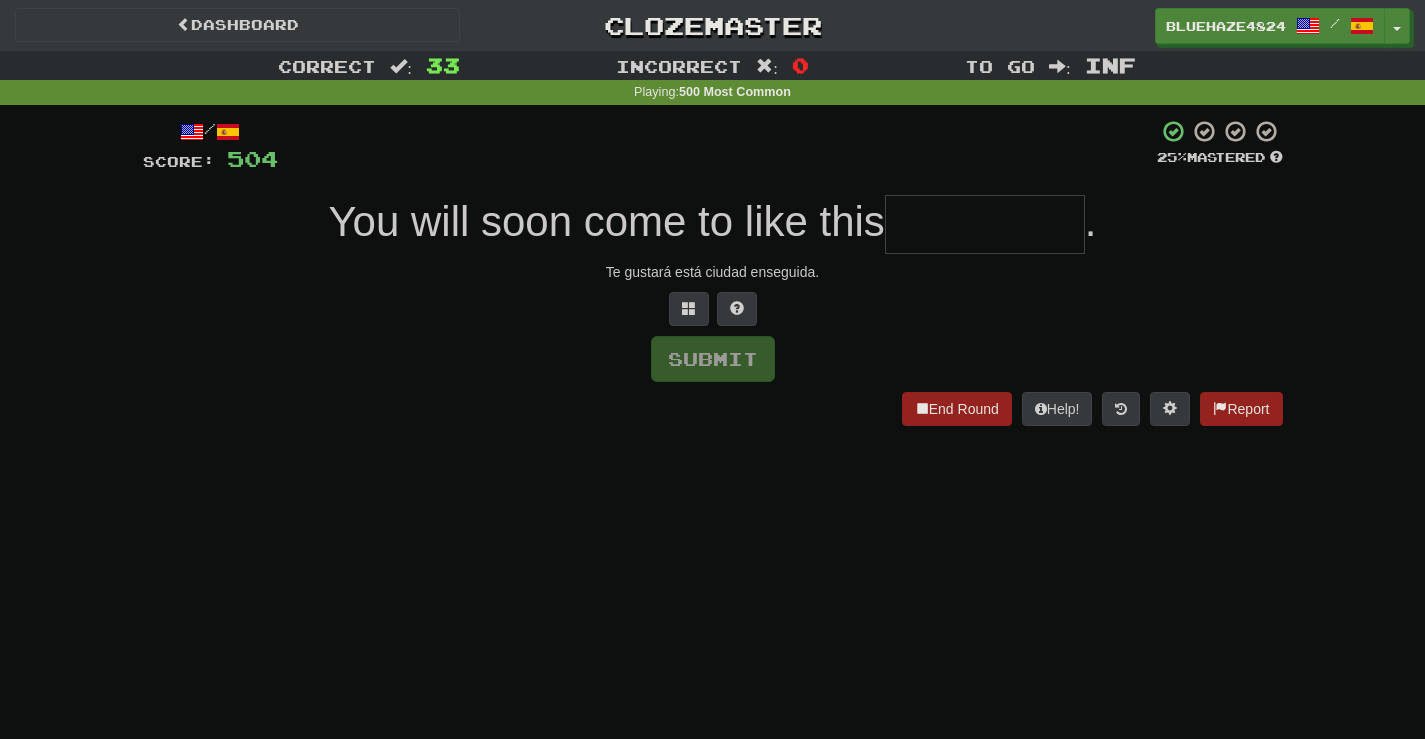 click at bounding box center (985, 224) 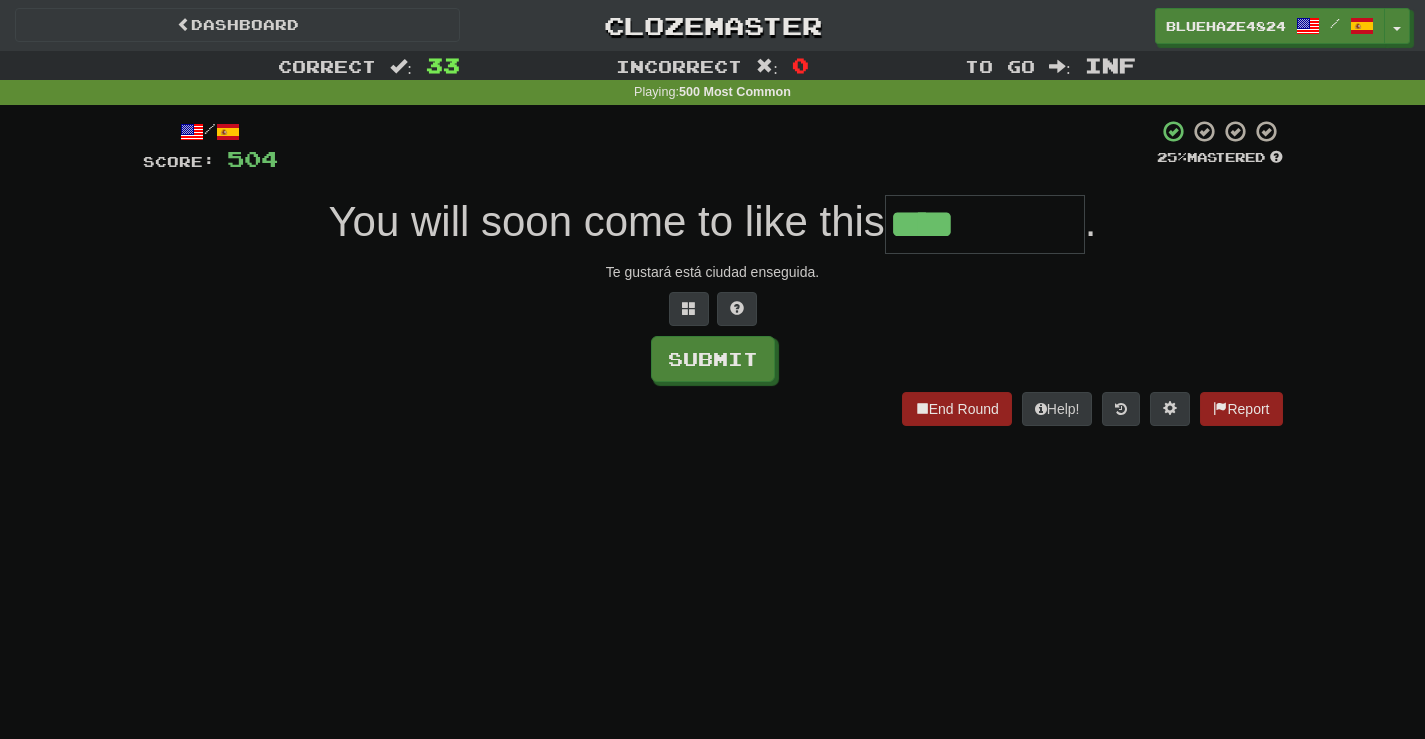 type on "****" 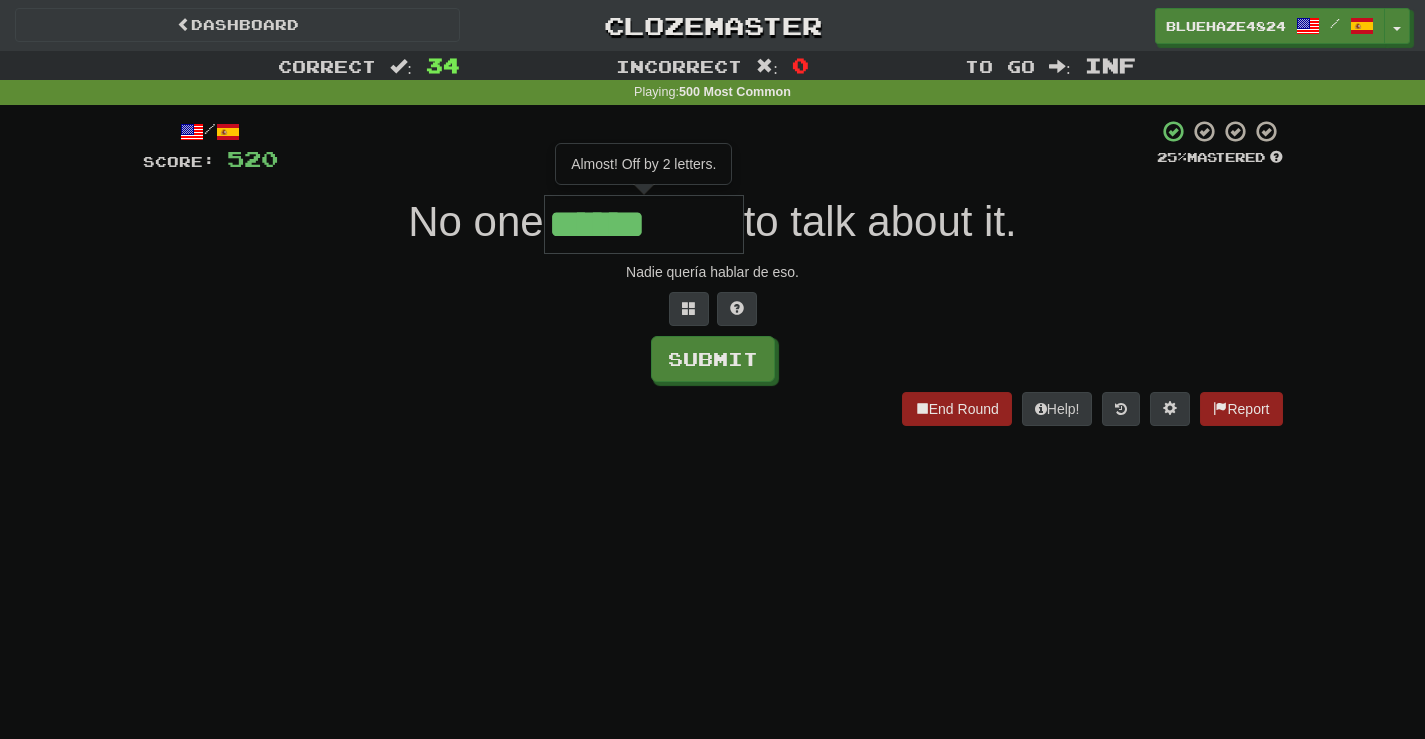 type on "******" 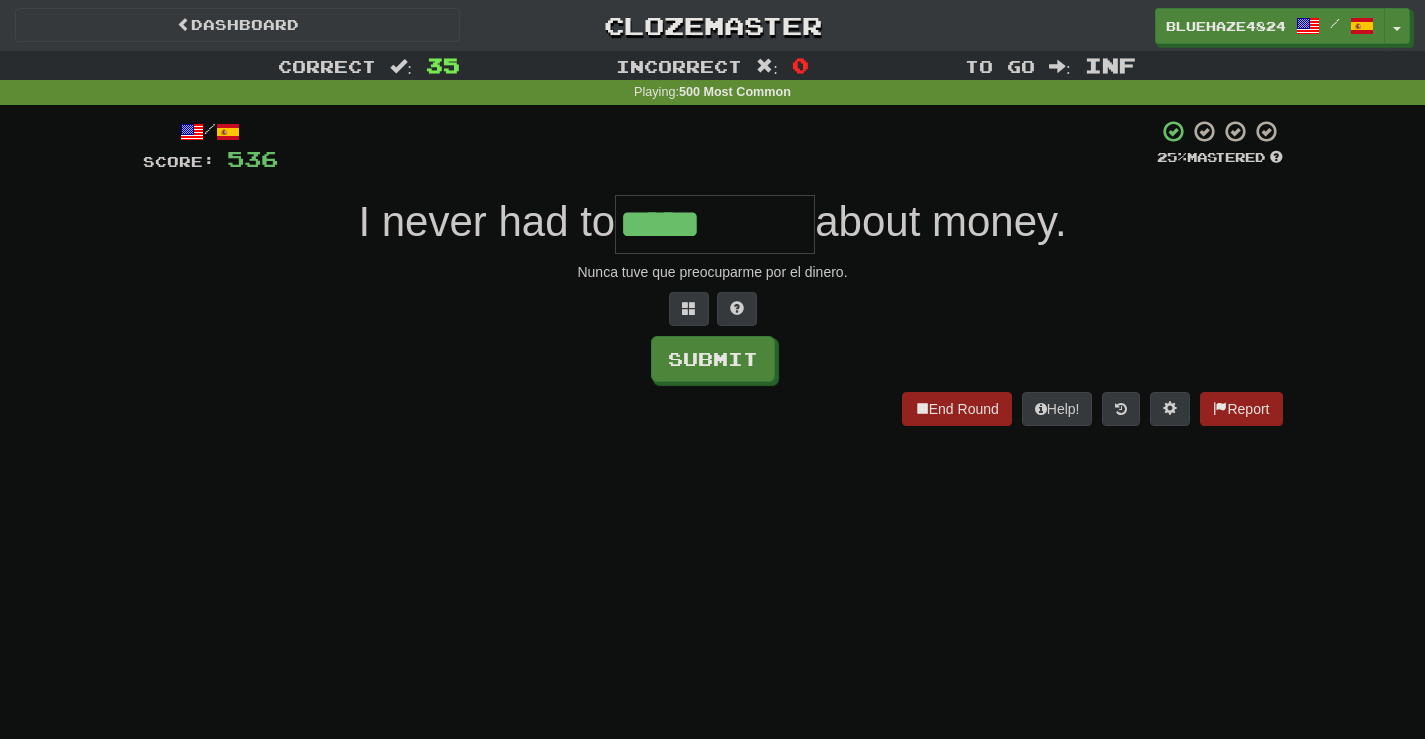 type on "*****" 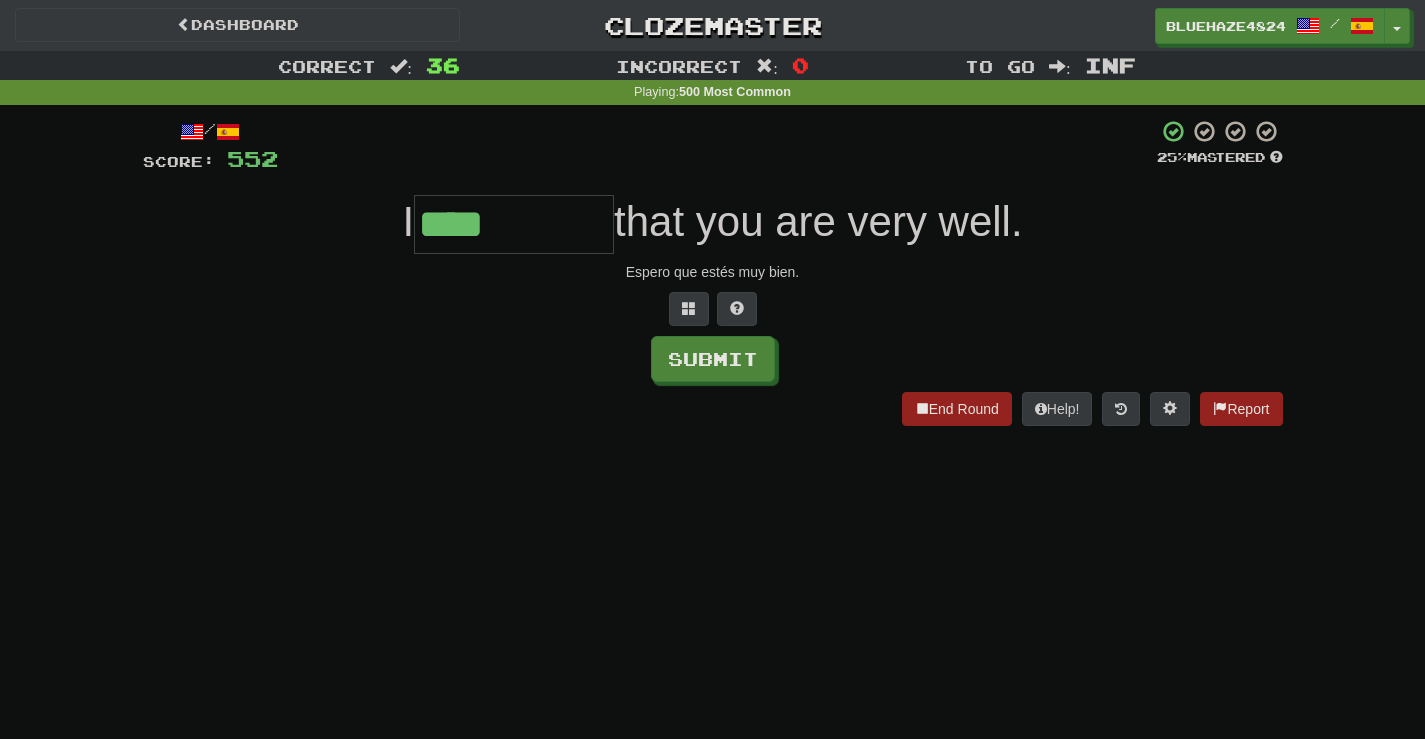 type on "****" 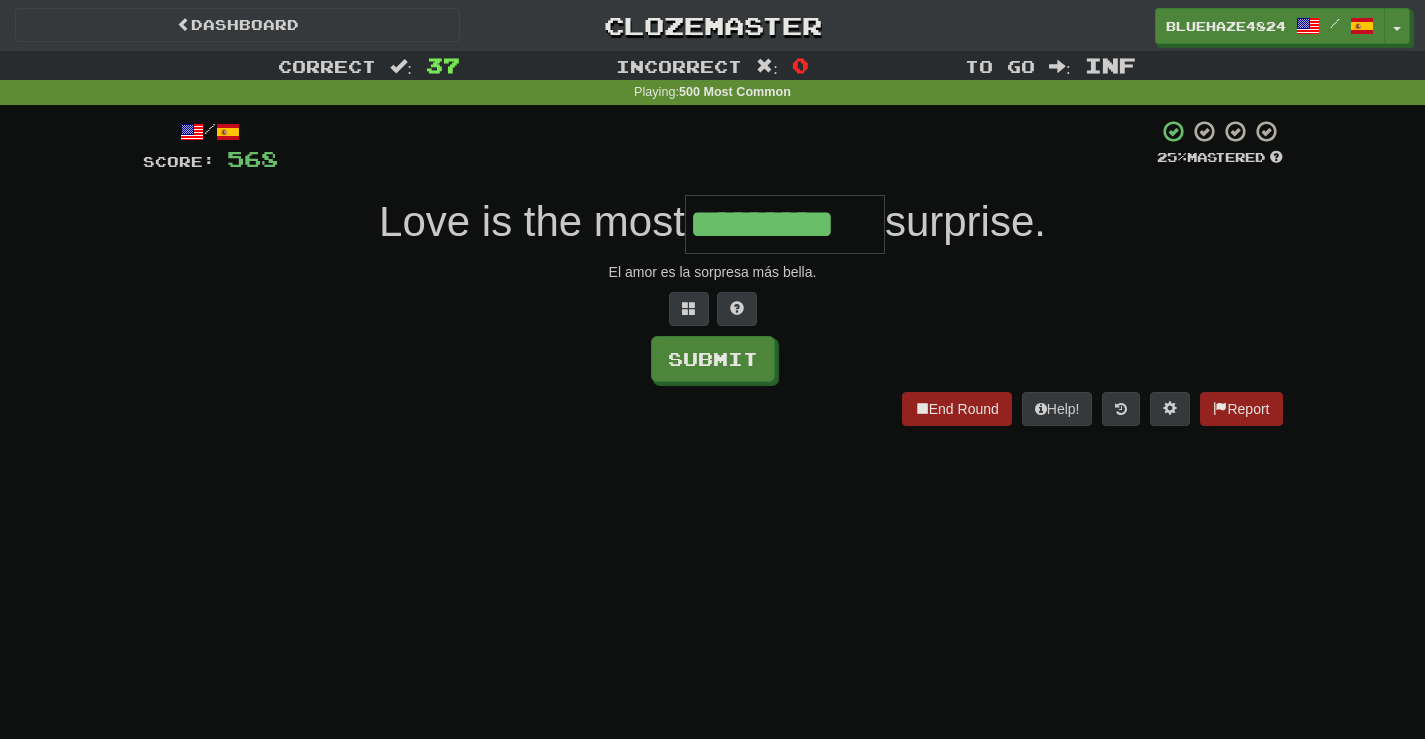 type on "*********" 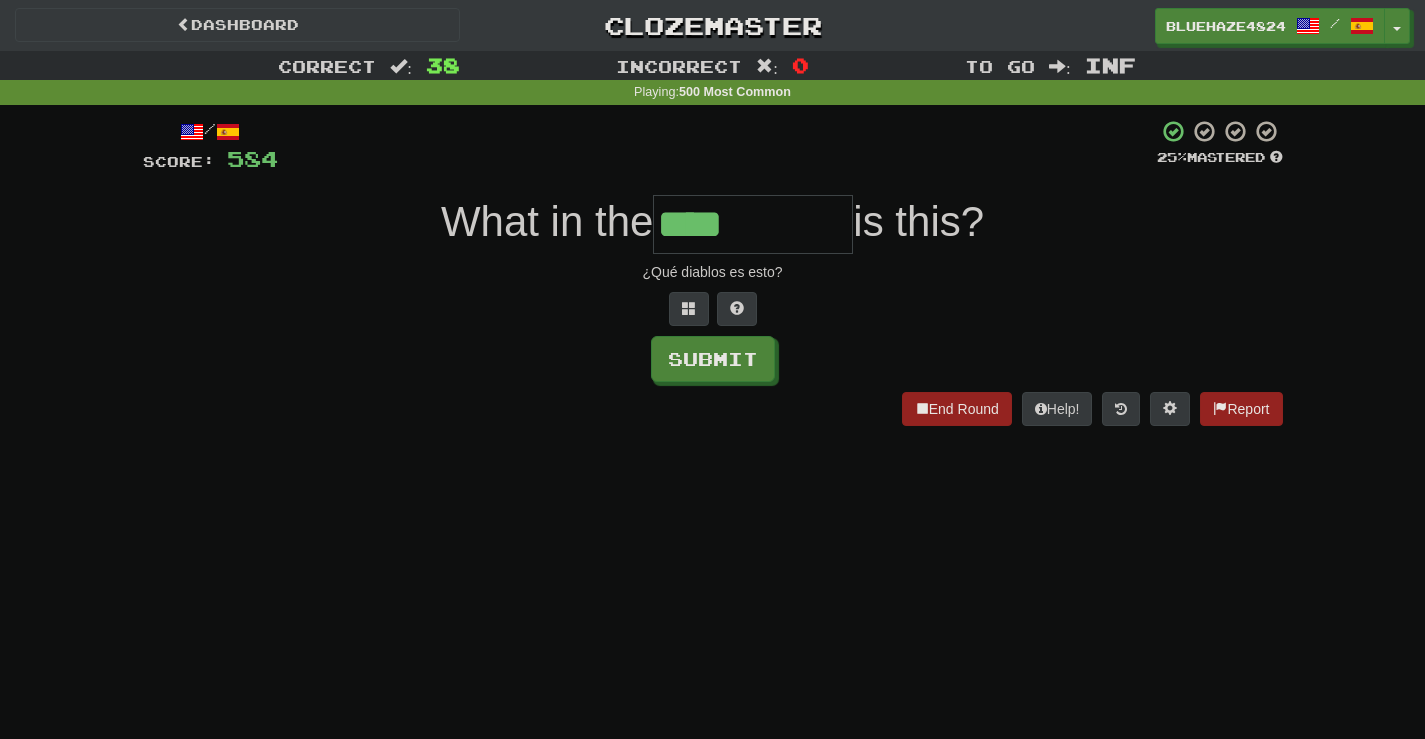 type on "****" 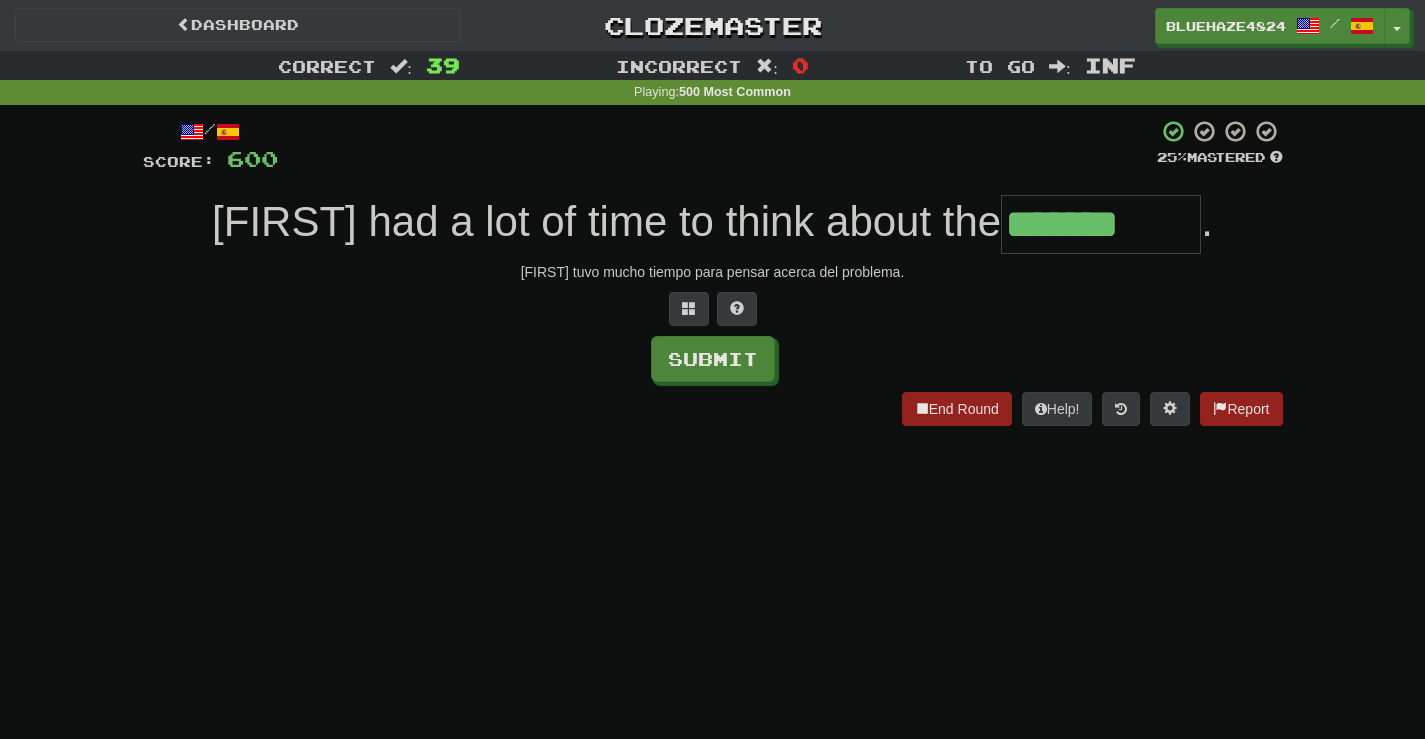 type on "*******" 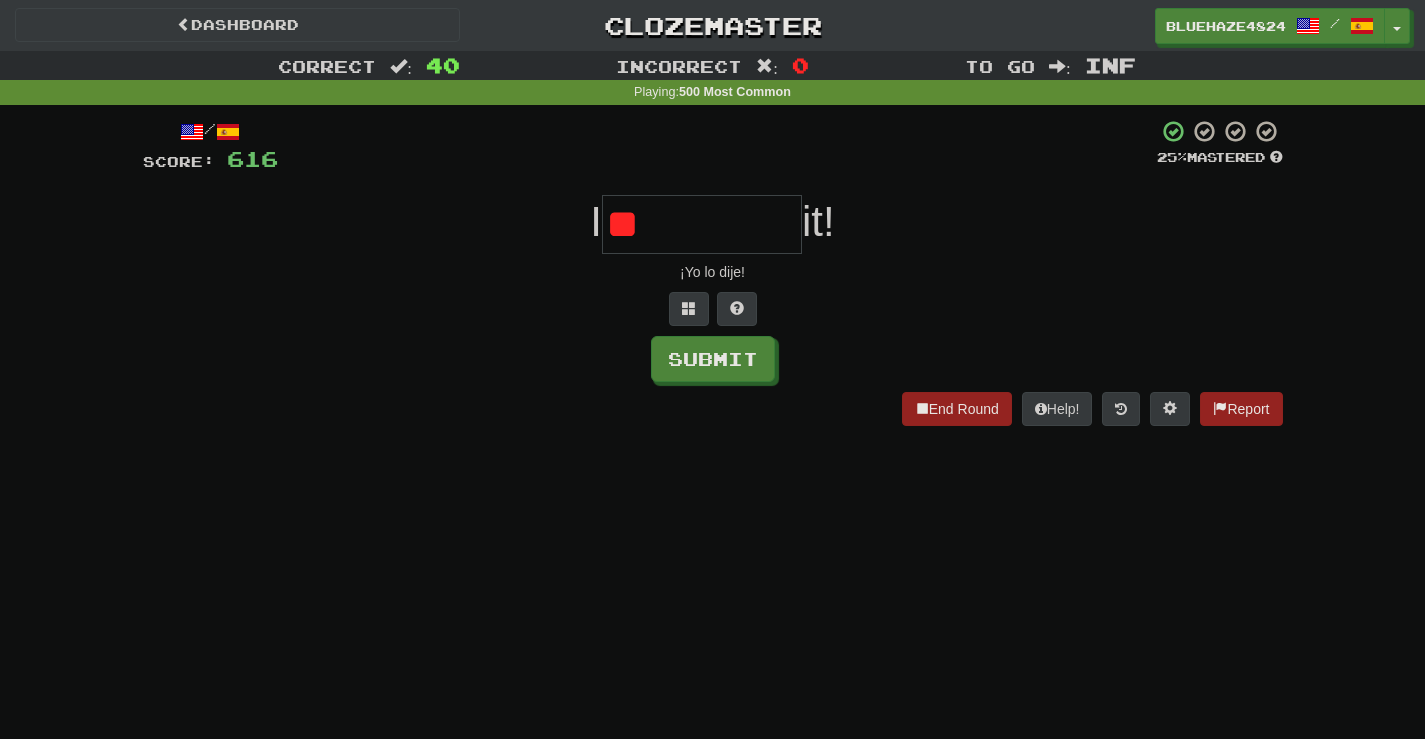 type on "*" 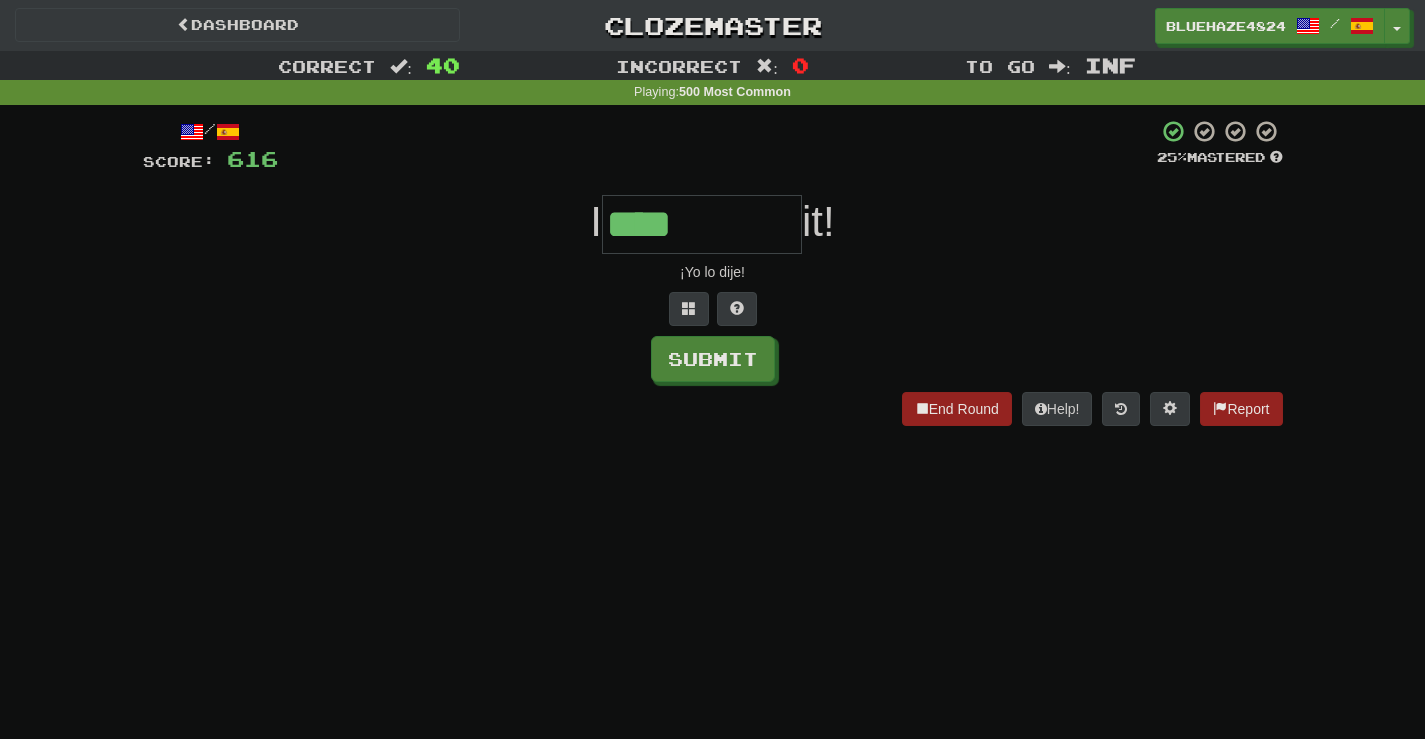 type on "****" 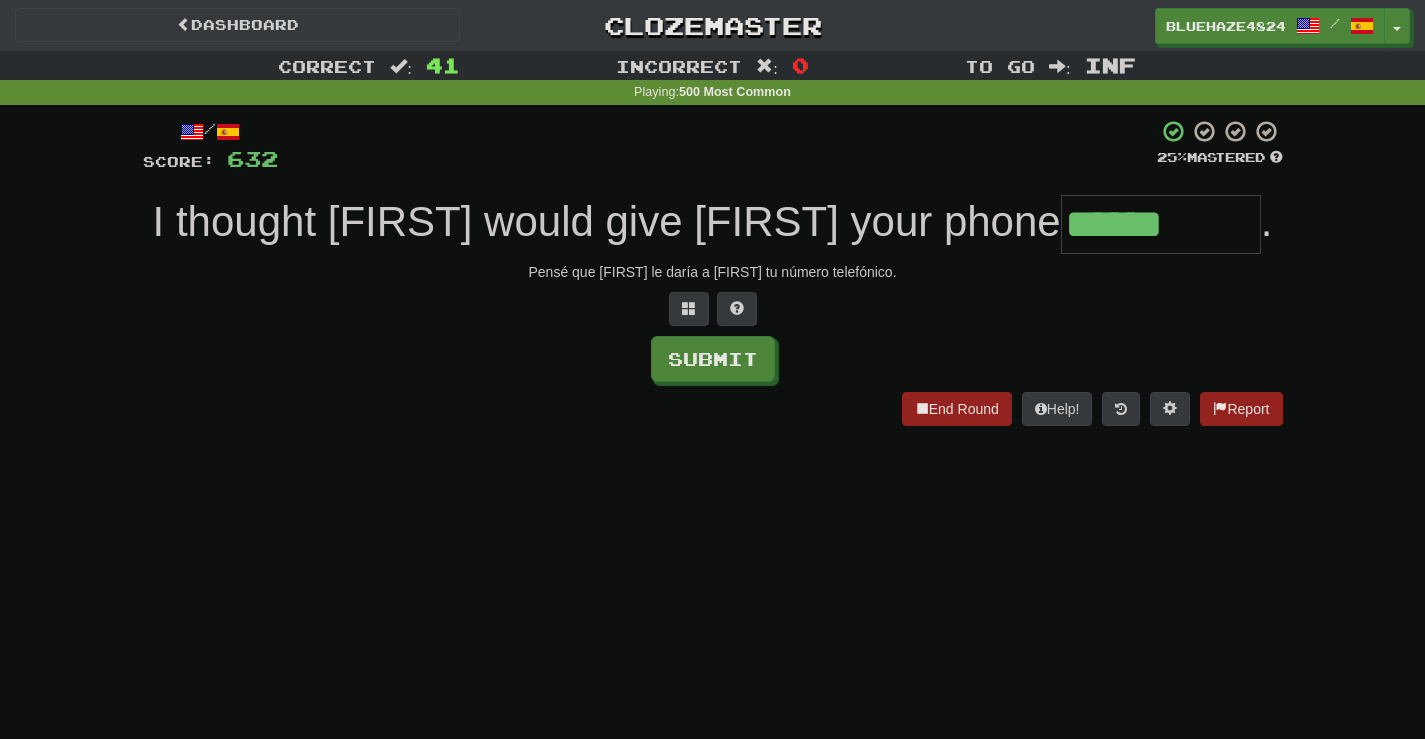type on "******" 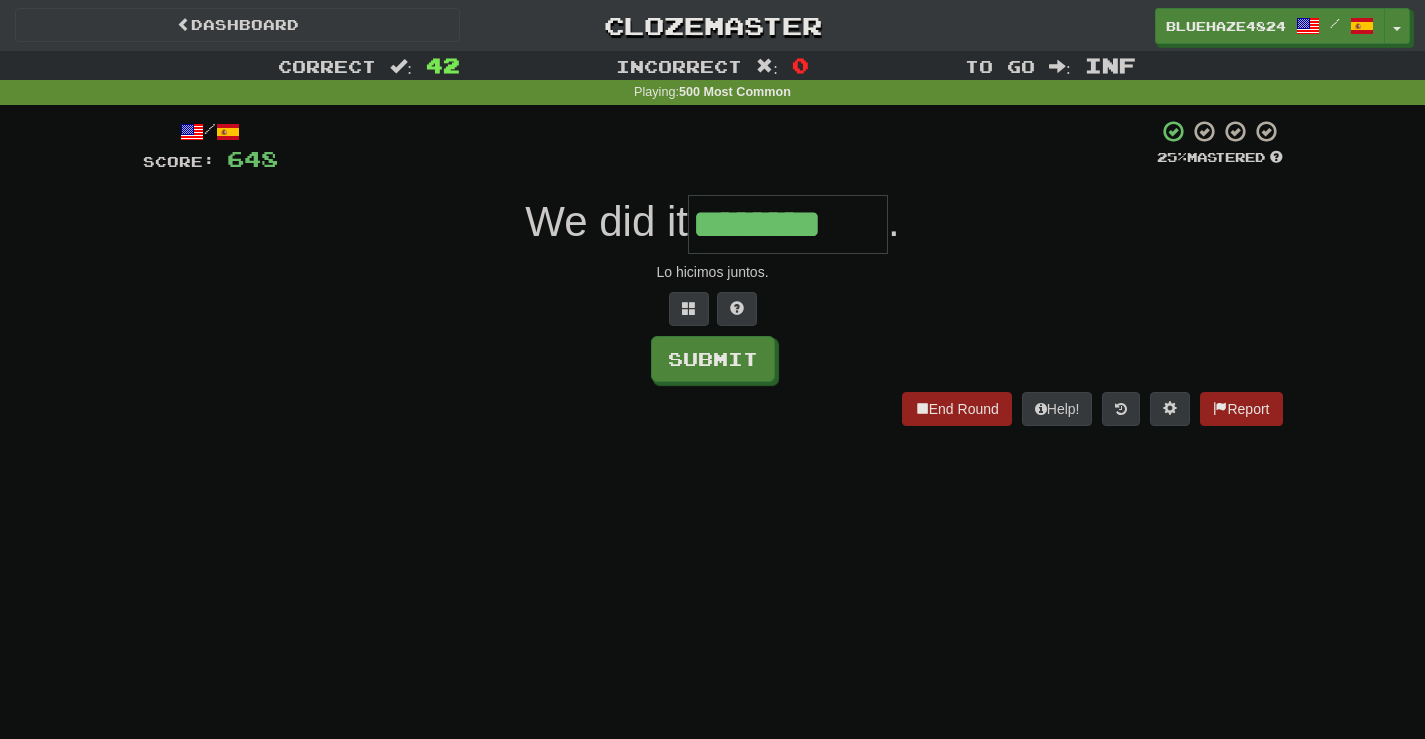 type on "********" 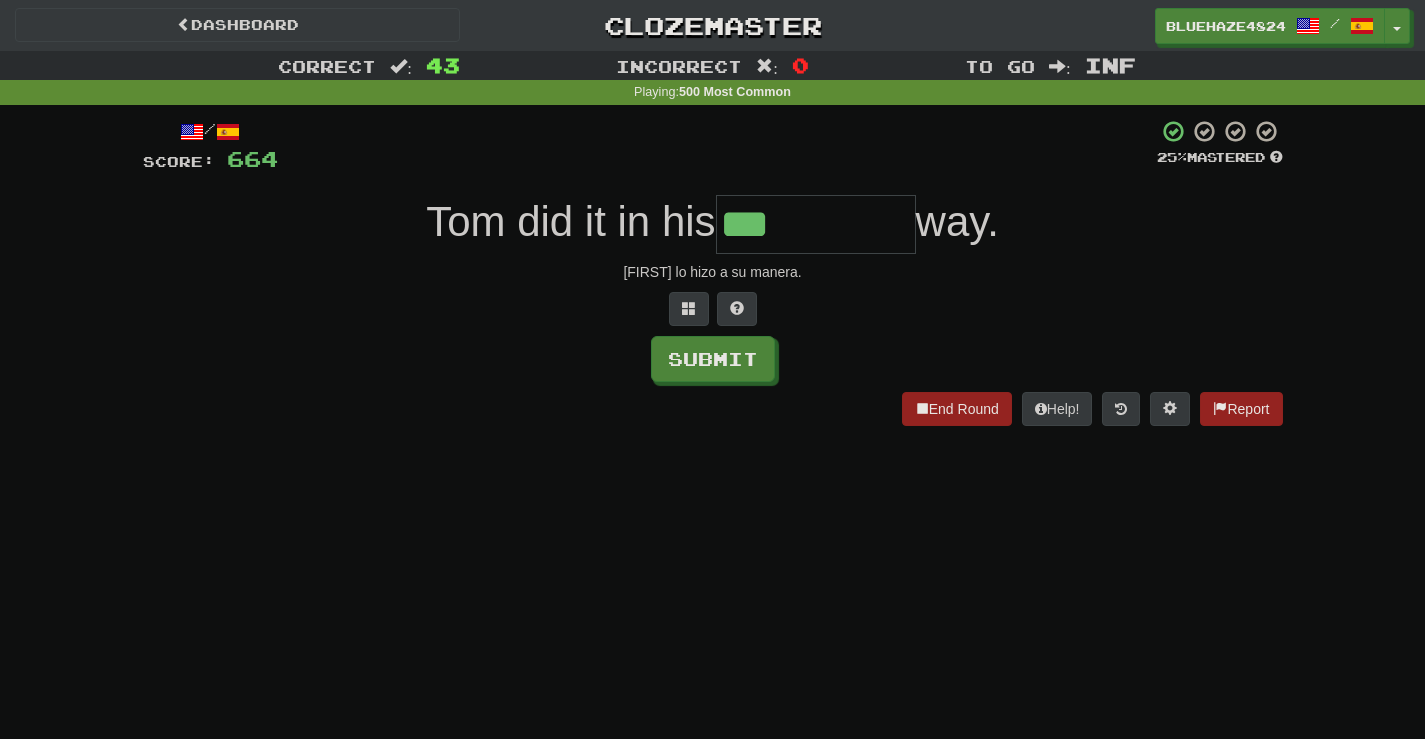 type on "***" 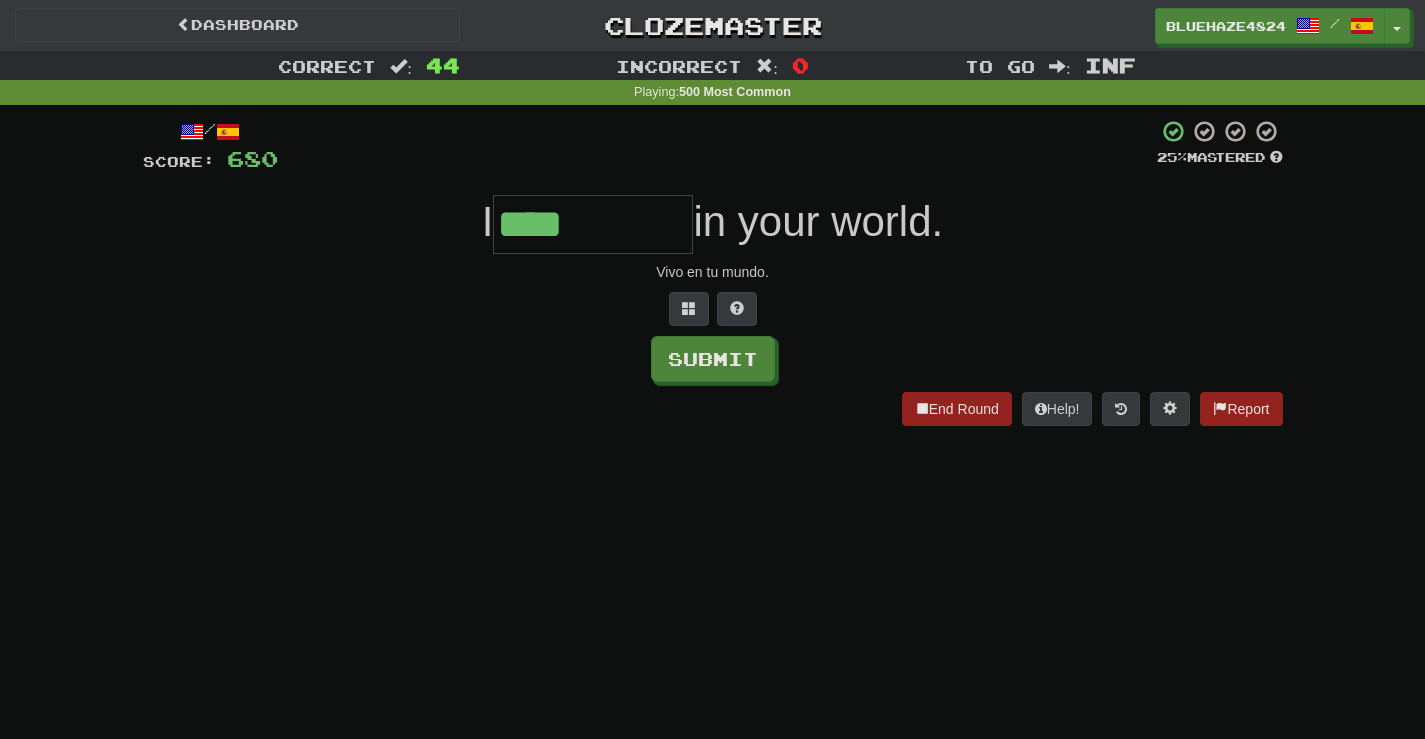 type on "****" 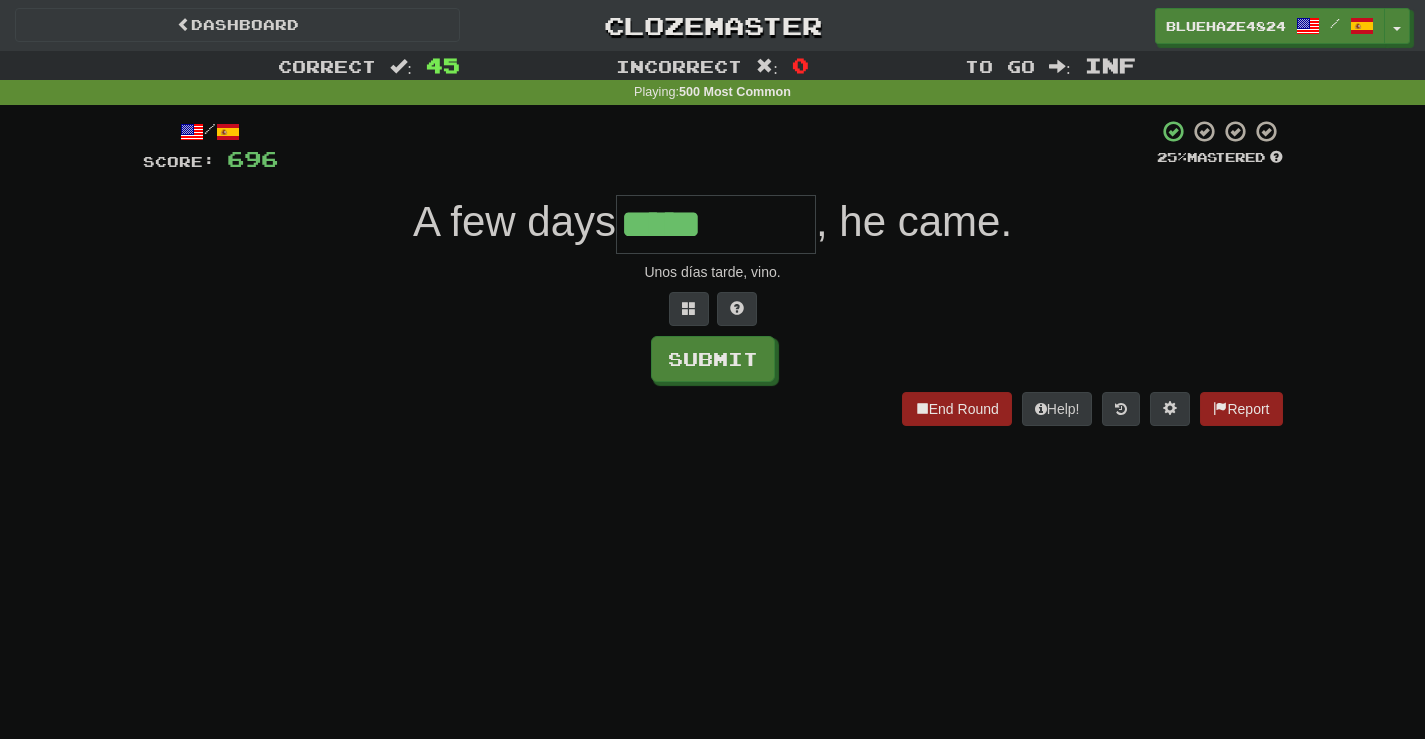 type on "*****" 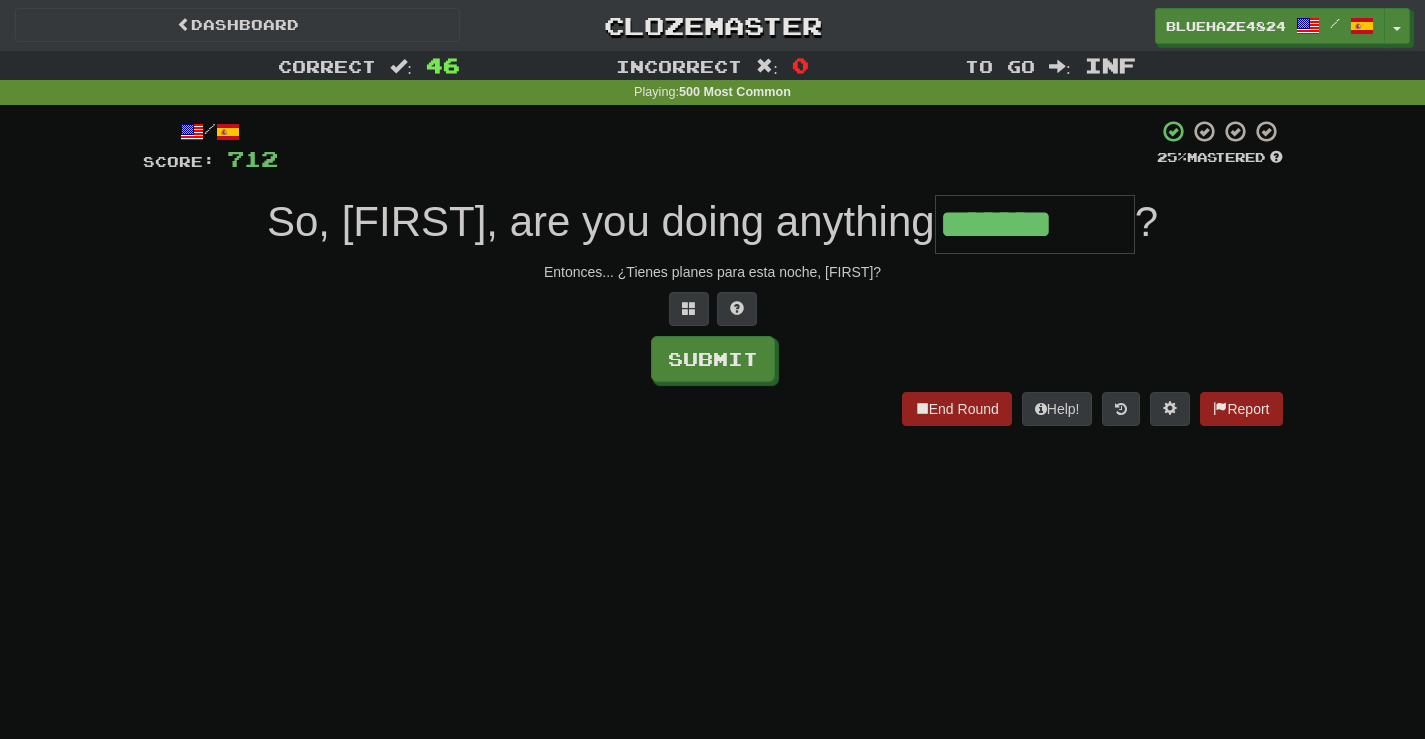 type on "*******" 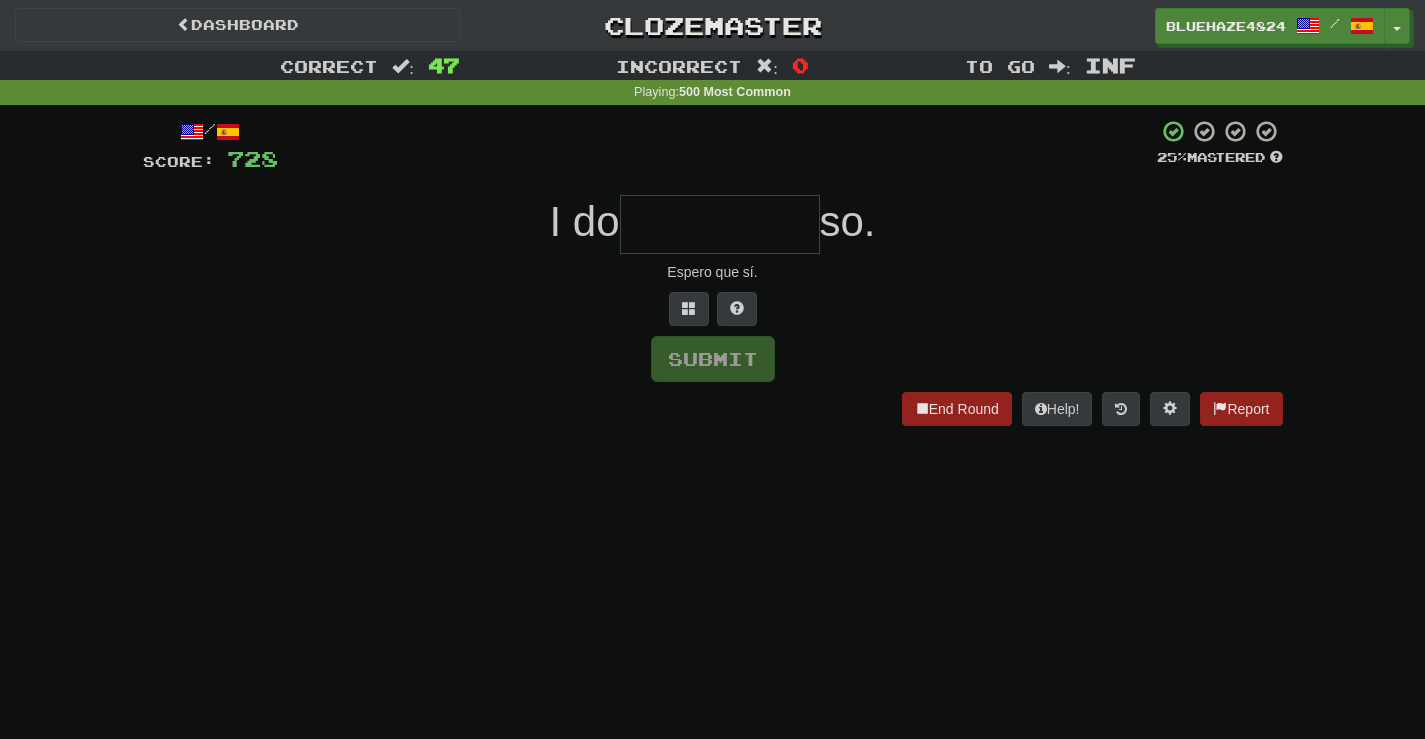 type on "*" 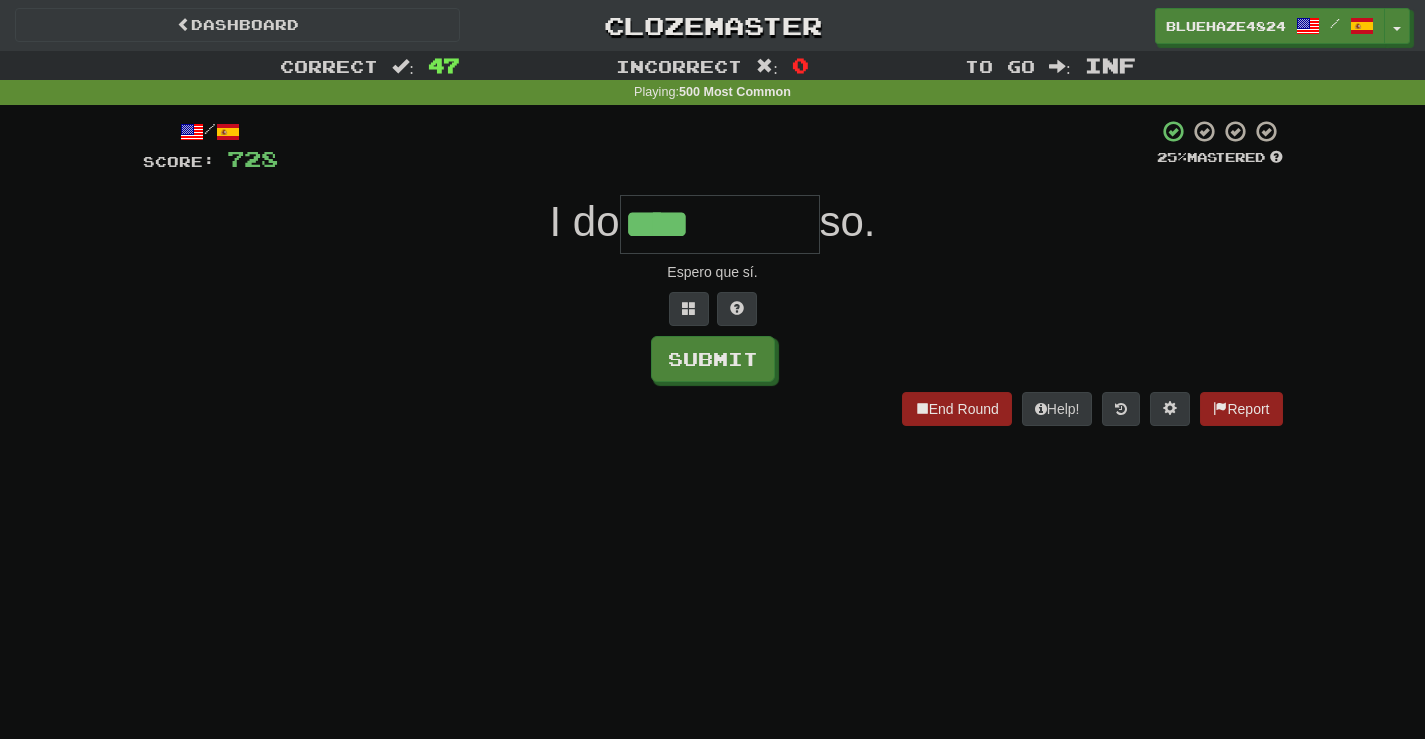 type on "****" 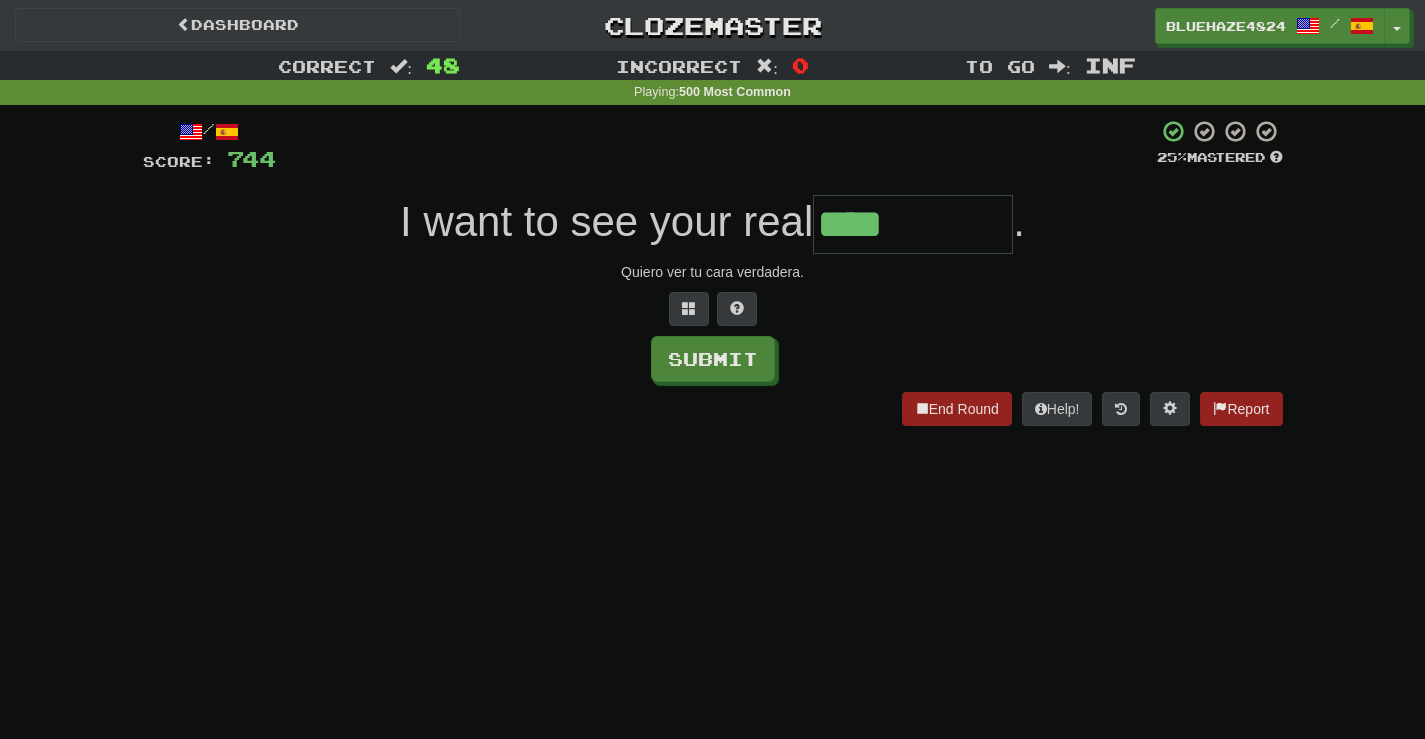 type on "****" 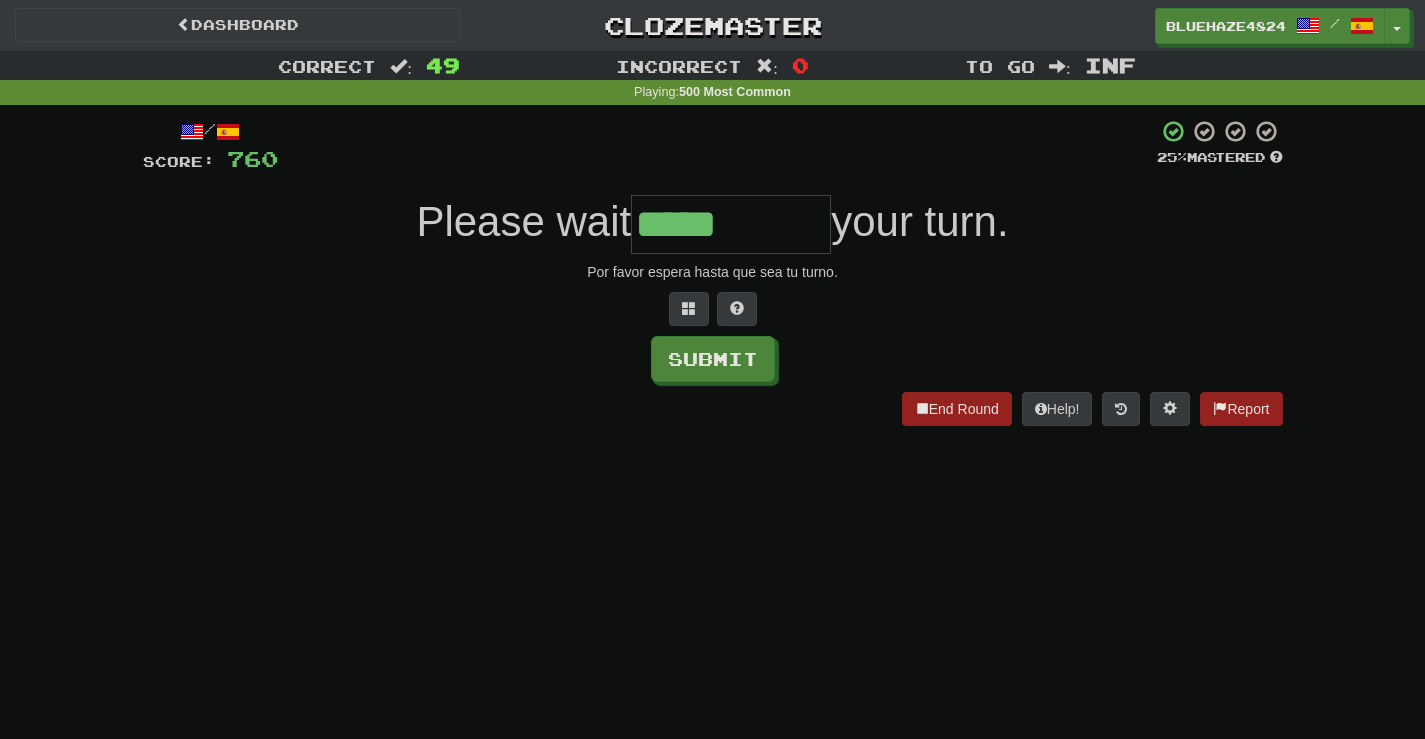 type on "*****" 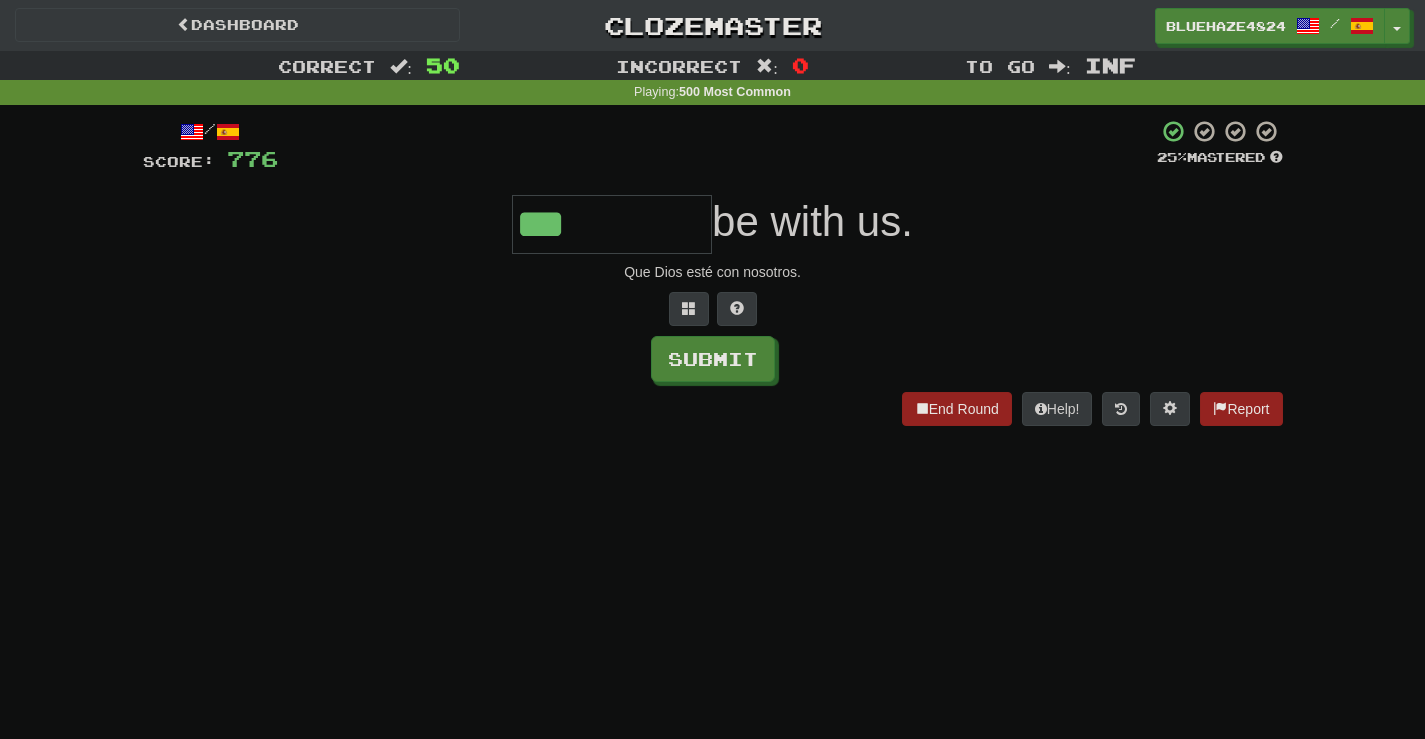 type on "***" 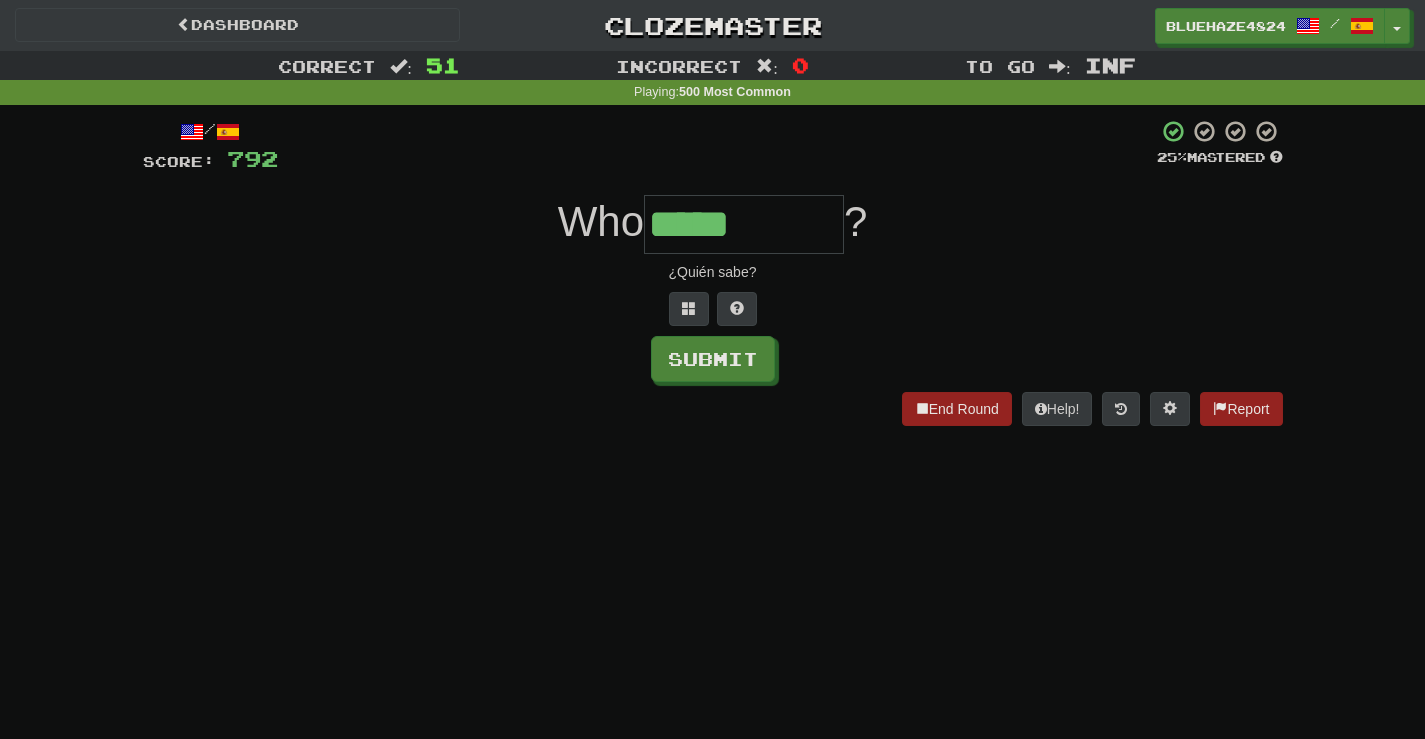 type on "*****" 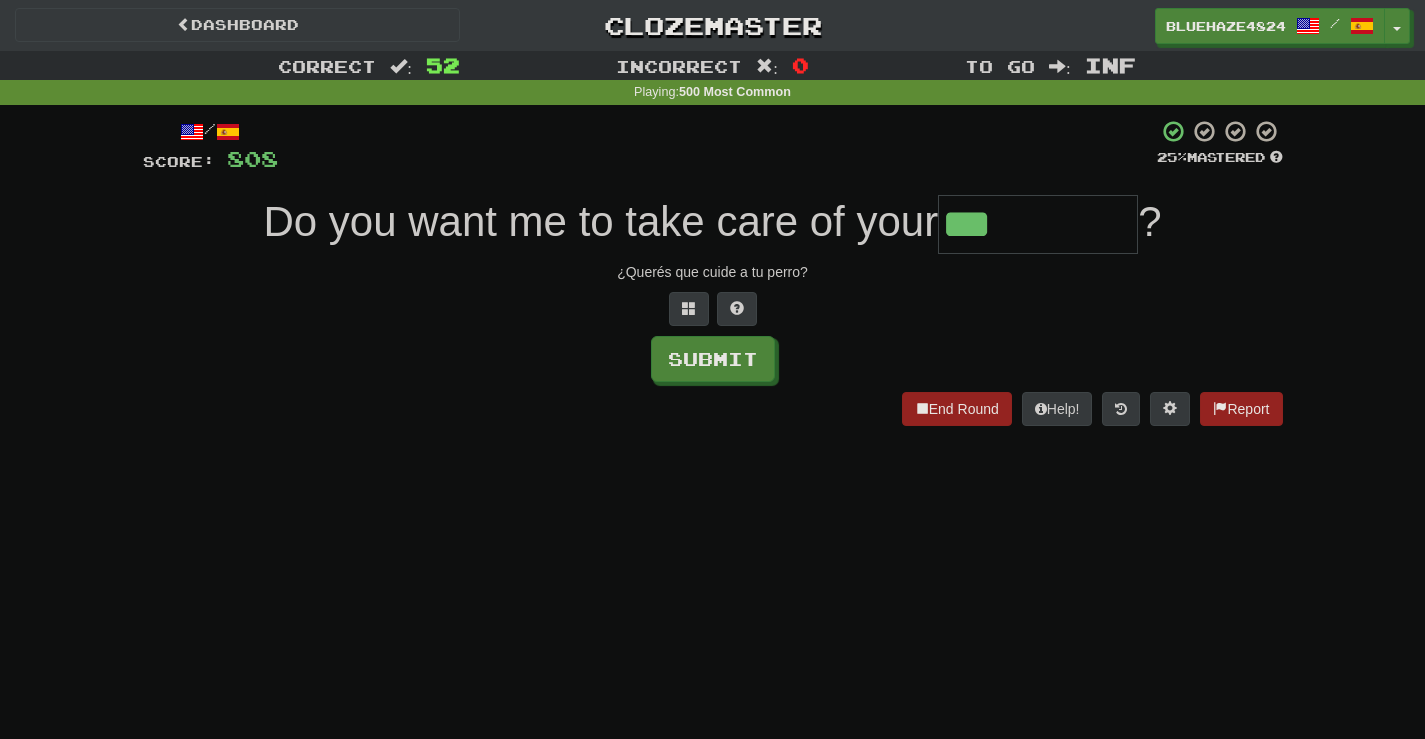 type on "***" 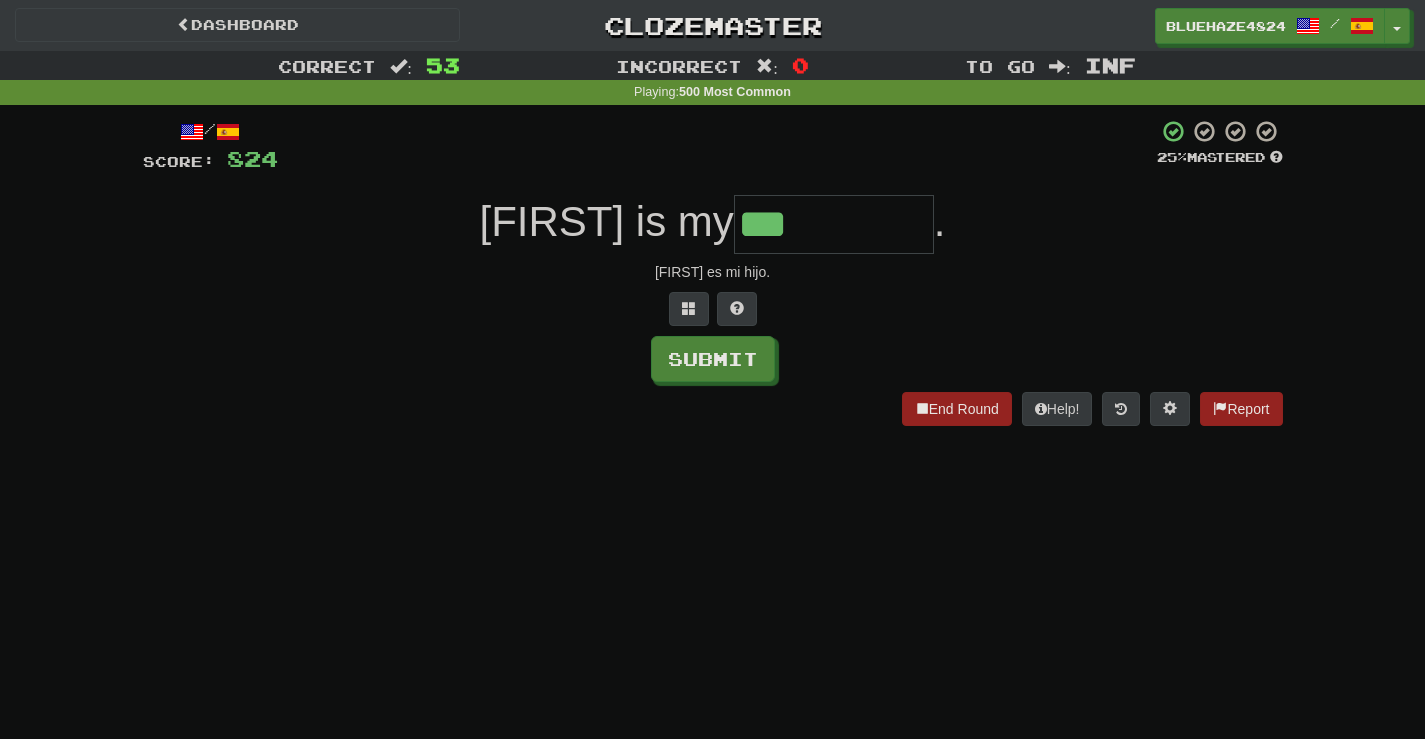type on "***" 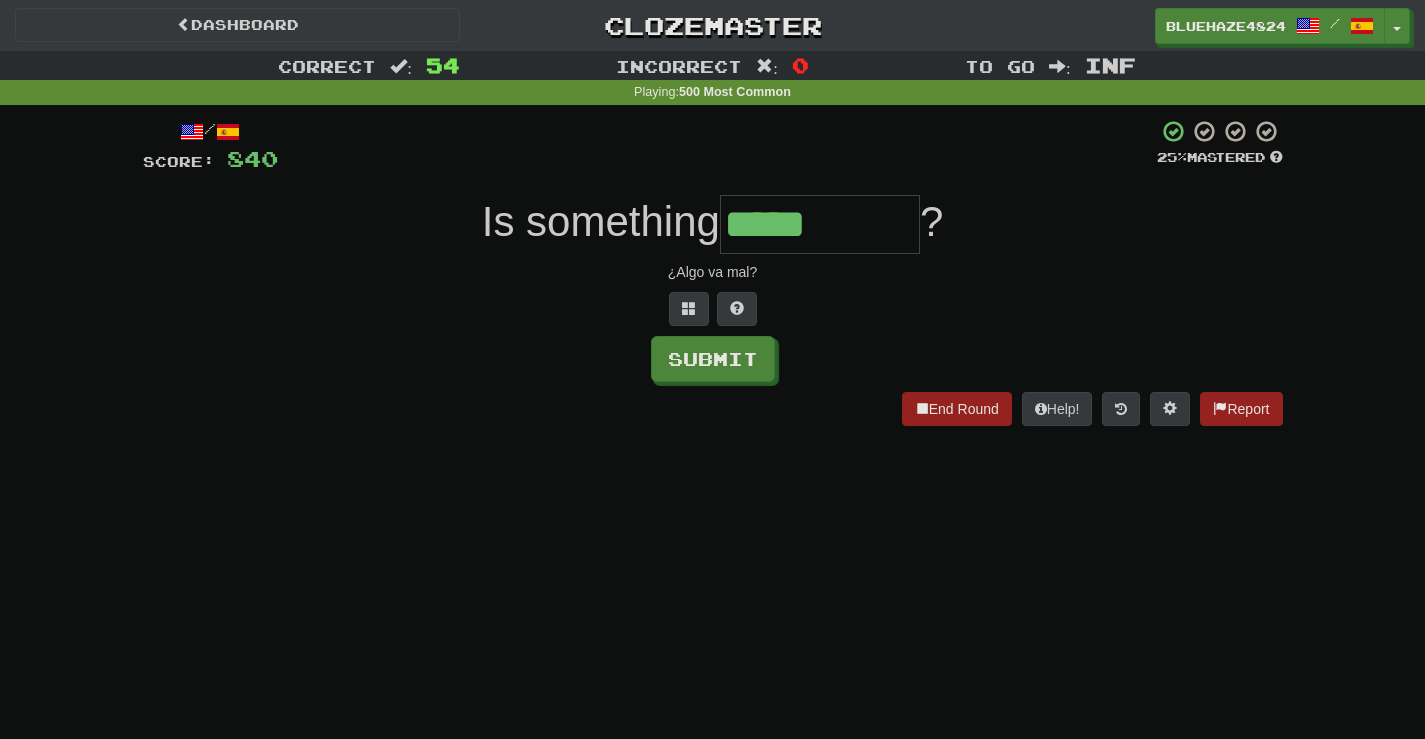 type on "*****" 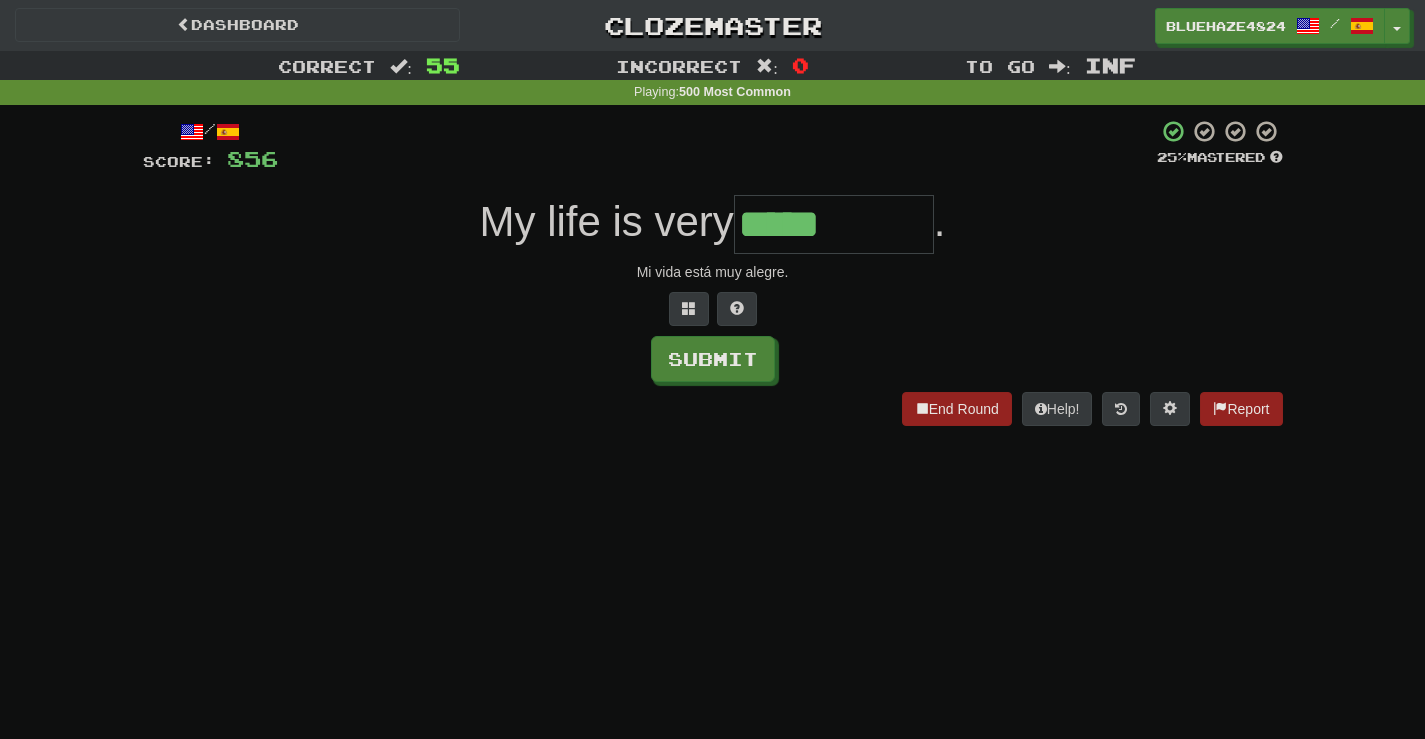 type on "*****" 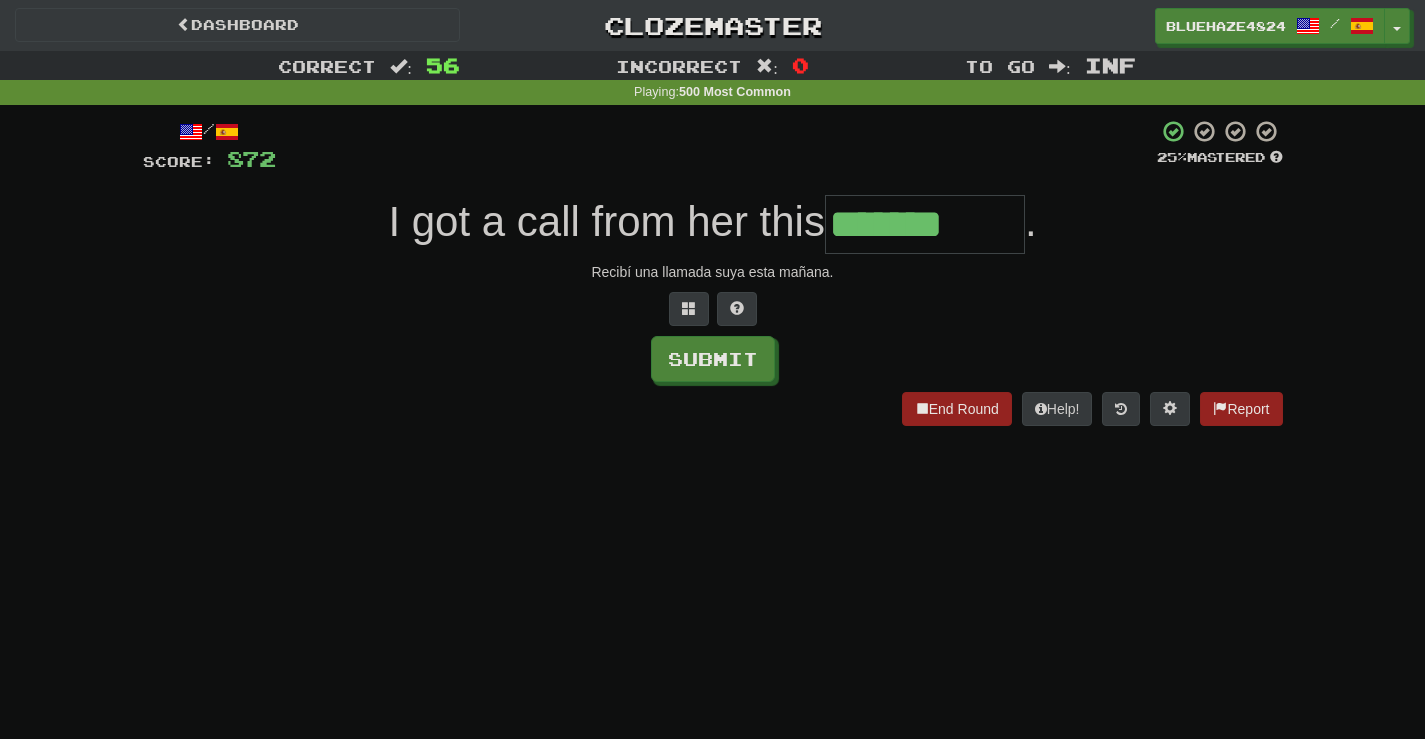 type on "*******" 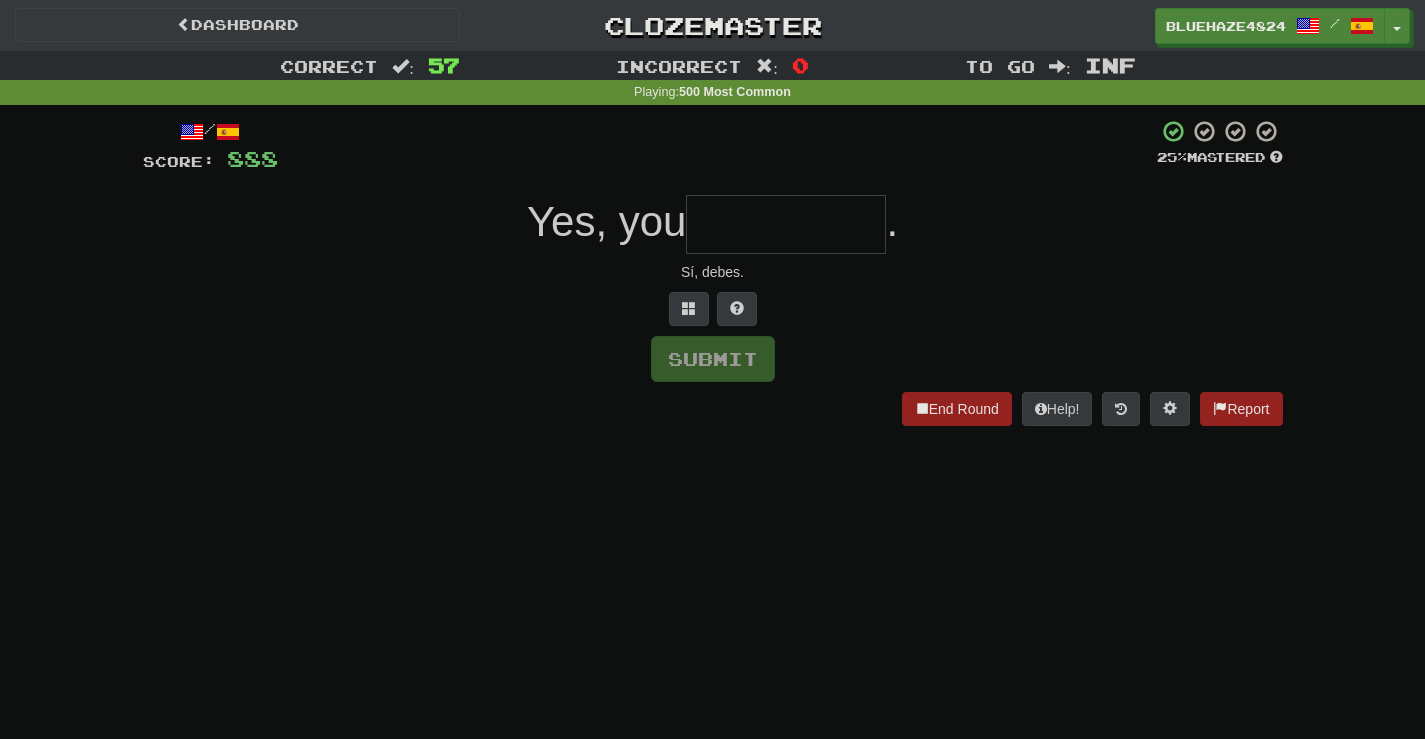 type on "*" 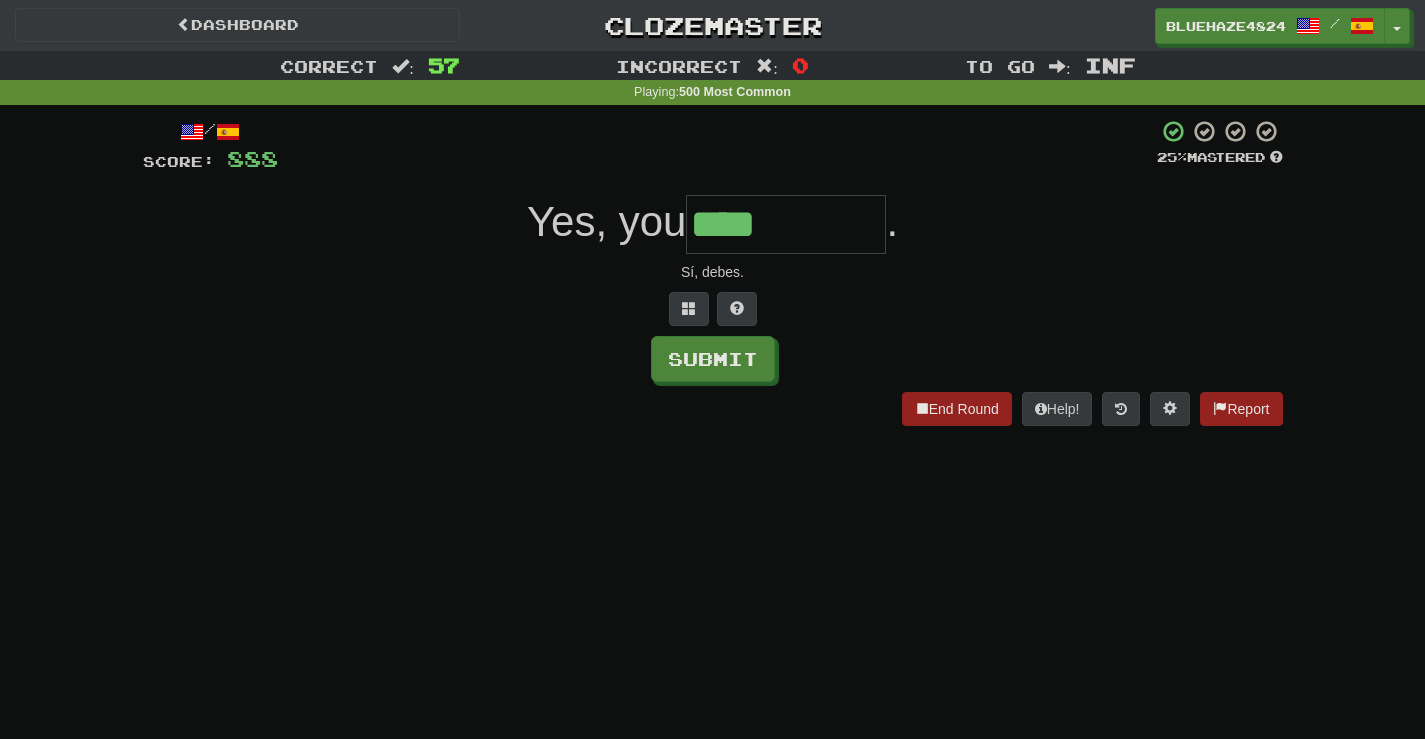 type on "****" 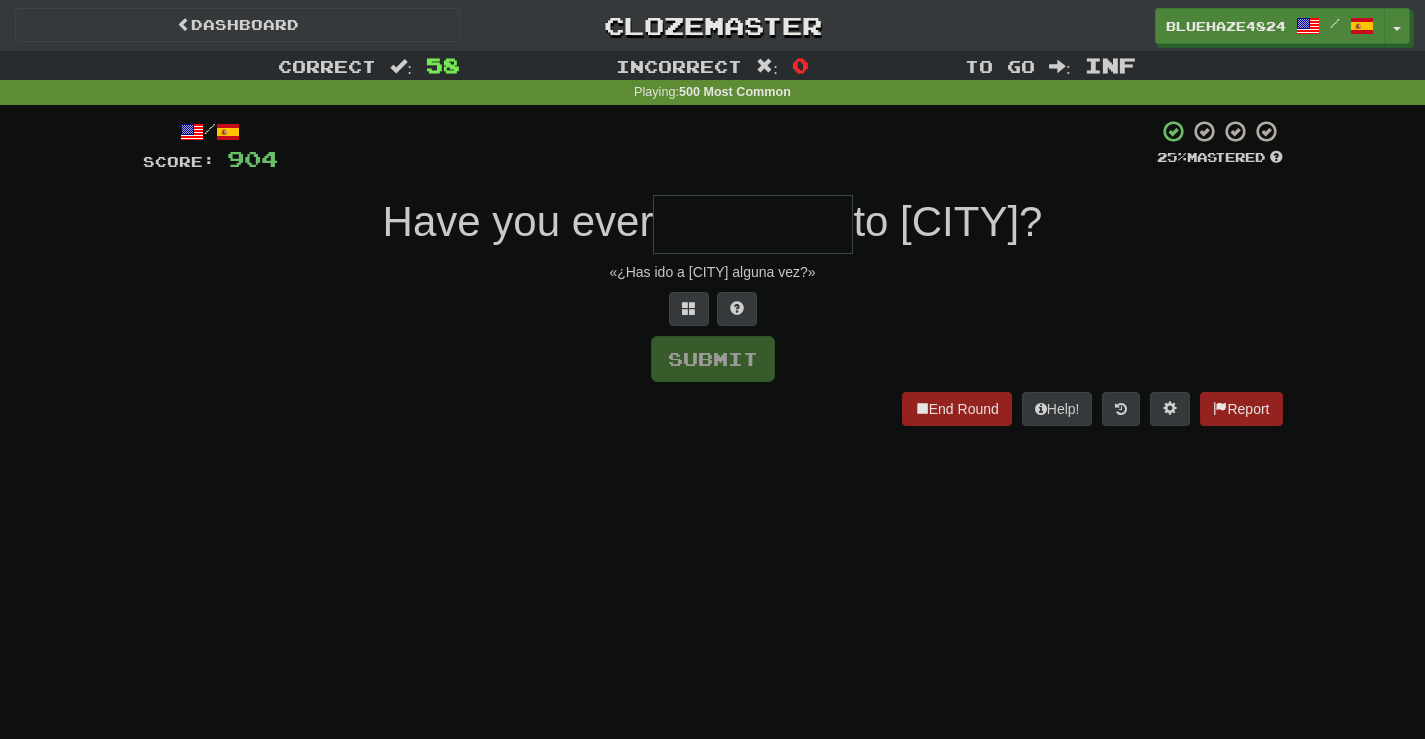 type on "*" 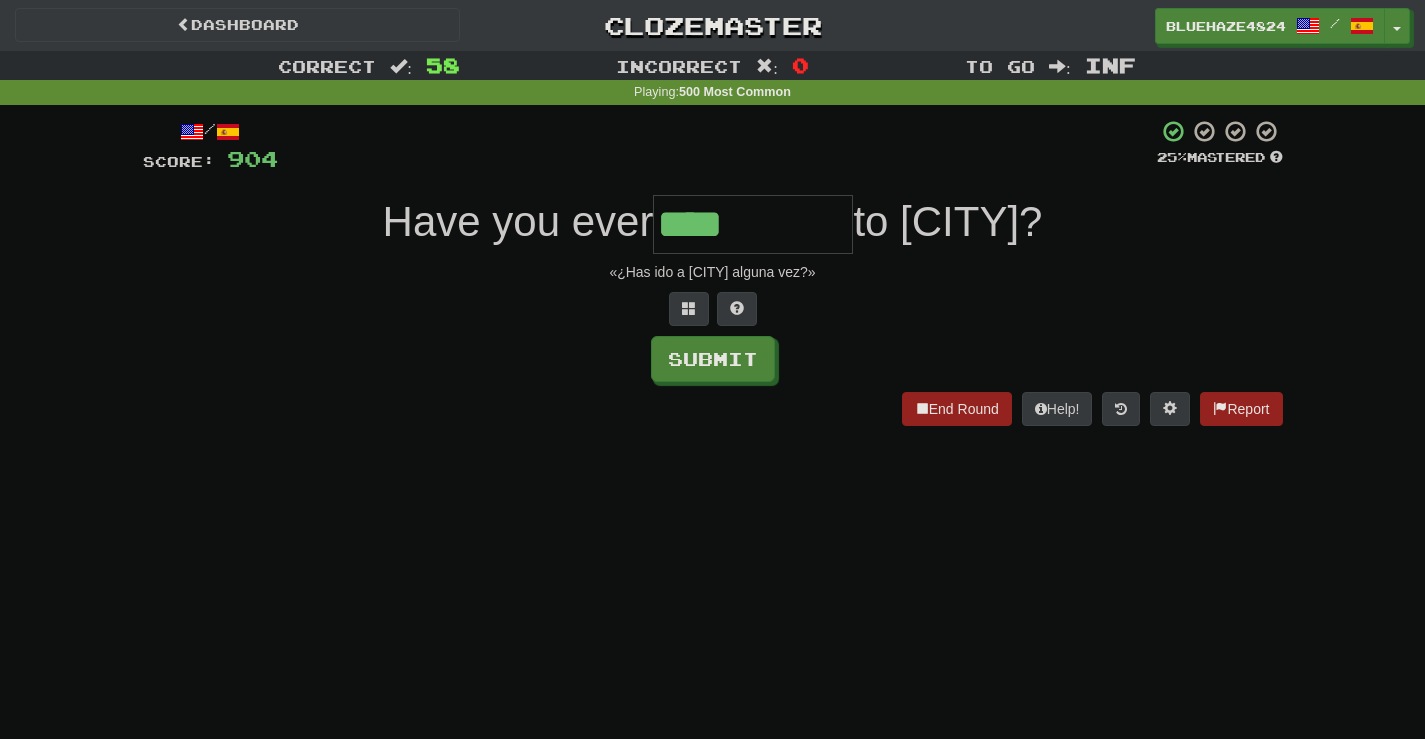 type on "****" 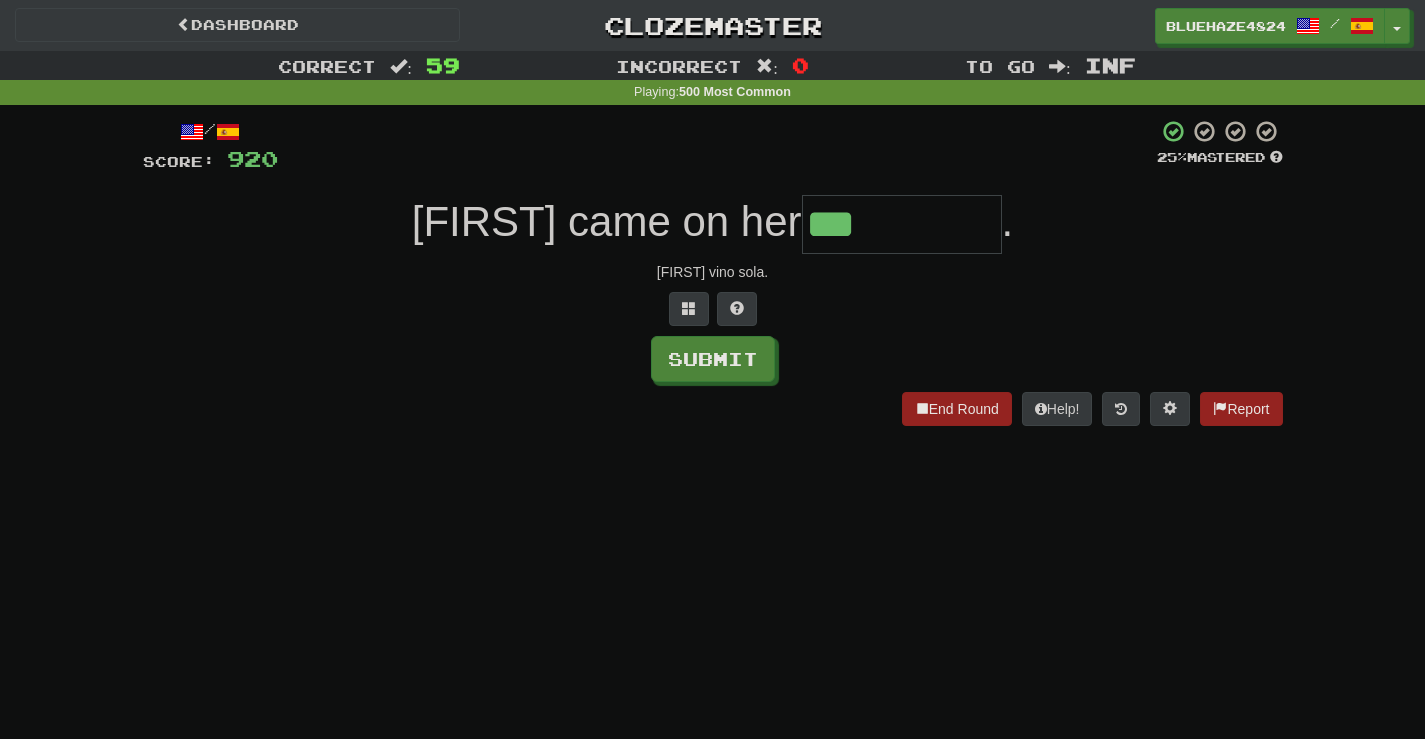 type on "***" 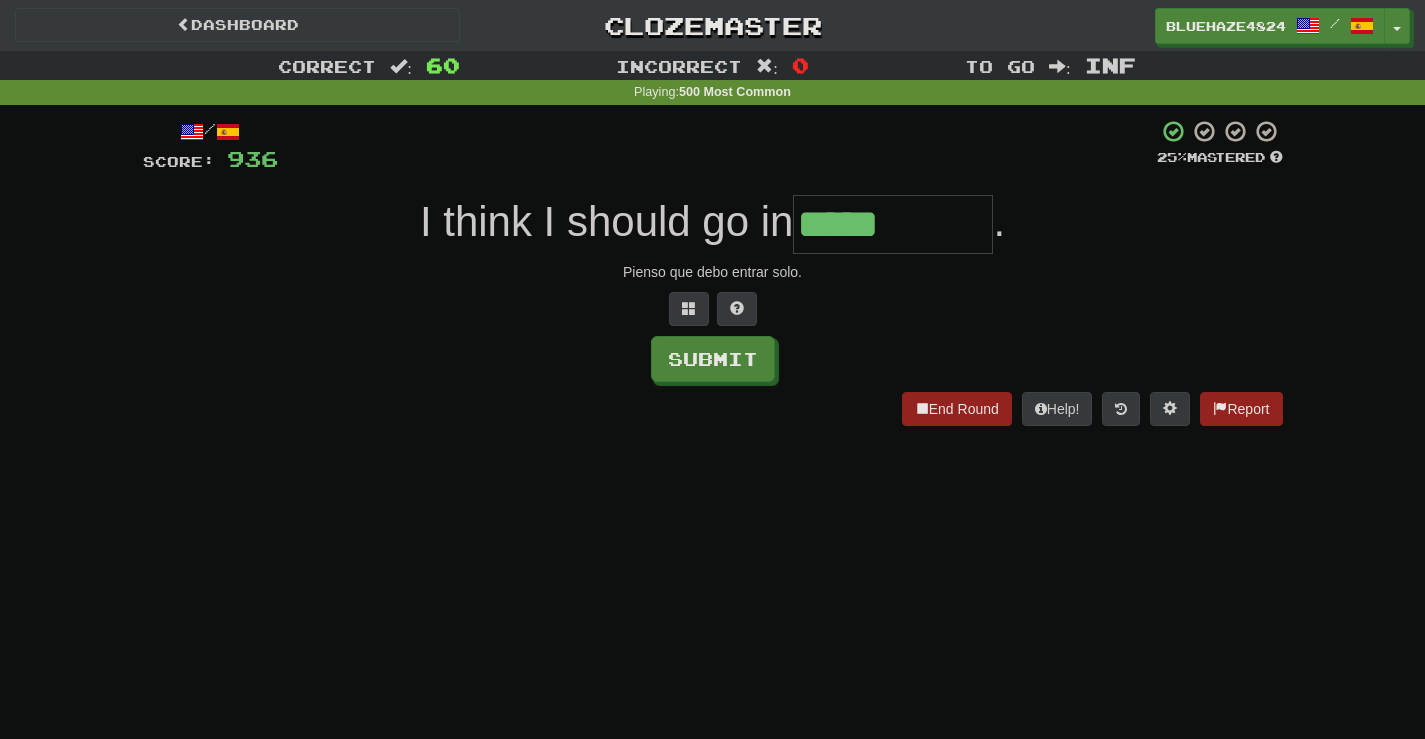 type on "*****" 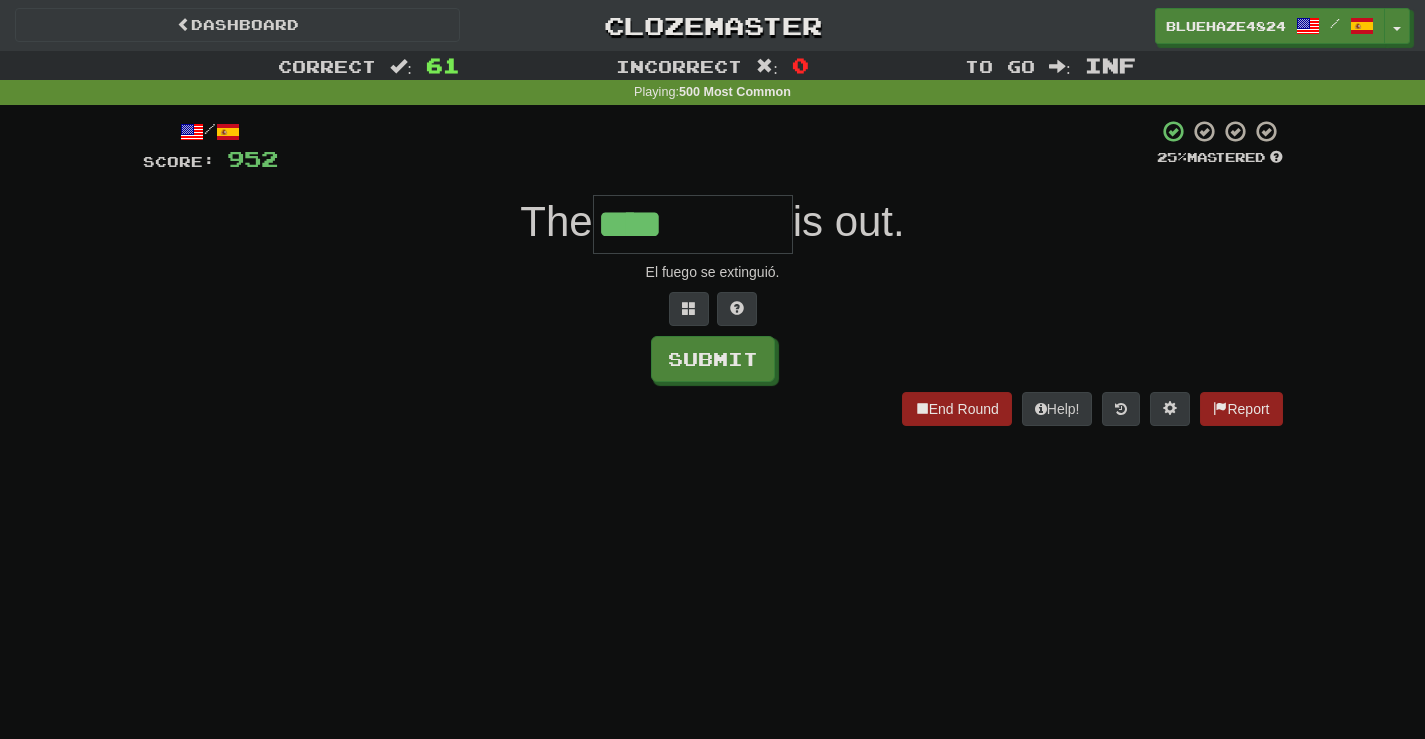 type on "****" 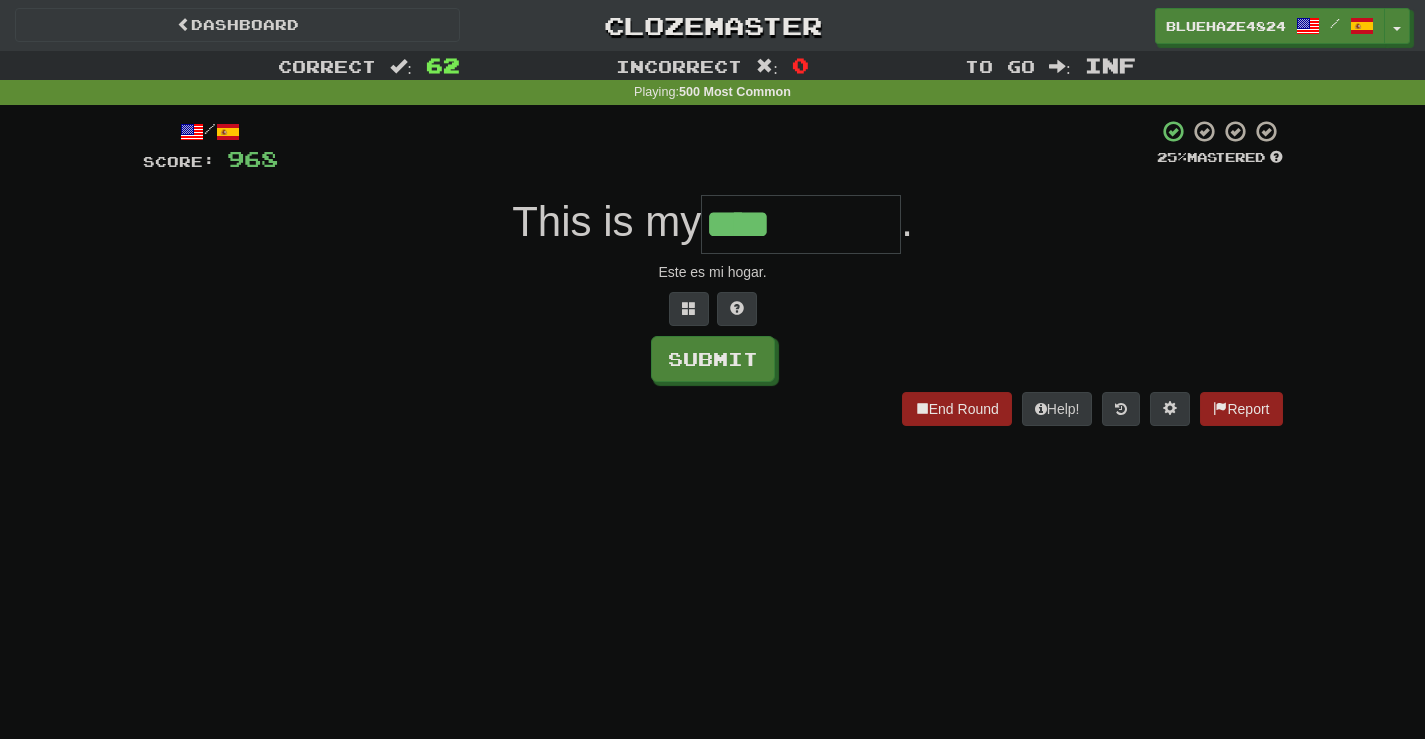 type on "****" 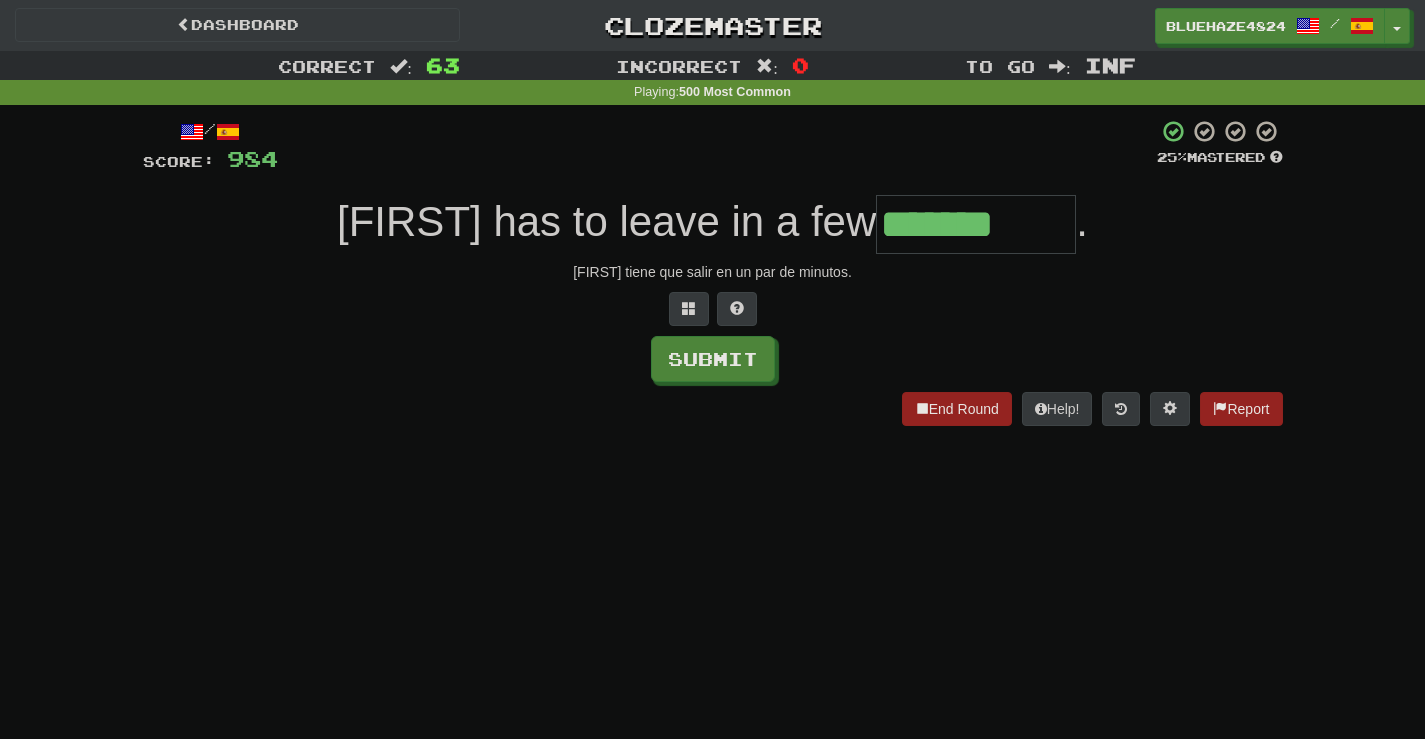 type on "*******" 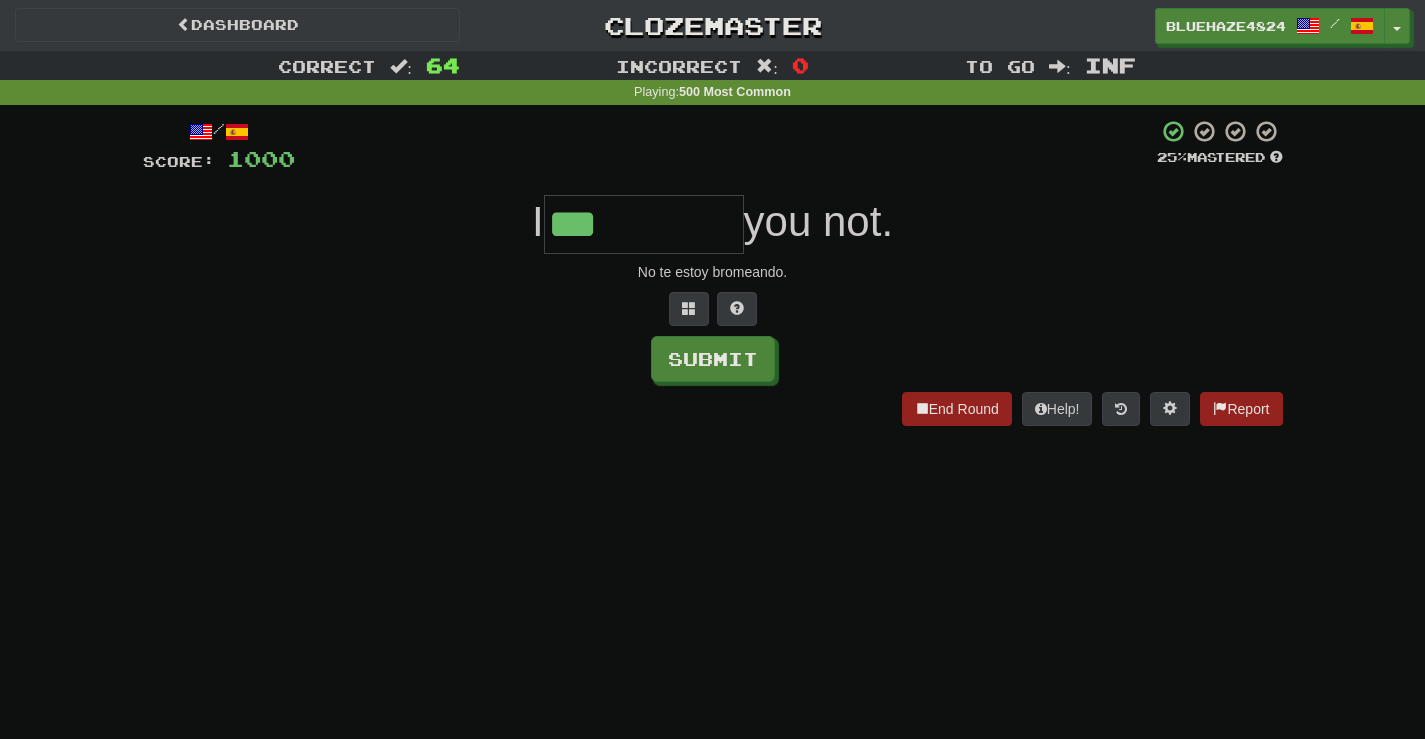 type on "***" 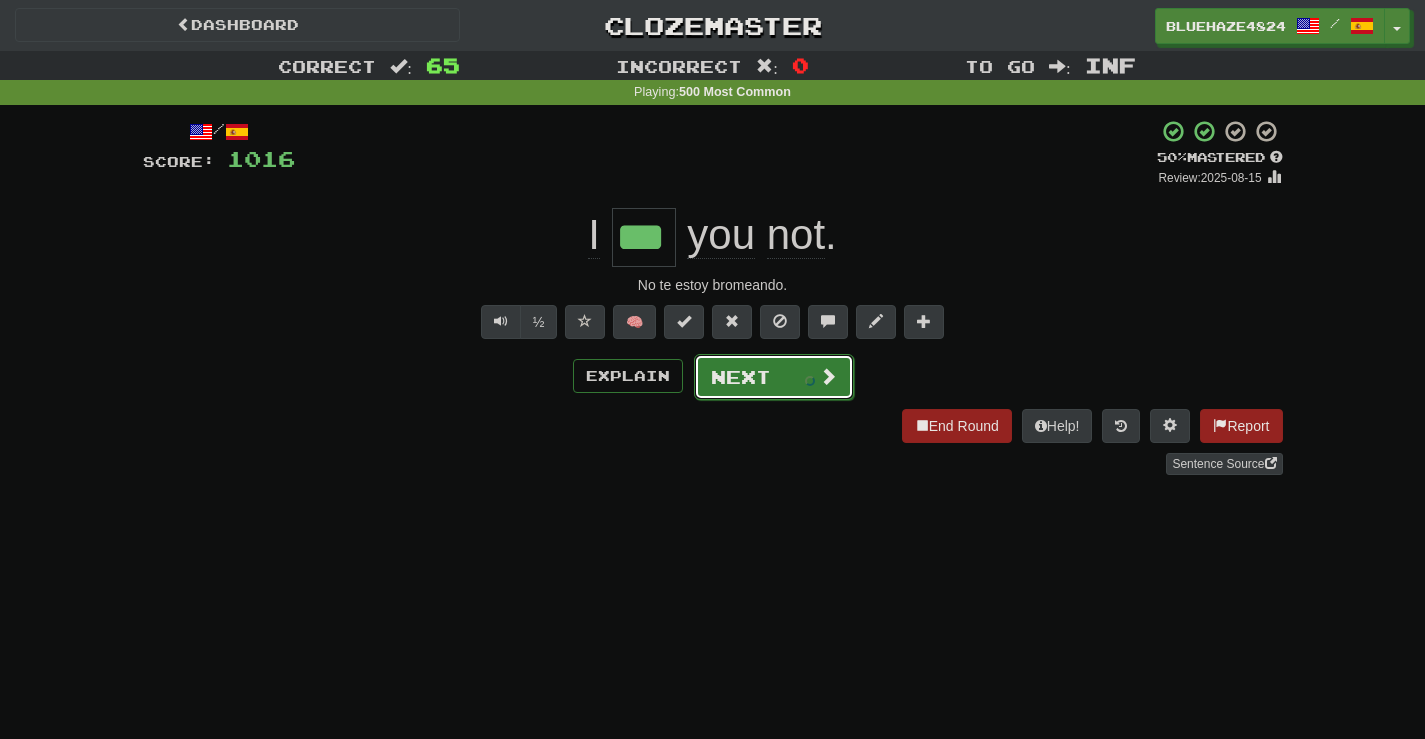 click on "Next" at bounding box center (774, 377) 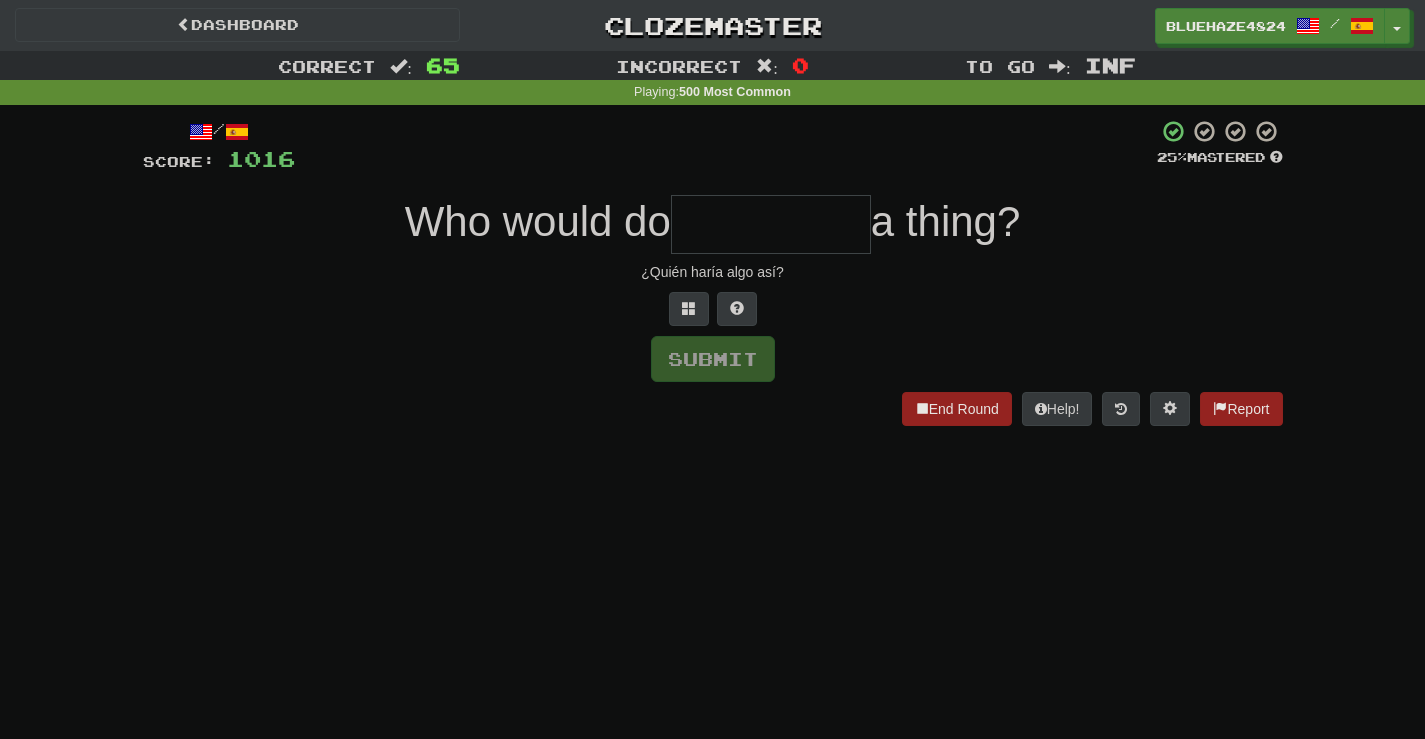 click at bounding box center (771, 224) 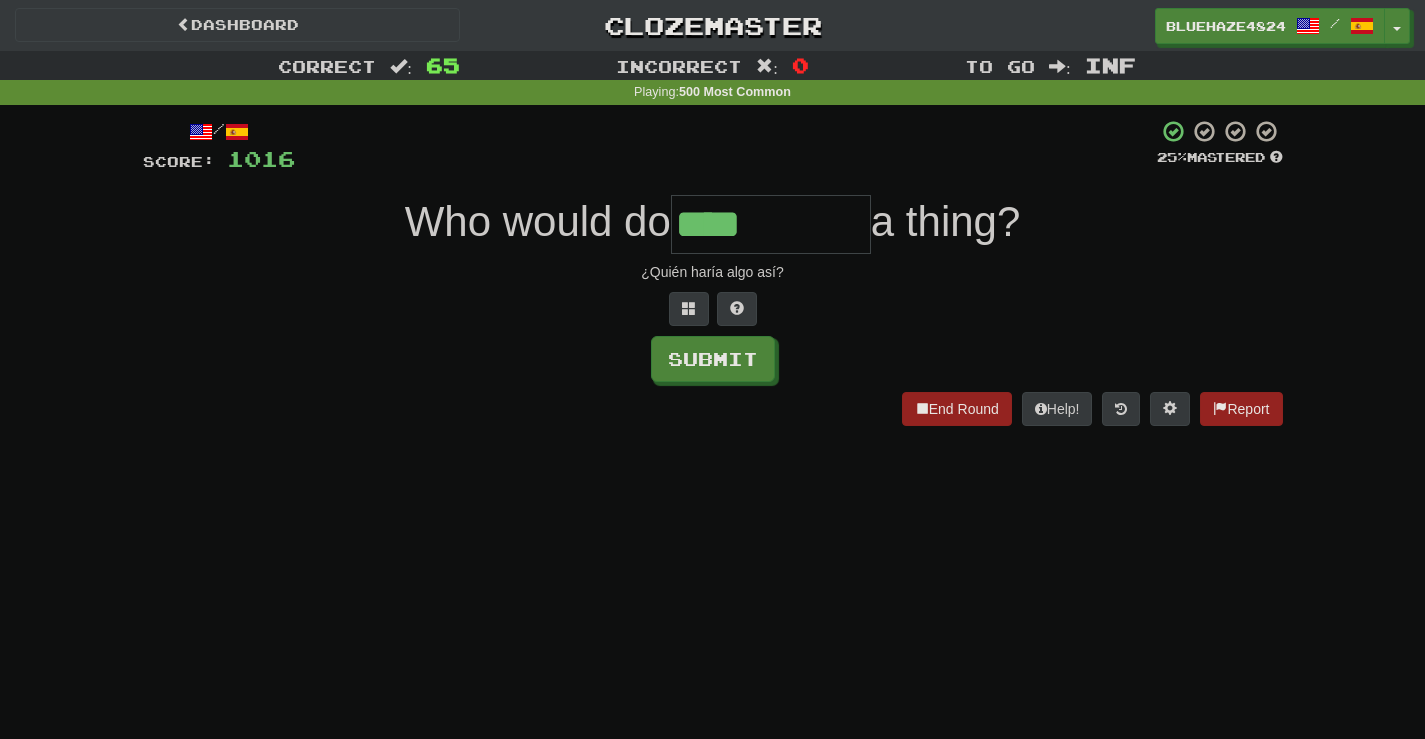 type on "****" 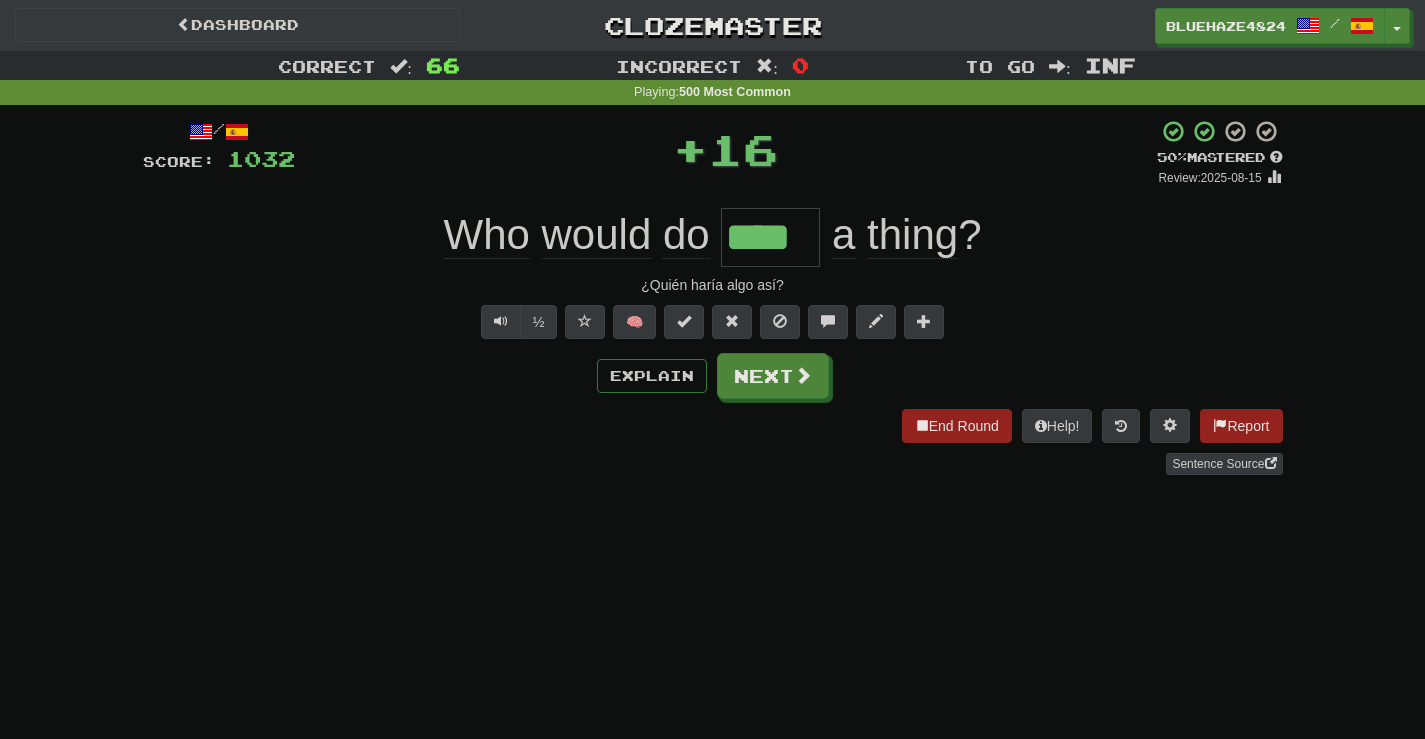 type 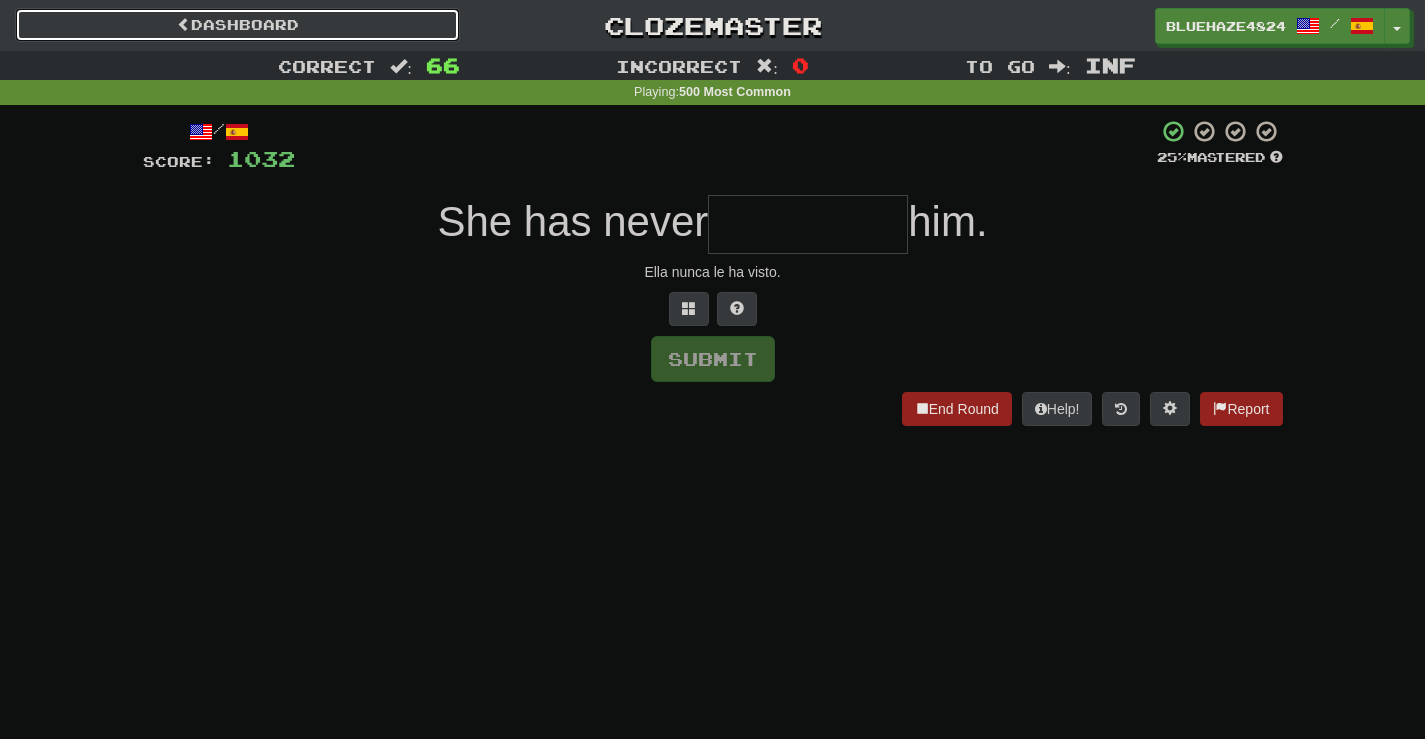 click on "Dashboard" at bounding box center [237, 25] 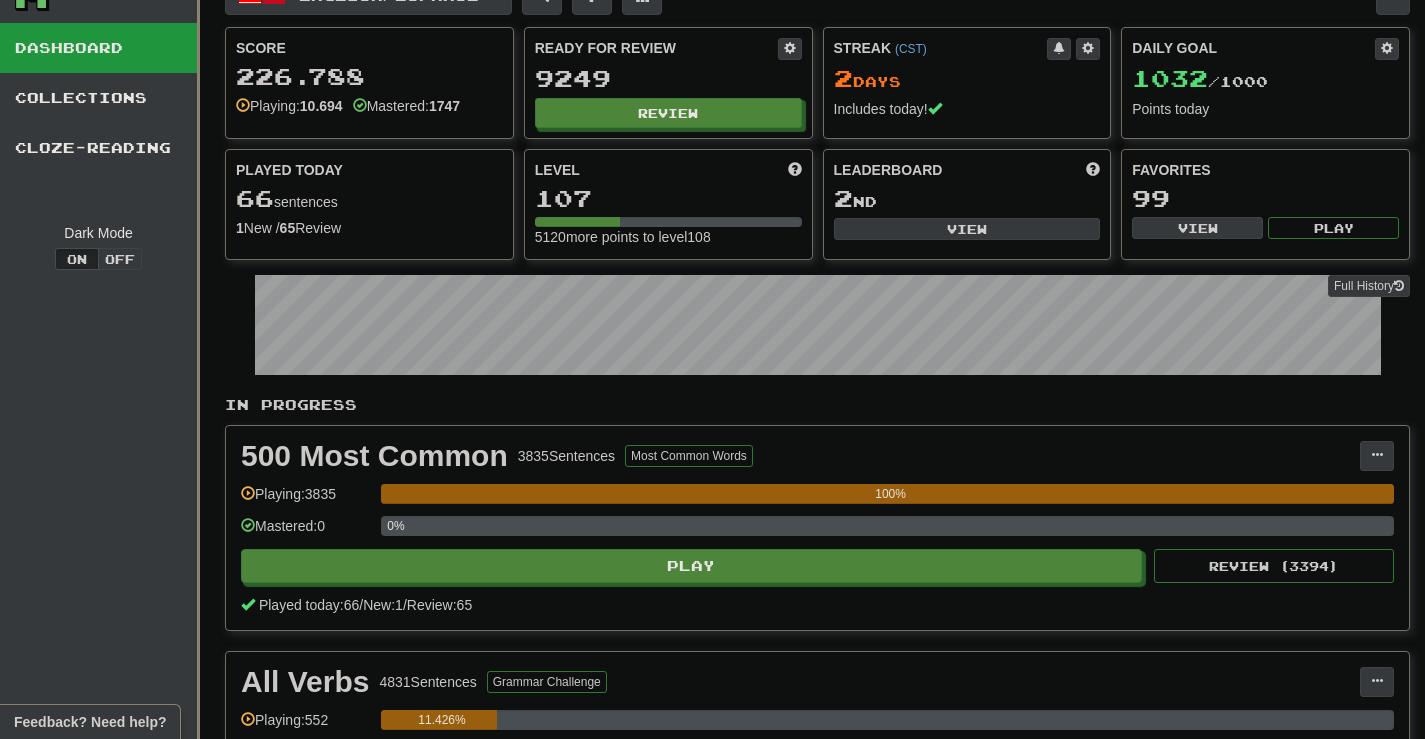 scroll, scrollTop: 0, scrollLeft: 0, axis: both 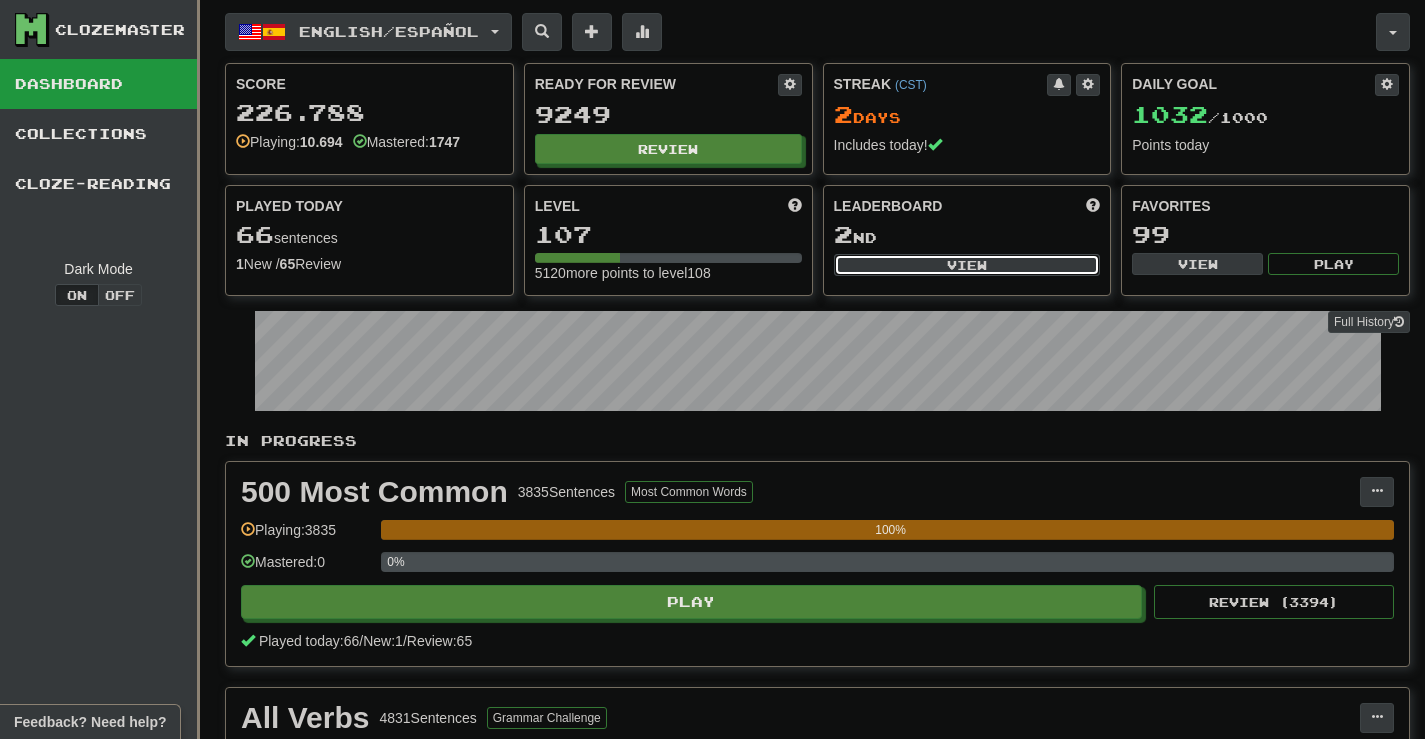 click on "View" at bounding box center [967, 265] 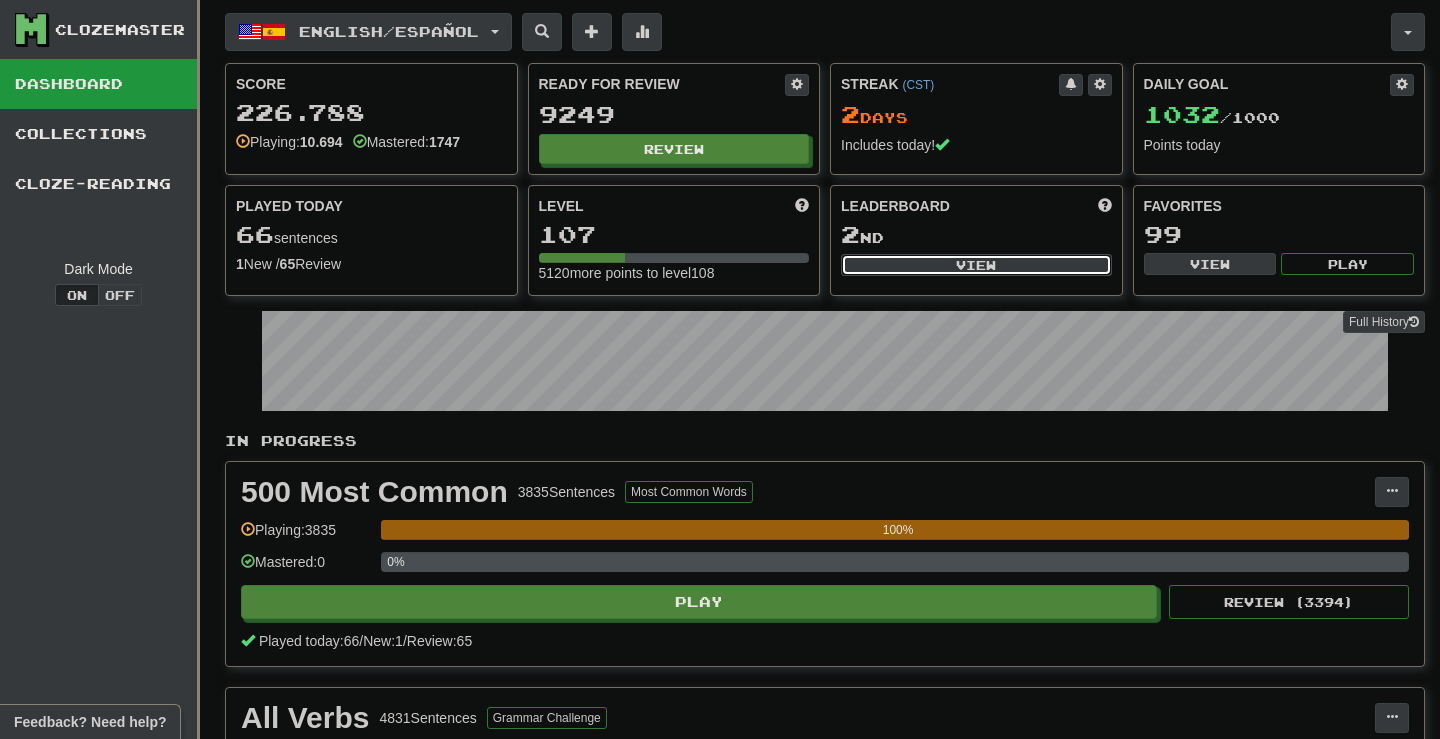 select on "**********" 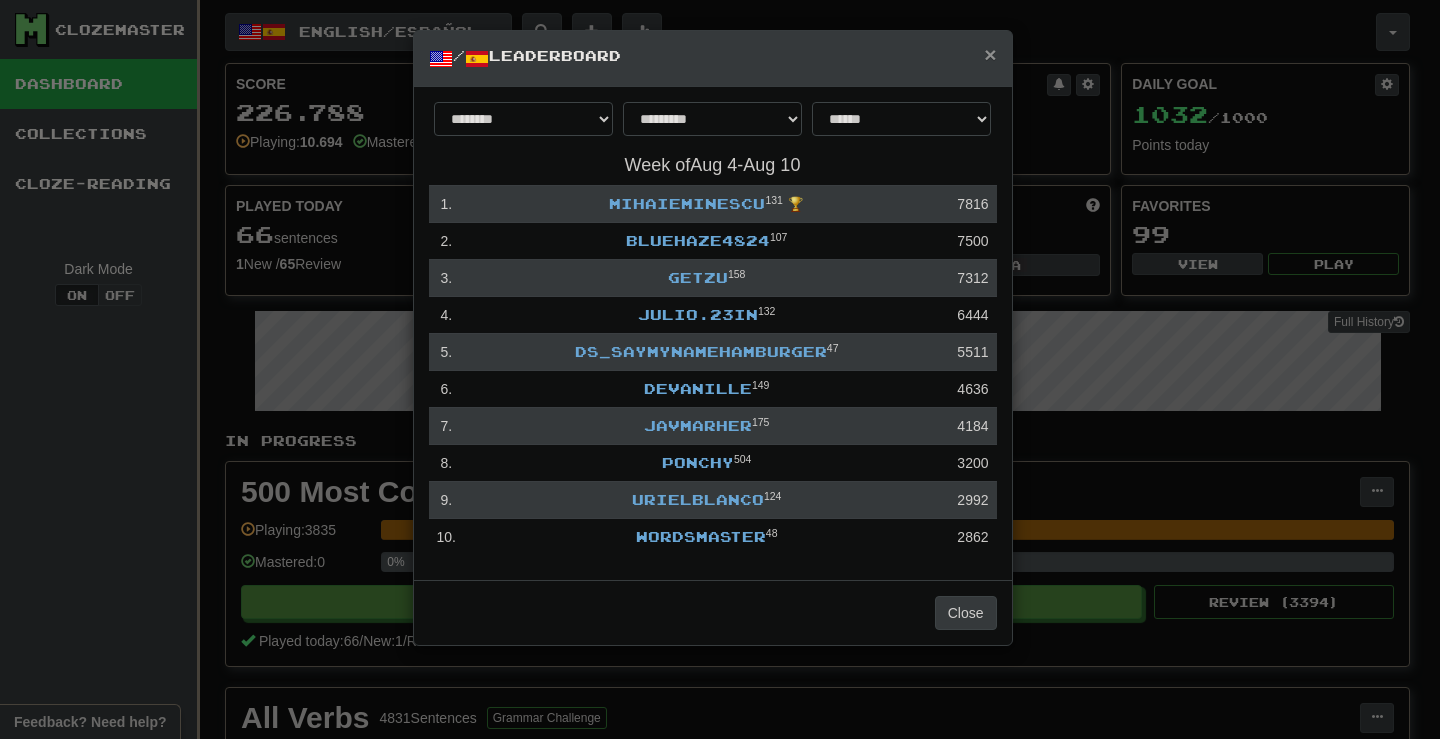 click on "×" at bounding box center [990, 54] 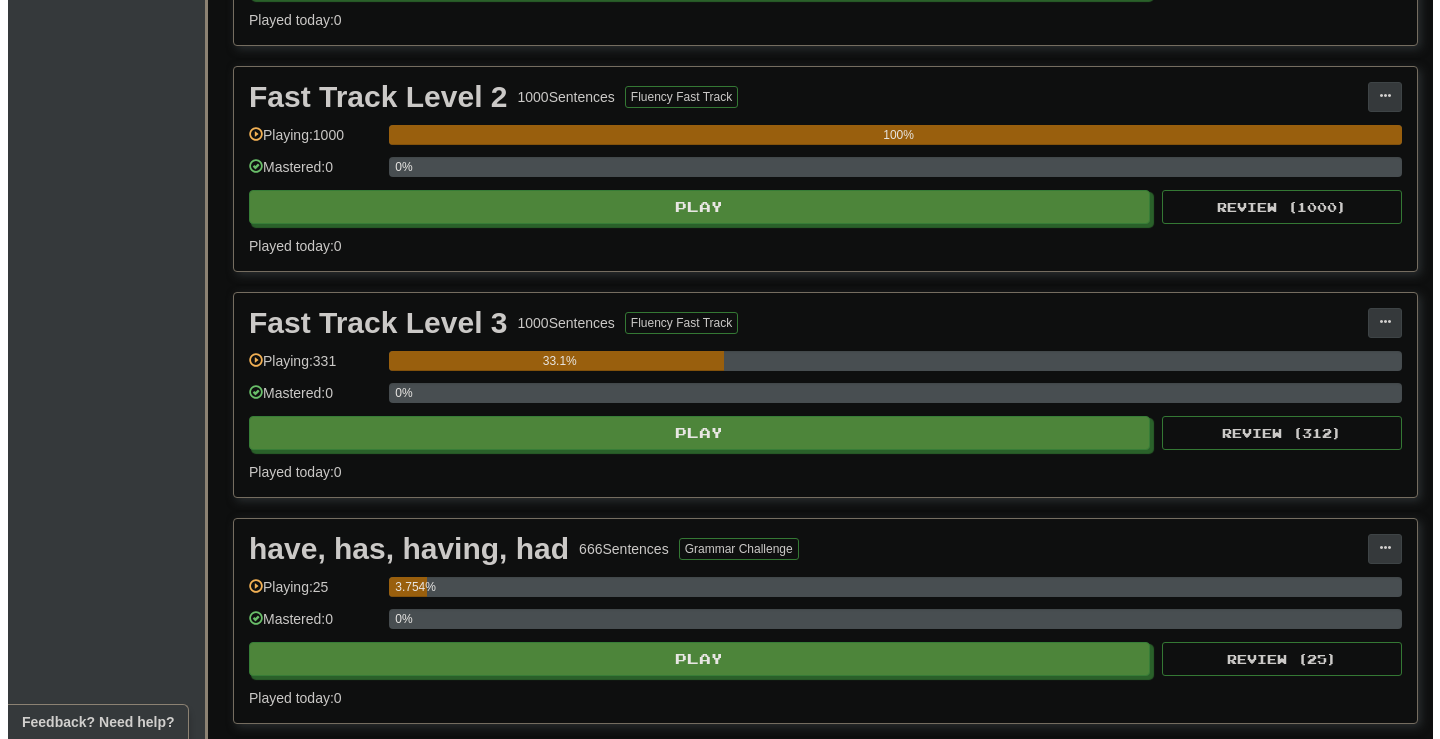 scroll, scrollTop: 1300, scrollLeft: 0, axis: vertical 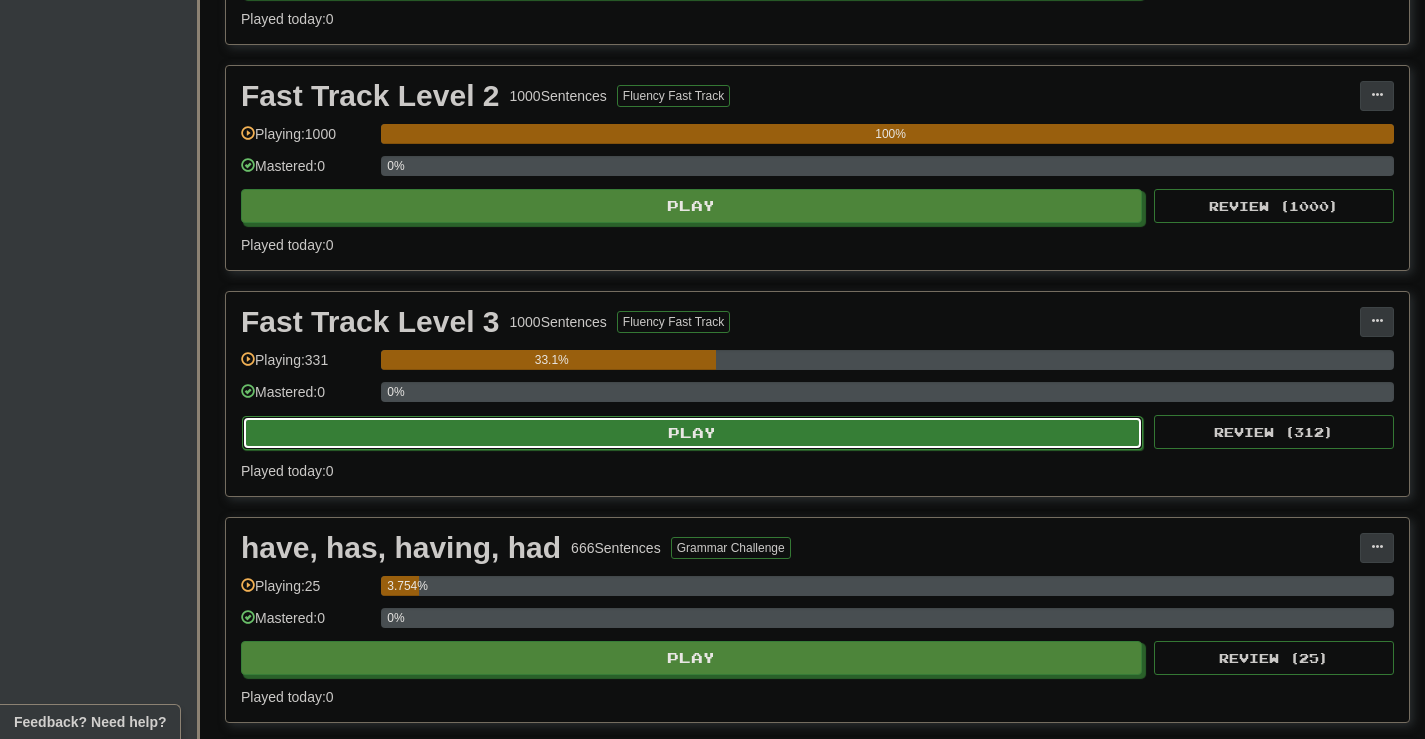 click on "Play" at bounding box center [692, 433] 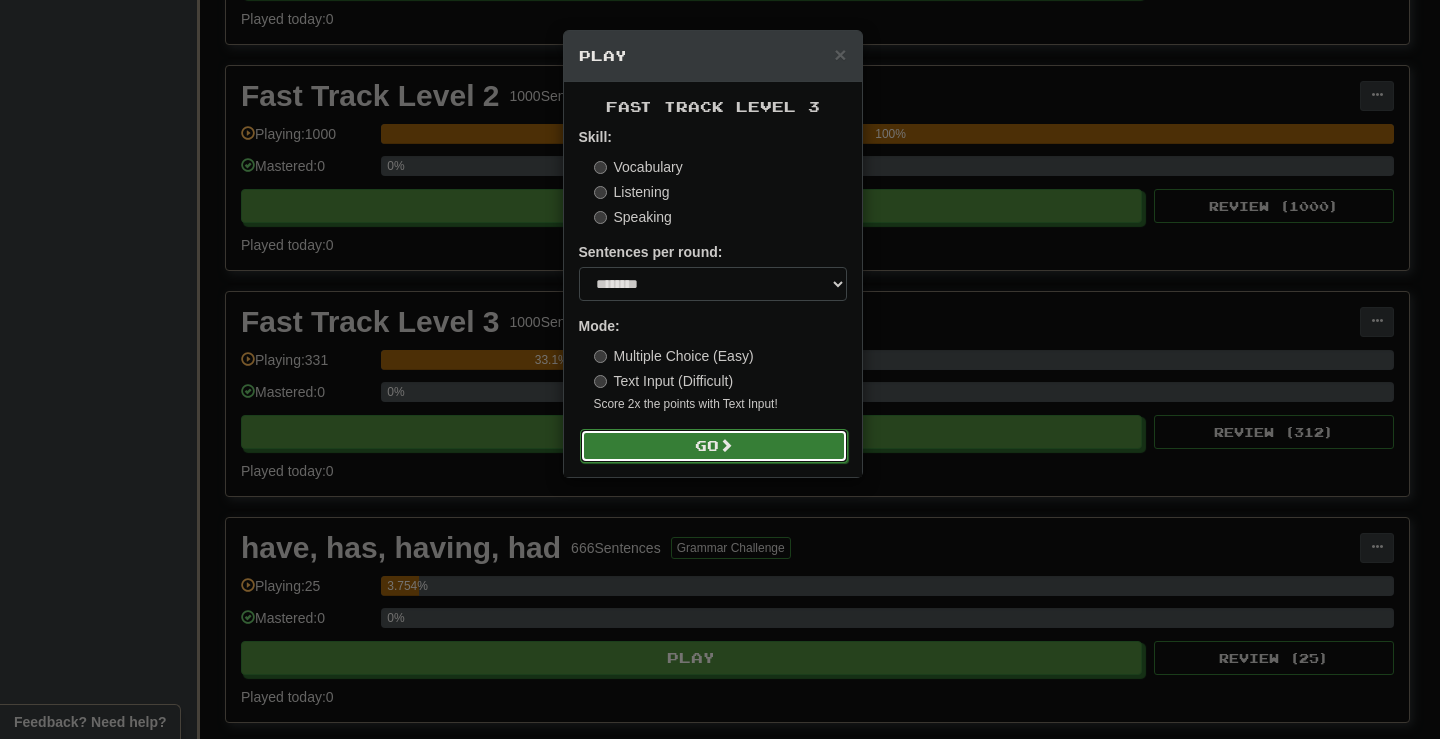 click on "Go" at bounding box center [714, 446] 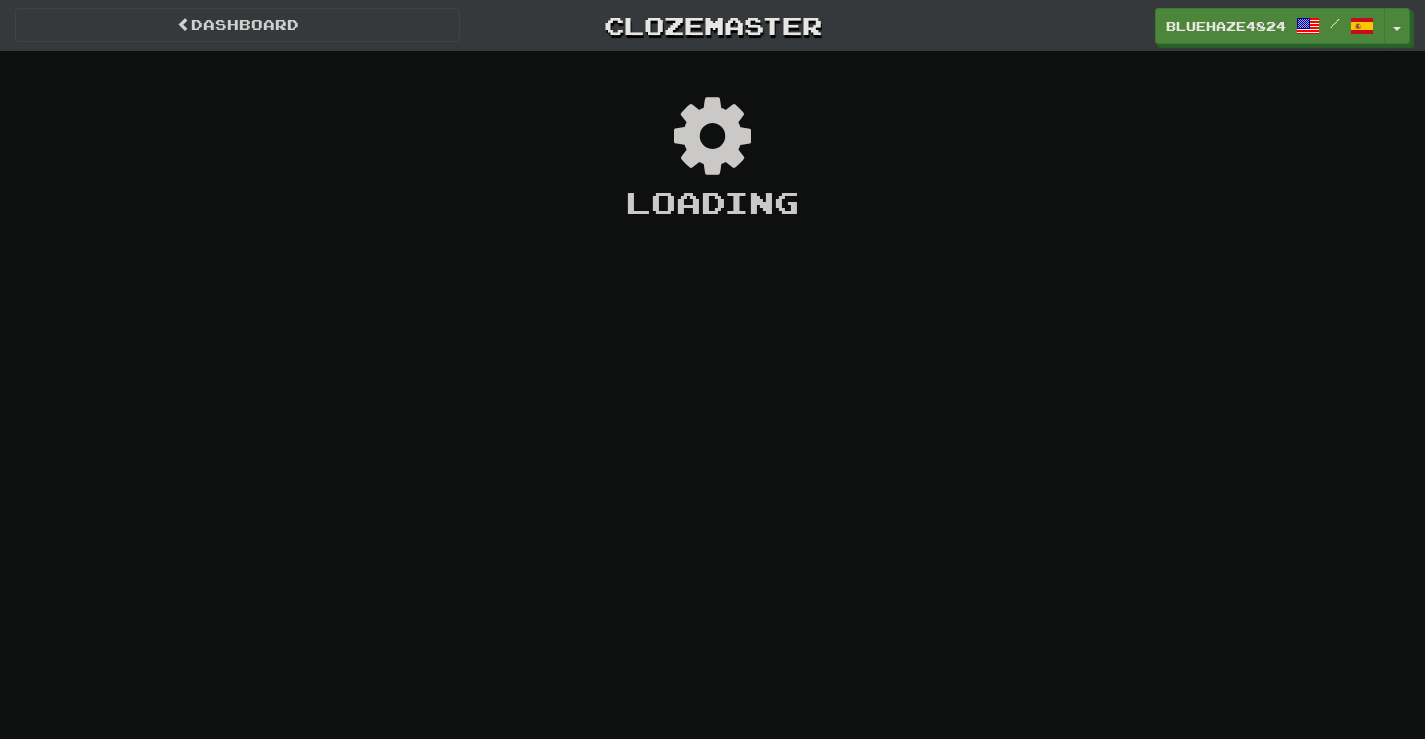 scroll, scrollTop: 0, scrollLeft: 0, axis: both 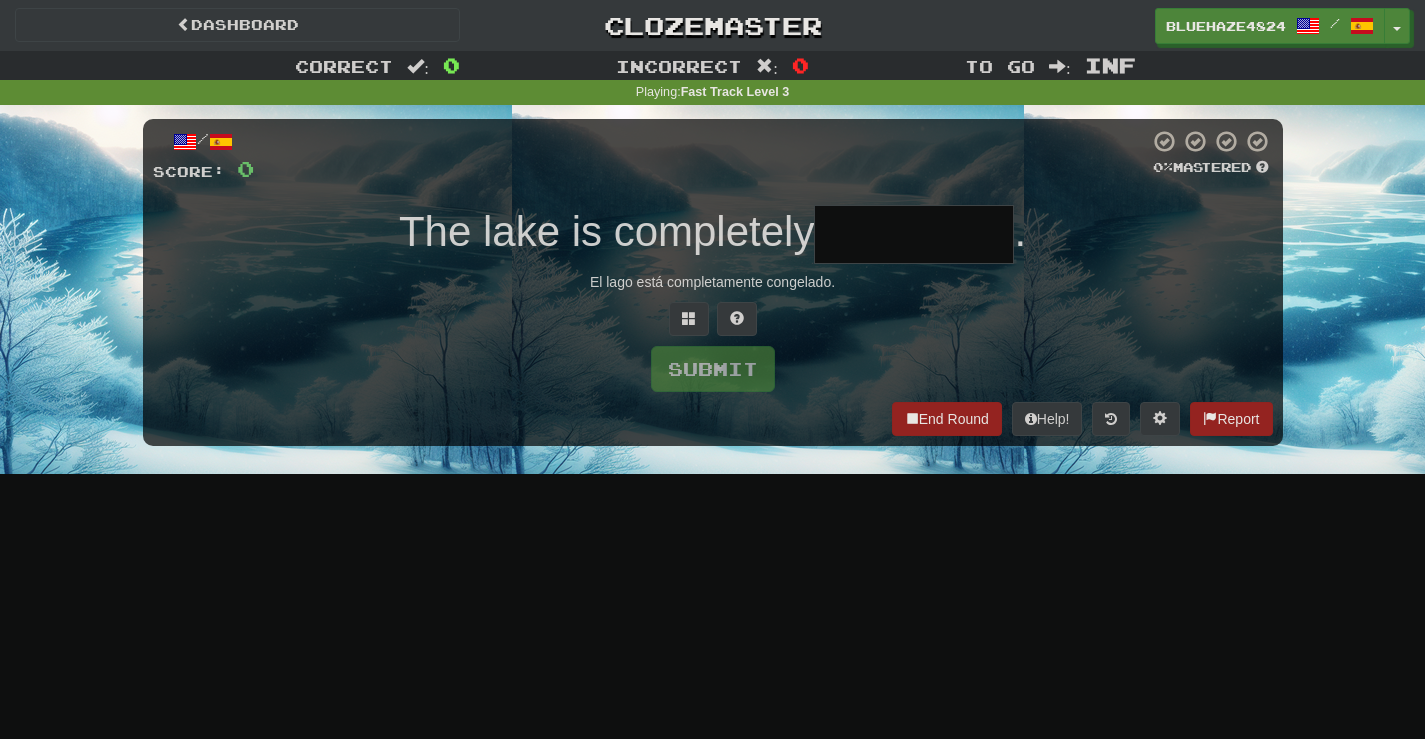 click at bounding box center [914, 234] 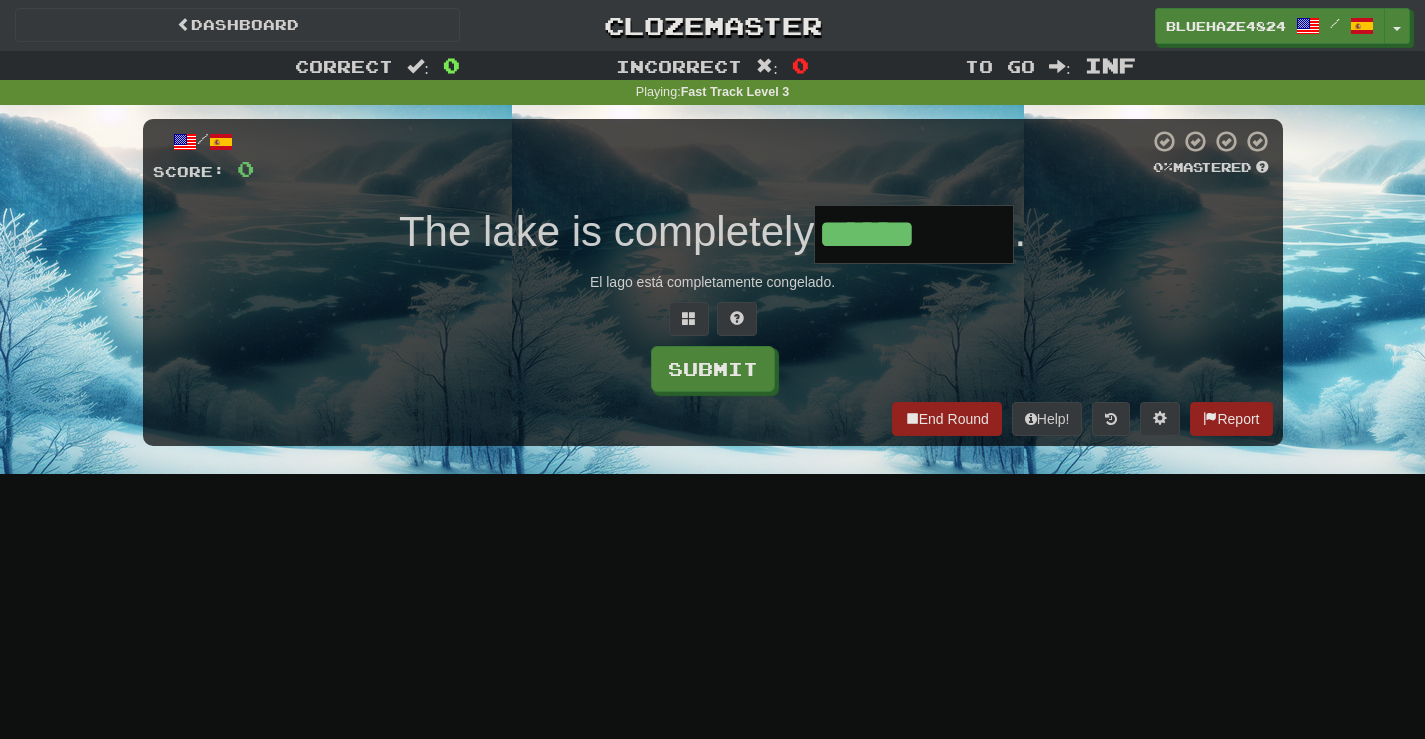 type on "******" 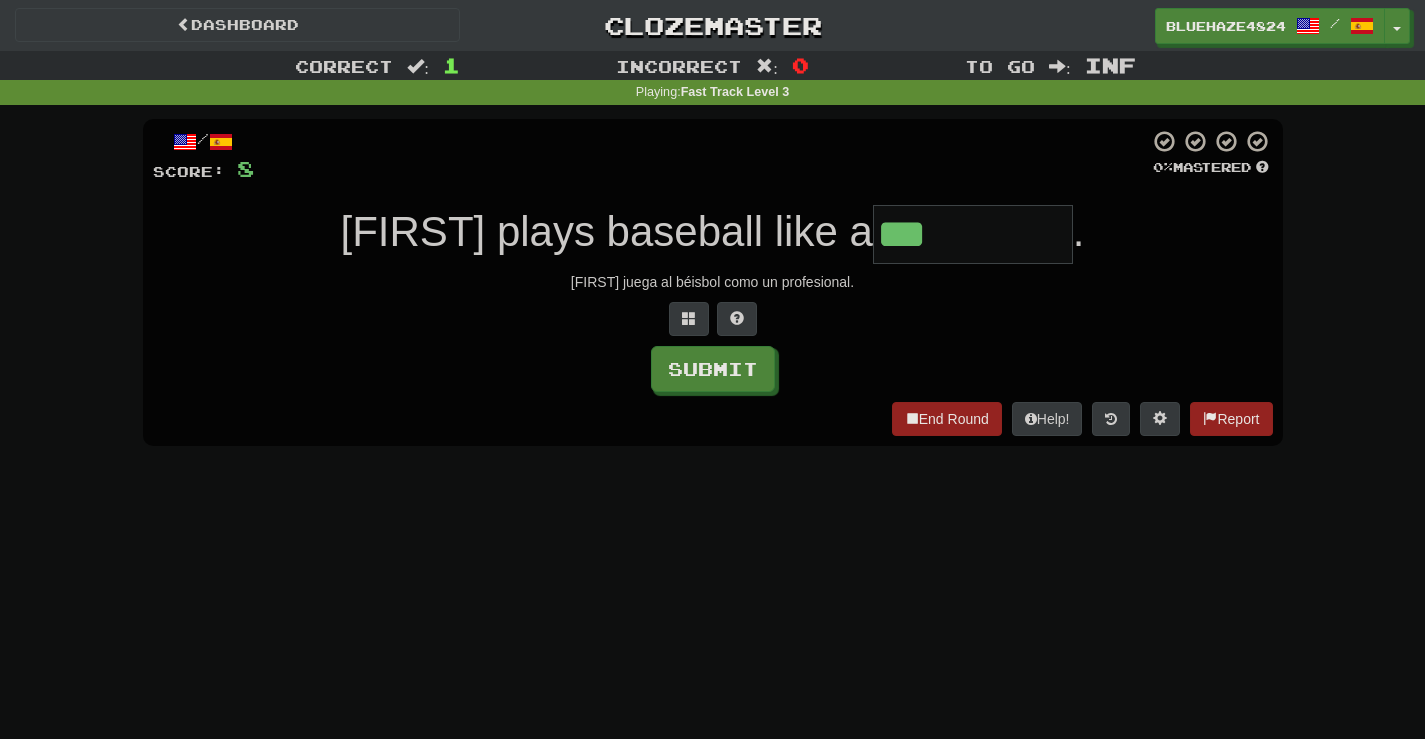 type on "***" 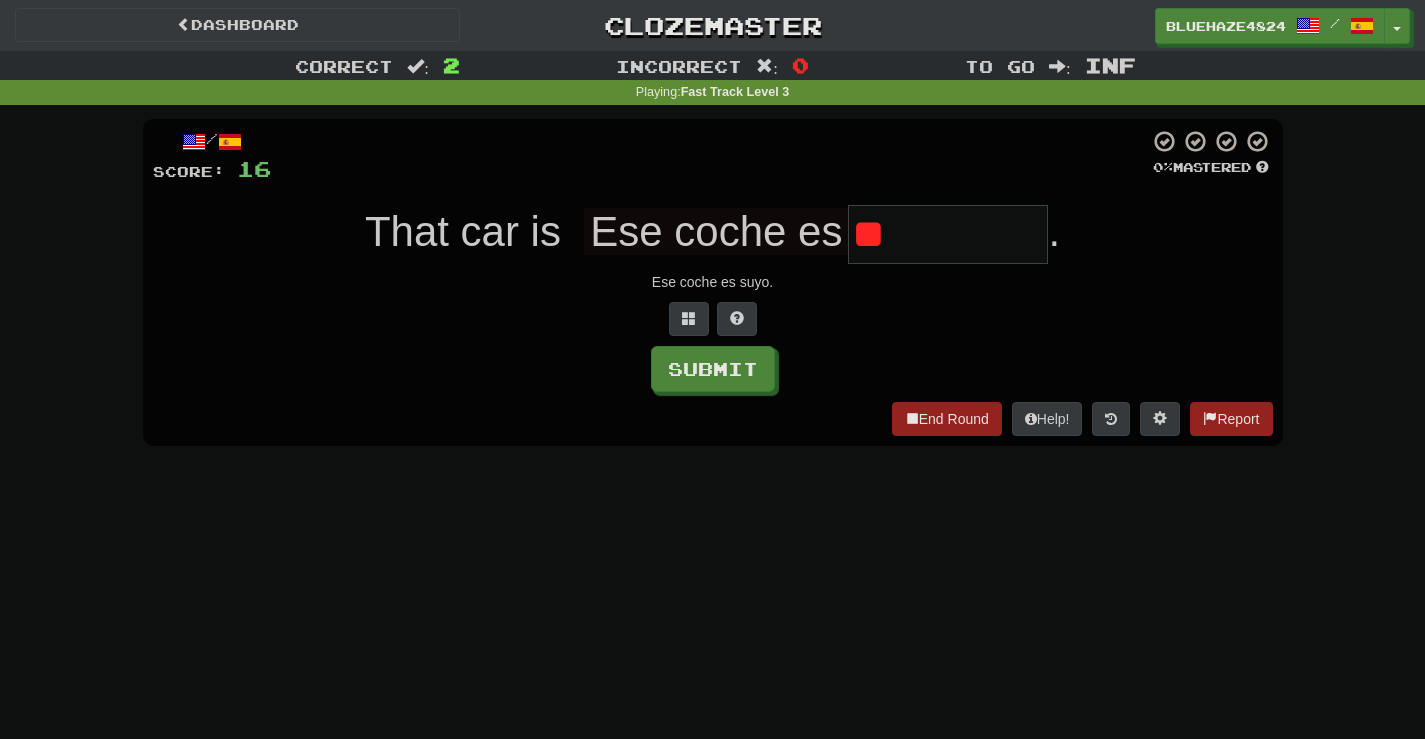 type on "*" 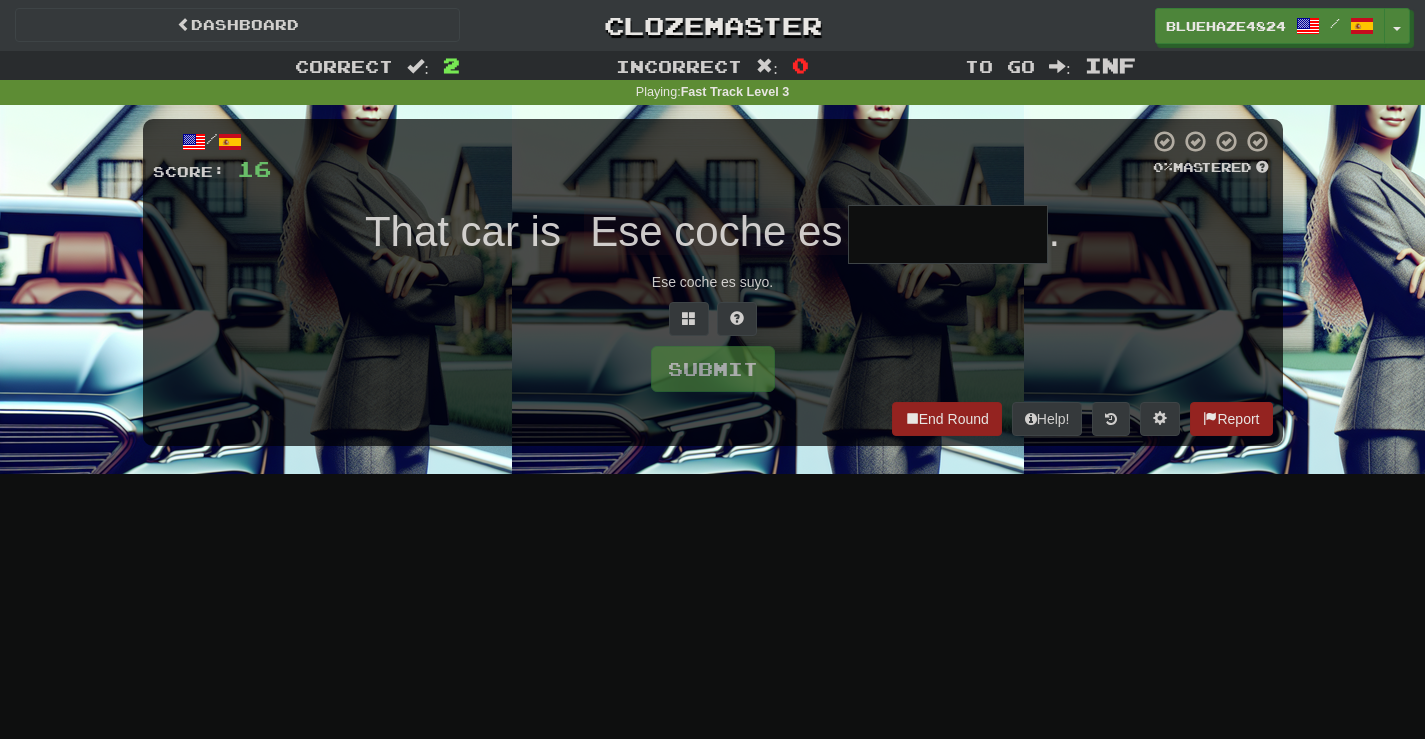 type on "*" 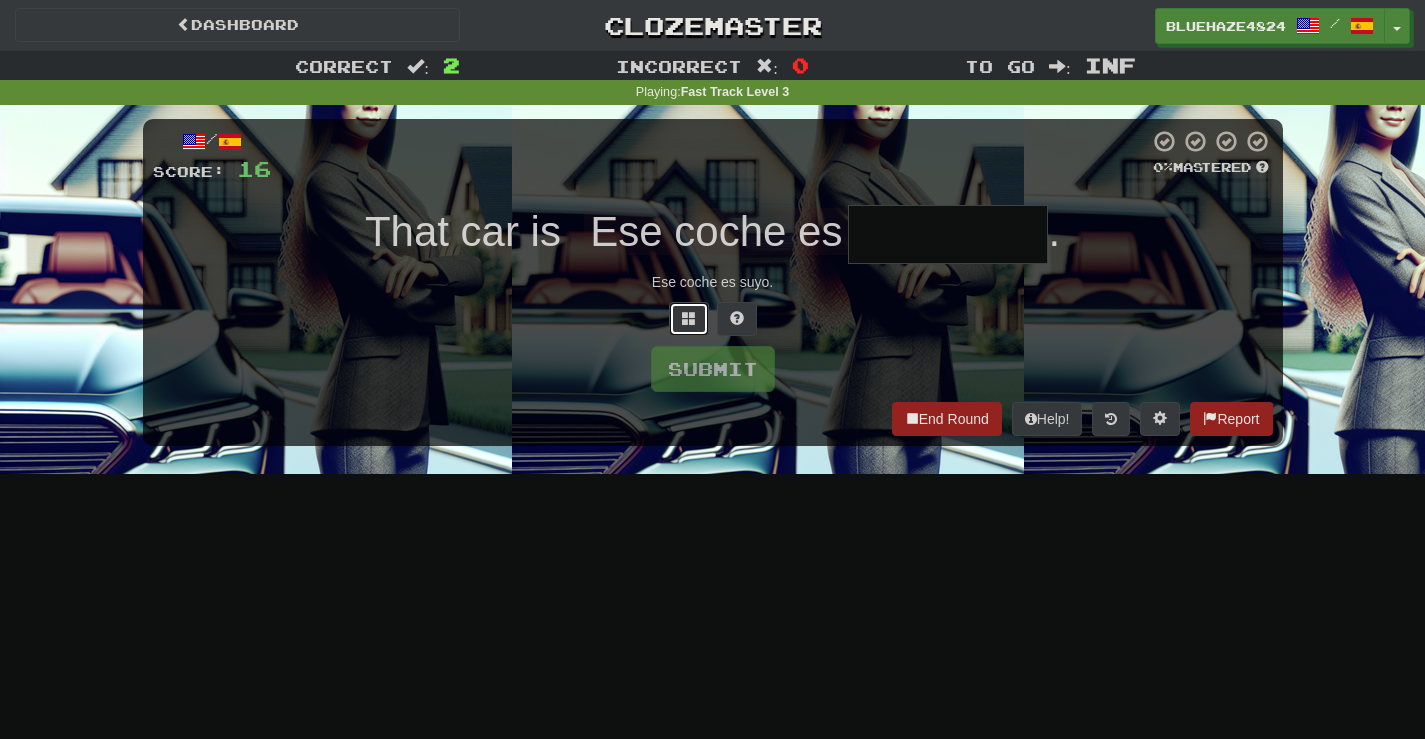 click at bounding box center [689, 319] 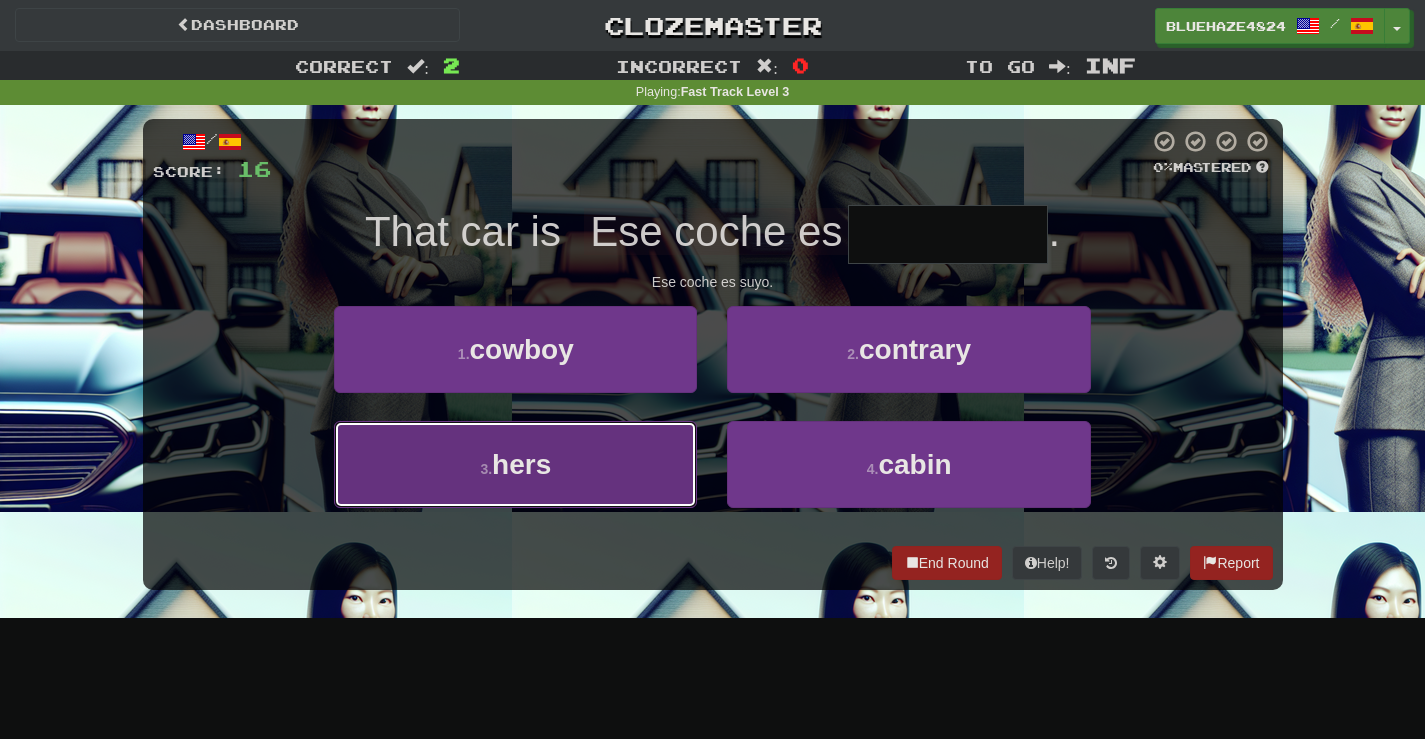 click on "3 .  hers" at bounding box center (515, 464) 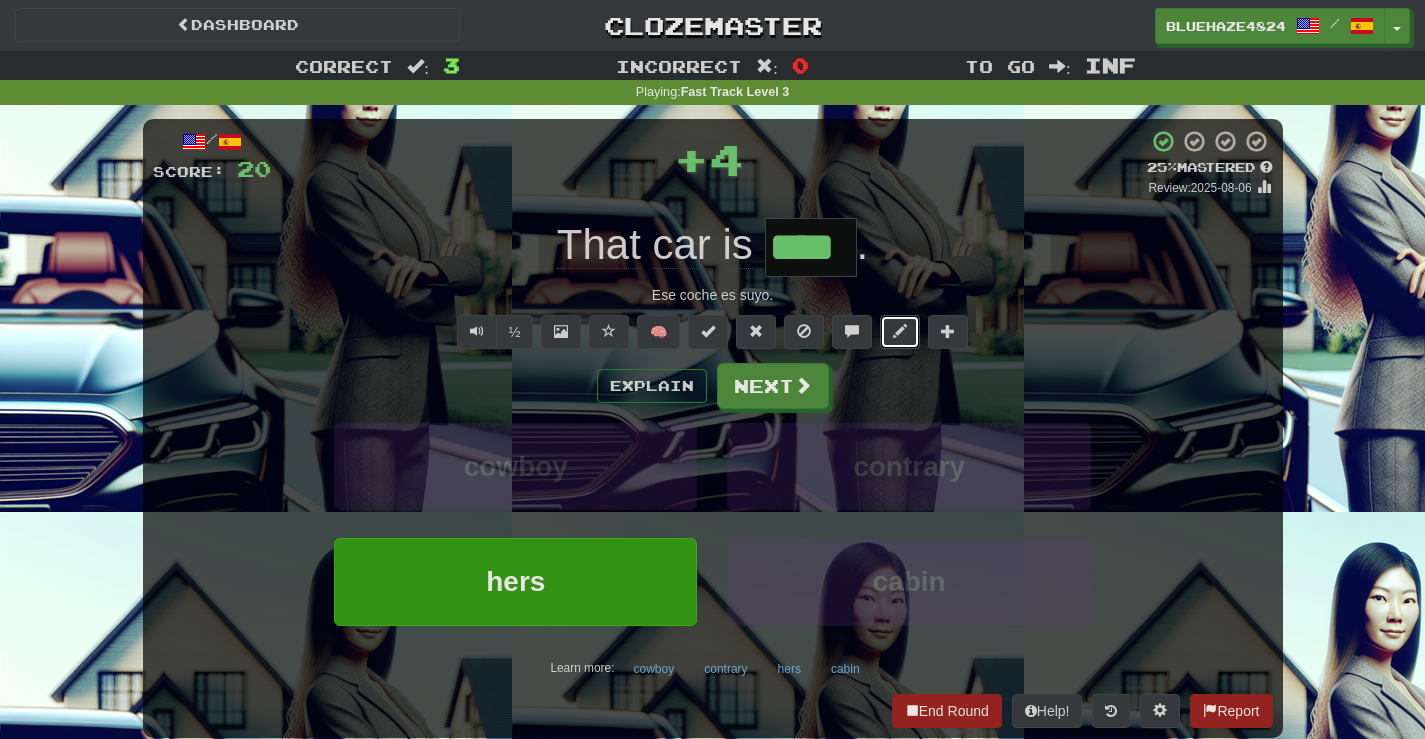 click at bounding box center [900, 331] 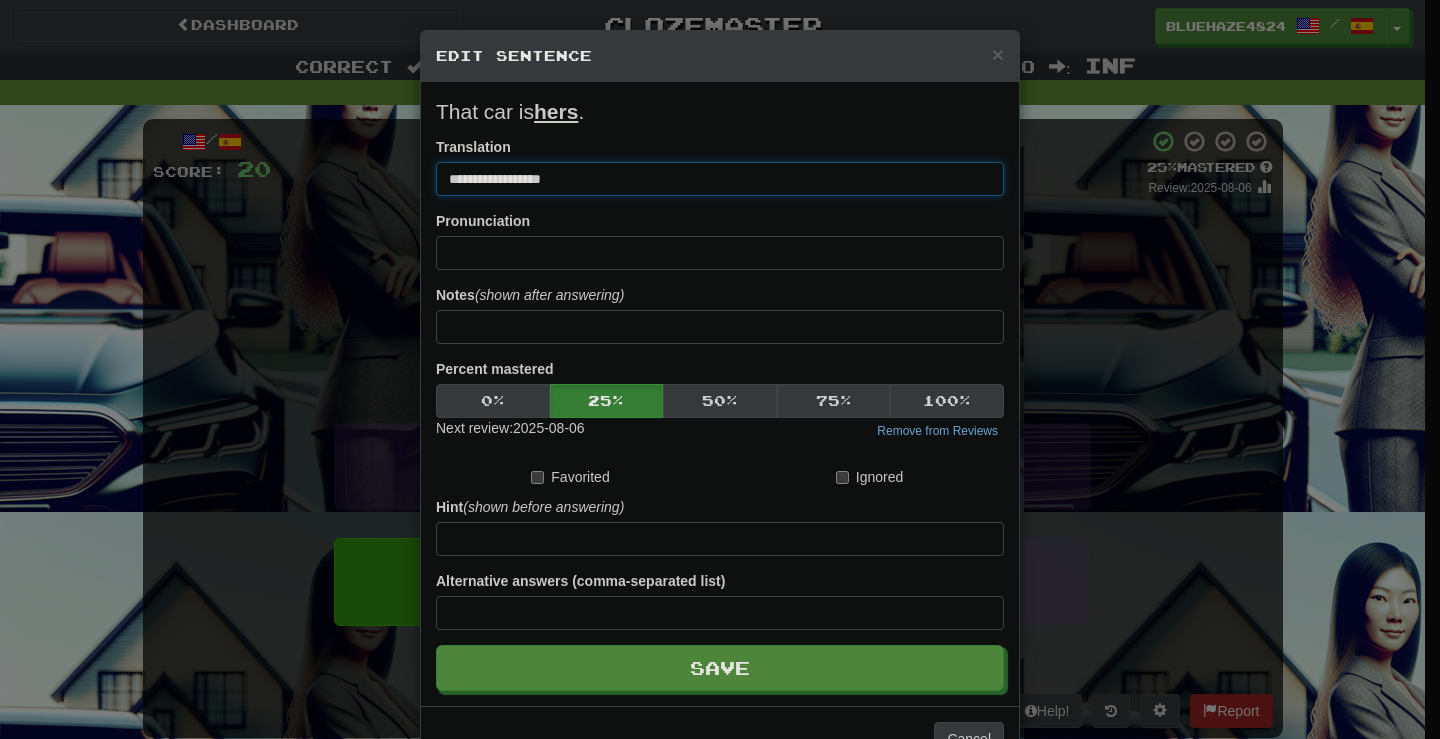 drag, startPoint x: 601, startPoint y: 180, endPoint x: 431, endPoint y: 178, distance: 170.01176 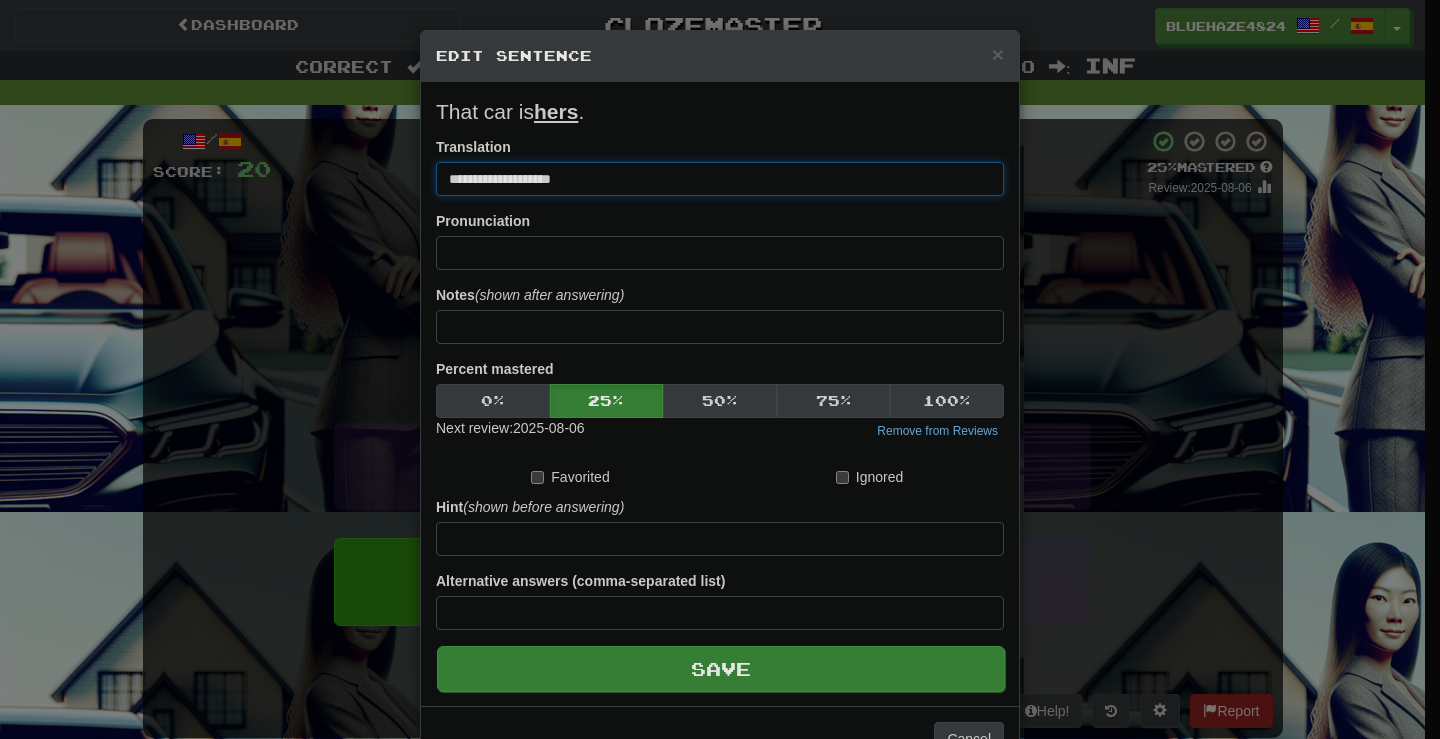 type on "**********" 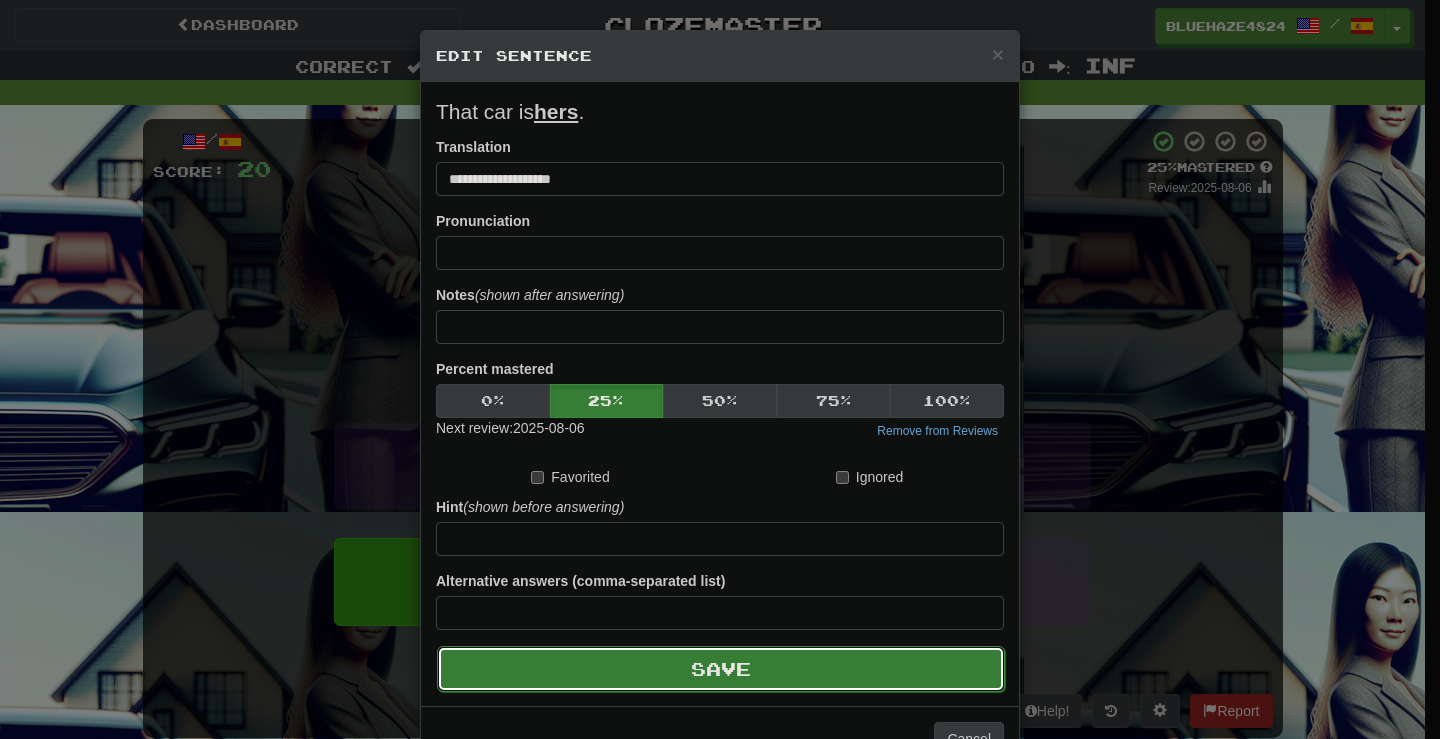 click on "Save" at bounding box center [721, 669] 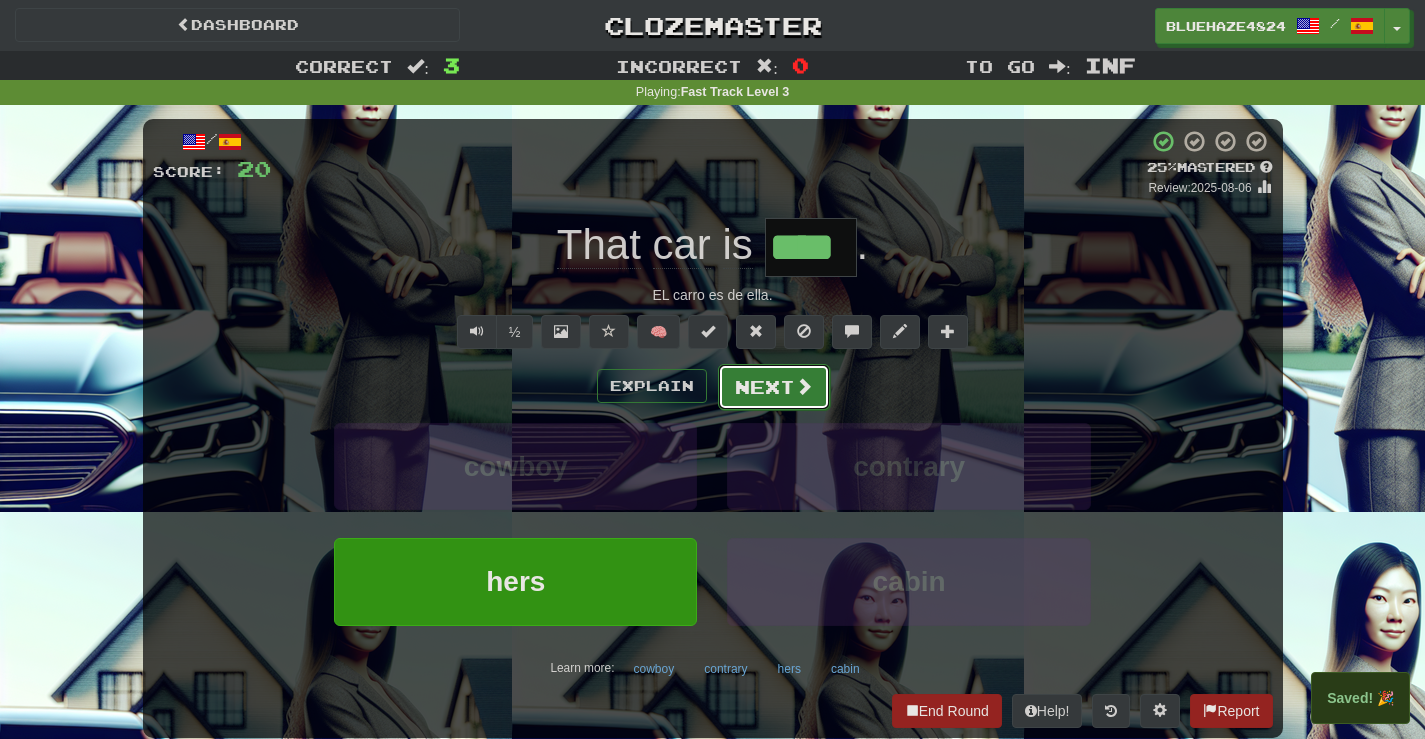 click on "Next" at bounding box center [774, 387] 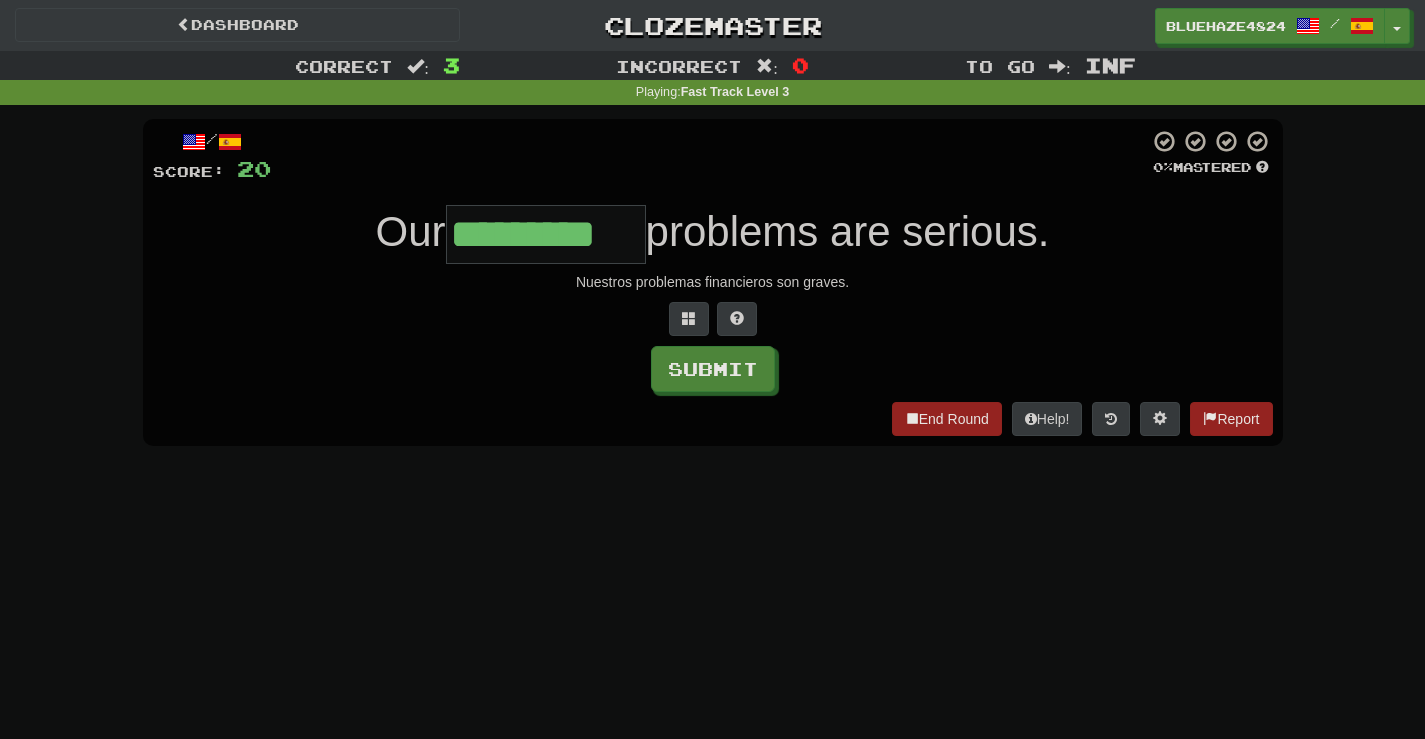 type on "*********" 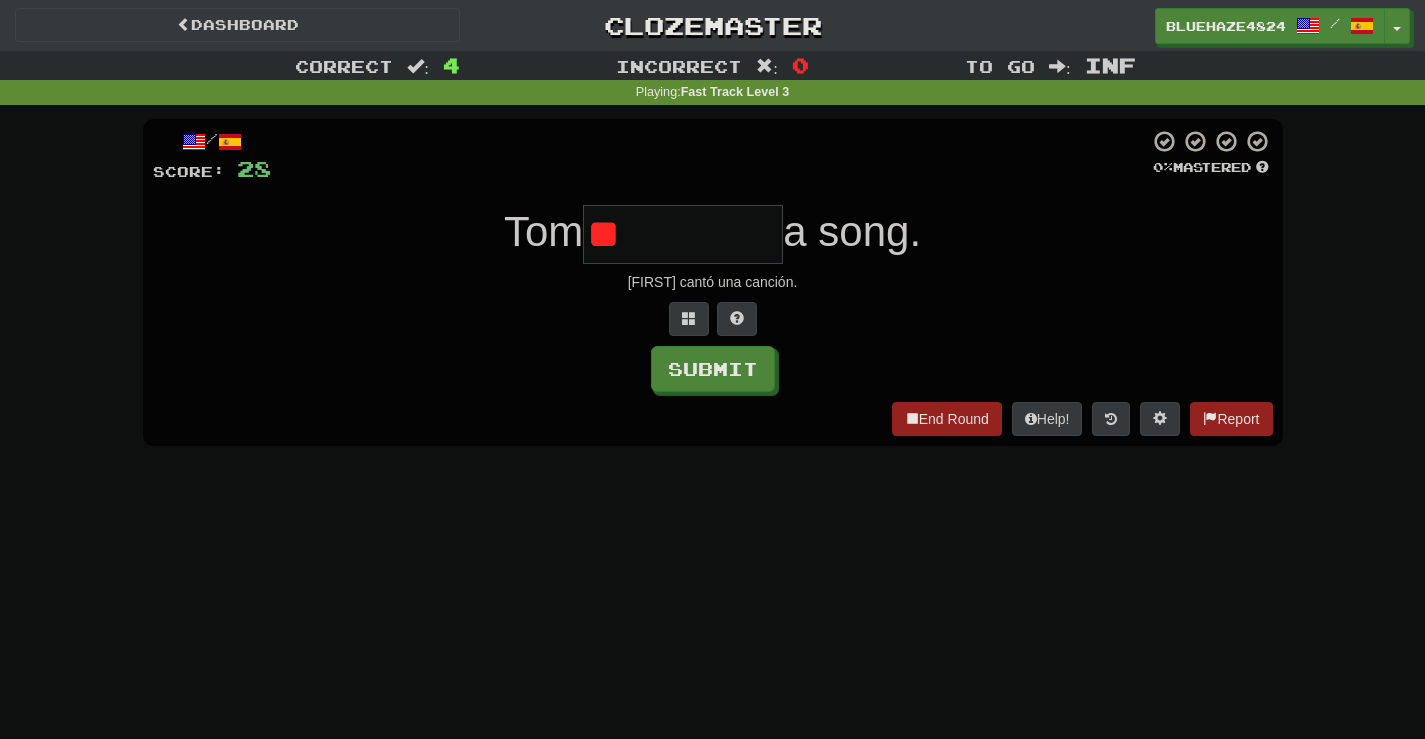 type on "*" 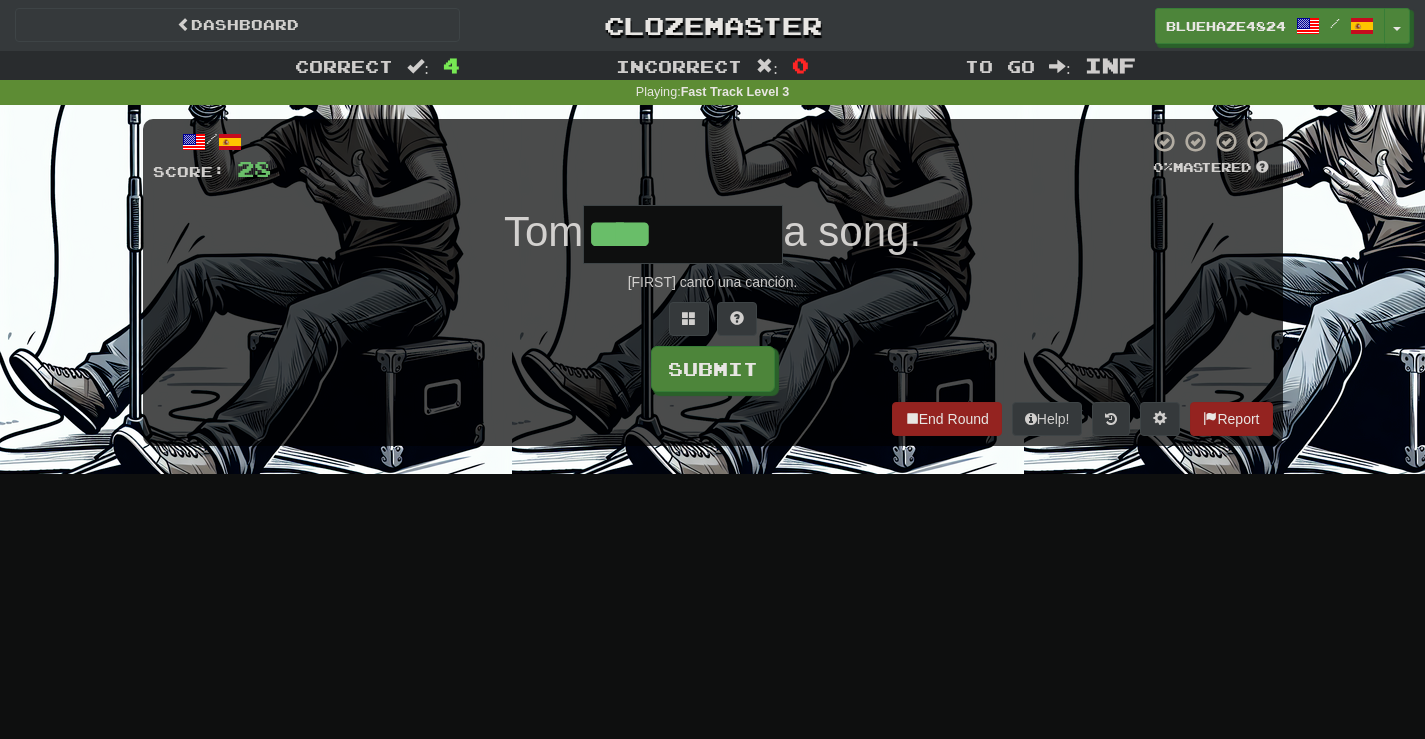 type on "****" 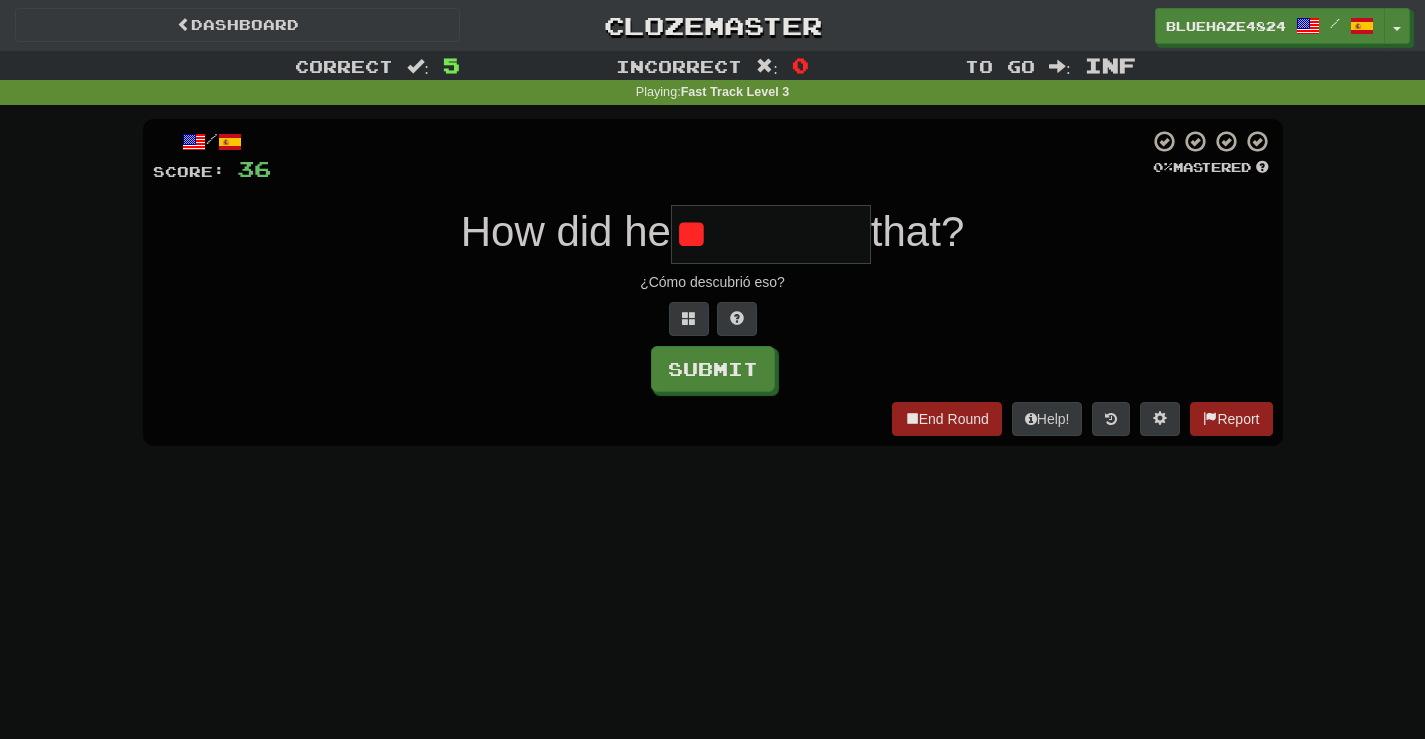 type on "*" 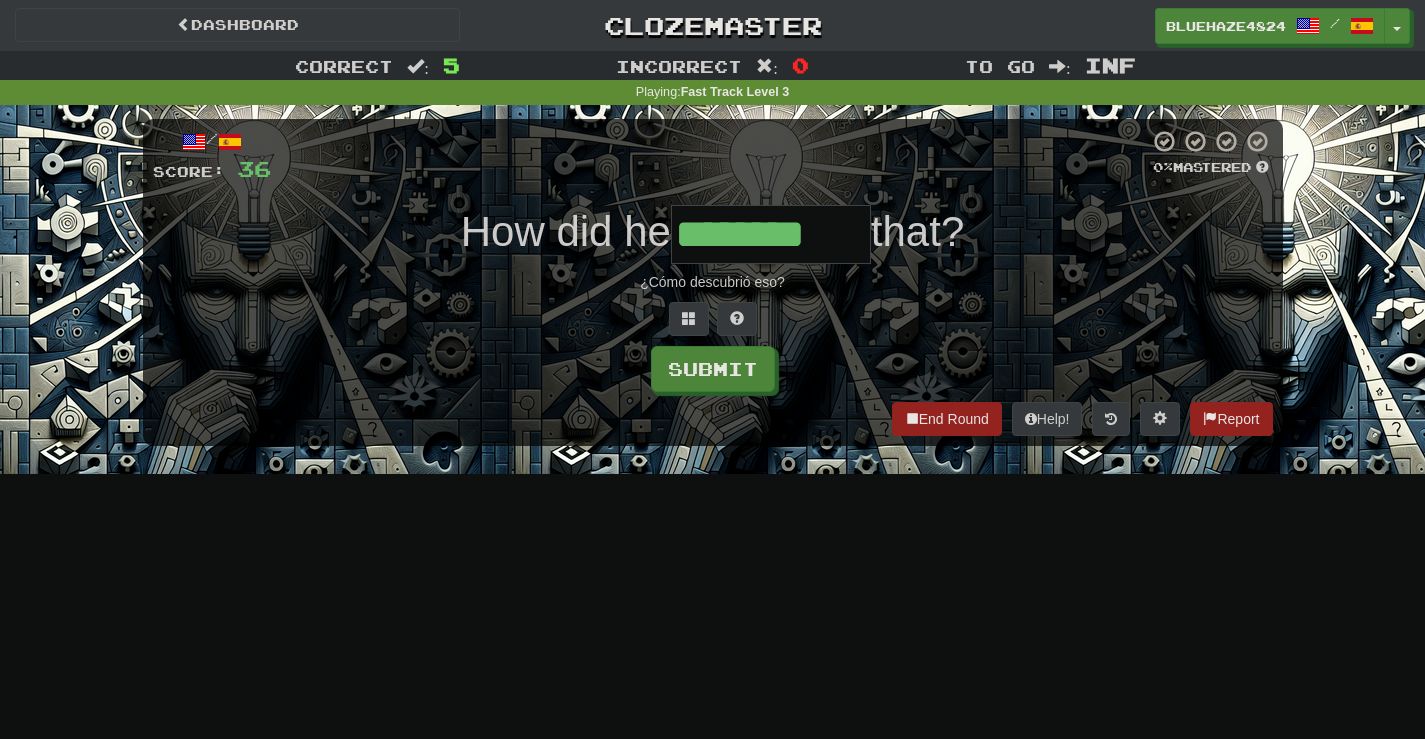 type on "********" 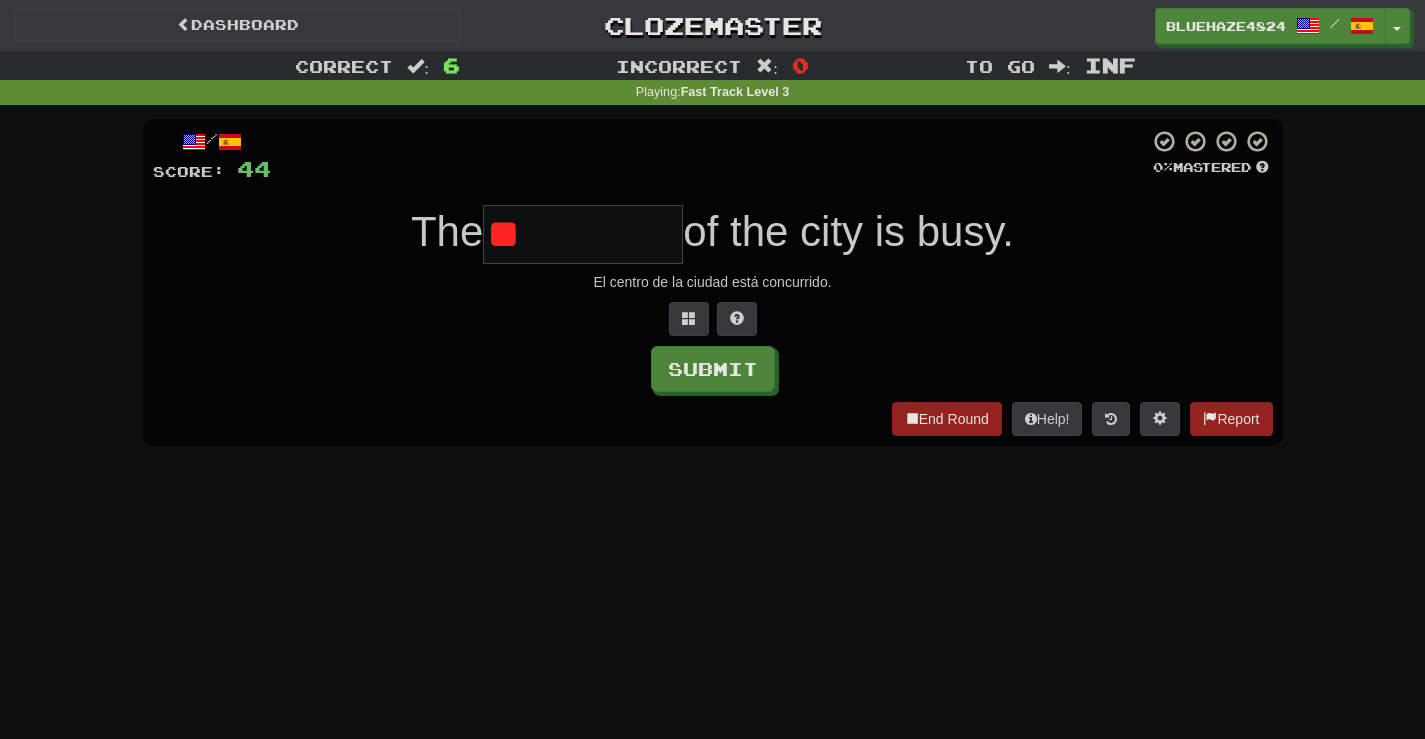 type on "*" 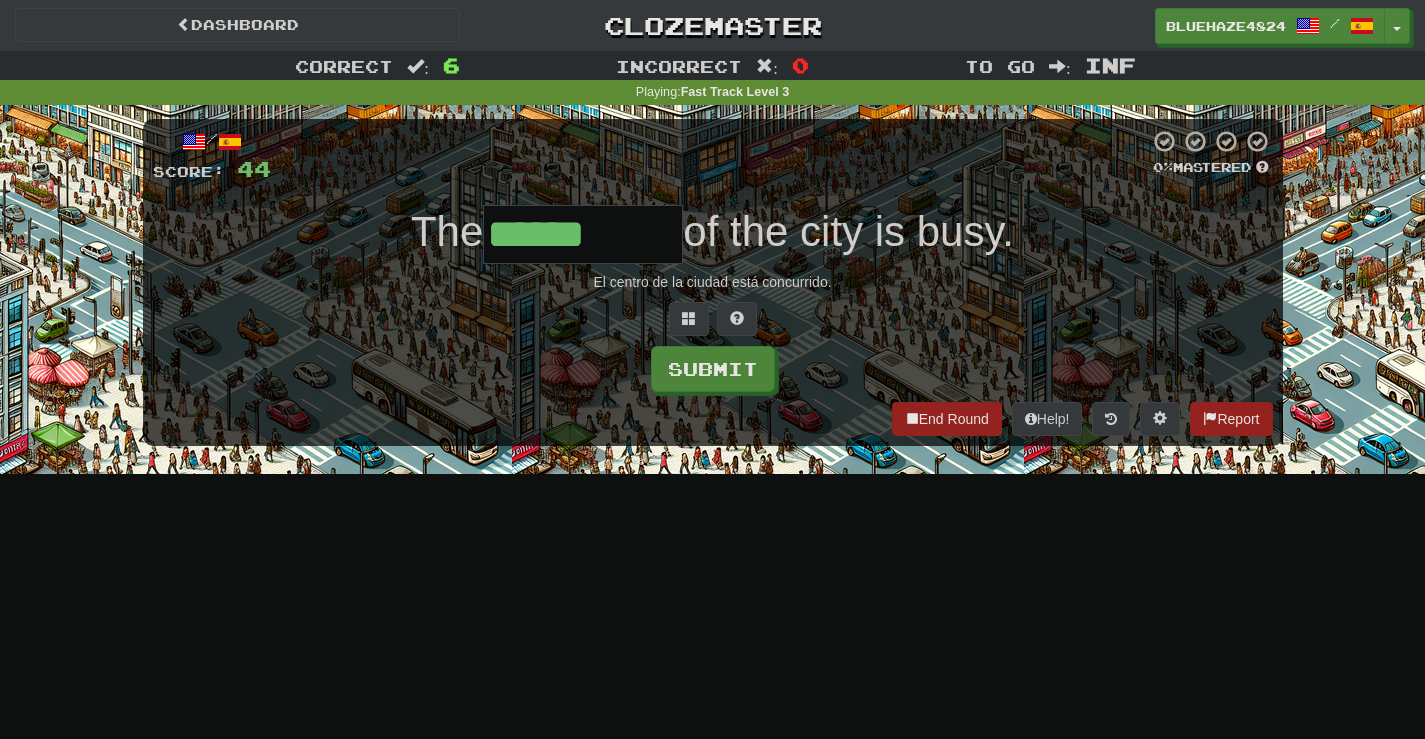 type on "******" 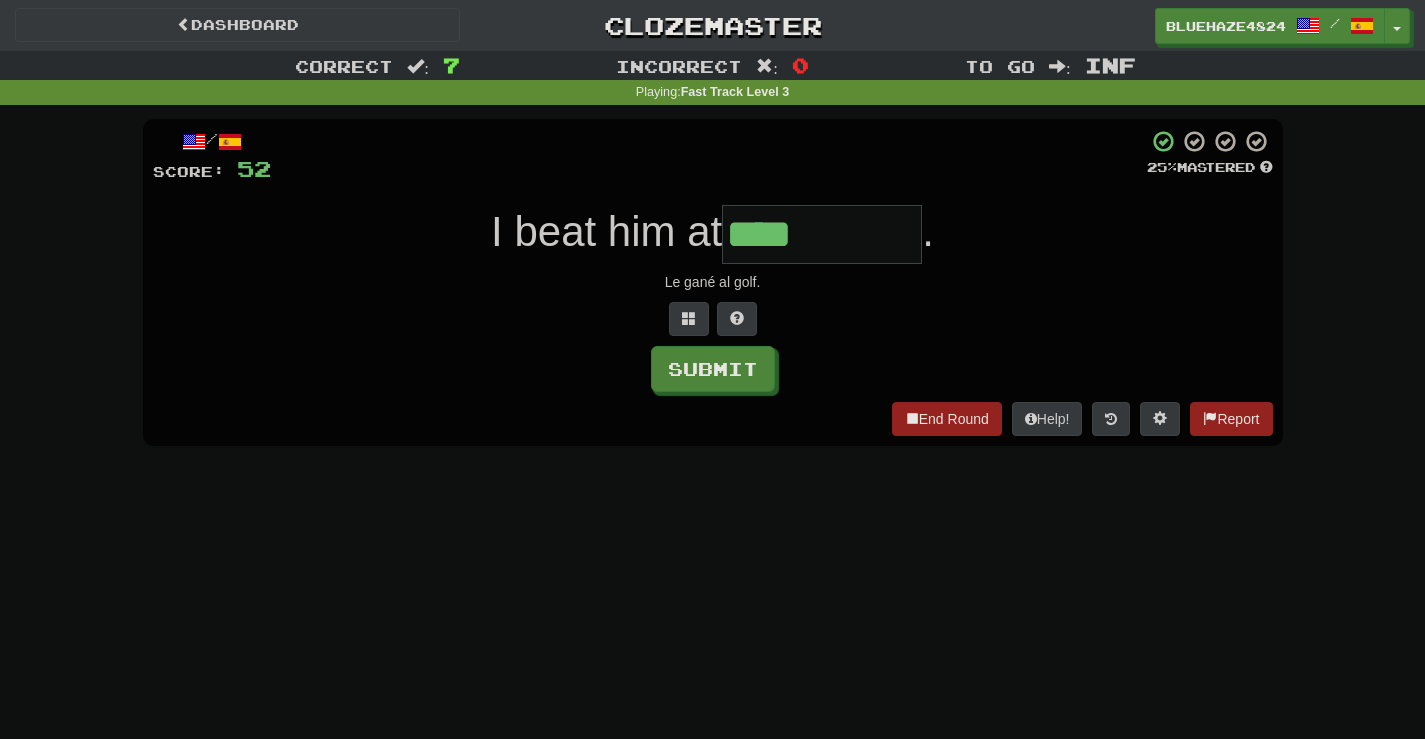 type on "****" 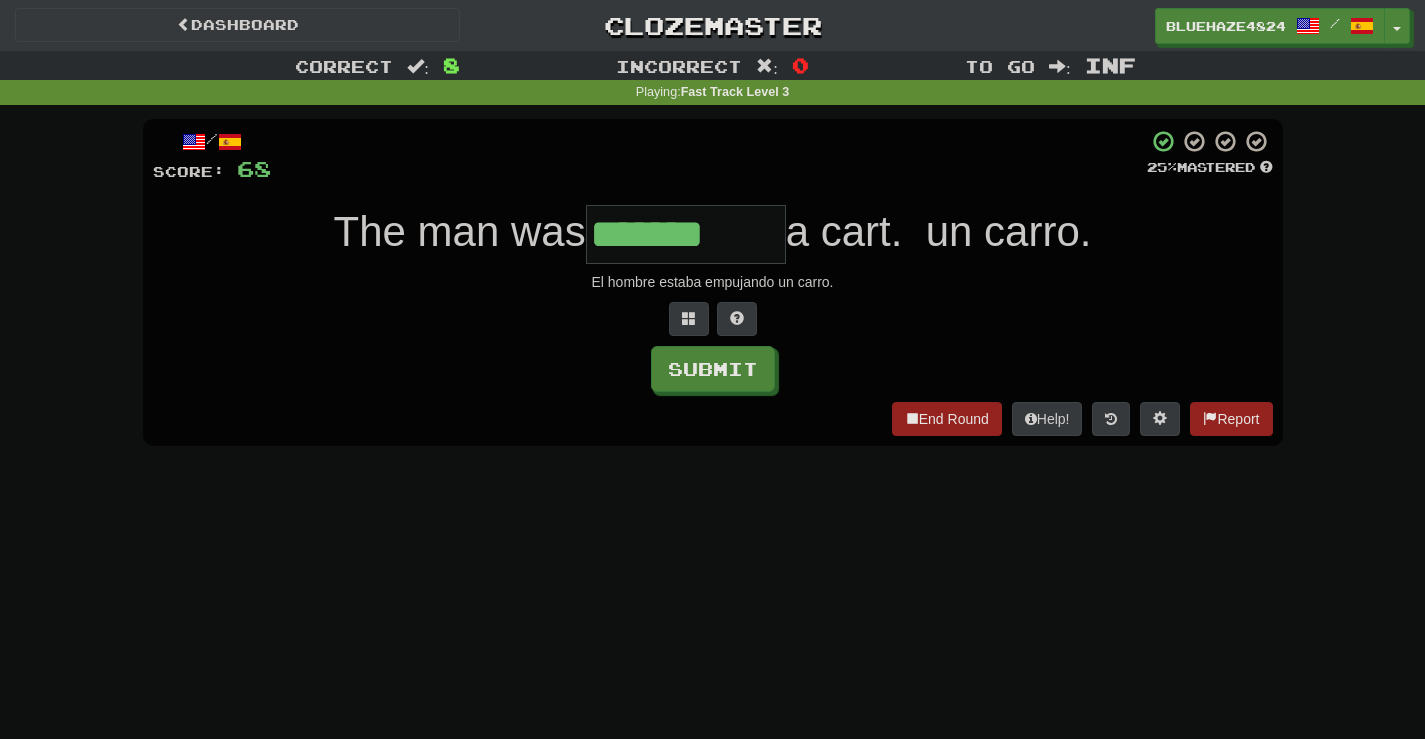 type on "*******" 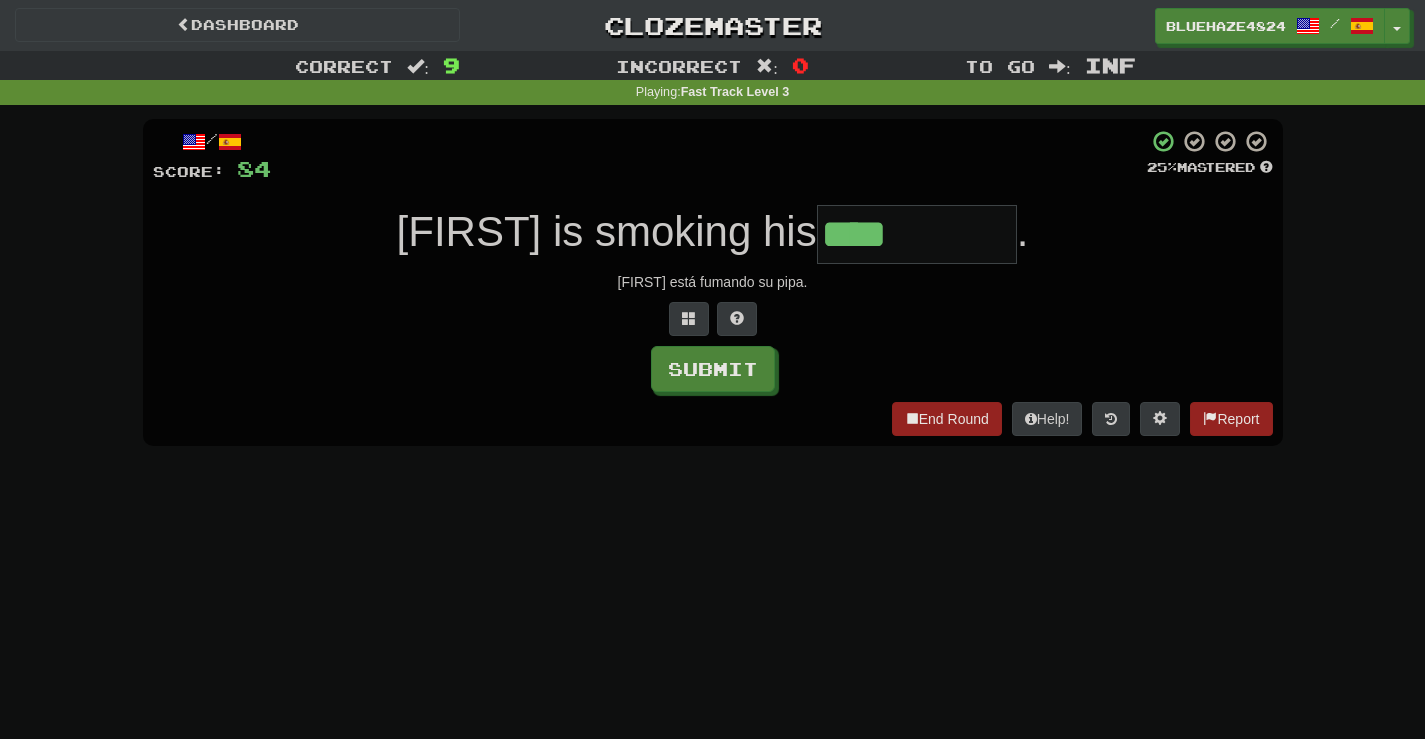 type on "****" 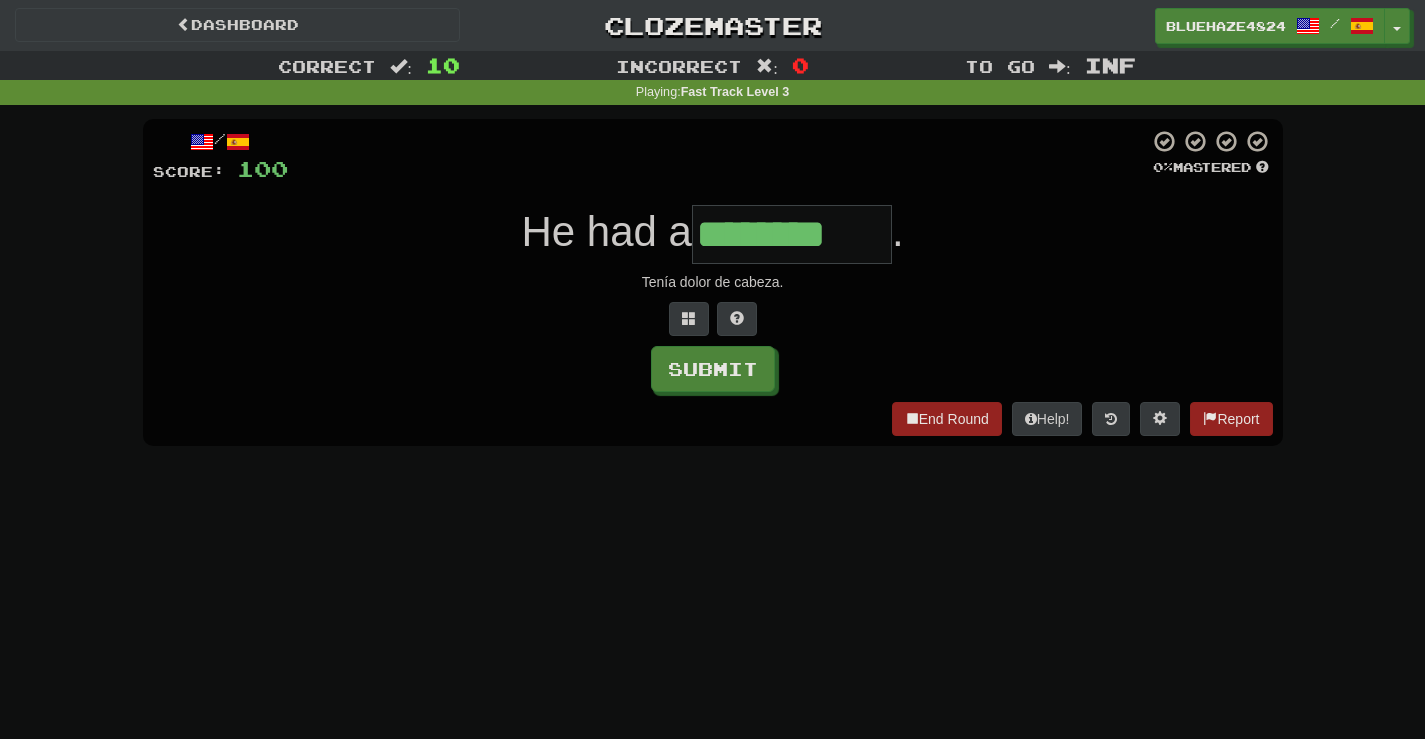 type on "********" 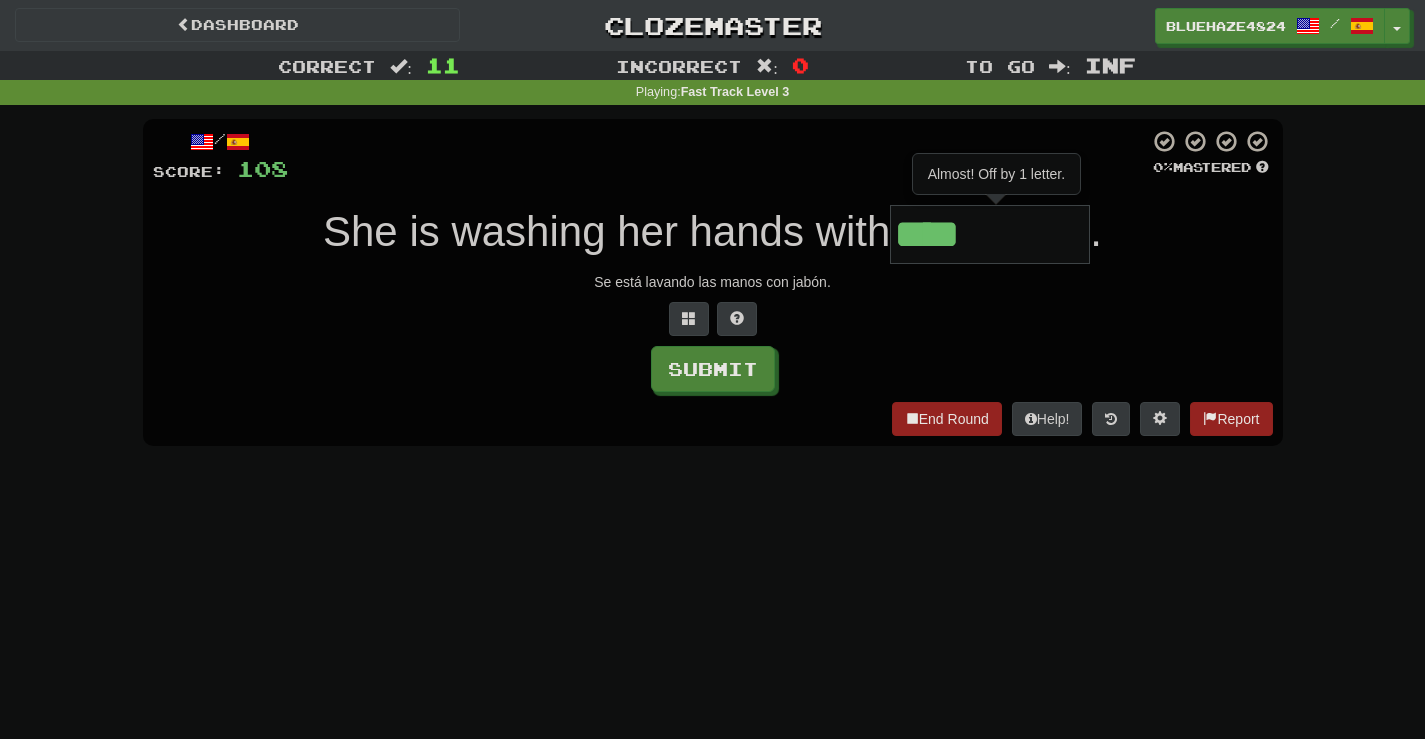 type on "****" 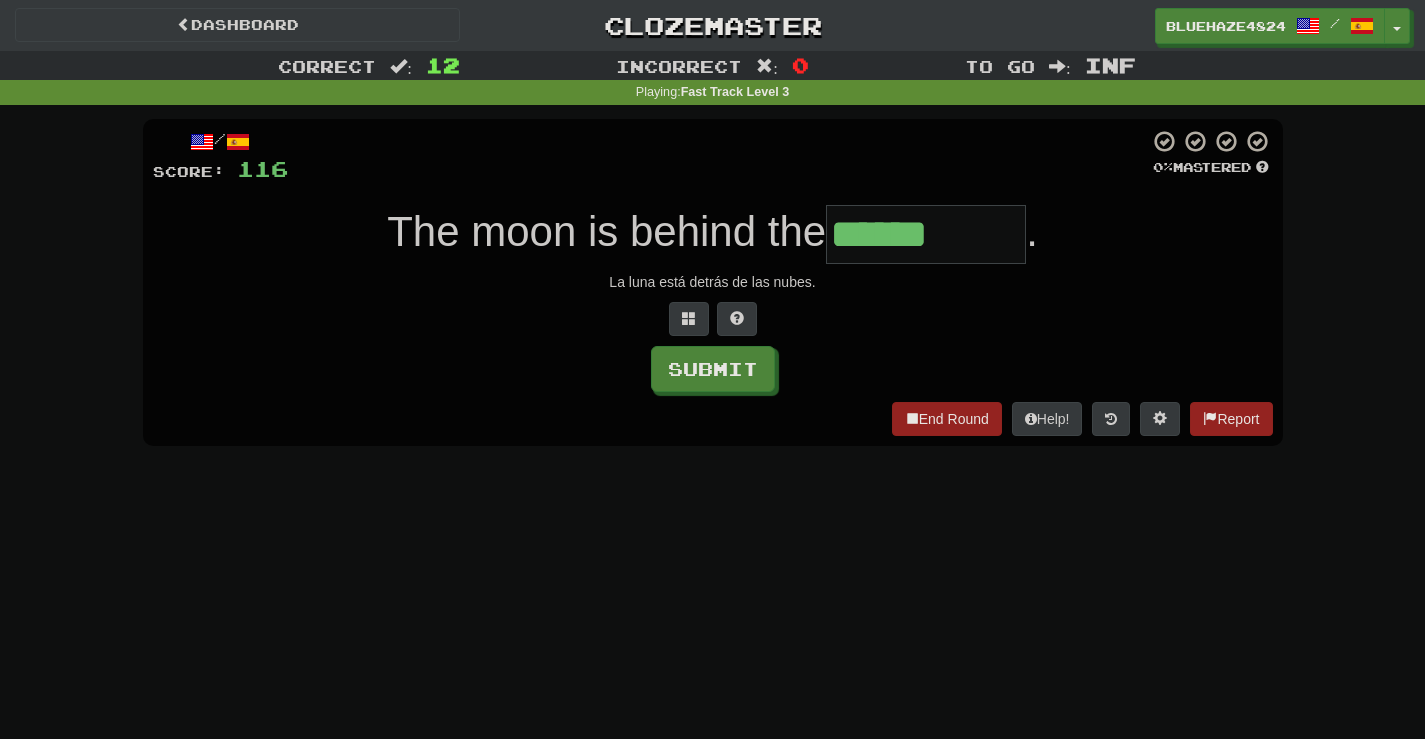 type on "******" 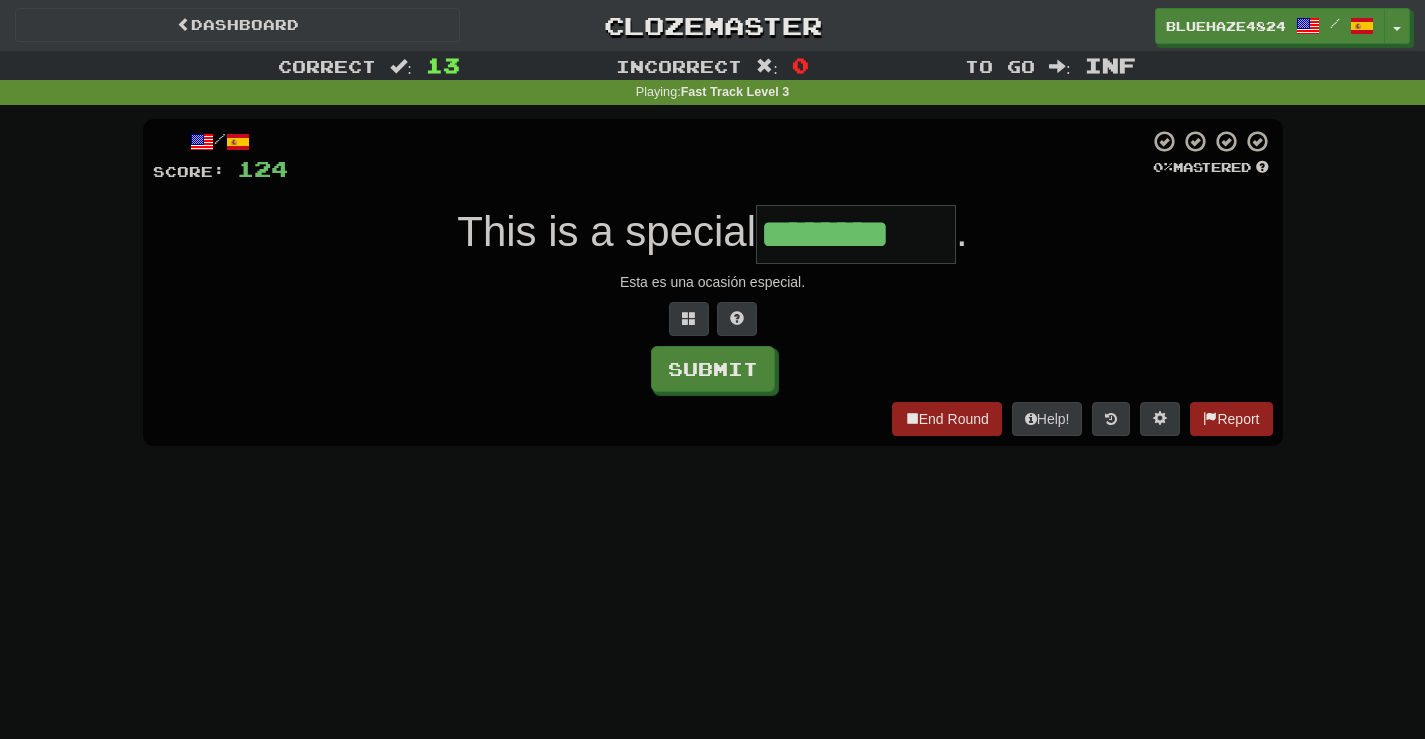 type on "********" 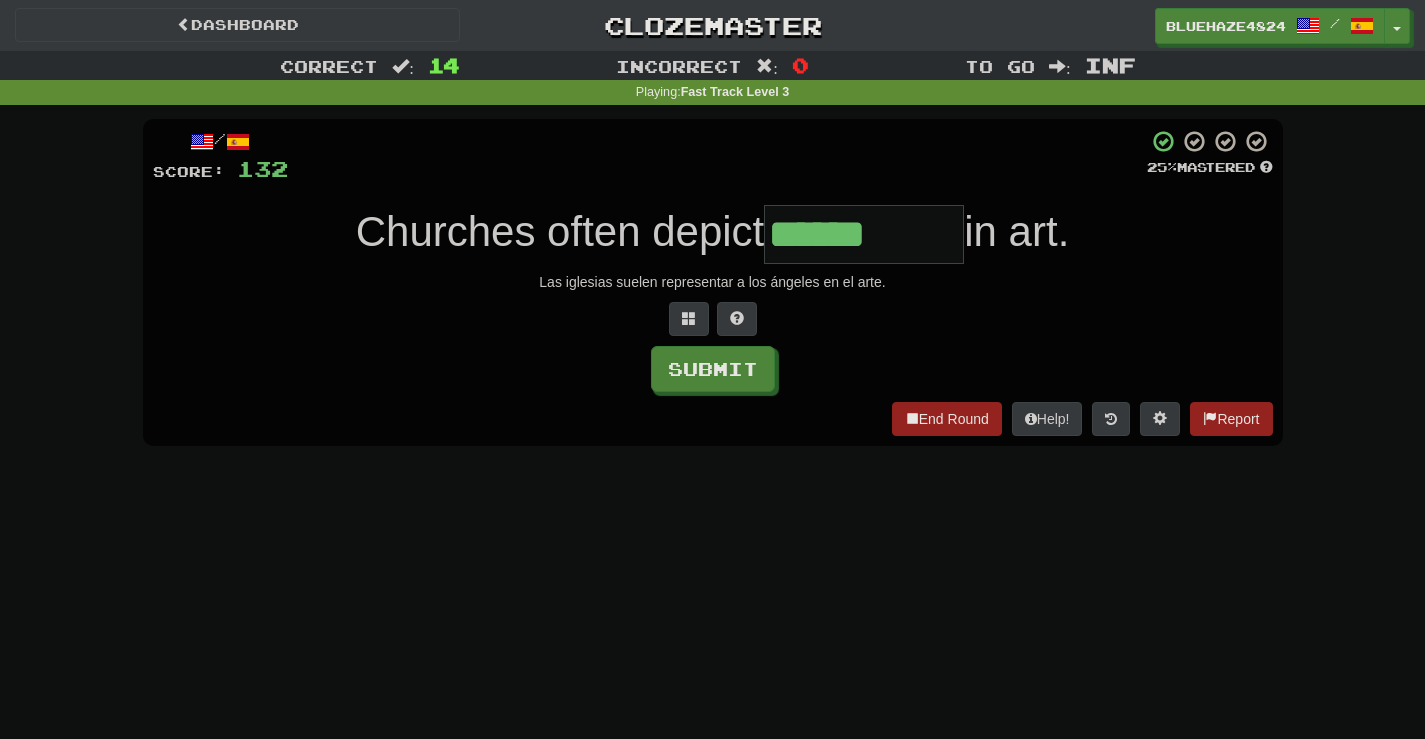 type on "******" 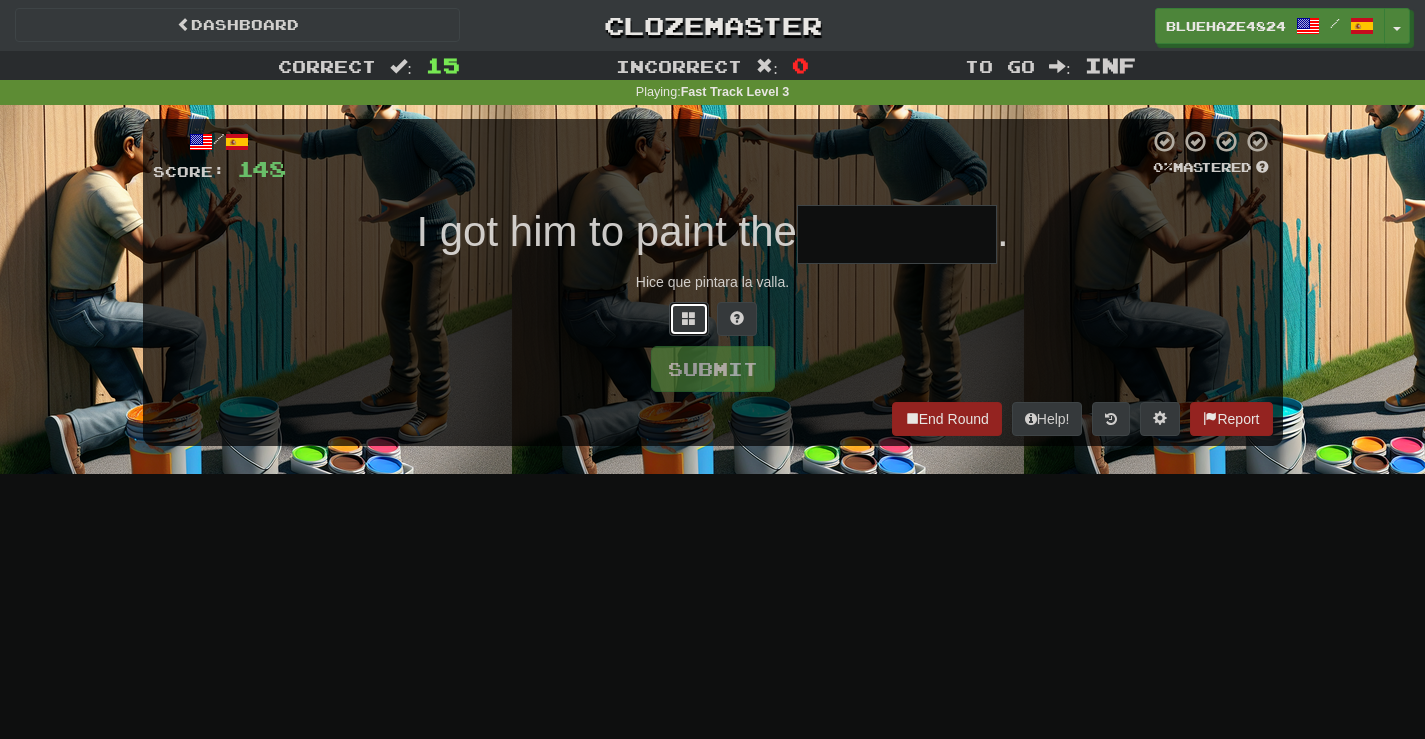 click at bounding box center (689, 318) 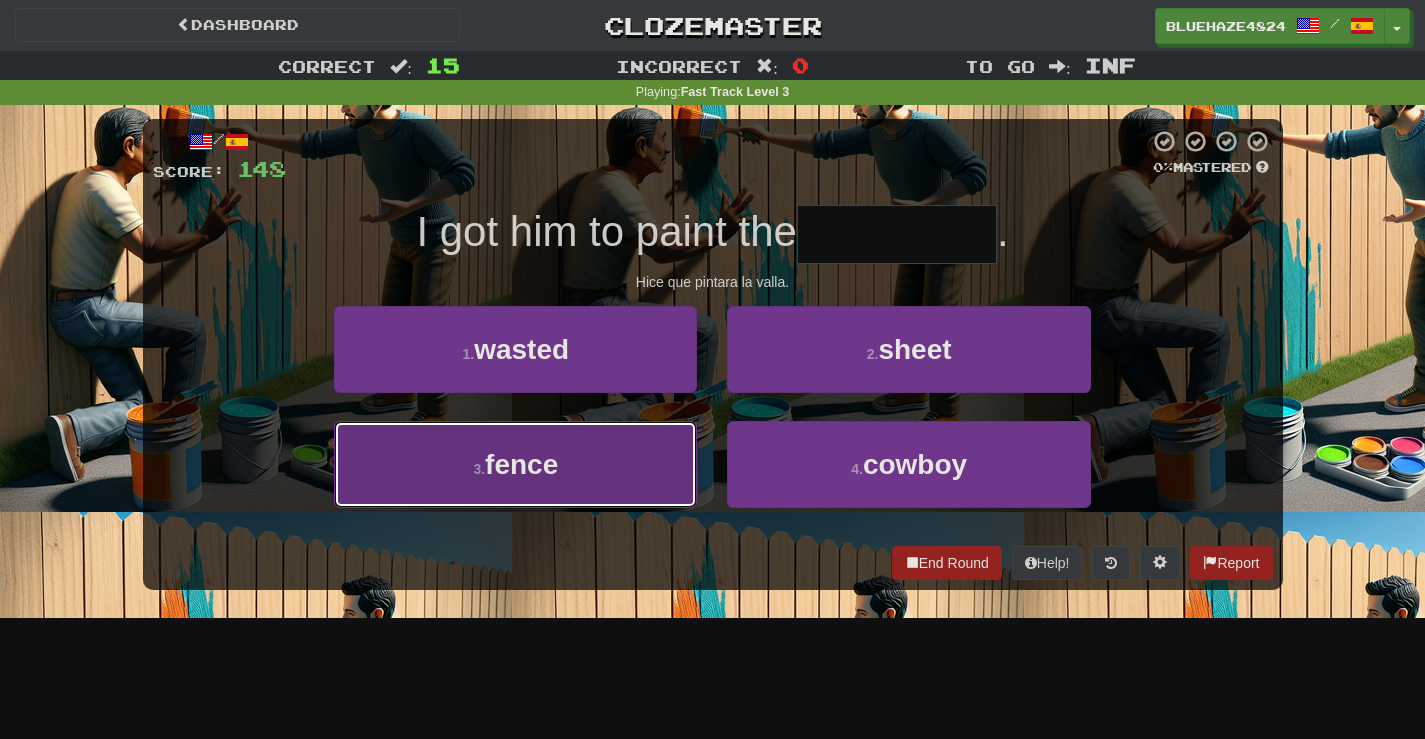 click on "3 .  fence" at bounding box center [515, 464] 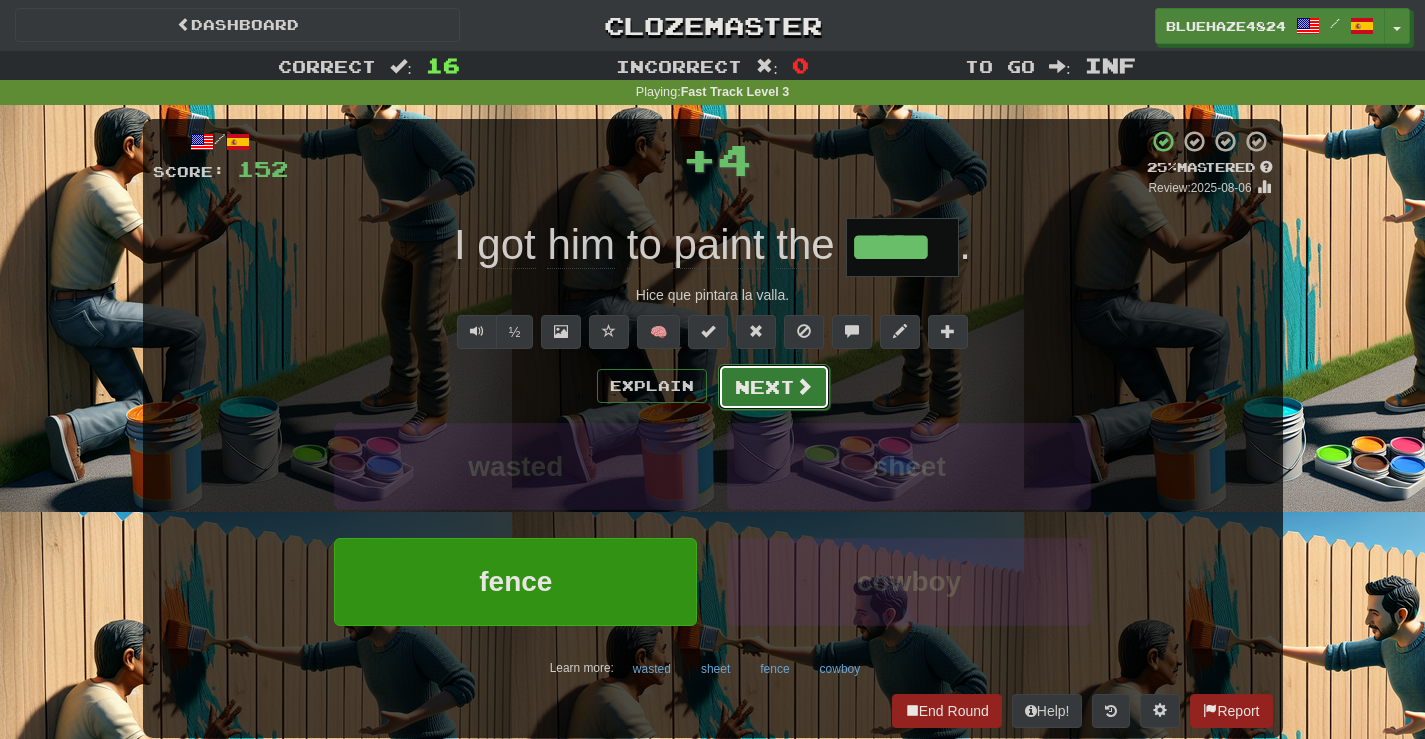 click on "Next" at bounding box center (774, 387) 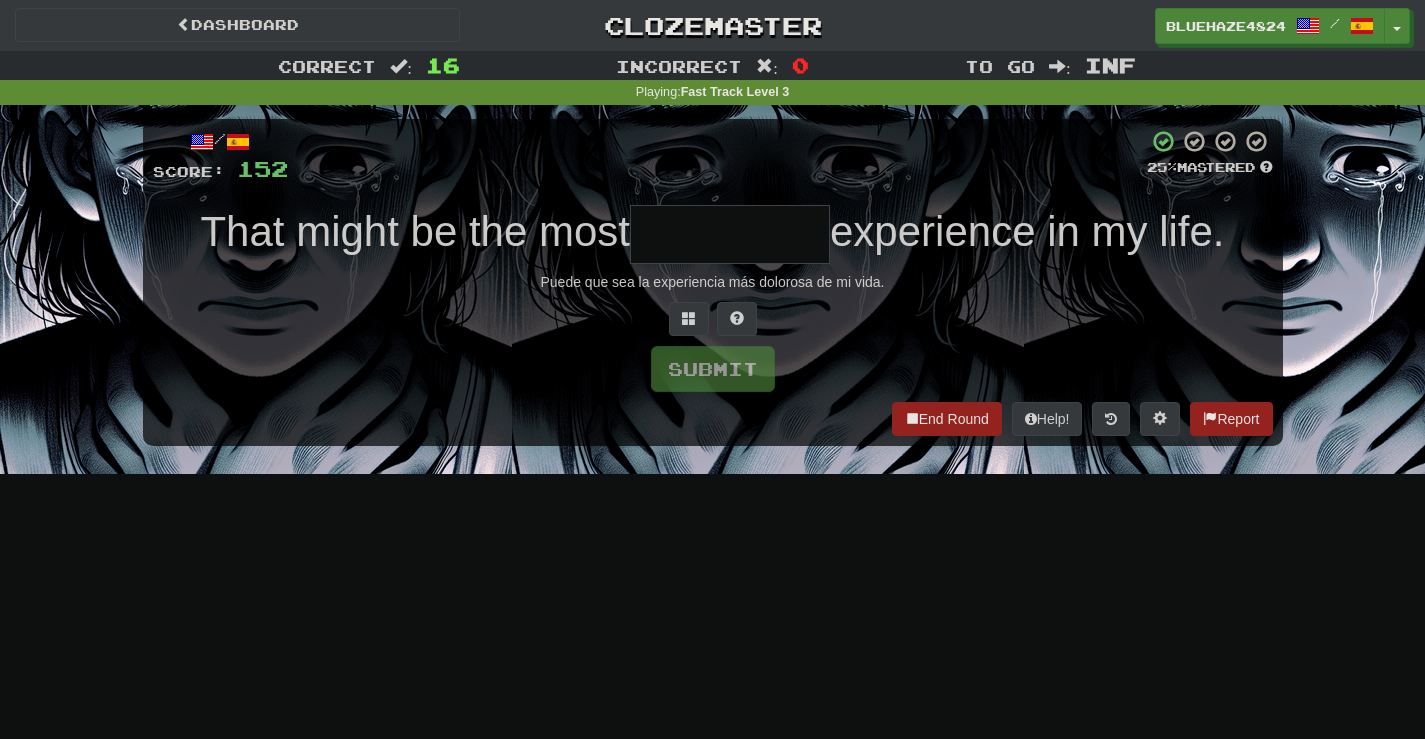 click at bounding box center (730, 234) 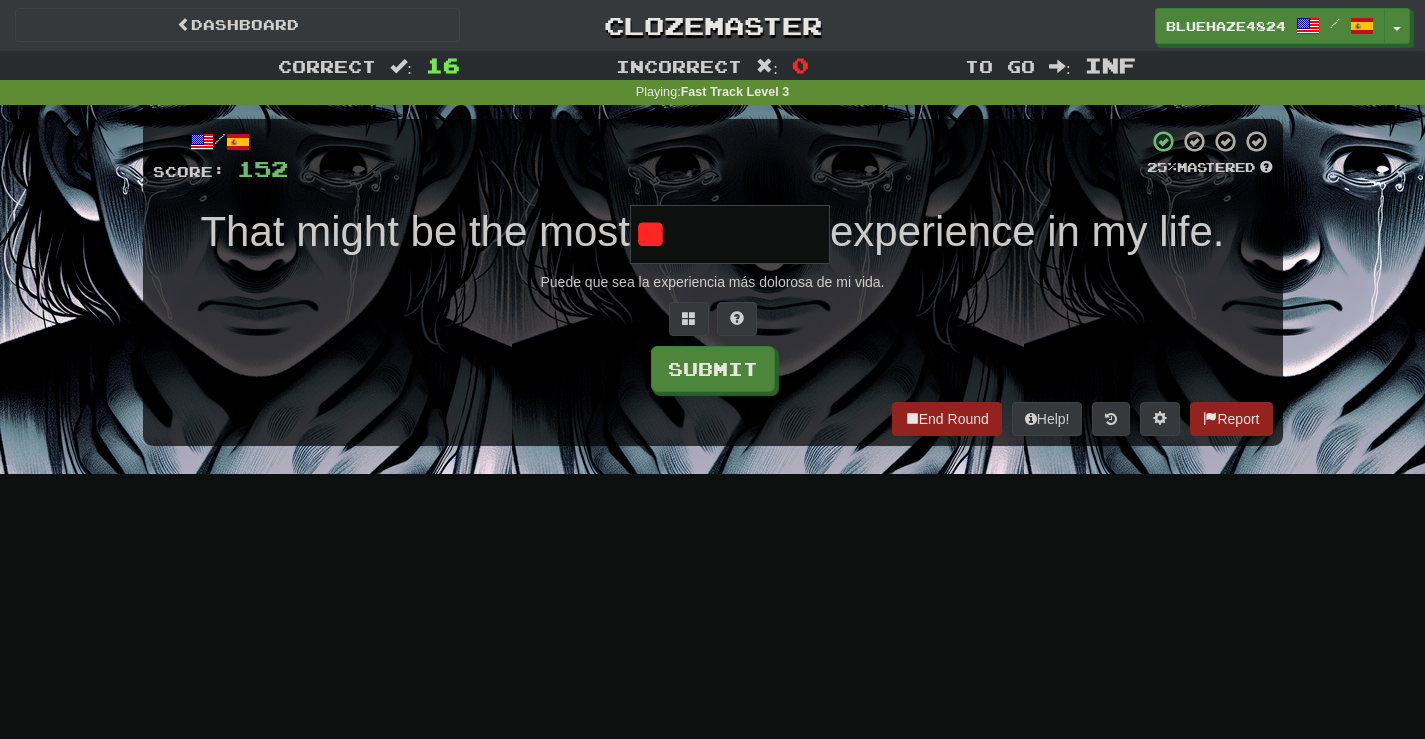 type on "*" 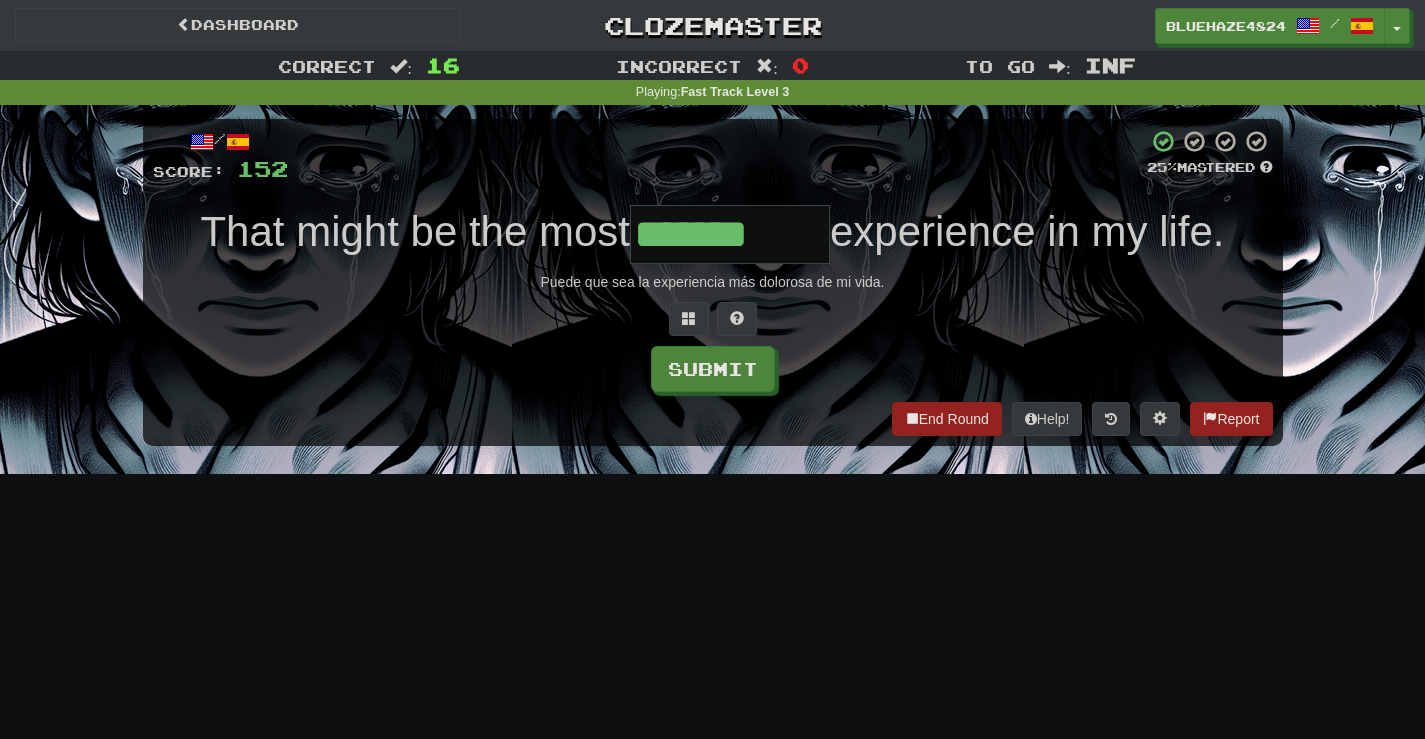 type on "*******" 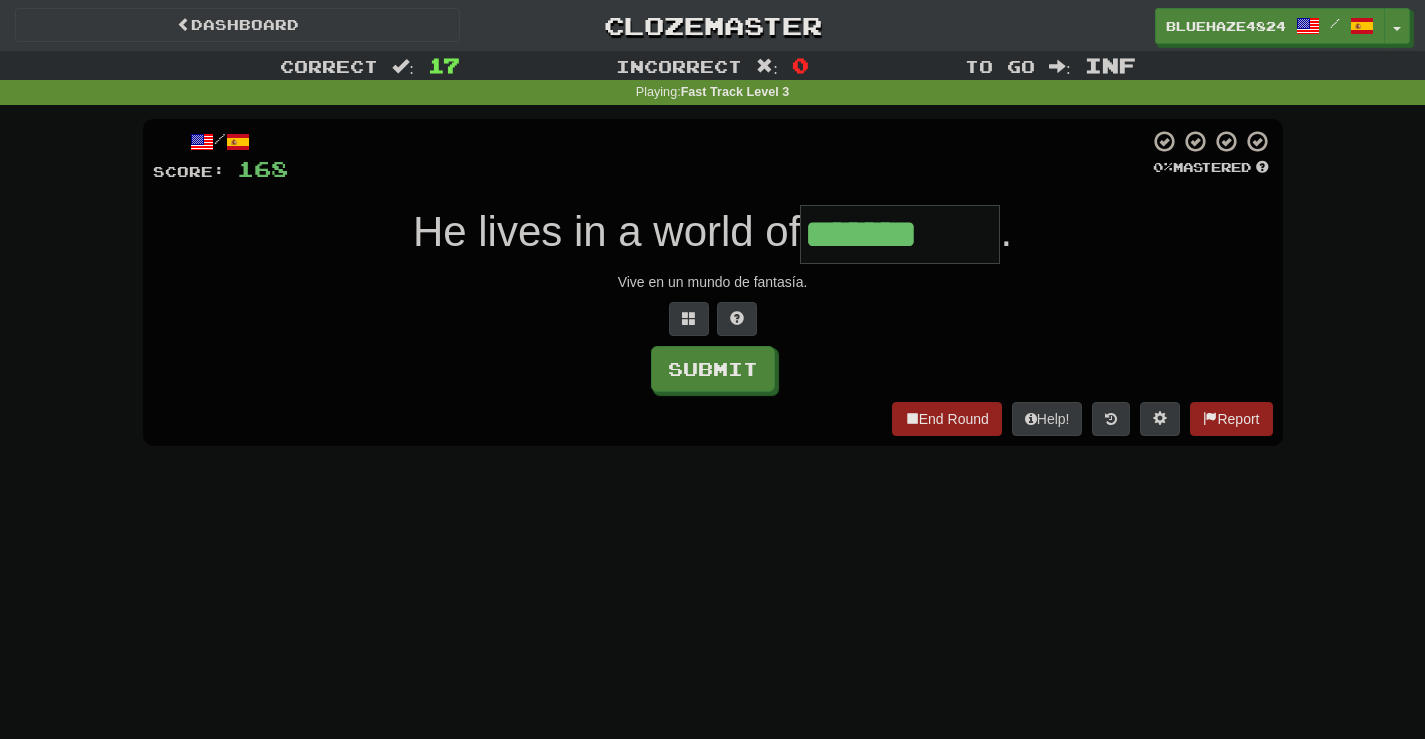 type on "*******" 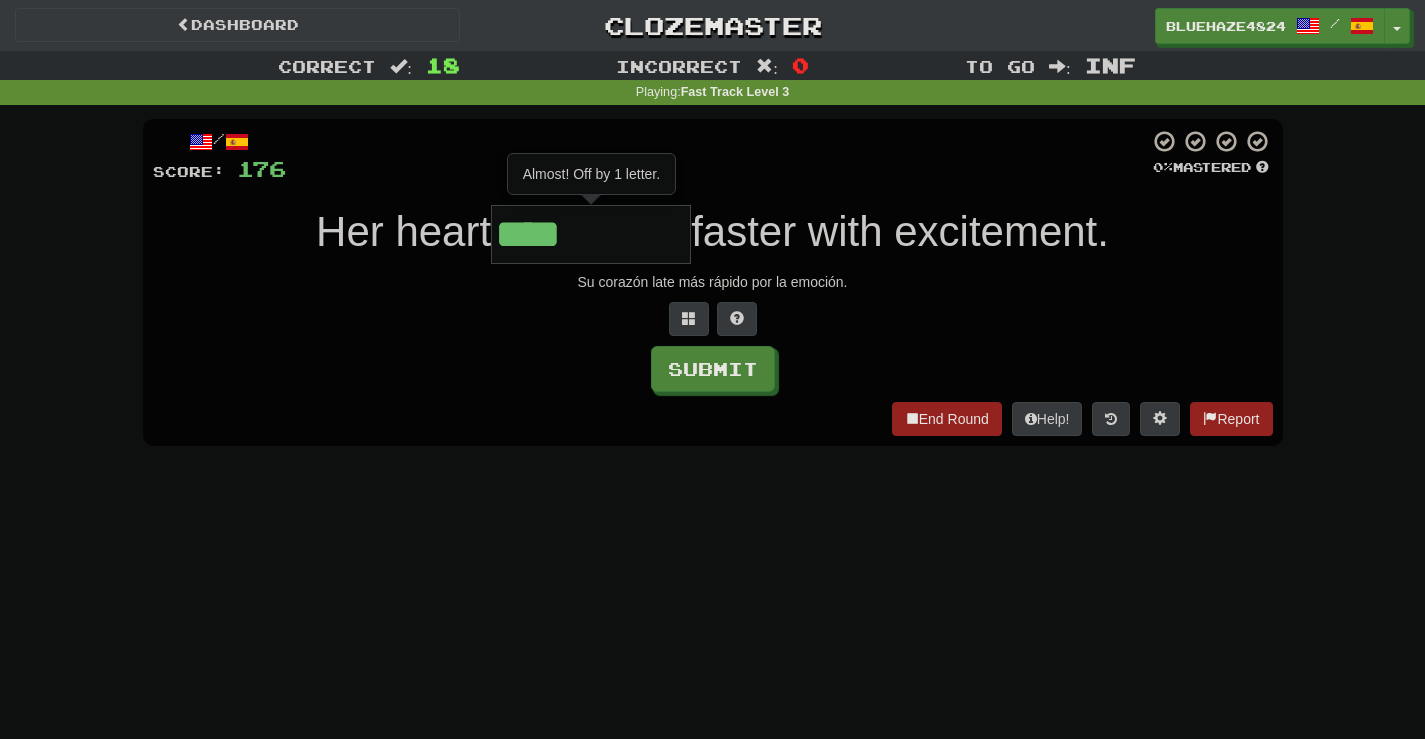 type on "*****" 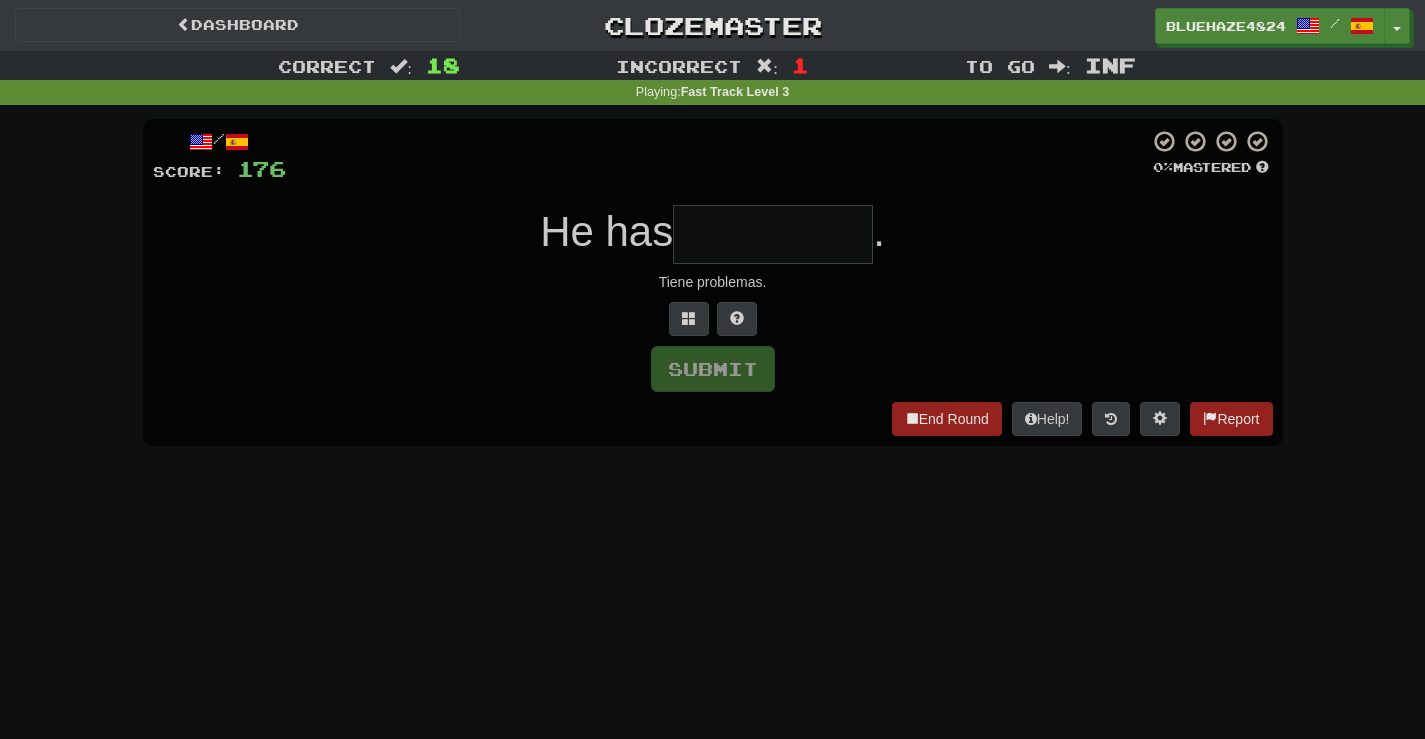 type on "*" 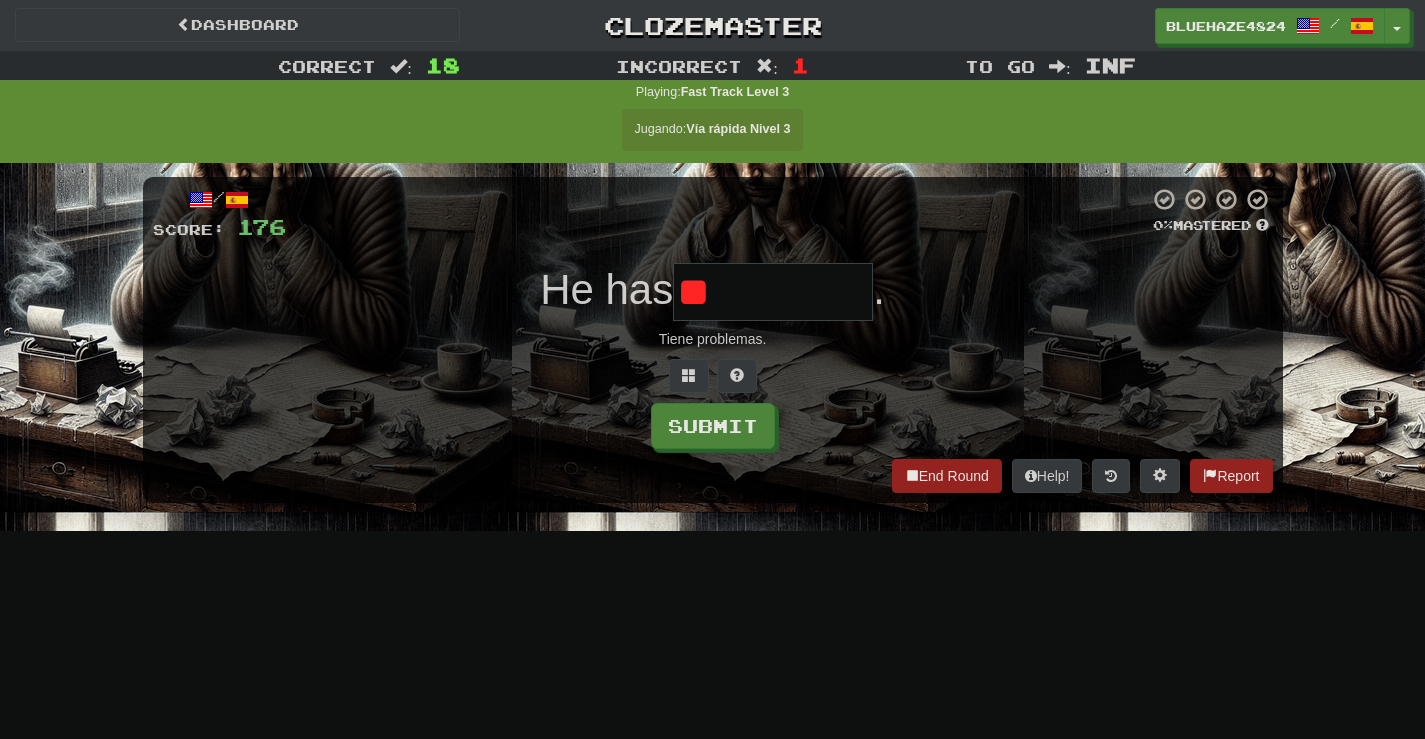 type on "*" 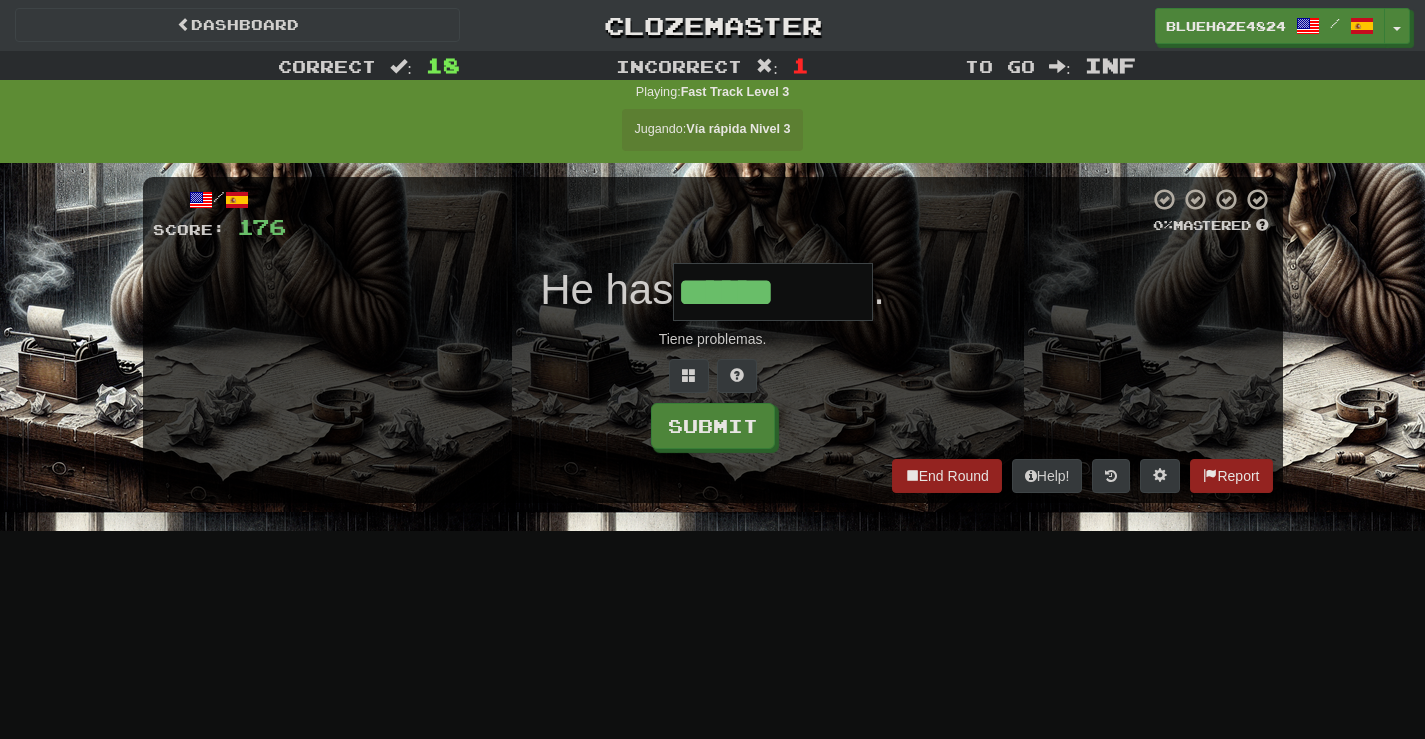 type on "******" 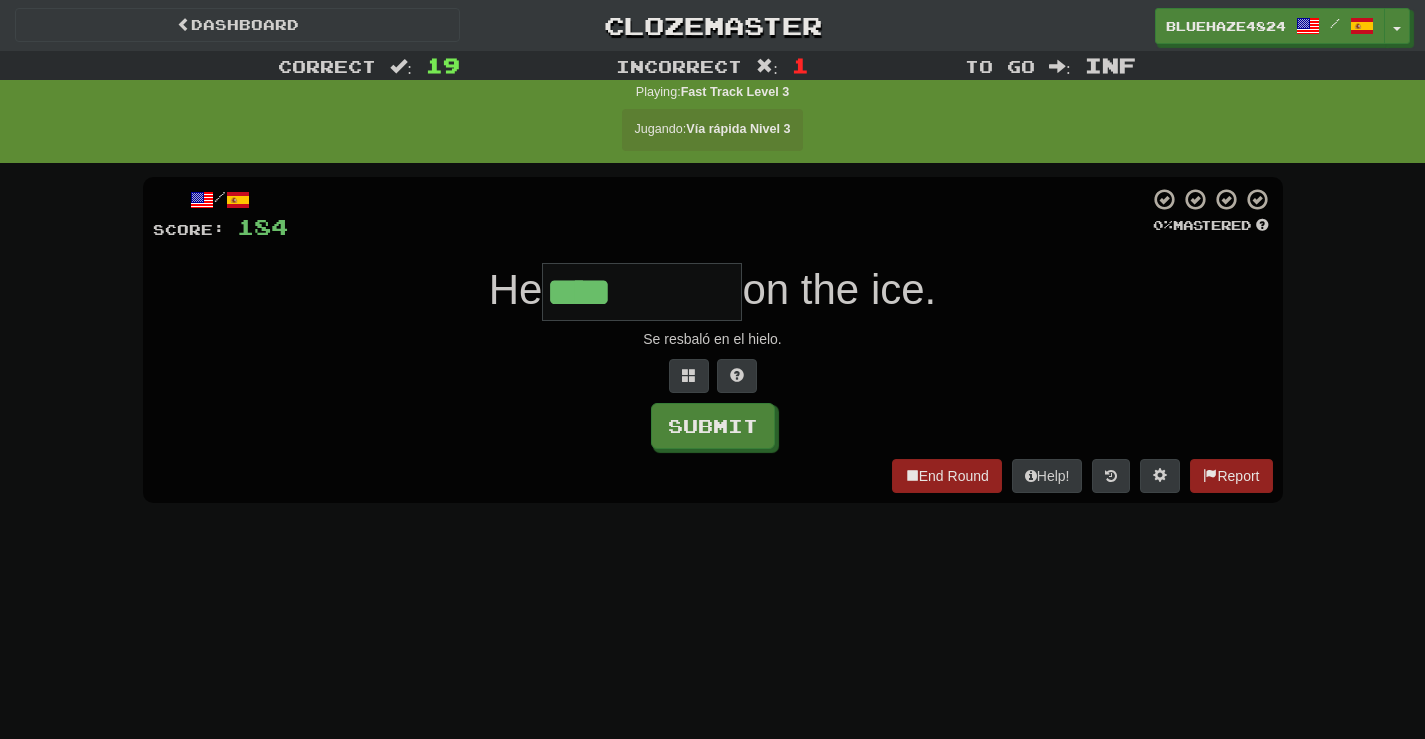 type on "*******" 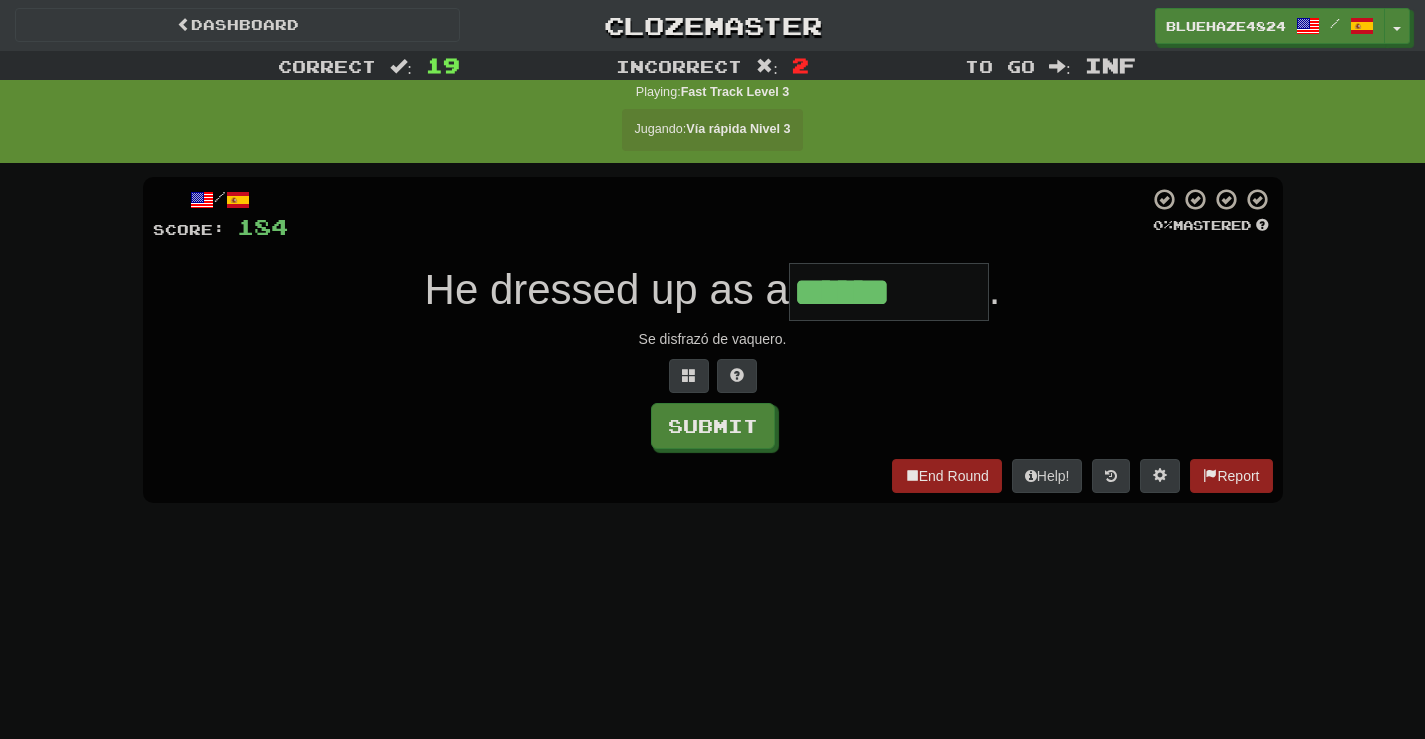 type on "******" 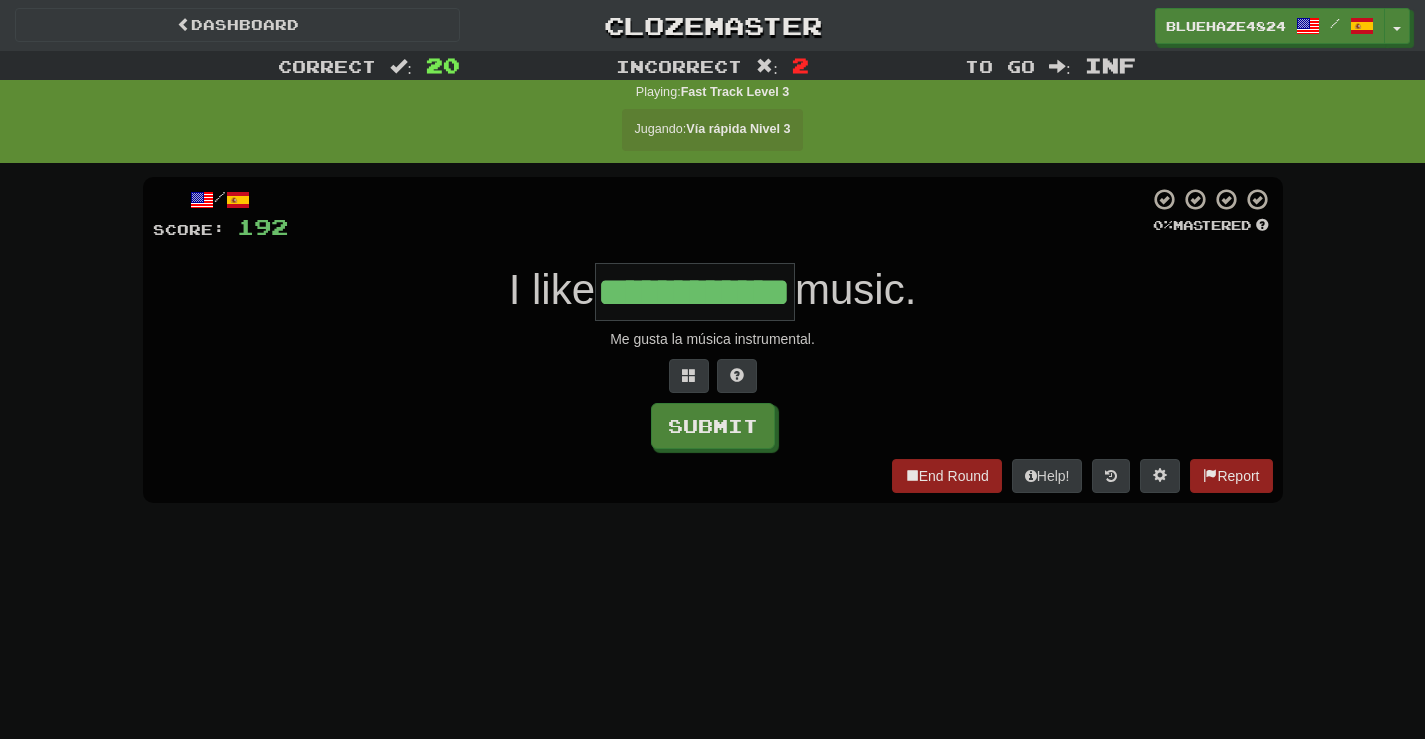 scroll, scrollTop: 0, scrollLeft: 36, axis: horizontal 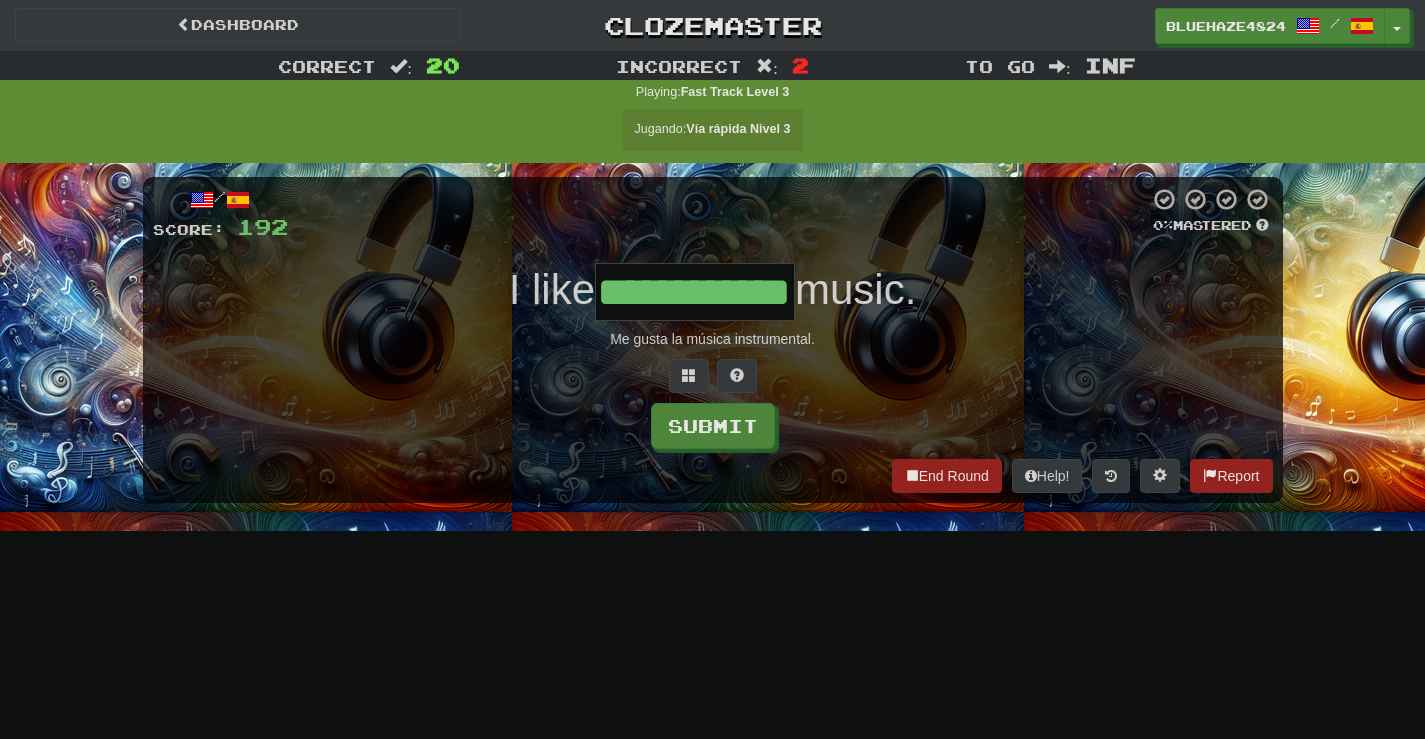 type on "**********" 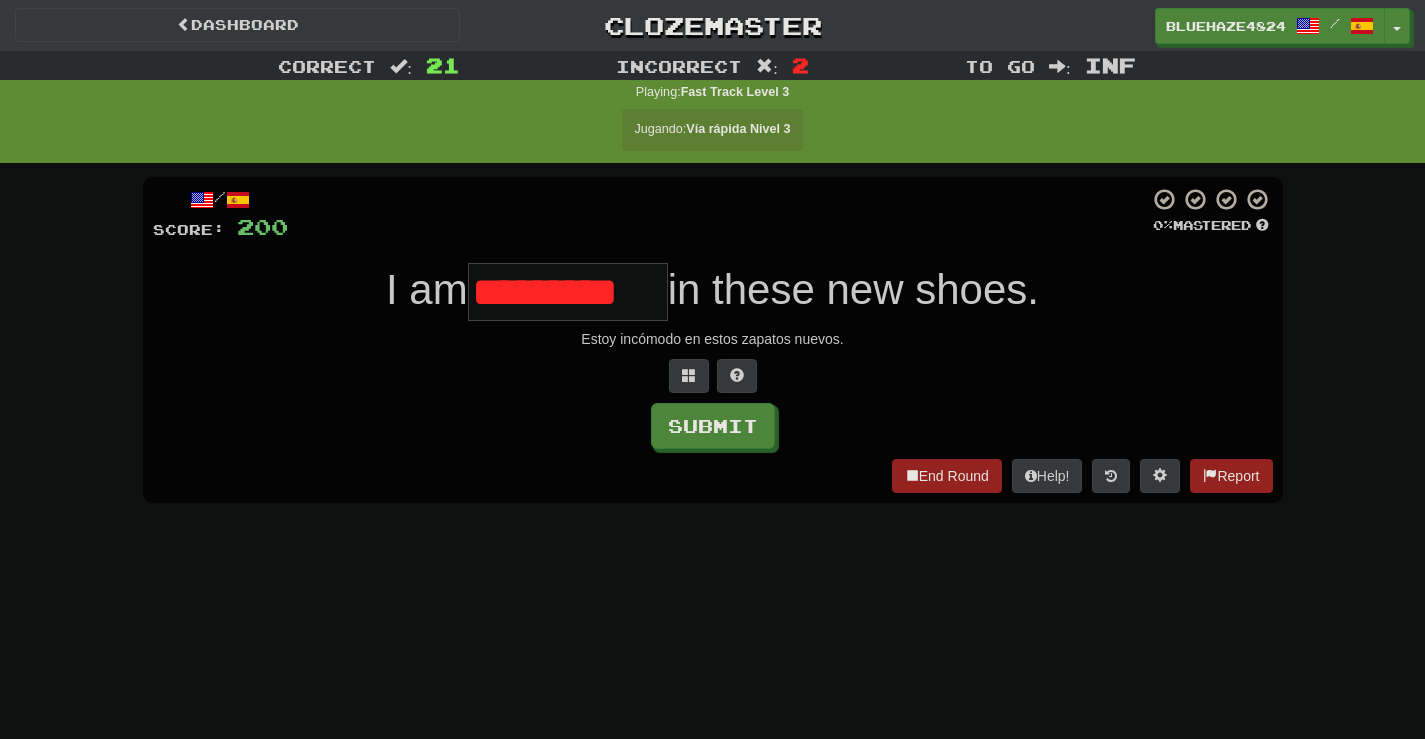 scroll, scrollTop: 0, scrollLeft: 0, axis: both 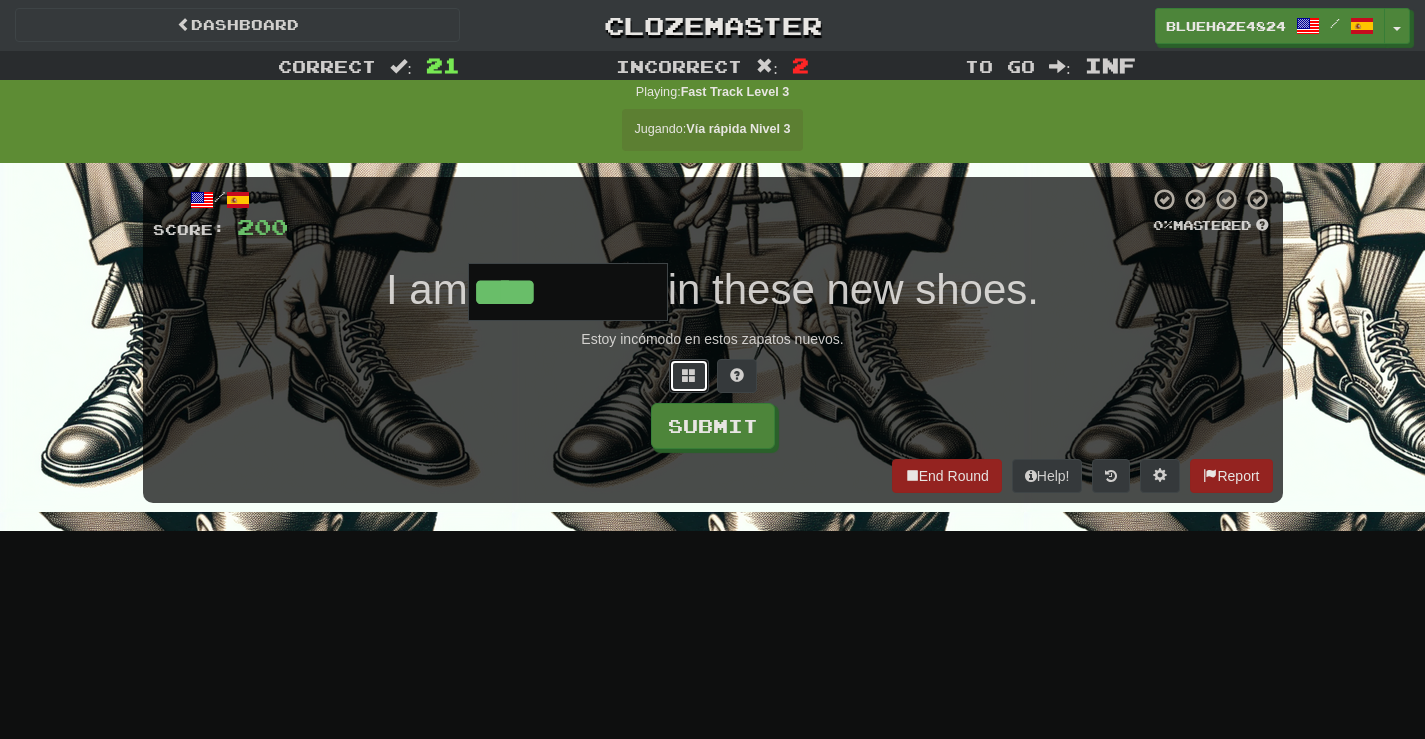 click at bounding box center (689, 376) 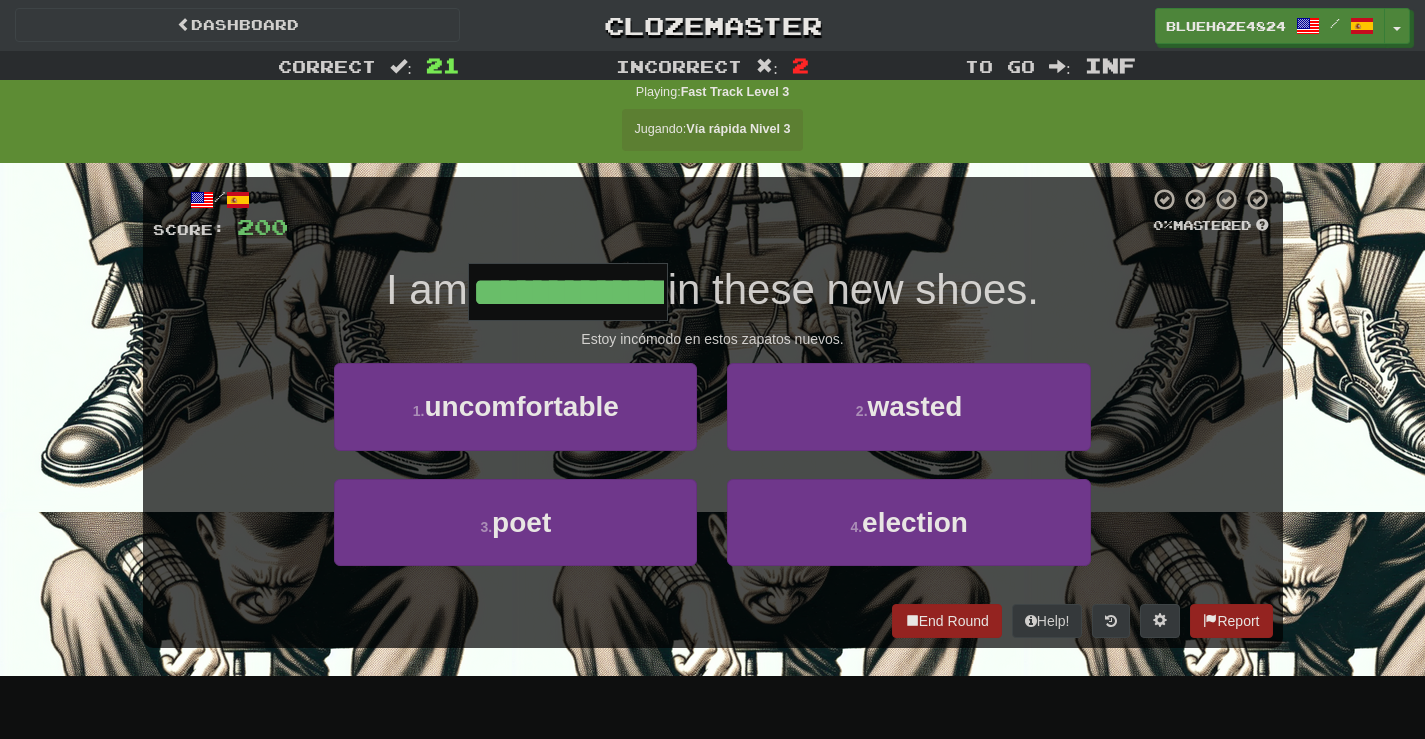 scroll, scrollTop: 0, scrollLeft: 74, axis: horizontal 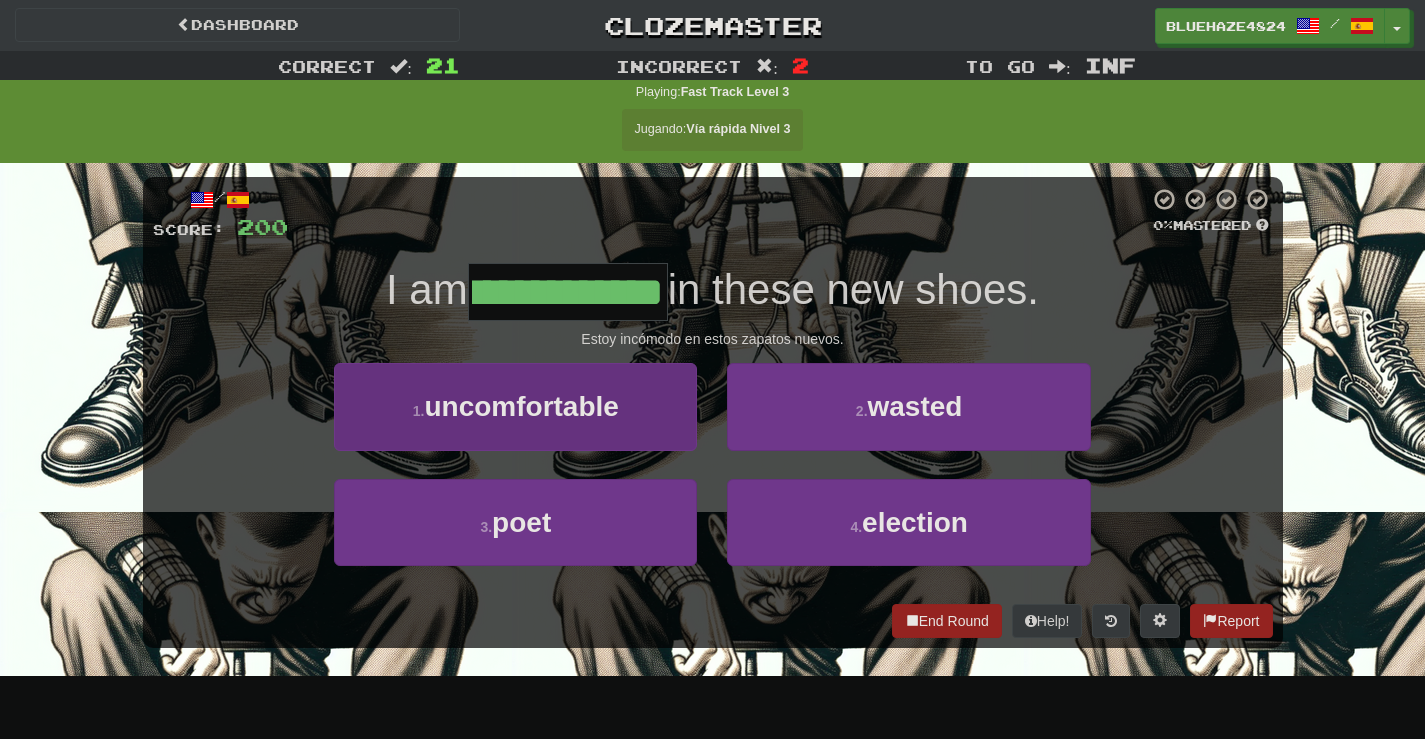 type on "**********" 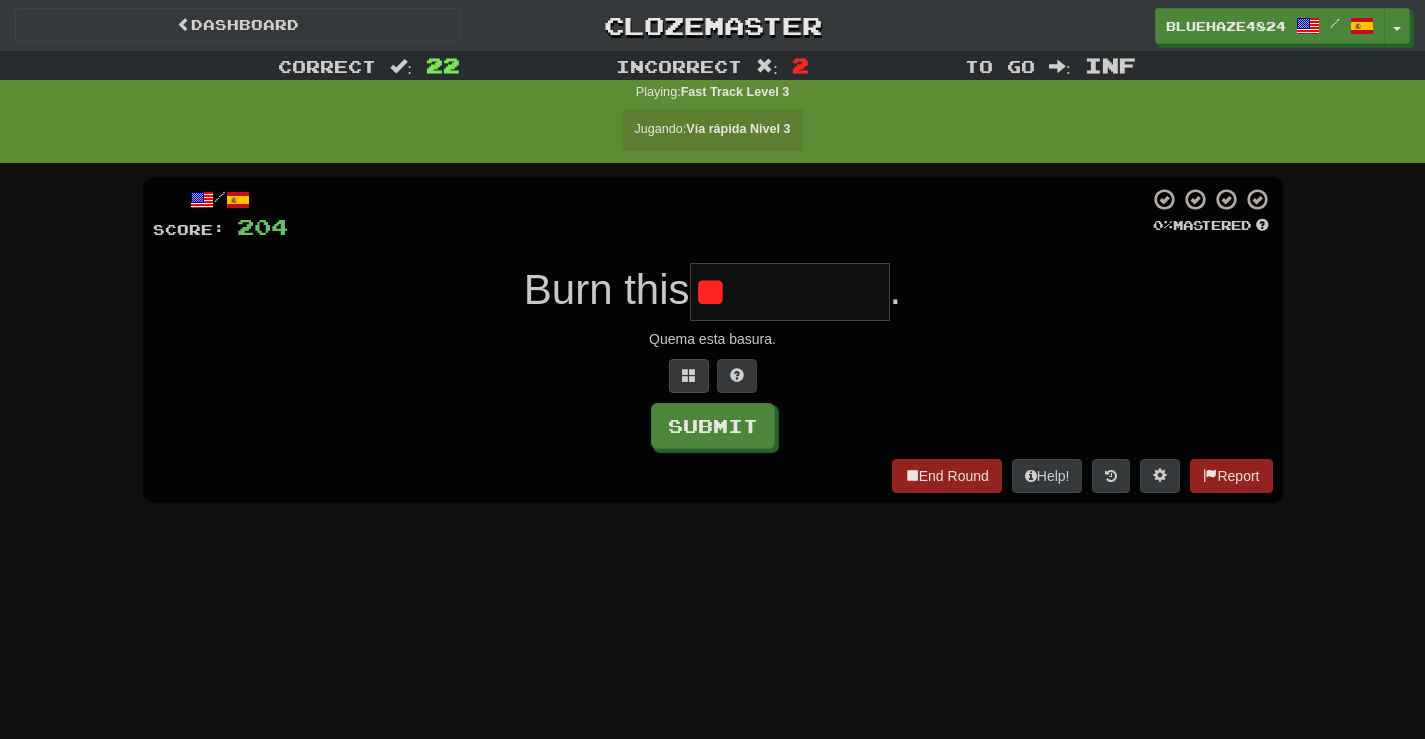 type on "*" 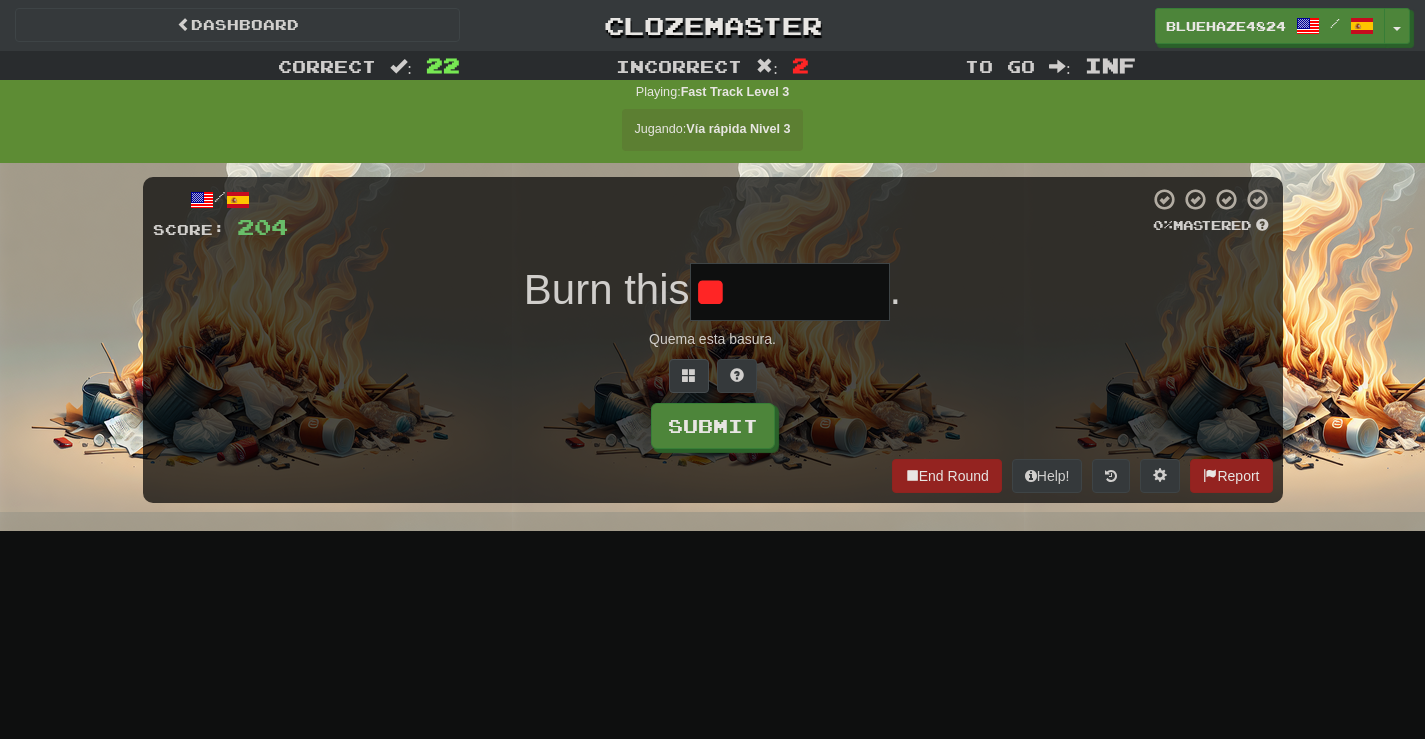 type on "*" 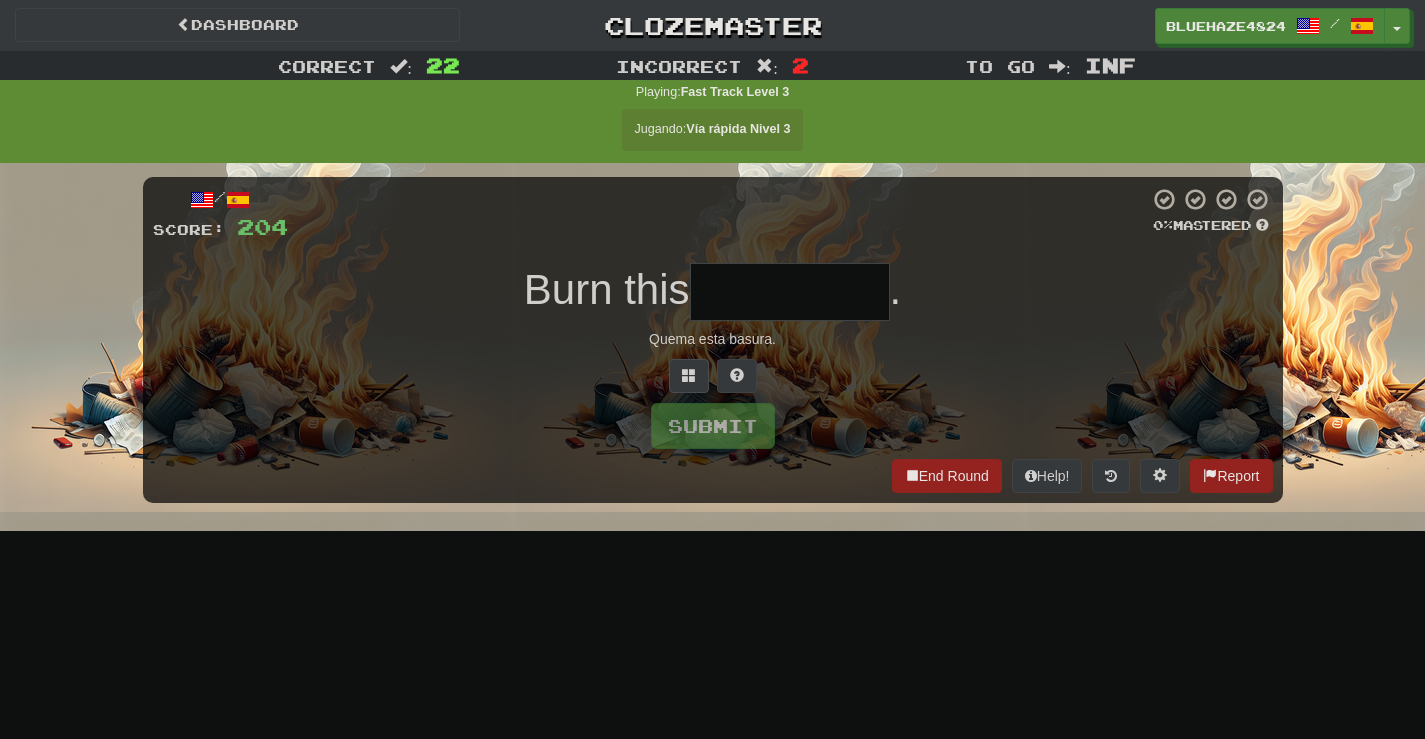 type on "*" 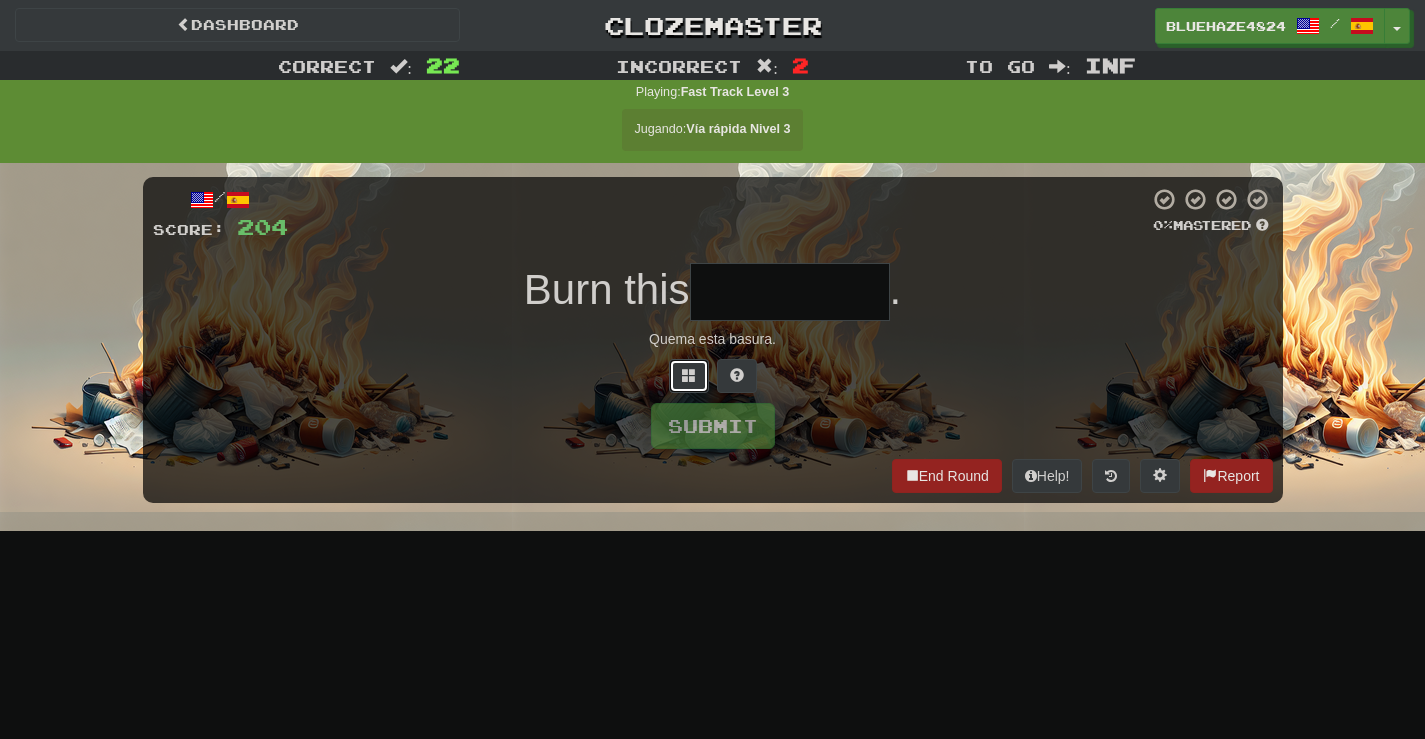 click at bounding box center [689, 376] 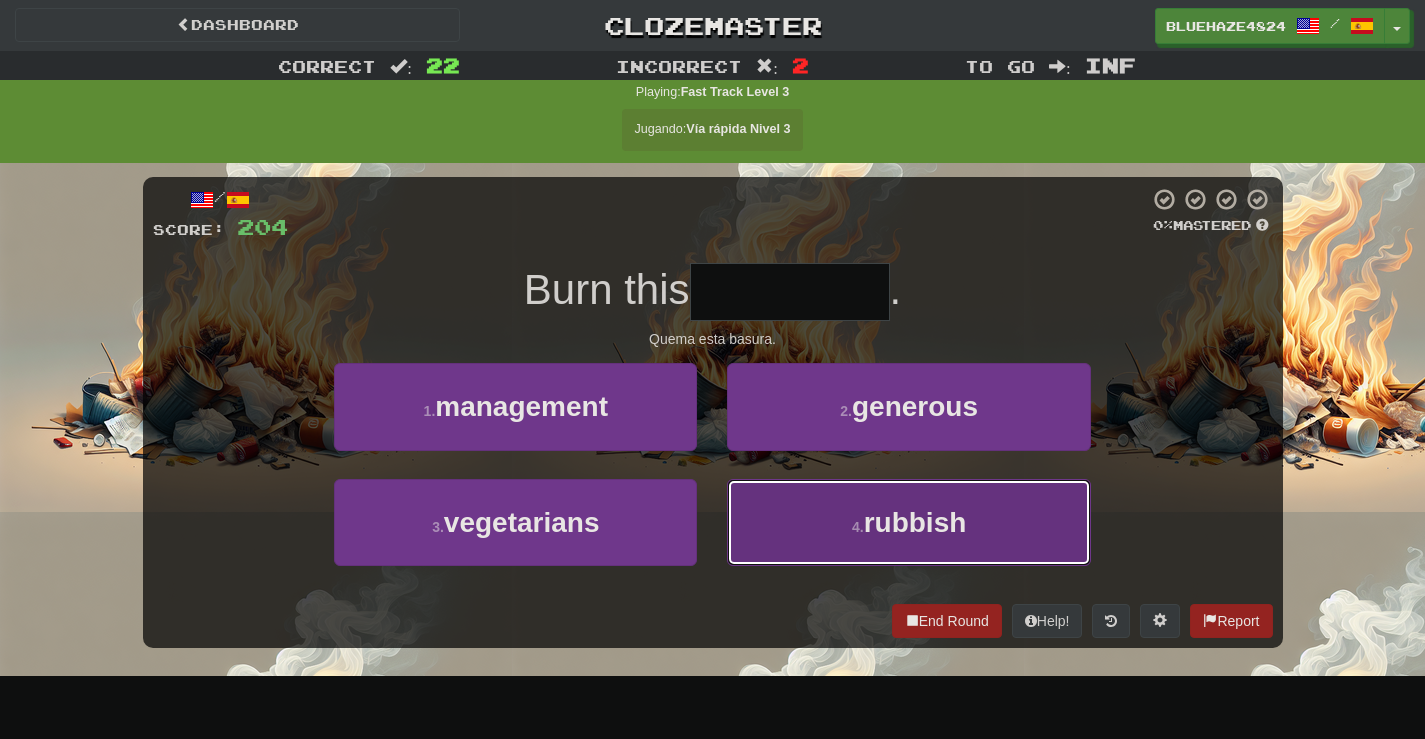 click on "4 .  rubbish" at bounding box center (908, 522) 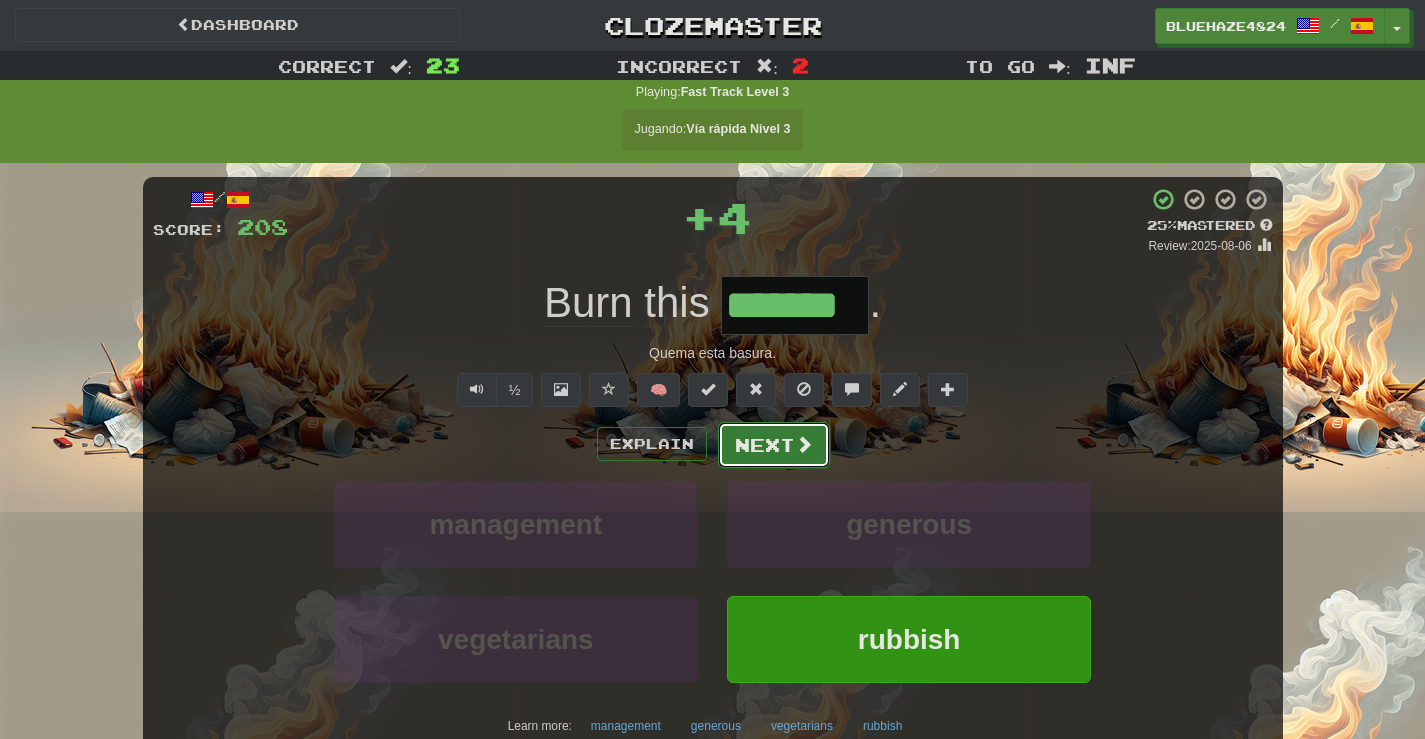click at bounding box center (804, 444) 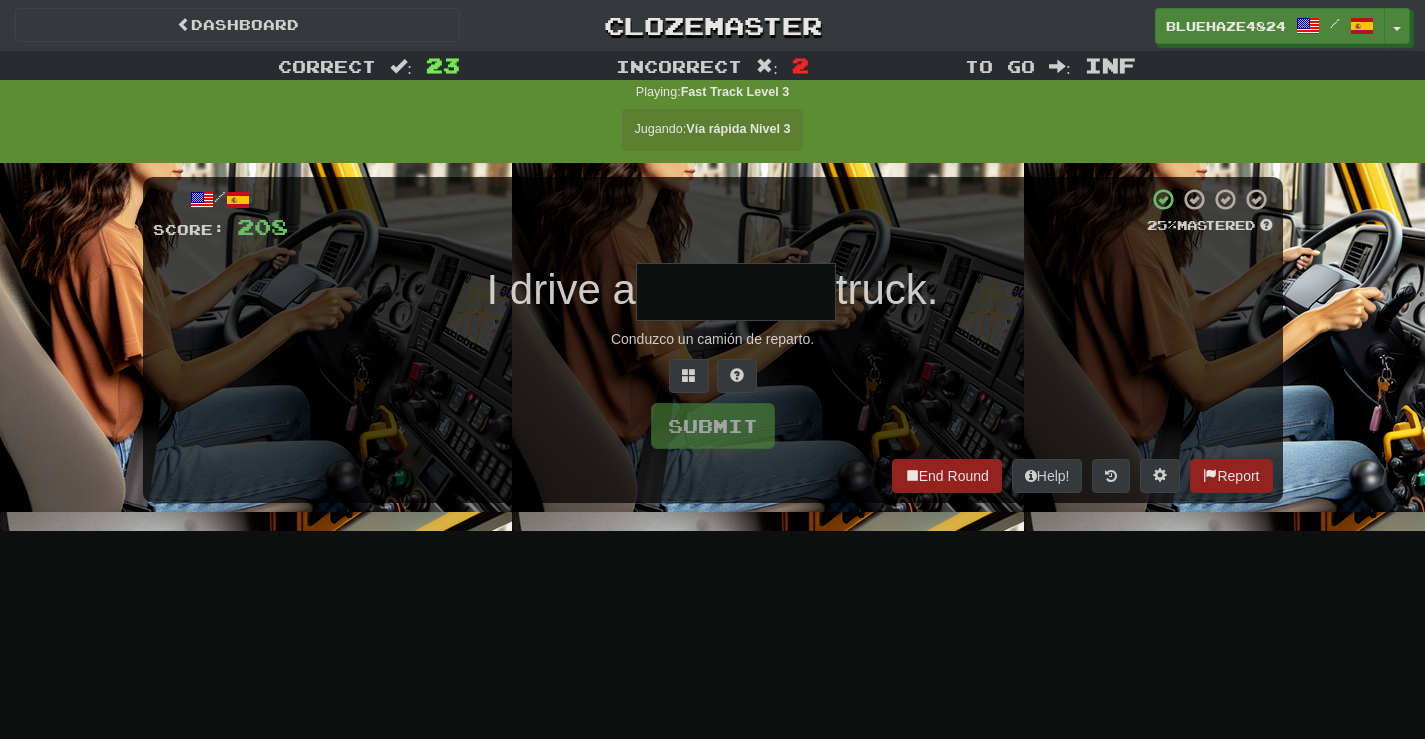 click at bounding box center (736, 292) 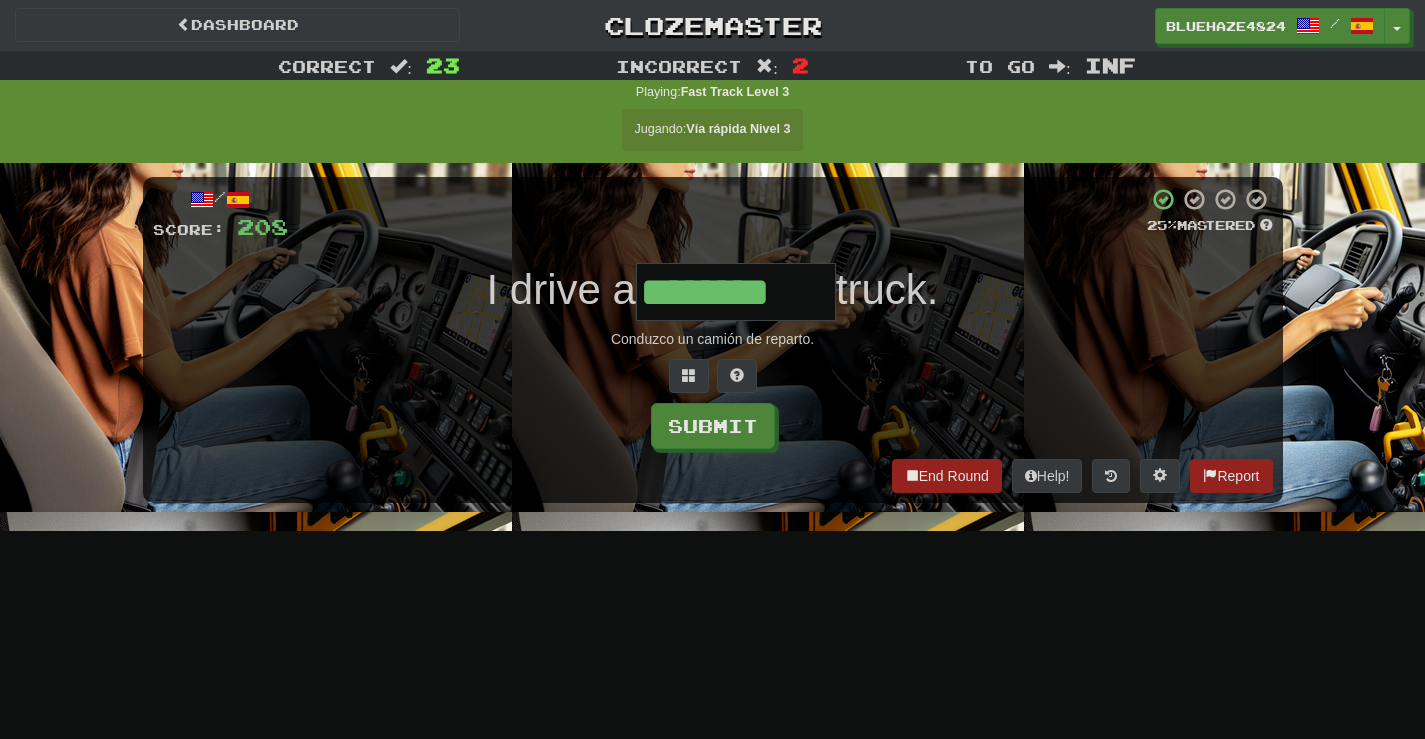 type on "********" 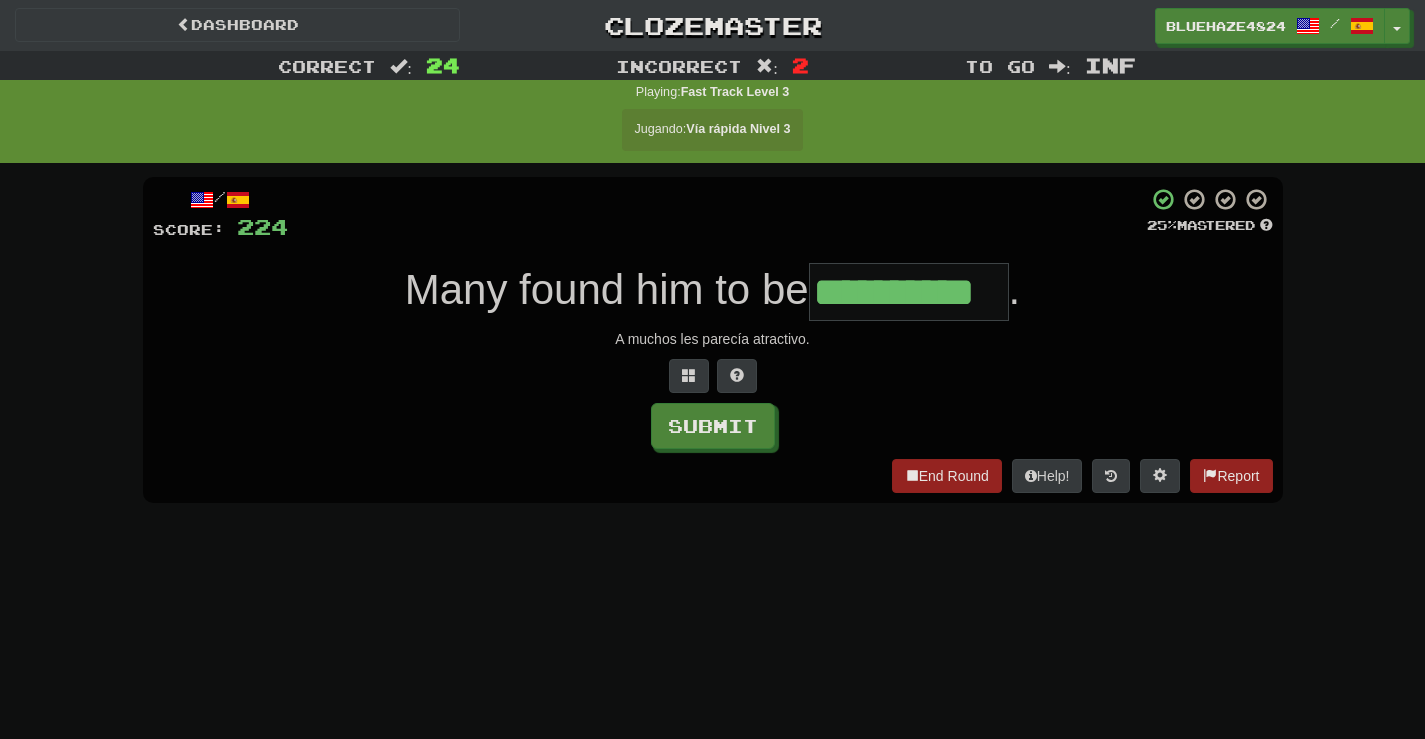type on "**********" 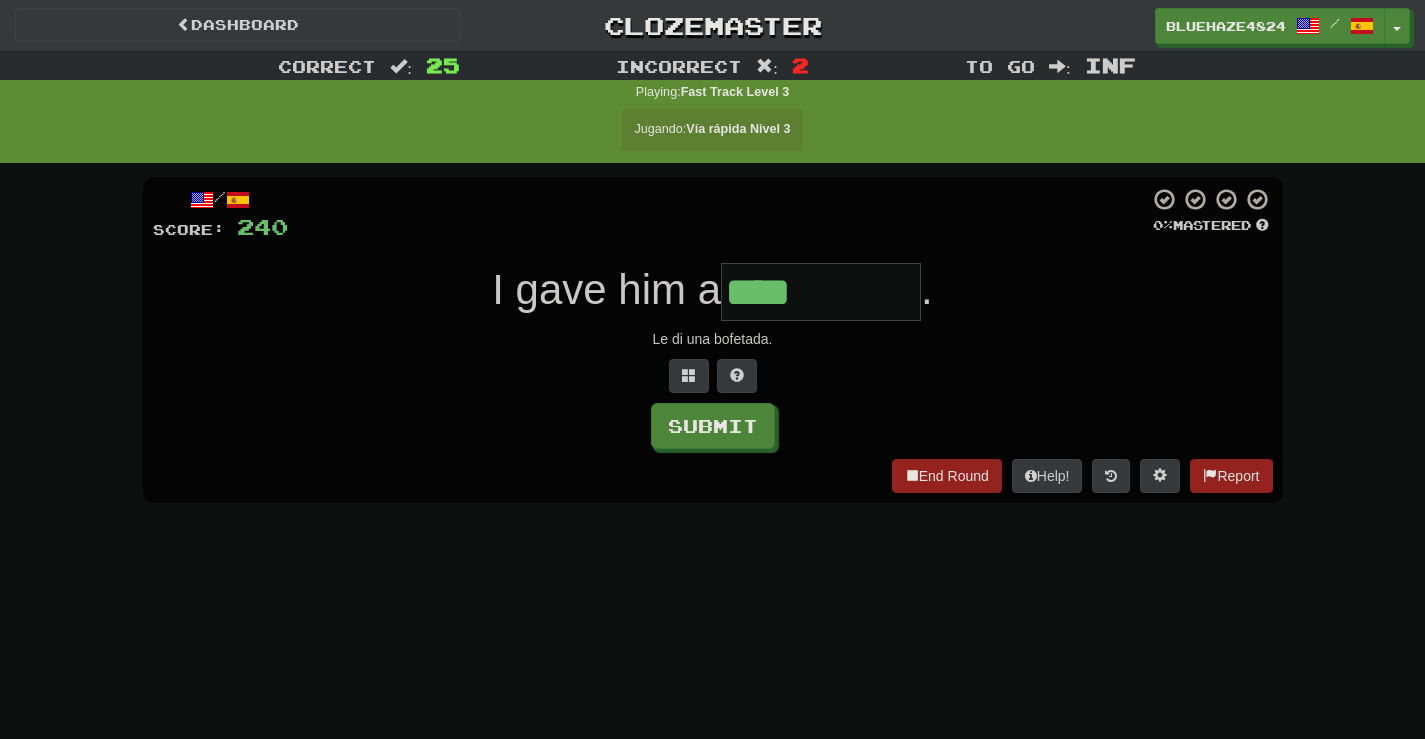type on "****" 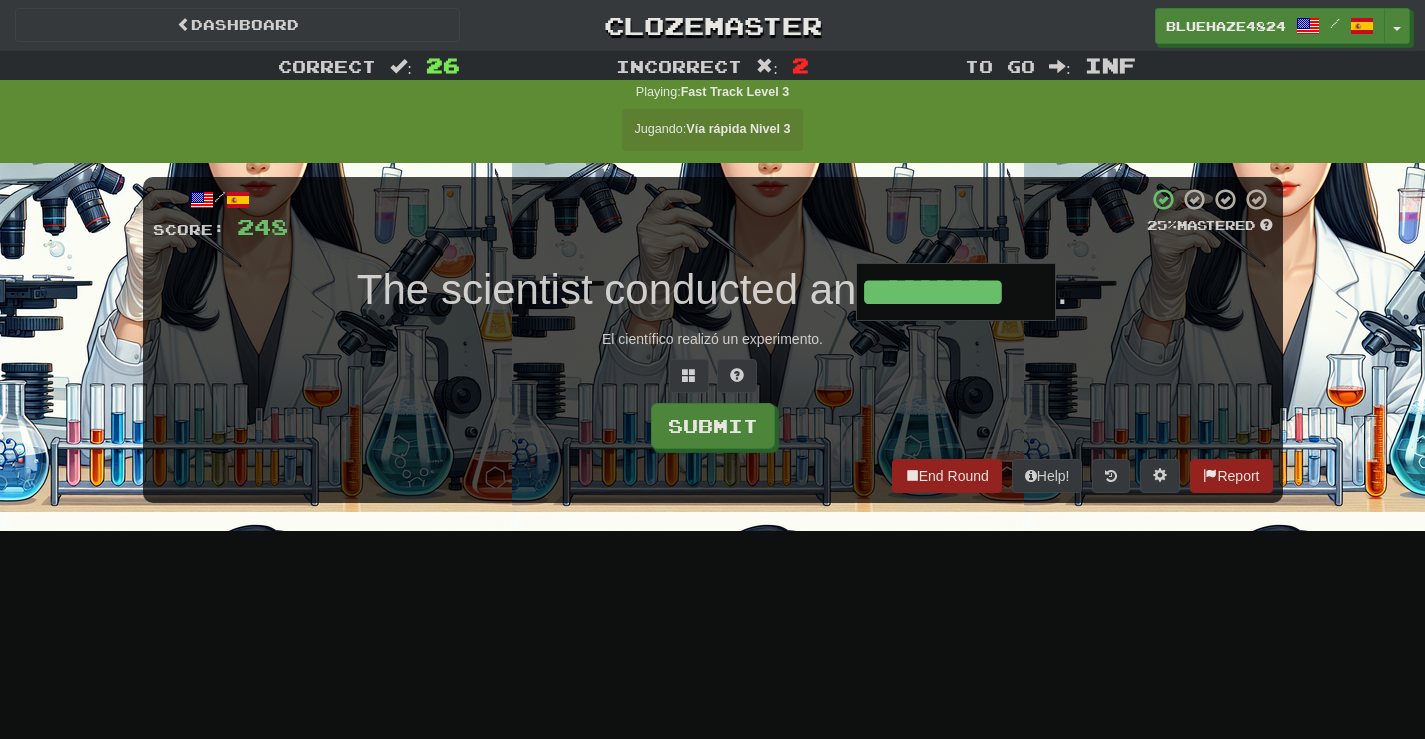 scroll, scrollTop: 0, scrollLeft: 16, axis: horizontal 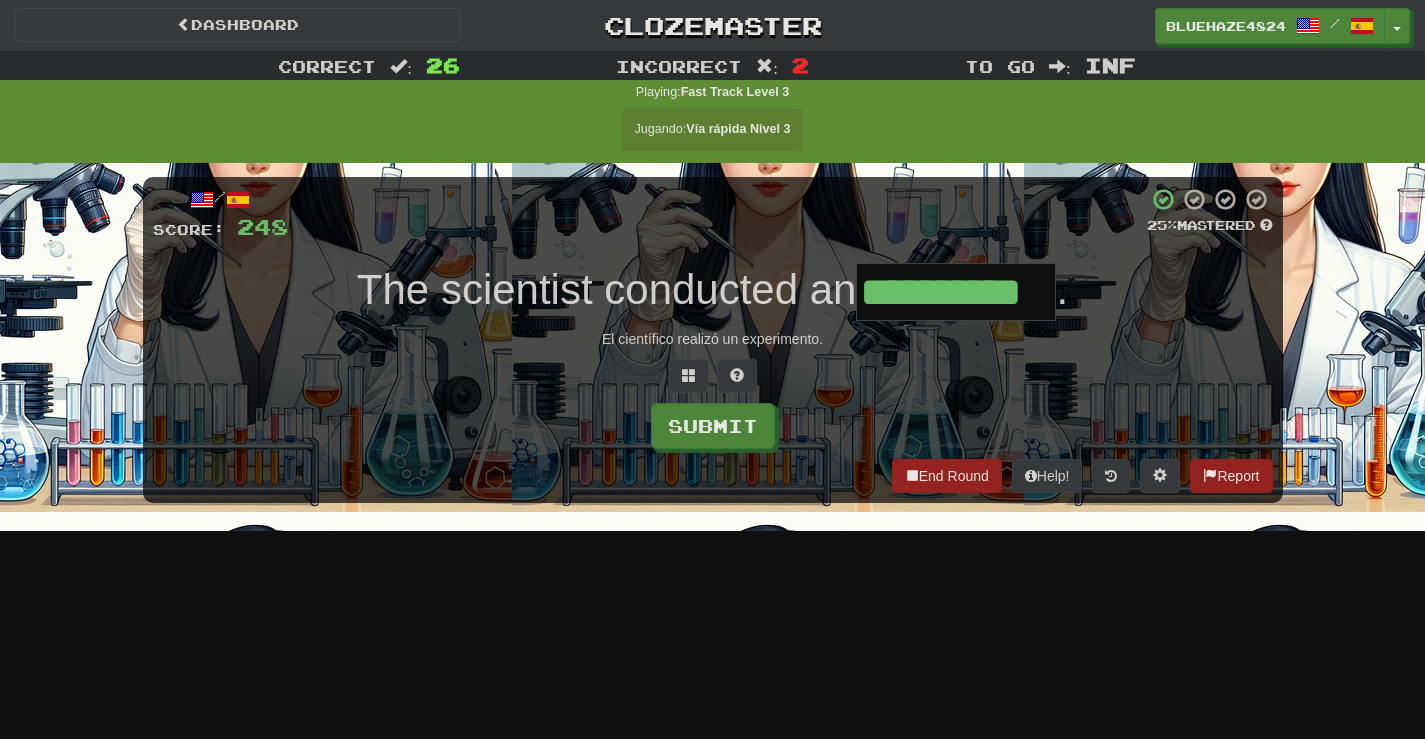 type on "**********" 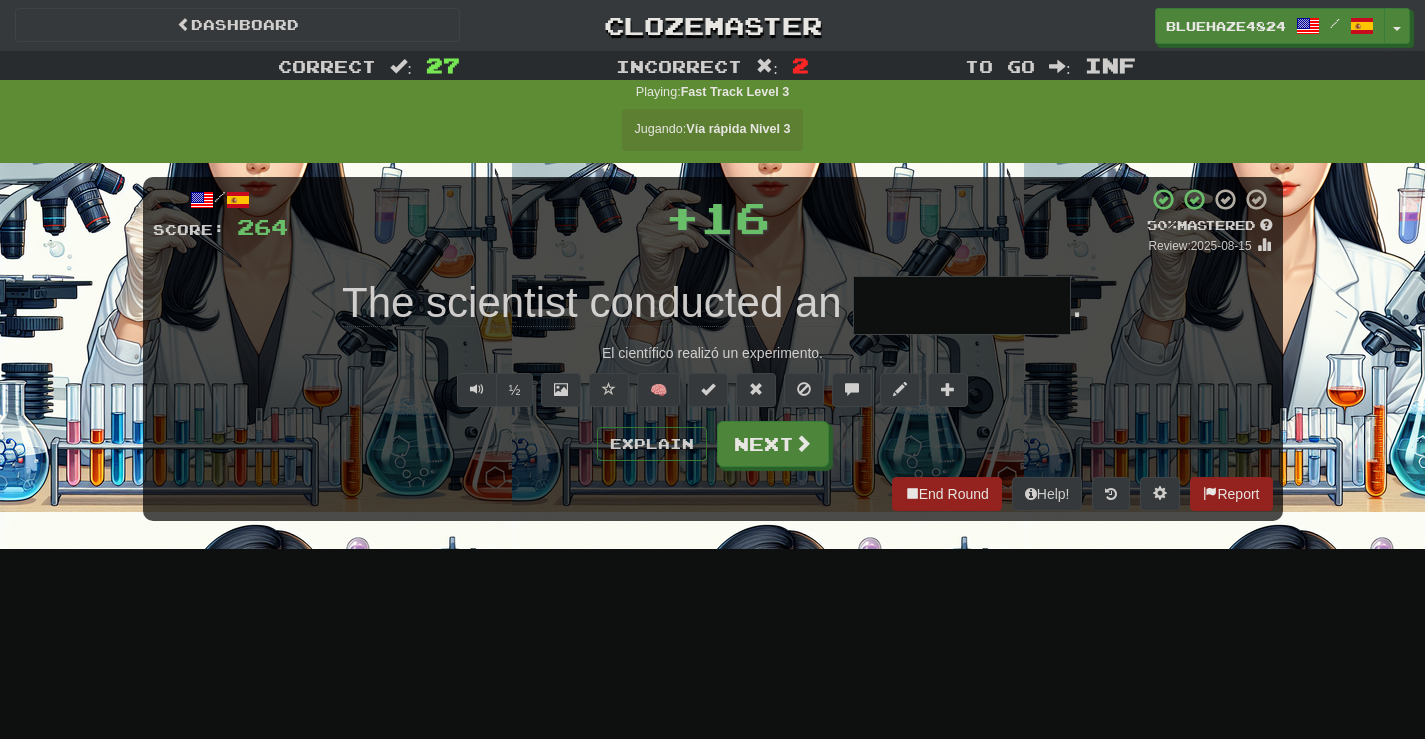 scroll, scrollTop: 0, scrollLeft: 0, axis: both 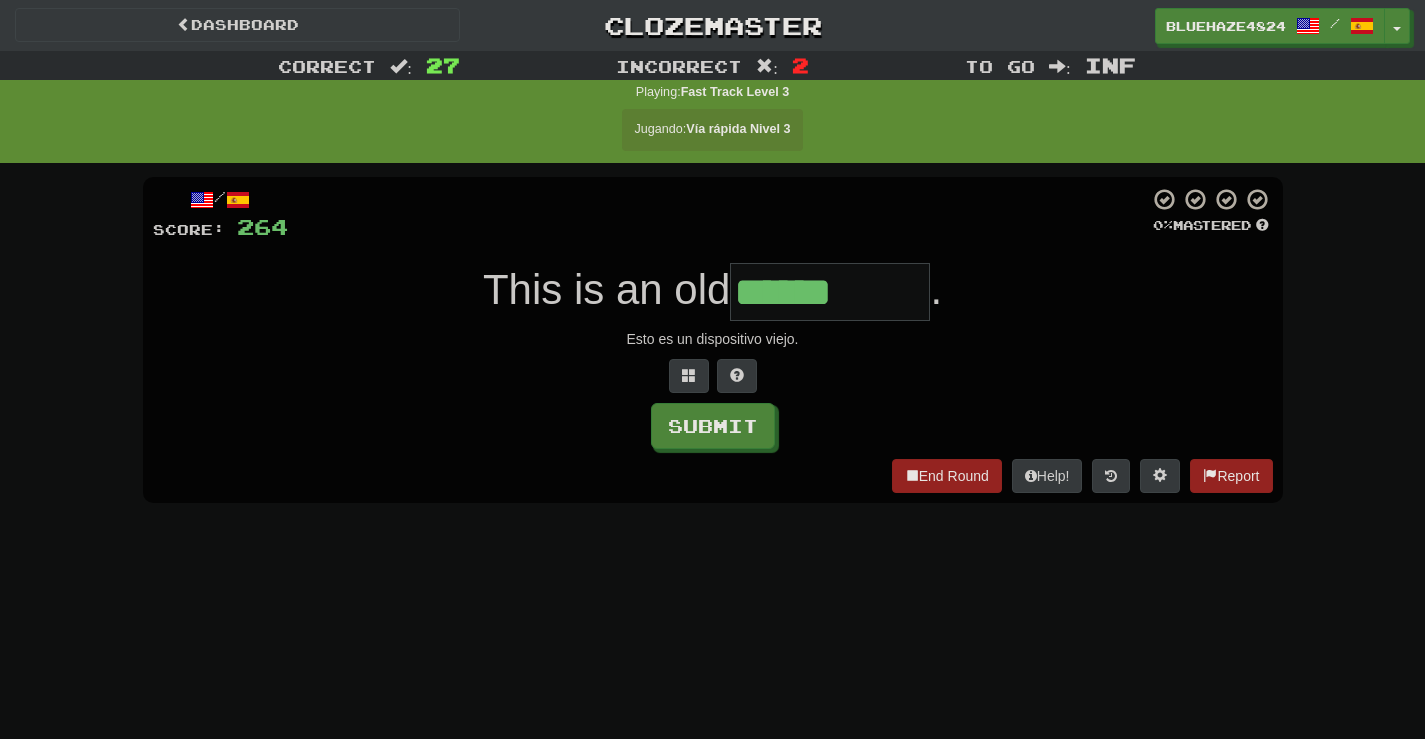 type on "******" 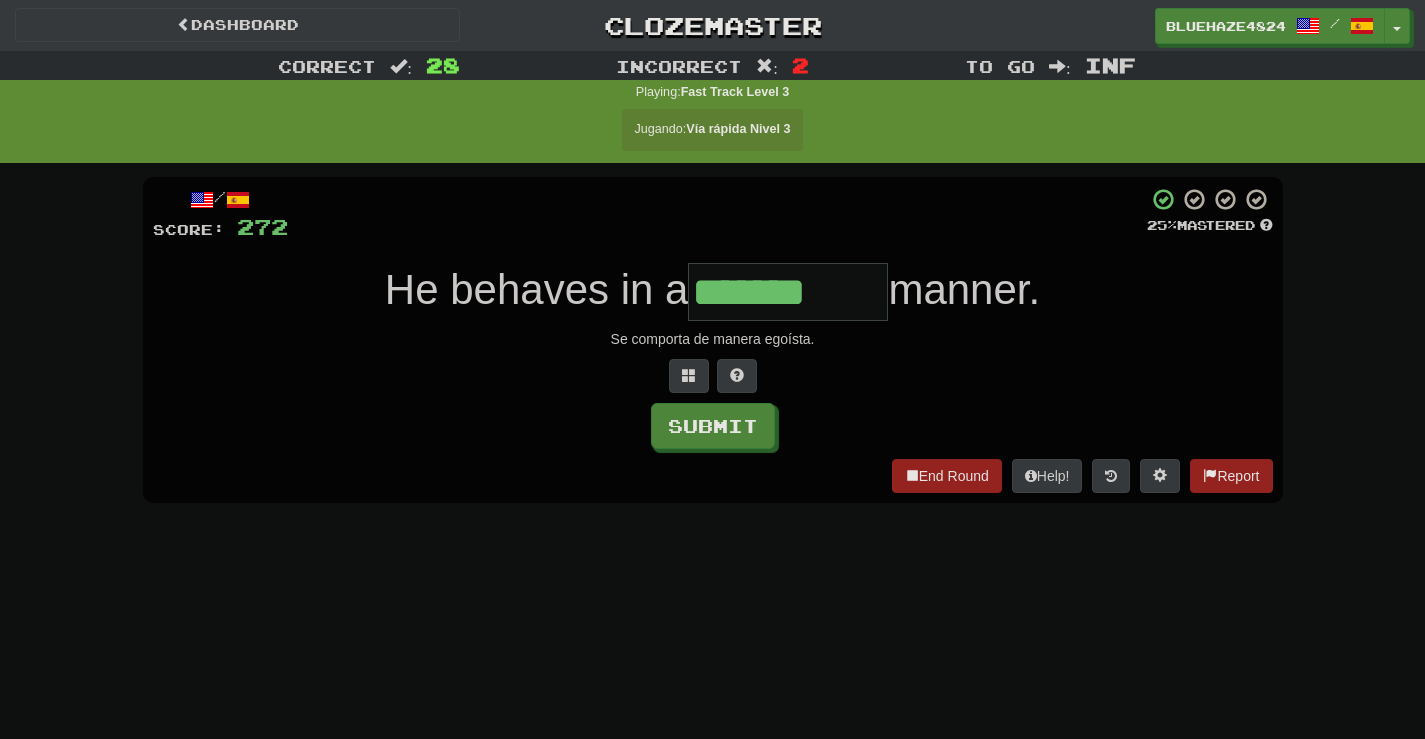 type on "*******" 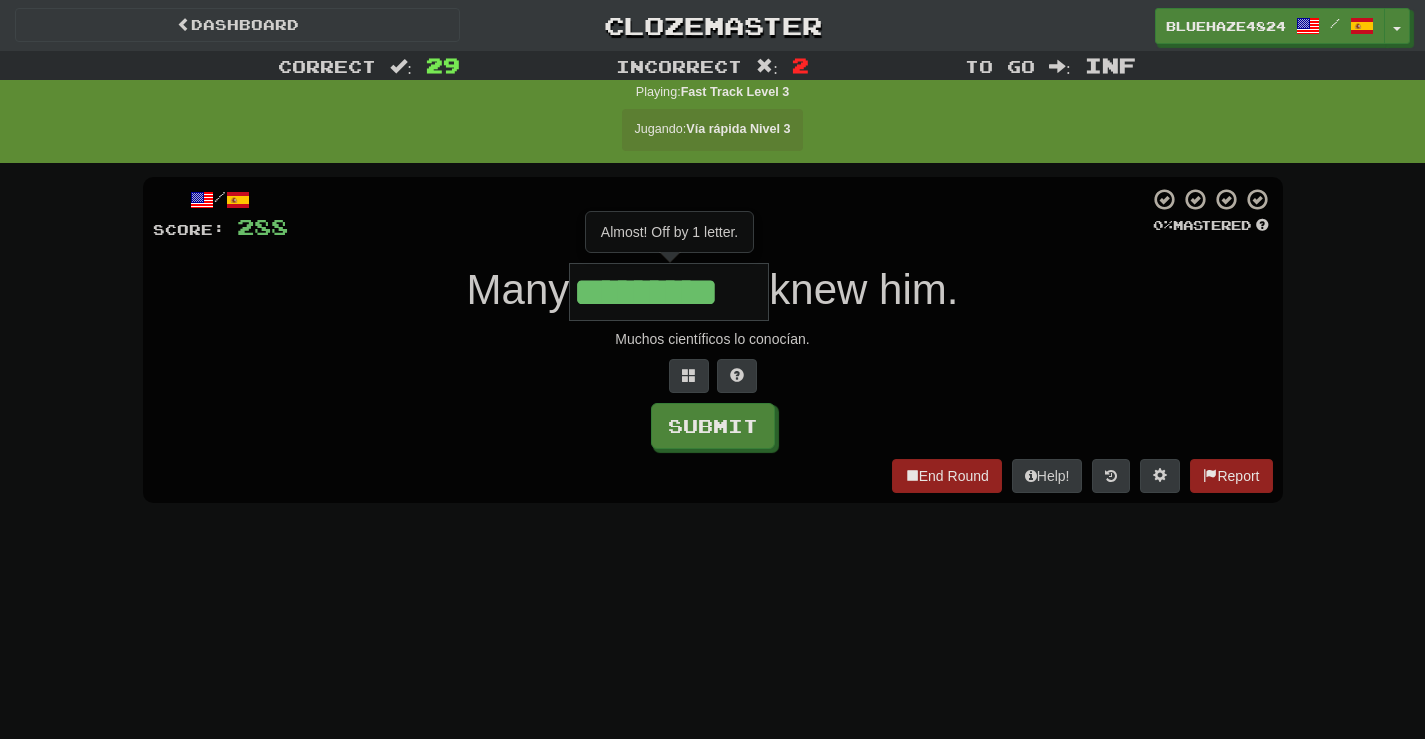 type on "**********" 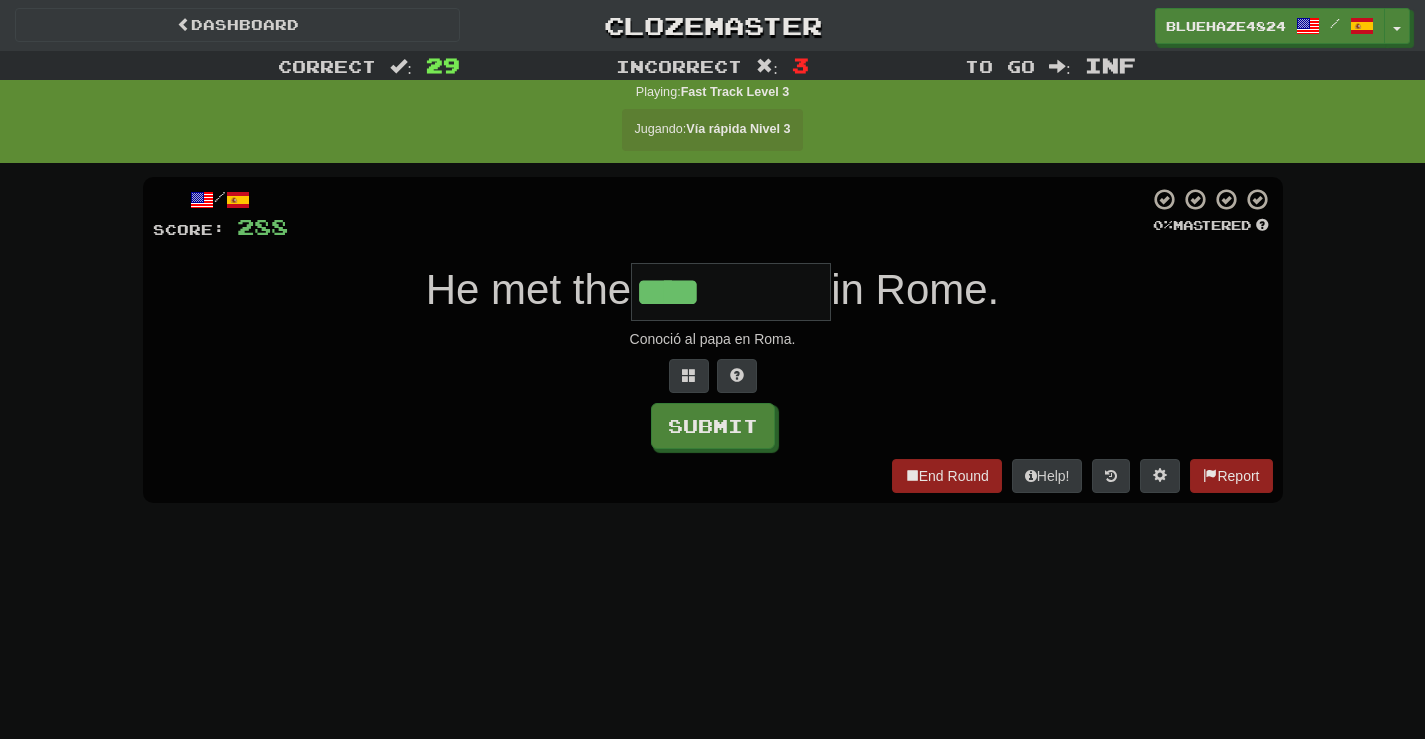 type on "****" 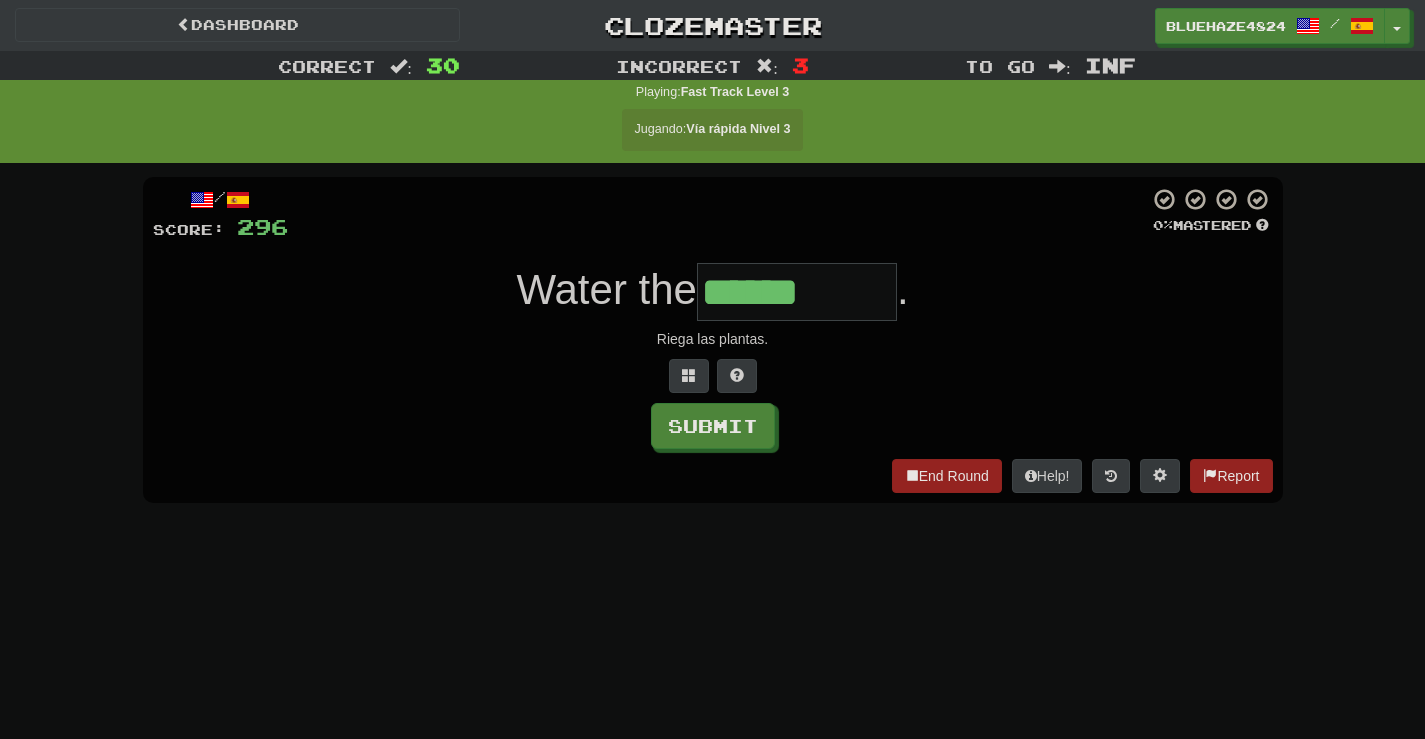 type on "******" 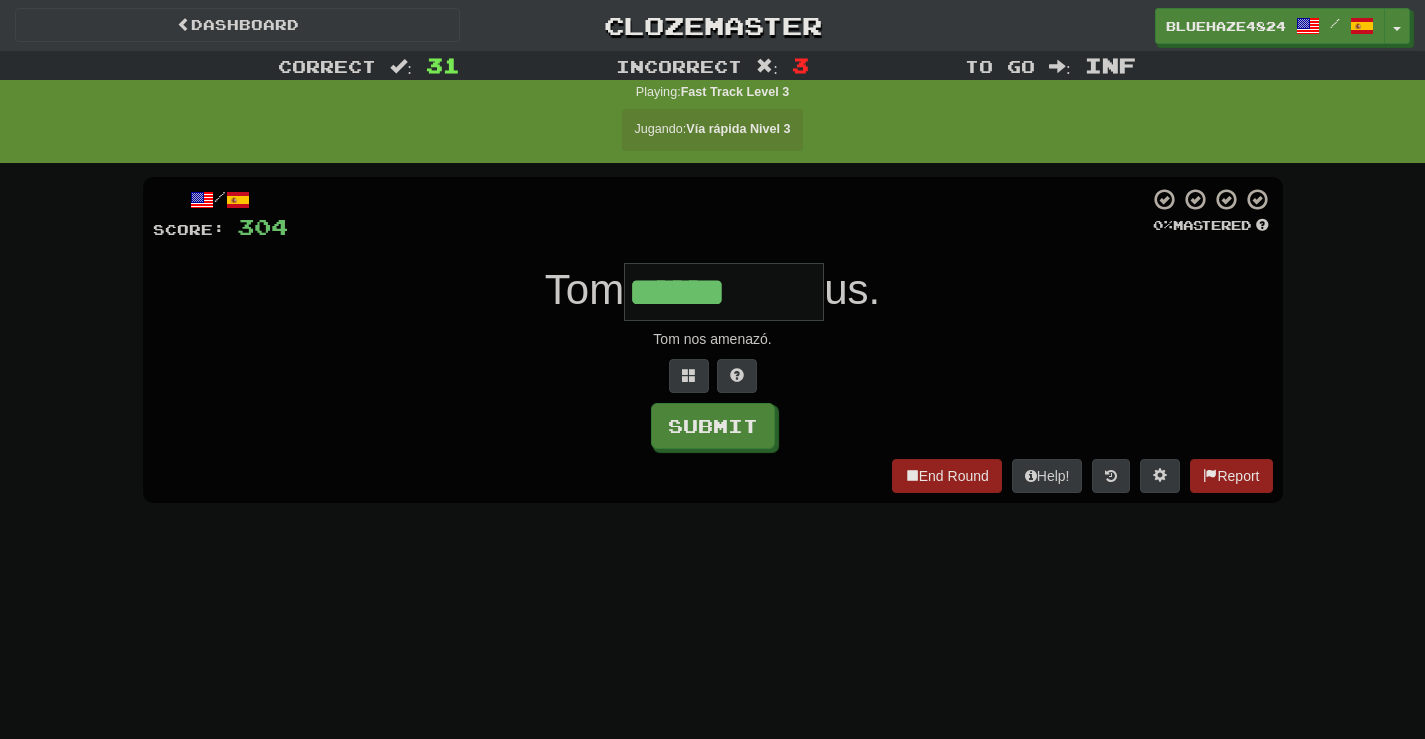 type on "**********" 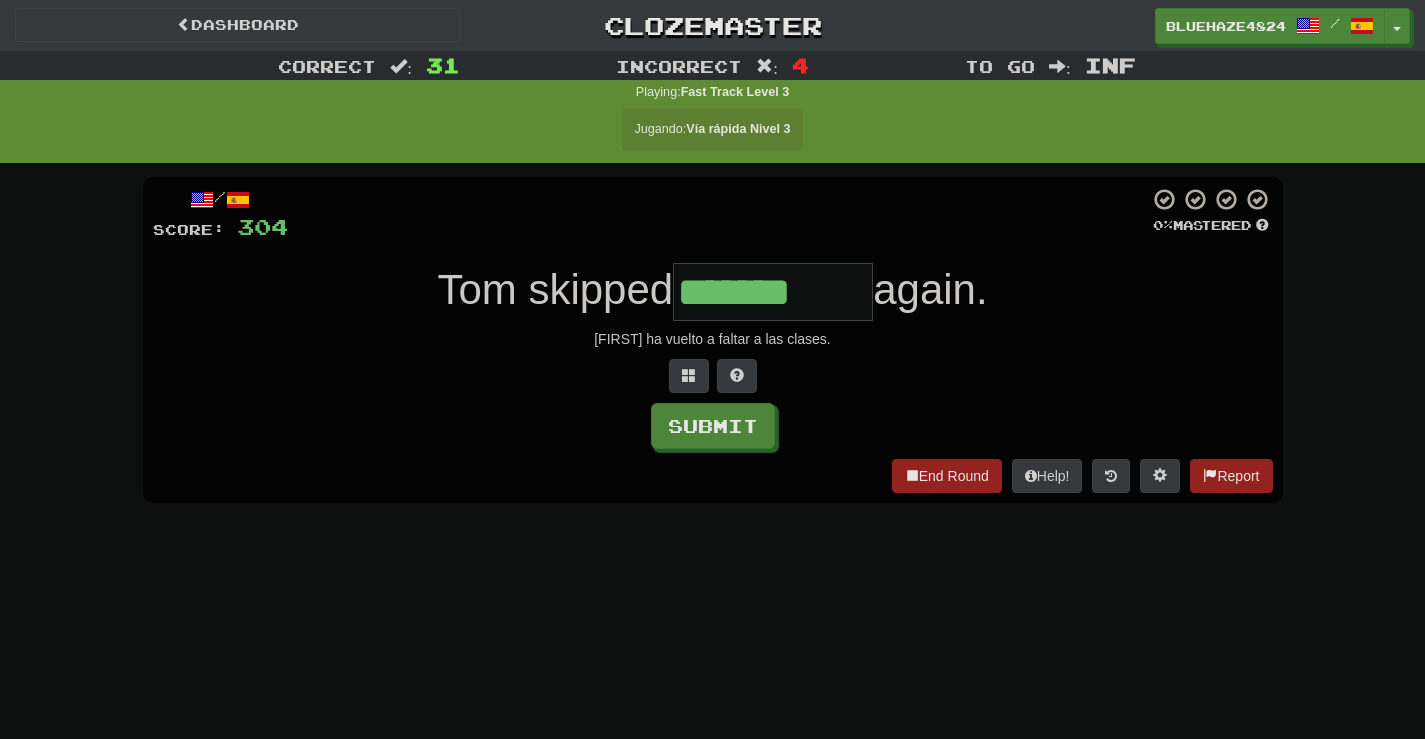 type on "*******" 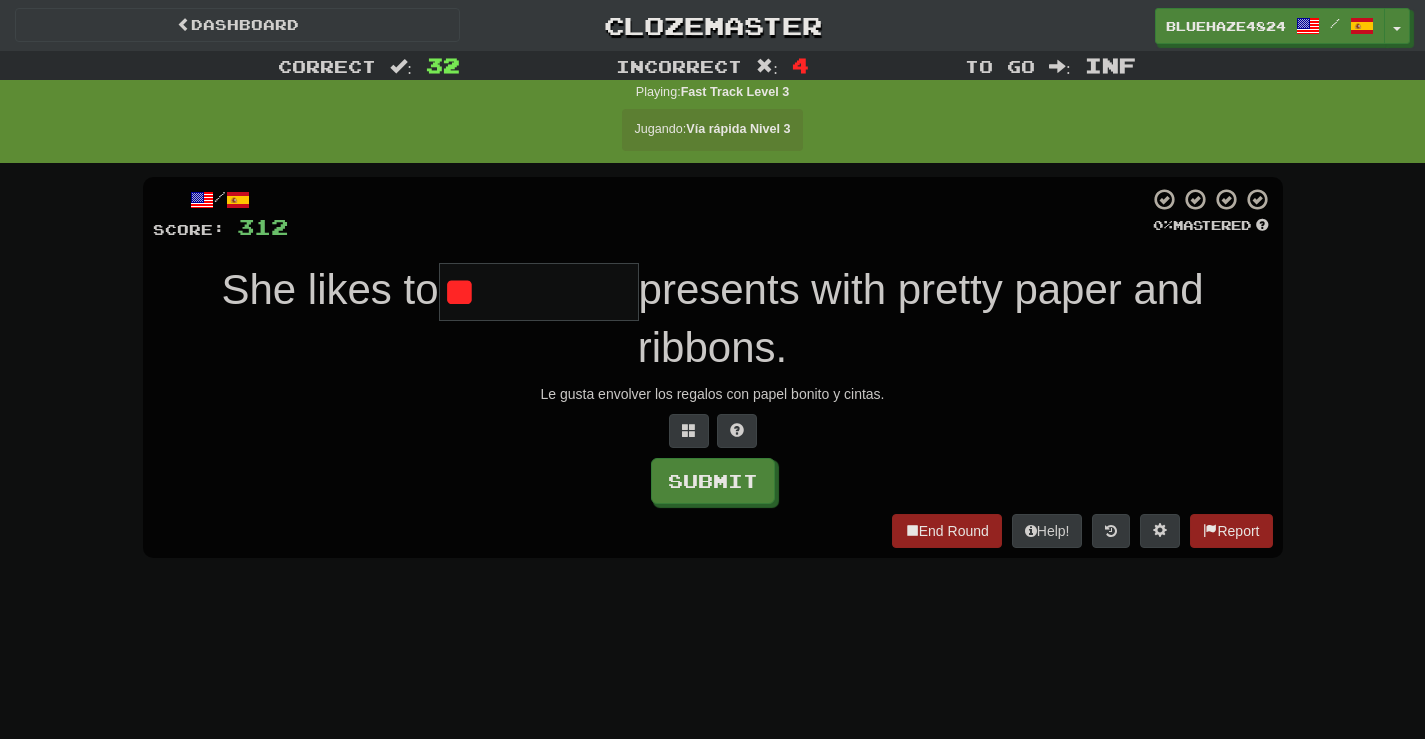type on "*" 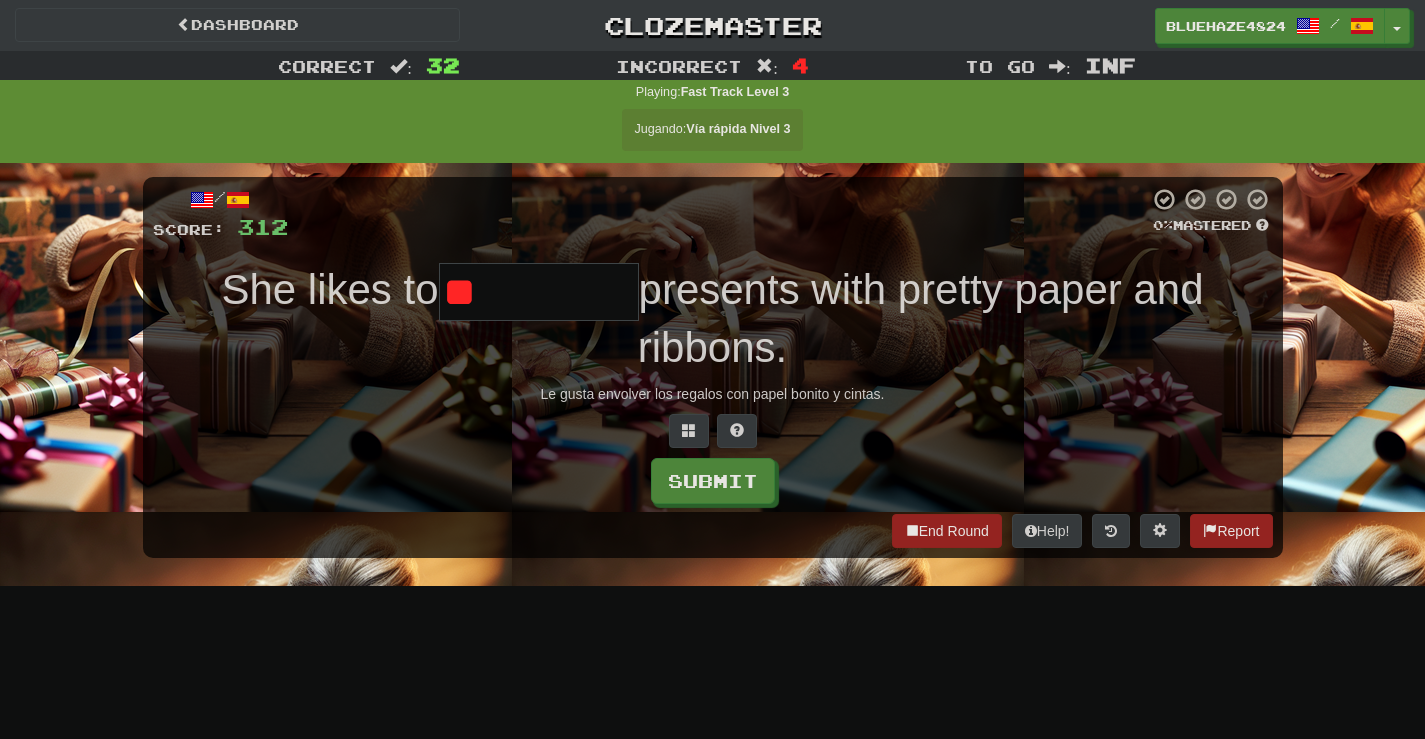 type on "*" 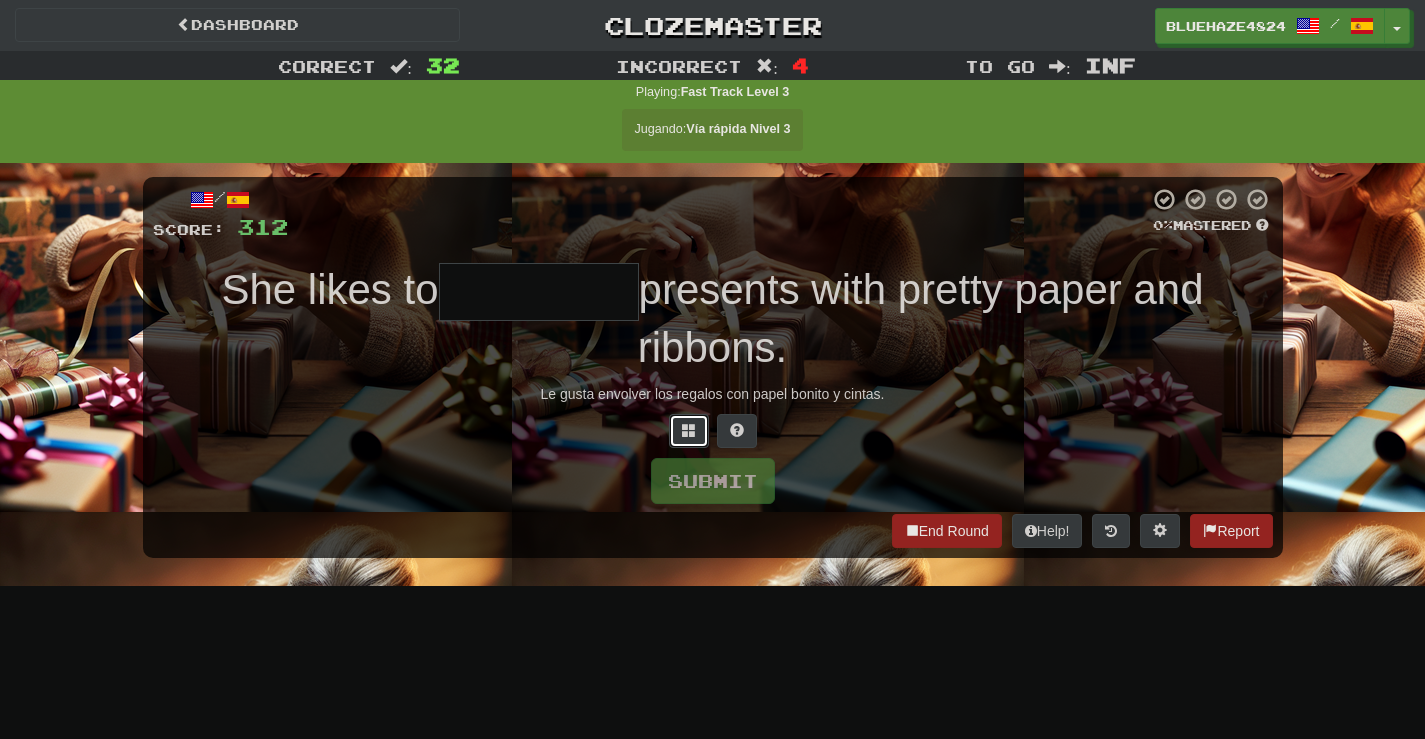 click at bounding box center [689, 430] 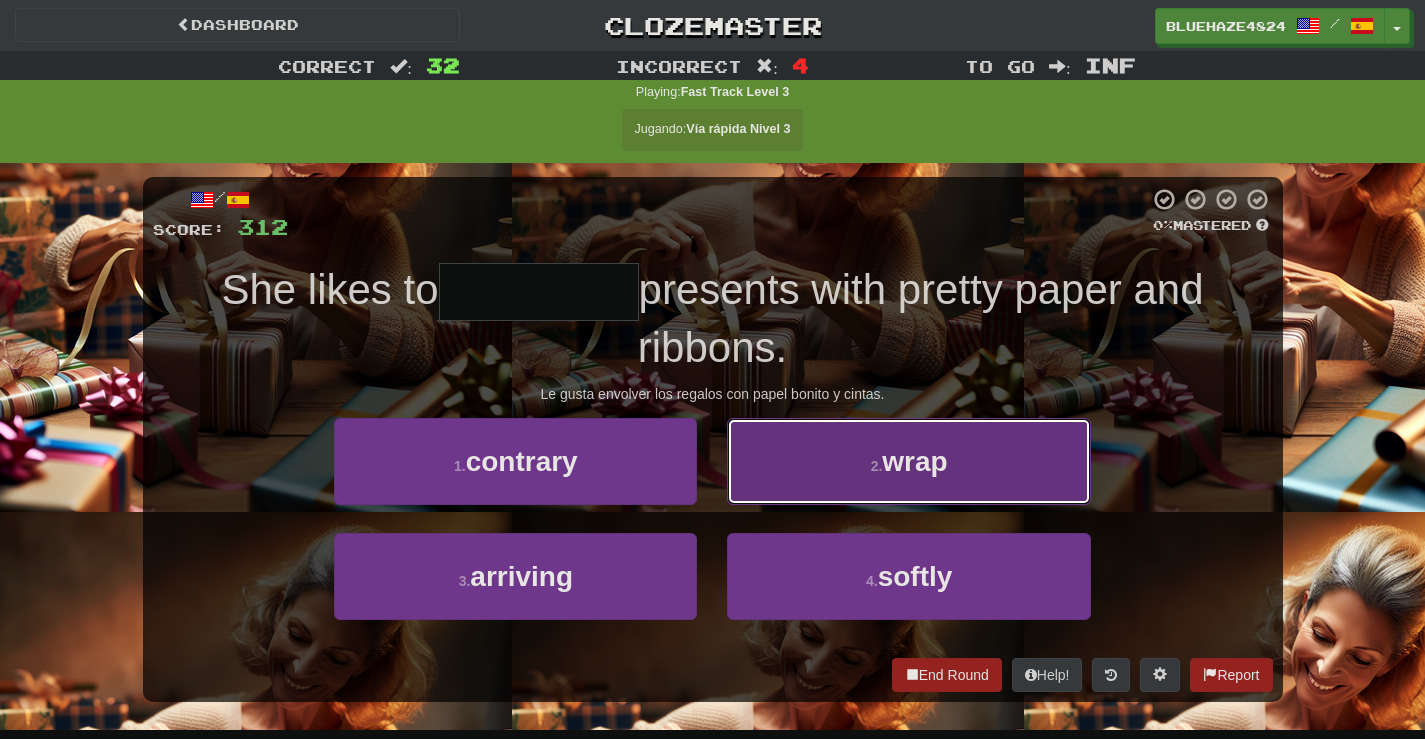click on "2 .  wrap" at bounding box center (908, 461) 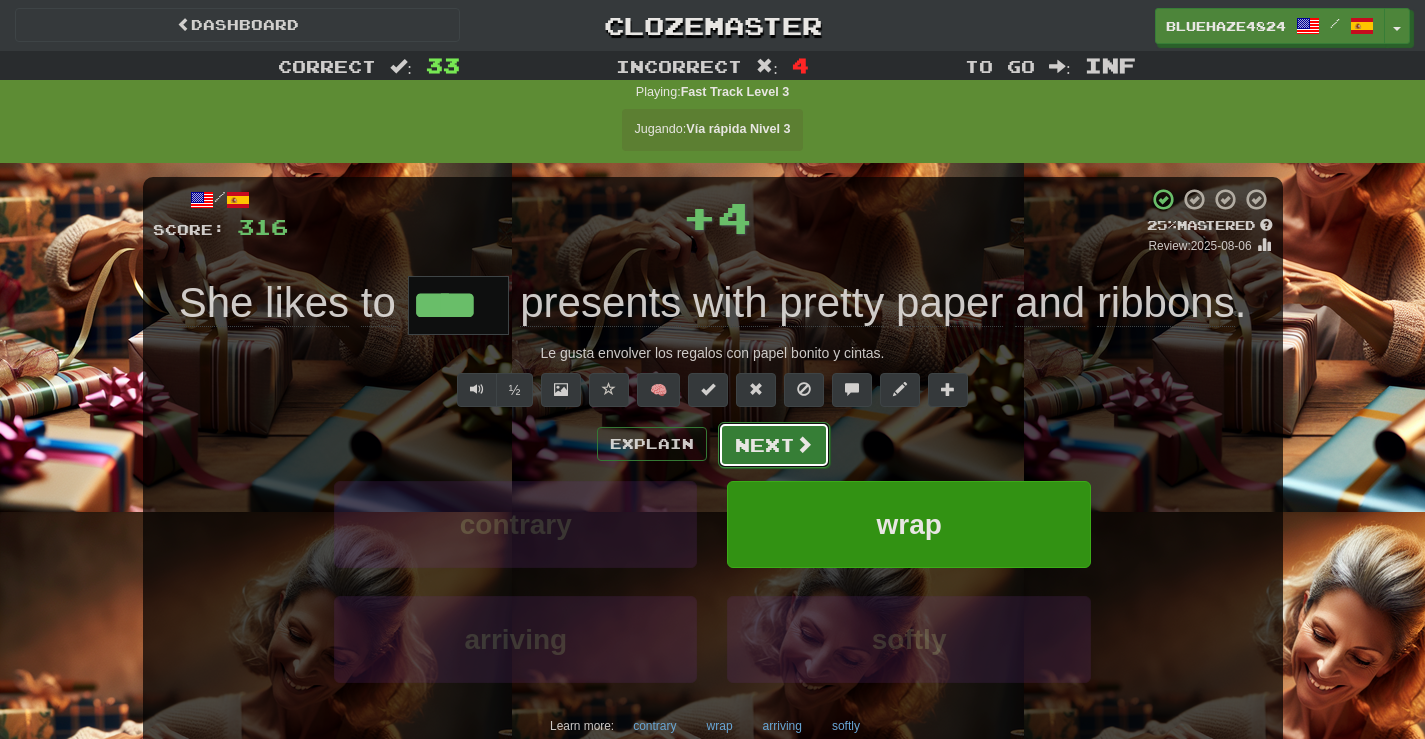 click on "Next" at bounding box center [774, 445] 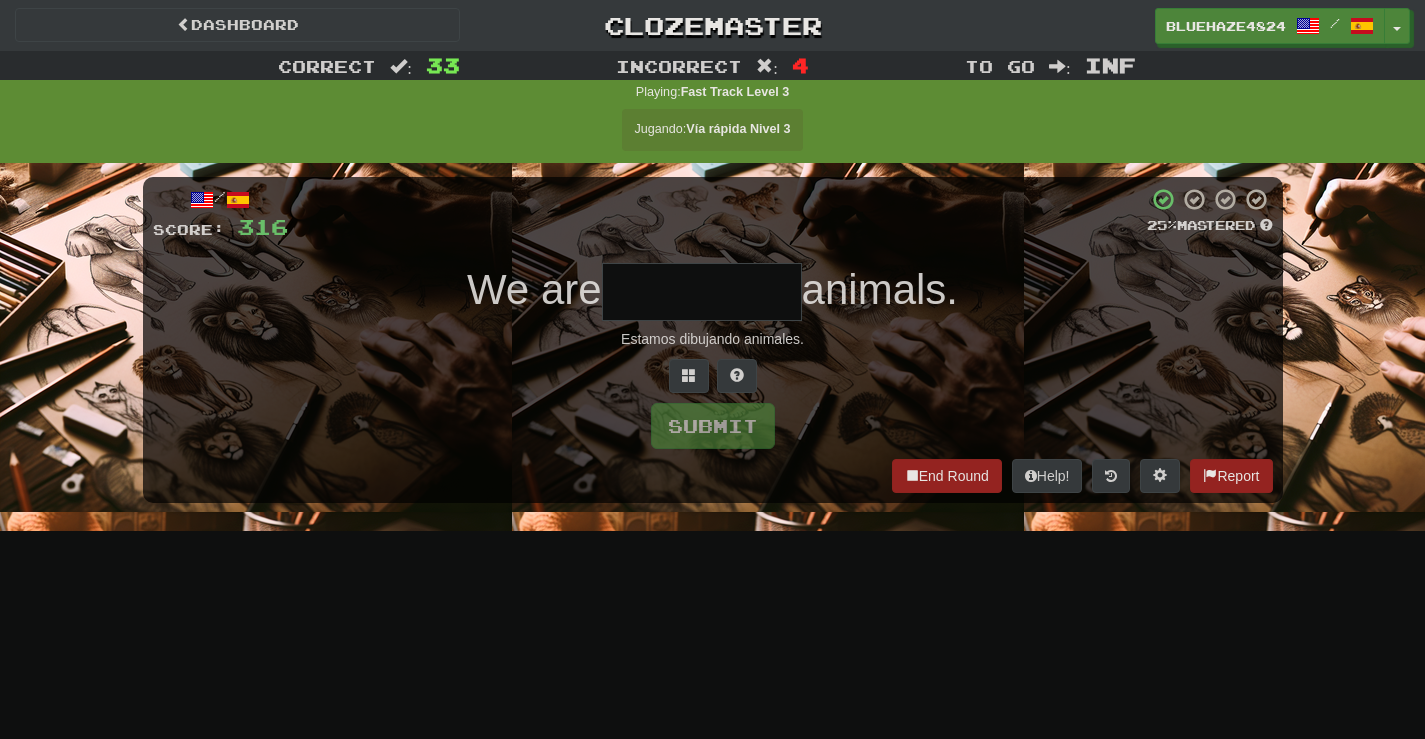 click at bounding box center (702, 292) 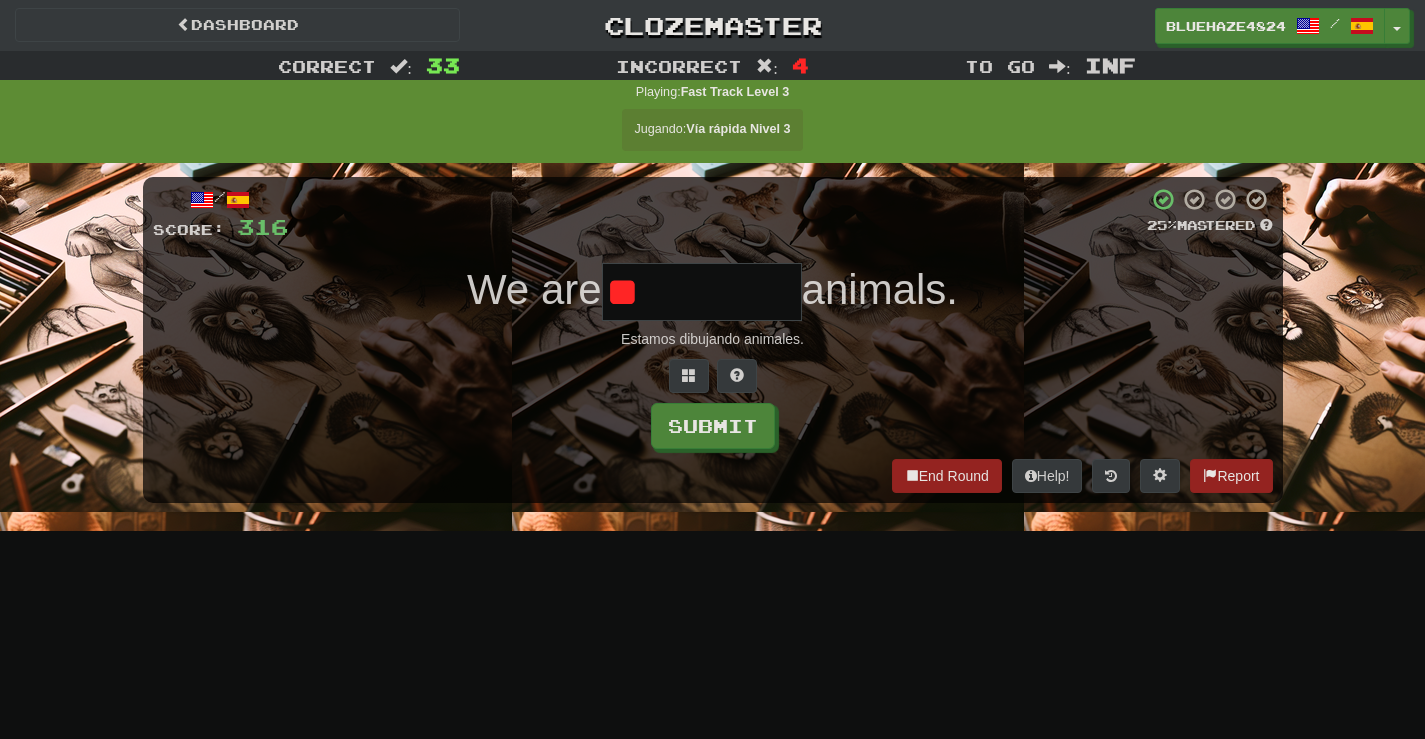 type on "*" 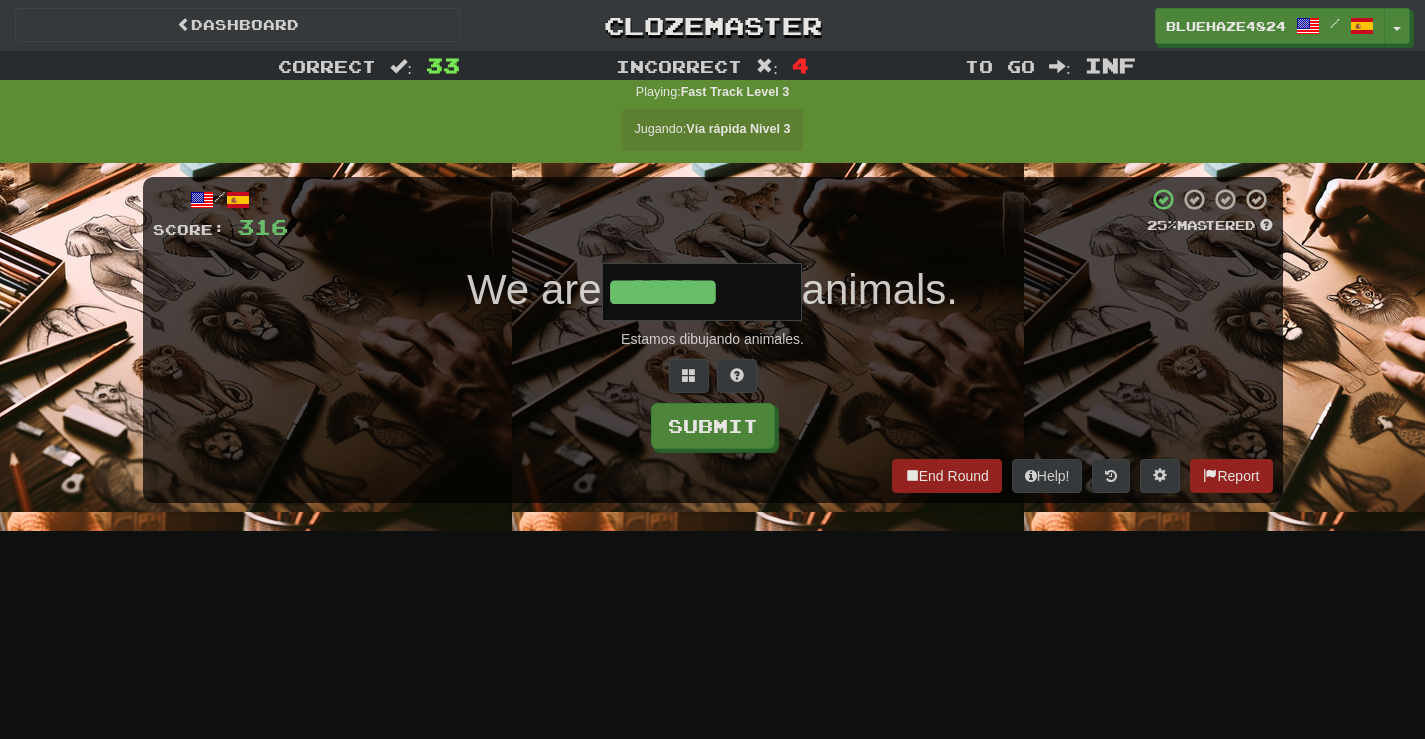 type on "*******" 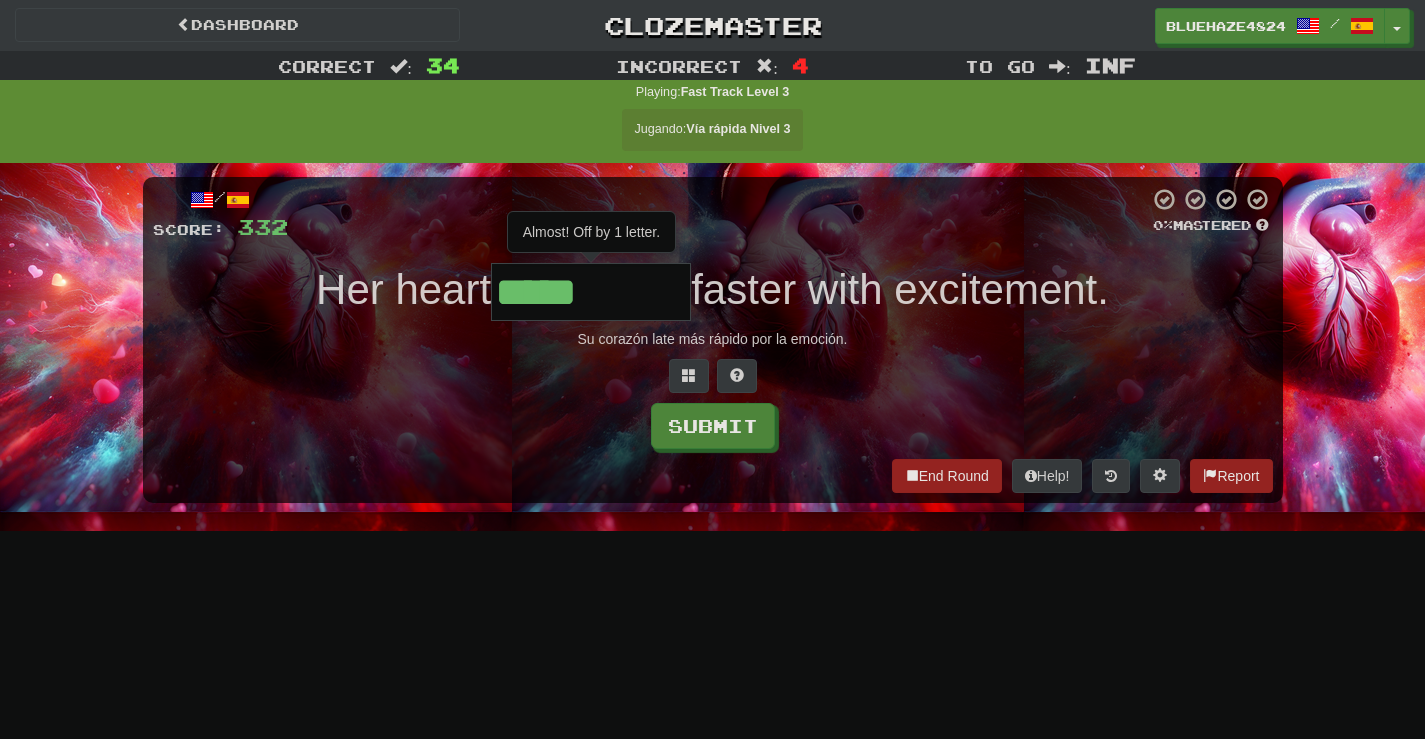 type on "*****" 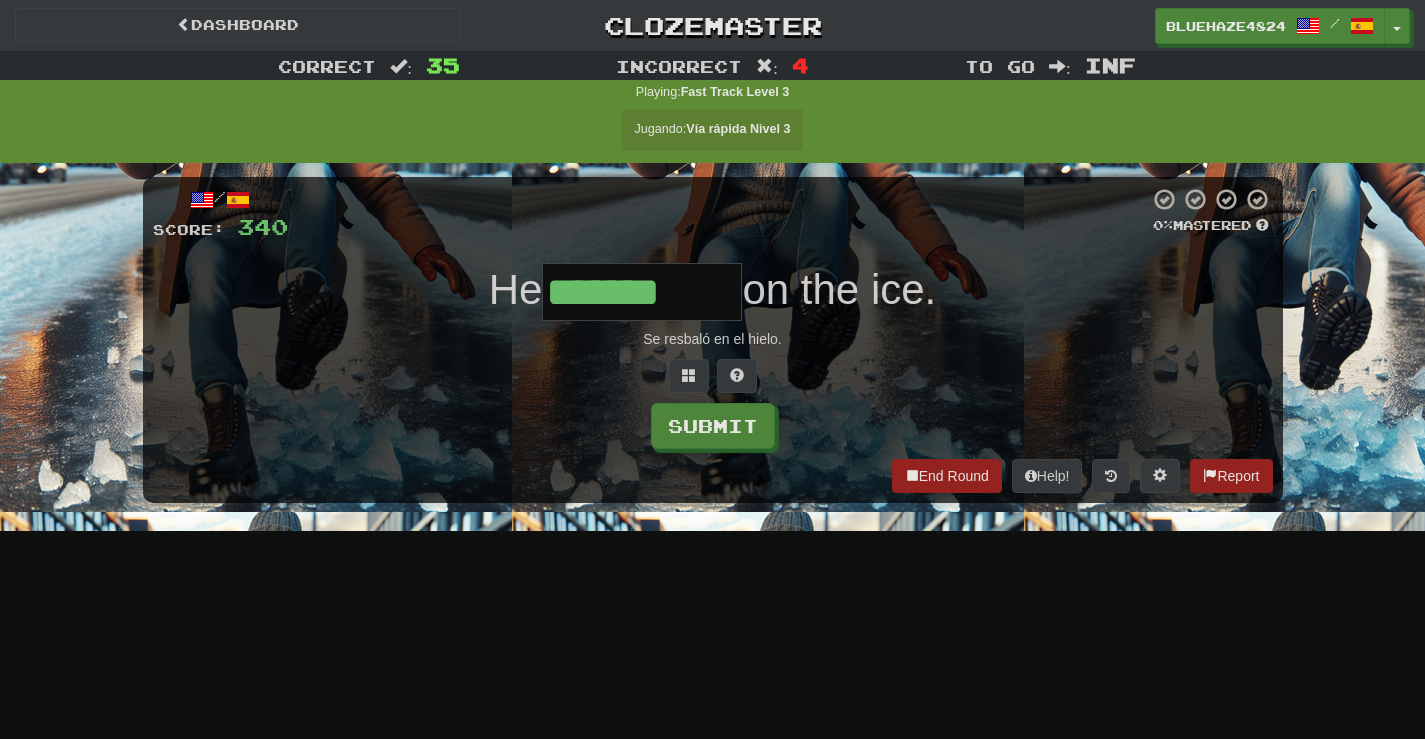 type on "*******" 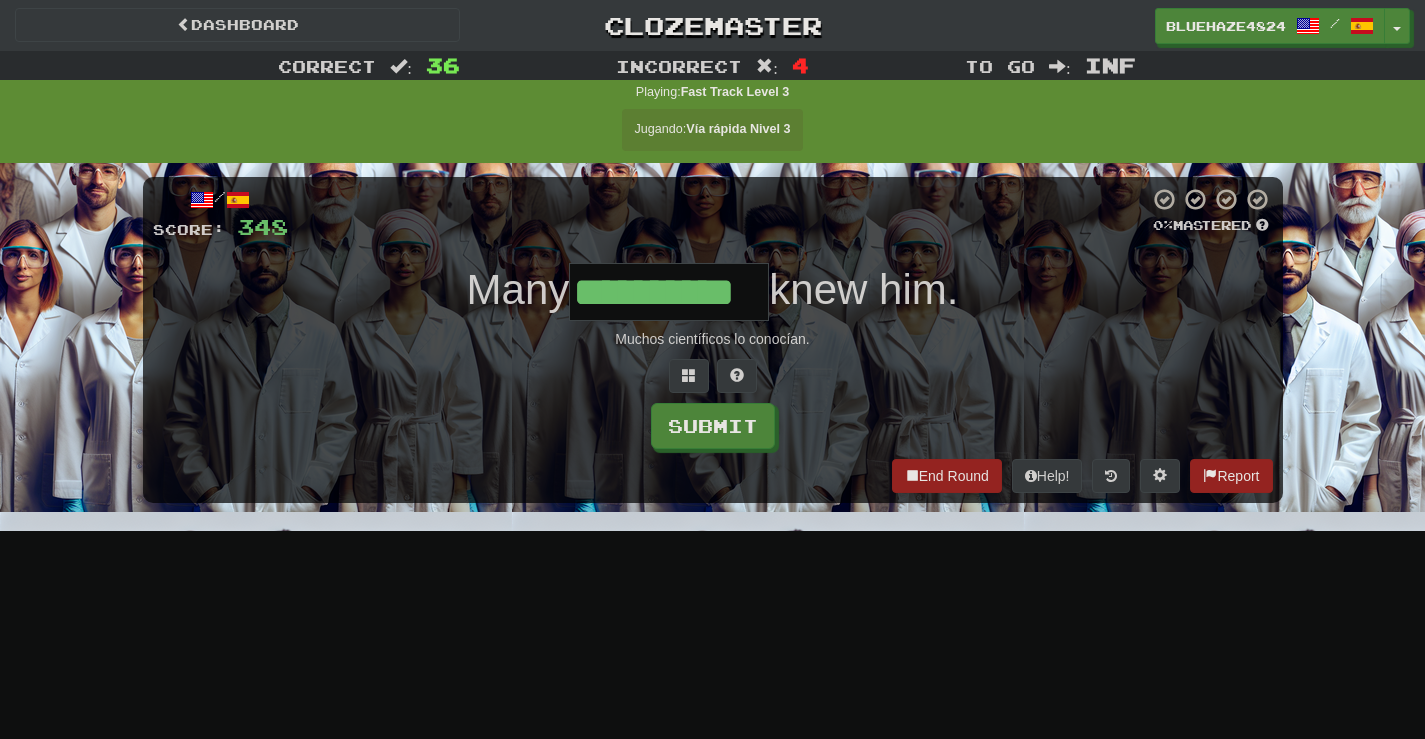 type on "**********" 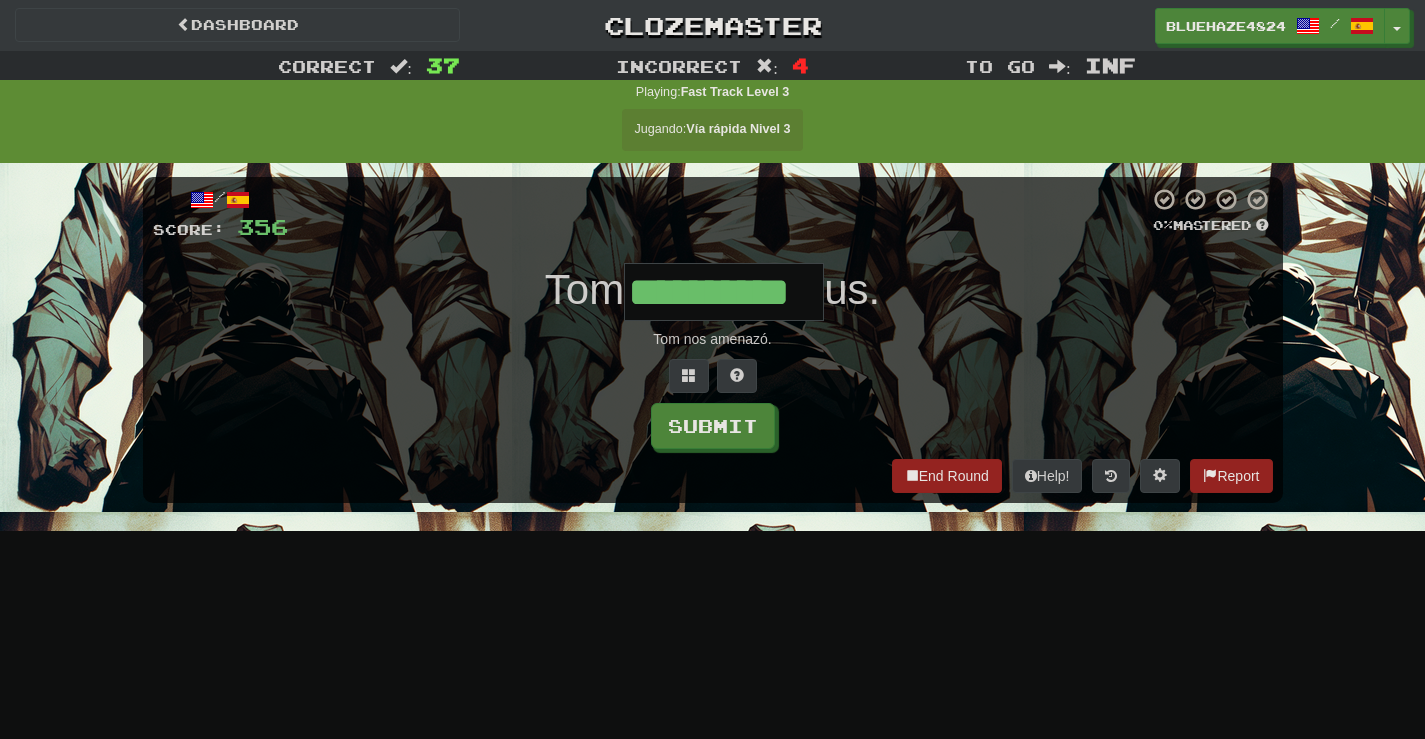 scroll, scrollTop: 0, scrollLeft: 9, axis: horizontal 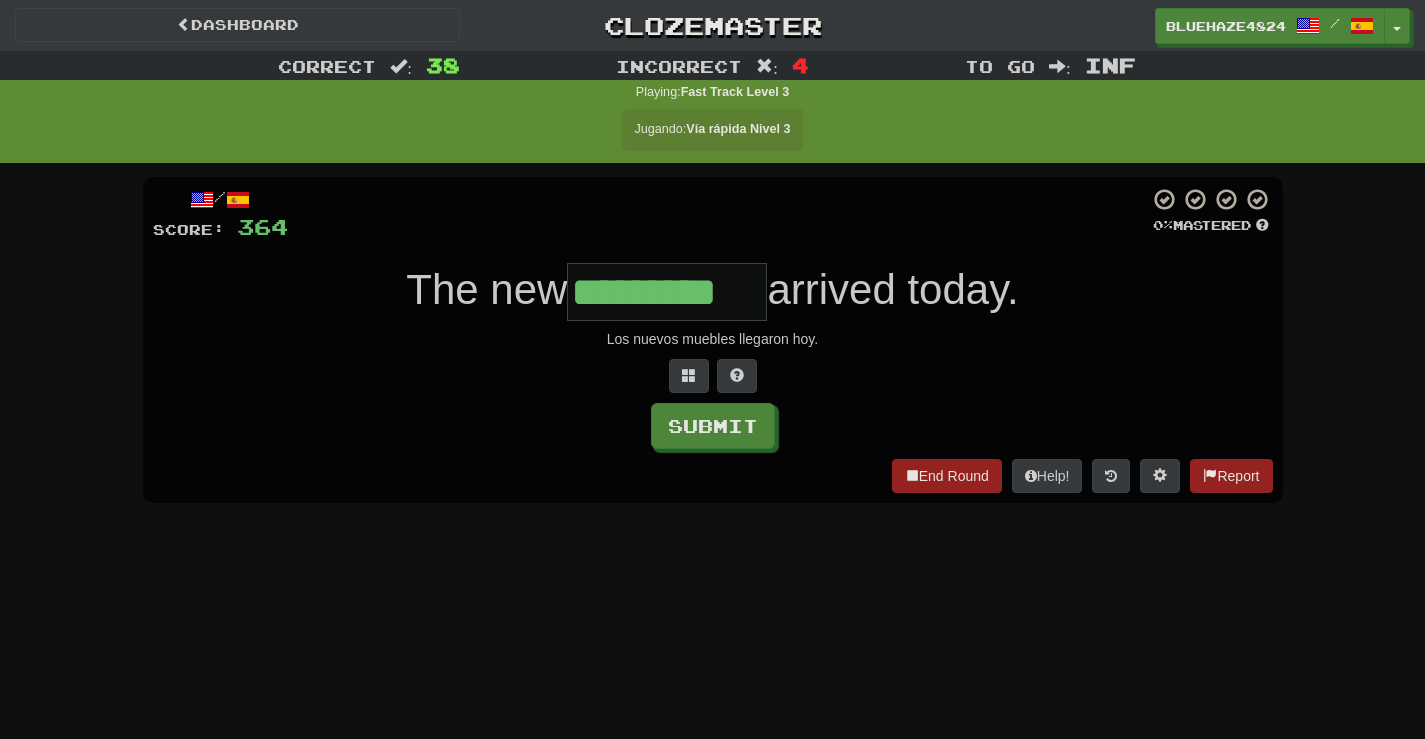 type on "*********" 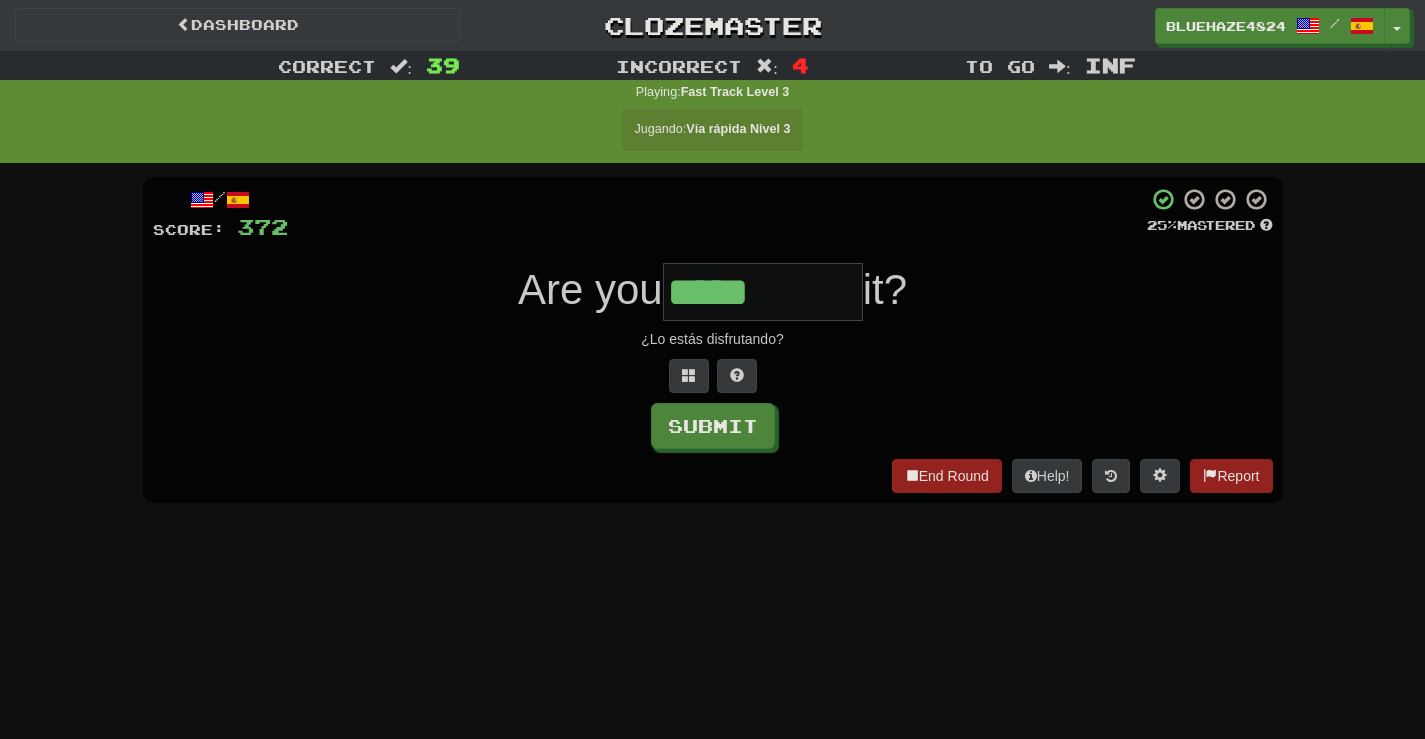 type on "********" 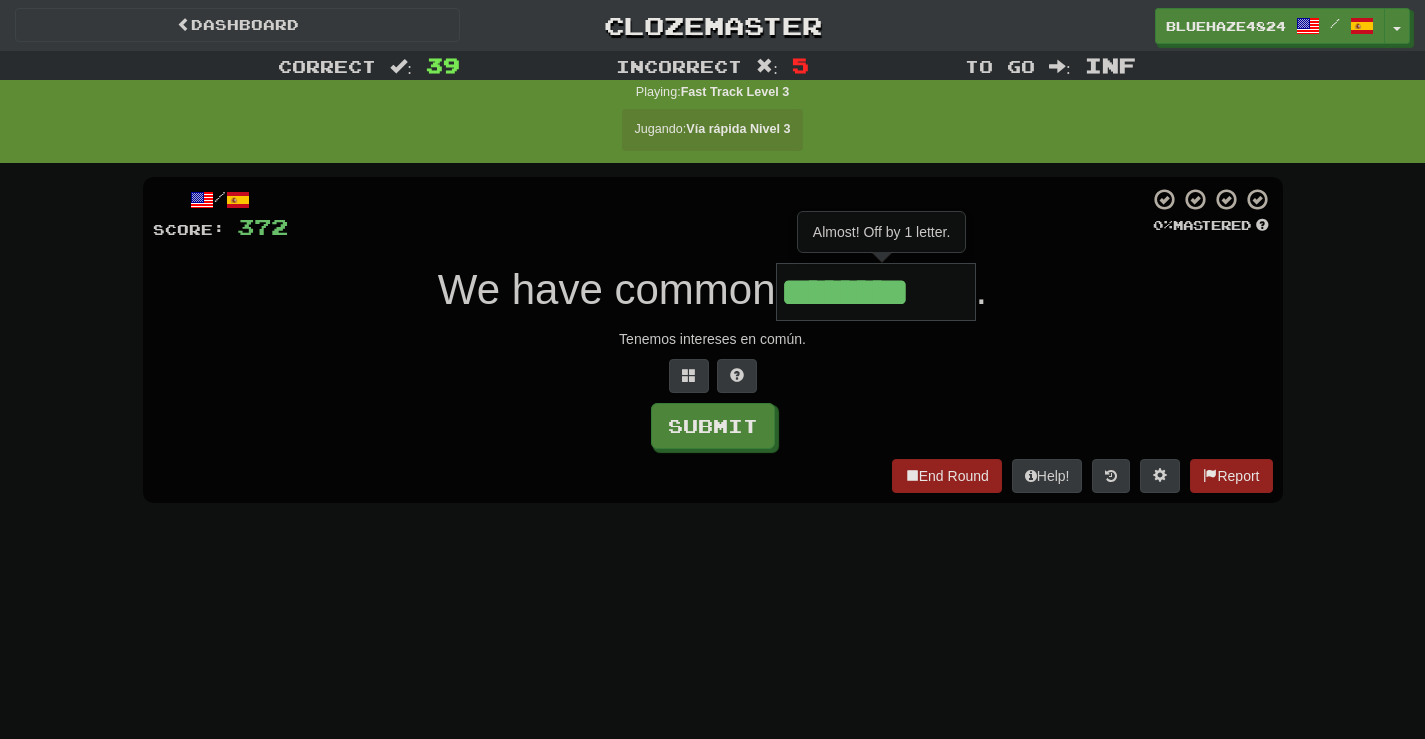 type on "*********" 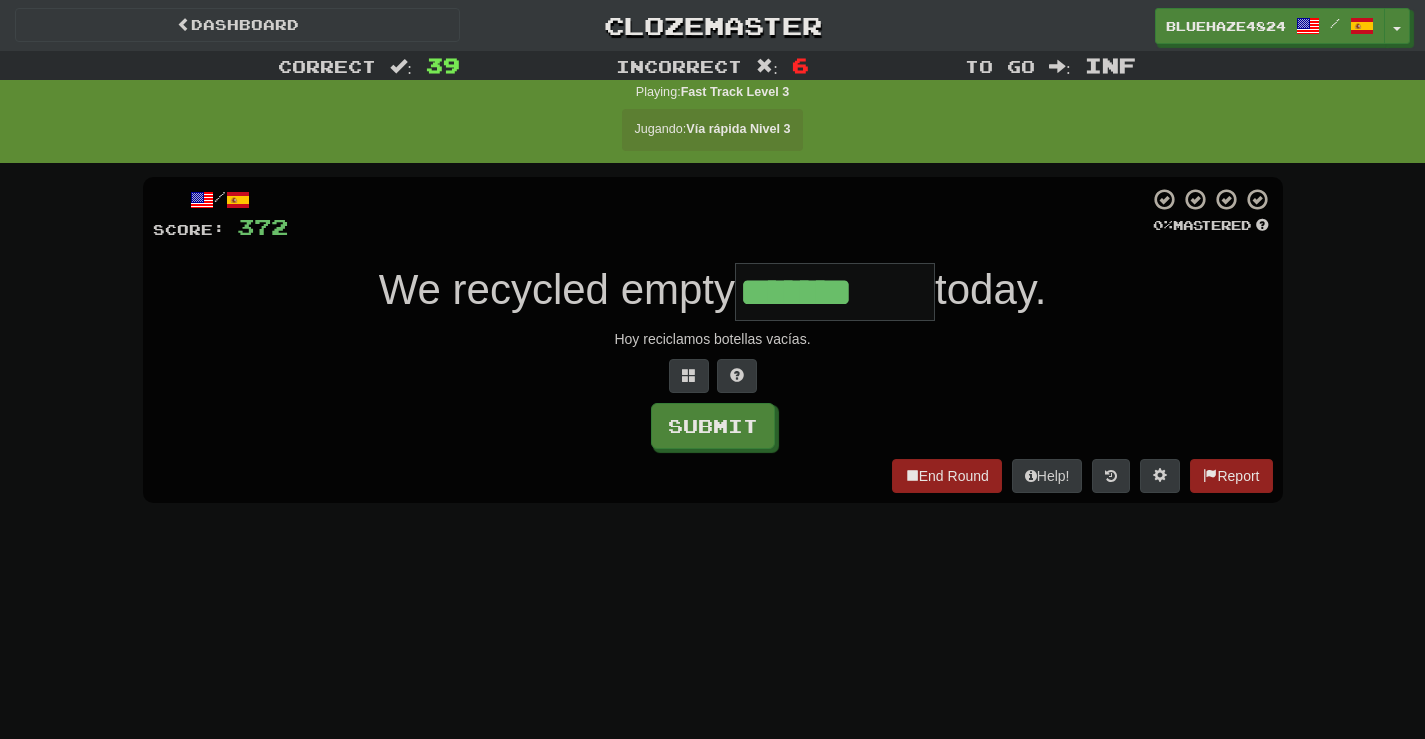 type on "*******" 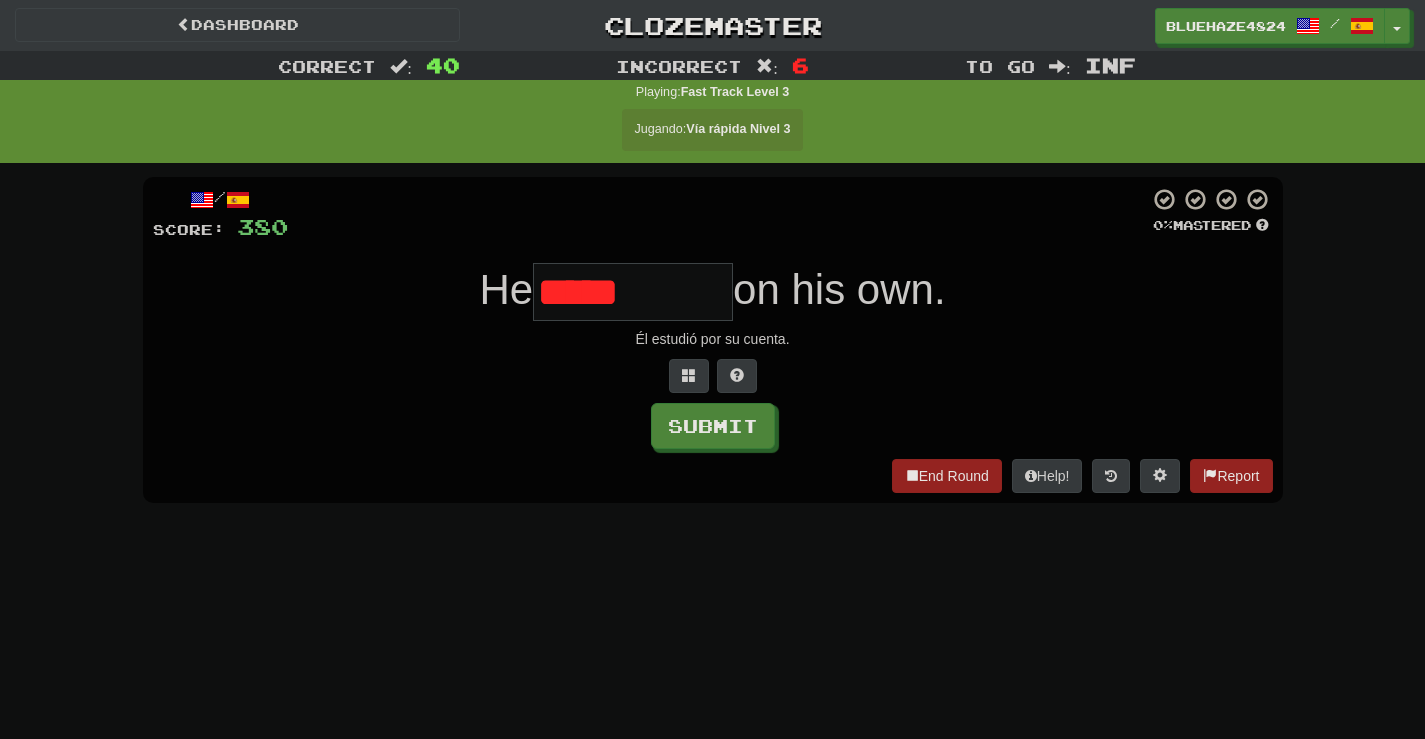 type on "*******" 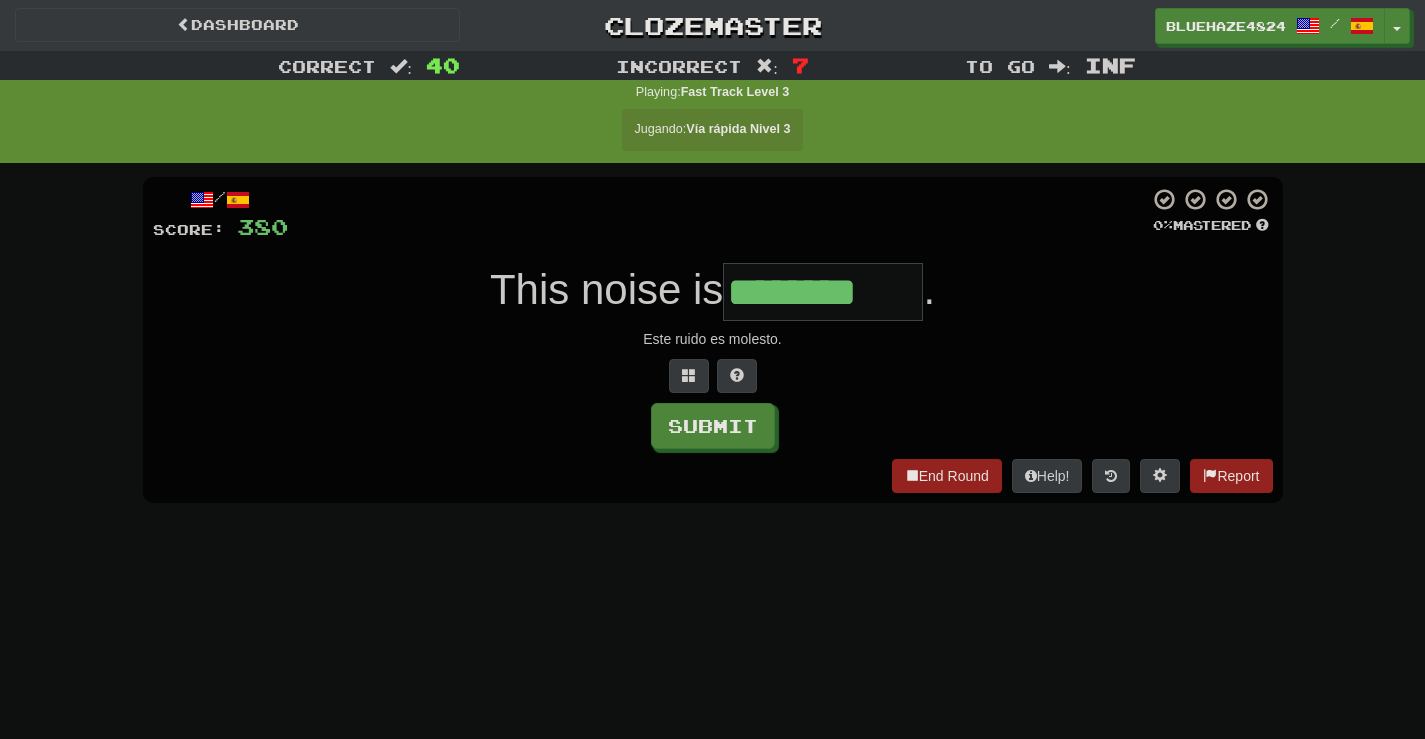 type on "********" 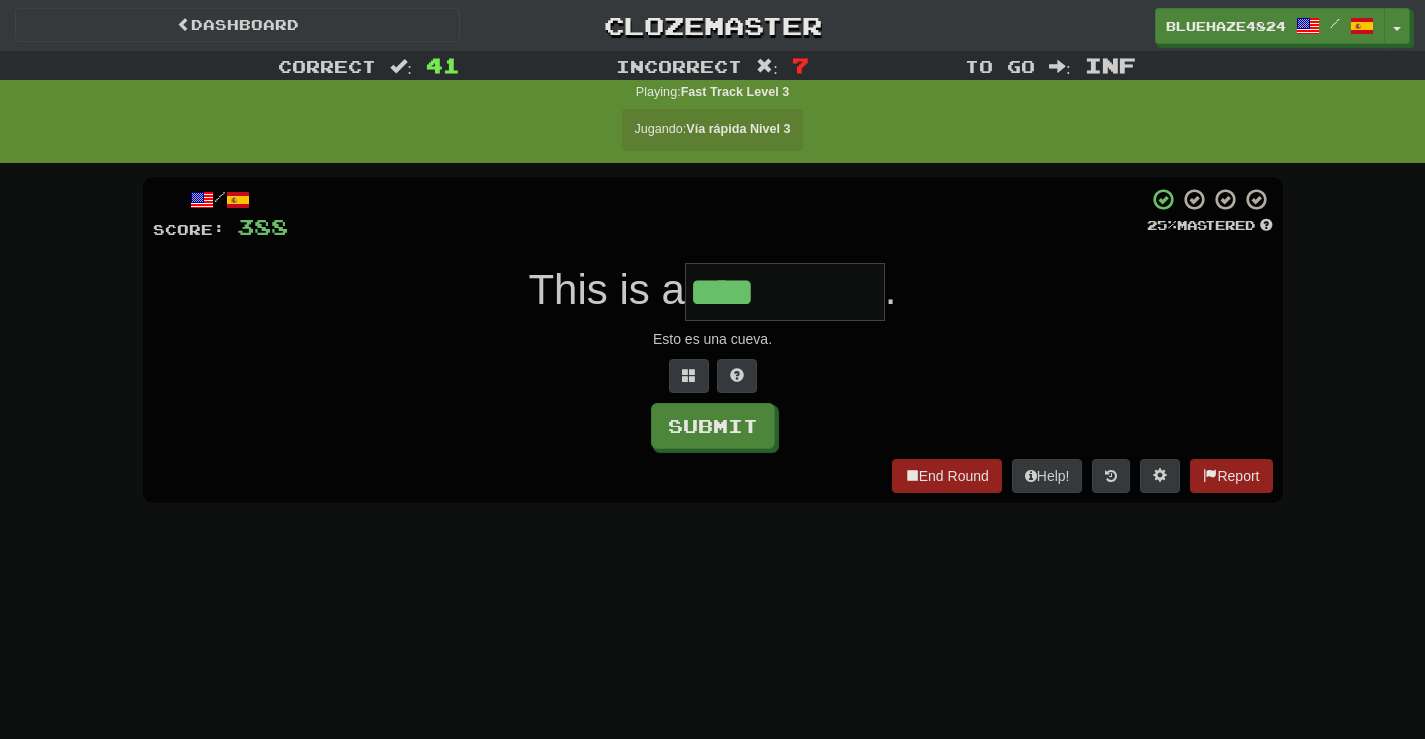 type on "****" 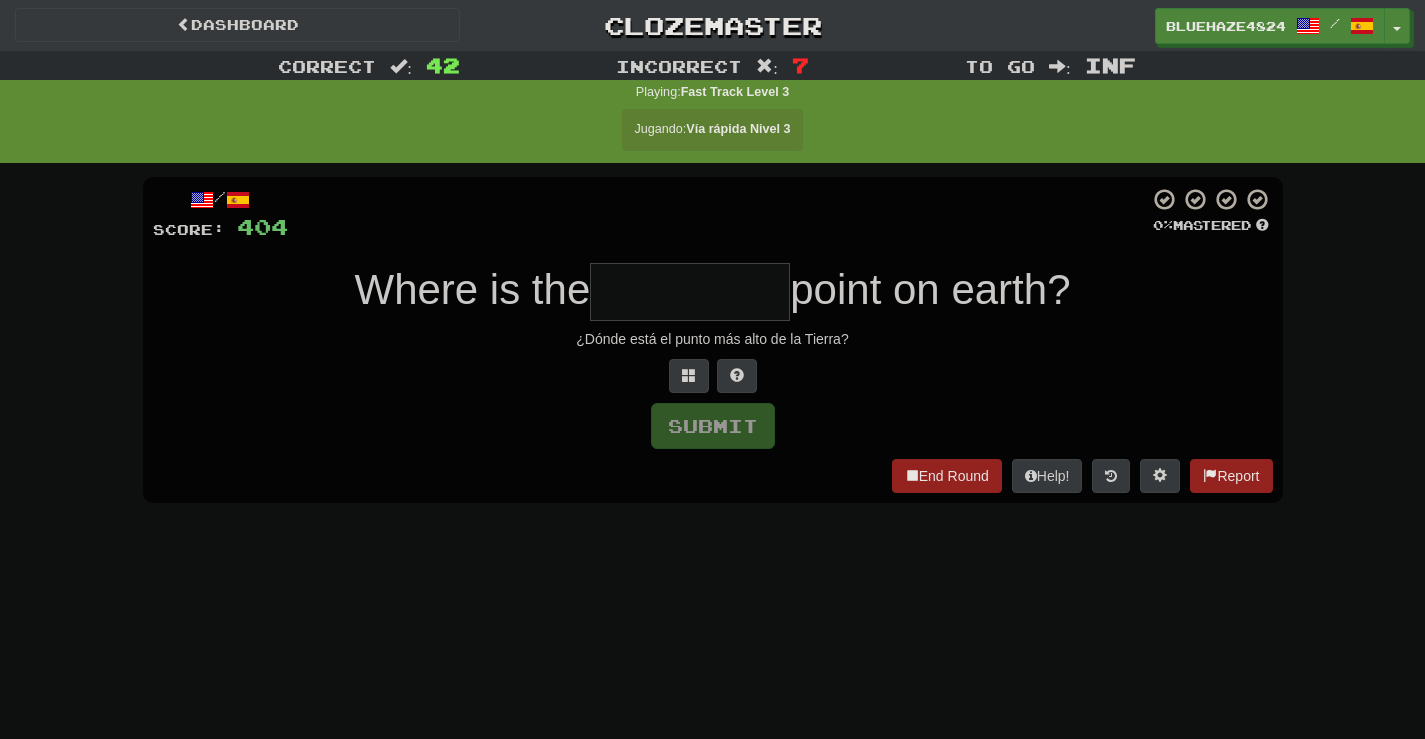 type on "*" 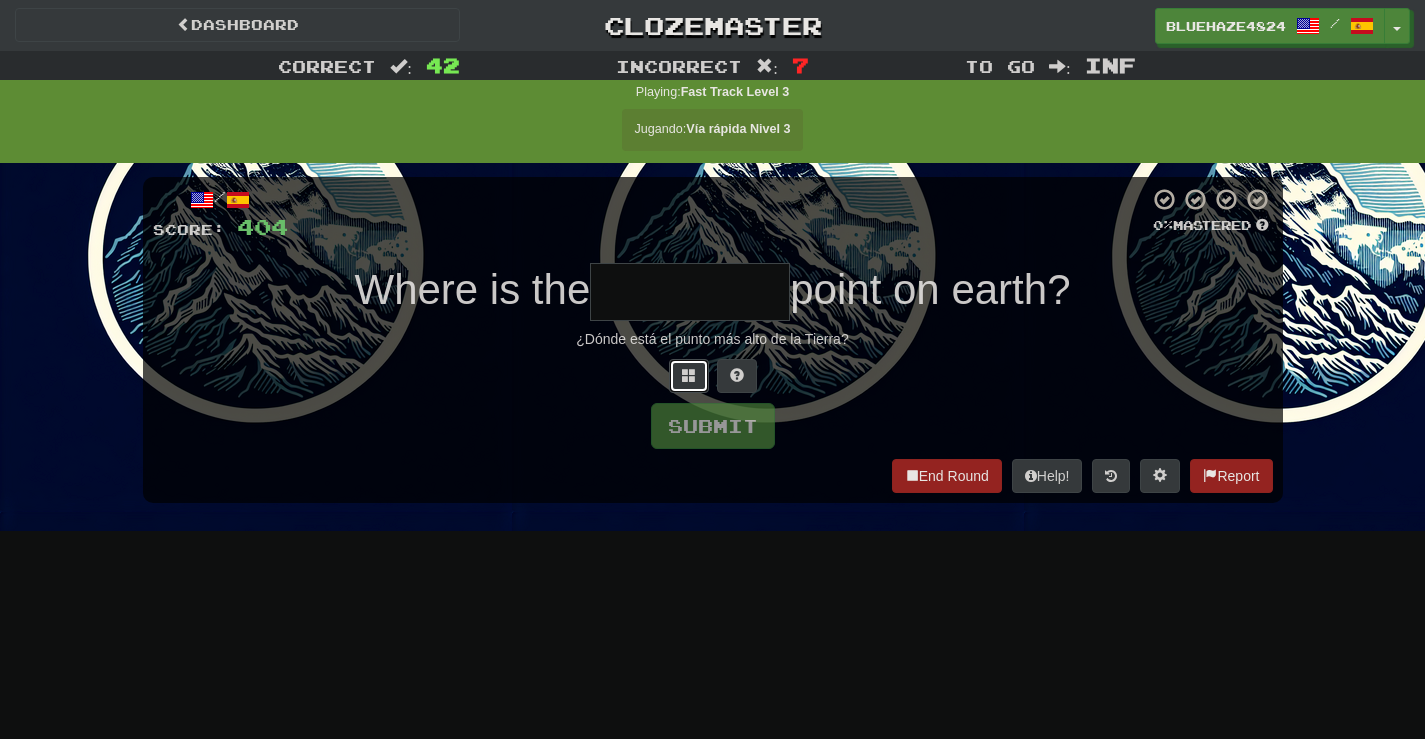 click at bounding box center [689, 375] 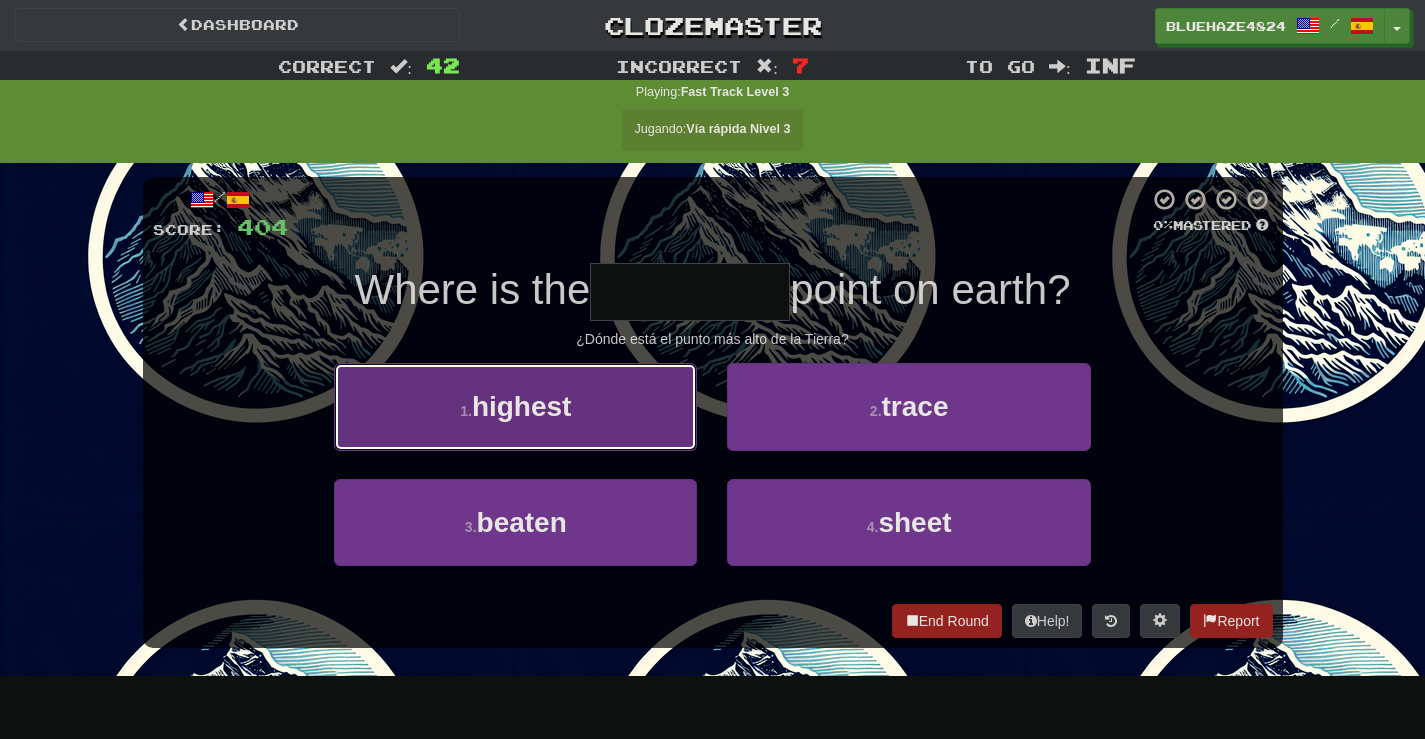 click on "1 .  highest" at bounding box center [515, 406] 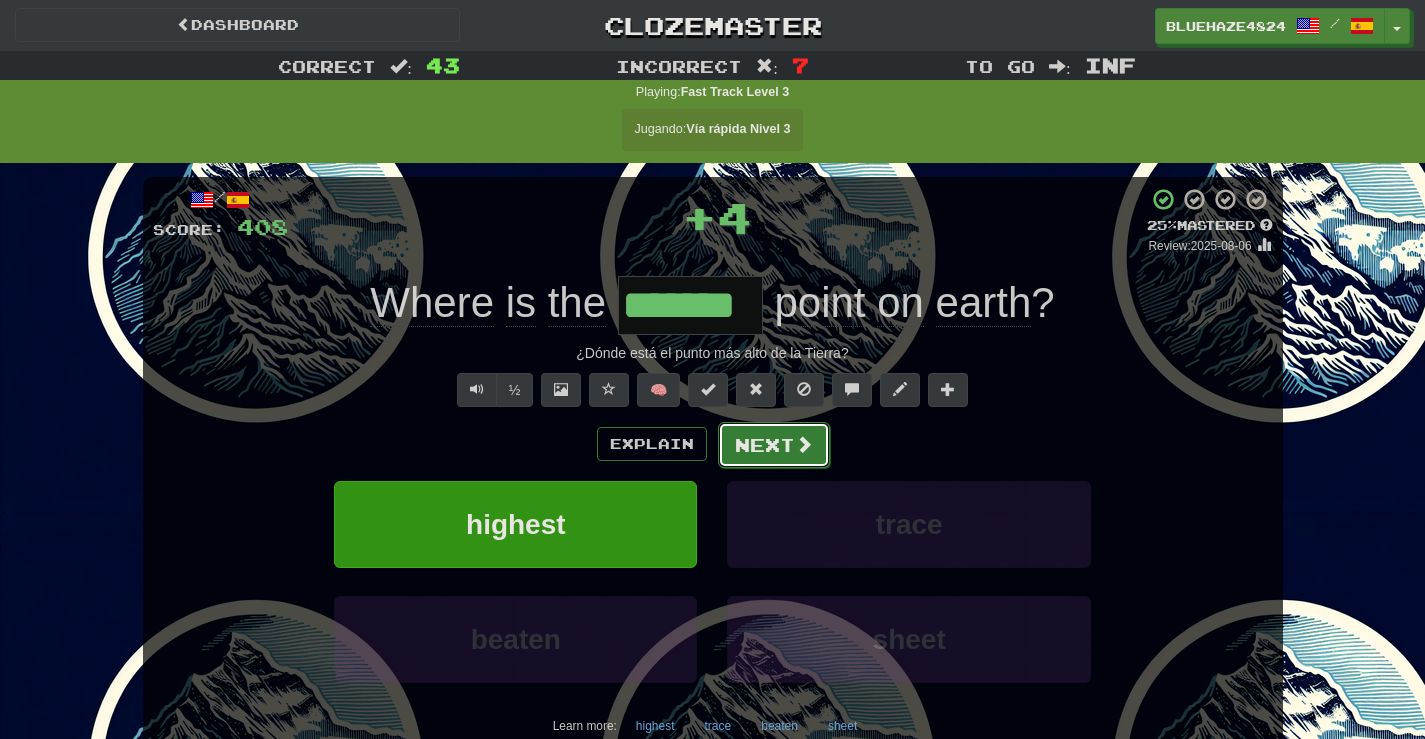 click on "Next" at bounding box center [774, 445] 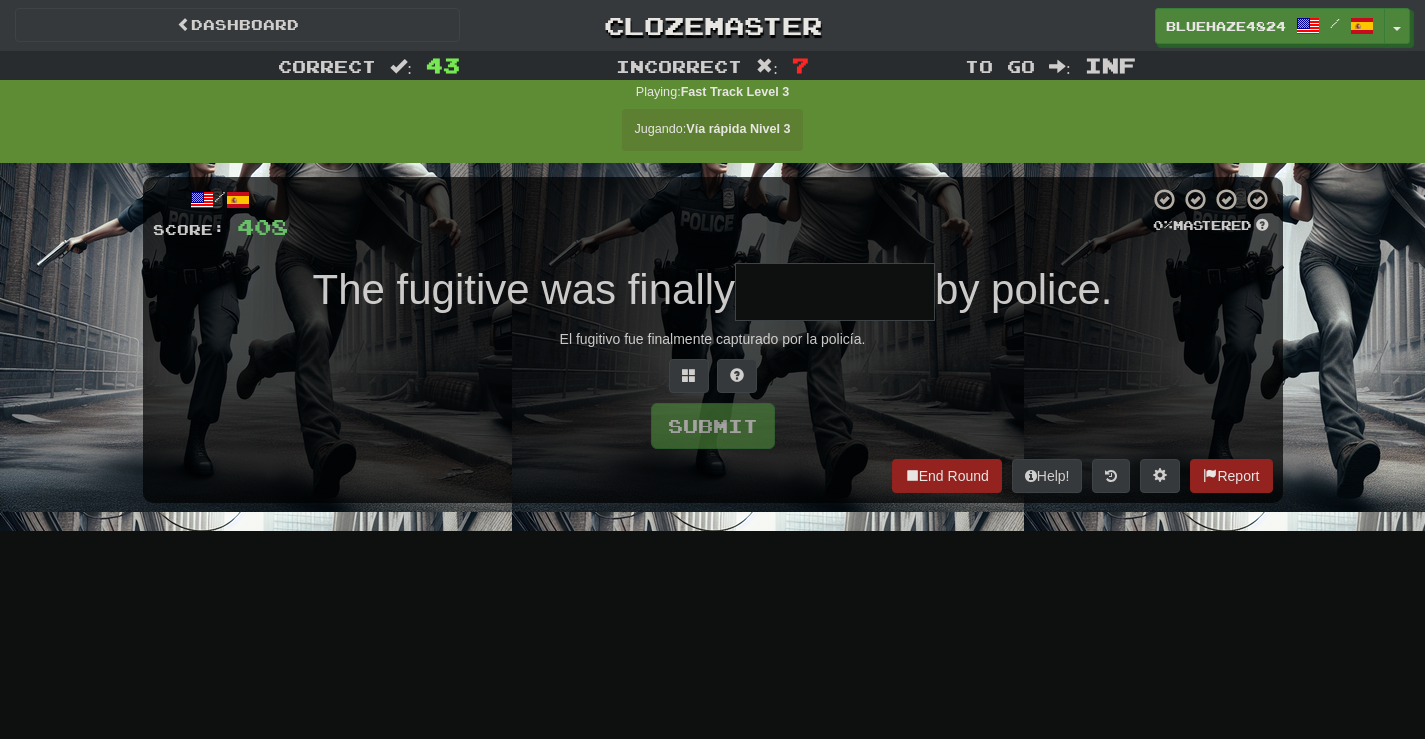 click at bounding box center (835, 292) 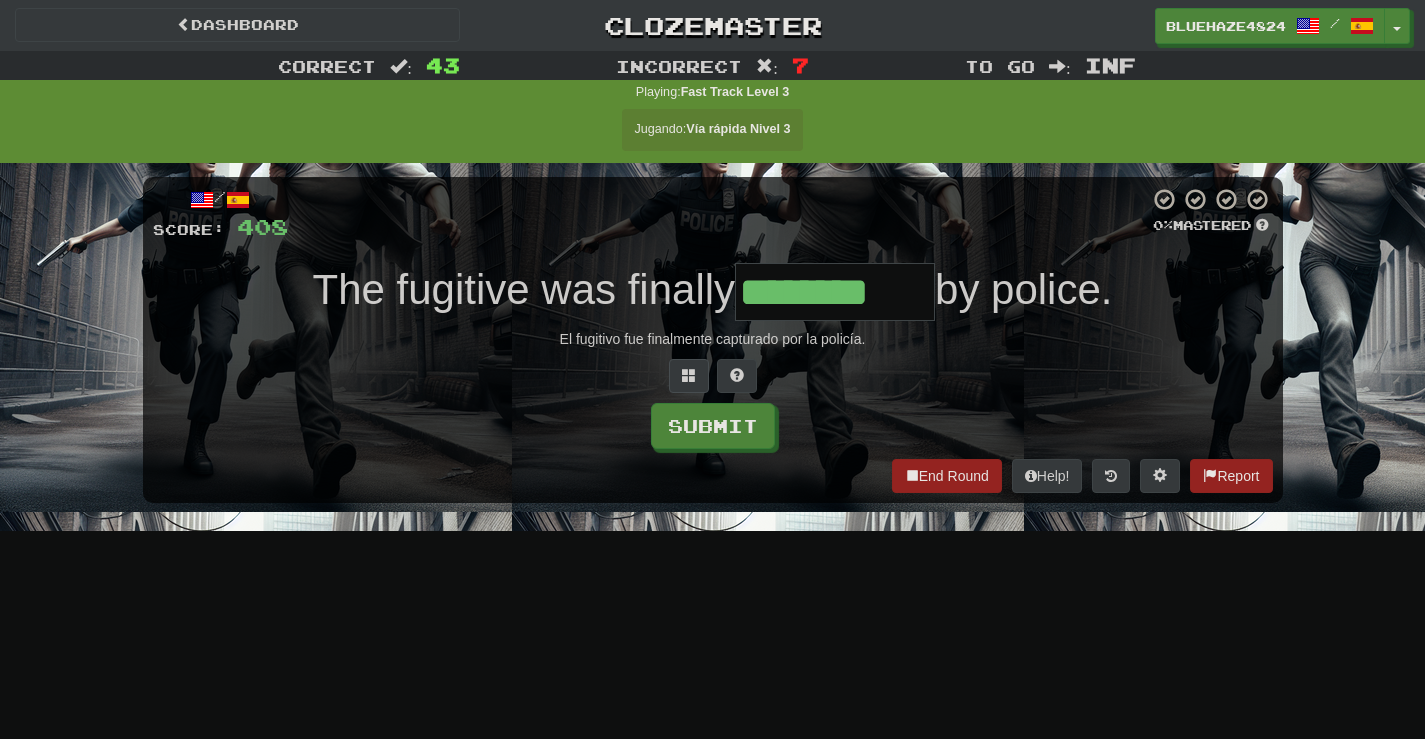 type on "********" 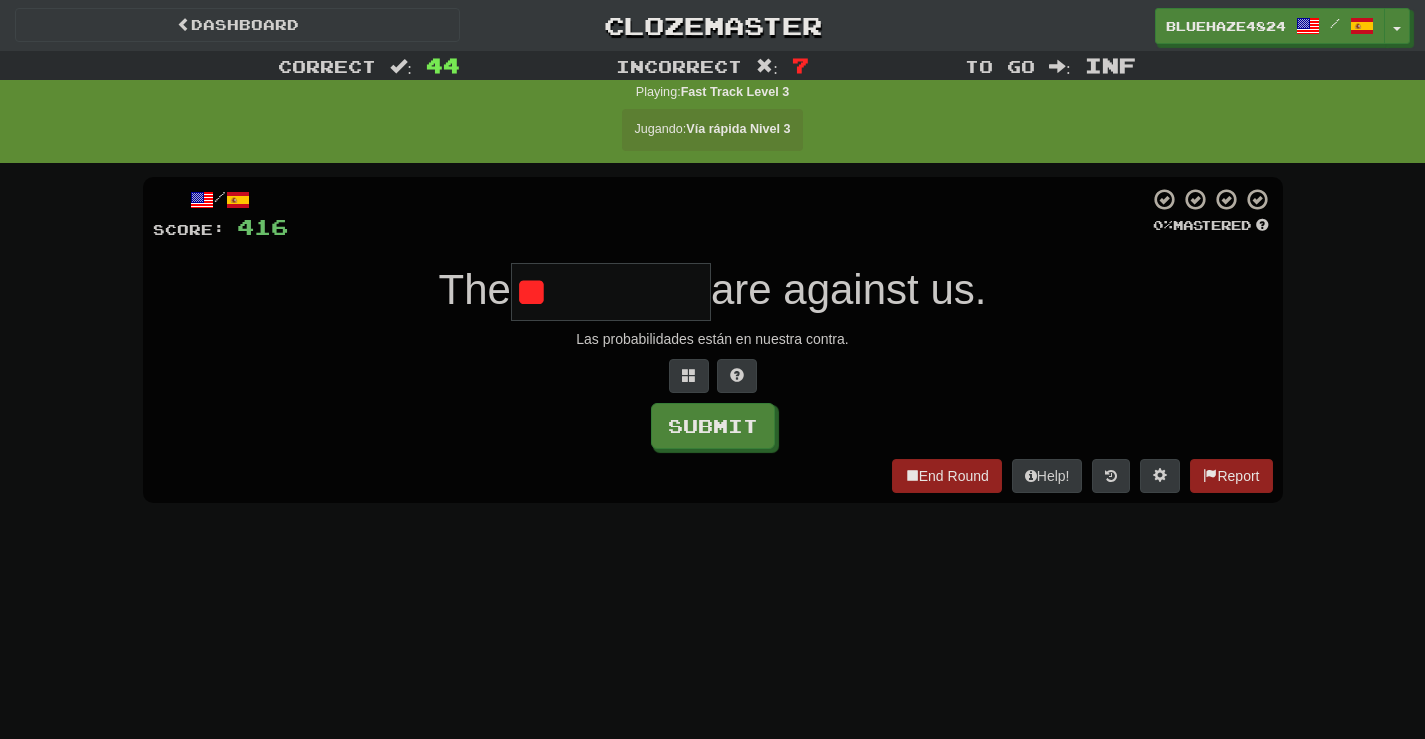 type on "*" 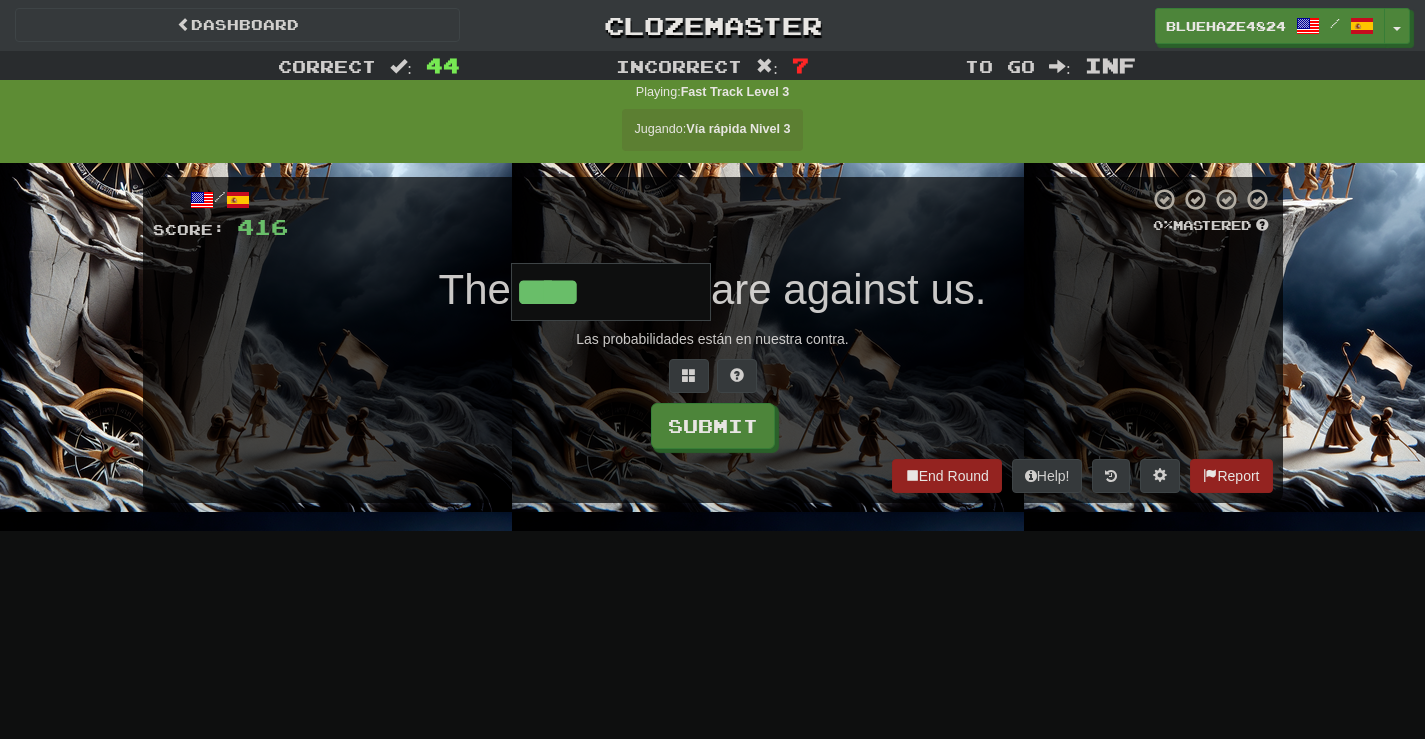 type on "****" 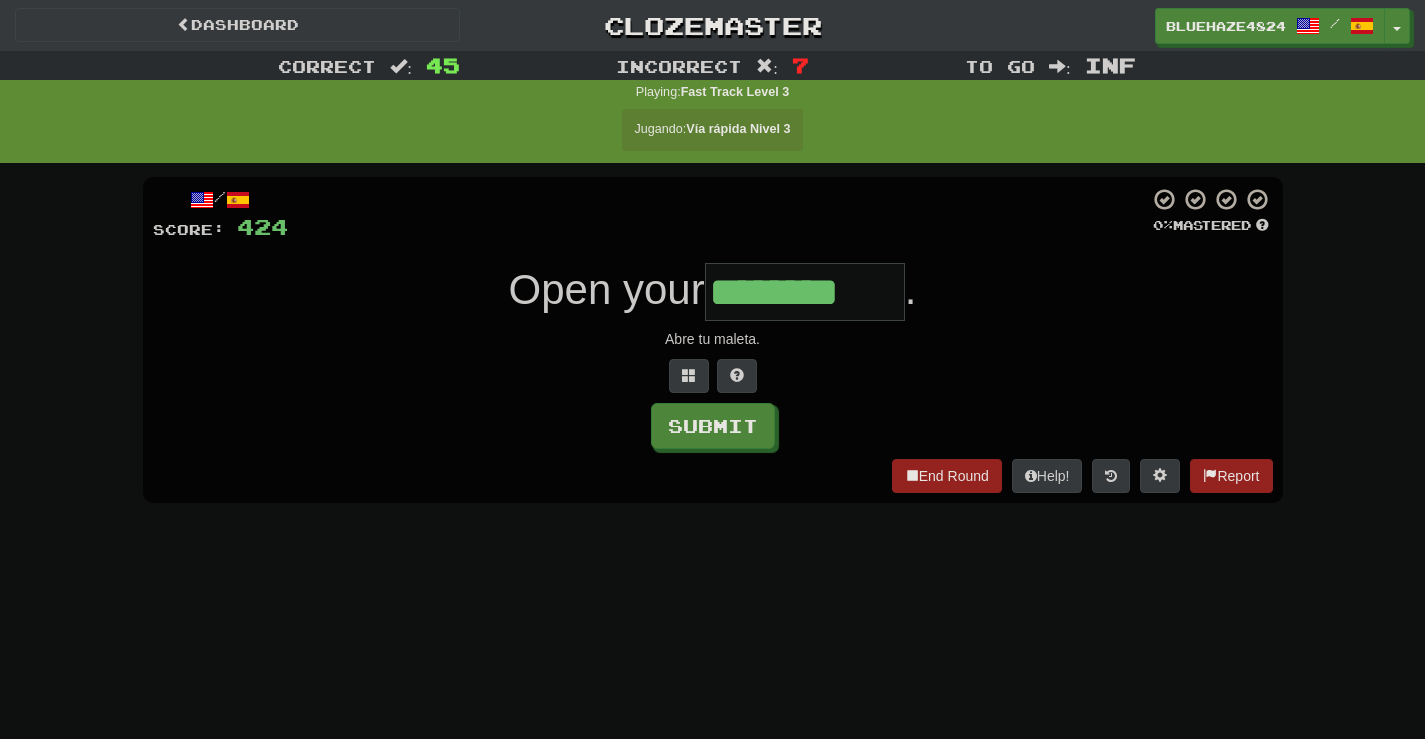 type on "********" 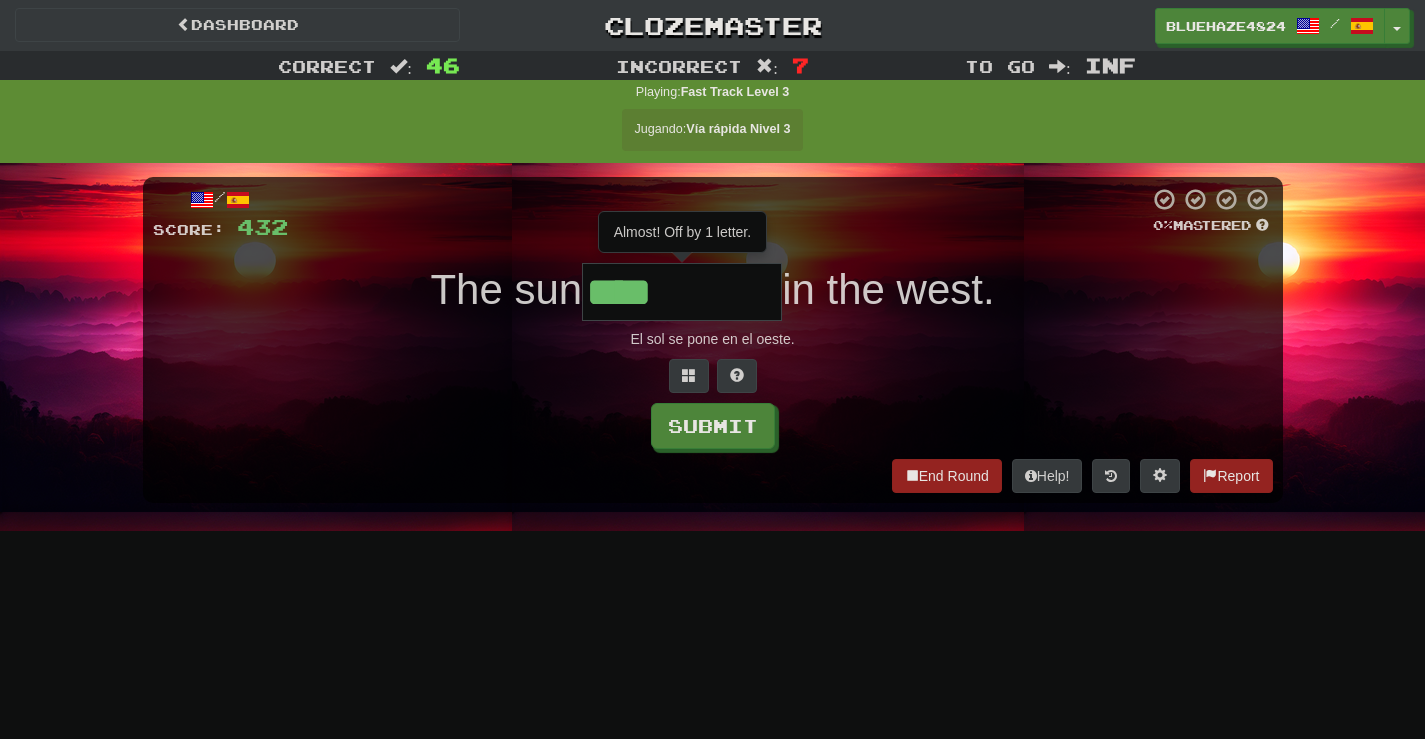 type on "****" 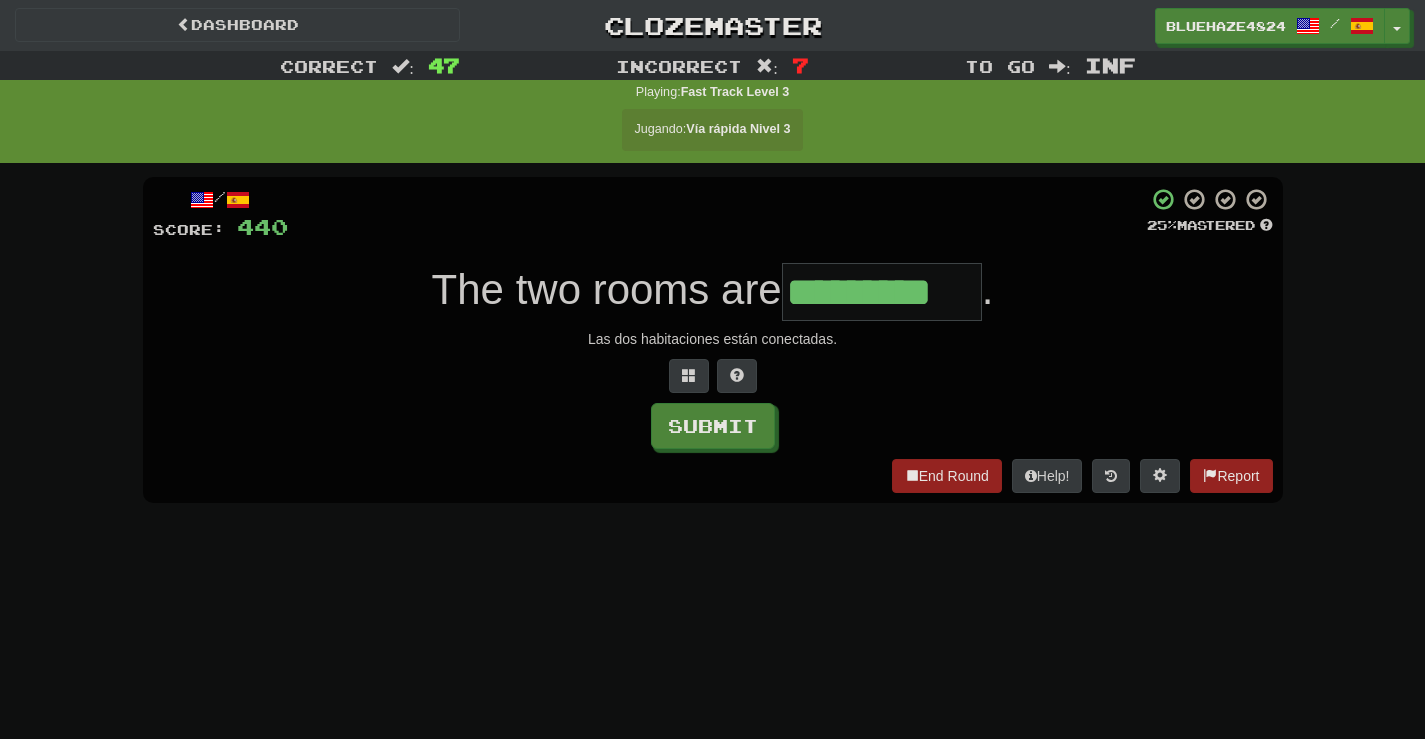 scroll, scrollTop: 0, scrollLeft: 1, axis: horizontal 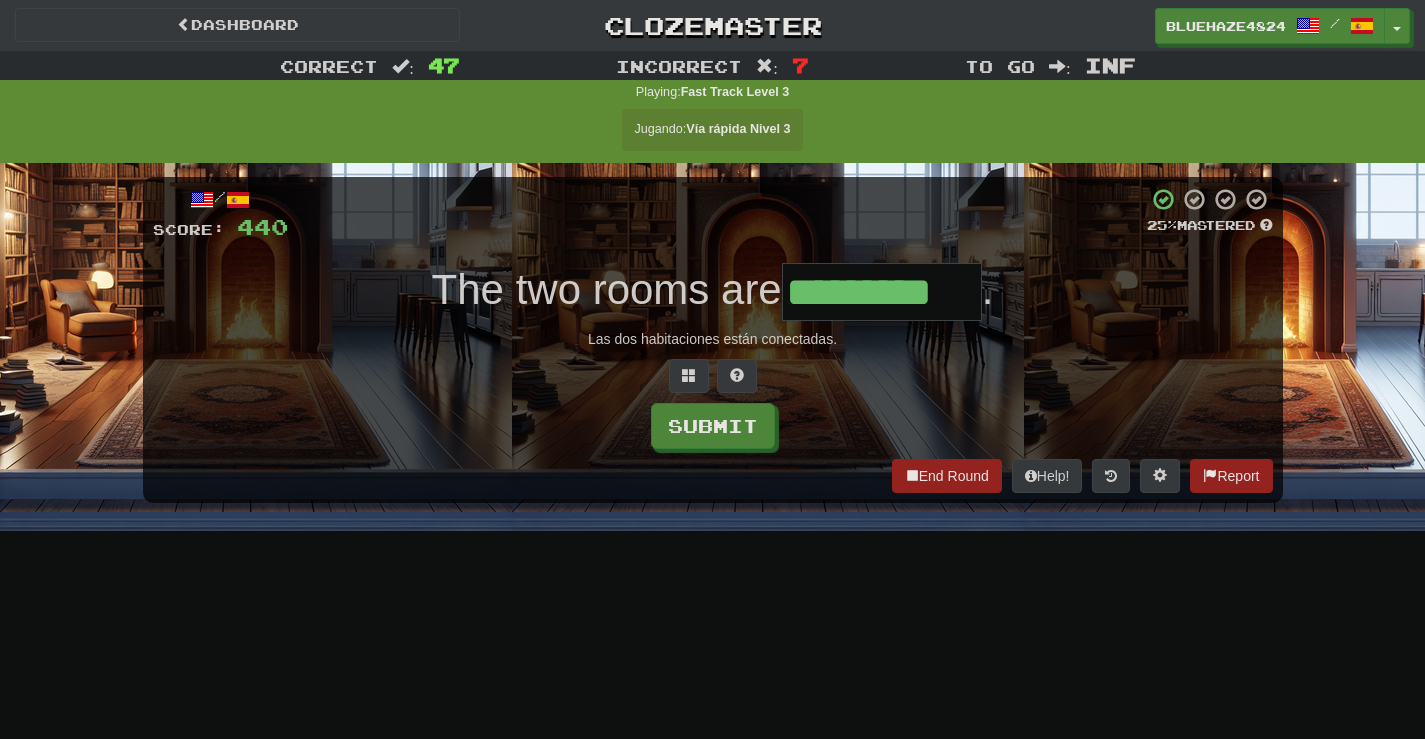 type on "*********" 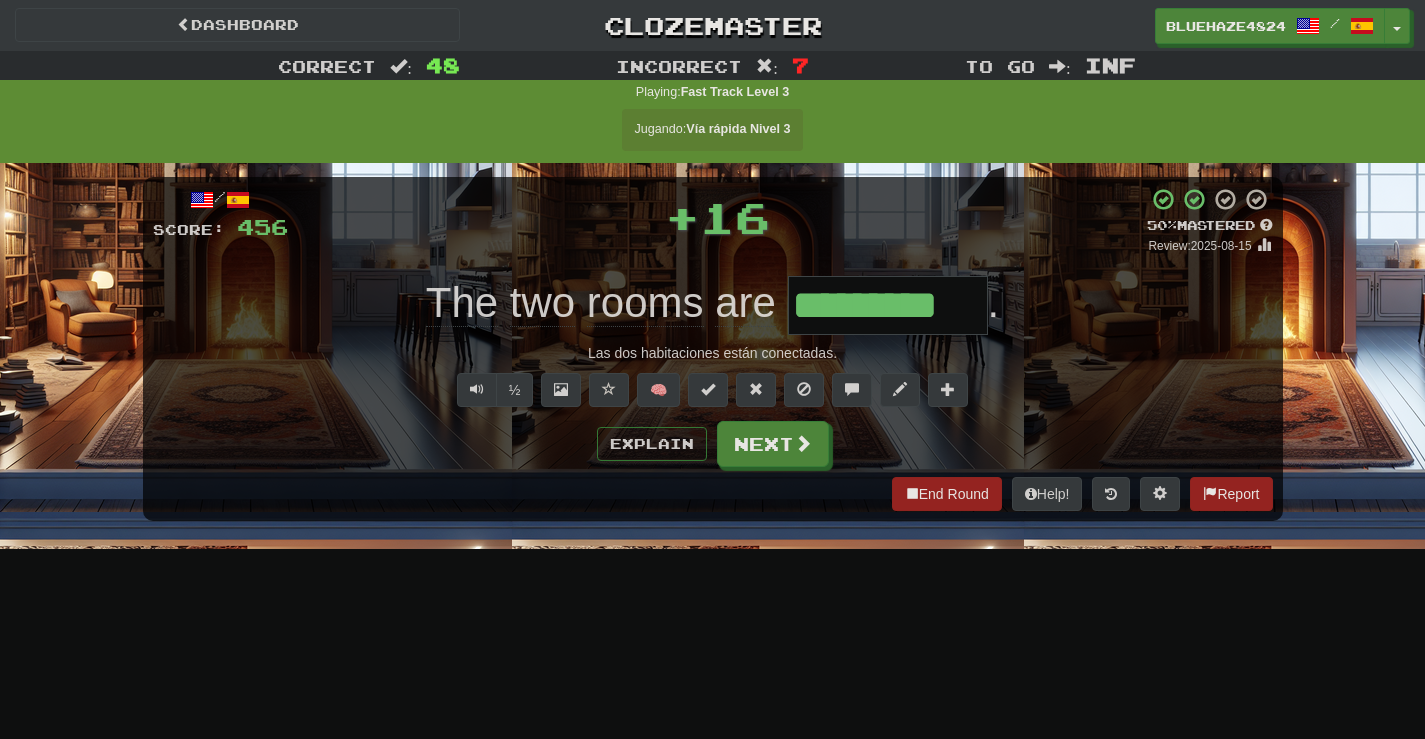 scroll, scrollTop: 0, scrollLeft: 0, axis: both 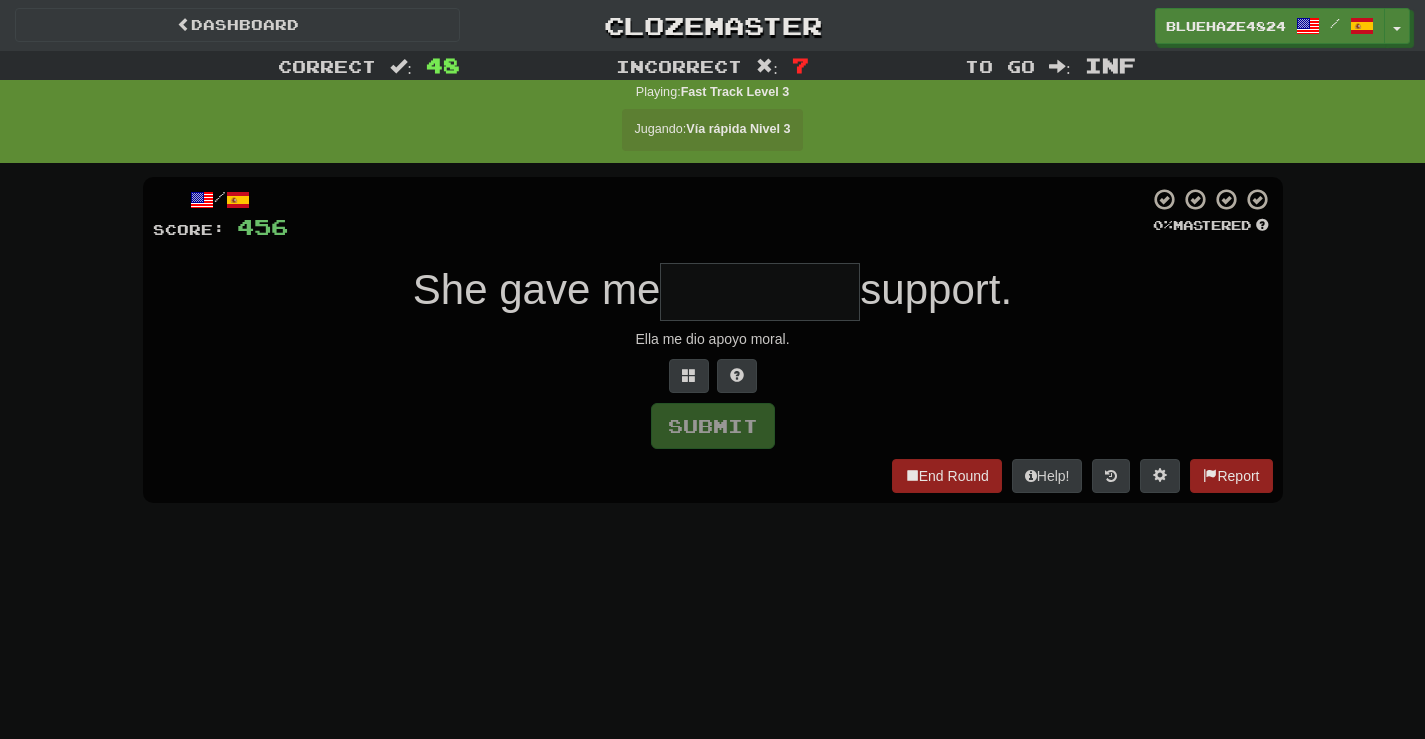 type on "*" 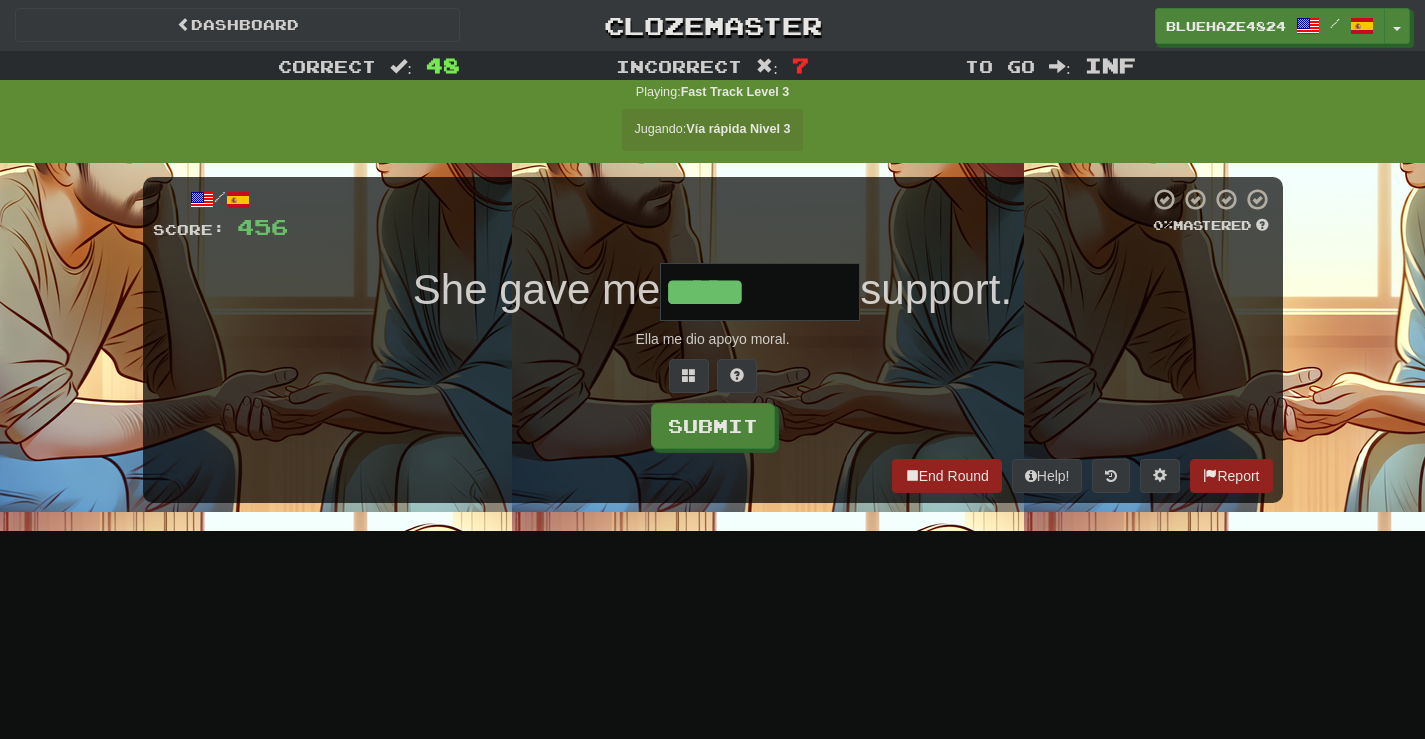 type on "*****" 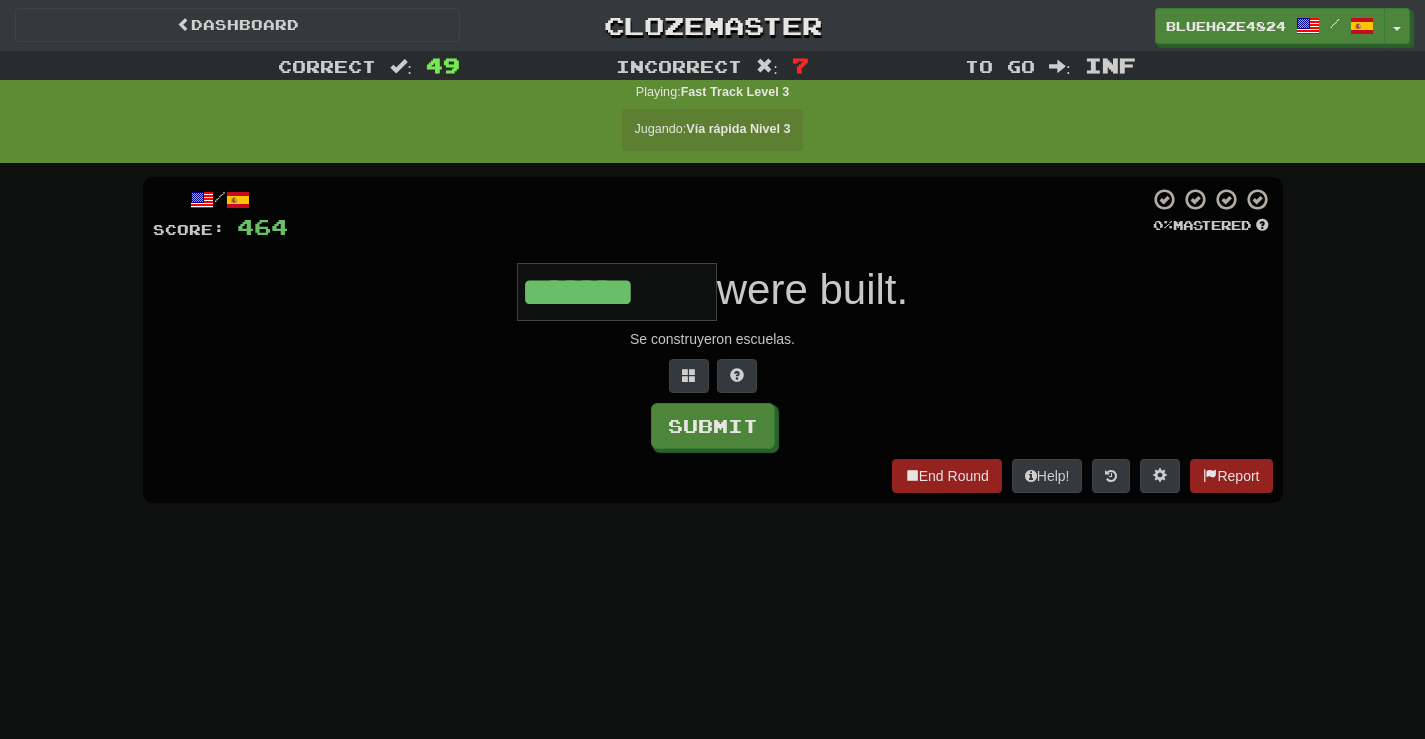 type on "*******" 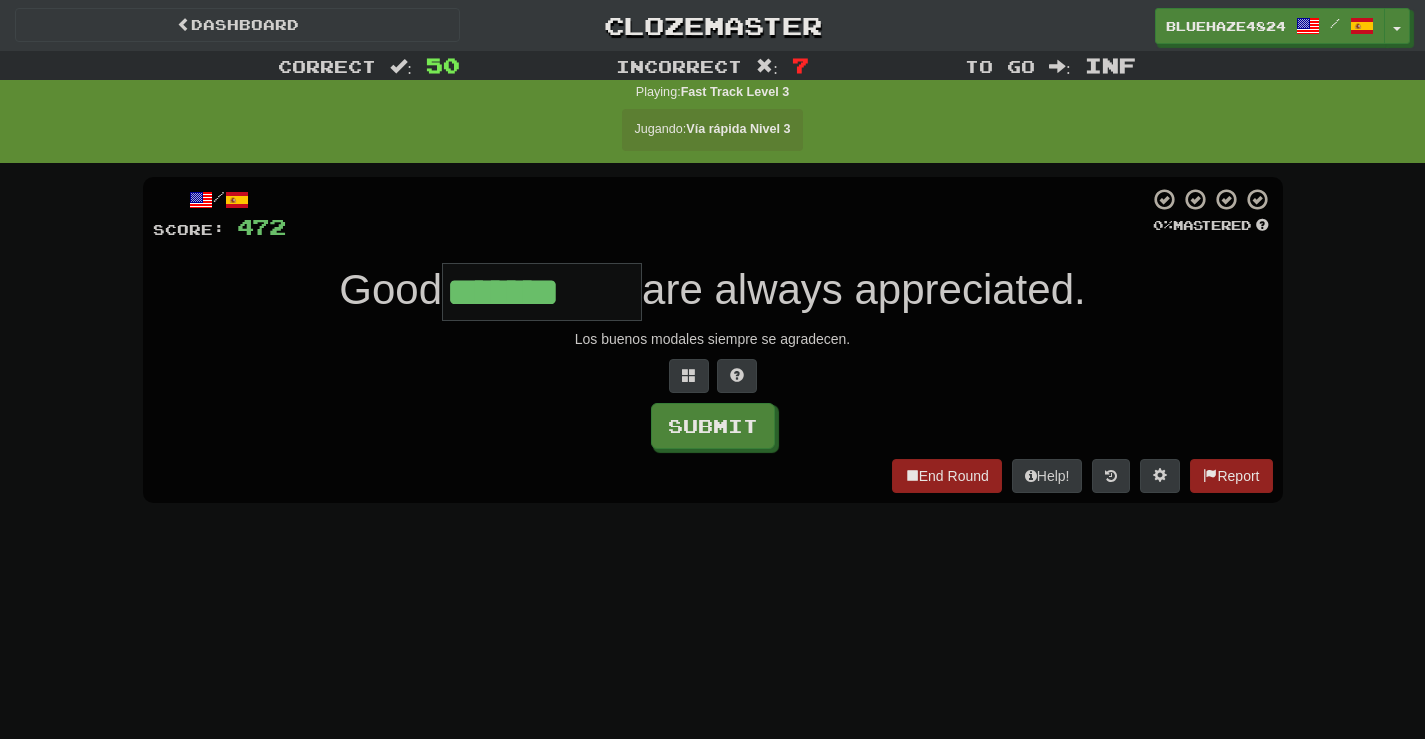 type on "*******" 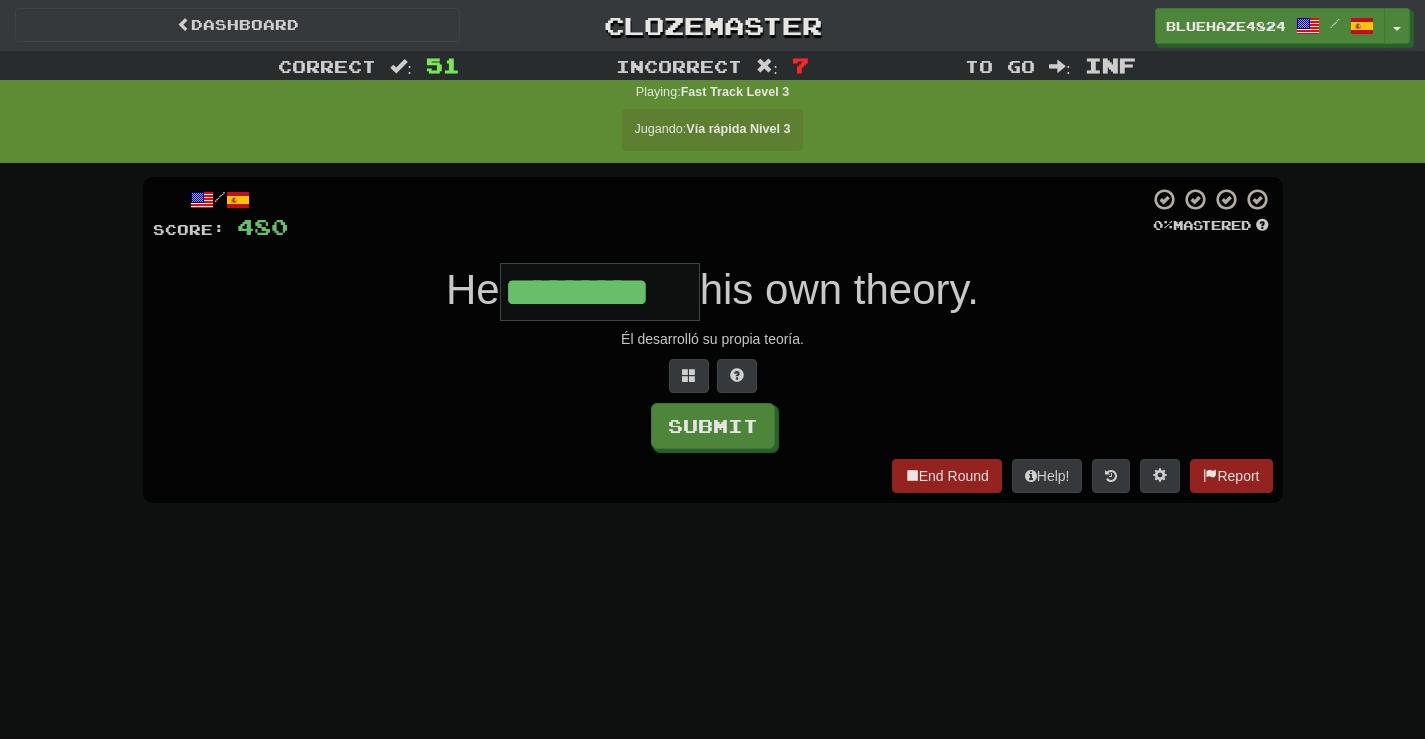 scroll, scrollTop: 0, scrollLeft: 1, axis: horizontal 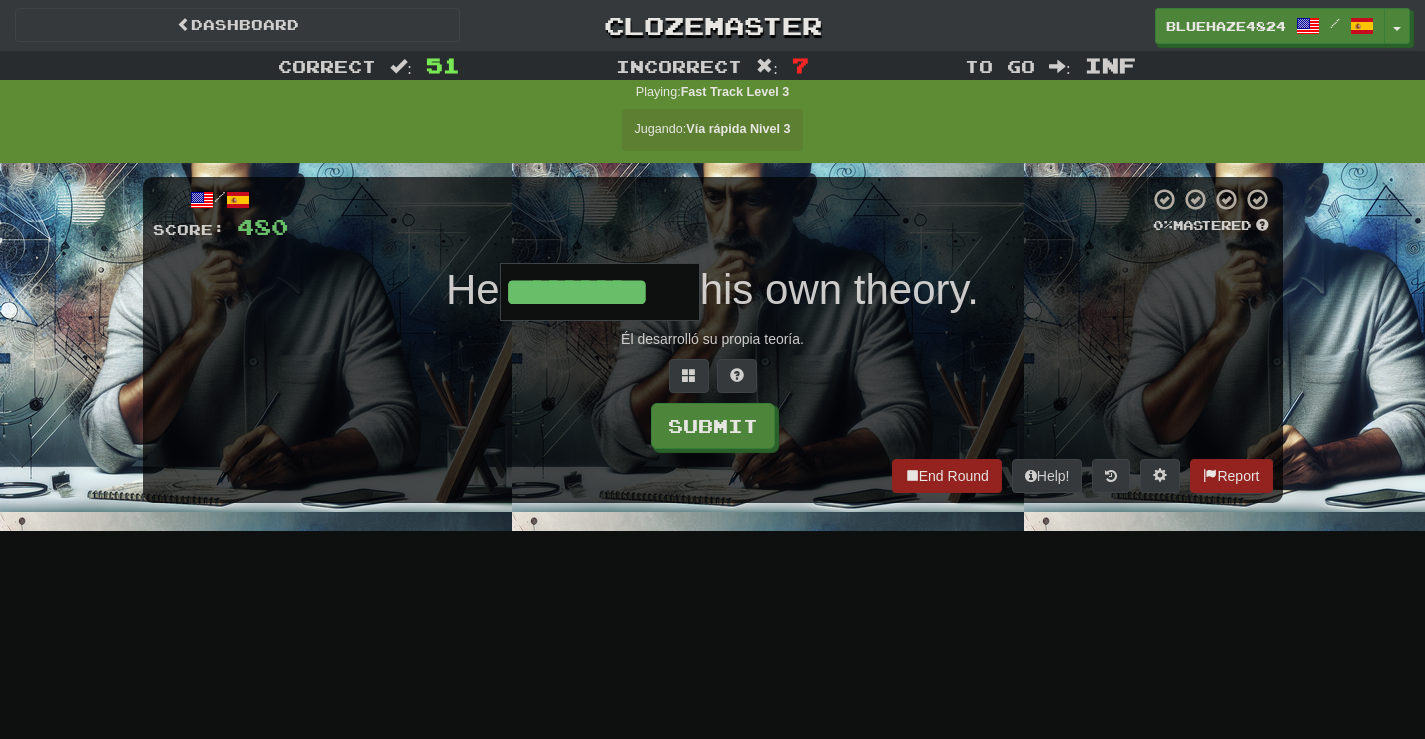 type on "*********" 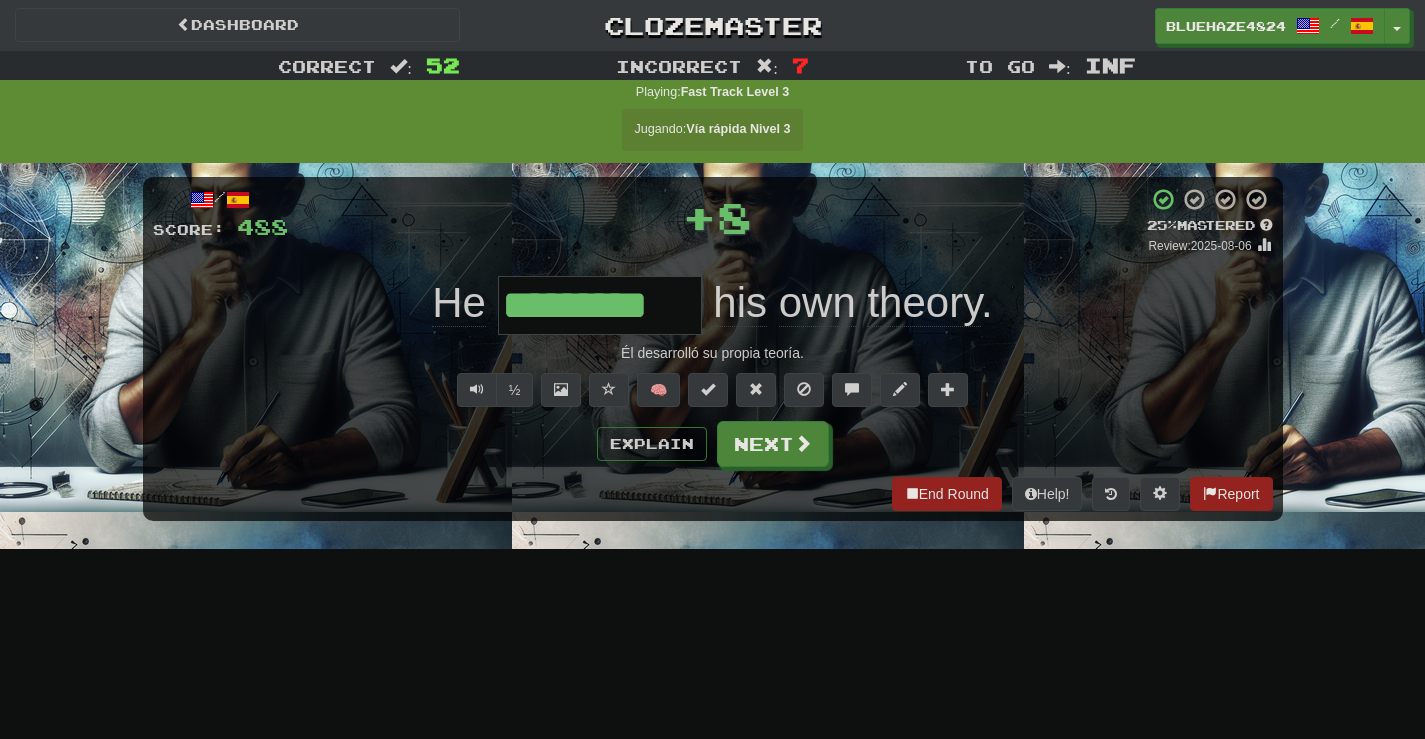 scroll, scrollTop: 0, scrollLeft: 0, axis: both 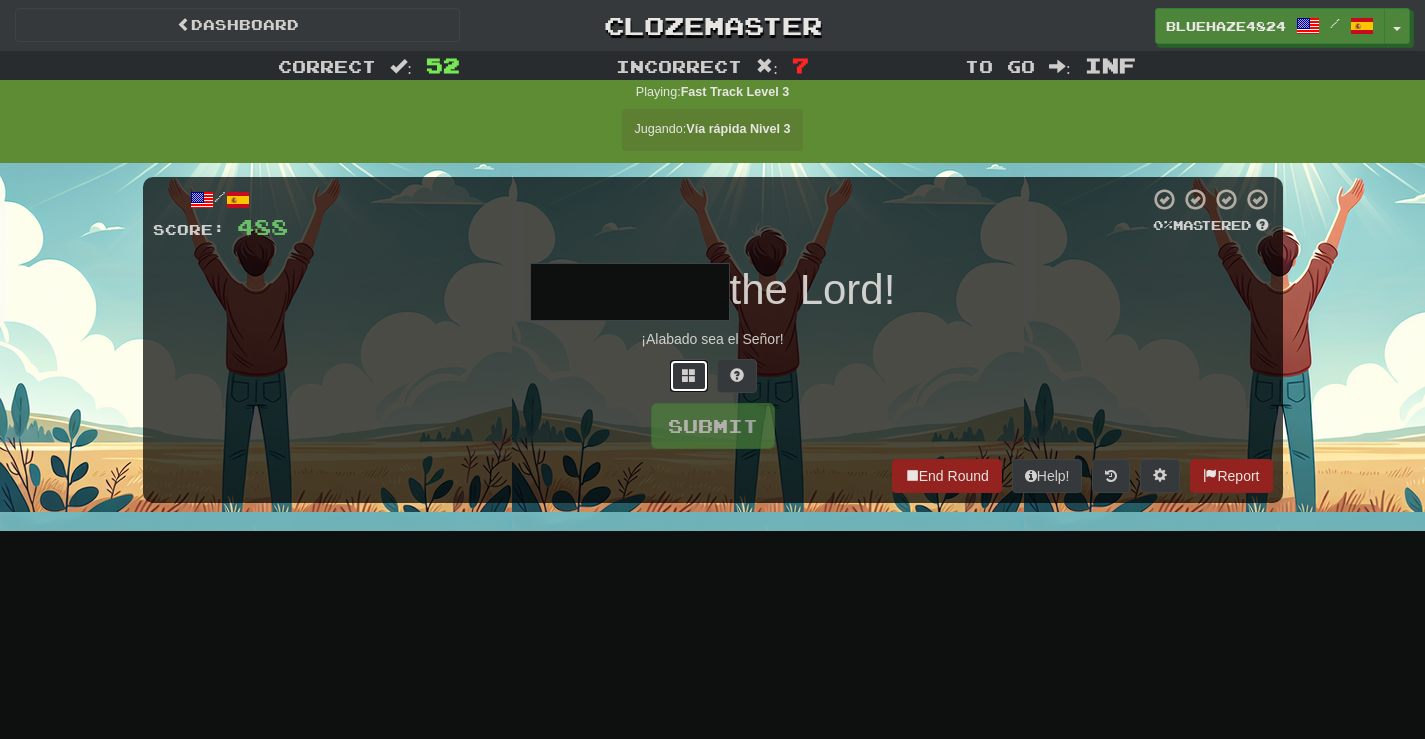 click at bounding box center (689, 375) 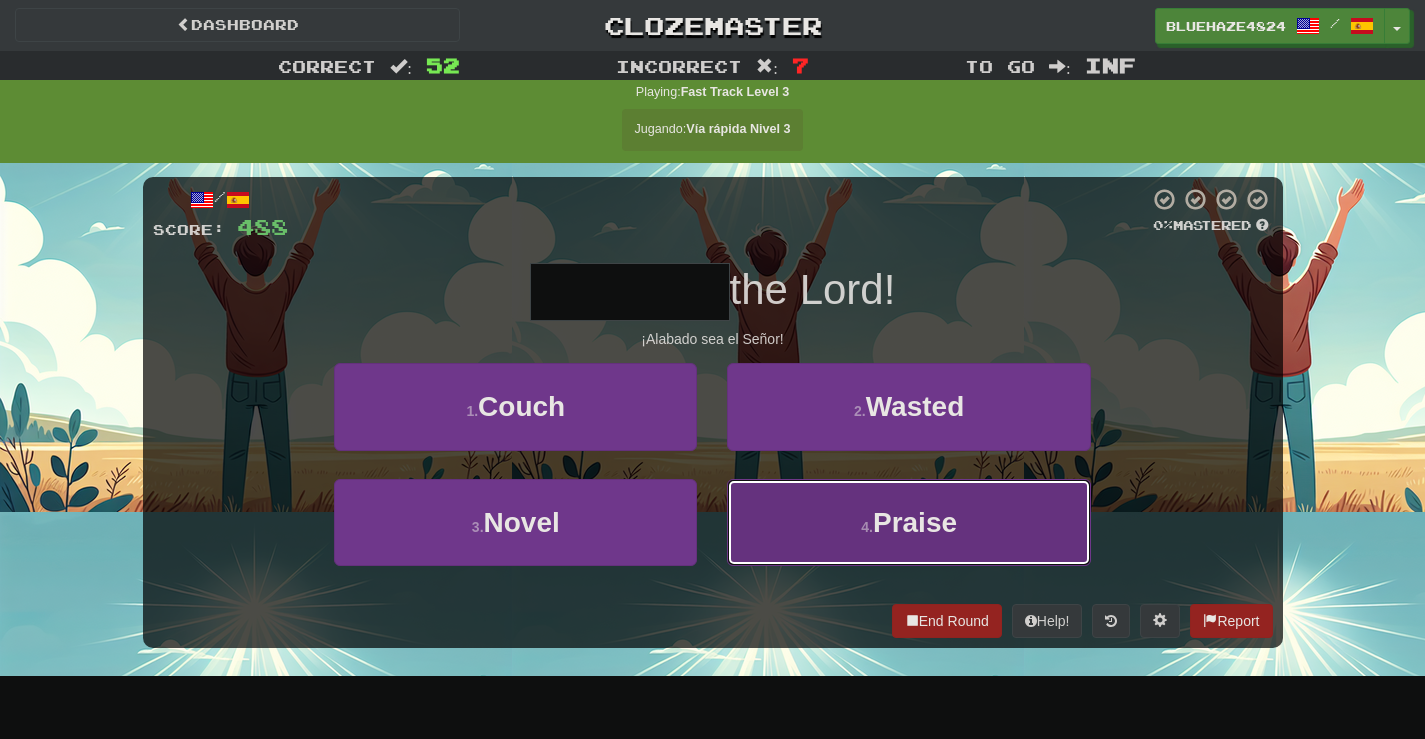 click on "Praise" at bounding box center (915, 522) 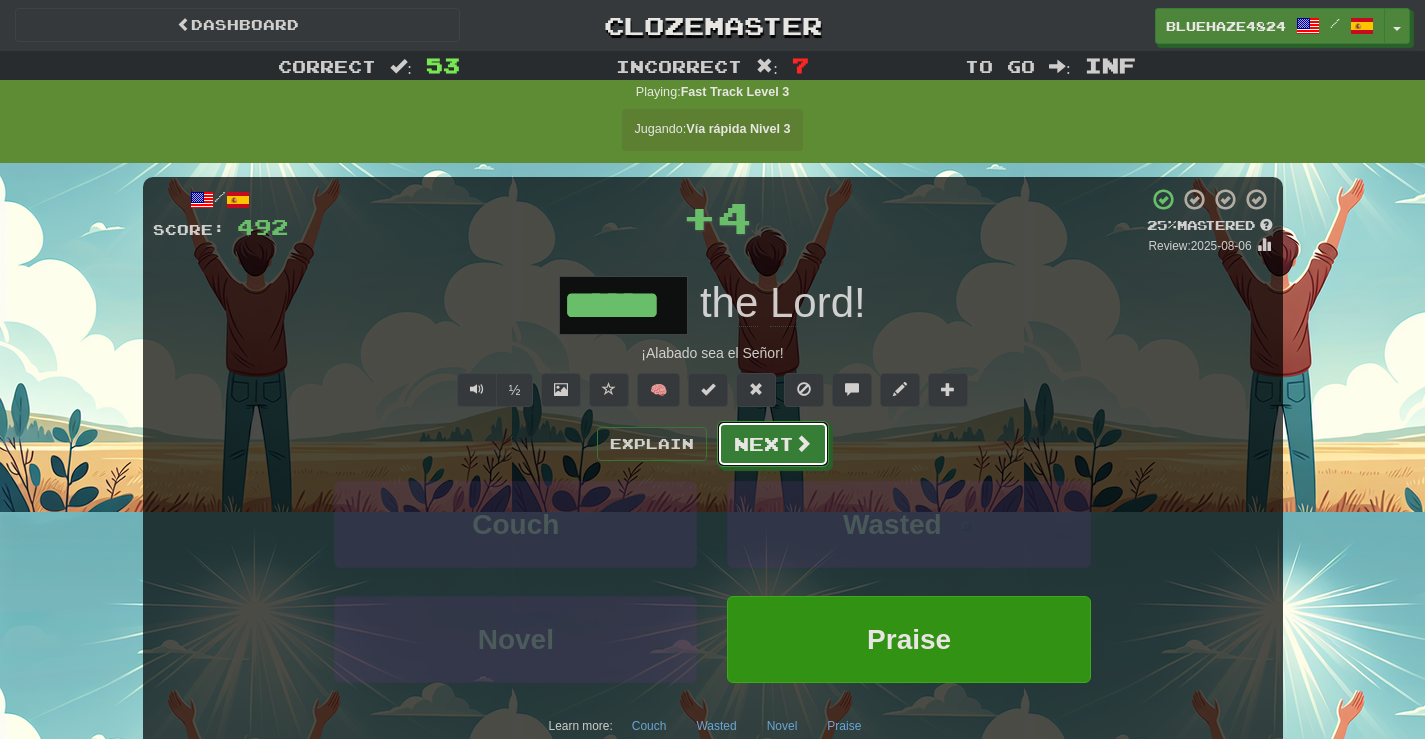 click at bounding box center (803, 443) 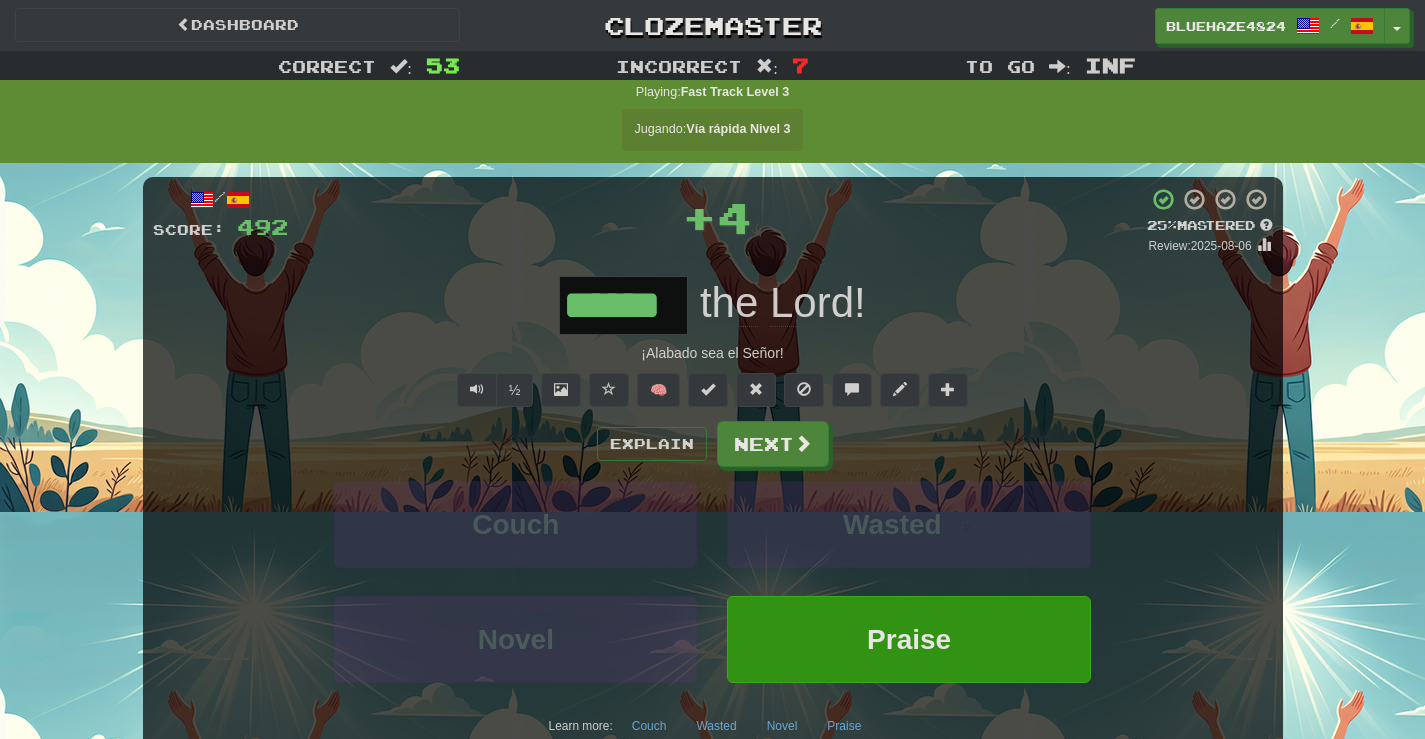 click on "Explain Next Couch Wasted    Novel Praise Learn more: Couch Wasted Novel Praise" at bounding box center (713, 581) 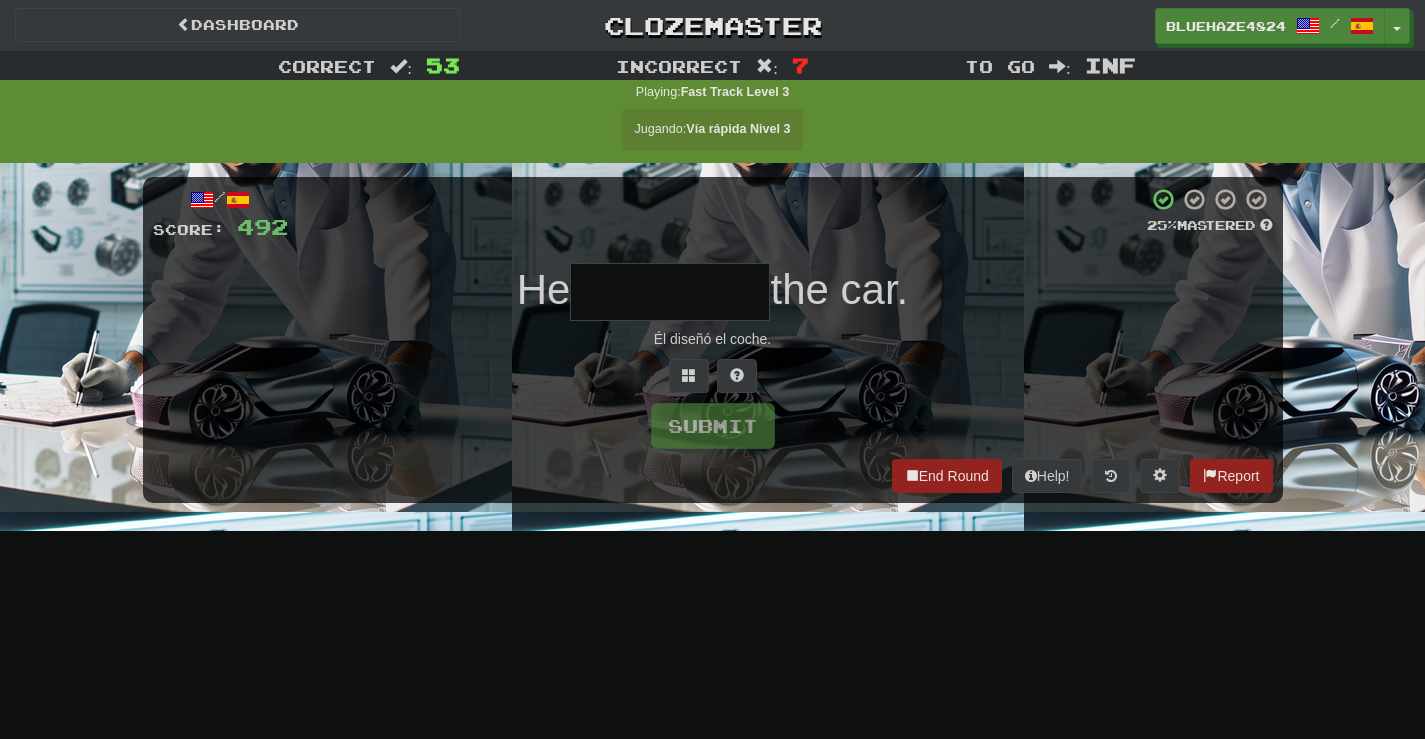 click at bounding box center (670, 292) 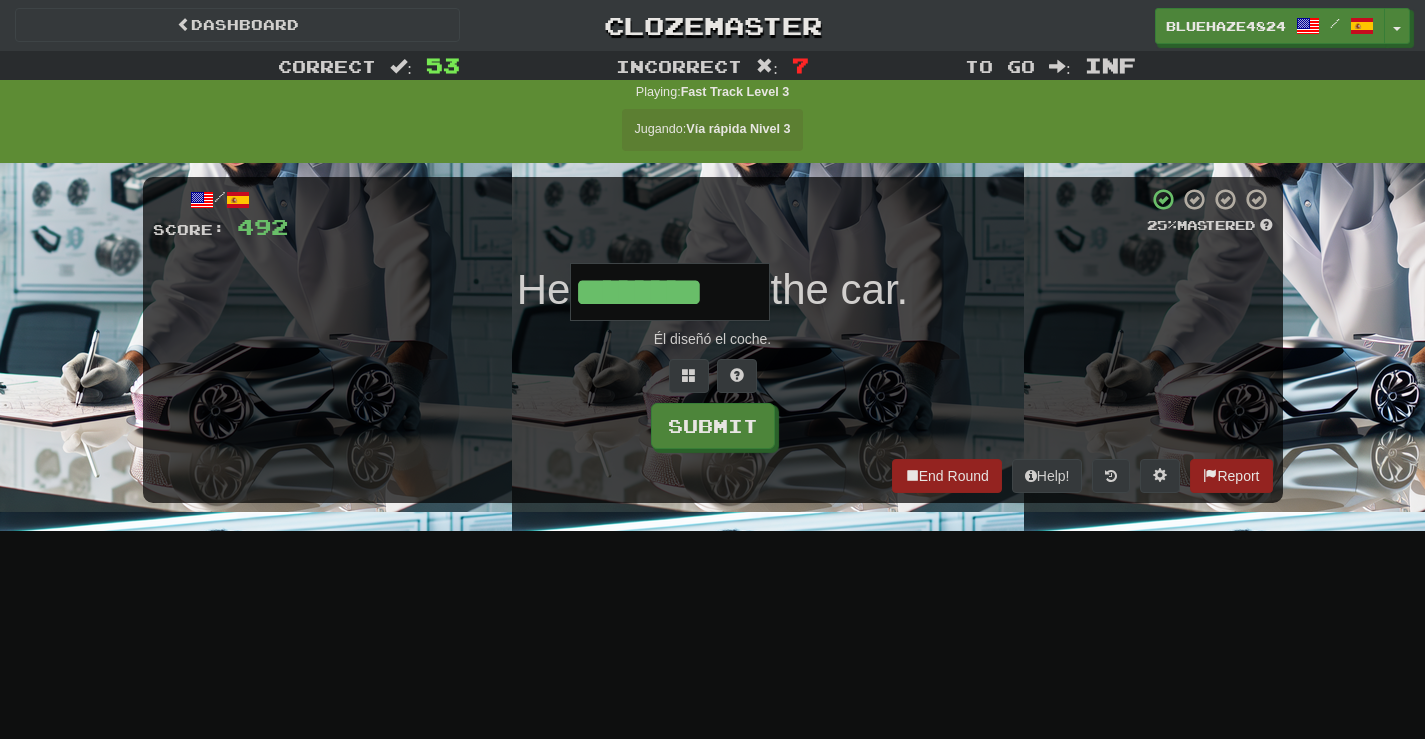 type on "********" 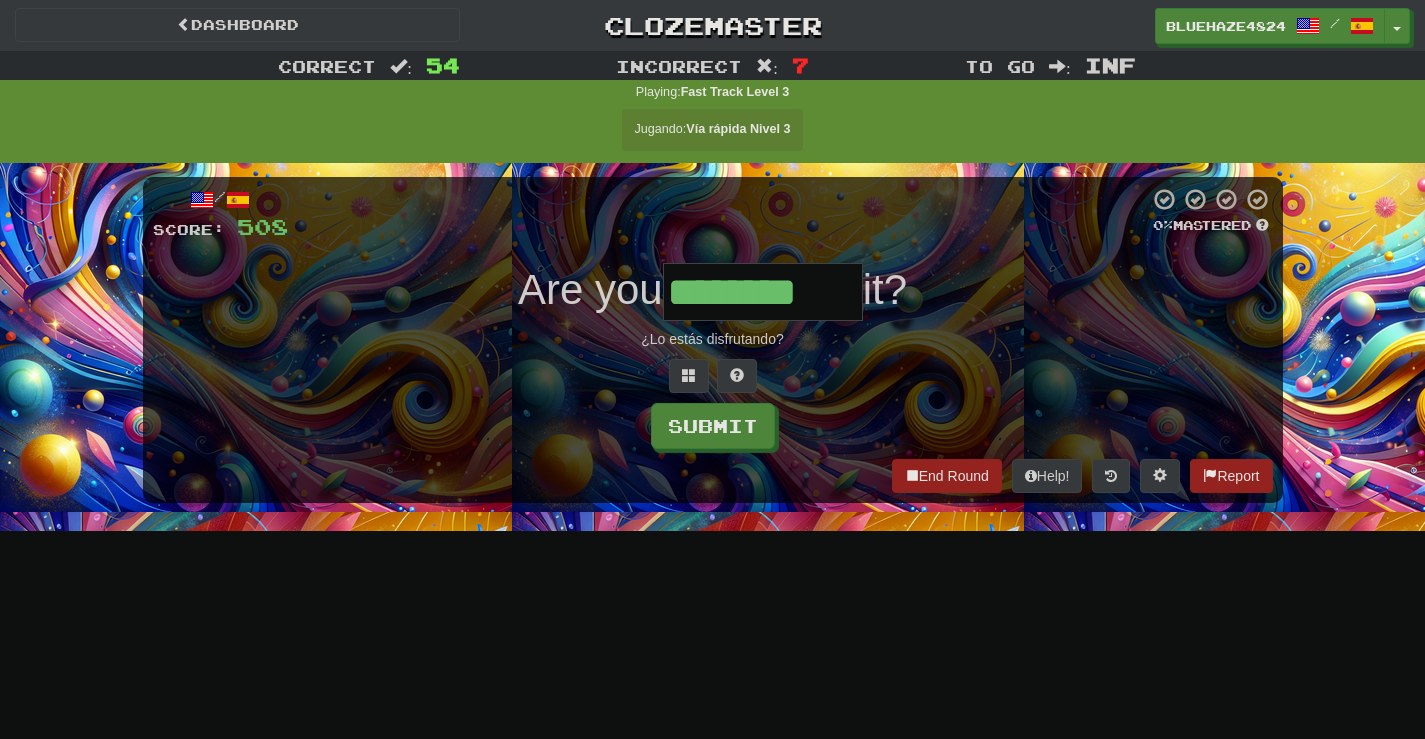 type on "********" 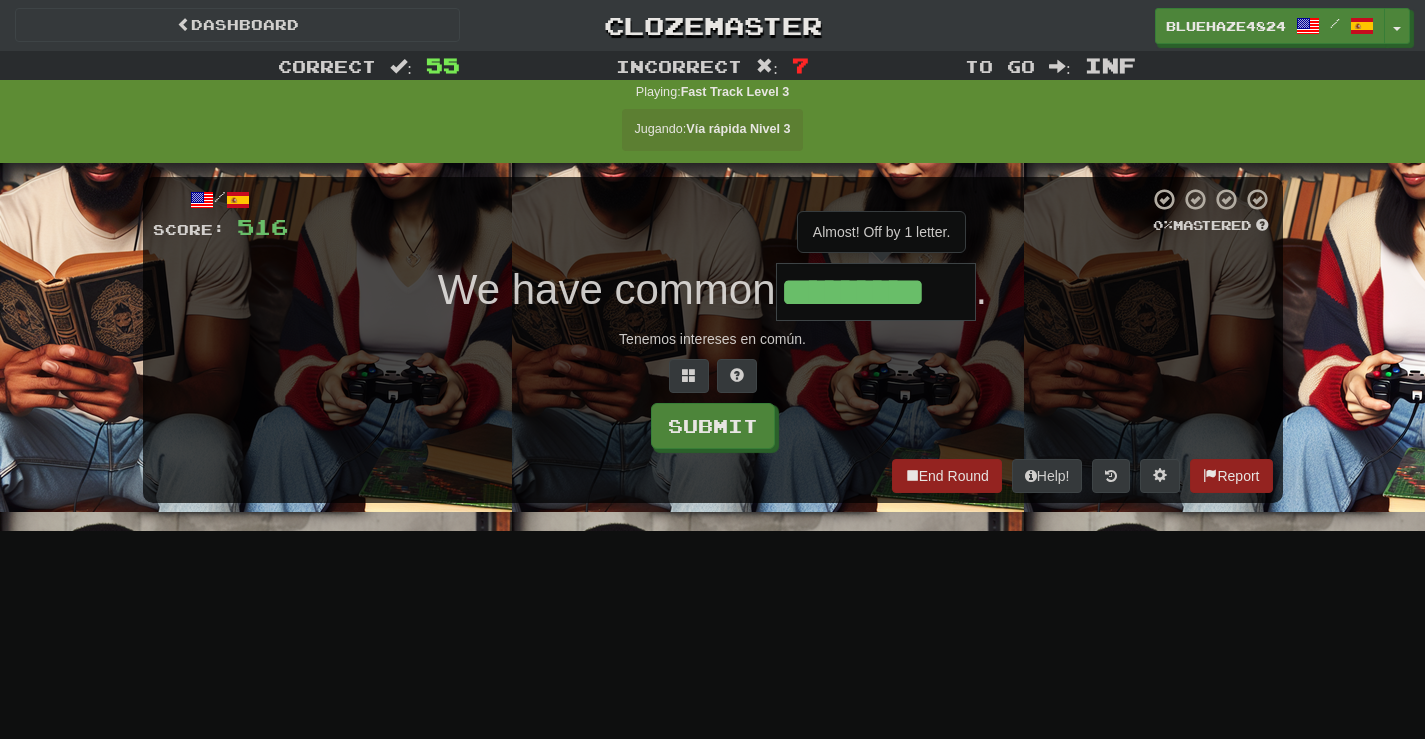 type on "*********" 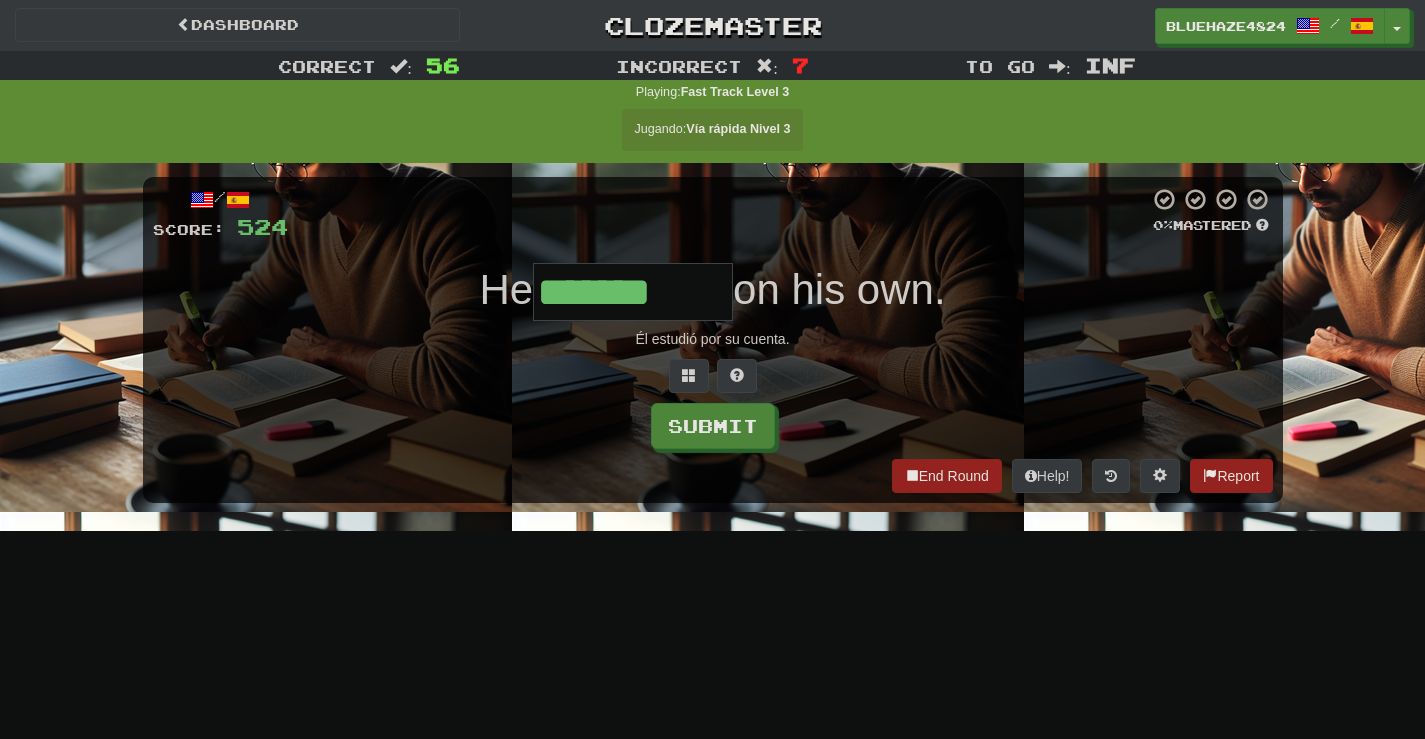 type on "*******" 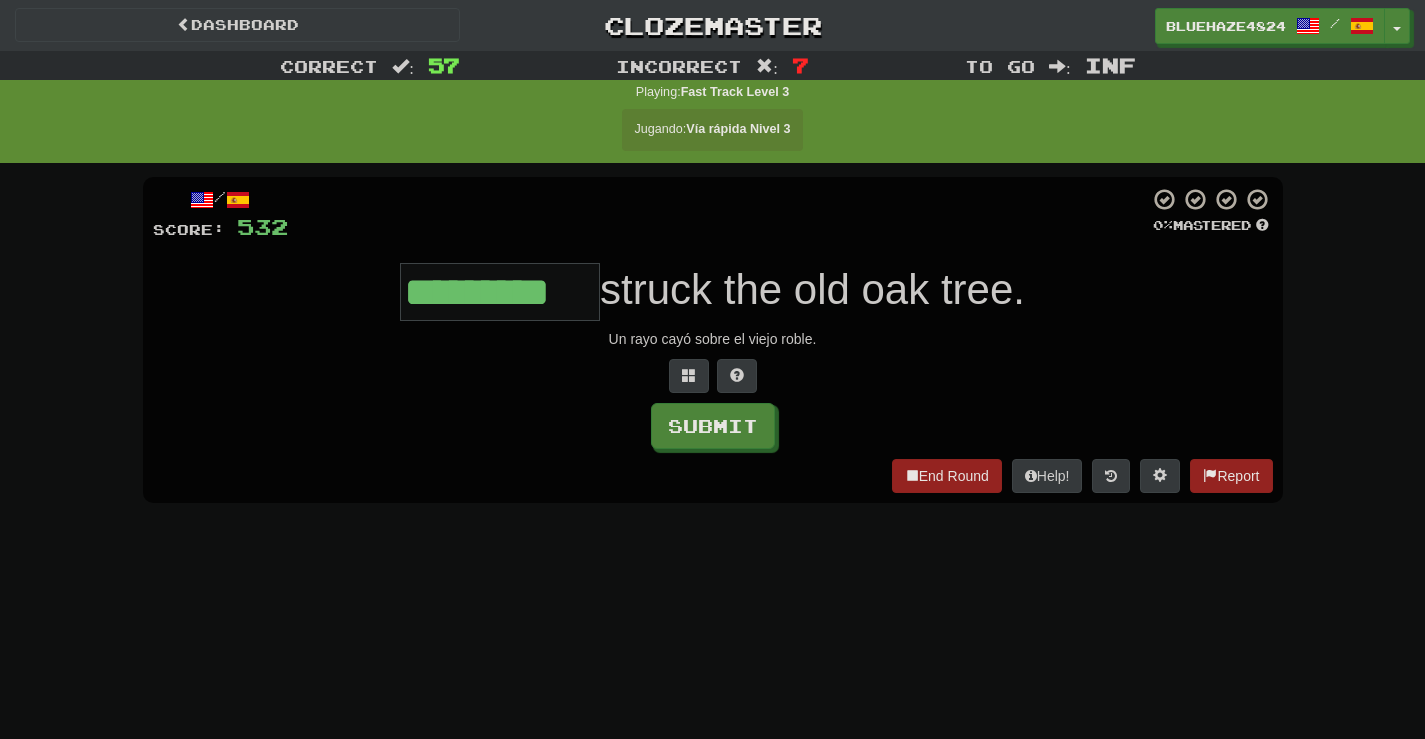 type on "*********" 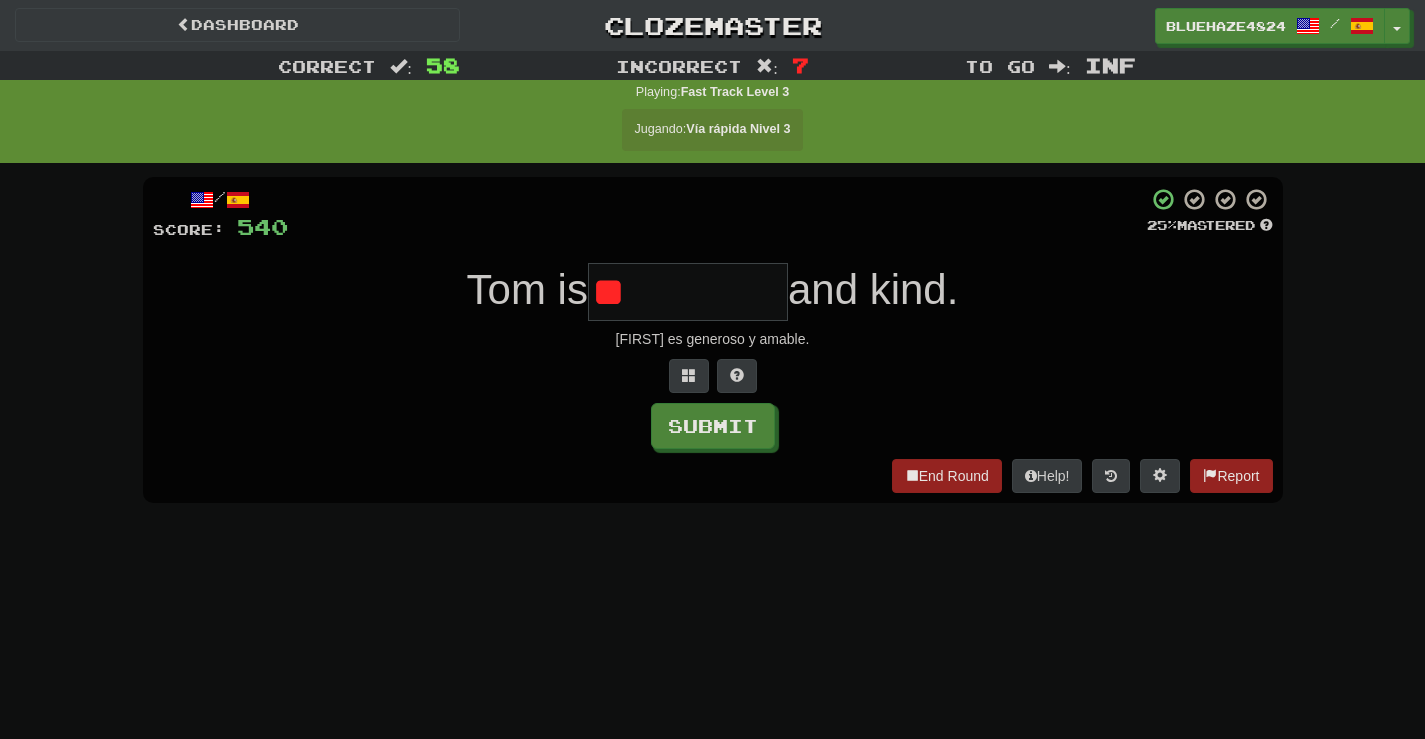 type on "*" 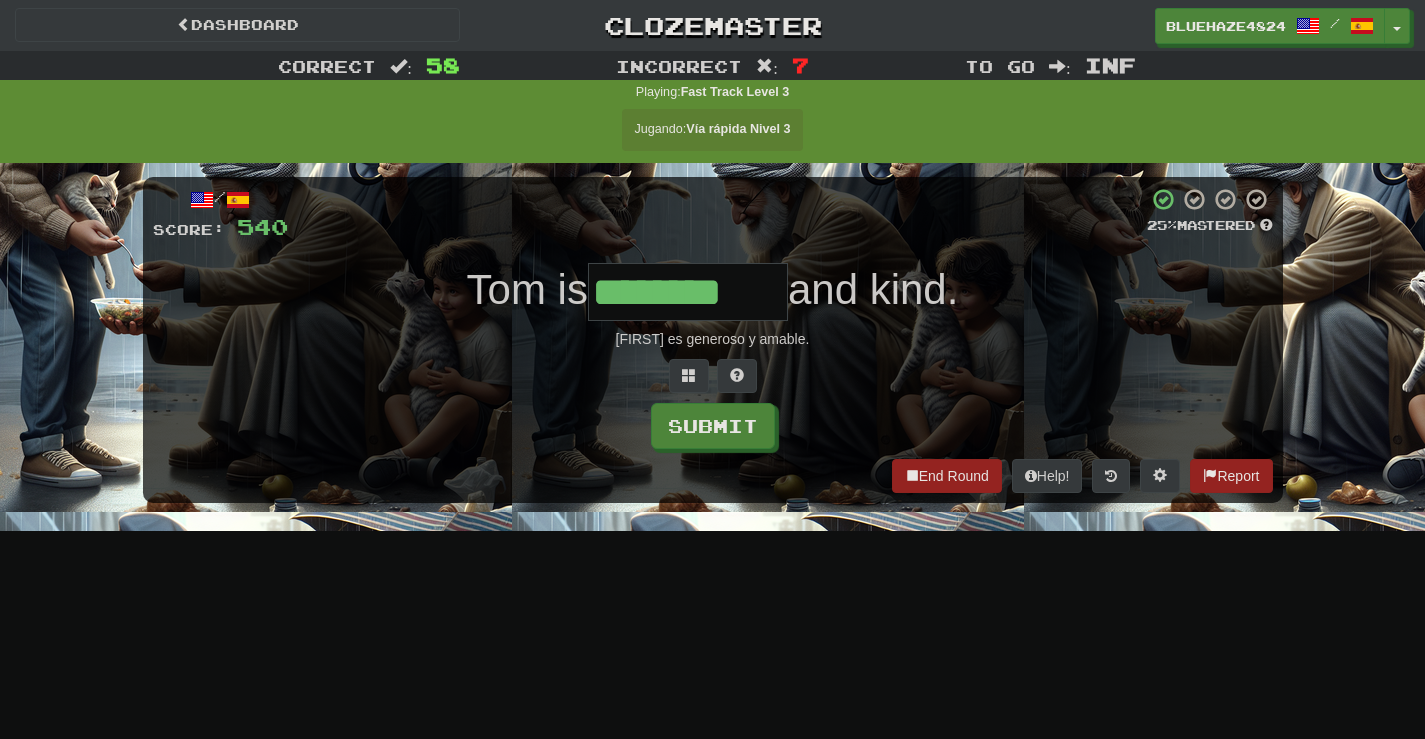 type on "********" 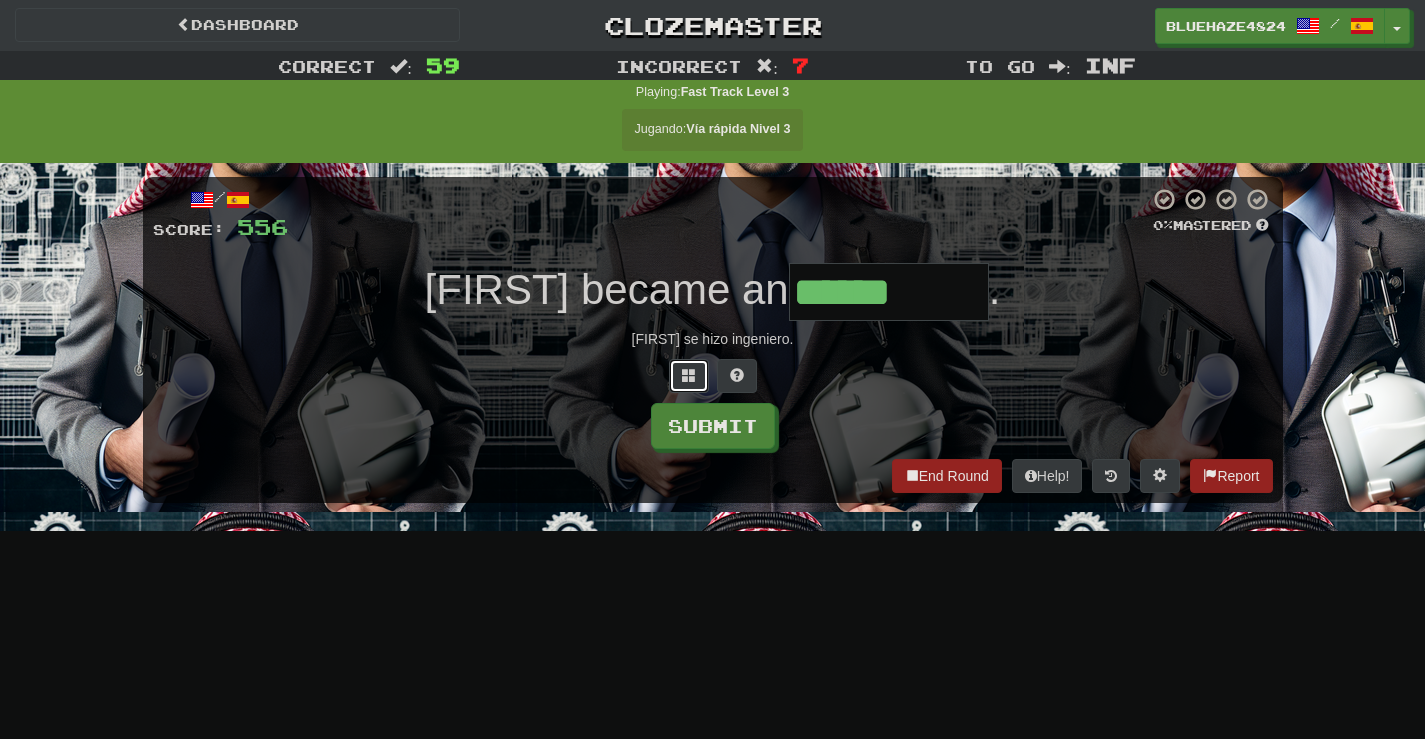 click at bounding box center [689, 375] 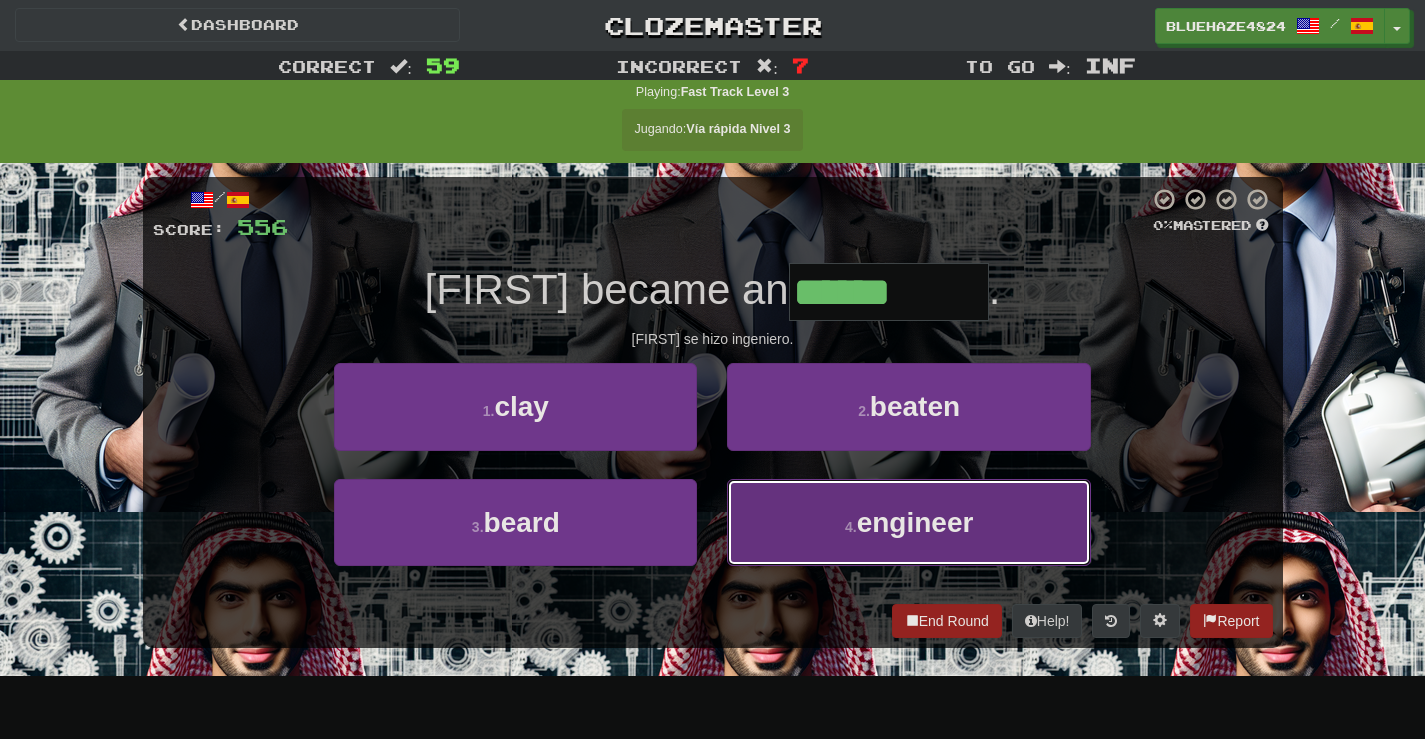 click on "4 .  engineer" at bounding box center [908, 522] 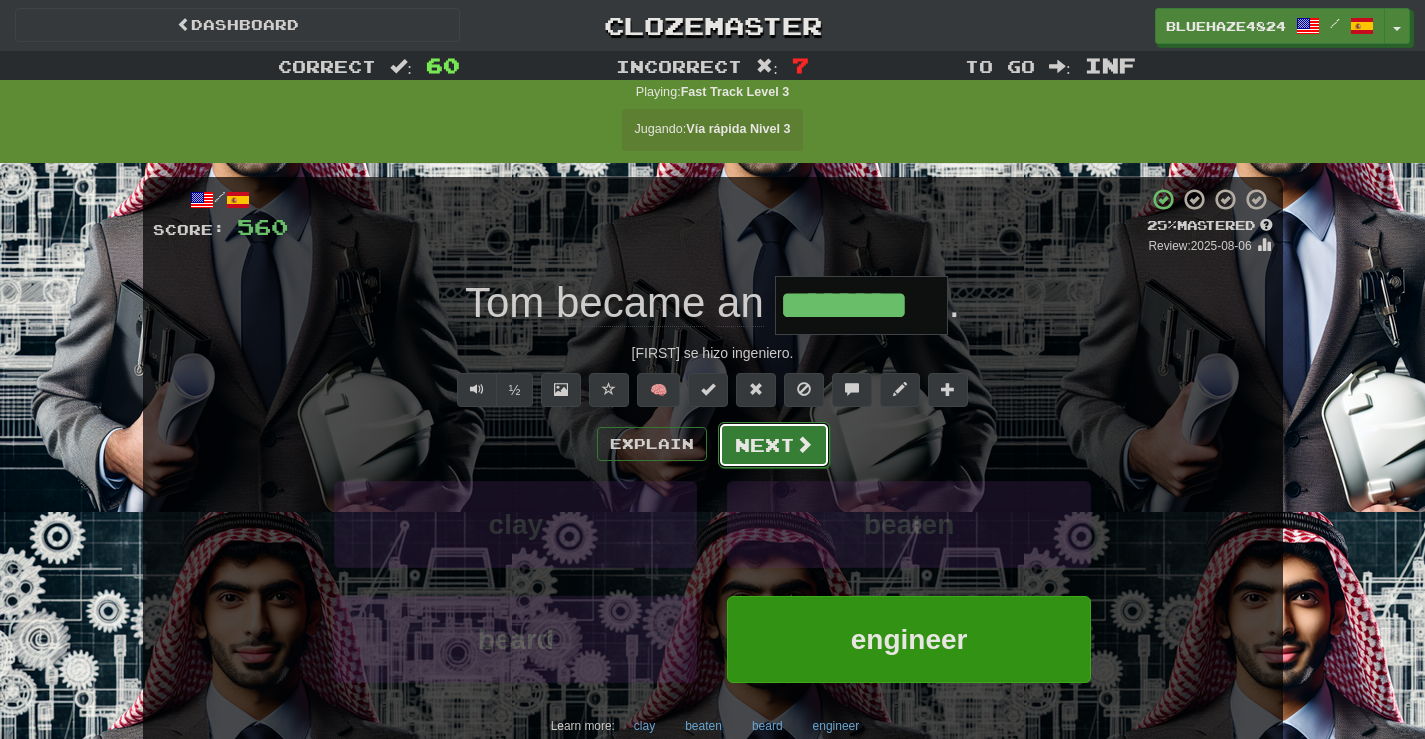 click on "Next" at bounding box center [774, 445] 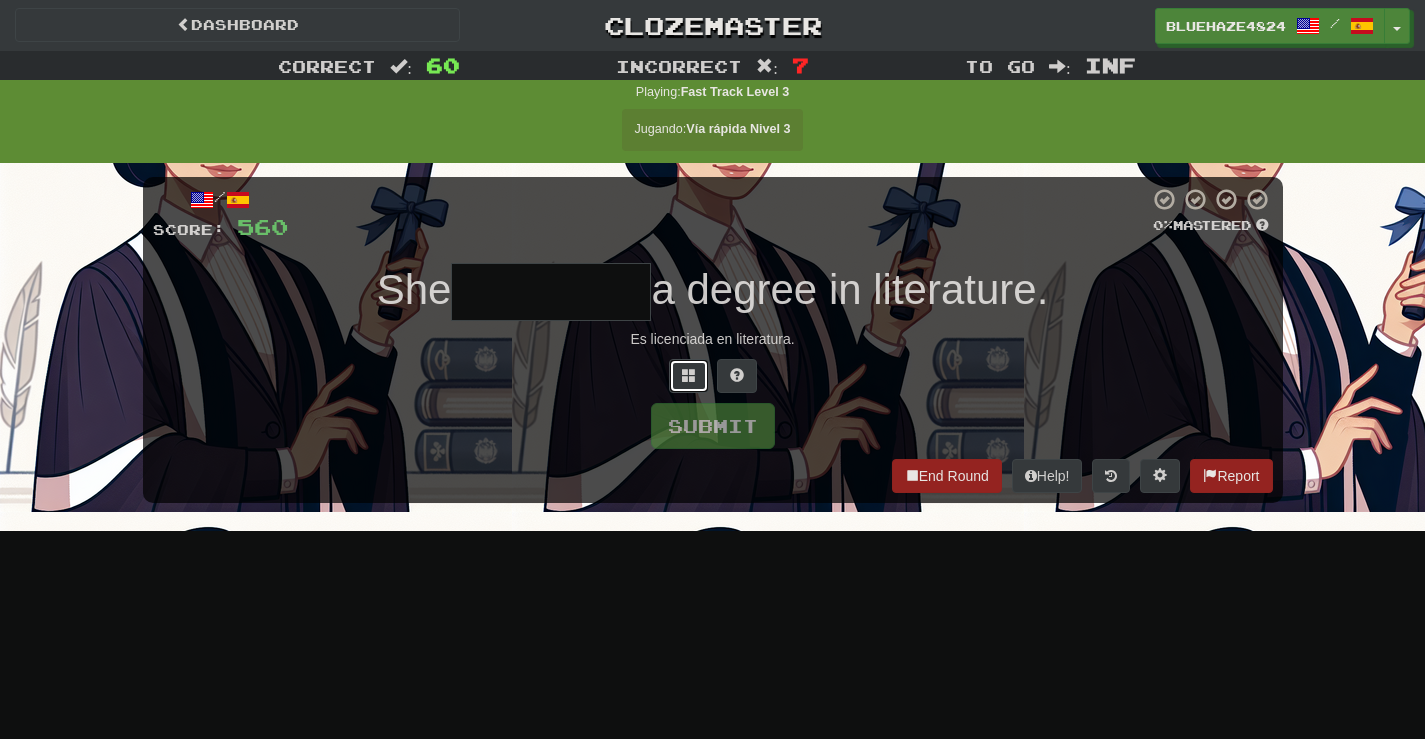 click at bounding box center [689, 375] 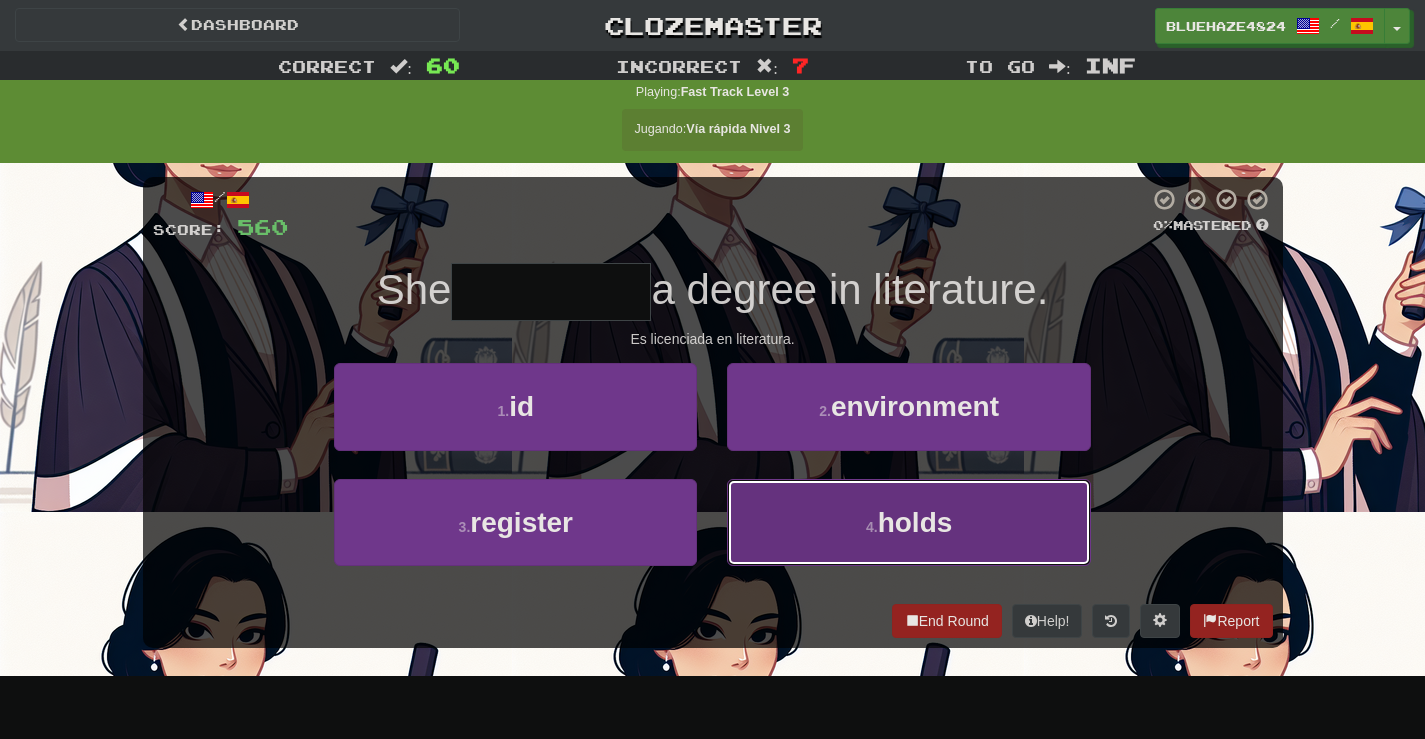 click on "holds" at bounding box center [915, 522] 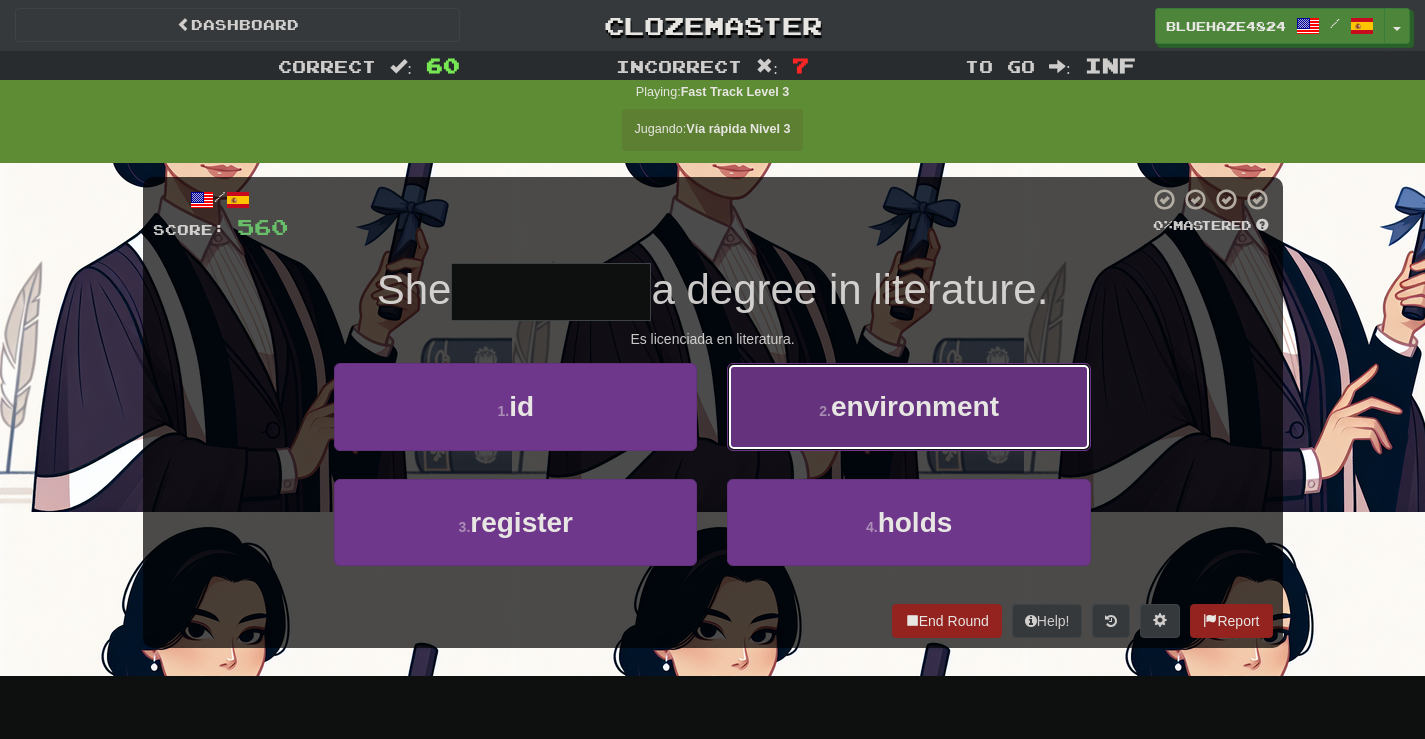 click on "environment" at bounding box center (915, 406) 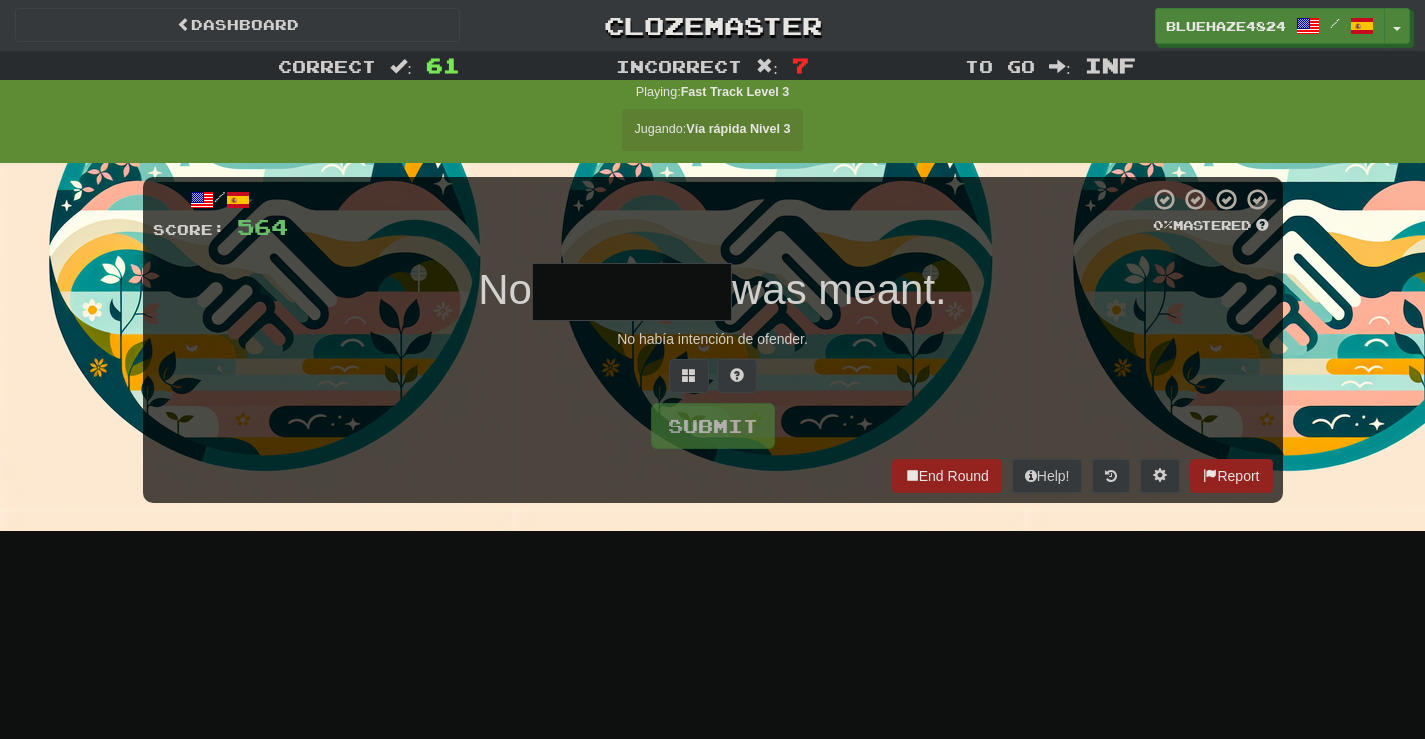 click at bounding box center (632, 292) 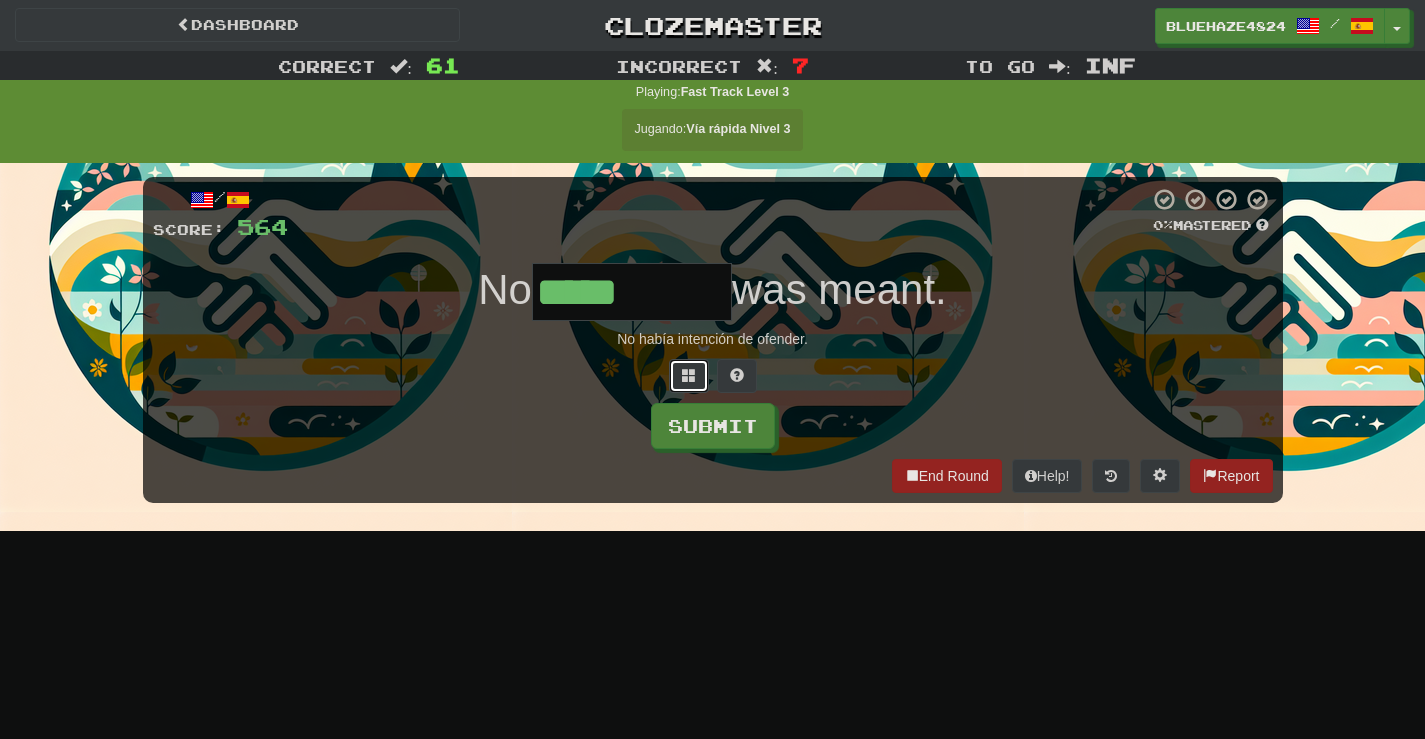 click at bounding box center (689, 375) 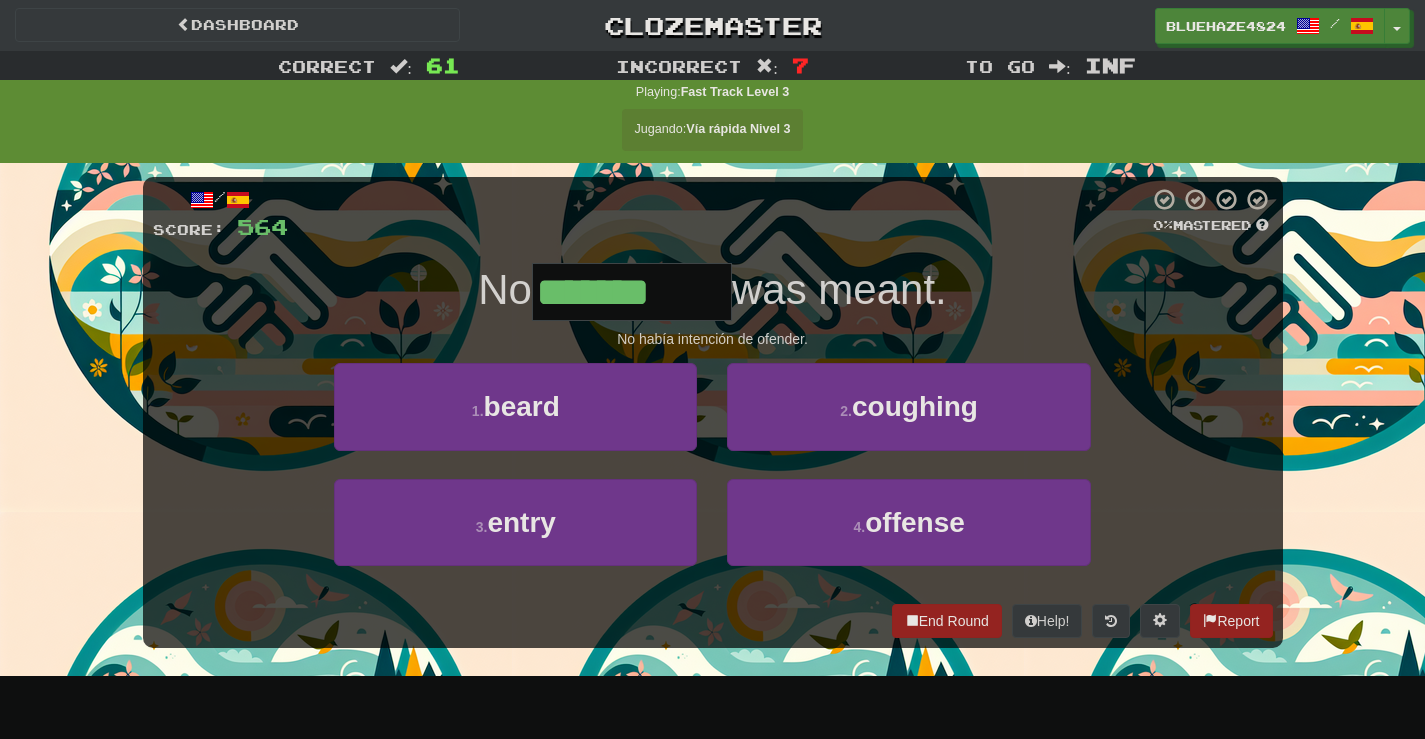 type on "*******" 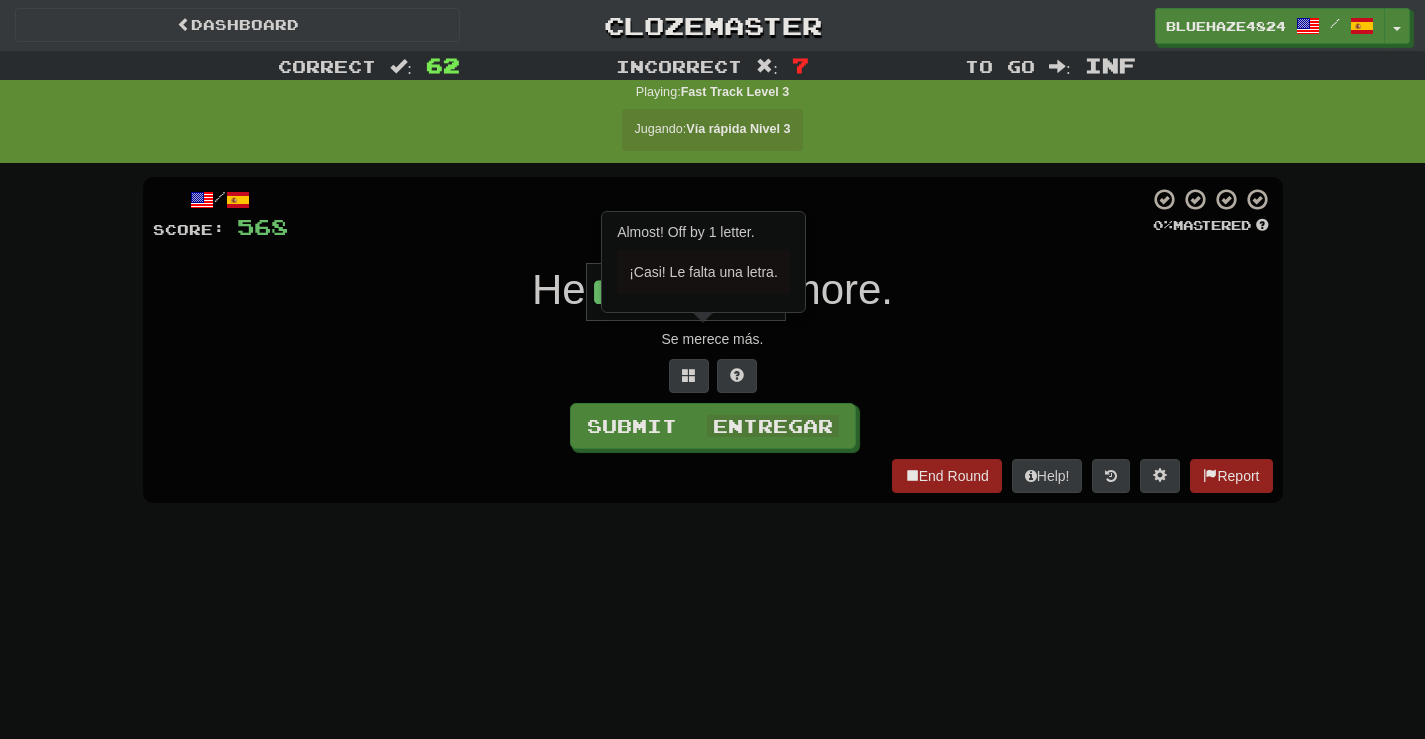 type on "********" 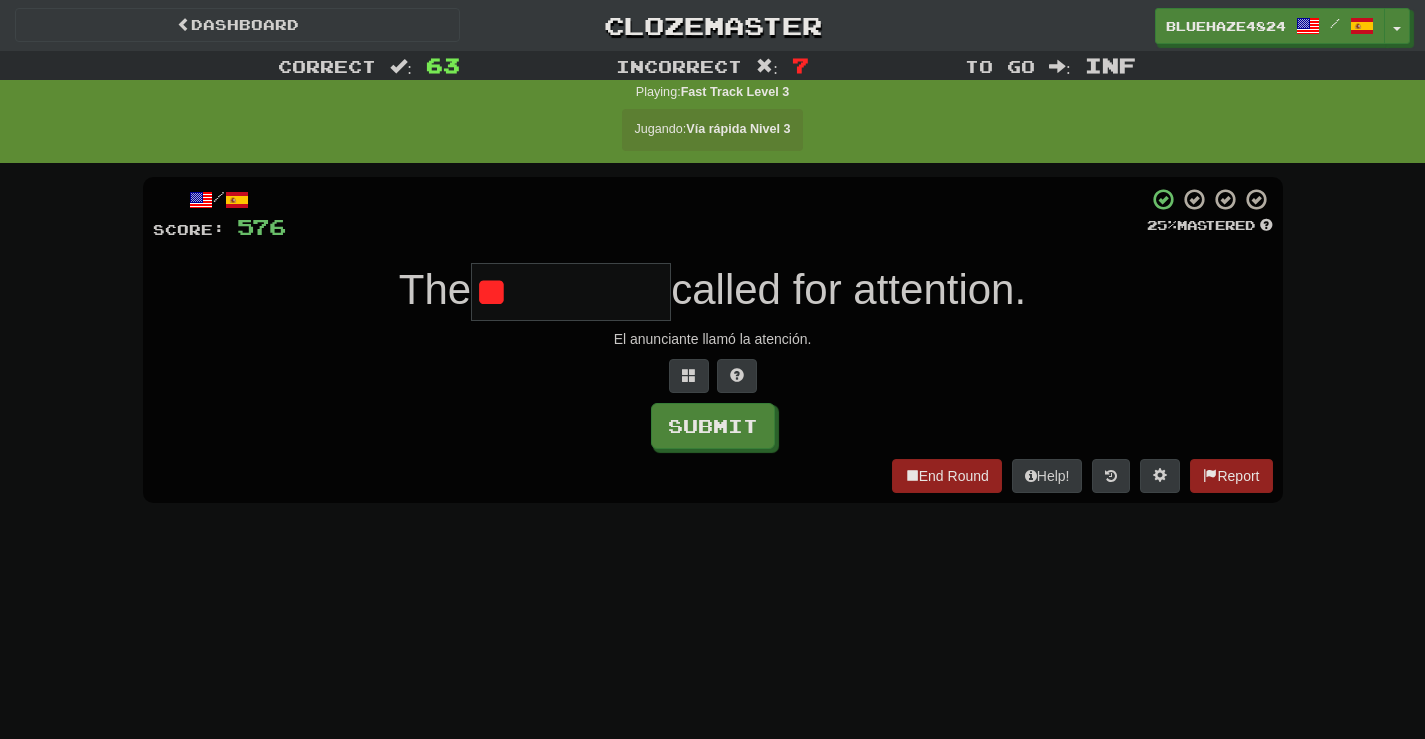 type on "*" 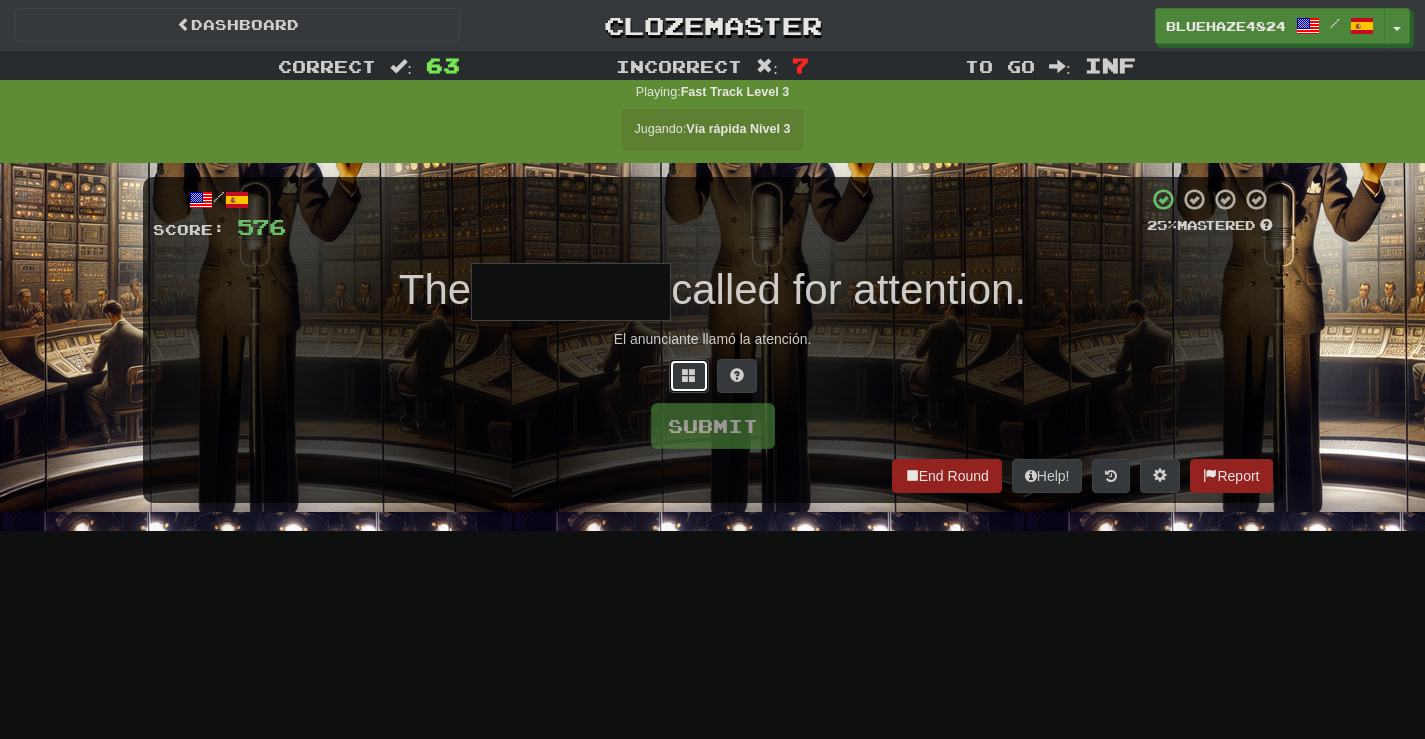 click at bounding box center [689, 375] 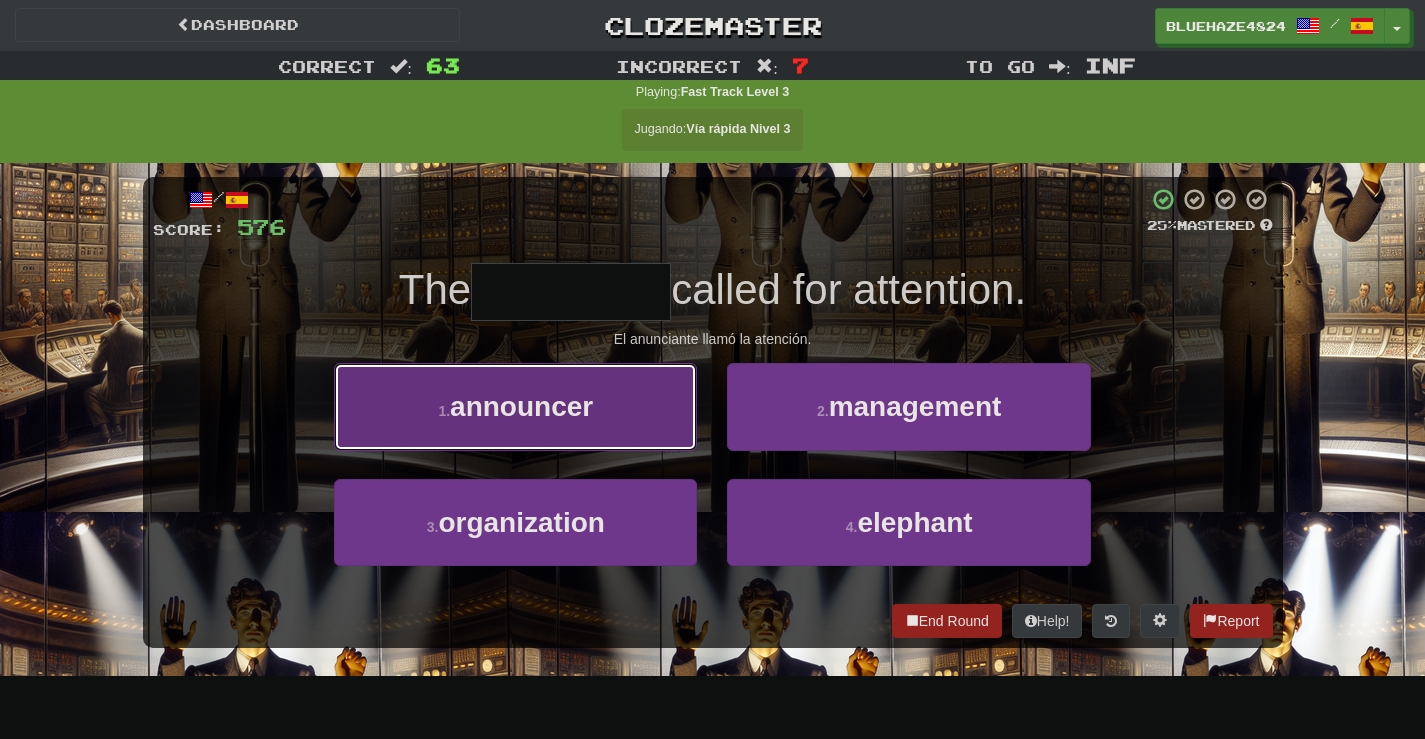 click on "1 .  announcer" at bounding box center (515, 406) 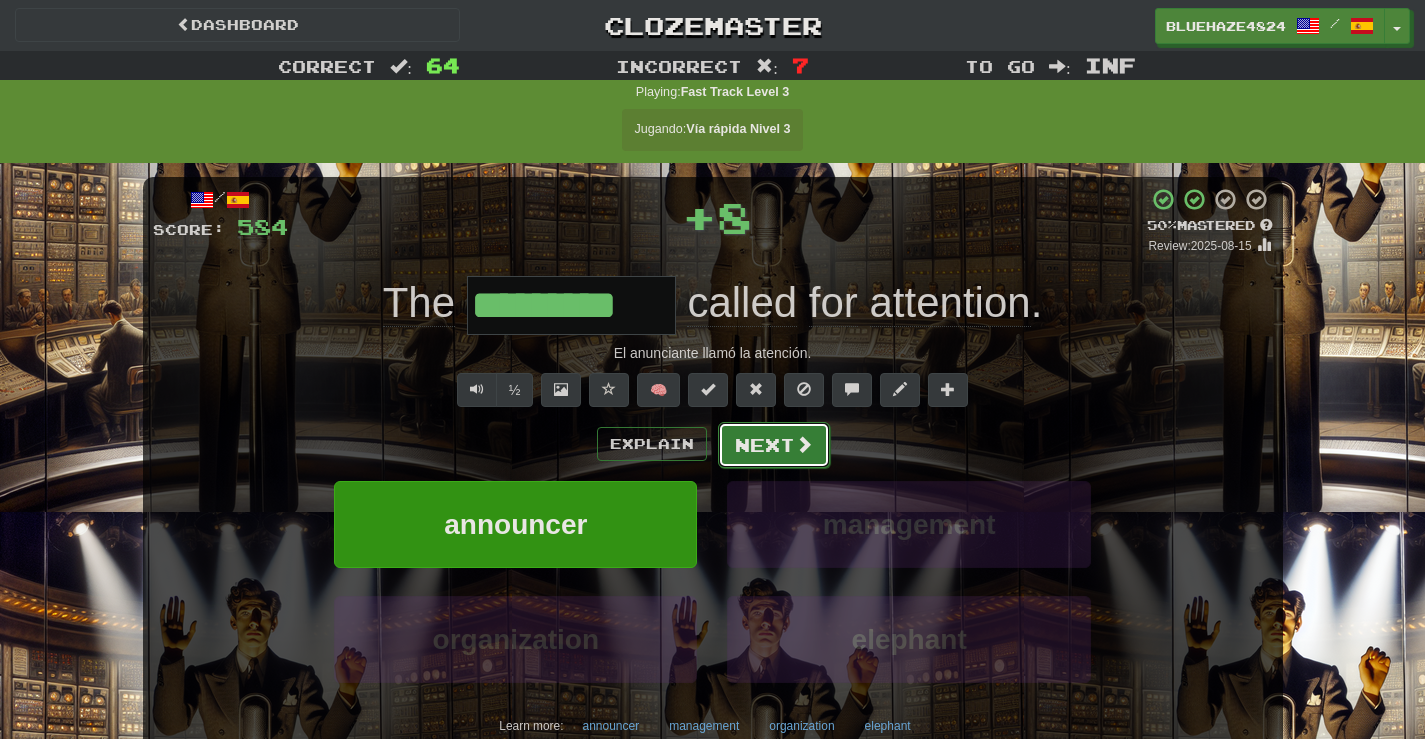 click on "Next" at bounding box center (774, 445) 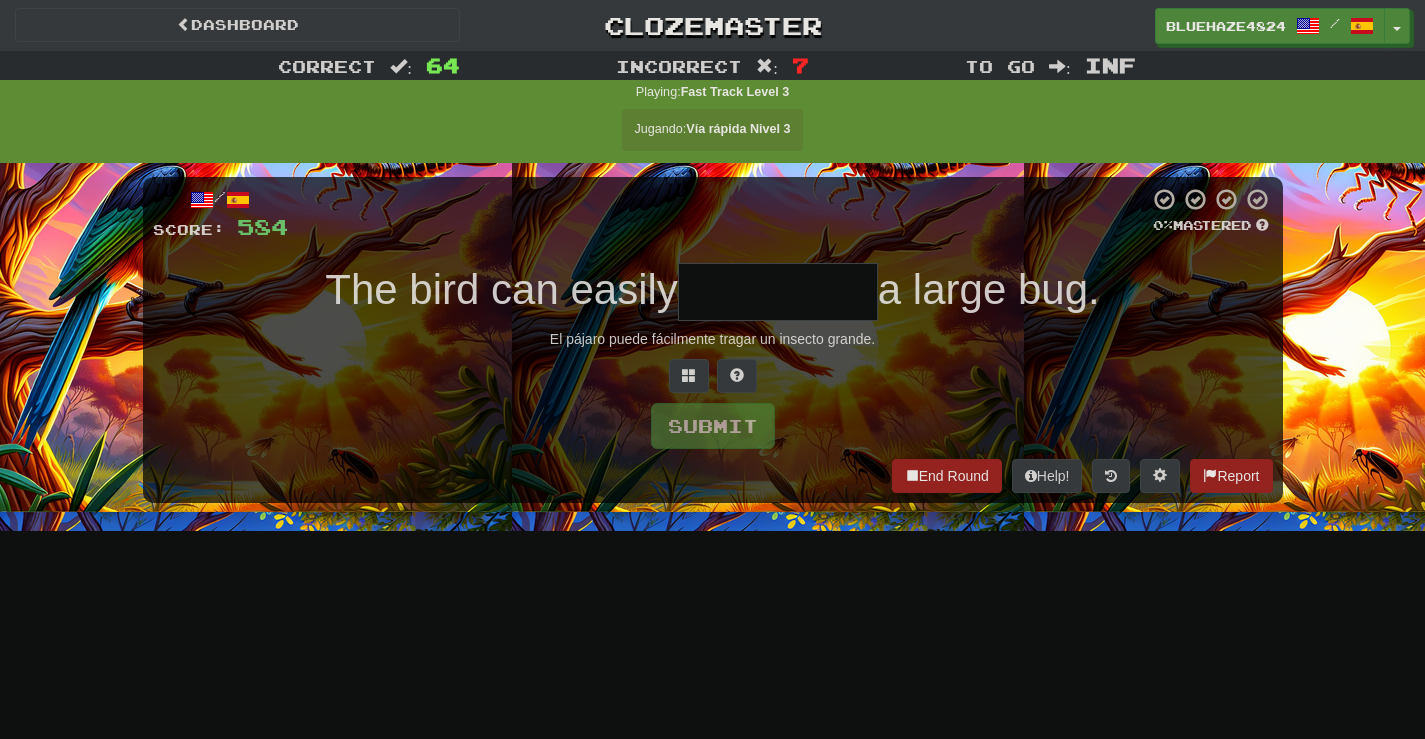 click at bounding box center [778, 292] 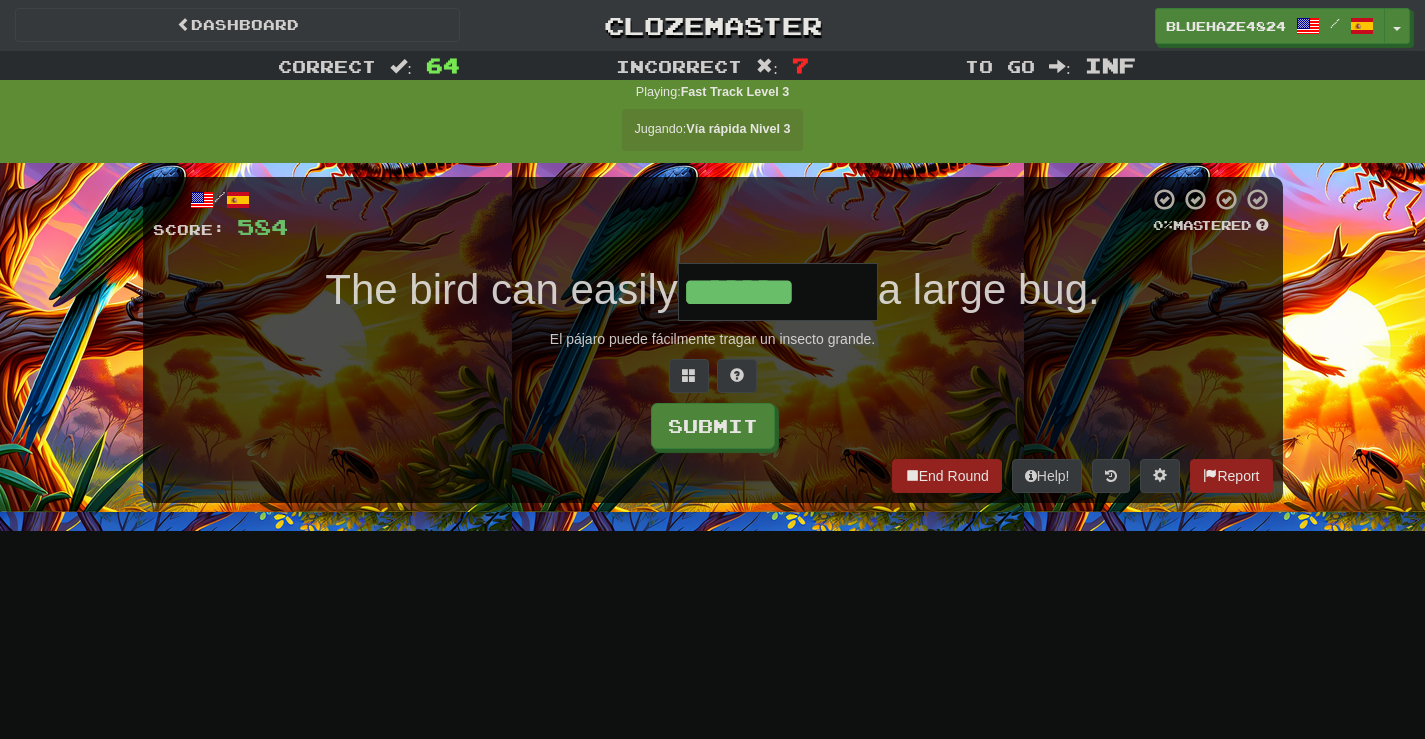 type on "*******" 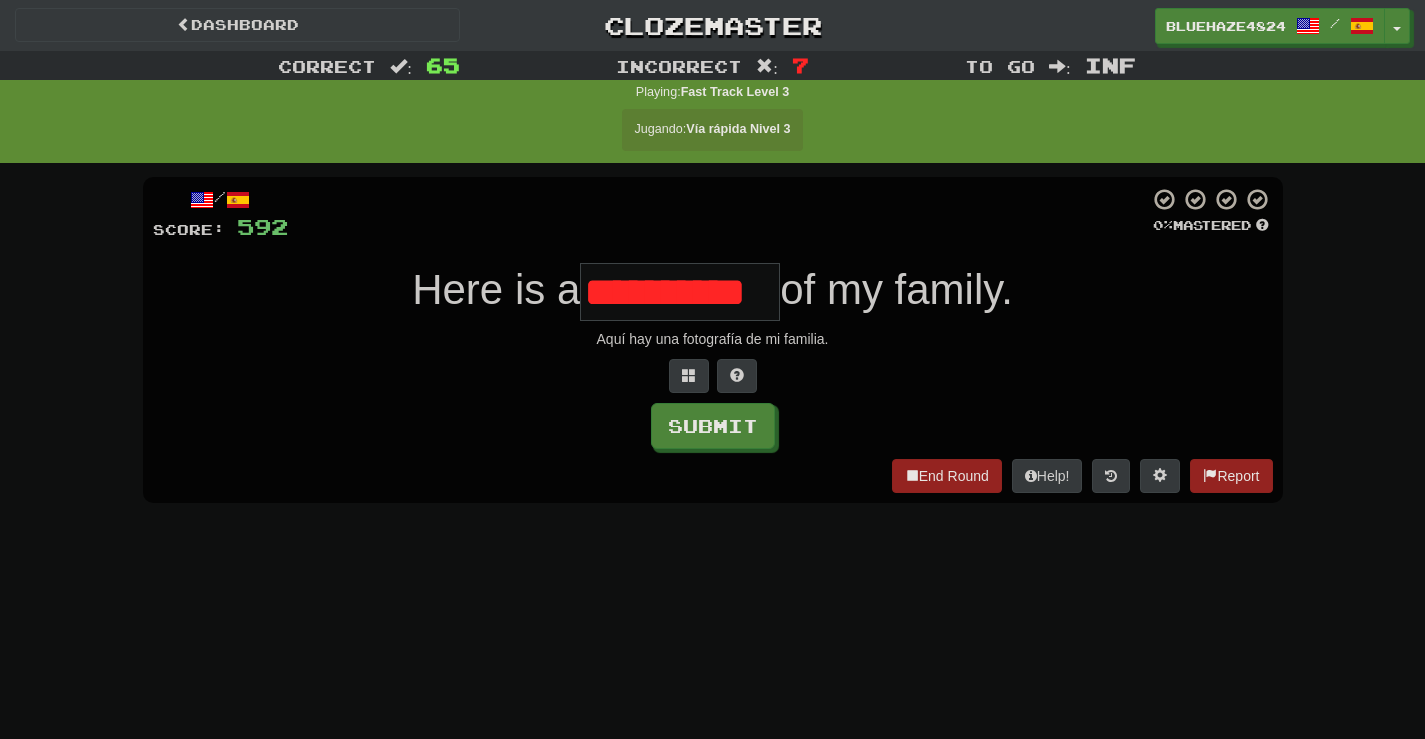 scroll, scrollTop: 0, scrollLeft: 21, axis: horizontal 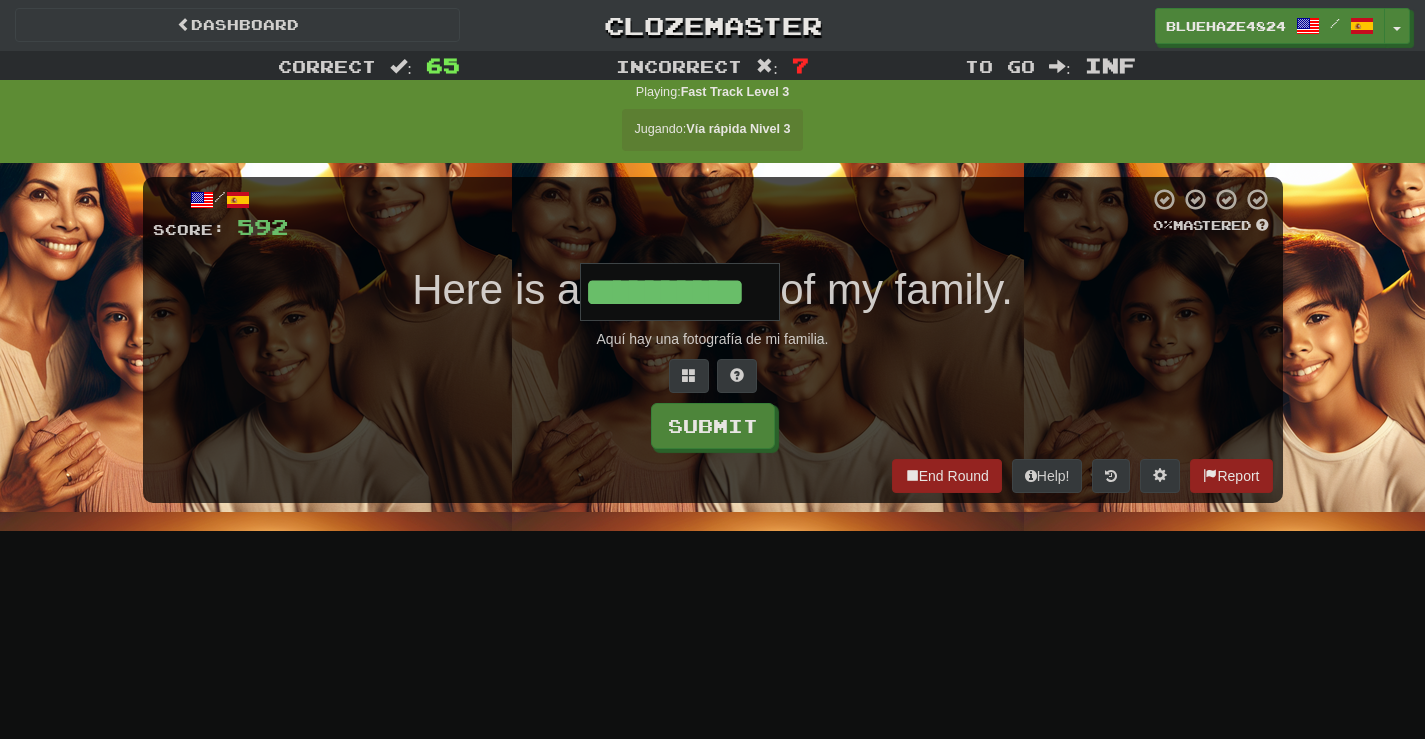 type on "**********" 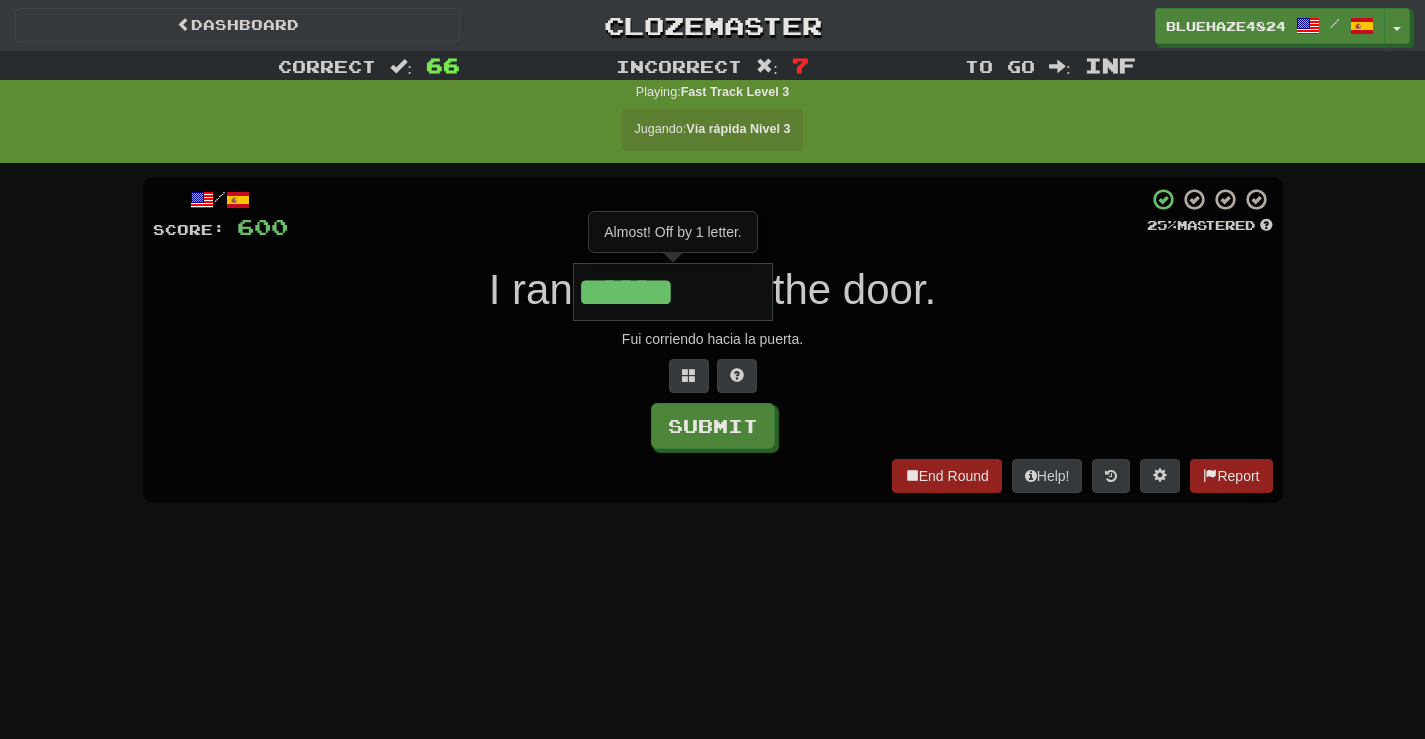 type on "******" 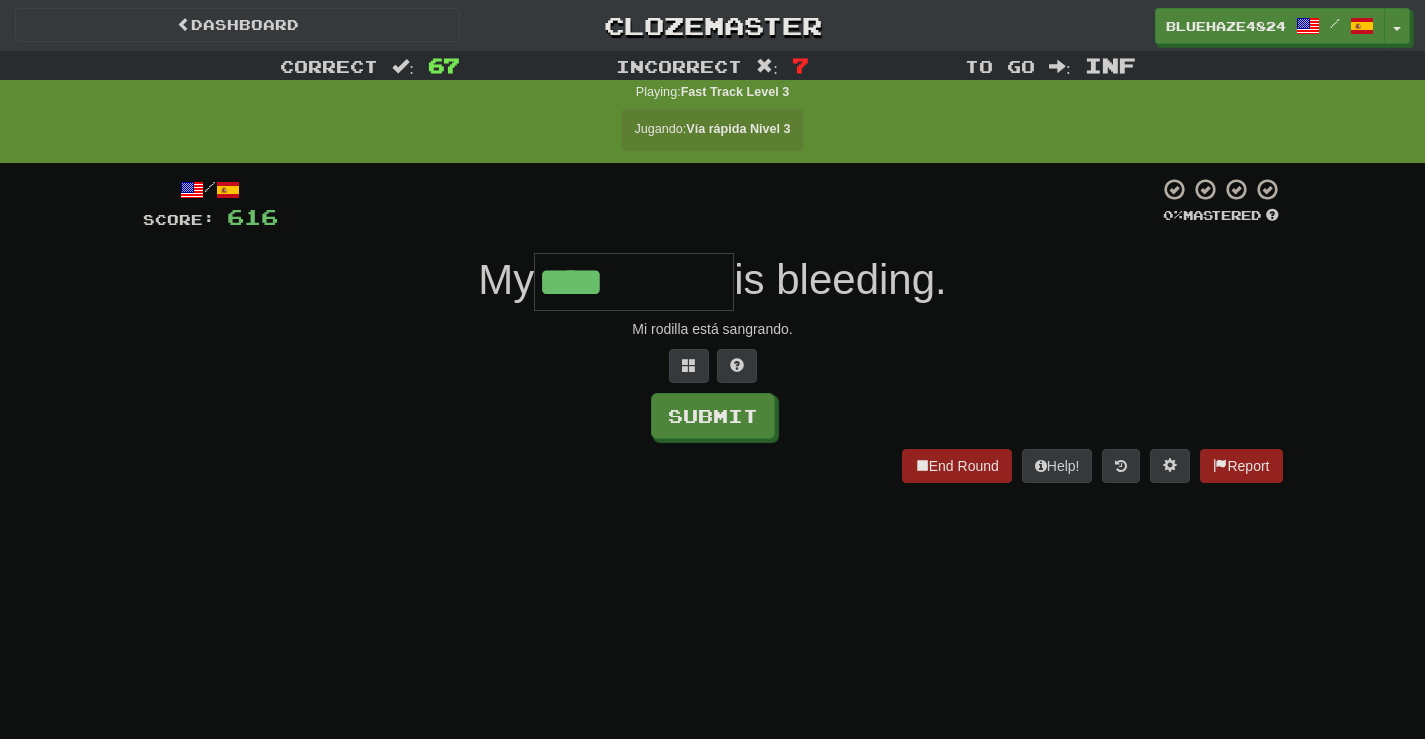 type on "****" 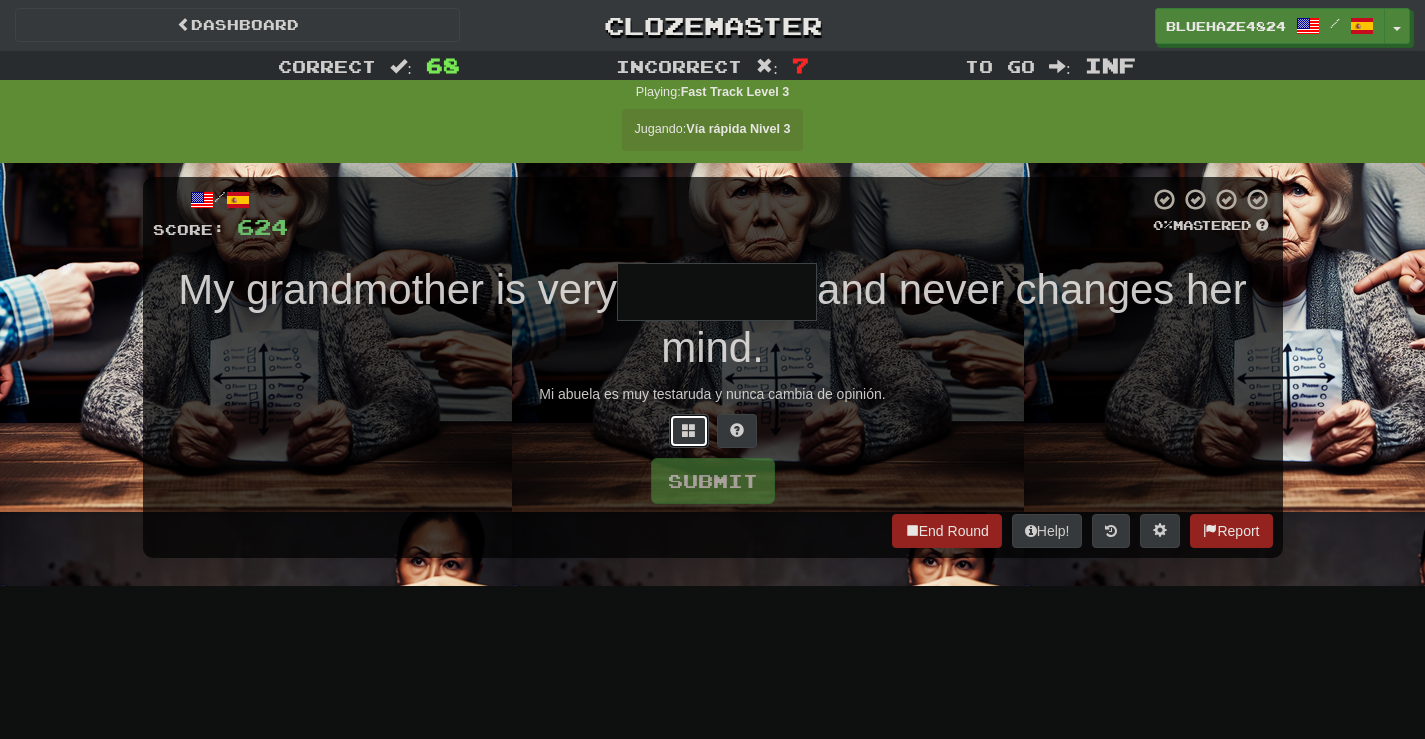 click at bounding box center (689, 431) 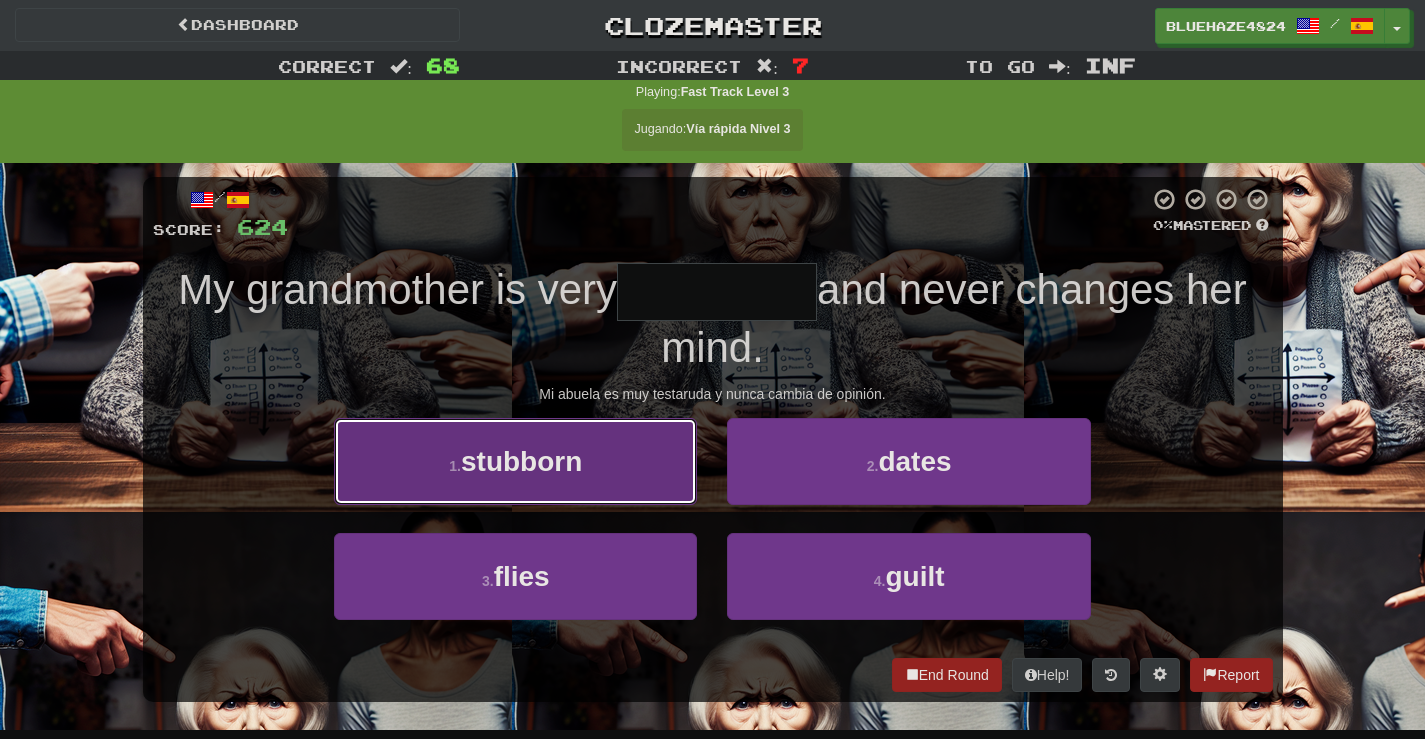 click on "1 .  stubborn" at bounding box center [515, 461] 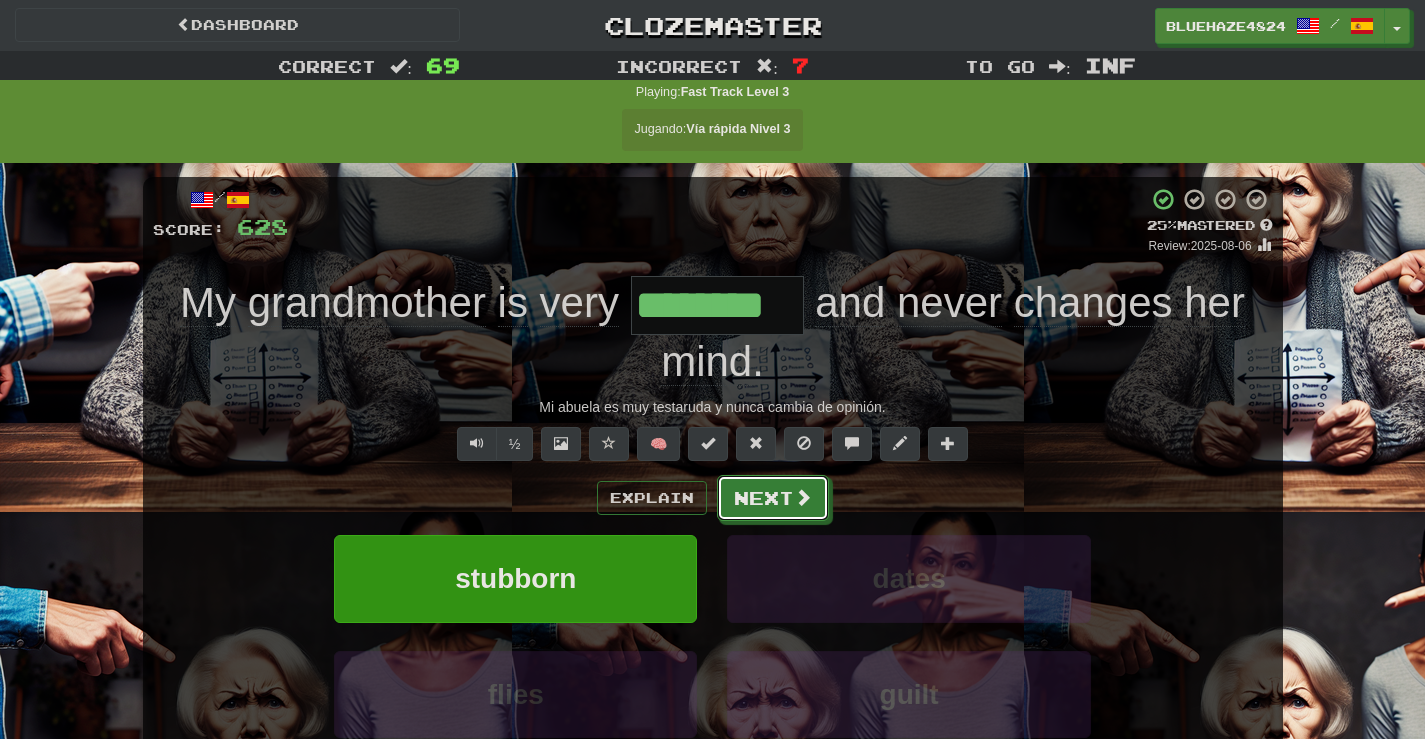click at bounding box center [803, 497] 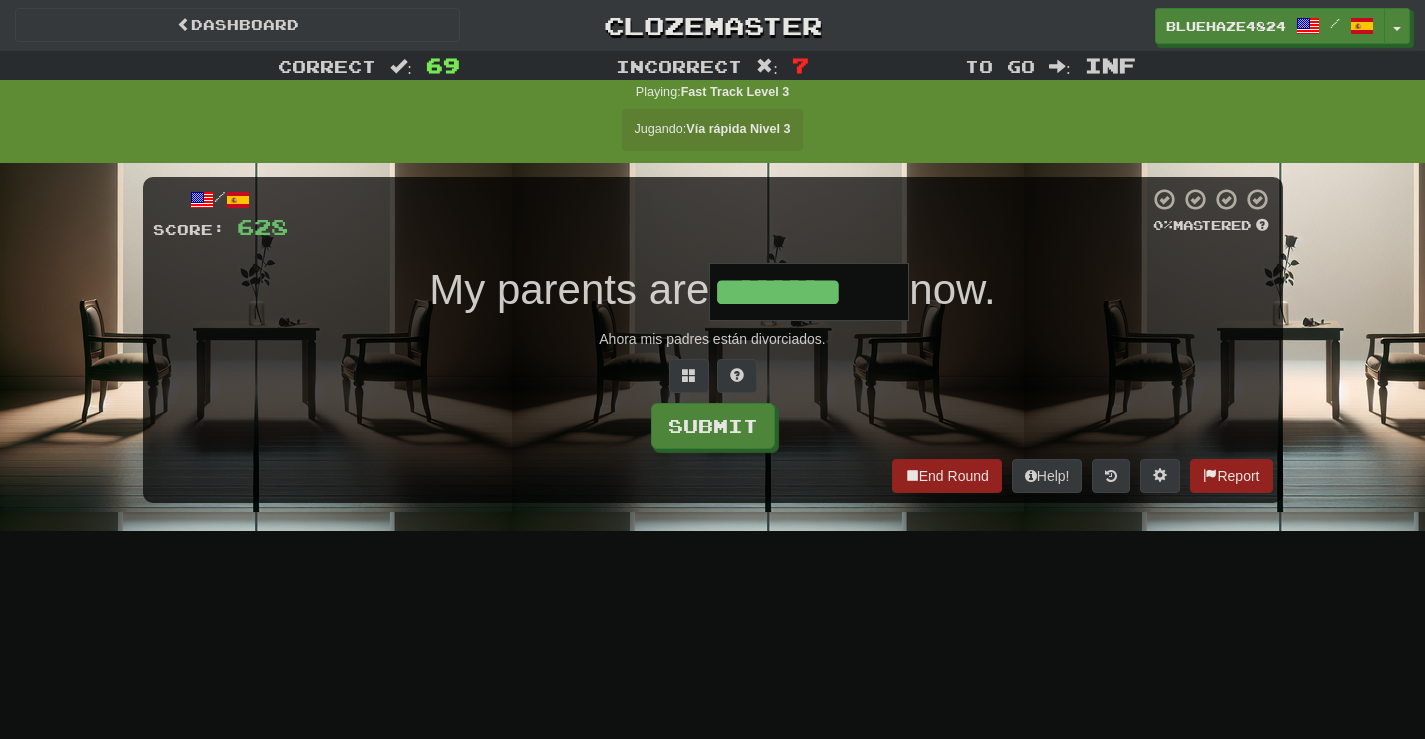type on "********" 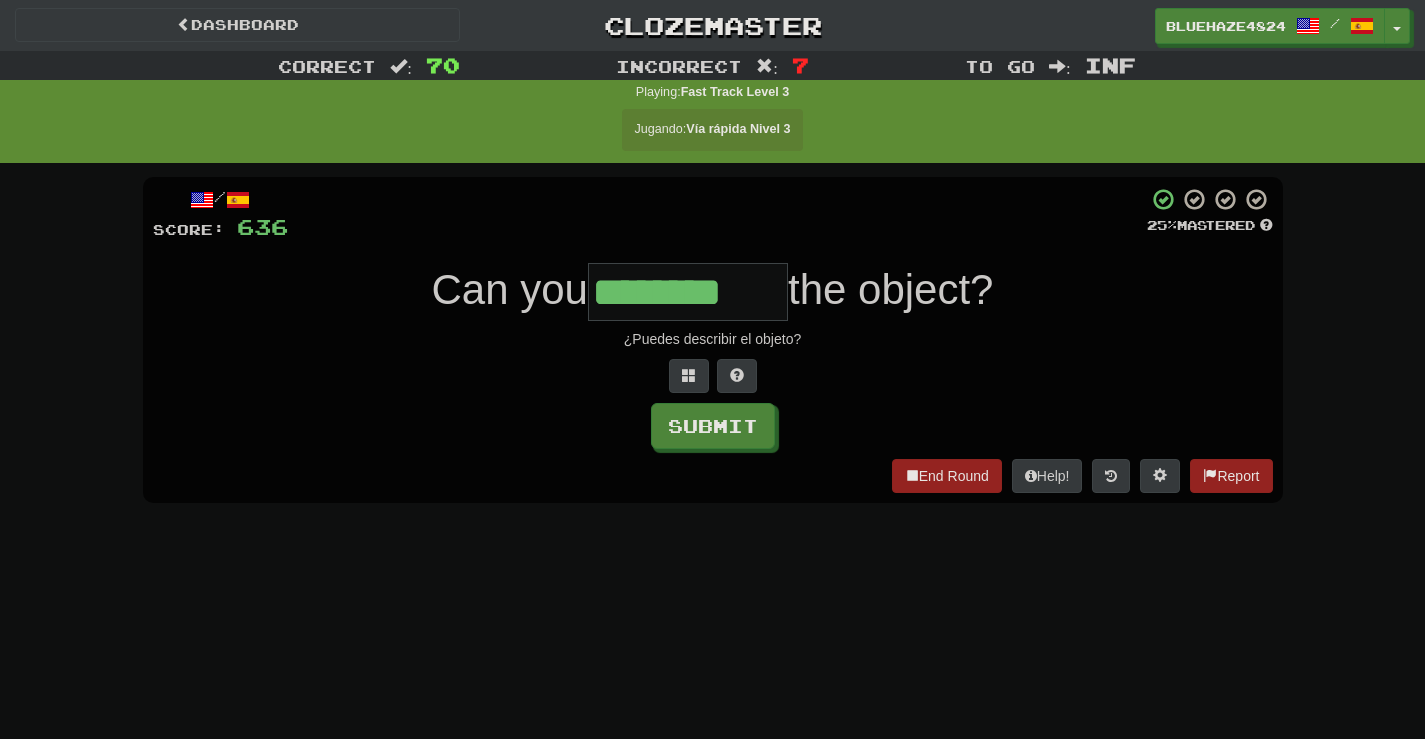 type on "********" 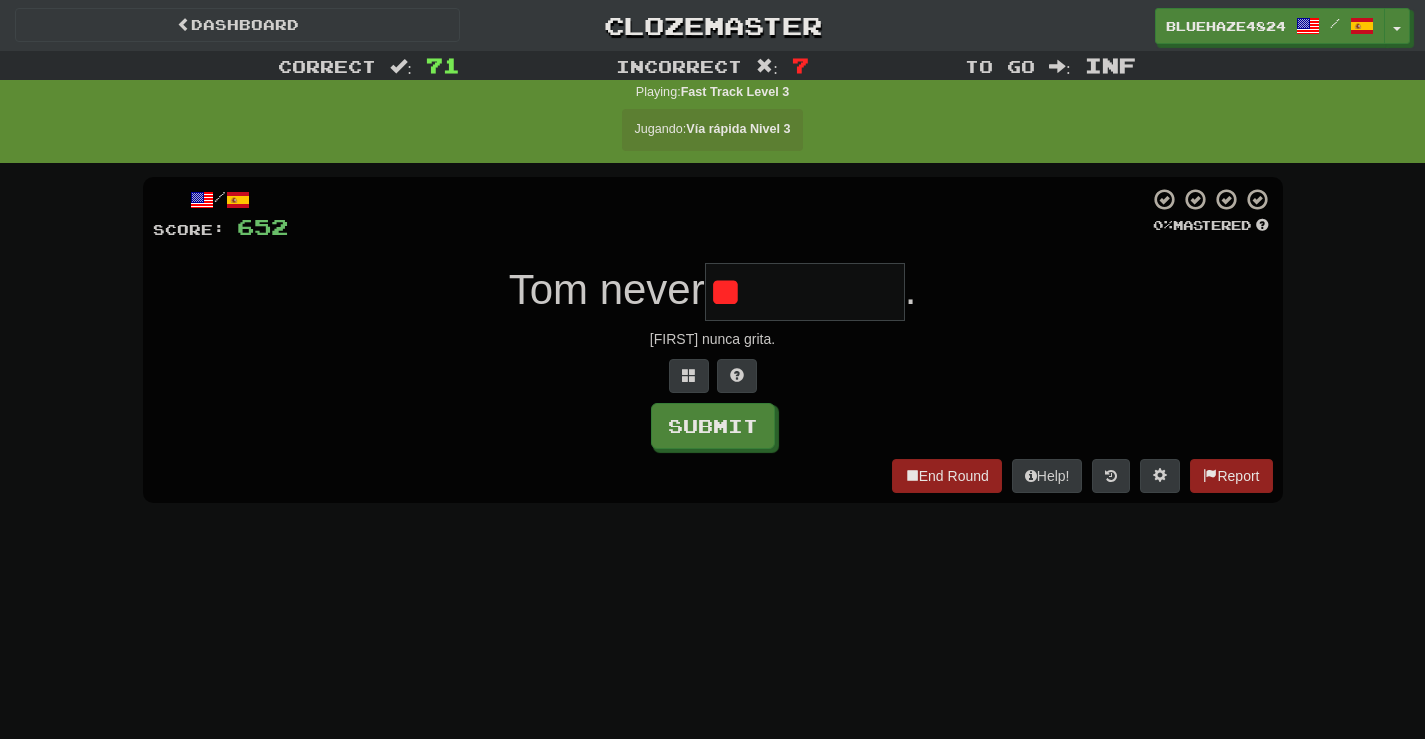 type on "*" 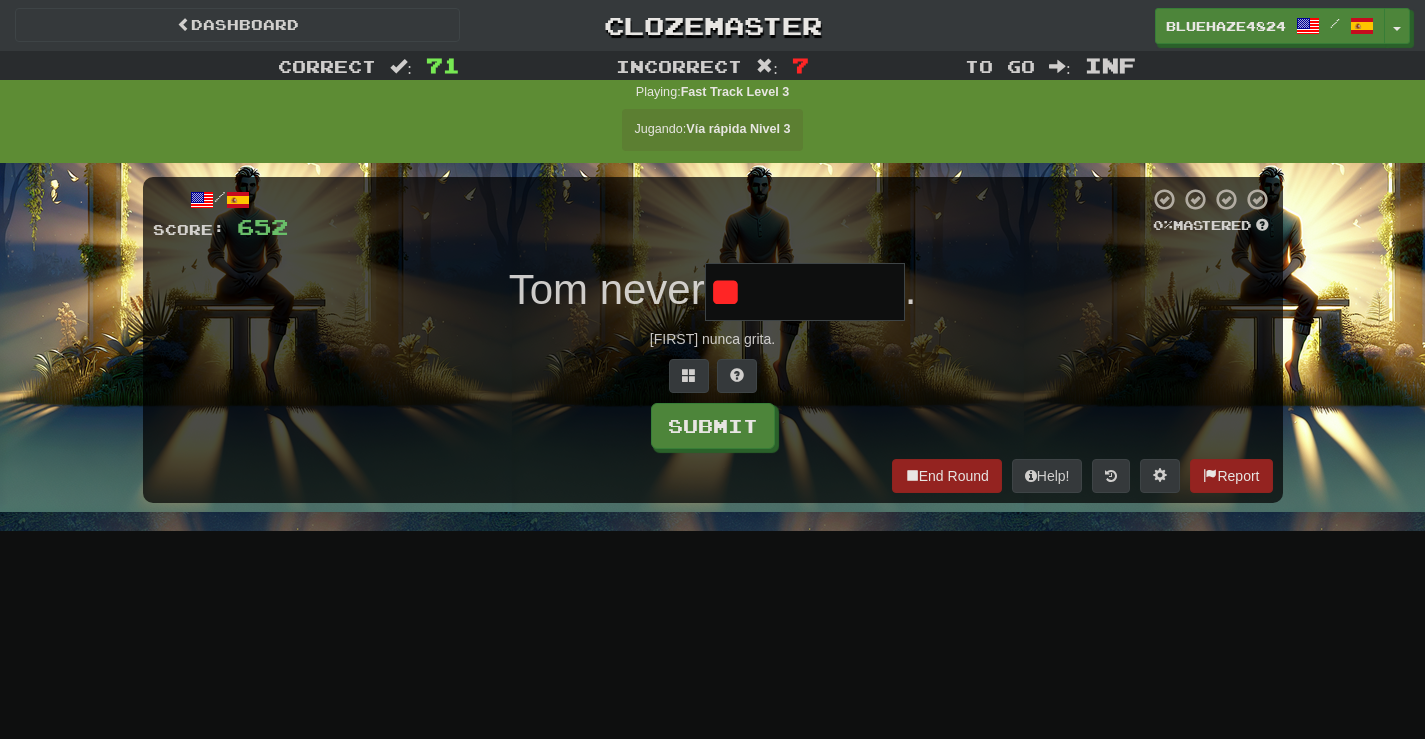 type on "*" 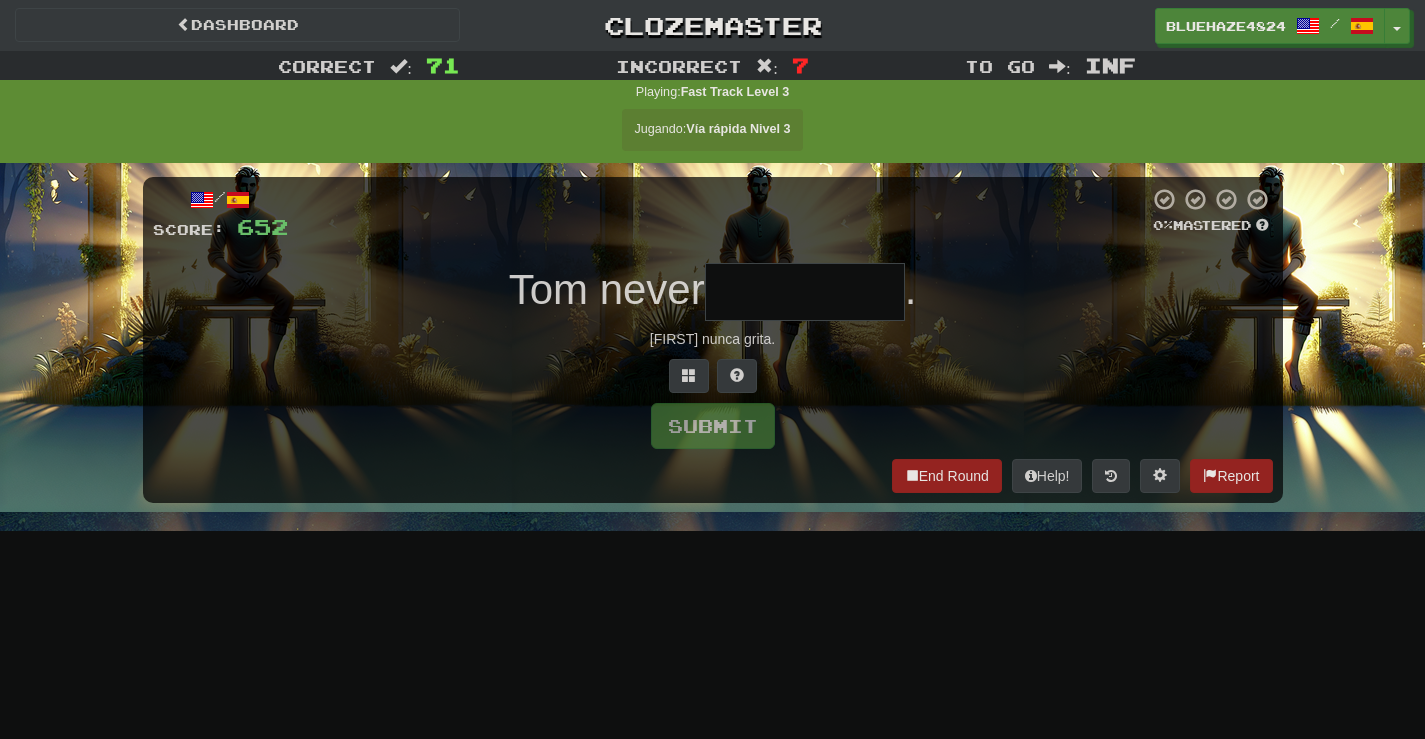 type on "*" 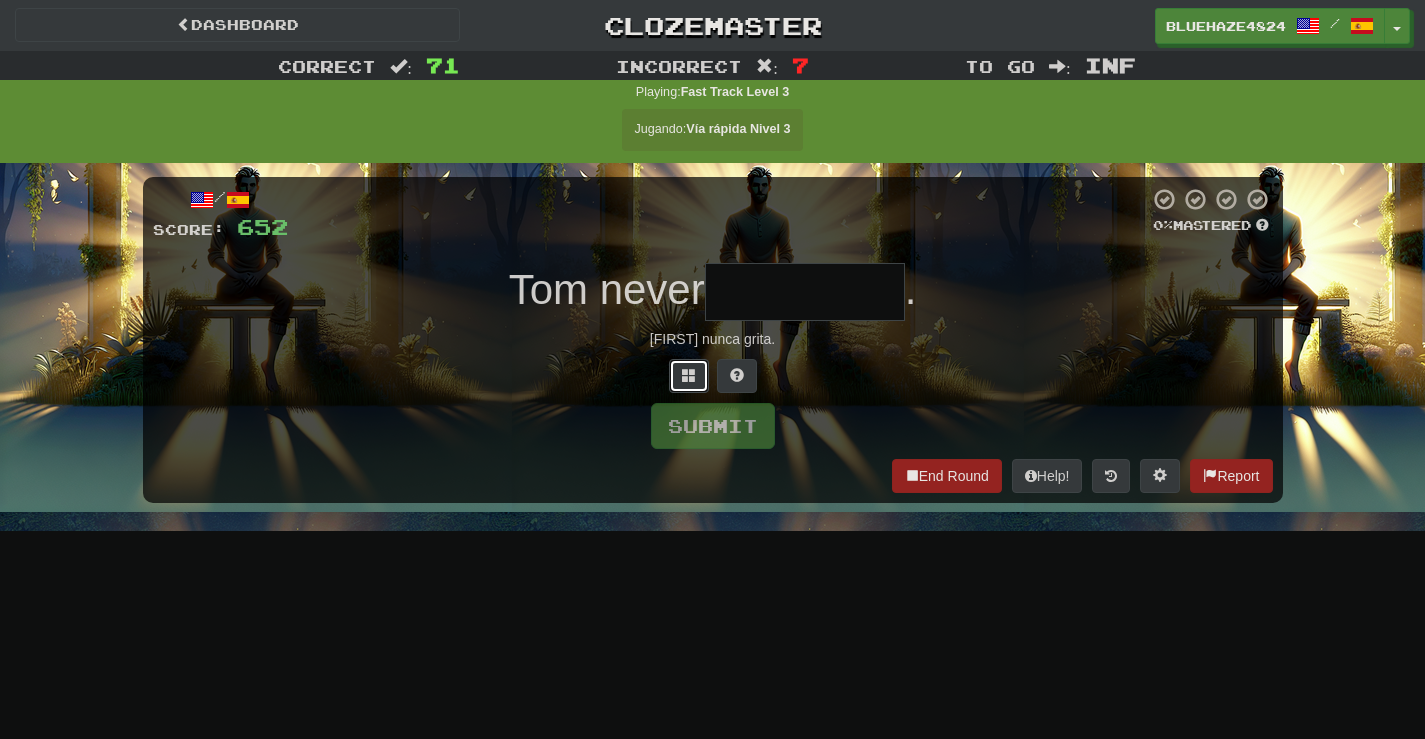 click at bounding box center (689, 375) 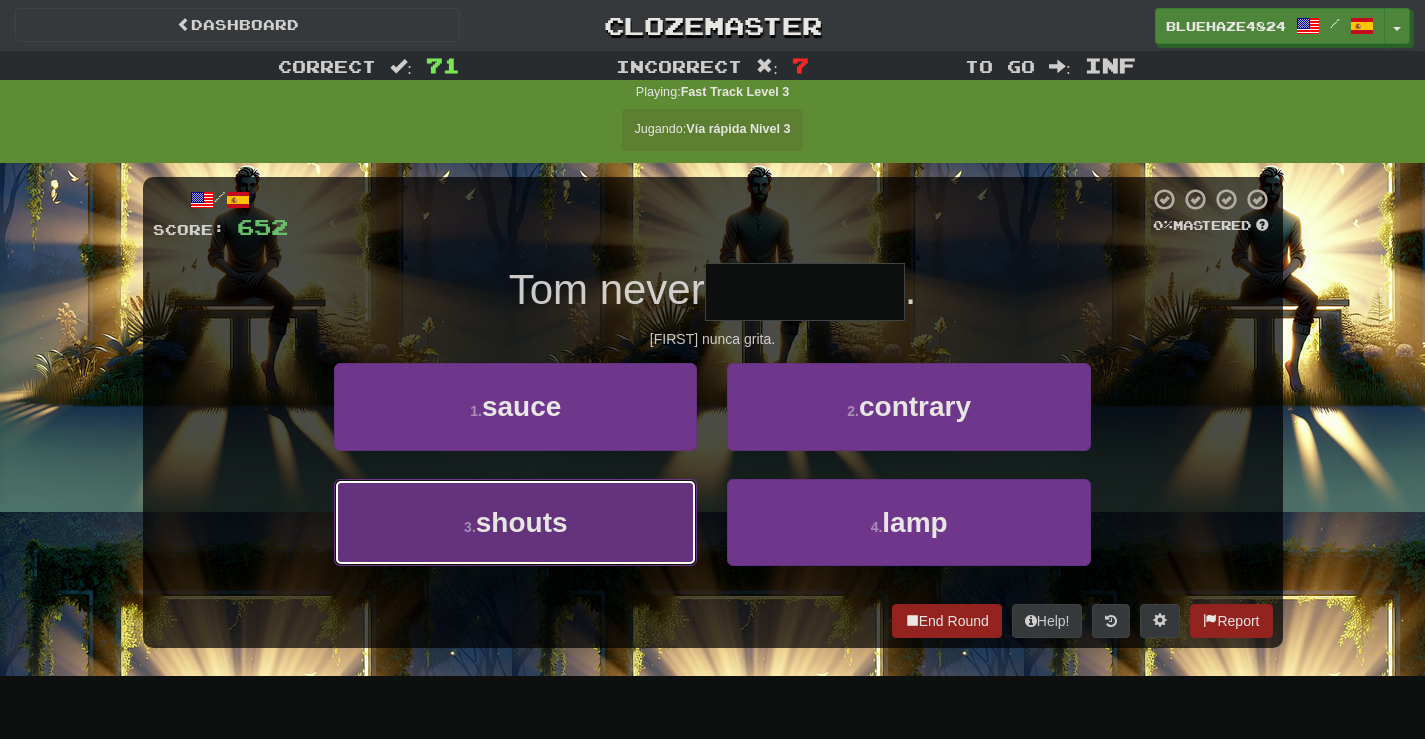 click on "3 .  shouts" at bounding box center (515, 522) 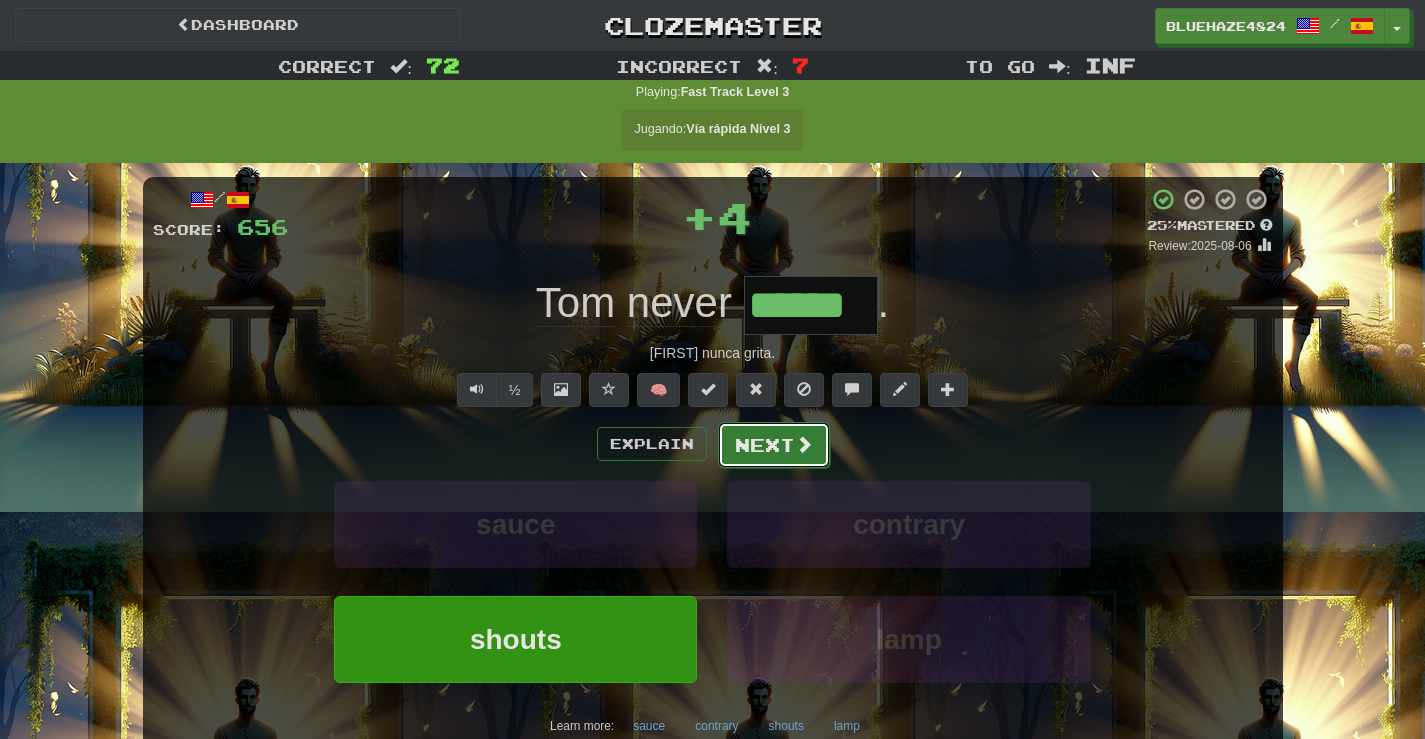 click on "Next" at bounding box center [774, 445] 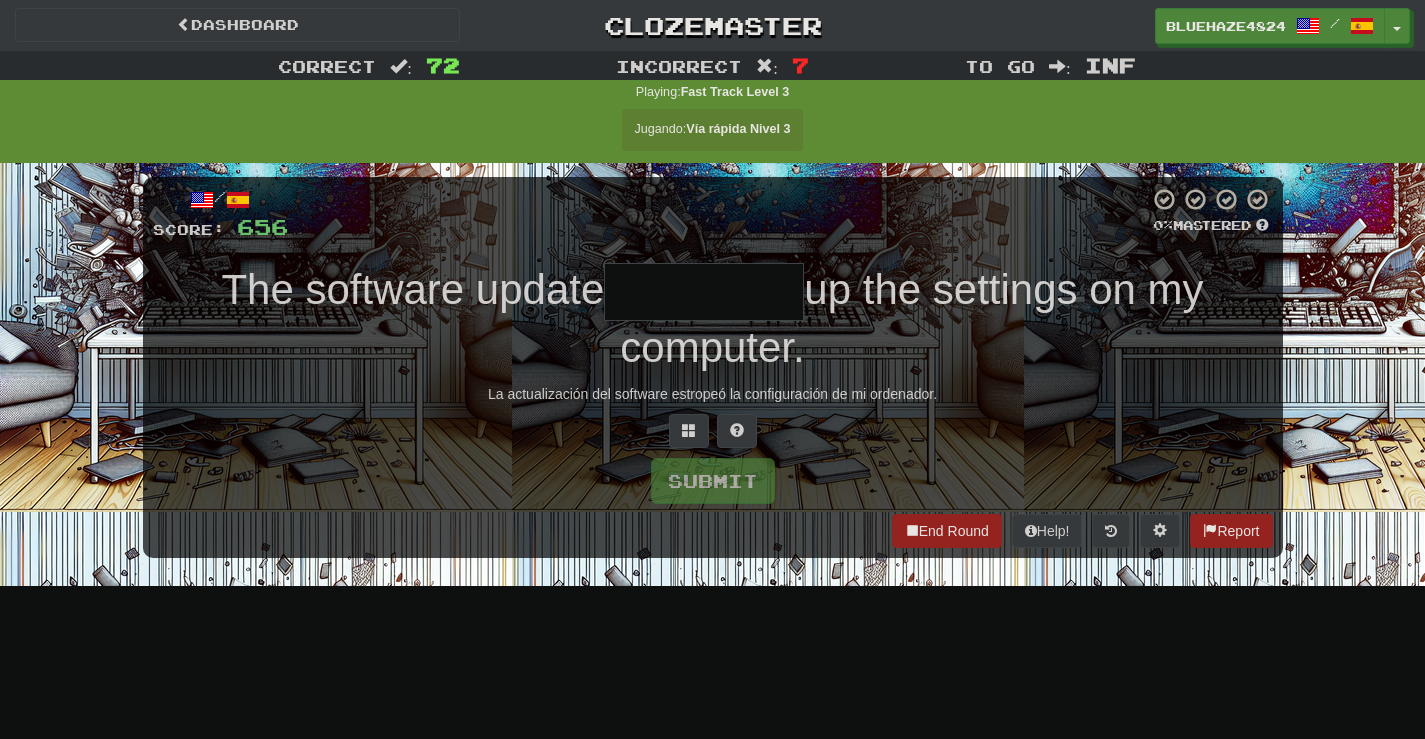 click at bounding box center (704, 292) 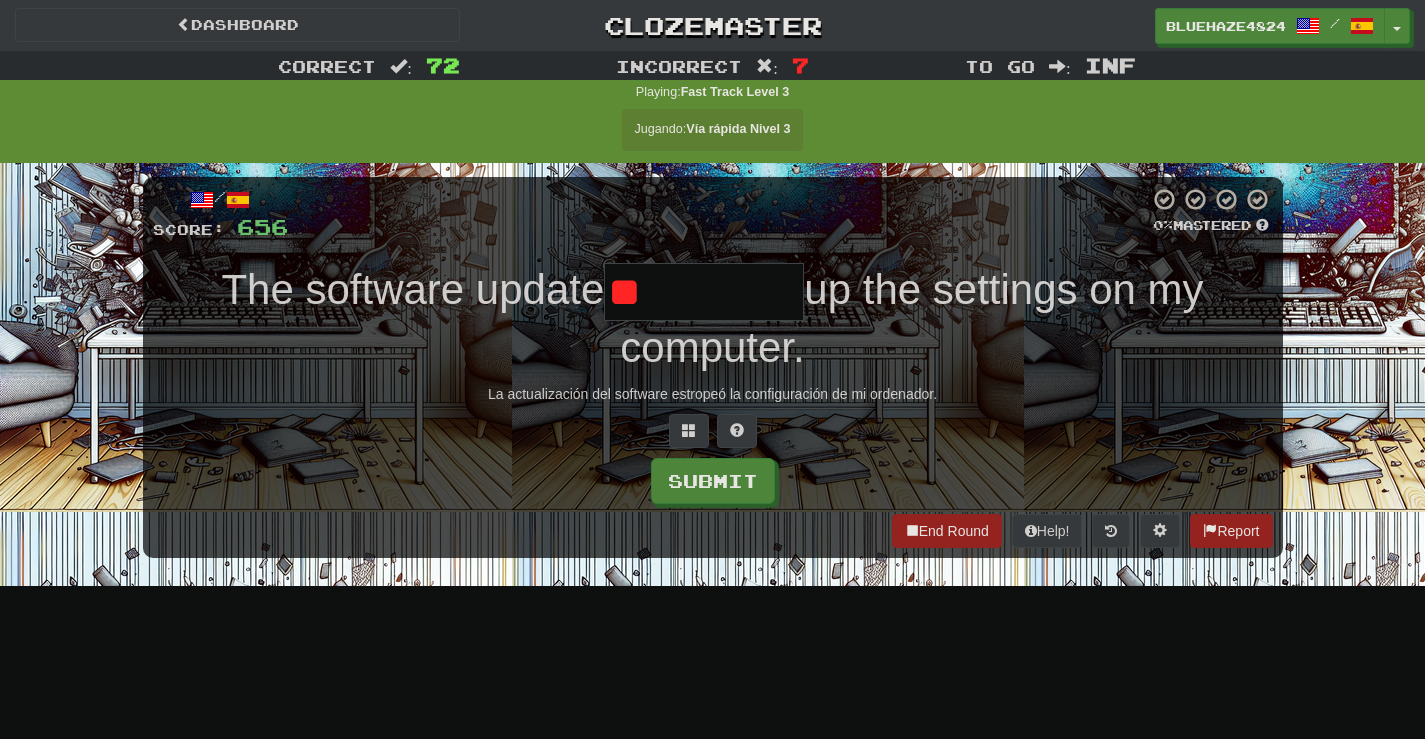 type on "*" 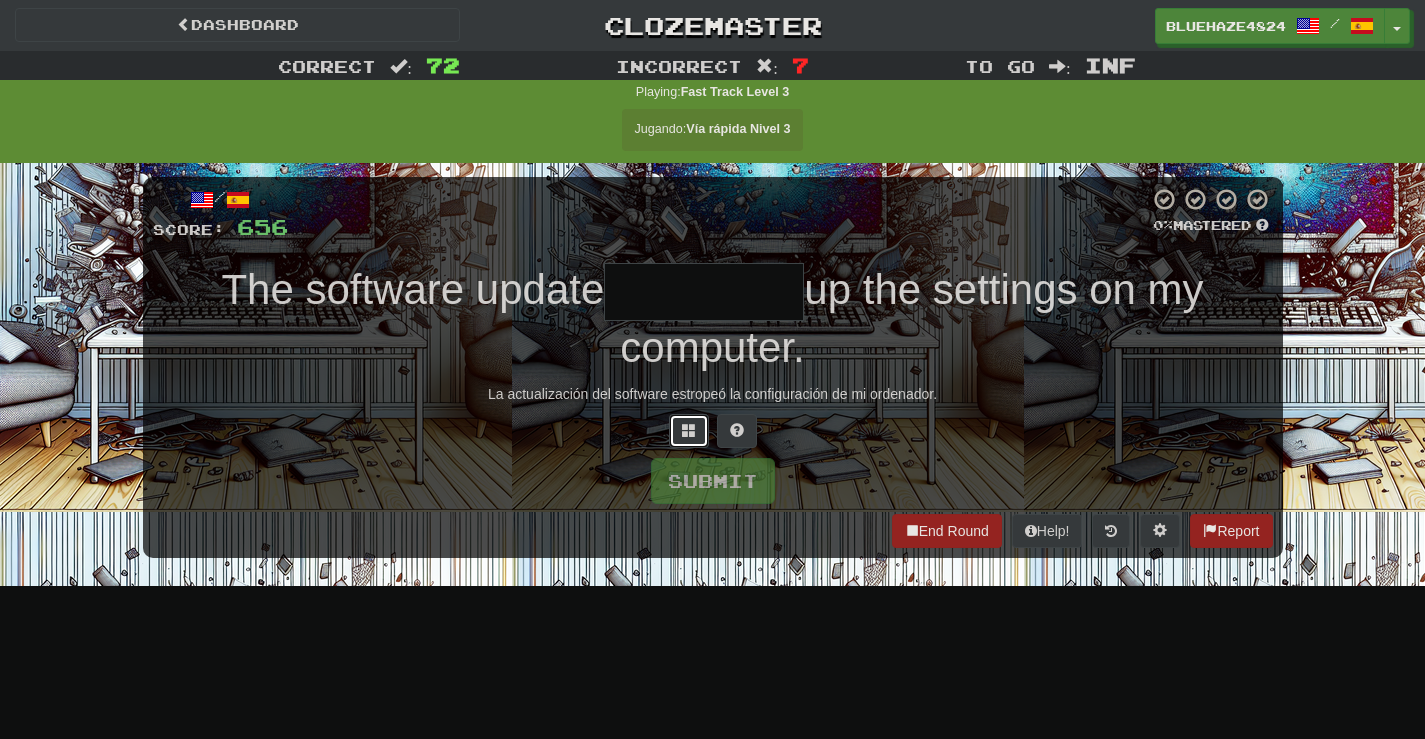 click at bounding box center (689, 431) 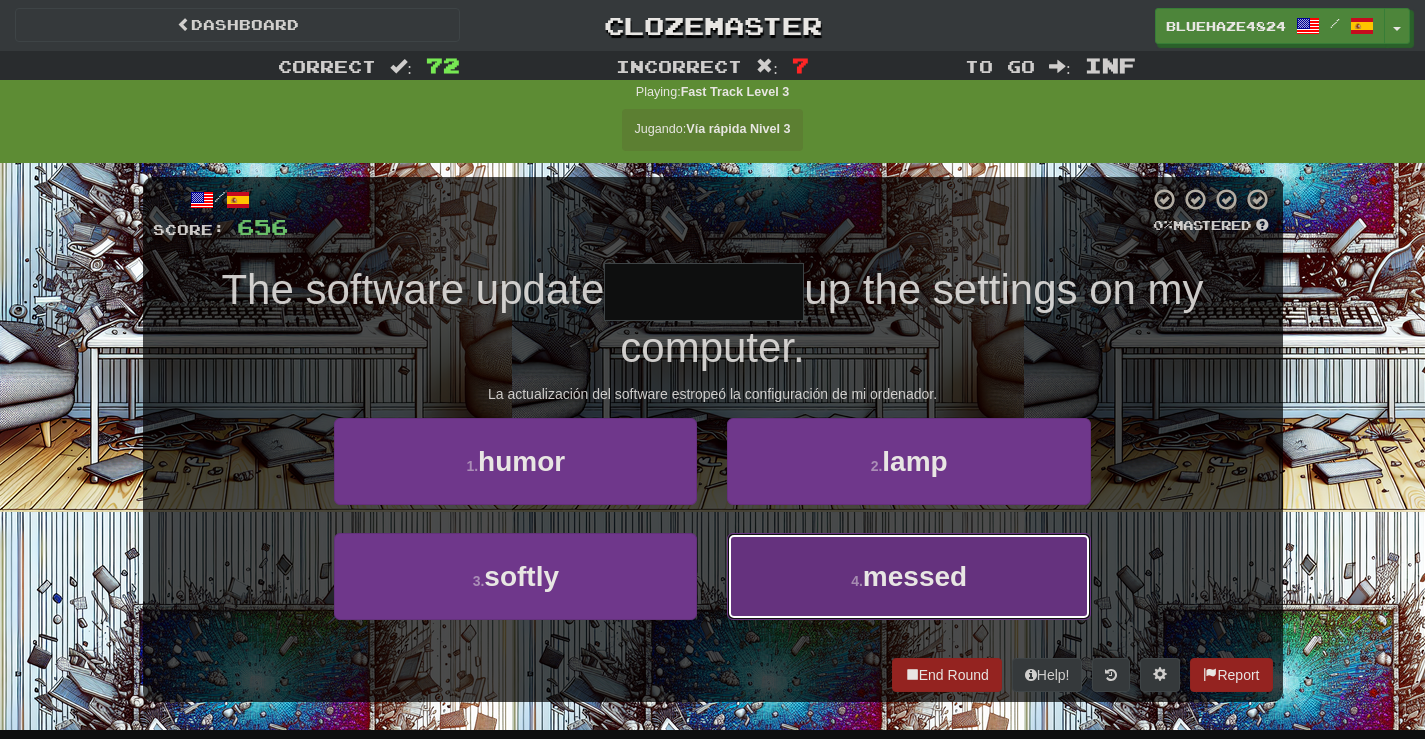 click on "messed" at bounding box center [915, 576] 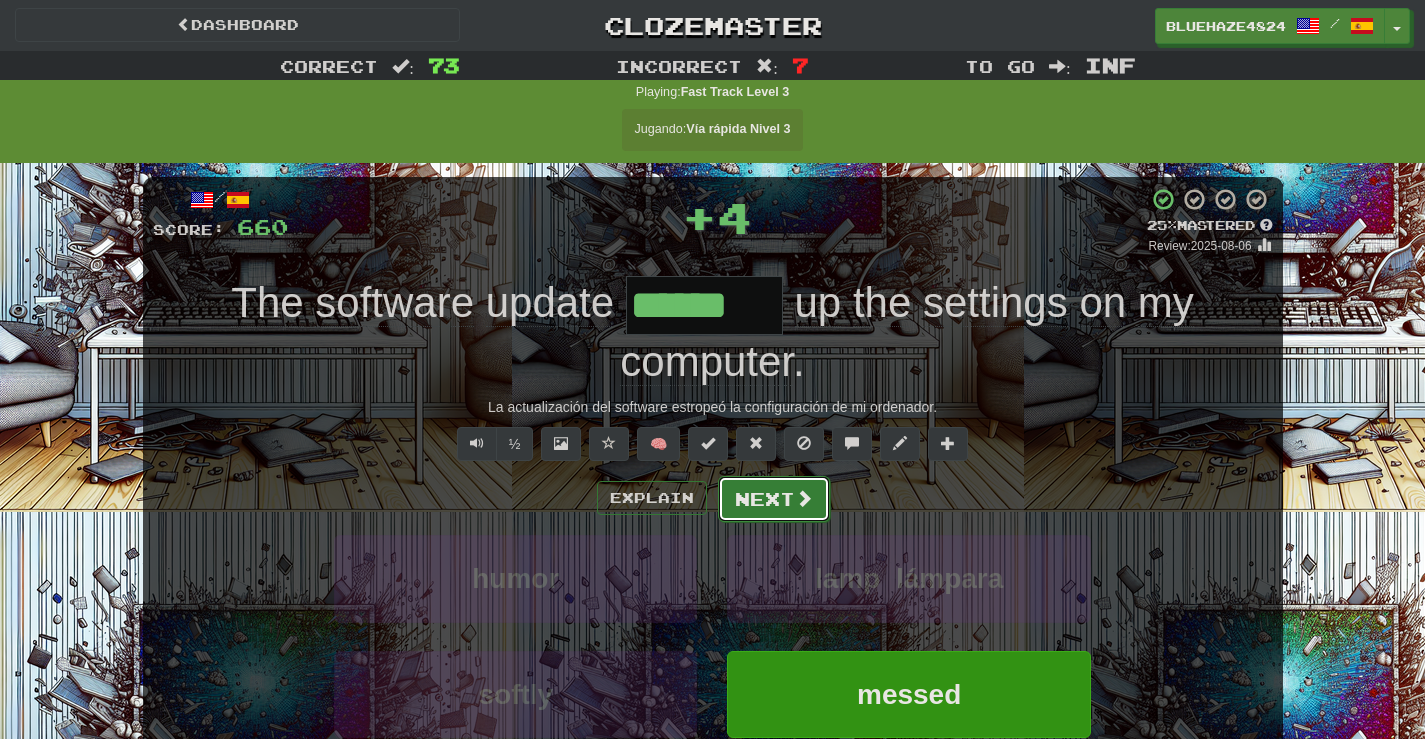 click on "Next" at bounding box center (774, 499) 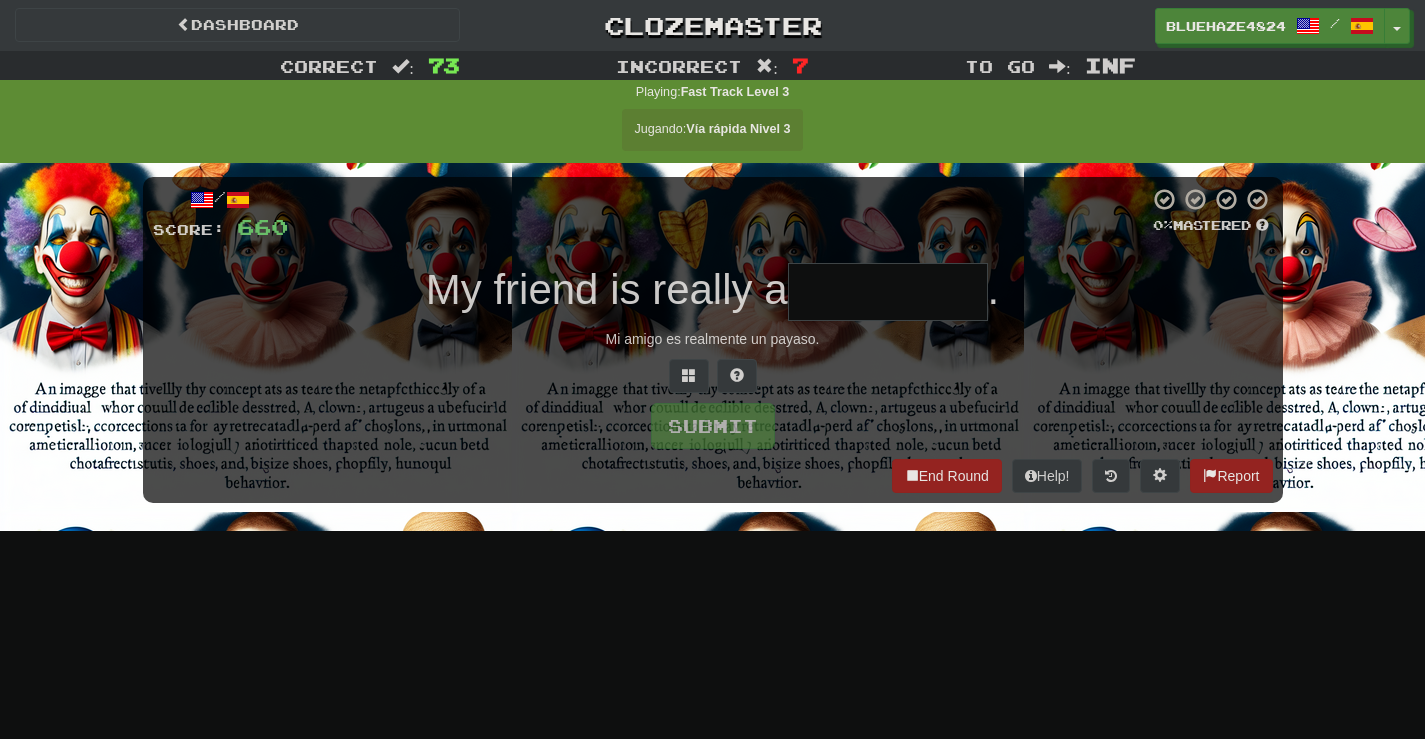 click at bounding box center [888, 292] 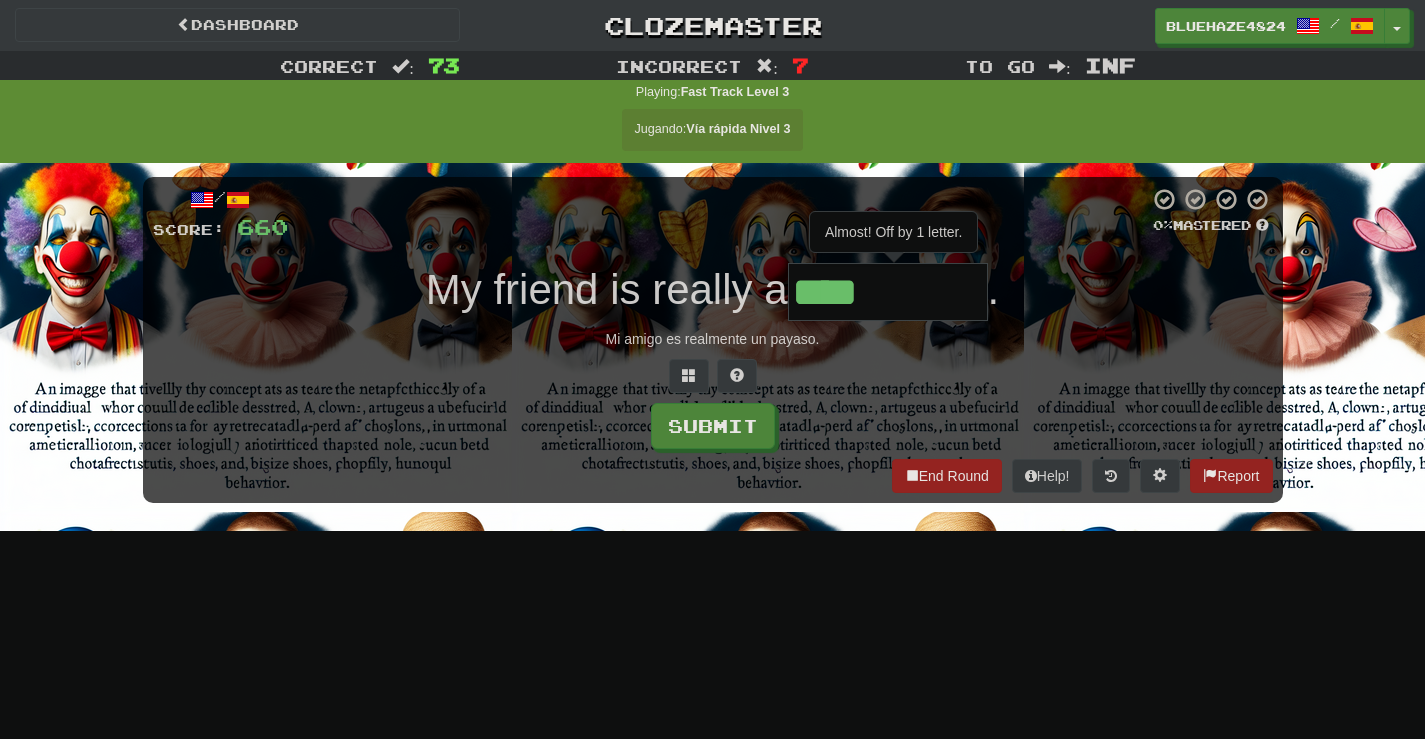 type on "*****" 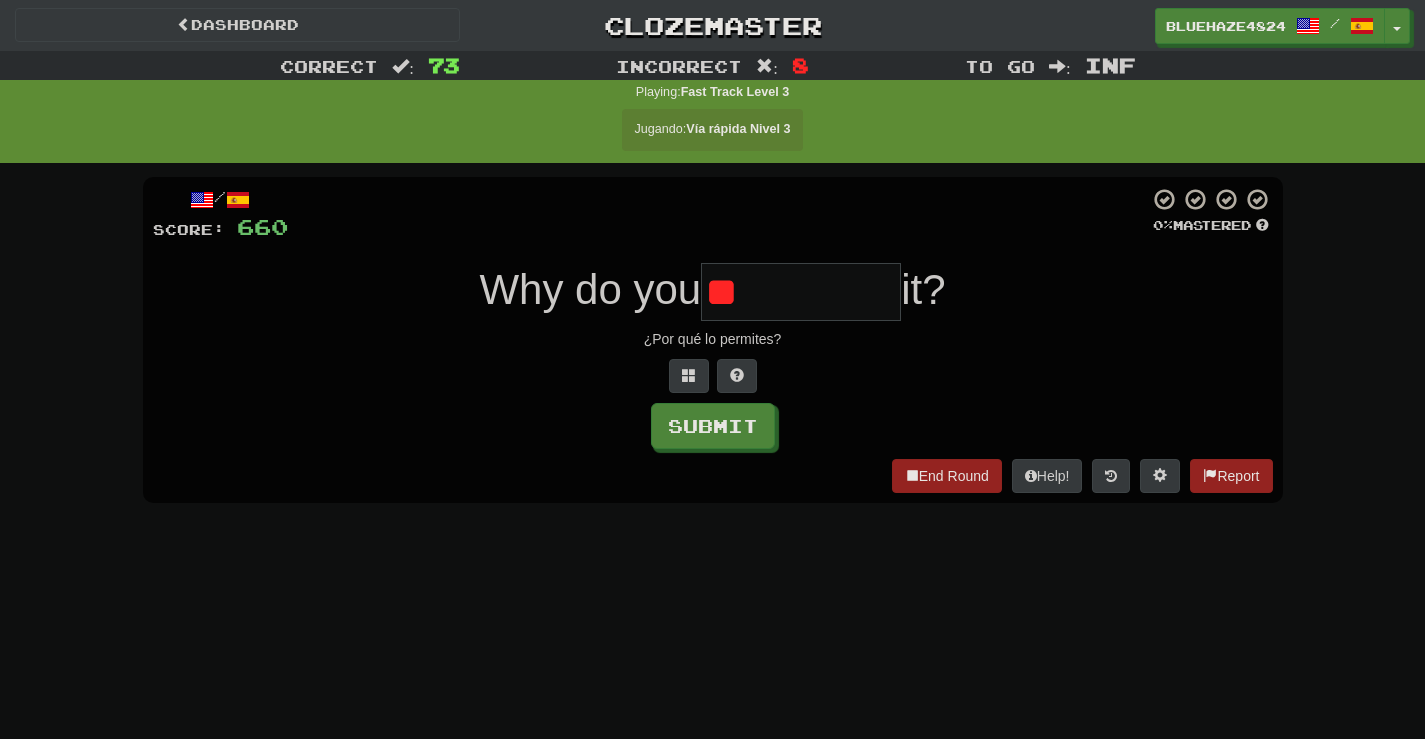 type on "*" 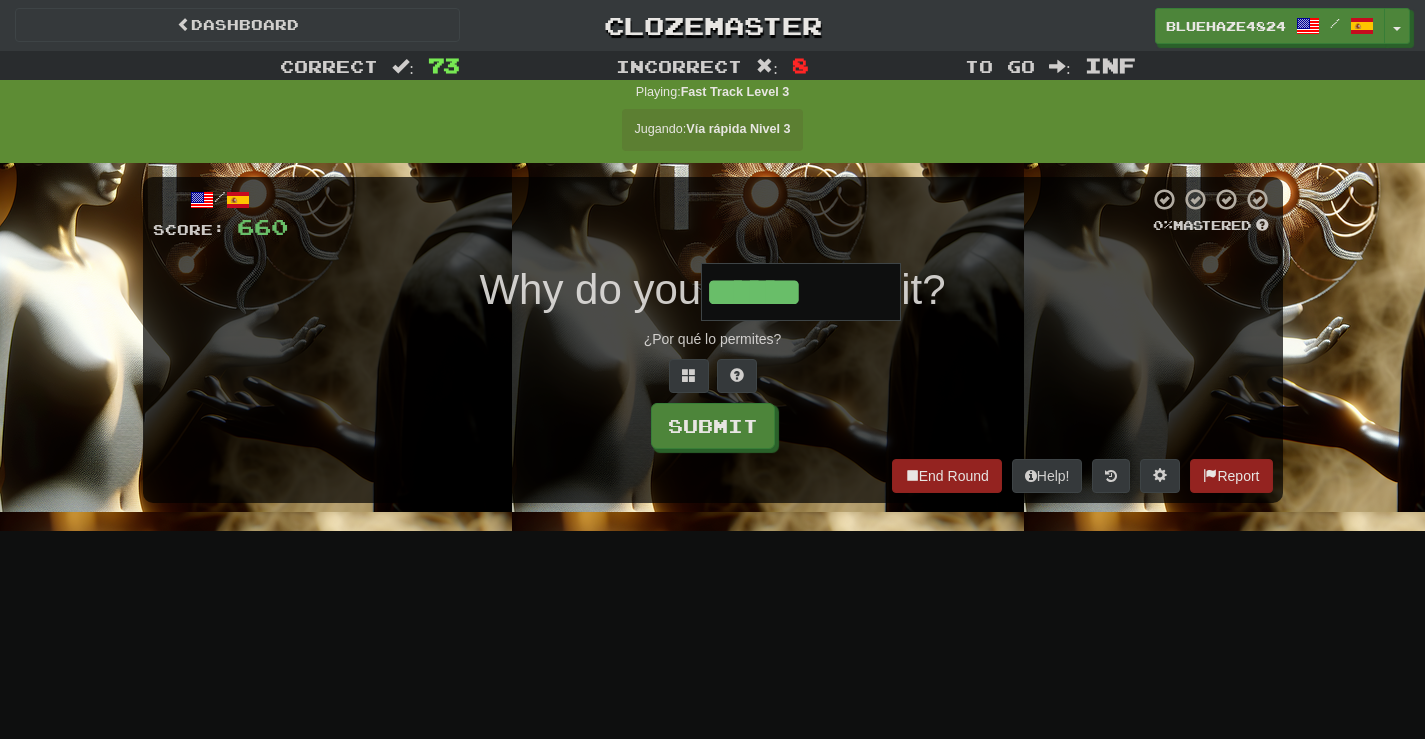 type on "******" 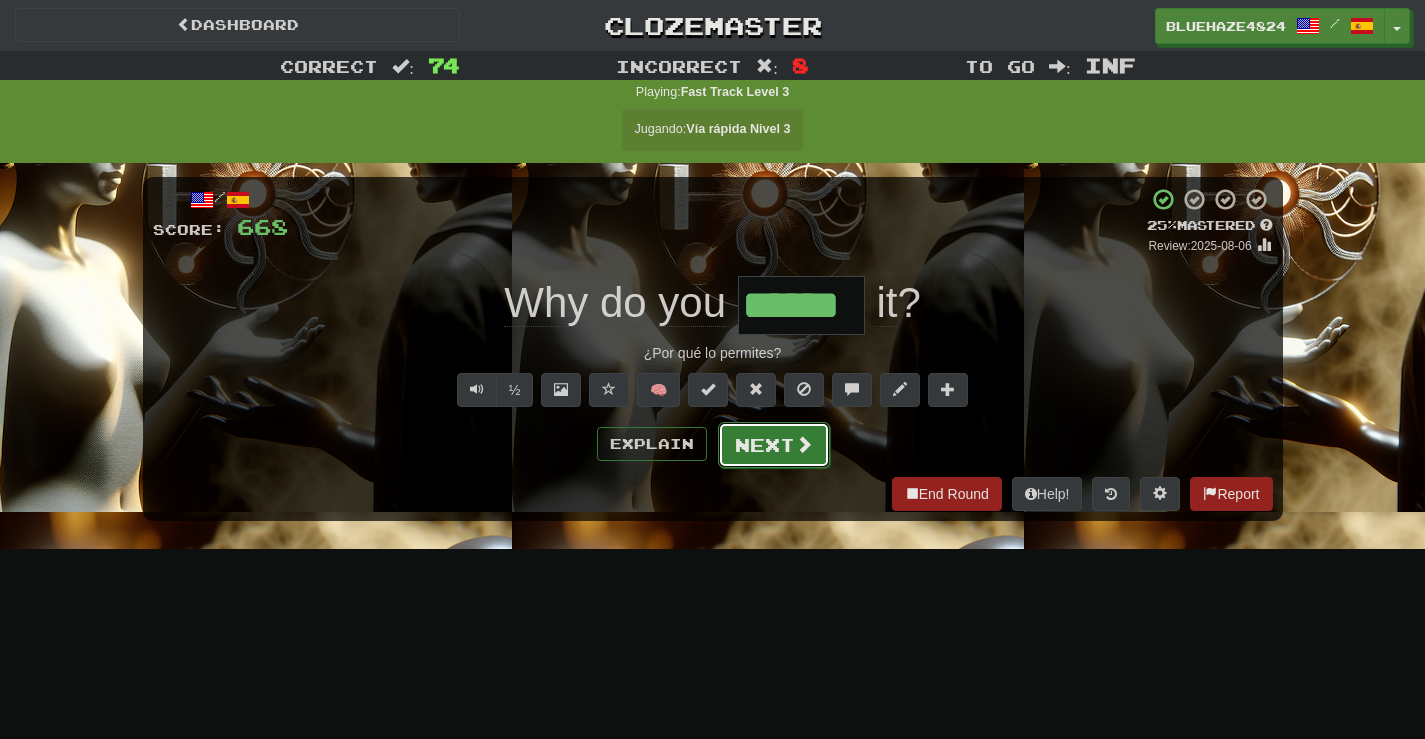 click on "Next" at bounding box center (774, 445) 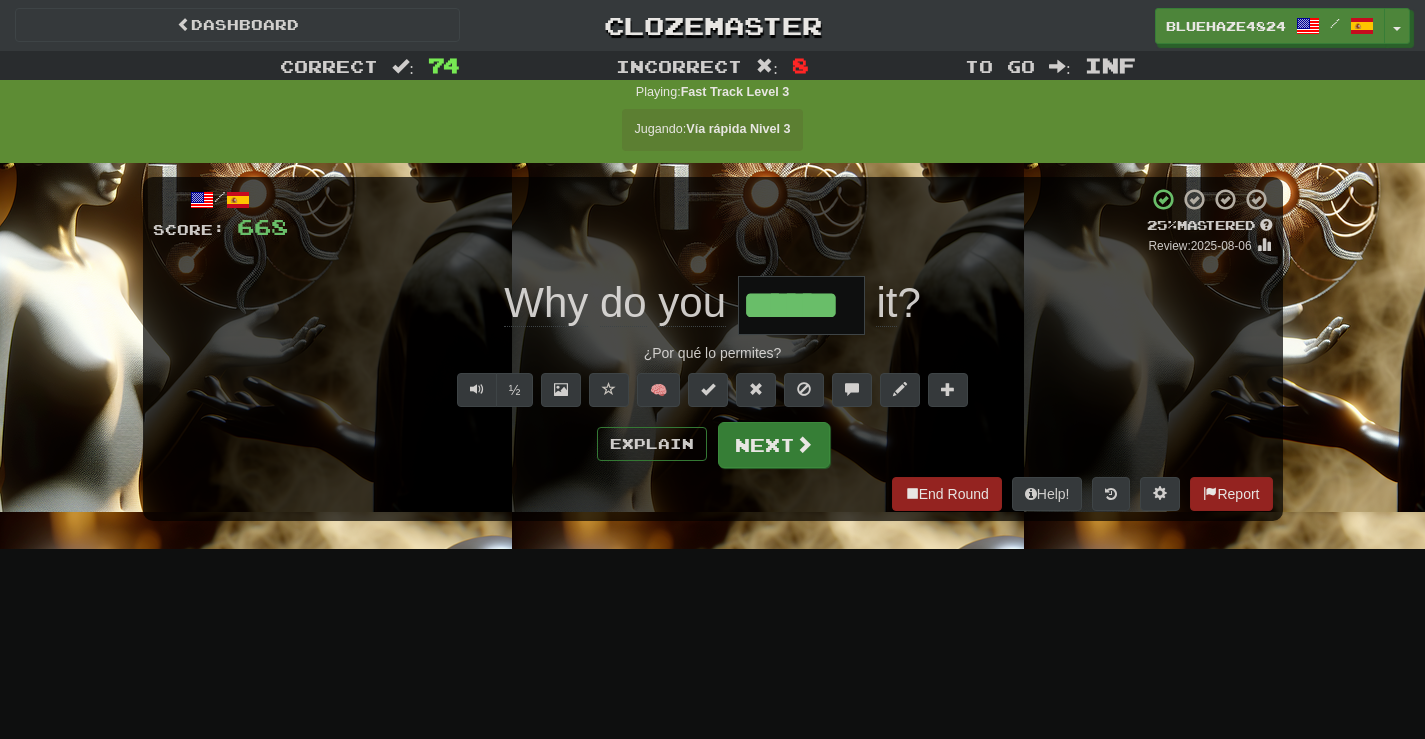 type 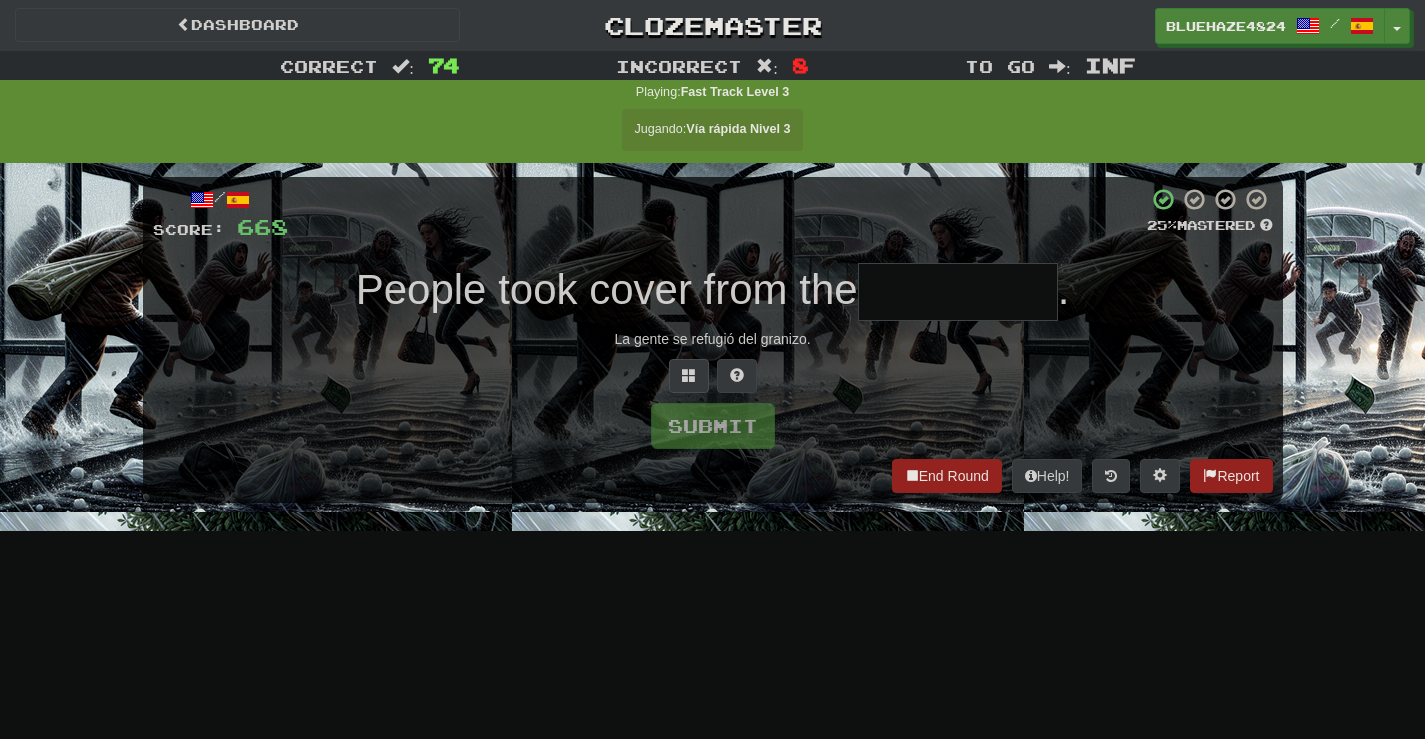 click at bounding box center (958, 292) 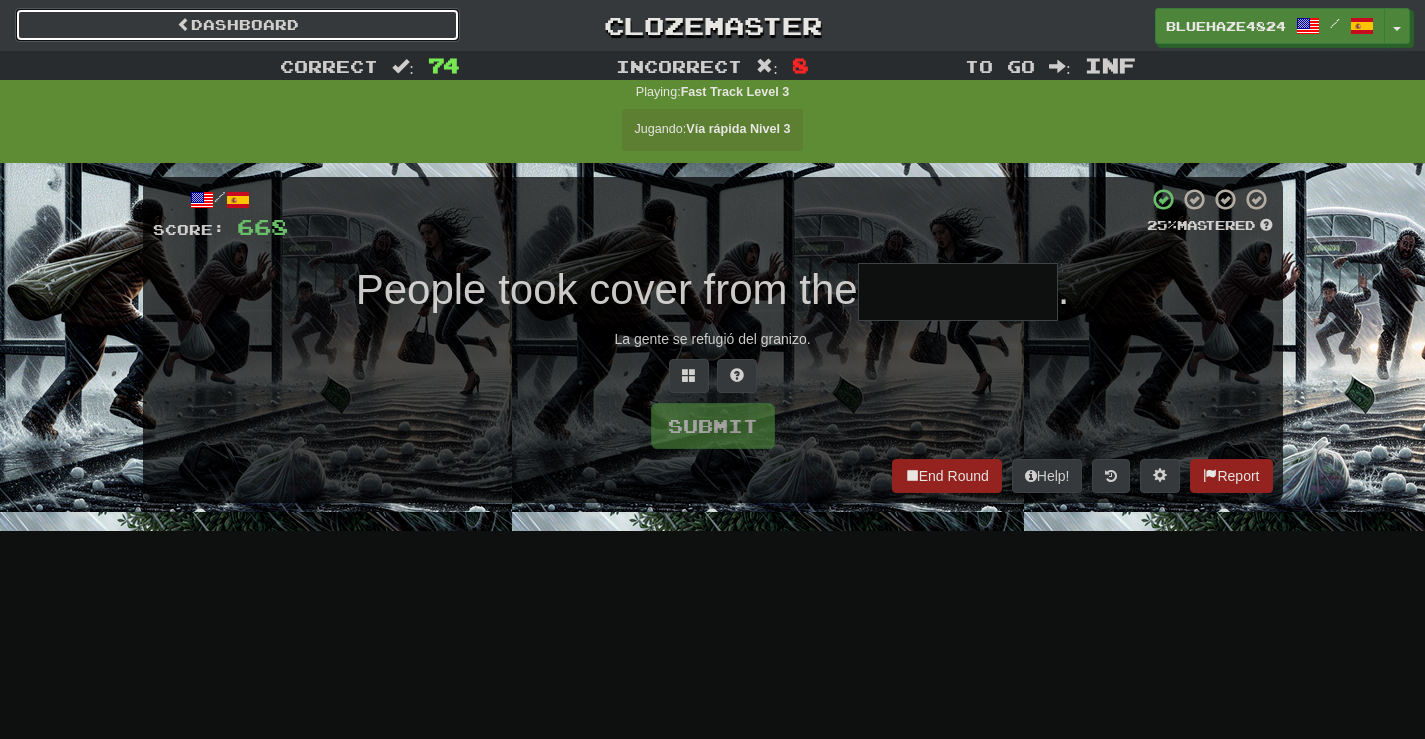 click on "Dashboard" at bounding box center (237, 25) 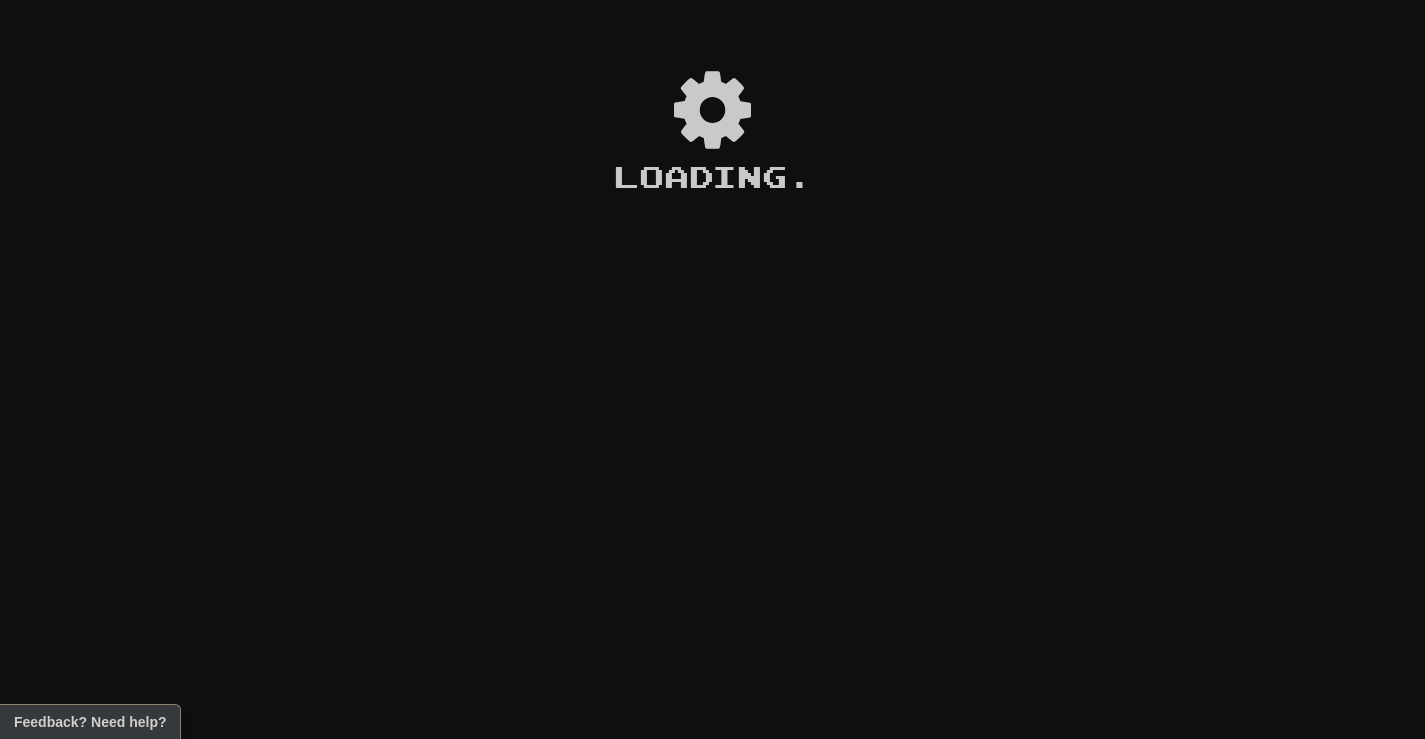 scroll, scrollTop: 0, scrollLeft: 0, axis: both 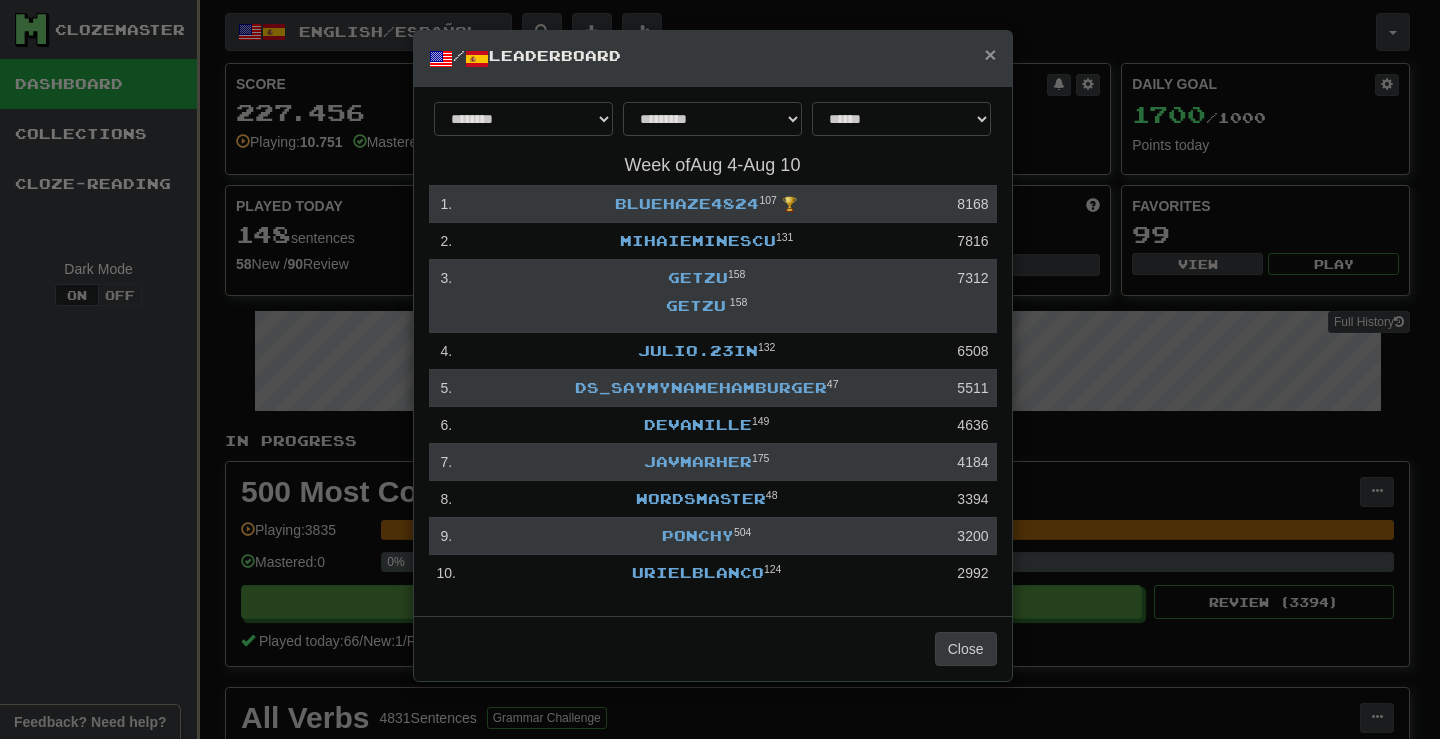 click on "×" at bounding box center [990, 54] 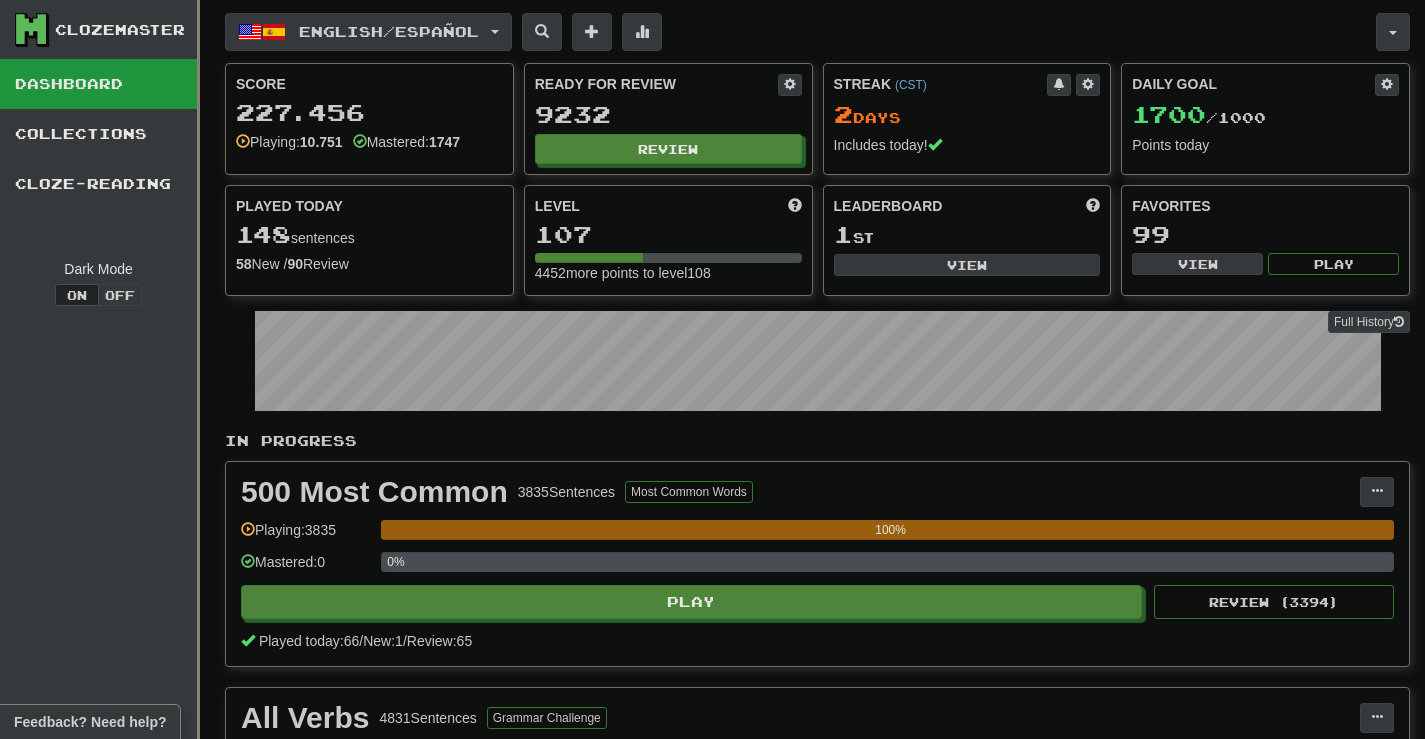 scroll, scrollTop: 0, scrollLeft: 0, axis: both 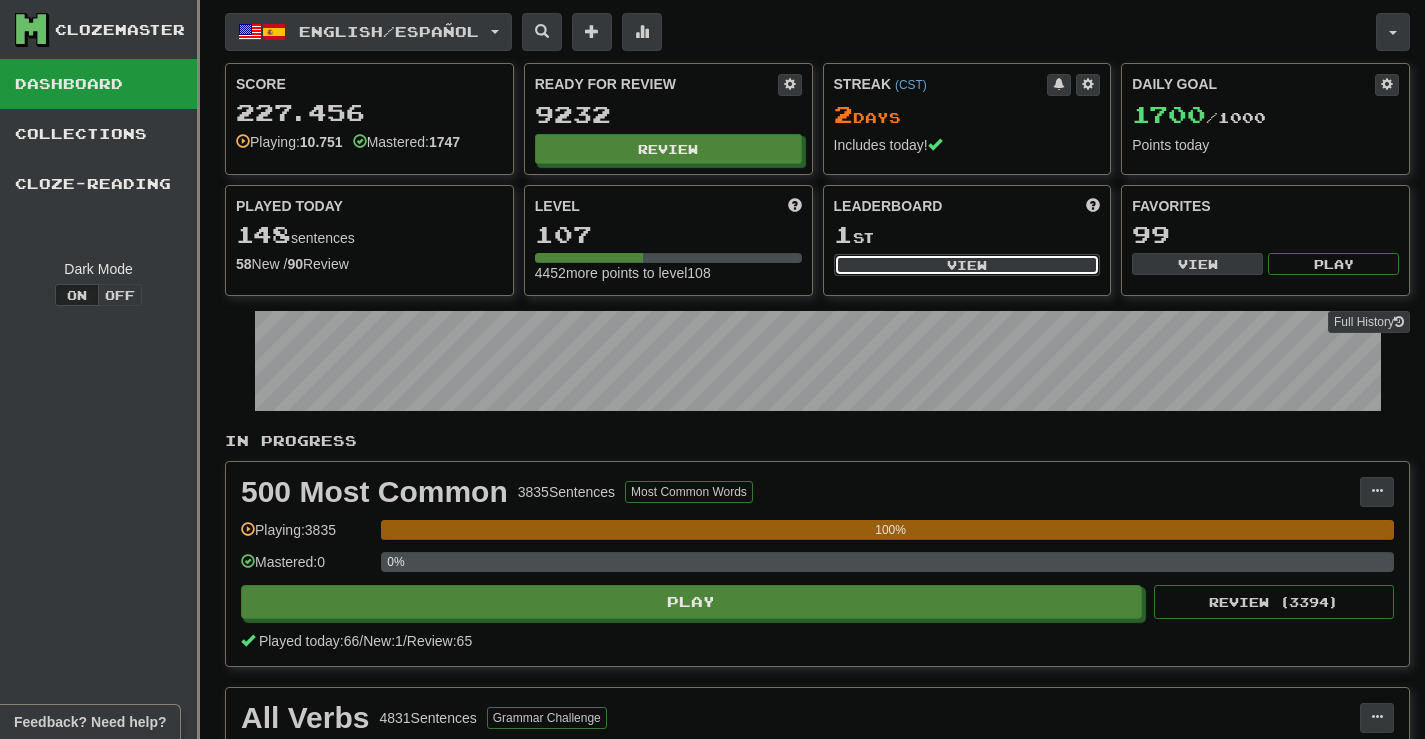 click on "View" at bounding box center [967, 265] 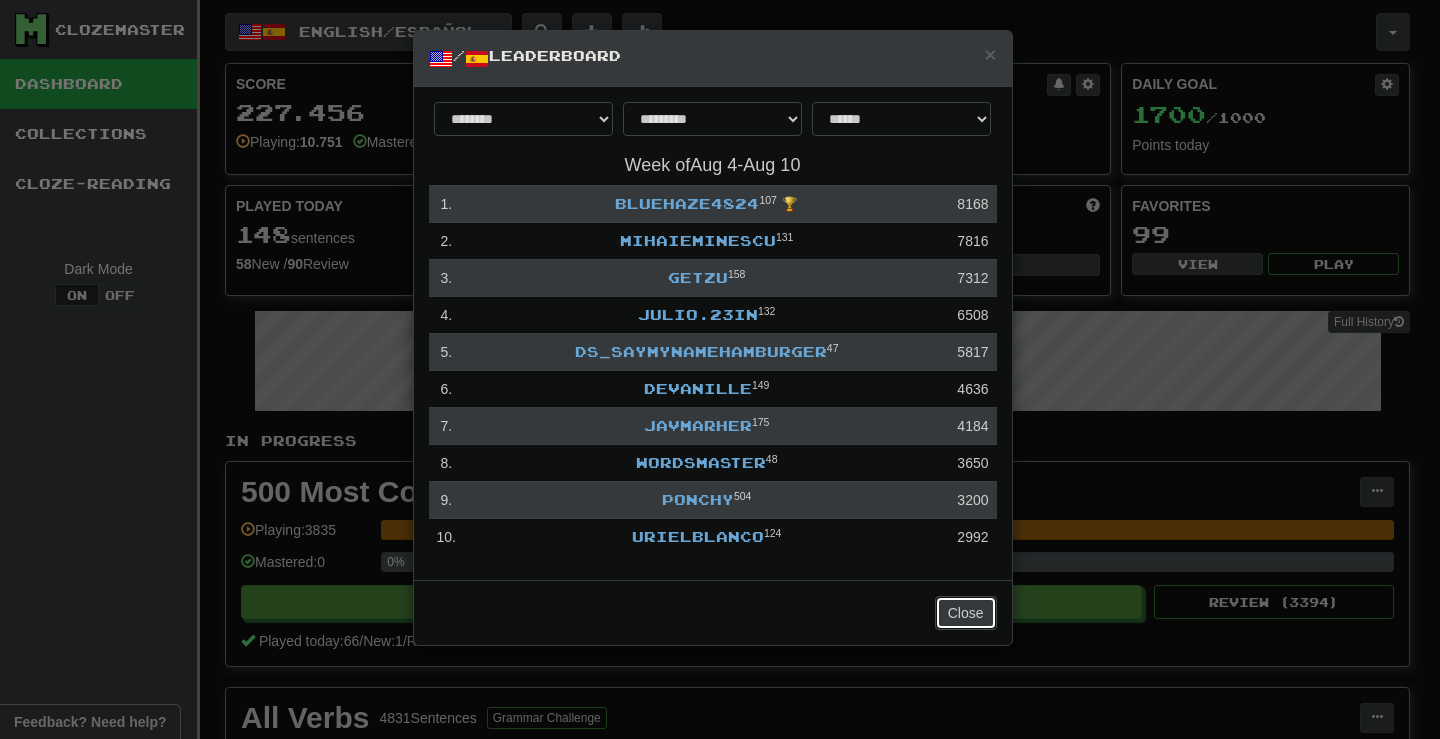 click on "Close" at bounding box center (966, 613) 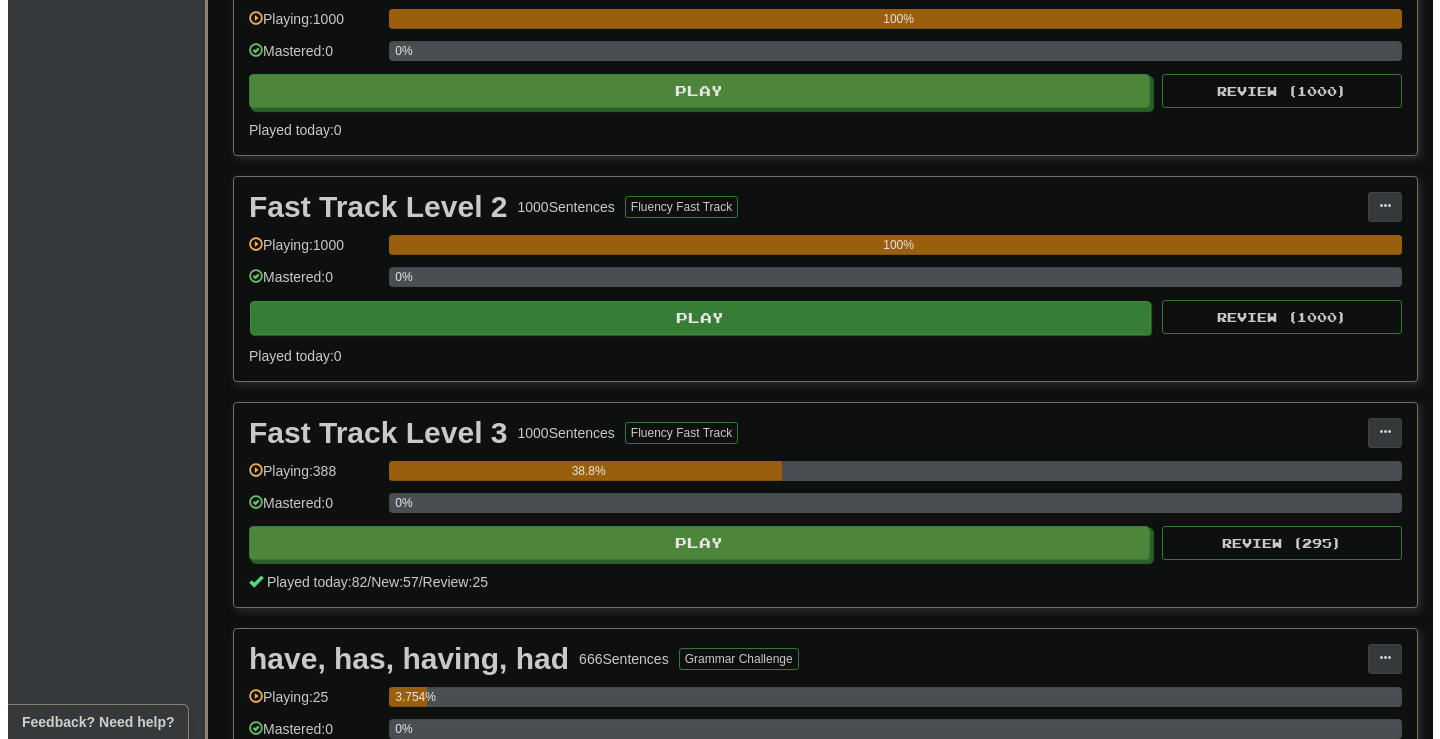 scroll, scrollTop: 1300, scrollLeft: 0, axis: vertical 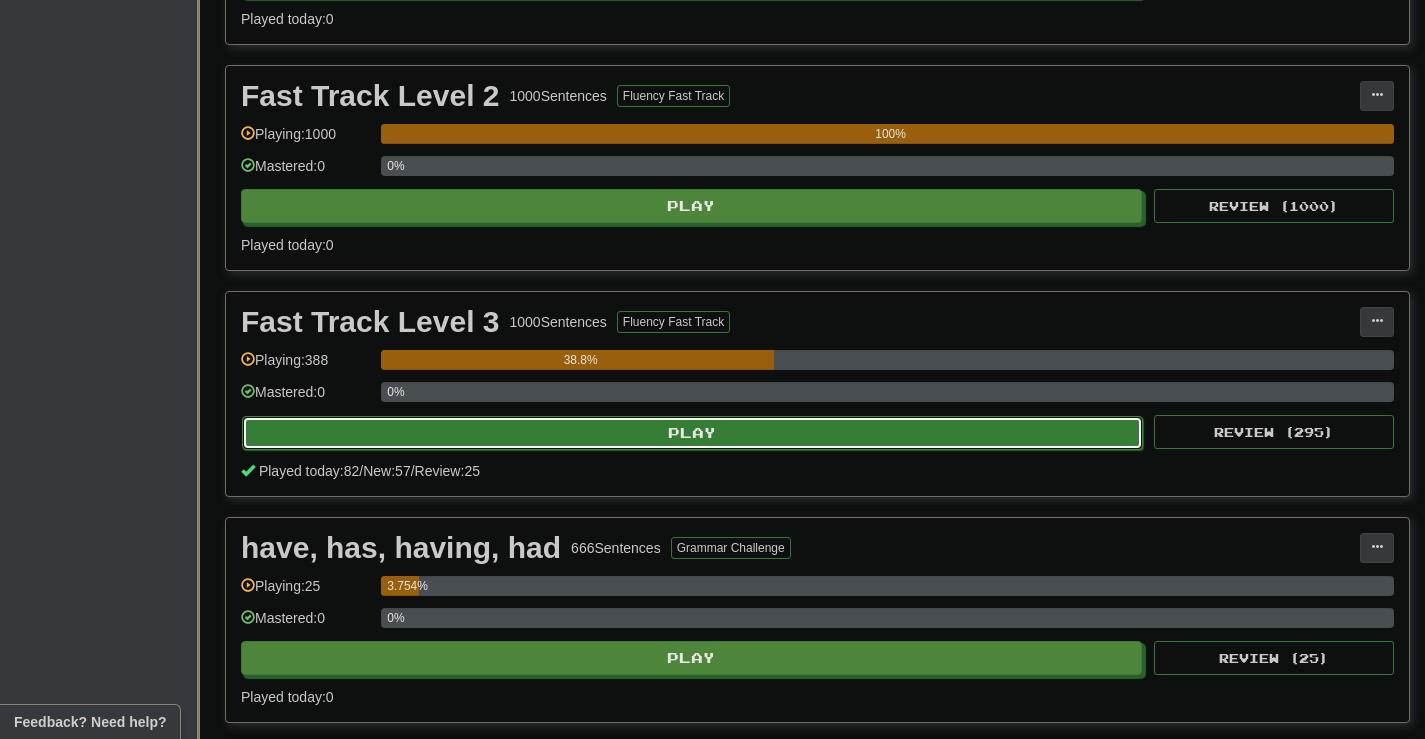 click on "Play" at bounding box center (692, 433) 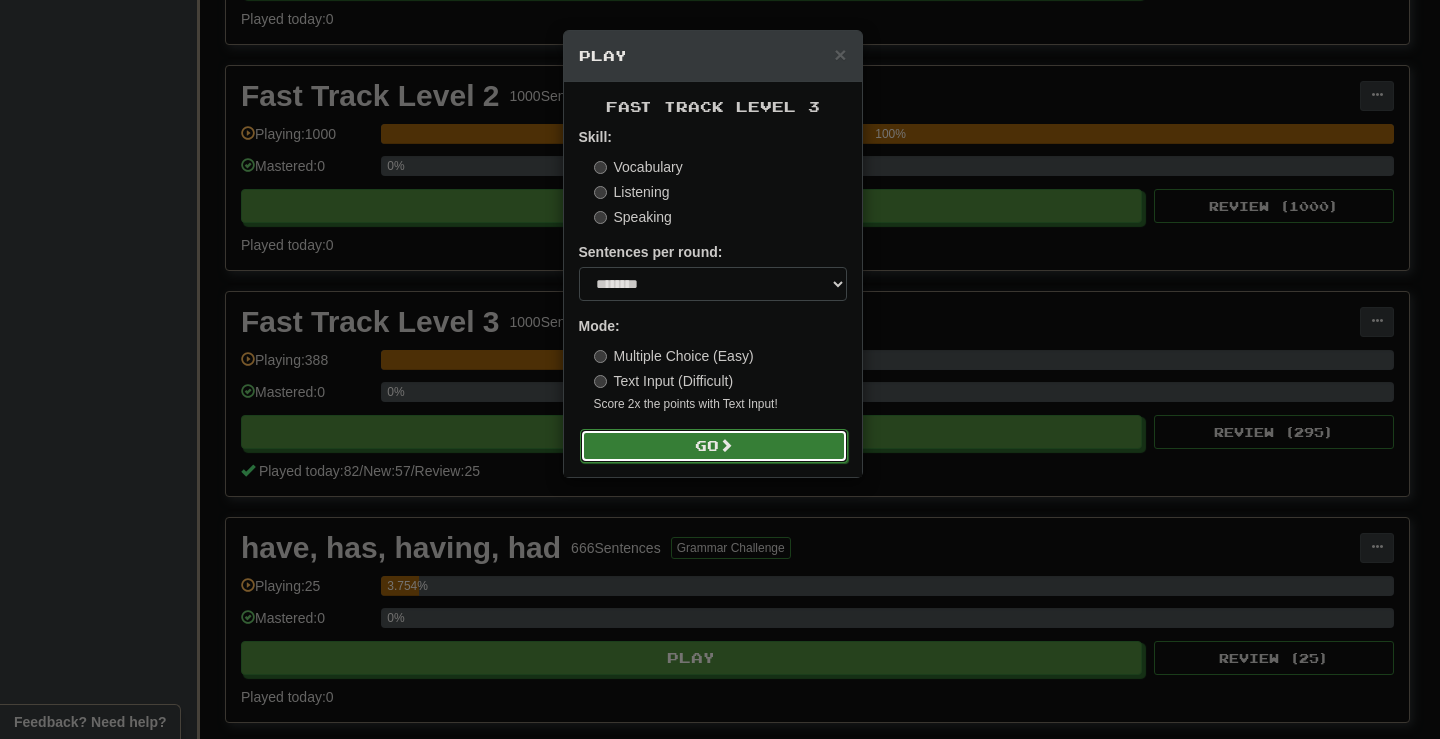 click on "Go" at bounding box center (714, 446) 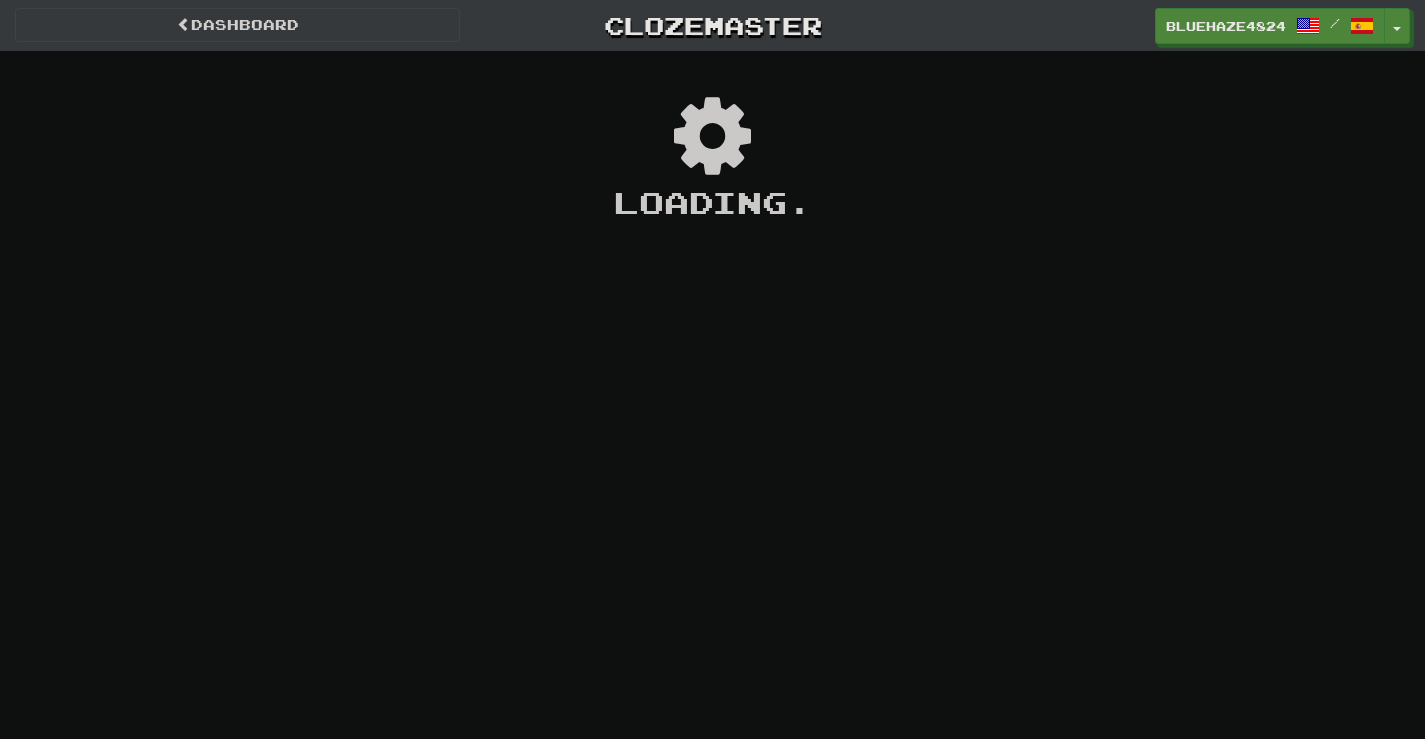 scroll, scrollTop: 0, scrollLeft: 0, axis: both 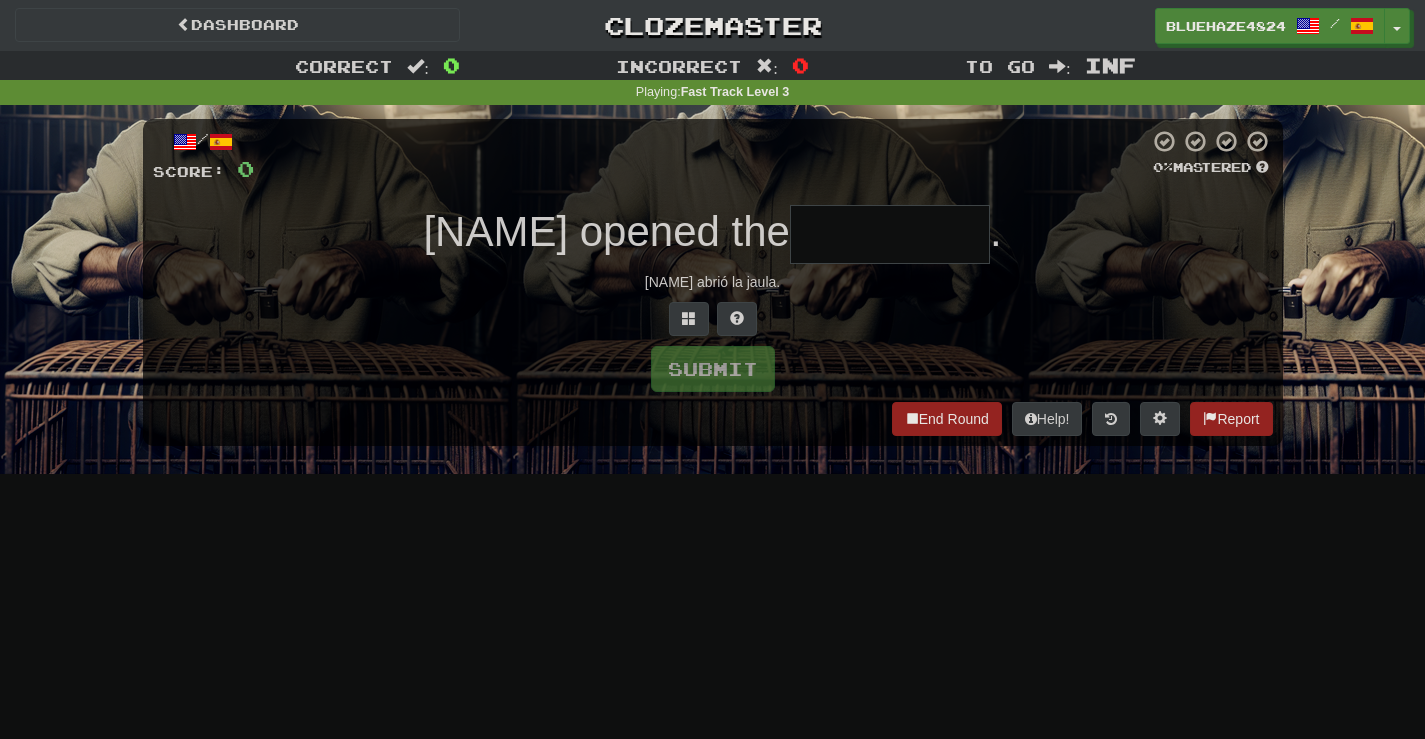 click at bounding box center [890, 234] 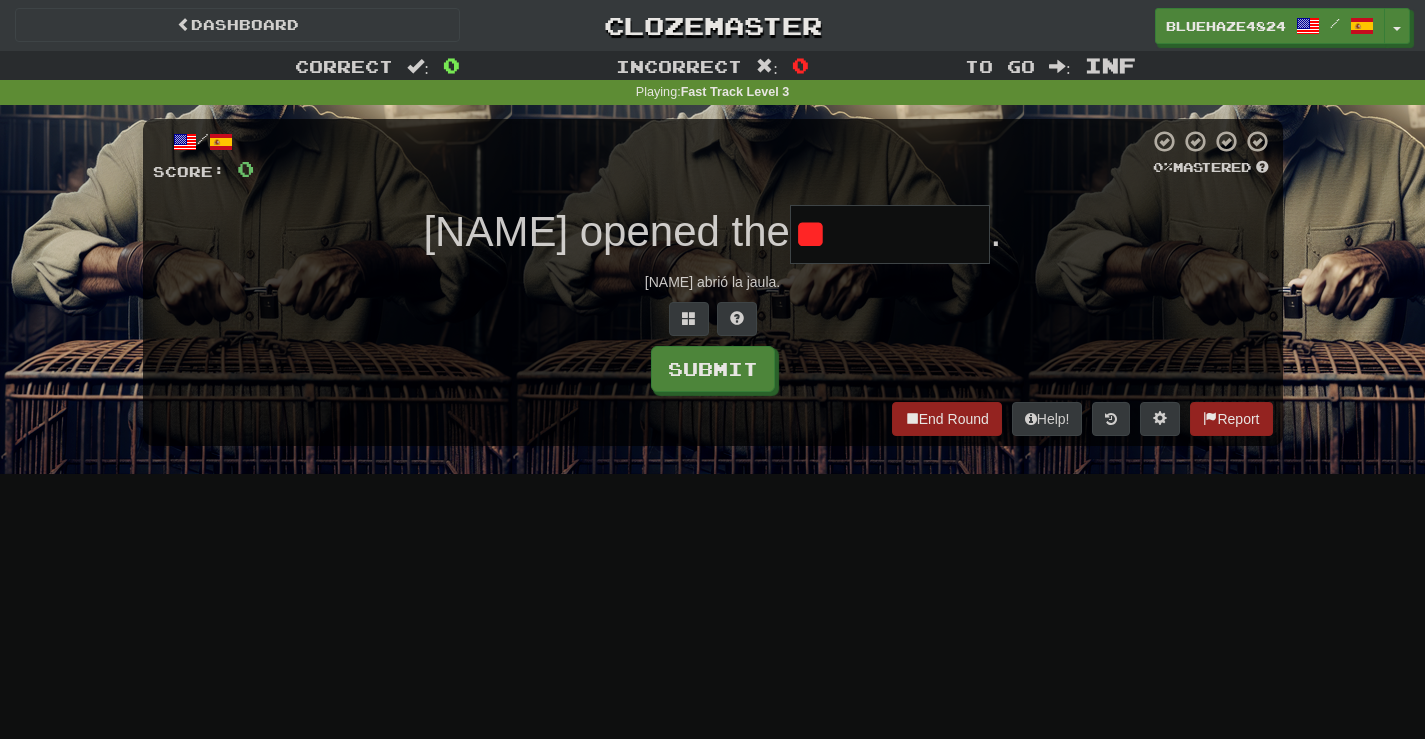 type on "*" 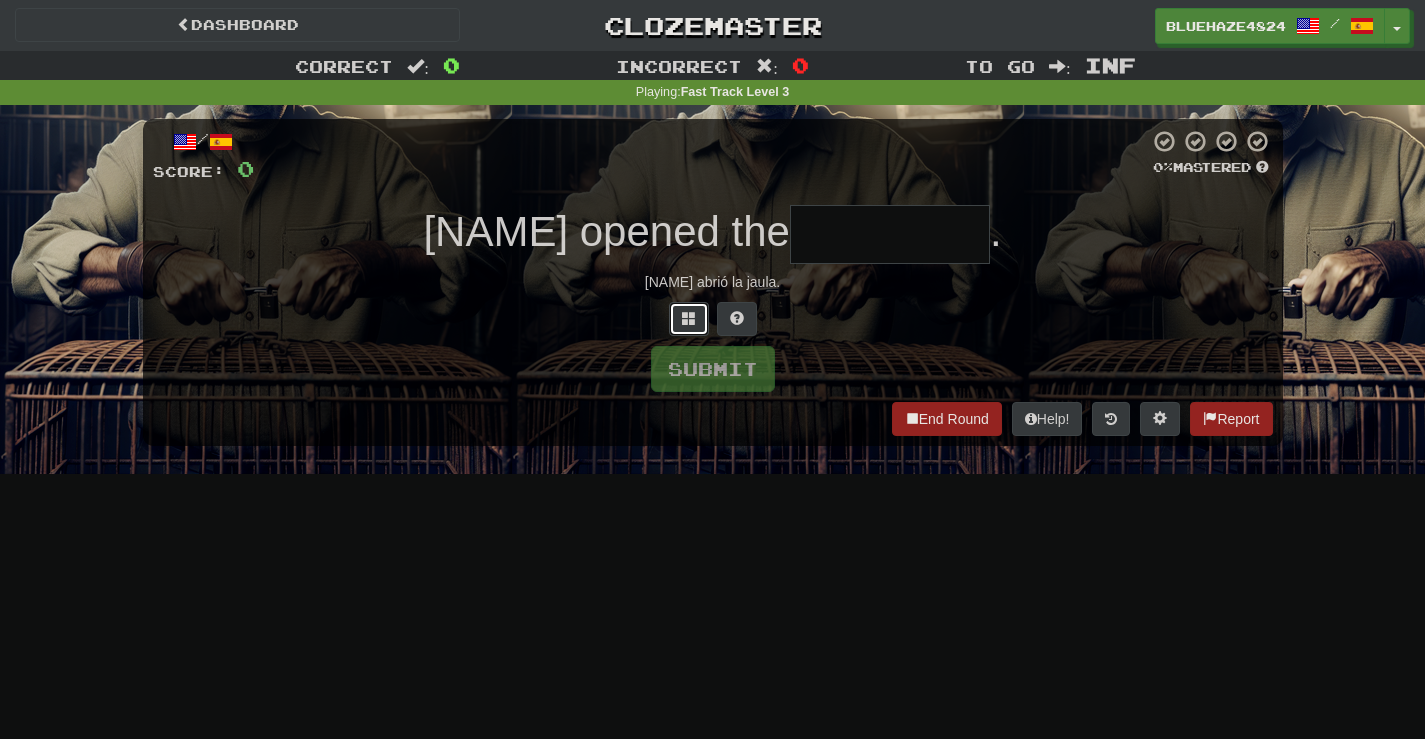 click at bounding box center [689, 319] 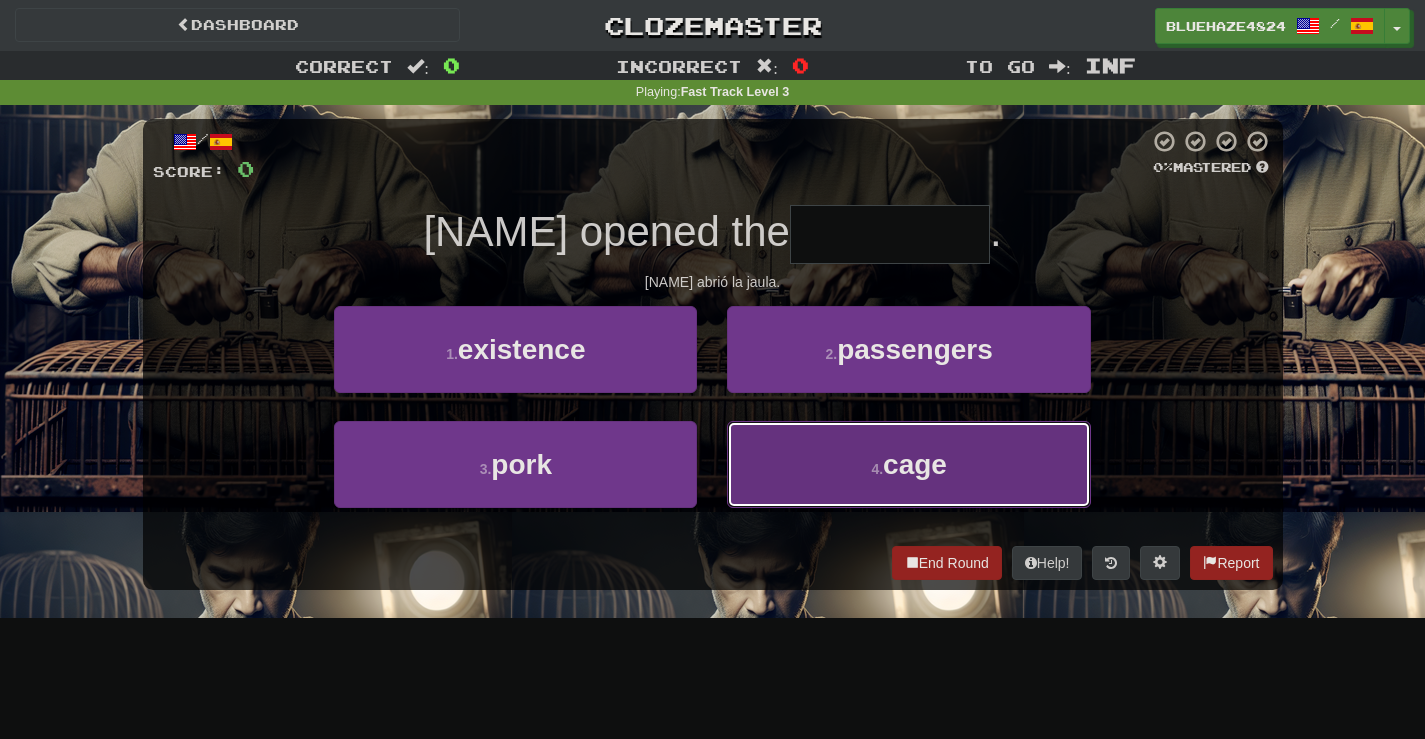 click on "4 .  cage" at bounding box center [908, 464] 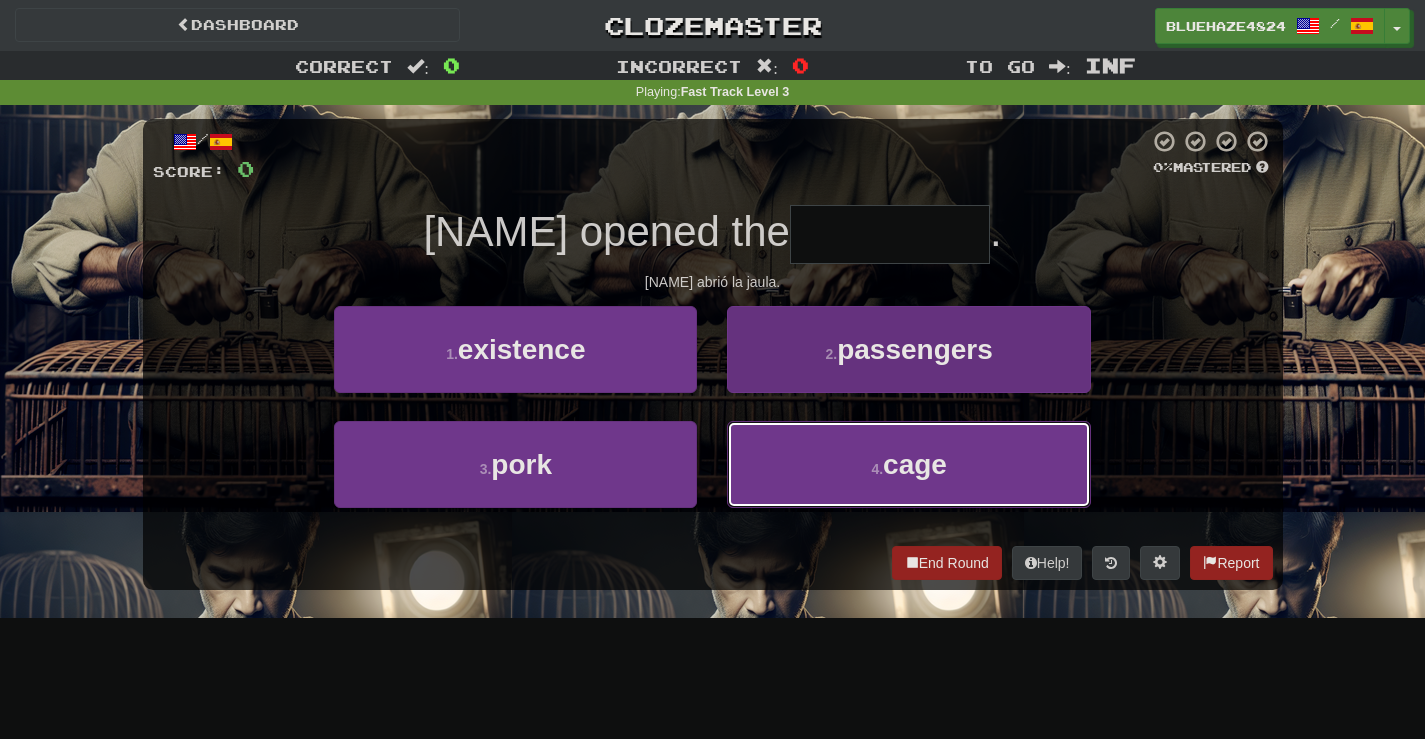 type on "****" 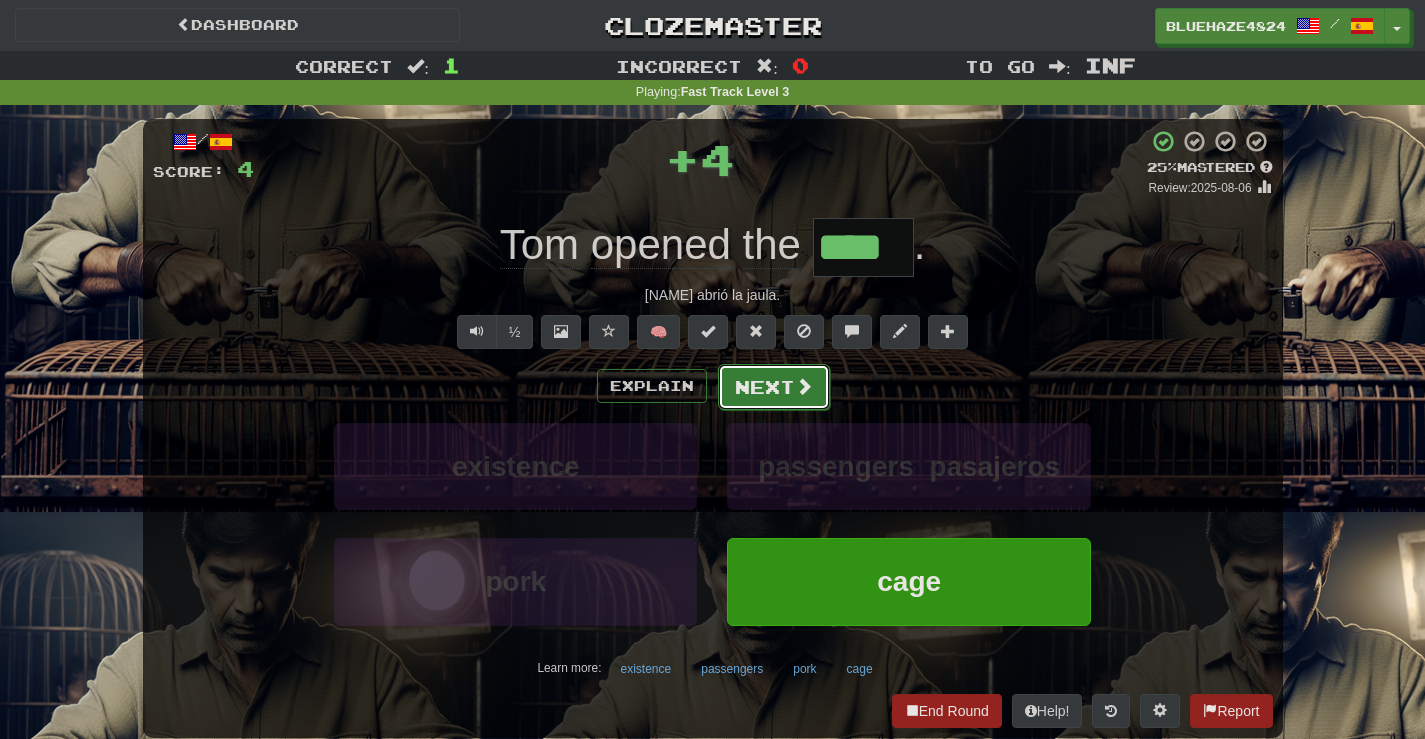 click at bounding box center [804, 386] 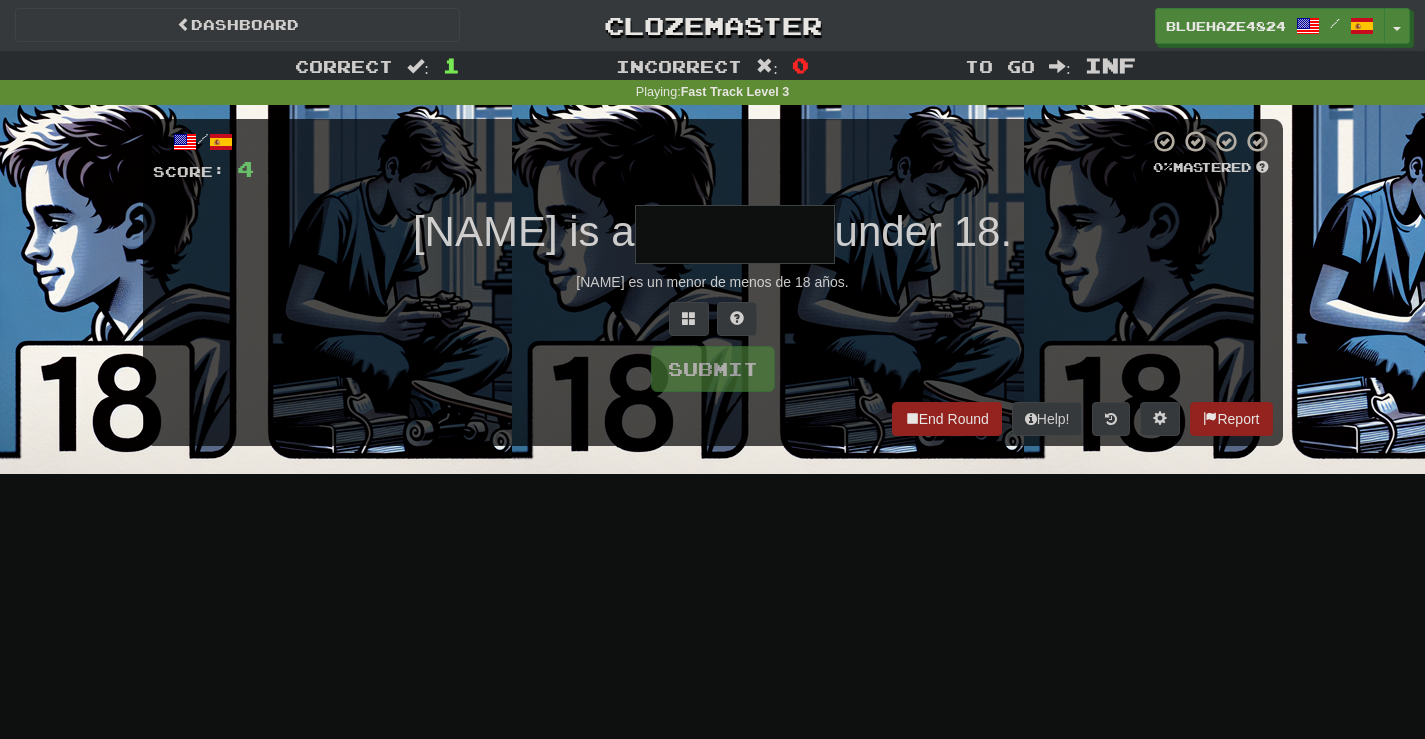 click at bounding box center [735, 234] 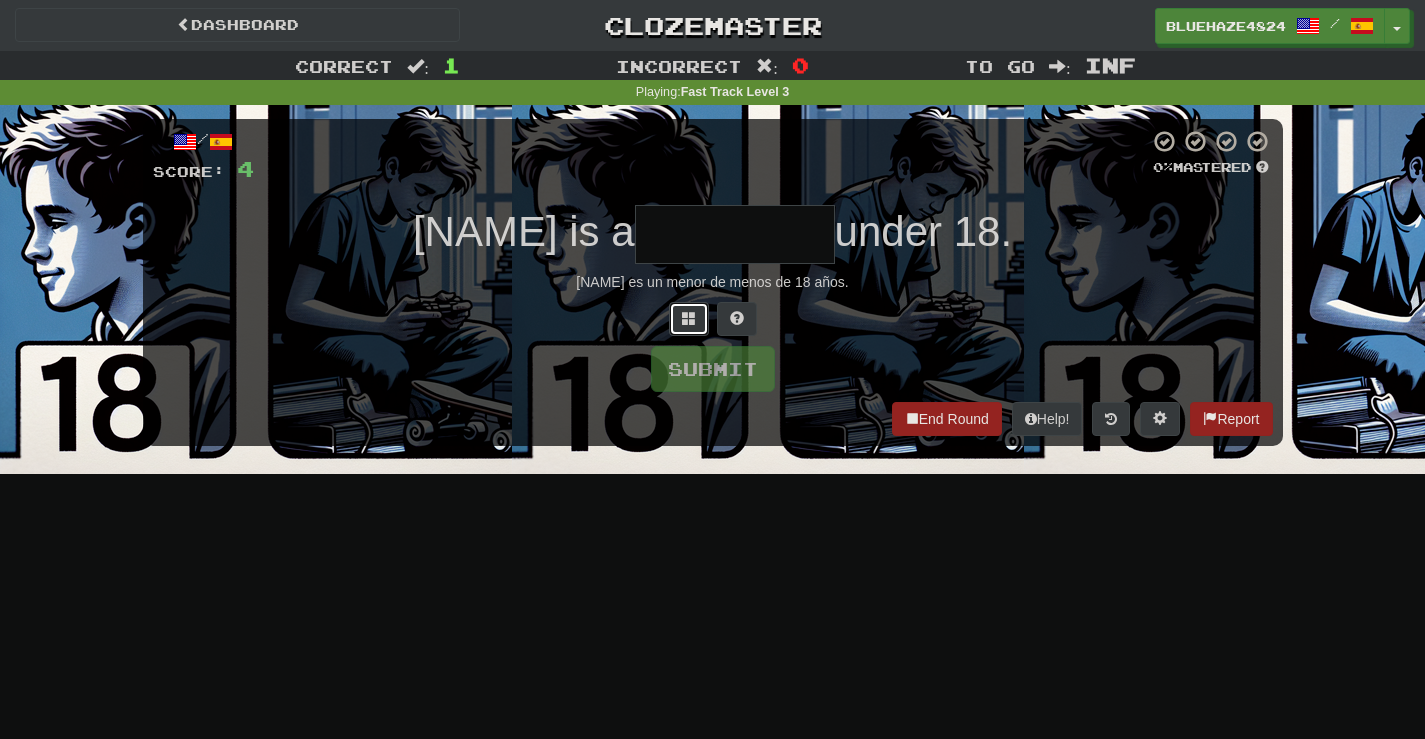 click at bounding box center (689, 318) 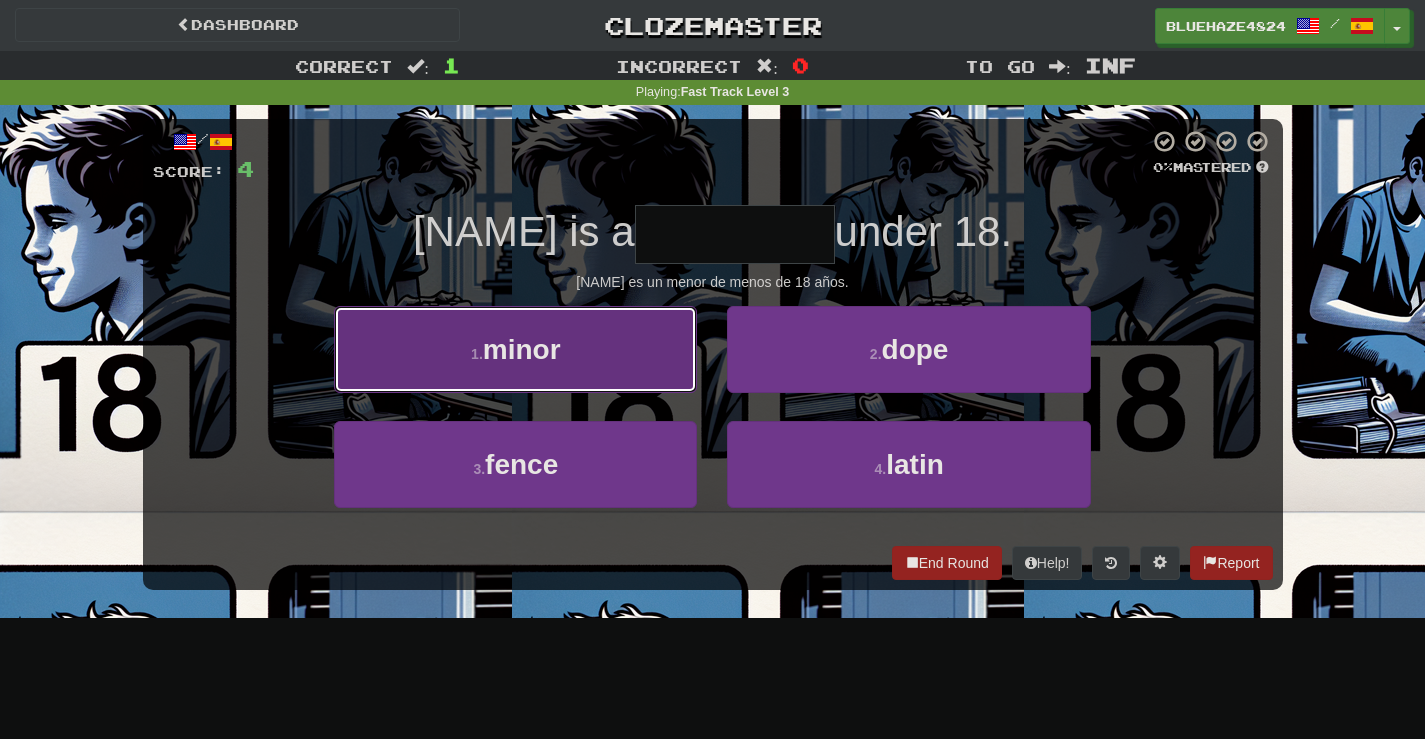 click on "1 .  minor" at bounding box center [515, 349] 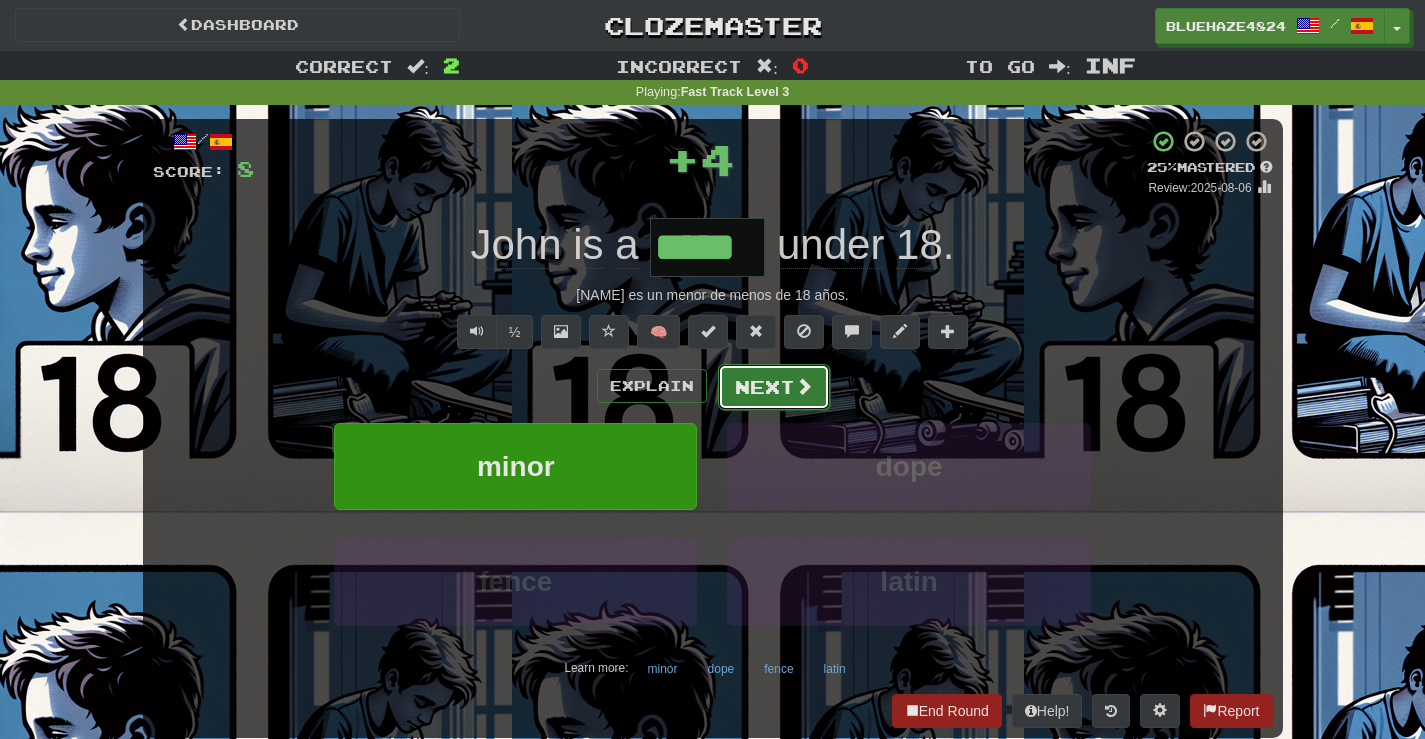 click at bounding box center [804, 386] 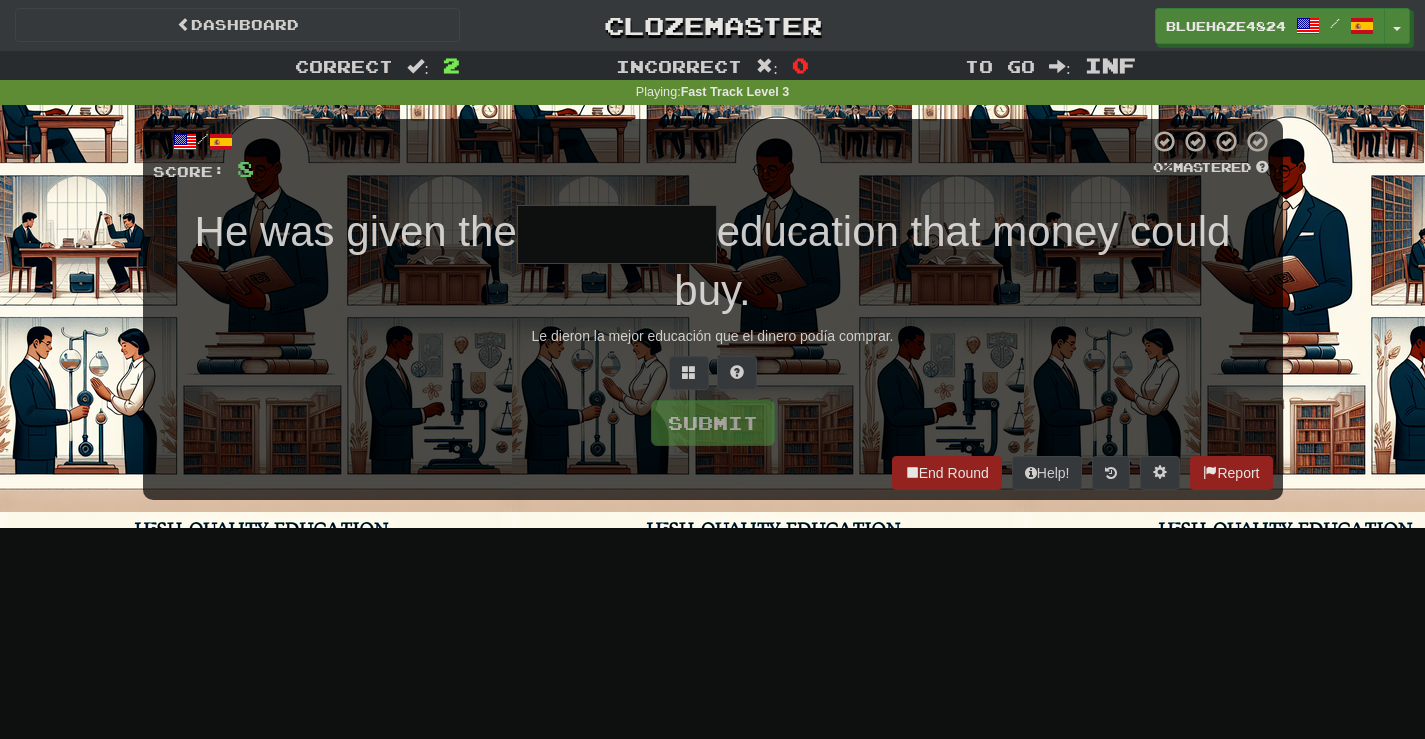 click at bounding box center (617, 234) 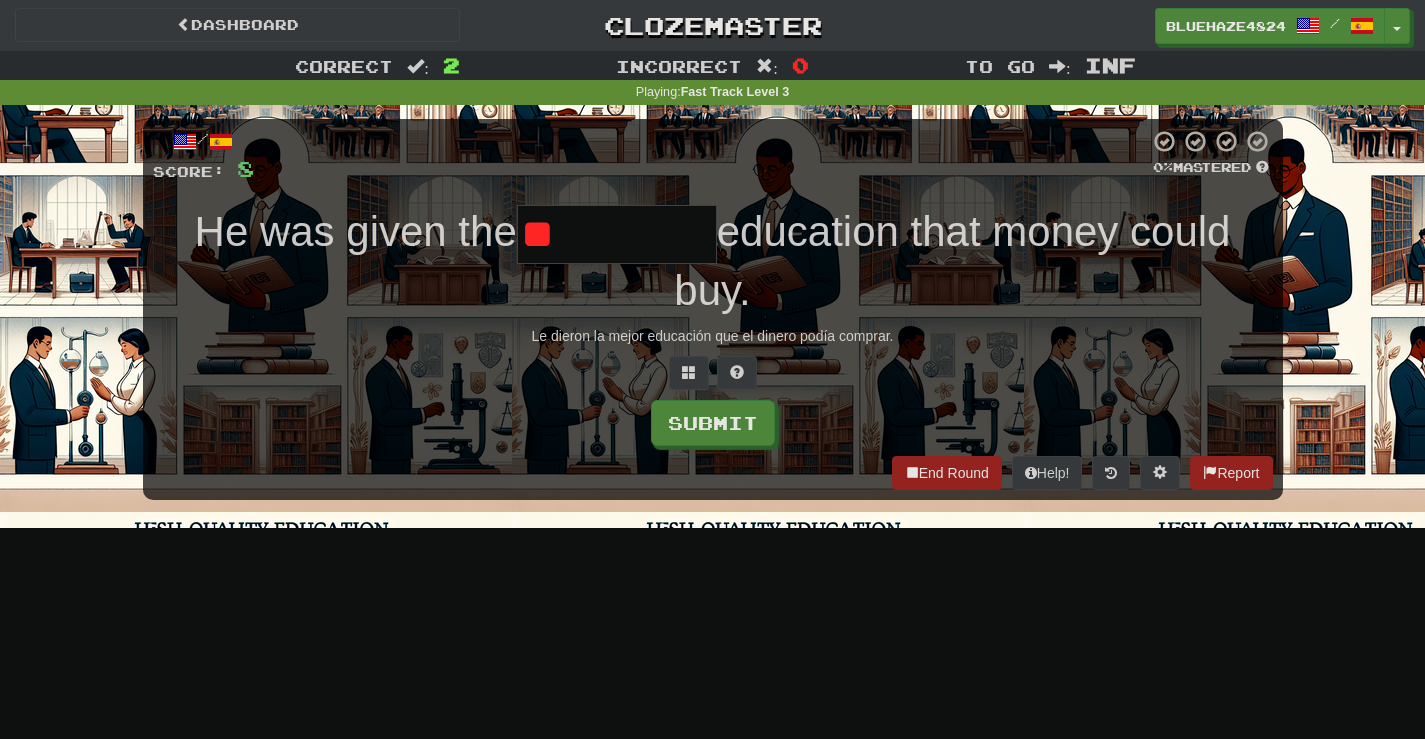 type on "*" 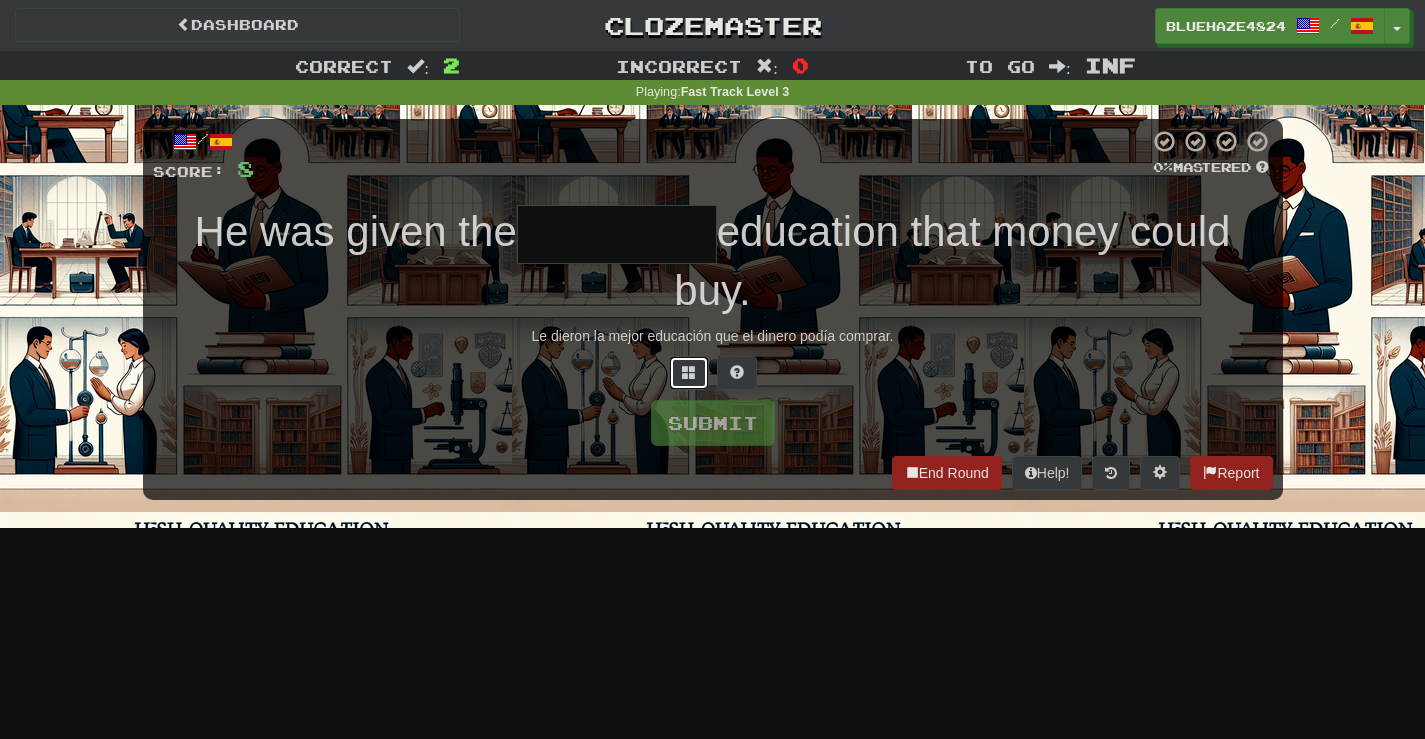 click at bounding box center [689, 373] 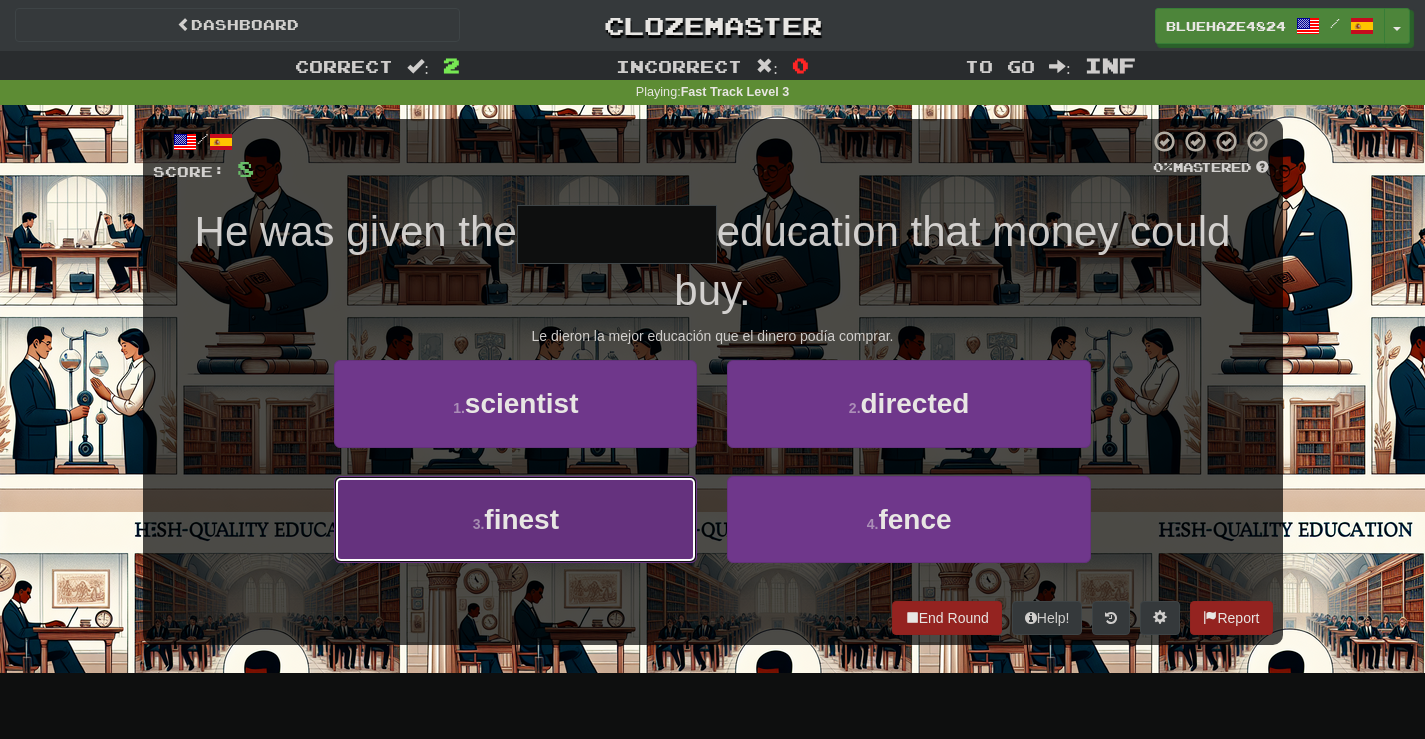 click on "finest" at bounding box center [521, 519] 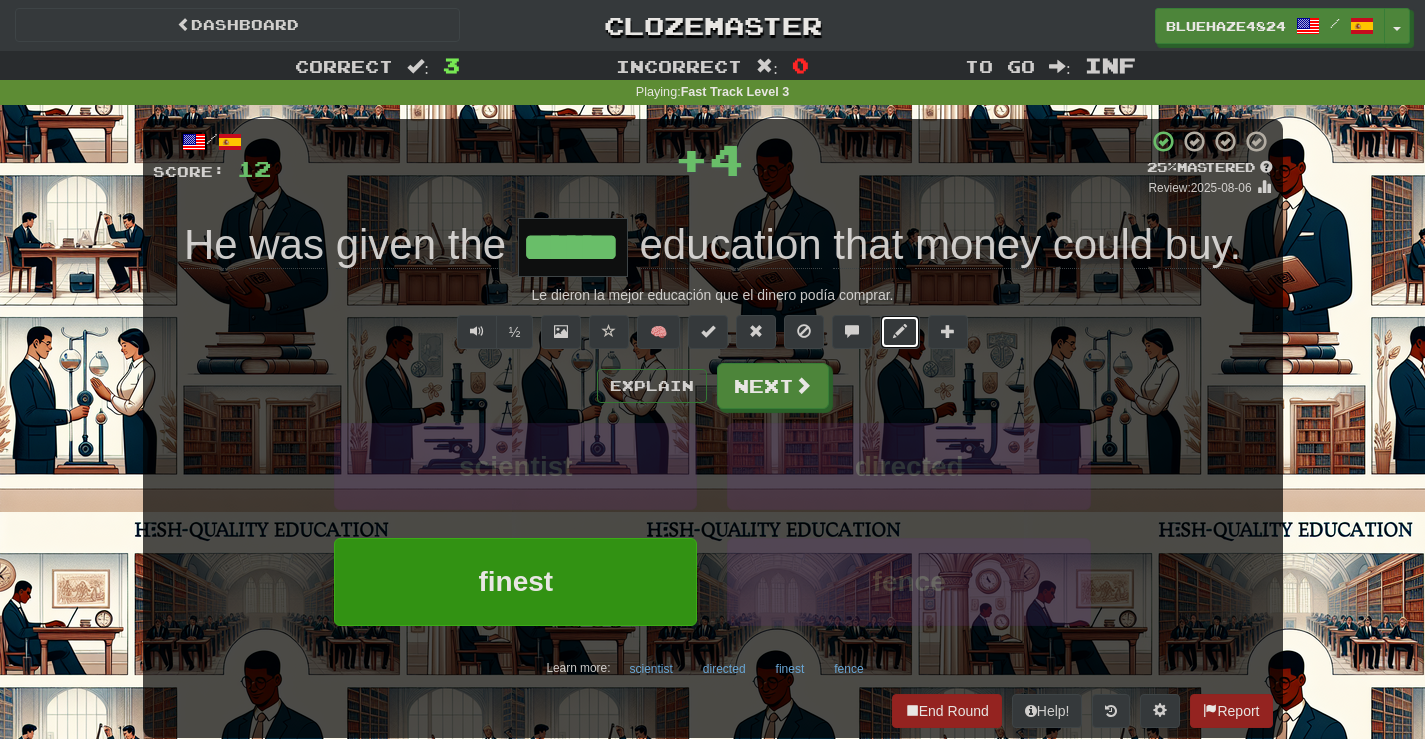 click at bounding box center [900, 331] 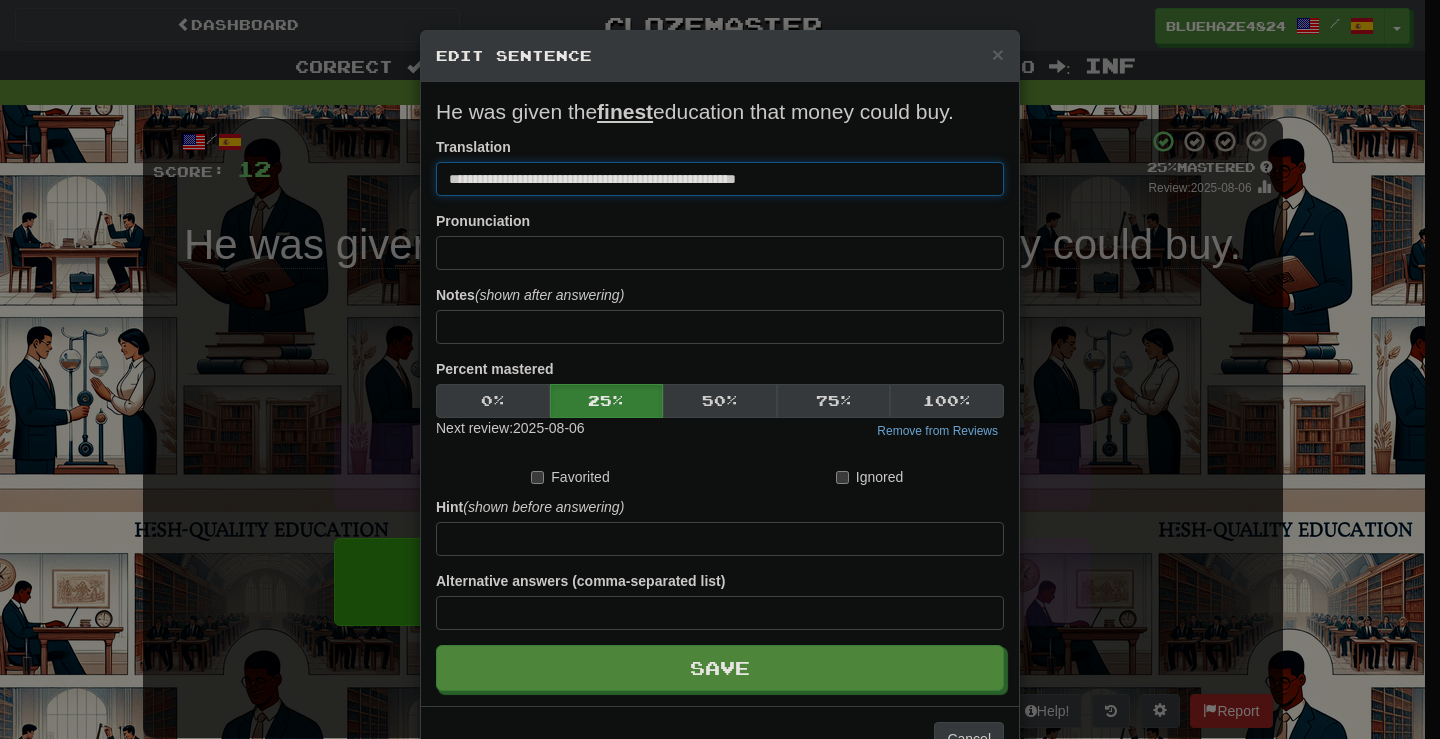 drag, startPoint x: 557, startPoint y: 178, endPoint x: 516, endPoint y: 180, distance: 41.04875 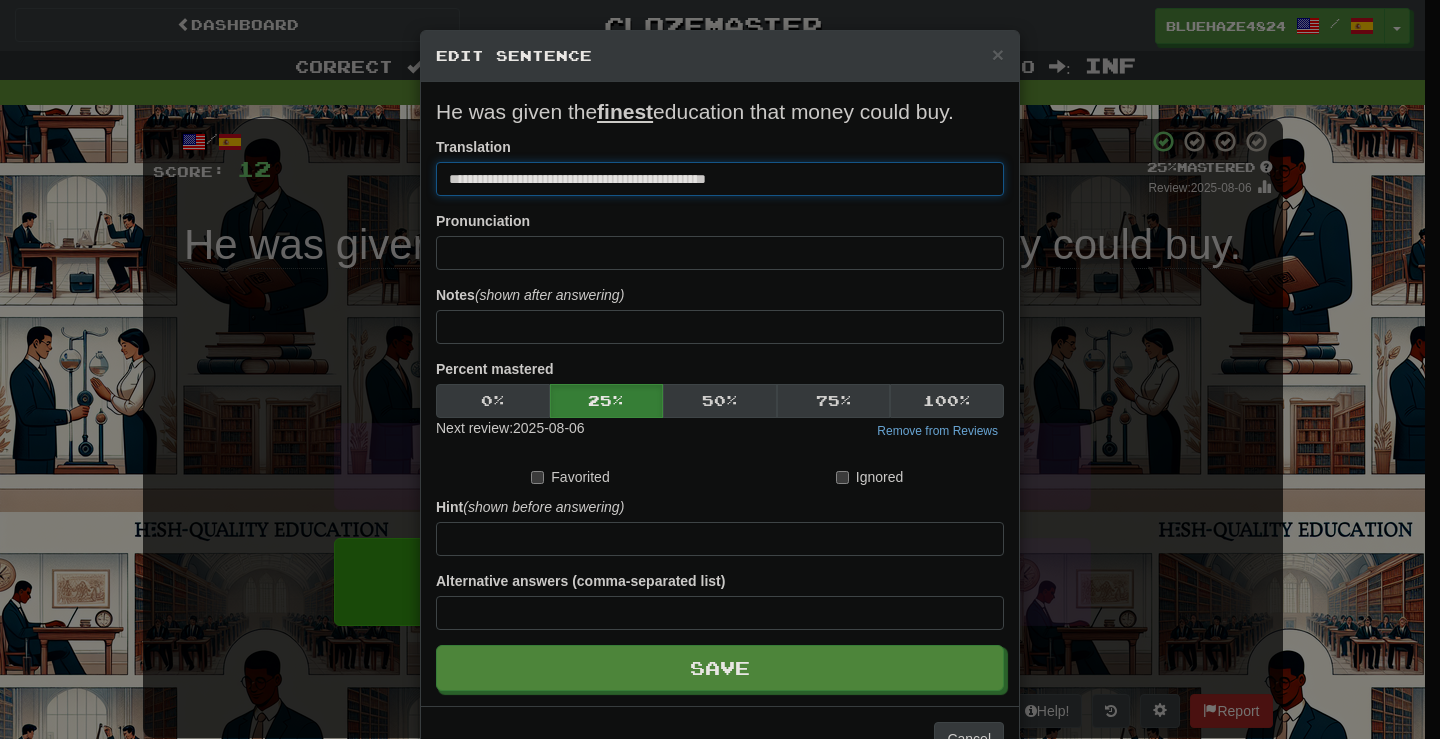 click on "**********" at bounding box center (720, 179) 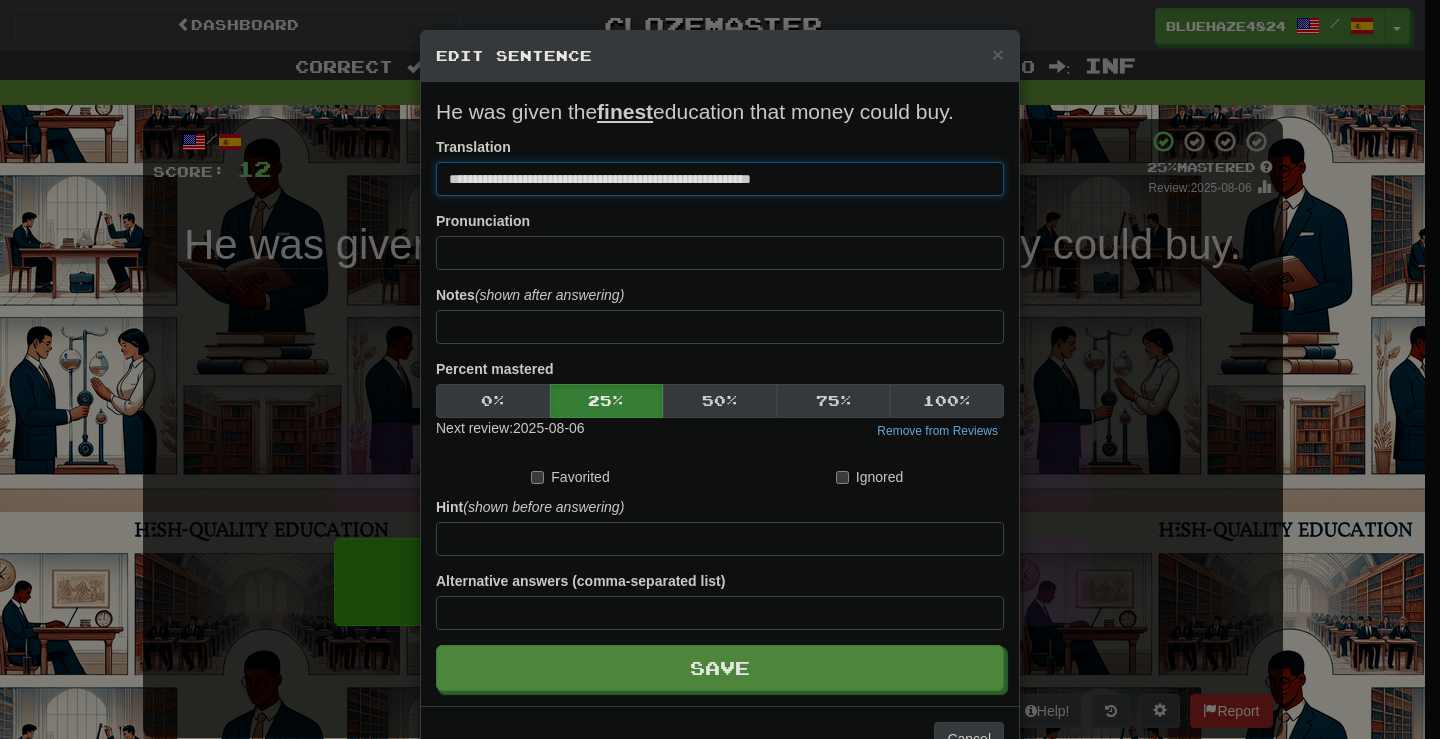 type on "**********" 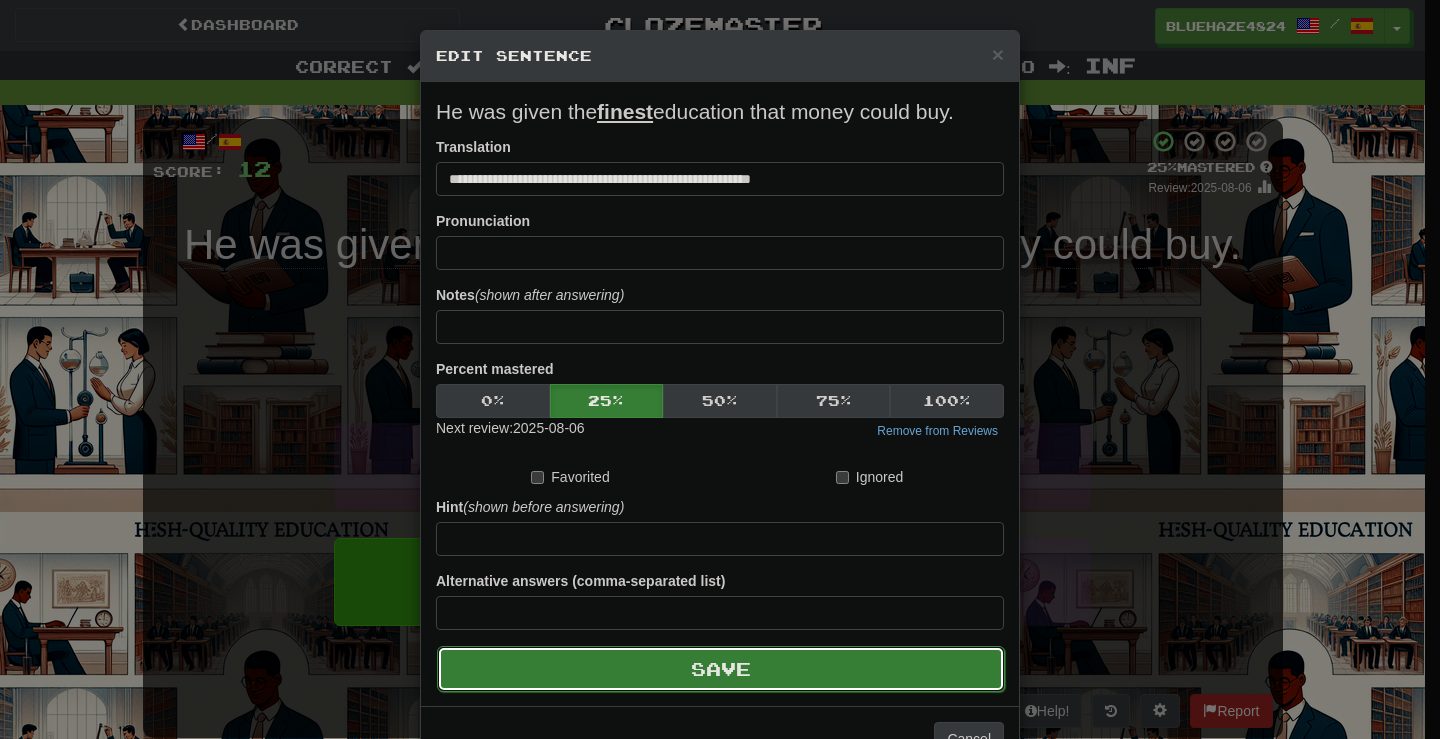click on "Save" at bounding box center (721, 669) 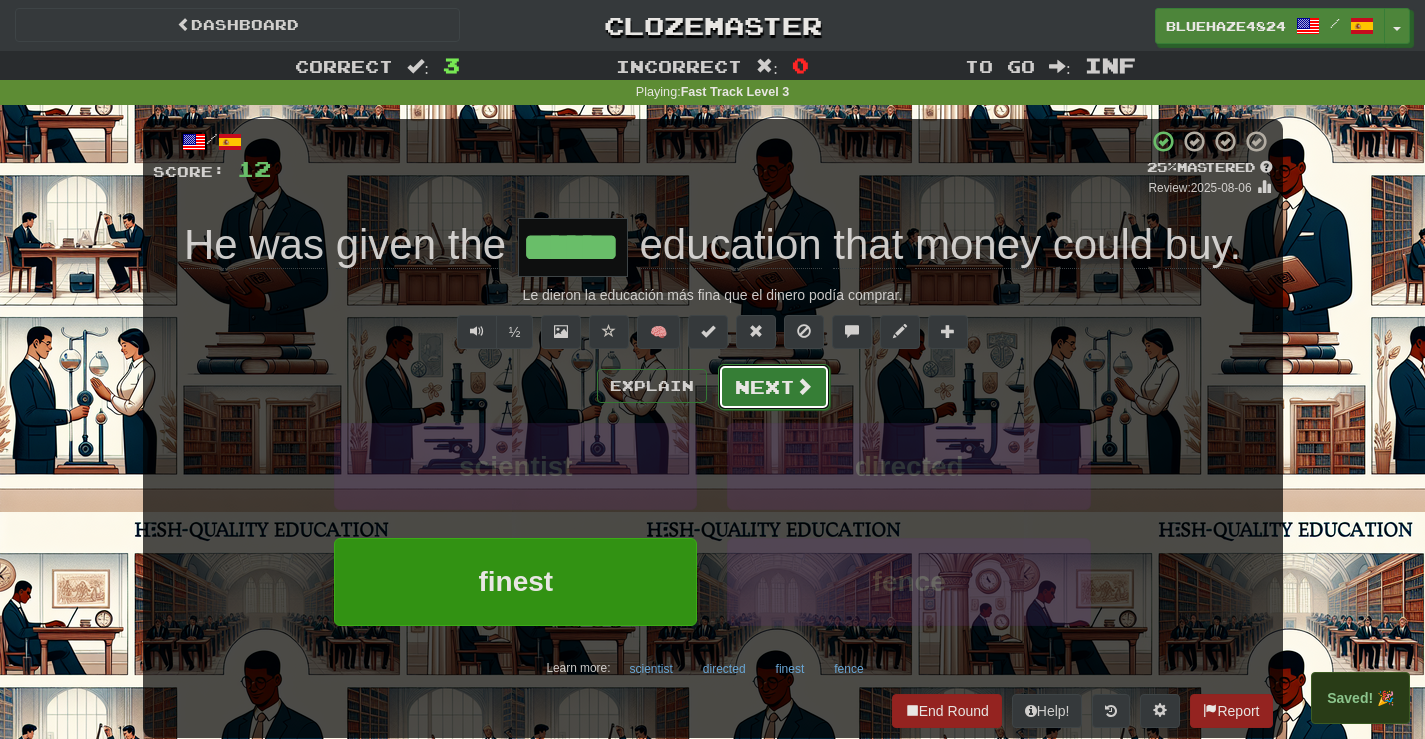 click on "Next" at bounding box center (774, 387) 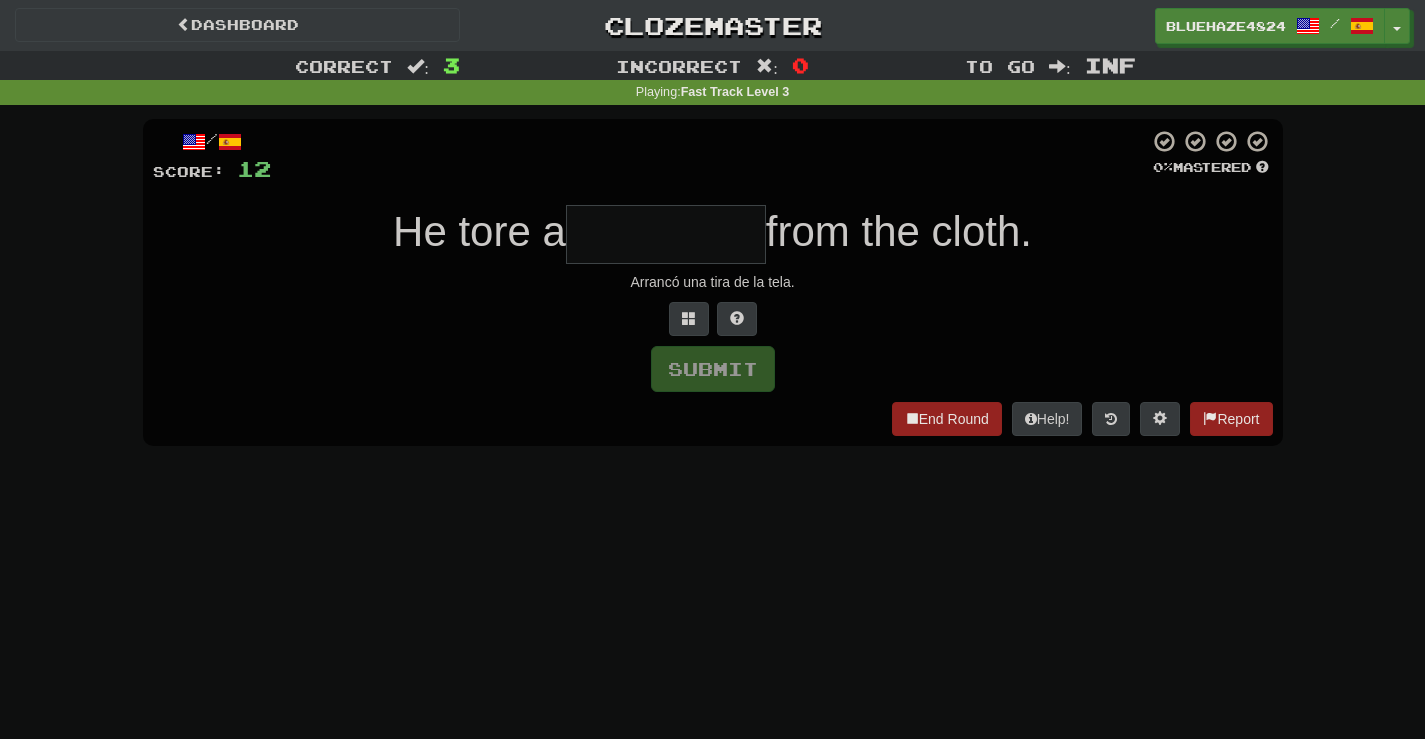 click at bounding box center (666, 234) 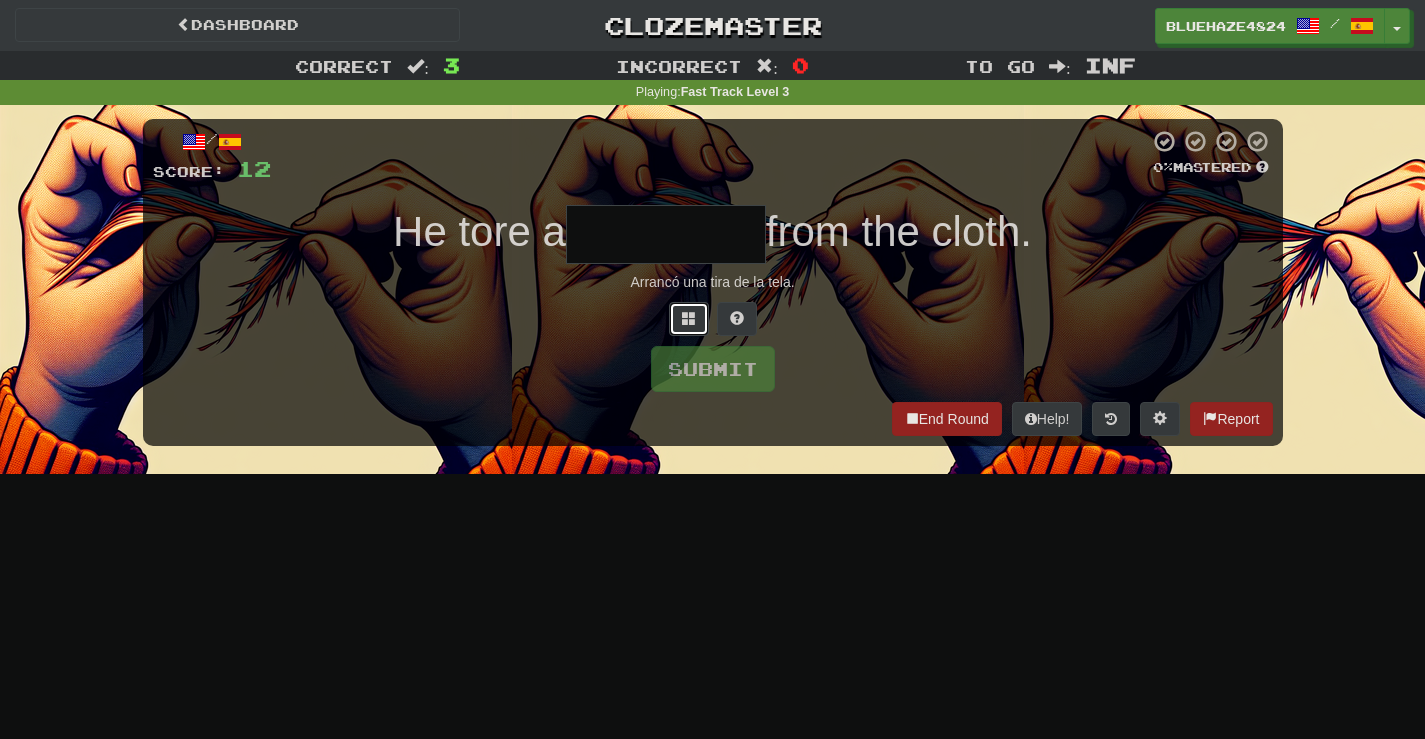 click at bounding box center (689, 318) 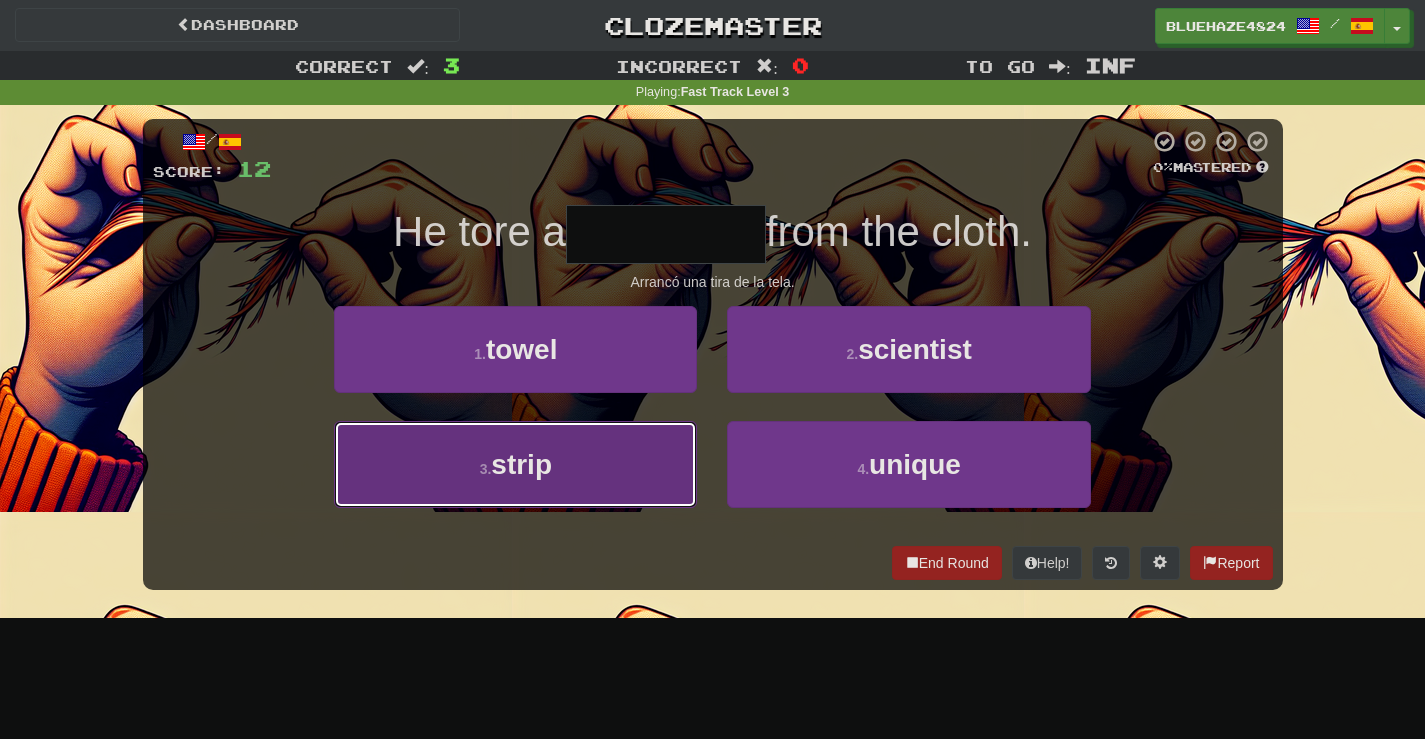 click on "3 .  strip" at bounding box center (515, 464) 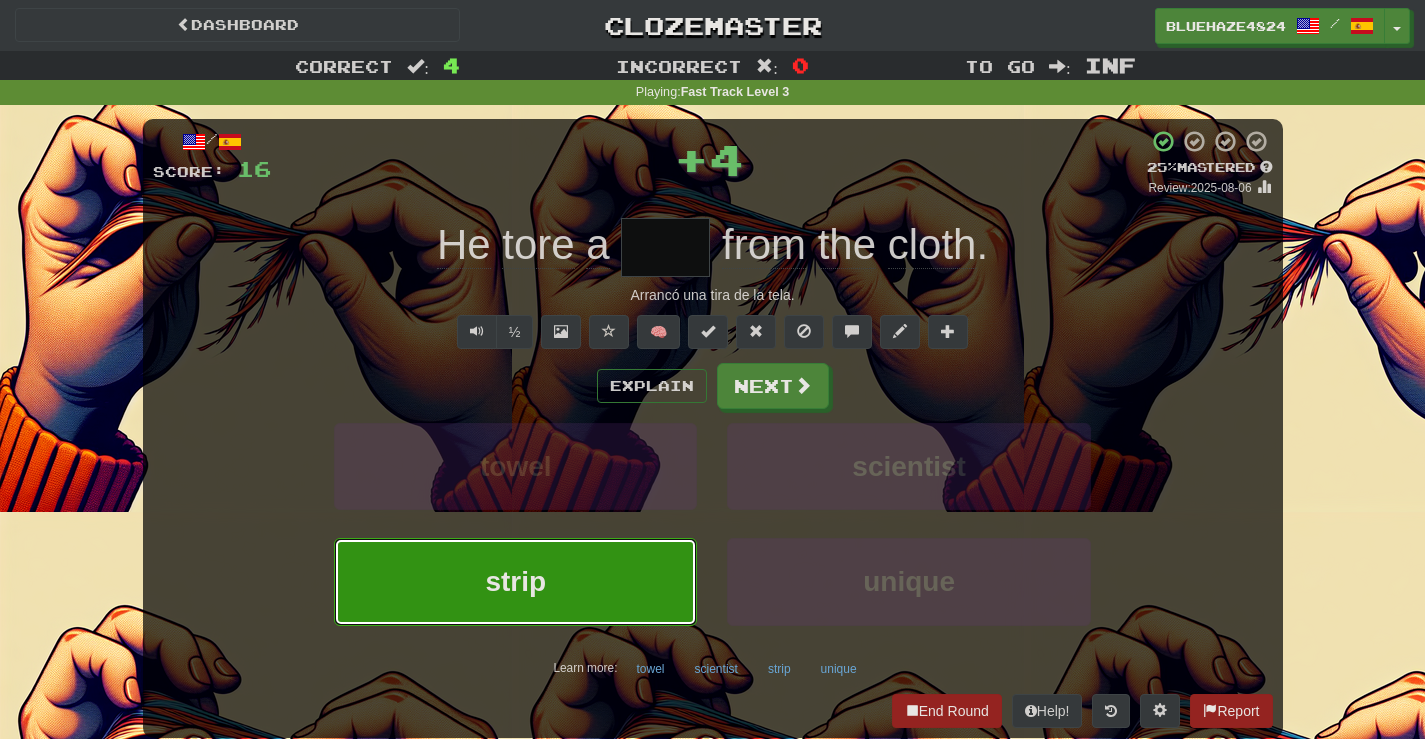 type on "*****" 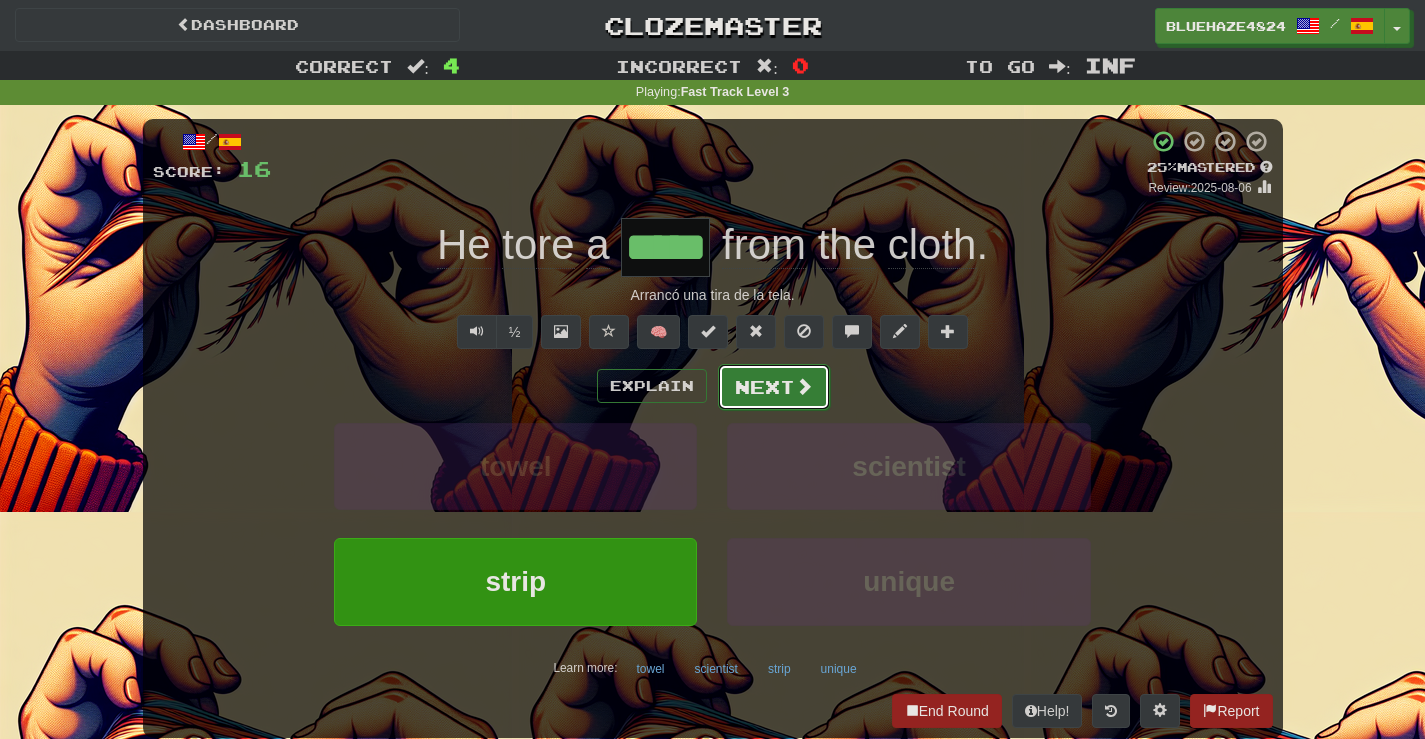 click on "Next" at bounding box center (774, 387) 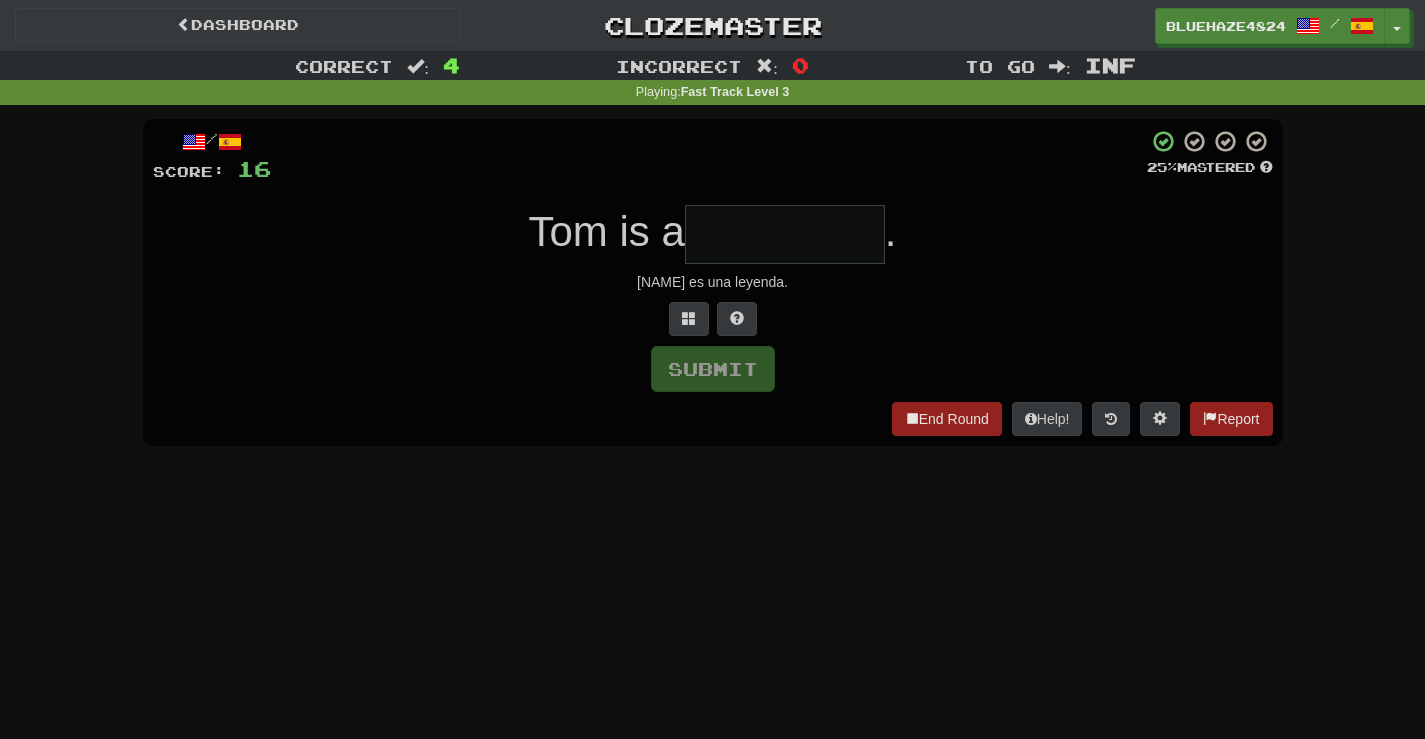 click at bounding box center [785, 234] 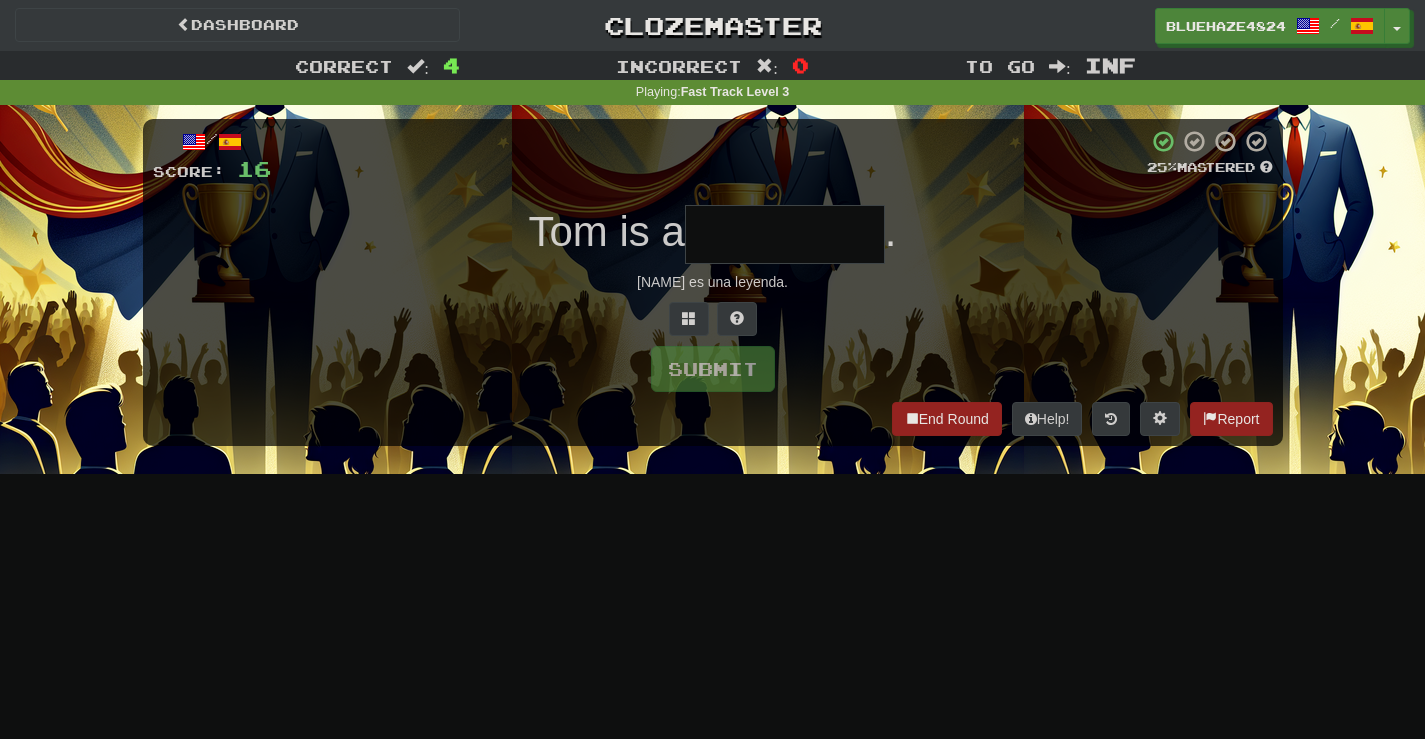 click at bounding box center (785, 234) 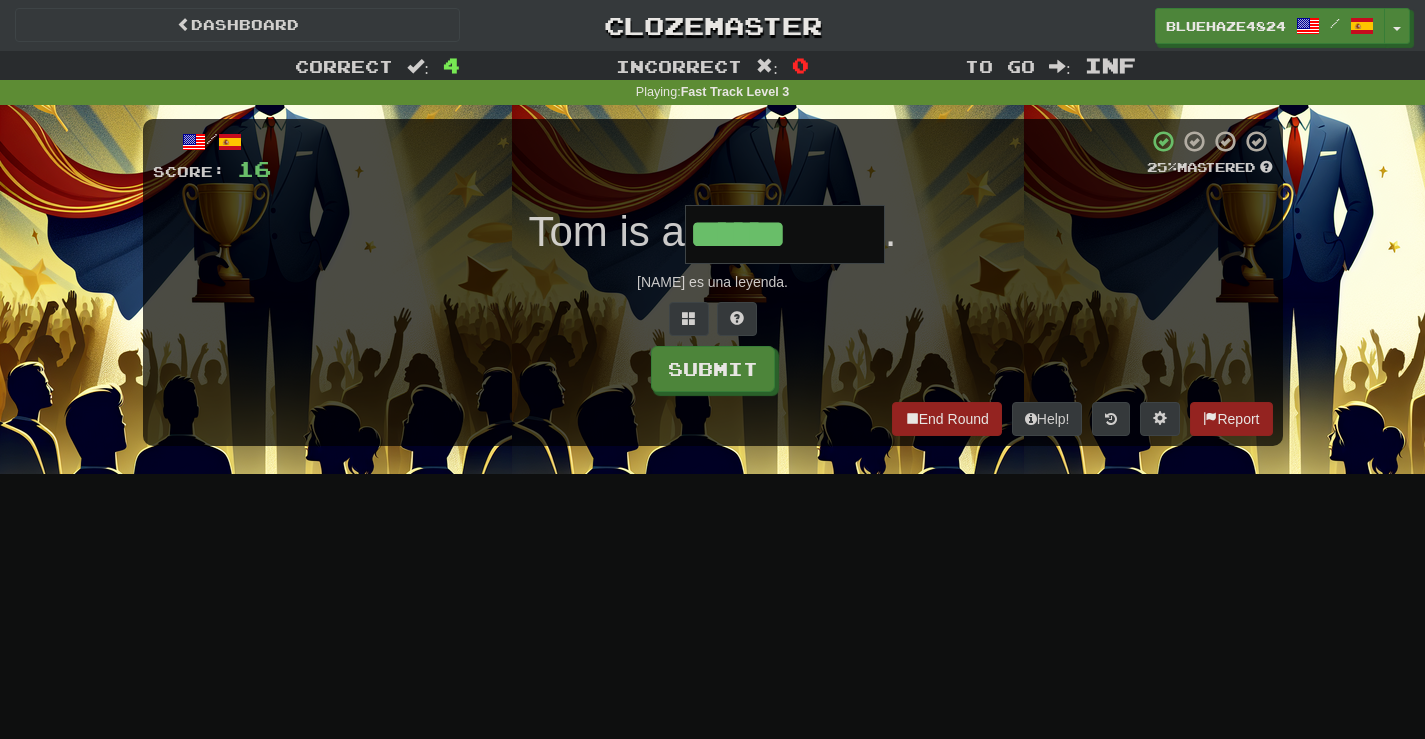 type on "******" 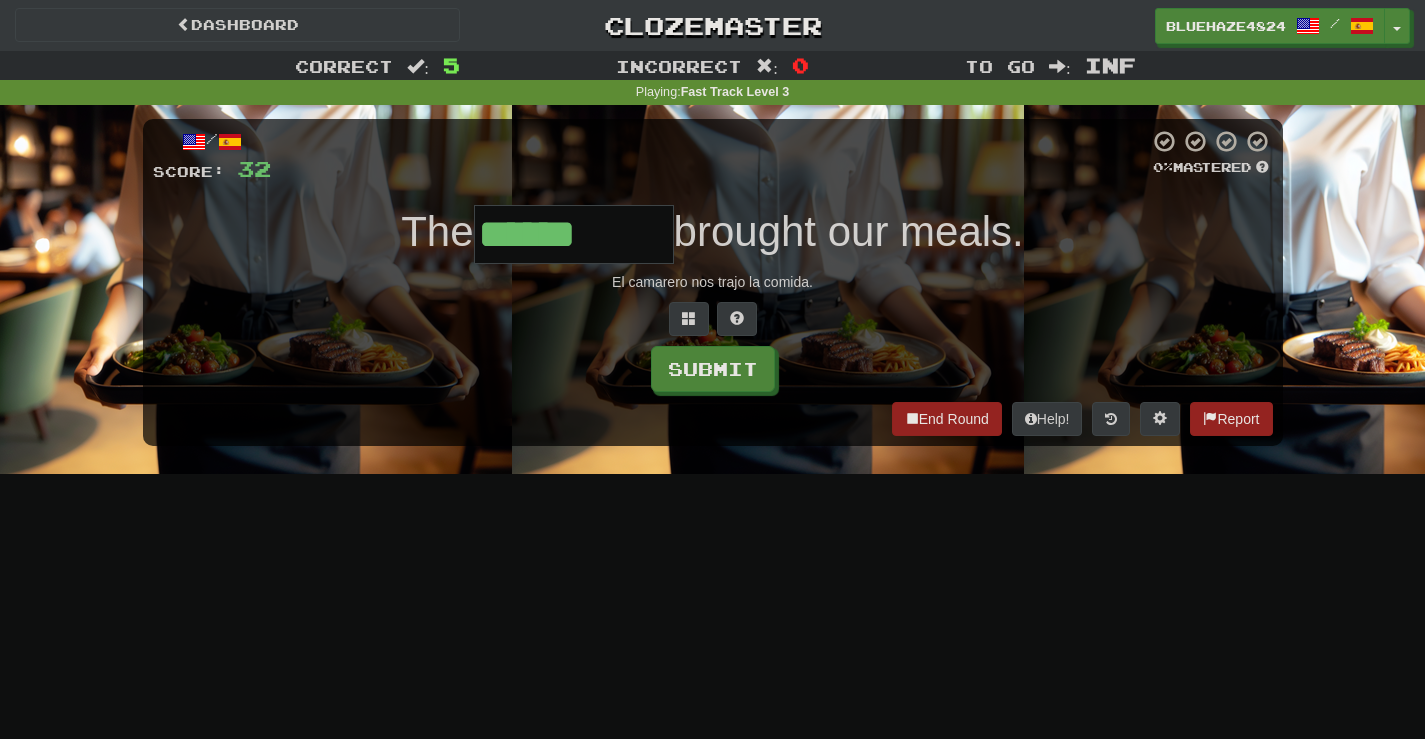 type on "******" 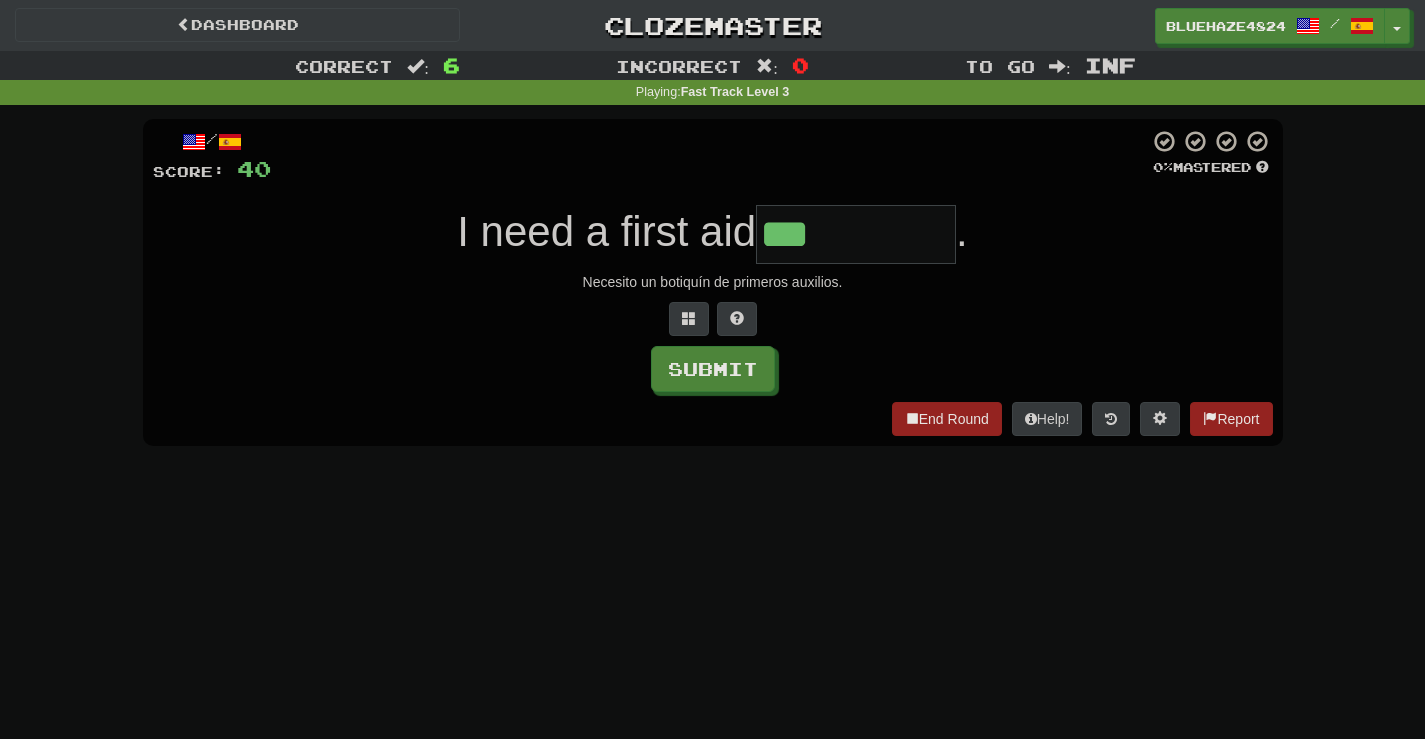 type on "***" 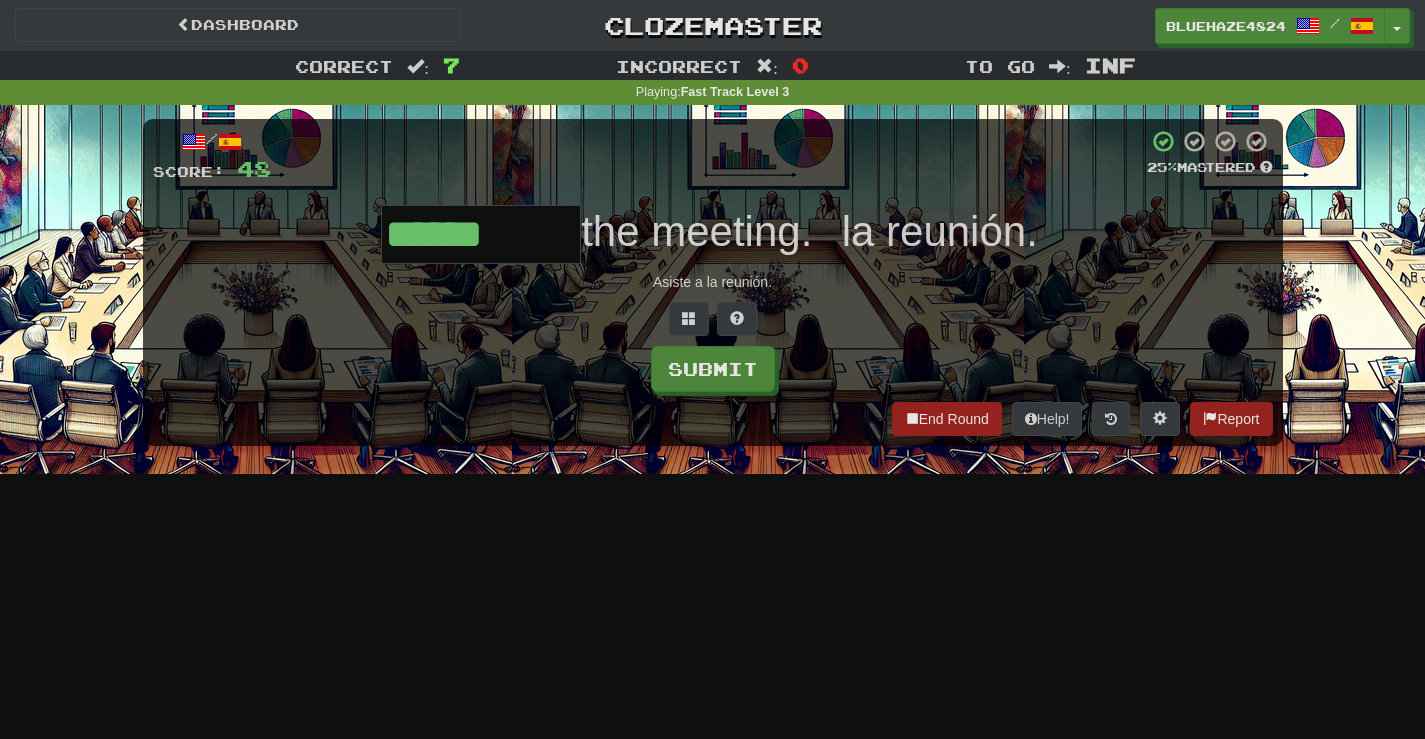 type on "******" 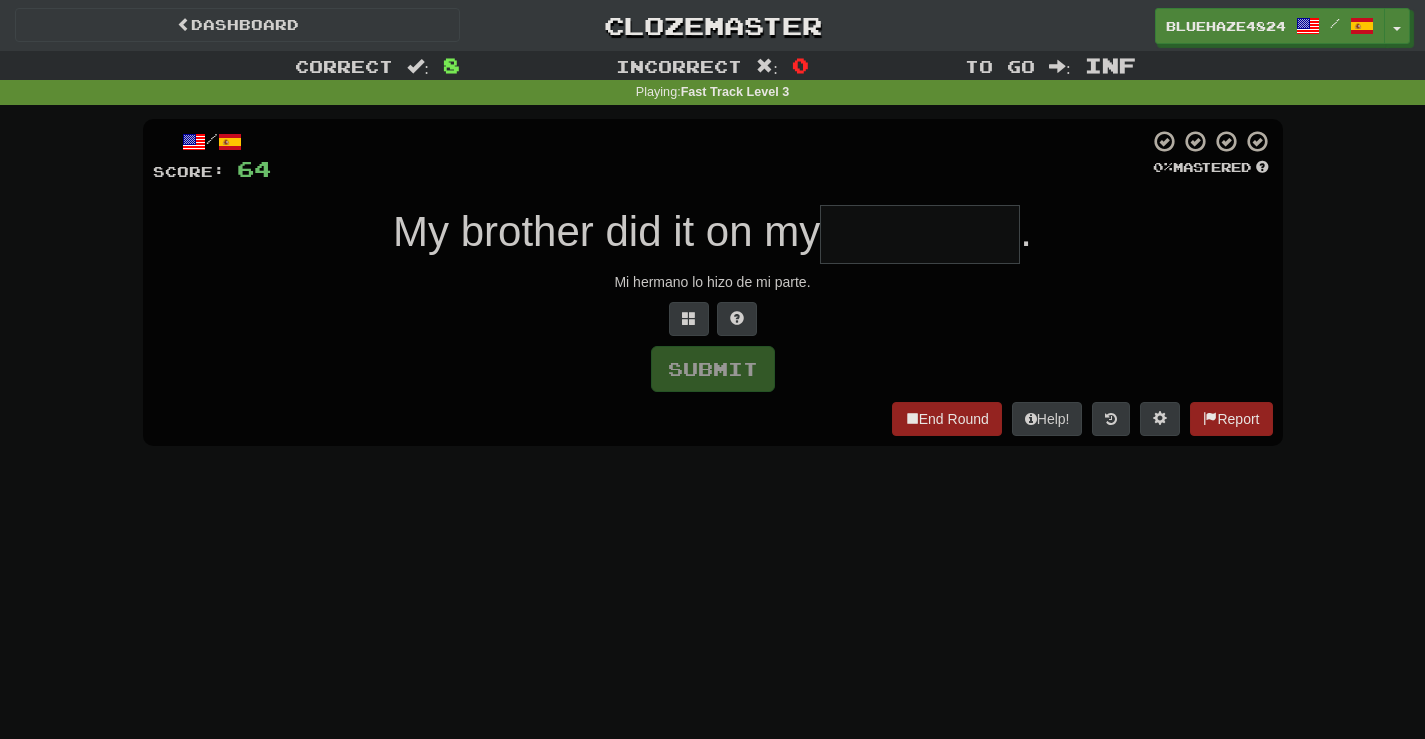 type on "*" 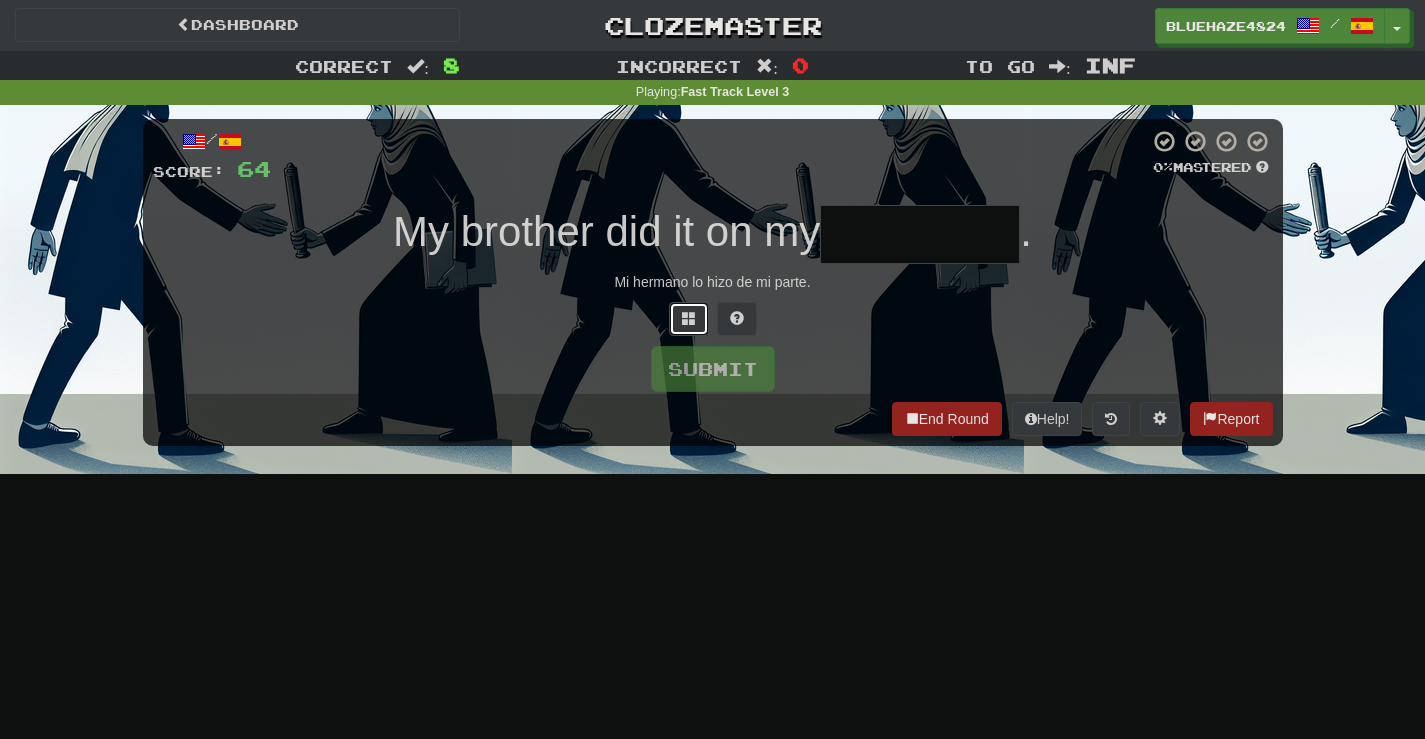 click at bounding box center [689, 318] 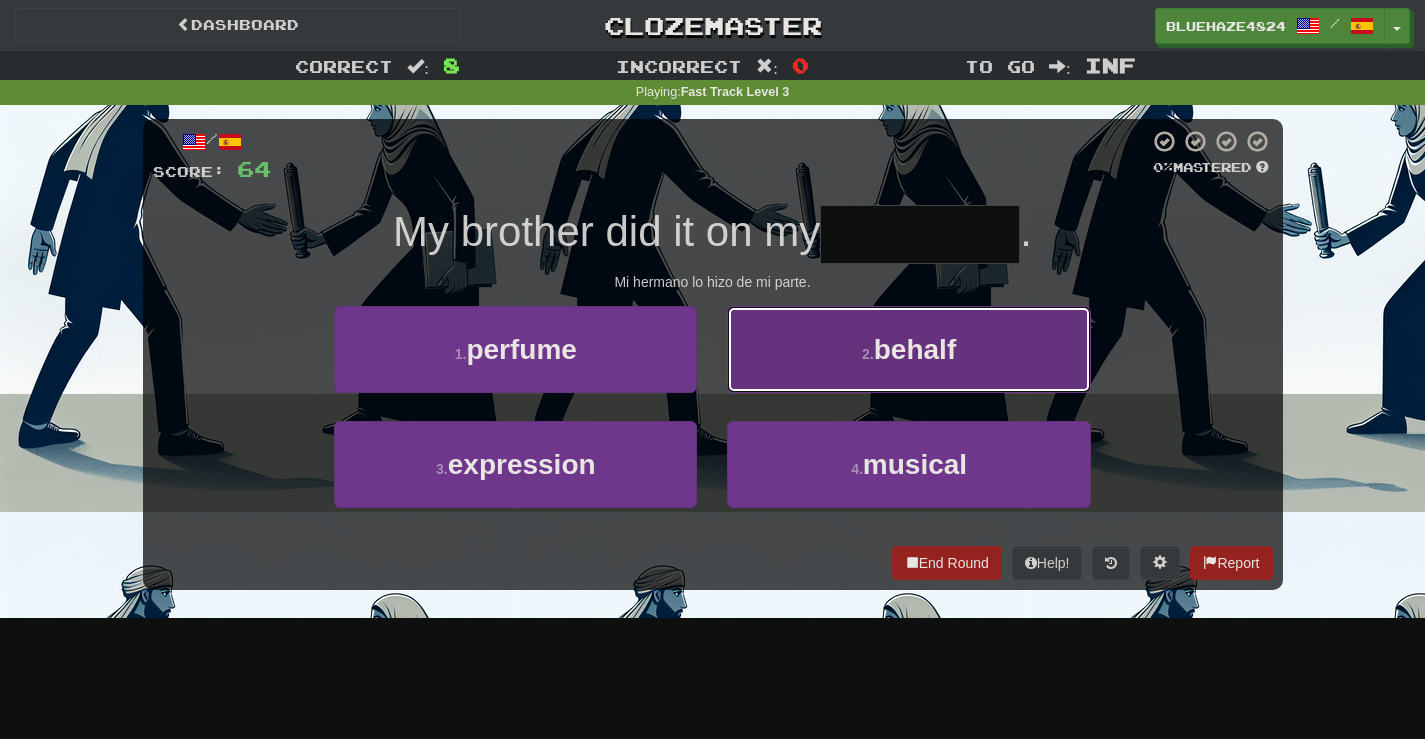 click on "2 .  behalf" at bounding box center (908, 349) 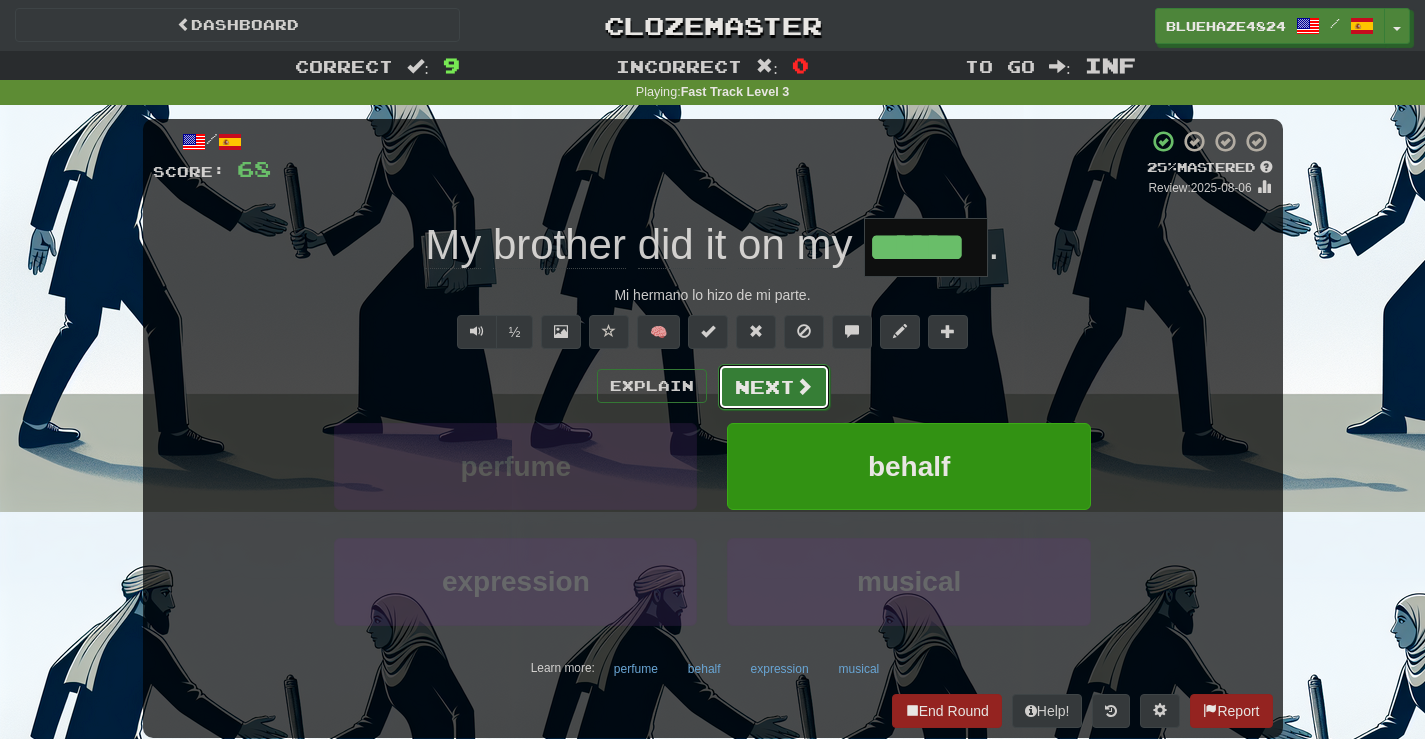 click on "Next" at bounding box center (774, 387) 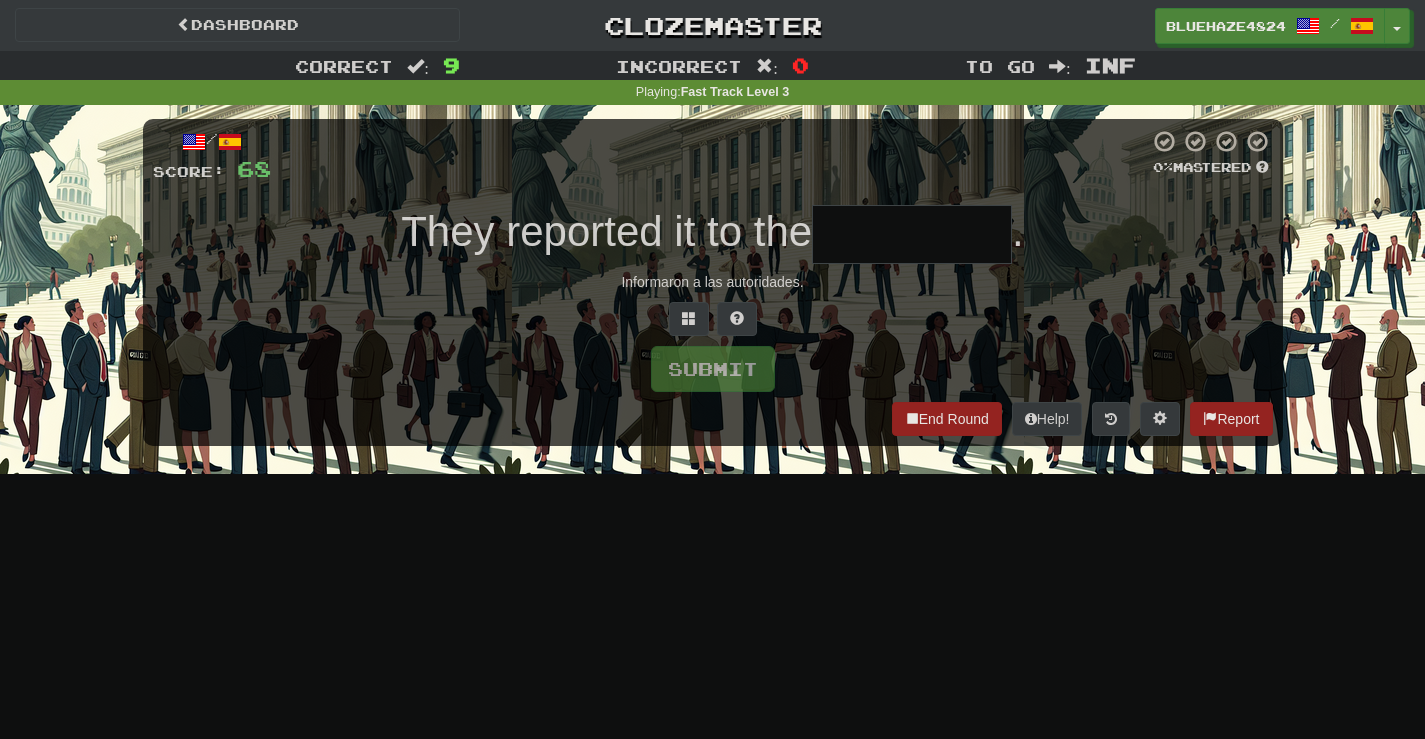 click at bounding box center (912, 234) 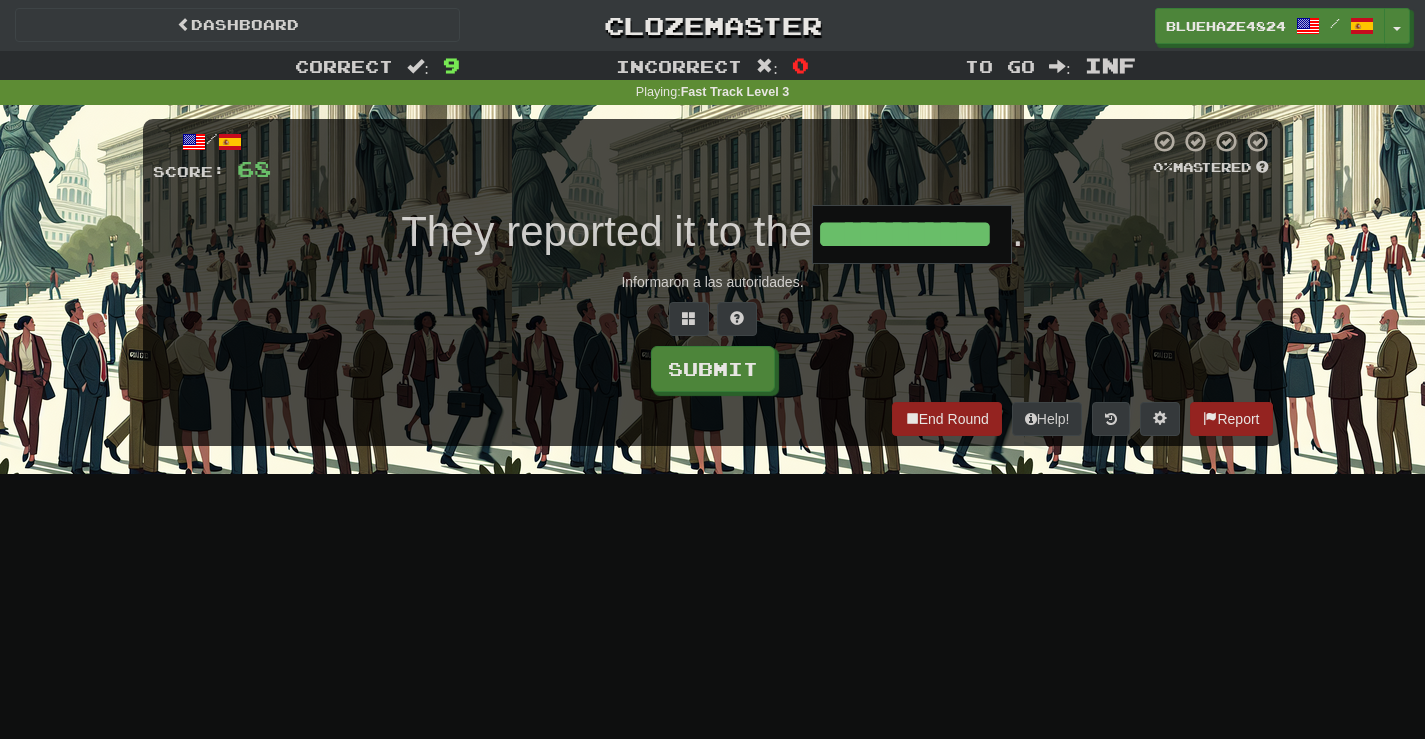 scroll, scrollTop: 0, scrollLeft: 1, axis: horizontal 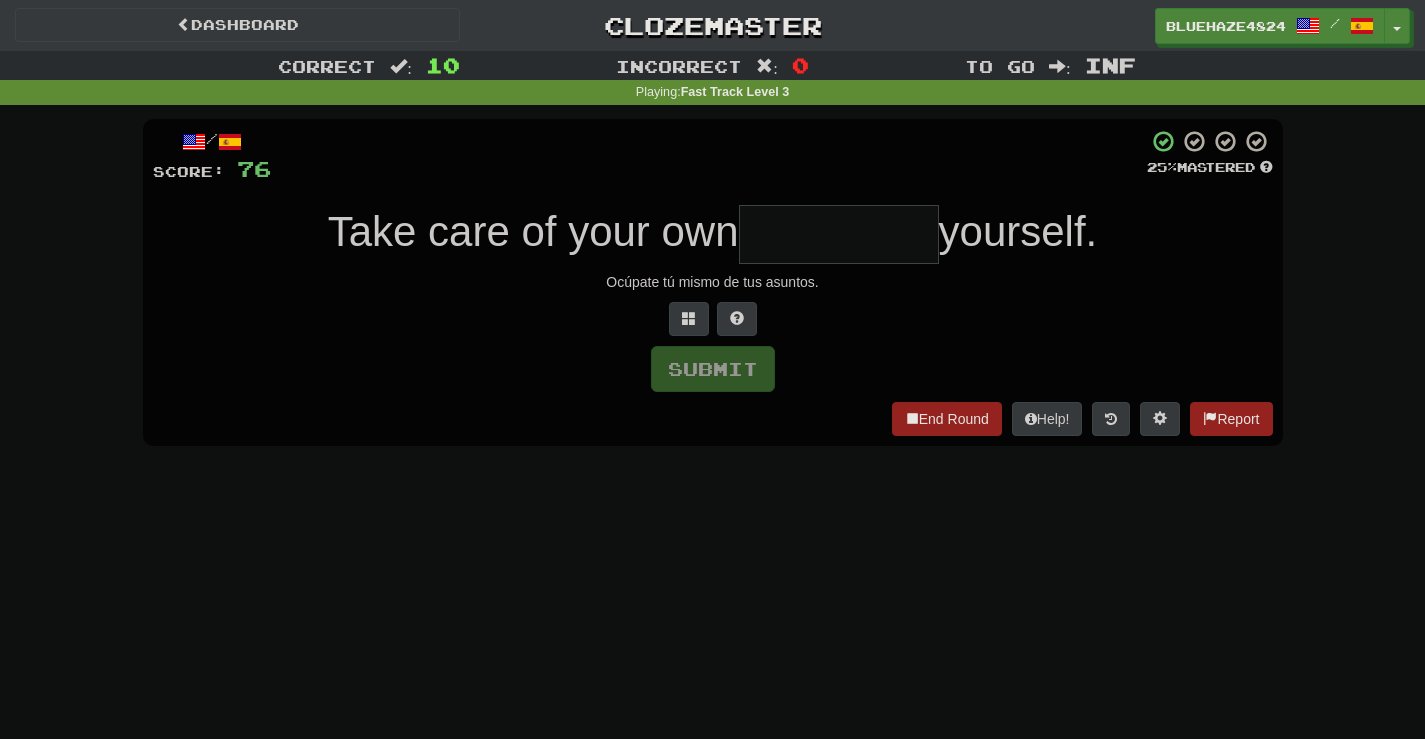 type on "*" 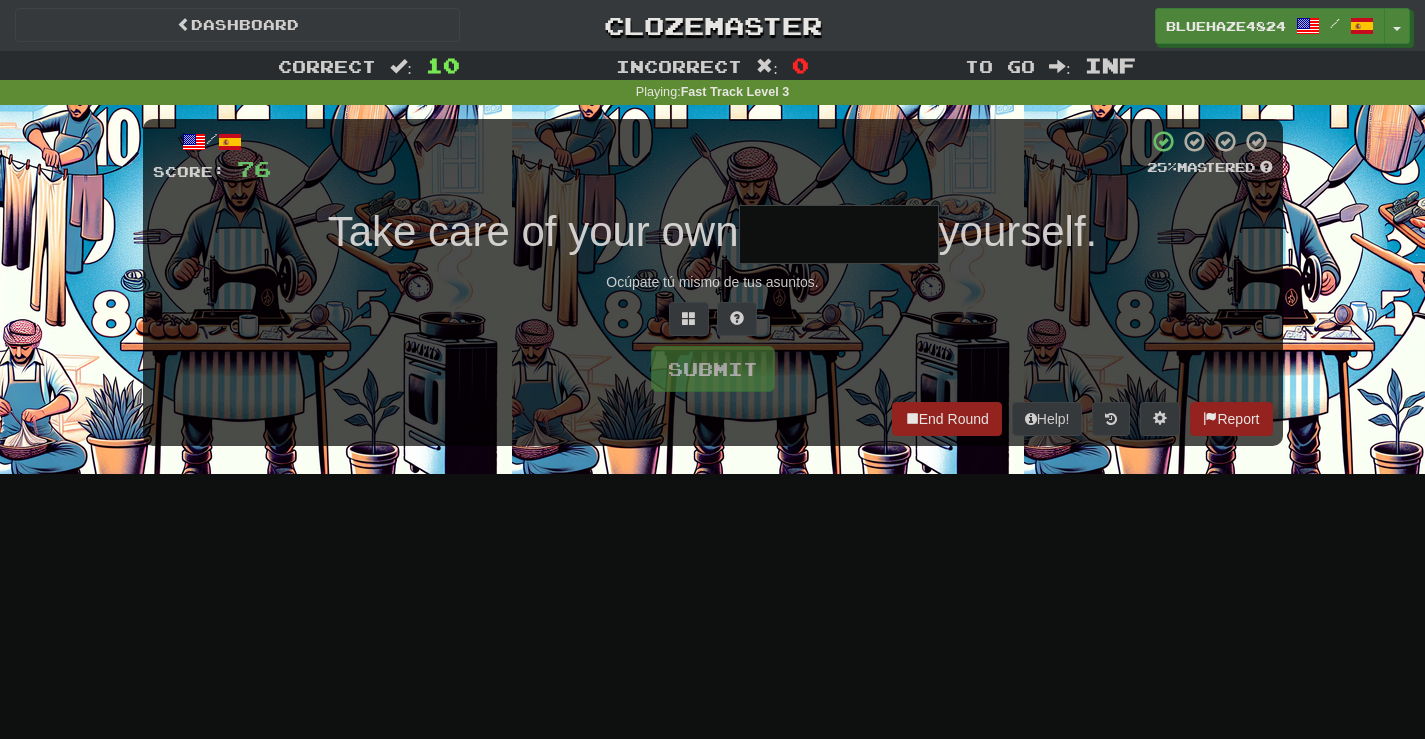 type on "*" 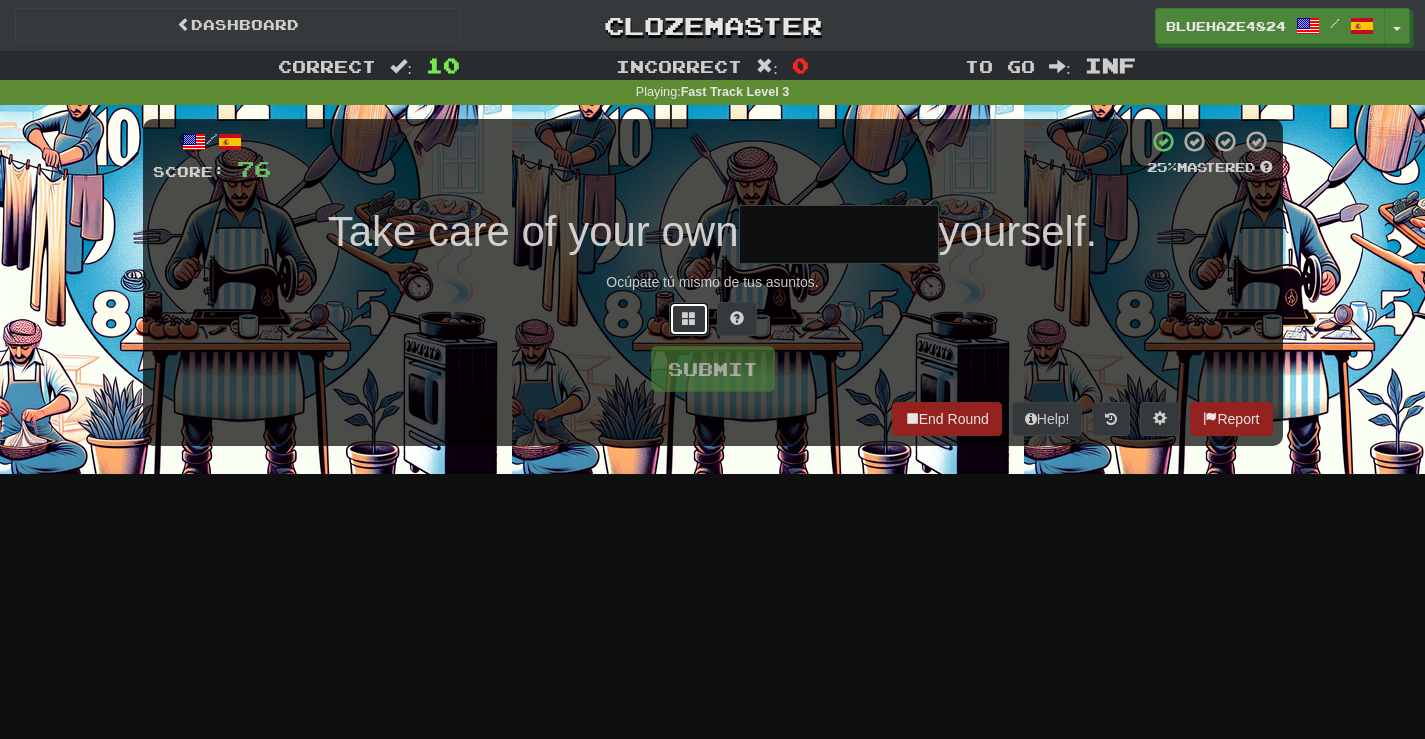 click at bounding box center [689, 319] 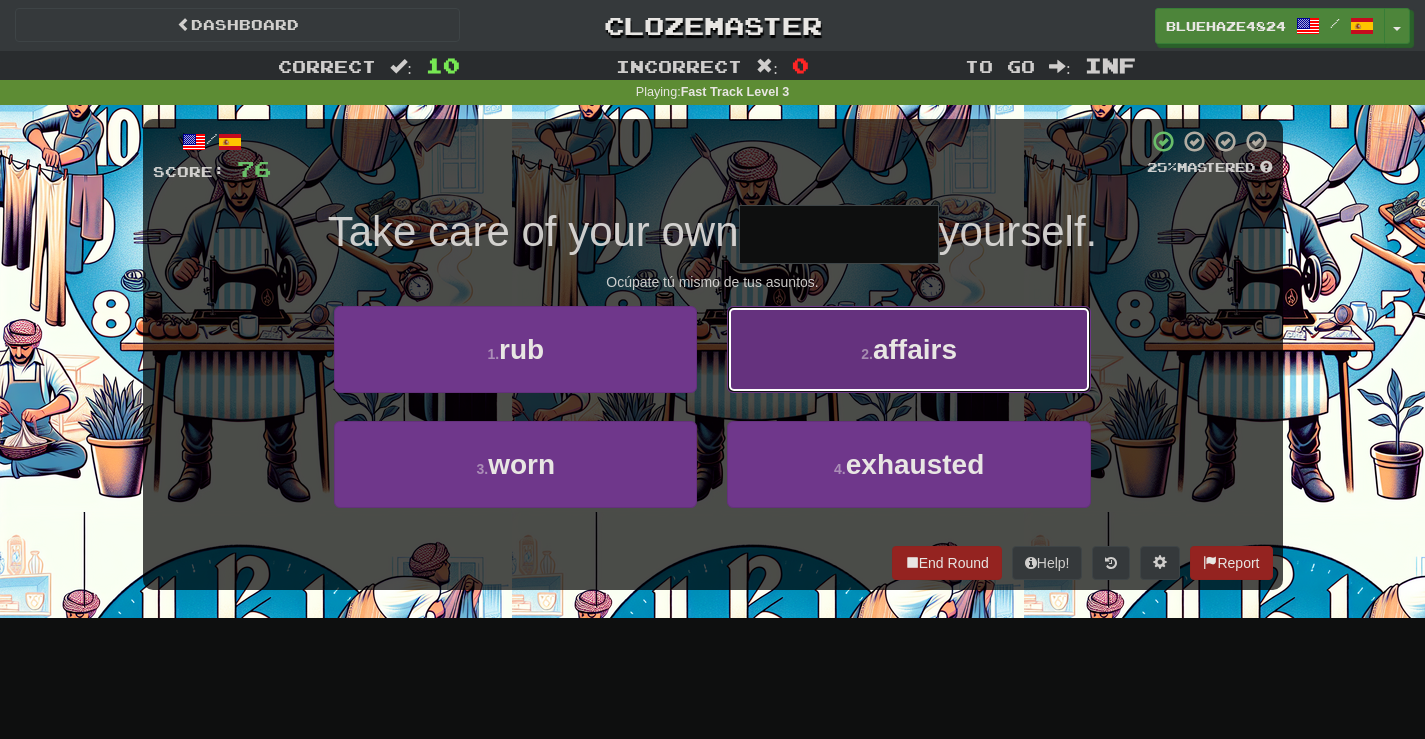 click on "affairs" at bounding box center (915, 349) 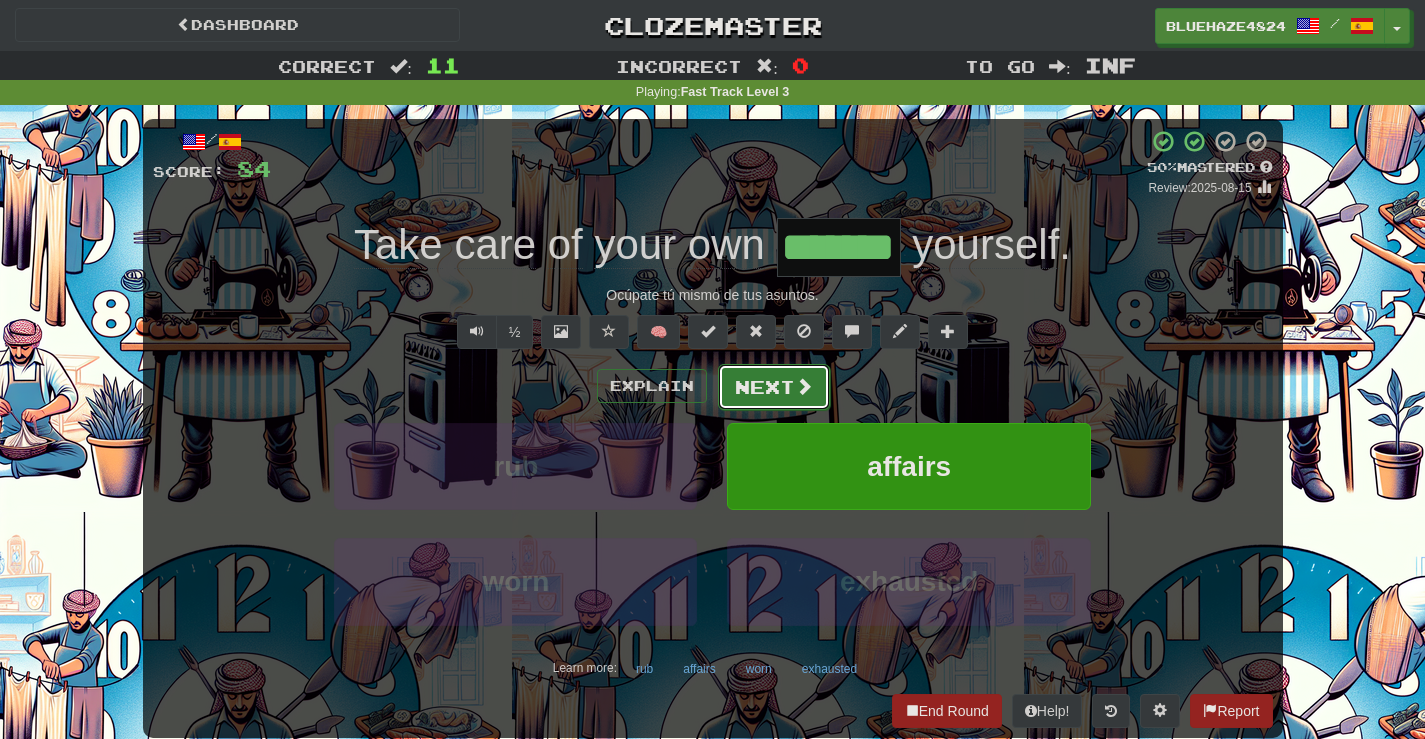 click on "Next" at bounding box center [774, 387] 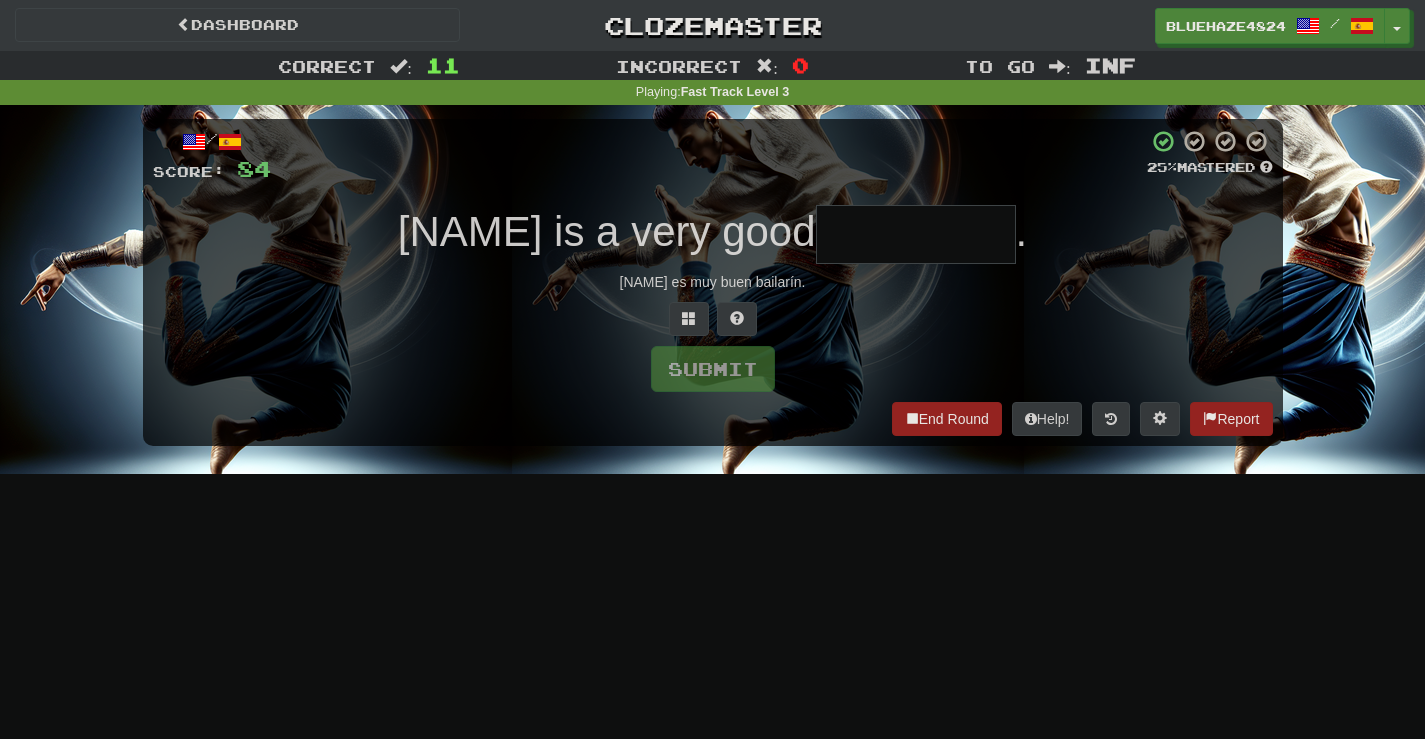 click at bounding box center (916, 234) 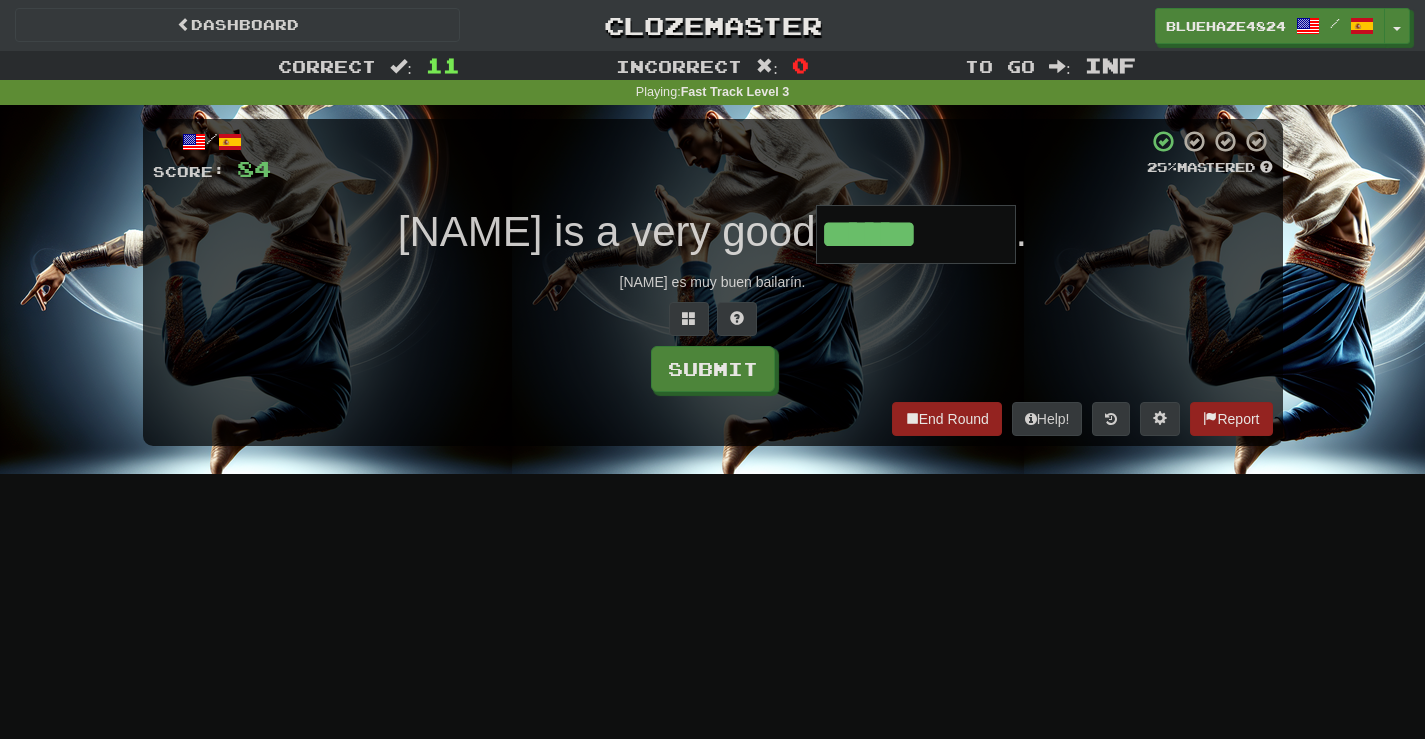 type on "******" 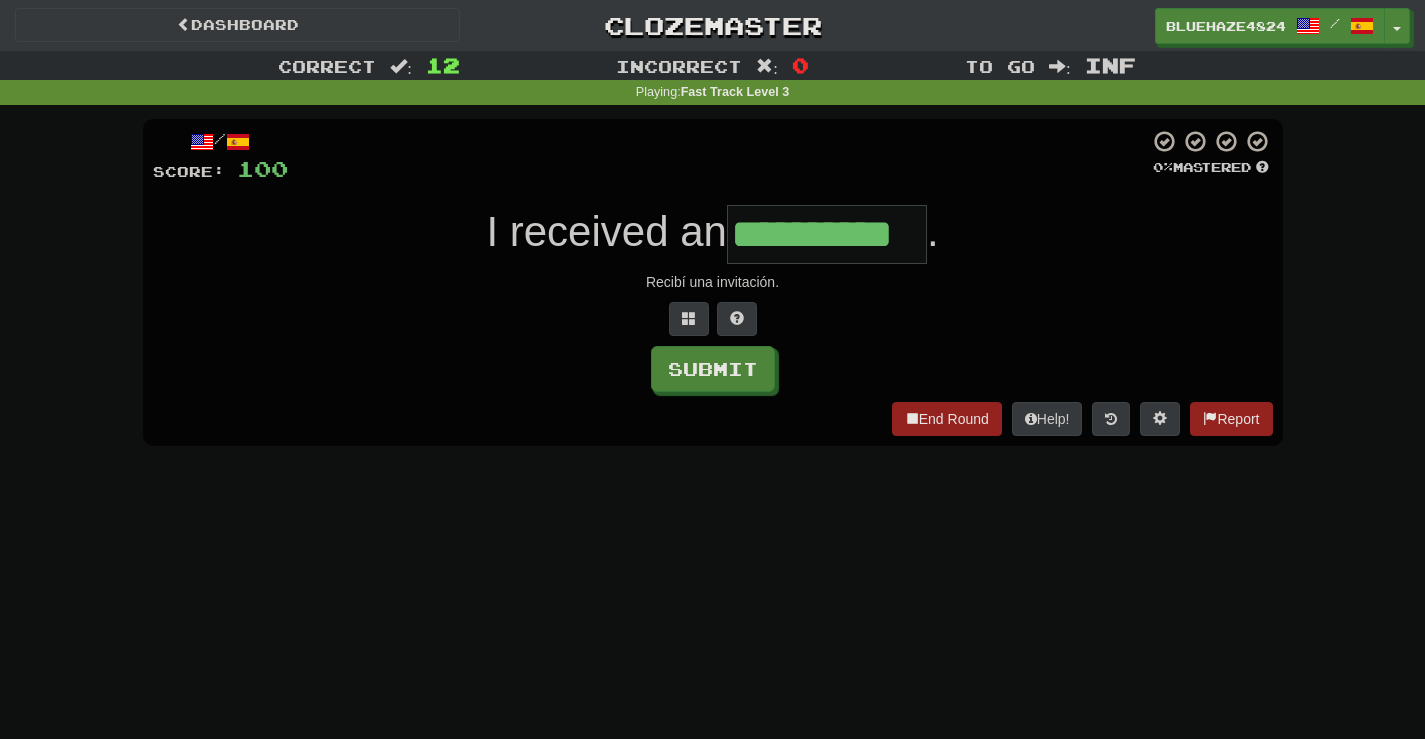 type on "**********" 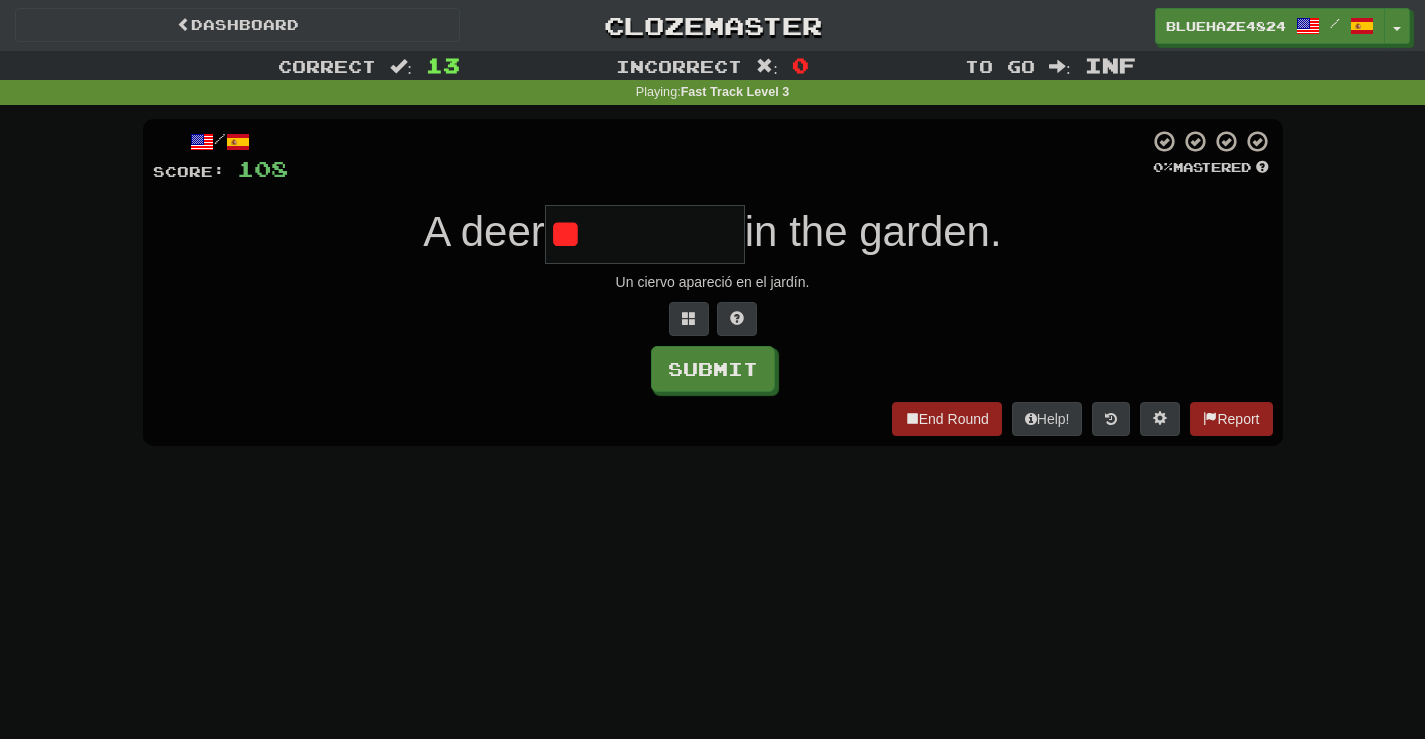 type on "*" 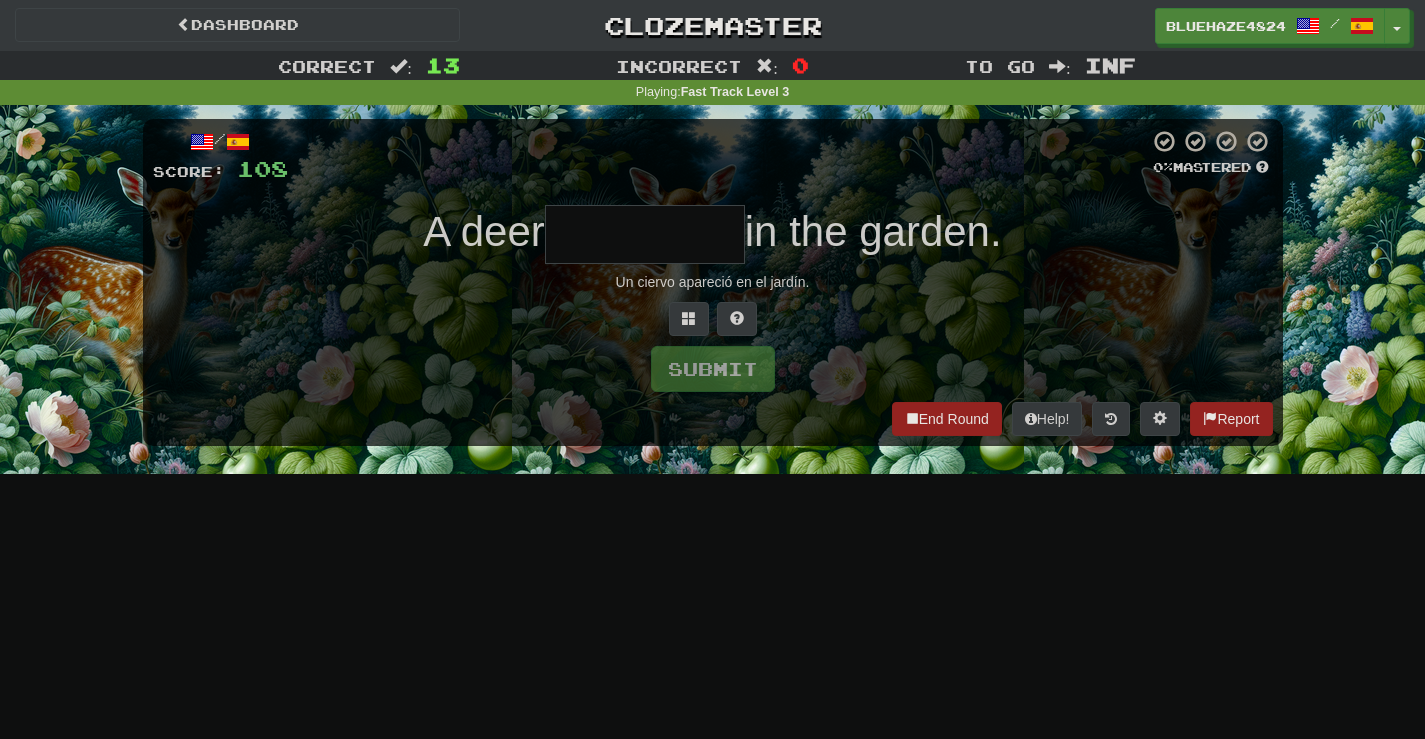 type on "*" 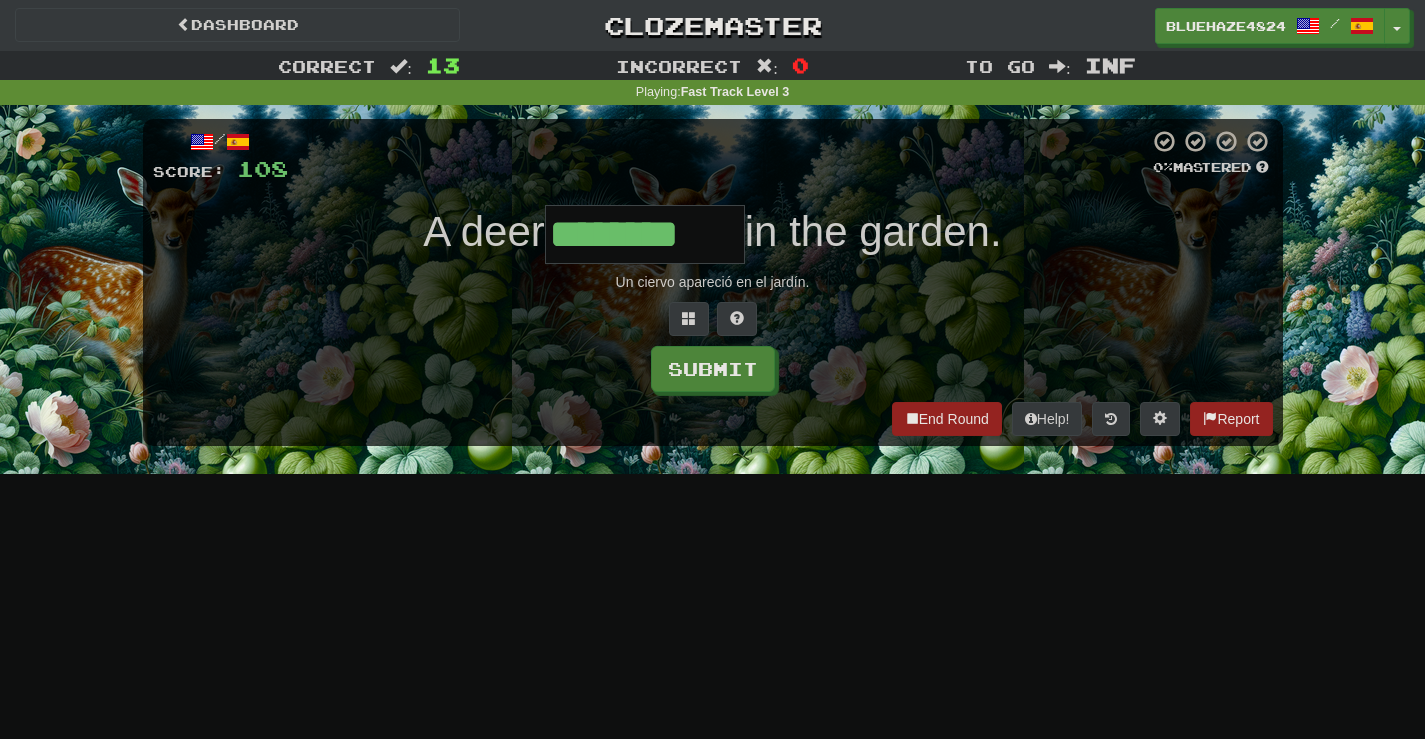 type on "********" 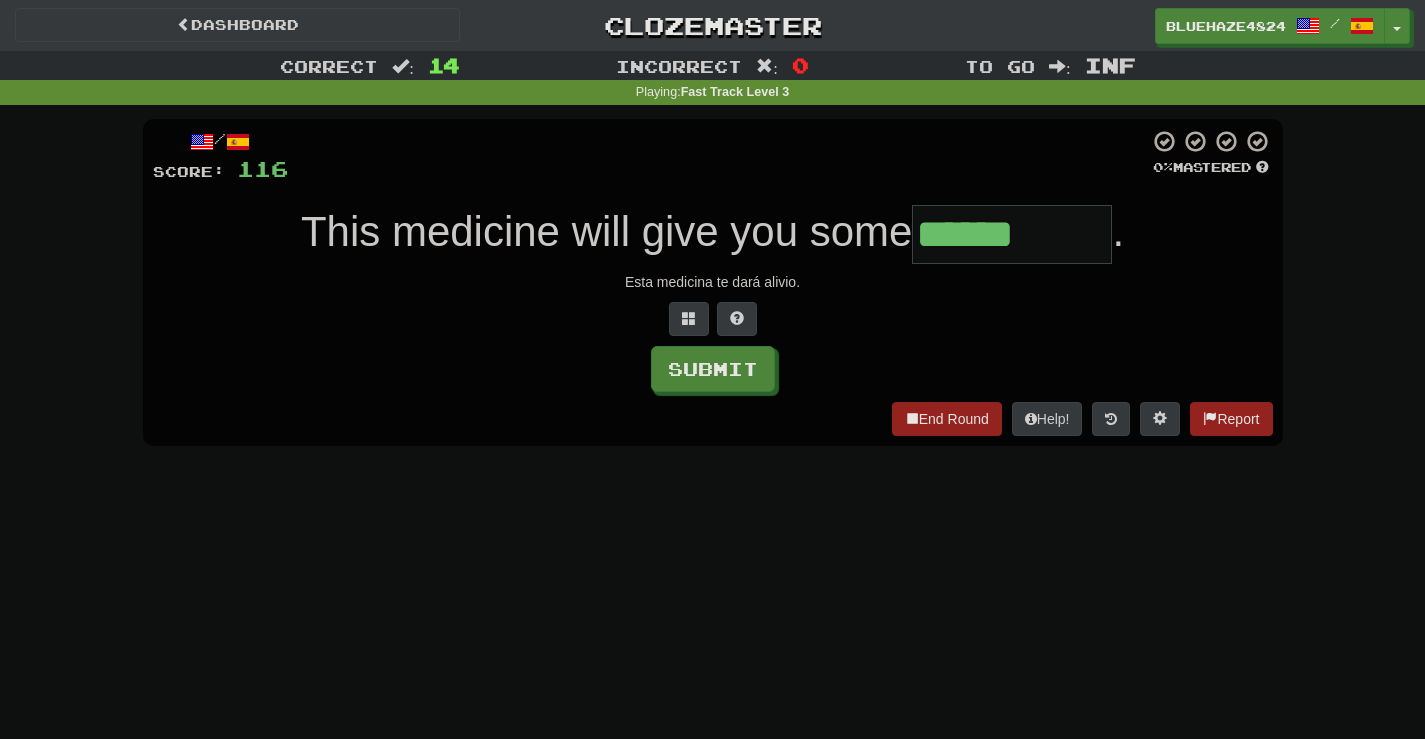 type on "******" 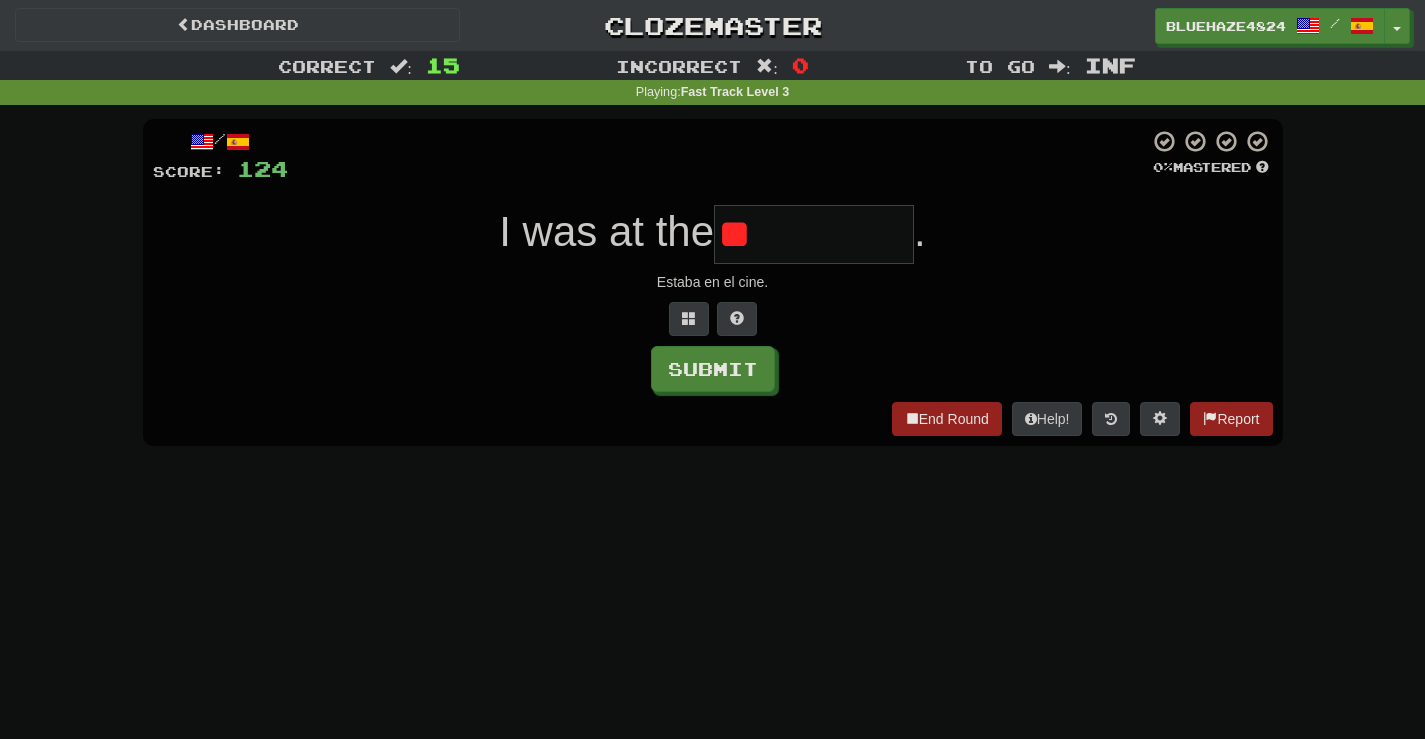 type on "*" 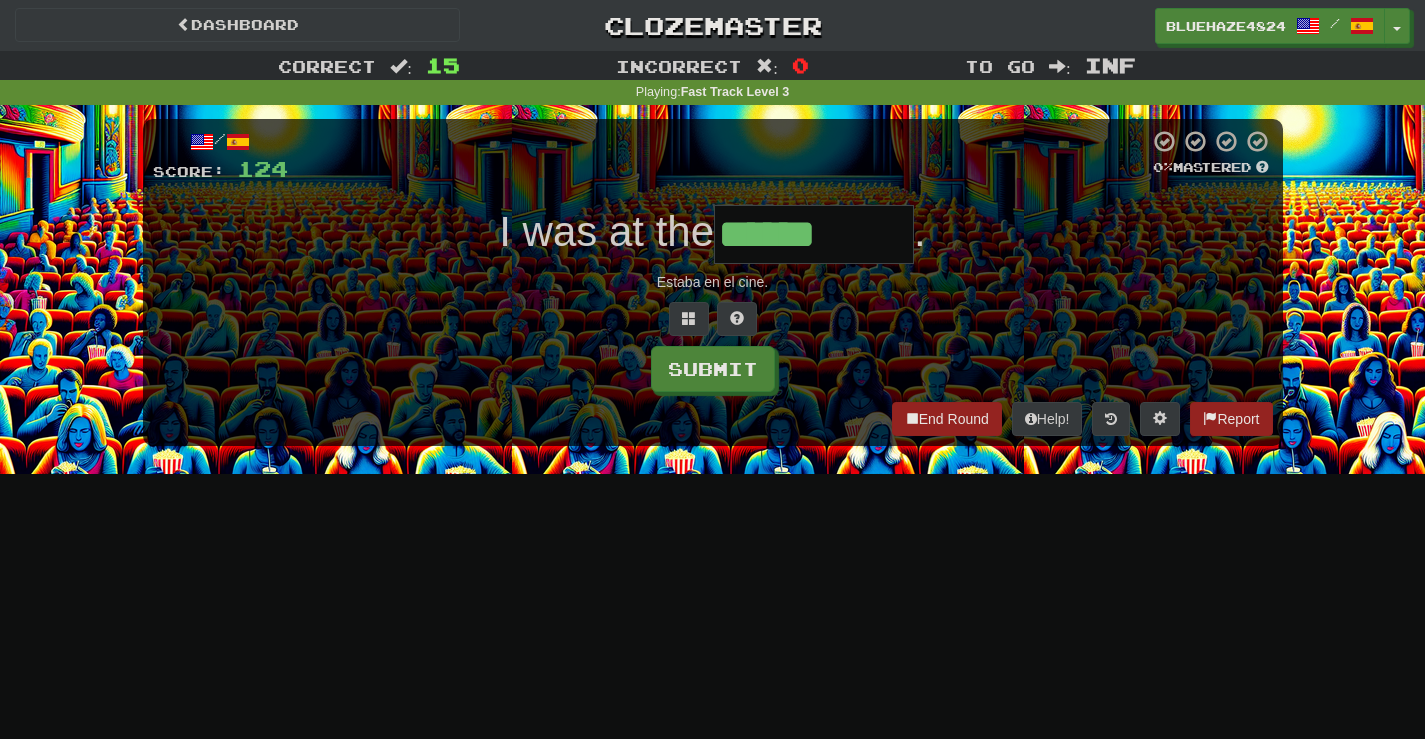 type on "******" 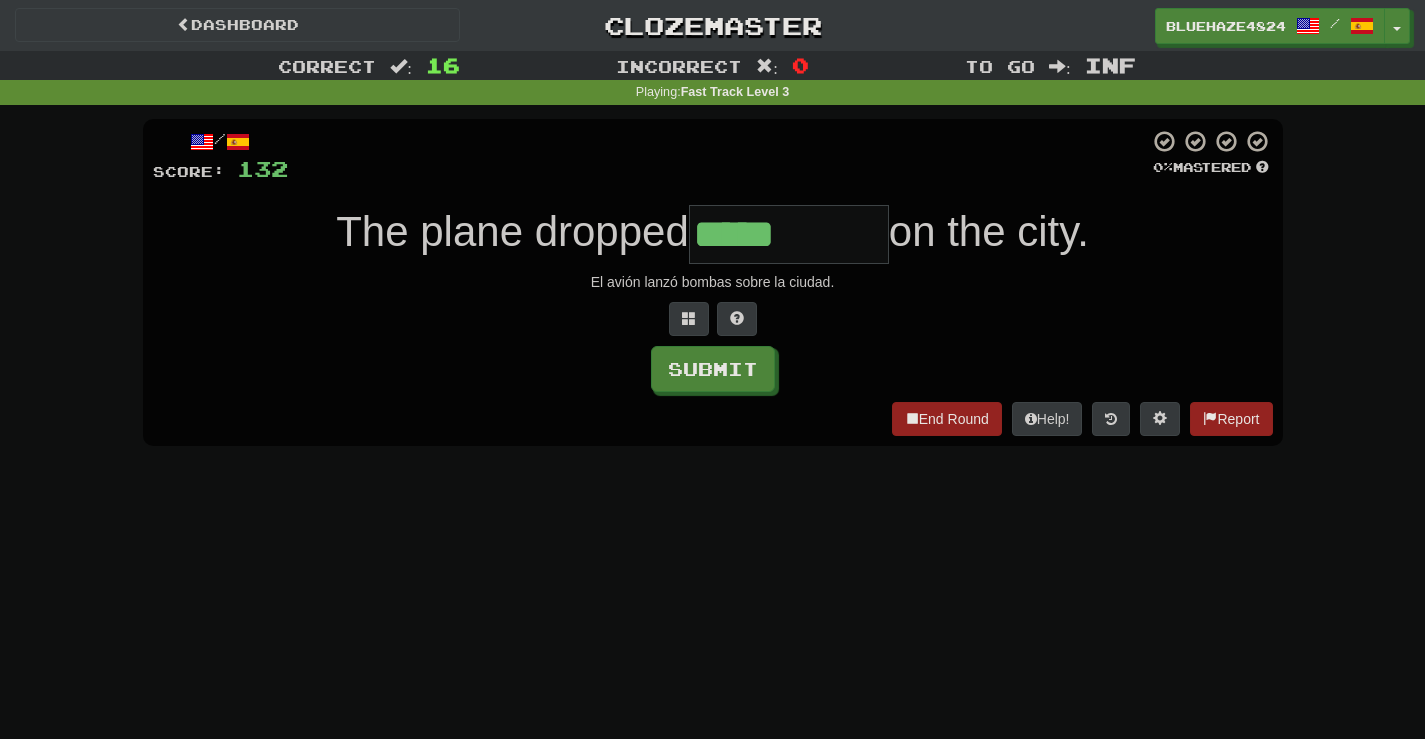type on "*****" 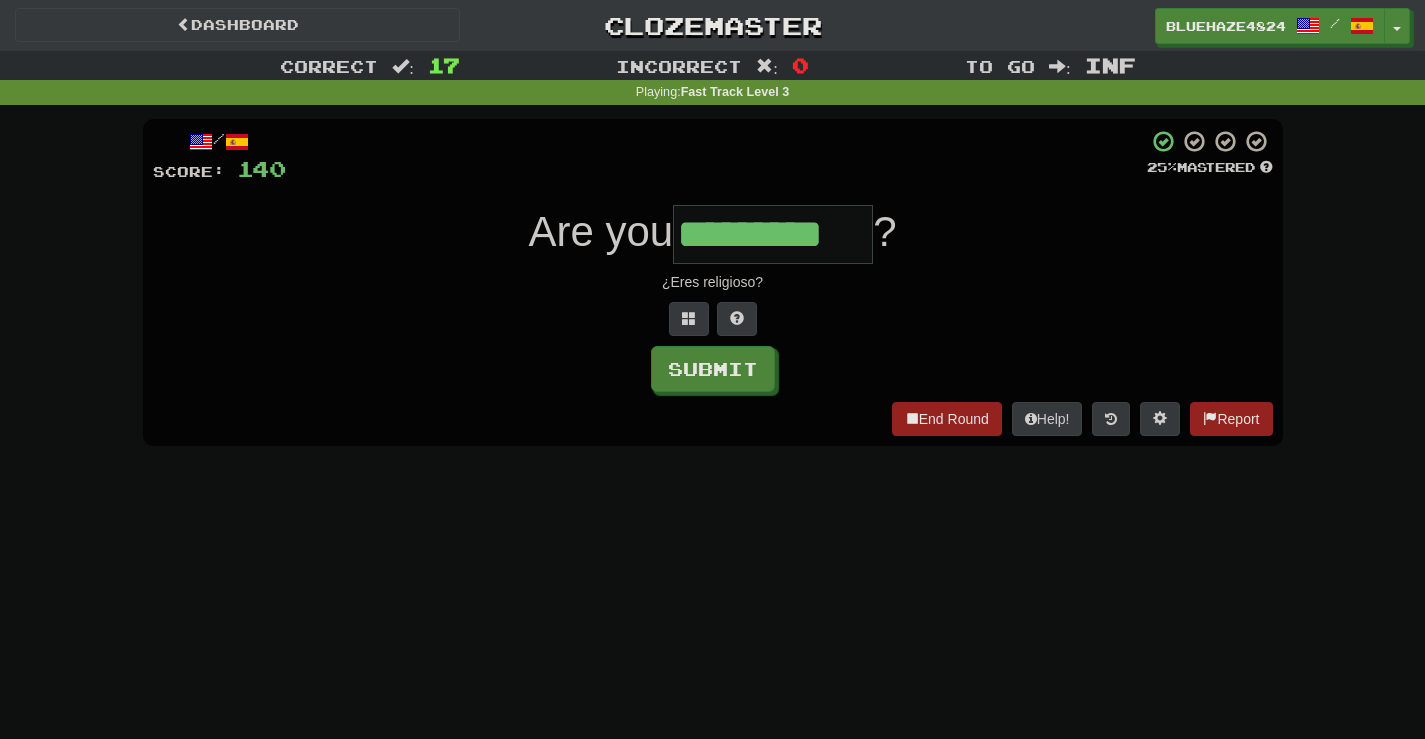 type on "*********" 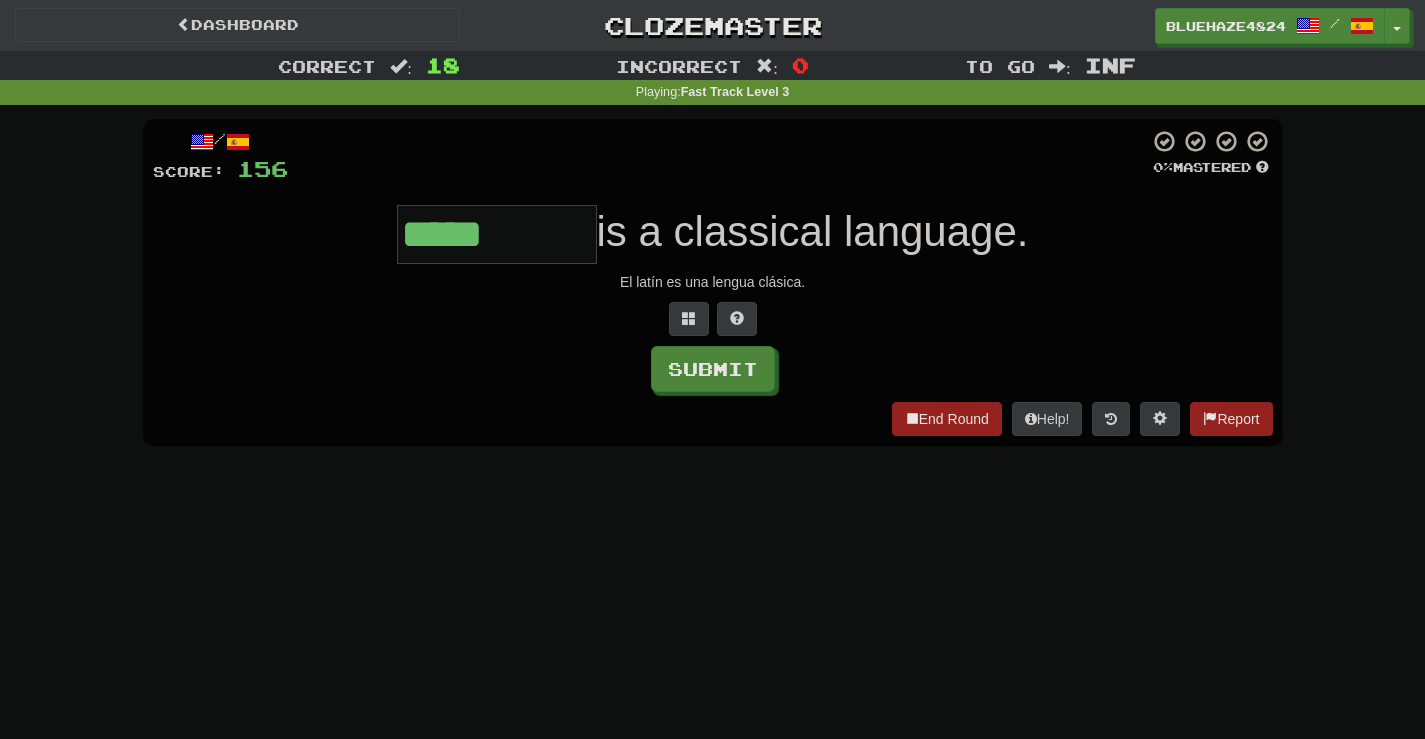type on "*****" 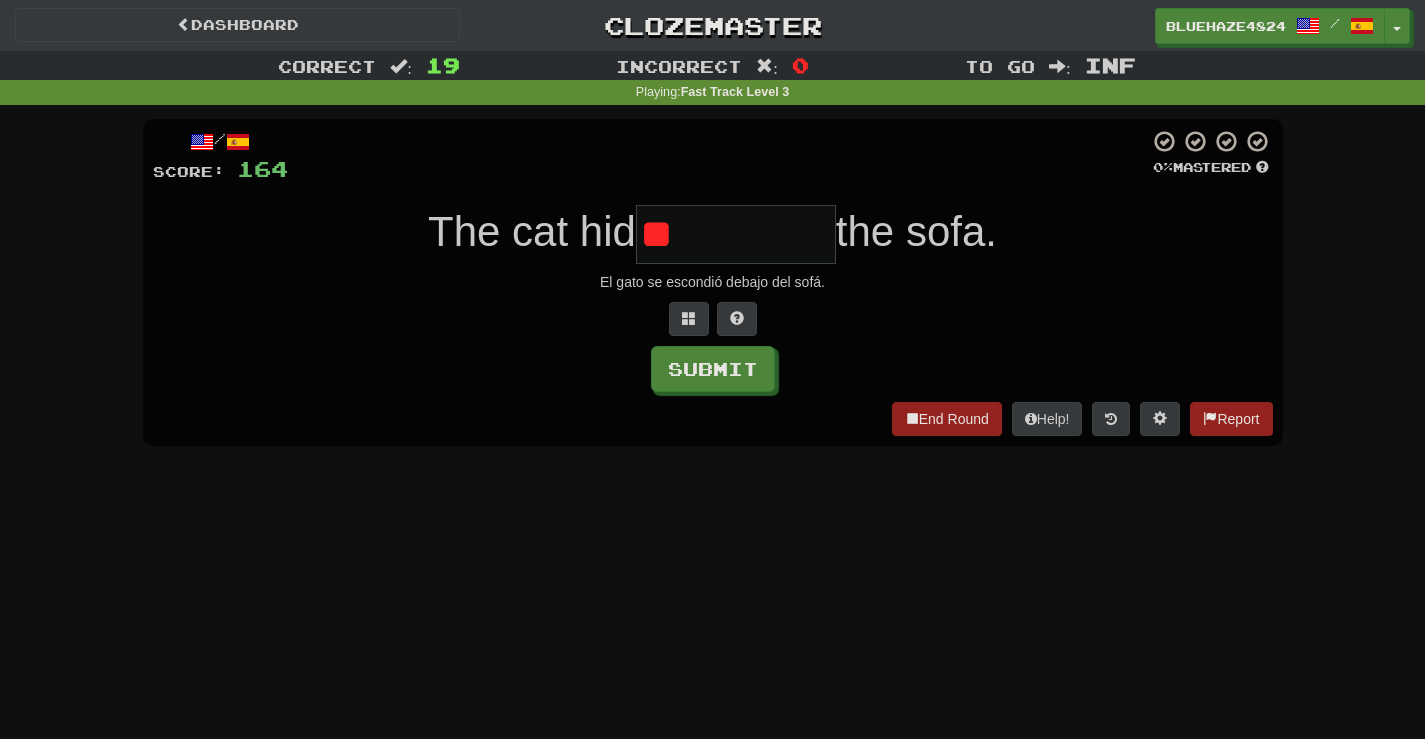 type on "*" 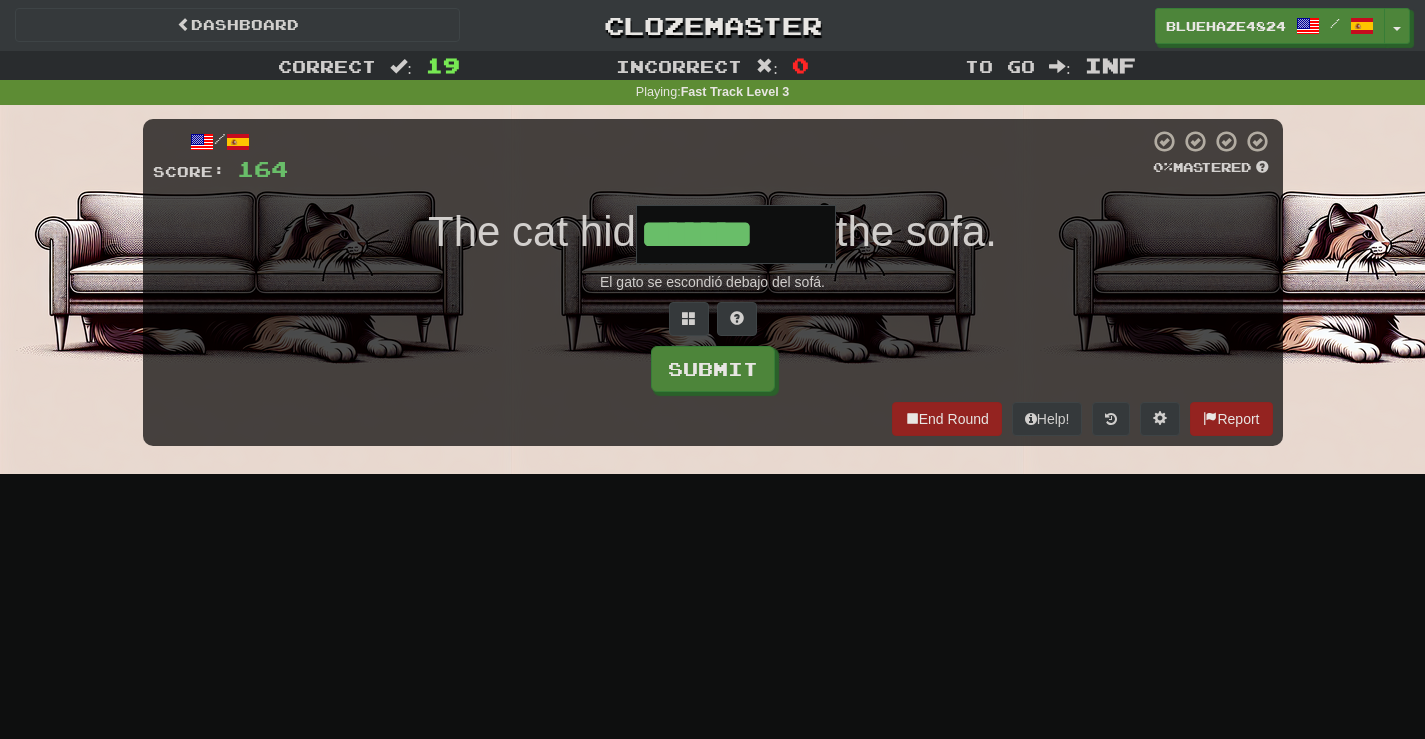 type on "*******" 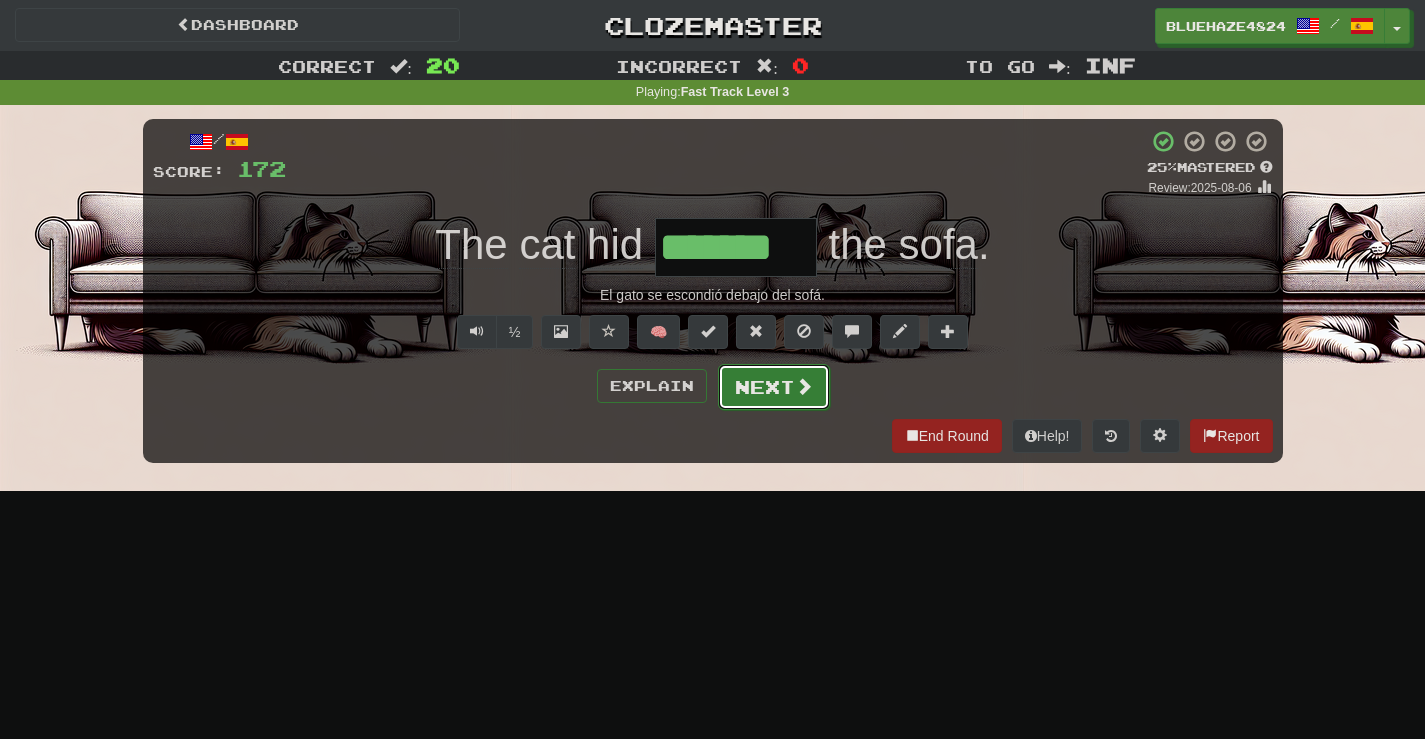 click on "Next" at bounding box center (774, 387) 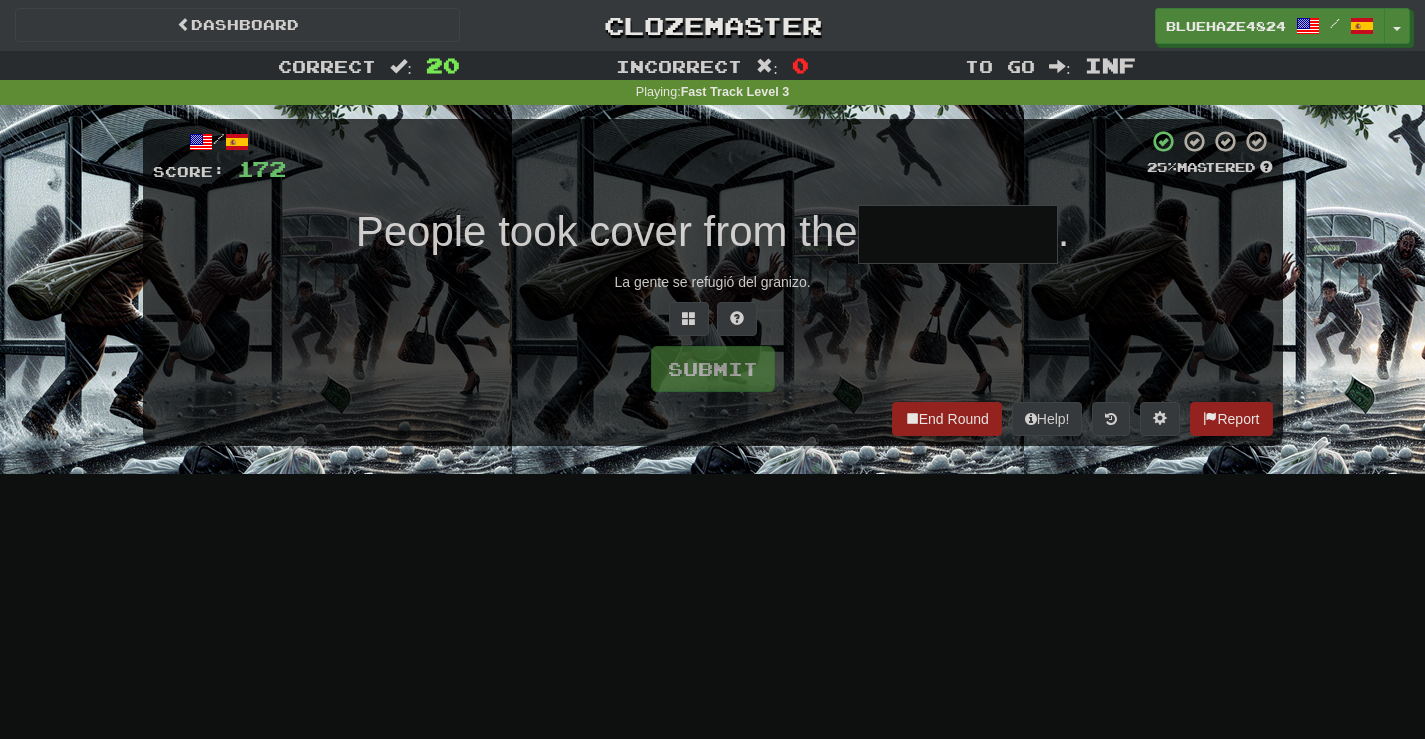 click at bounding box center [958, 234] 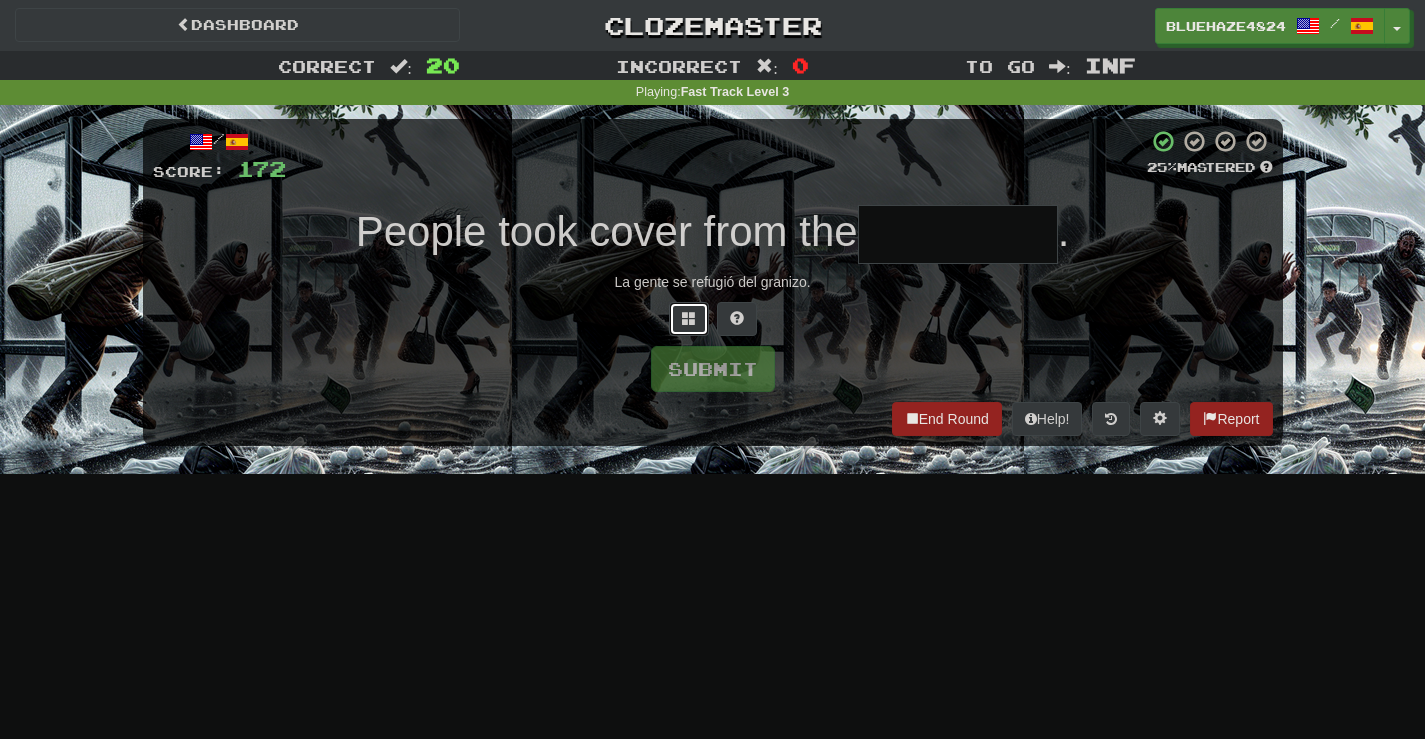 click at bounding box center (689, 318) 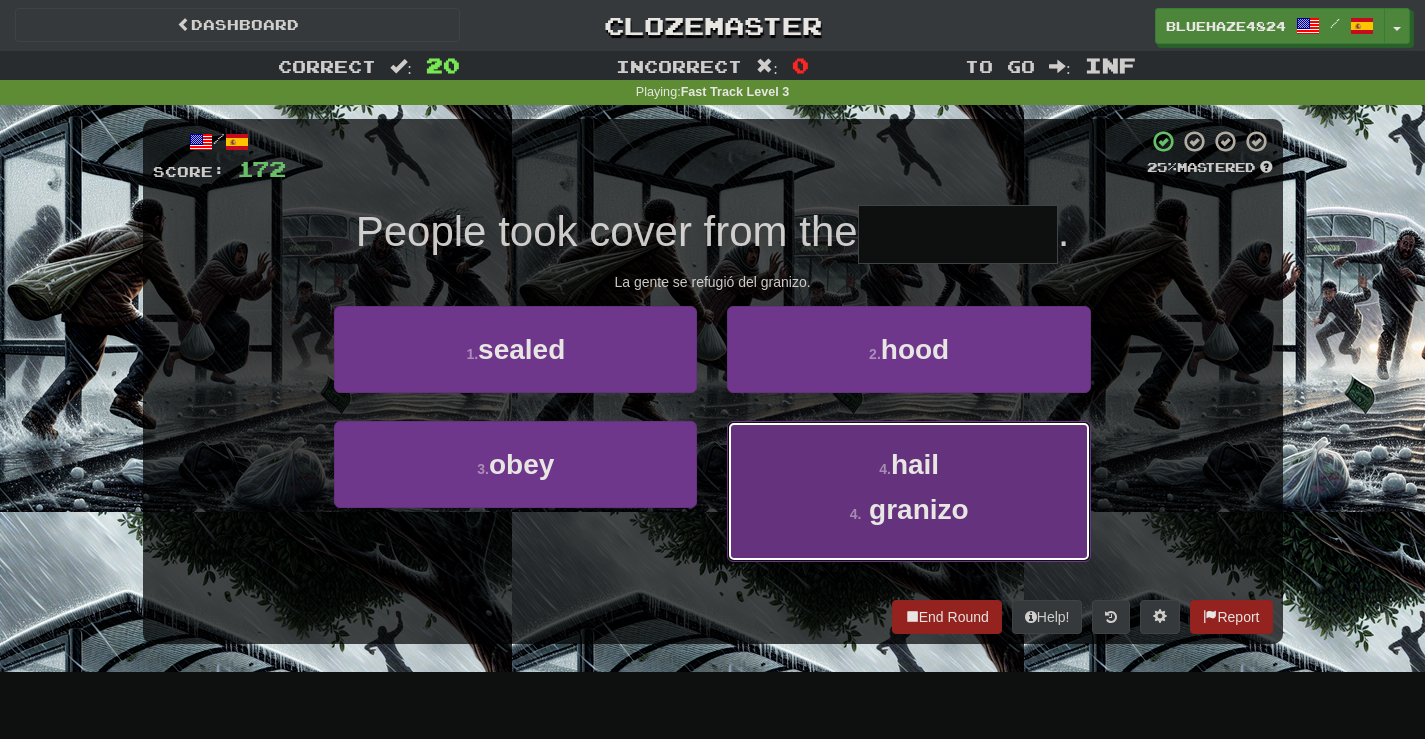 click on "hail" at bounding box center (915, 464) 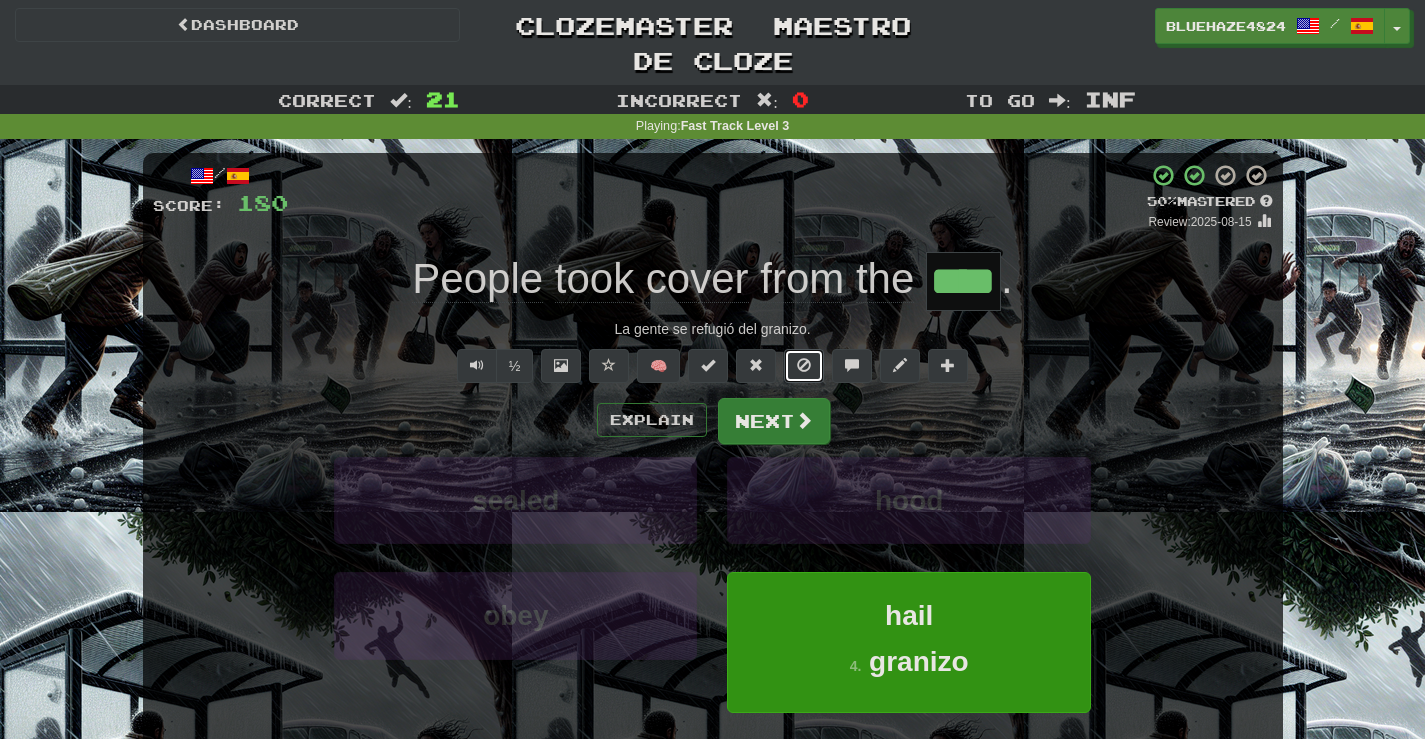 click at bounding box center [804, 366] 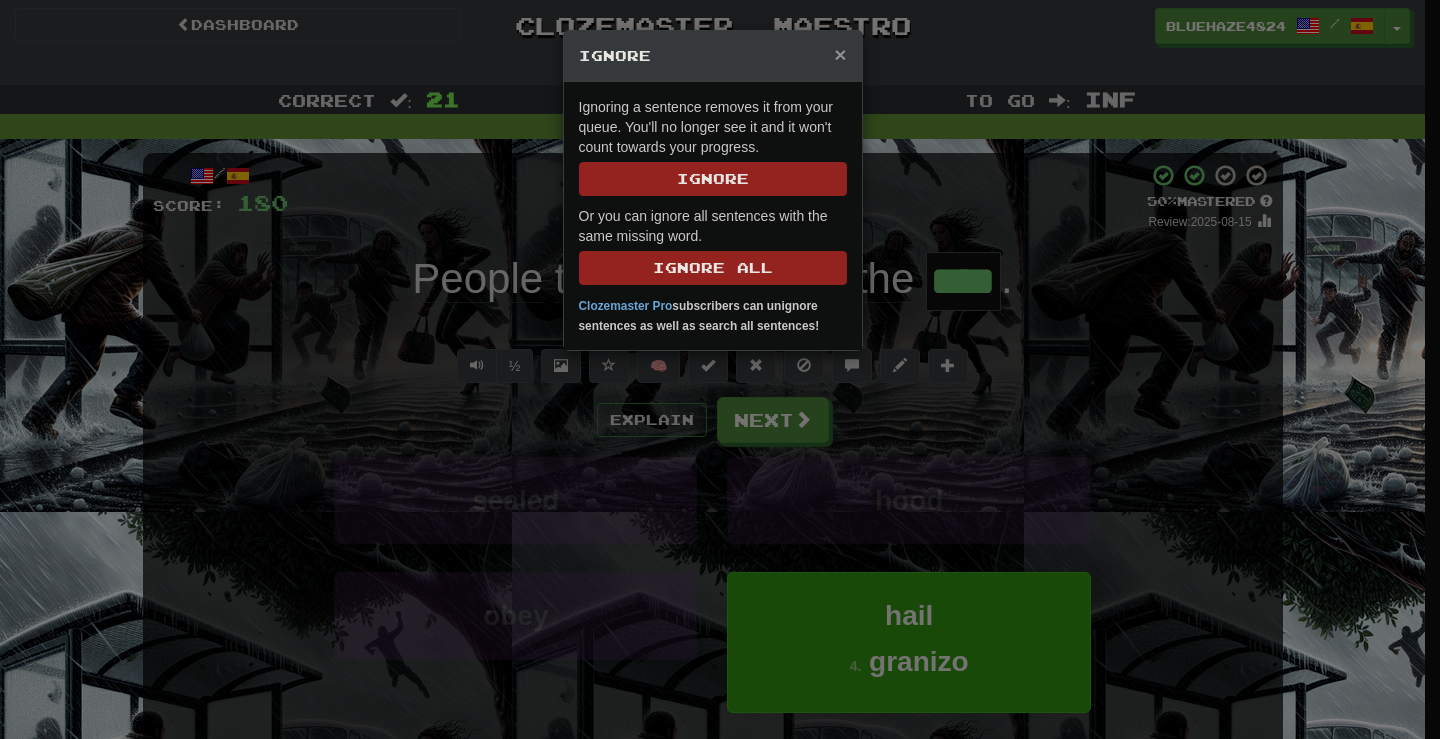 click on "×" at bounding box center [840, 54] 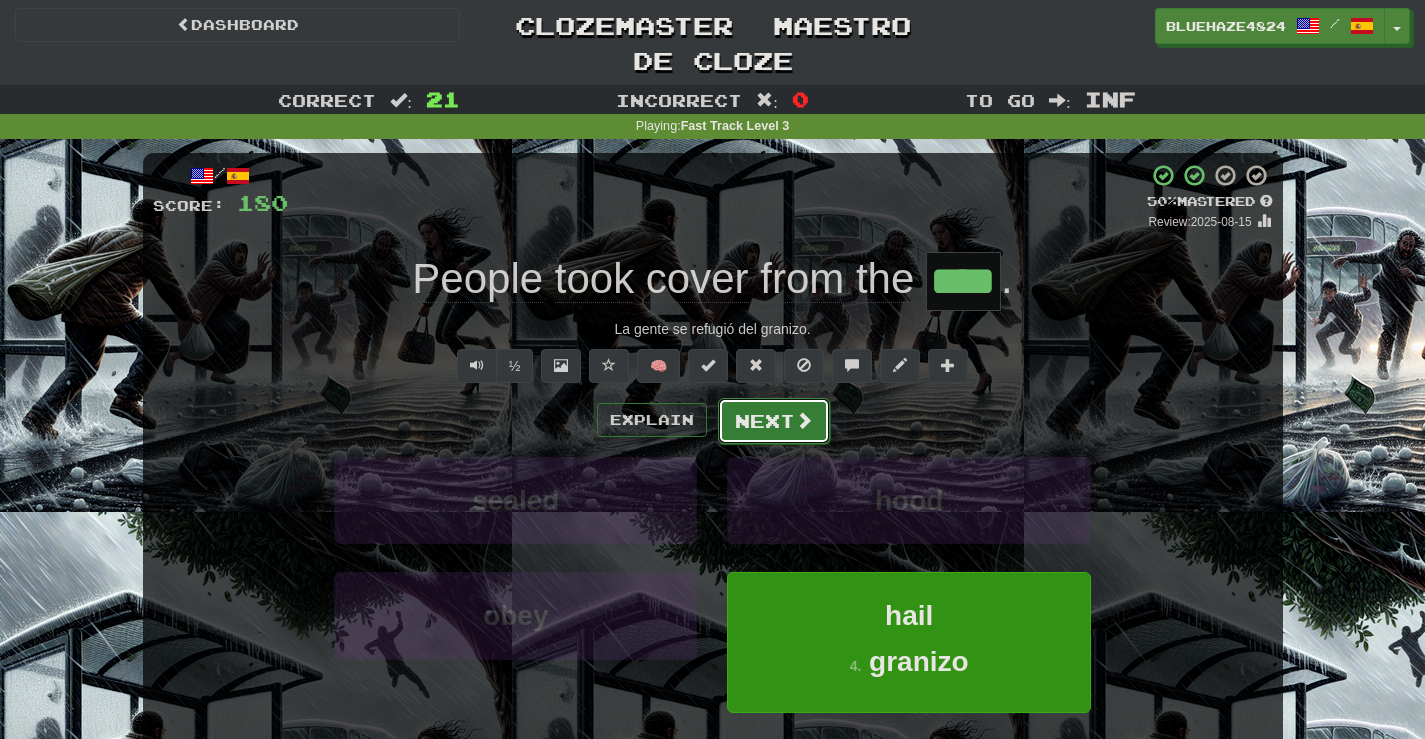 click on "Next" at bounding box center [774, 421] 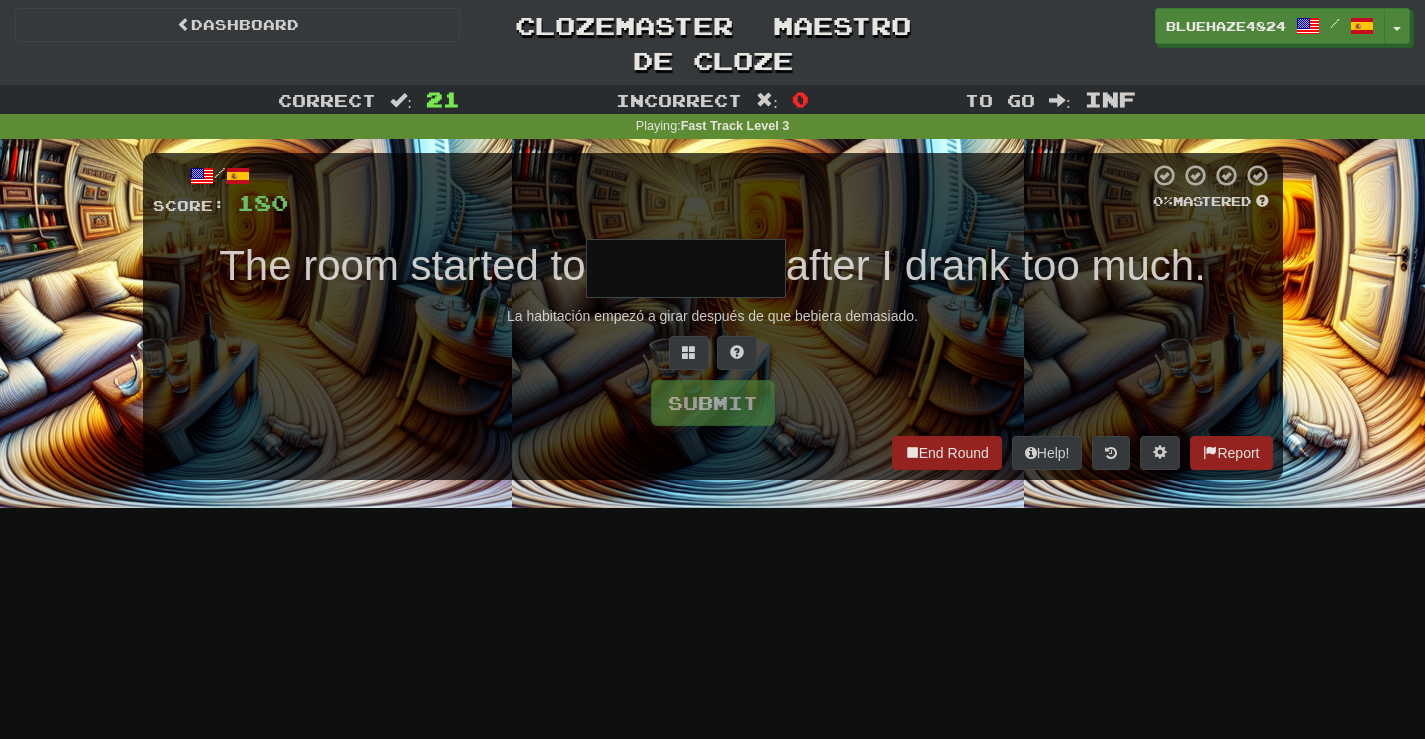 click at bounding box center (686, 268) 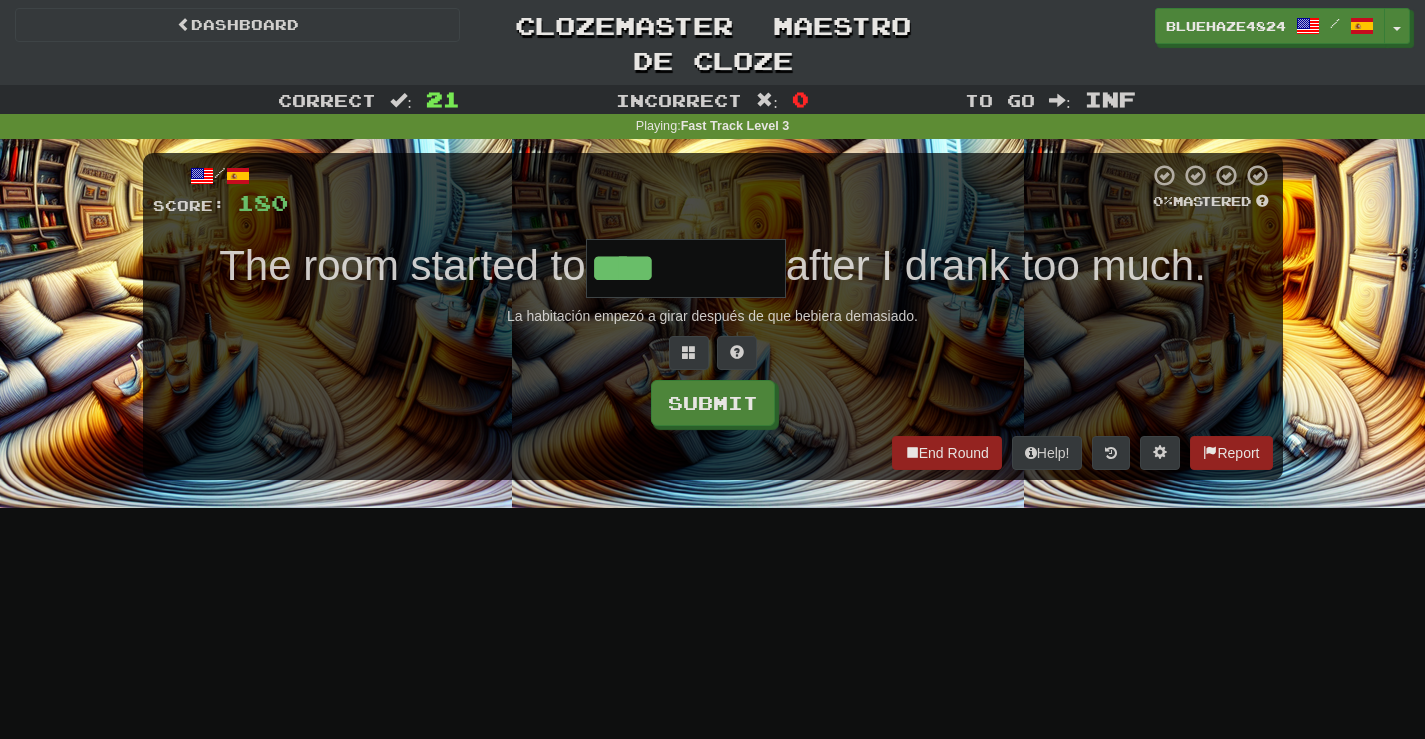 type on "****" 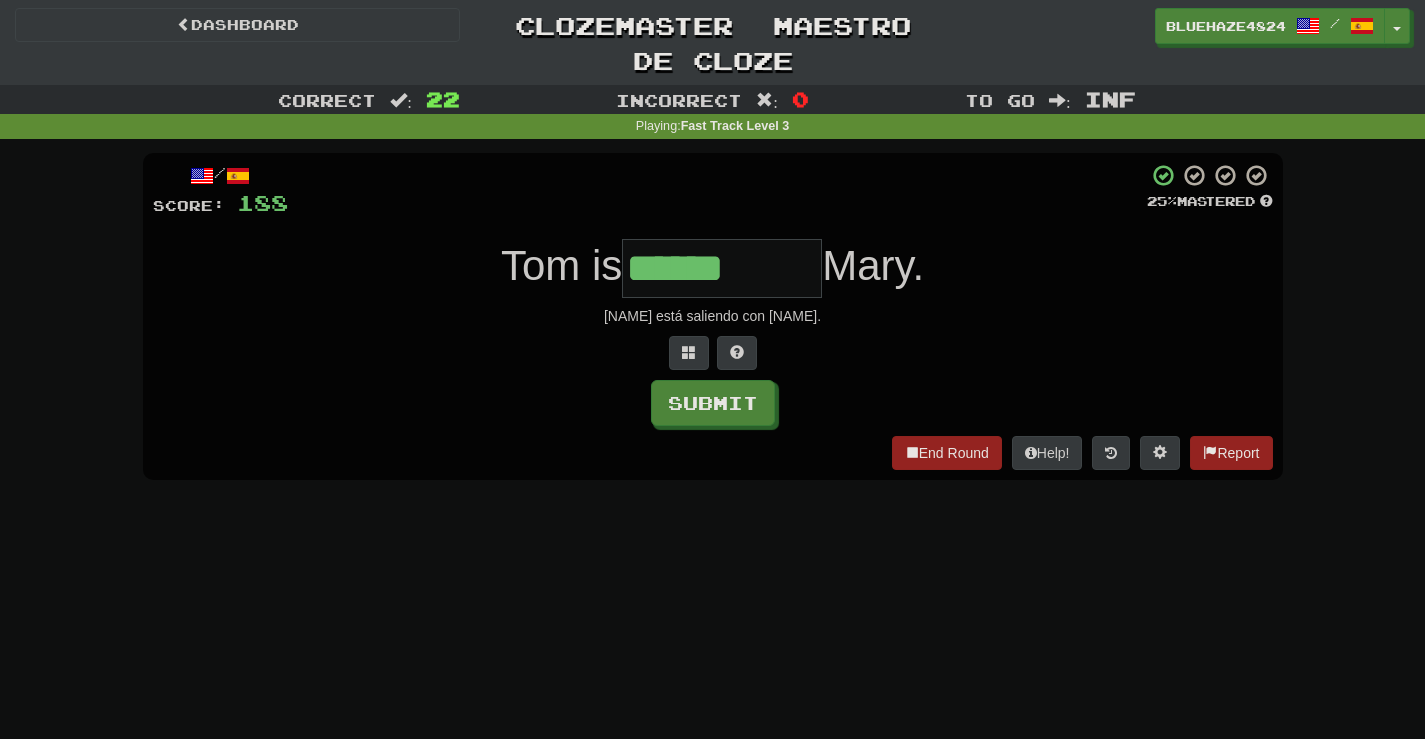 type on "******" 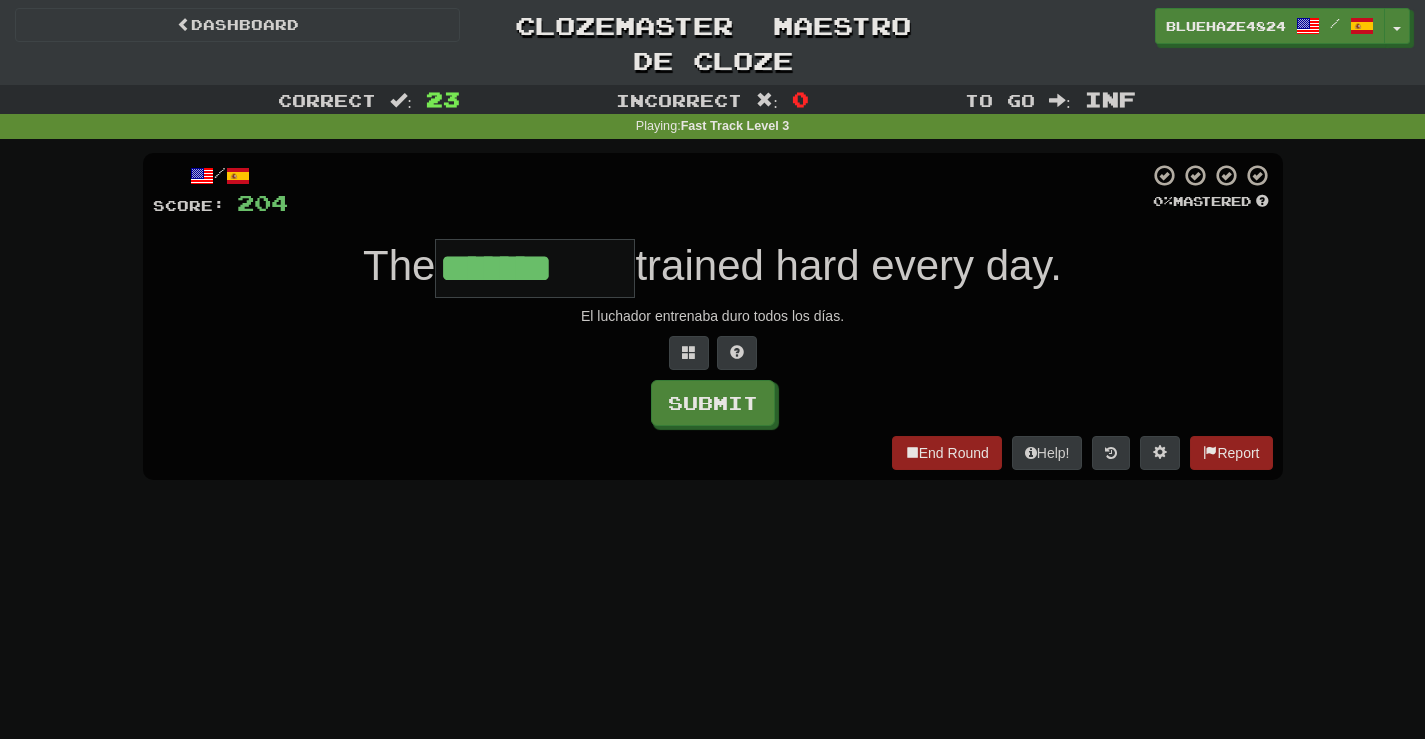 type on "*******" 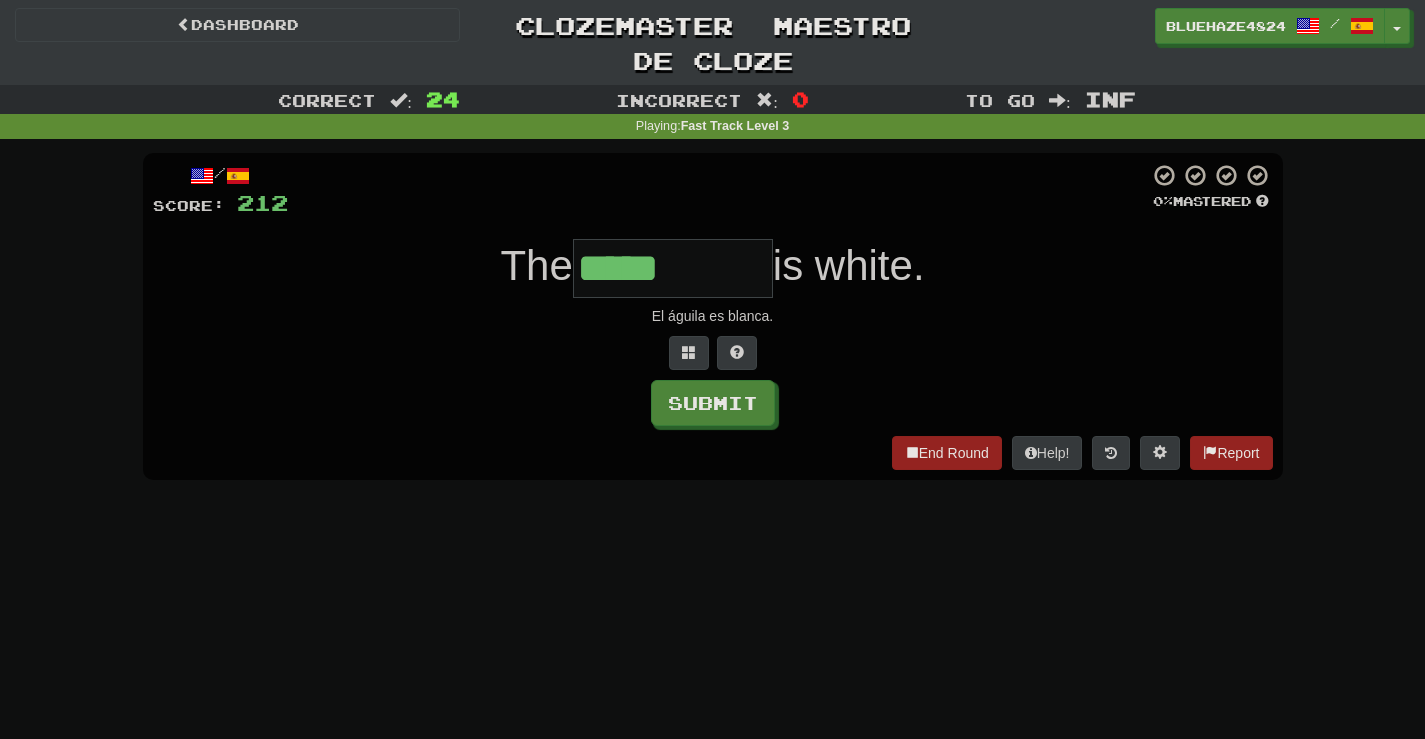type on "*****" 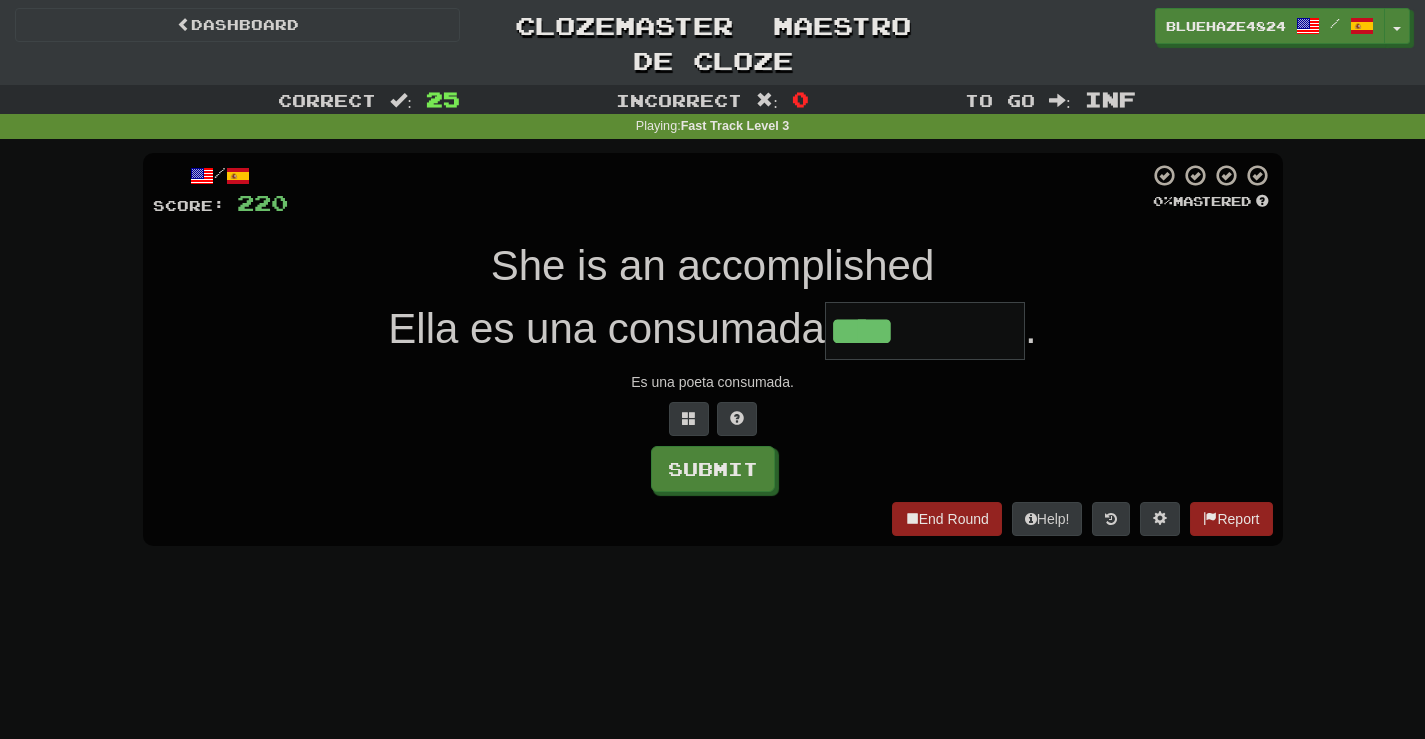 type on "****" 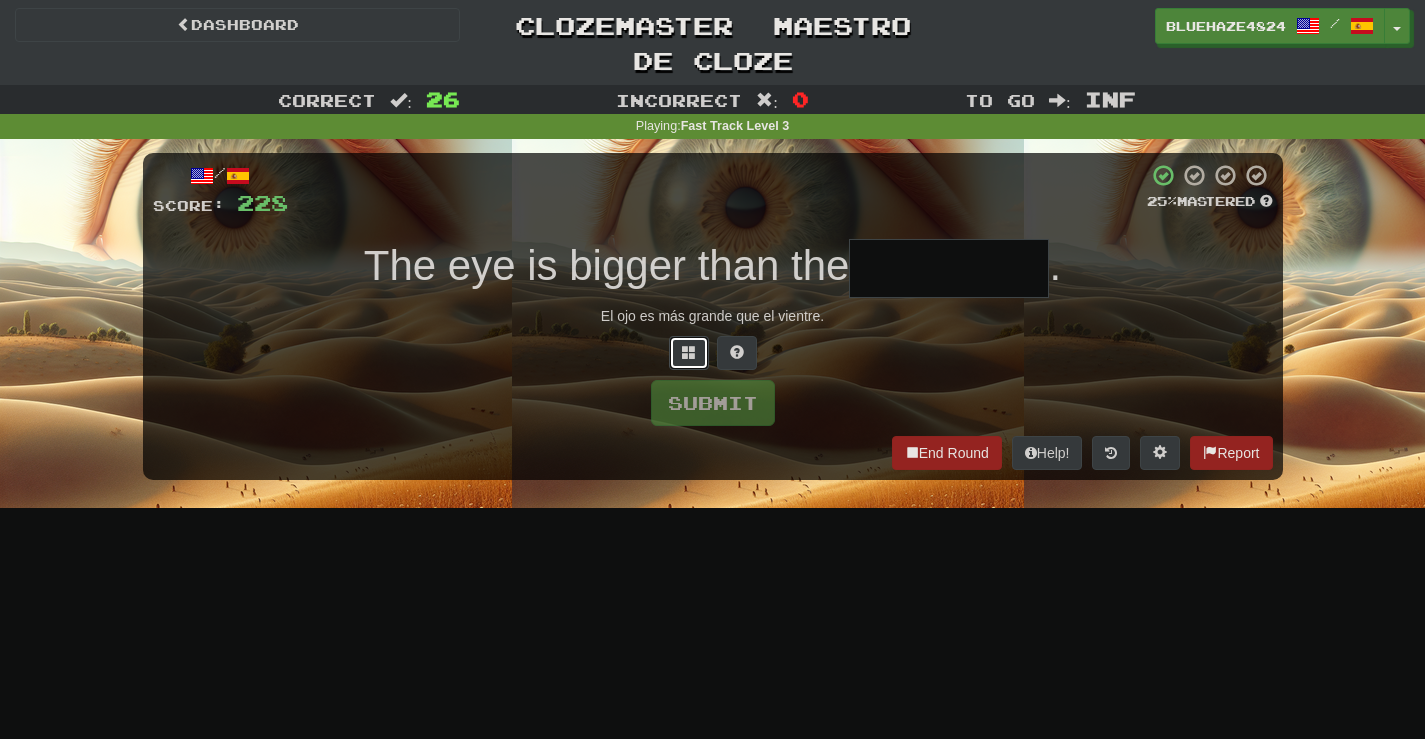 click at bounding box center [689, 352] 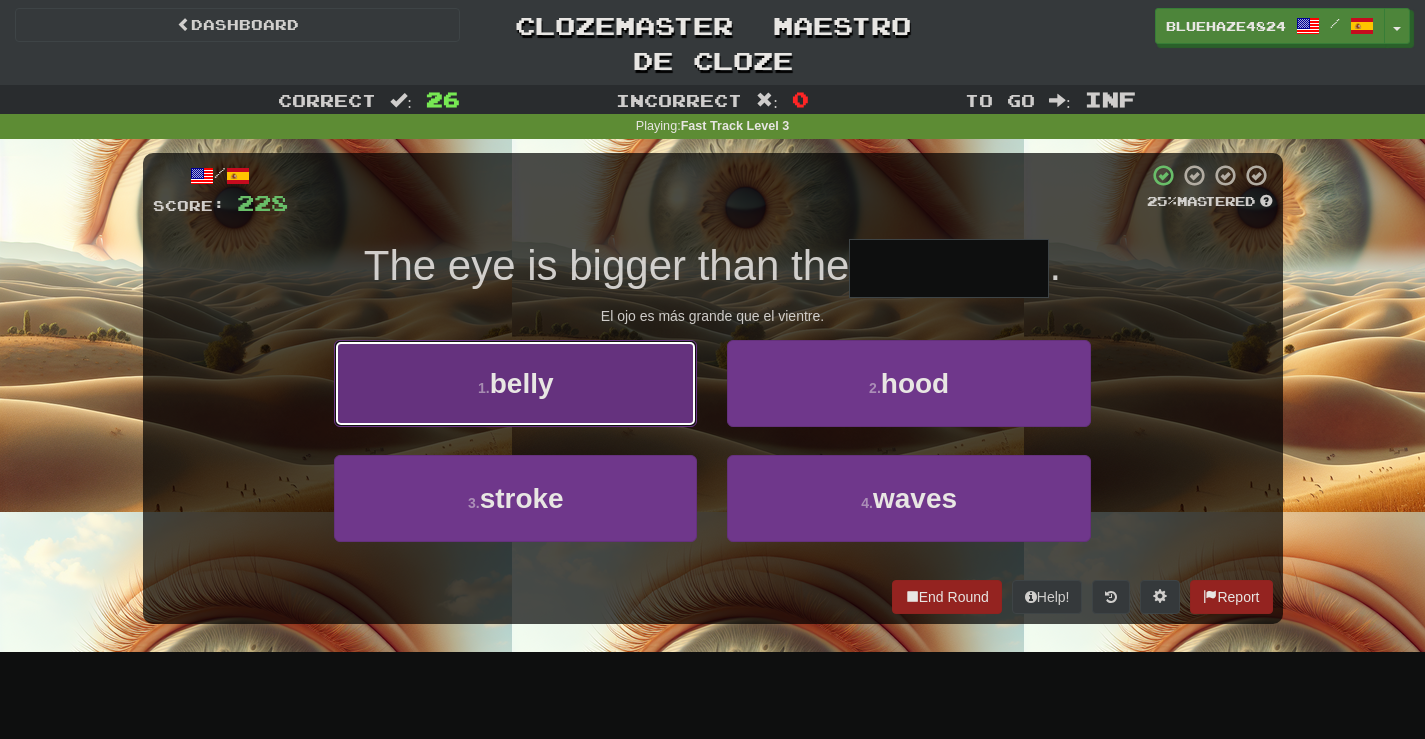 click on "1 .  belly" at bounding box center [515, 383] 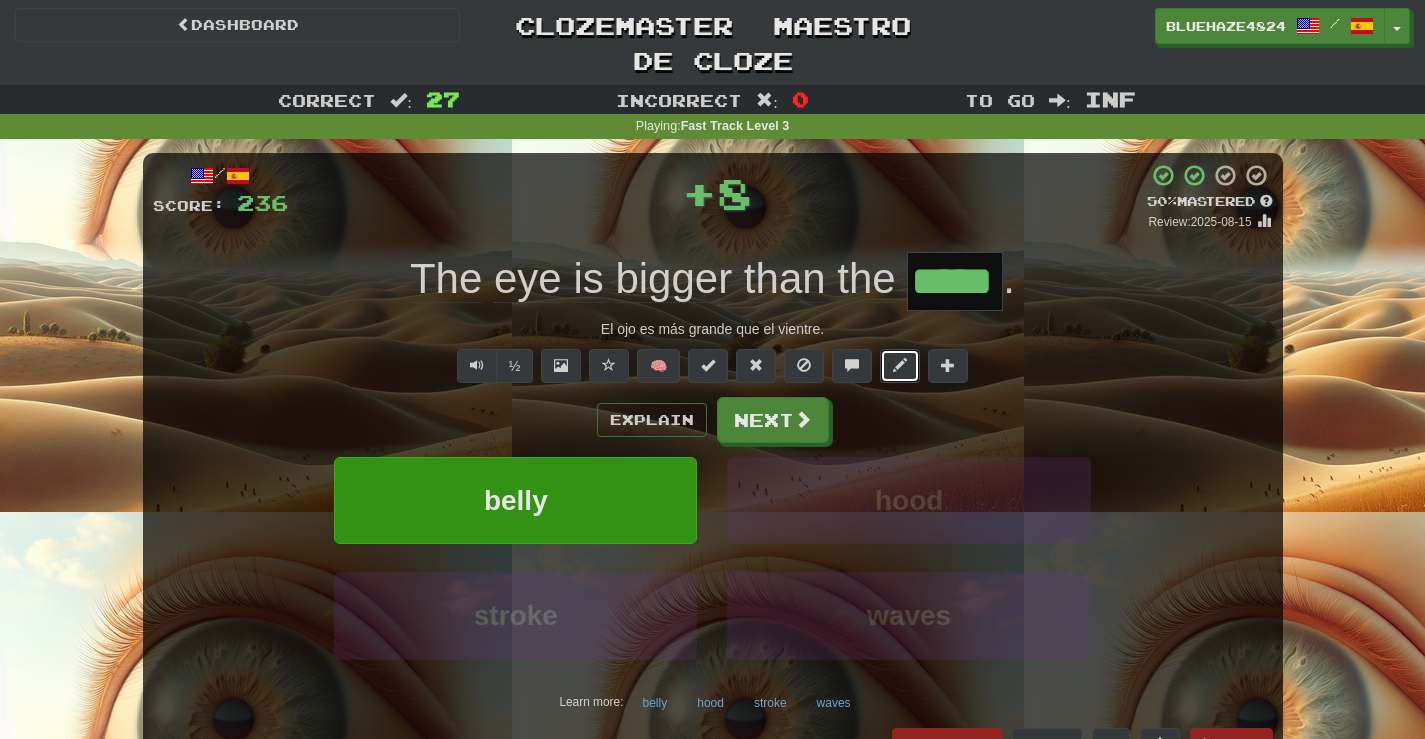 click at bounding box center [900, 366] 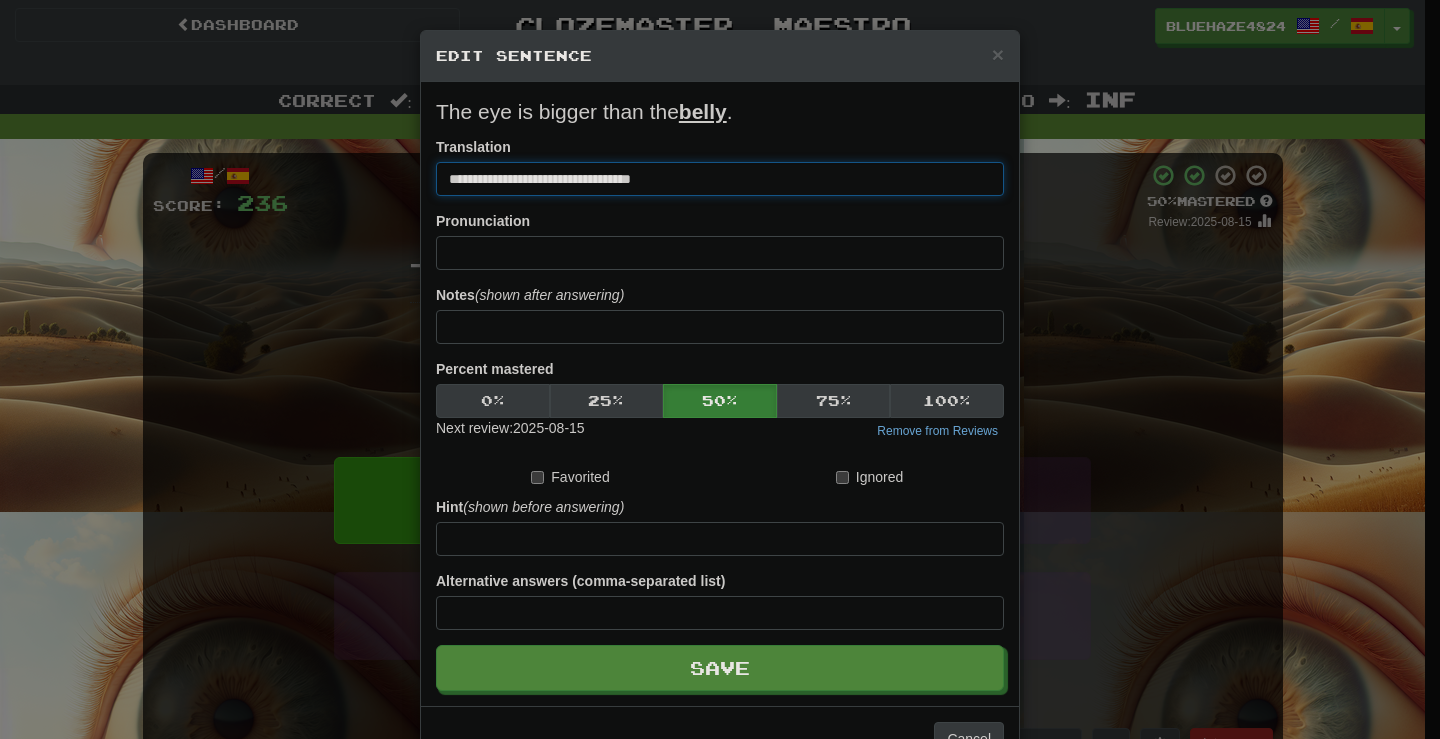 drag, startPoint x: 674, startPoint y: 184, endPoint x: 607, endPoint y: 182, distance: 67.02985 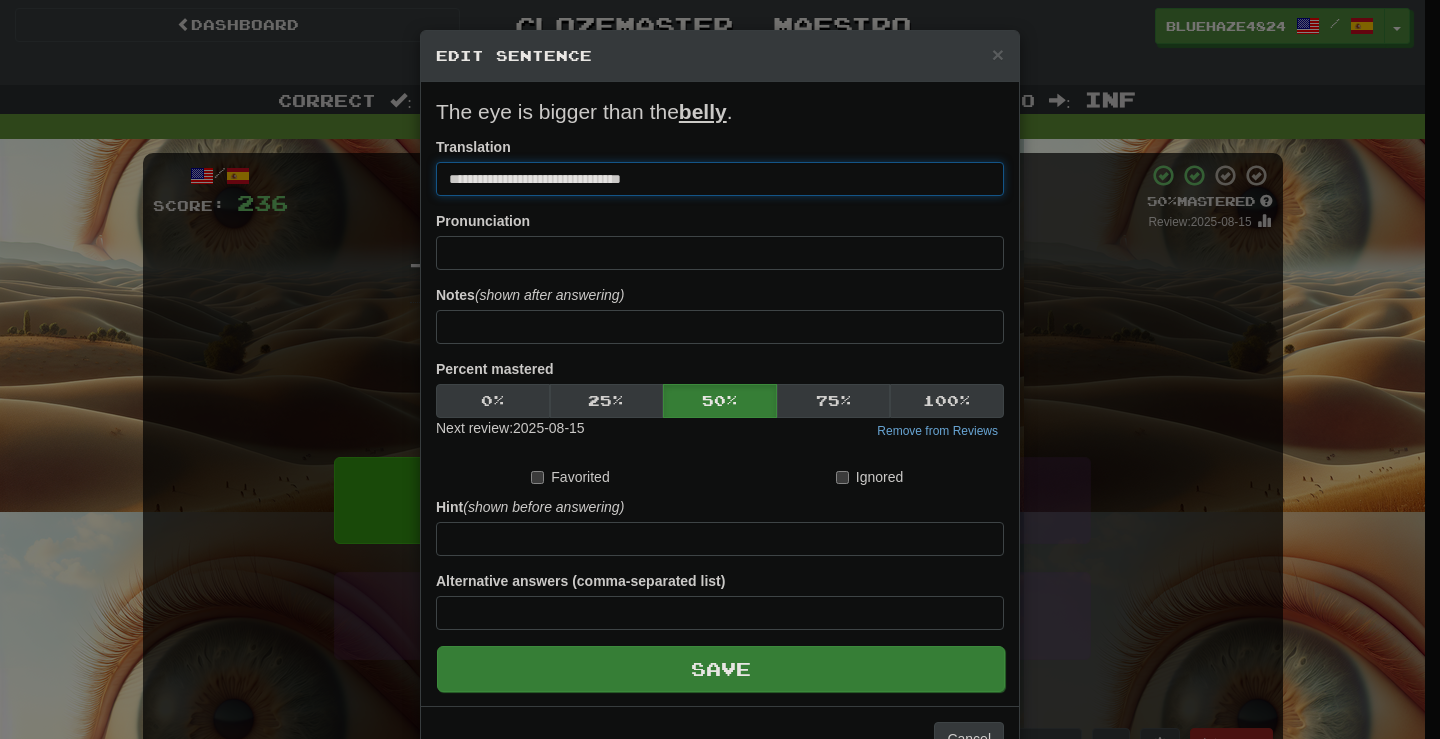 type on "**********" 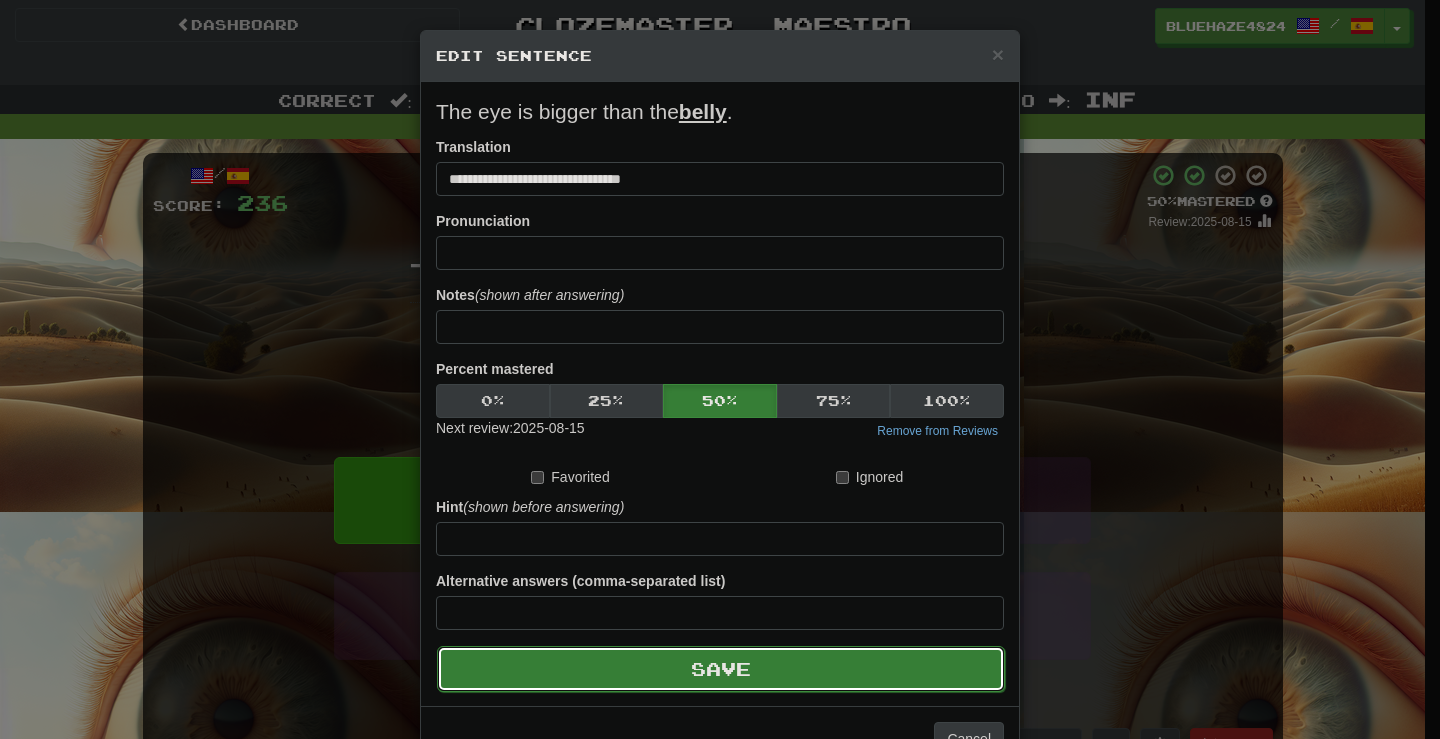 click on "Save" at bounding box center [721, 669] 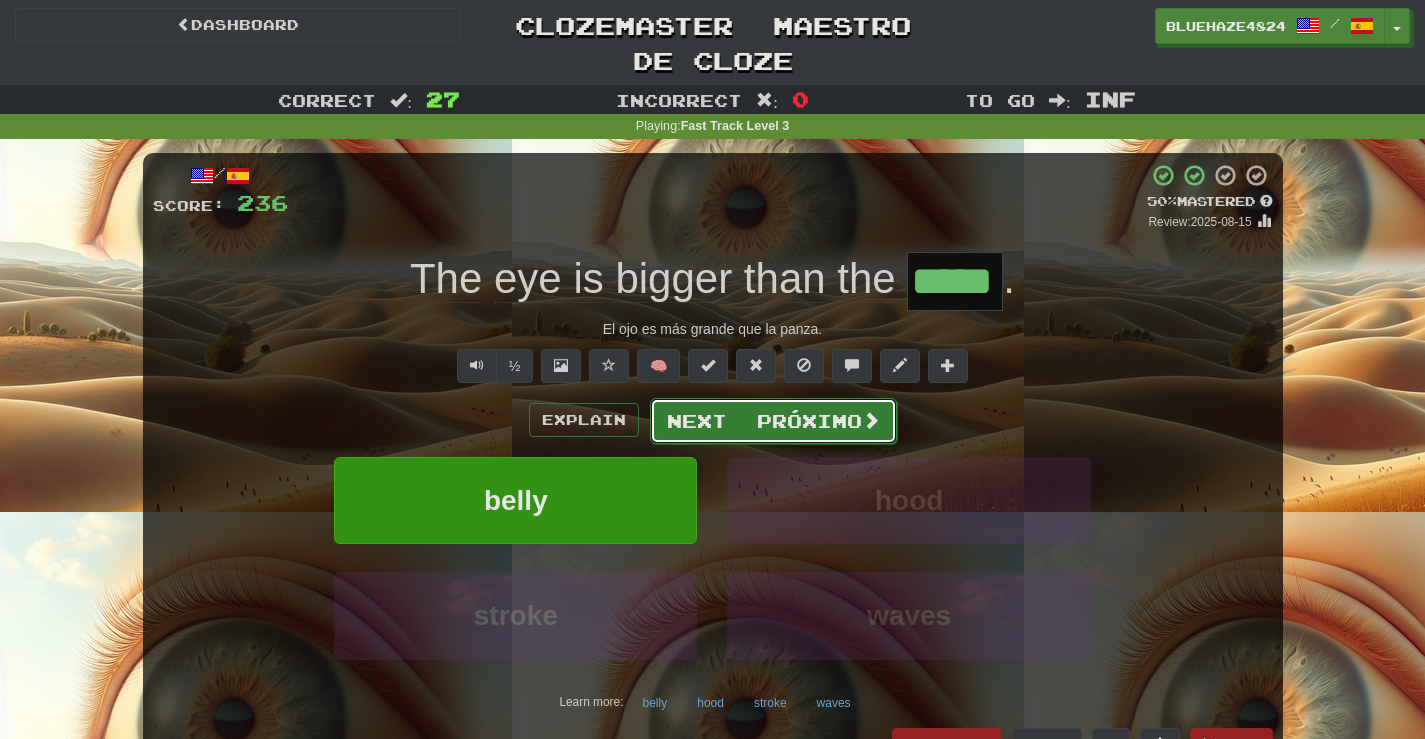 click at bounding box center [742, 421] 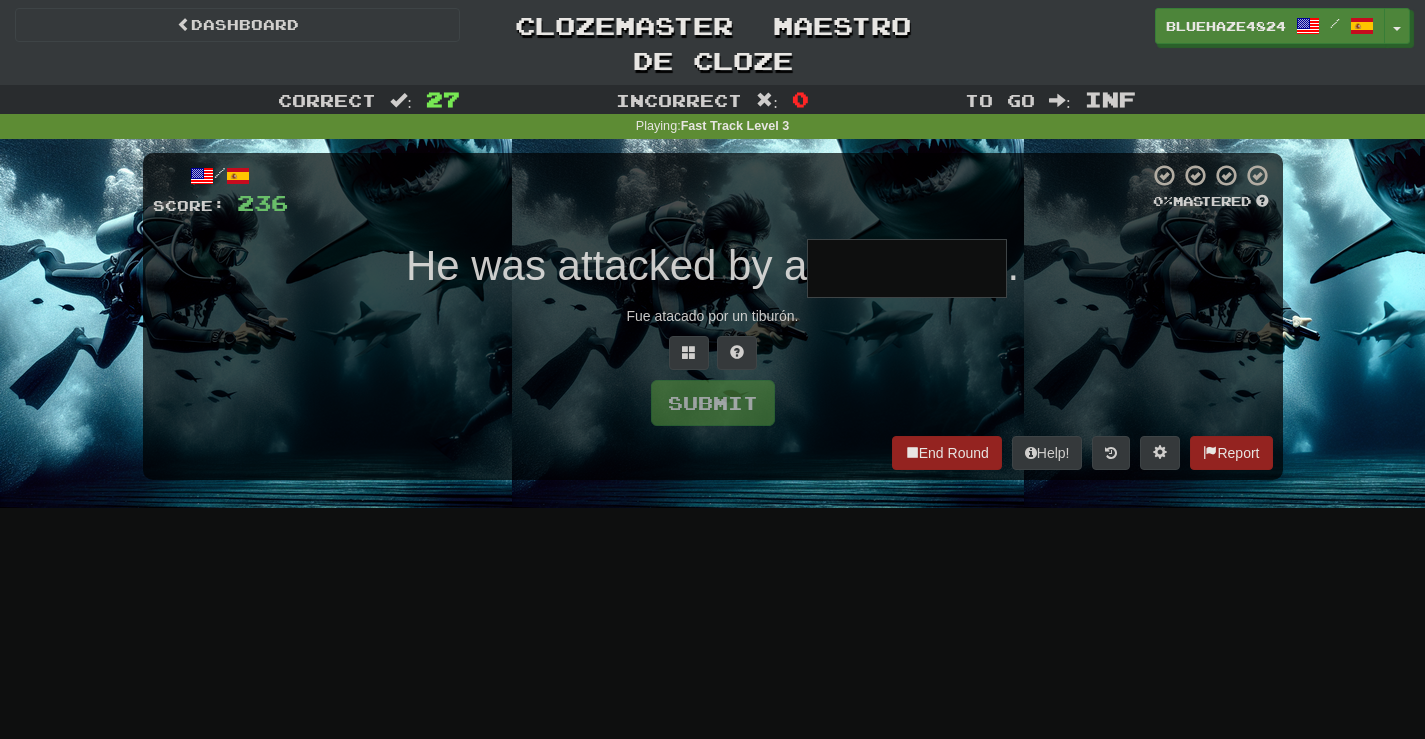 click at bounding box center (907, 268) 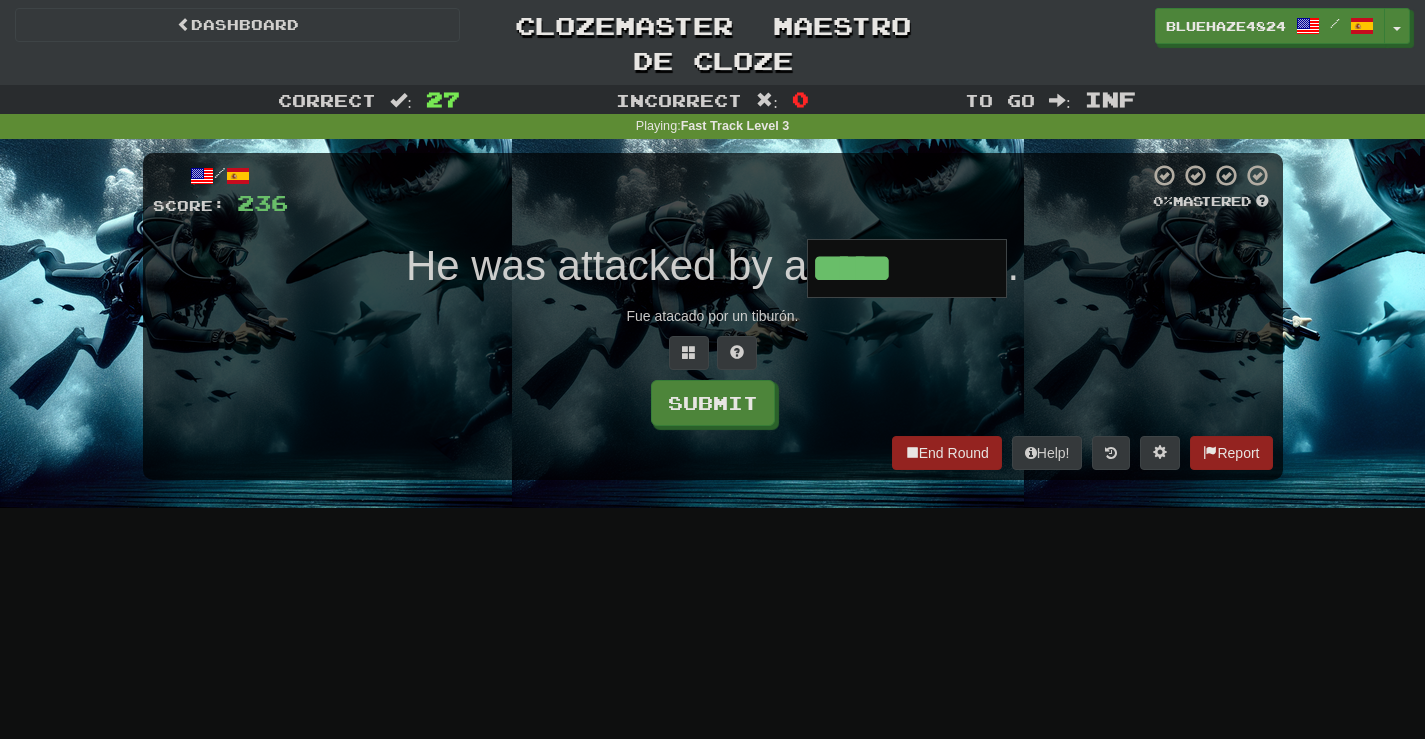 type on "*****" 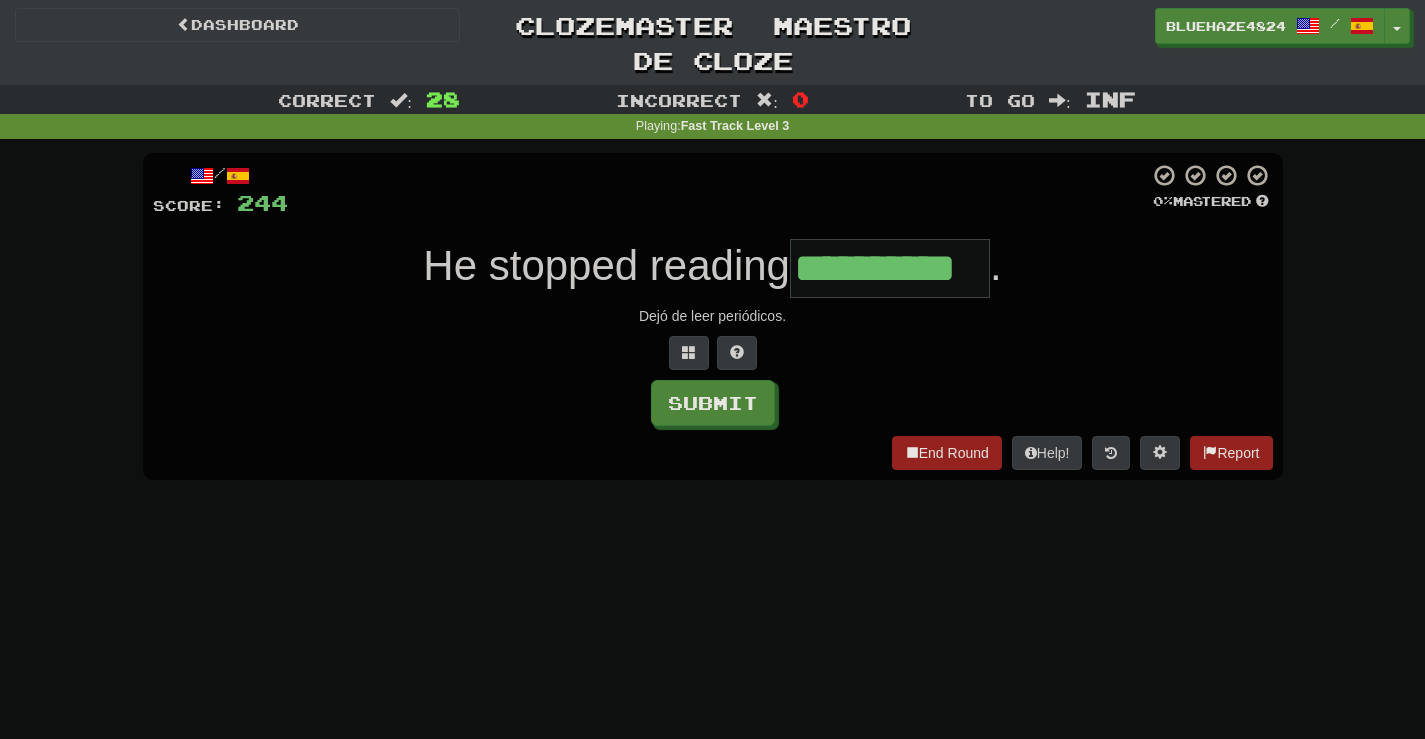 scroll, scrollTop: 0, scrollLeft: 34, axis: horizontal 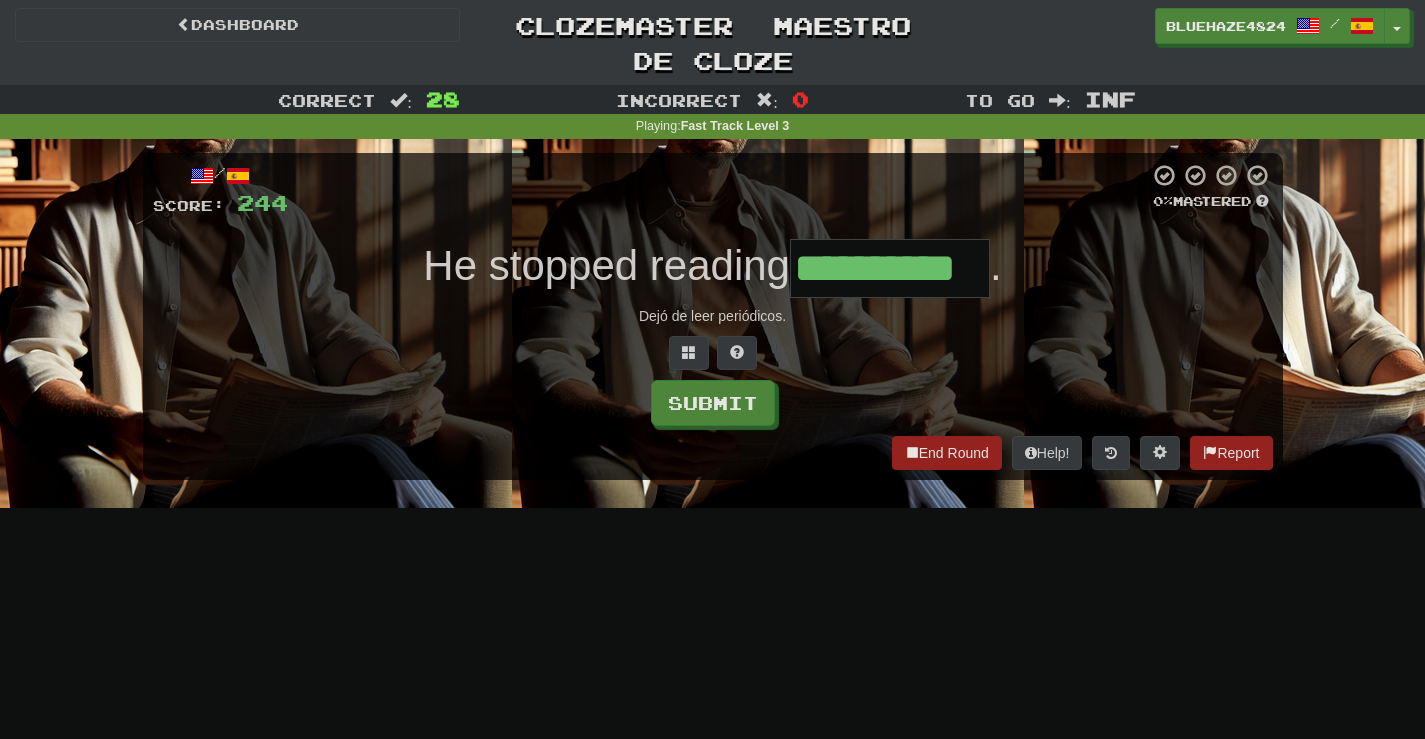 type on "**********" 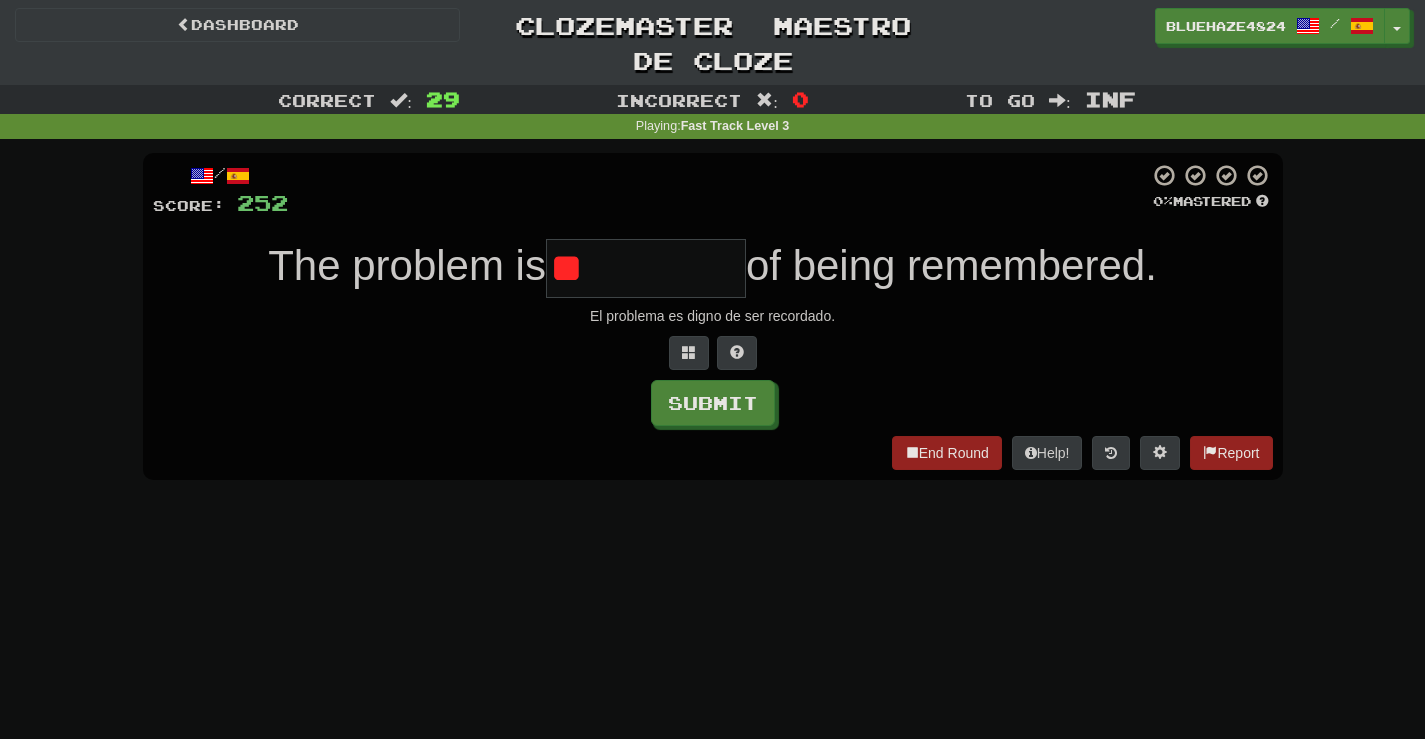 type on "*" 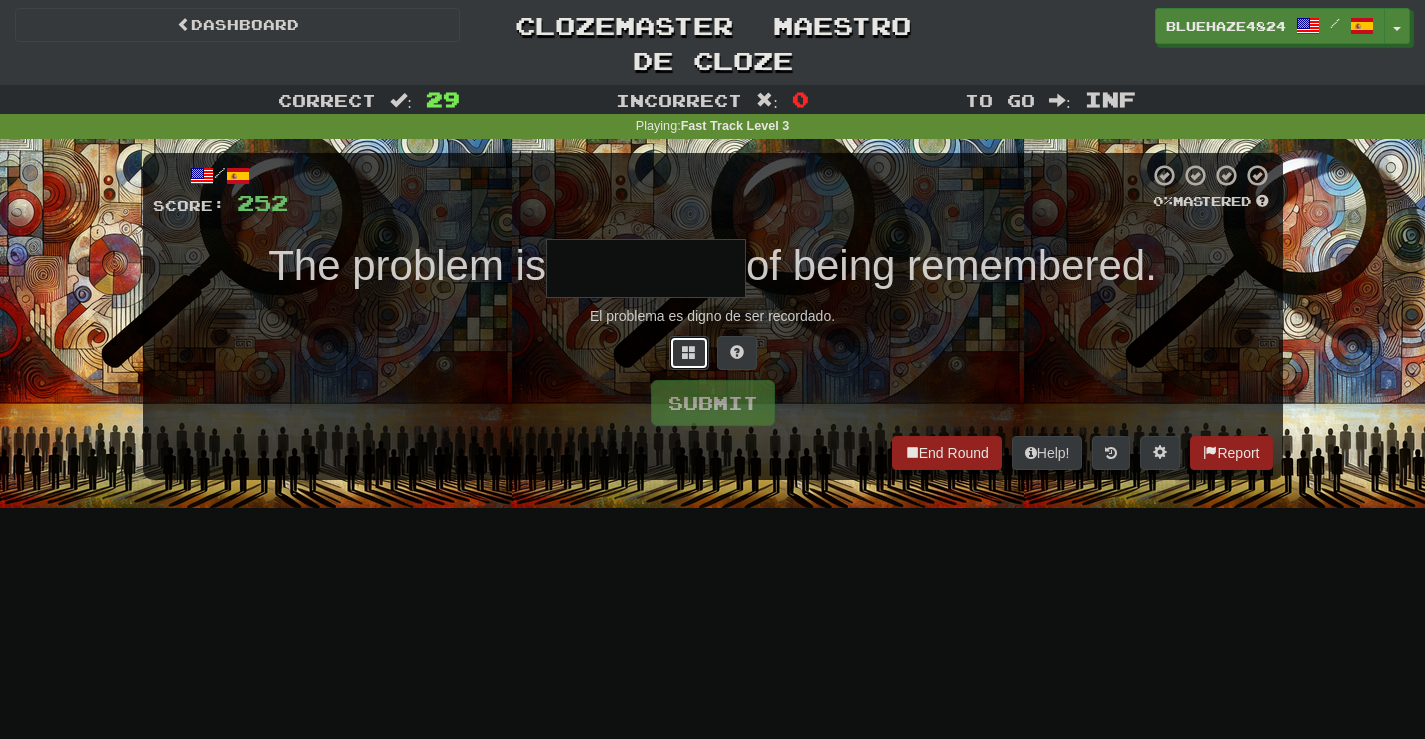 click at bounding box center (689, 352) 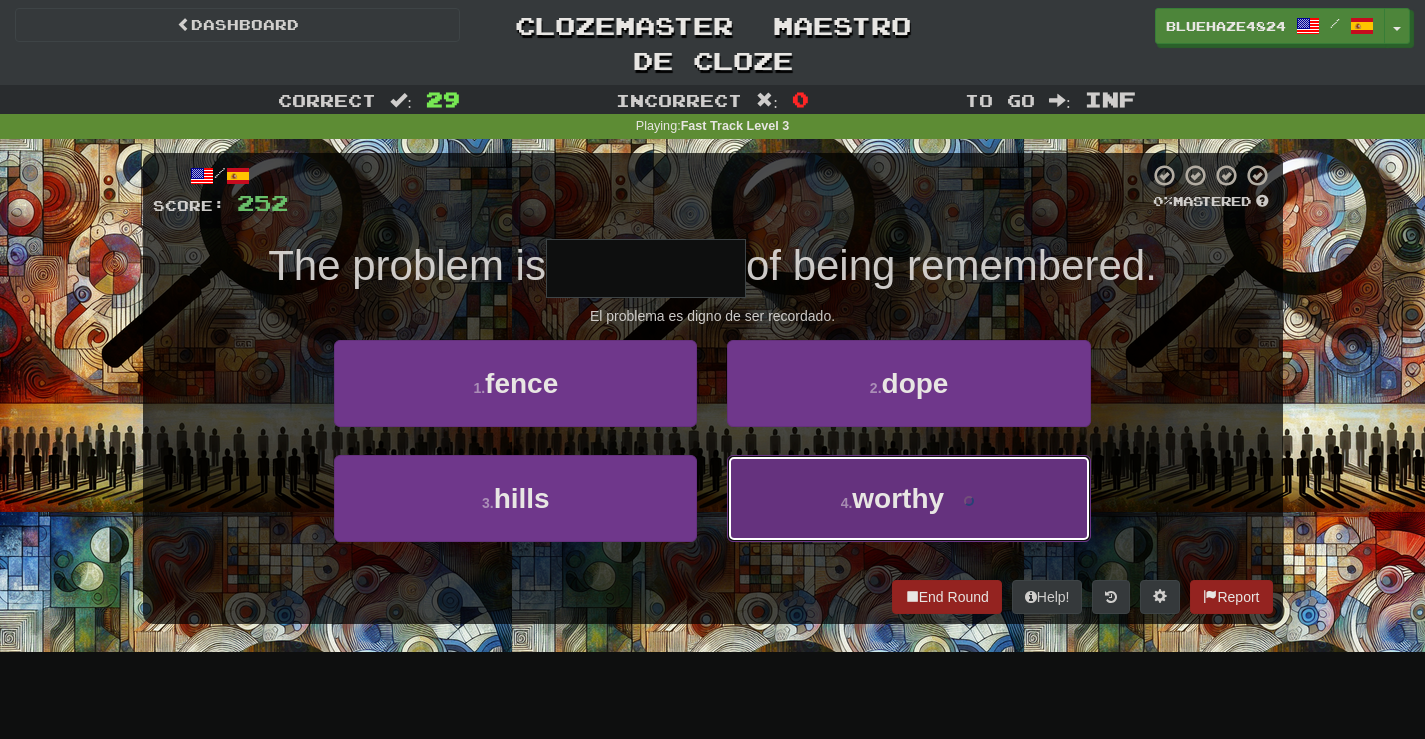 click on "worthy" at bounding box center (898, 498) 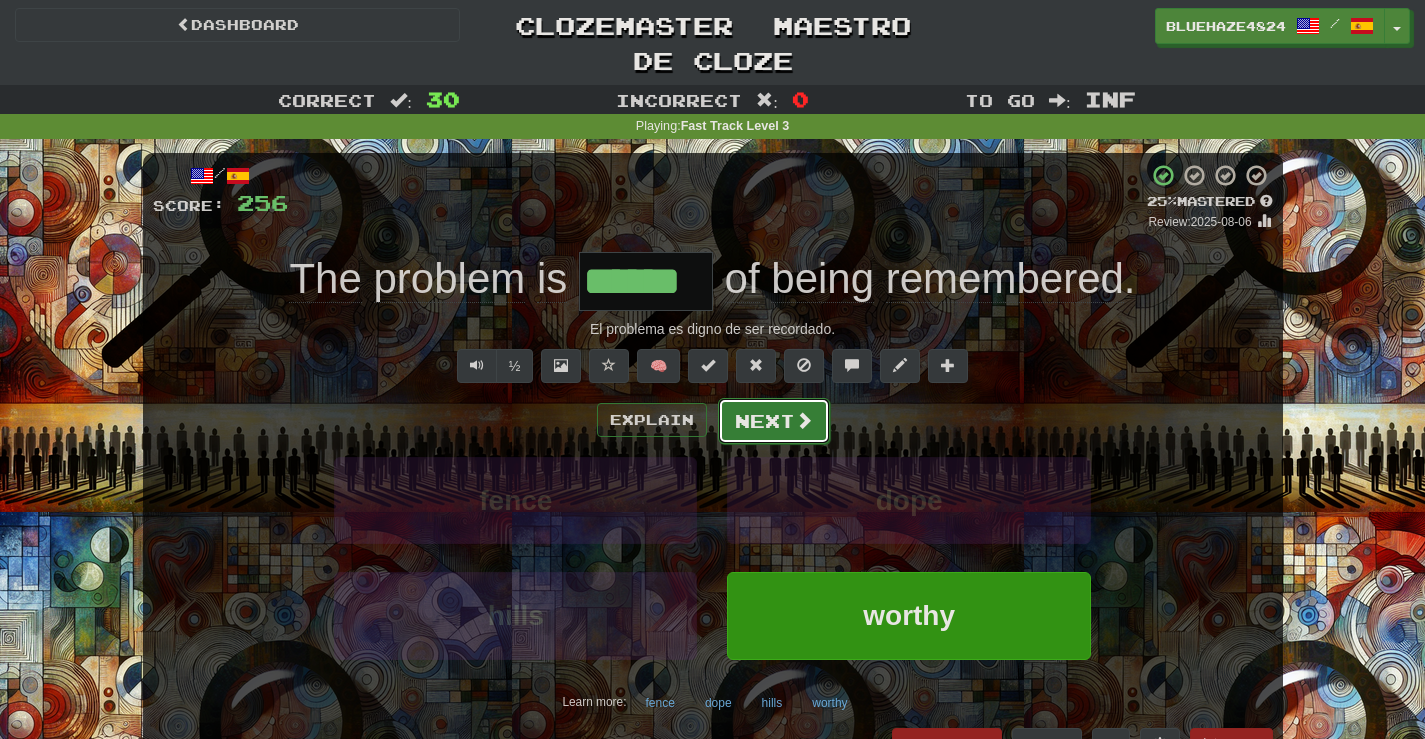 click on "Next" at bounding box center [774, 421] 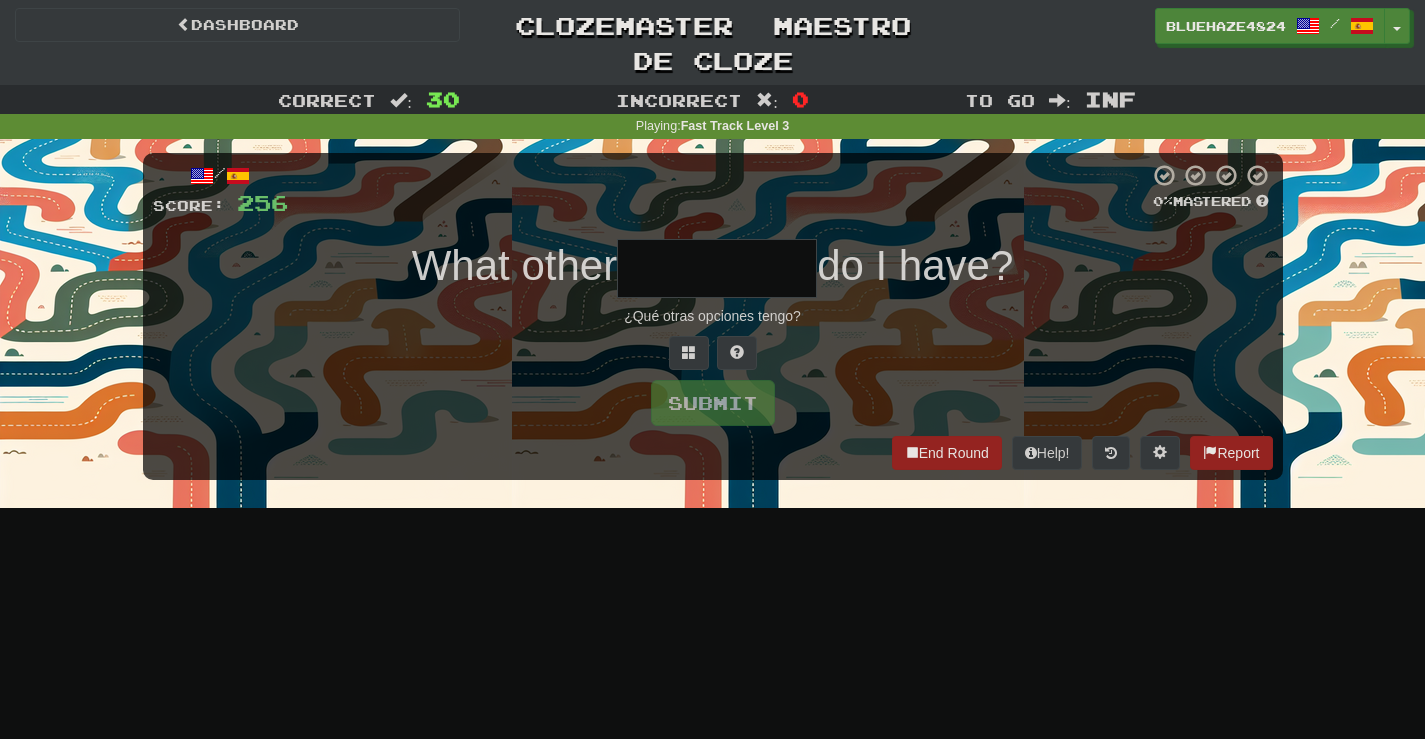 click at bounding box center (717, 268) 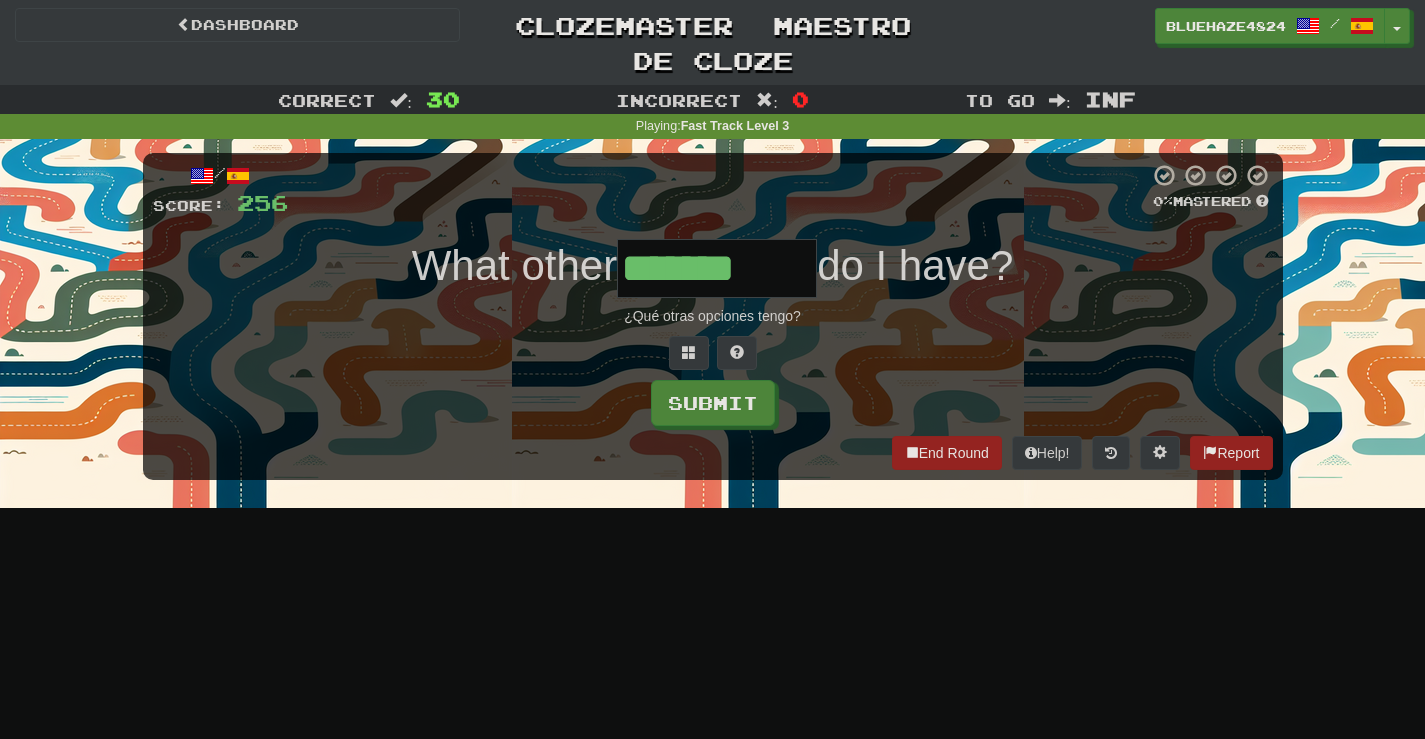 type on "*******" 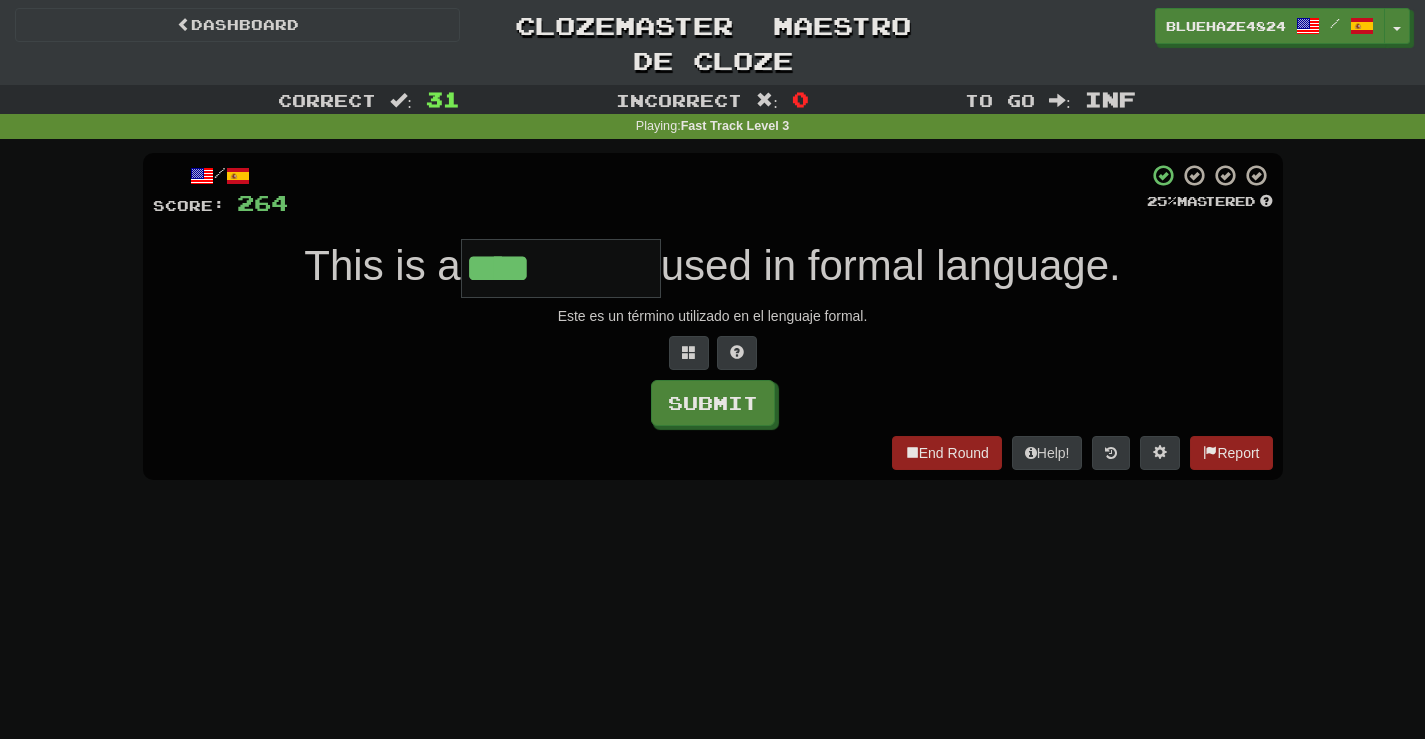 type on "****" 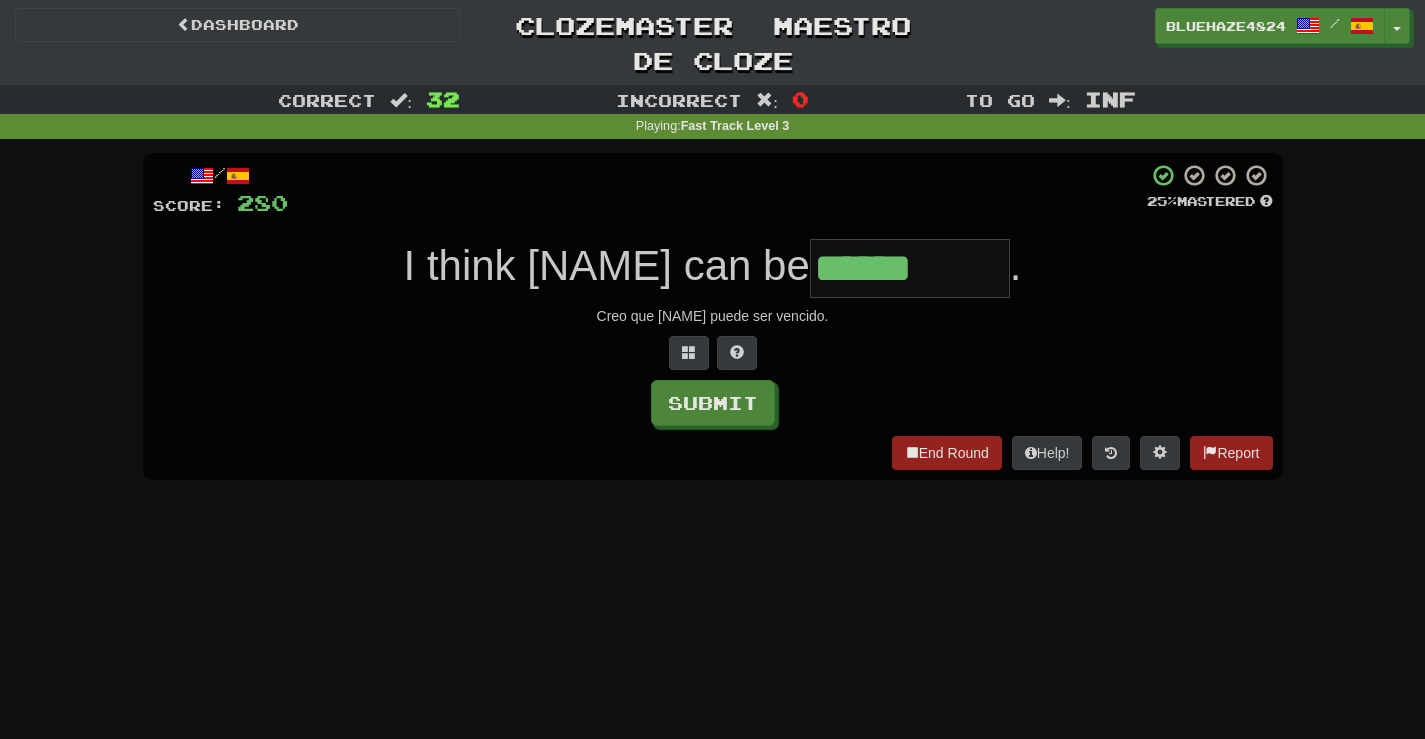 type on "******" 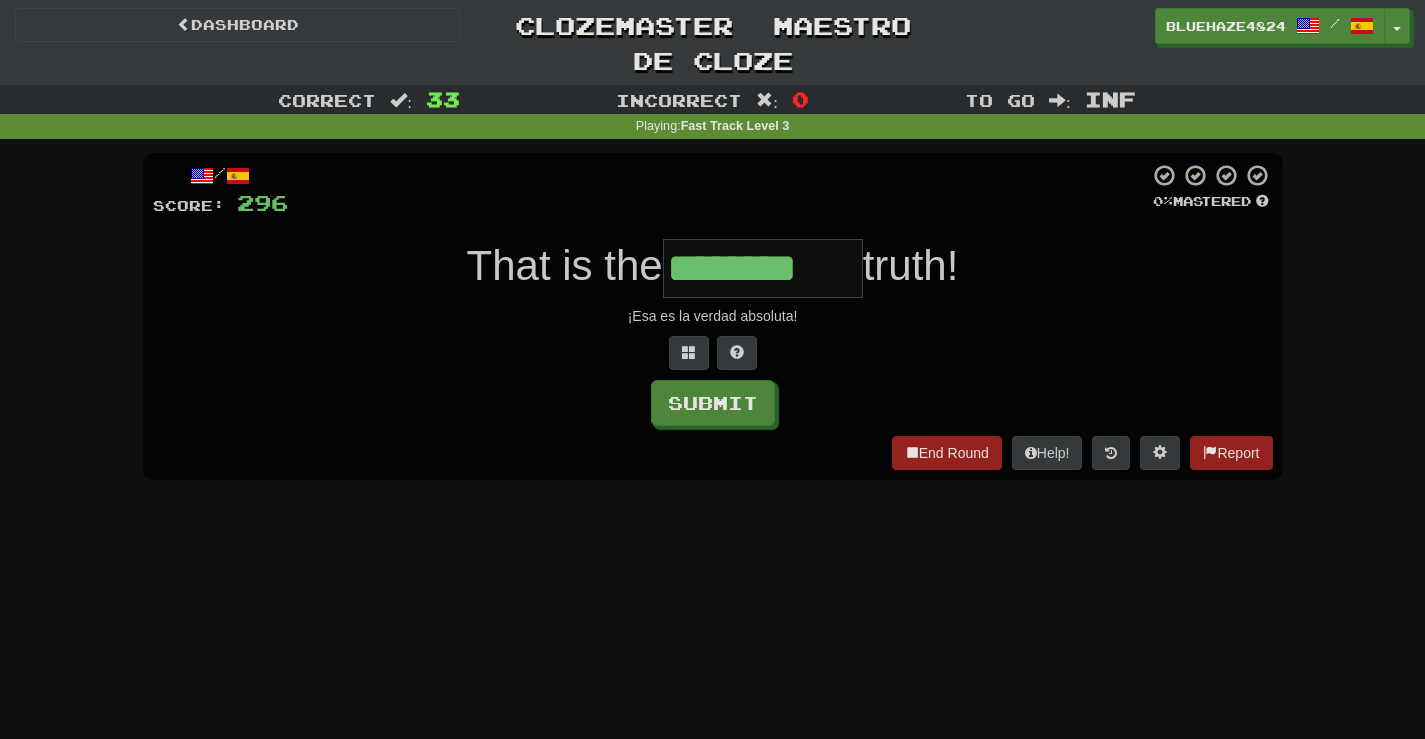 type on "********" 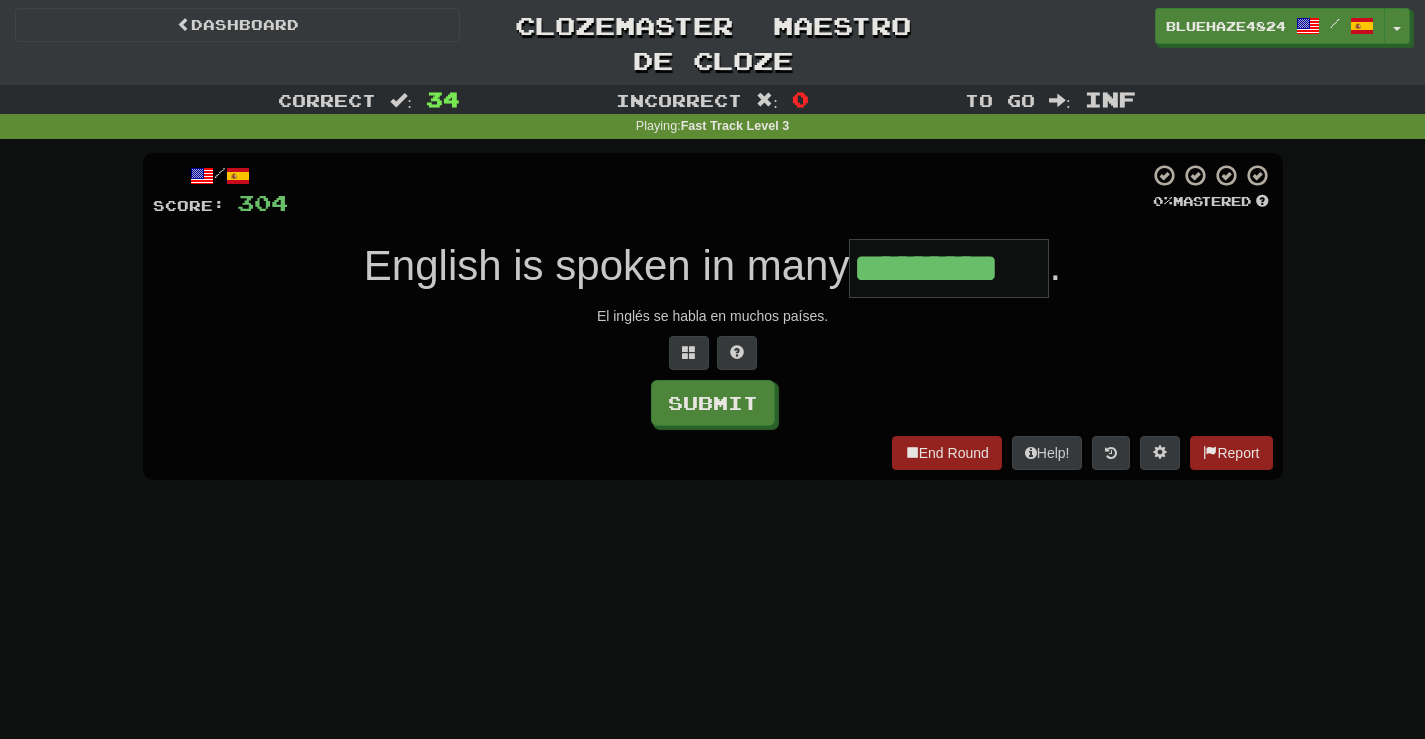 type on "*********" 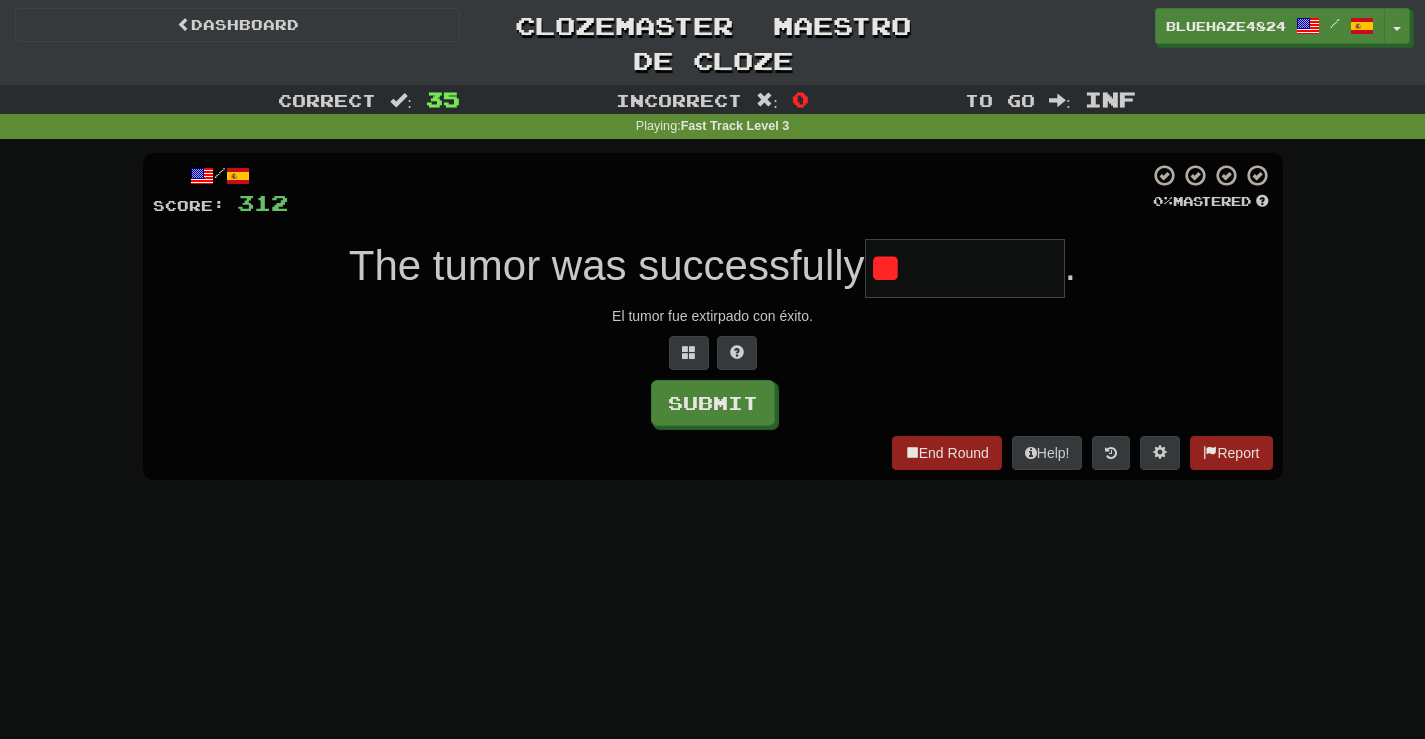 type on "*" 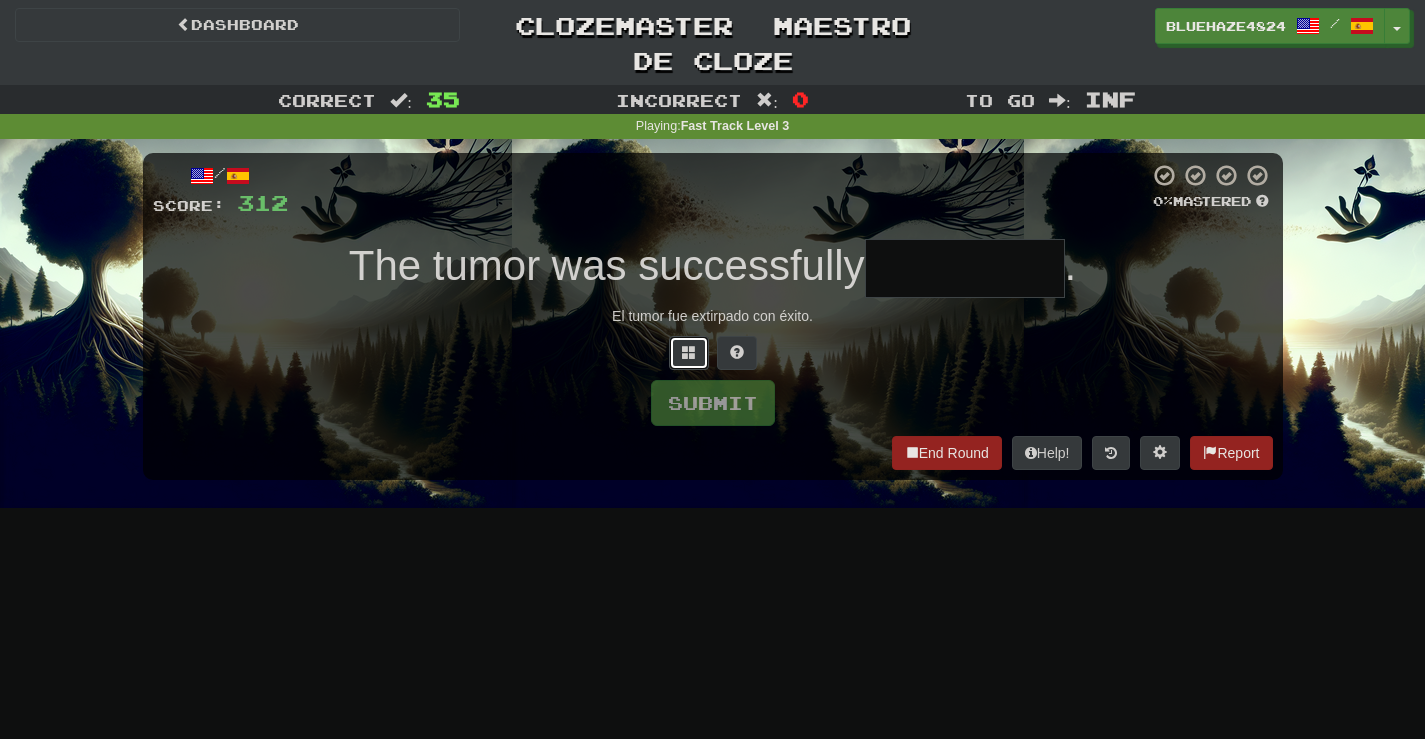 click at bounding box center (689, 353) 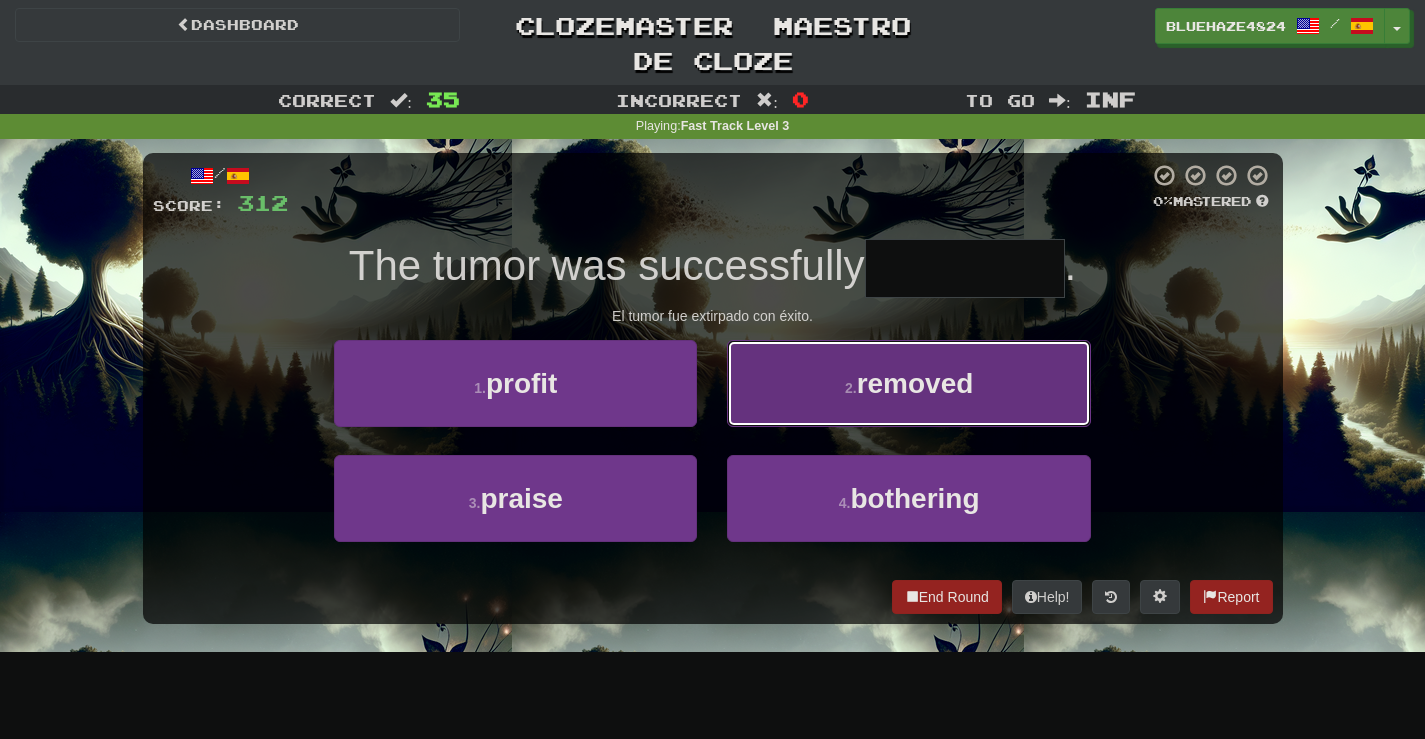 click on "2 .  removed" at bounding box center [908, 383] 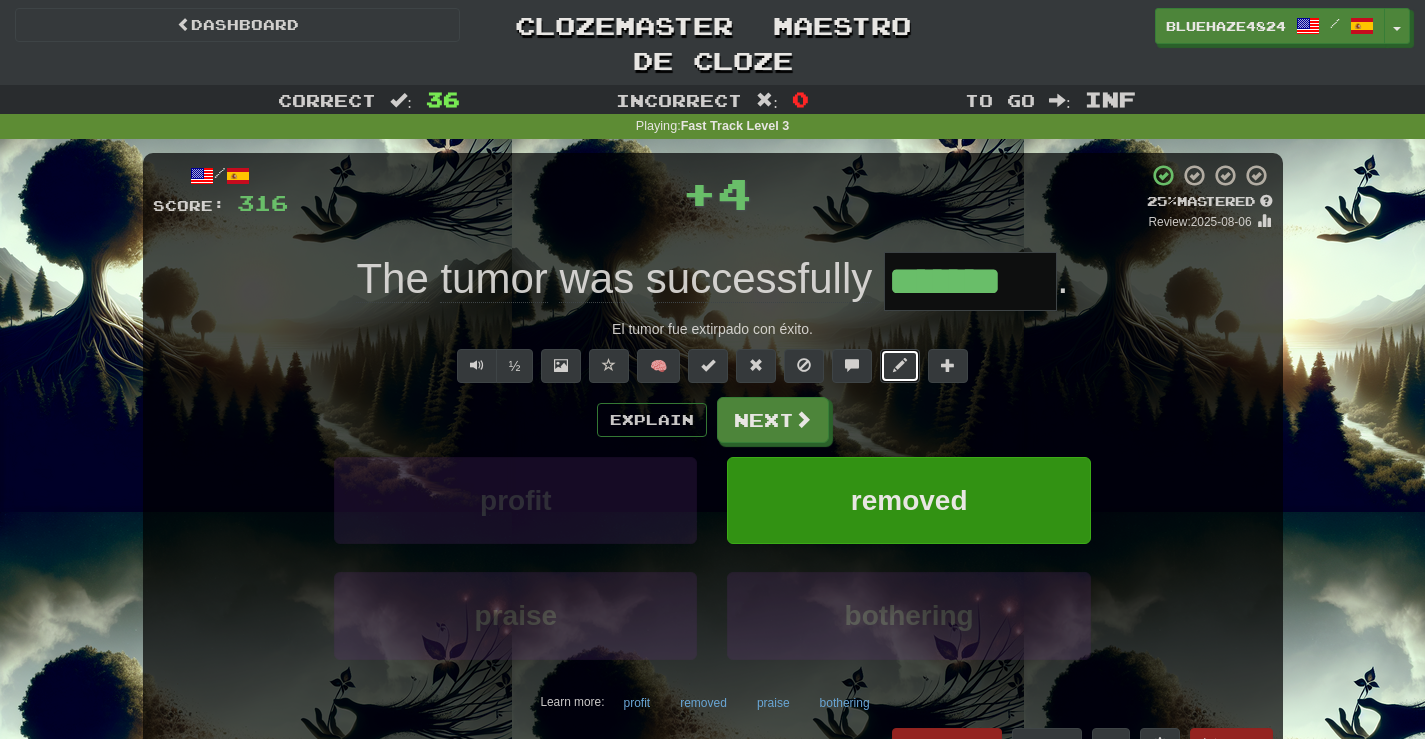 click at bounding box center (900, 365) 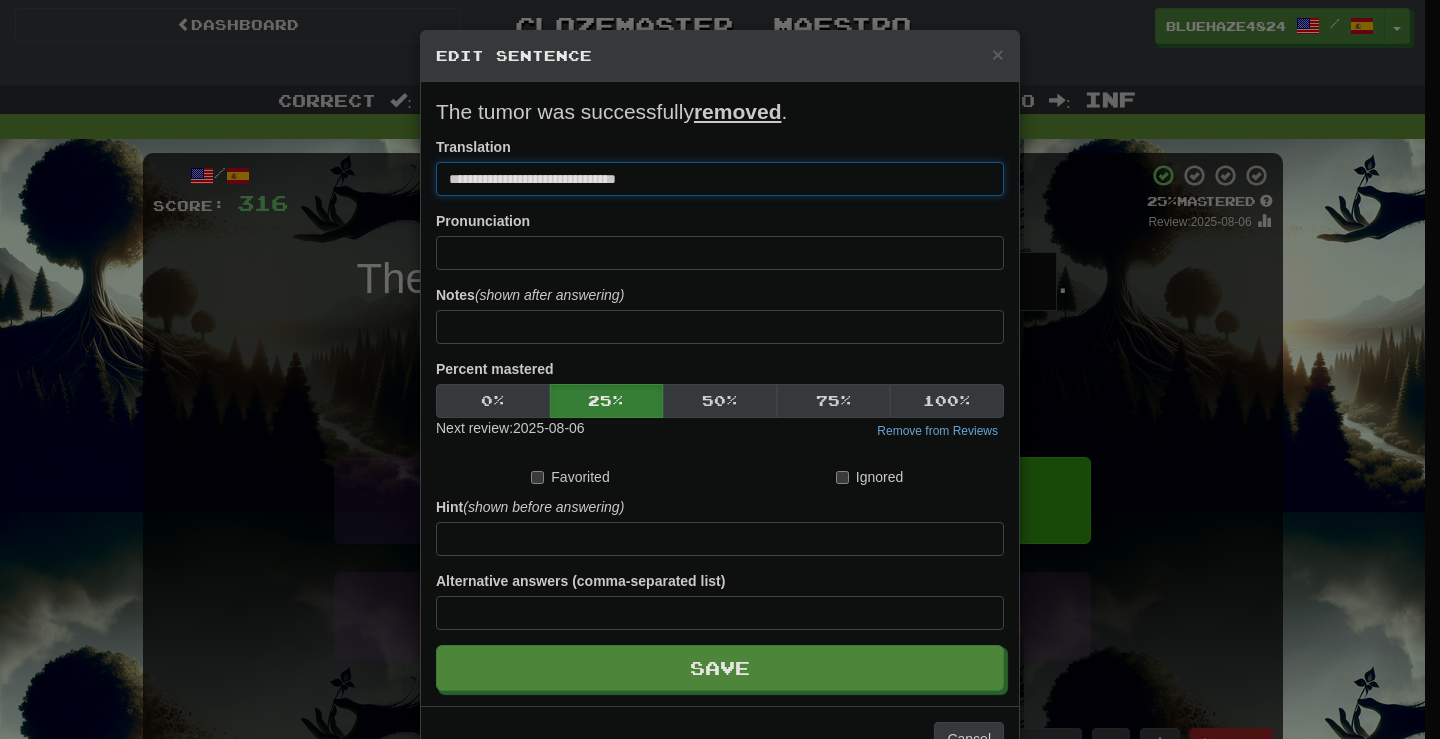drag, startPoint x: 579, startPoint y: 177, endPoint x: 520, endPoint y: 181, distance: 59.135437 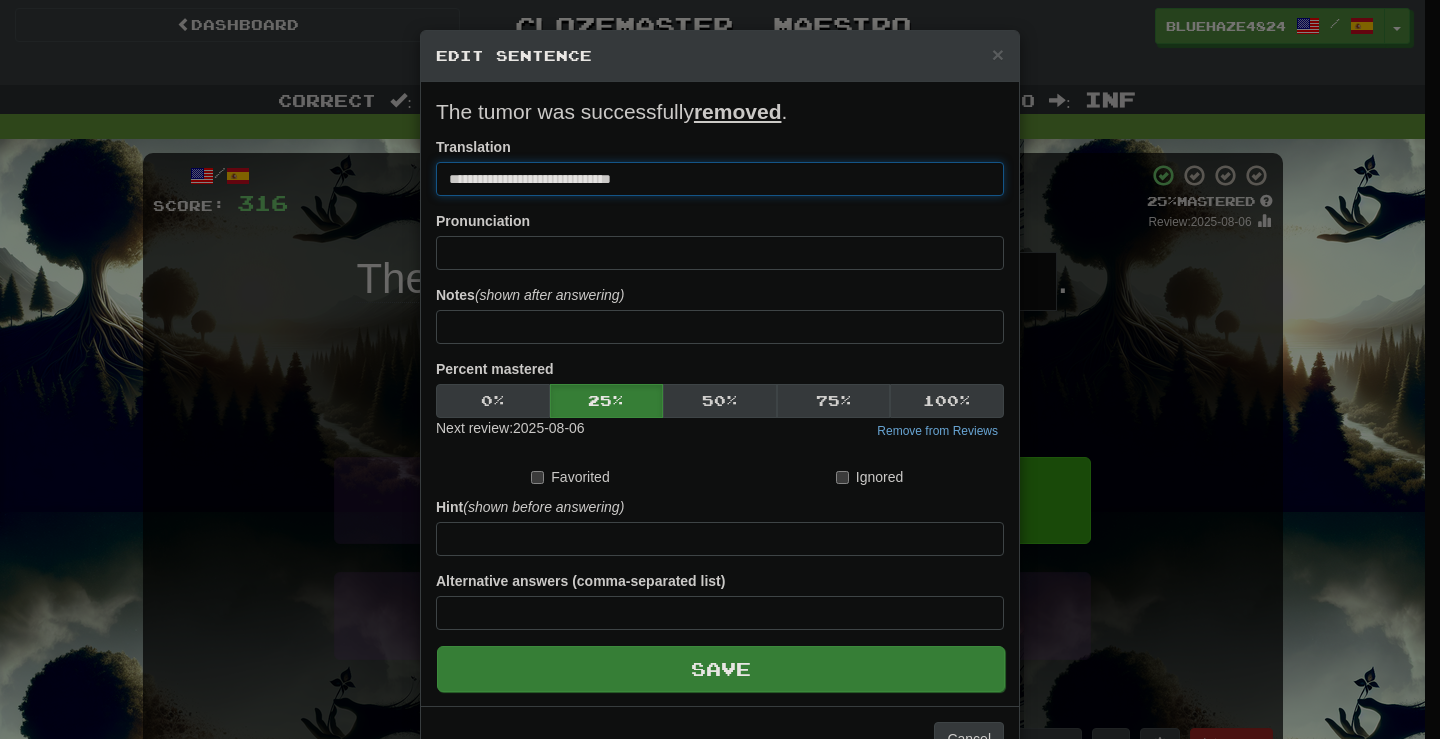 type on "**********" 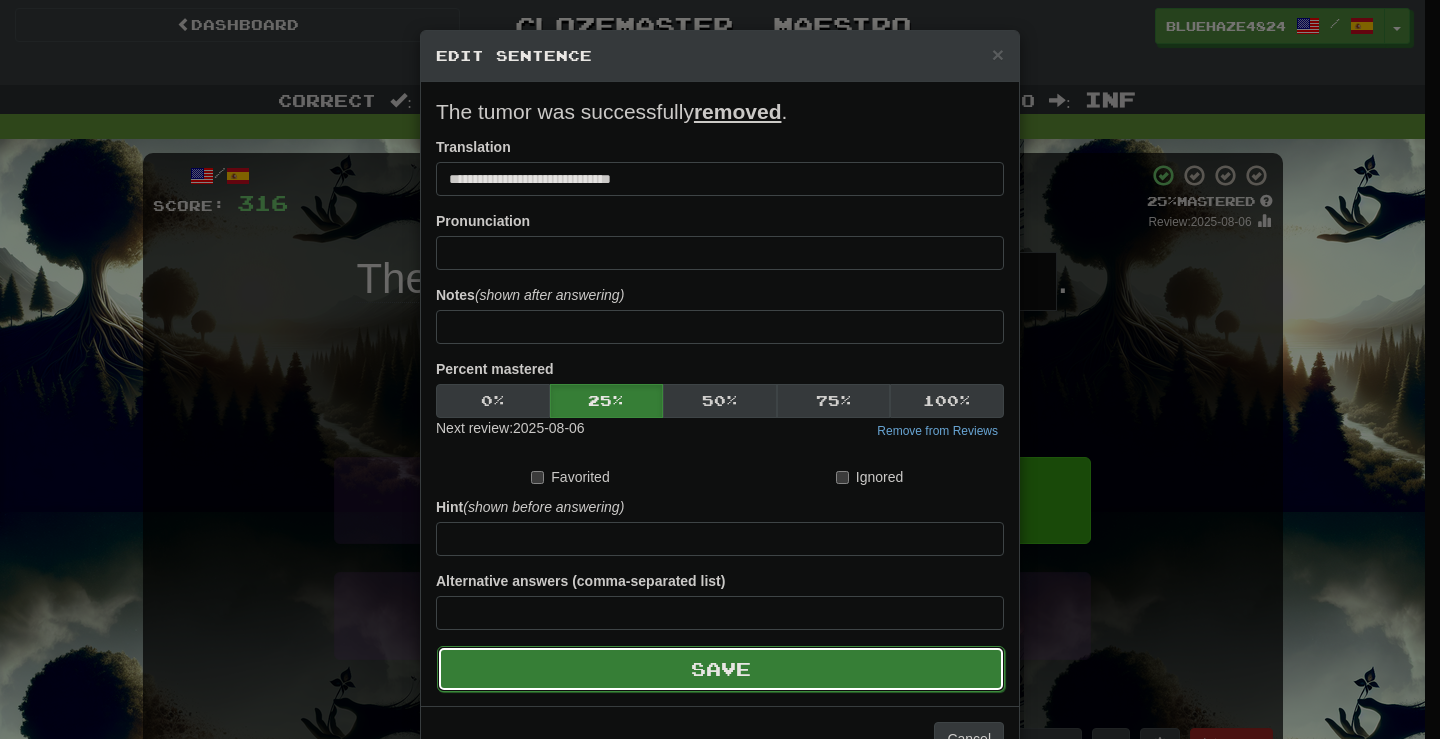 click on "Save" at bounding box center (721, 669) 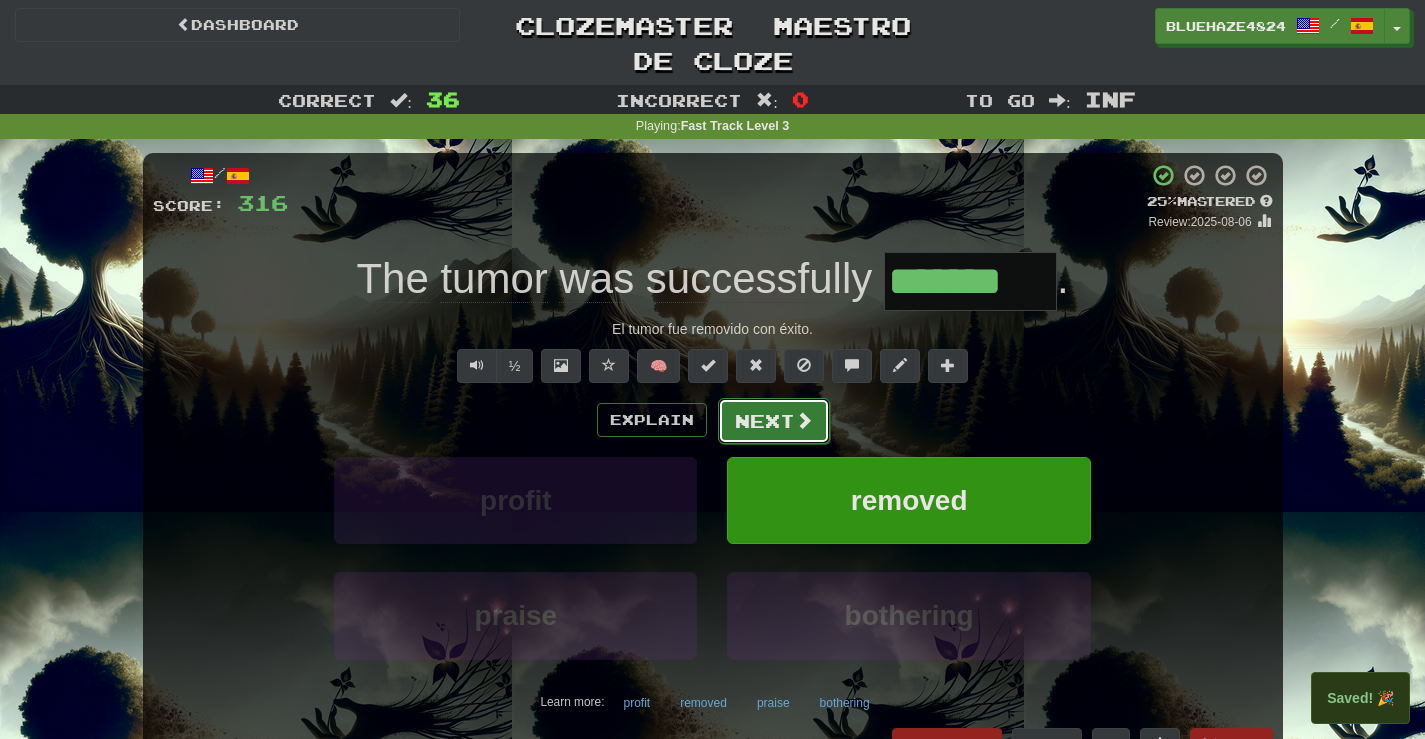 click on "Next" at bounding box center [774, 421] 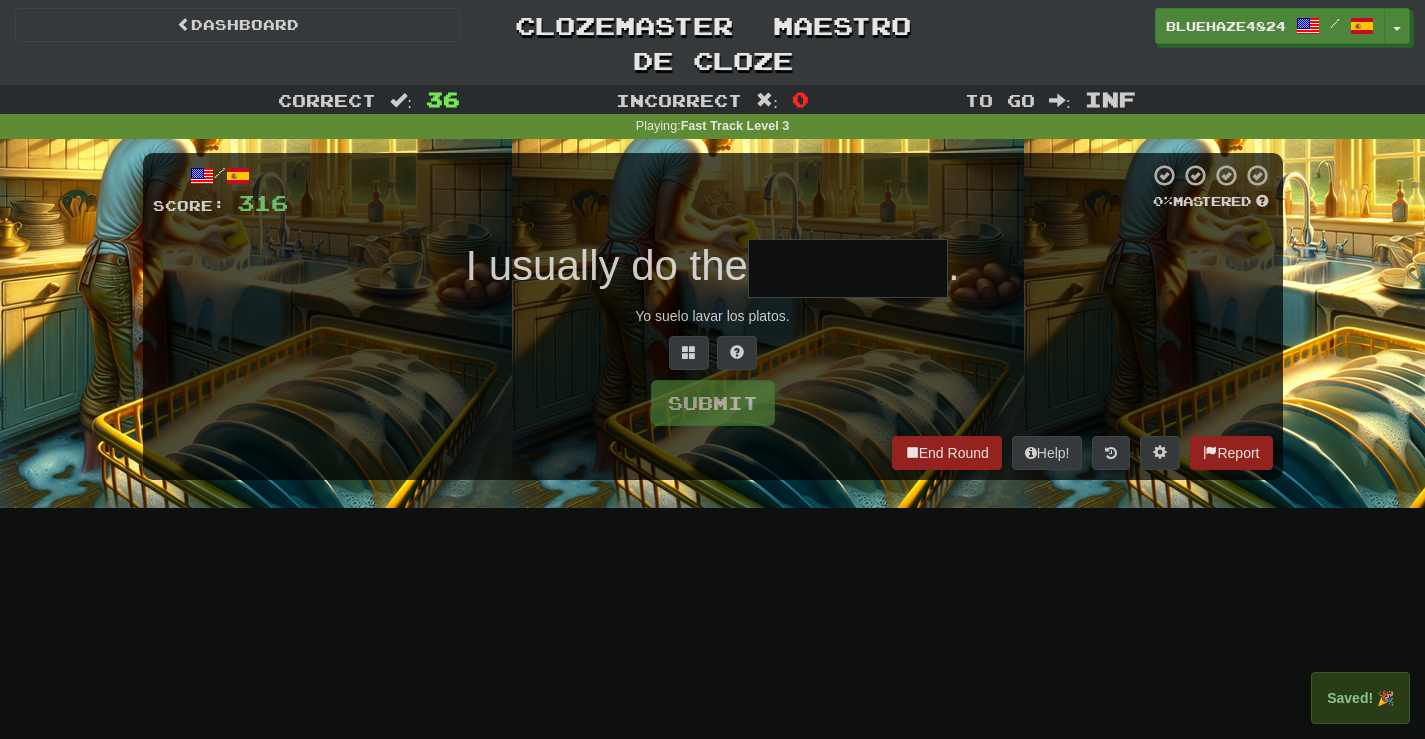 click at bounding box center (848, 268) 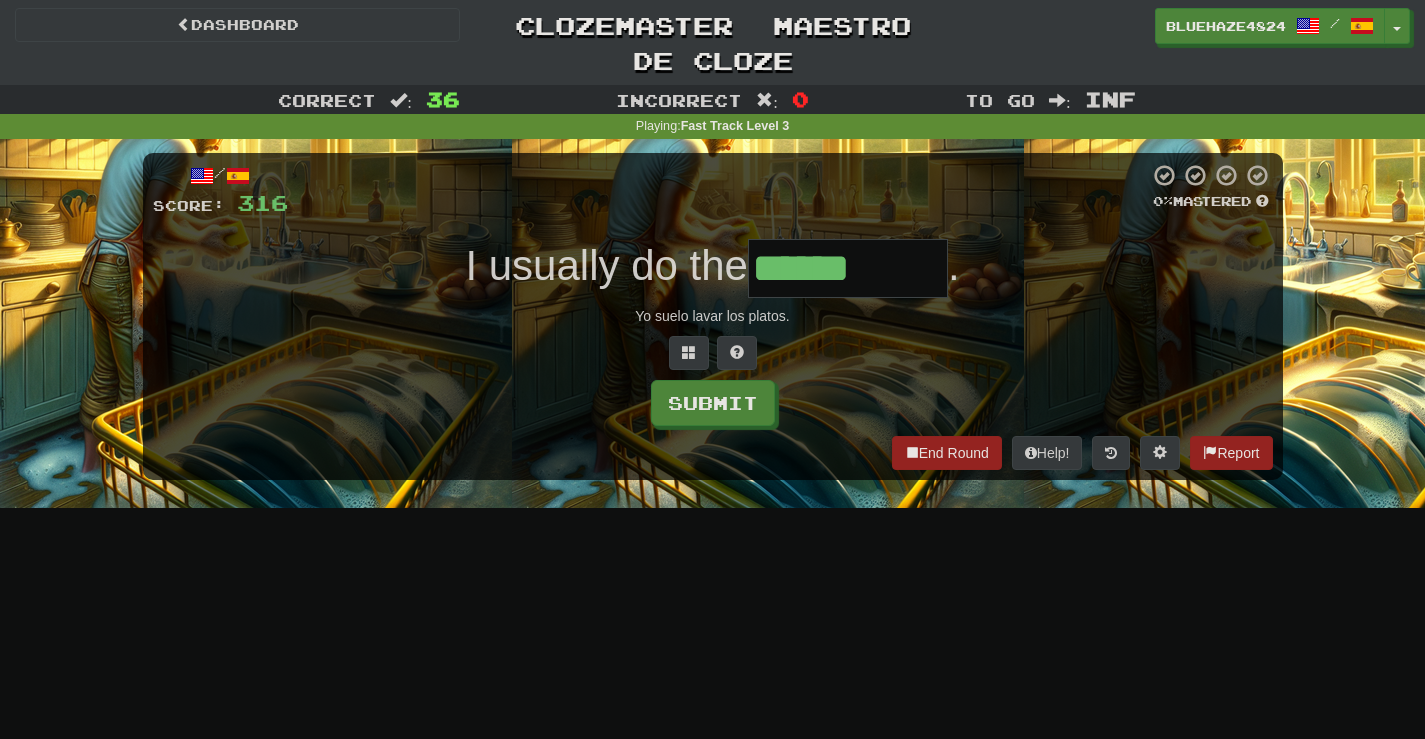 type on "******" 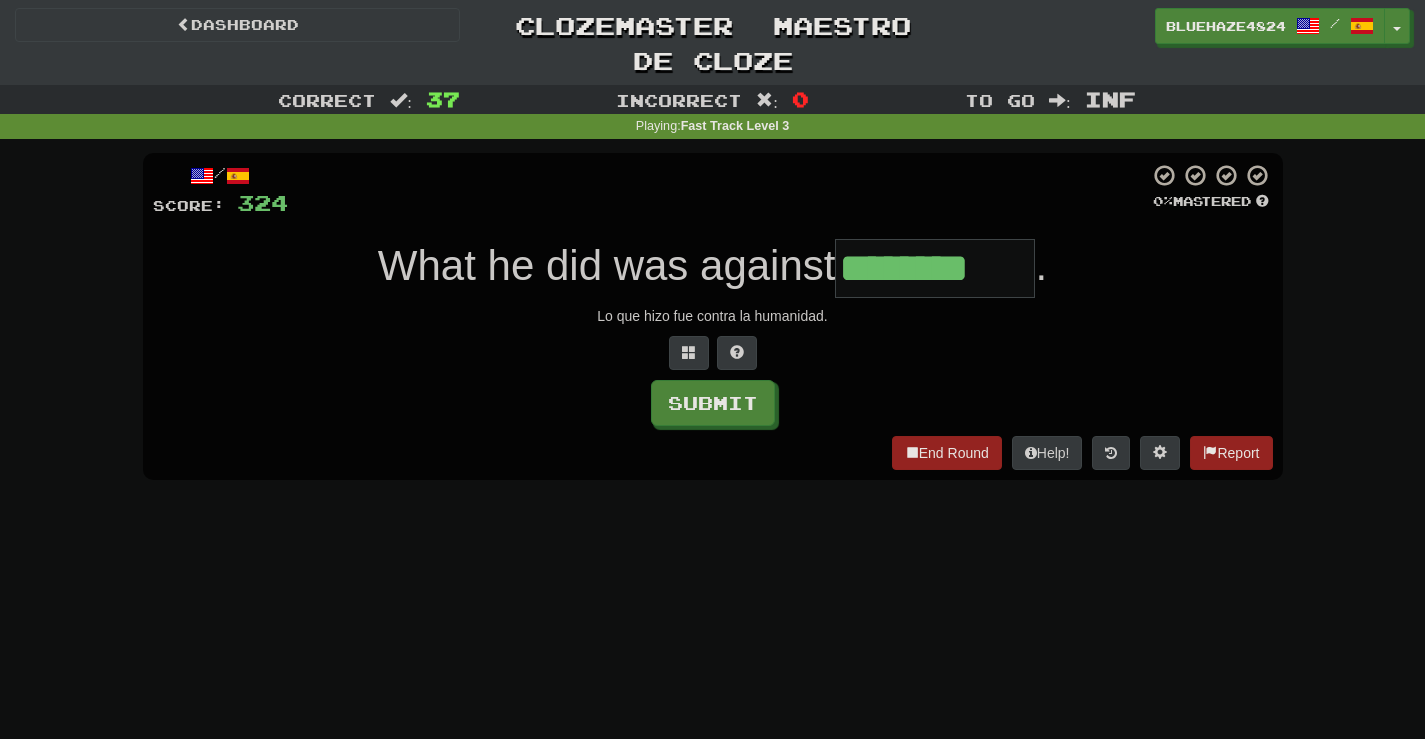 type on "********" 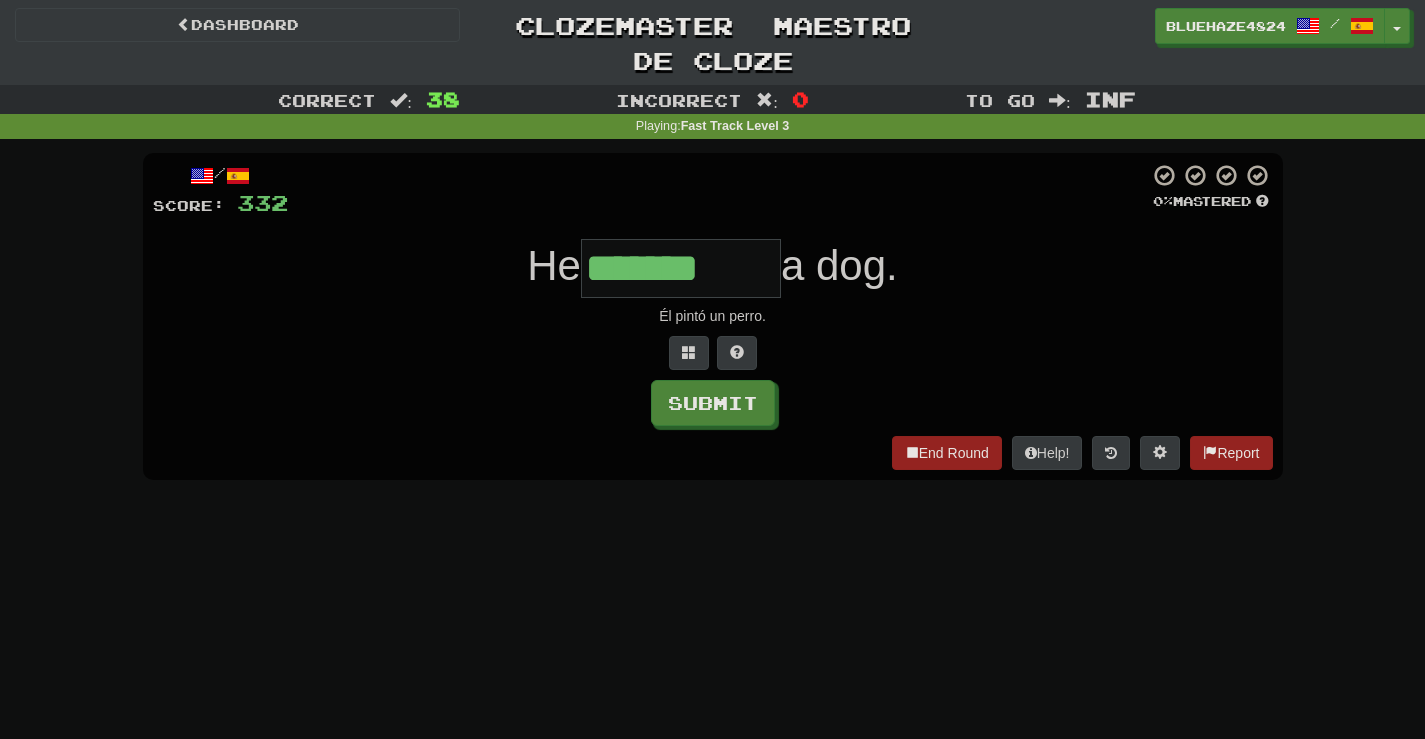 type on "*******" 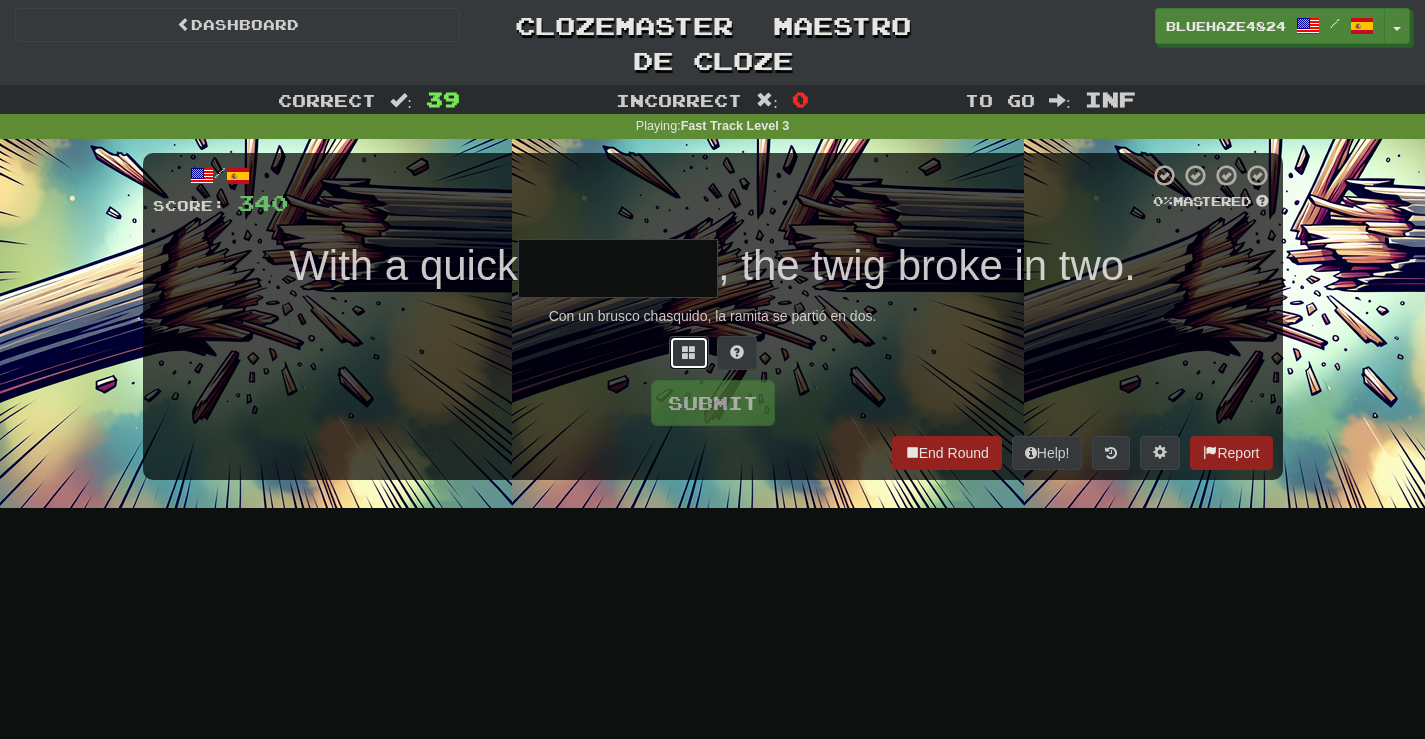 click at bounding box center [689, 352] 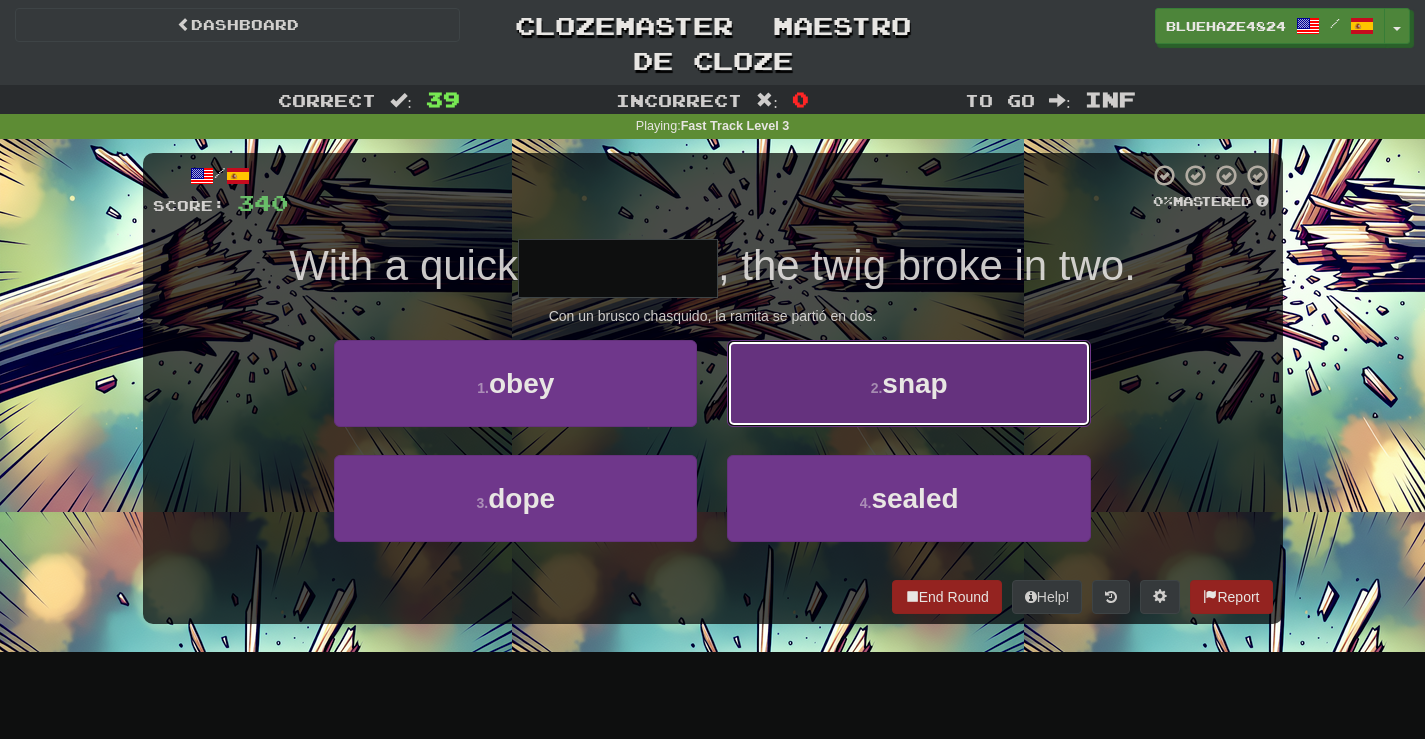 click on "2 .  snap" at bounding box center [908, 383] 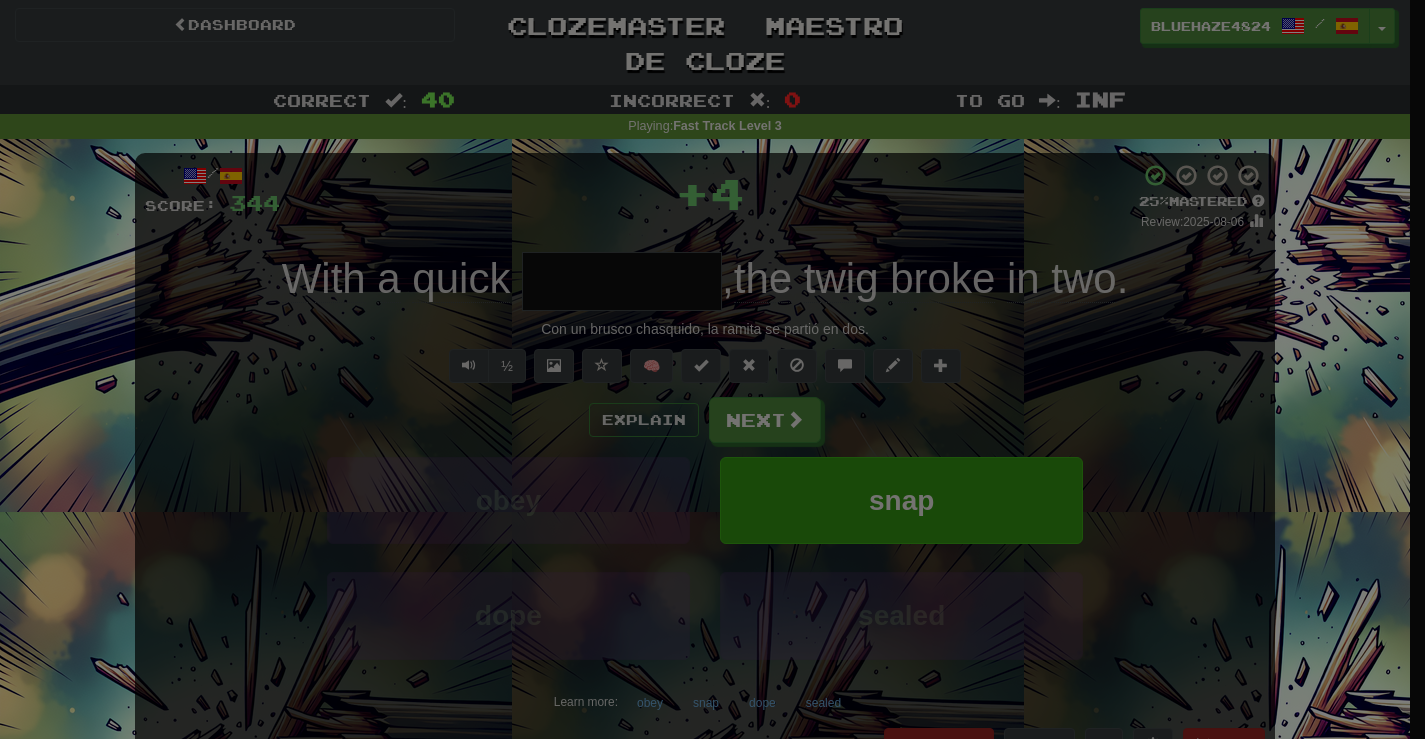 type on "****" 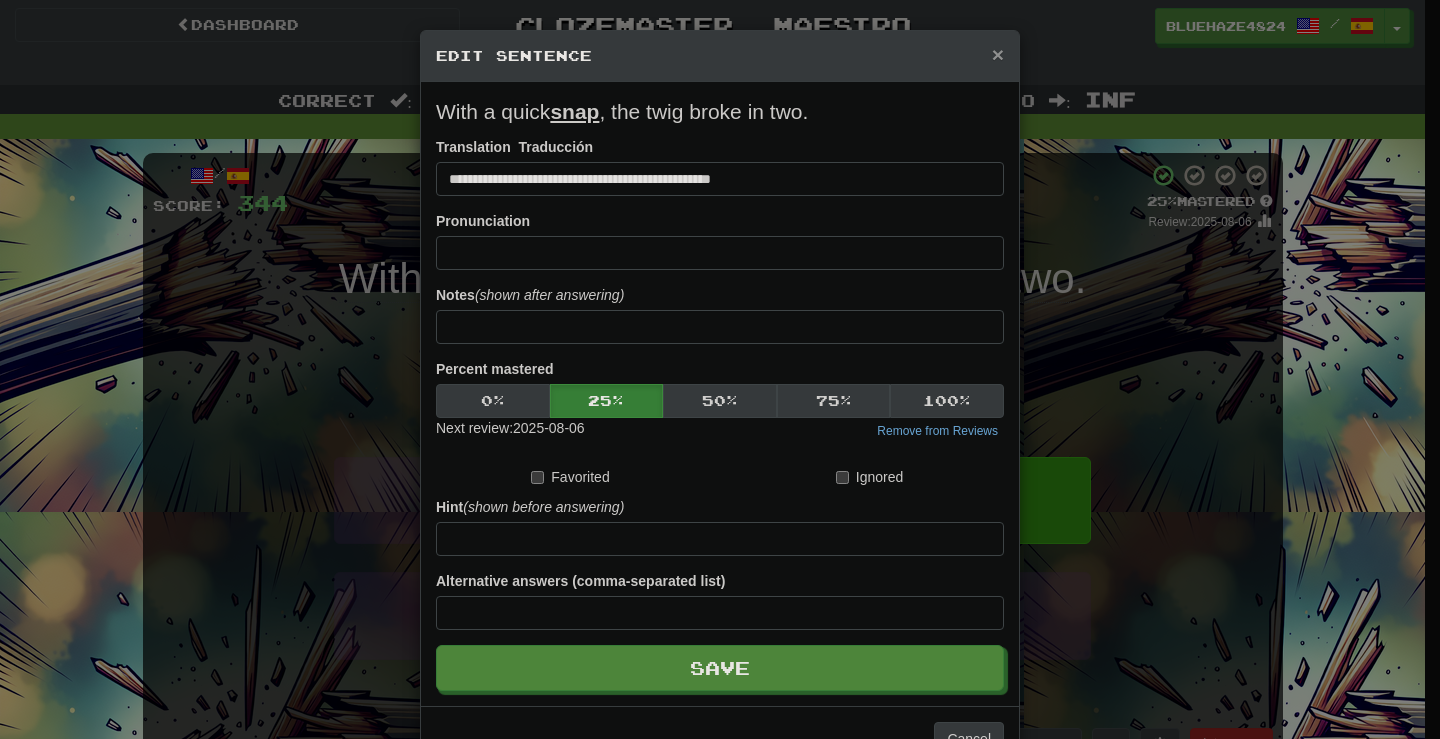 click on "×" at bounding box center [998, 54] 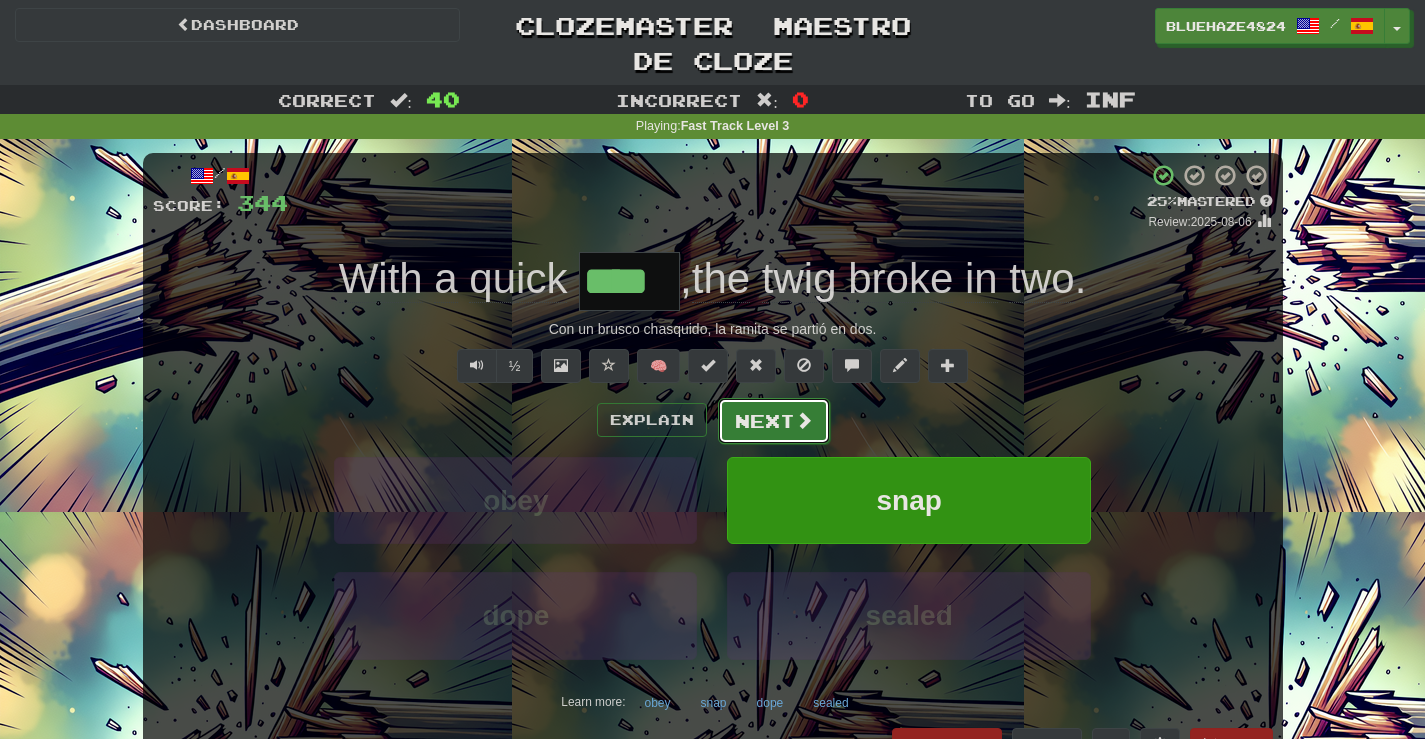 click at bounding box center [804, 420] 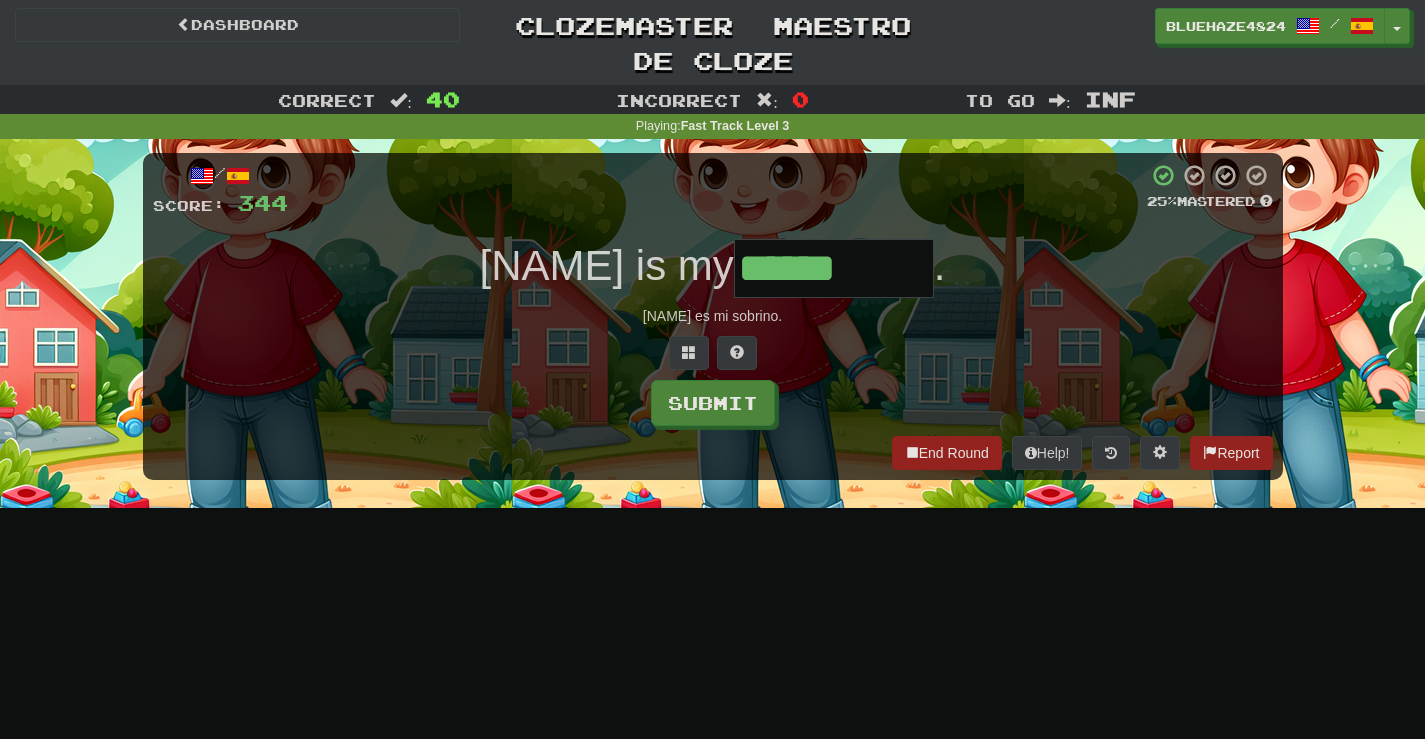 type on "******" 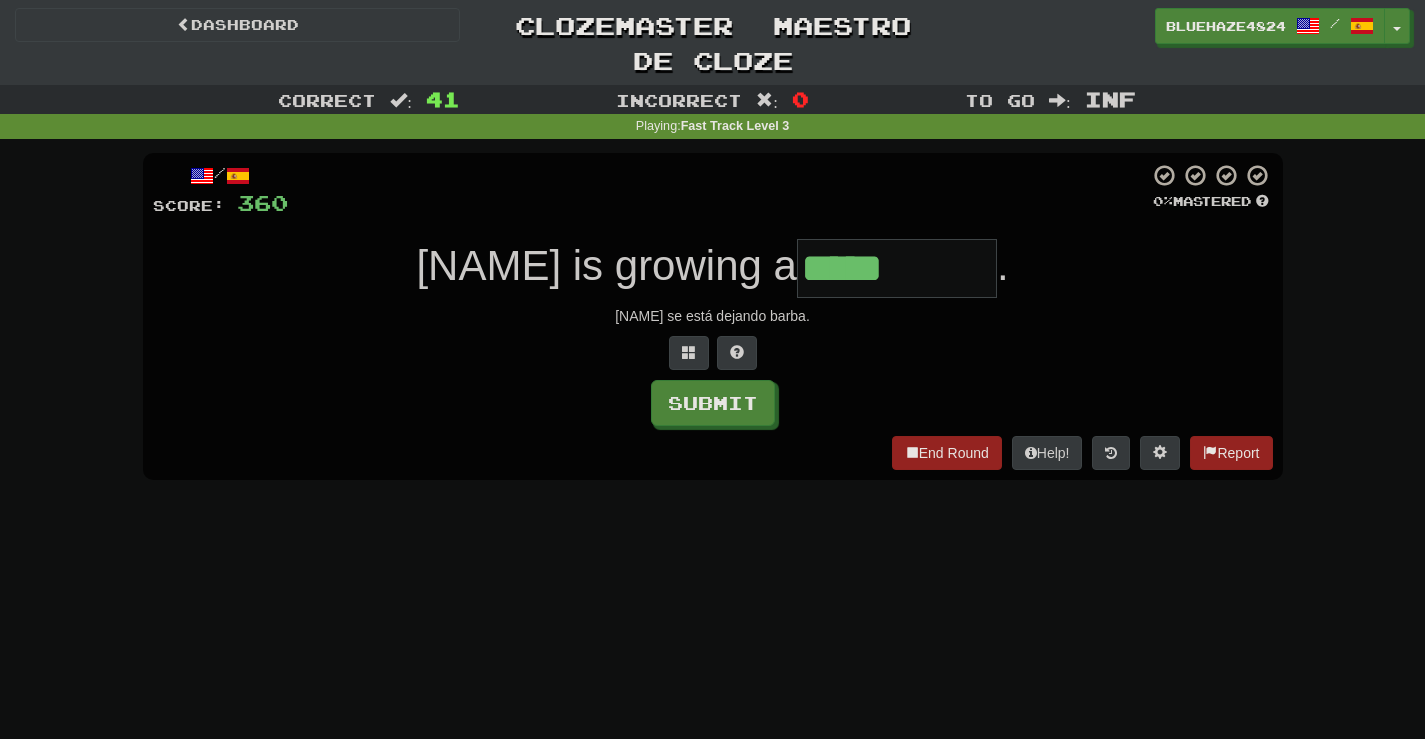 type on "*****" 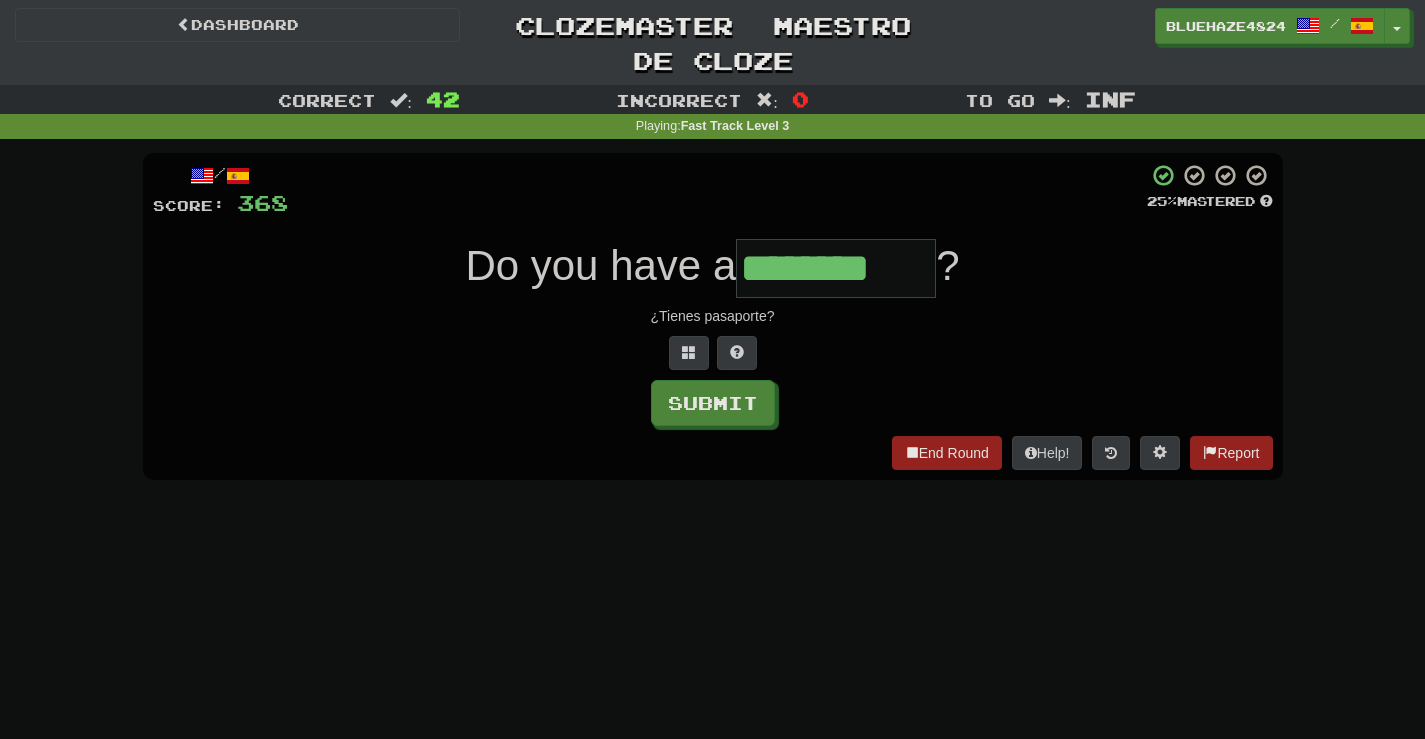 type on "********" 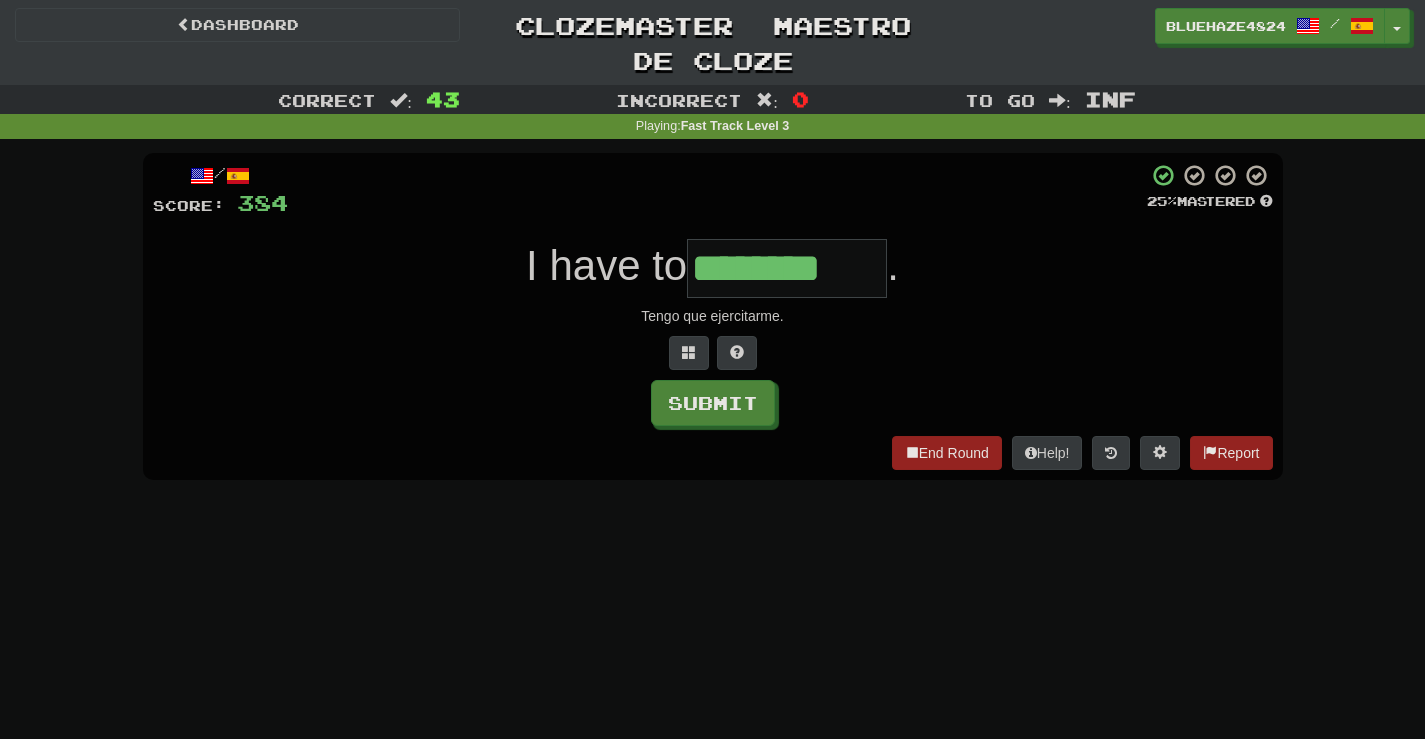 type on "********" 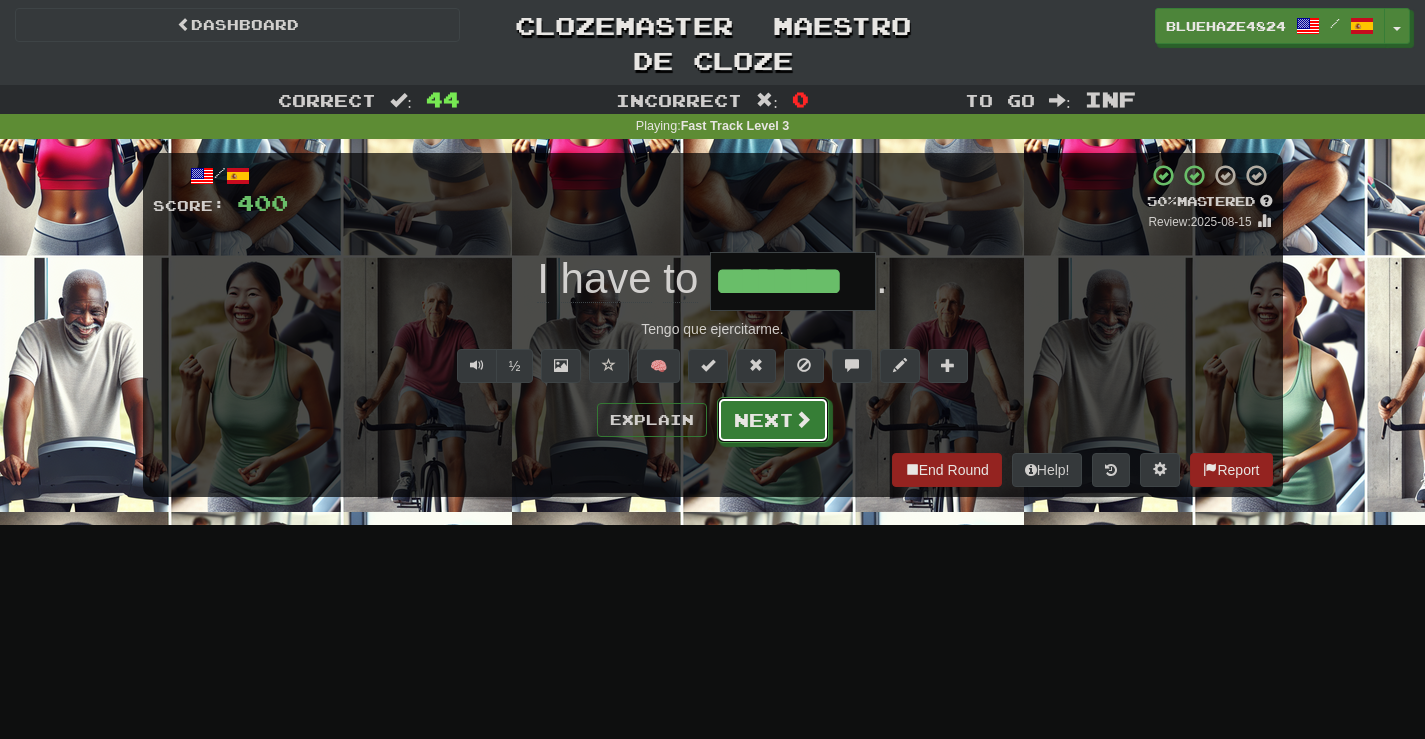 click on "Next" at bounding box center [773, 420] 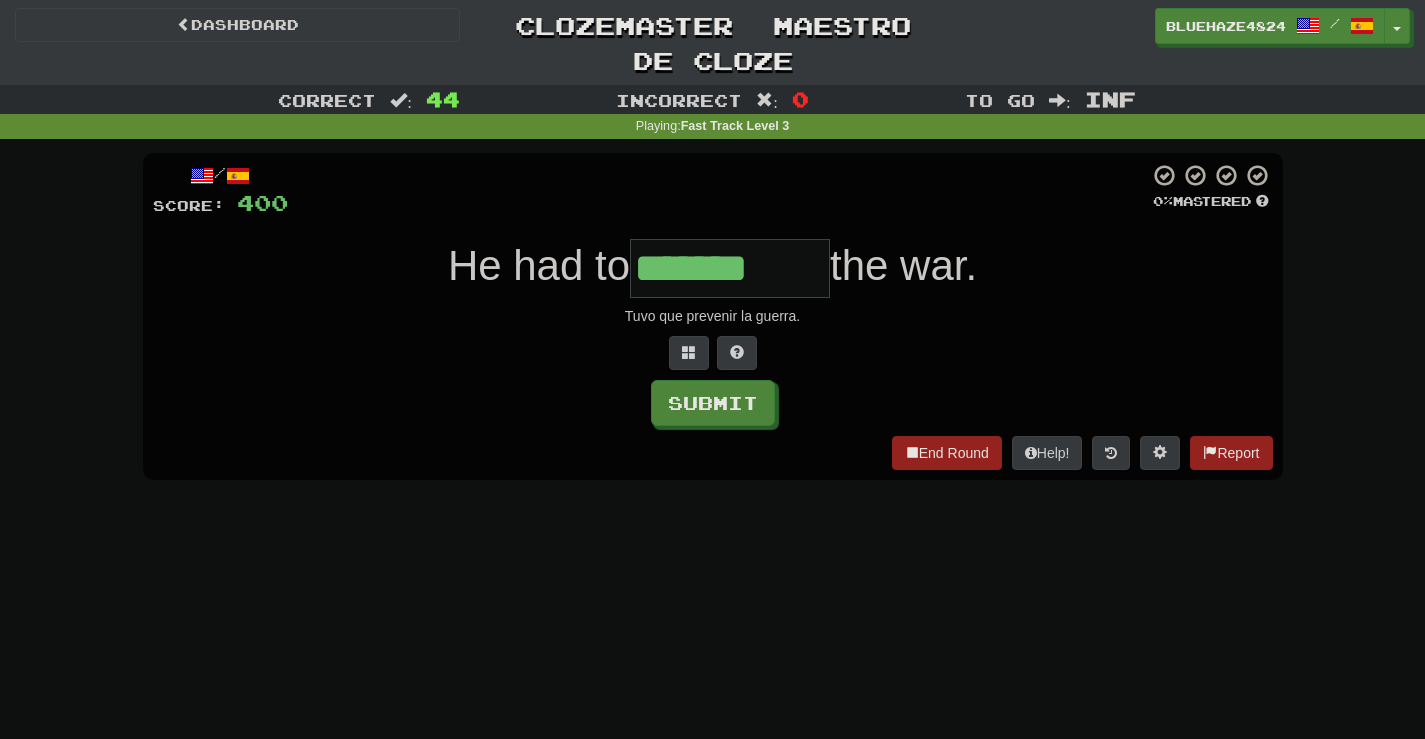 type on "*******" 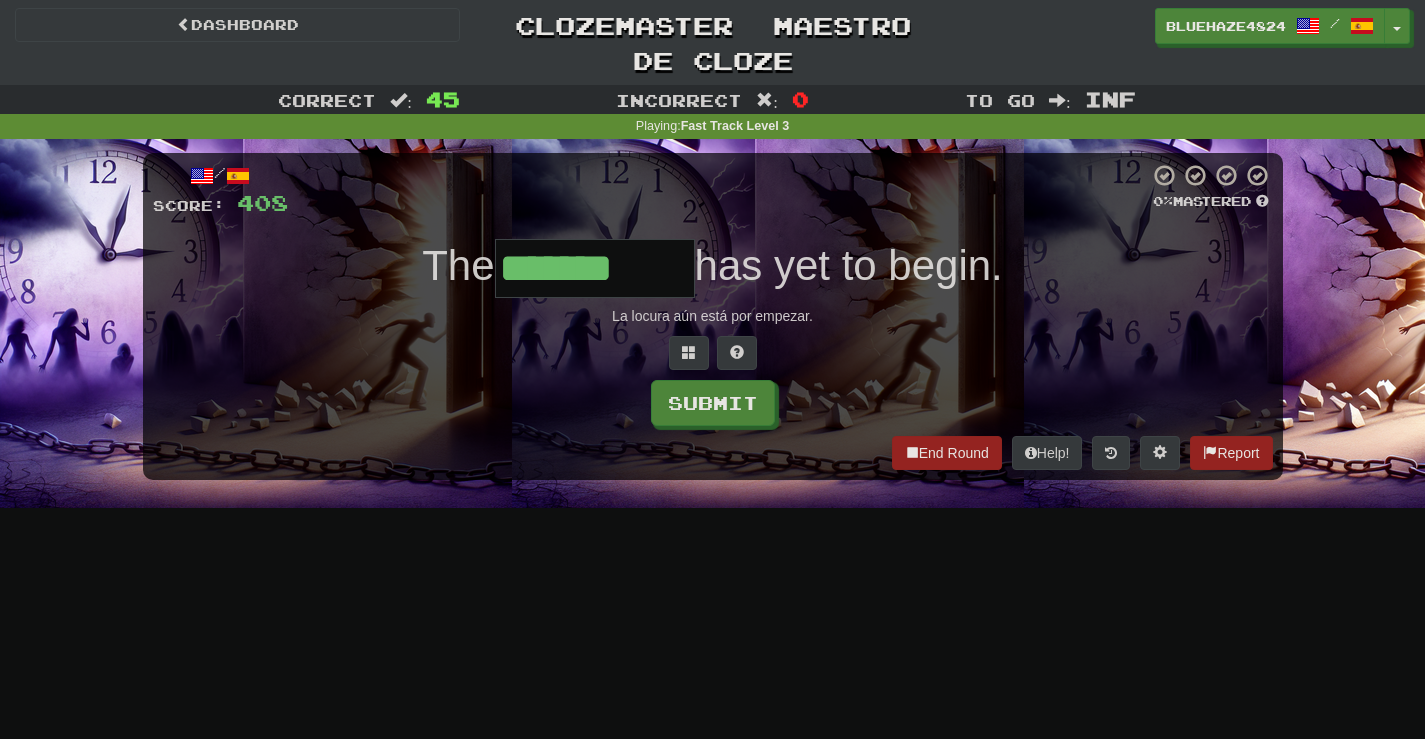 type on "*******" 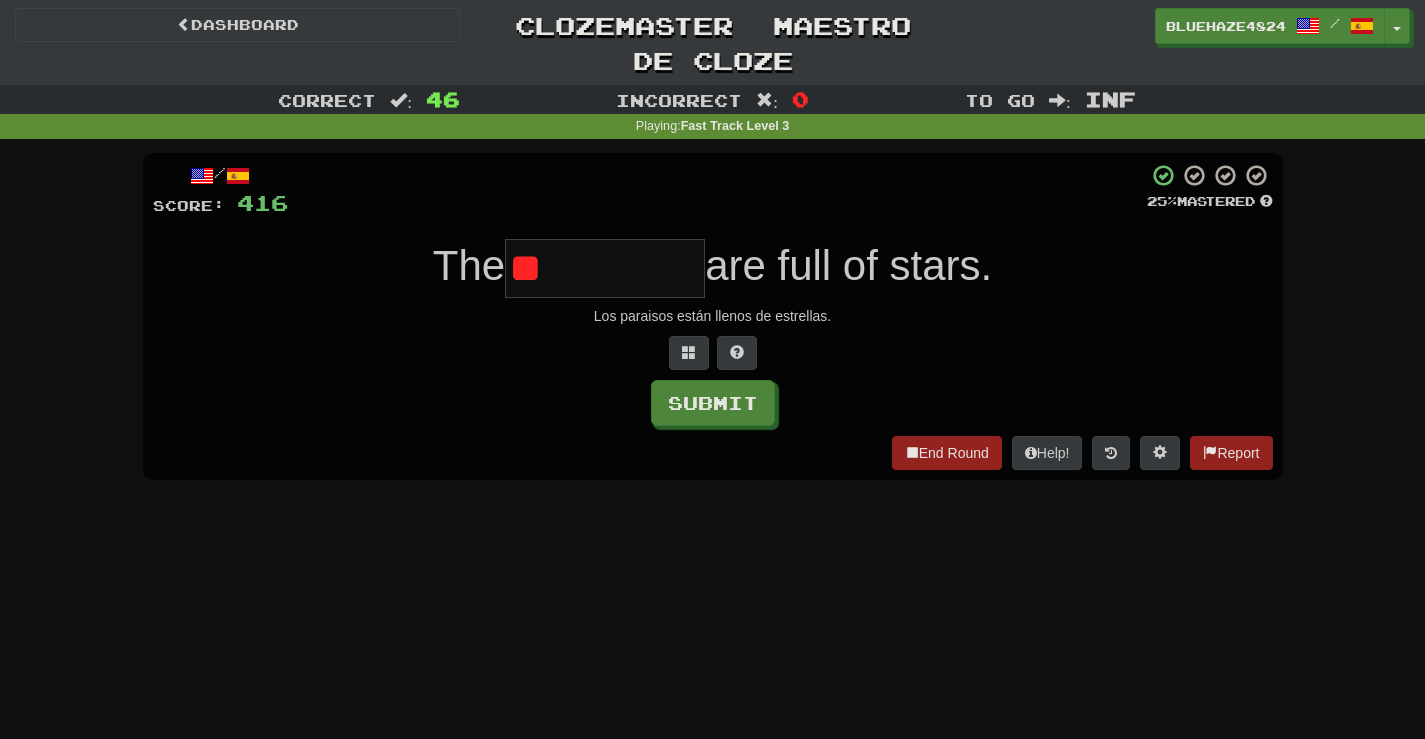 type on "*" 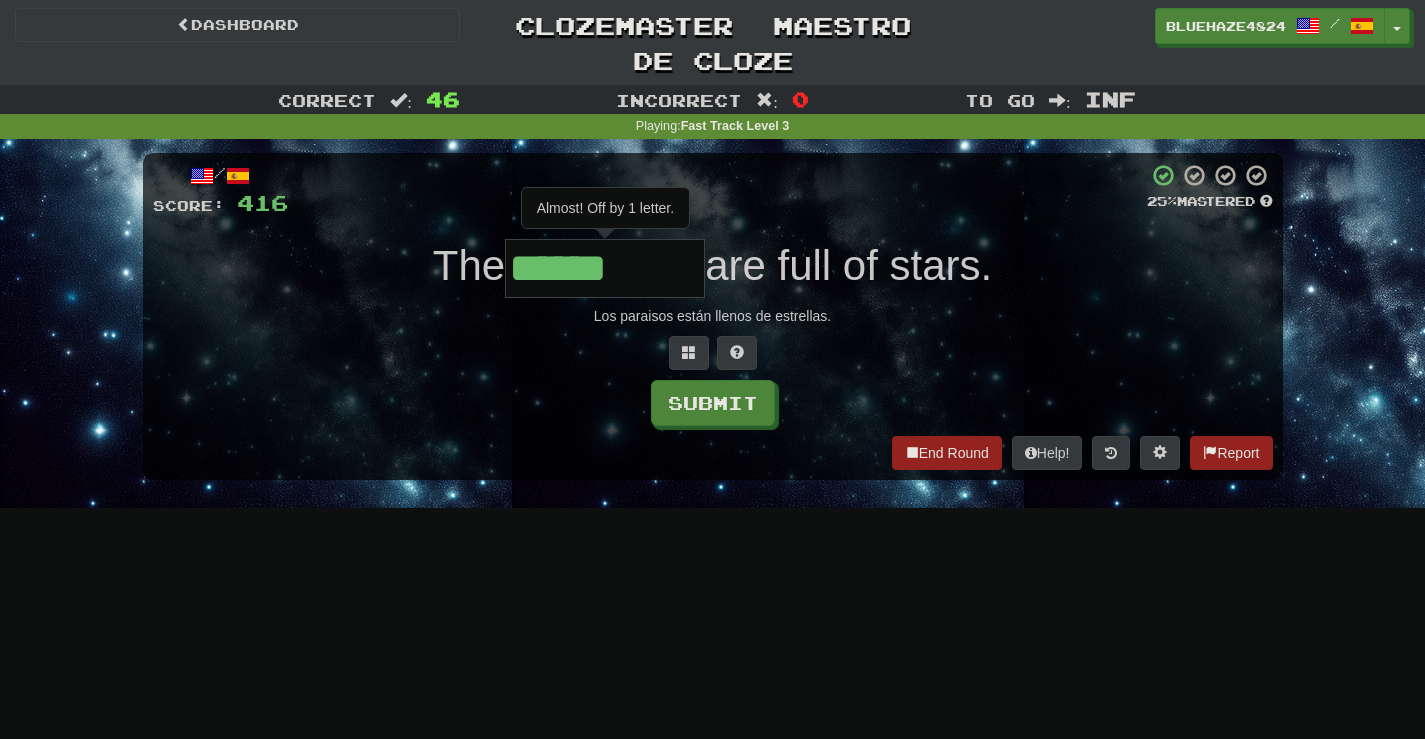 type on "*******" 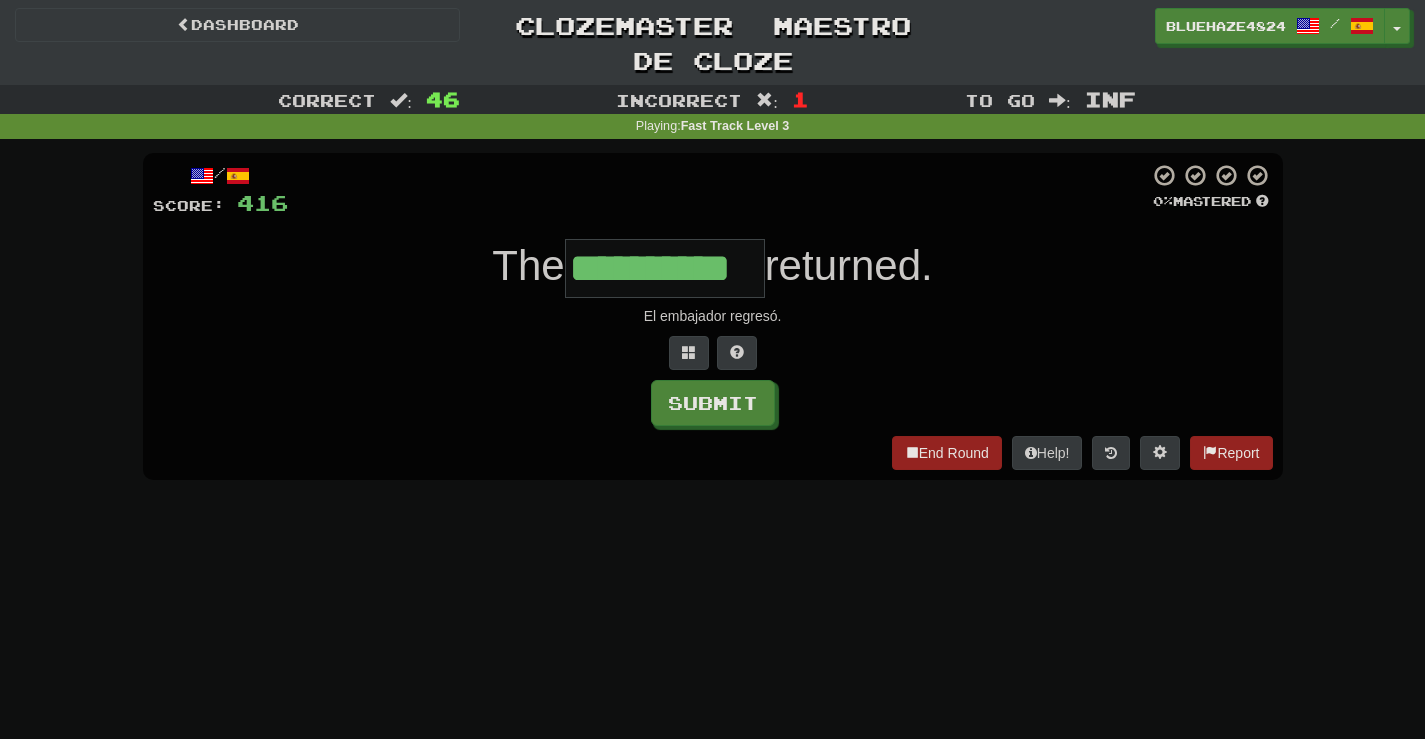 scroll, scrollTop: 0, scrollLeft: 39, axis: horizontal 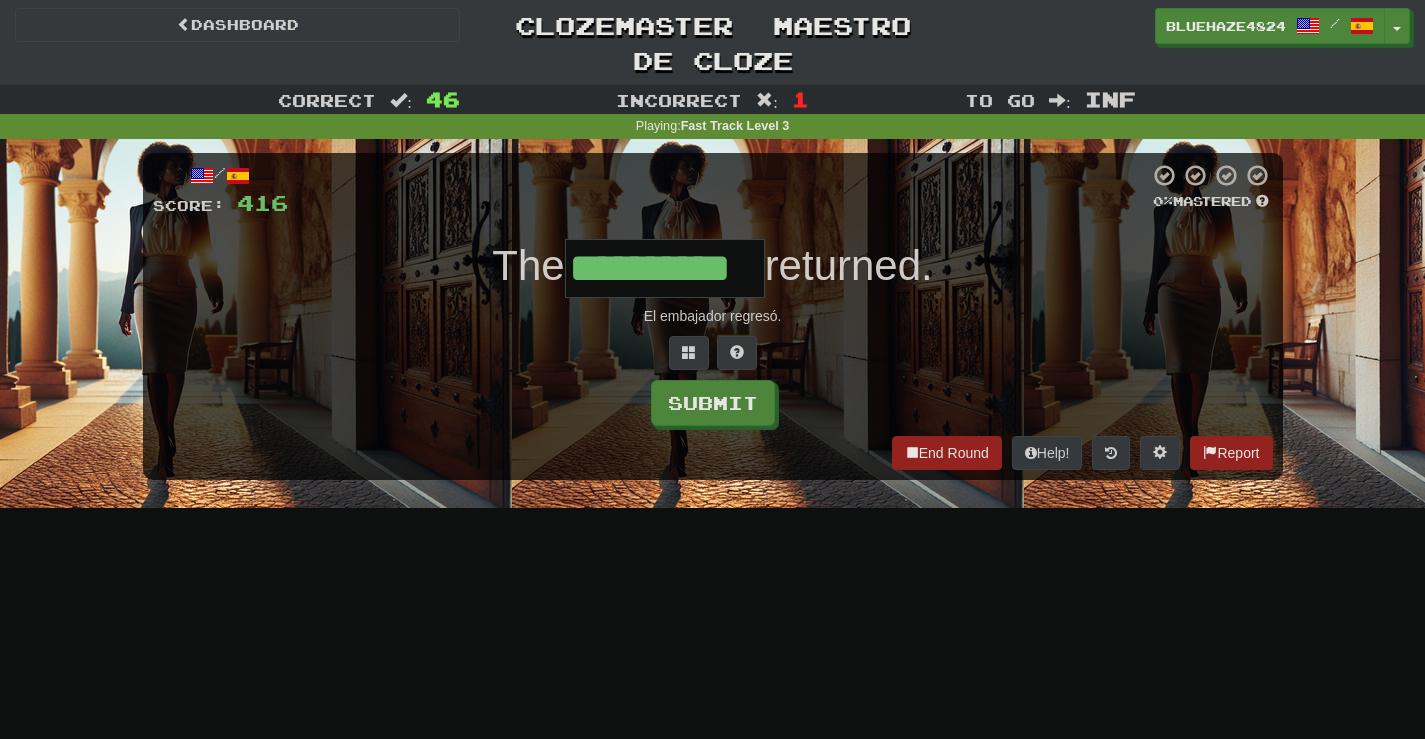 type on "**********" 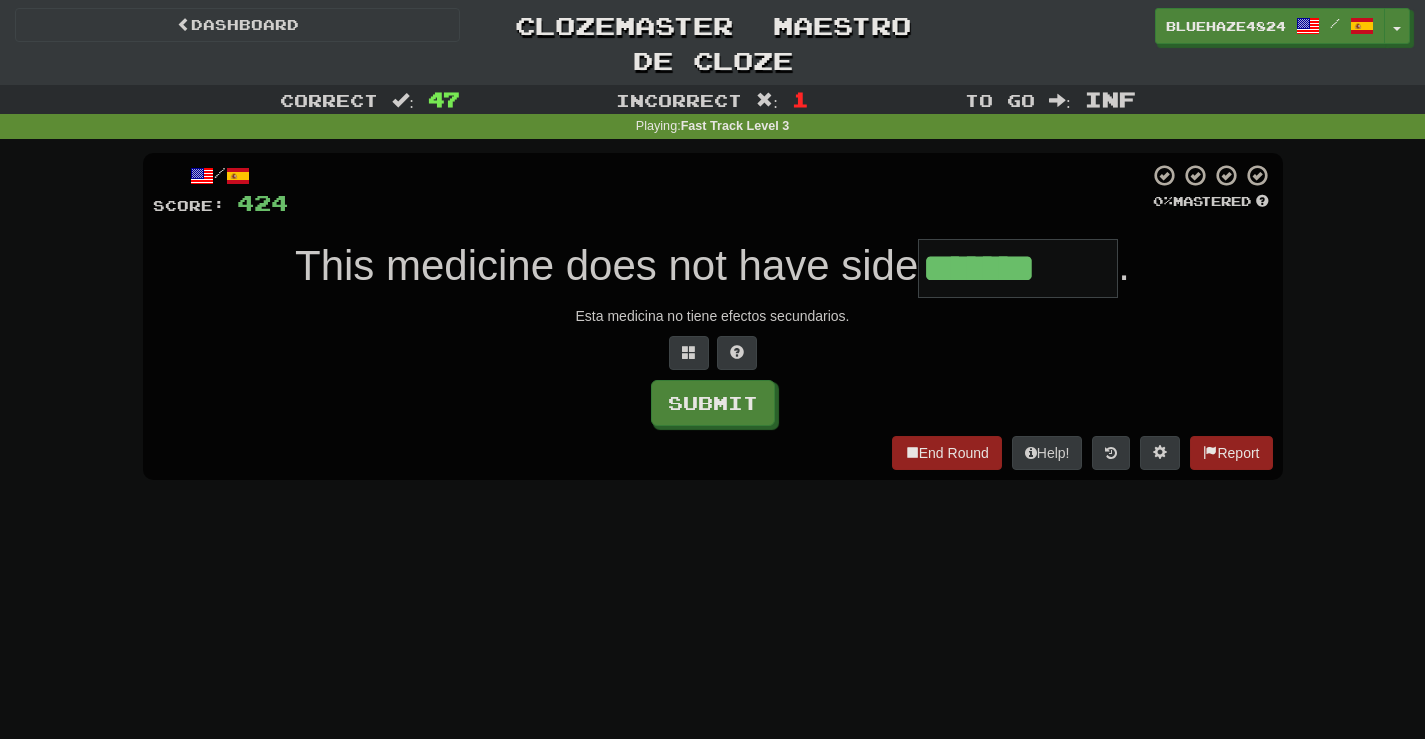 type on "*******" 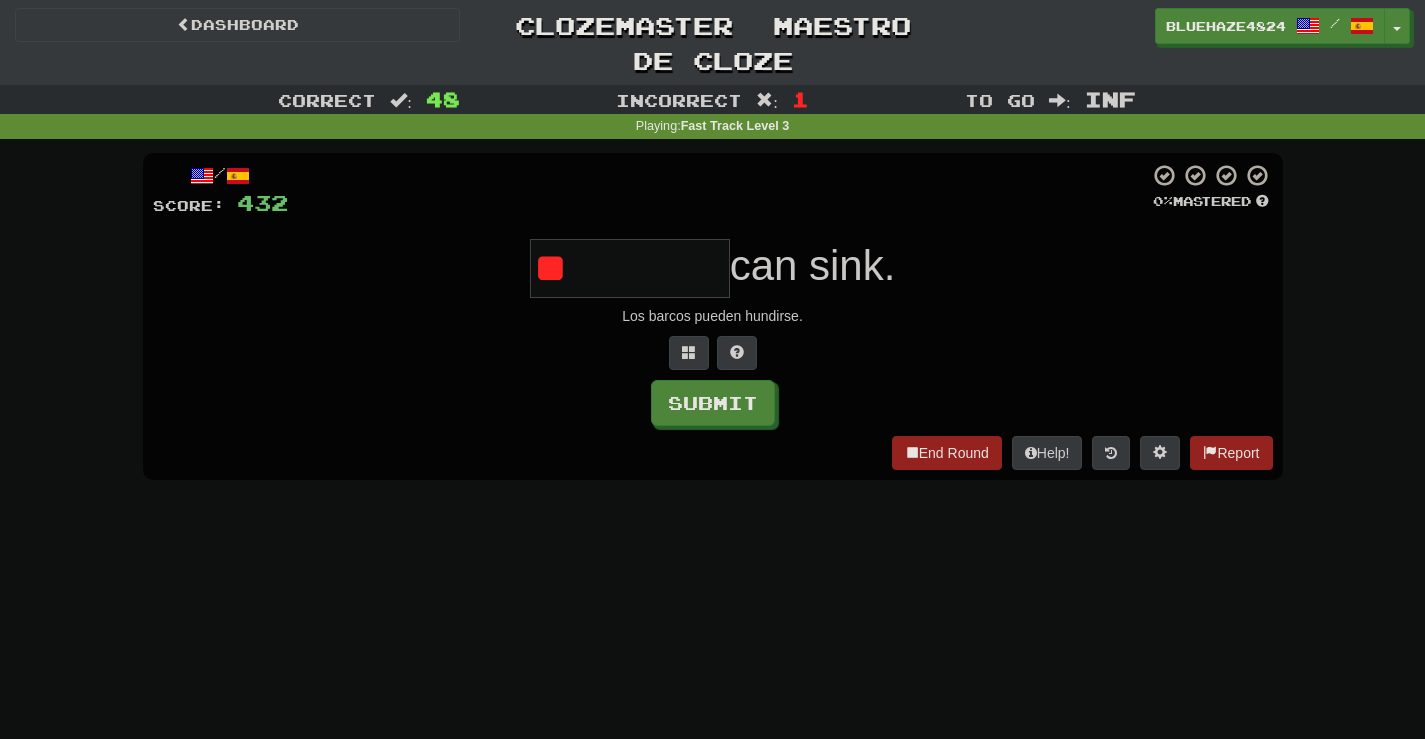 type on "*" 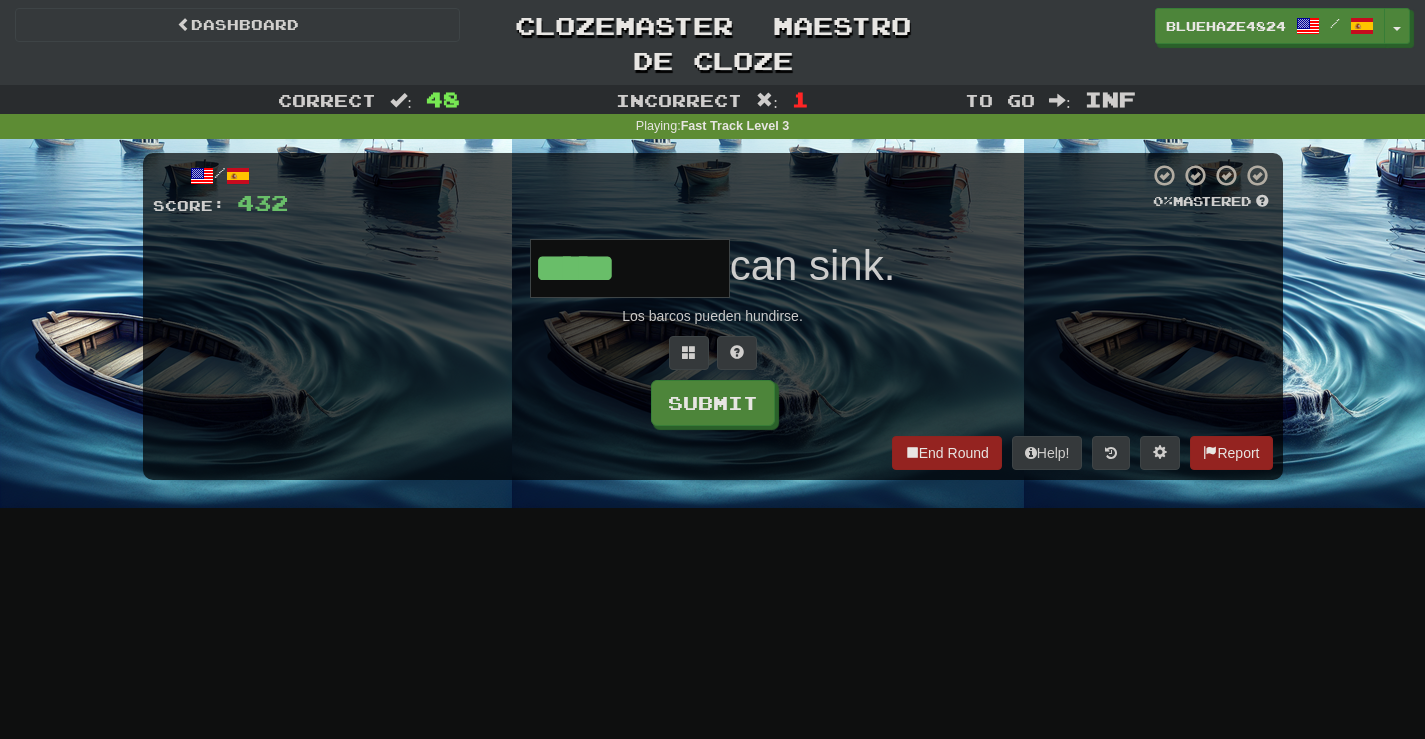 type on "*****" 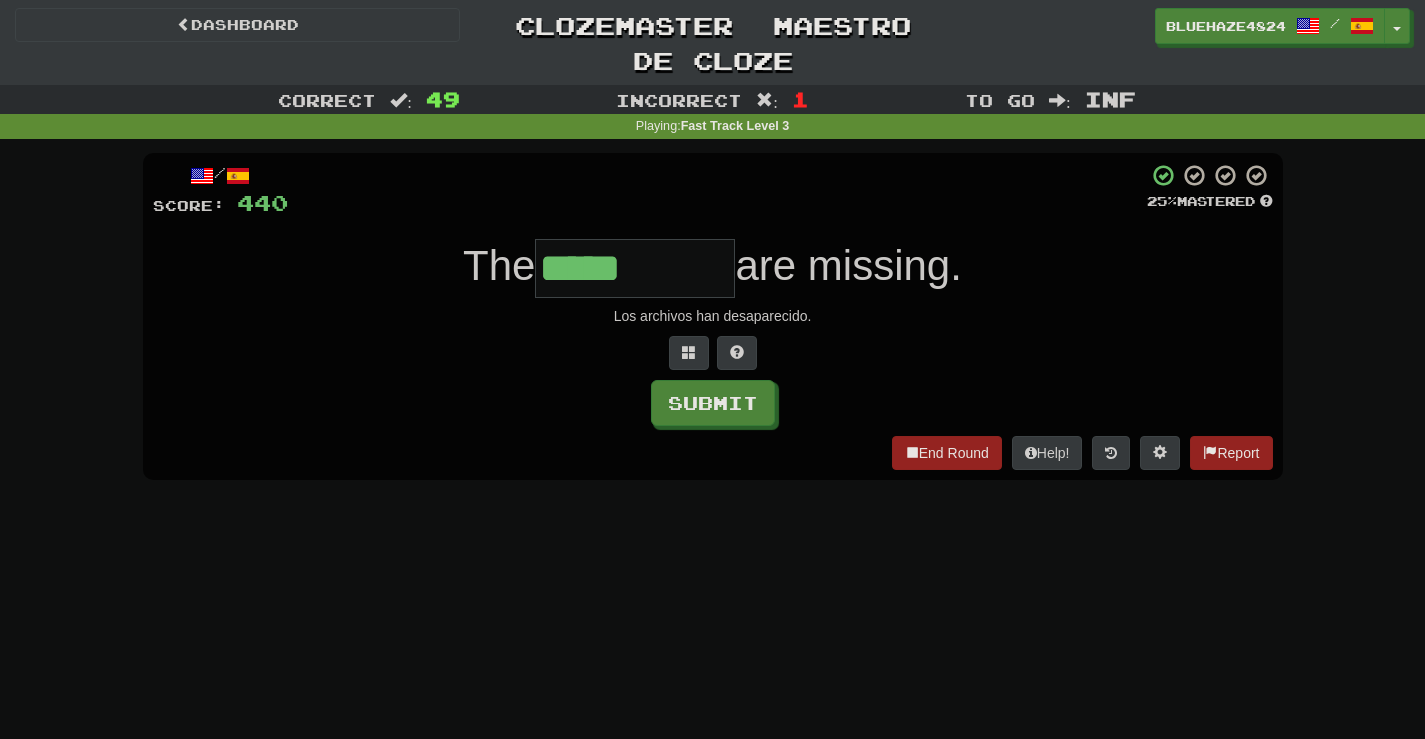 type on "*****" 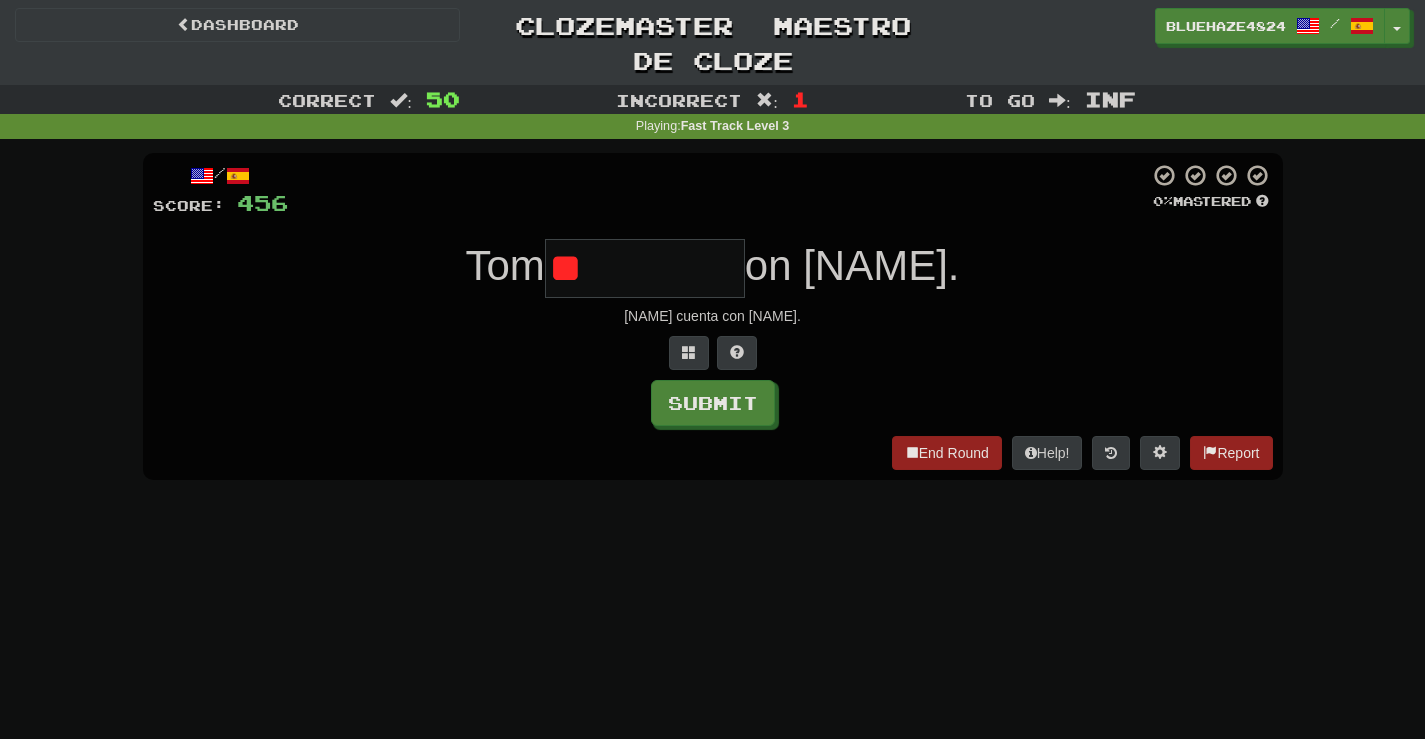 type on "*" 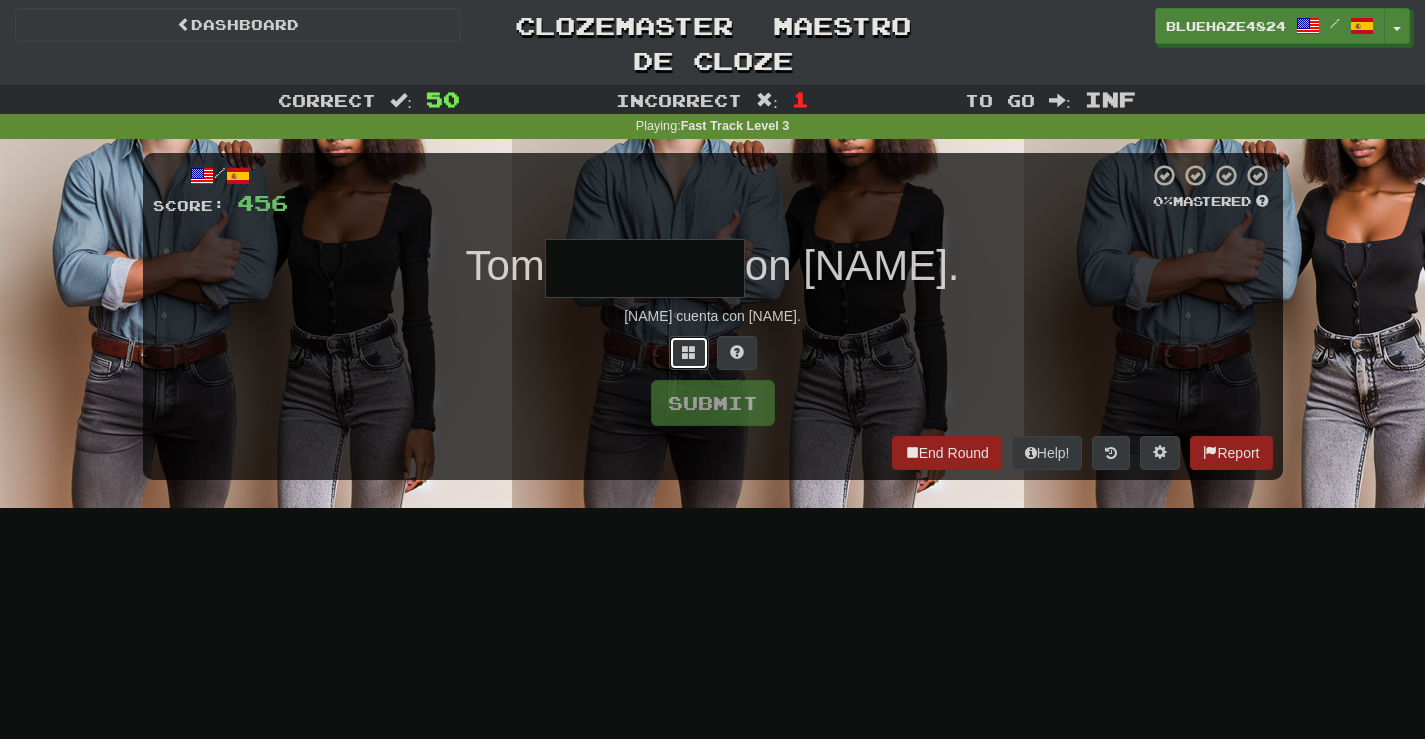 click at bounding box center (689, 352) 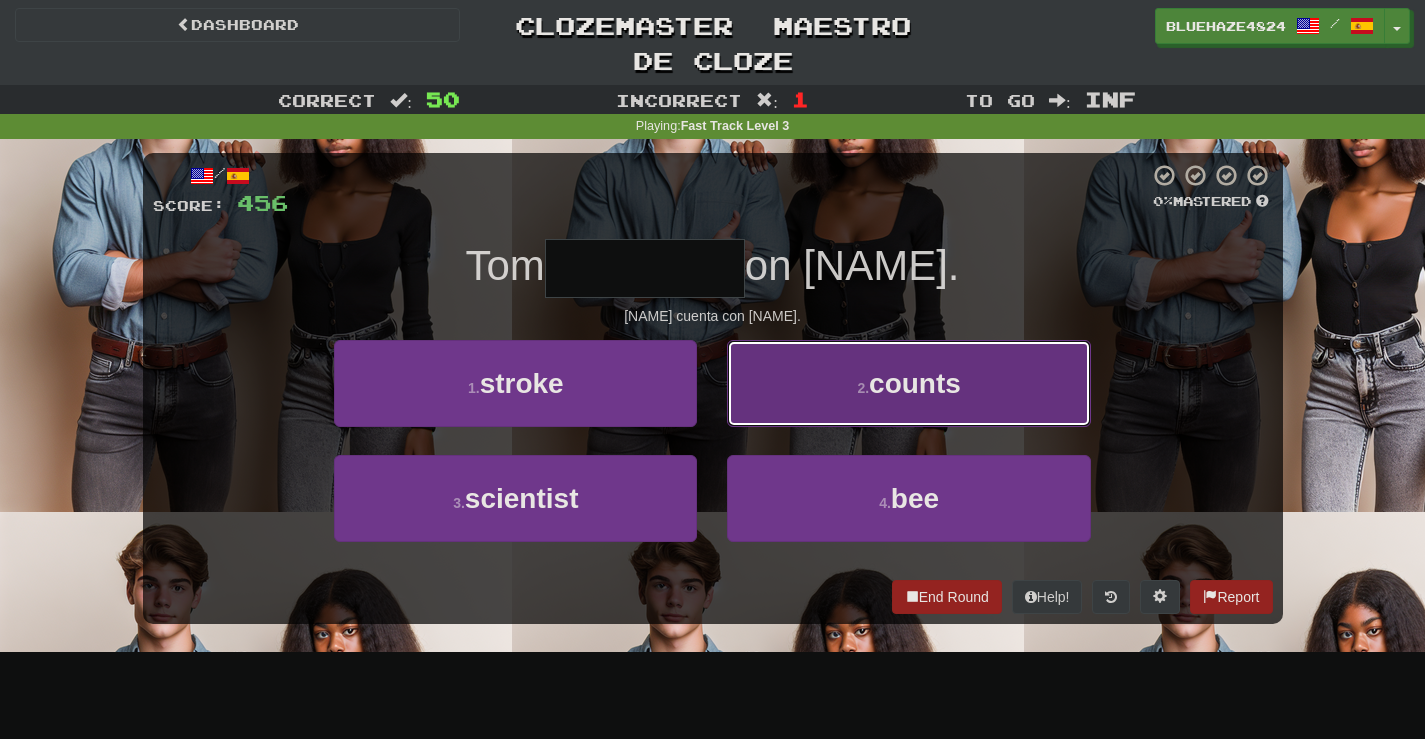 click on "2 .  counts" at bounding box center (908, 383) 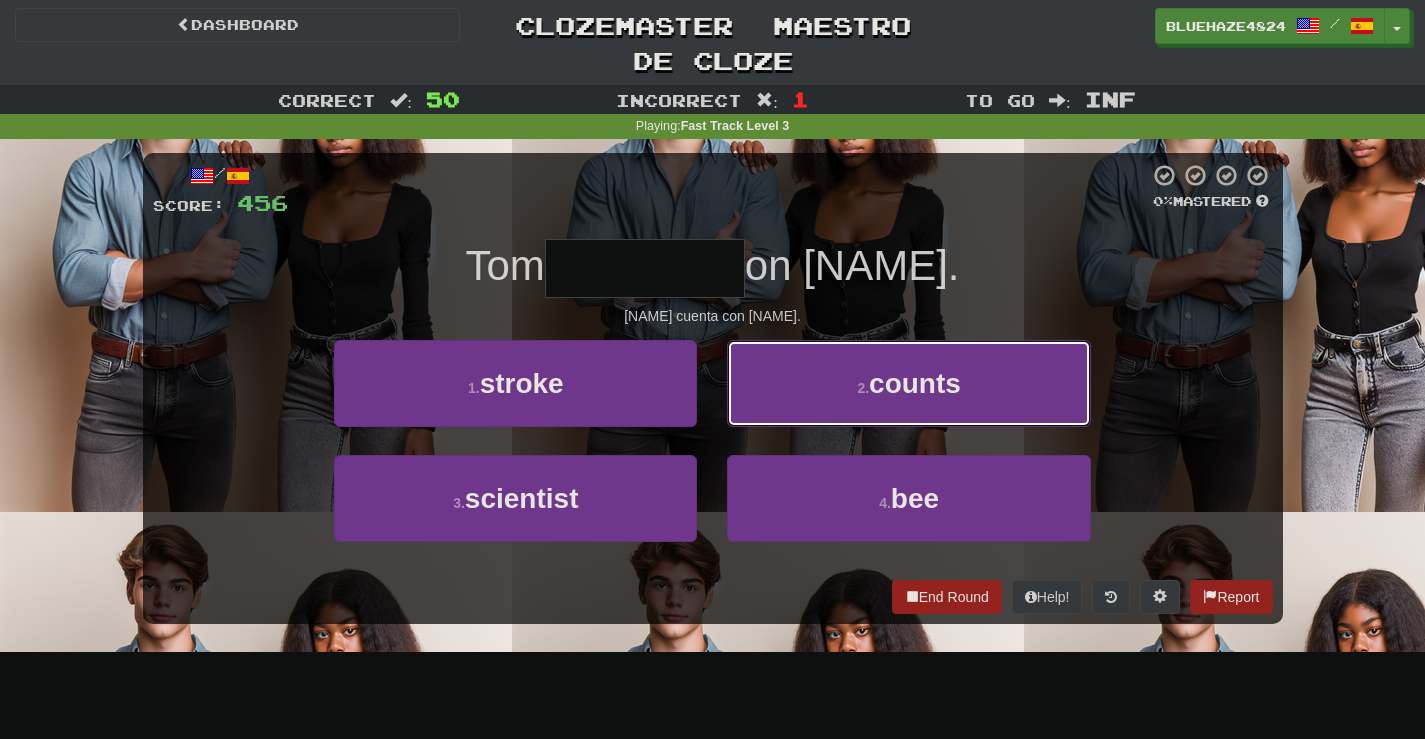 type on "******" 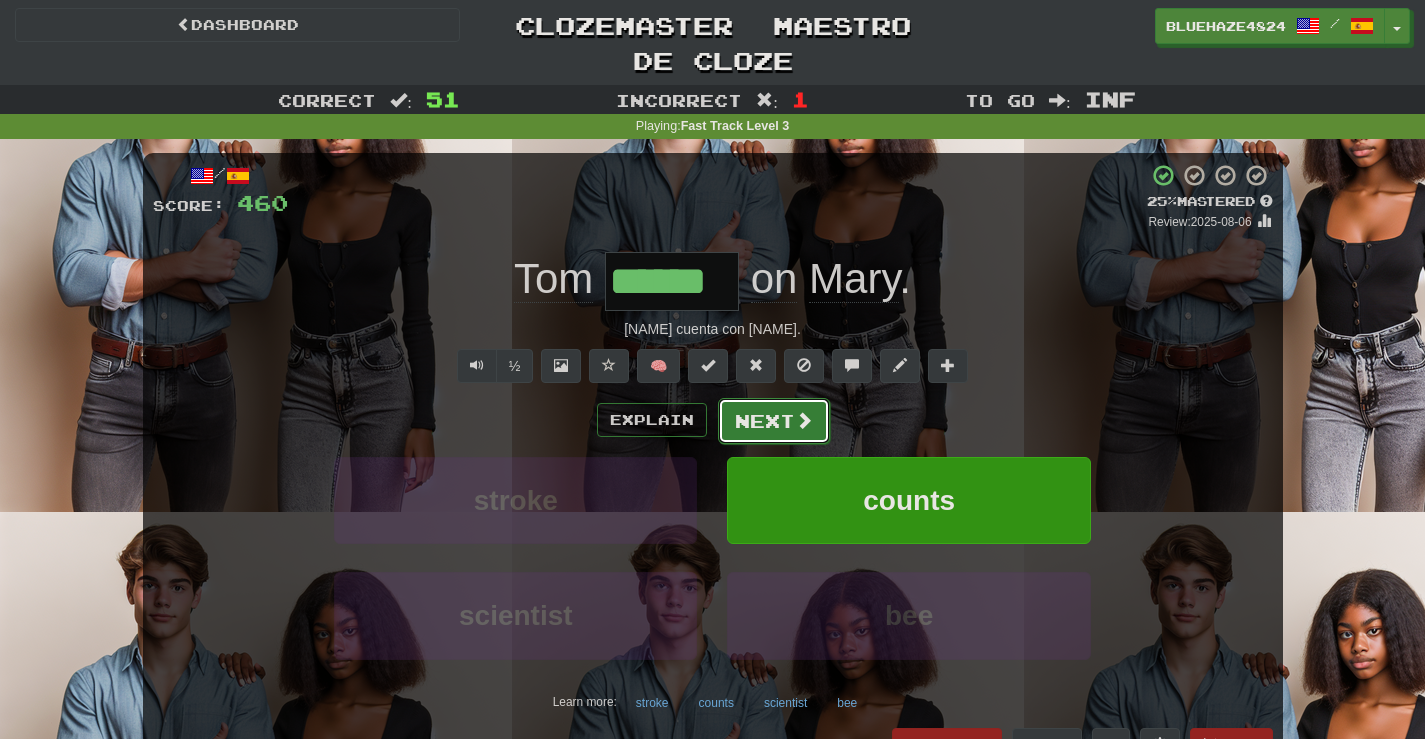 click at bounding box center (804, 420) 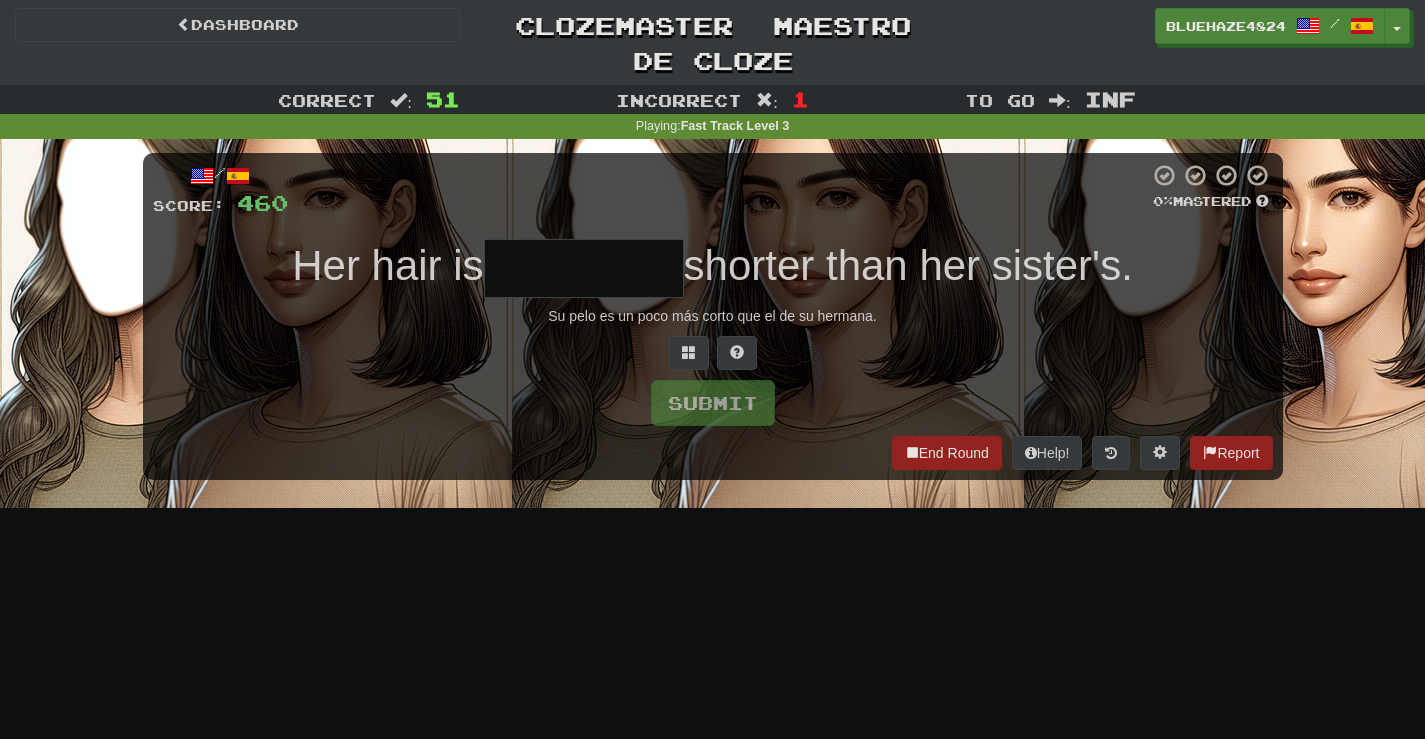 click at bounding box center (584, 268) 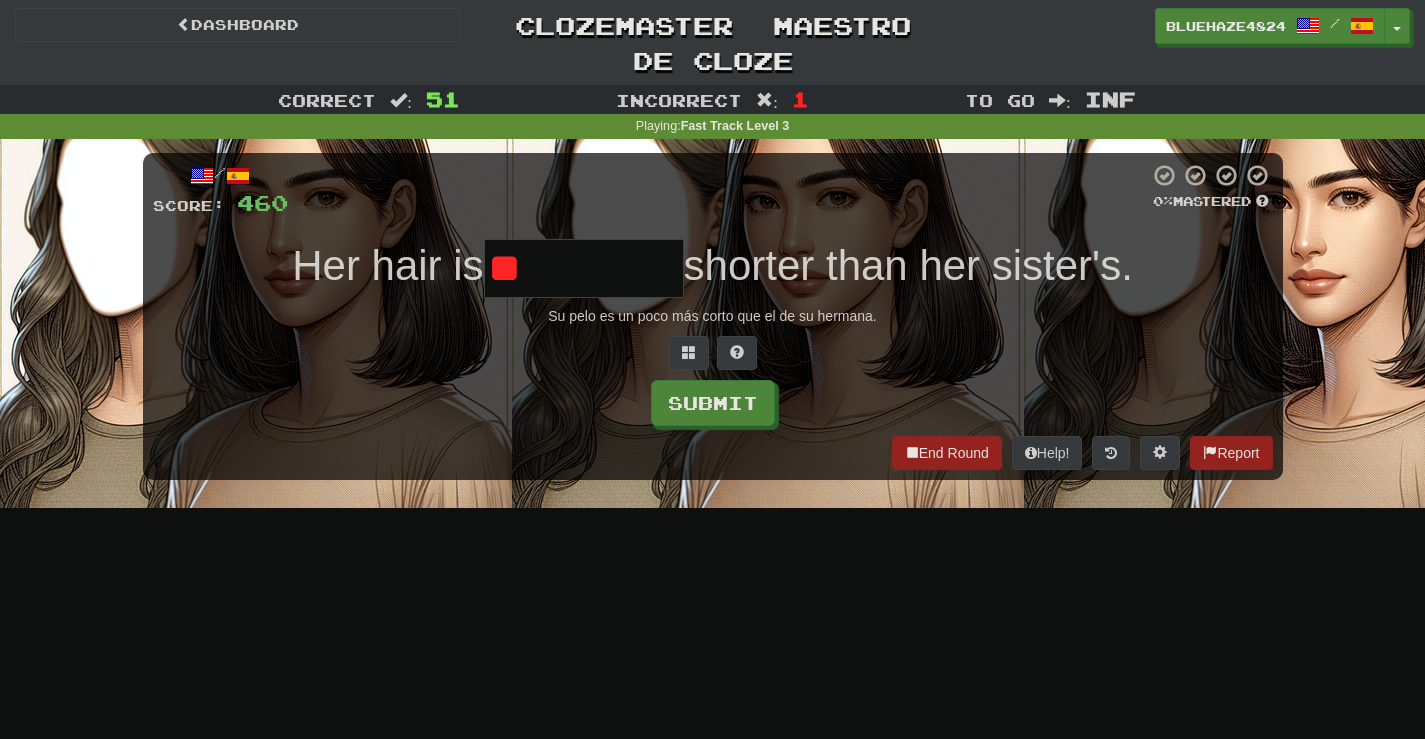 type on "*" 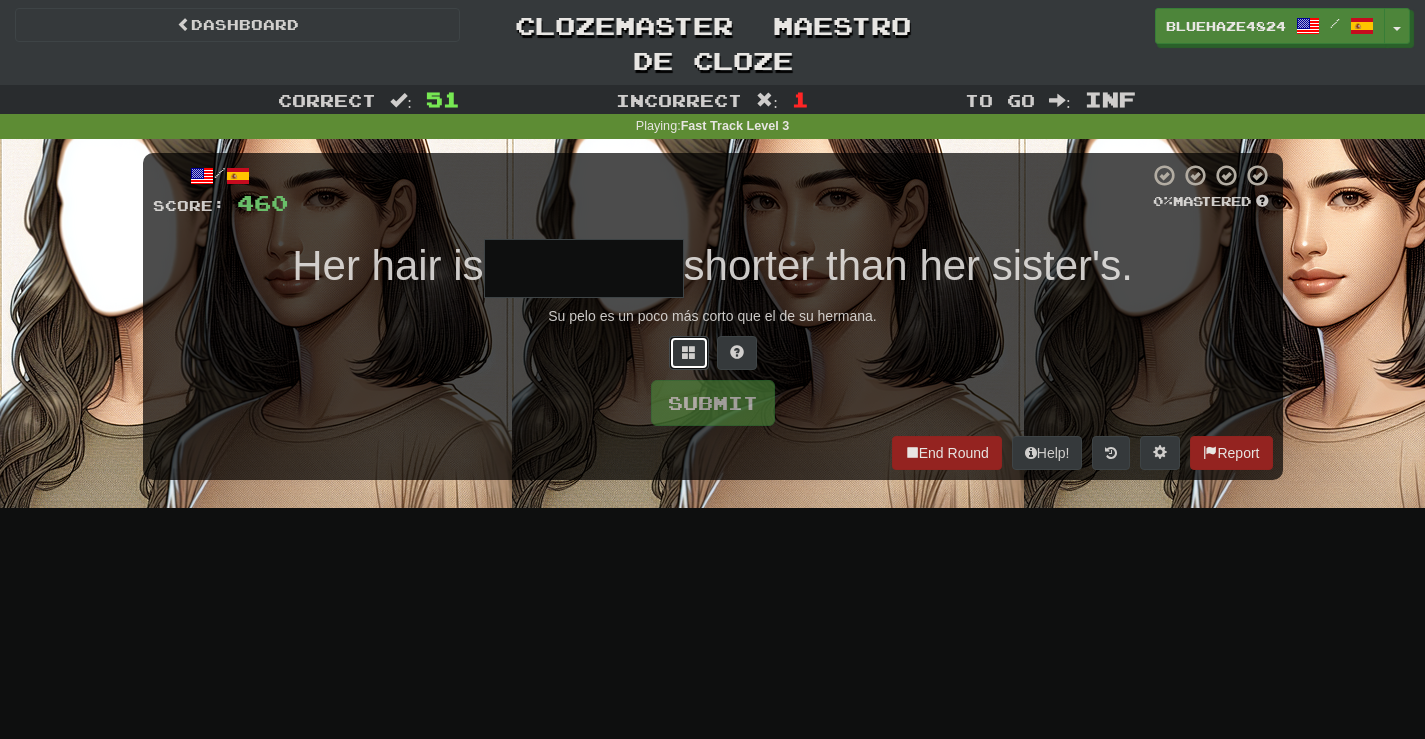 click at bounding box center (689, 352) 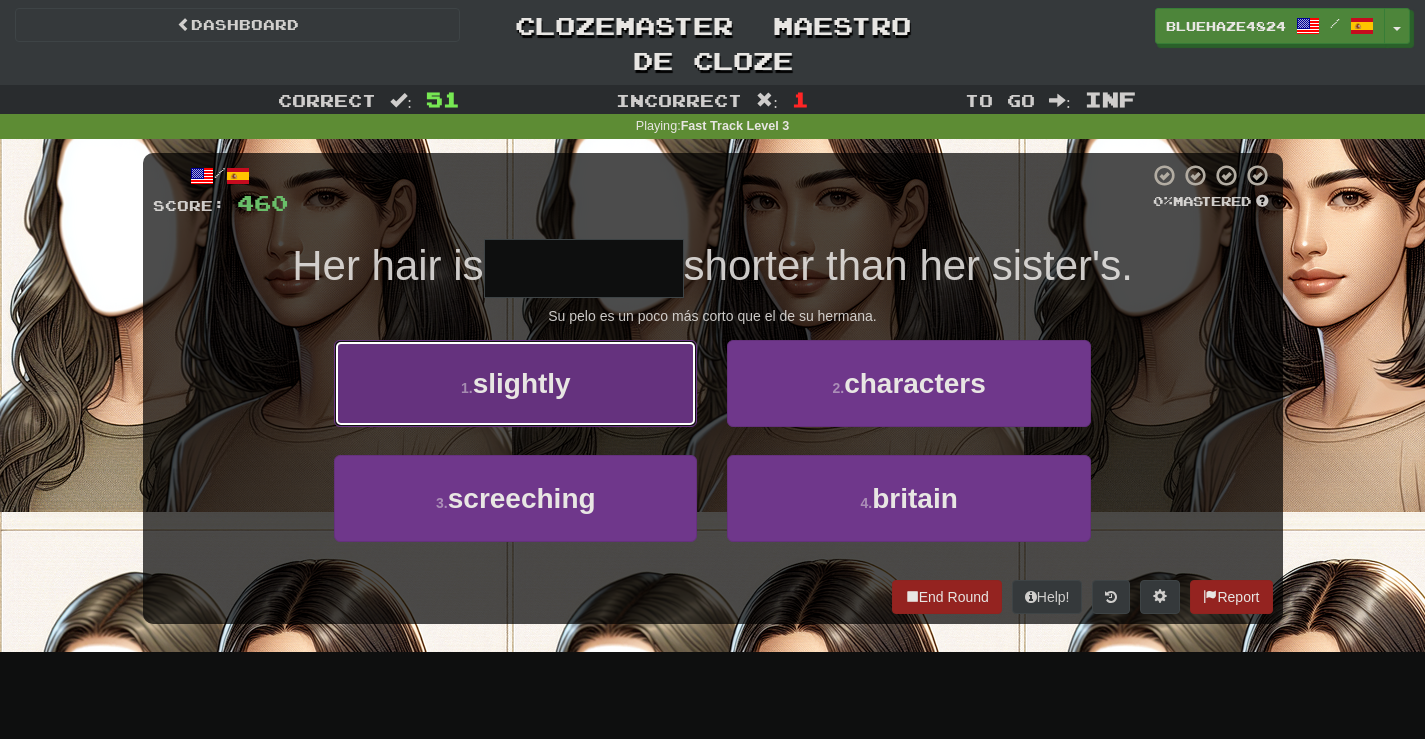 click on "1 .  slightly" at bounding box center [515, 383] 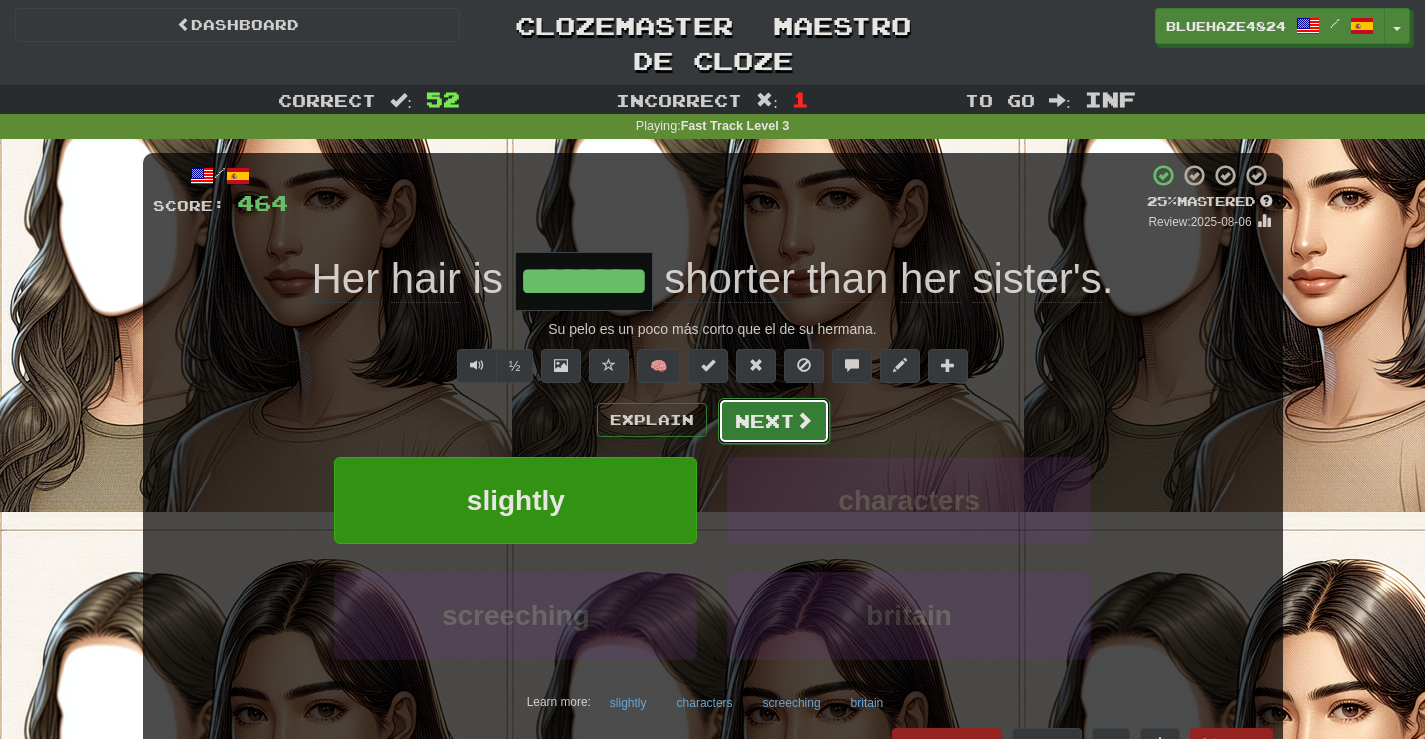 click on "Next" at bounding box center [774, 421] 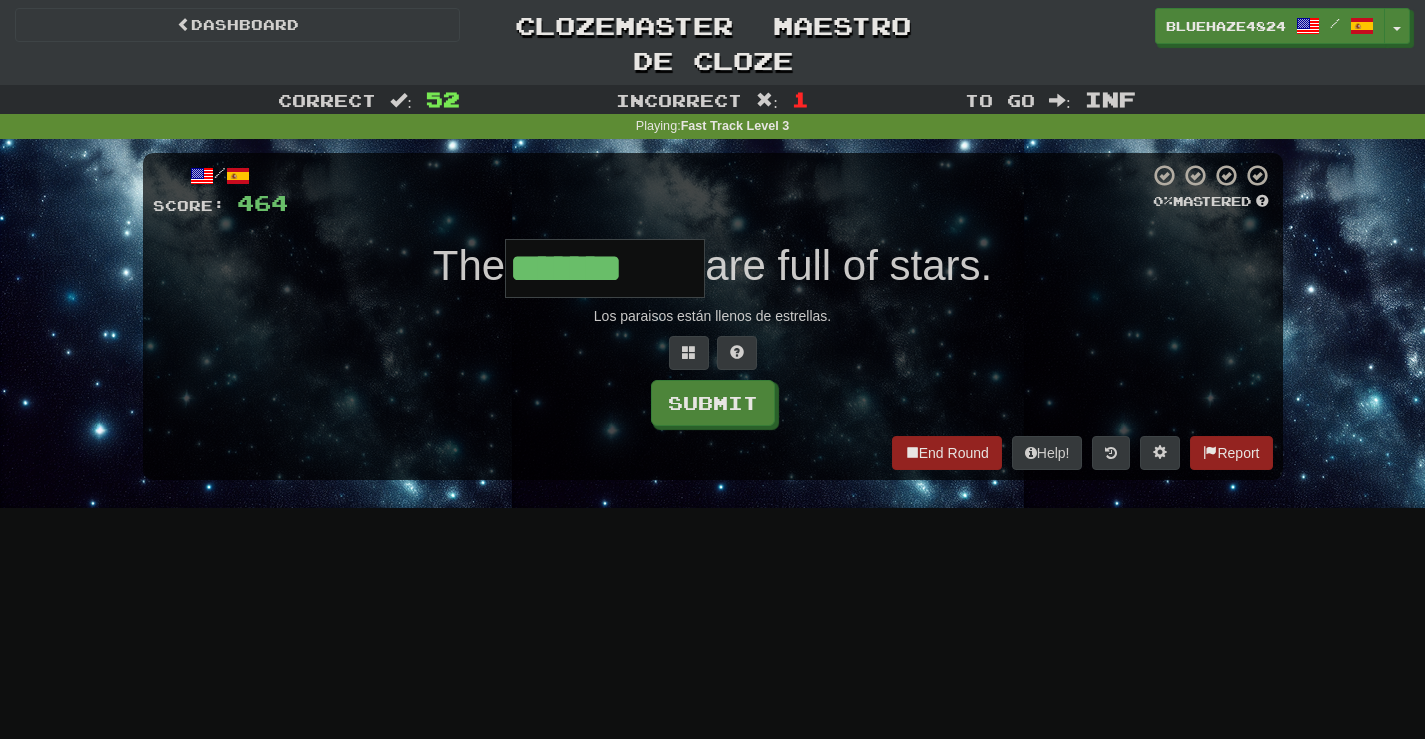 type on "*******" 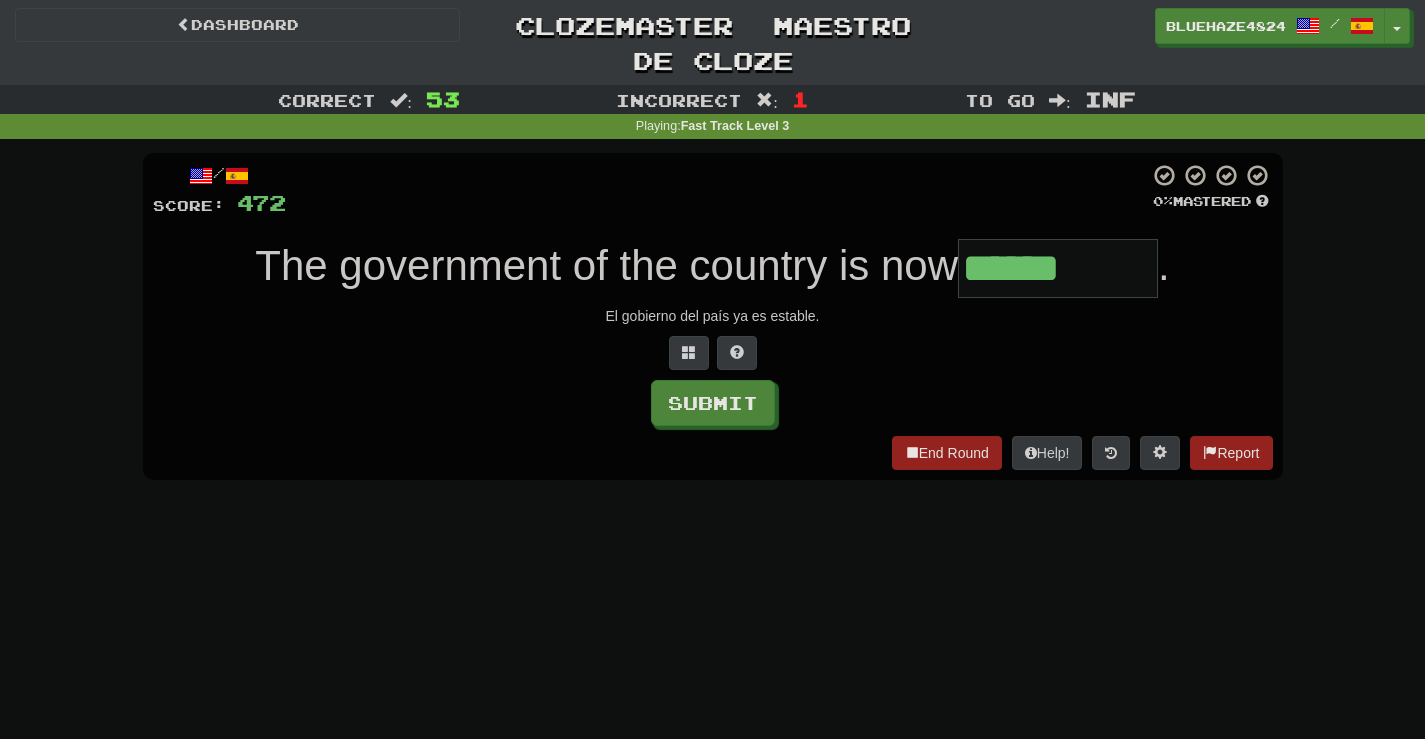 type on "******" 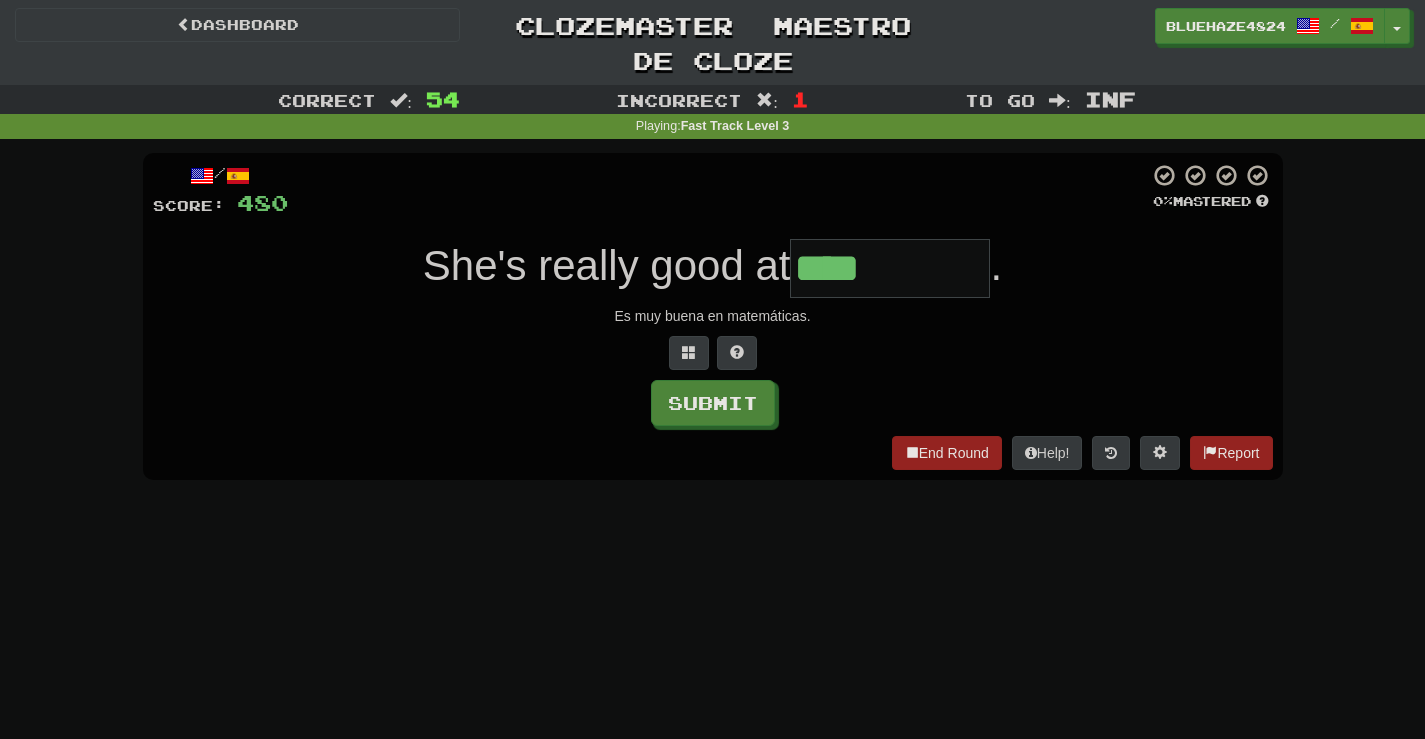 type on "****" 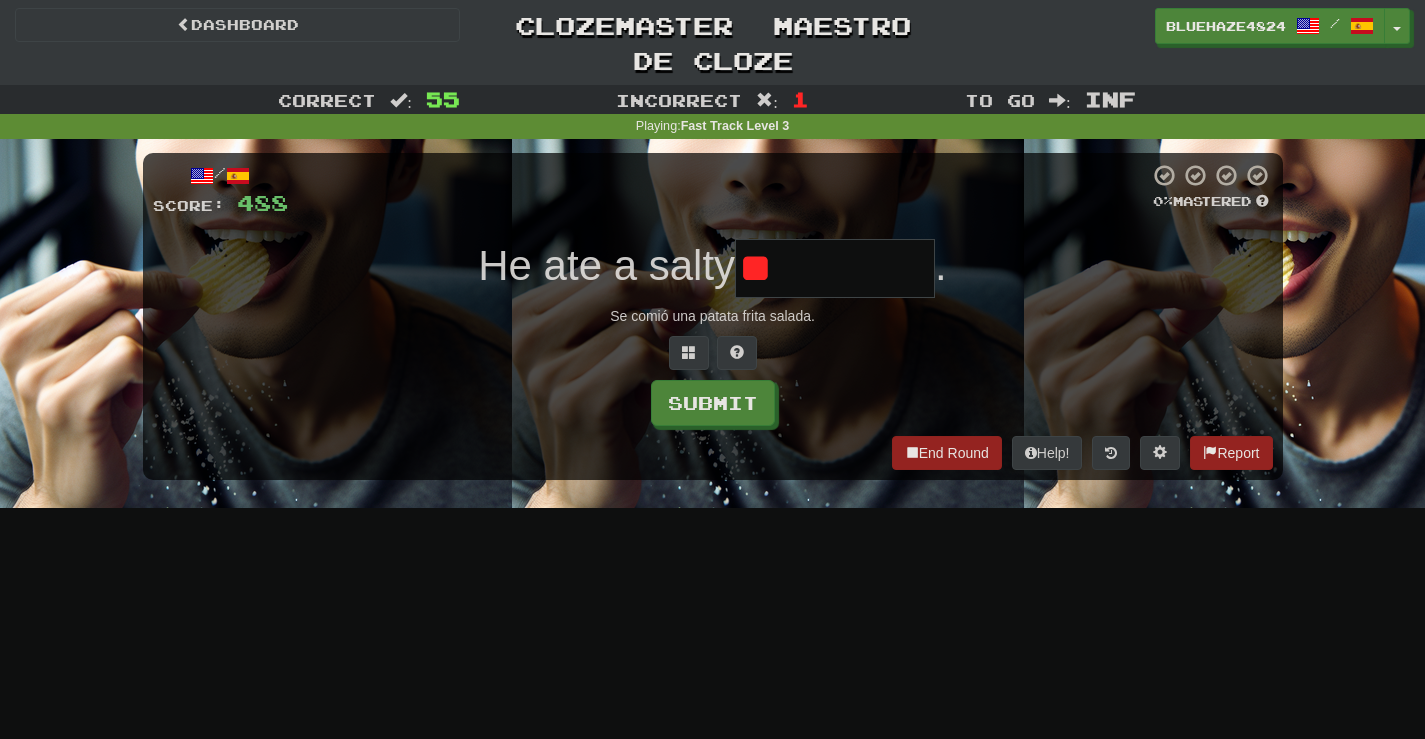 type on "*" 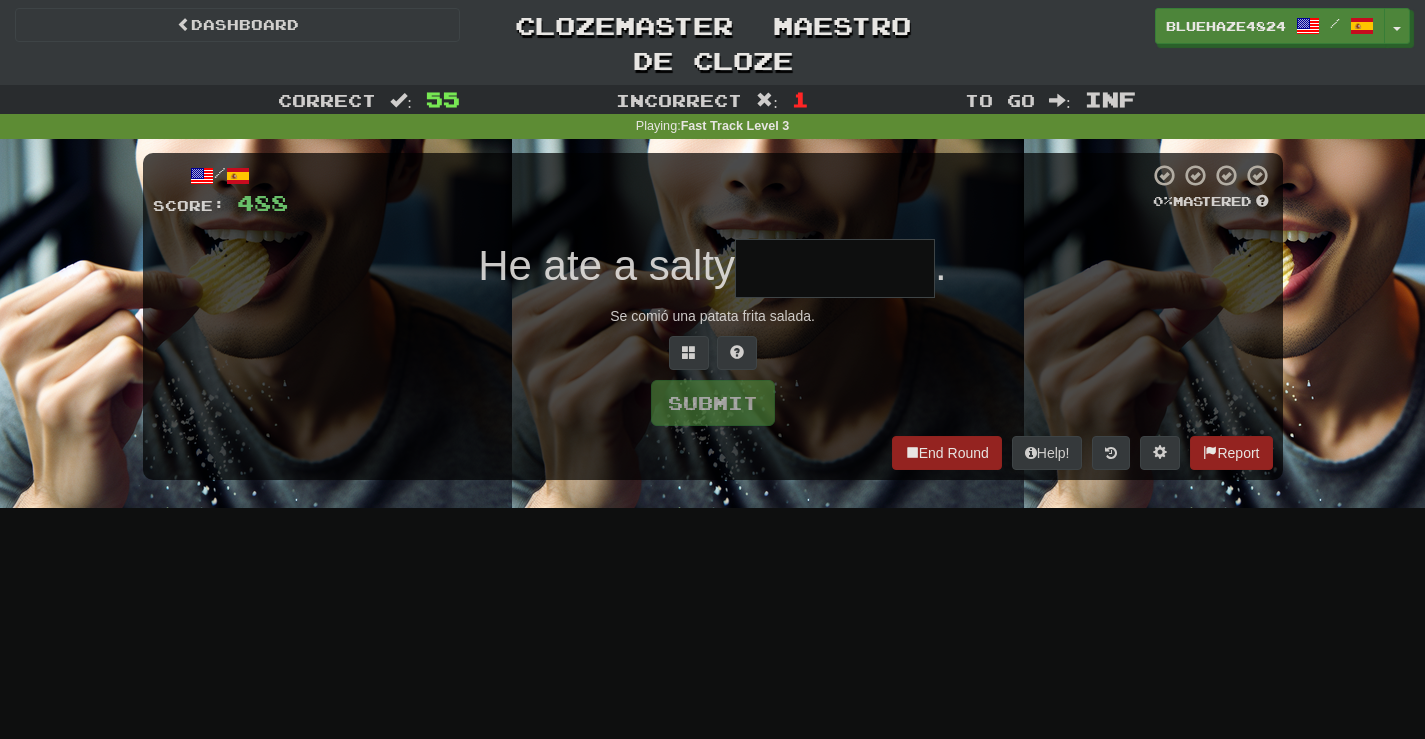 type on "*" 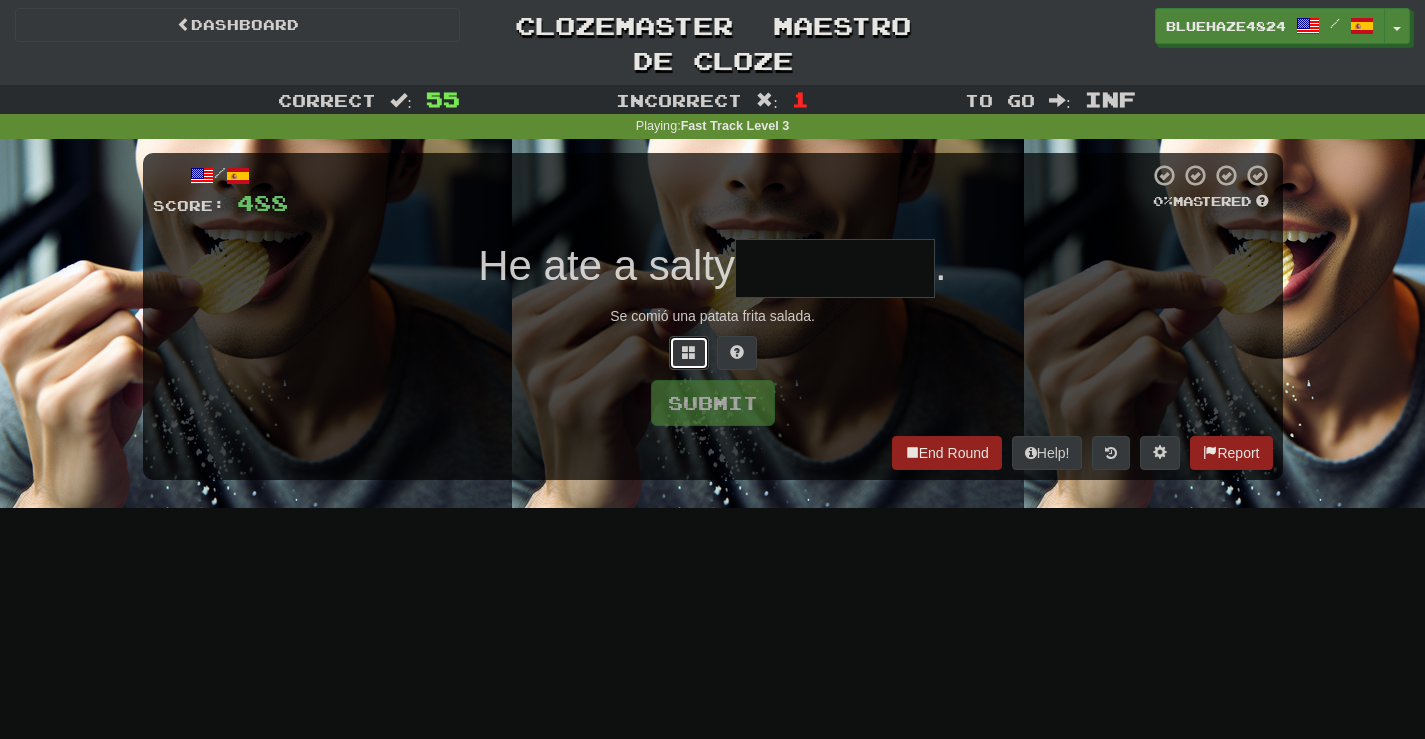 click at bounding box center (689, 352) 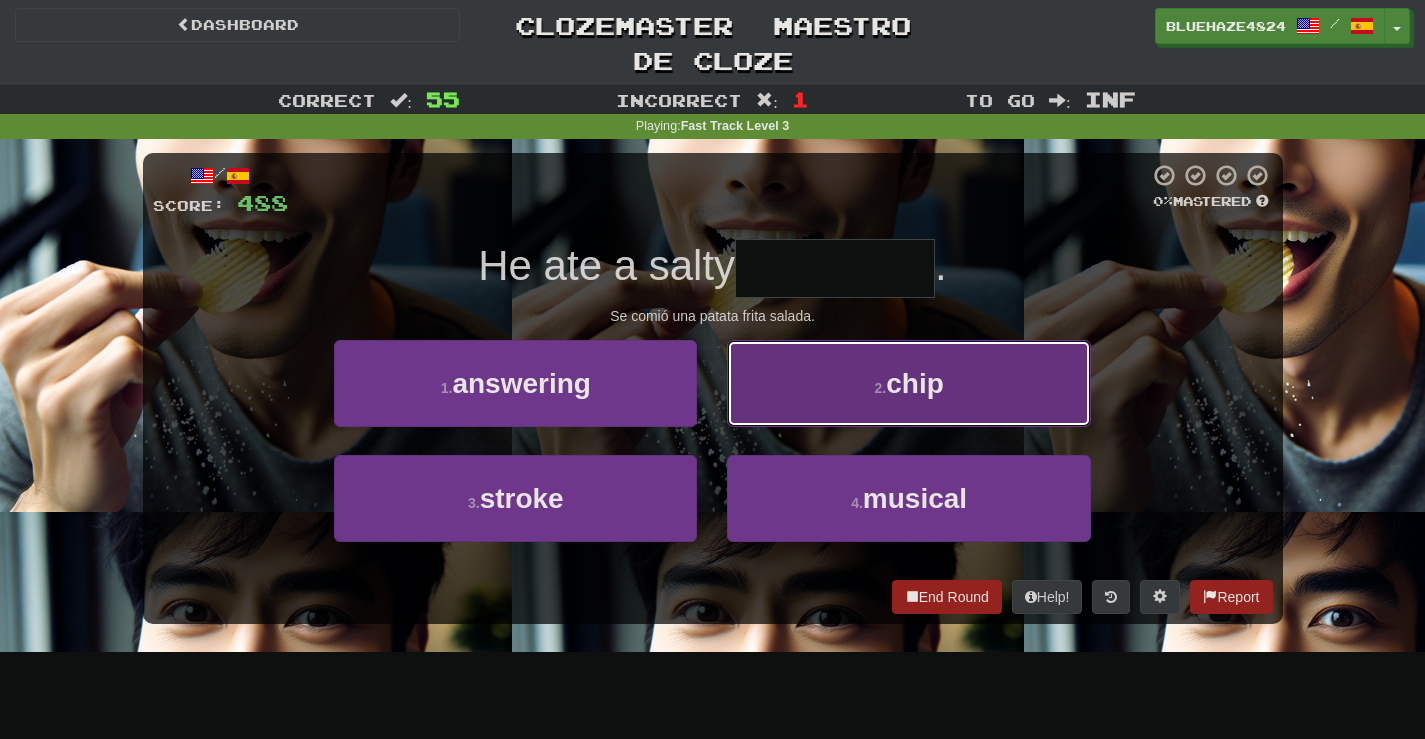 click on "2 .  chip" at bounding box center (908, 383) 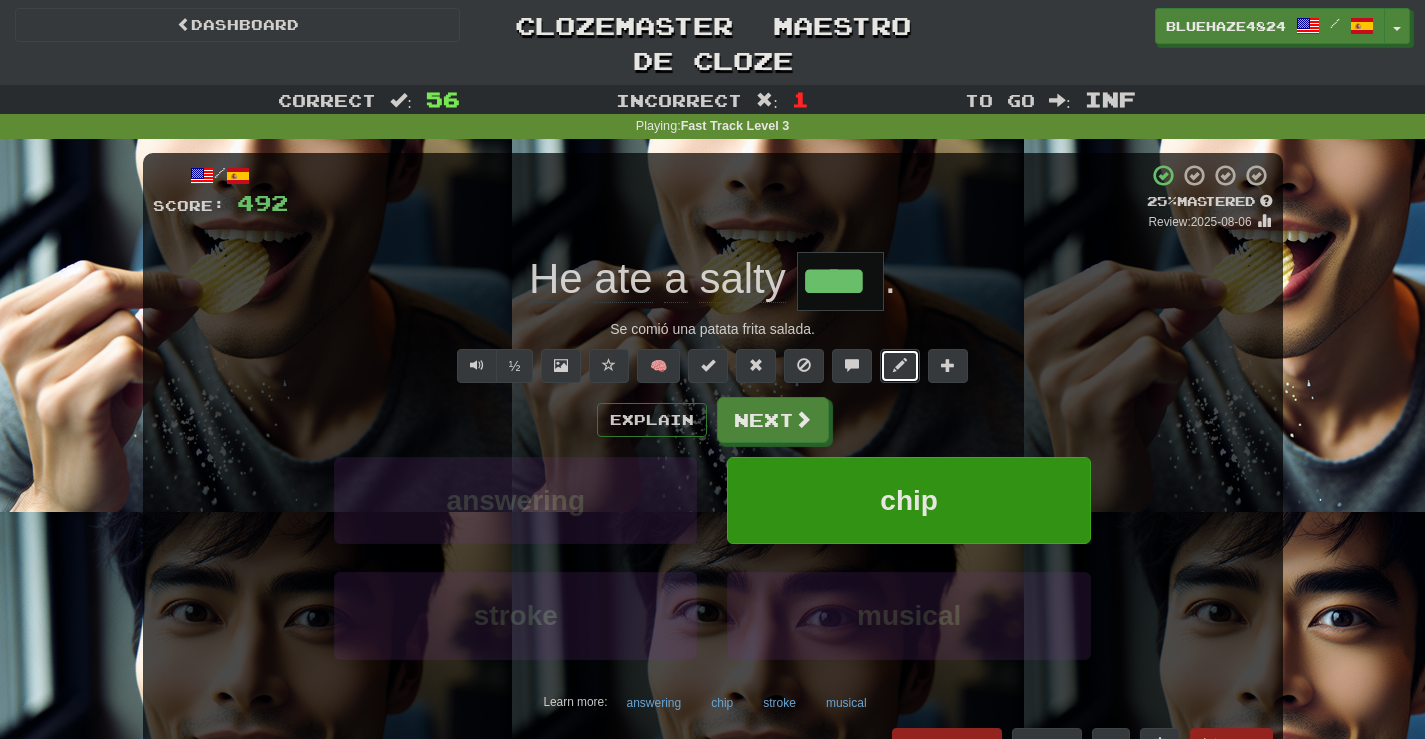 click at bounding box center (900, 365) 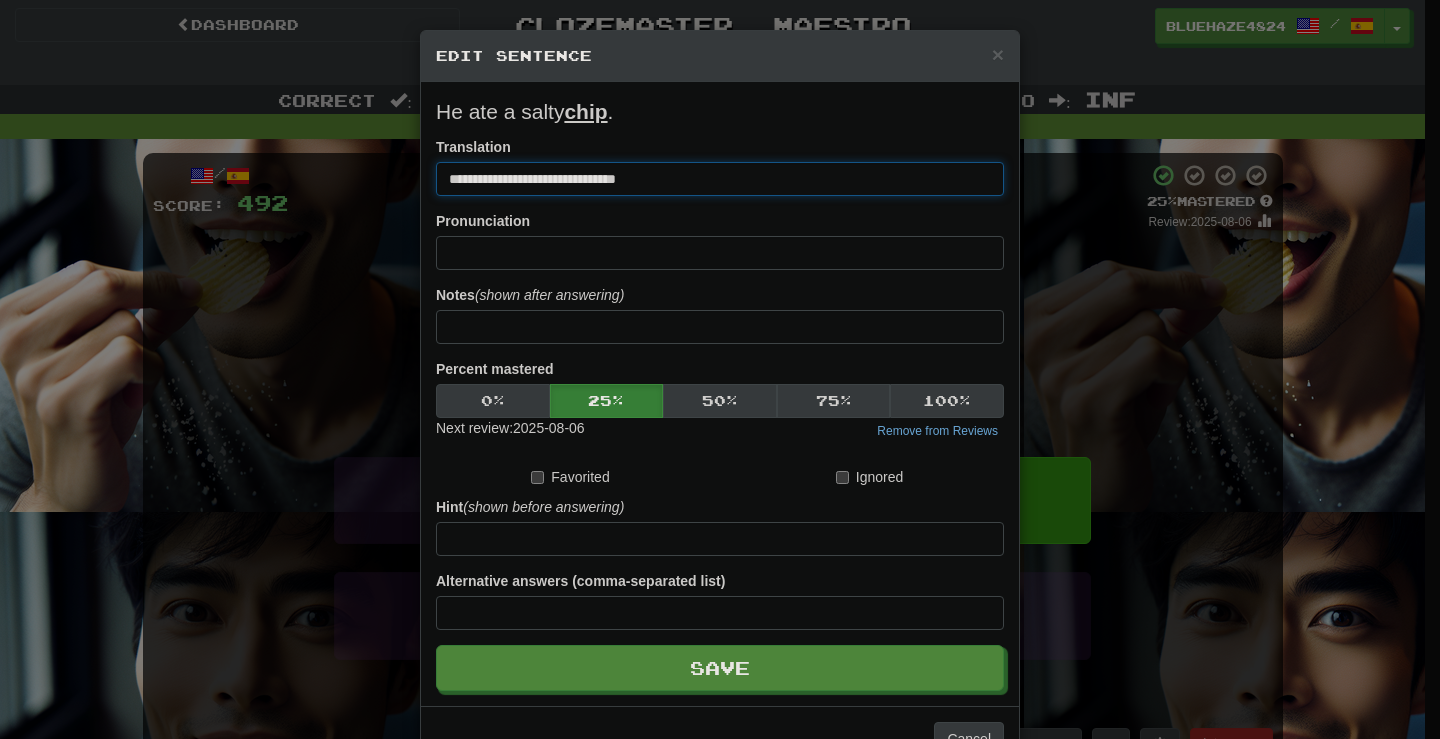 drag, startPoint x: 601, startPoint y: 179, endPoint x: 531, endPoint y: 182, distance: 70.064255 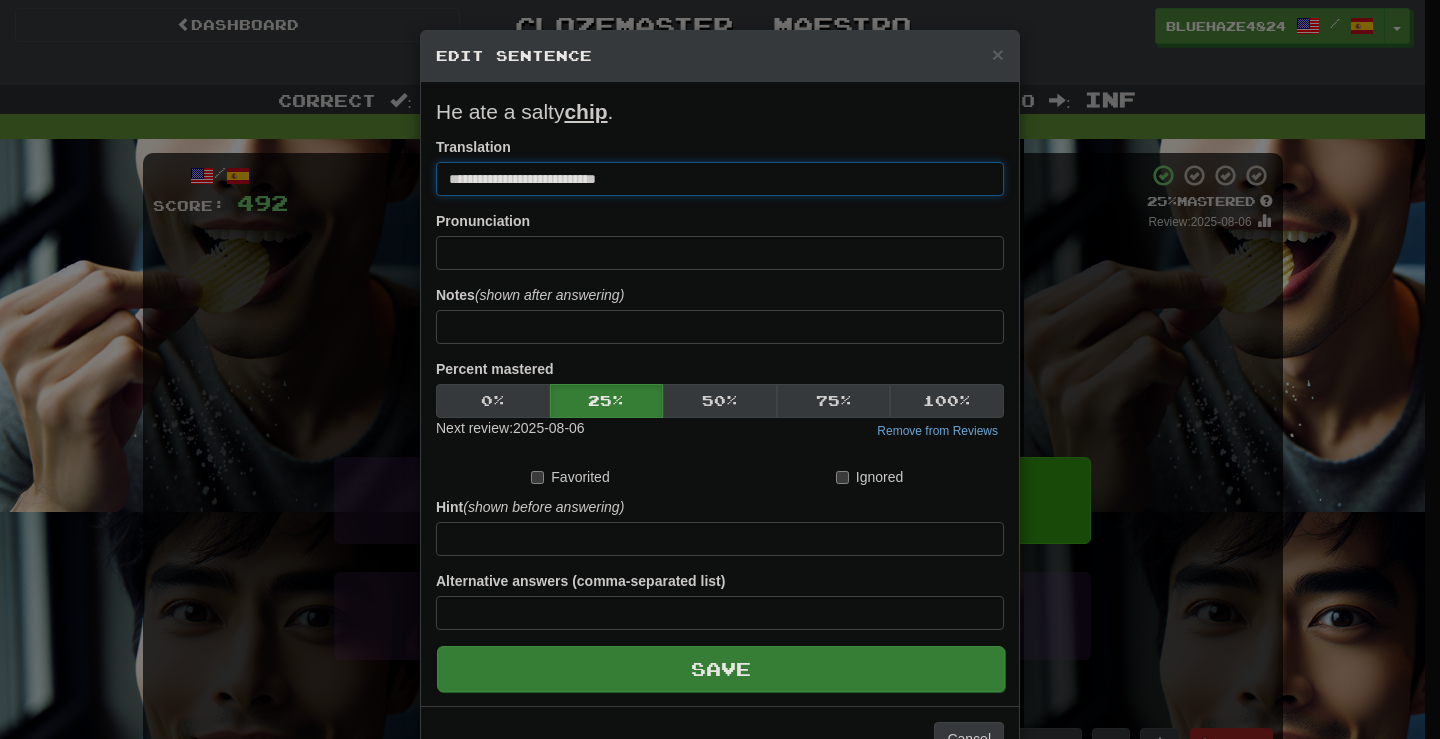 type on "**********" 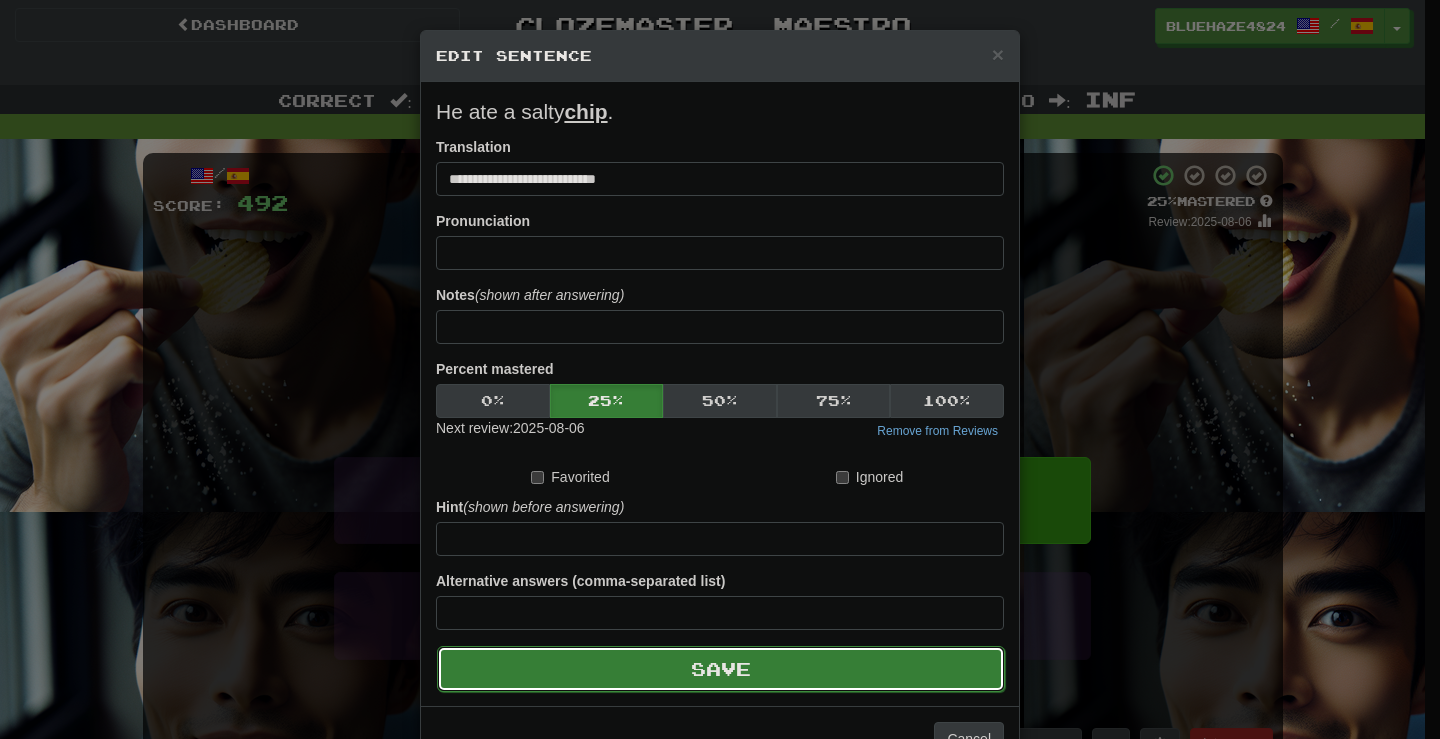 click on "Save" at bounding box center (721, 669) 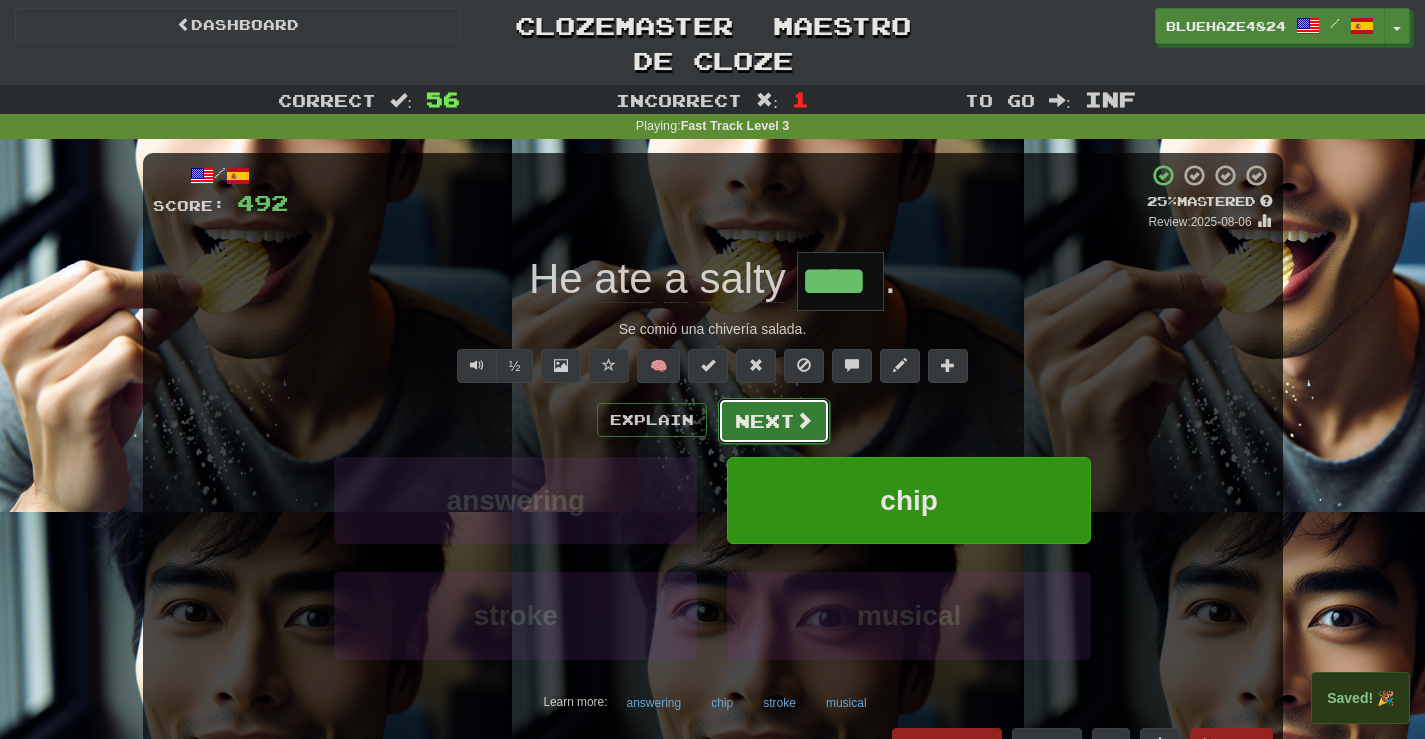 click at bounding box center [804, 420] 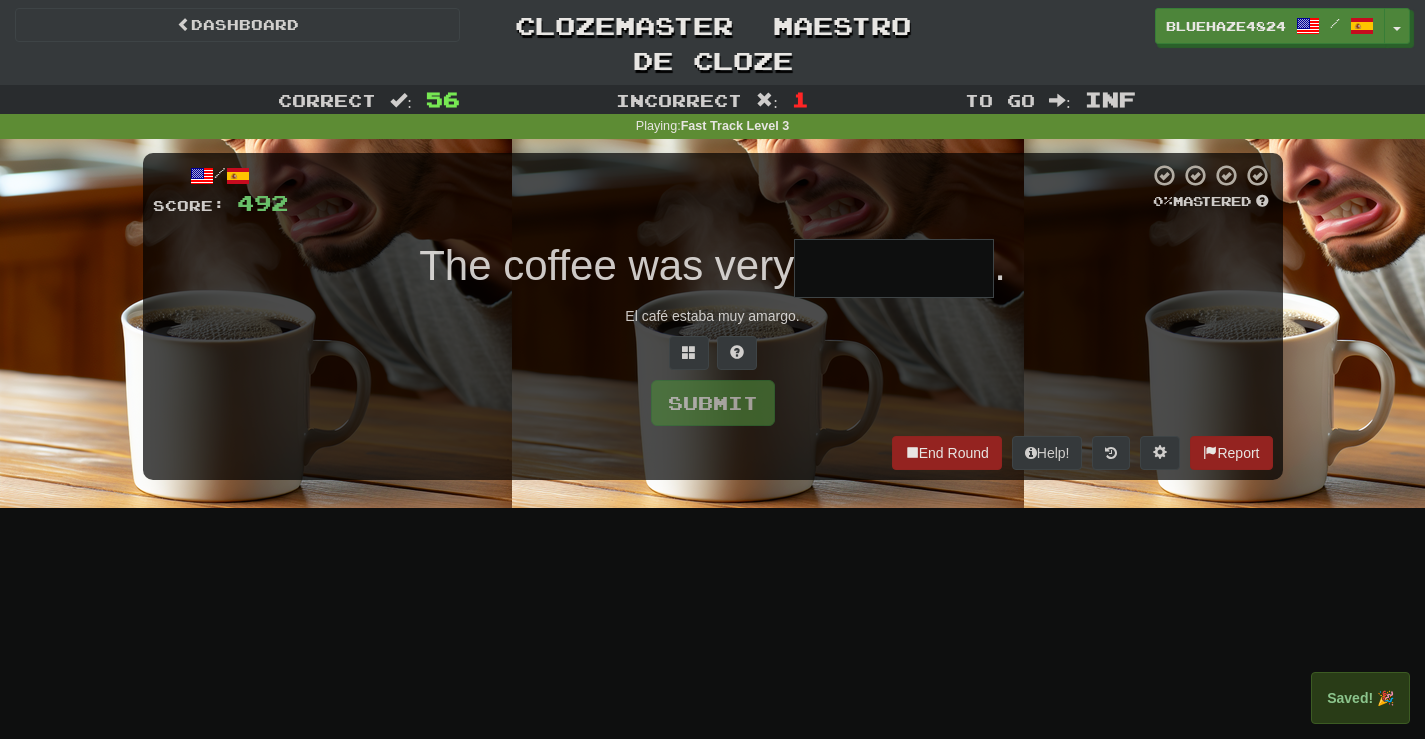 click at bounding box center (894, 268) 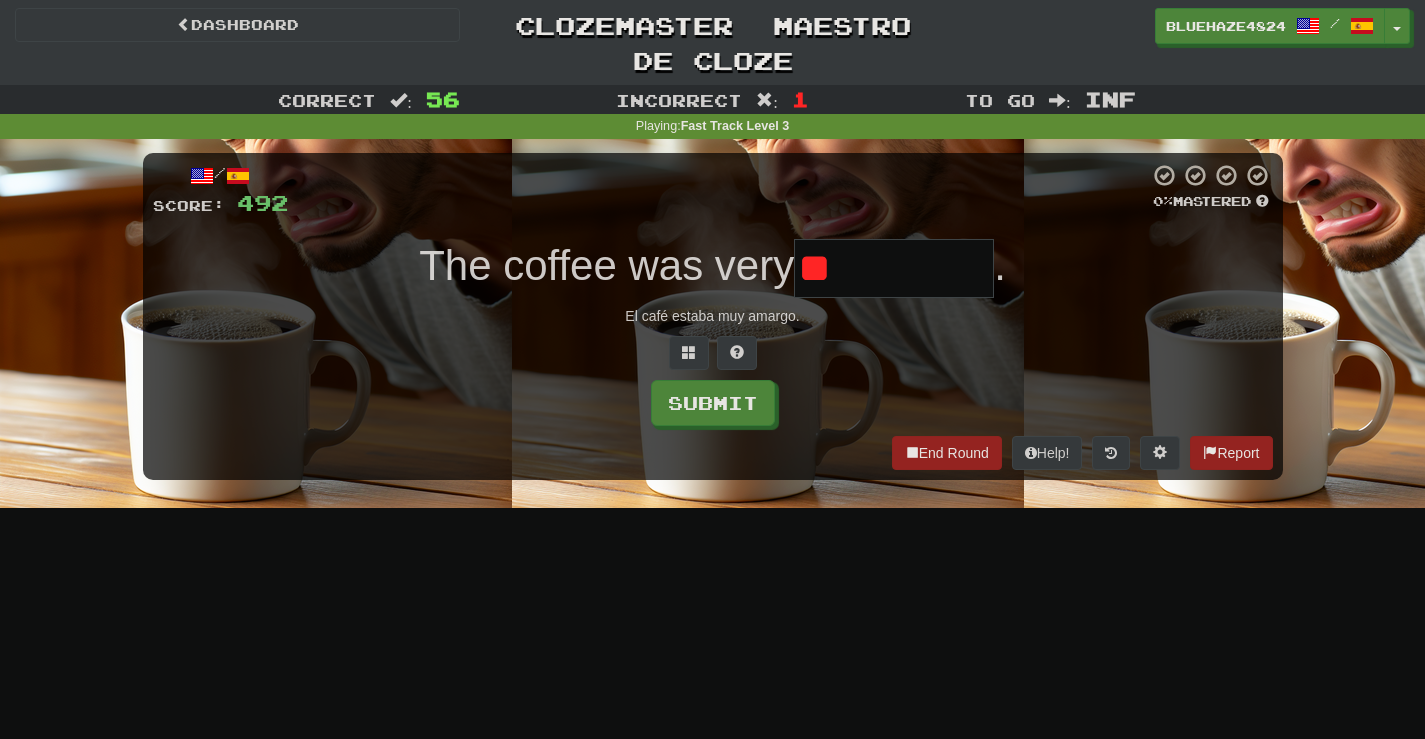 type on "*" 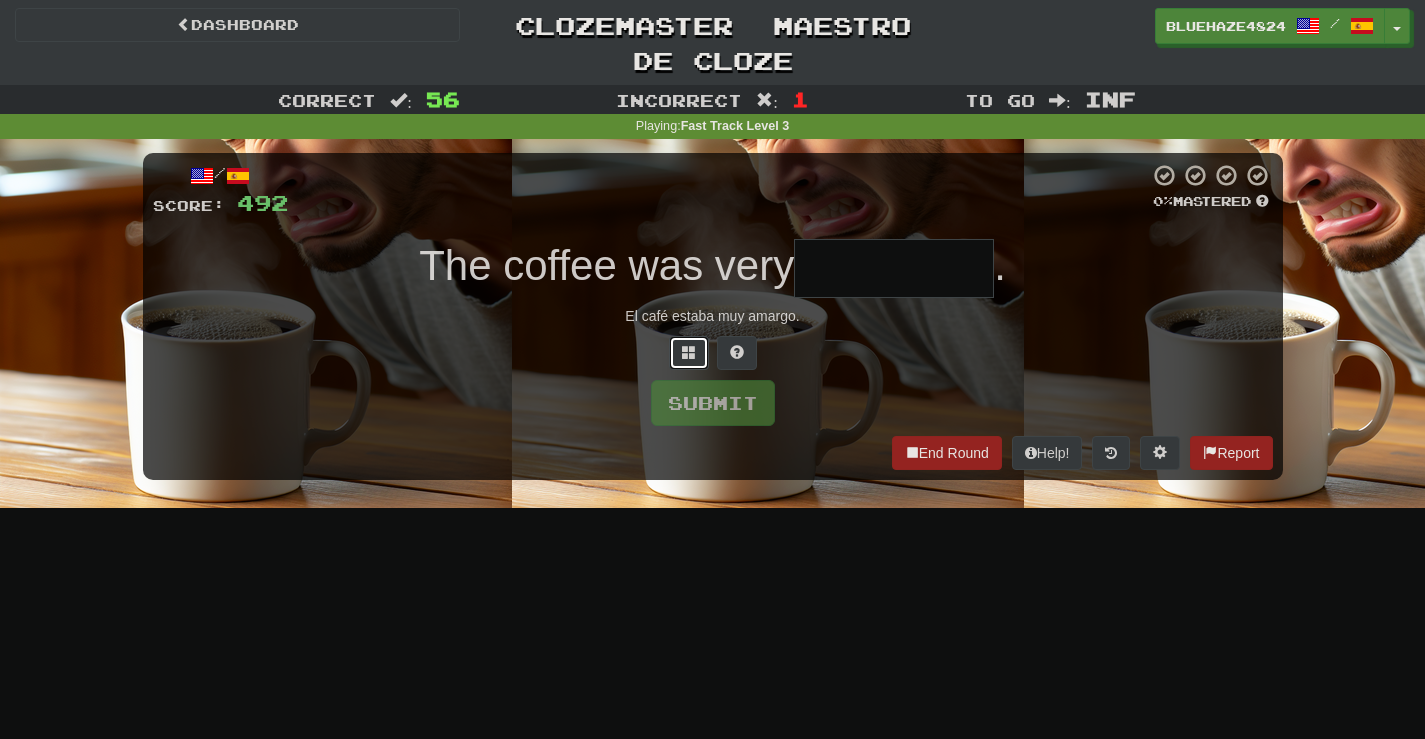 click at bounding box center [689, 352] 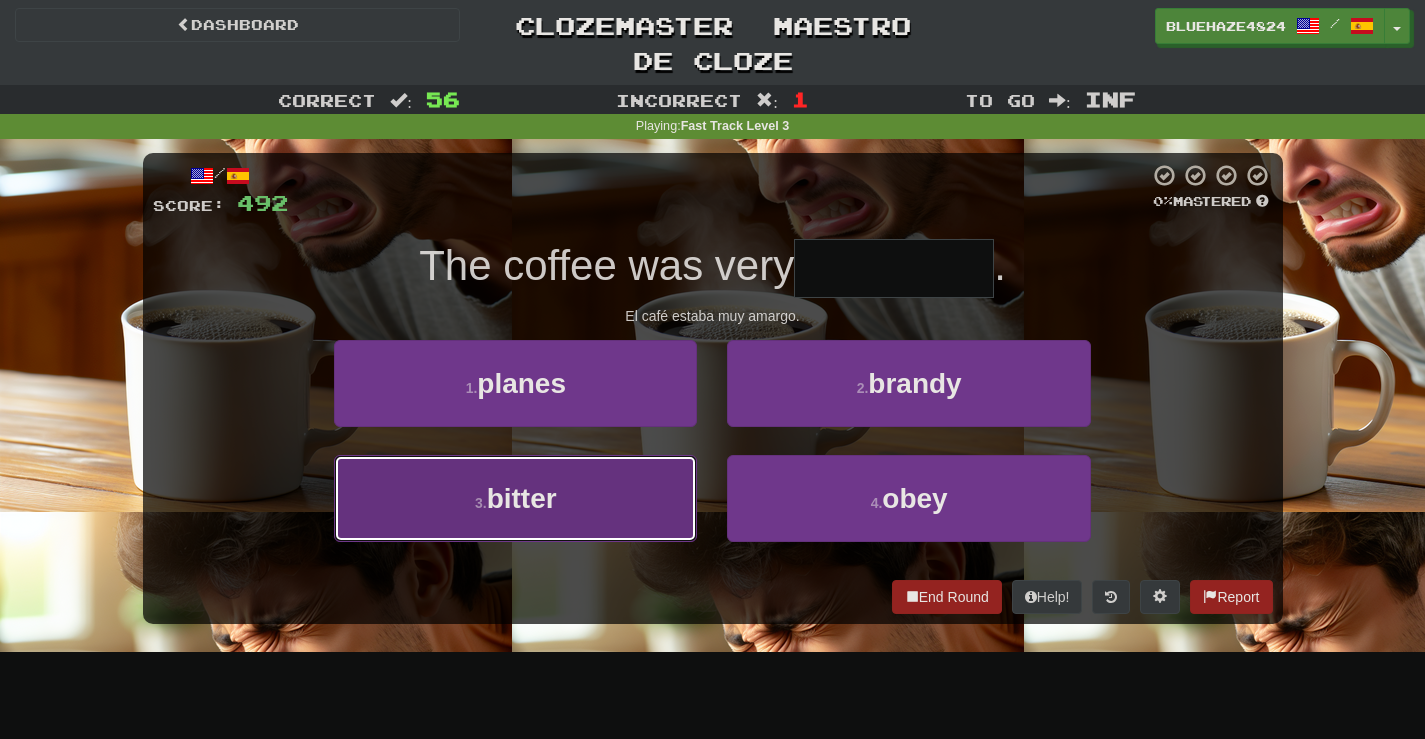 click on "3 .  bitter" at bounding box center [515, 498] 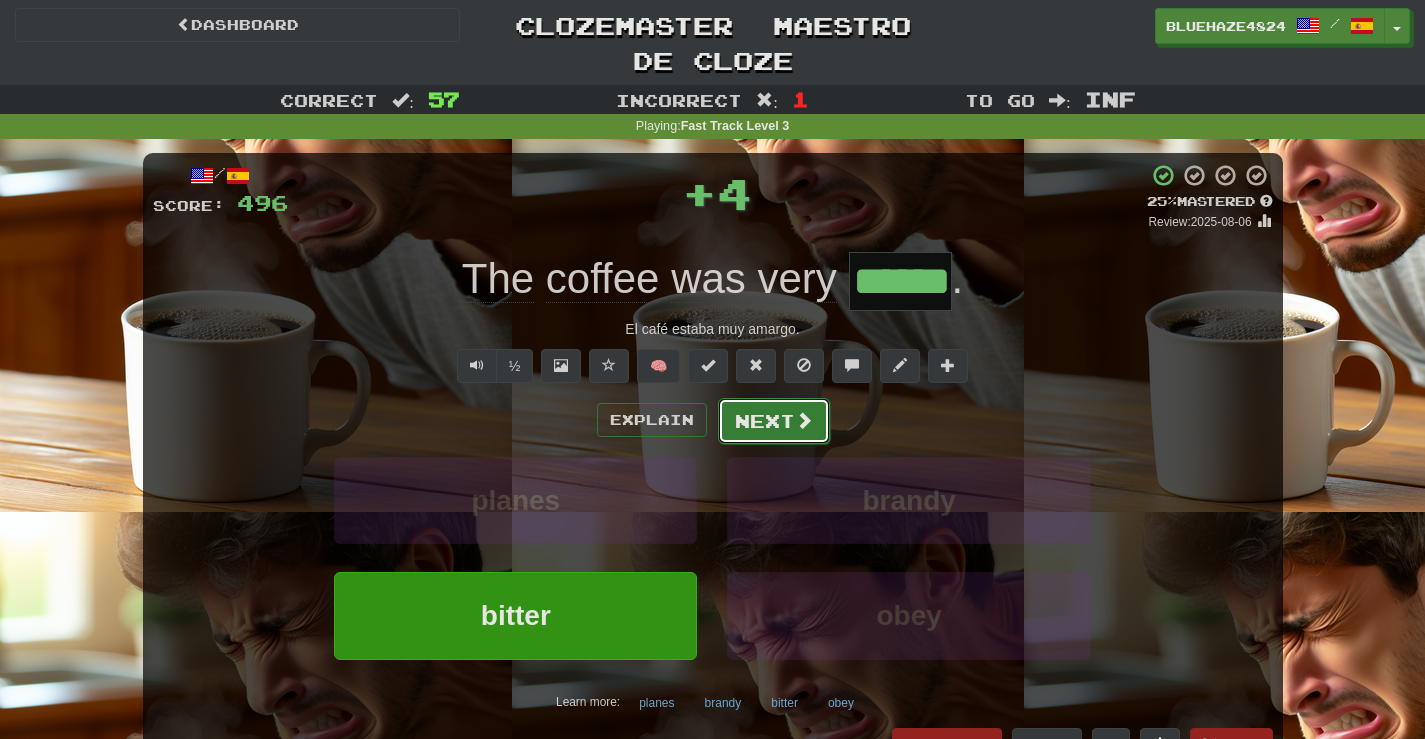 click on "Next" at bounding box center (774, 421) 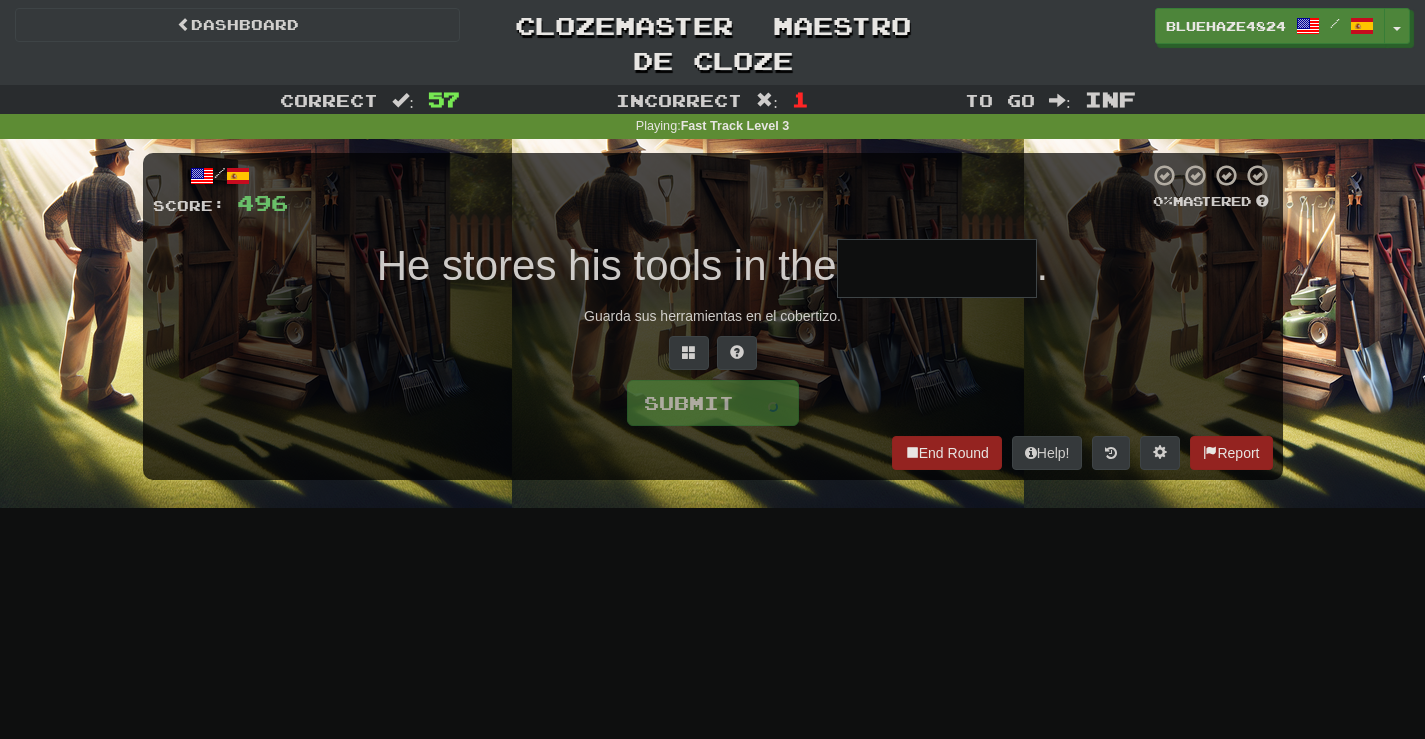click at bounding box center (937, 268) 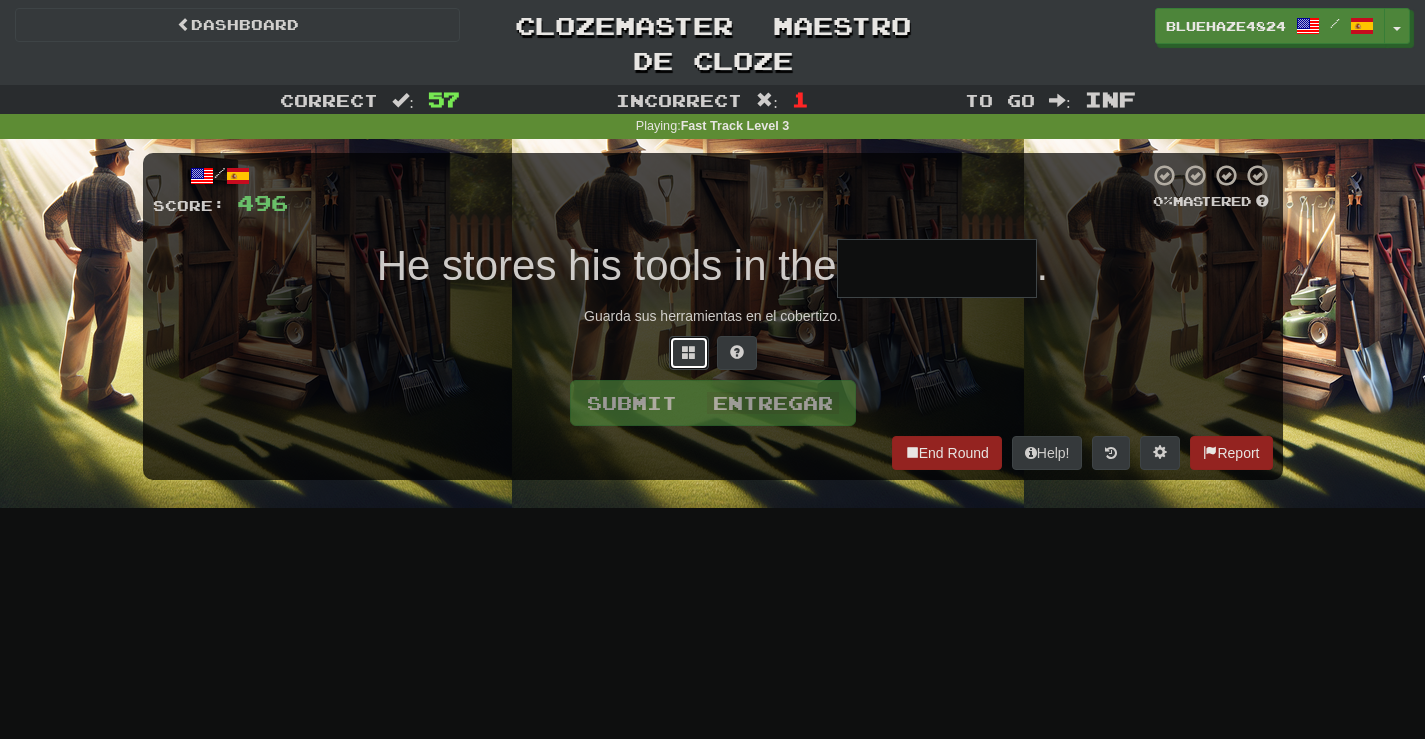 click at bounding box center [689, 353] 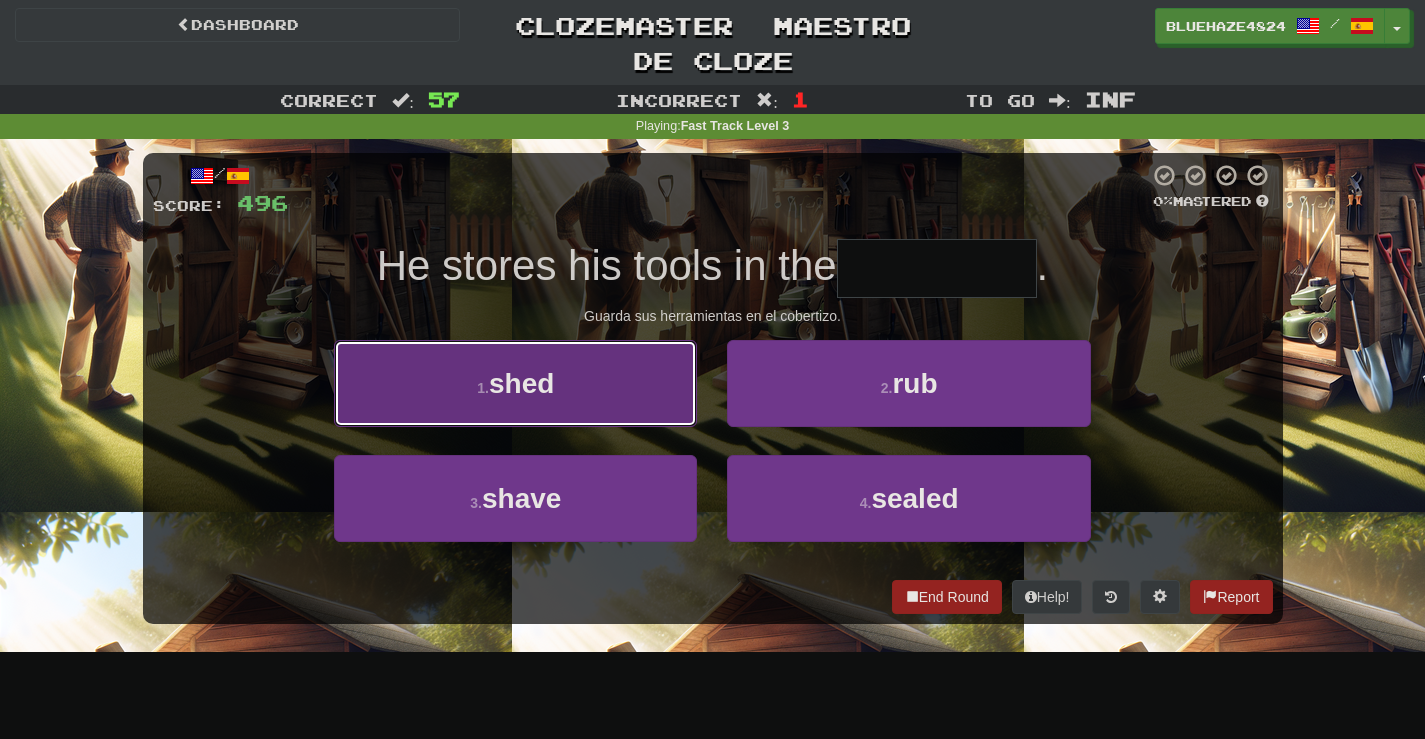 click on "1 .  shed" at bounding box center [515, 383] 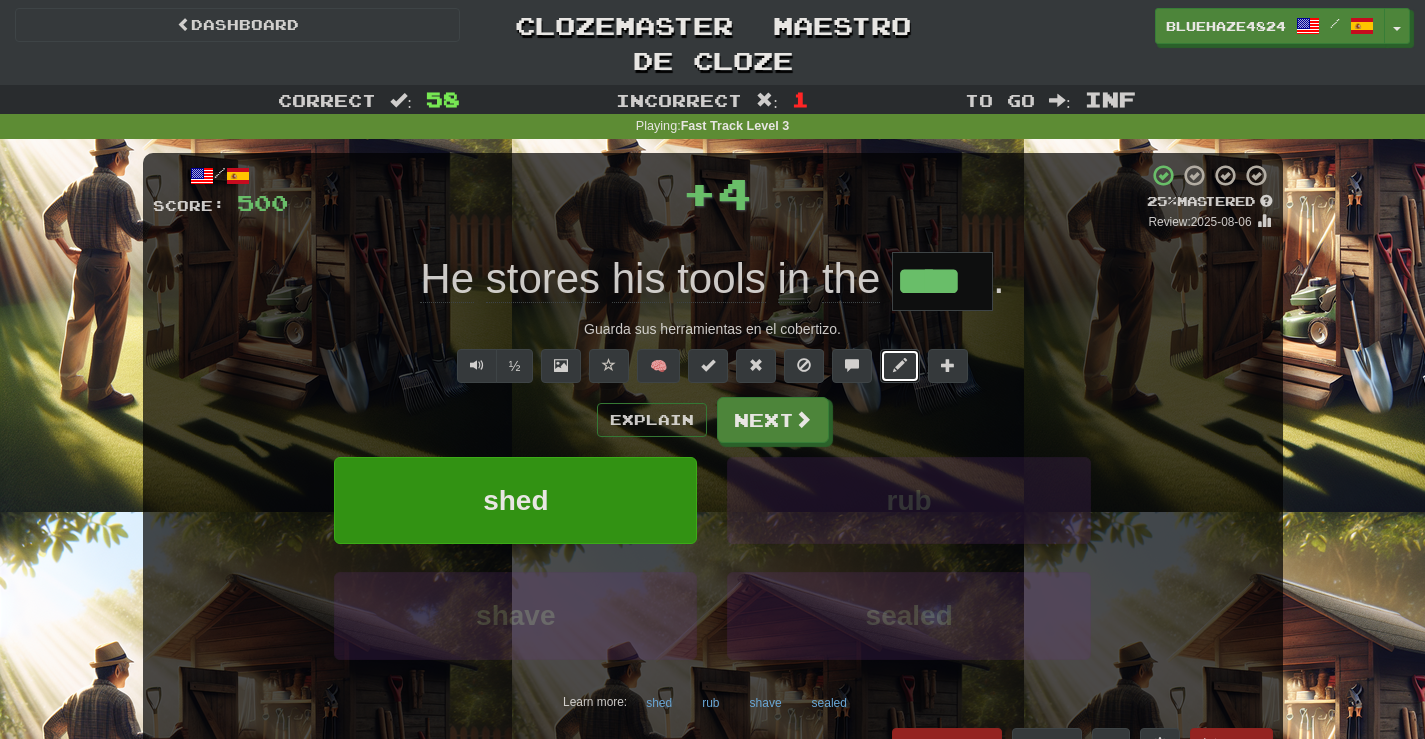 click at bounding box center (900, 365) 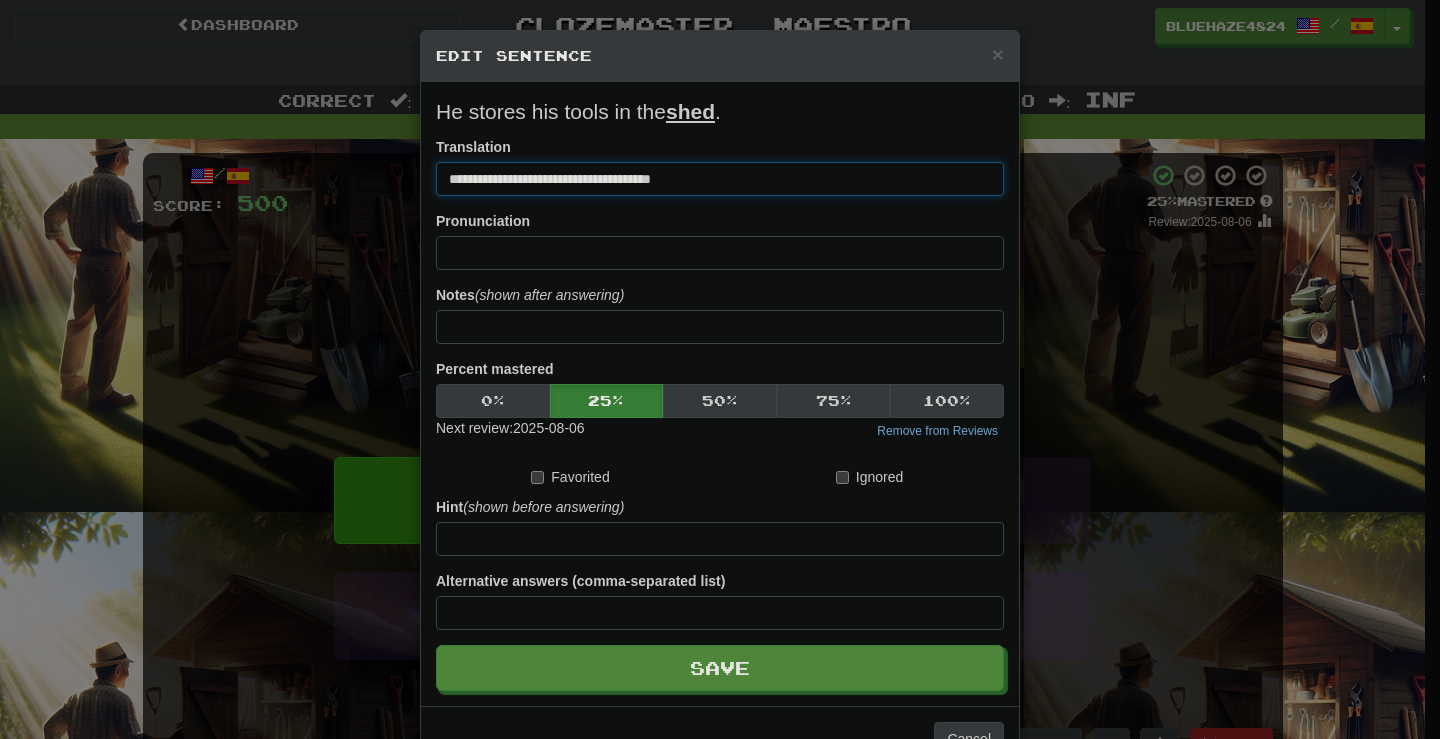 drag, startPoint x: 709, startPoint y: 181, endPoint x: 624, endPoint y: 180, distance: 85.00588 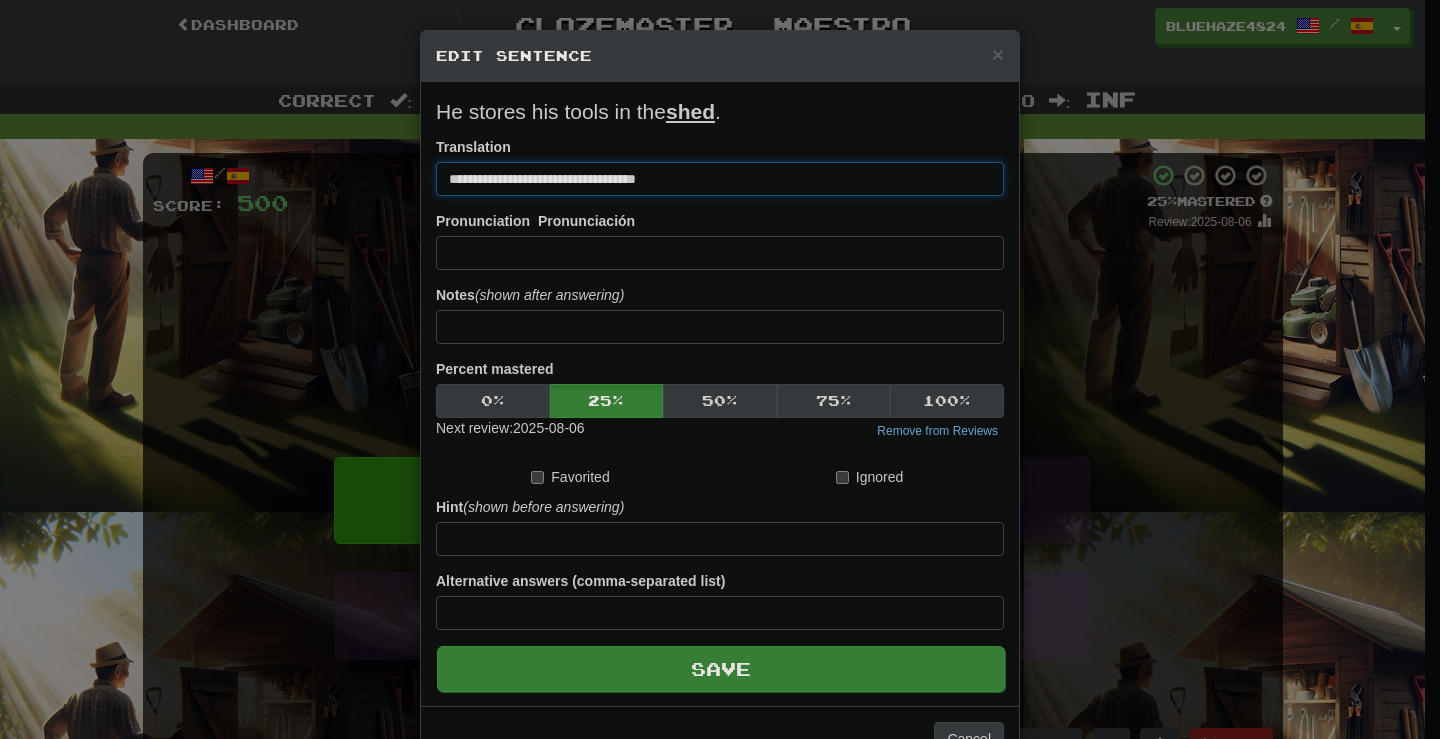 type on "**********" 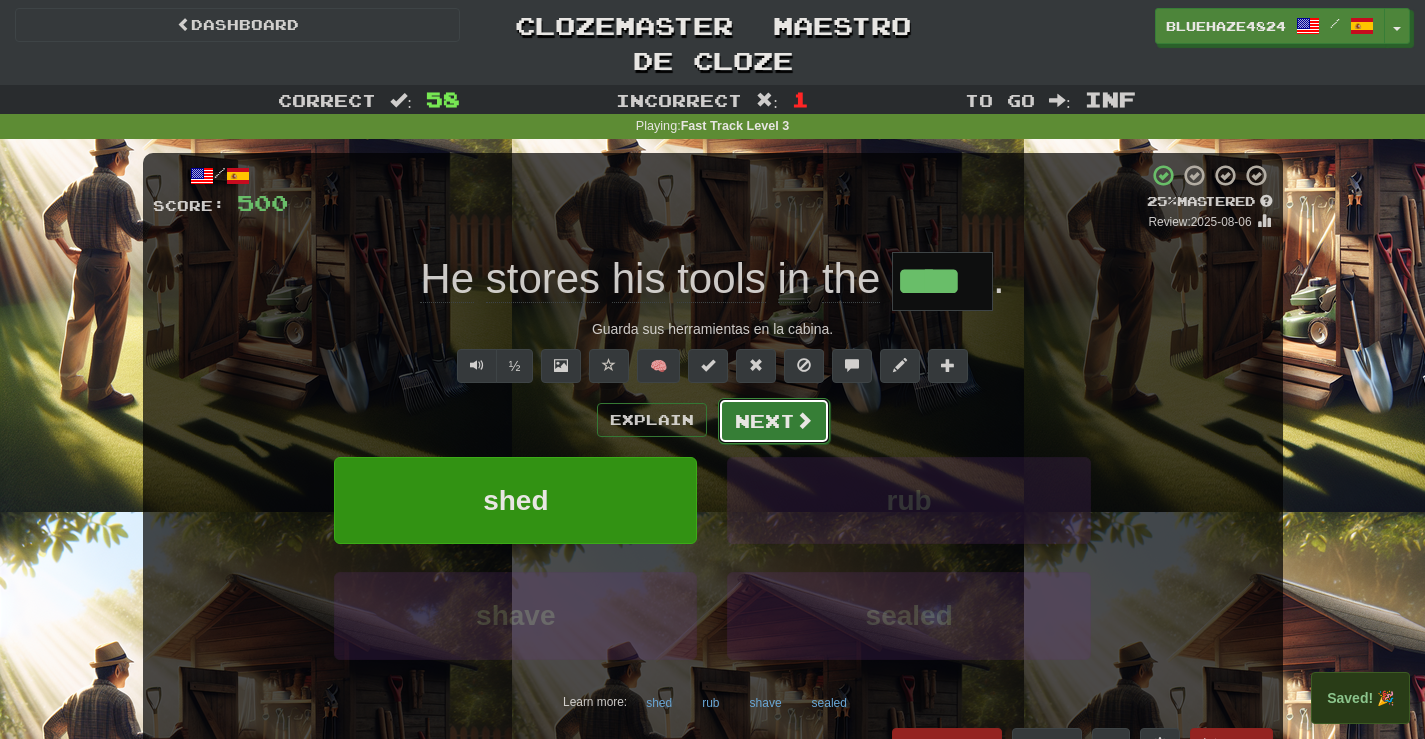 click on "Next" at bounding box center [774, 421] 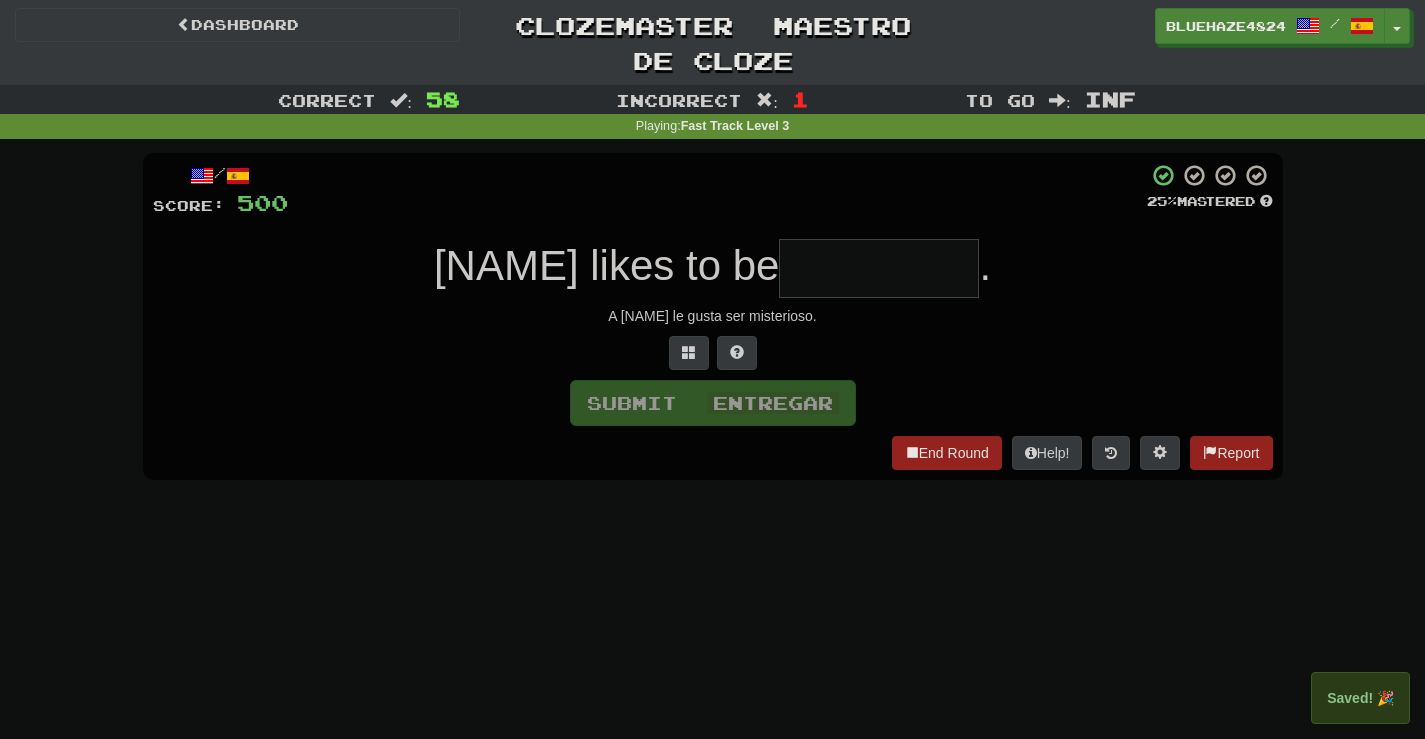 click at bounding box center [879, 268] 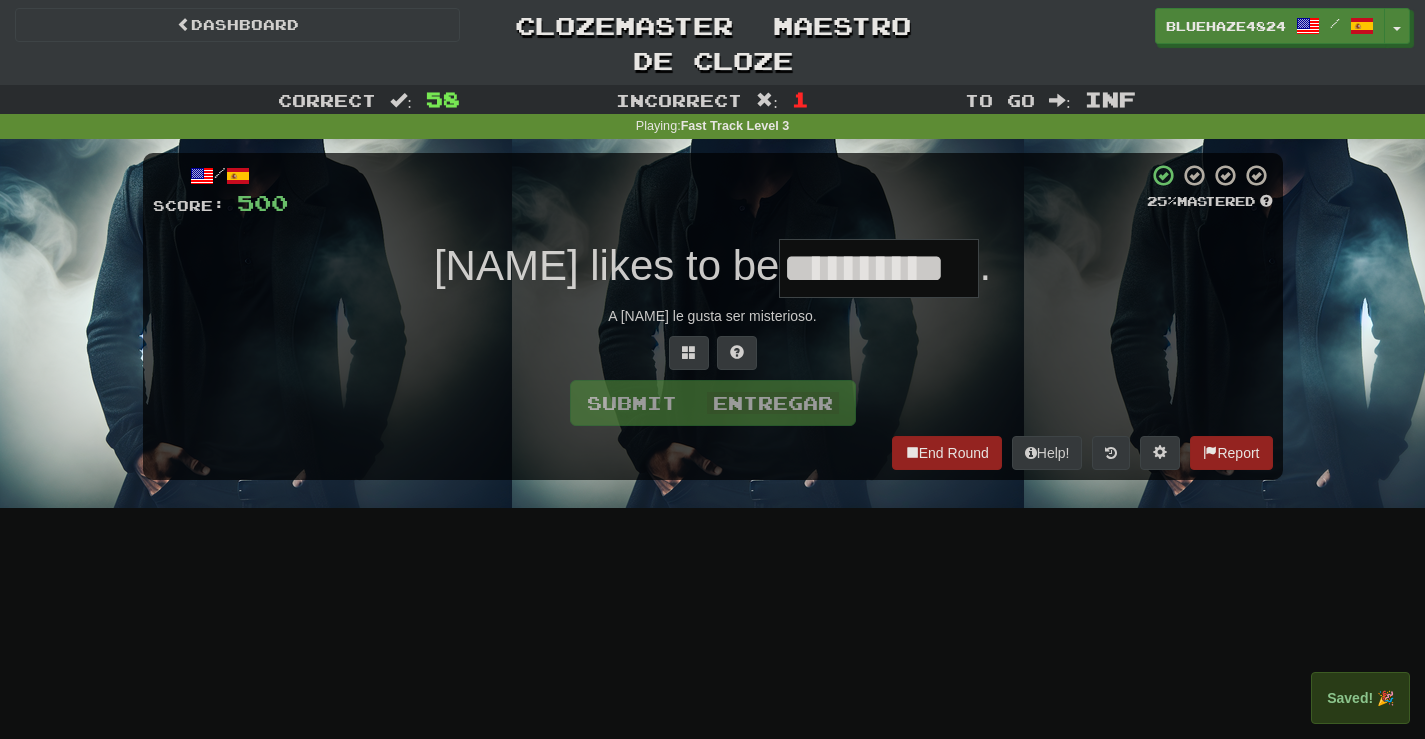 click on "**********" at bounding box center [879, 268] 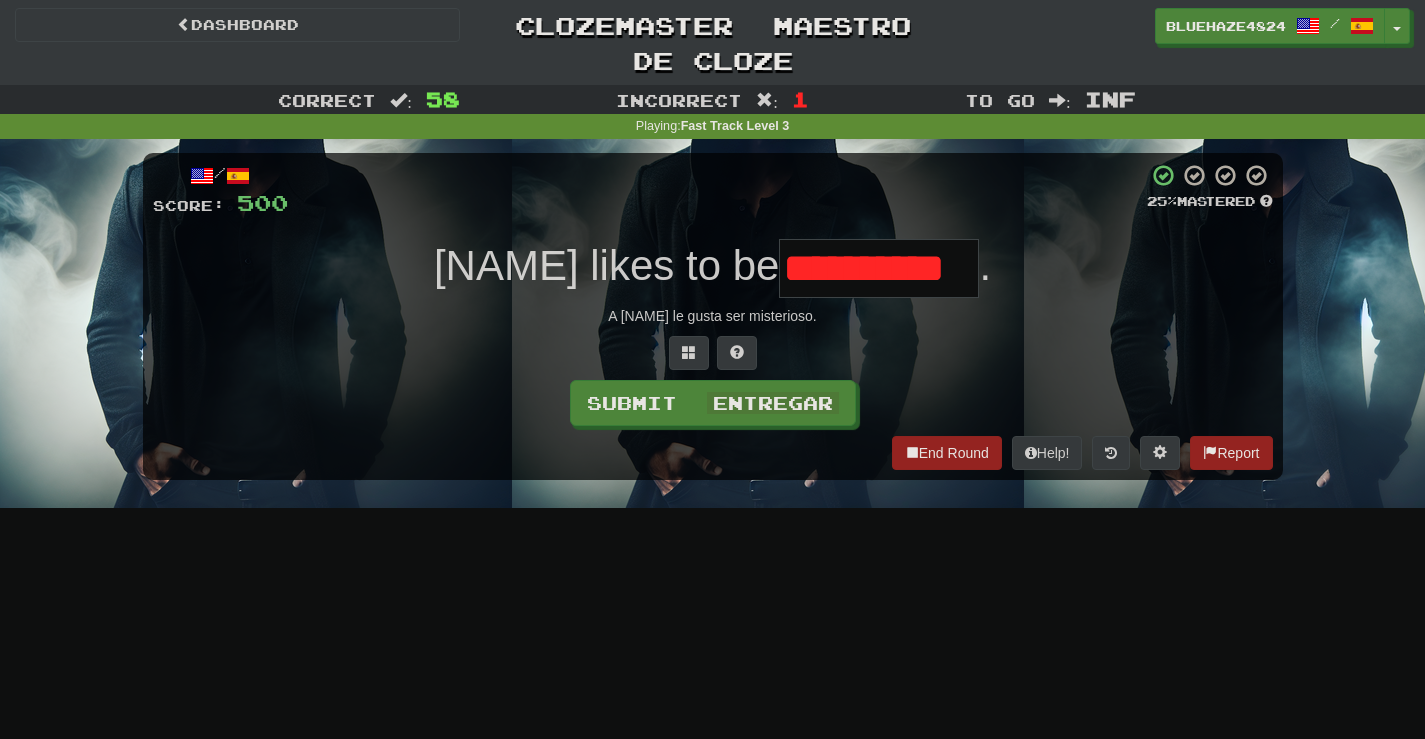 type on "*********" 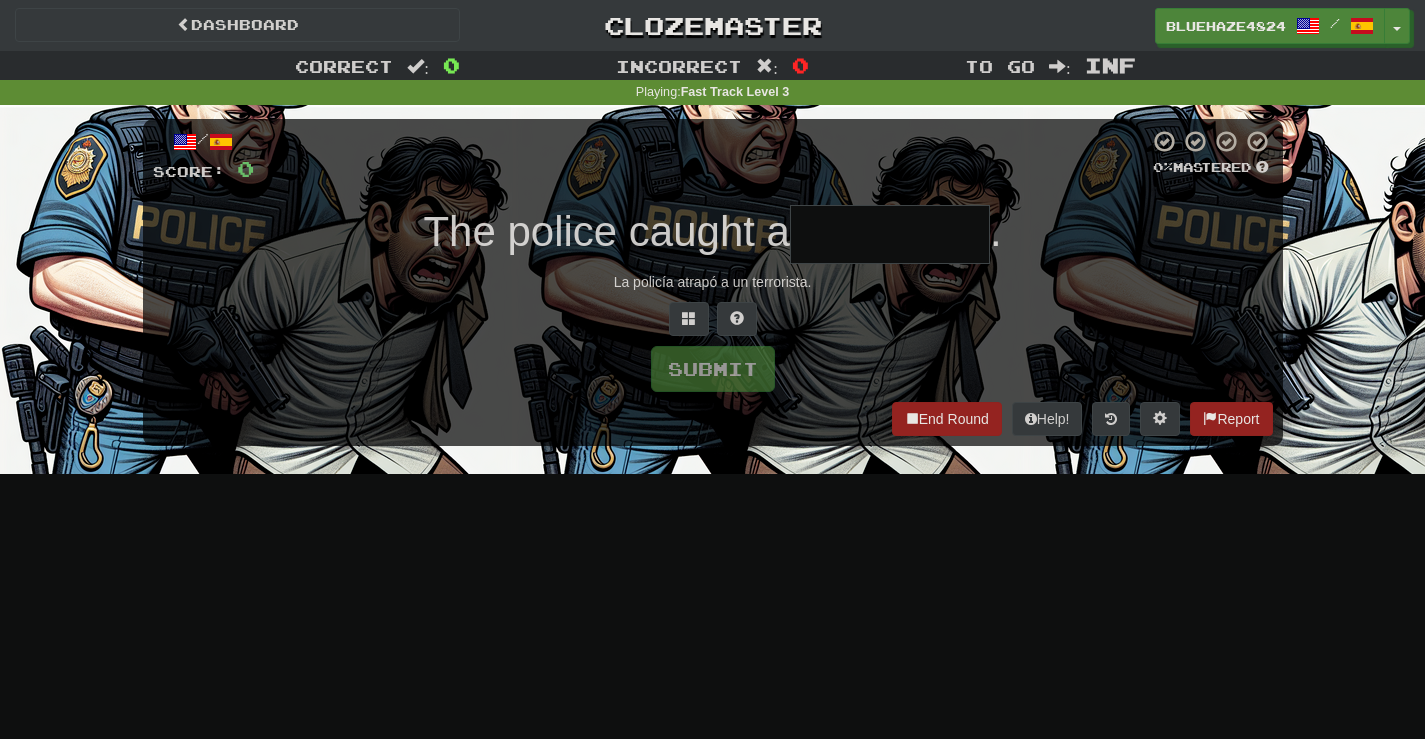scroll, scrollTop: 0, scrollLeft: 0, axis: both 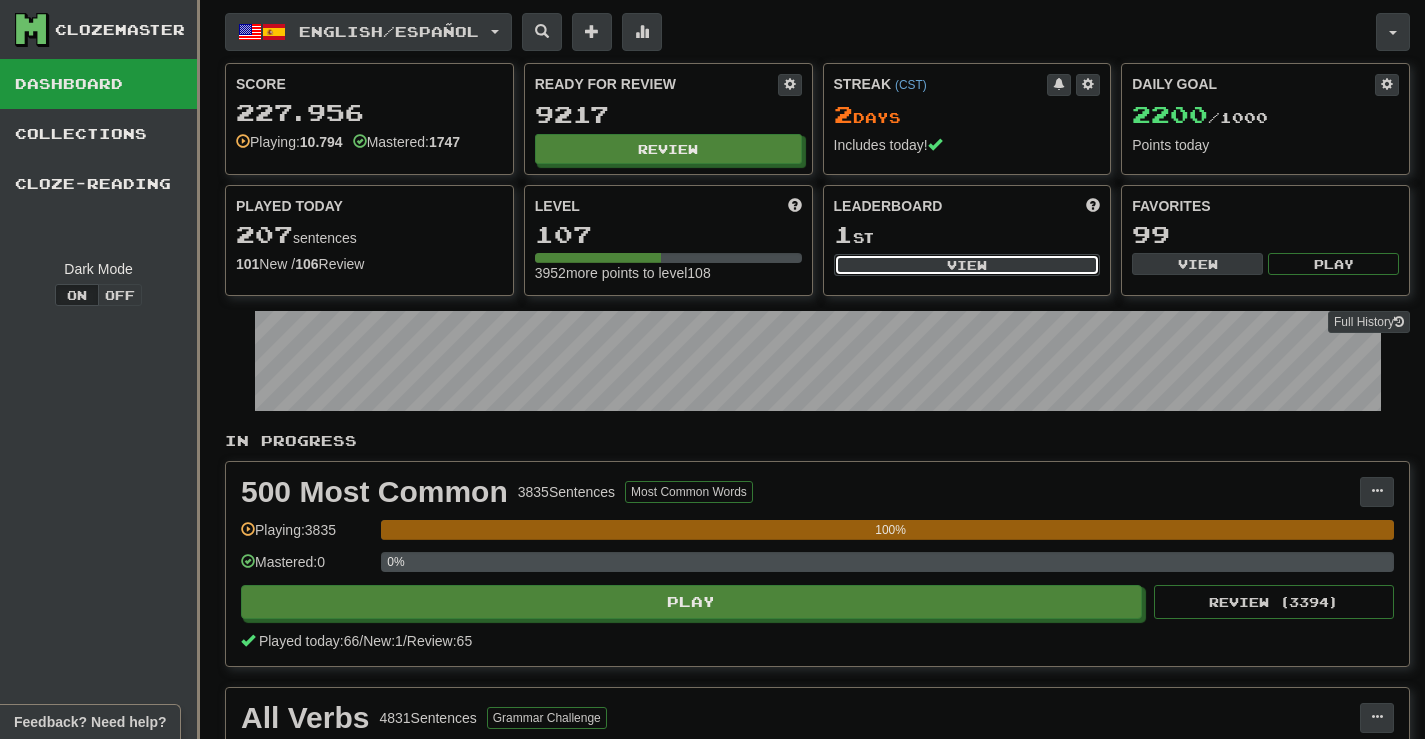click on "View" at bounding box center [967, 265] 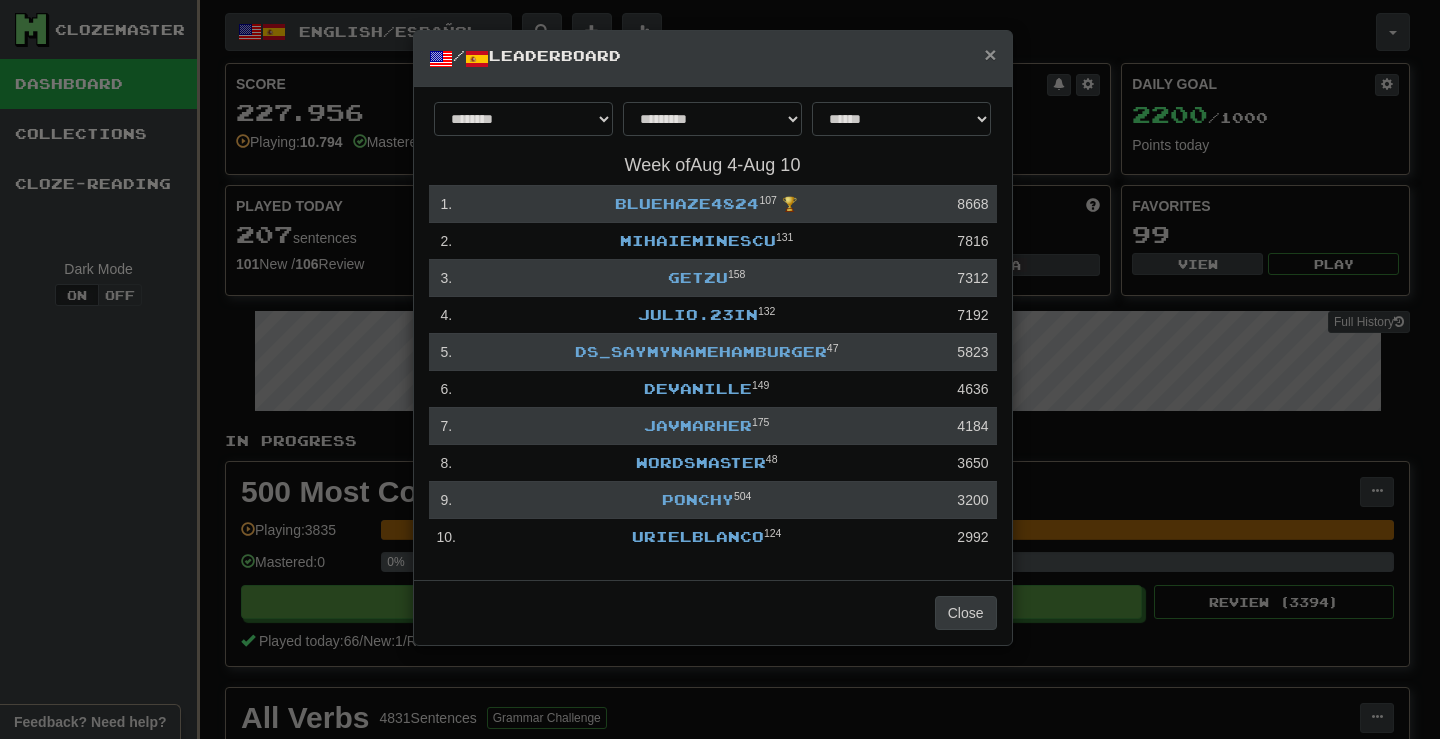 click on "×" at bounding box center [990, 54] 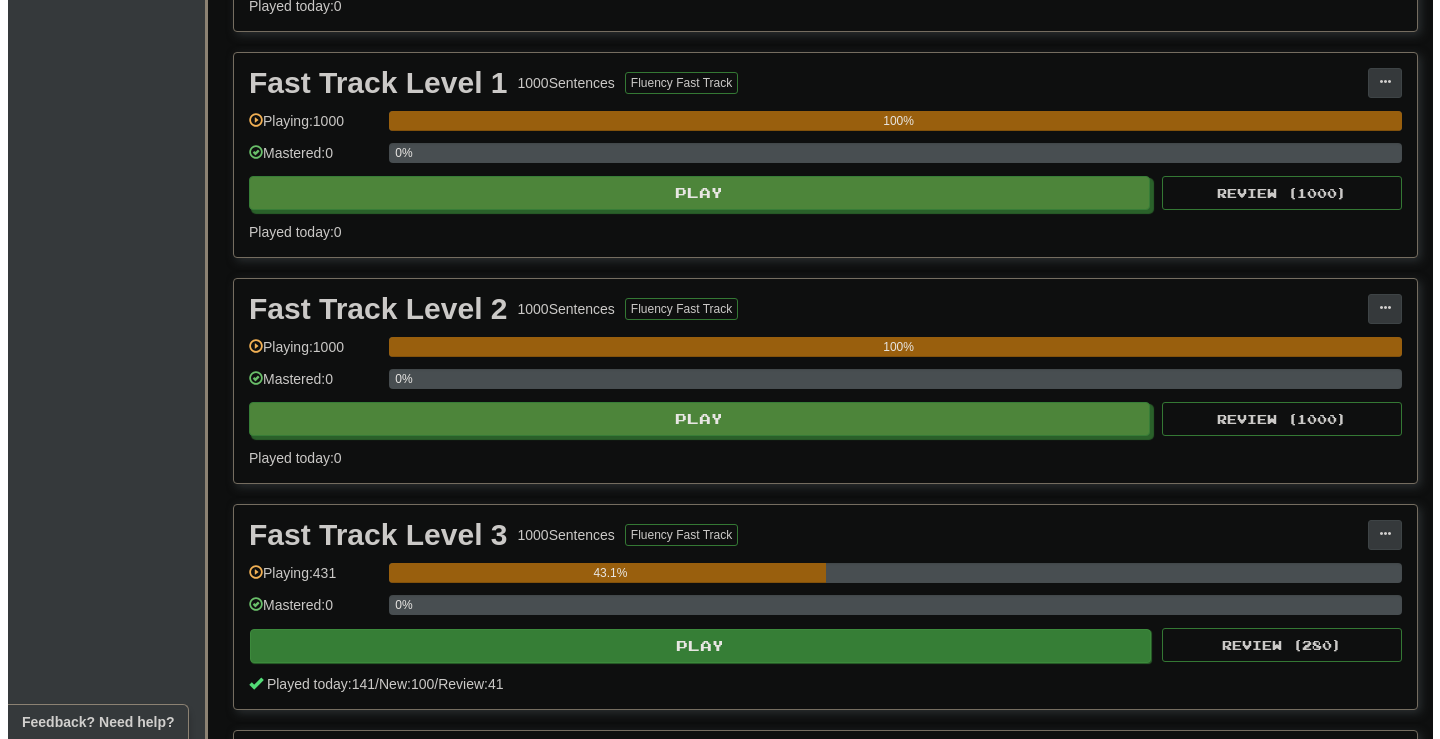 scroll, scrollTop: 1100, scrollLeft: 0, axis: vertical 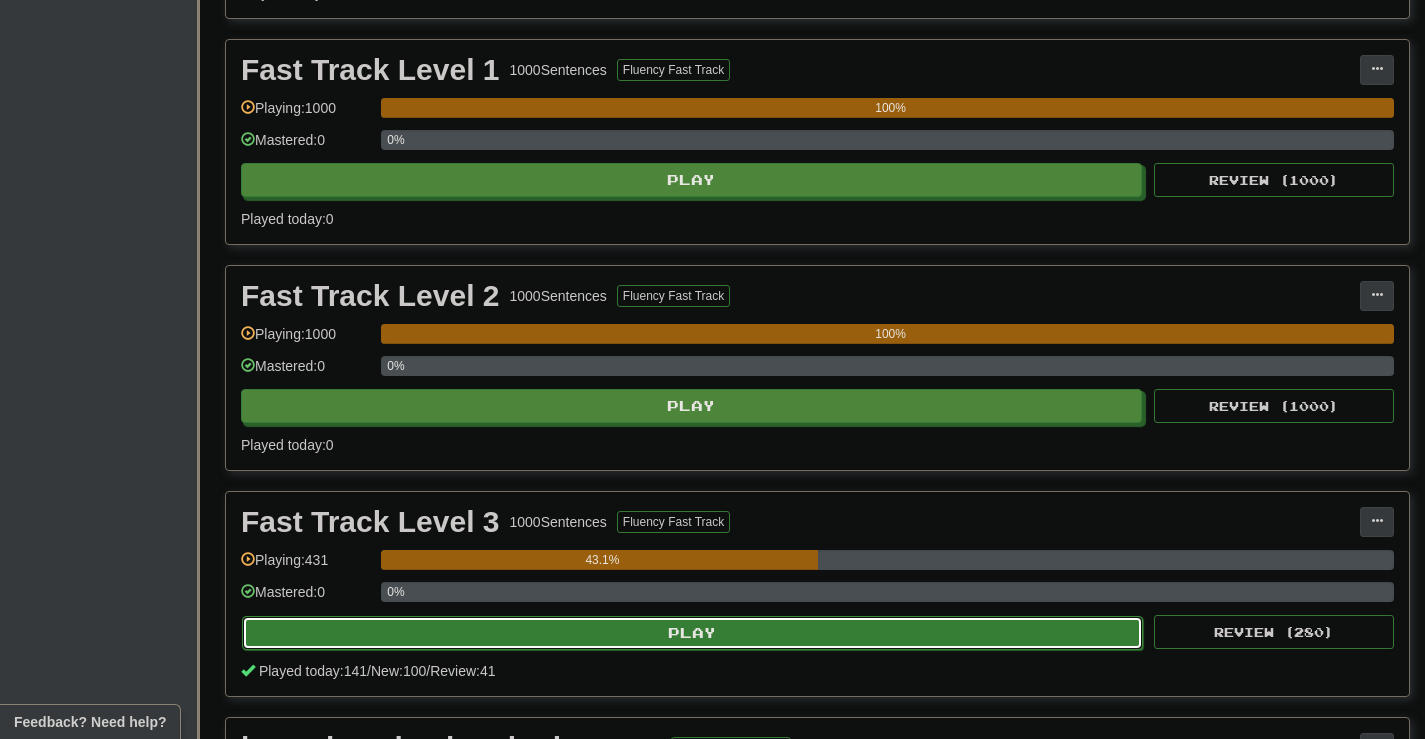 click on "Play" at bounding box center [692, 633] 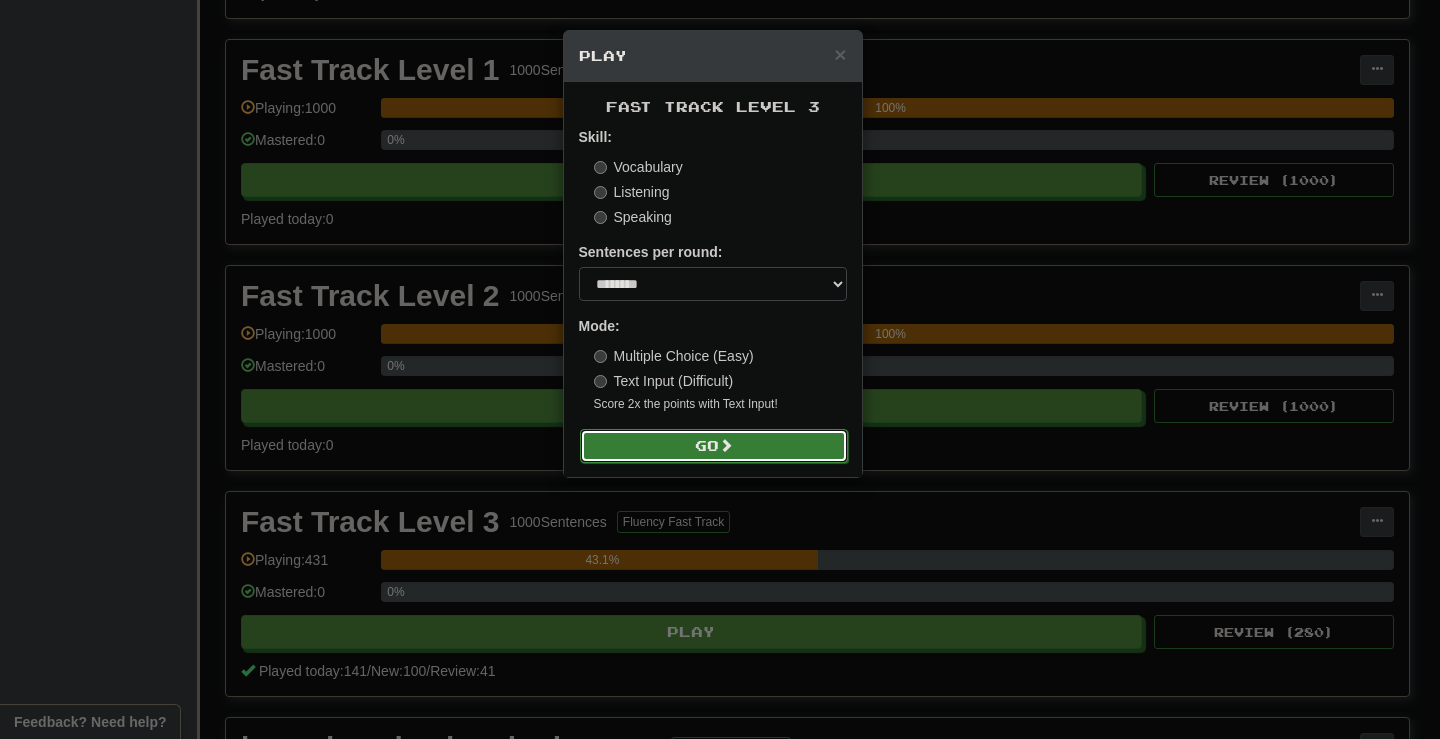 click on "Go" at bounding box center [714, 446] 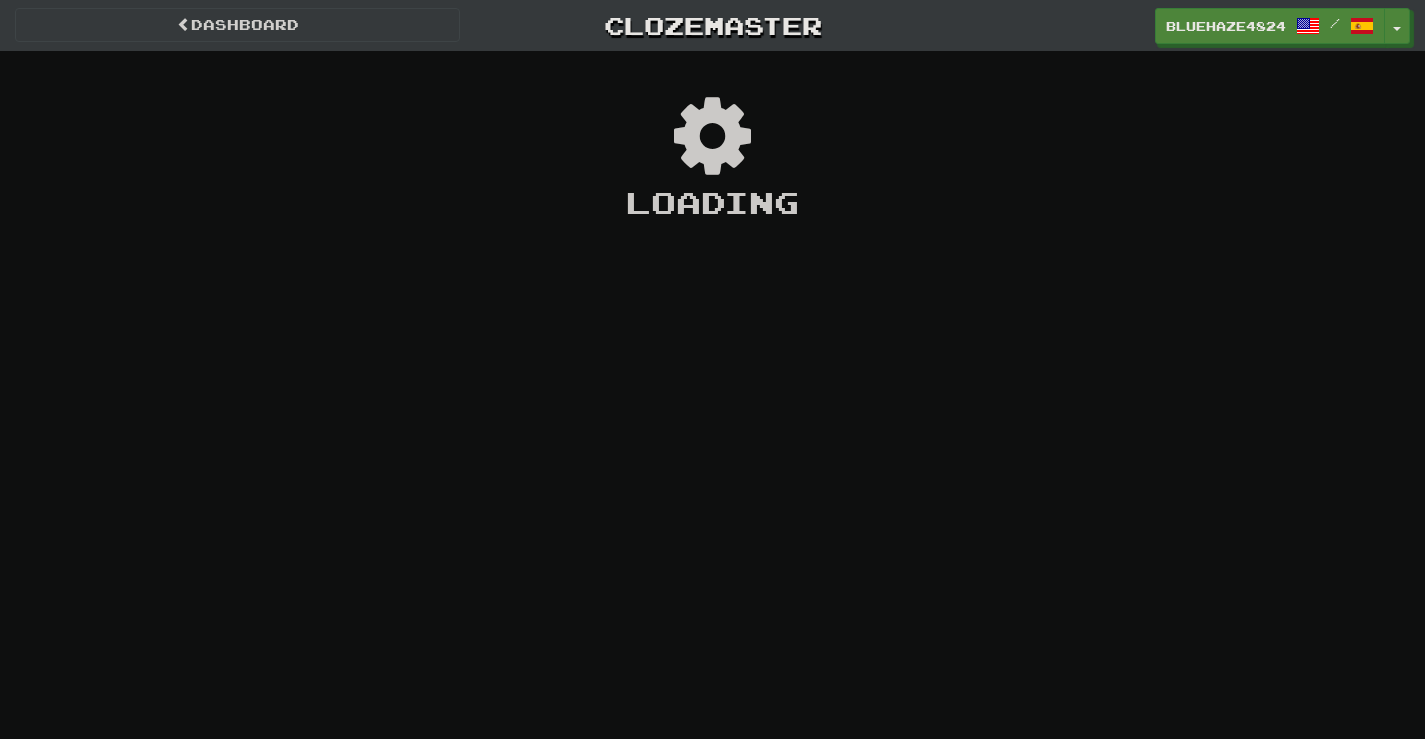 scroll, scrollTop: 0, scrollLeft: 0, axis: both 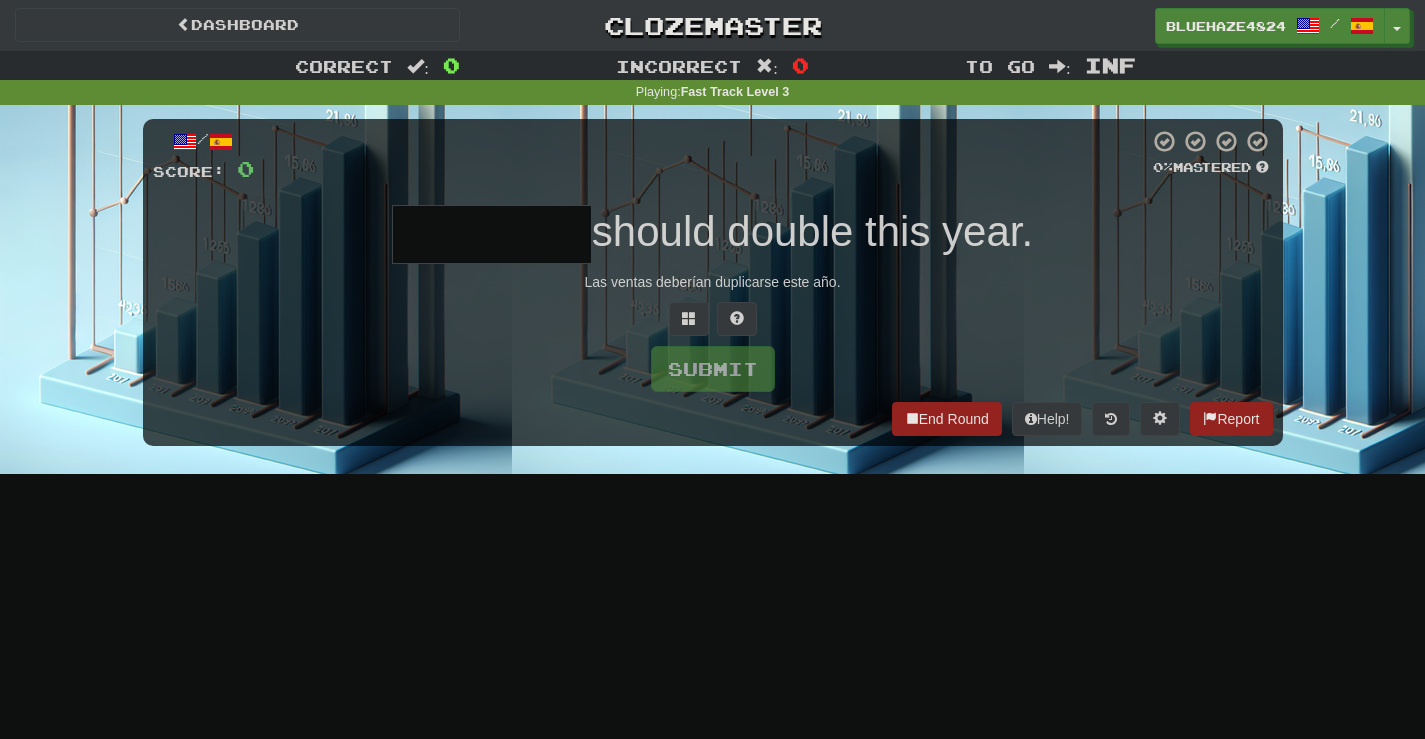 click at bounding box center [492, 234] 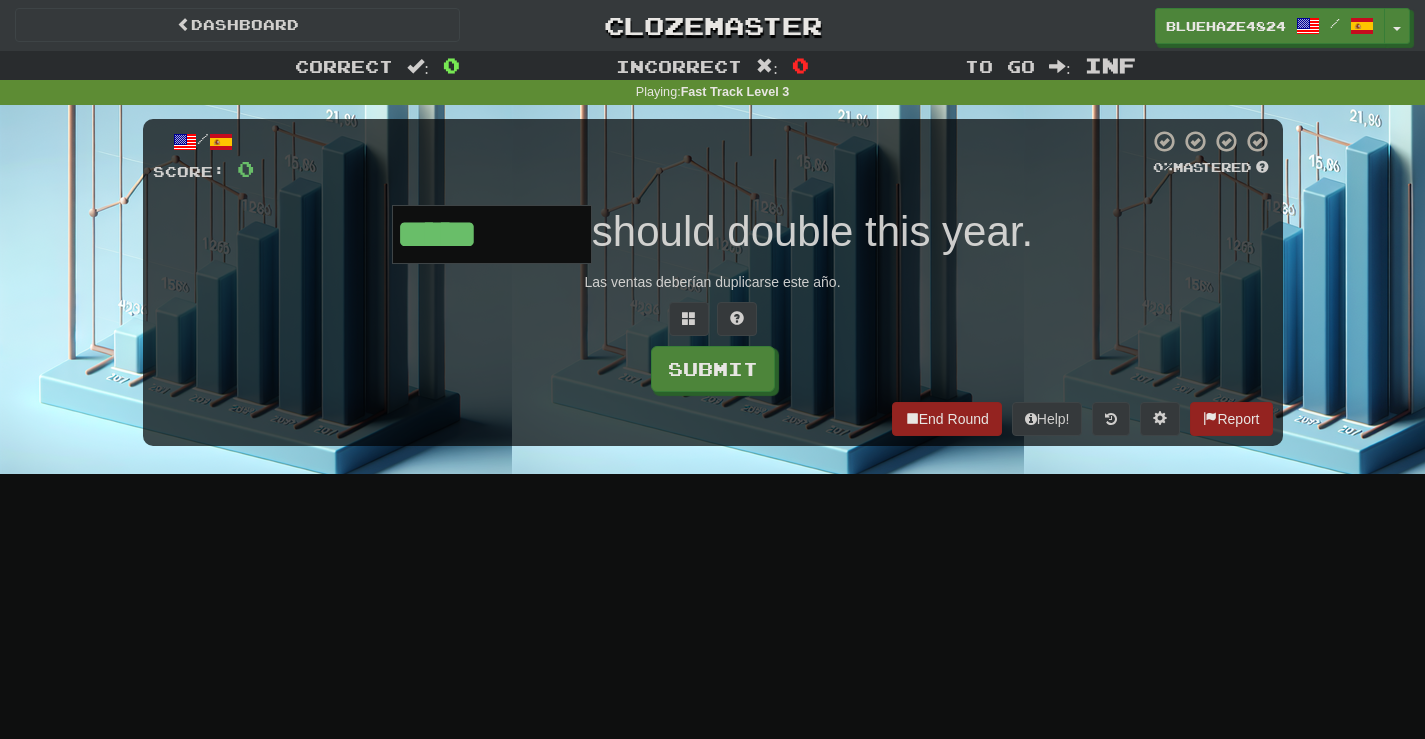 type on "*****" 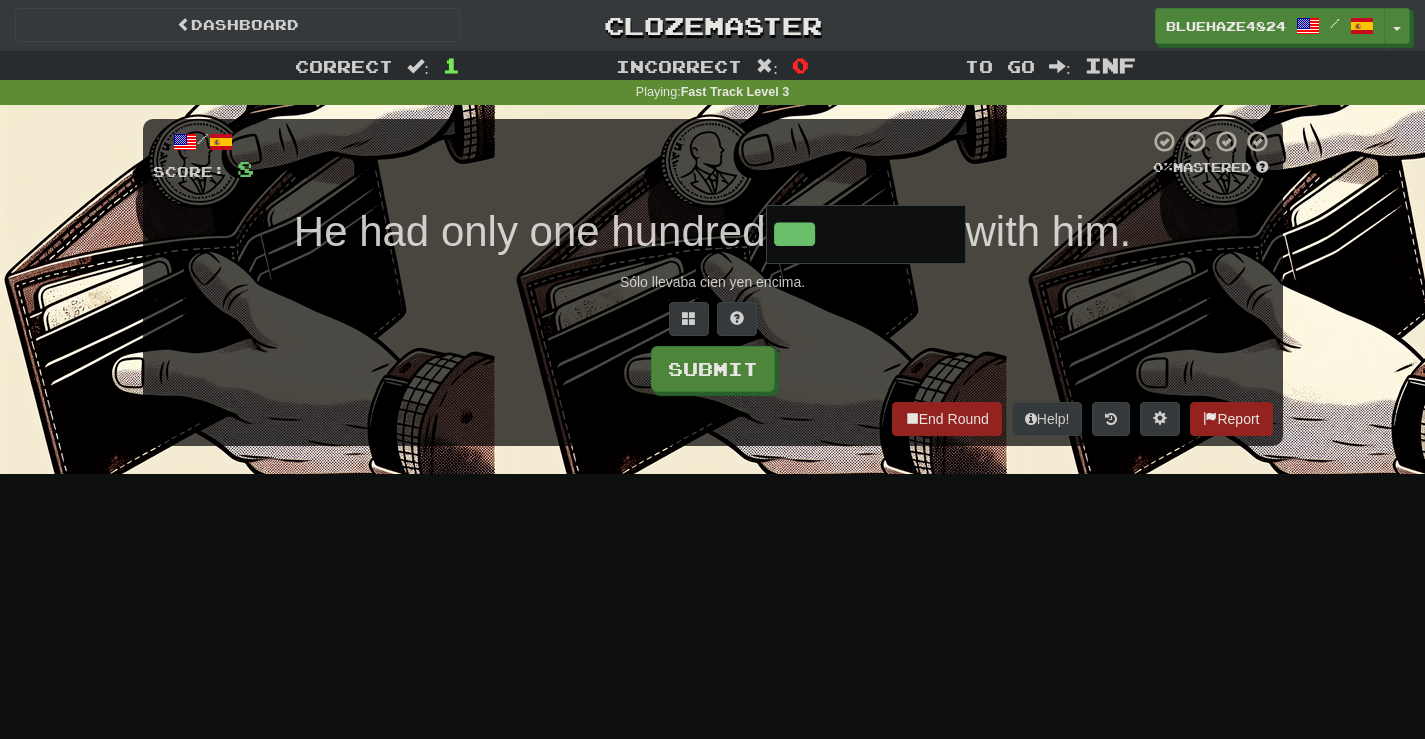 type on "***" 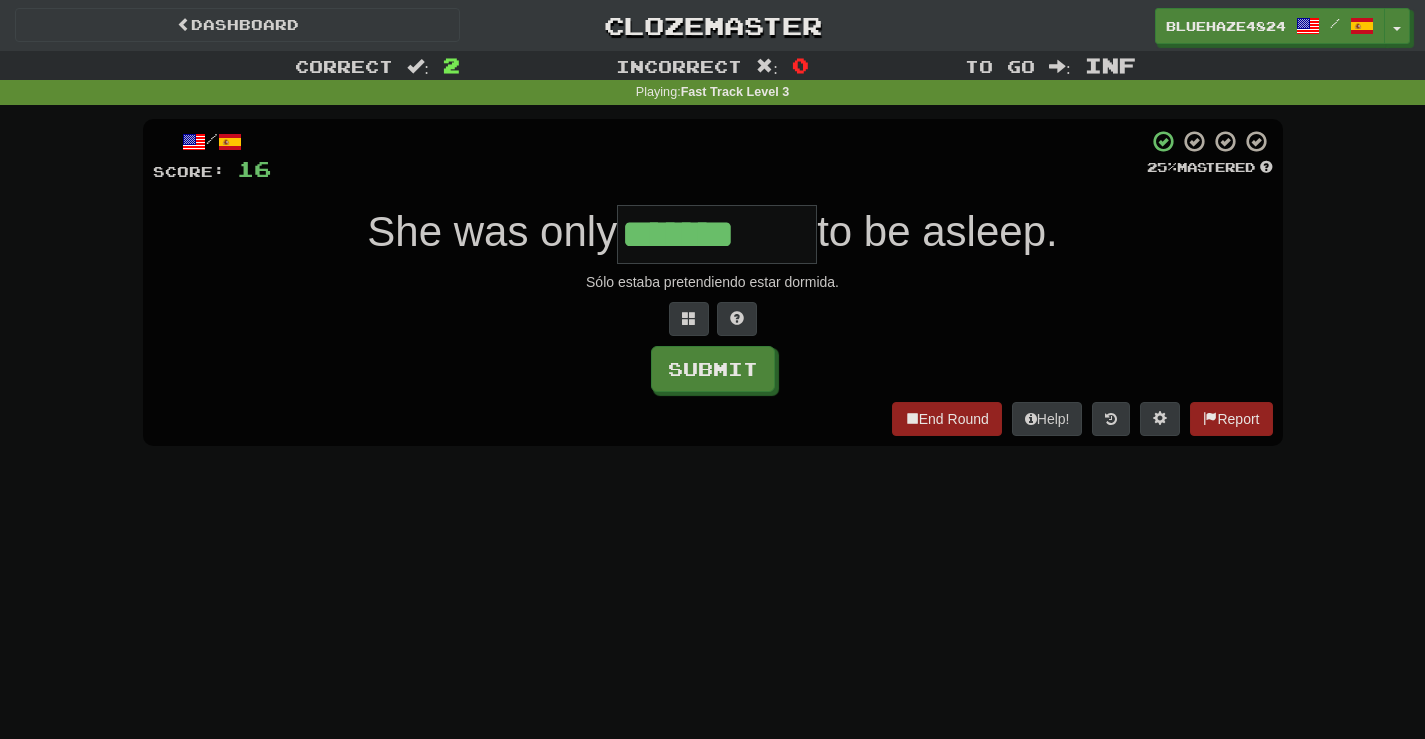 type on "**********" 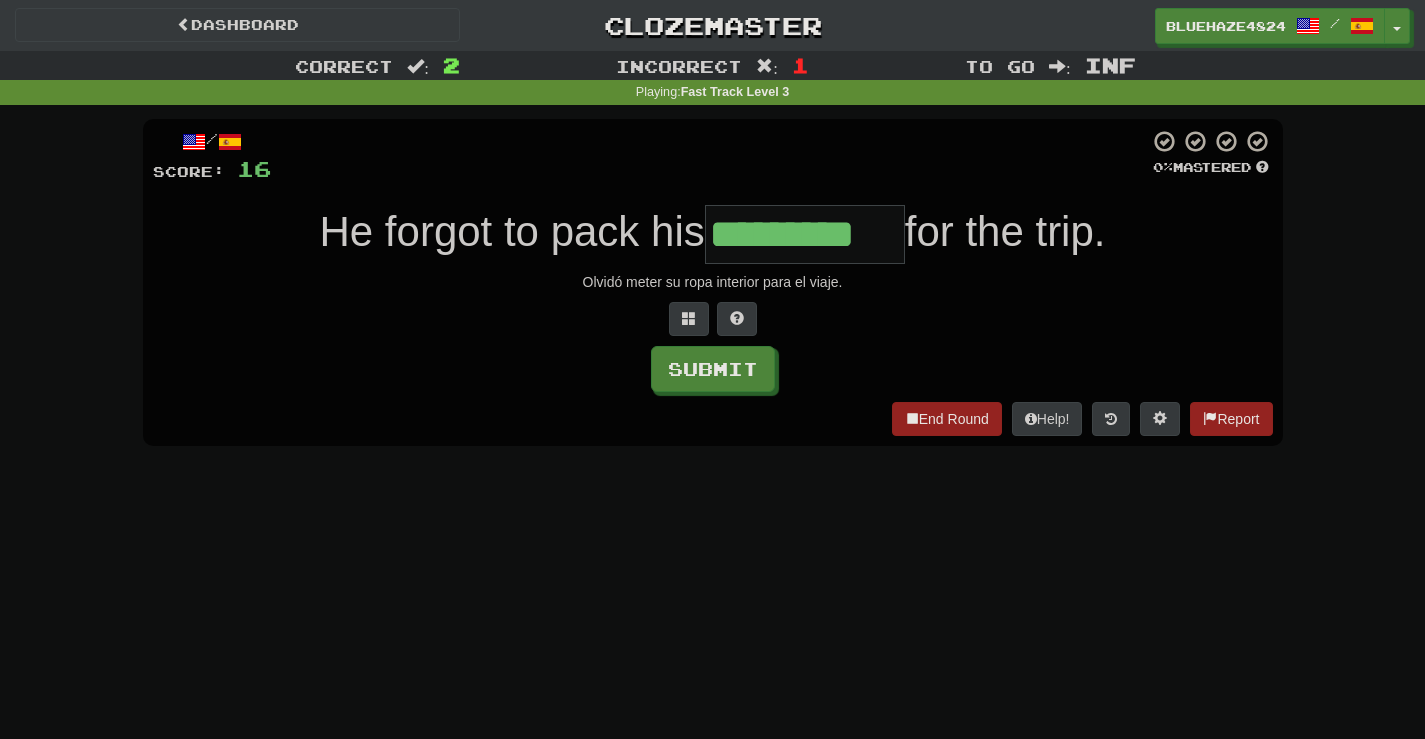 scroll, scrollTop: 0, scrollLeft: 6, axis: horizontal 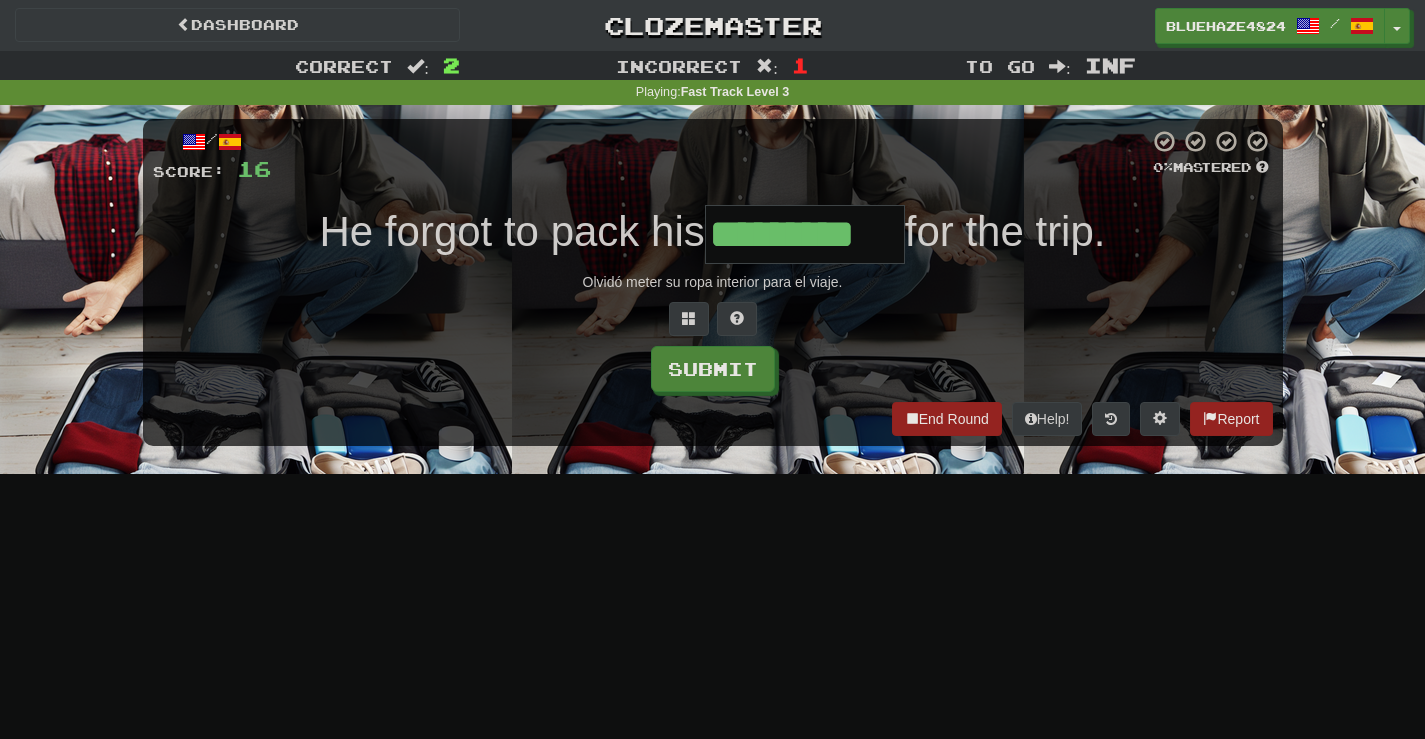 type on "*********" 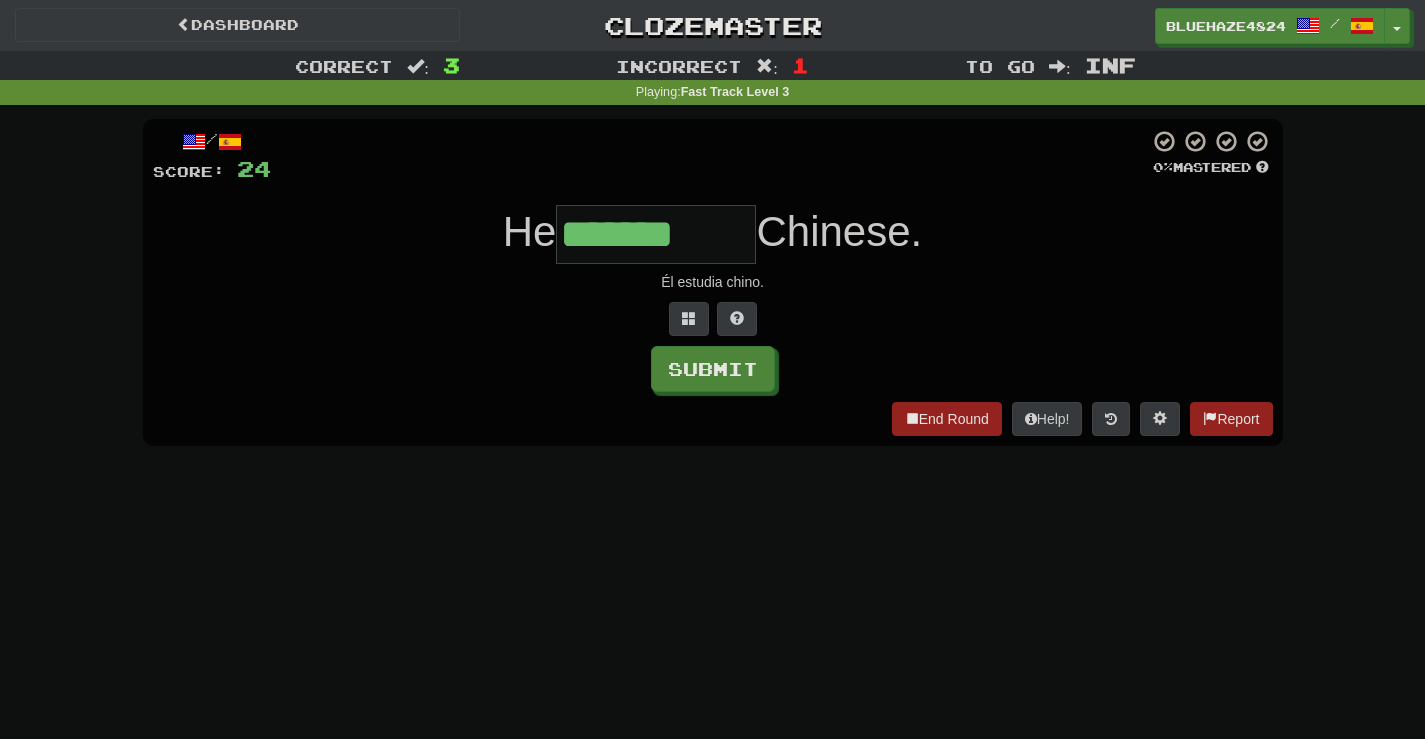 type on "*******" 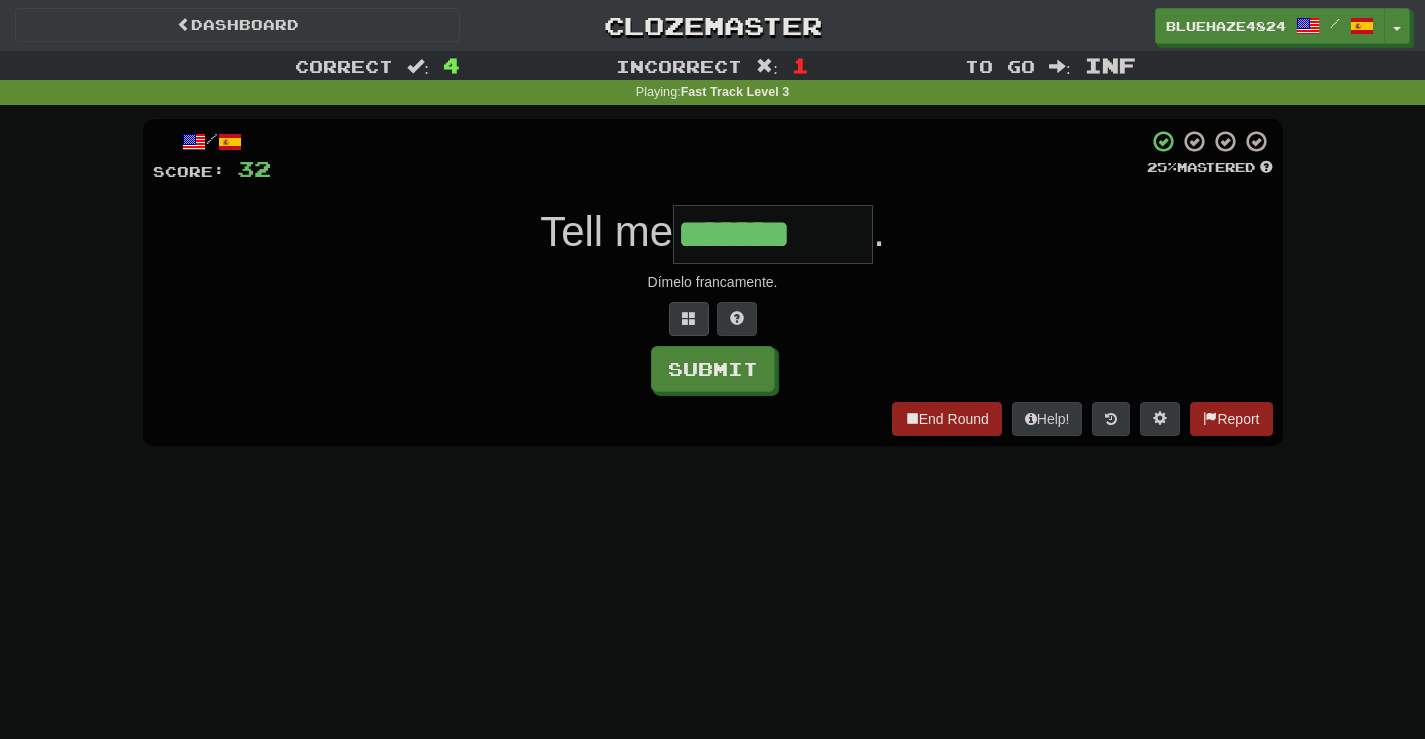 type on "*******" 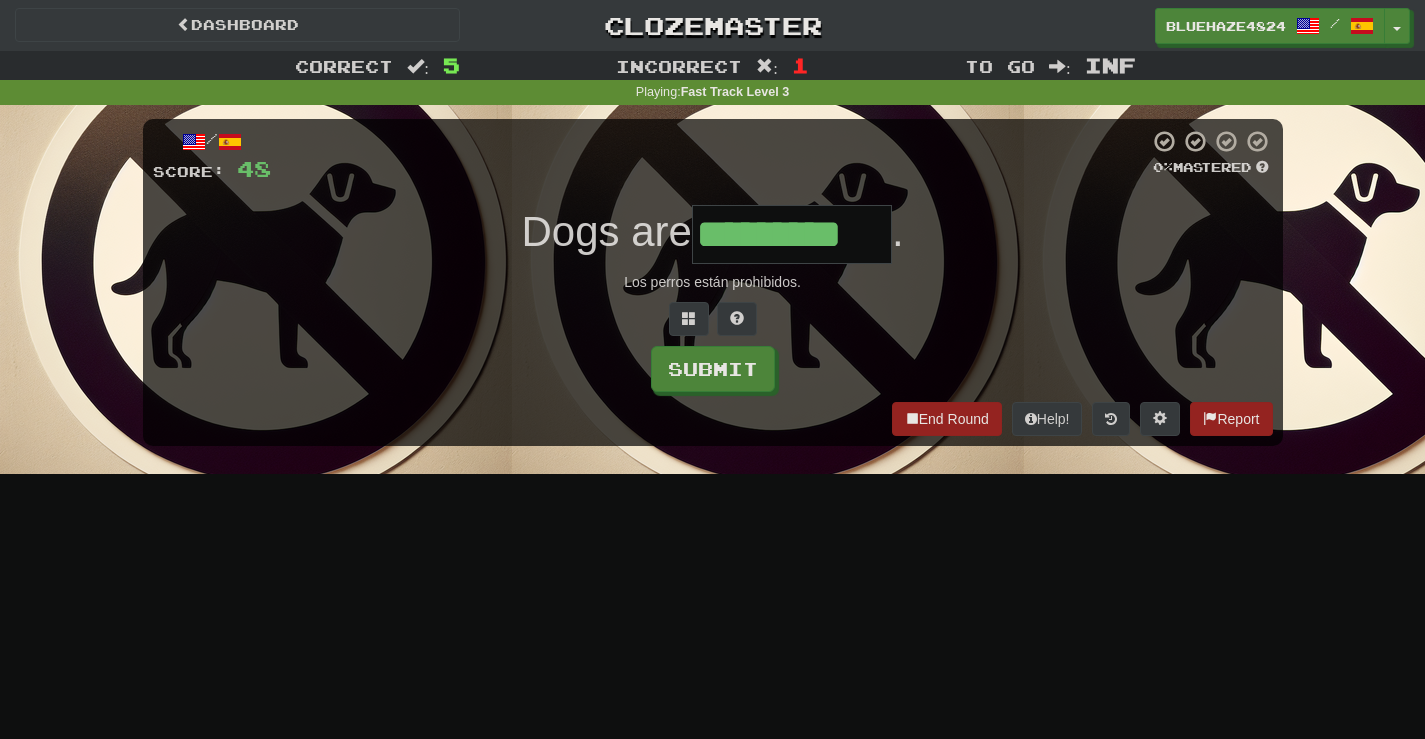 scroll, scrollTop: 0, scrollLeft: 0, axis: both 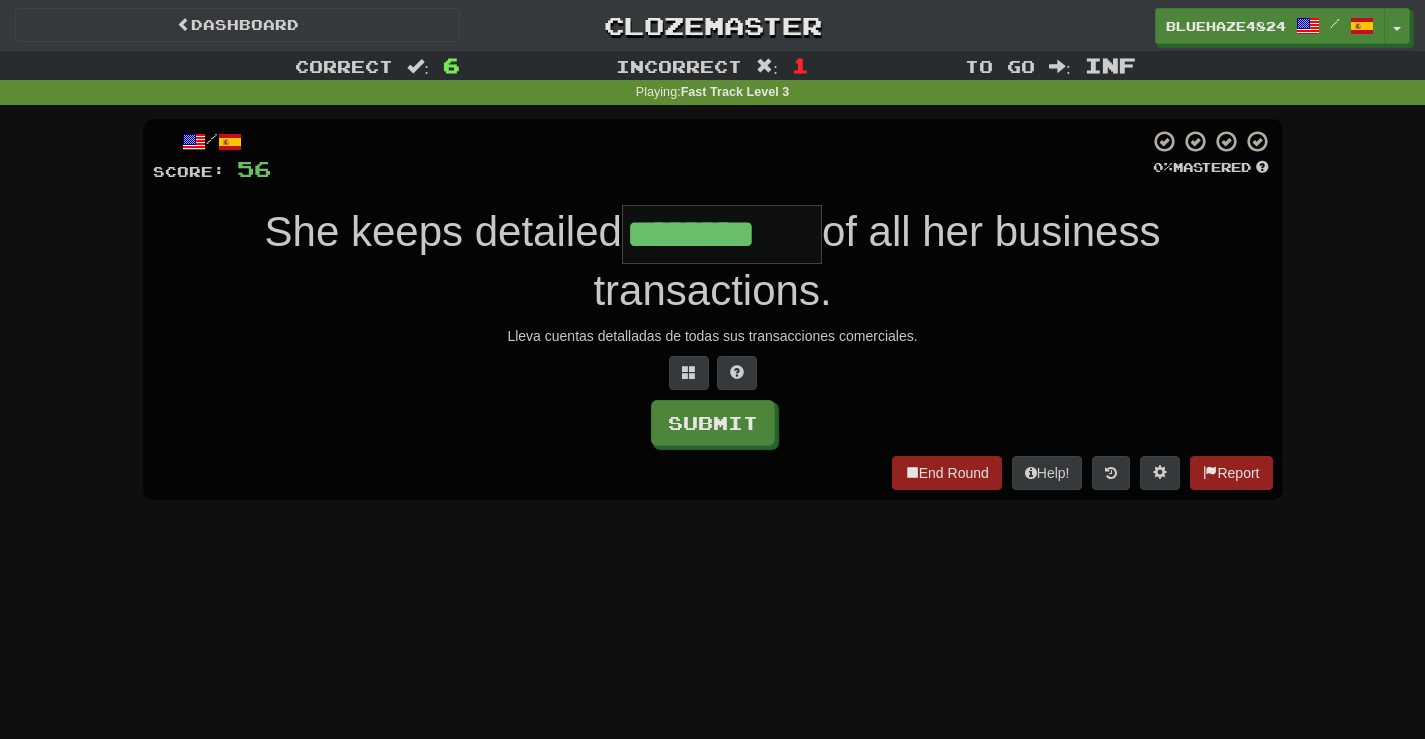 type on "********" 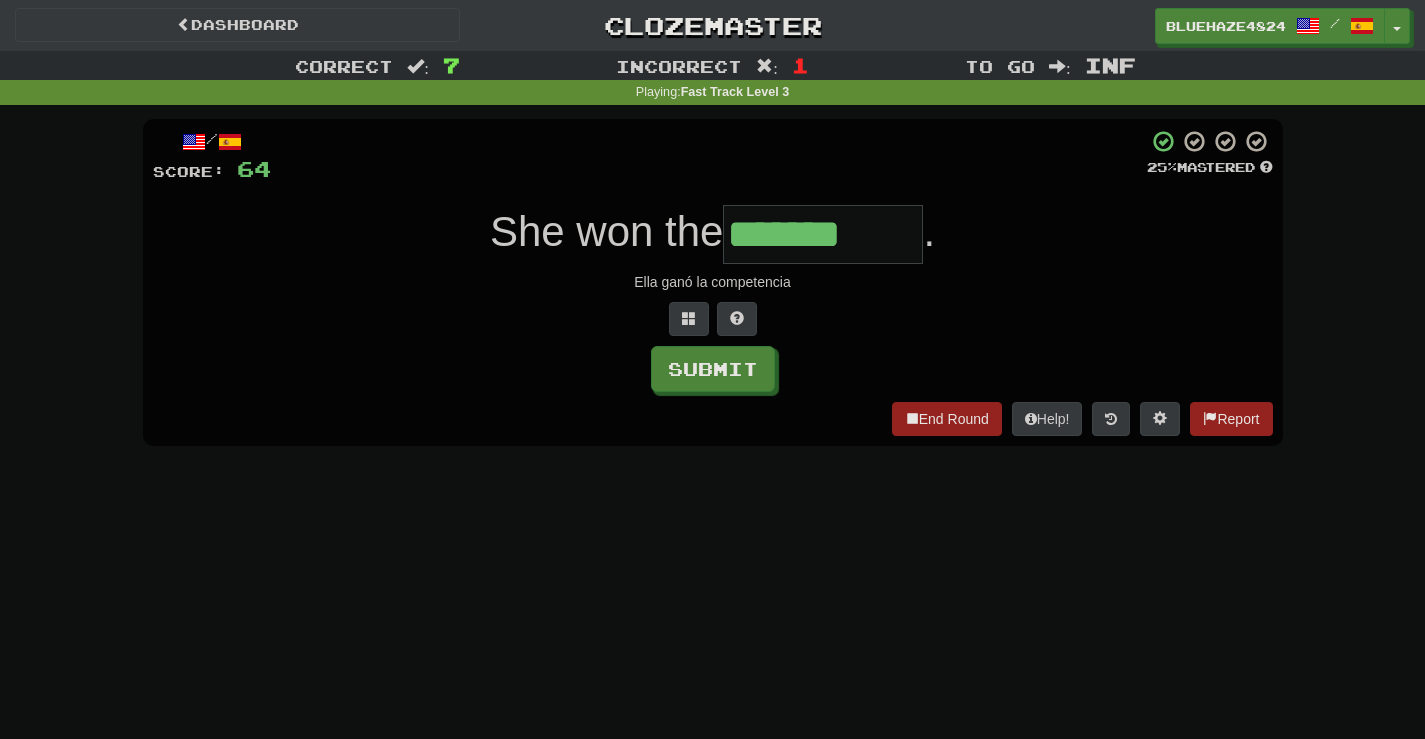 type on "*******" 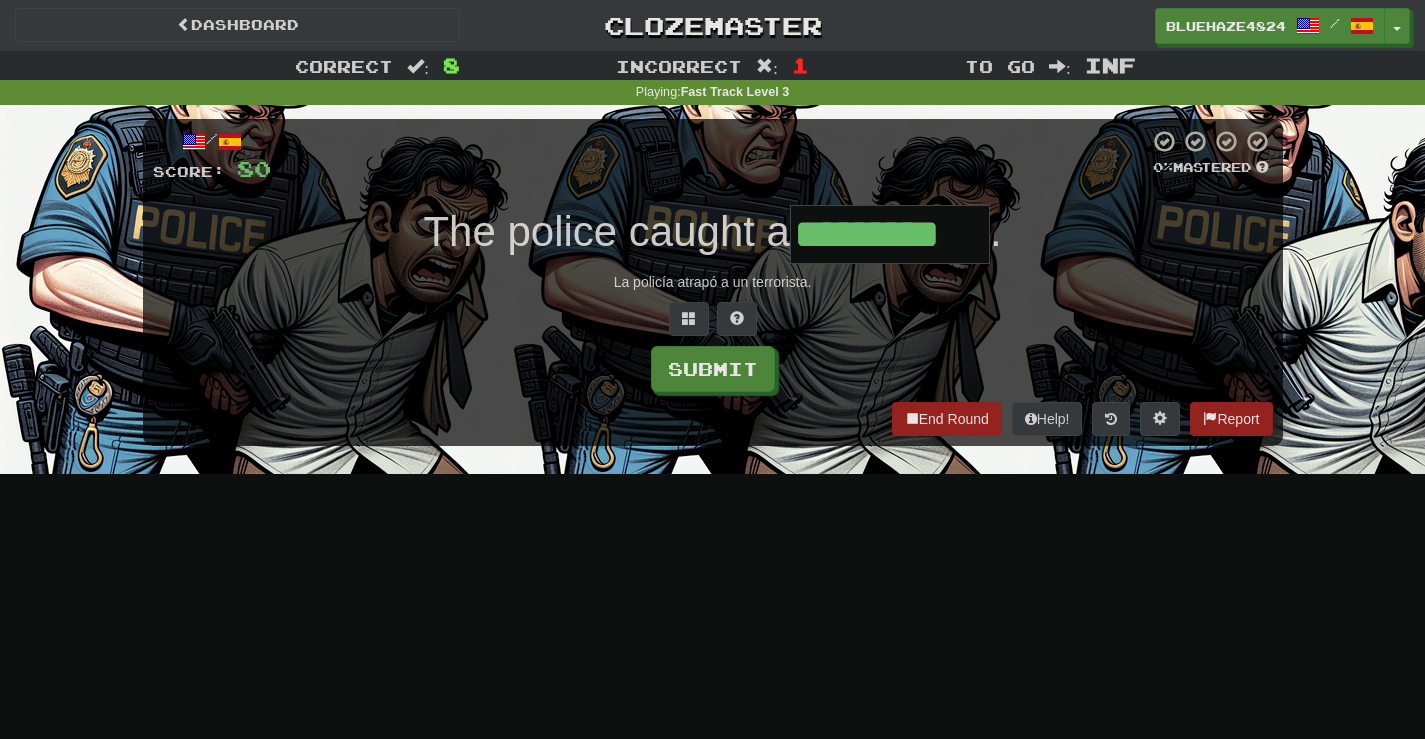 type on "*********" 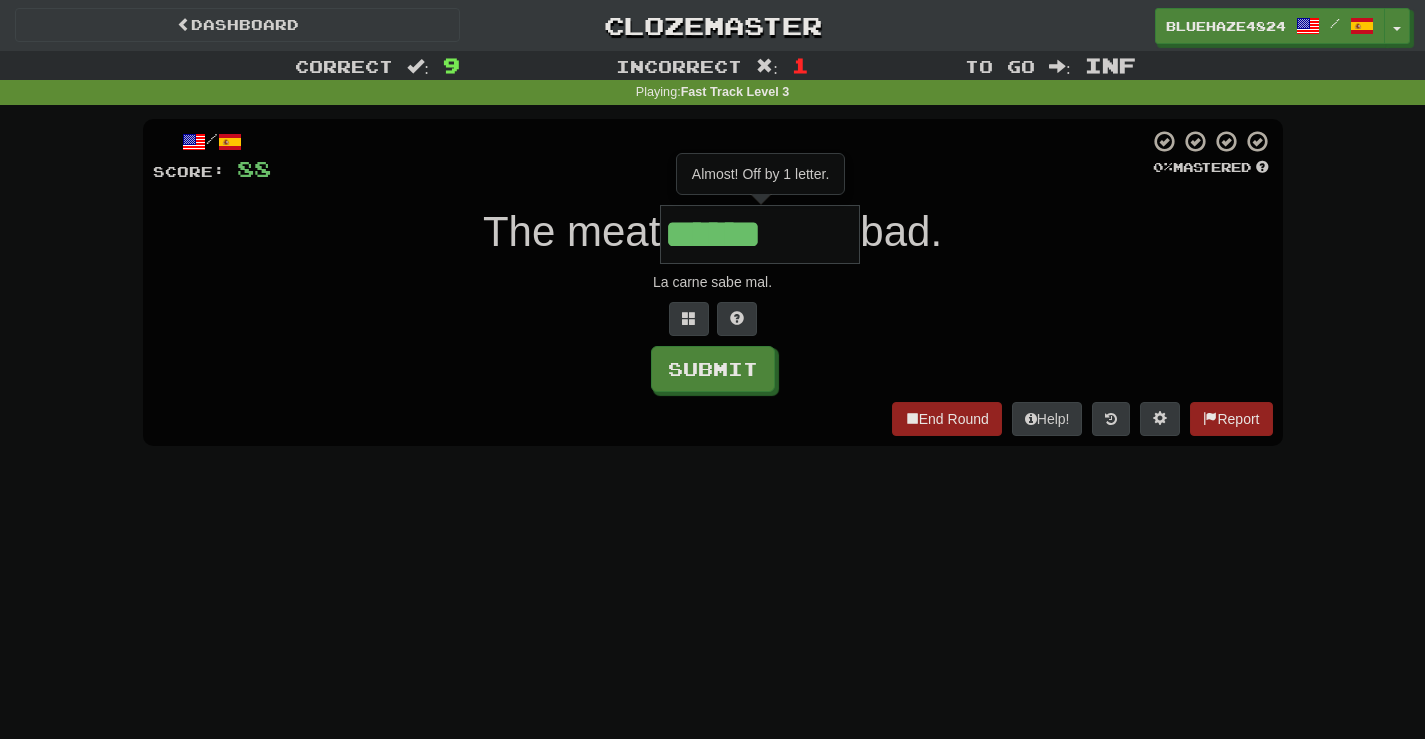 type on "******" 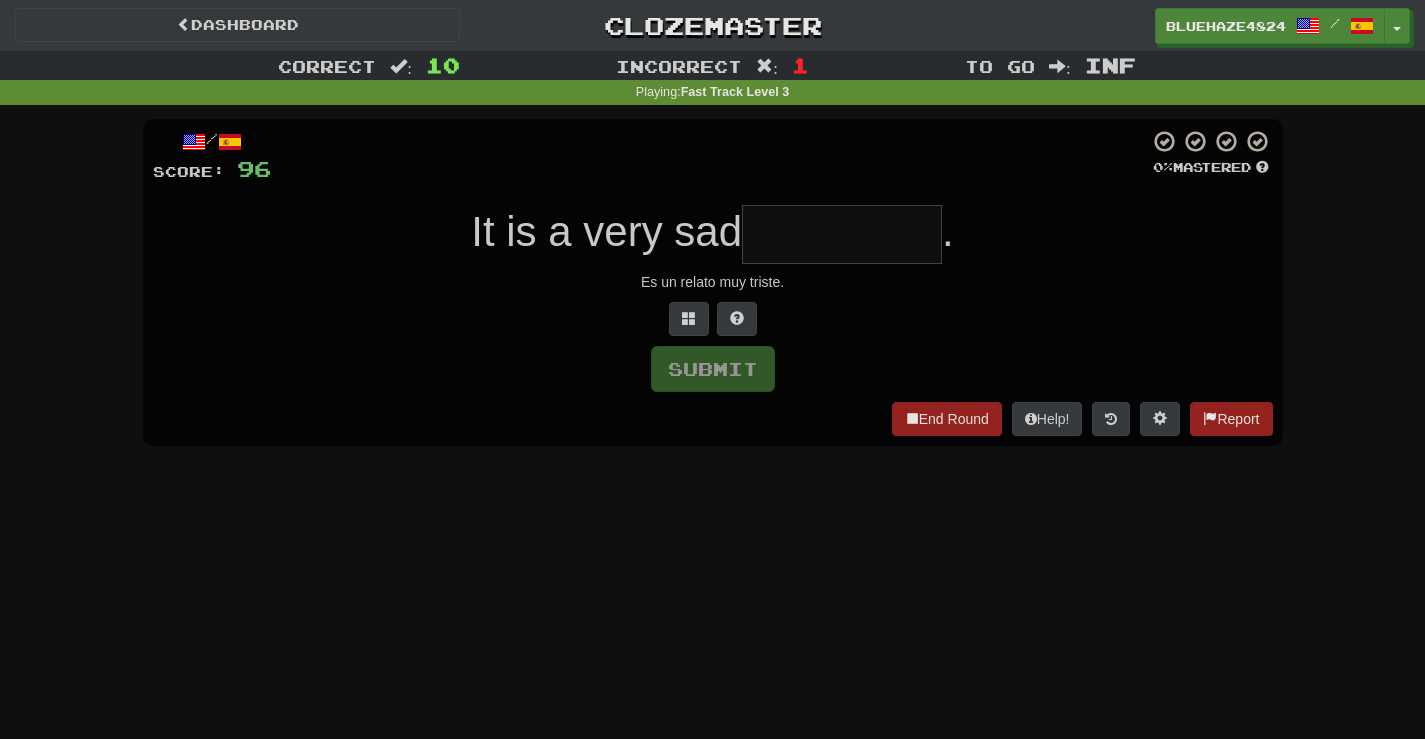 type on "*" 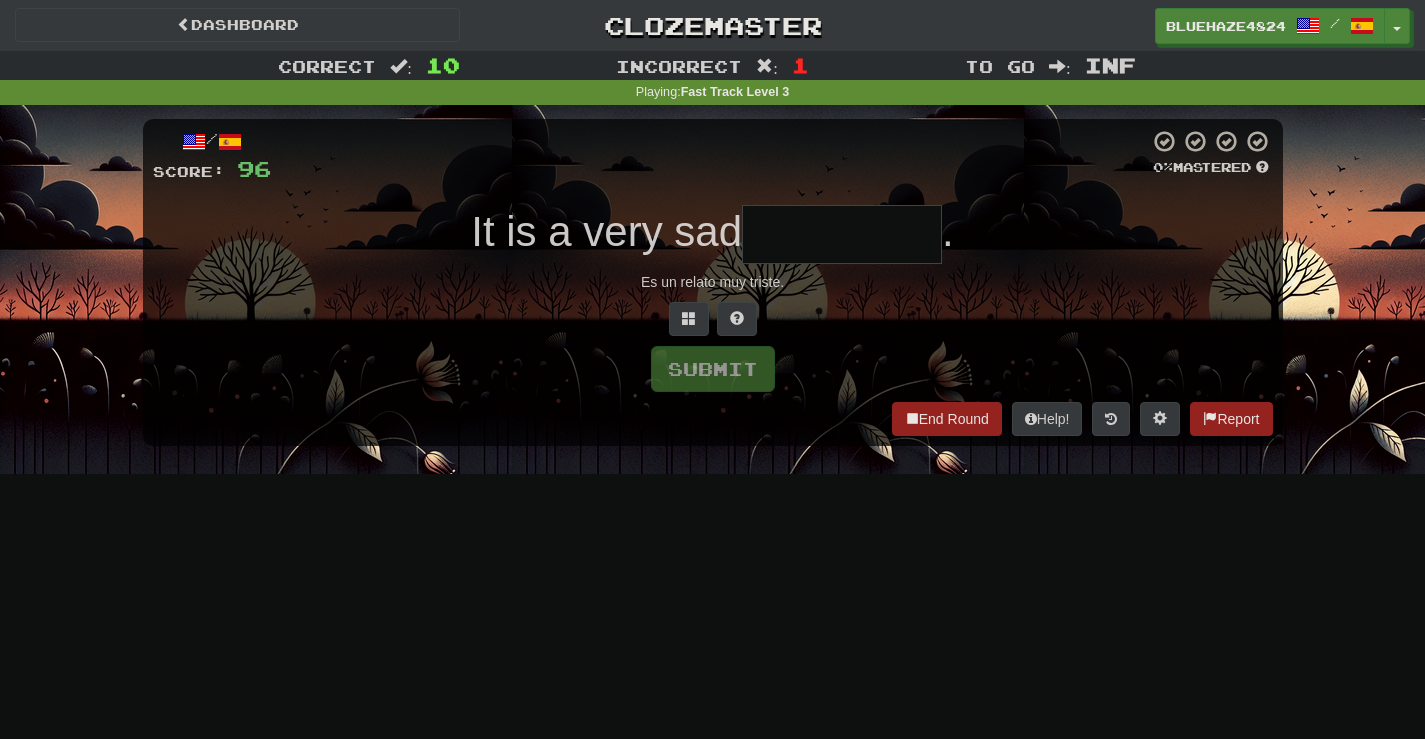 type on "*" 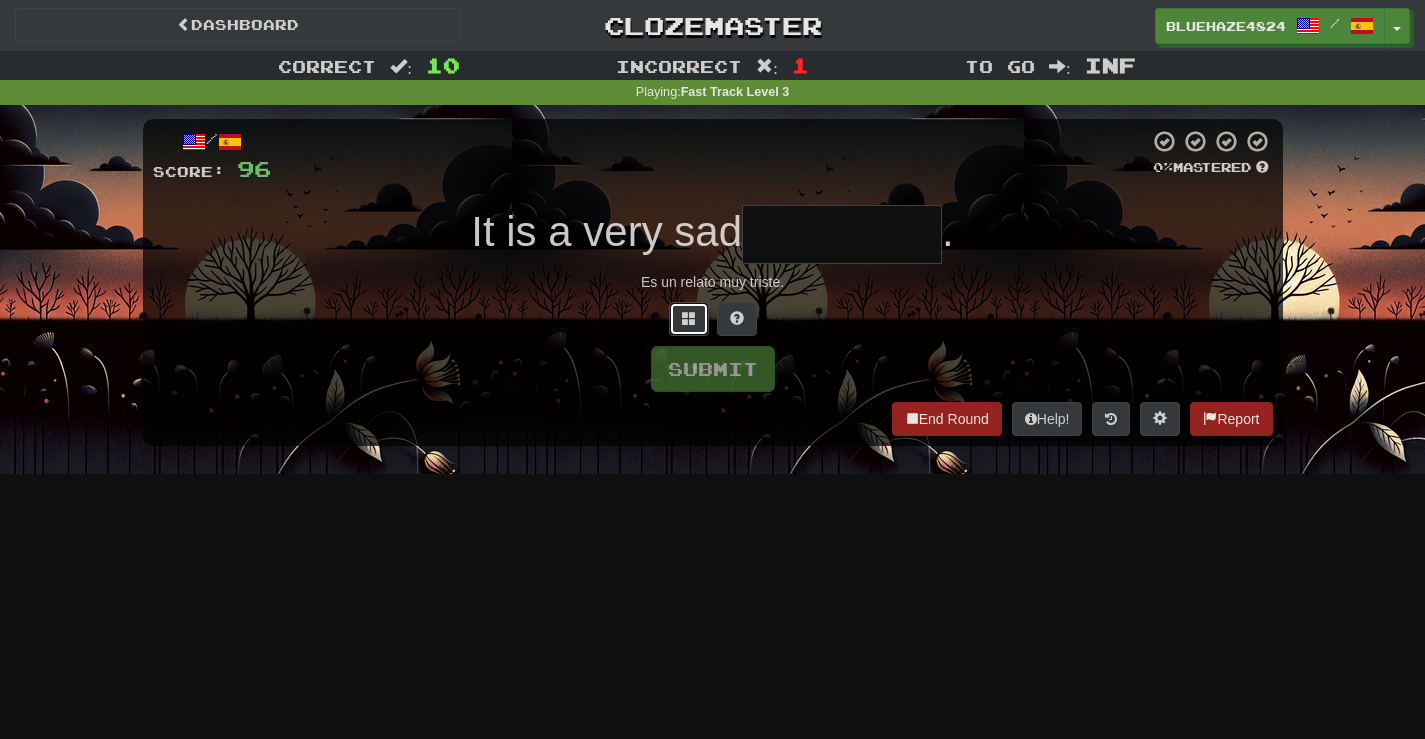 click at bounding box center (689, 319) 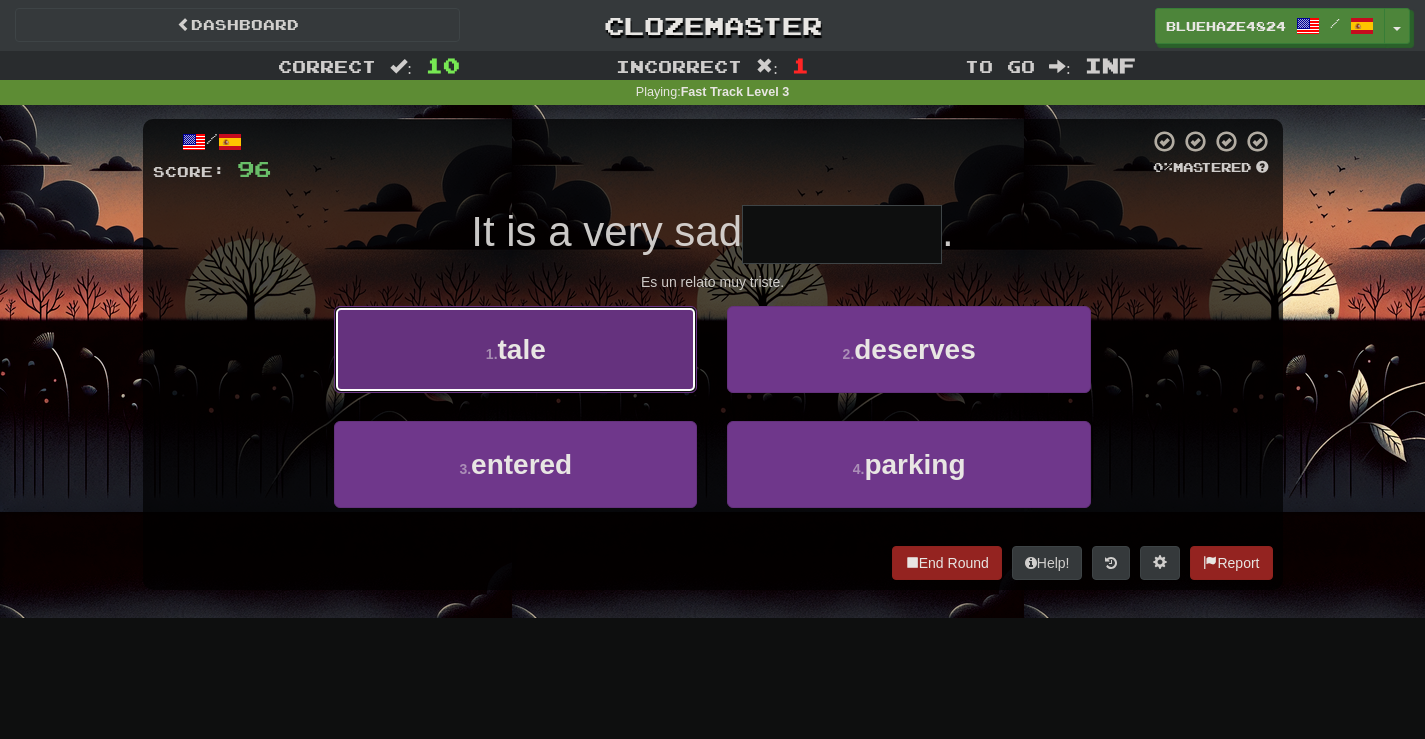 click on "1 .  tale" at bounding box center [515, 349] 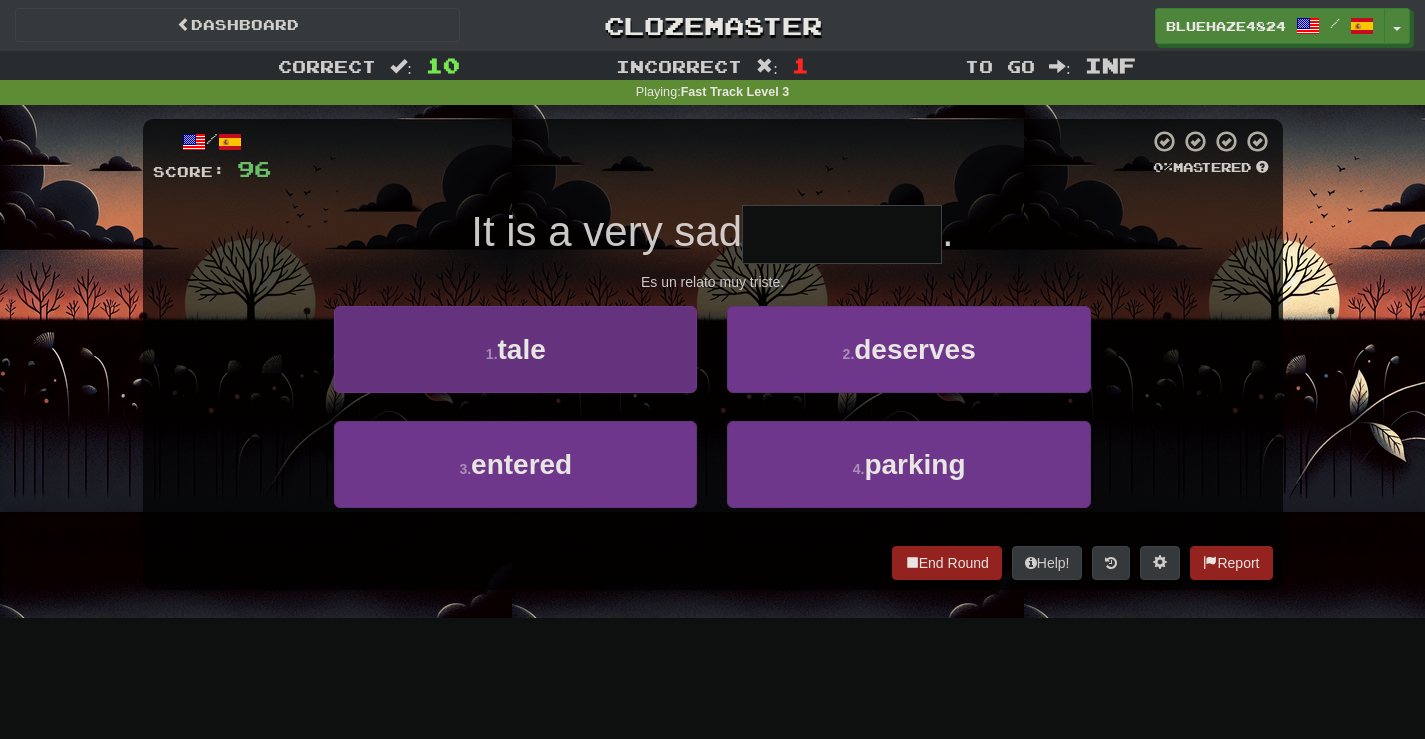type on "****" 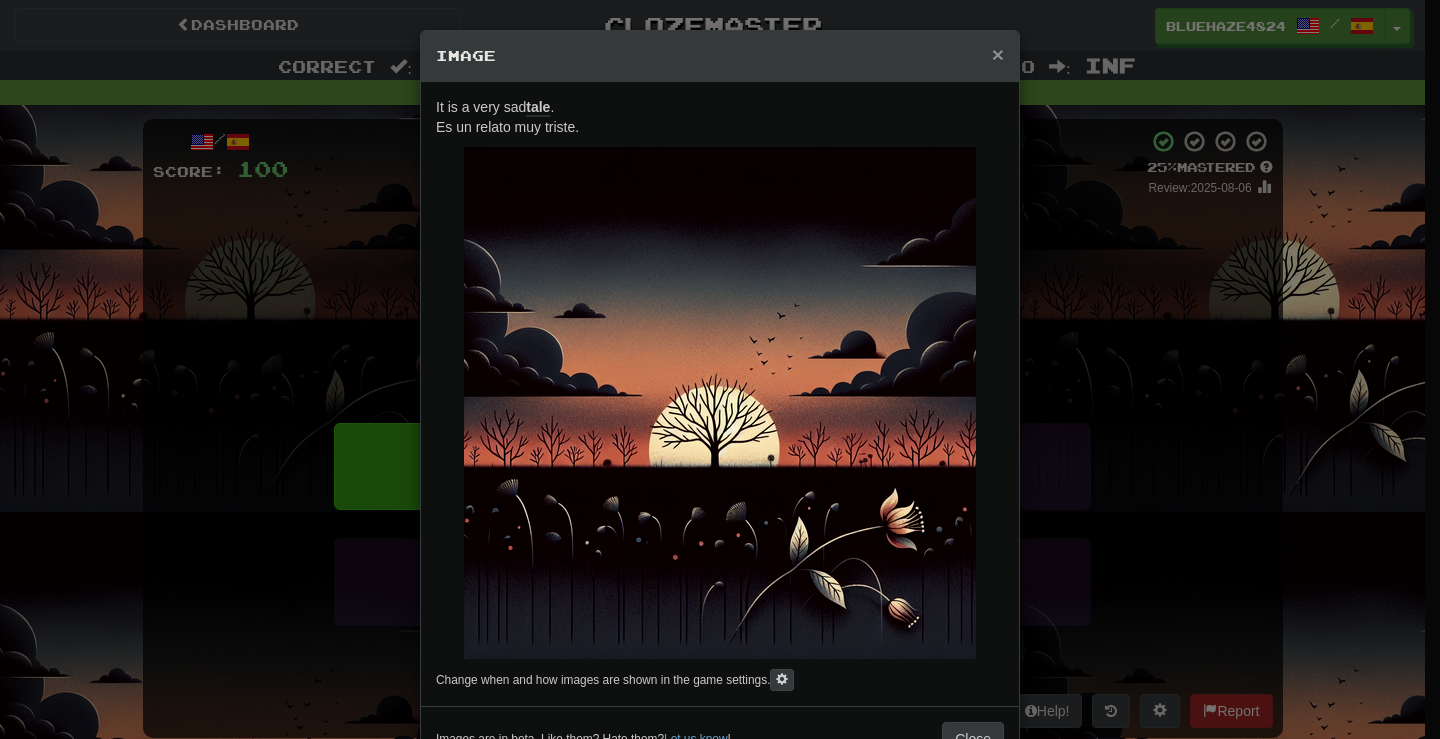 click on "×" at bounding box center (998, 54) 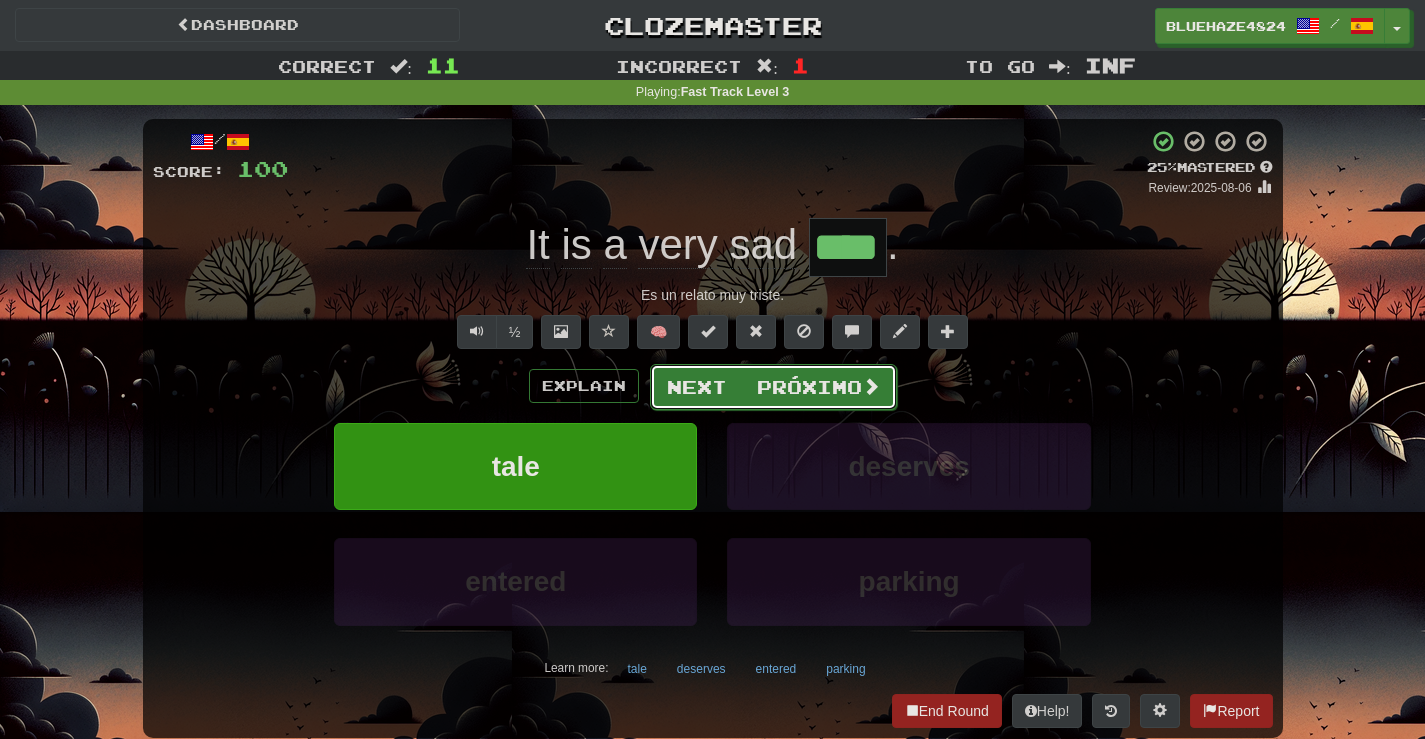 click on "Próximo" at bounding box center [809, 387] 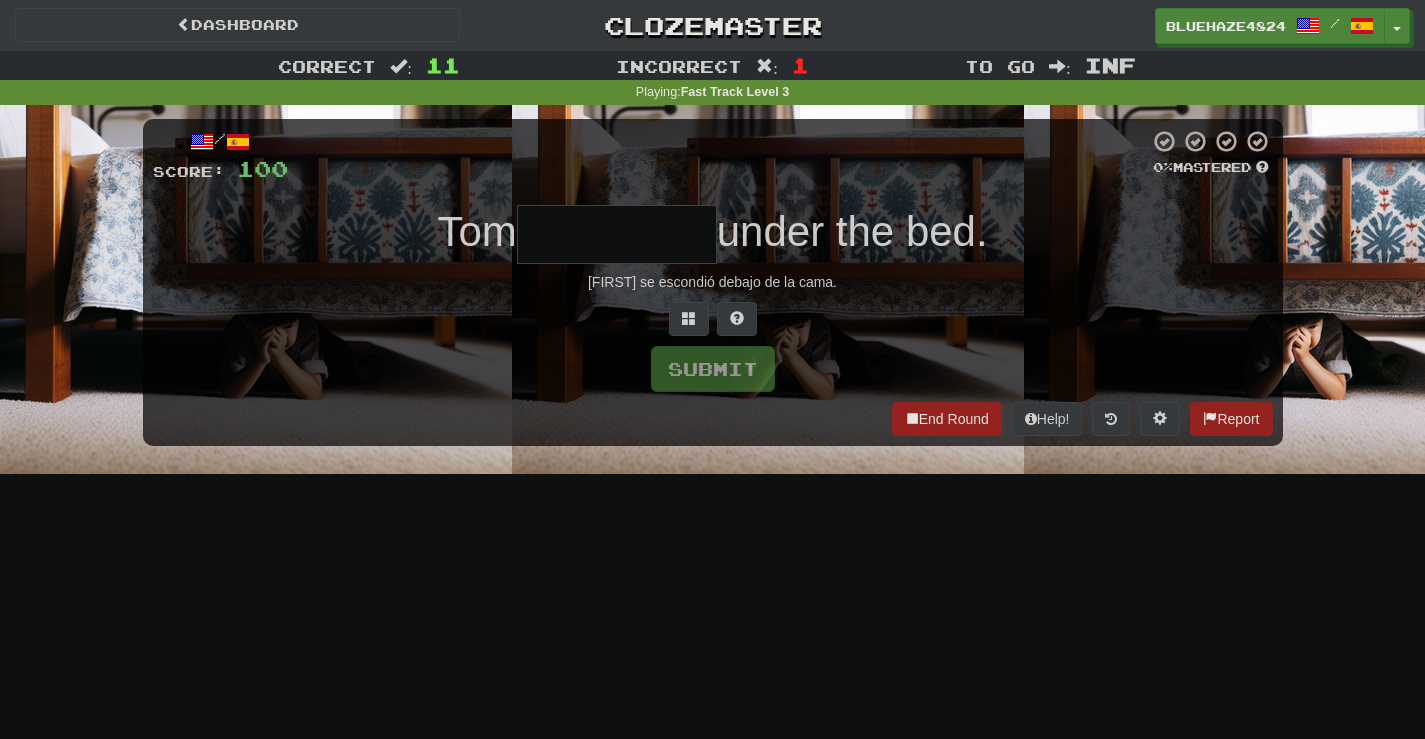 click at bounding box center (617, 234) 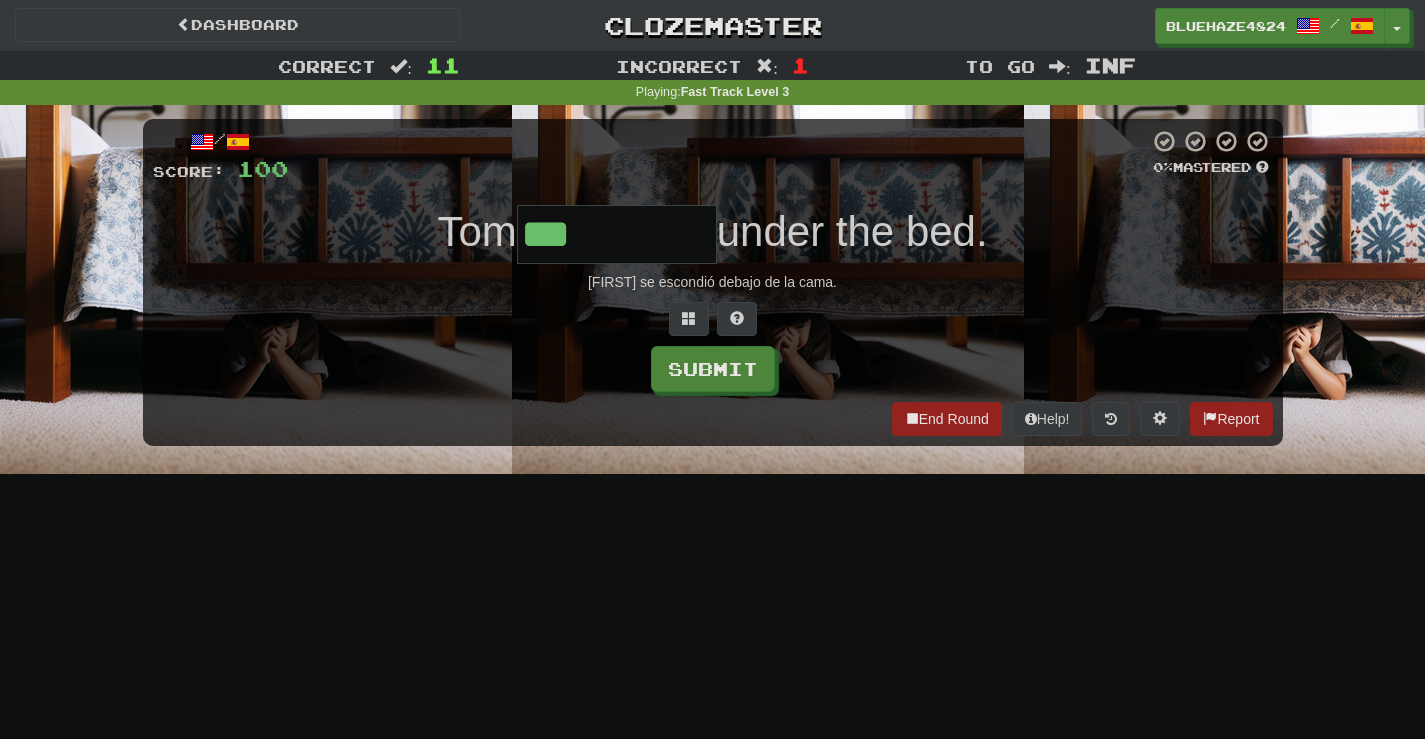 type on "***" 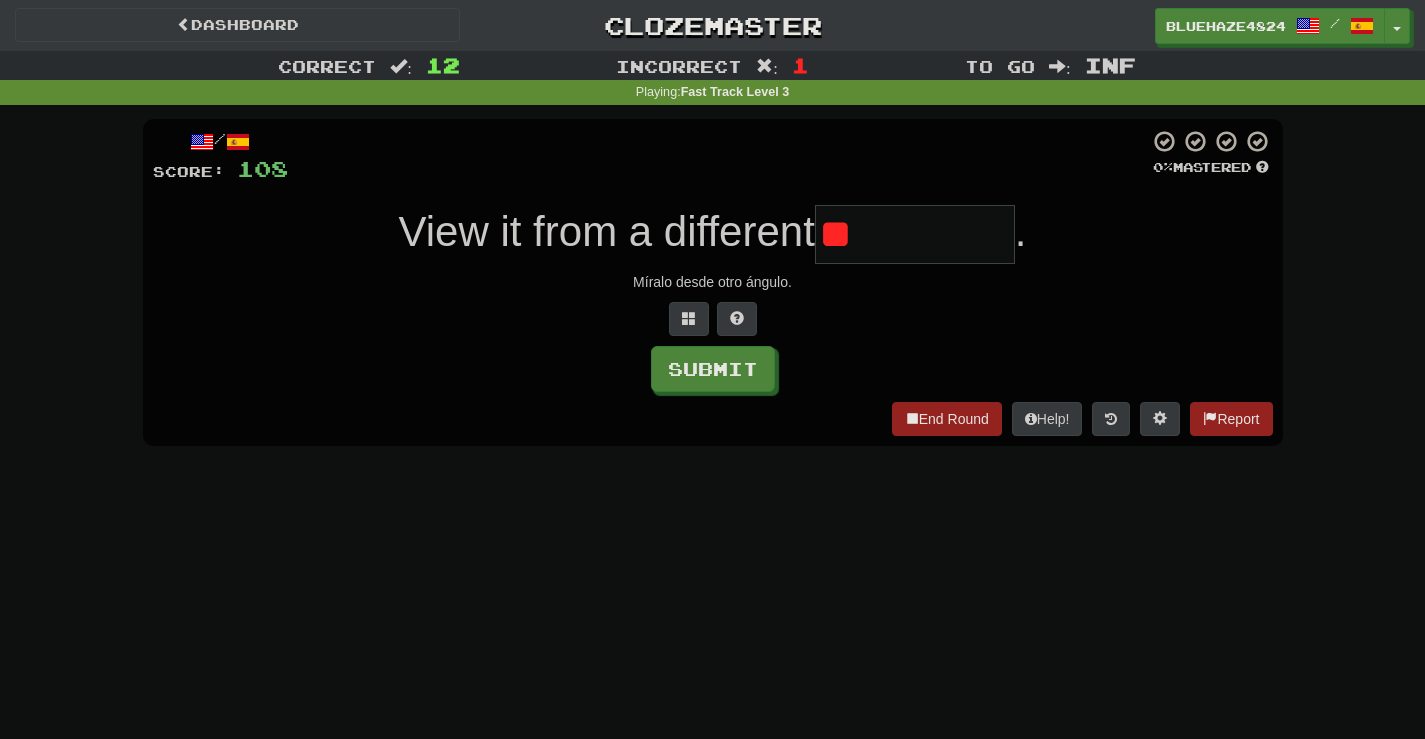 type on "*" 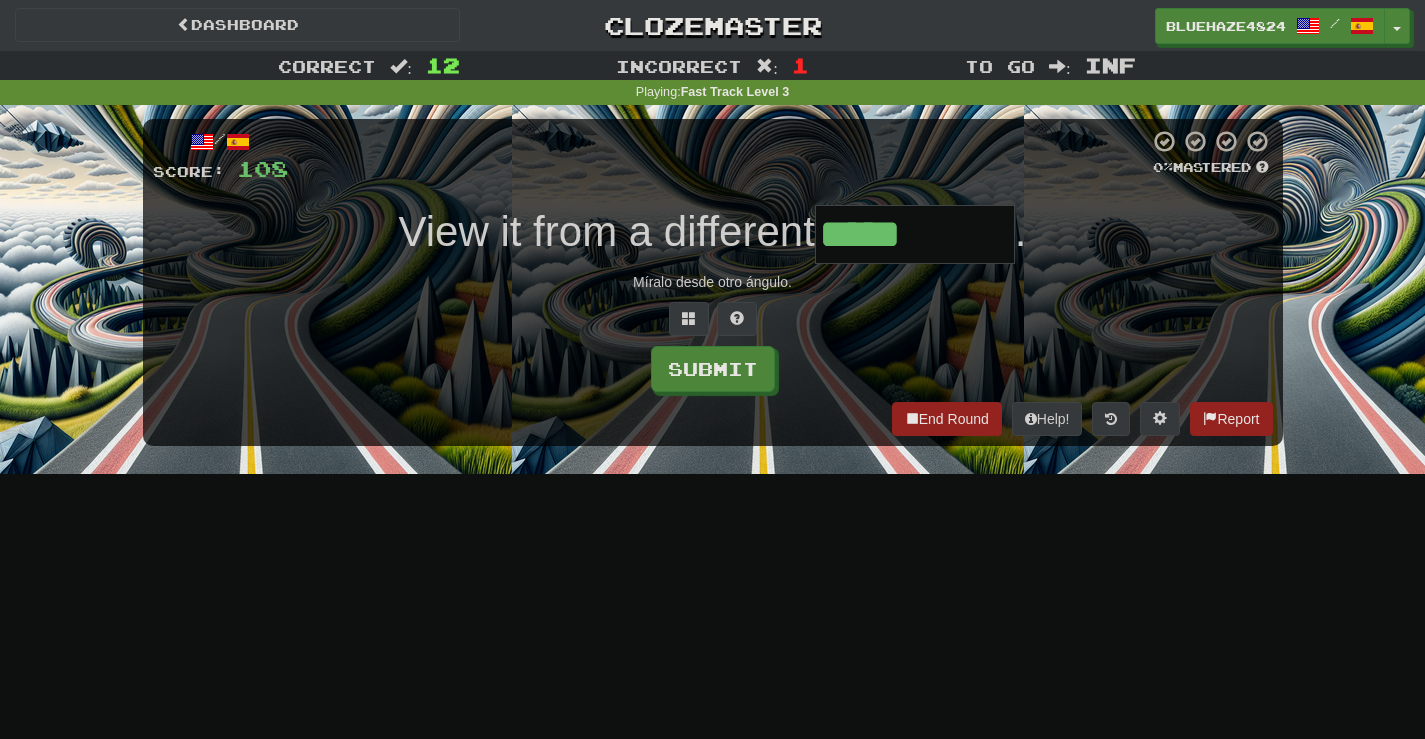 type on "*****" 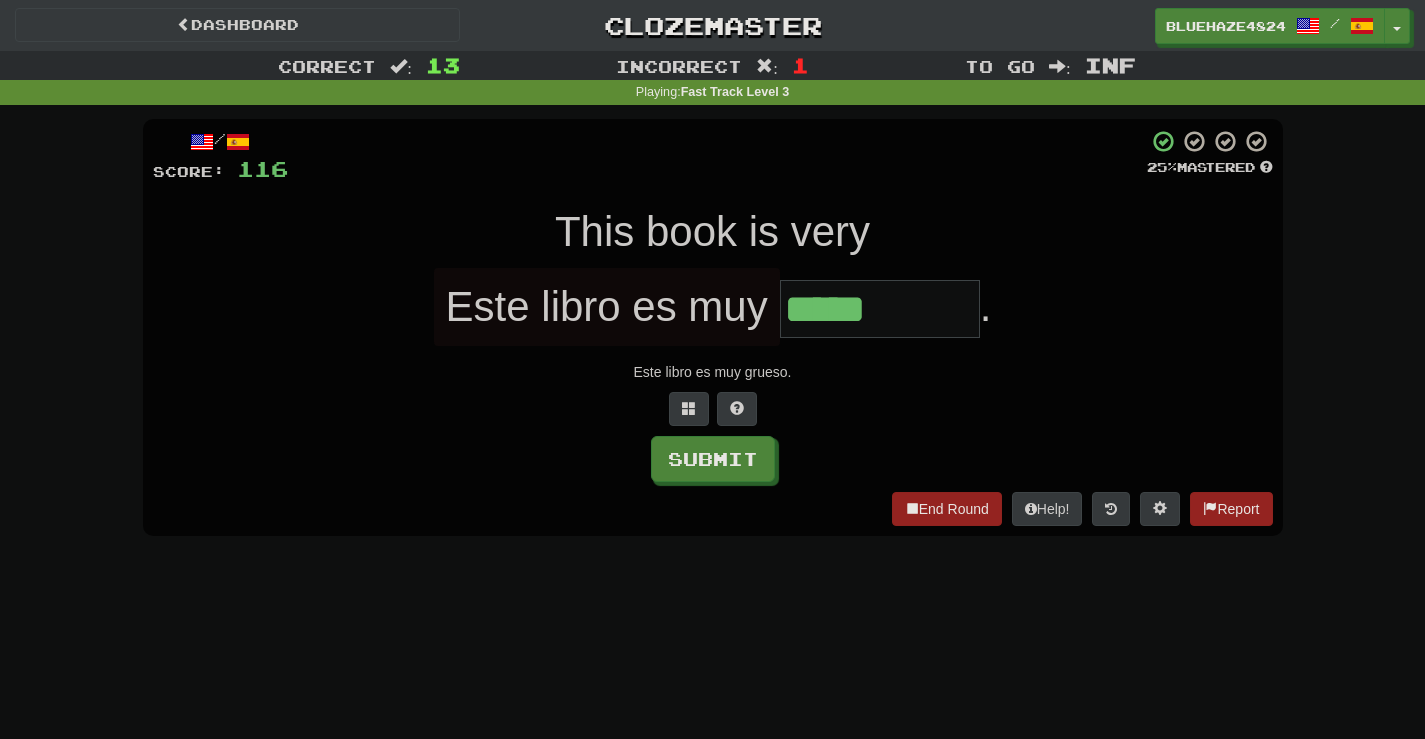 type on "*****" 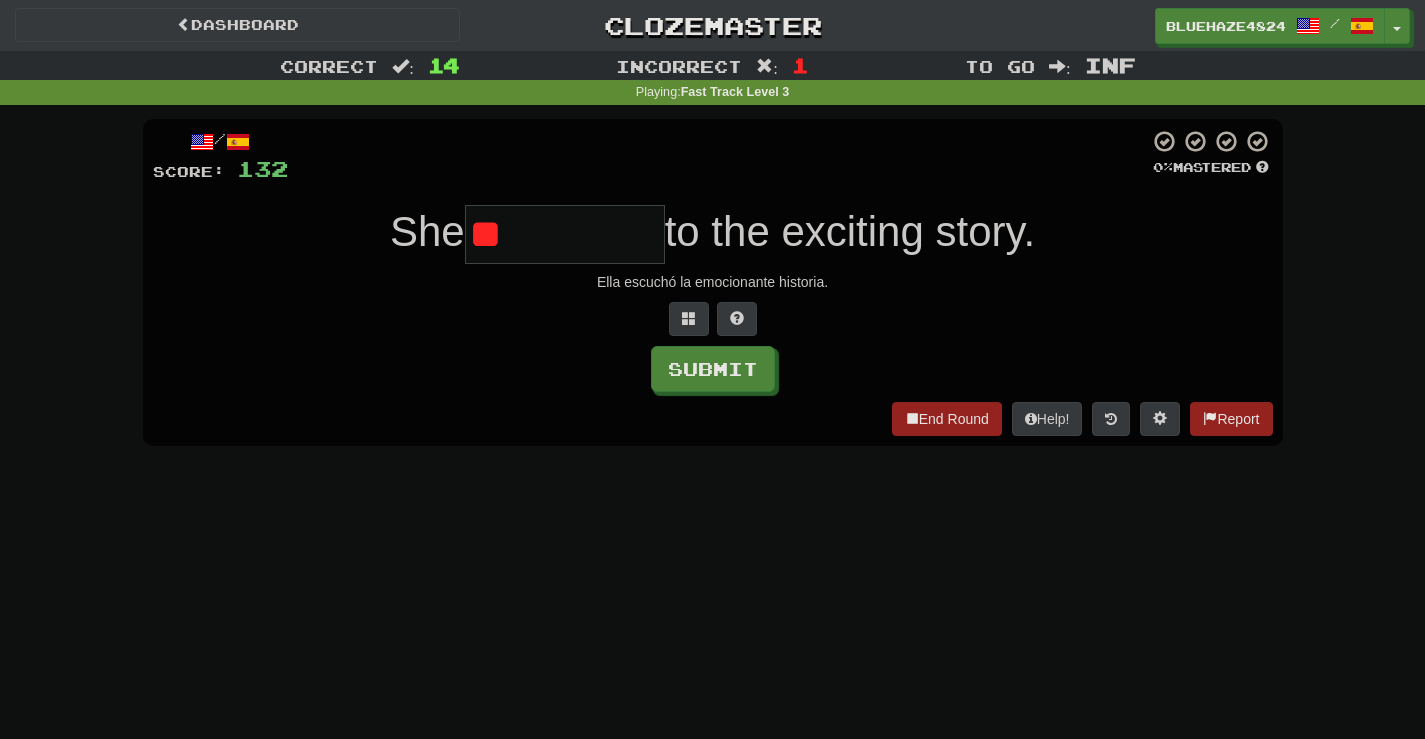 type on "*" 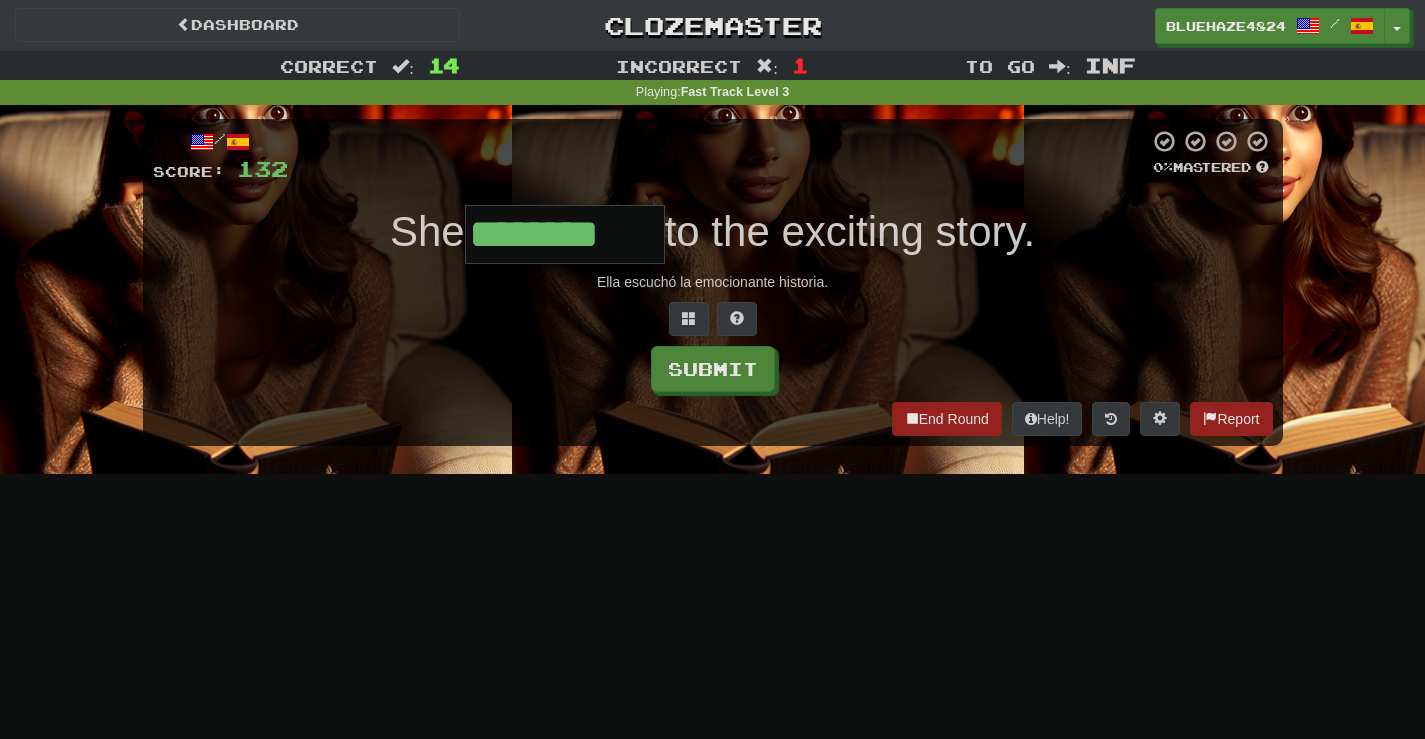 type on "********" 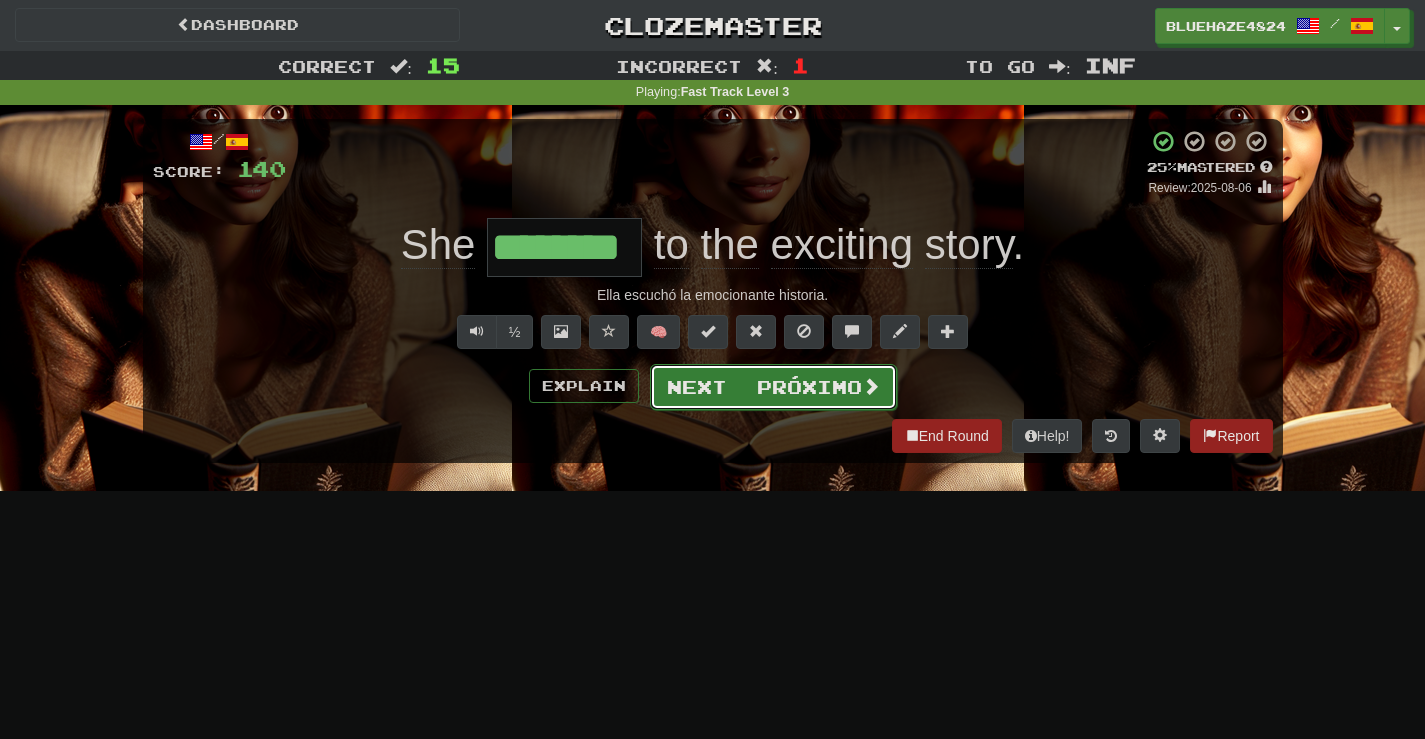 click on "Next    Próximo" at bounding box center (773, 387) 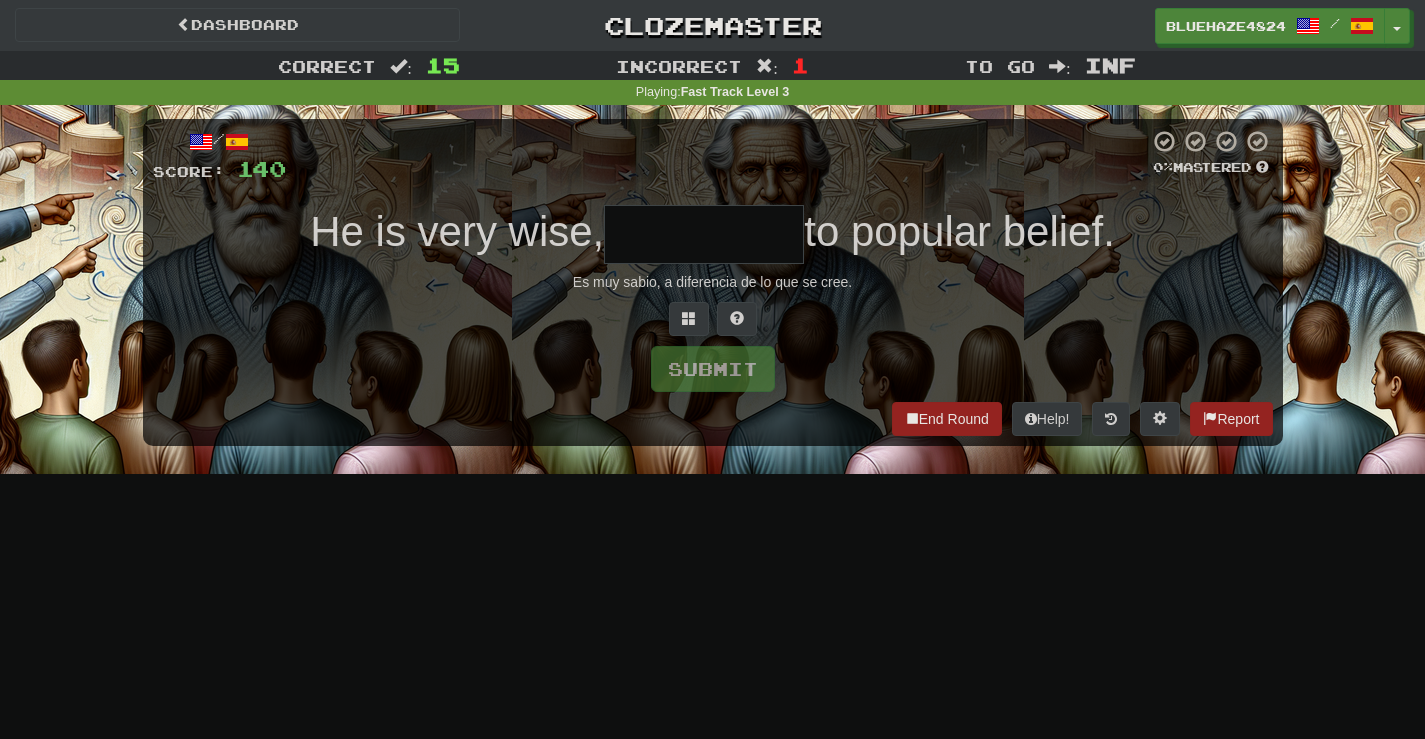 click at bounding box center (704, 234) 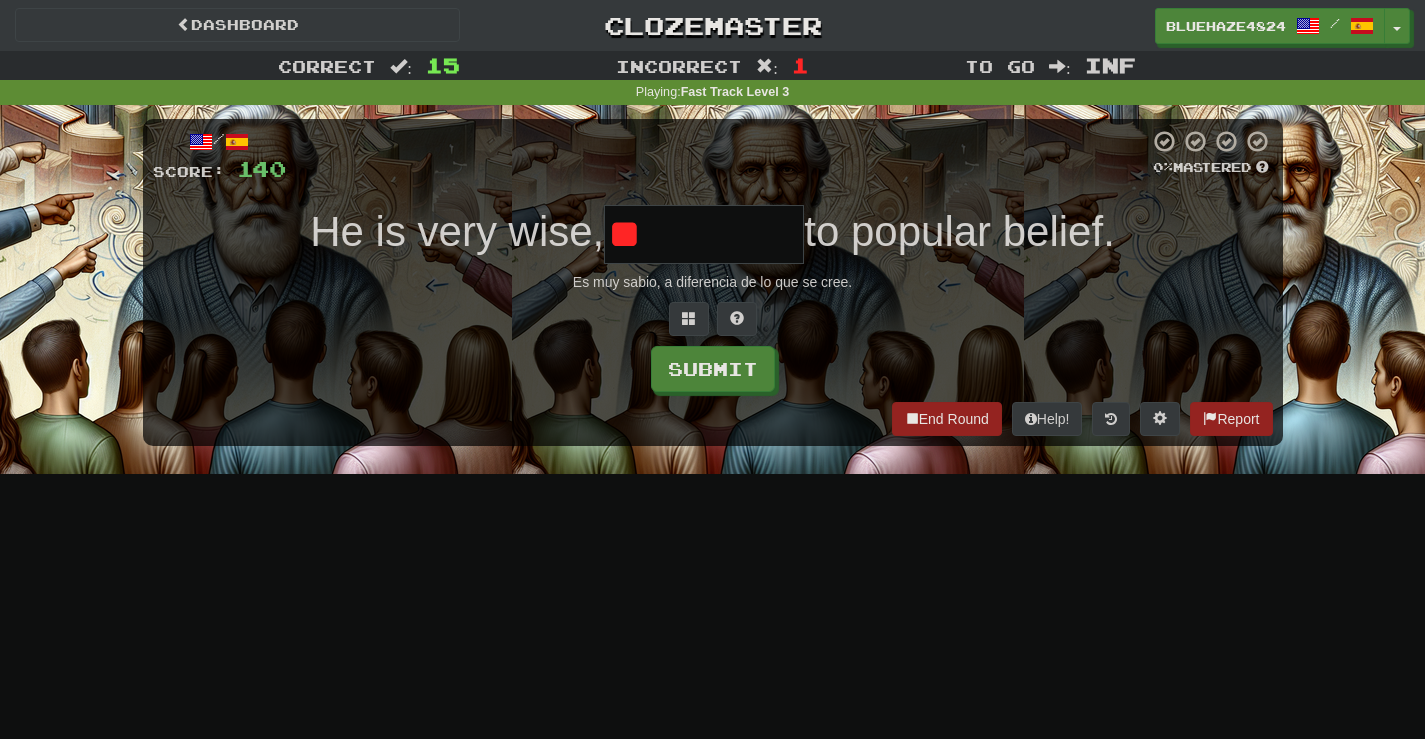 type on "*" 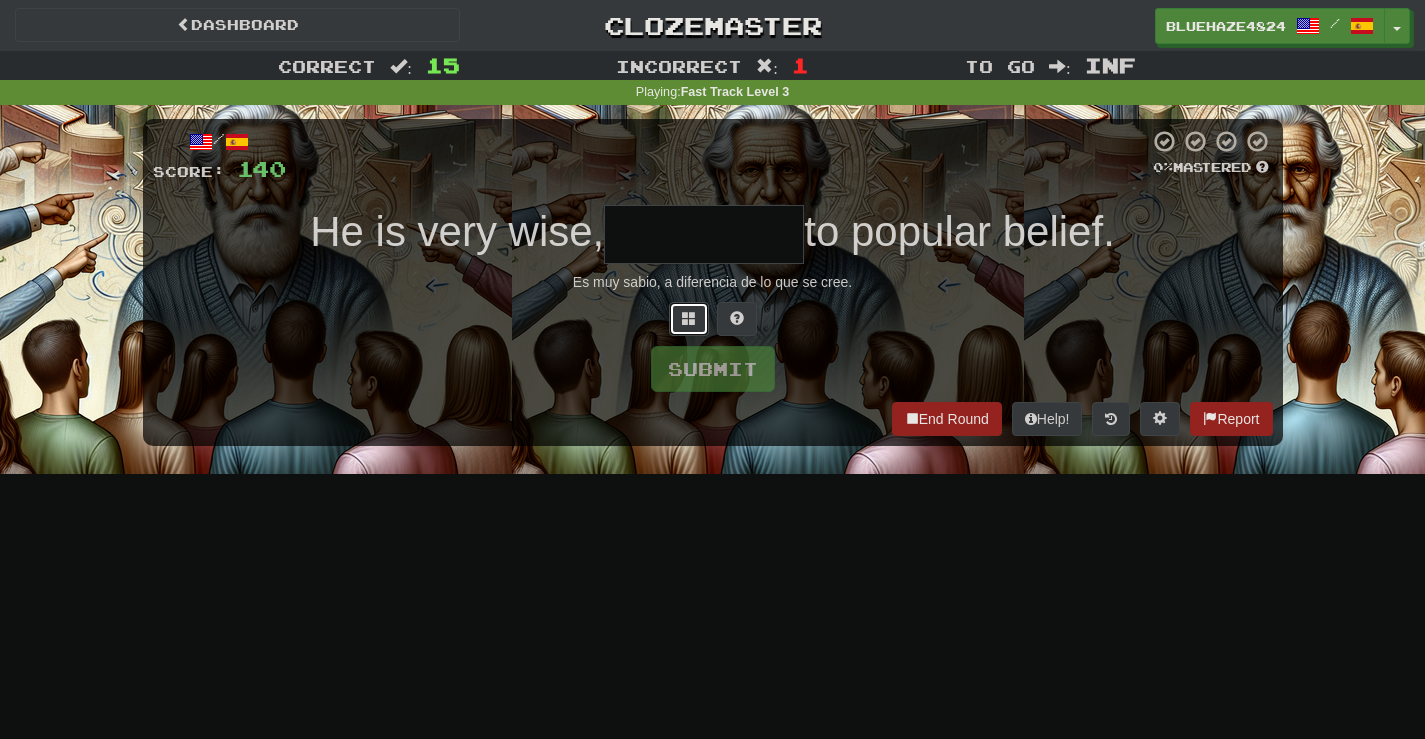 click at bounding box center [689, 318] 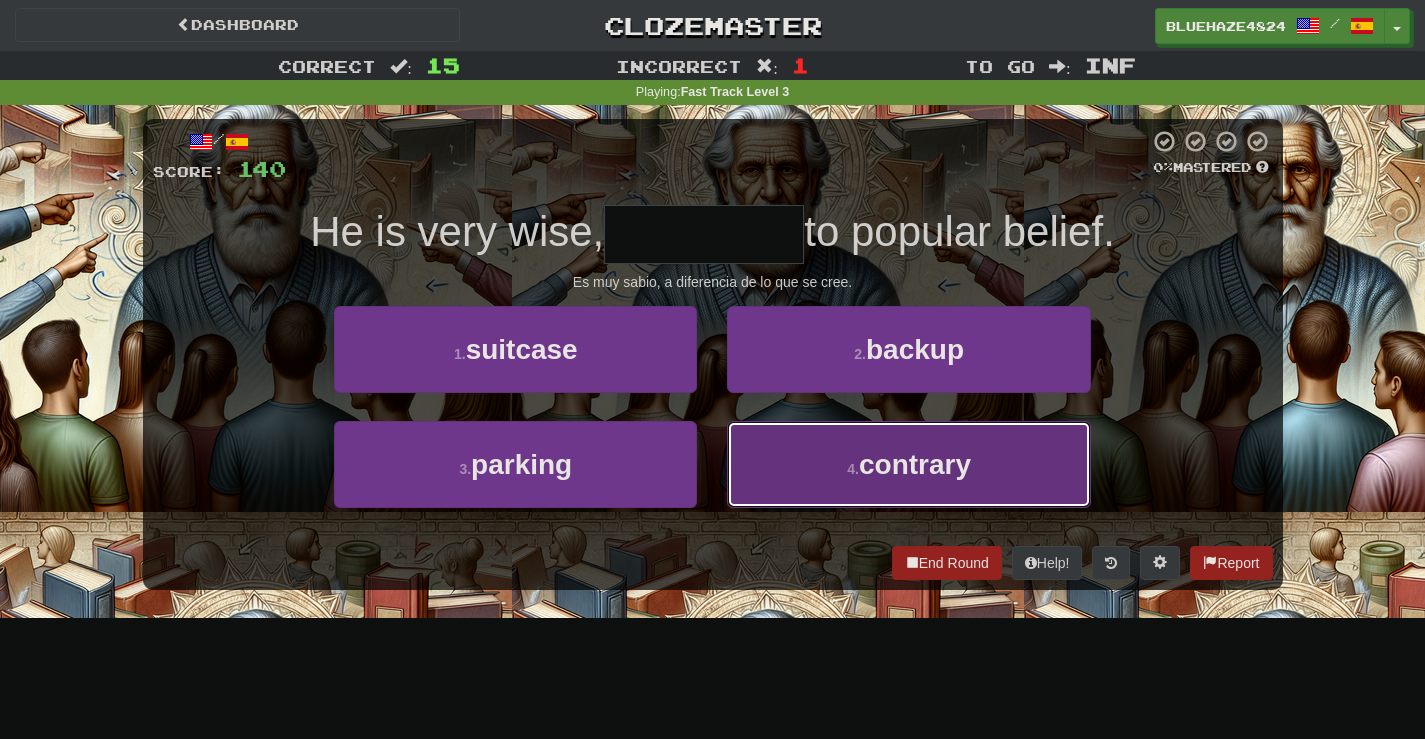 click on "4 .  contrary" at bounding box center (908, 464) 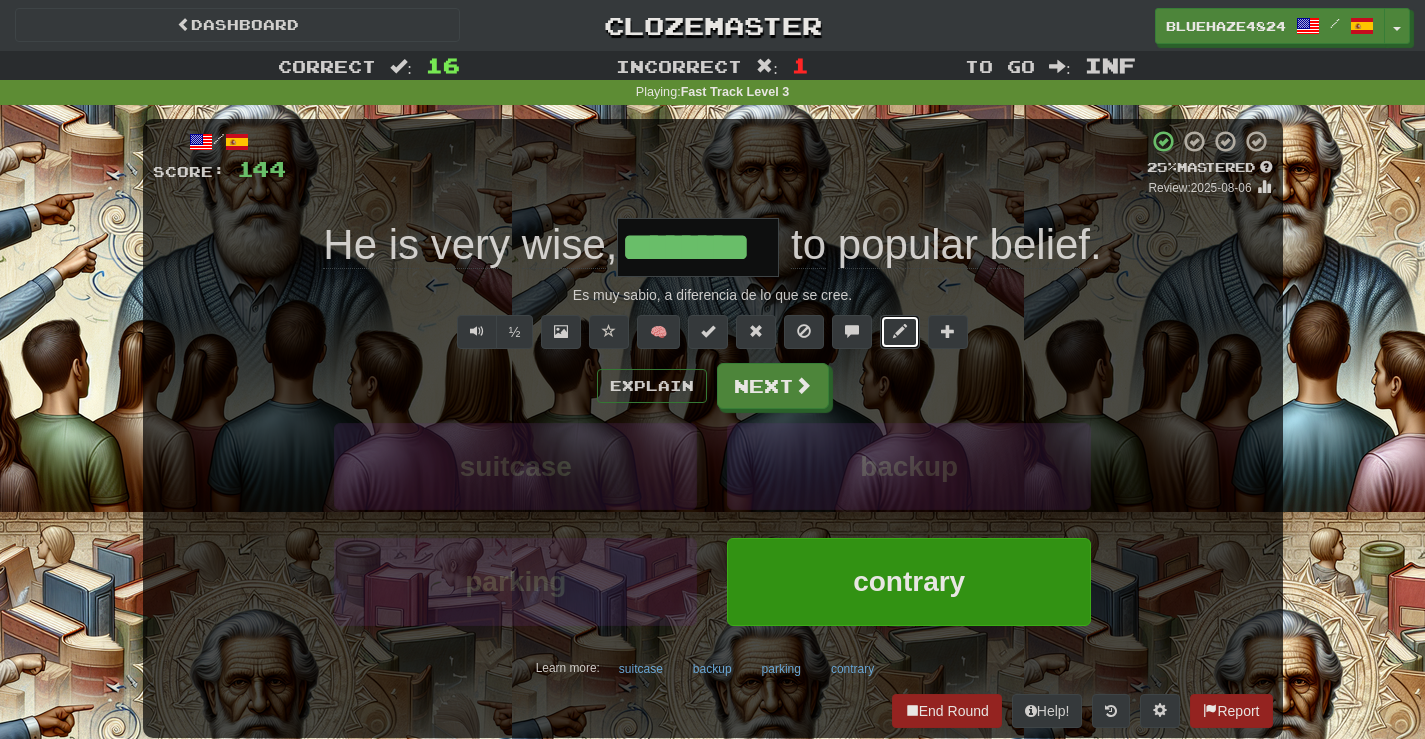 click at bounding box center [900, 331] 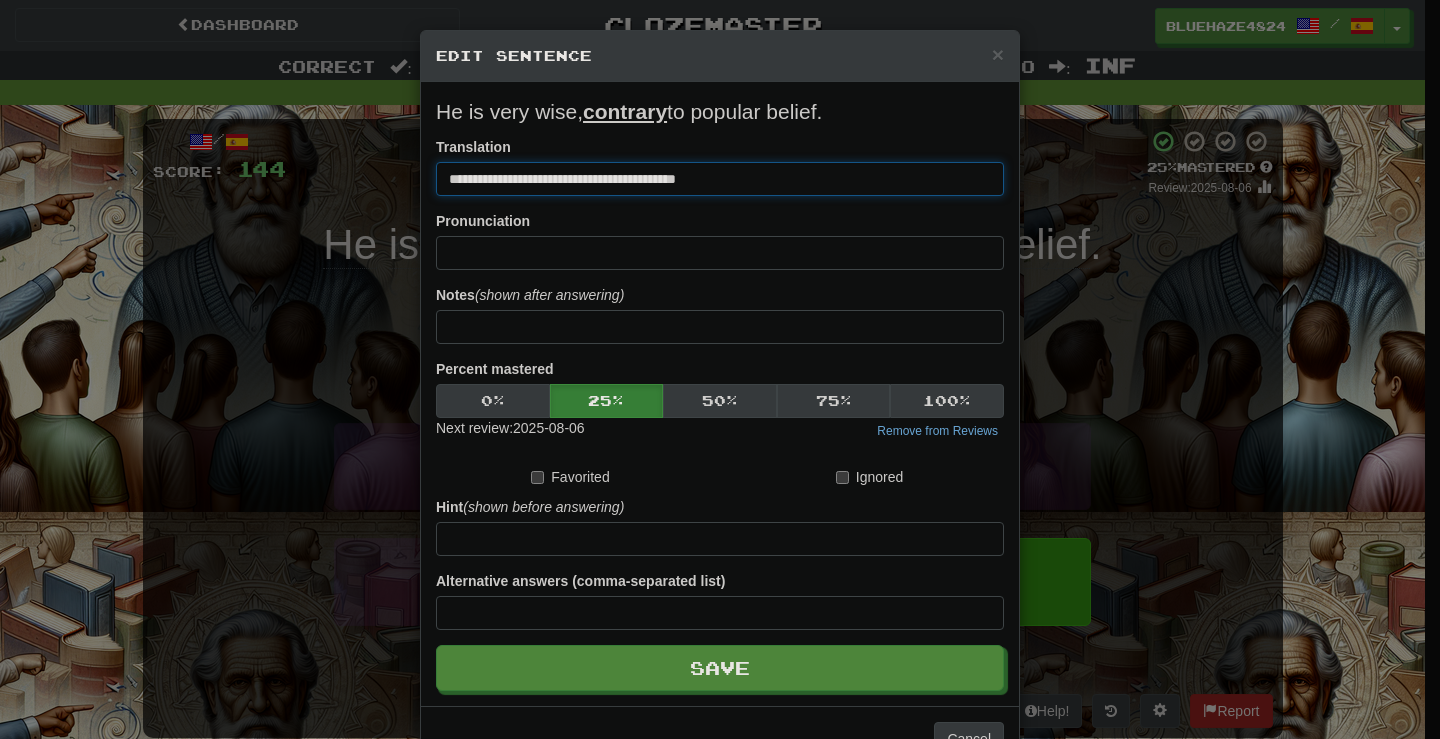 drag, startPoint x: 607, startPoint y: 179, endPoint x: 534, endPoint y: 182, distance: 73.061615 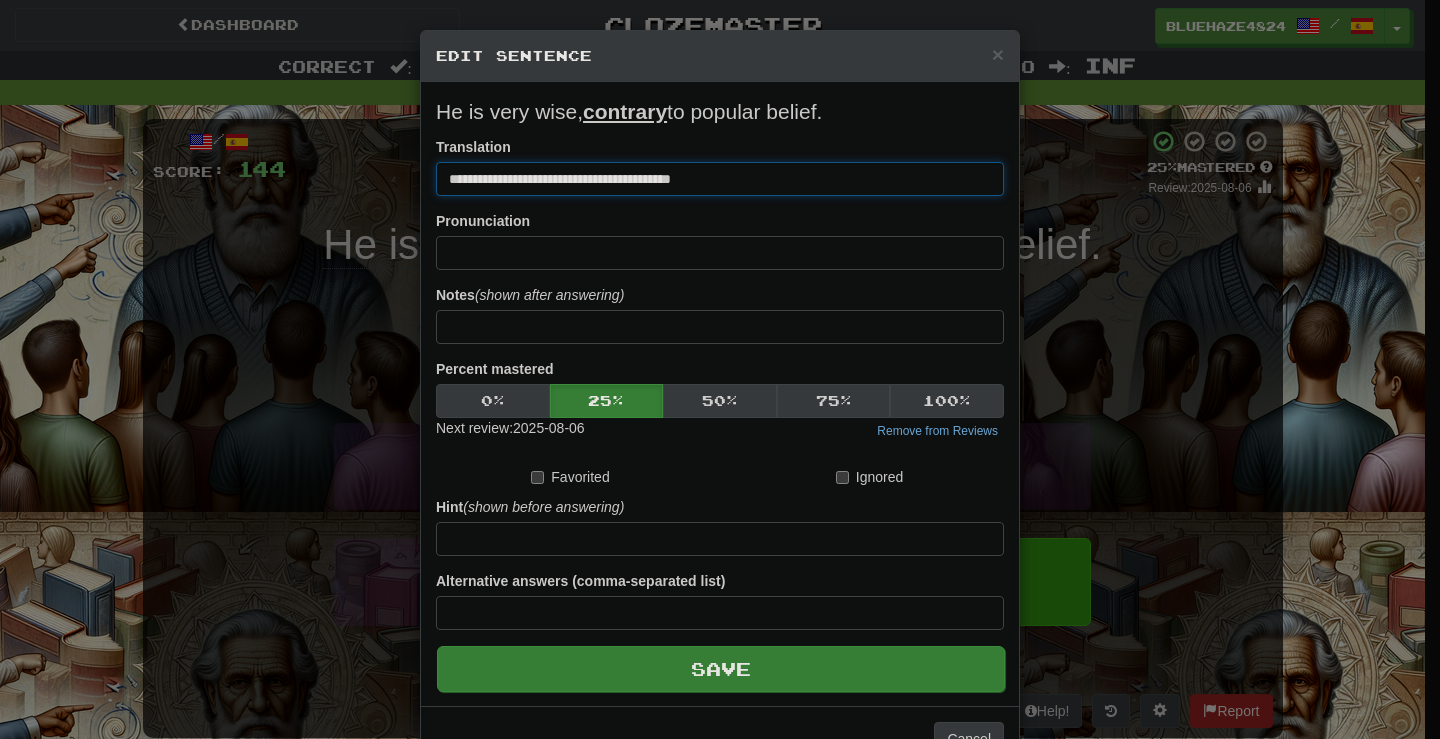 type on "**********" 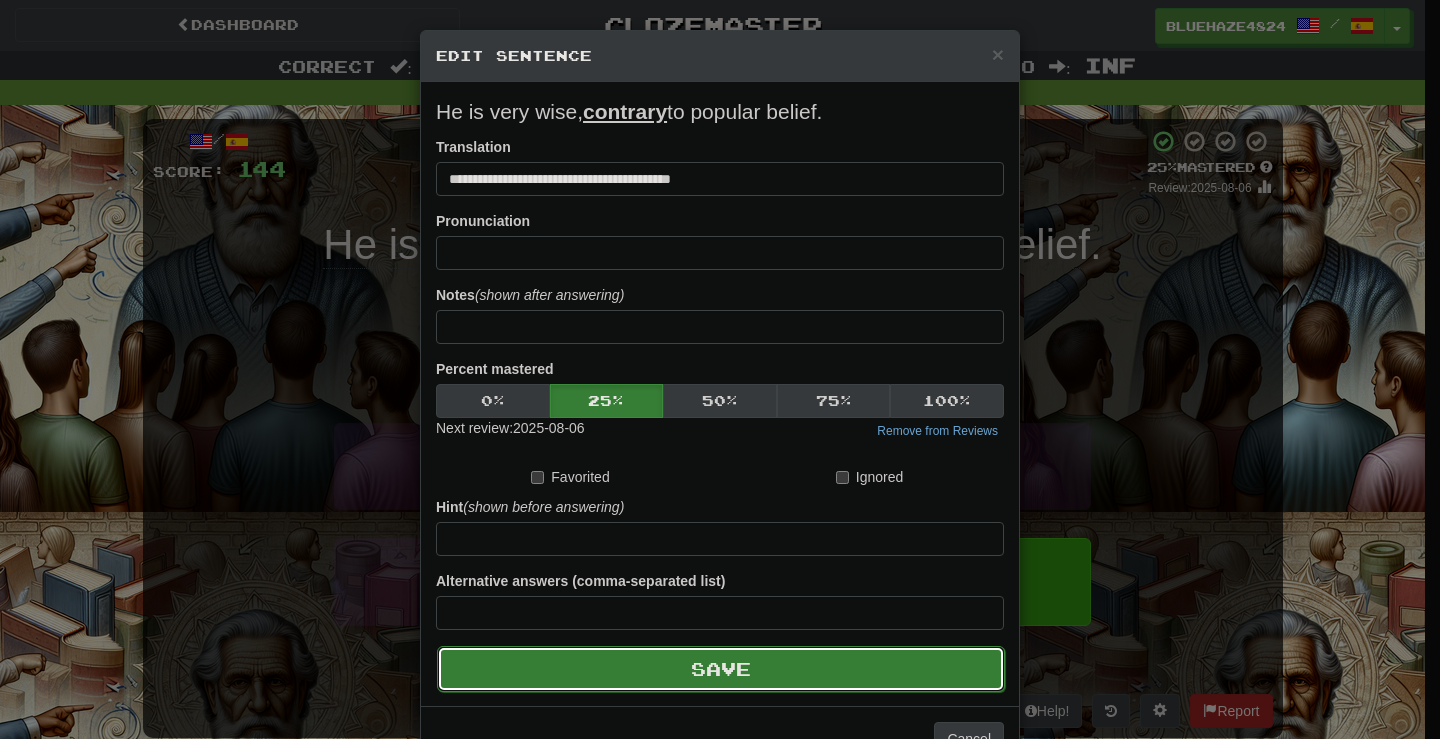 click on "Save" at bounding box center (721, 669) 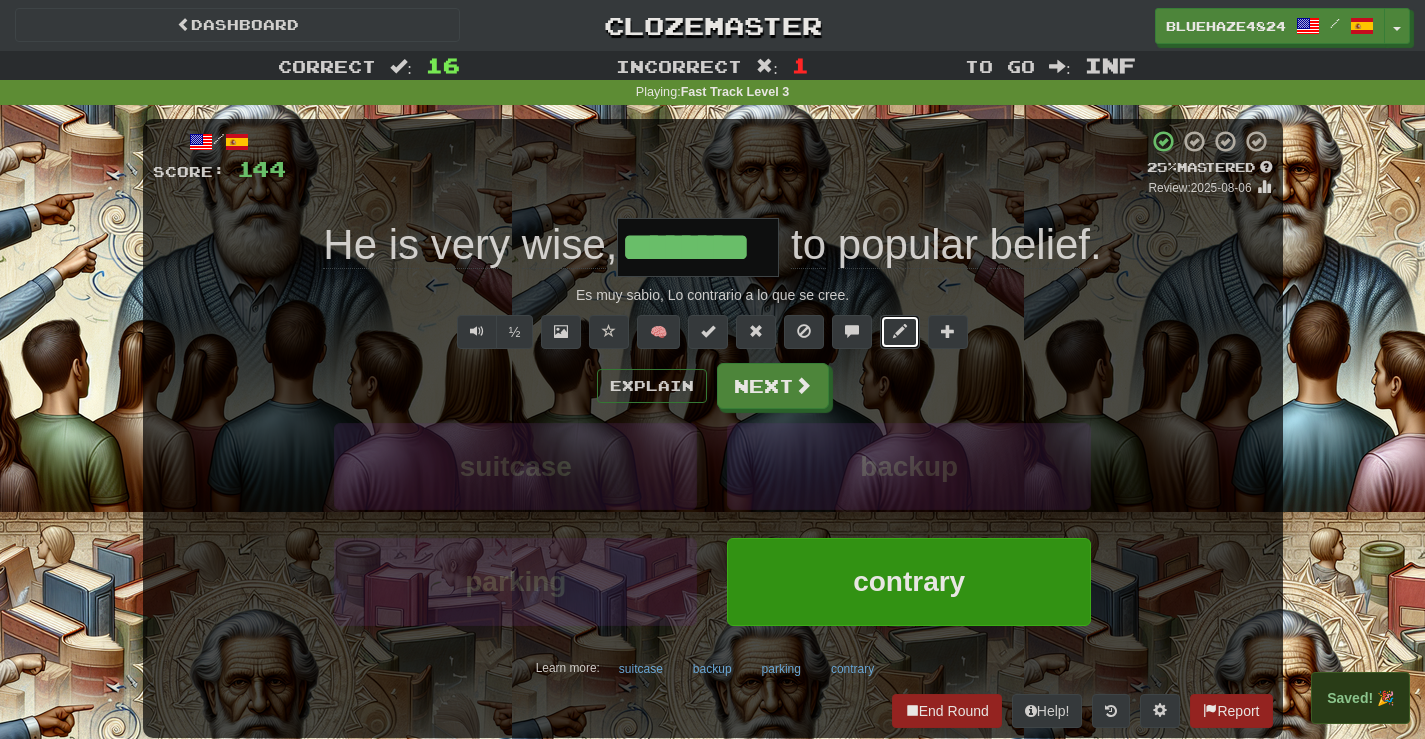 click at bounding box center (900, 331) 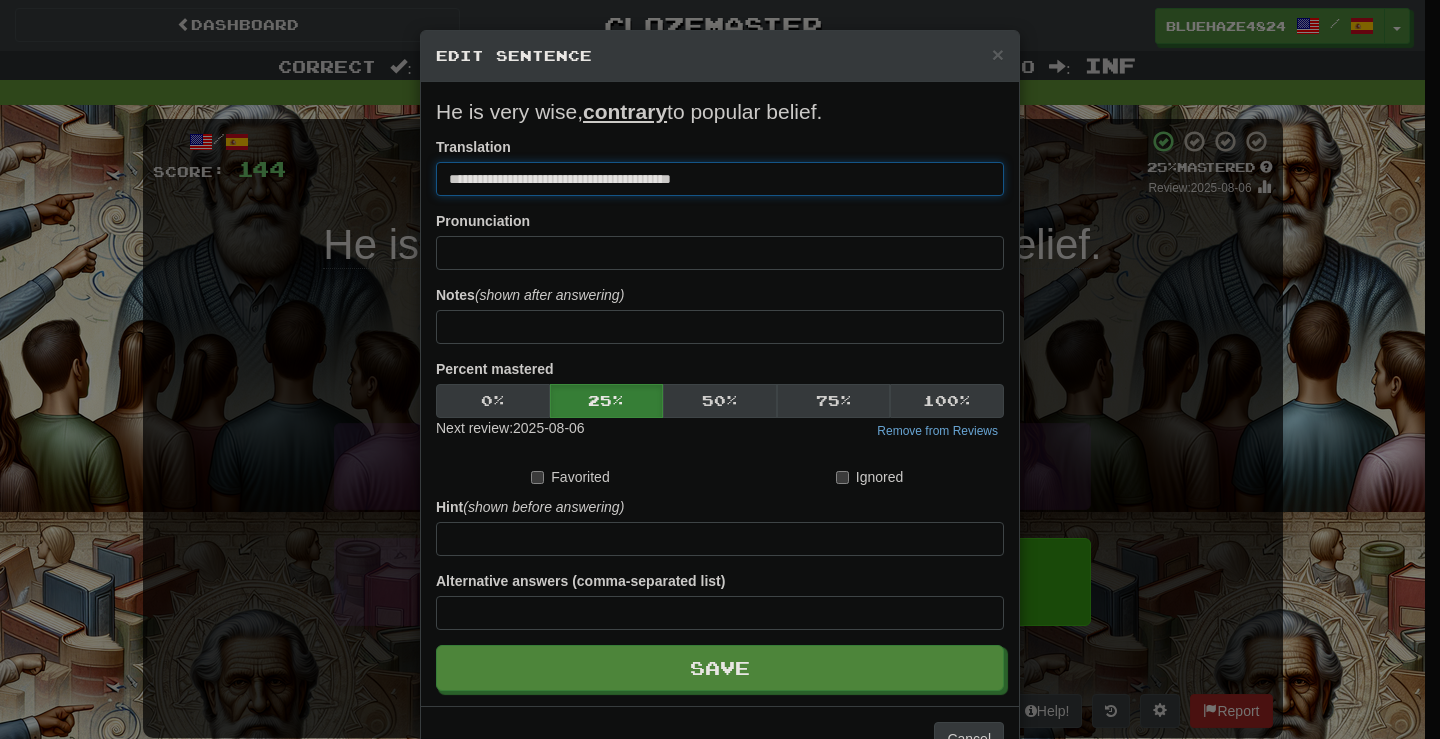 click on "**********" at bounding box center (720, 179) 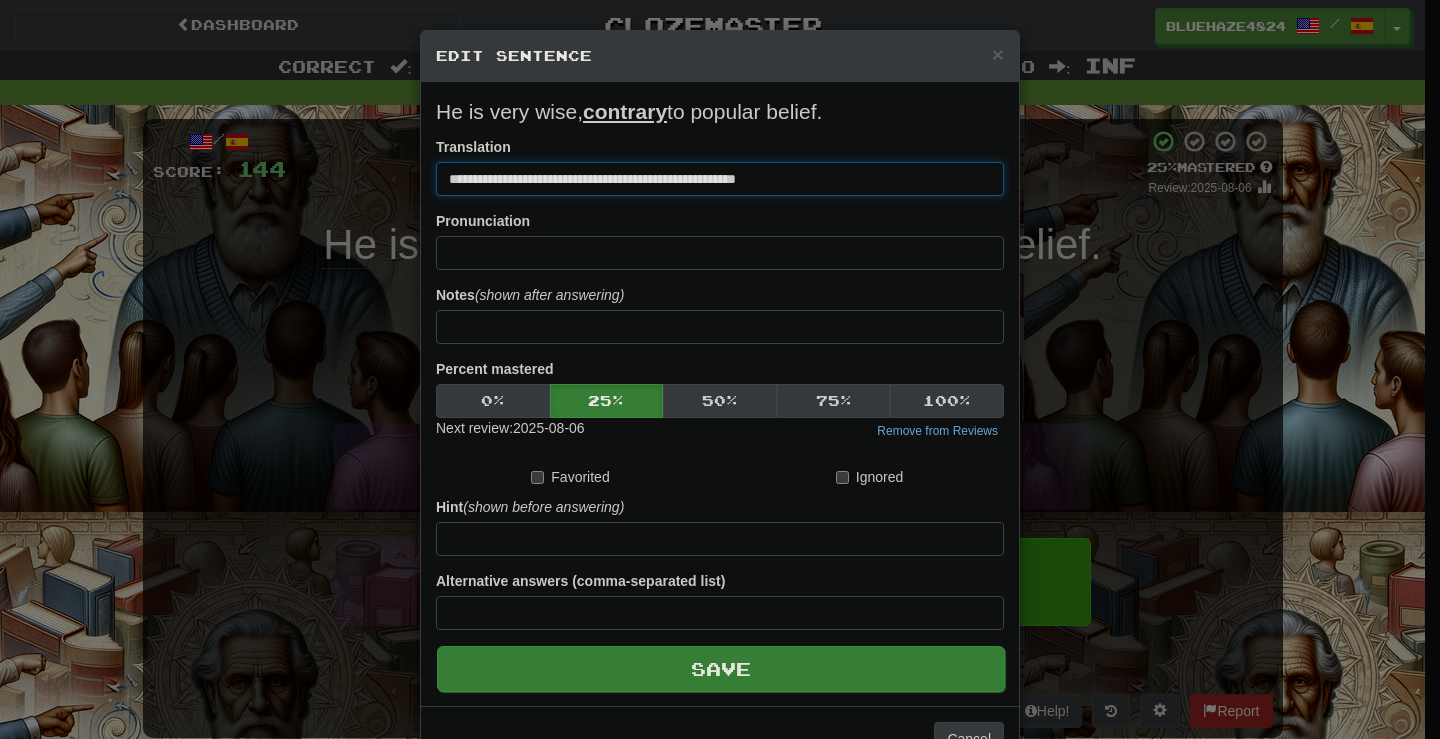 type on "**********" 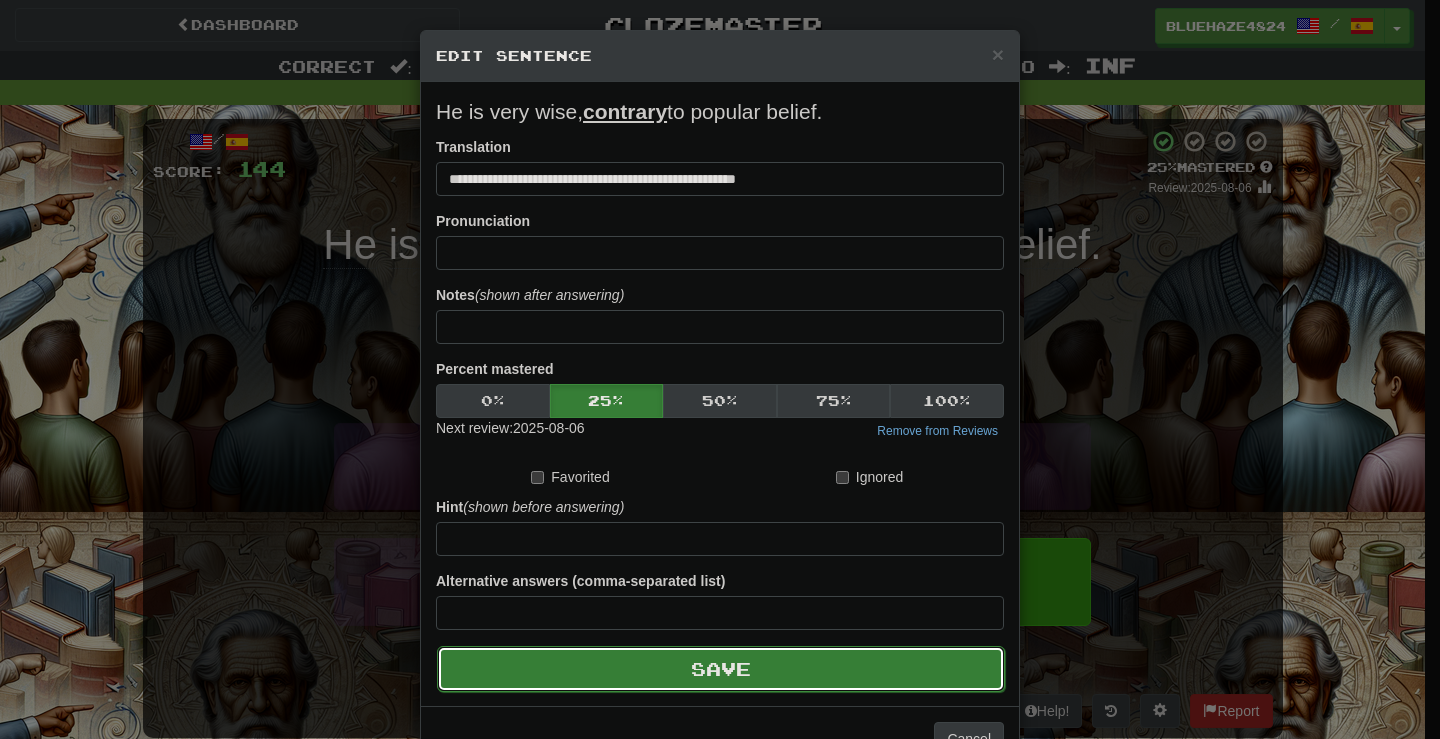 click on "Save" at bounding box center [721, 669] 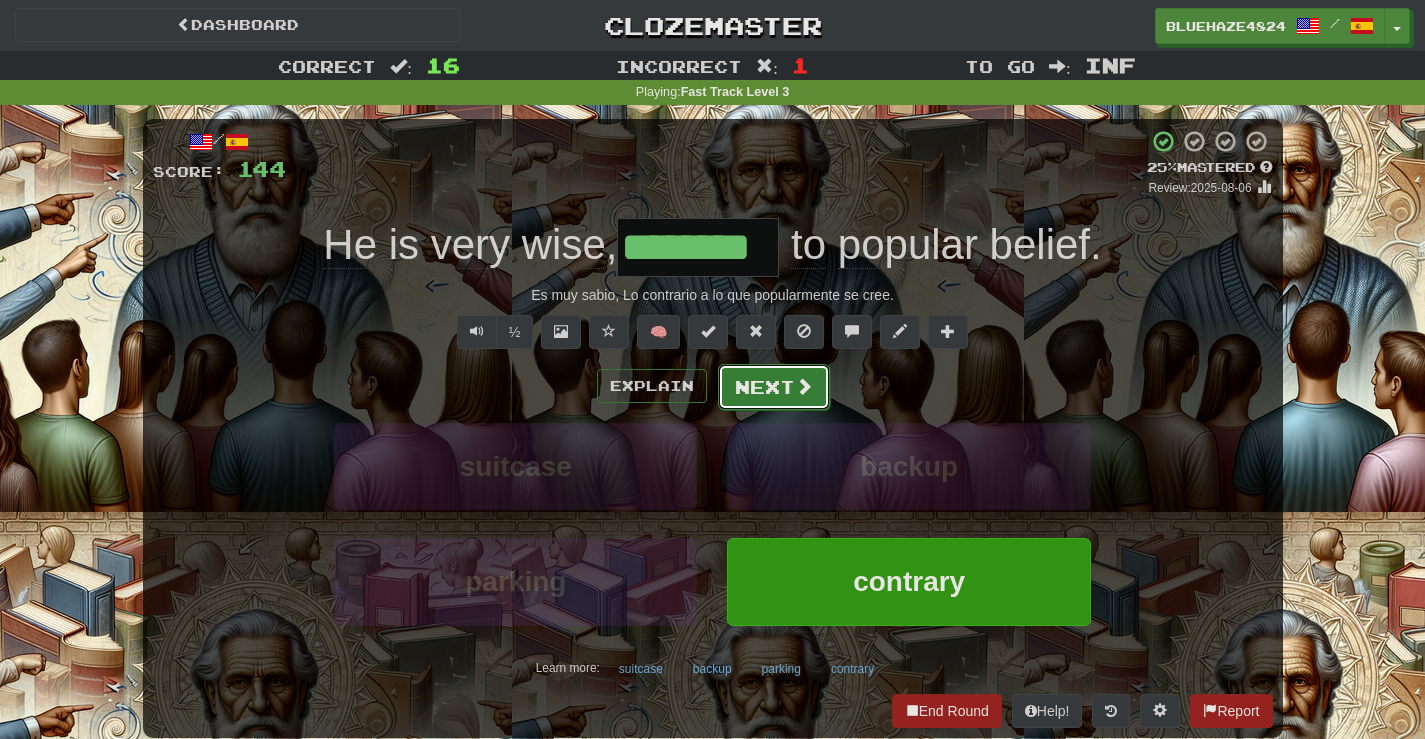 click on "Next" at bounding box center (774, 387) 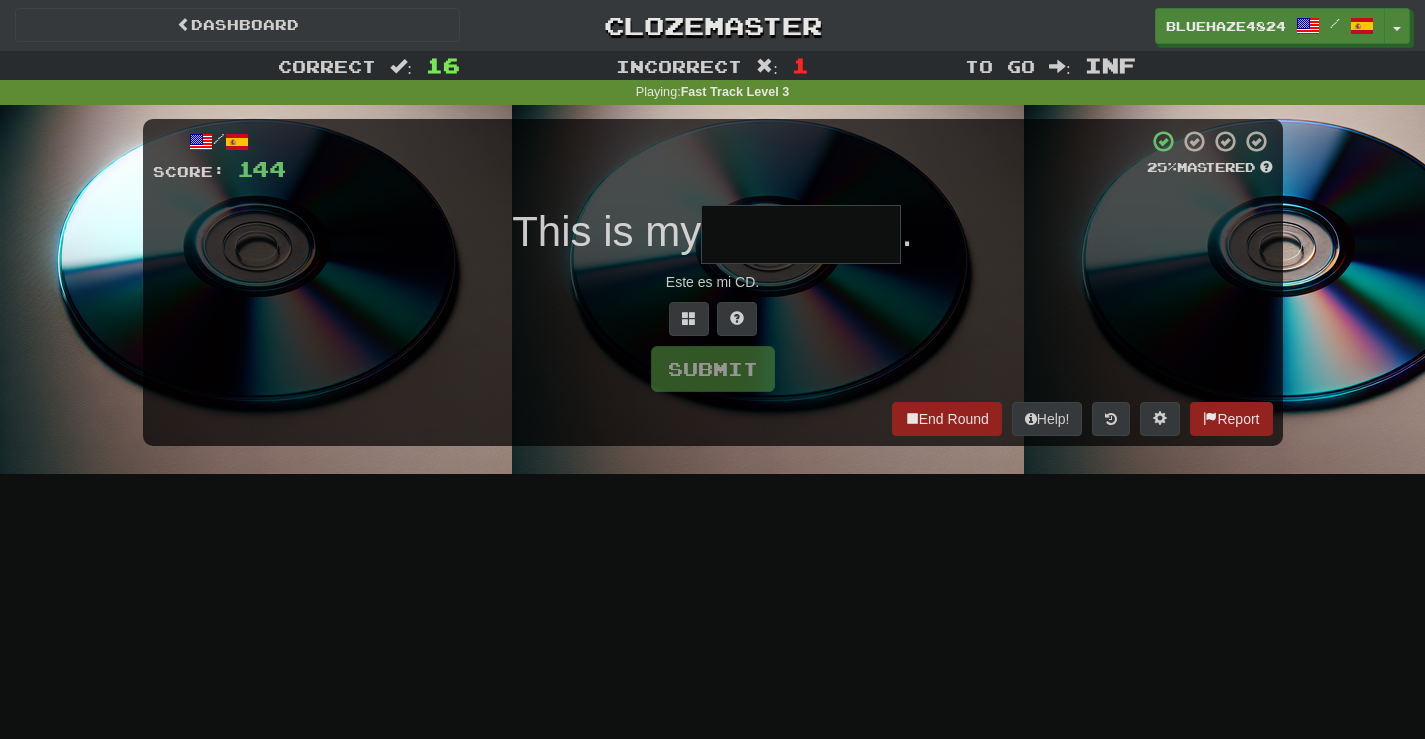 click at bounding box center (801, 234) 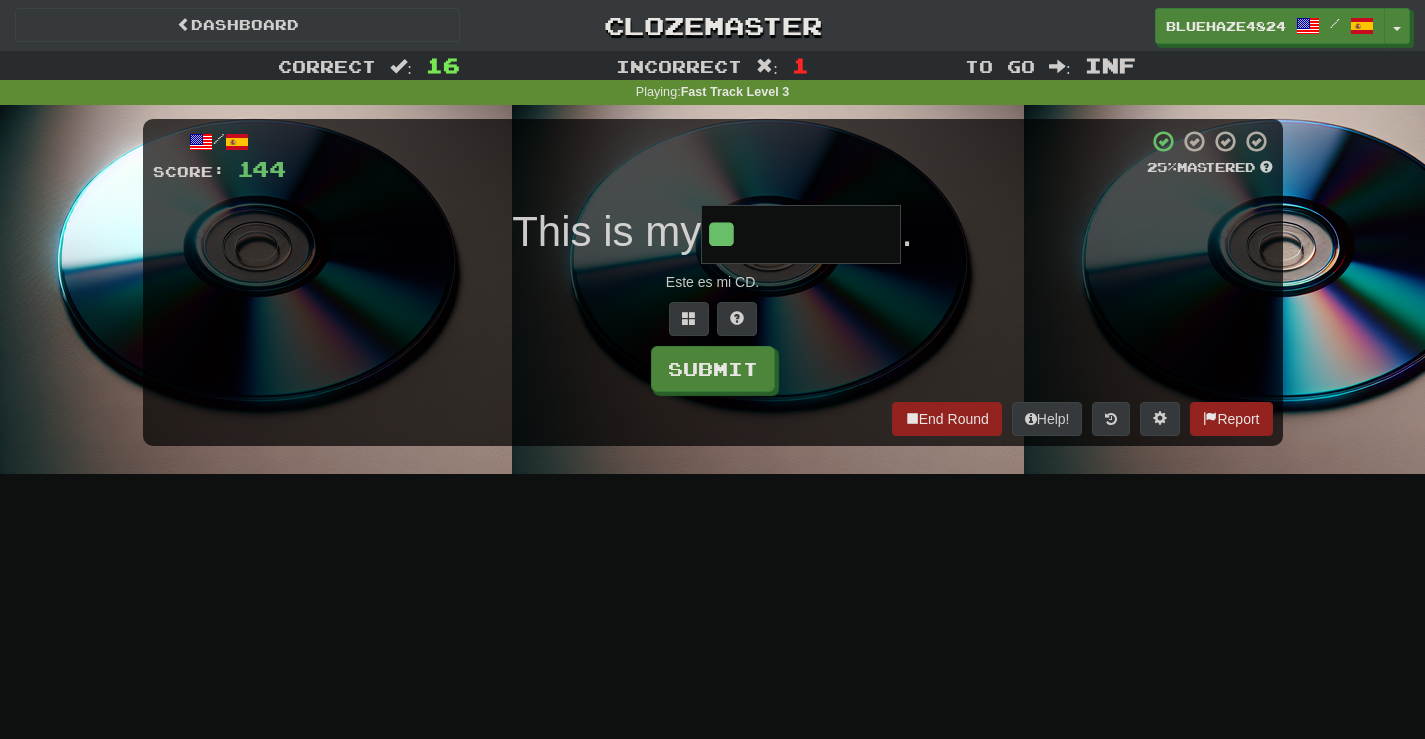 type on "**" 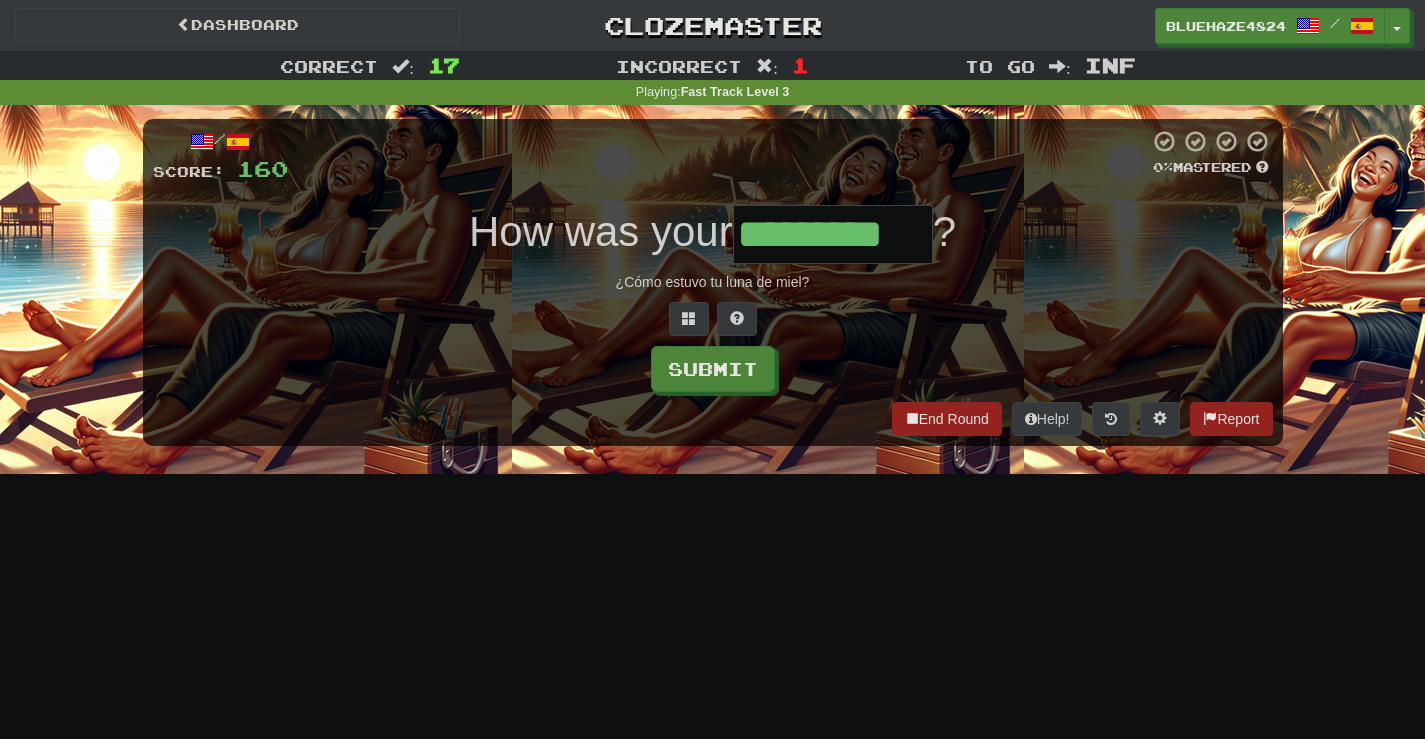 scroll, scrollTop: 0, scrollLeft: 27, axis: horizontal 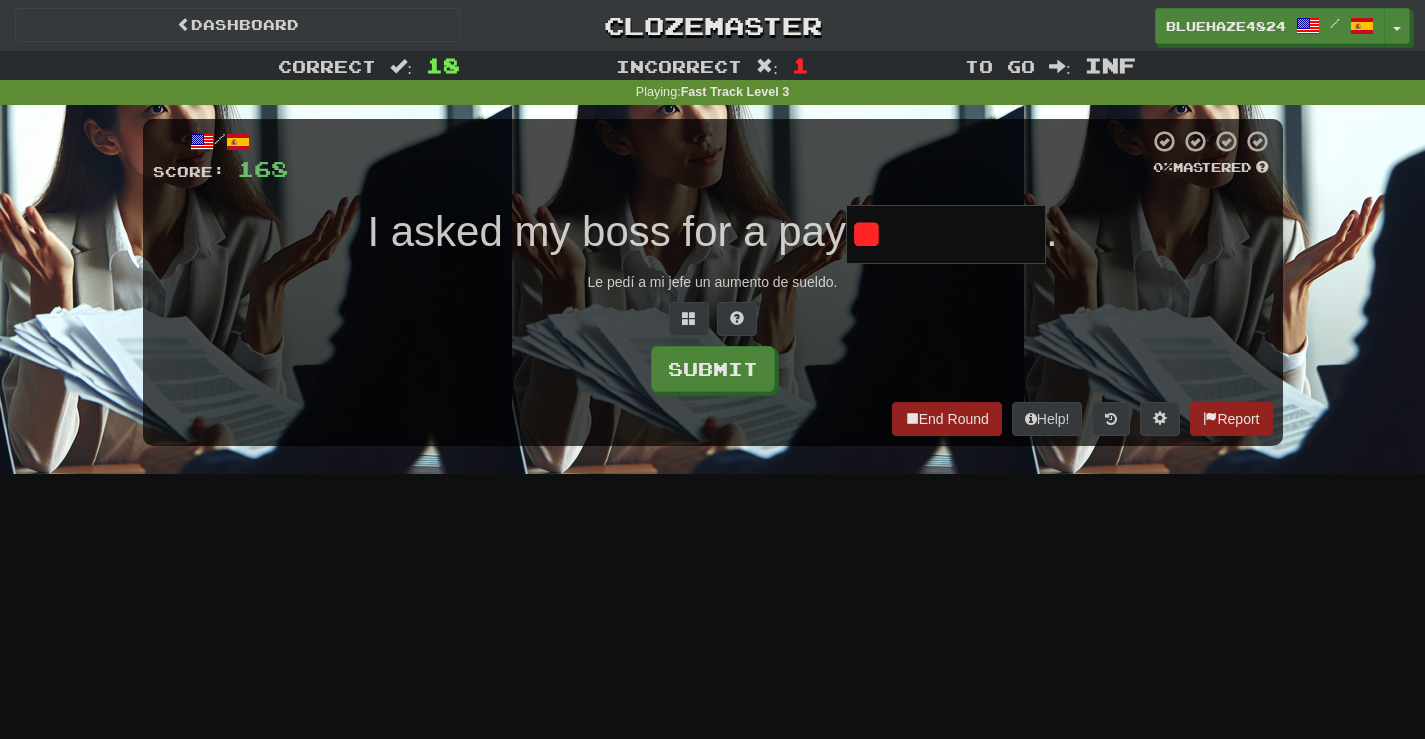 type on "*" 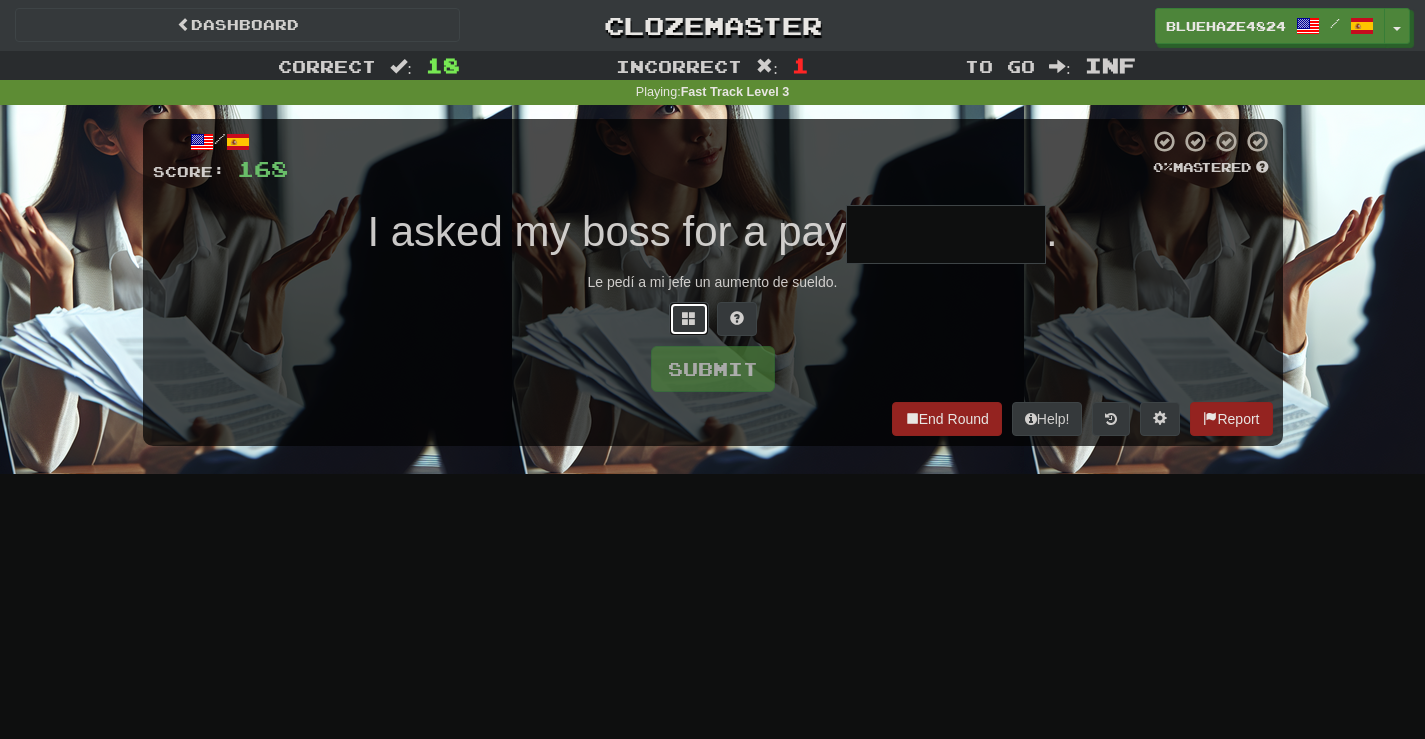 click at bounding box center [689, 318] 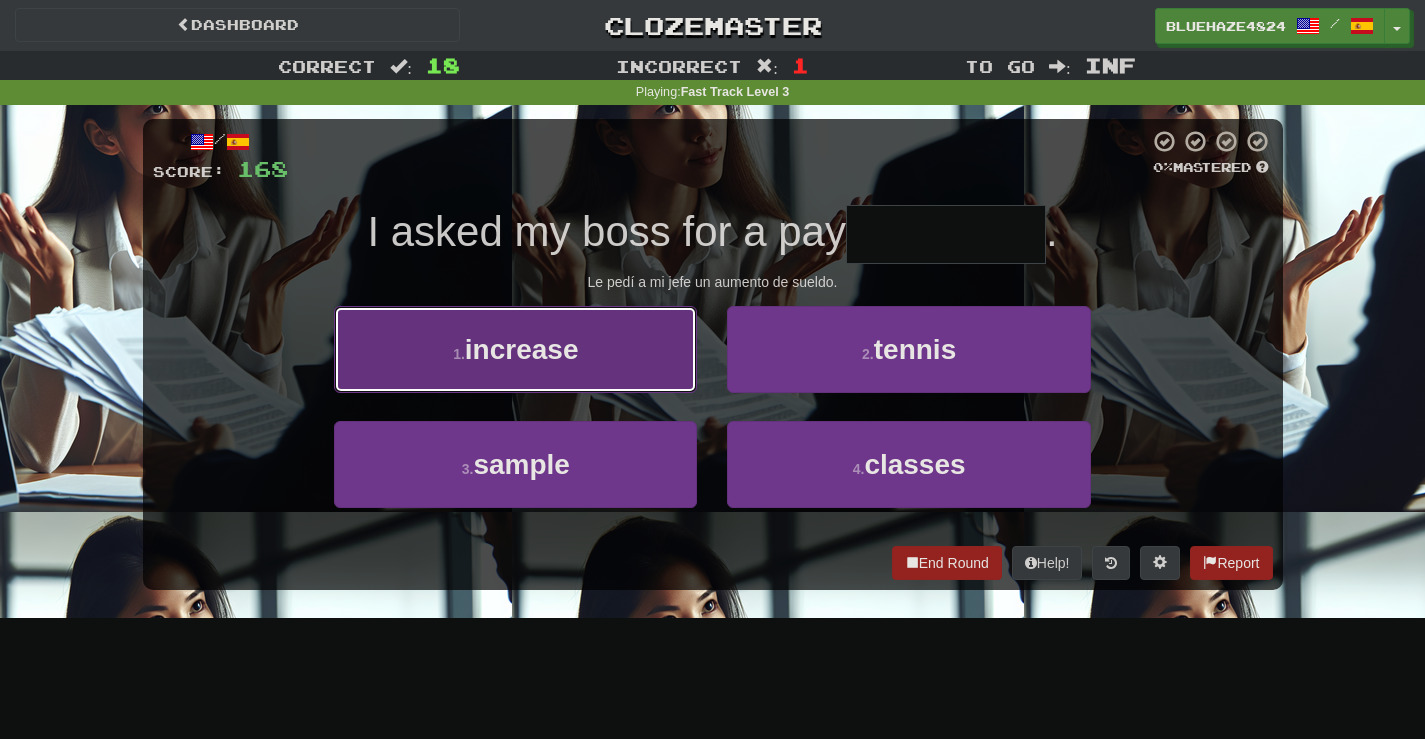 click on "increase" at bounding box center [522, 349] 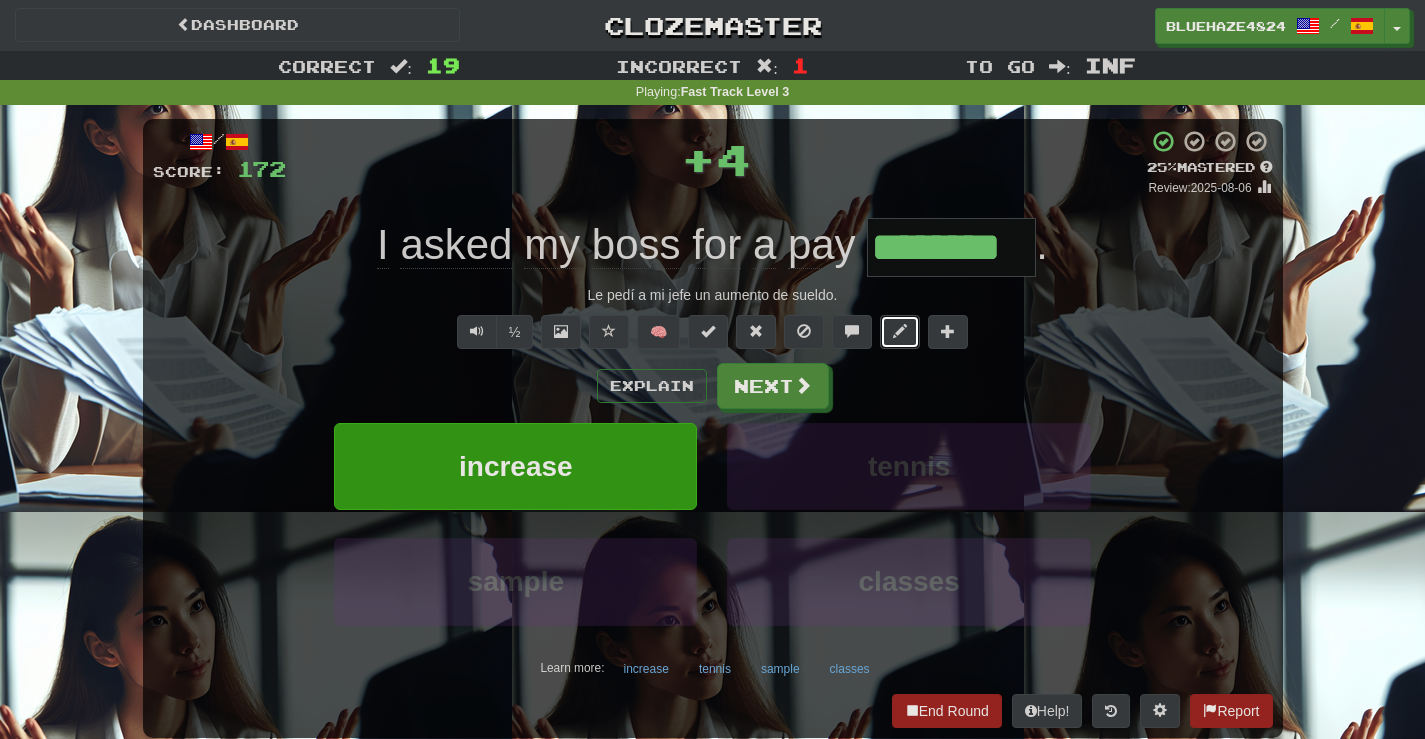 click at bounding box center (900, 332) 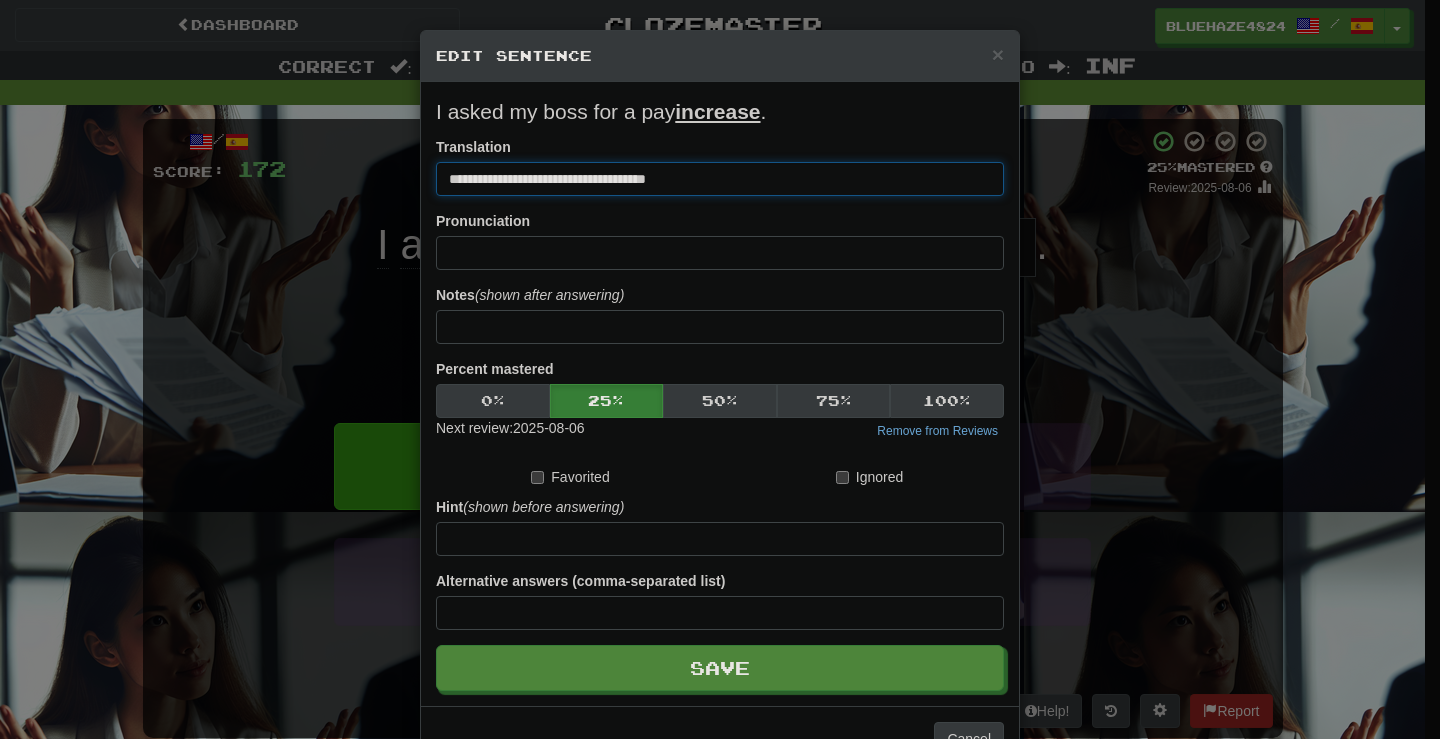 drag, startPoint x: 626, startPoint y: 180, endPoint x: 570, endPoint y: 183, distance: 56.0803 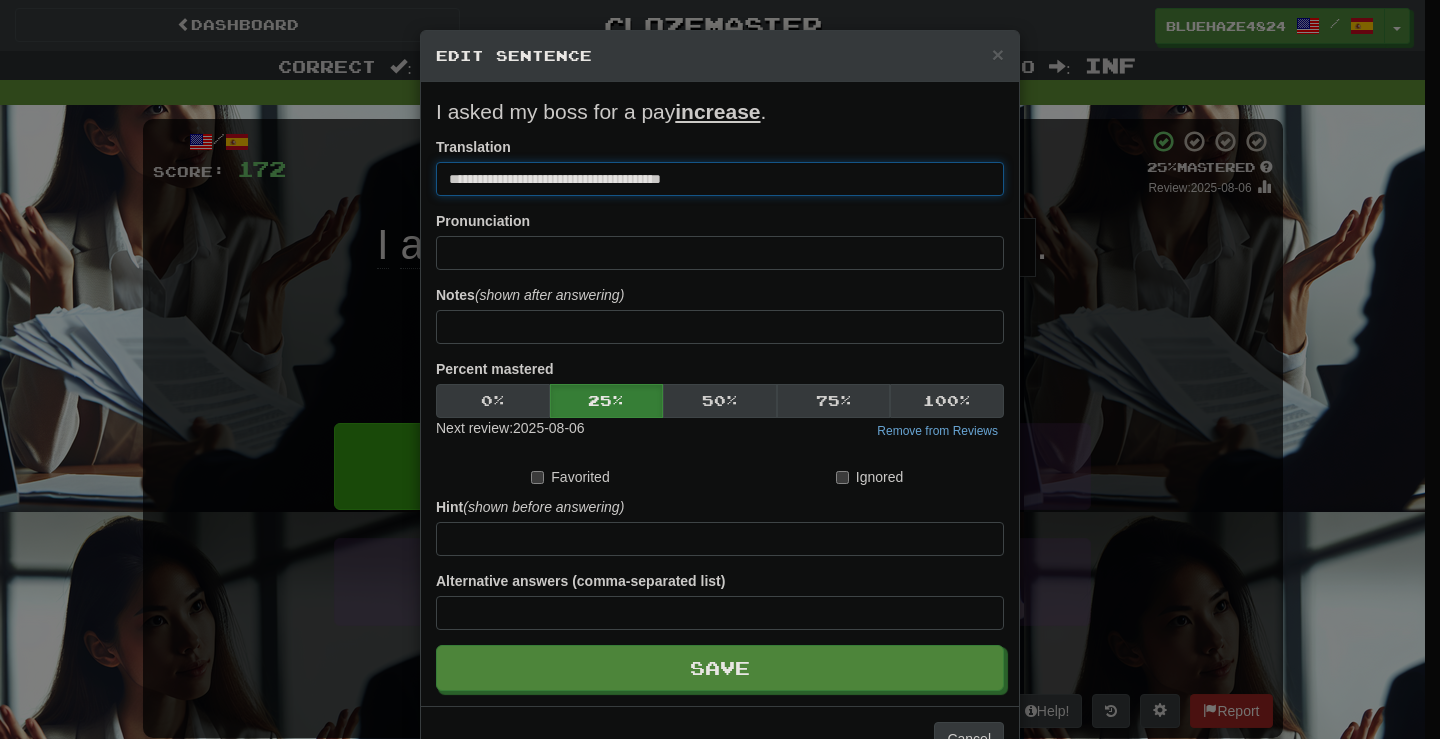 drag, startPoint x: 719, startPoint y: 185, endPoint x: 670, endPoint y: 178, distance: 49.497475 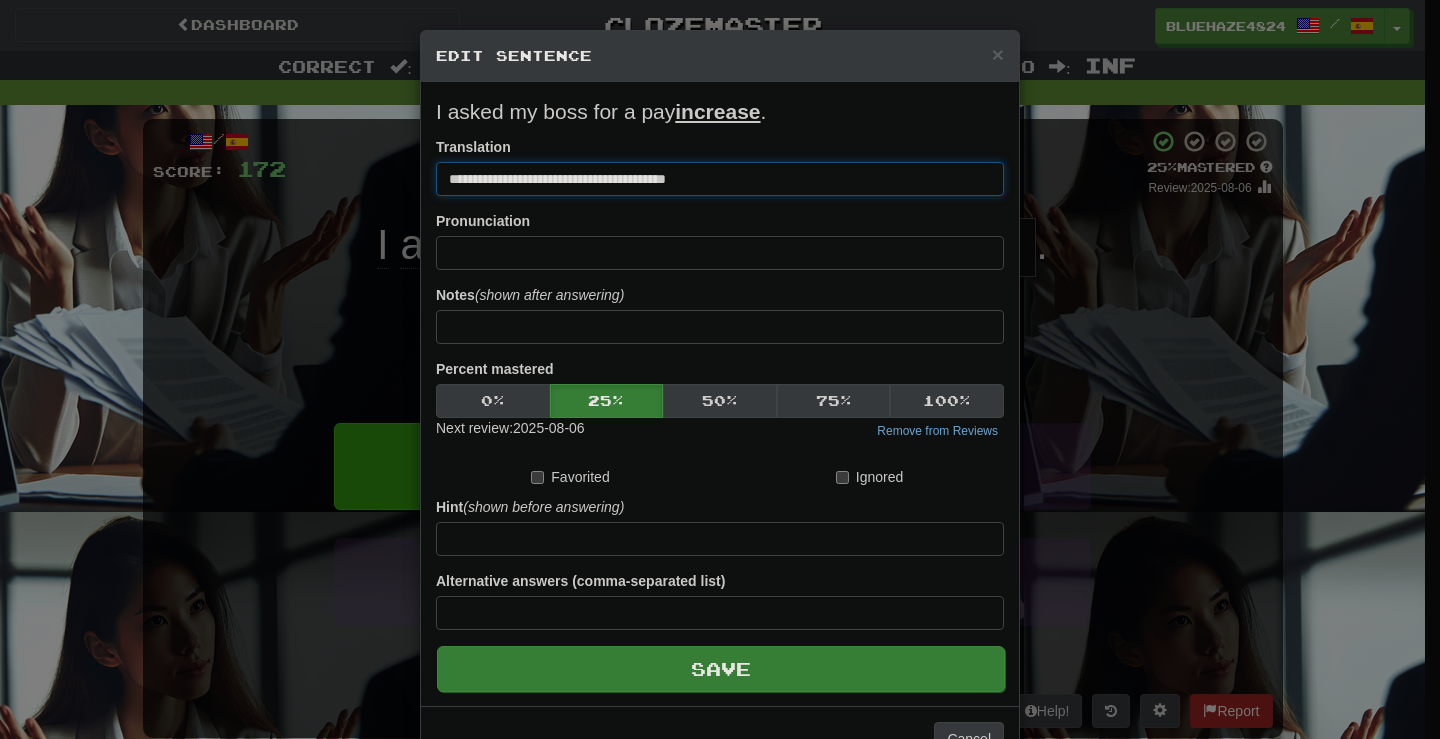 type on "**********" 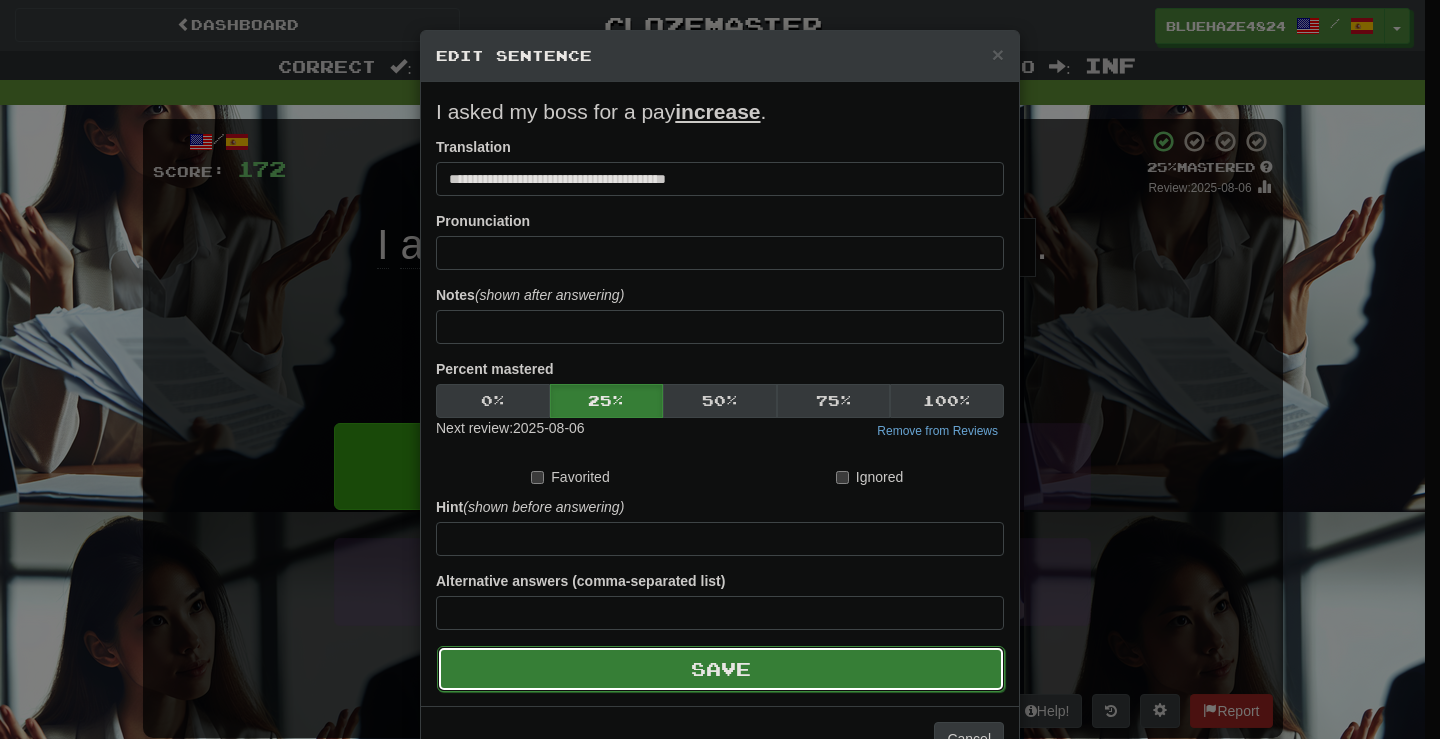 click on "Save" at bounding box center (721, 669) 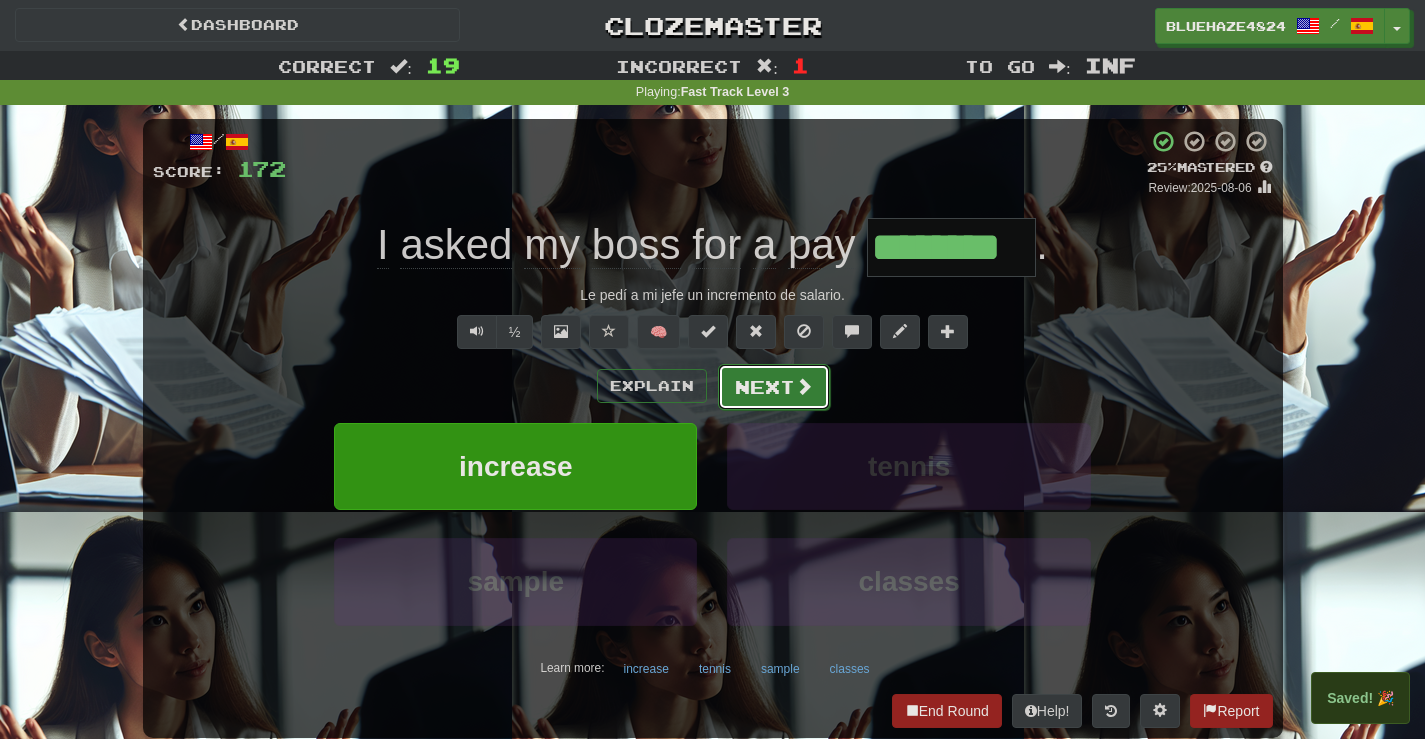 click on "Next" at bounding box center [774, 387] 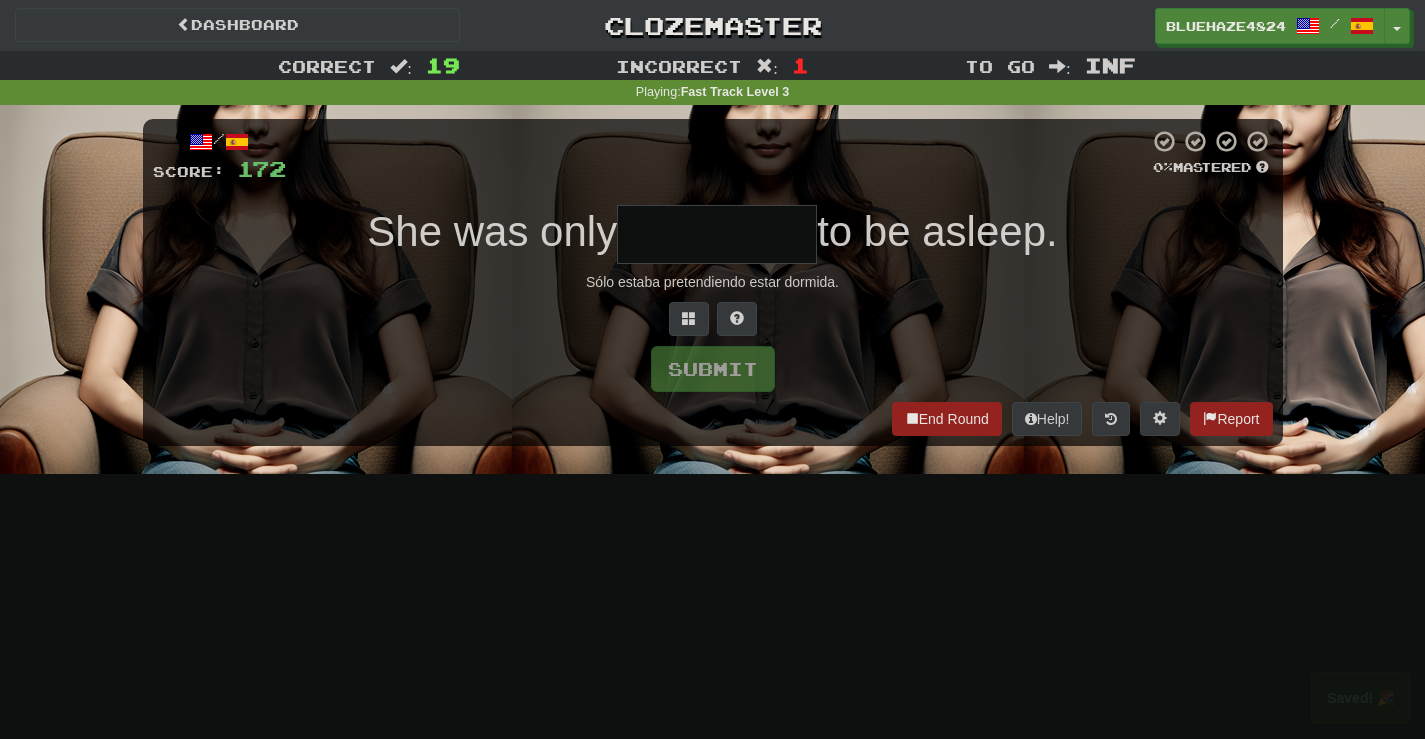 click at bounding box center (717, 234) 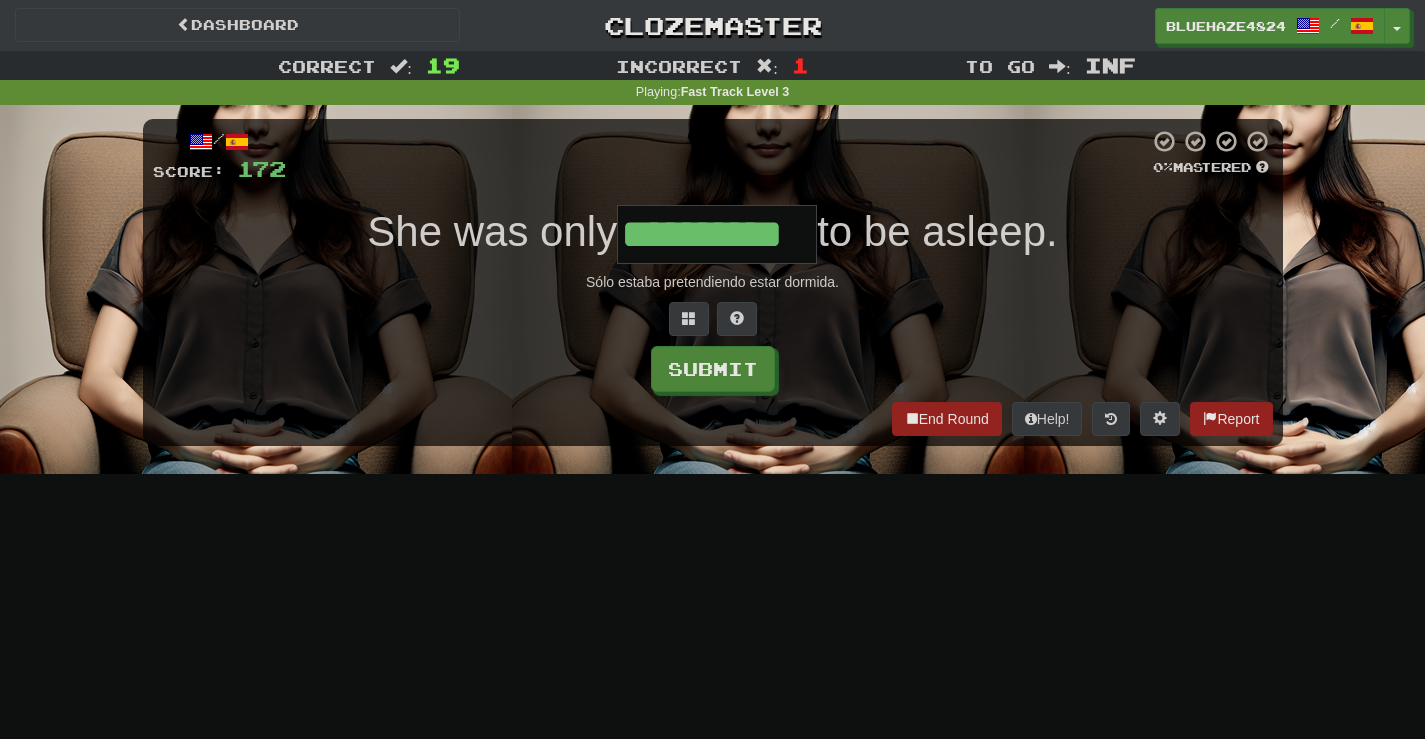 scroll, scrollTop: 0, scrollLeft: 7, axis: horizontal 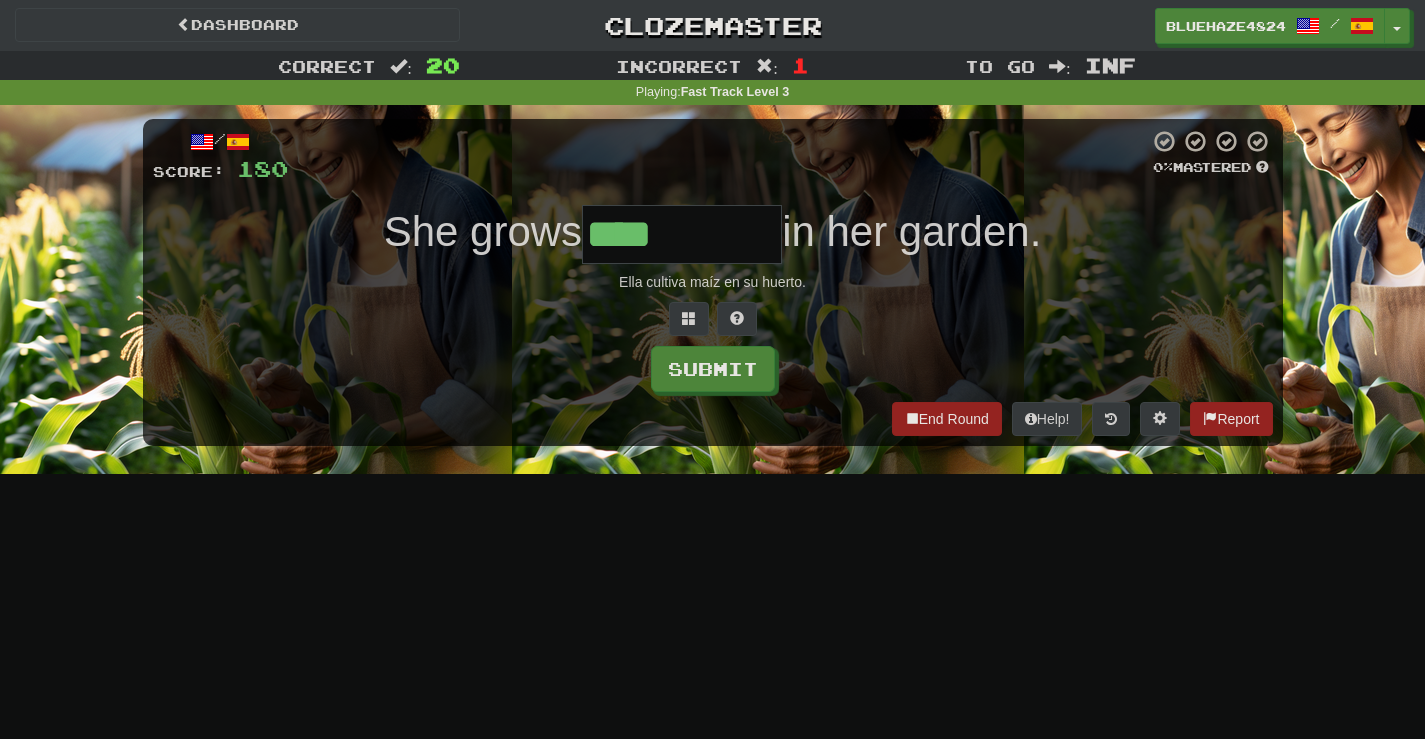 type on "****" 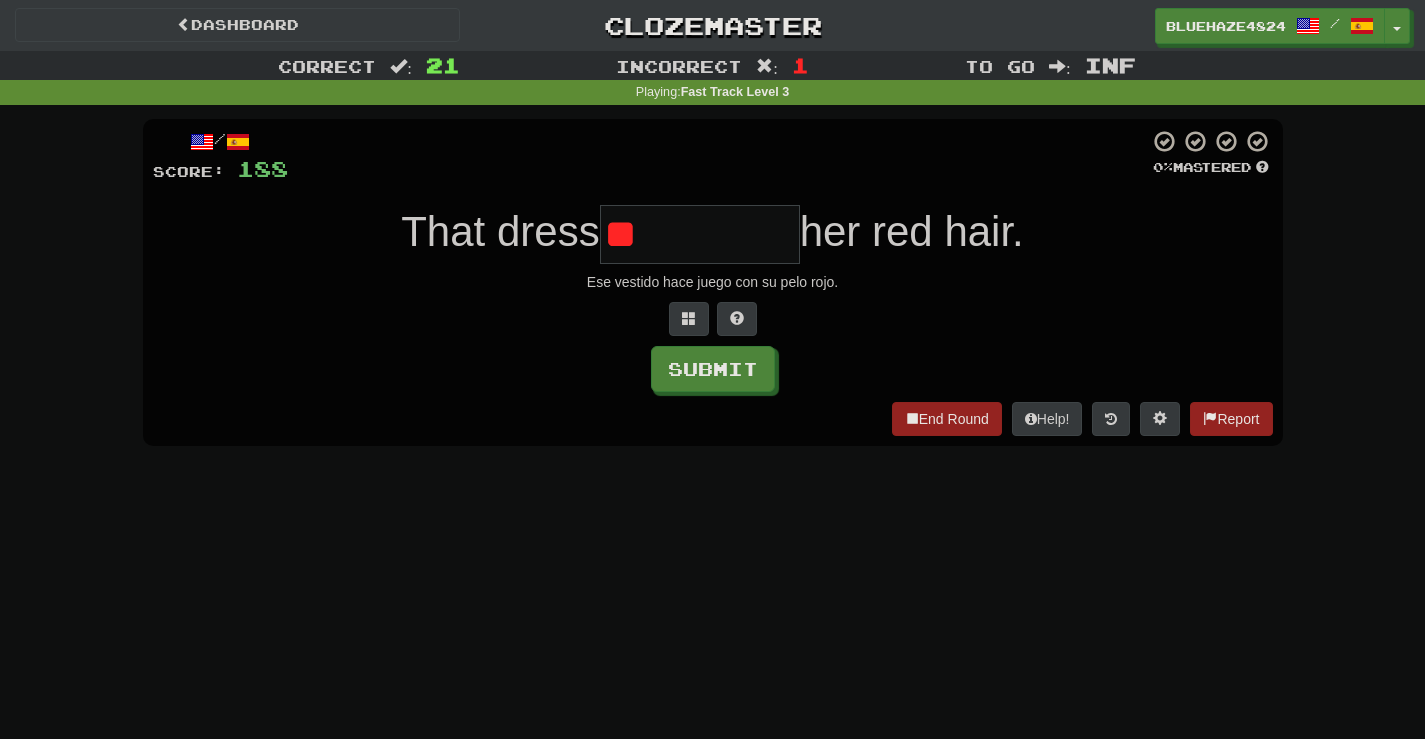 type on "*" 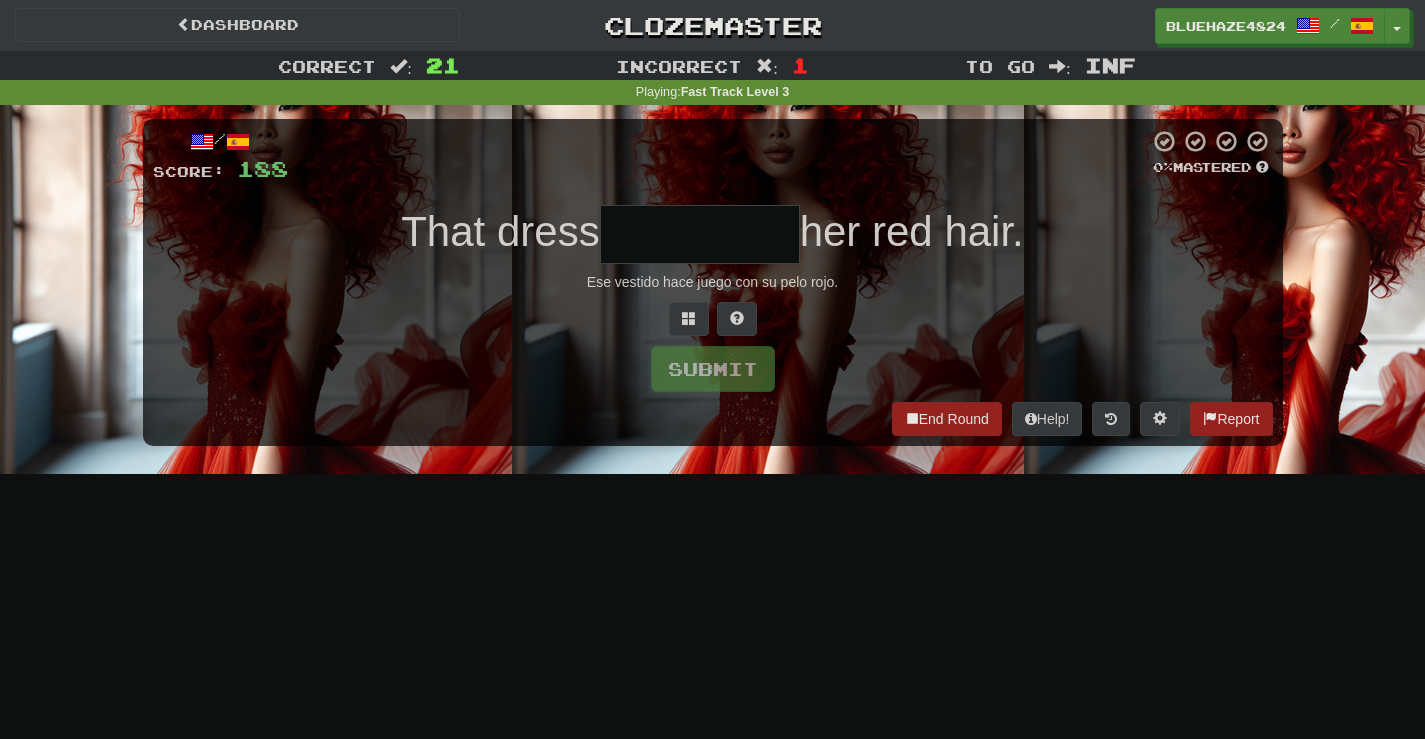 type on "*" 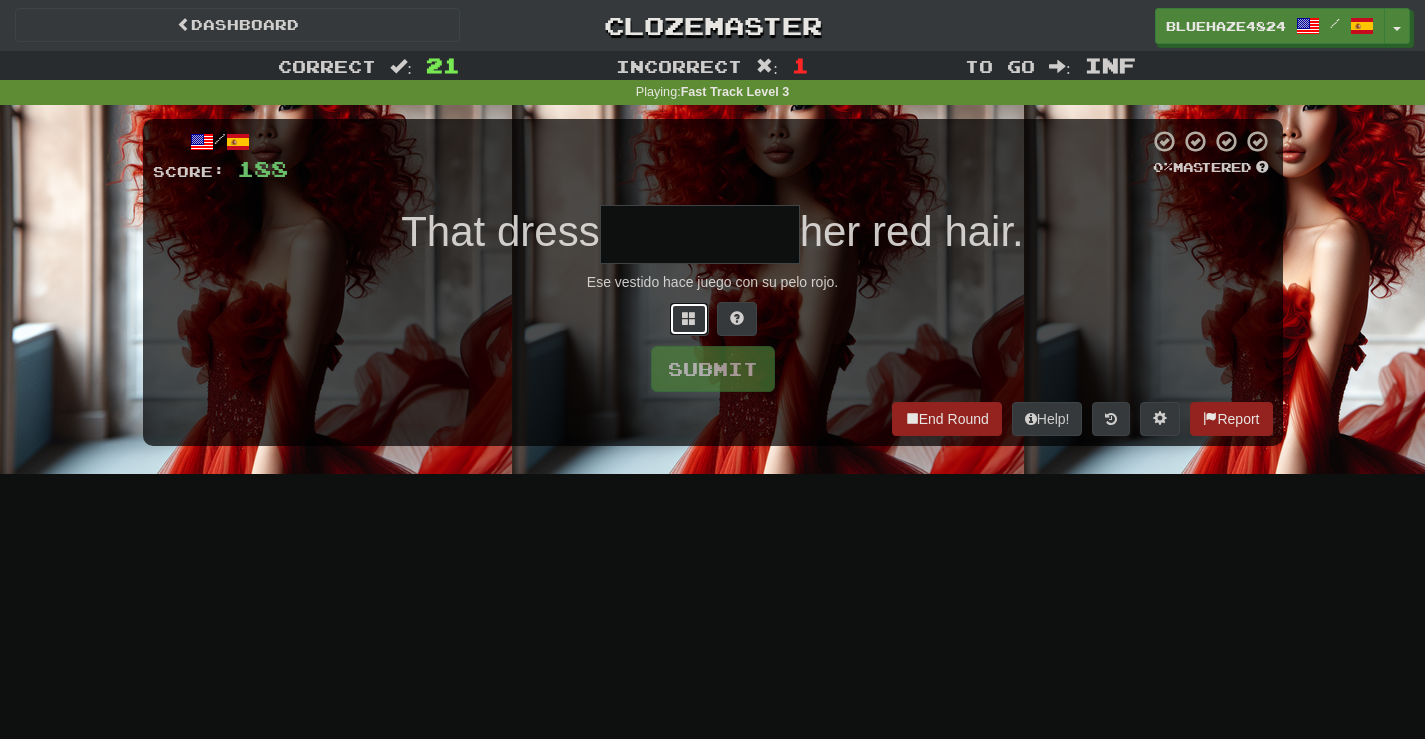 click at bounding box center (689, 318) 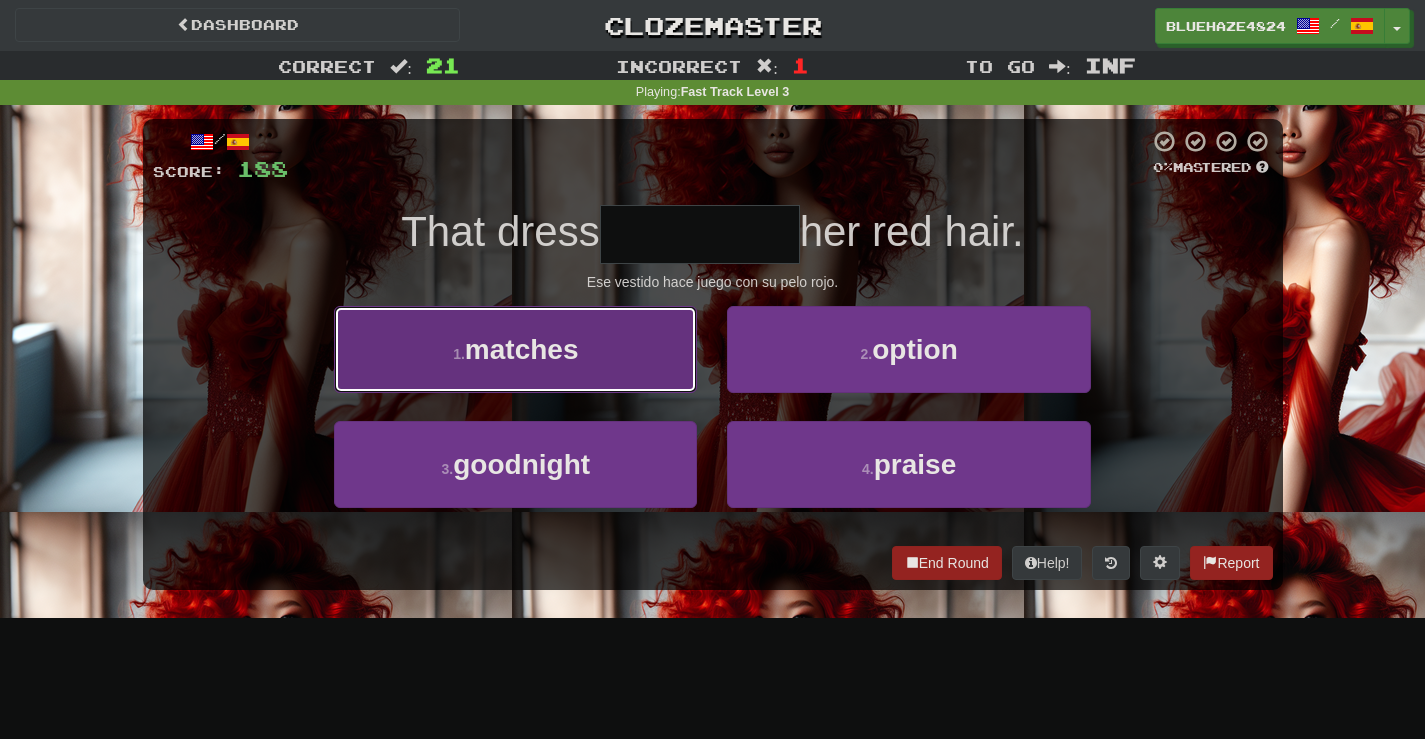 click on "matches" at bounding box center (522, 349) 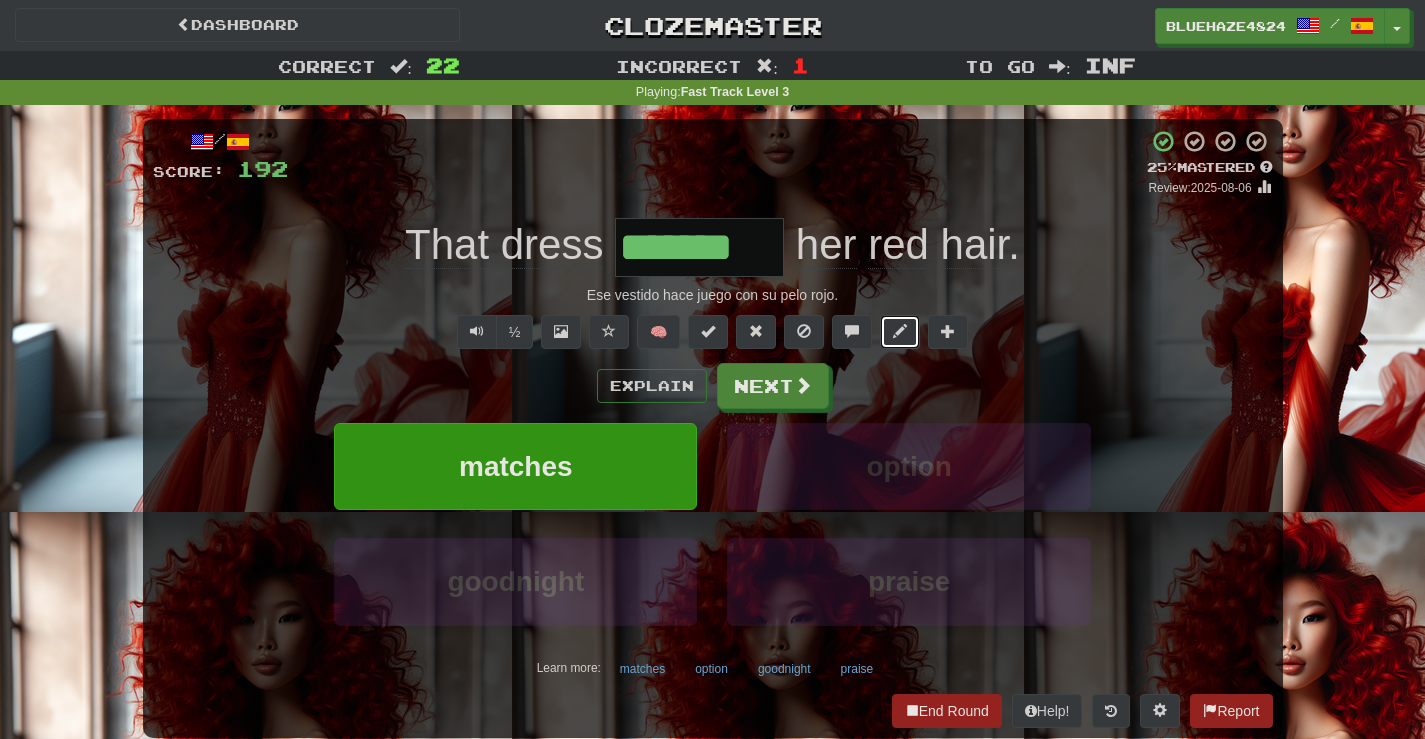 click at bounding box center [900, 331] 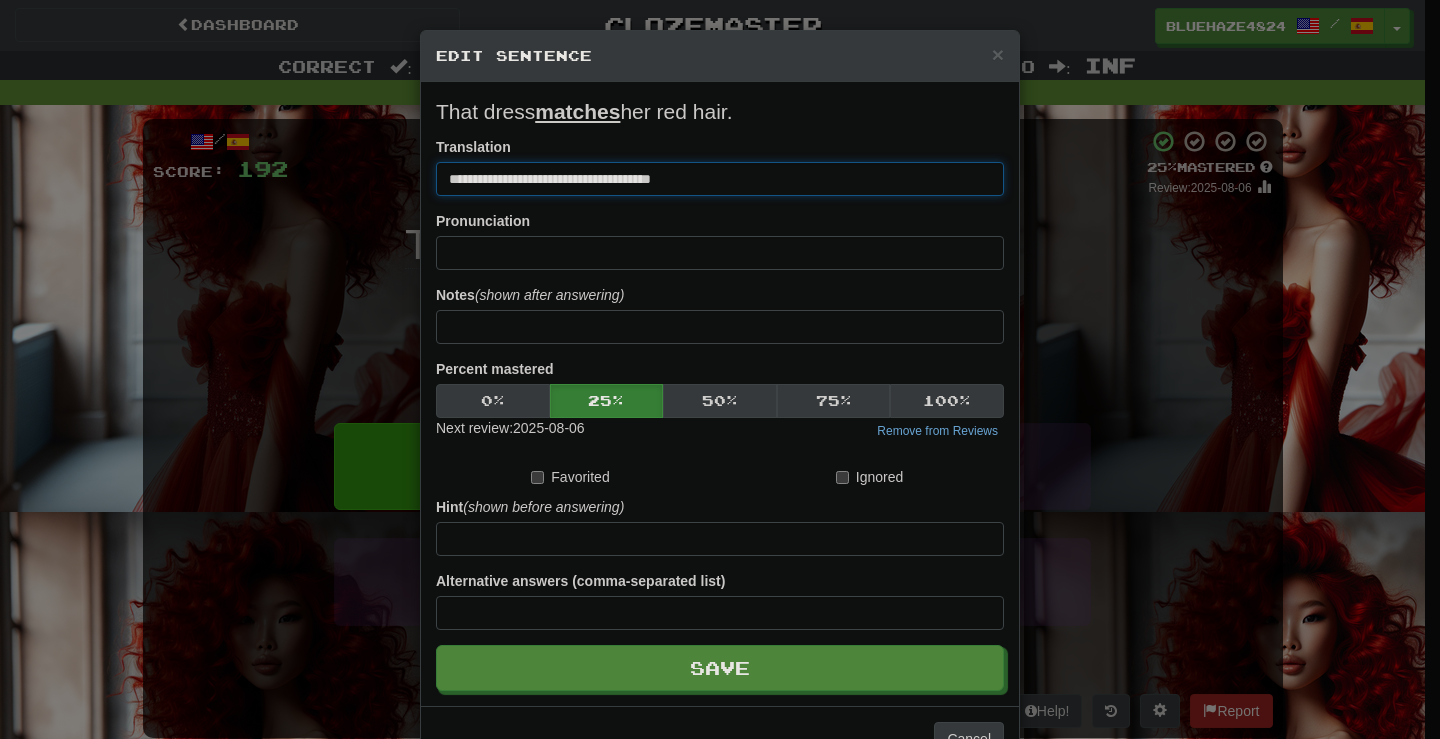 drag, startPoint x: 583, startPoint y: 176, endPoint x: 518, endPoint y: 171, distance: 65.192024 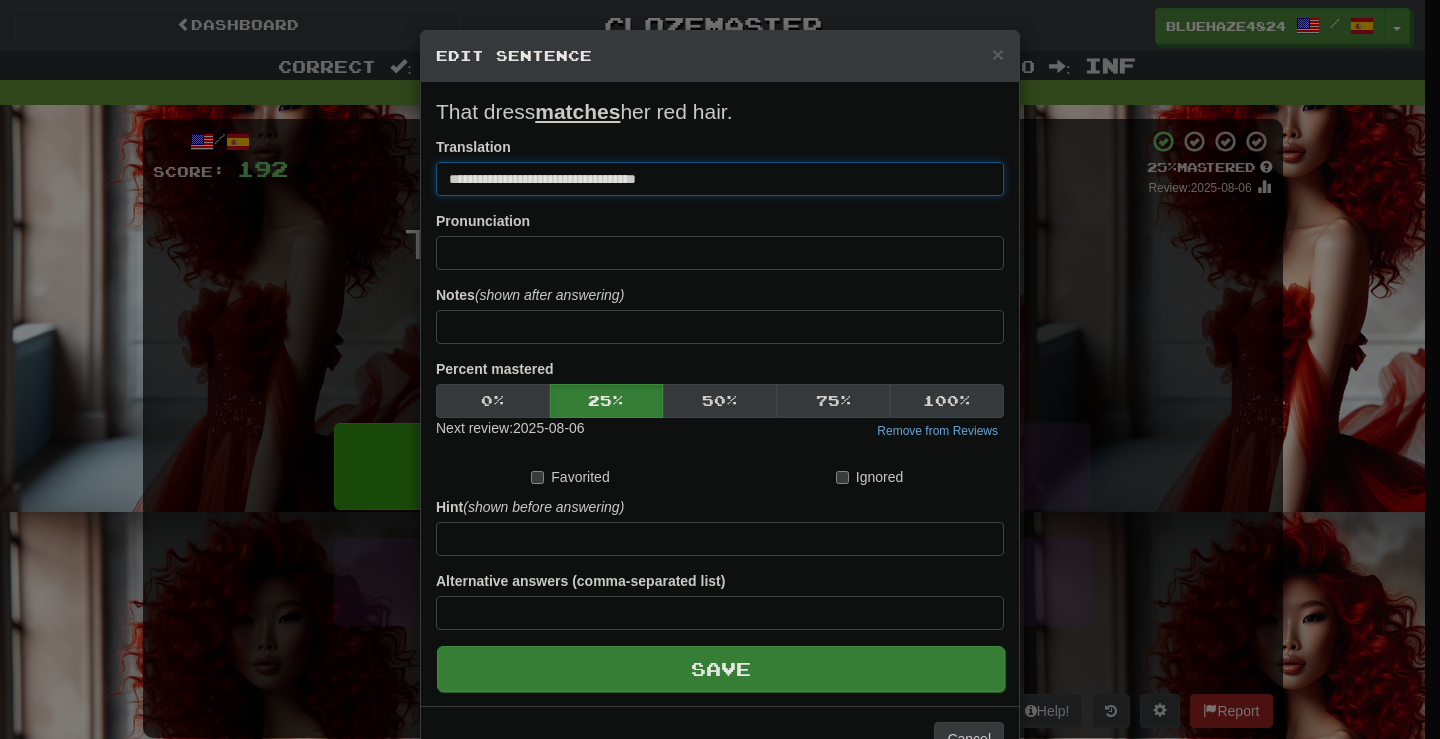 type on "**********" 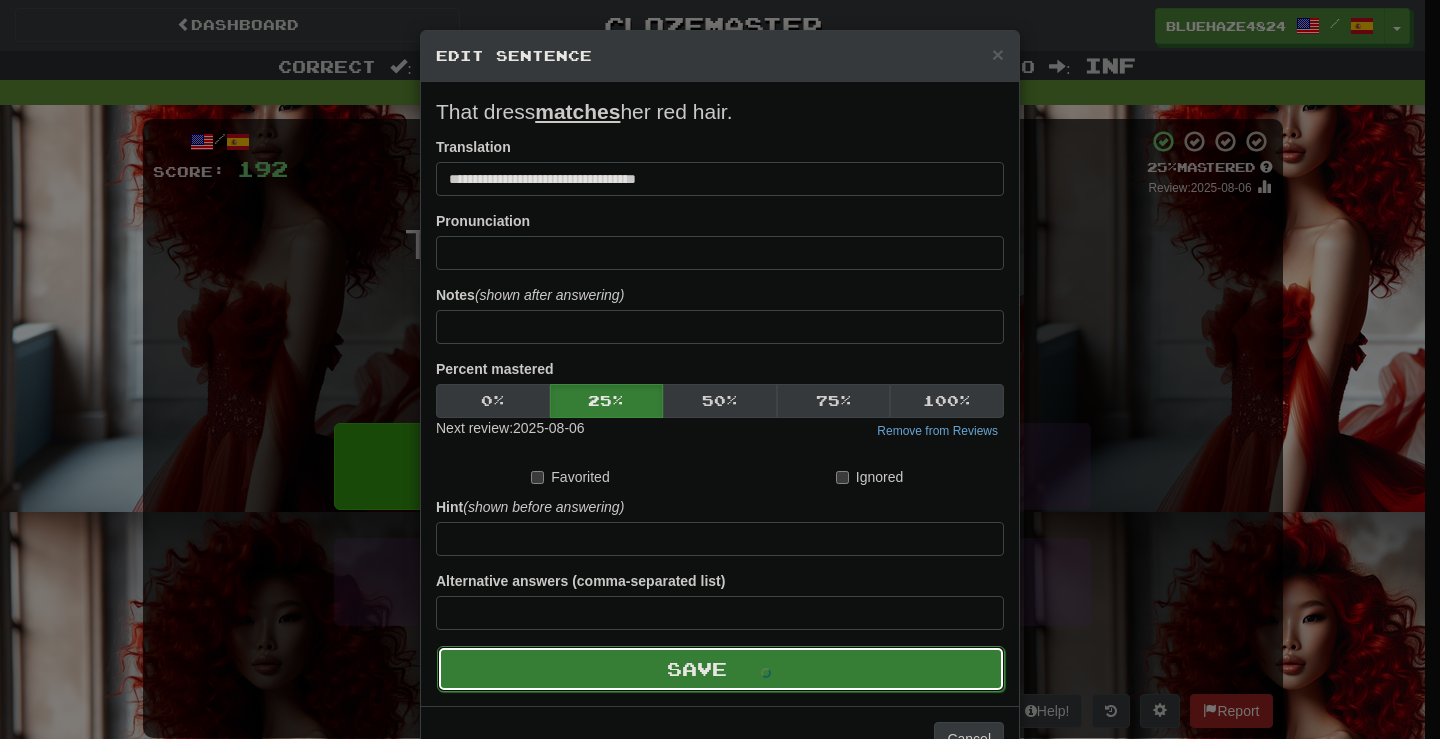 click on "Save" at bounding box center (721, 669) 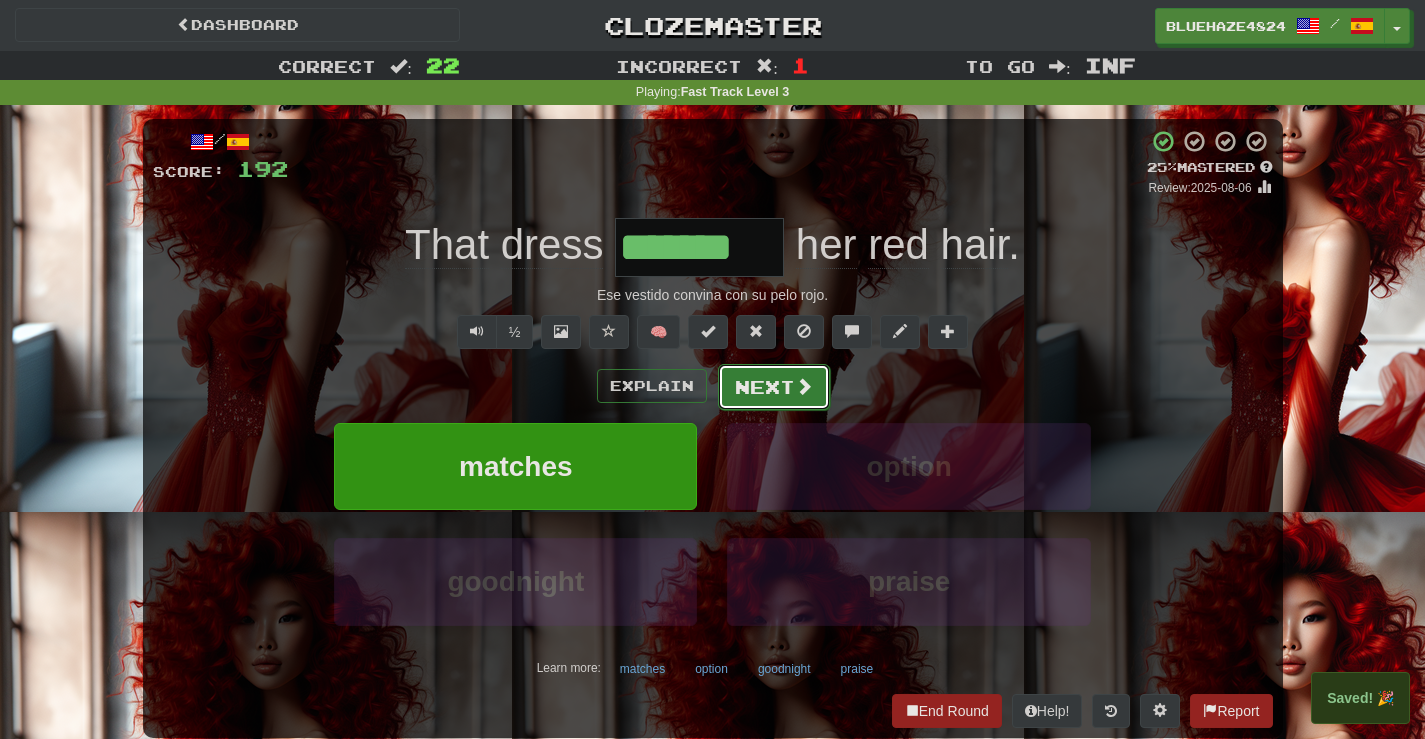 click at bounding box center [804, 386] 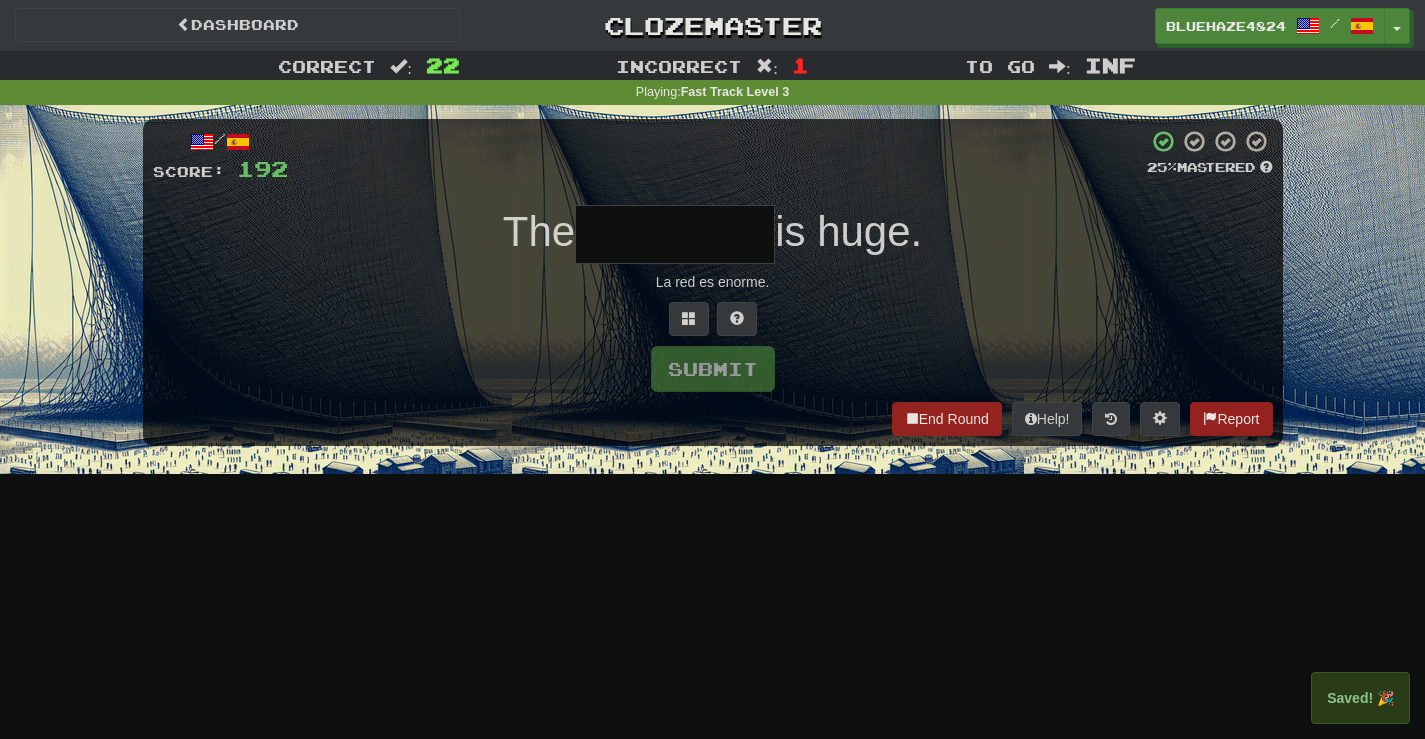 click at bounding box center (675, 234) 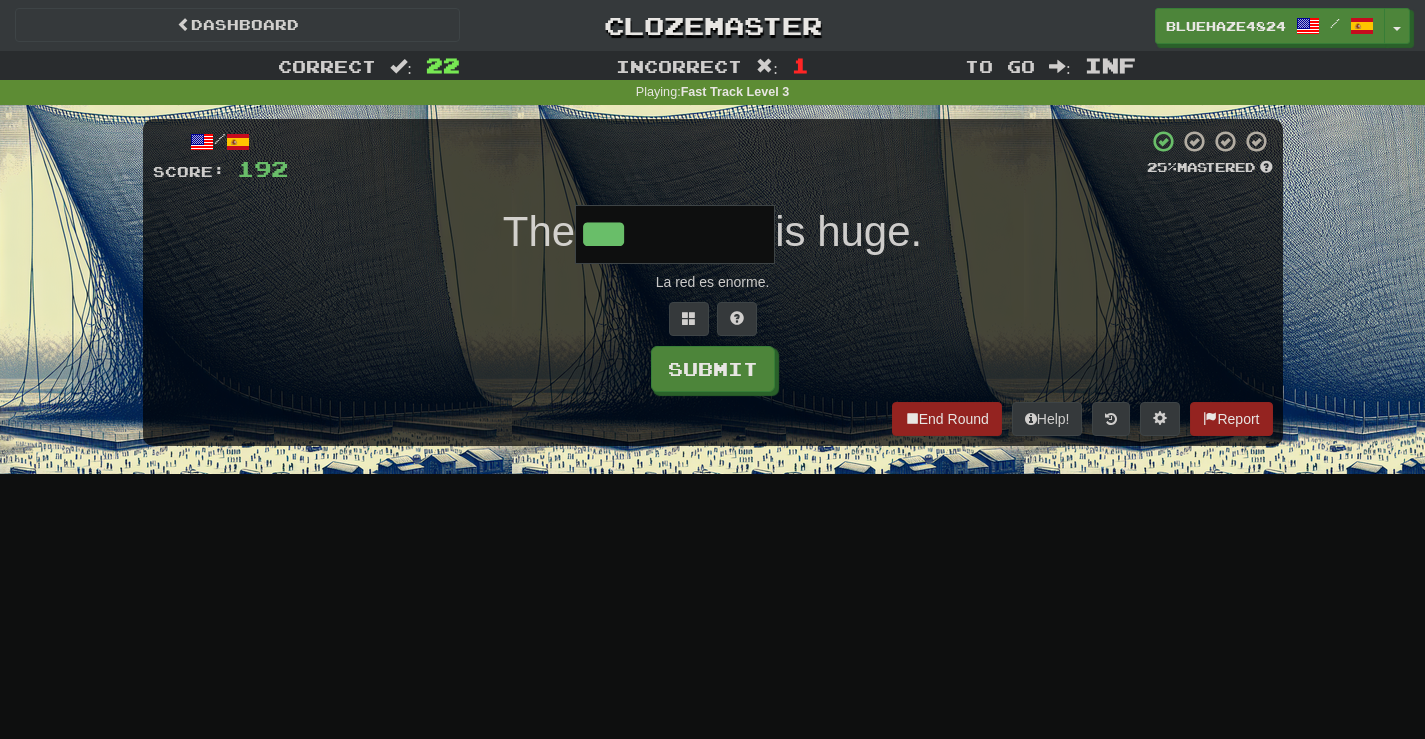 type on "***" 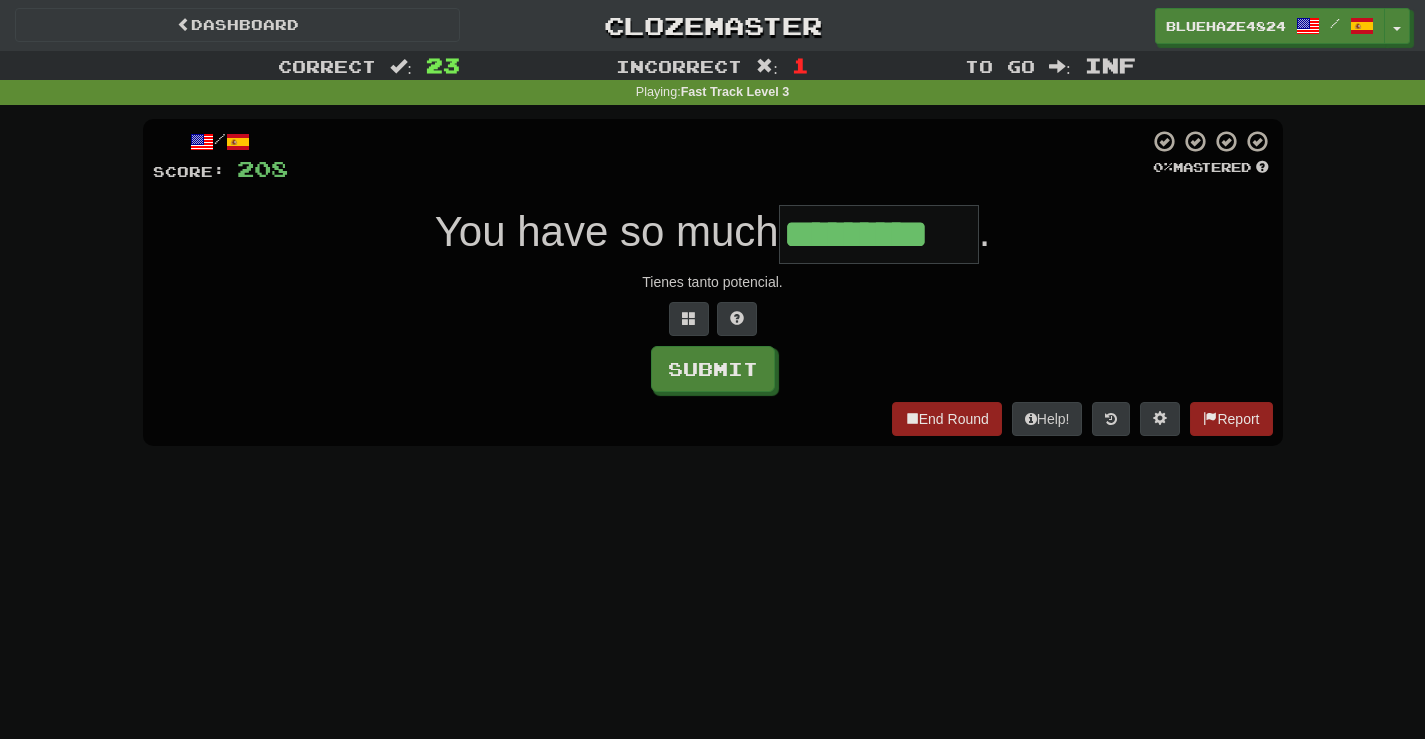 type on "*********" 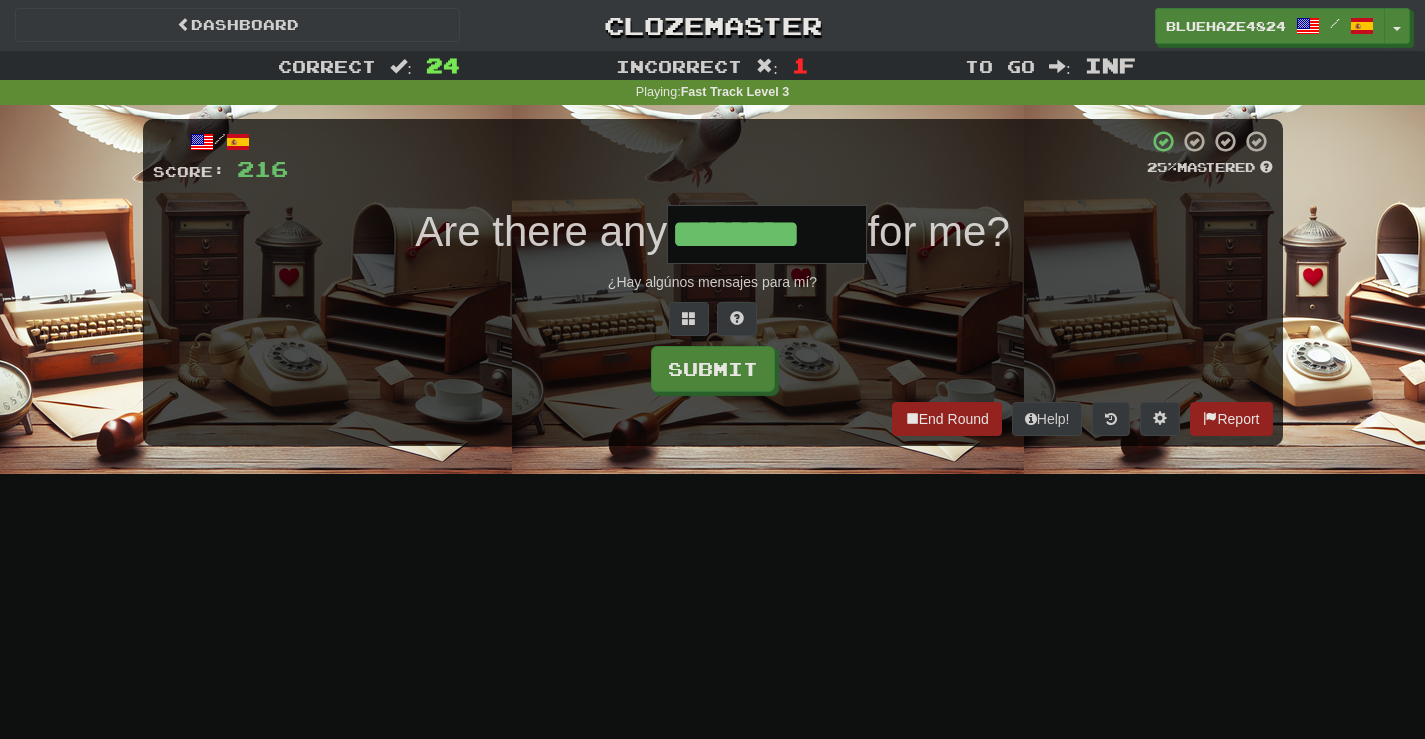 type on "********" 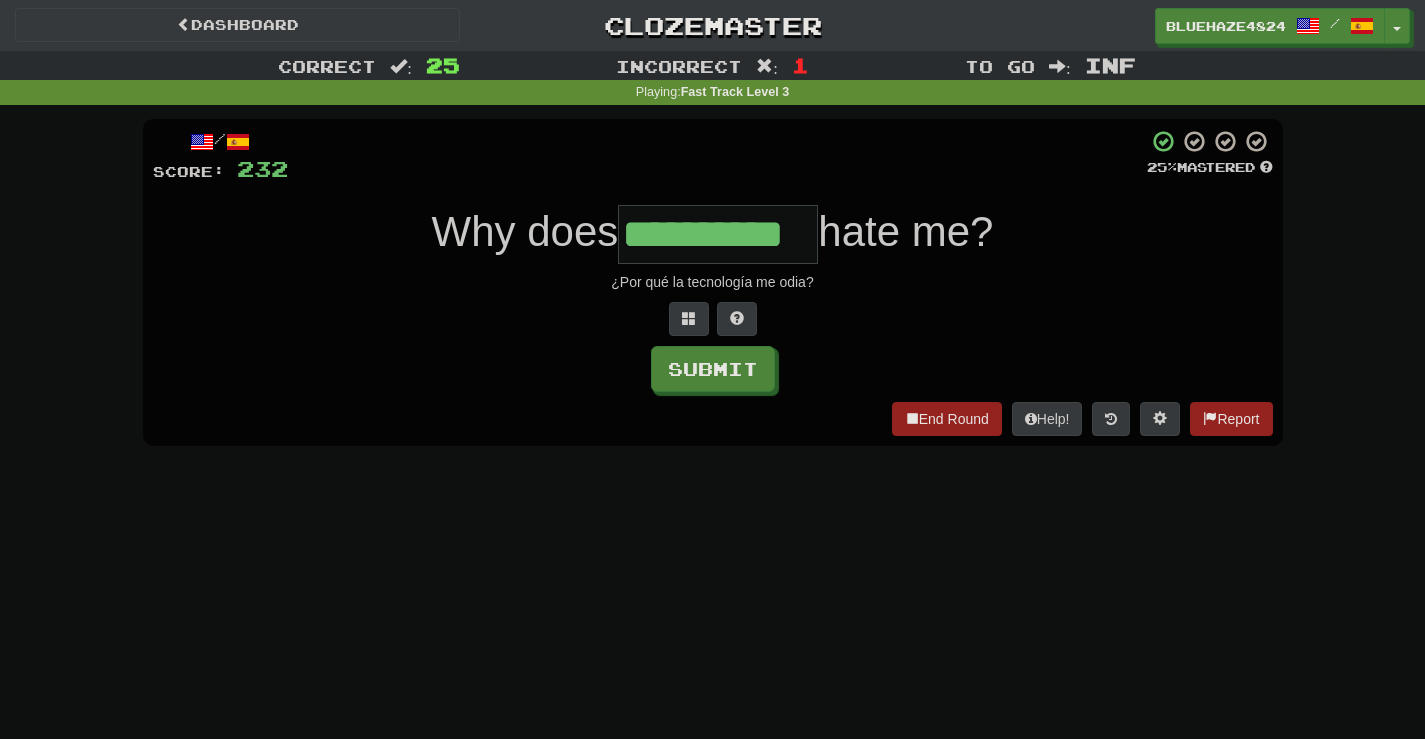 scroll, scrollTop: 0, scrollLeft: 11, axis: horizontal 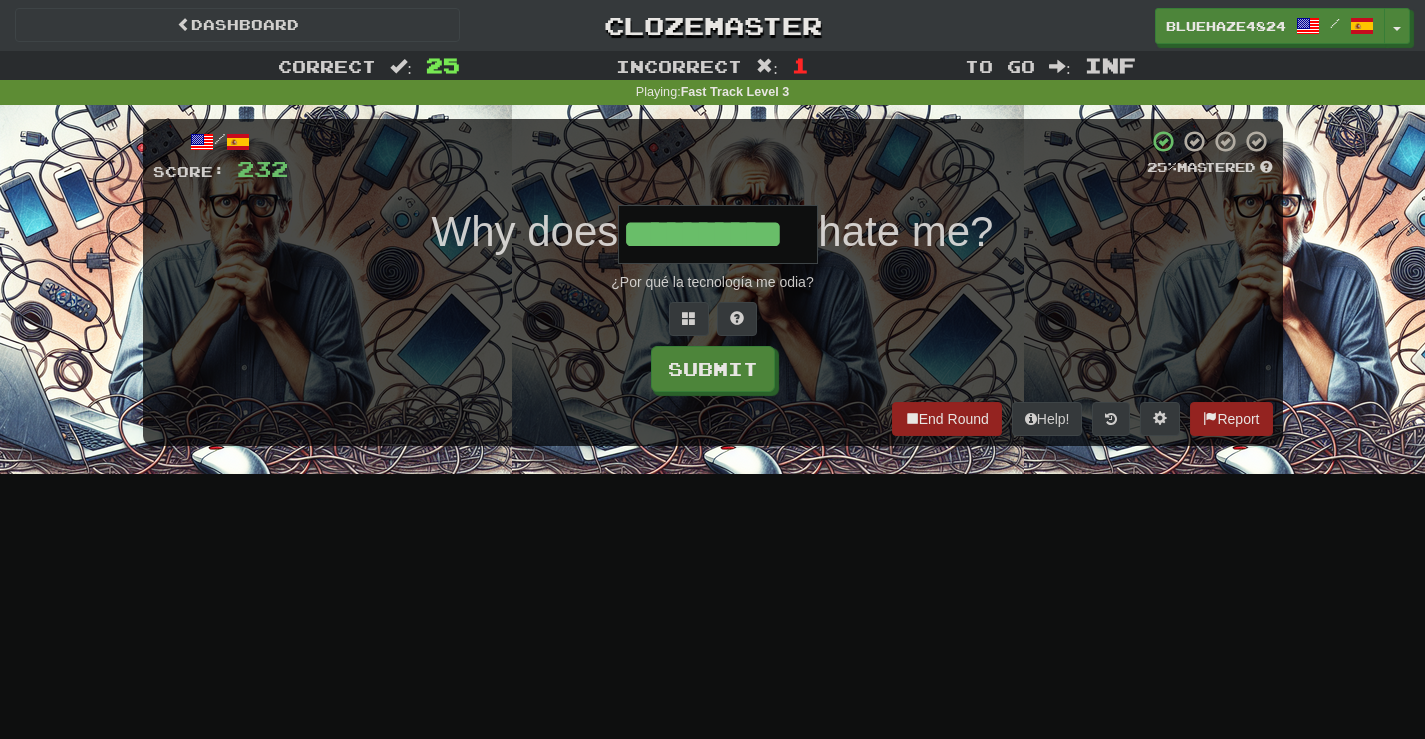 type on "**********" 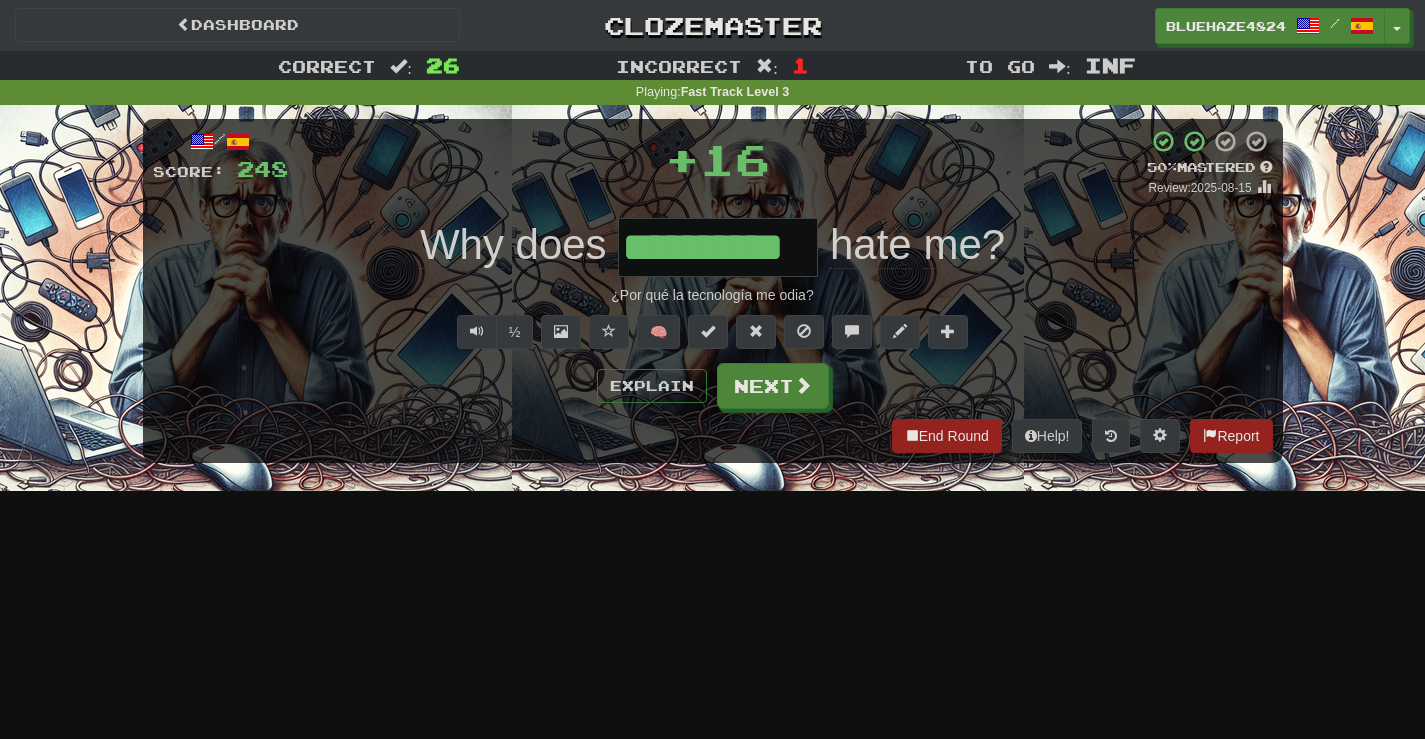 scroll, scrollTop: 0, scrollLeft: 0, axis: both 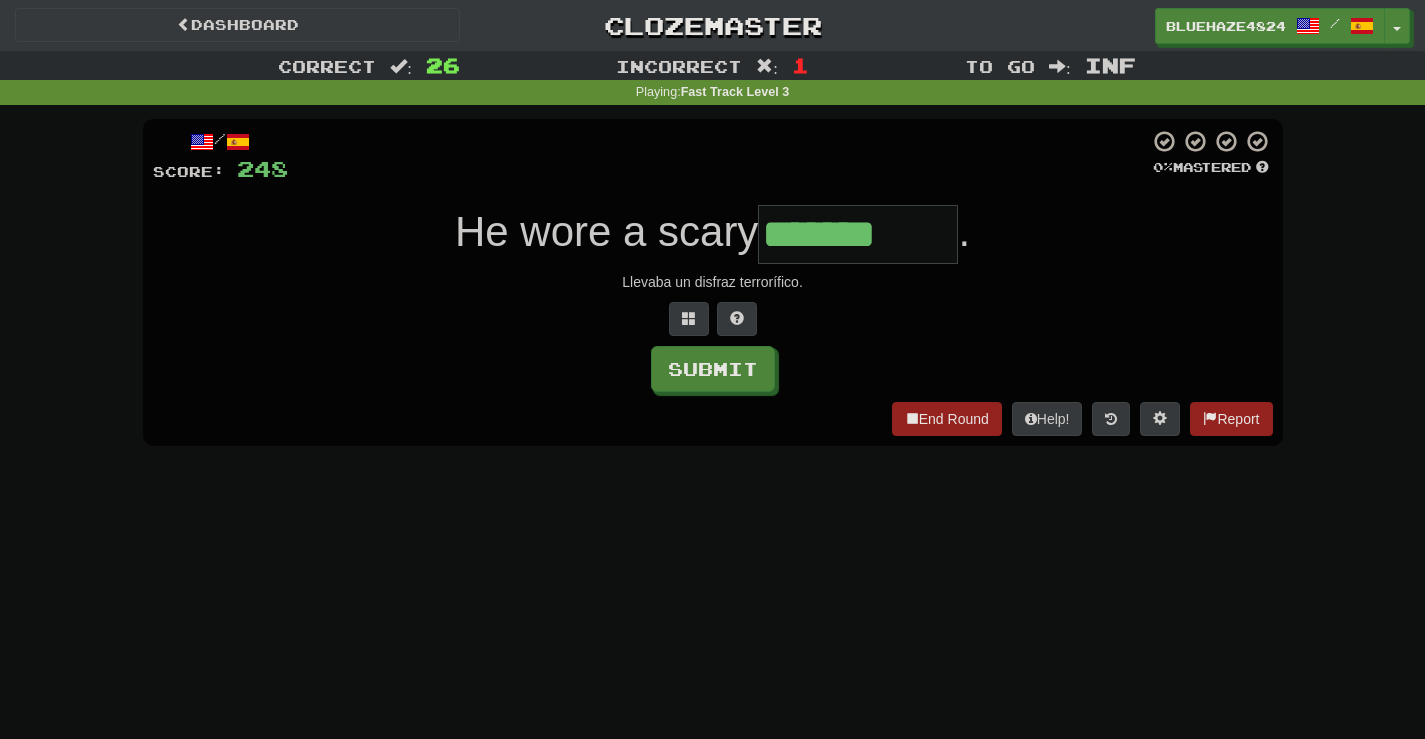 type on "*******" 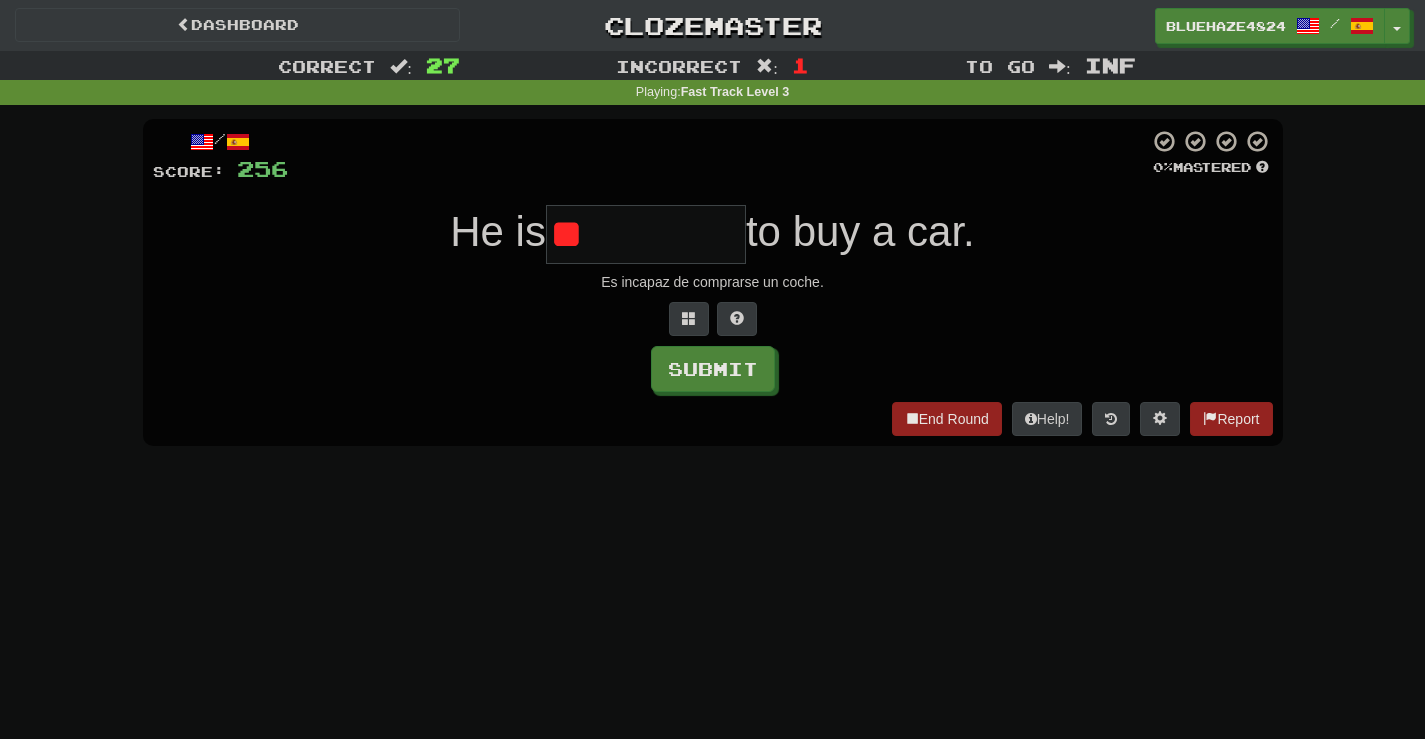 type on "*" 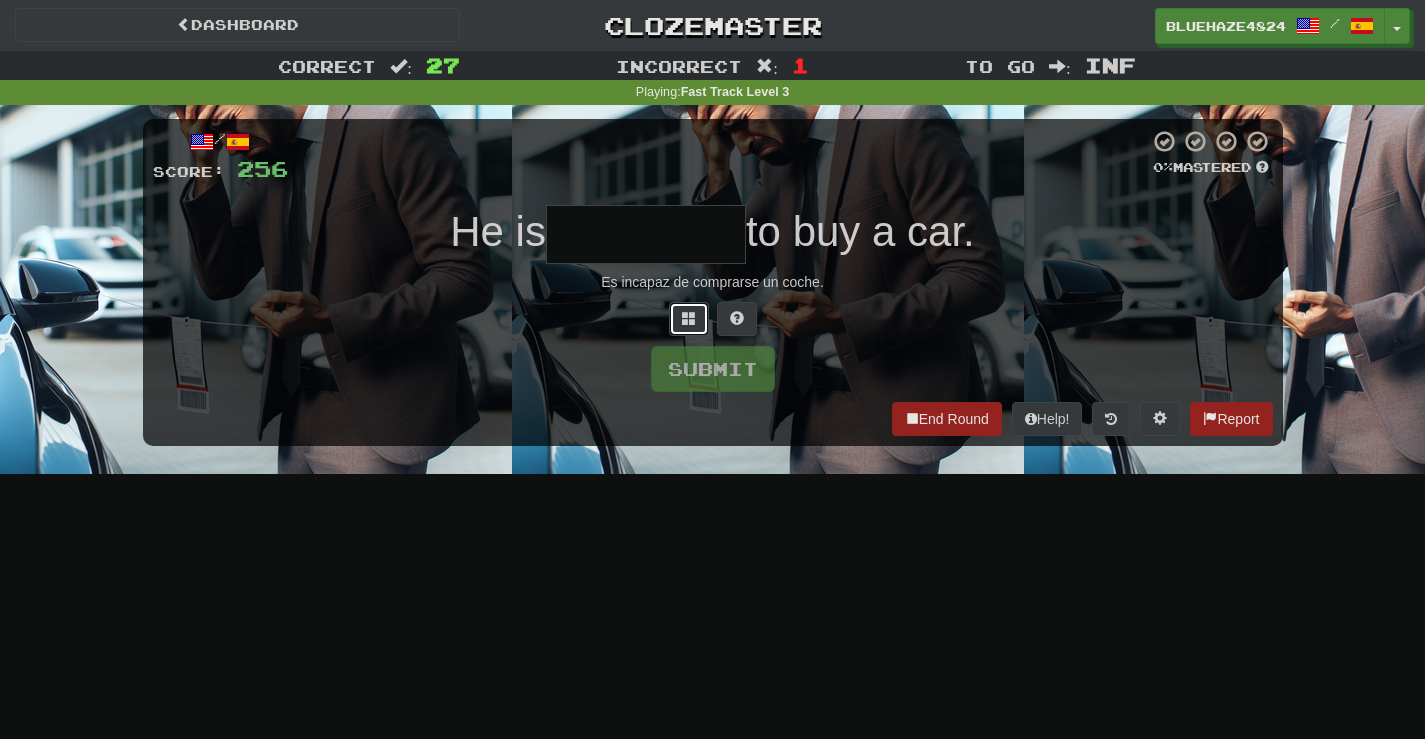 click at bounding box center (689, 318) 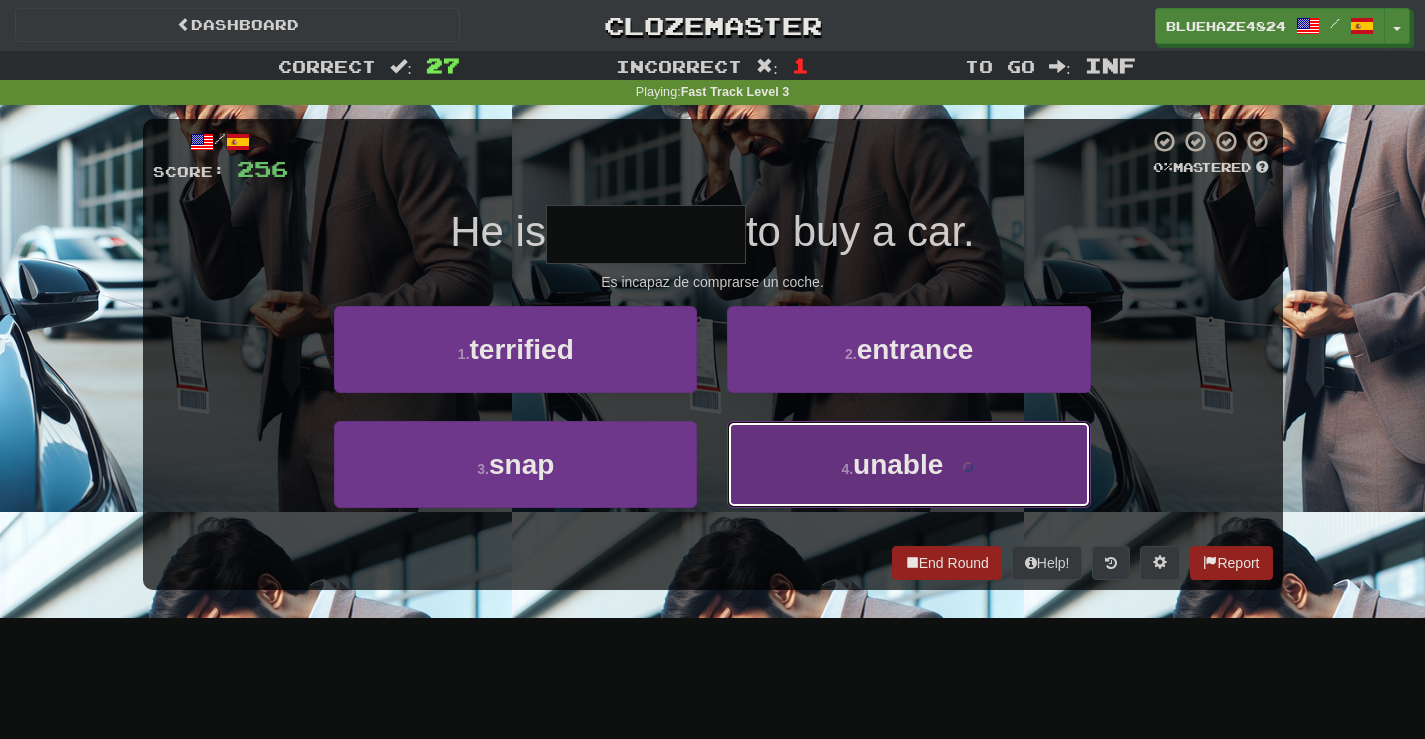 click on "unable" at bounding box center (898, 464) 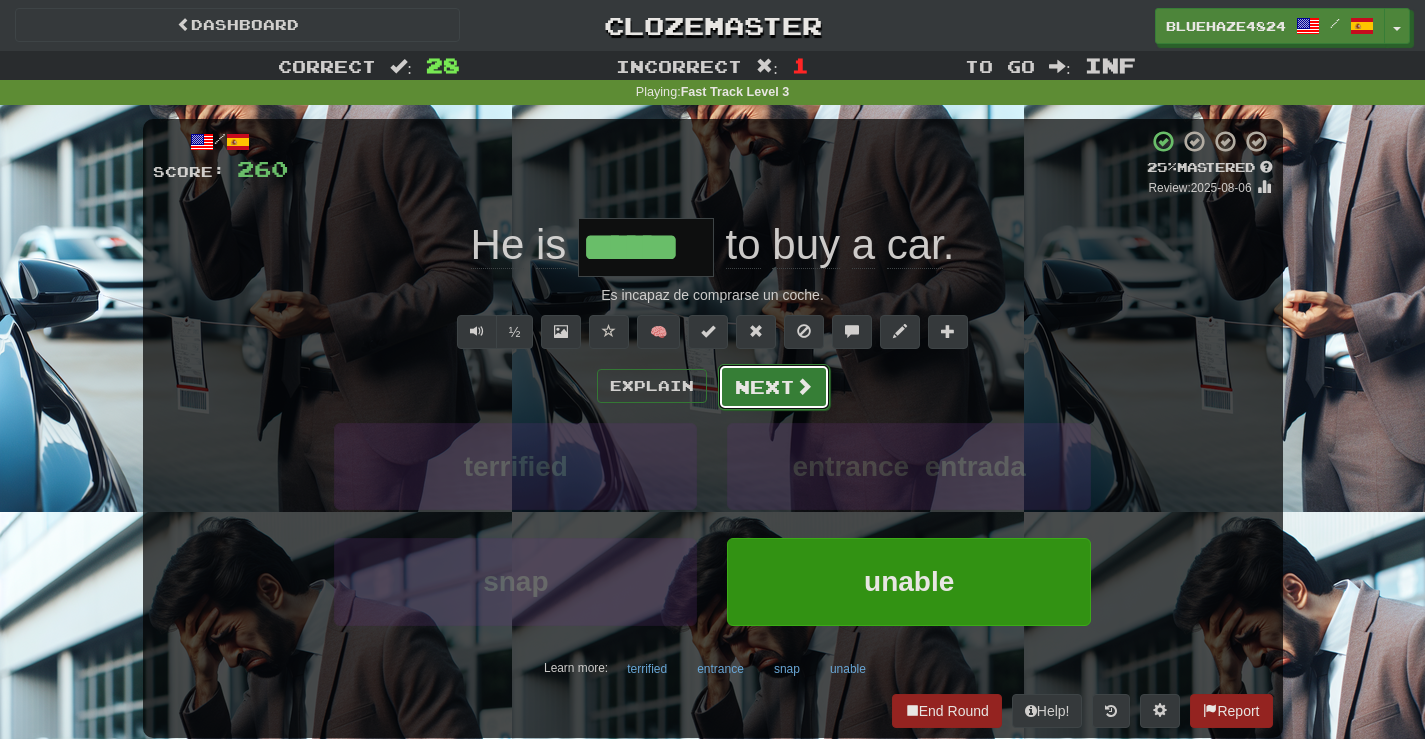 click on "Next" at bounding box center (774, 387) 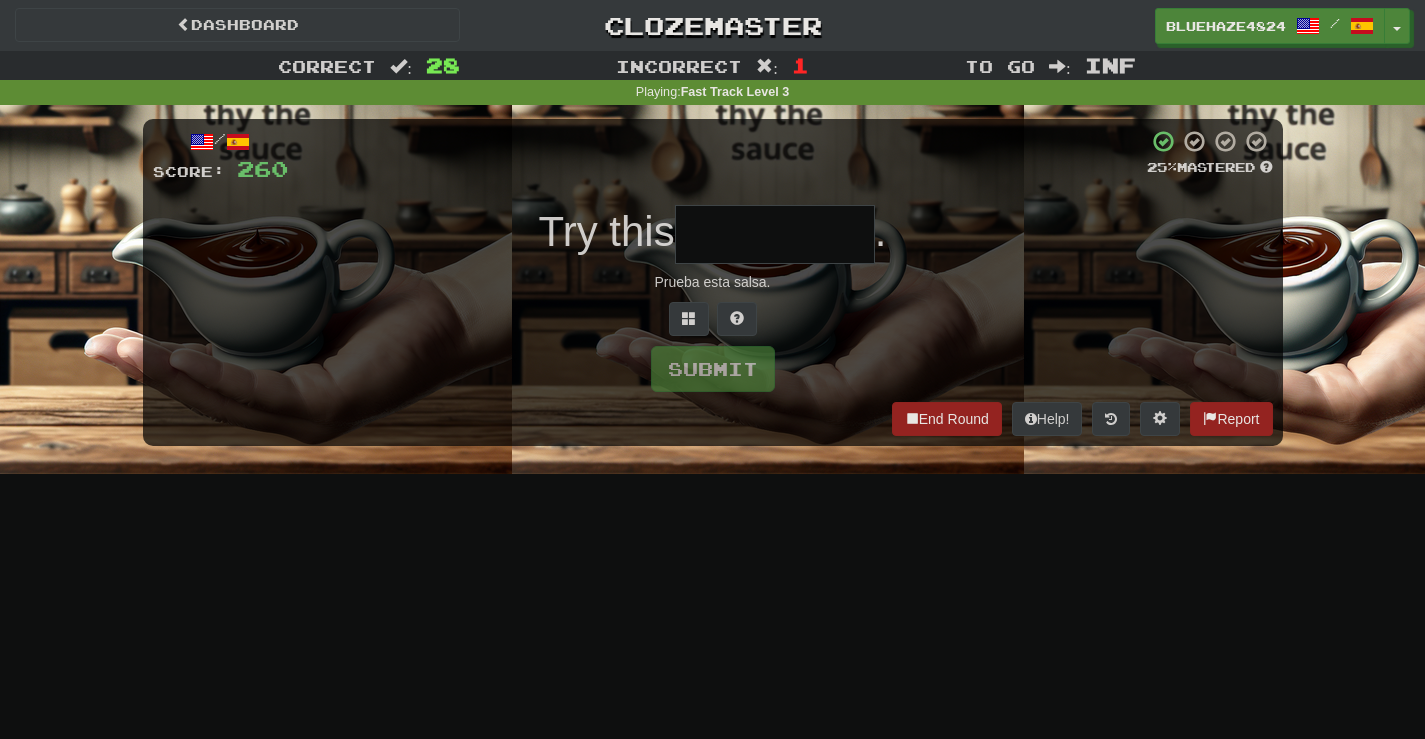 click at bounding box center (775, 234) 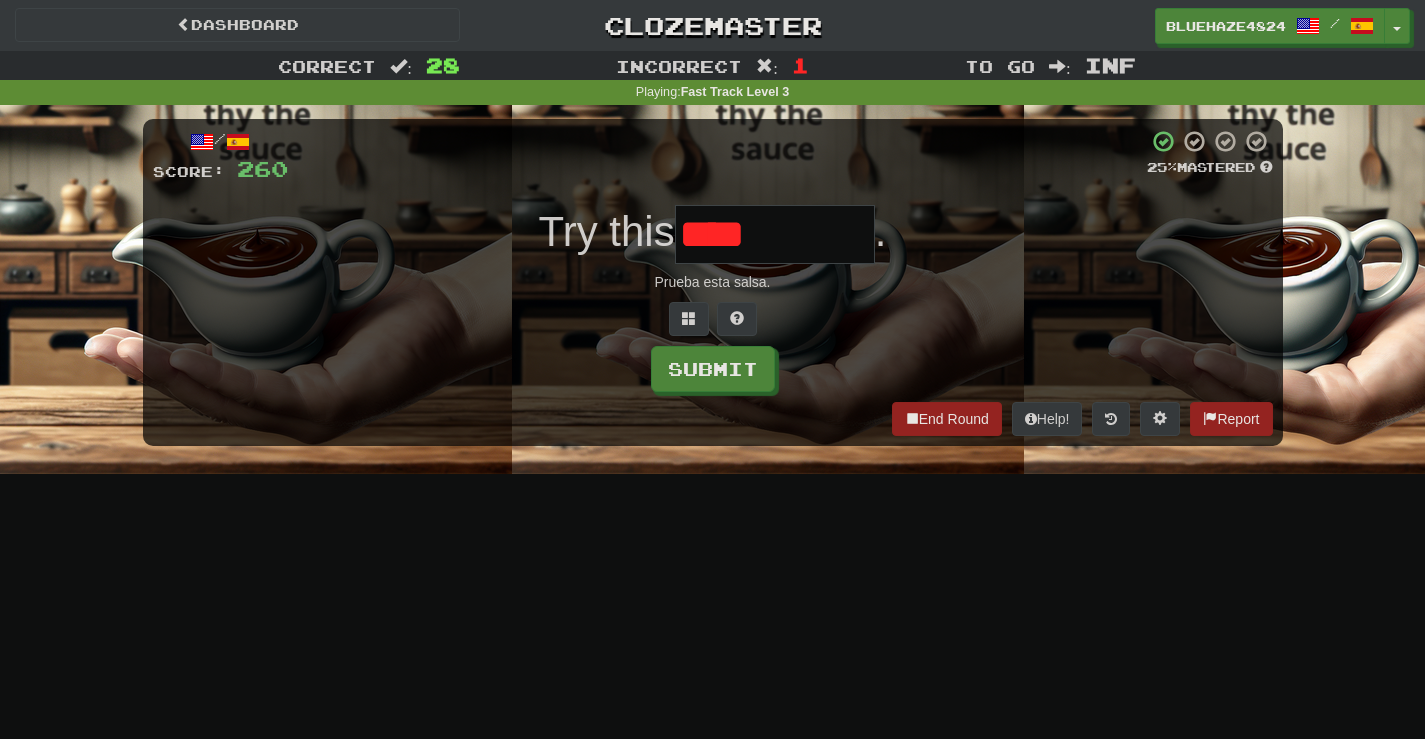 click on "****" at bounding box center [775, 234] 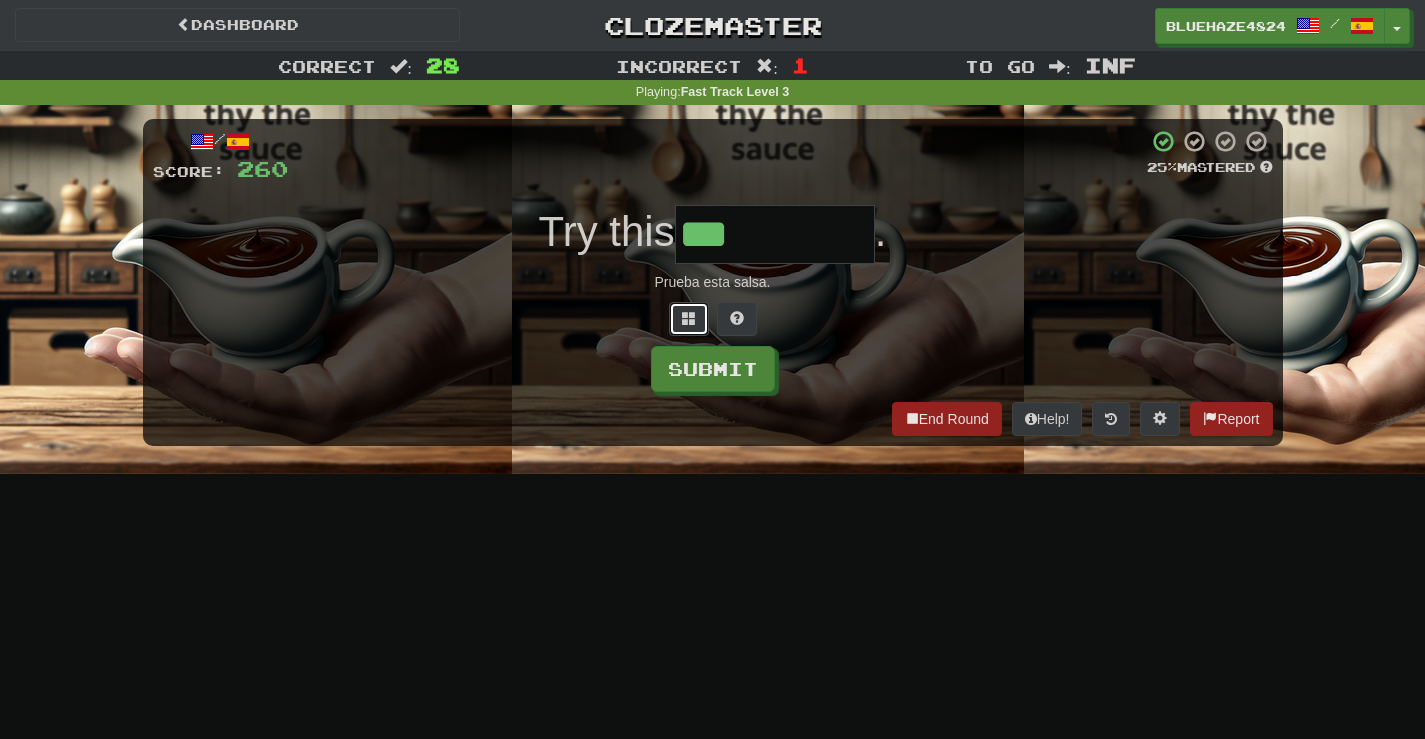 click at bounding box center [689, 318] 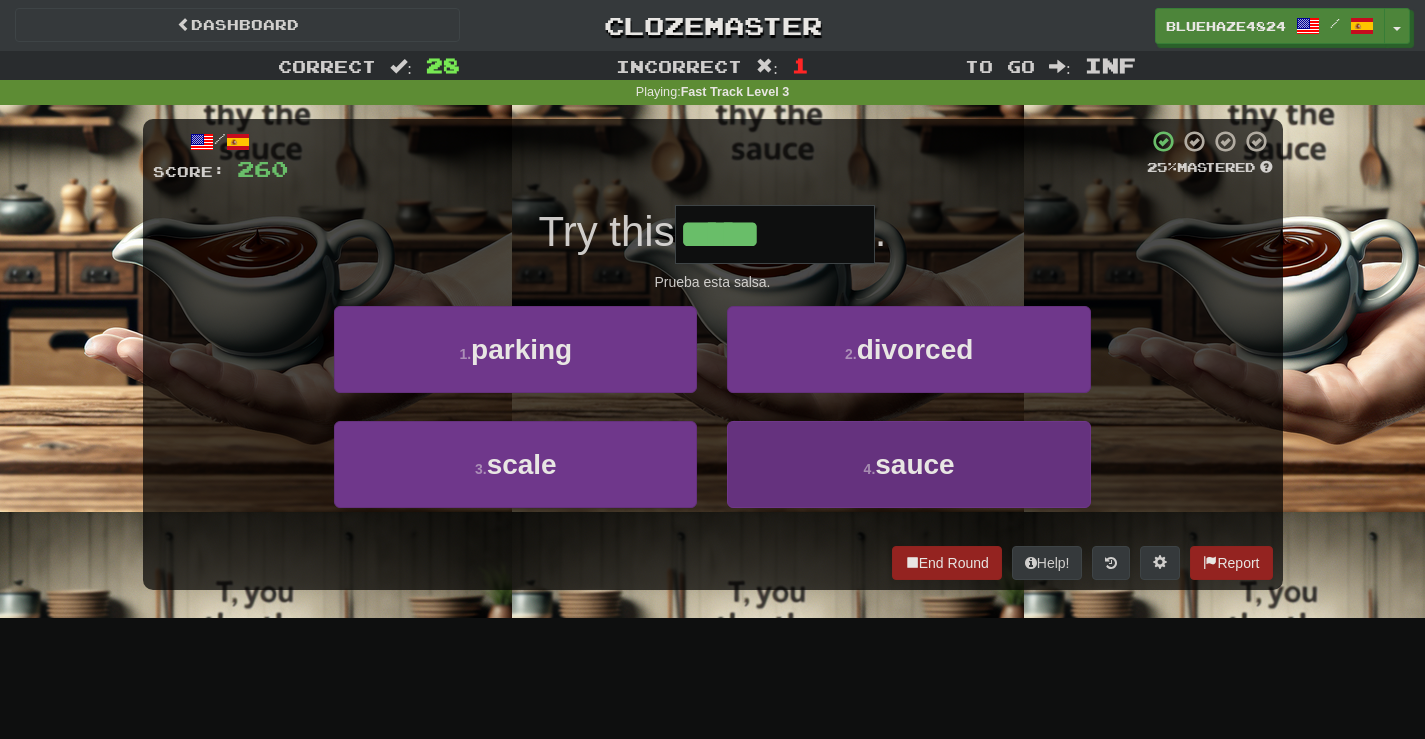 type on "*****" 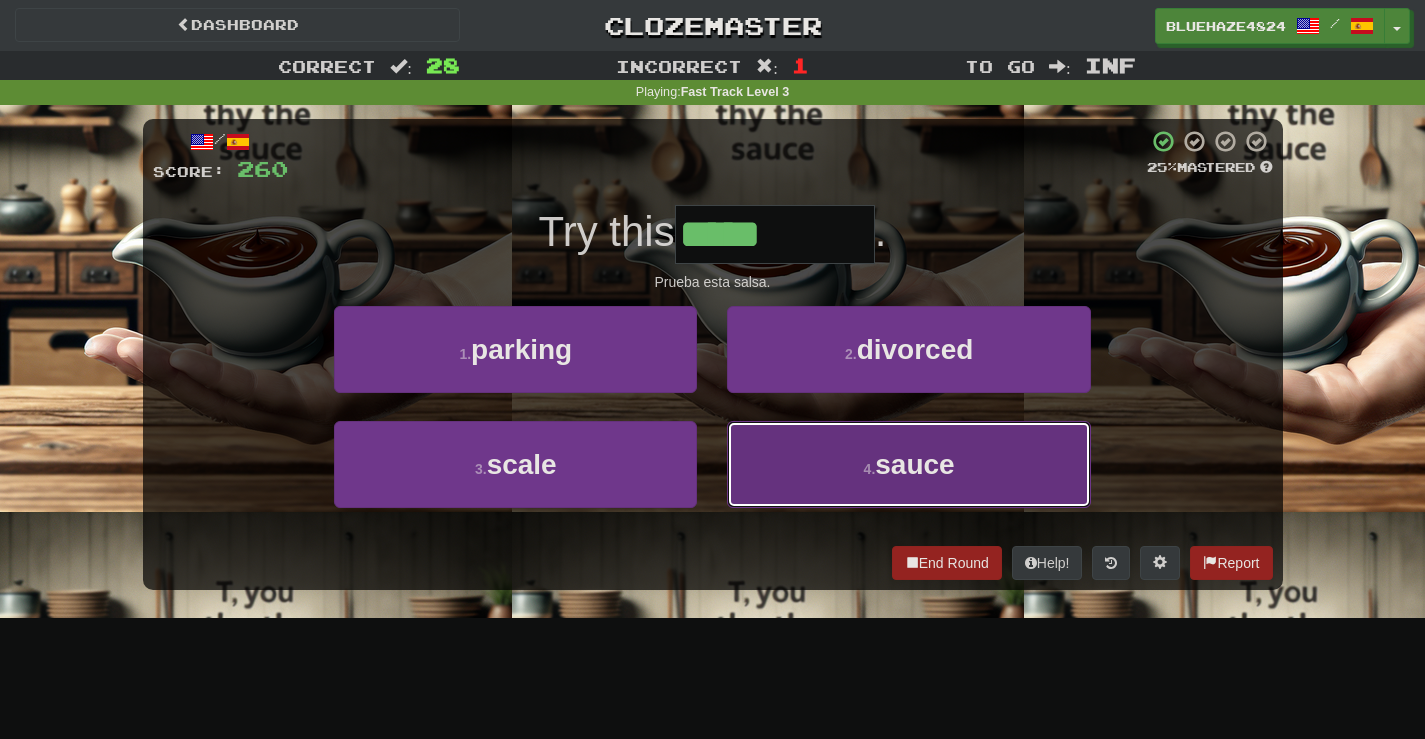 click on "sauce" at bounding box center (914, 464) 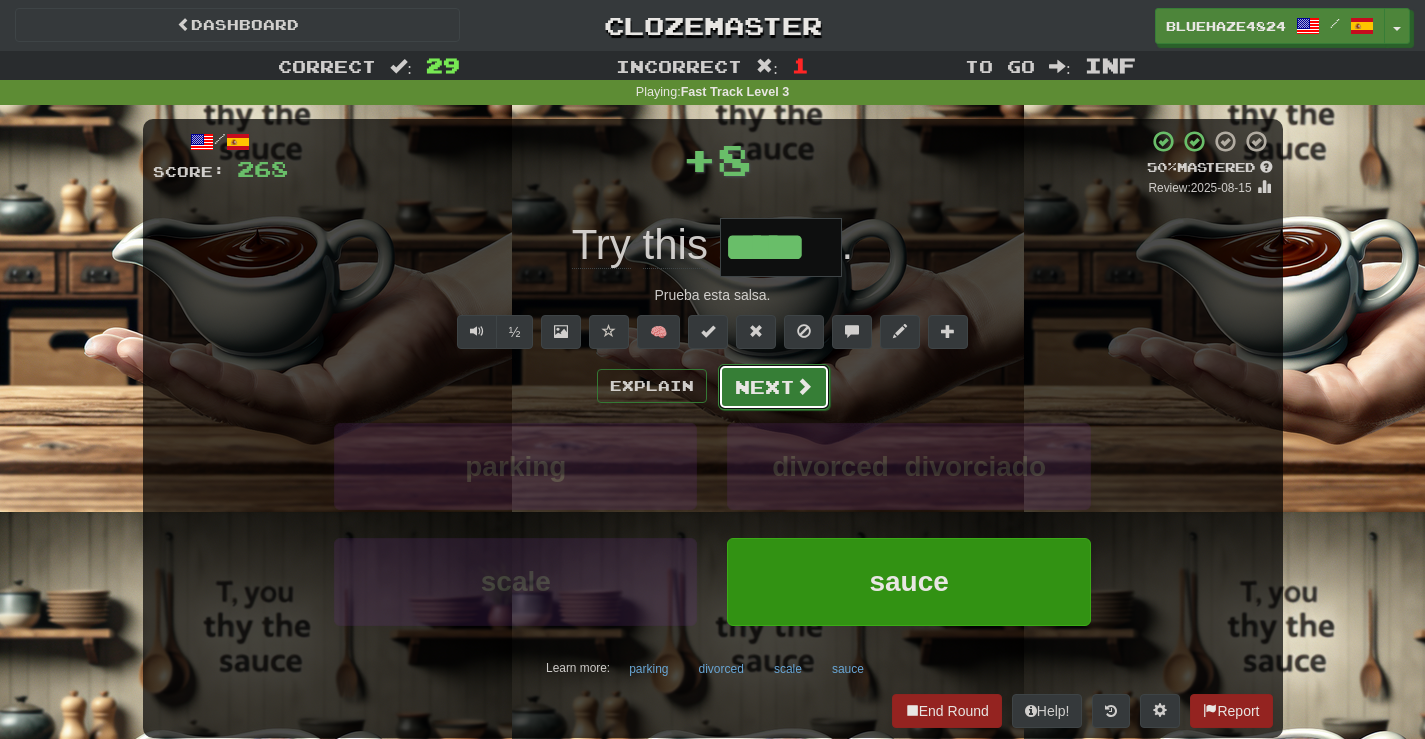 click on "Next" at bounding box center (774, 387) 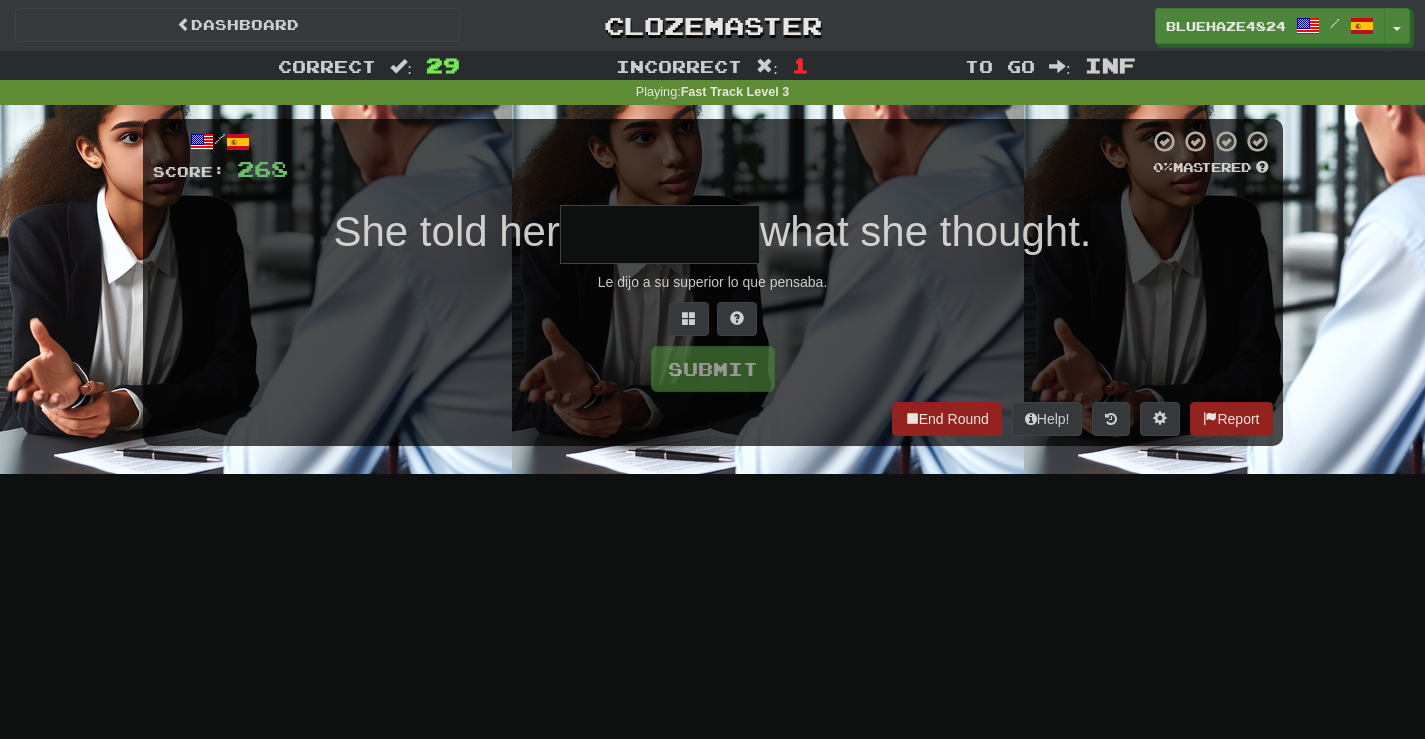 click at bounding box center (660, 234) 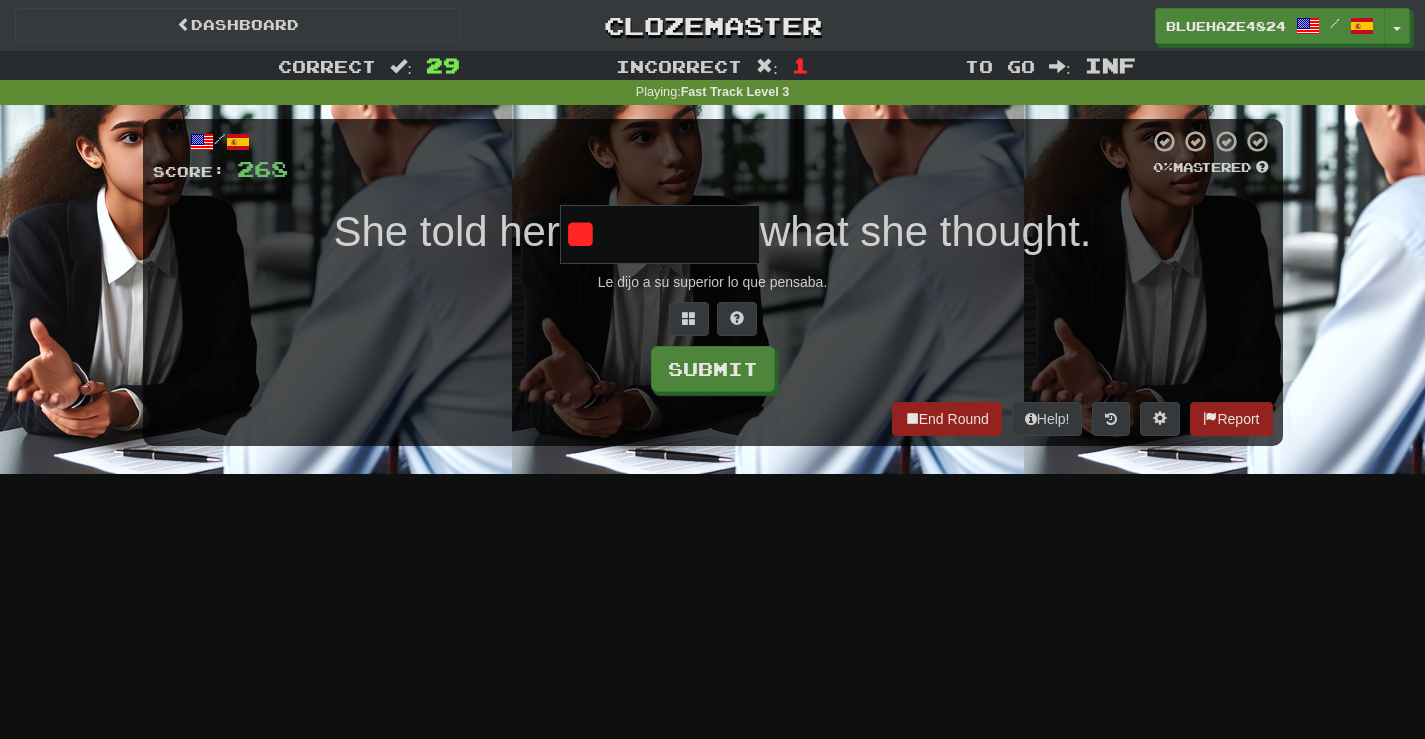 type on "*" 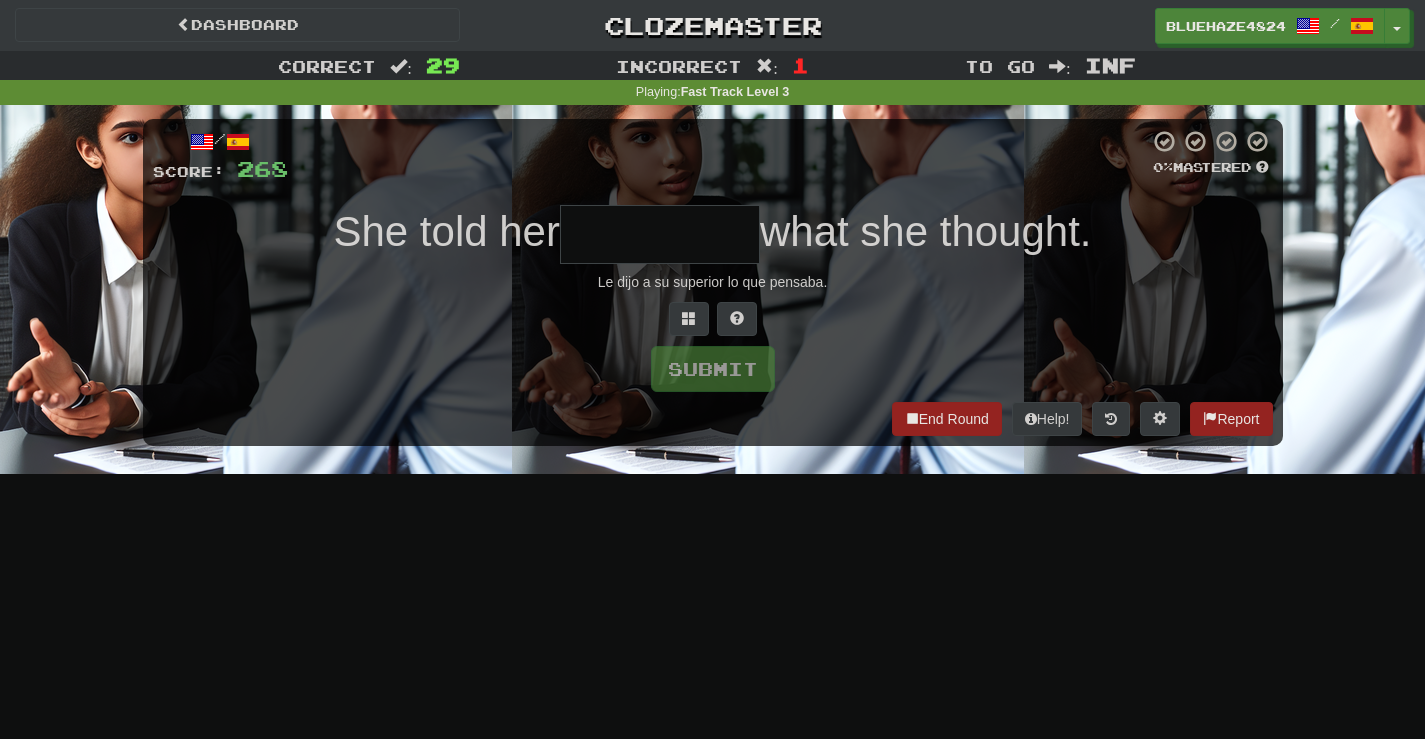 type on "*" 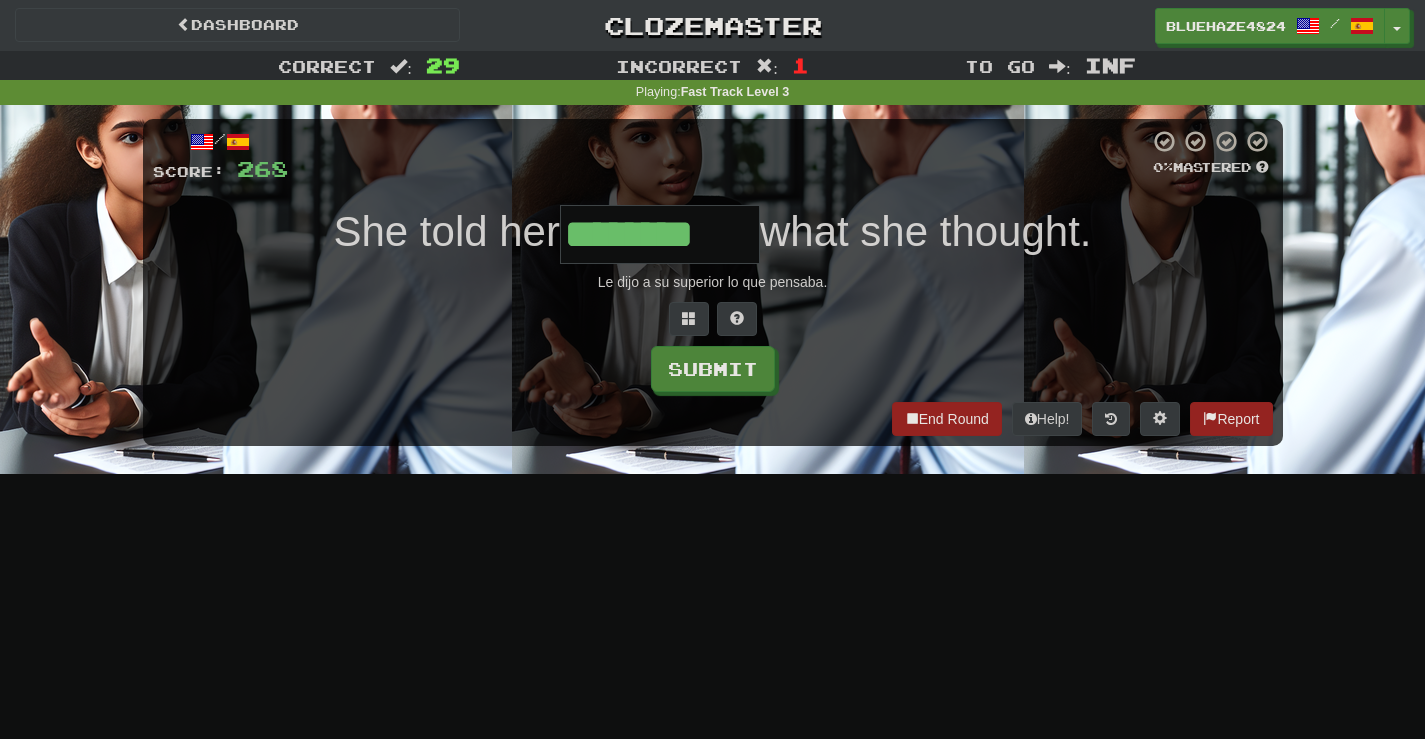 type on "********" 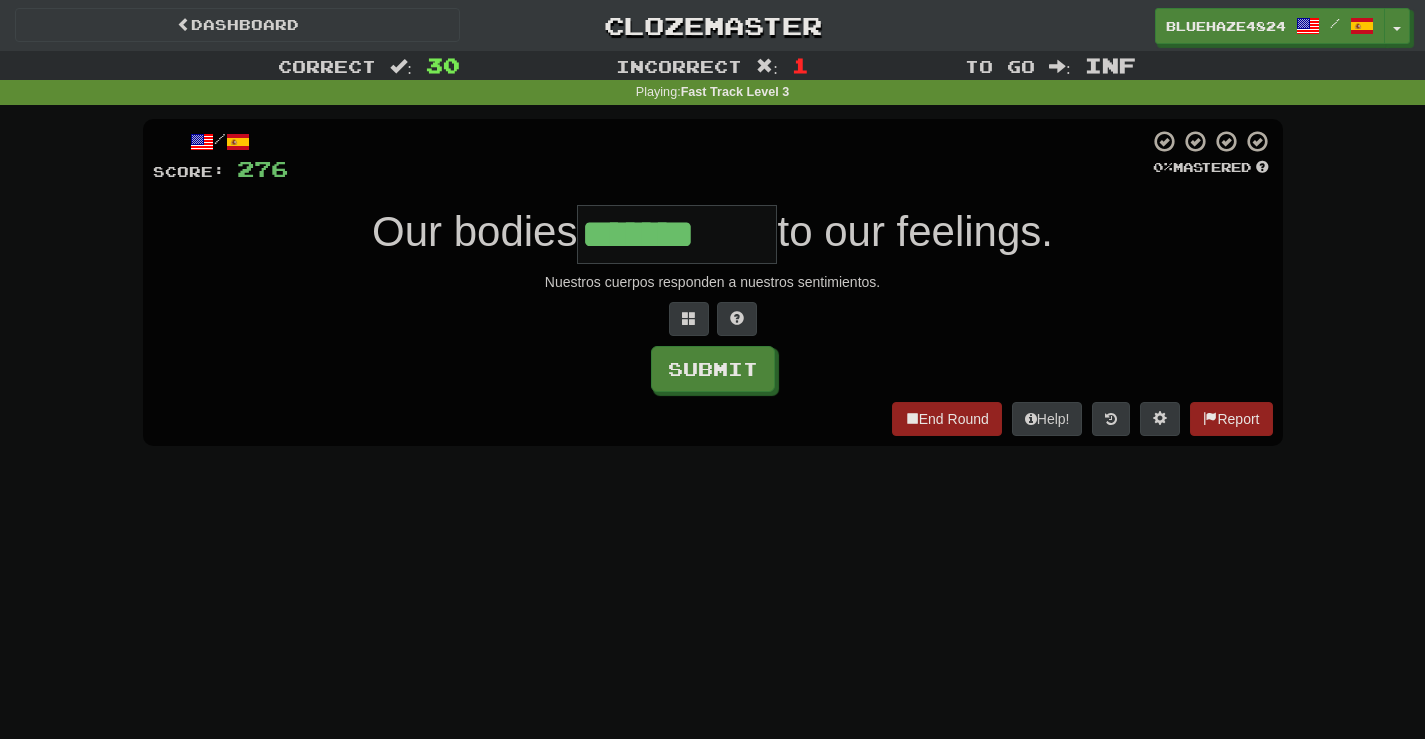 type on "*******" 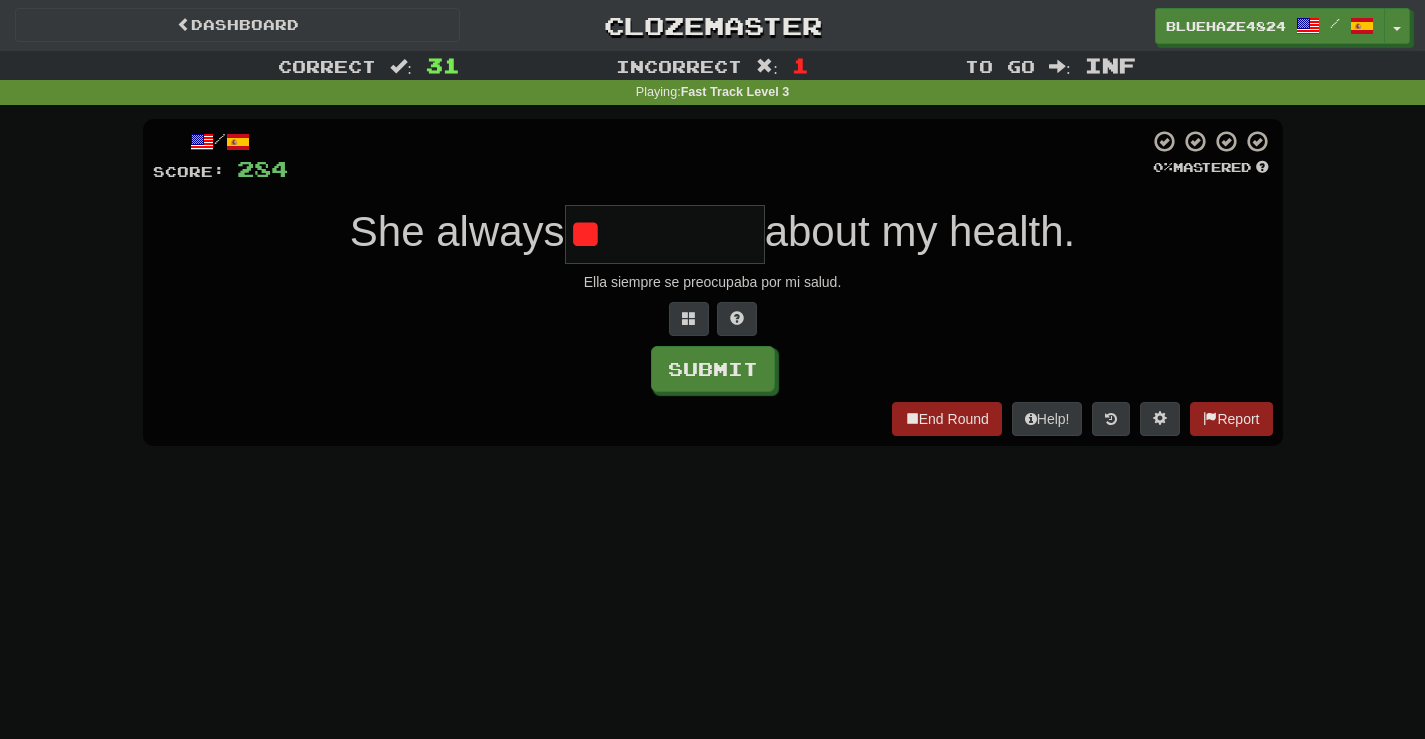 type on "*" 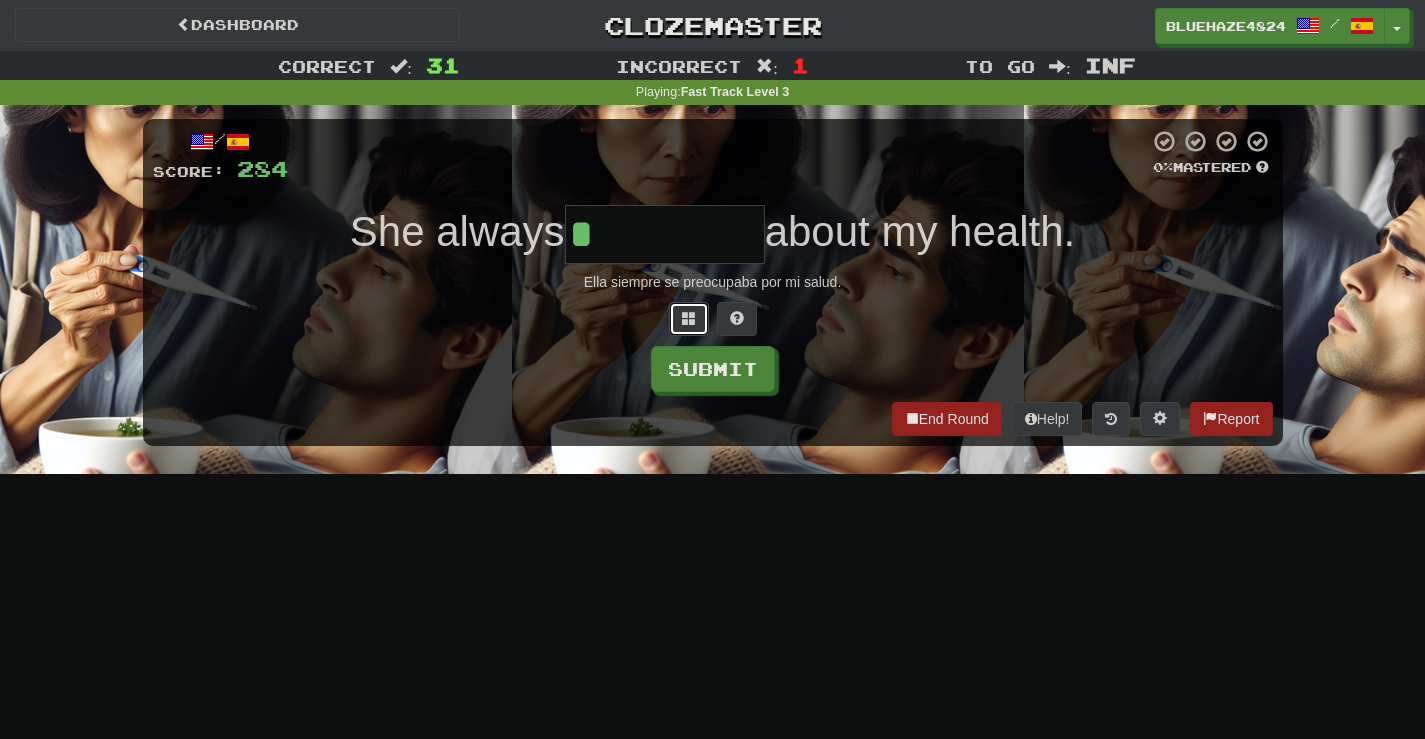 click at bounding box center (689, 318) 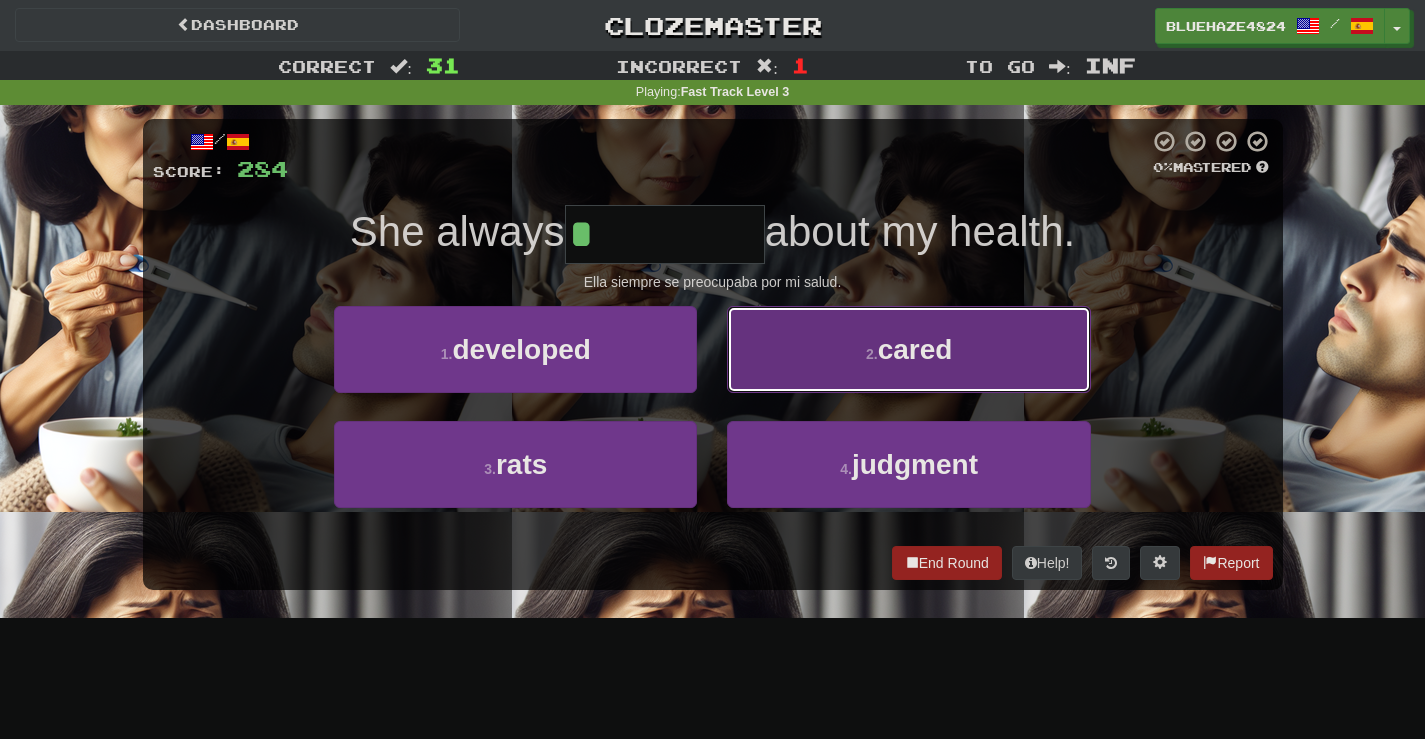 click on "2 .  cared" at bounding box center (908, 349) 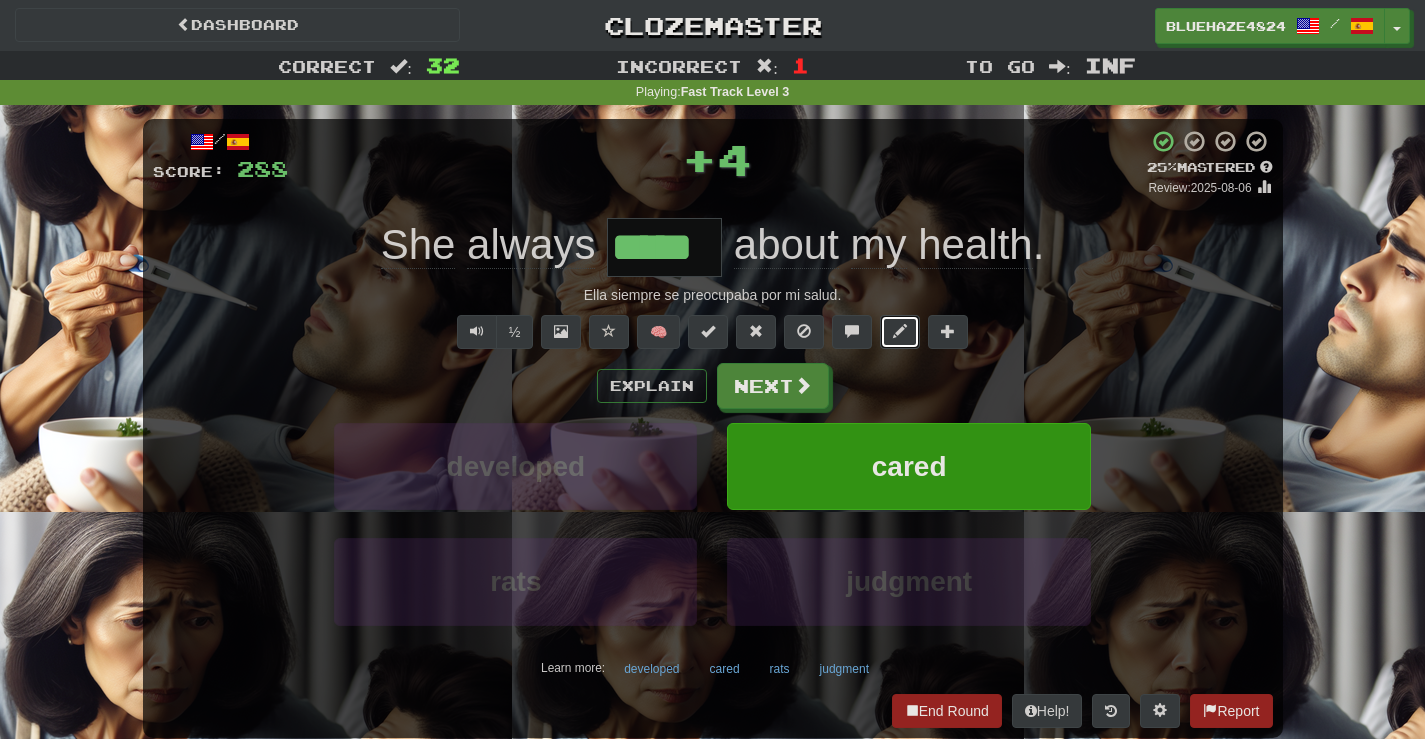 click at bounding box center (900, 331) 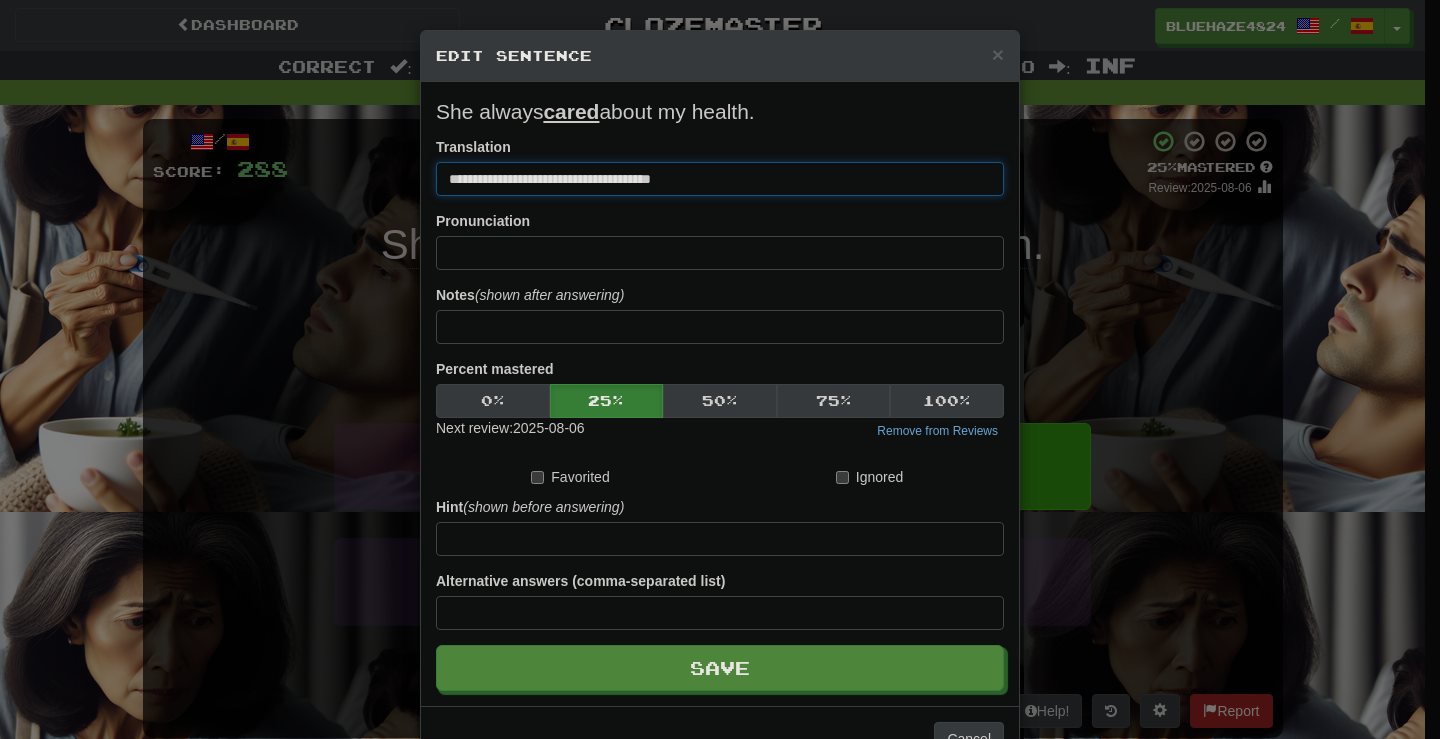 drag, startPoint x: 612, startPoint y: 179, endPoint x: 524, endPoint y: 181, distance: 88.02273 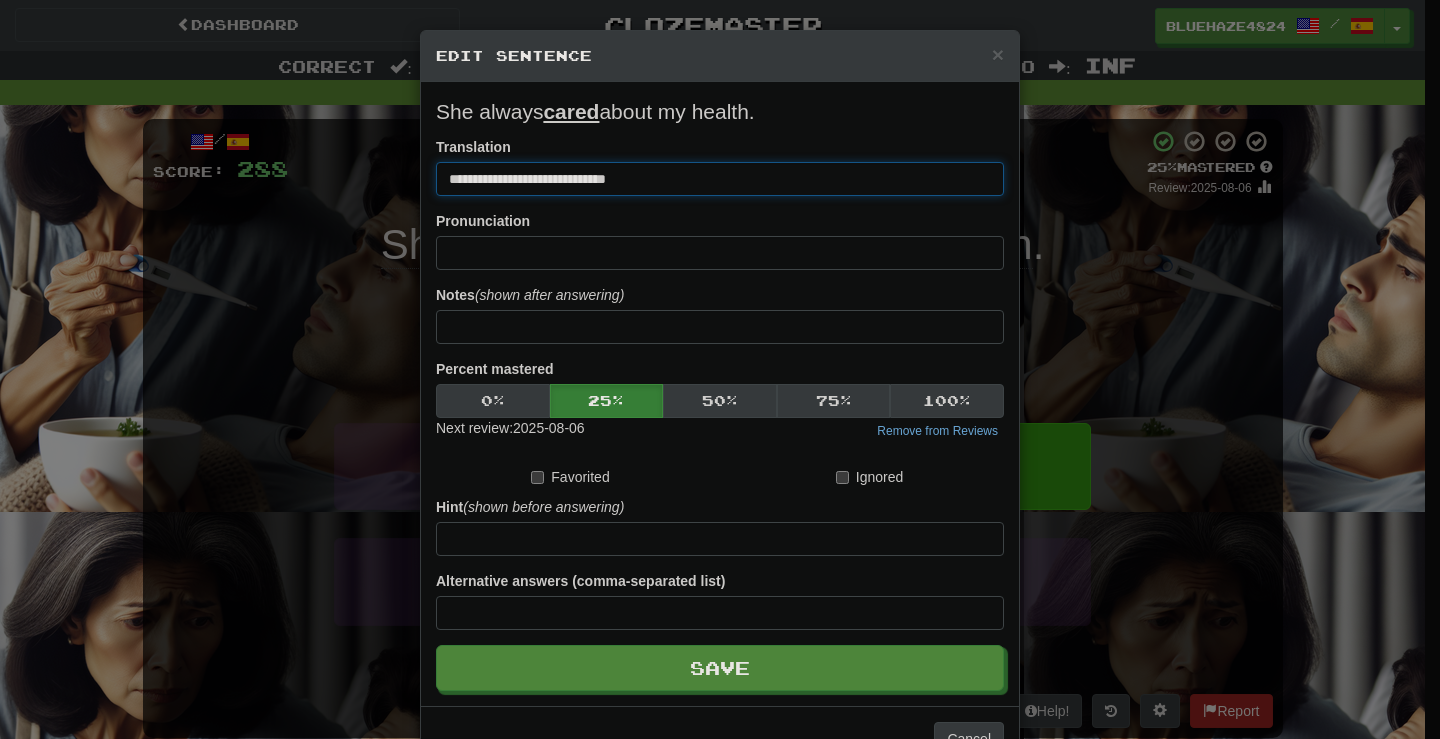 drag, startPoint x: 581, startPoint y: 178, endPoint x: 559, endPoint y: 182, distance: 22.36068 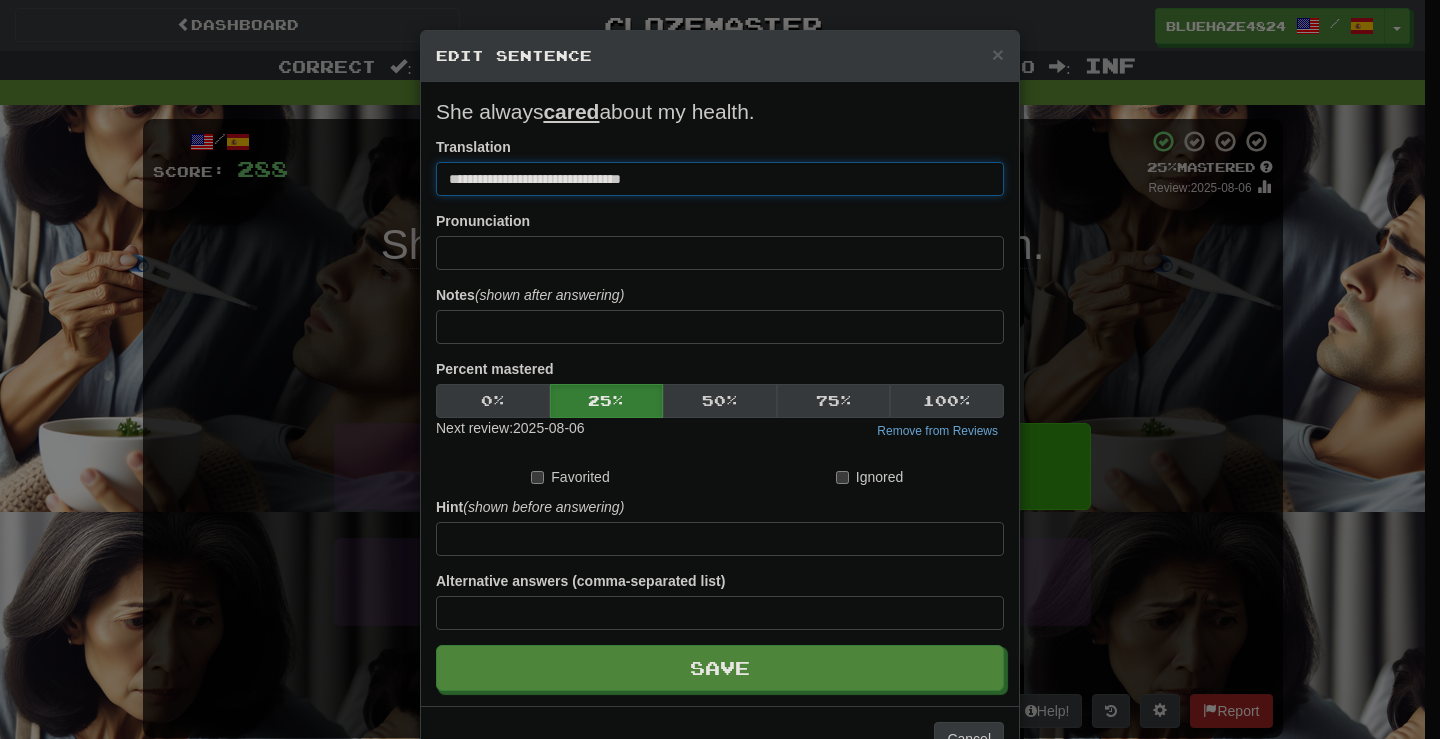 drag, startPoint x: 595, startPoint y: 177, endPoint x: 577, endPoint y: 179, distance: 18.110771 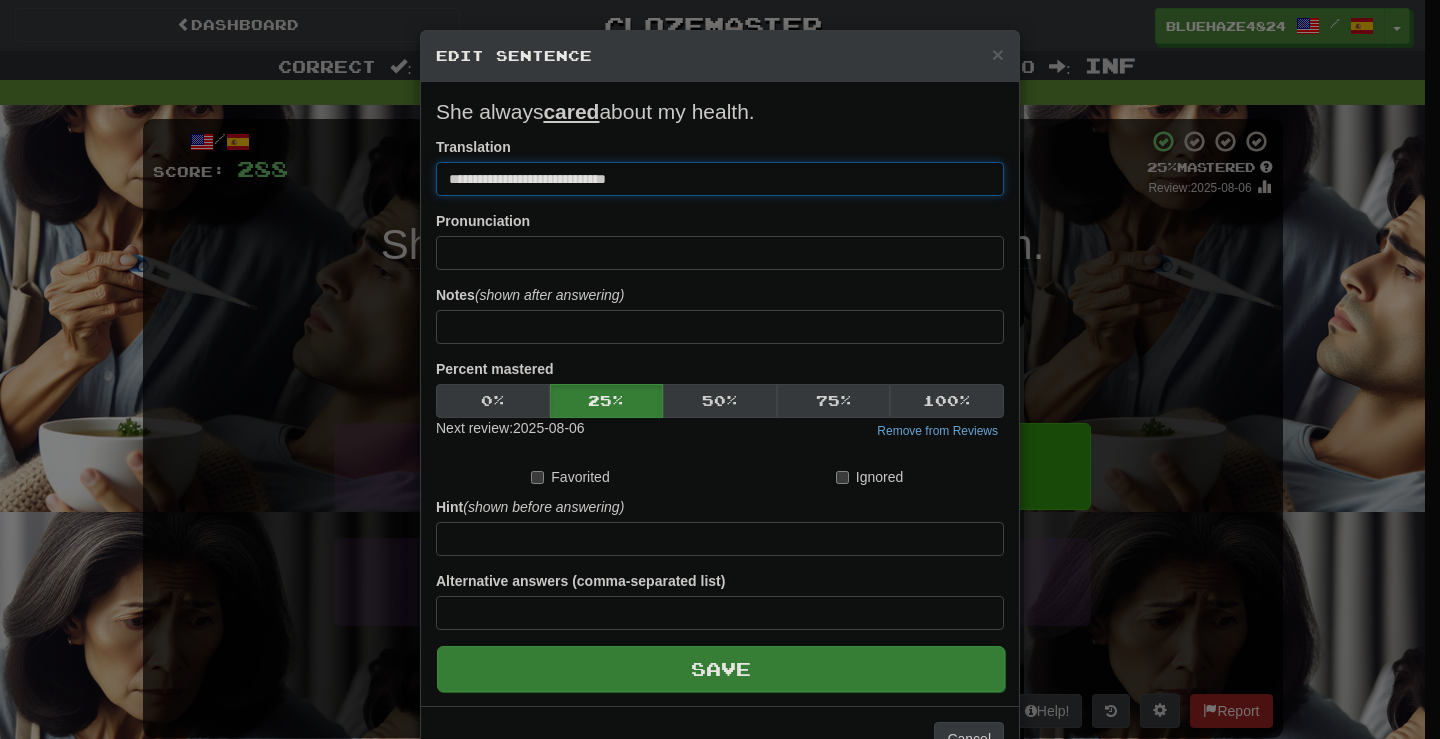 type on "**********" 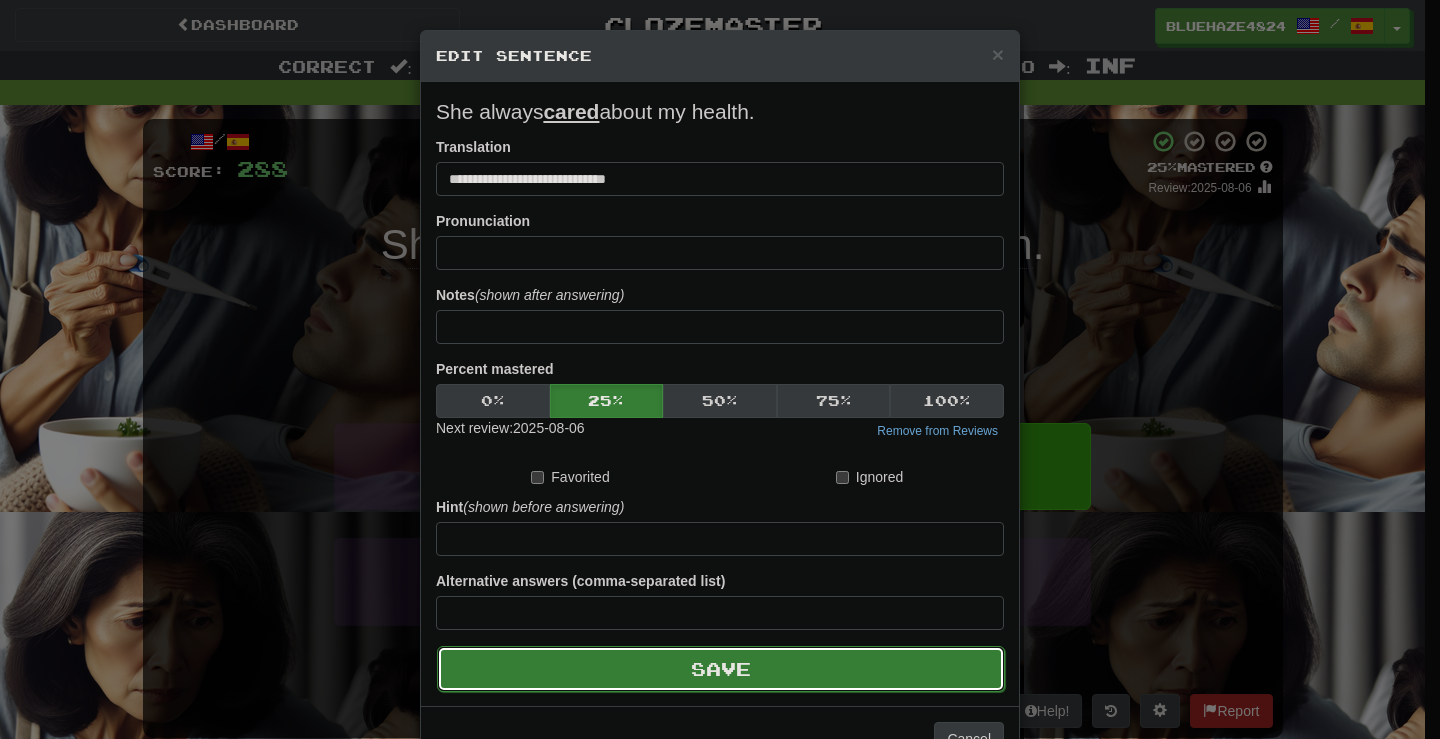click on "Save" at bounding box center (721, 669) 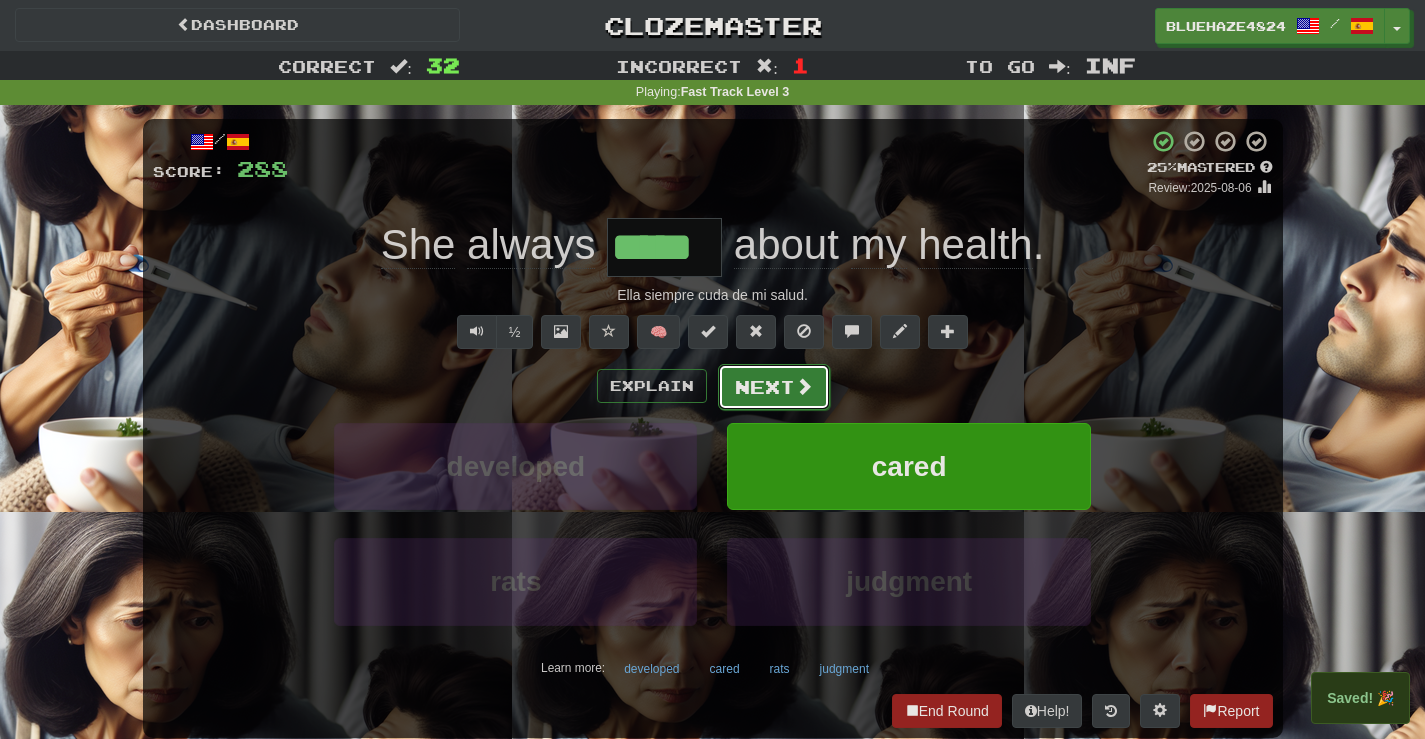 click on "Next" at bounding box center (774, 387) 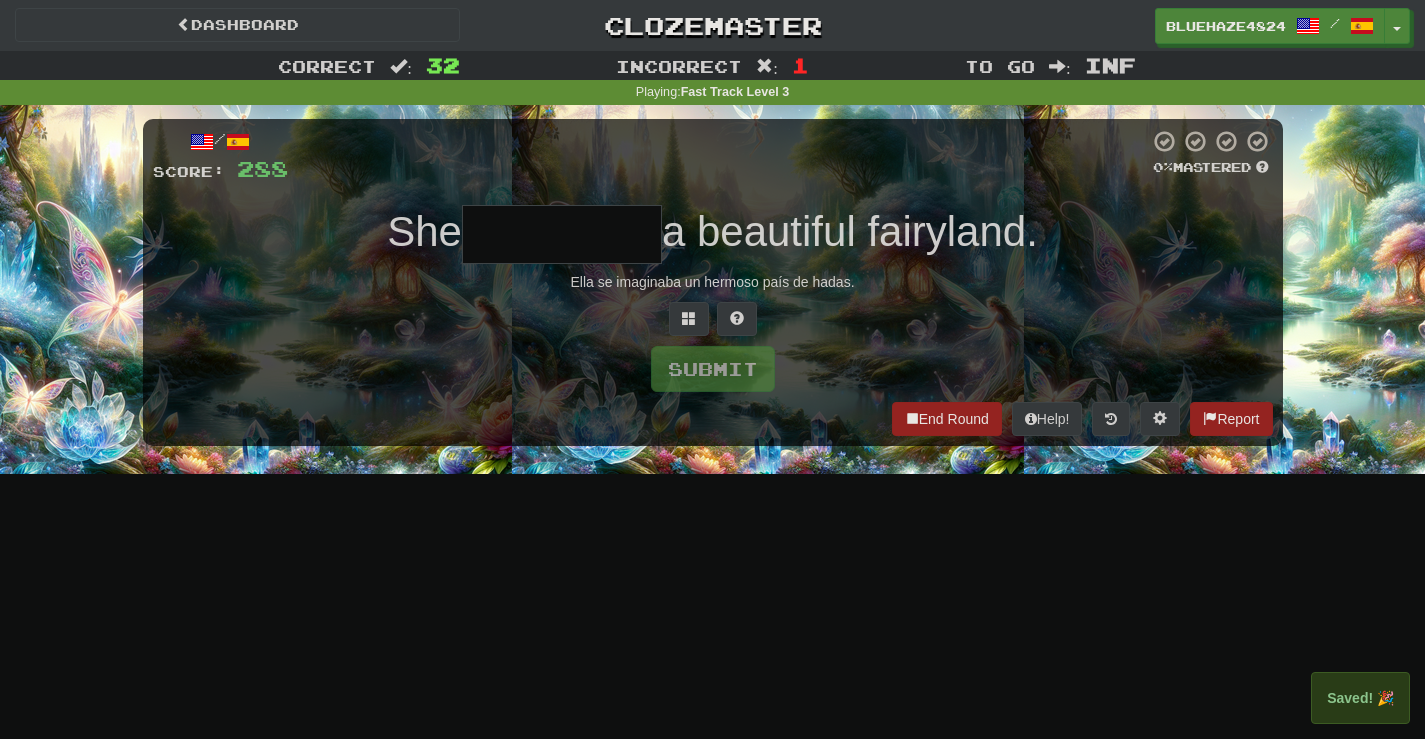 click at bounding box center [562, 234] 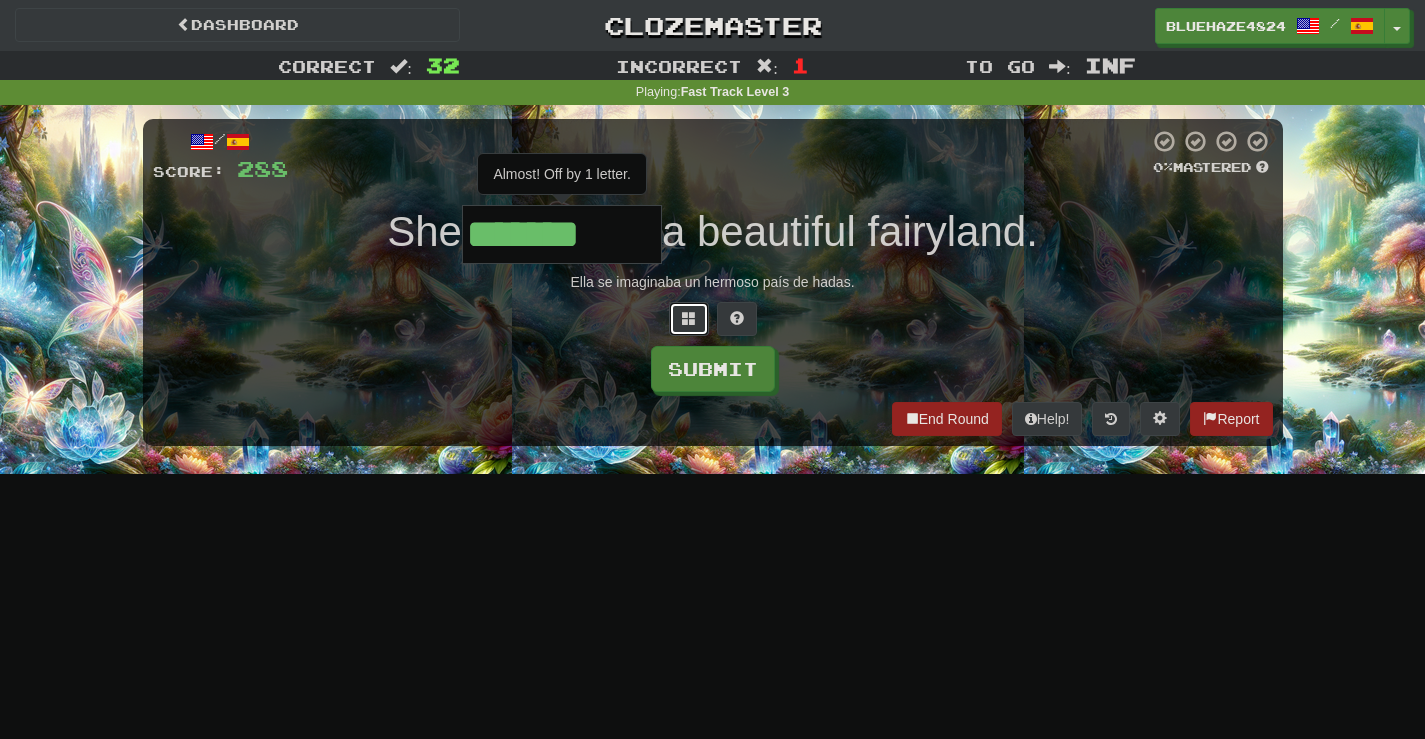 click at bounding box center (689, 319) 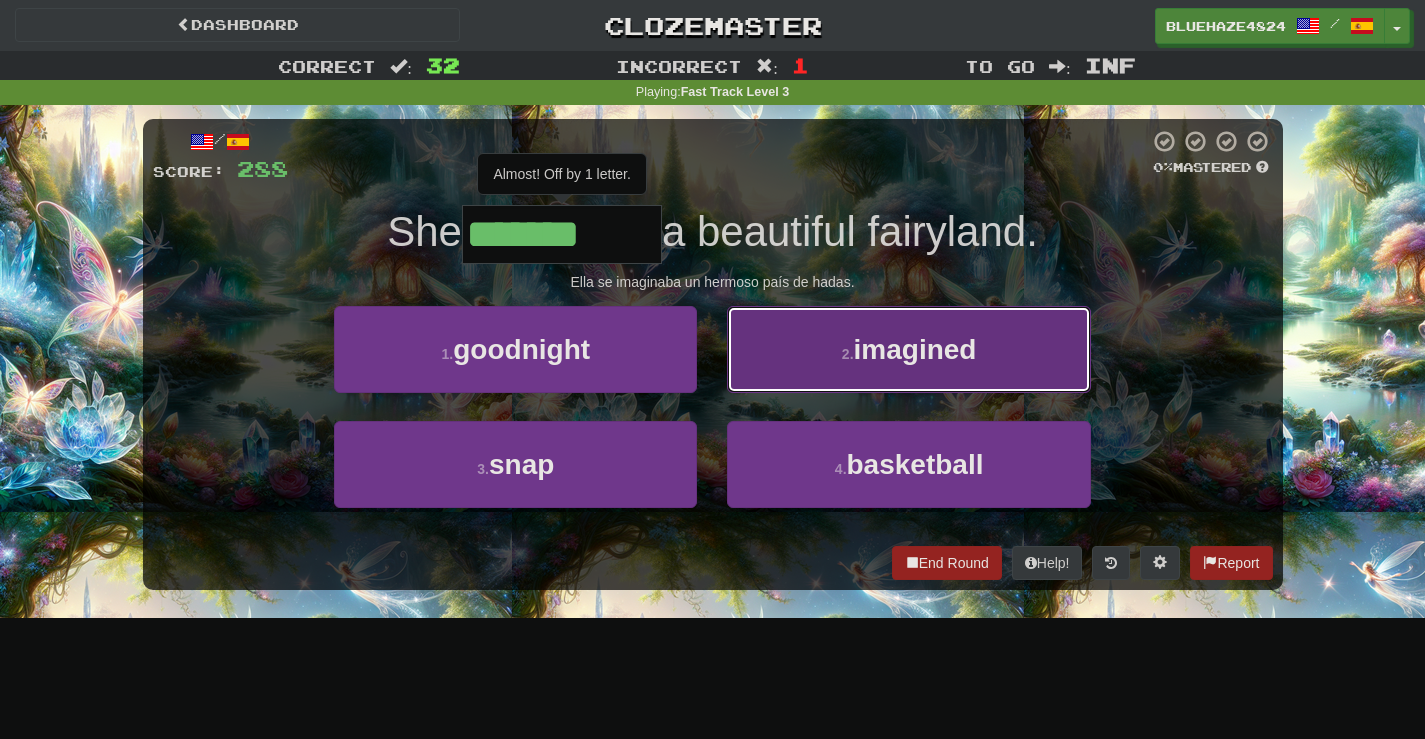 click on "2 ." at bounding box center [848, 354] 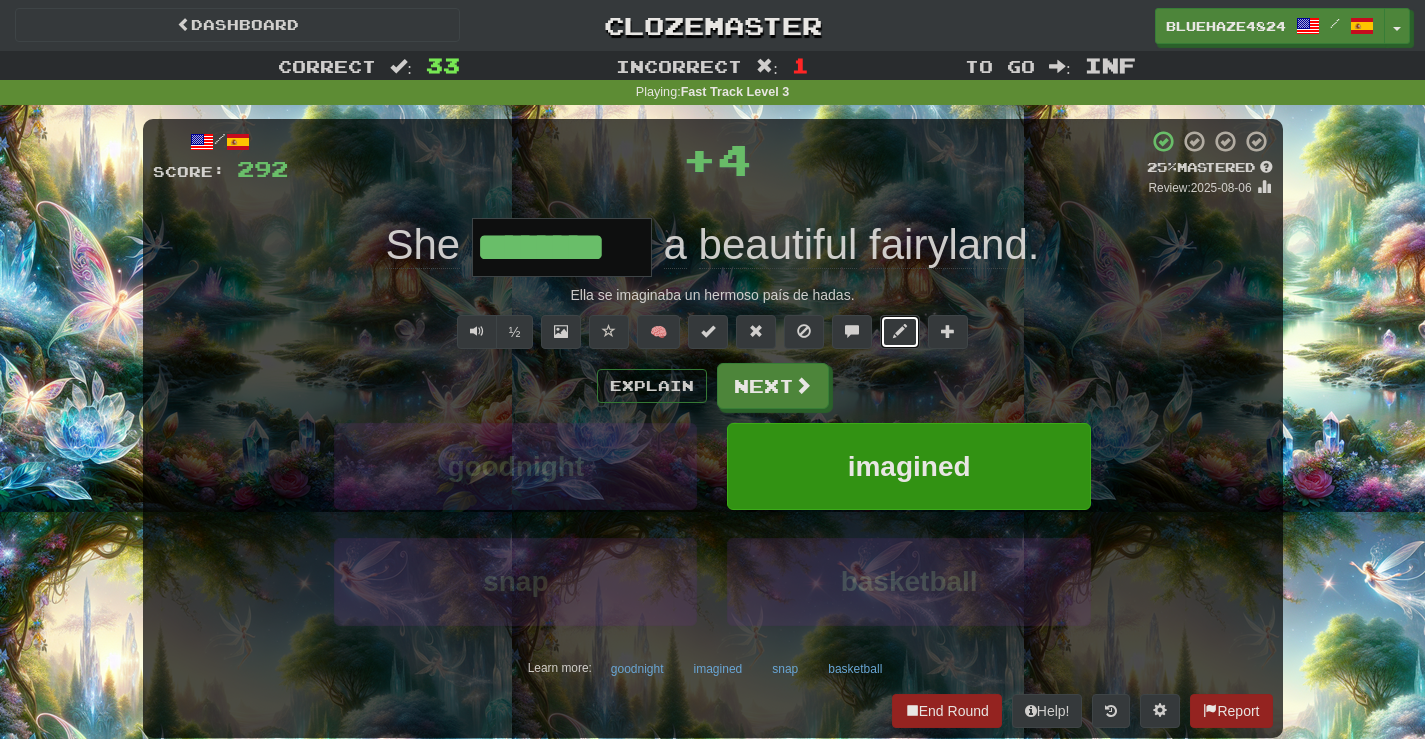 click at bounding box center (900, 331) 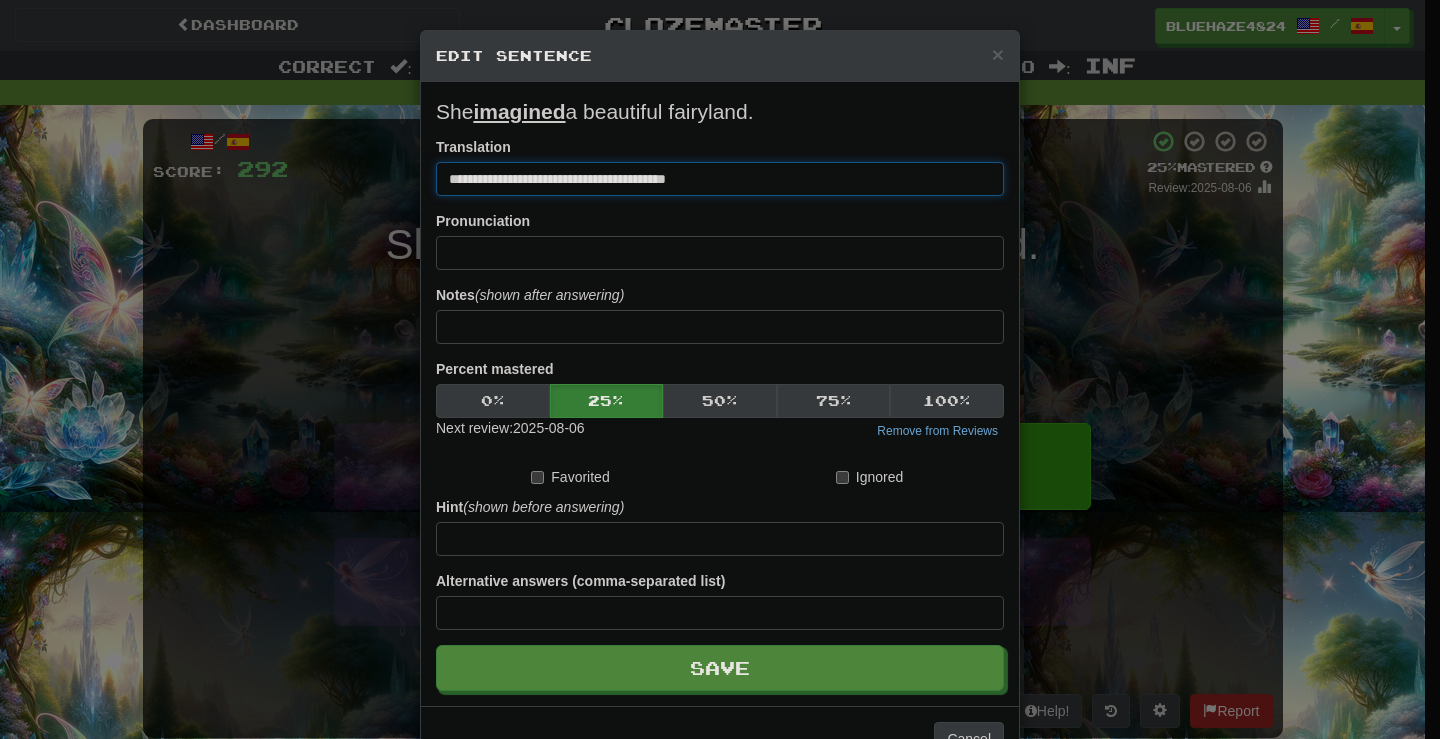 drag, startPoint x: 553, startPoint y: 181, endPoint x: 527, endPoint y: 185, distance: 26.305893 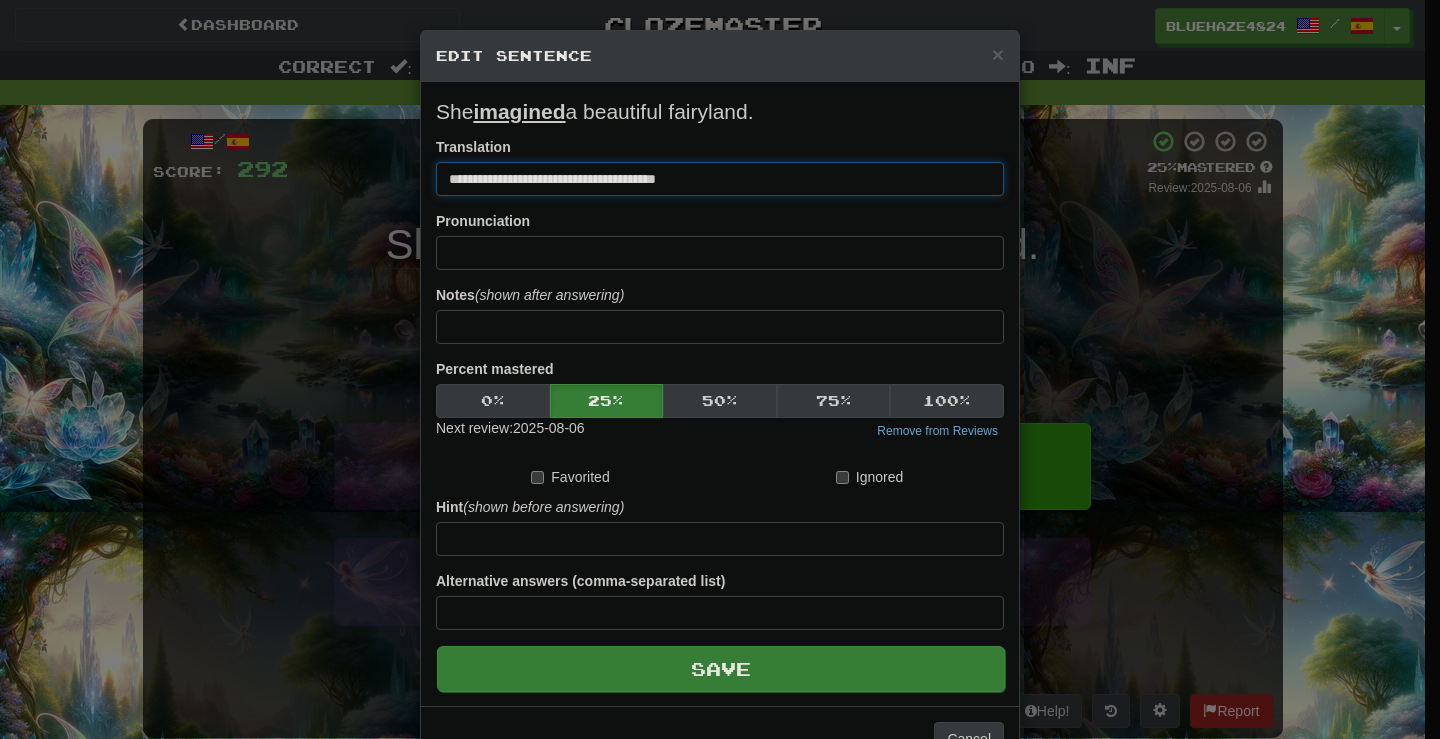 type on "**********" 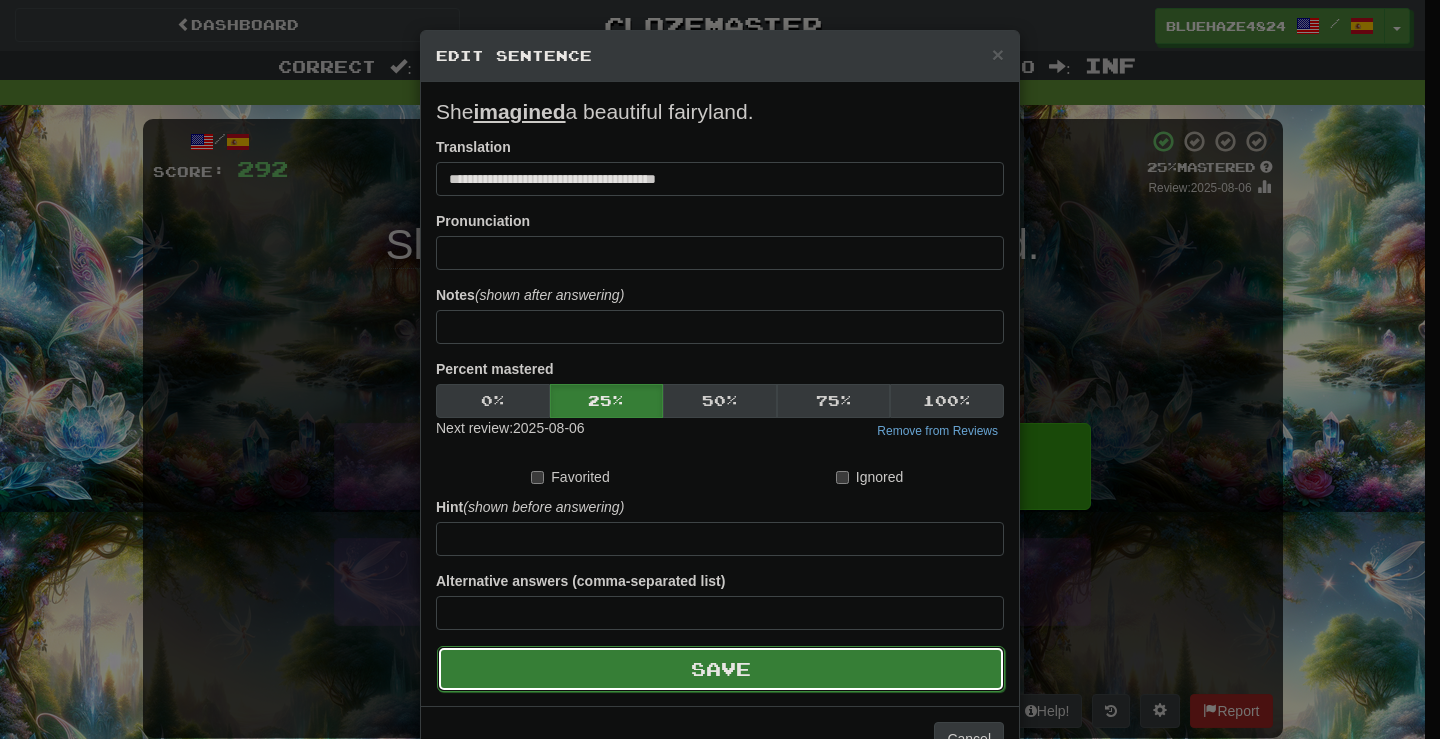 click on "Save" at bounding box center [721, 669] 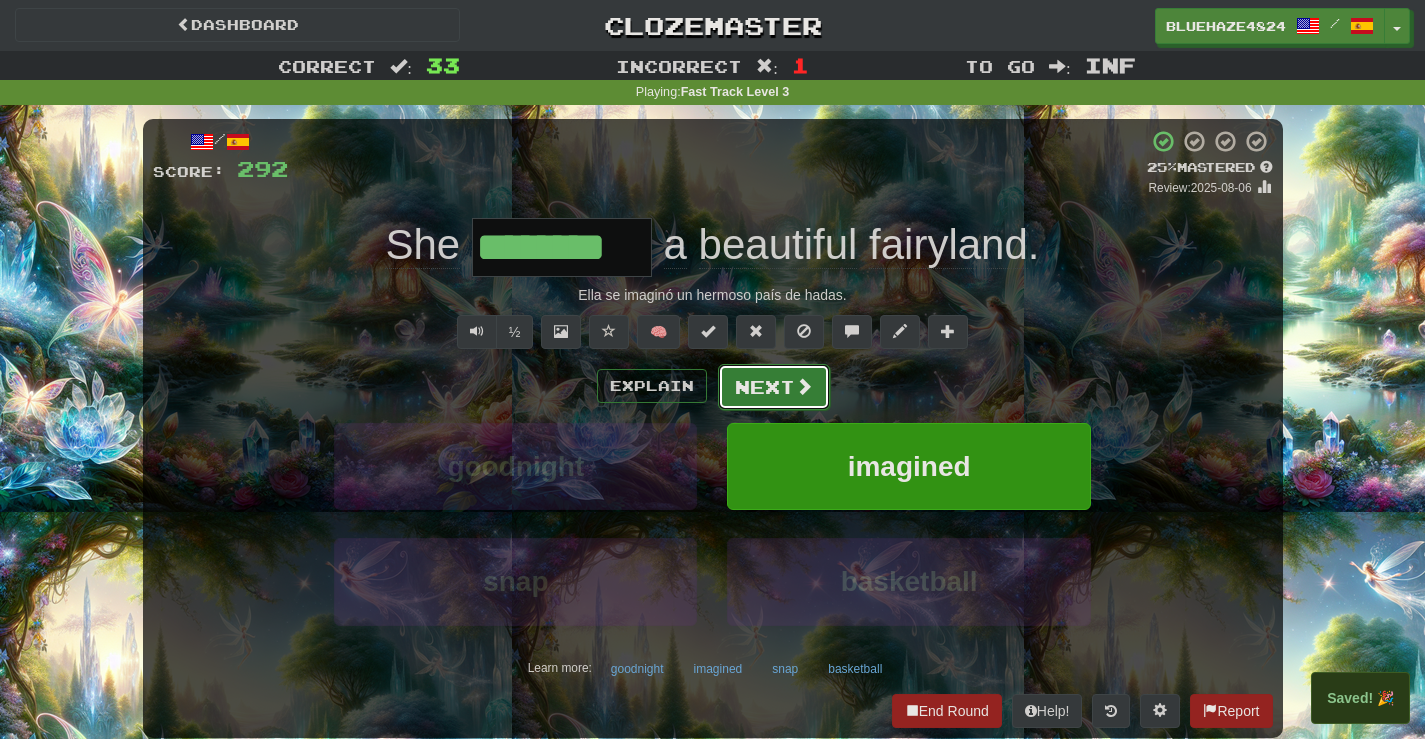 click at bounding box center (804, 386) 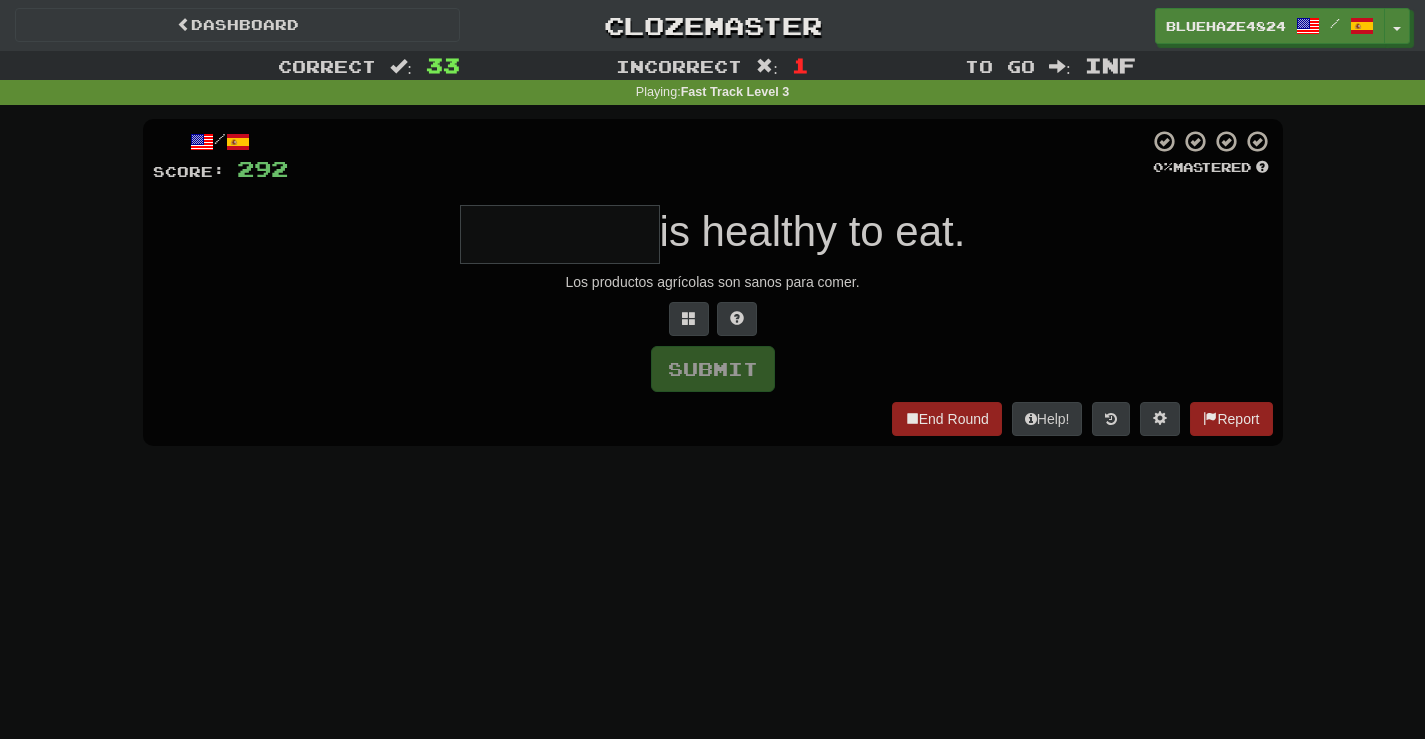 click at bounding box center [560, 234] 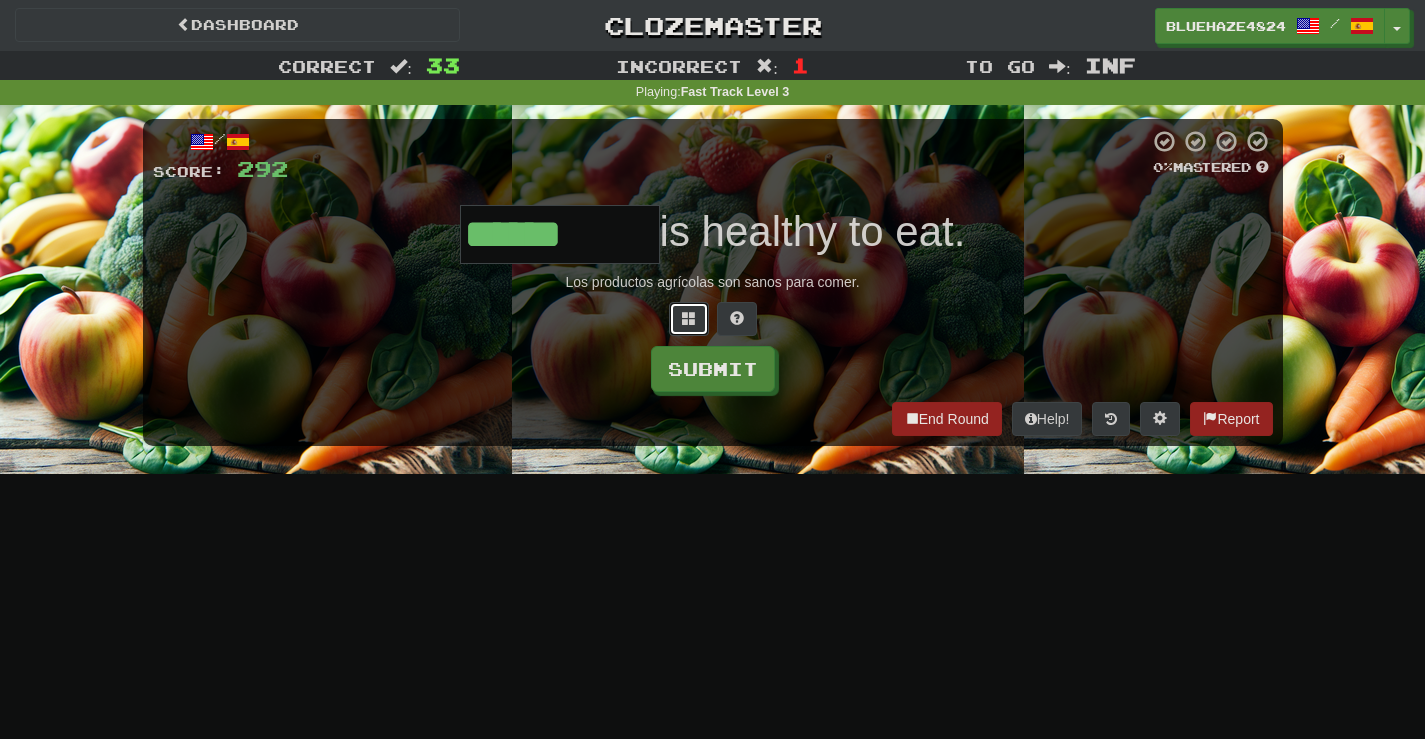 click at bounding box center [689, 319] 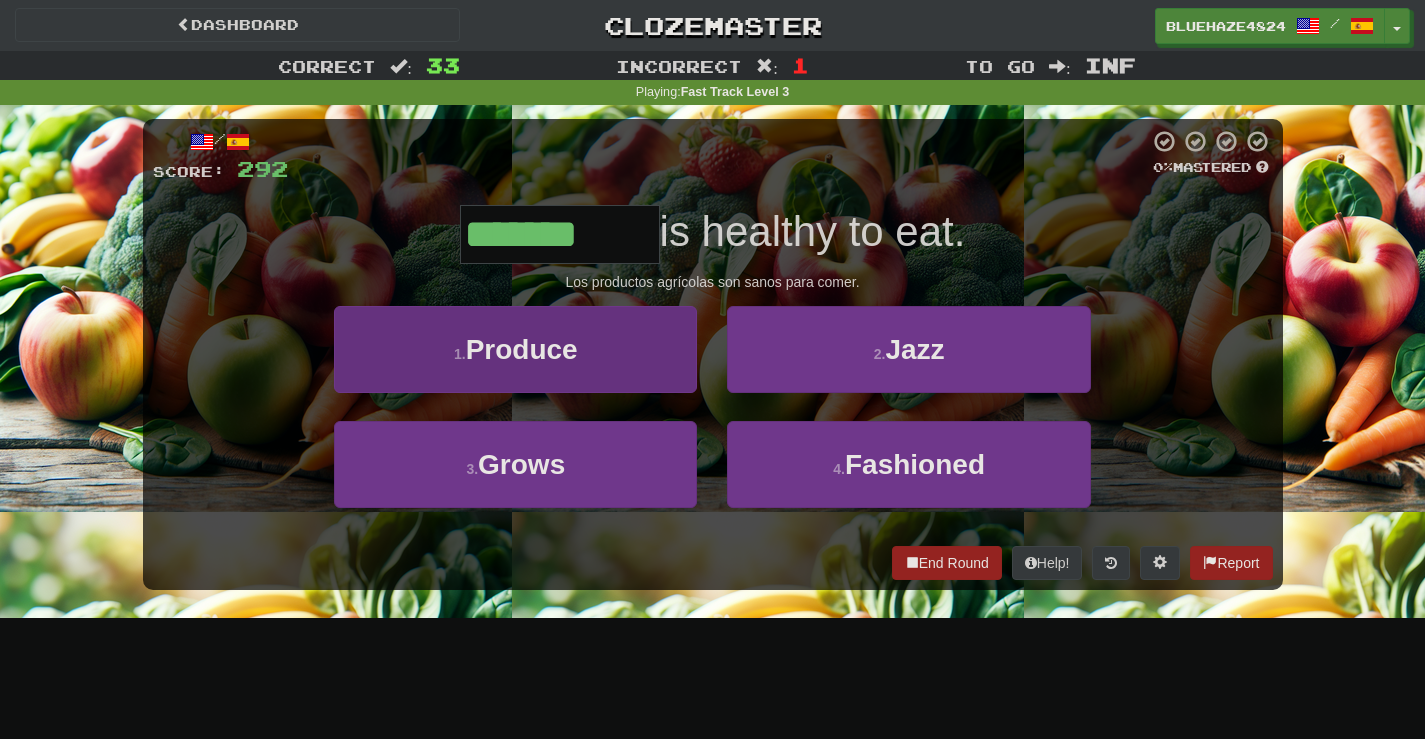 type on "*******" 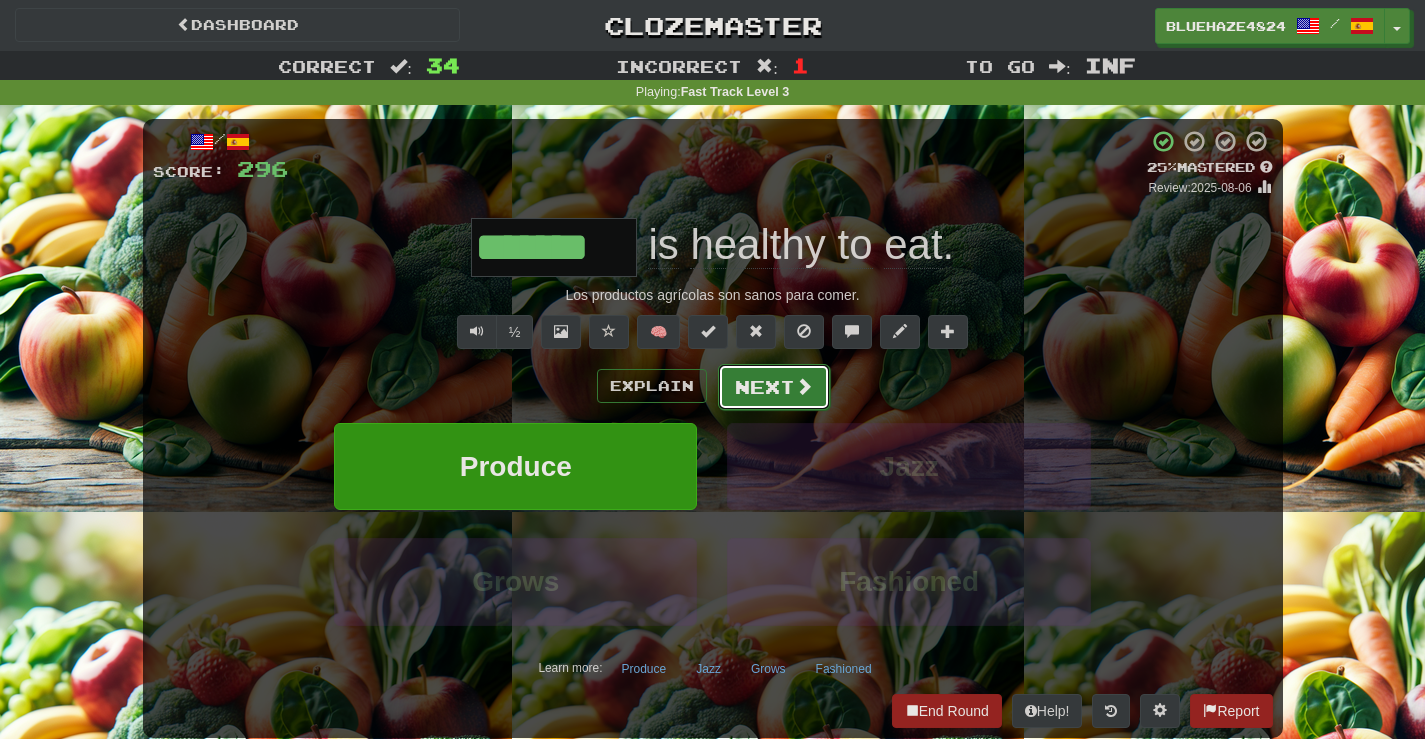 click on "Next" at bounding box center [774, 387] 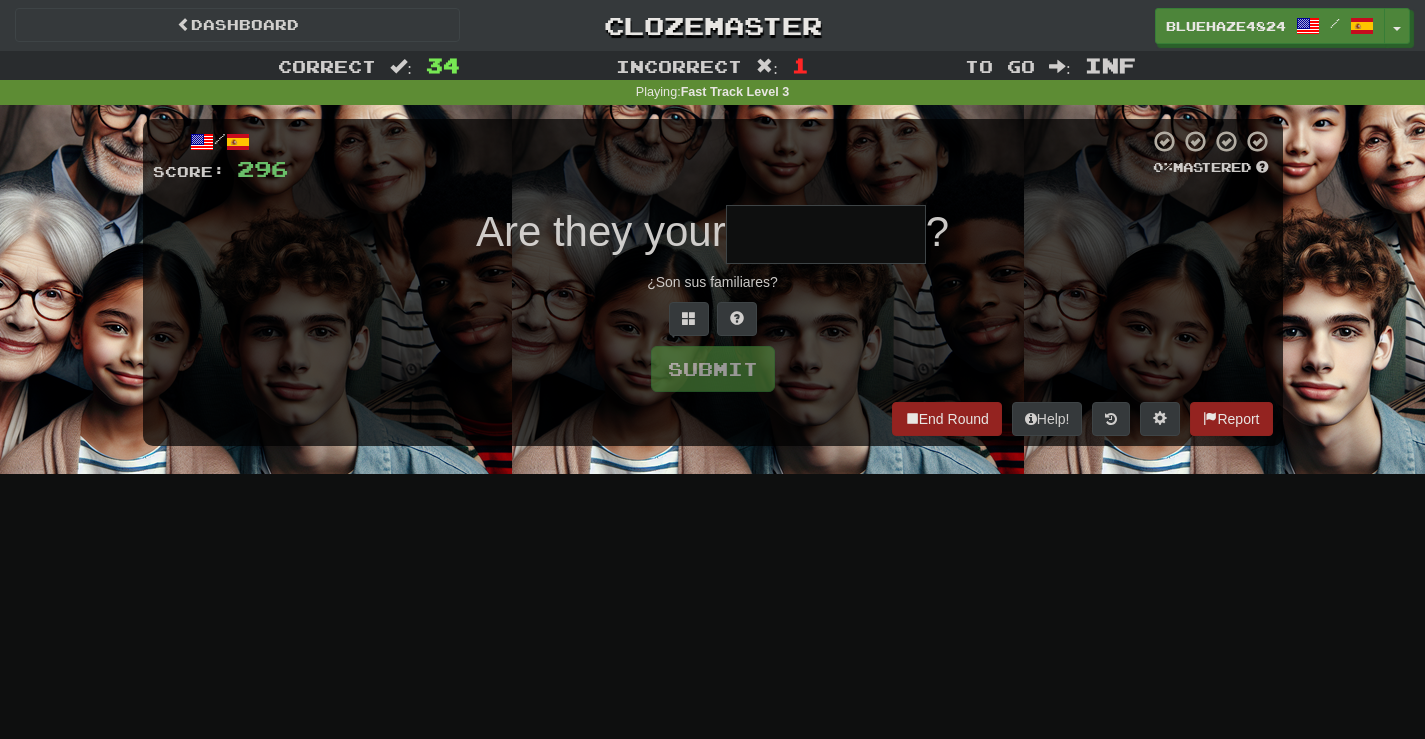 click at bounding box center [826, 234] 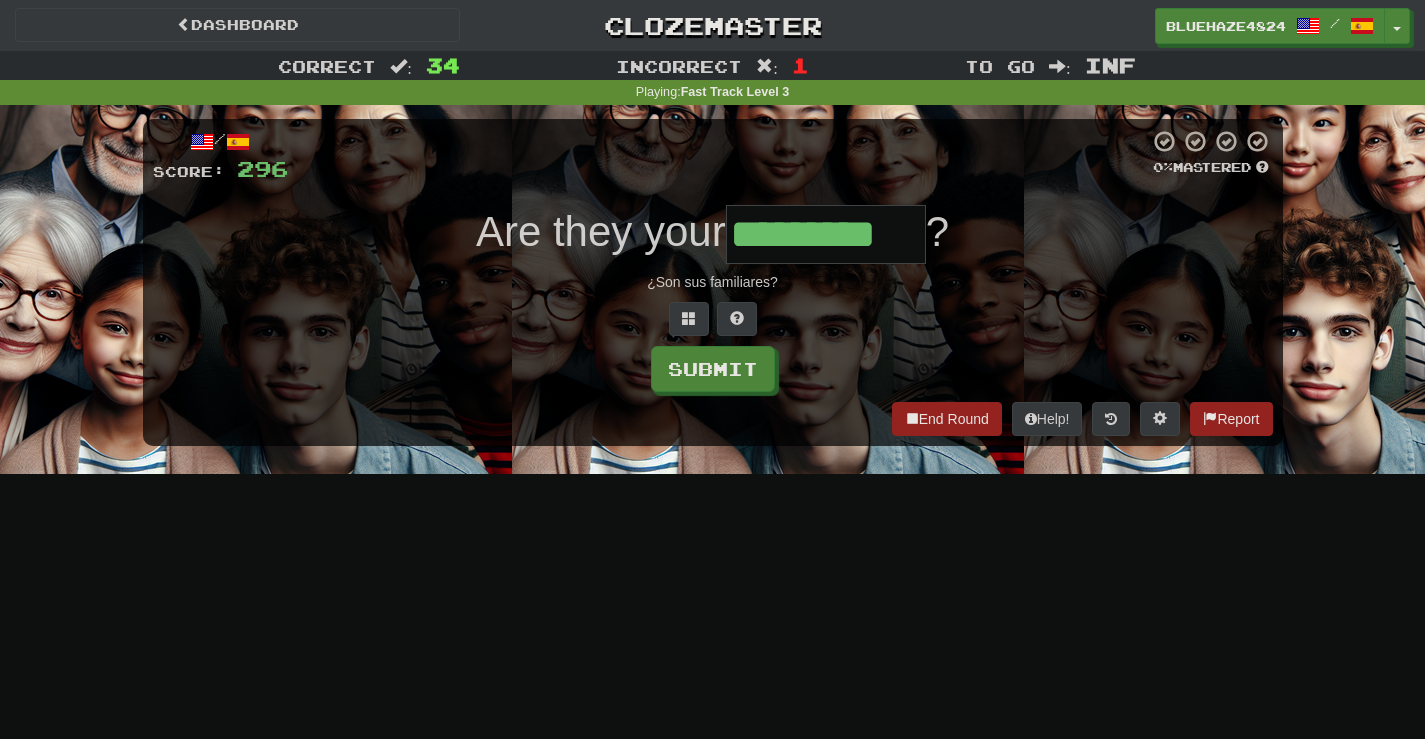 type on "*********" 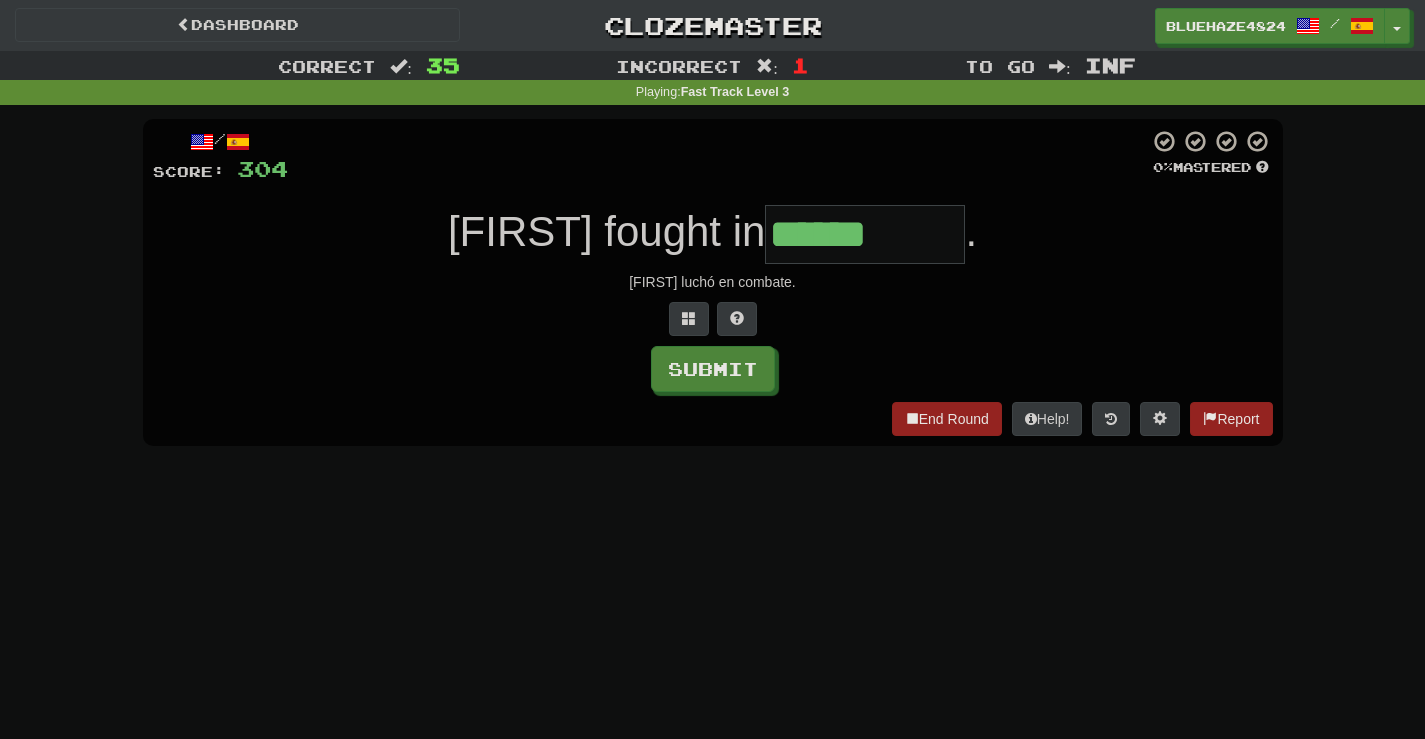 type on "******" 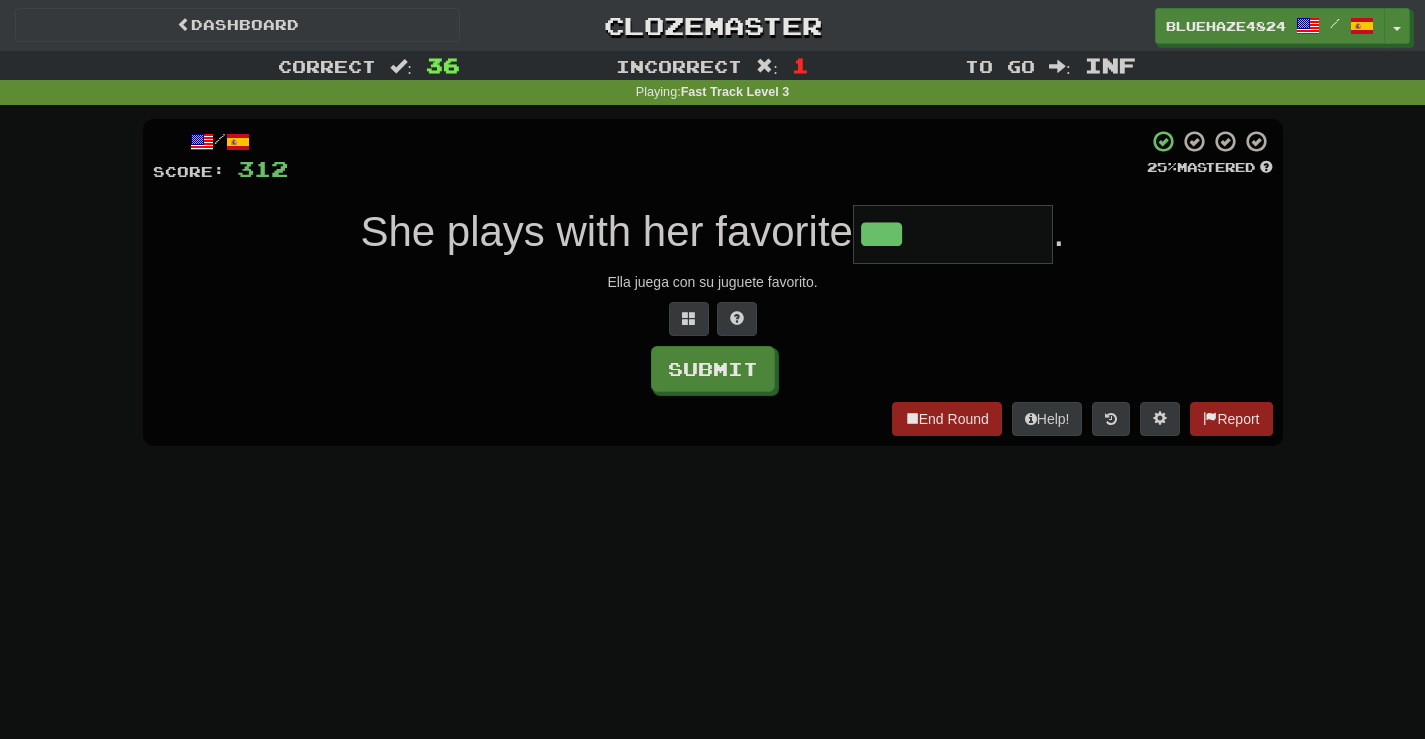 type on "***" 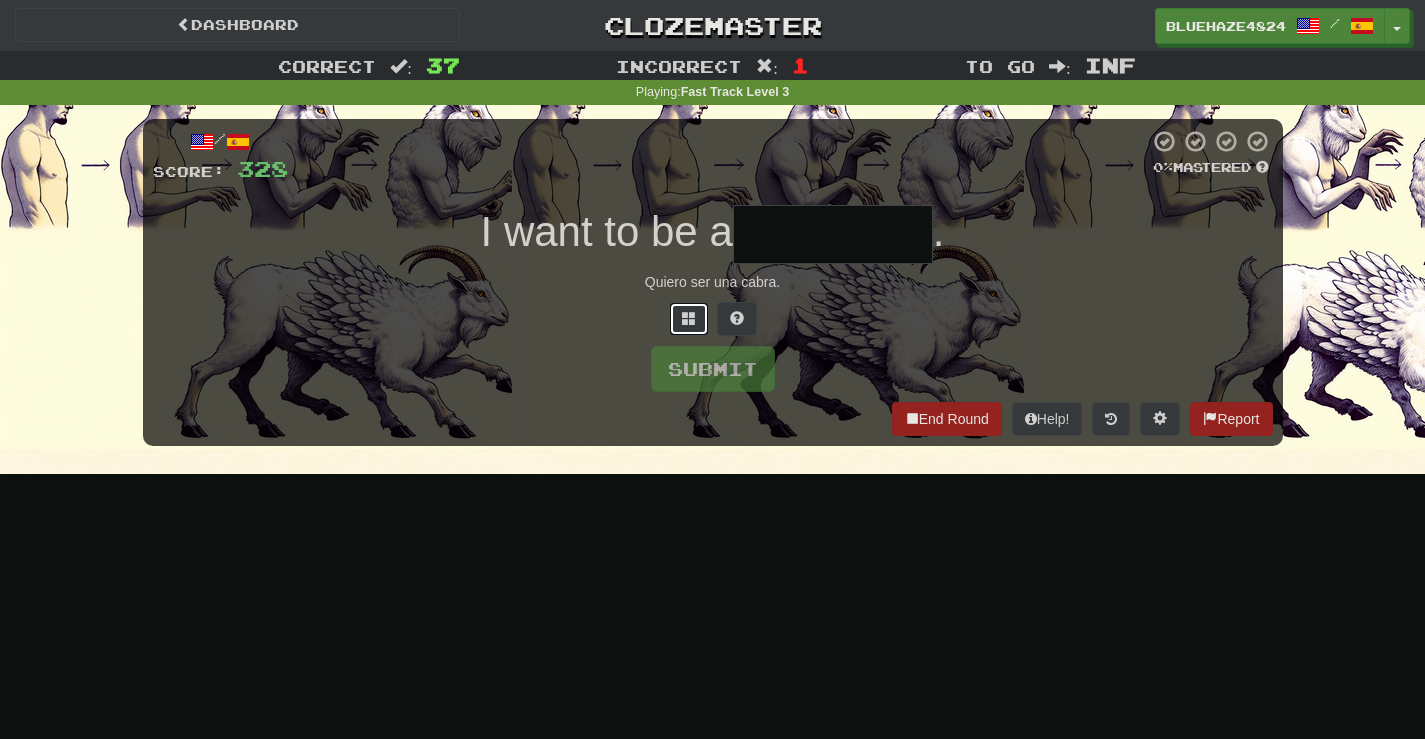 click at bounding box center (689, 318) 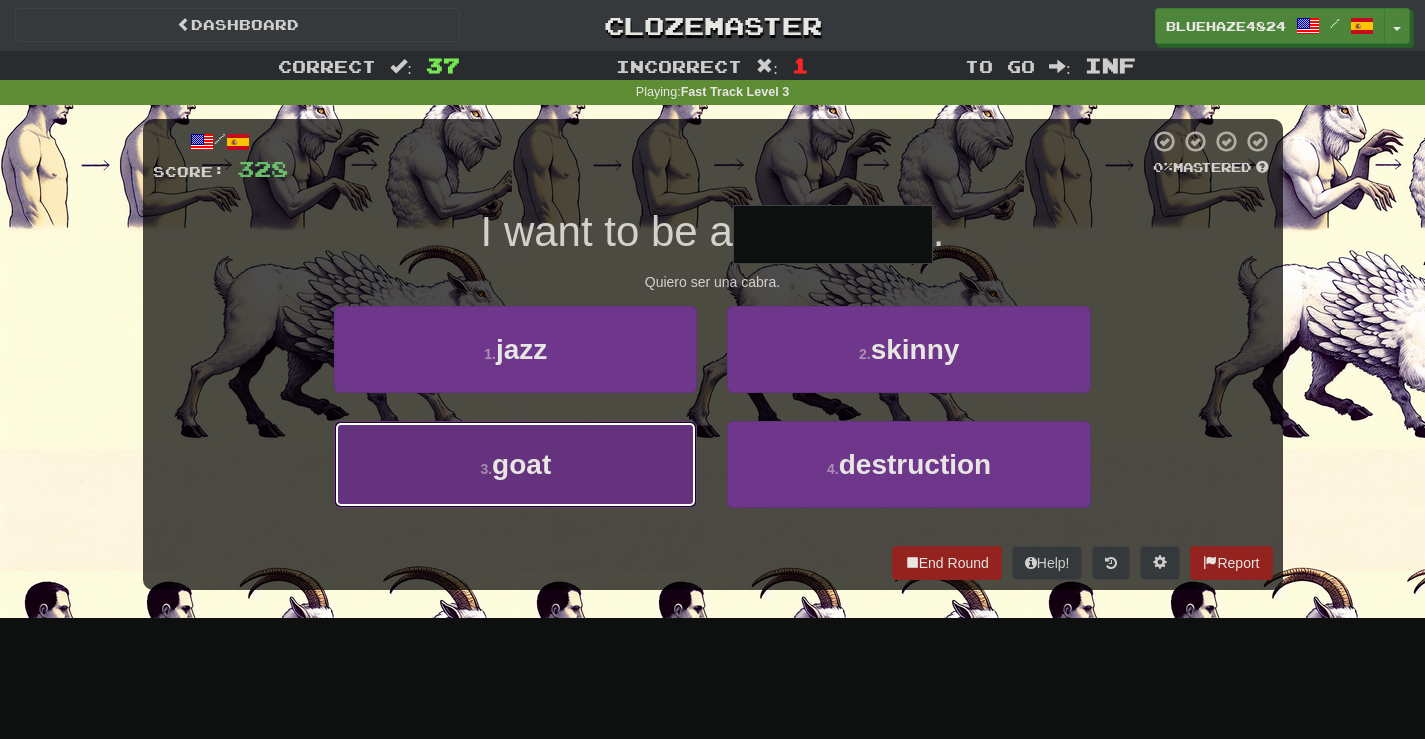 click on "3 .  goat" at bounding box center [515, 464] 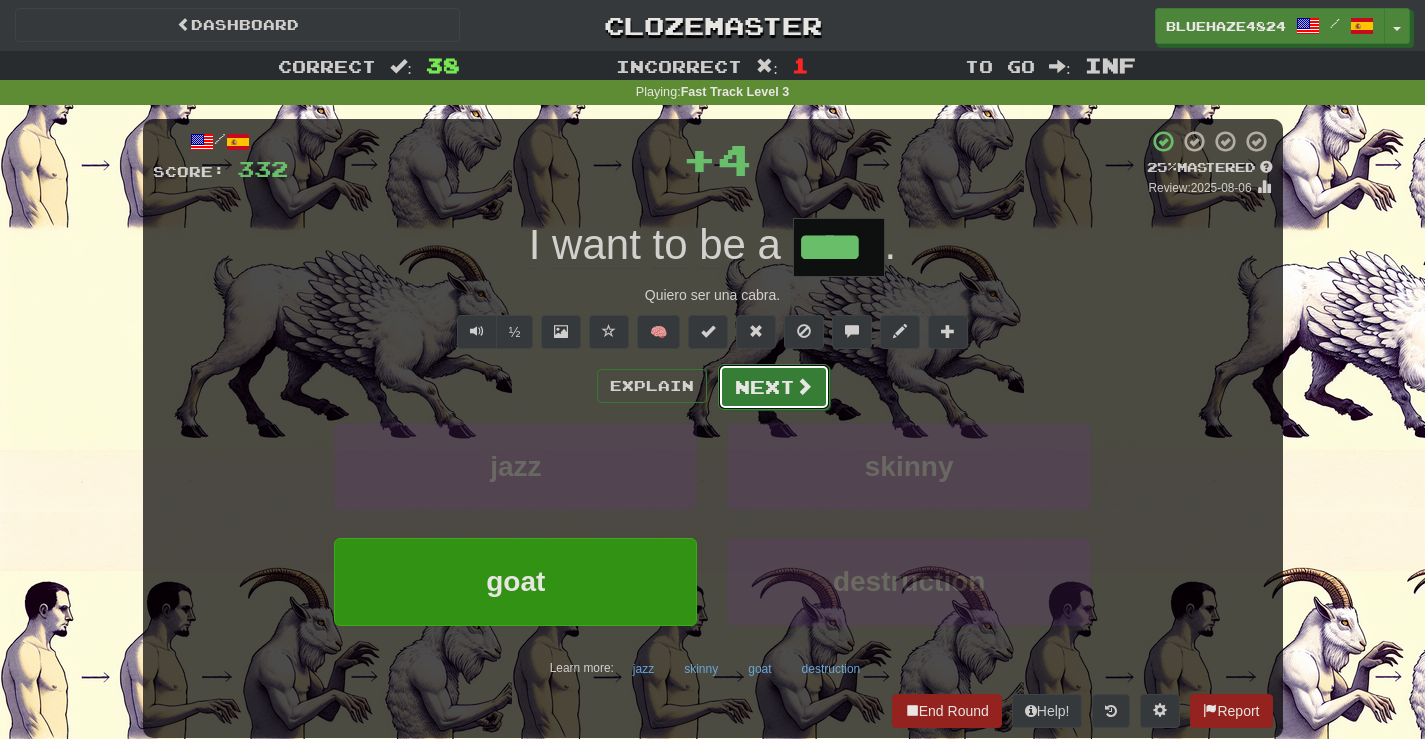 click on "Next" at bounding box center (774, 387) 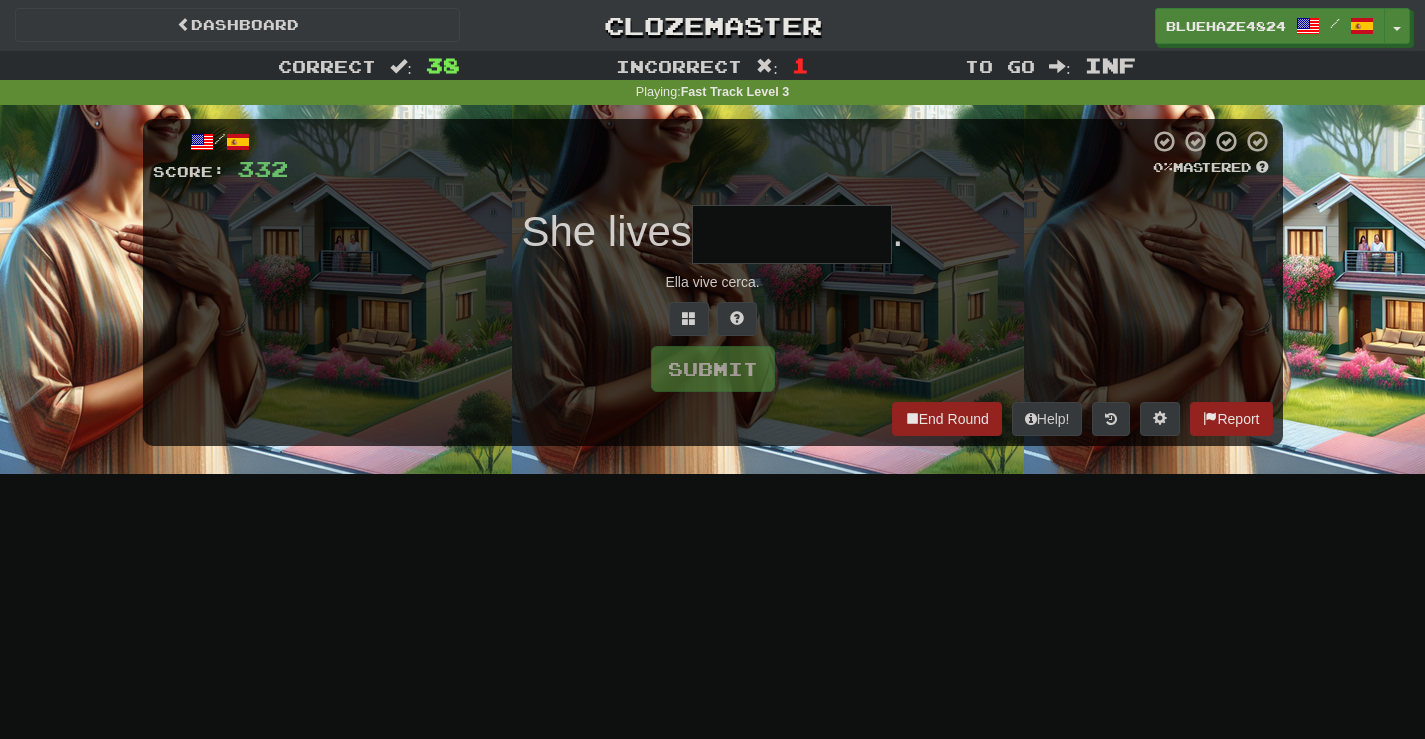 click at bounding box center (792, 234) 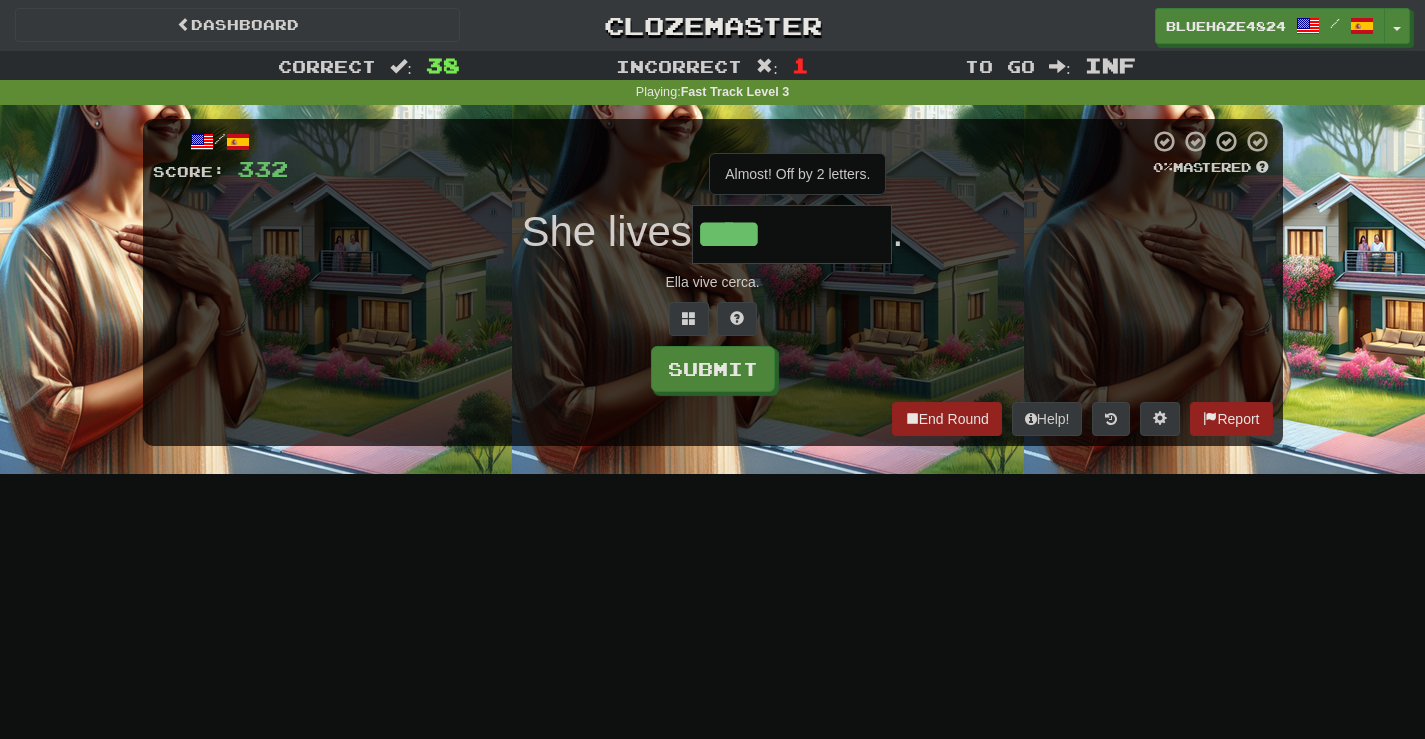 type on "******" 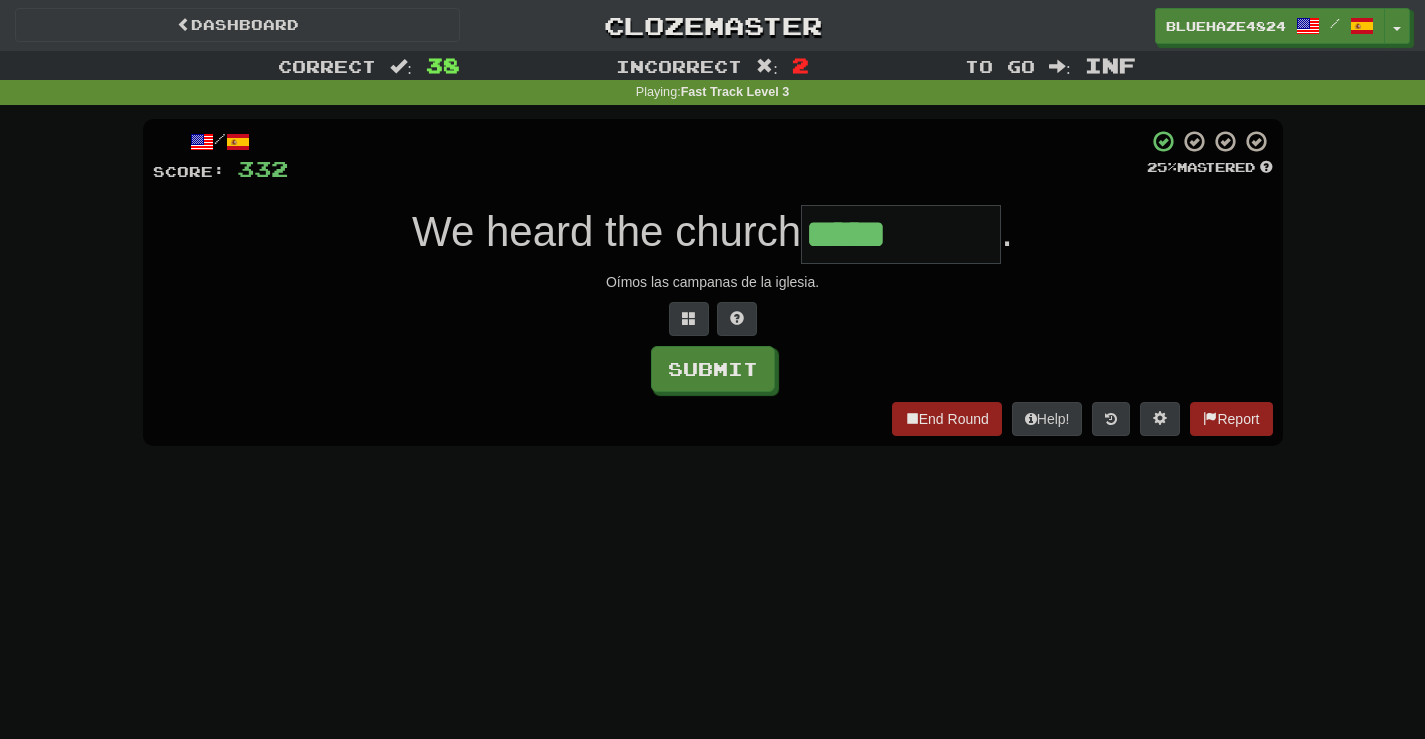 type on "*****" 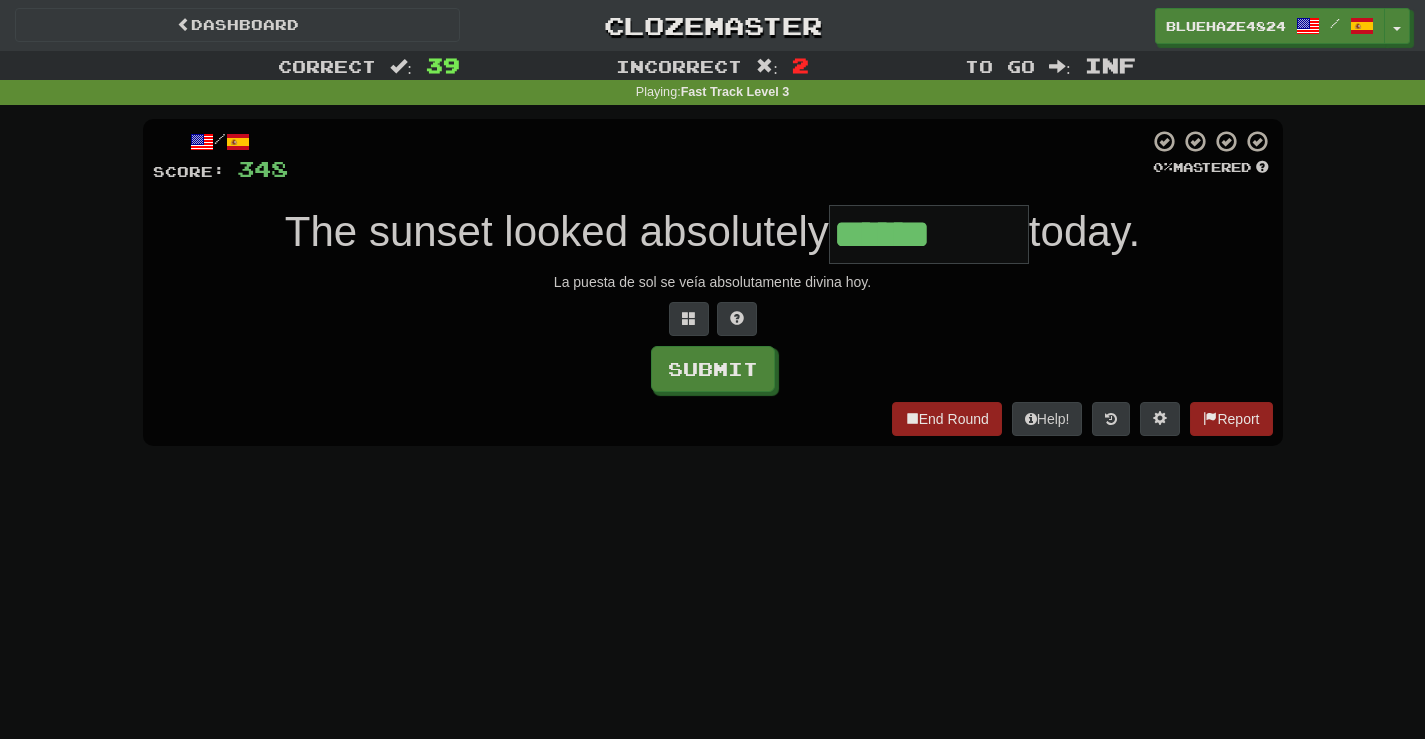 type on "******" 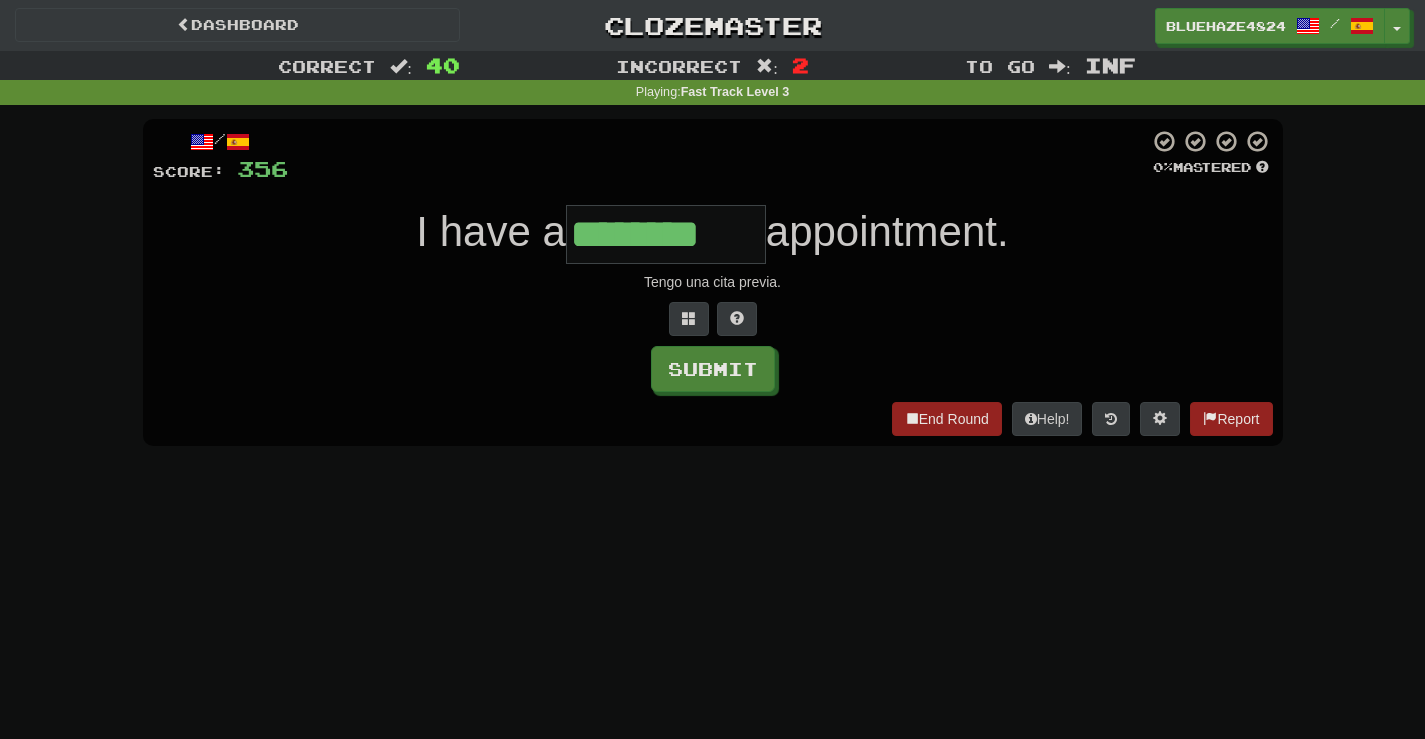 type on "********" 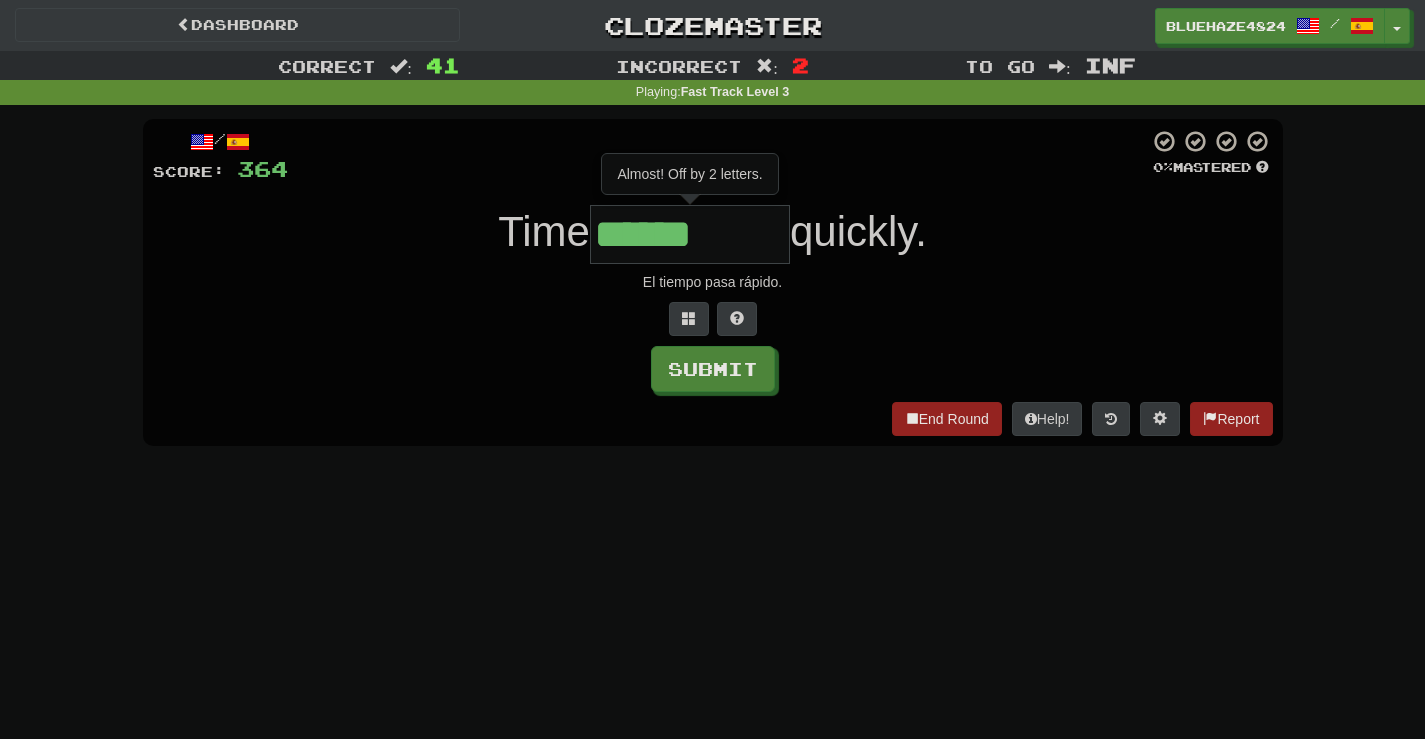 type on "******" 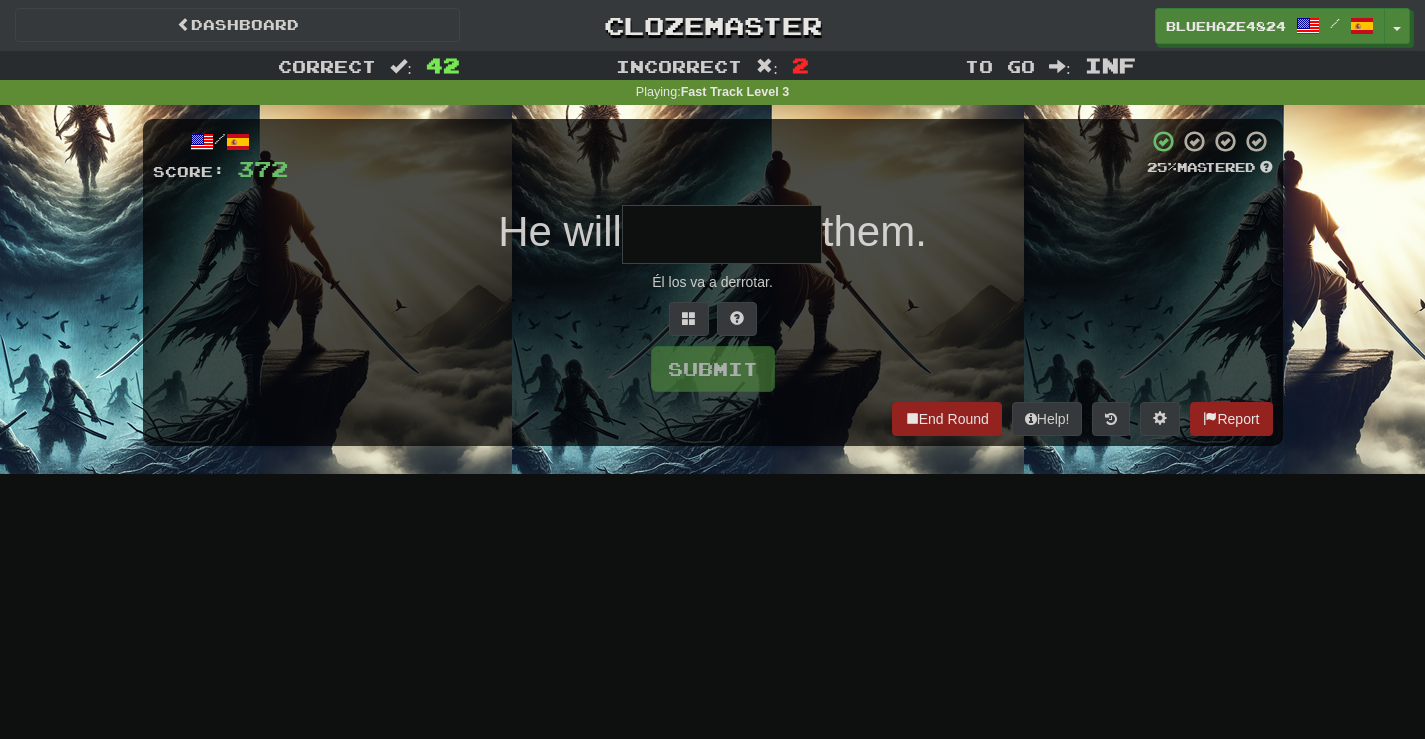 click at bounding box center [722, 234] 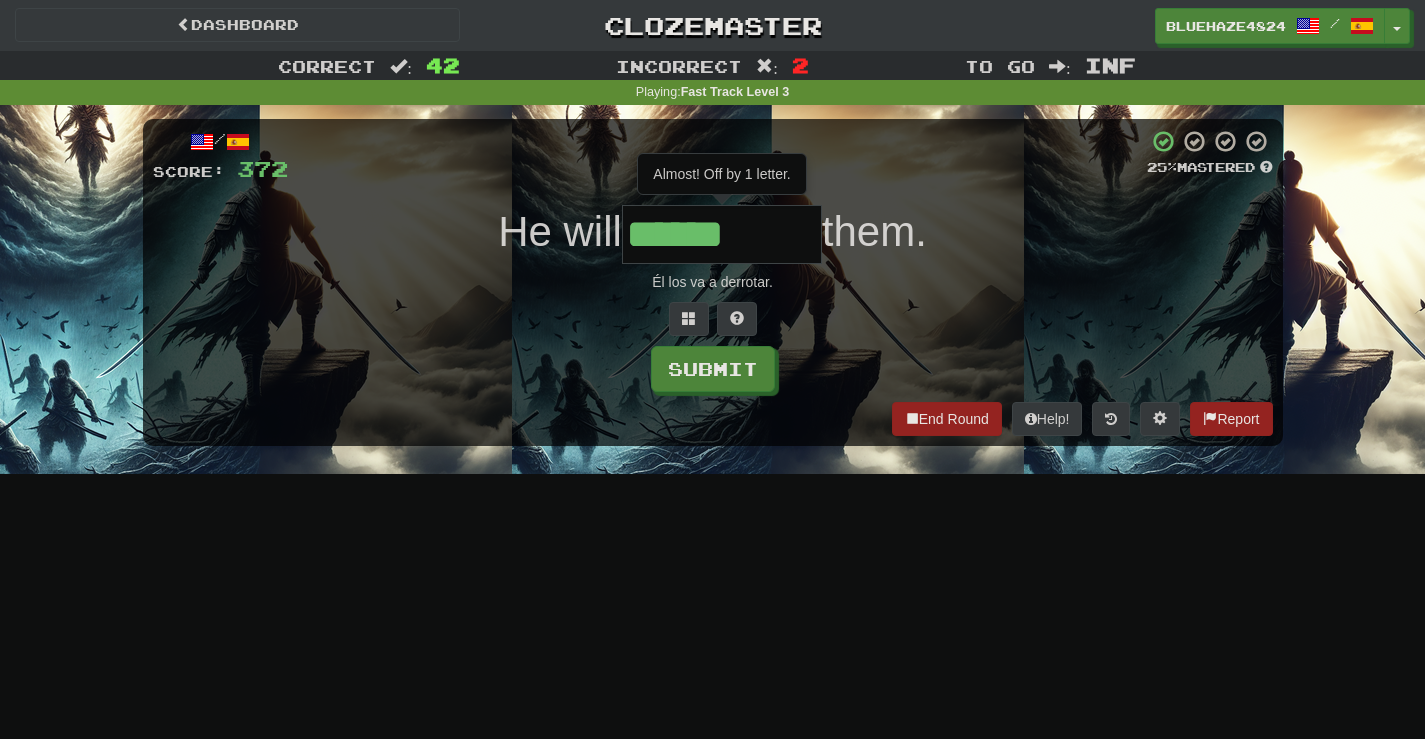 type on "******" 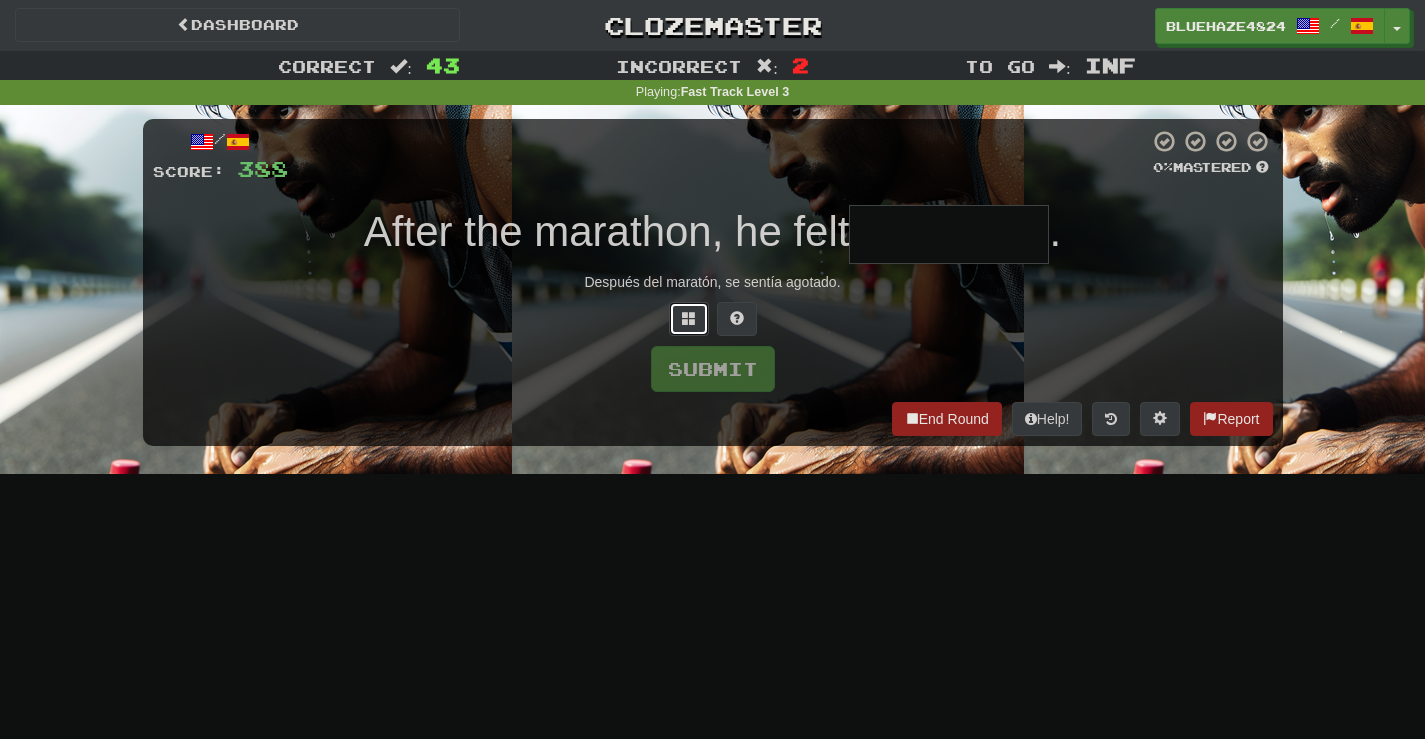 click at bounding box center (689, 319) 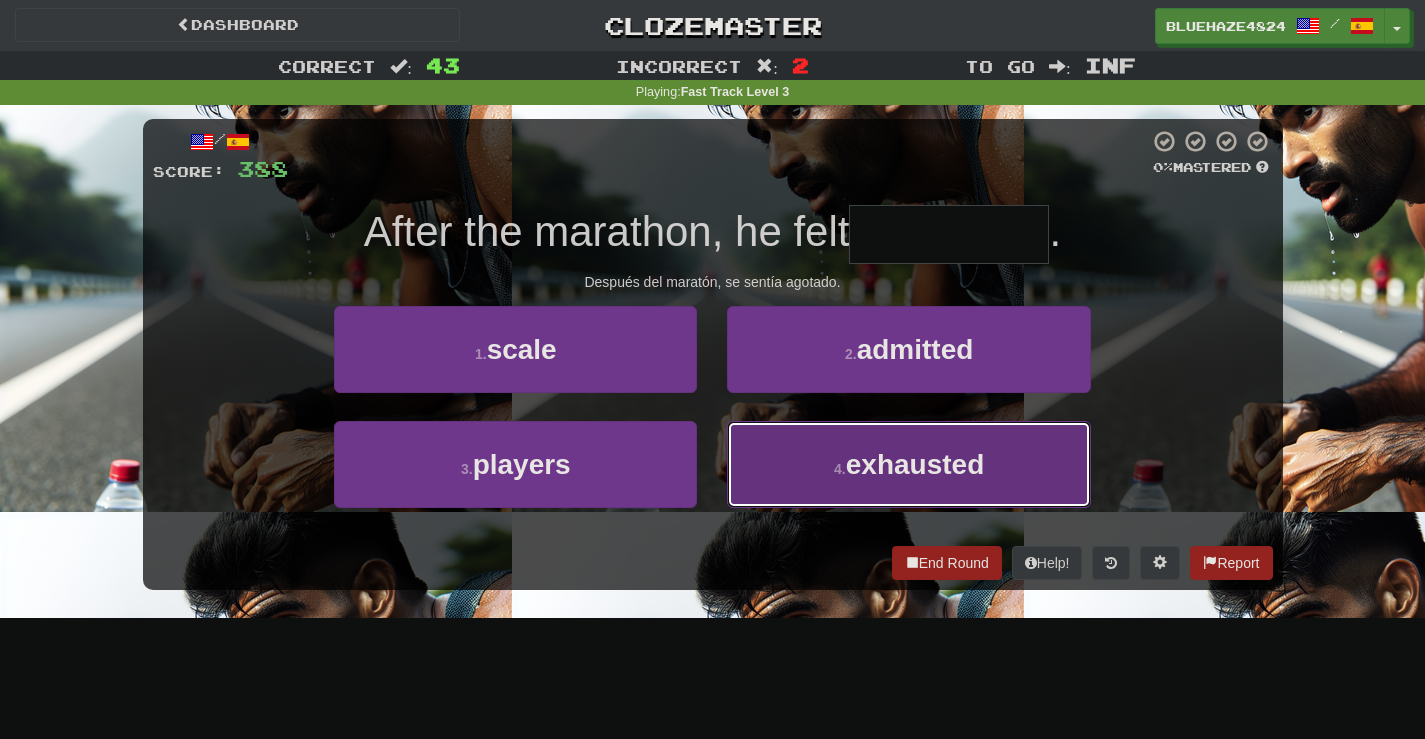 click on "exhausted" at bounding box center (915, 464) 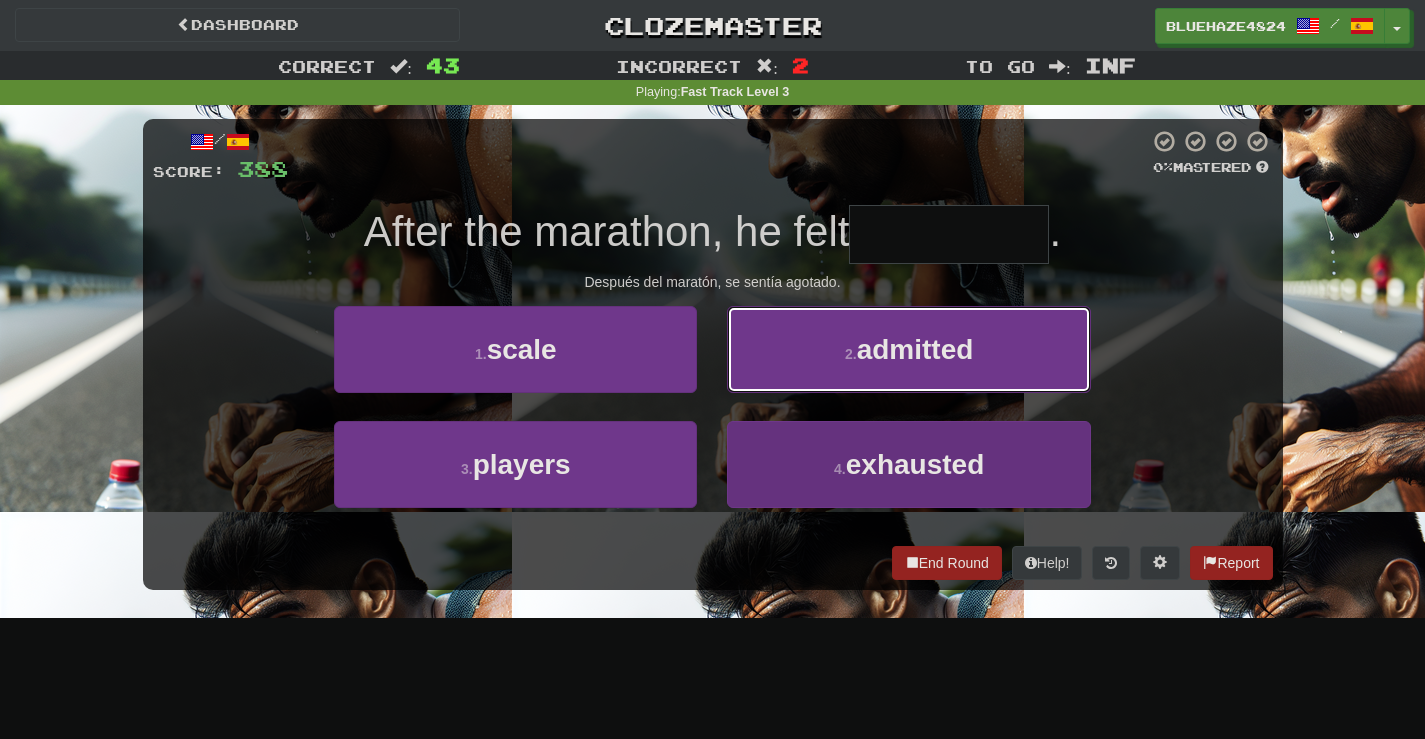 click on "admitted" at bounding box center (915, 349) 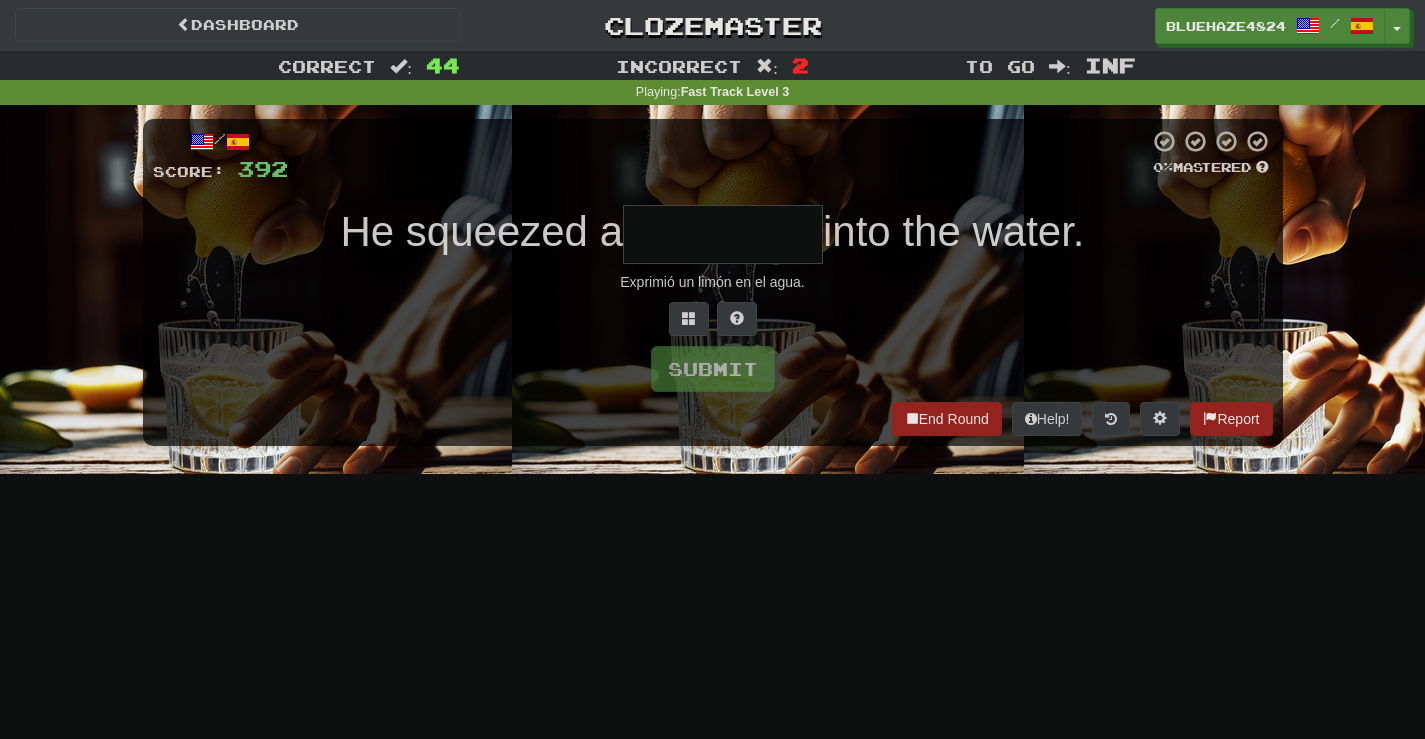 click at bounding box center (723, 234) 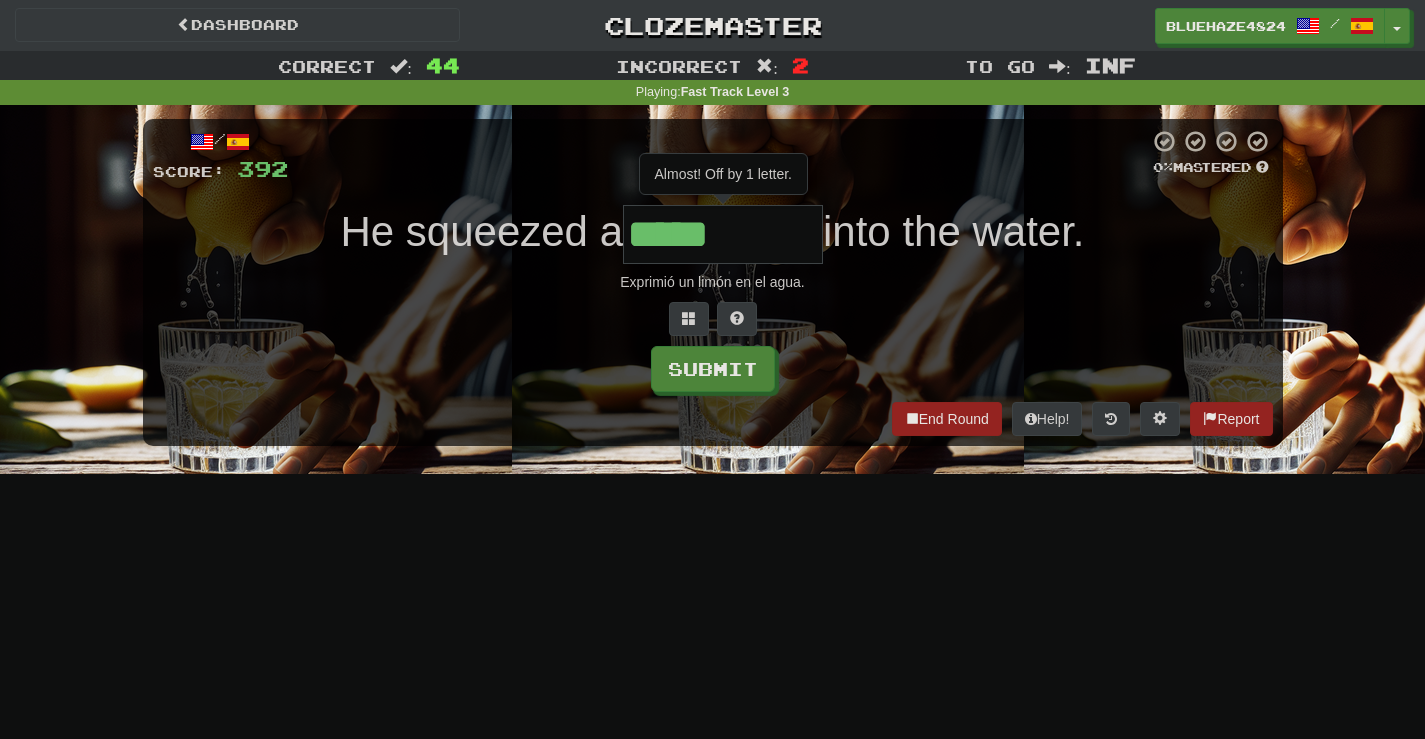 type on "*****" 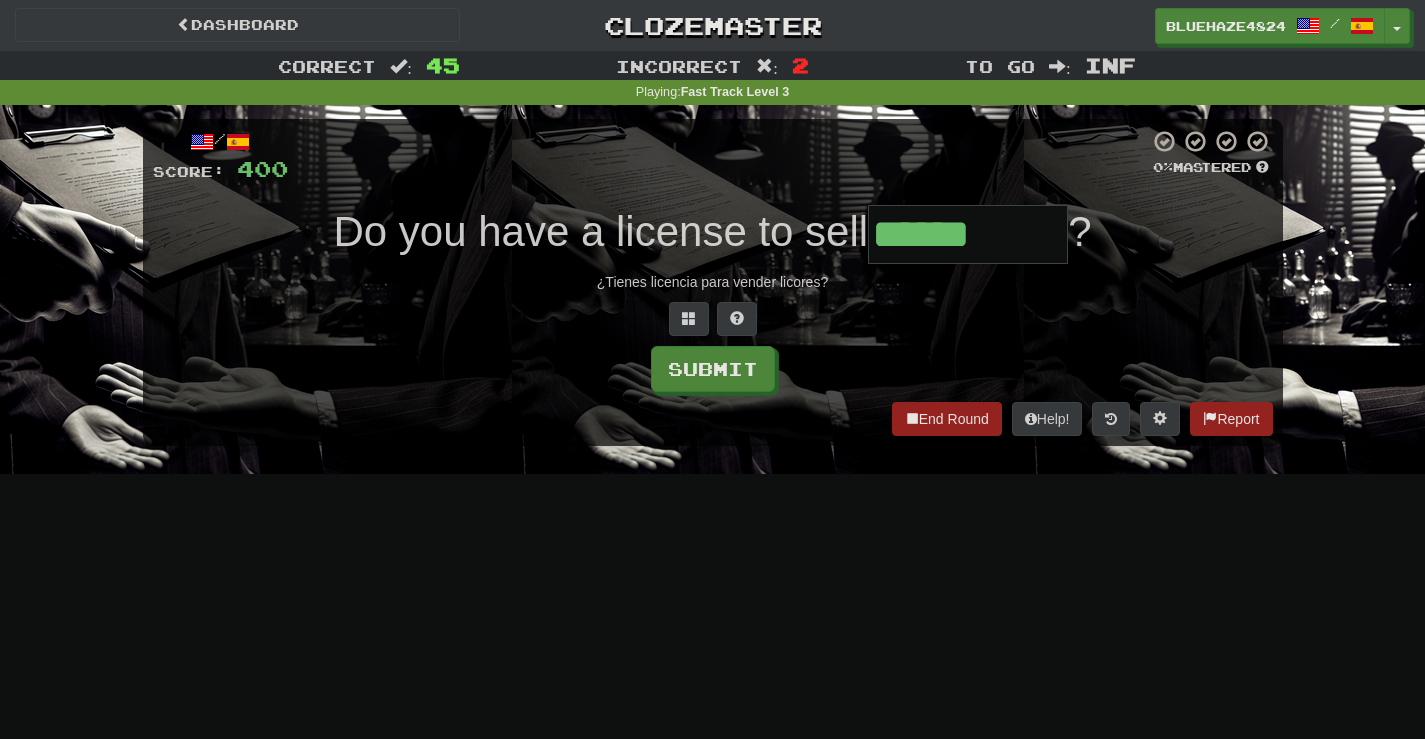 type on "******" 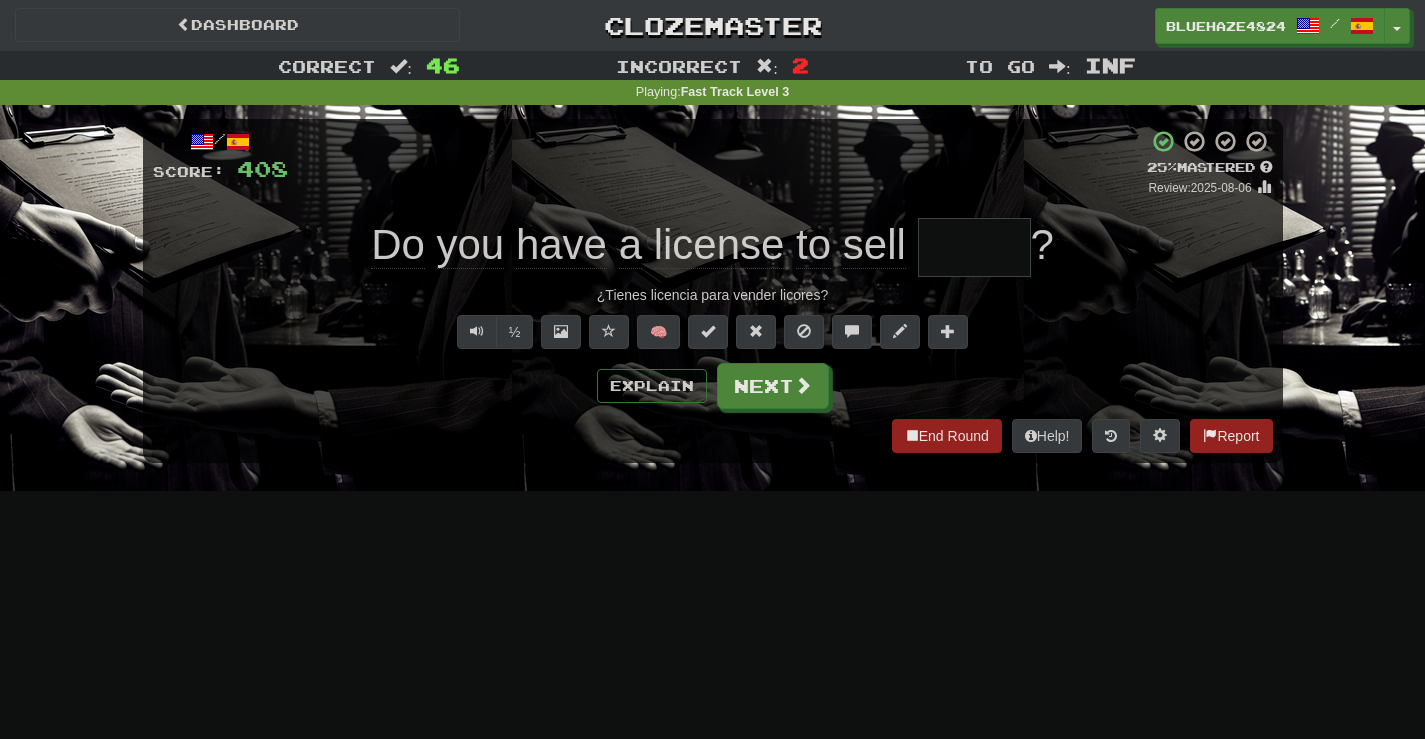 click on "Explain Next" at bounding box center (713, 386) 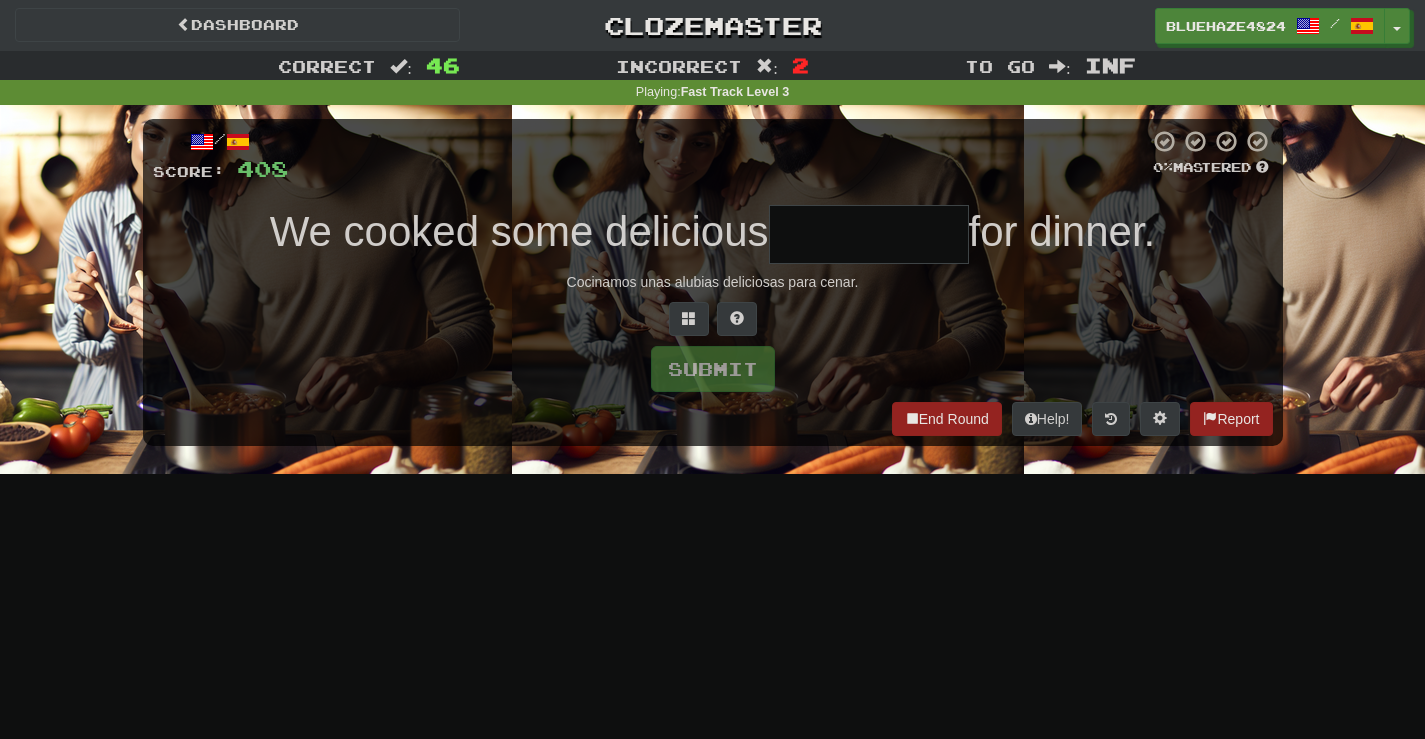 click at bounding box center (869, 234) 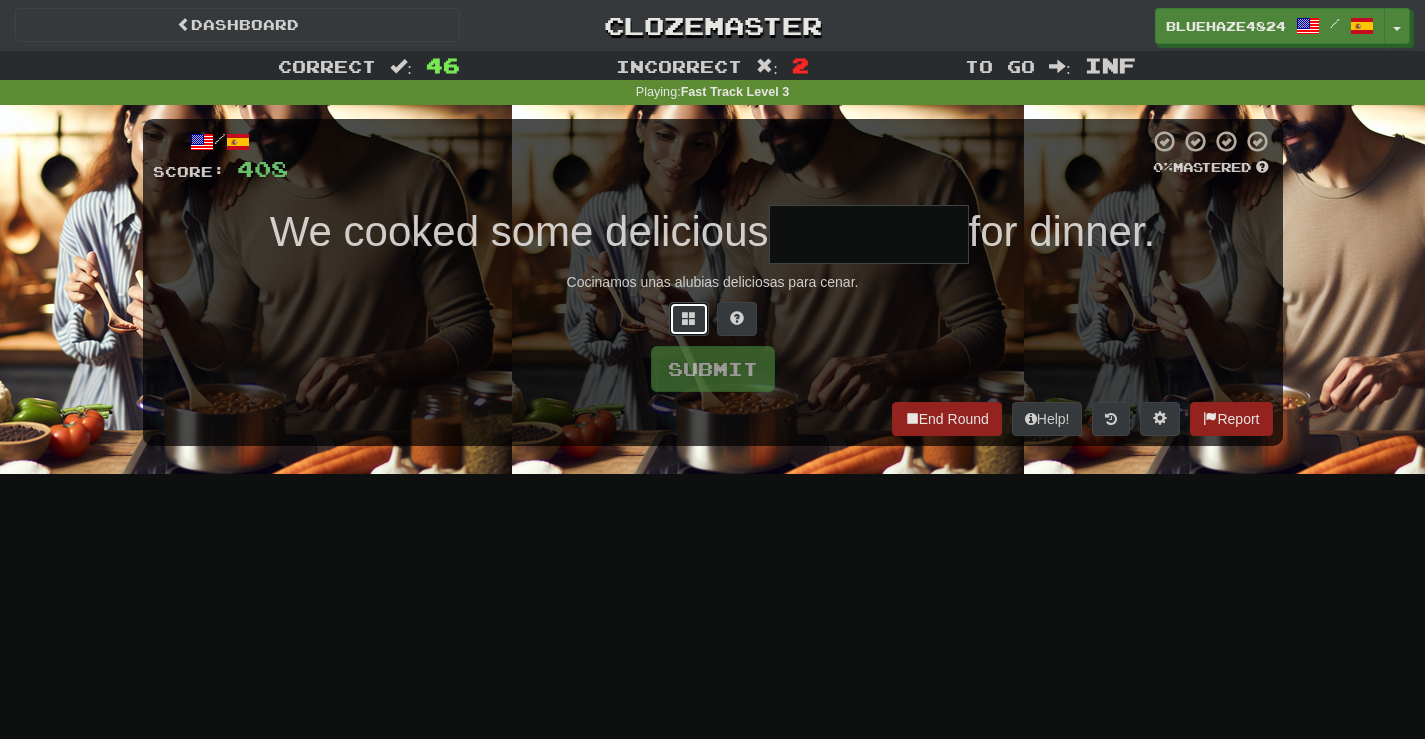 click at bounding box center [689, 319] 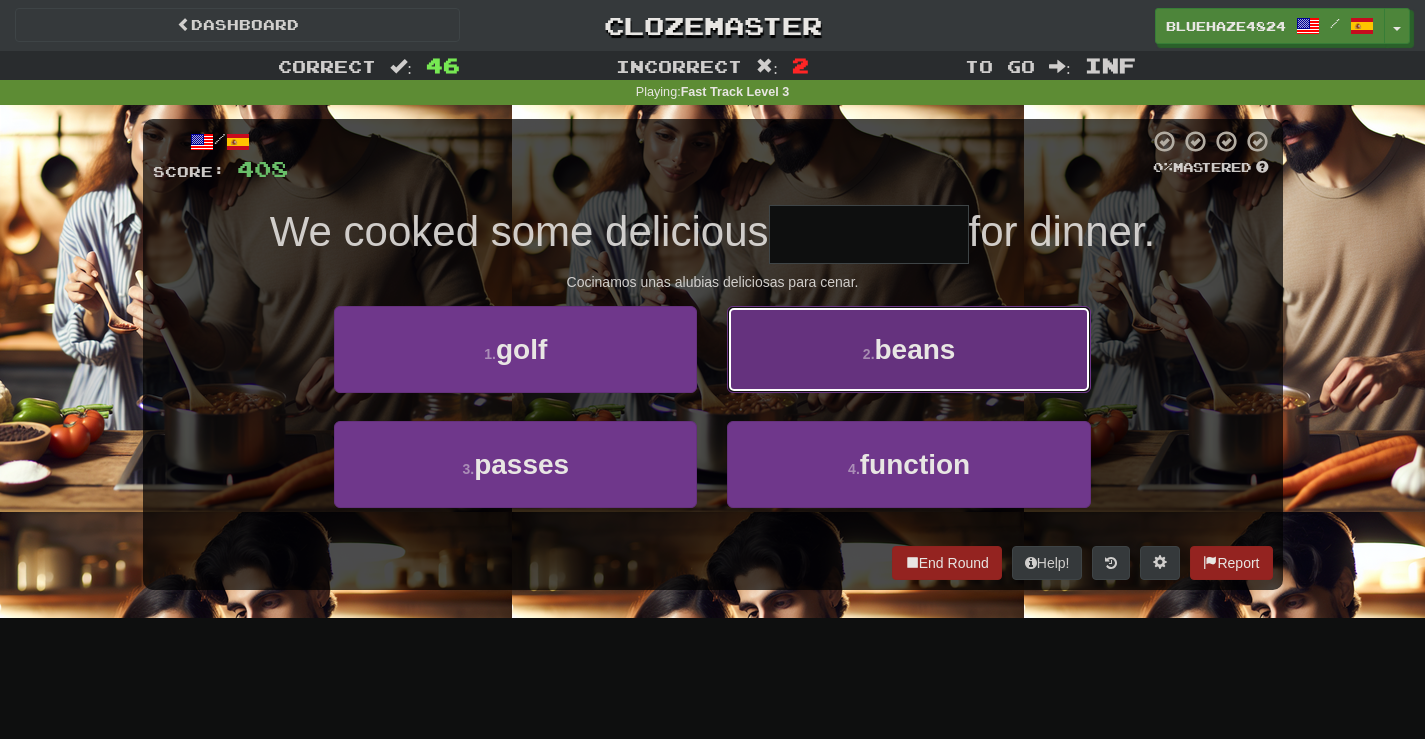 click on "2 .  beans" at bounding box center (908, 349) 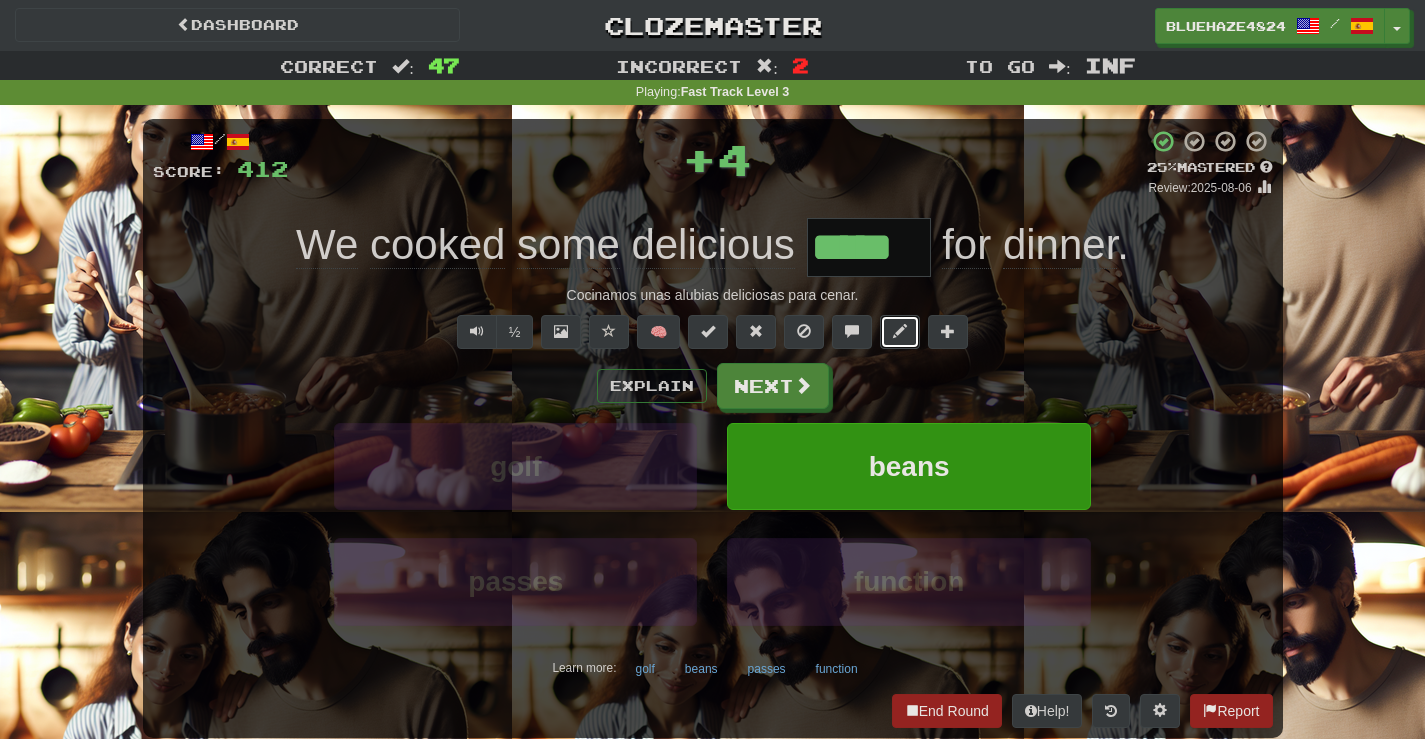 click at bounding box center (900, 332) 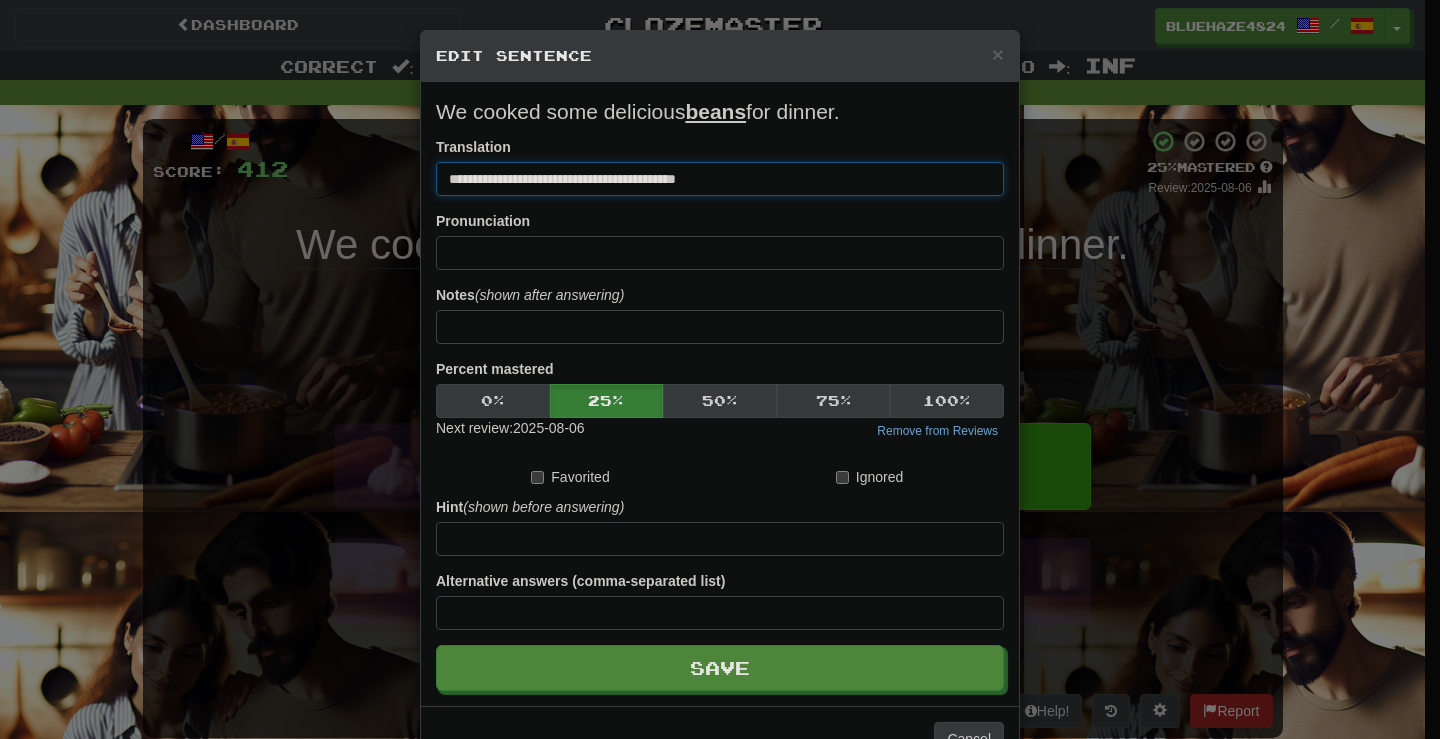 drag, startPoint x: 595, startPoint y: 180, endPoint x: 548, endPoint y: 181, distance: 47.010635 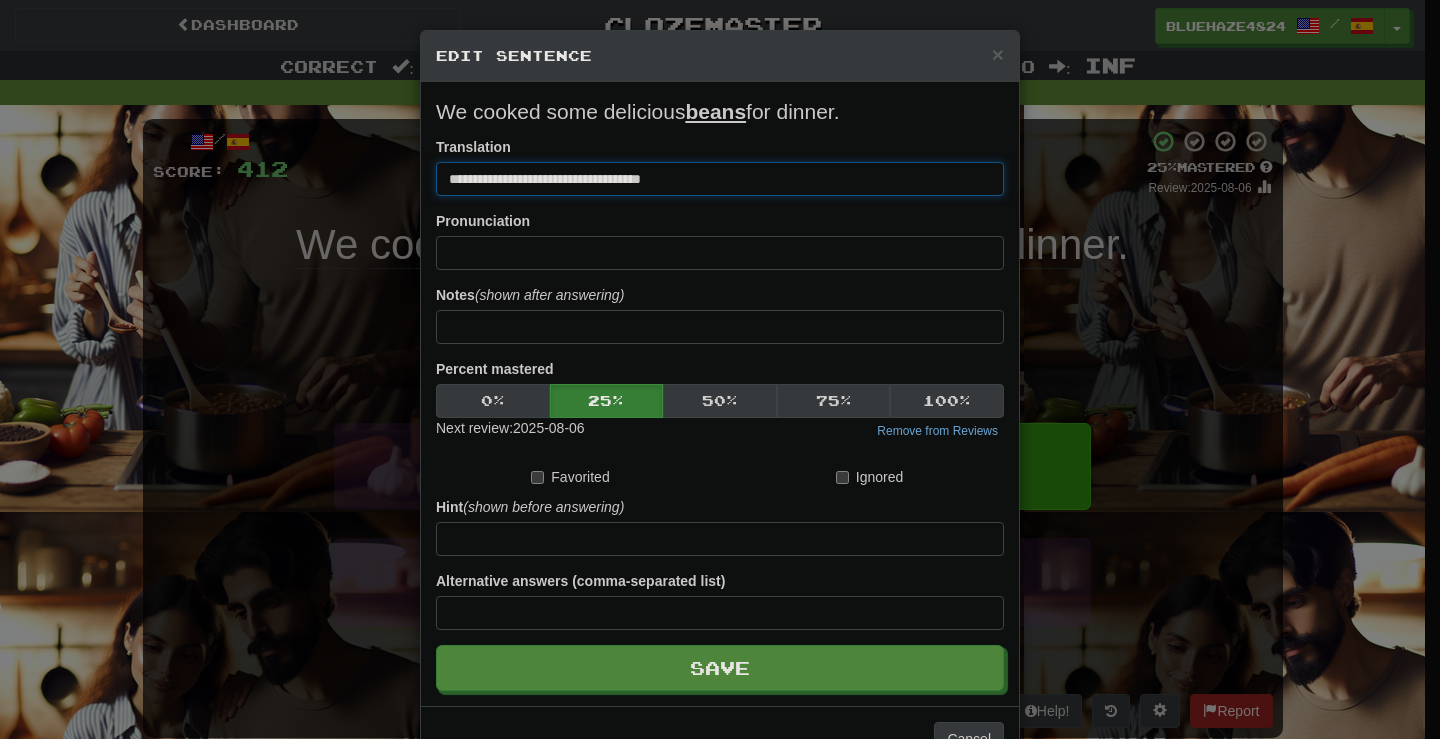 click on "**********" at bounding box center [720, 179] 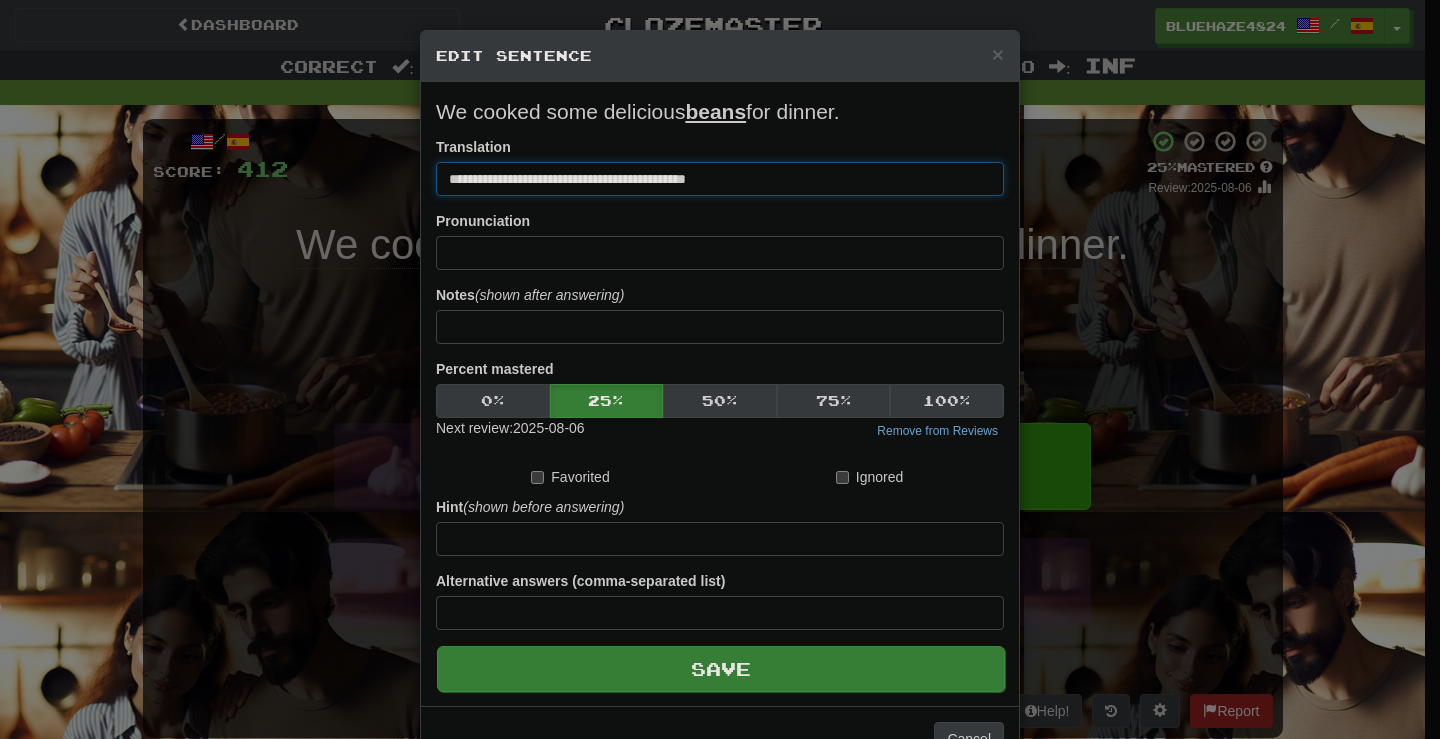 type on "**********" 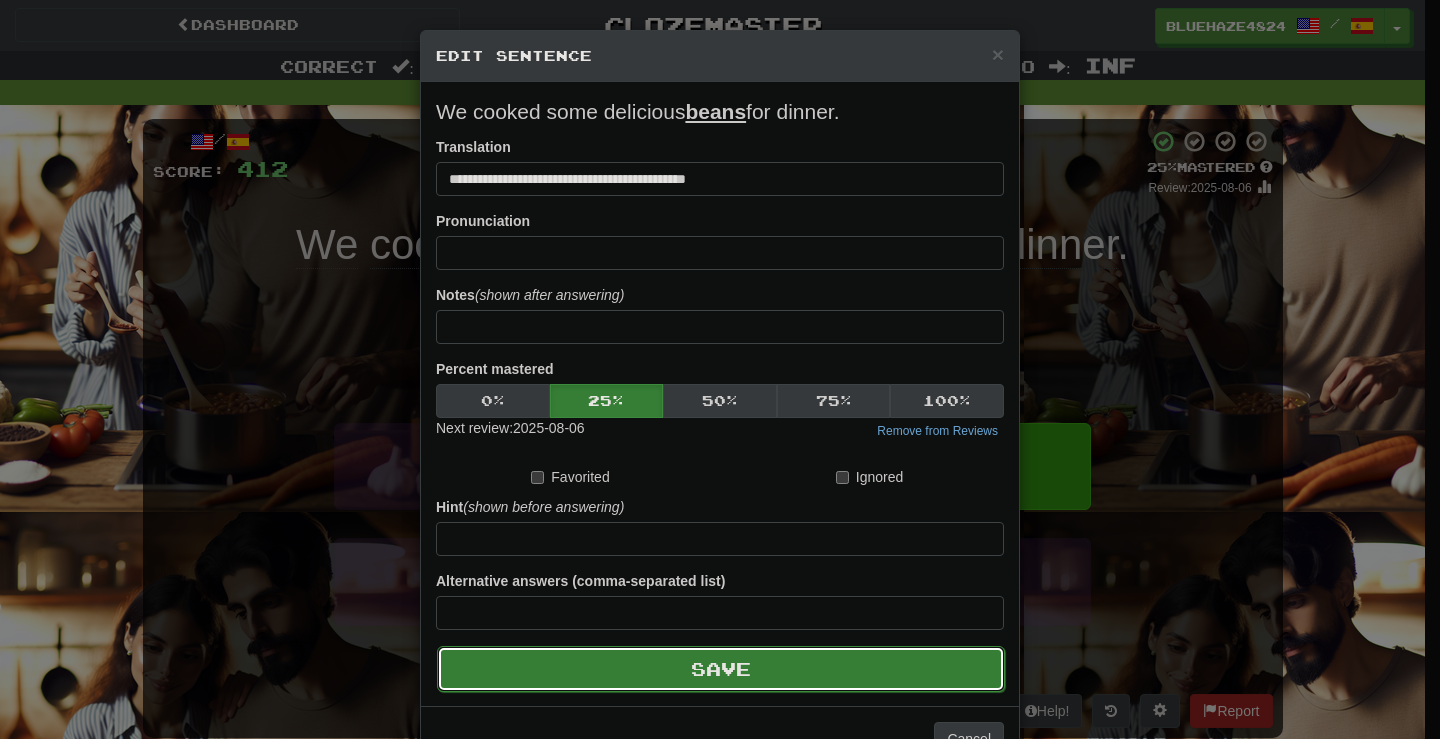 click on "Save" at bounding box center [721, 669] 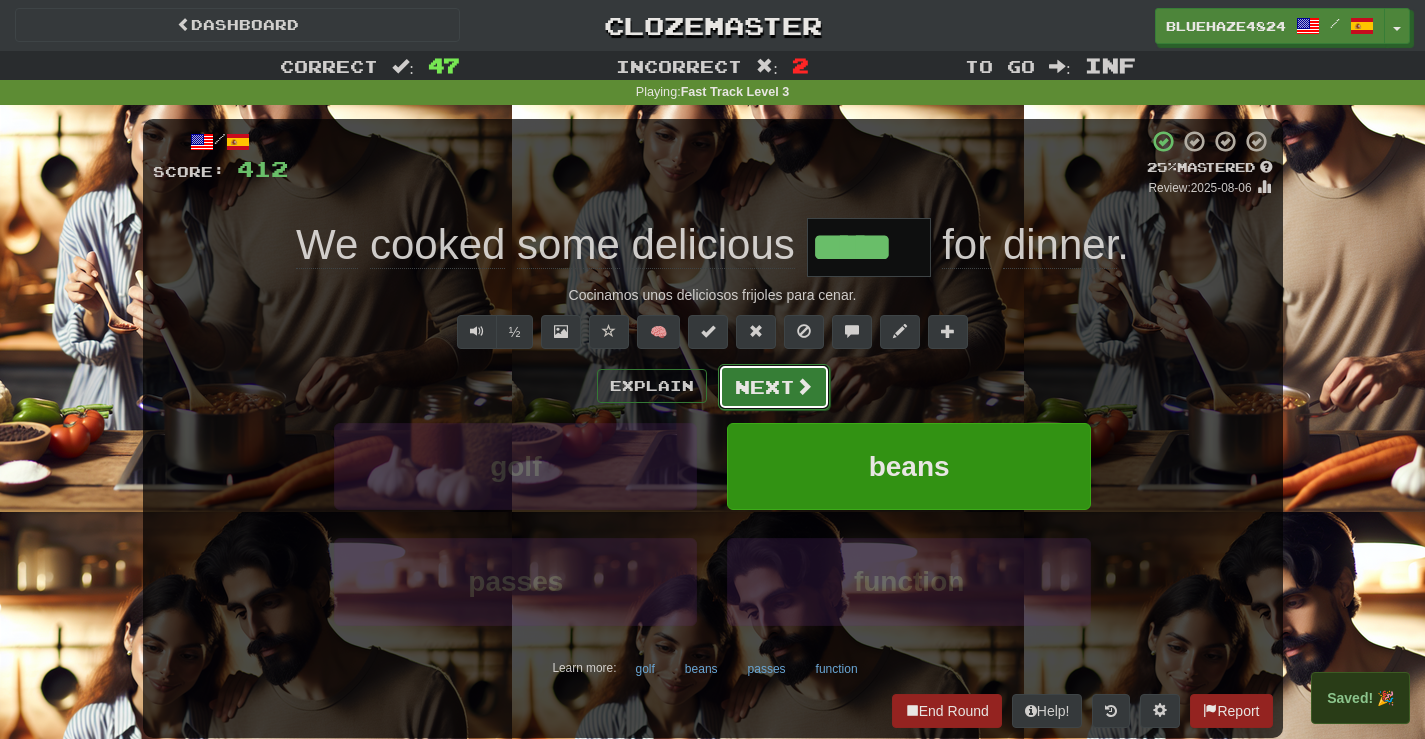 click on "Next" at bounding box center [774, 387] 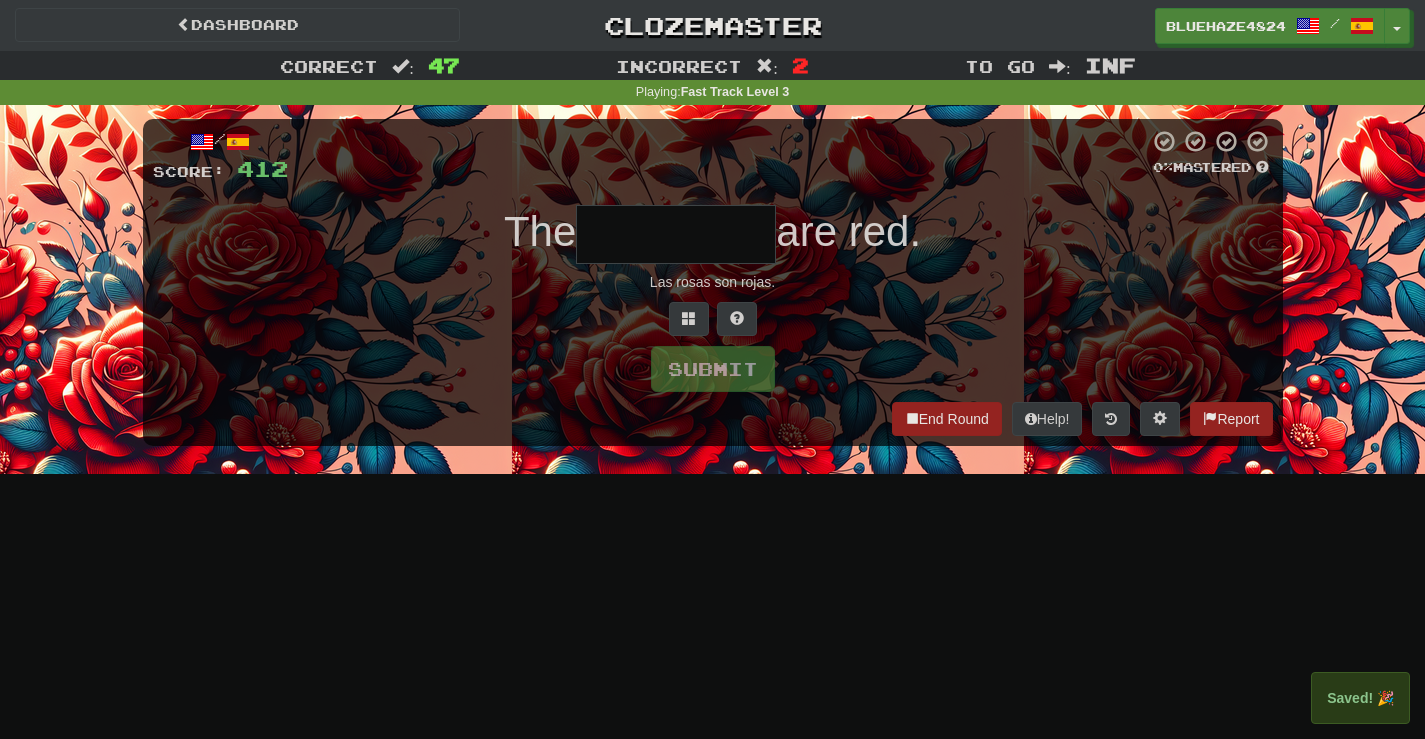 click at bounding box center [676, 234] 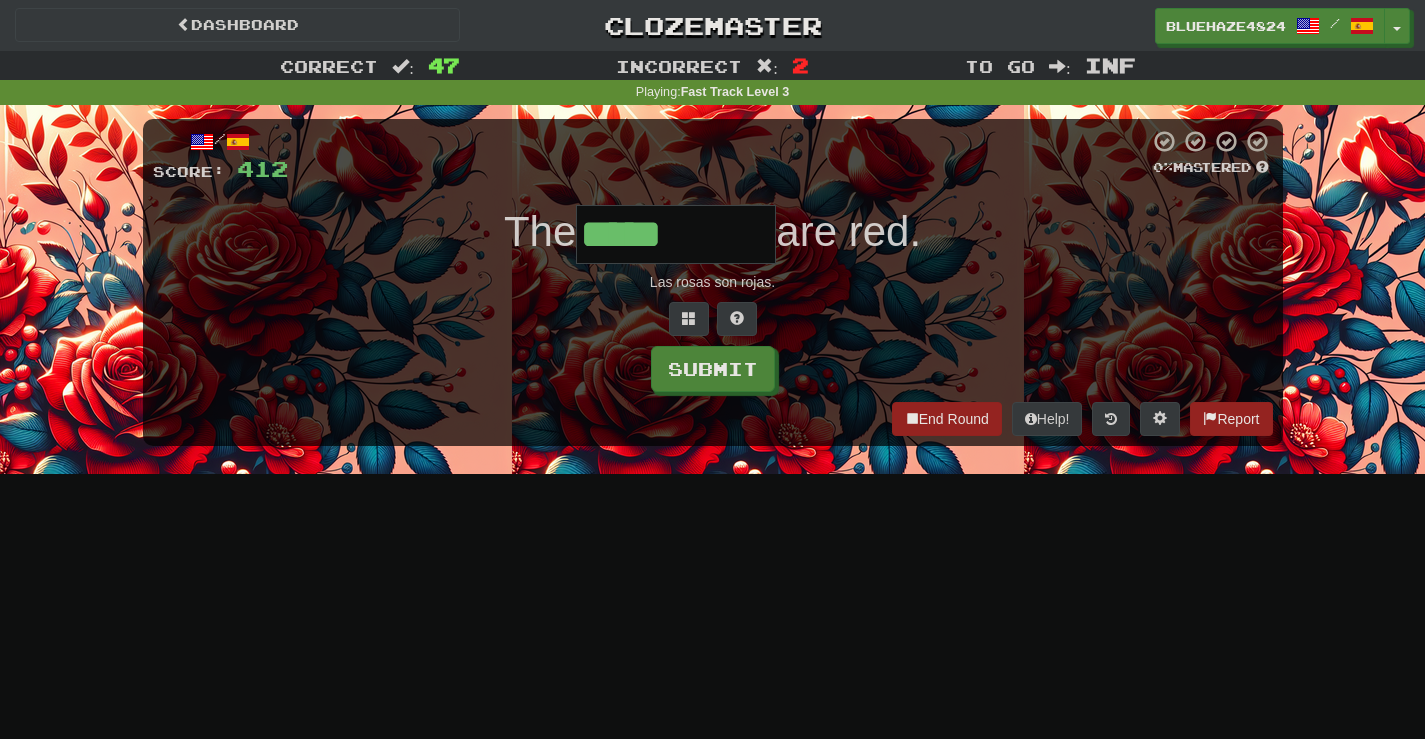 type on "*****" 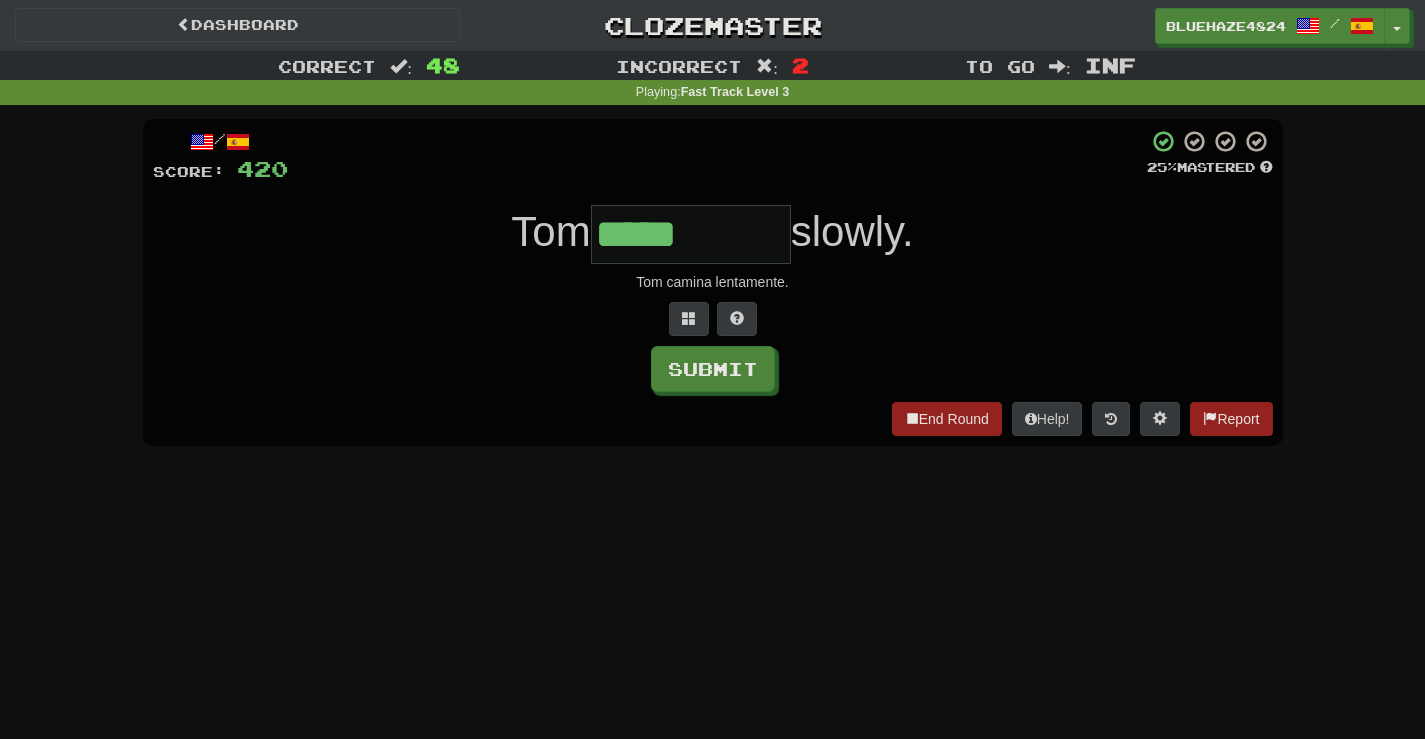 type on "*****" 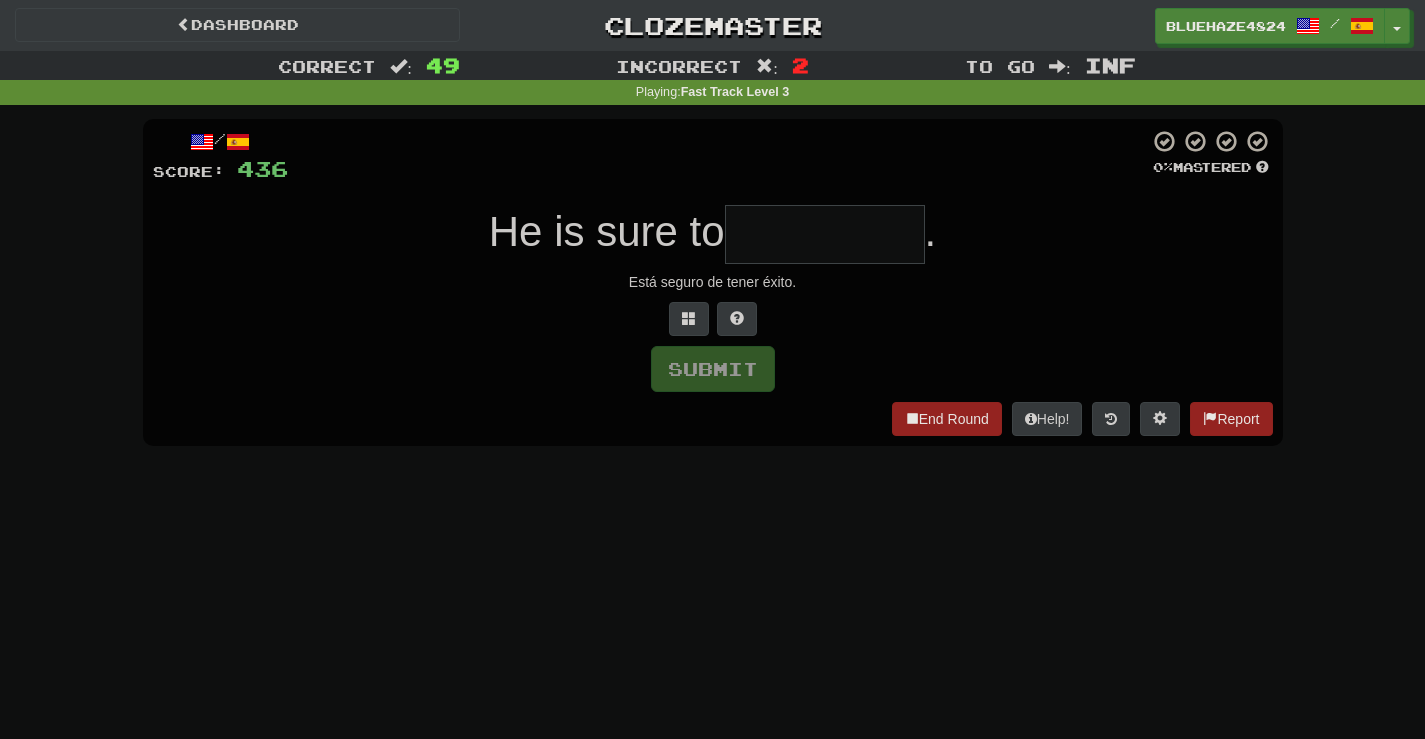 type on "*" 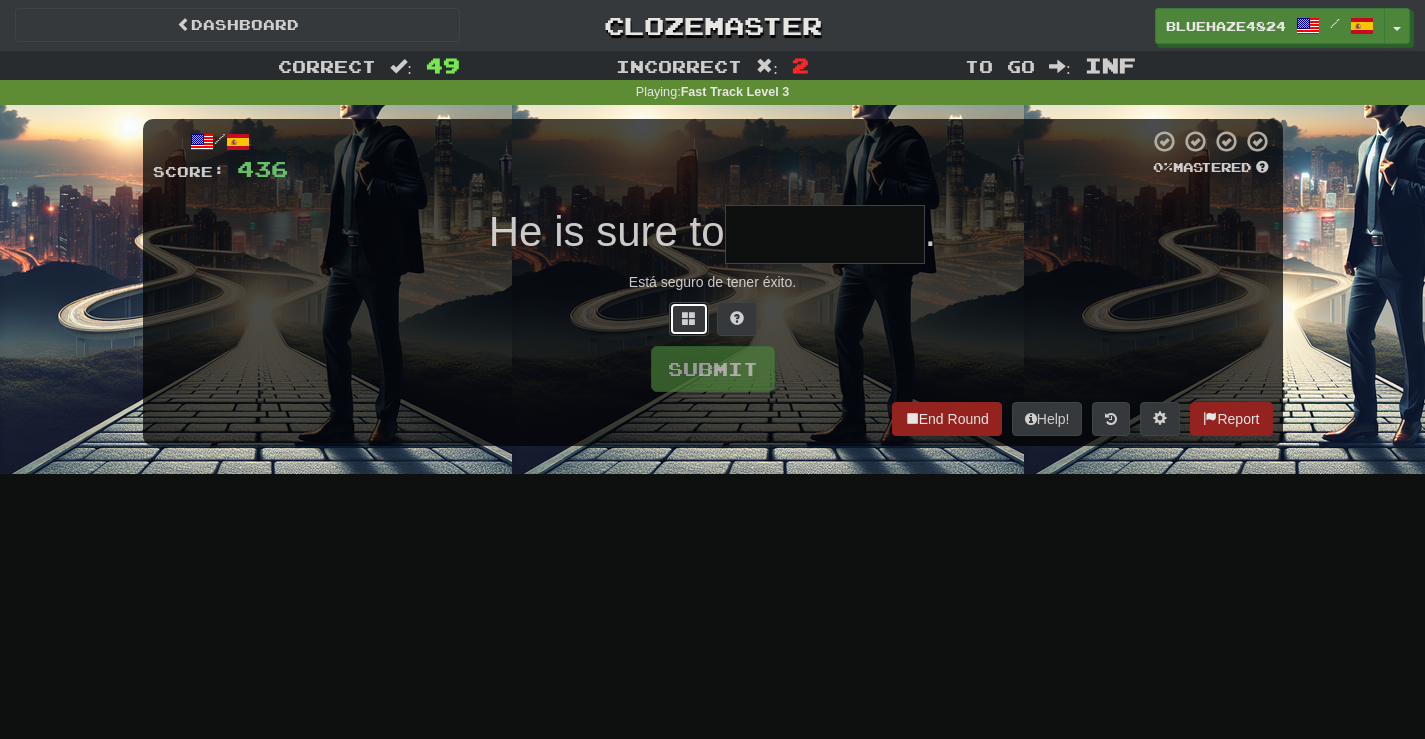click at bounding box center (689, 318) 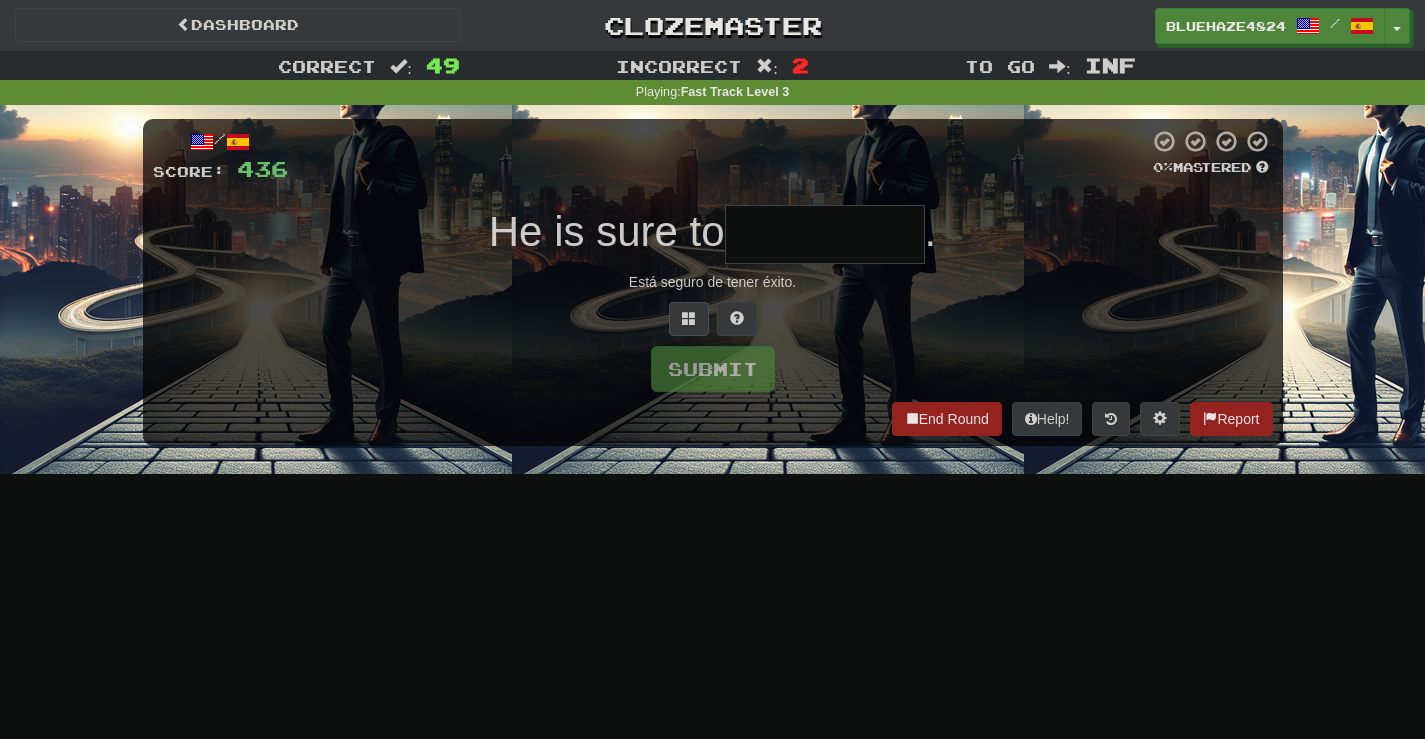 type on "*******" 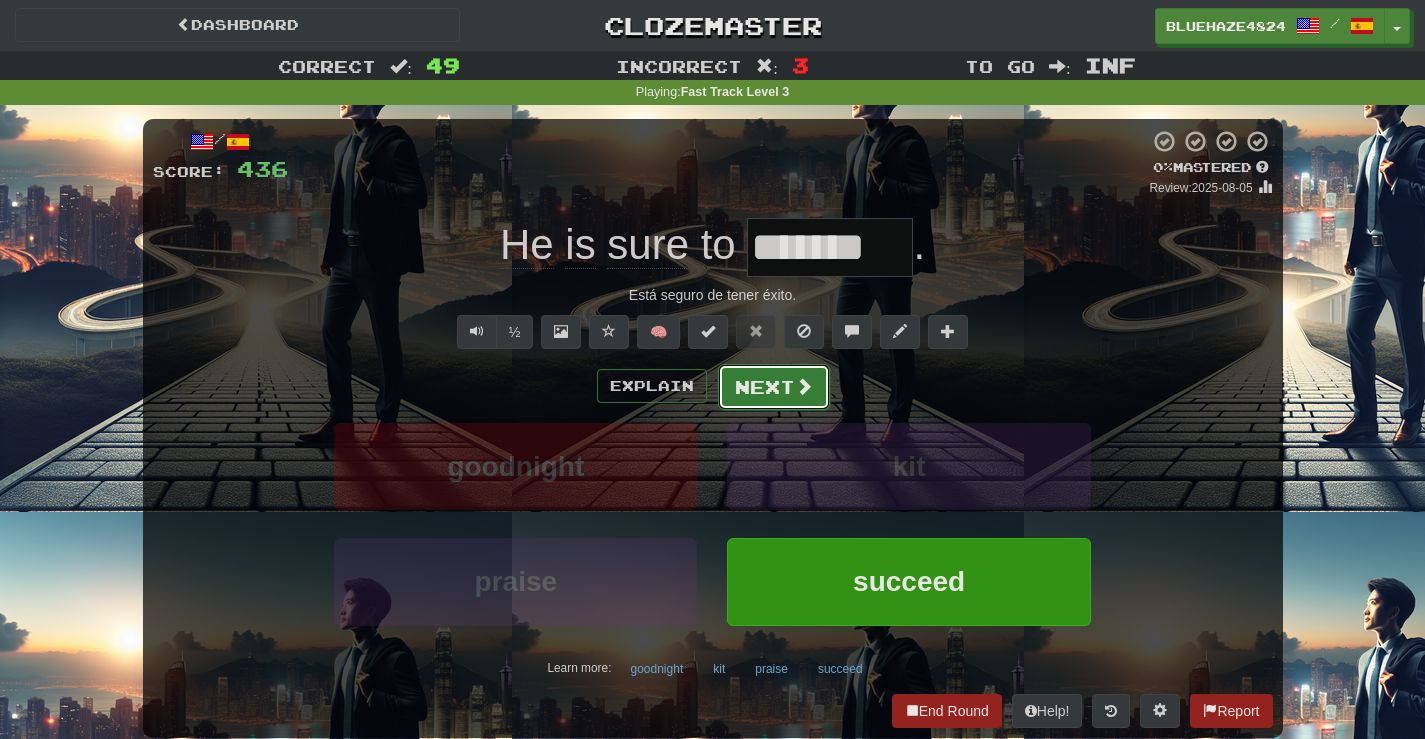 click on "Next" at bounding box center [774, 387] 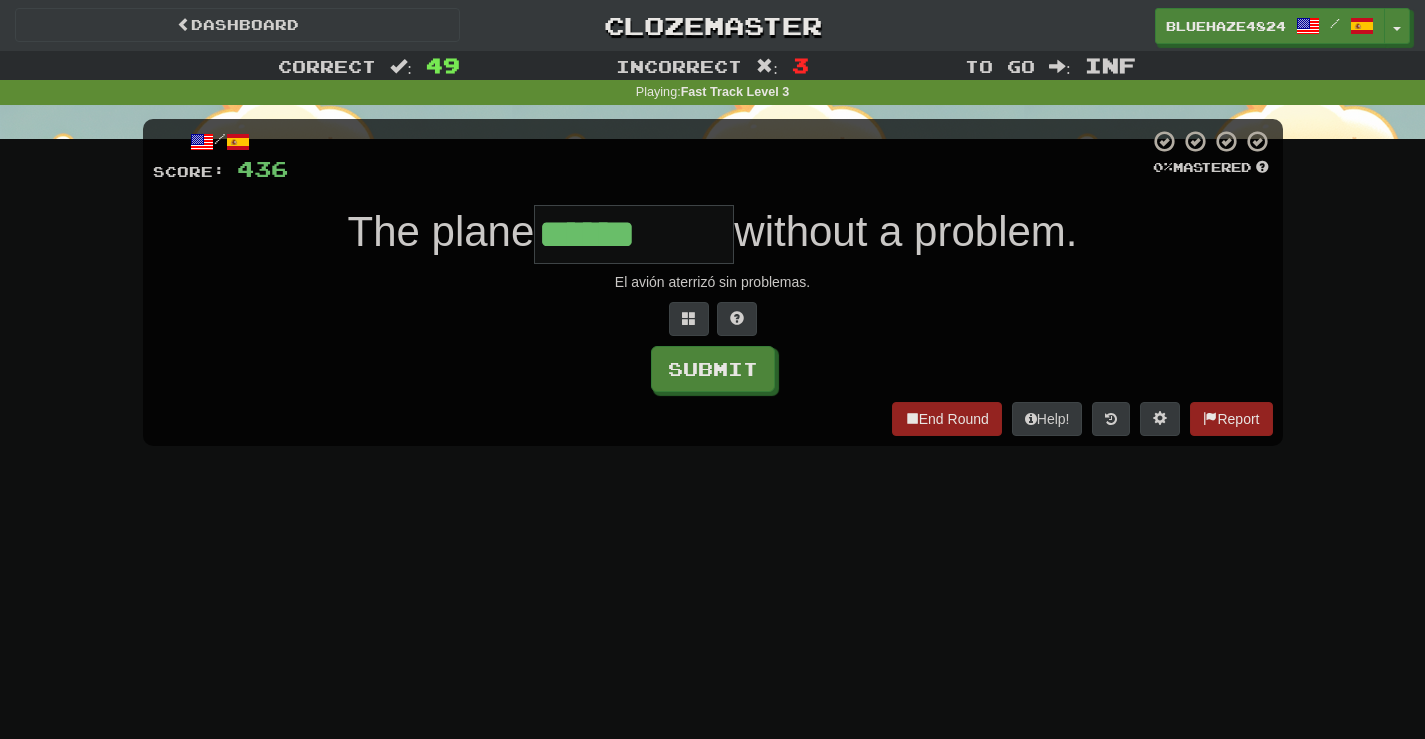 type on "******" 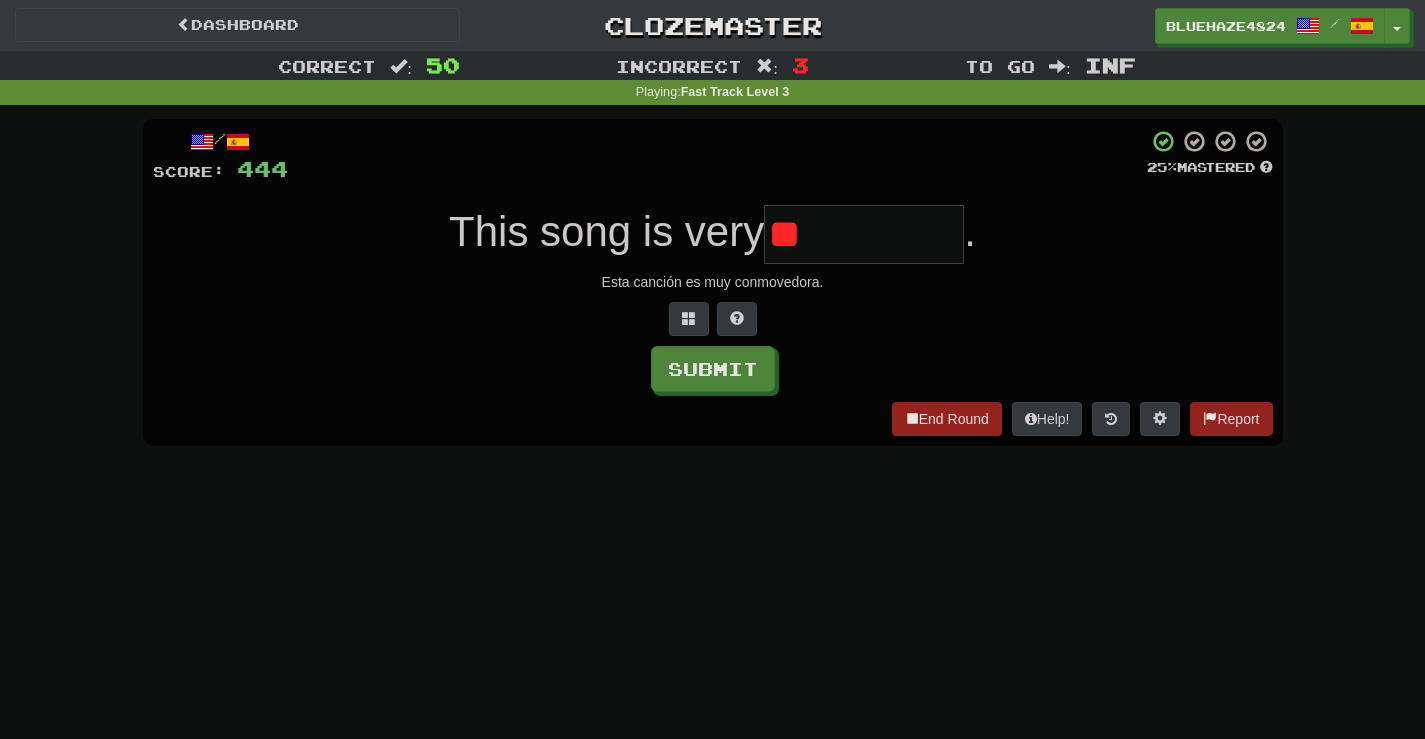 type on "*" 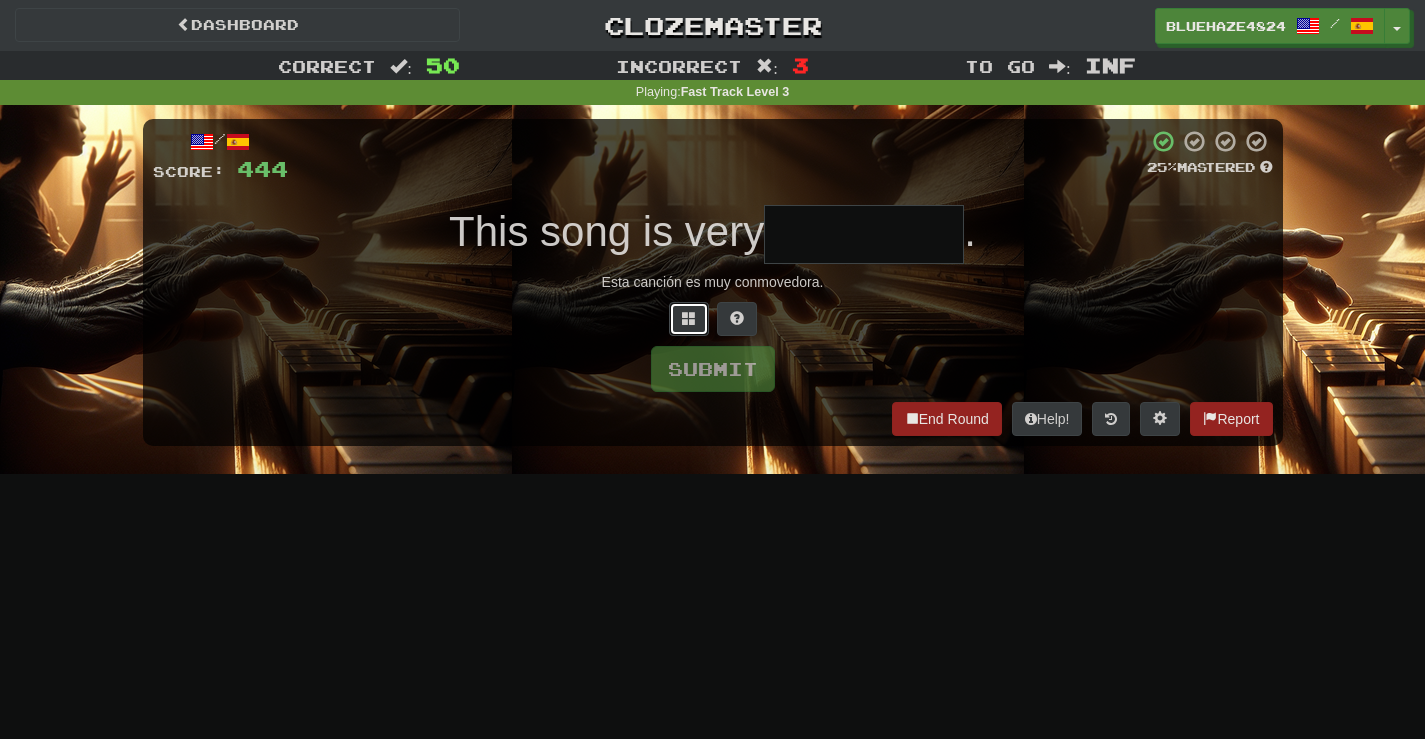 click at bounding box center [689, 318] 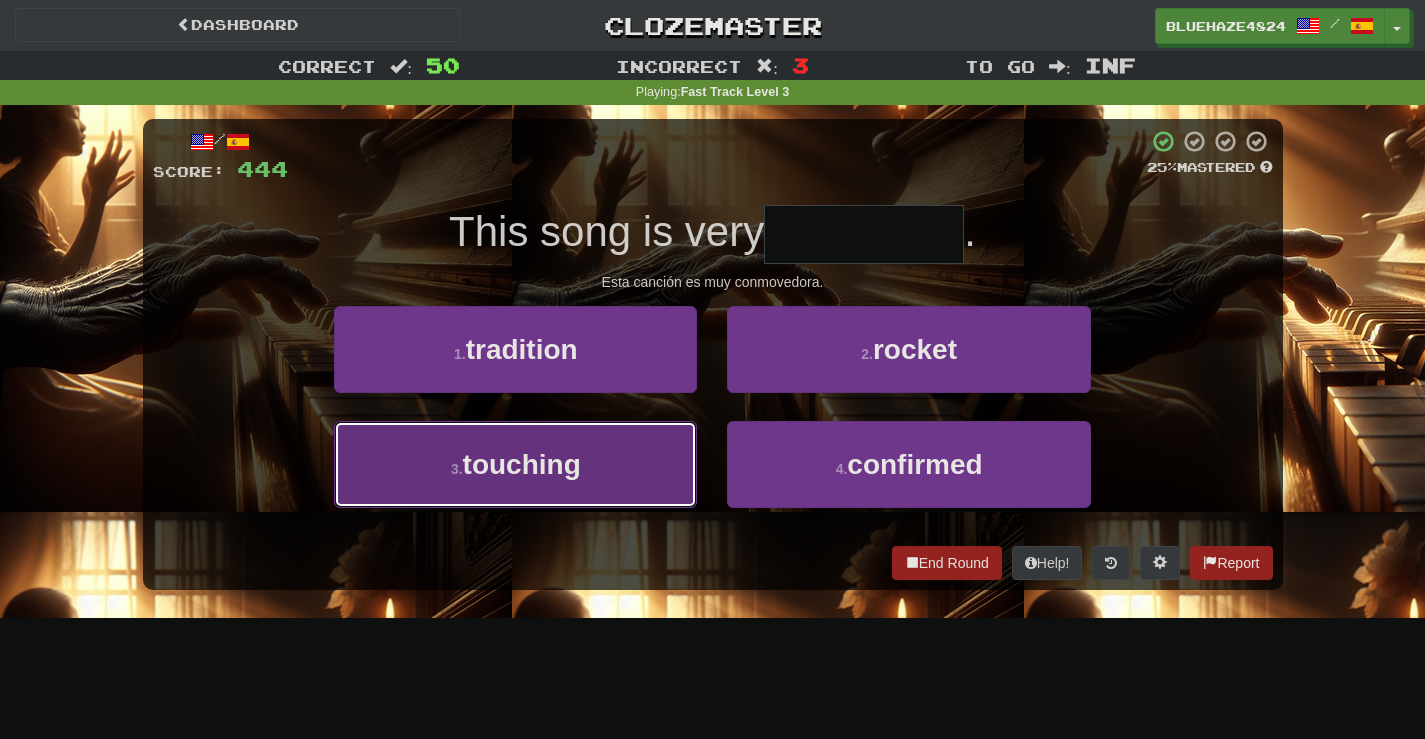 click on "touching" at bounding box center [522, 464] 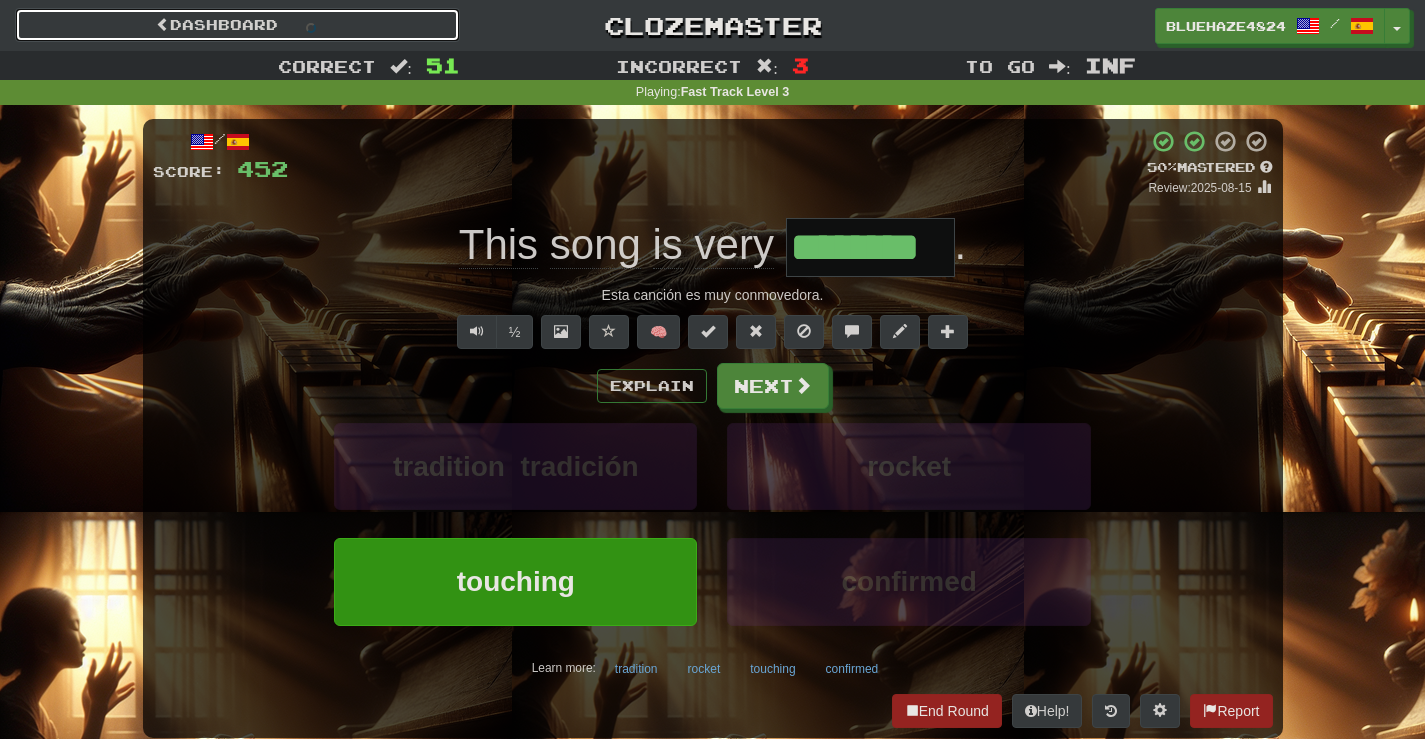 click on "Dashboard" at bounding box center (237, 25) 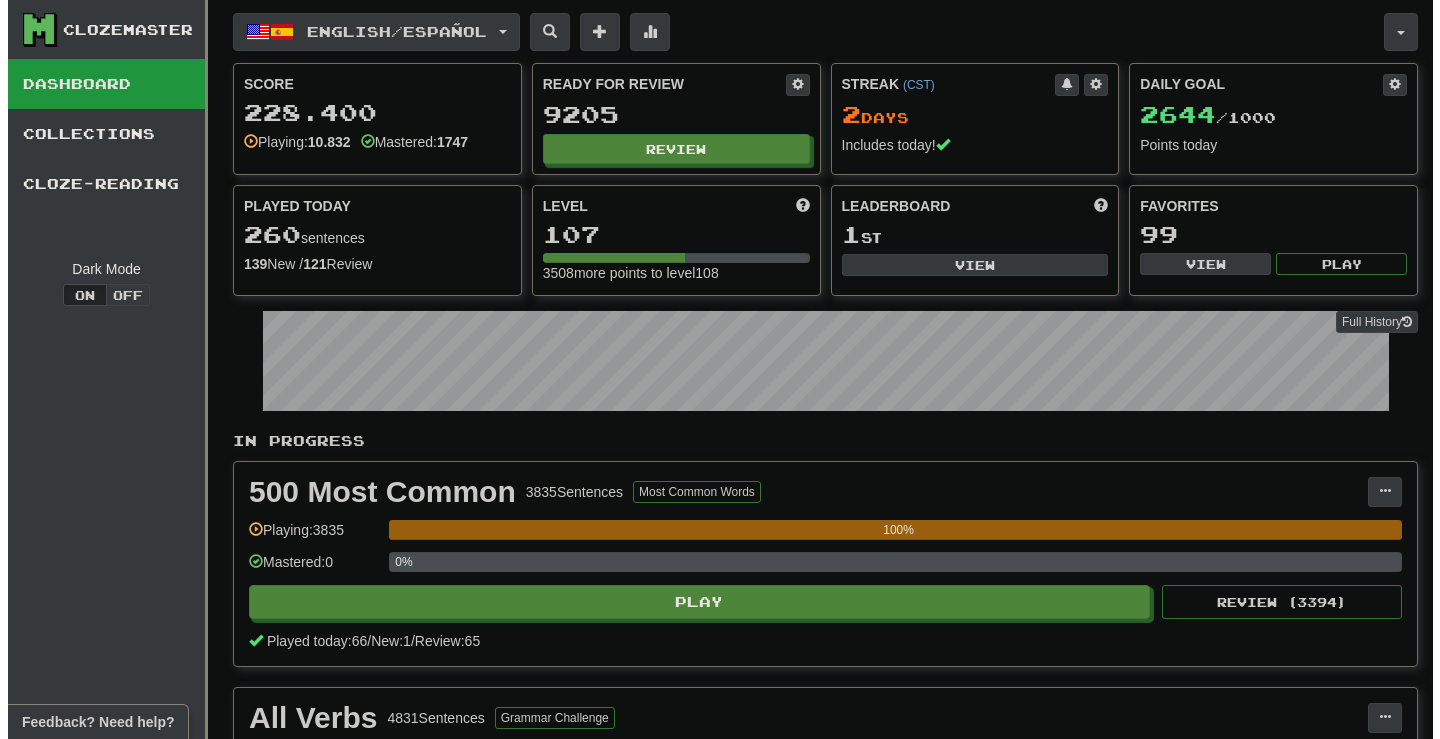 scroll, scrollTop: 0, scrollLeft: 0, axis: both 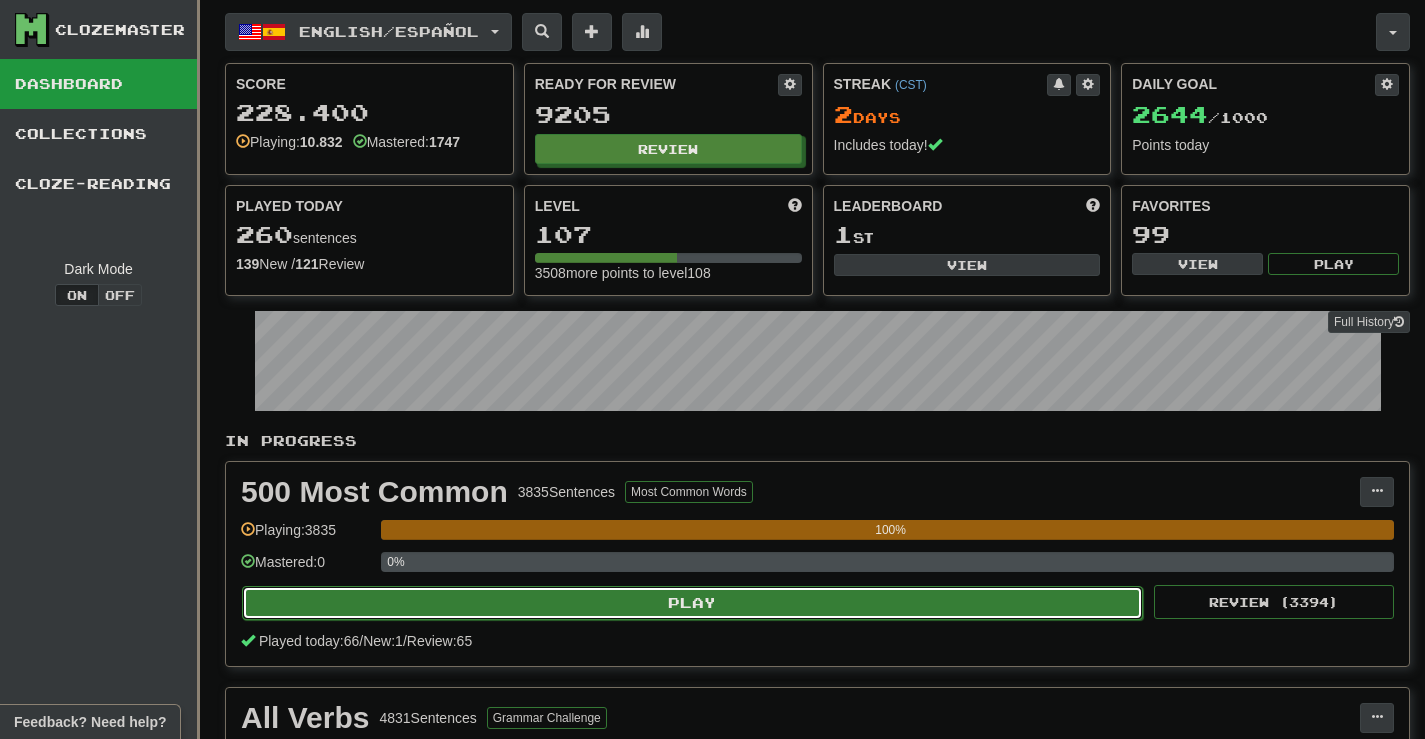 click on "Play" at bounding box center (692, 603) 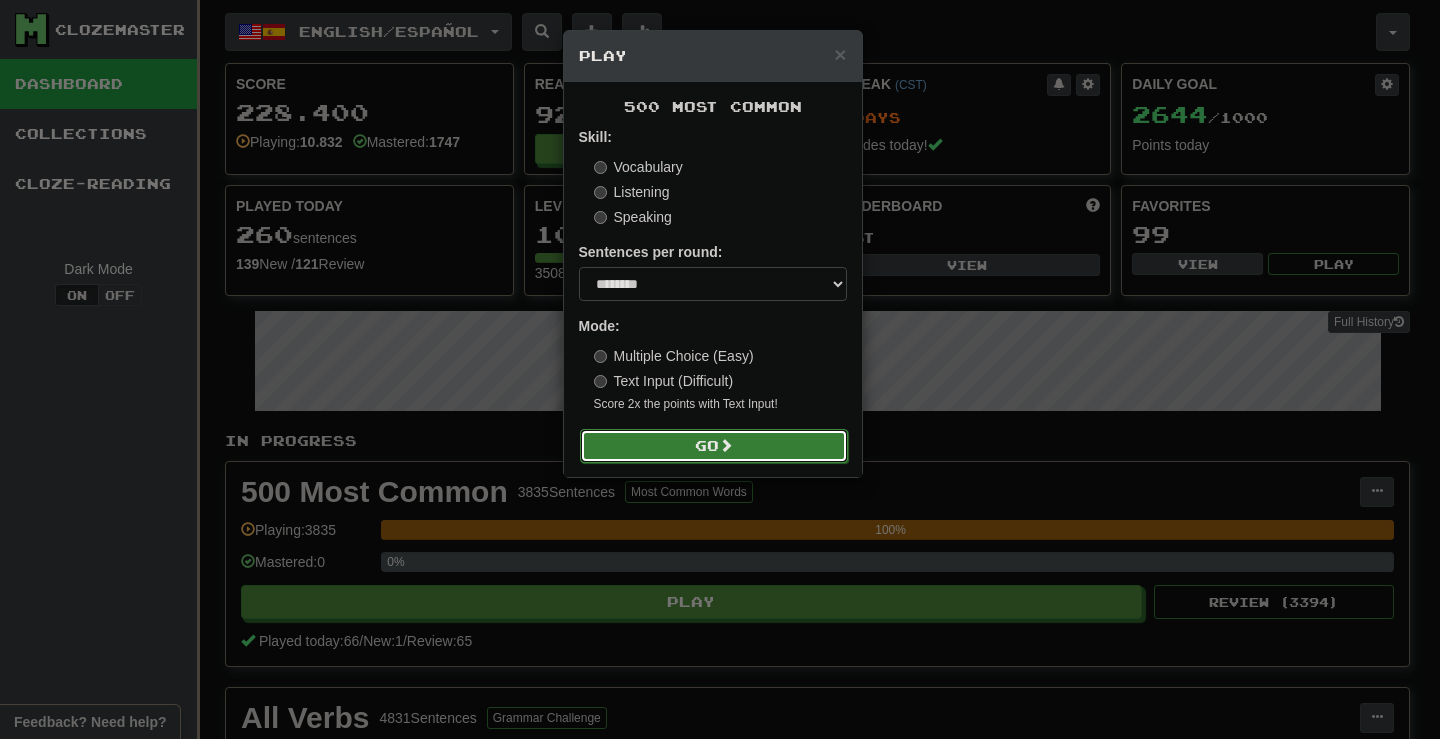 click on "Go" at bounding box center (714, 446) 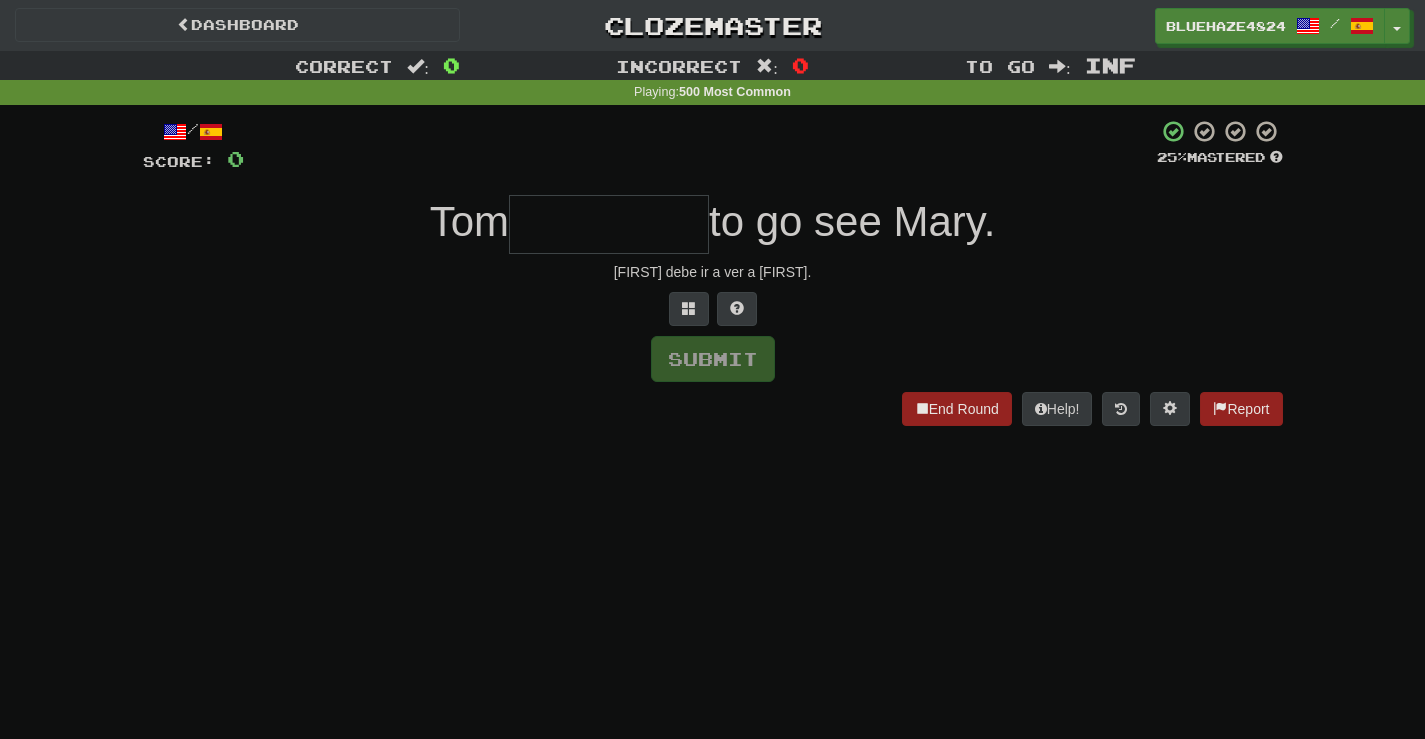 scroll, scrollTop: 0, scrollLeft: 0, axis: both 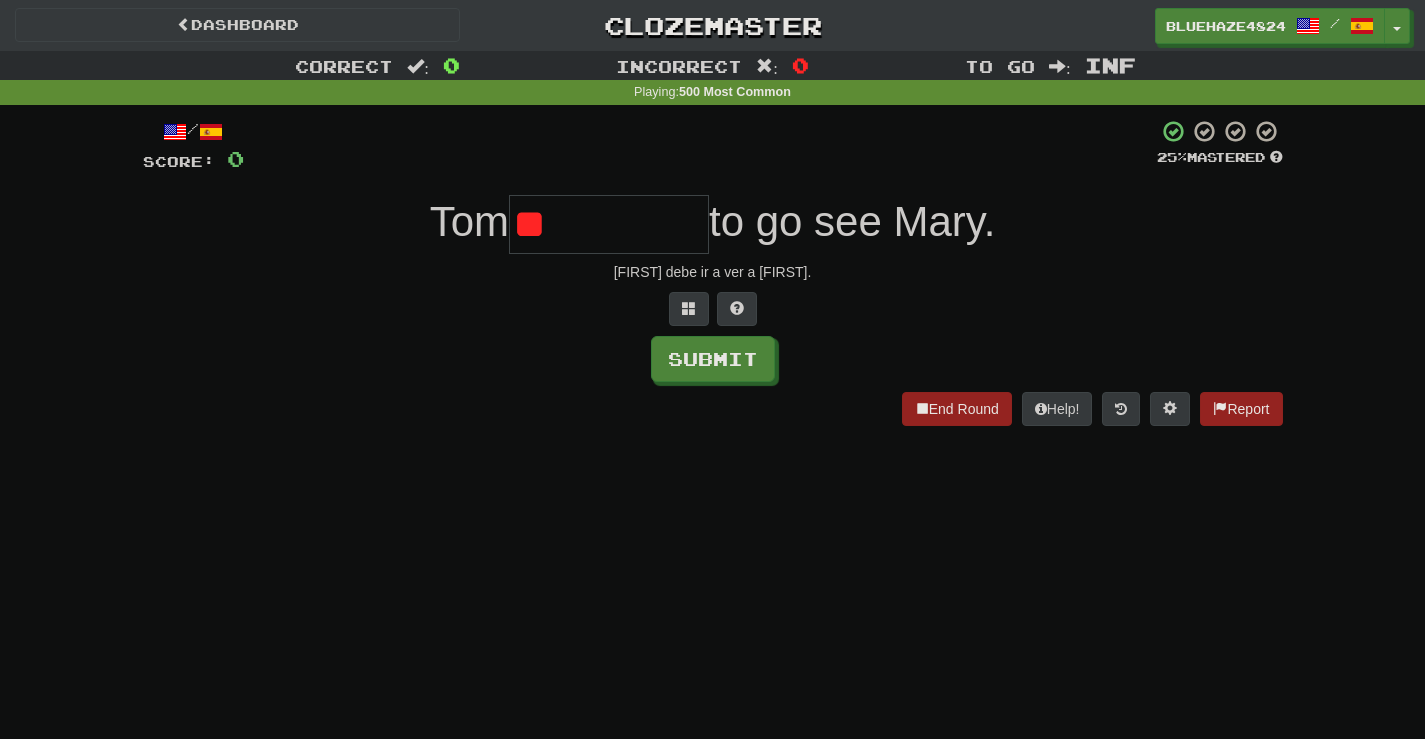 type on "*" 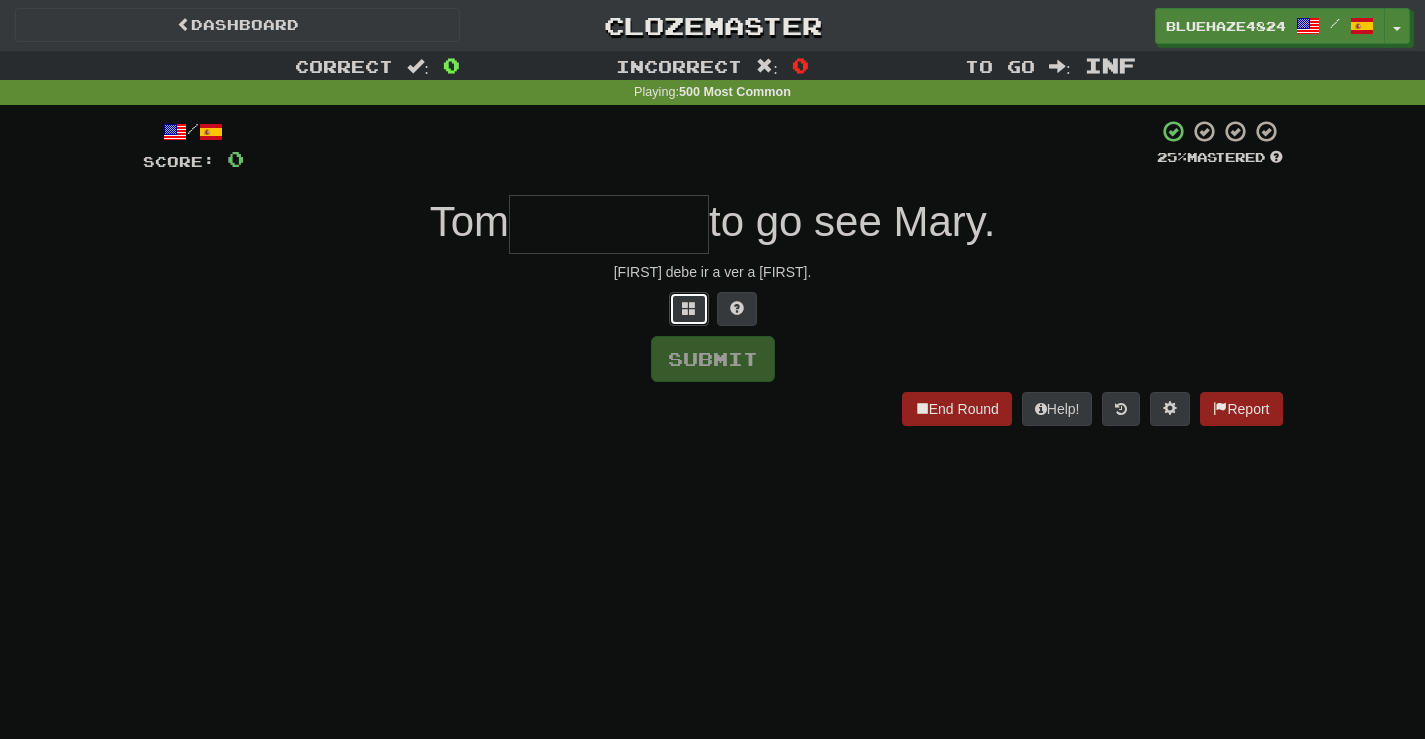 click at bounding box center (689, 308) 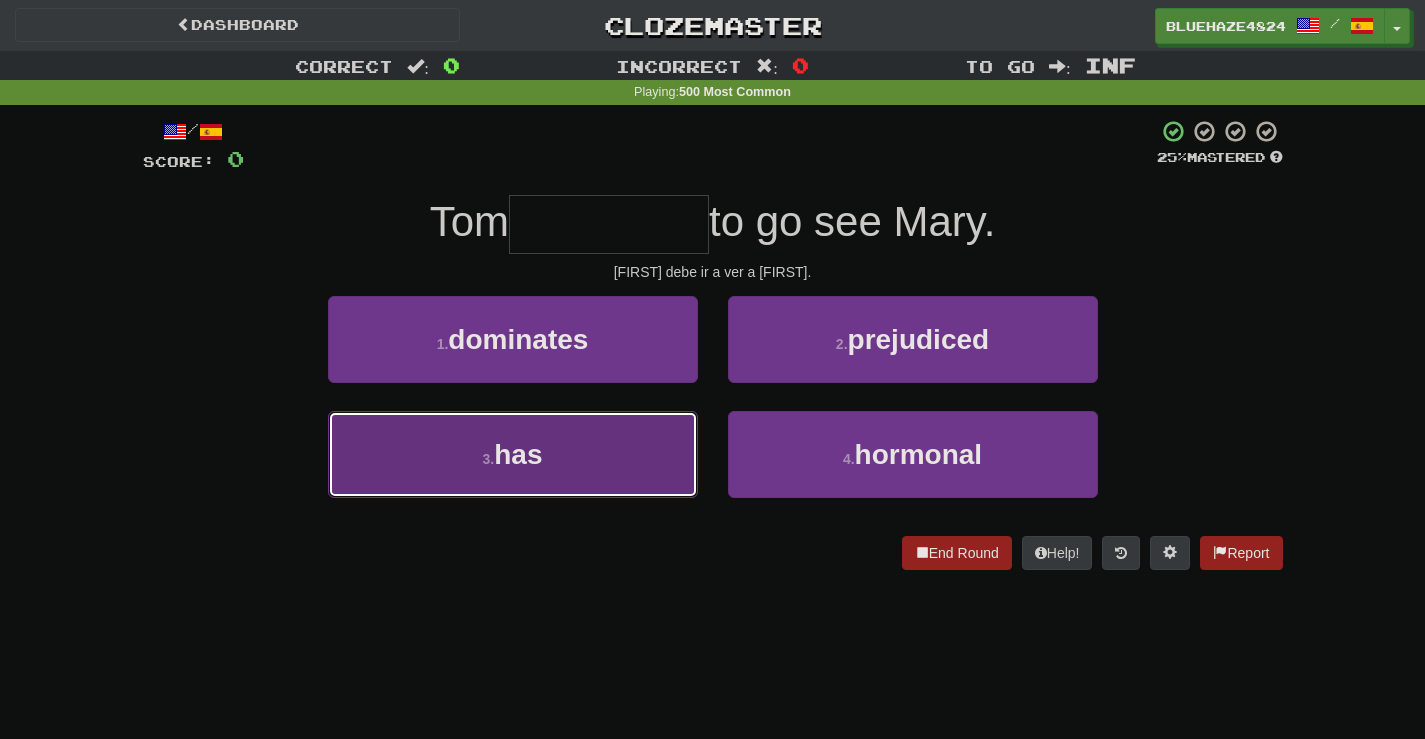 click on "3 .  has" at bounding box center [513, 454] 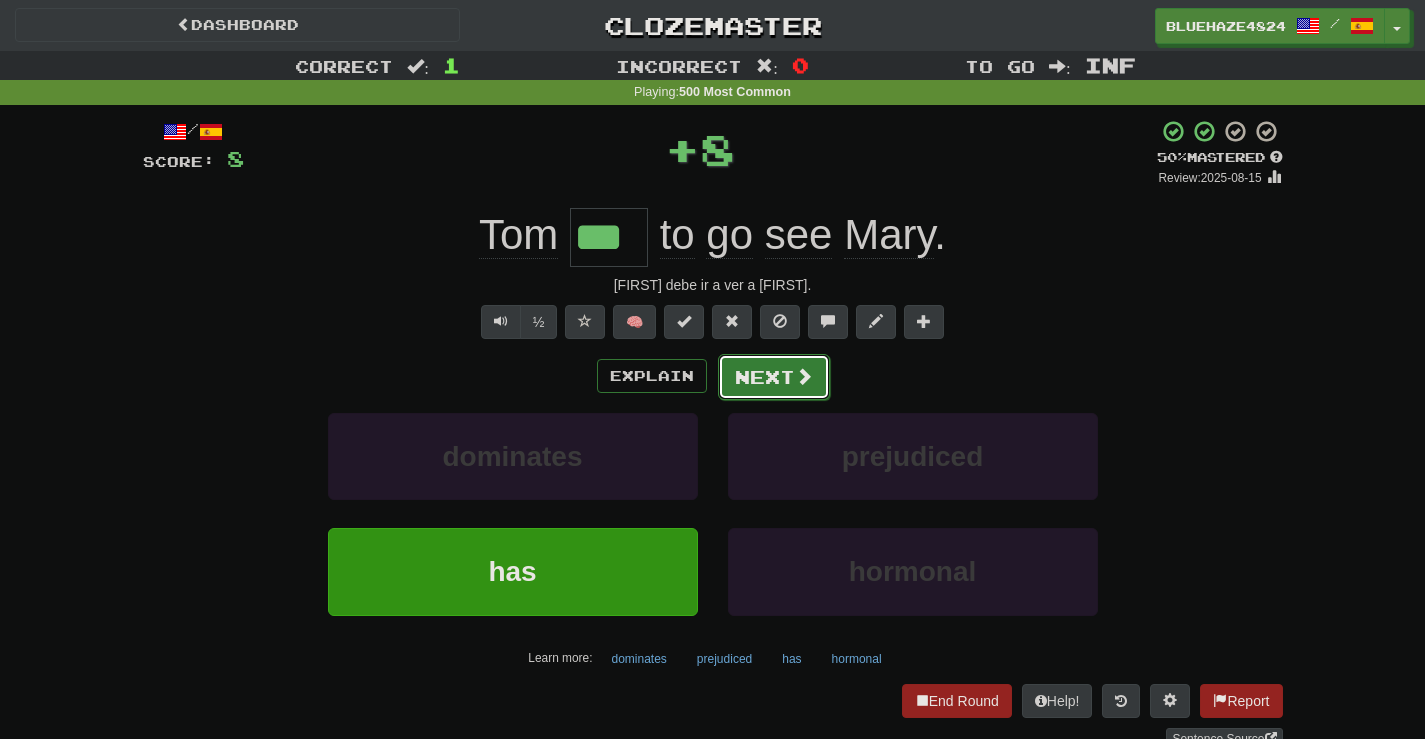 click on "Next" at bounding box center [774, 377] 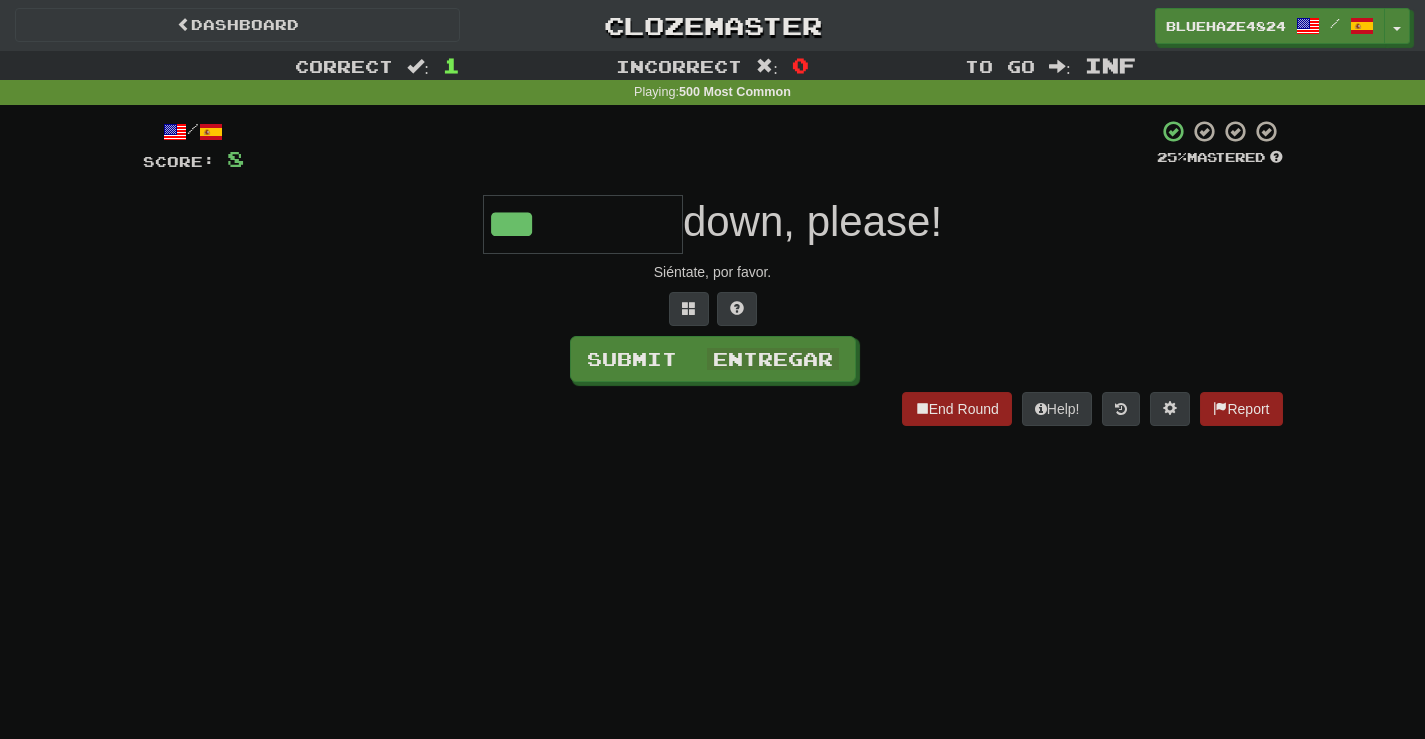 type on "***" 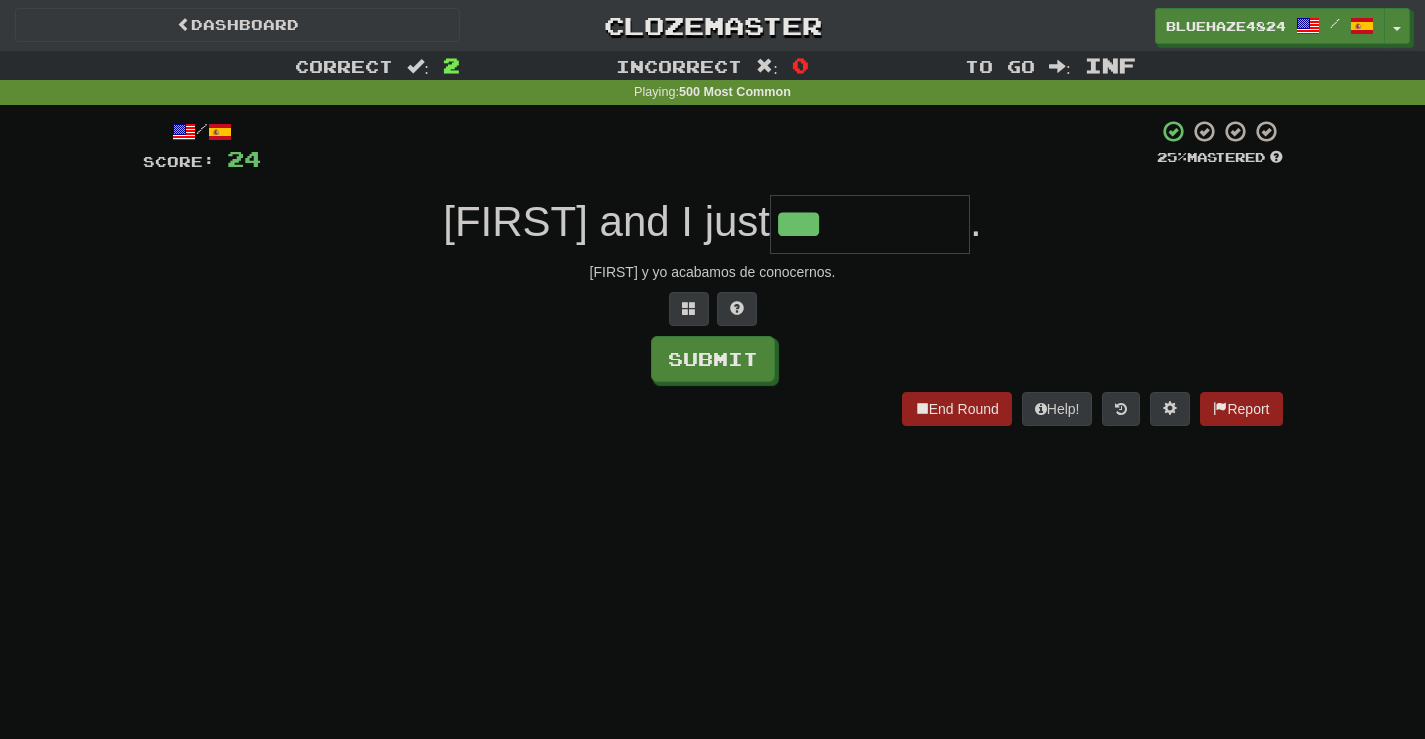 type on "***" 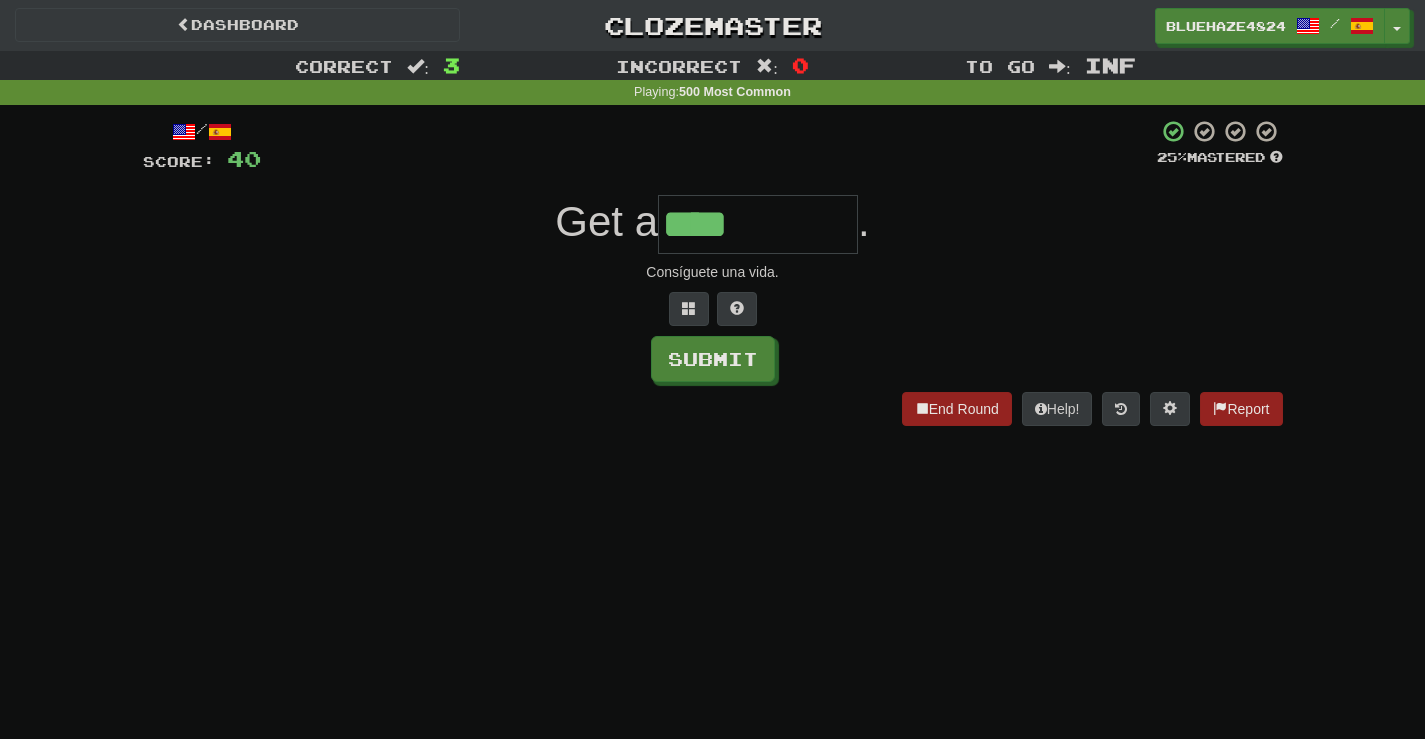 type on "****" 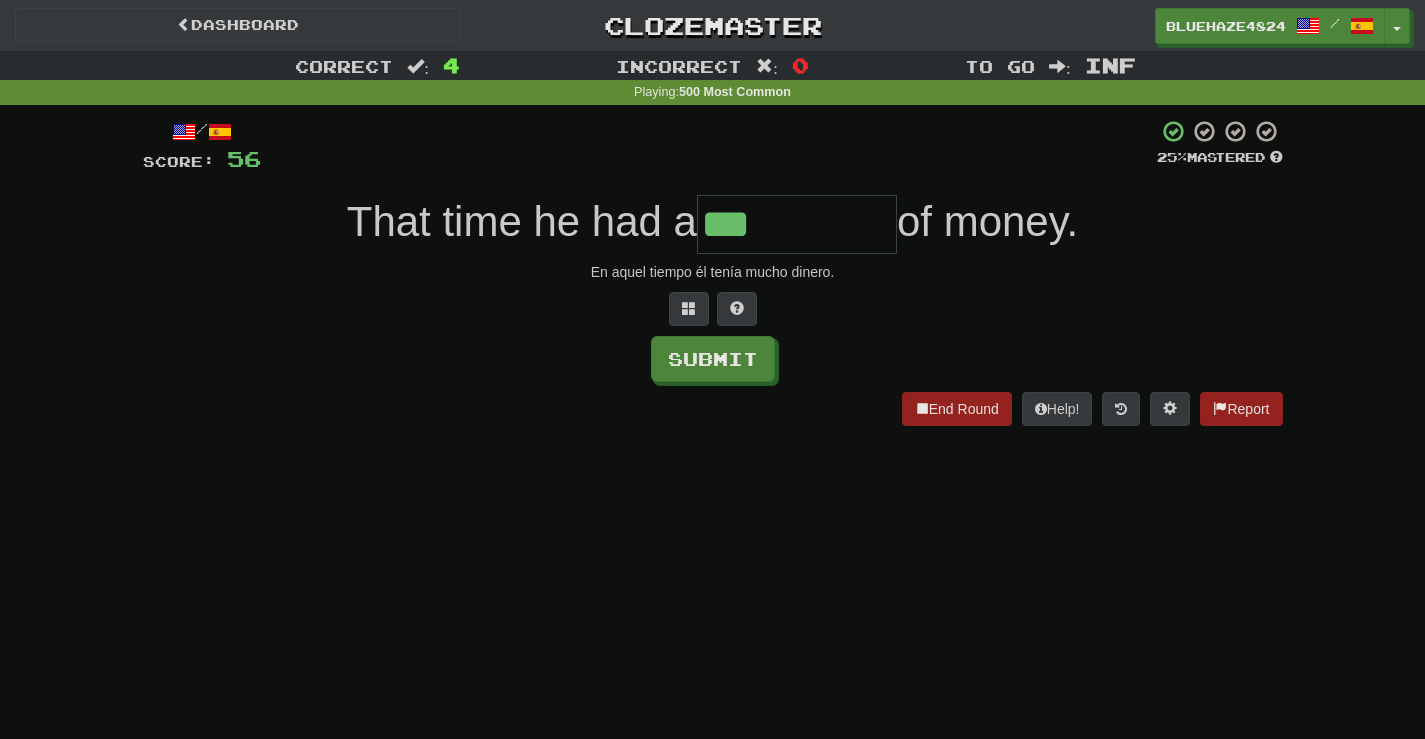 type on "***" 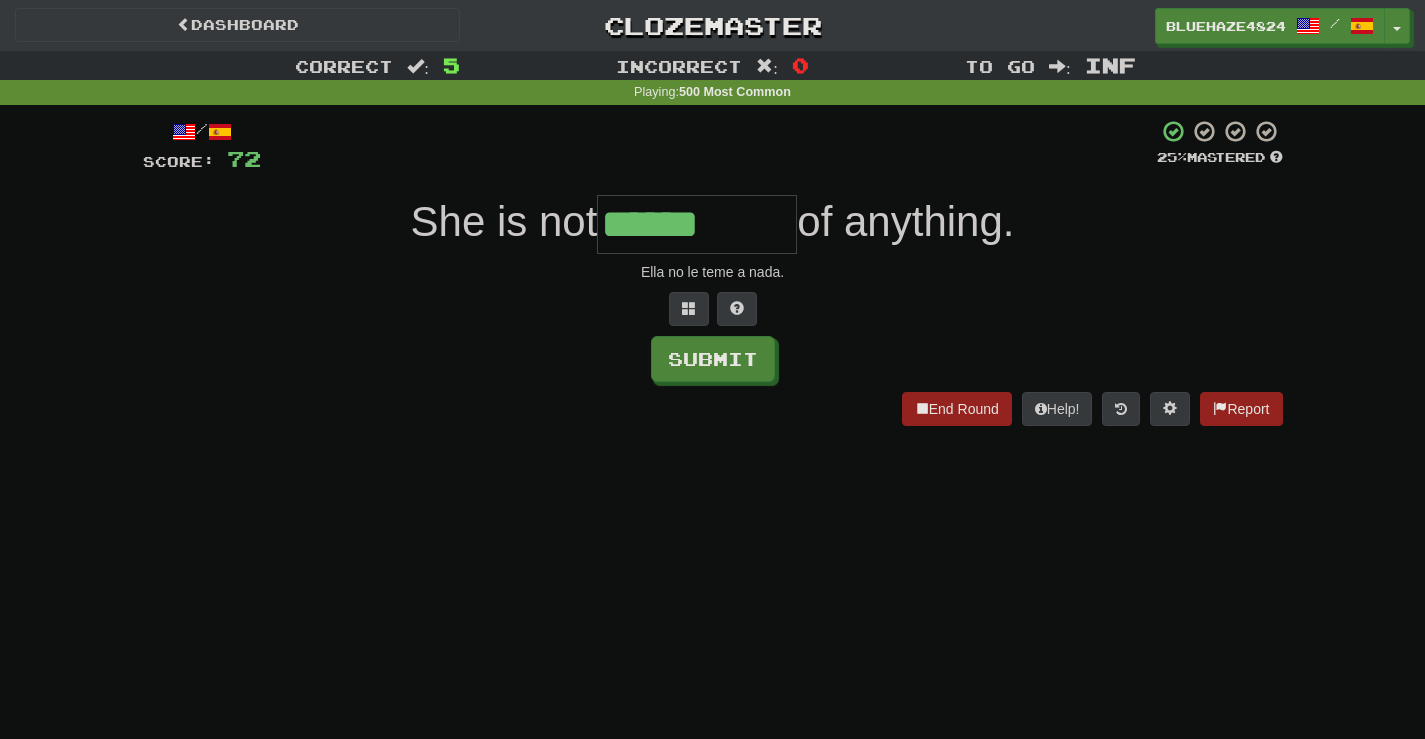 type on "******" 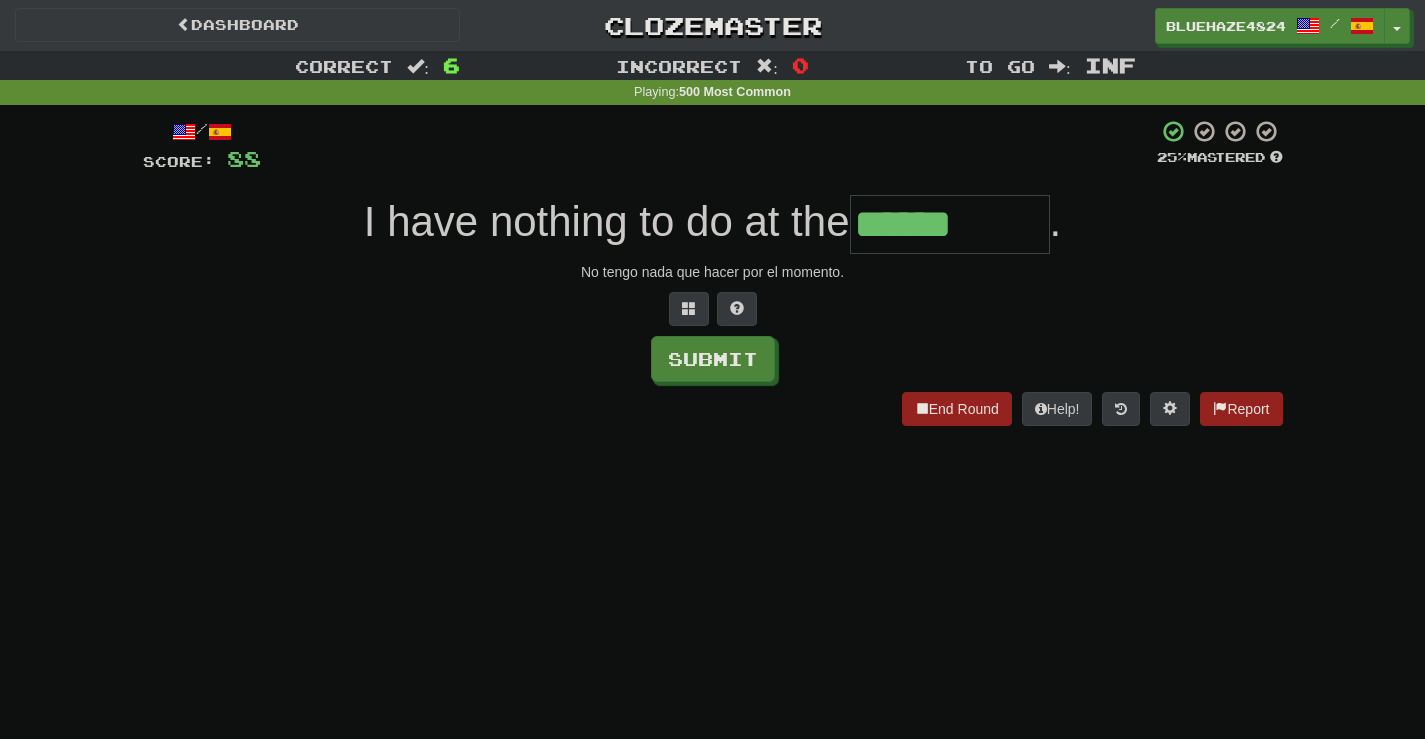 type on "******" 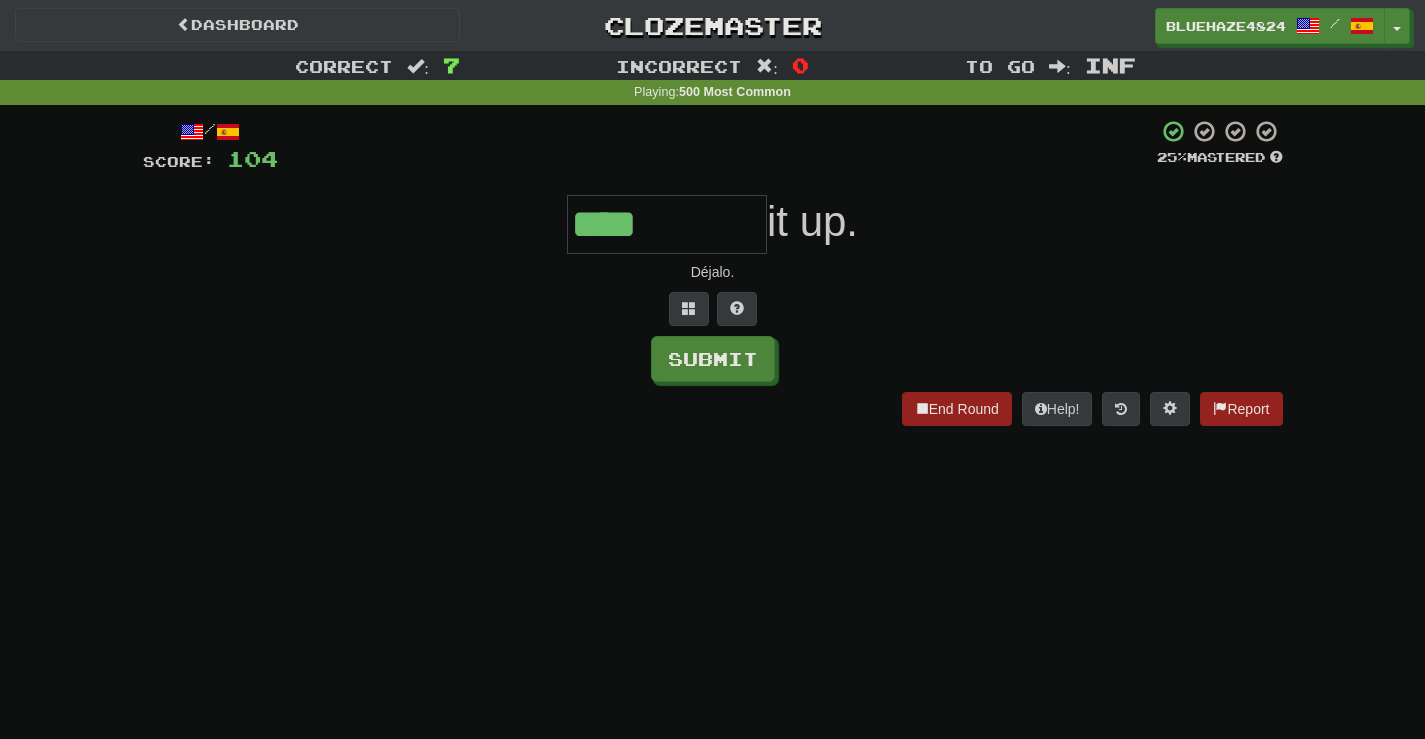 type on "****" 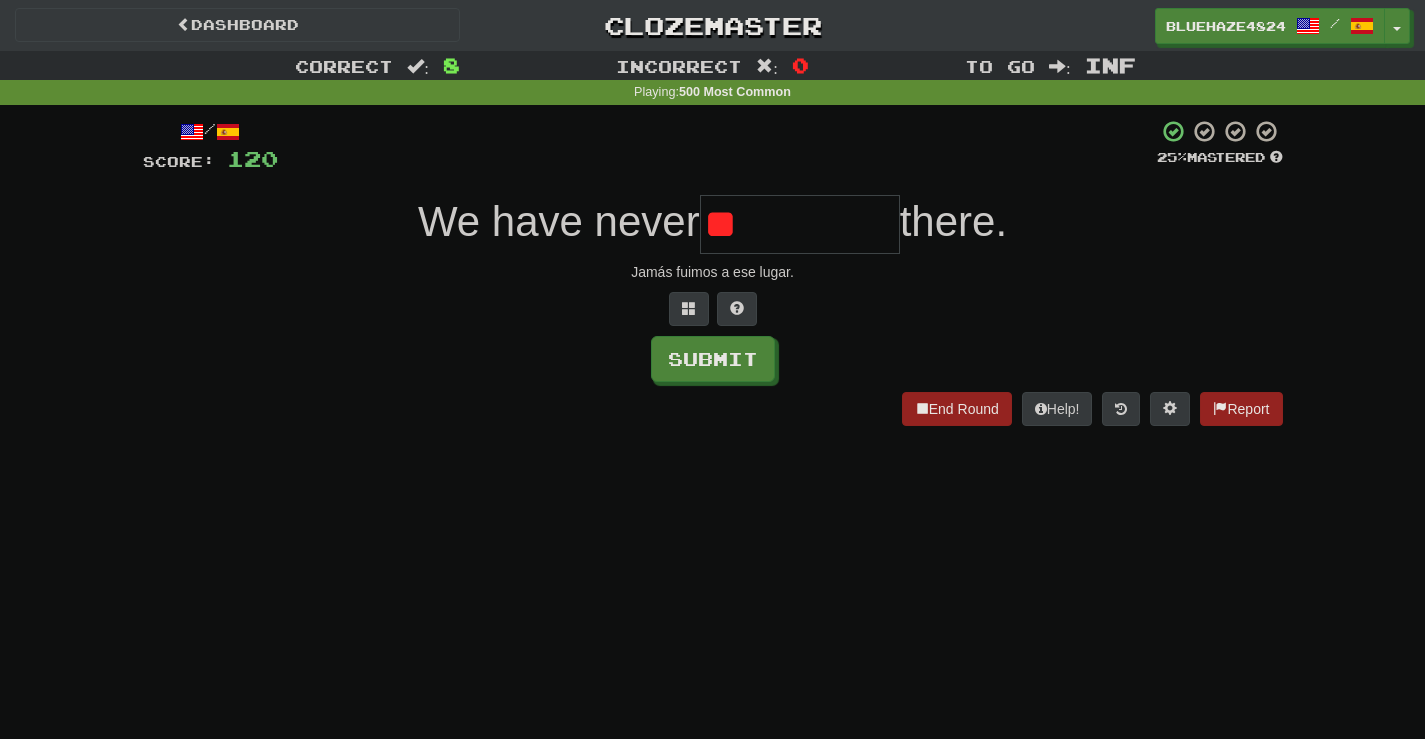 type on "*" 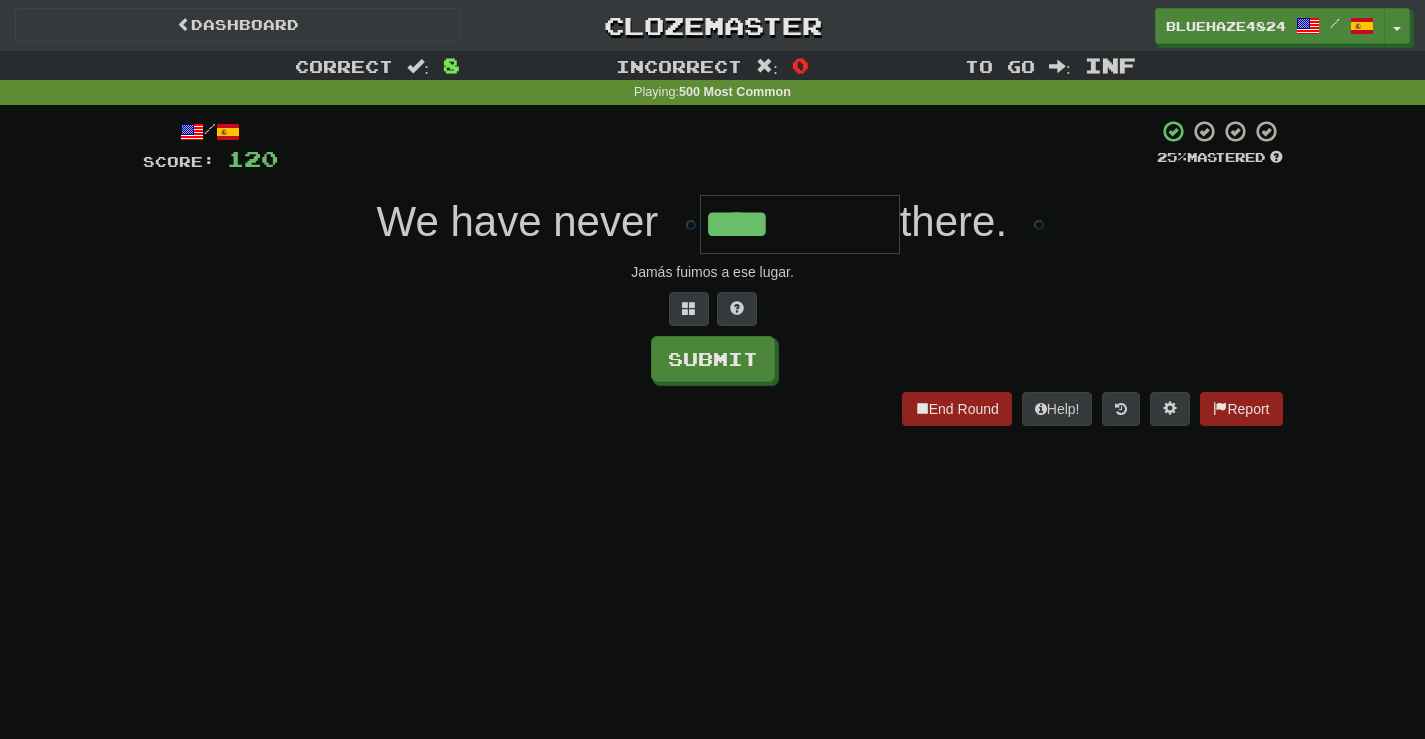 type on "****" 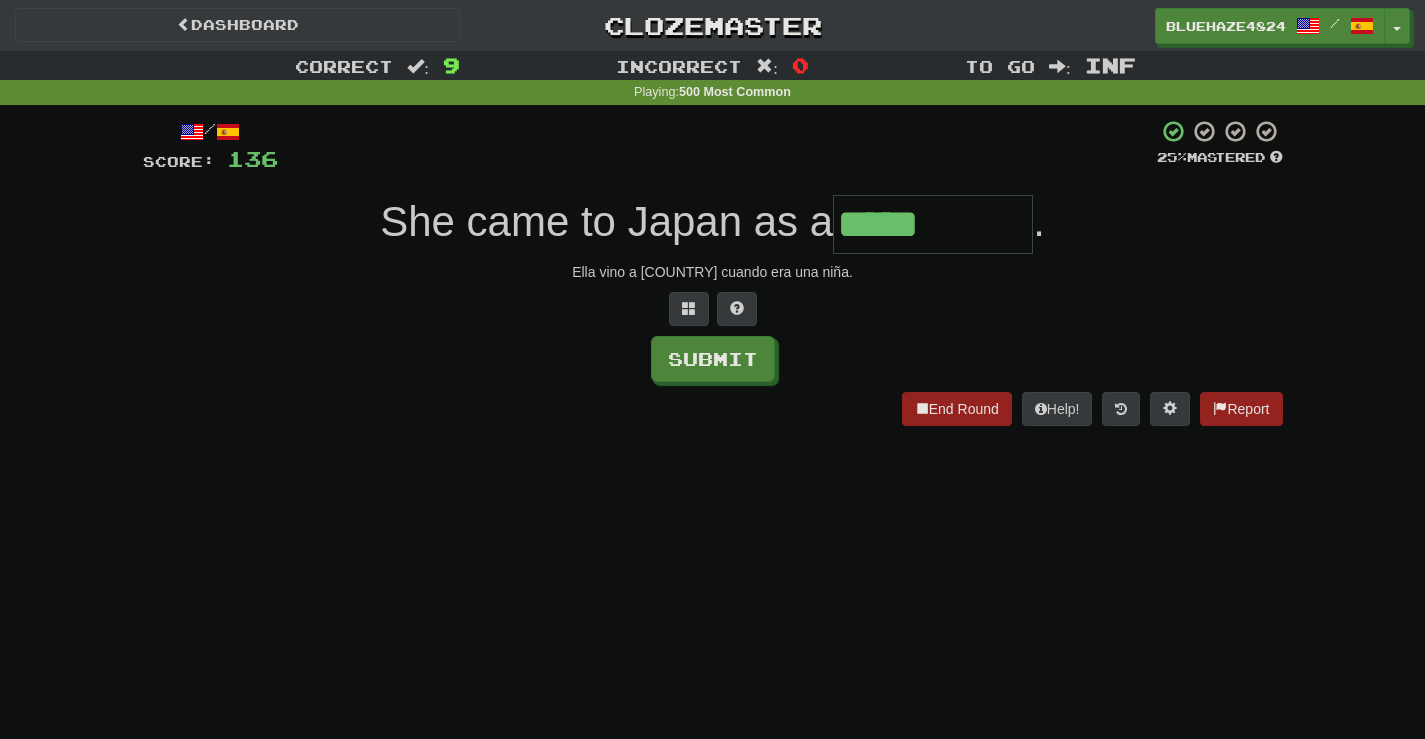 type on "*****" 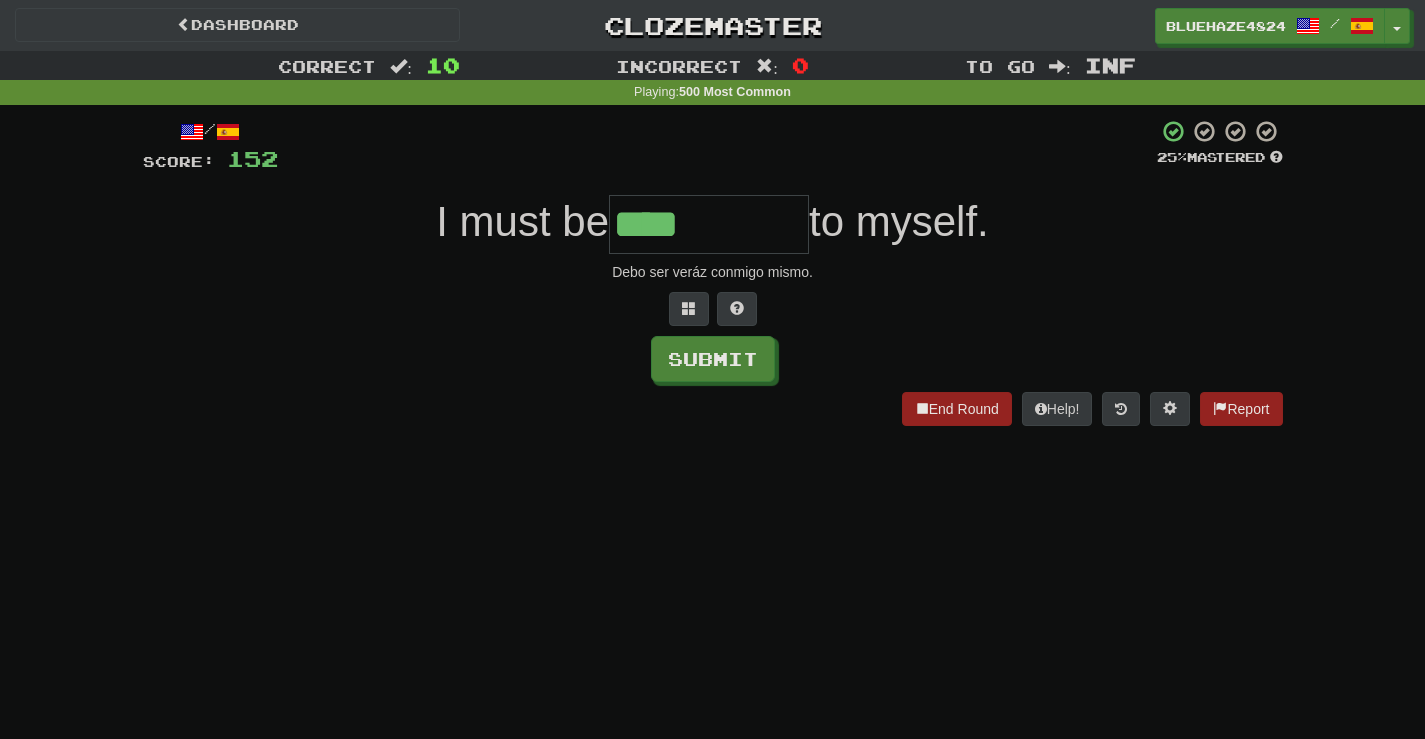 type on "****" 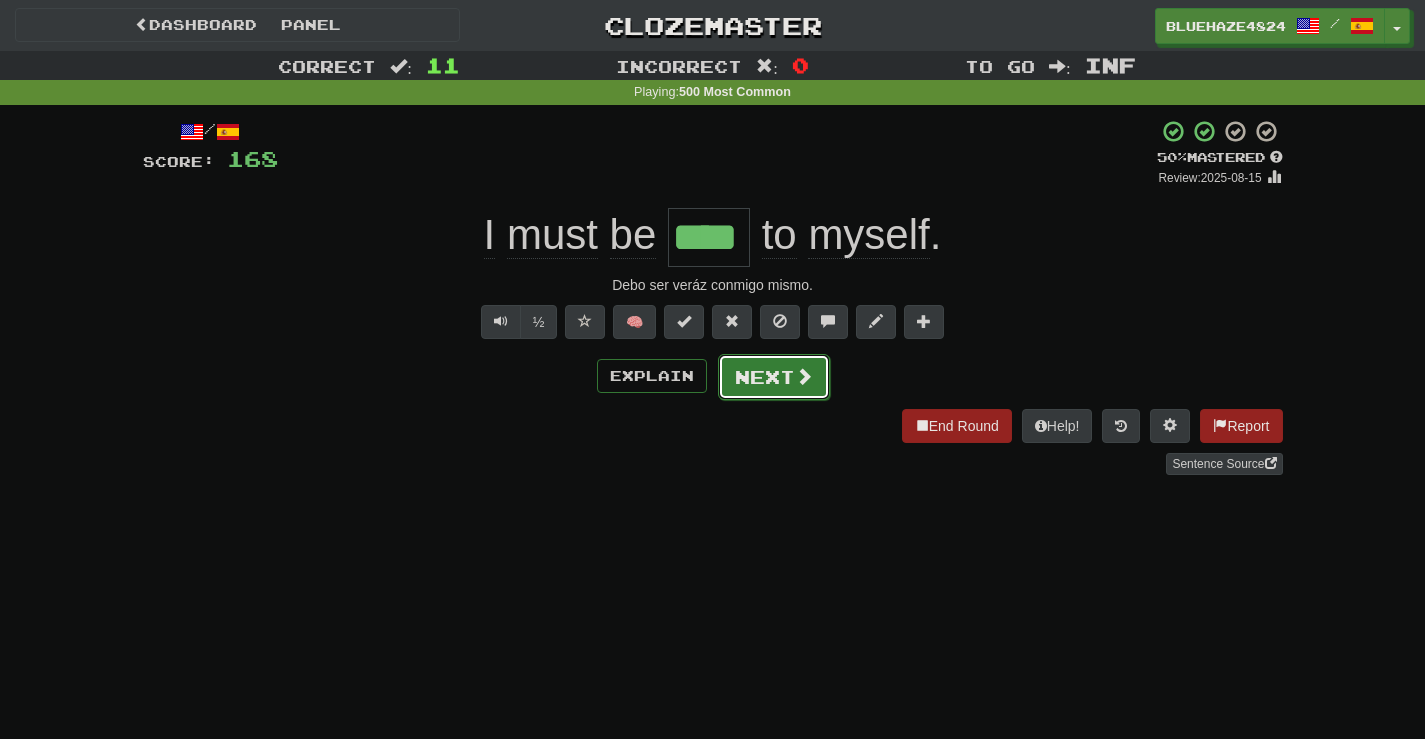 click at bounding box center [804, 376] 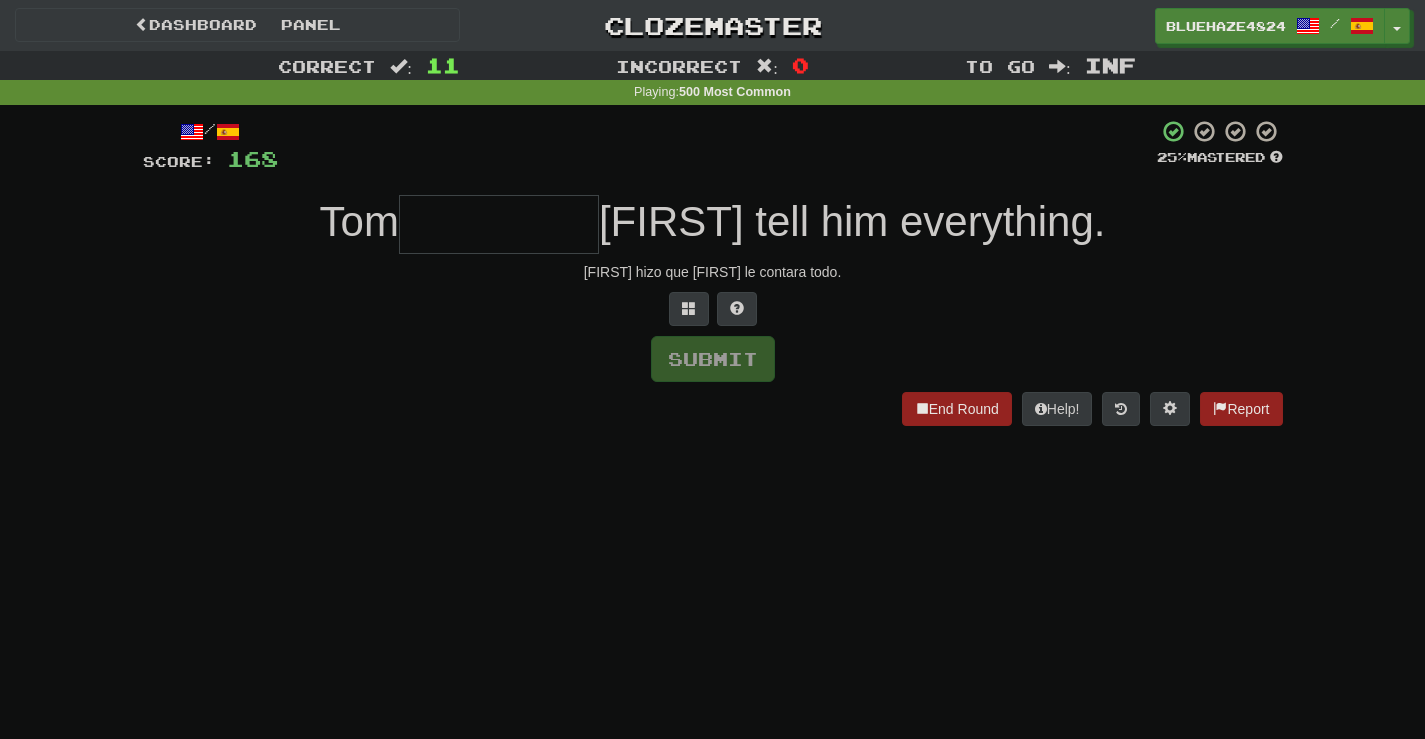 click at bounding box center [499, 224] 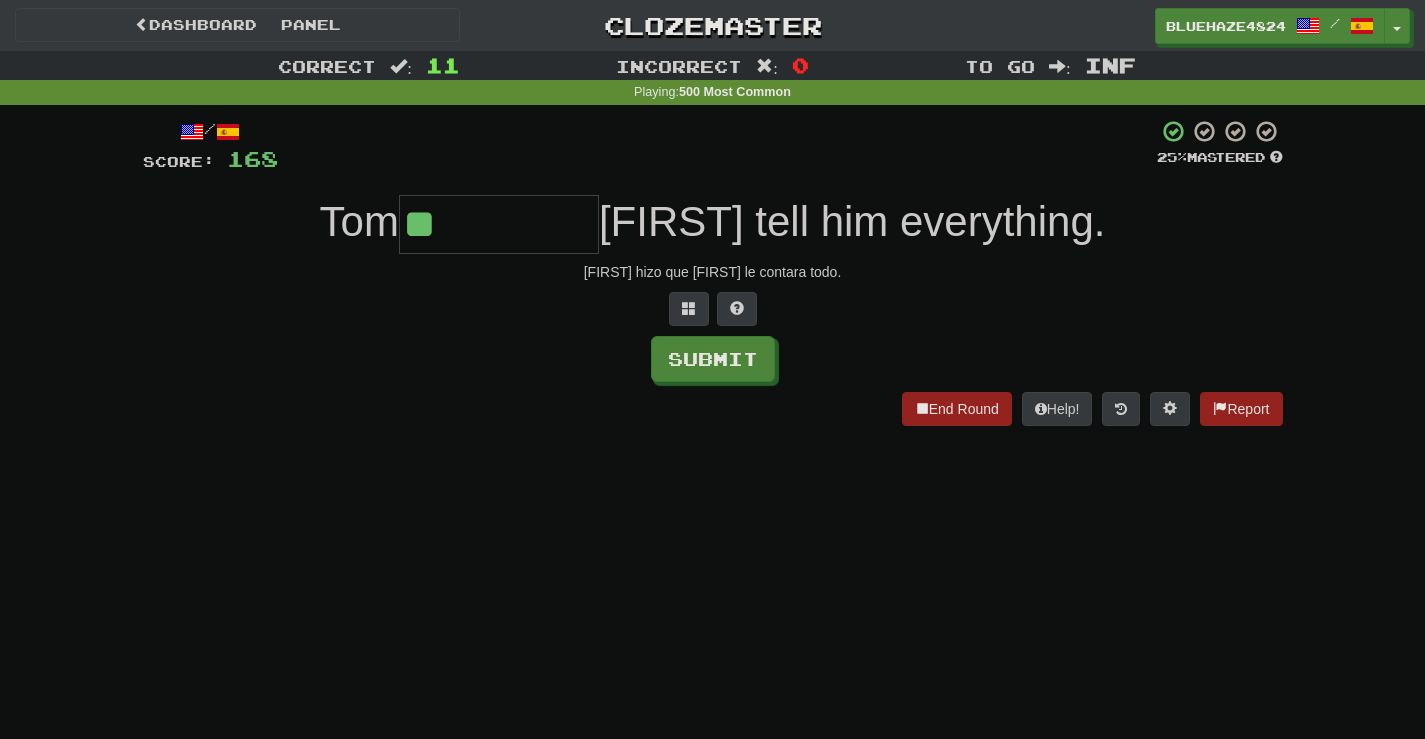 type on "*" 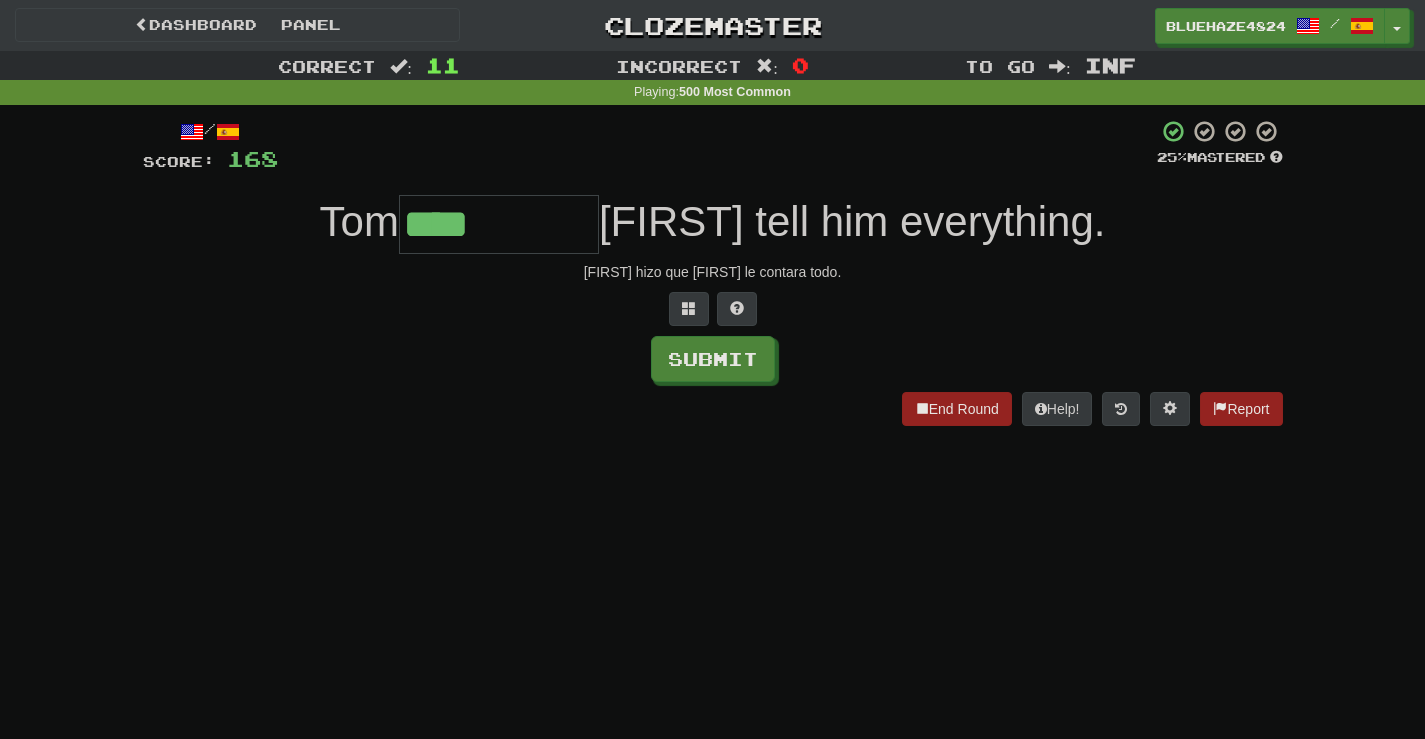 type on "****" 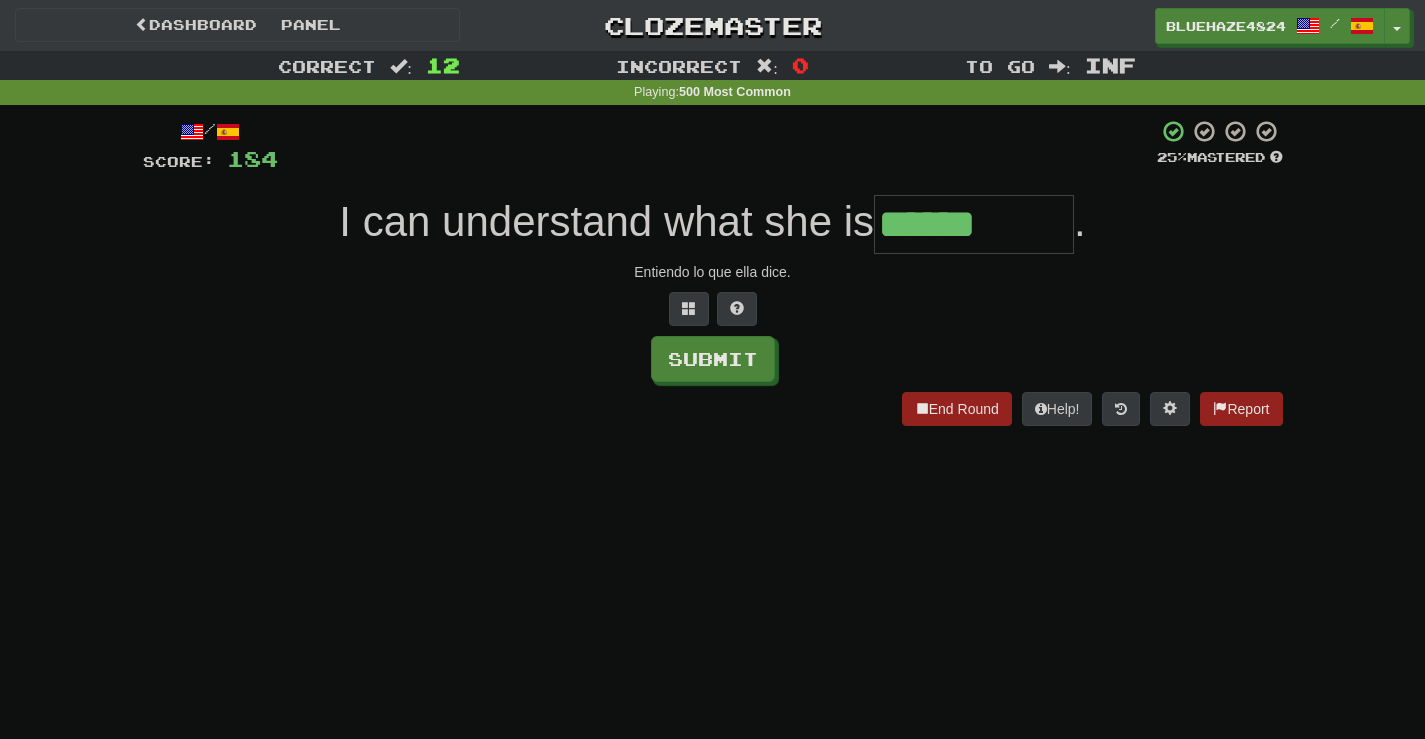 type on "******" 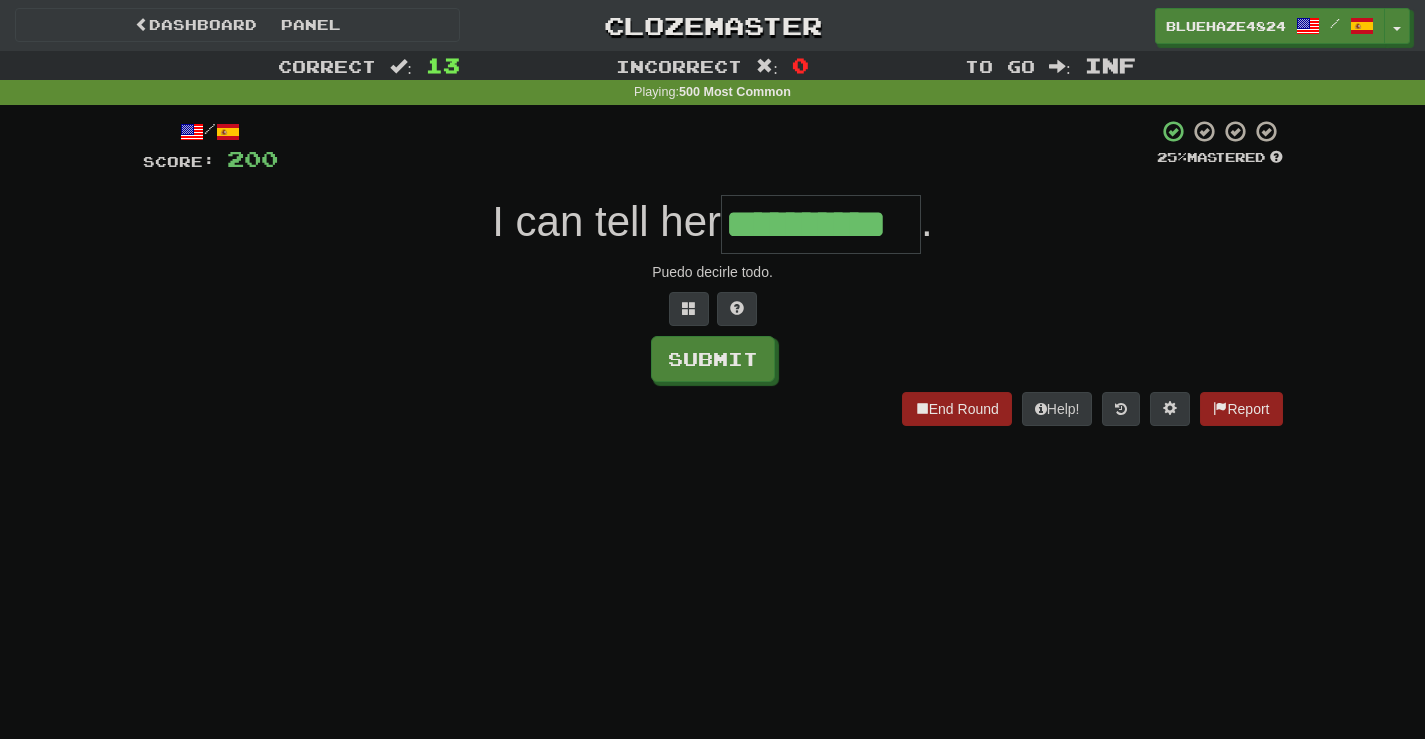 scroll, scrollTop: 0, scrollLeft: 1, axis: horizontal 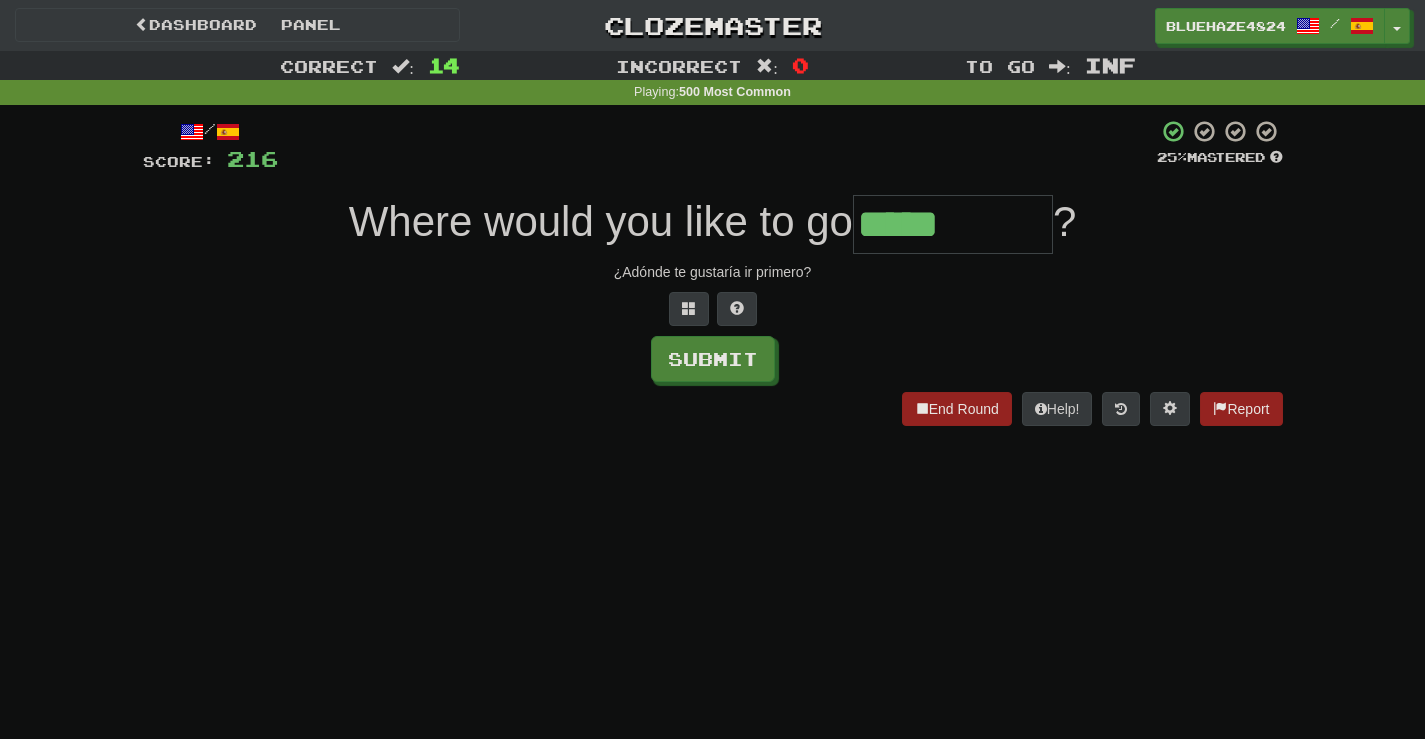 type on "*****" 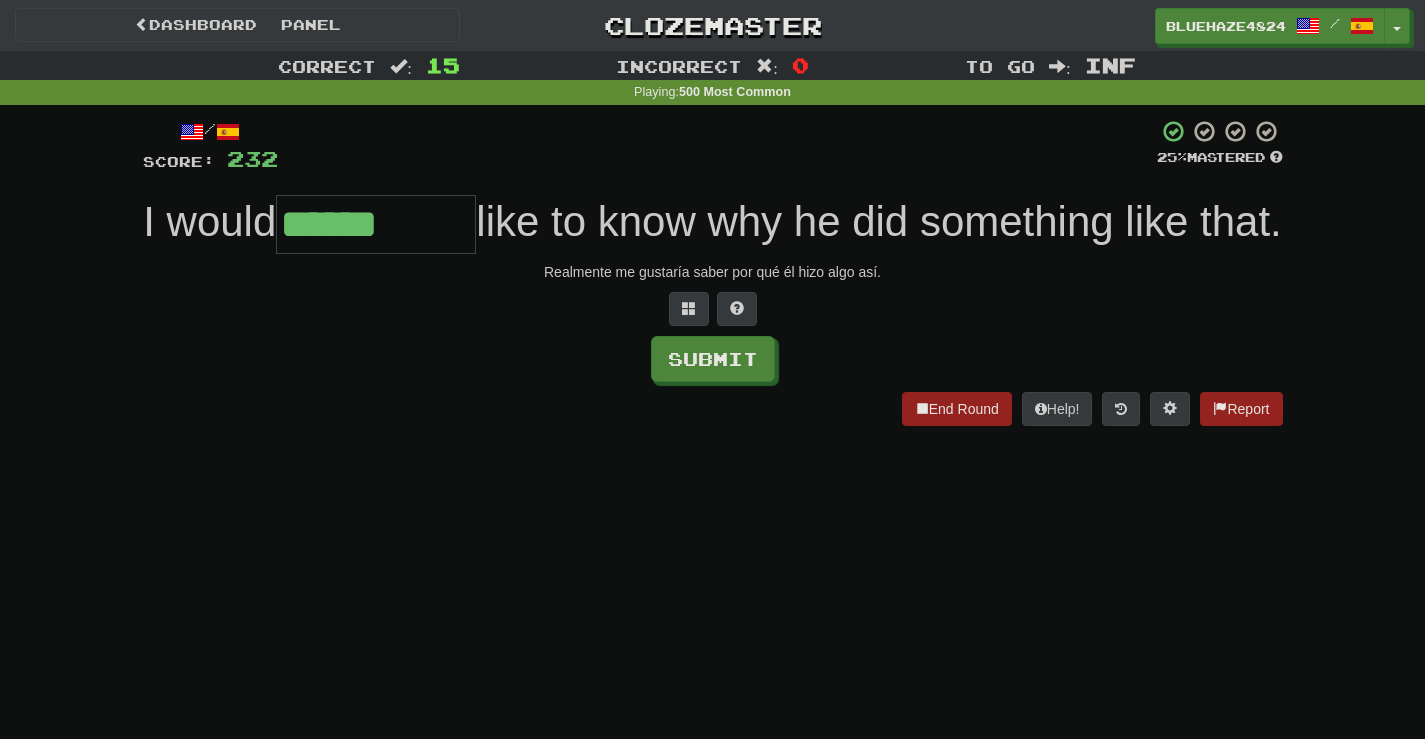 type on "******" 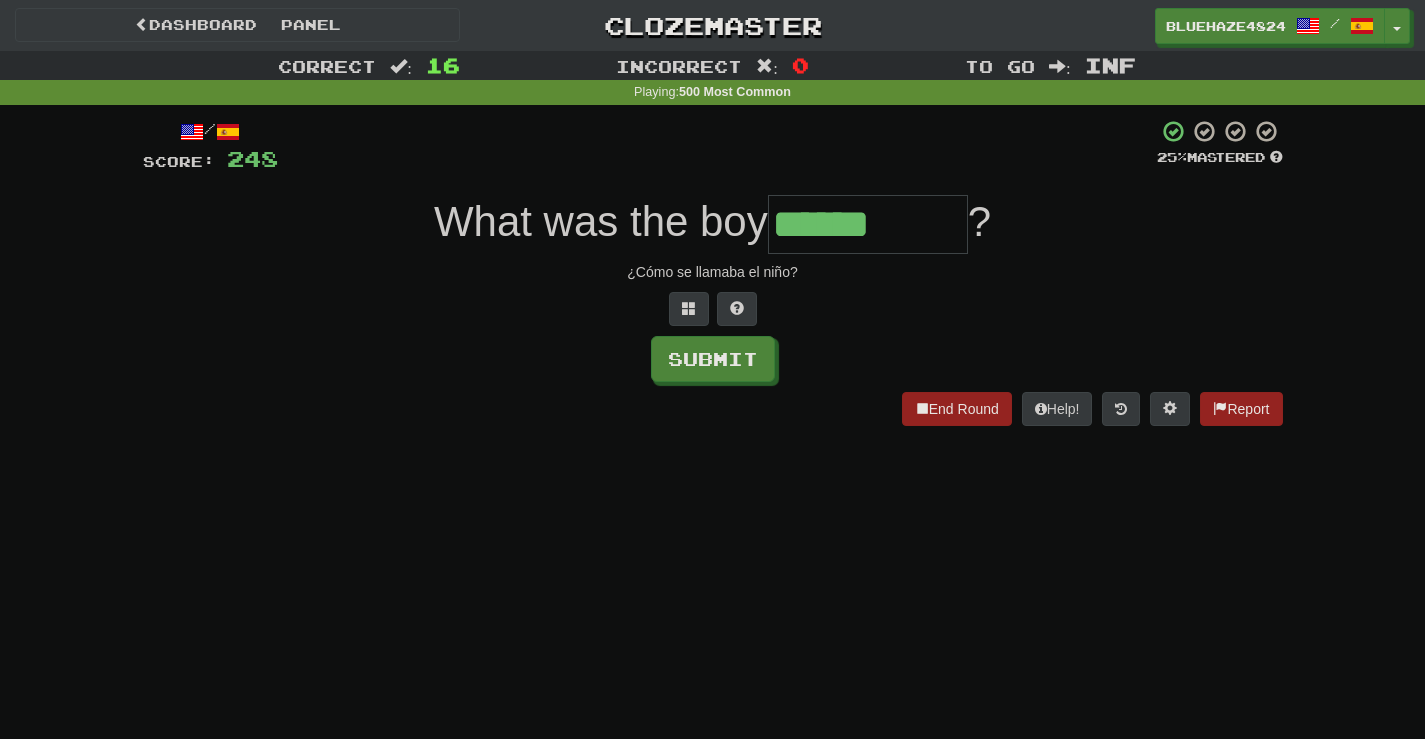 type on "******" 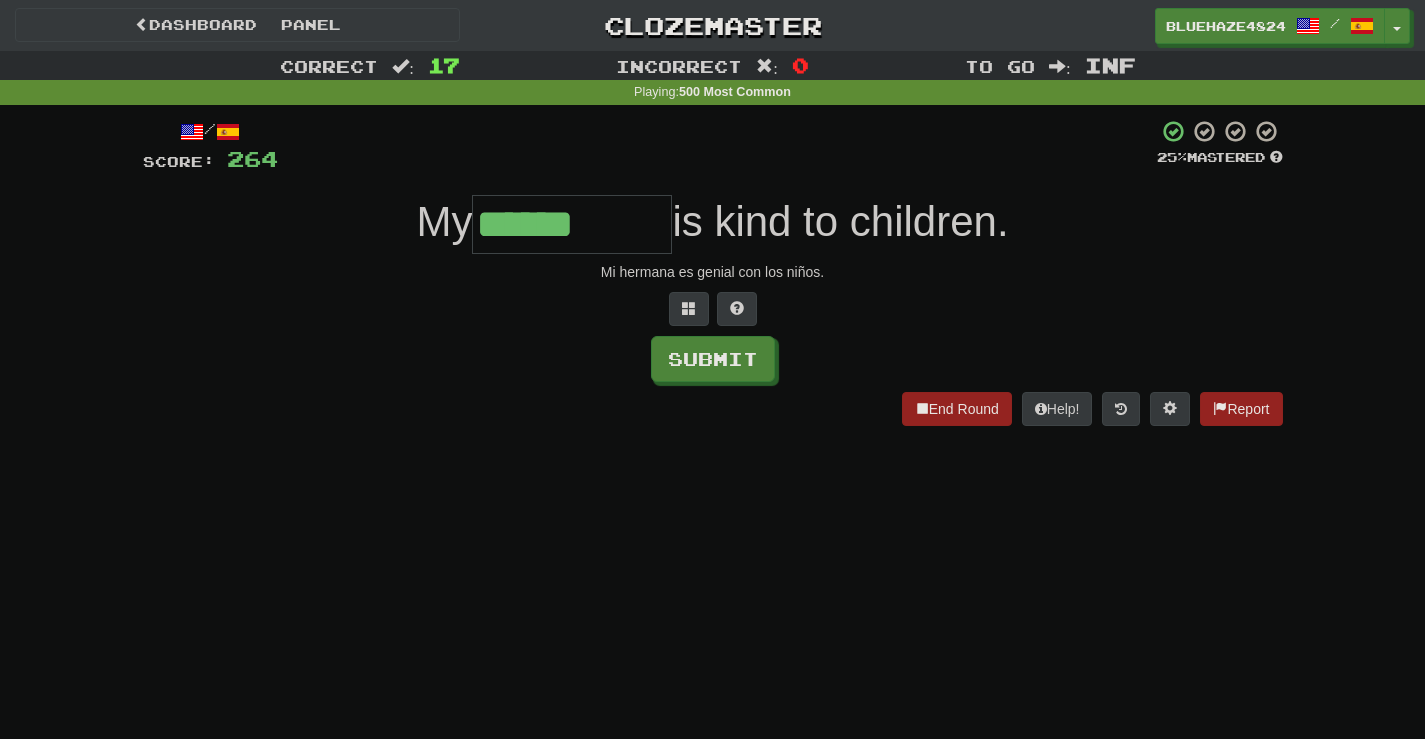 type on "******" 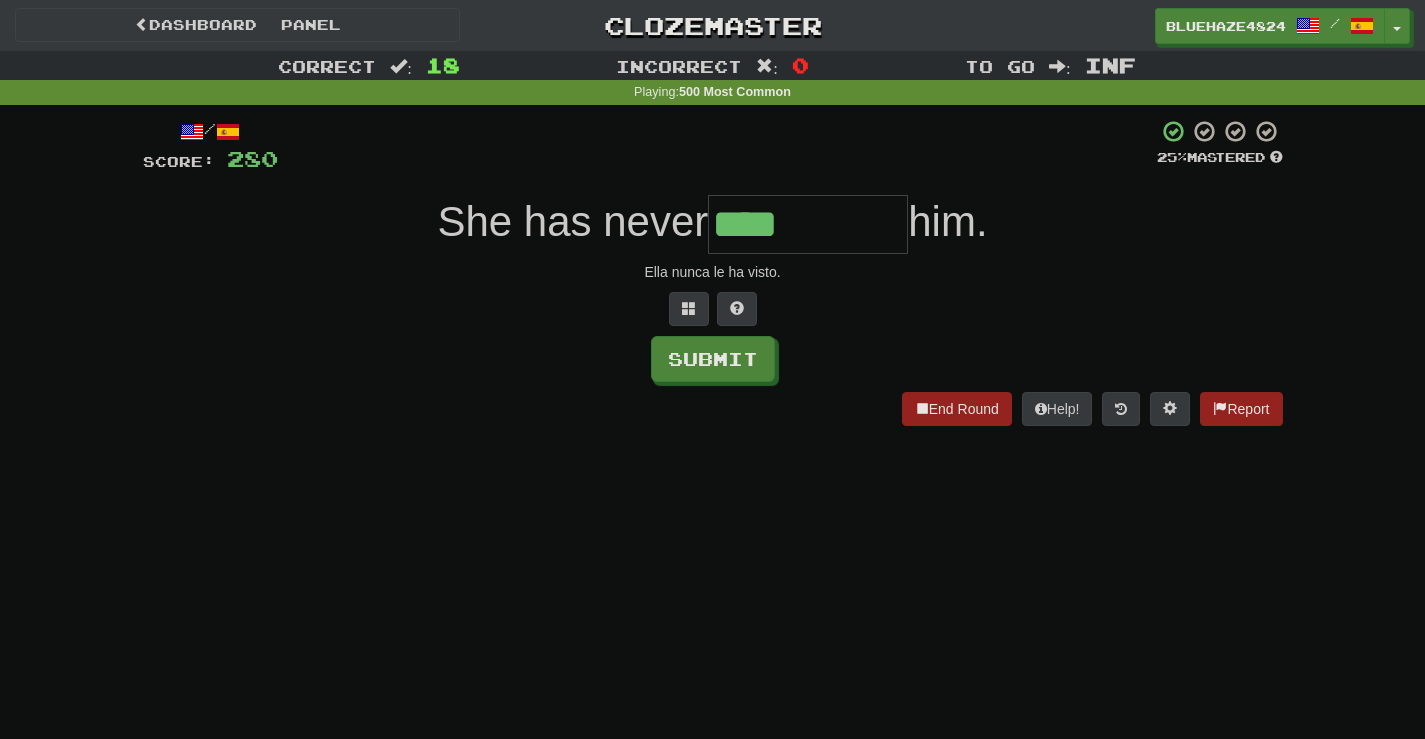 type on "****" 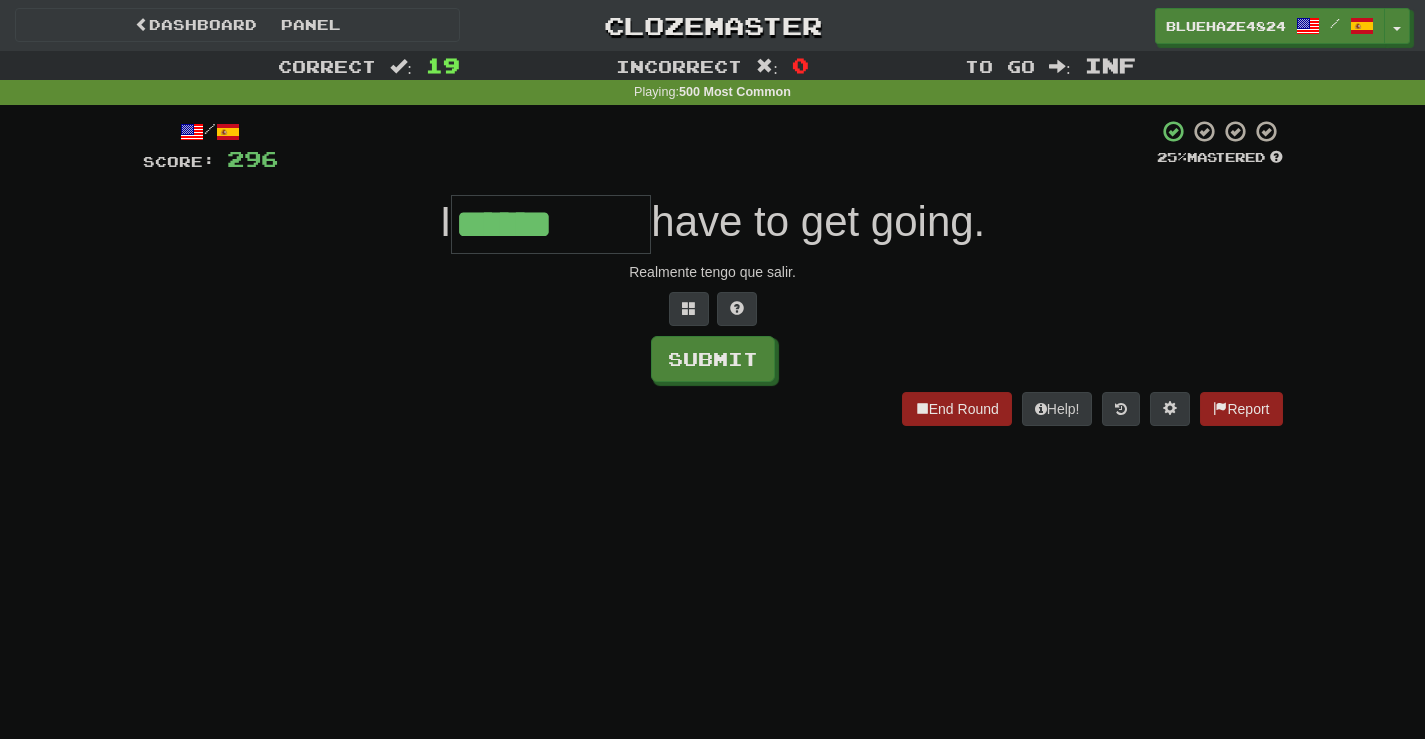 type on "******" 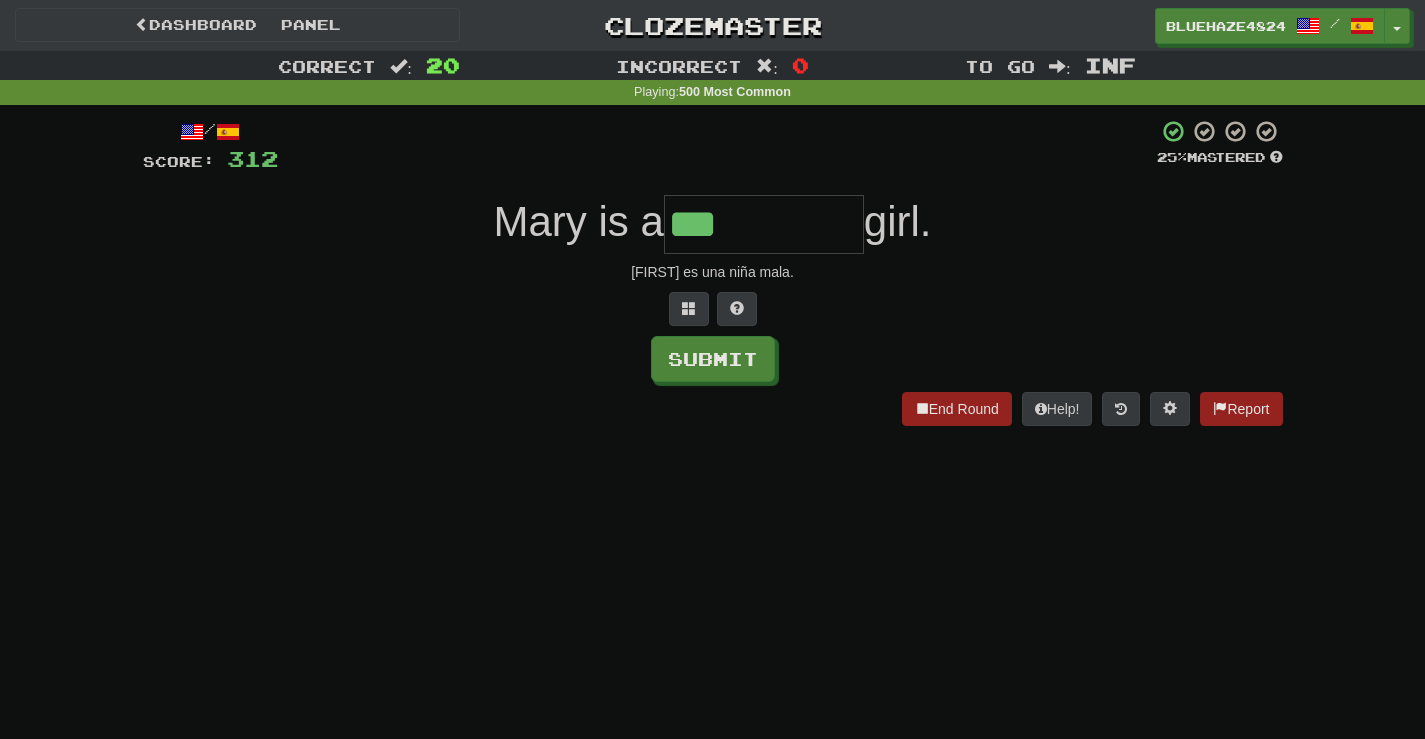 type on "***" 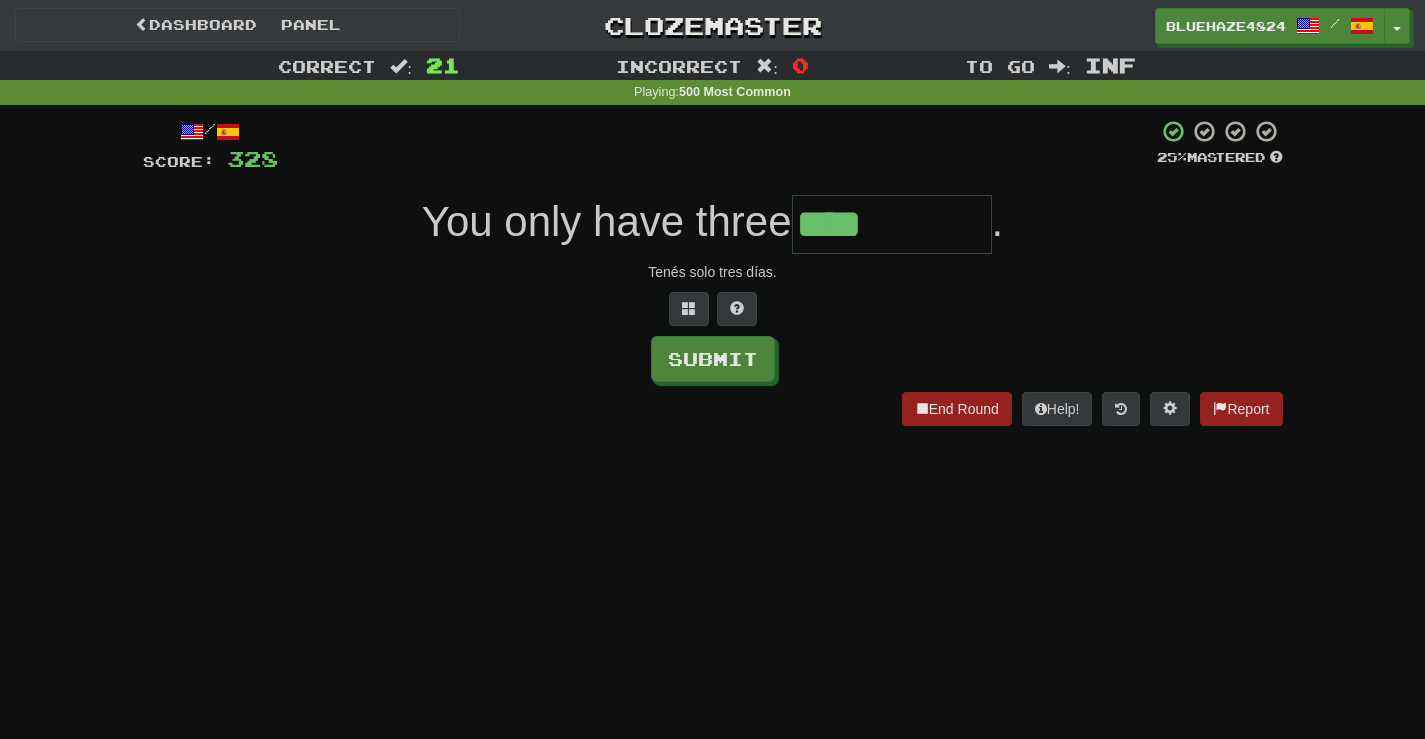 type on "****" 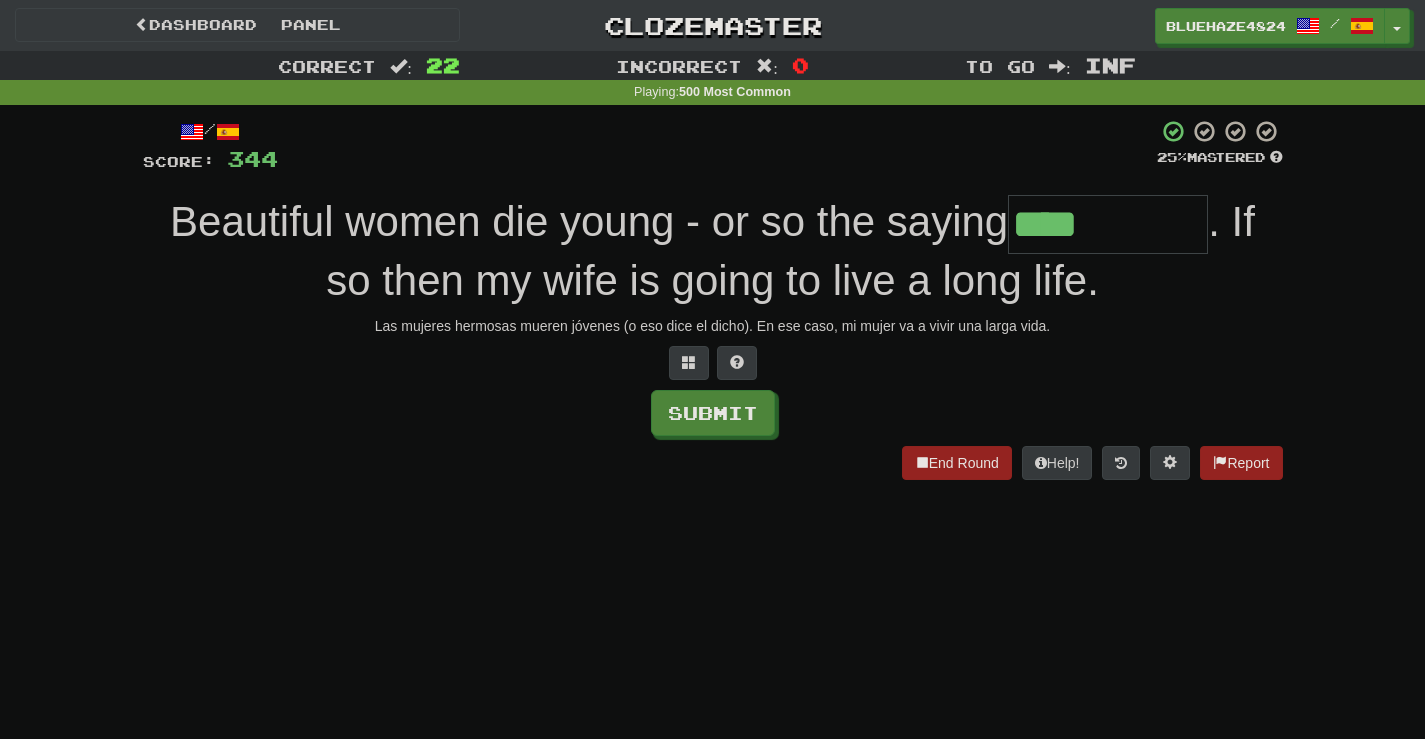 type on "****" 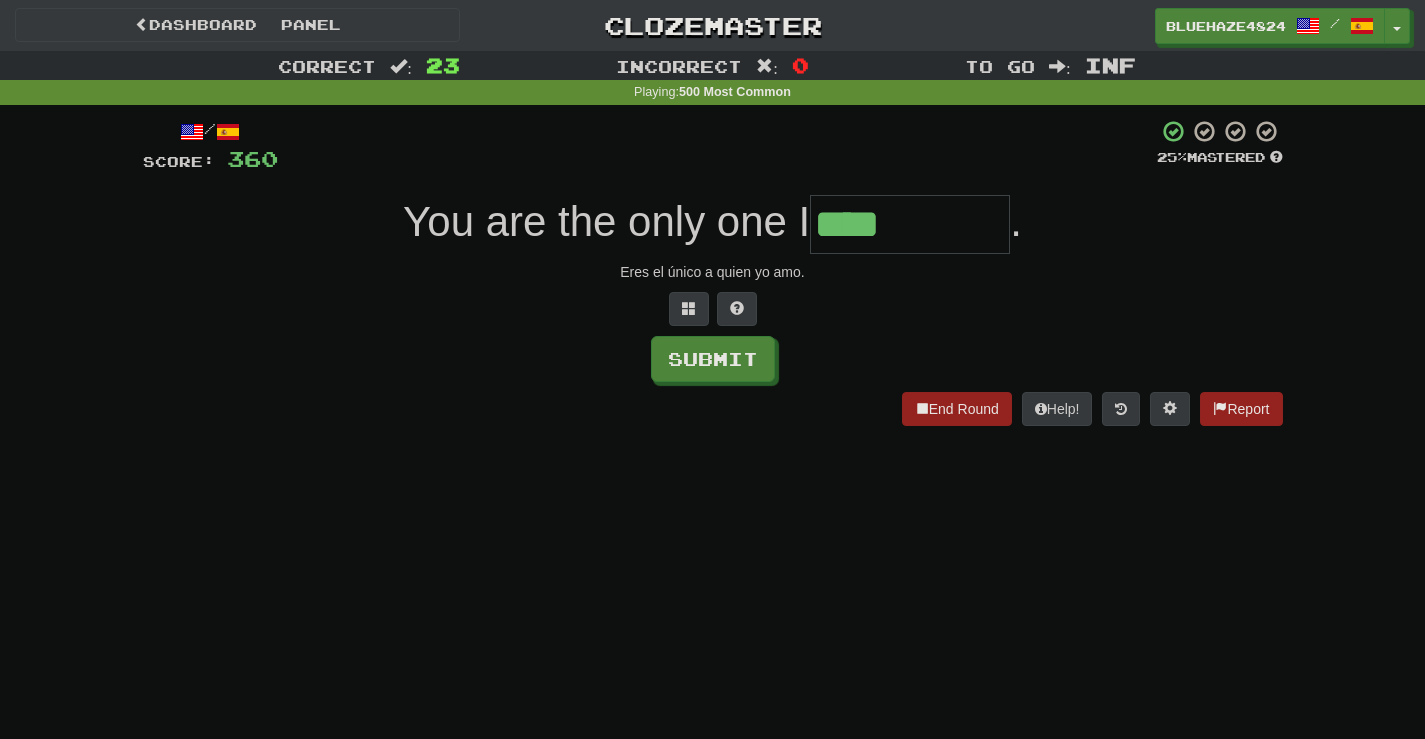 type on "****" 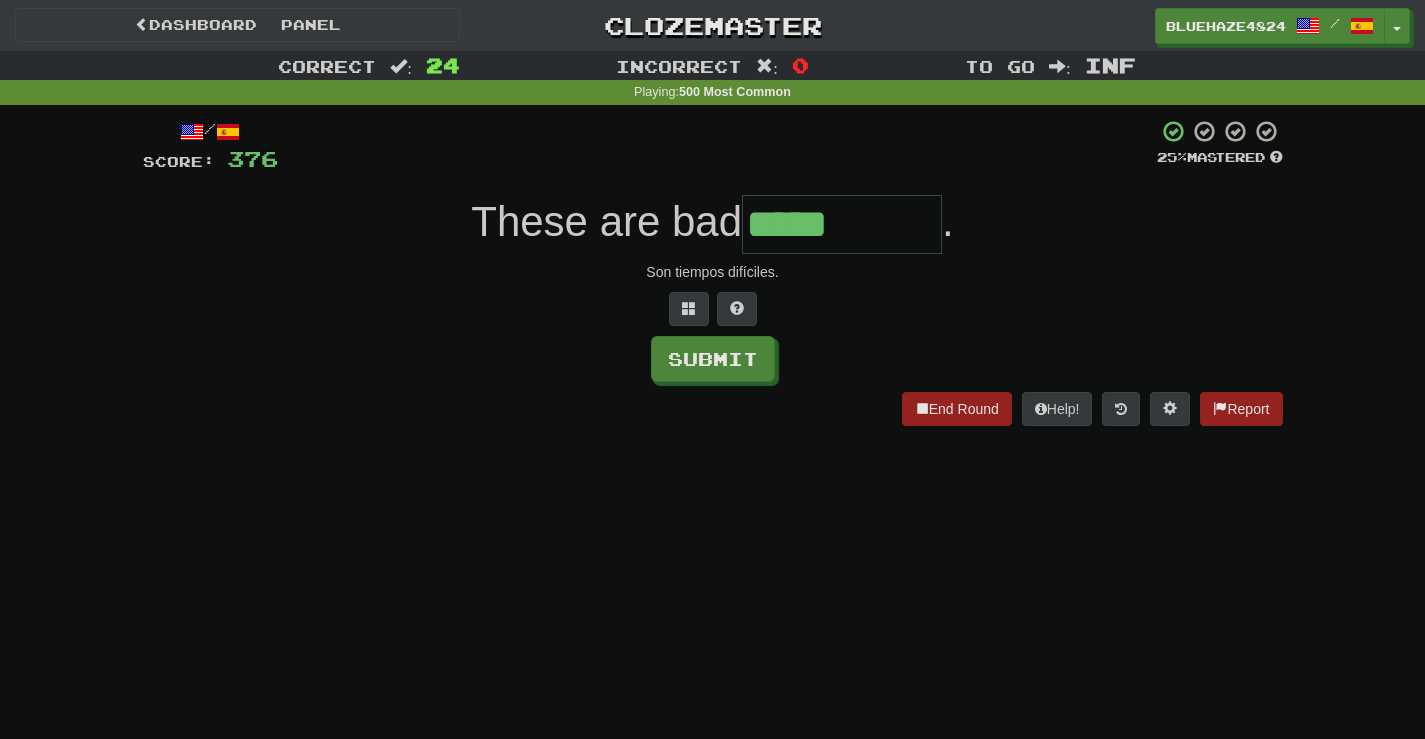 type on "*****" 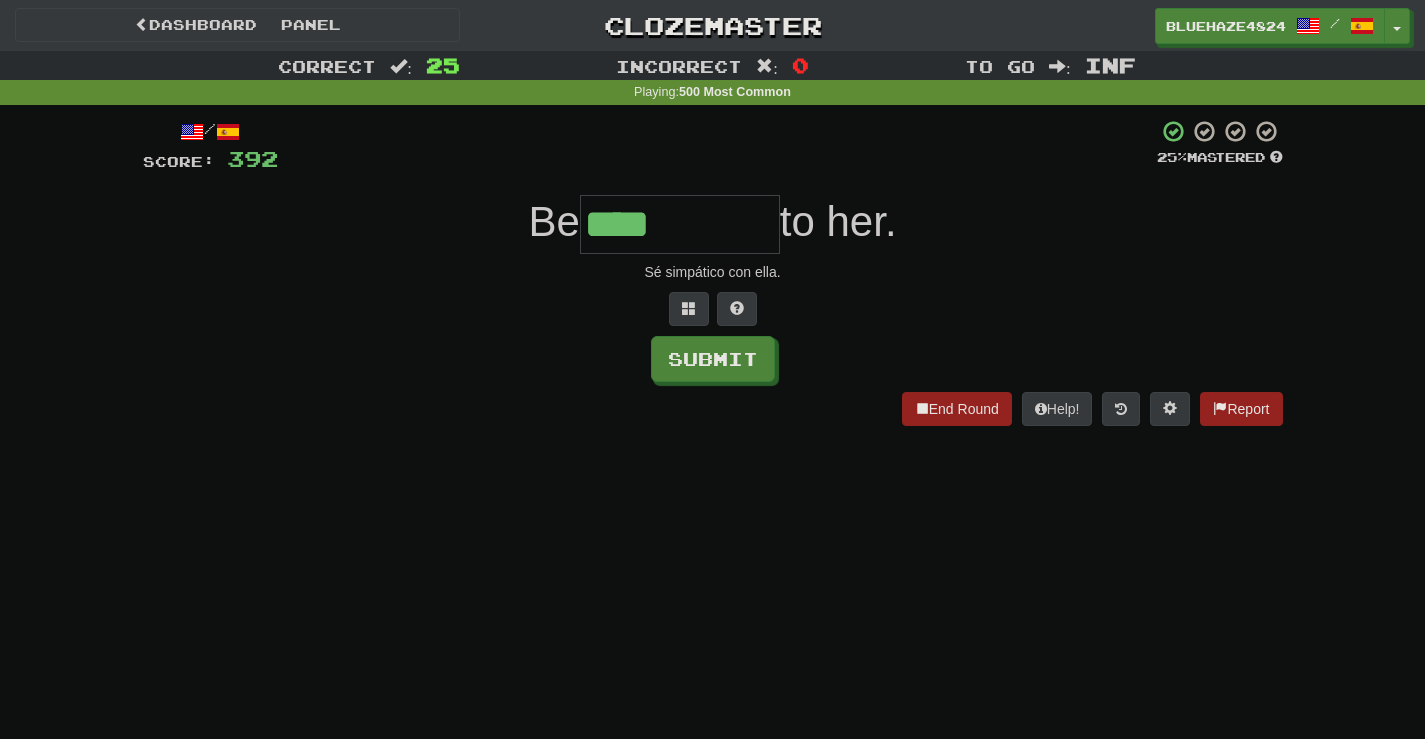 type on "****" 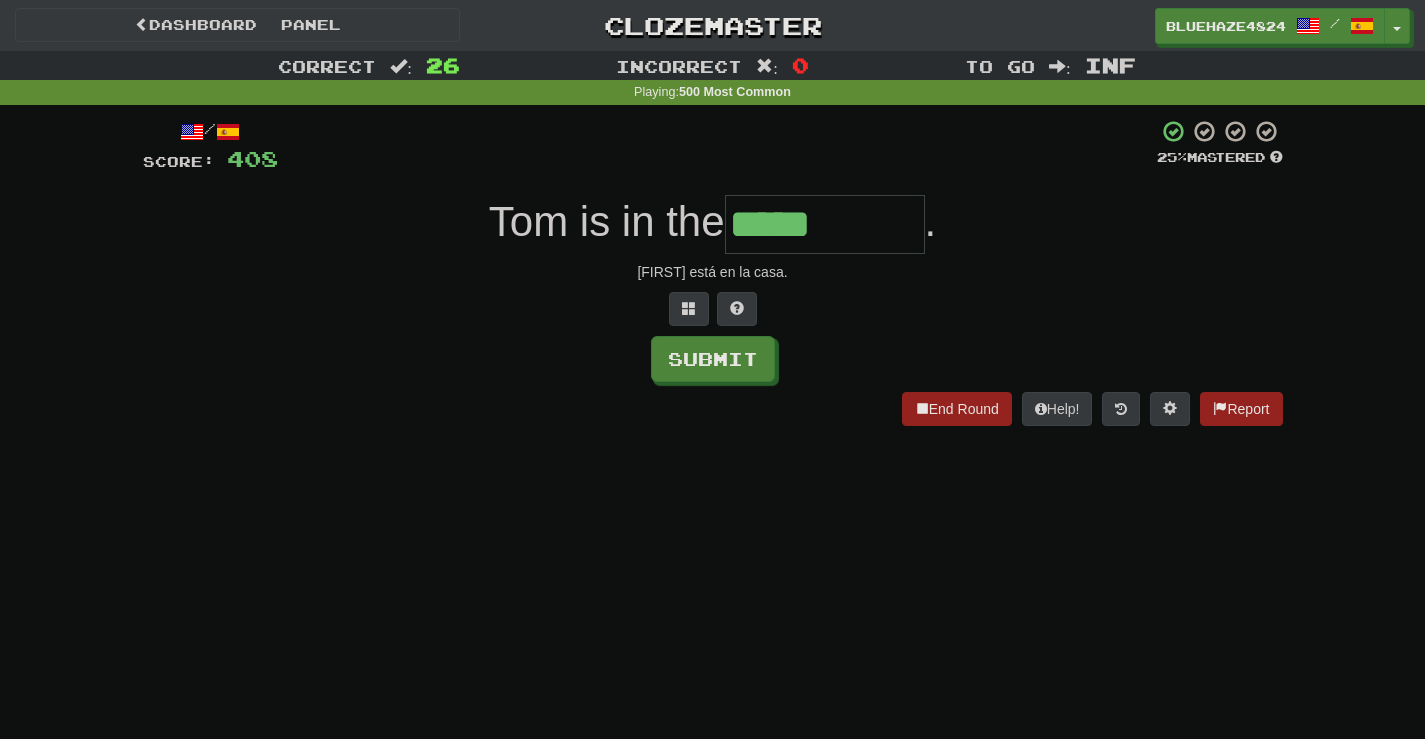 type on "*****" 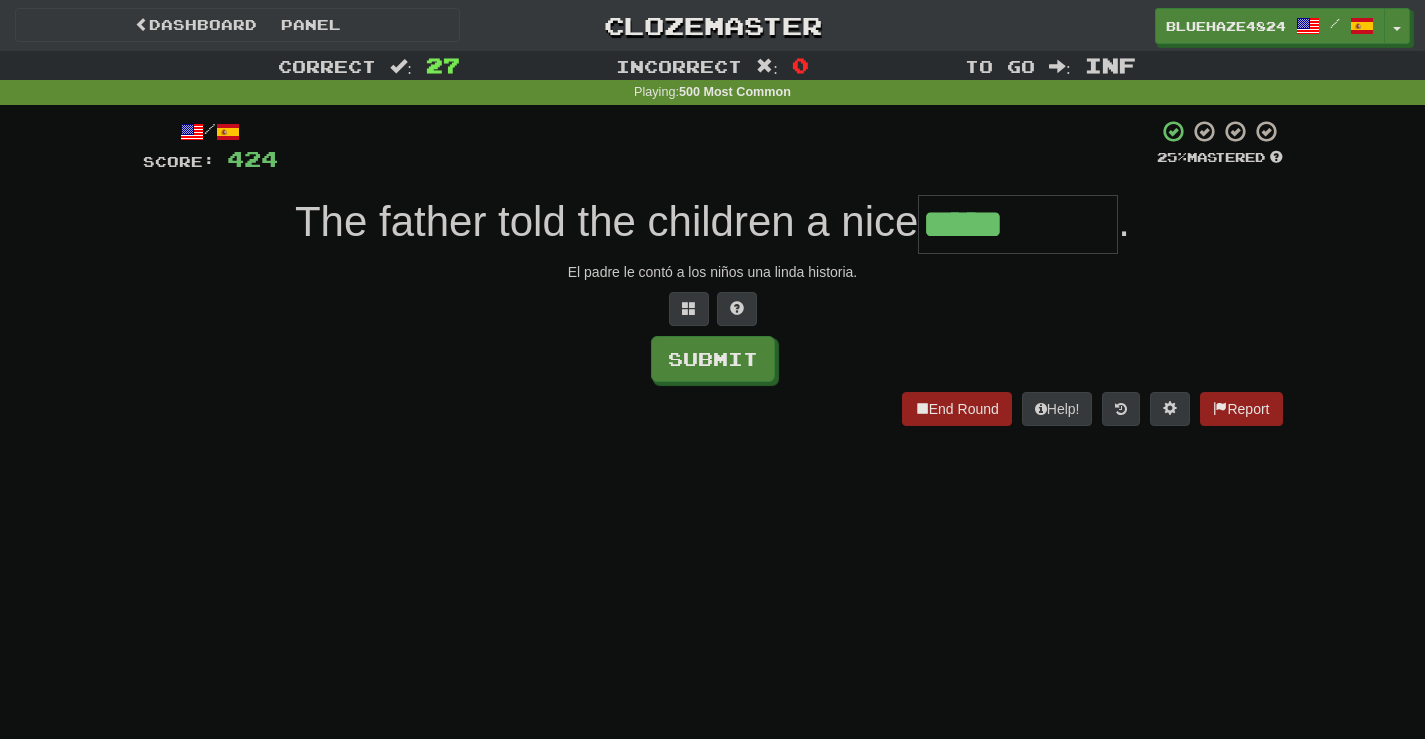 type on "*****" 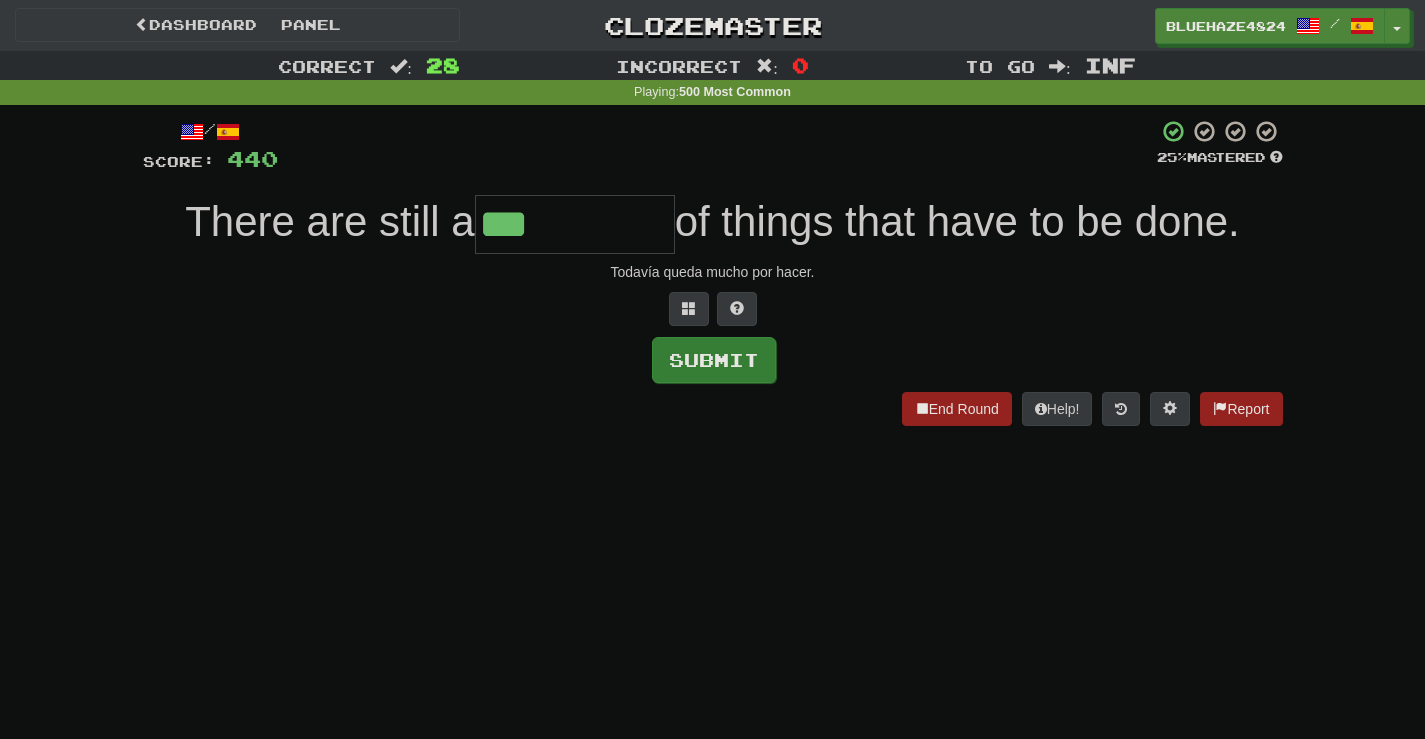 type on "***" 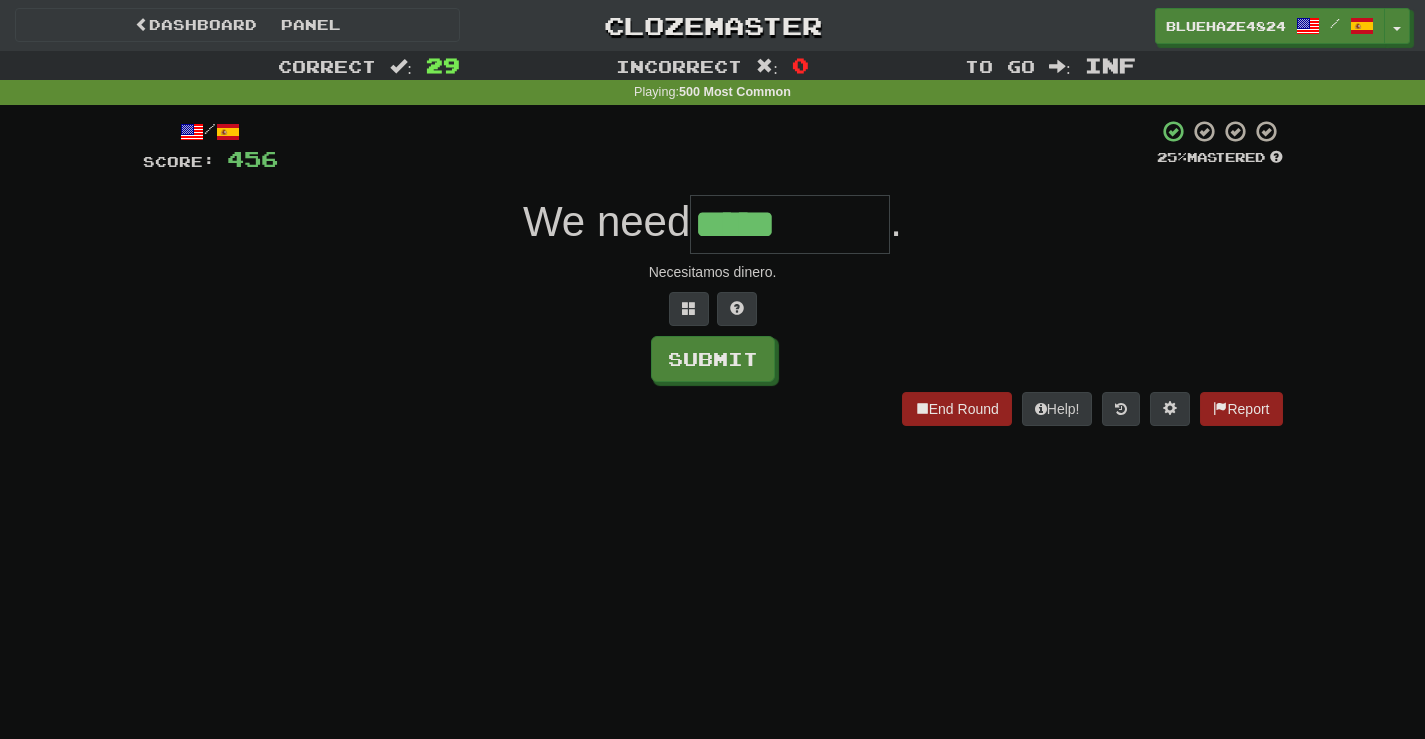 type on "*****" 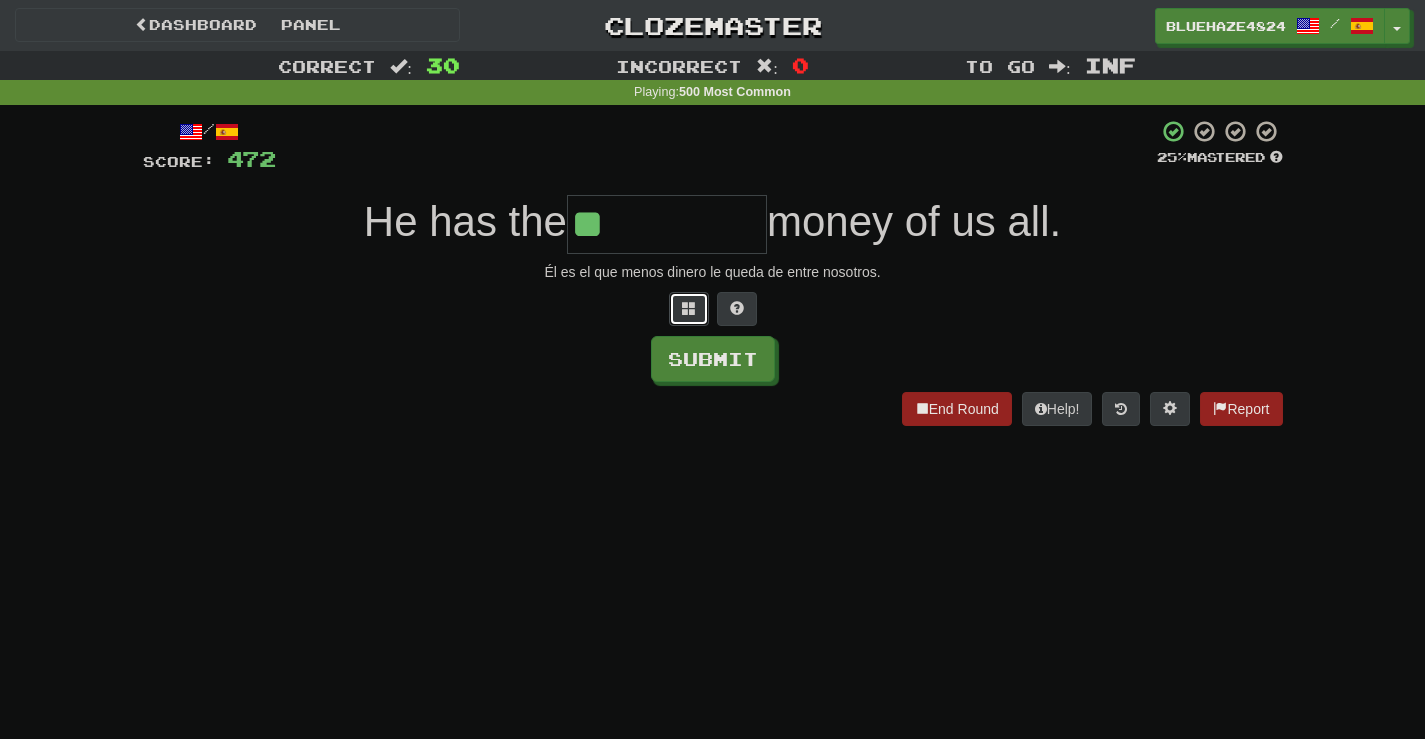 click at bounding box center [689, 309] 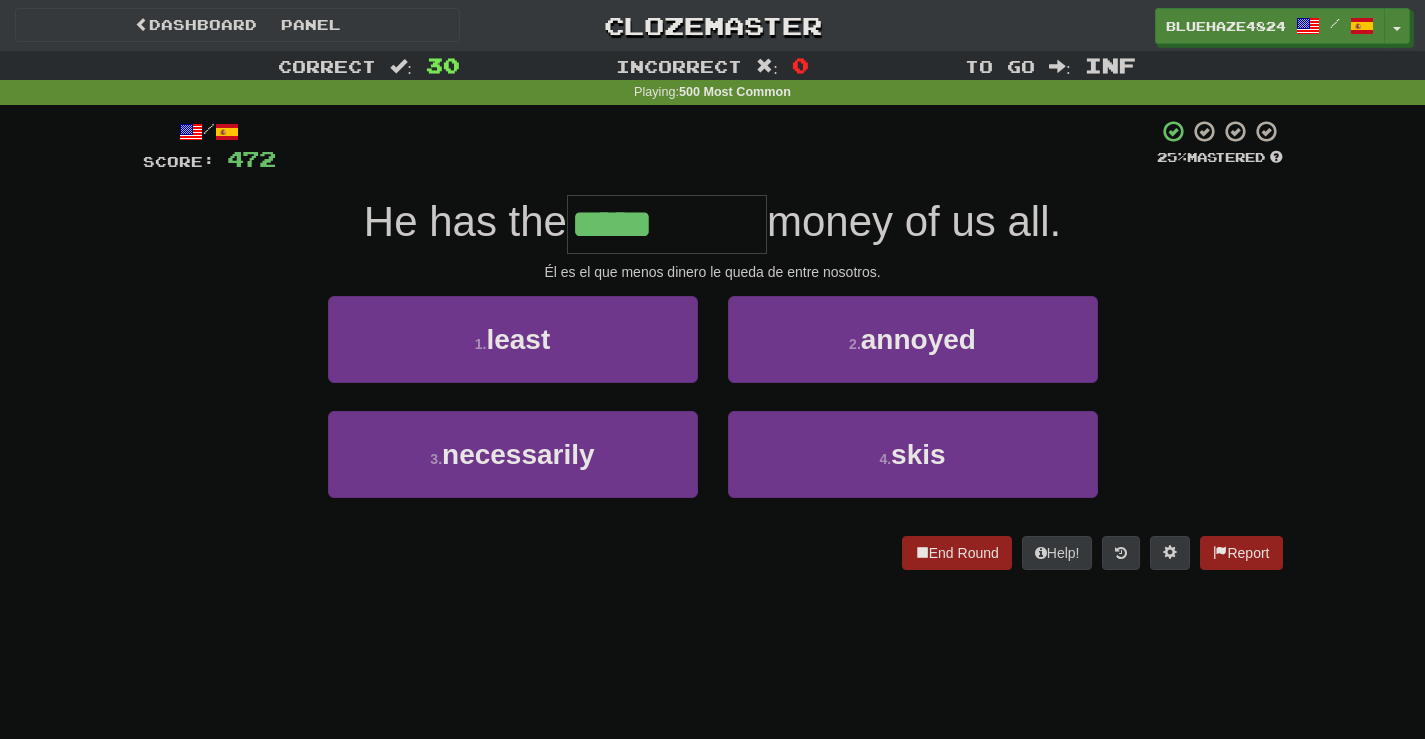 type on "*****" 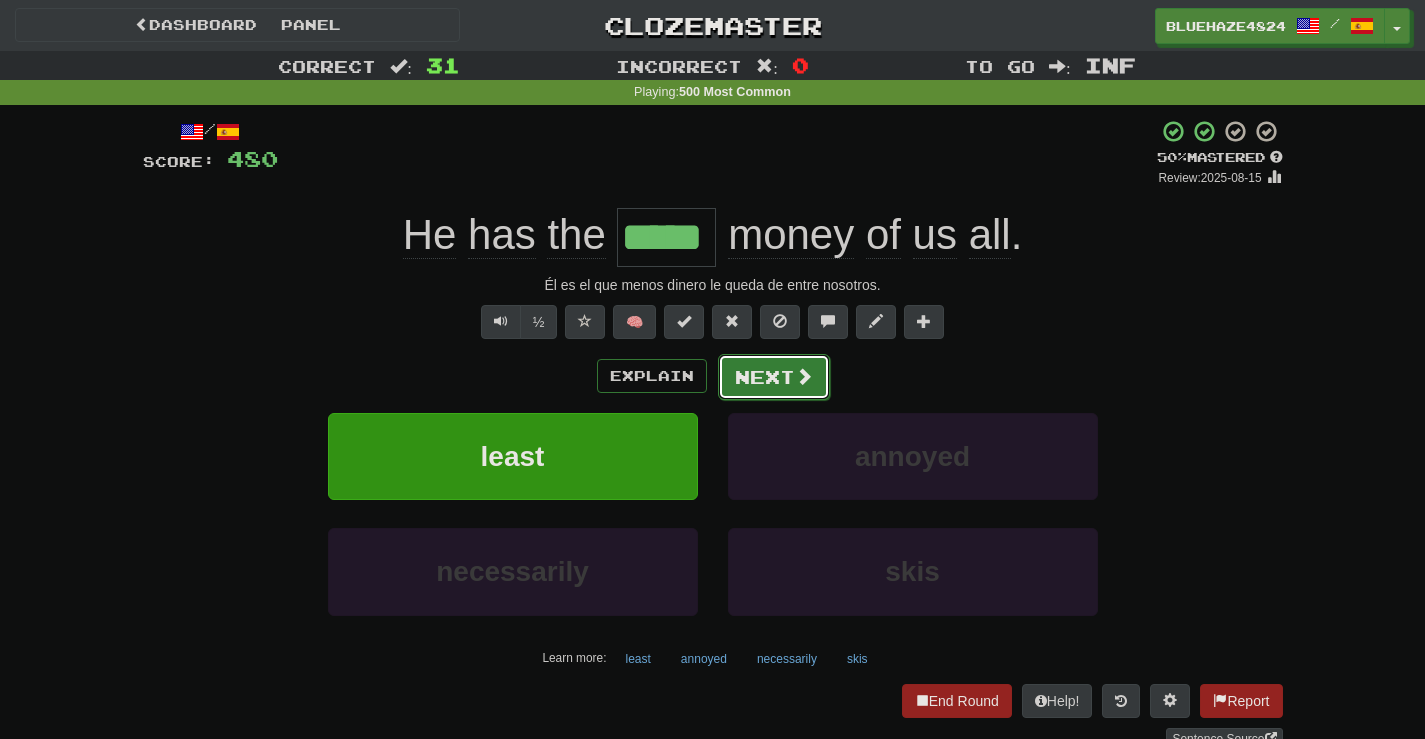 click on "Next" at bounding box center [774, 377] 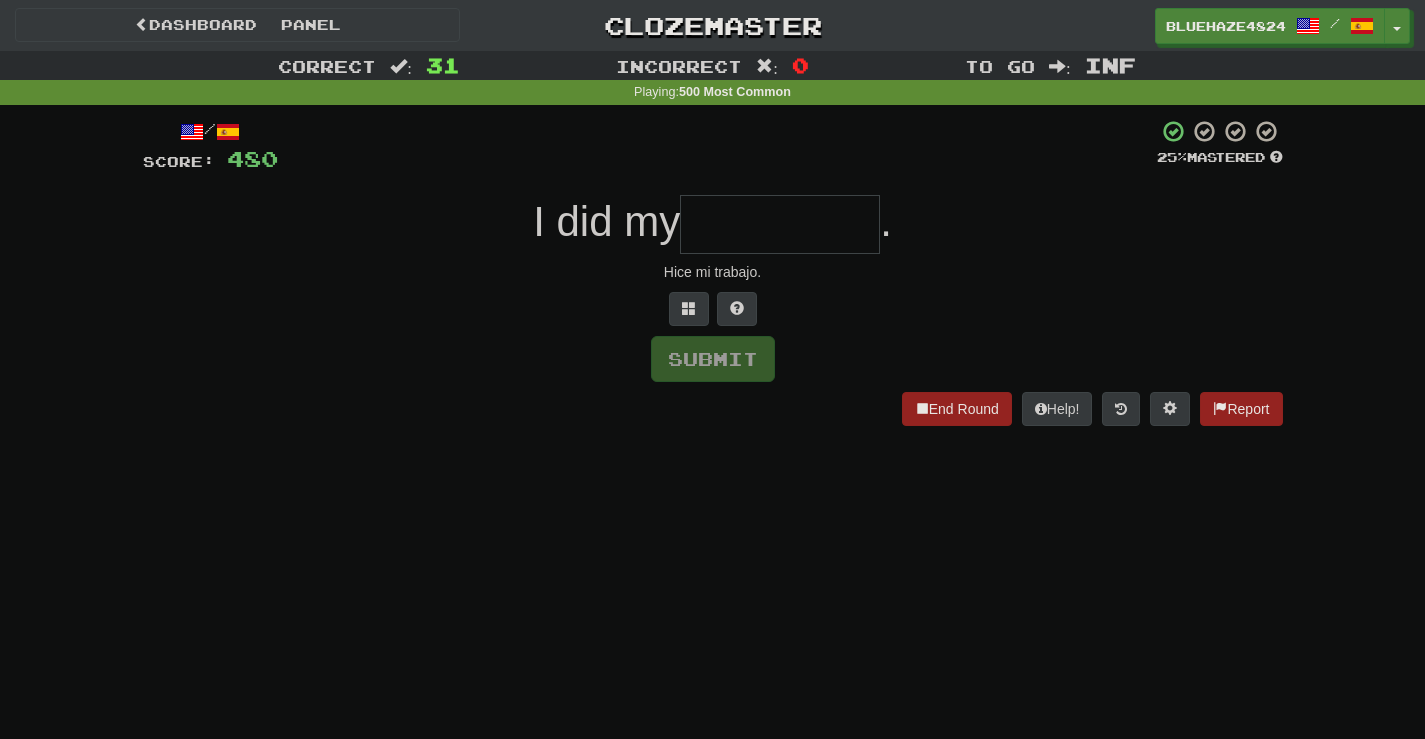 click at bounding box center [780, 224] 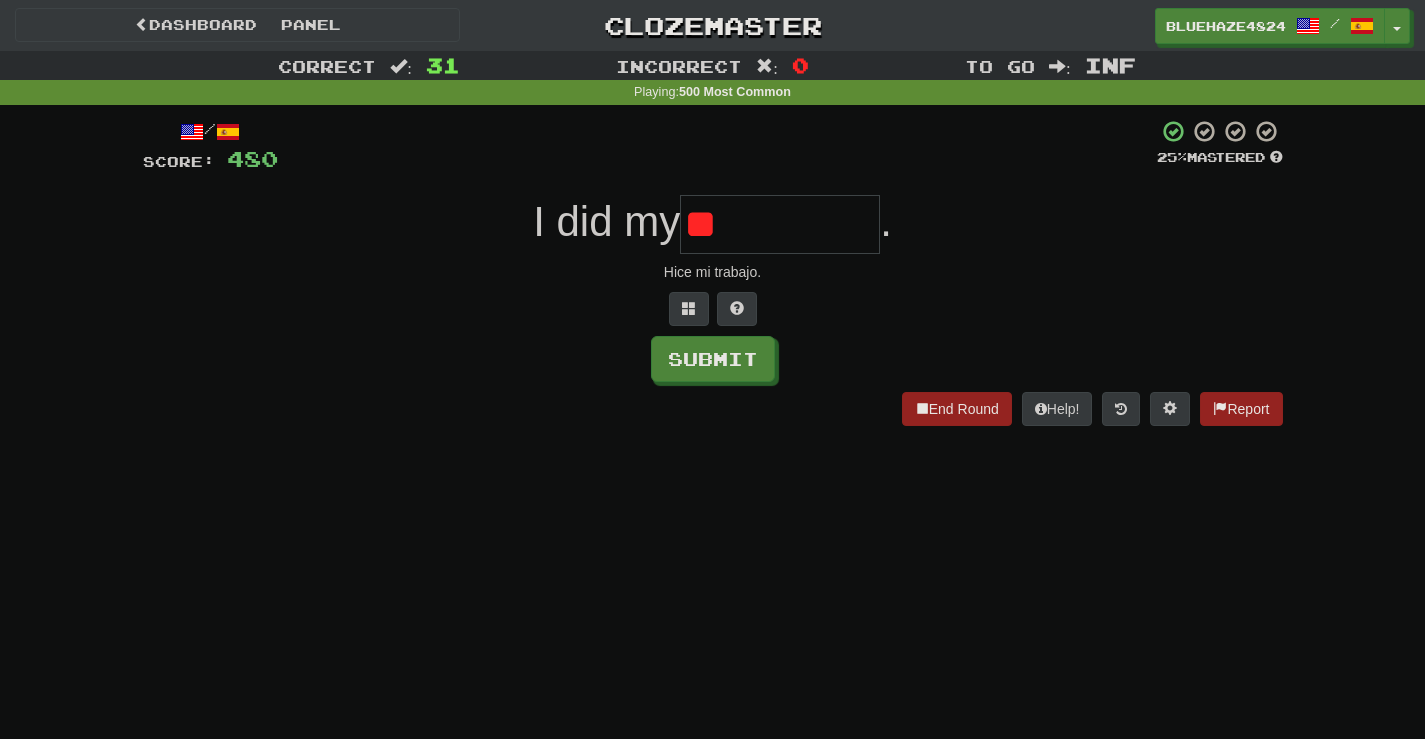 type on "*" 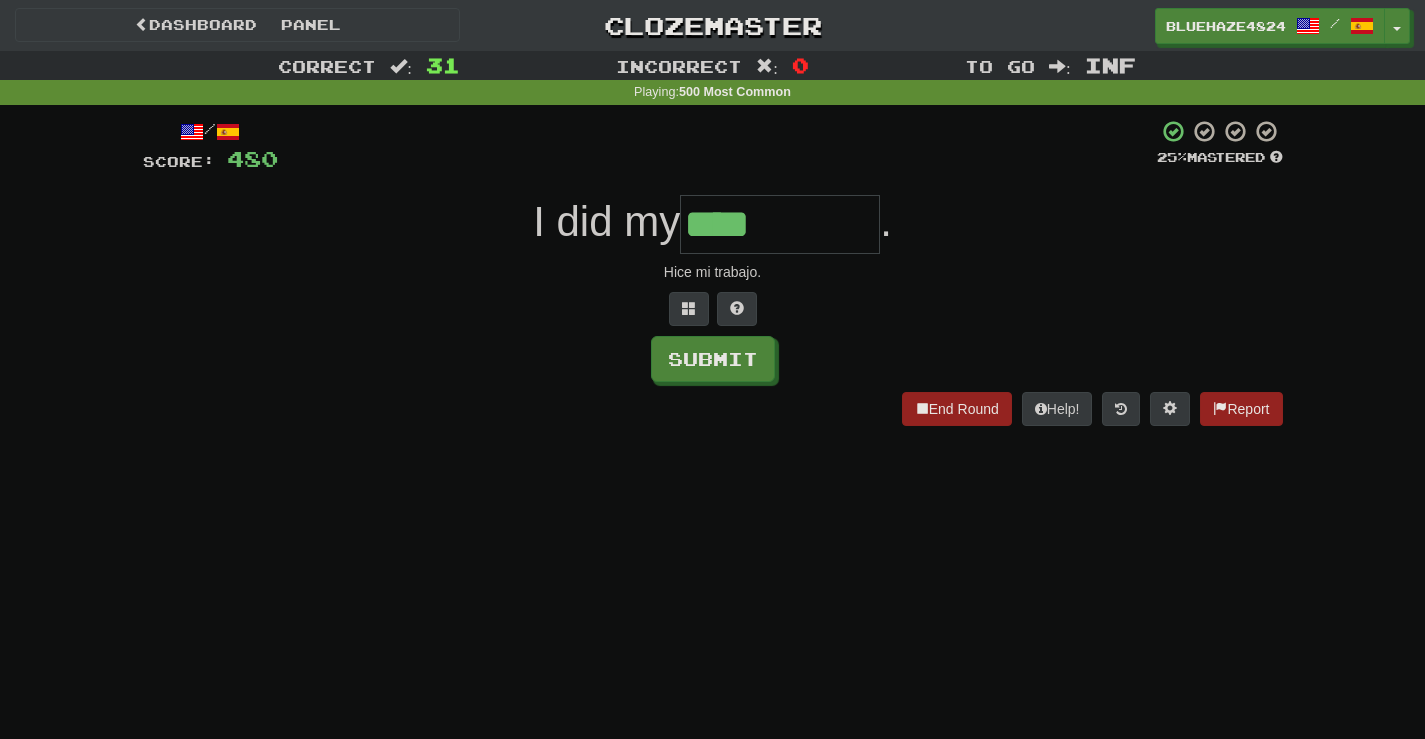 type on "****" 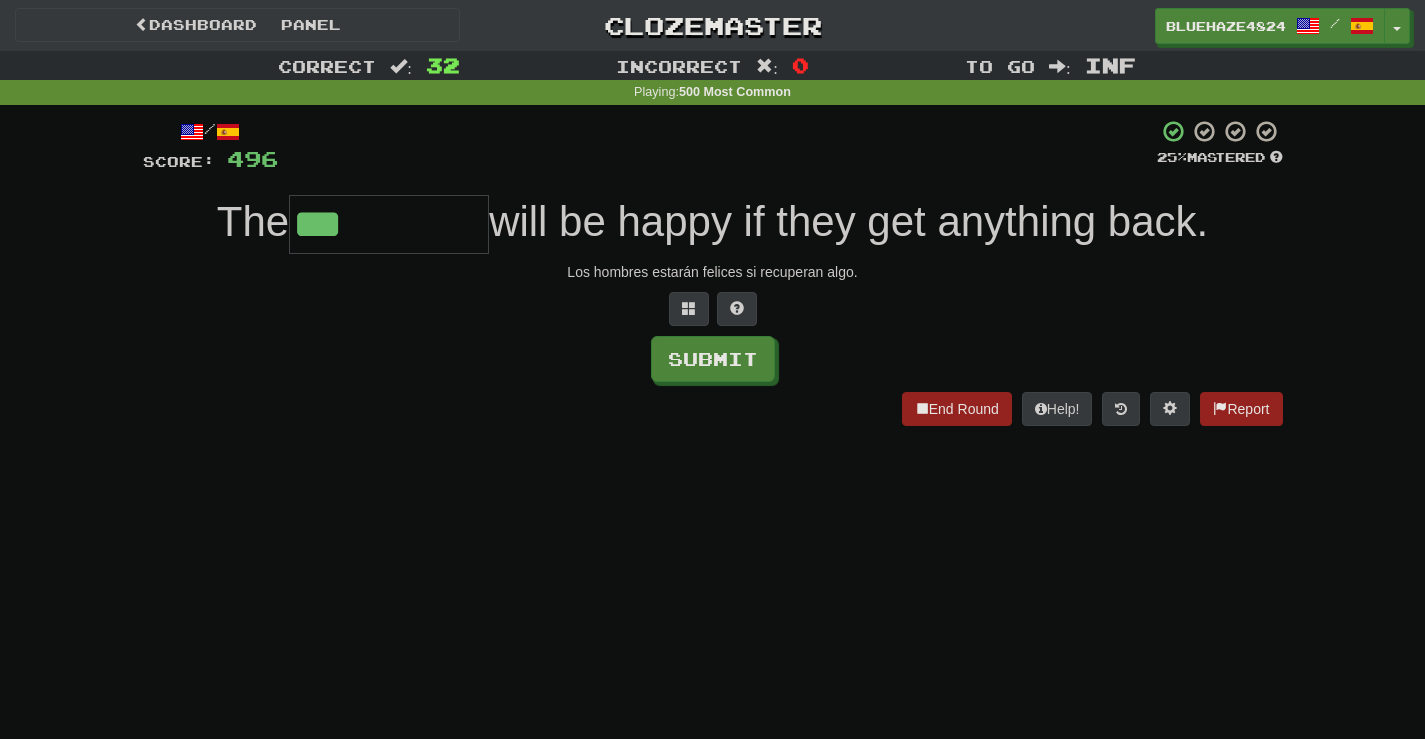 type on "***" 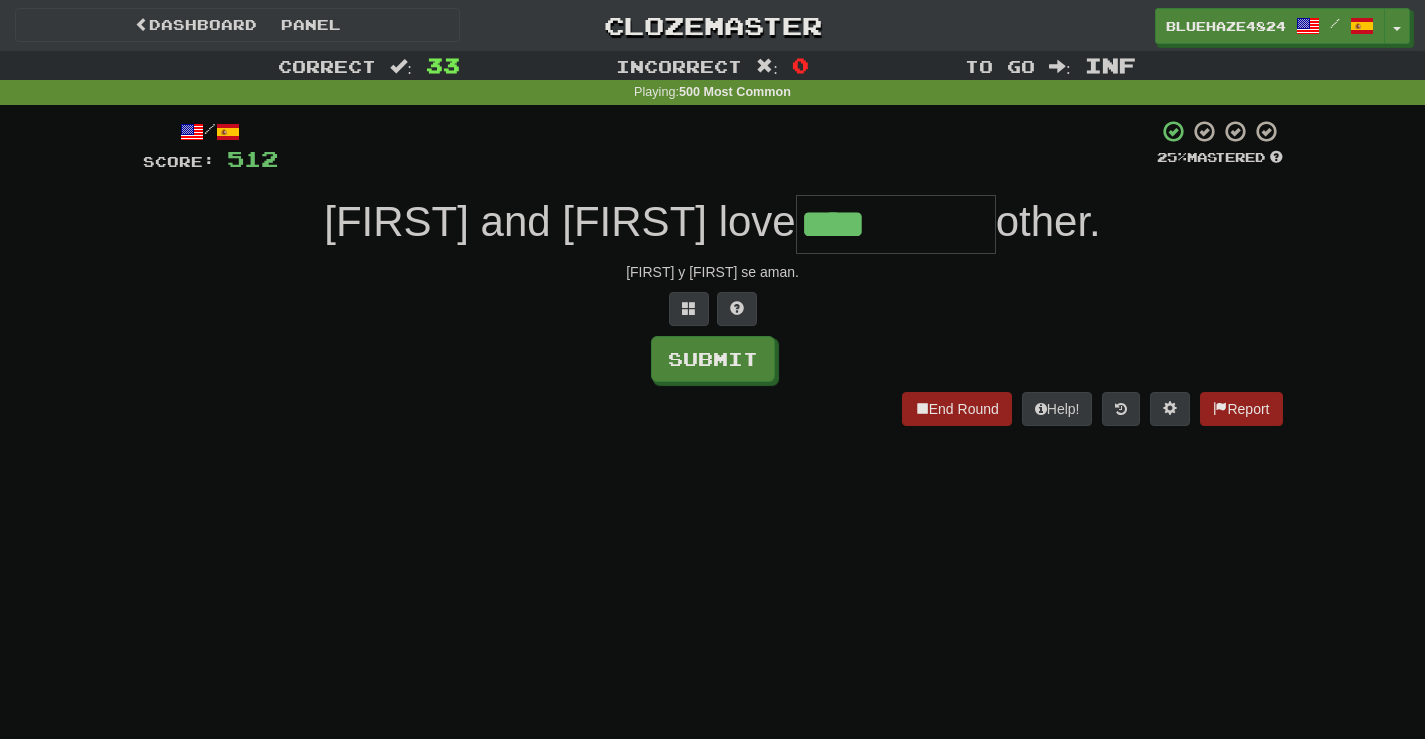 type on "****" 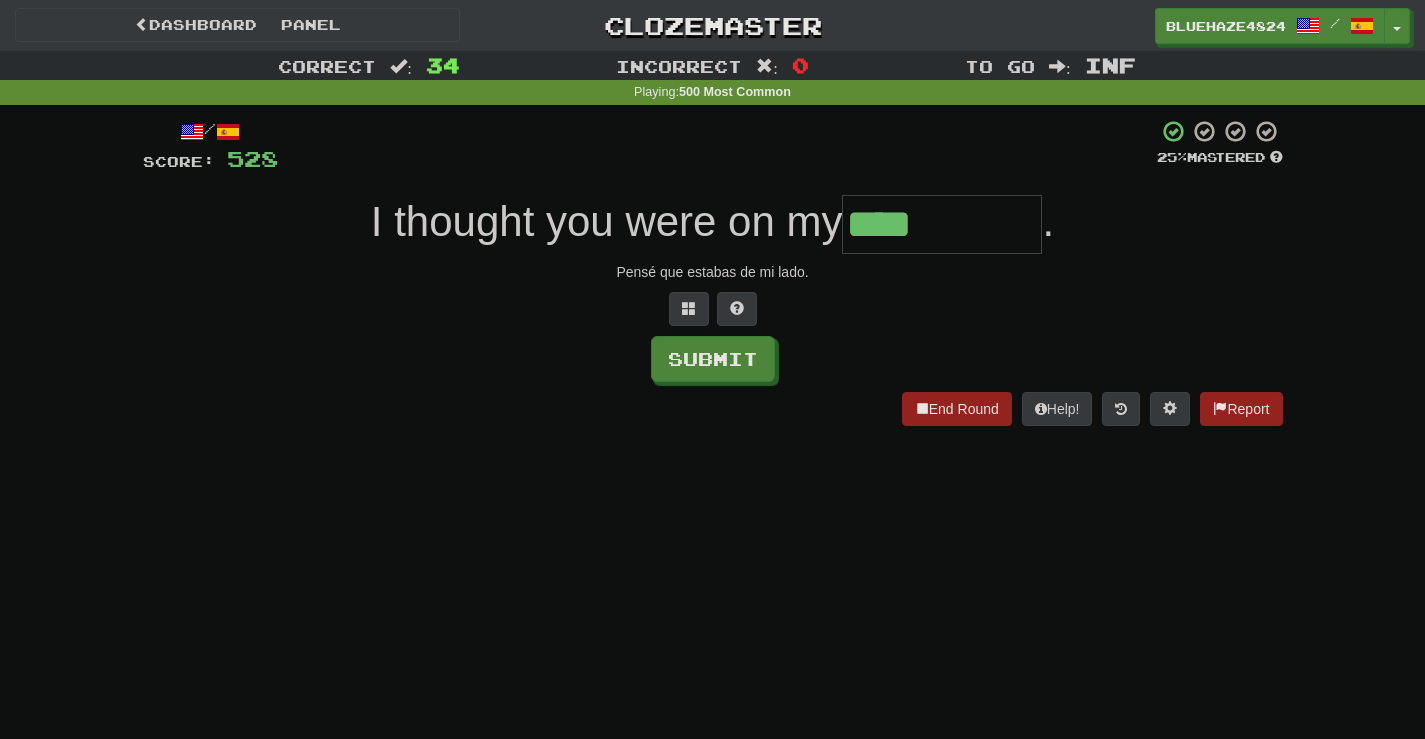 type on "****" 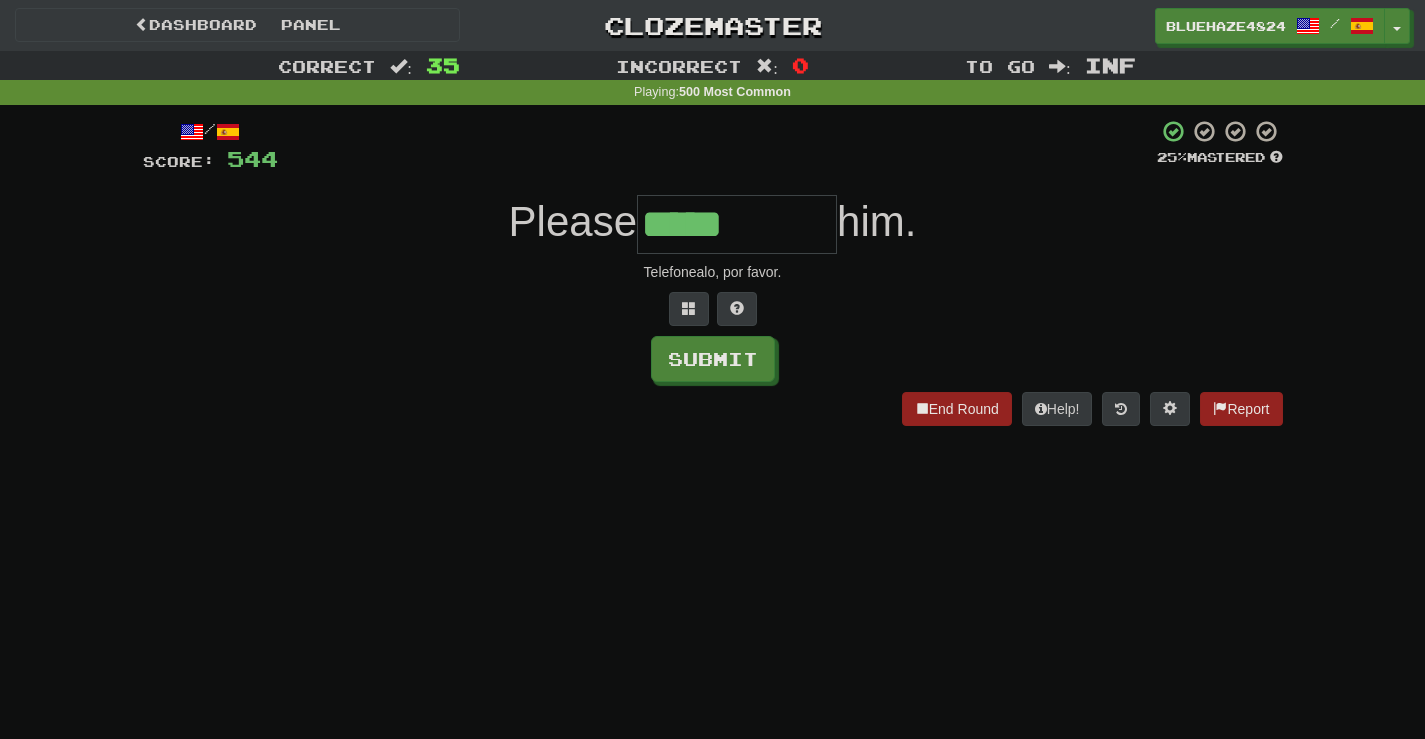 type on "*****" 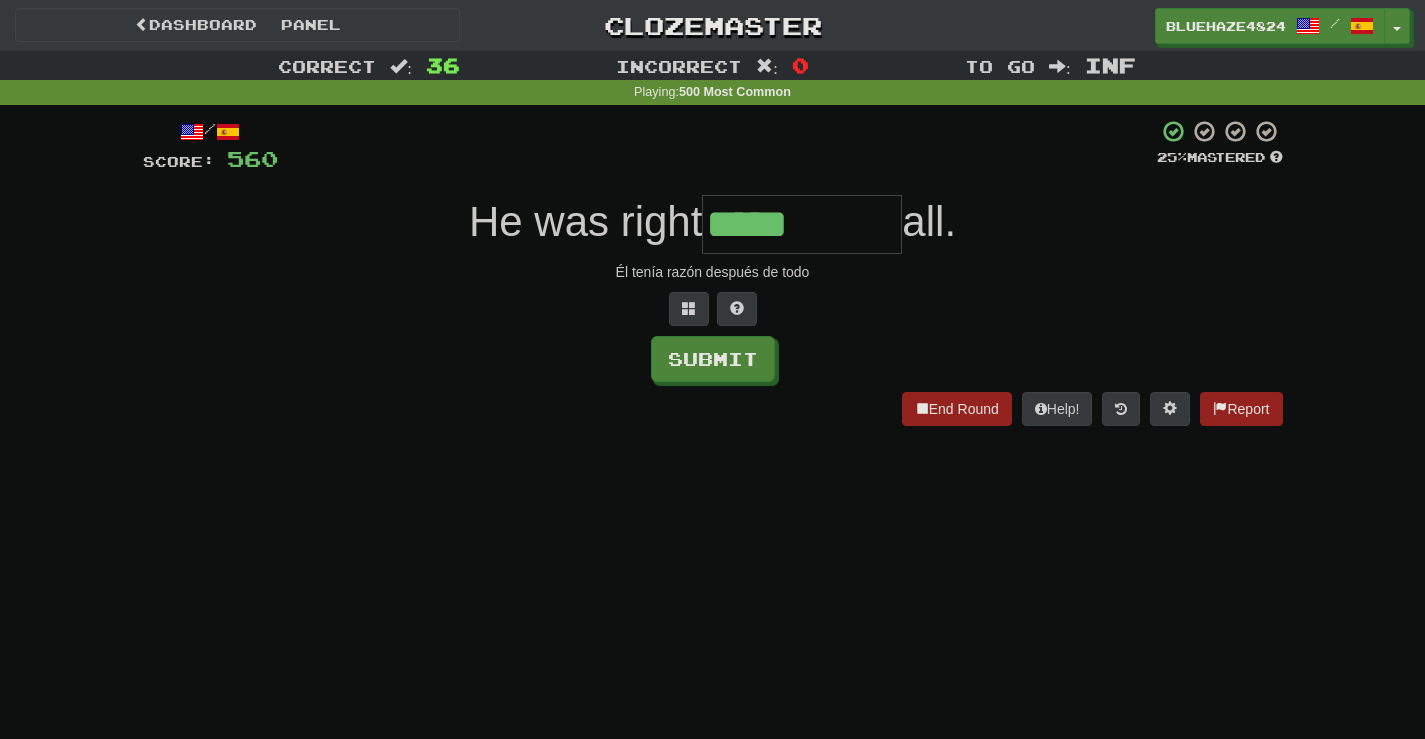 type on "*****" 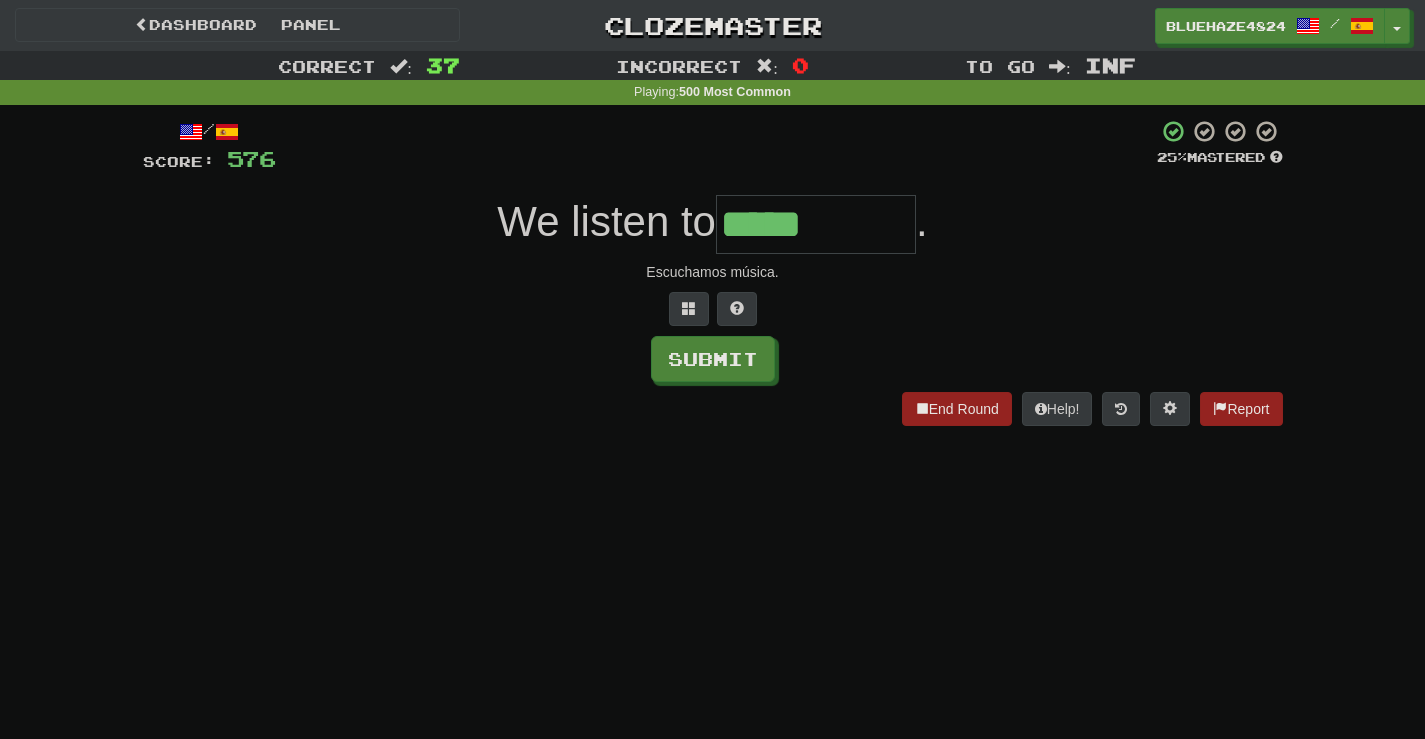 type on "*****" 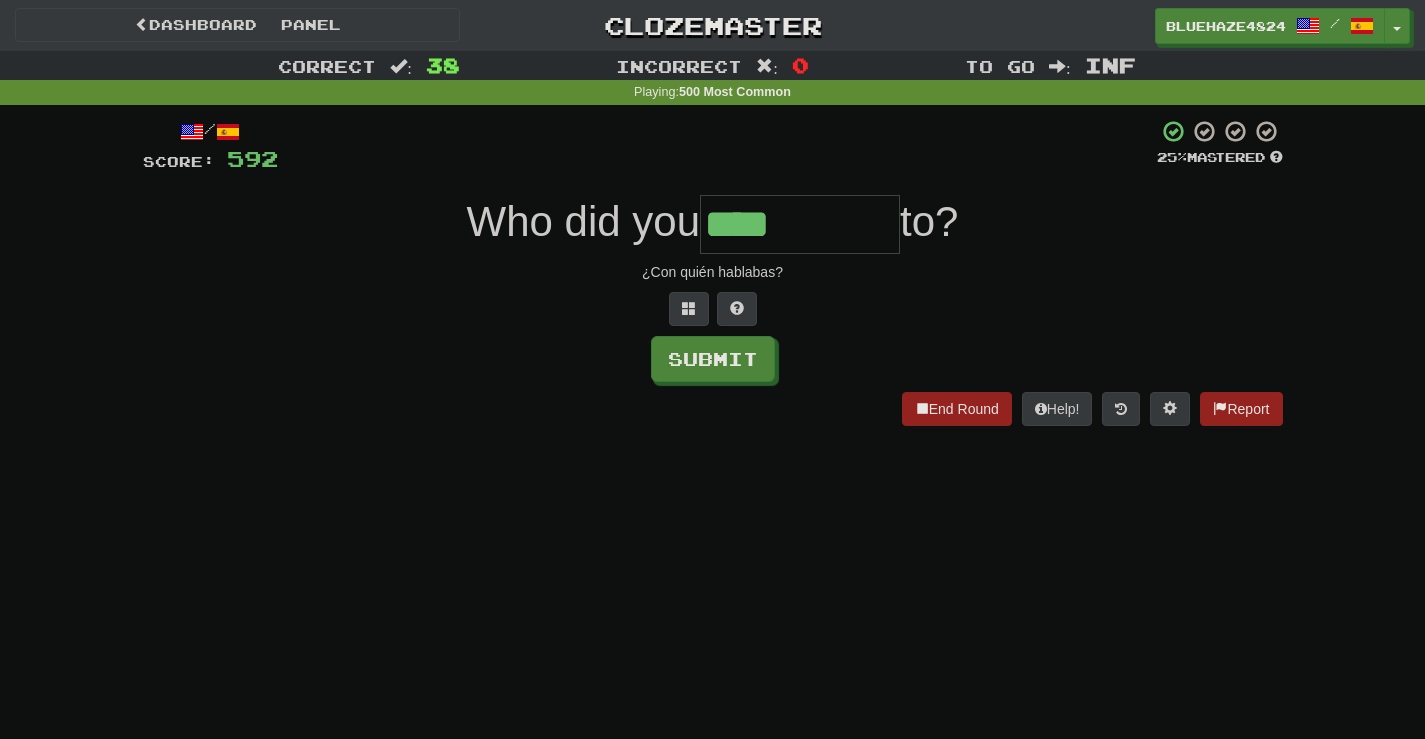 type on "****" 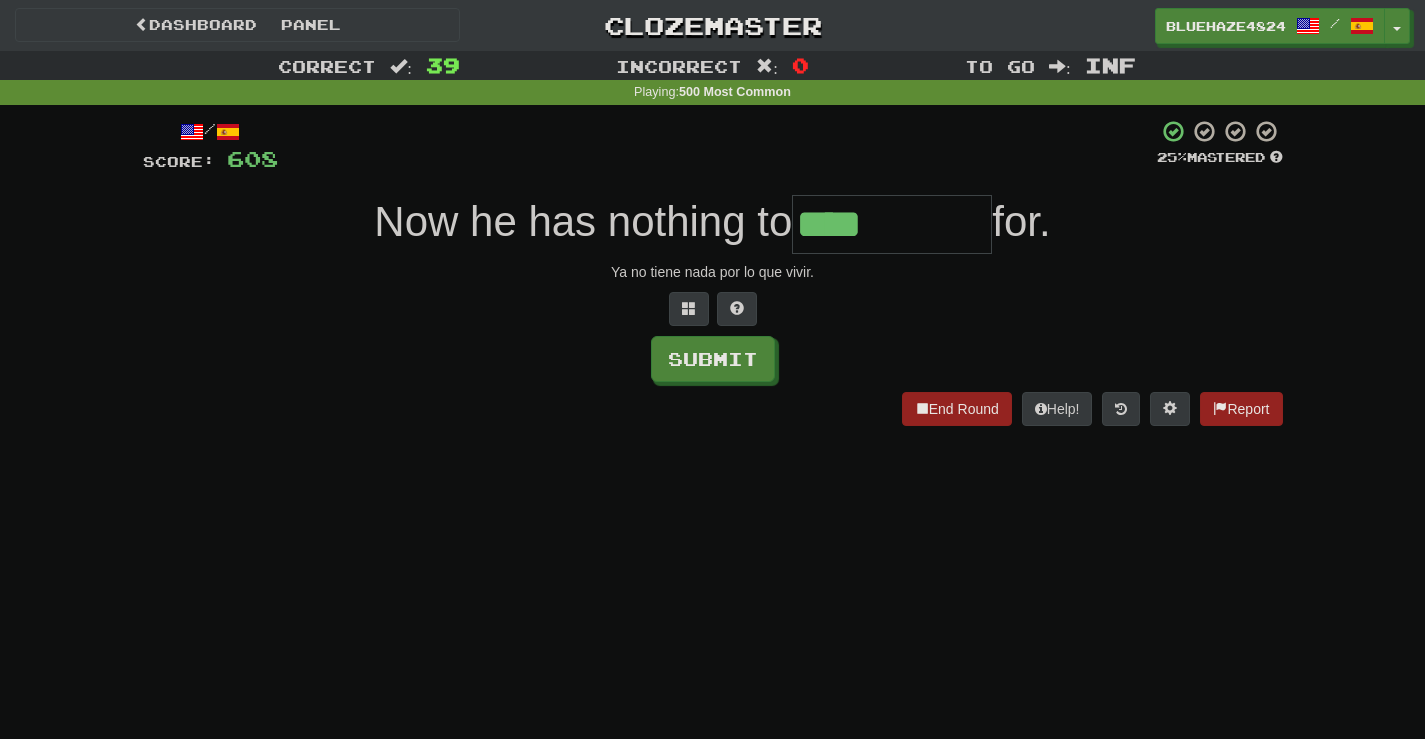 type on "****" 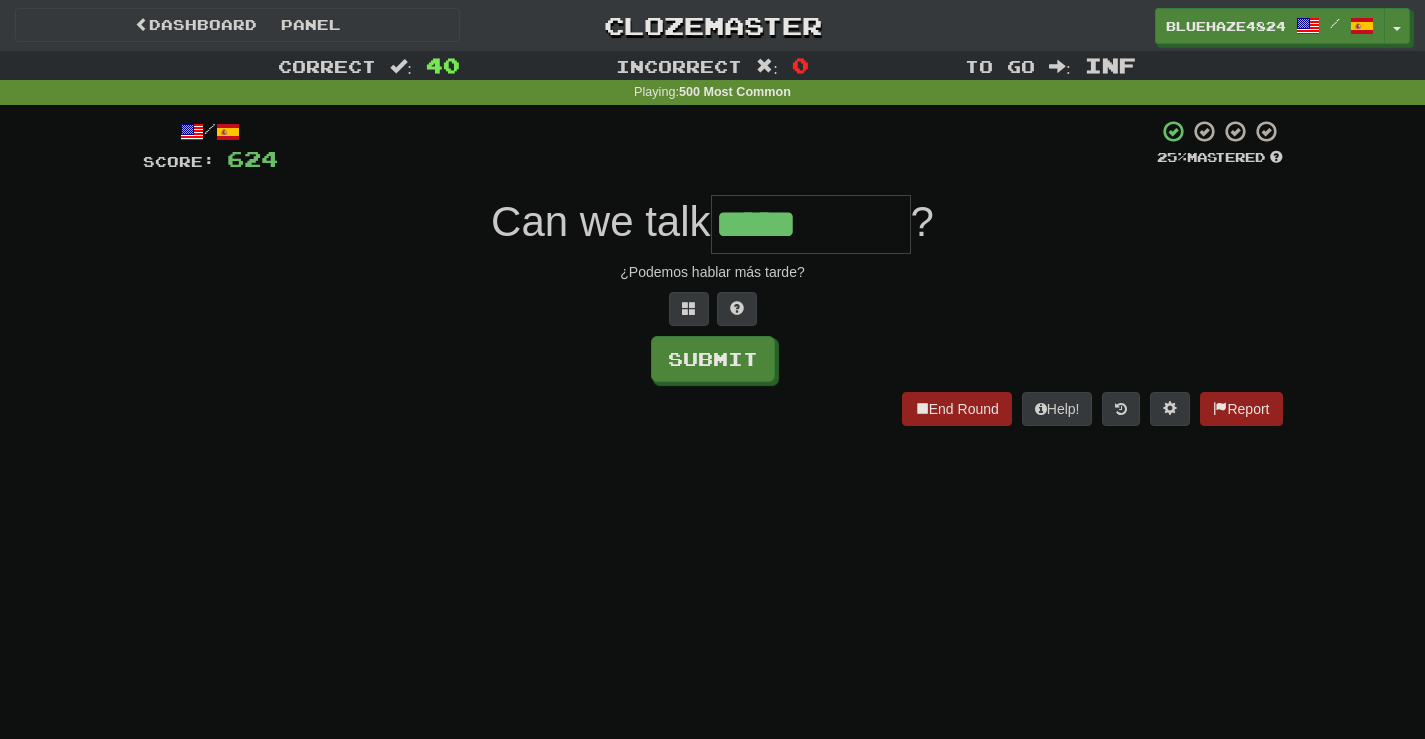 type on "*****" 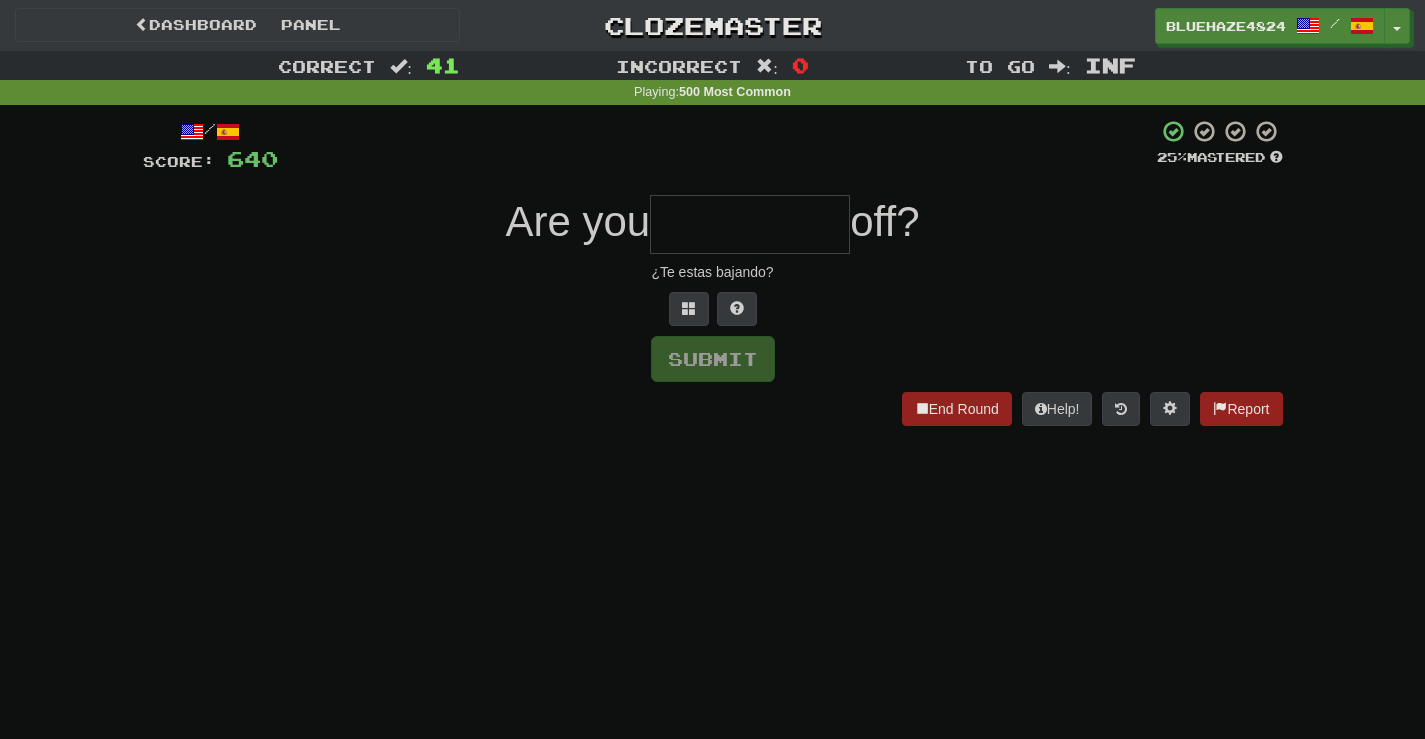 type on "*" 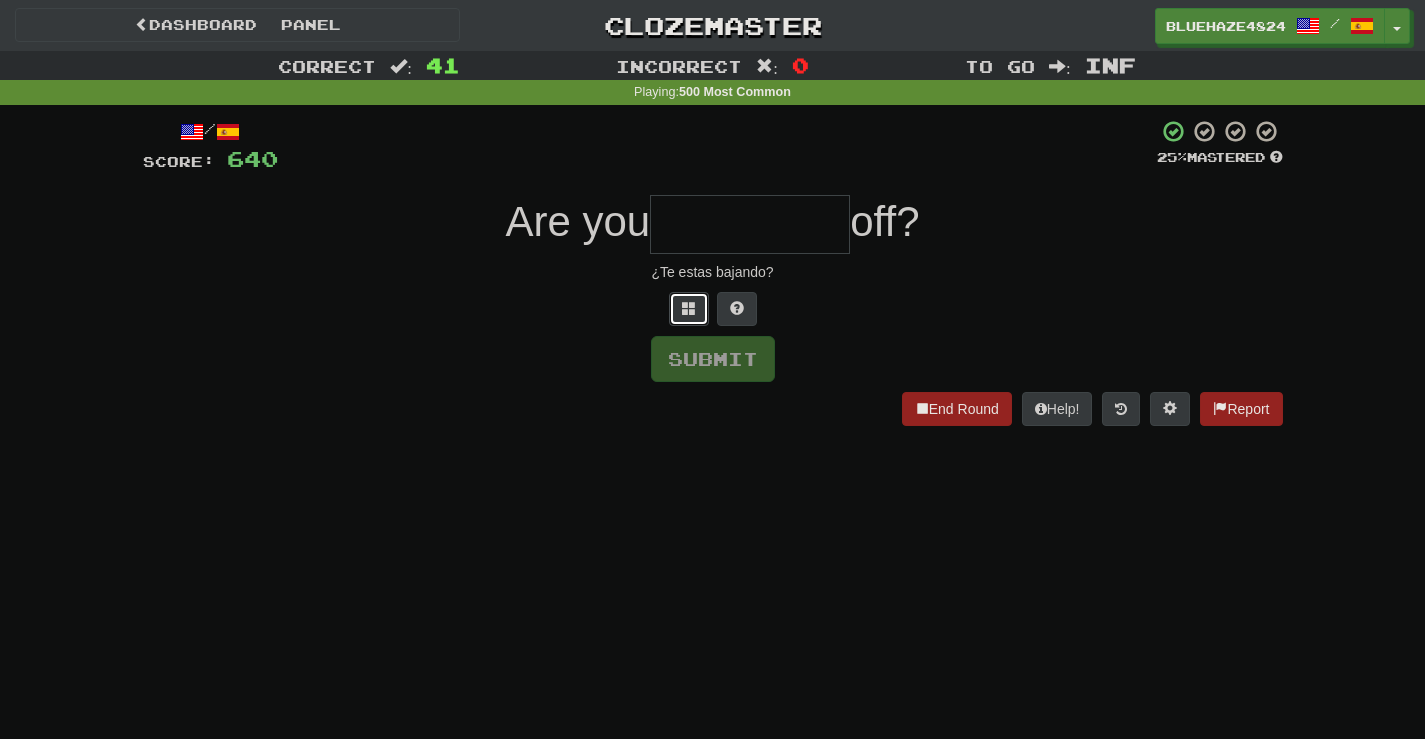 click at bounding box center [689, 309] 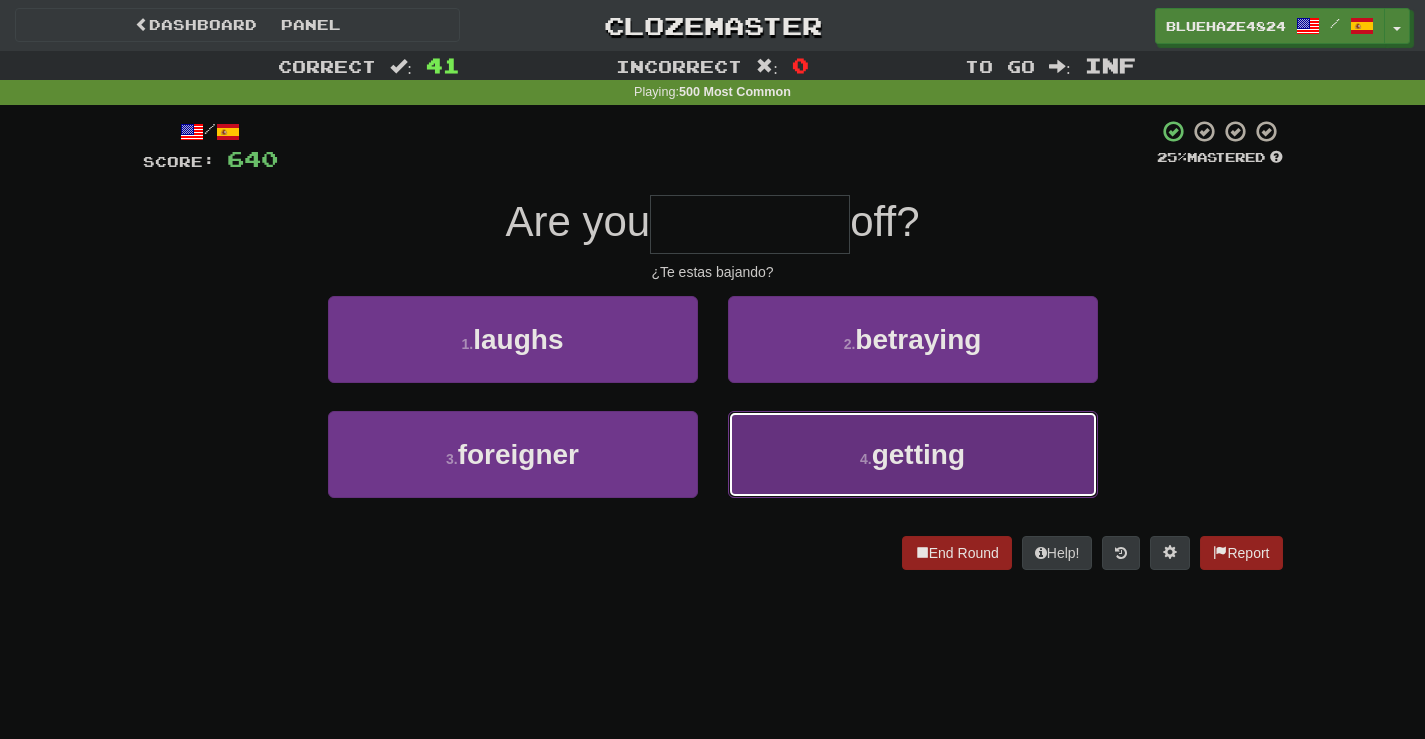 click on "4 .  getting" at bounding box center (913, 454) 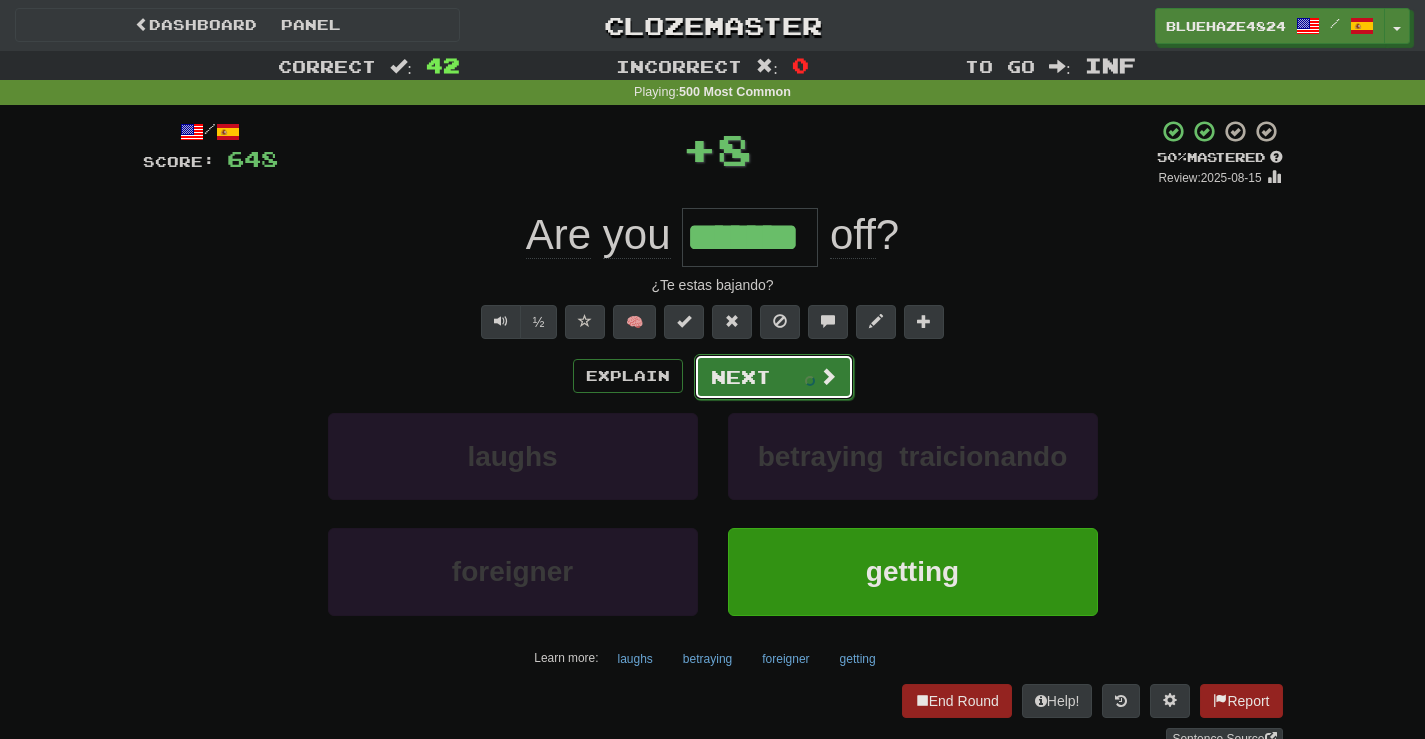 click at bounding box center (795, 377) 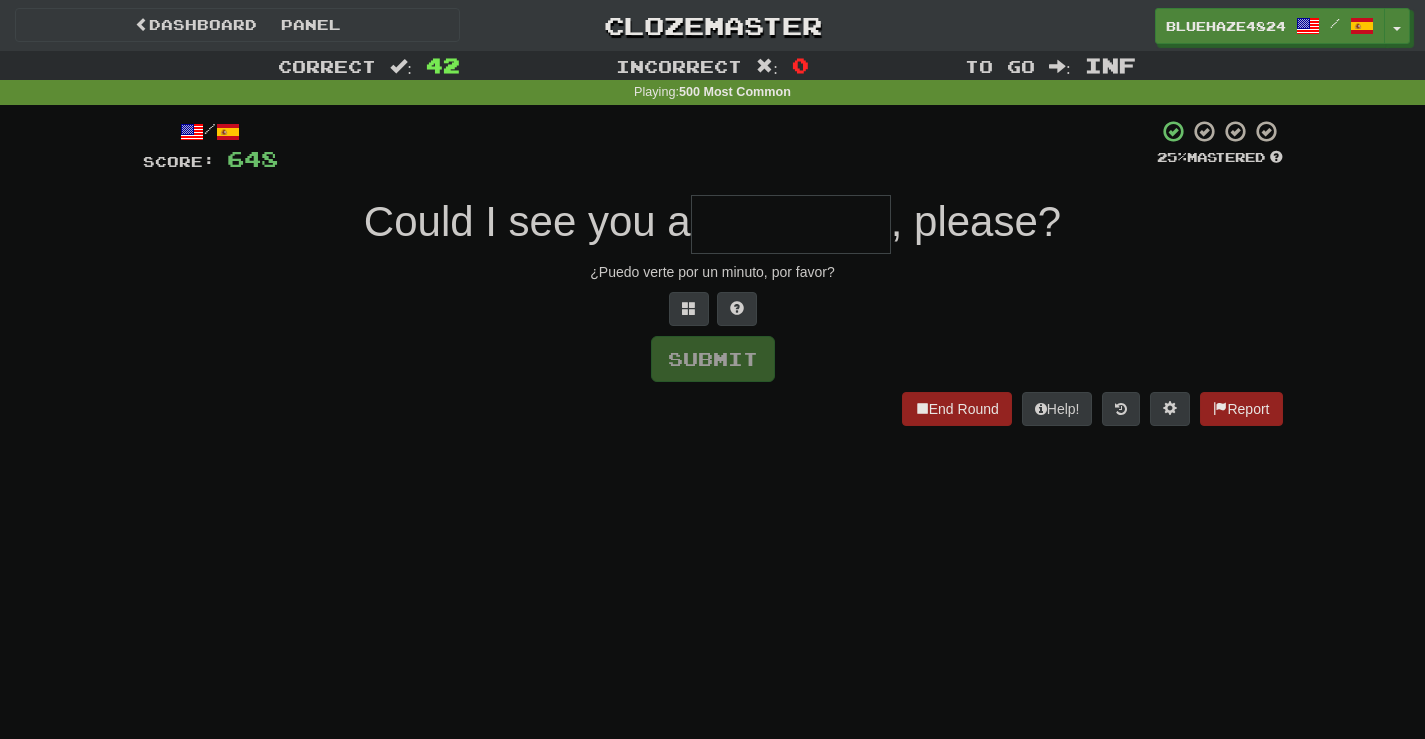 click at bounding box center (791, 224) 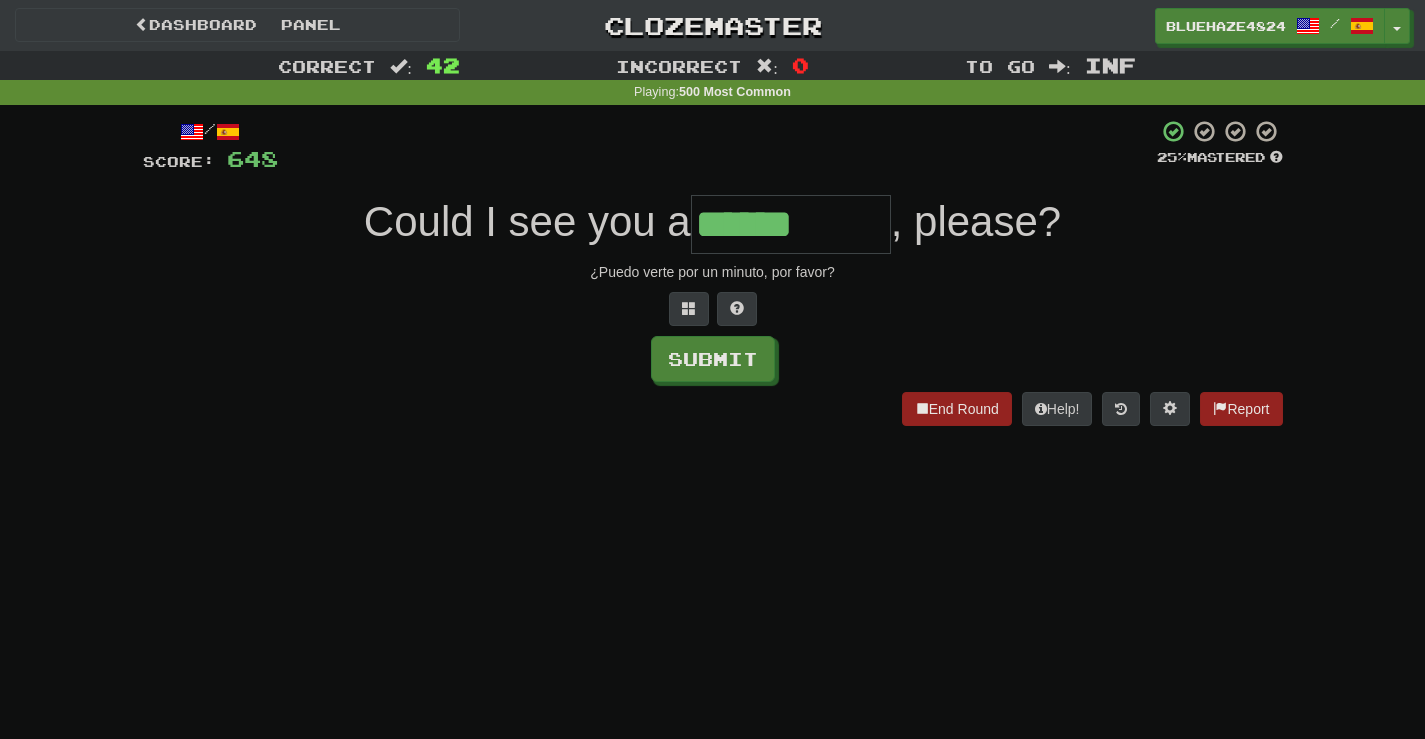 type on "******" 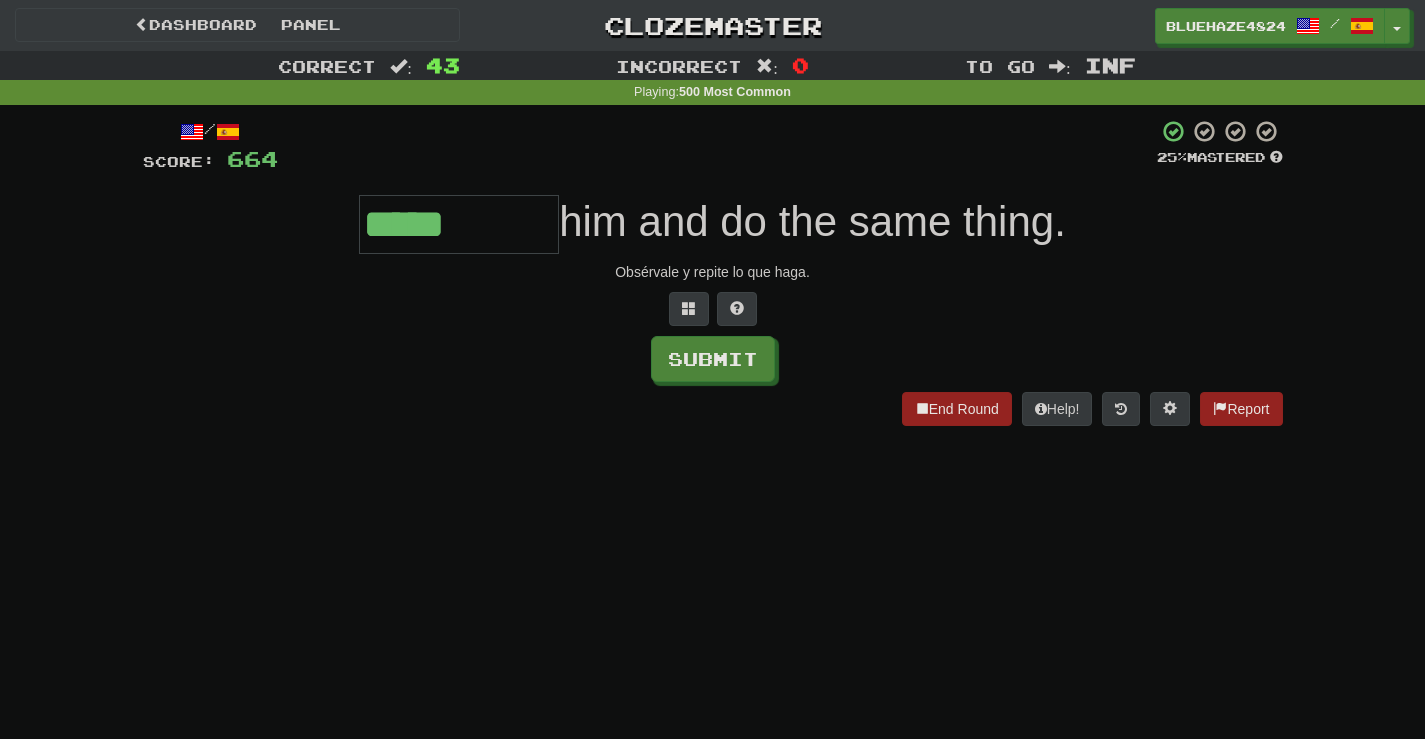 type on "*****" 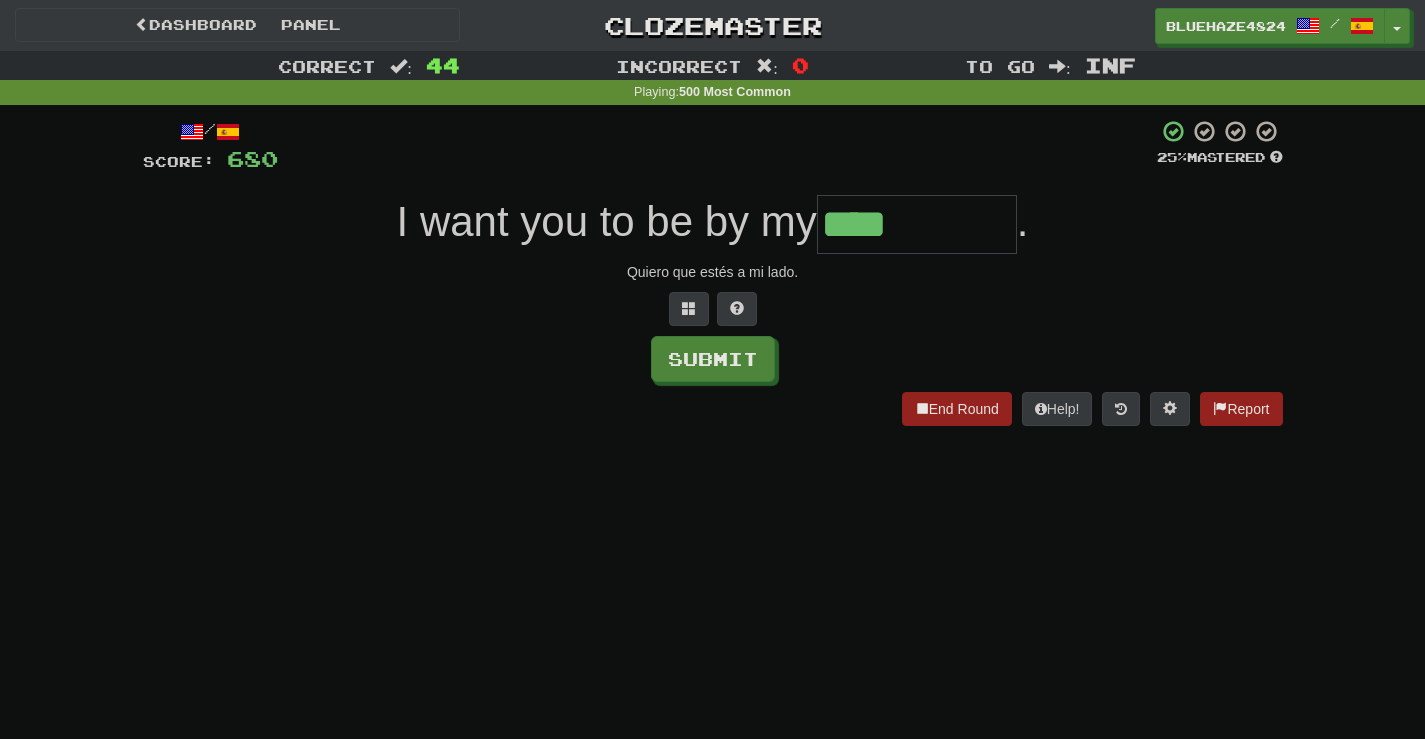 type on "****" 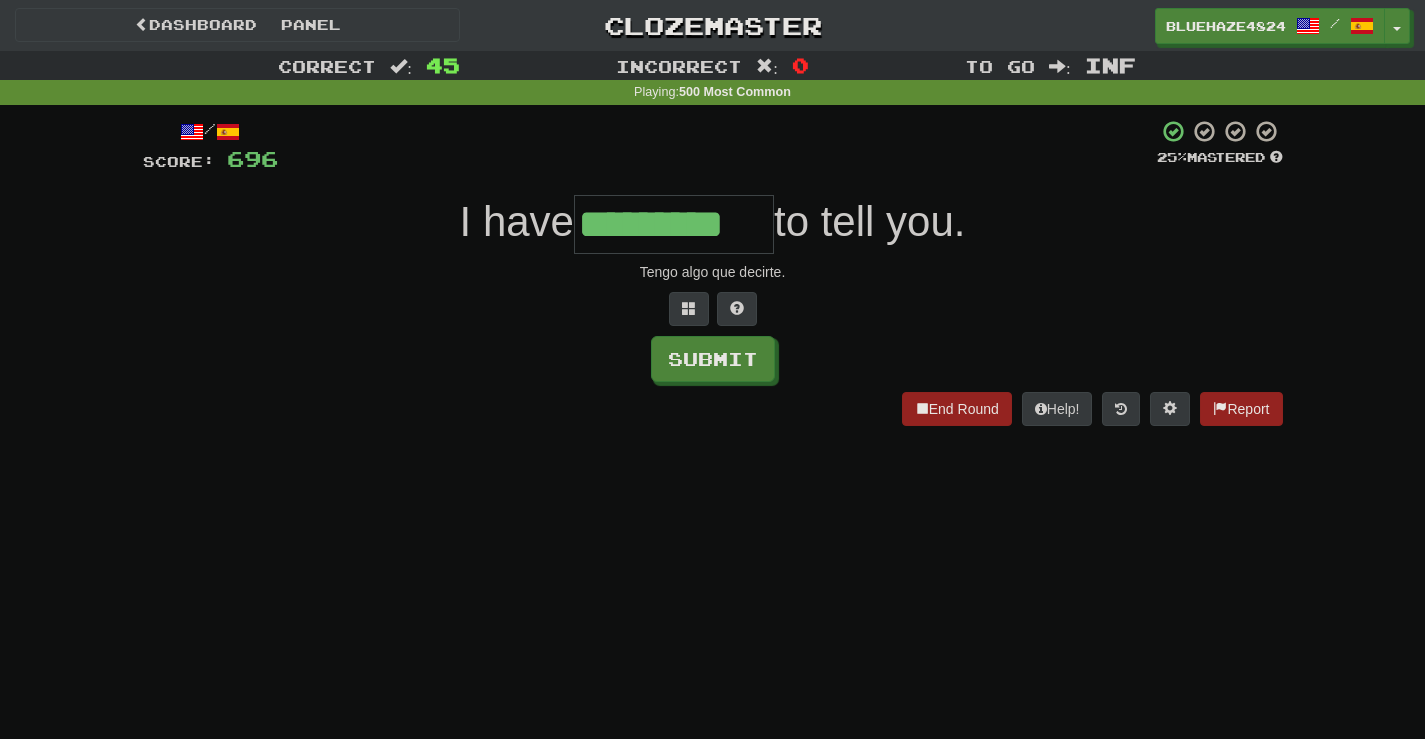scroll, scrollTop: 0, scrollLeft: 1, axis: horizontal 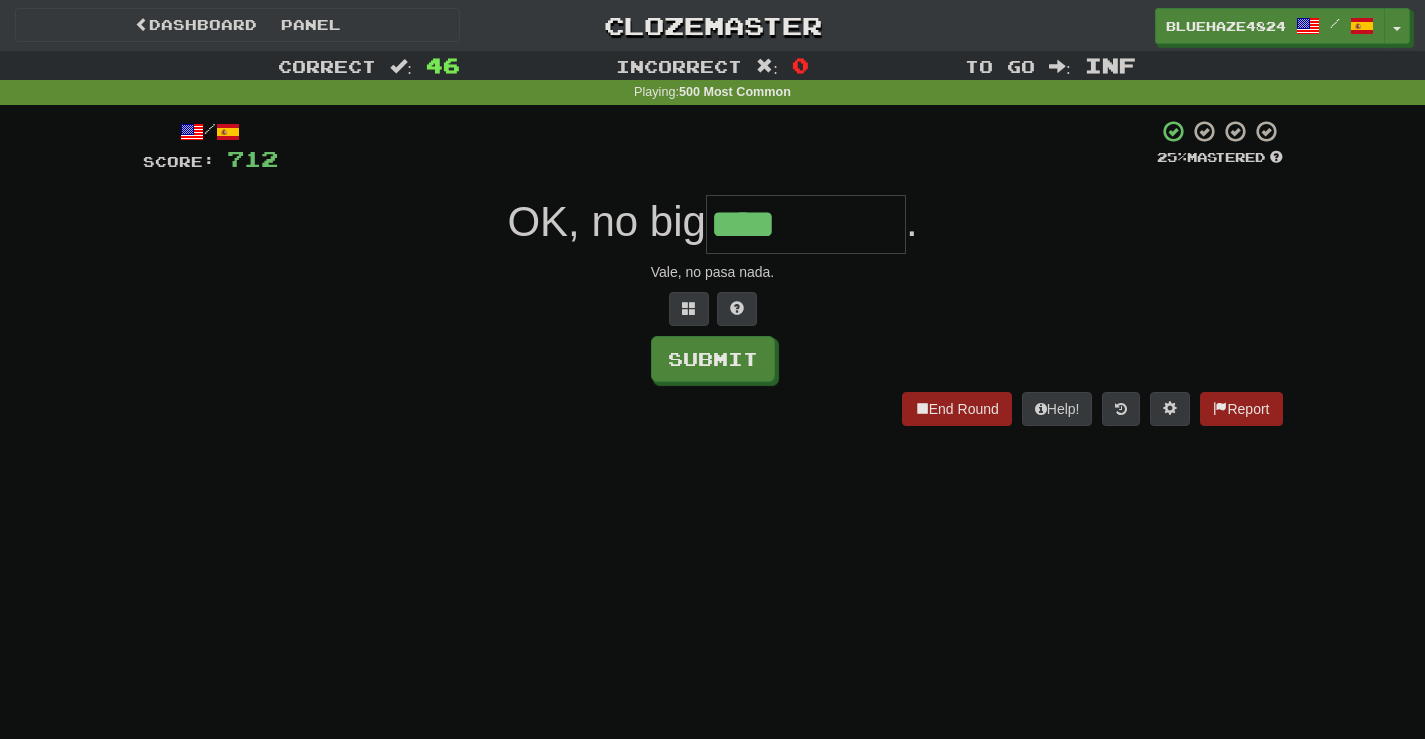 type on "****" 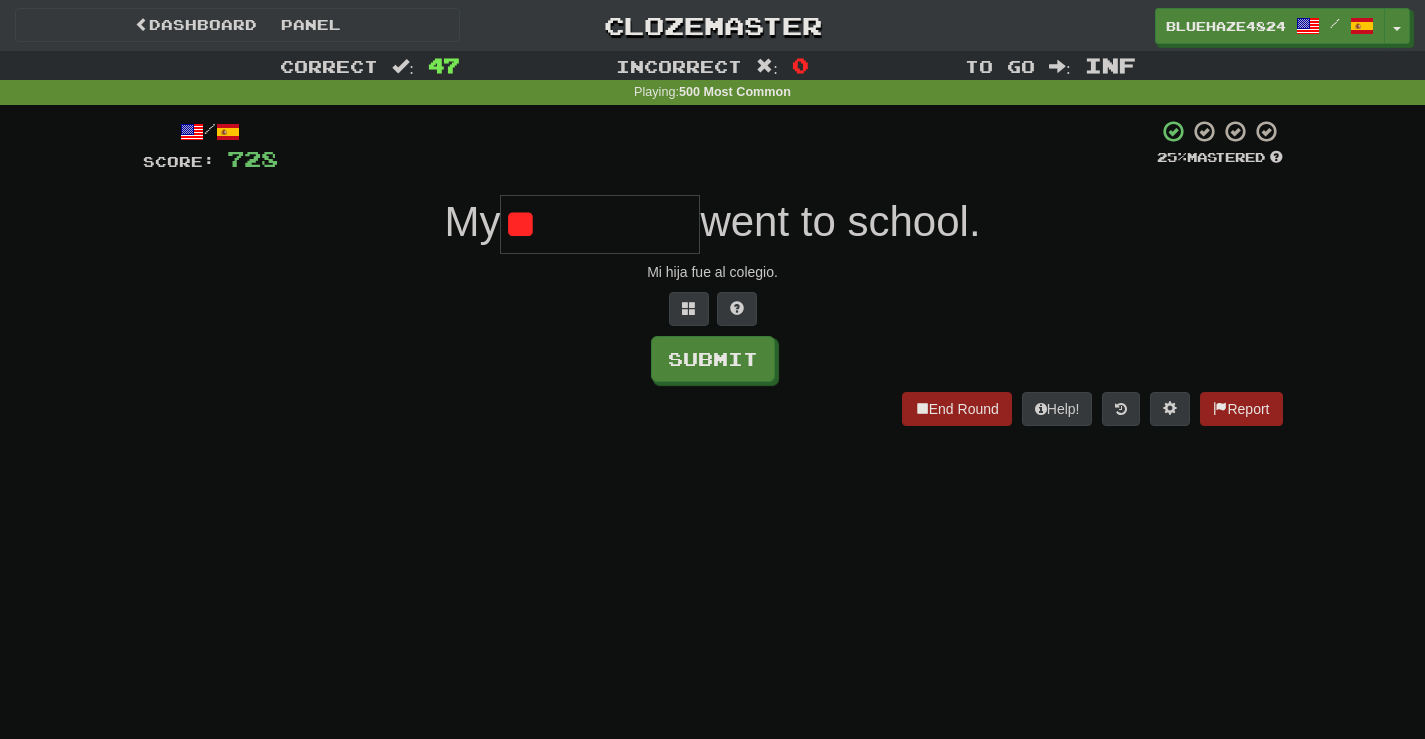 type on "*" 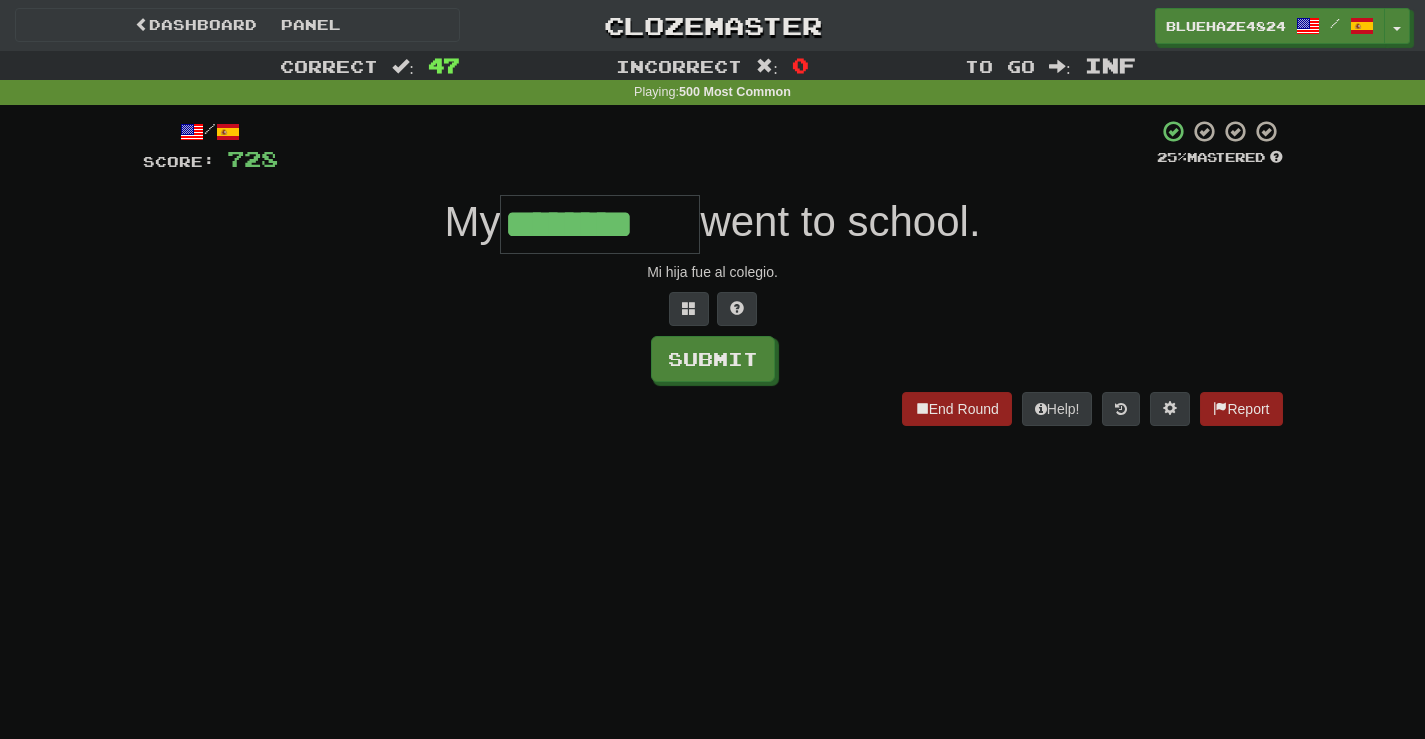 type on "********" 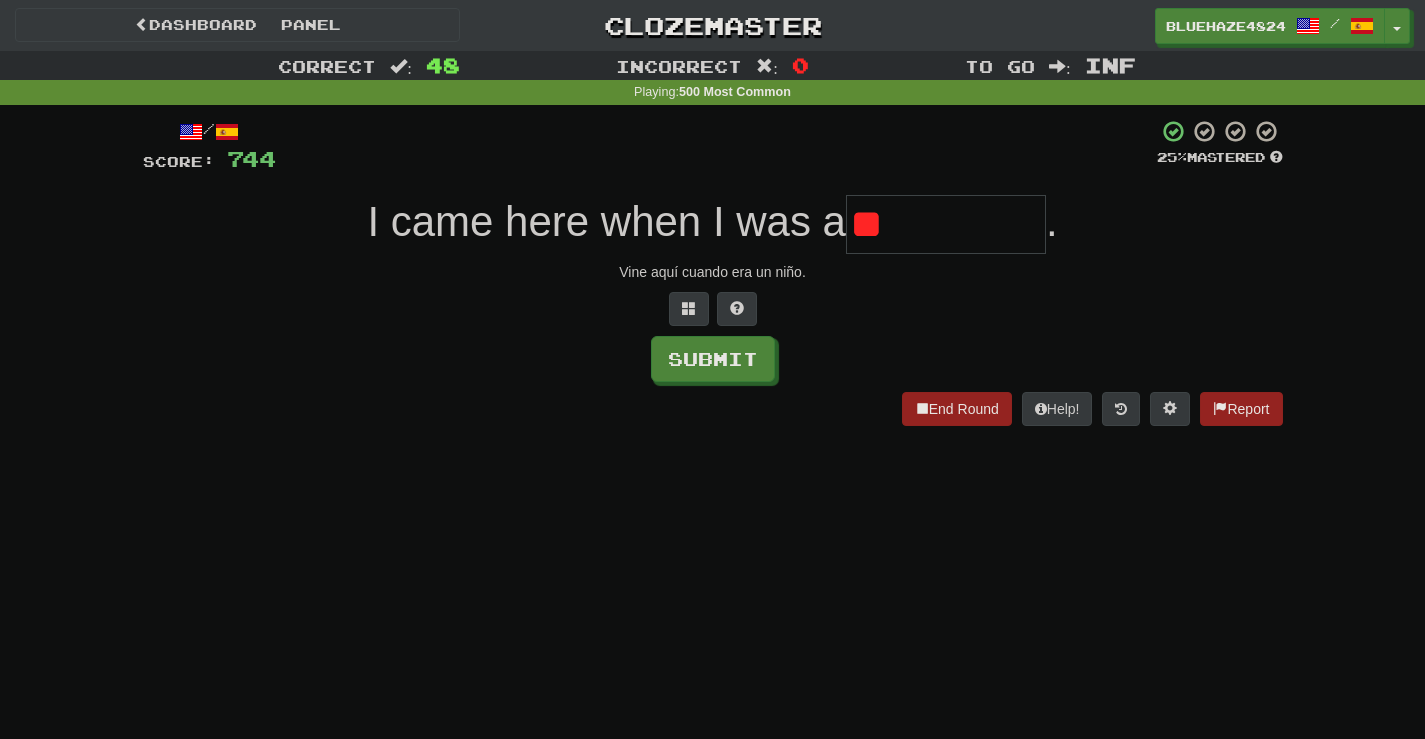 type on "*" 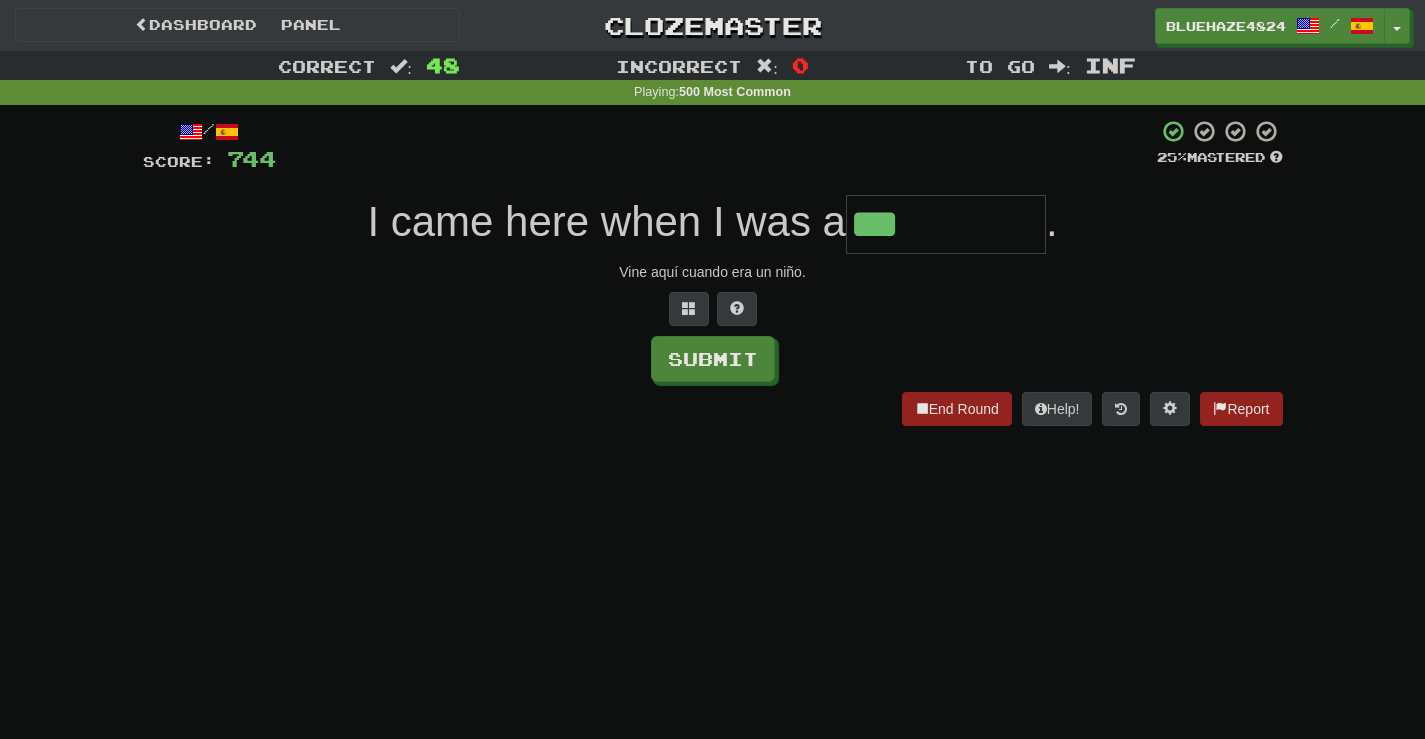 type on "***" 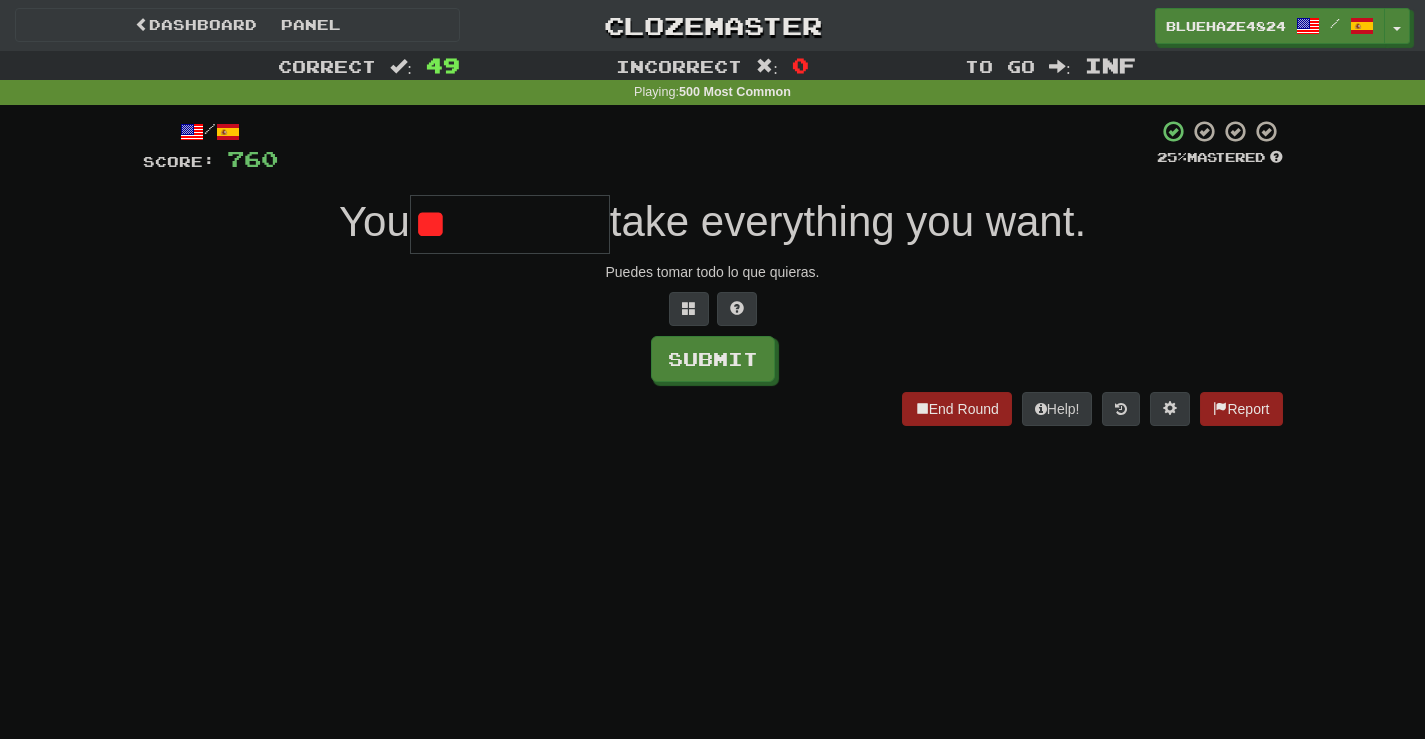 type on "*" 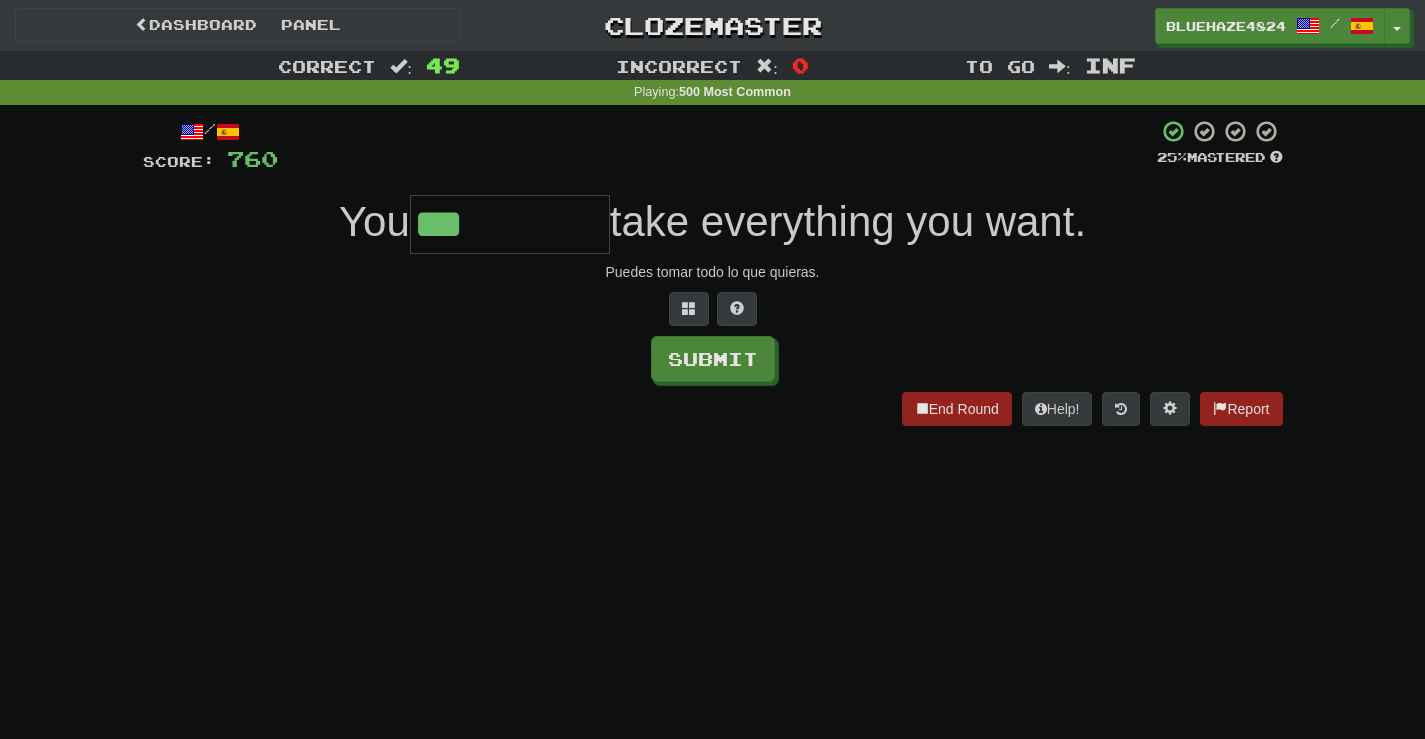 type on "***" 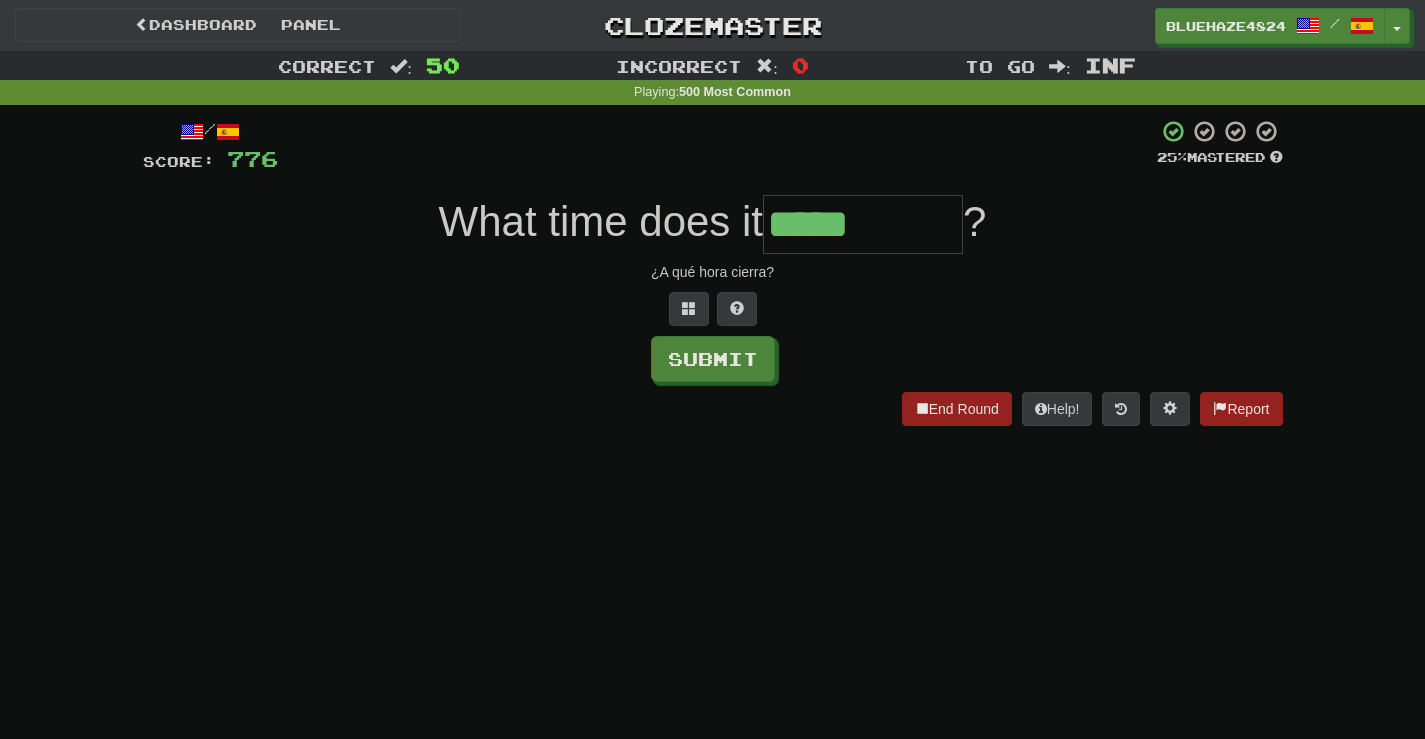 type on "*****" 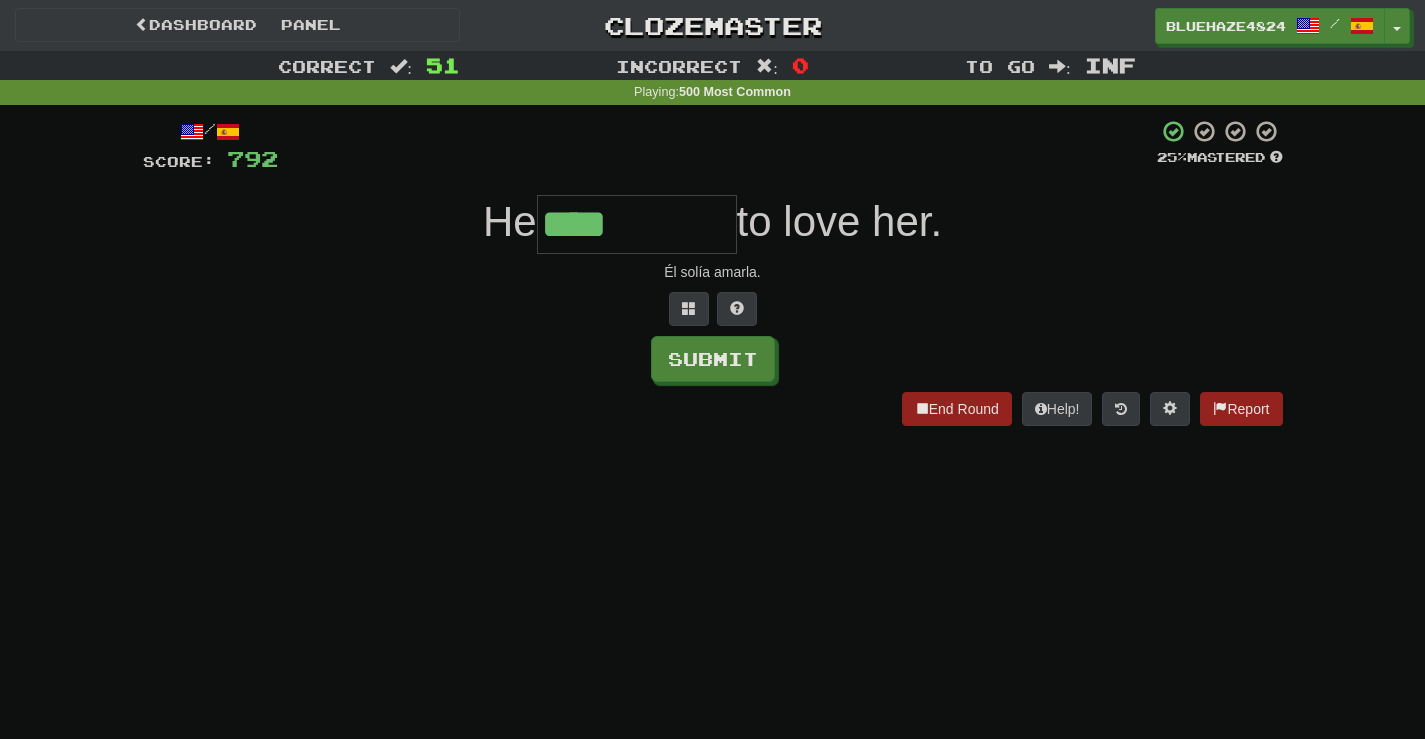 type on "****" 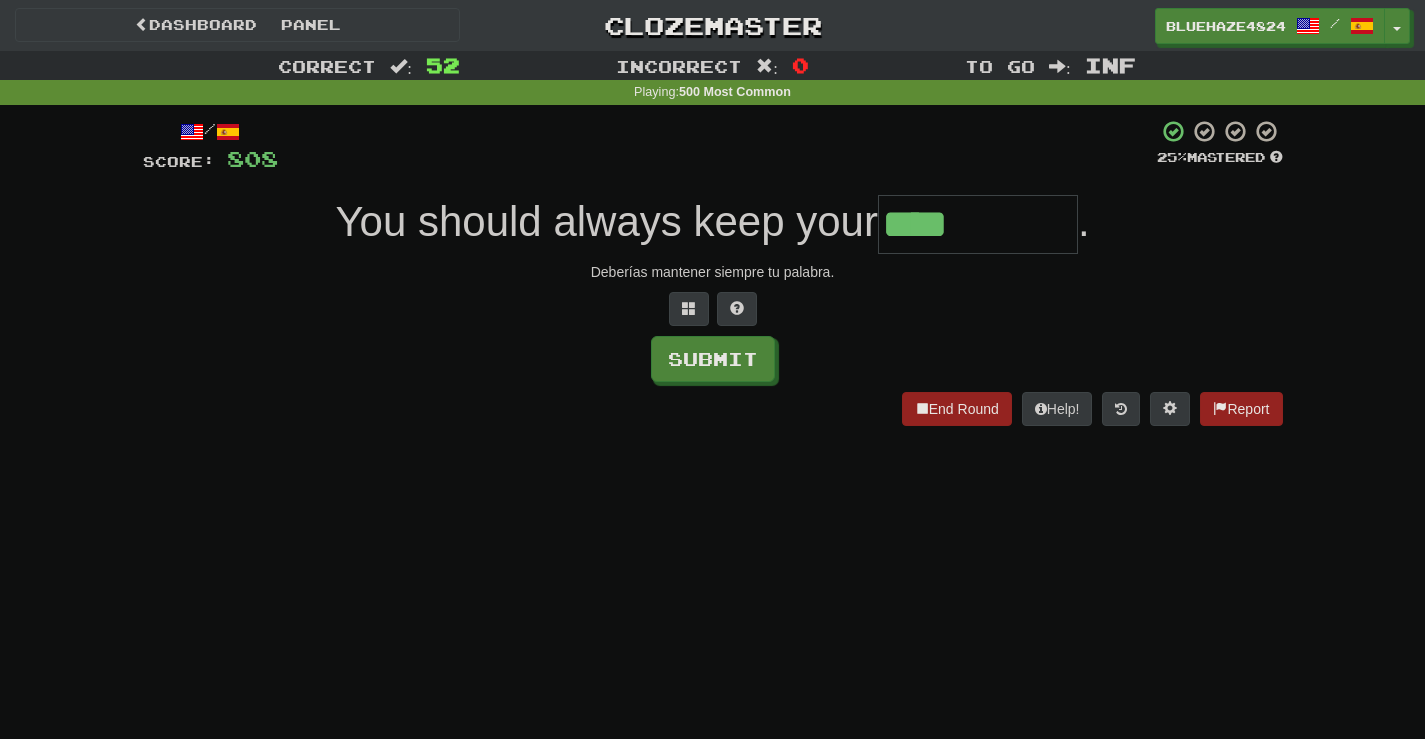type on "****" 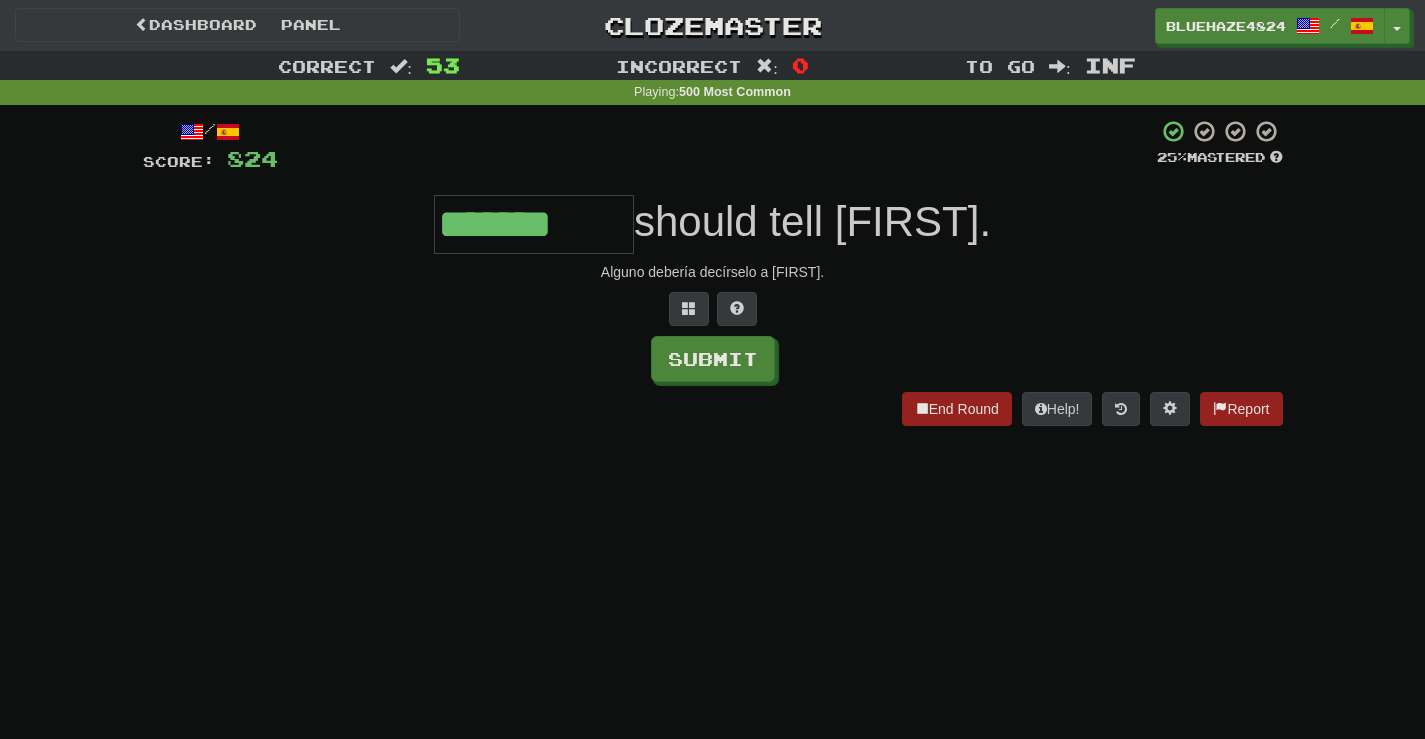 type on "*******" 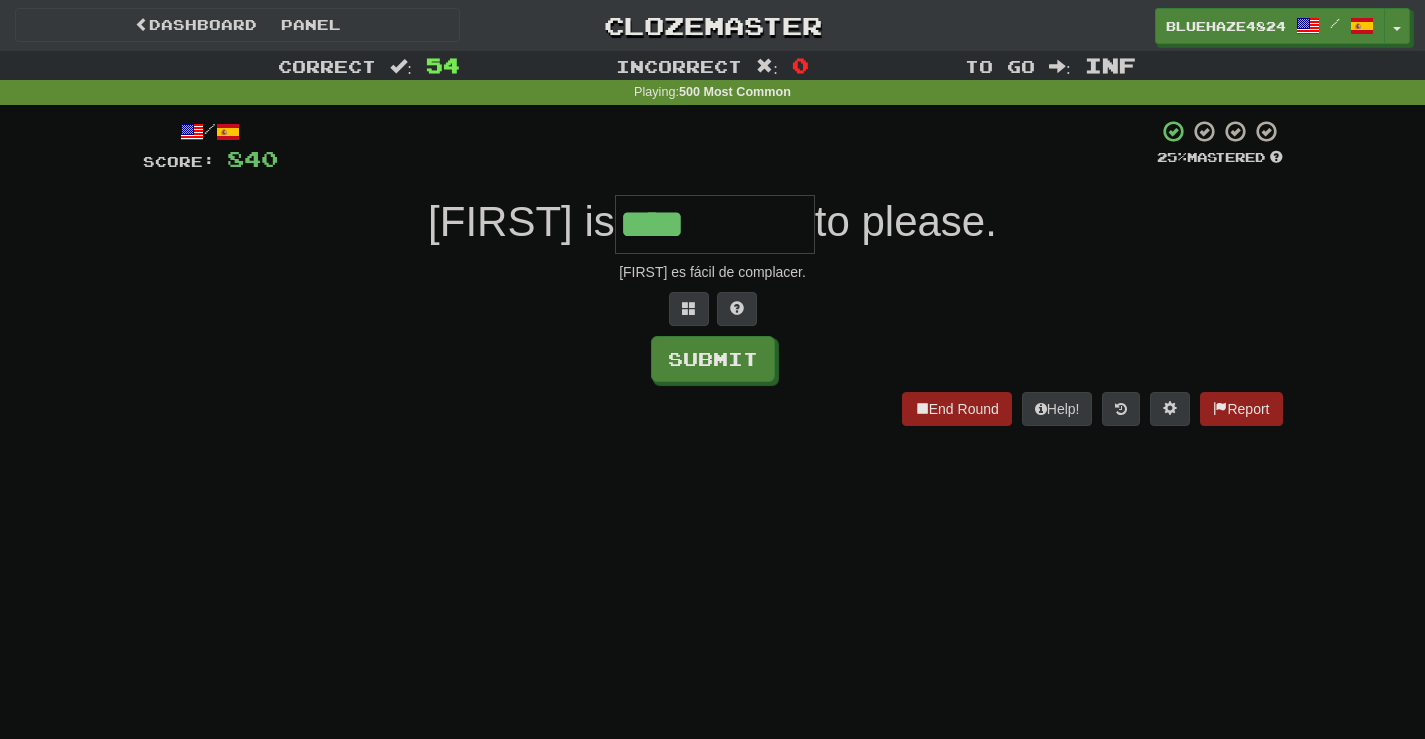 type on "****" 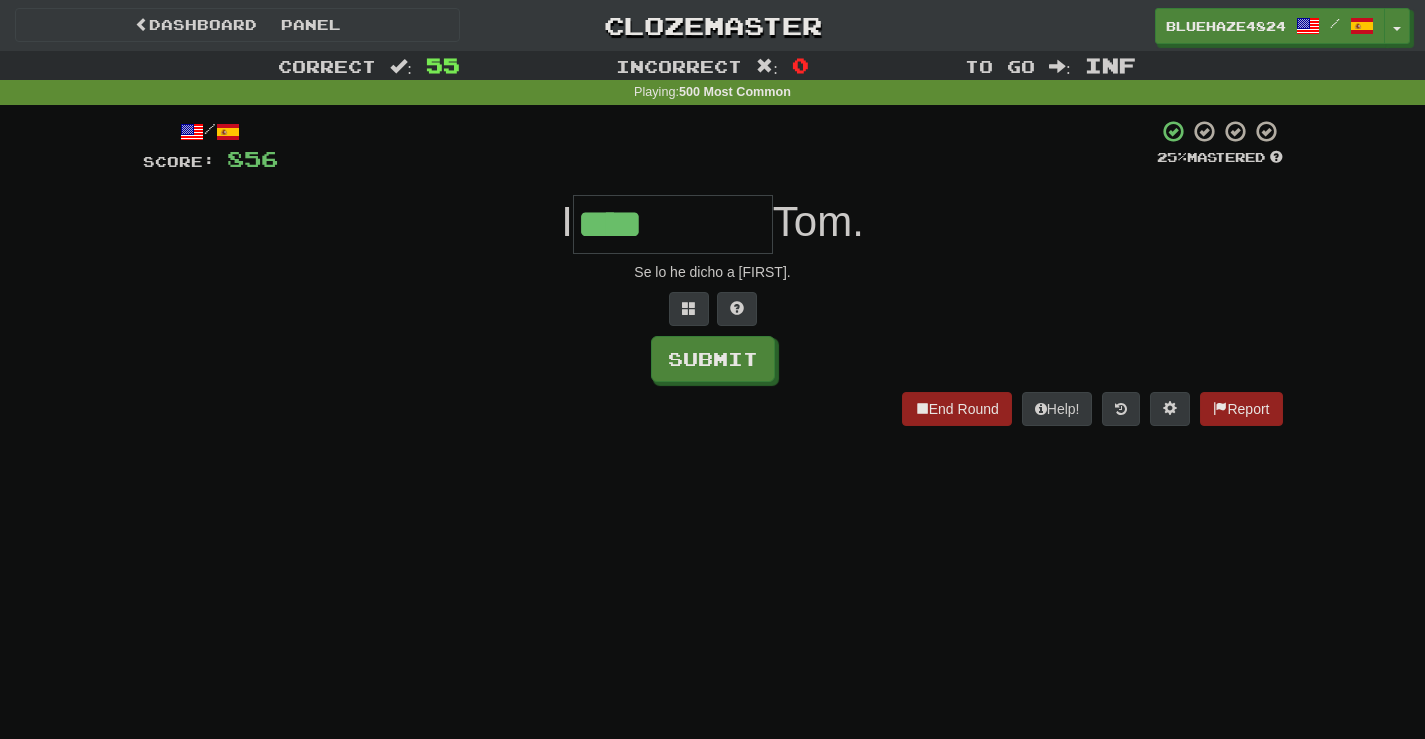 type on "****" 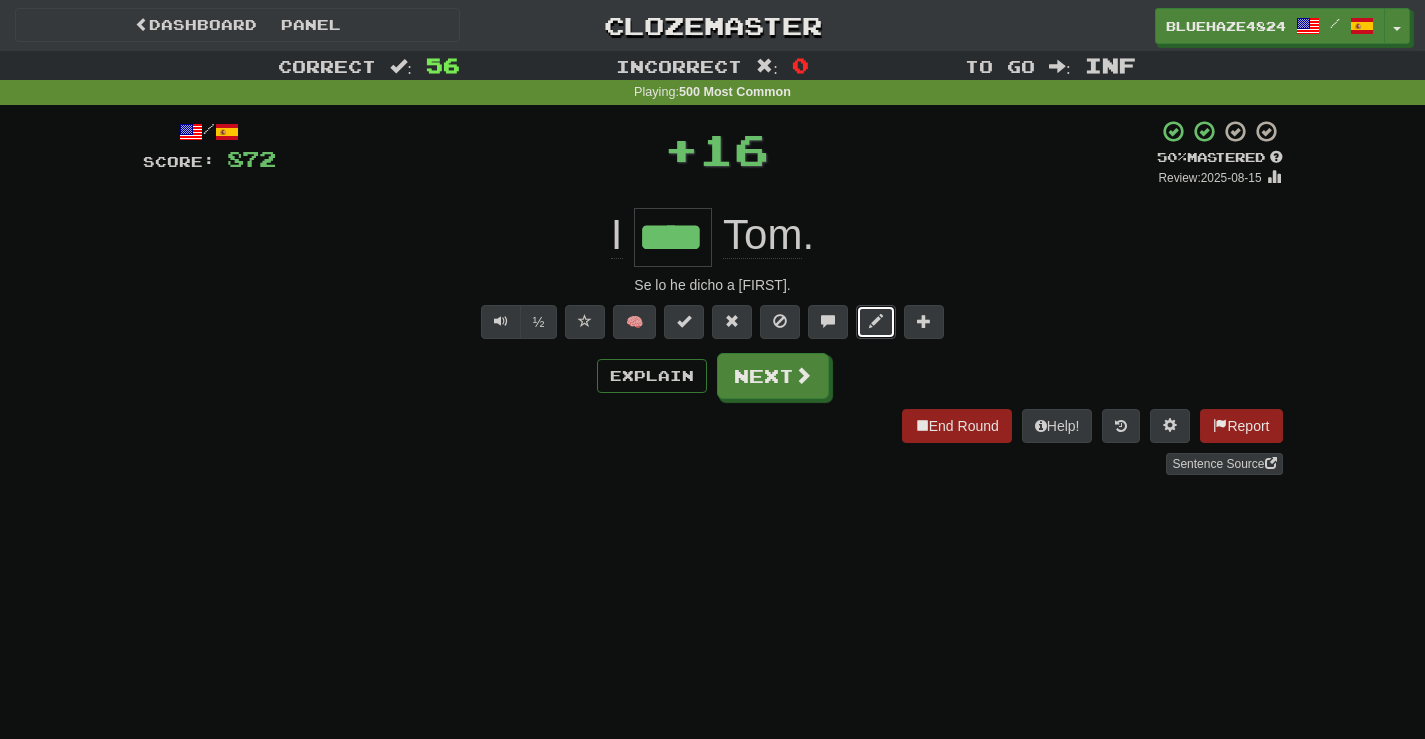 click at bounding box center (876, 322) 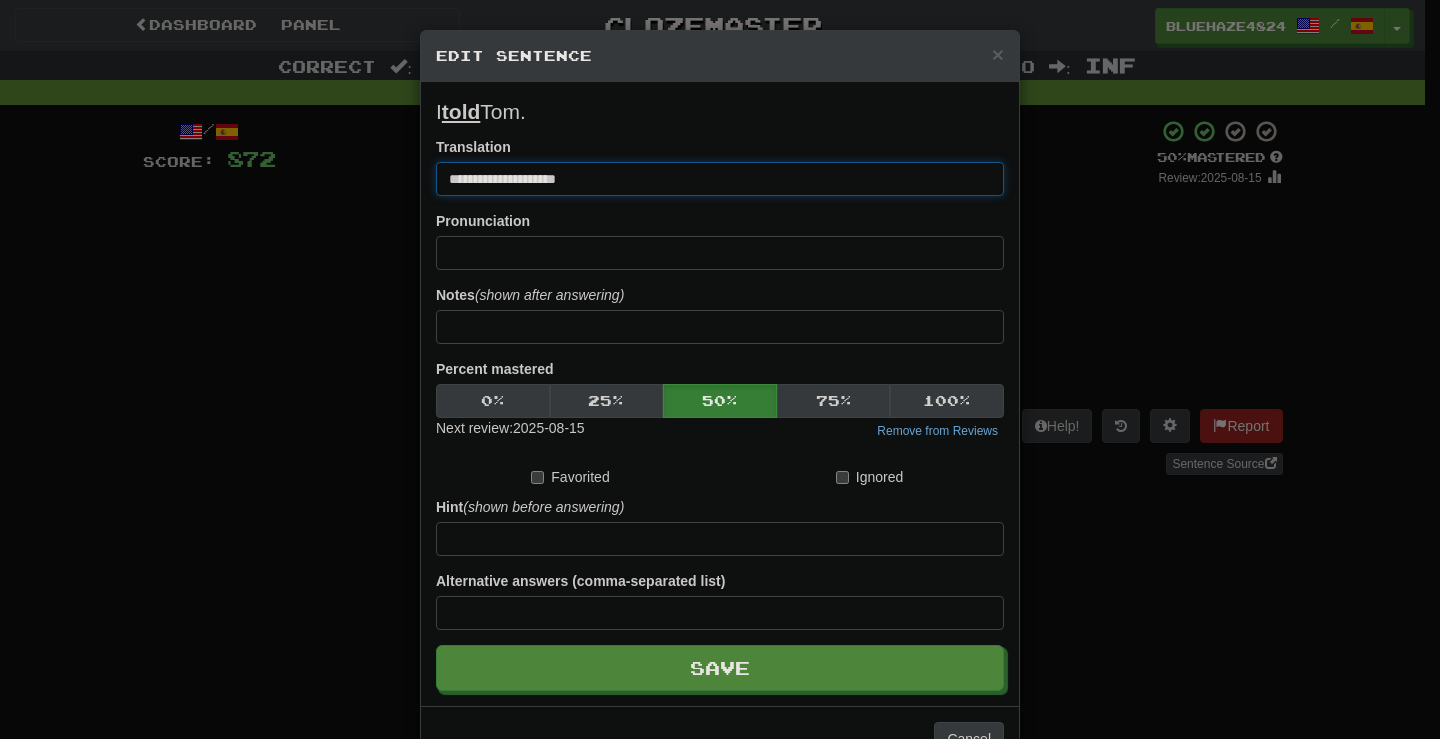 click on "**********" at bounding box center [720, 179] 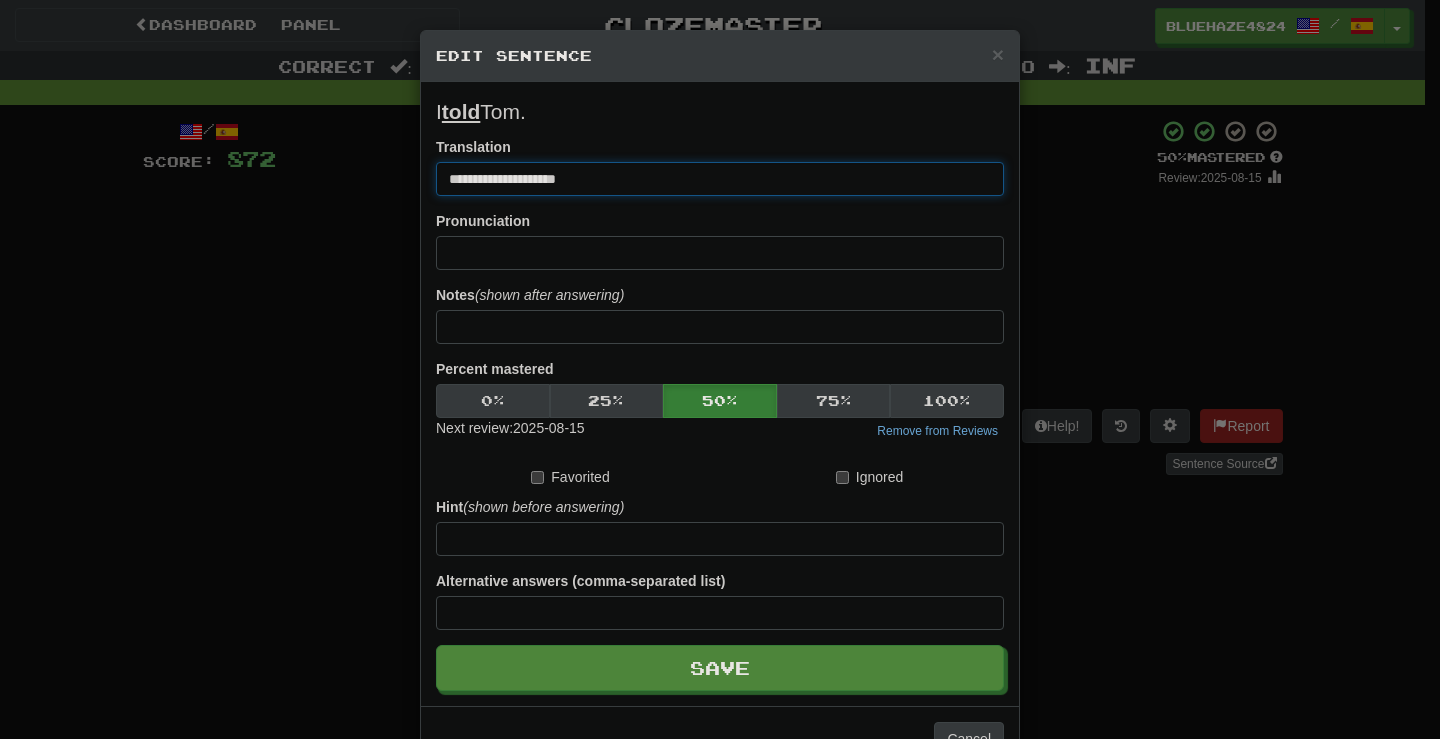 drag, startPoint x: 531, startPoint y: 181, endPoint x: 478, endPoint y: 184, distance: 53.08484 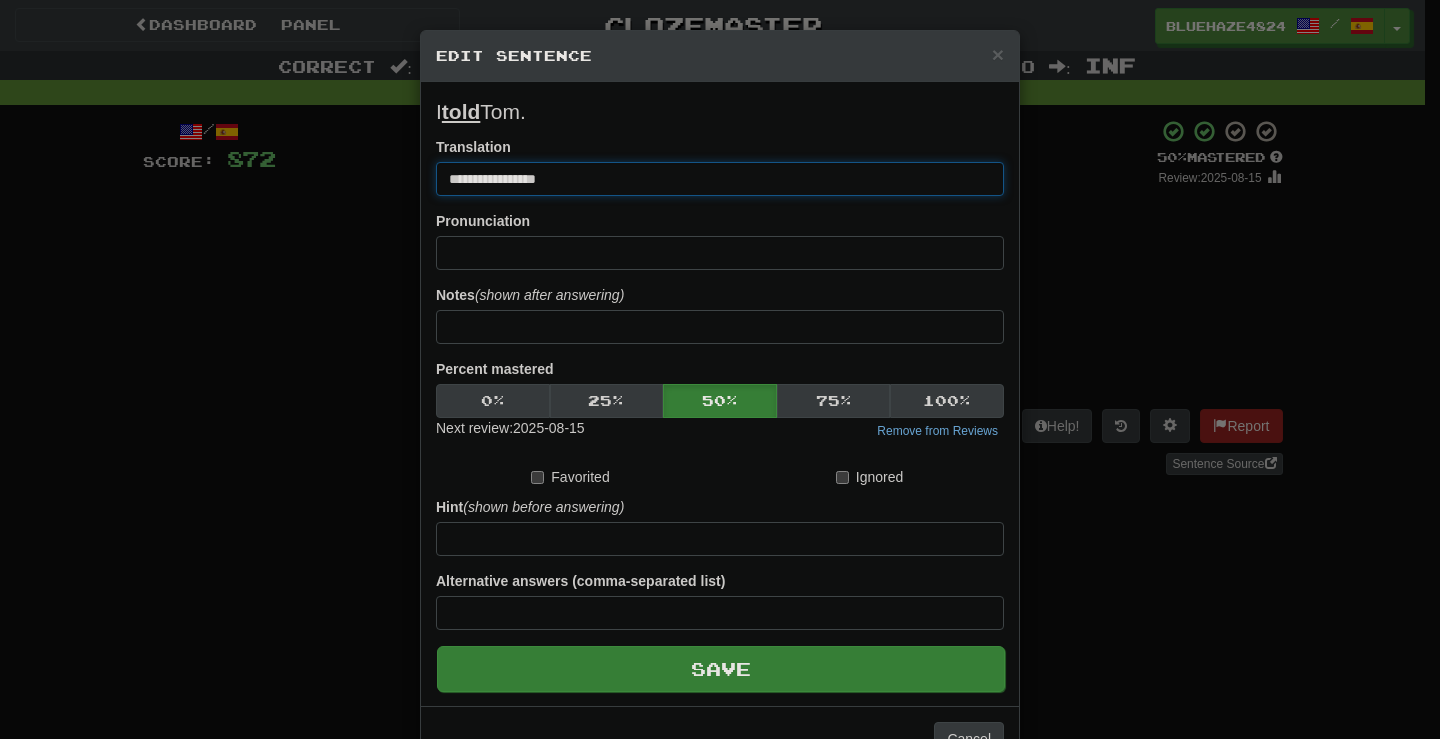type on "**********" 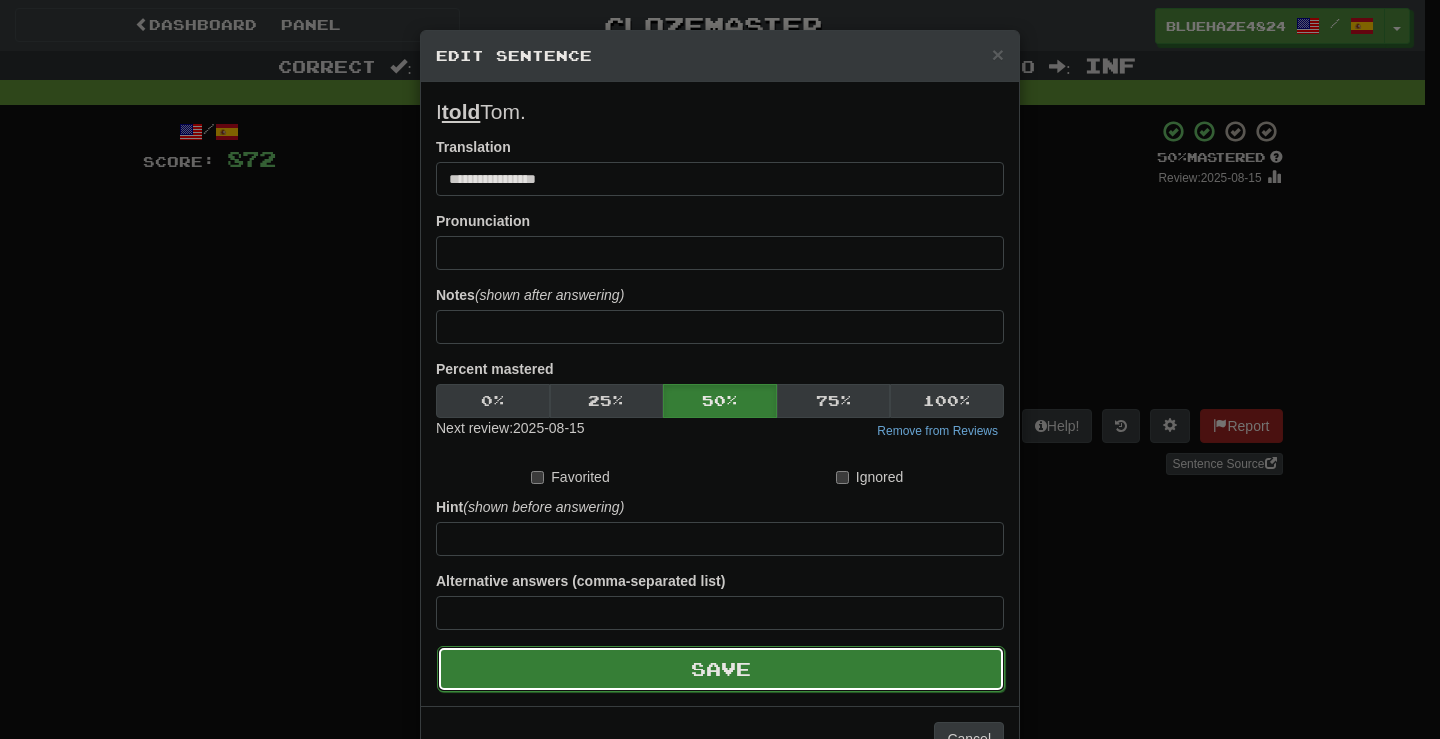 click on "Save" at bounding box center [721, 669] 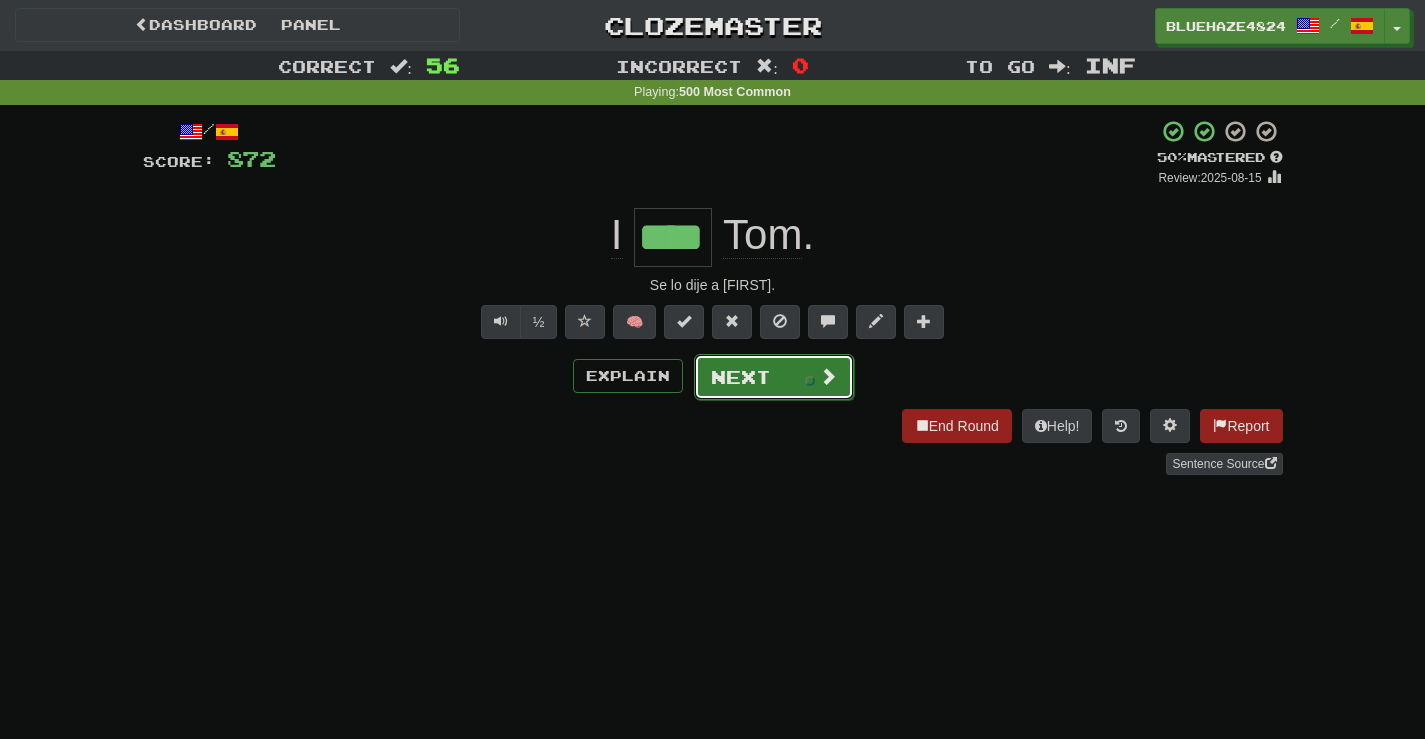 click on "Next" at bounding box center [774, 377] 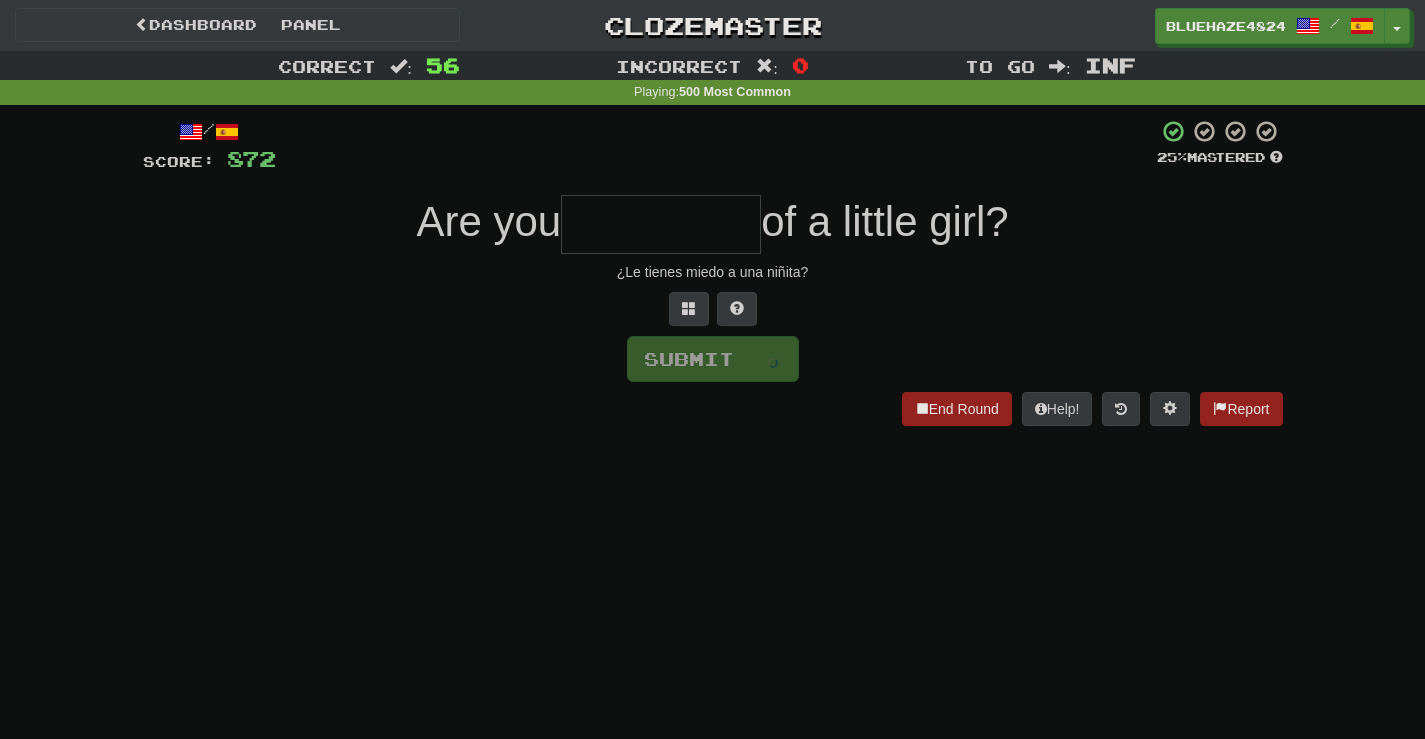 click at bounding box center (661, 224) 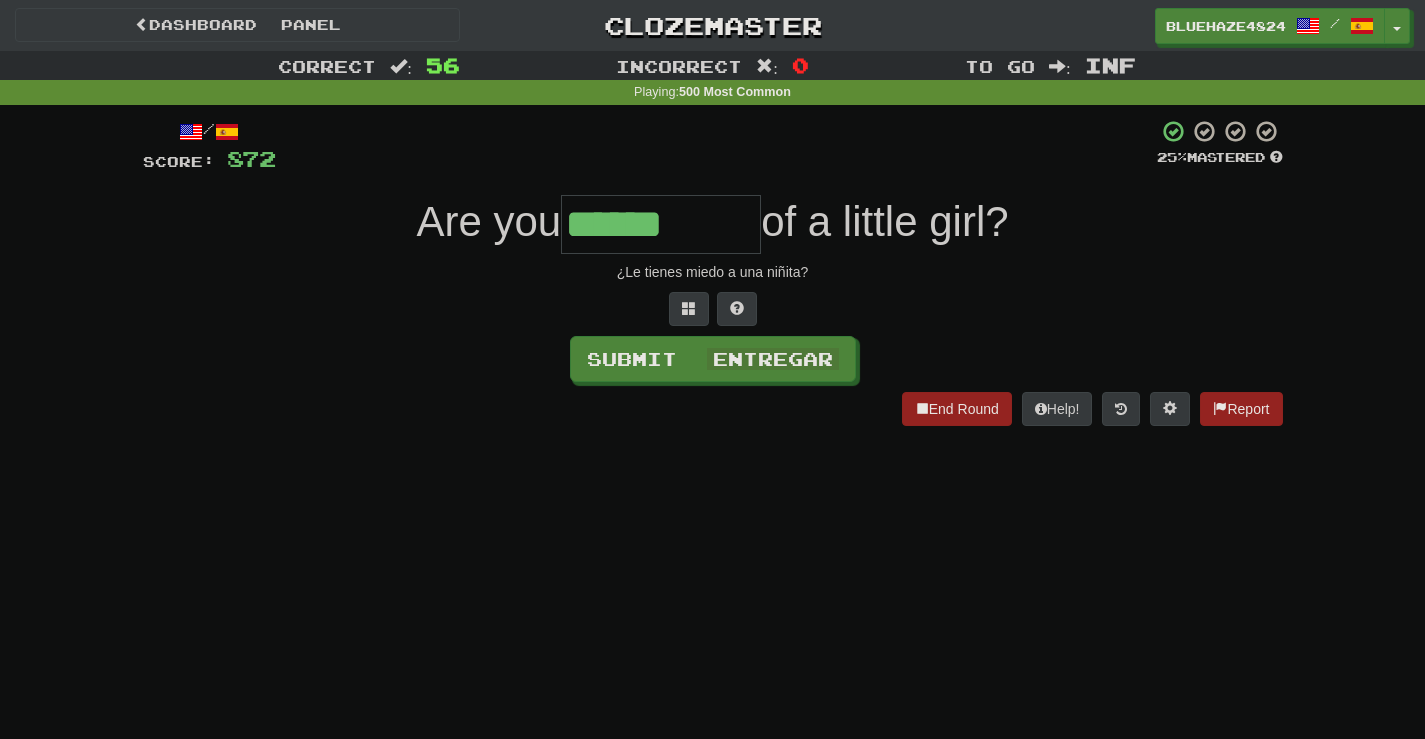 type on "******" 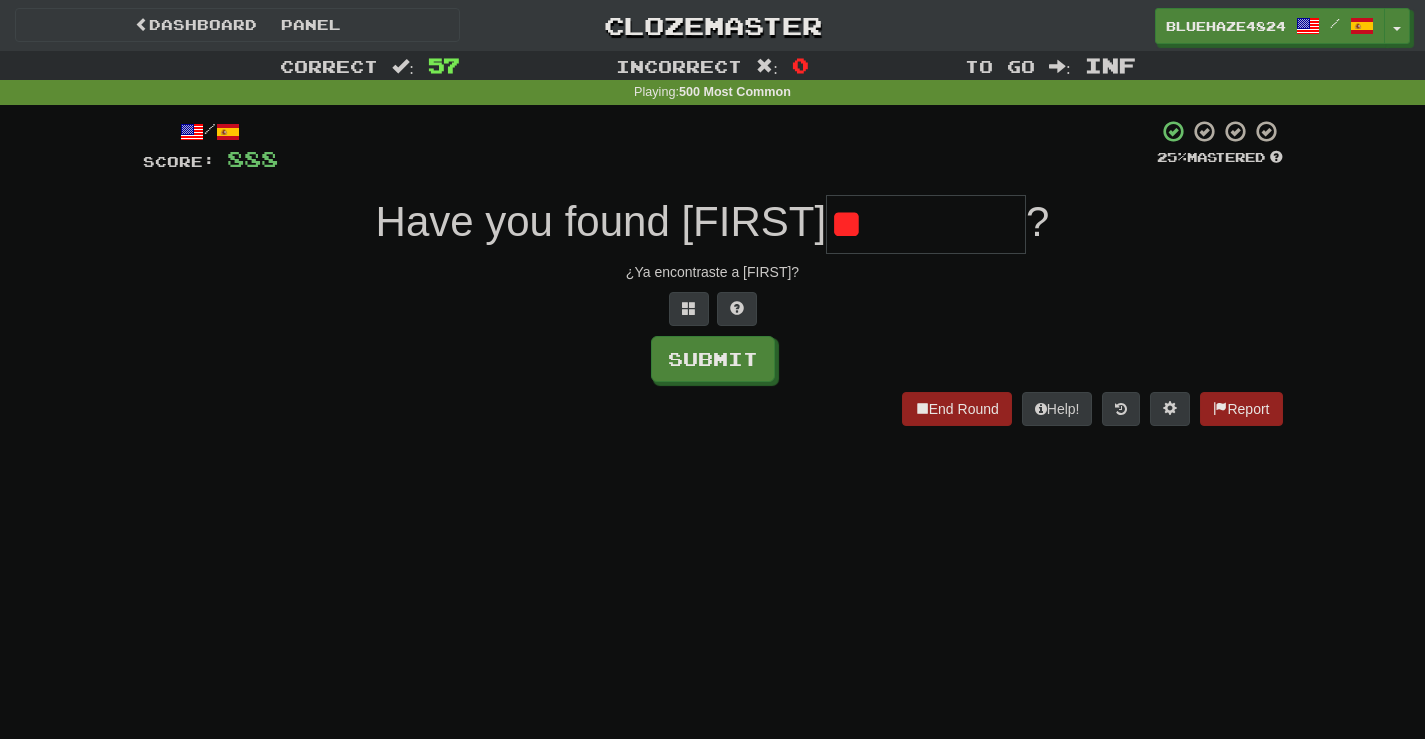 type on "*" 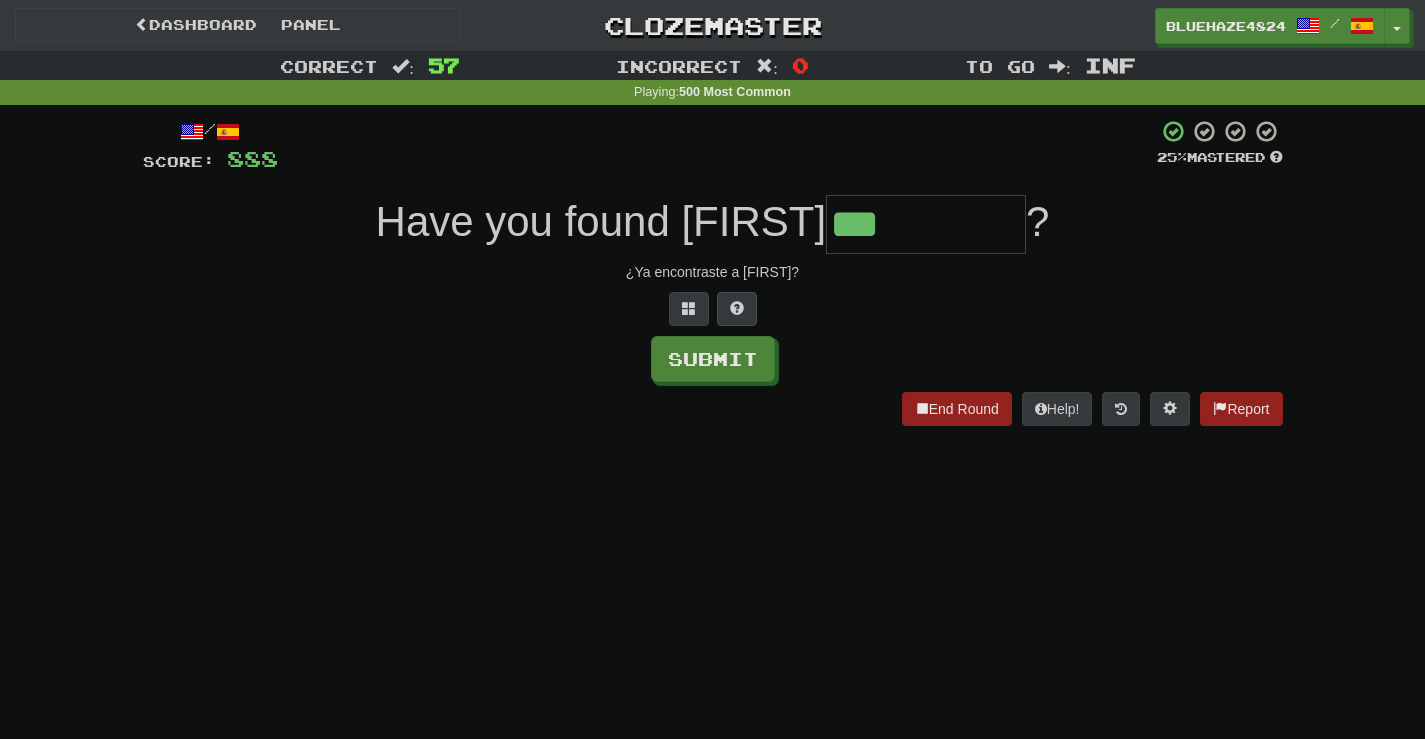 type on "***" 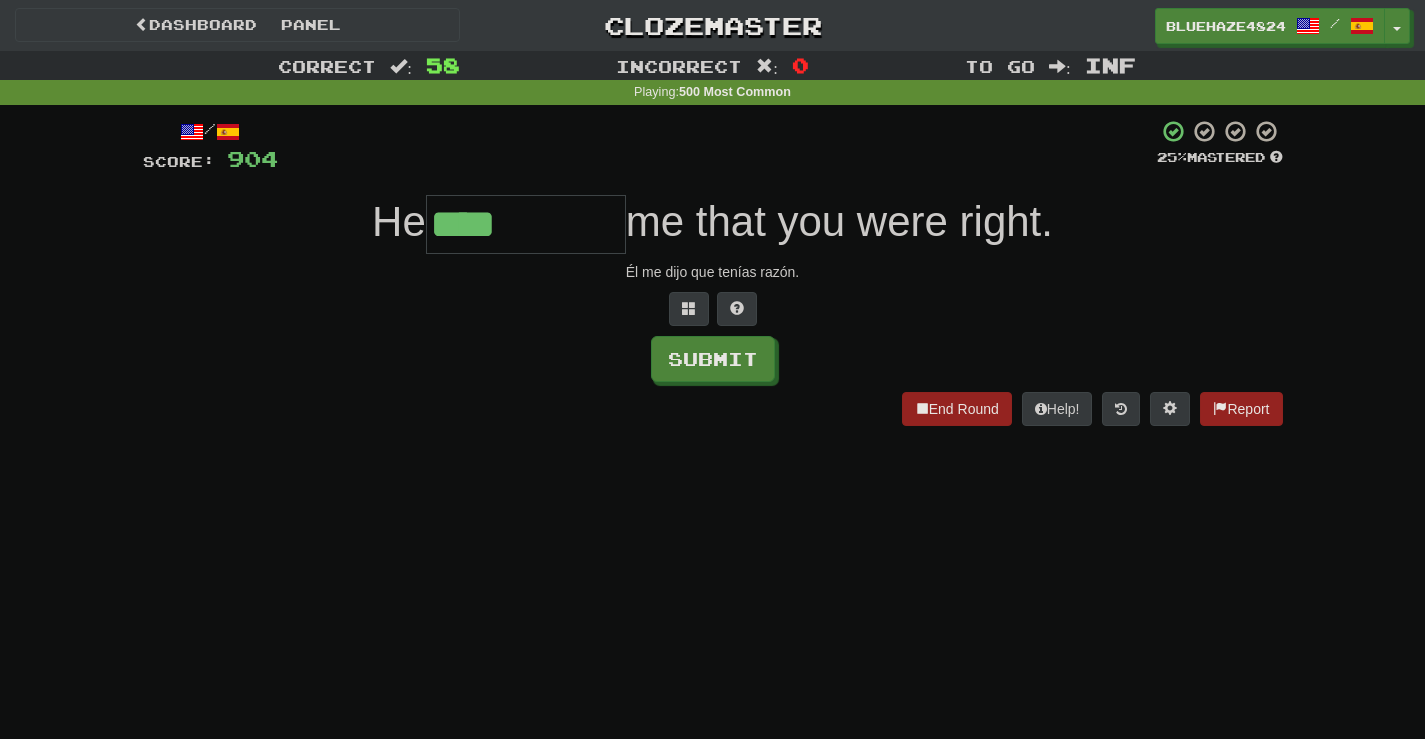 type on "****" 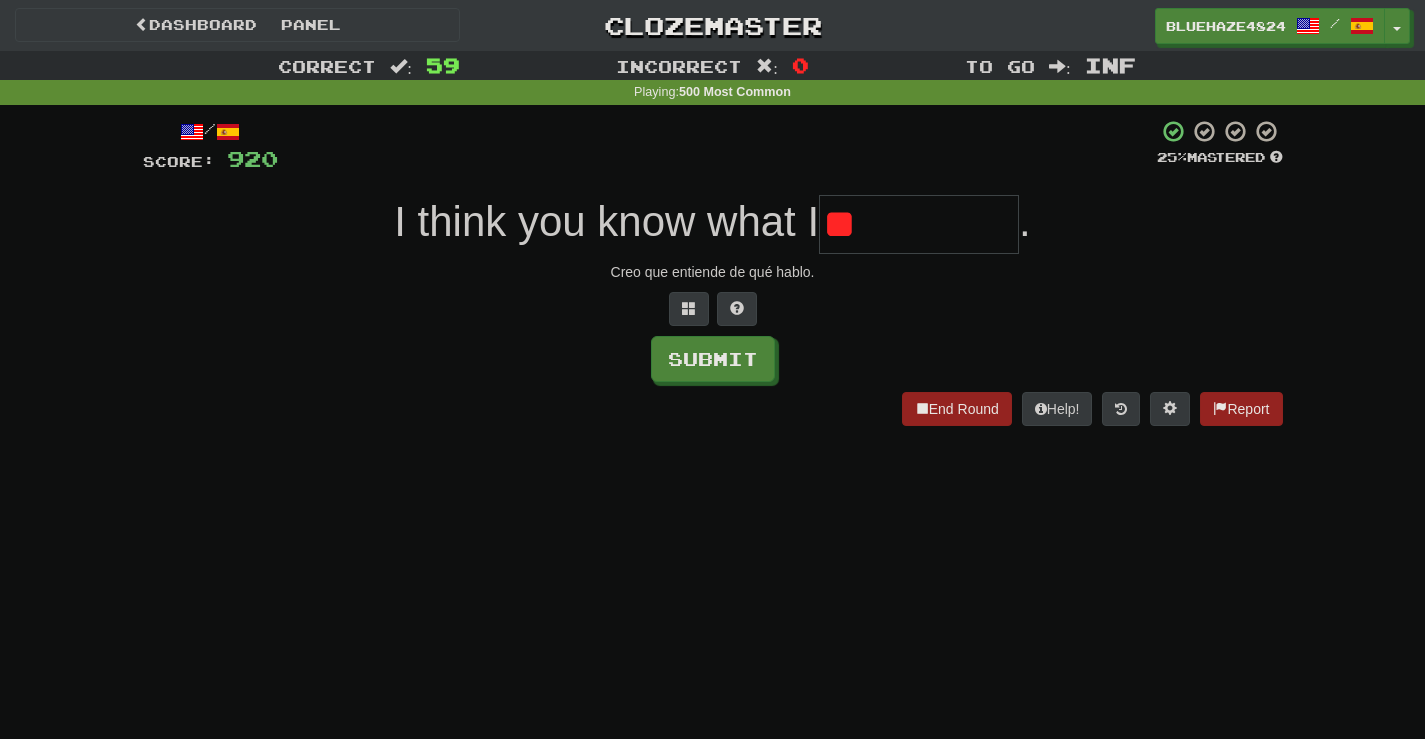 type on "*" 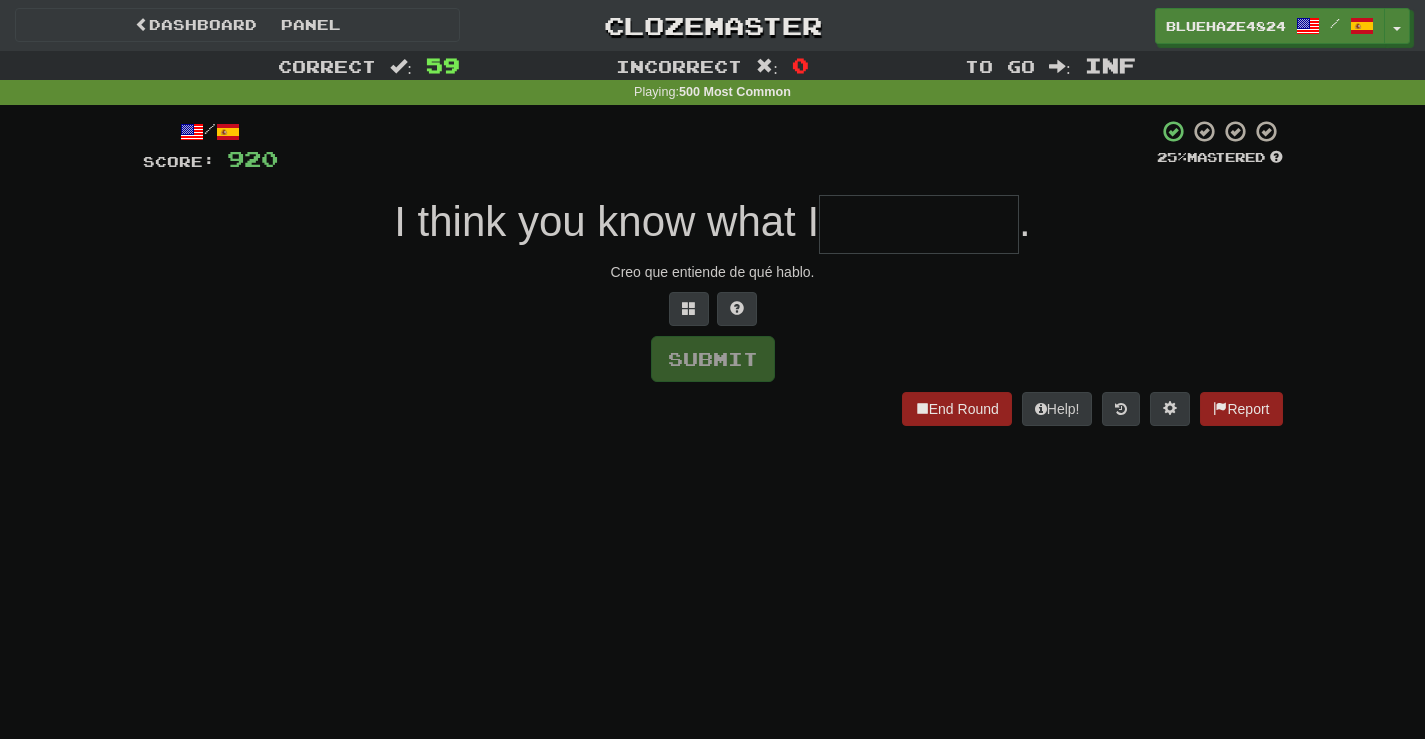 type on "*" 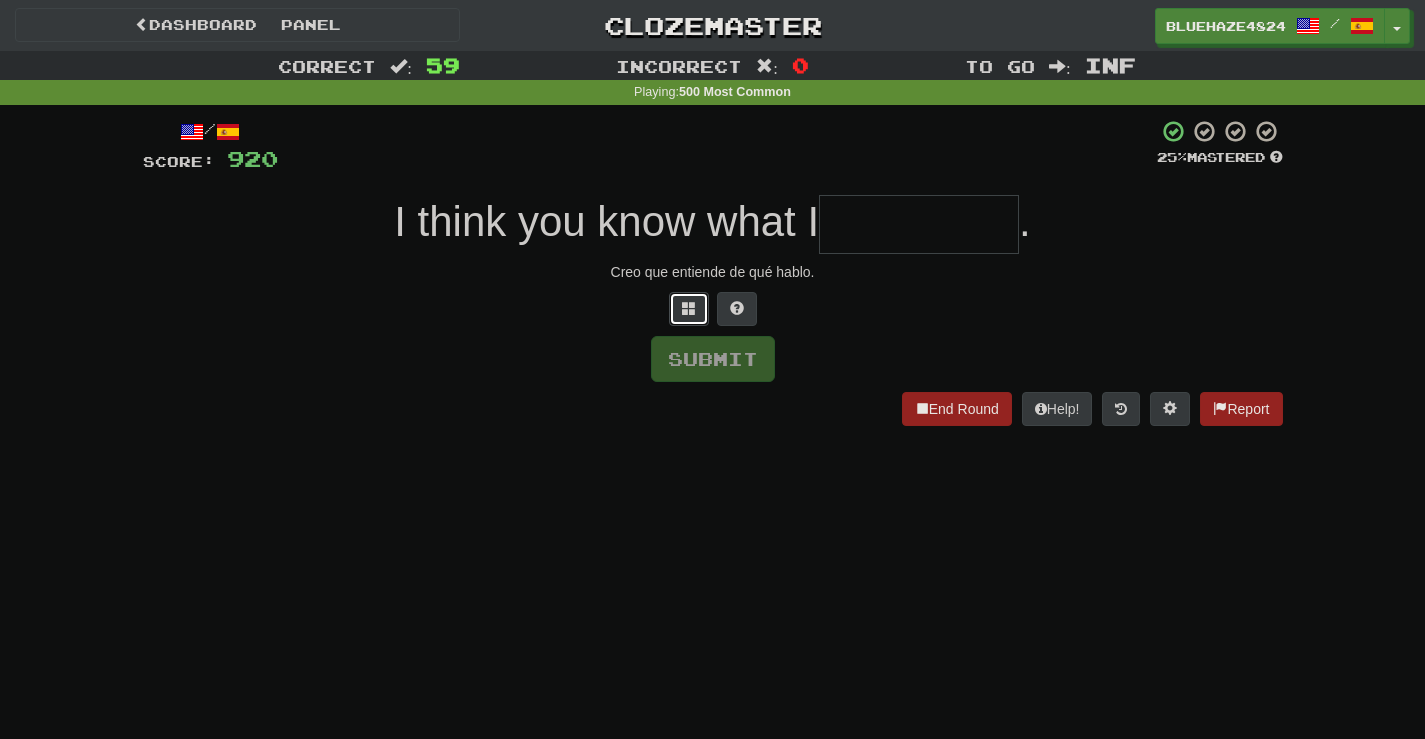 click at bounding box center [689, 308] 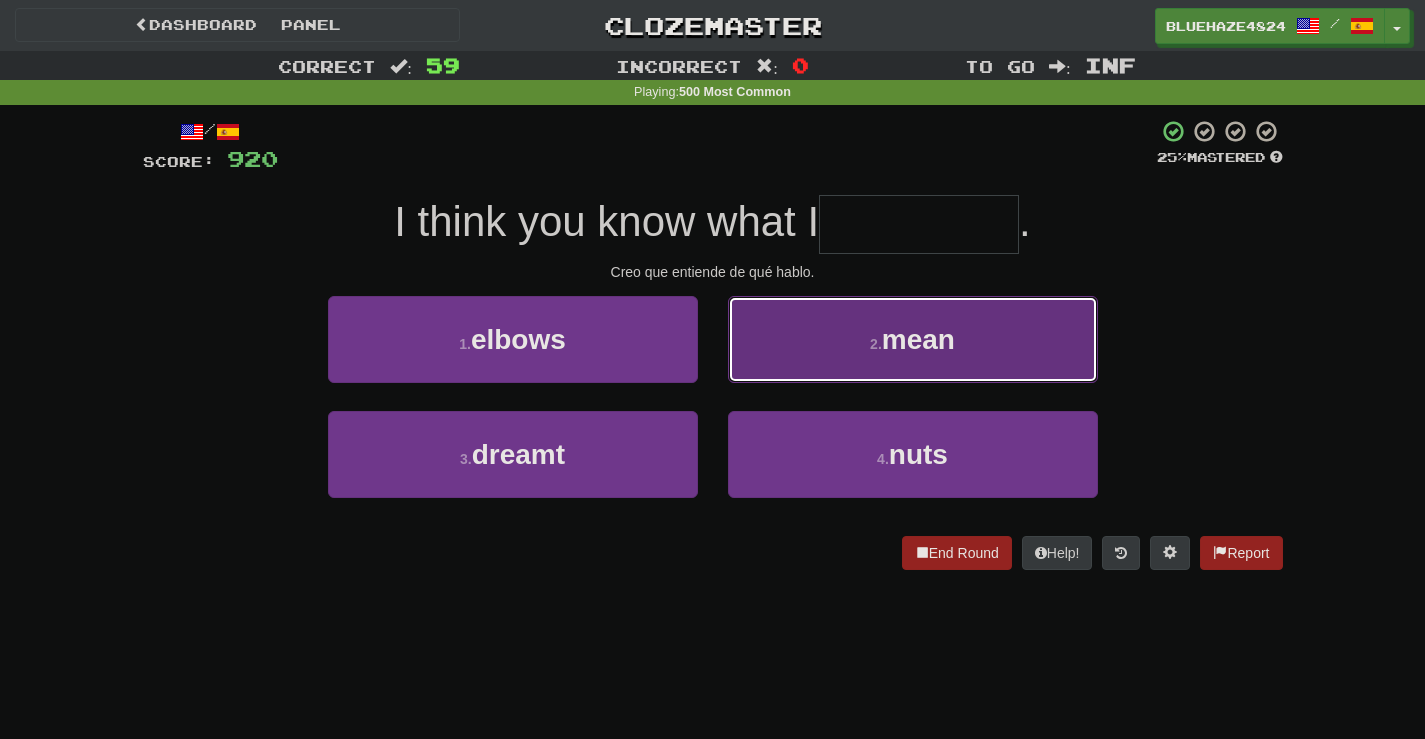 click on "2 .  mean" at bounding box center (913, 339) 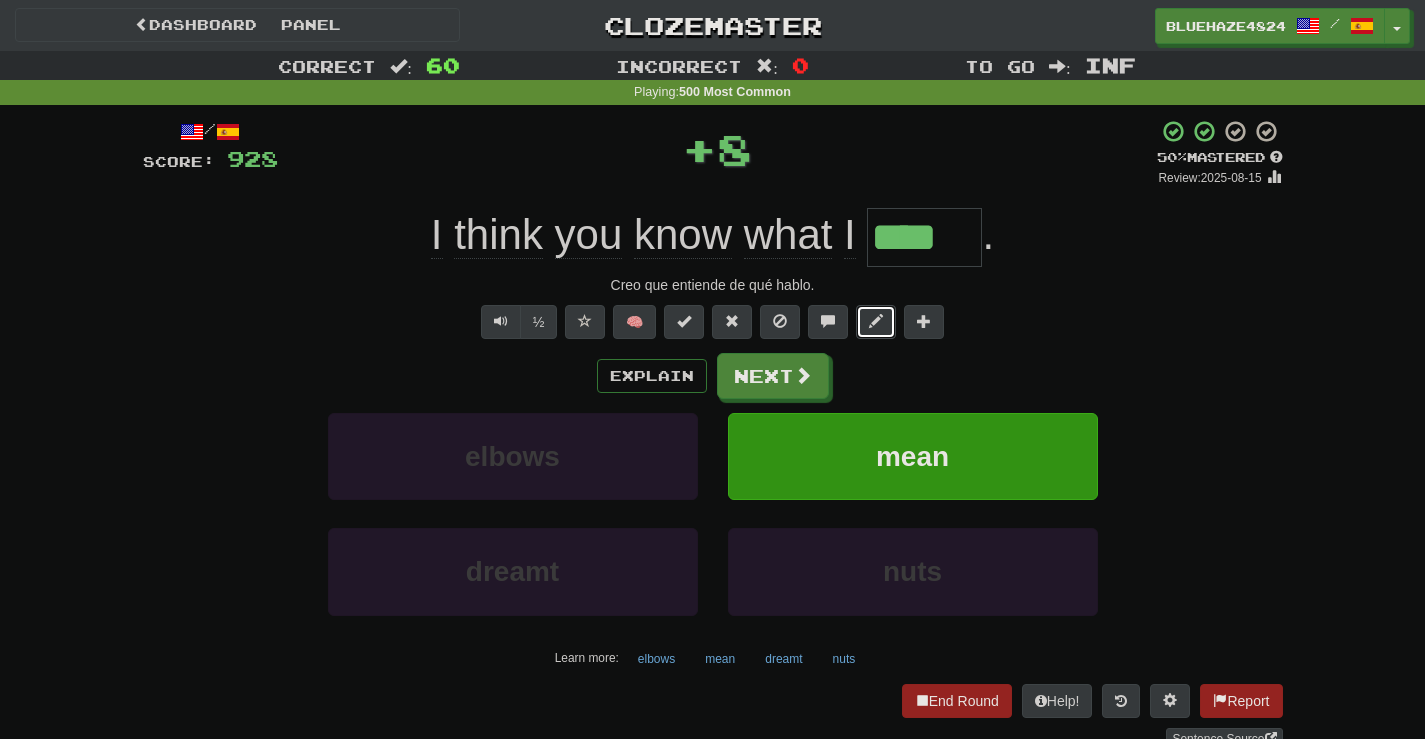 click at bounding box center [876, 321] 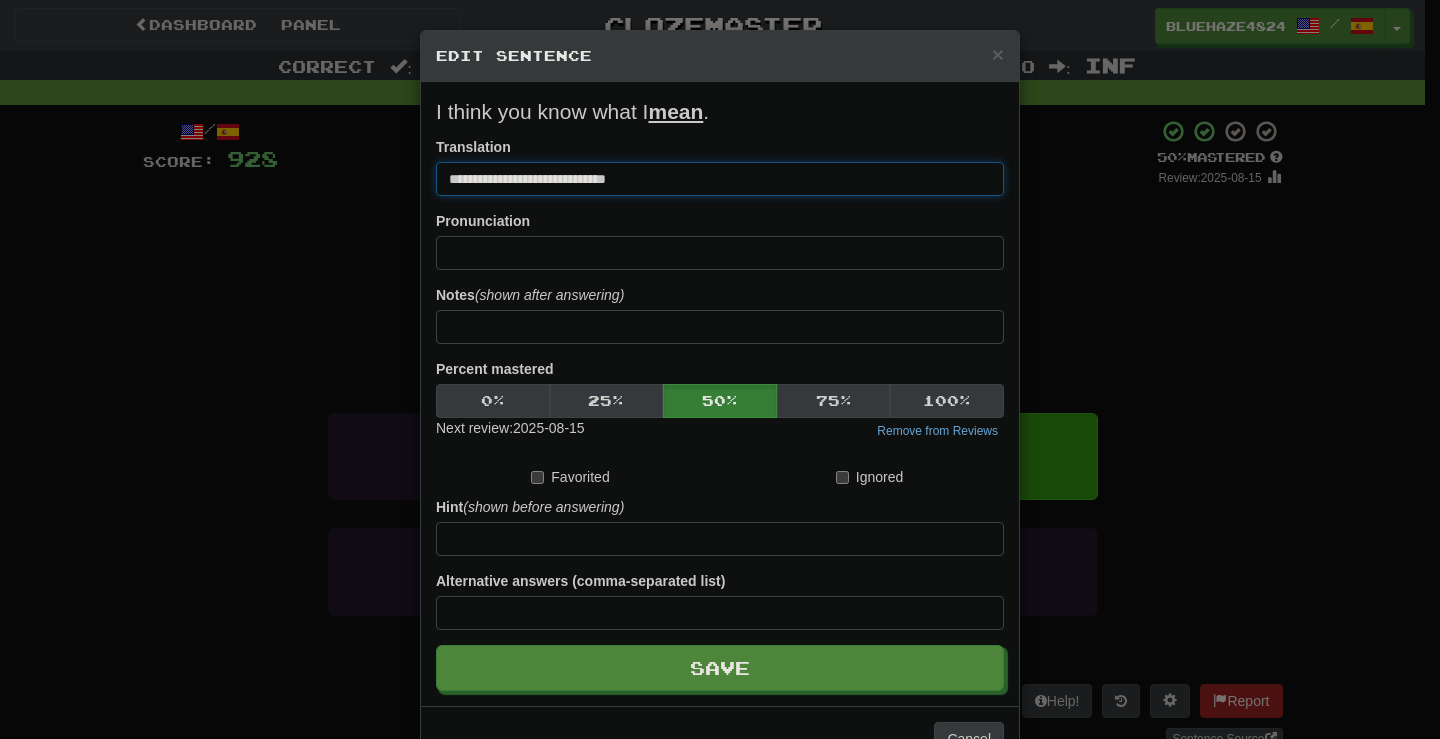 drag, startPoint x: 667, startPoint y: 172, endPoint x: 562, endPoint y: 181, distance: 105.38501 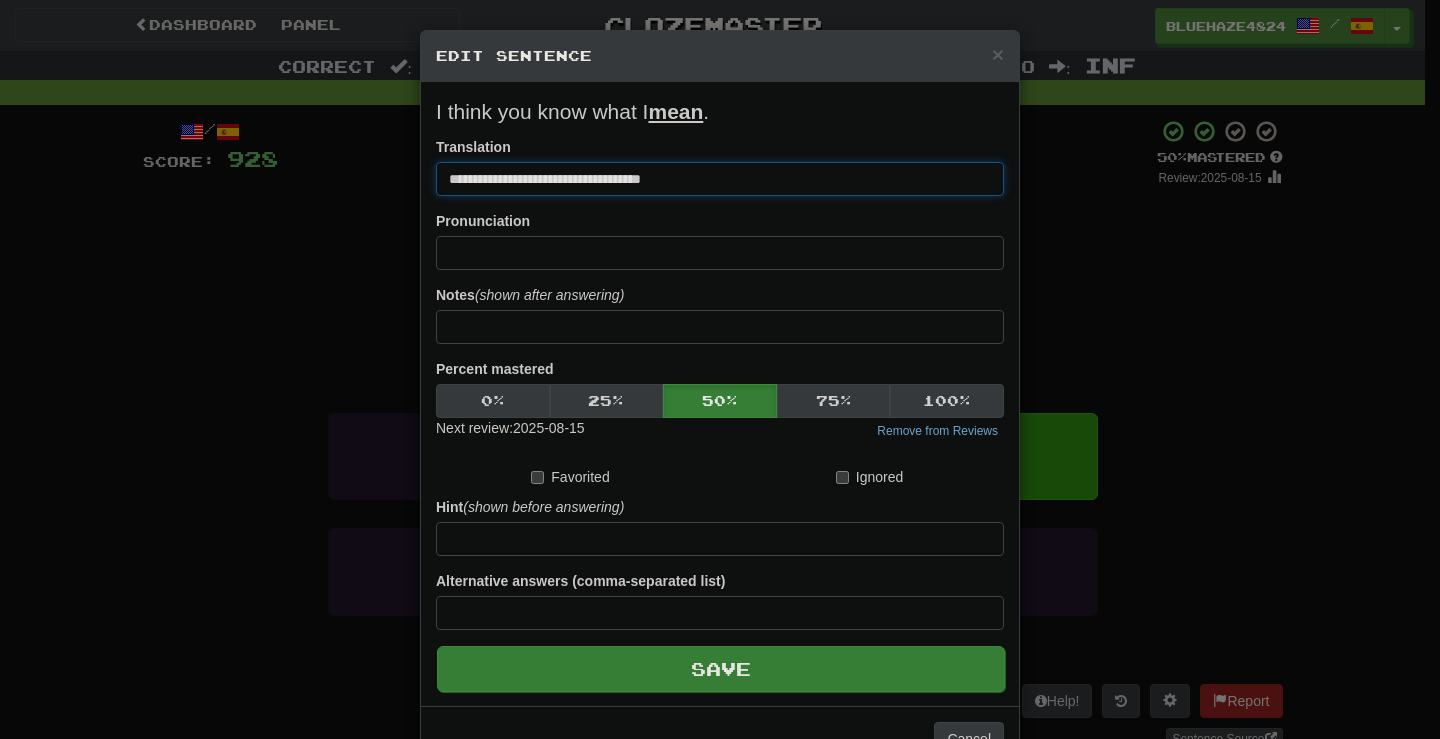 type on "**********" 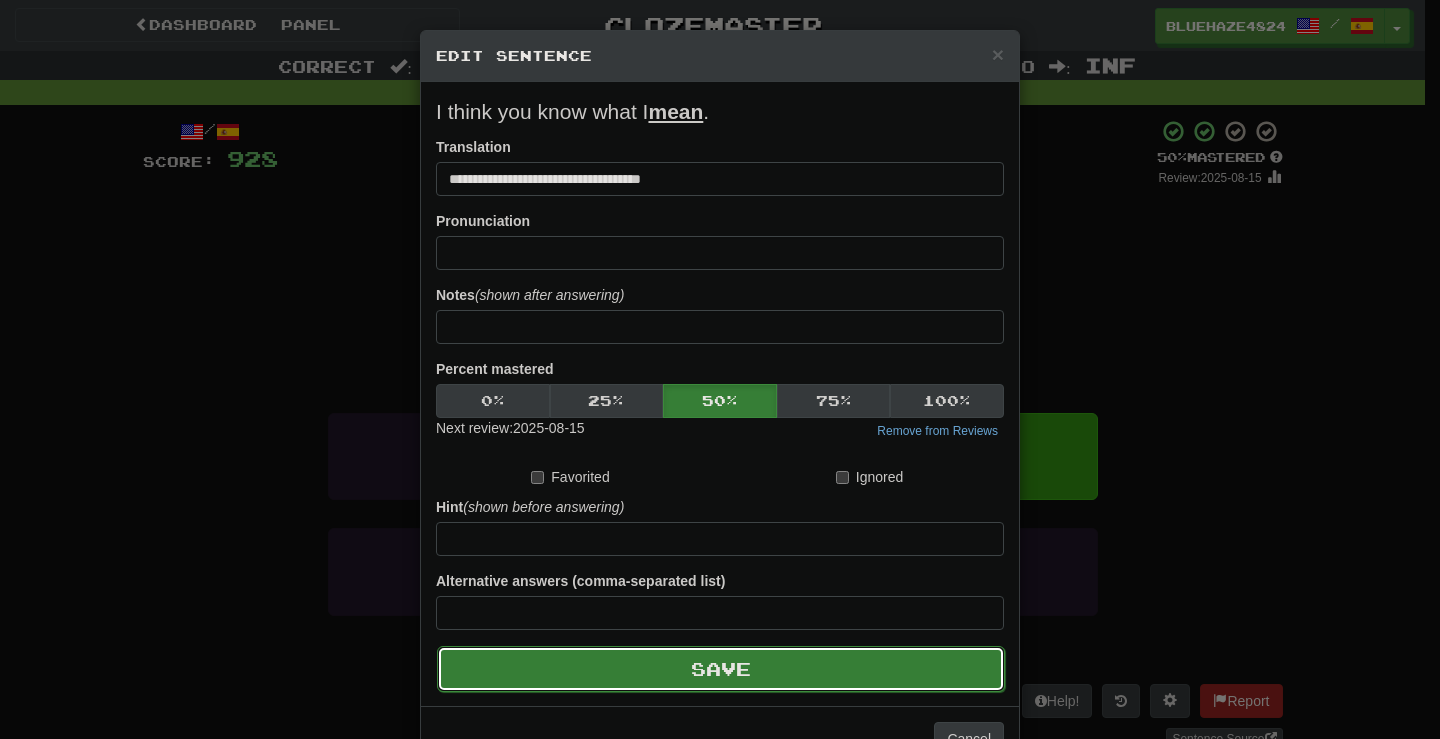 click on "Save" at bounding box center [721, 669] 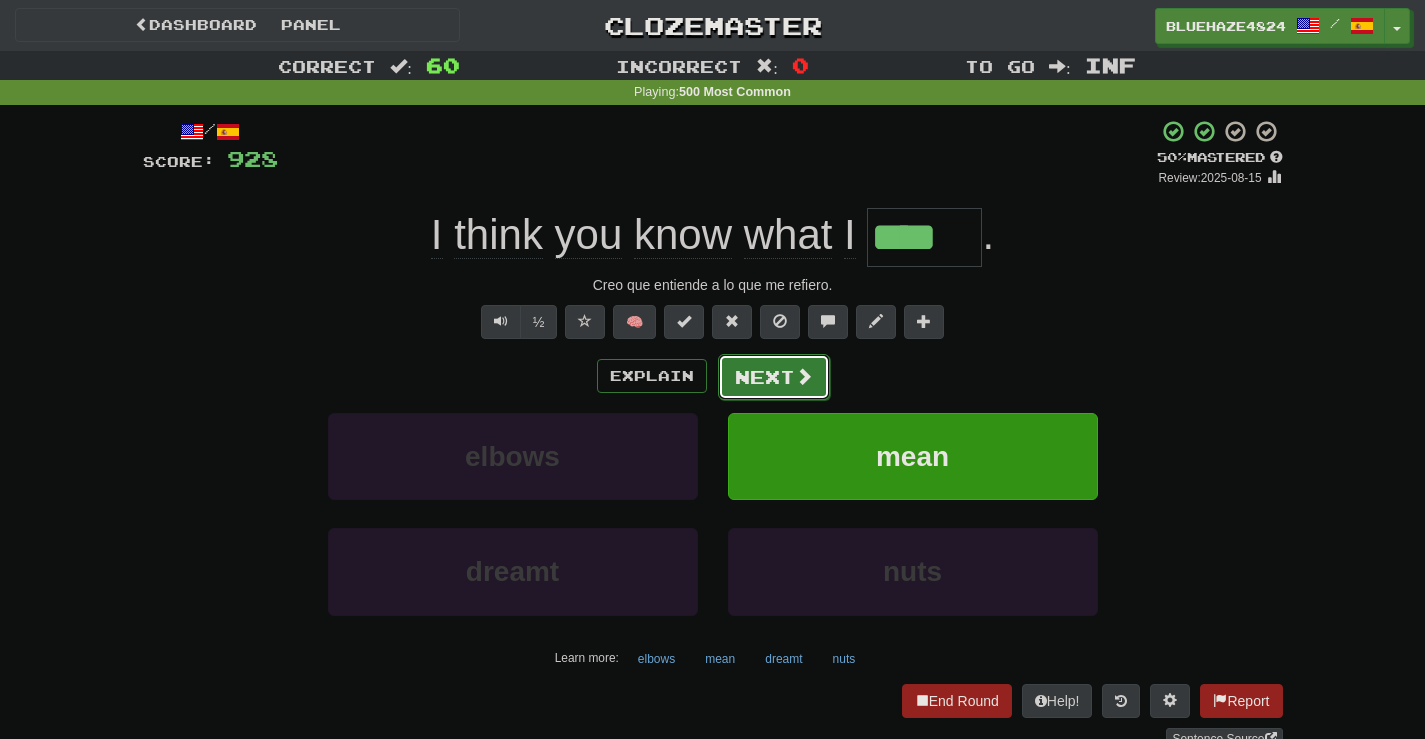 click on "Next" at bounding box center (774, 377) 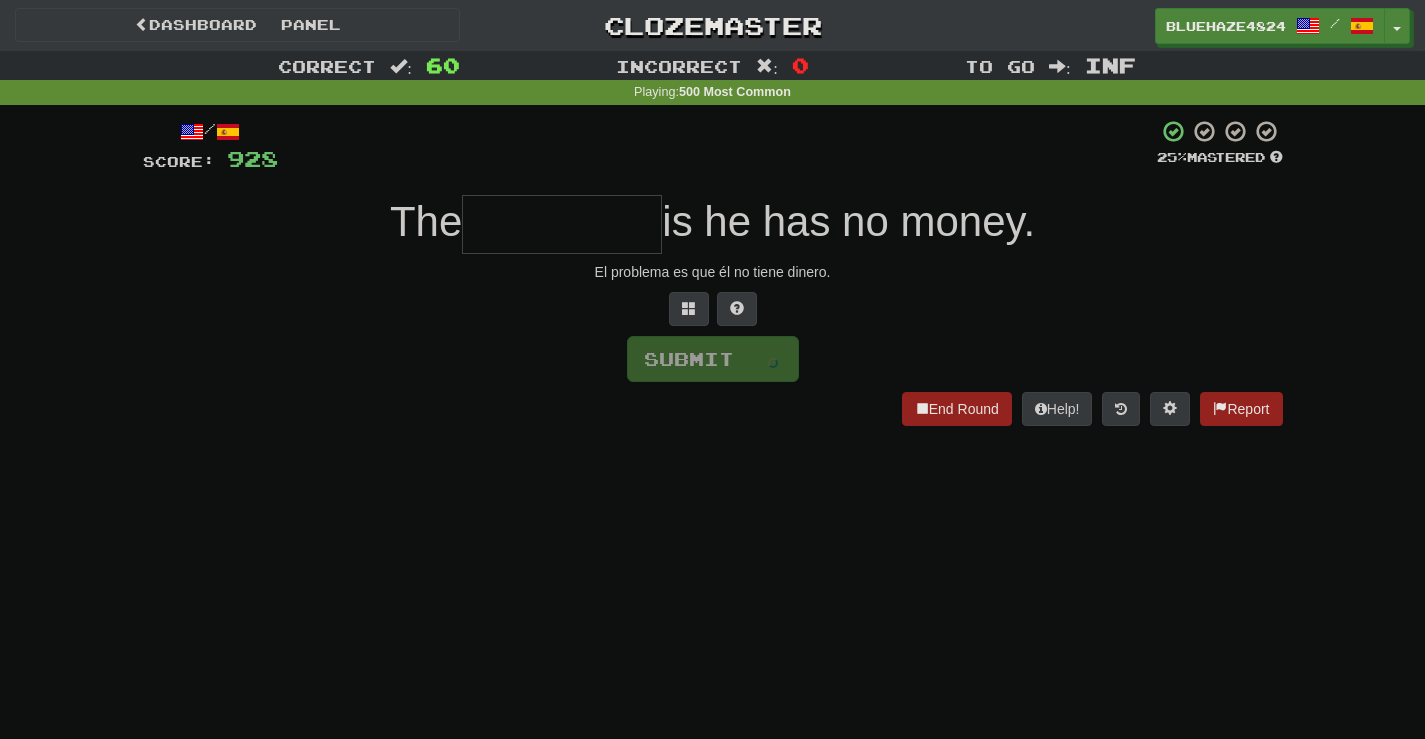 click at bounding box center [562, 224] 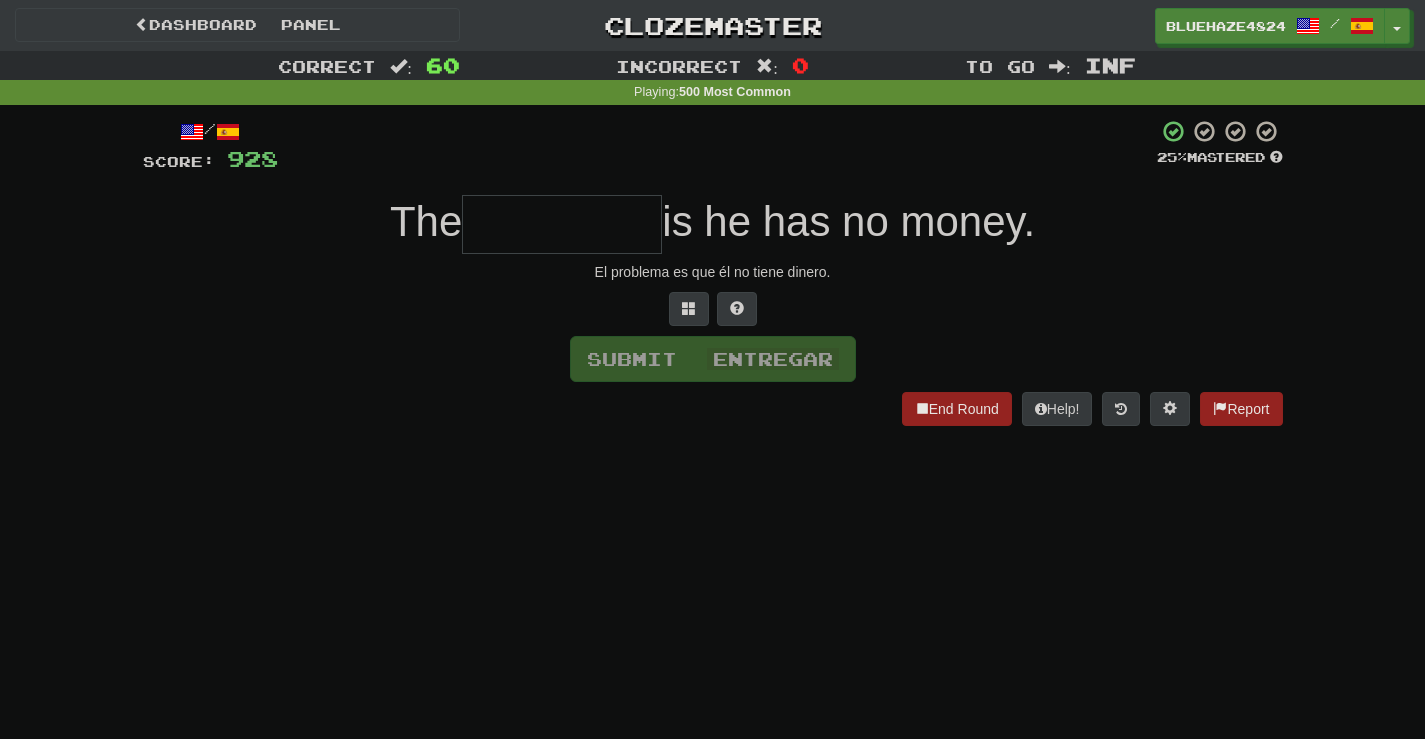type on "*" 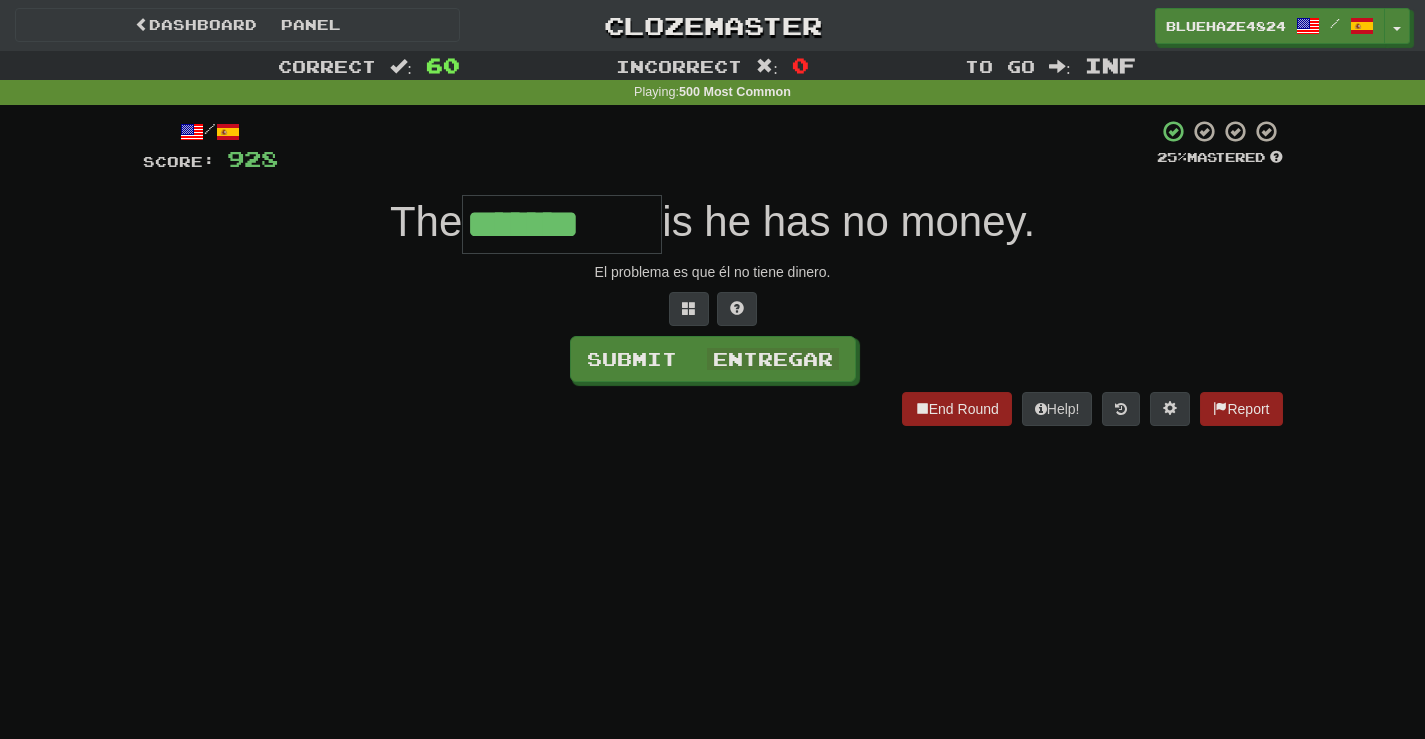type on "*******" 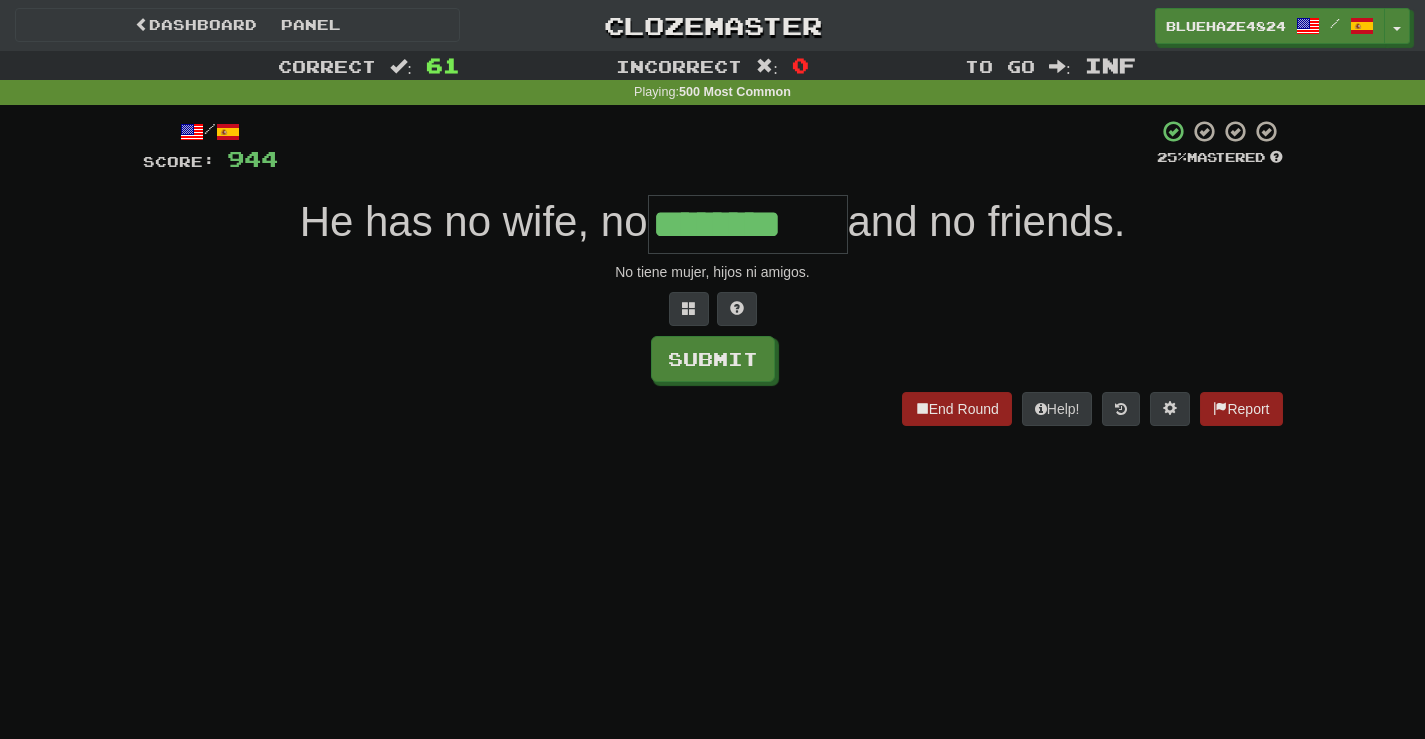 type on "********" 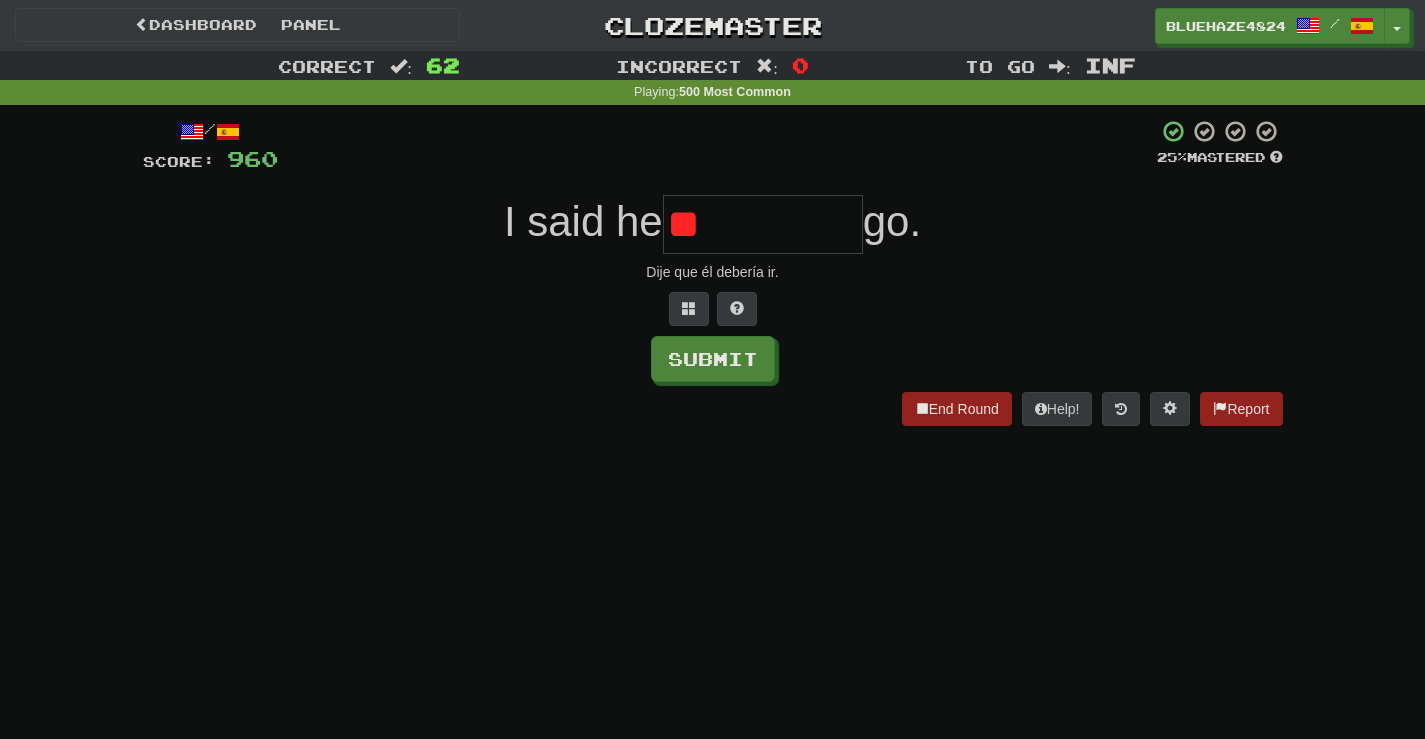 type on "*" 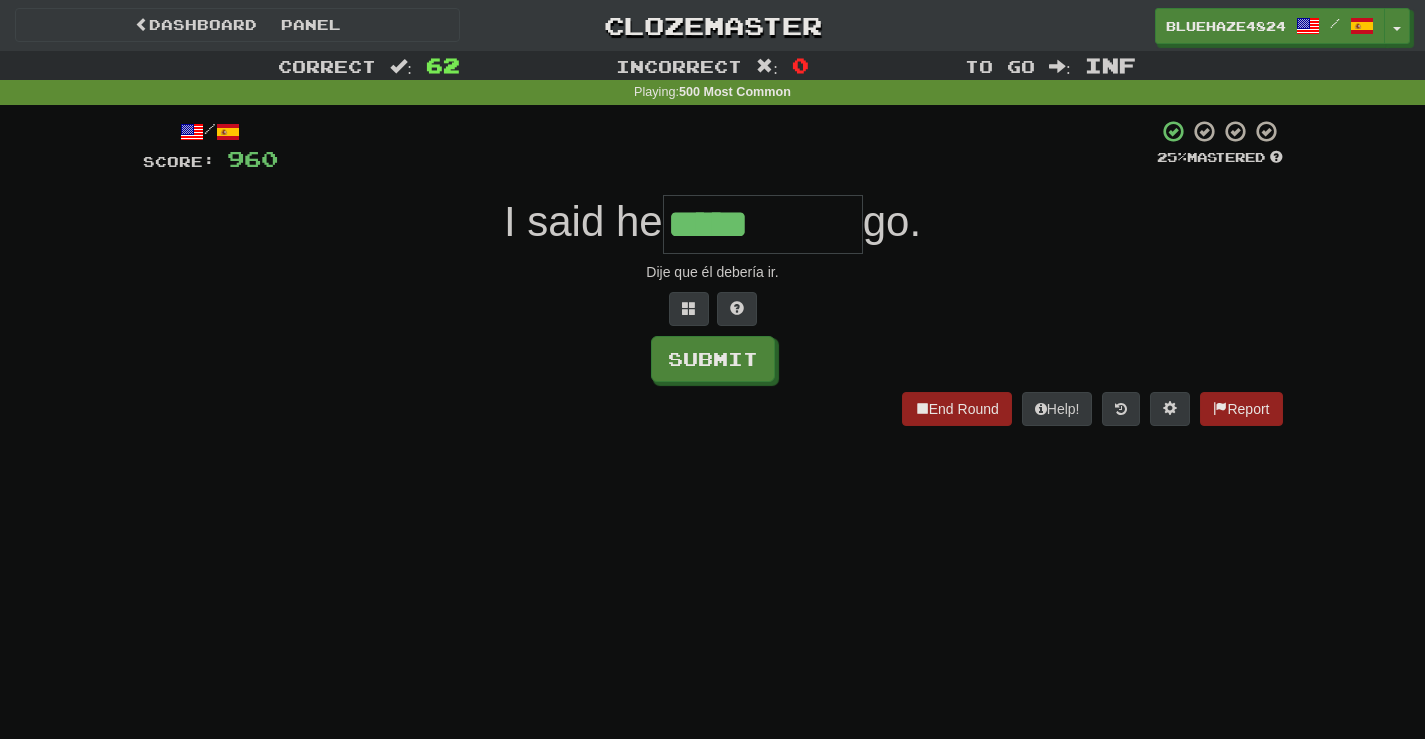 type on "*****" 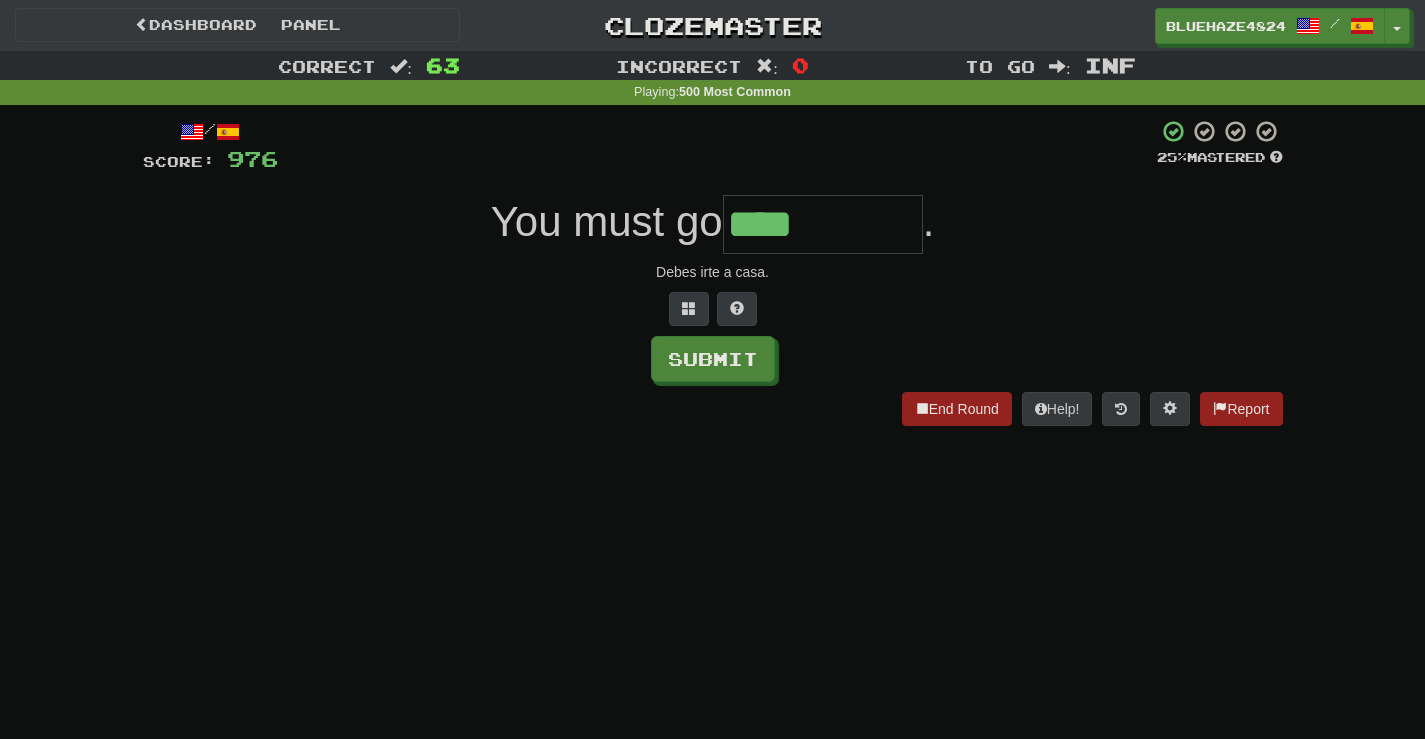 type on "****" 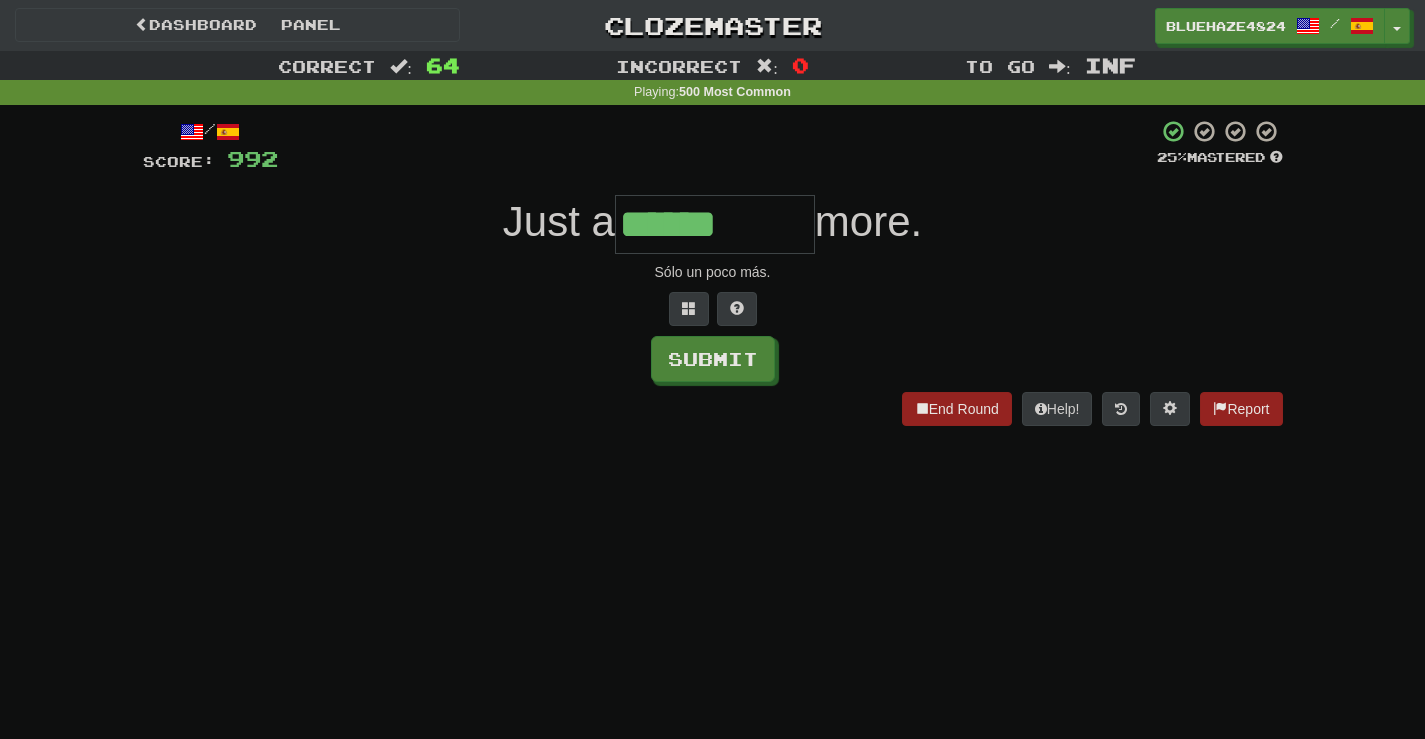 type on "******" 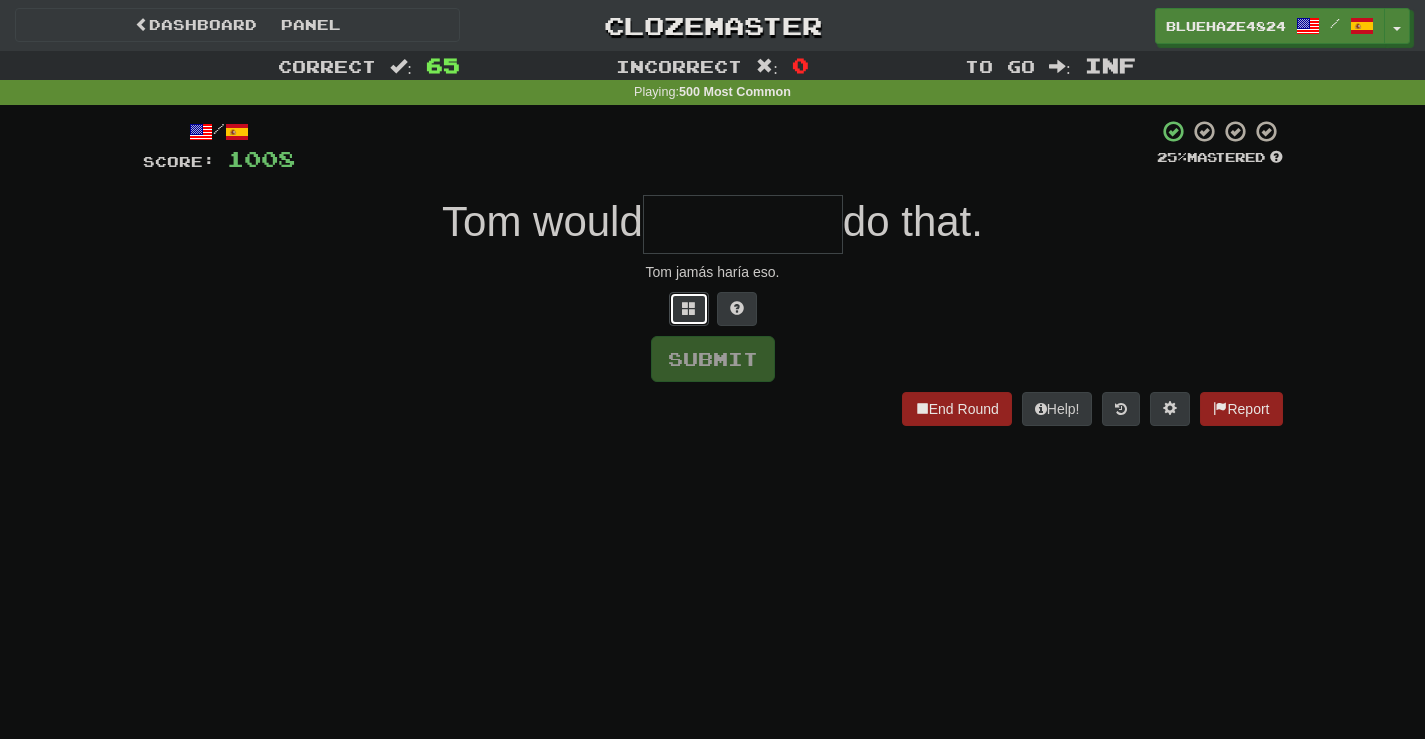 click at bounding box center [689, 308] 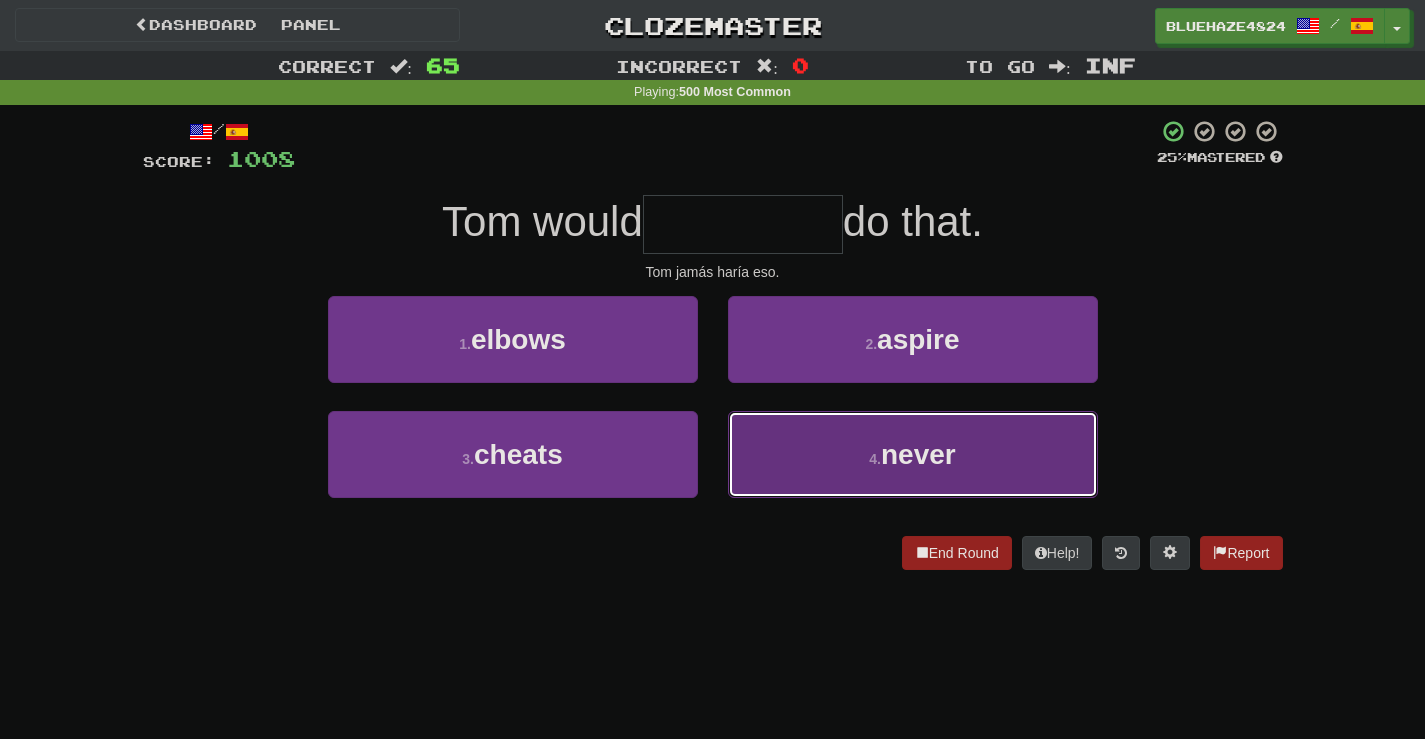 click on "4 .  never" at bounding box center (913, 454) 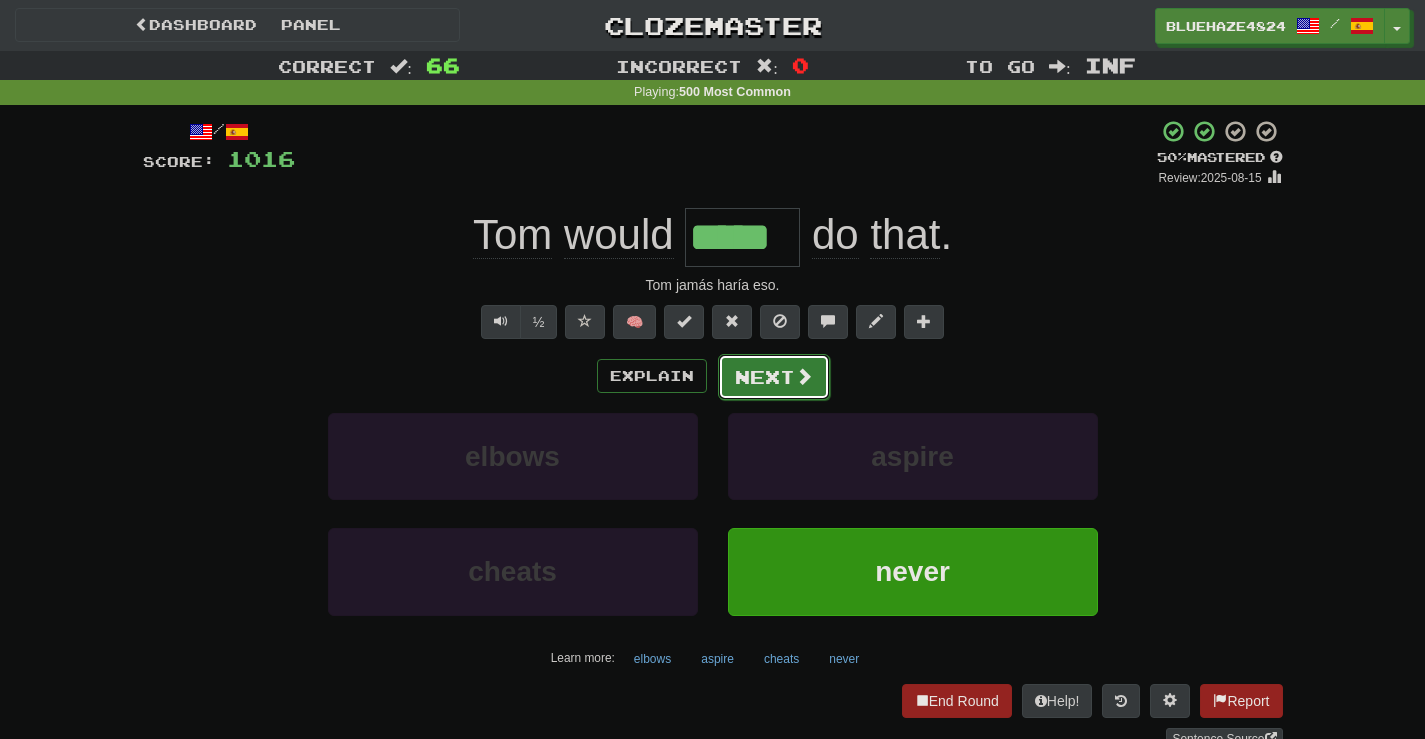 click on "Next" at bounding box center (774, 377) 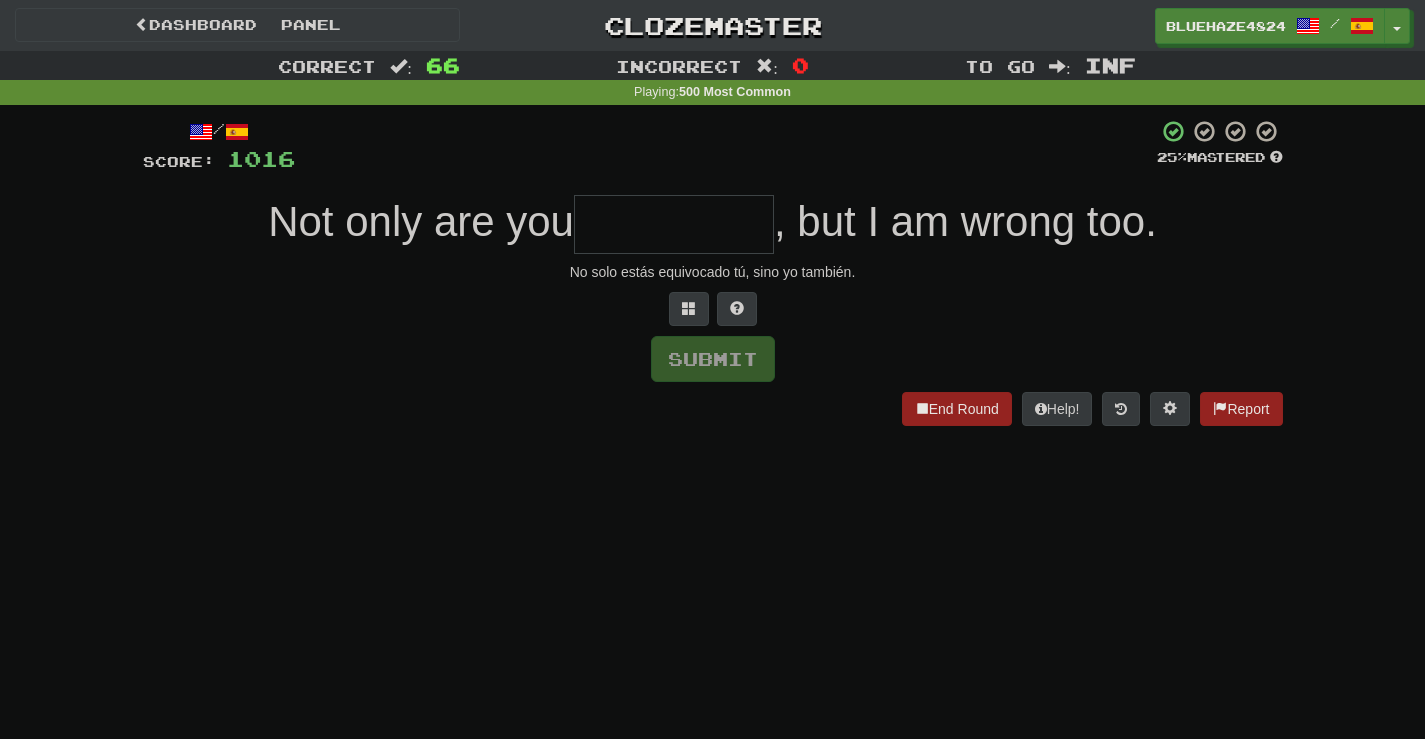 click at bounding box center (674, 224) 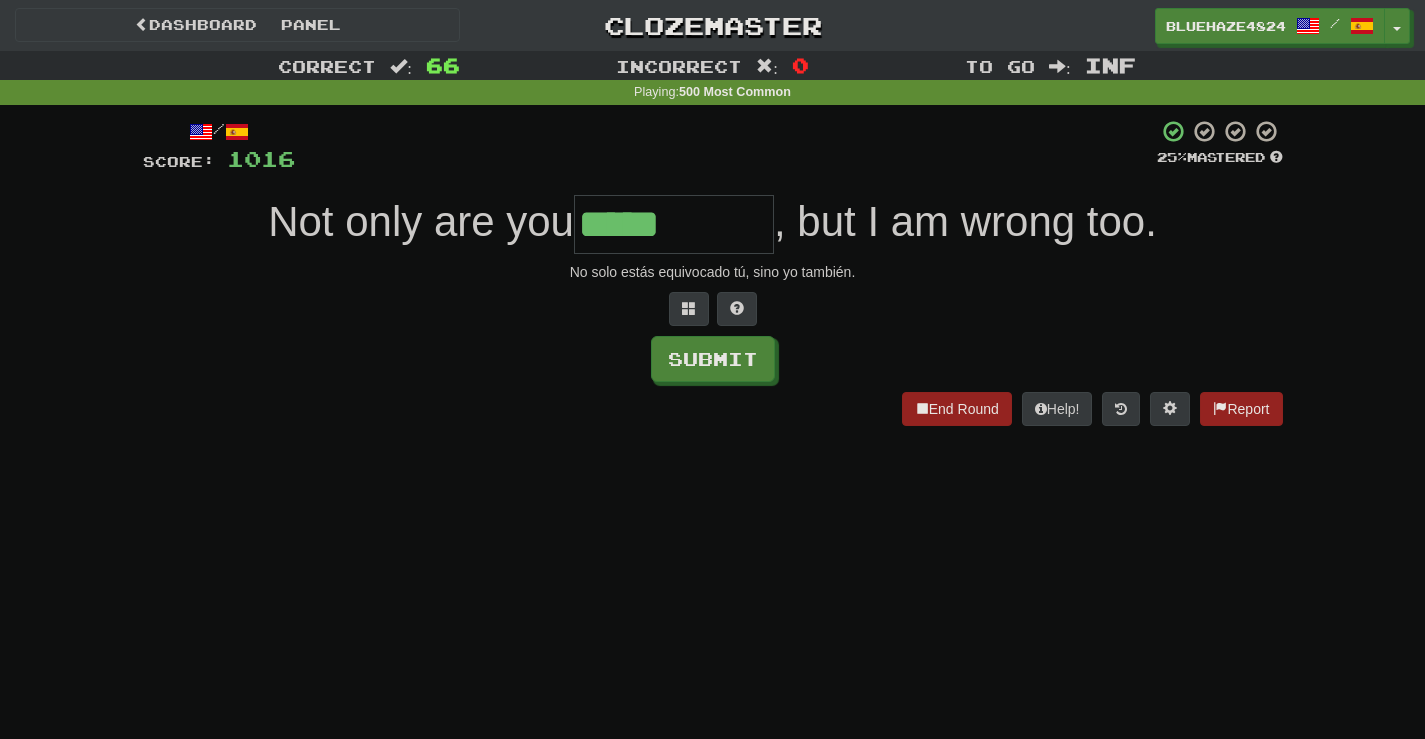 type on "*****" 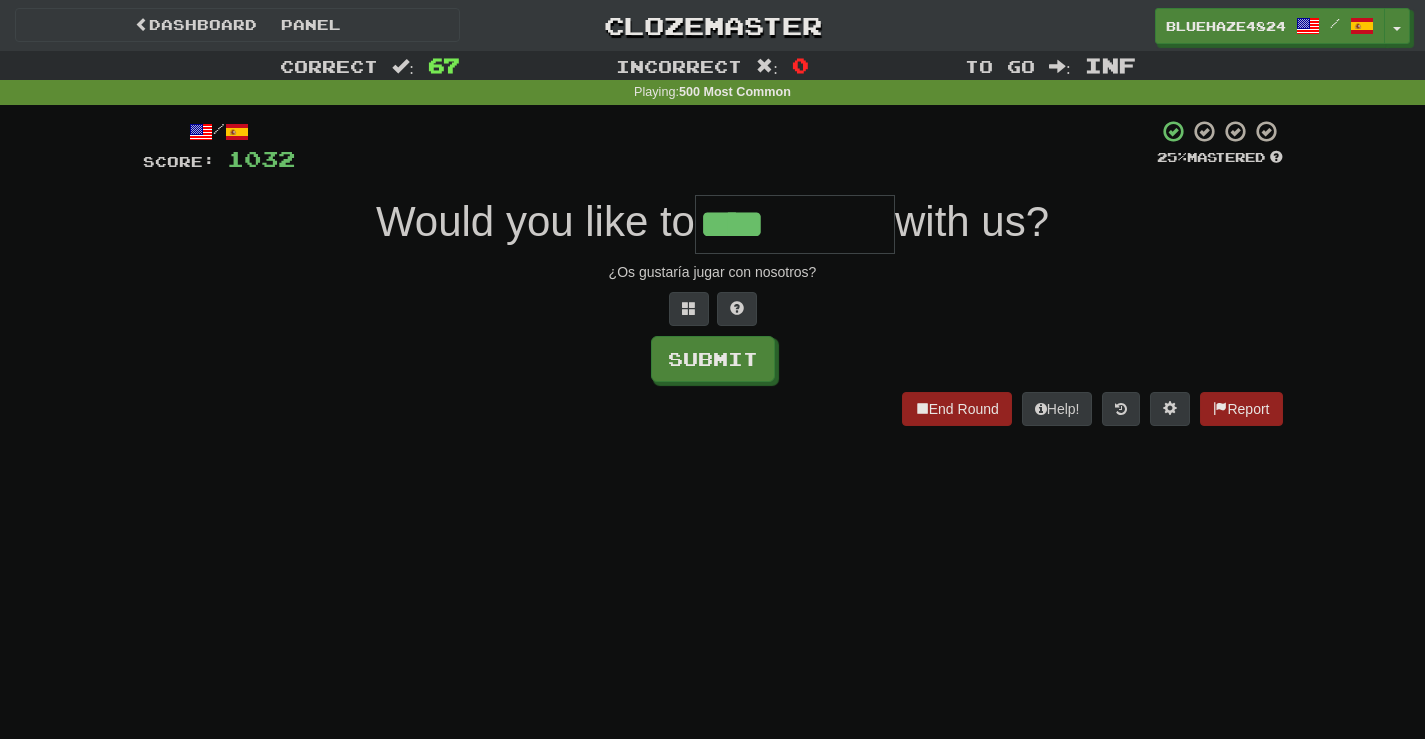type on "****" 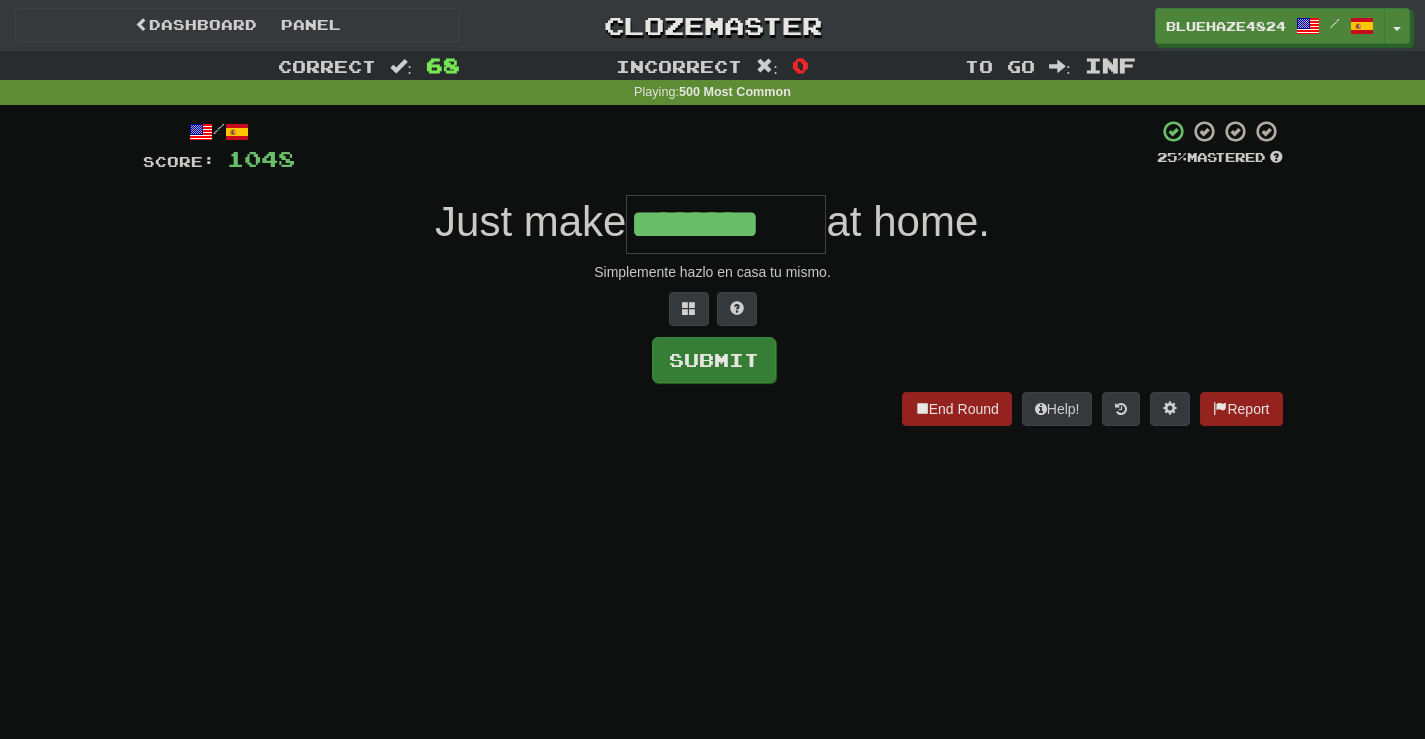 type on "********" 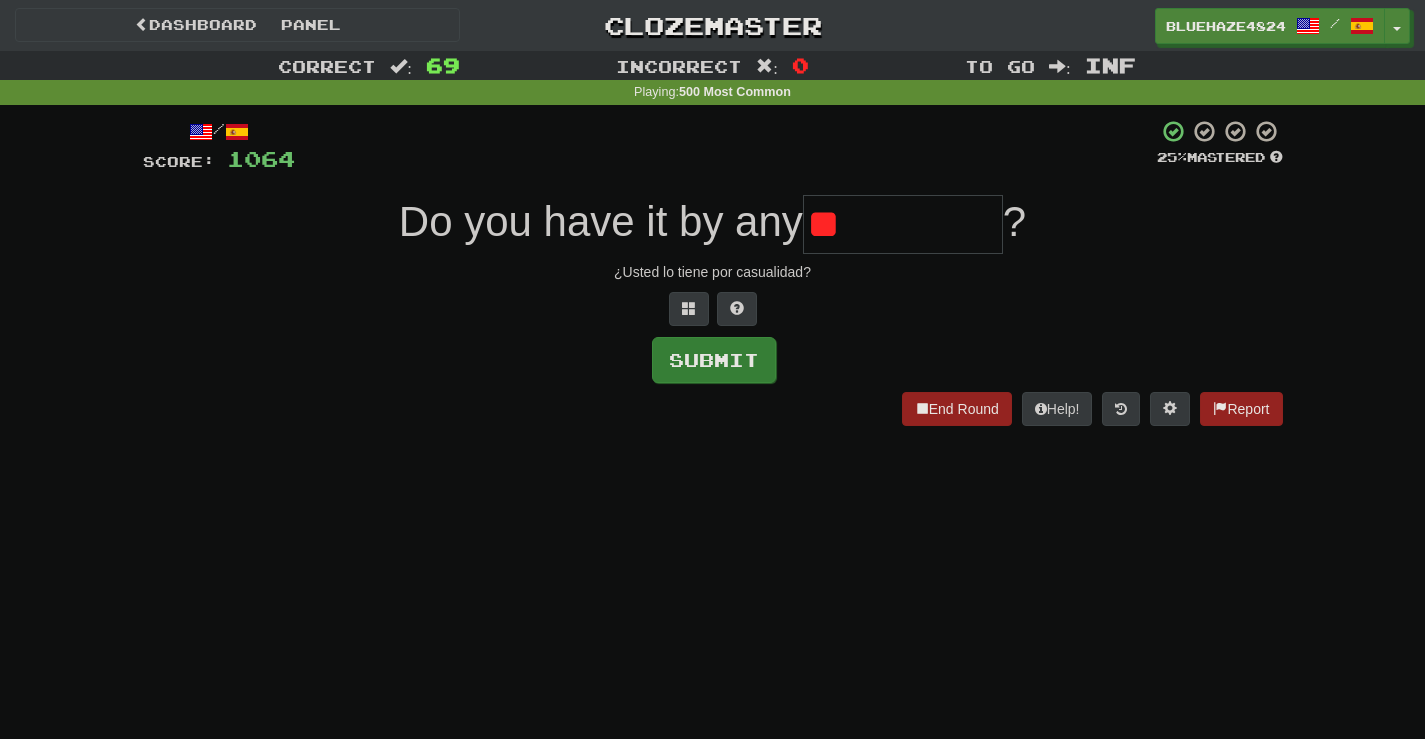 type on "*" 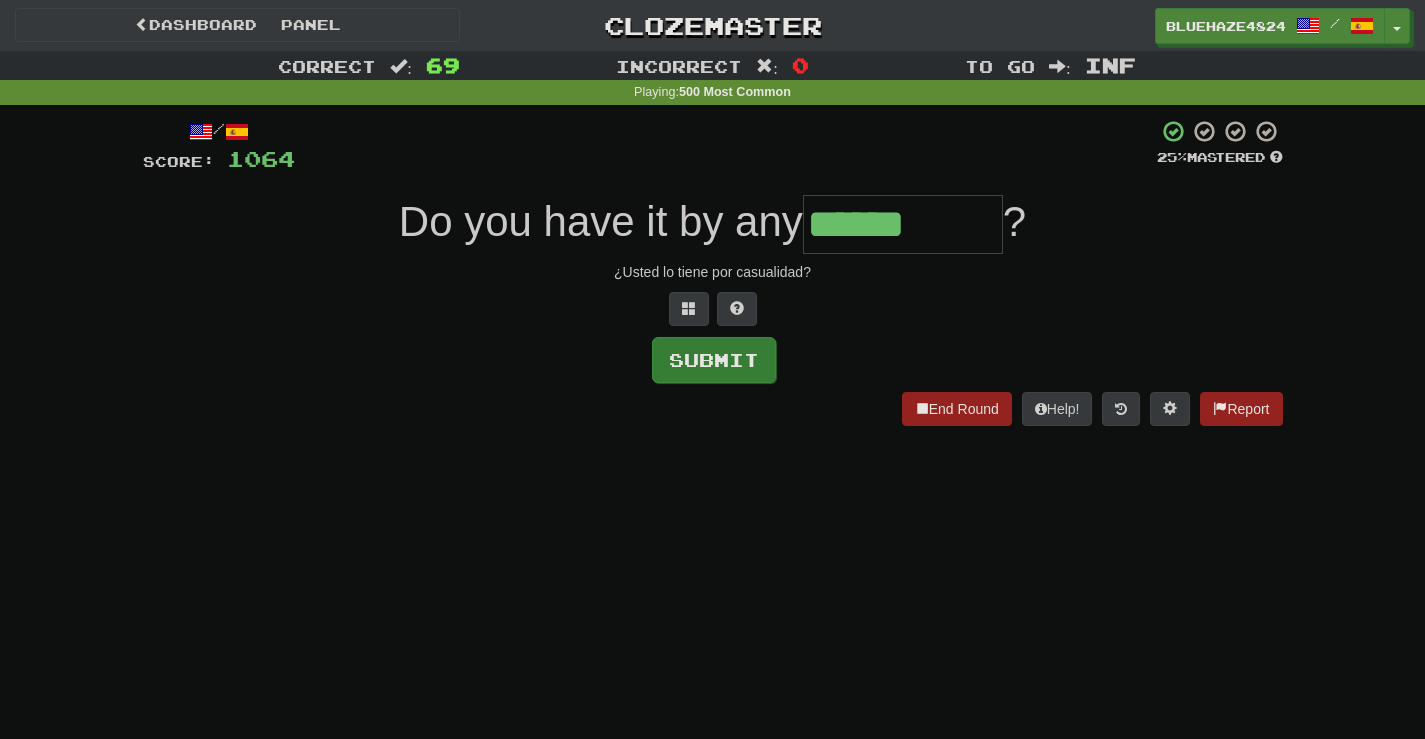type on "******" 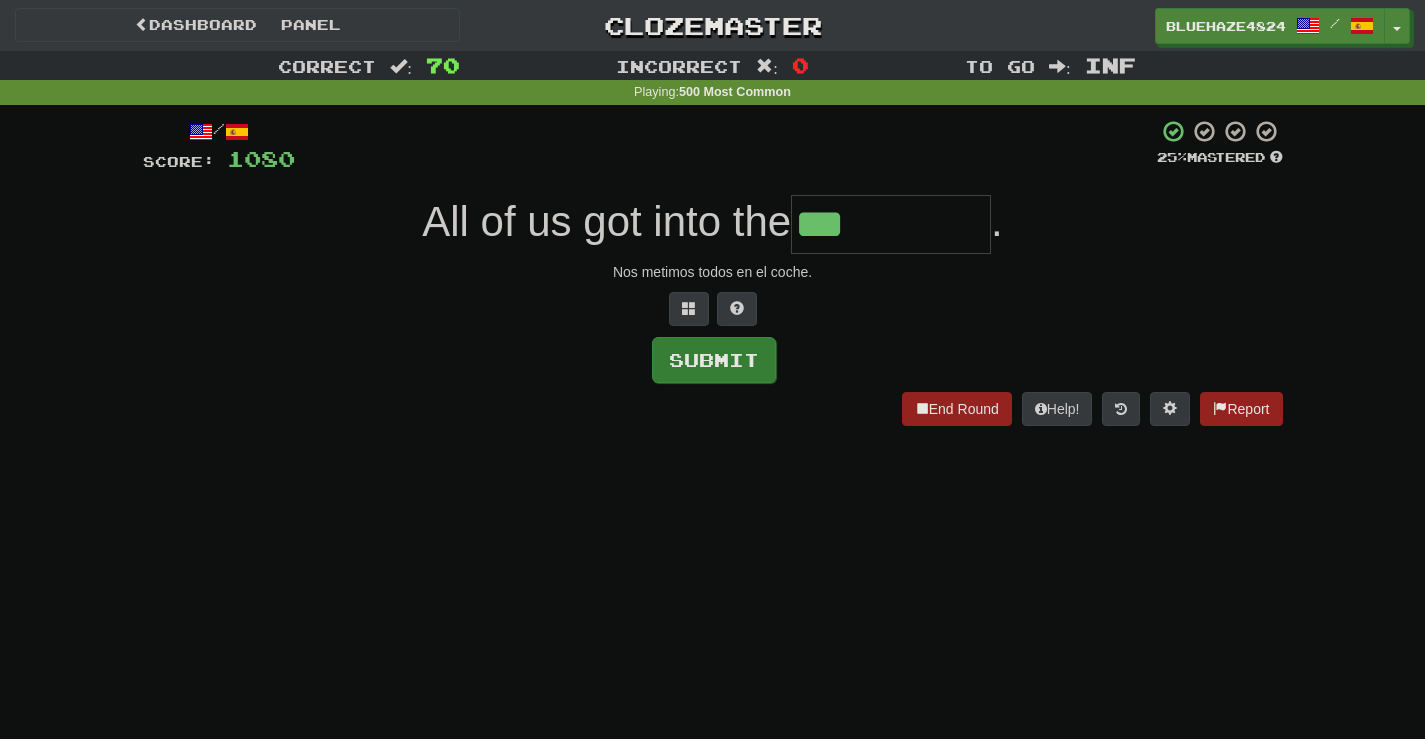 type on "***" 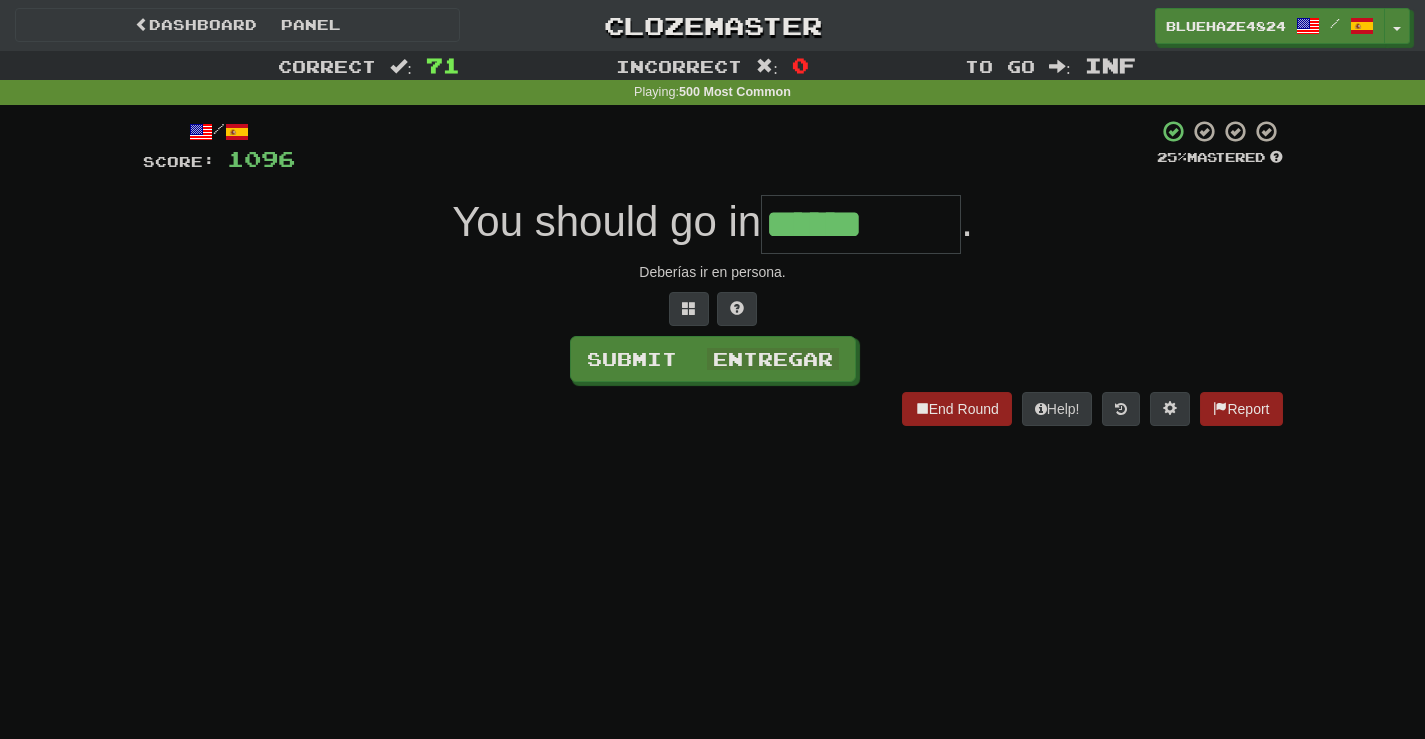 type on "******" 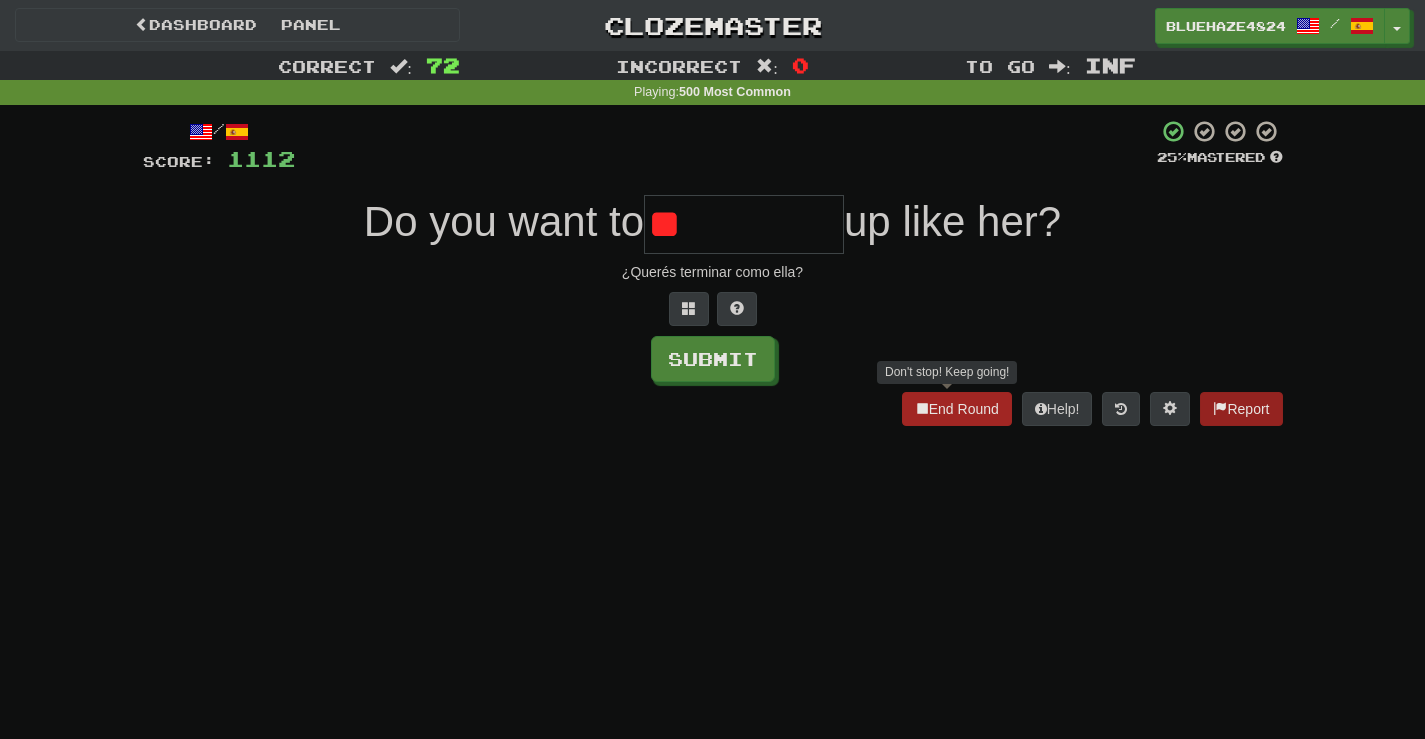 type on "*" 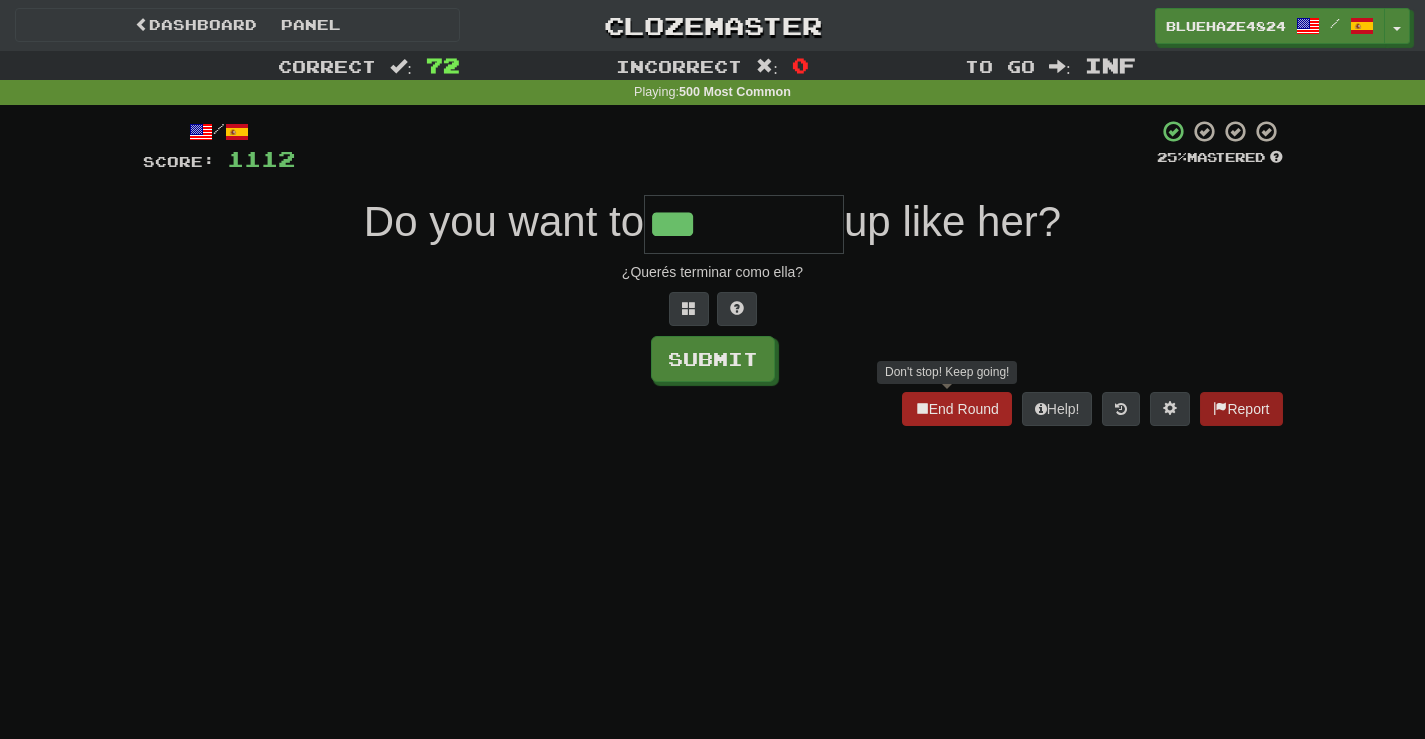 type on "***" 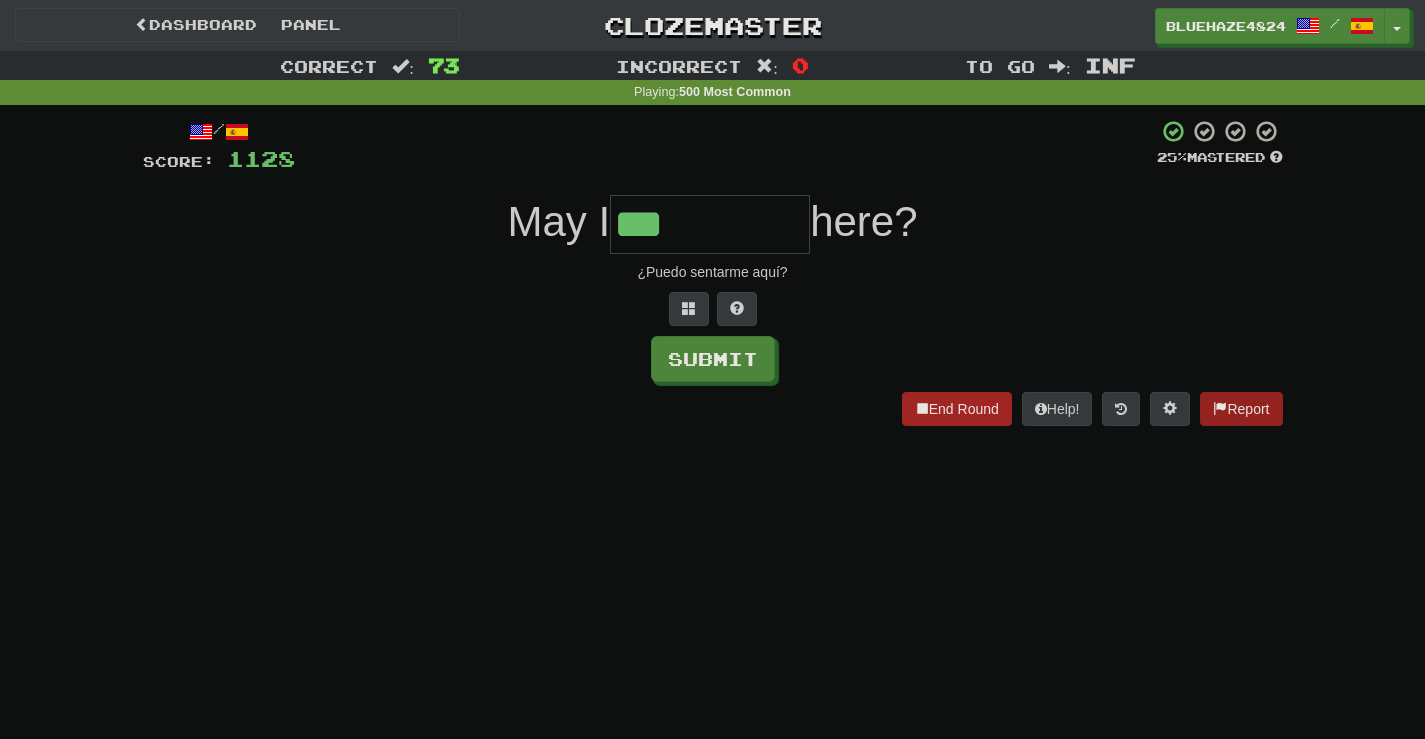 type on "***" 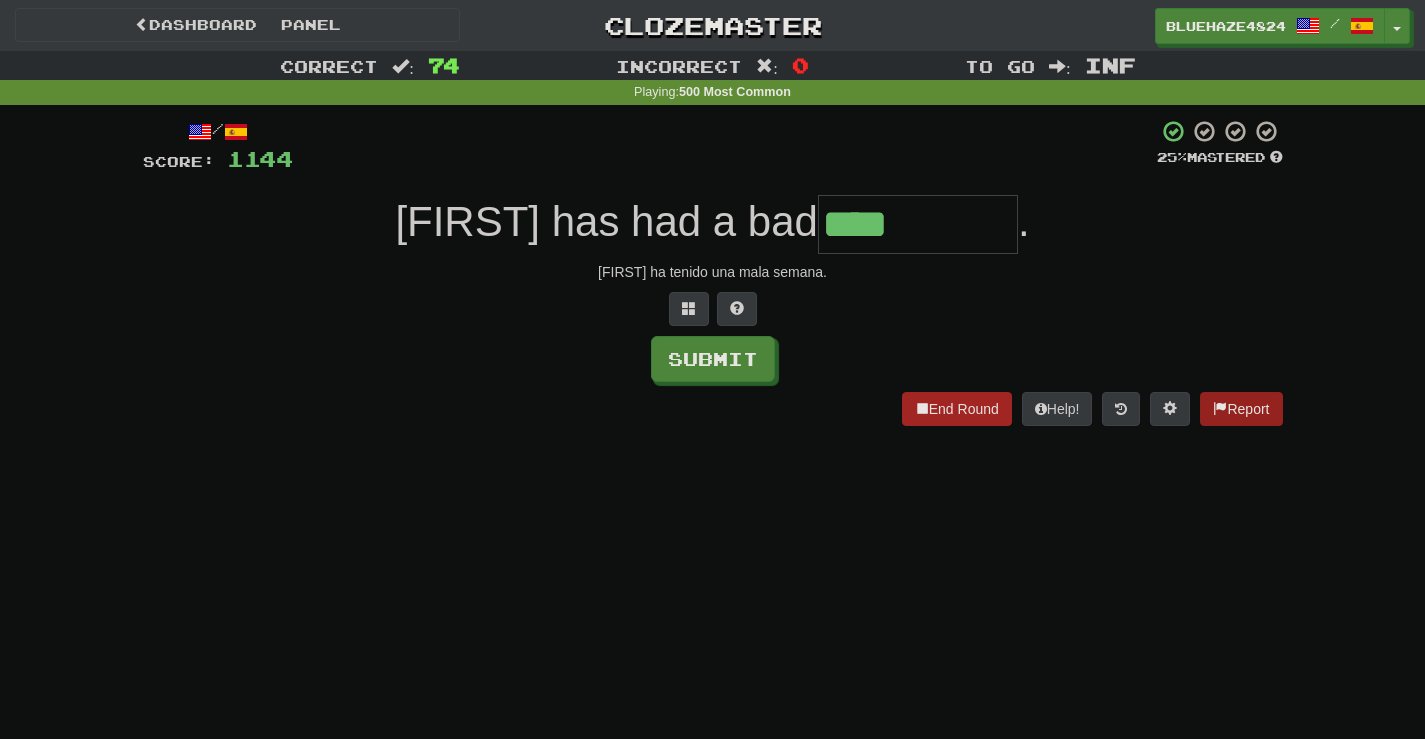 type on "****" 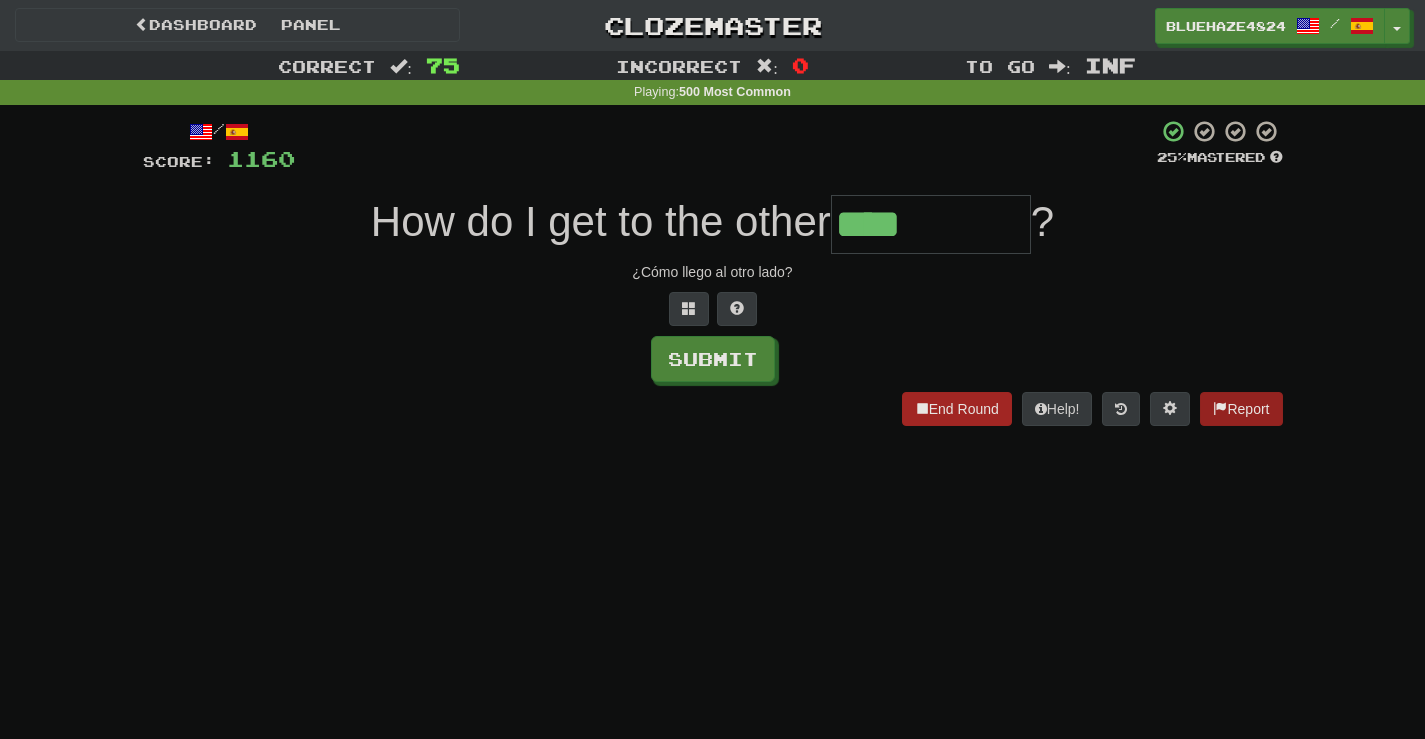 type on "****" 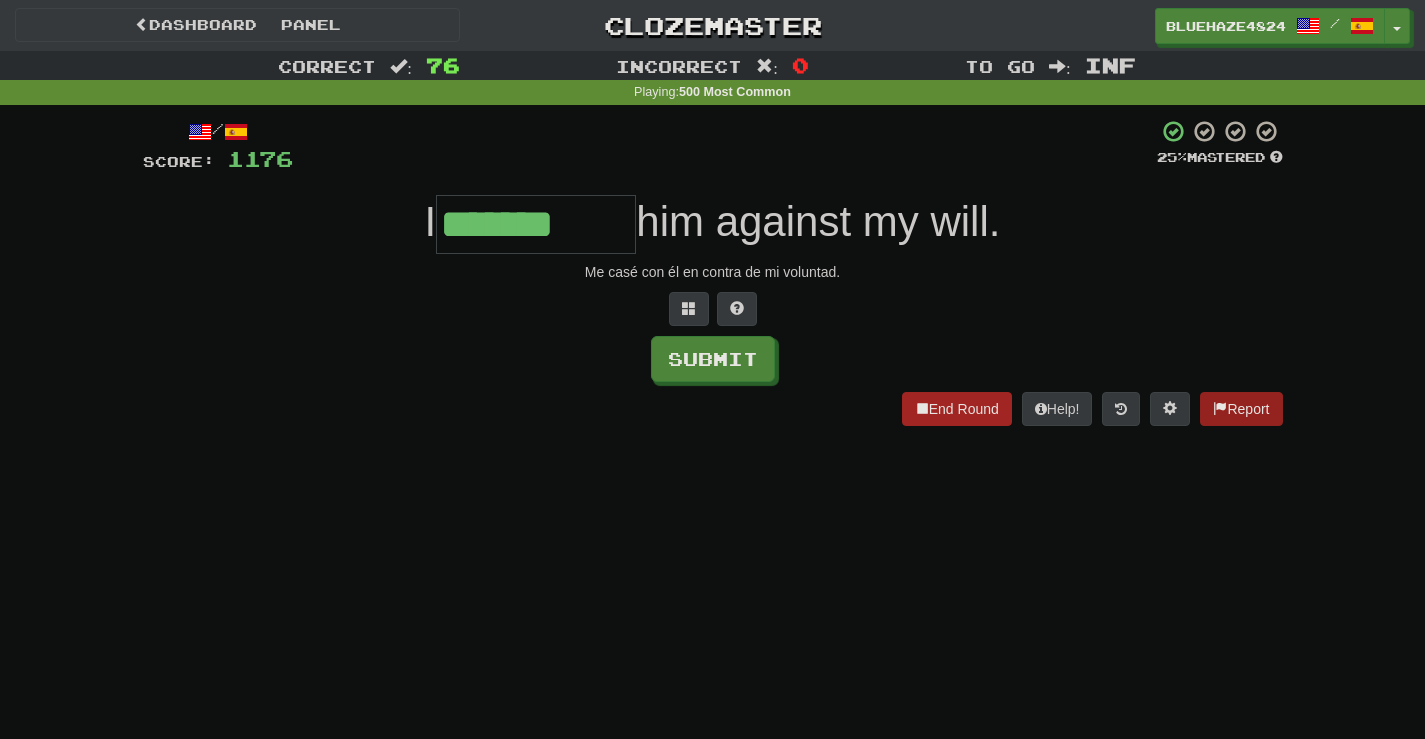 type on "*******" 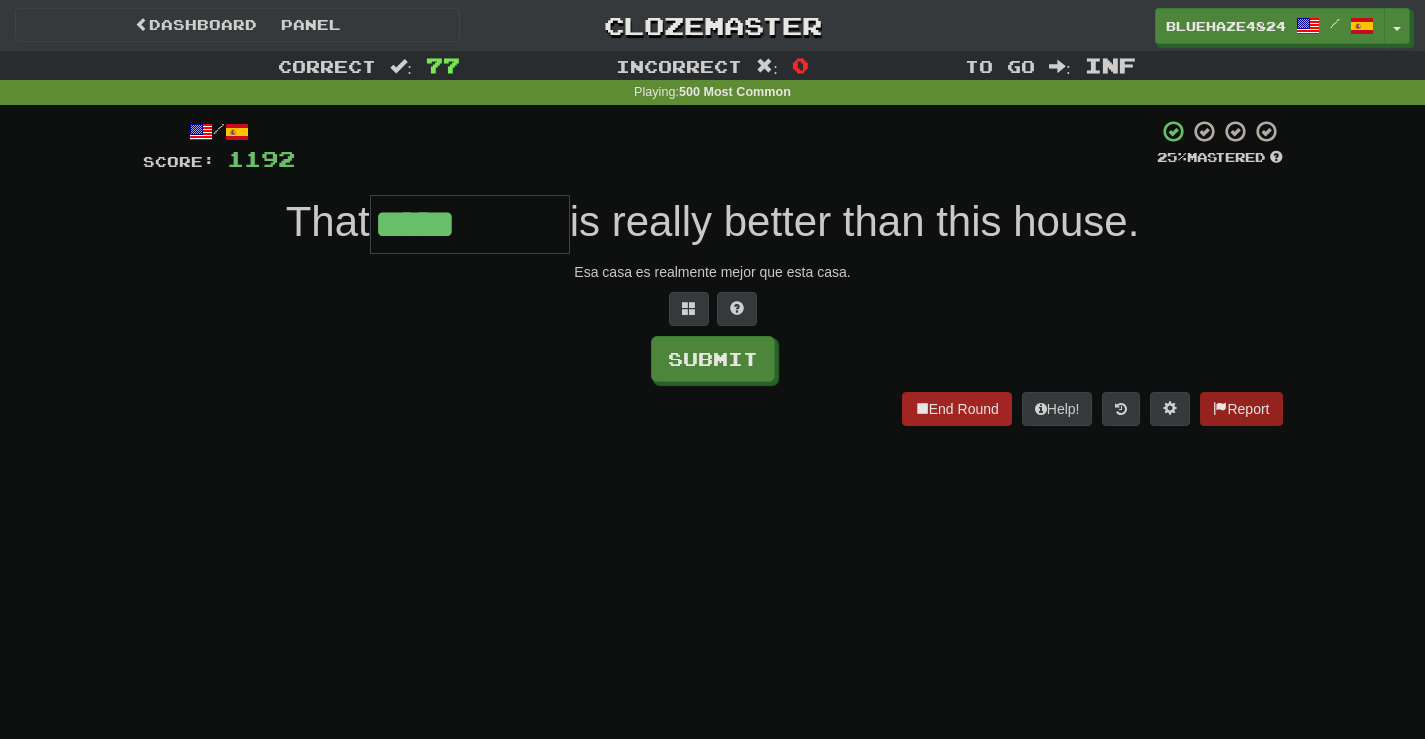 type on "*****" 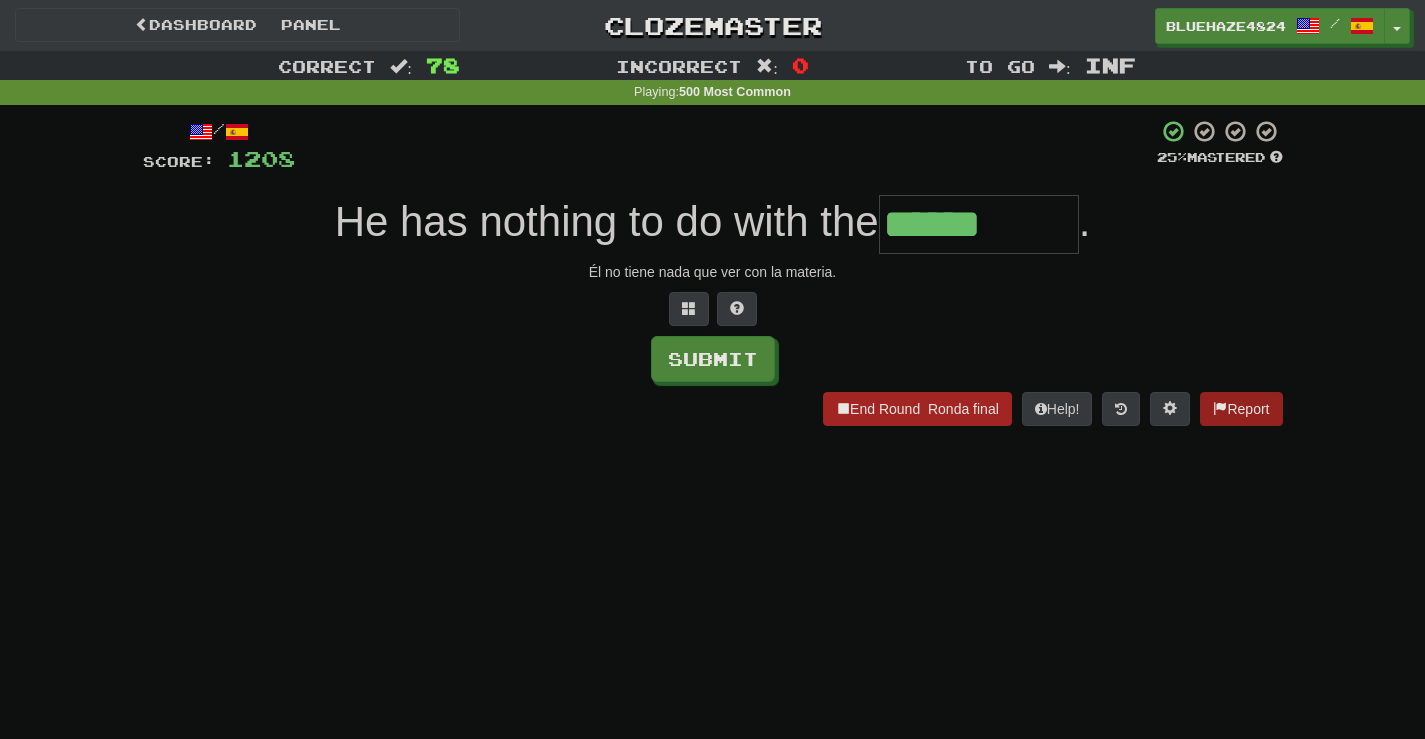 type on "******" 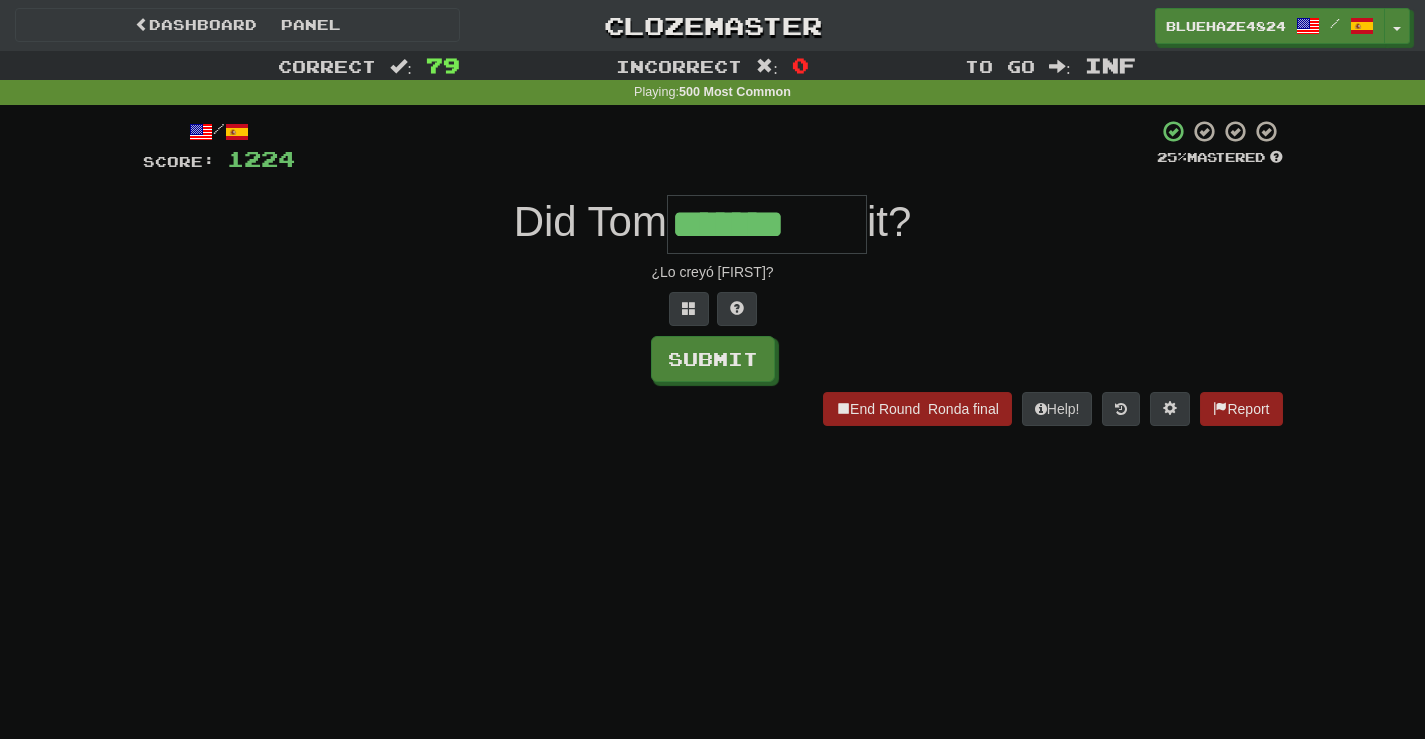 type on "*******" 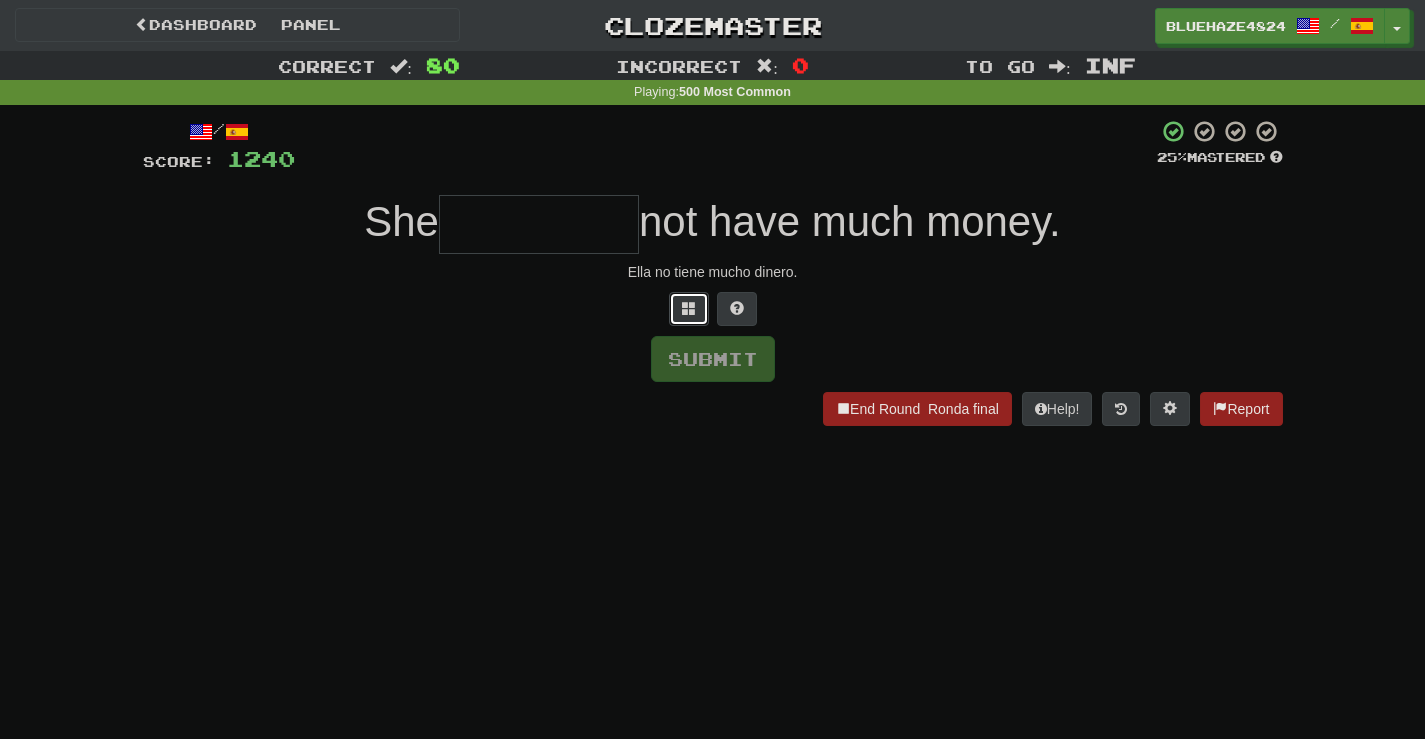 click at bounding box center [689, 309] 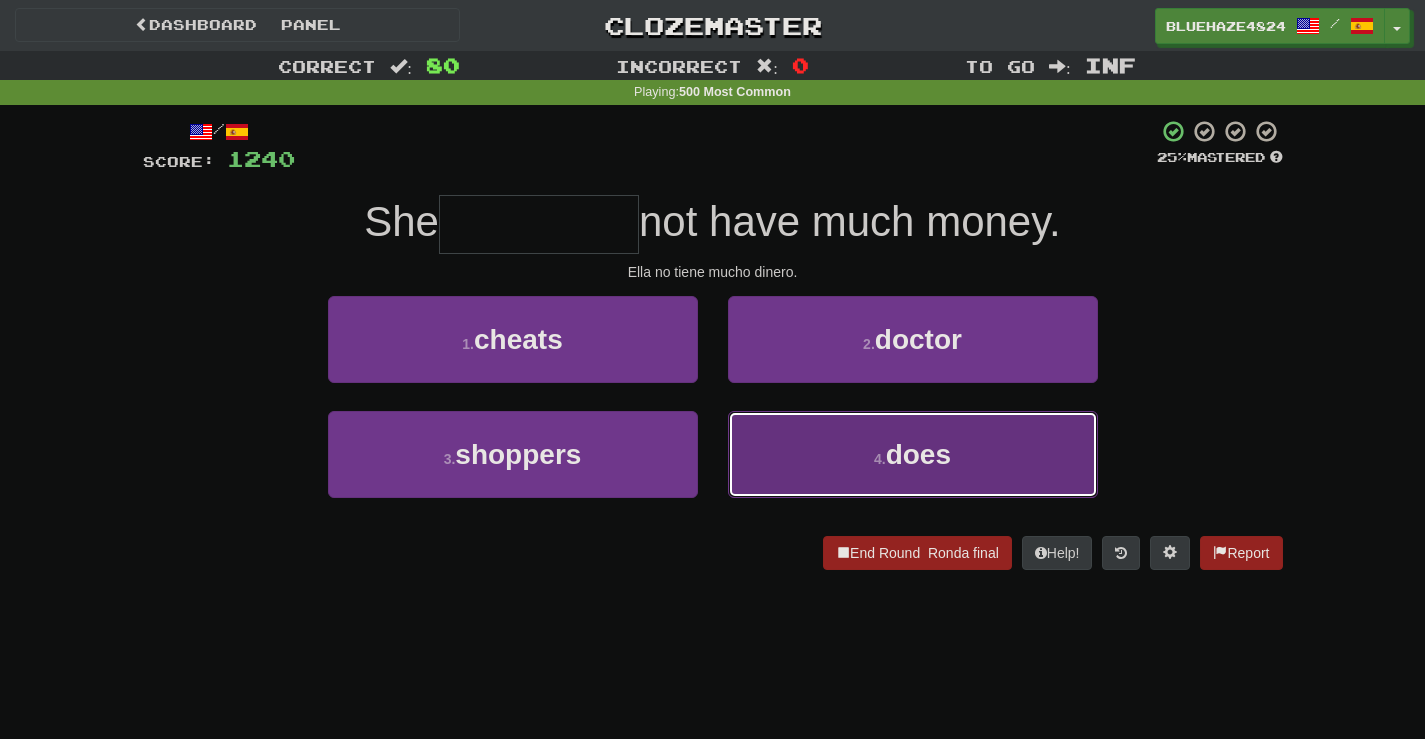 click on "4 .  does" at bounding box center [913, 454] 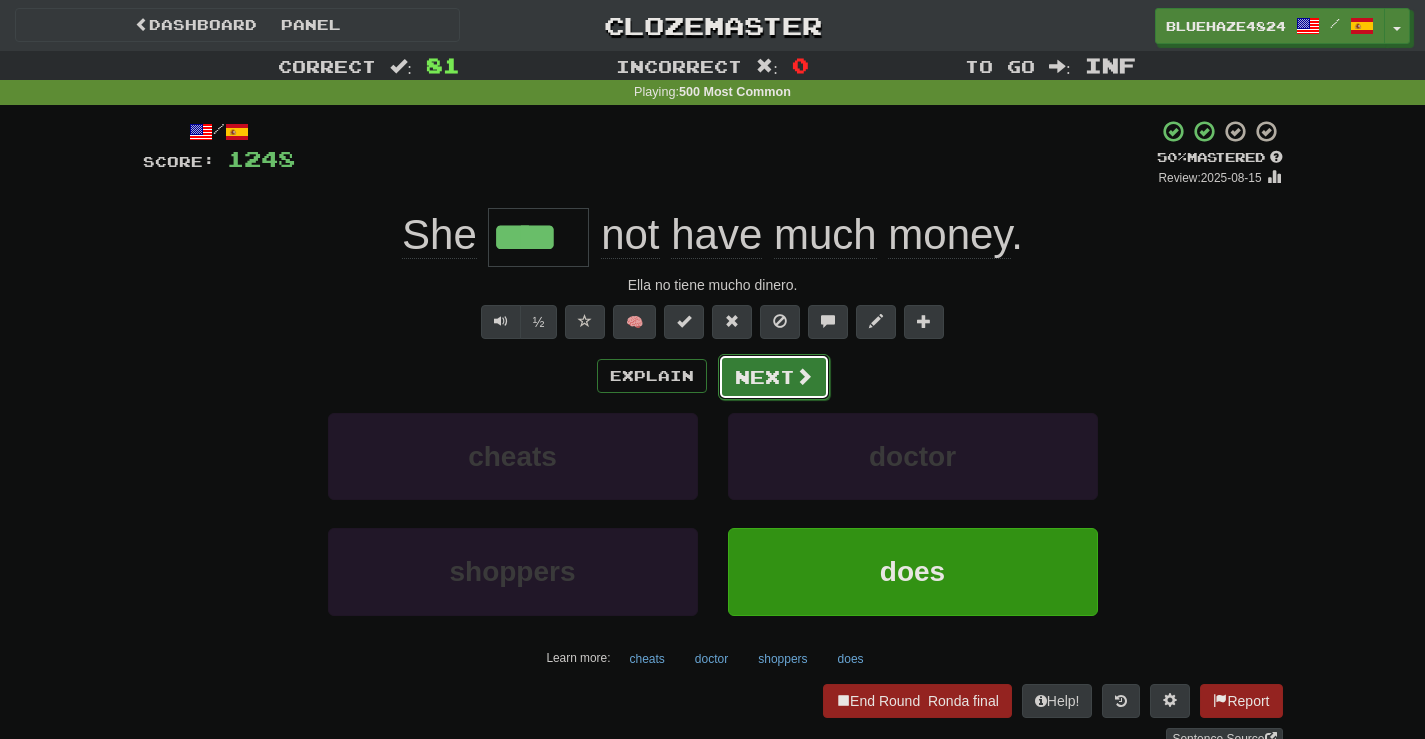 click on "Next" at bounding box center (774, 377) 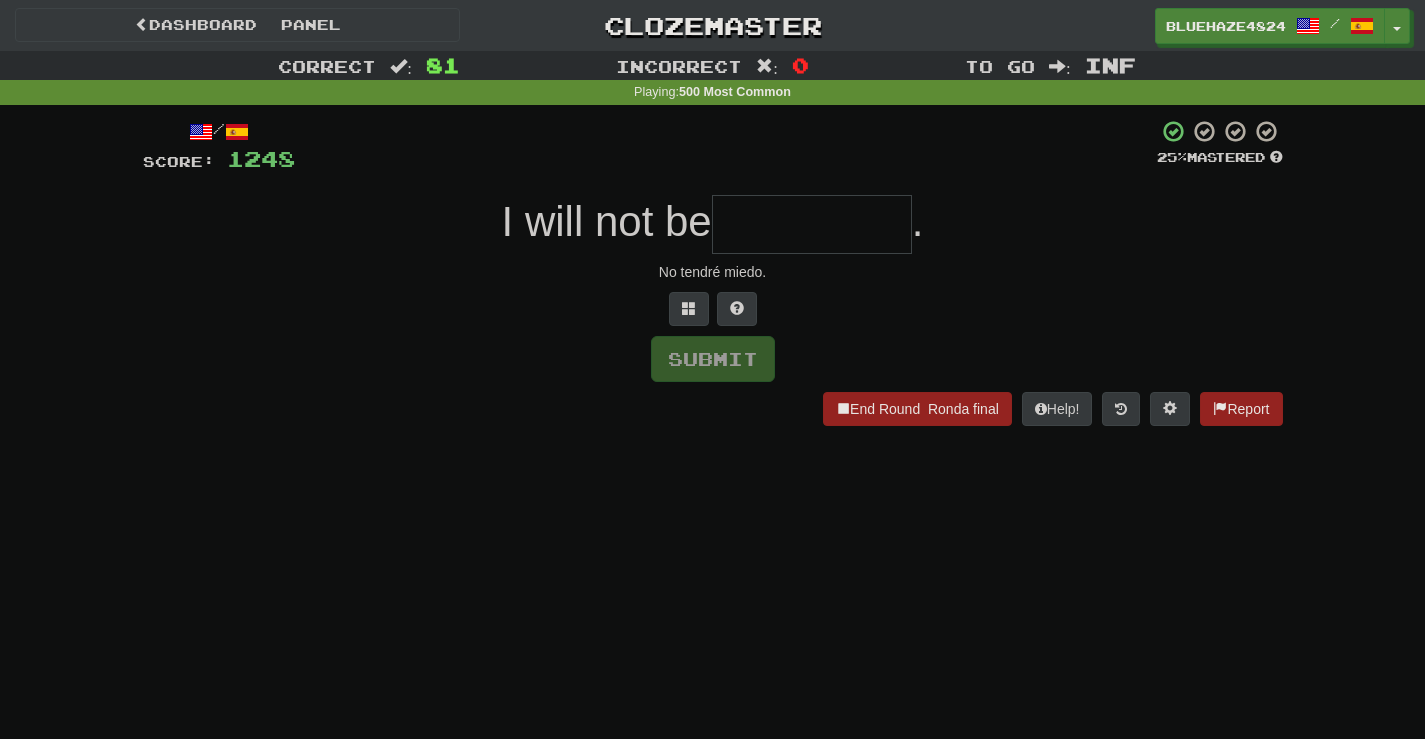 click at bounding box center (812, 224) 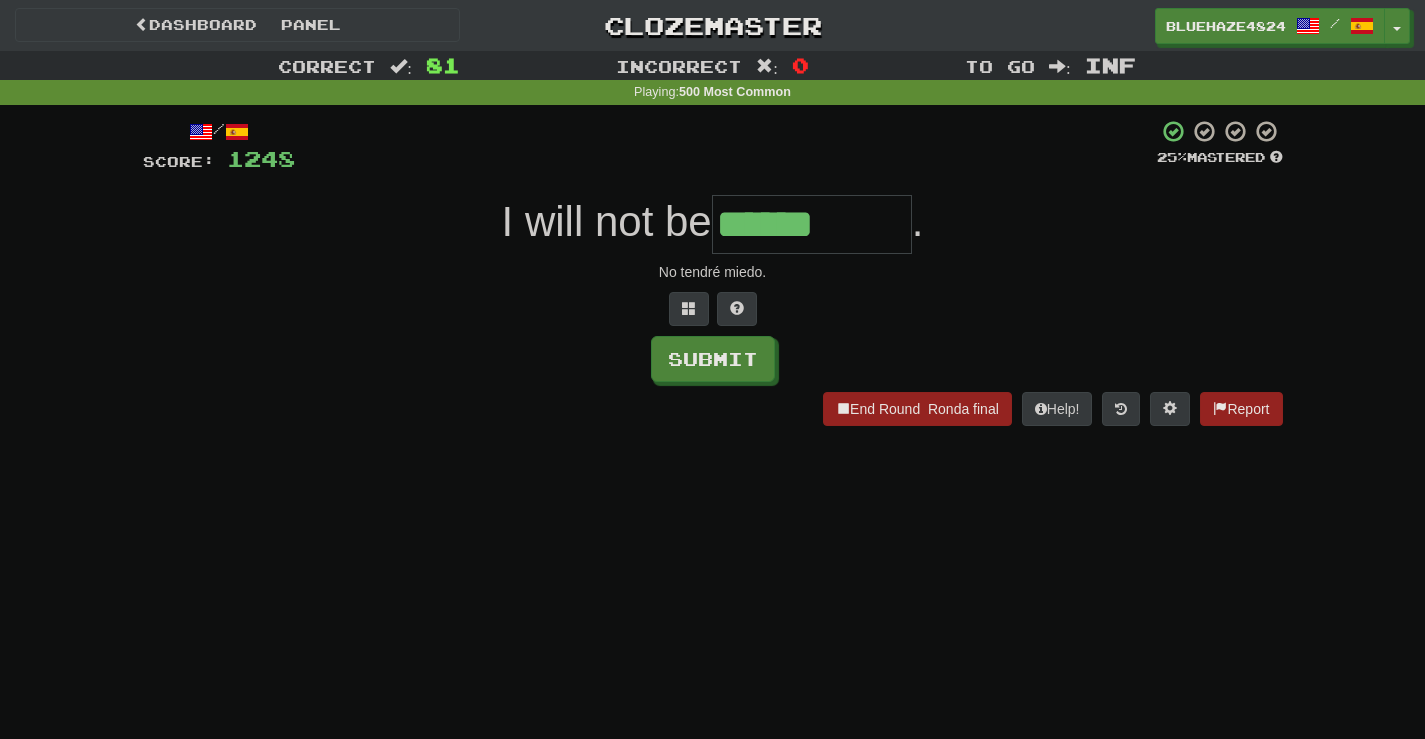 type on "******" 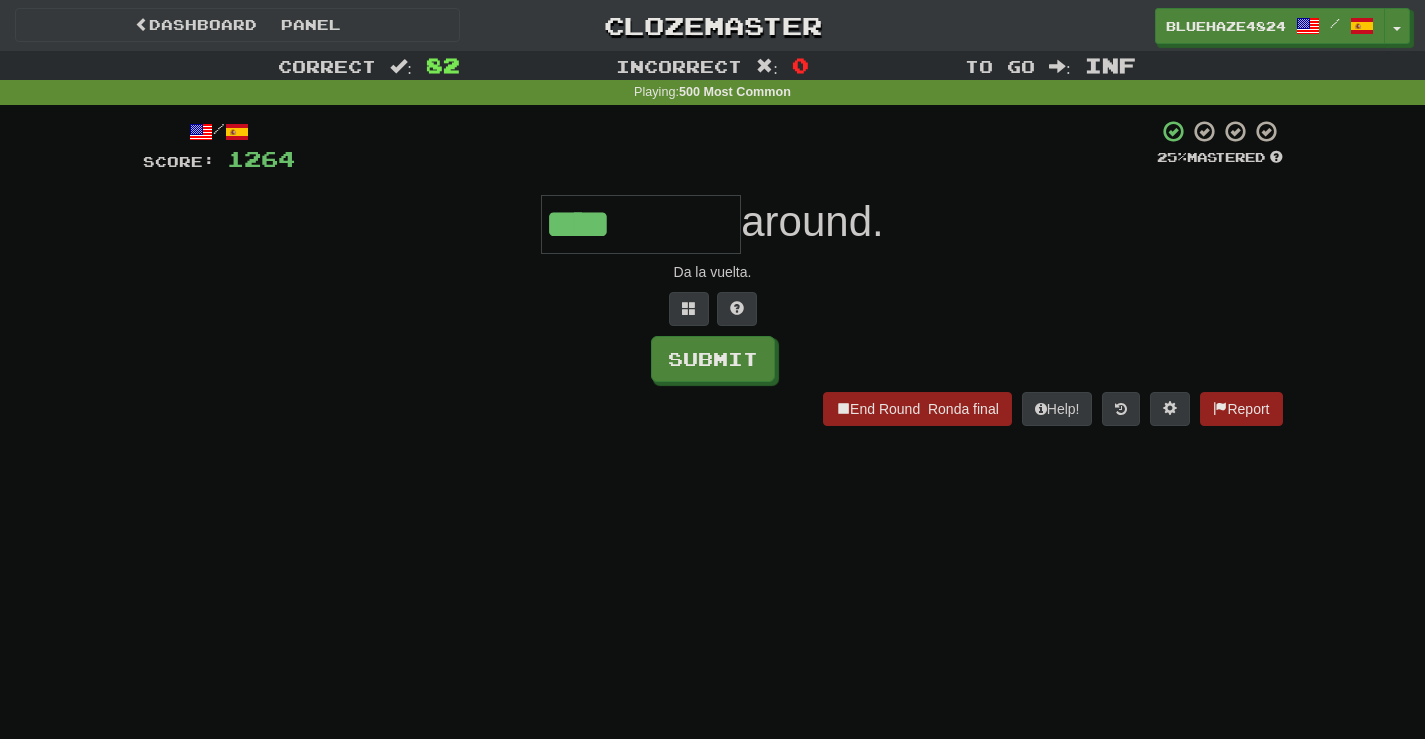 type on "****" 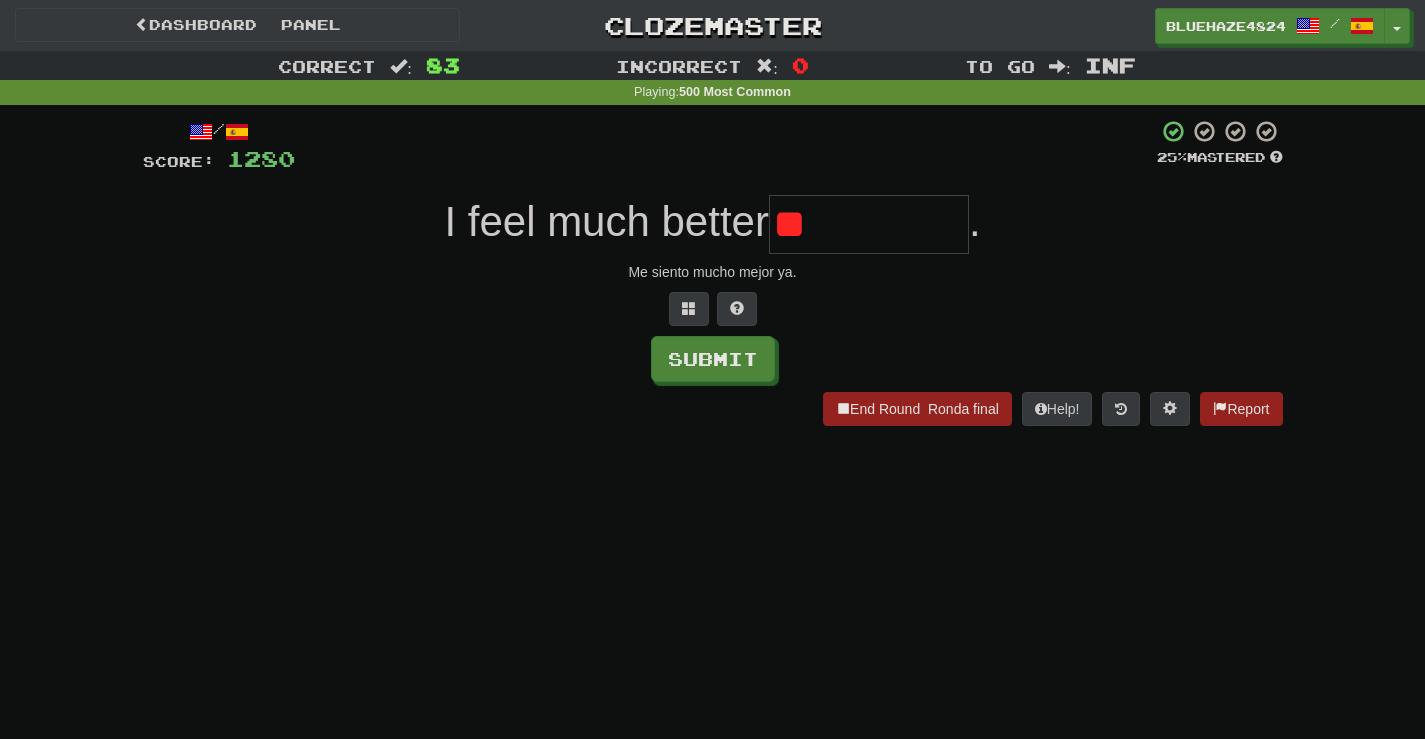 type on "*" 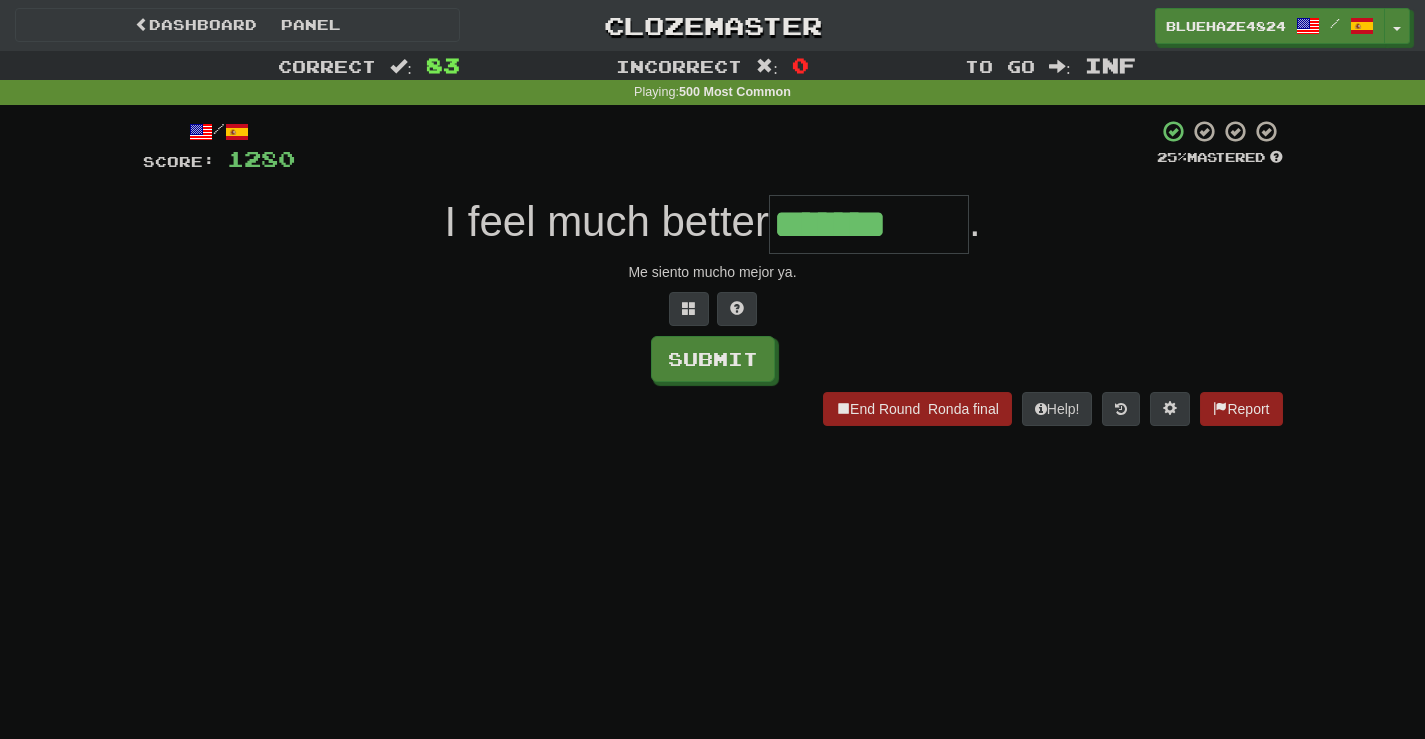 type on "*******" 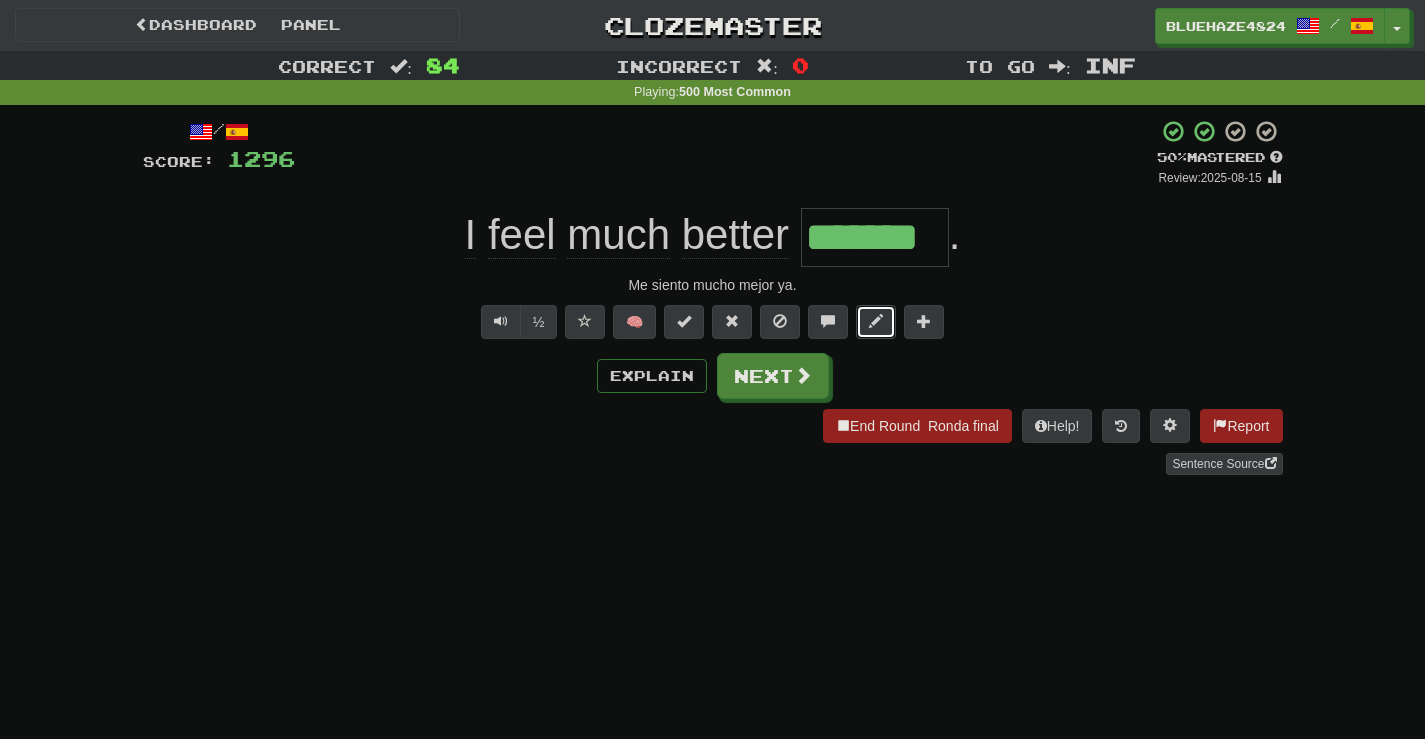 click at bounding box center [876, 322] 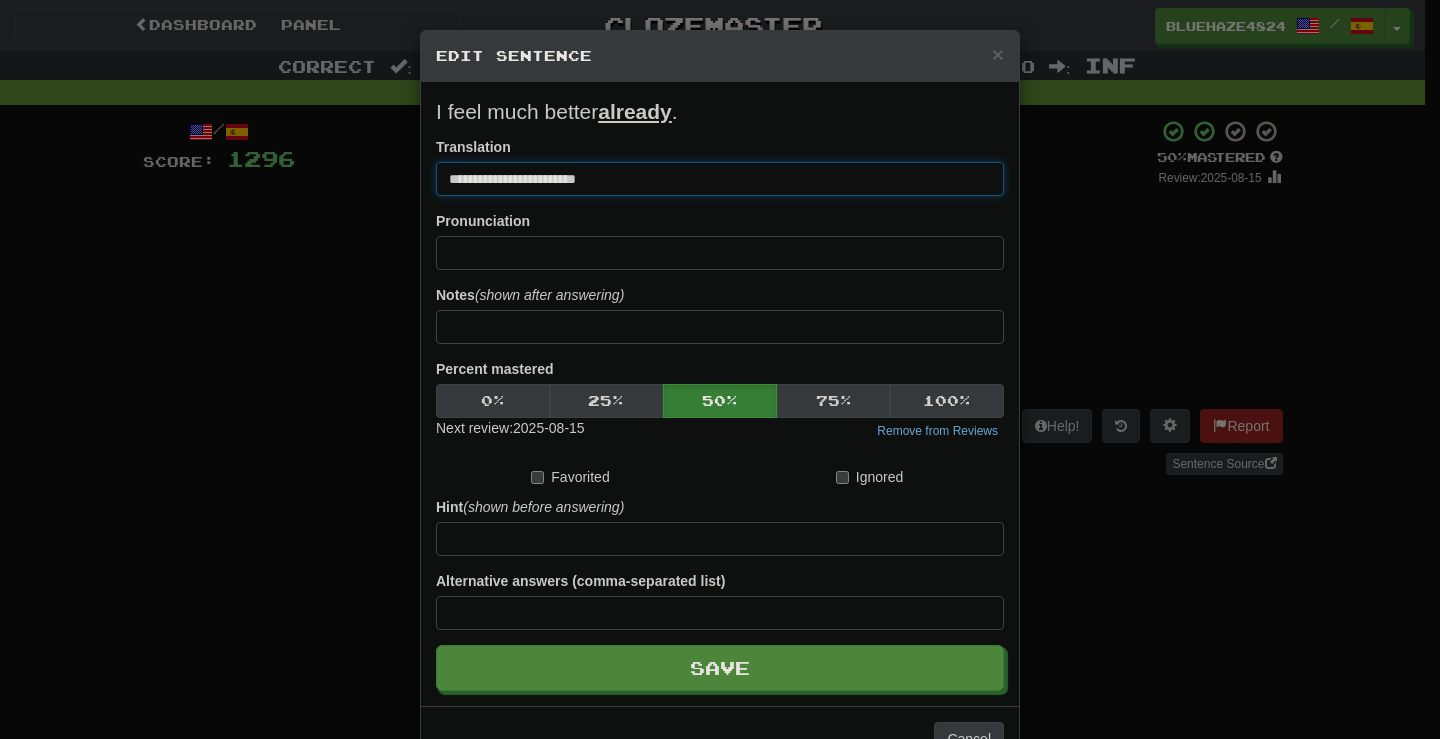 drag, startPoint x: 603, startPoint y: 175, endPoint x: 588, endPoint y: 176, distance: 15.033297 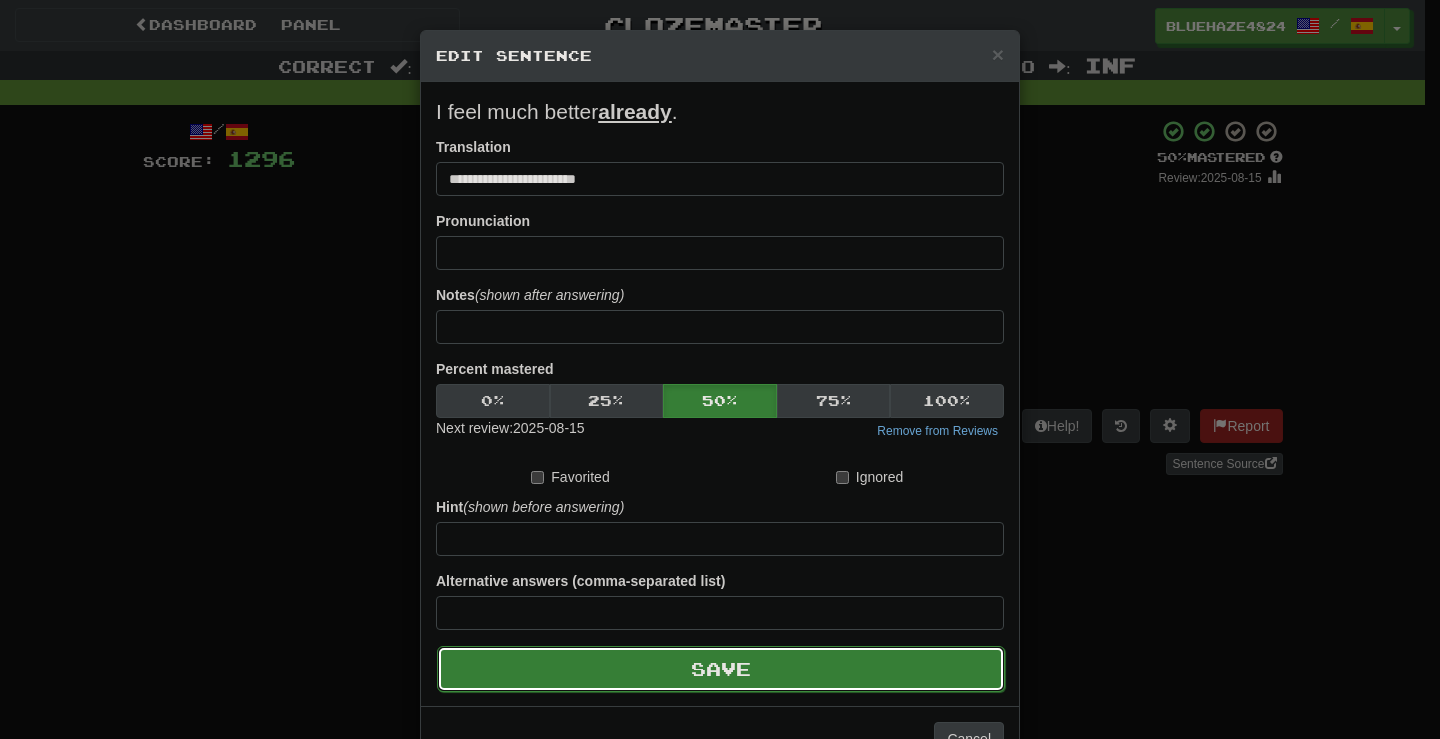 click on "Save" at bounding box center [721, 669] 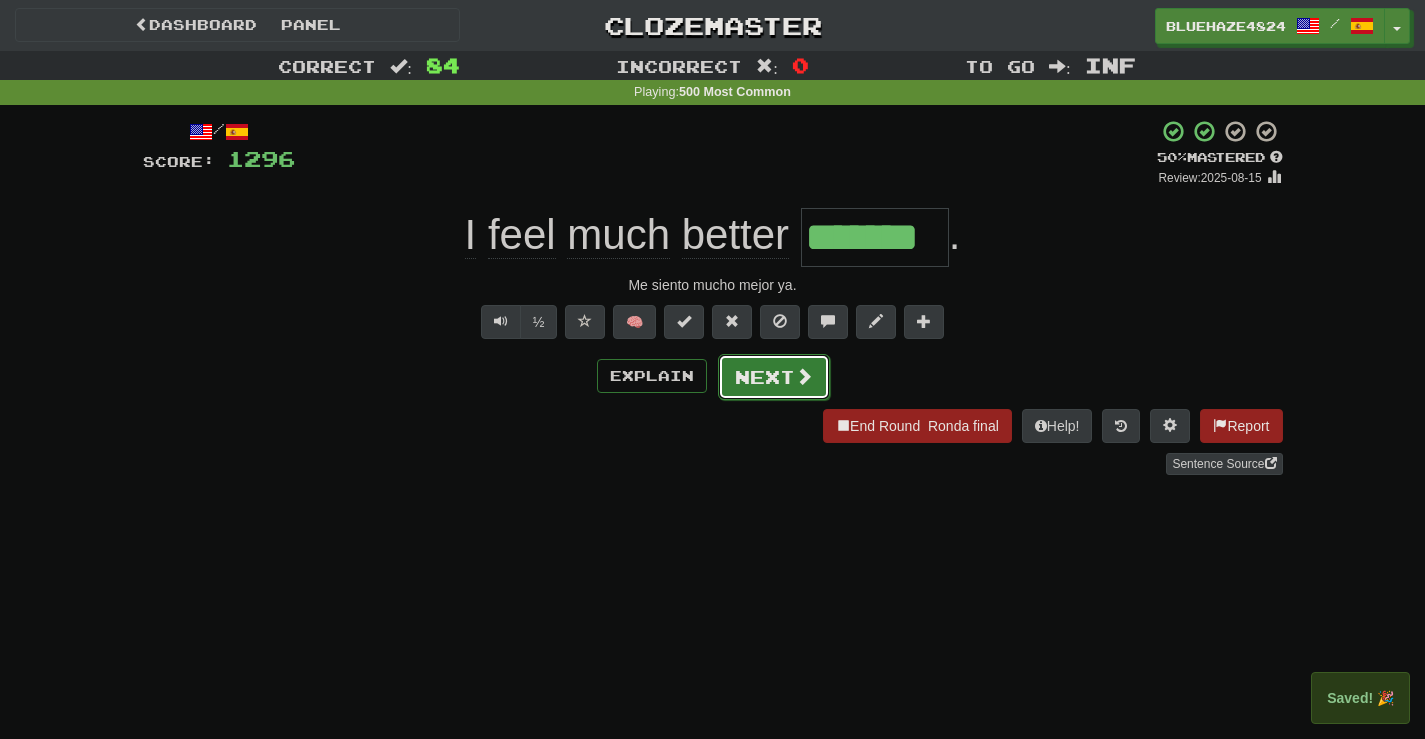 click on "Next" at bounding box center (774, 377) 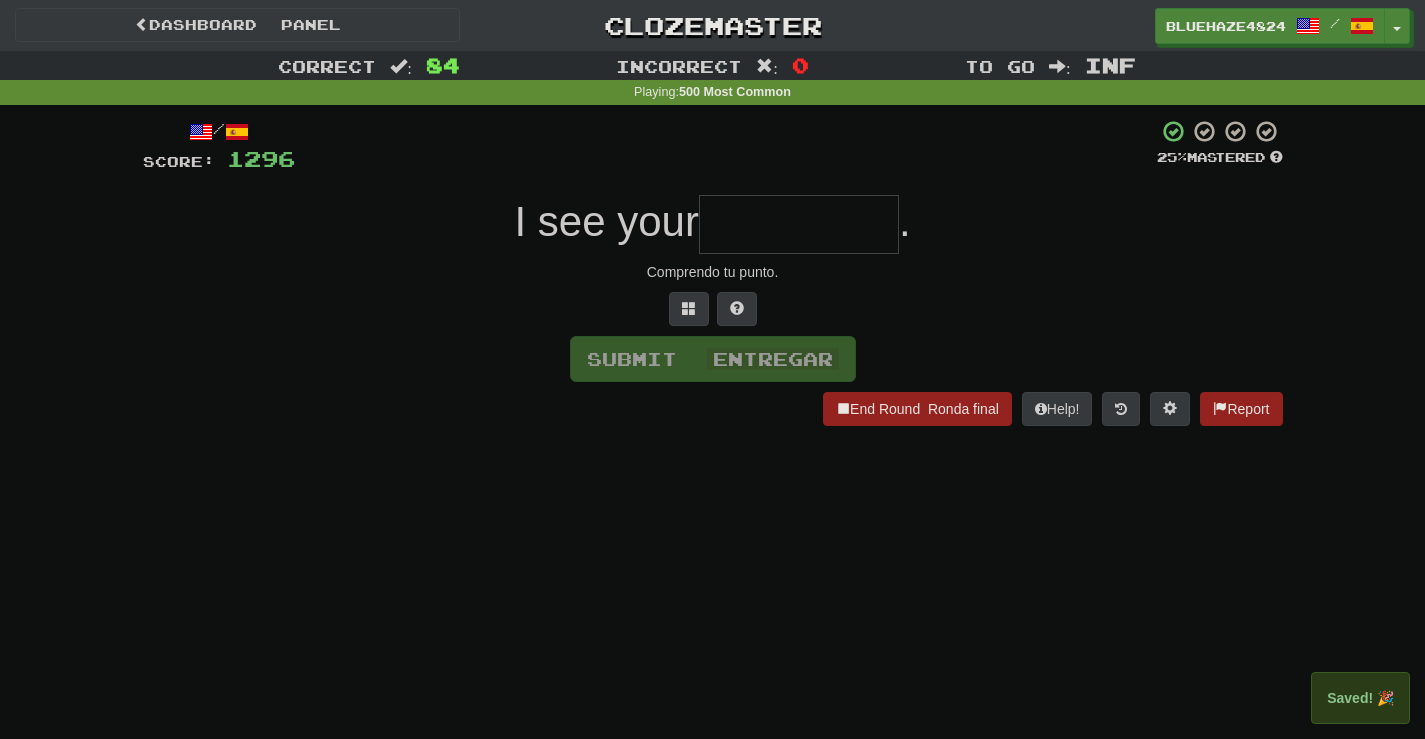 click at bounding box center [799, 224] 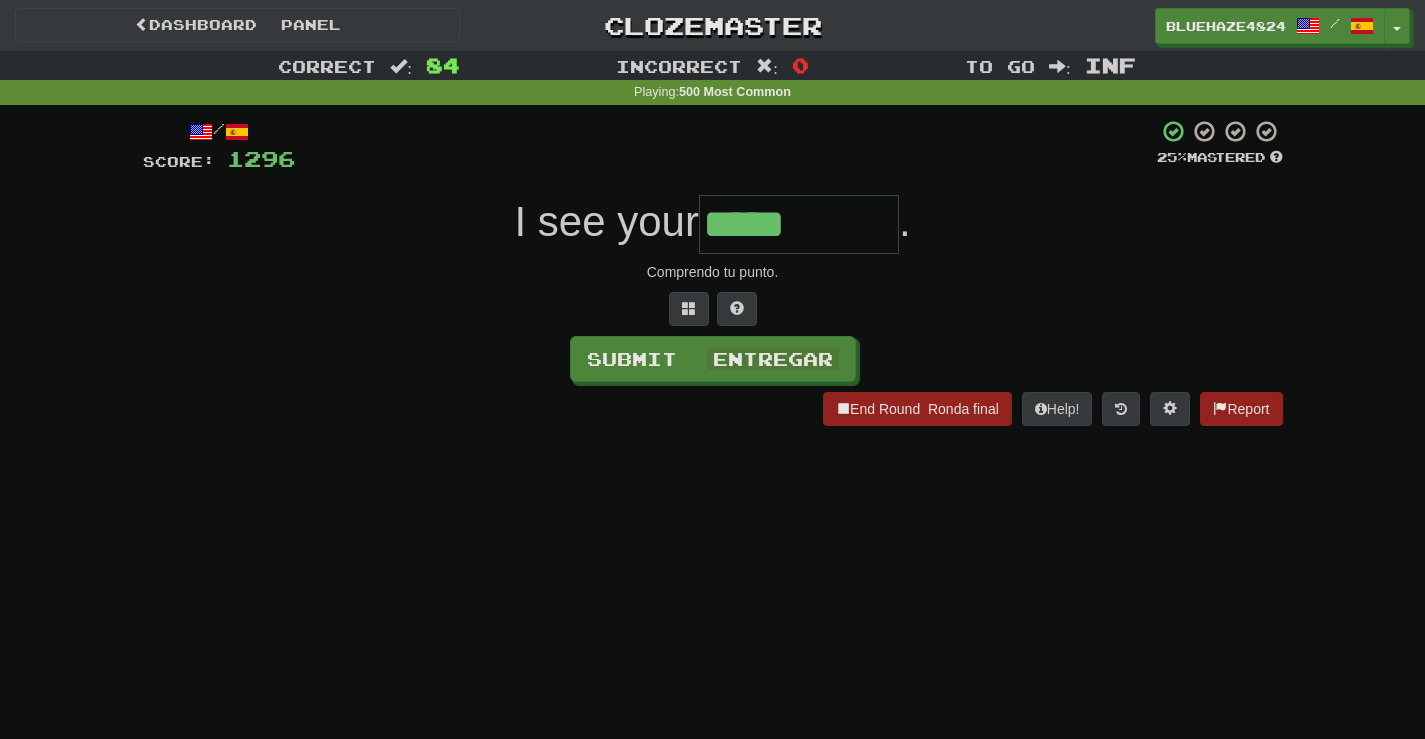 type on "*****" 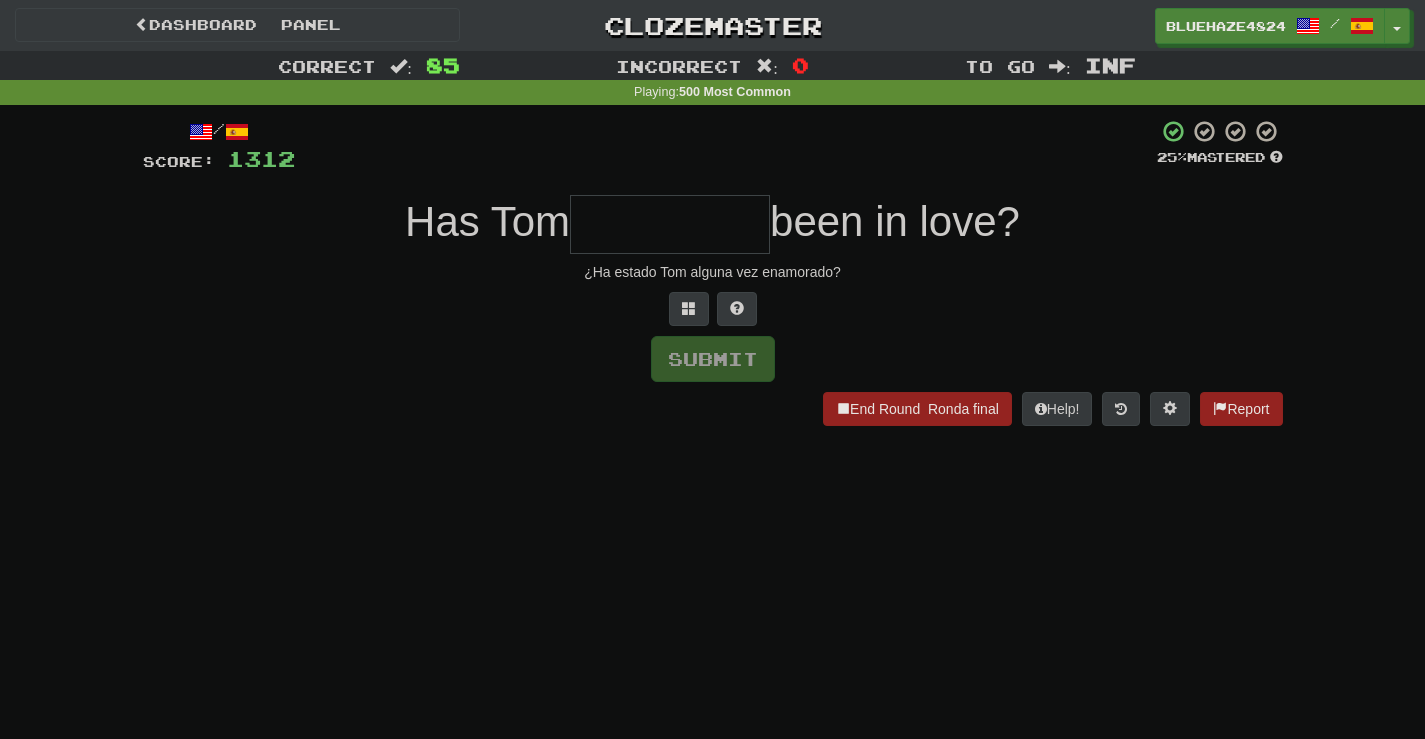type on "*" 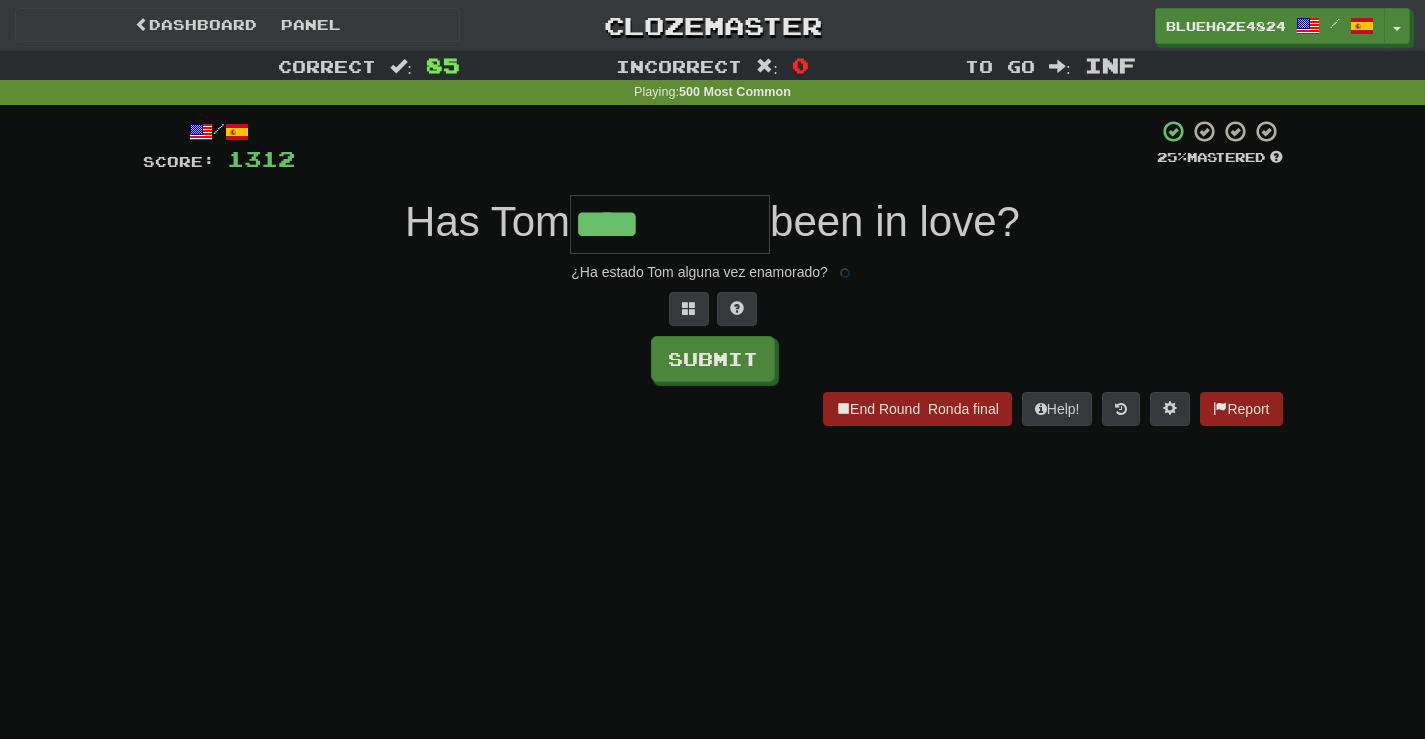 type on "****" 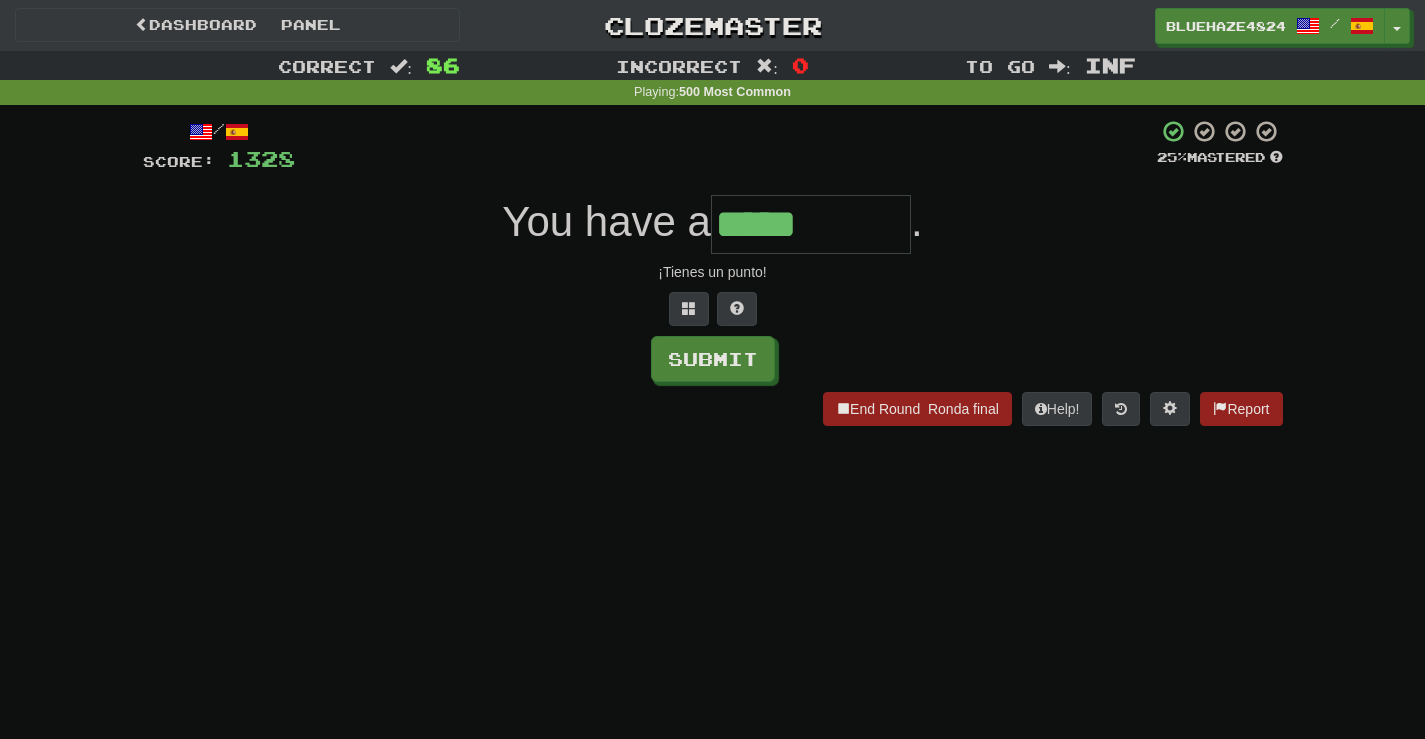 type on "*****" 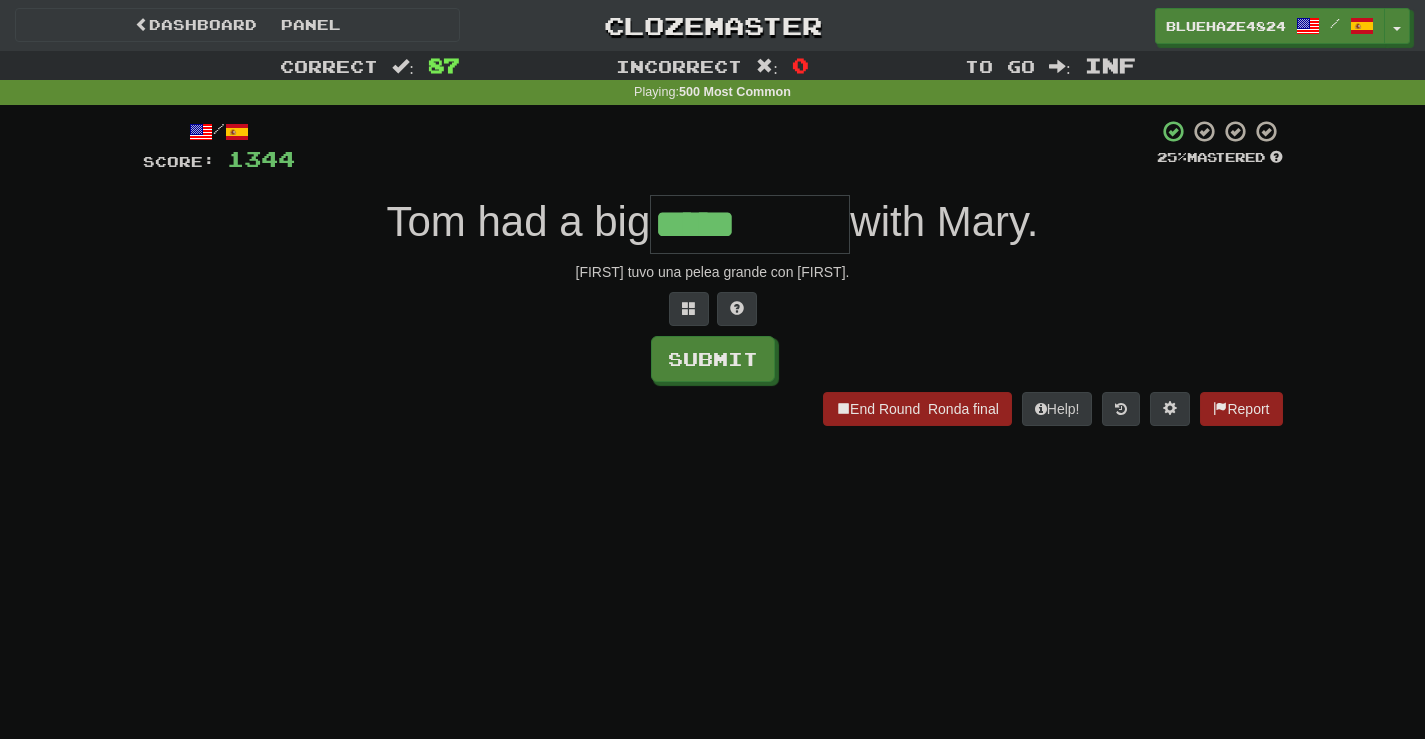 type on "*****" 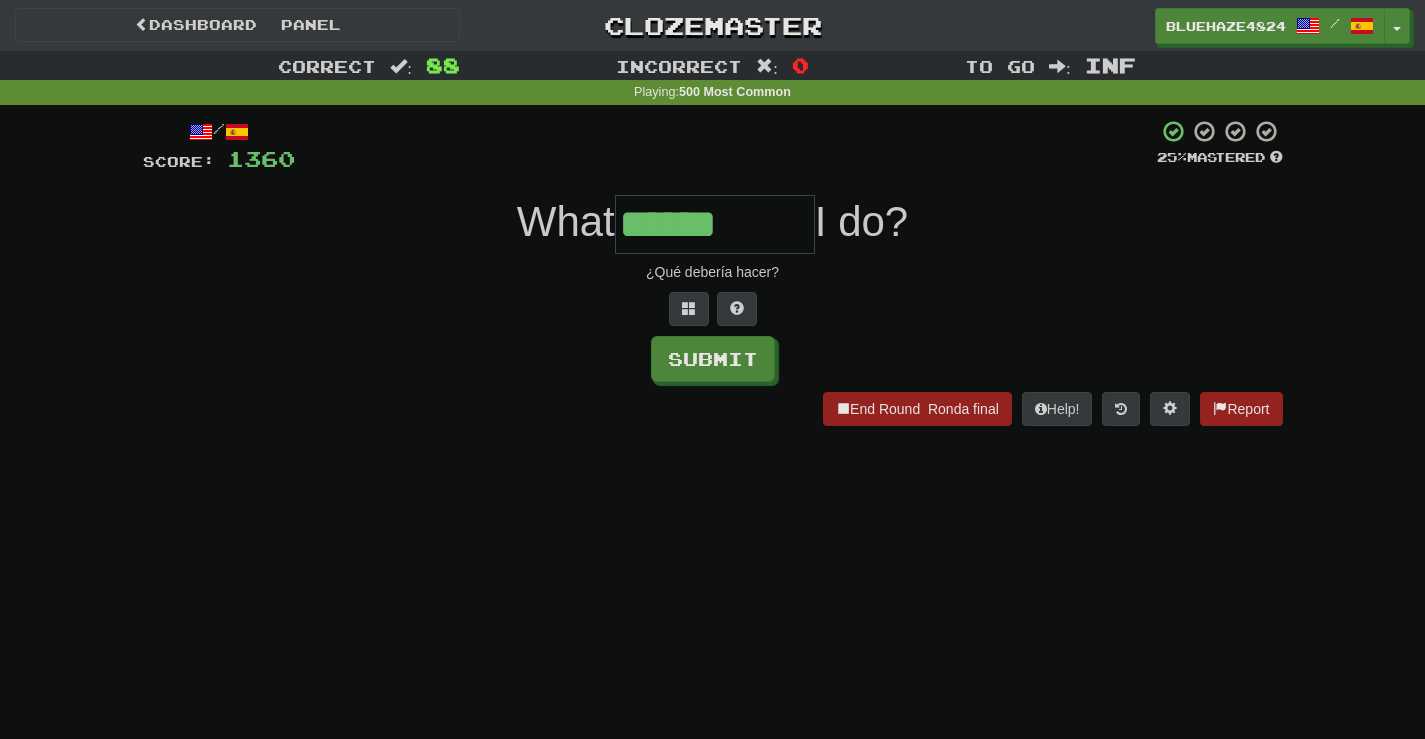 type on "******" 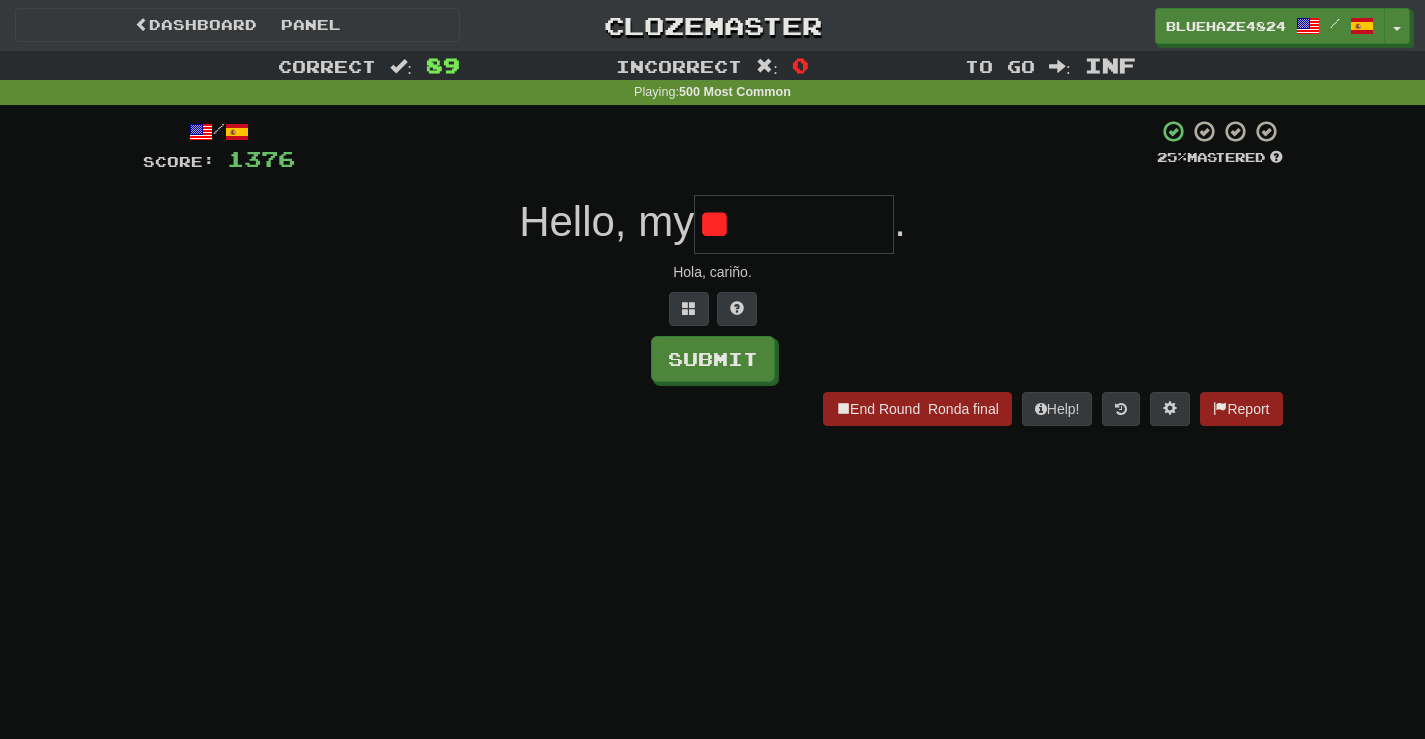 type on "*" 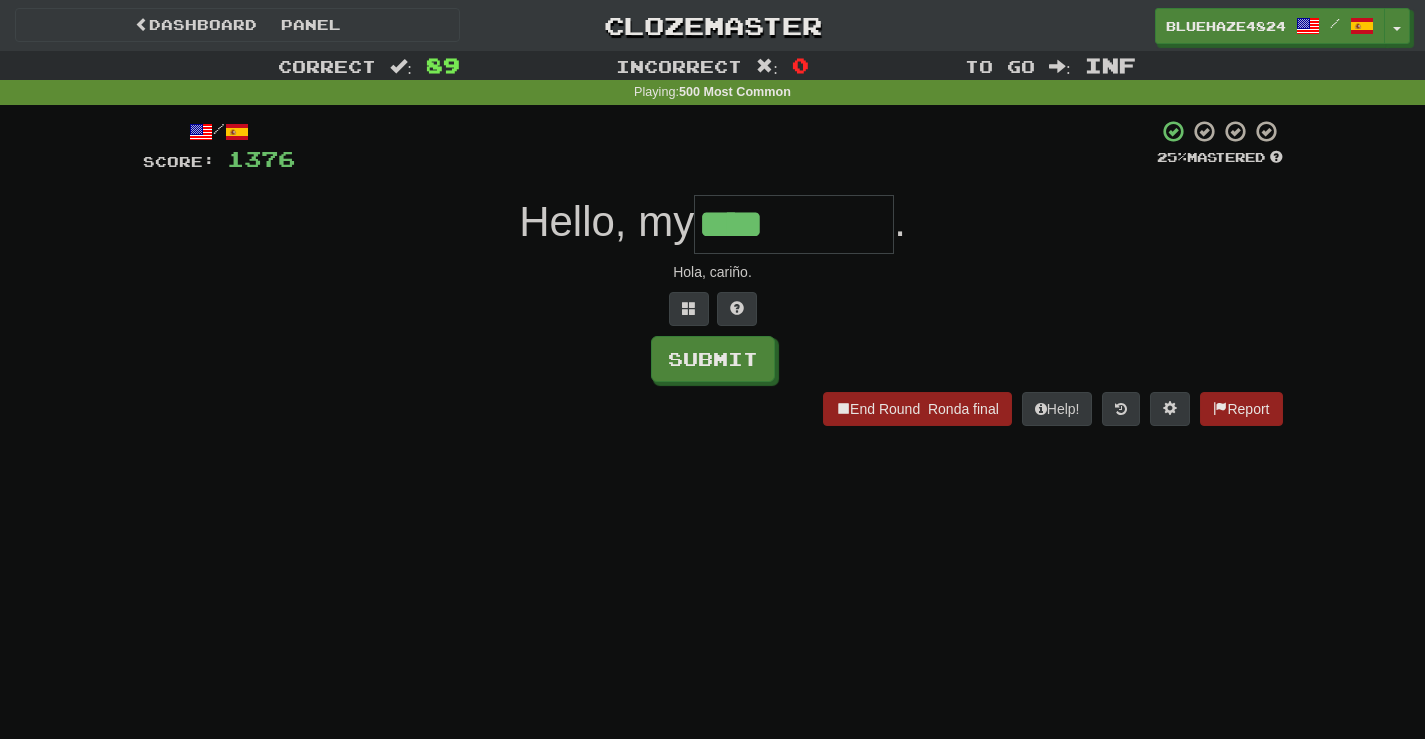 type on "****" 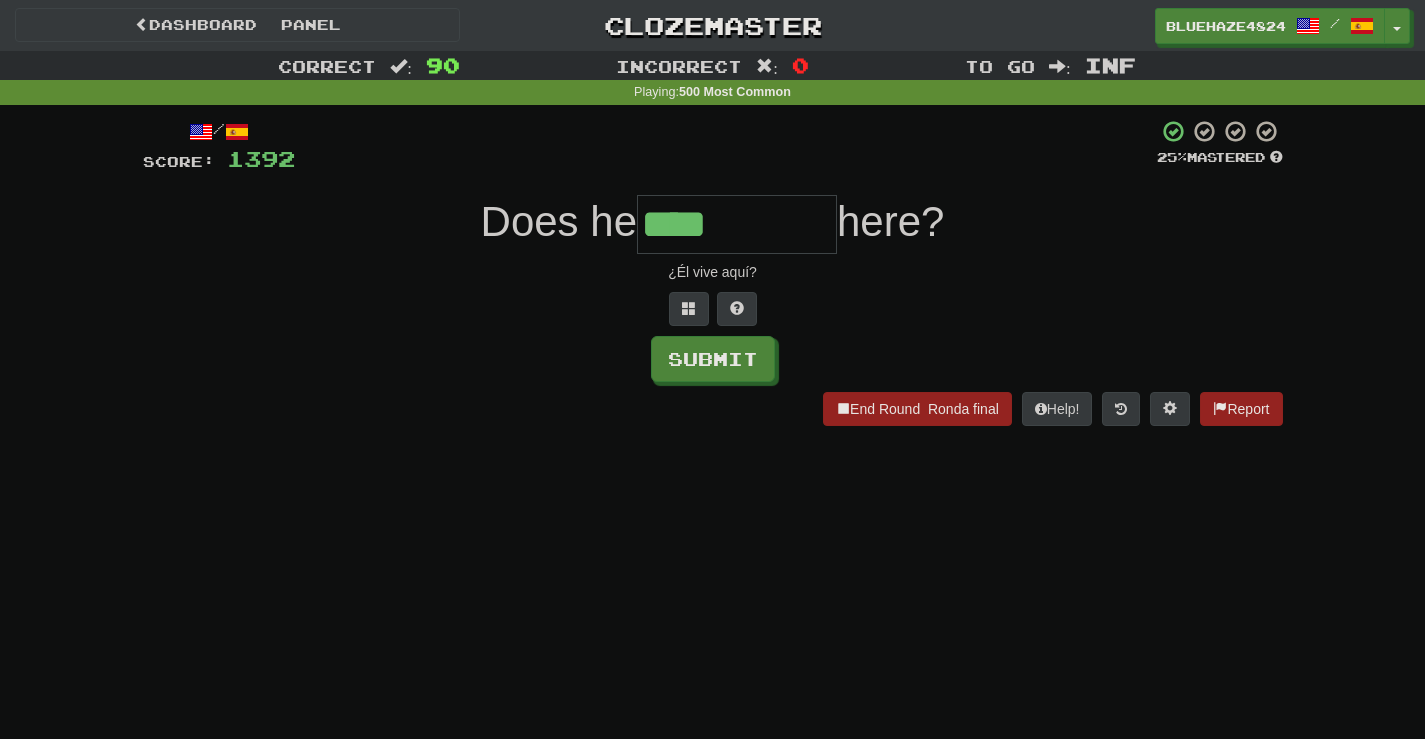 type on "****" 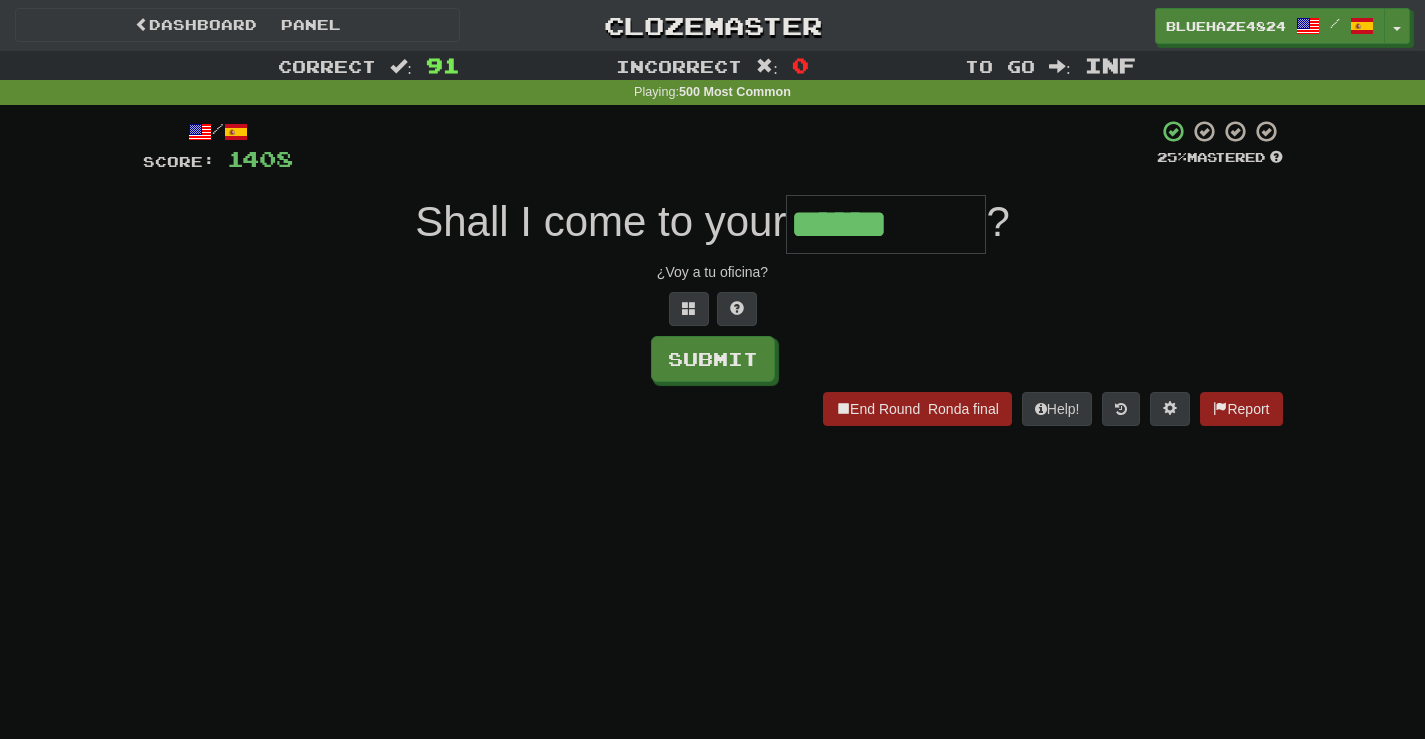 type on "******" 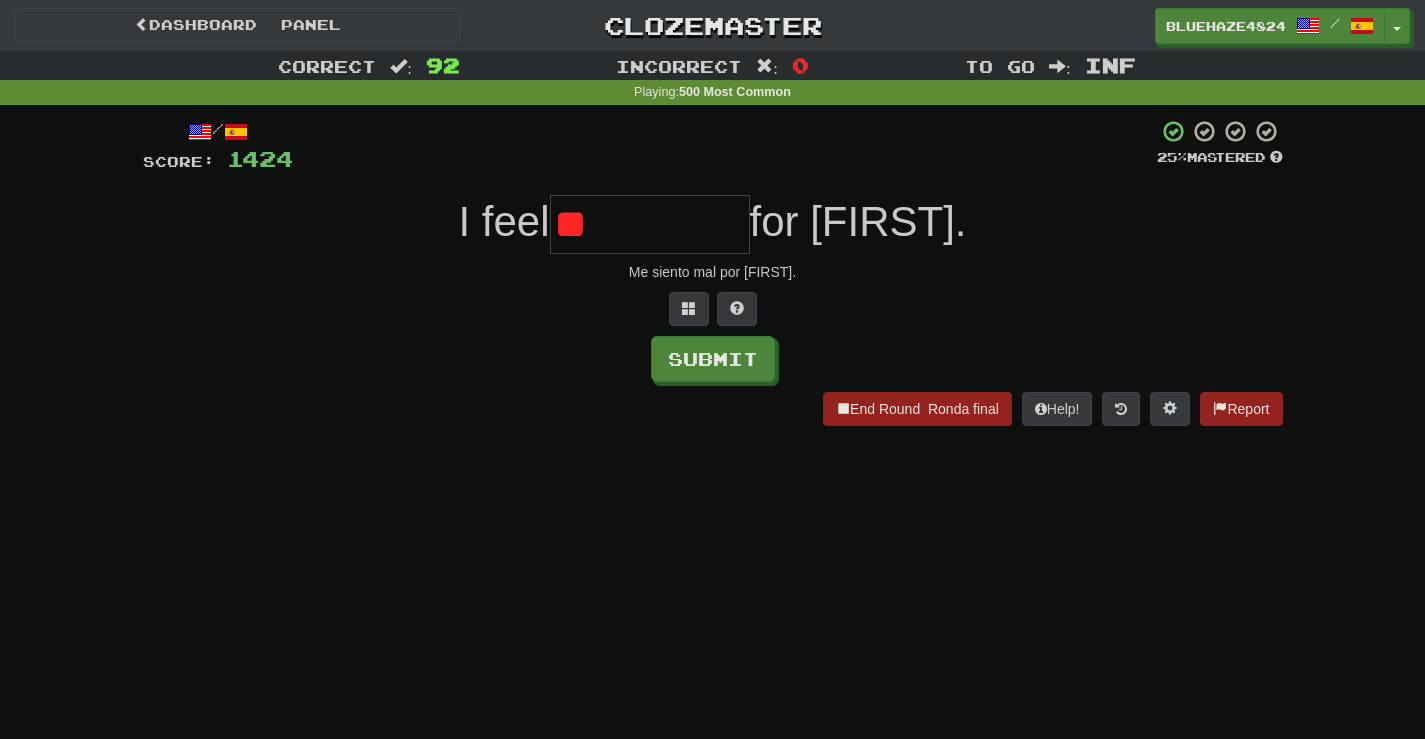 type on "*" 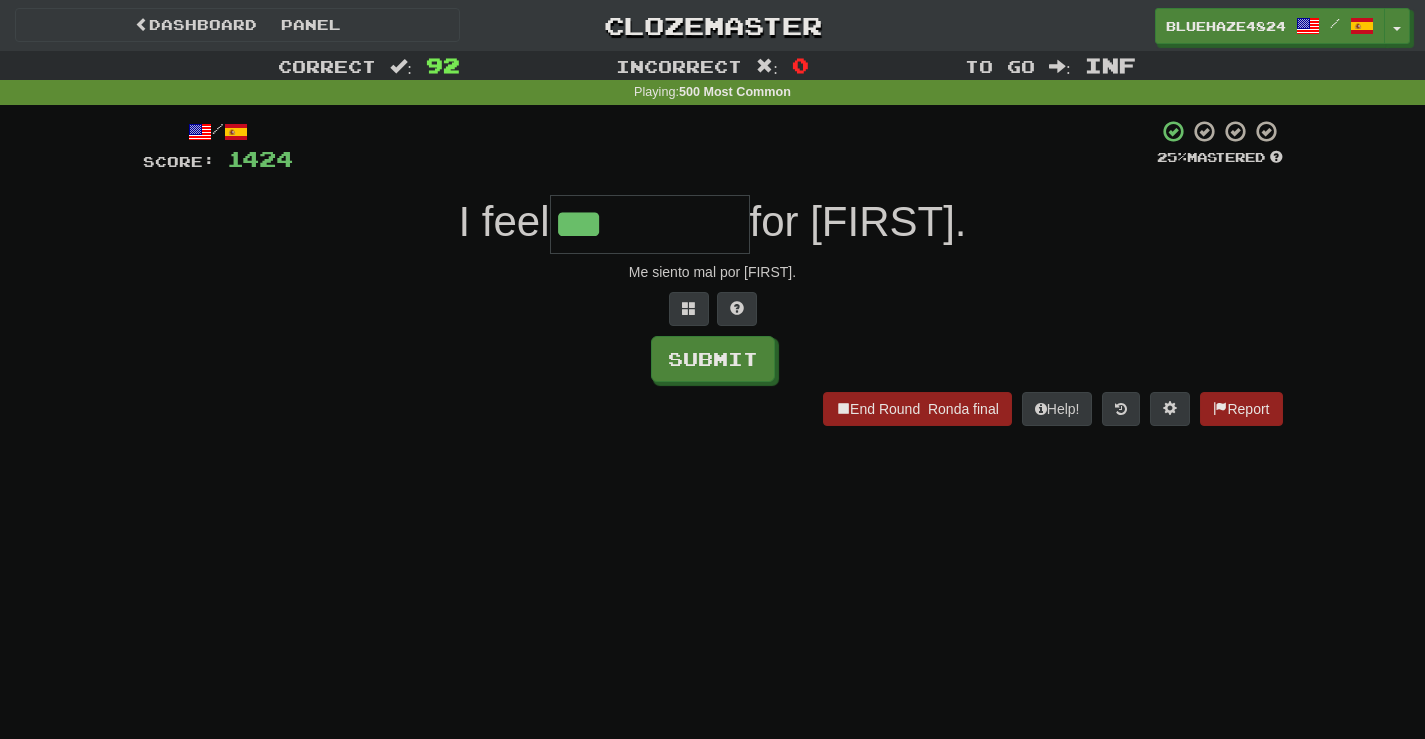 type on "***" 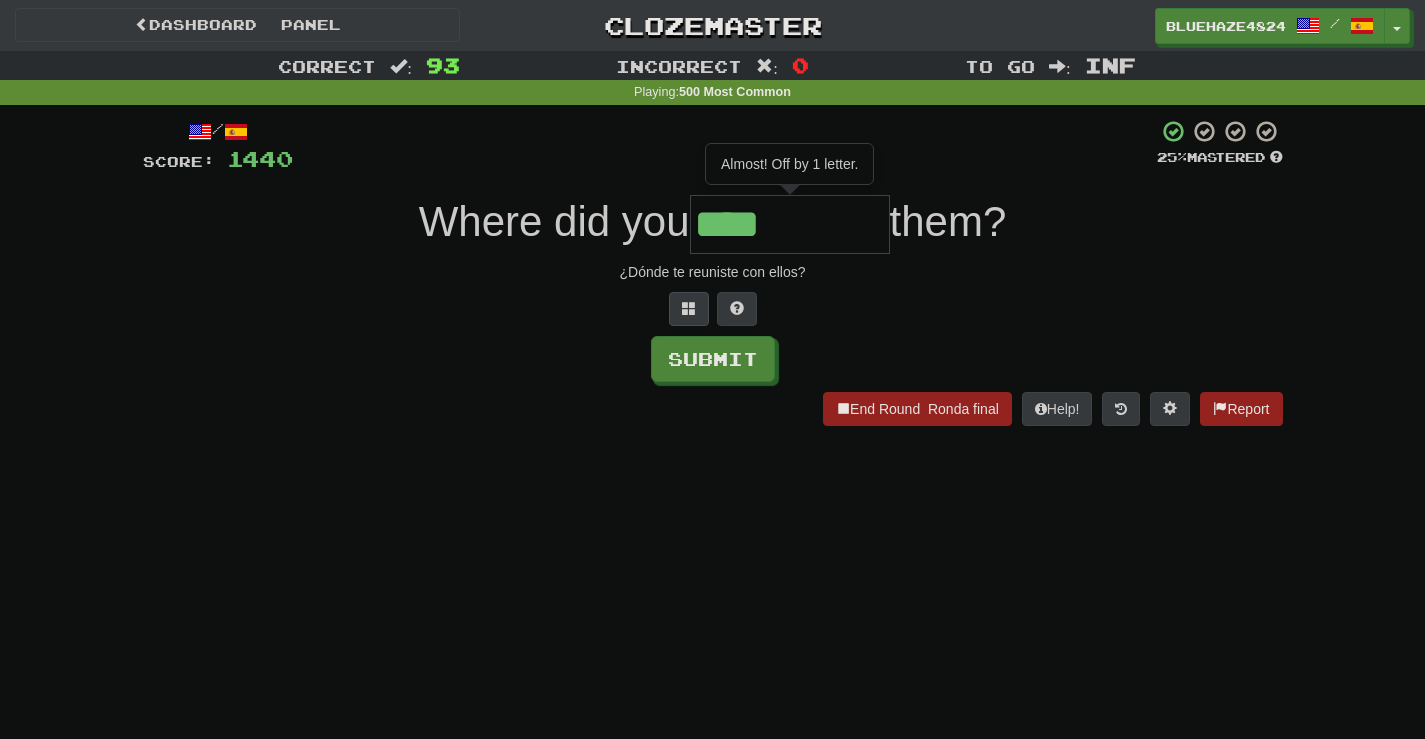 type on "****" 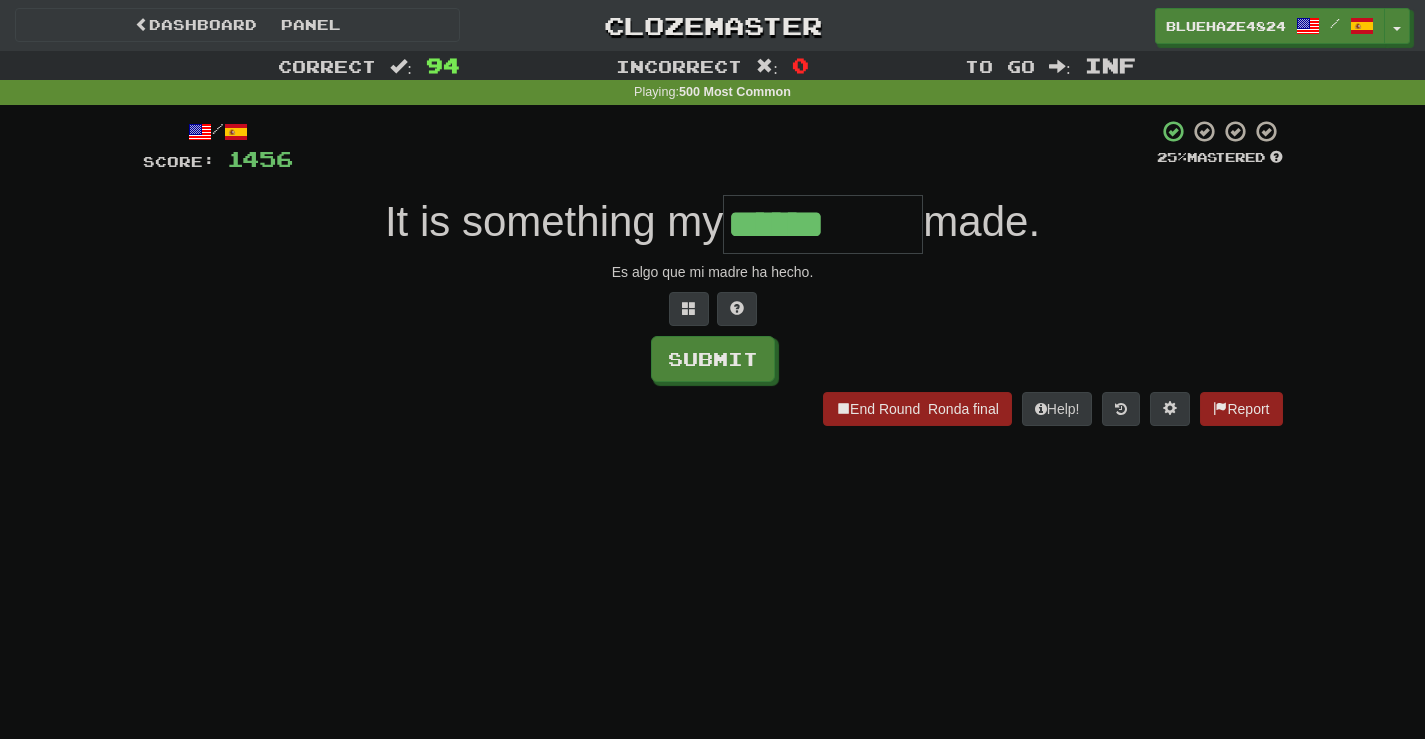 type on "******" 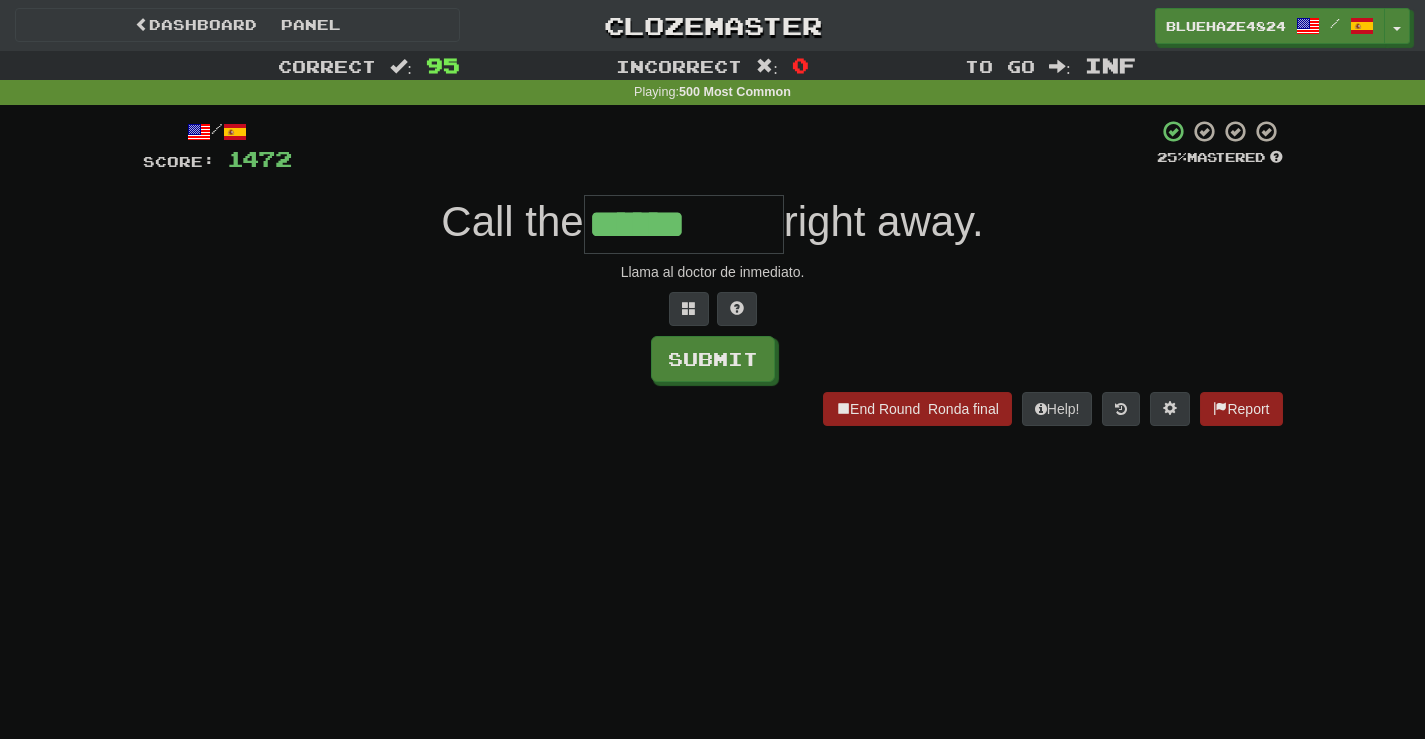 type on "******" 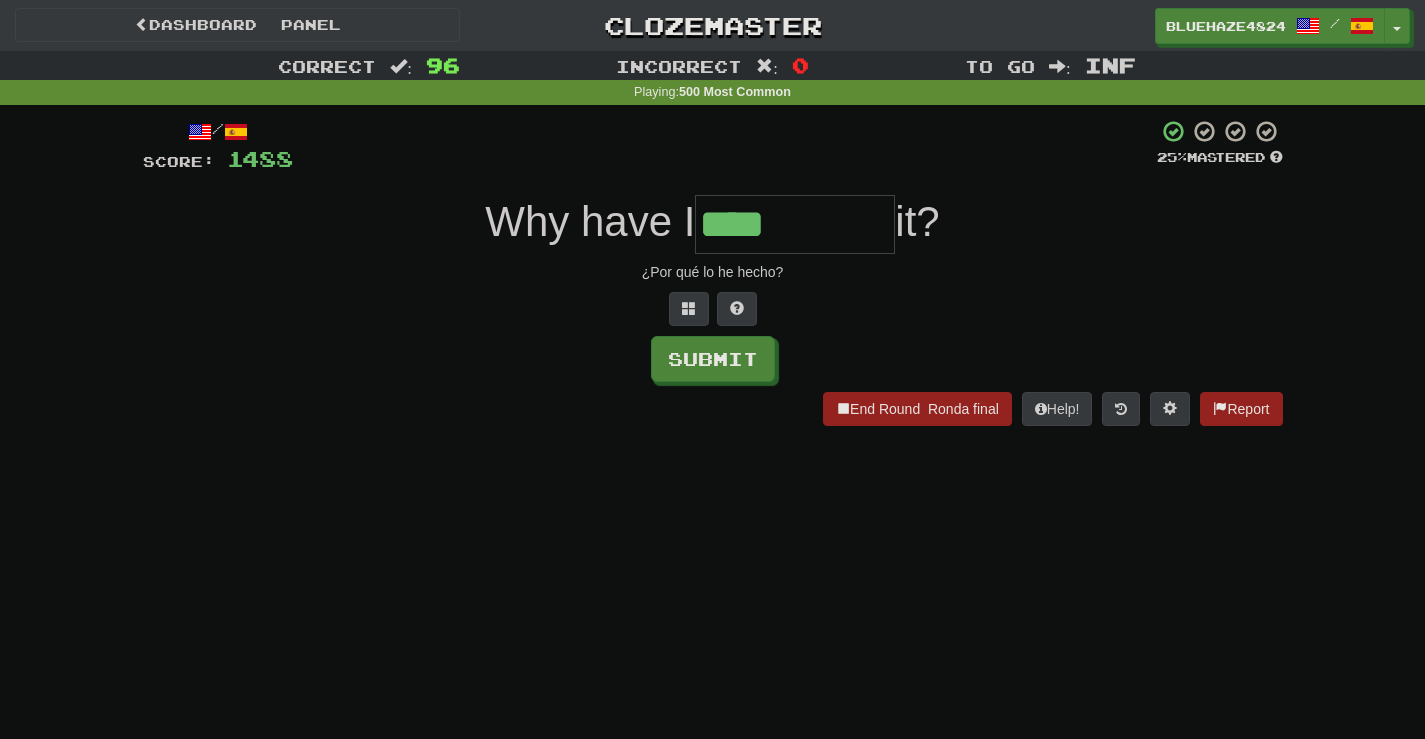 type on "****" 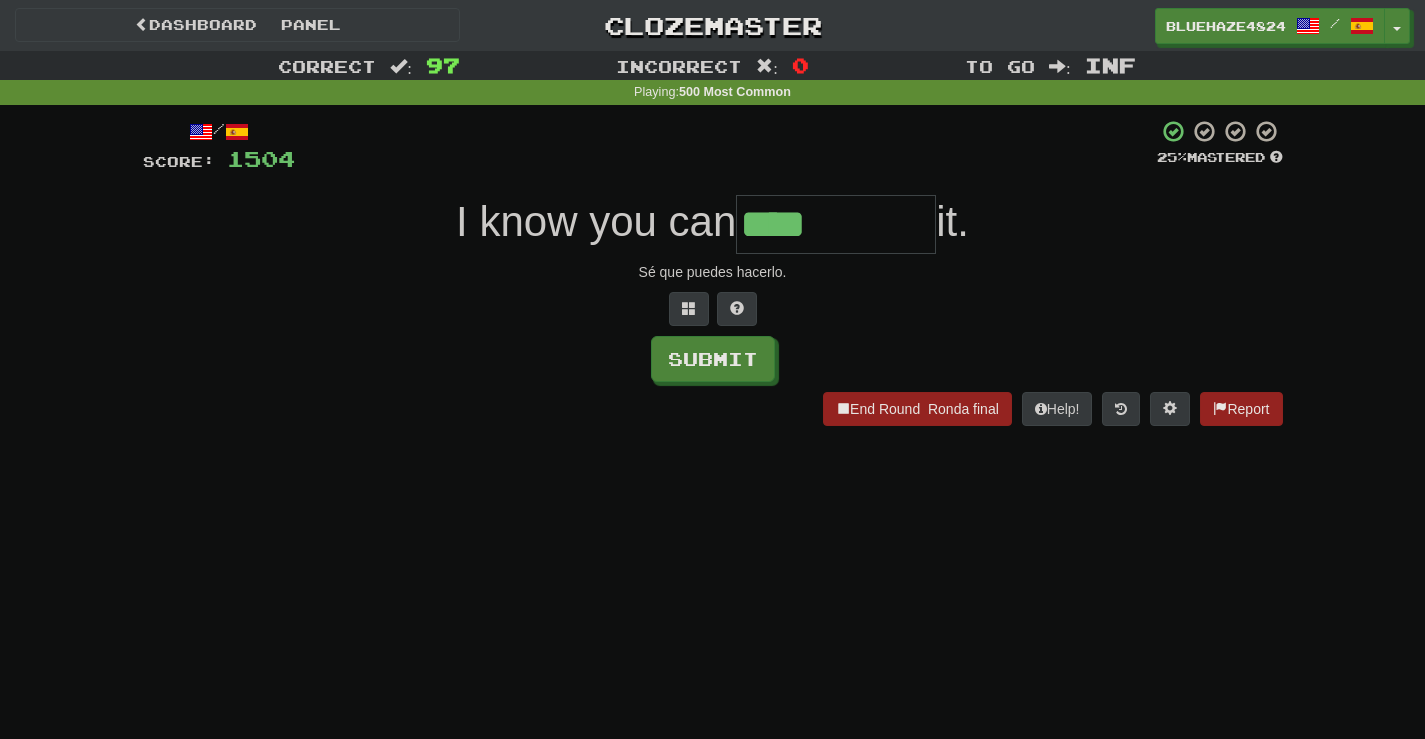 type on "****" 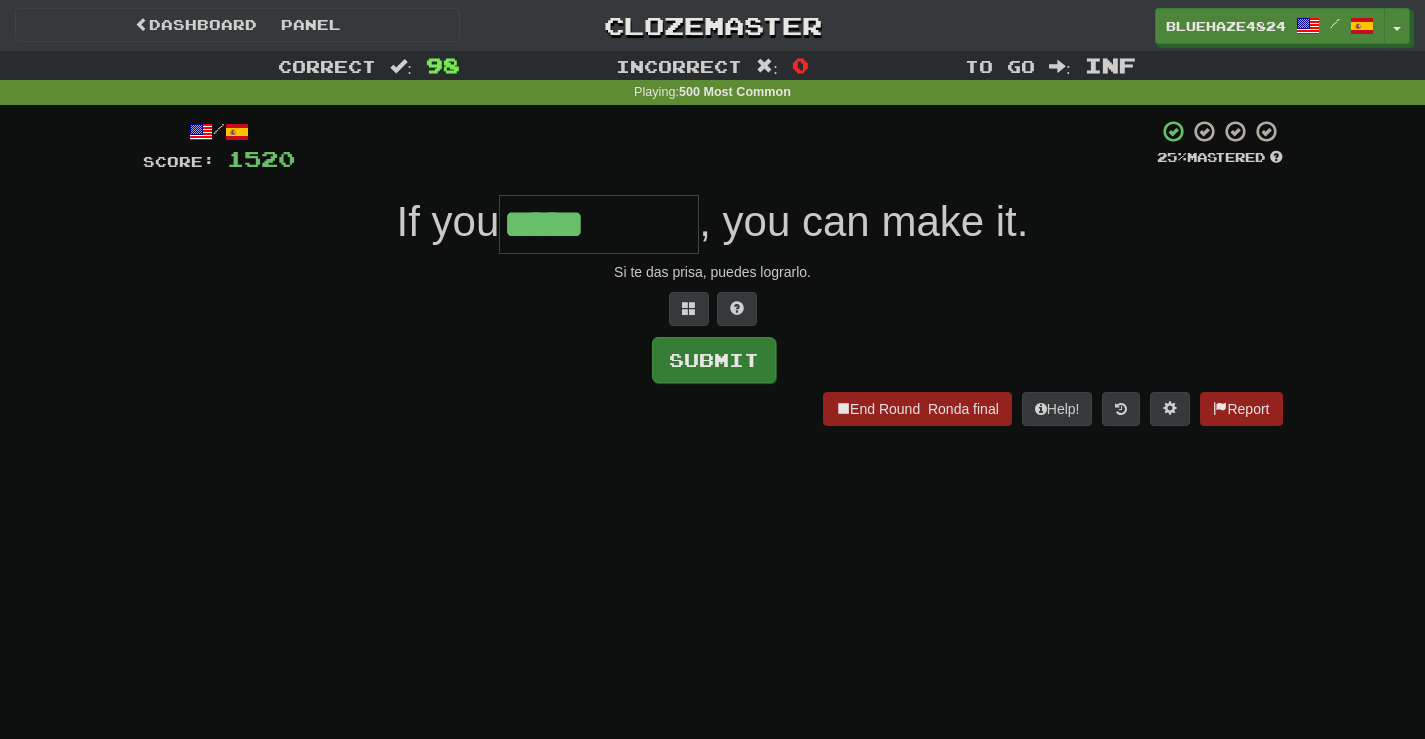 type on "*****" 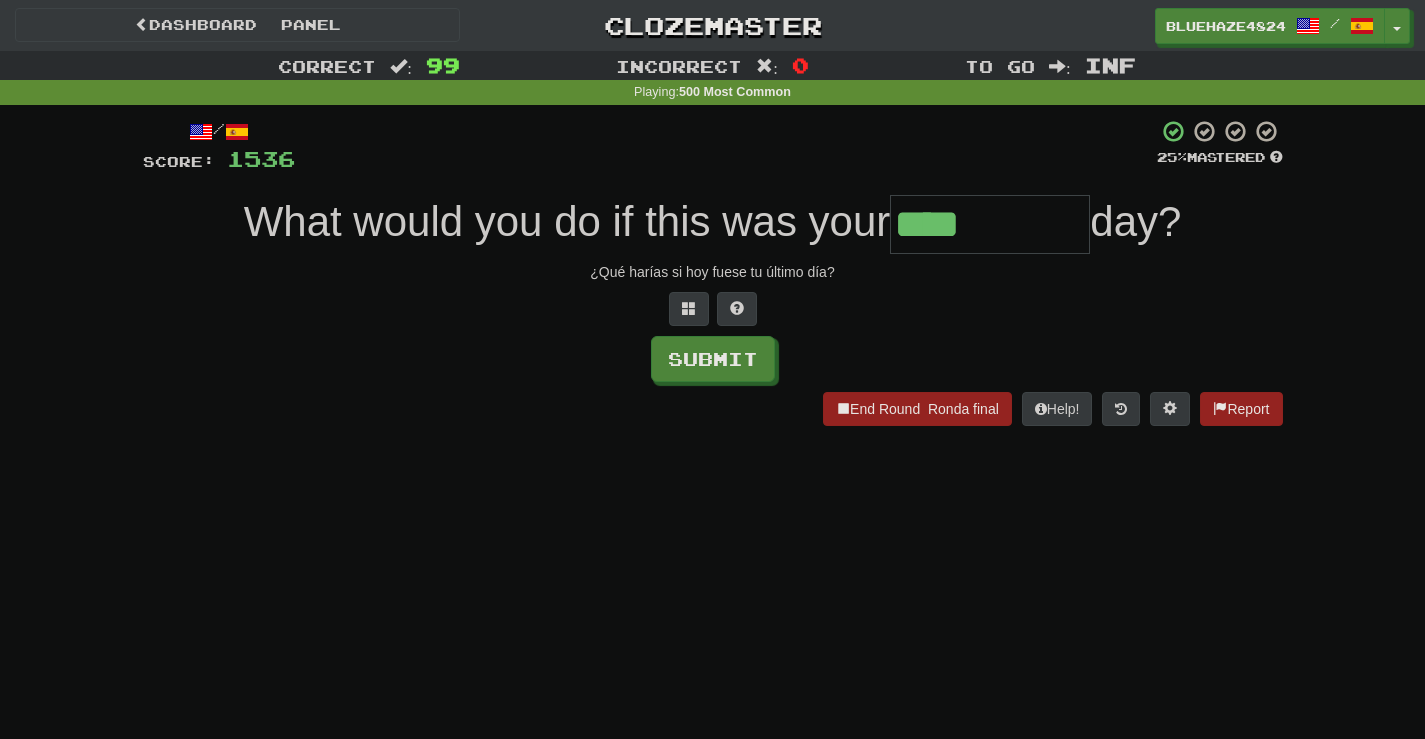 type on "****" 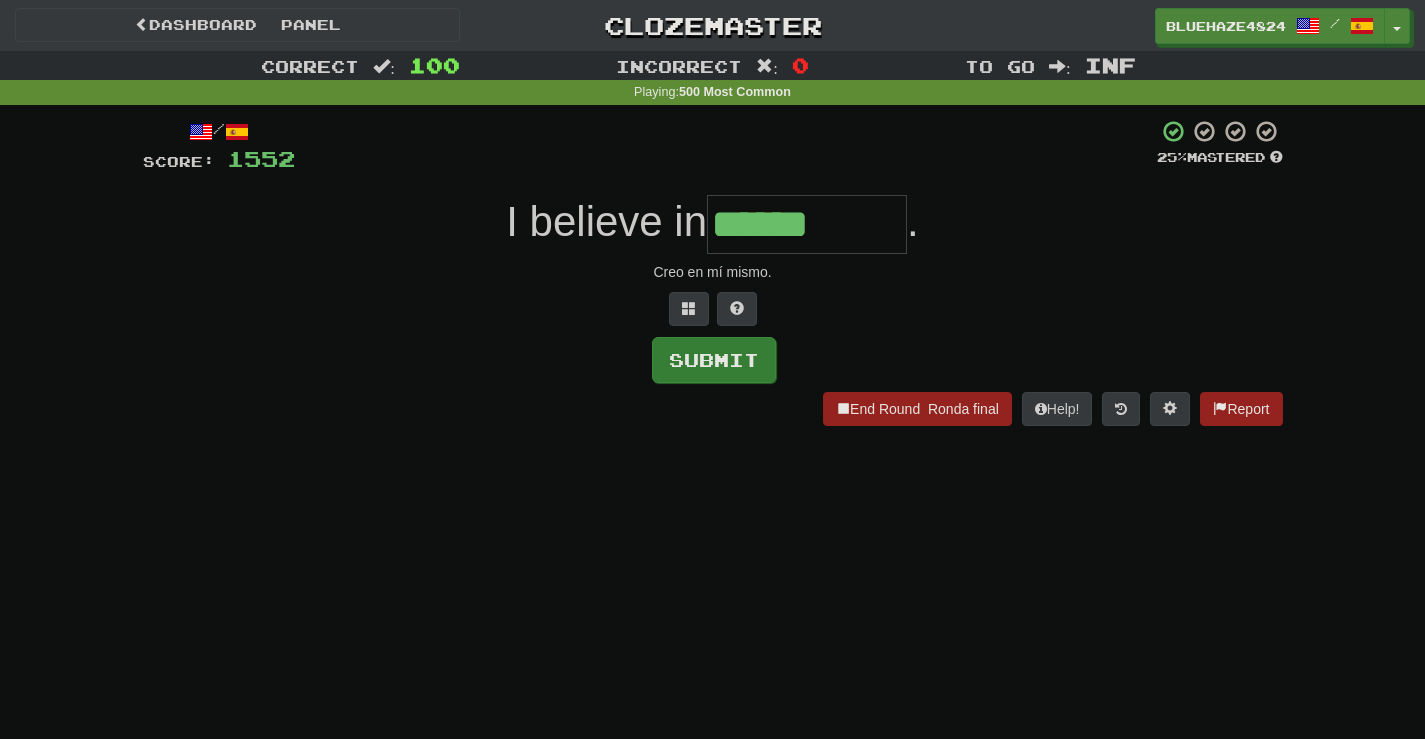 type on "******" 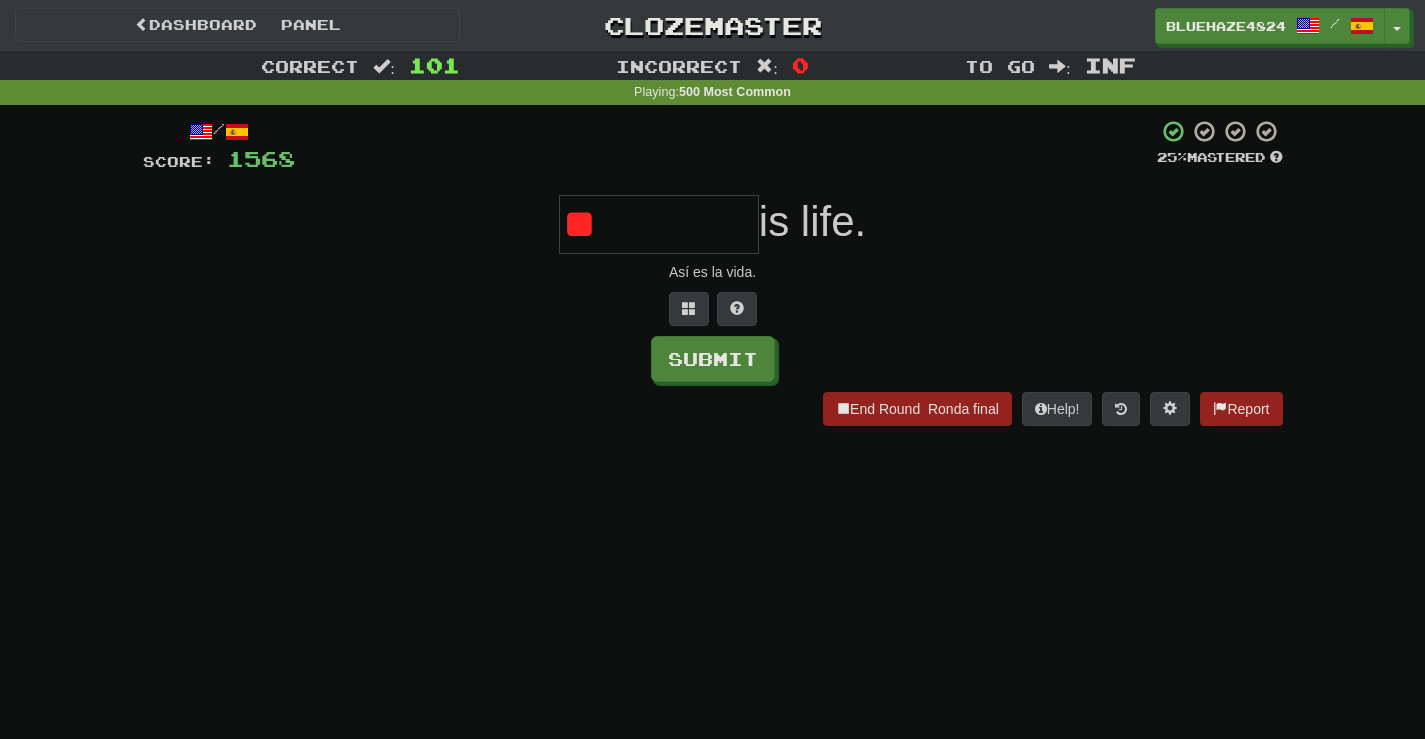 type on "*" 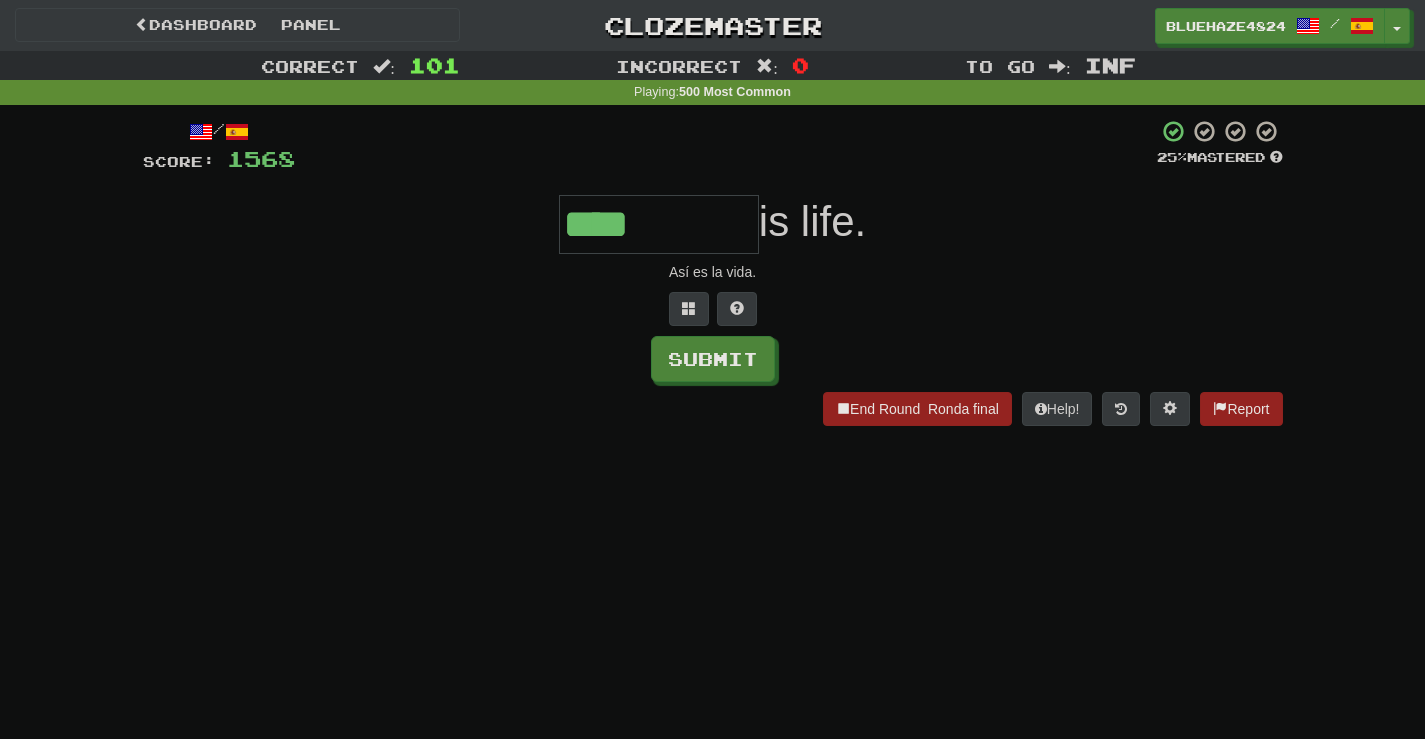 type on "****" 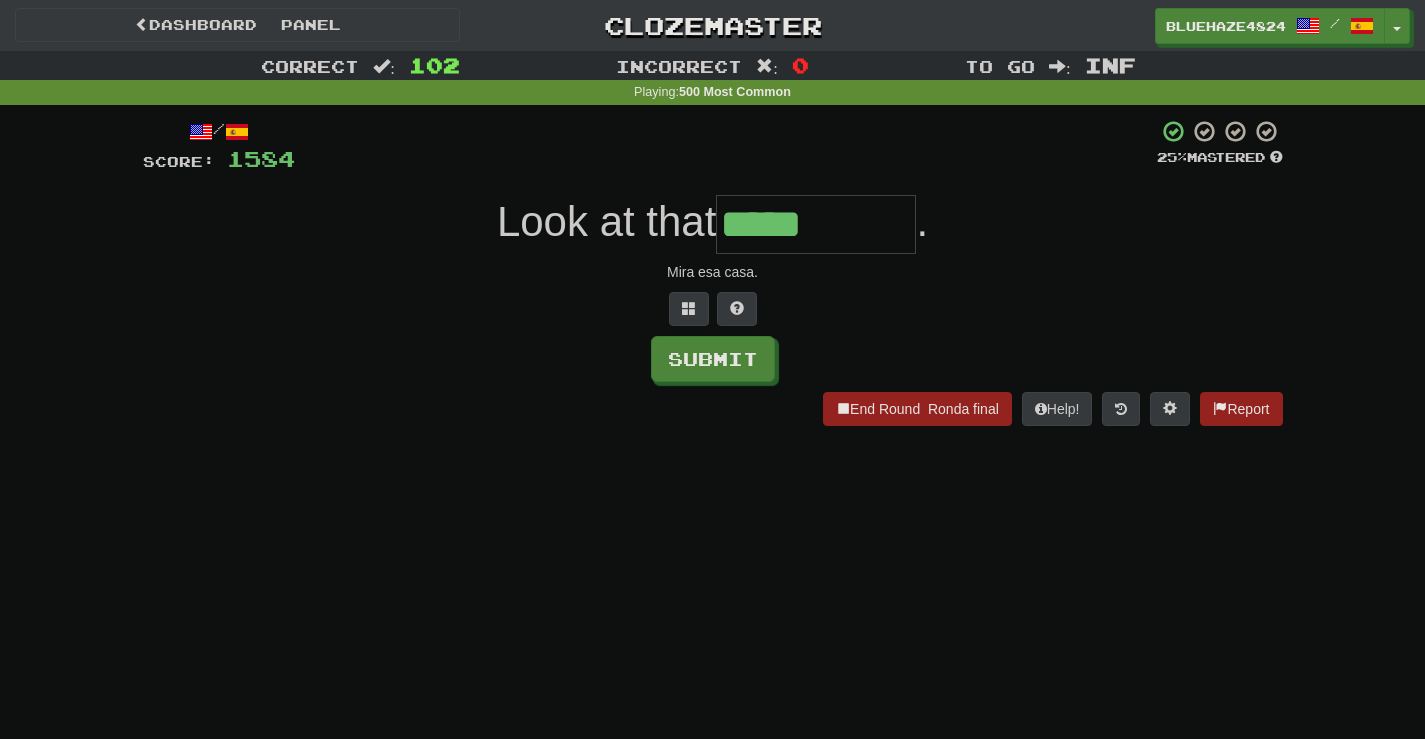 type on "*****" 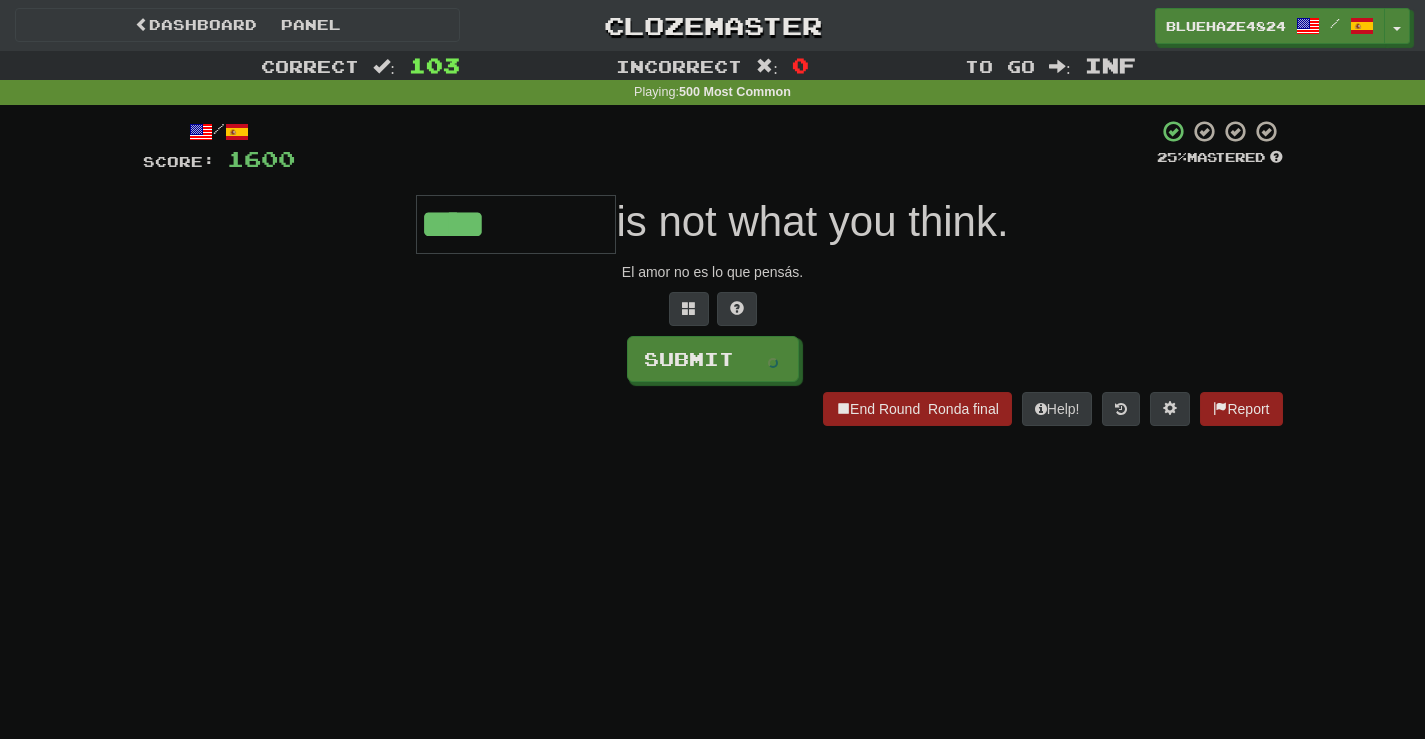 type on "****" 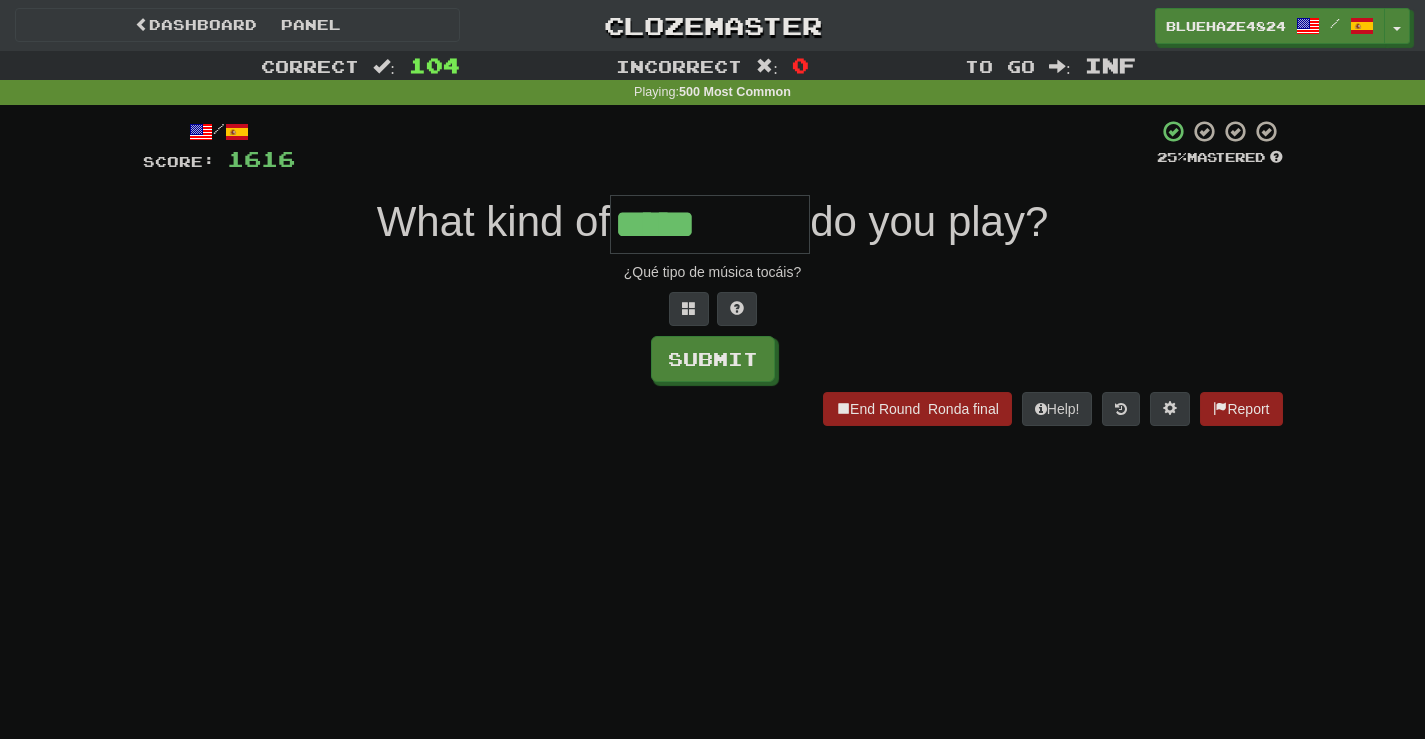 type on "*****" 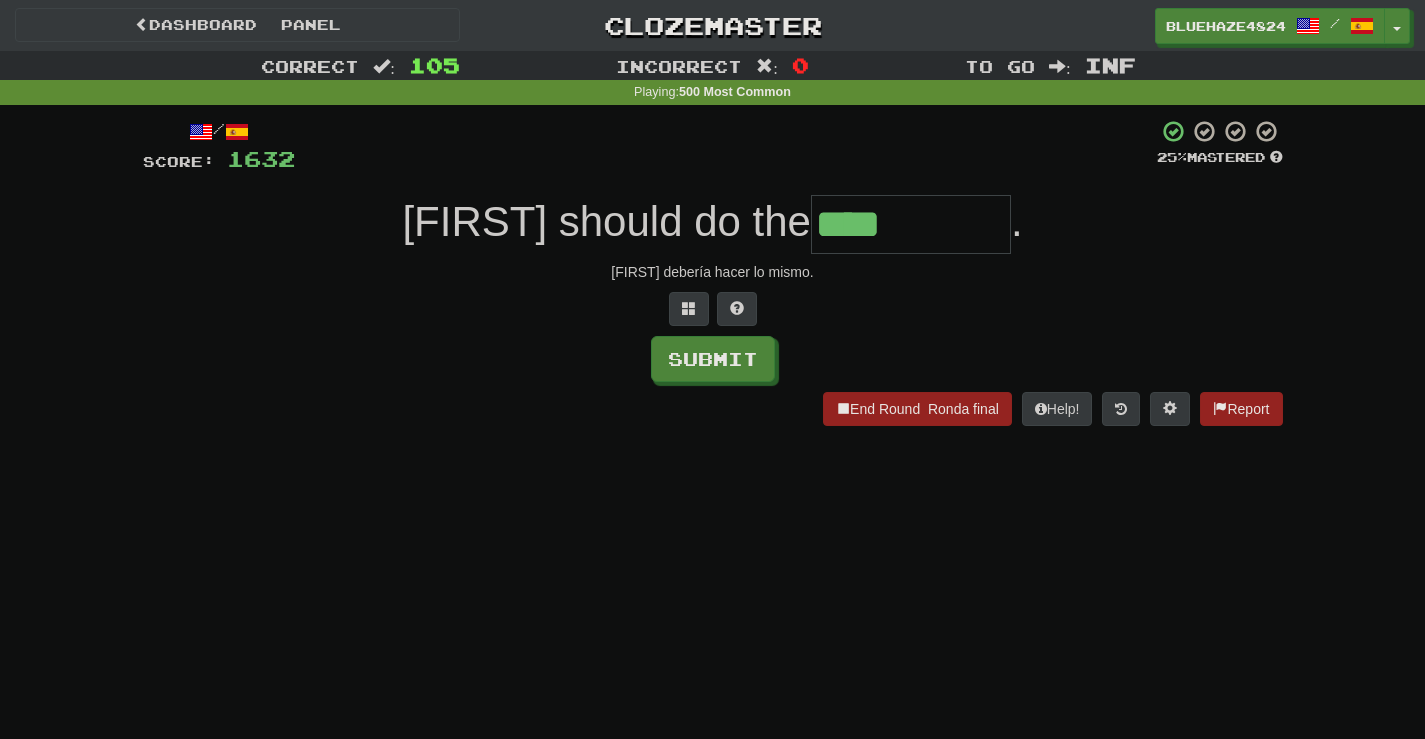 type on "****" 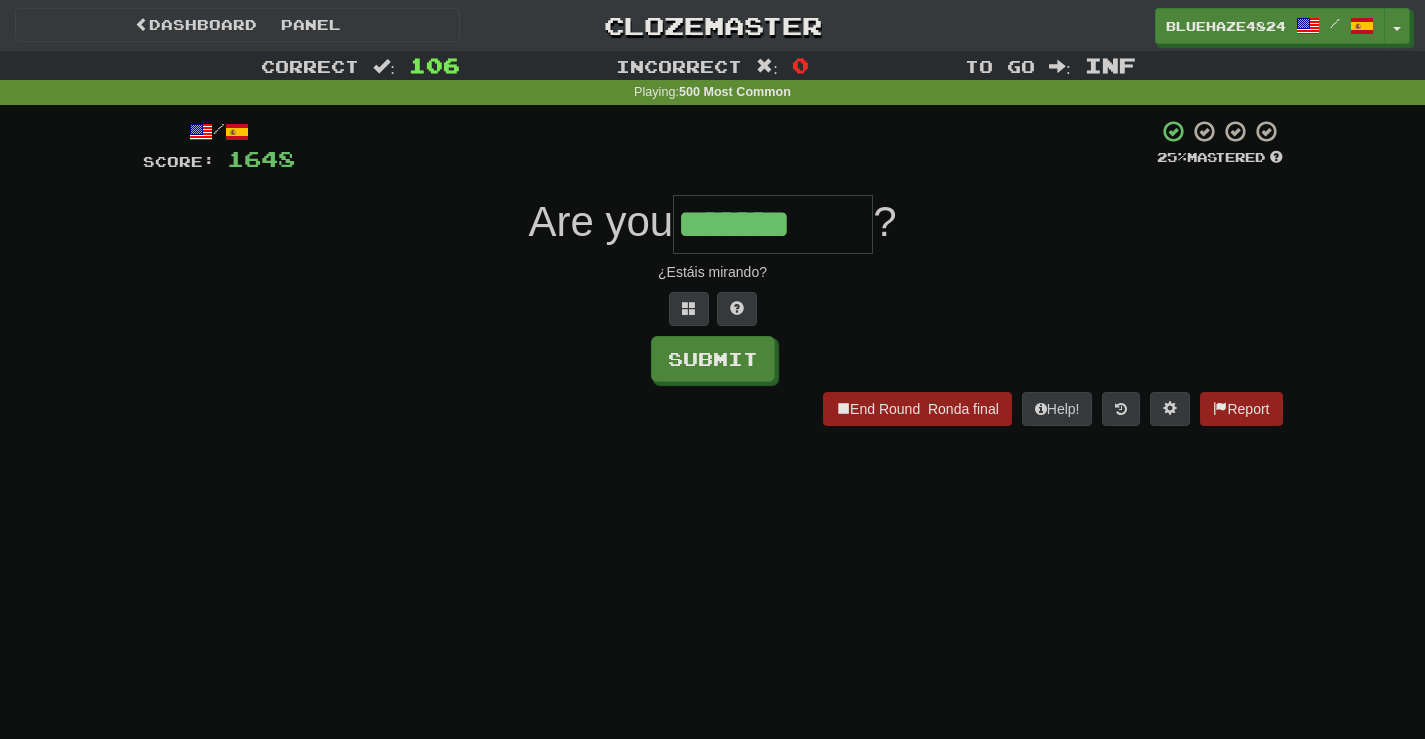 type on "*******" 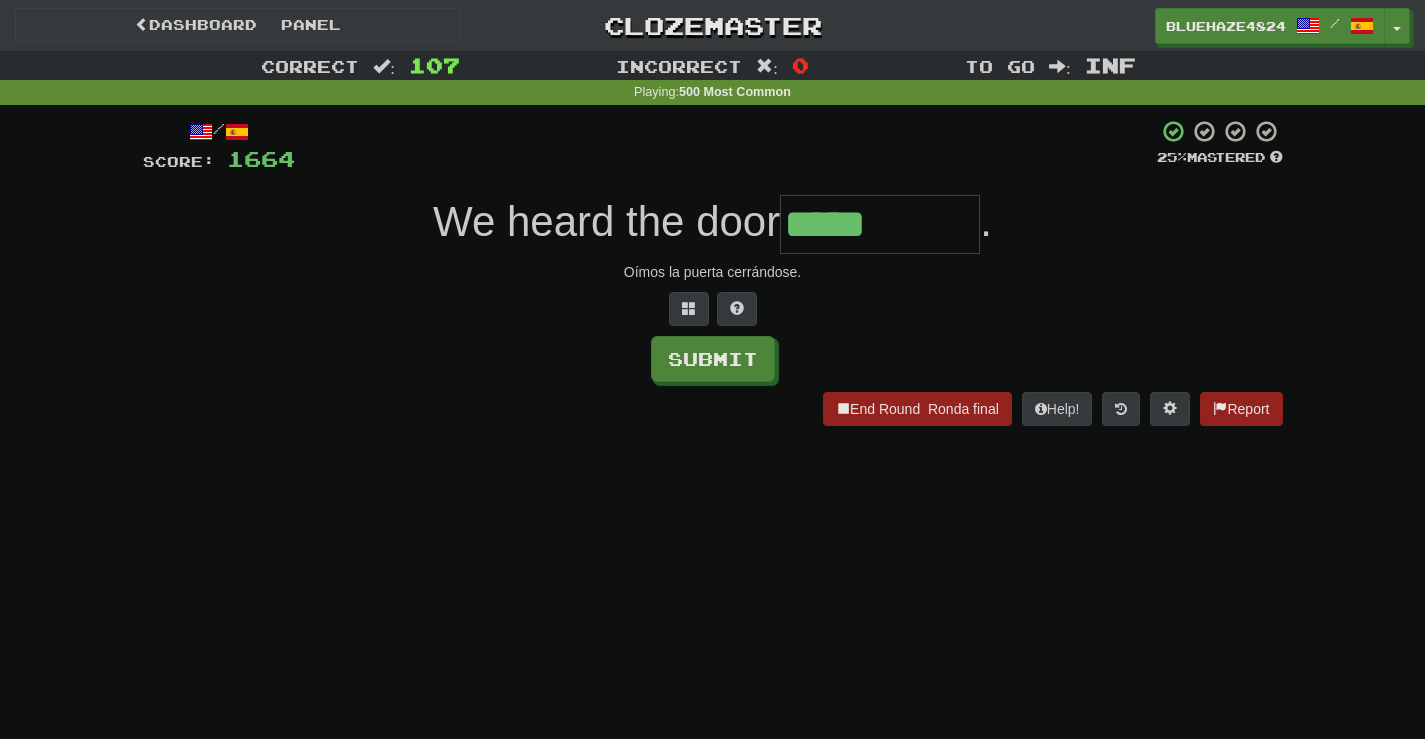 type on "*****" 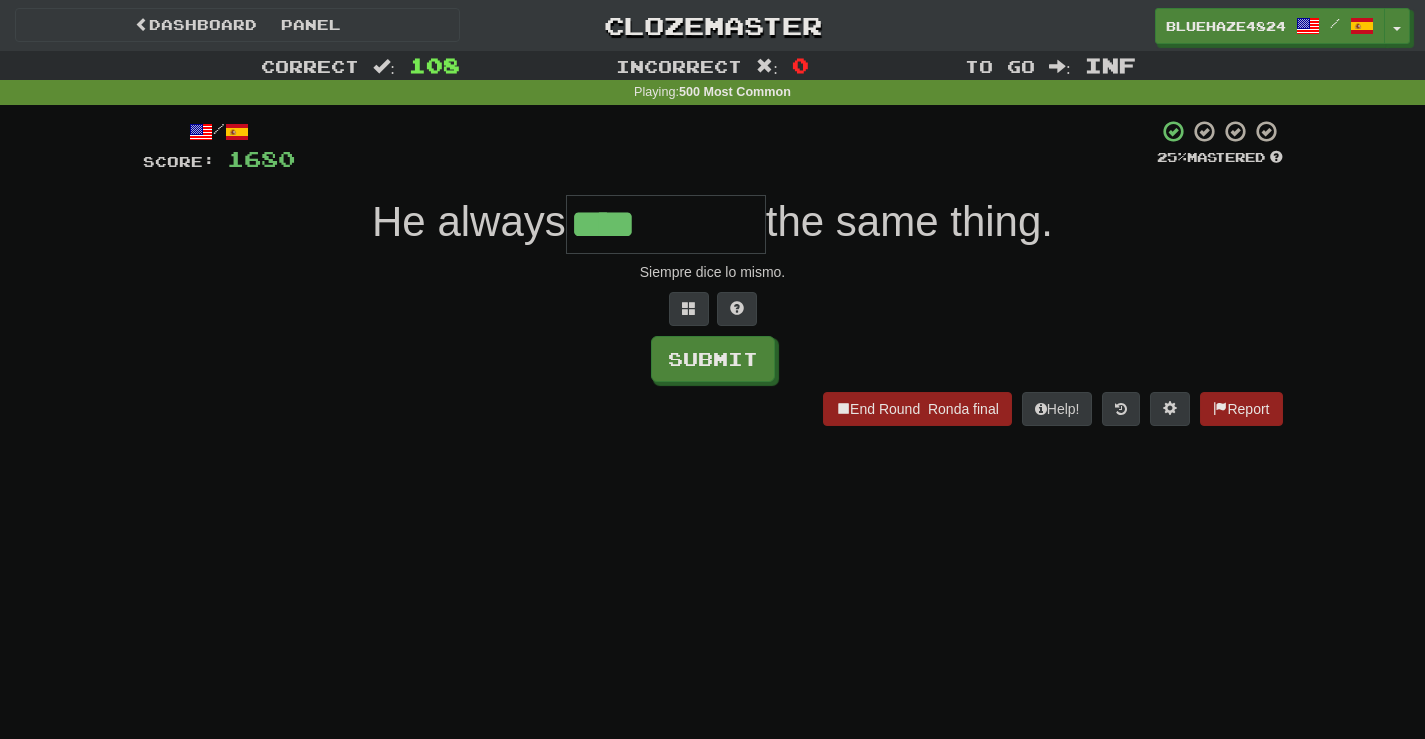 type on "****" 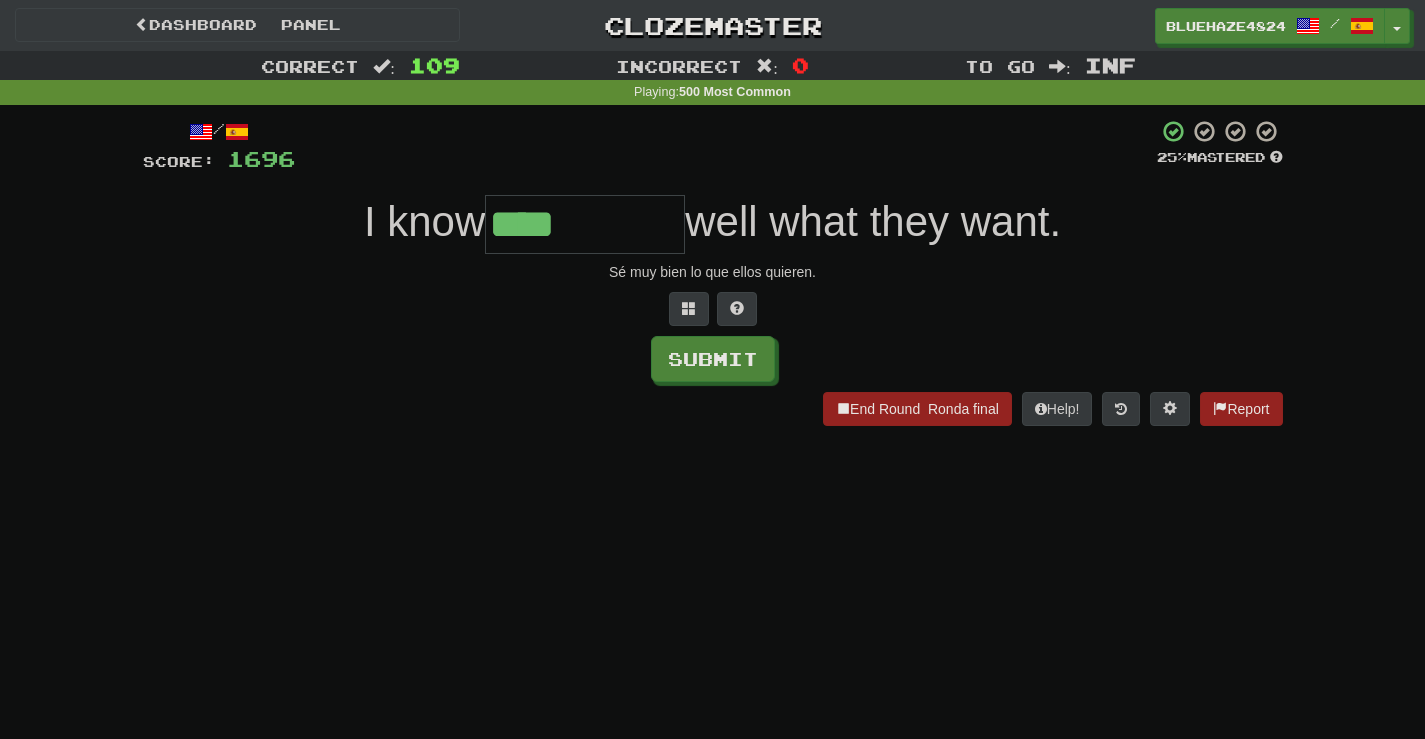 type on "****" 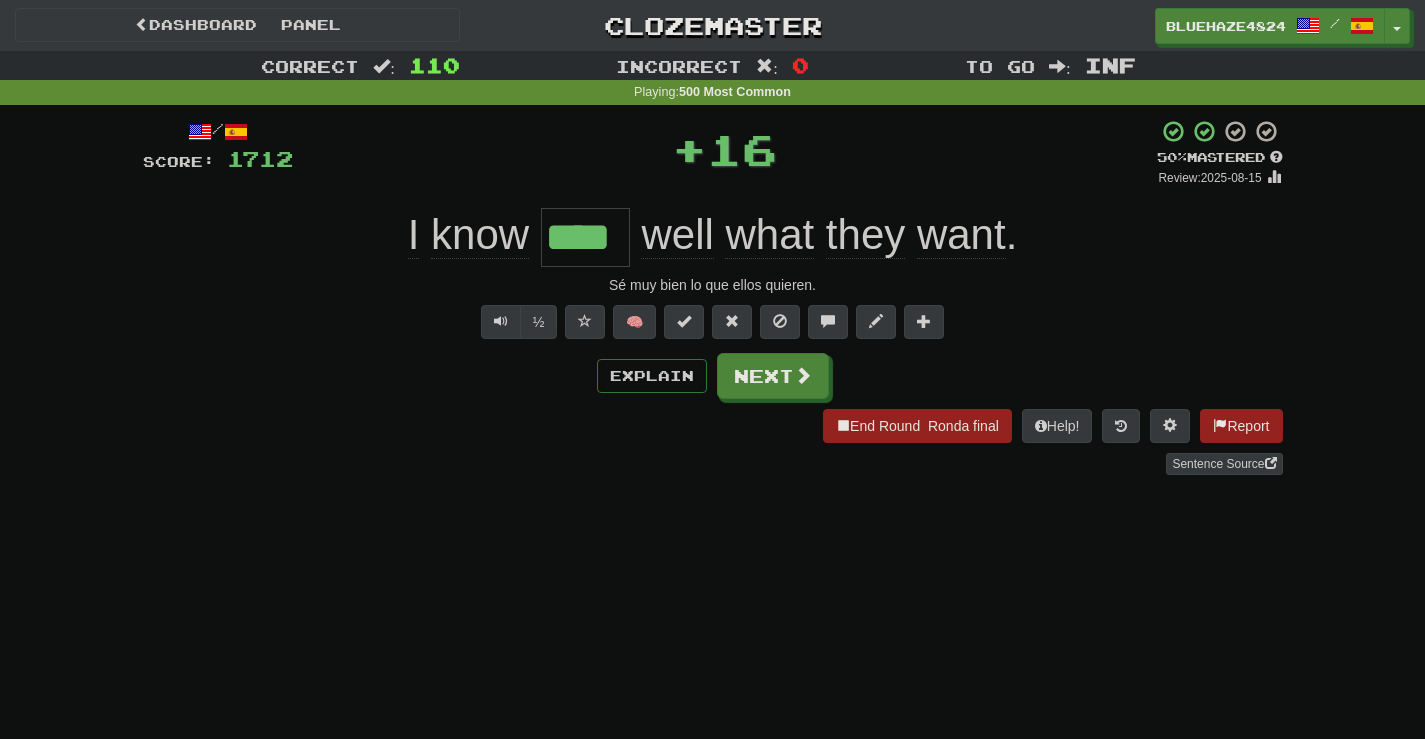 type 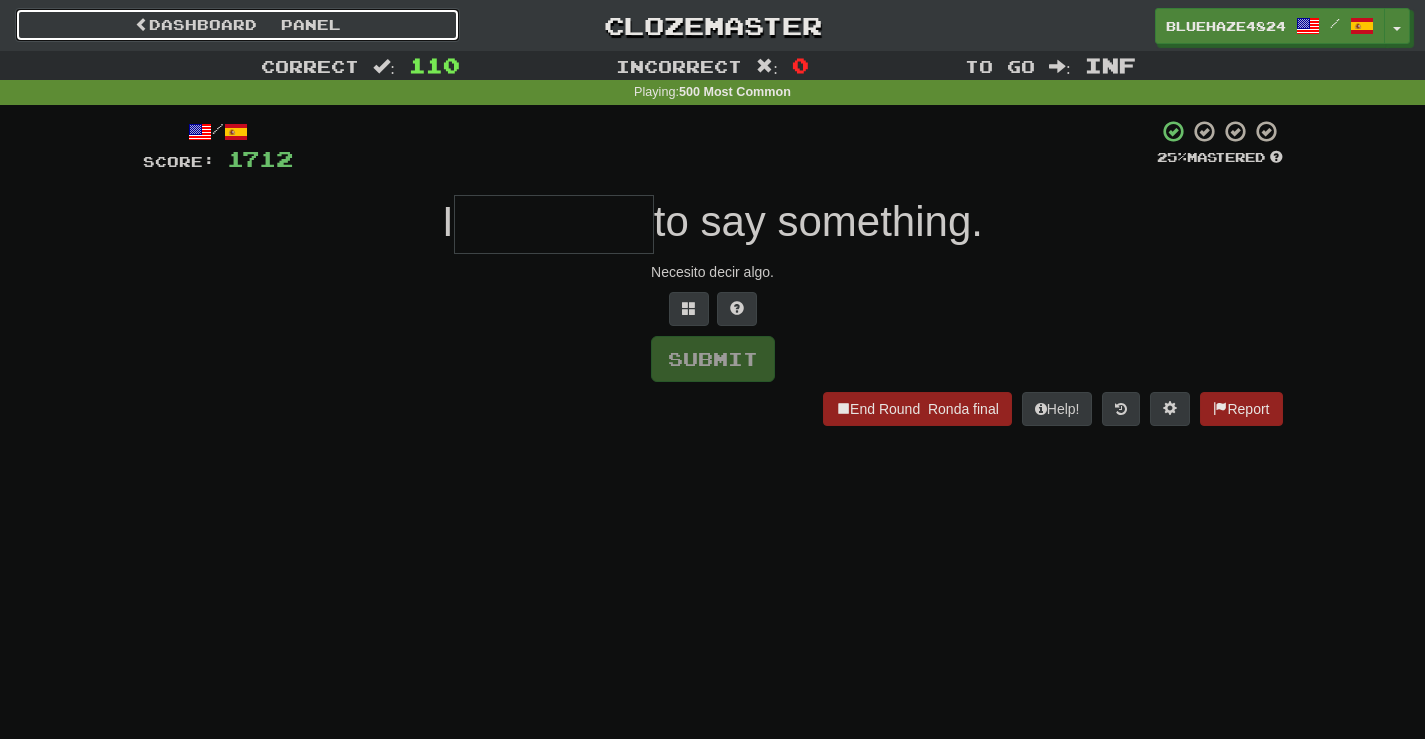 click on "Dashboard
Panel" at bounding box center [237, 25] 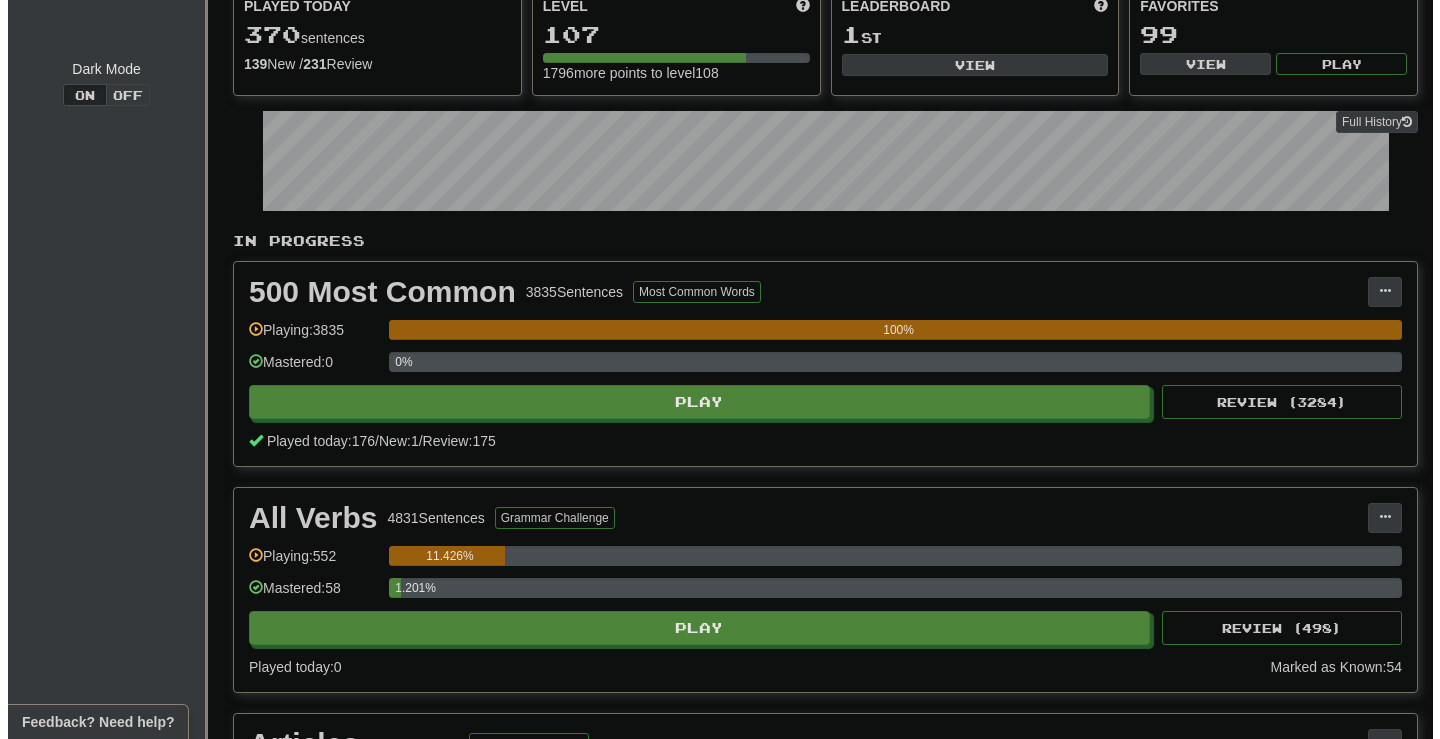 scroll, scrollTop: 0, scrollLeft: 0, axis: both 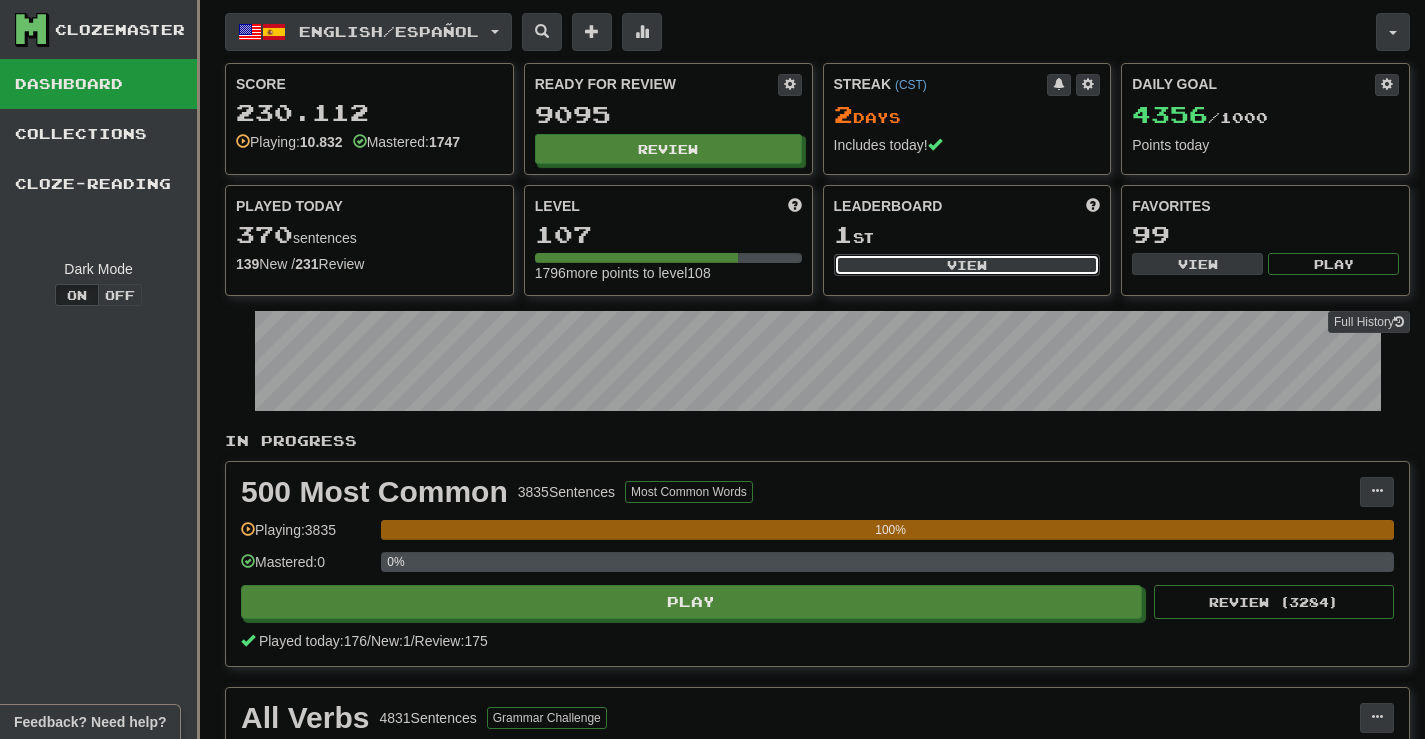 click on "View" at bounding box center [967, 265] 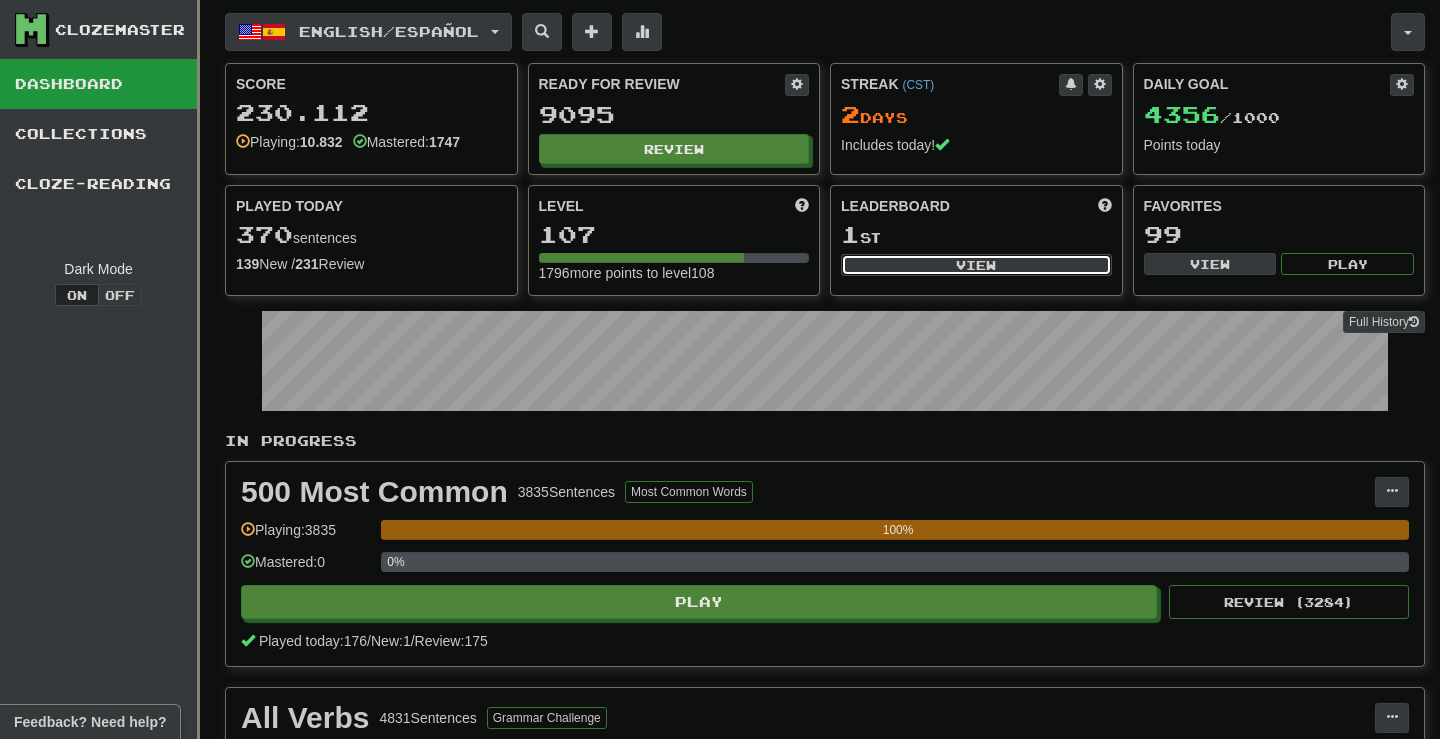select on "**********" 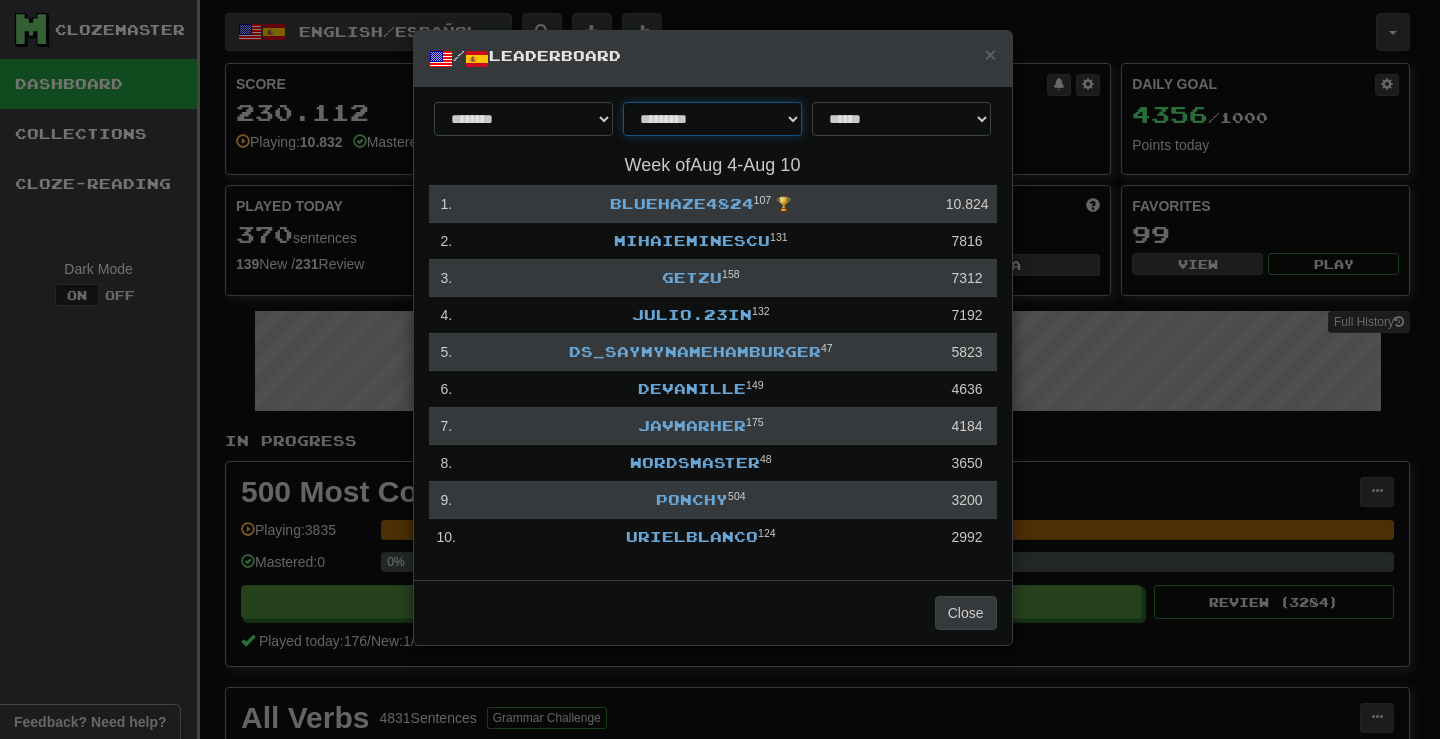 click on "**********" at bounding box center (712, 119) 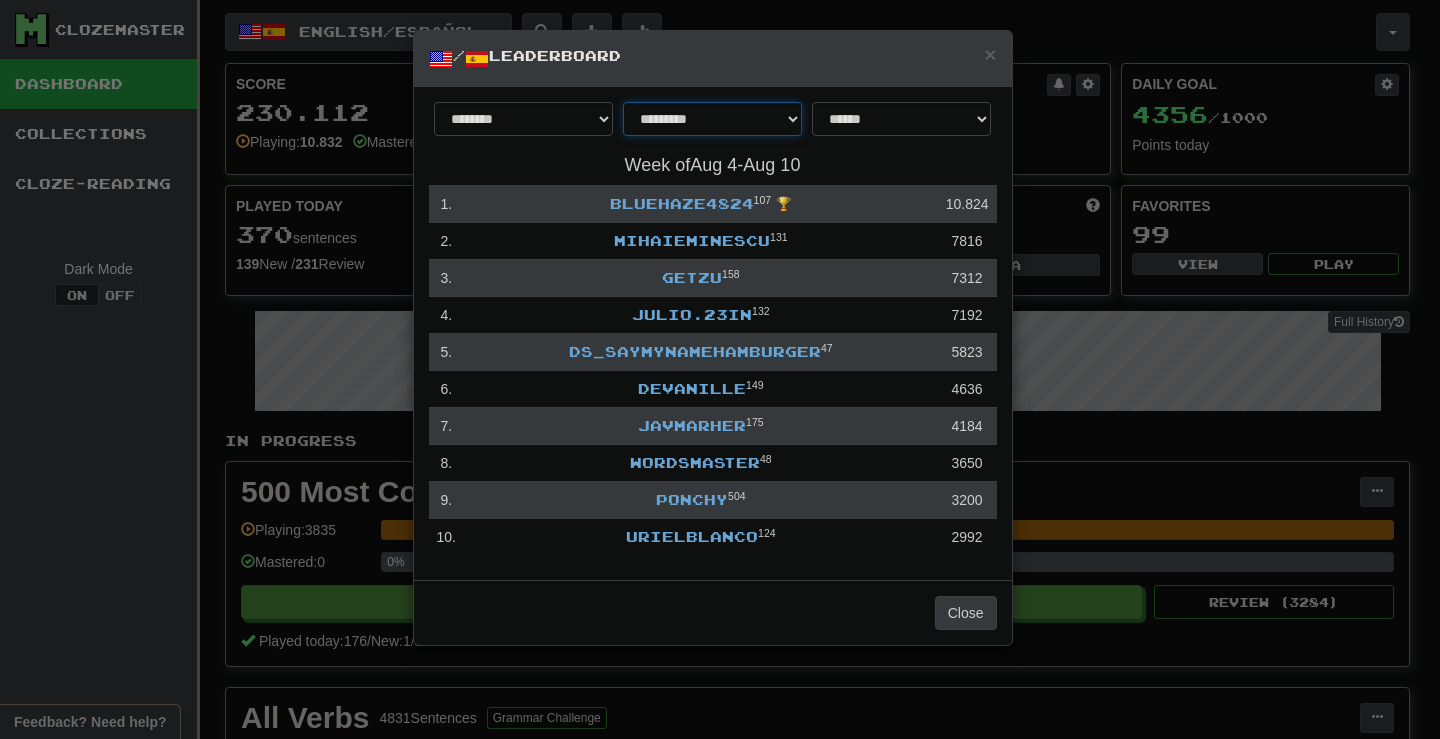 select on "*******" 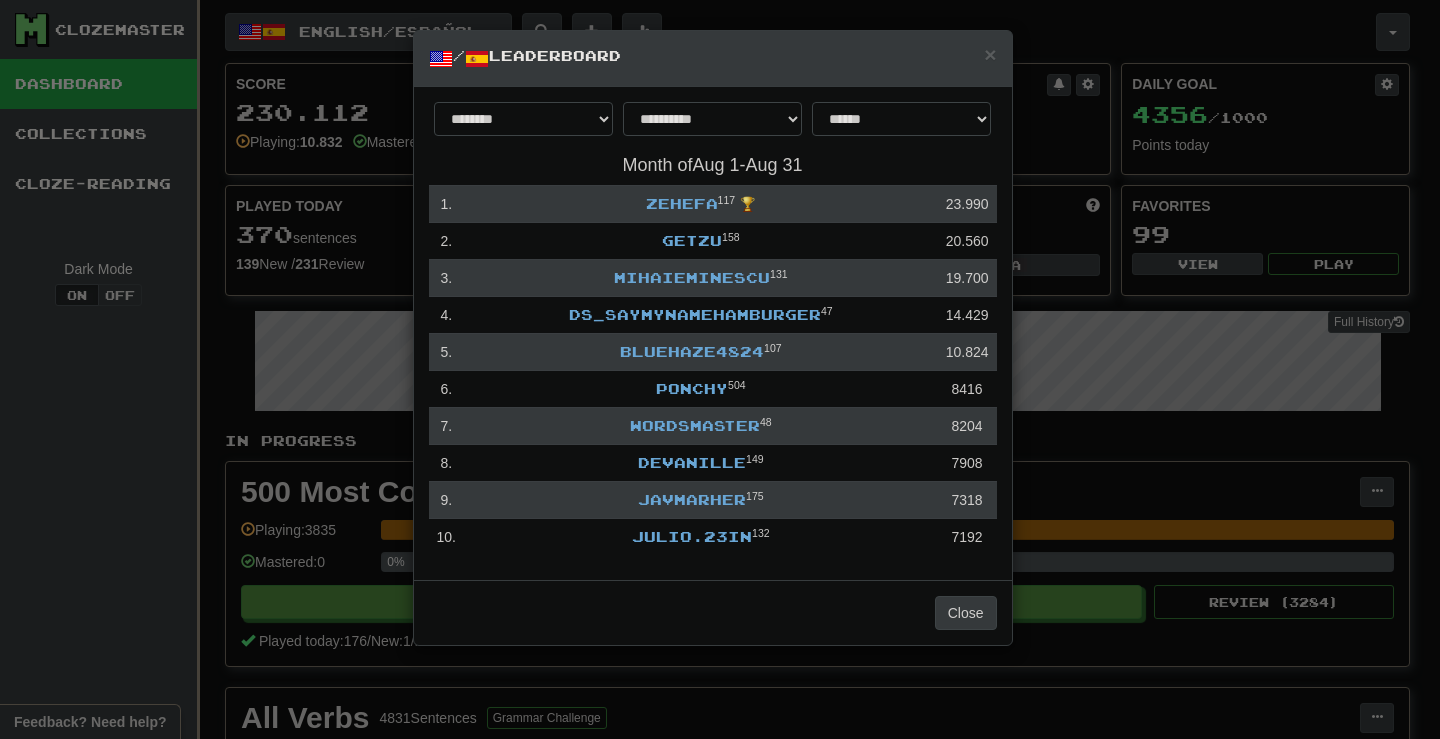 click on "×  /   Leaderboard" at bounding box center (713, 59) 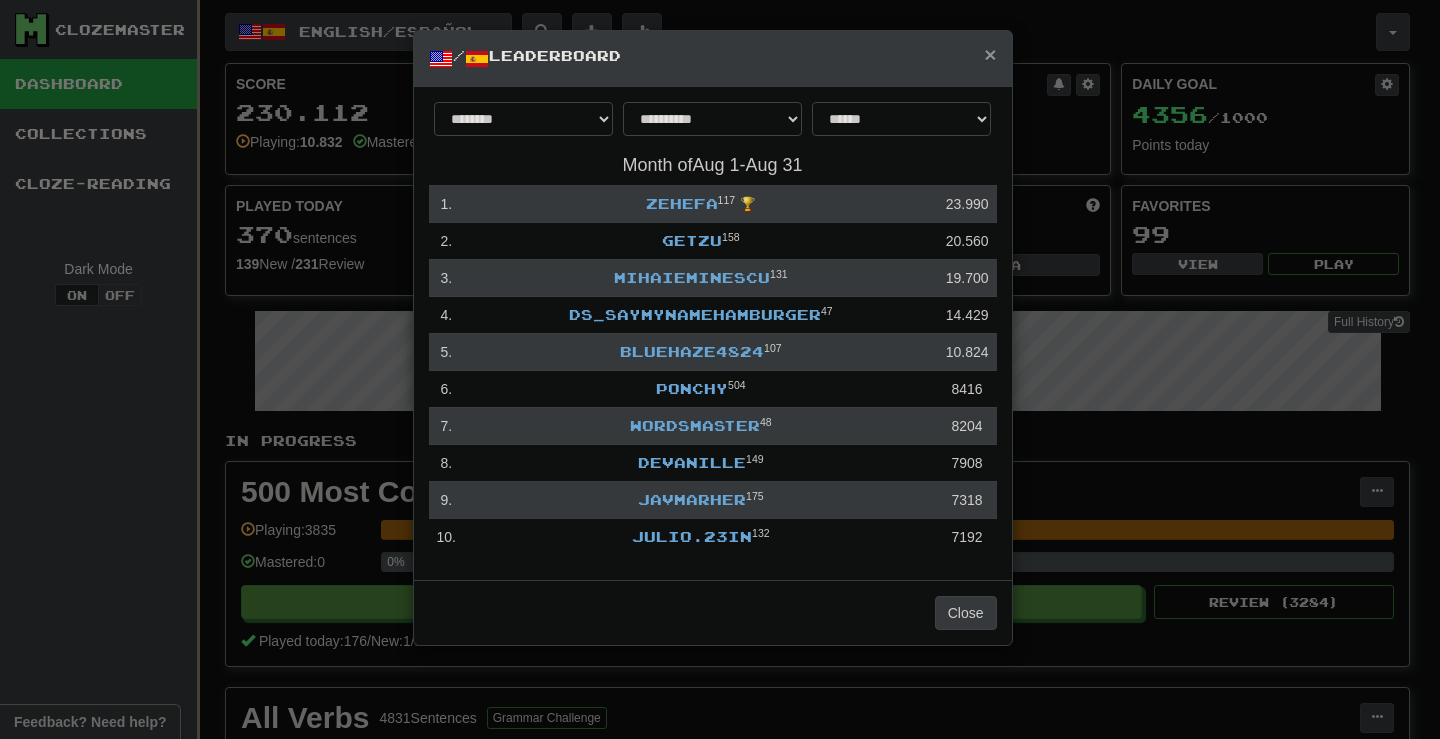 click on "×" at bounding box center (990, 54) 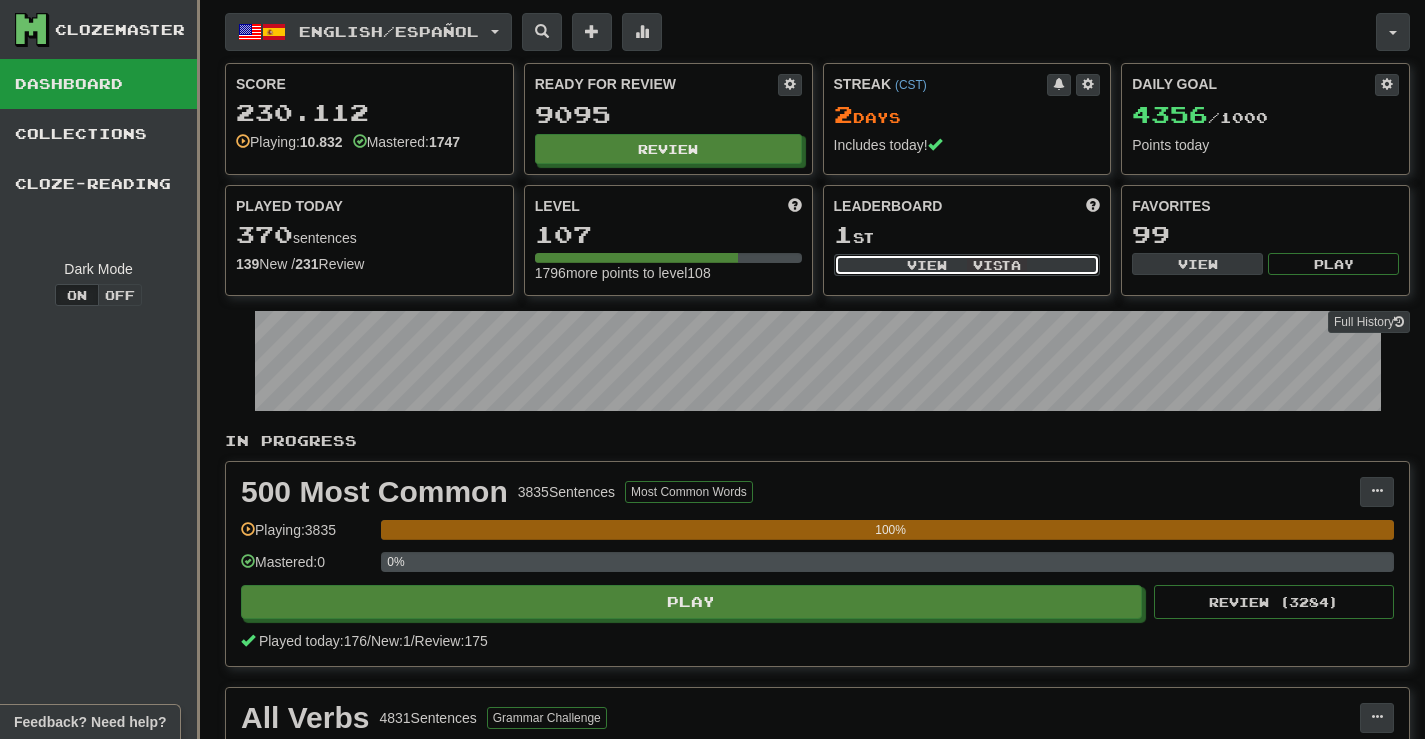 click on "Vista" at bounding box center (997, 265) 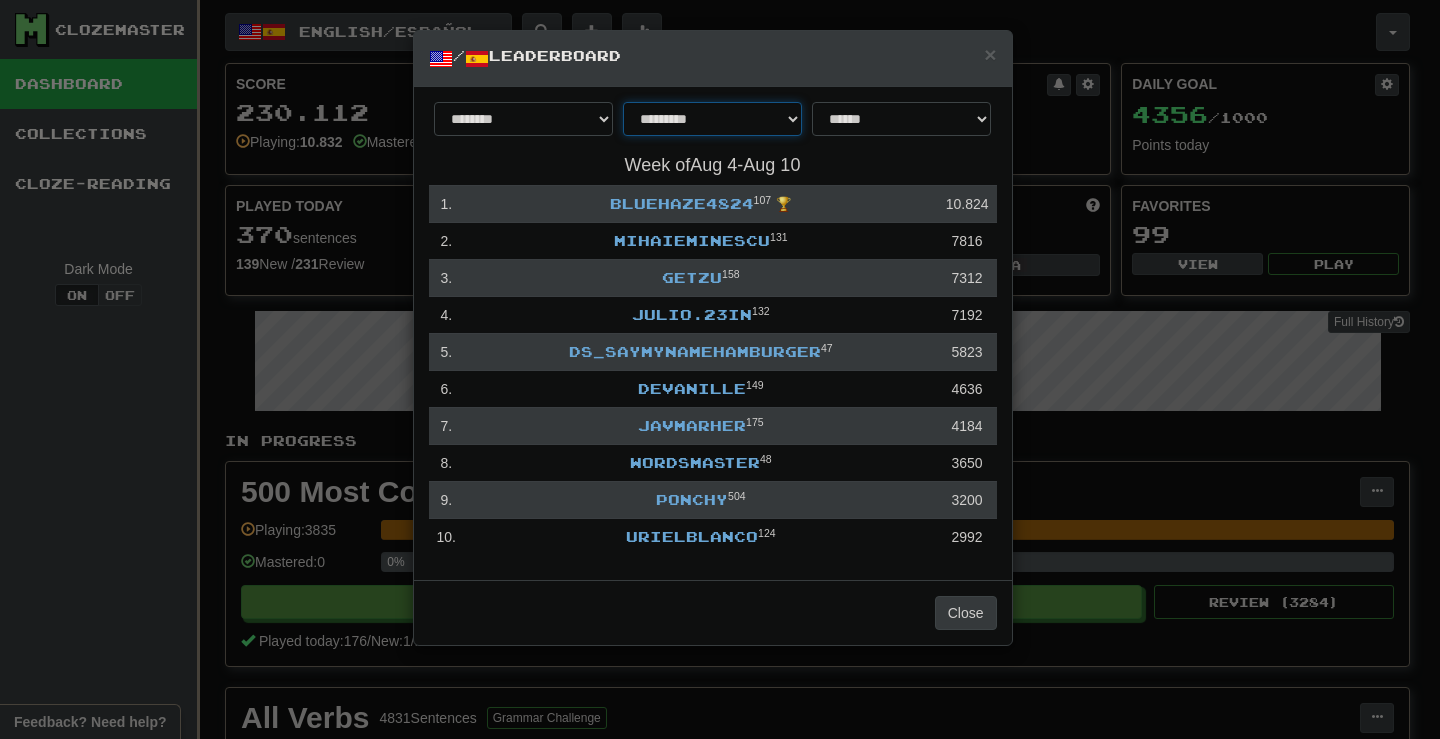 click on "**********" at bounding box center (712, 119) 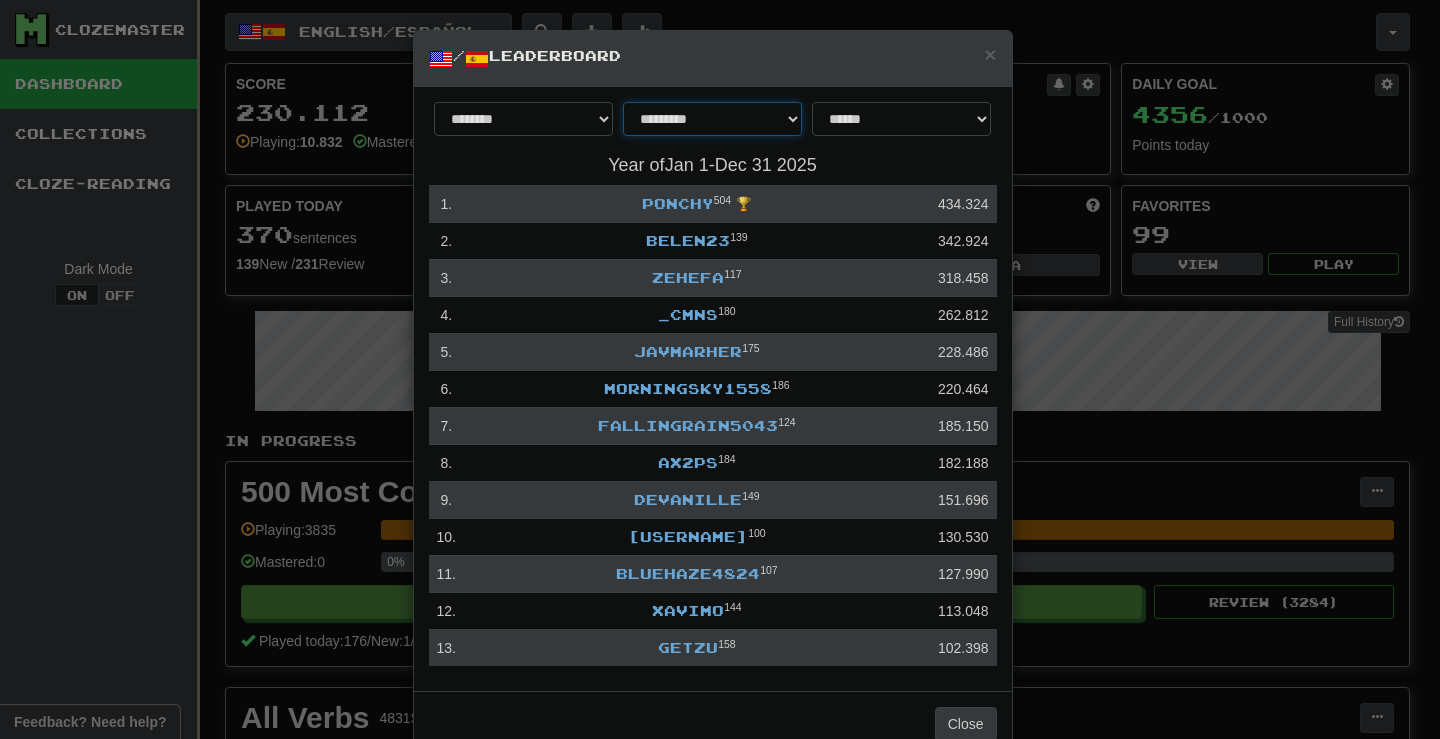 click on "**********" at bounding box center (712, 119) 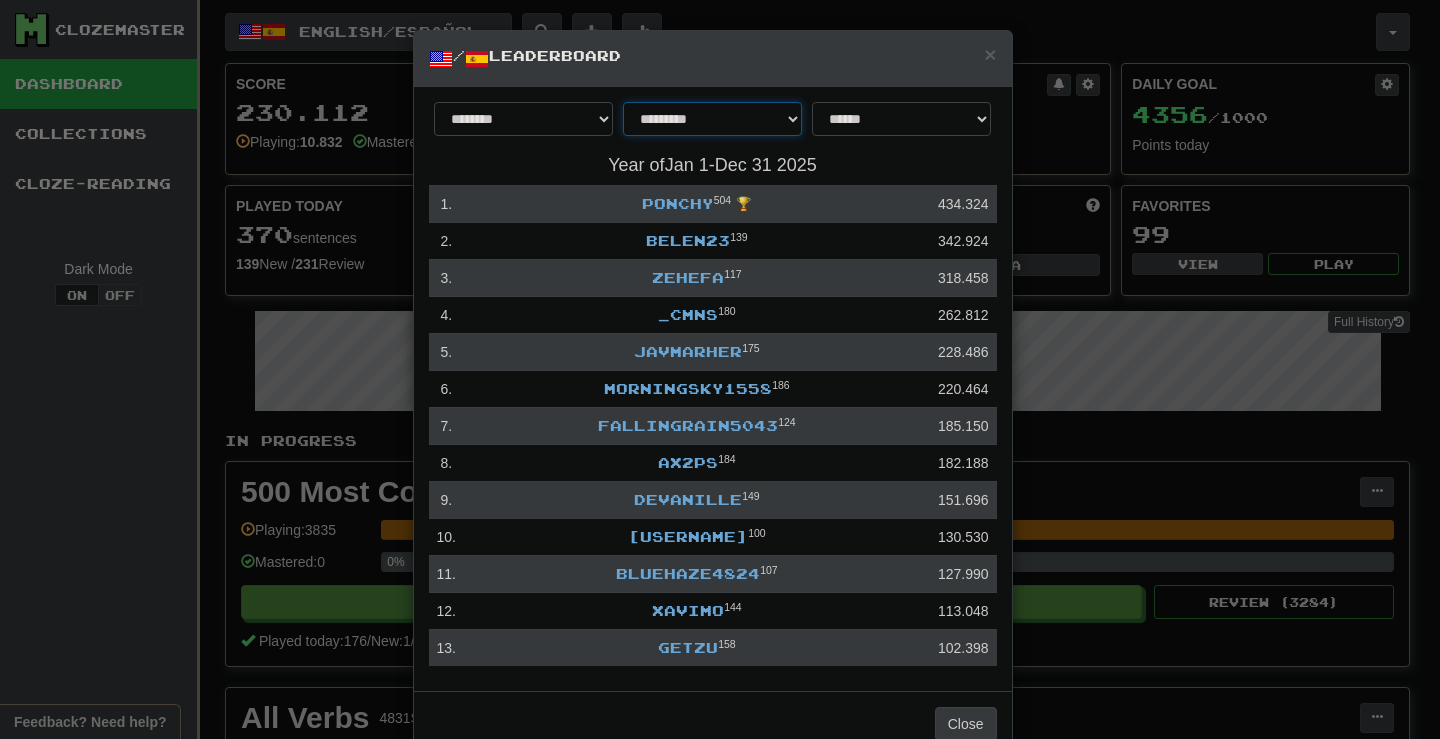click on "**********" at bounding box center (712, 119) 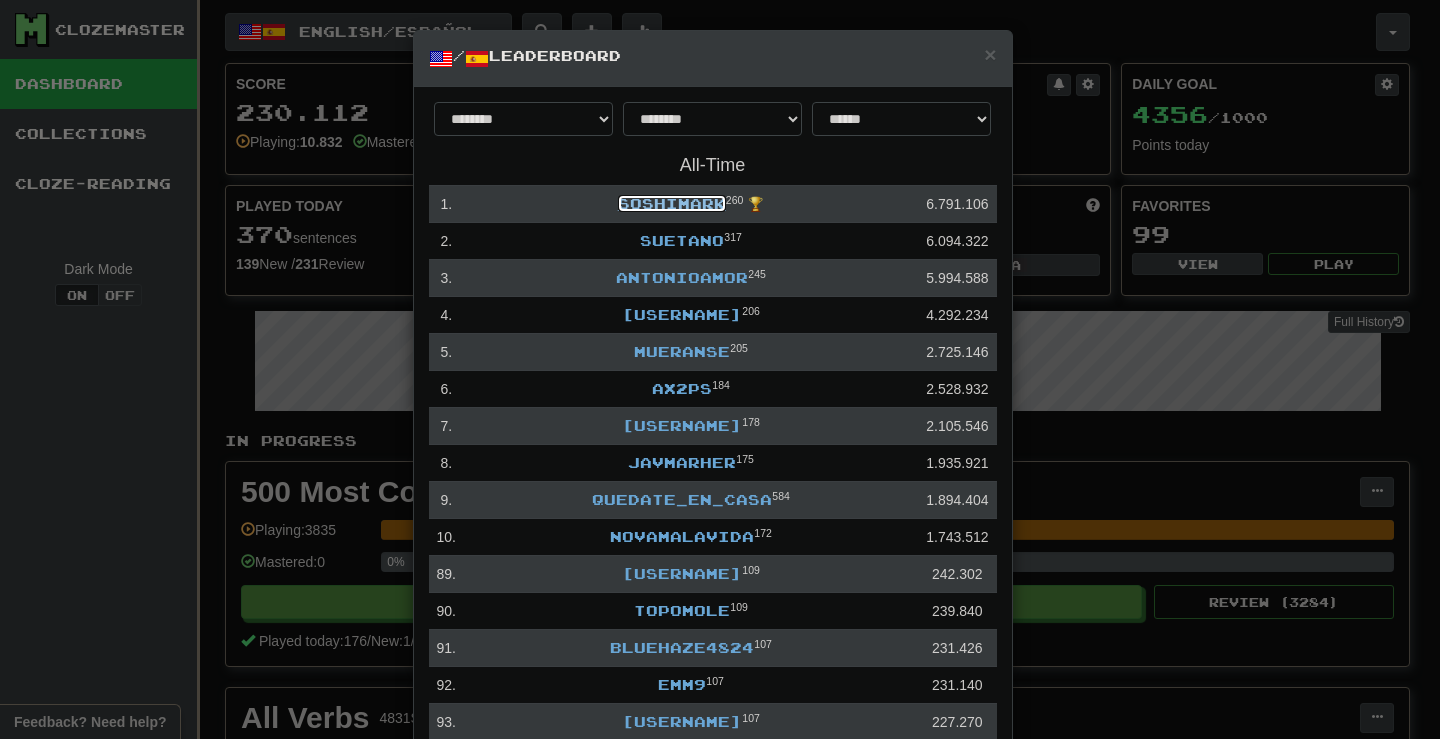 click on "SoshiMark" at bounding box center (672, 203) 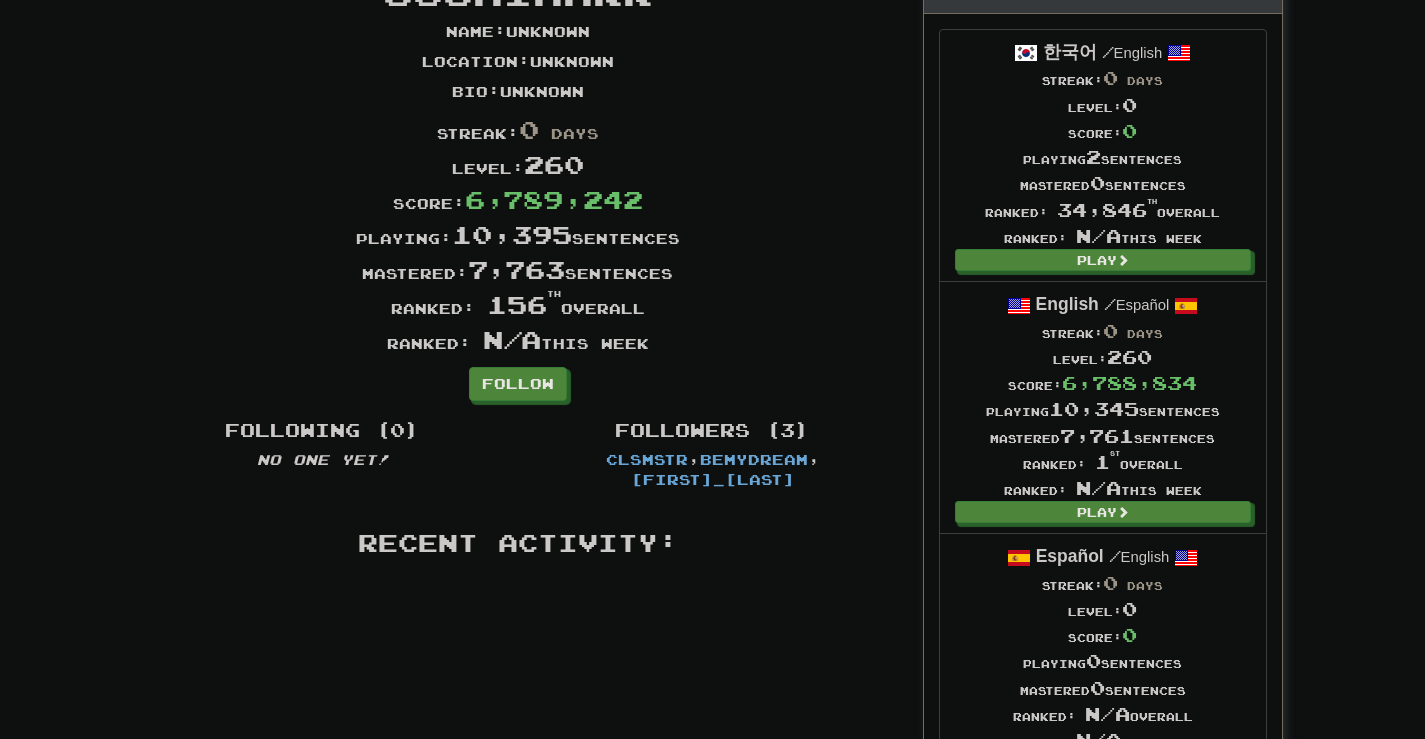 scroll, scrollTop: 0, scrollLeft: 0, axis: both 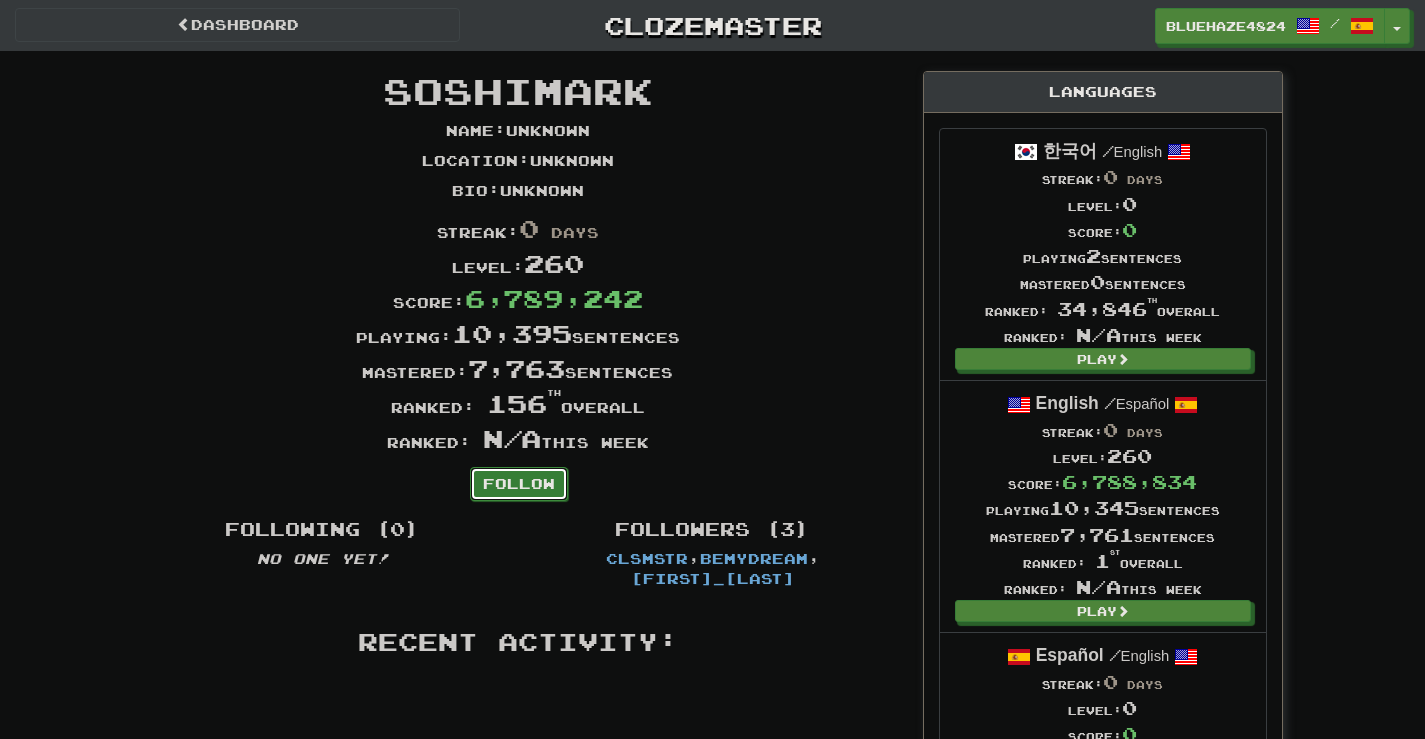 click on "Follow" at bounding box center (519, 484) 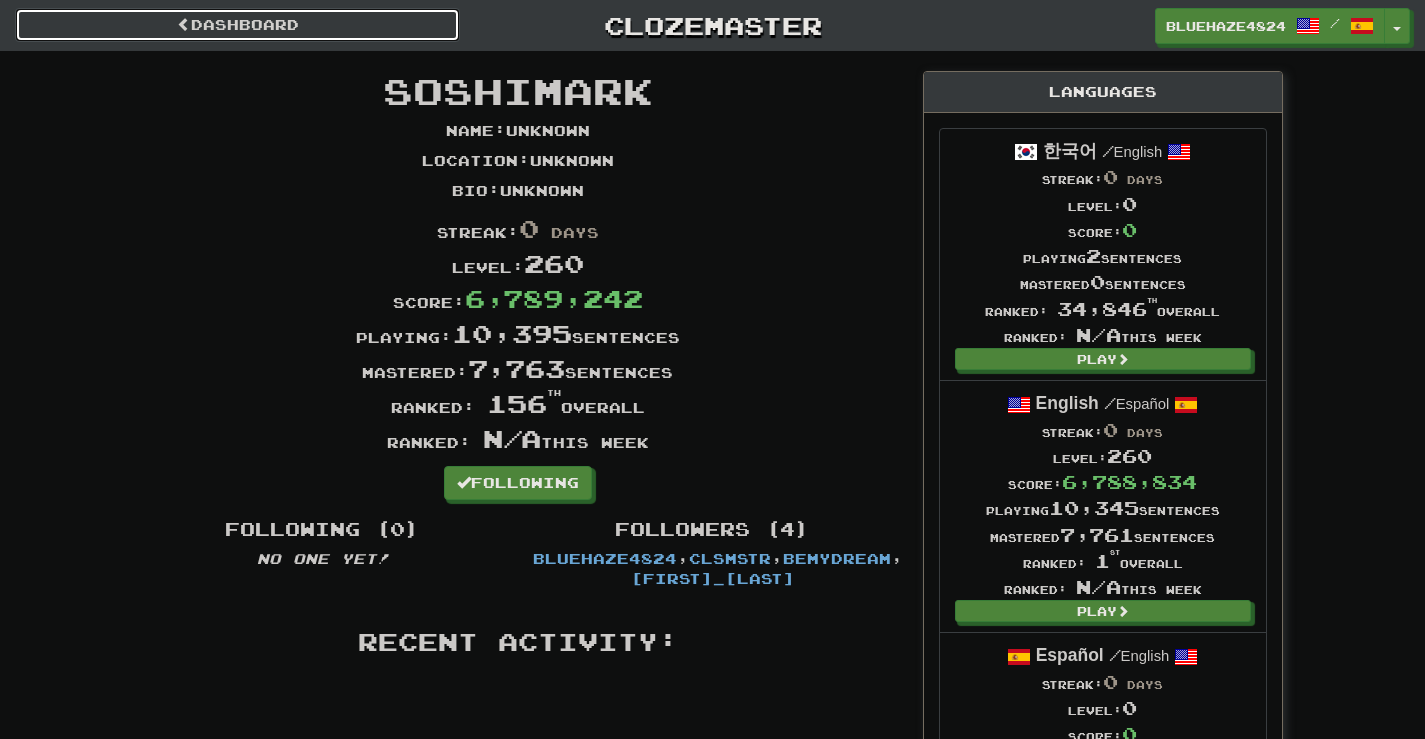 click on "Dashboard" at bounding box center (237, 25) 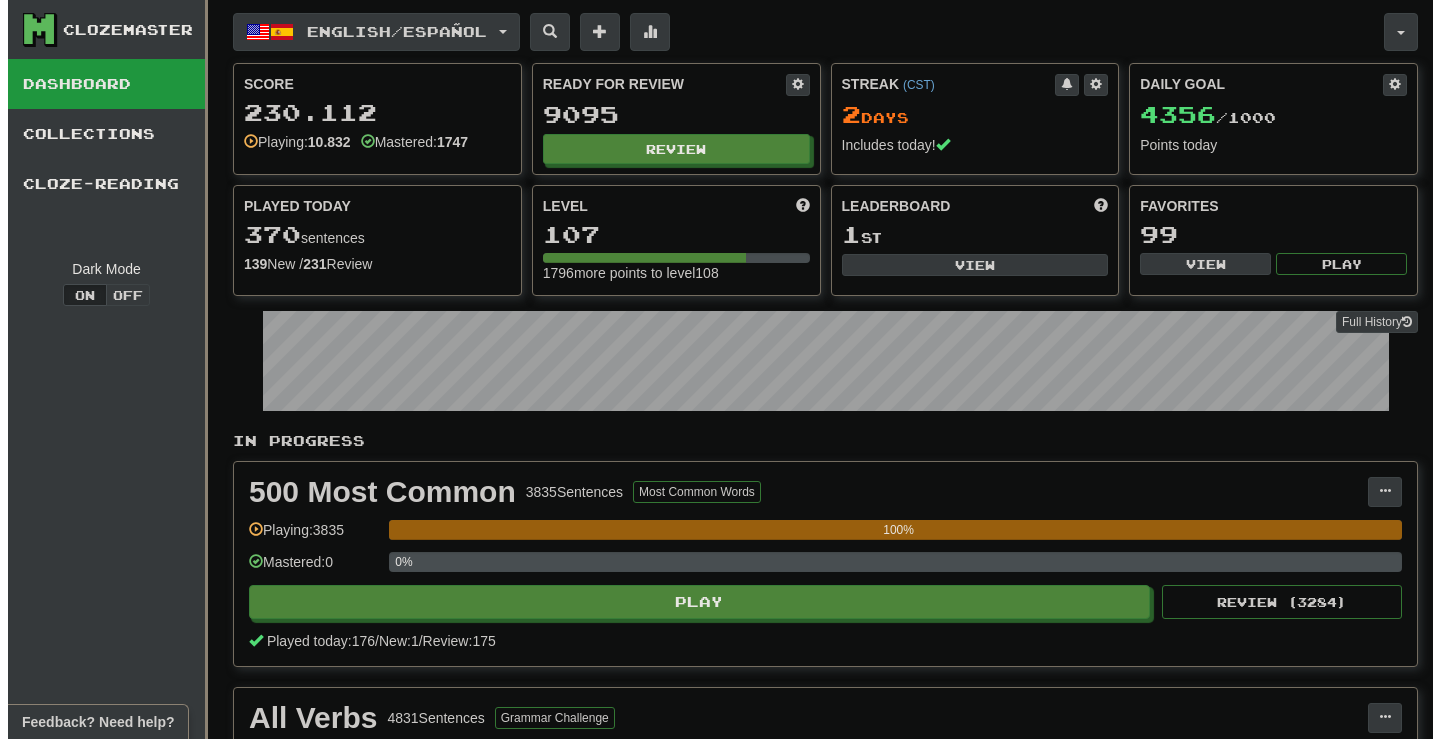 scroll, scrollTop: 0, scrollLeft: 0, axis: both 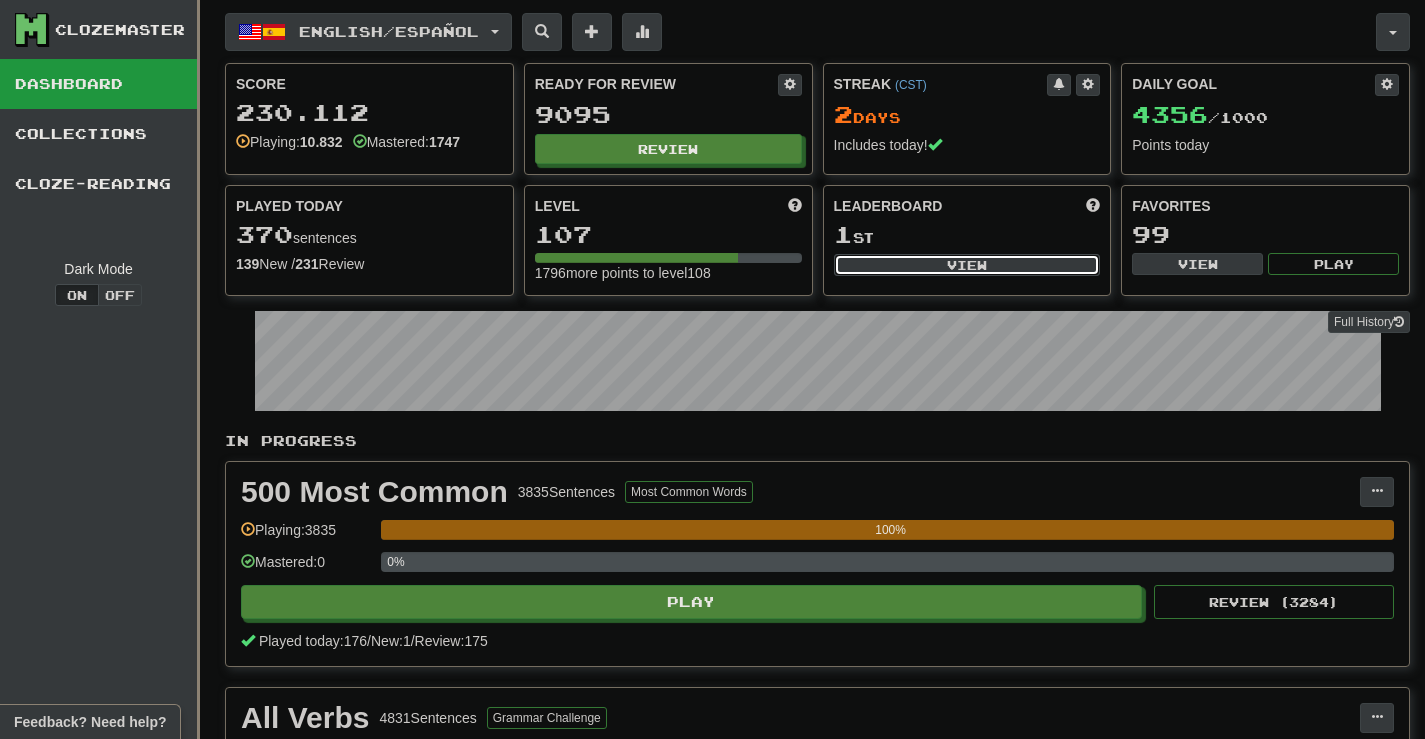 click on "View" at bounding box center (967, 265) 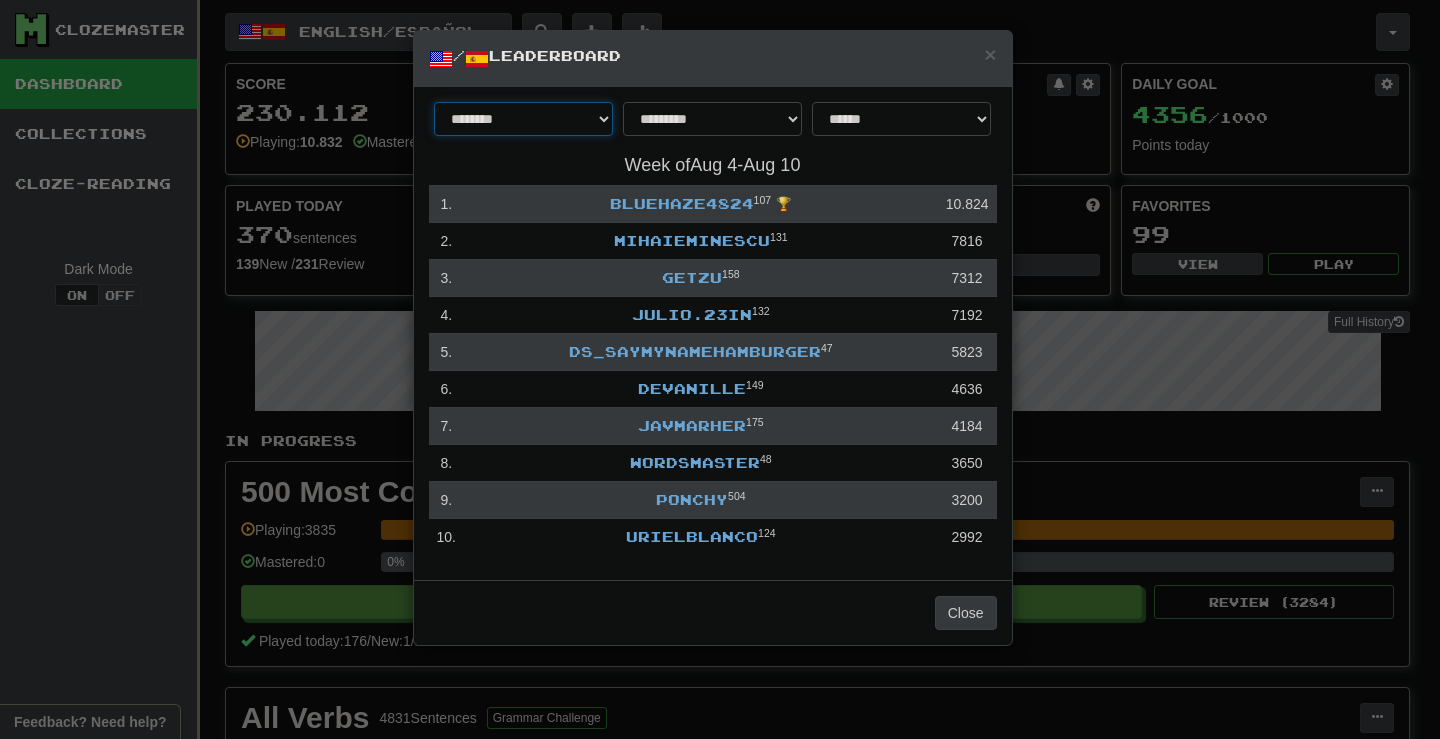 click on "******** *********" at bounding box center [523, 119] 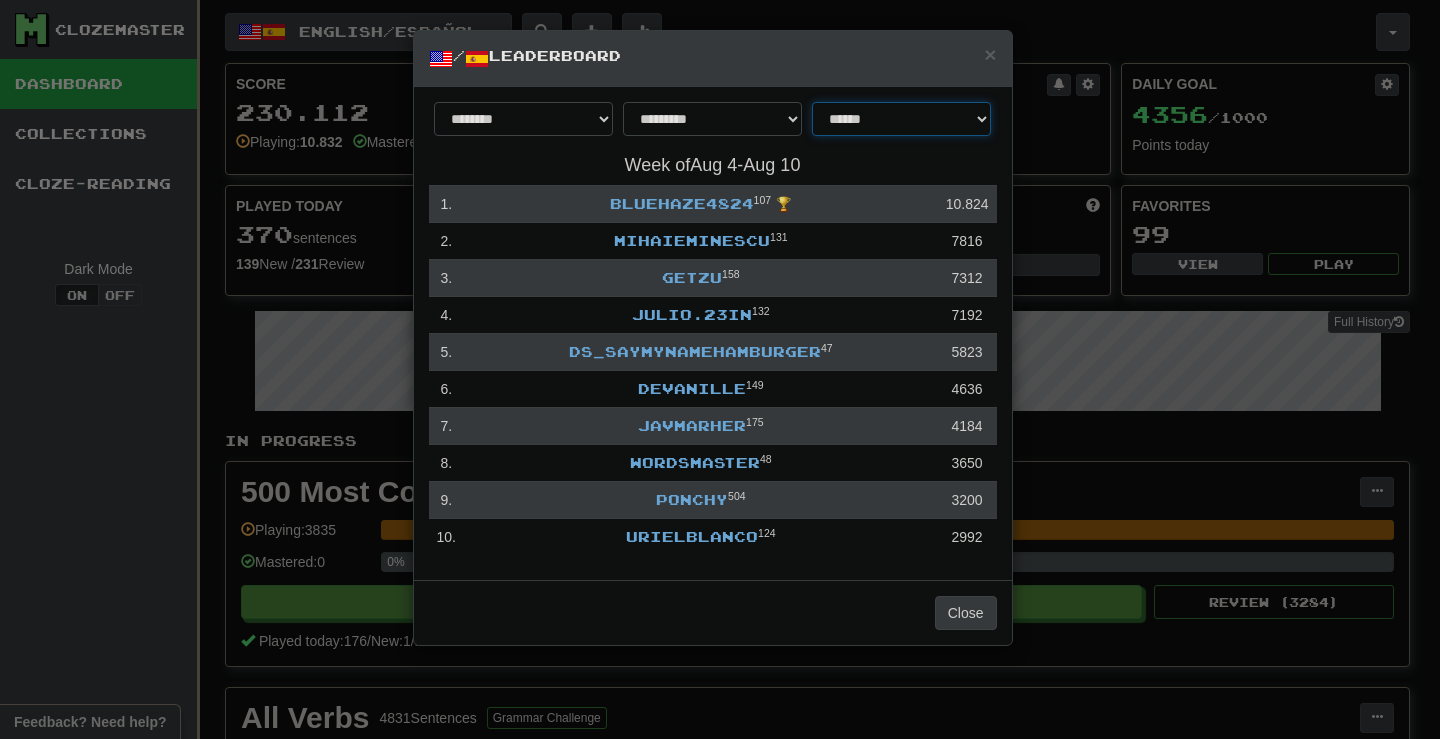 click on "**********" at bounding box center (901, 119) 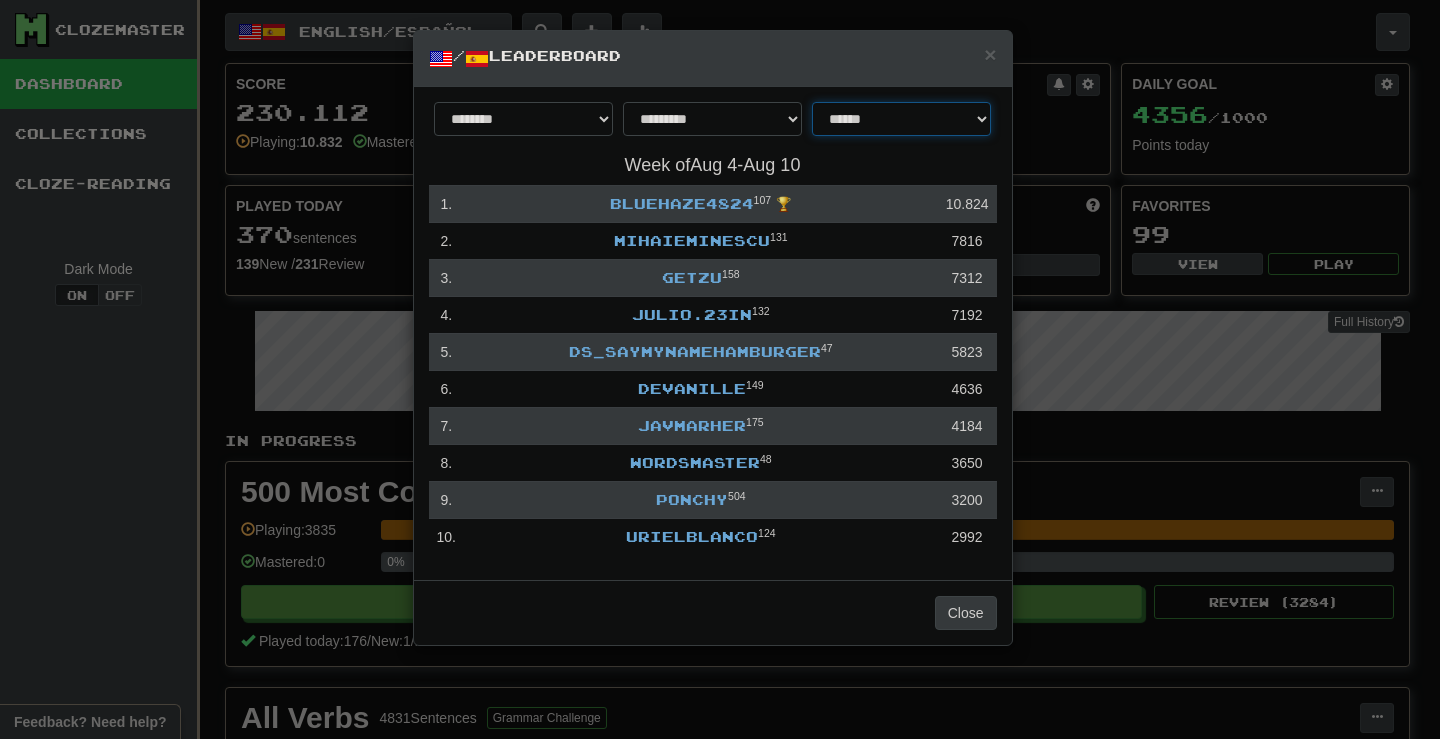 select on "**********" 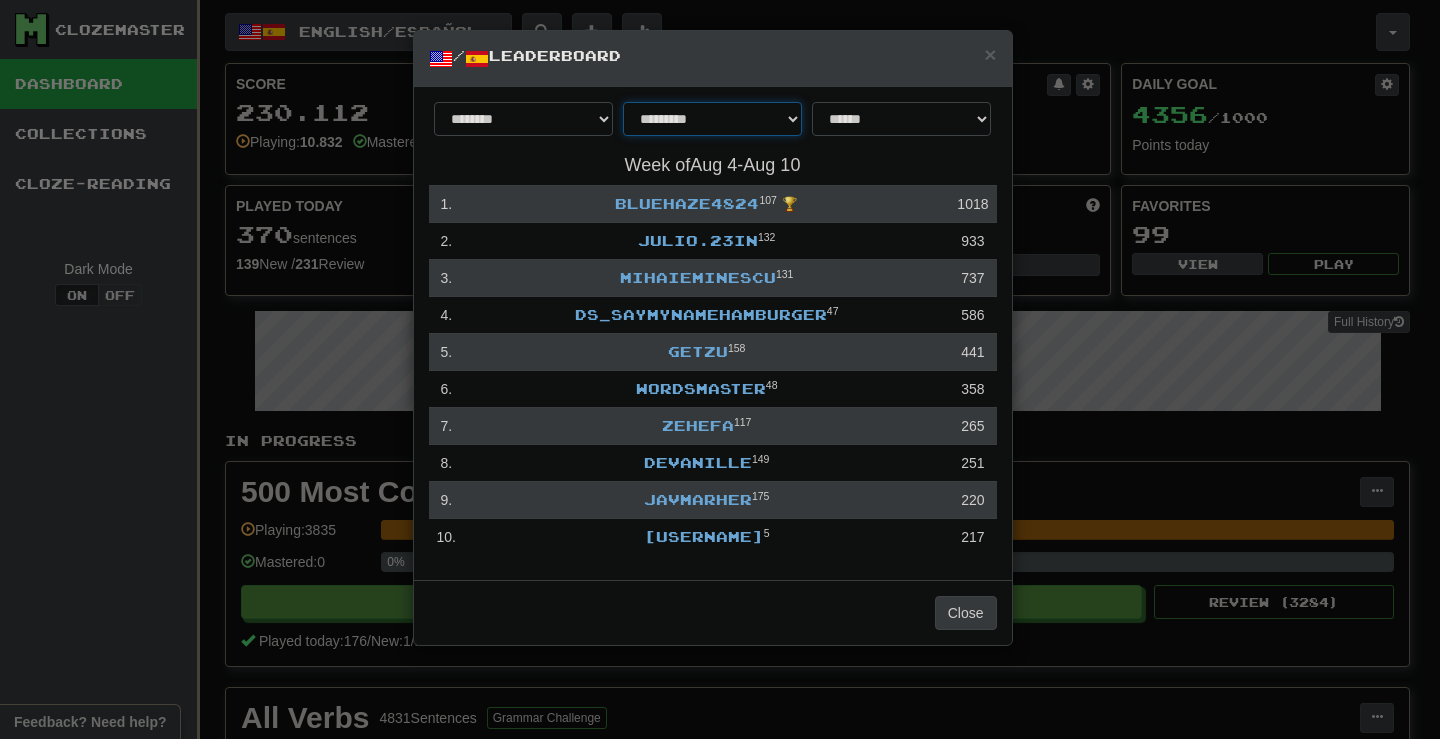 click on "**********" at bounding box center [712, 119] 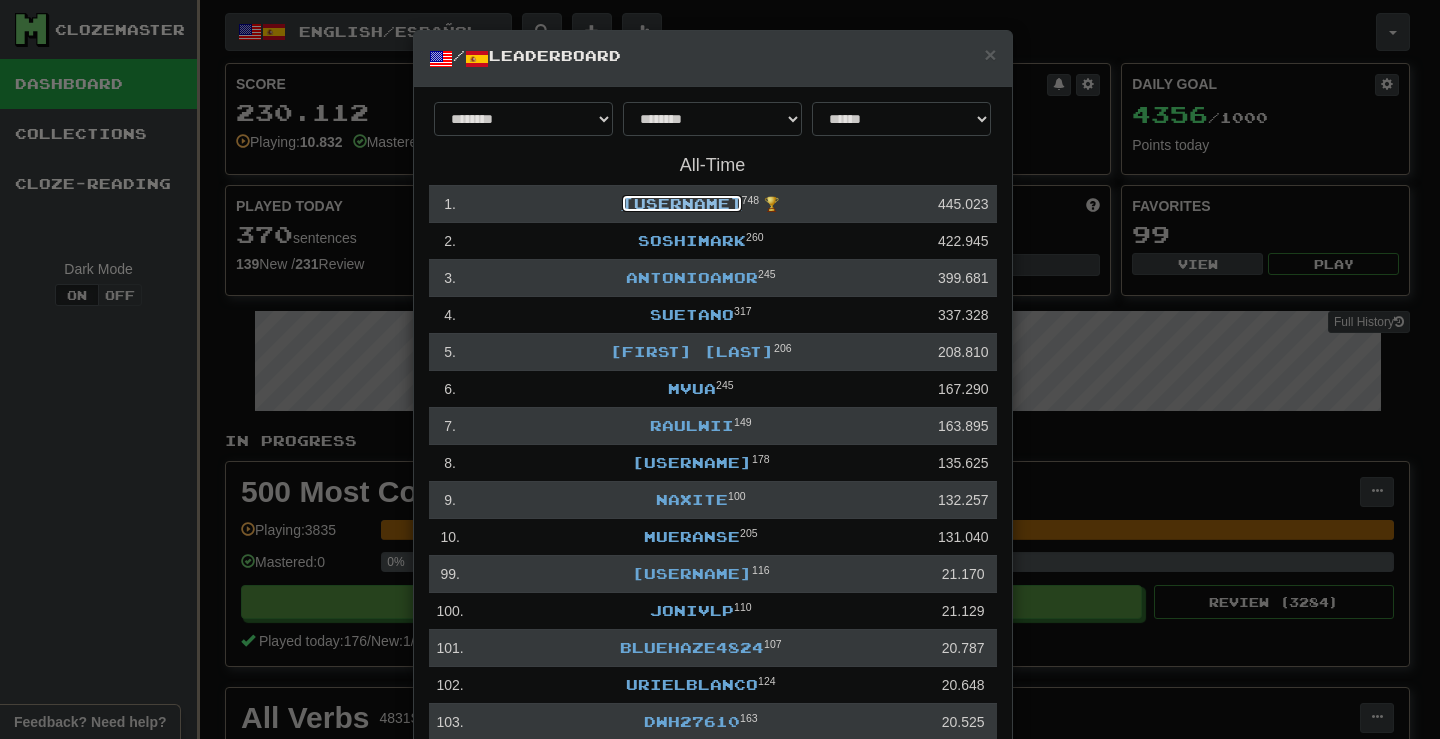 click on "[USERNAME]" at bounding box center [682, 203] 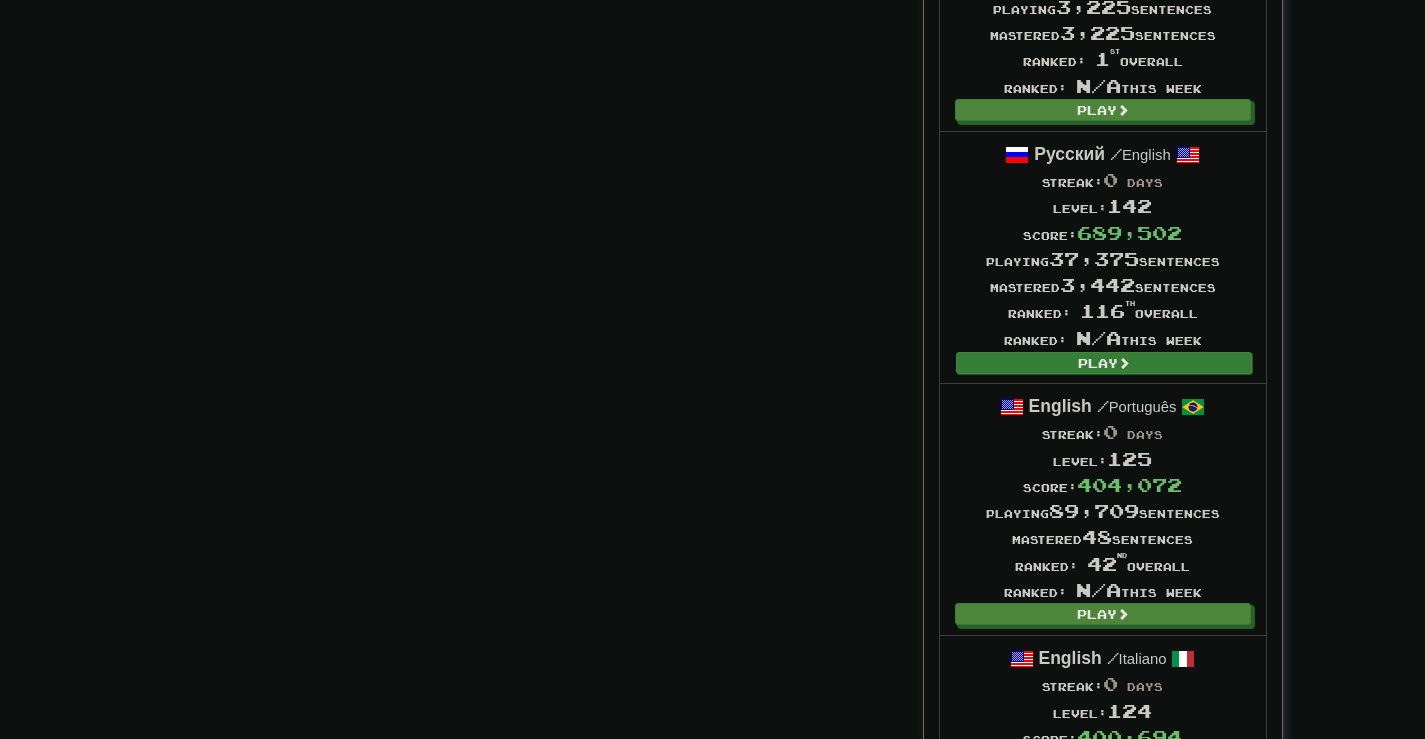 scroll, scrollTop: 3600, scrollLeft: 0, axis: vertical 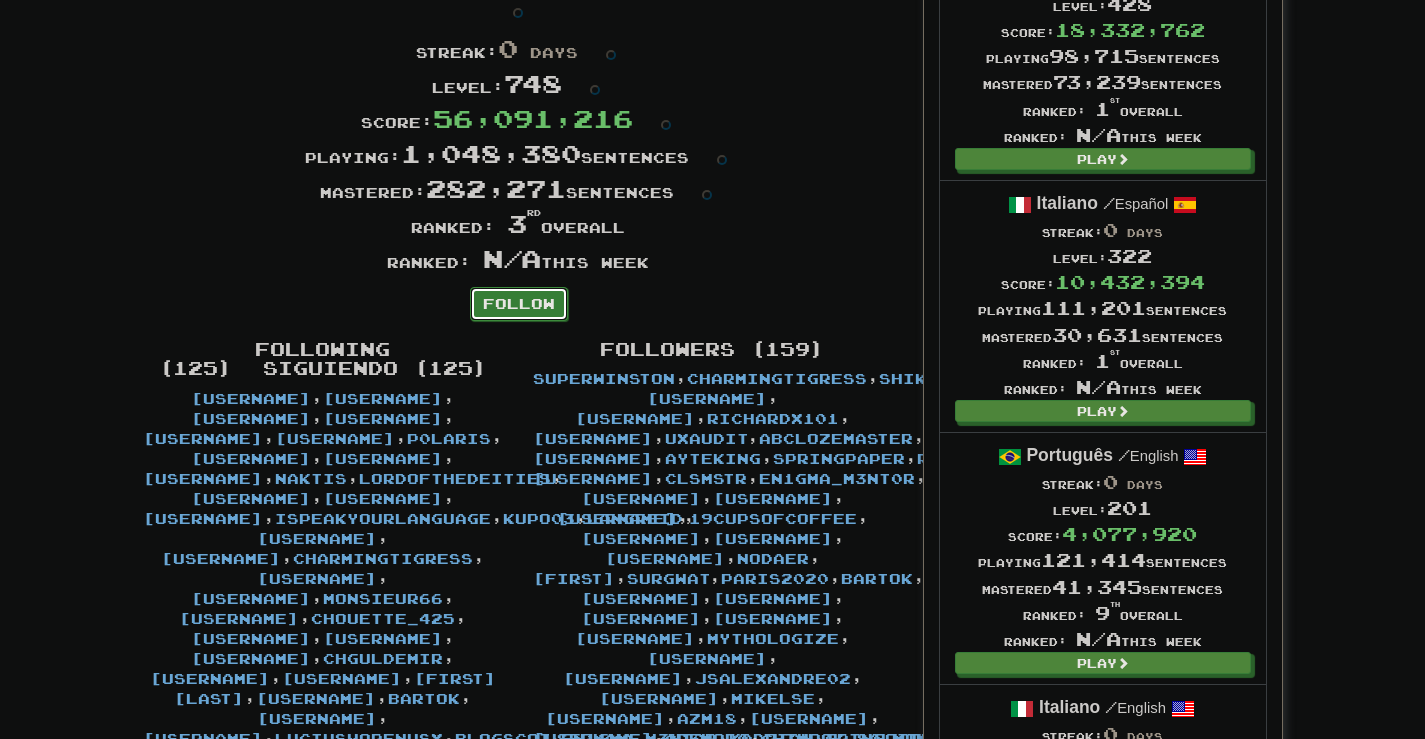 click on "Follow" at bounding box center (519, 304) 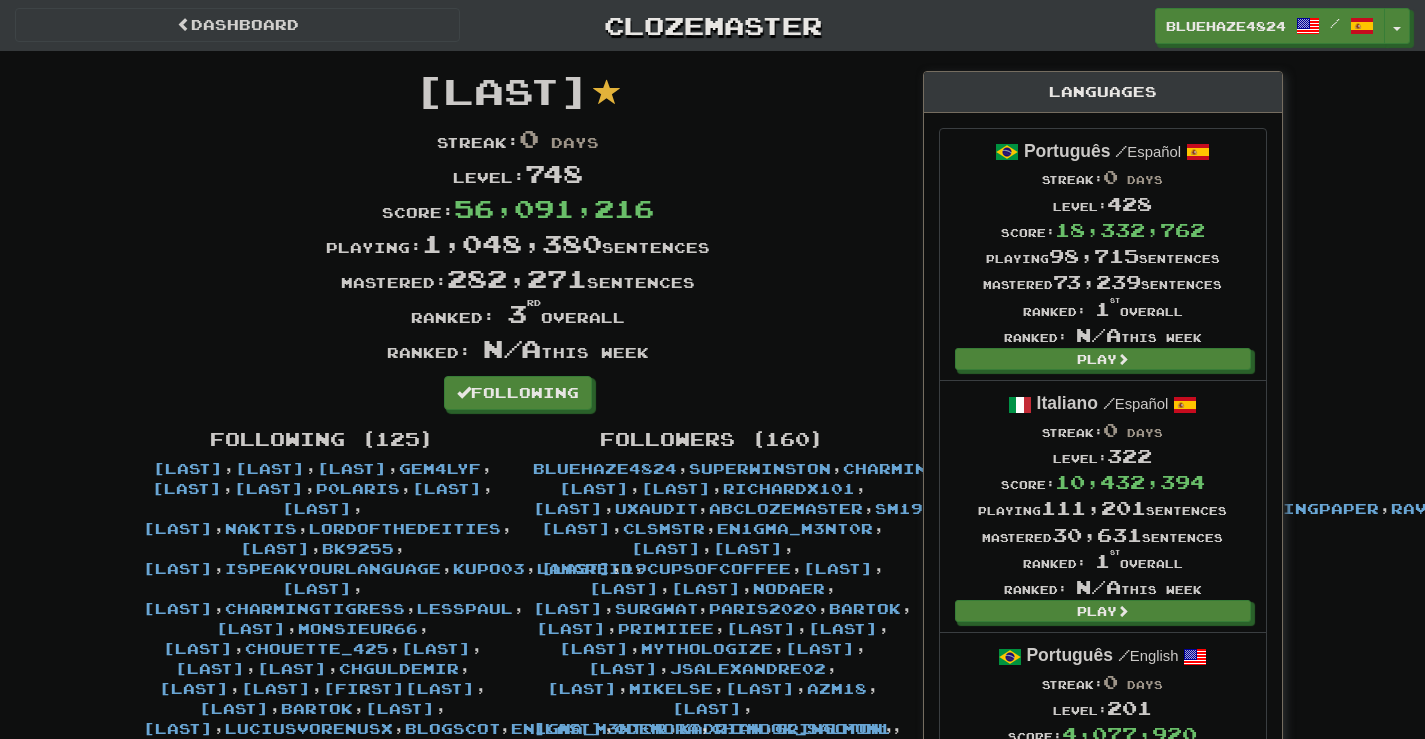 scroll, scrollTop: 0, scrollLeft: 0, axis: both 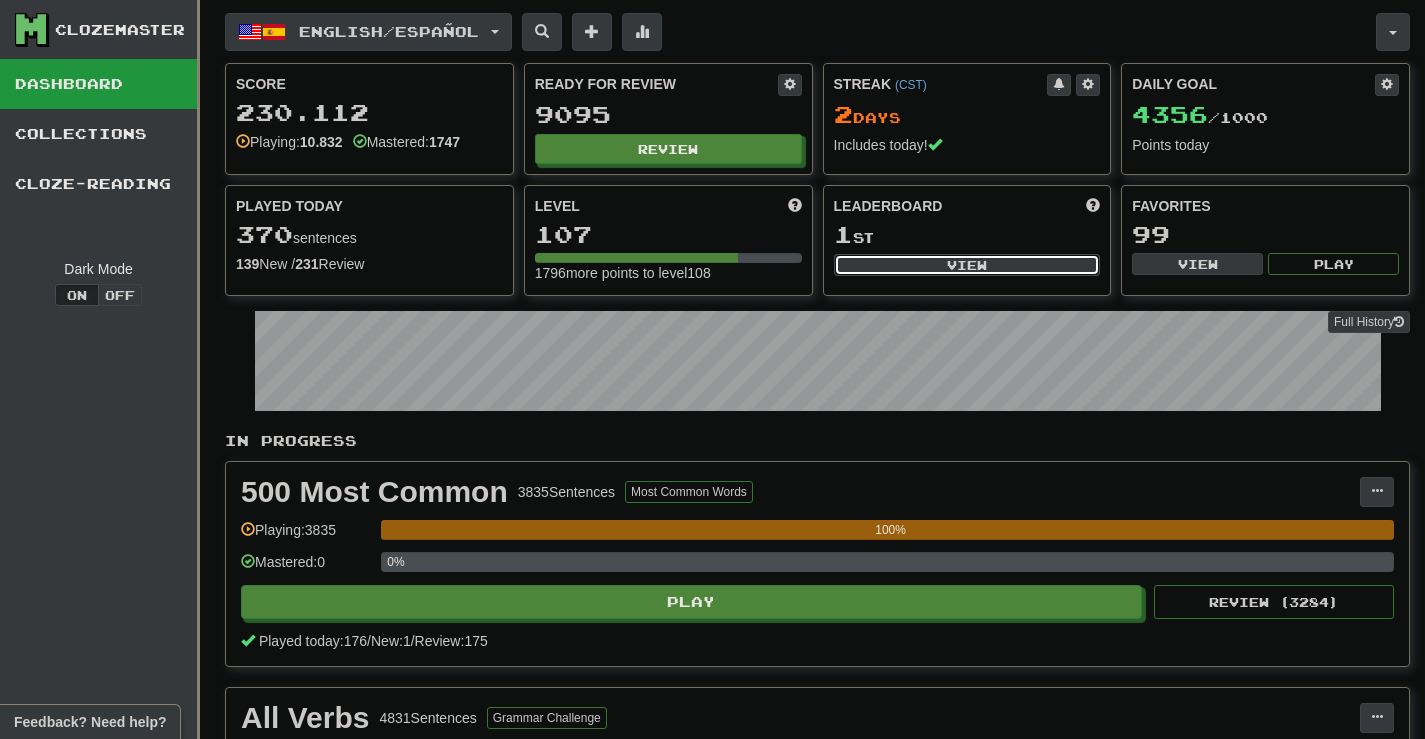 click on "View" at bounding box center (967, 265) 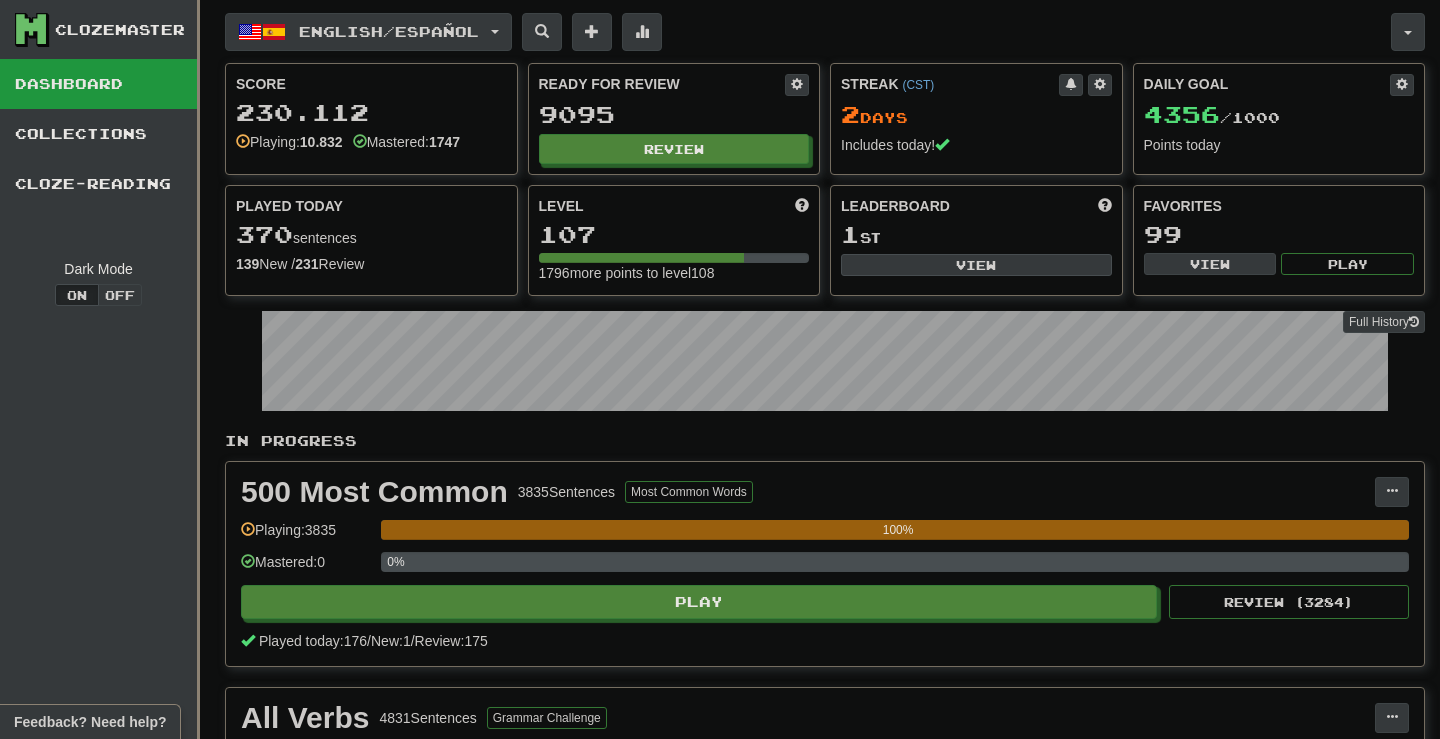 select on "**********" 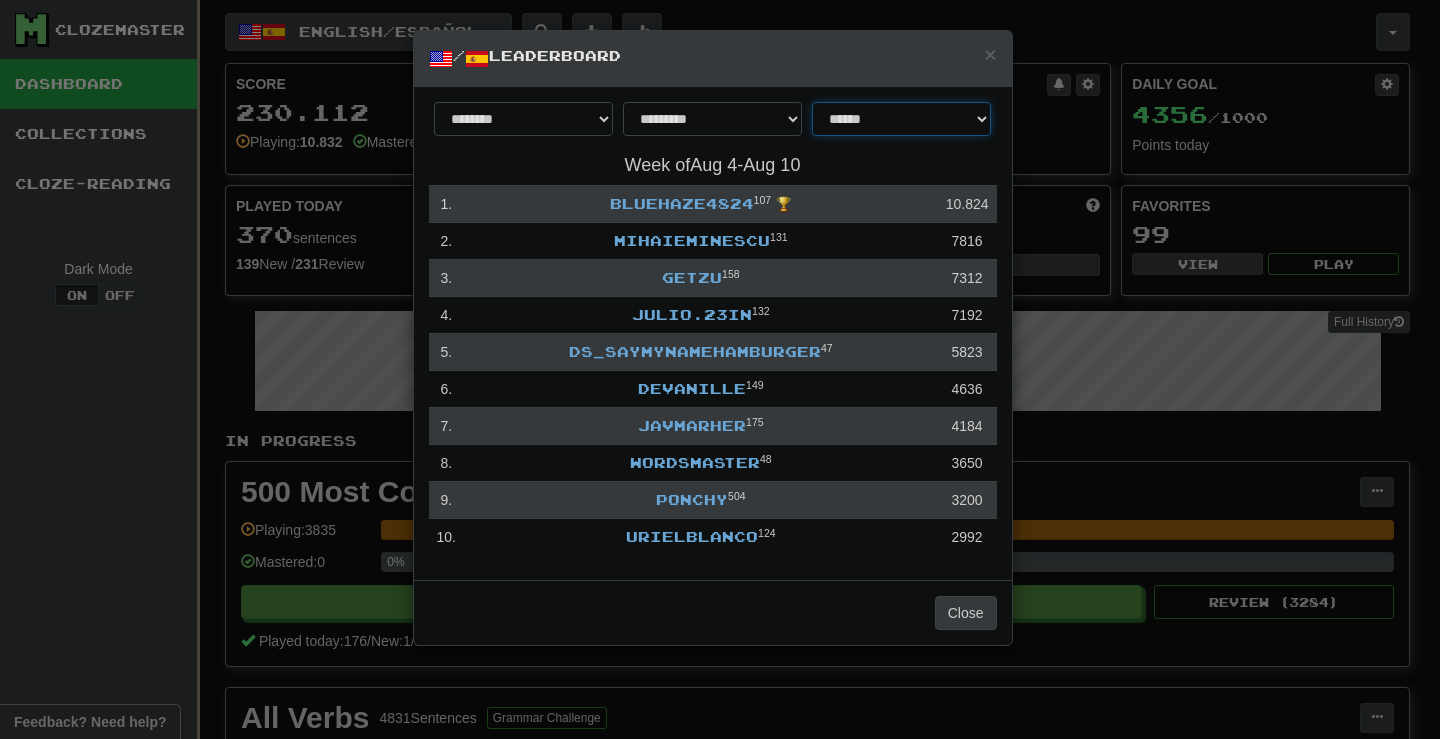 click on "**********" at bounding box center [901, 119] 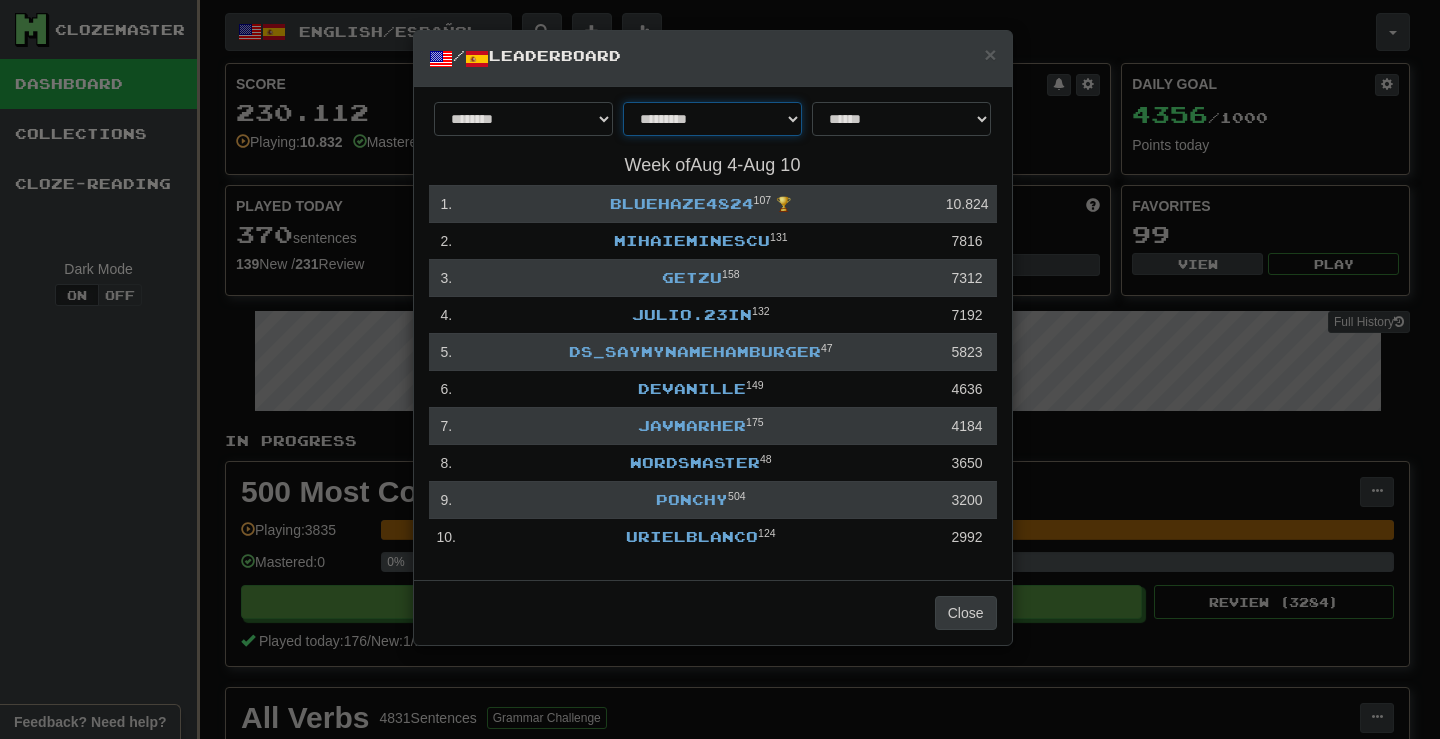 click on "**********" at bounding box center (712, 119) 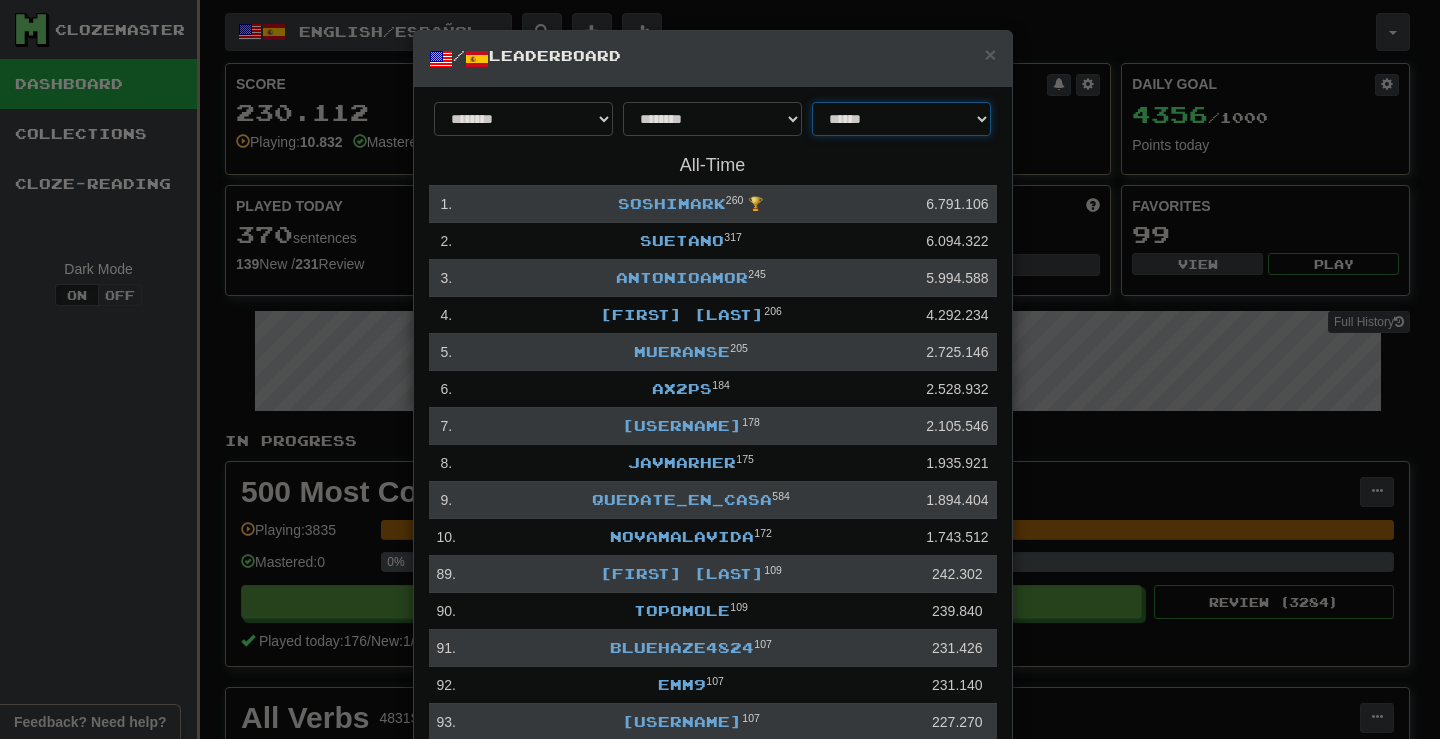 click on "**********" at bounding box center (901, 119) 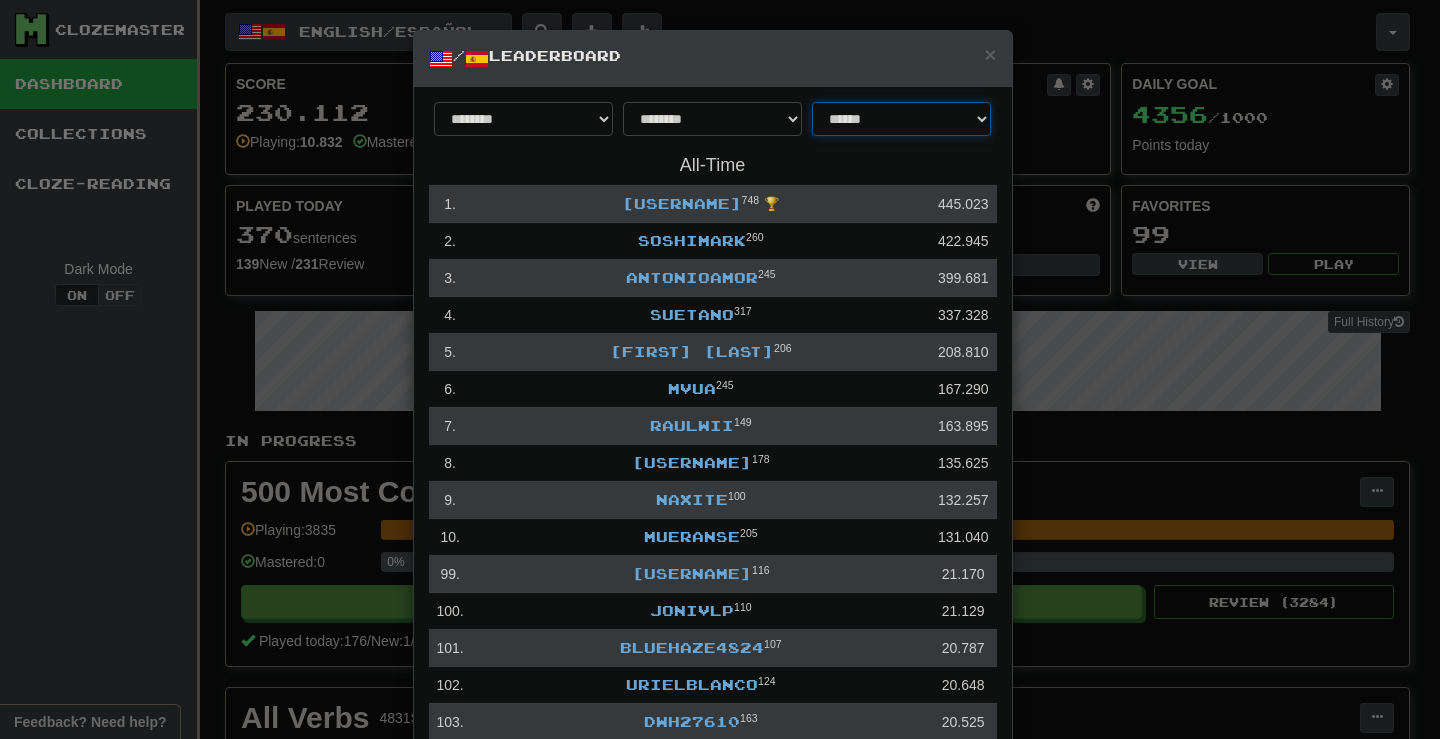 click on "**********" at bounding box center (901, 119) 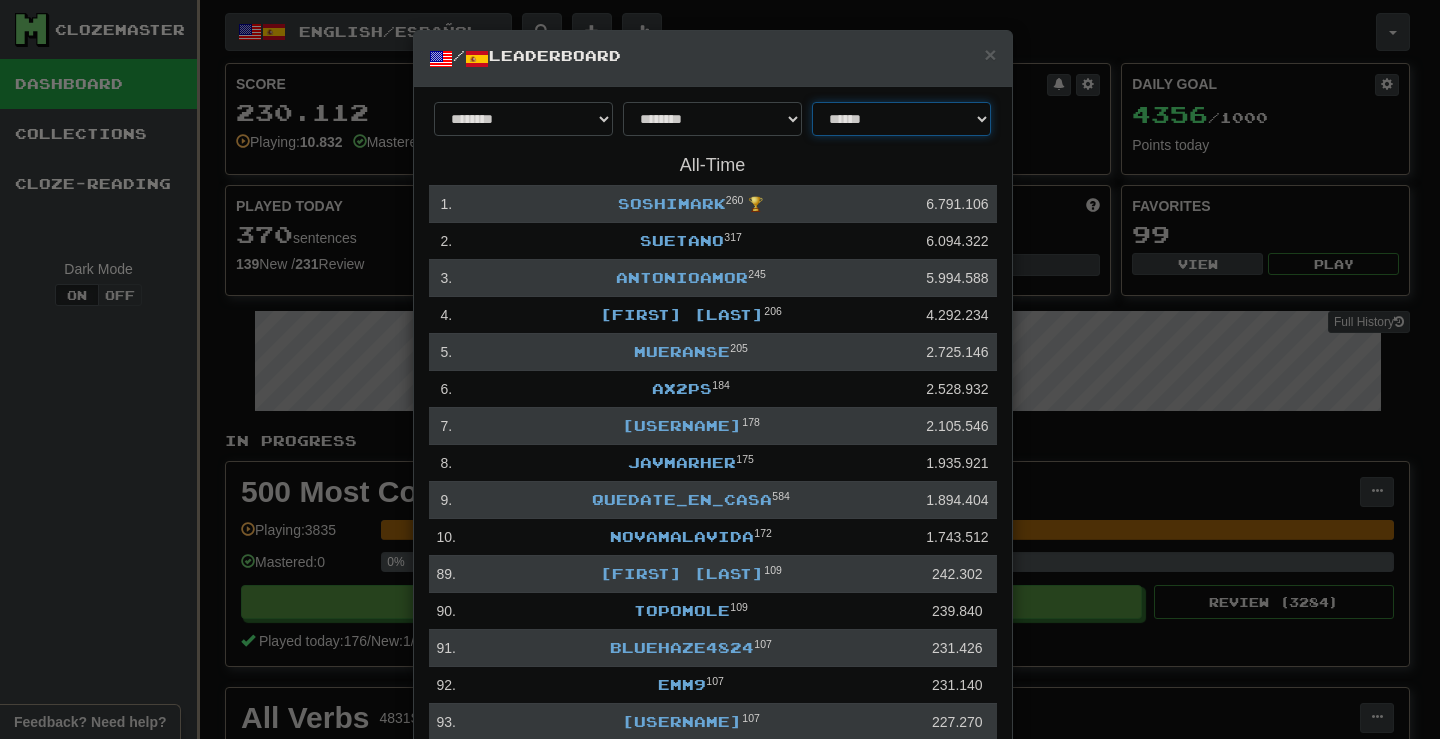 click on "**********" at bounding box center [901, 119] 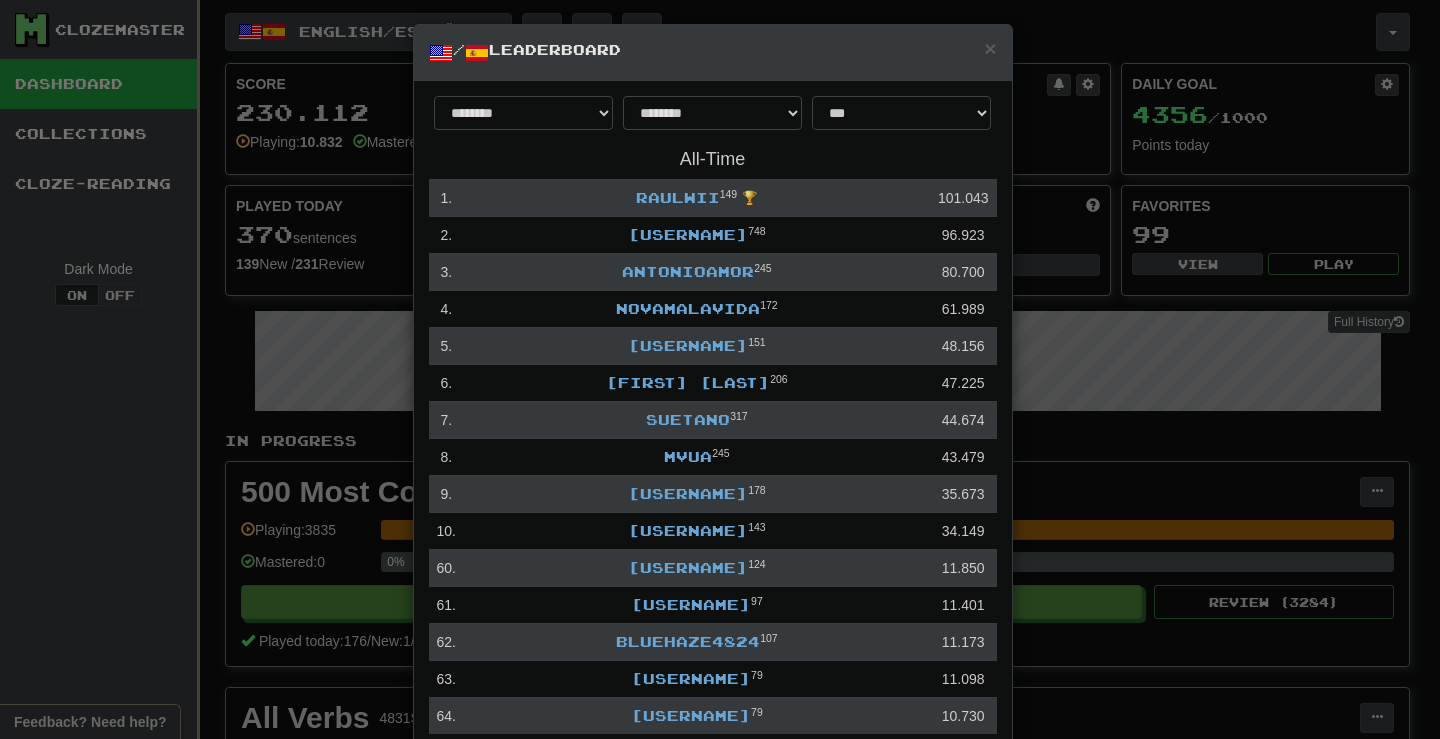 scroll, scrollTop: 0, scrollLeft: 0, axis: both 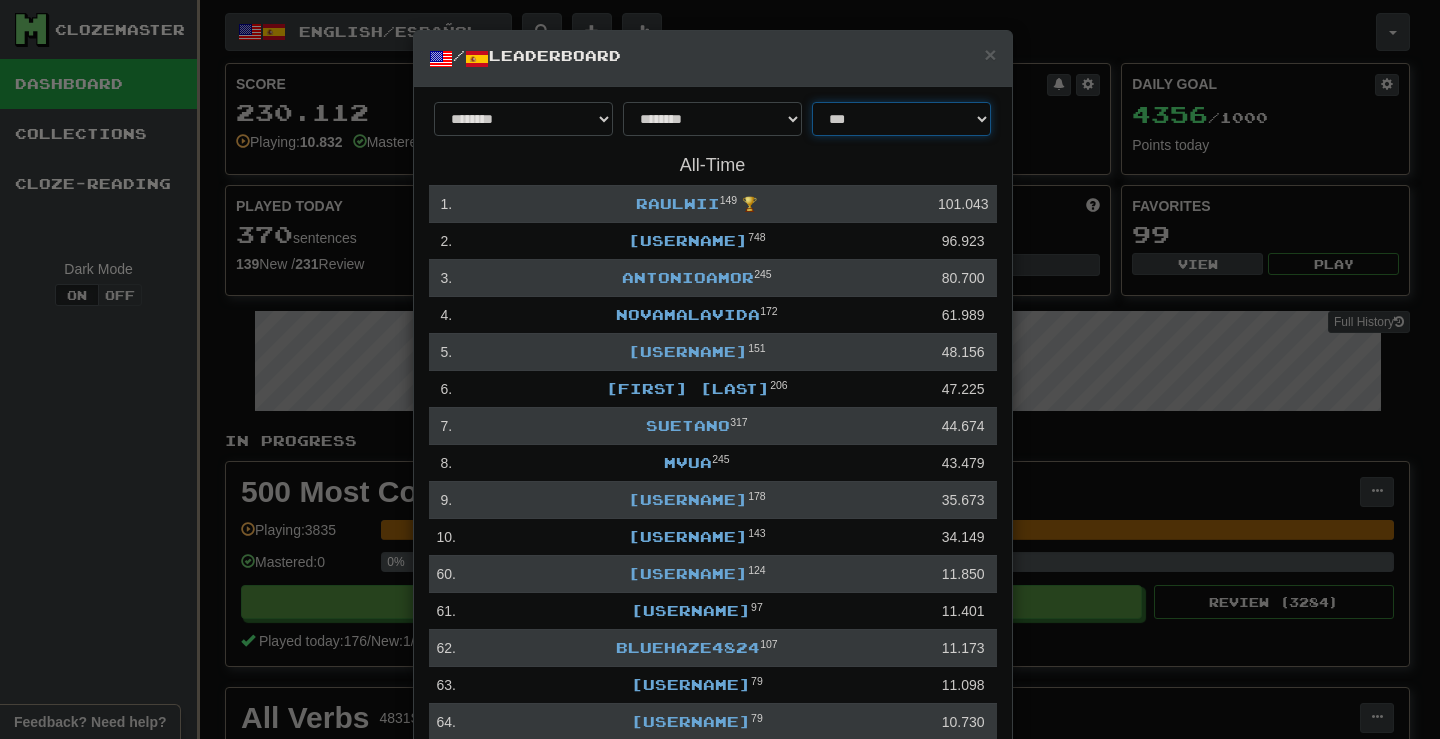 click on "**********" at bounding box center [901, 119] 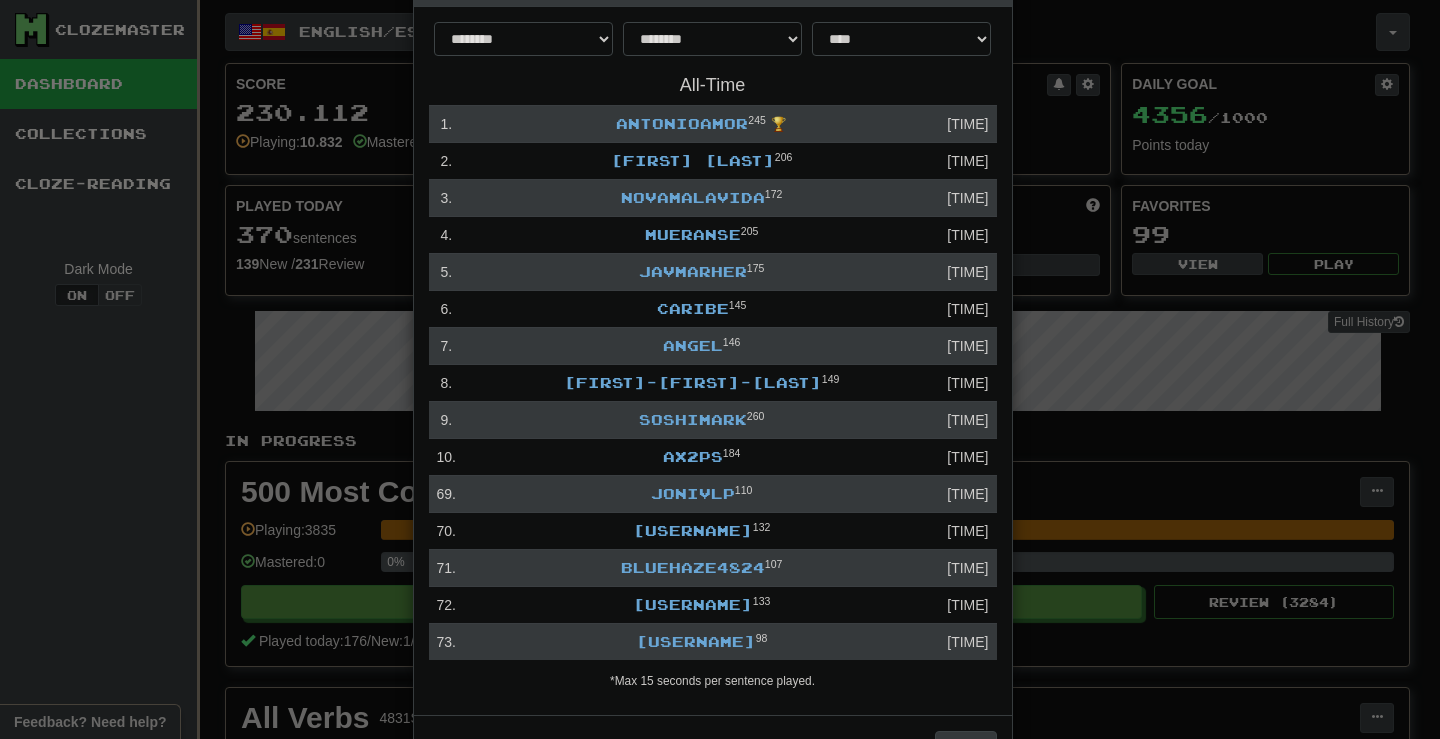 scroll, scrollTop: 52, scrollLeft: 0, axis: vertical 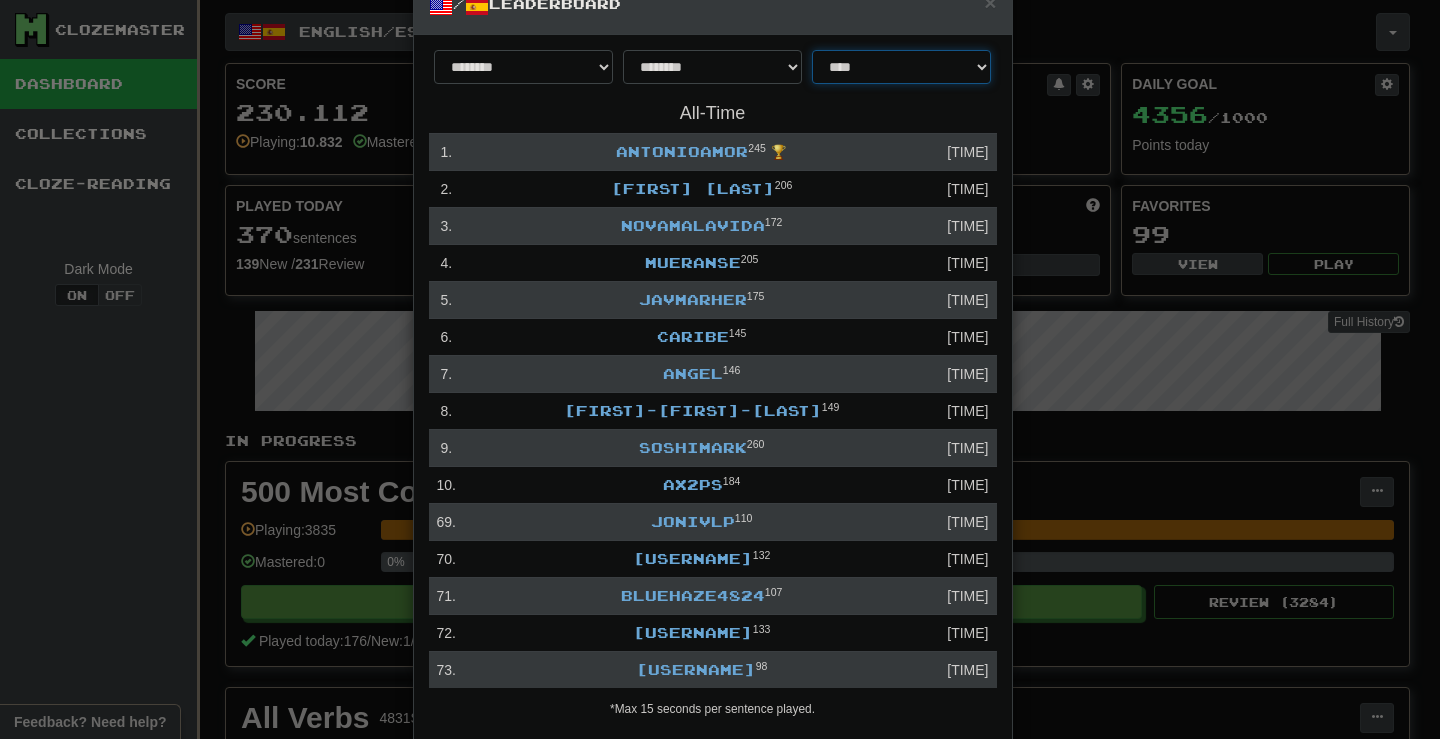 click on "**********" at bounding box center (901, 67) 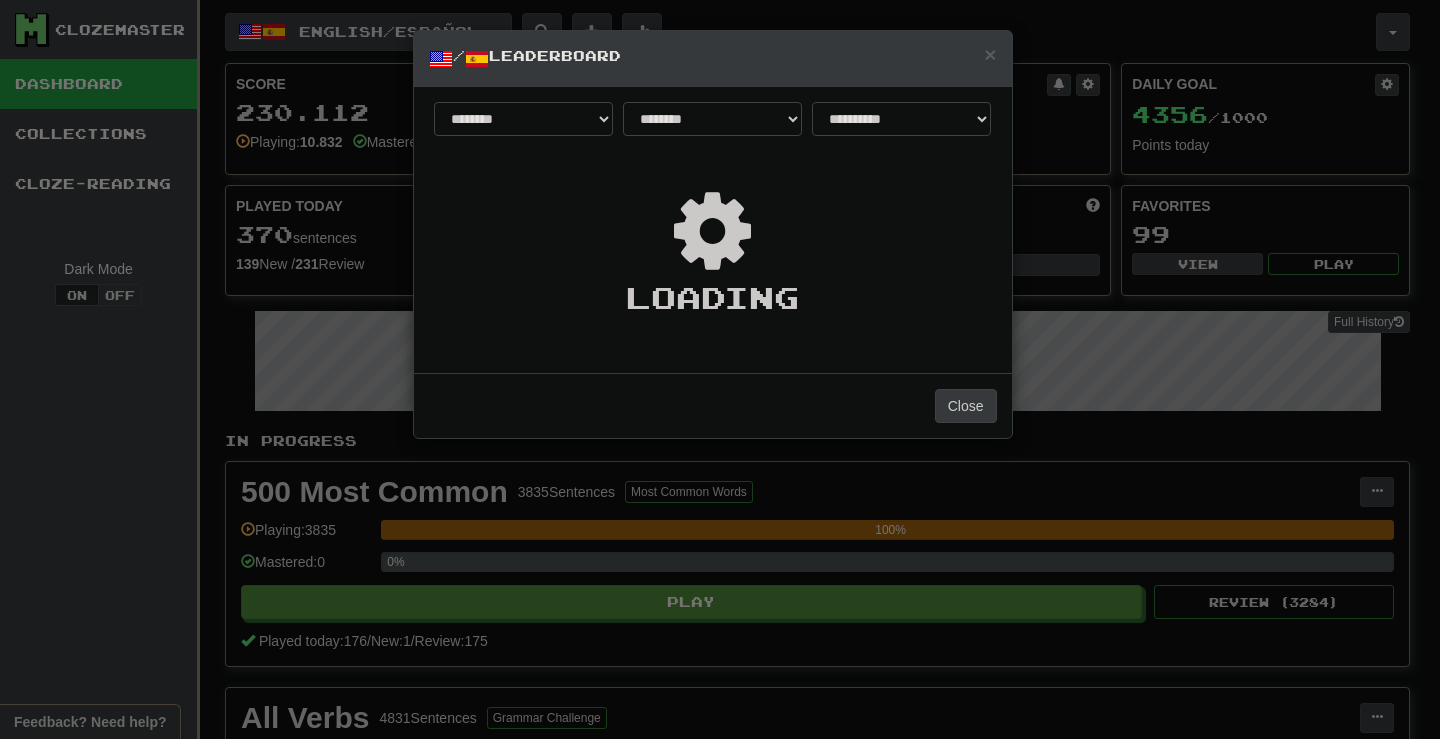 scroll, scrollTop: 0, scrollLeft: 0, axis: both 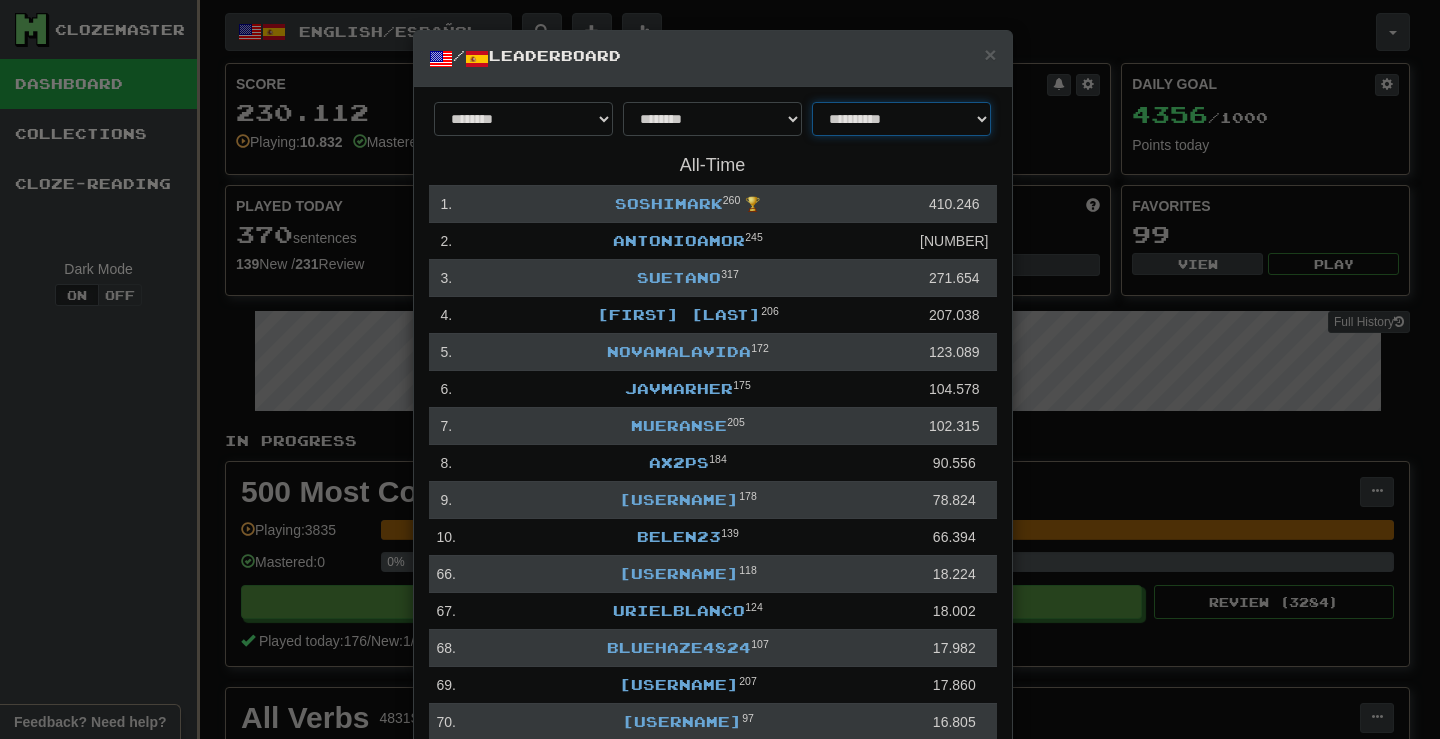 click on "**********" at bounding box center (901, 119) 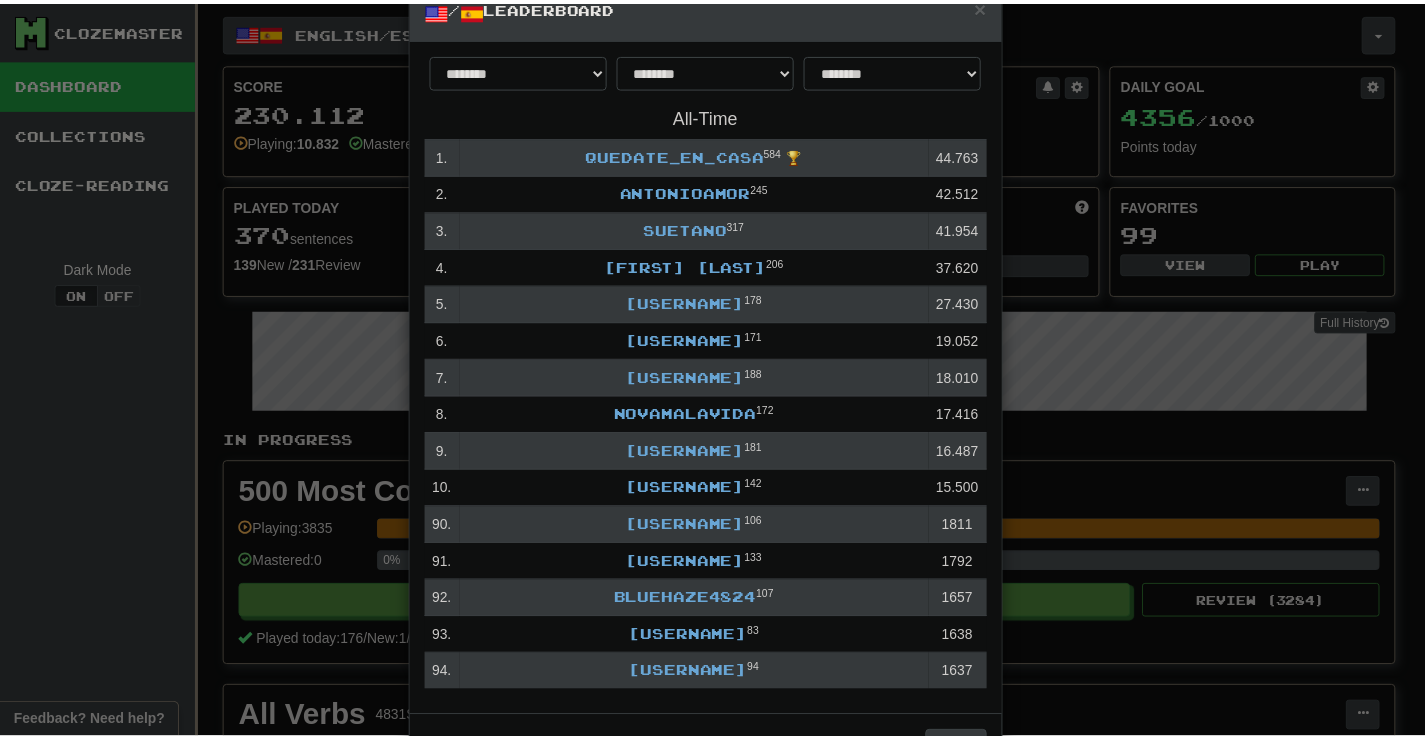 scroll, scrollTop: 22, scrollLeft: 0, axis: vertical 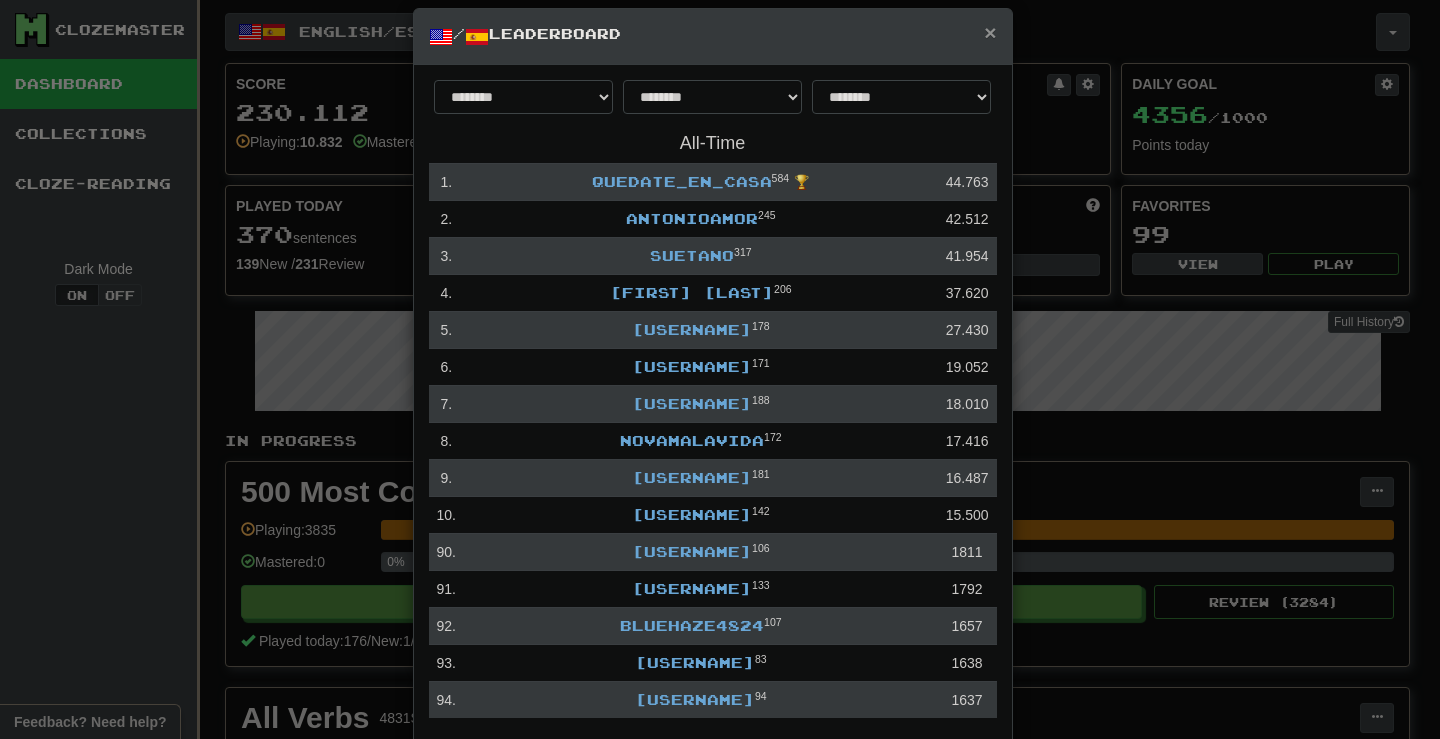 click on "×" at bounding box center (990, 32) 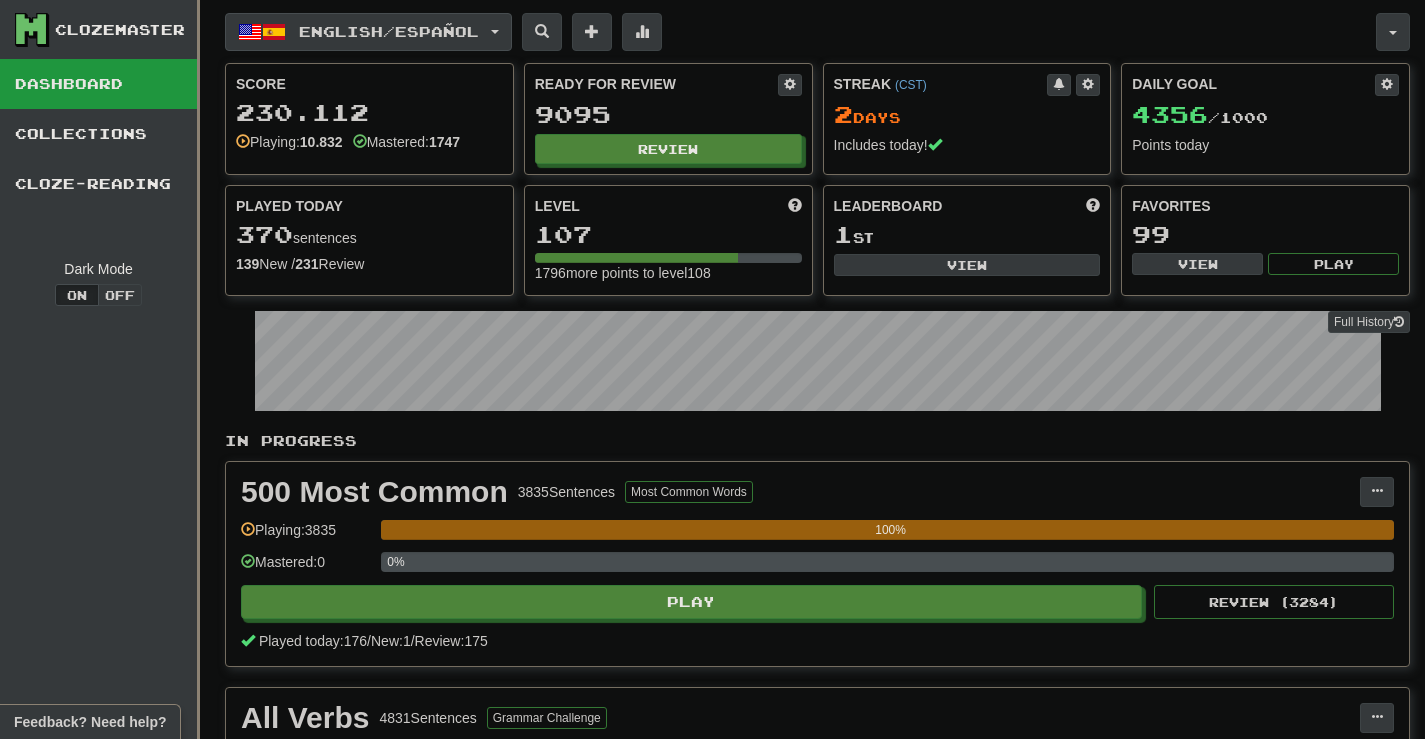 click at bounding box center [495, 32] 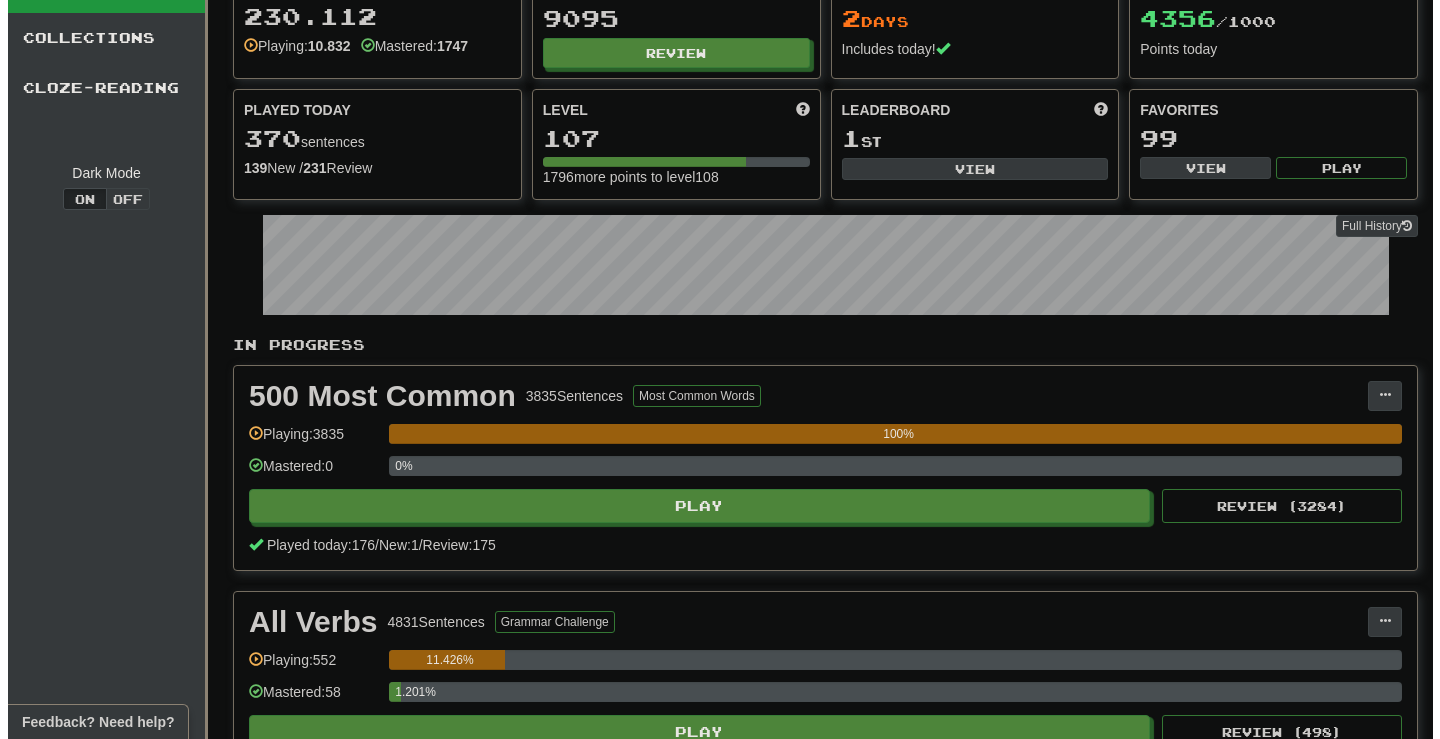 scroll, scrollTop: 0, scrollLeft: 0, axis: both 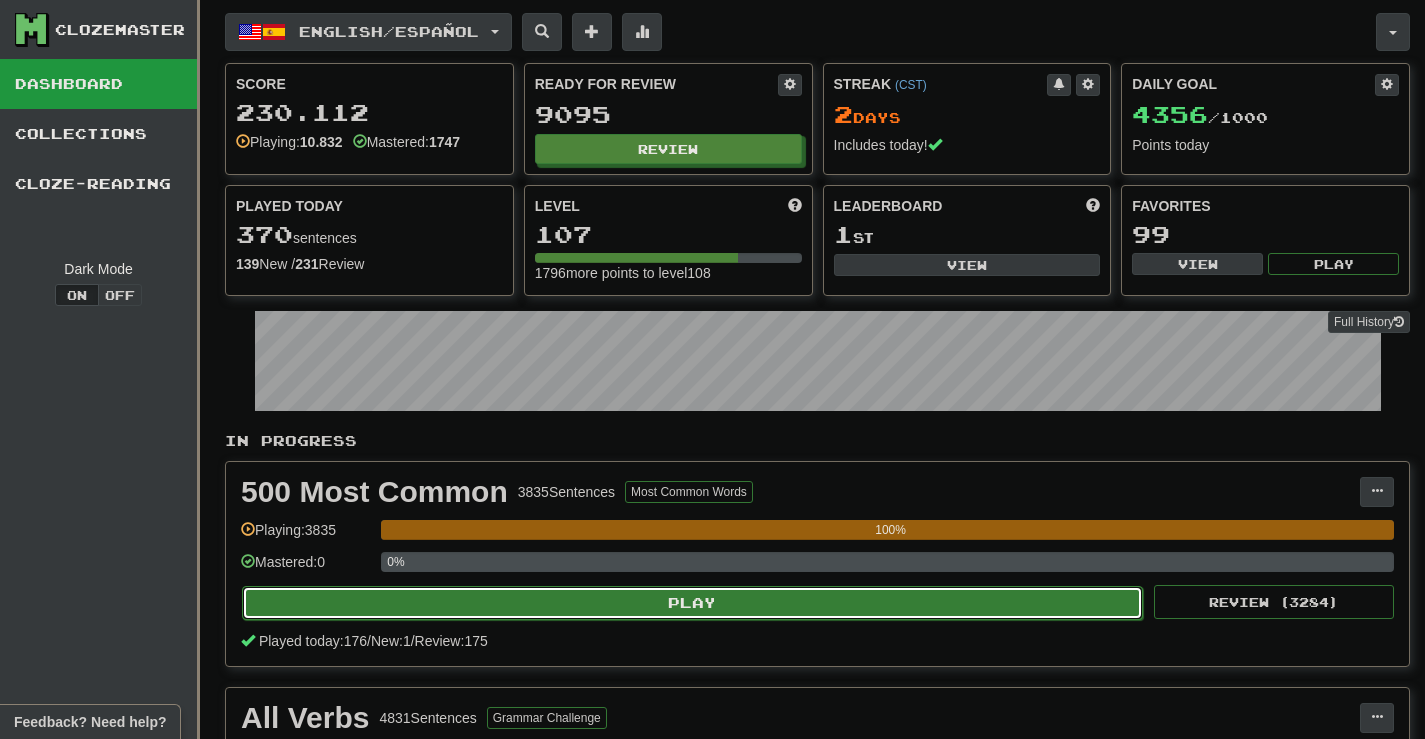 click on "Play" at bounding box center (692, 603) 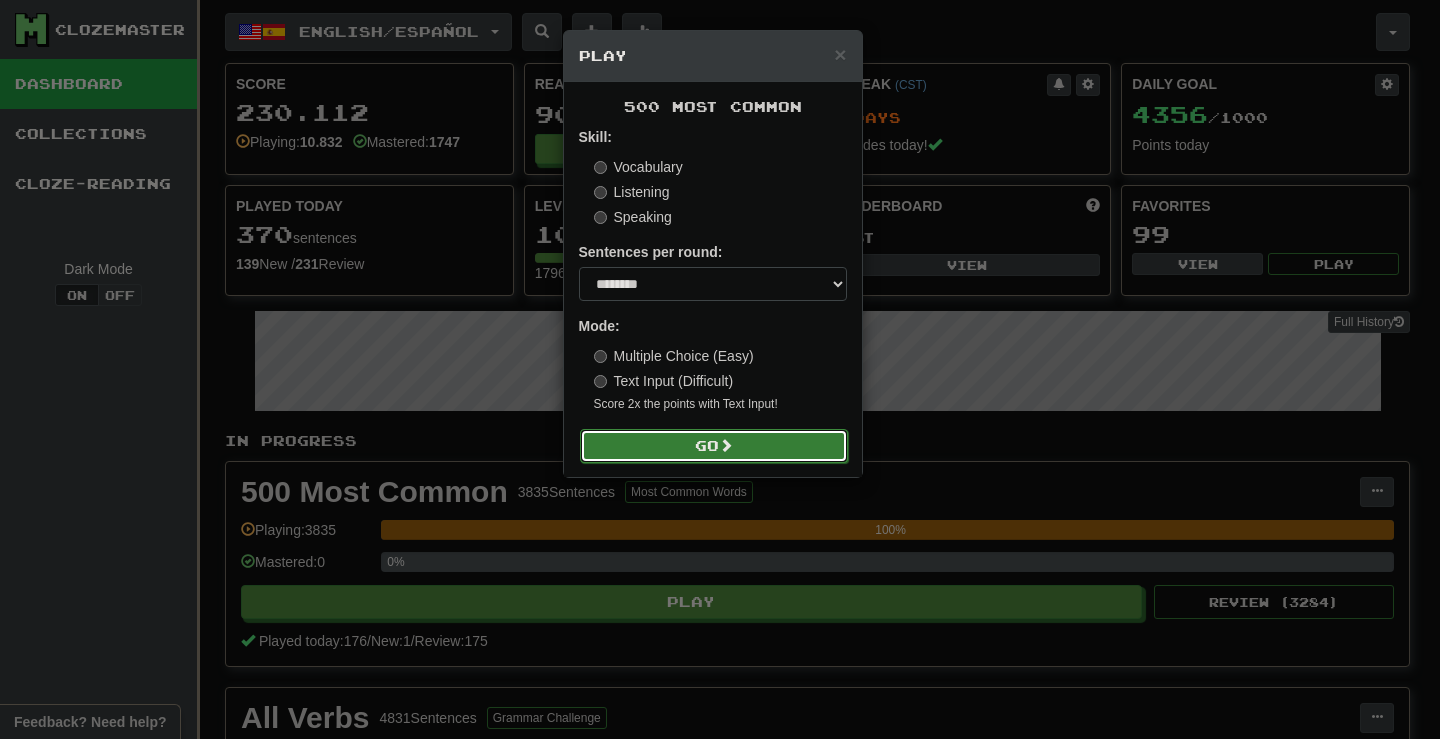 click on "Go" at bounding box center [714, 446] 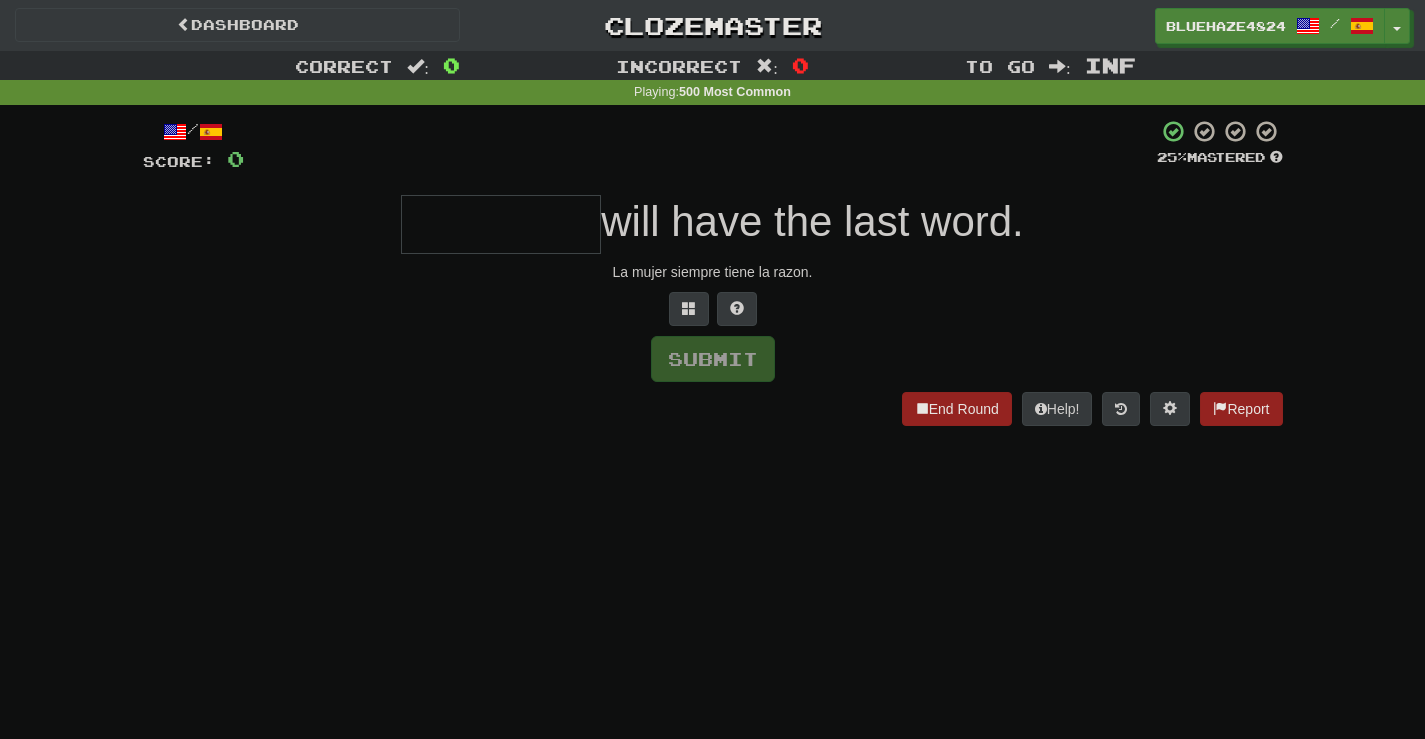 scroll, scrollTop: 0, scrollLeft: 0, axis: both 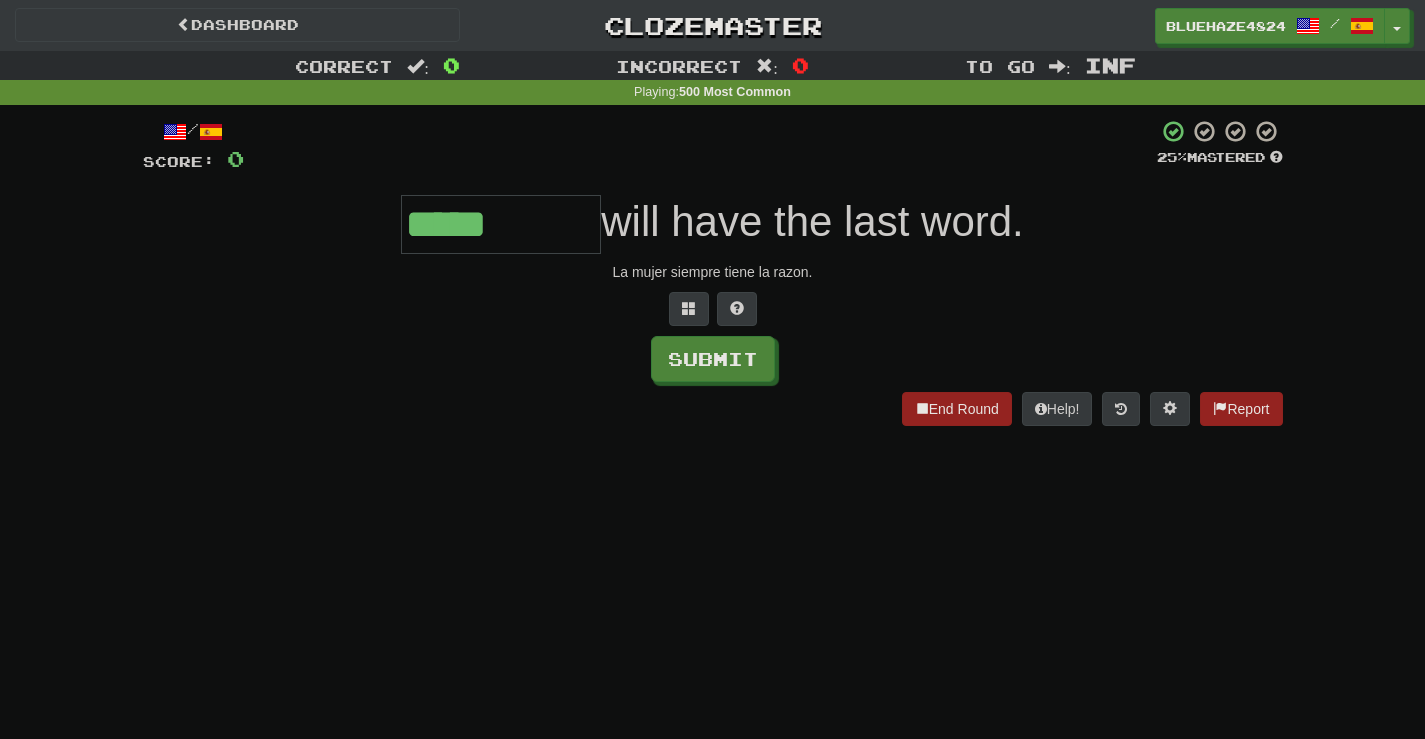 type on "*****" 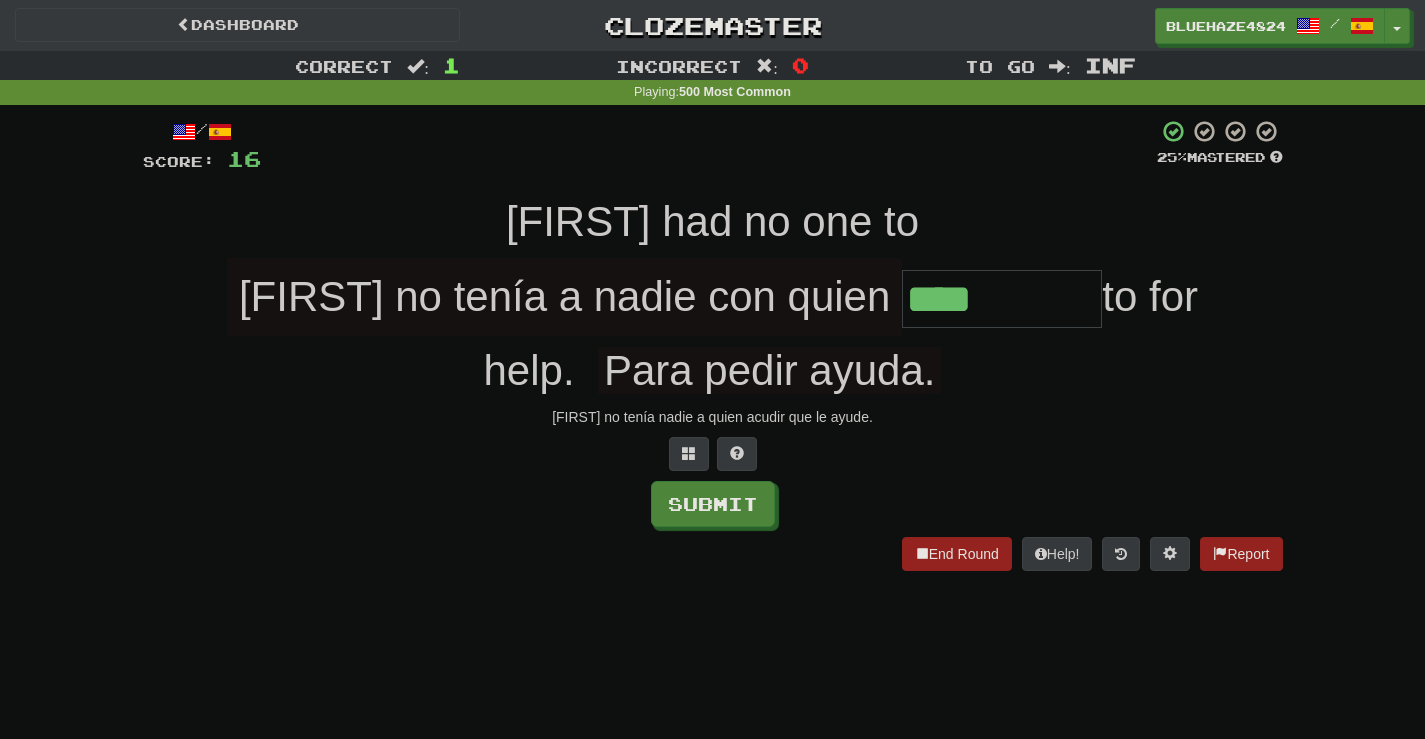 type on "****" 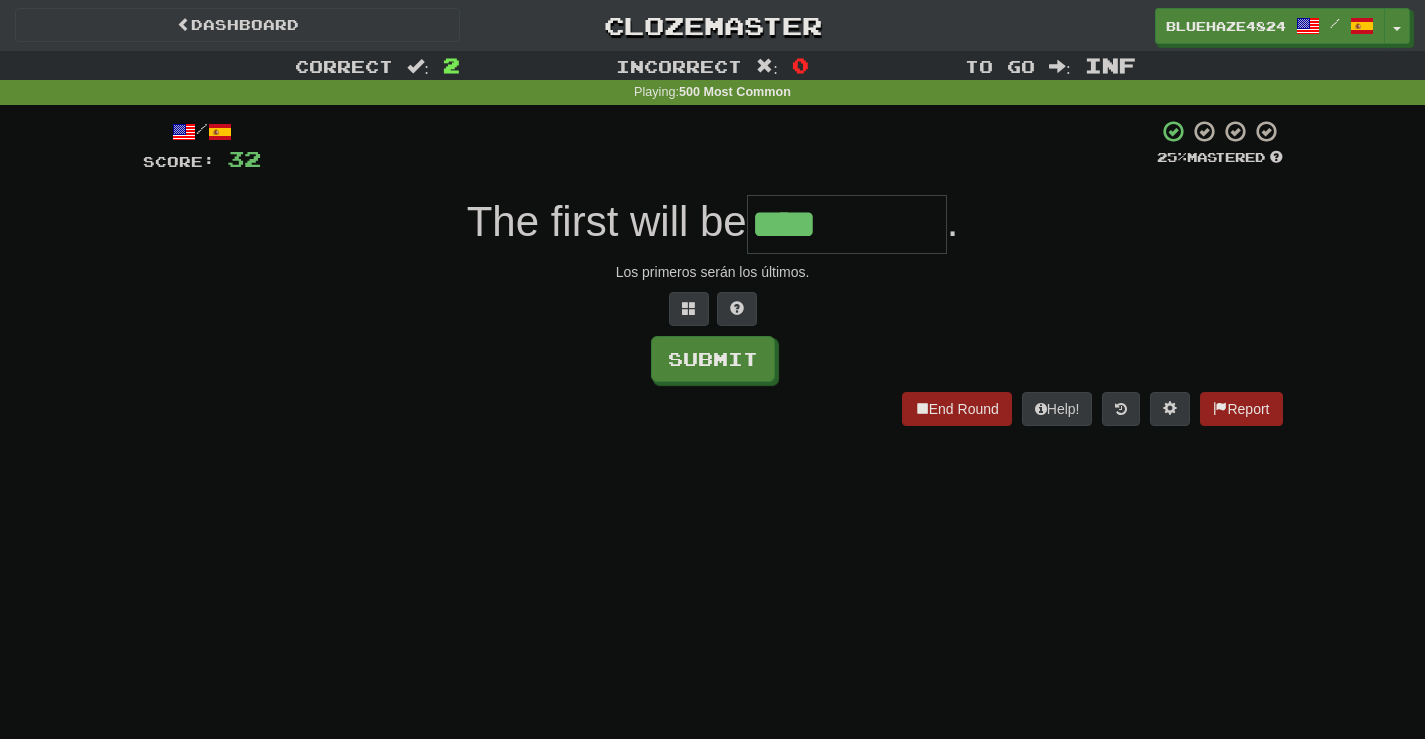 type on "****" 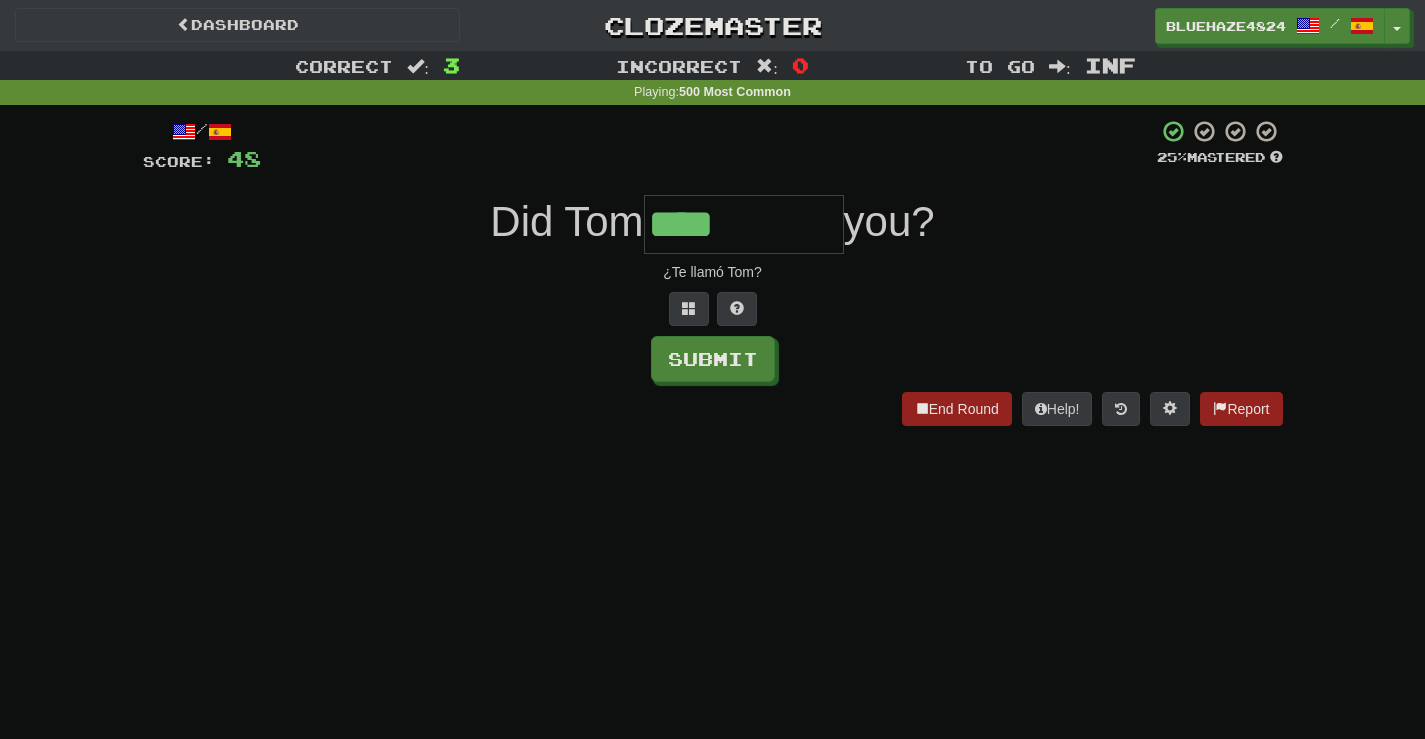 type on "****" 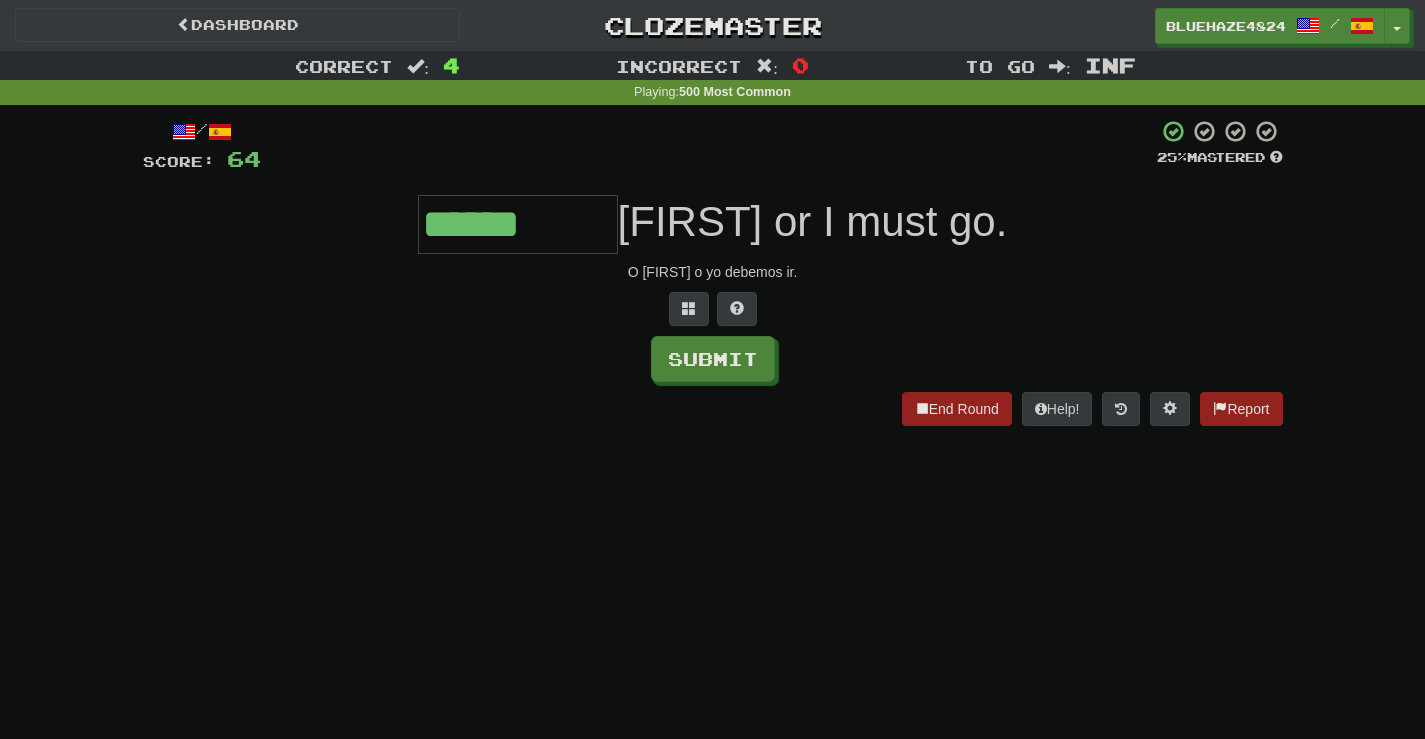 type on "******" 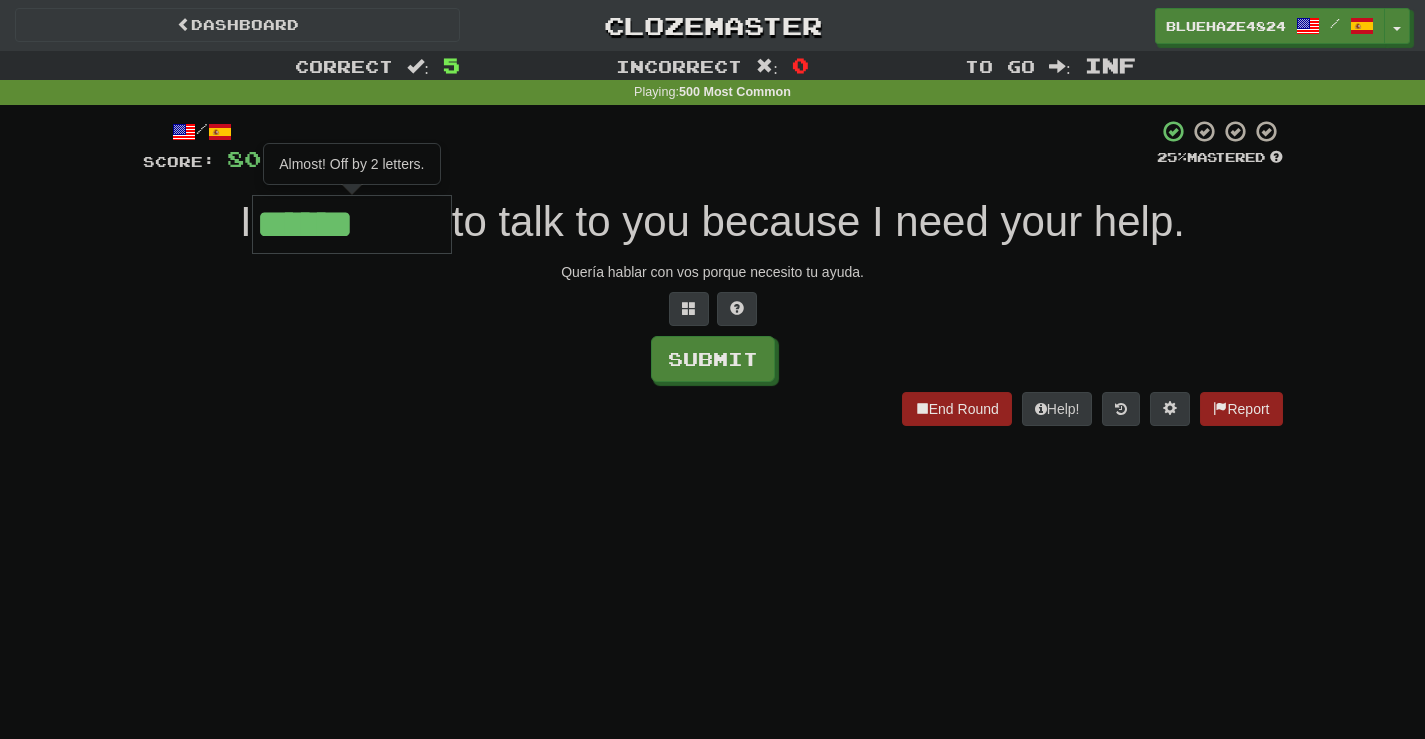type on "******" 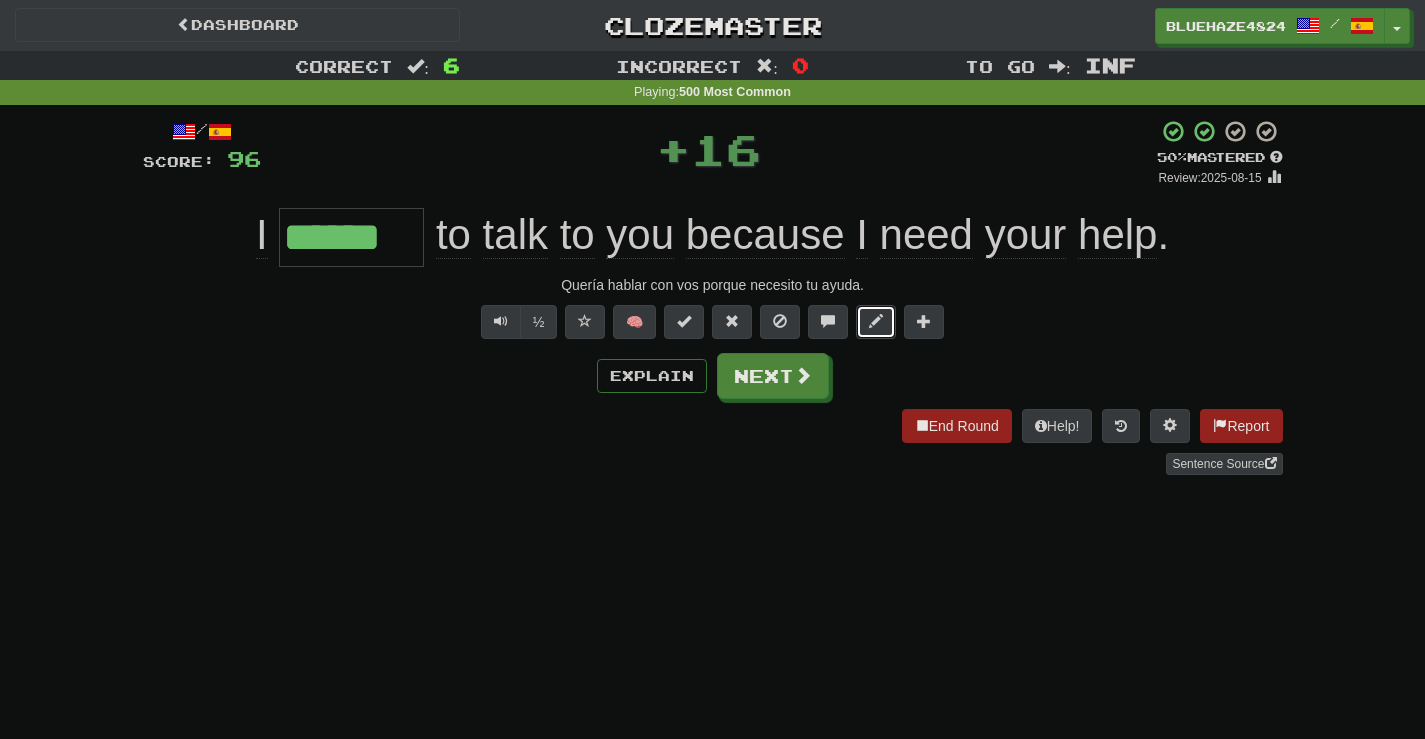 click at bounding box center [876, 322] 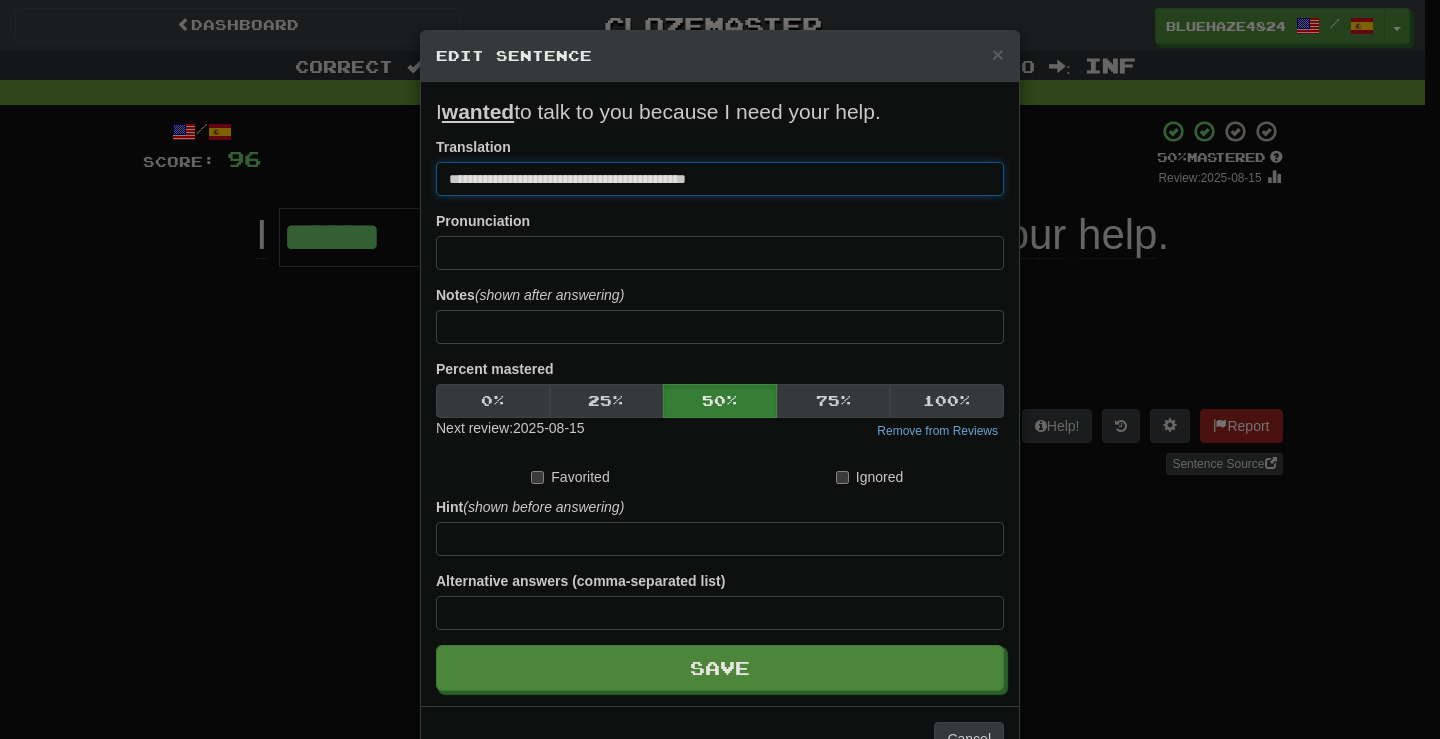 click on "**********" at bounding box center [720, 179] 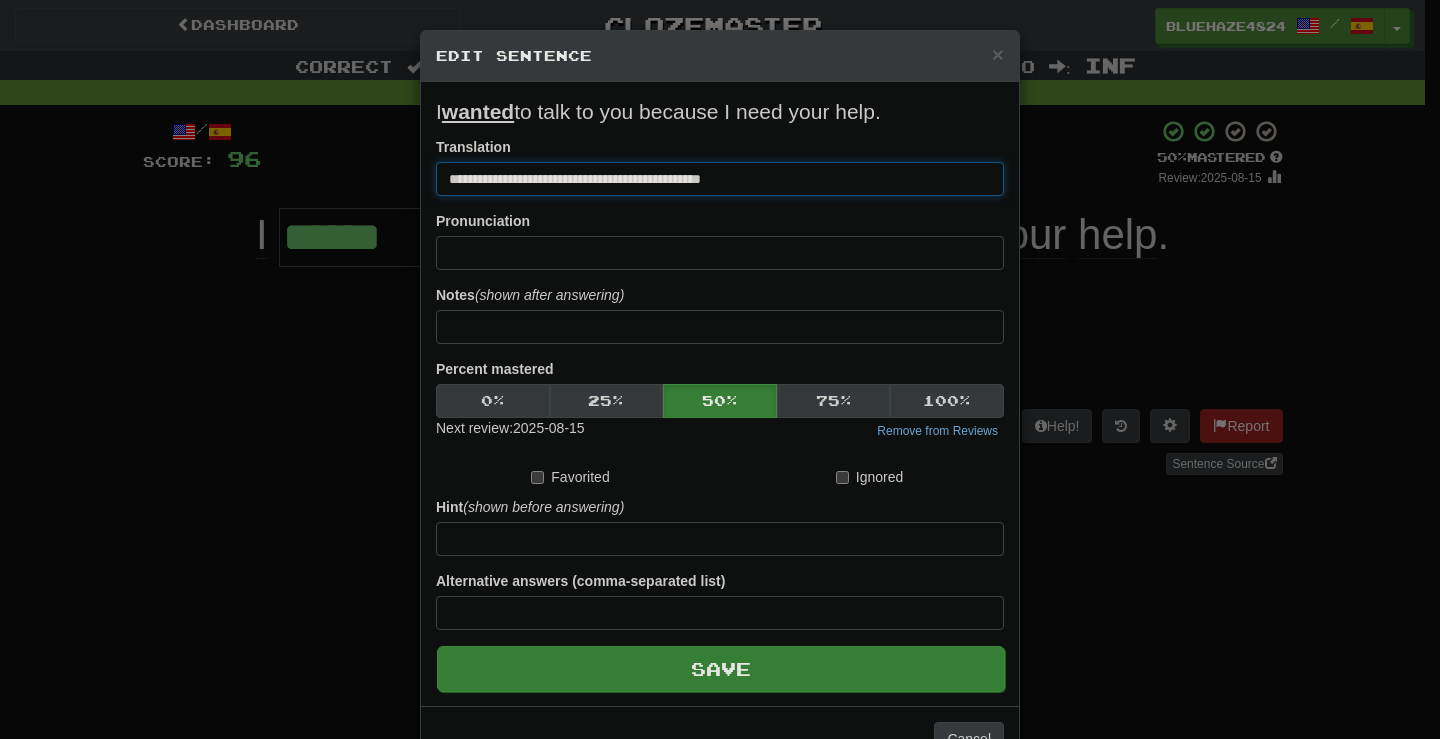 type on "**********" 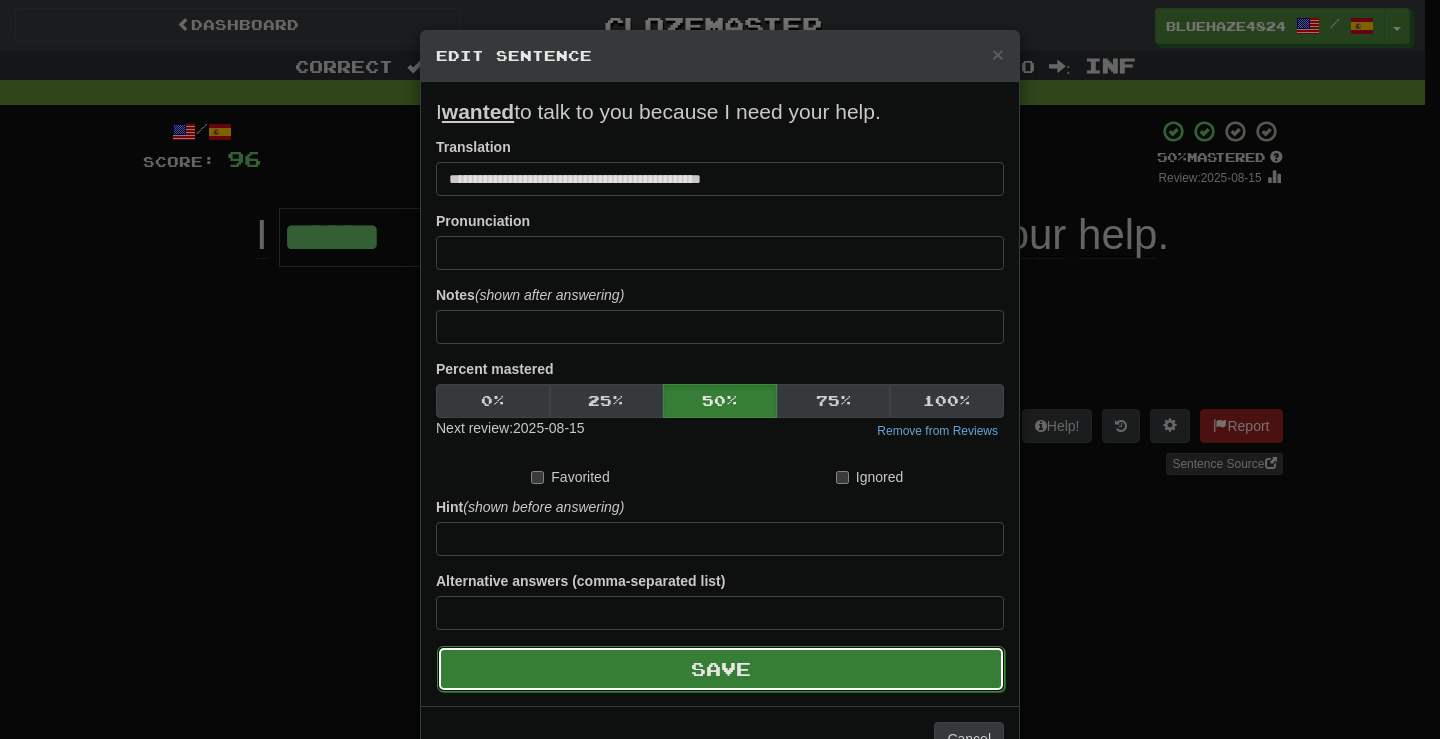 click on "Save" at bounding box center (721, 669) 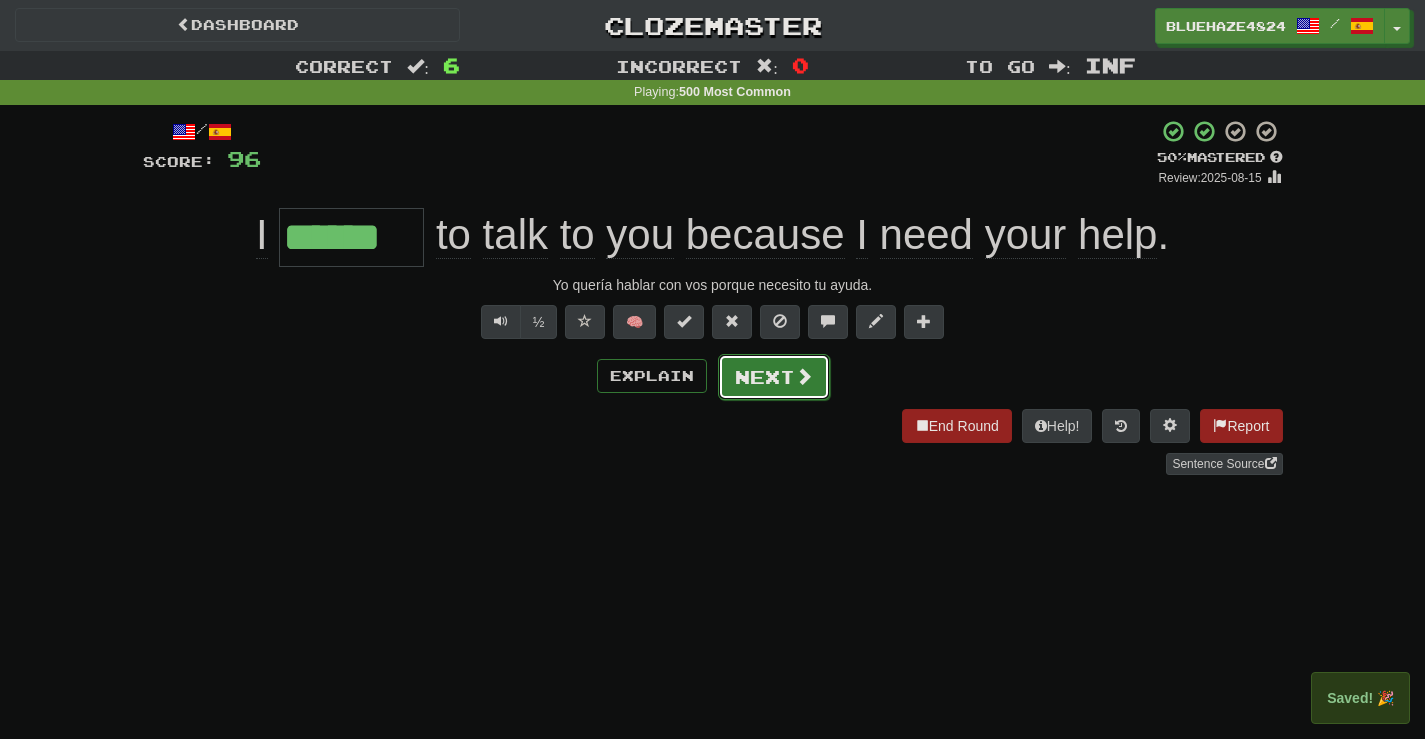 click on "Next" at bounding box center [774, 377] 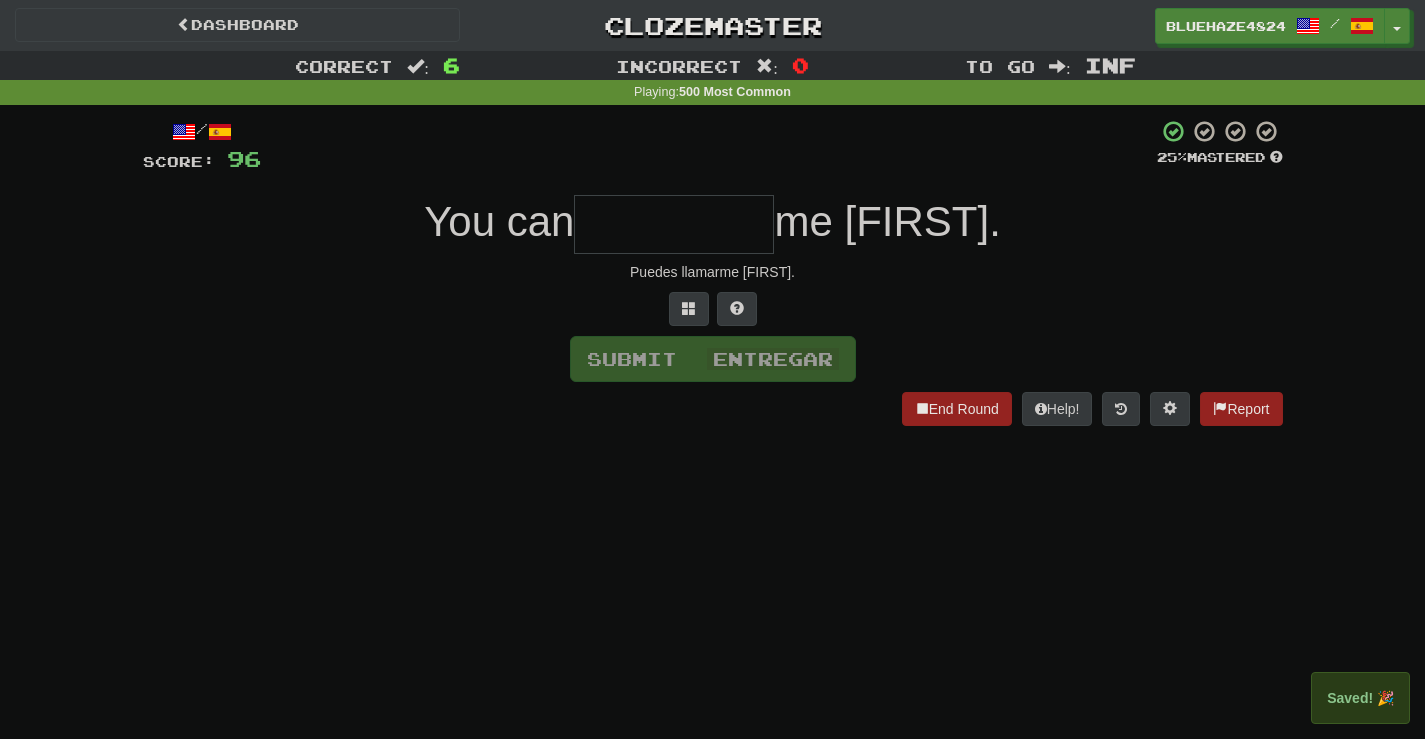 click at bounding box center [674, 224] 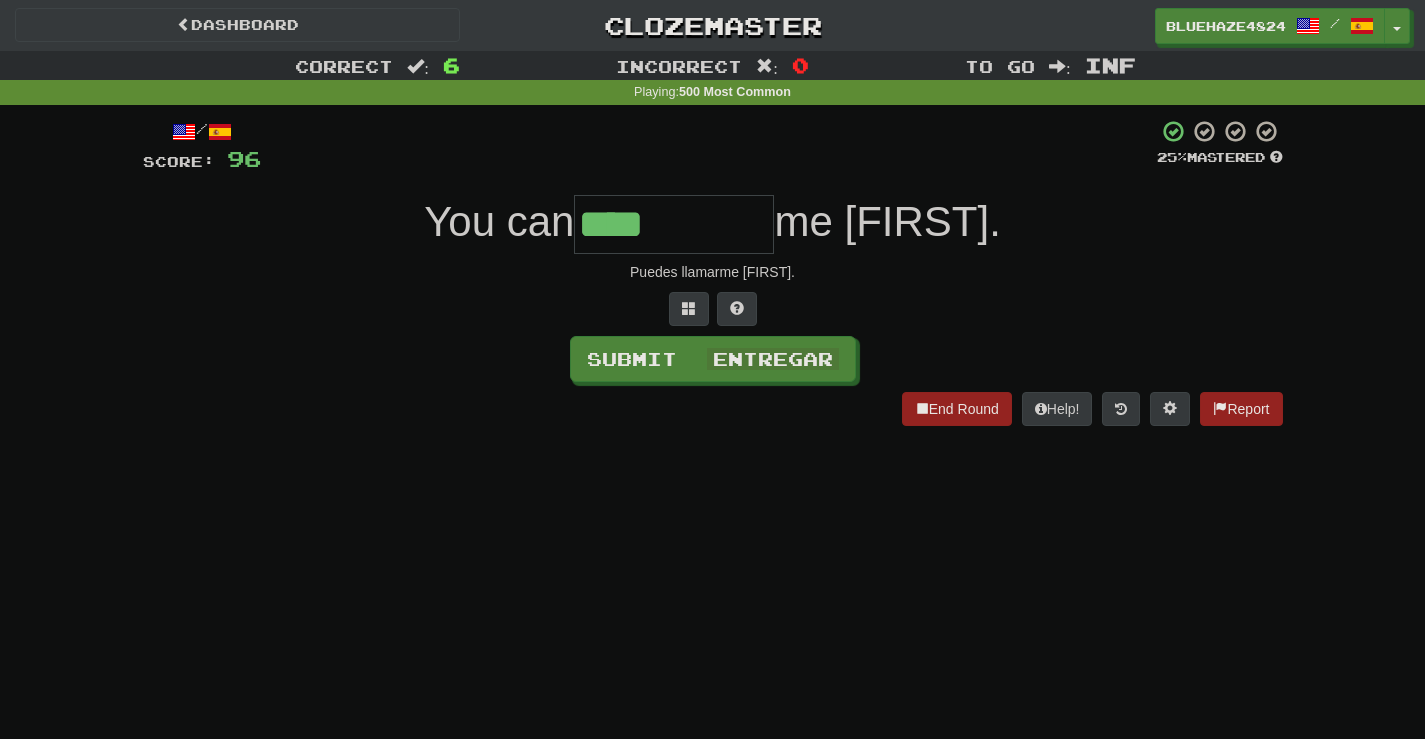 type on "****" 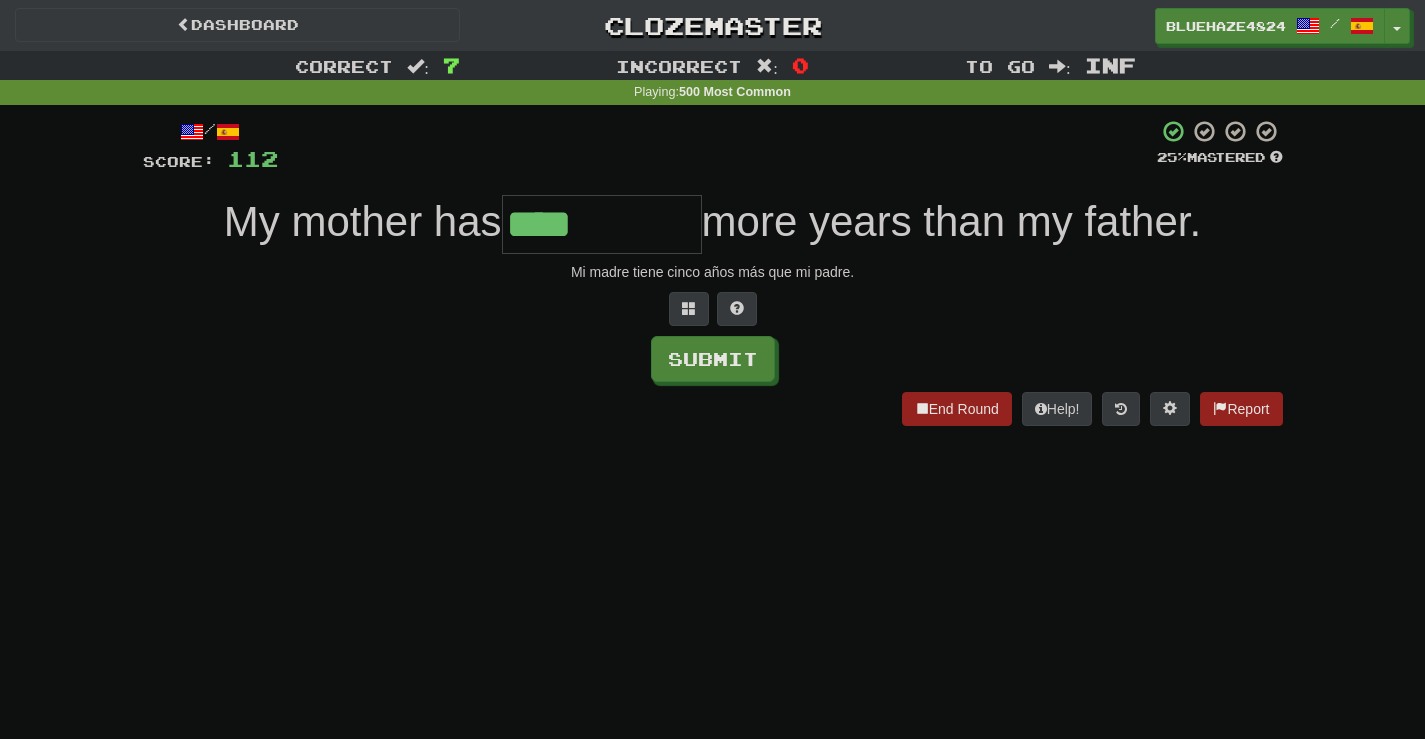 type on "****" 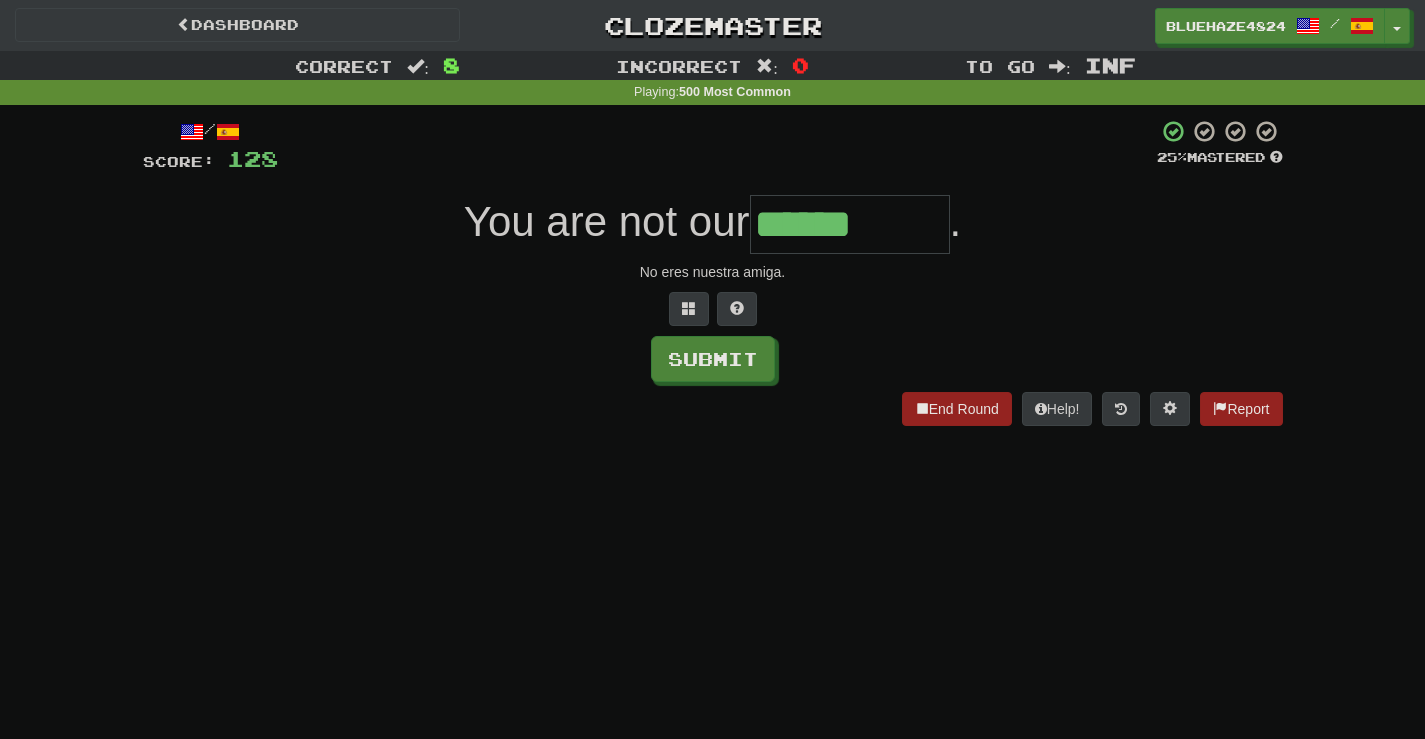 type on "******" 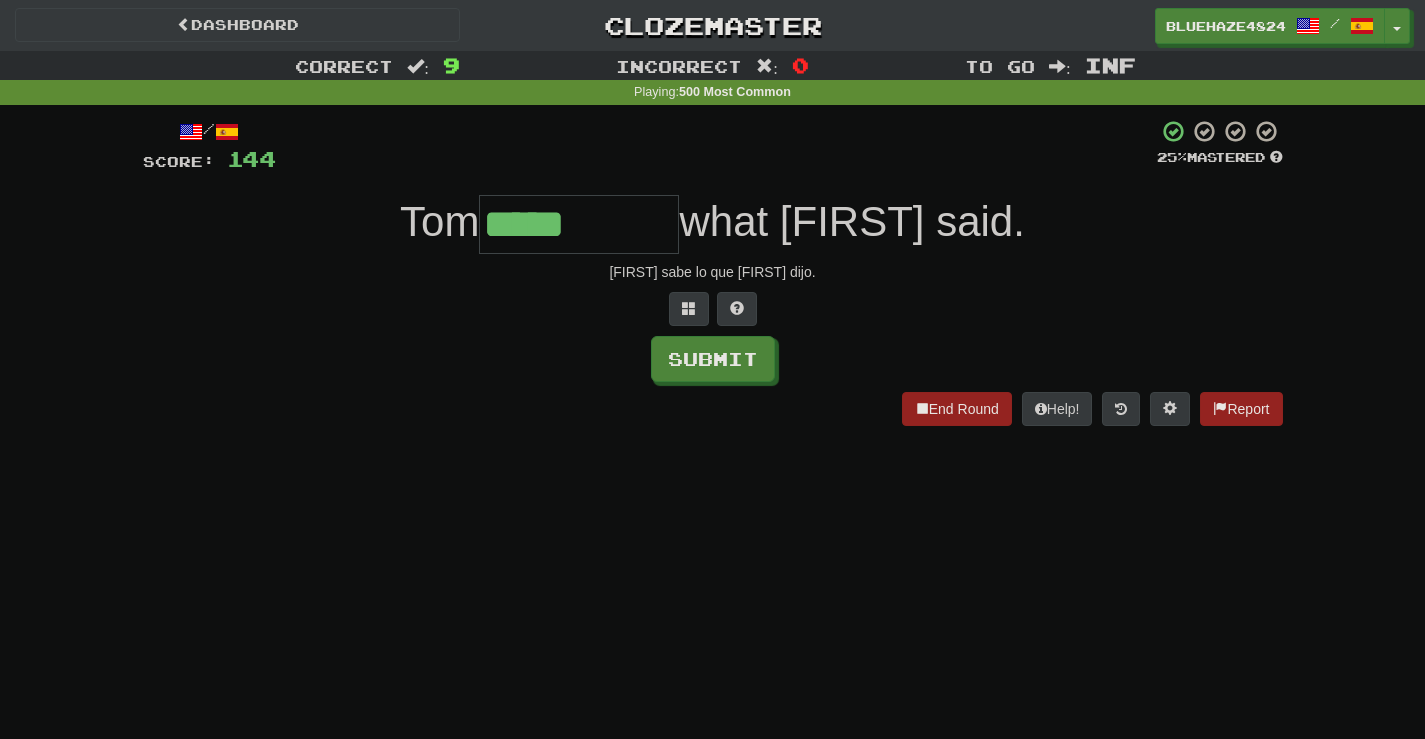 type on "*****" 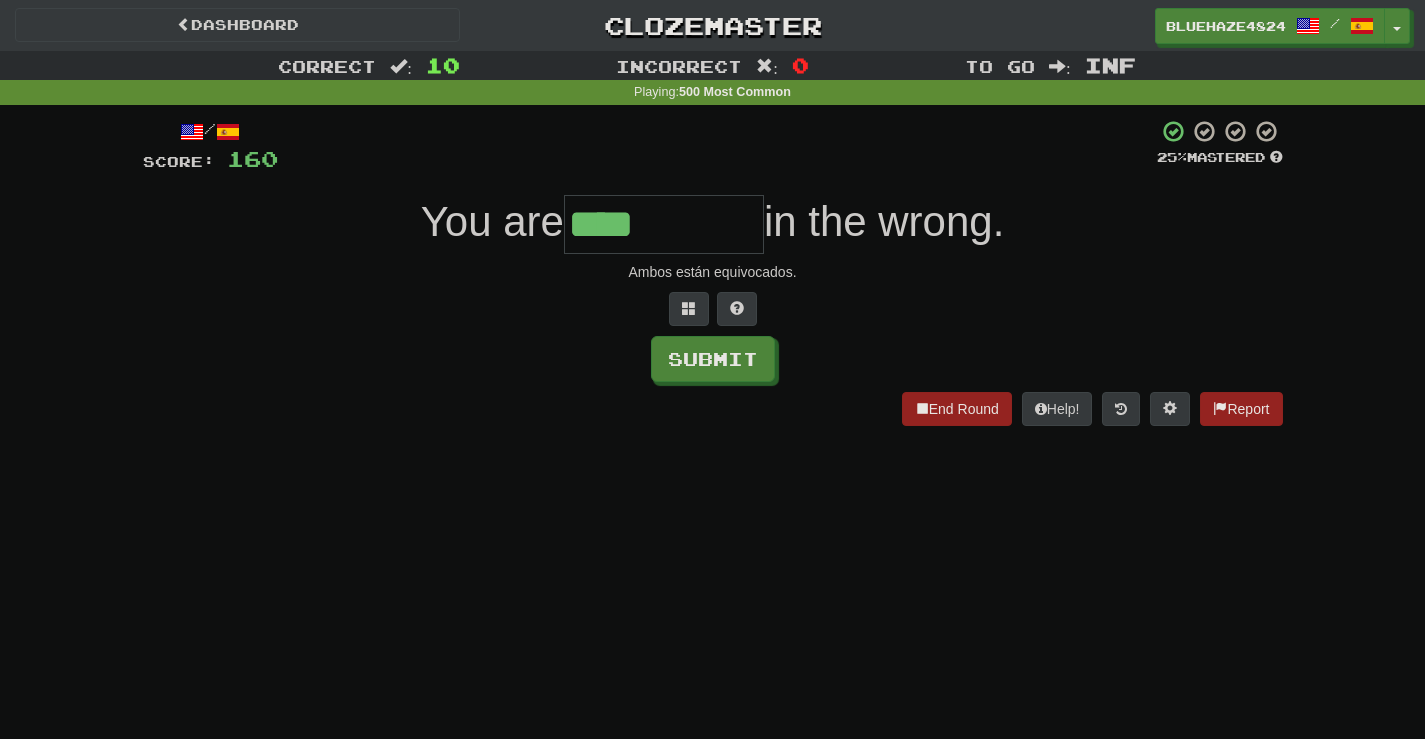 type on "****" 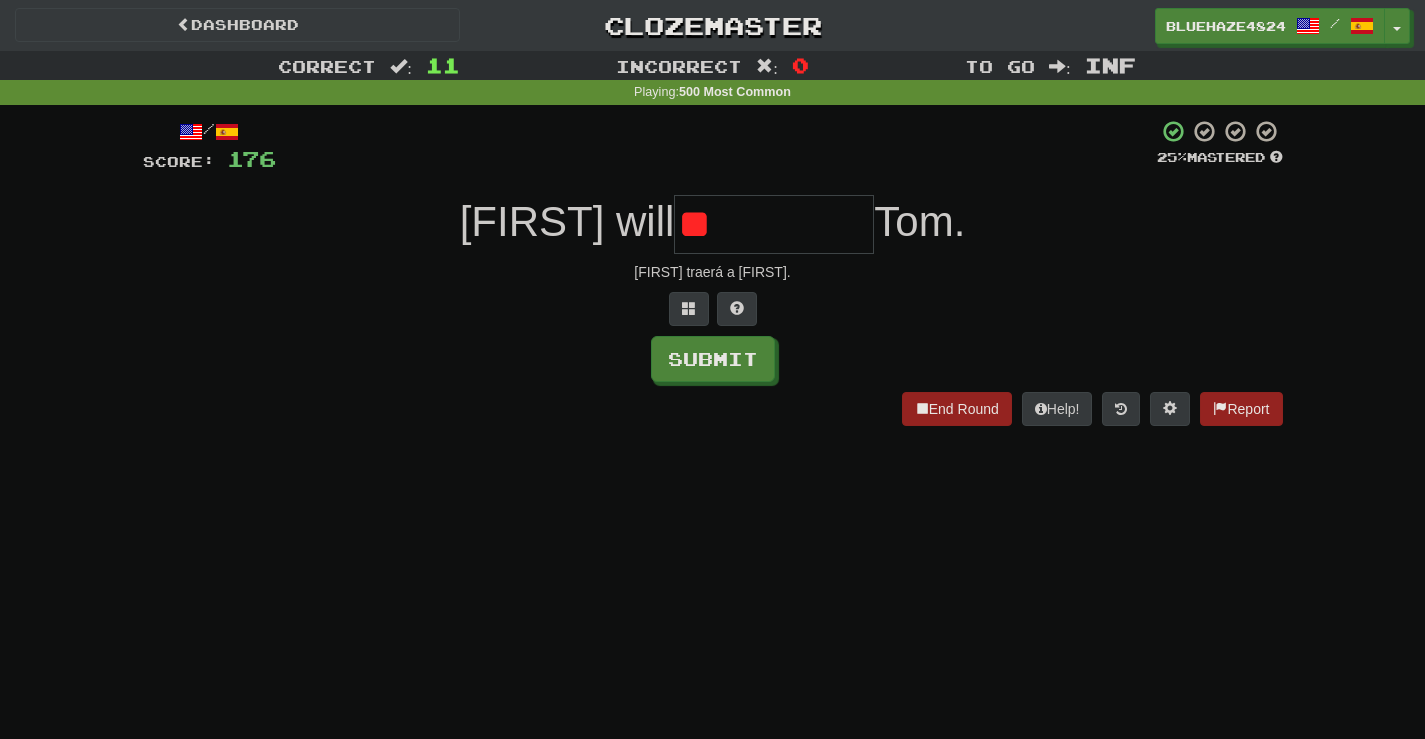 type on "*" 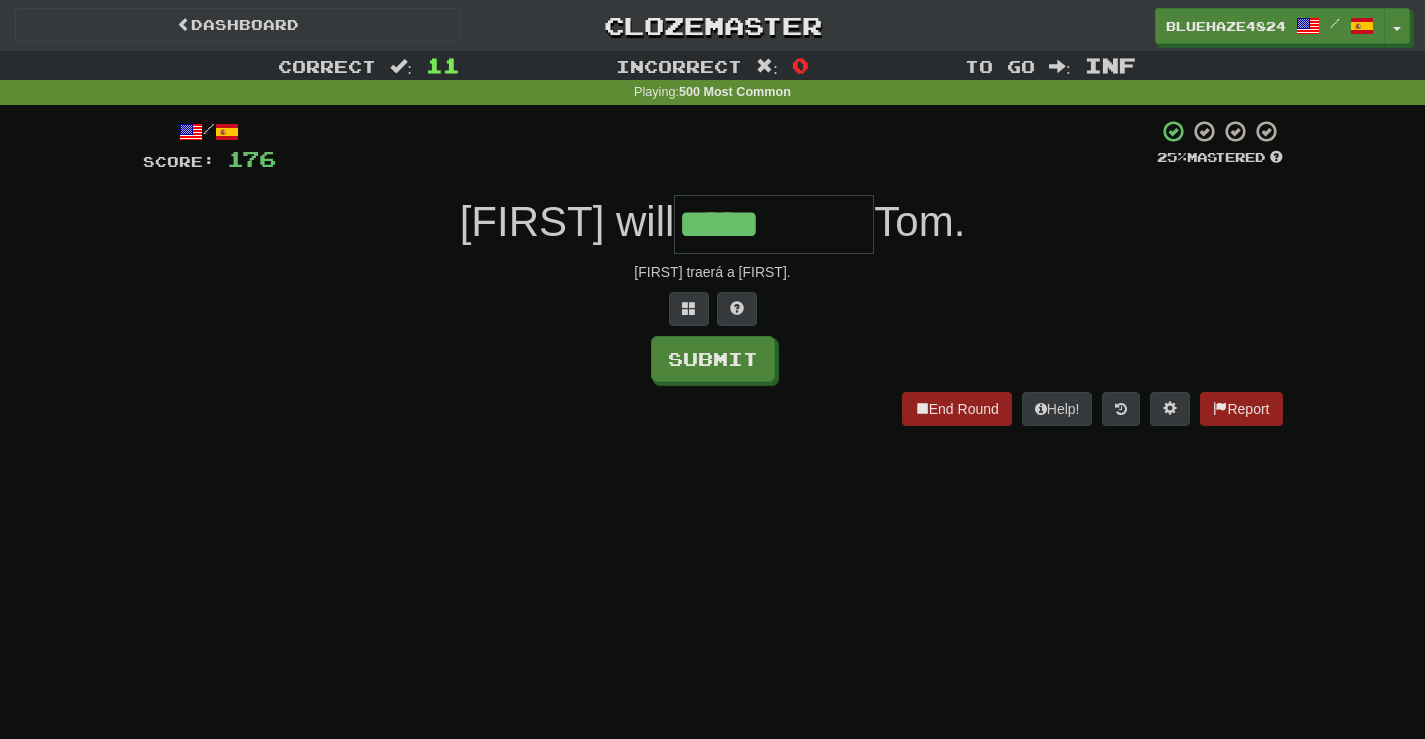 type on "*****" 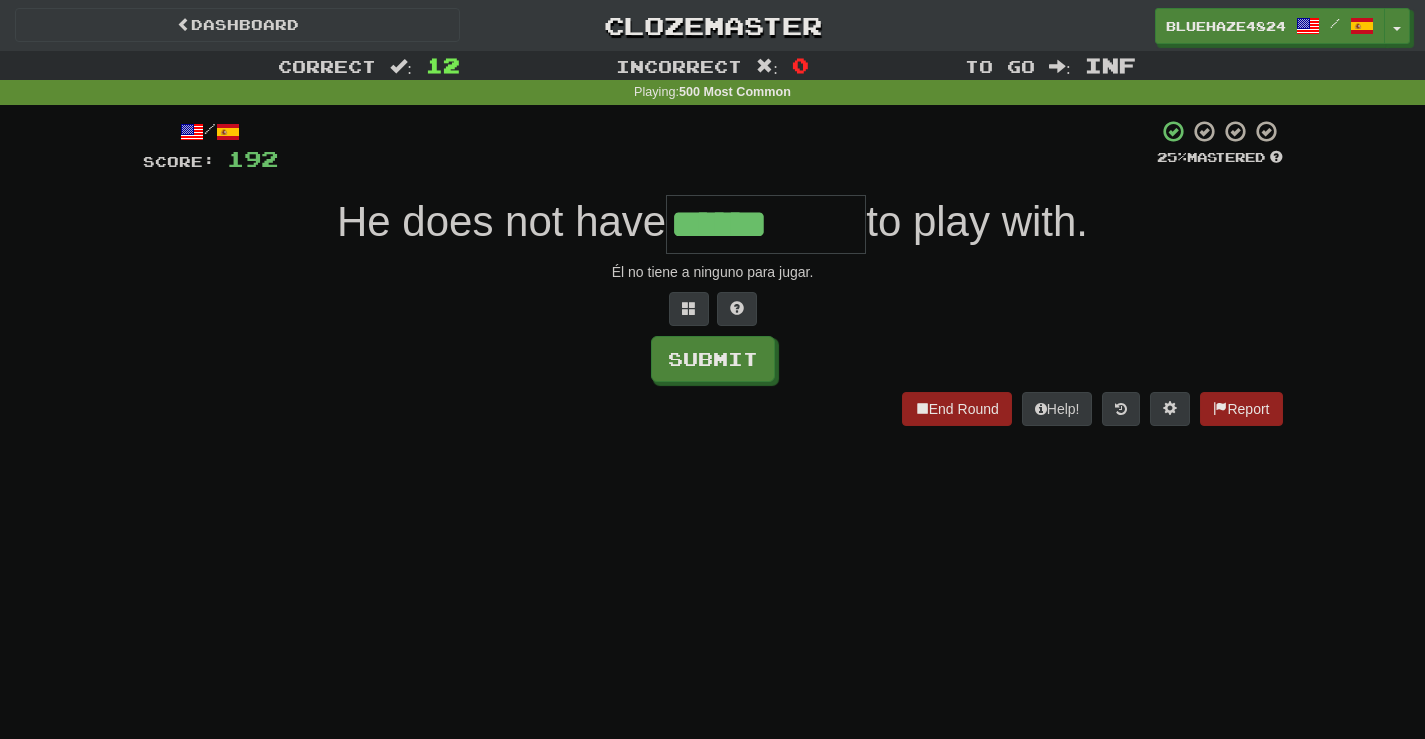 type on "******" 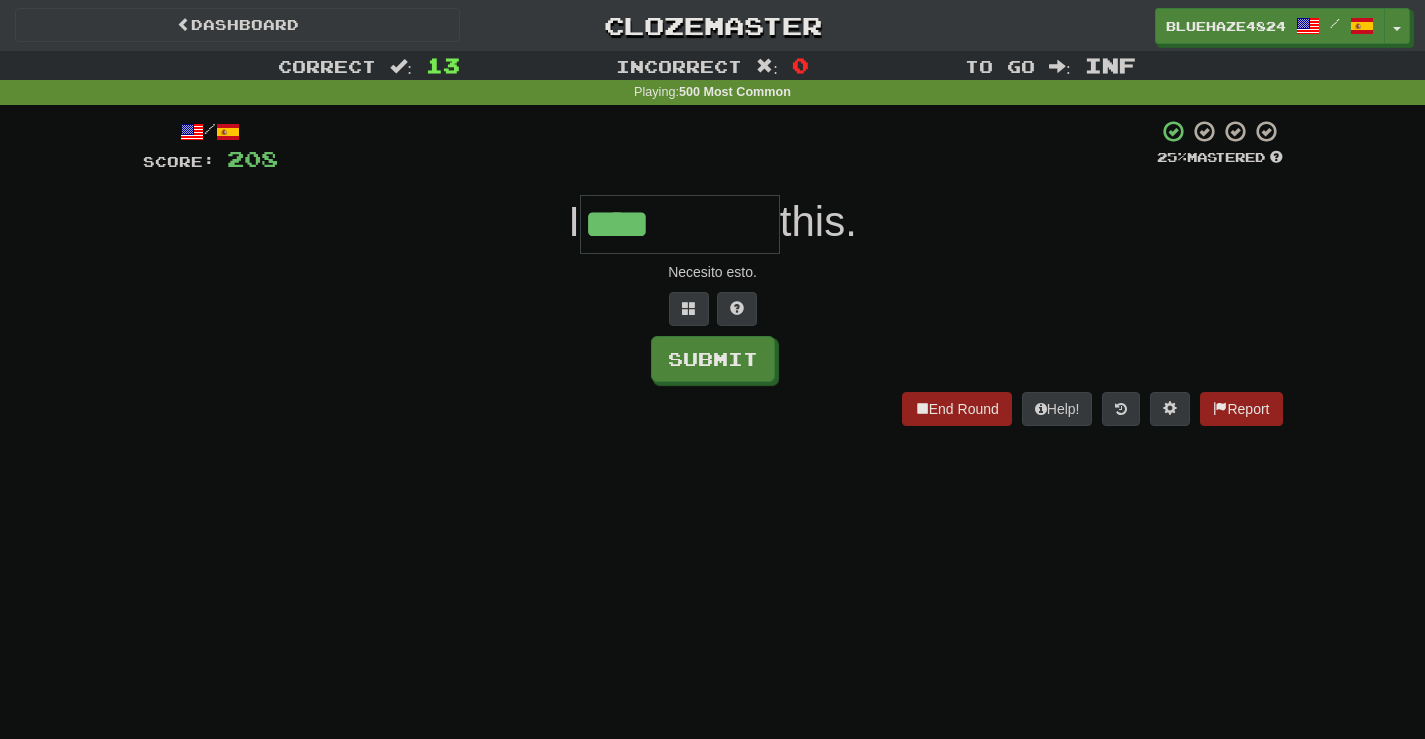 type on "****" 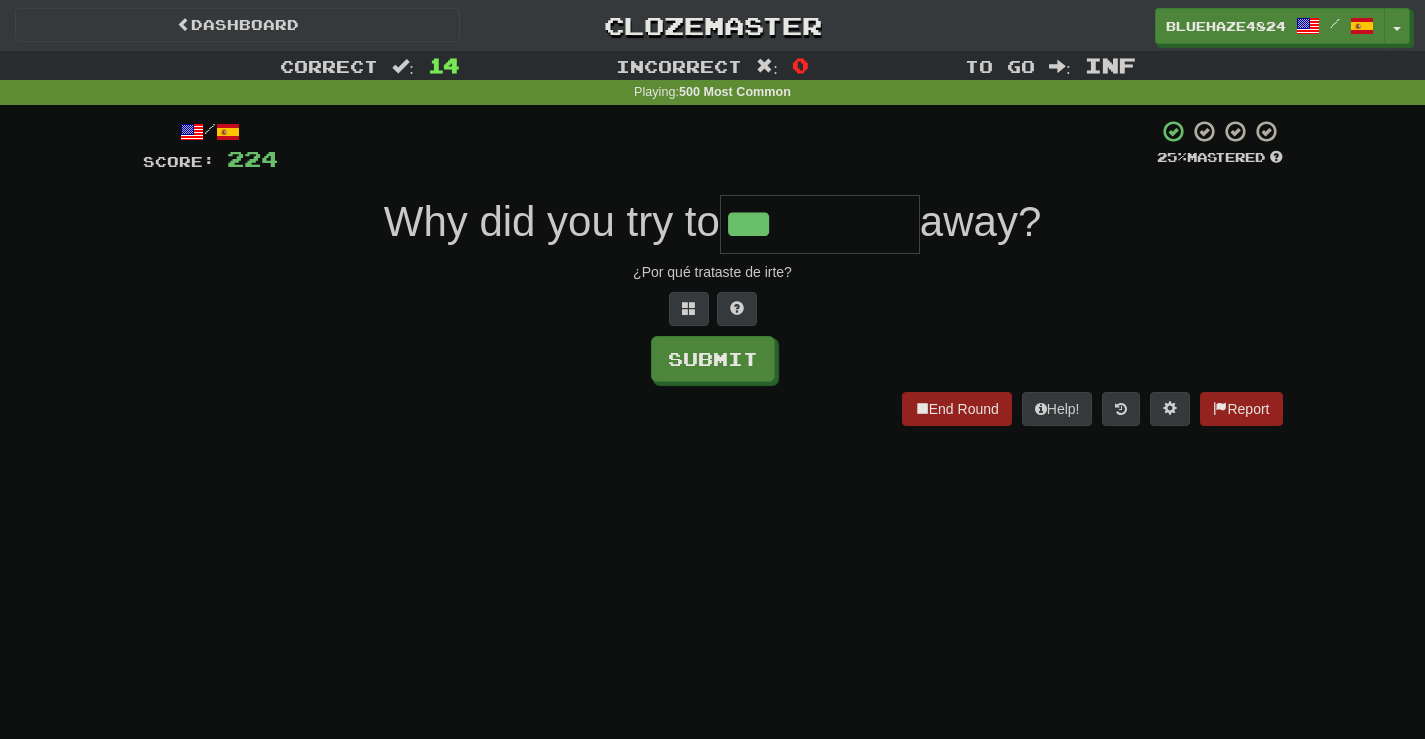 type on "***" 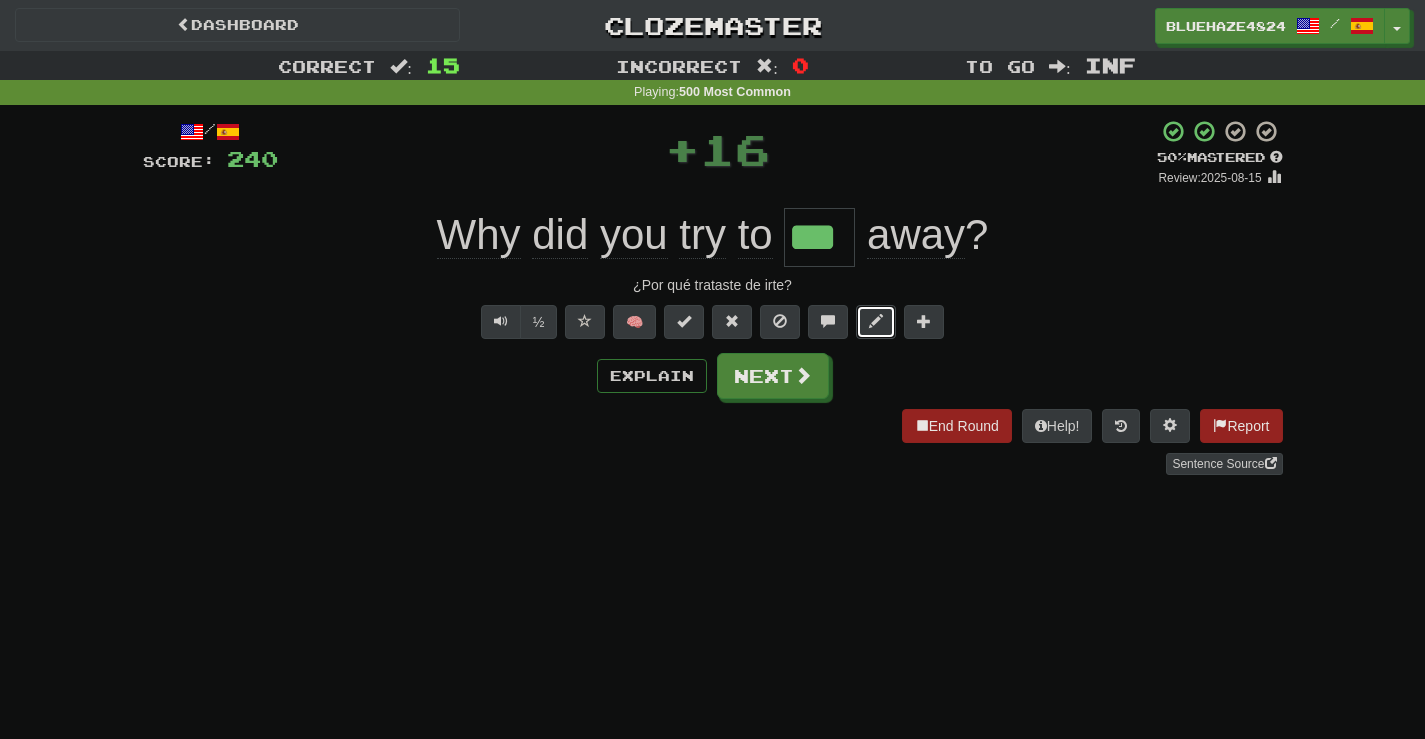 click at bounding box center (876, 321) 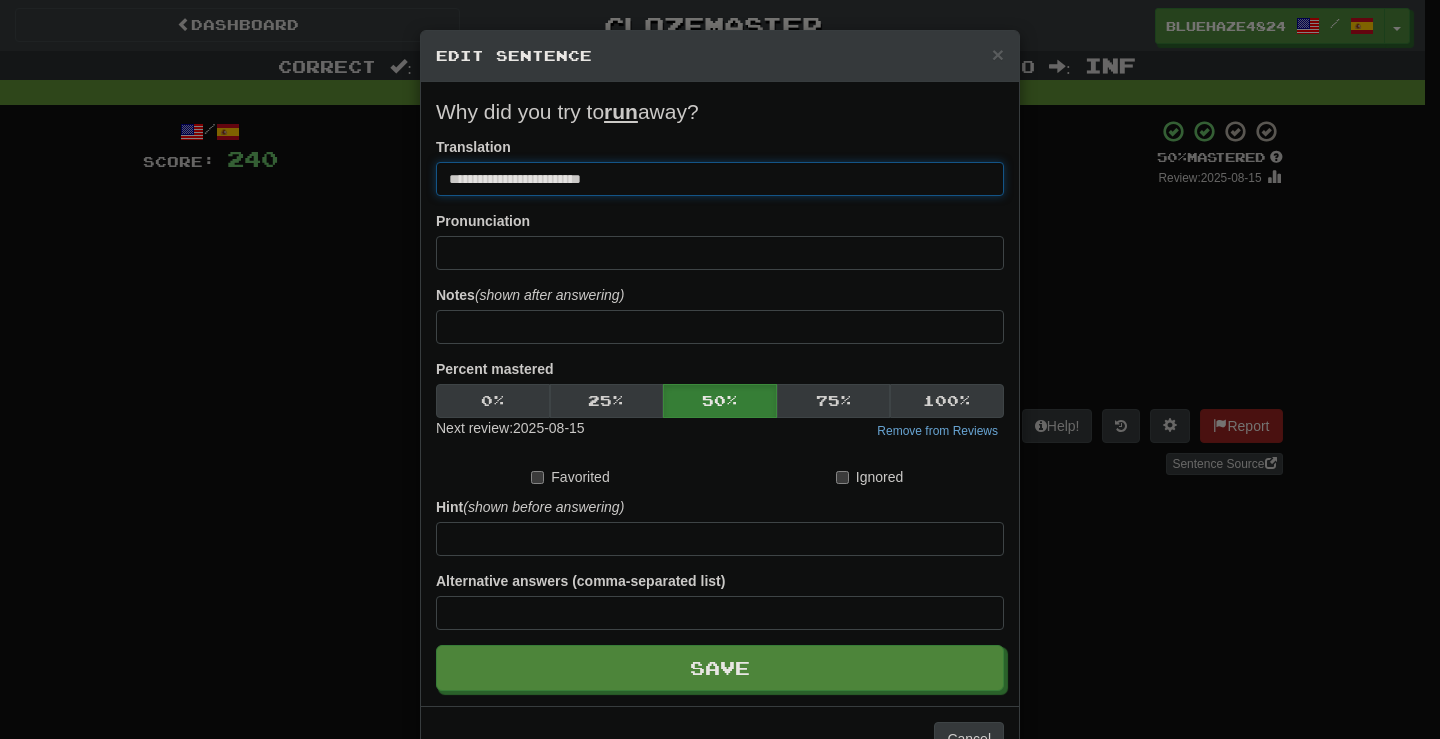 drag, startPoint x: 590, startPoint y: 177, endPoint x: 571, endPoint y: 181, distance: 19.416489 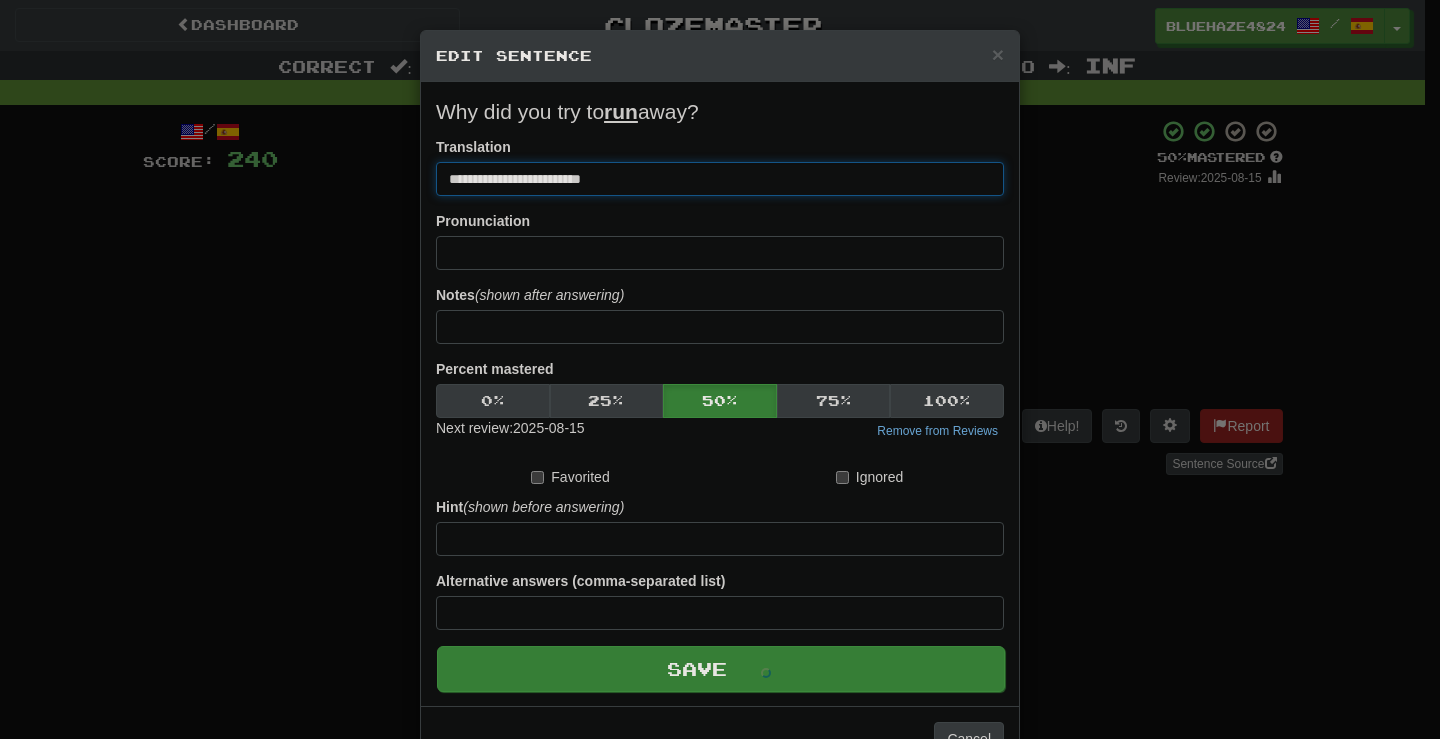 type on "**********" 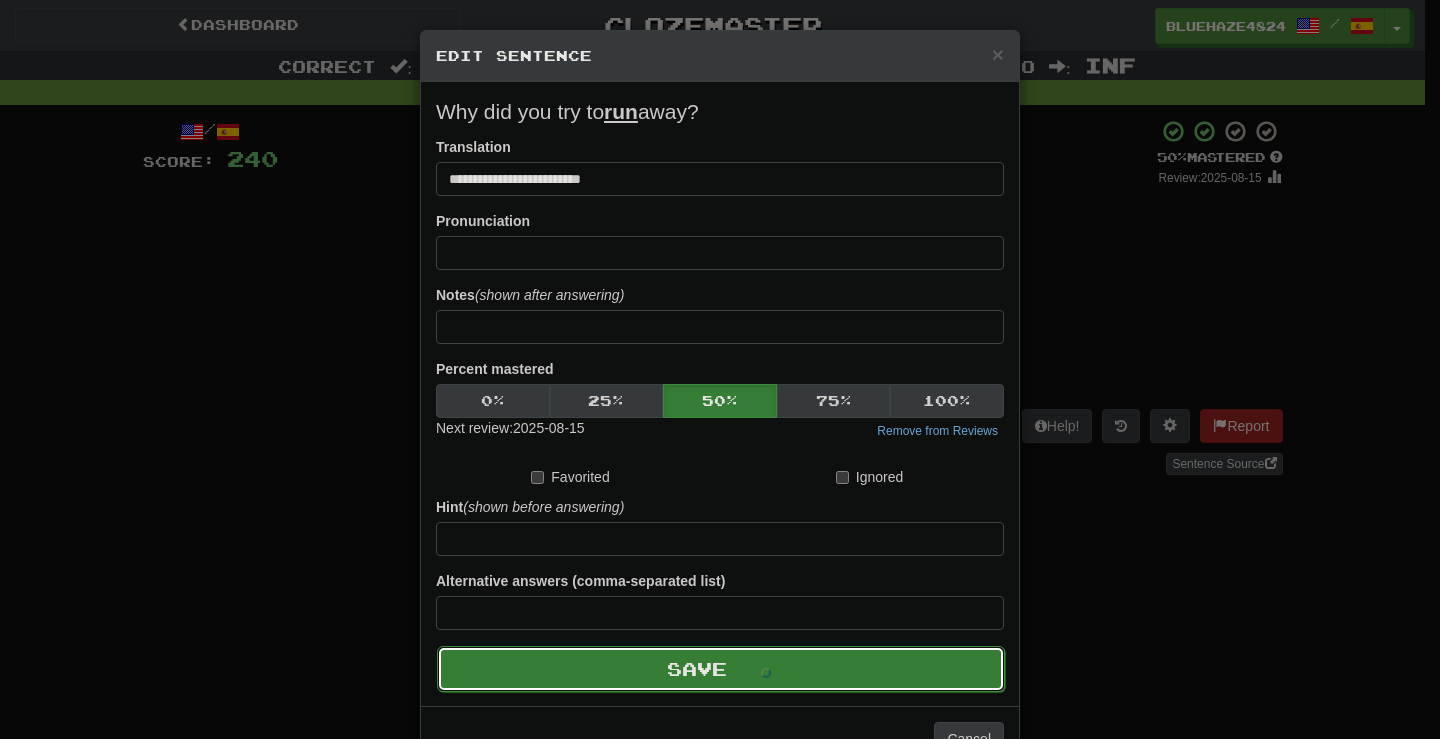 click on "Save" at bounding box center [721, 669] 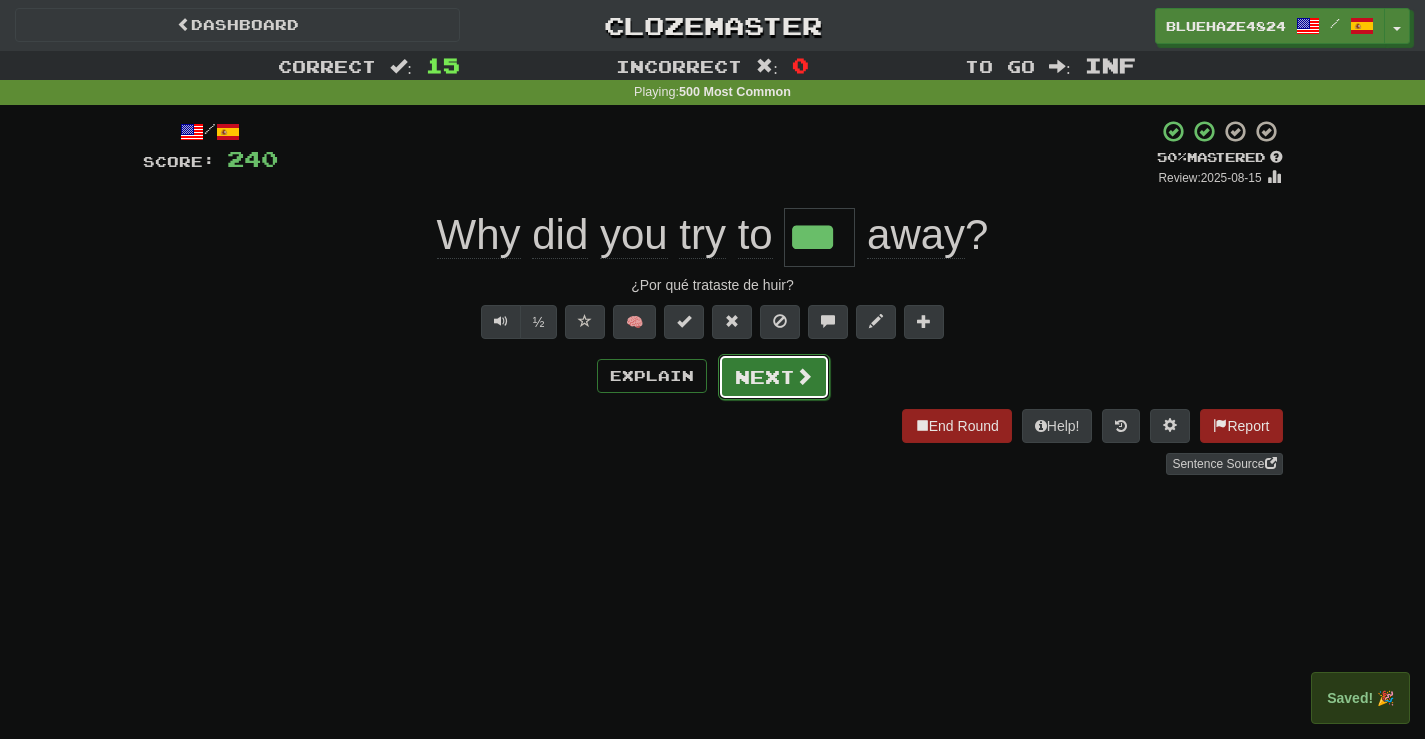 click on "Next" at bounding box center (774, 377) 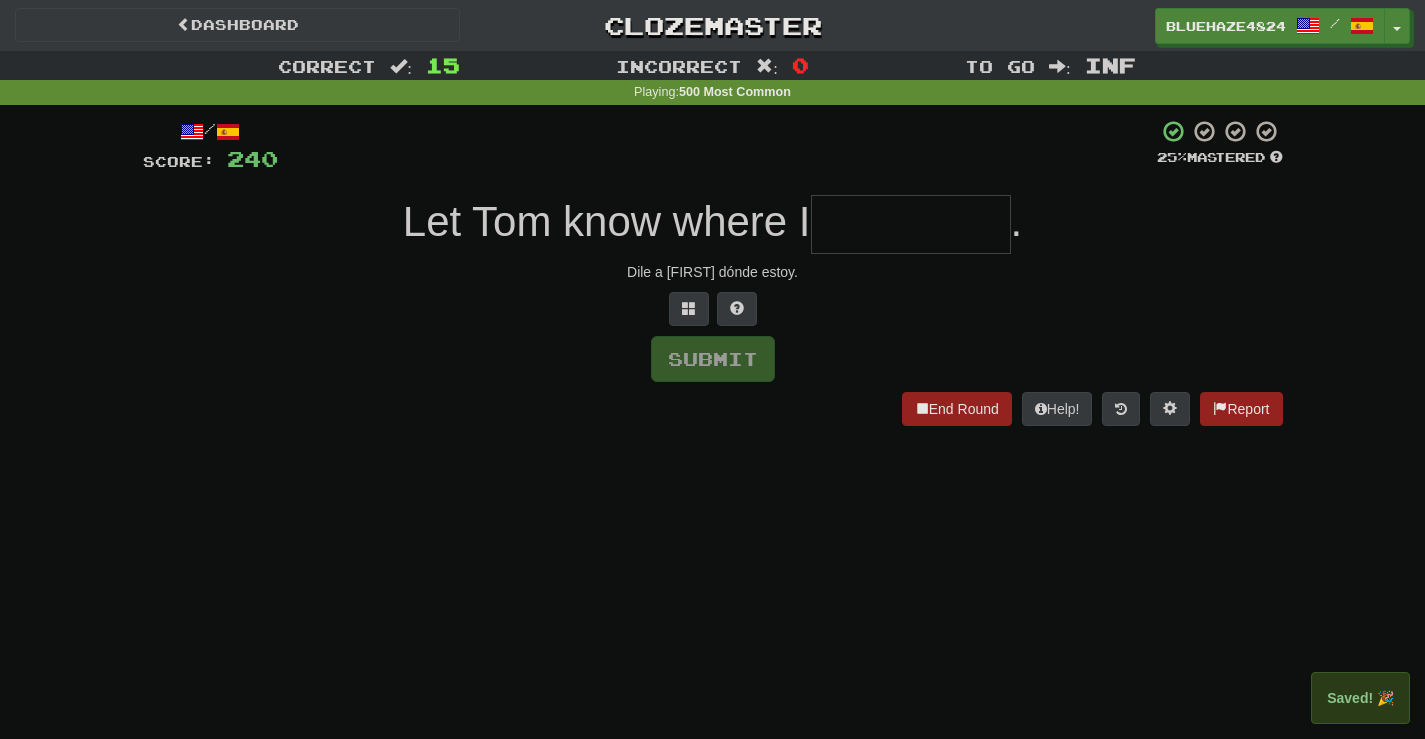 click at bounding box center [911, 224] 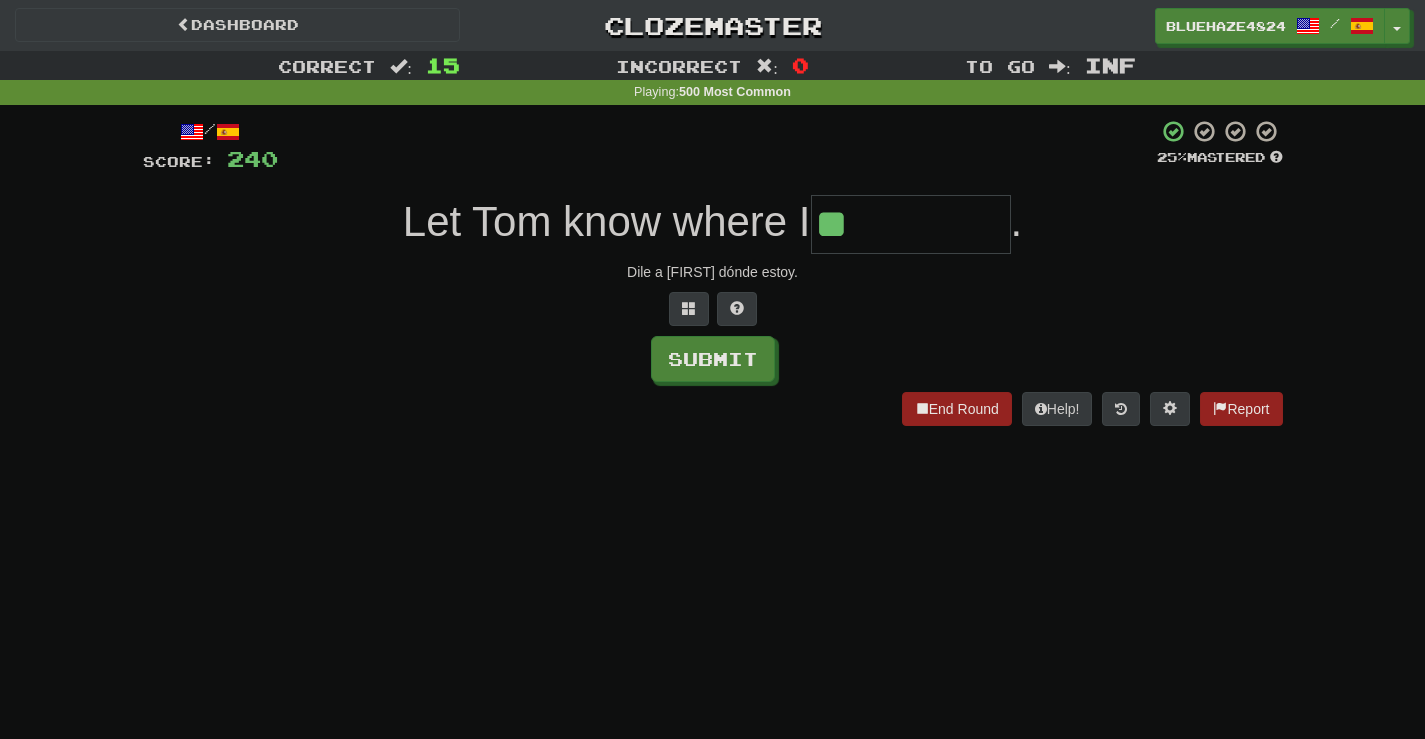 type on "**" 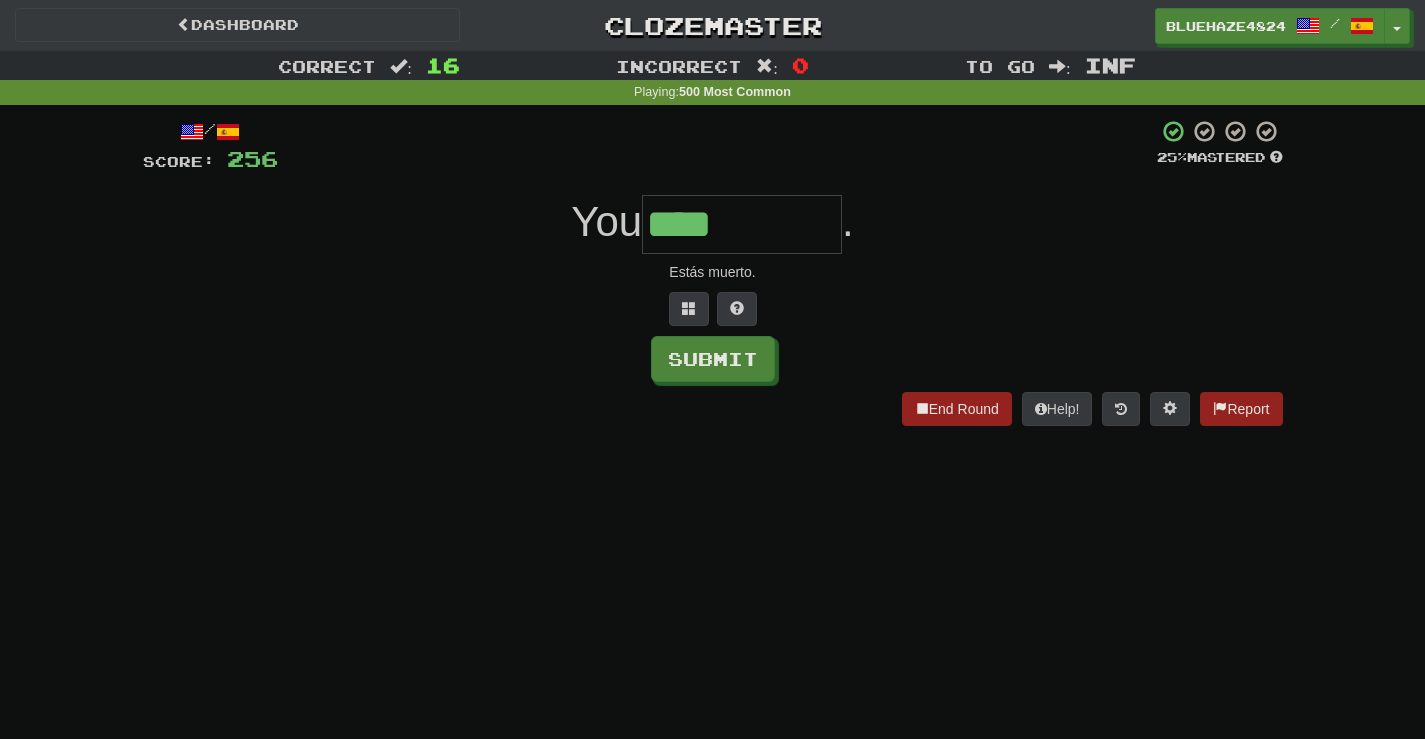 type on "****" 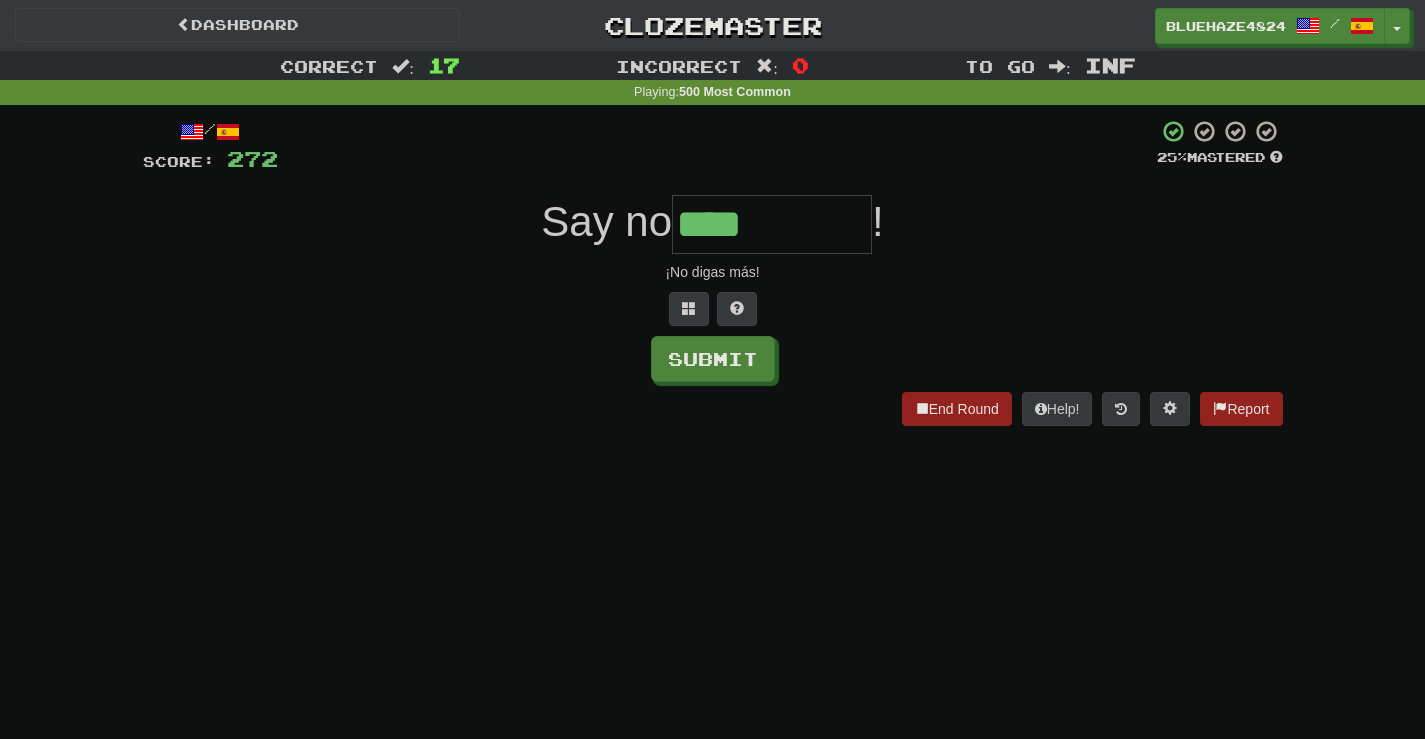 type on "****" 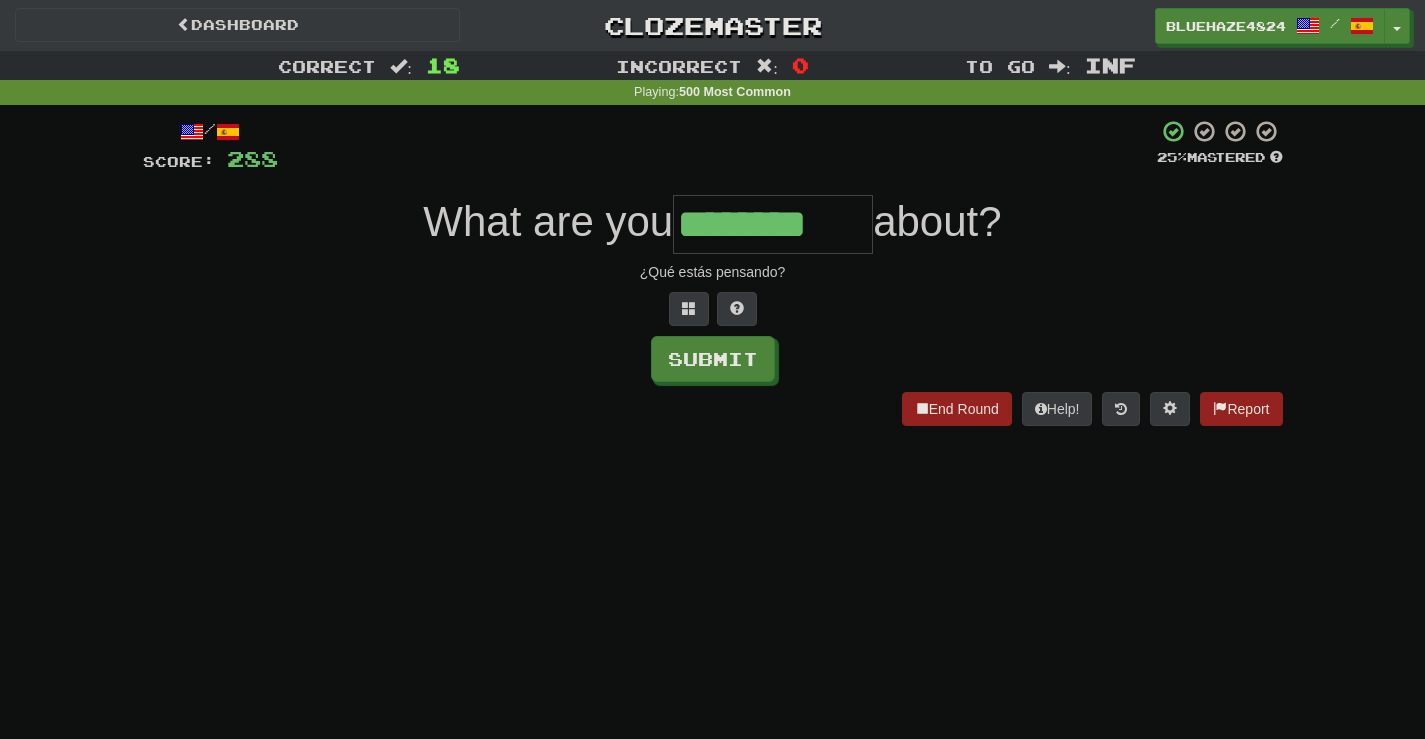 type on "********" 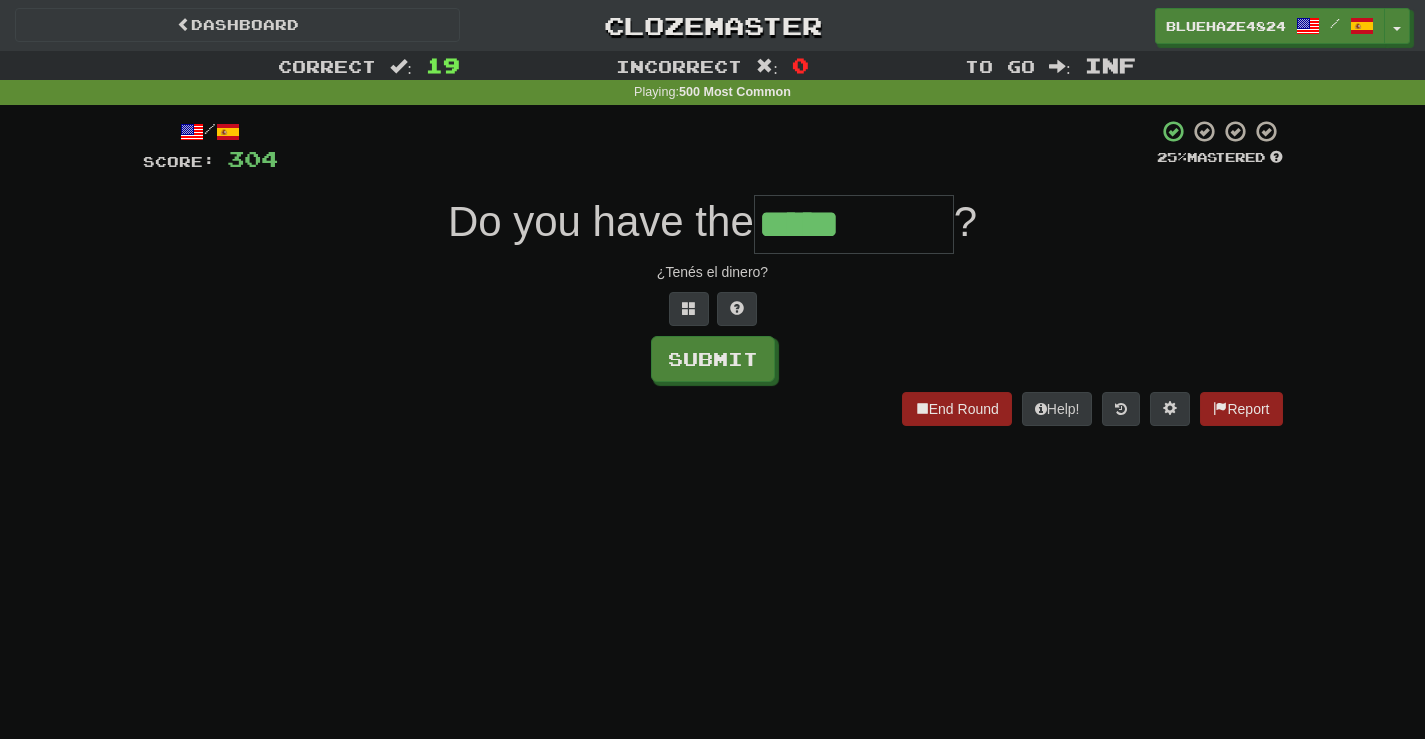 type on "*****" 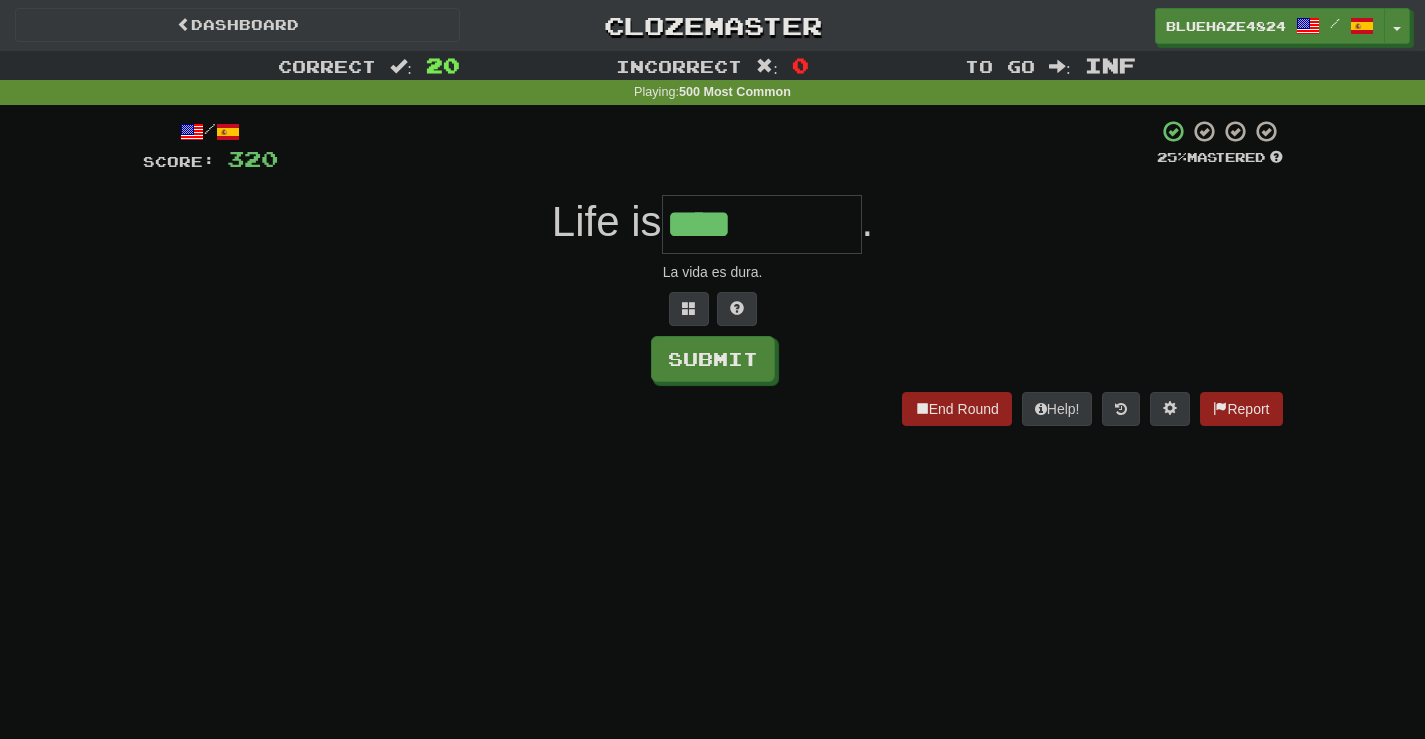 type on "****" 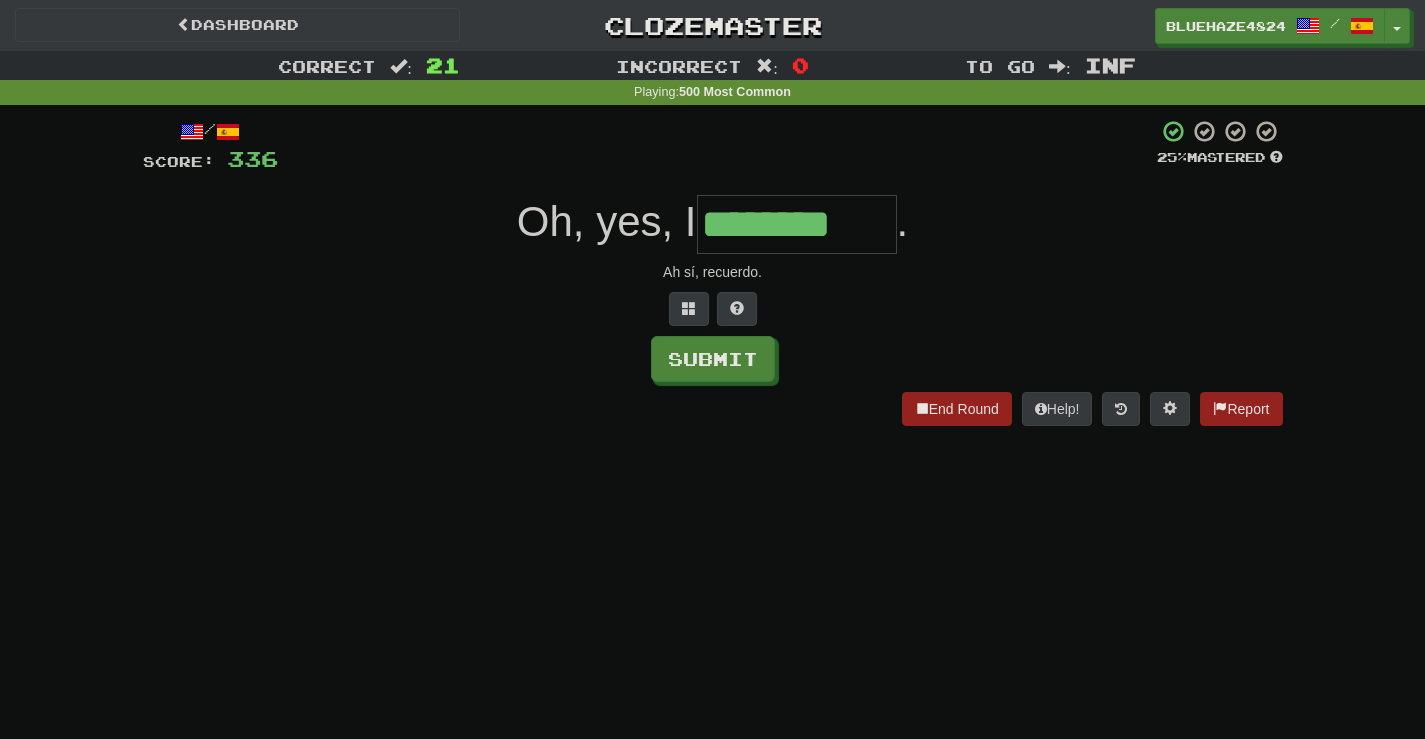 type on "********" 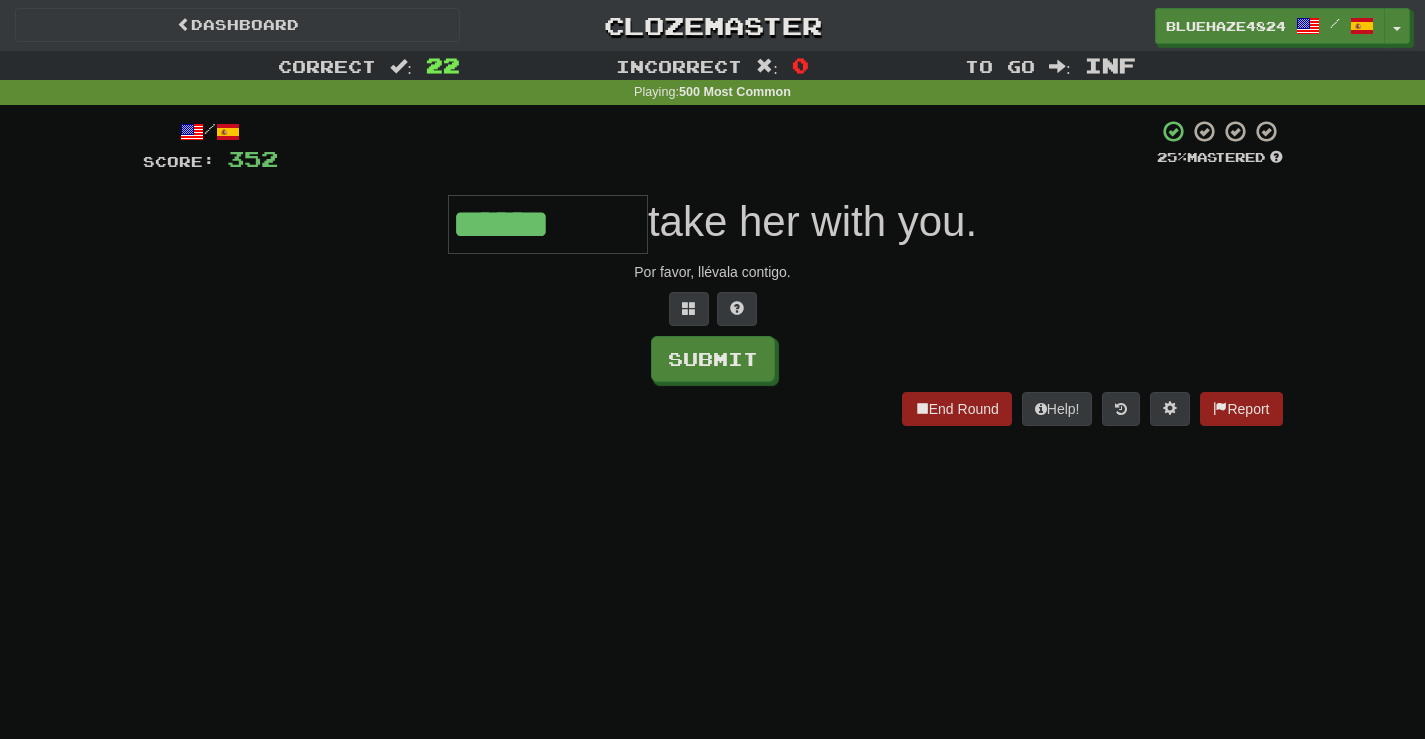 type on "******" 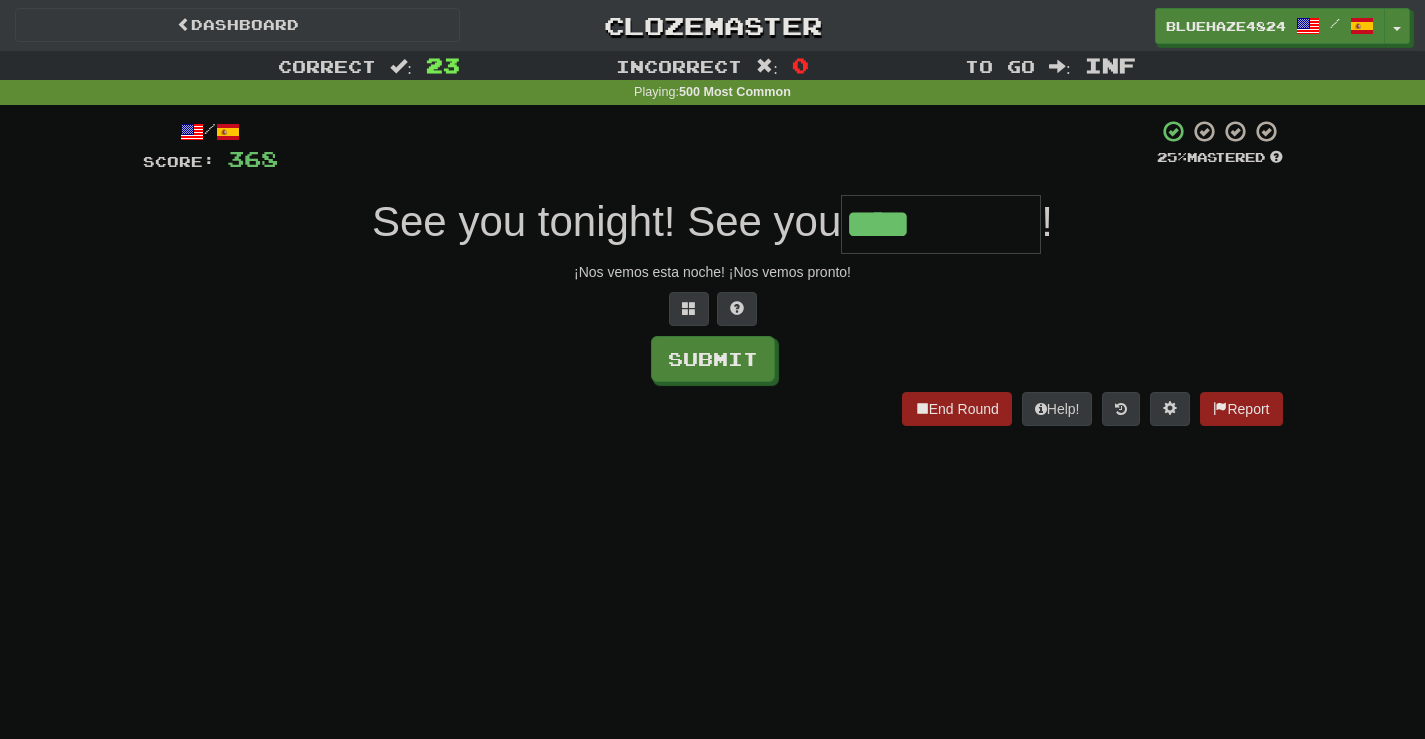 type on "****" 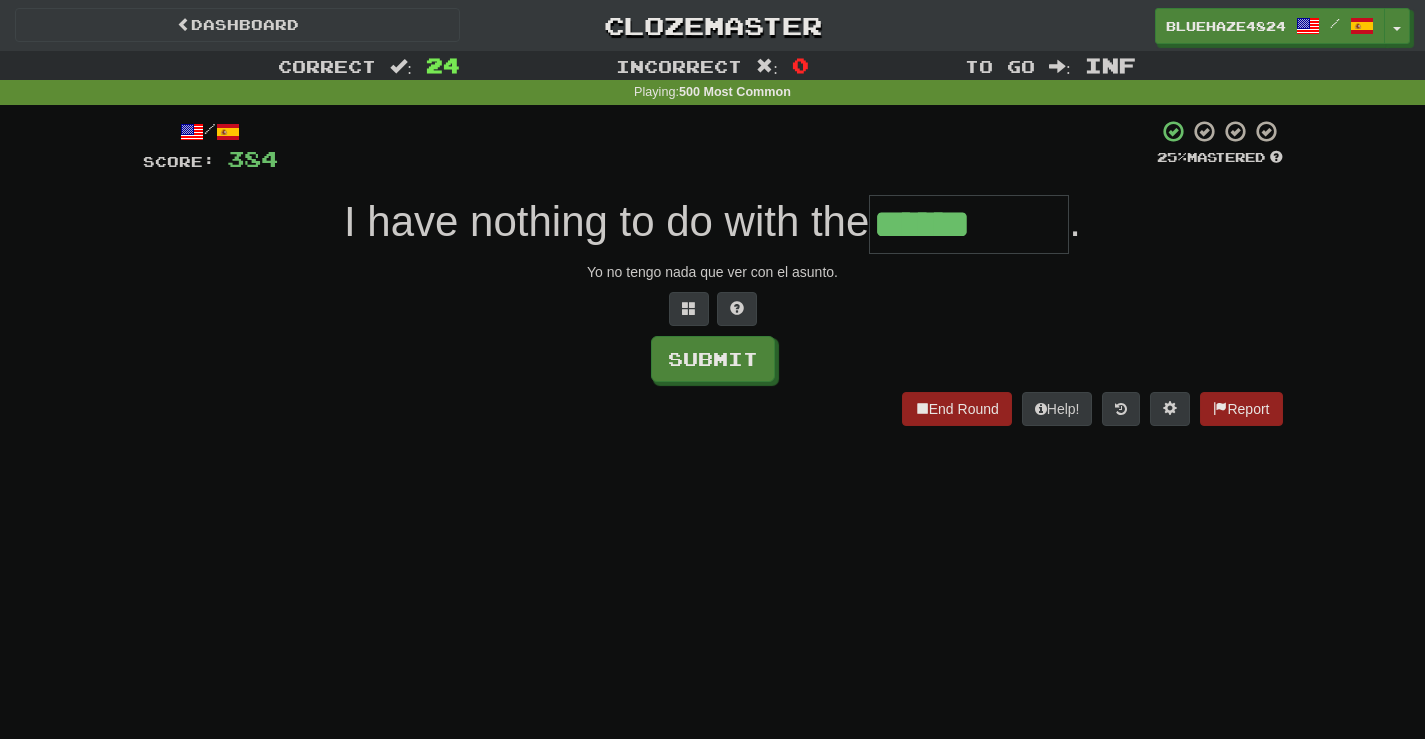 type on "******" 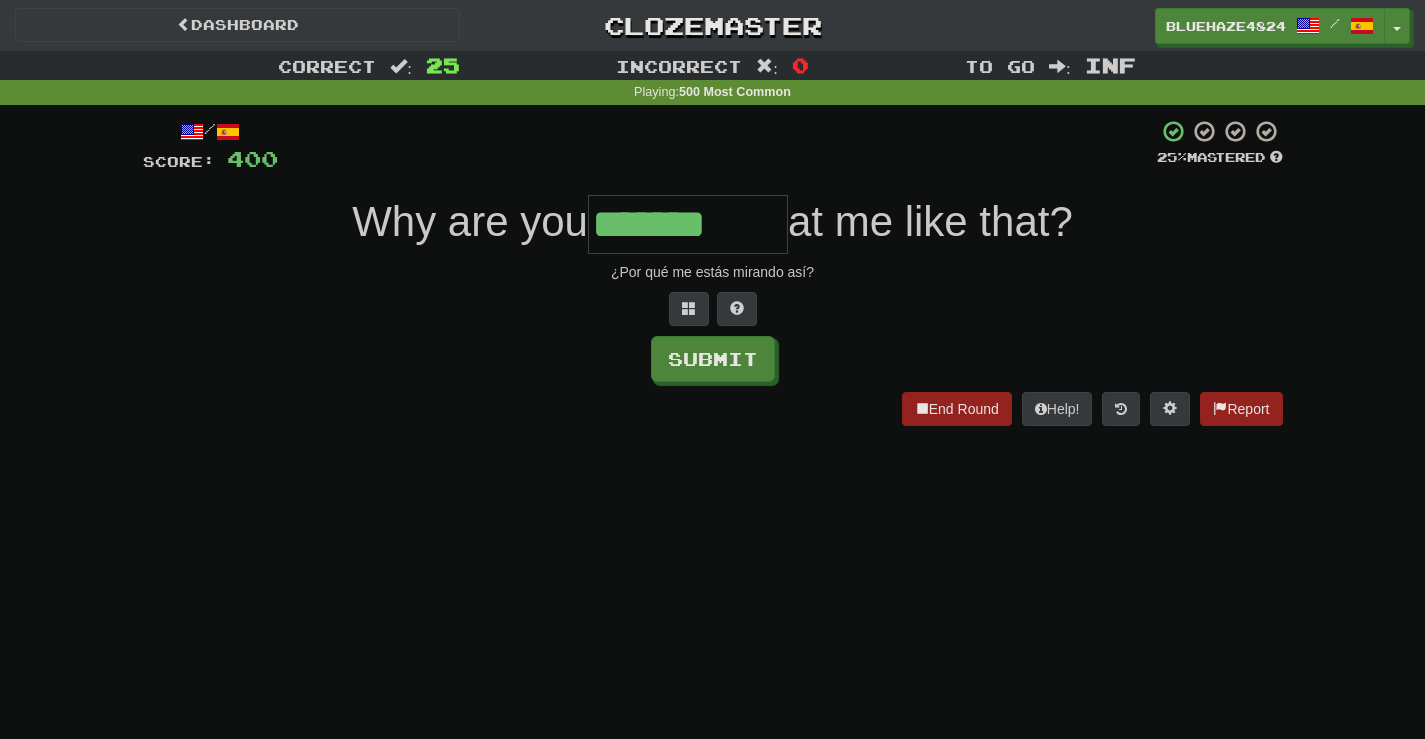 type on "*******" 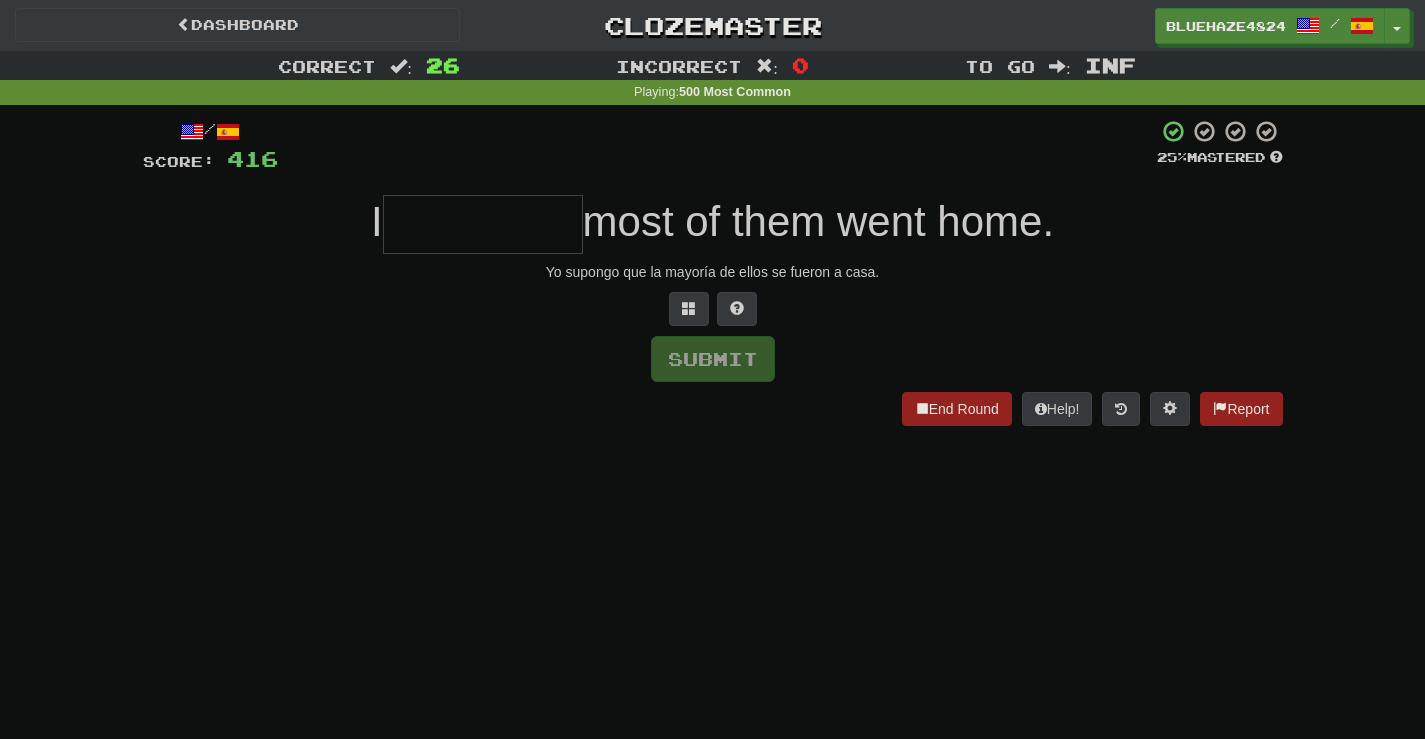 type on "*" 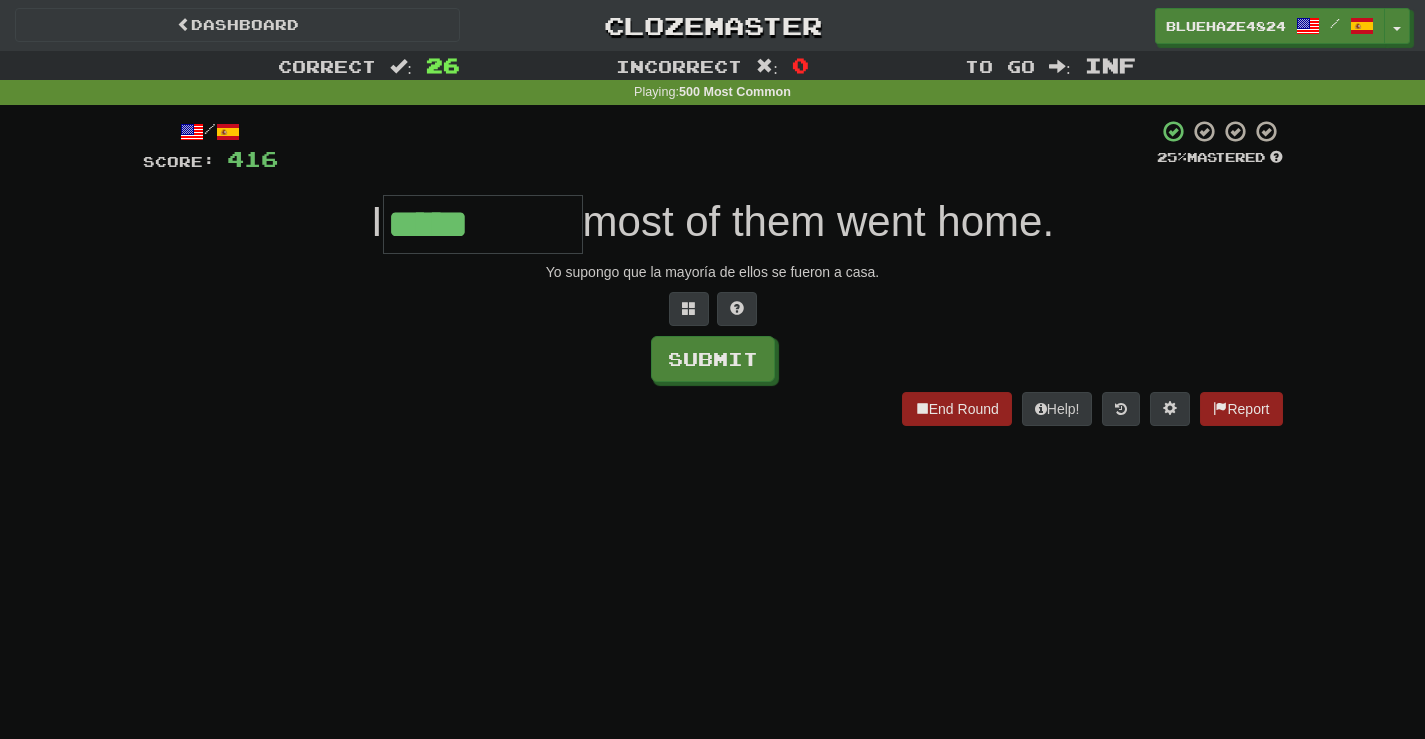 type on "*****" 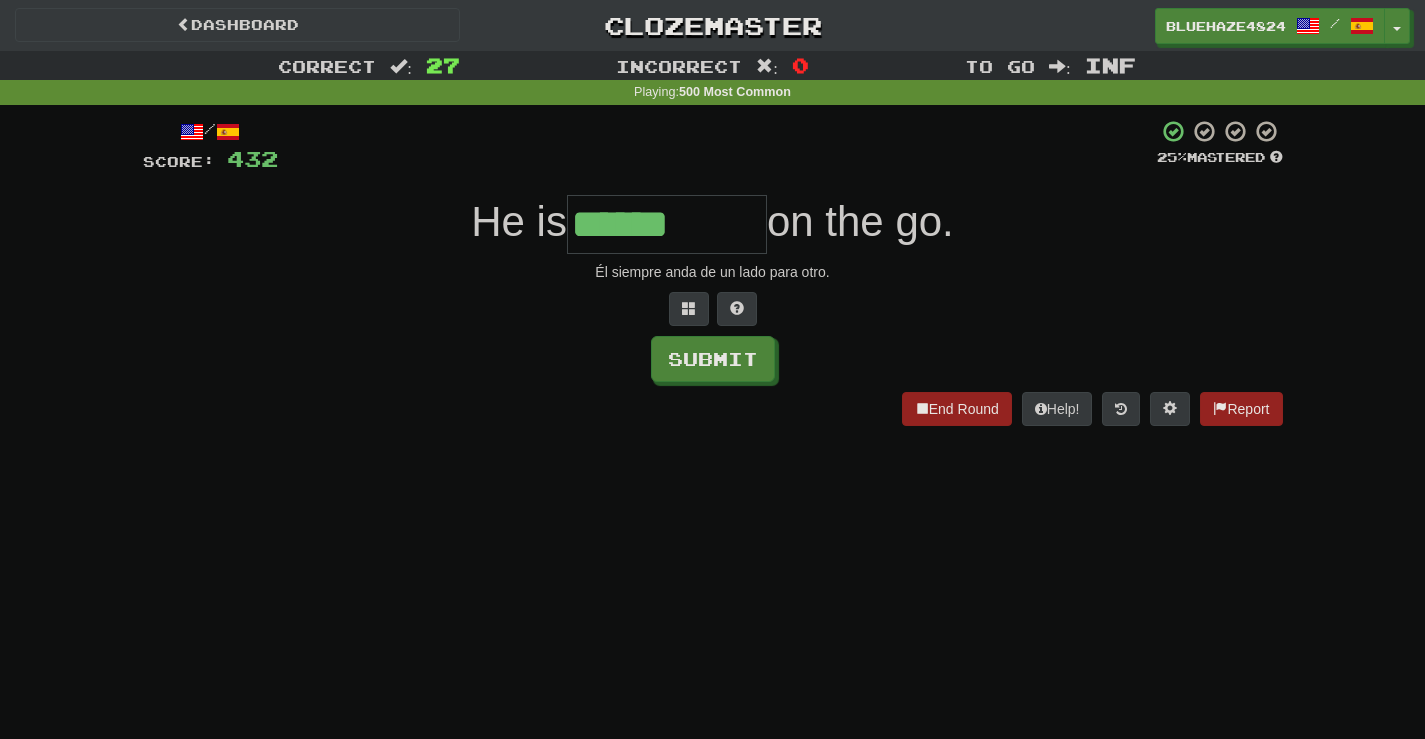 type on "******" 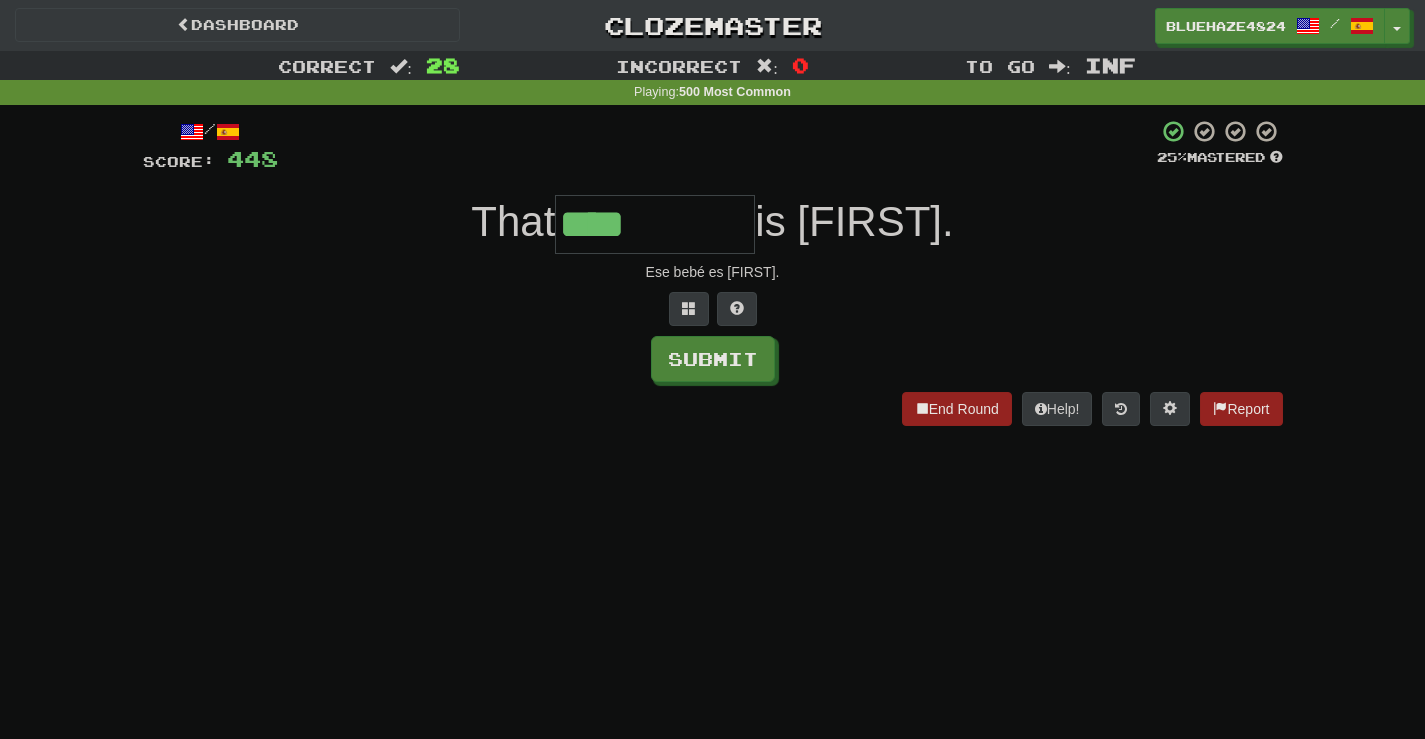 type on "****" 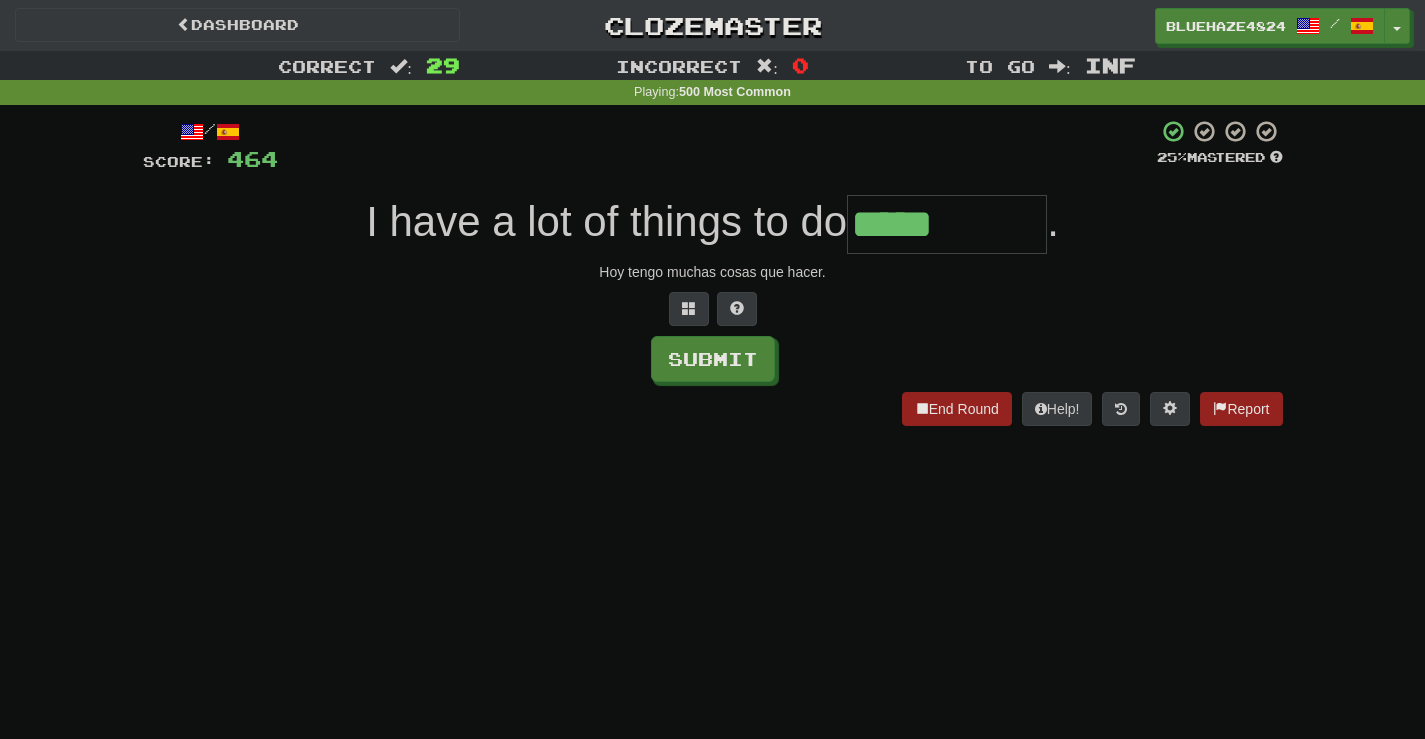 type on "*****" 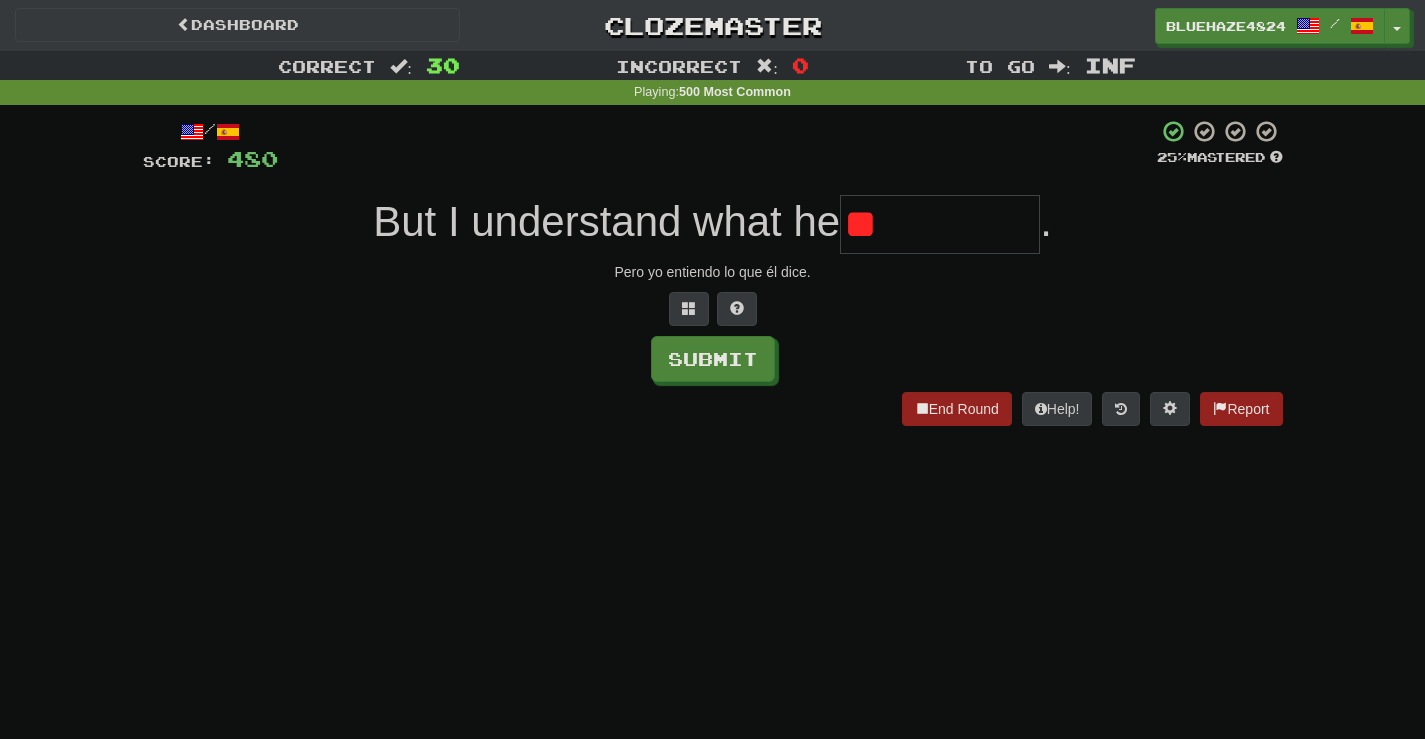 type on "*" 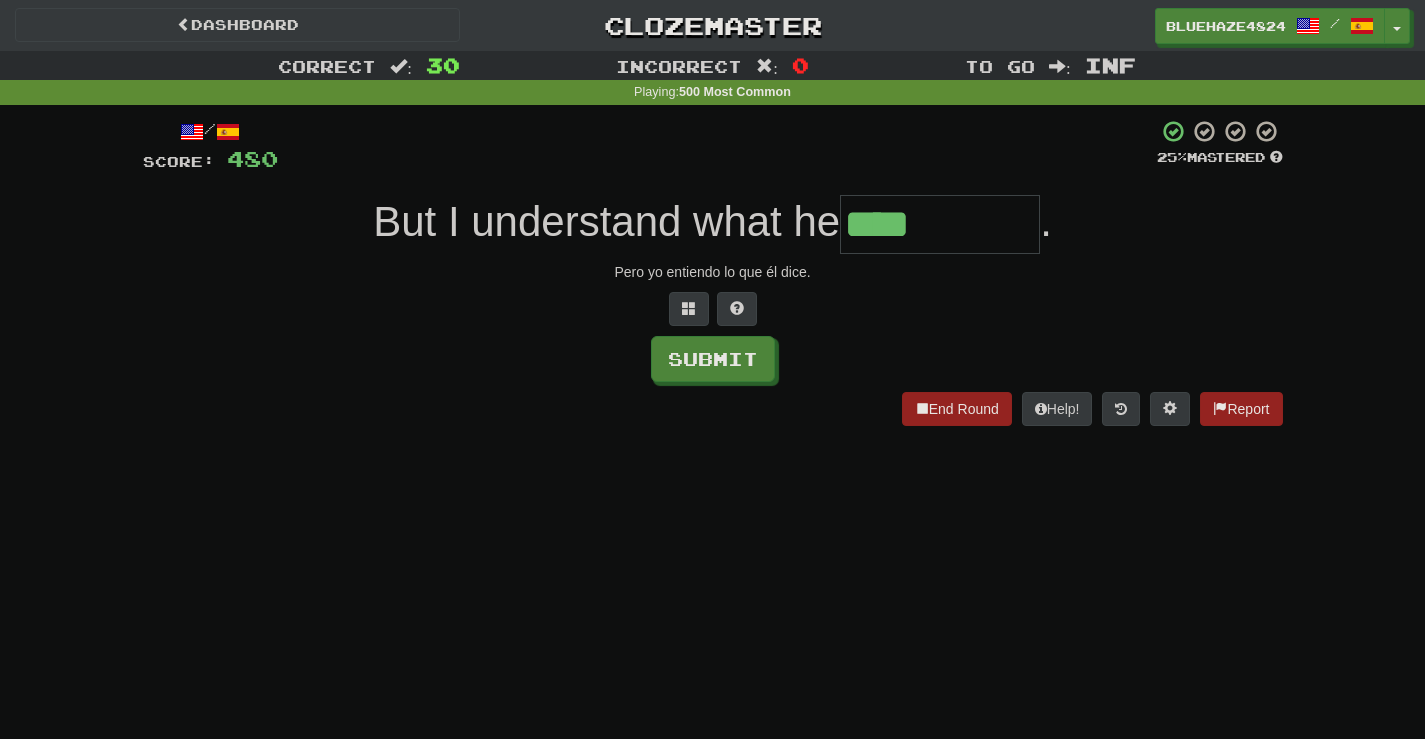 type on "****" 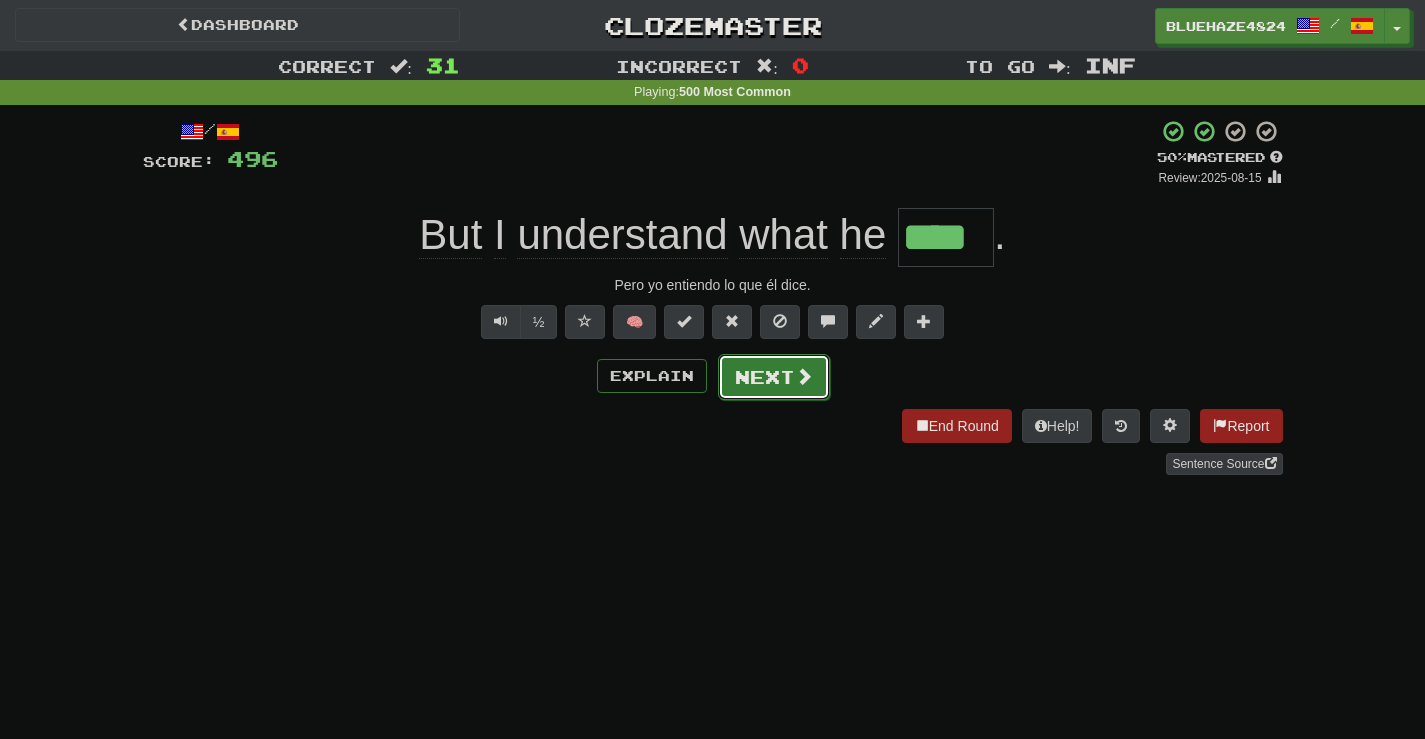 click at bounding box center (804, 376) 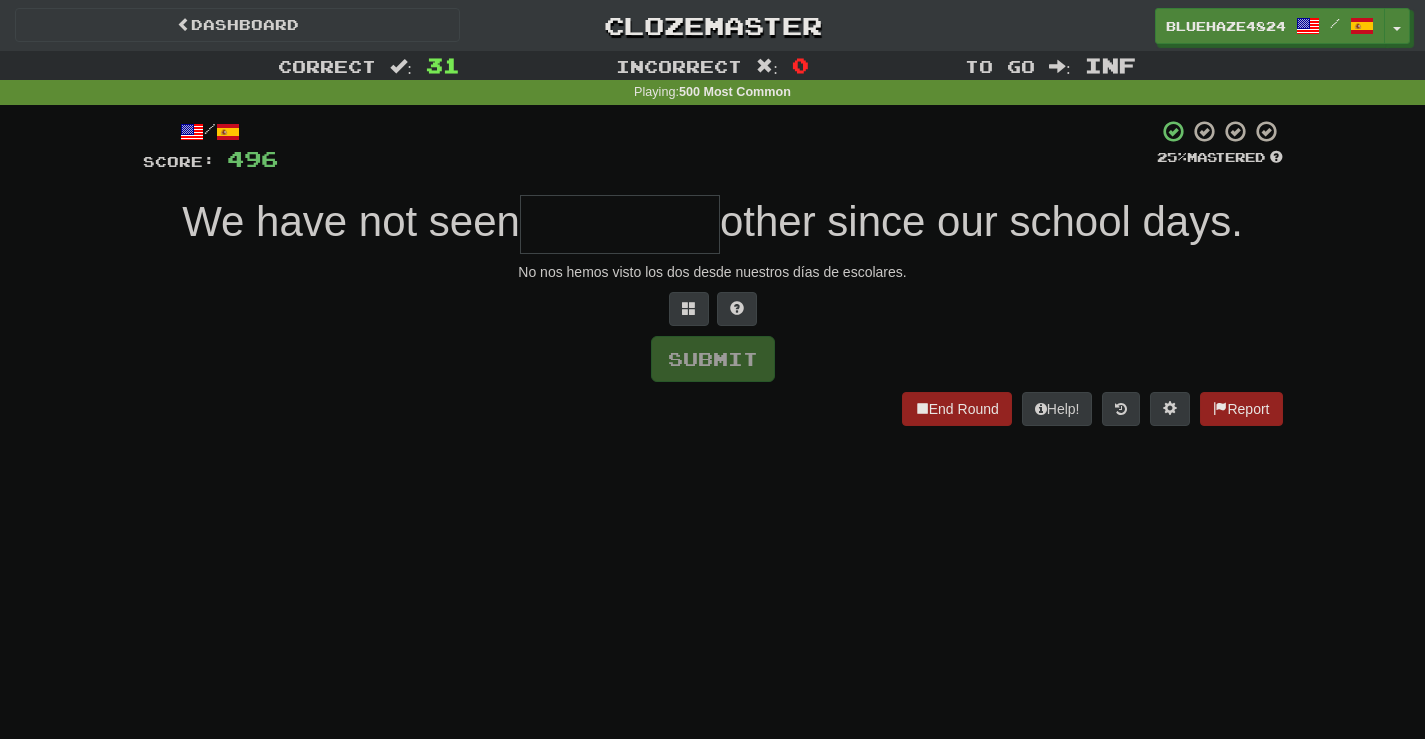click at bounding box center [620, 224] 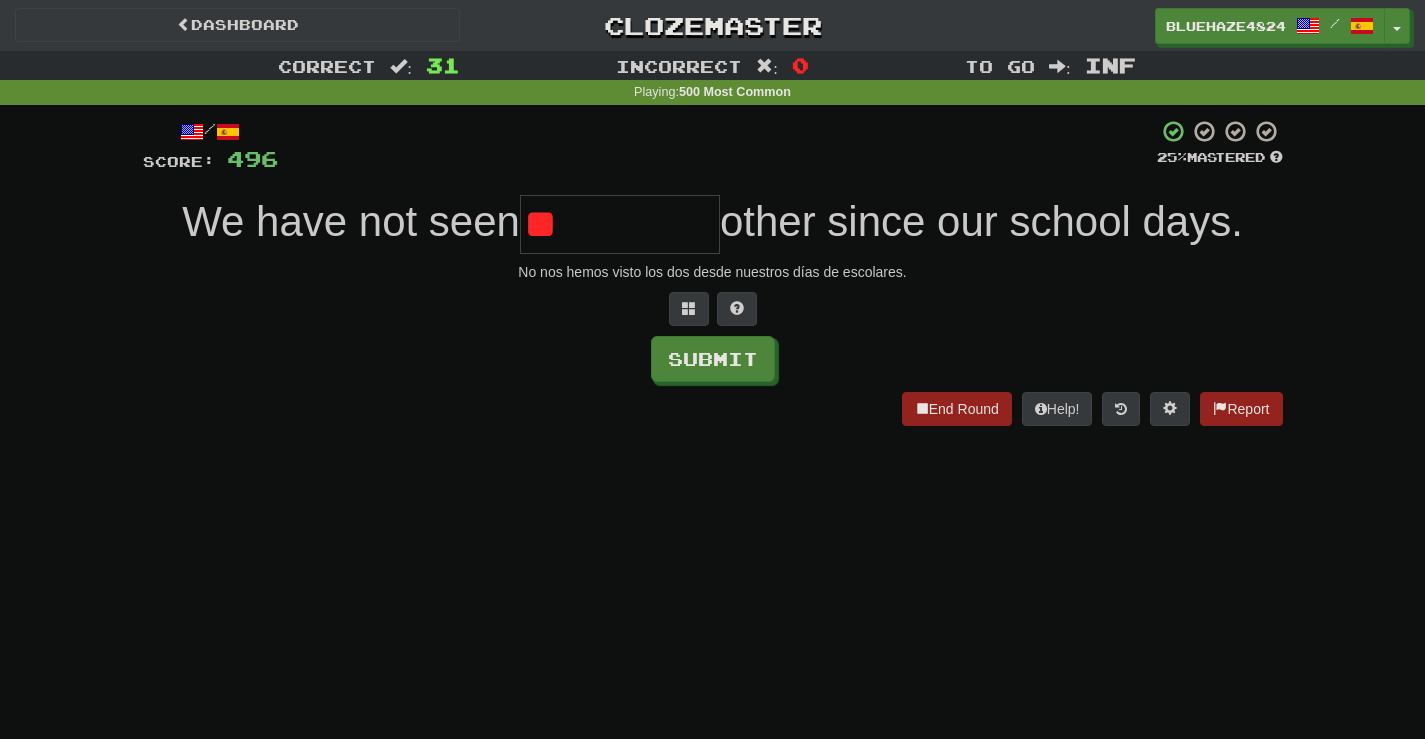 type on "*" 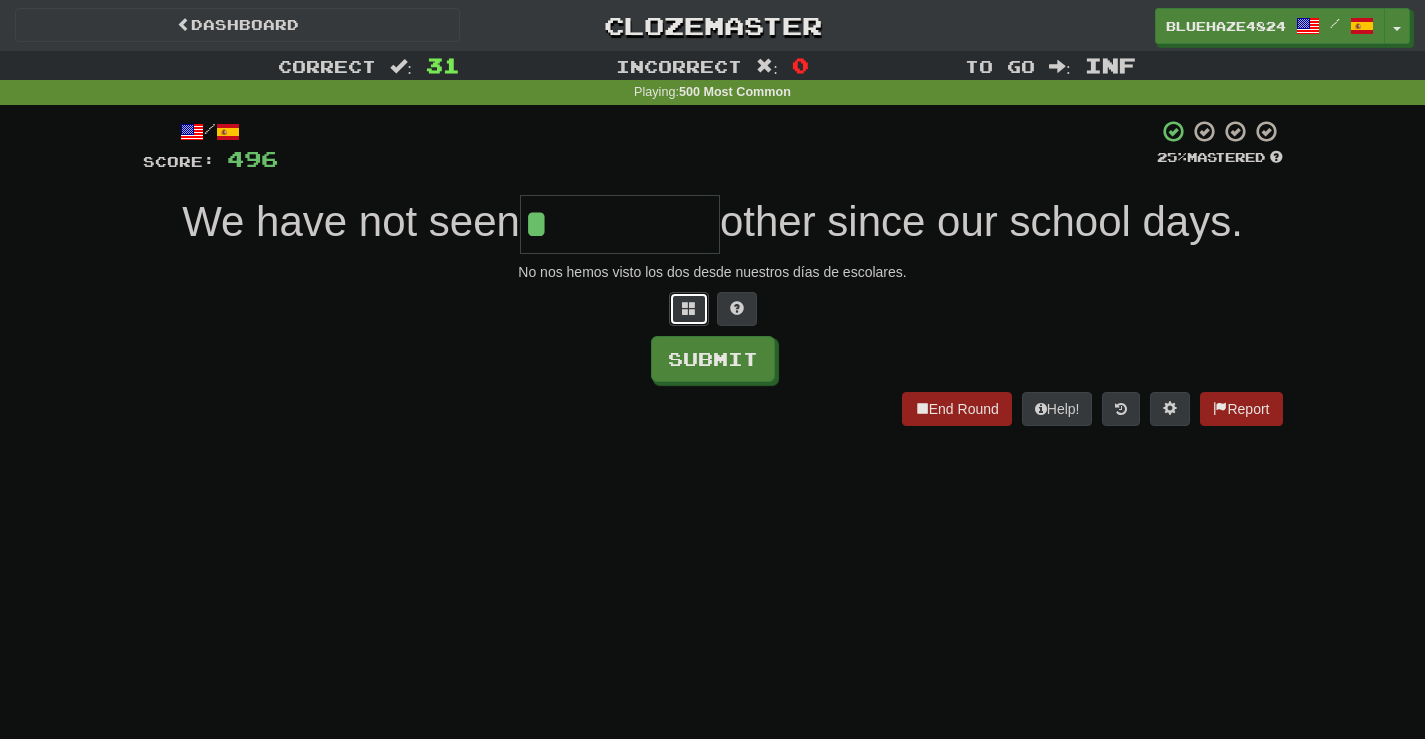 click at bounding box center [689, 309] 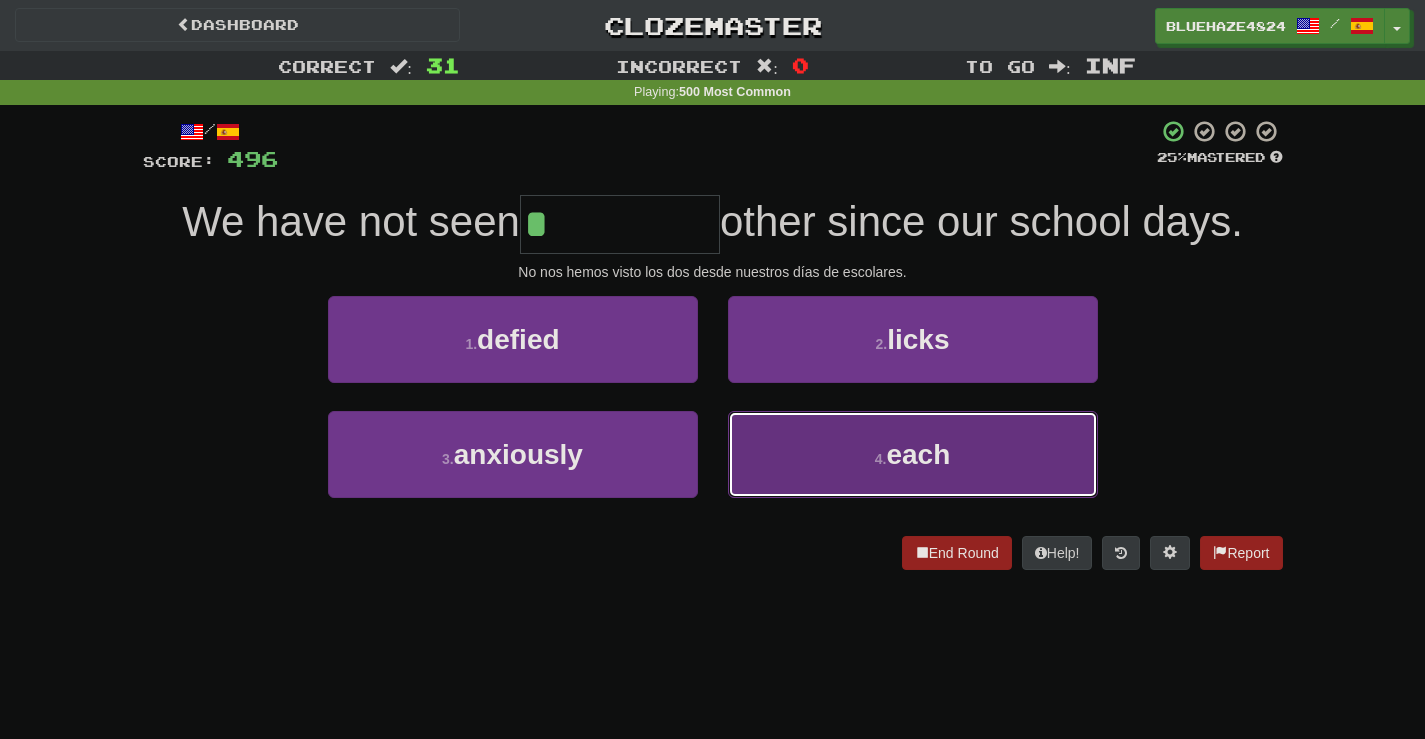 click on "each" at bounding box center (918, 454) 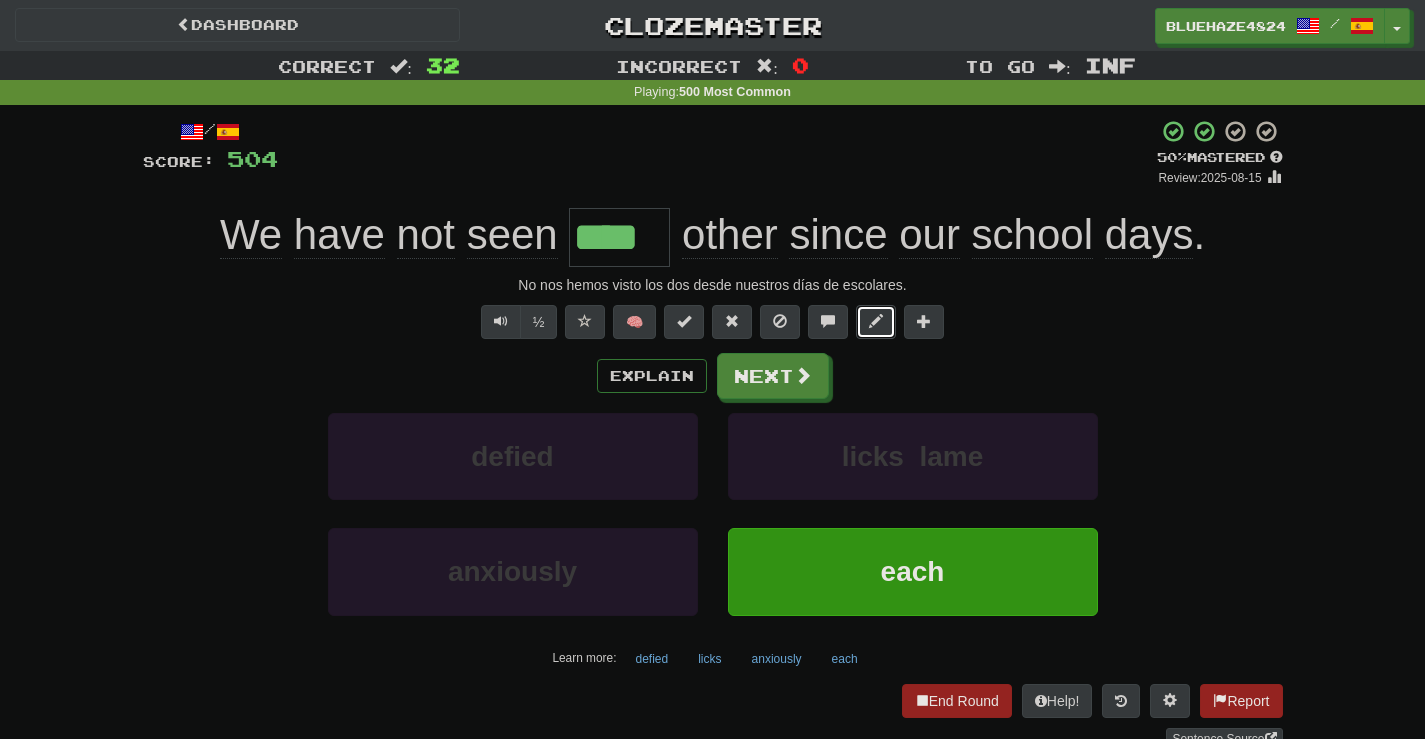 click at bounding box center (876, 321) 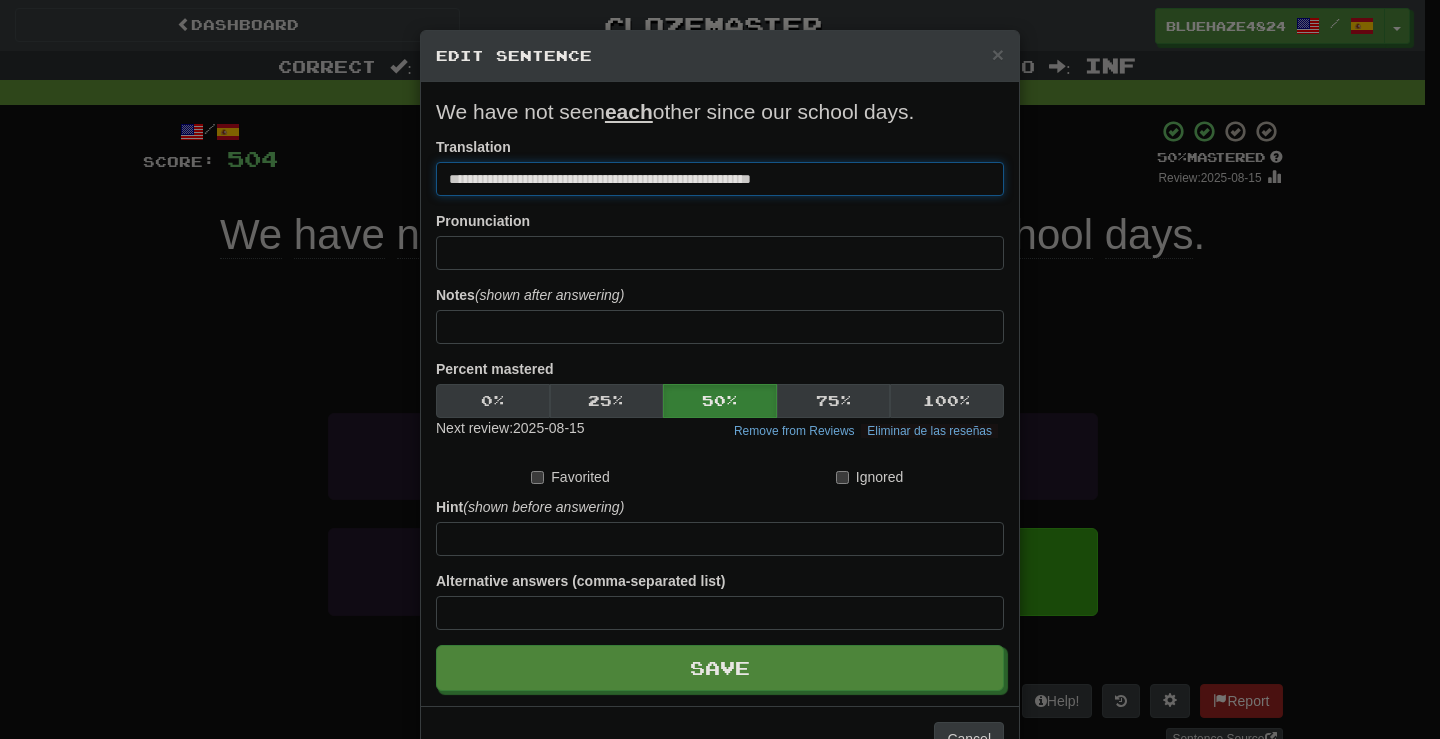 drag, startPoint x: 613, startPoint y: 178, endPoint x: 565, endPoint y: 180, distance: 48.04165 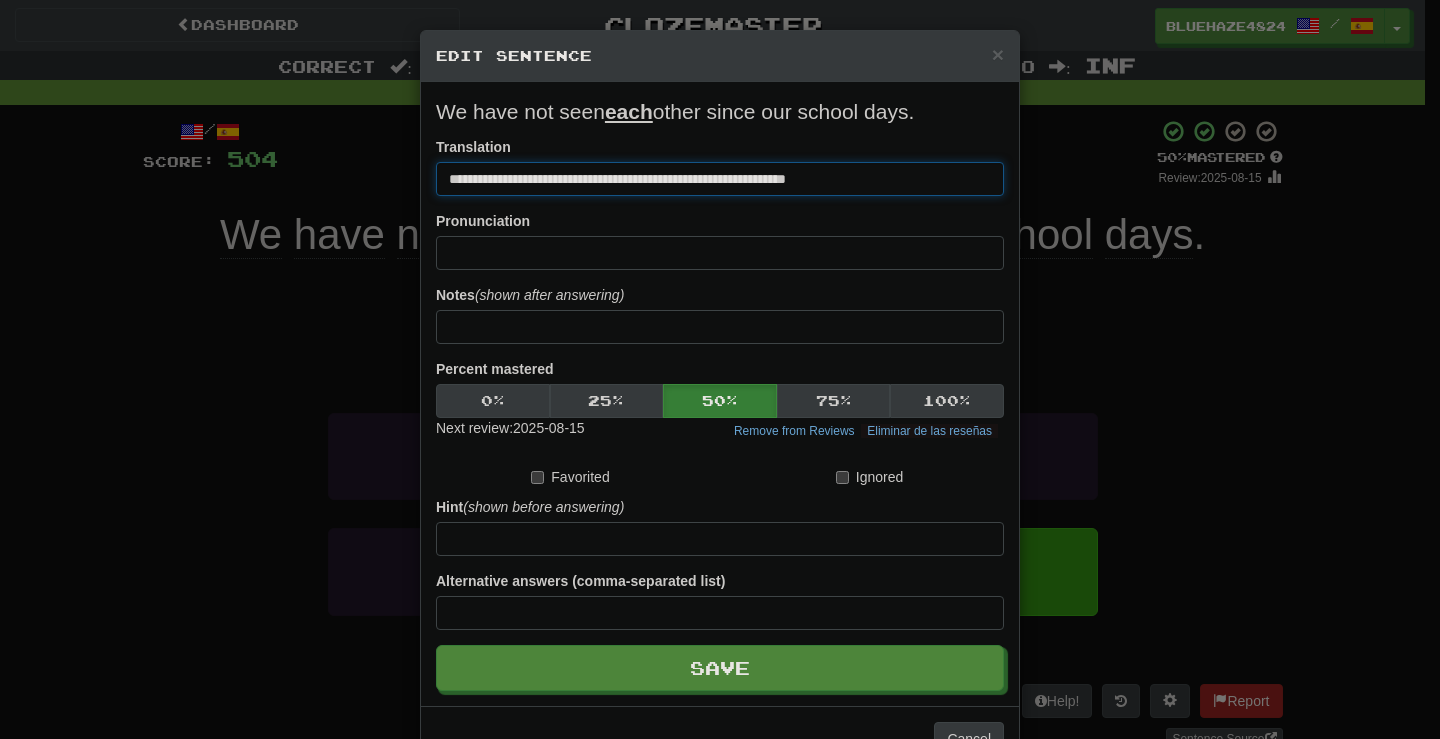 click on "**********" at bounding box center (720, 179) 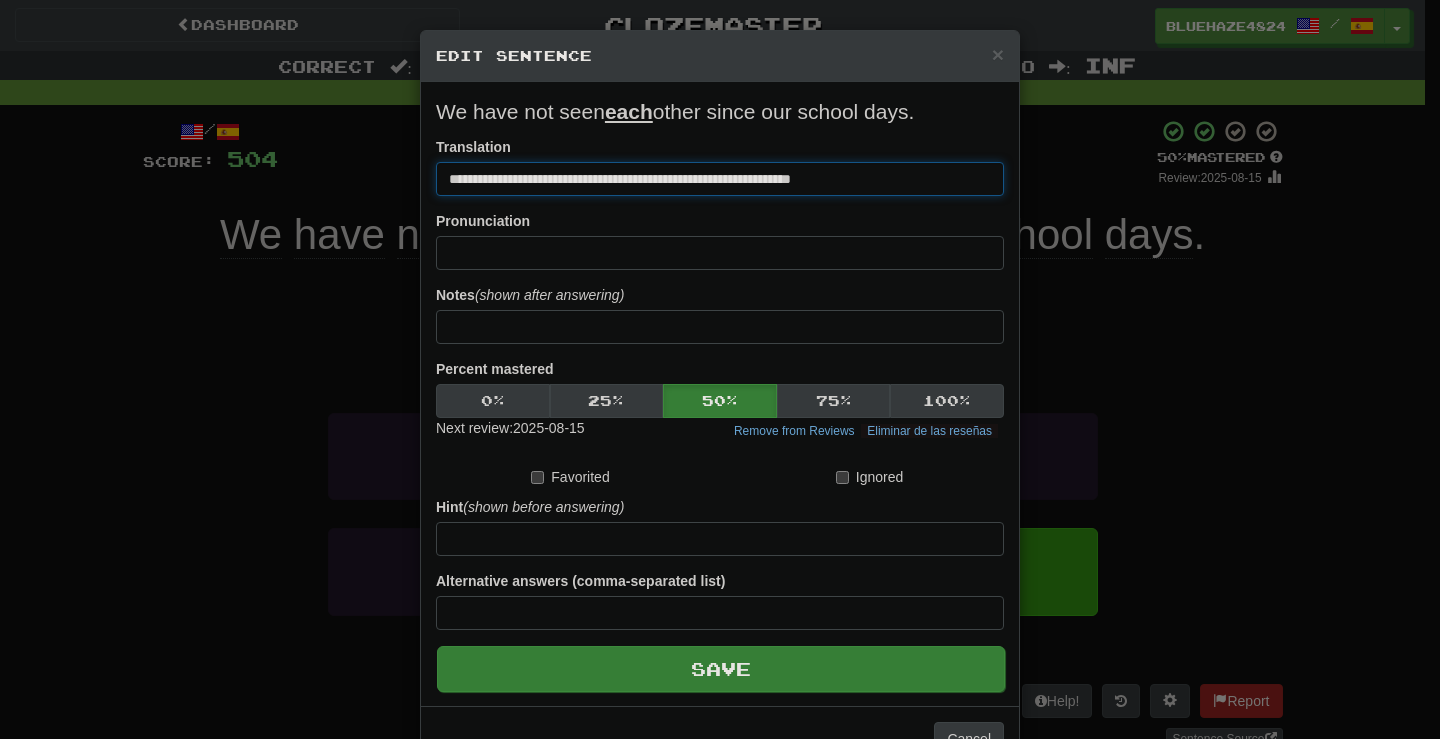 type on "**********" 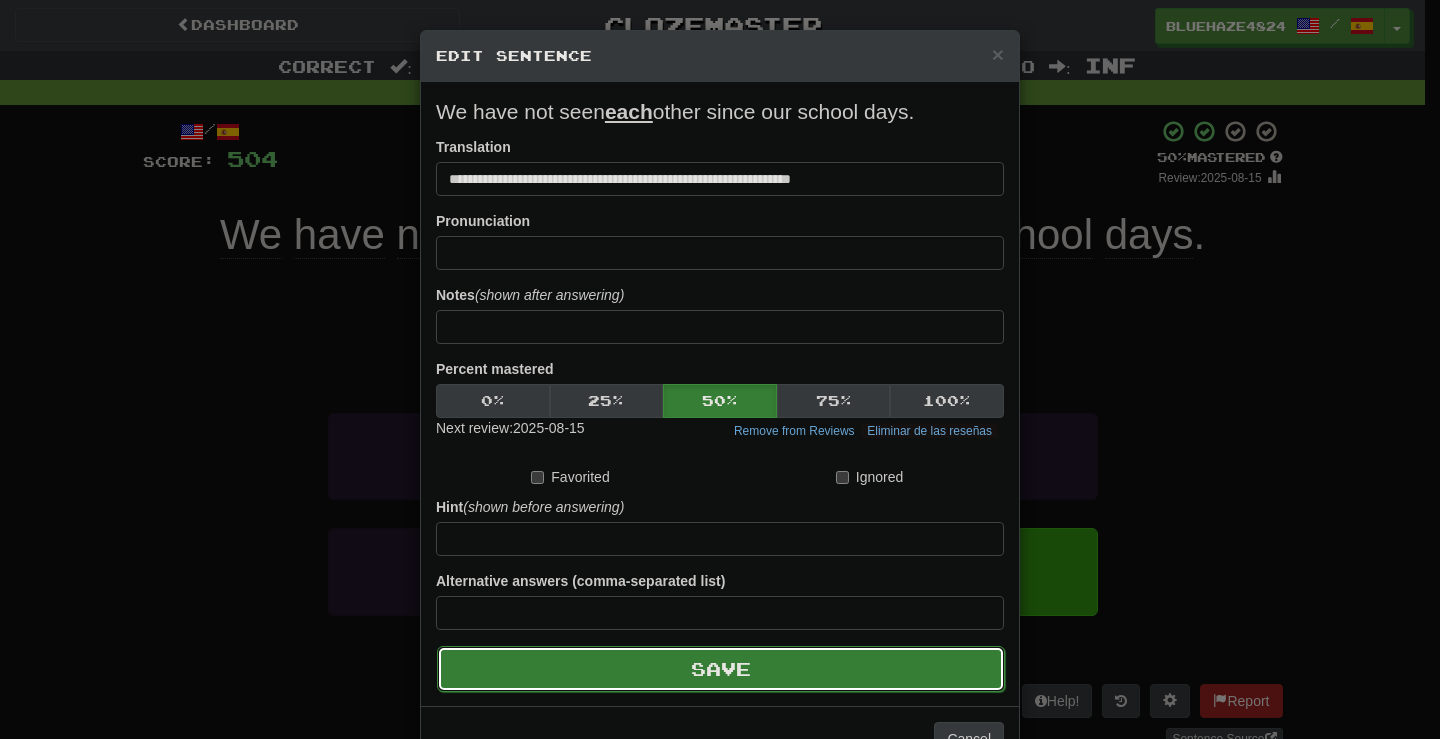 click on "Save" at bounding box center [721, 669] 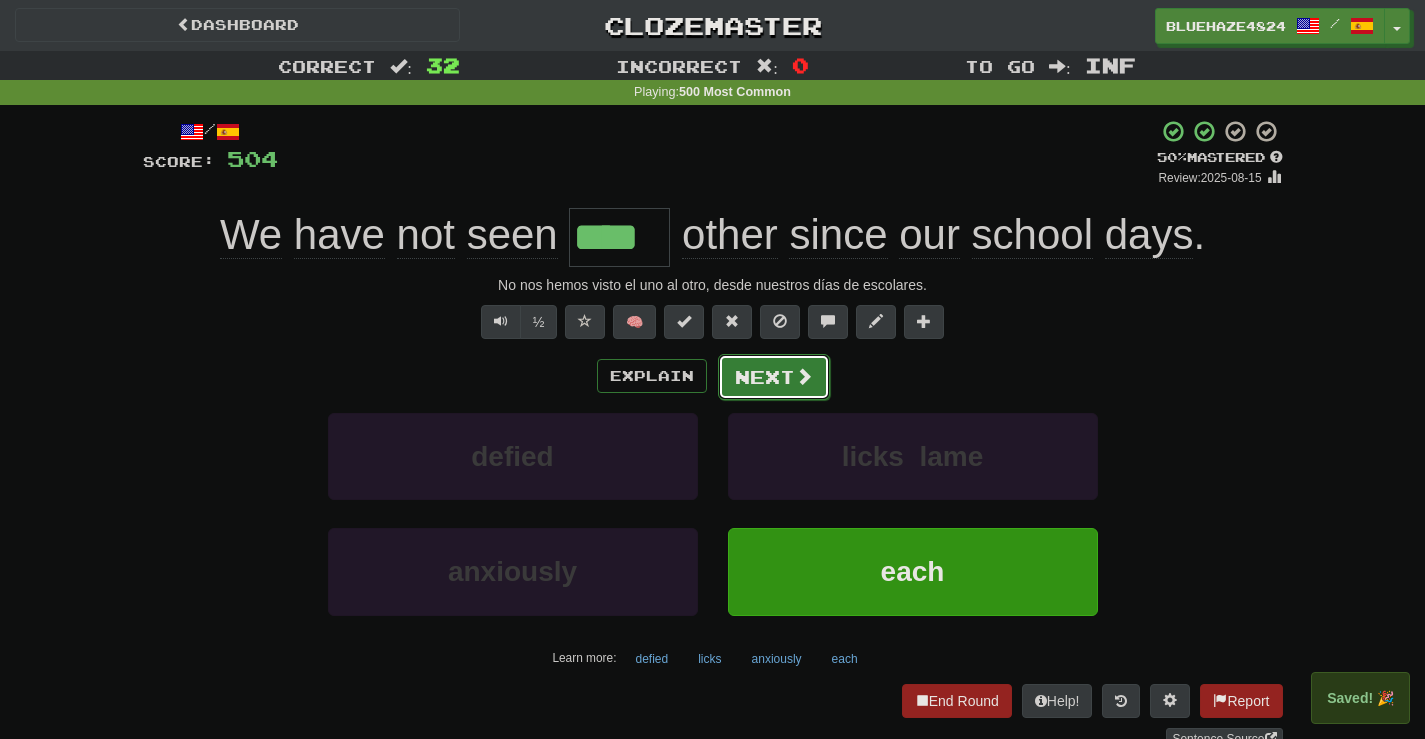 click on "Next" at bounding box center (774, 377) 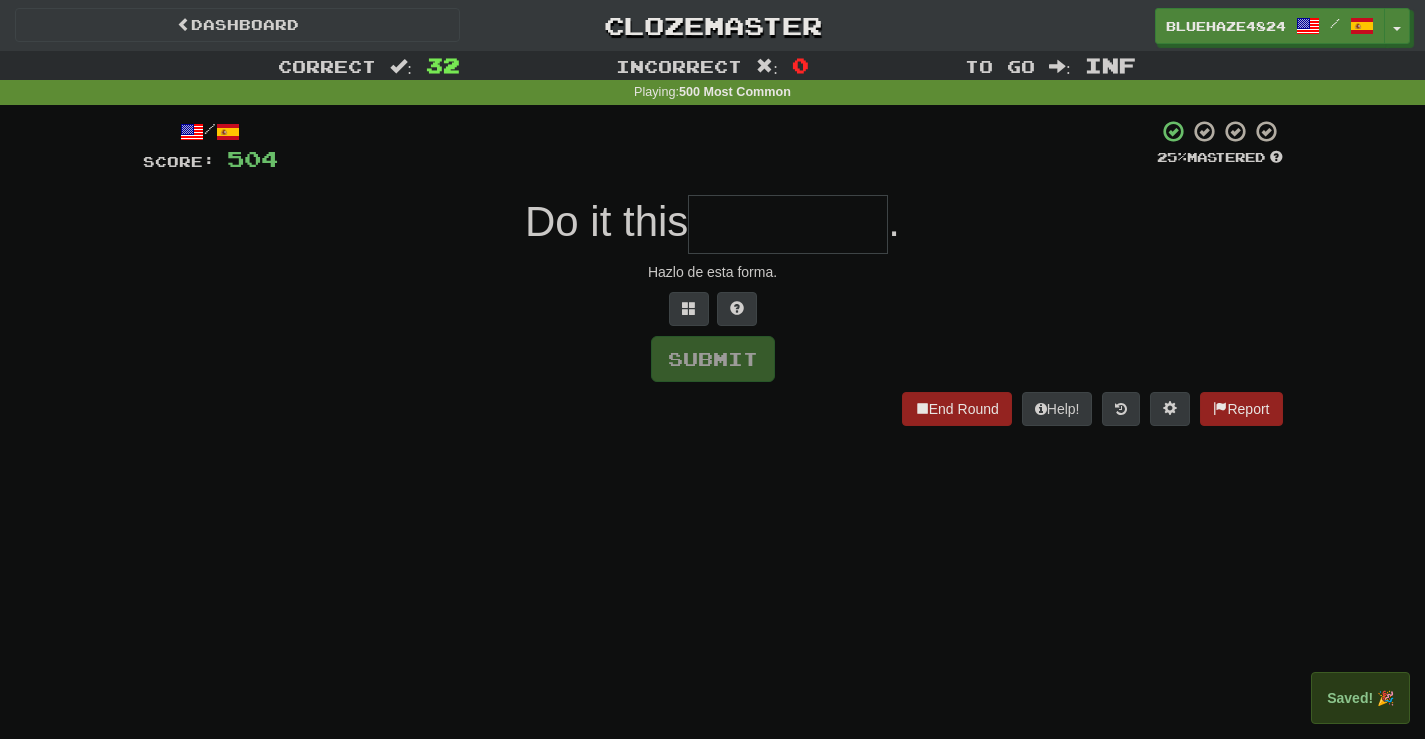 click at bounding box center [788, 224] 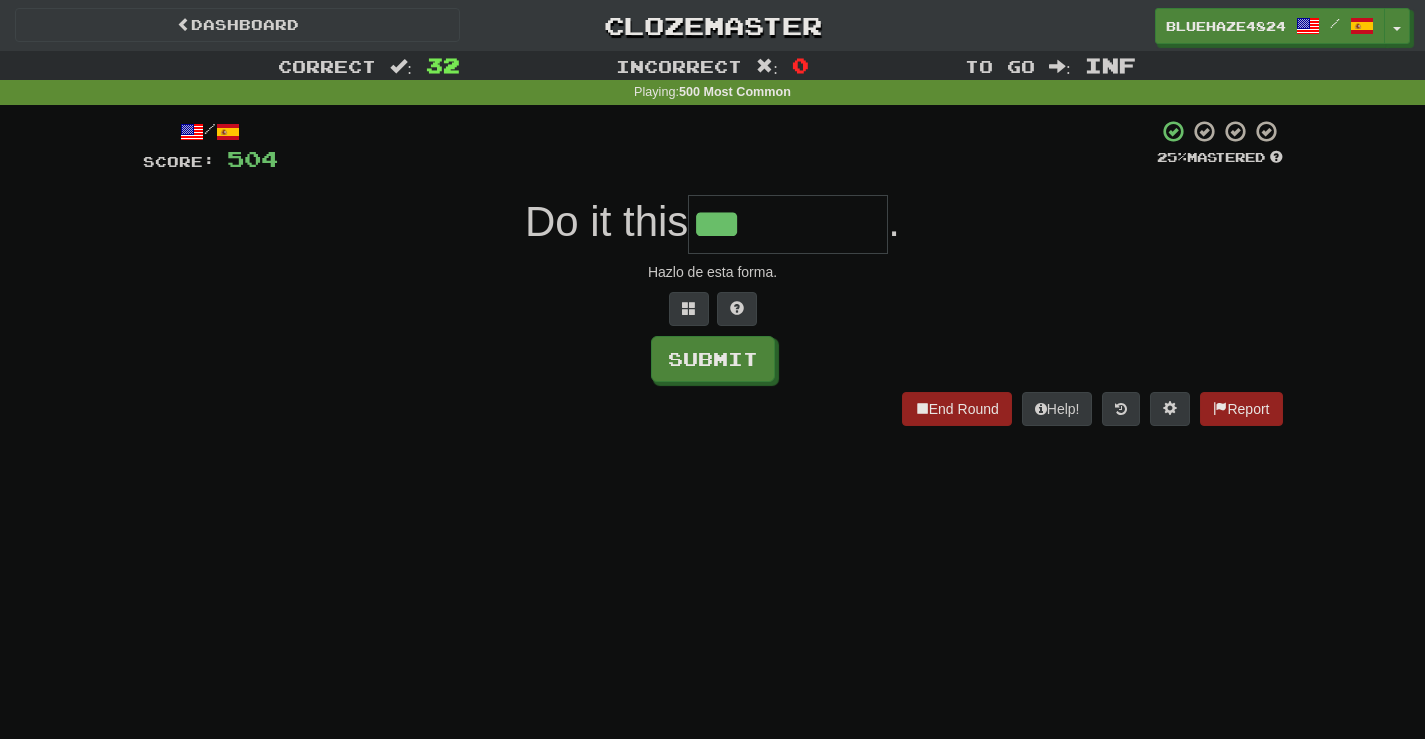 type on "***" 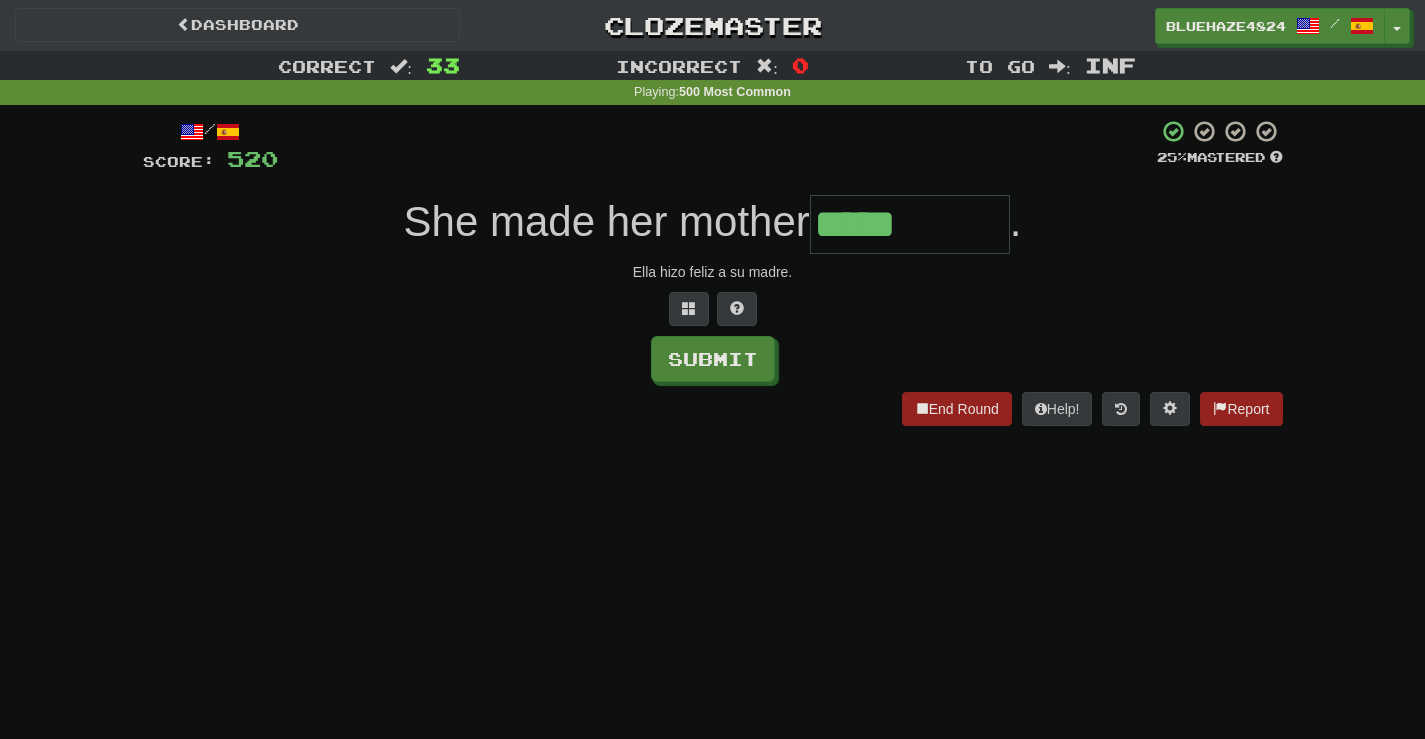 type on "*****" 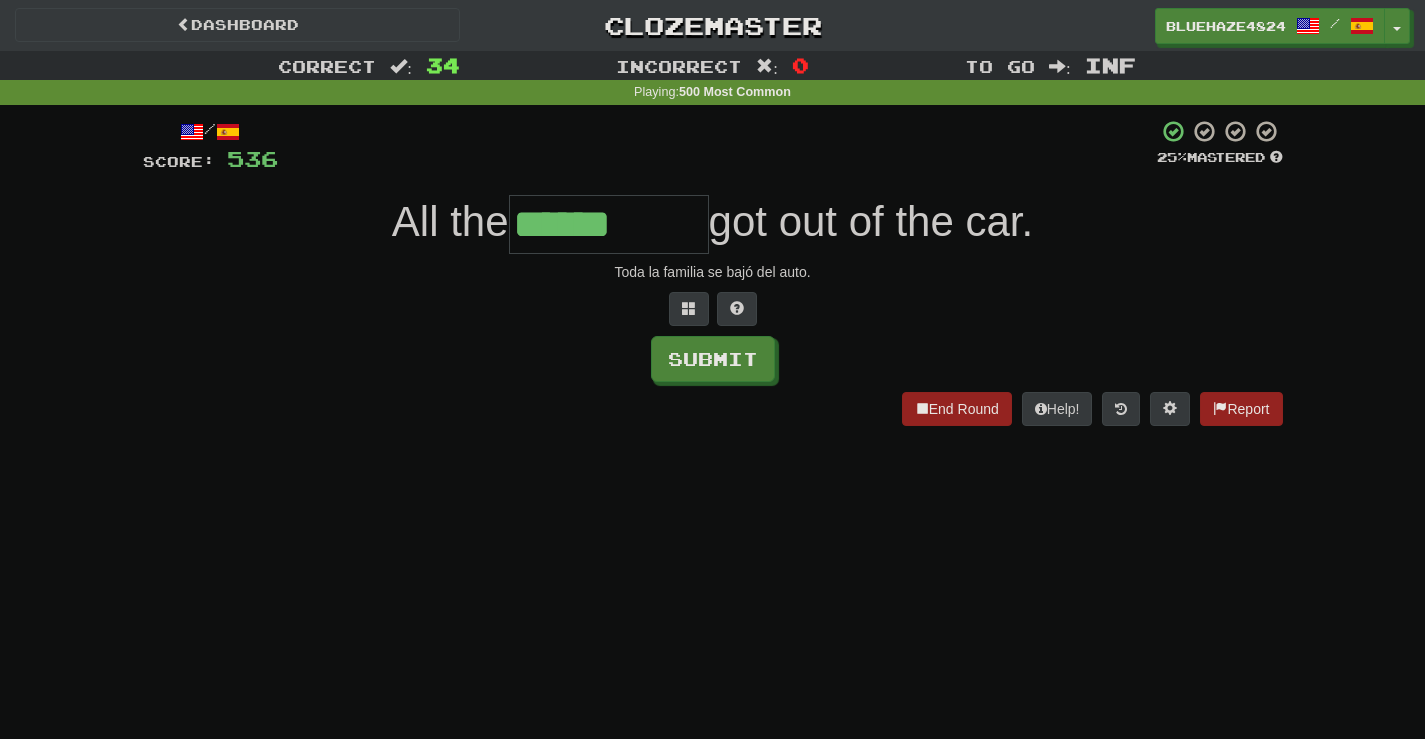 type on "******" 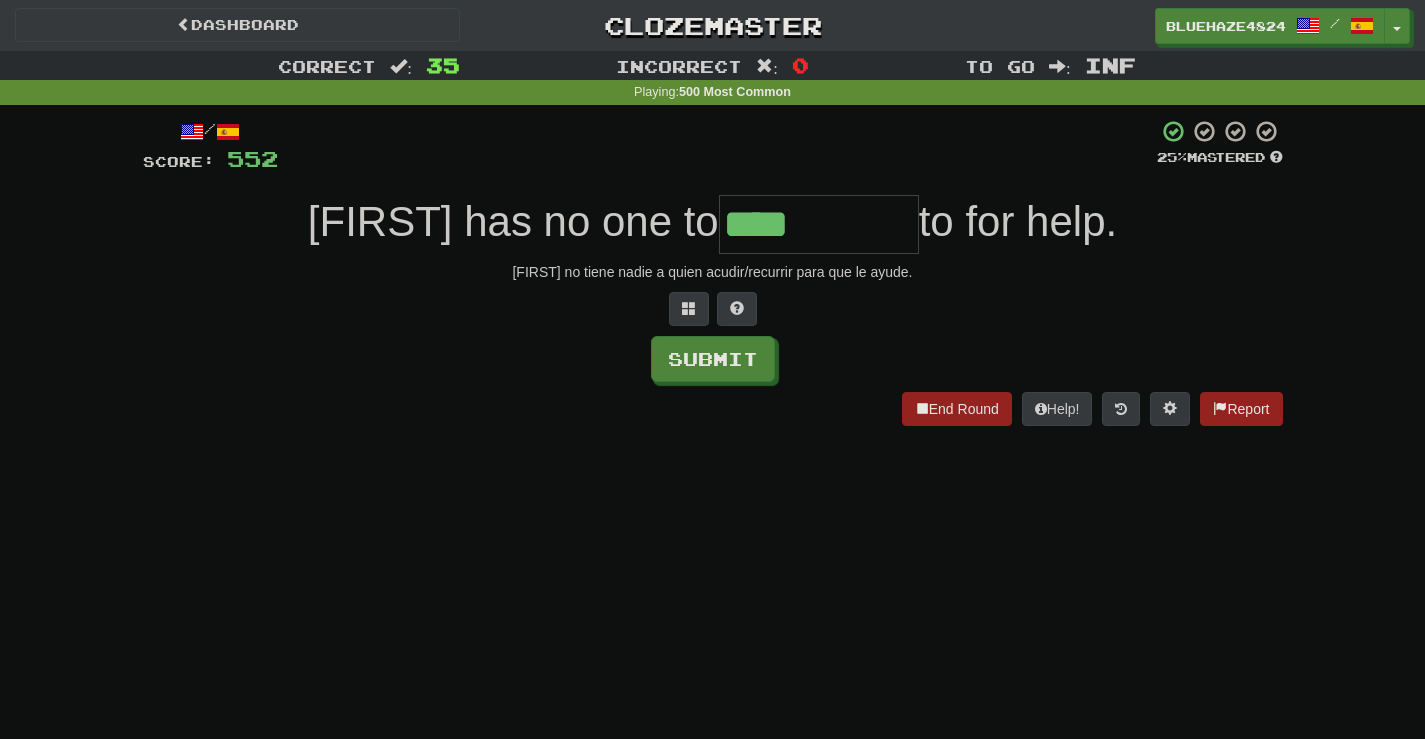 type on "****" 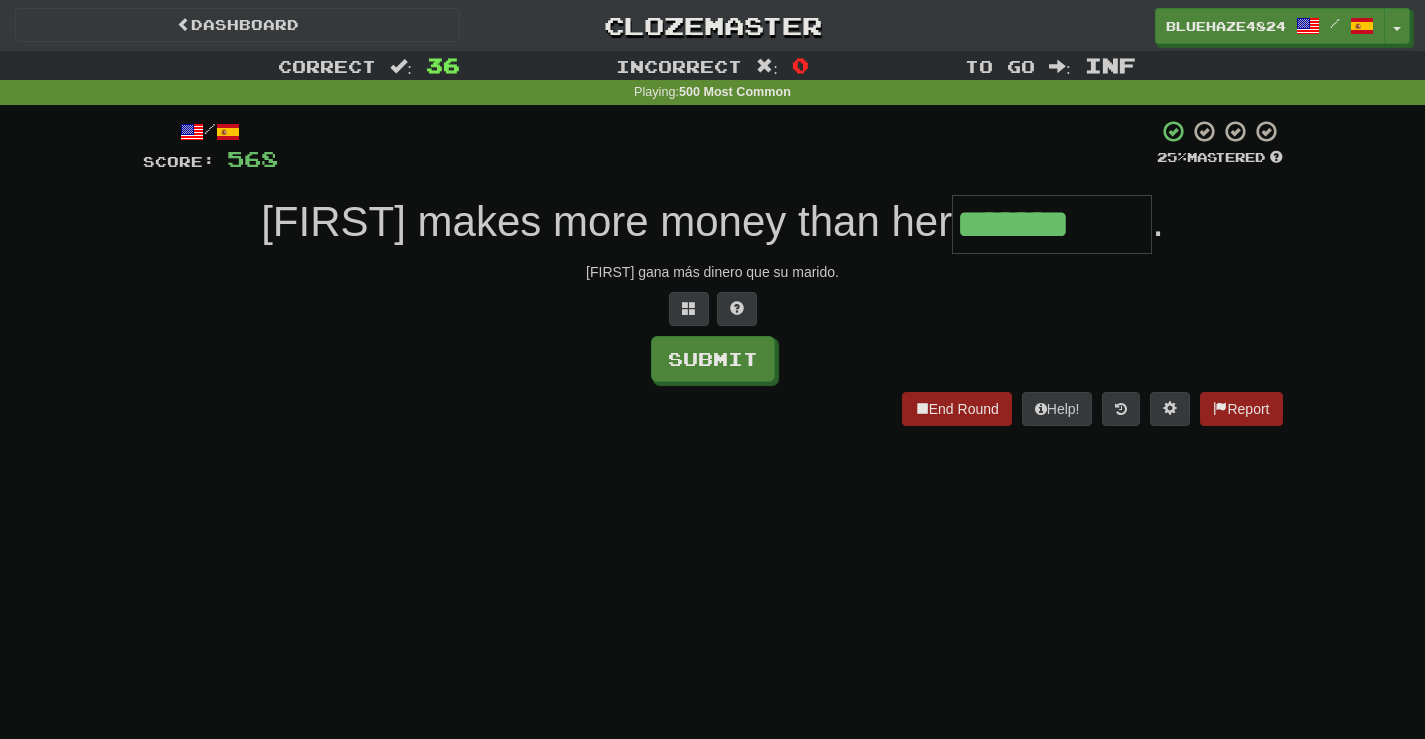 type on "*******" 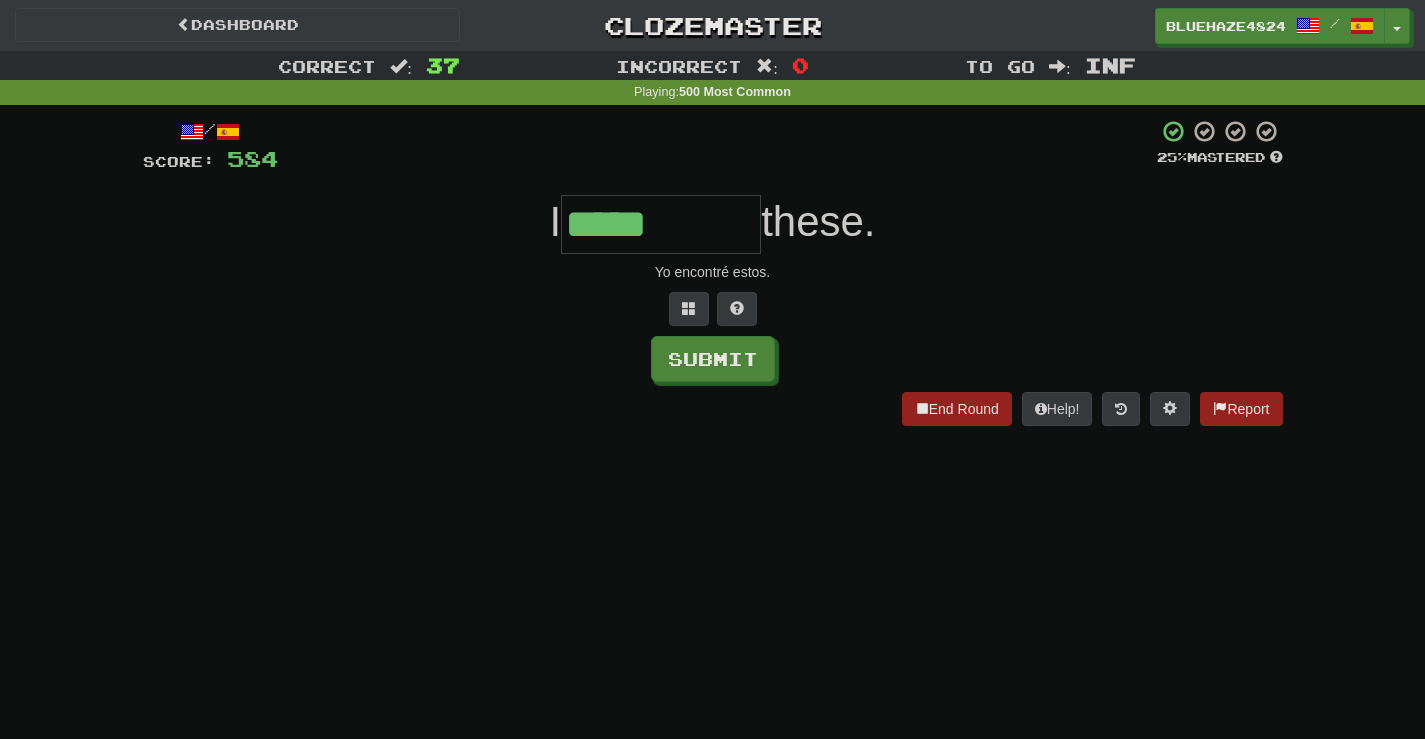 type on "*****" 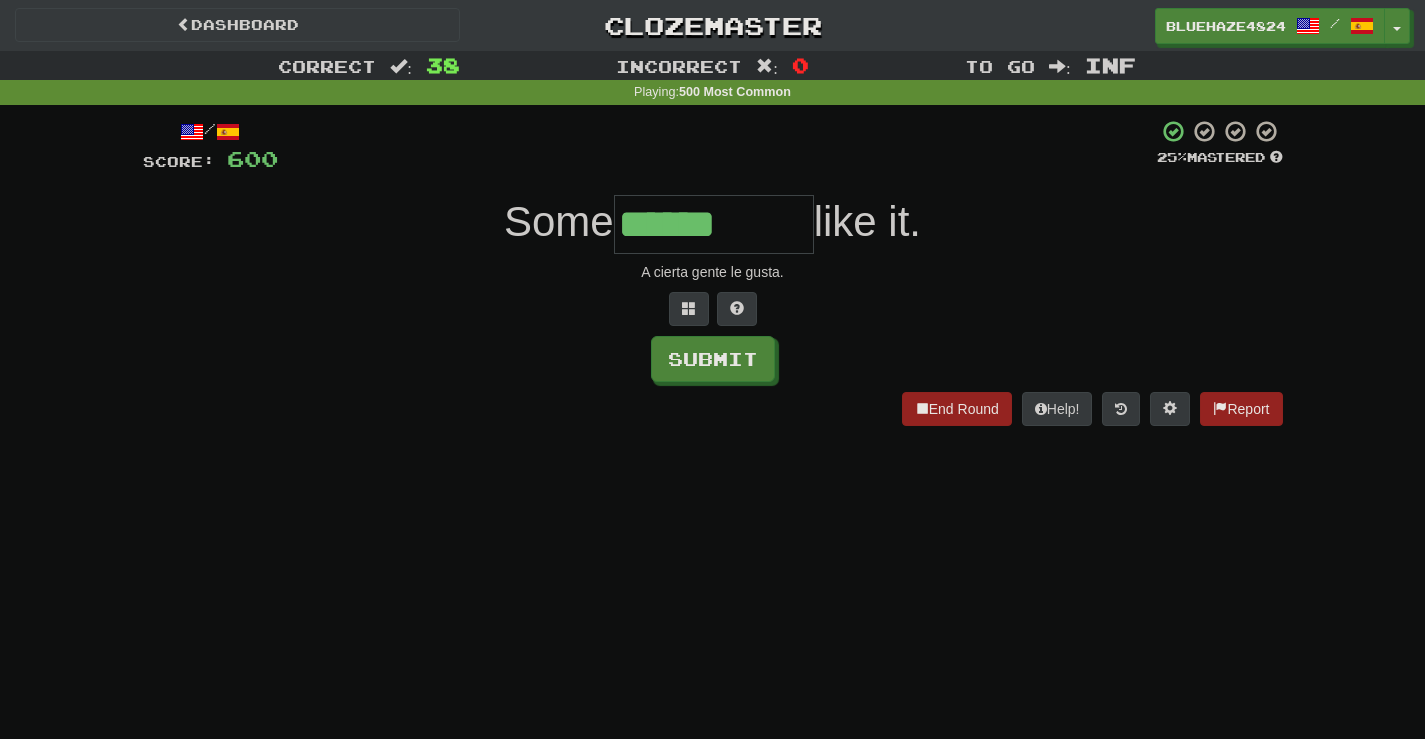 type on "******" 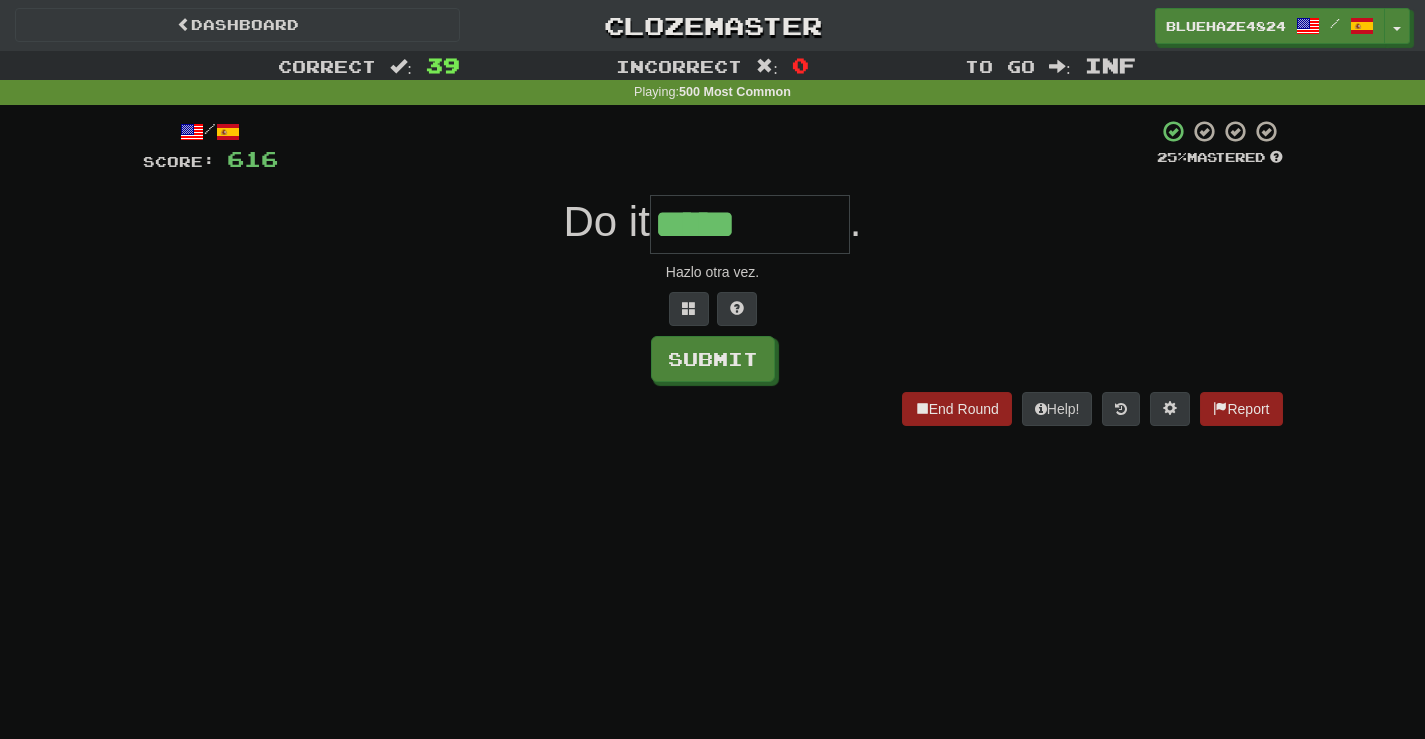 type on "*****" 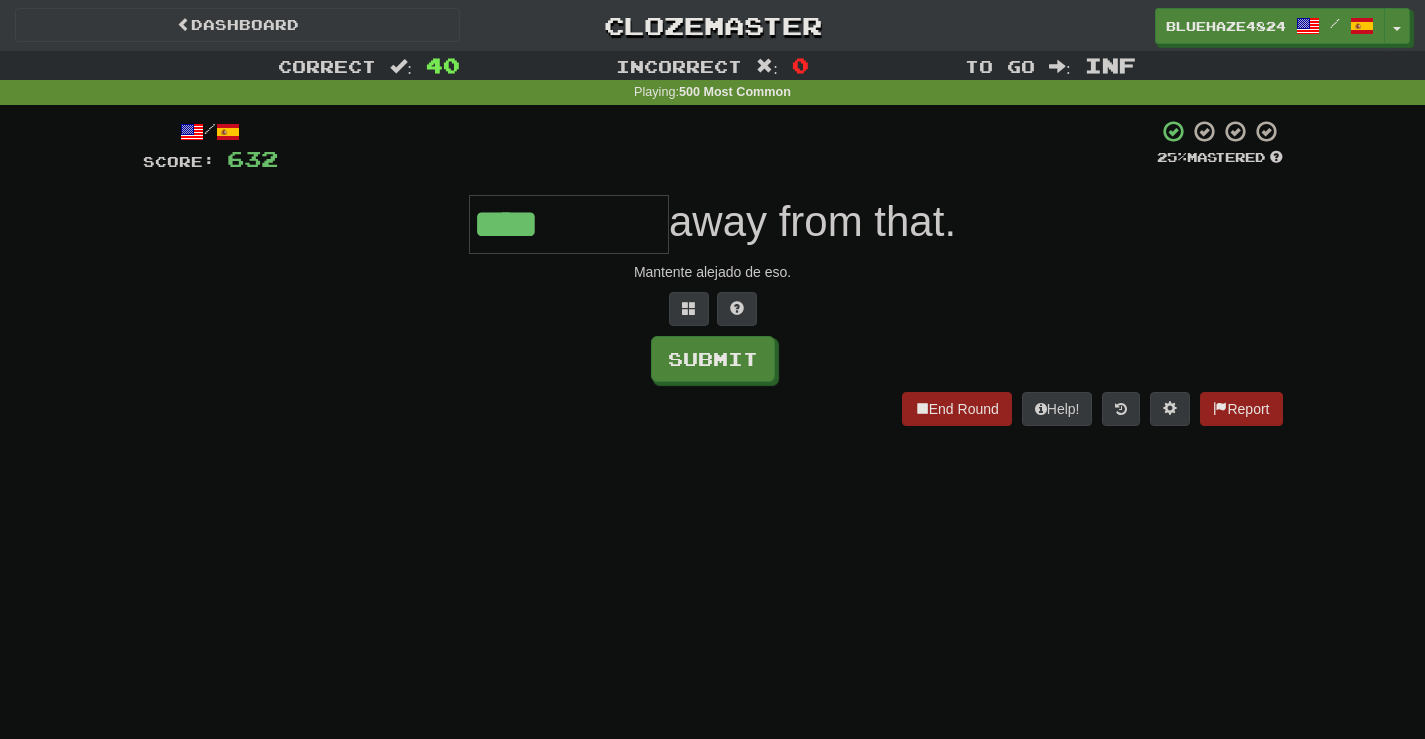 type on "****" 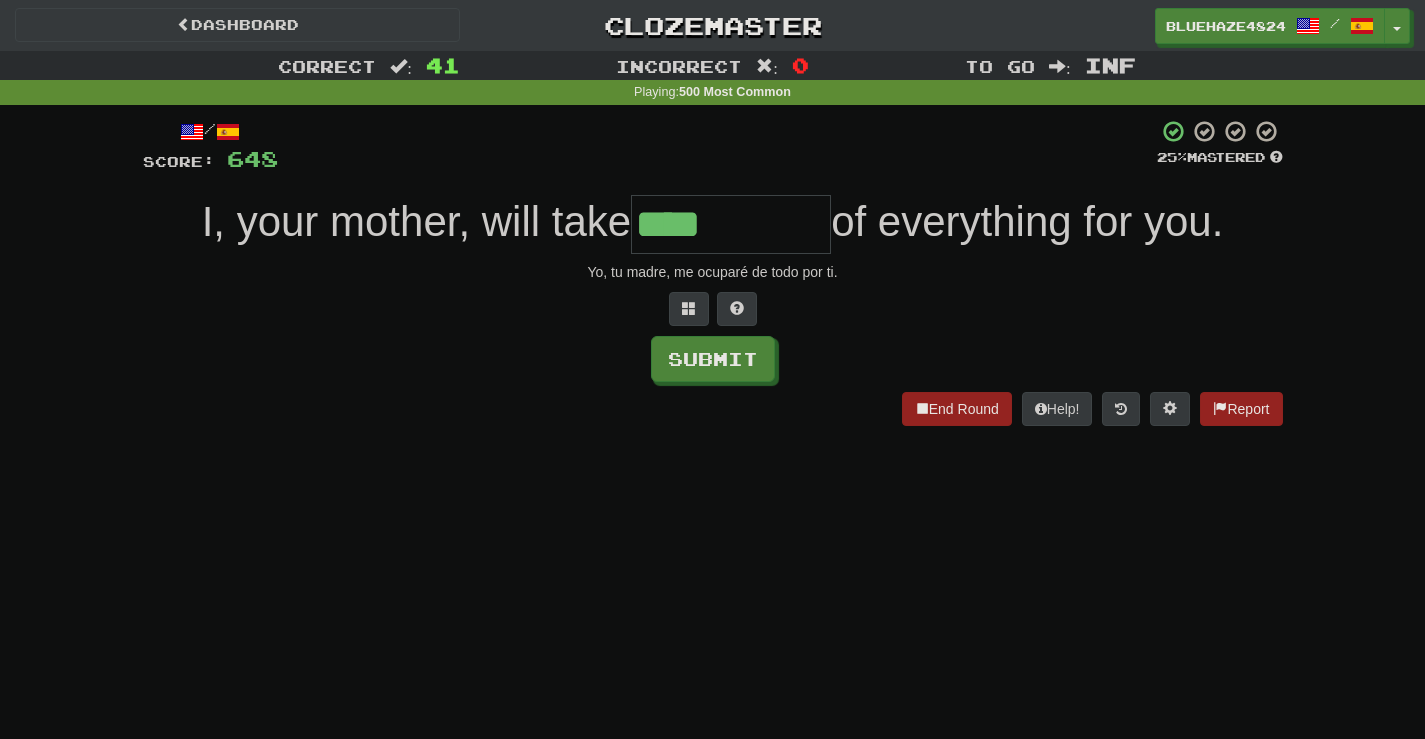 type on "****" 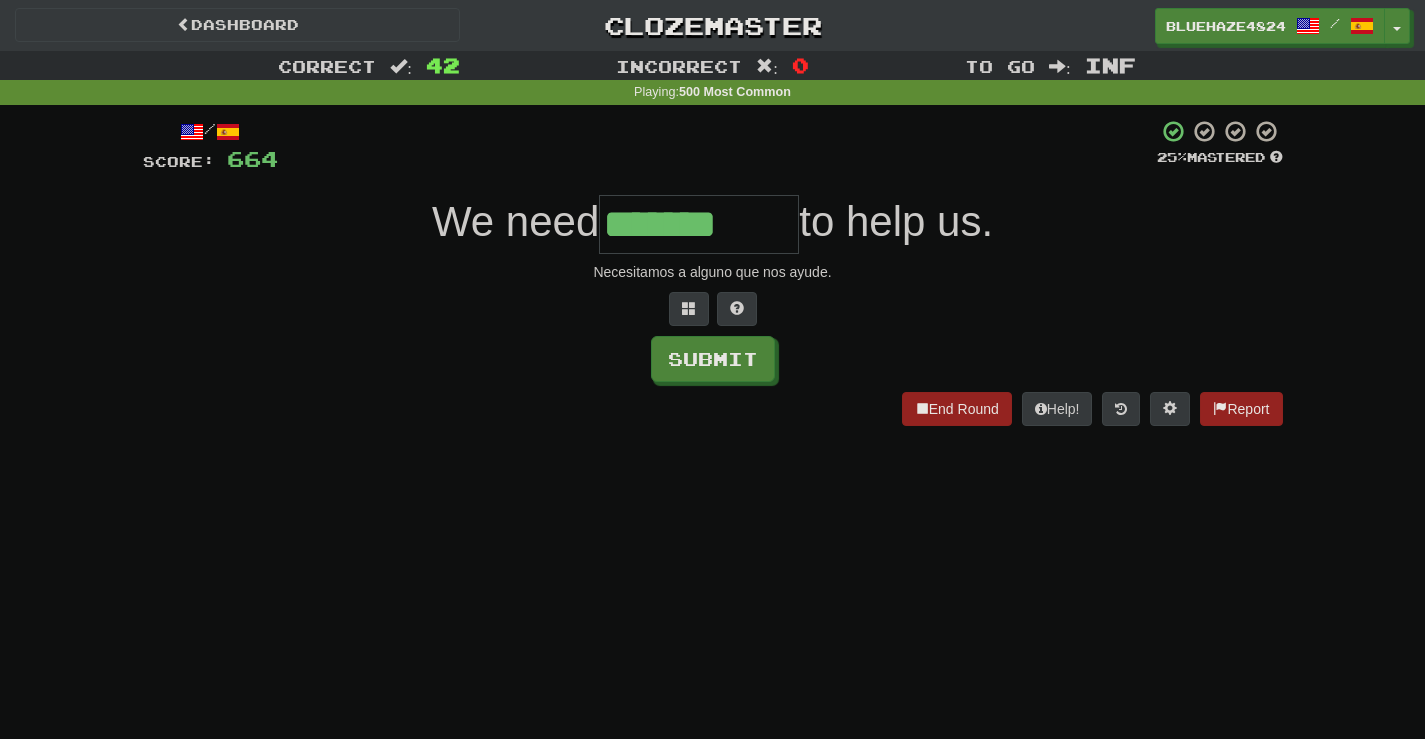 type on "*******" 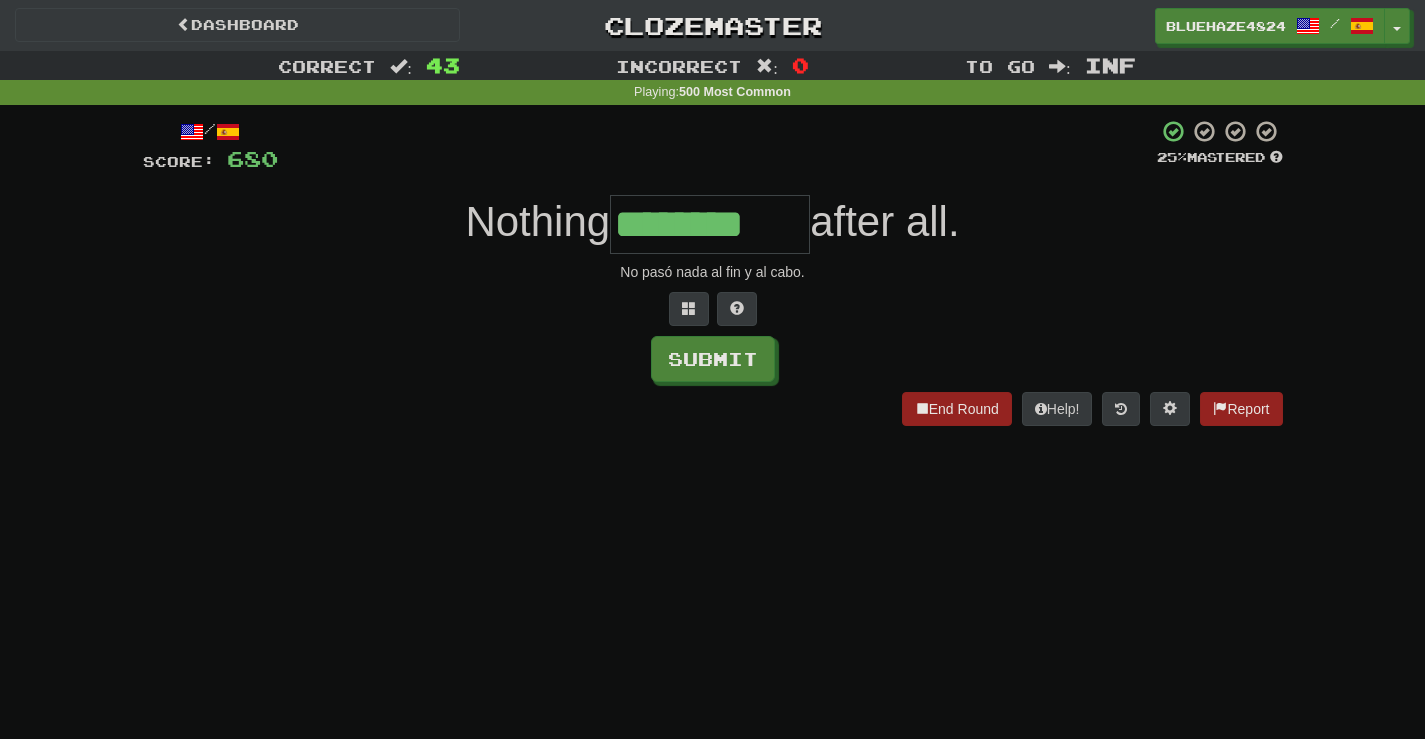 type on "********" 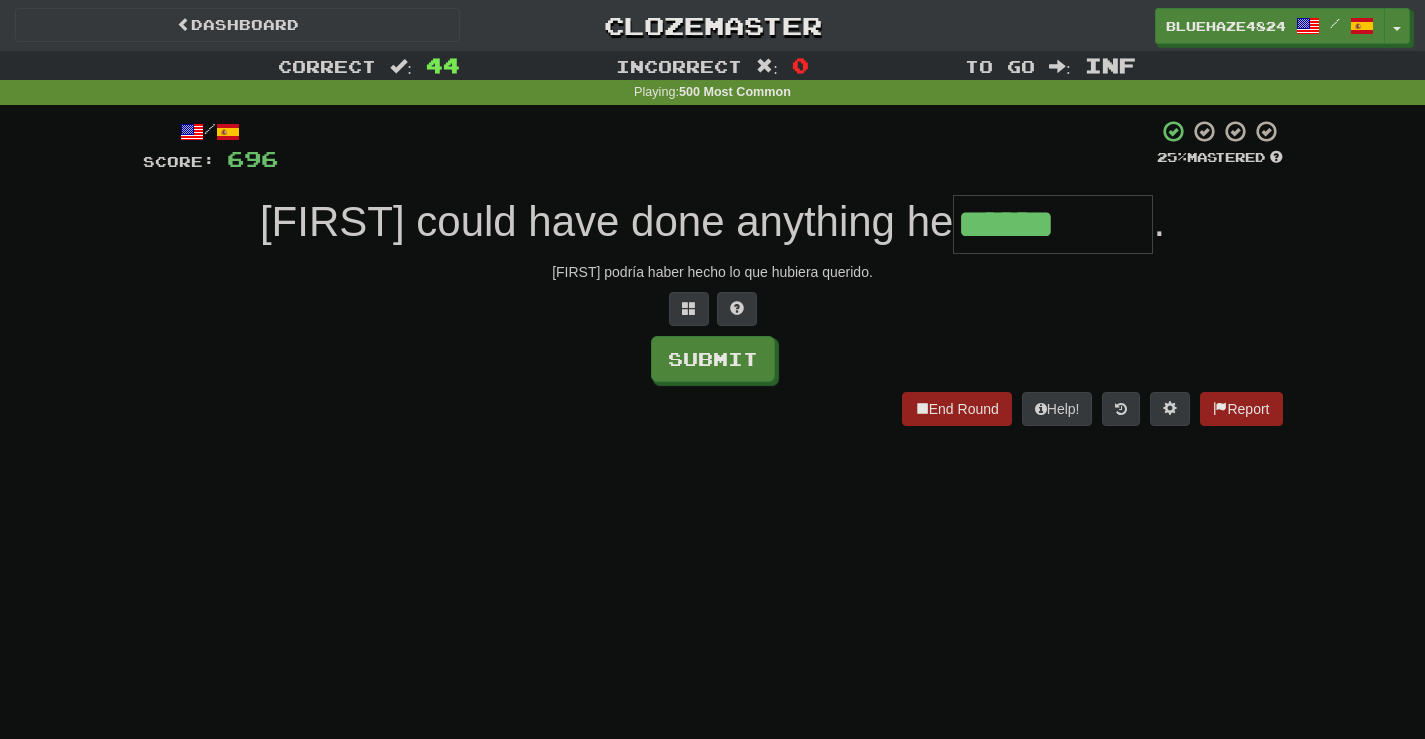 type on "******" 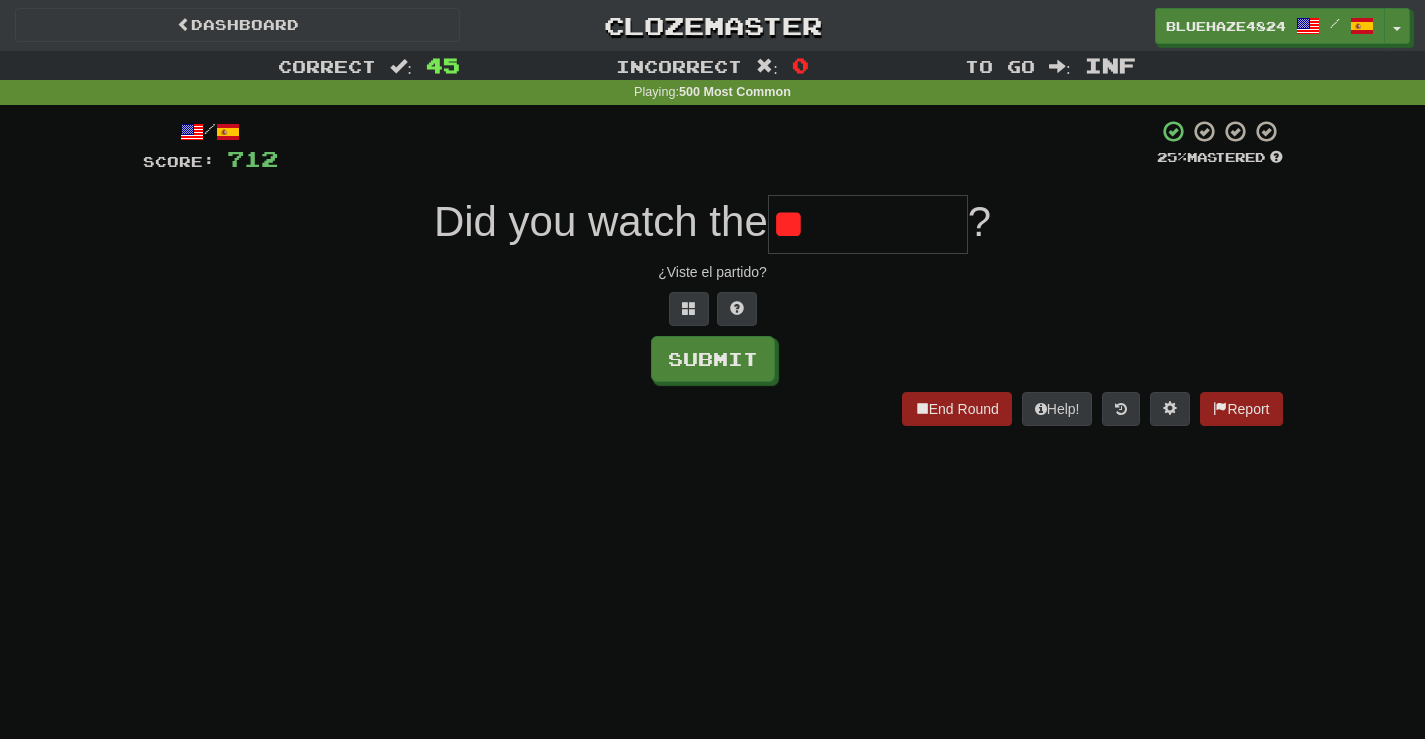 type on "*" 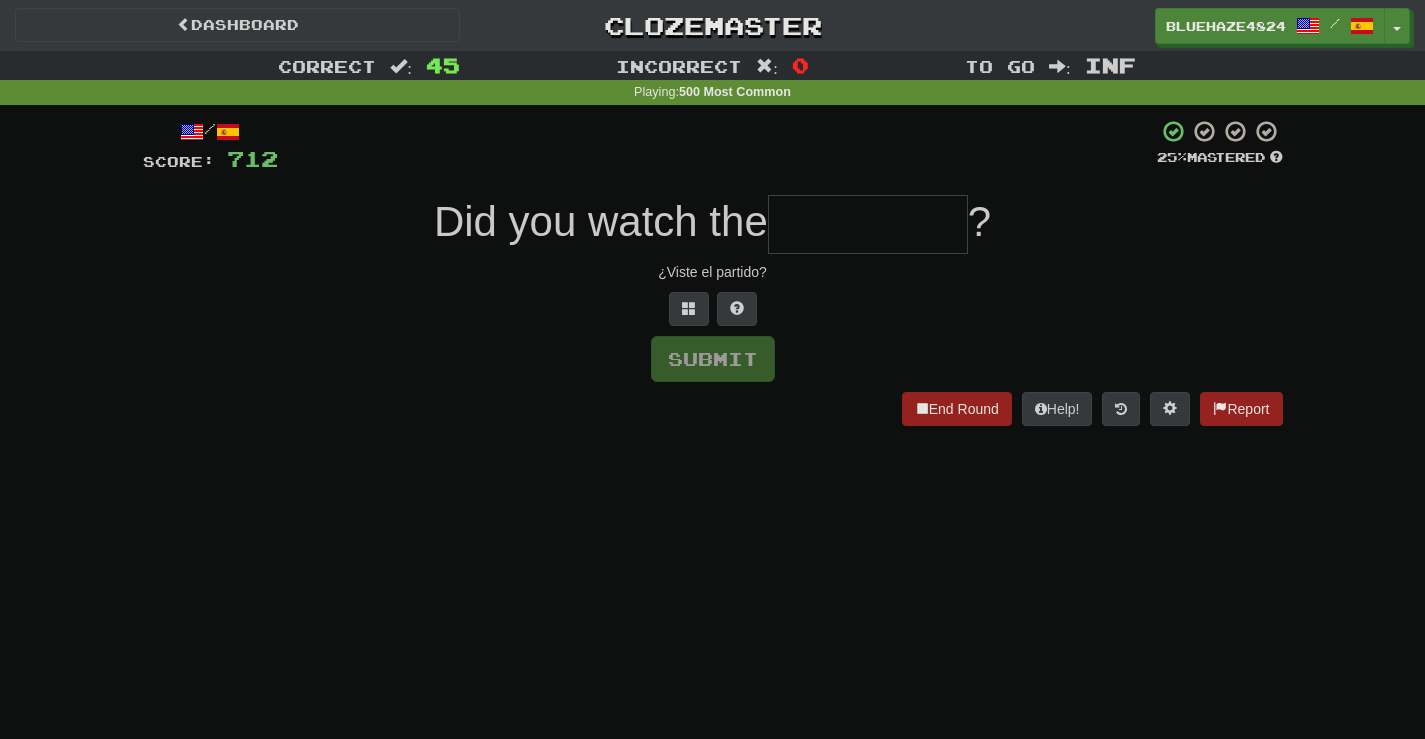 type on "*" 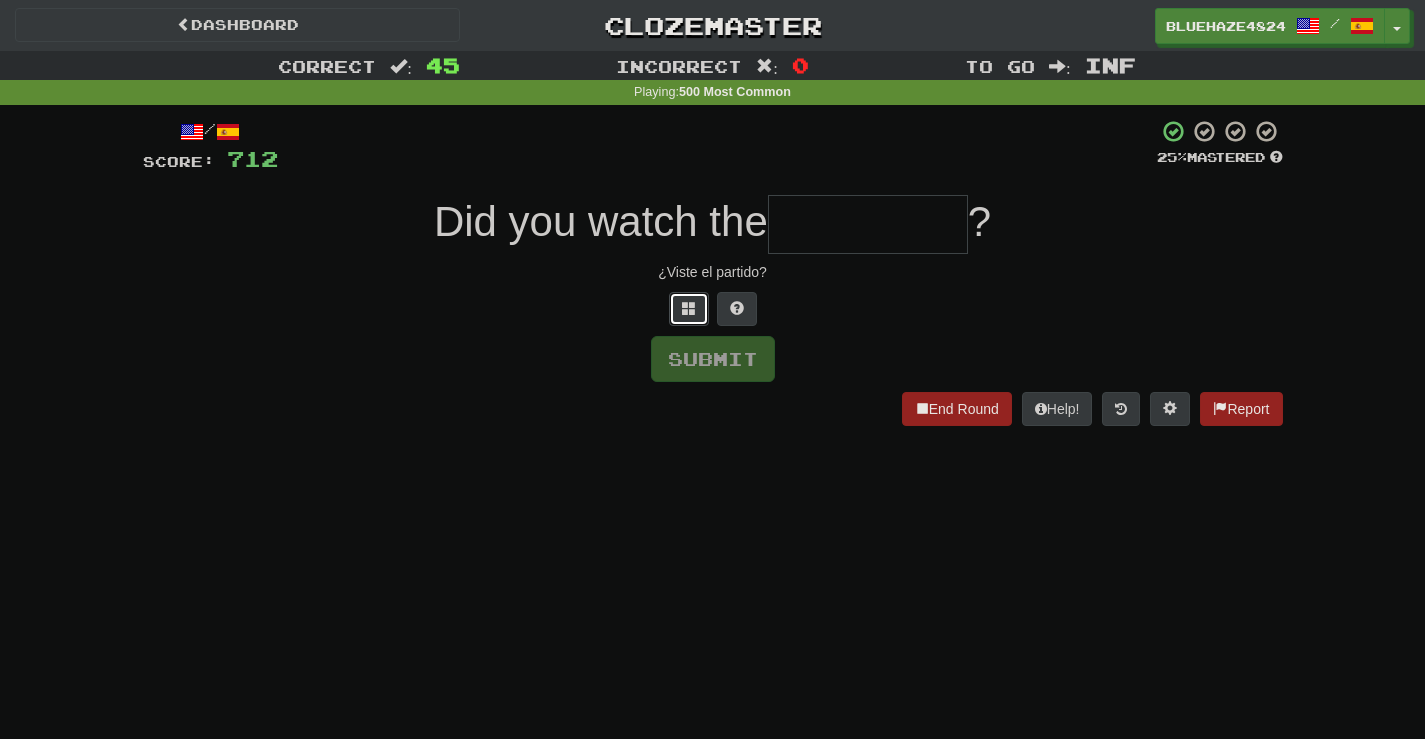 click at bounding box center [689, 308] 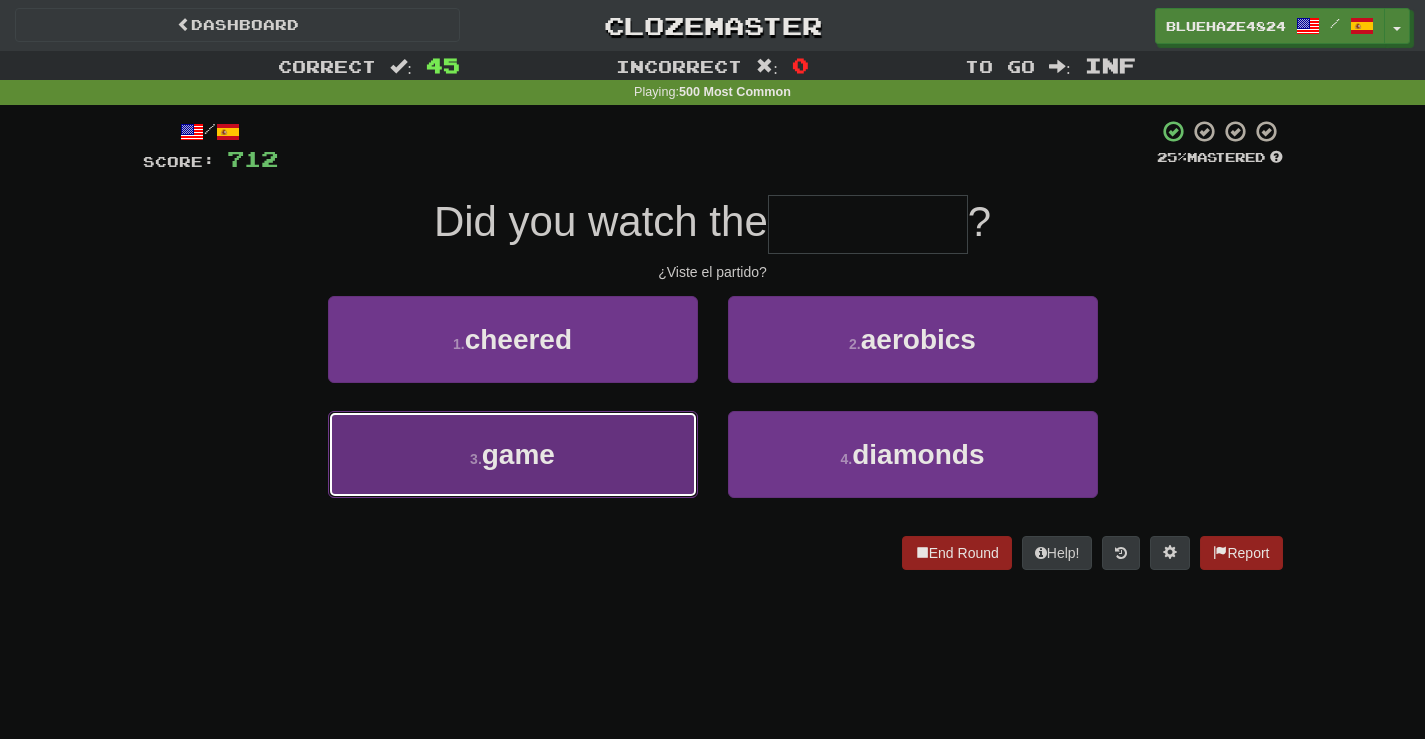 click on "3 .  game" at bounding box center (513, 454) 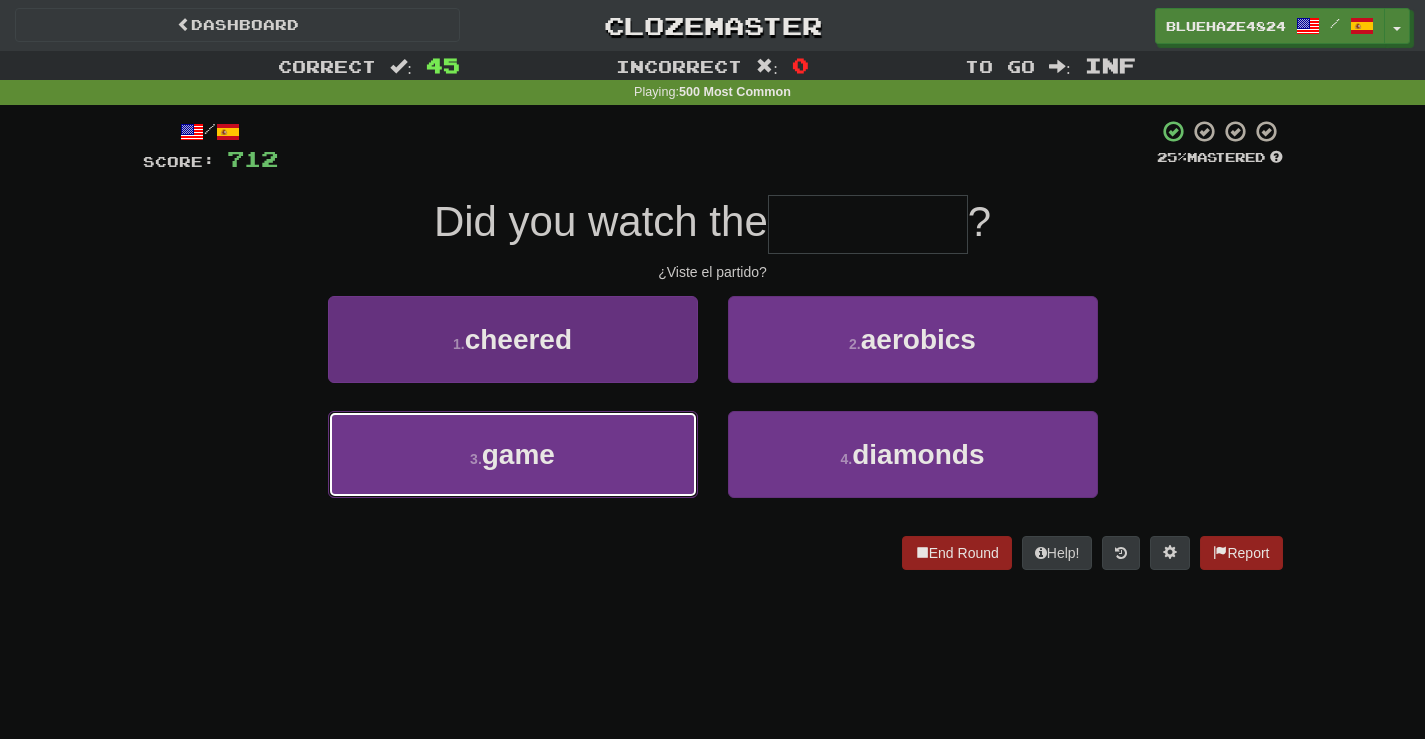 type on "****" 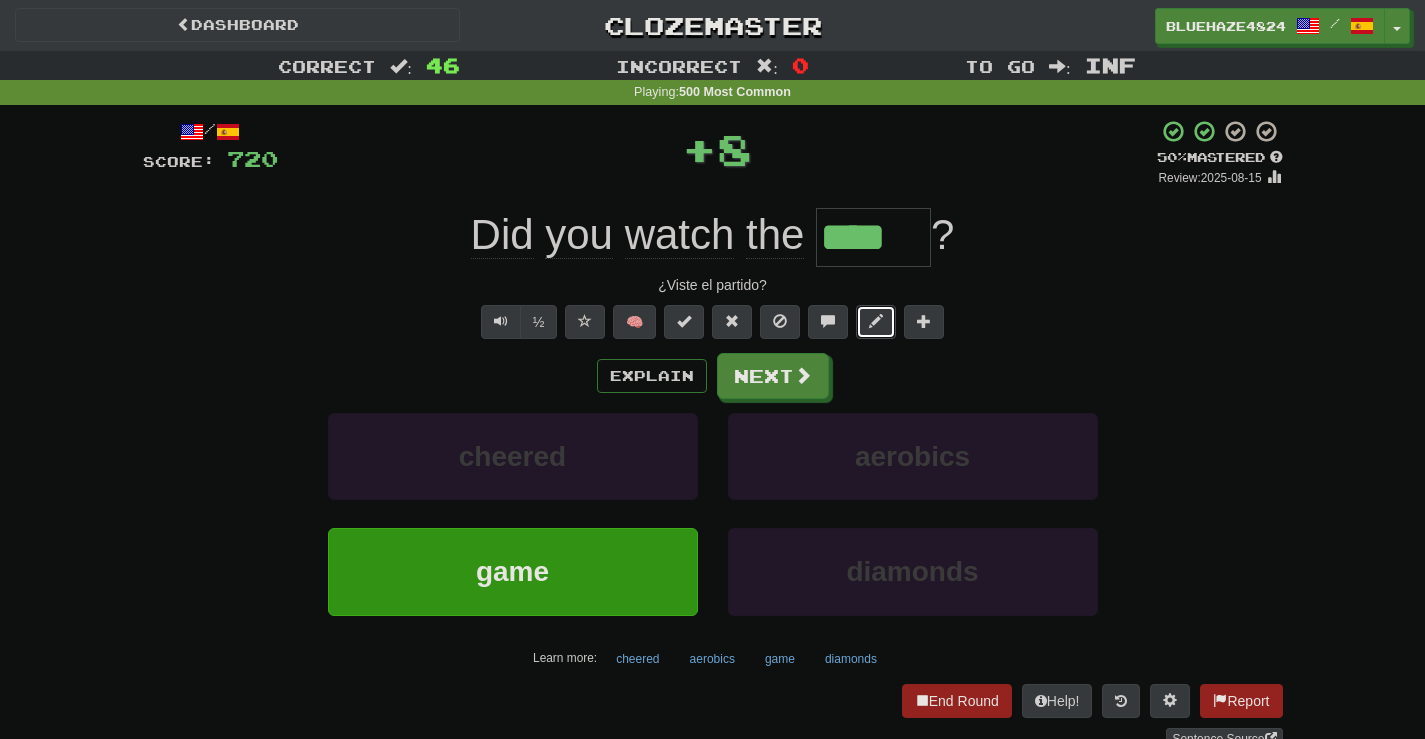 click at bounding box center [876, 321] 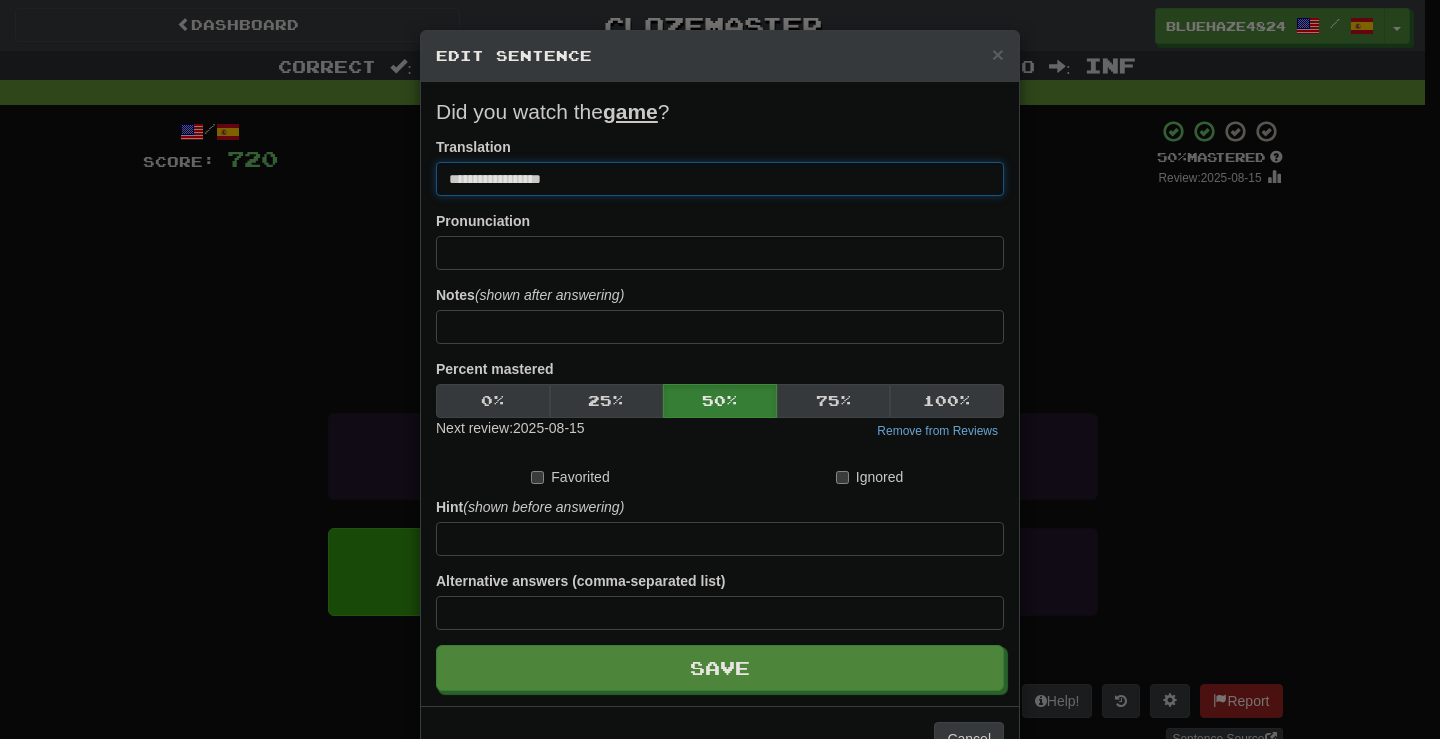 drag, startPoint x: 597, startPoint y: 189, endPoint x: 499, endPoint y: 180, distance: 98.4124 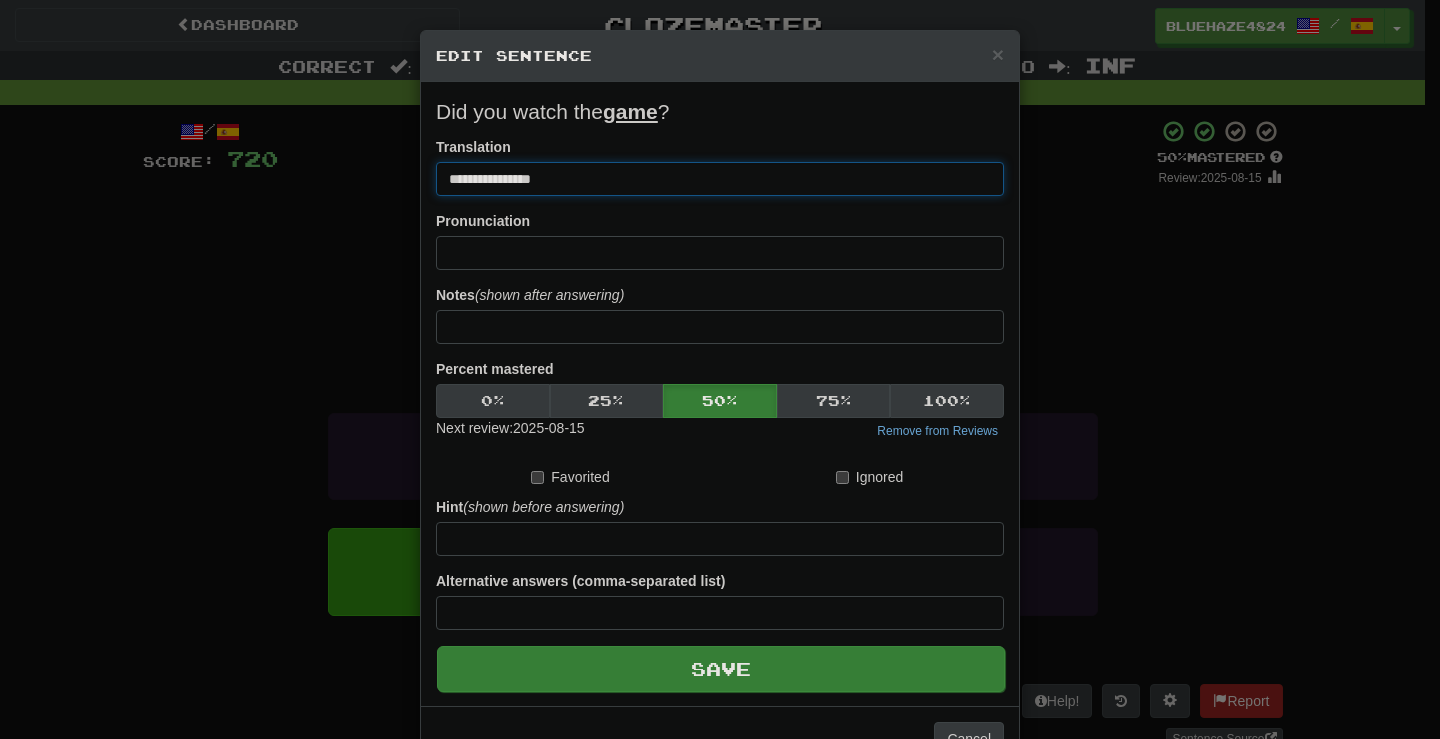 type on "**********" 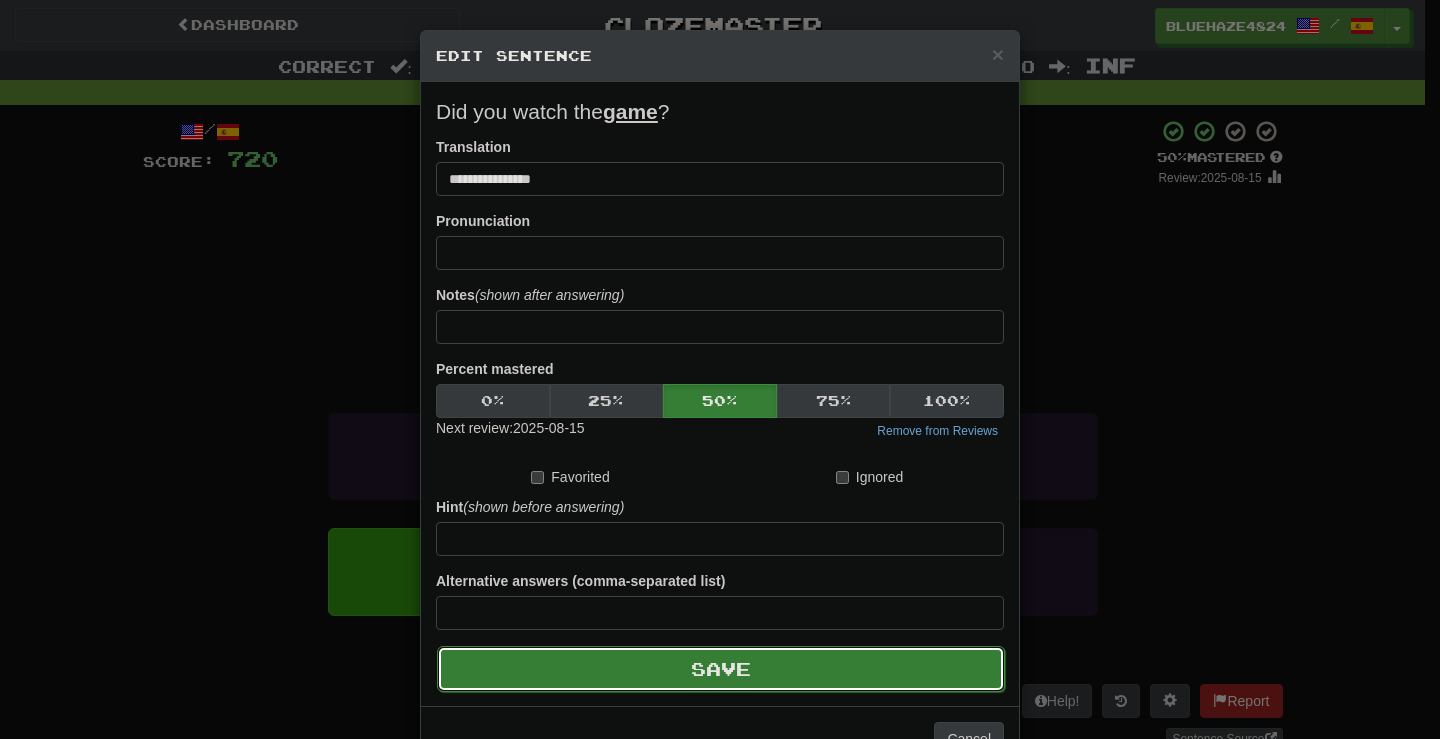 click on "Save" at bounding box center [721, 669] 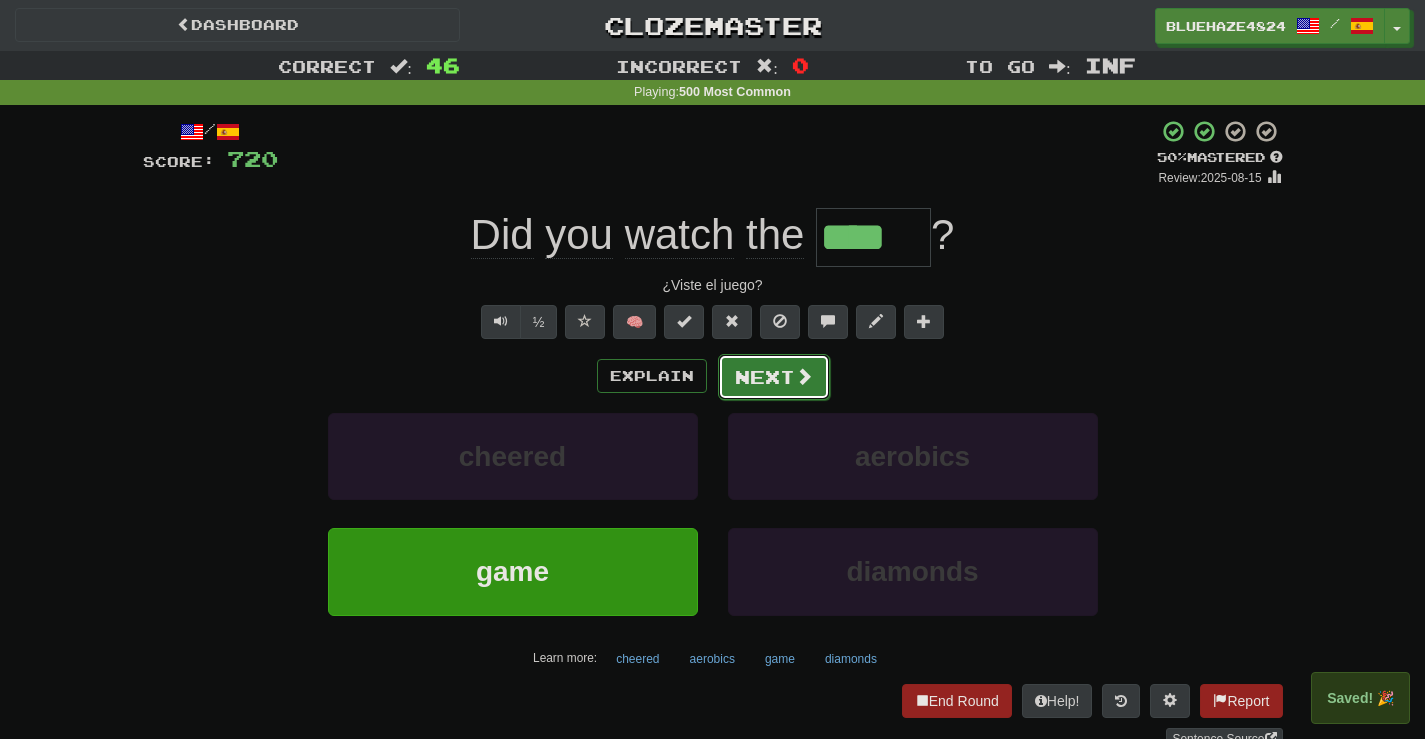 click at bounding box center [804, 376] 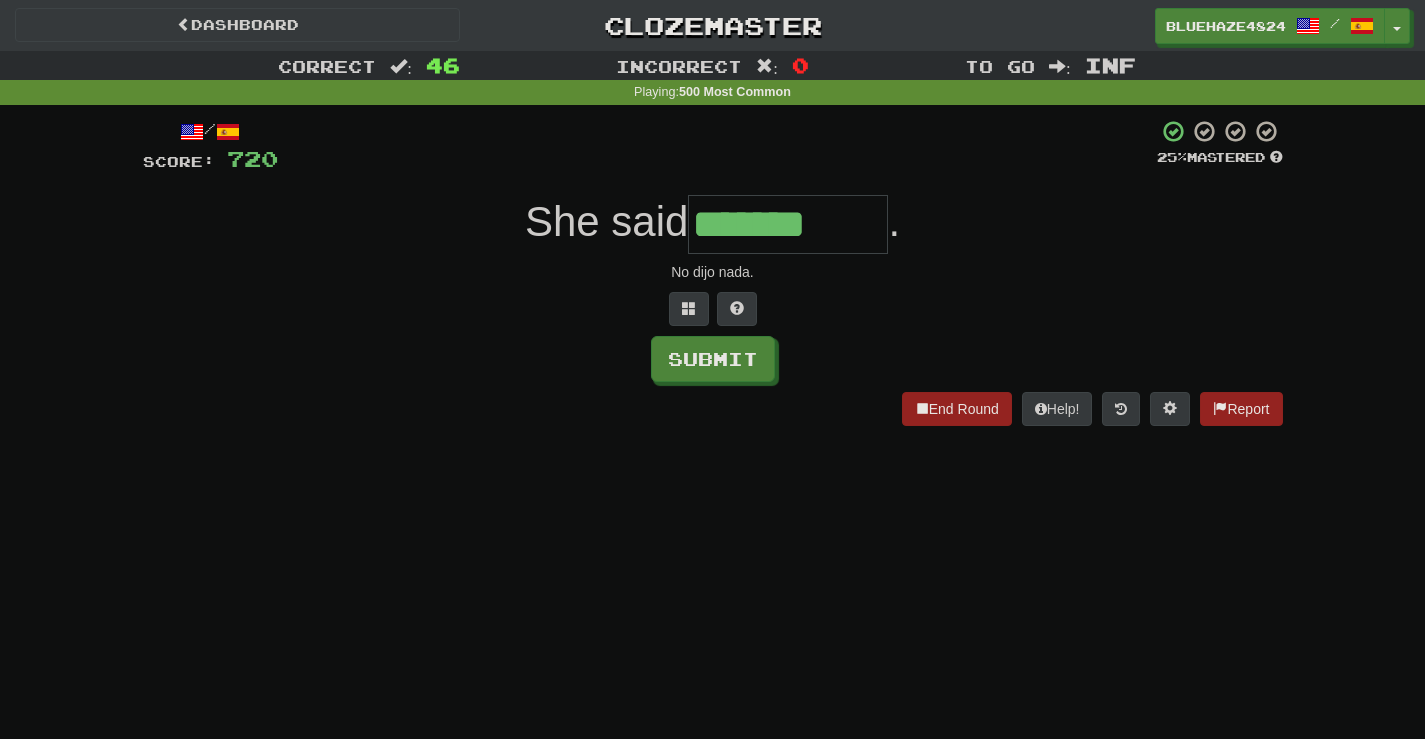 type on "*******" 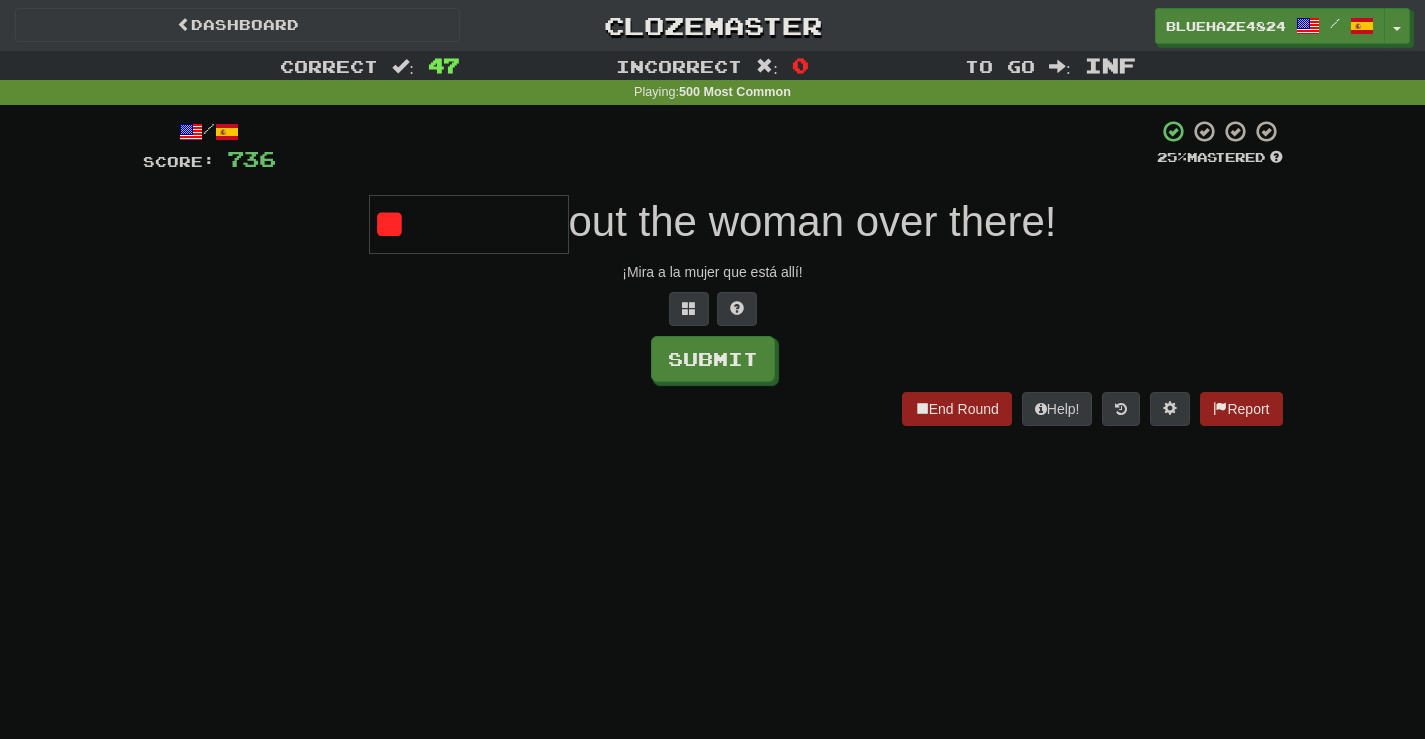 type on "*" 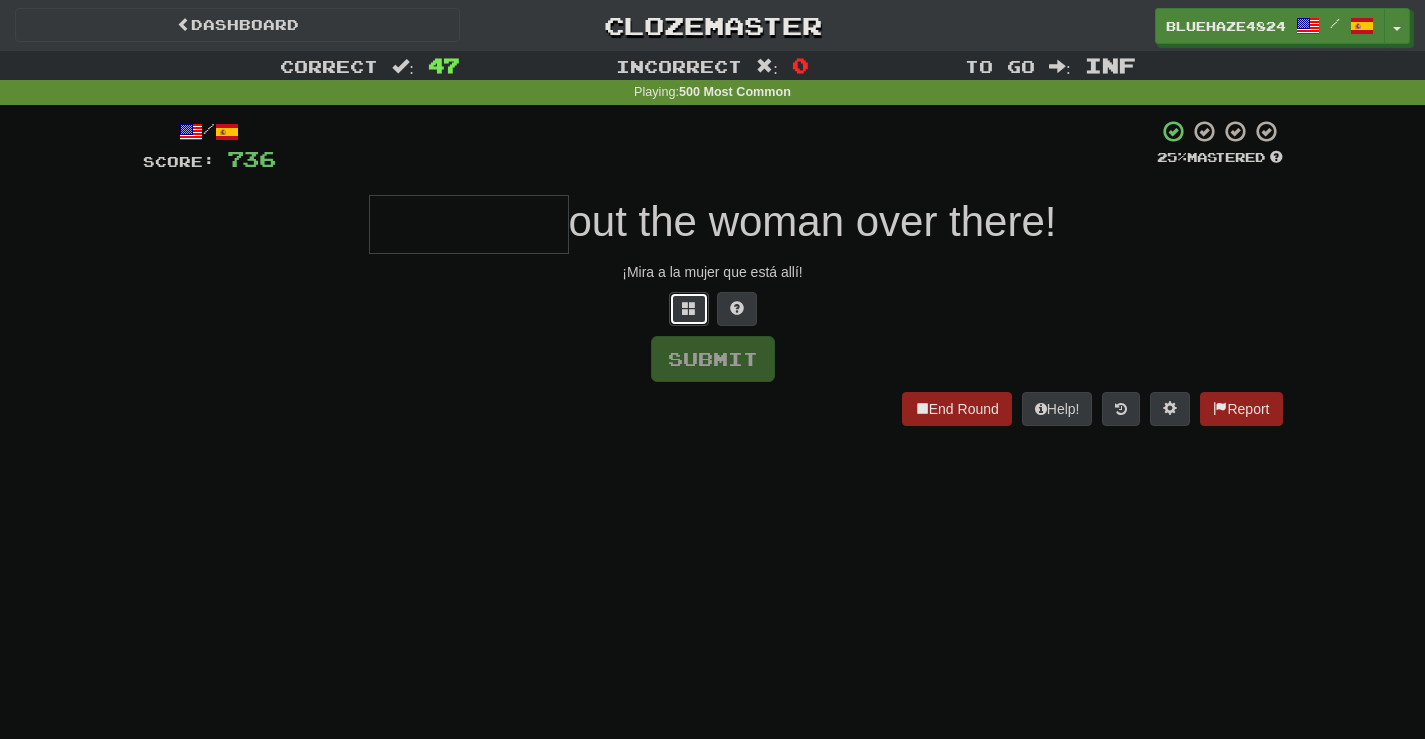 click at bounding box center [689, 308] 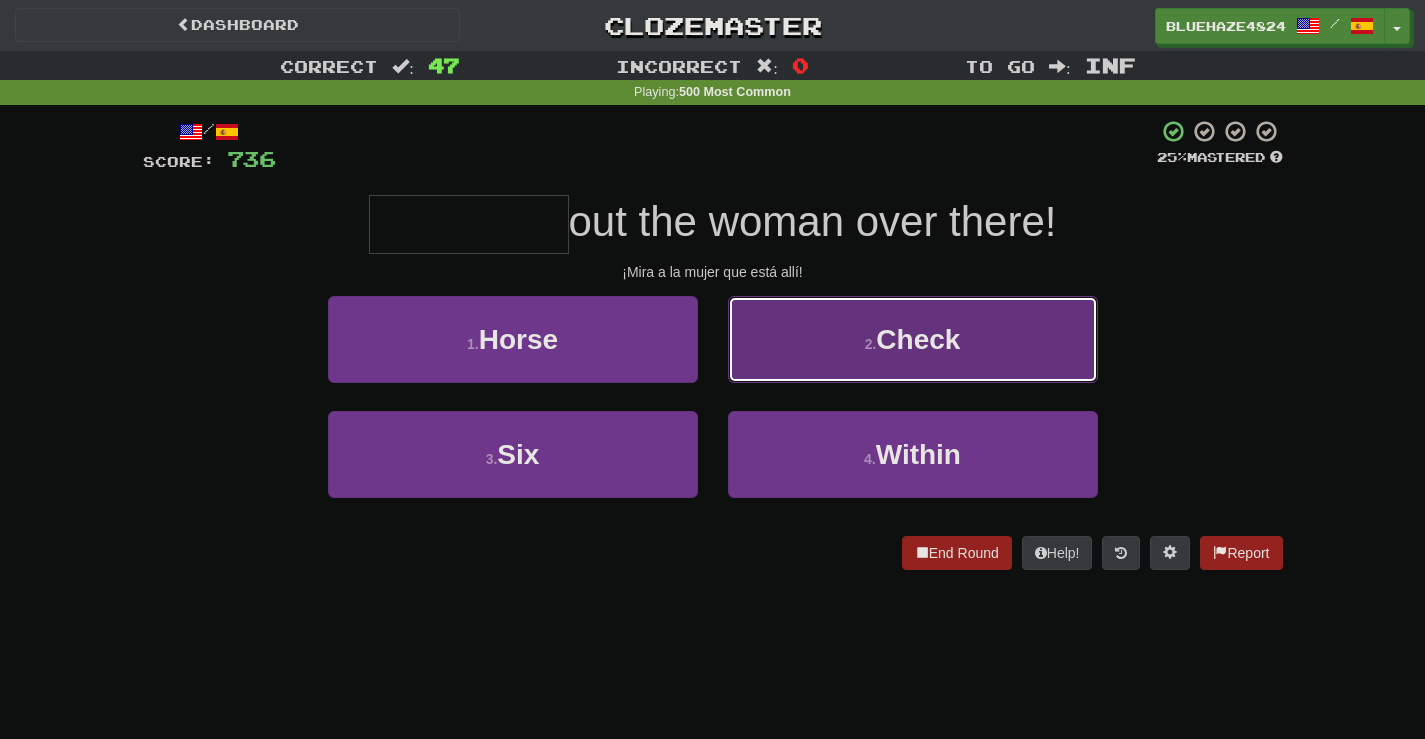 click on "2 .  Check" at bounding box center (913, 339) 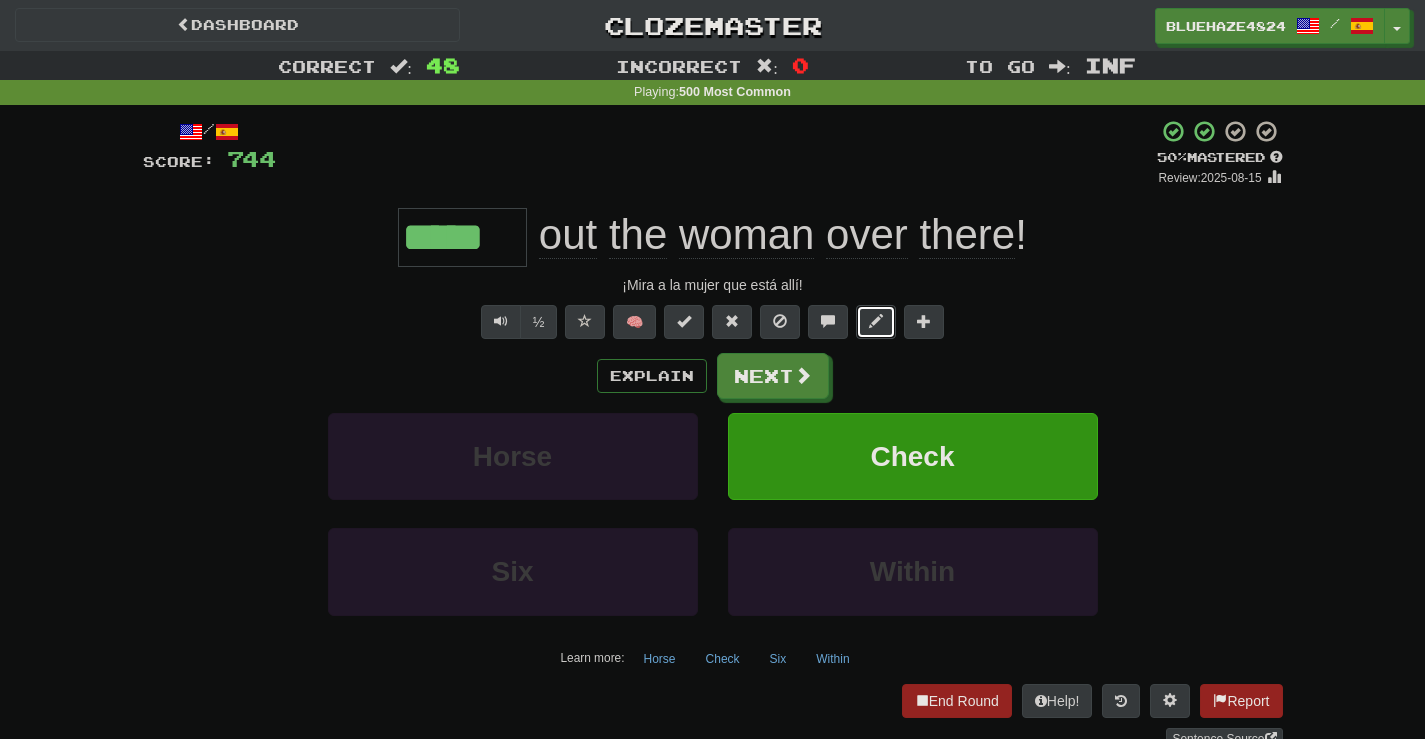 click at bounding box center (876, 321) 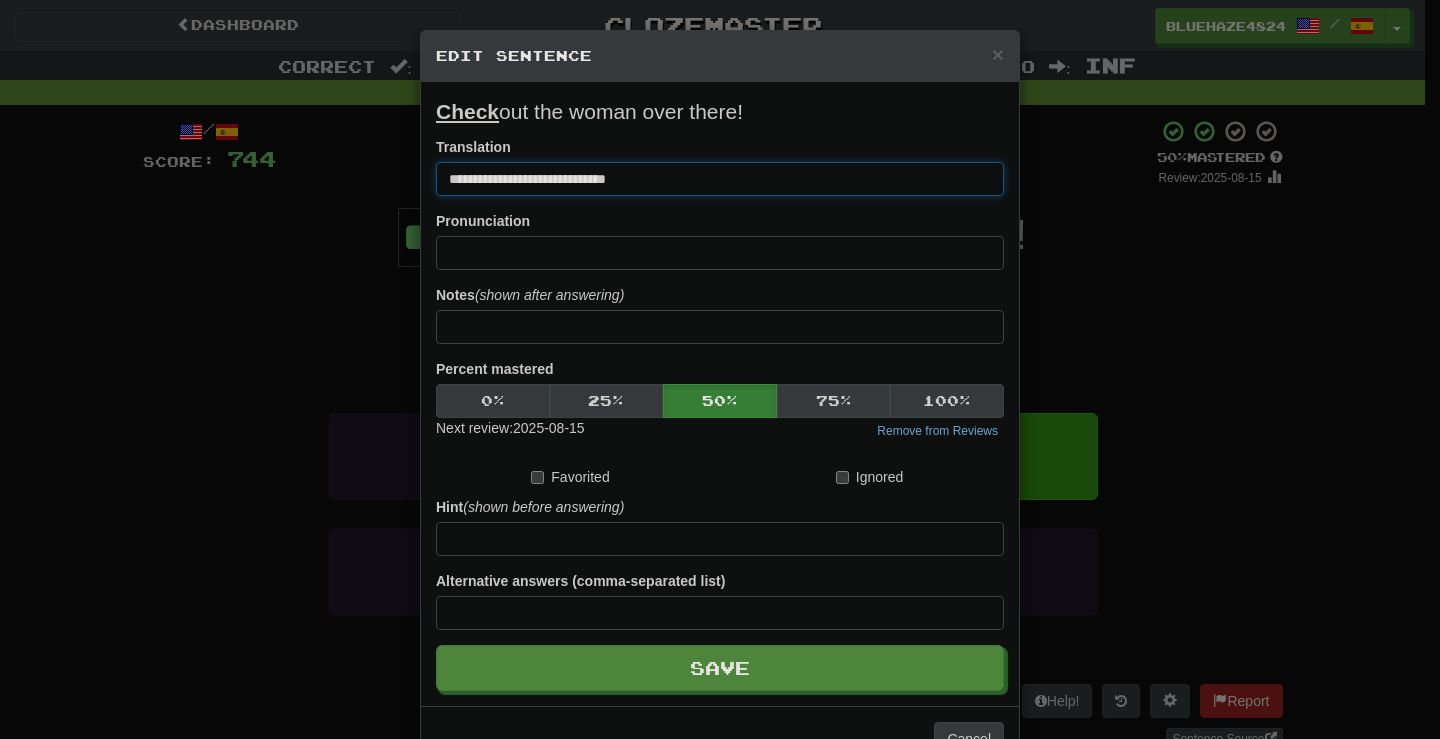 drag, startPoint x: 478, startPoint y: 181, endPoint x: 451, endPoint y: 179, distance: 27.073973 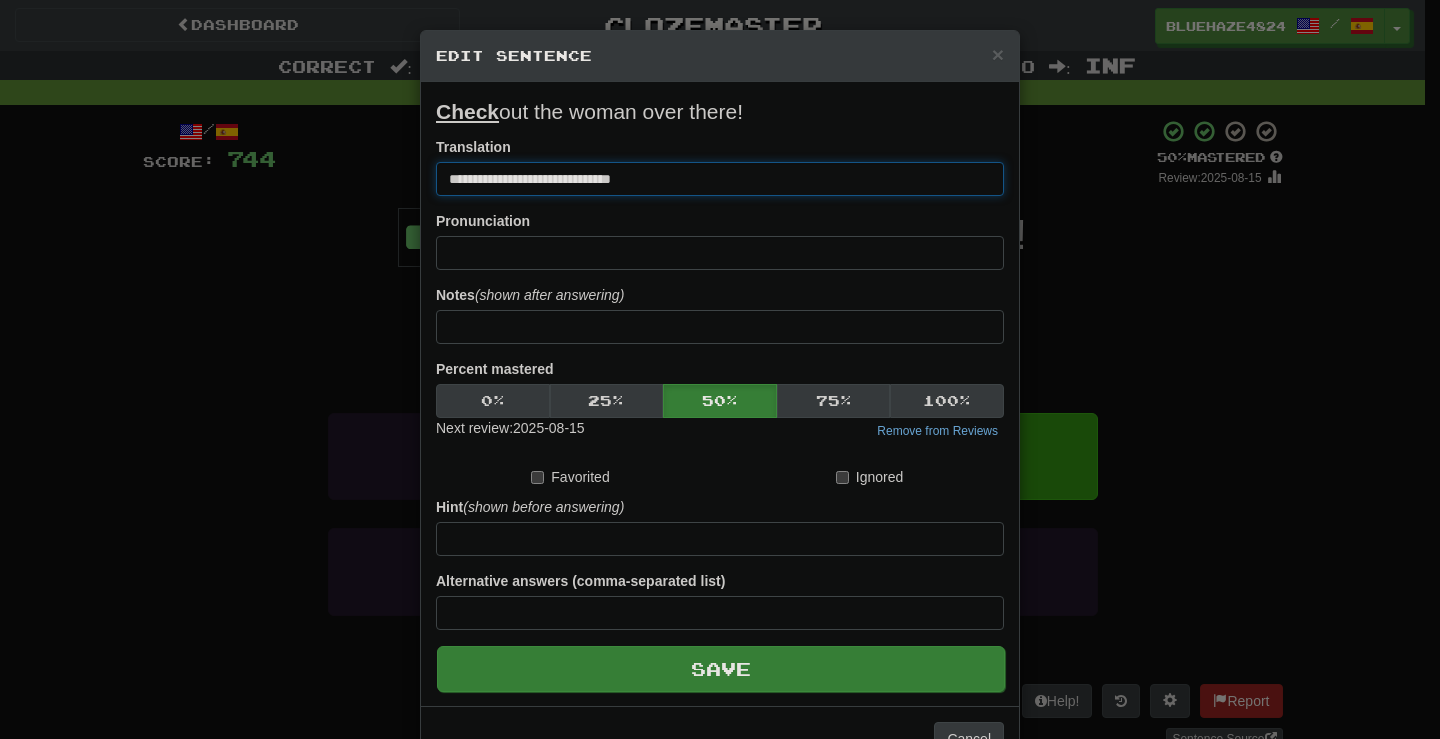 type on "**********" 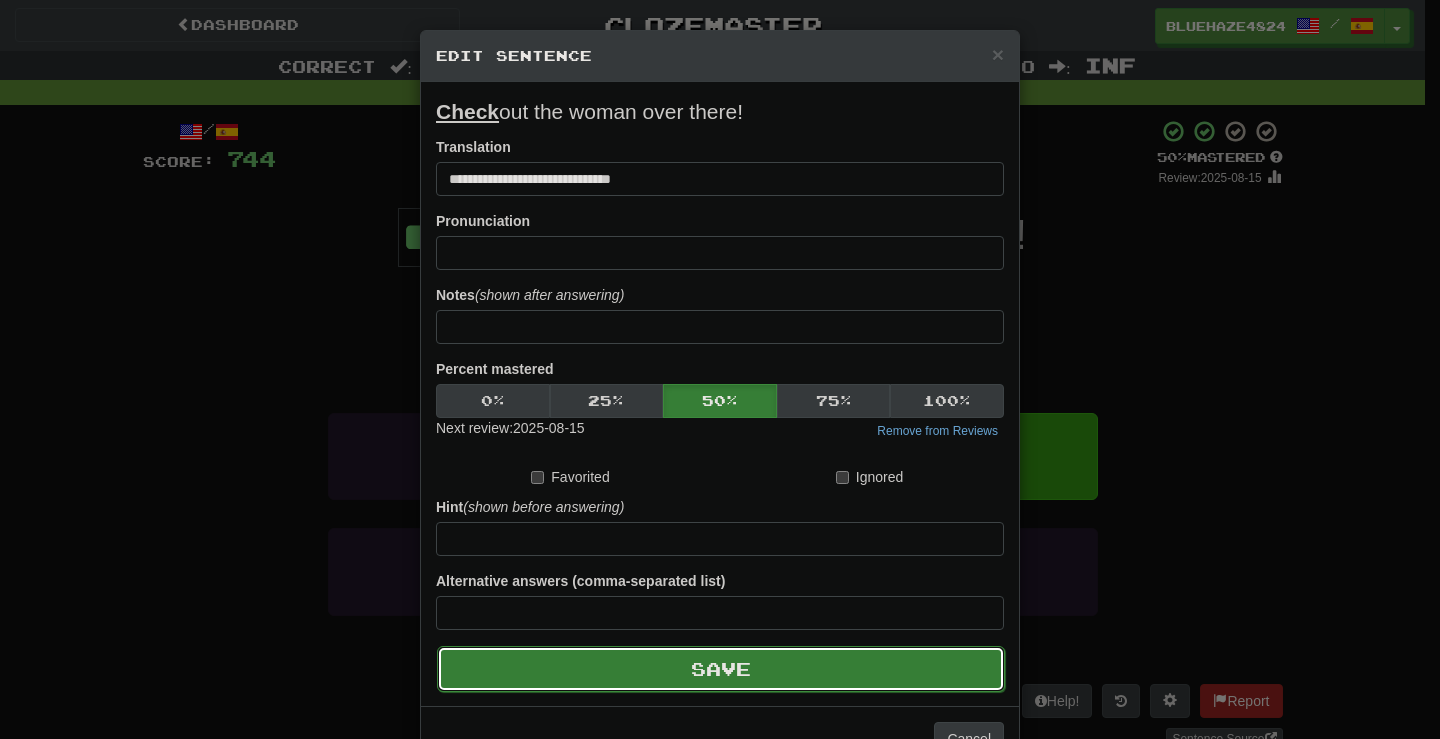 click on "Save" at bounding box center [721, 669] 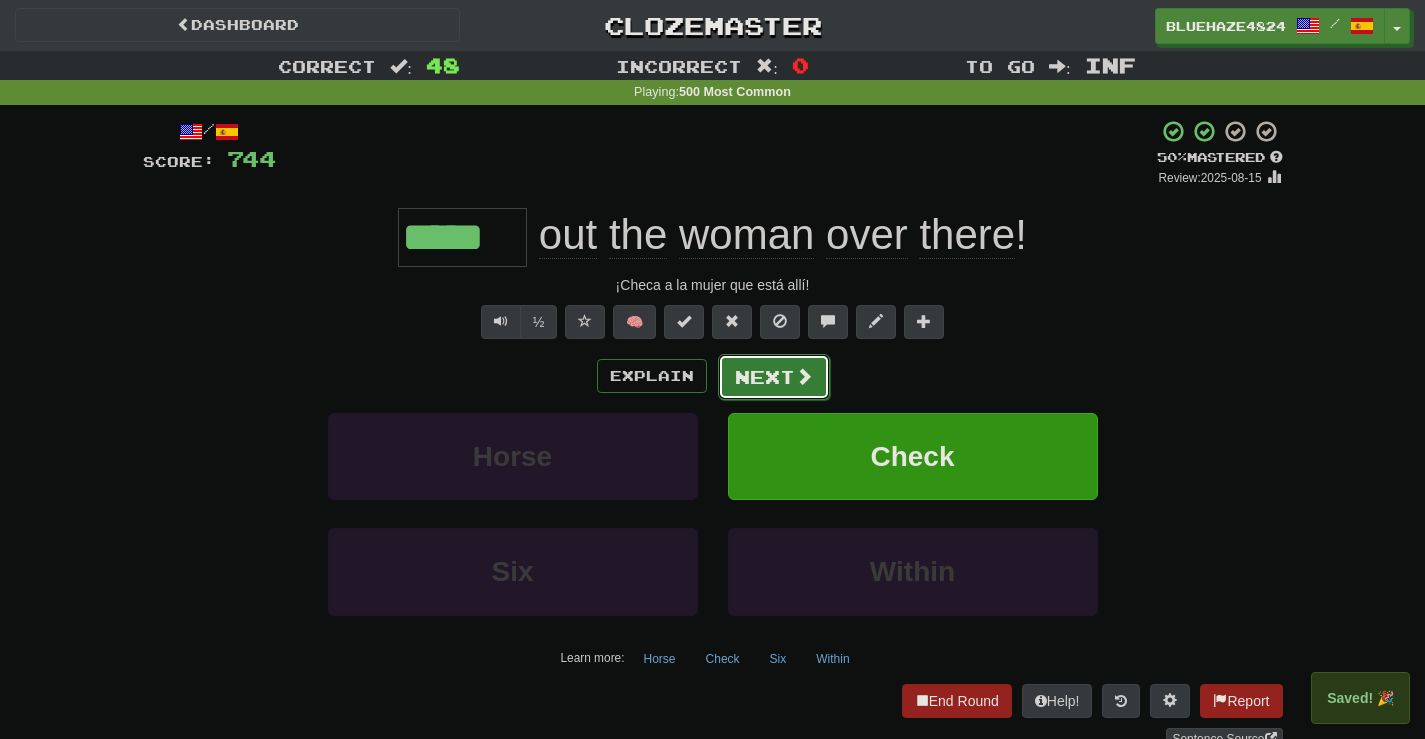 click on "Next" at bounding box center (774, 377) 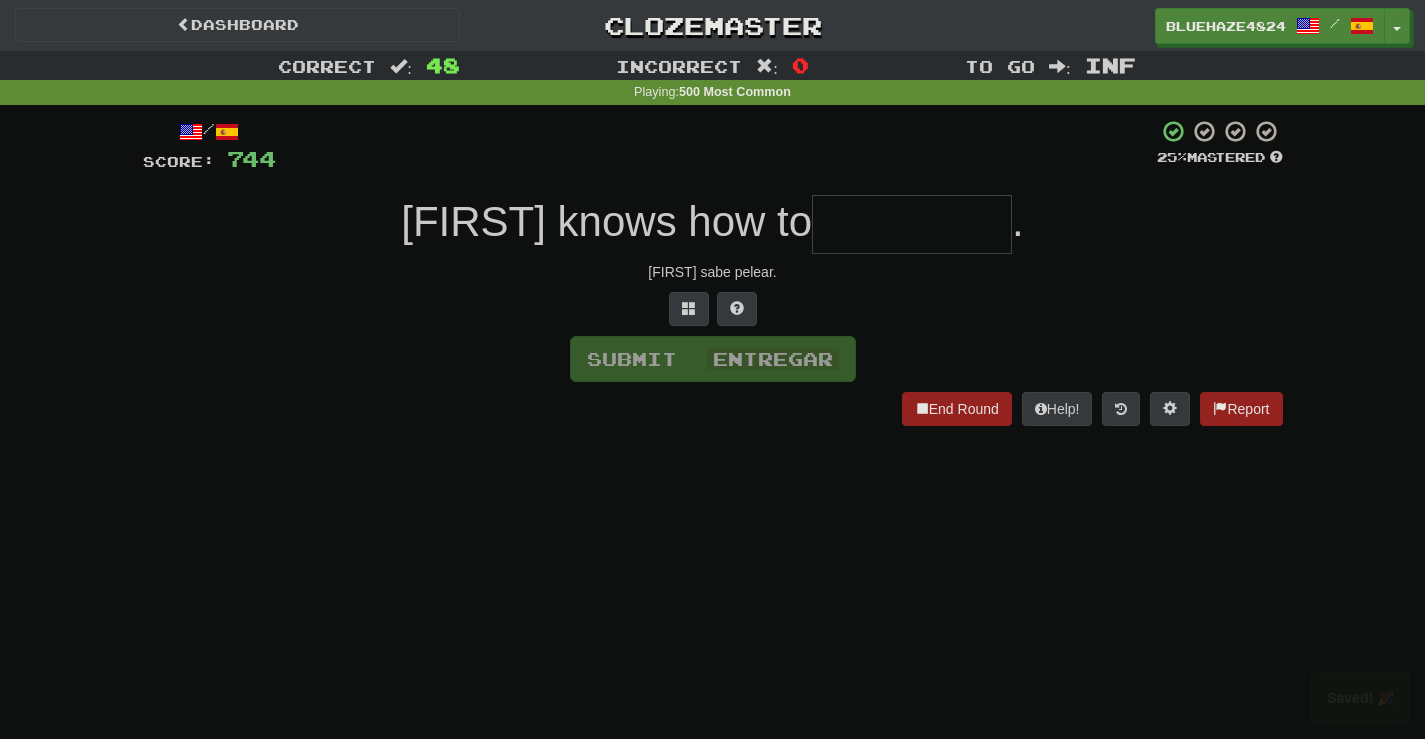 click at bounding box center [912, 224] 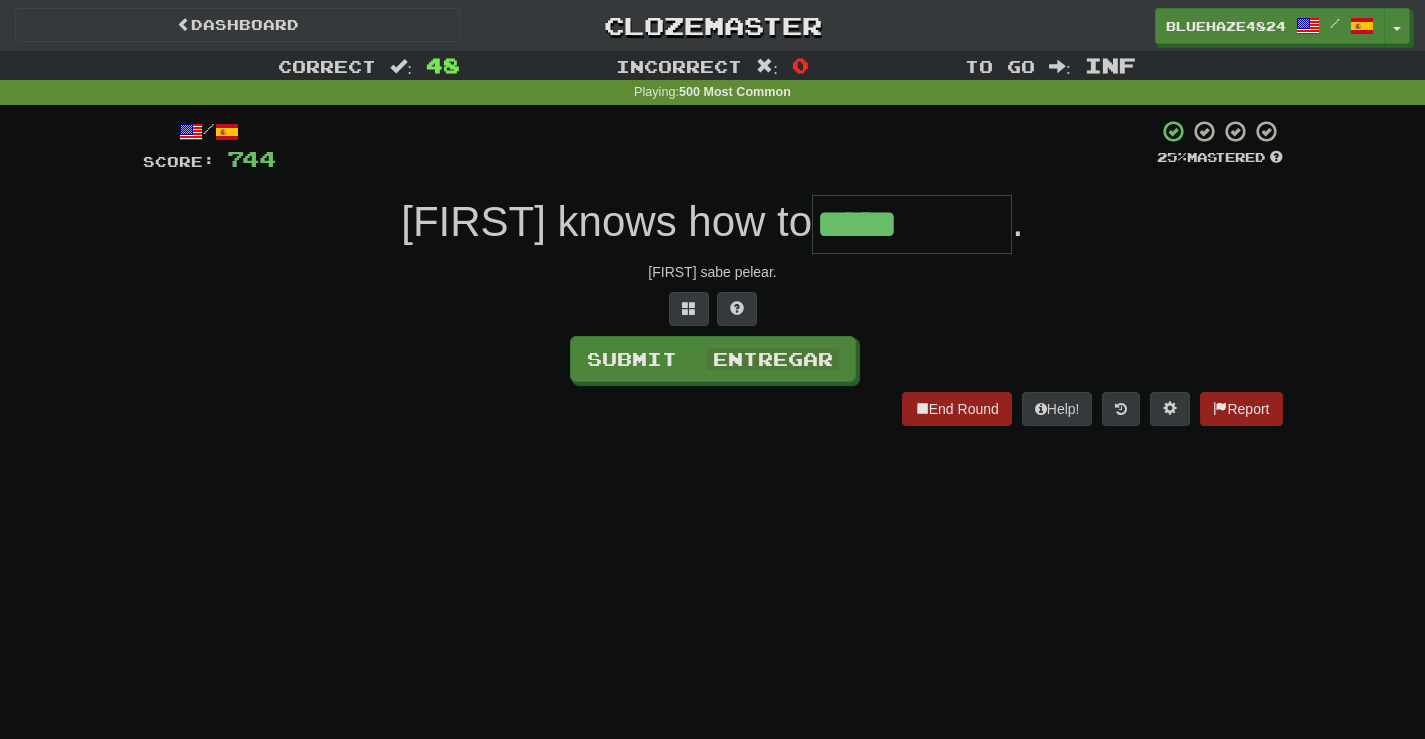 type on "*****" 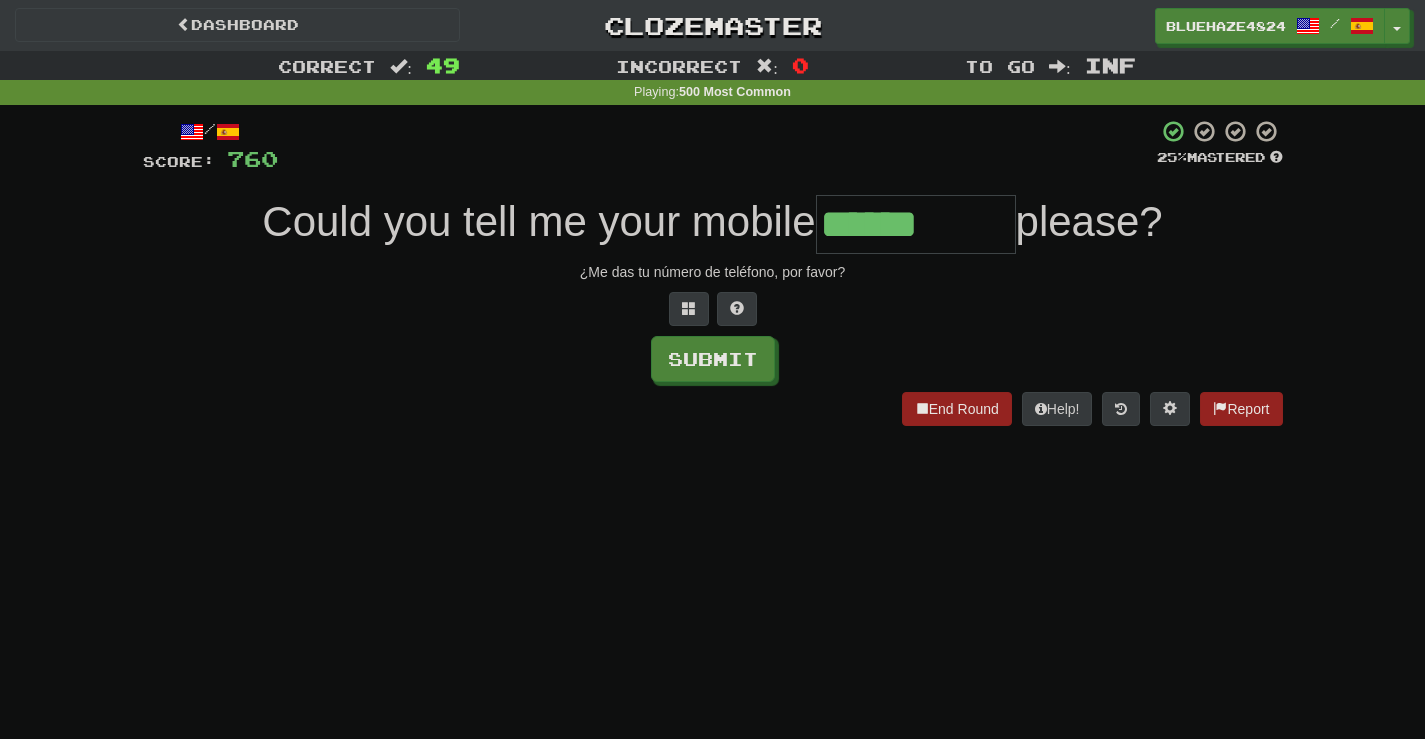 type on "******" 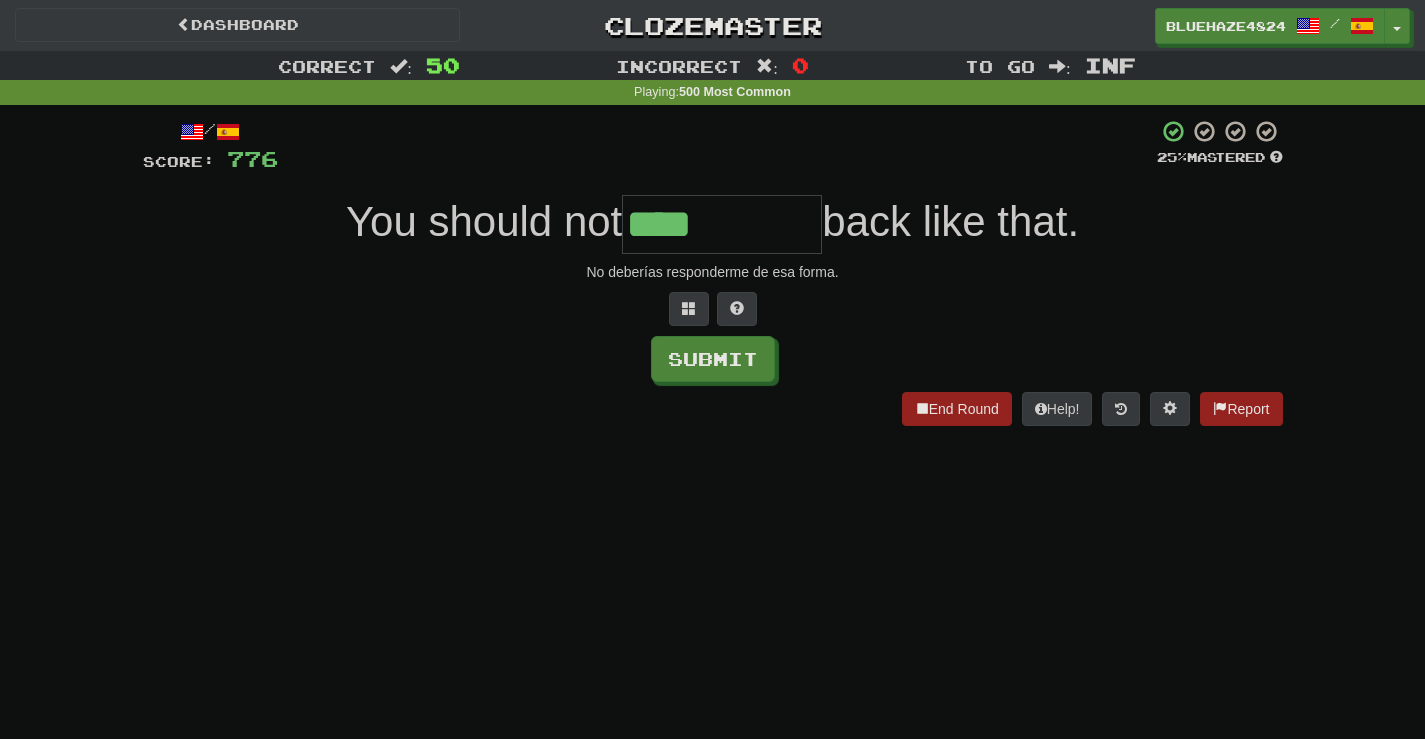 type on "****" 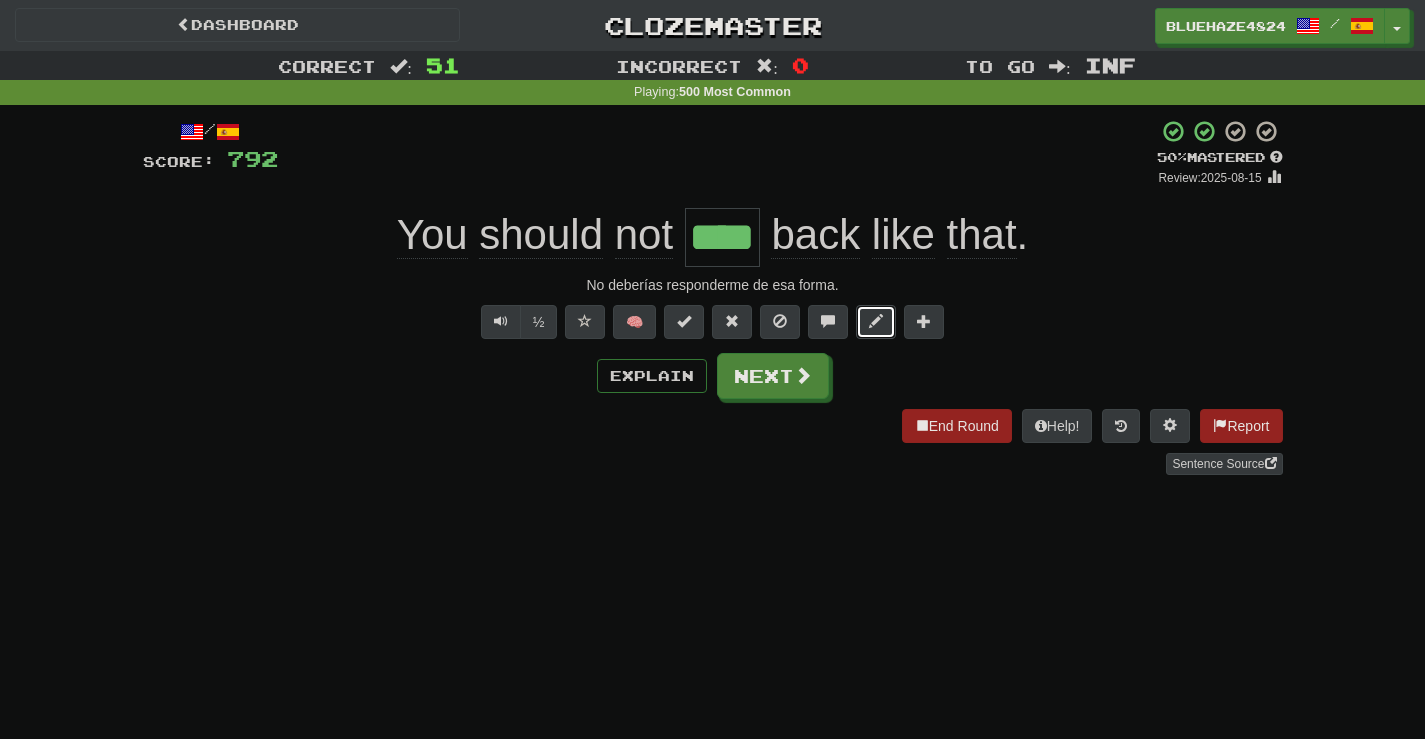 click at bounding box center (876, 321) 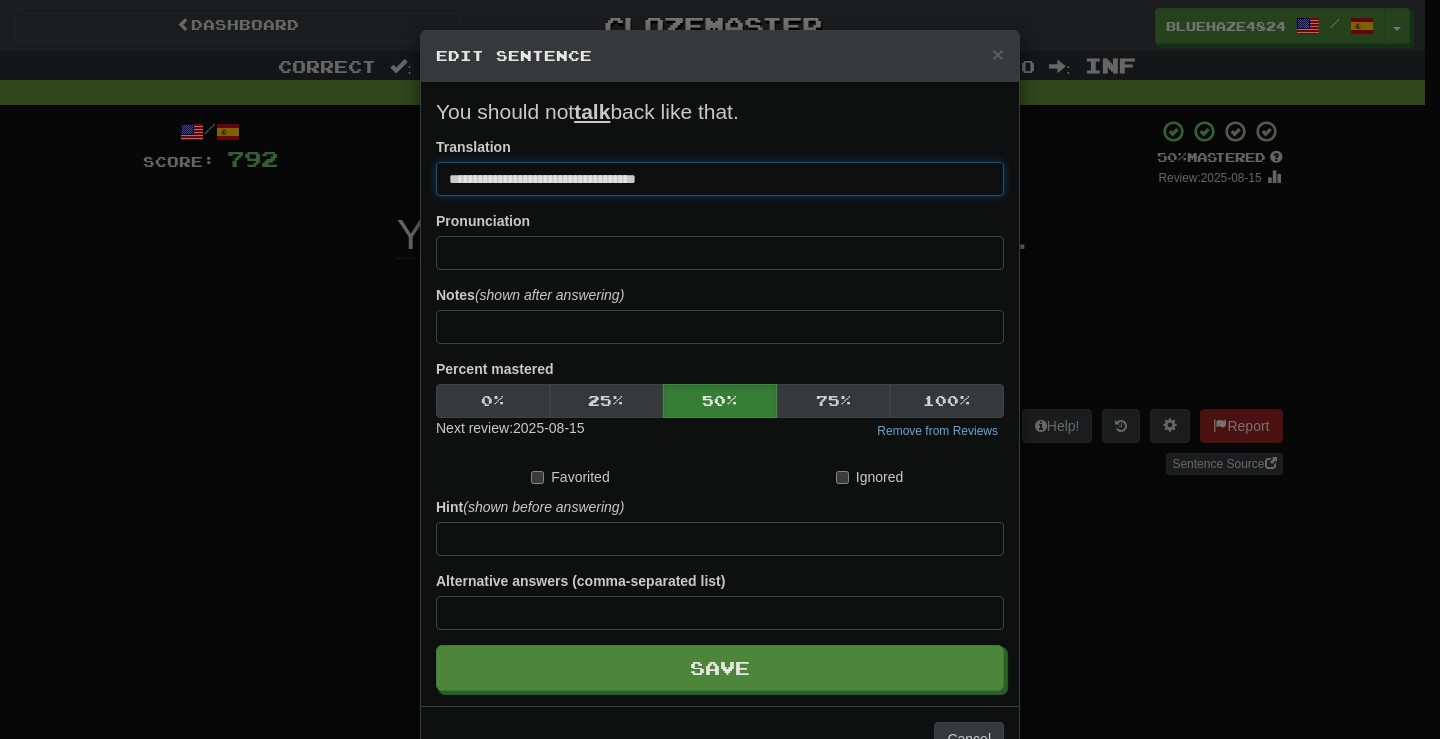 drag, startPoint x: 601, startPoint y: 186, endPoint x: 587, endPoint y: 186, distance: 14 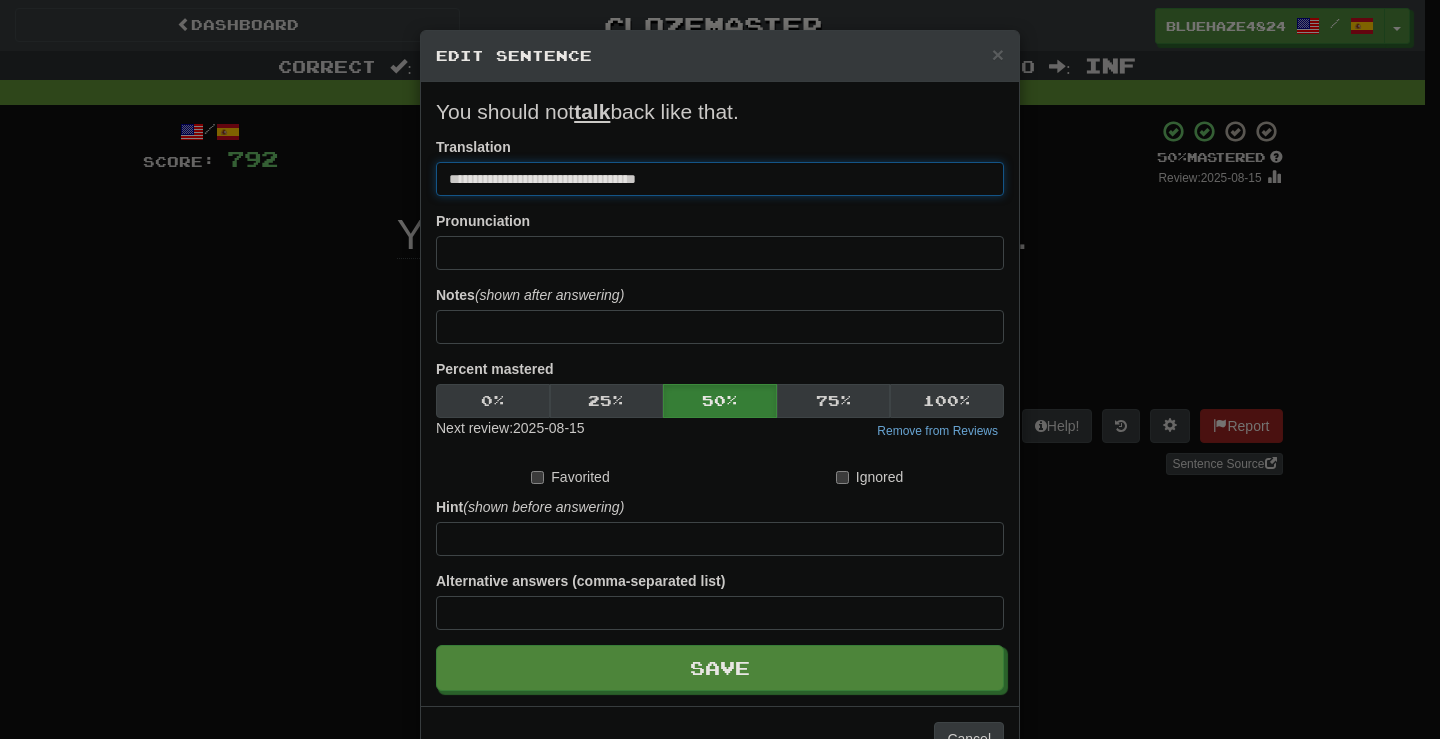drag, startPoint x: 717, startPoint y: 178, endPoint x: 657, endPoint y: 178, distance: 60 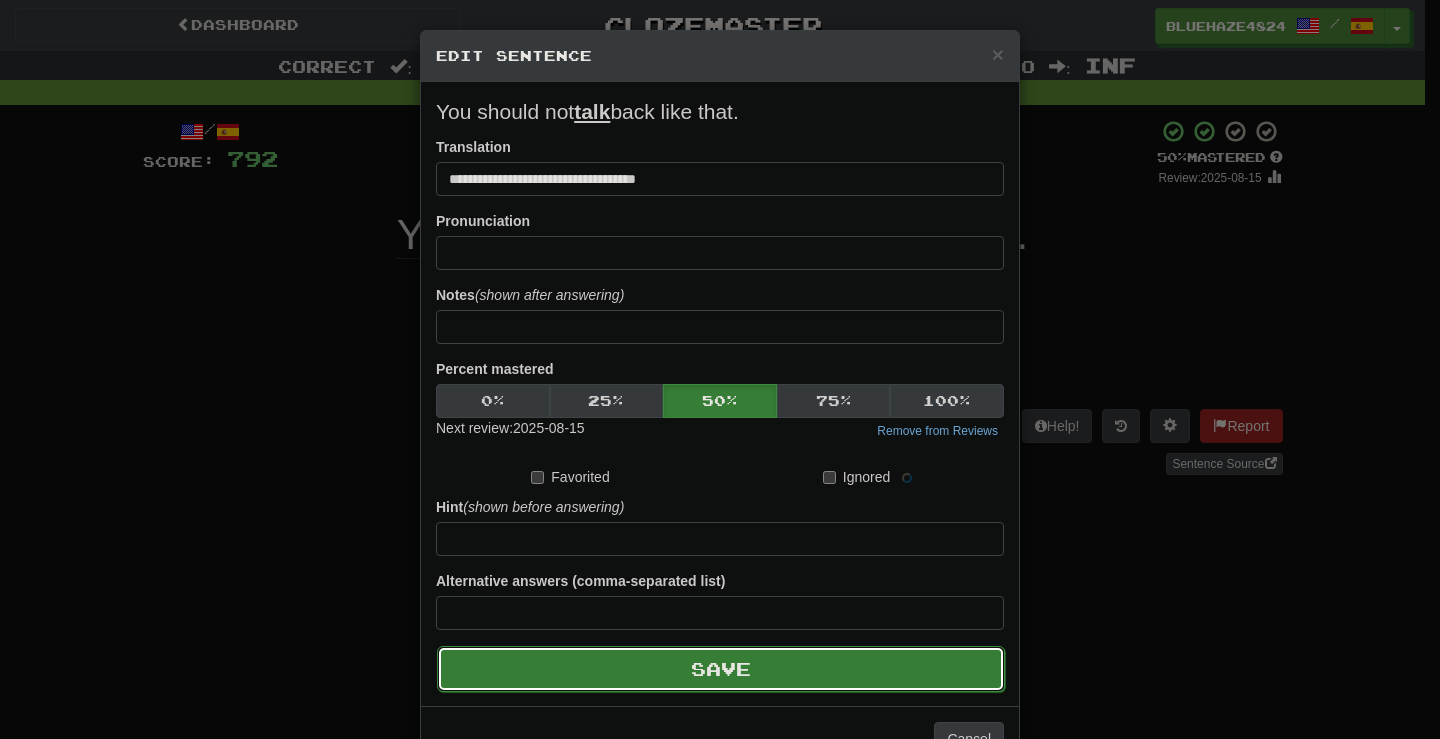 click on "Save" at bounding box center [721, 669] 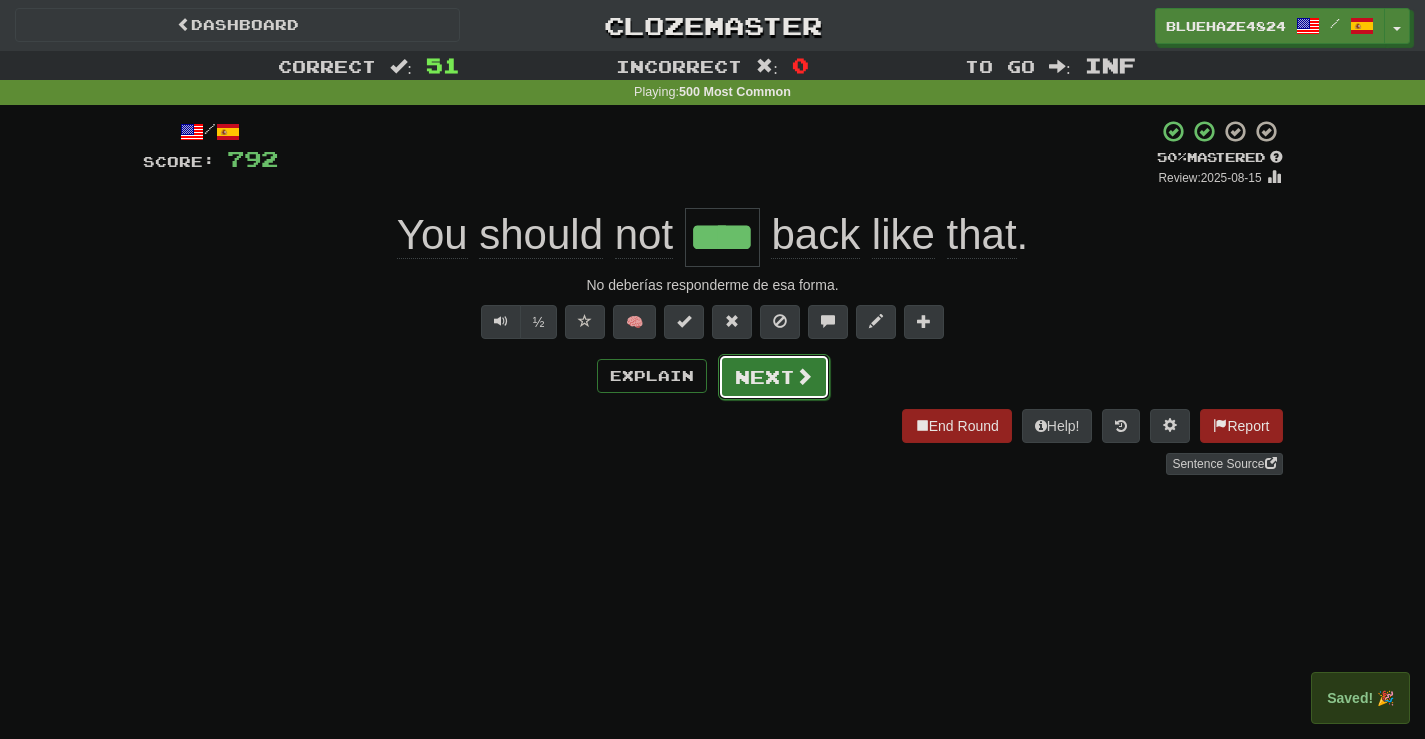 click on "Next" at bounding box center (774, 377) 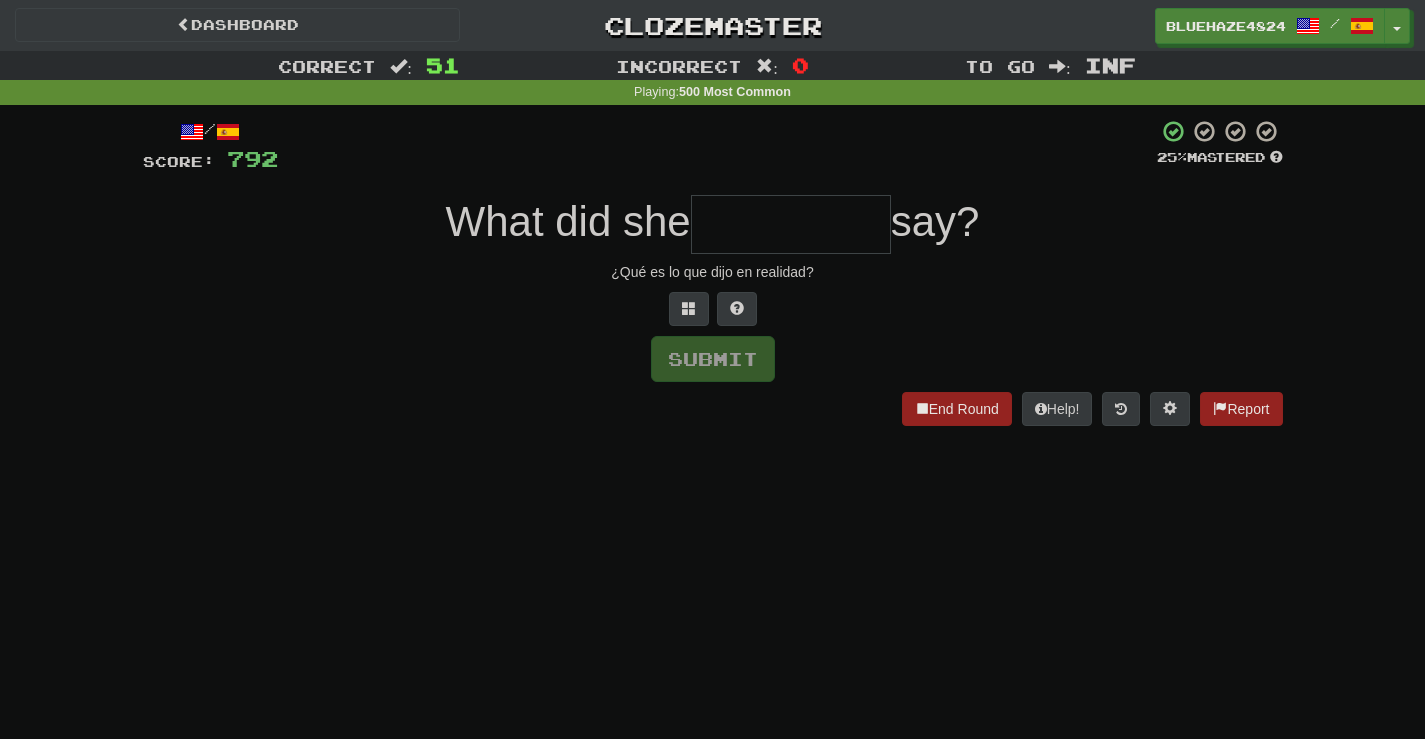 click at bounding box center (791, 224) 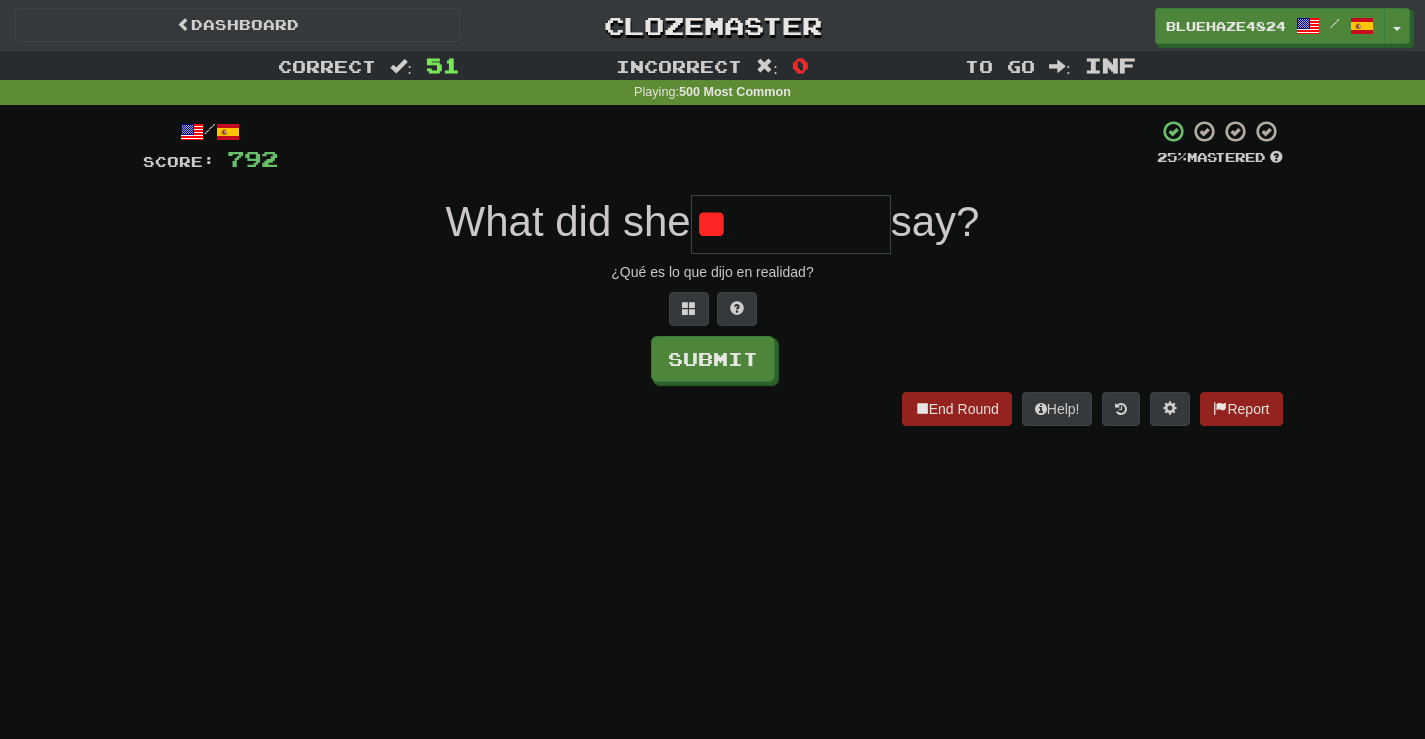 type on "*" 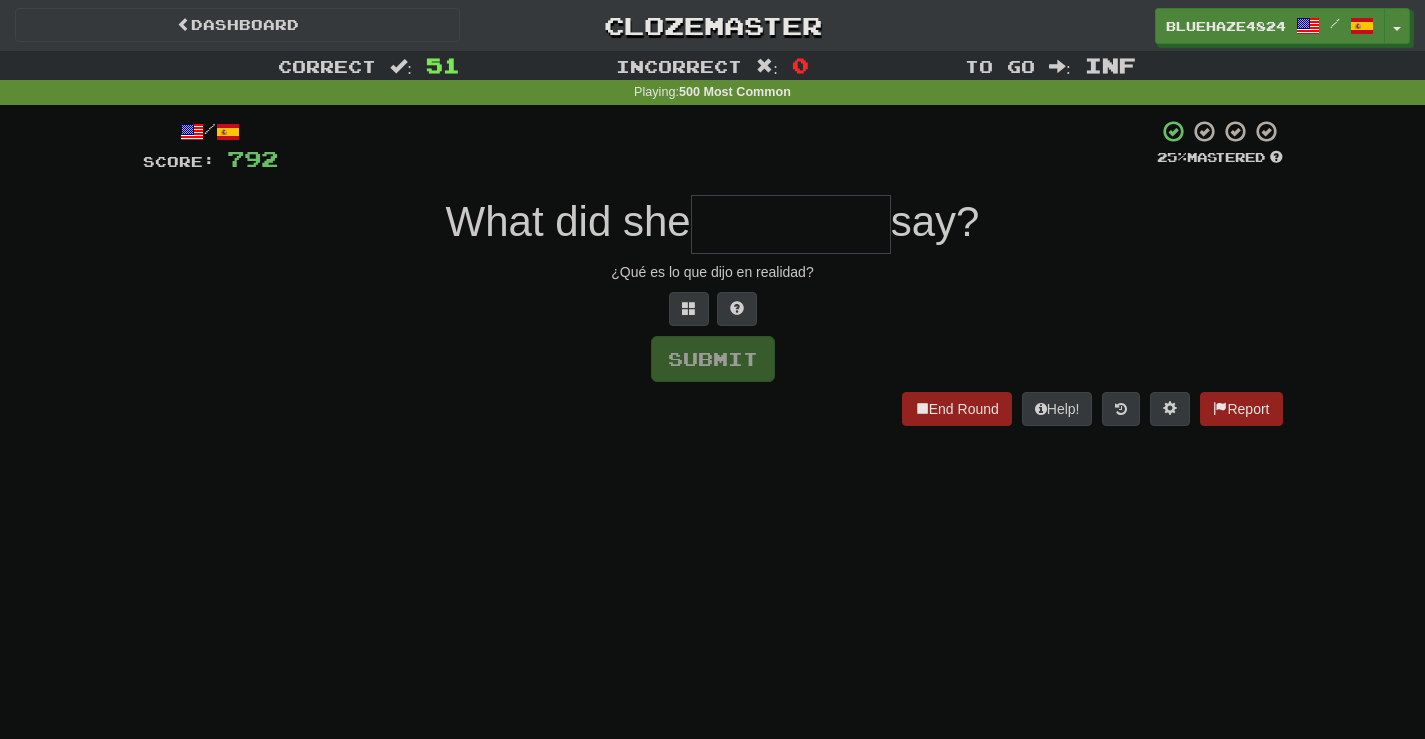 type on "*" 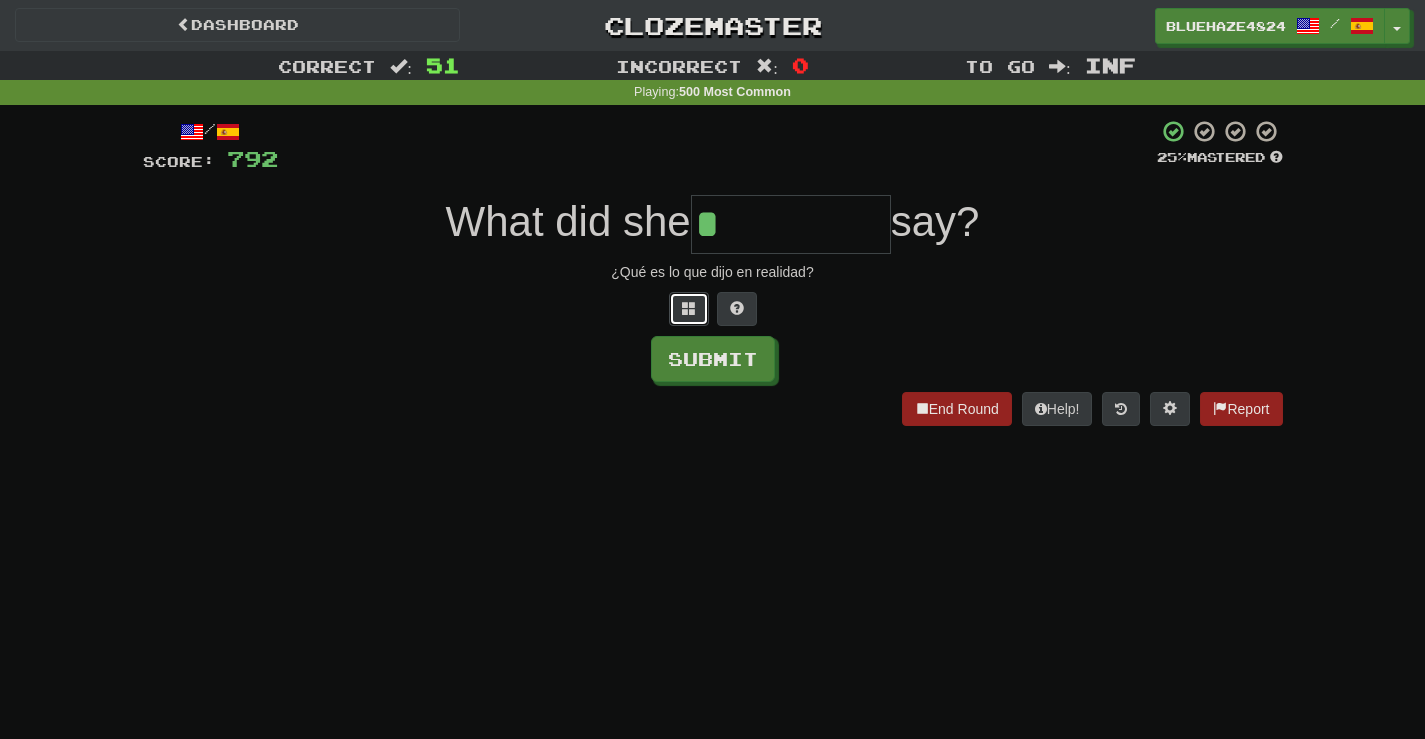 click at bounding box center [689, 309] 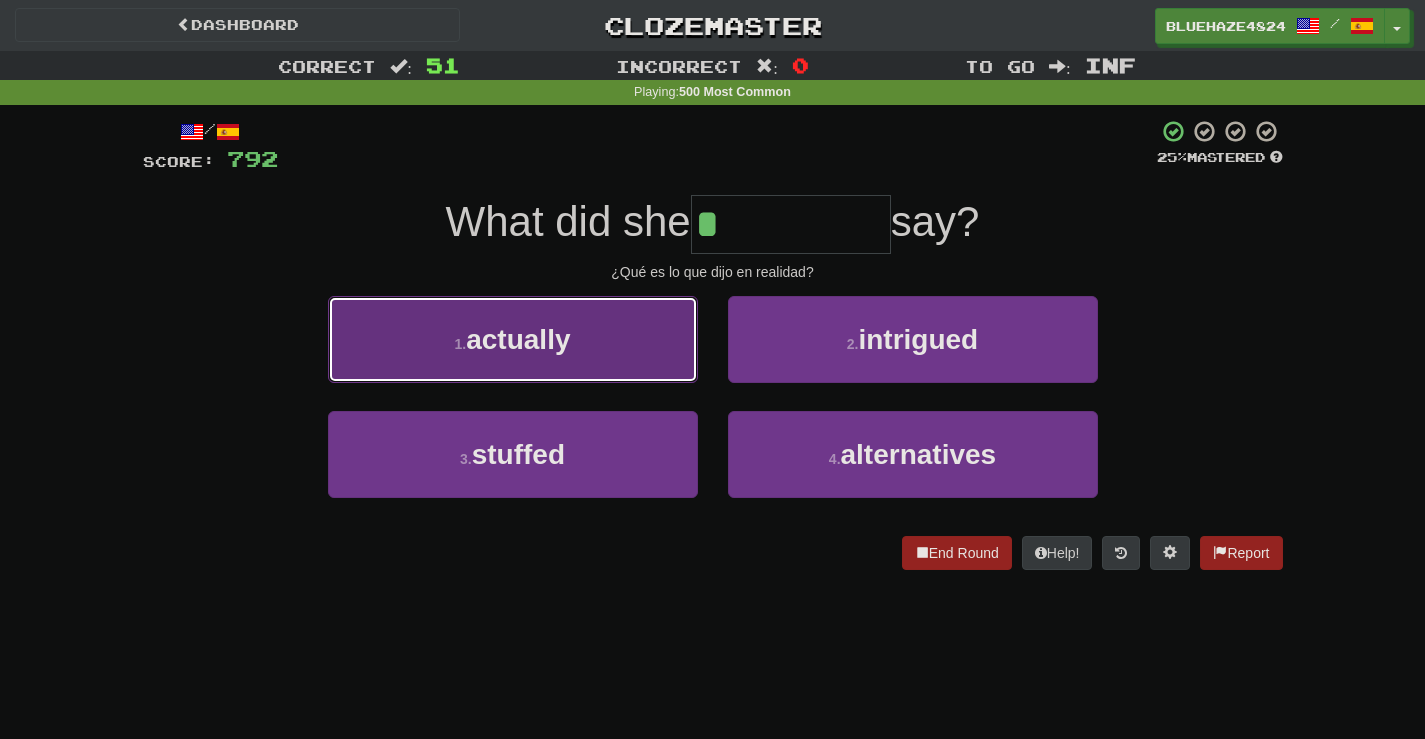 click on "1 .  actually" at bounding box center (513, 339) 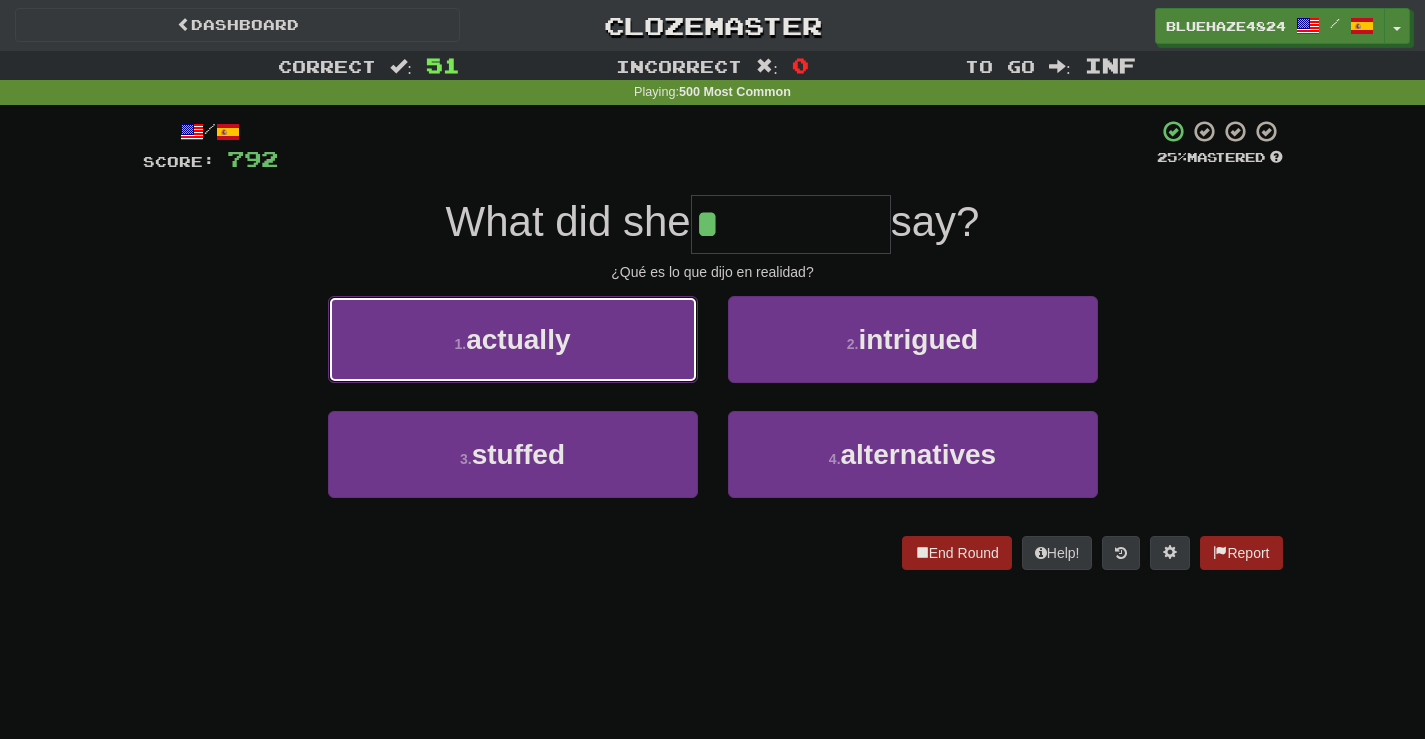 type on "********" 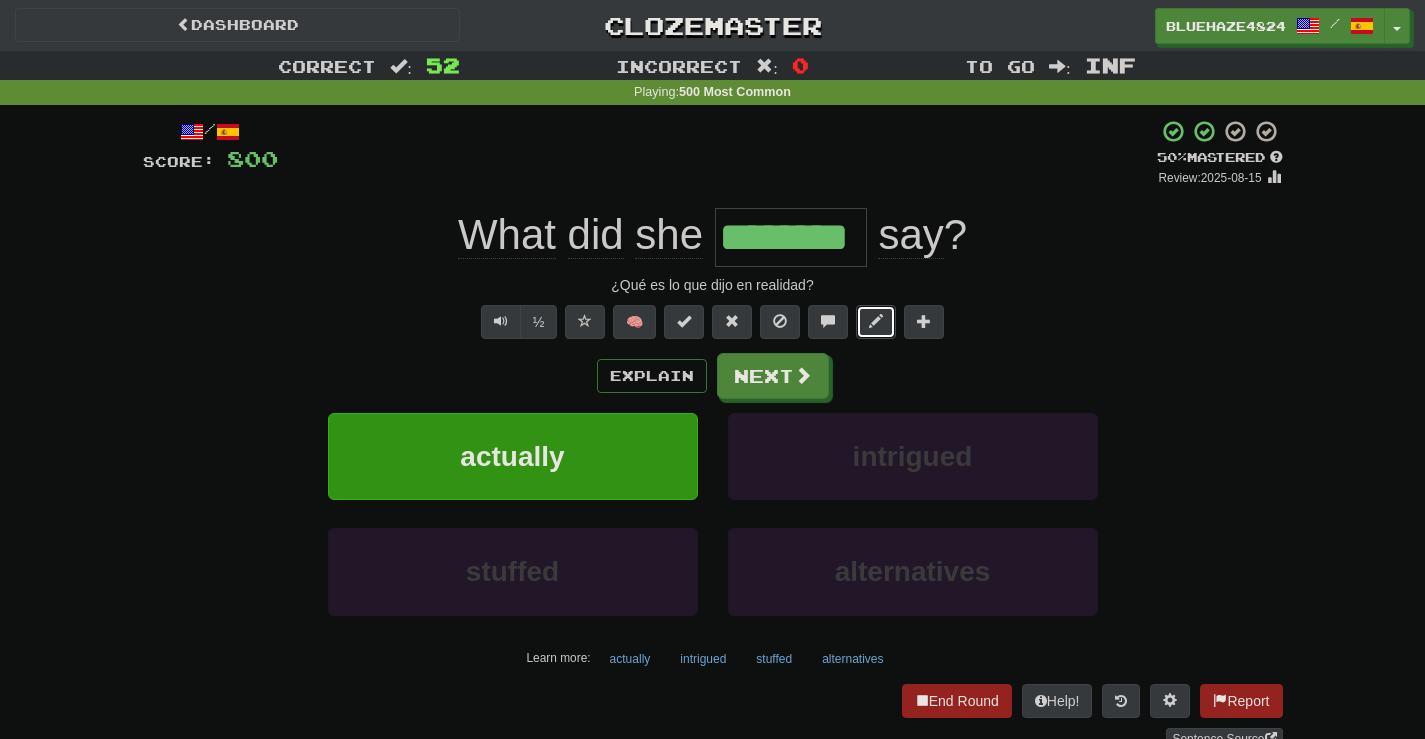 click at bounding box center [876, 321] 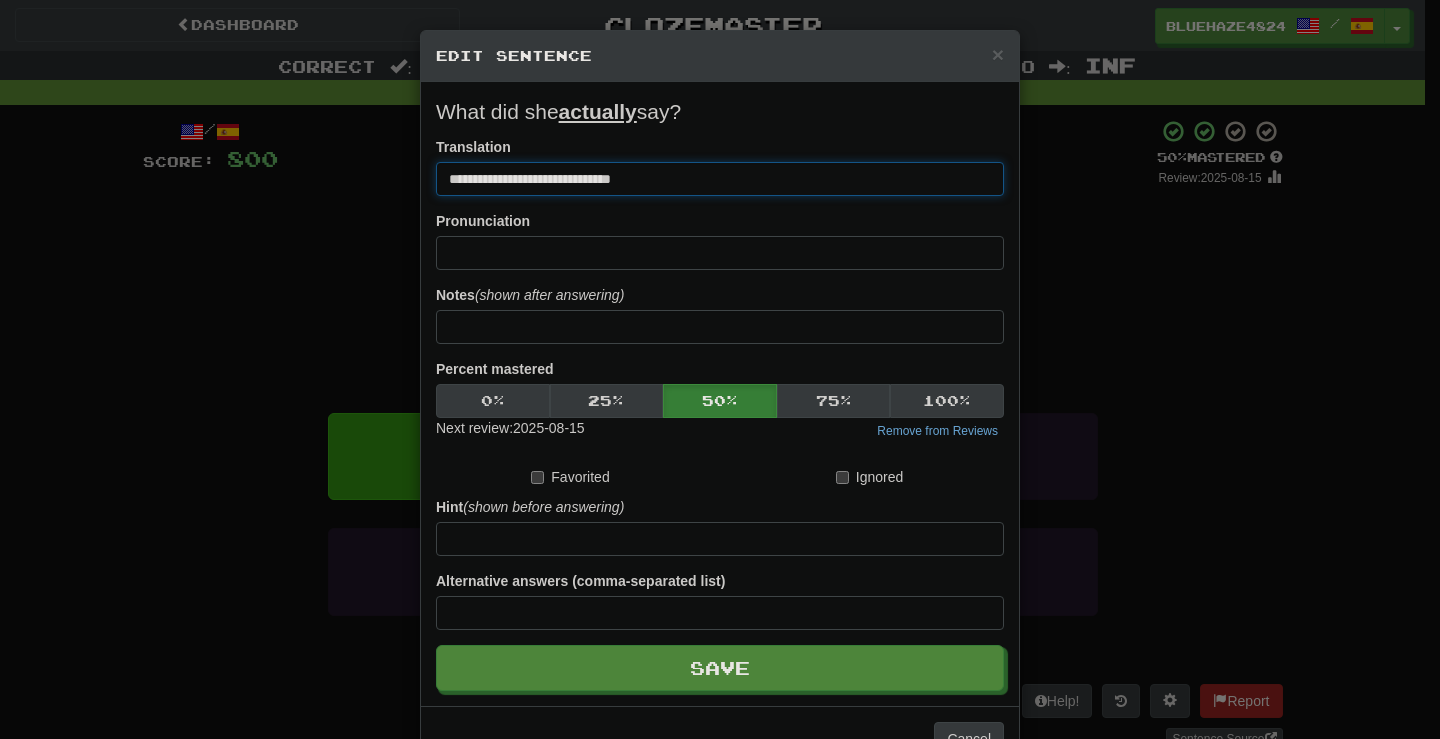 drag, startPoint x: 644, startPoint y: 189, endPoint x: 481, endPoint y: 173, distance: 163.78339 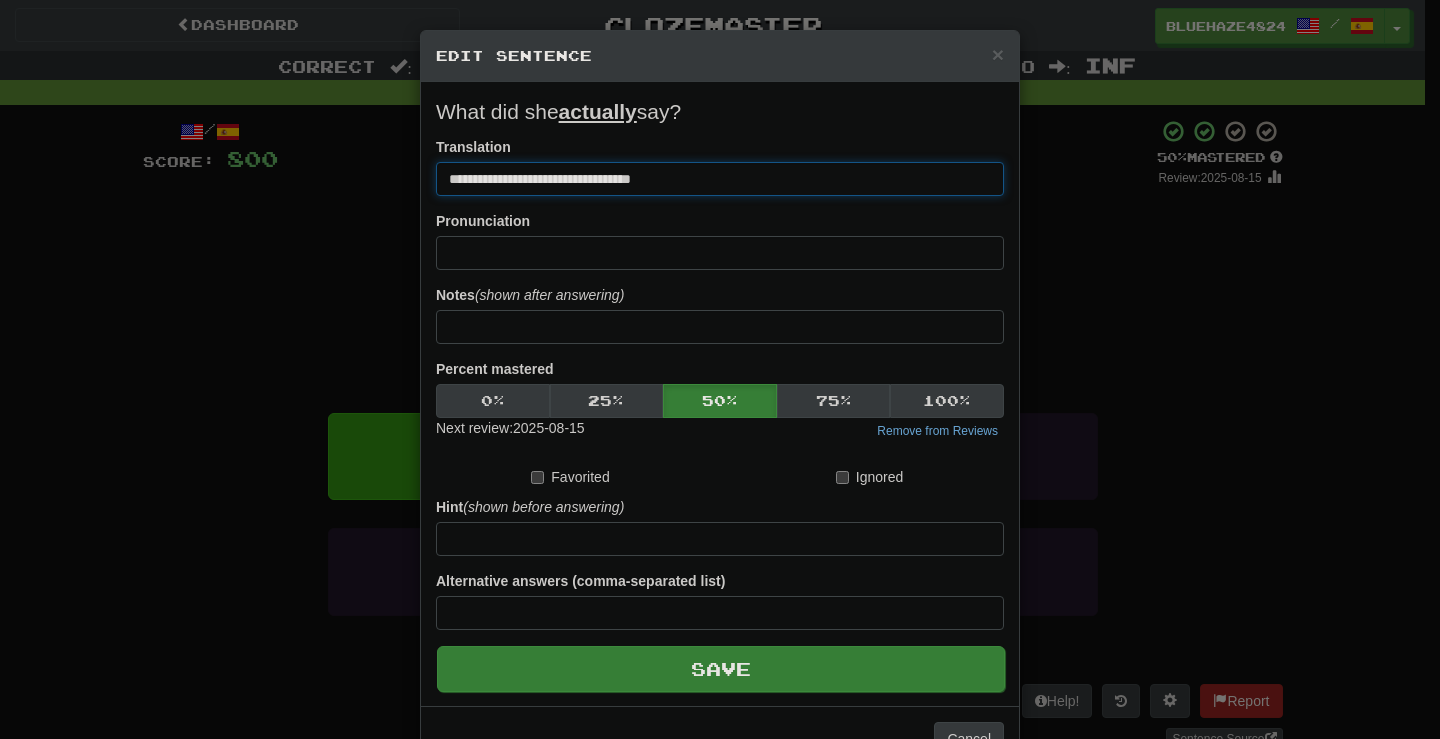 type on "**********" 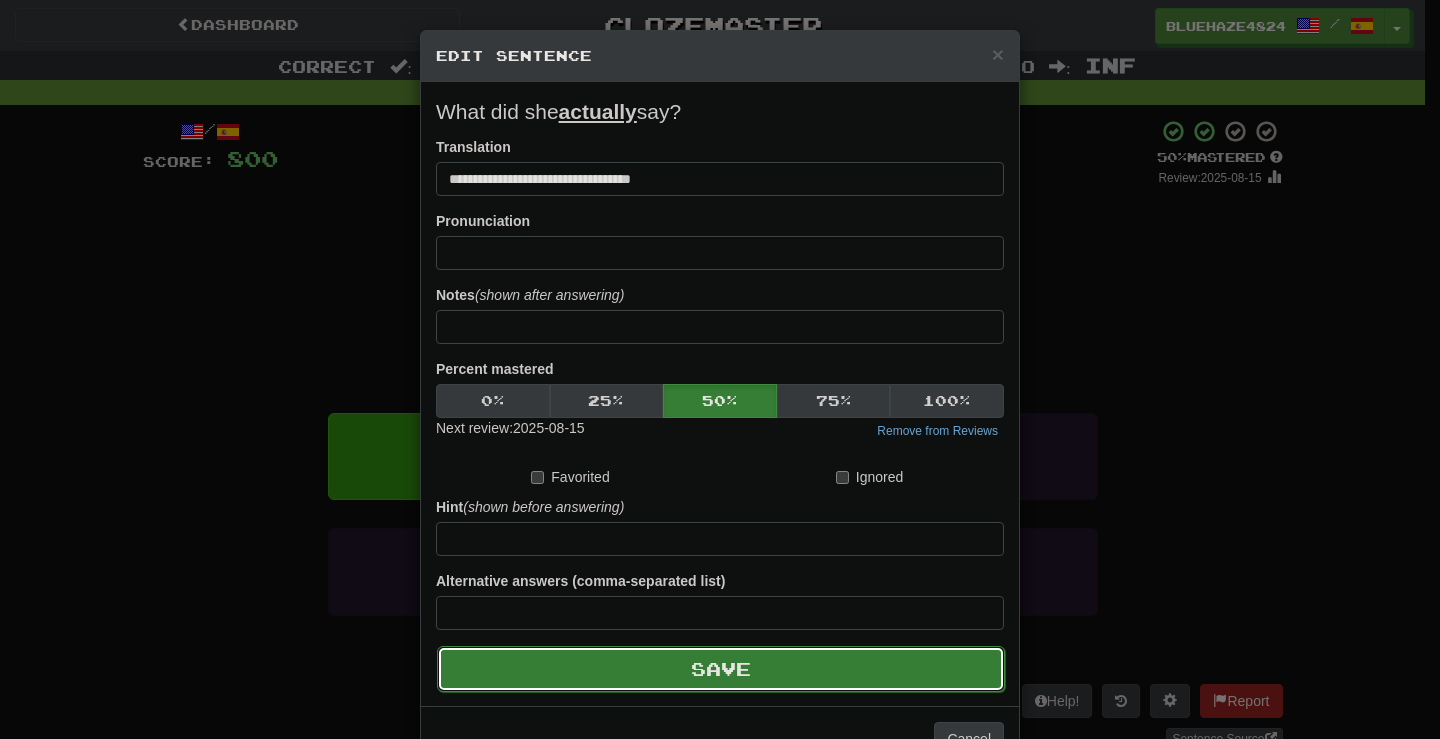 click on "Save" at bounding box center [721, 669] 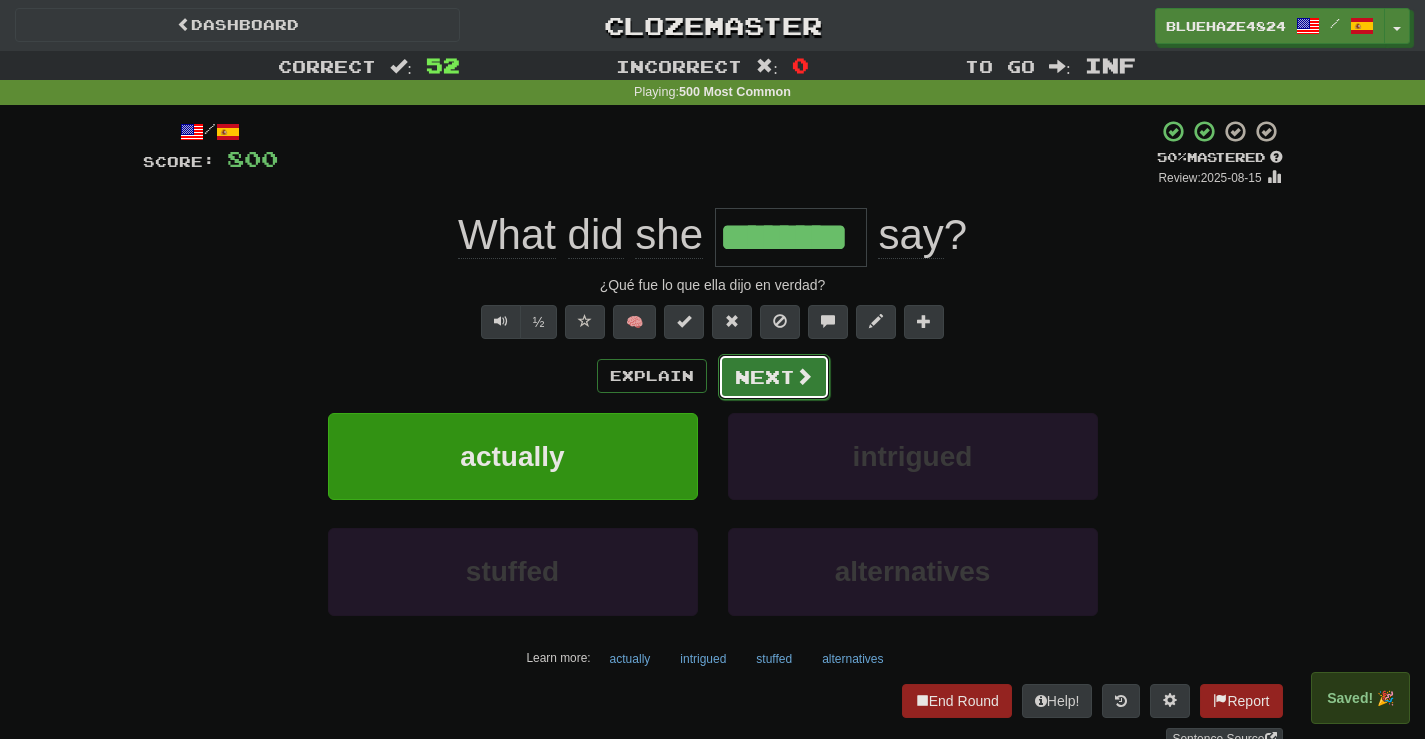 click on "Next" at bounding box center [774, 377] 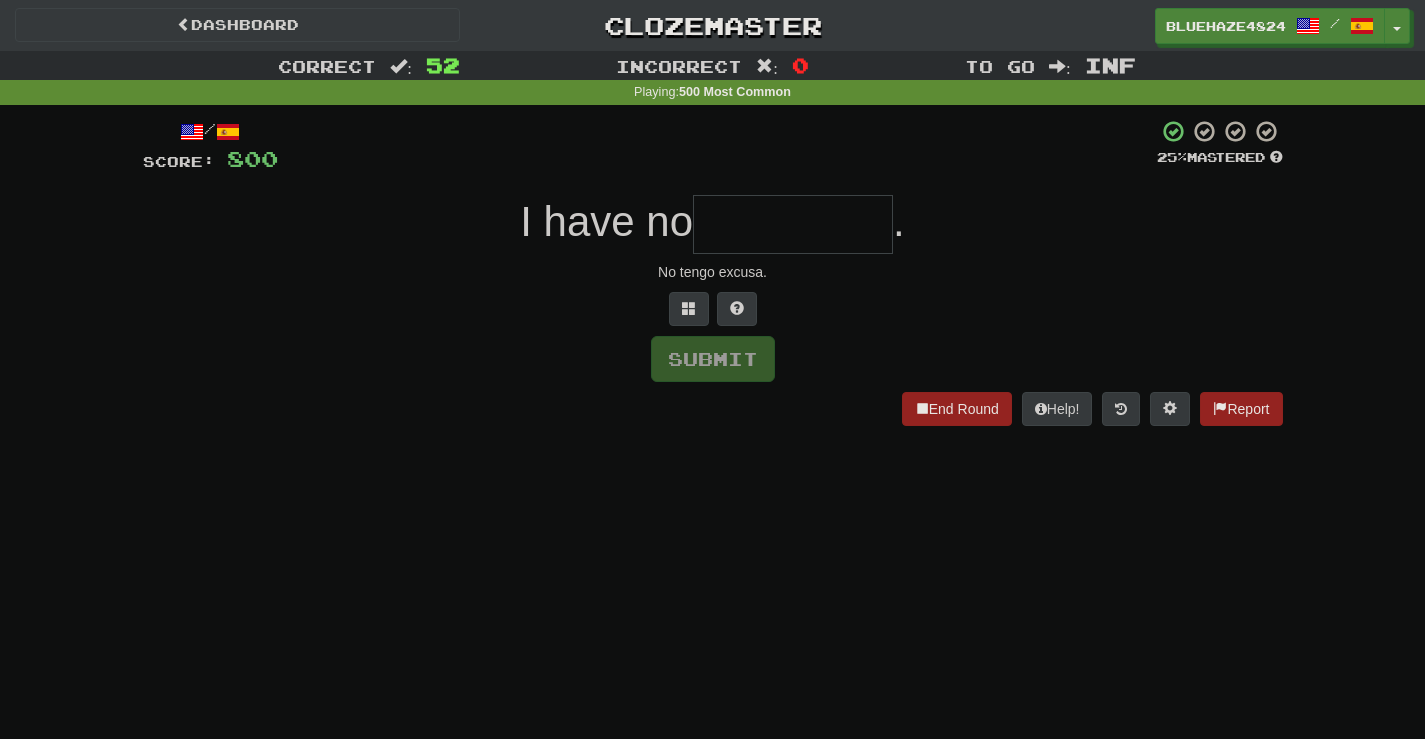 click at bounding box center (793, 224) 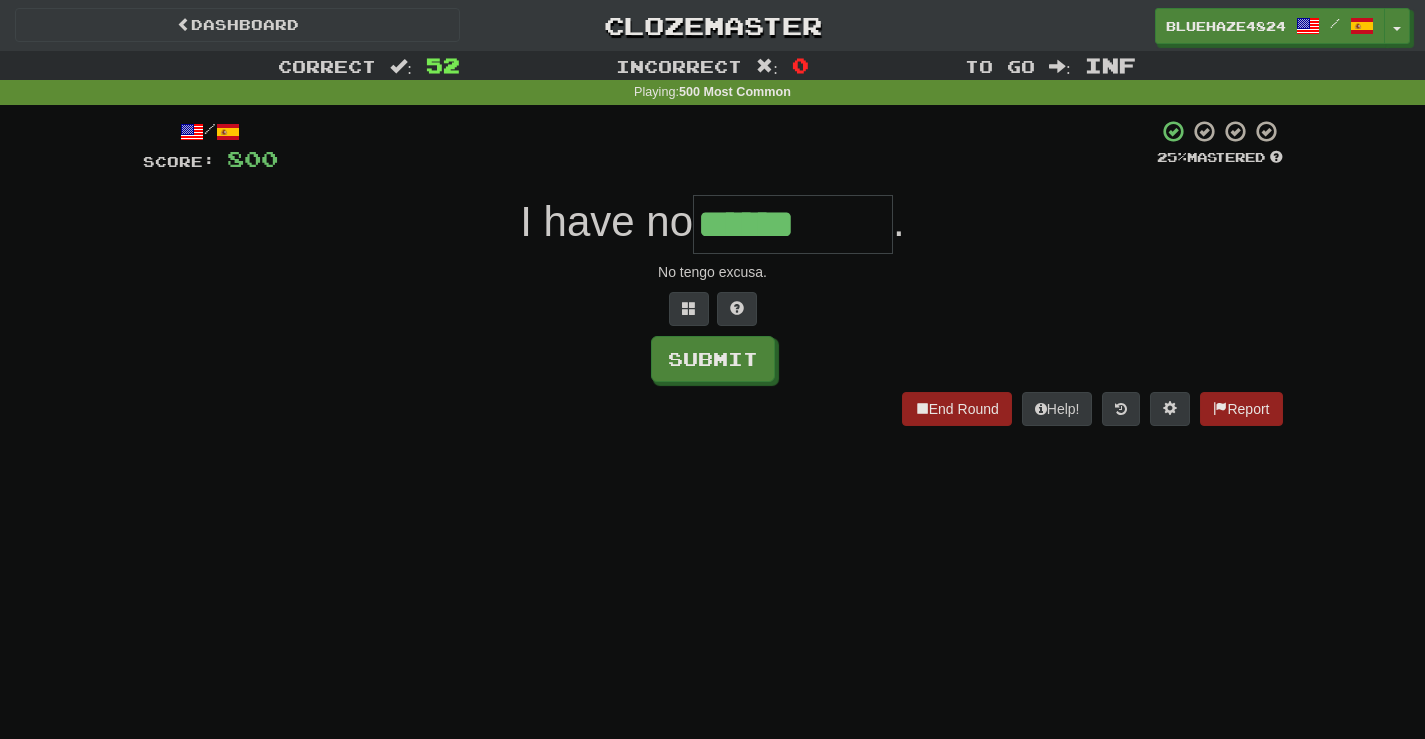 type on "******" 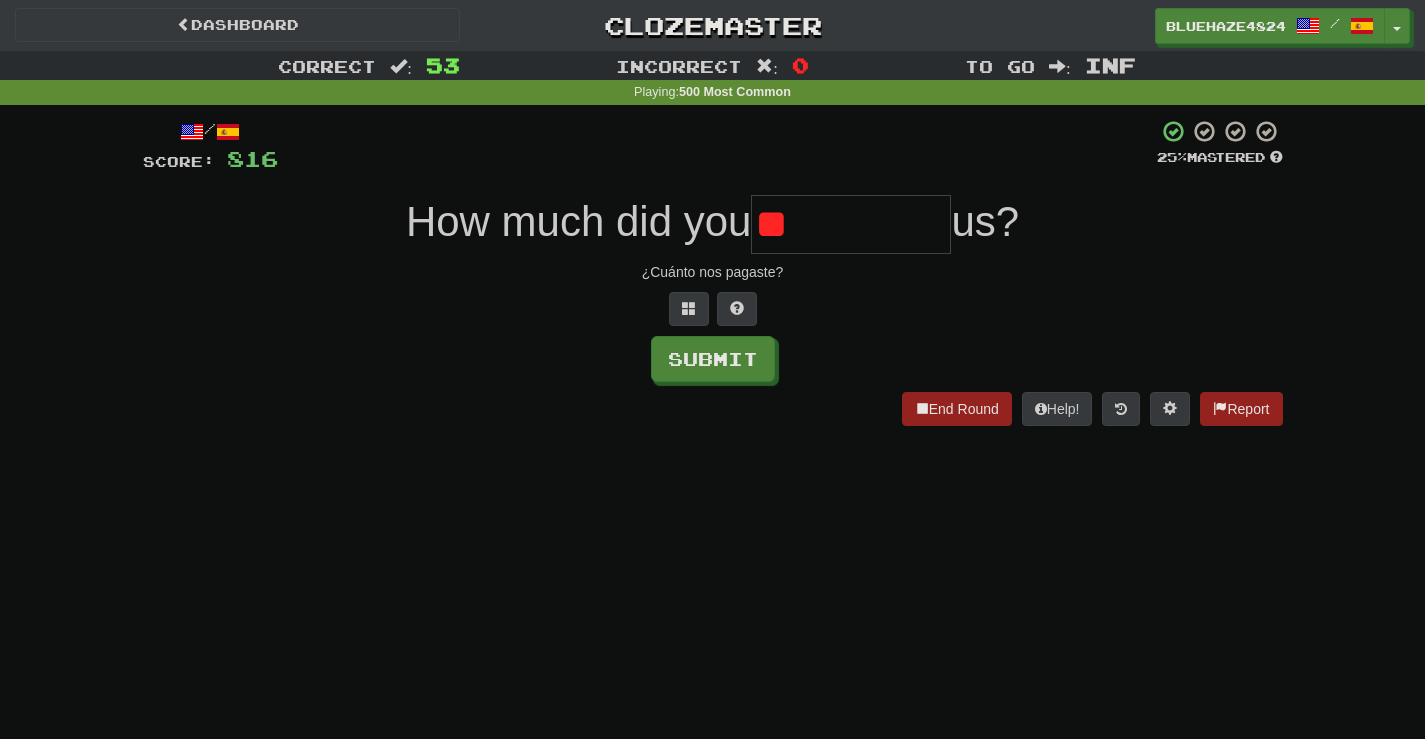 type on "*" 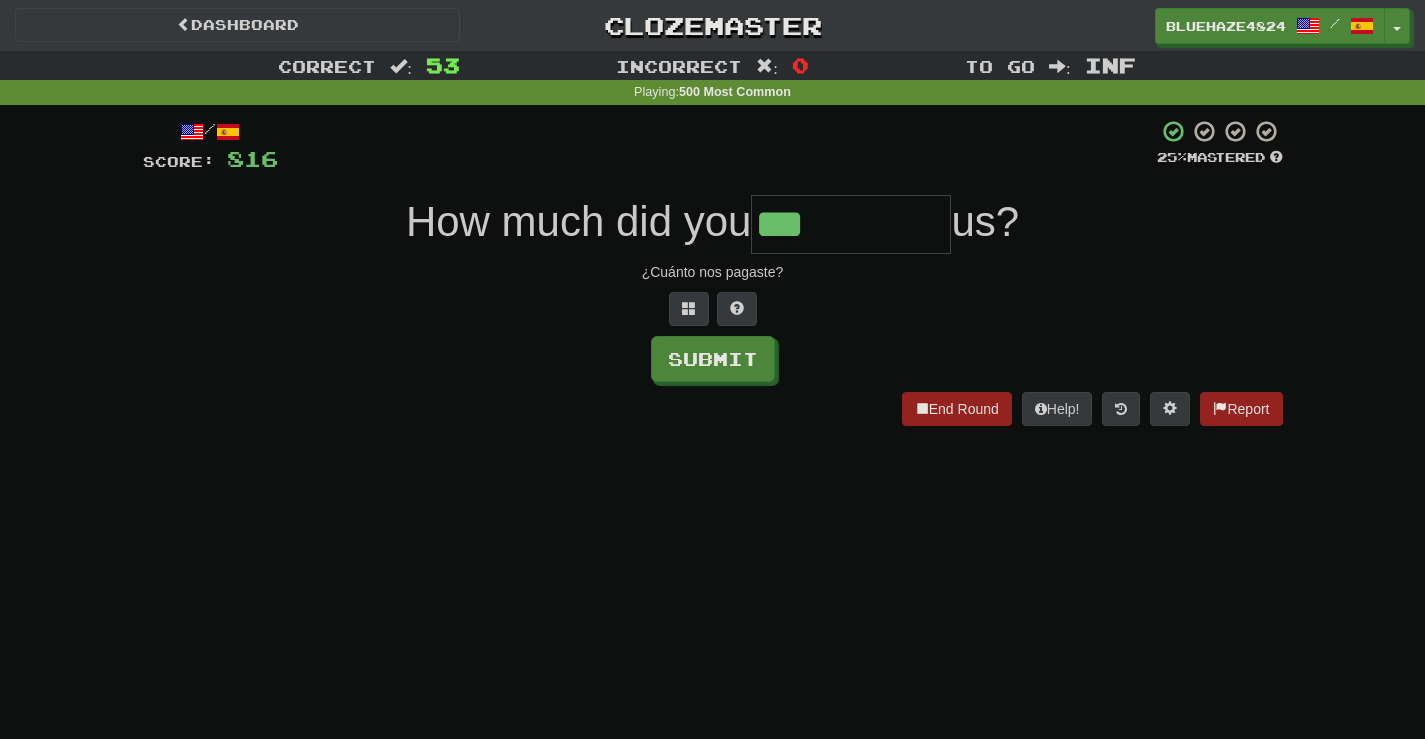 type on "***" 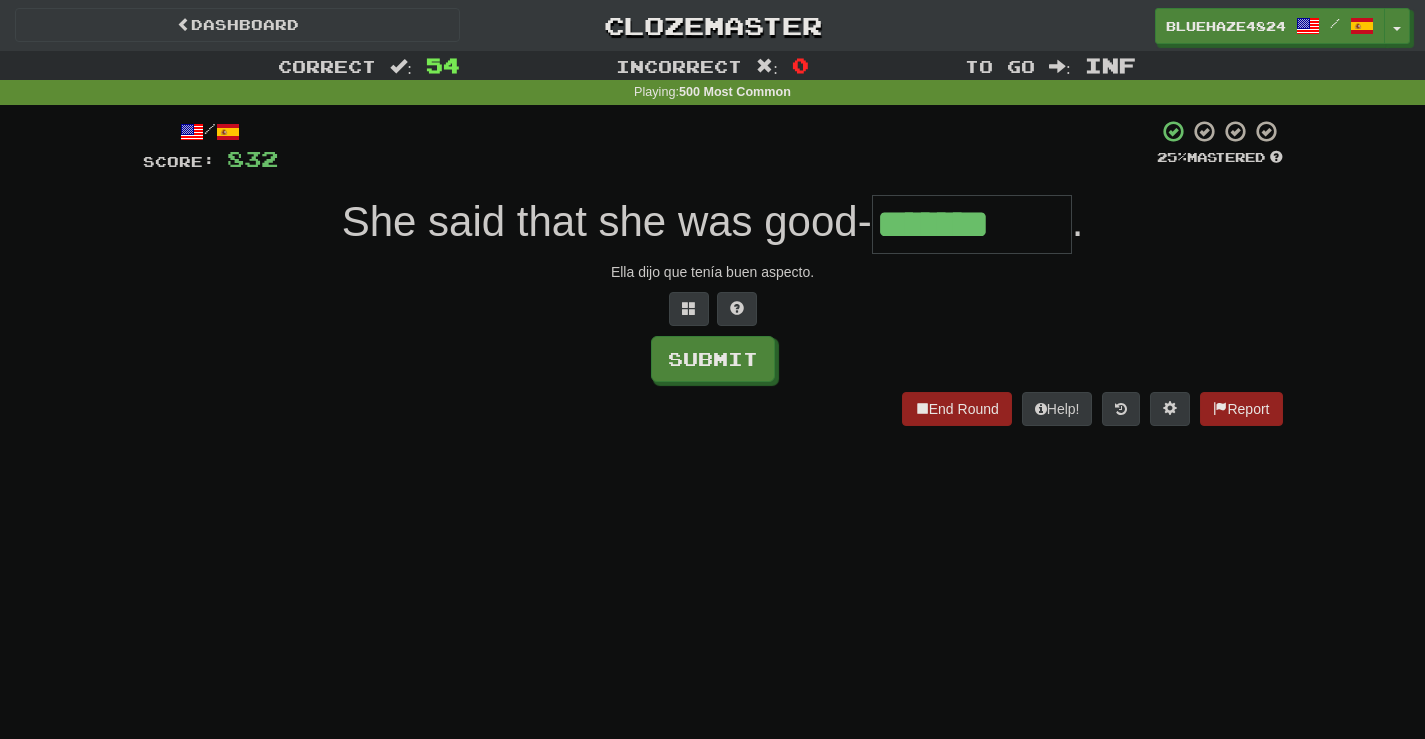 type on "*******" 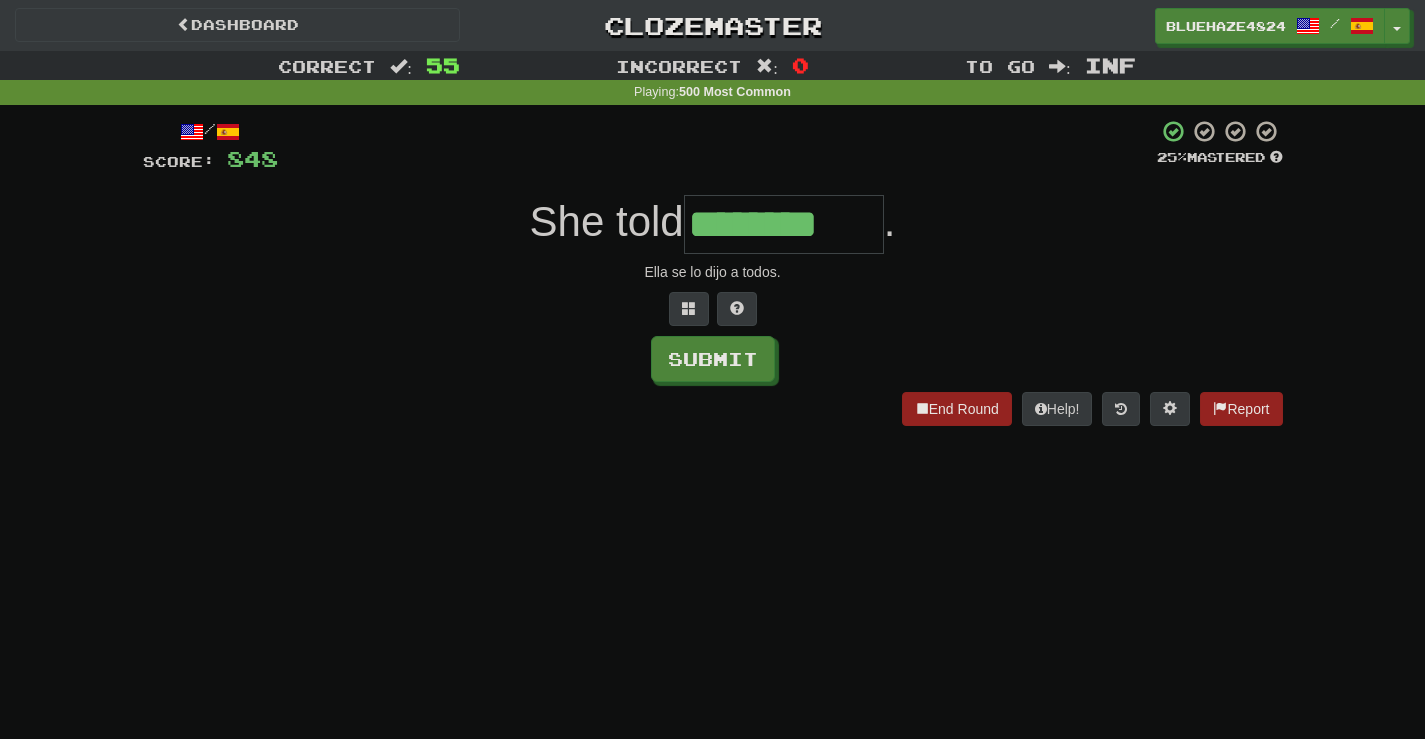 type on "********" 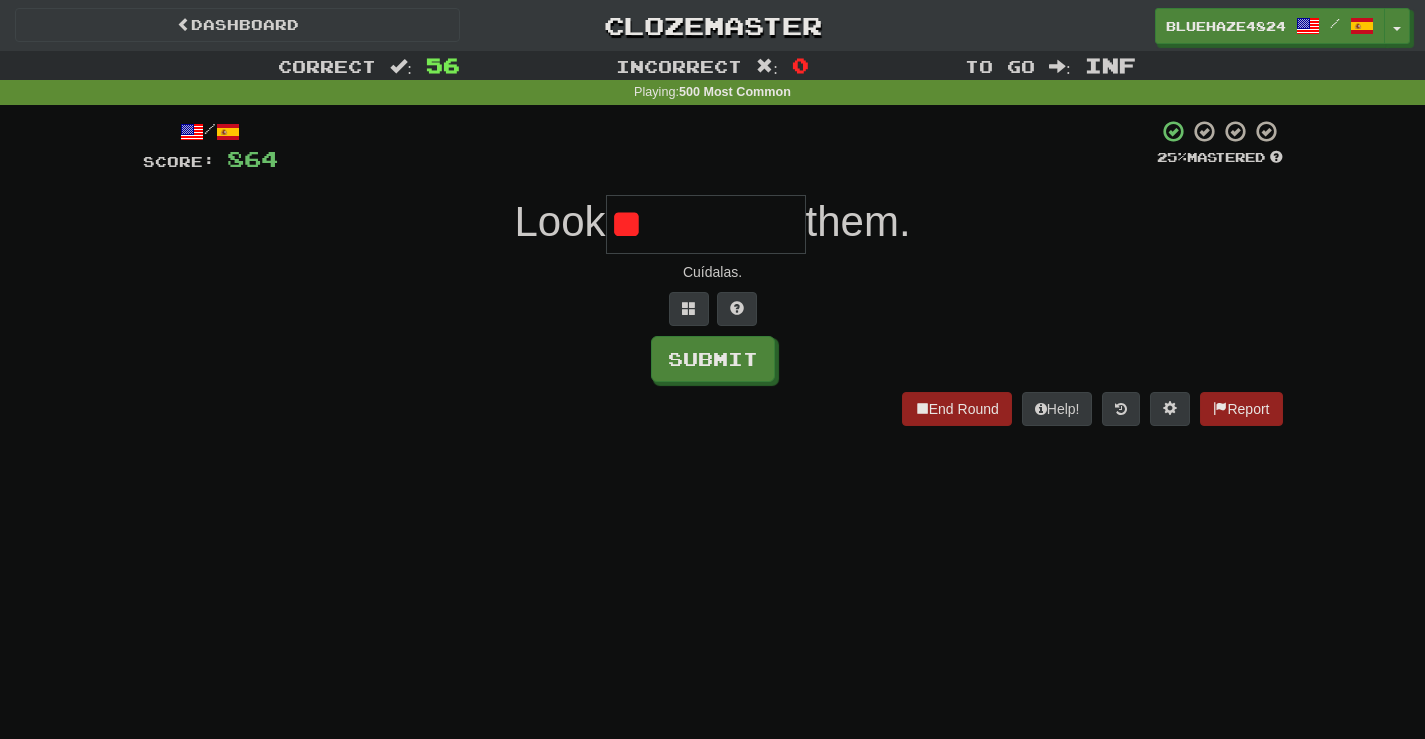 type on "*" 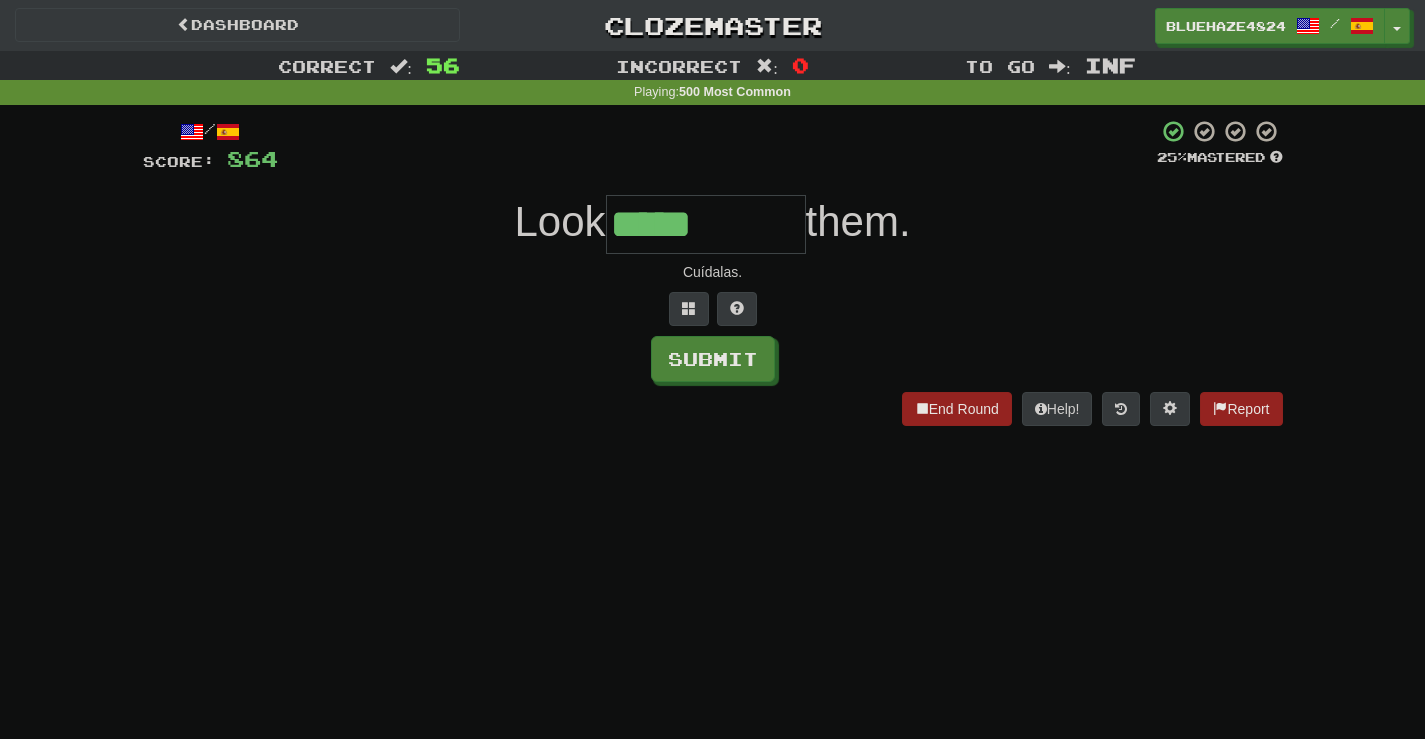 type on "*****" 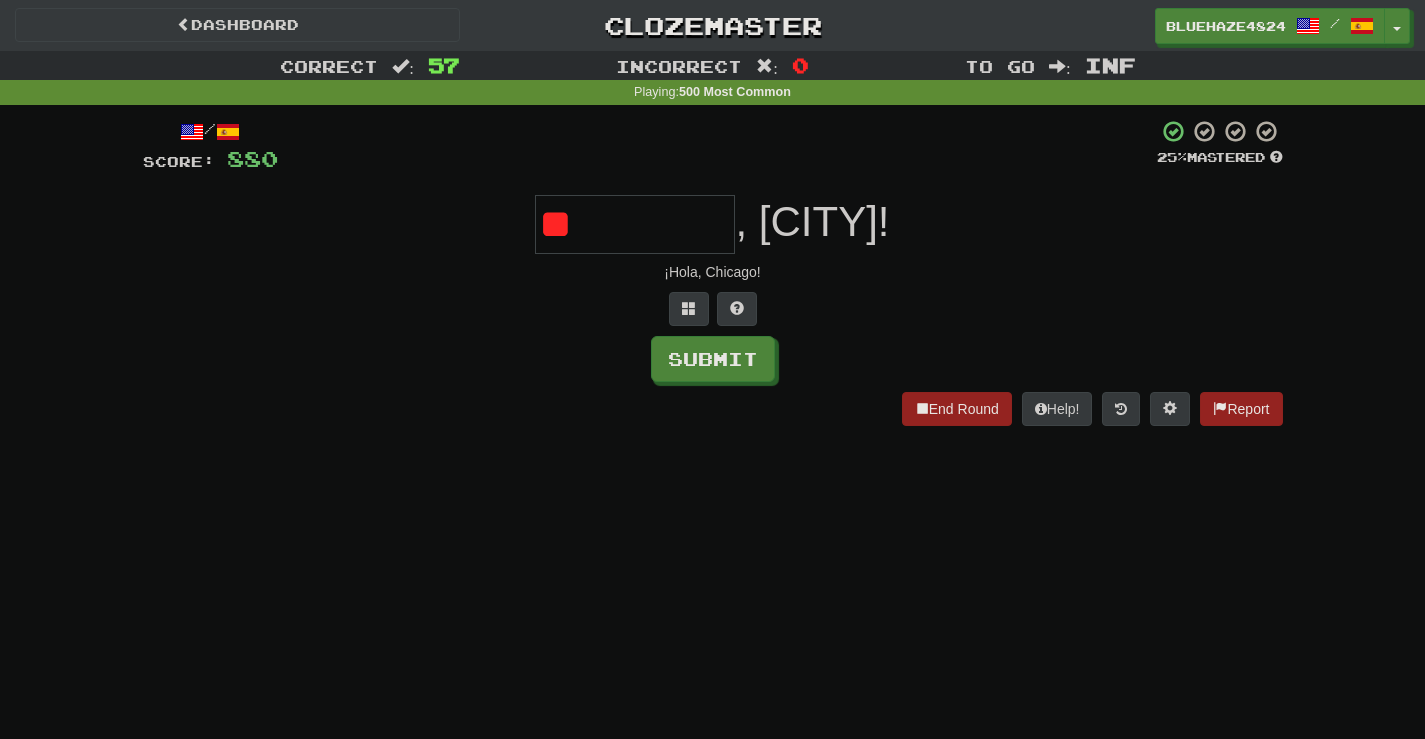 type on "*****" 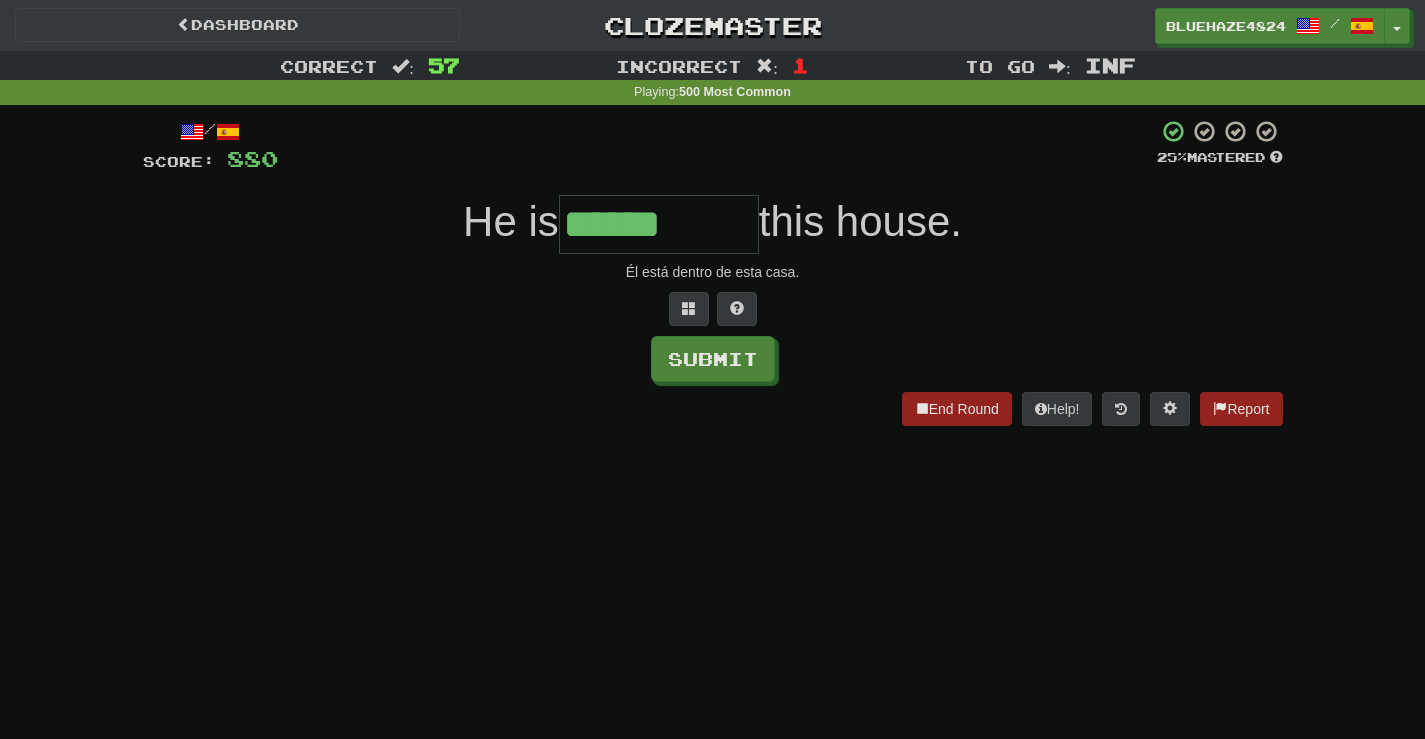 type on "******" 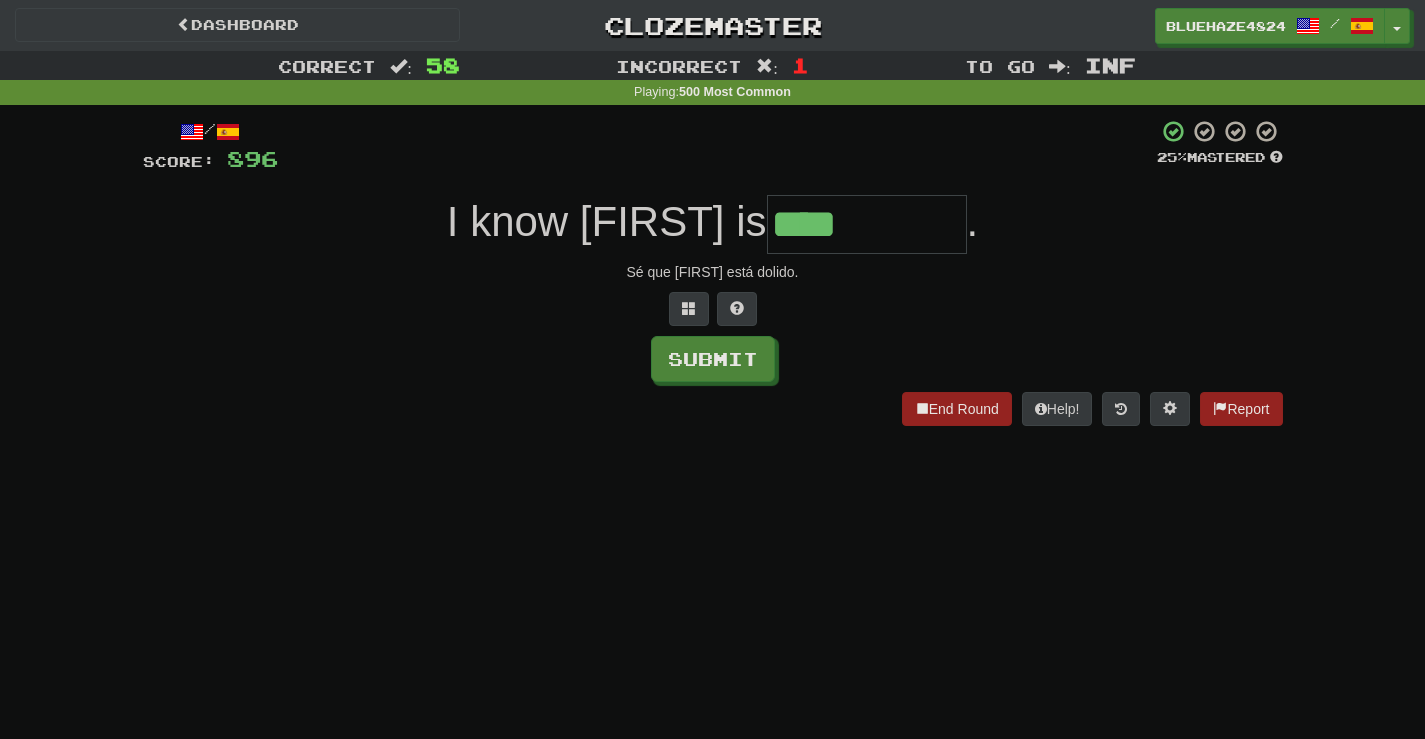 type on "****" 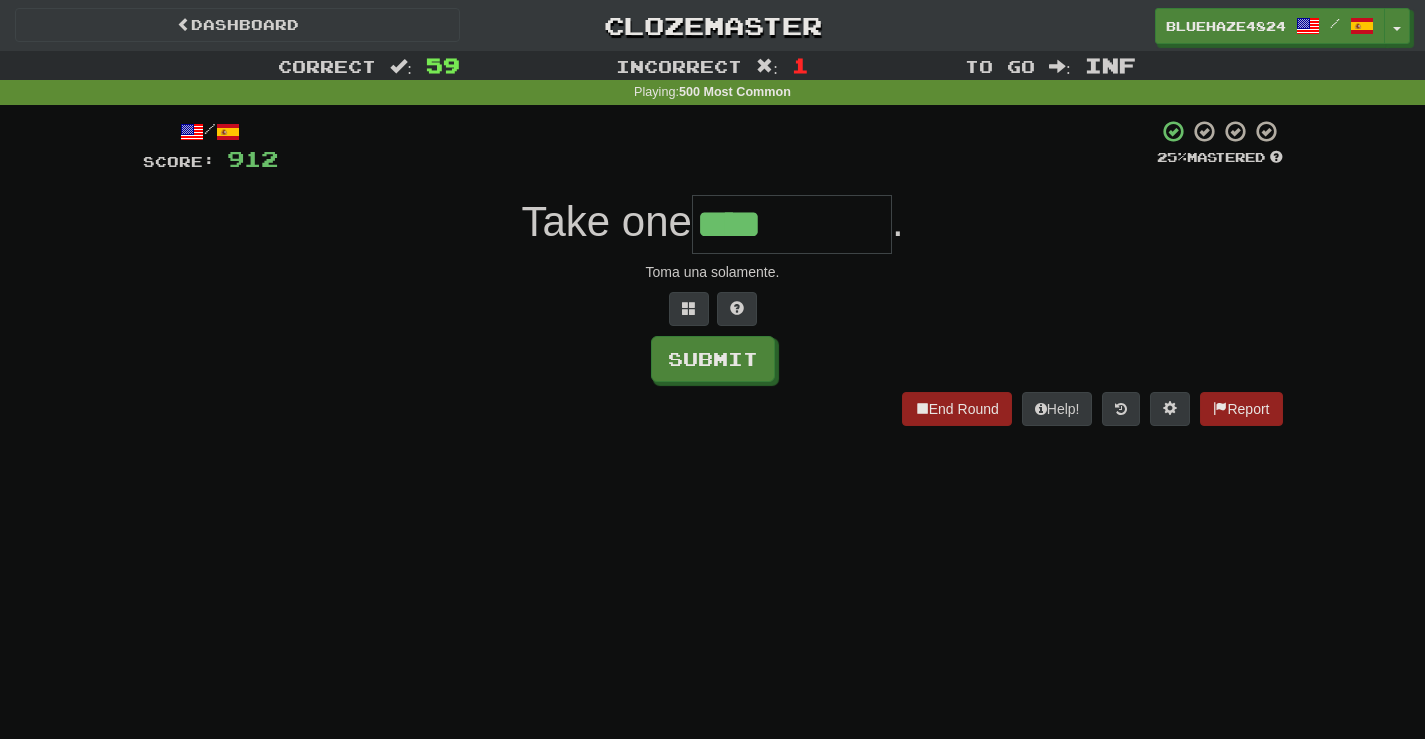 type on "****" 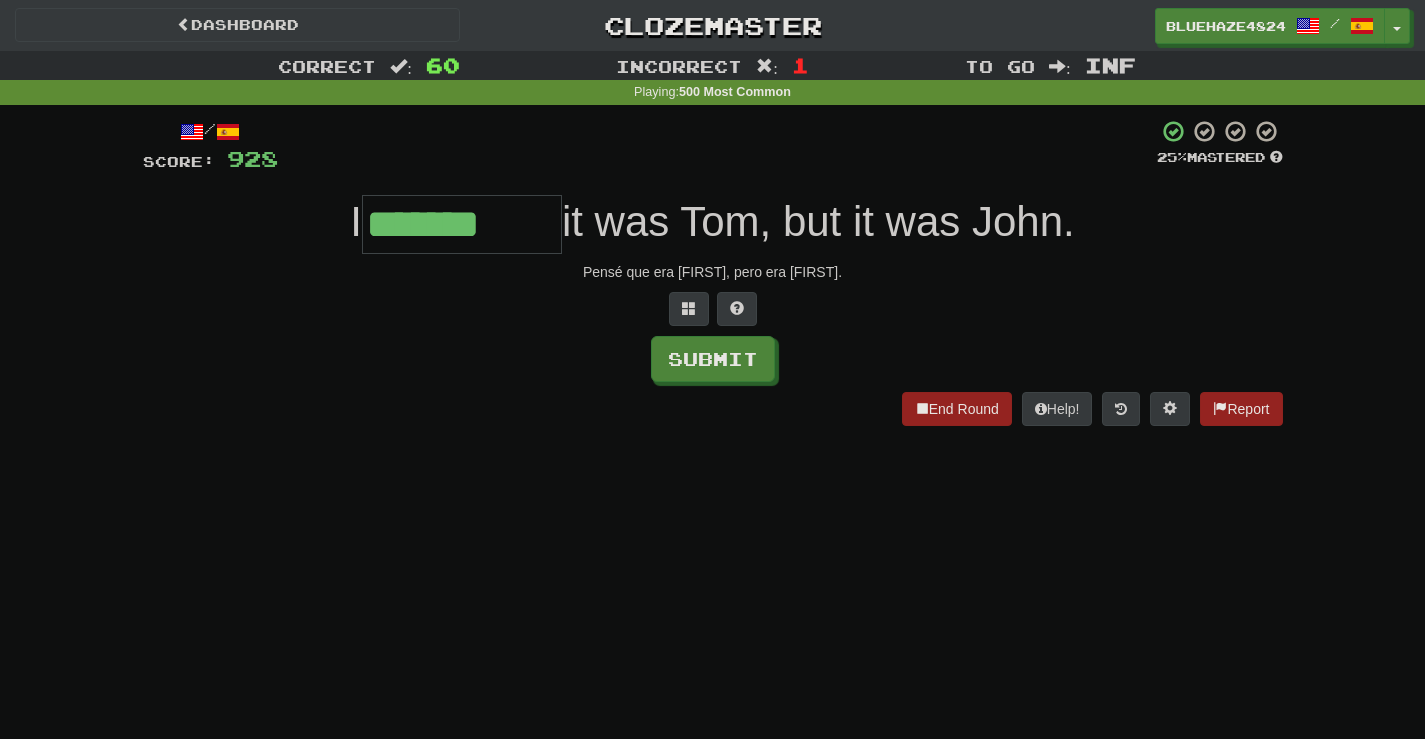 type on "*******" 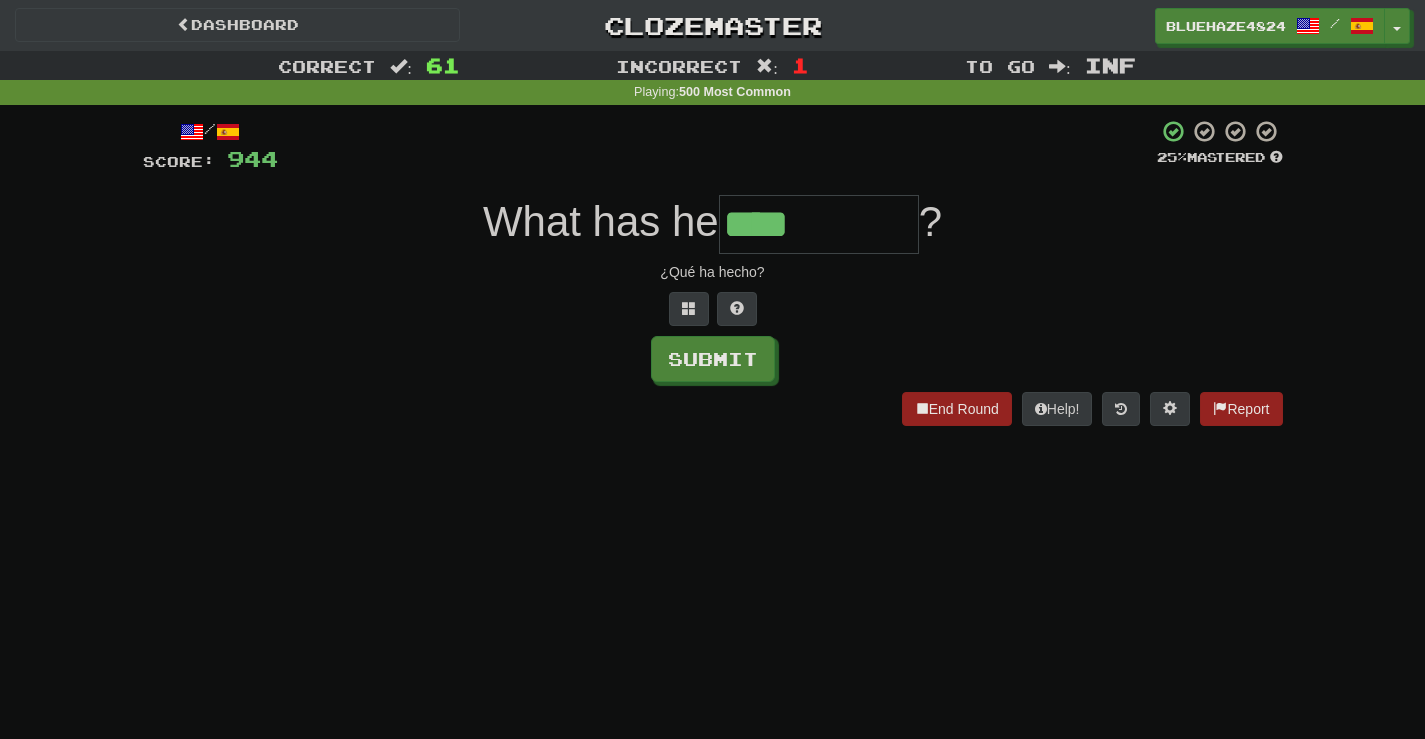 type on "****" 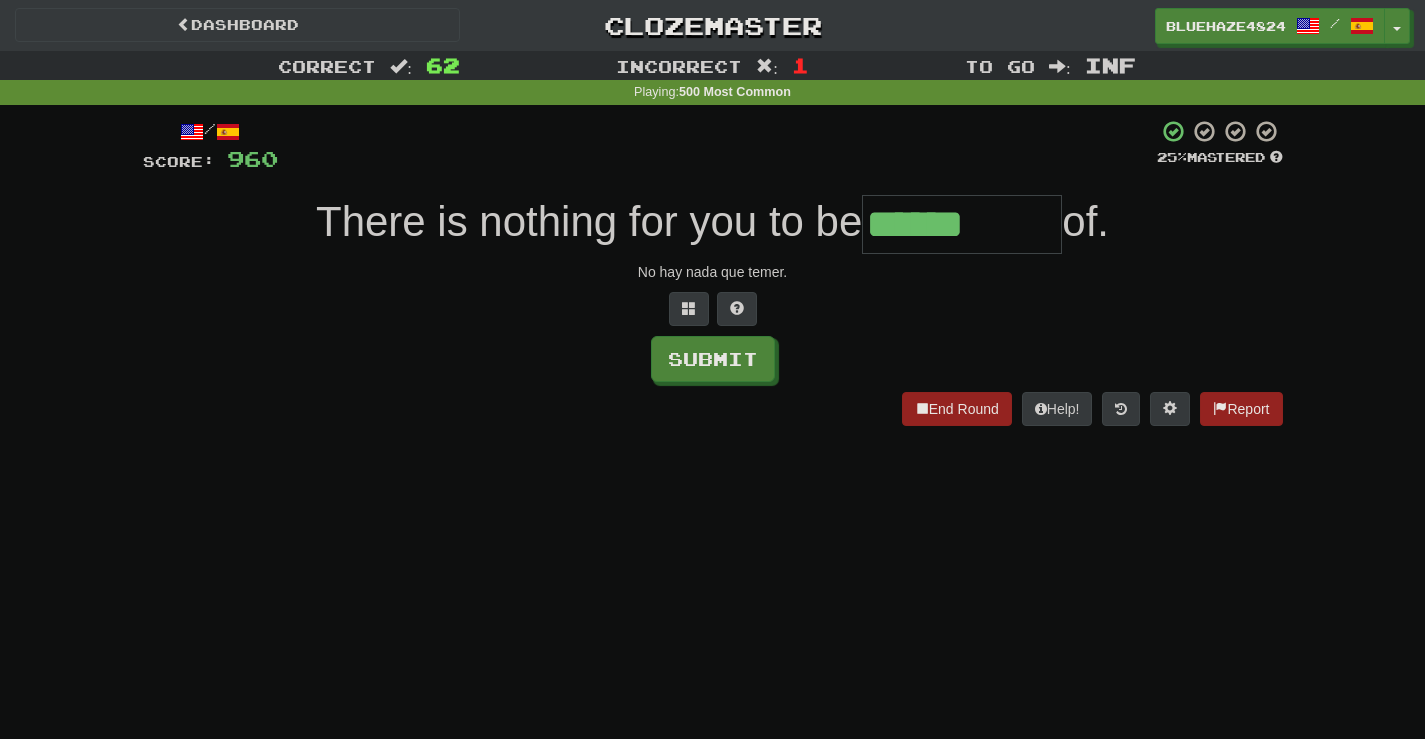 type on "******" 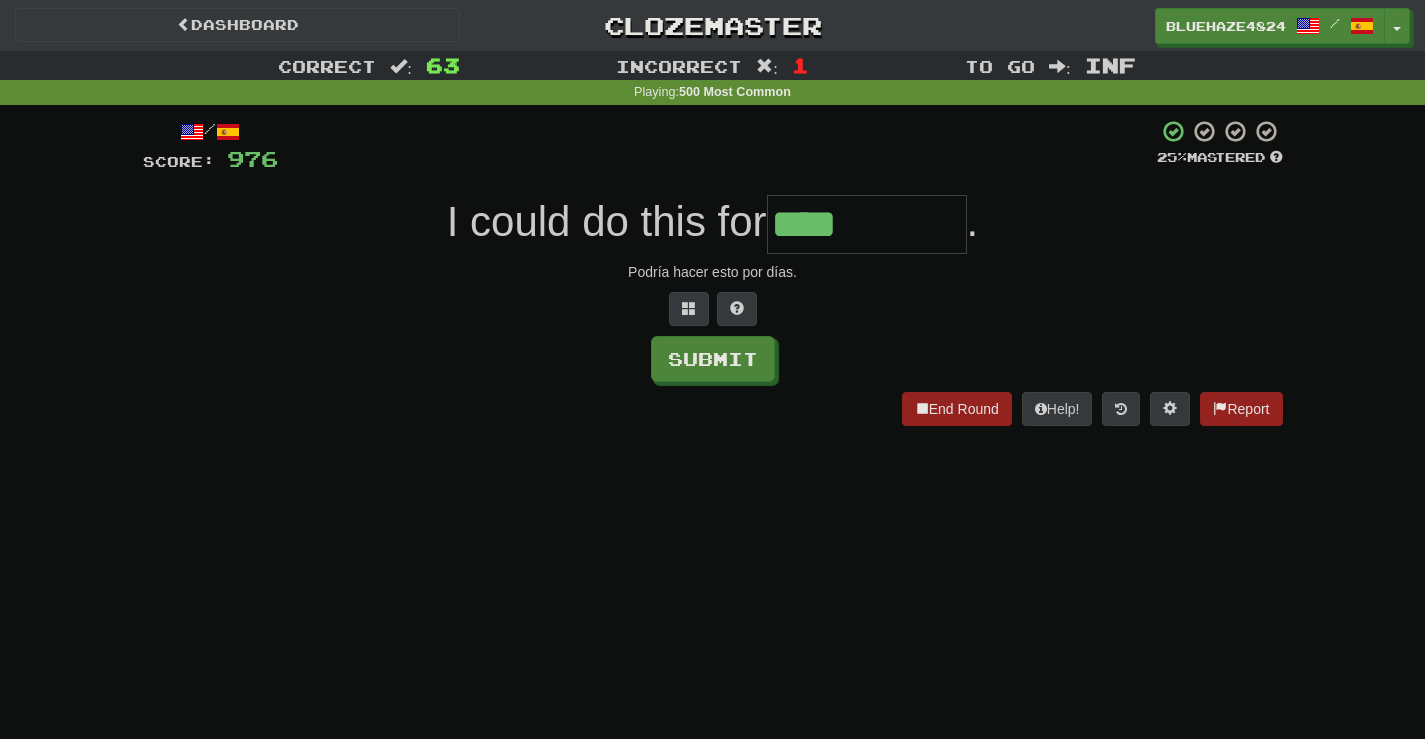 type on "****" 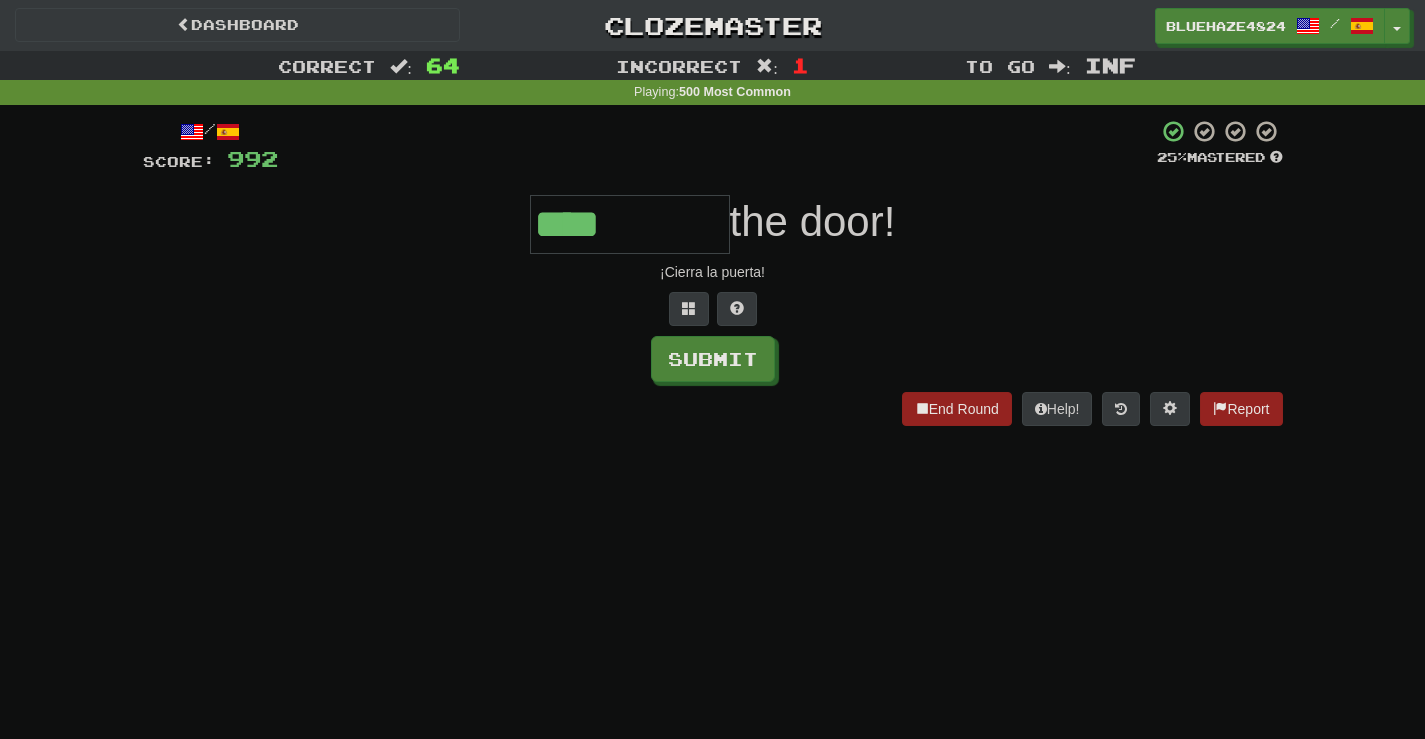 type on "****" 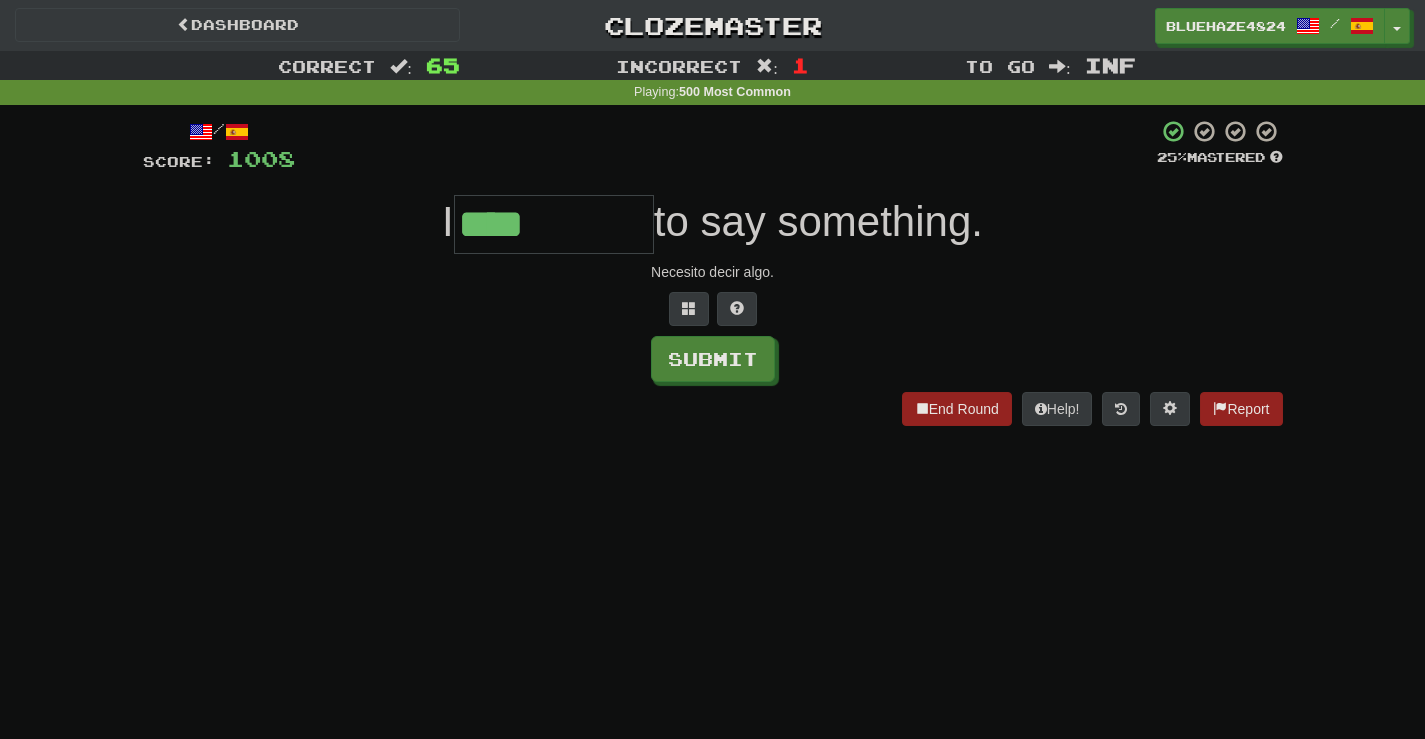 type on "****" 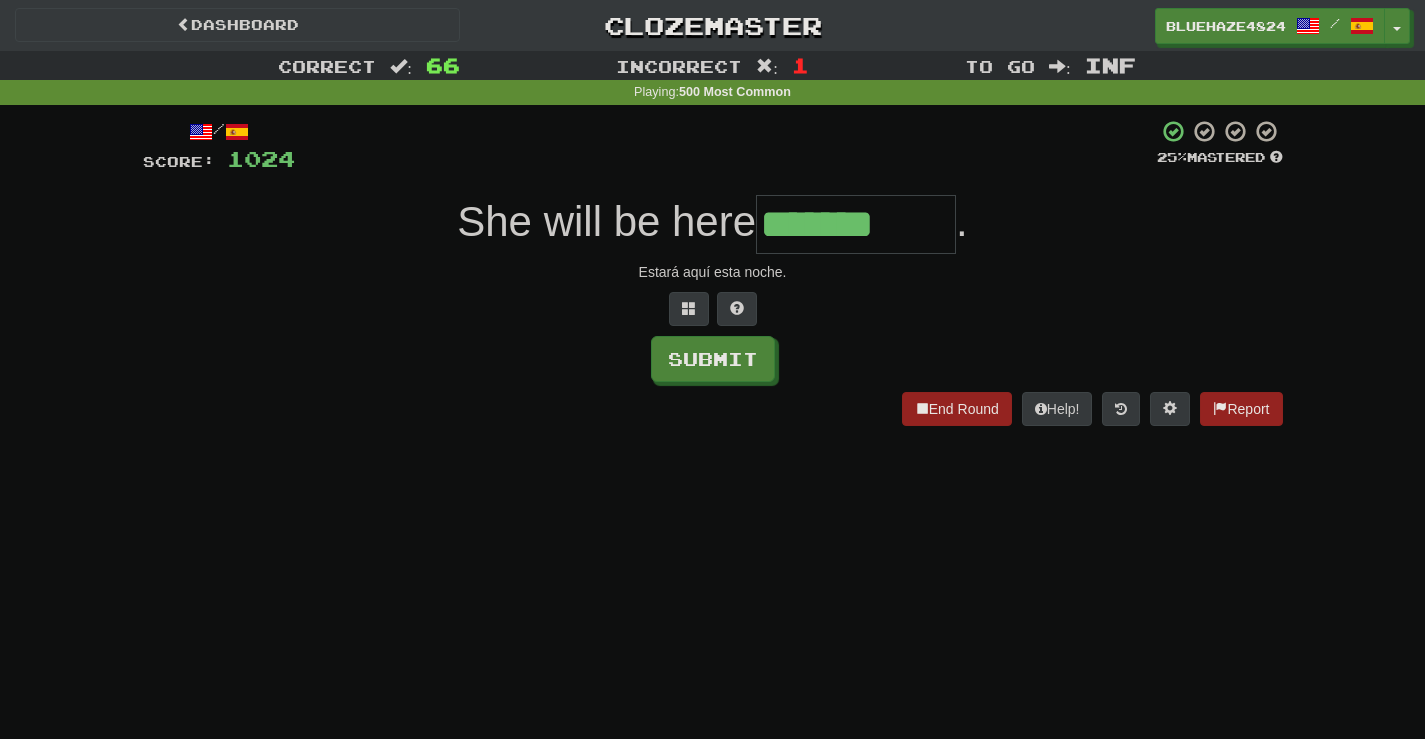 type on "*******" 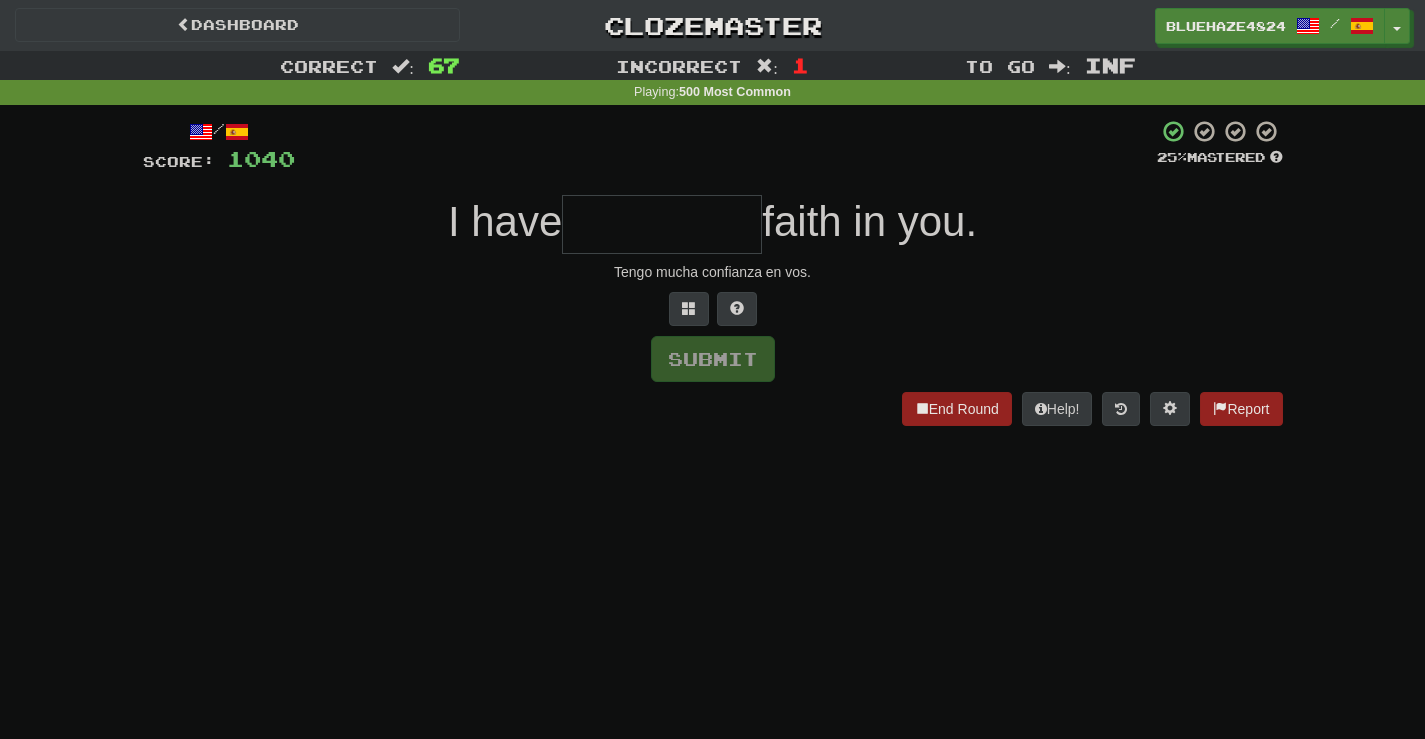 type on "*" 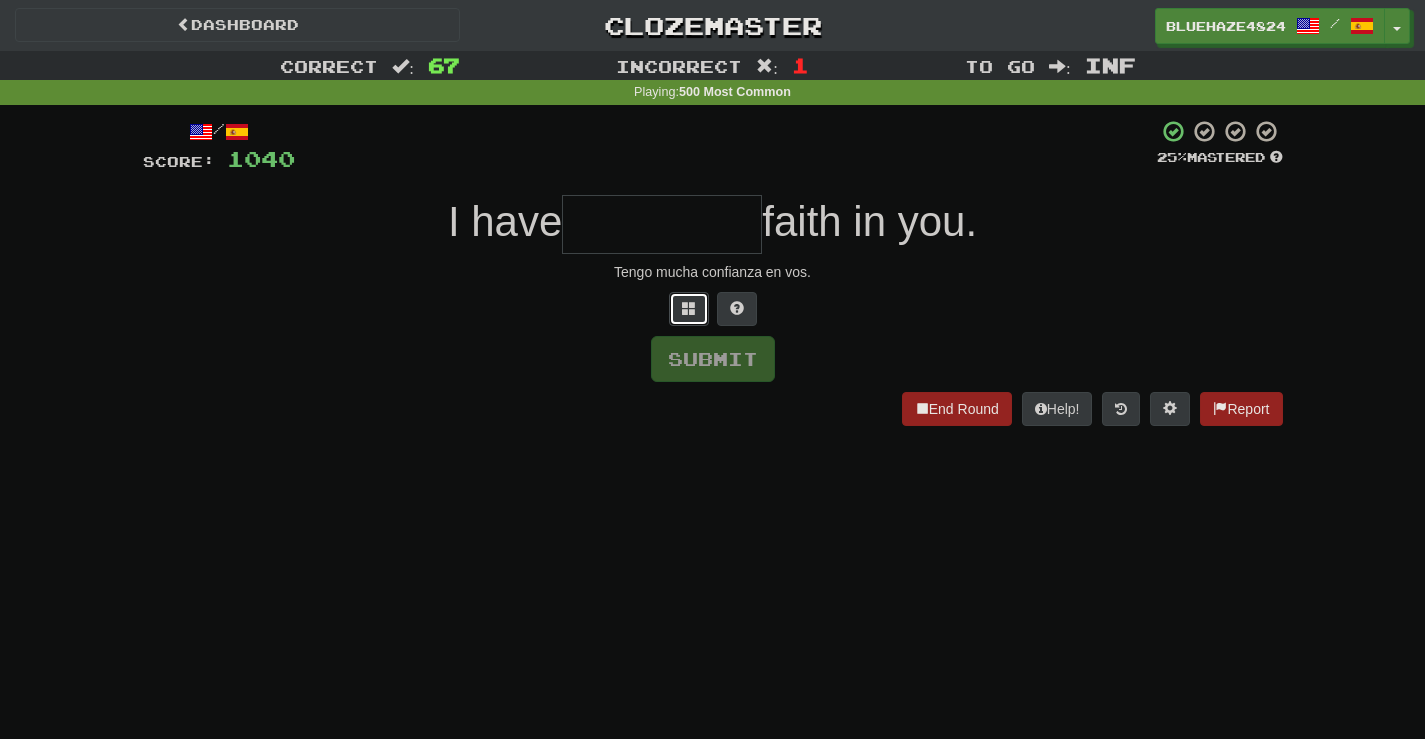 click at bounding box center [689, 309] 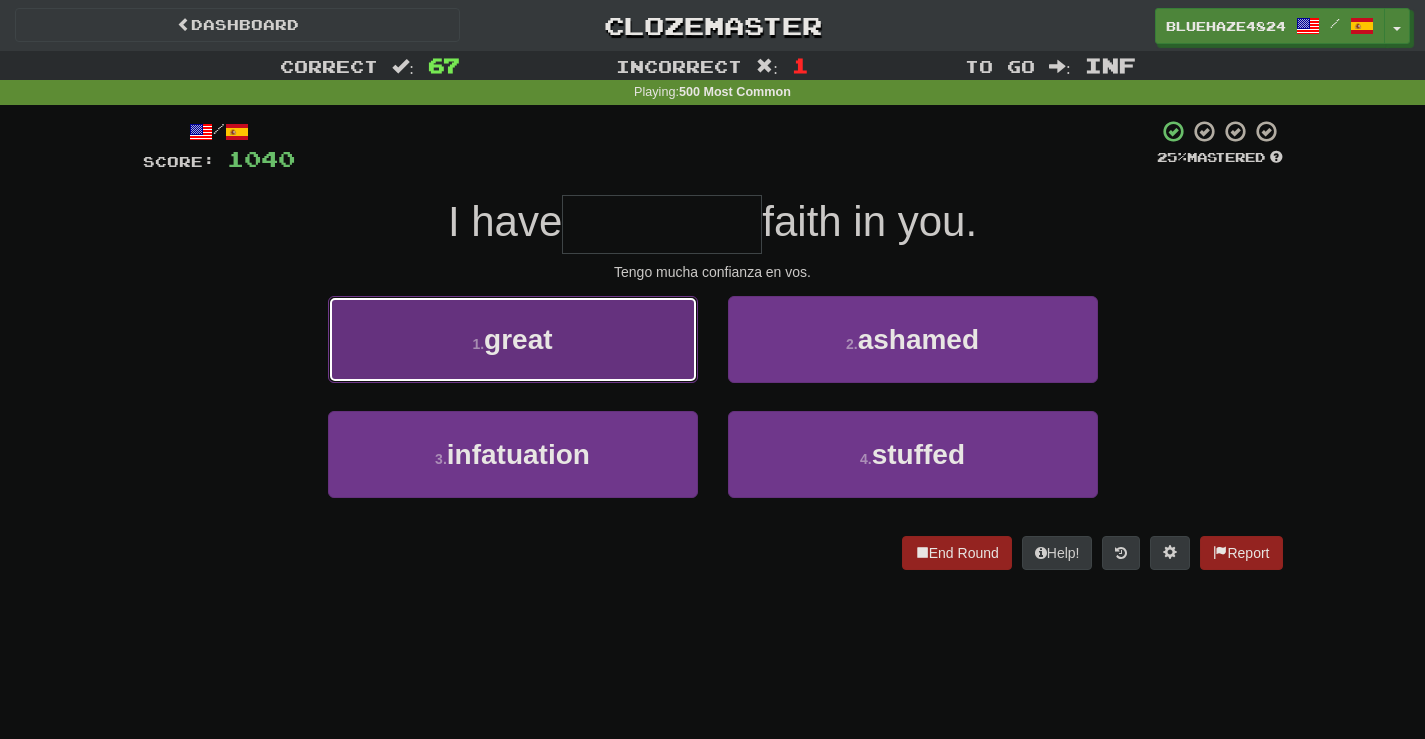click on "1 .  great" at bounding box center [513, 339] 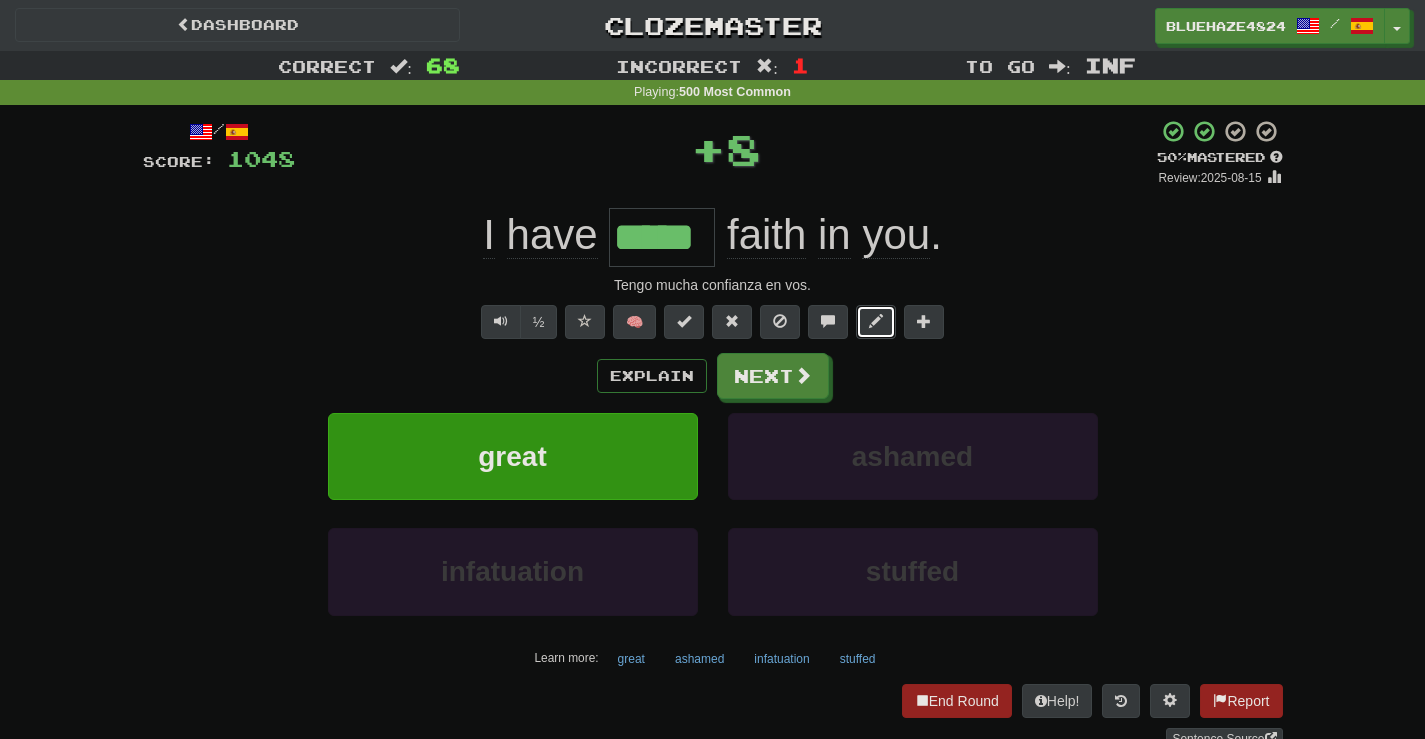 click at bounding box center [876, 321] 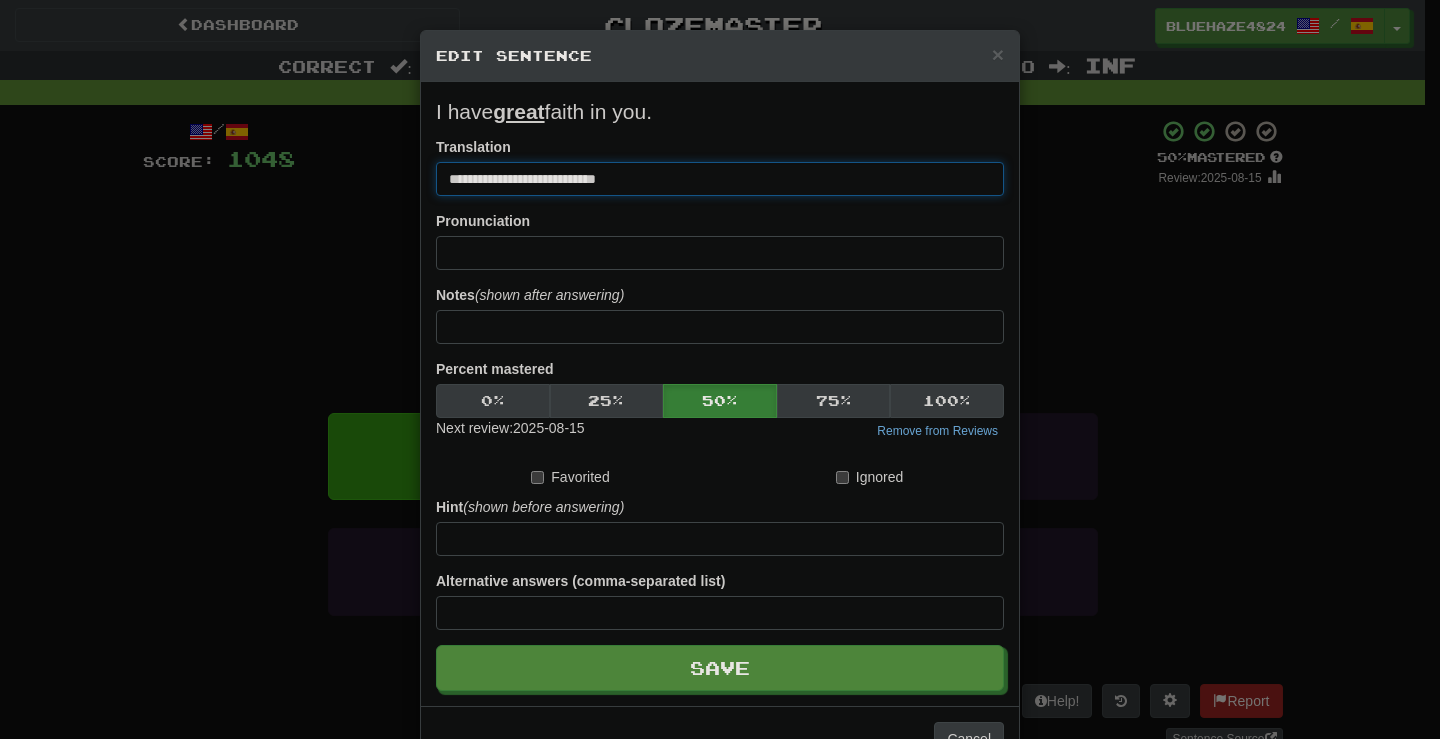 drag, startPoint x: 581, startPoint y: 179, endPoint x: 487, endPoint y: 178, distance: 94.00532 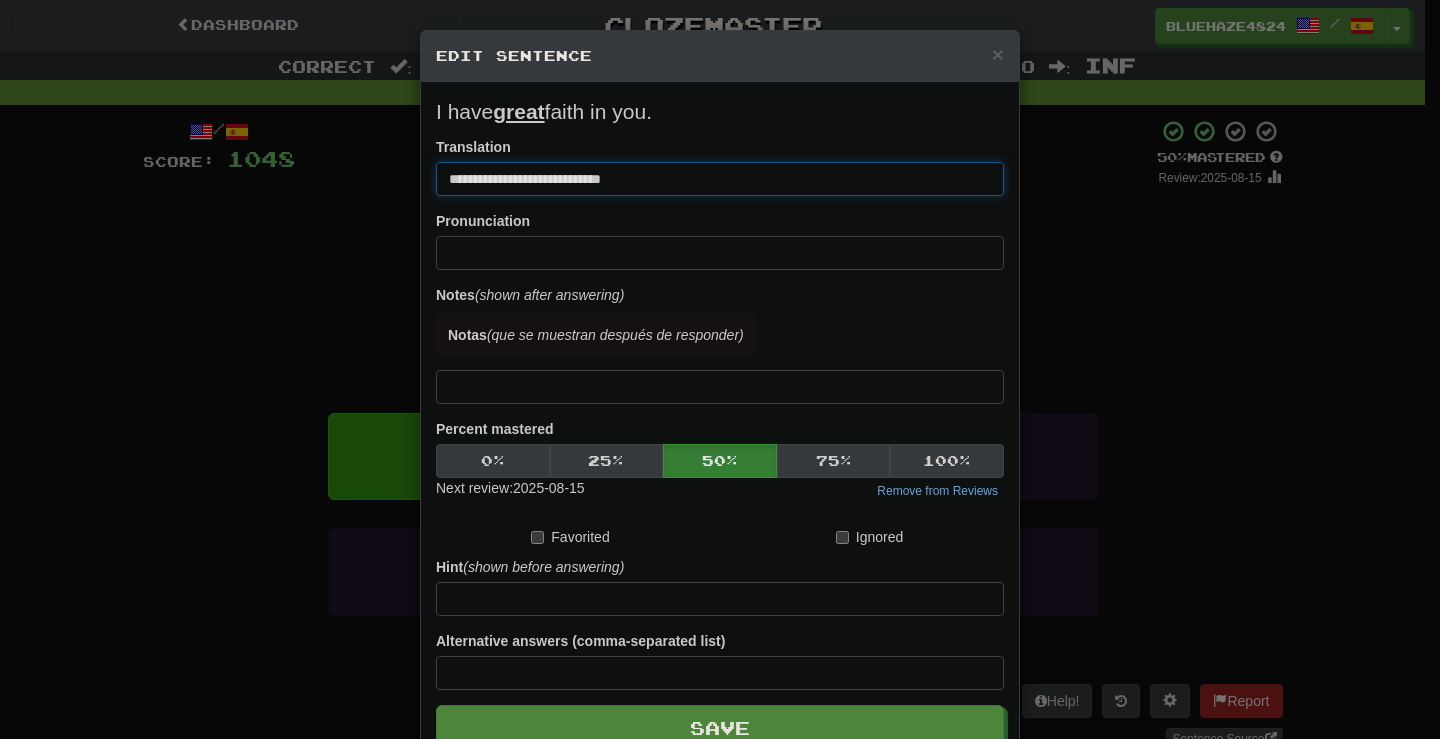drag, startPoint x: 630, startPoint y: 184, endPoint x: 527, endPoint y: 182, distance: 103.01942 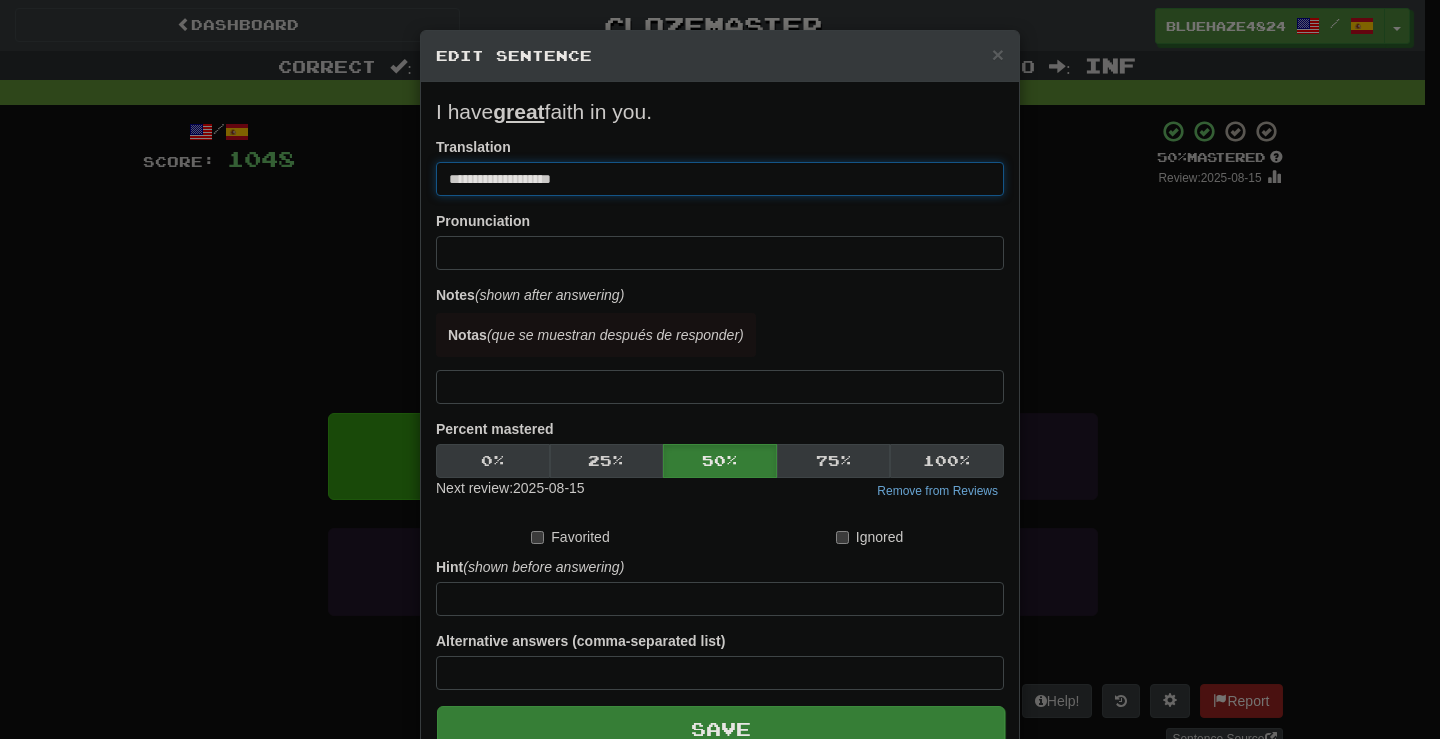 type on "**********" 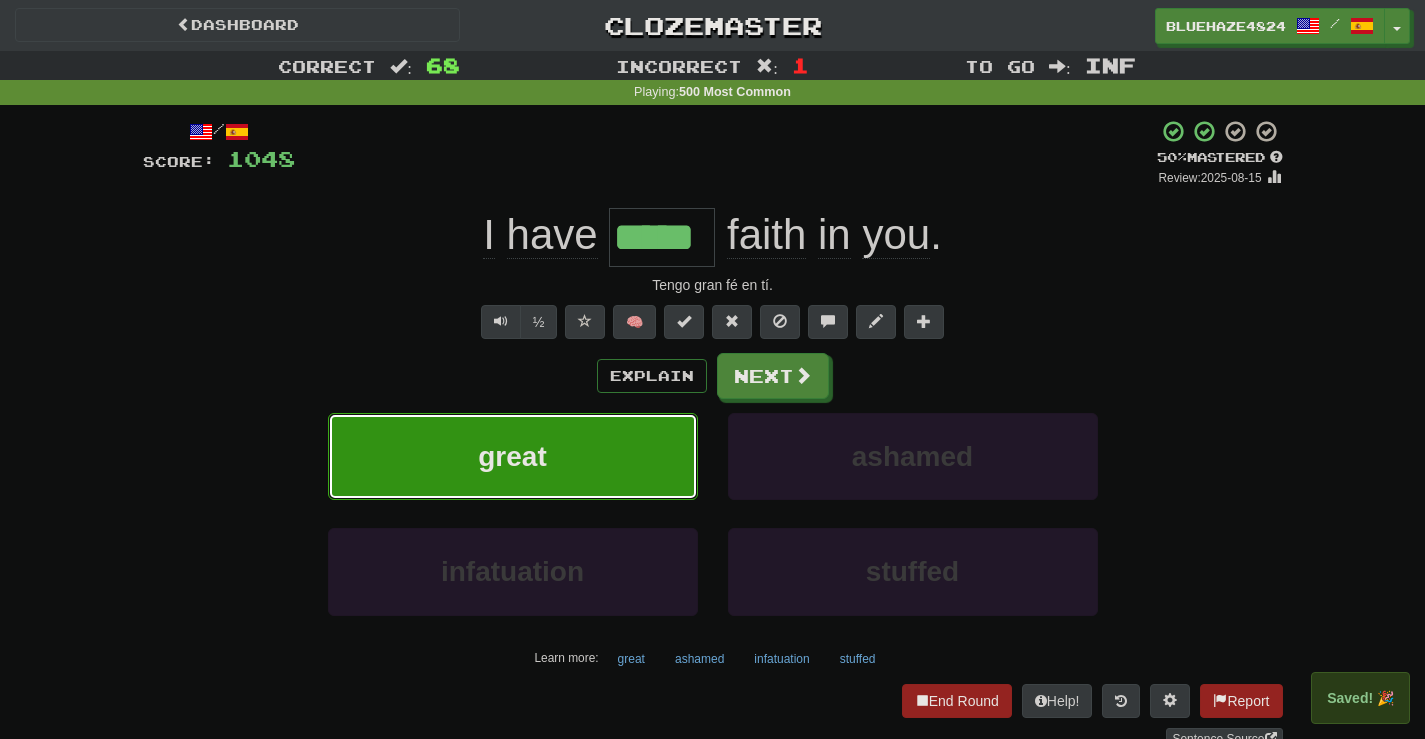 click on "great" at bounding box center (513, 456) 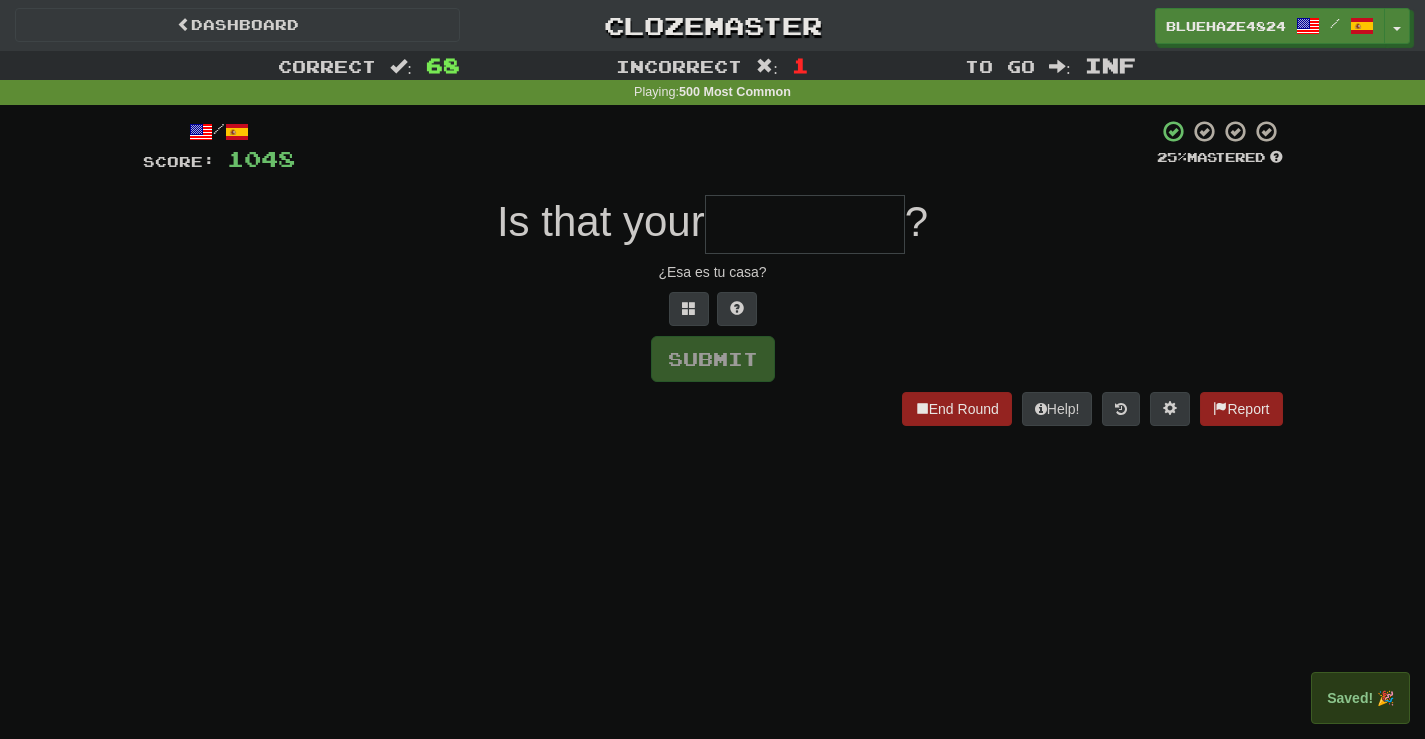 click at bounding box center [805, 224] 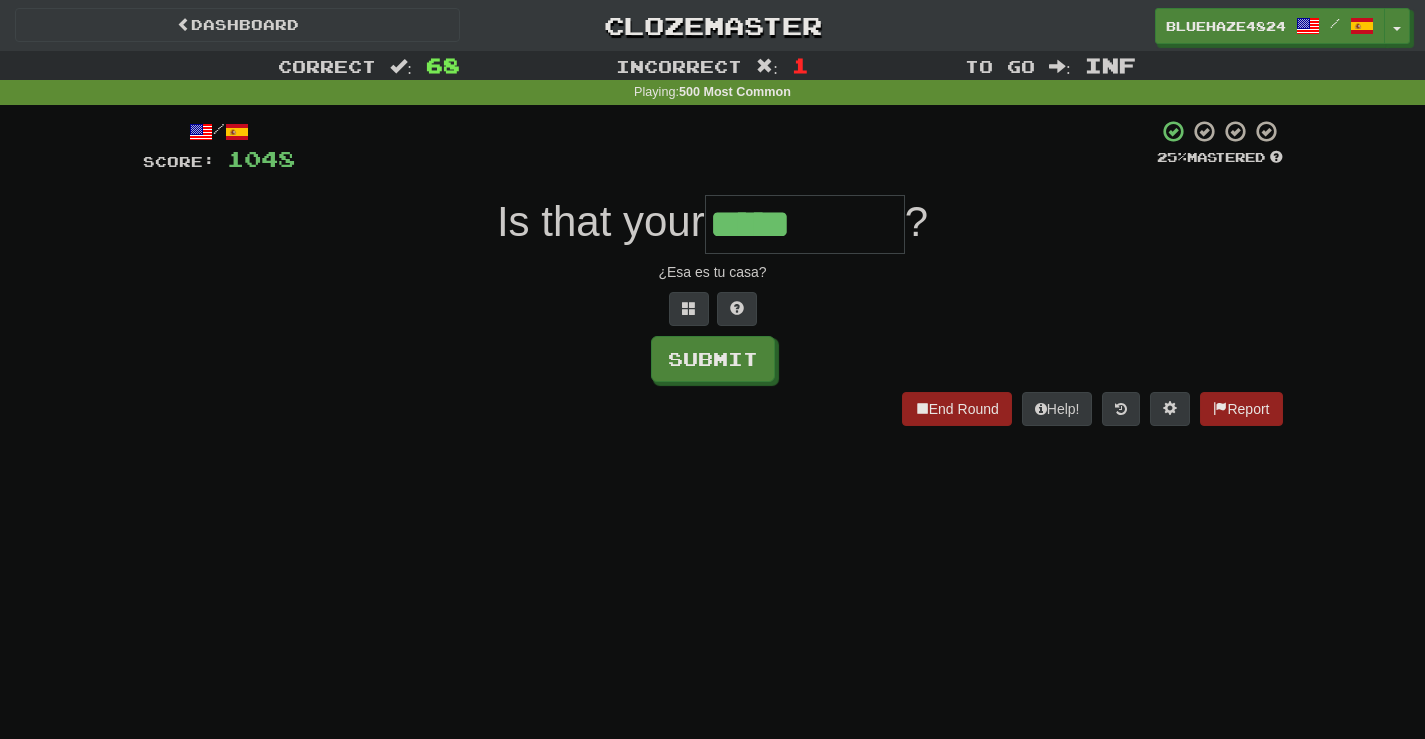 type on "*****" 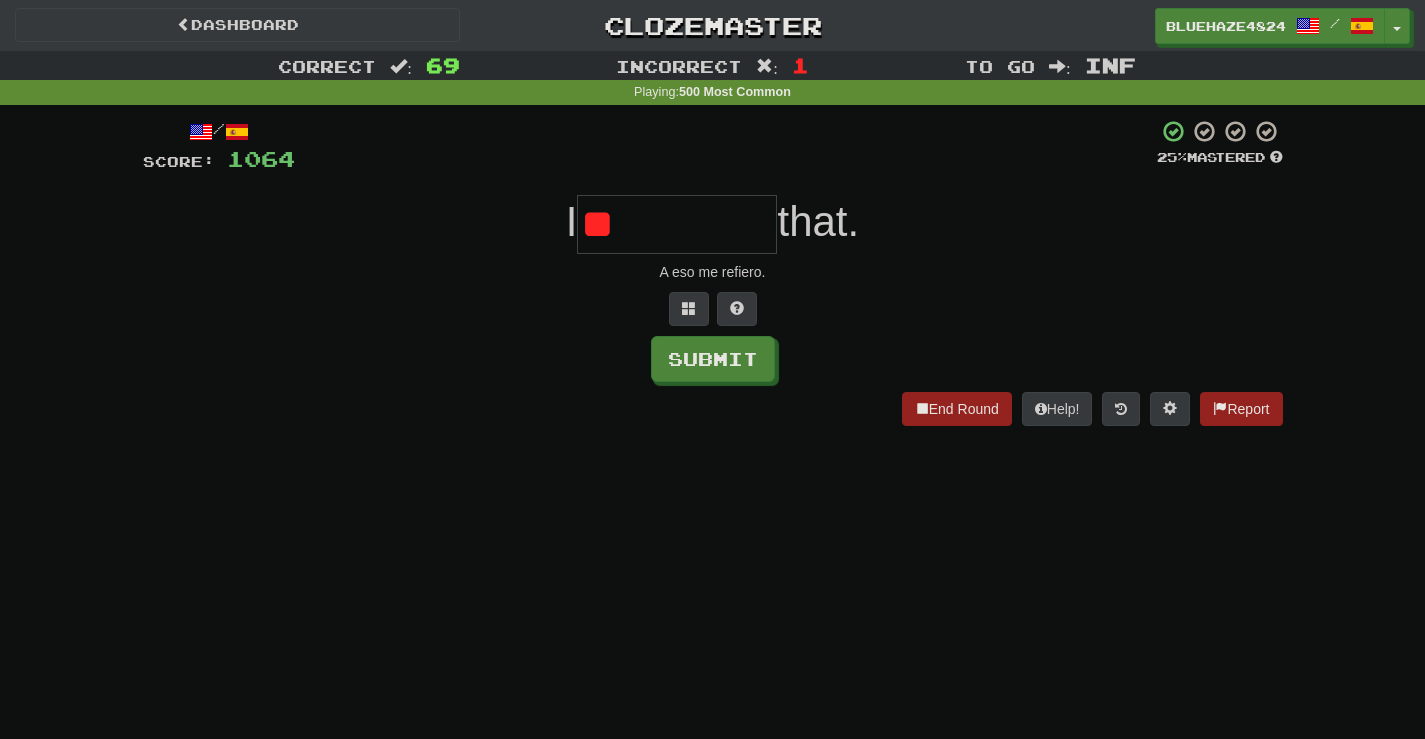 type on "*" 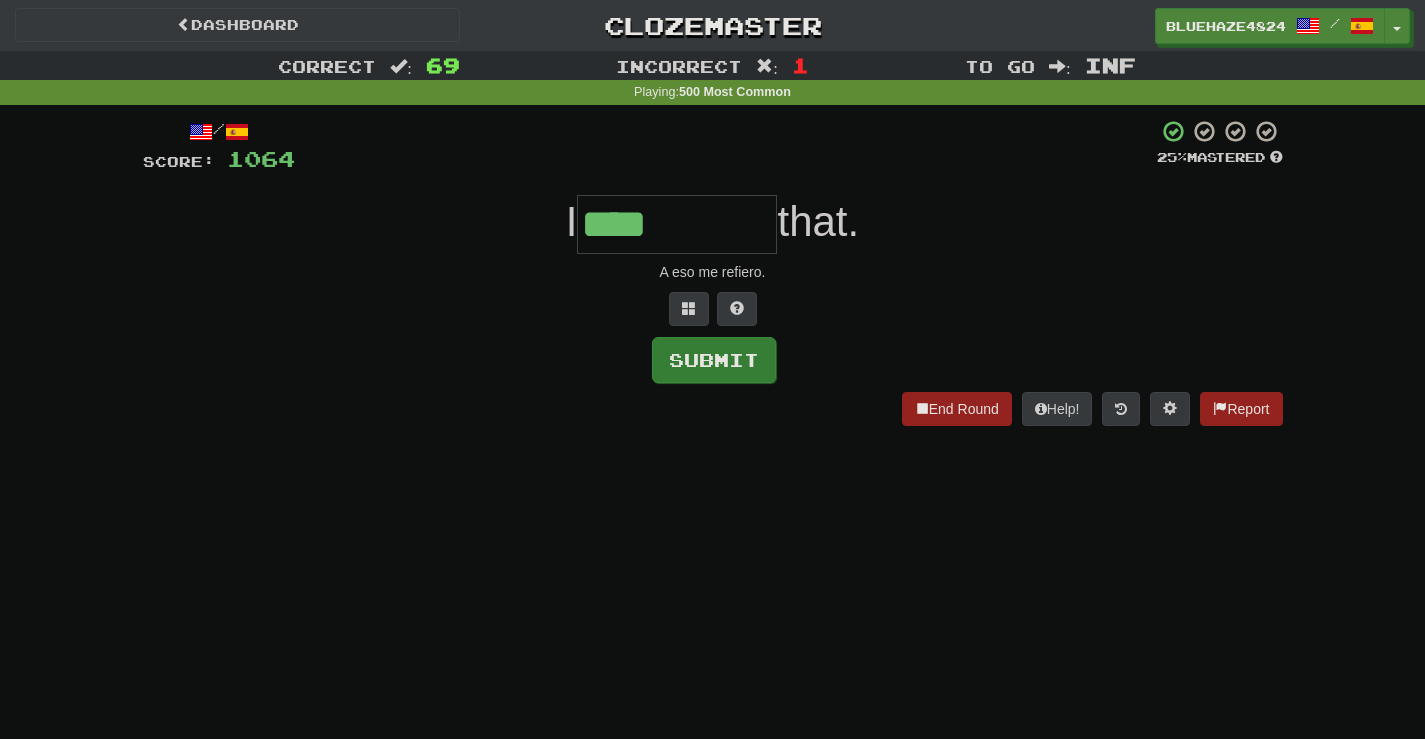 type on "****" 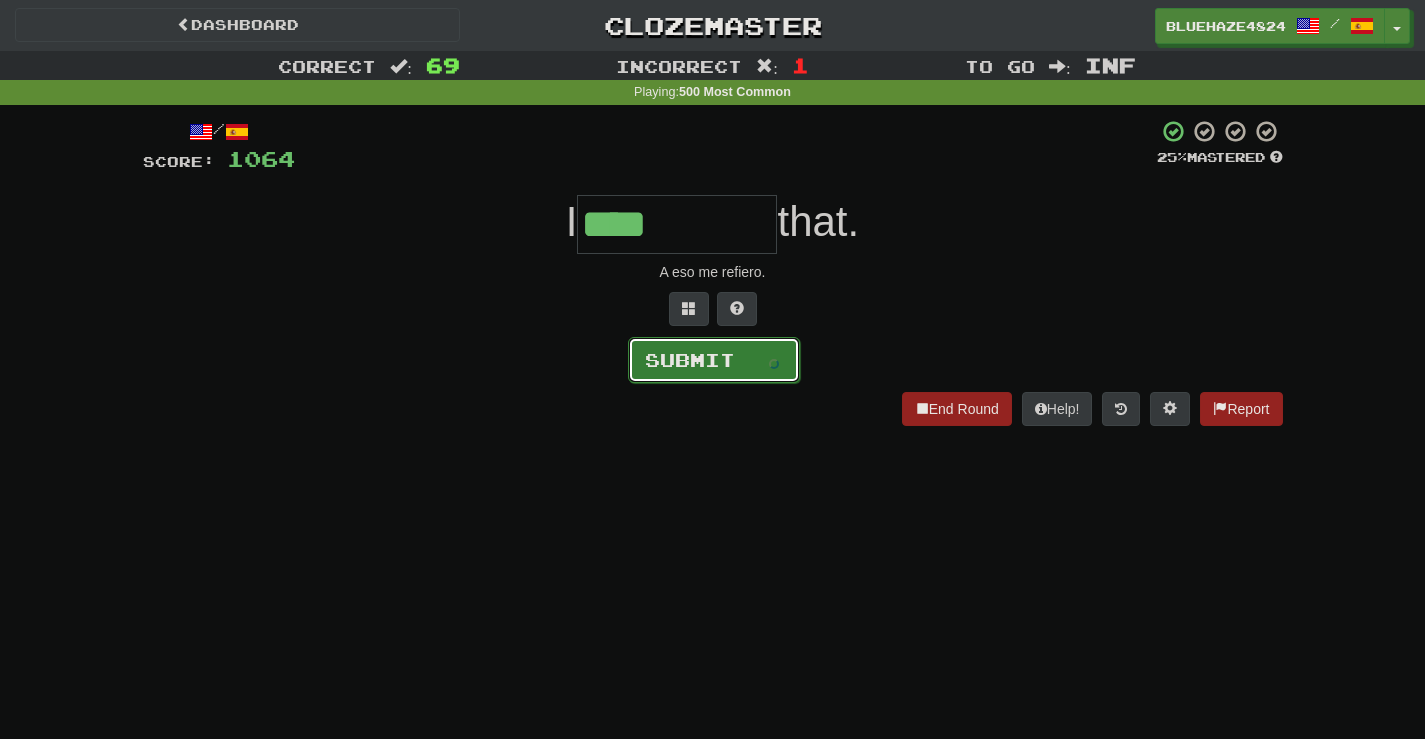 click on "Submit" at bounding box center (714, 360) 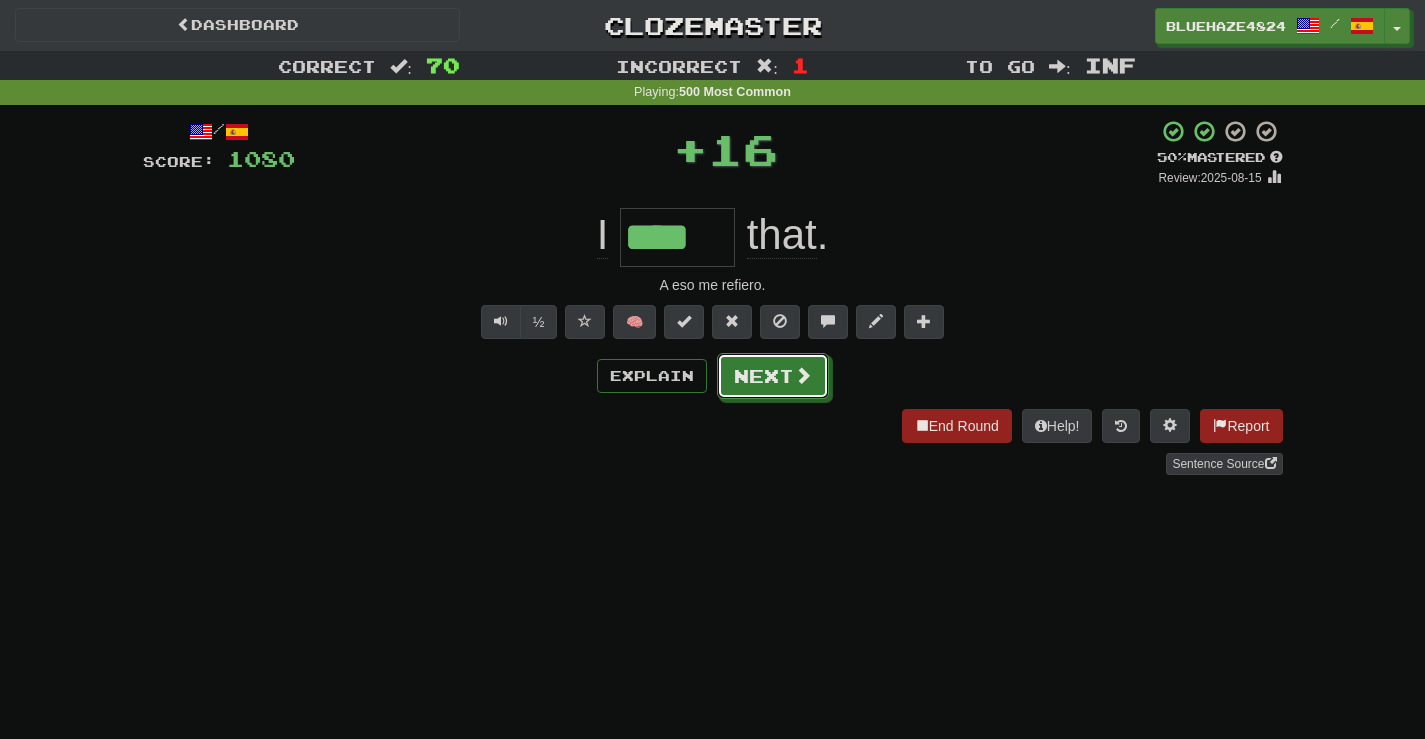 click on "Next" at bounding box center (773, 376) 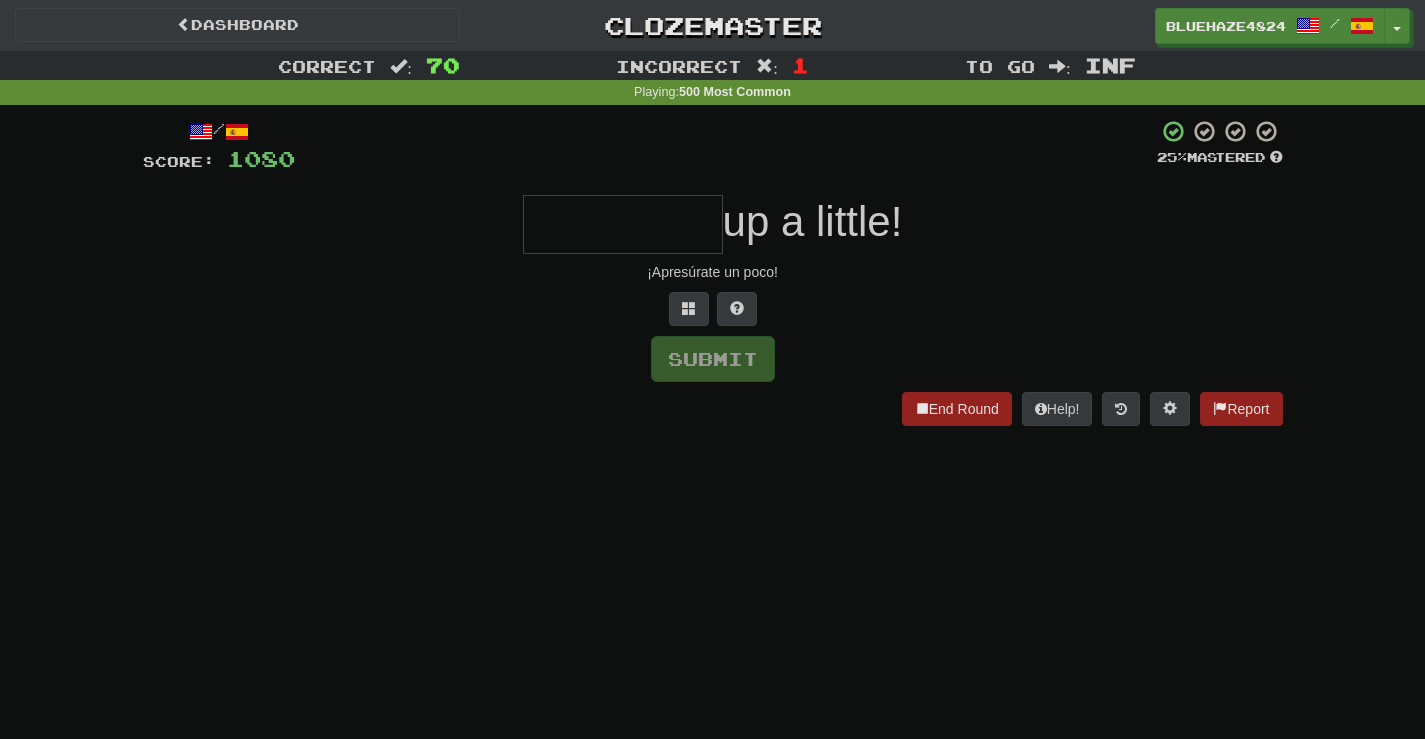click at bounding box center [623, 224] 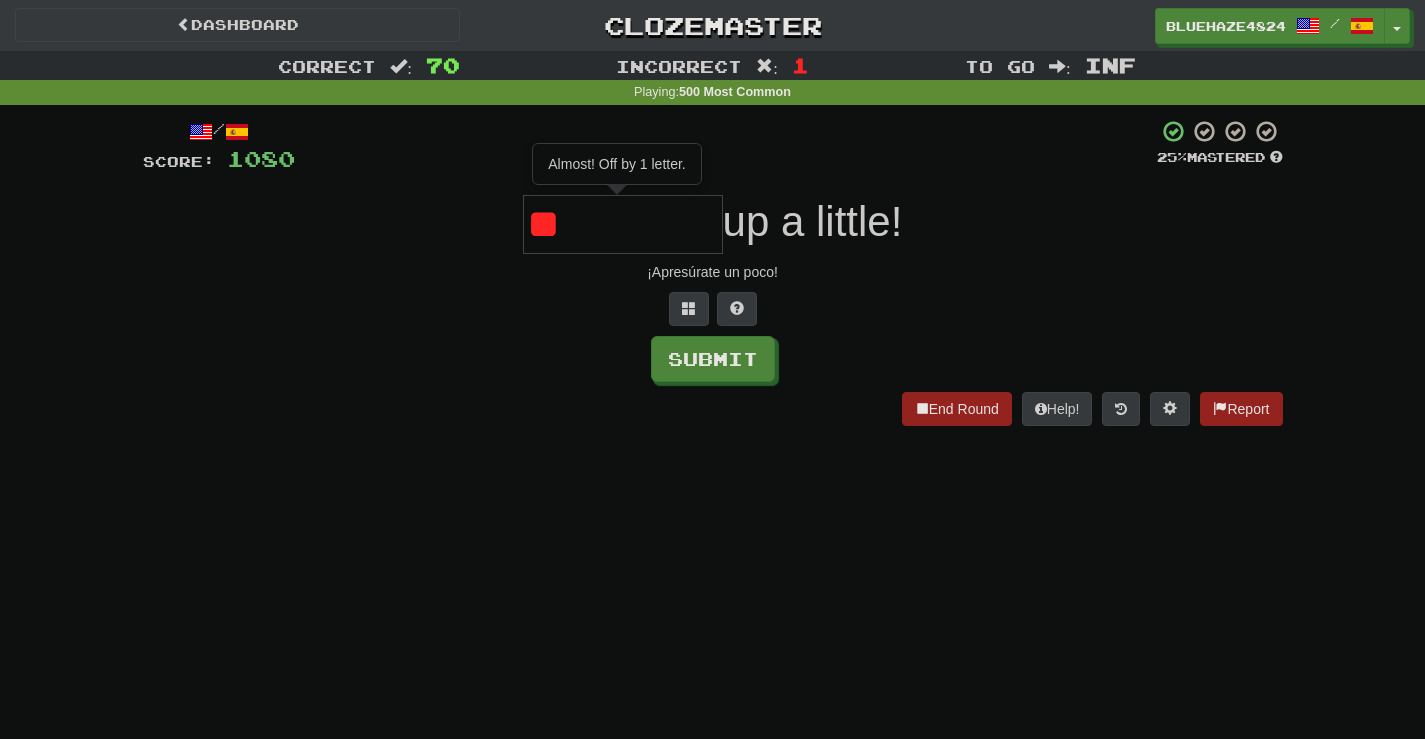type on "*" 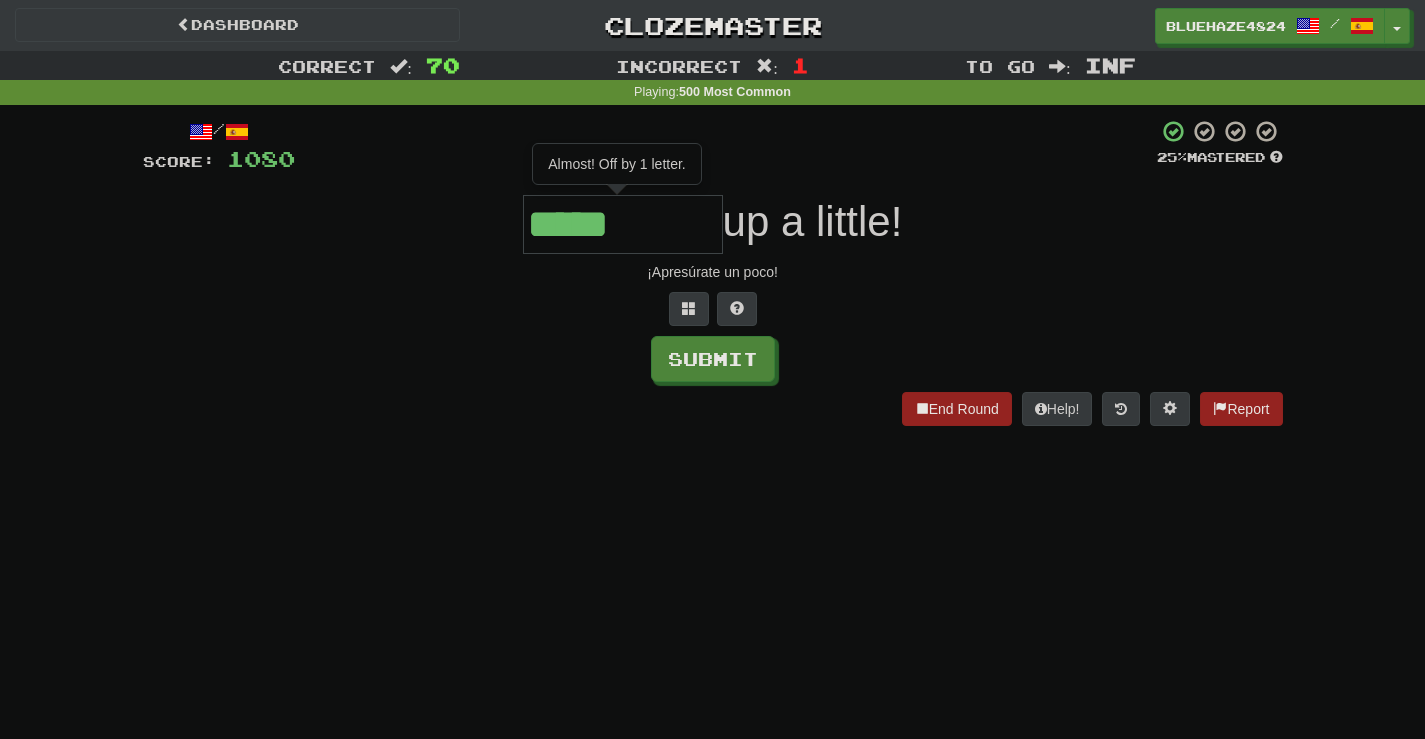type on "*****" 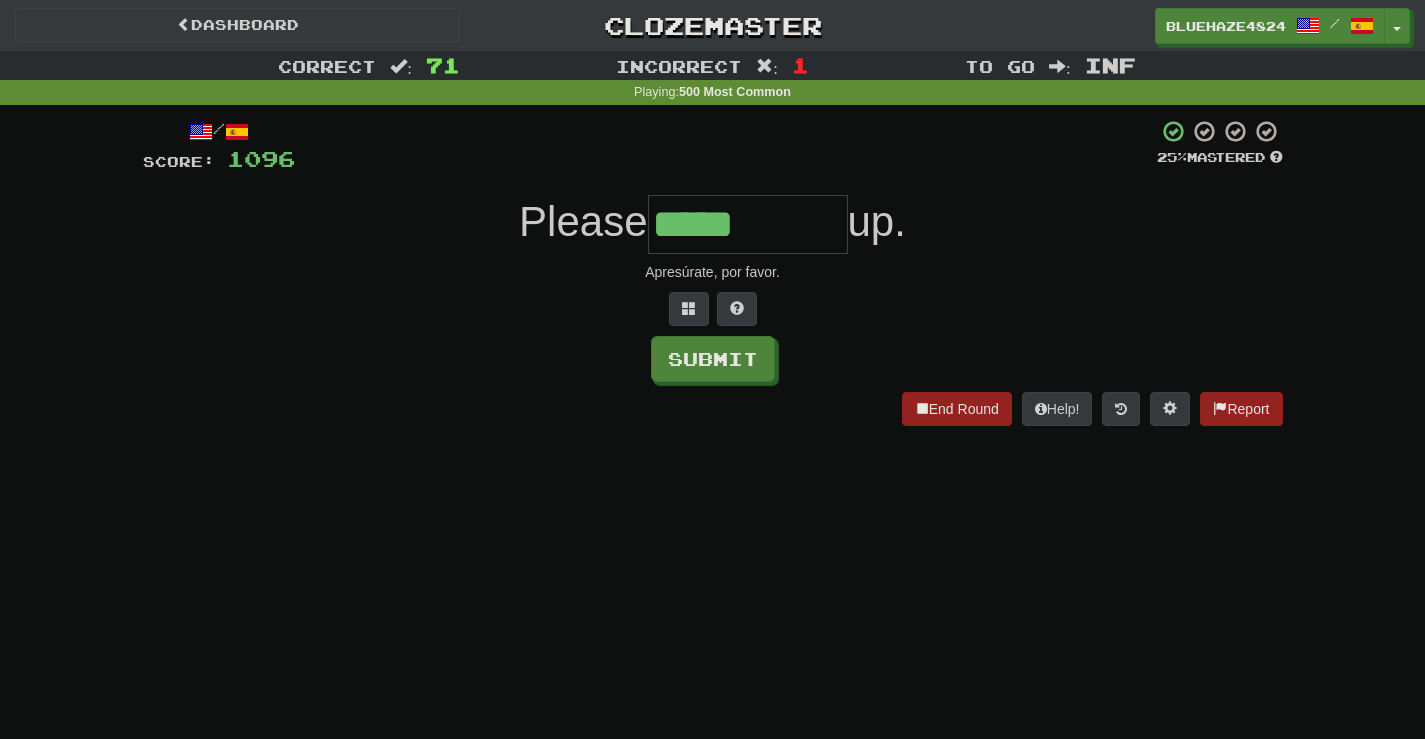 type on "*****" 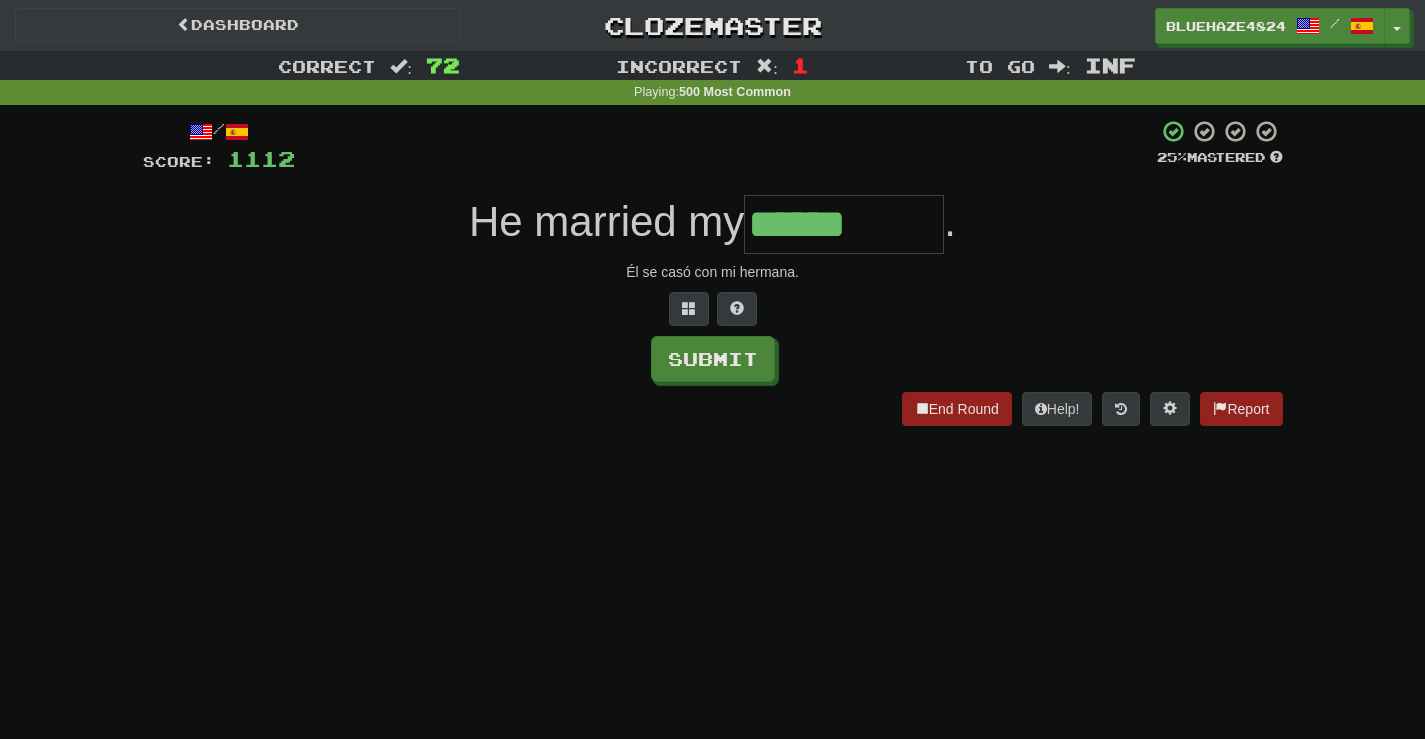 type on "******" 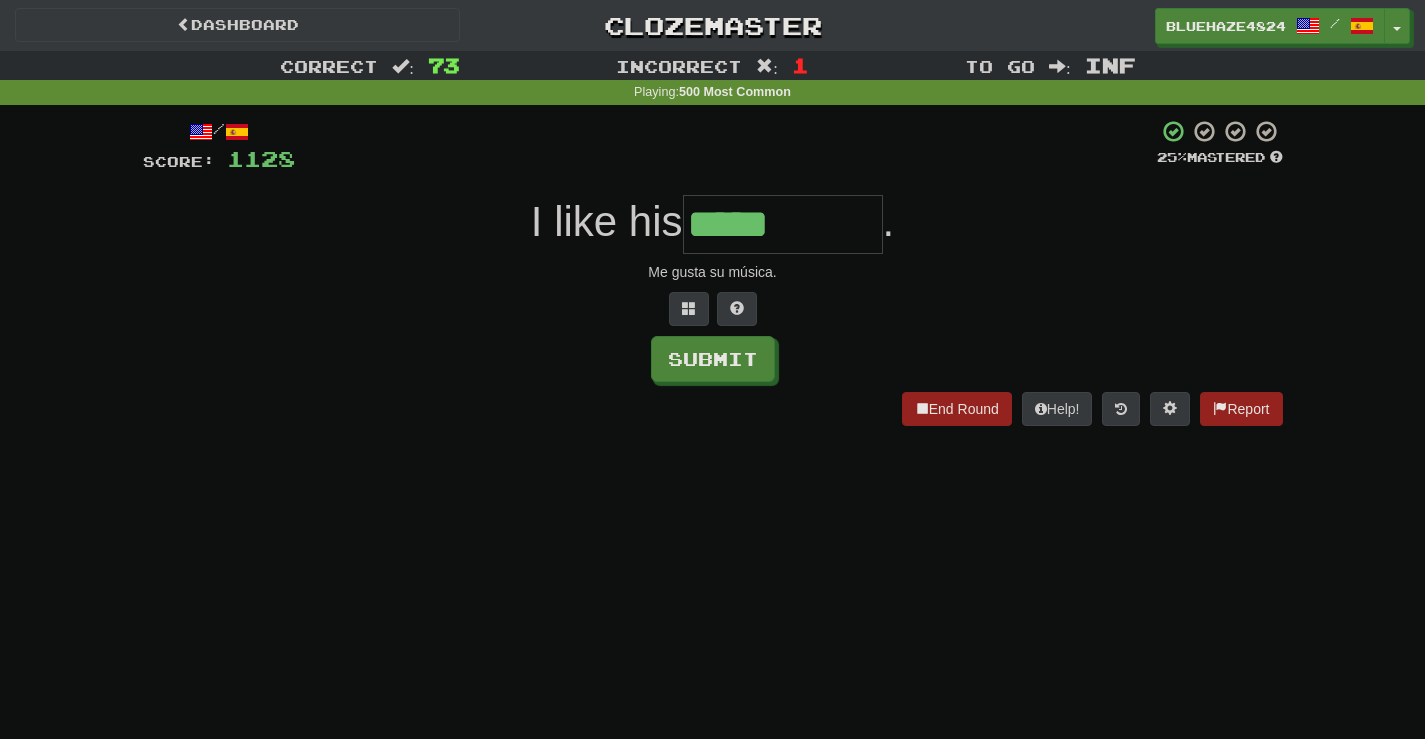 type on "*****" 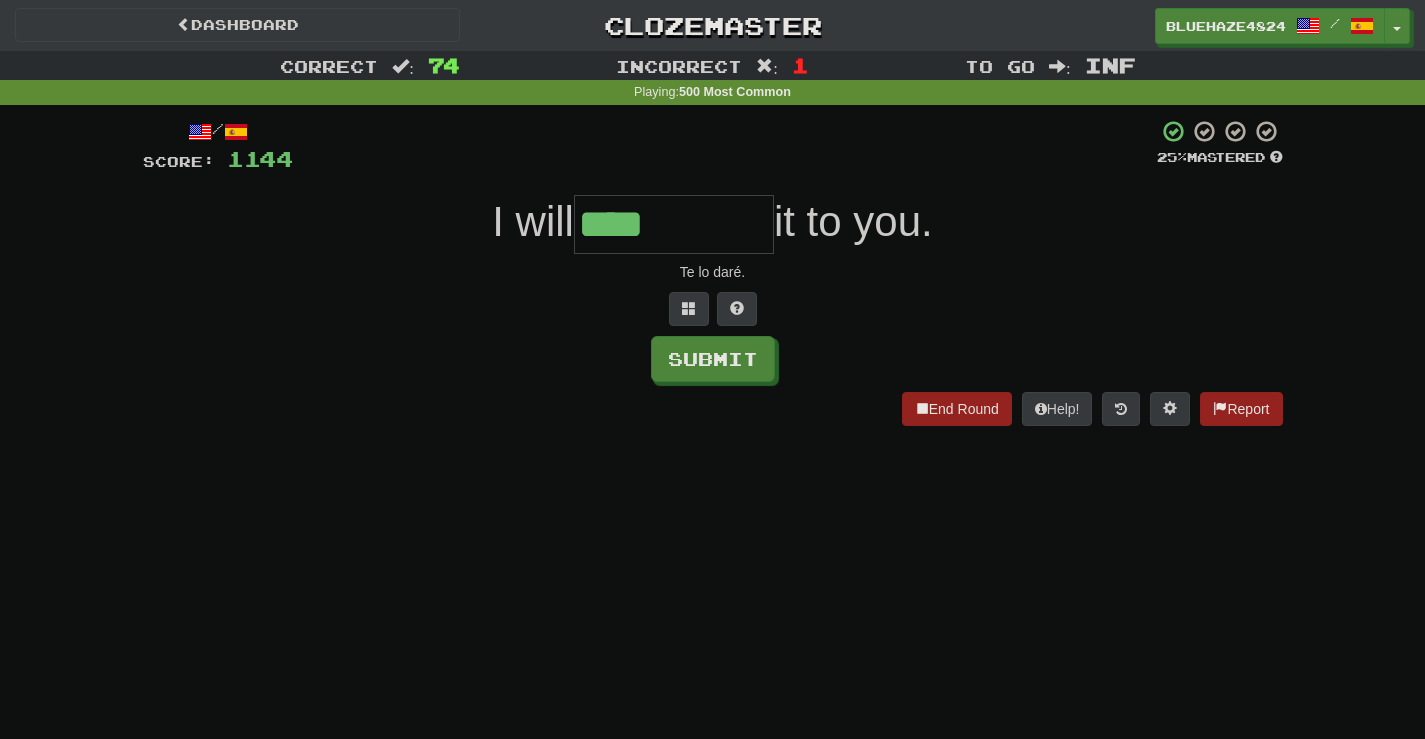 type on "****" 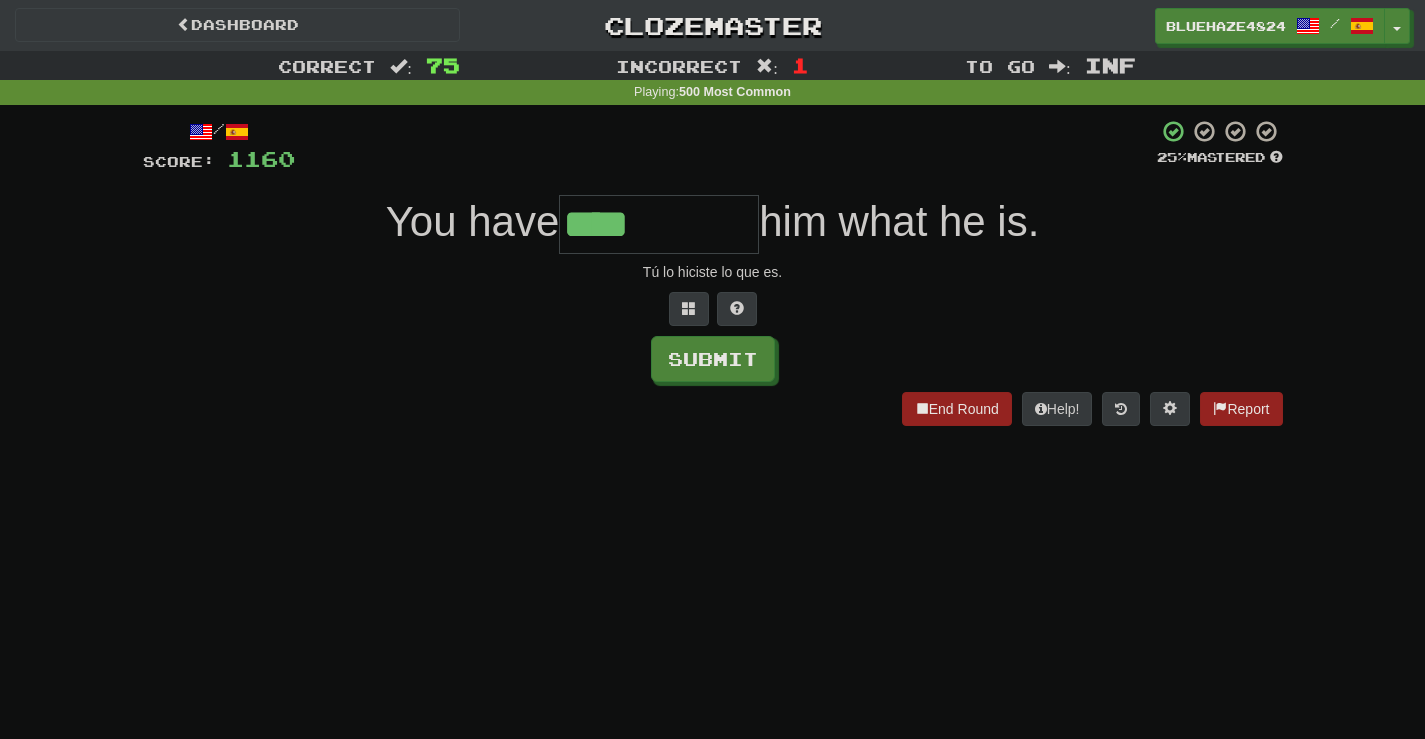 type on "****" 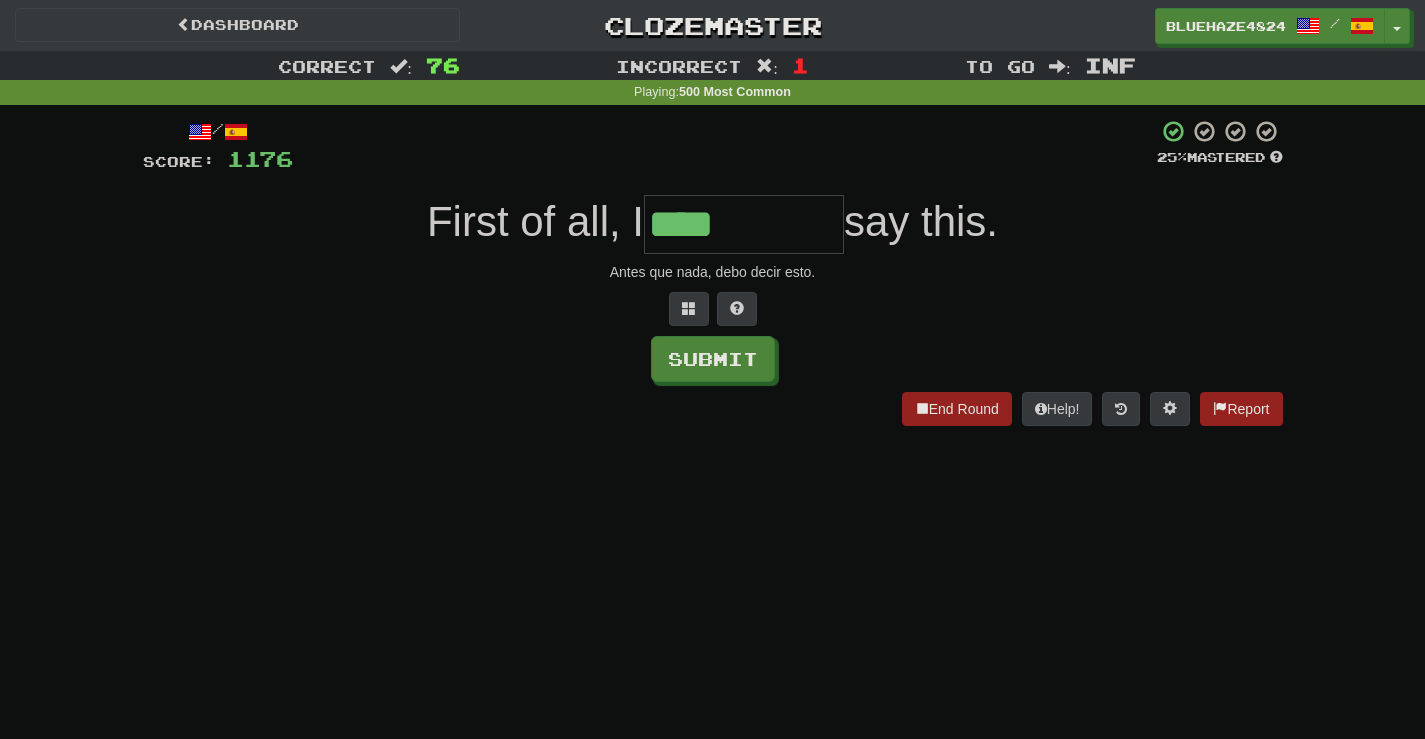 type on "****" 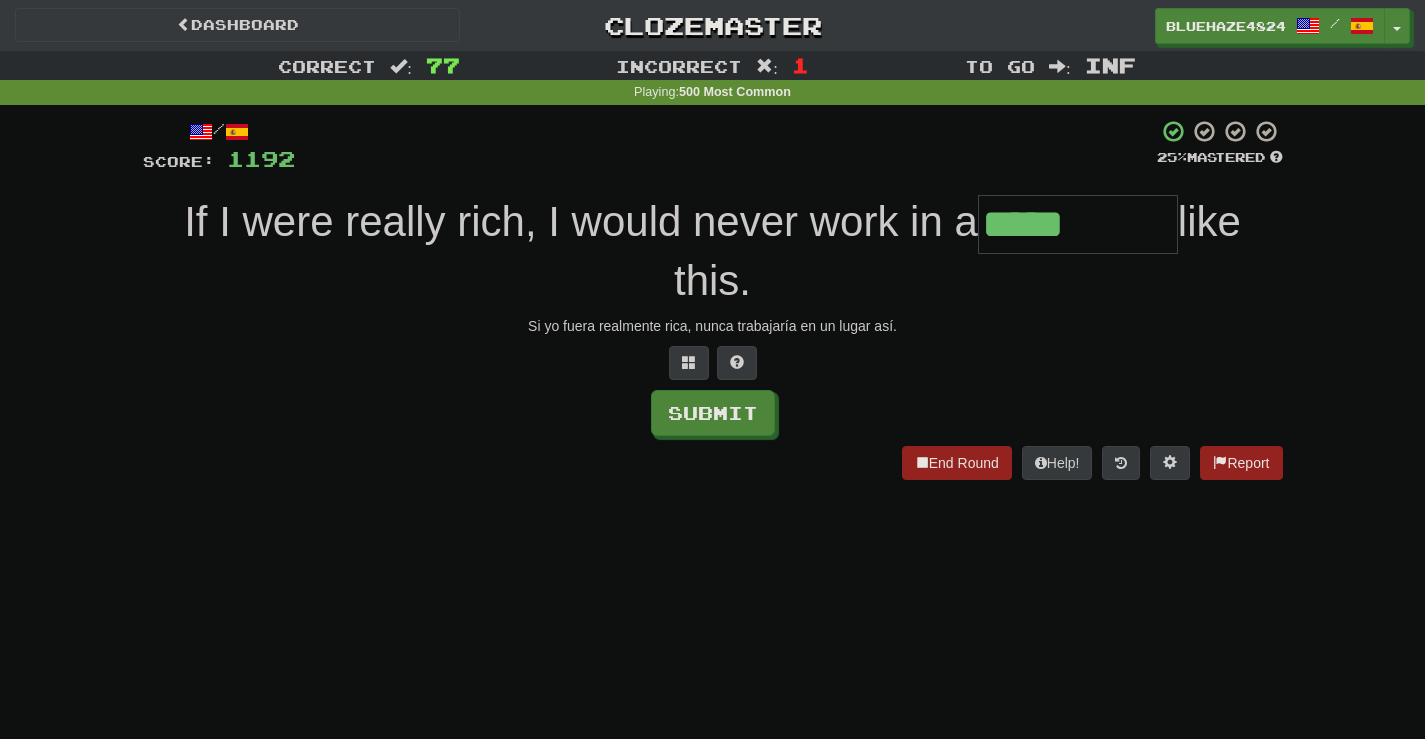 type on "*****" 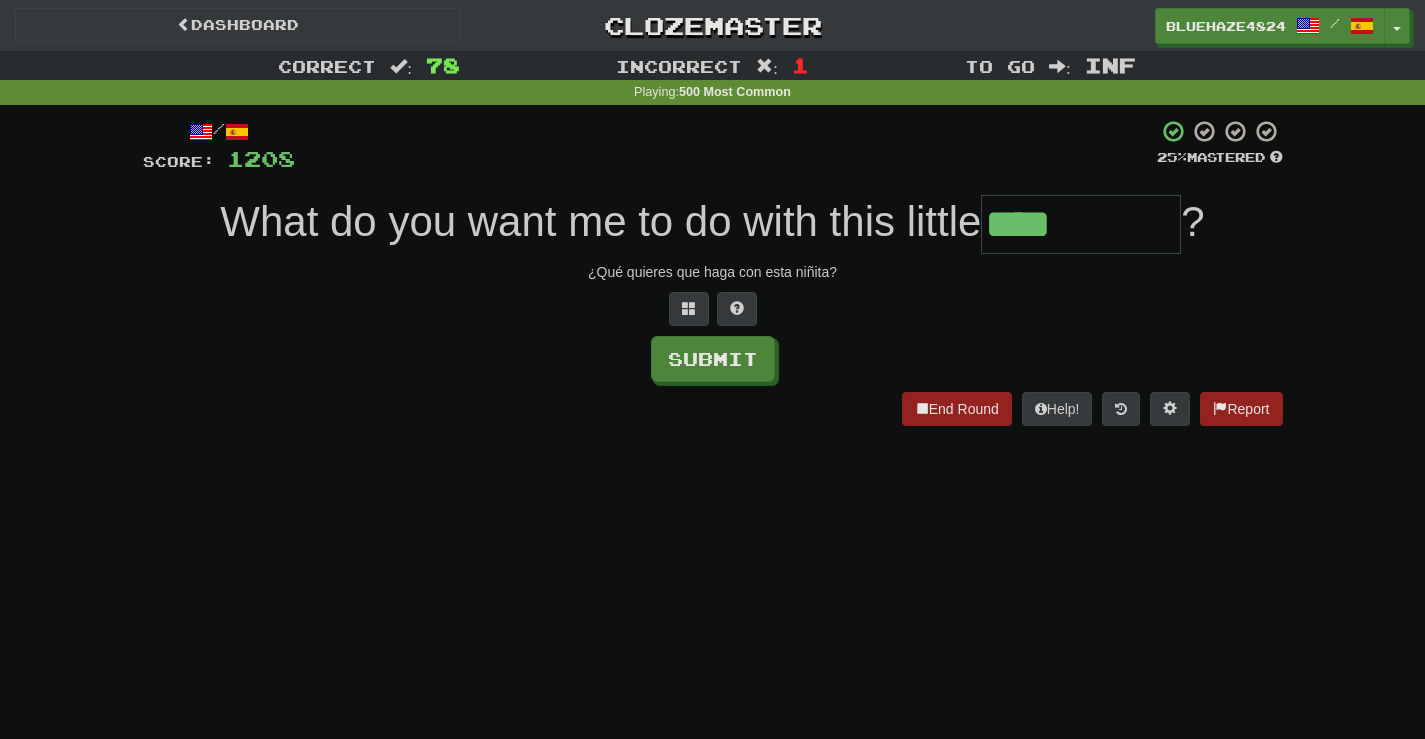 type on "****" 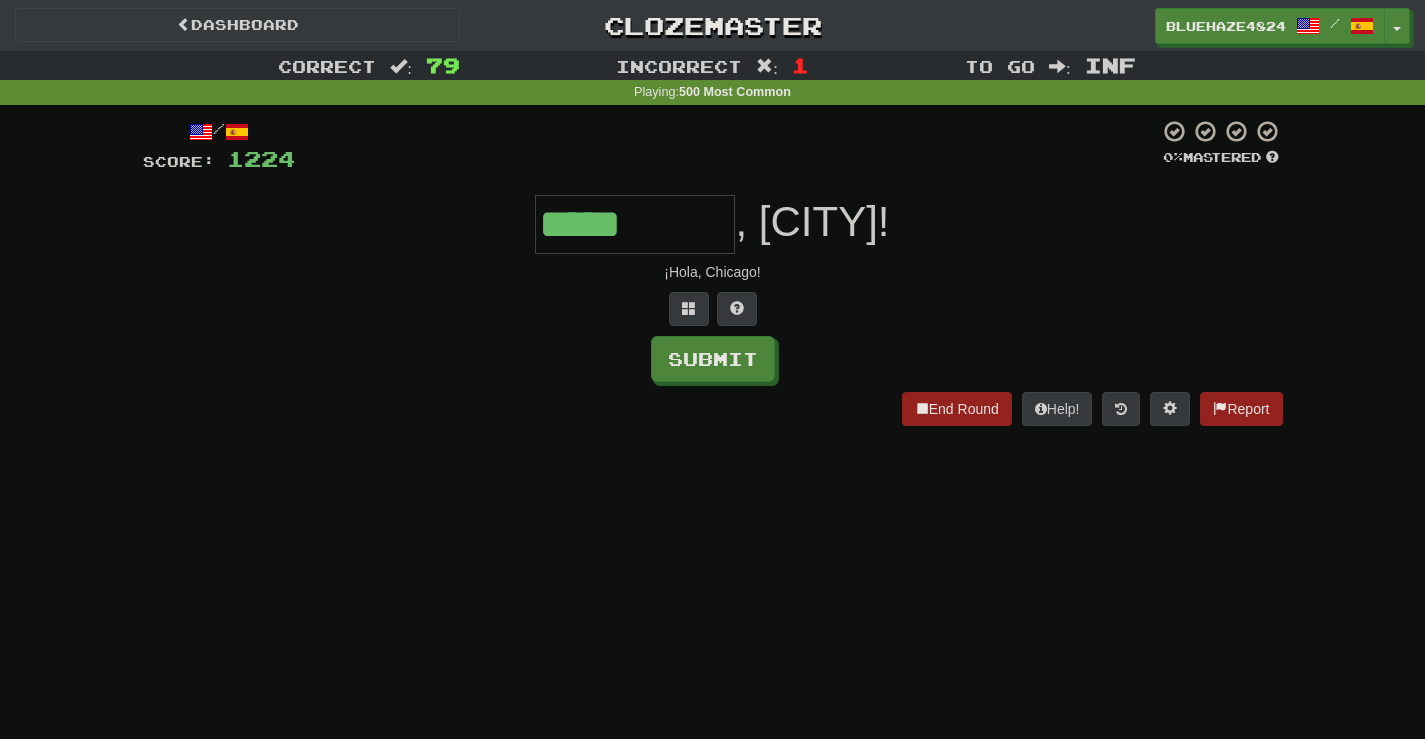 type on "*****" 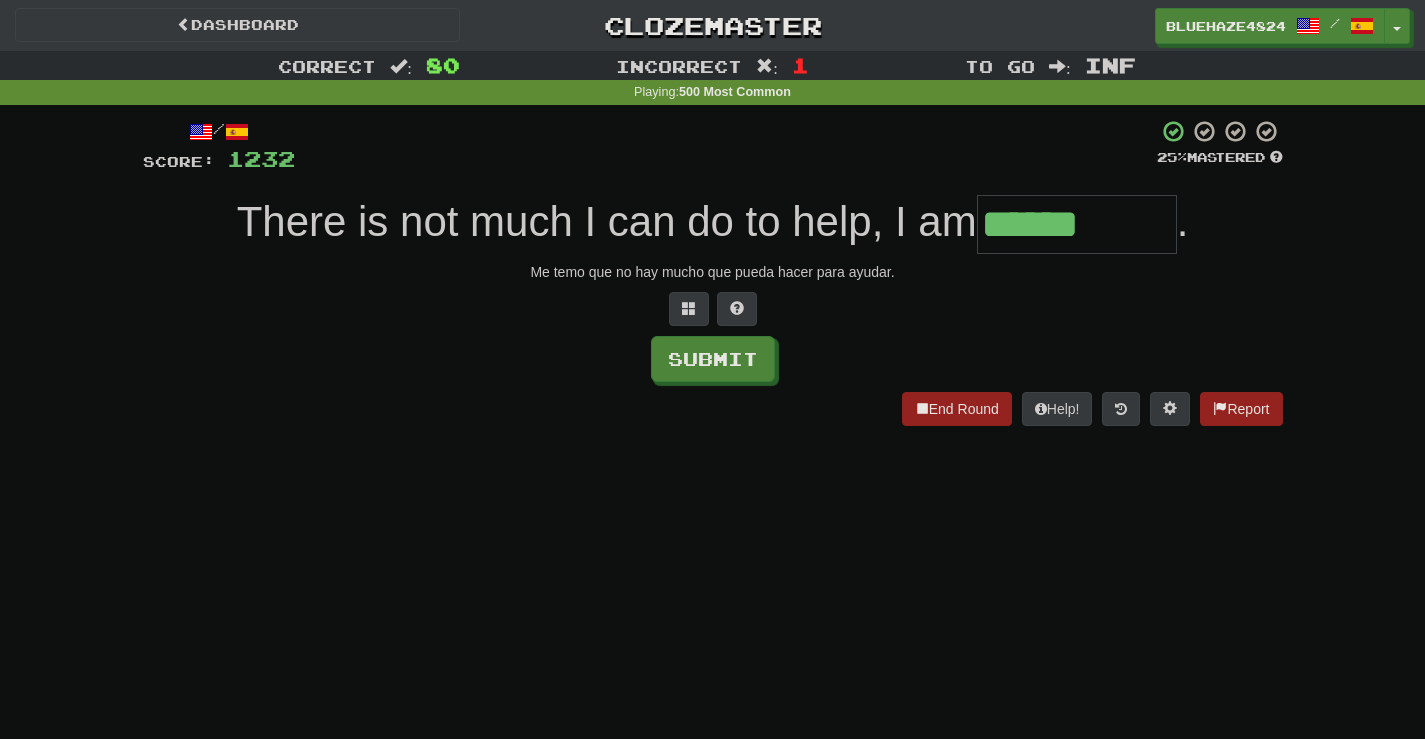 type on "******" 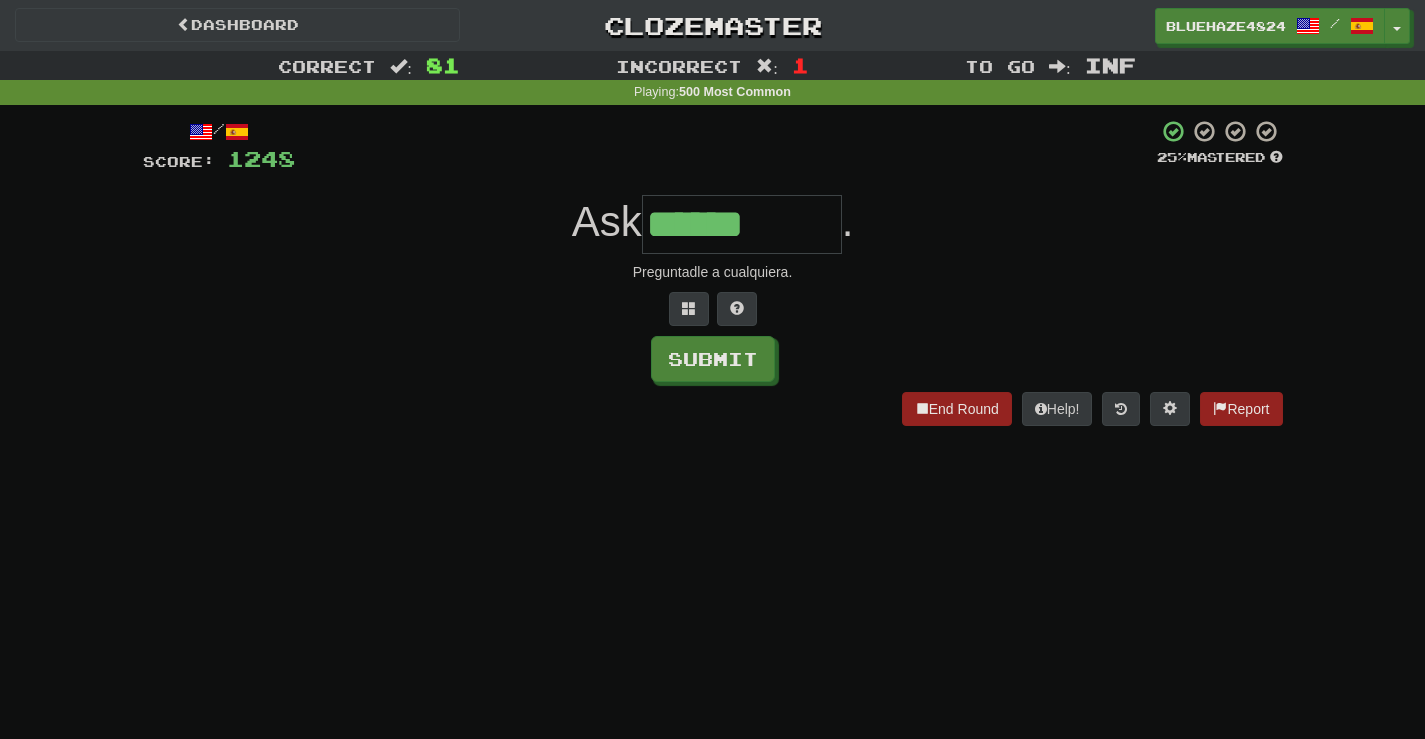 type on "******" 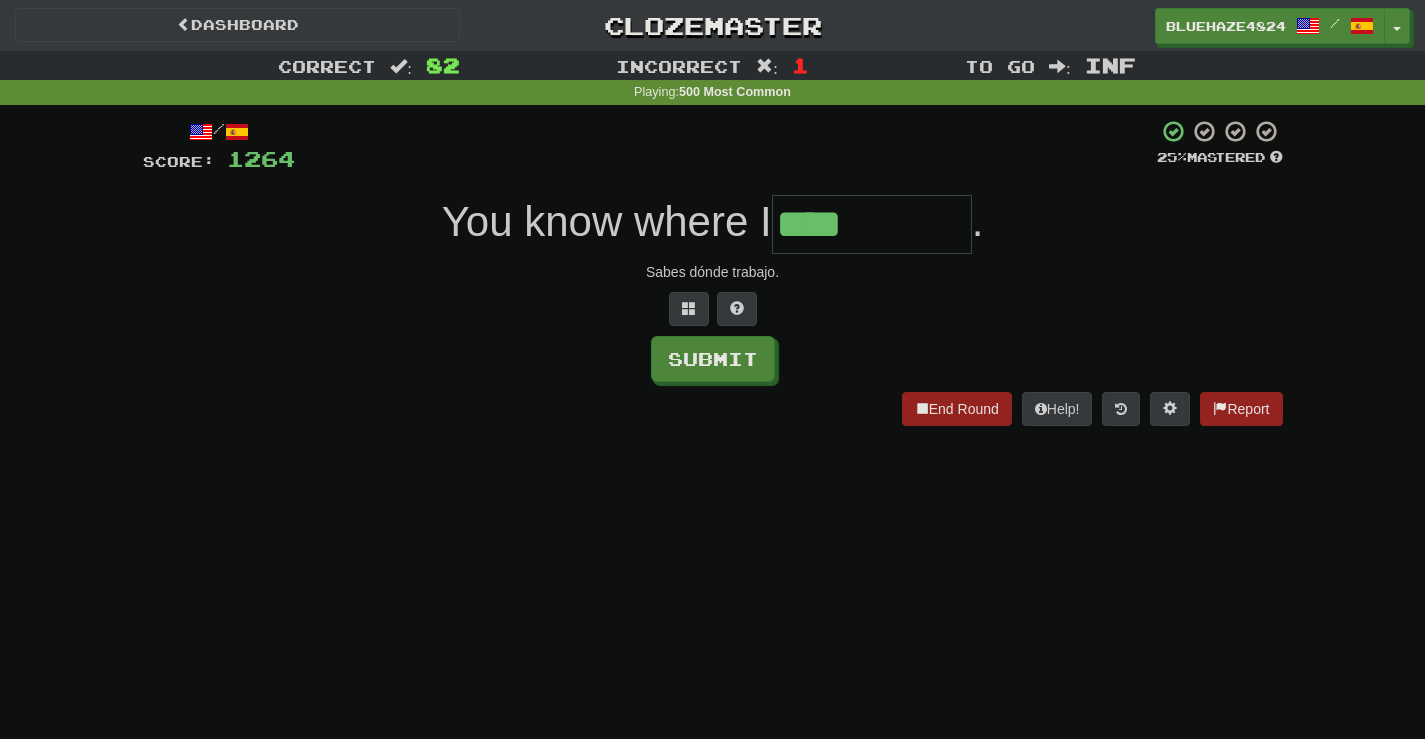 type on "****" 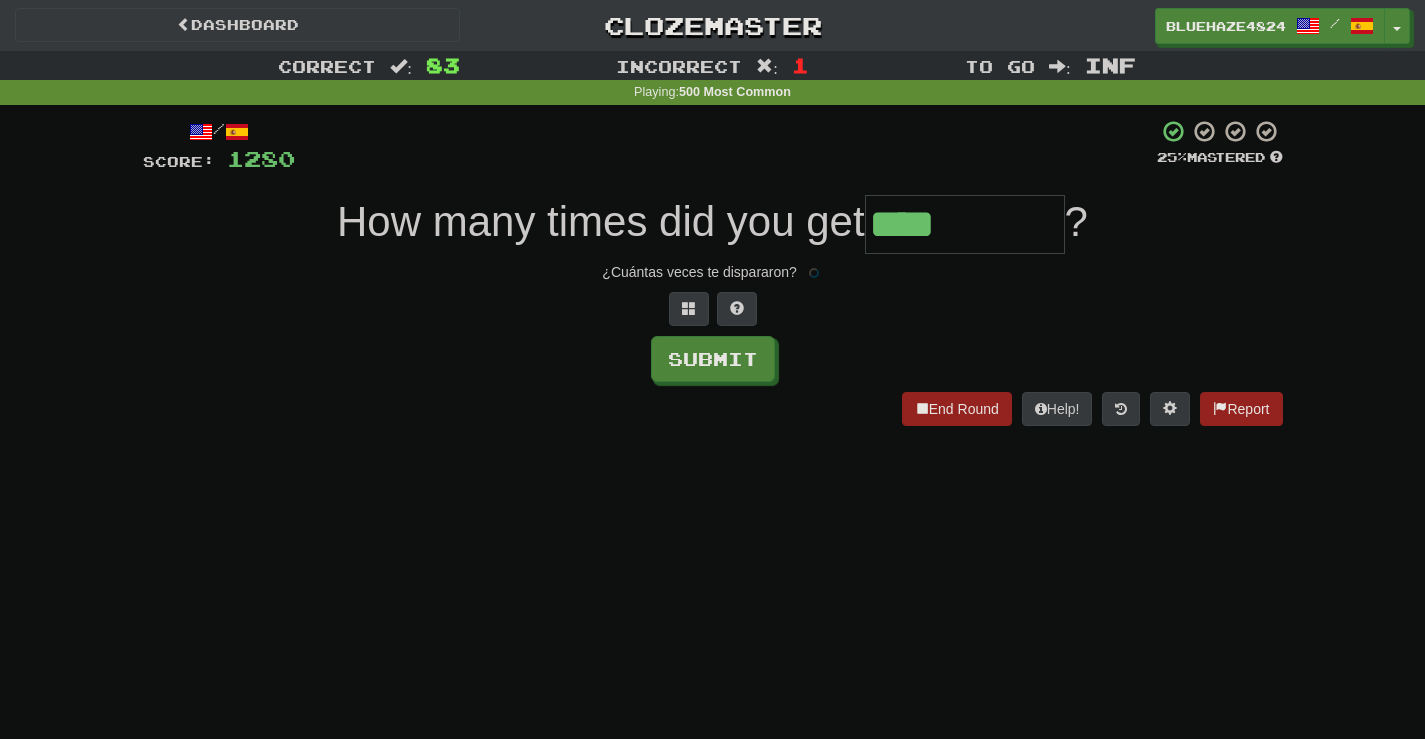 type on "****" 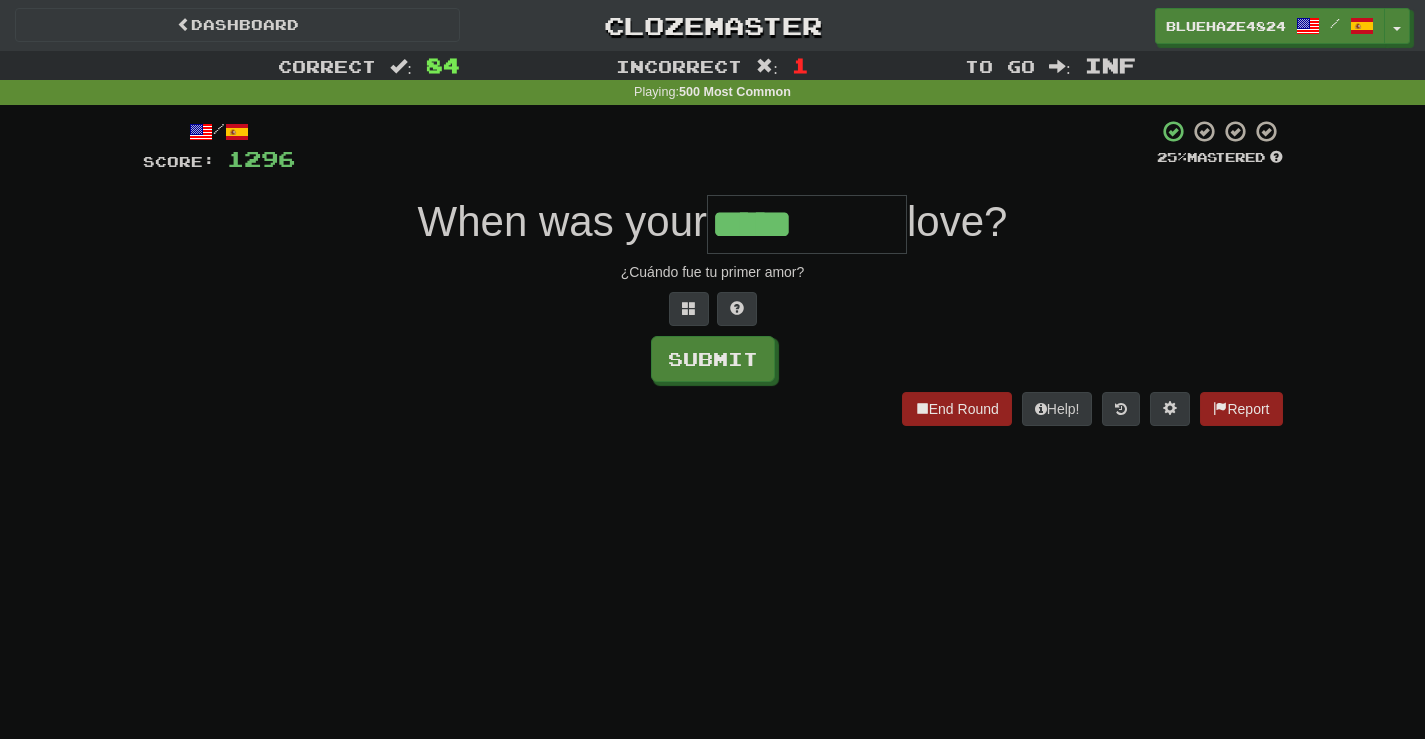type on "*****" 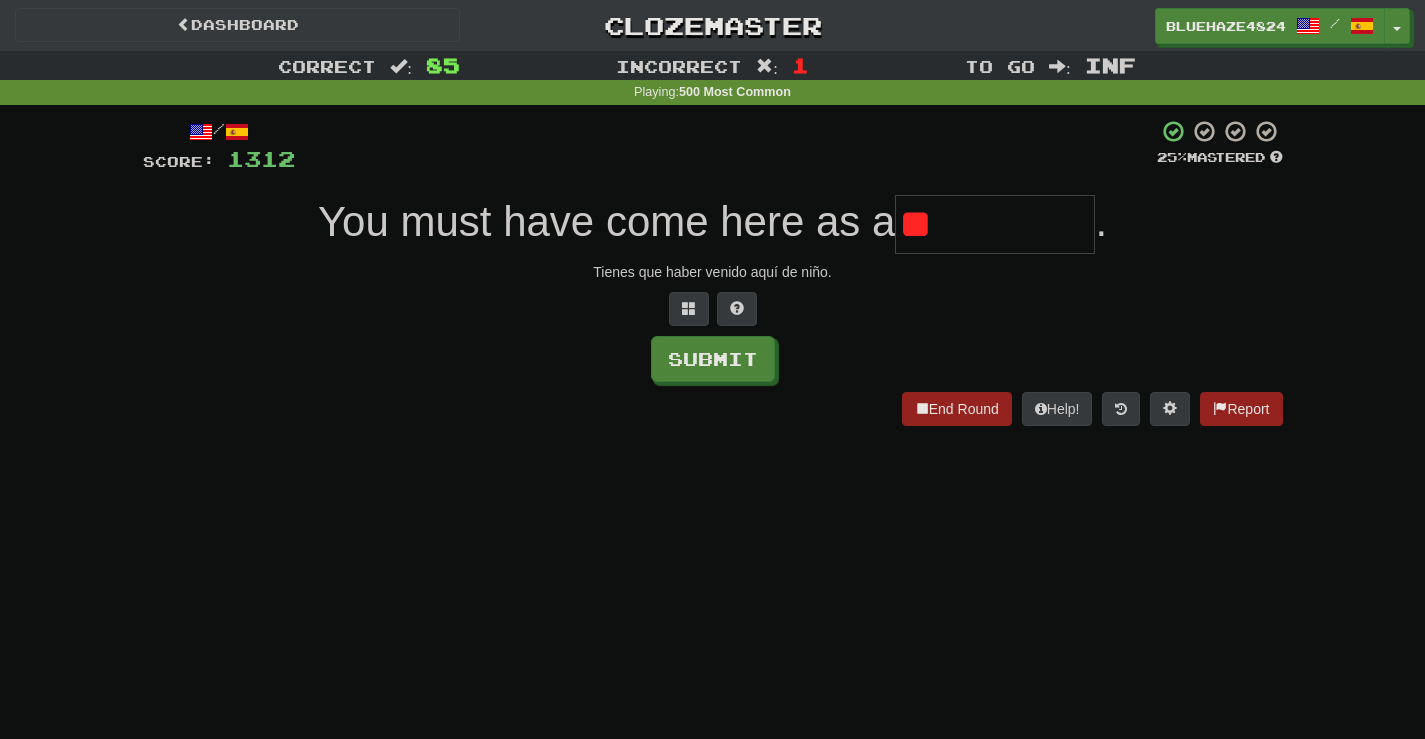 type on "*" 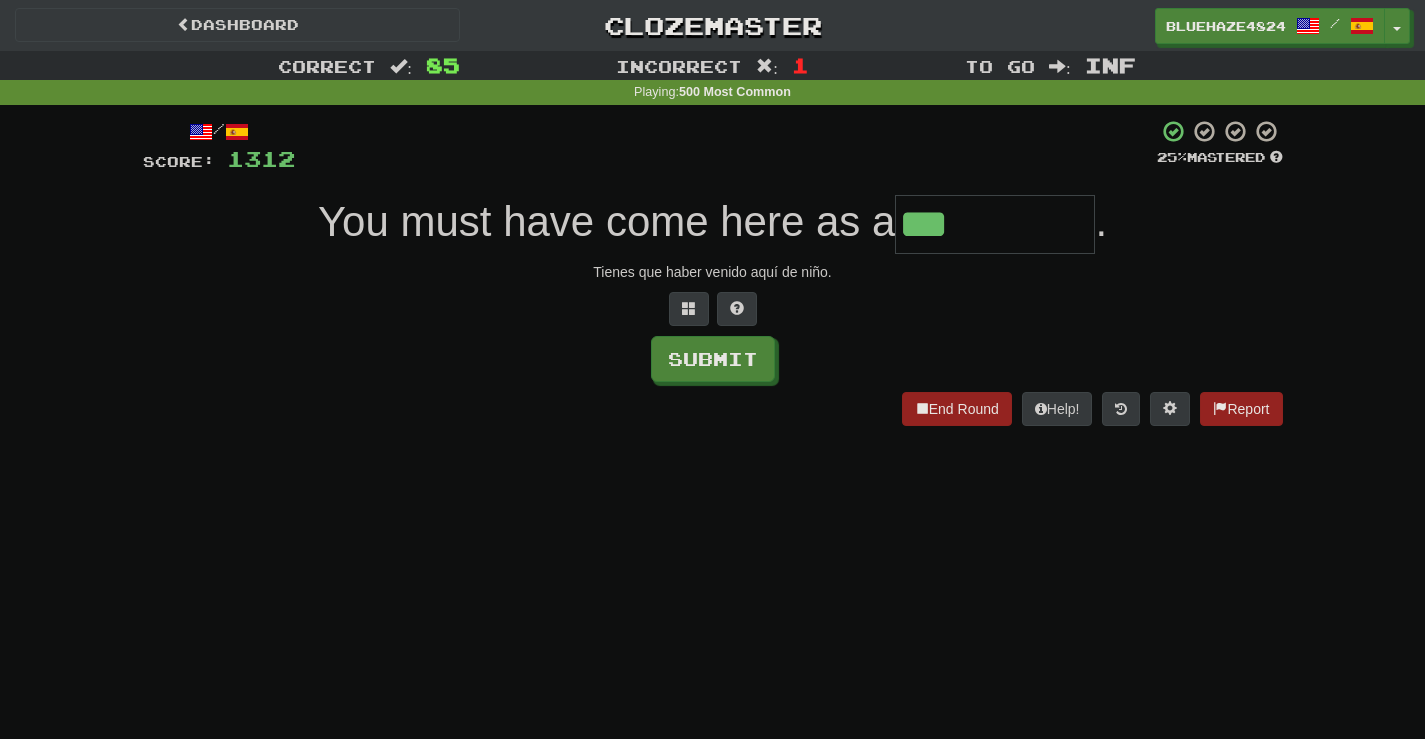 type on "***" 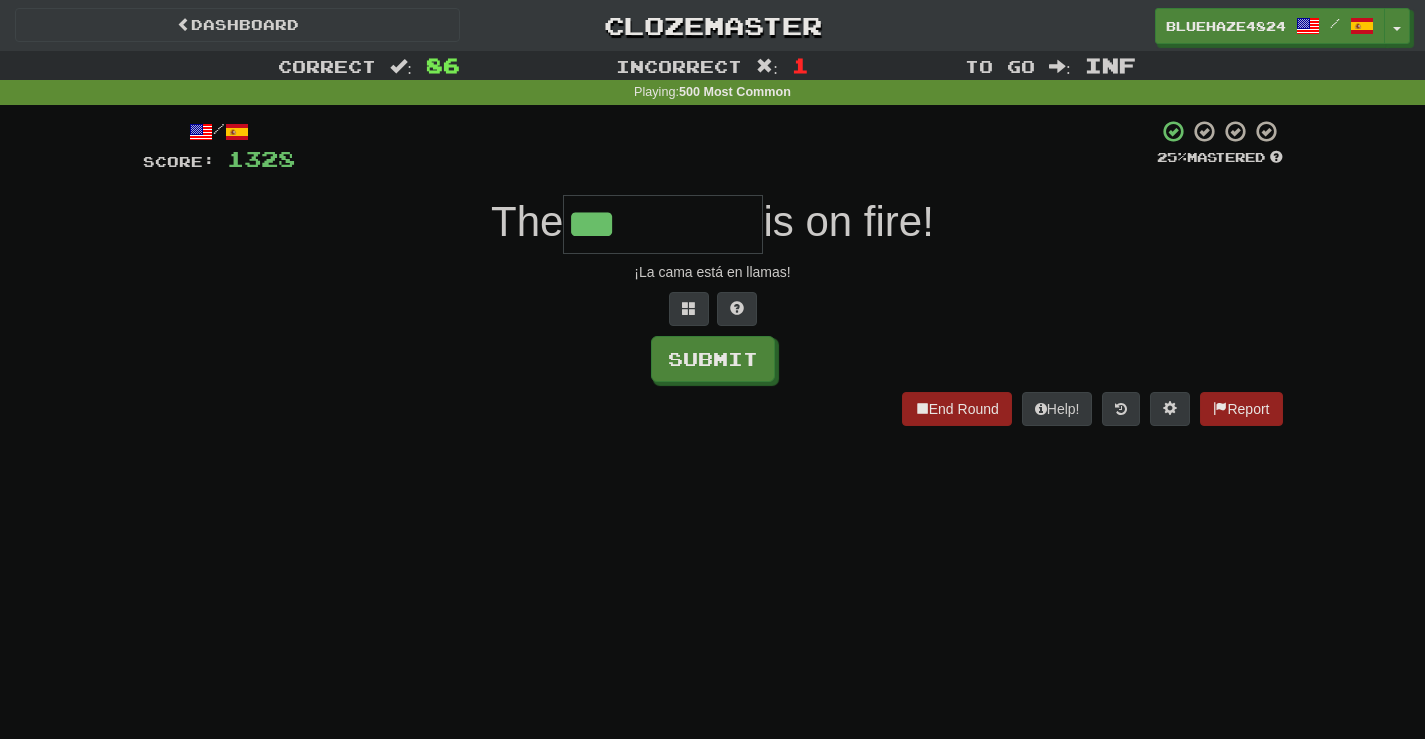 type on "***" 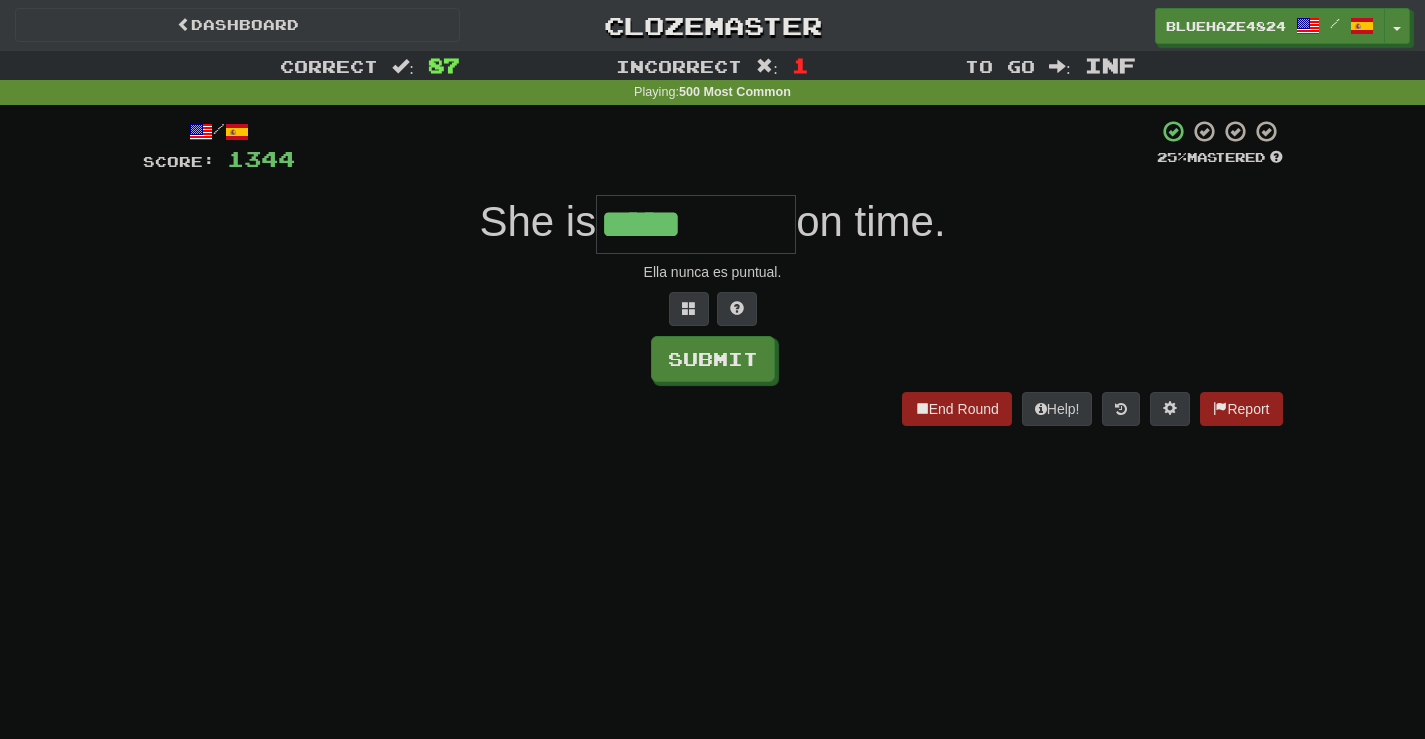 type on "*****" 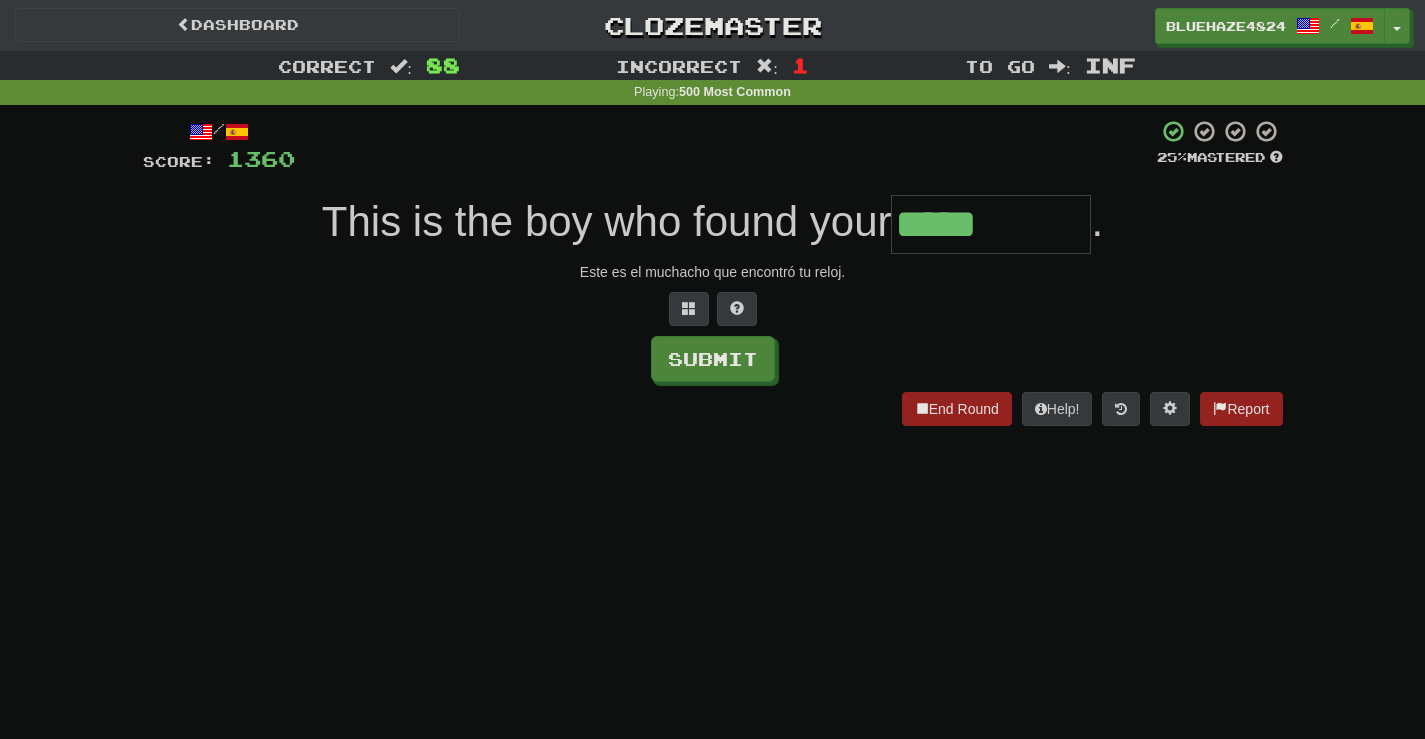 type on "*****" 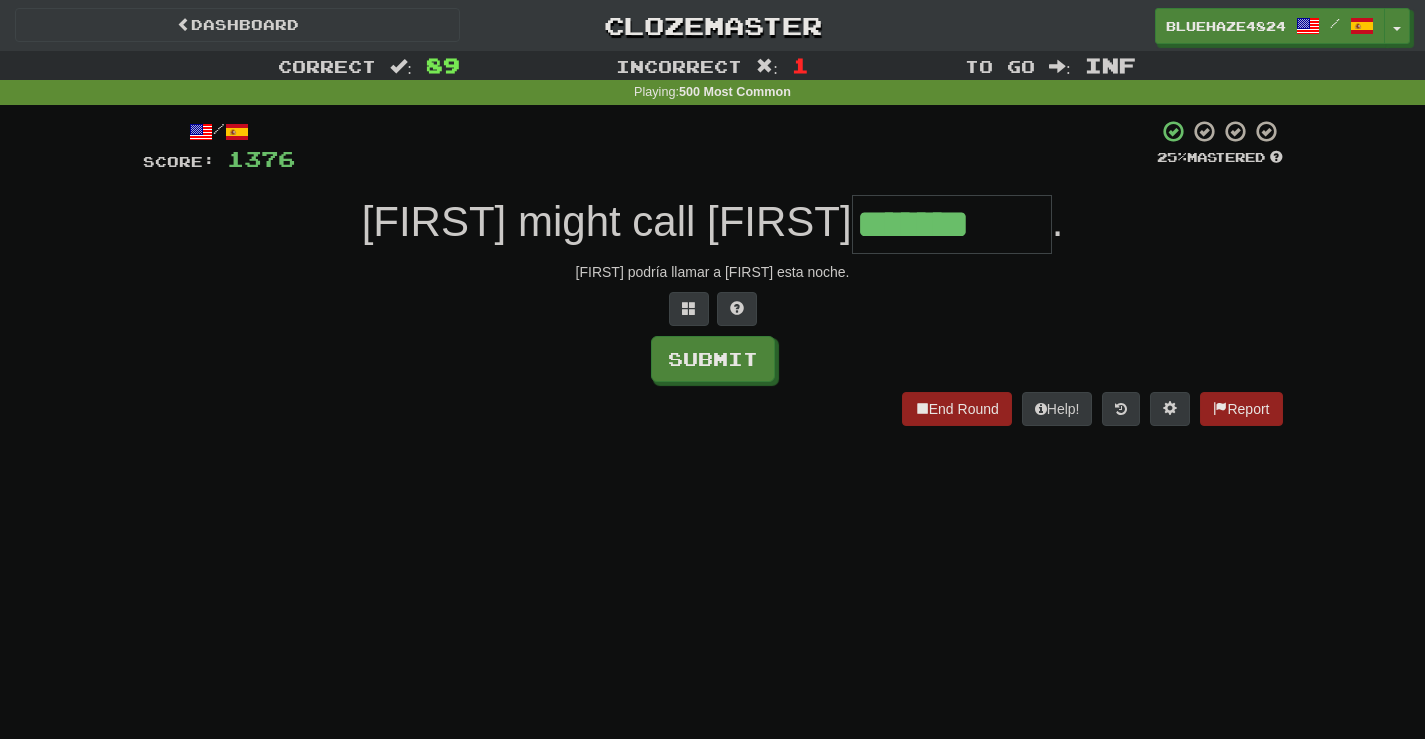 type on "*******" 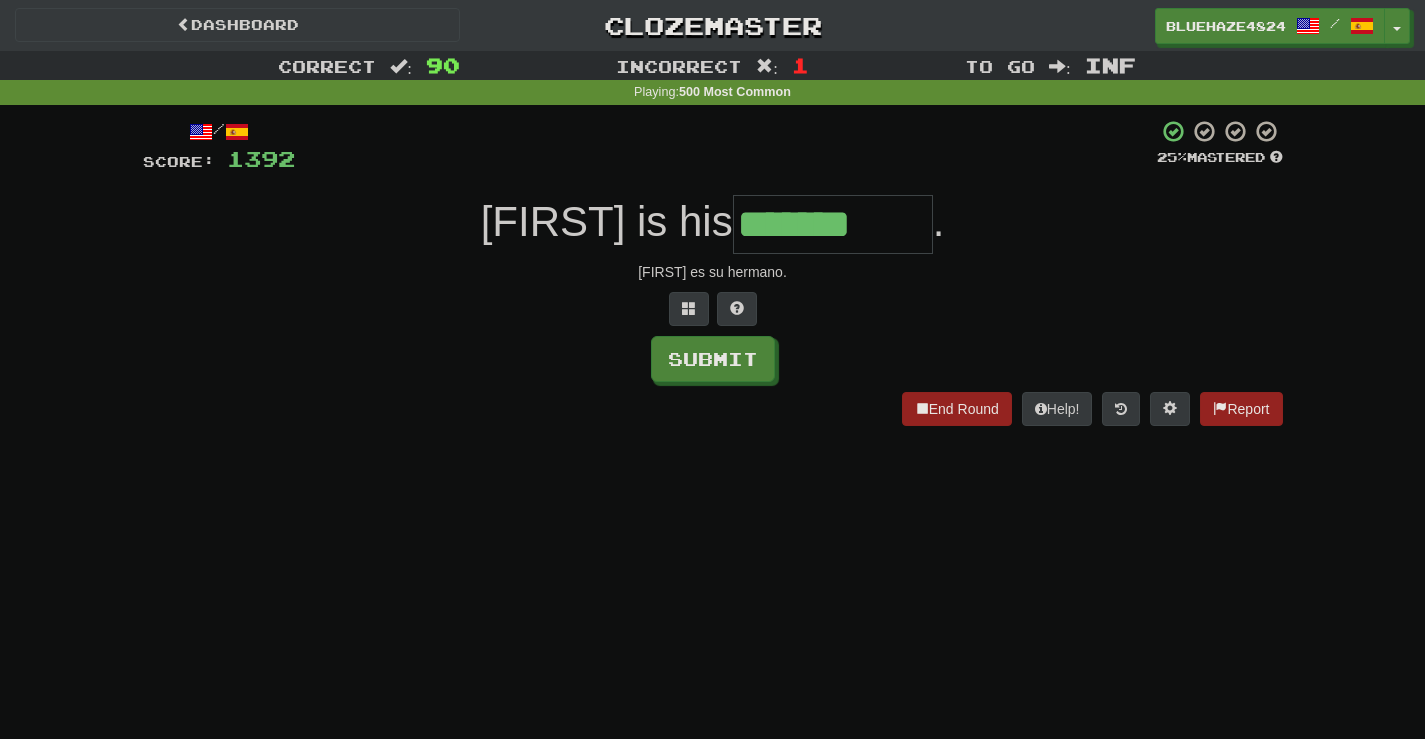 type on "*******" 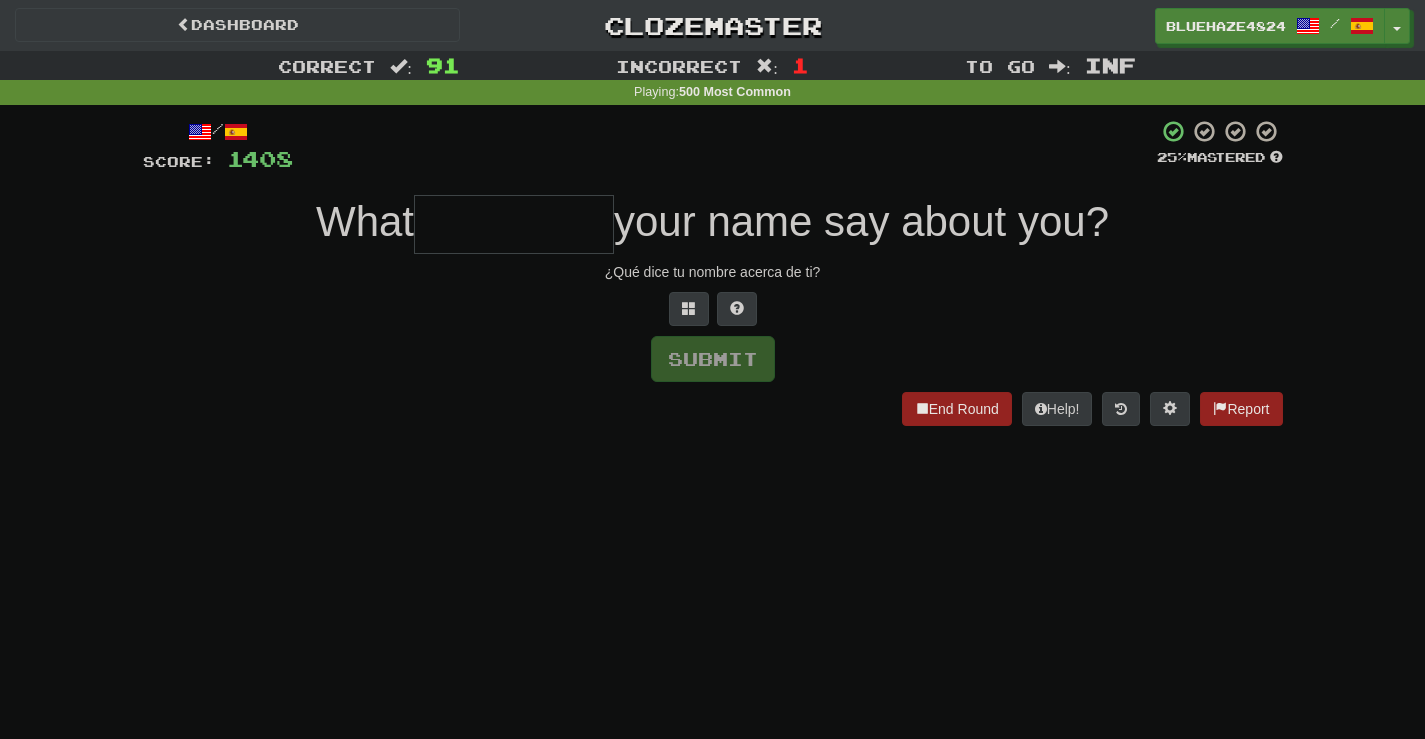 type on "*" 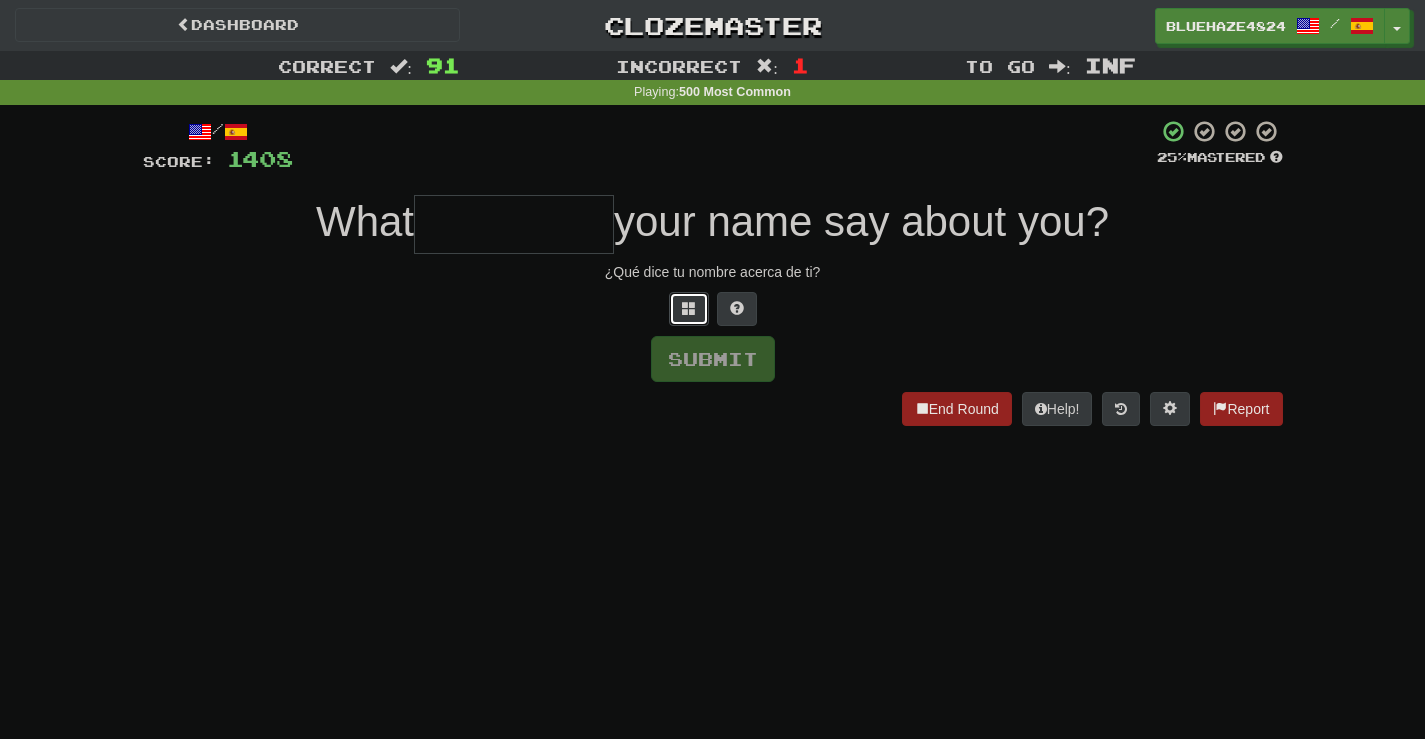 click at bounding box center (689, 309) 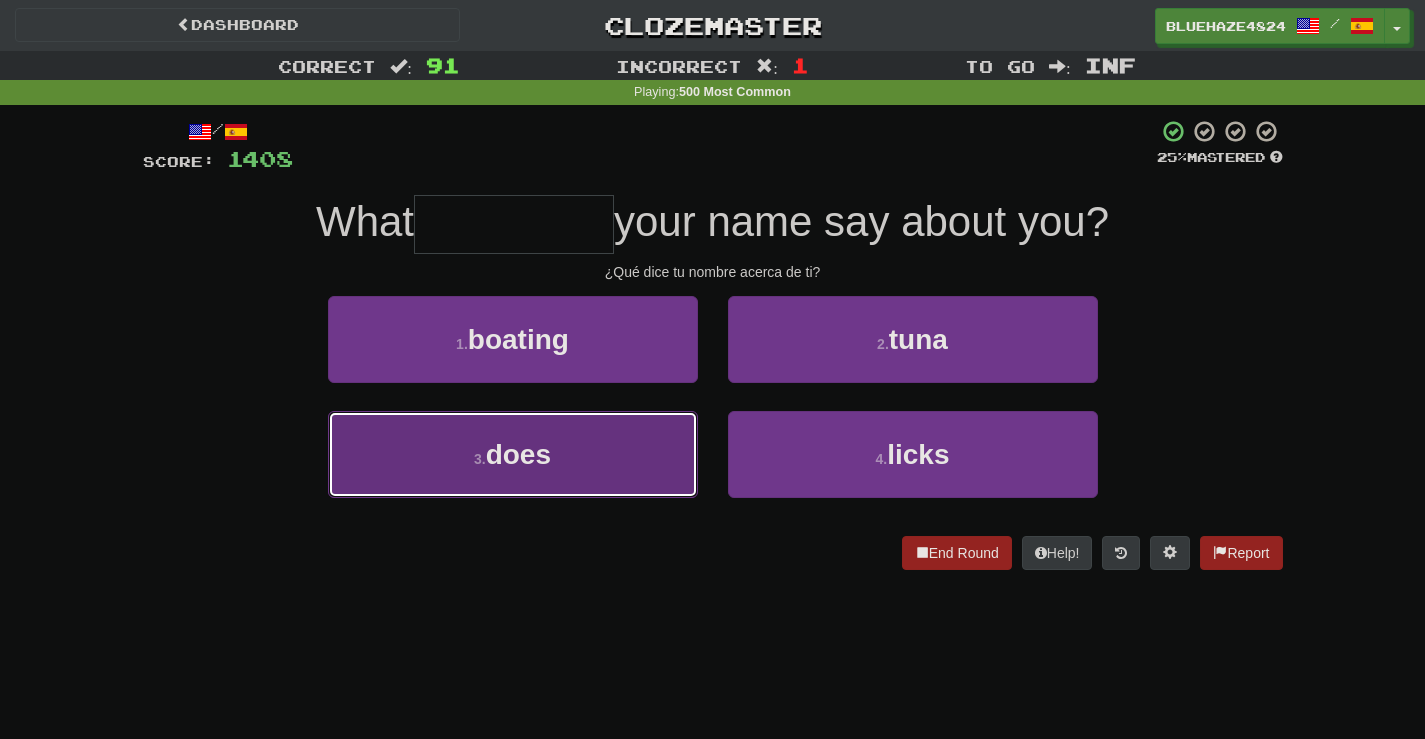 click on "3 .  does" at bounding box center [513, 454] 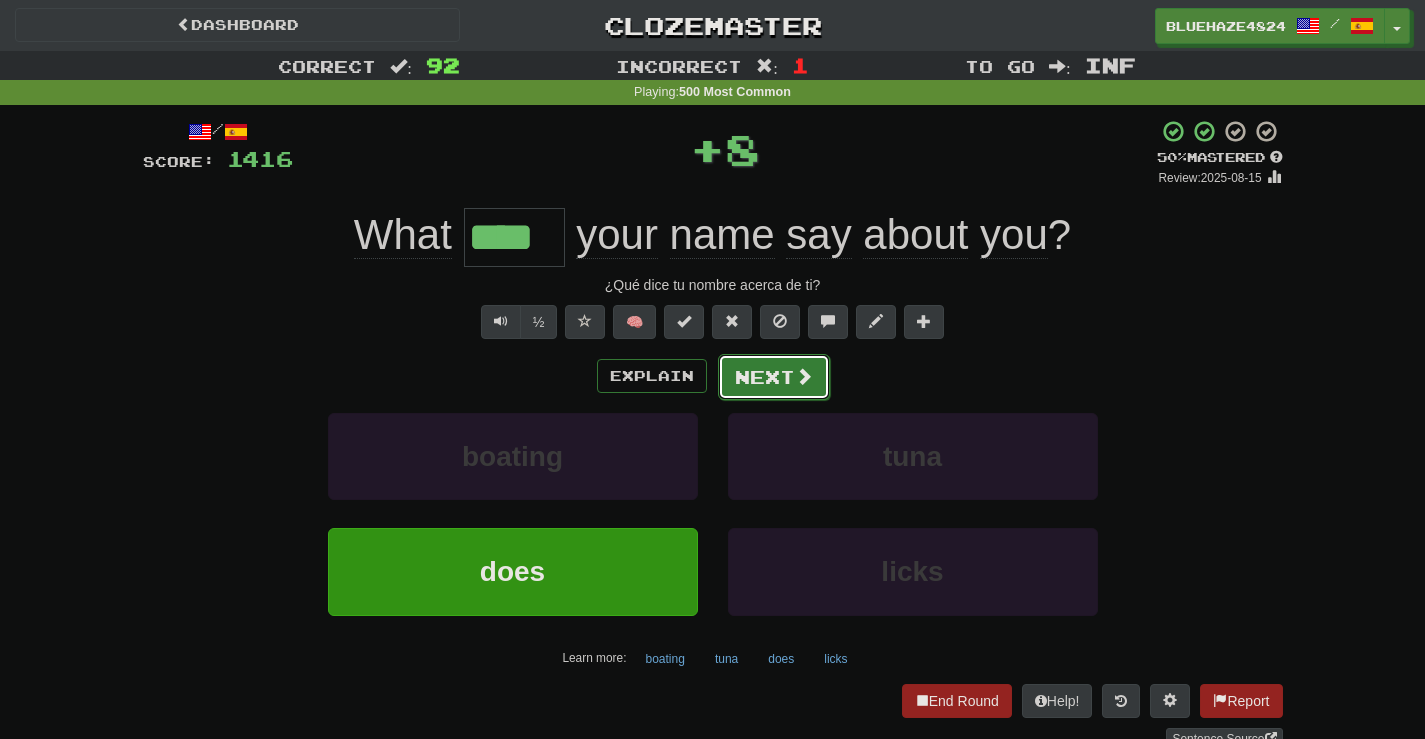 click on "Next" at bounding box center [774, 377] 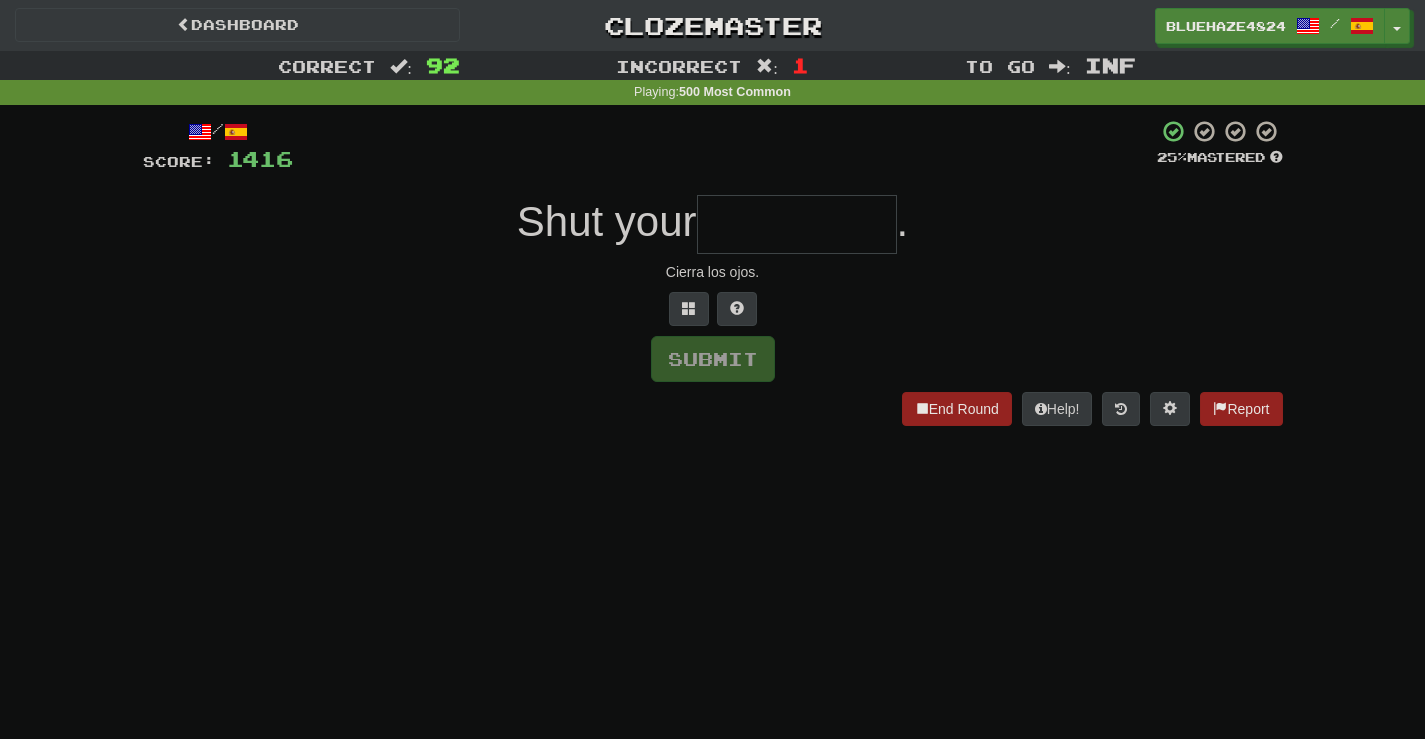 click at bounding box center (797, 224) 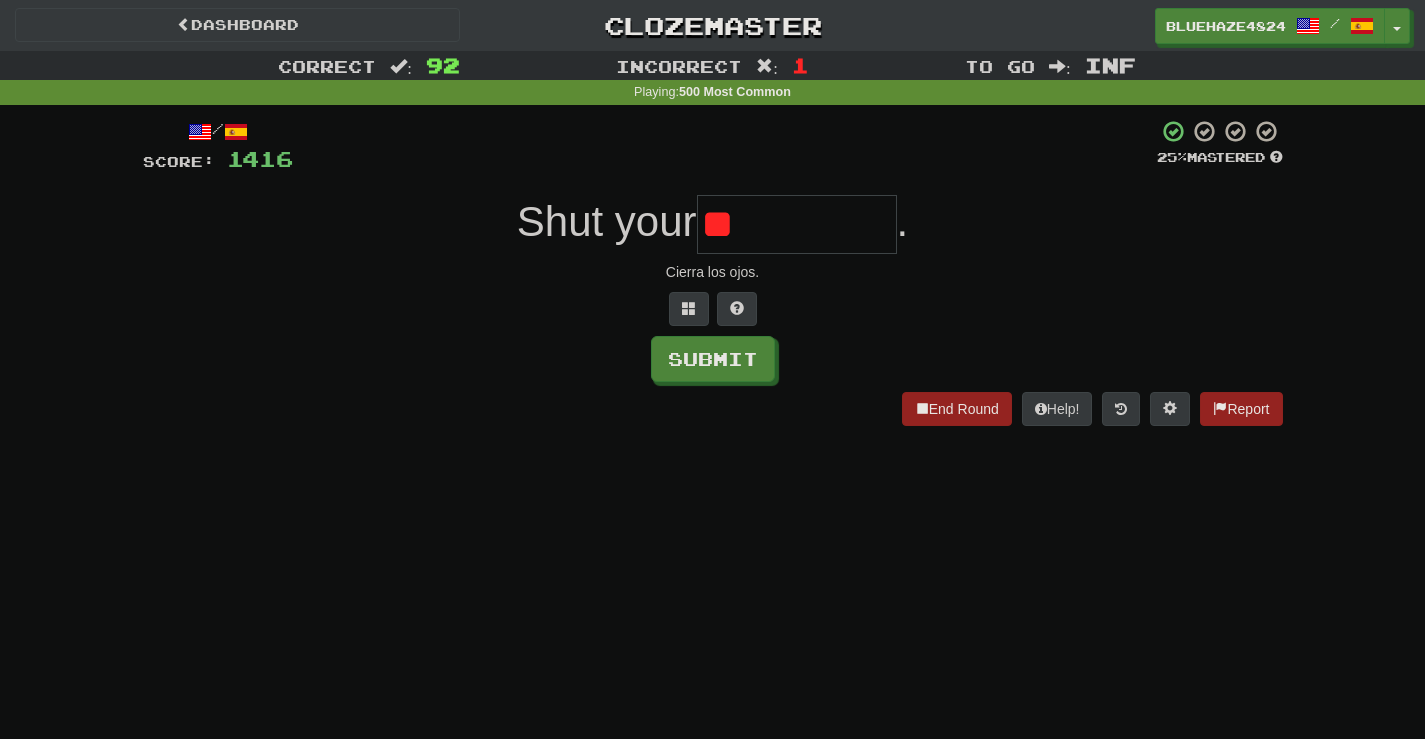 type on "*" 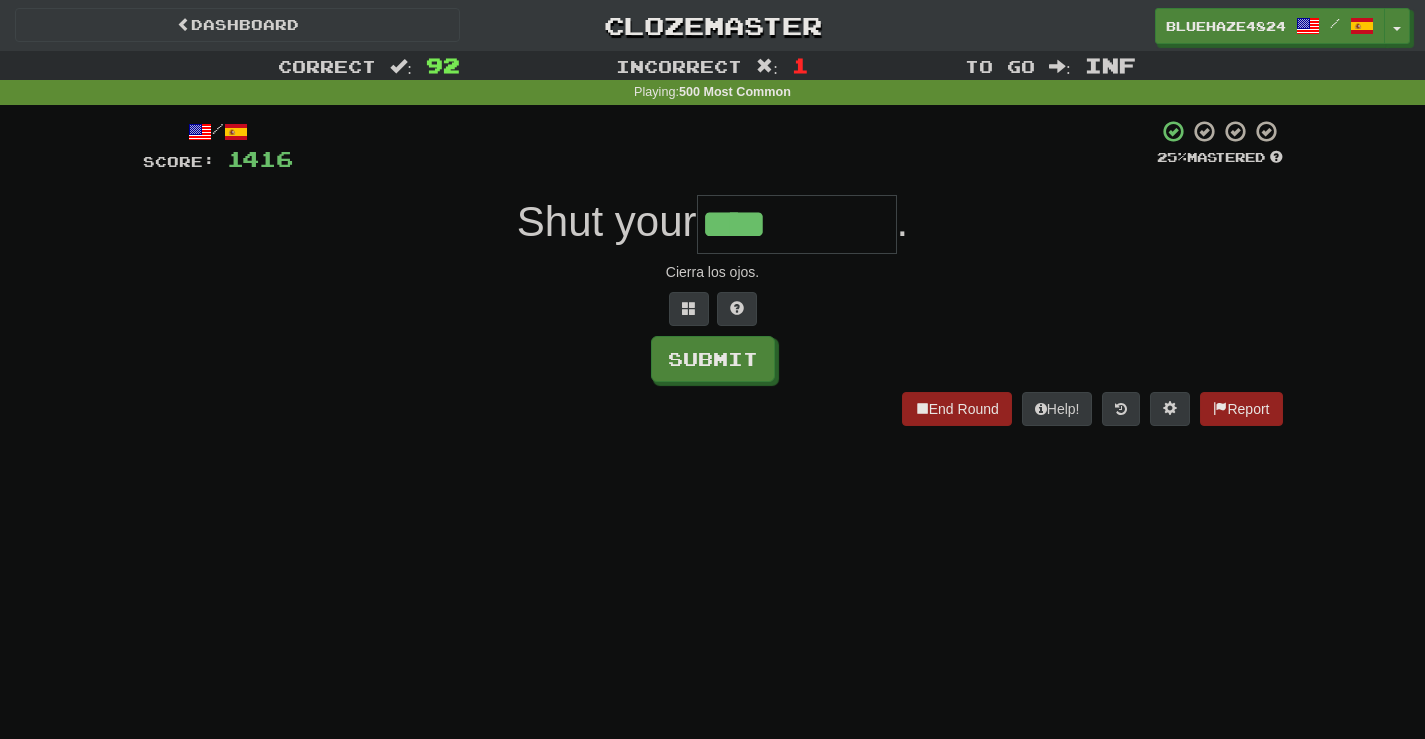 type on "****" 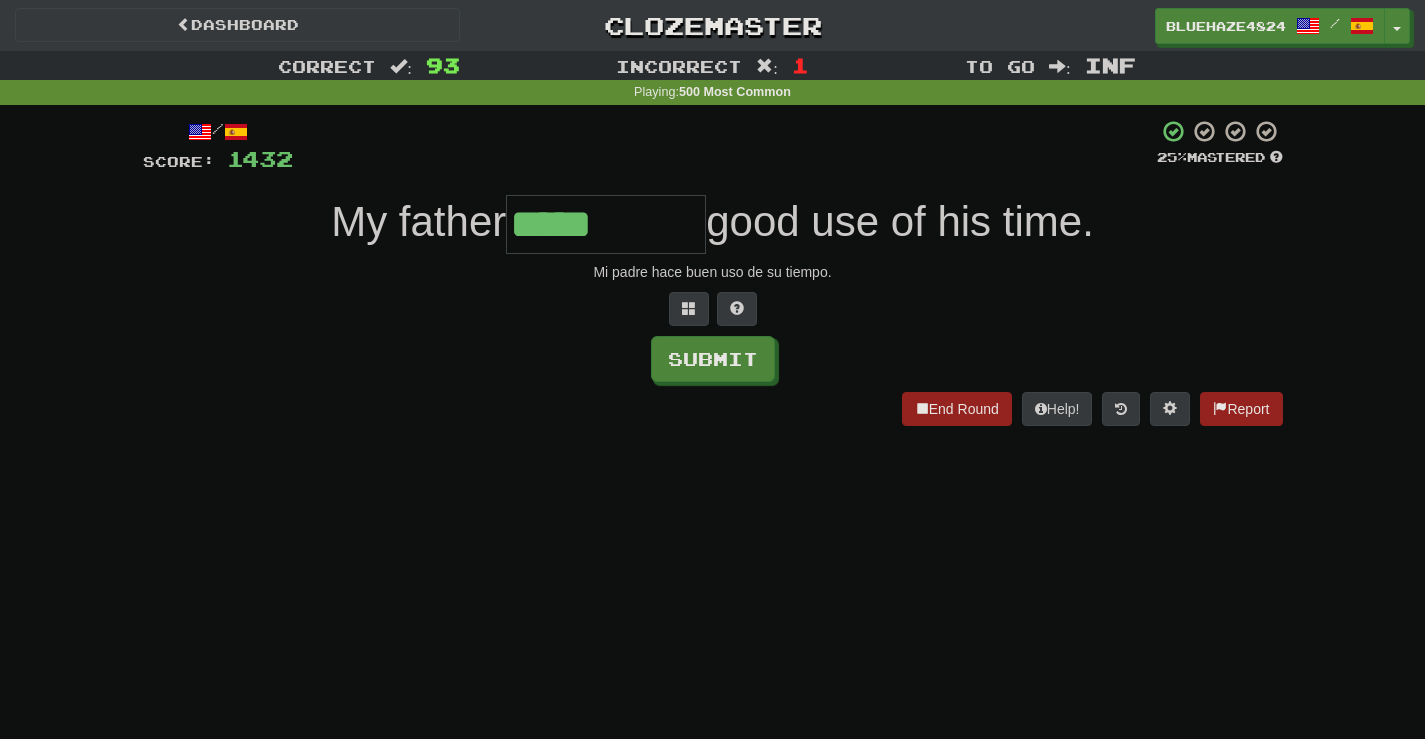 type on "*****" 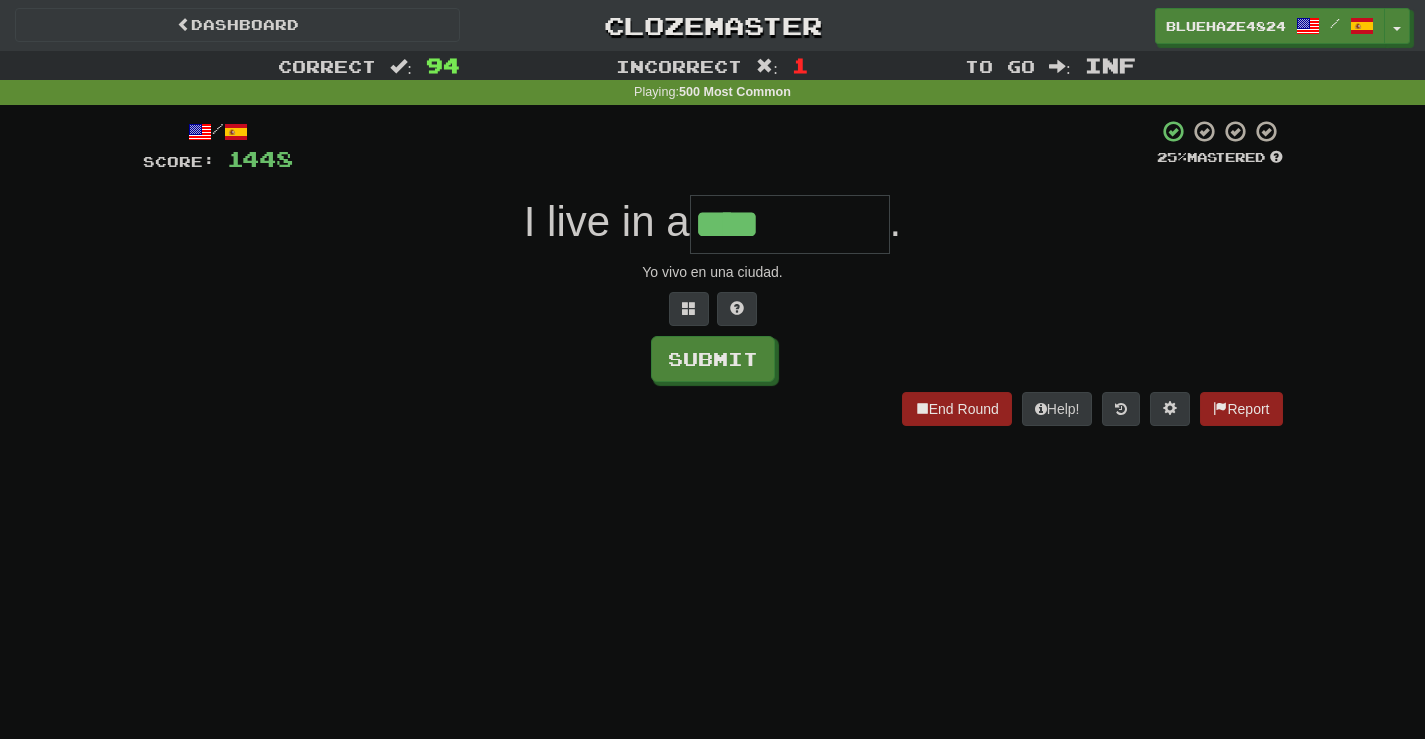 type on "****" 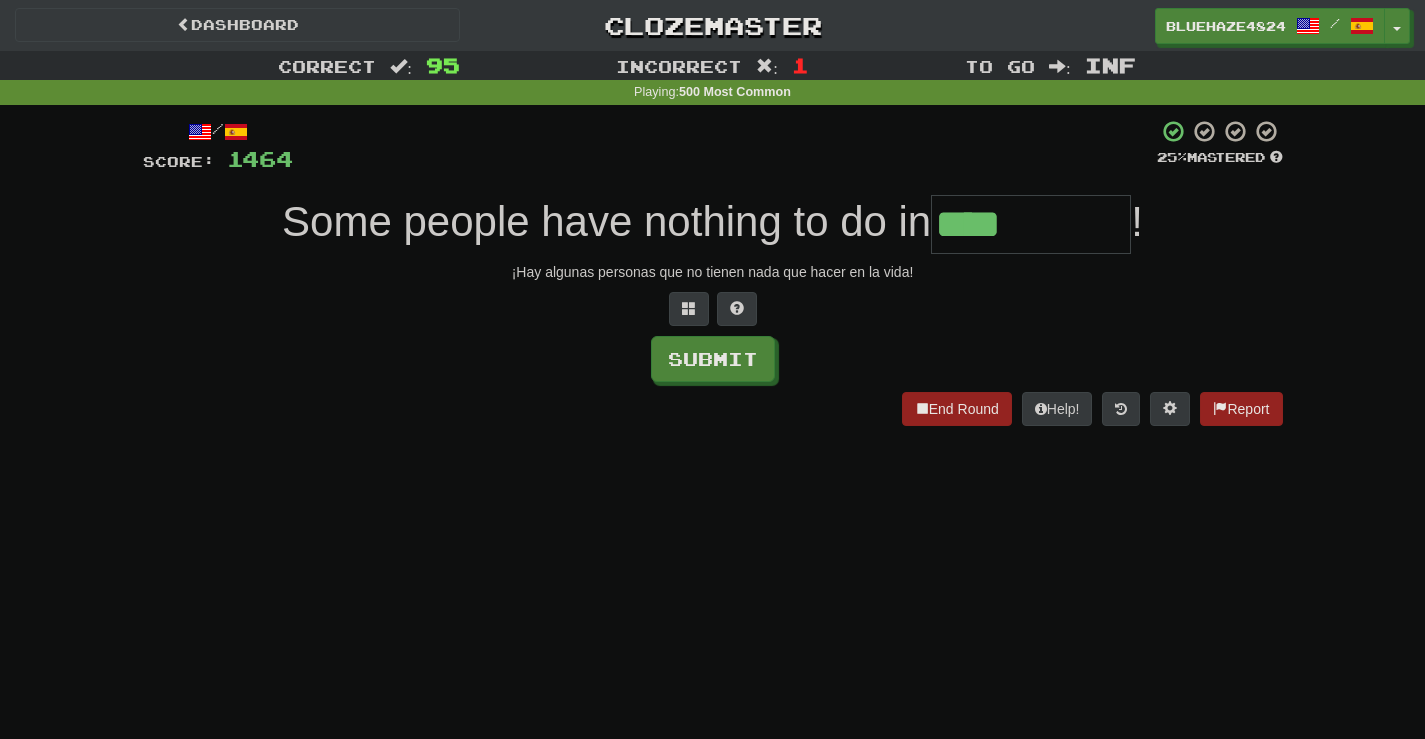 type on "****" 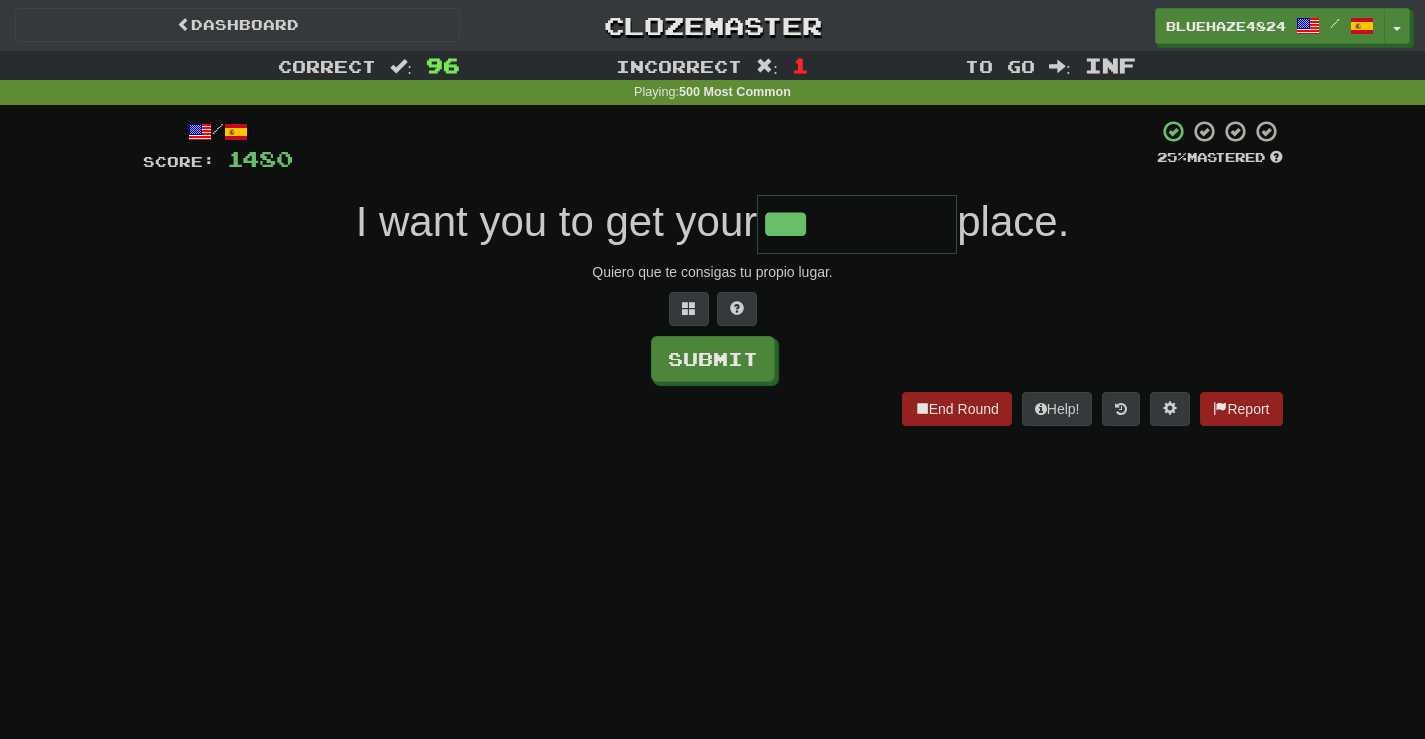 type on "***" 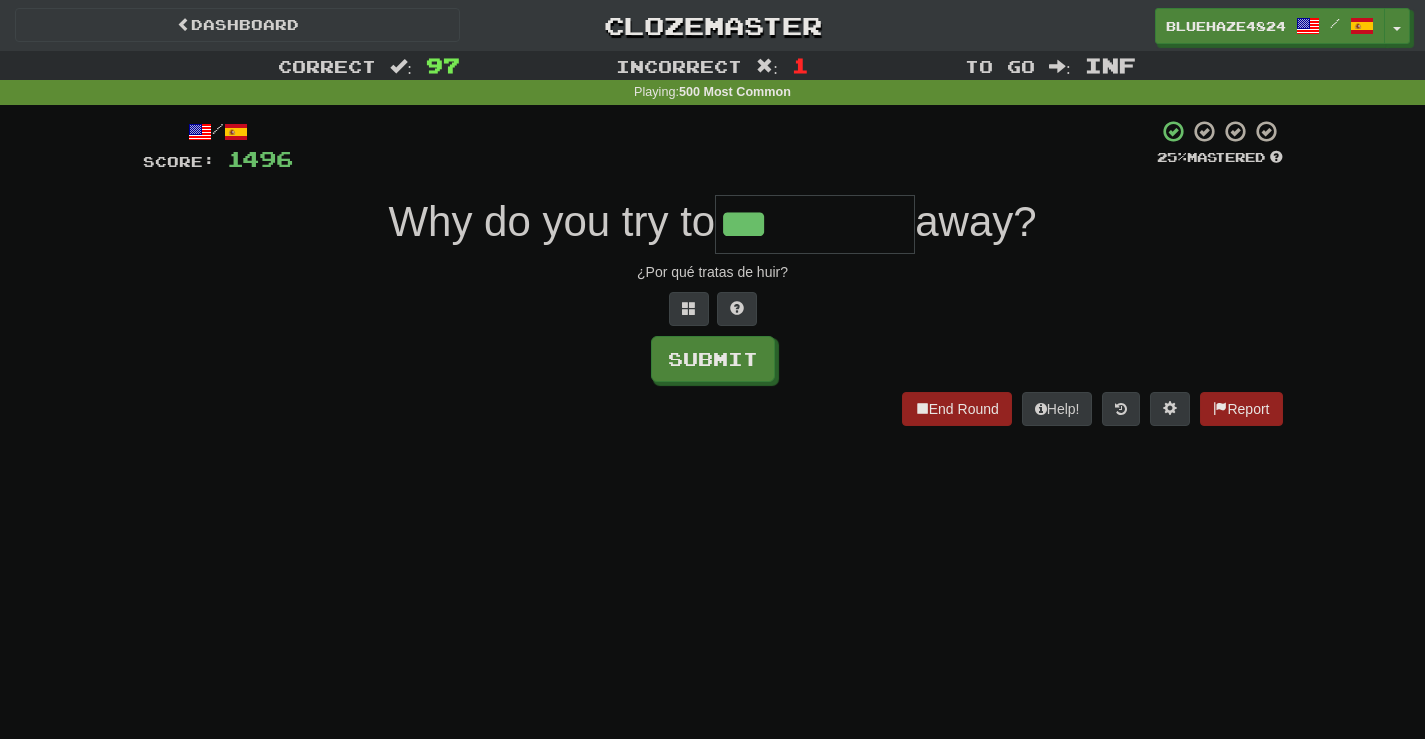 type on "***" 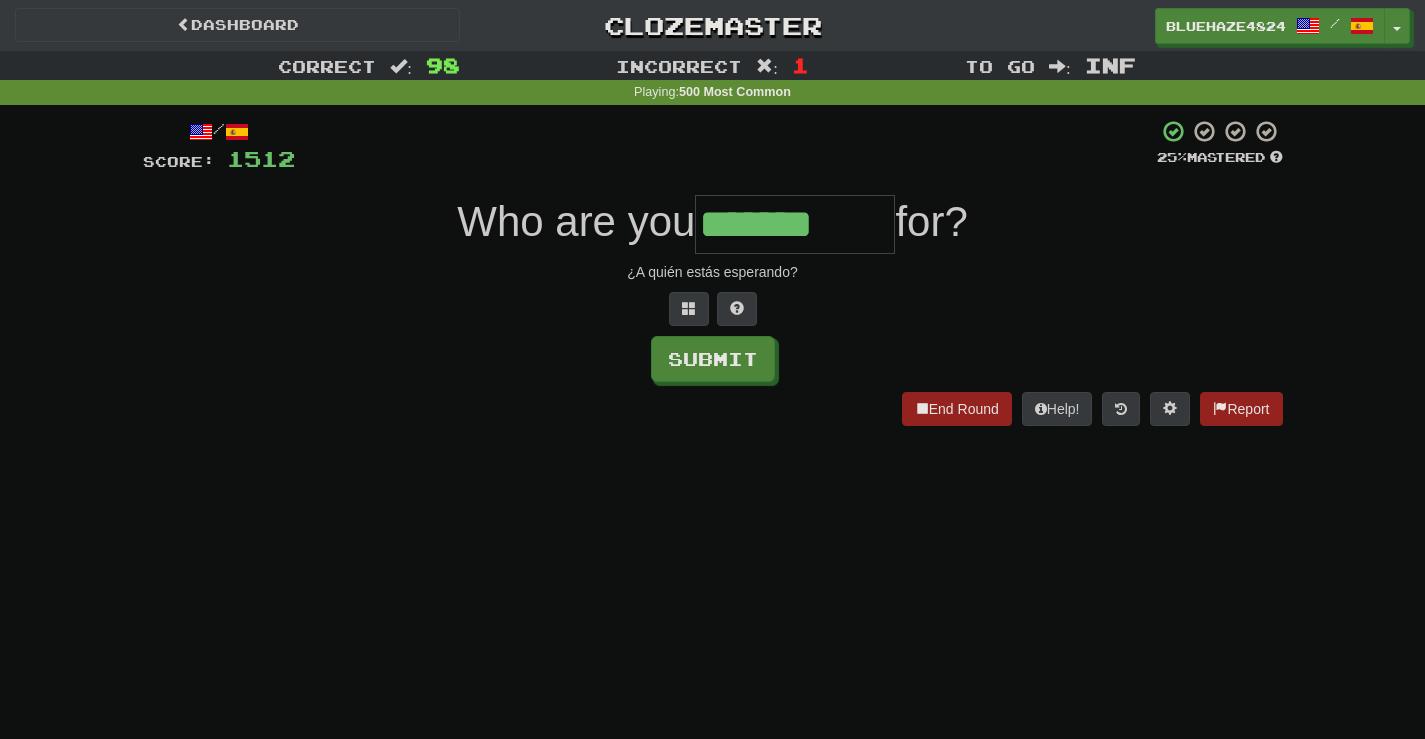 type on "*******" 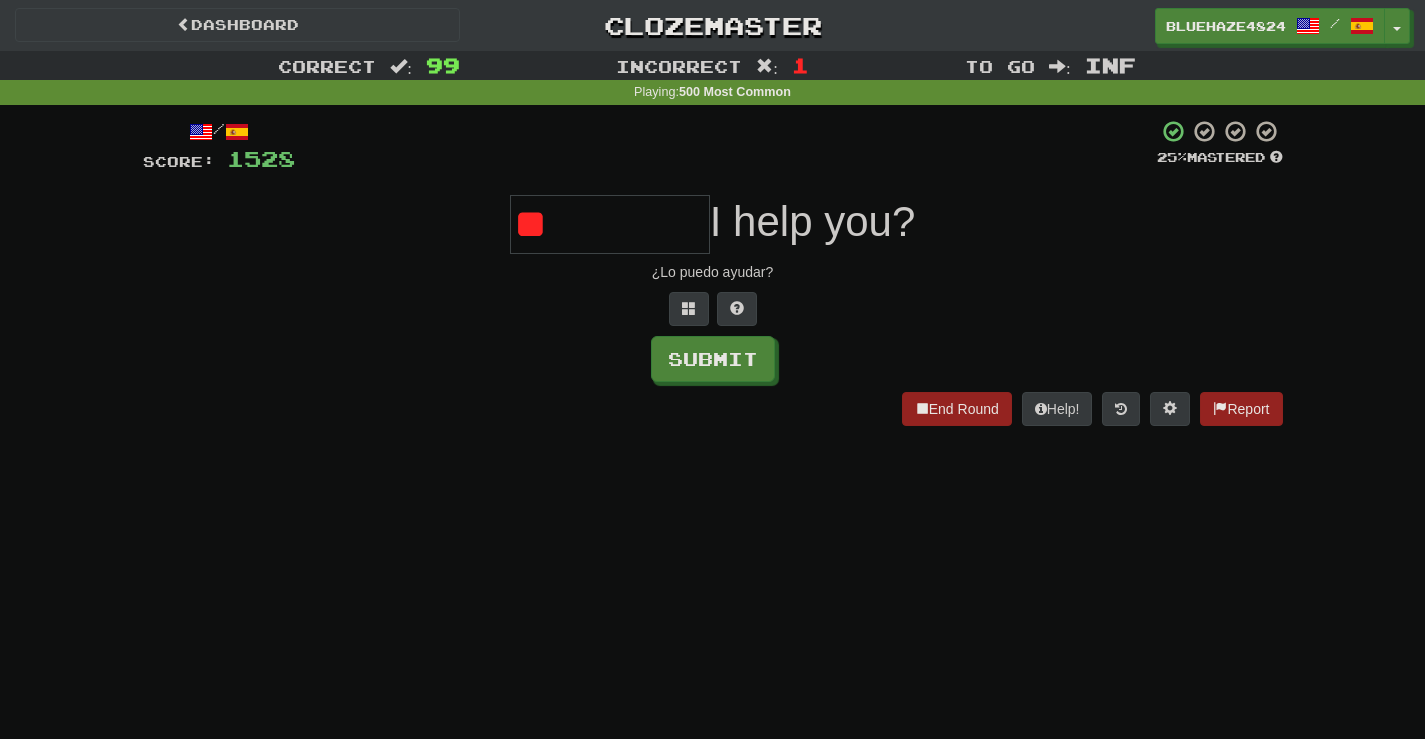 type on "*" 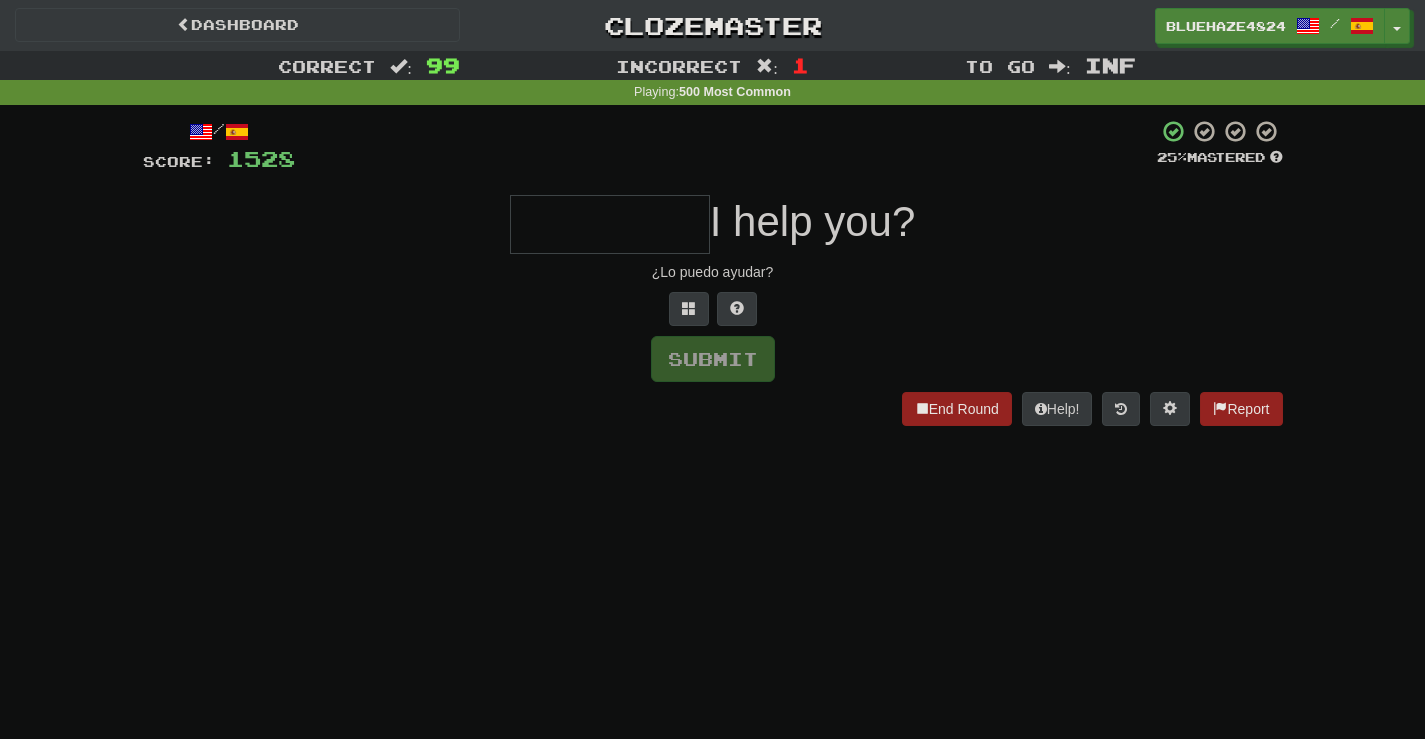 type on "*" 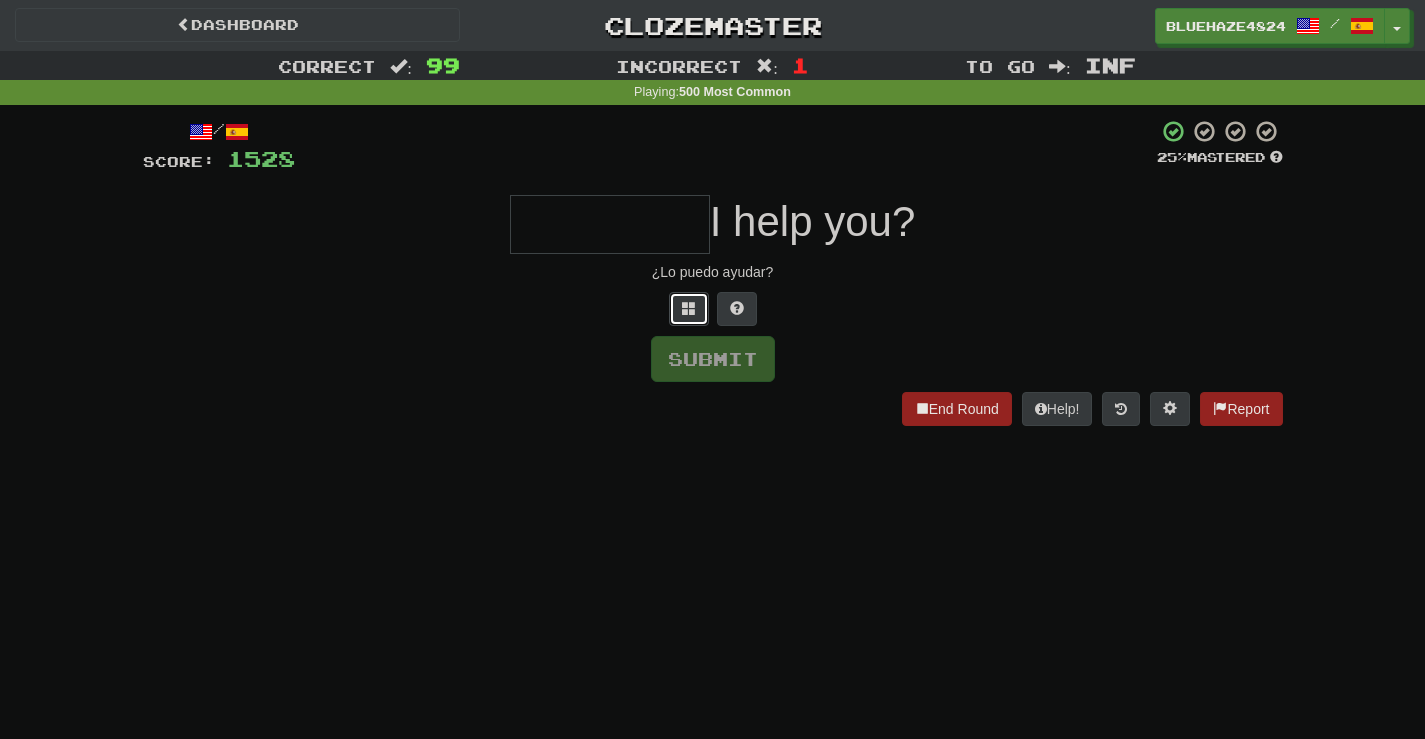 click at bounding box center (689, 308) 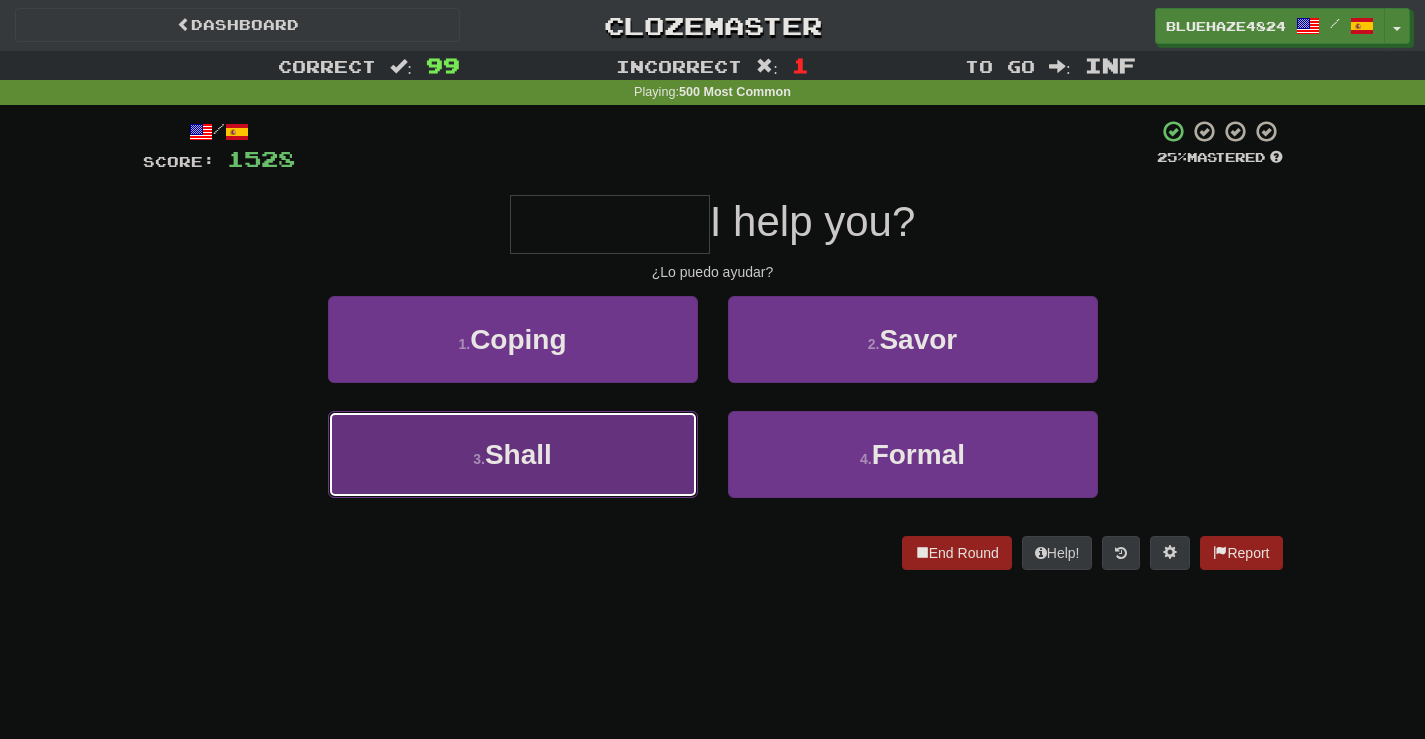 click on "3 .  Shall" at bounding box center (513, 454) 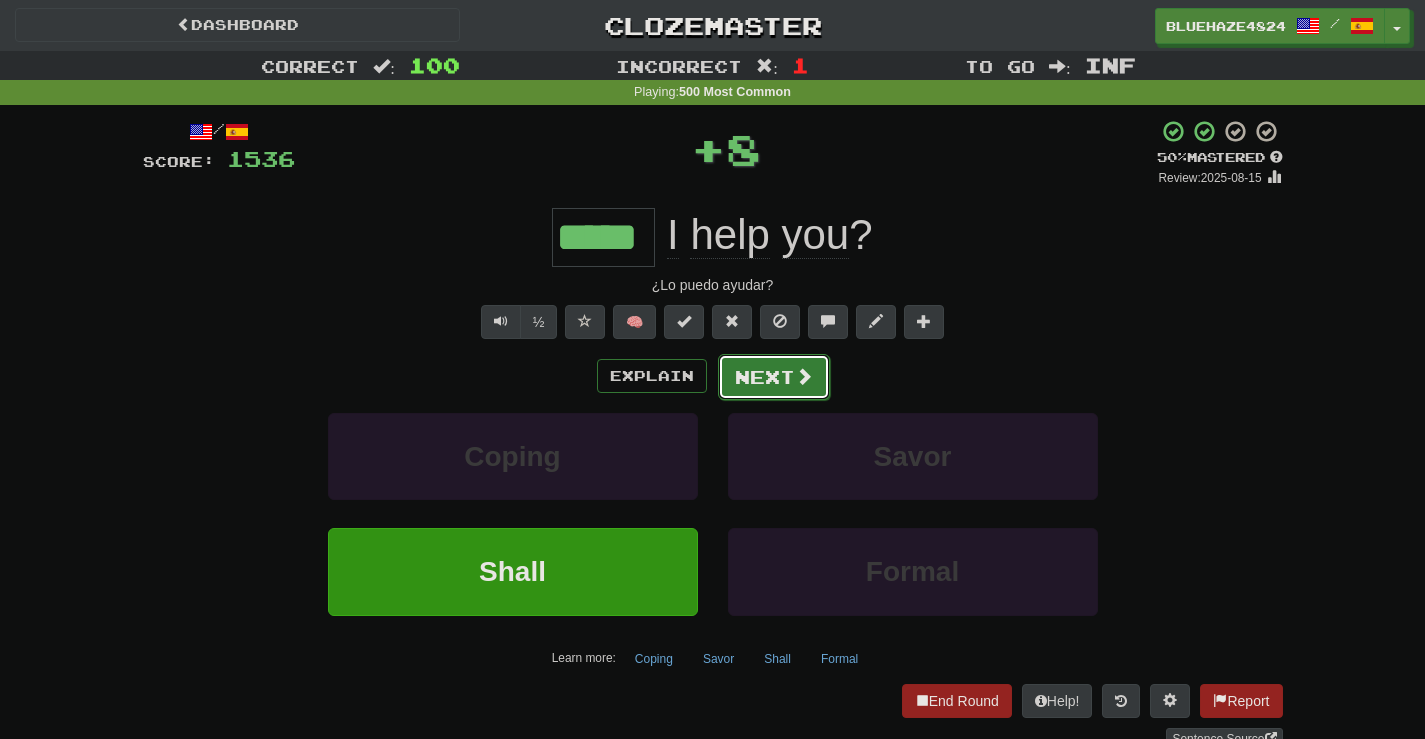 click at bounding box center [804, 376] 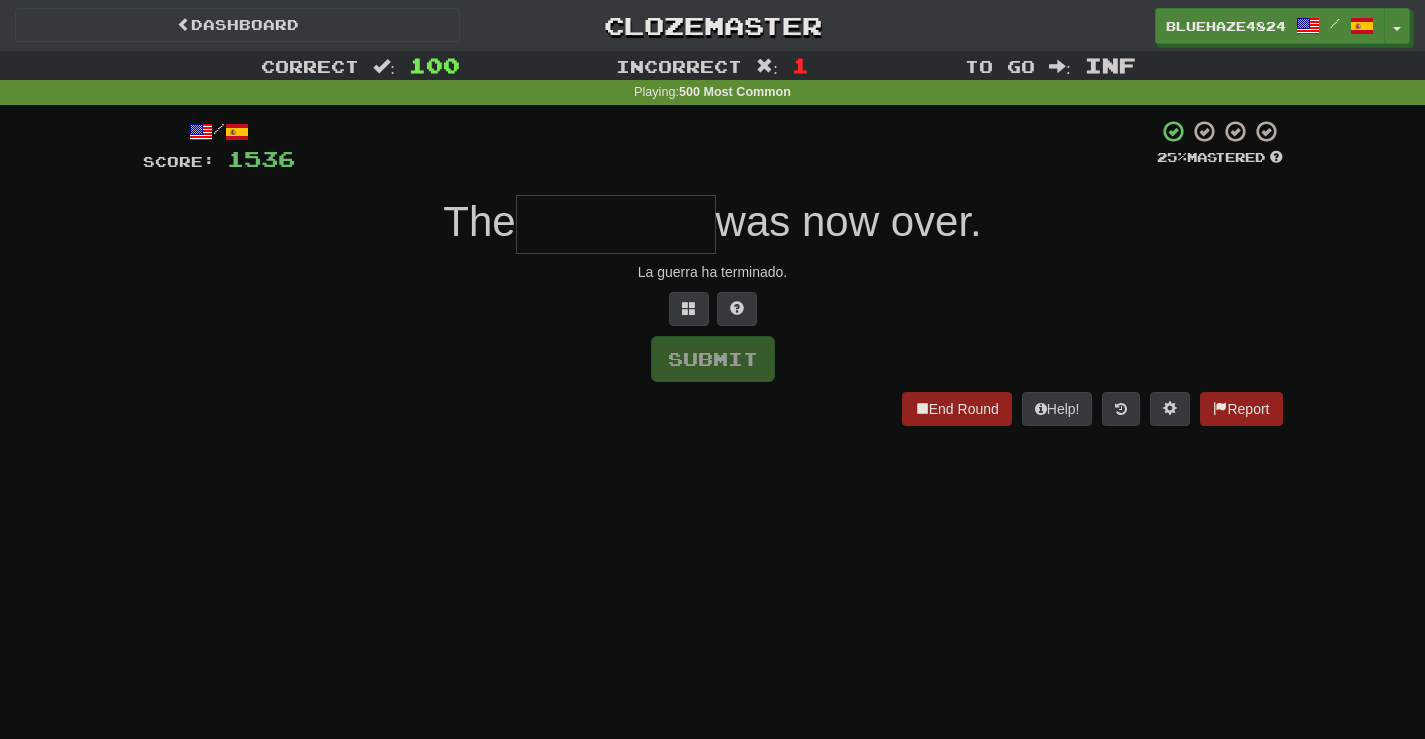 click at bounding box center [616, 224] 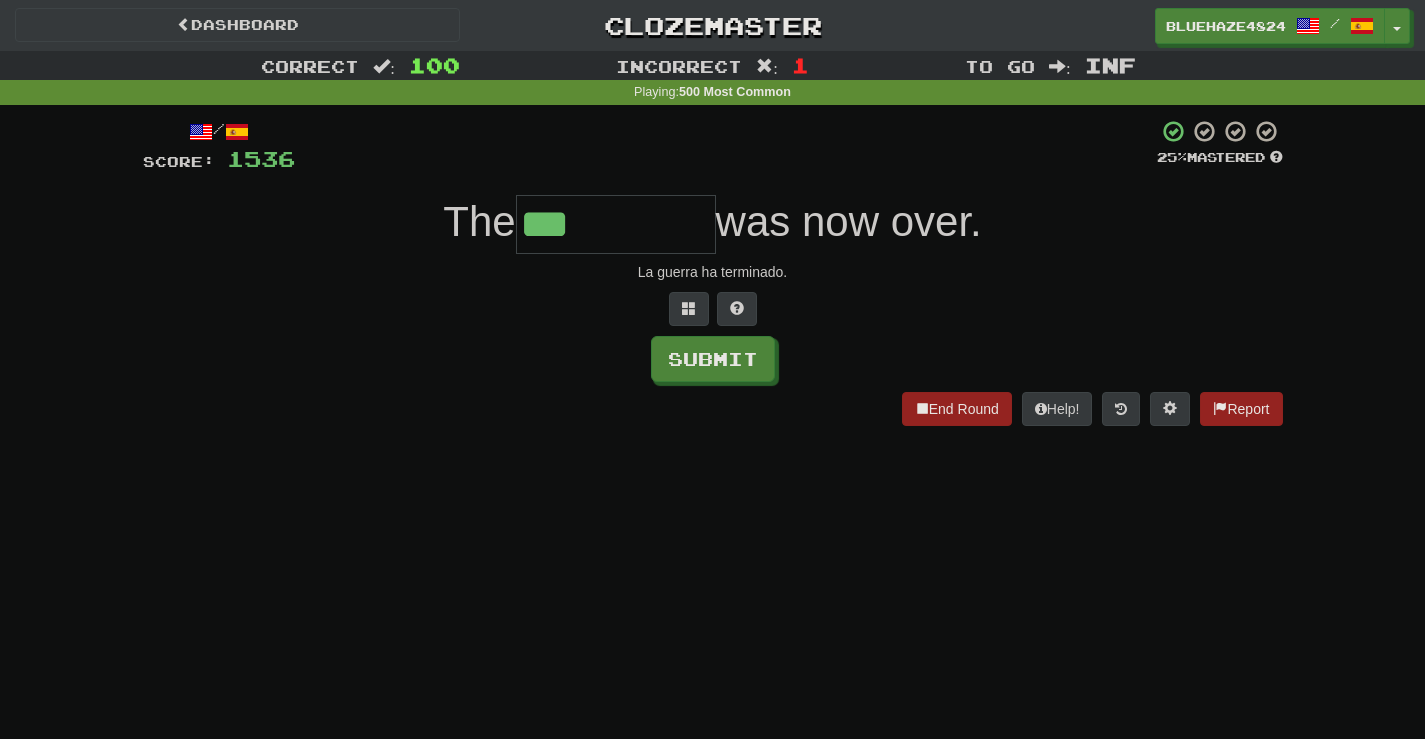 type on "***" 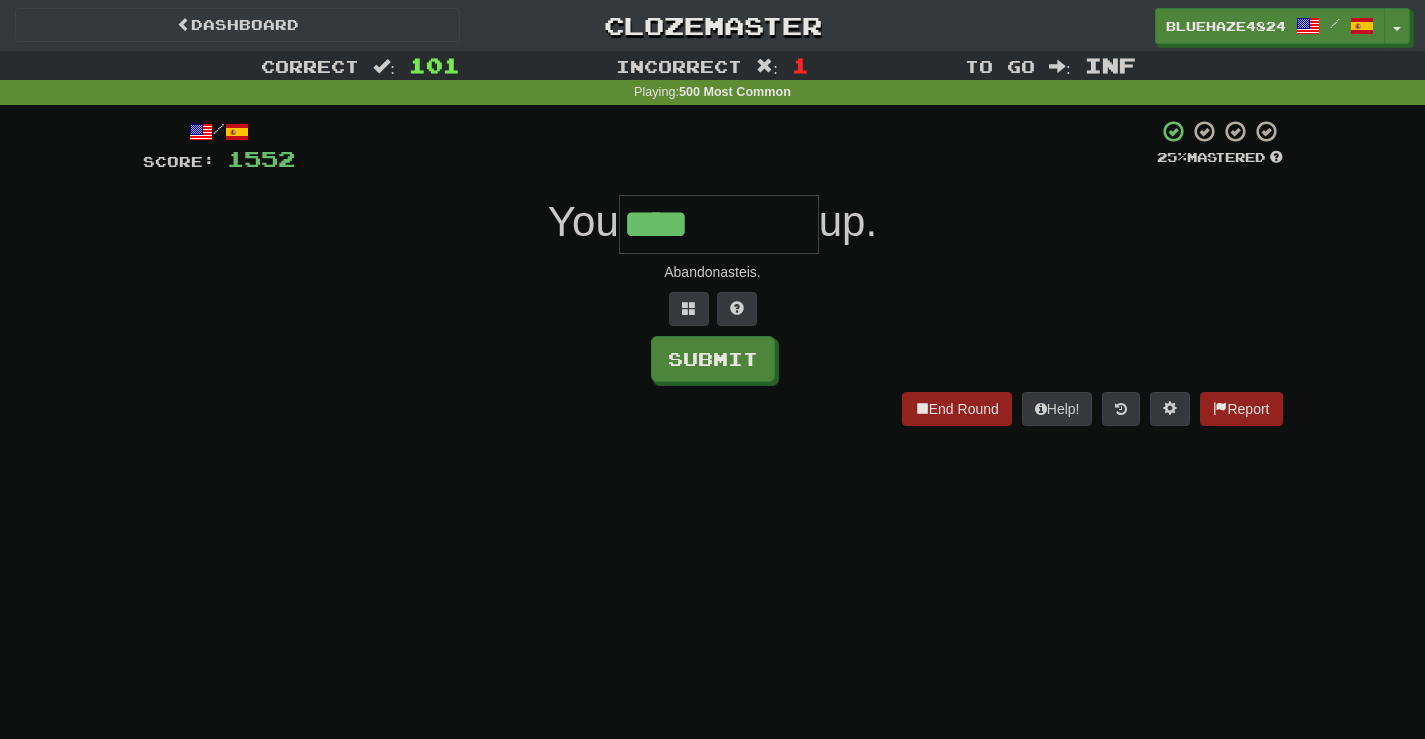 type on "****" 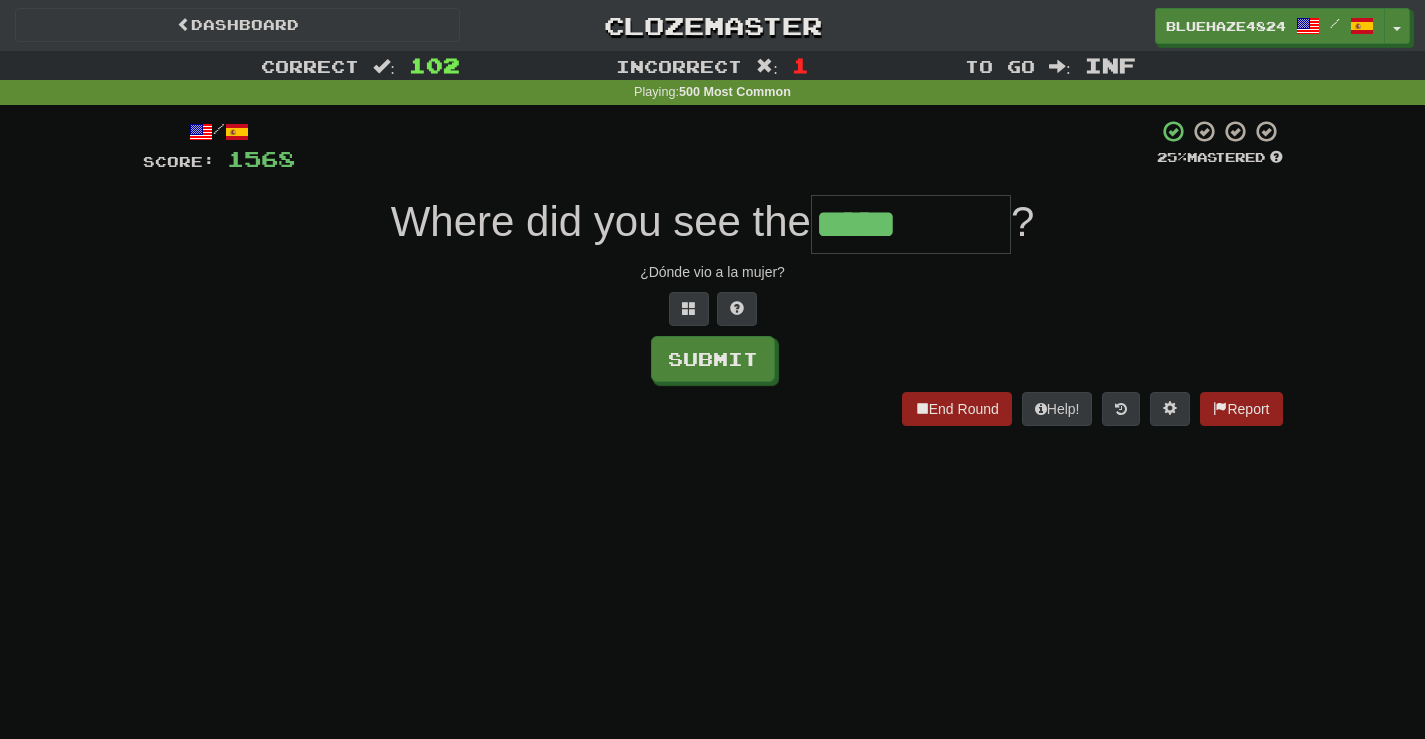 type on "*****" 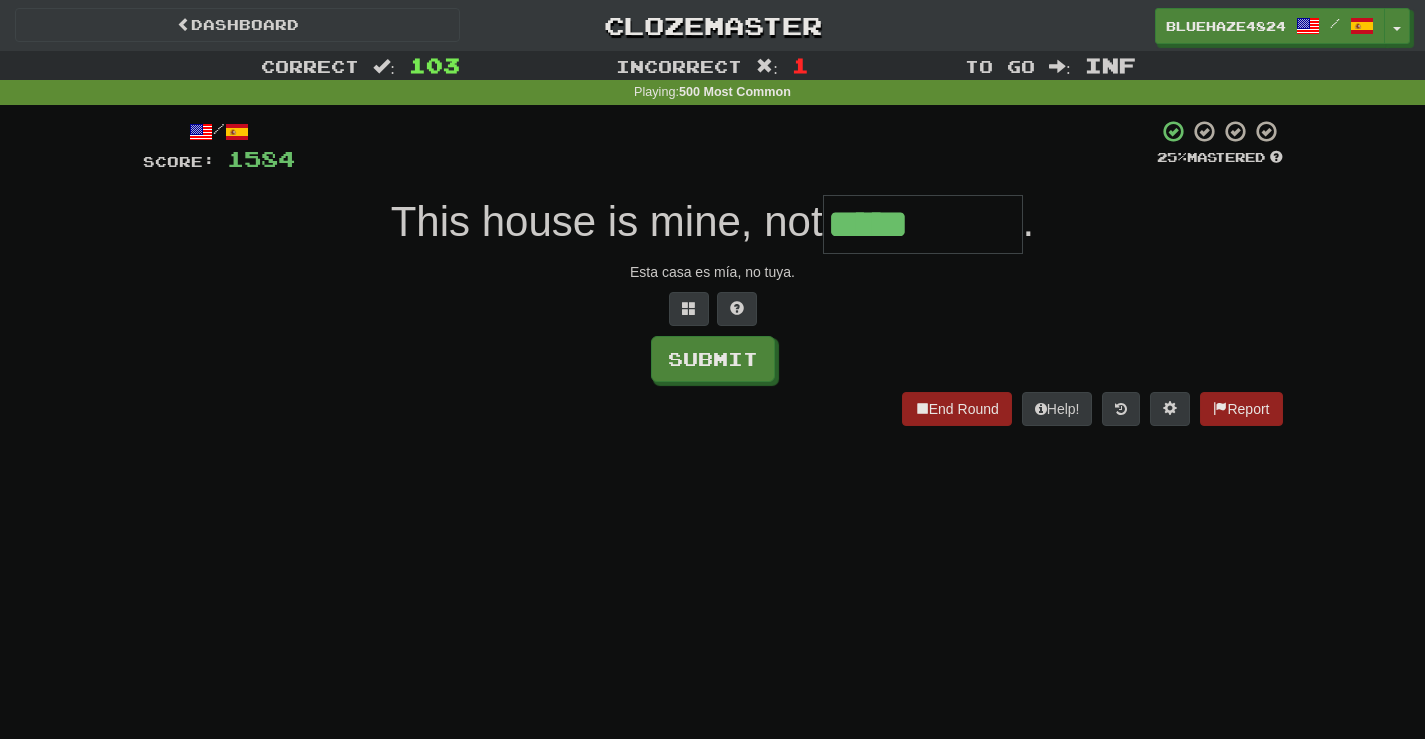 type on "*****" 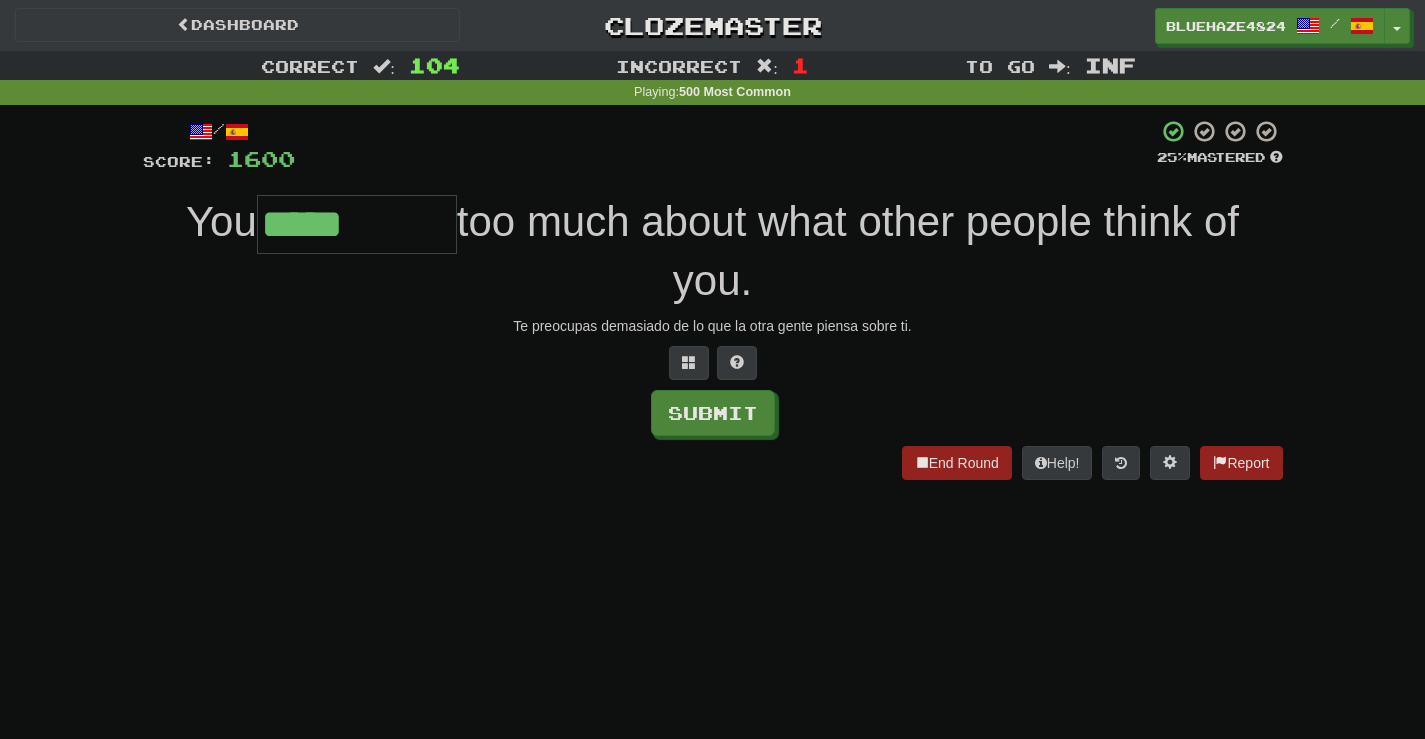 type on "*****" 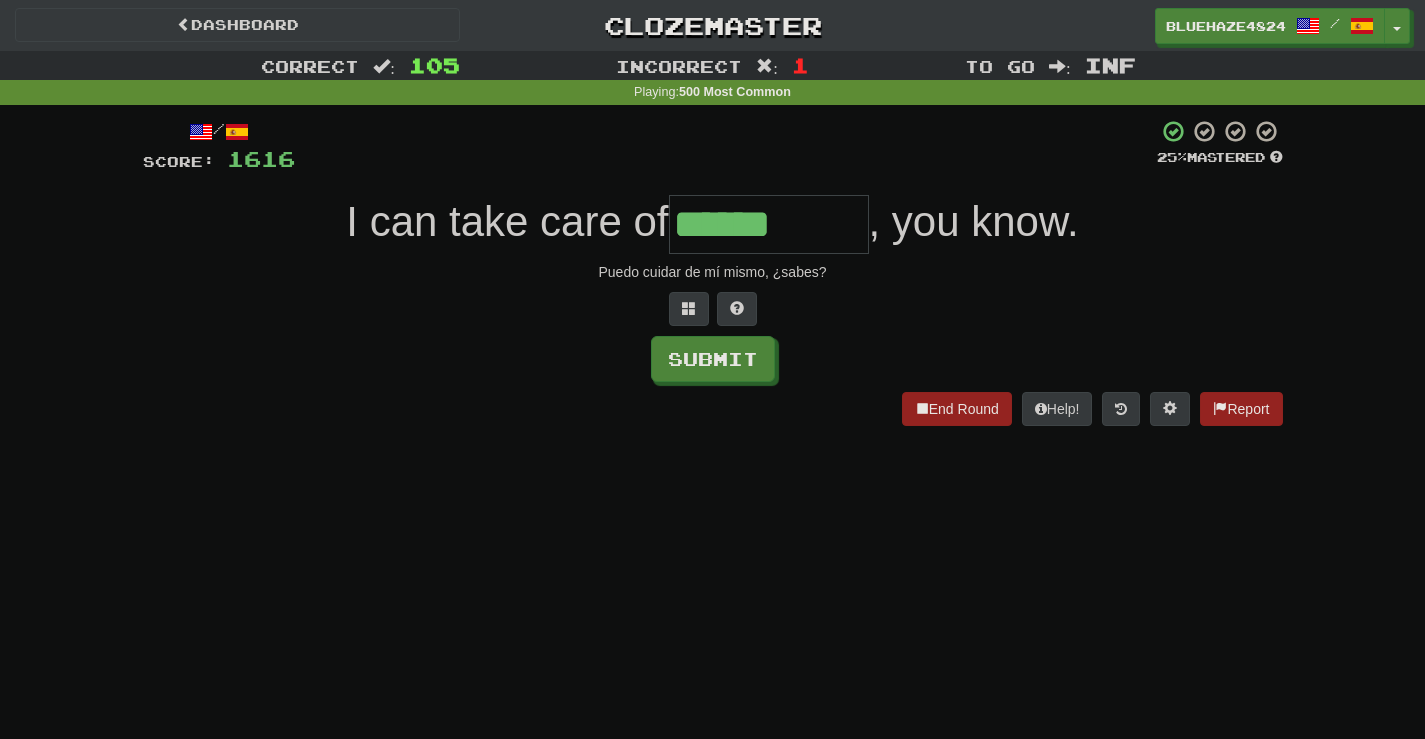 type on "******" 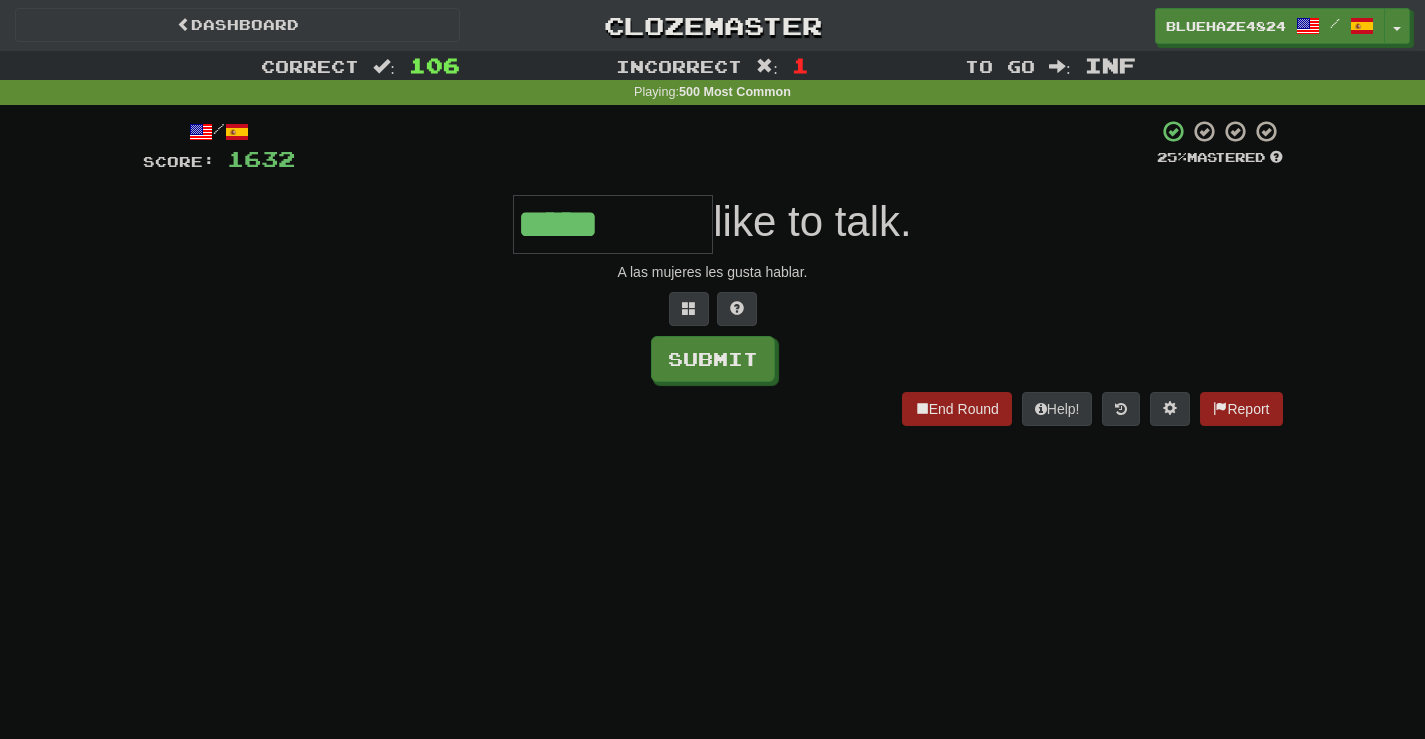 type on "*****" 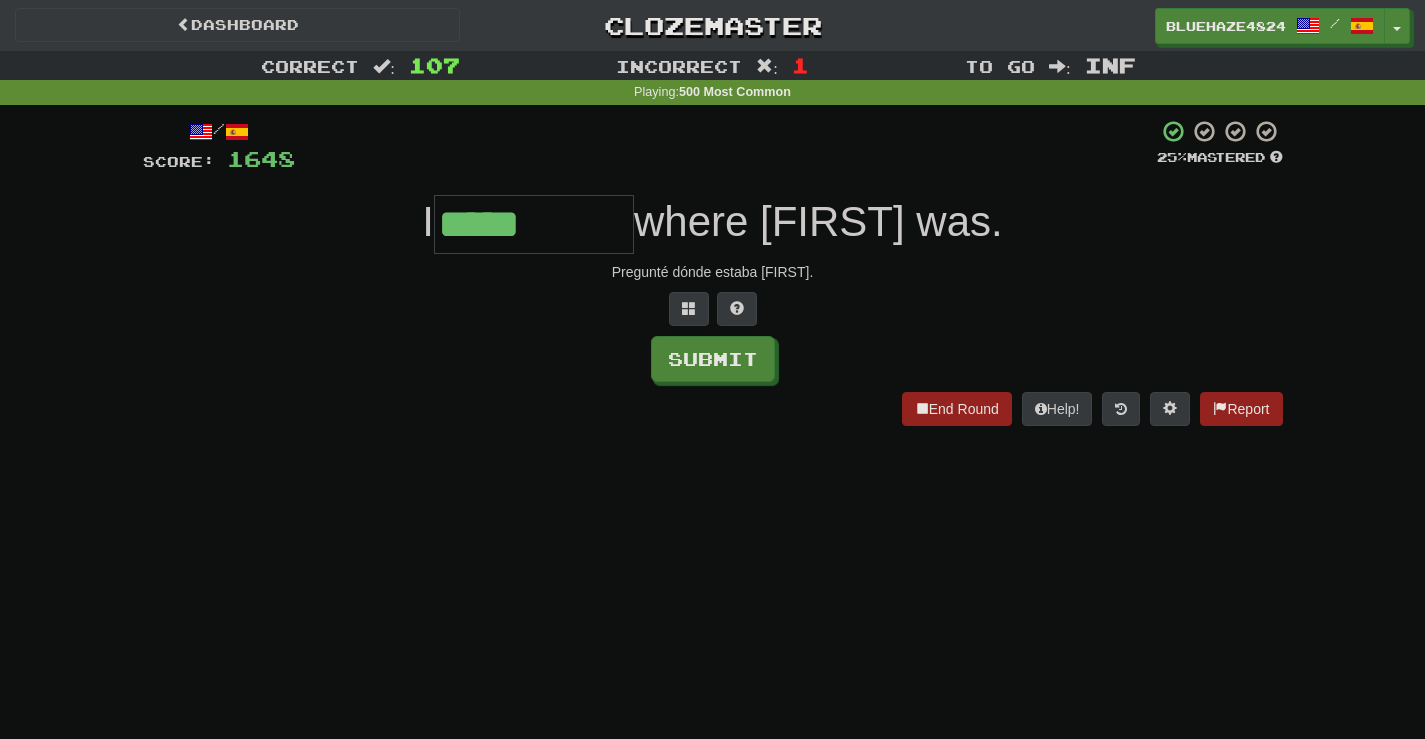 type on "*****" 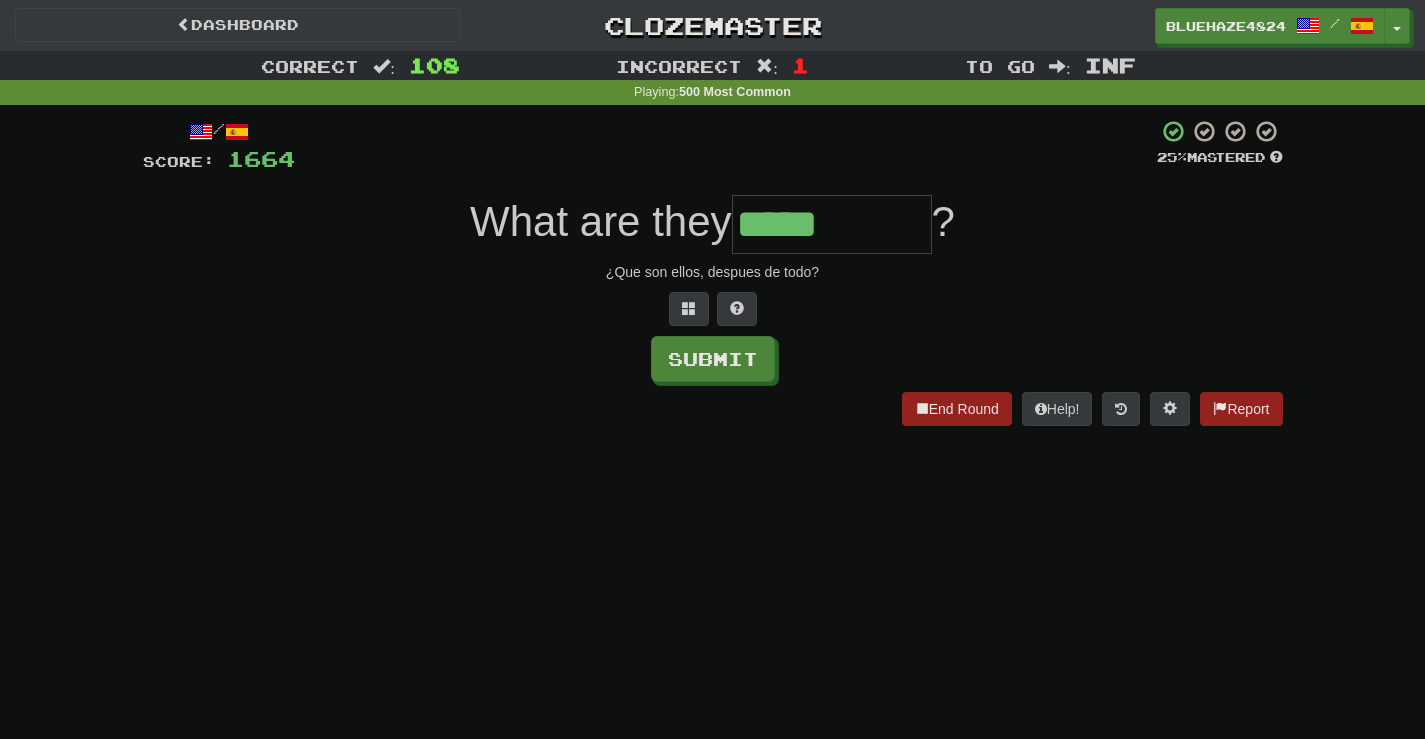 type on "*****" 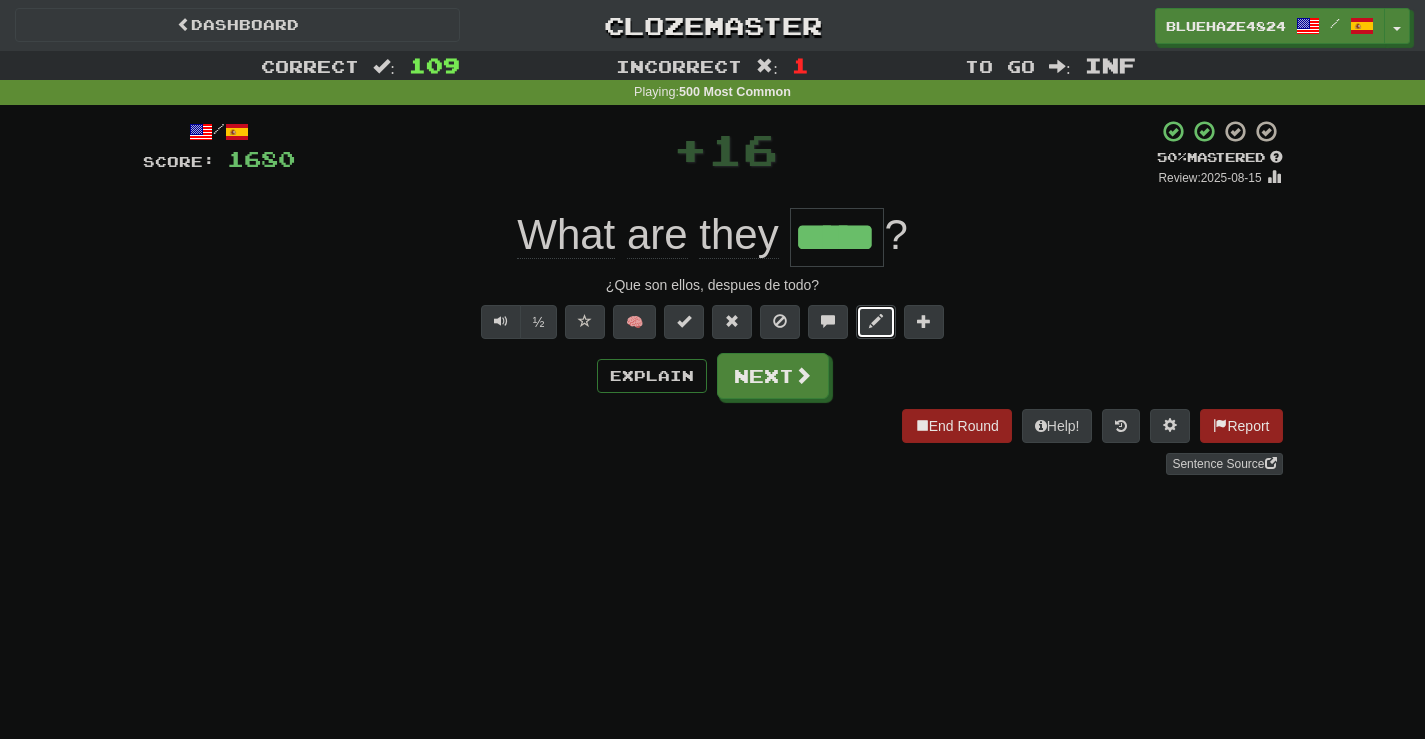 click at bounding box center [876, 322] 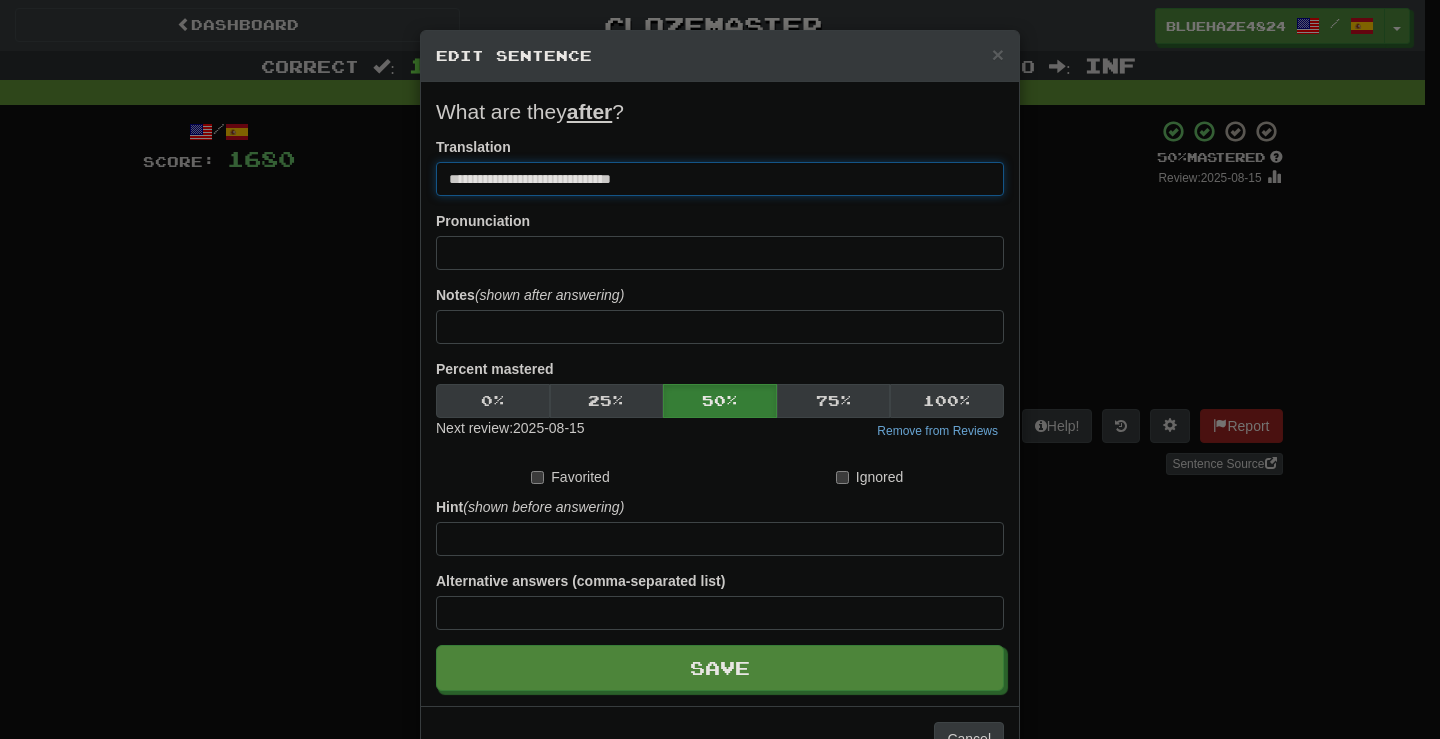 drag, startPoint x: 678, startPoint y: 187, endPoint x: 545, endPoint y: 181, distance: 133.13527 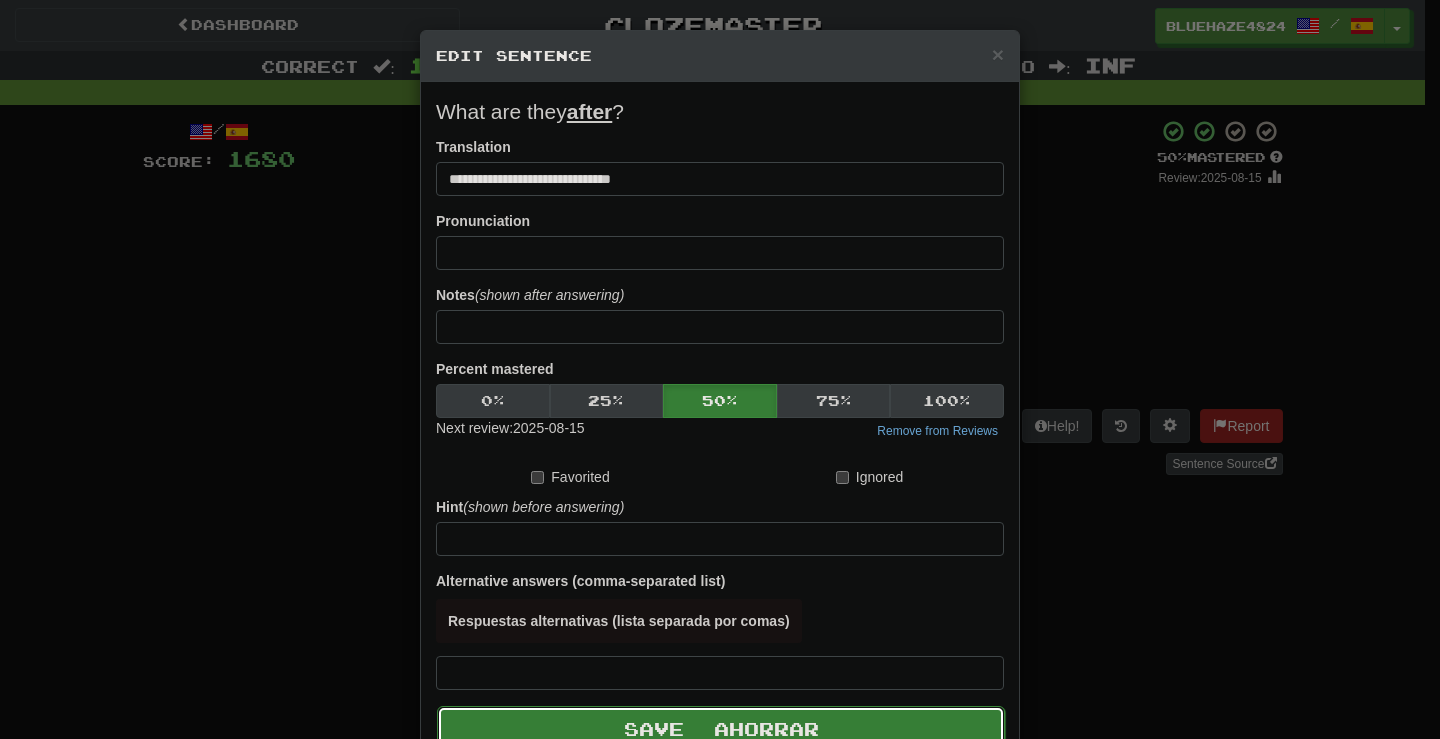 click on "Ahorrar" at bounding box center [766, 729] 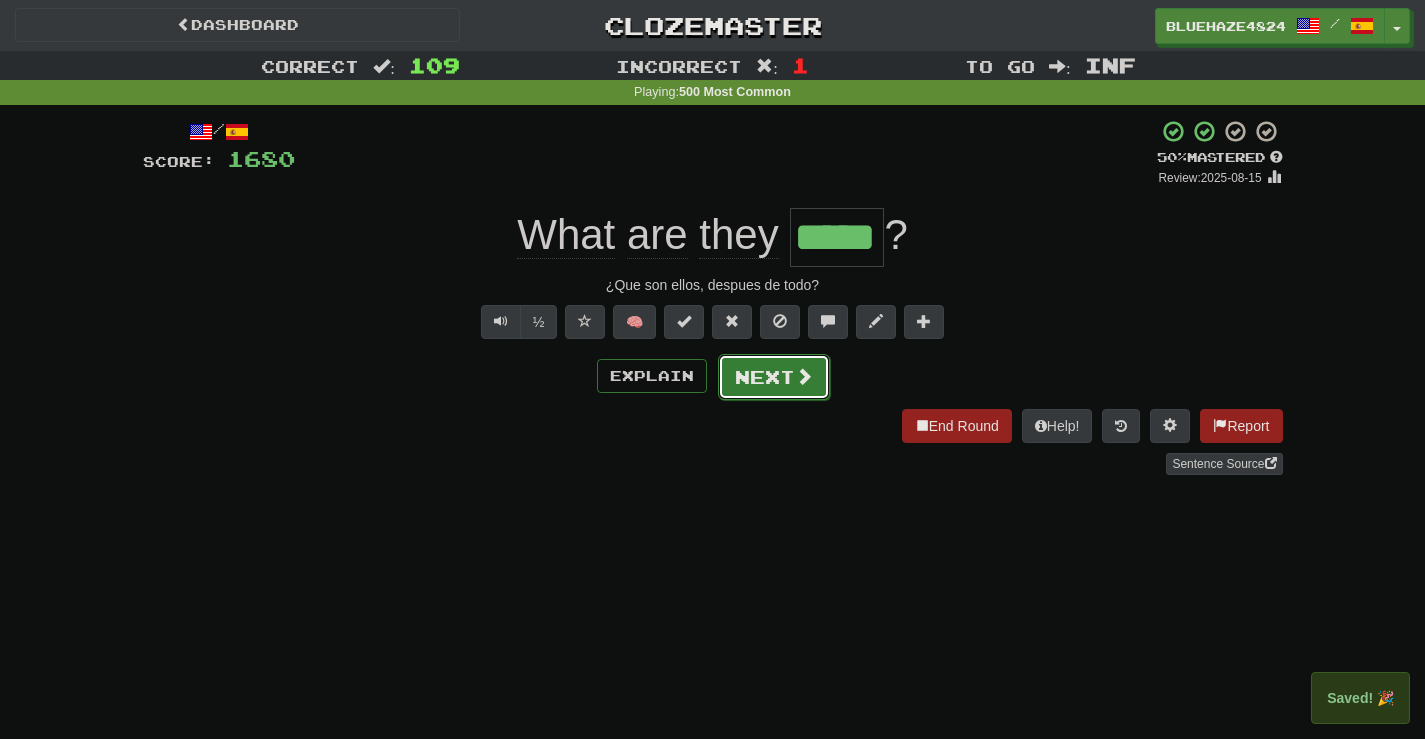 click on "Next" at bounding box center (774, 377) 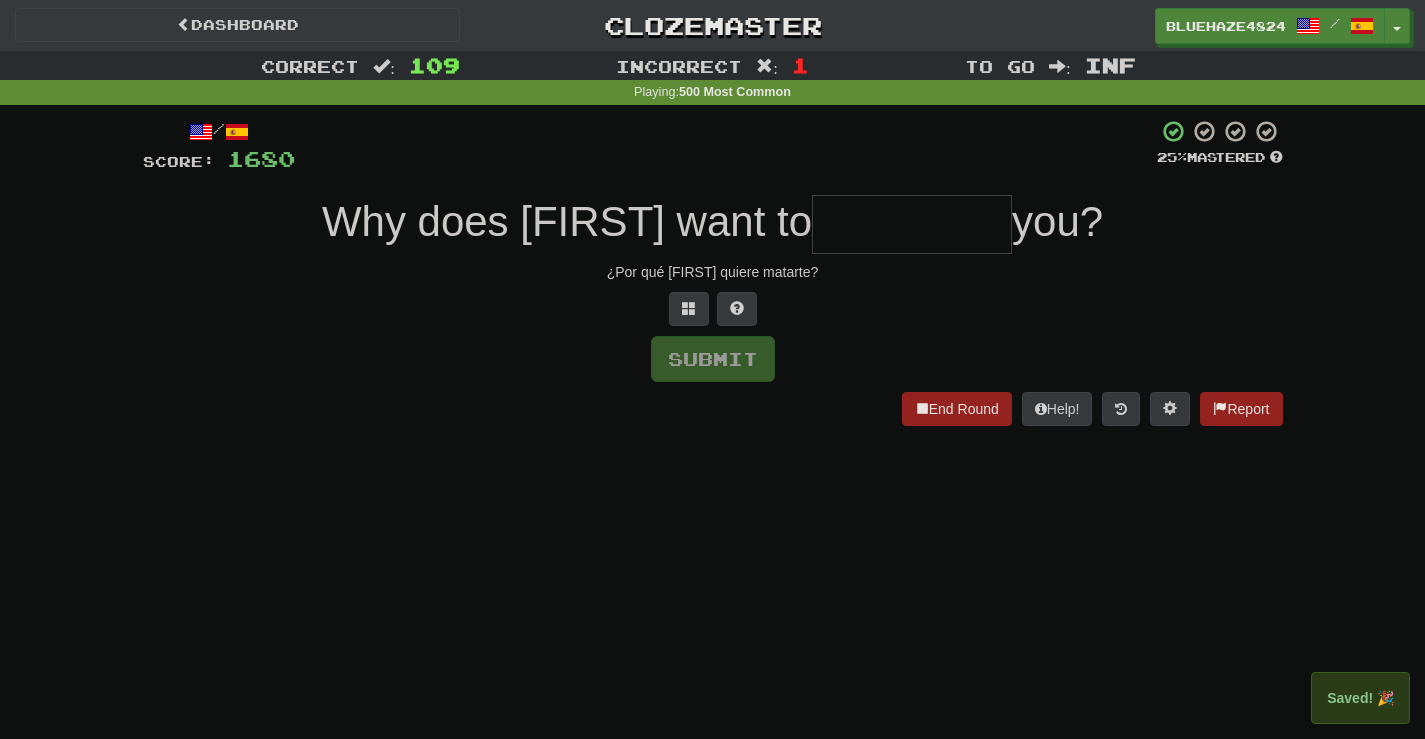 click at bounding box center (912, 224) 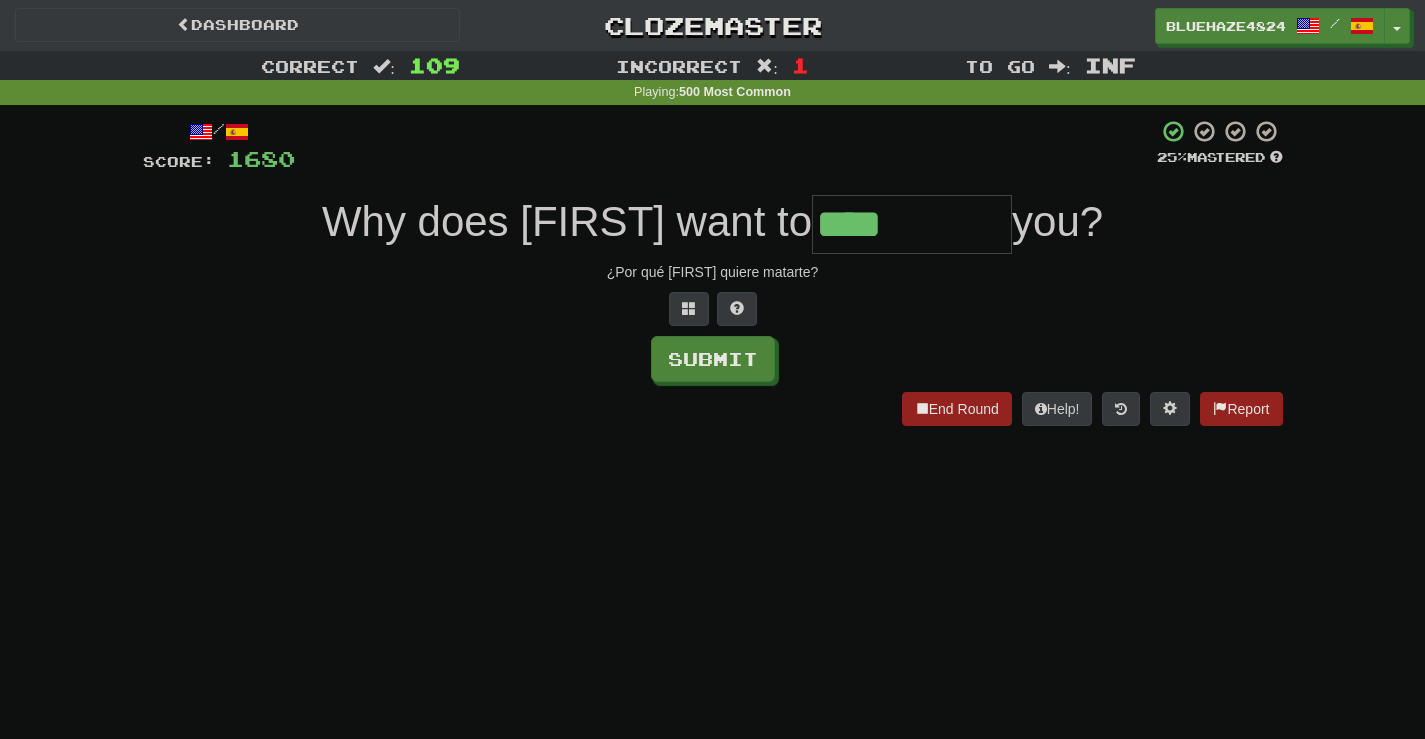 type on "****" 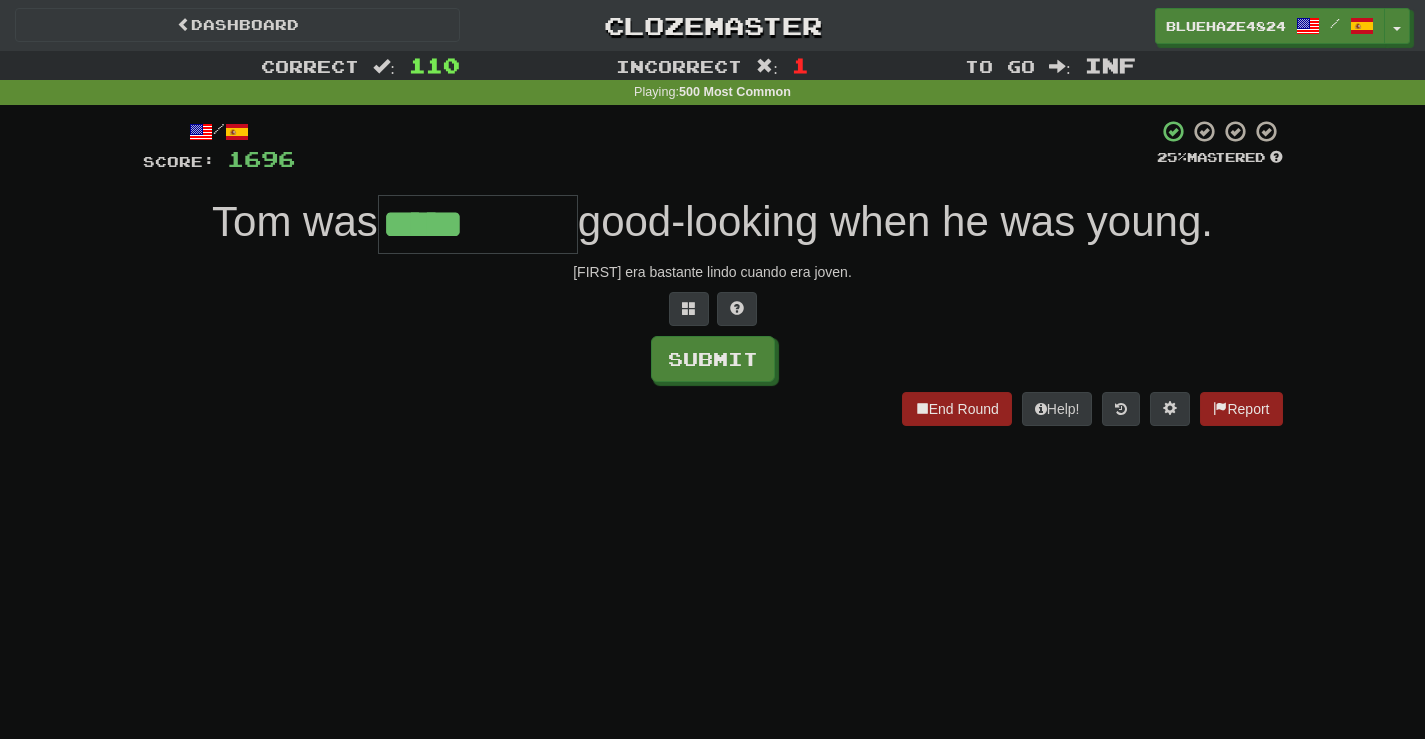 type on "*****" 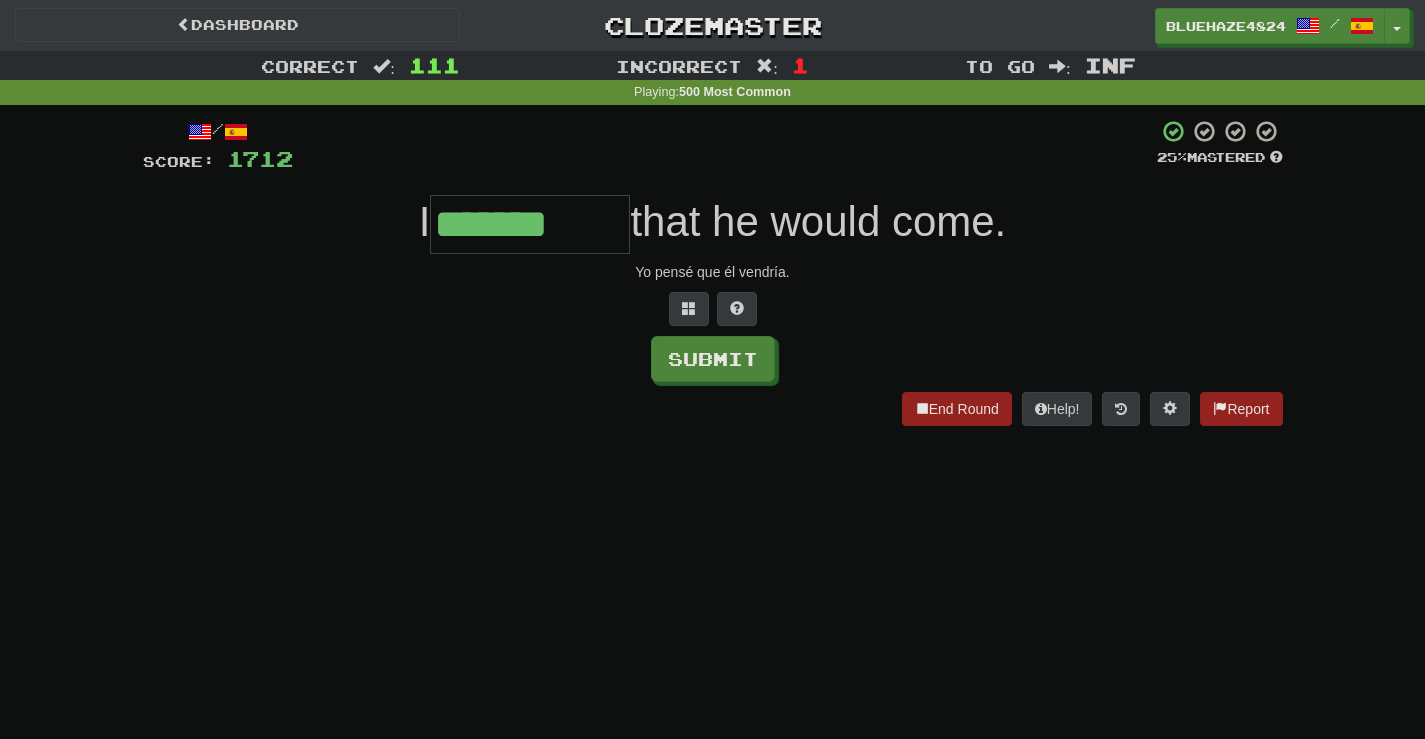 type on "*******" 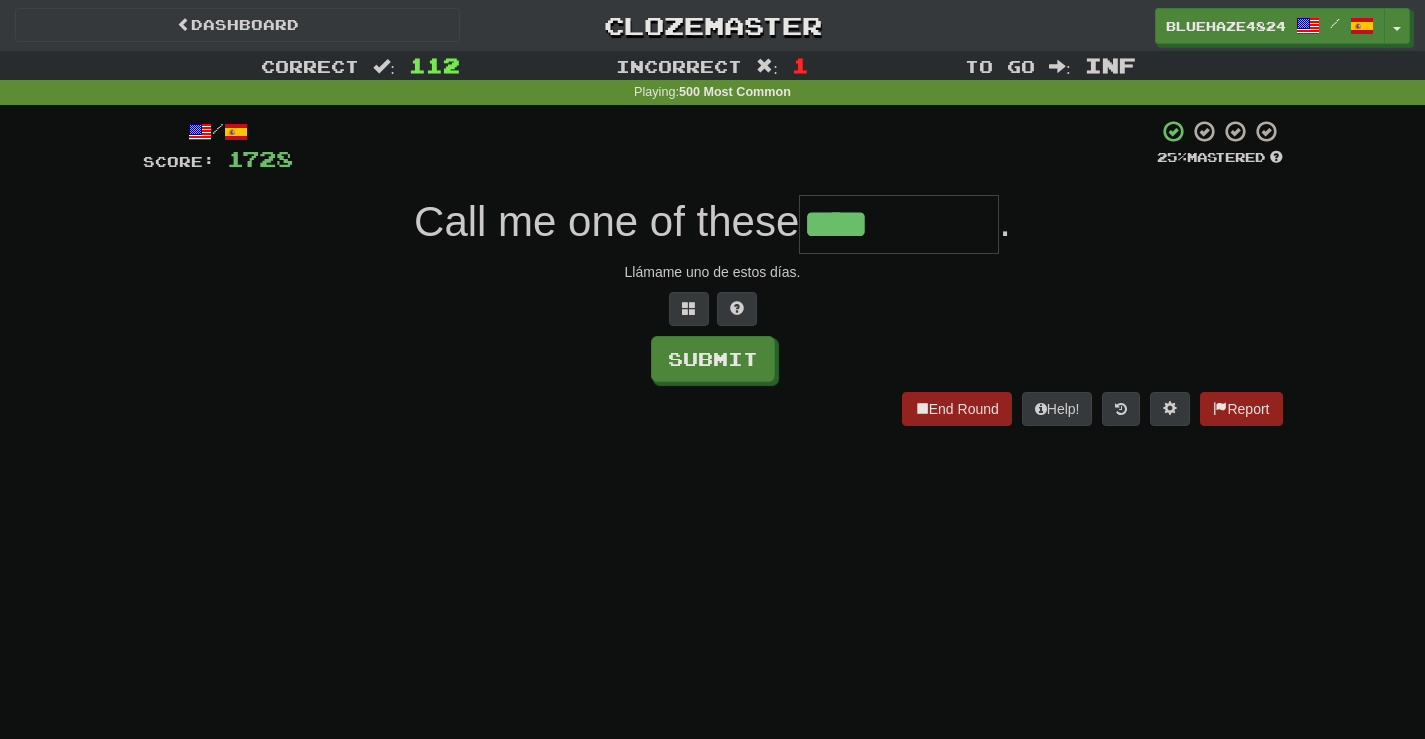 type on "****" 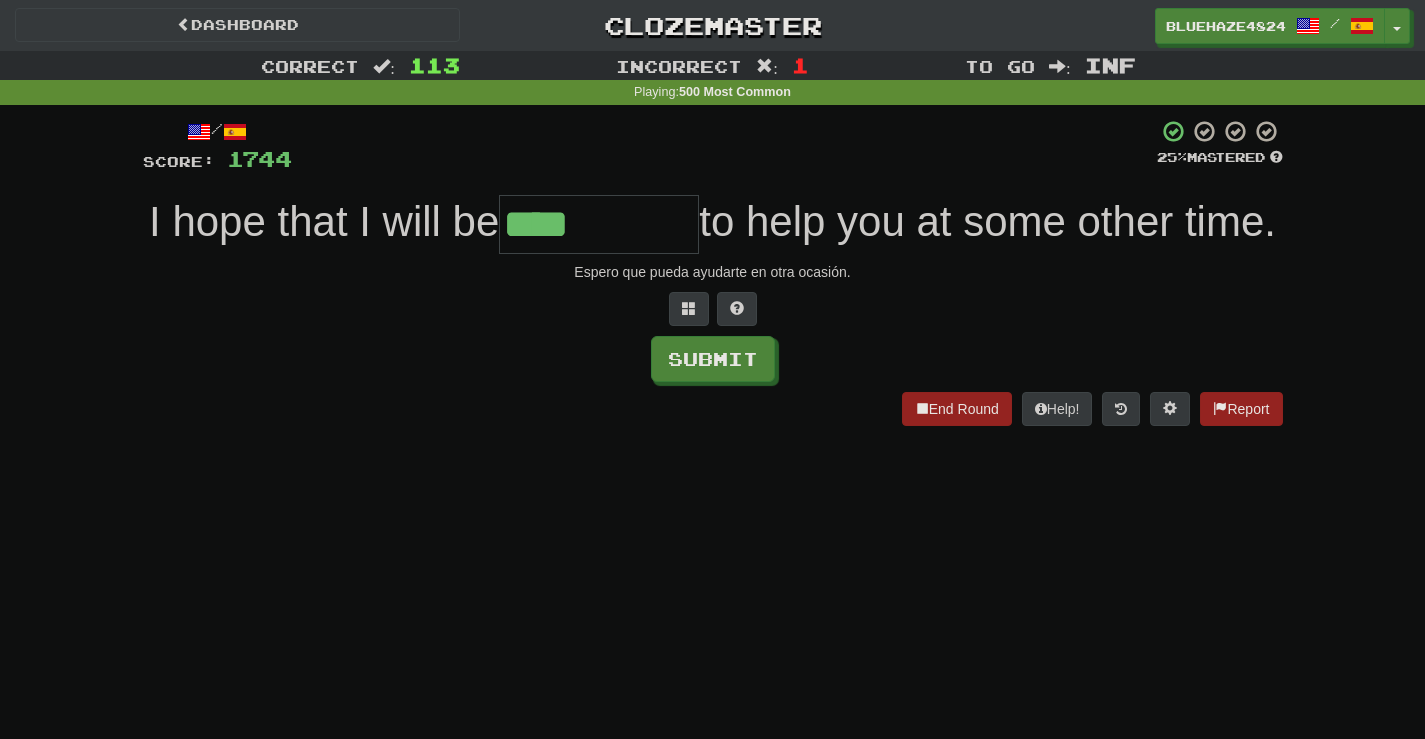 type on "****" 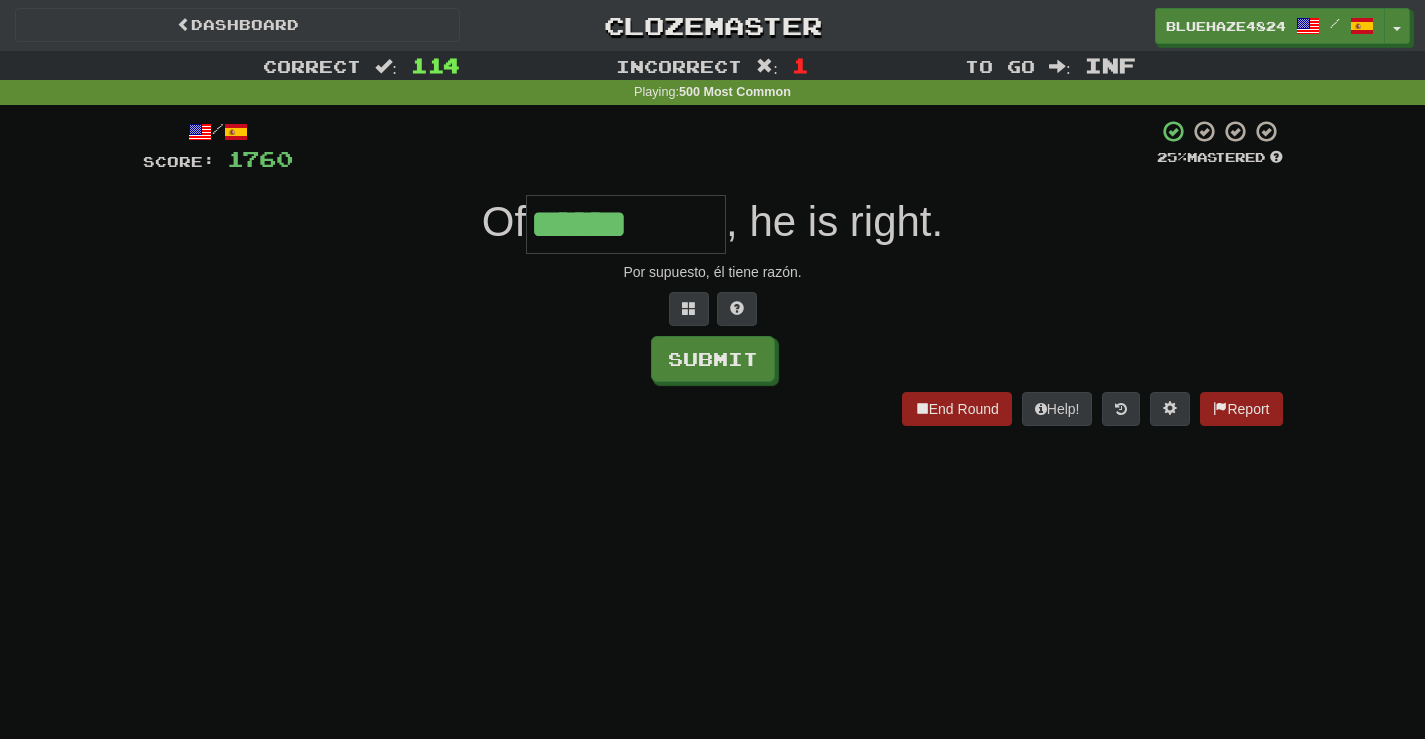 type on "******" 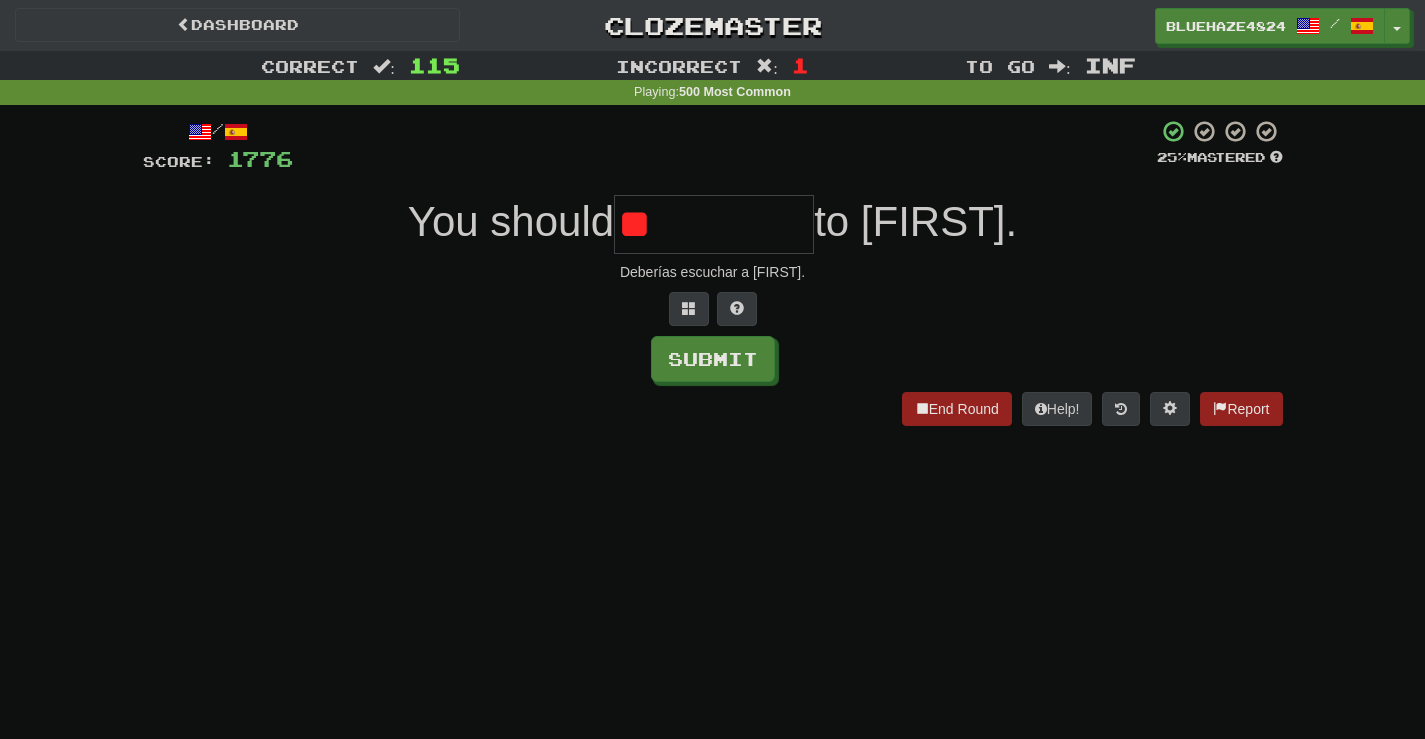 type on "*" 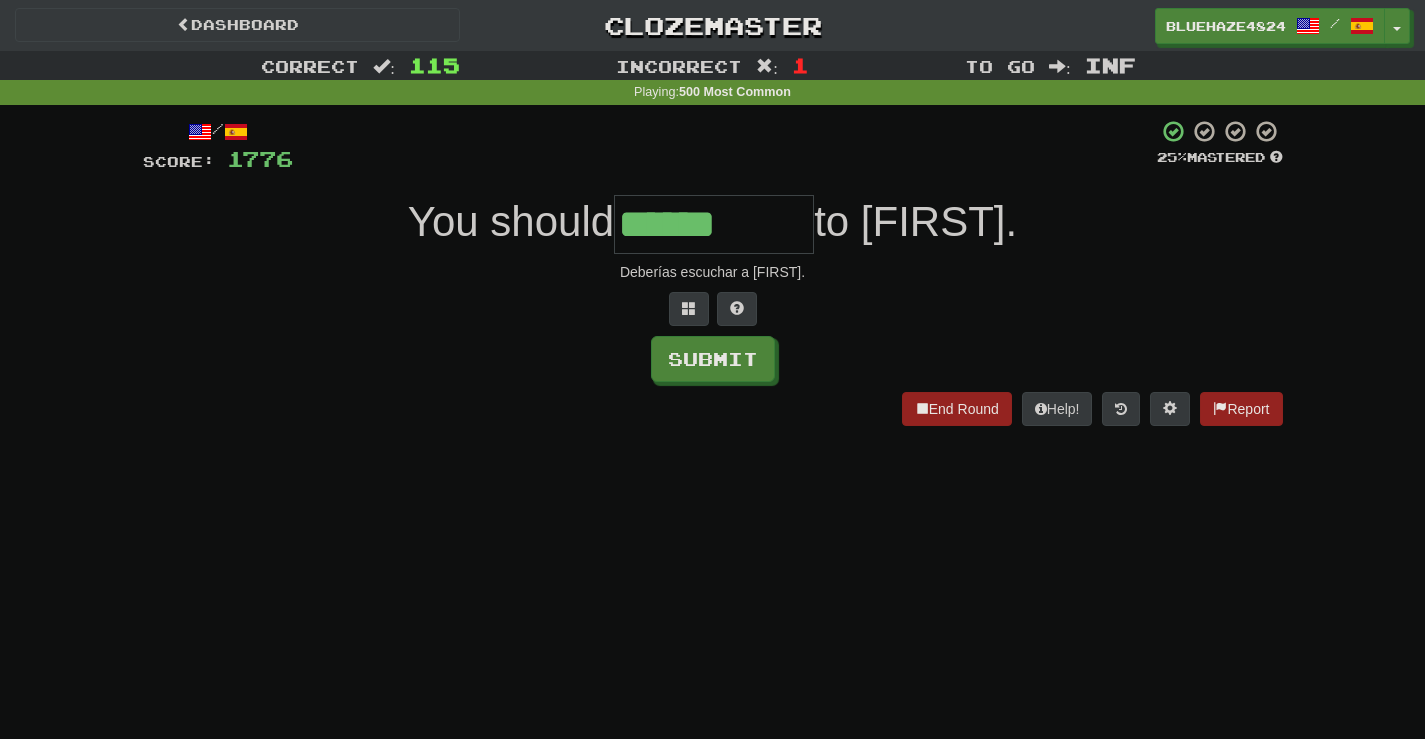 type on "******" 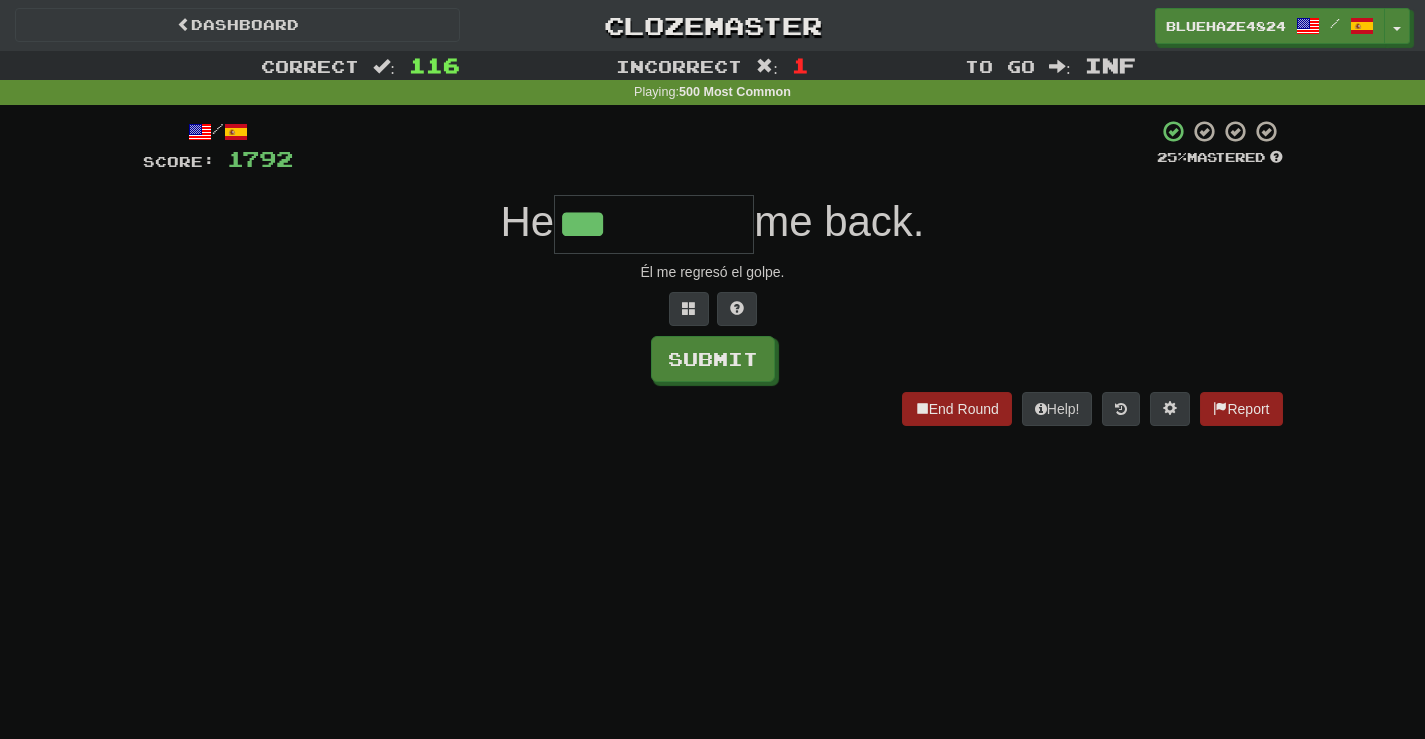 type on "***" 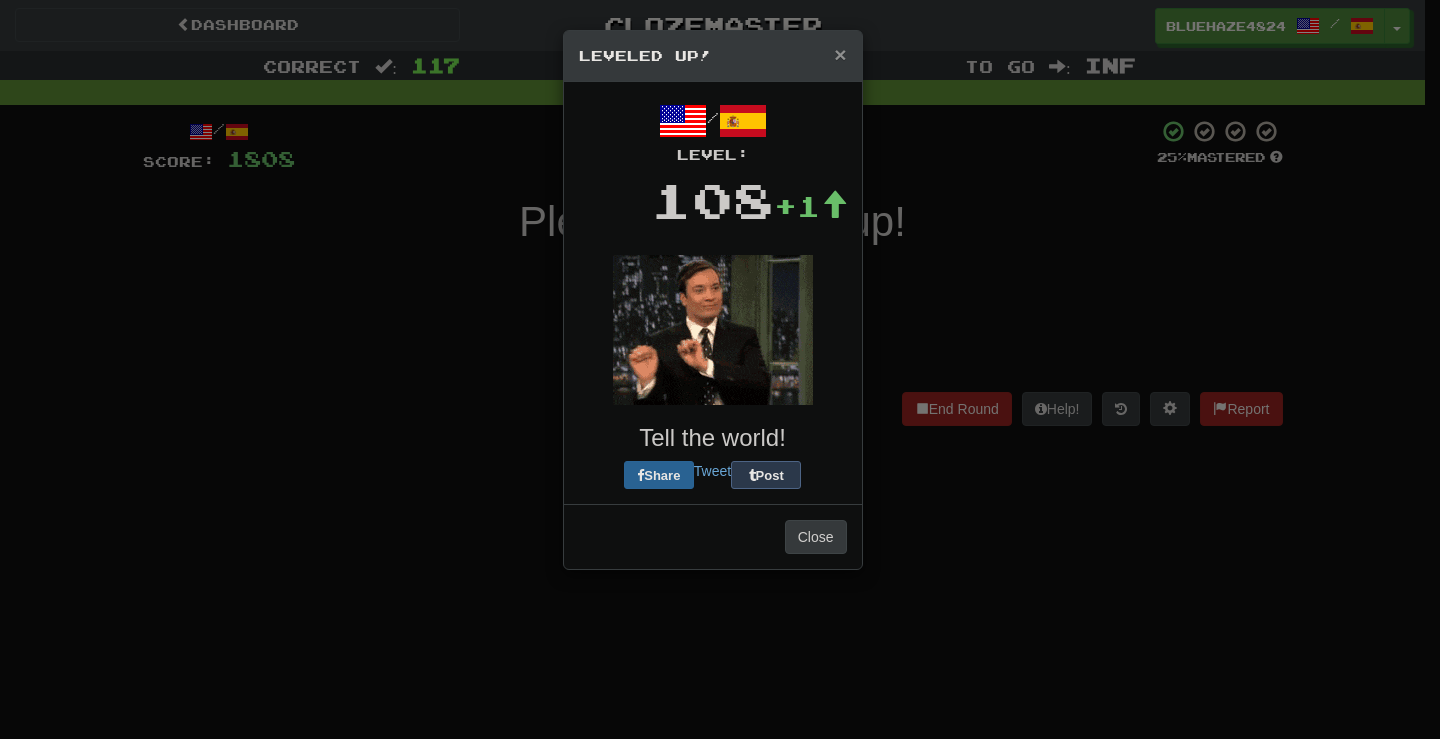 click on "×" at bounding box center (840, 54) 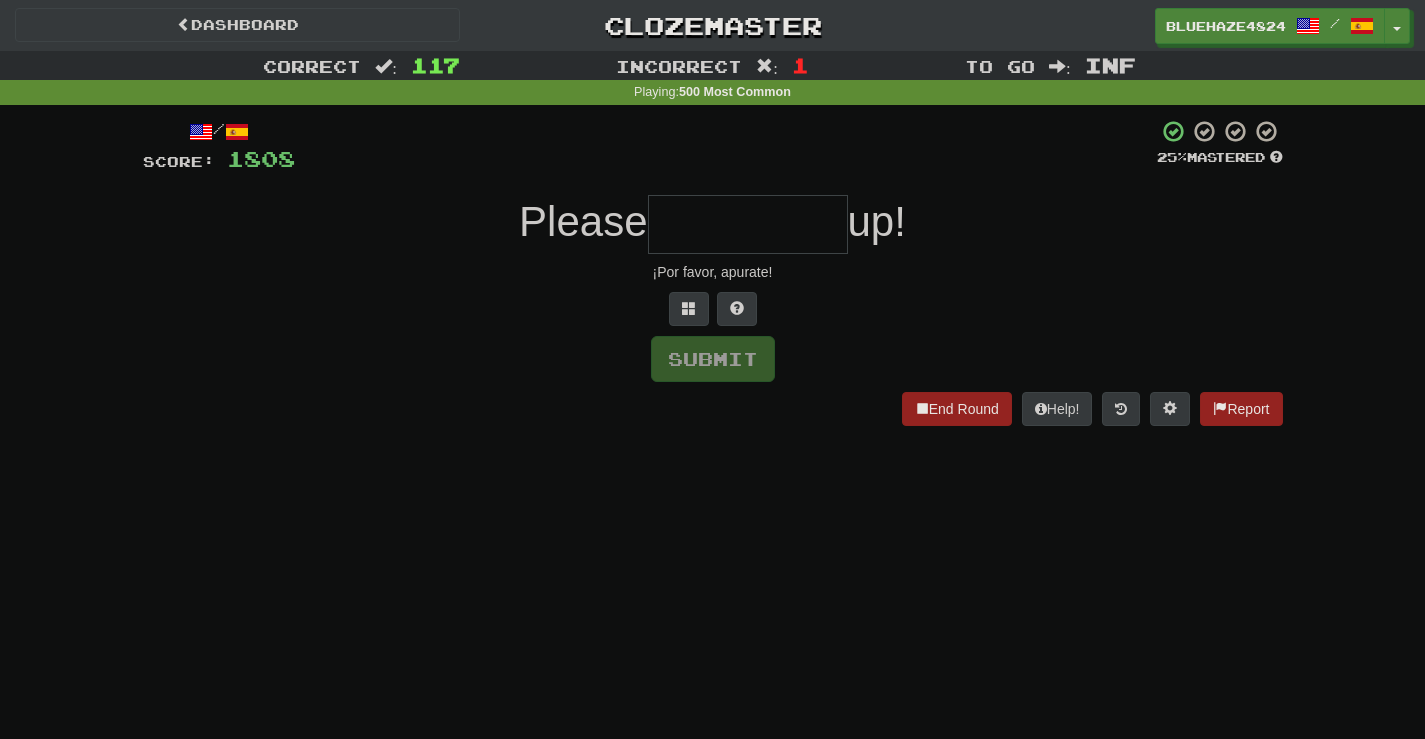 click at bounding box center (748, 224) 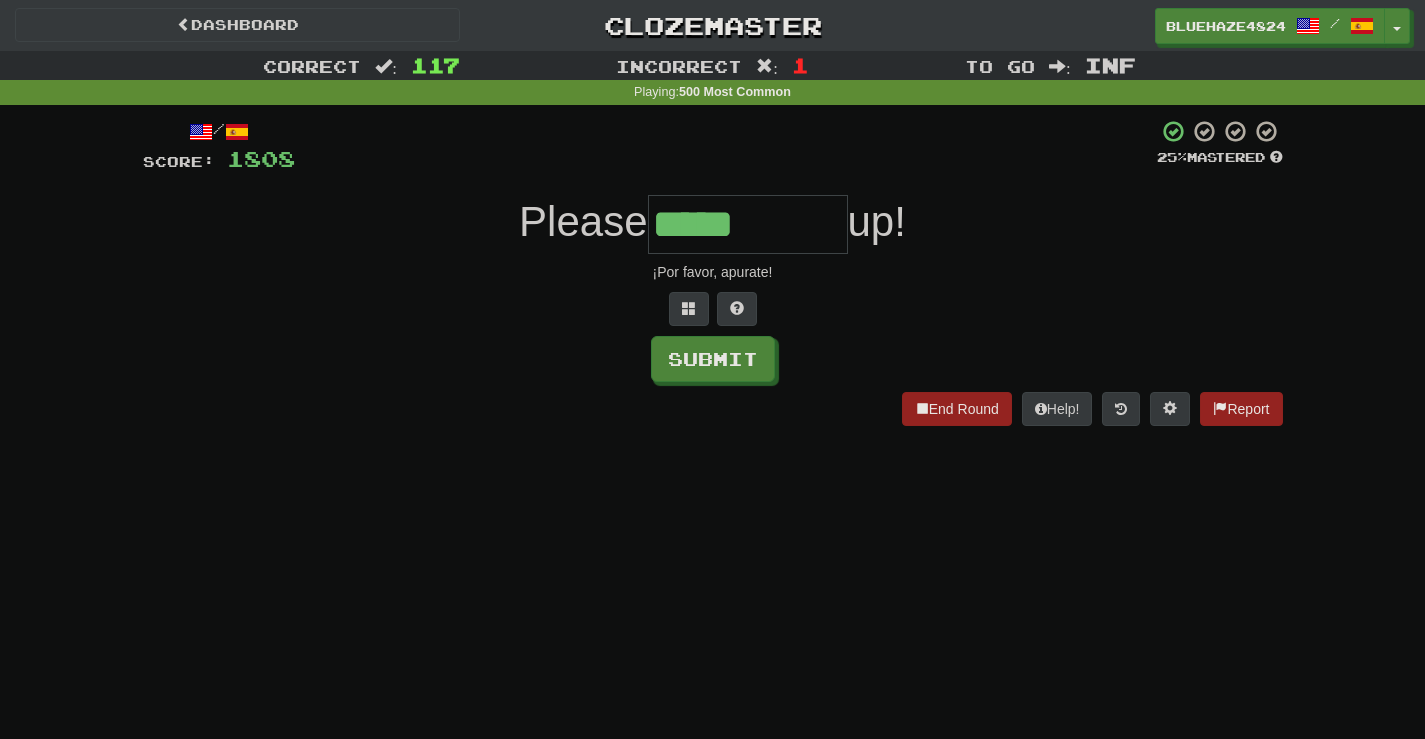 type on "*****" 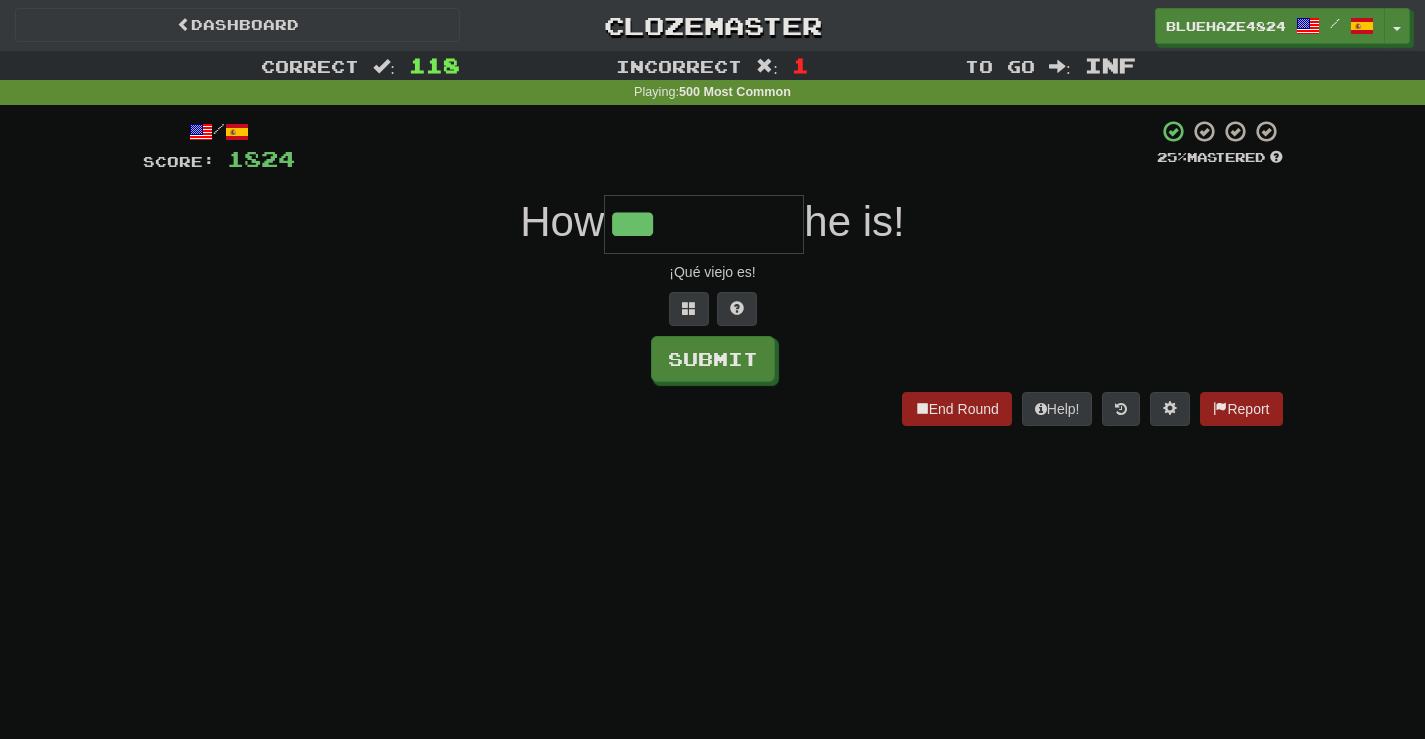 type on "***" 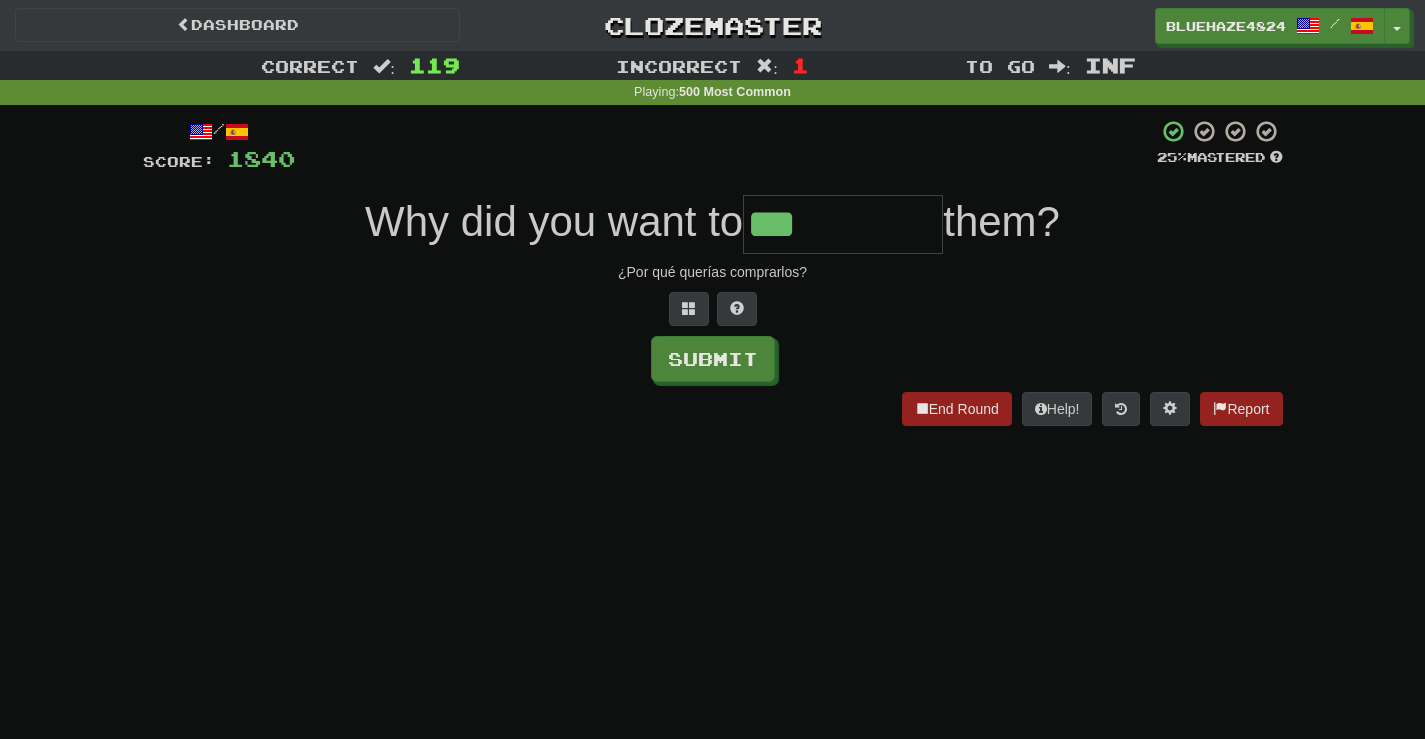 type on "***" 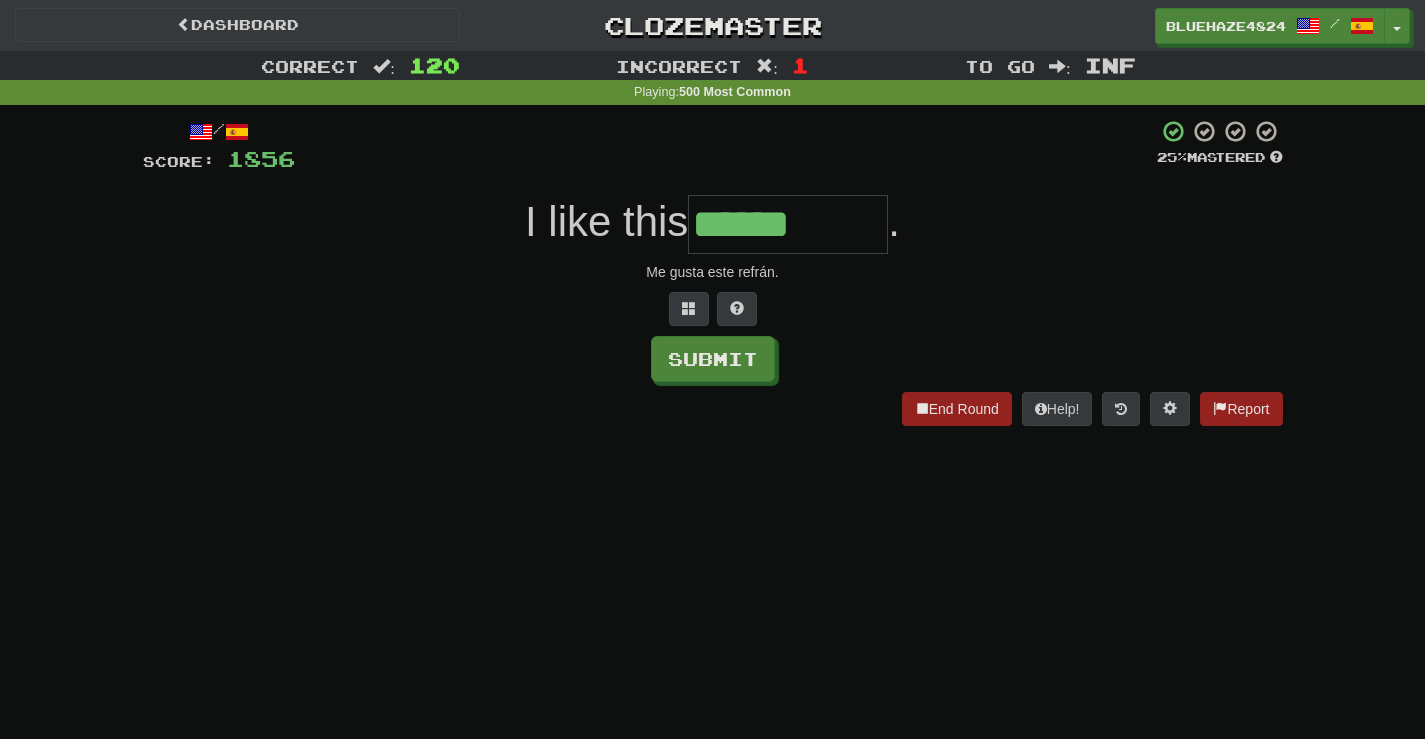 type on "******" 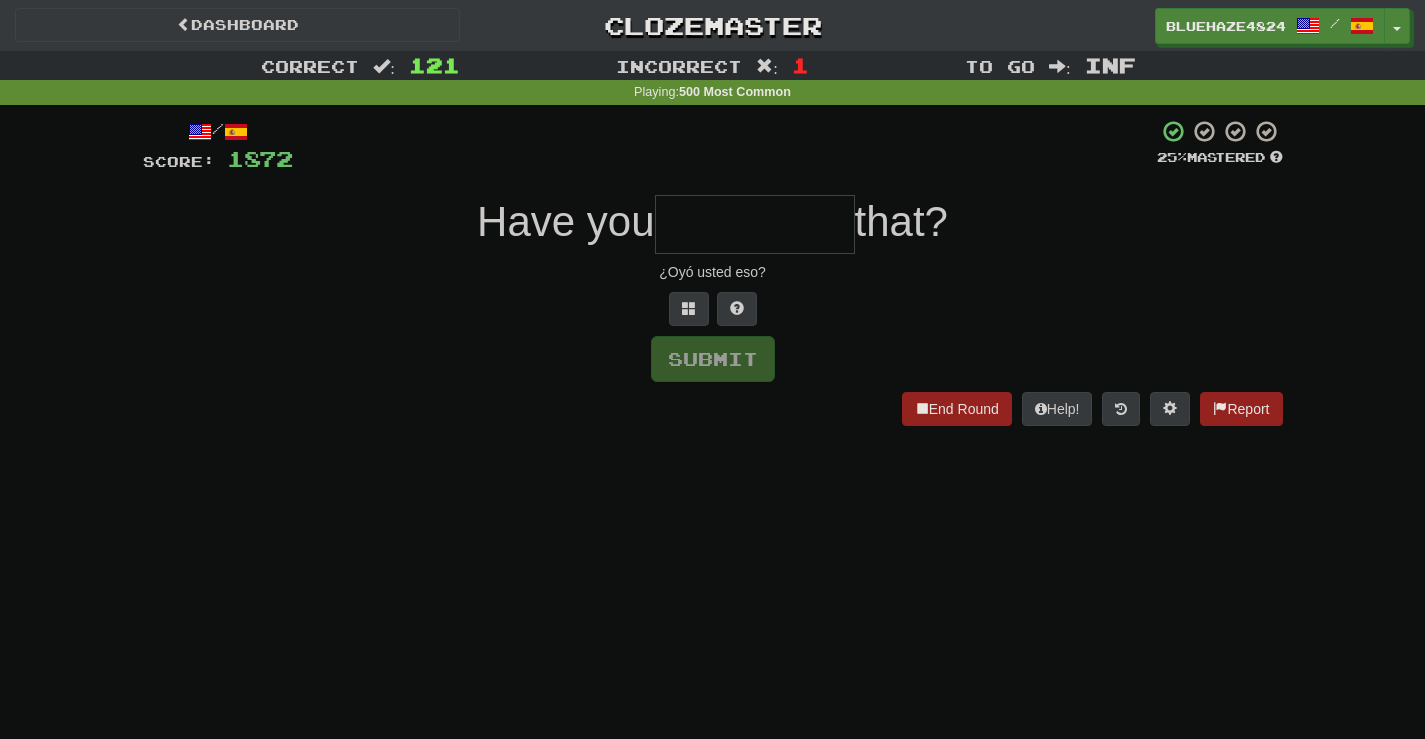 type on "*" 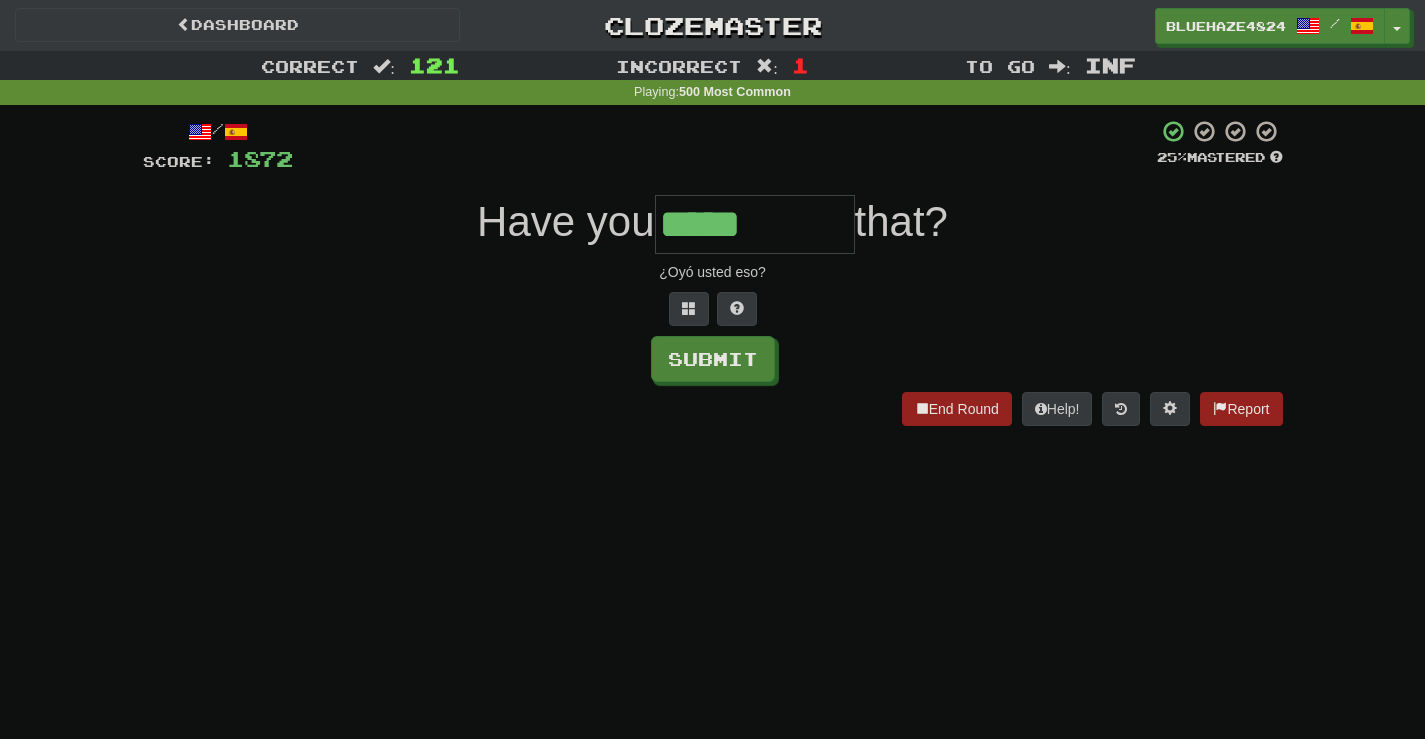 type on "*****" 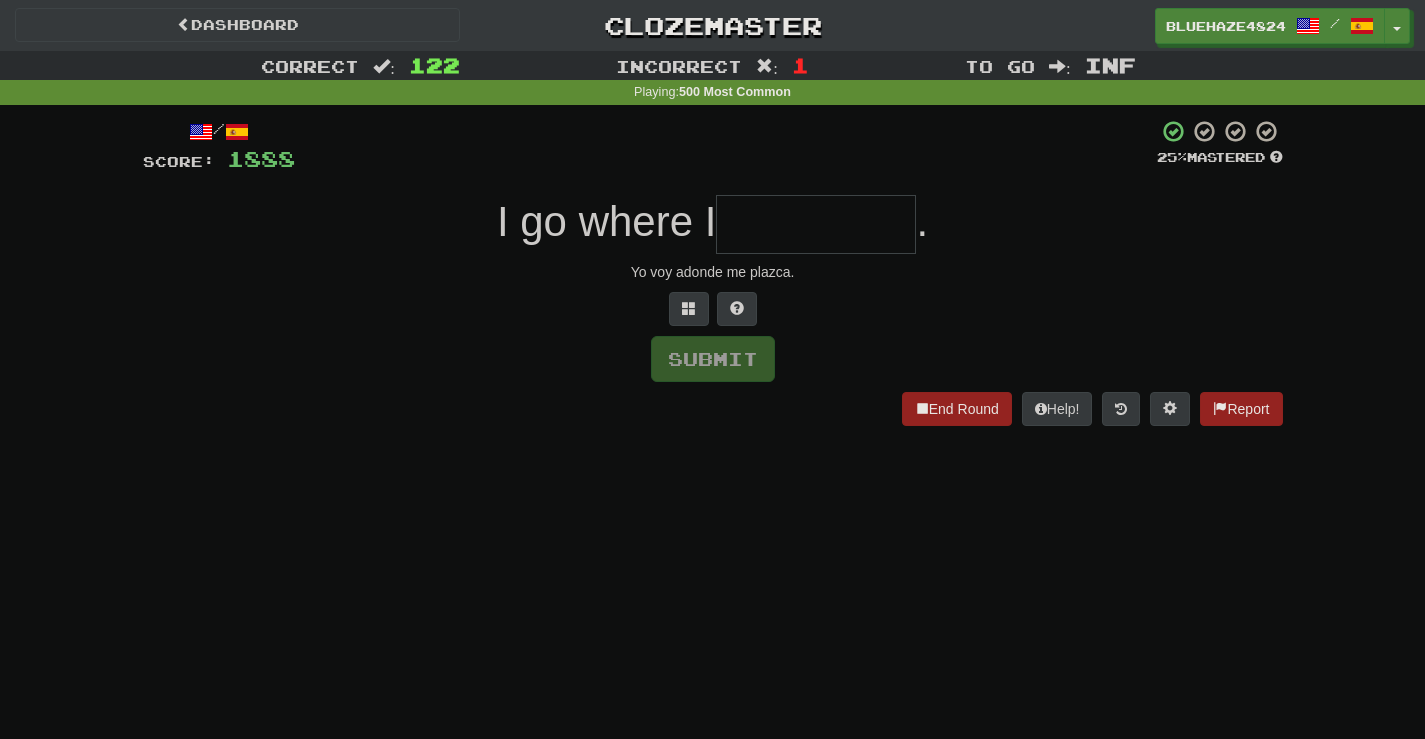type on "*" 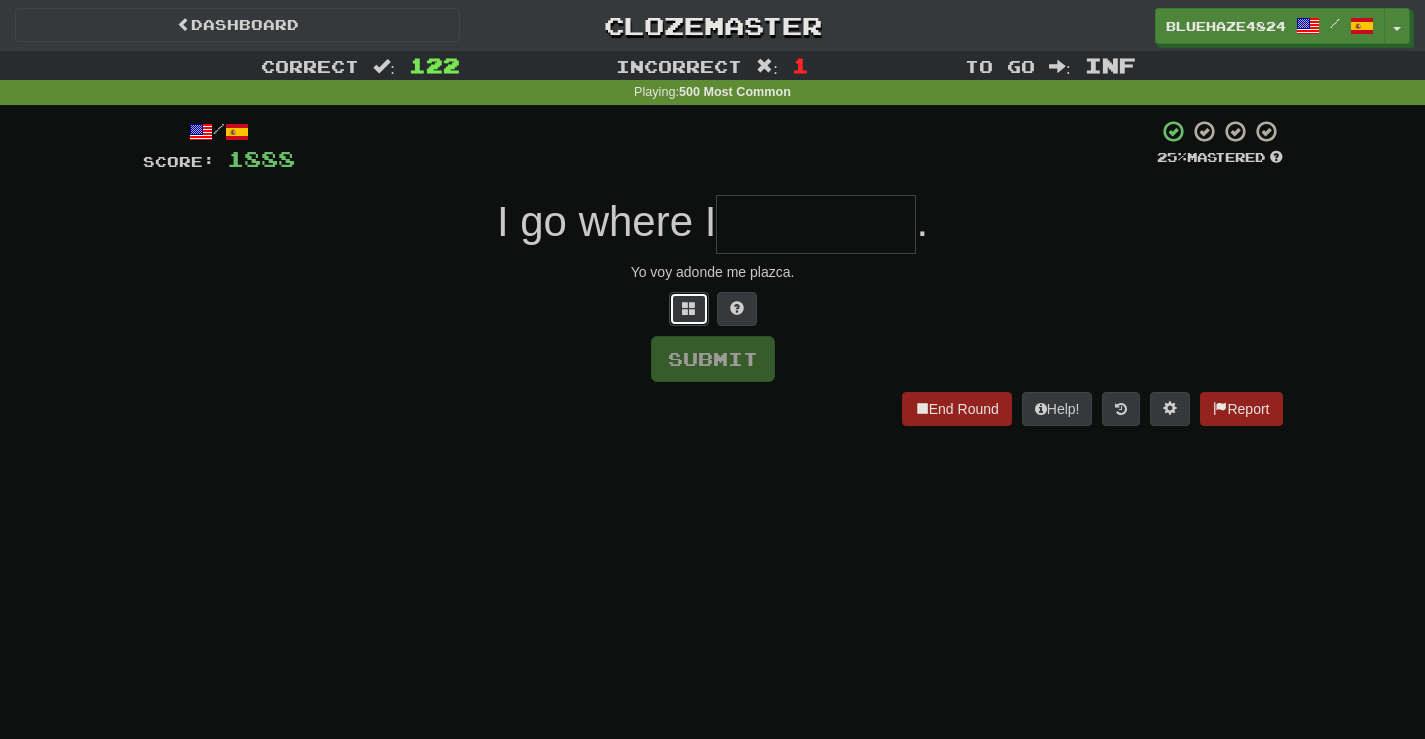 click at bounding box center (689, 308) 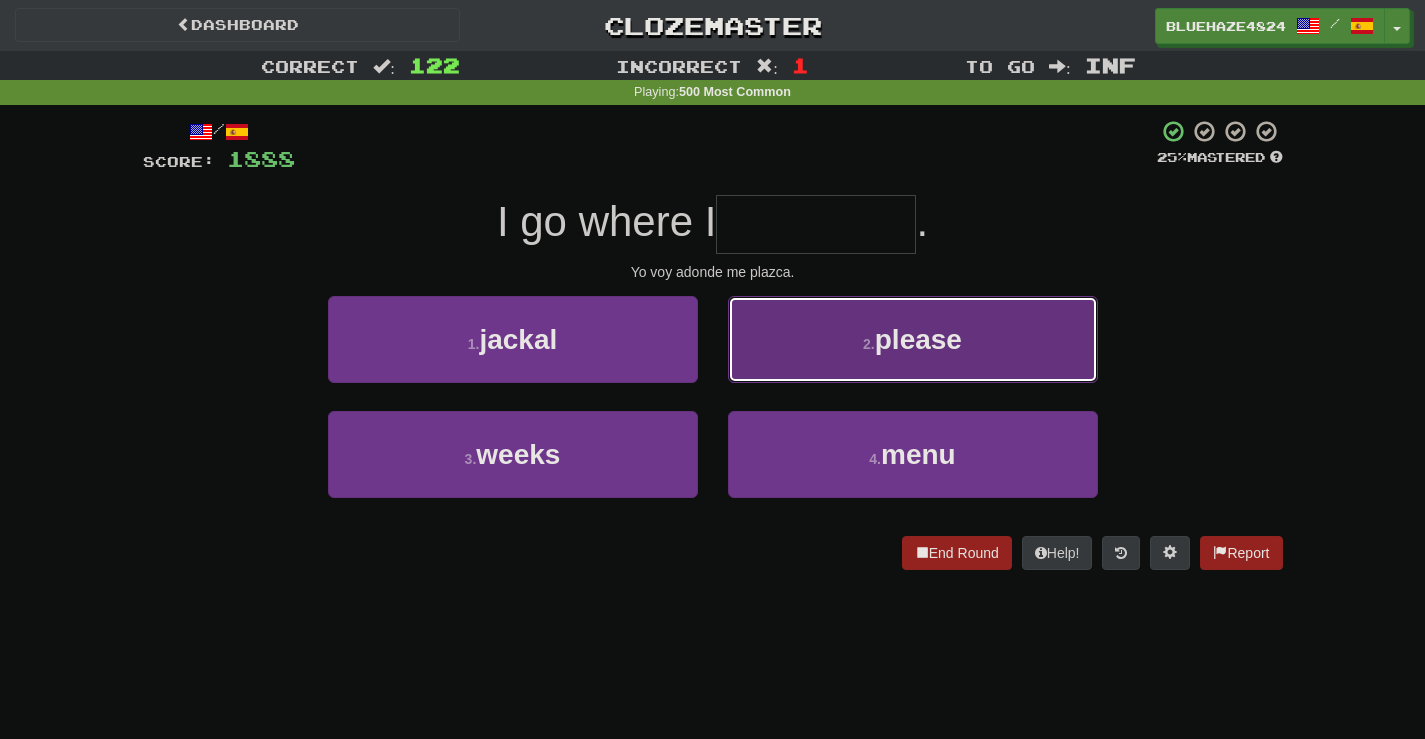 click on "2 .  please" at bounding box center [913, 339] 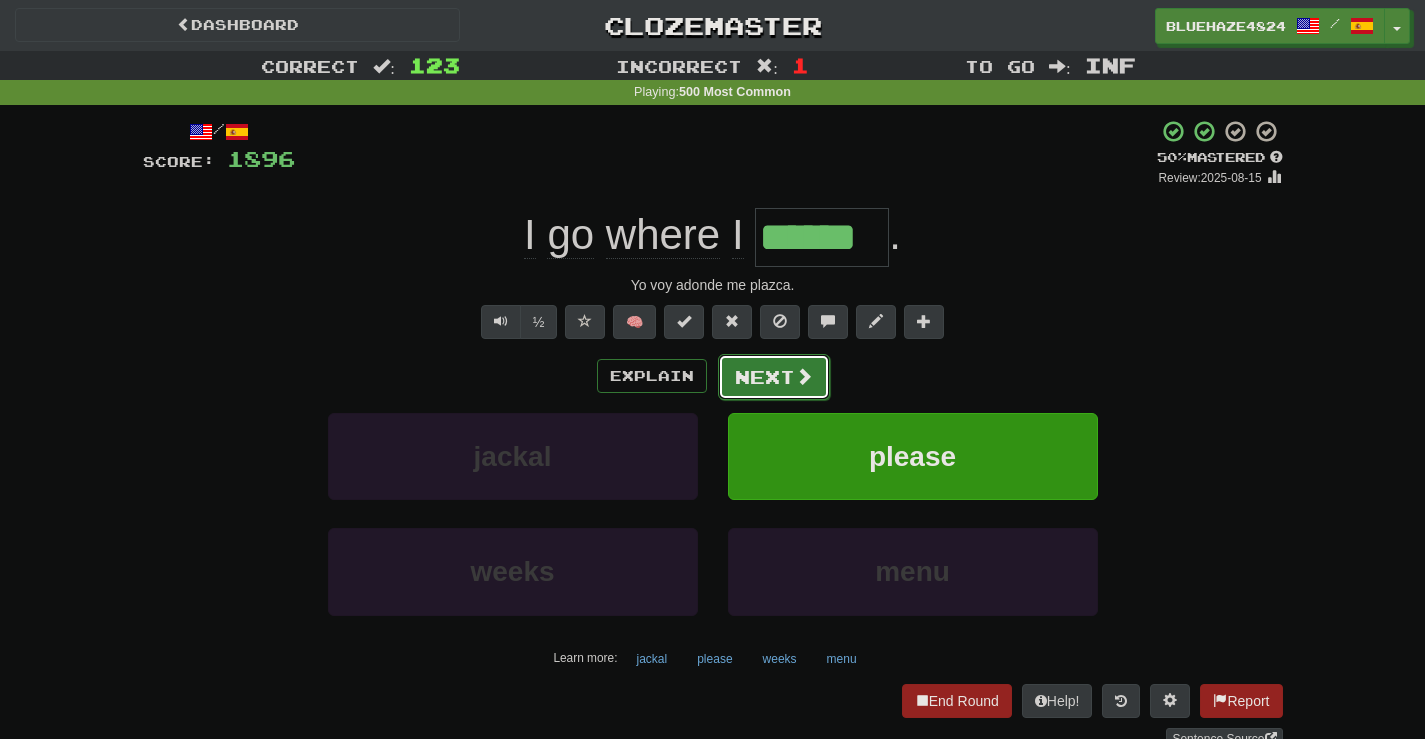 click at bounding box center (804, 376) 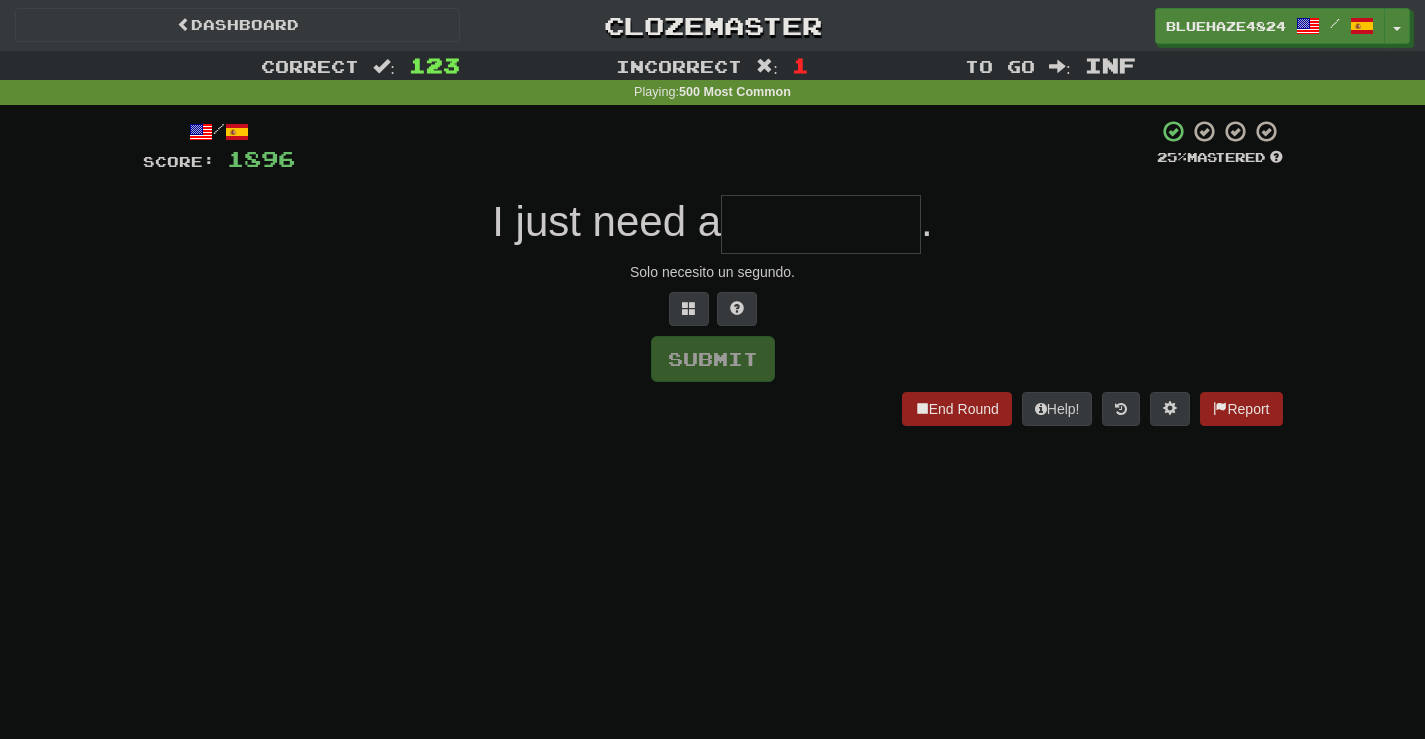 click at bounding box center [821, 224] 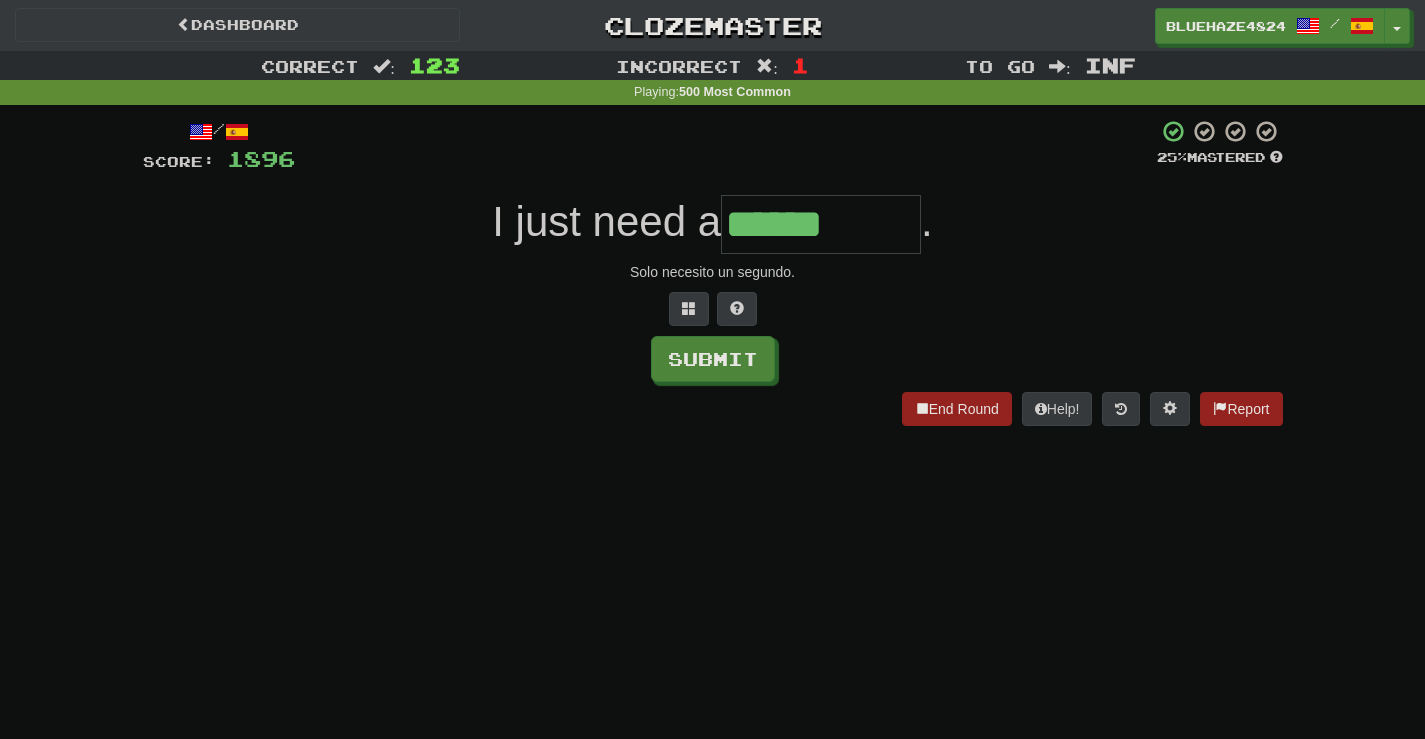 type on "******" 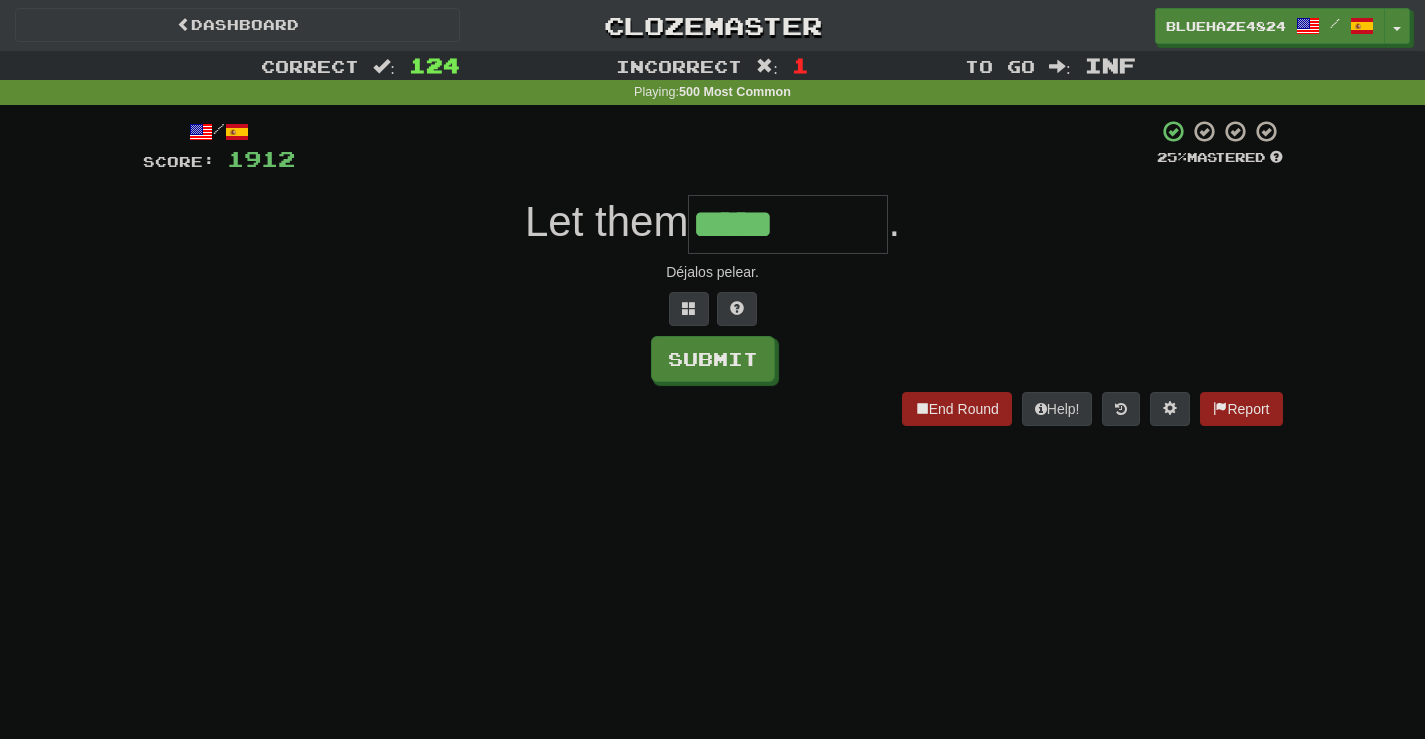 type on "*****" 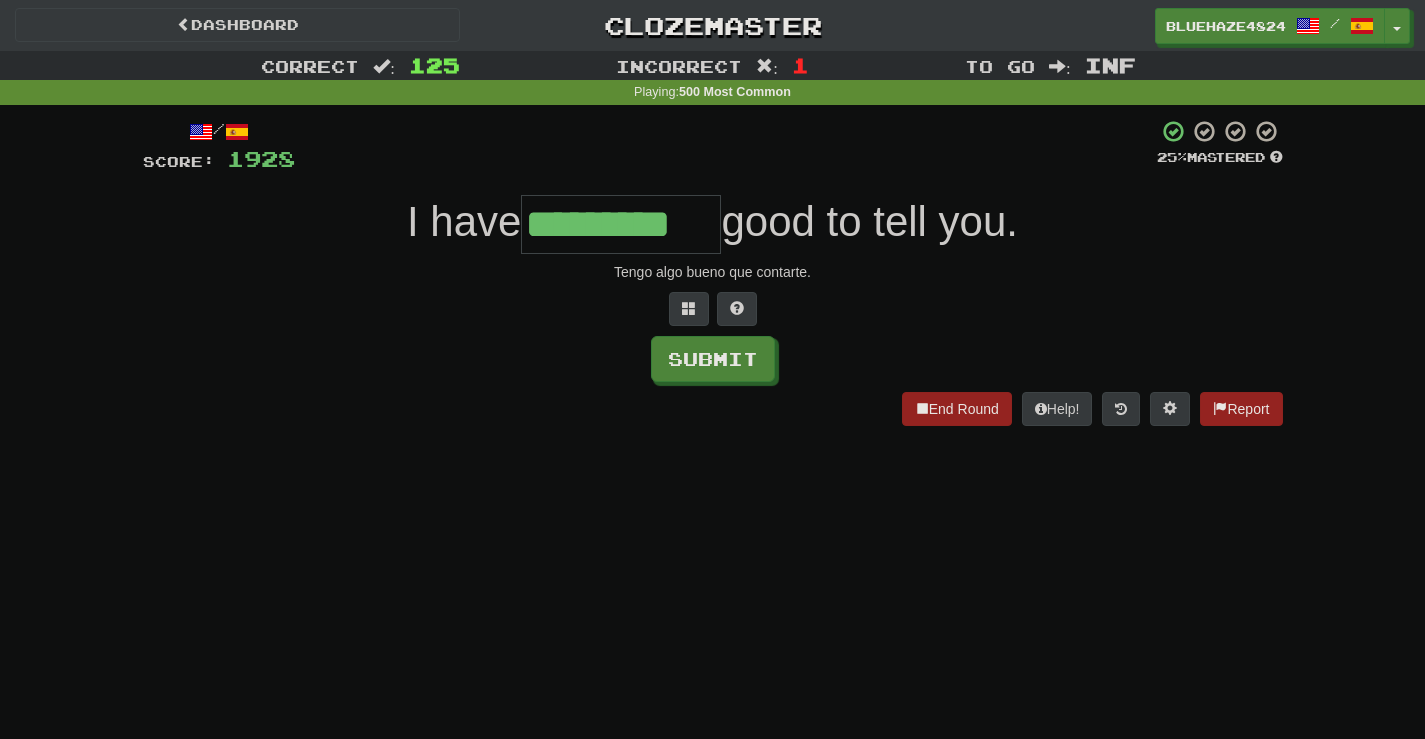 scroll, scrollTop: 0, scrollLeft: 2, axis: horizontal 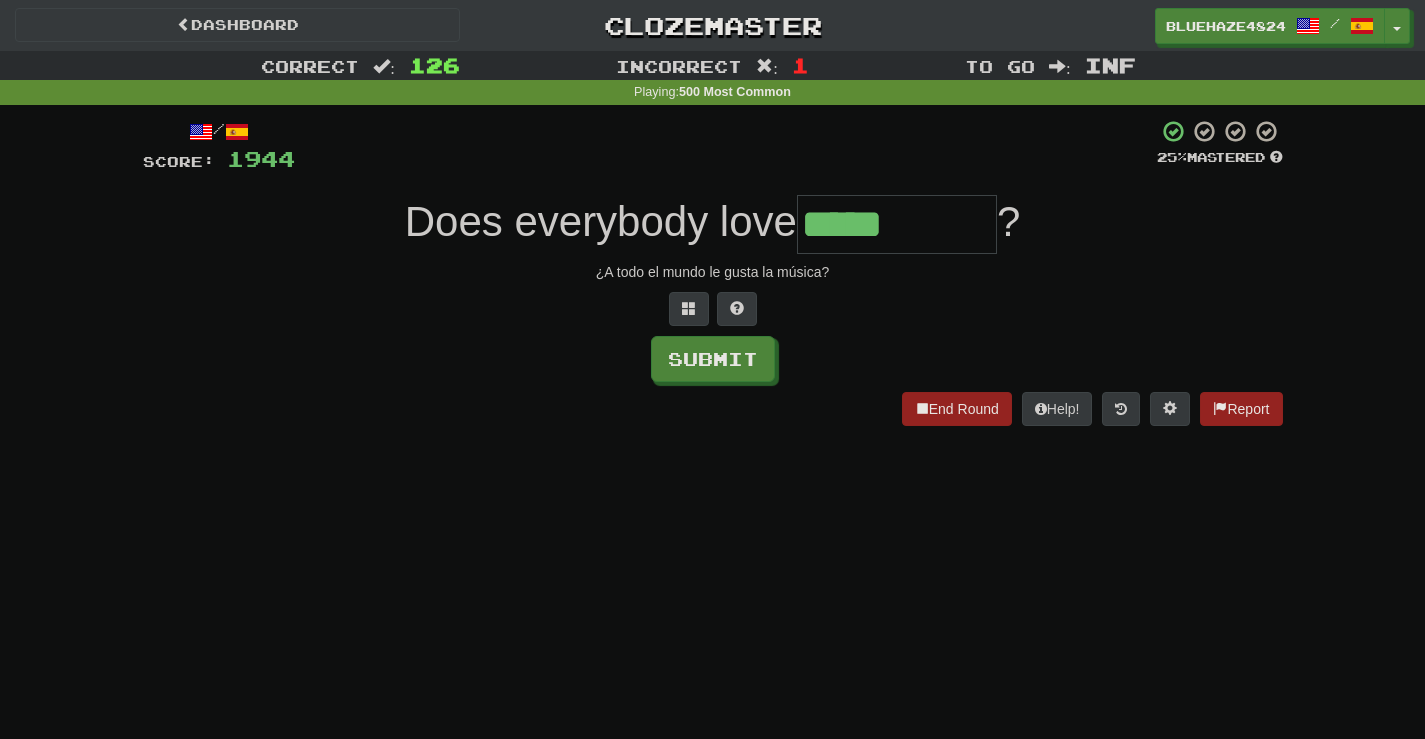 type on "*****" 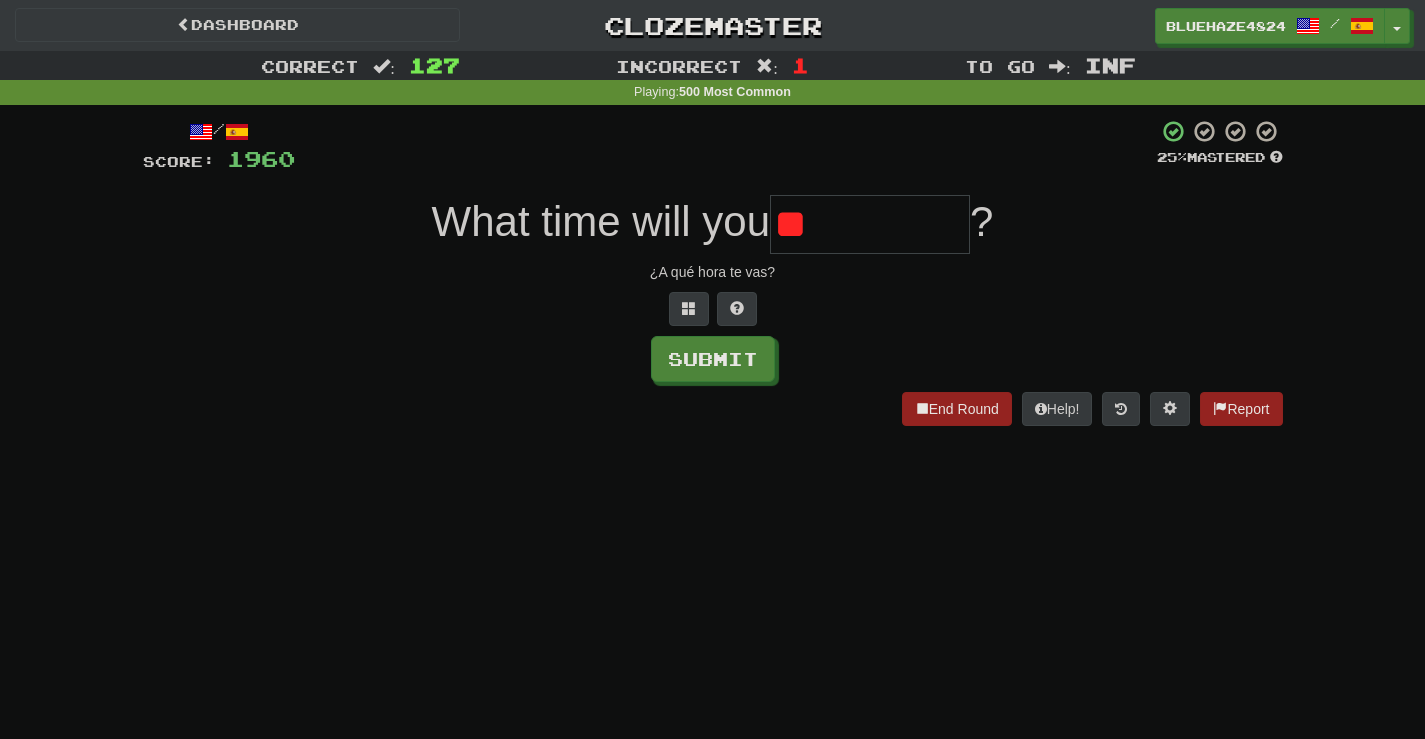 type on "*" 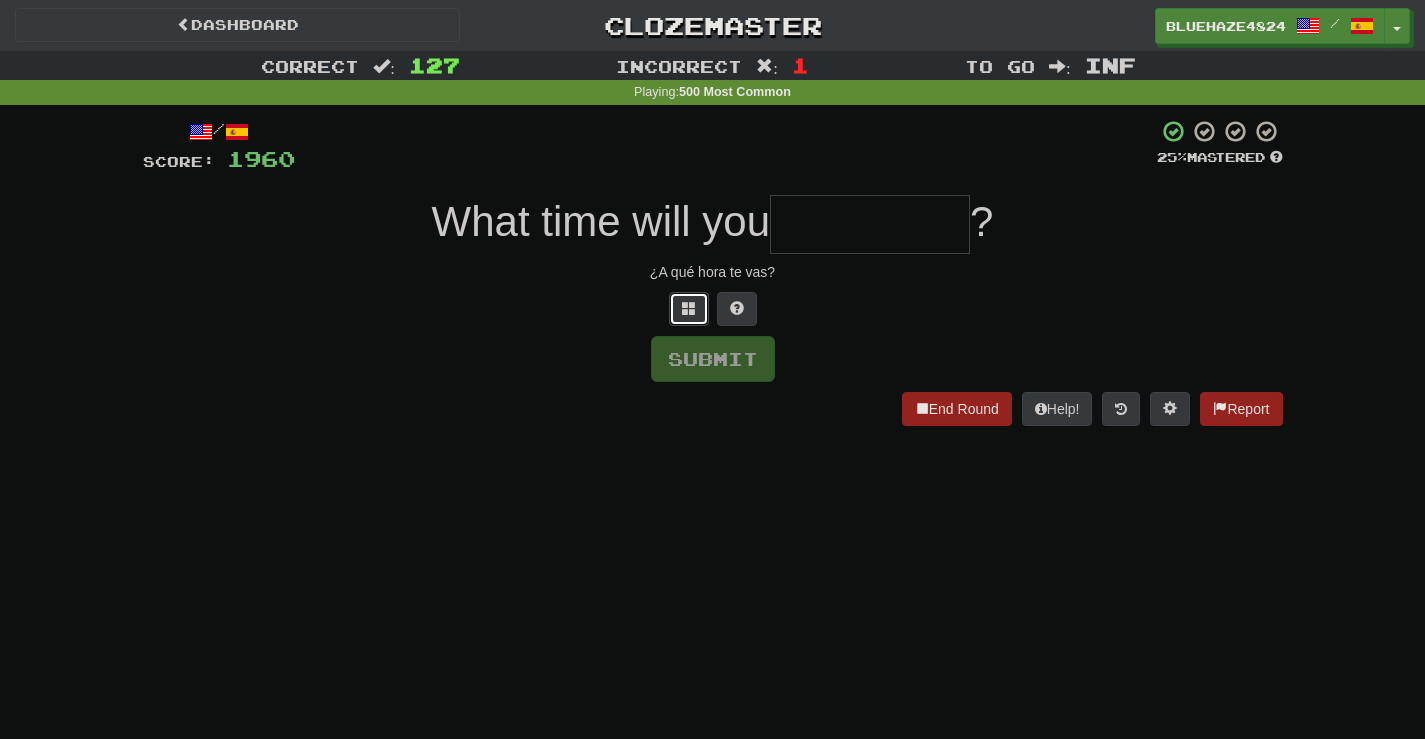 click at bounding box center (689, 308) 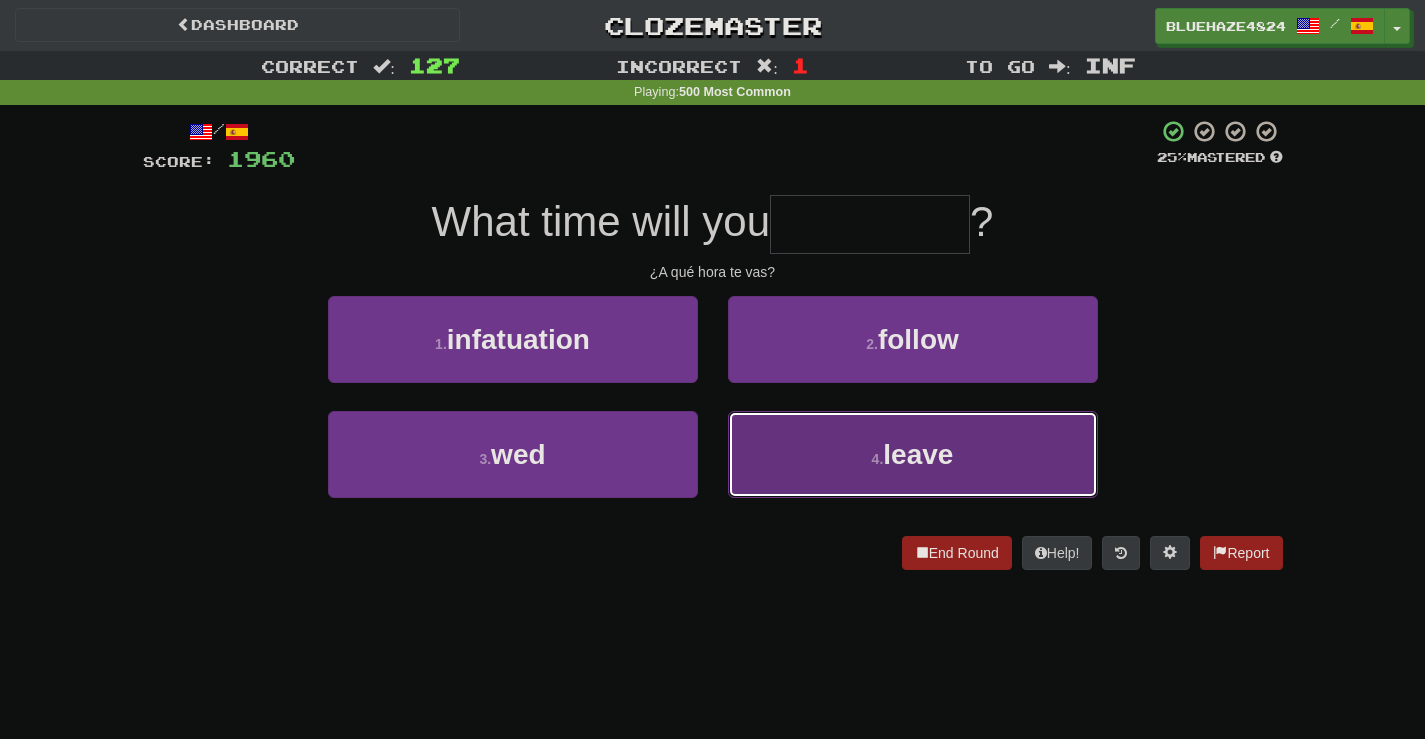 click on "4 ." at bounding box center (878, 459) 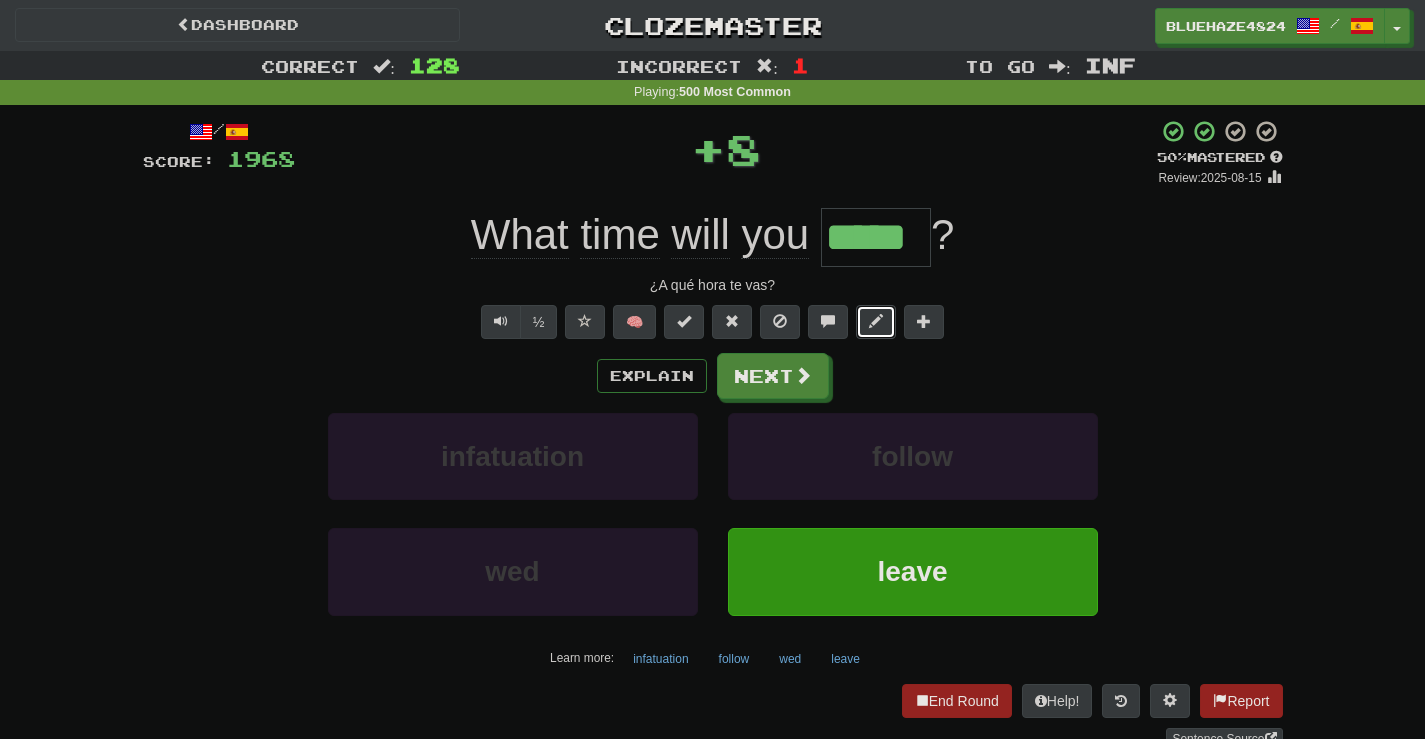 click at bounding box center (876, 321) 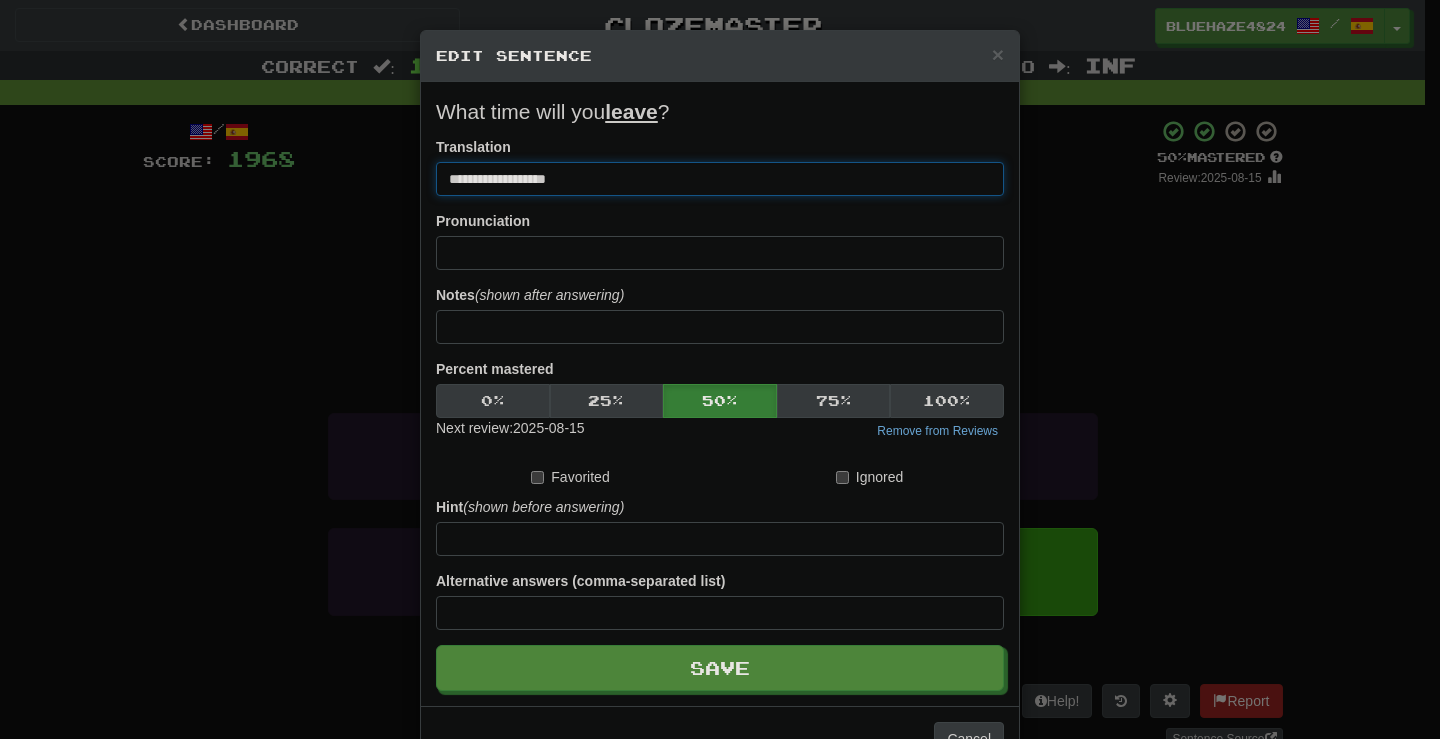 drag, startPoint x: 603, startPoint y: 183, endPoint x: 522, endPoint y: 183, distance: 81 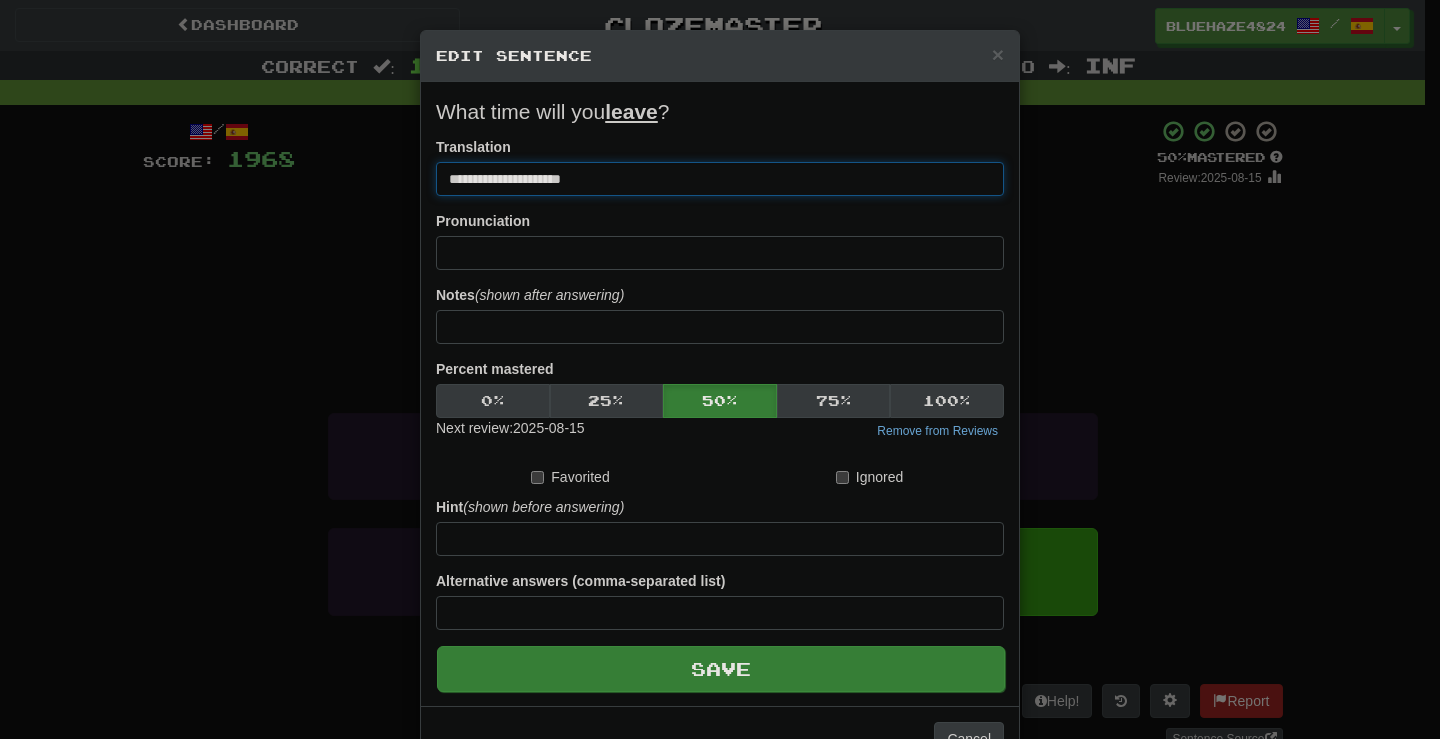 type on "**********" 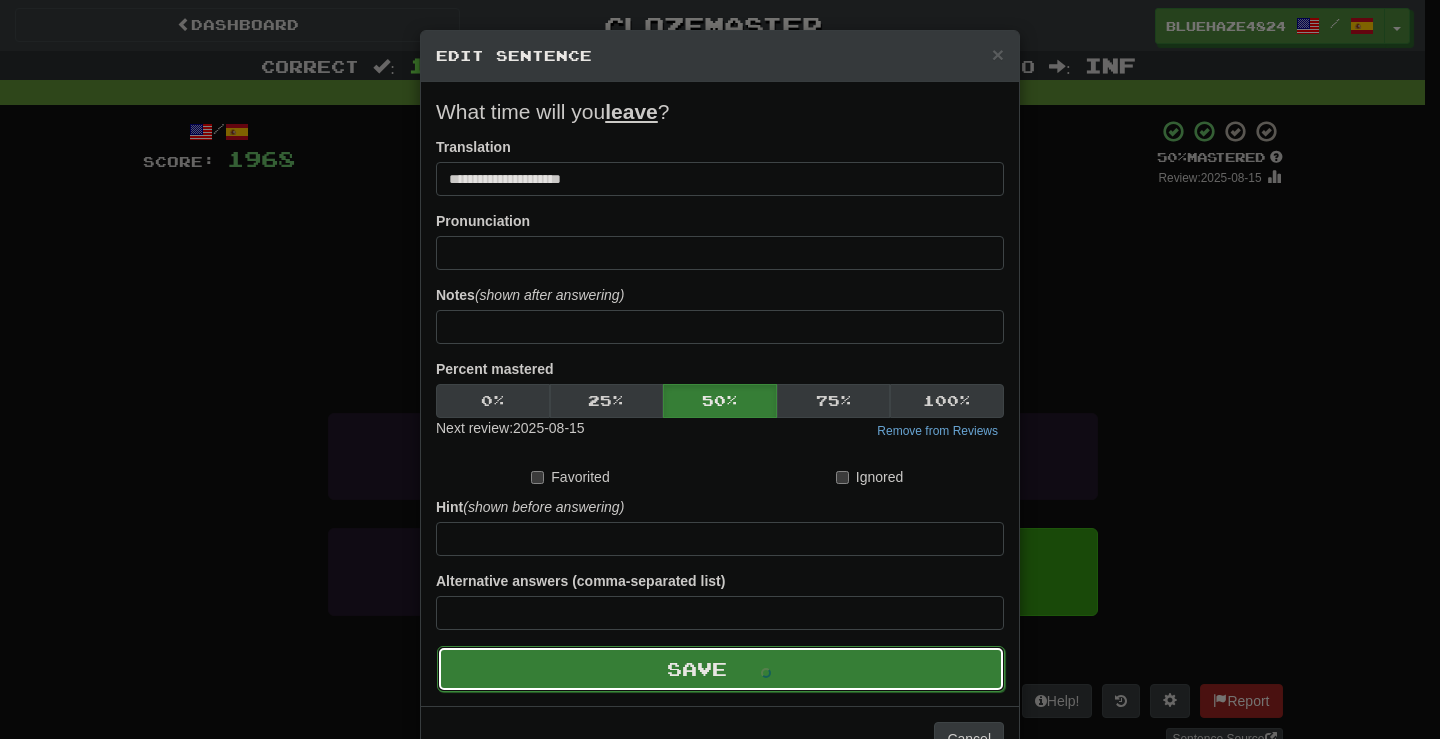click at bounding box center (751, 669) 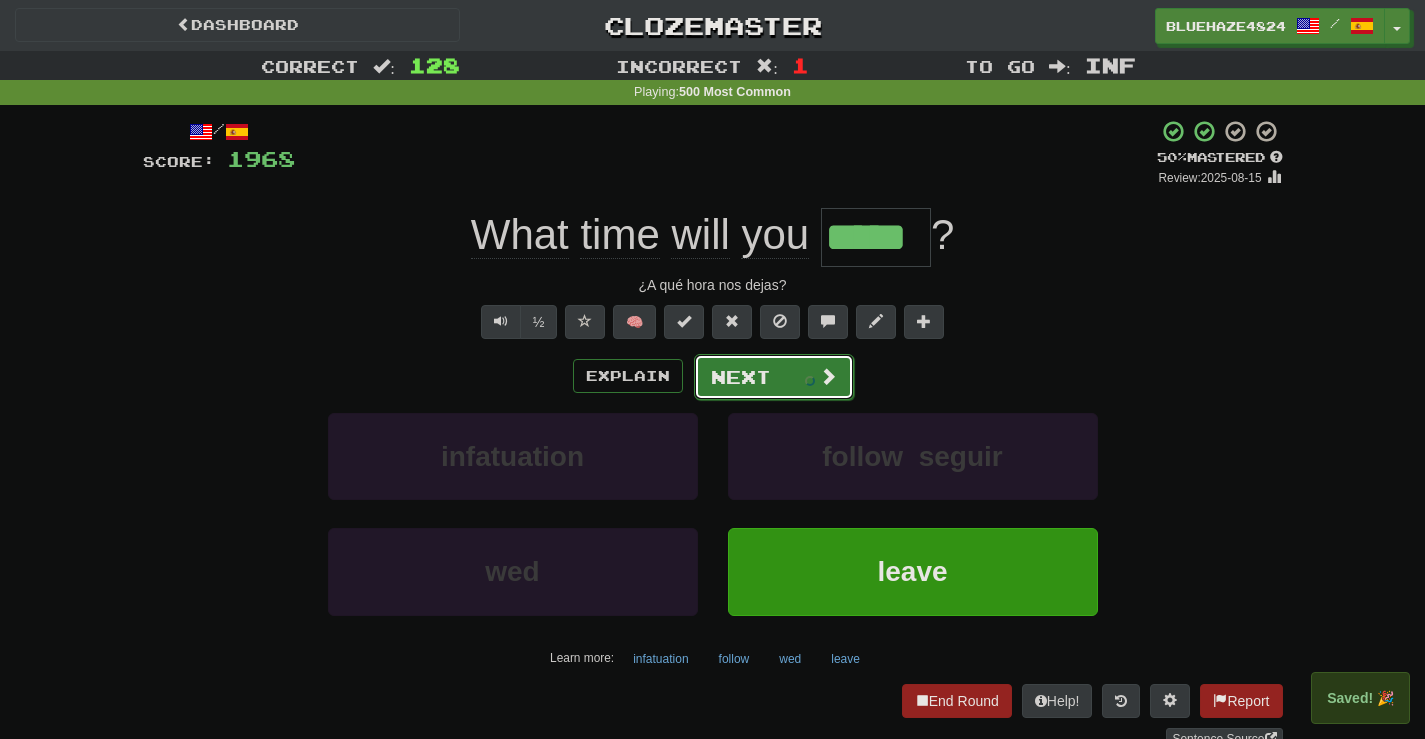click on "Next" at bounding box center [774, 377] 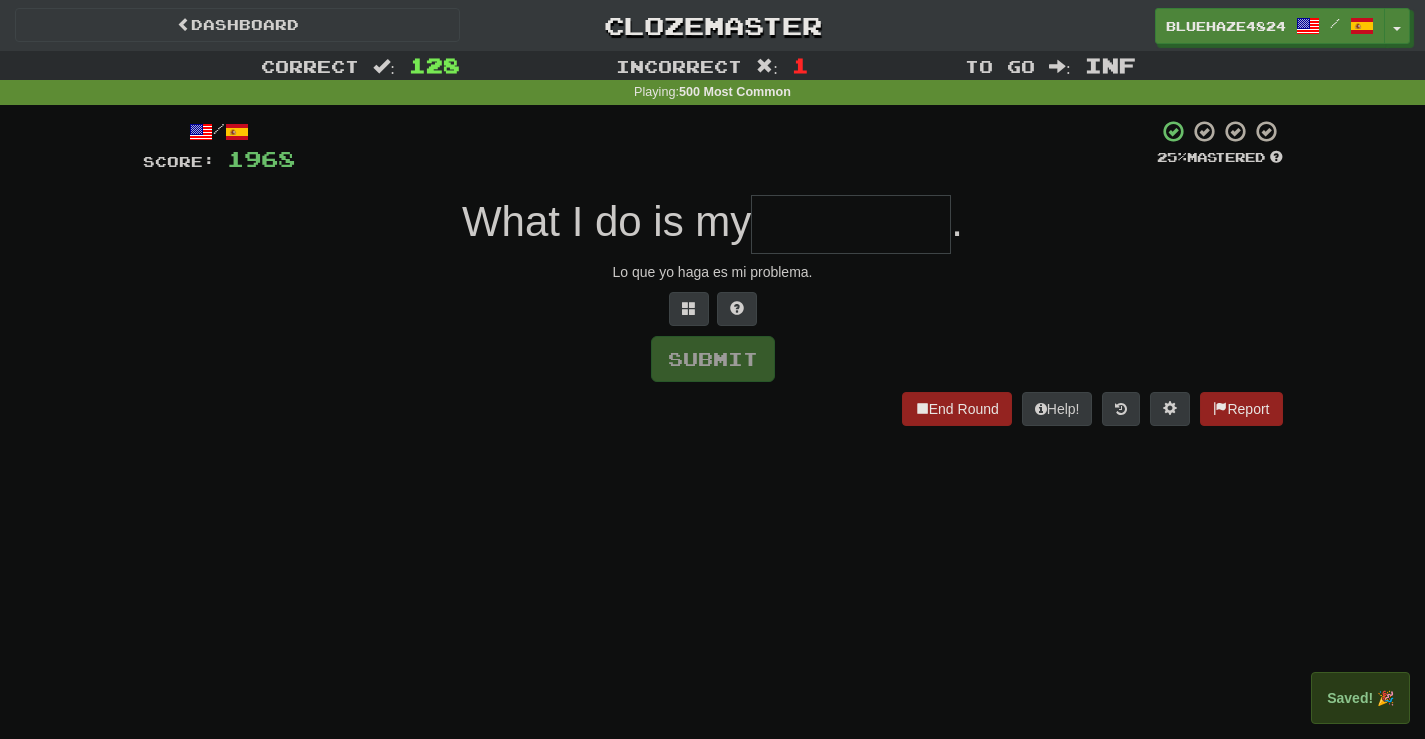 click at bounding box center [851, 224] 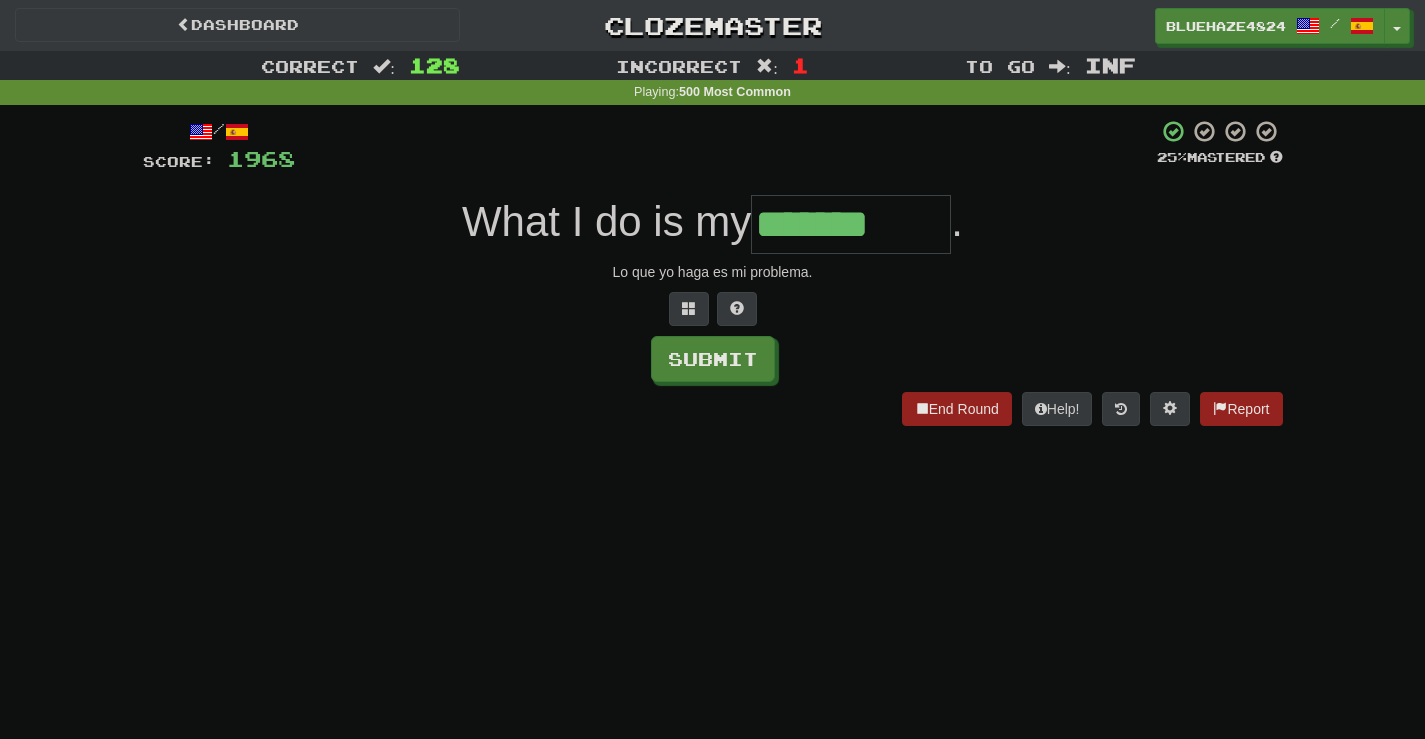 type on "*******" 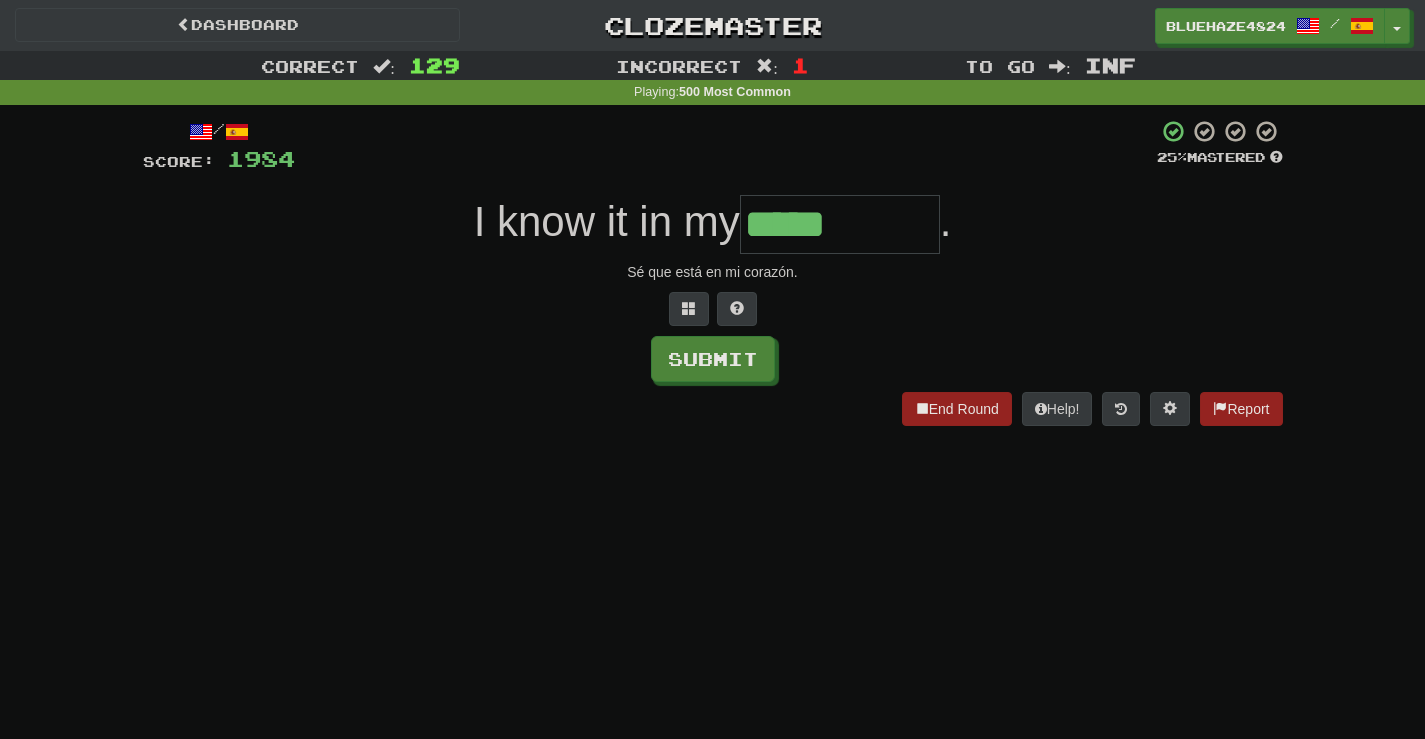 type on "*****" 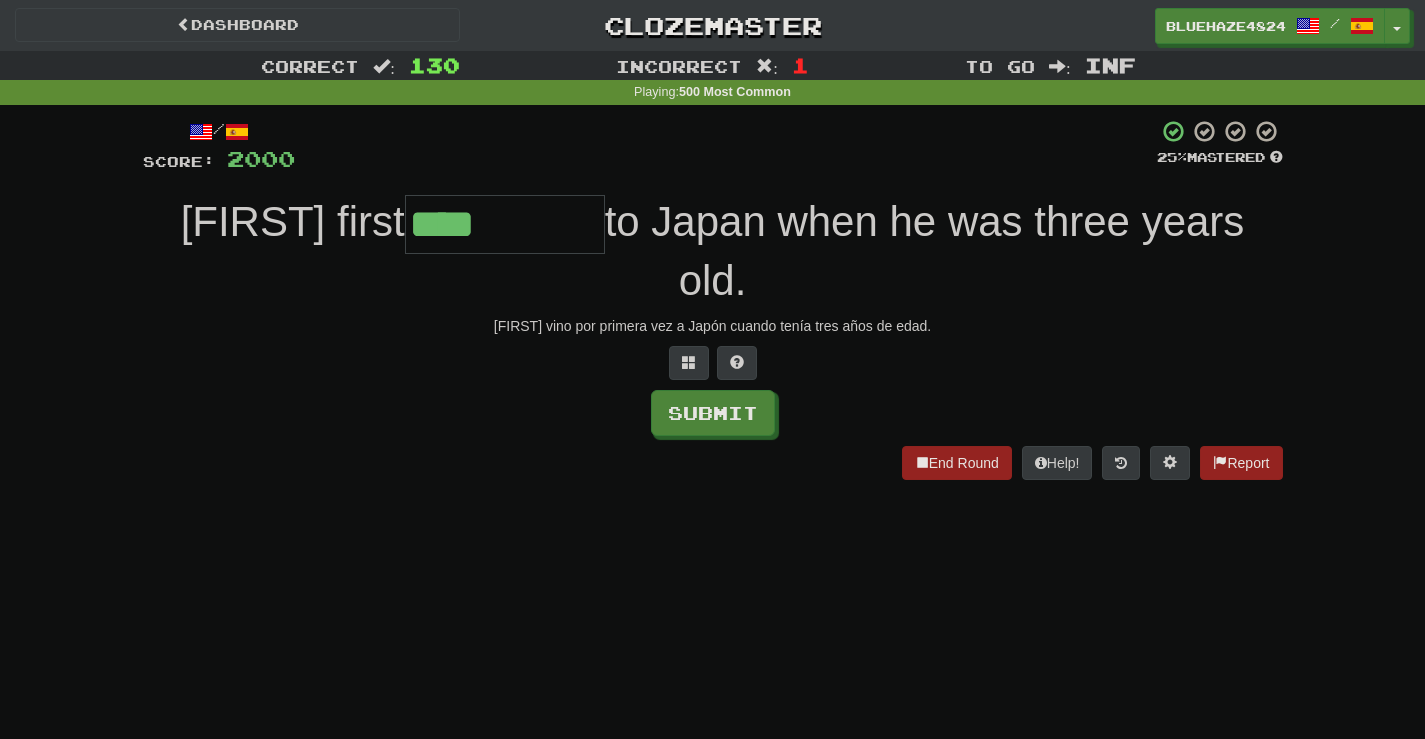 type on "****" 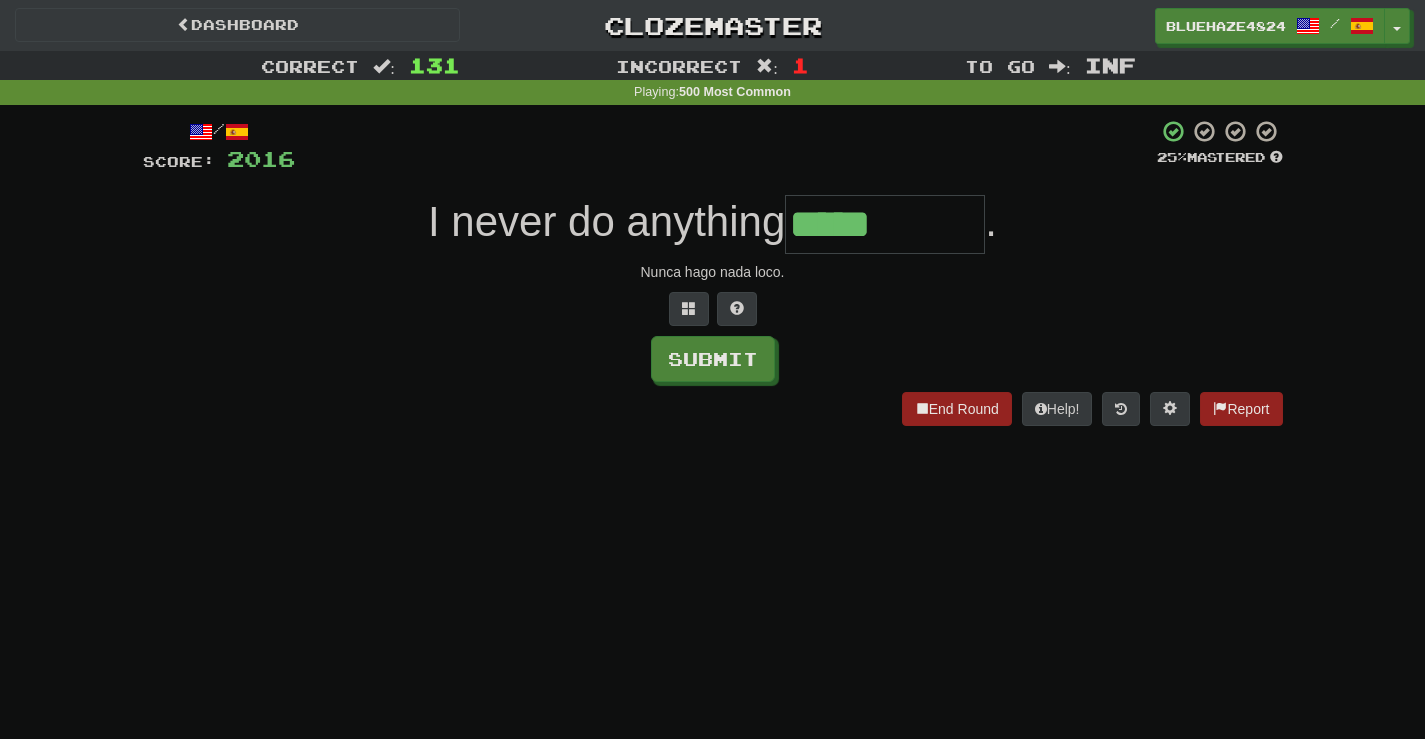 type on "*****" 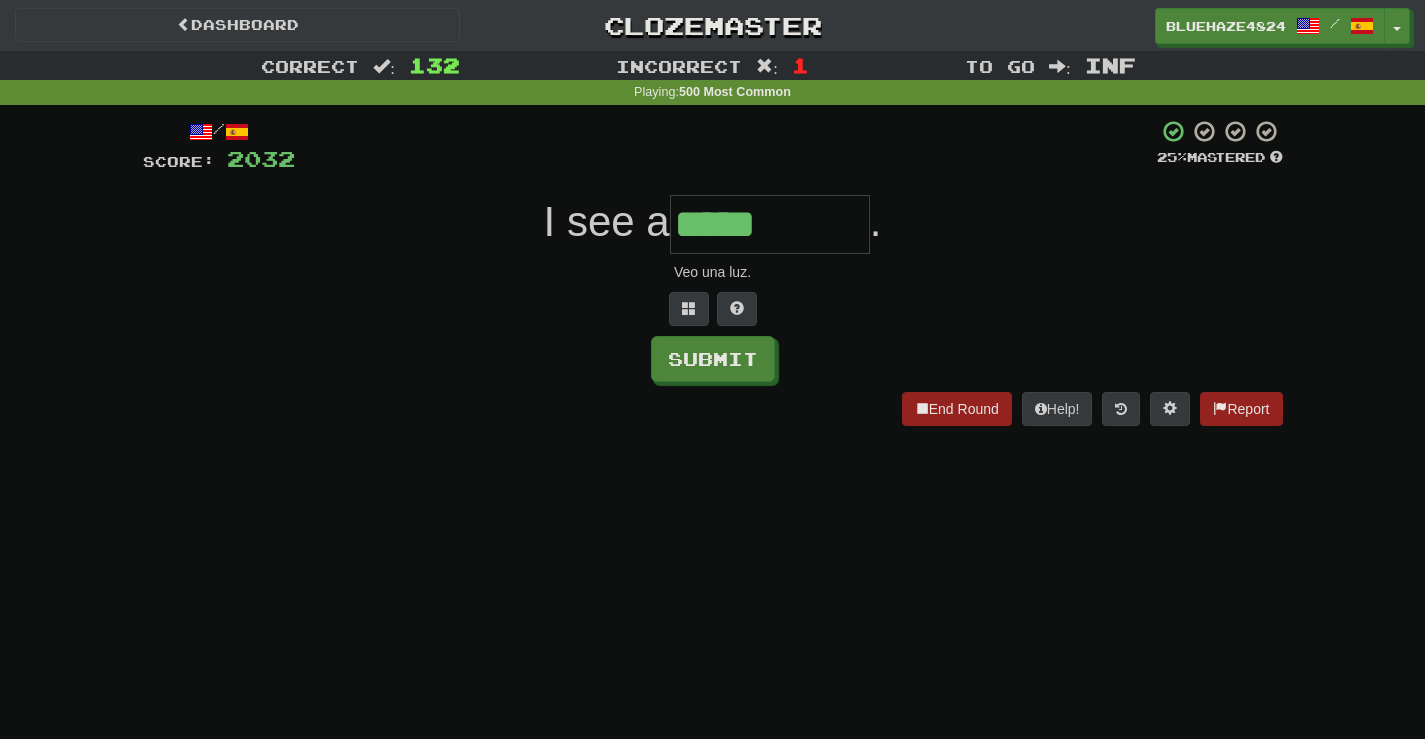 type on "*****" 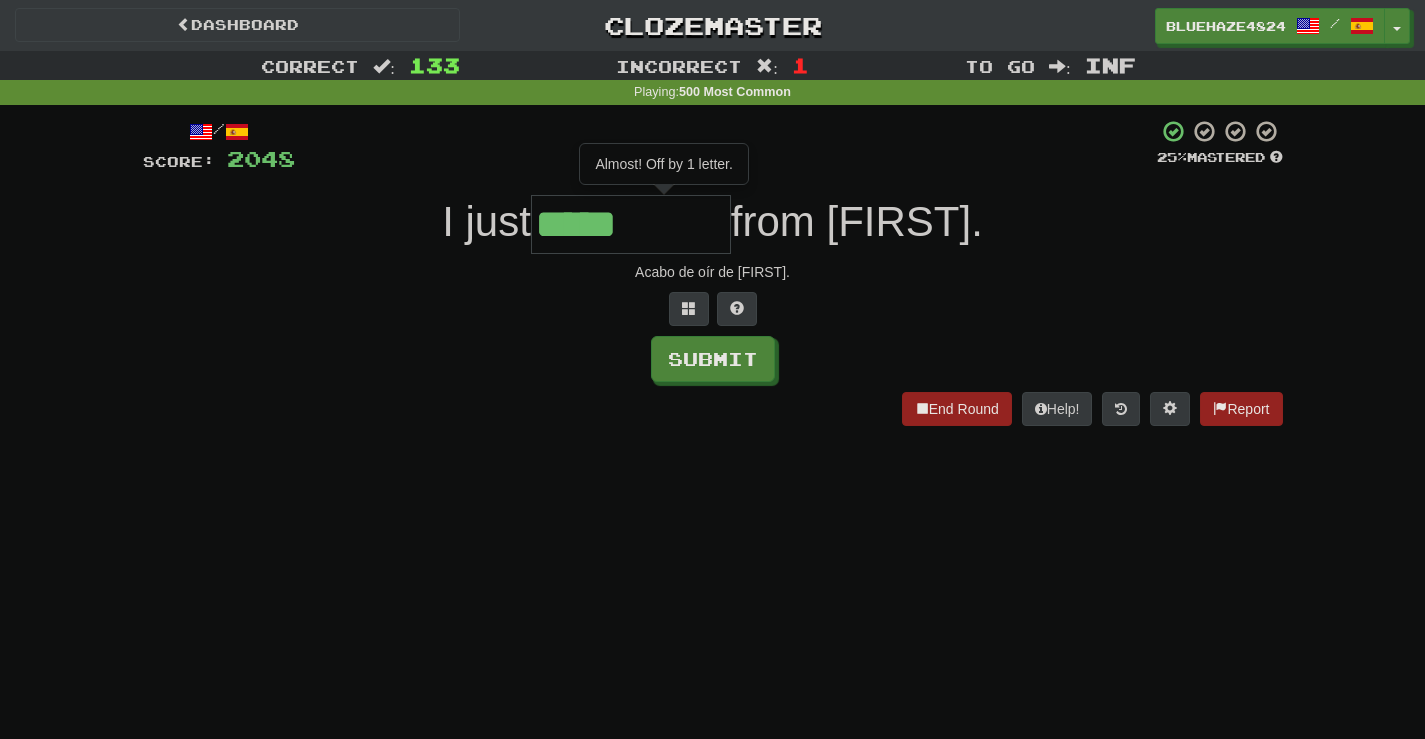 type on "*****" 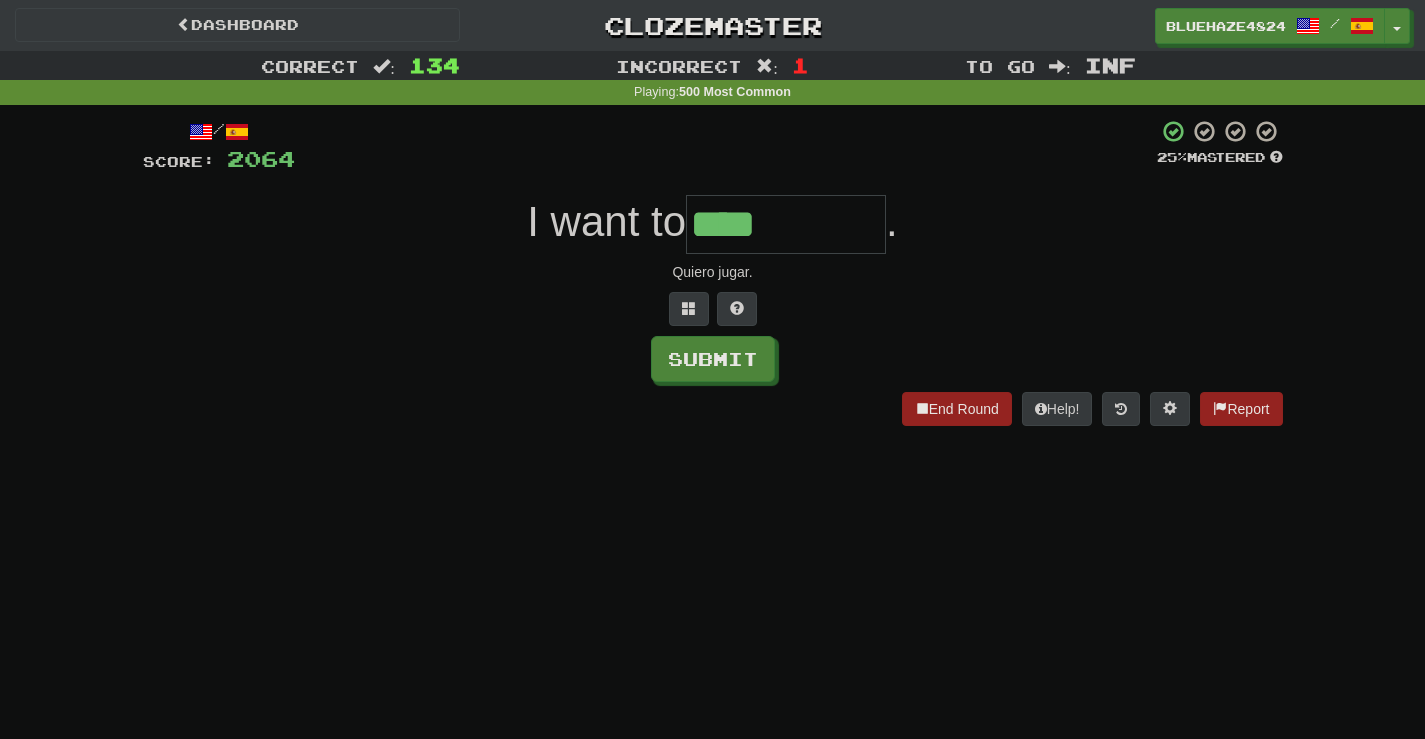 type on "****" 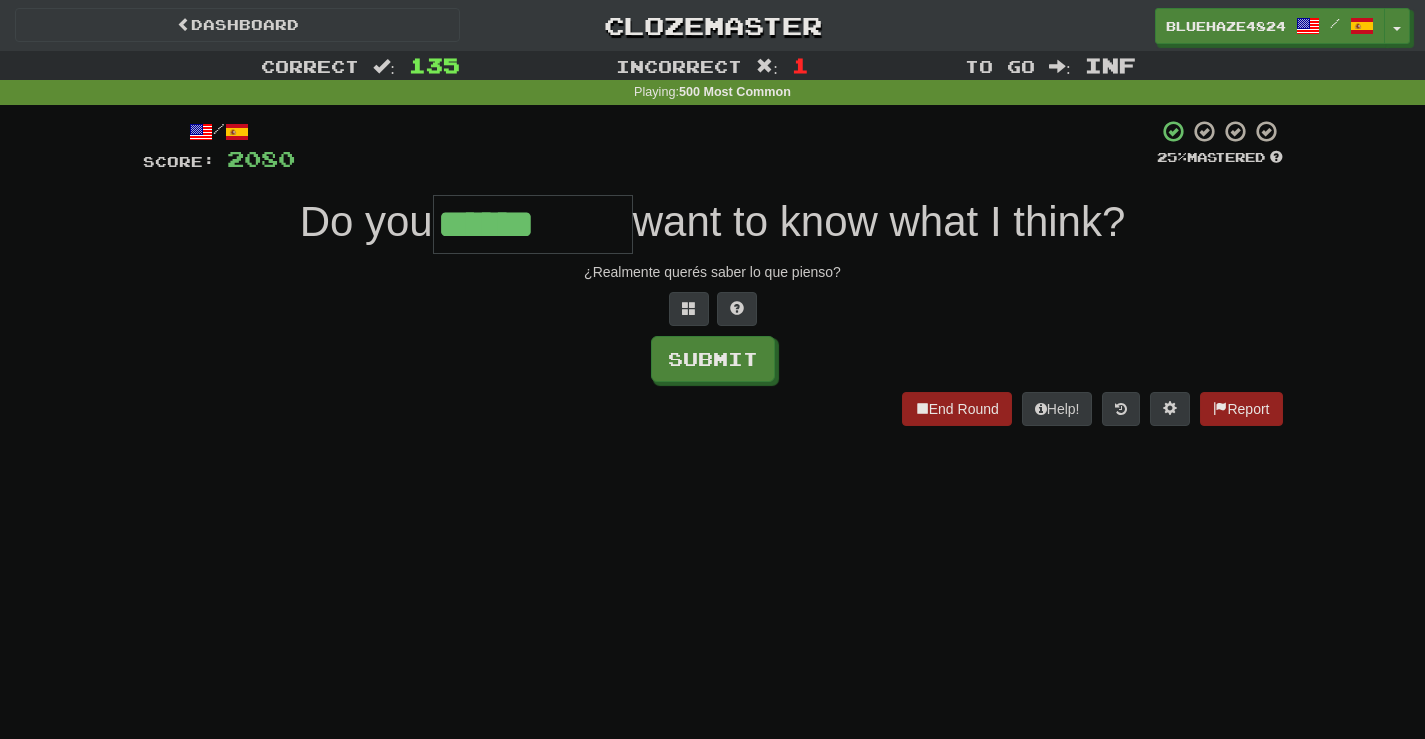 type on "******" 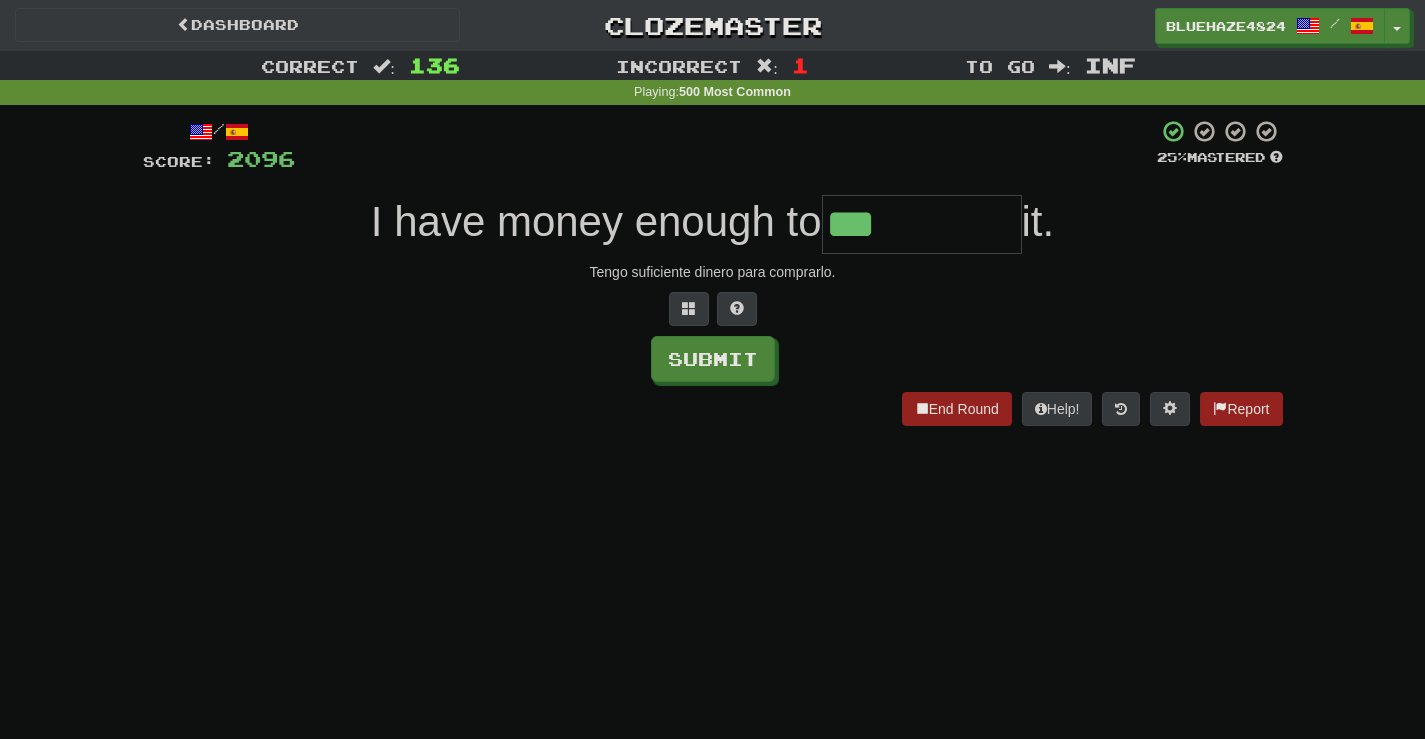 type on "***" 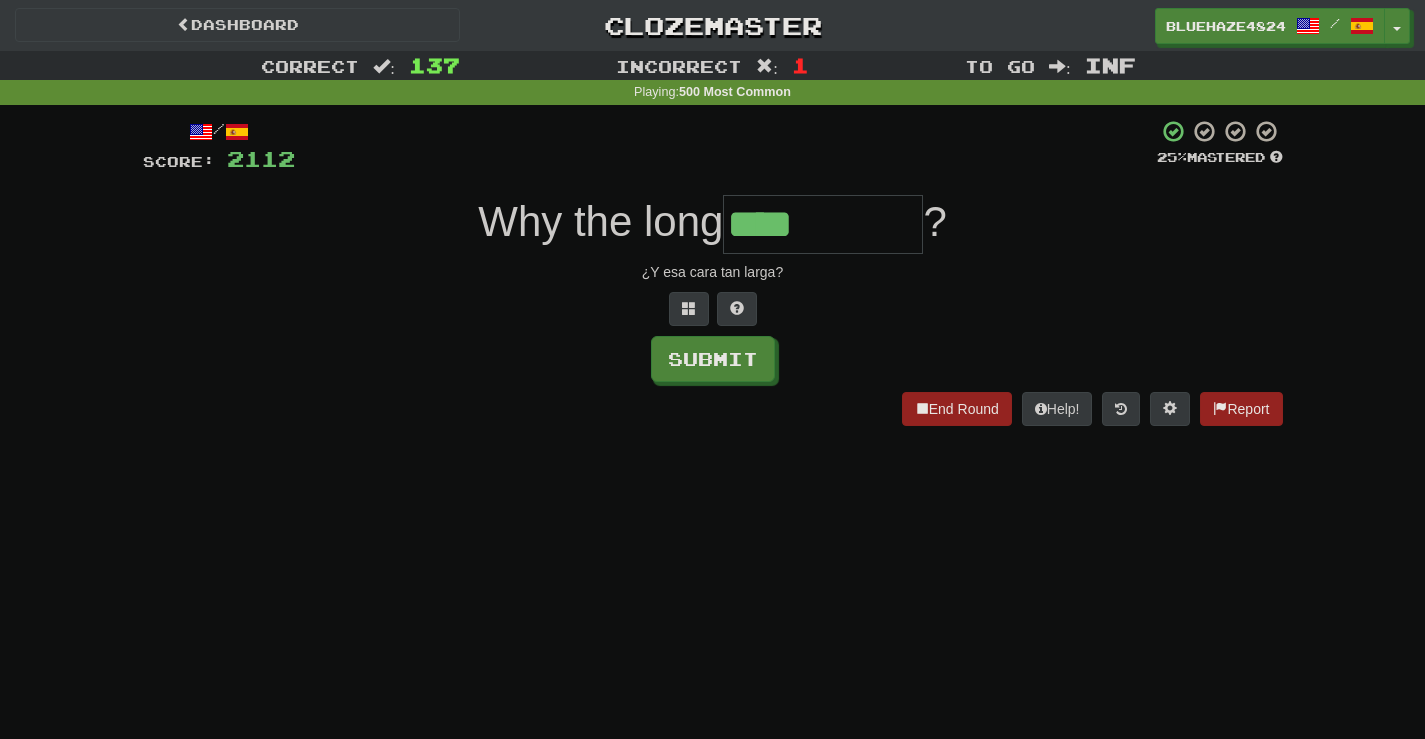 type on "****" 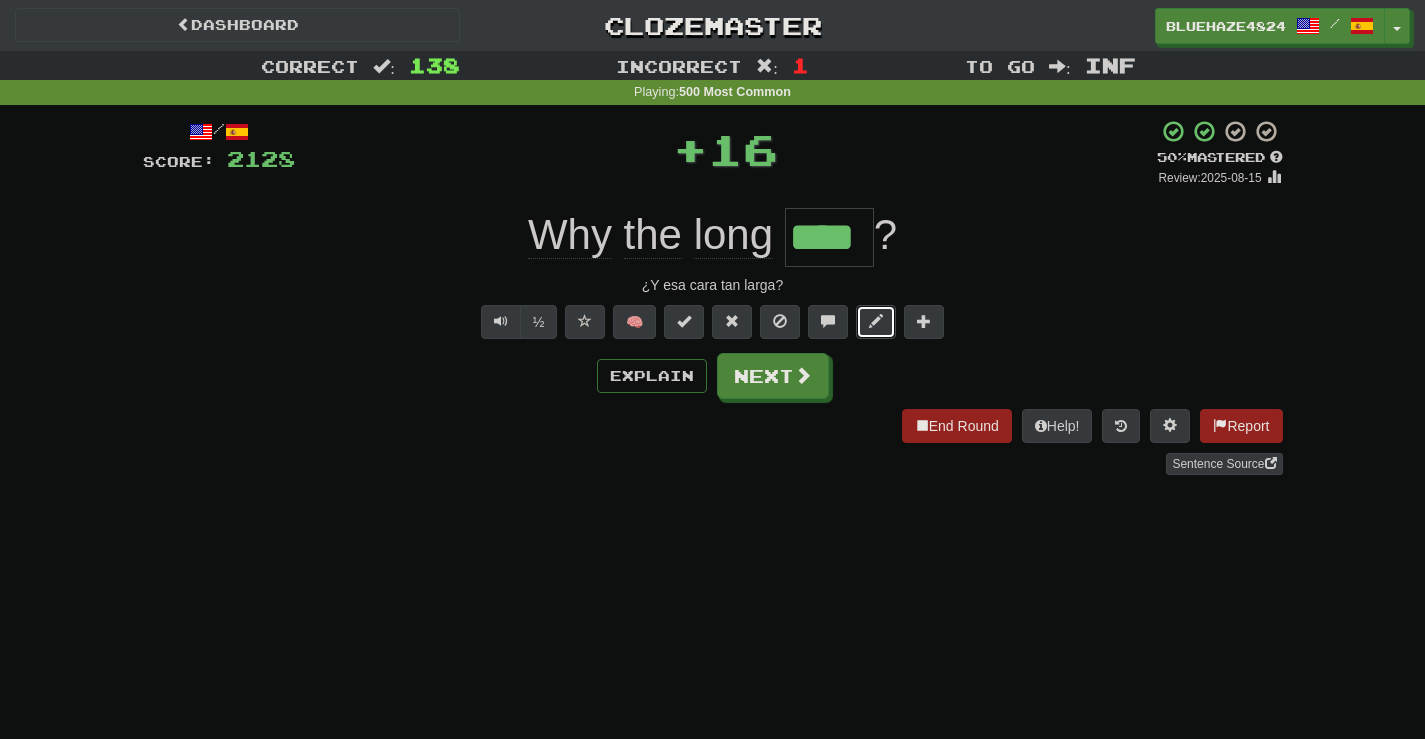 click at bounding box center (876, 321) 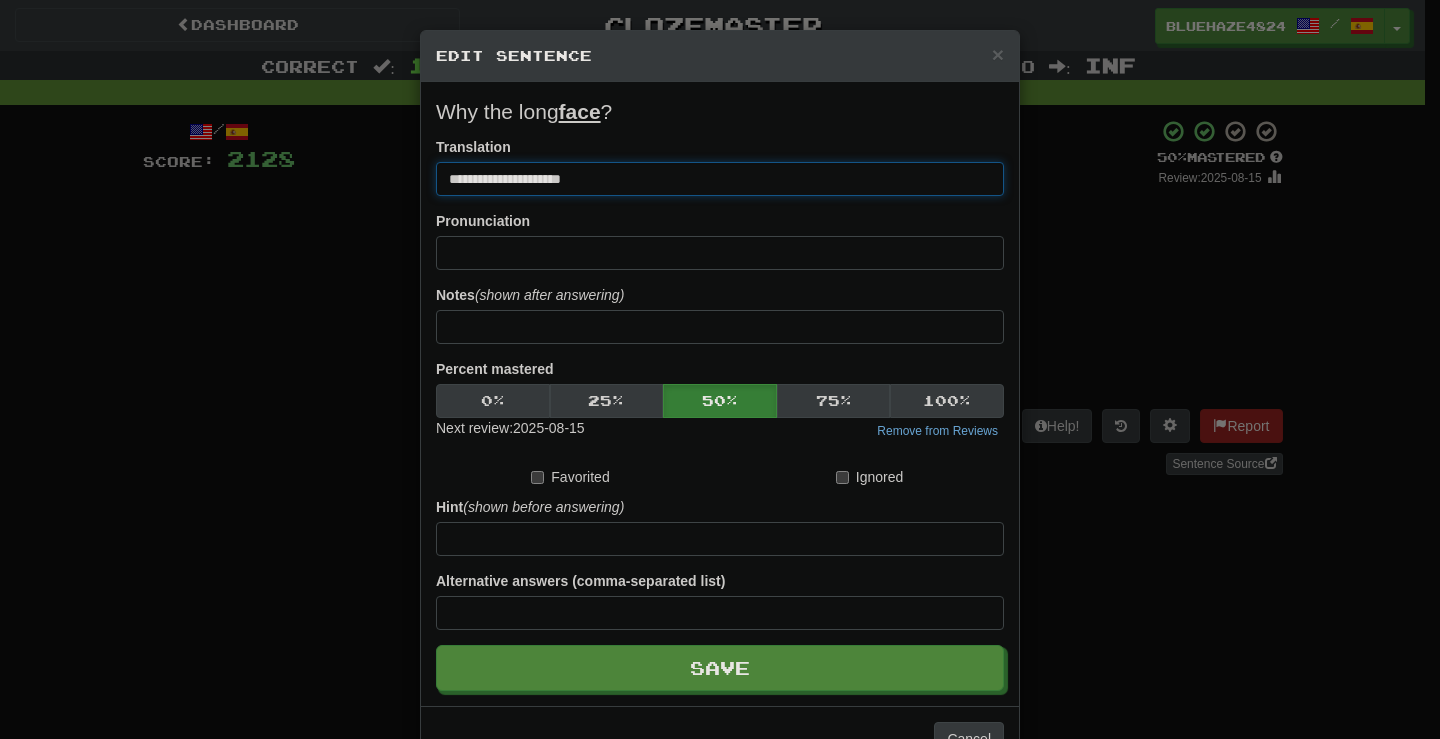 drag, startPoint x: 489, startPoint y: 179, endPoint x: 450, endPoint y: 176, distance: 39.115215 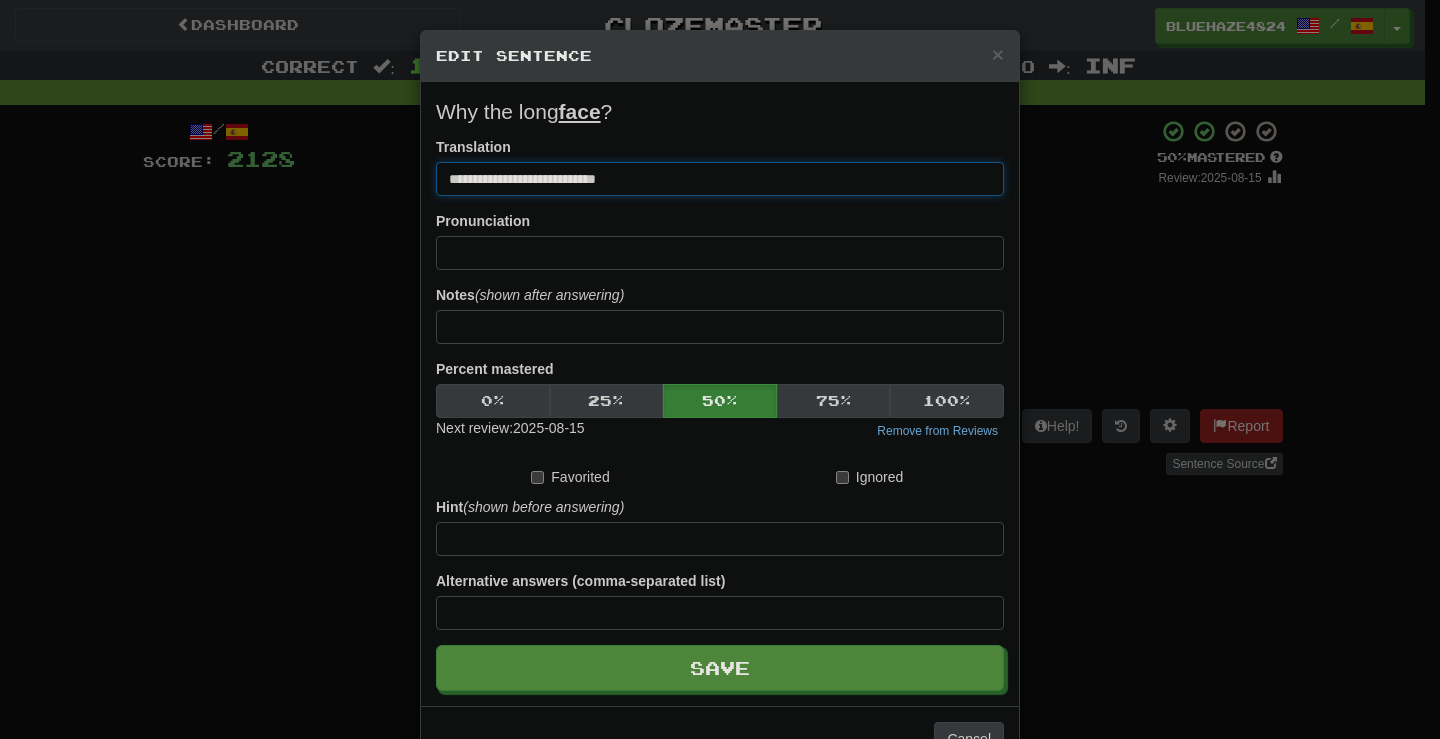 drag, startPoint x: 584, startPoint y: 181, endPoint x: 565, endPoint y: 183, distance: 19.104973 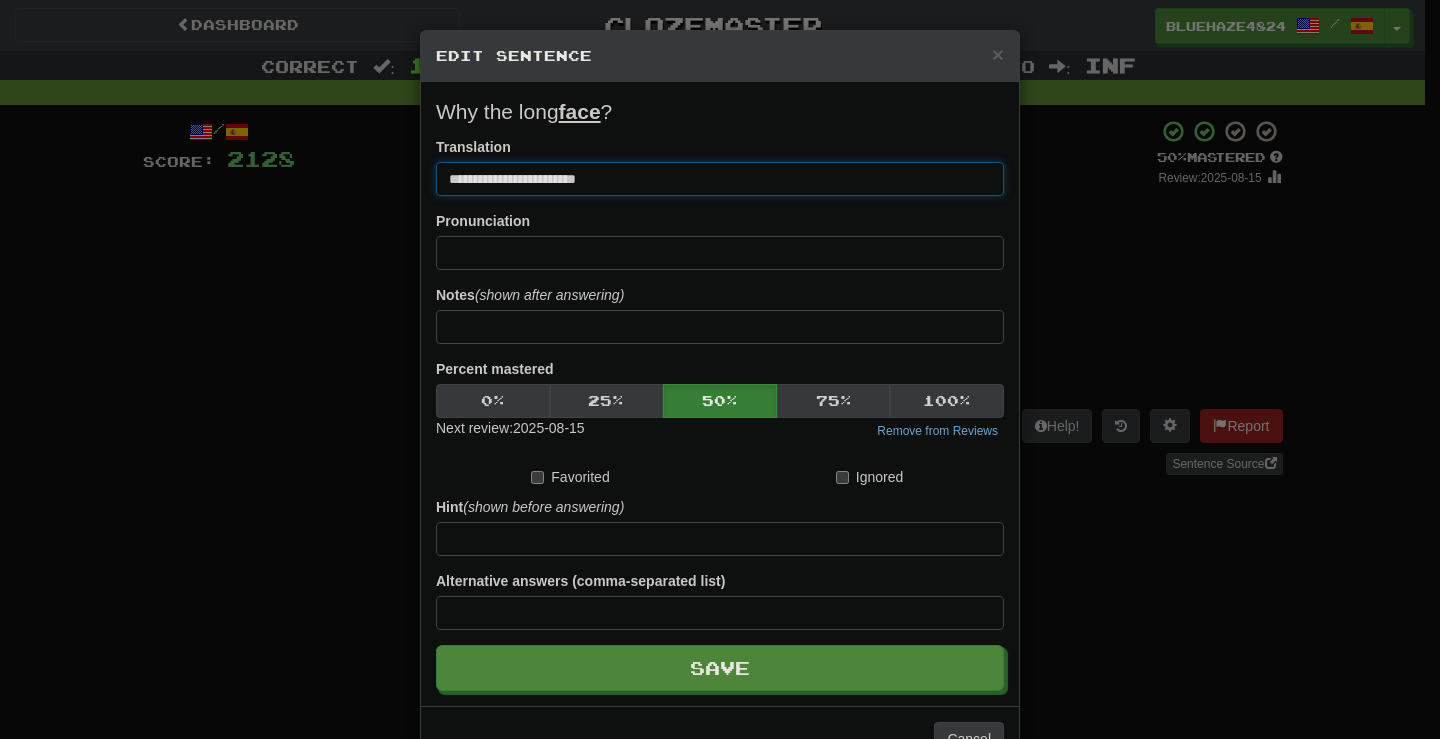 drag, startPoint x: 517, startPoint y: 172, endPoint x: 498, endPoint y: 175, distance: 19.235384 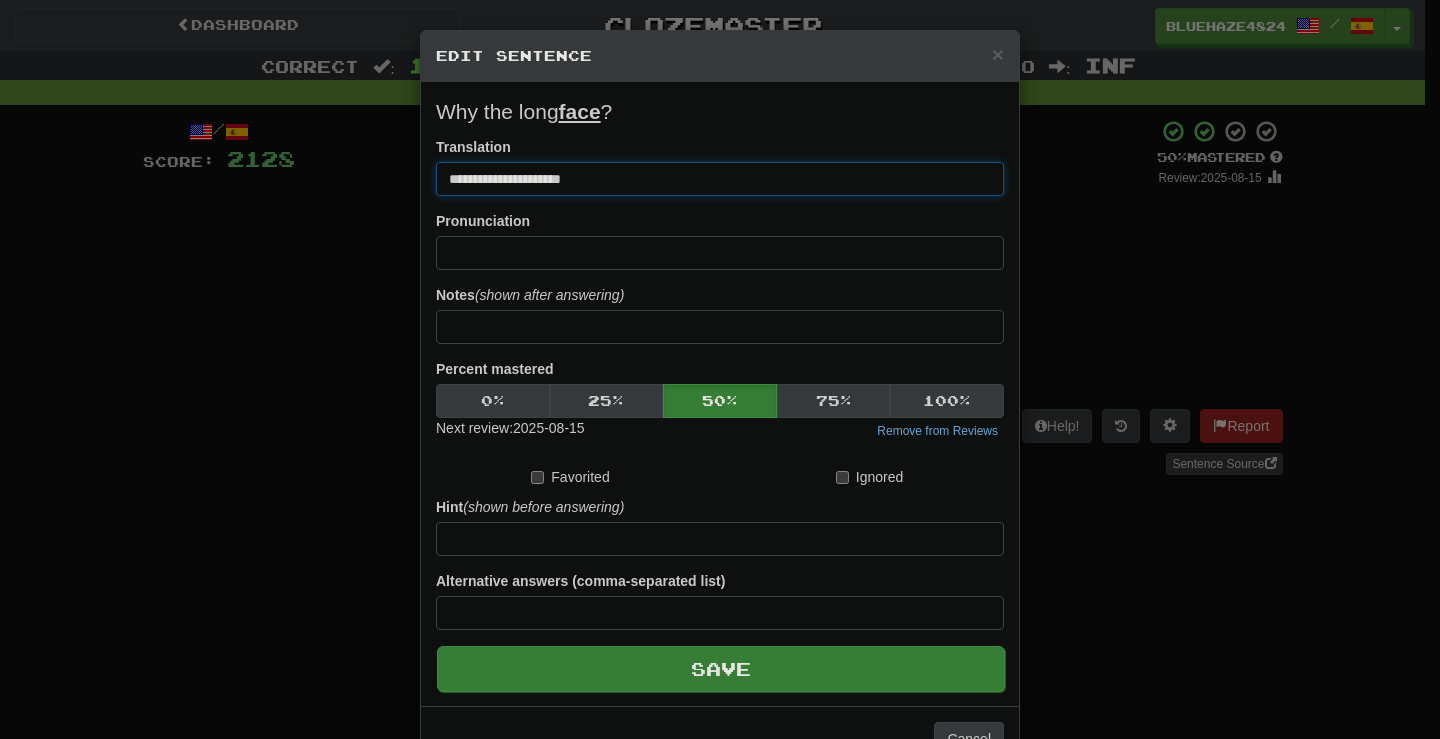 type on "**********" 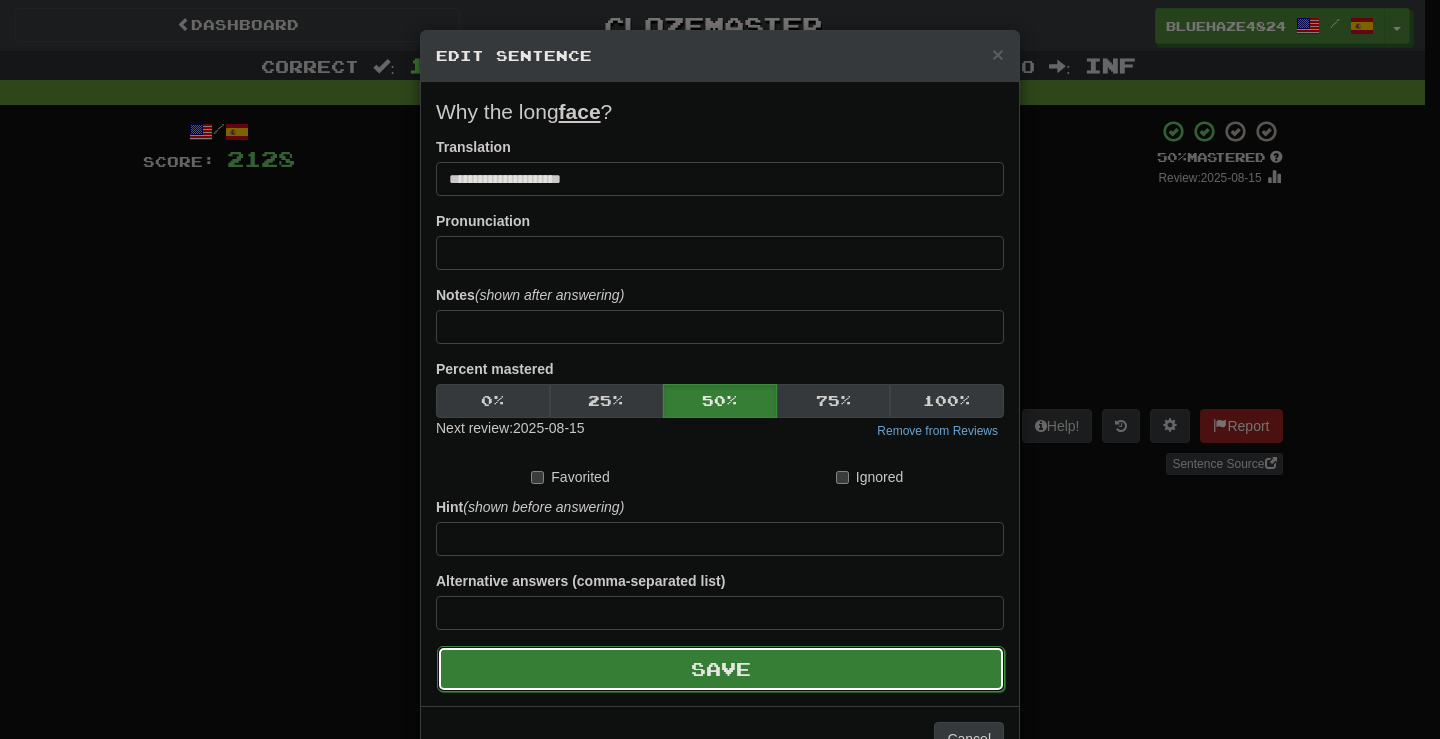click on "Save" at bounding box center [721, 669] 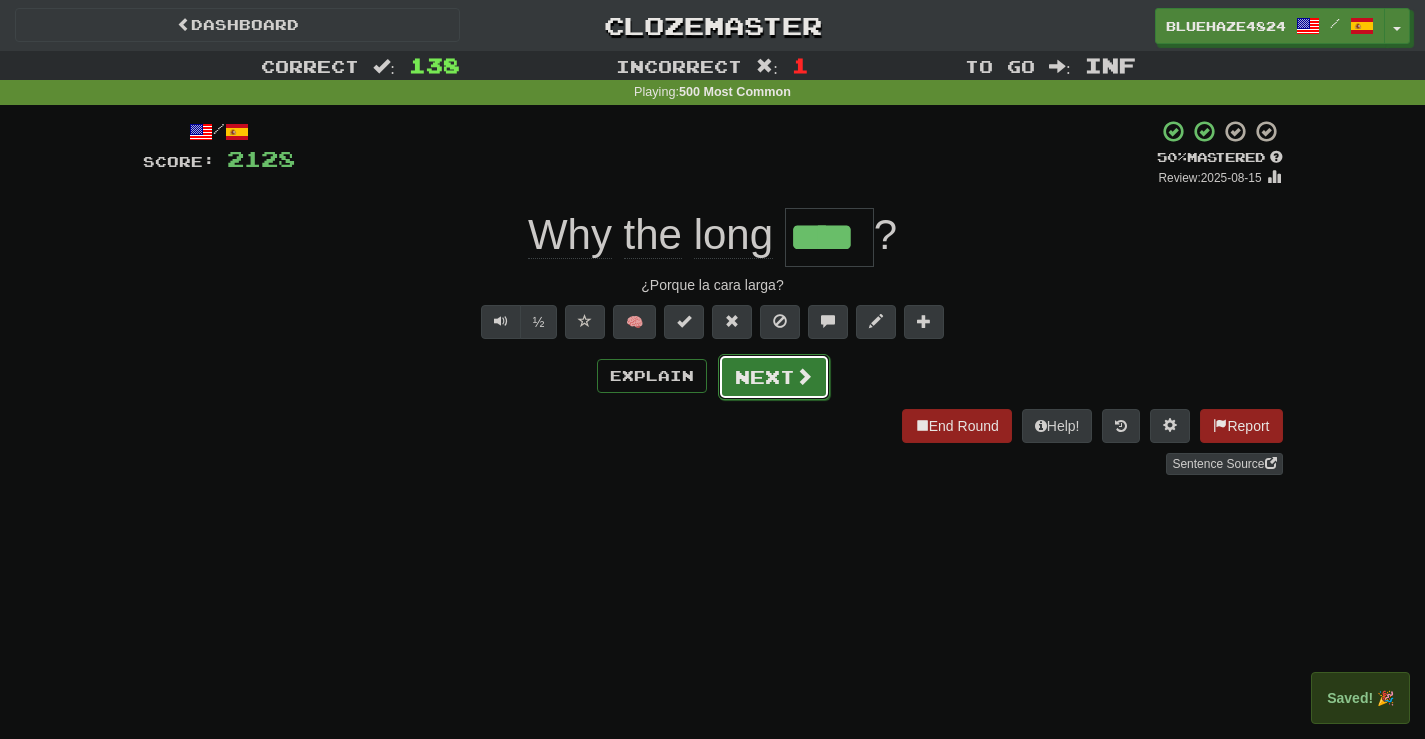 click on "Next" at bounding box center [774, 377] 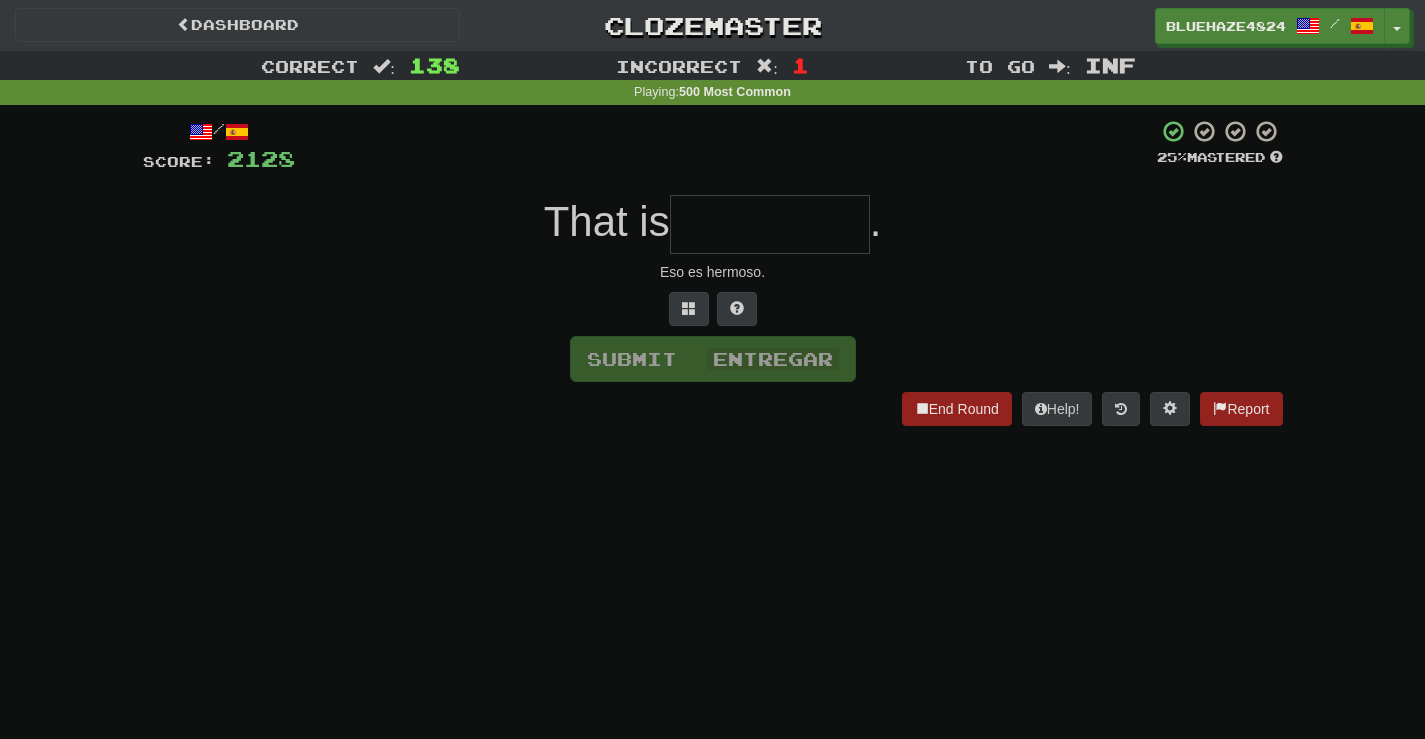 click at bounding box center [770, 224] 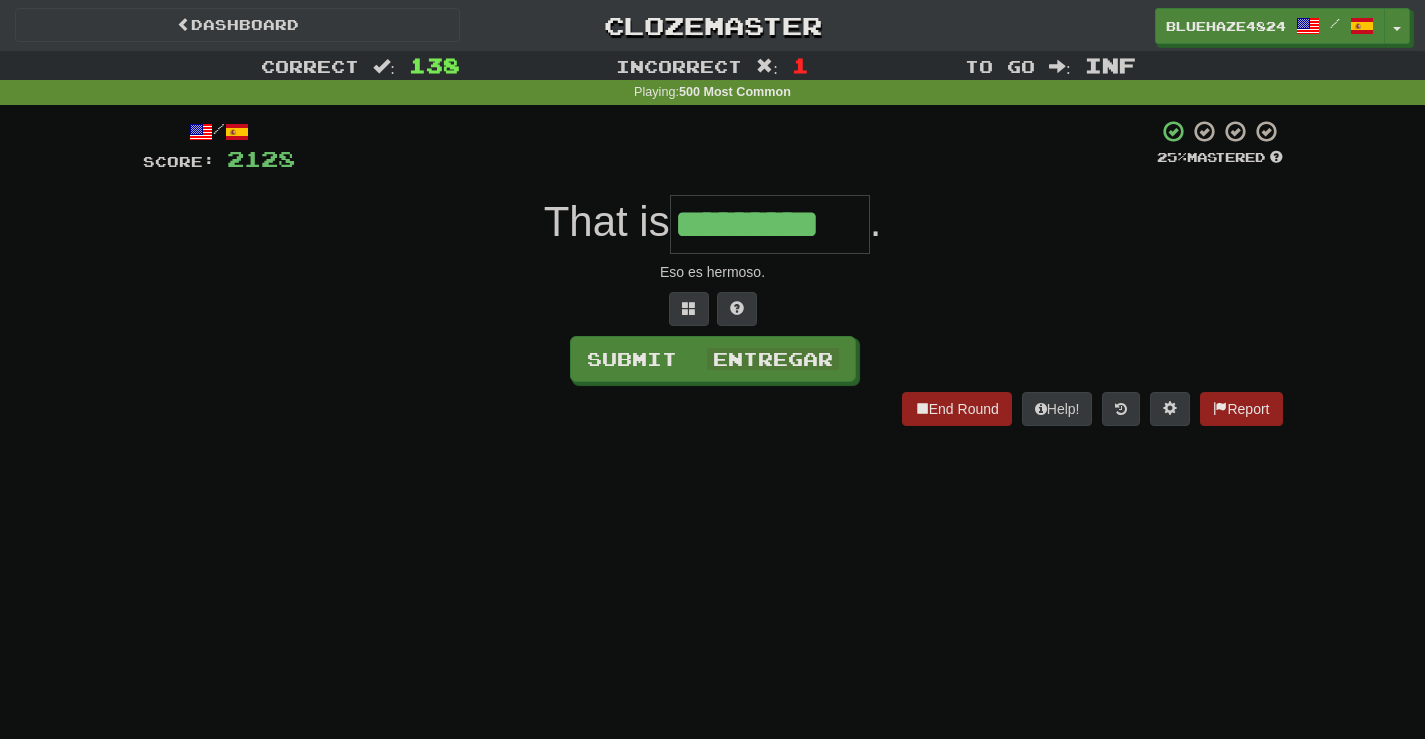 type on "*********" 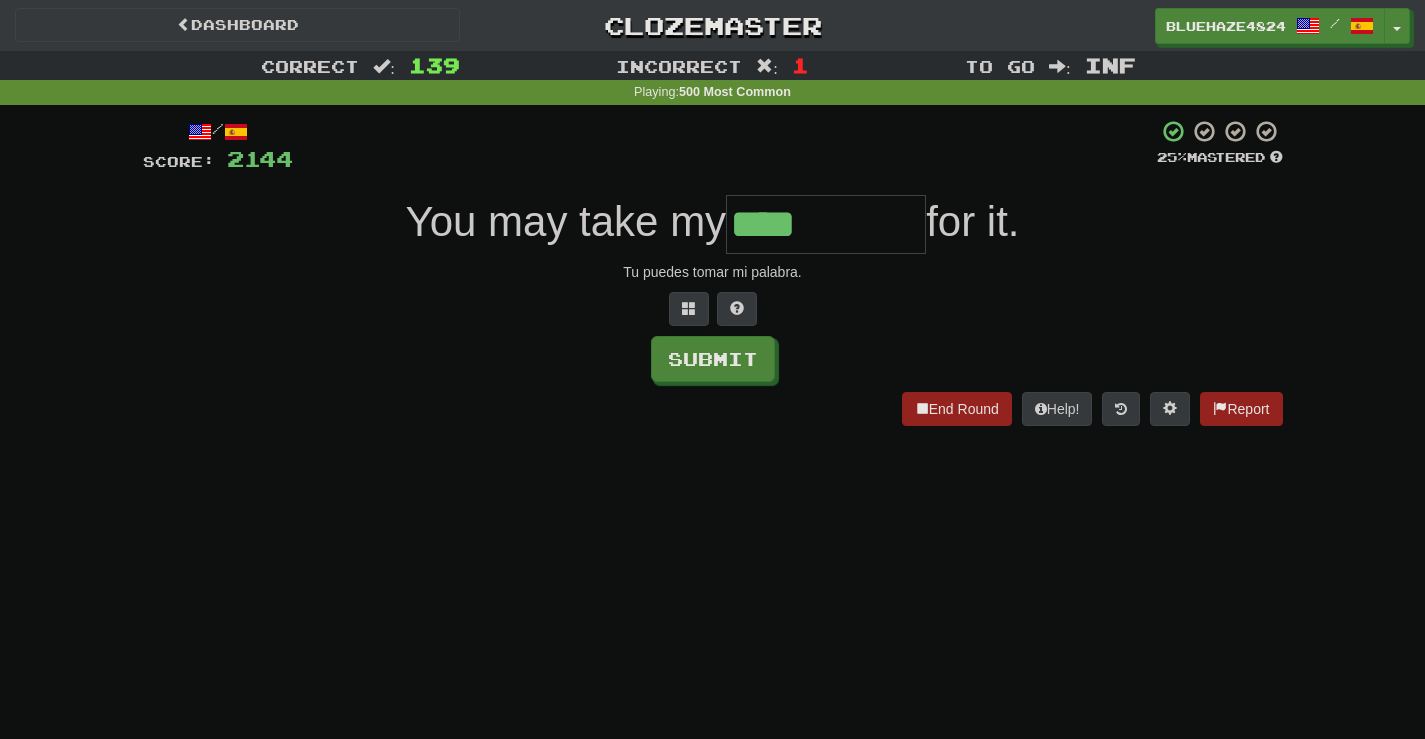 type on "****" 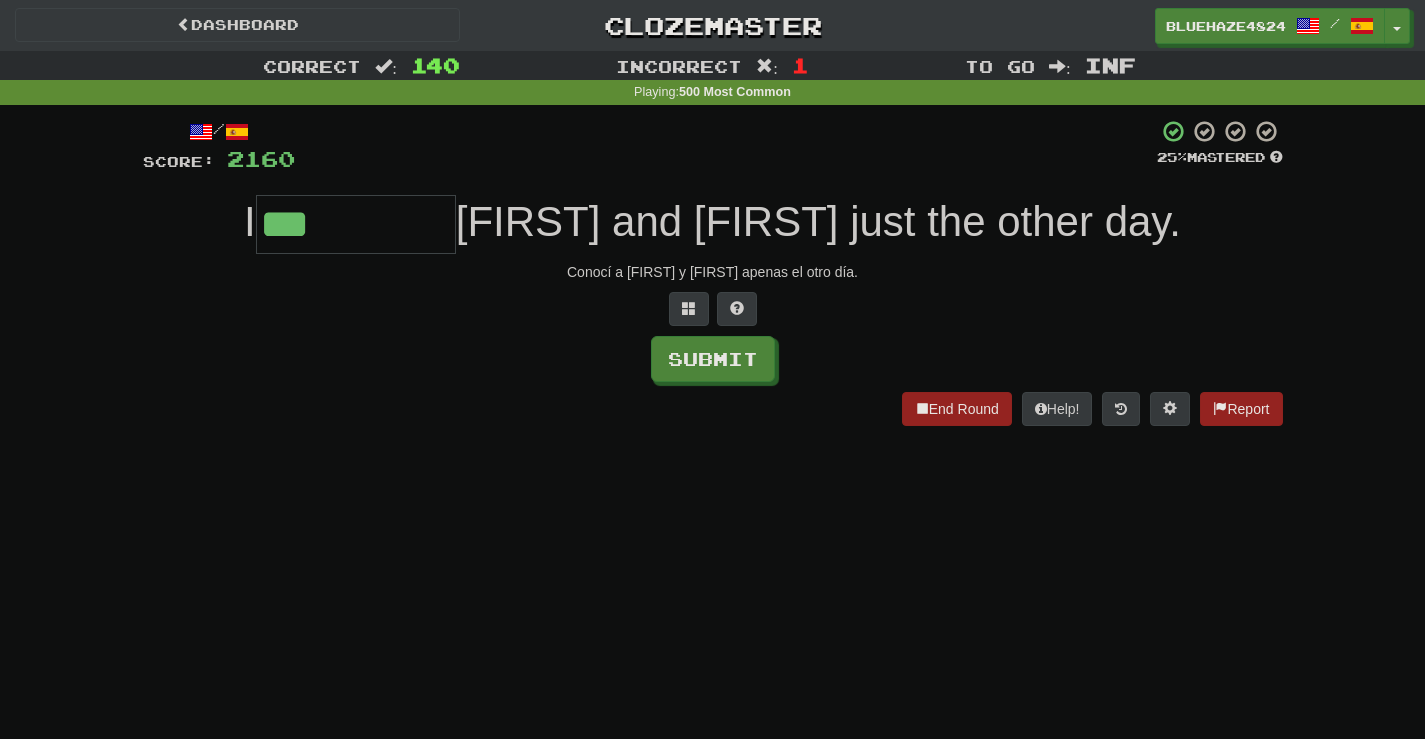 type on "***" 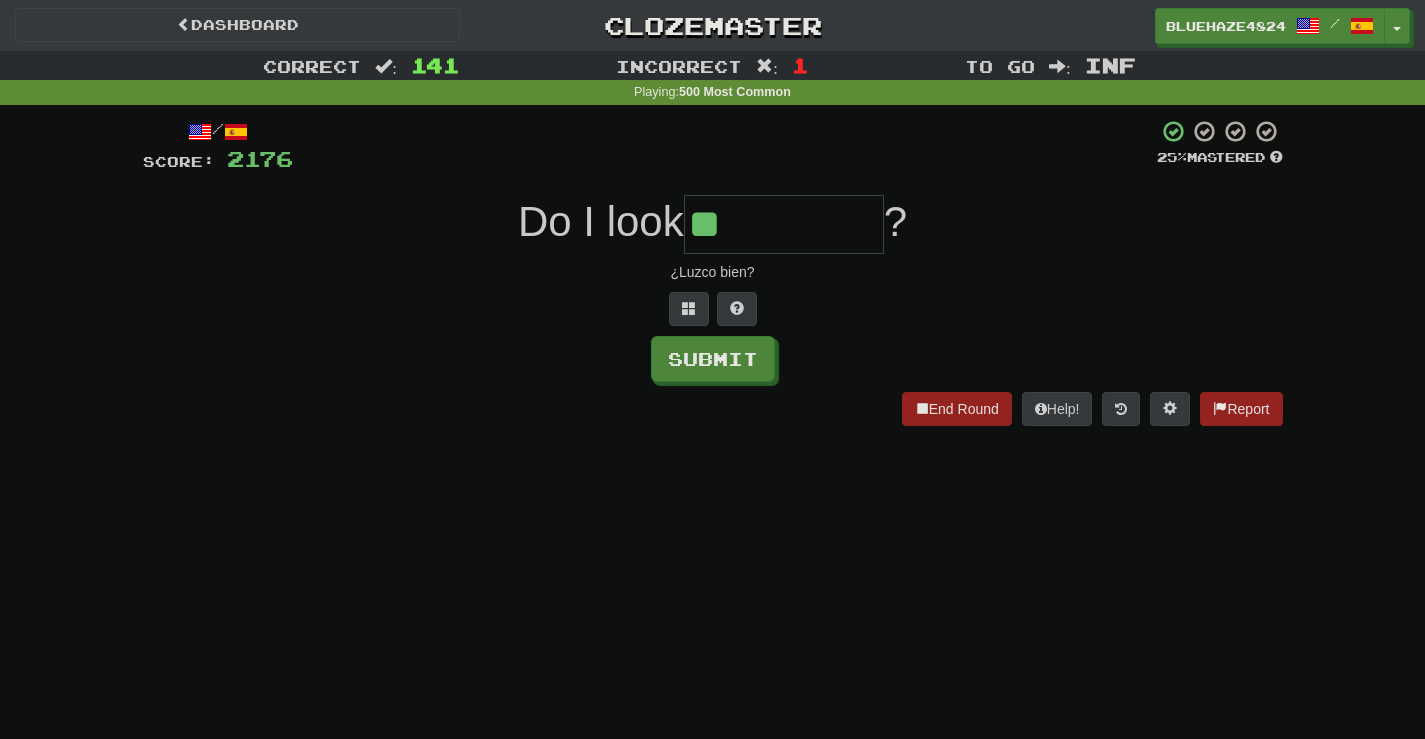 type on "**" 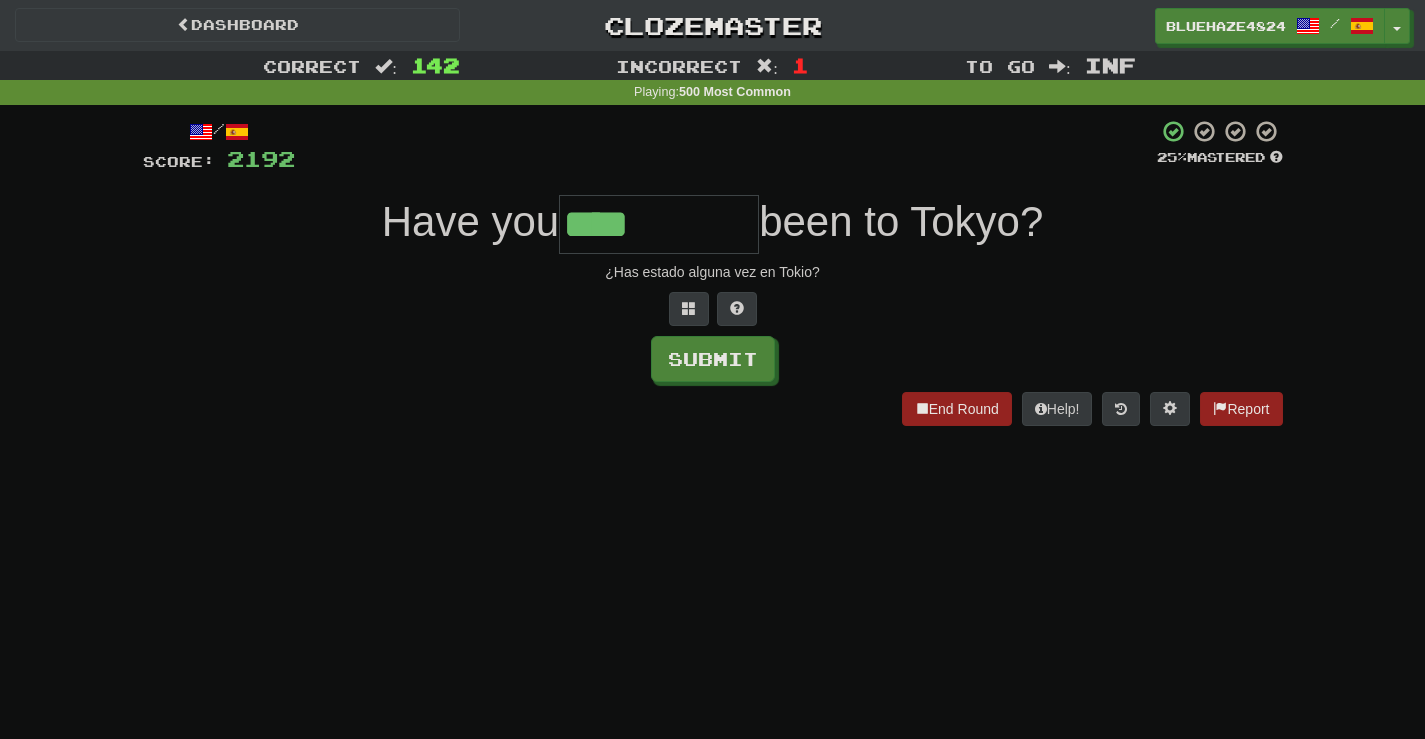 type on "****" 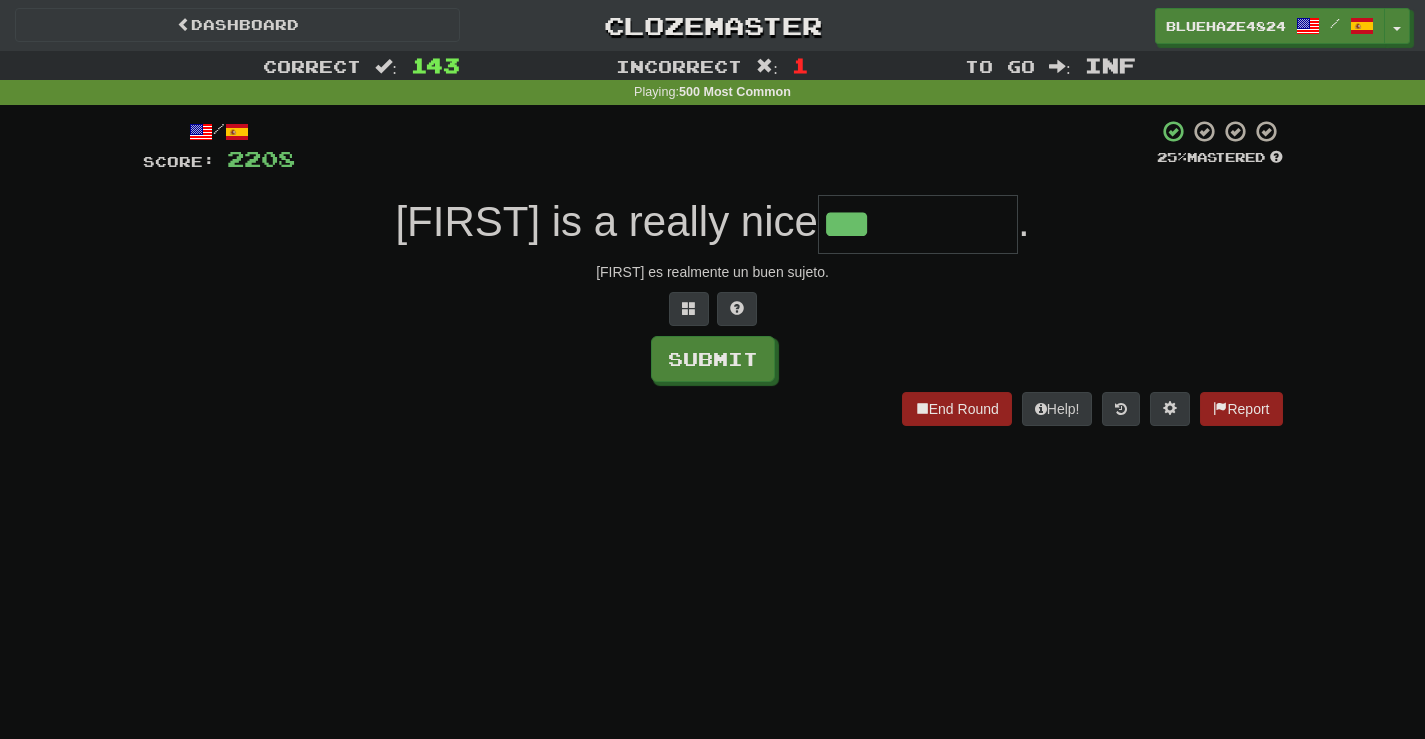 type on "***" 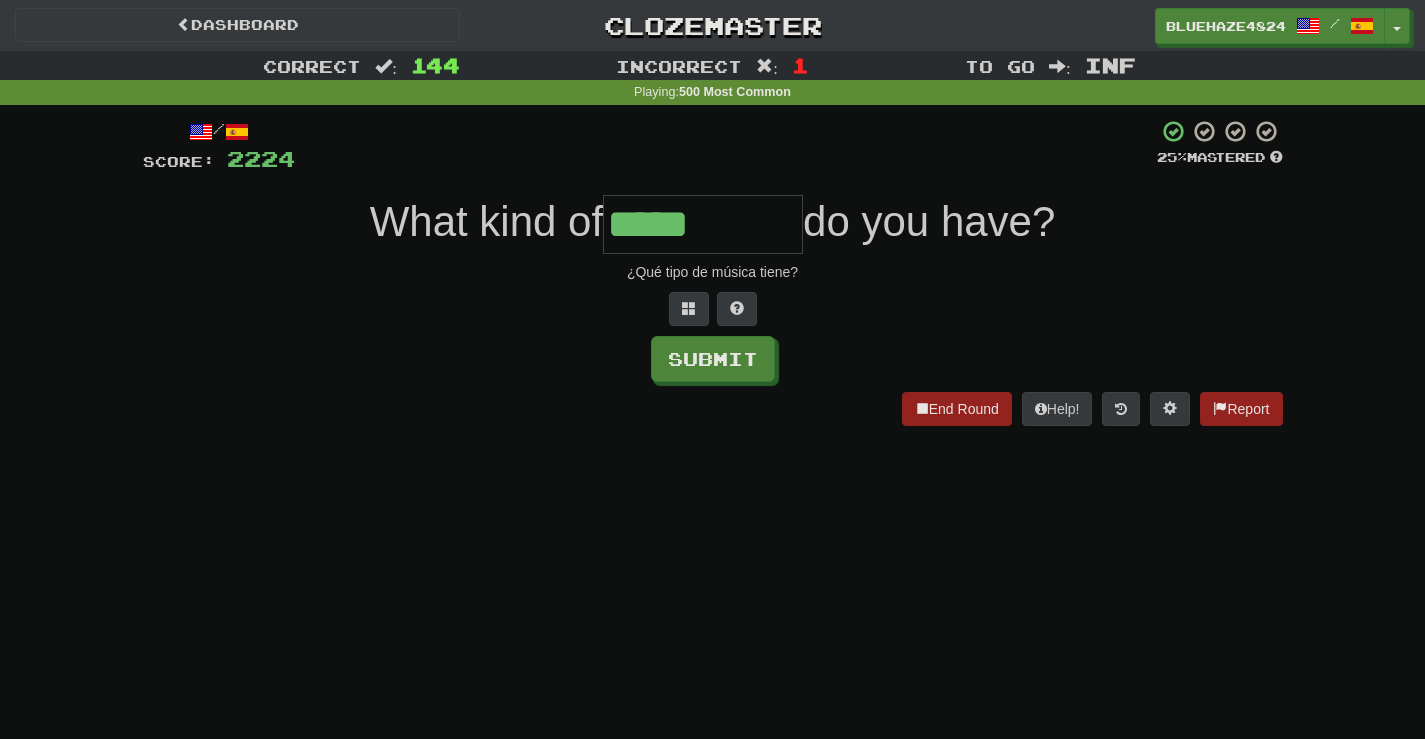 type on "*****" 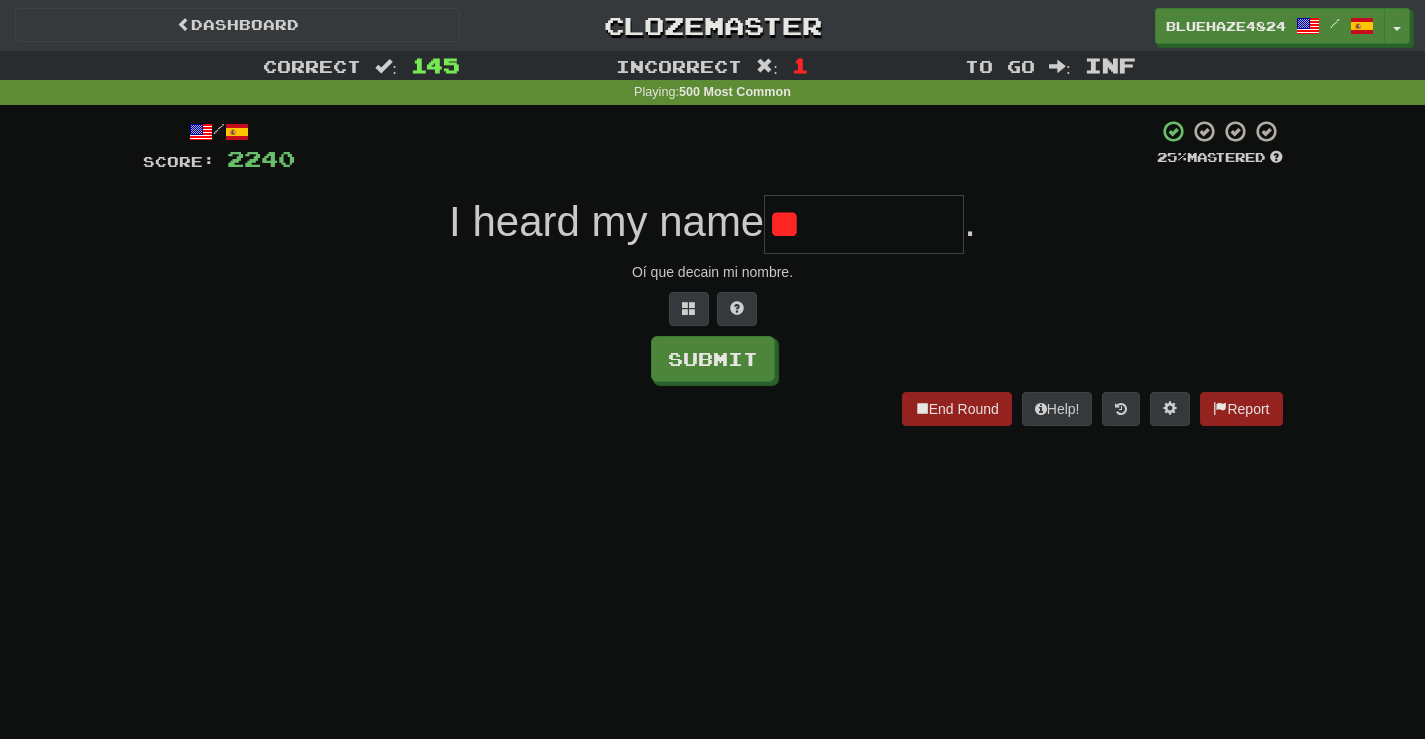 type on "*" 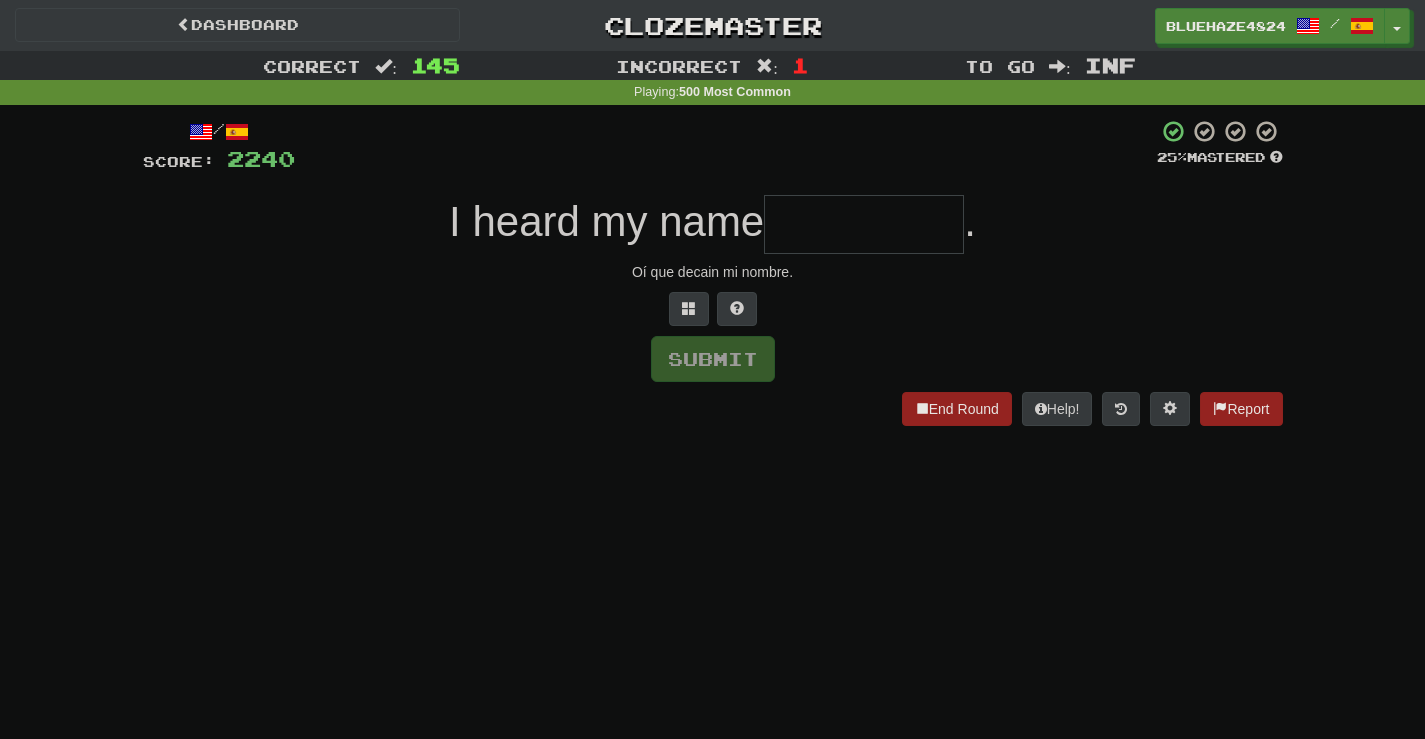 type on "*" 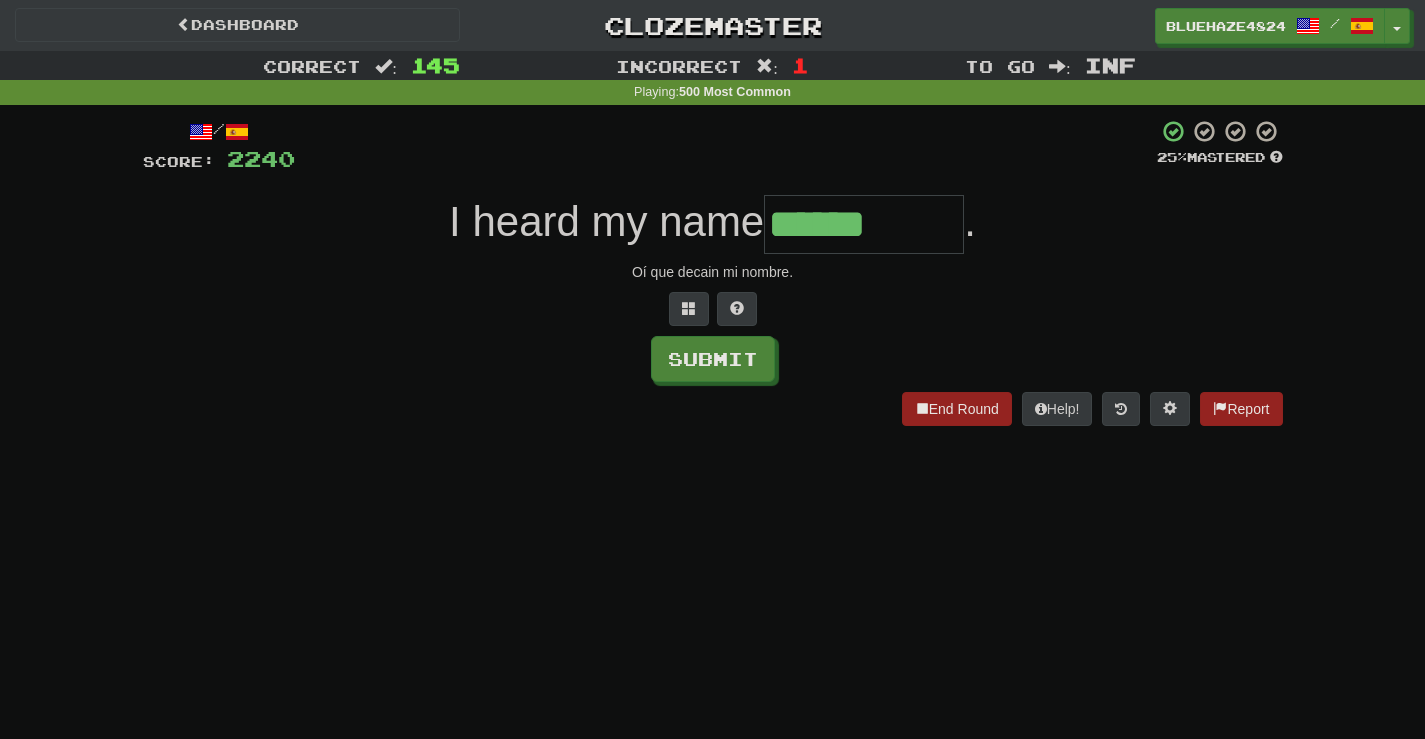 type on "******" 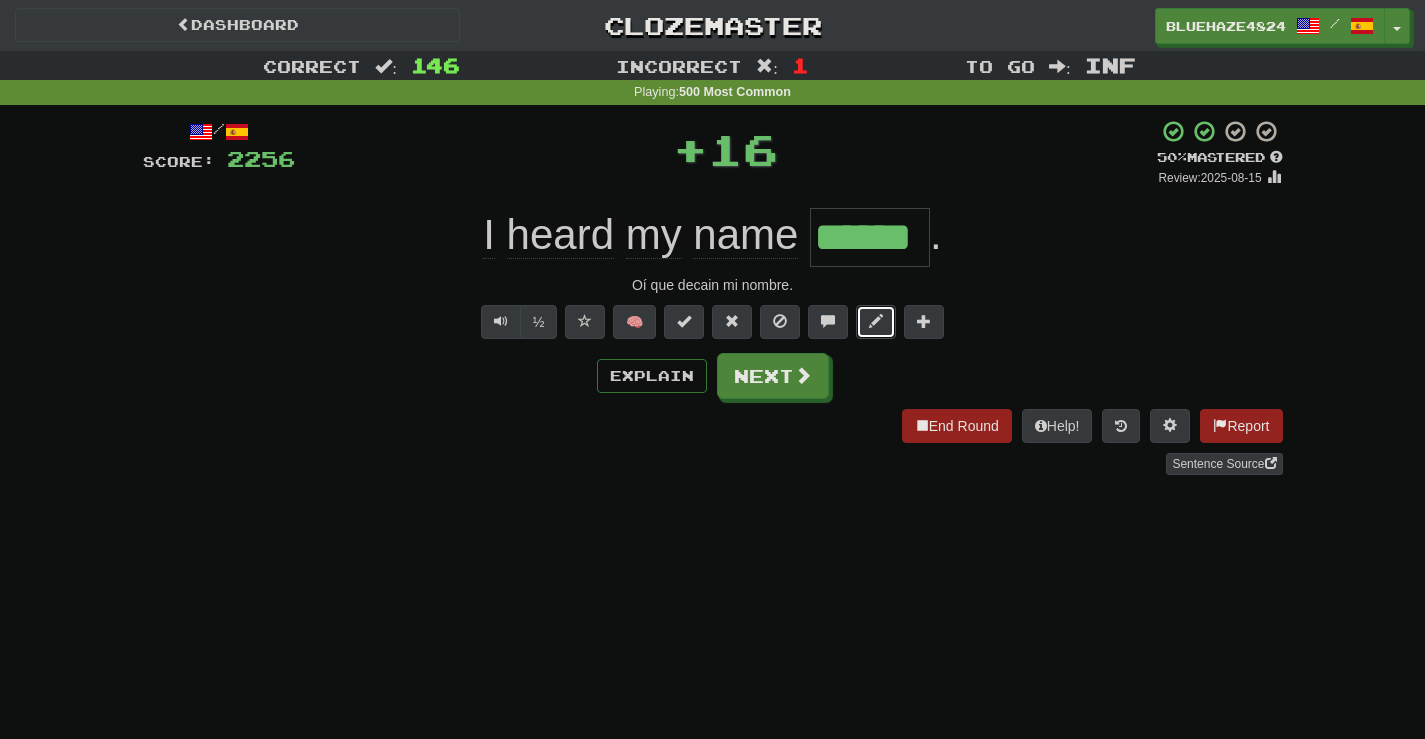 click at bounding box center (876, 322) 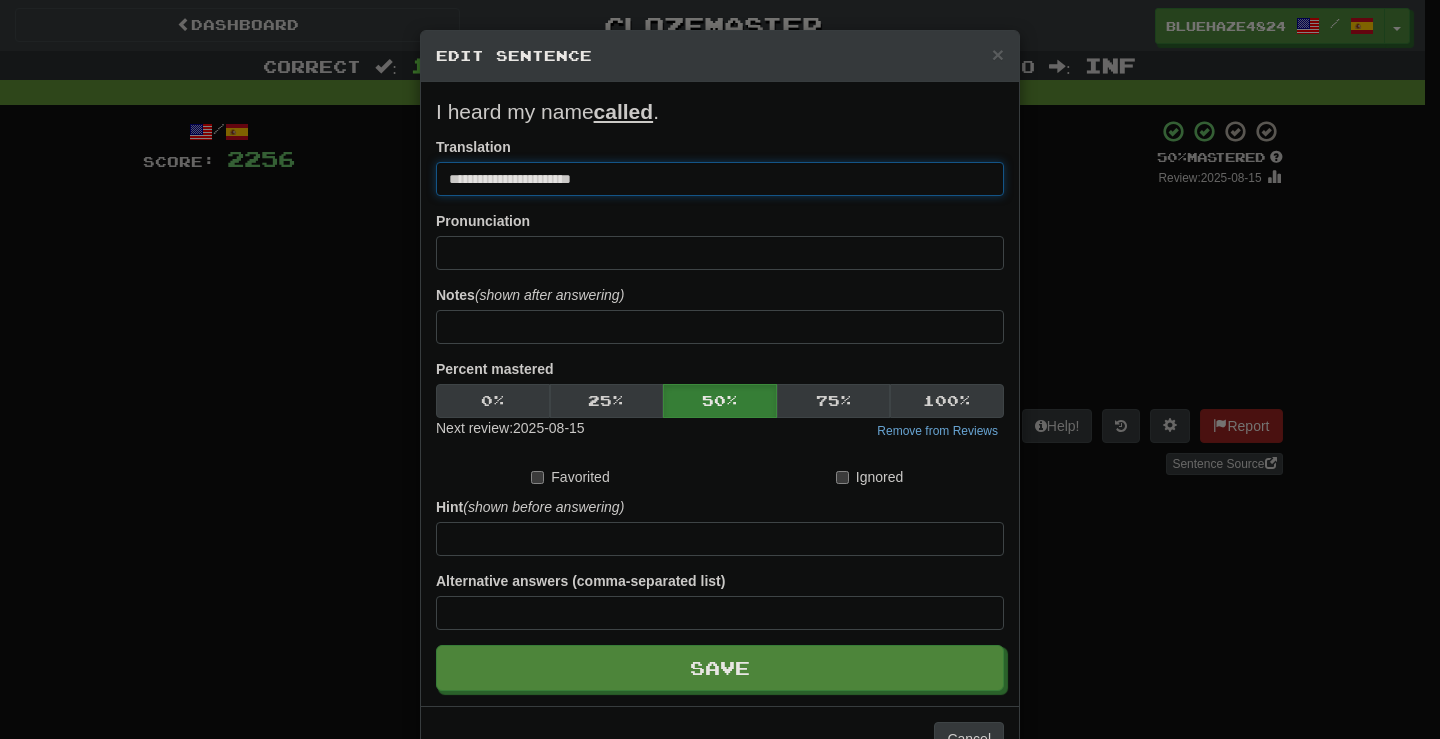 drag, startPoint x: 619, startPoint y: 183, endPoint x: 431, endPoint y: 173, distance: 188.26576 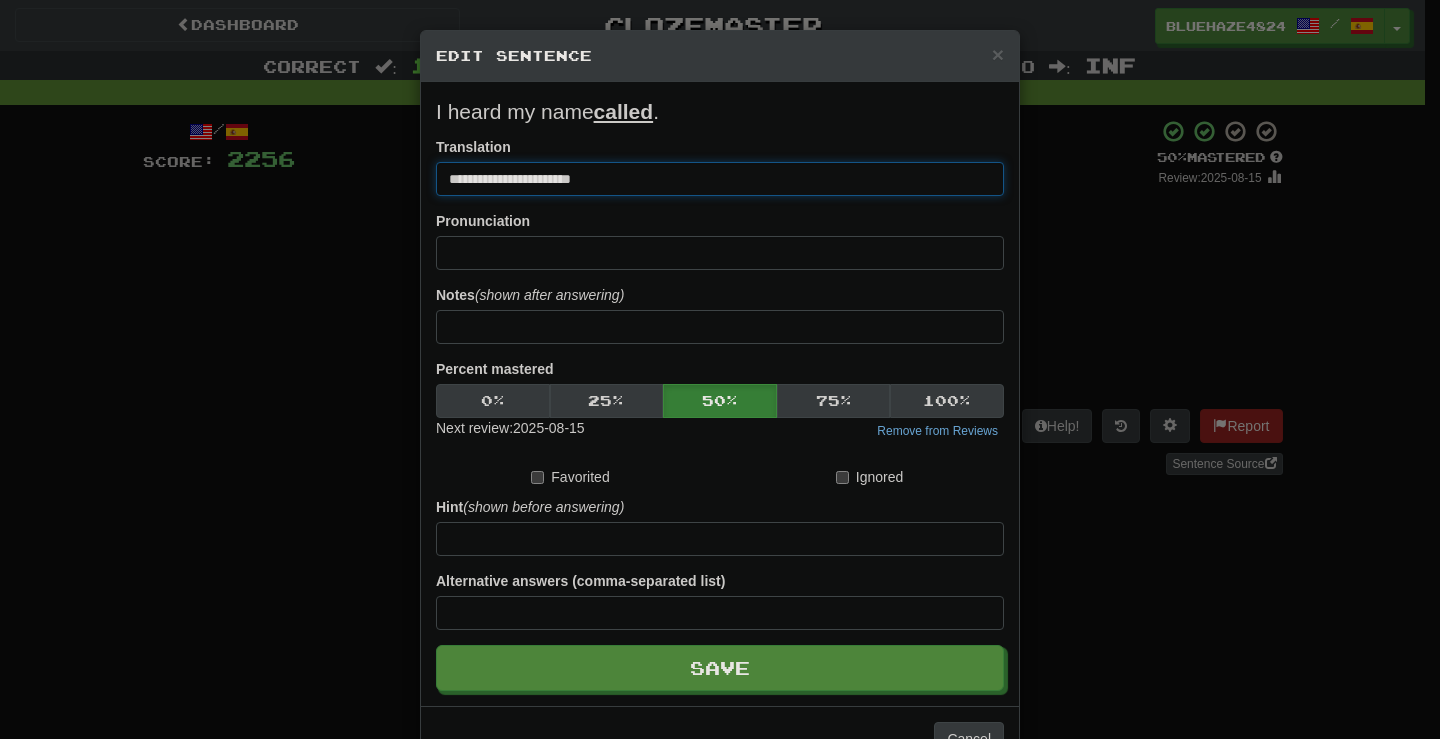 drag, startPoint x: 621, startPoint y: 176, endPoint x: 460, endPoint y: 179, distance: 161.02795 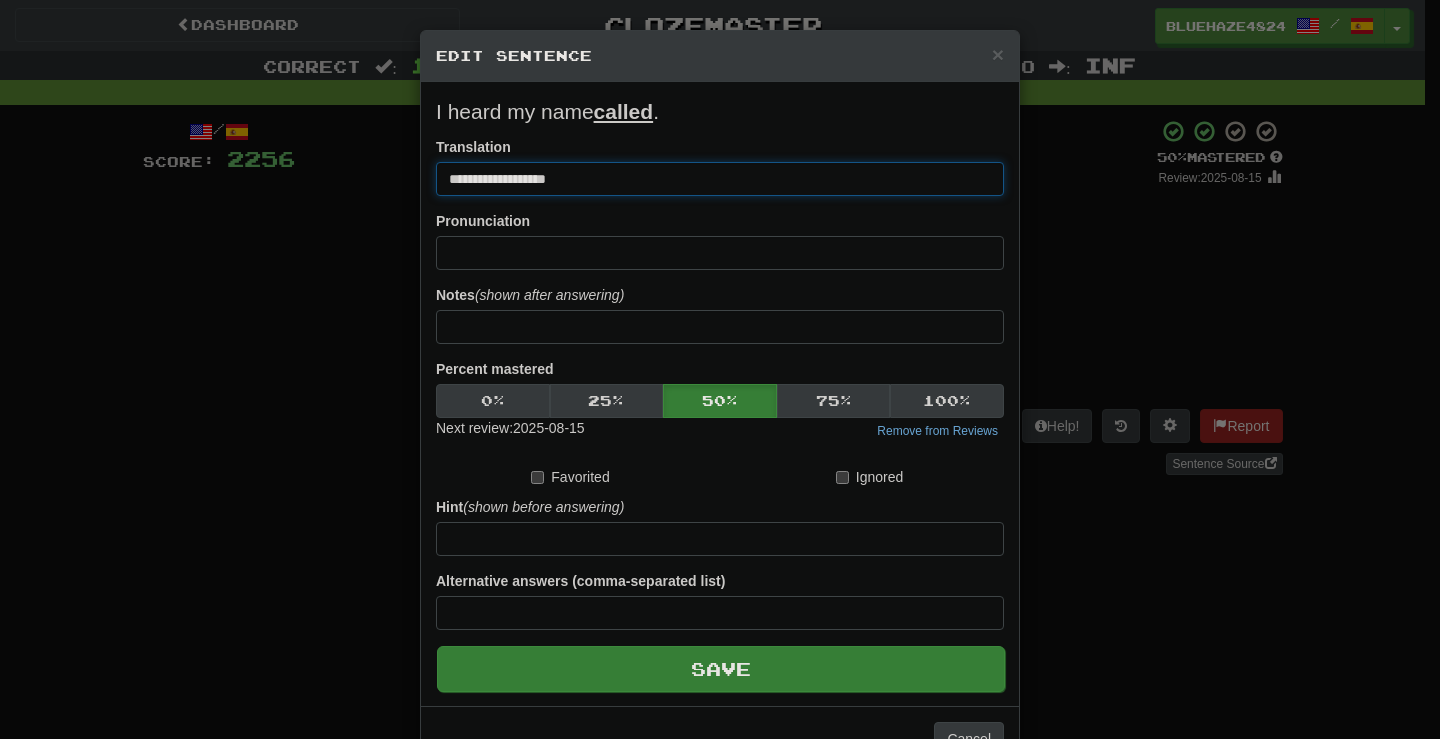 type on "**********" 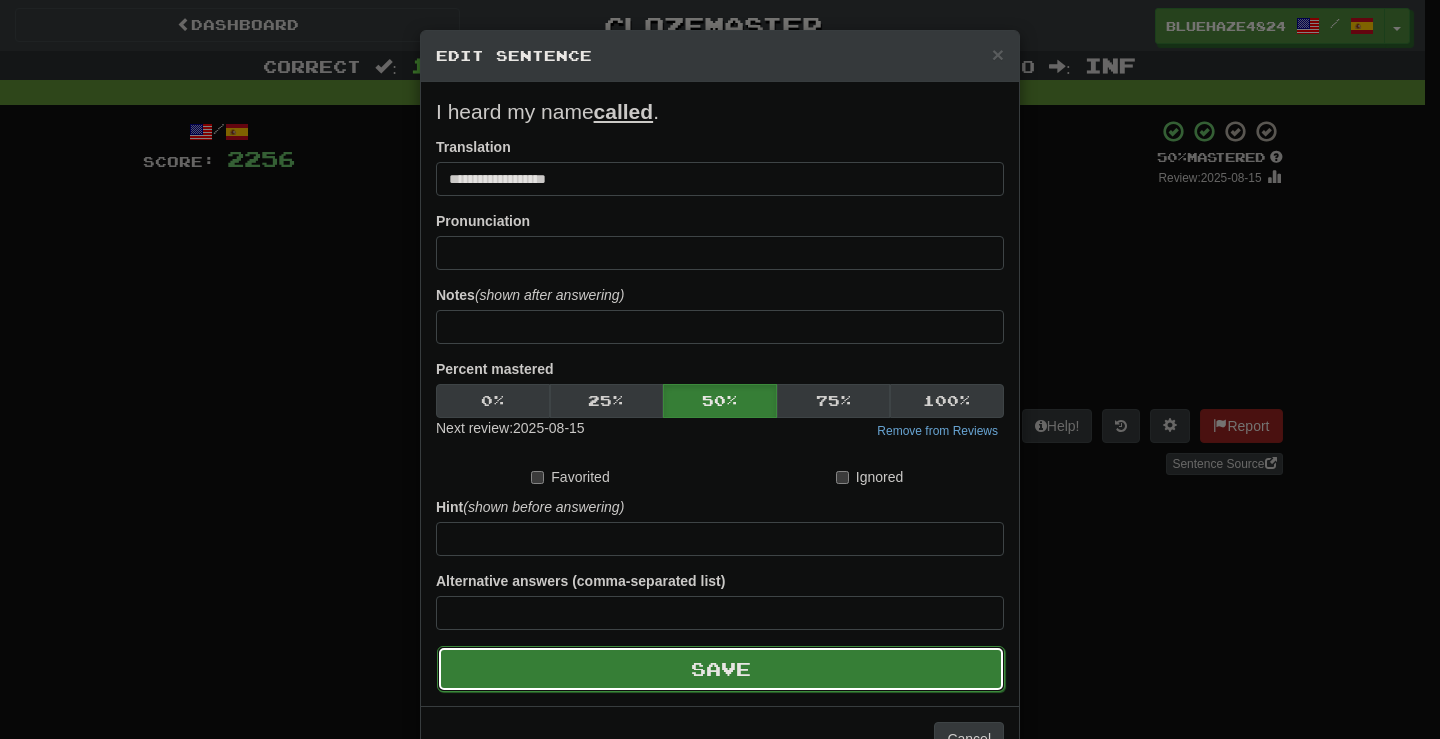 click on "Save" at bounding box center (721, 669) 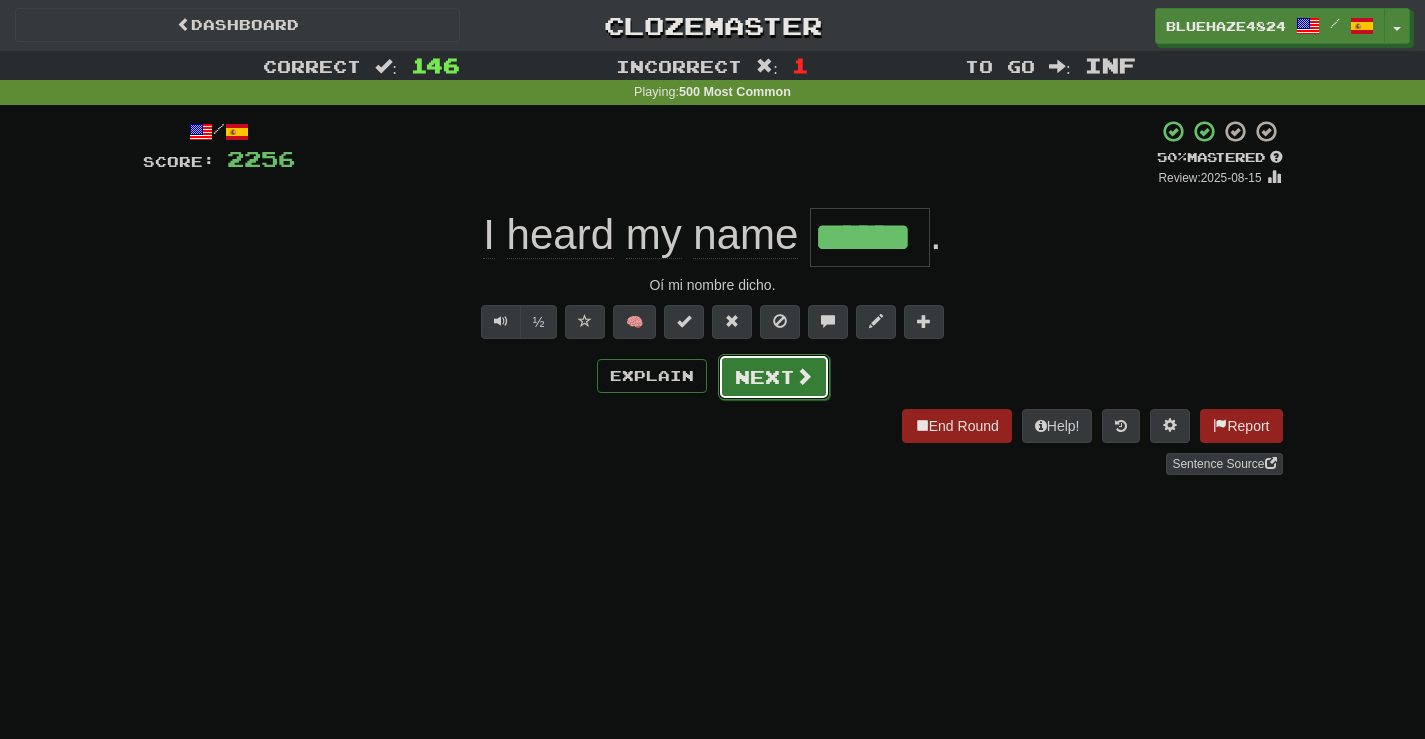 click on "Next" at bounding box center (774, 377) 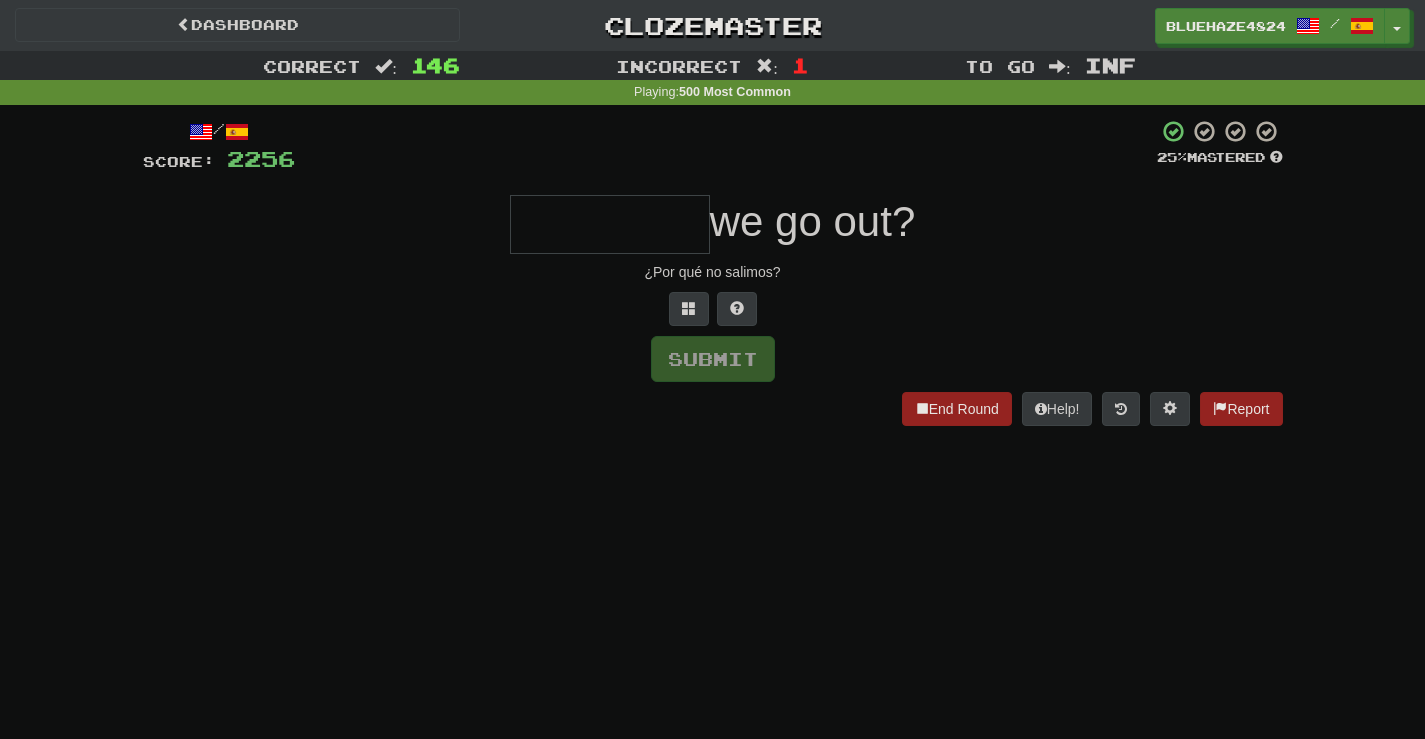 click at bounding box center (610, 224) 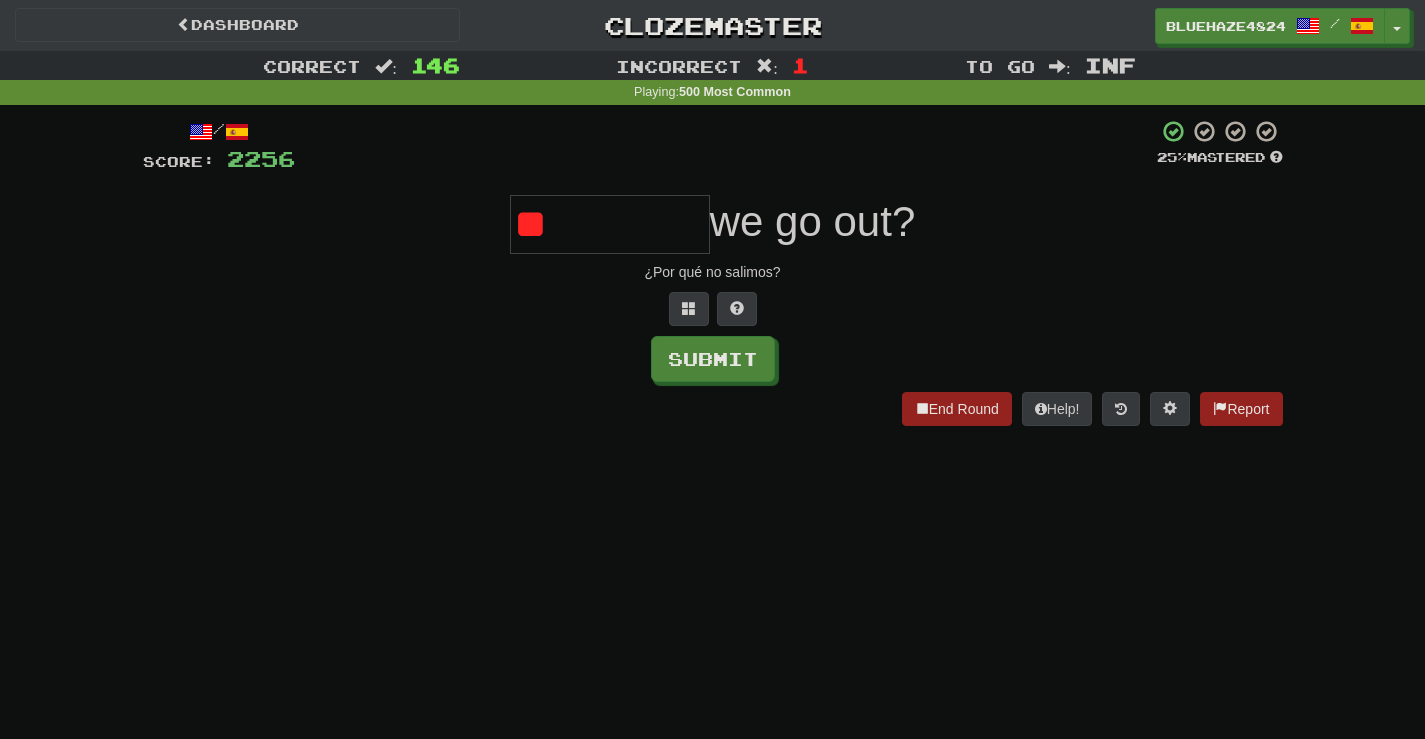 type on "*" 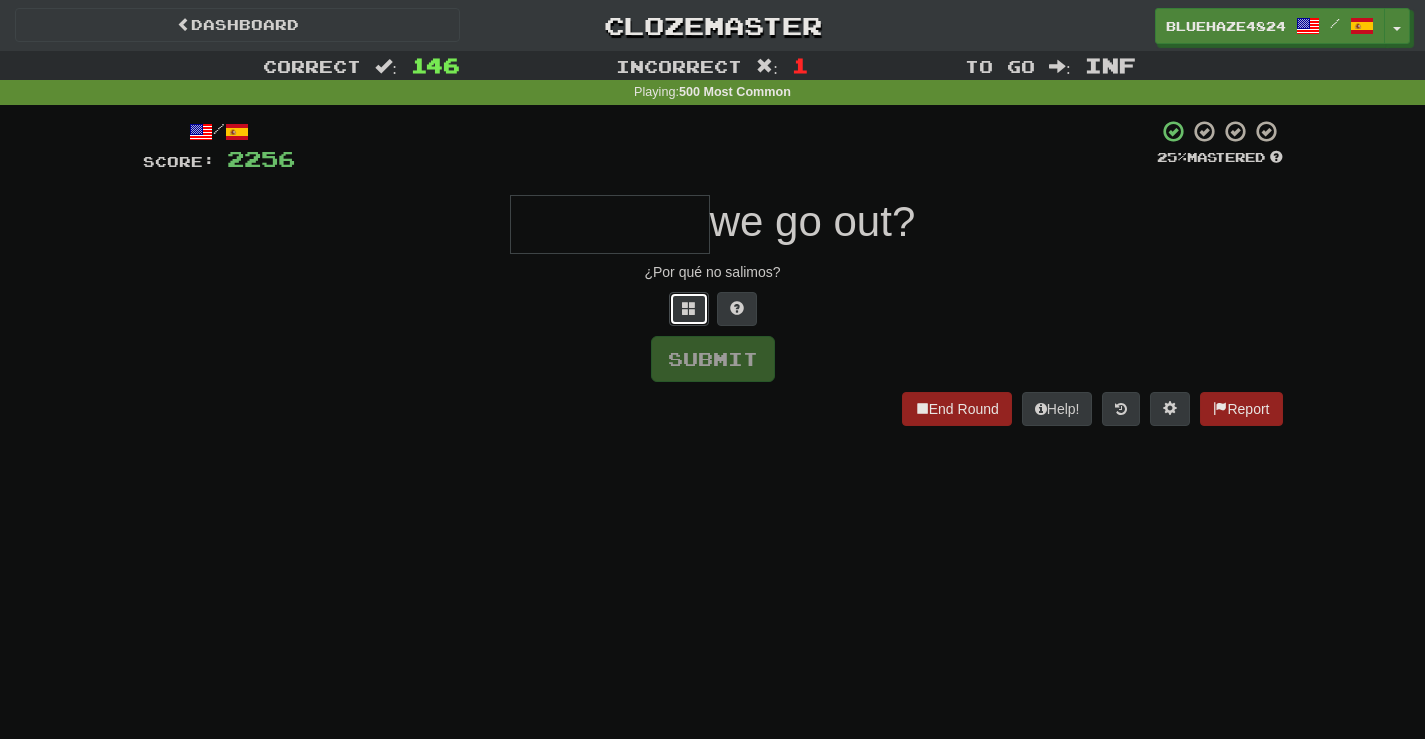 click at bounding box center [689, 308] 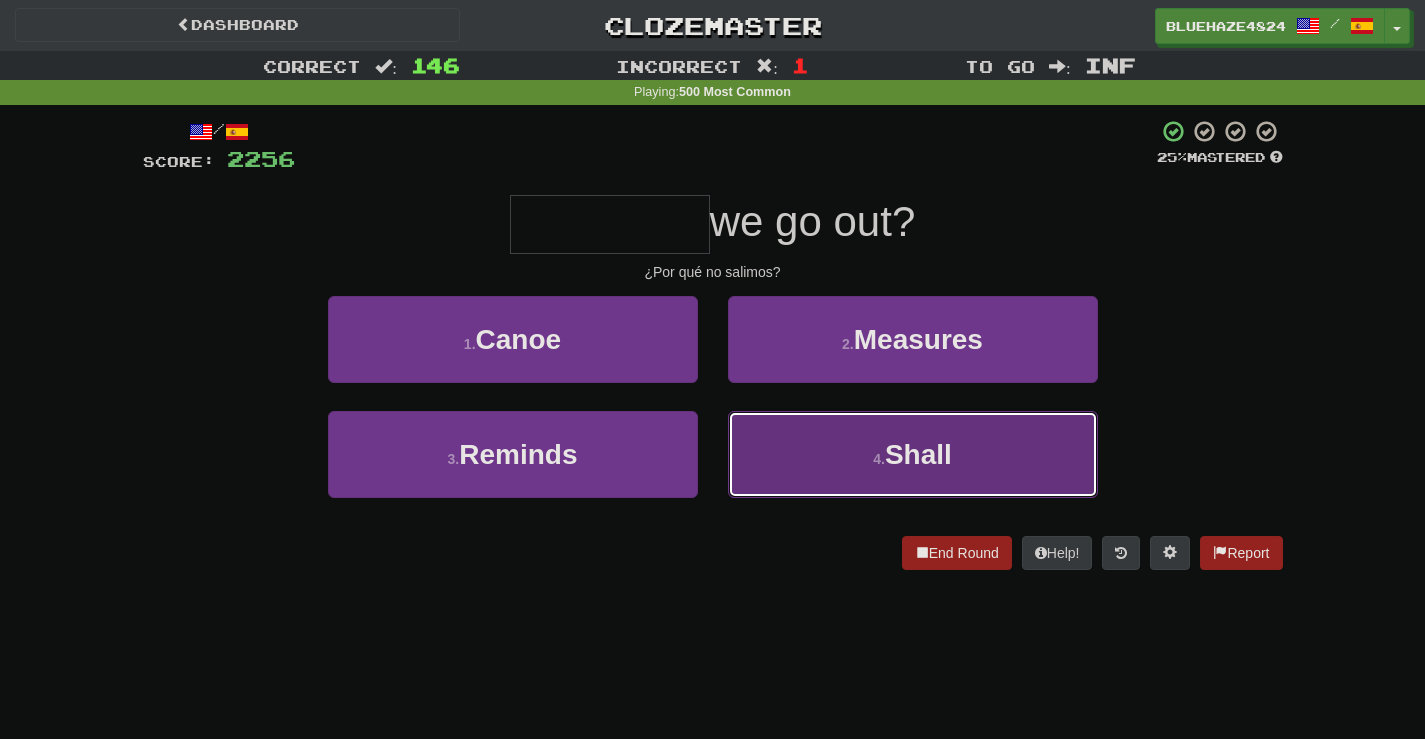 click on "4 .  Shall" at bounding box center [913, 454] 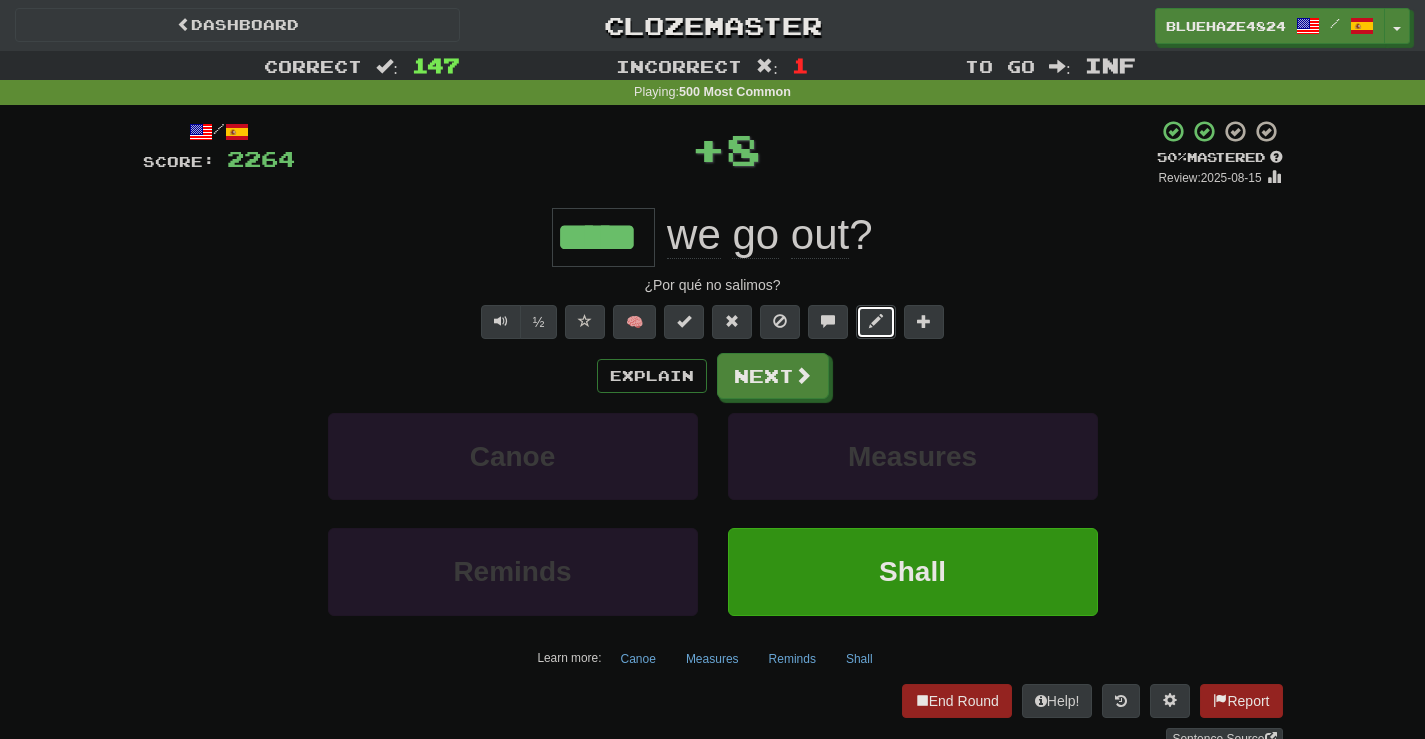 click at bounding box center (876, 321) 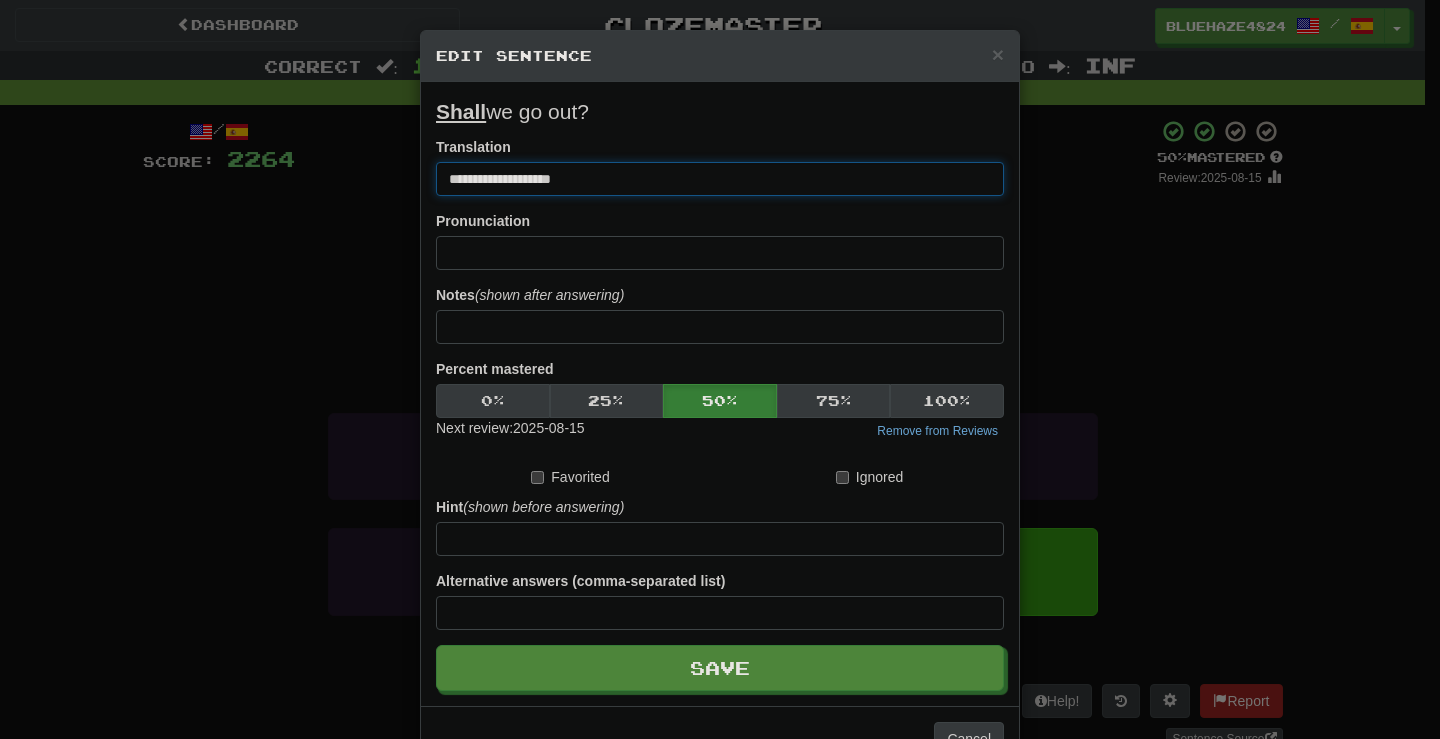 drag, startPoint x: 521, startPoint y: 181, endPoint x: 451, endPoint y: 179, distance: 70.028564 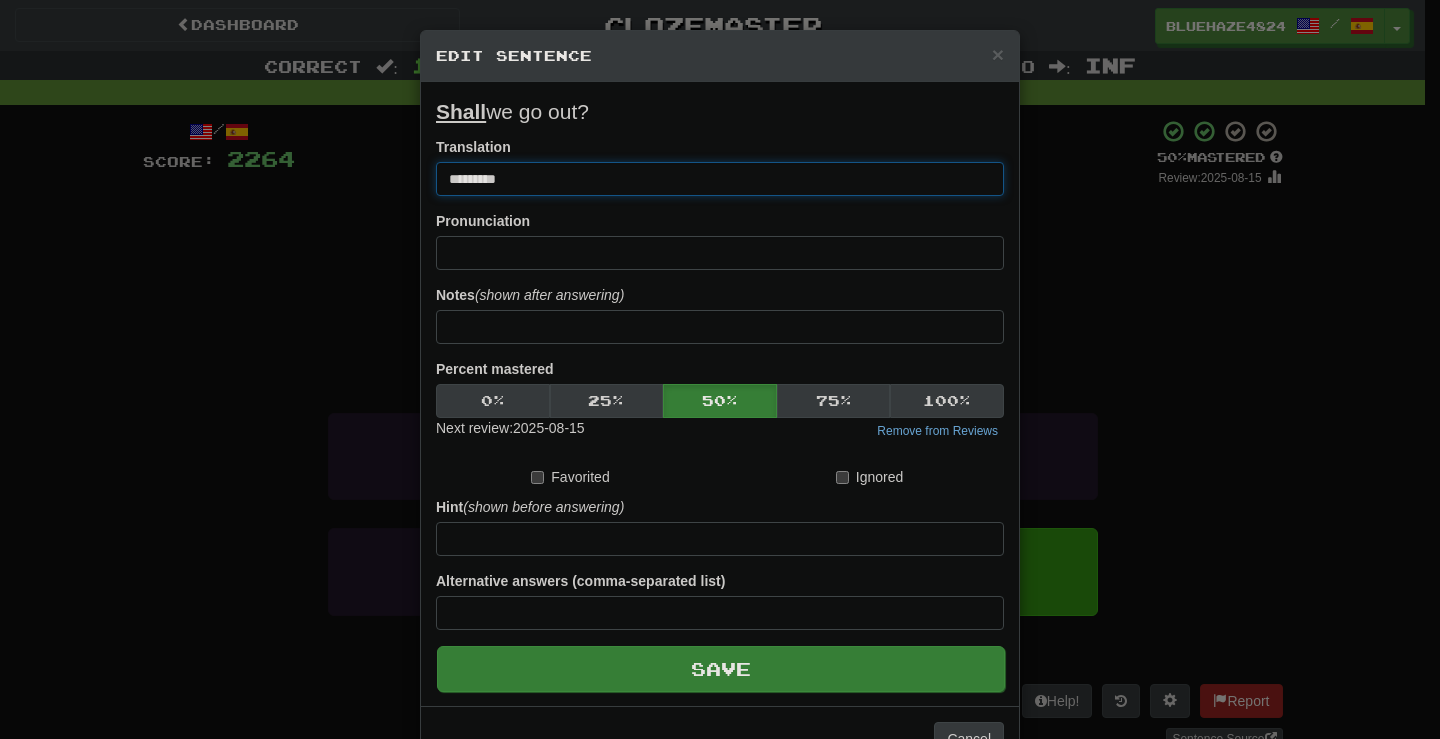 type on "*********" 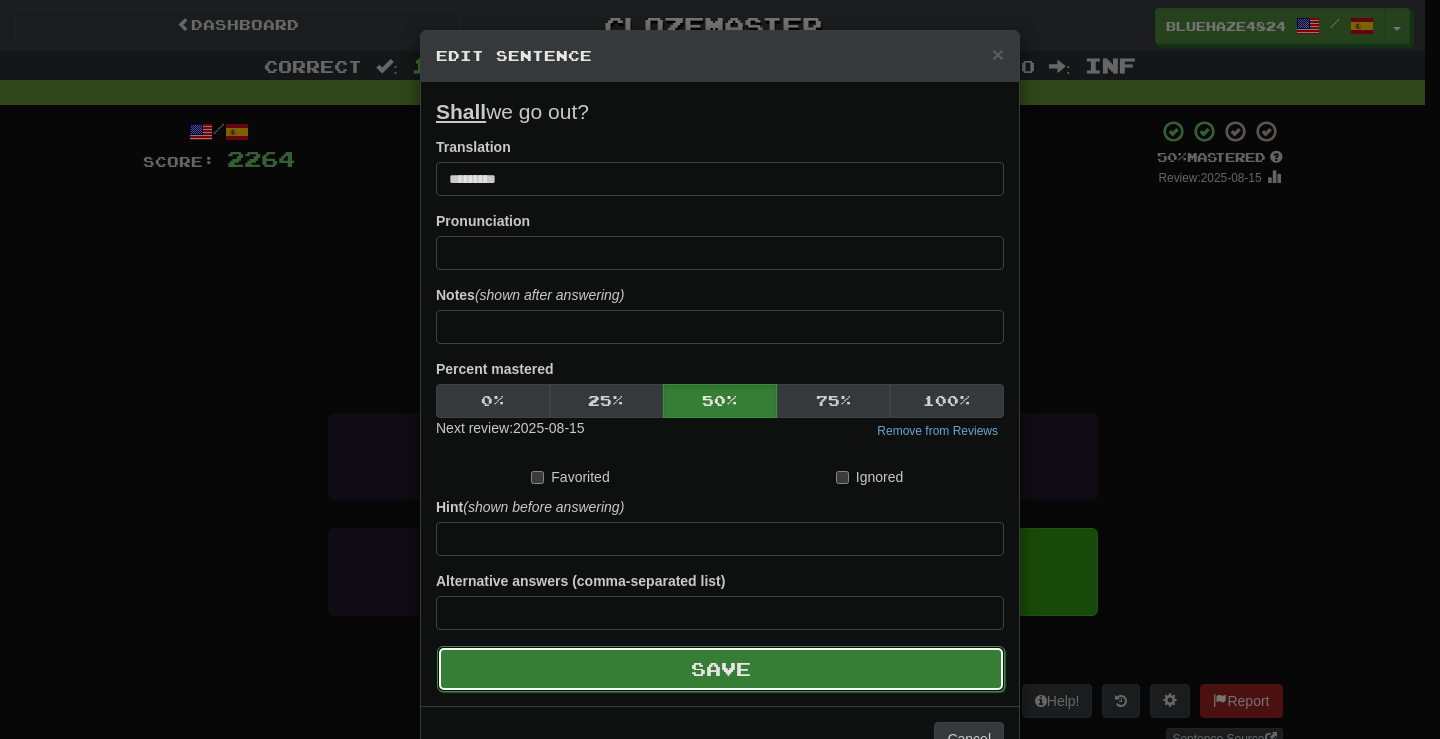 click on "Save" at bounding box center [721, 669] 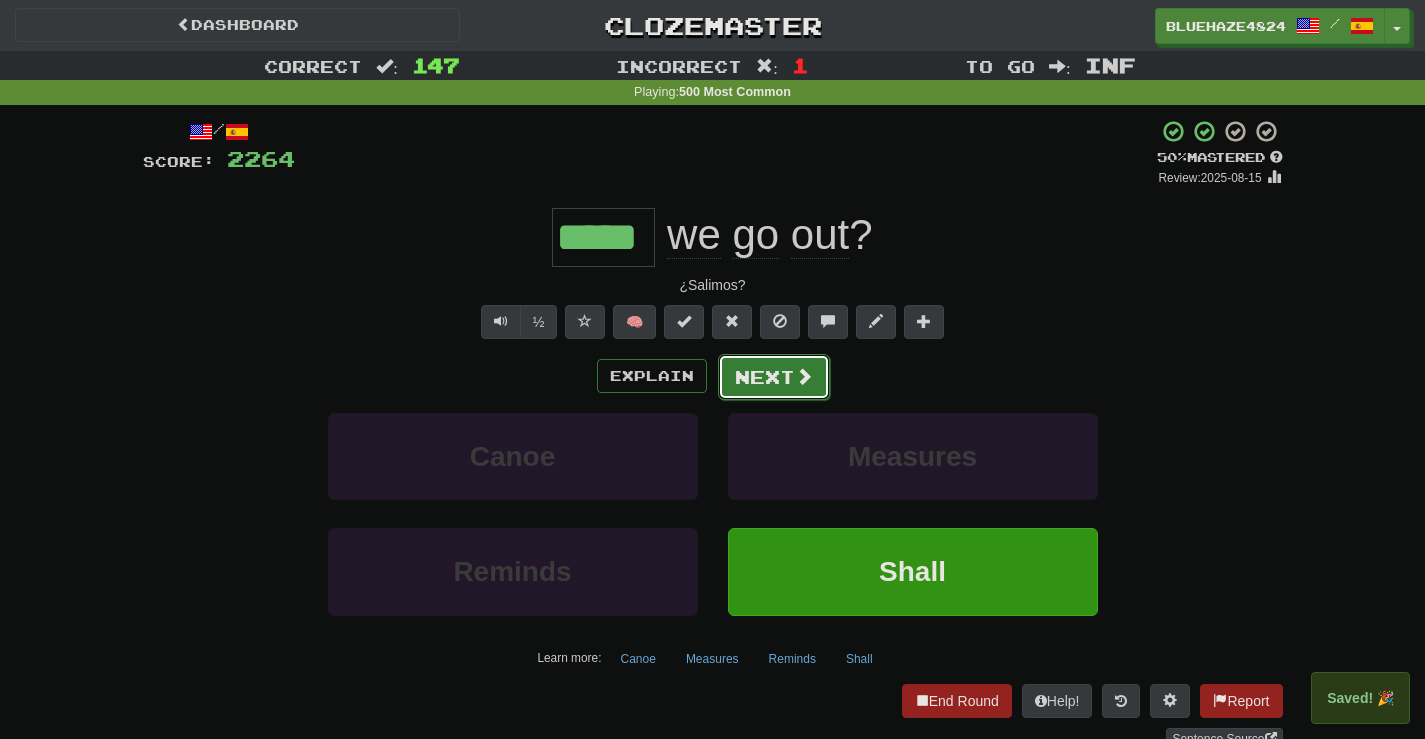 click on "Next" at bounding box center (774, 377) 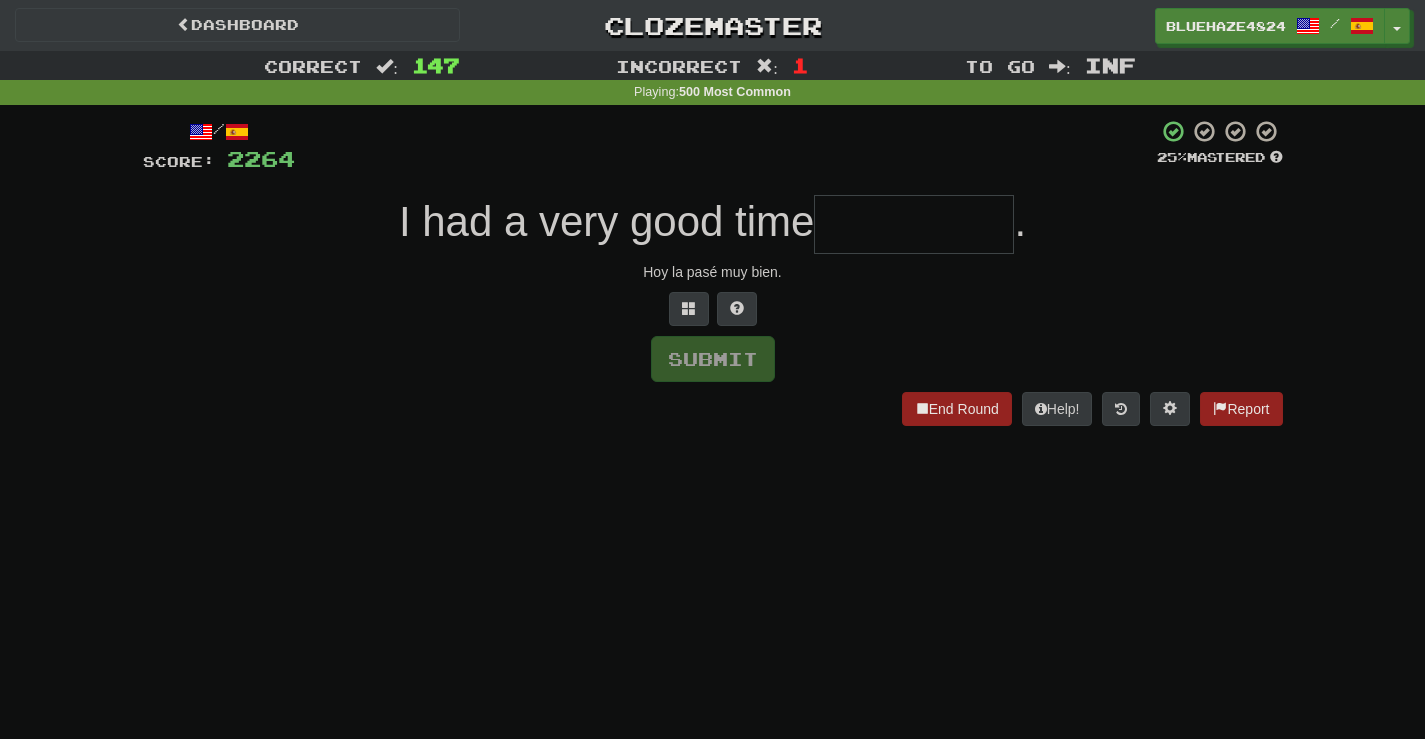 click at bounding box center [914, 224] 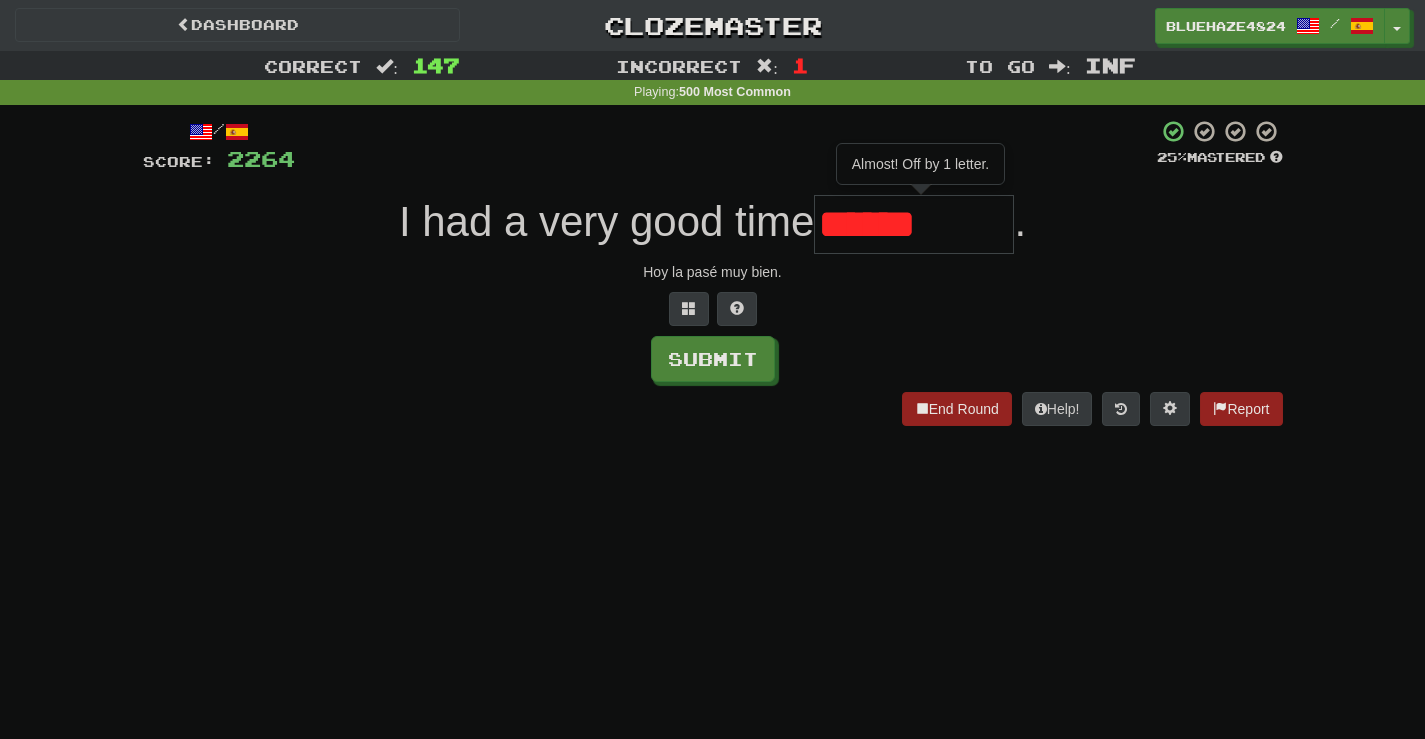type on "*****" 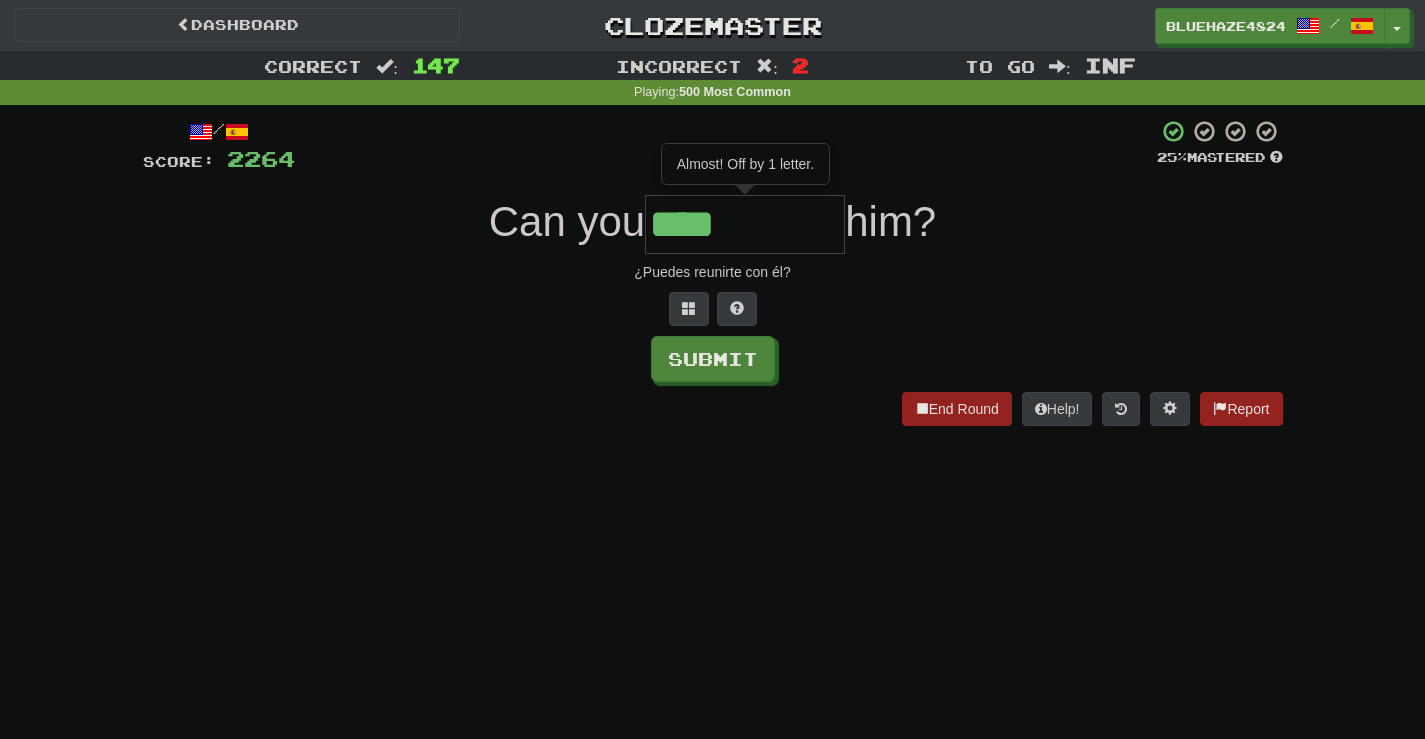 type on "****" 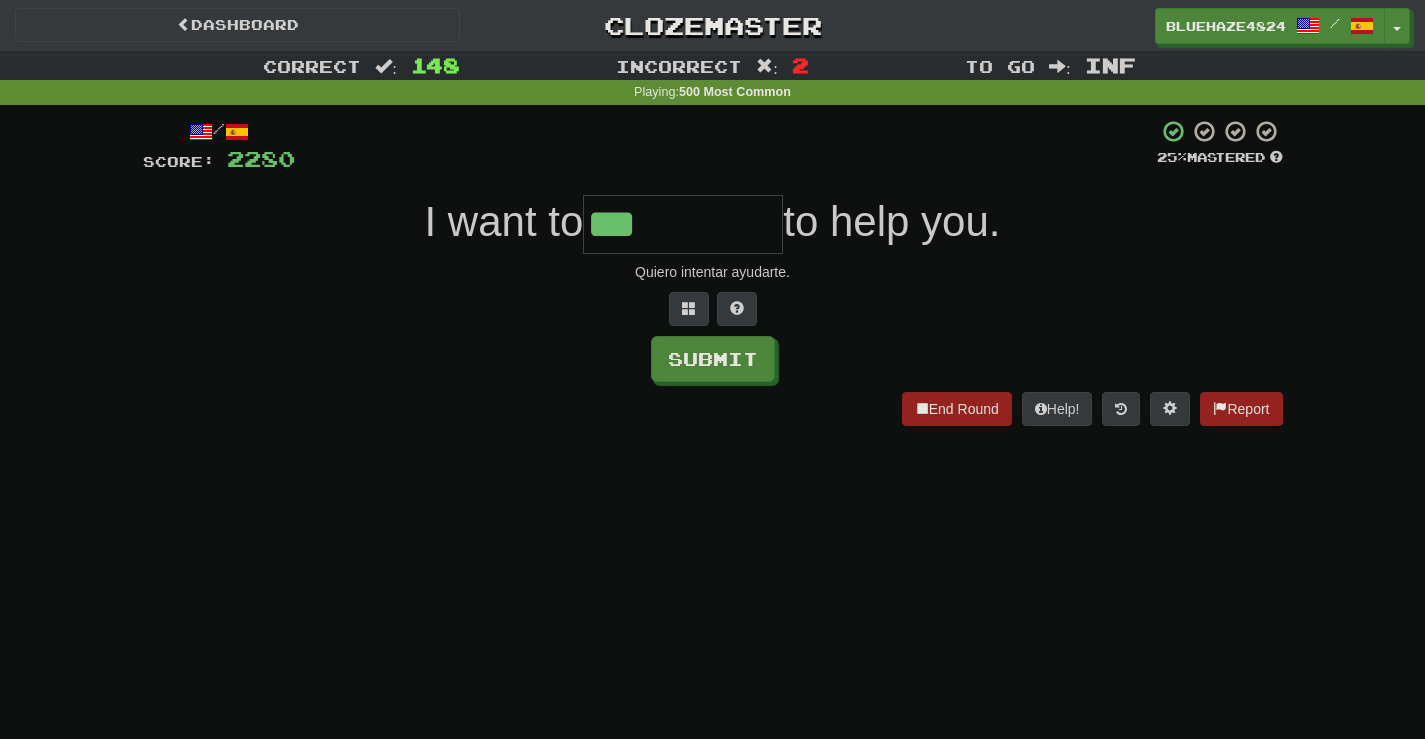 type on "***" 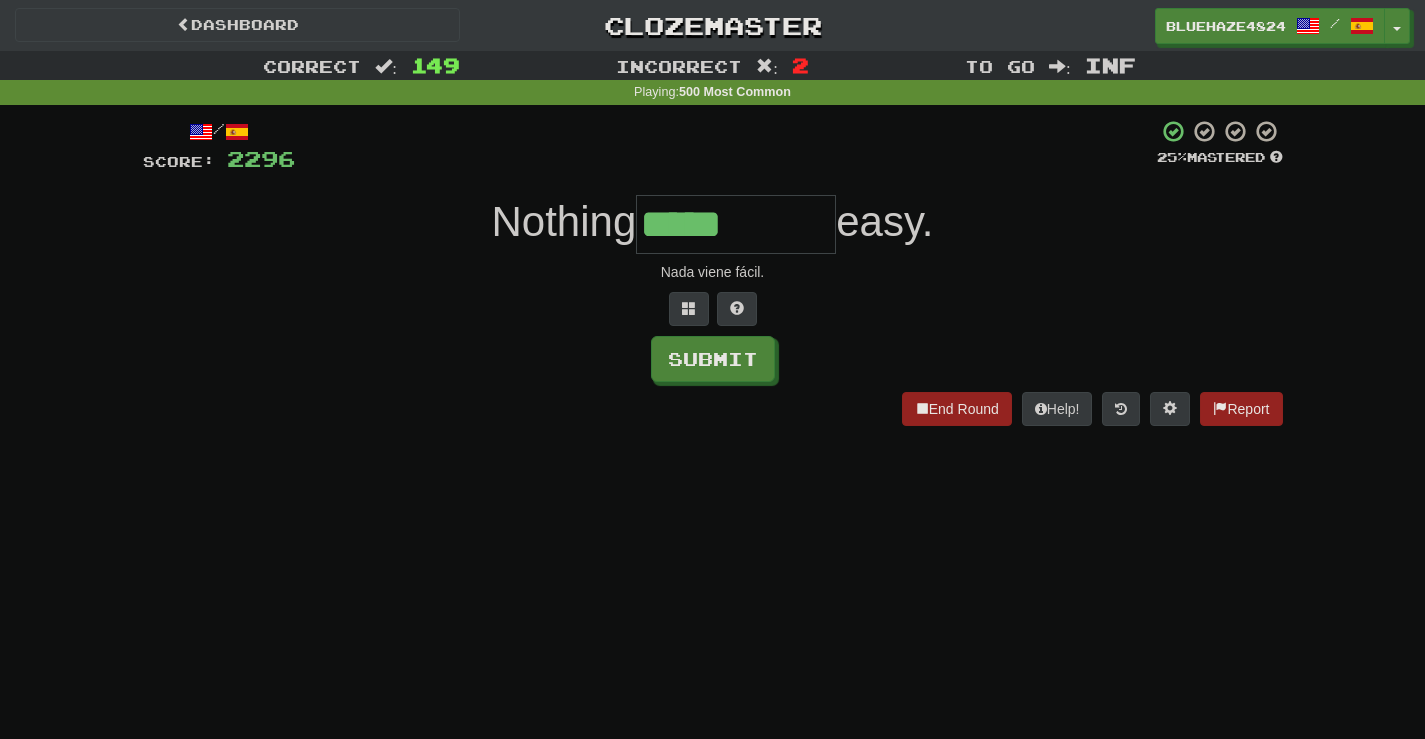 type on "*****" 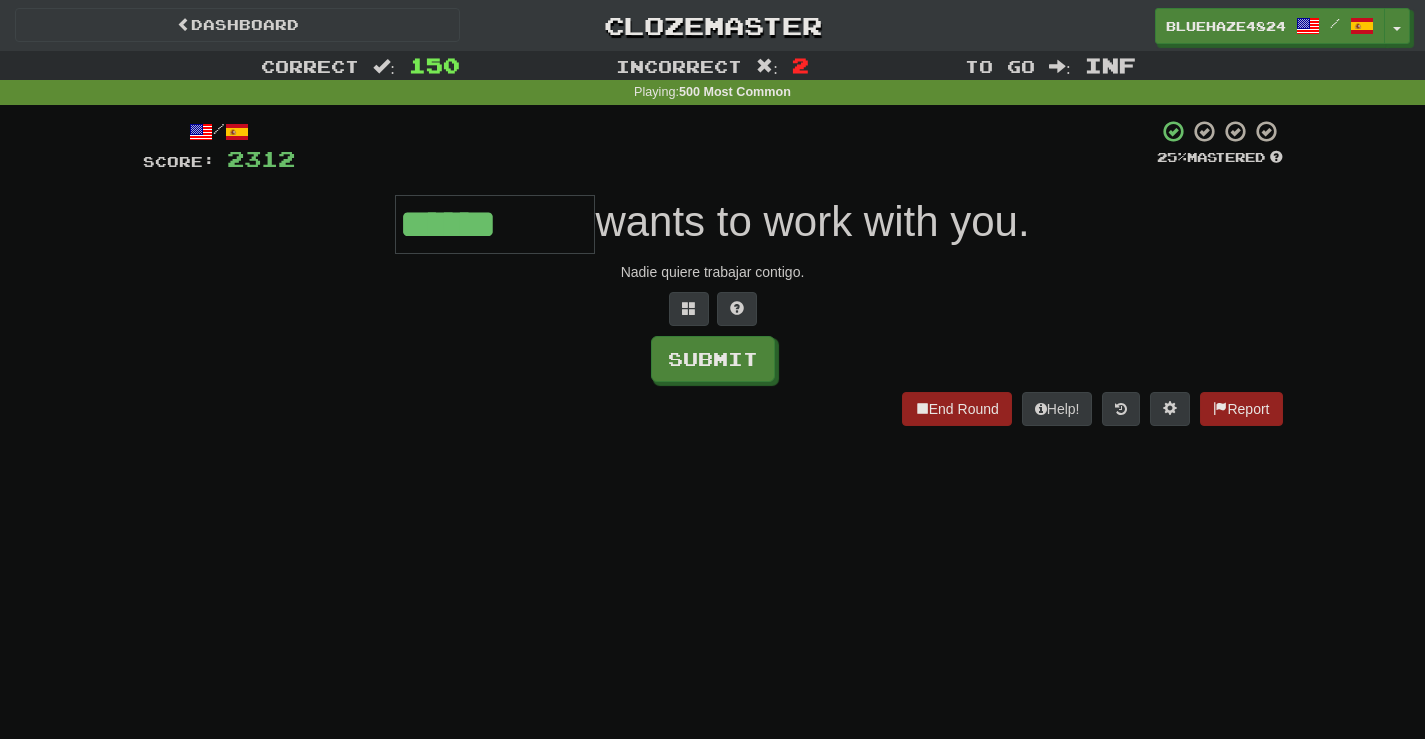 type on "******" 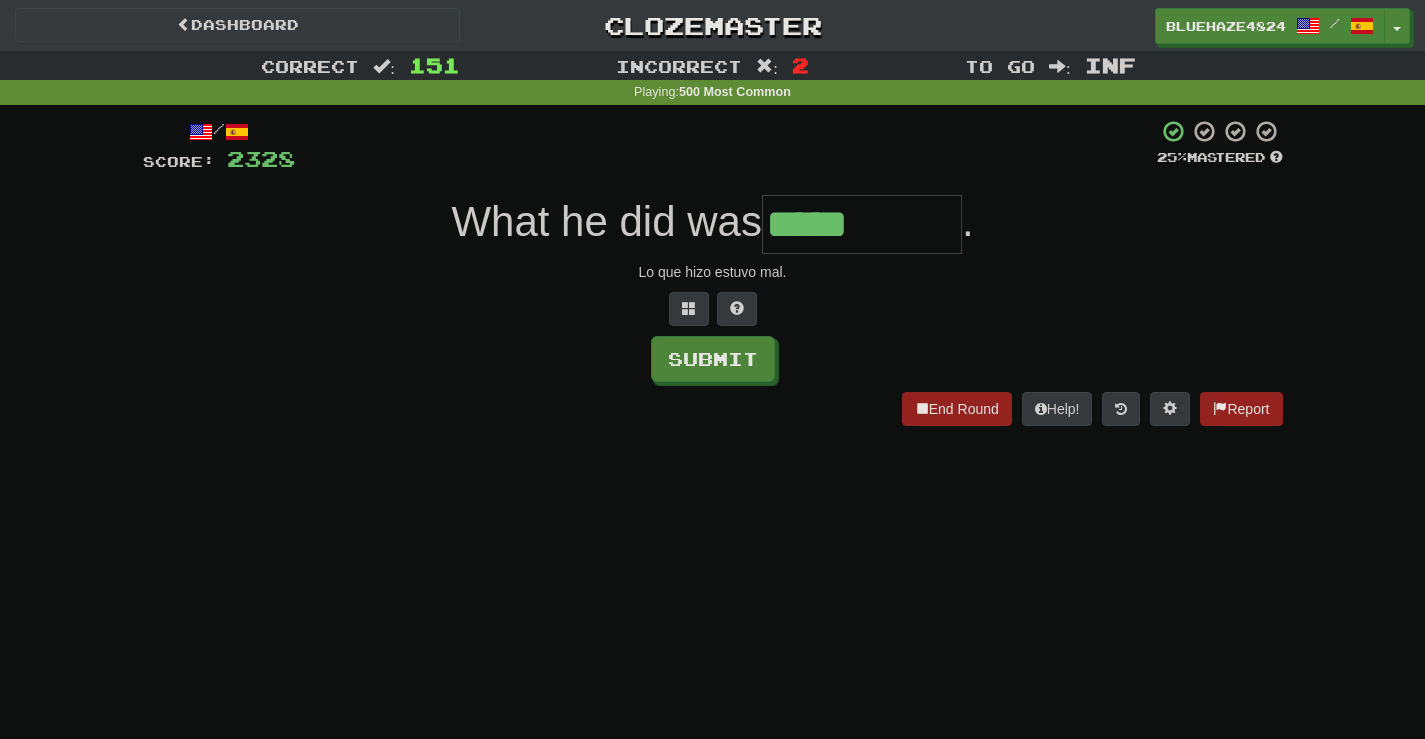 type on "*****" 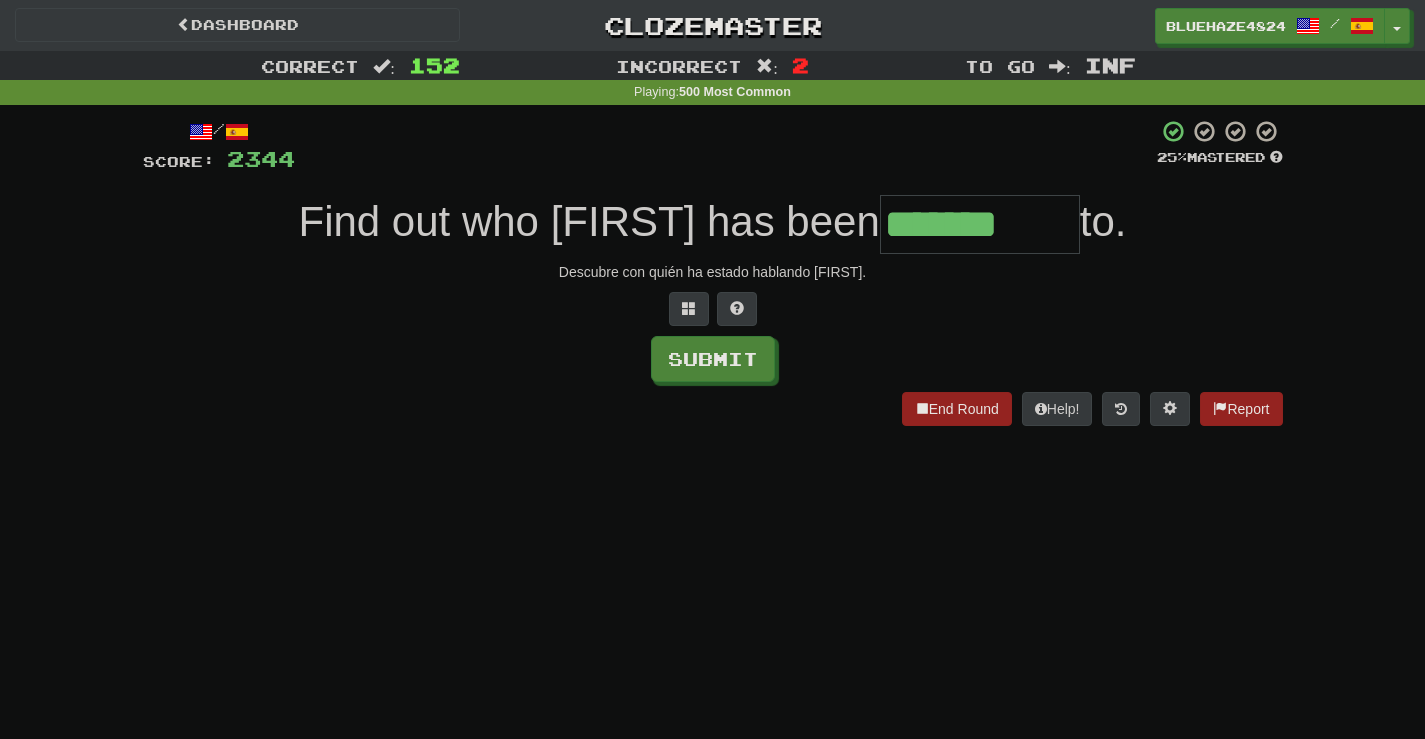 type on "*******" 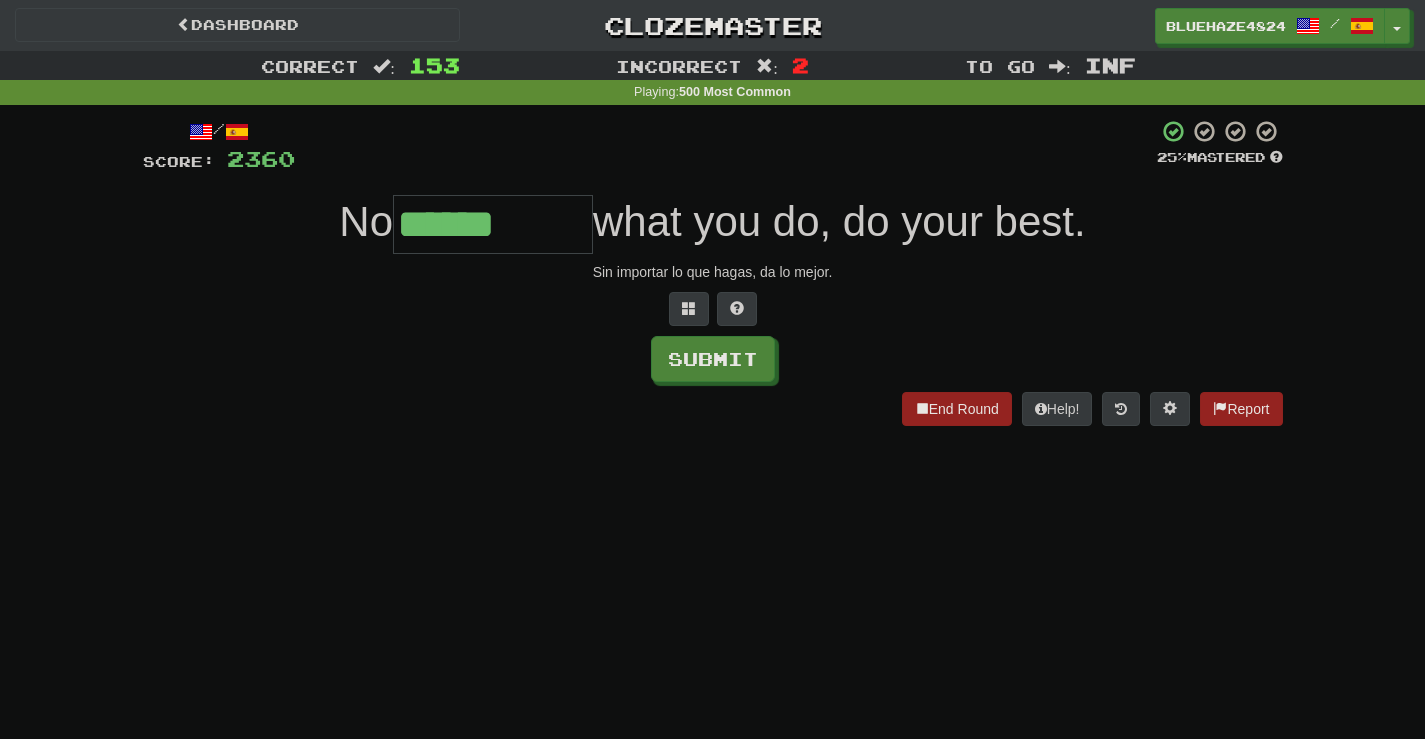 type on "******" 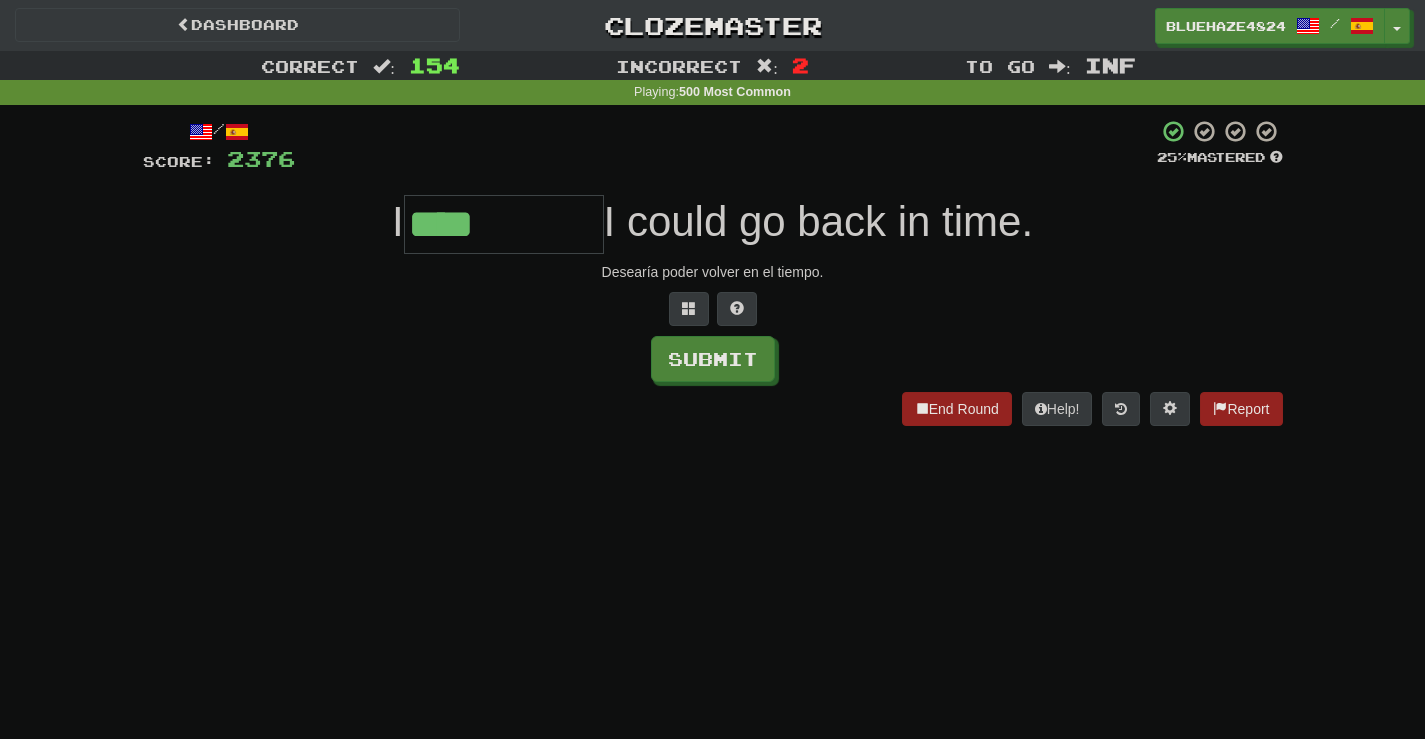 type on "****" 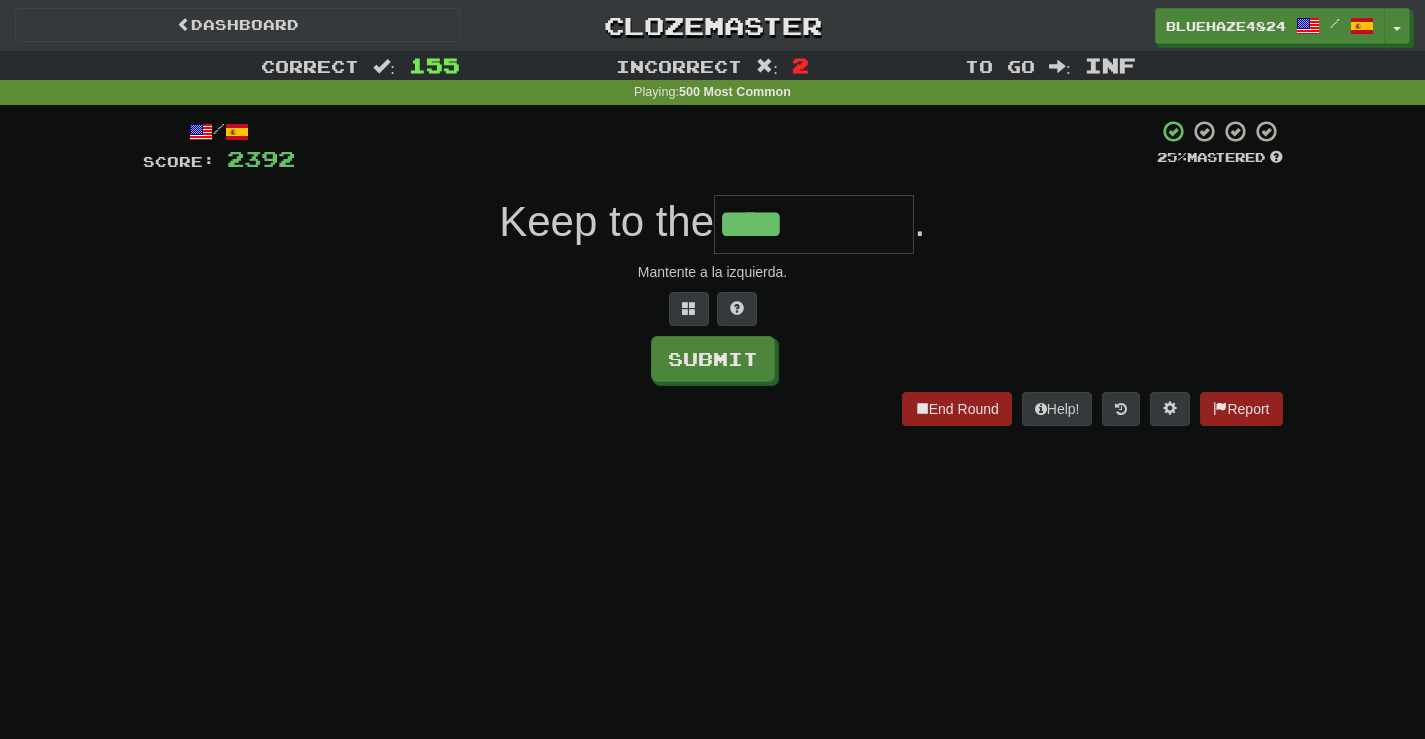type on "****" 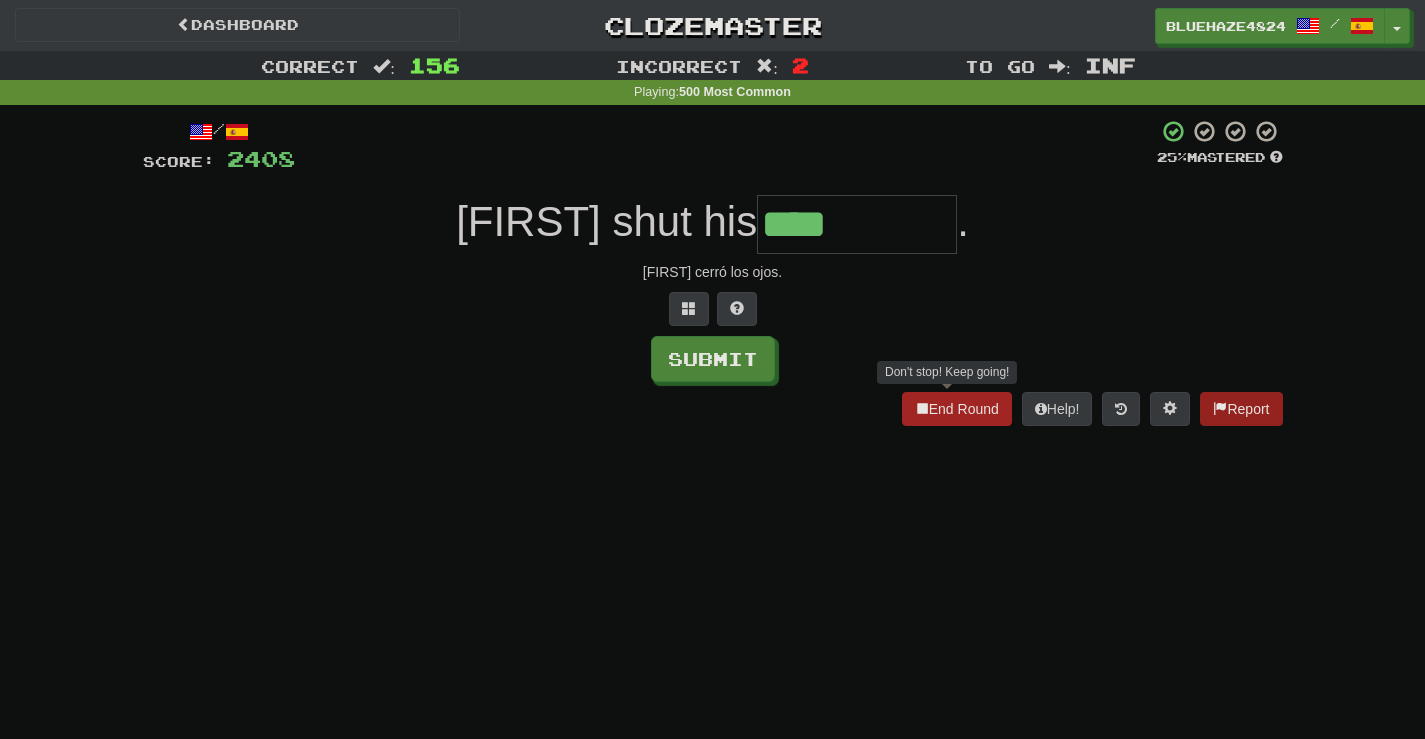 type on "****" 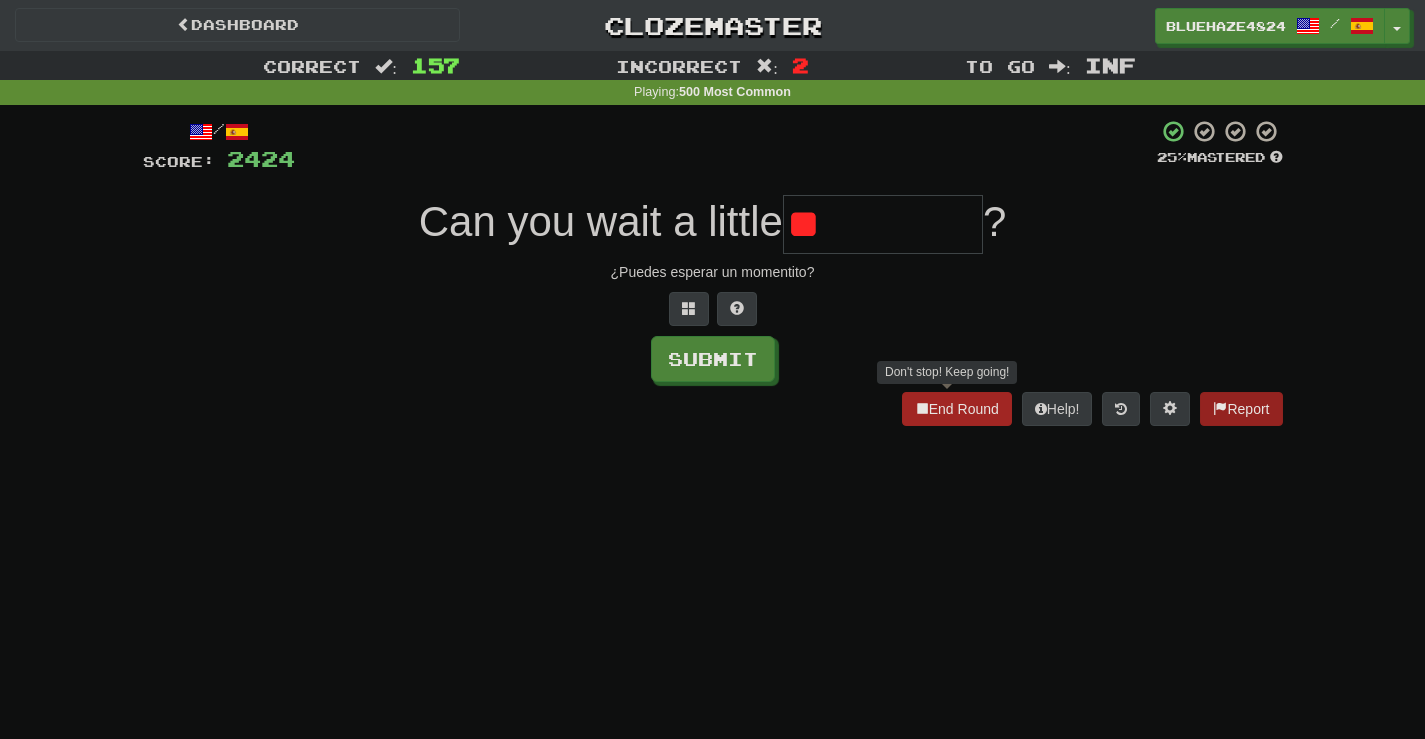 type 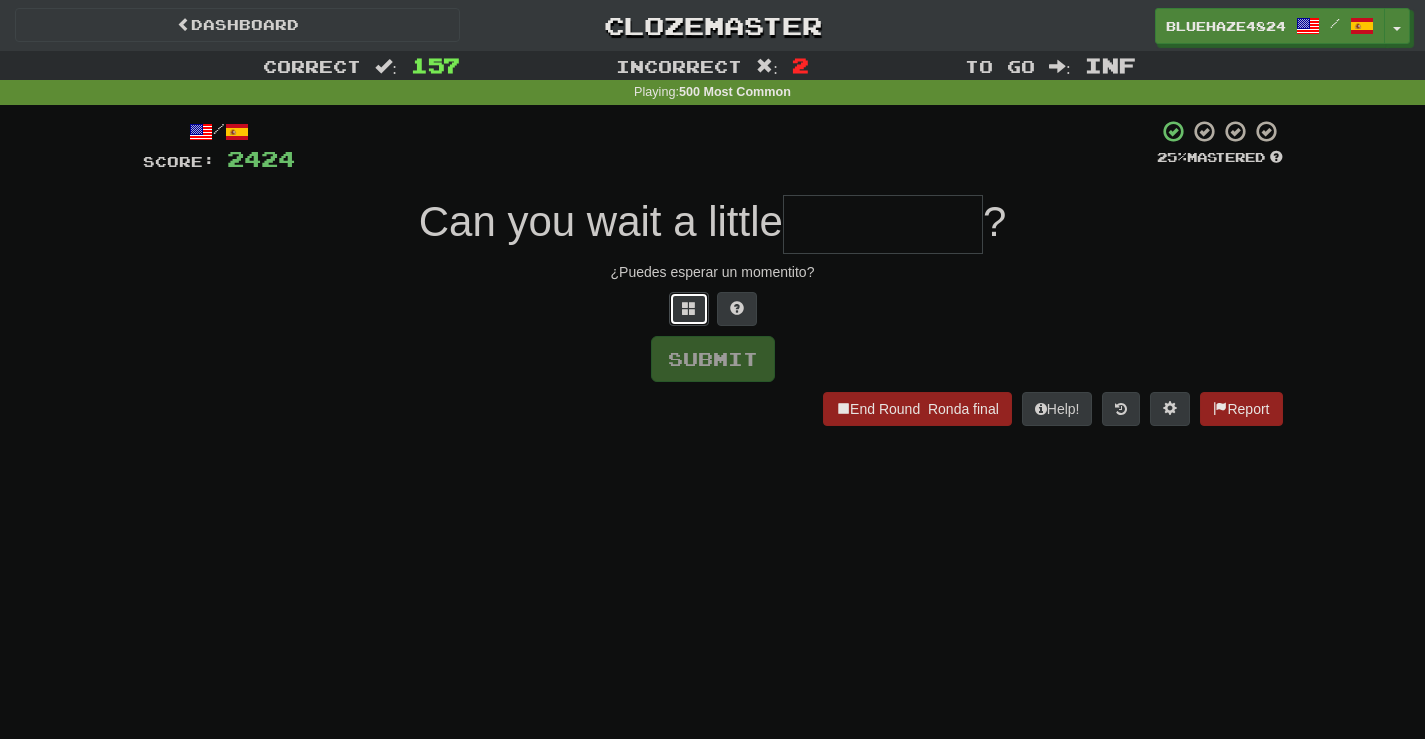click at bounding box center (689, 308) 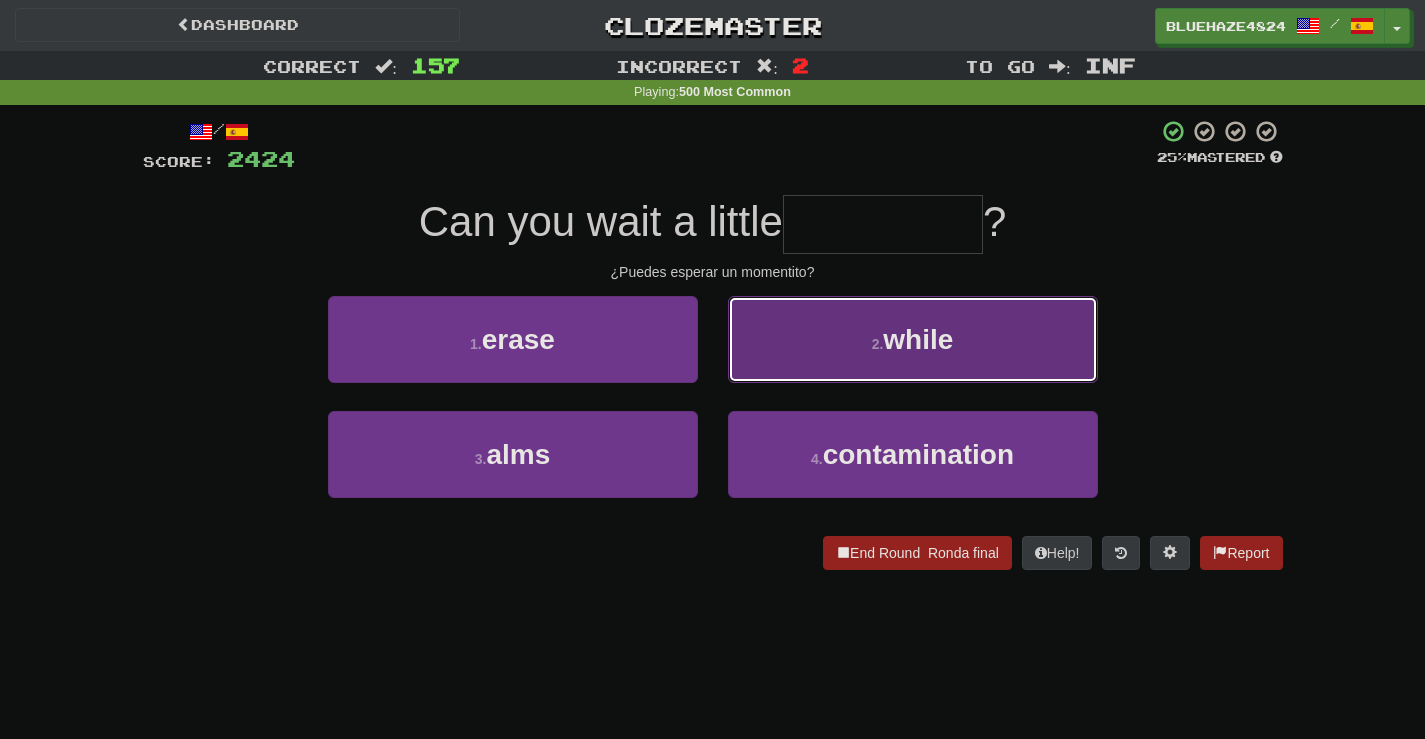 click on "2 .  while" at bounding box center [913, 339] 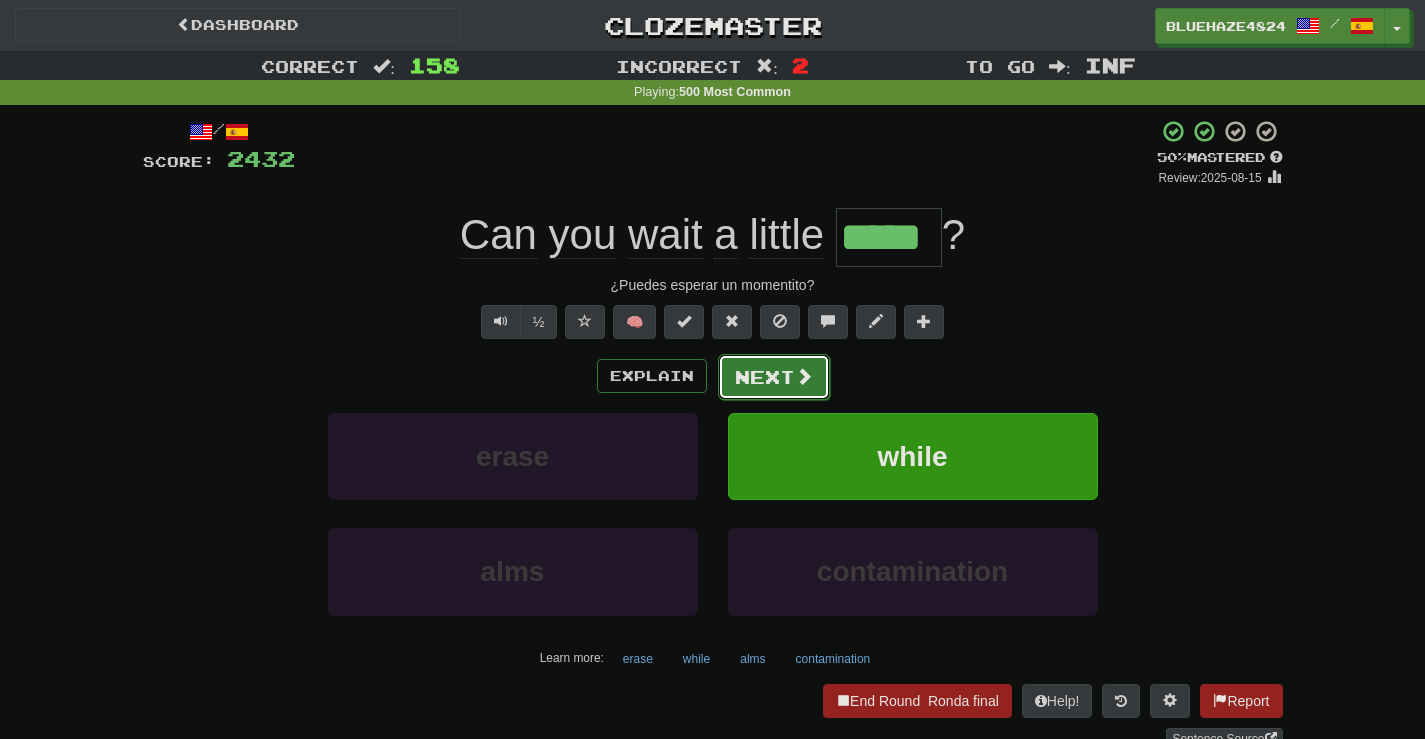 click on "Next" at bounding box center (774, 377) 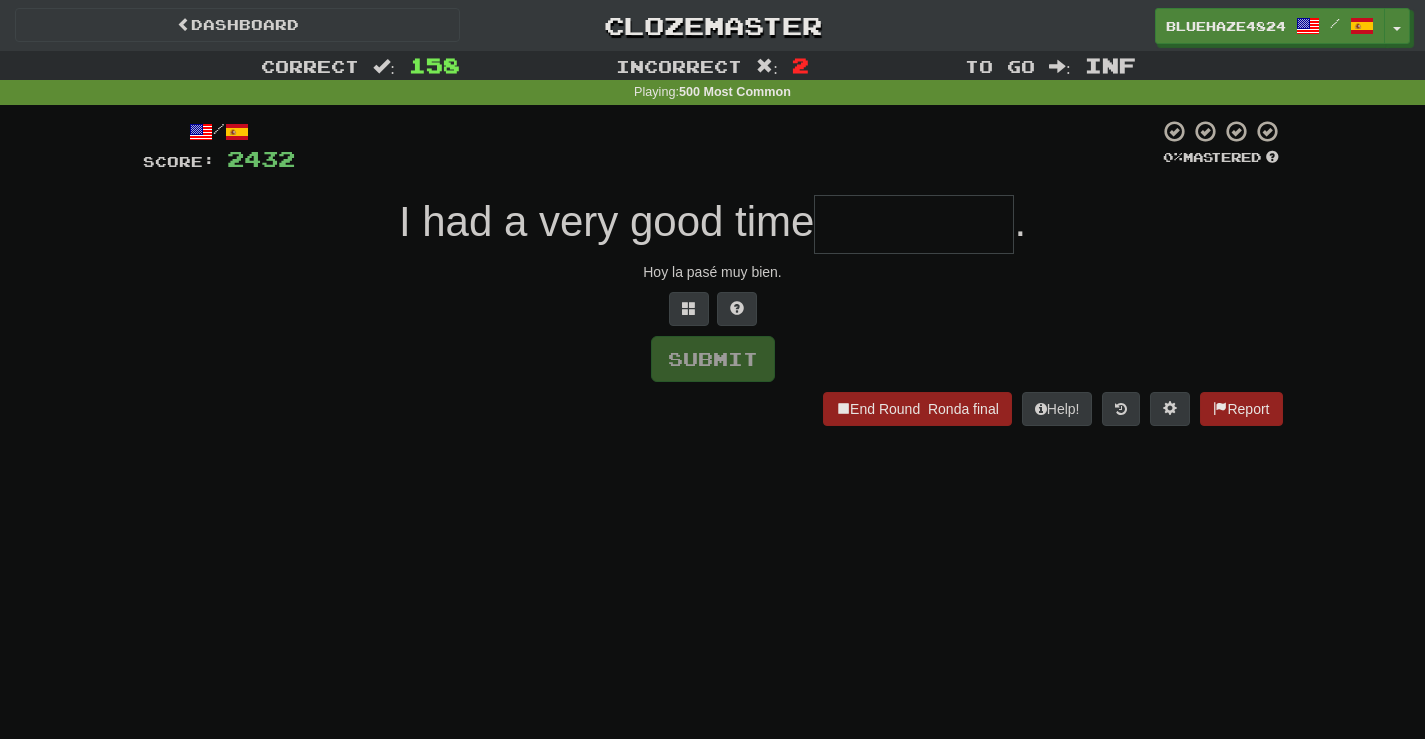 click at bounding box center [914, 224] 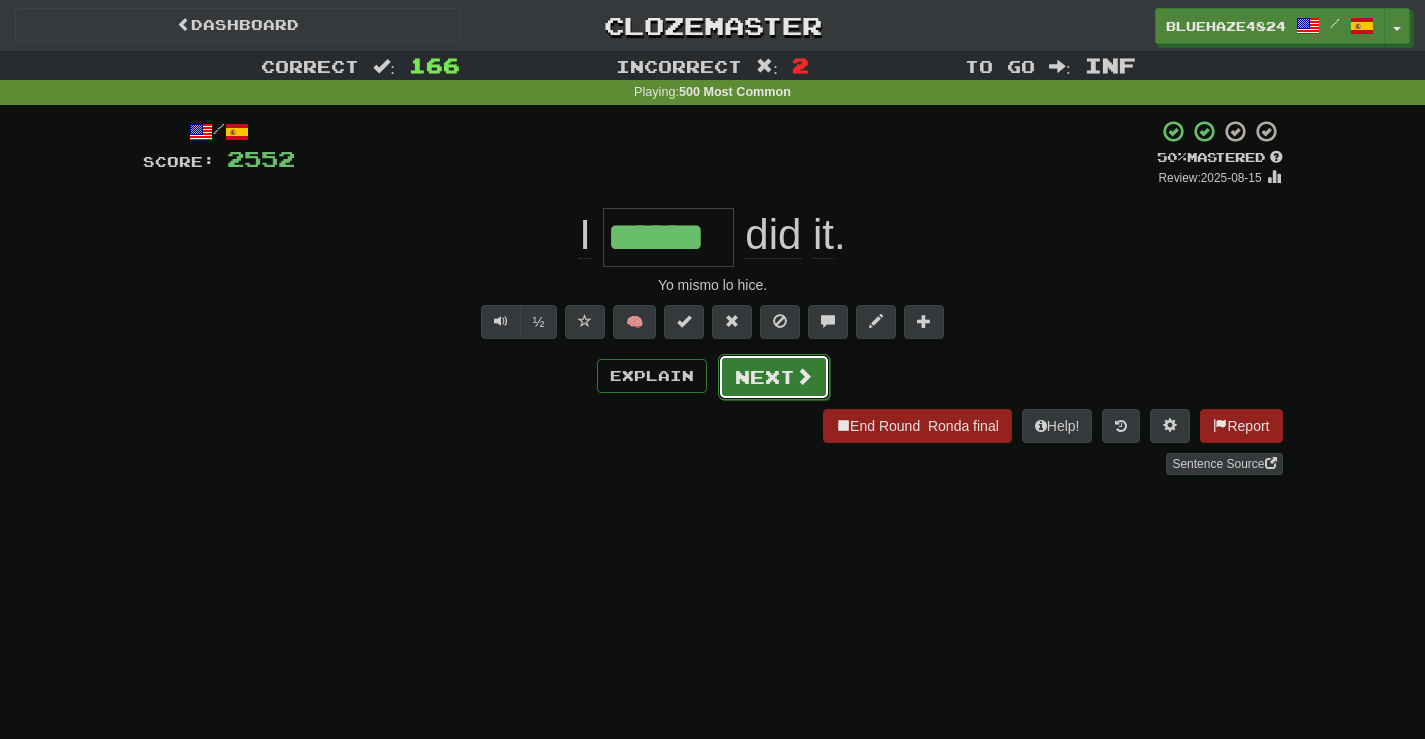 click on "Next" at bounding box center [774, 377] 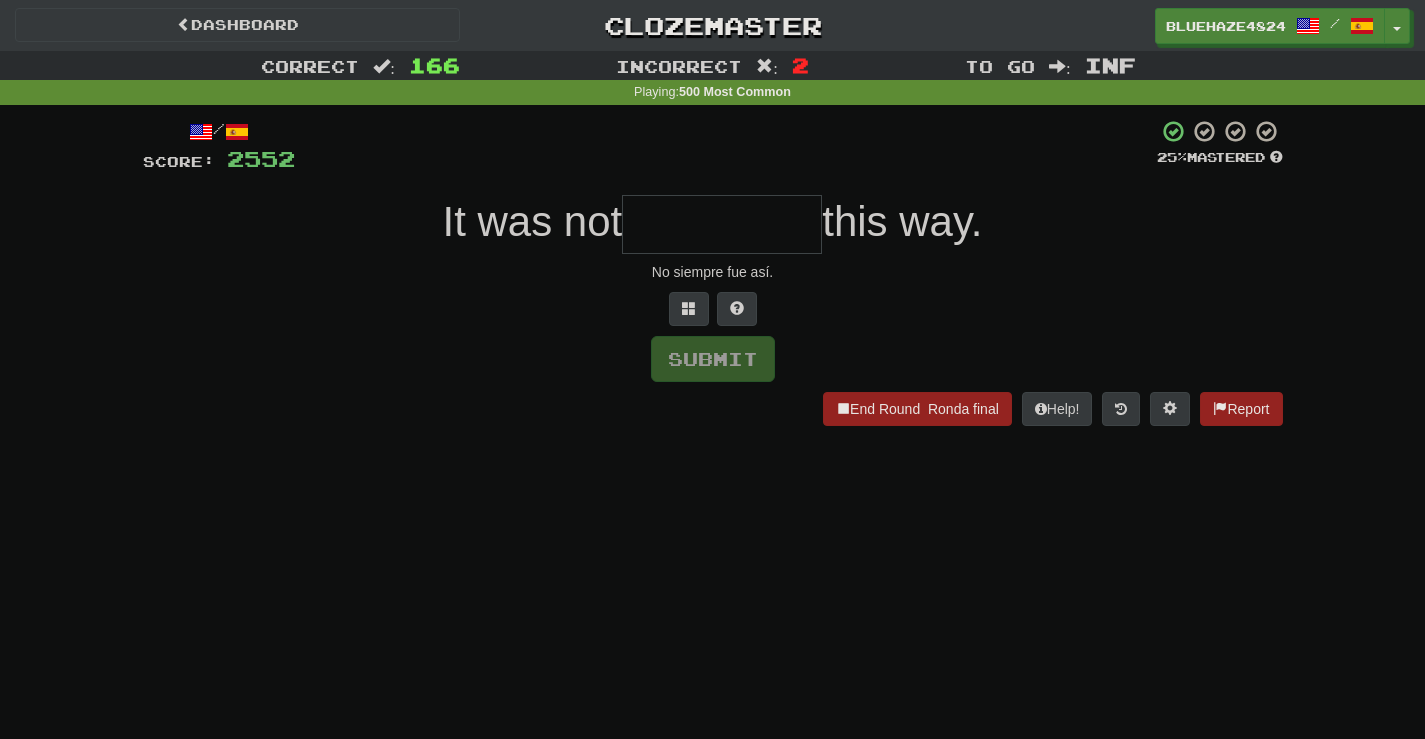 click at bounding box center [722, 224] 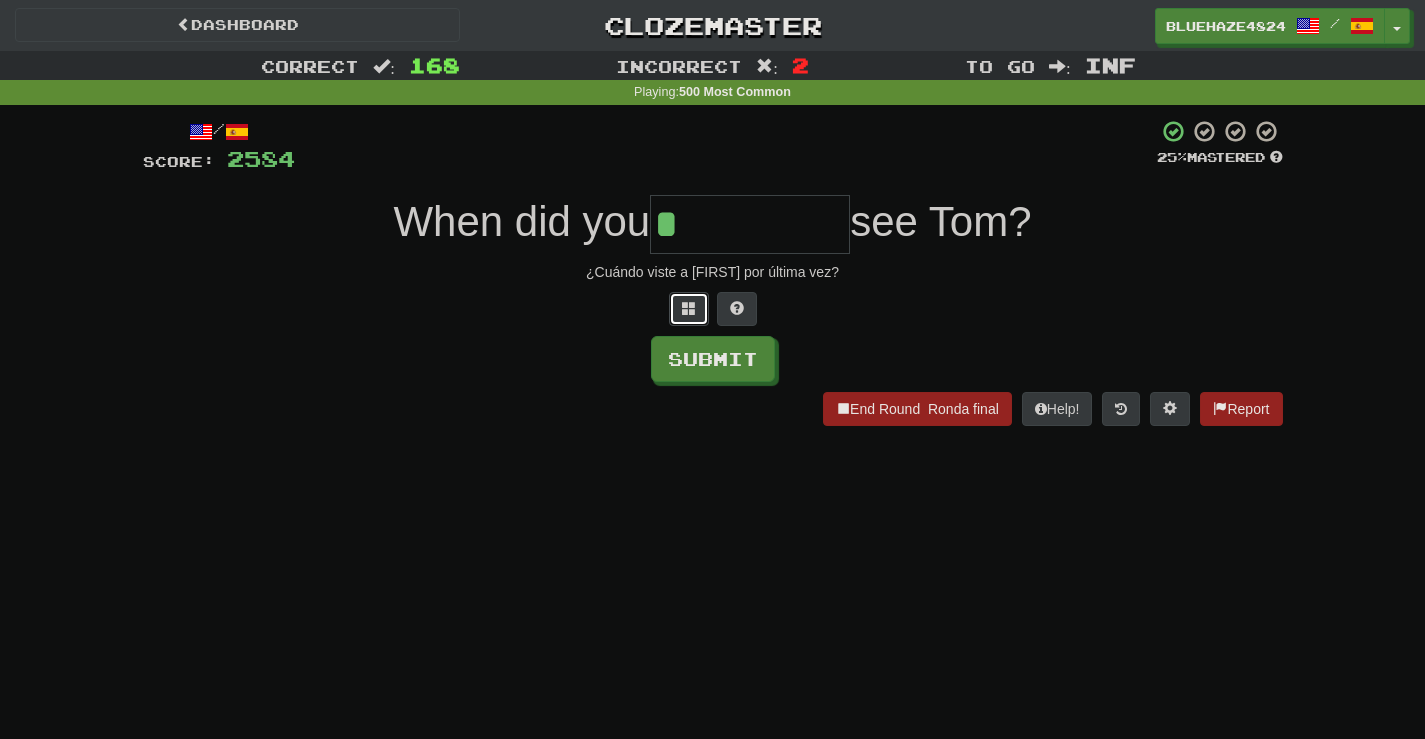 click at bounding box center [689, 309] 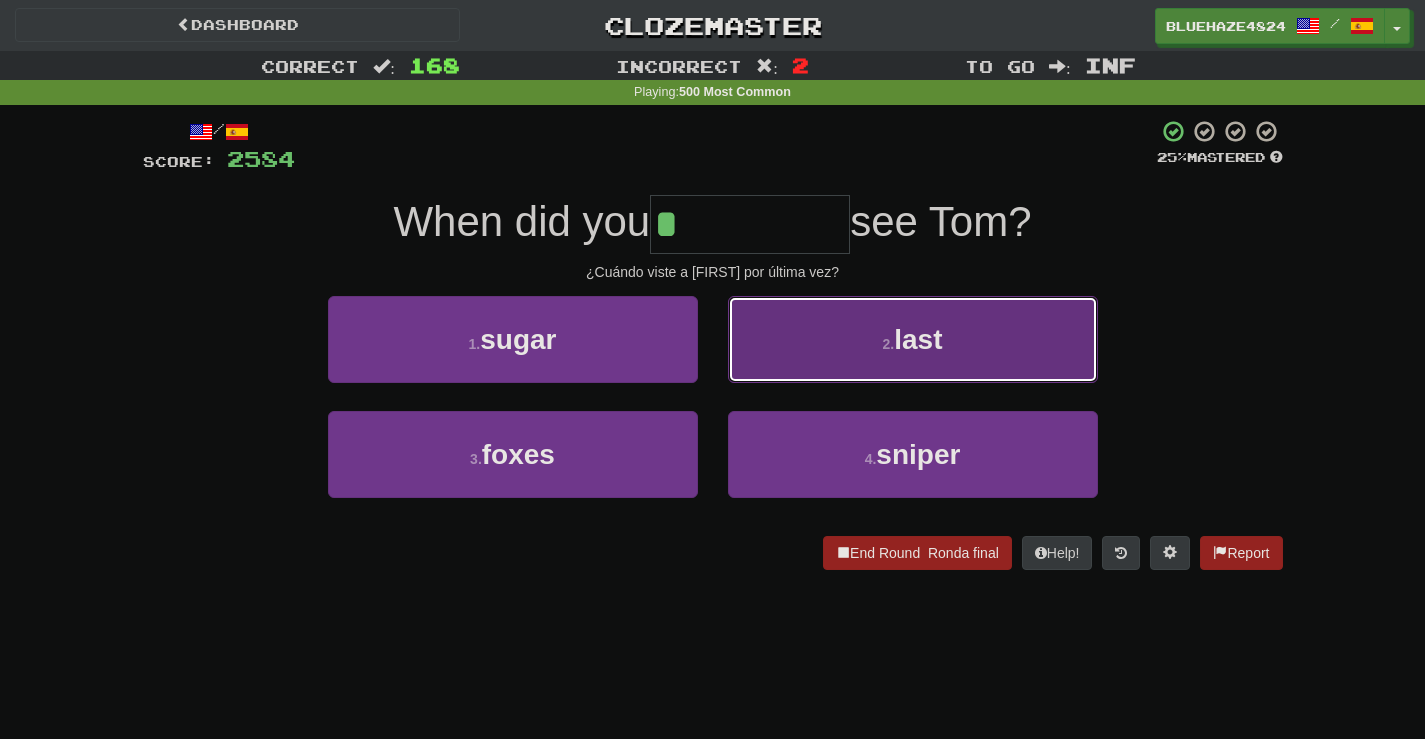 click on "2 .  last" at bounding box center (913, 339) 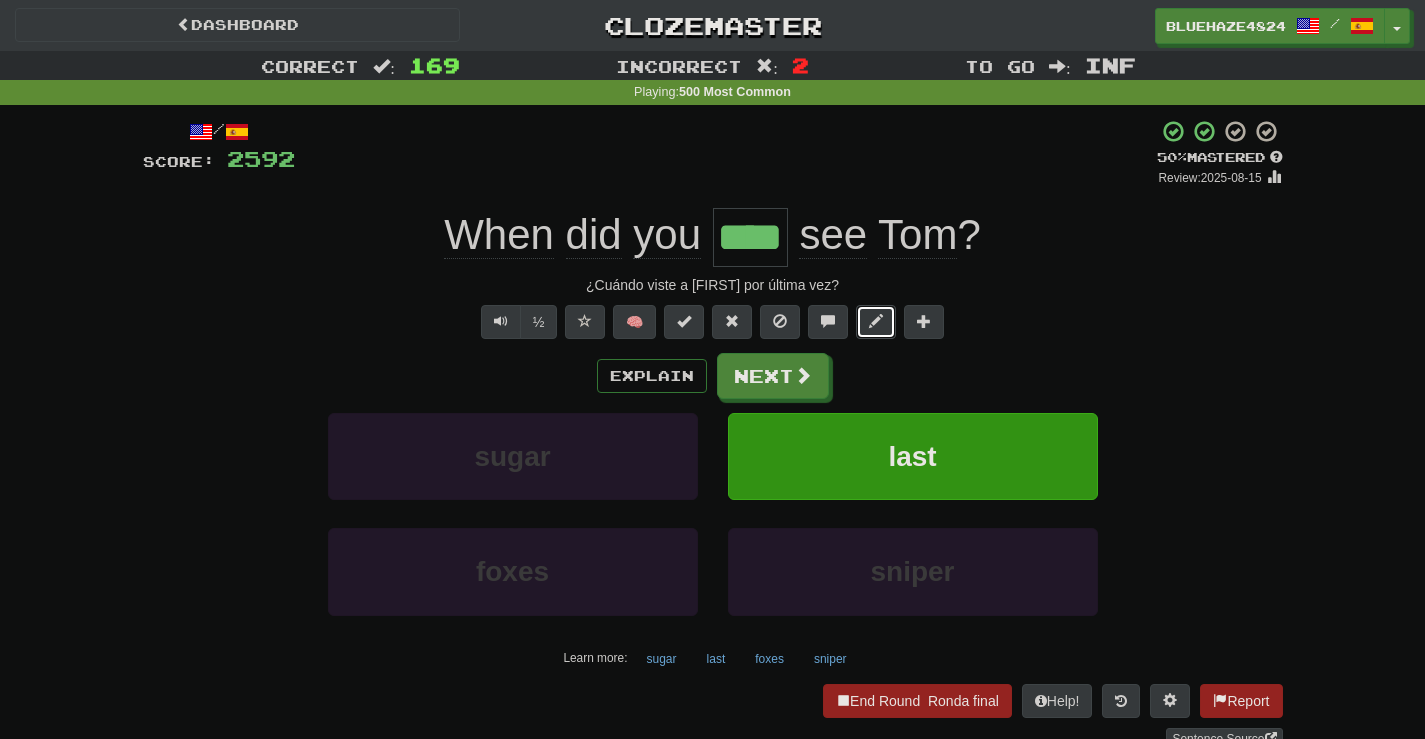 click at bounding box center [876, 322] 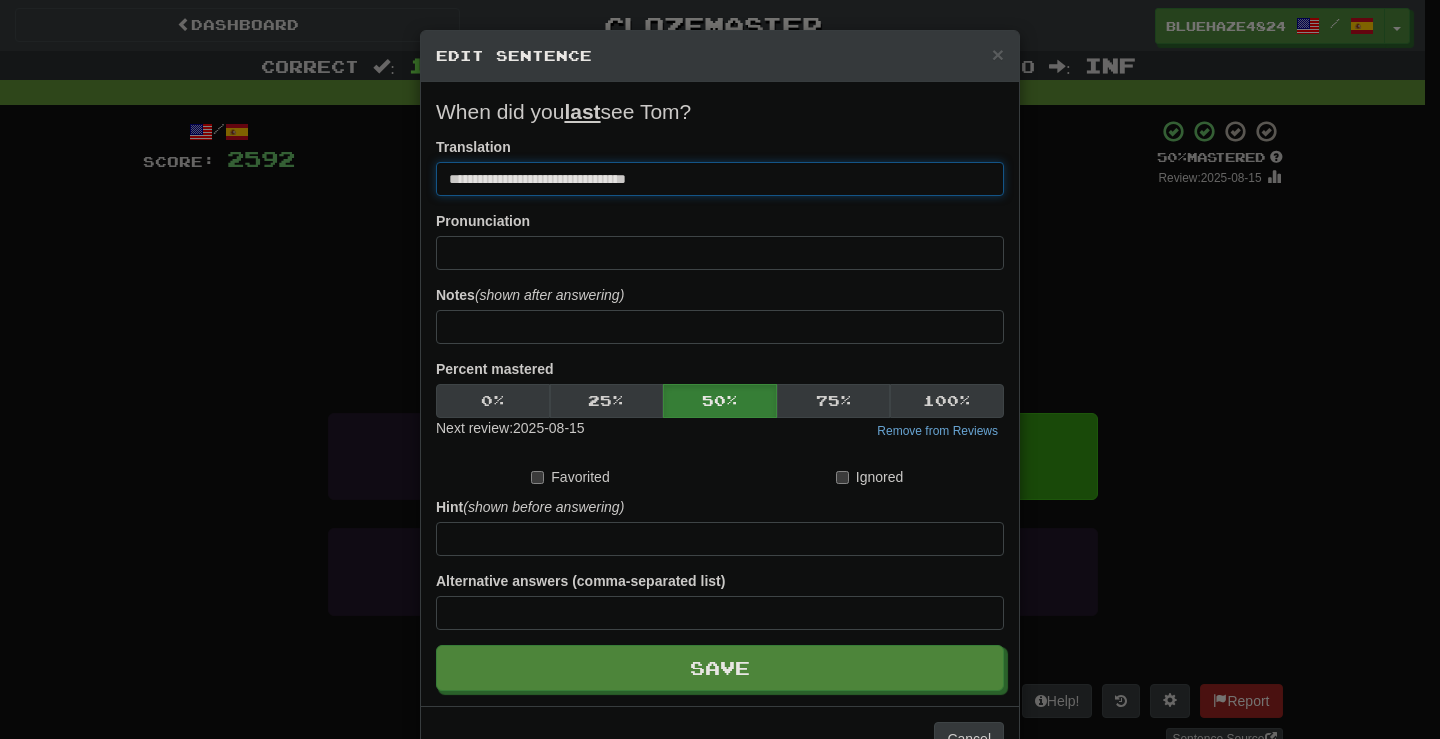 drag, startPoint x: 708, startPoint y: 189, endPoint x: 499, endPoint y: 186, distance: 209.02153 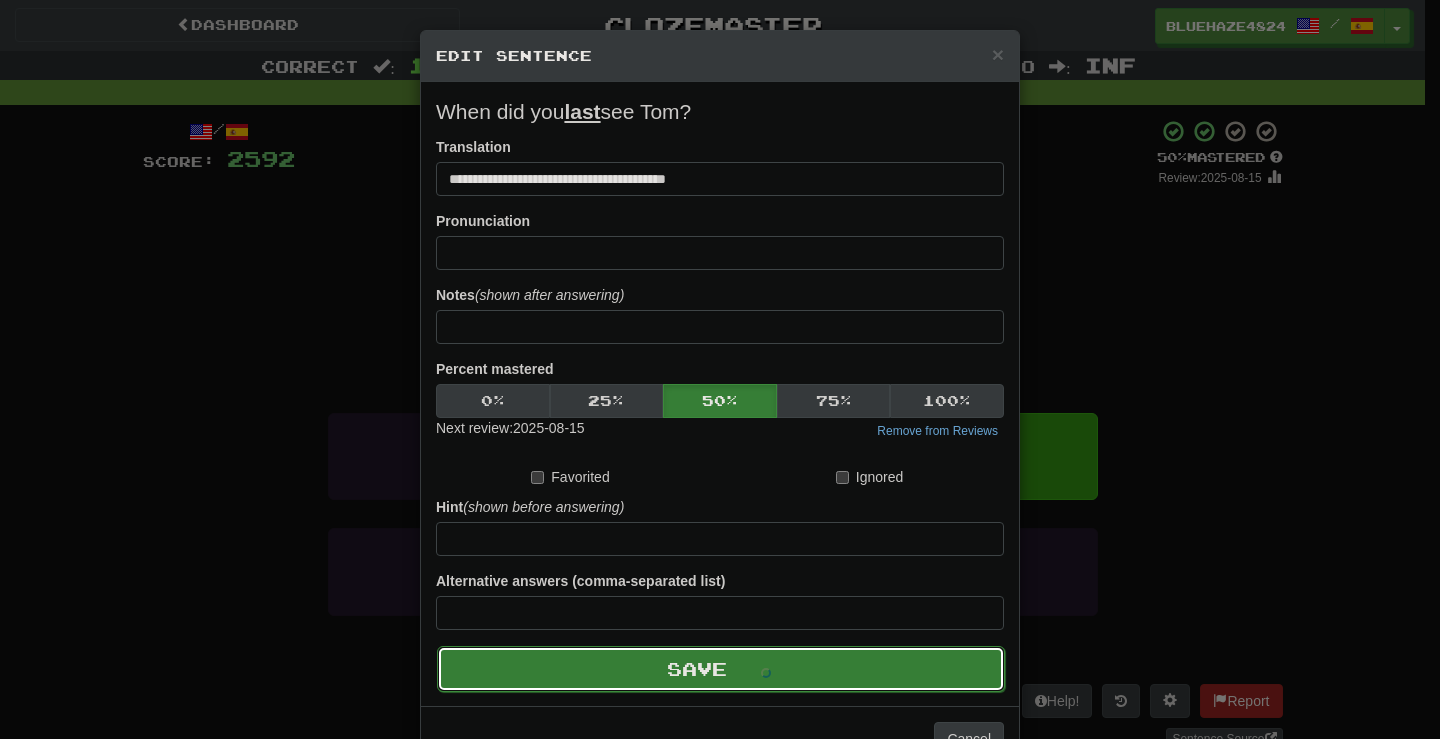 click at bounding box center (751, 669) 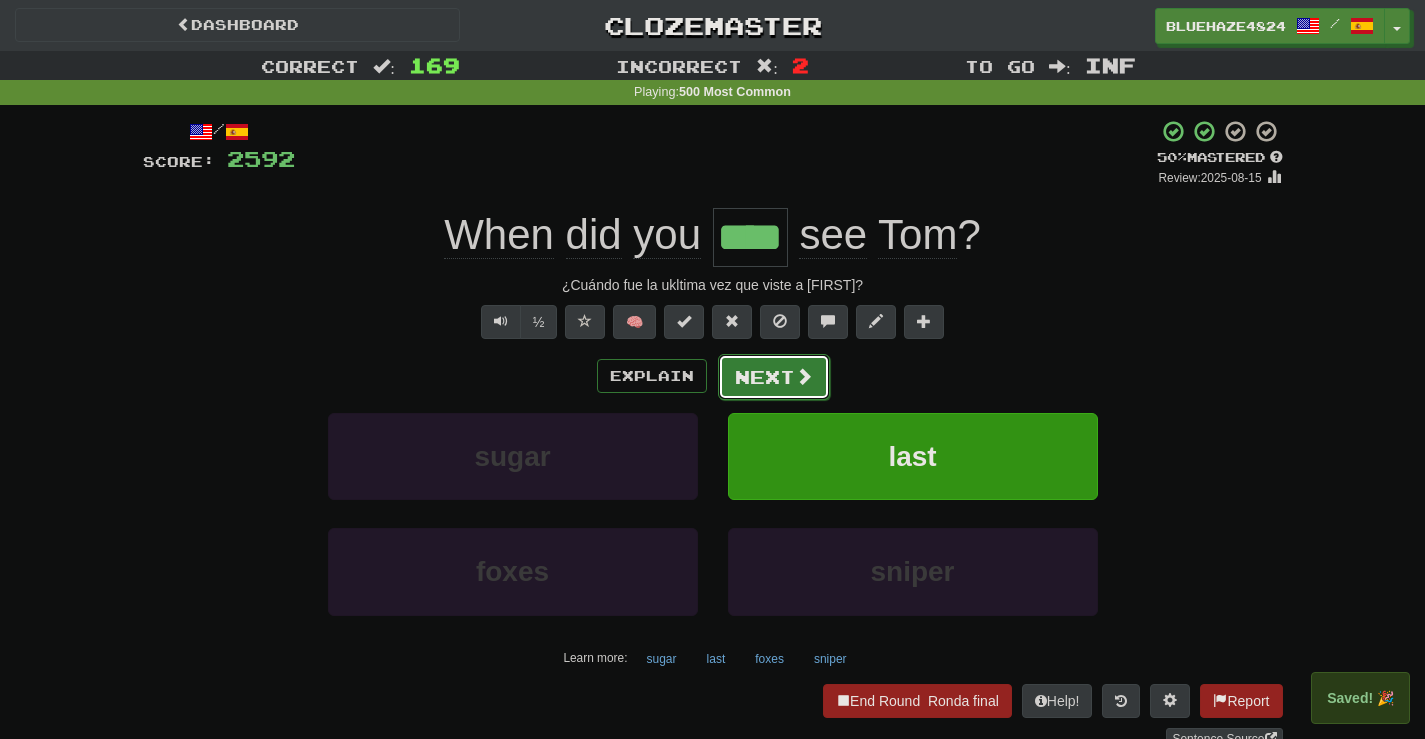 click on "Next" at bounding box center [774, 377] 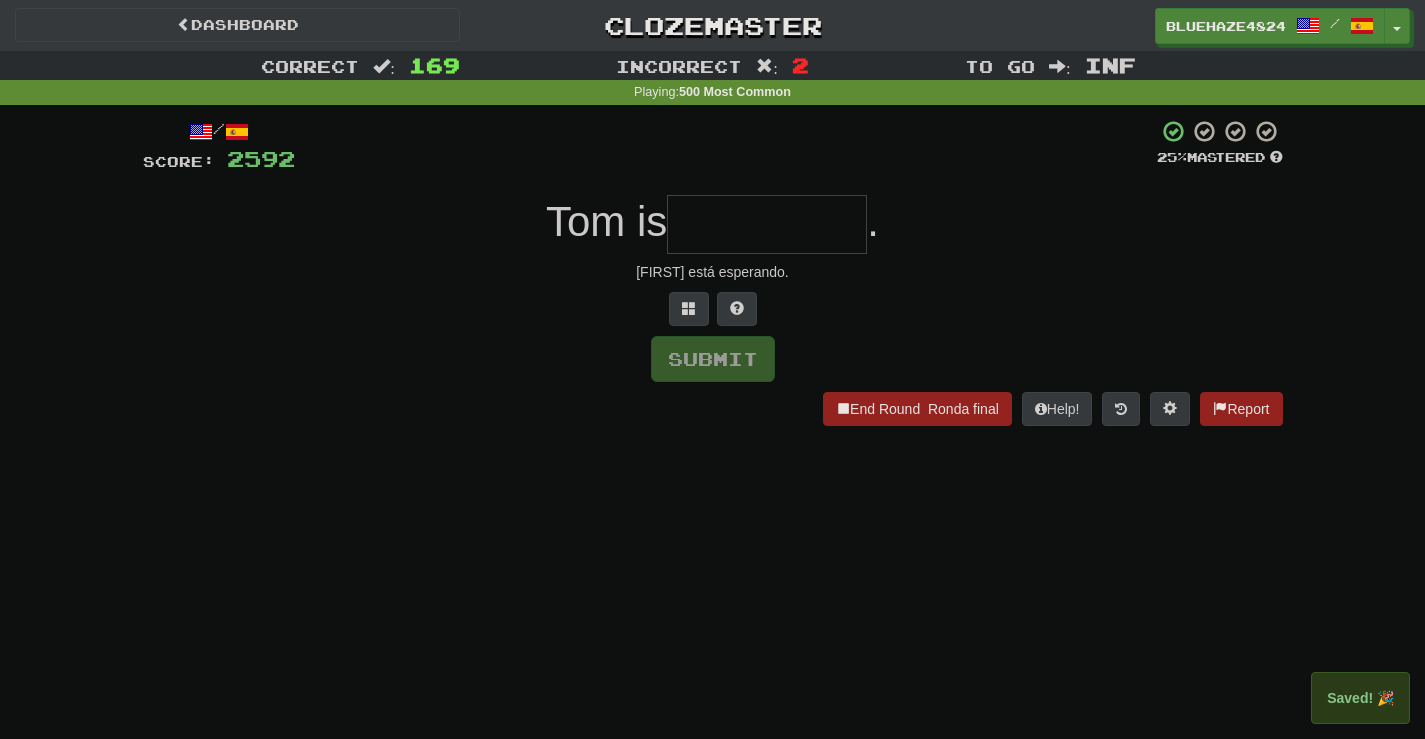 click at bounding box center (767, 224) 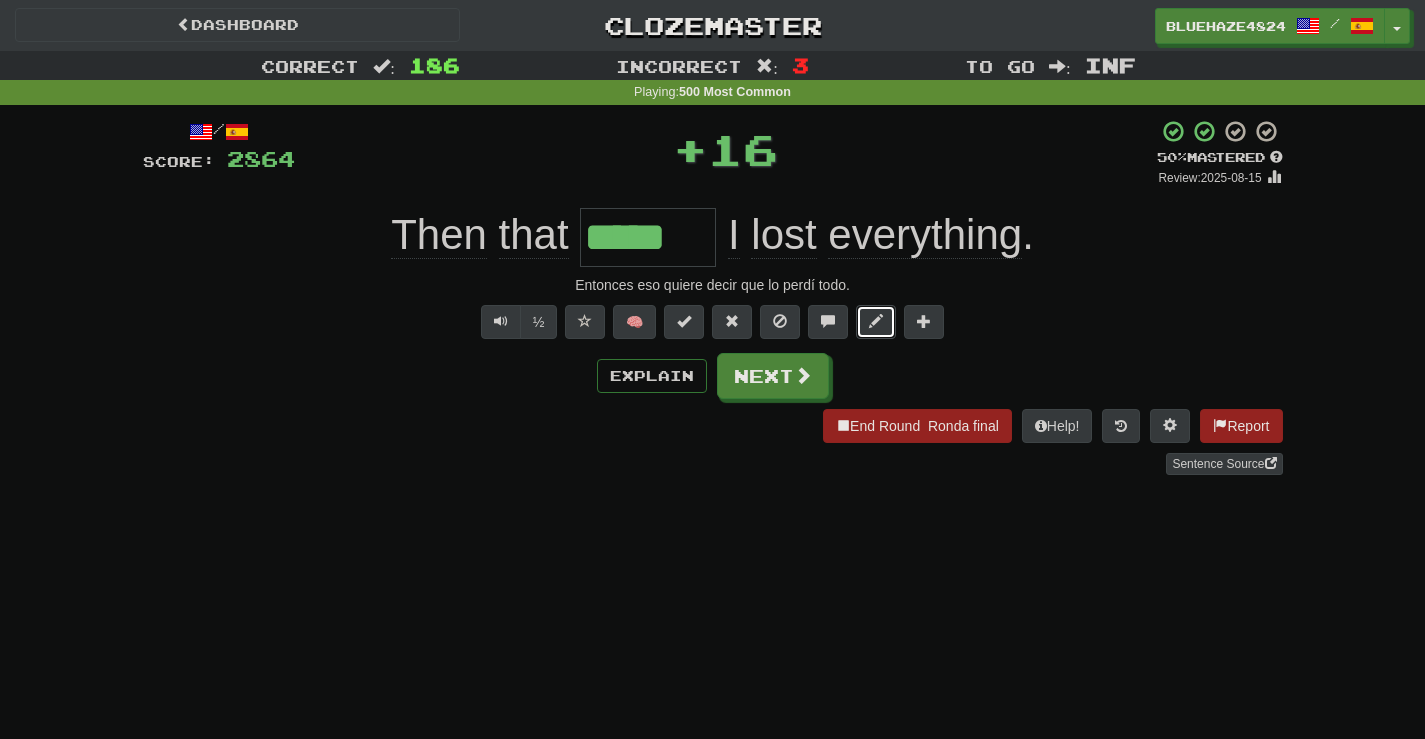 click at bounding box center [876, 321] 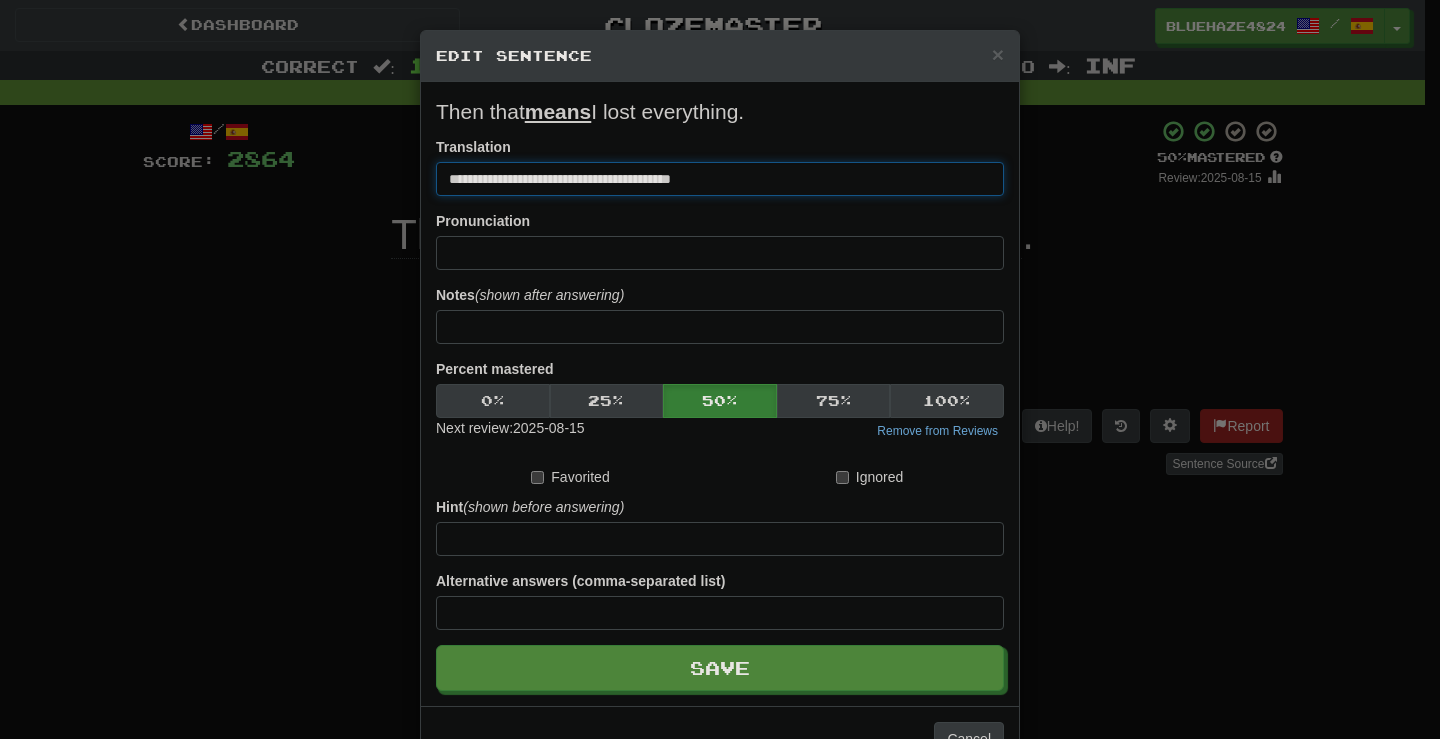 drag, startPoint x: 604, startPoint y: 178, endPoint x: 530, endPoint y: 185, distance: 74.330345 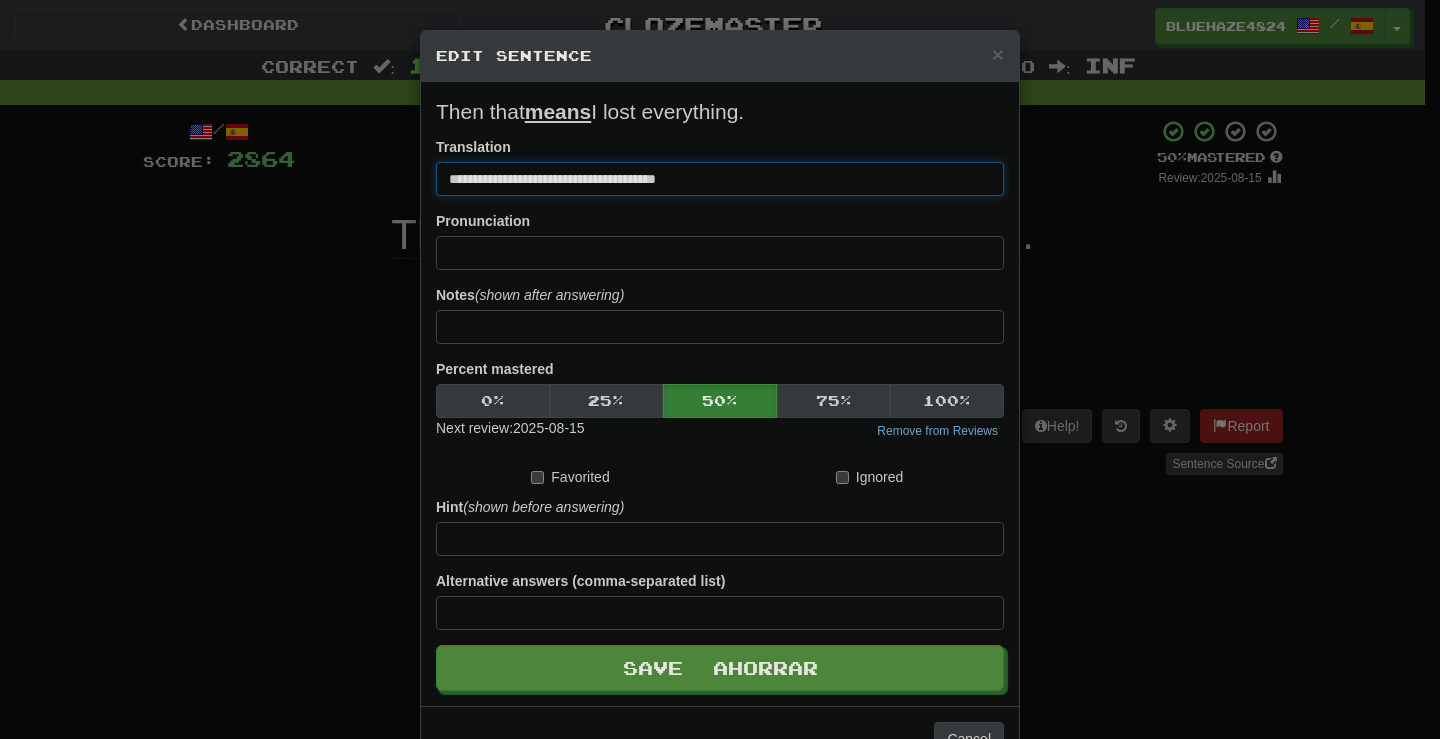 click on "**********" at bounding box center [720, 179] 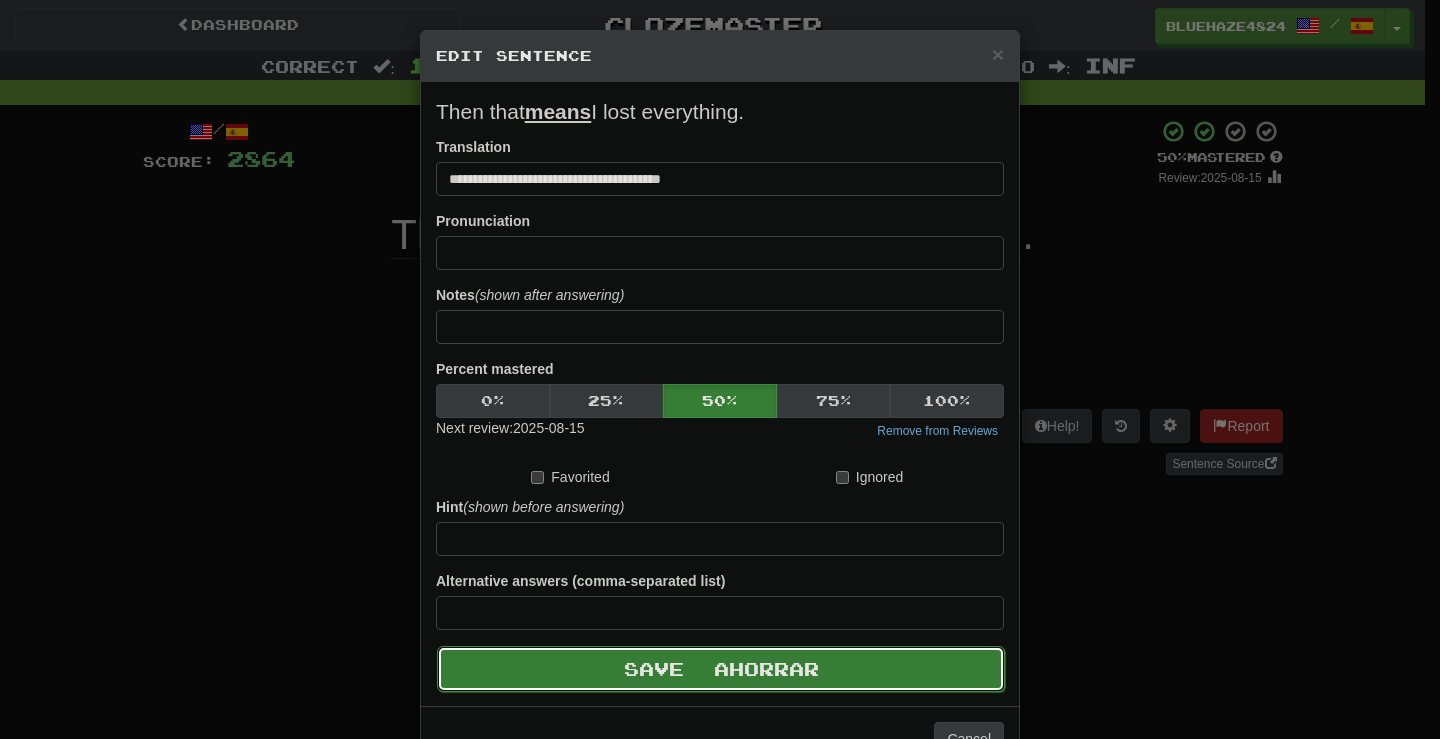 click on "Save    Ahorrar" at bounding box center (721, 669) 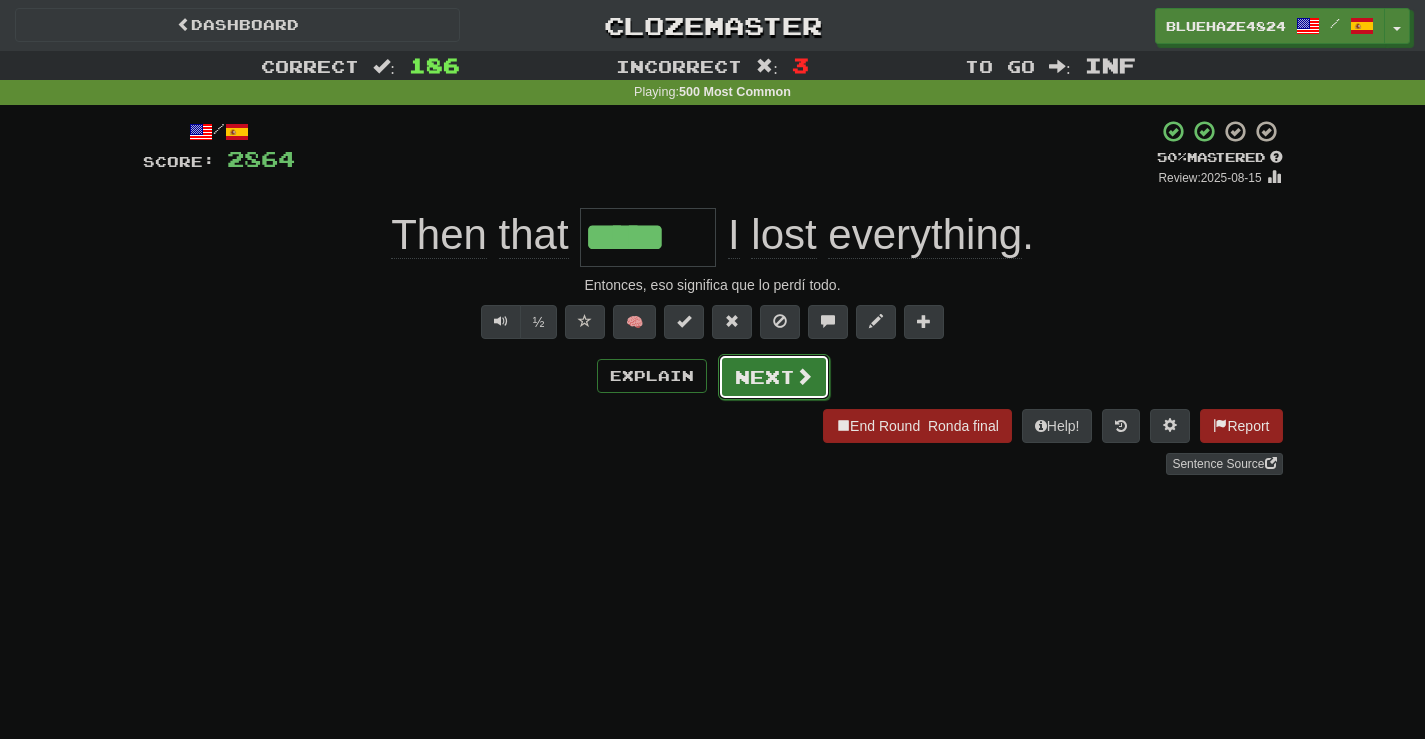 click on "Next" at bounding box center [774, 377] 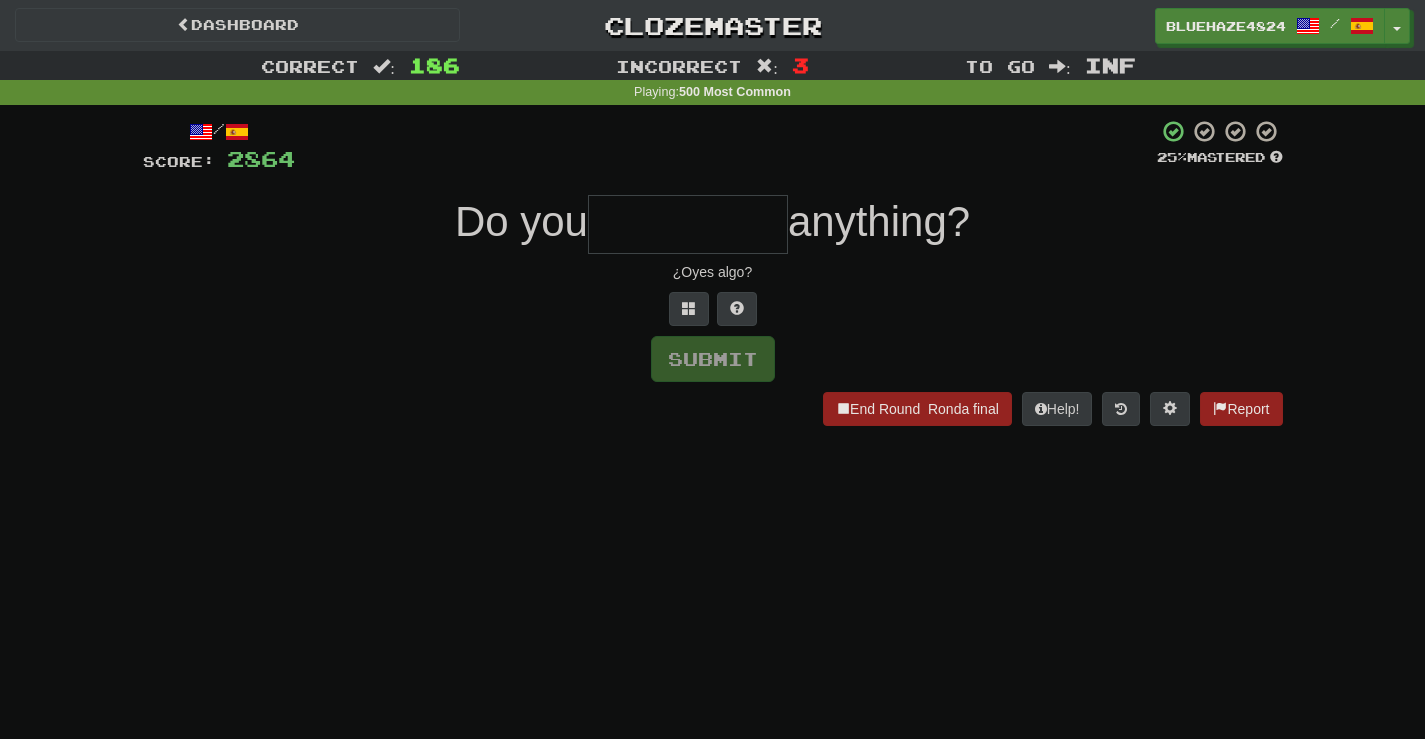 click at bounding box center (688, 224) 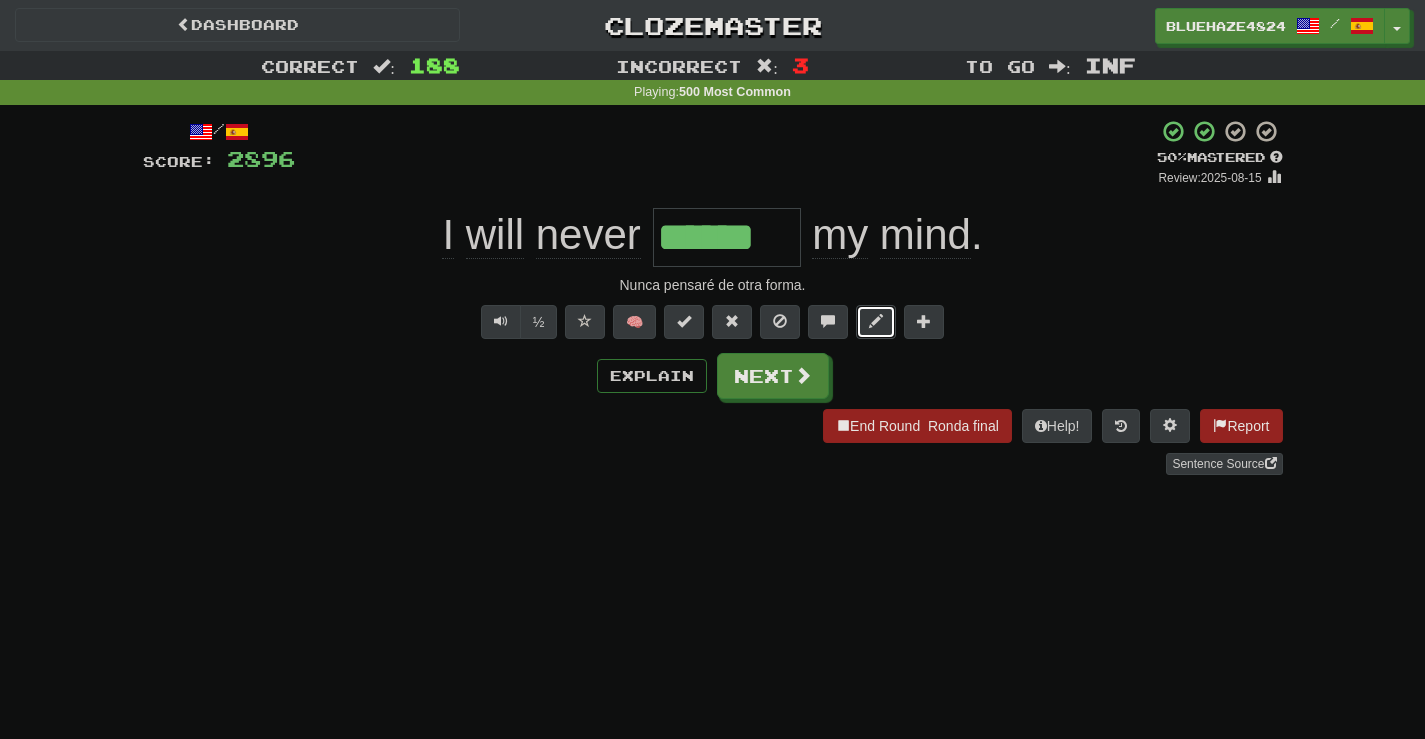 click at bounding box center [876, 321] 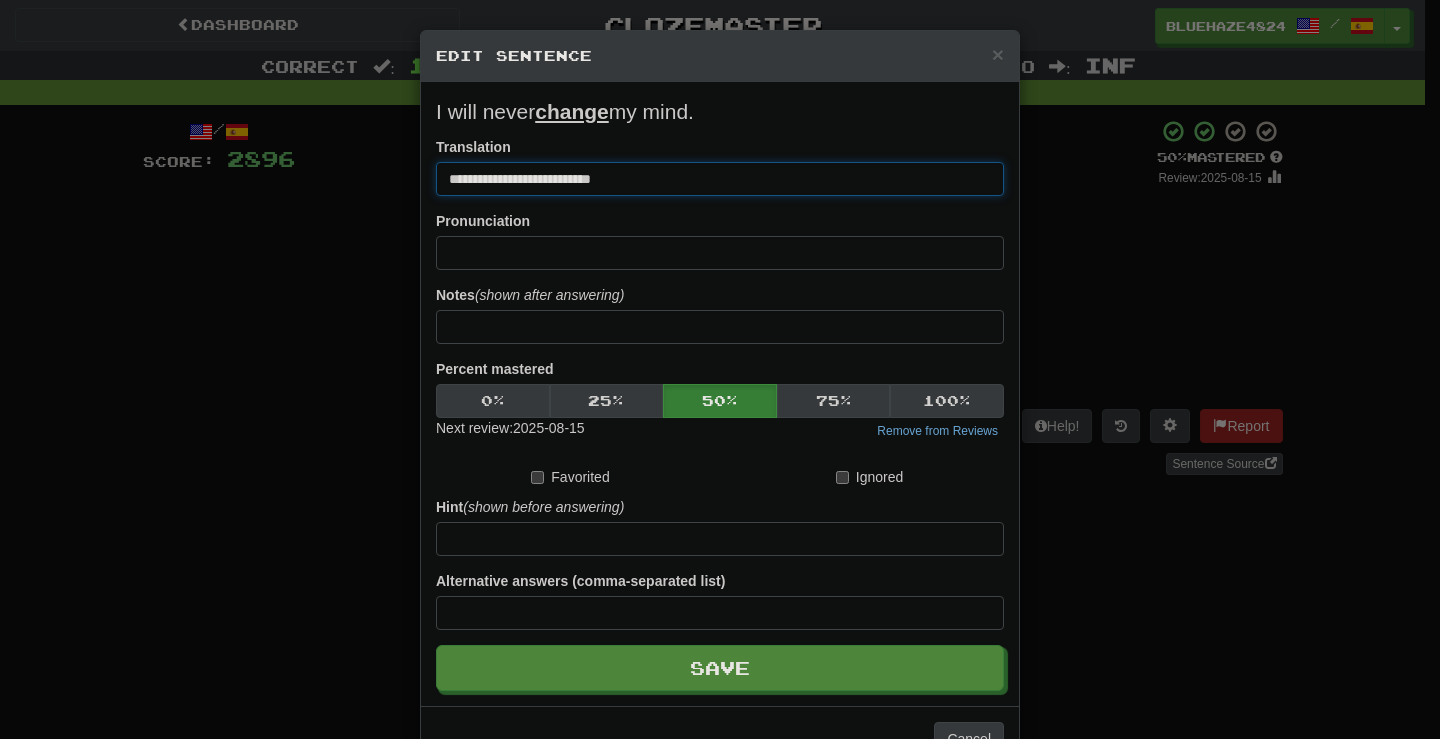 drag, startPoint x: 644, startPoint y: 173, endPoint x: 487, endPoint y: 178, distance: 157.0796 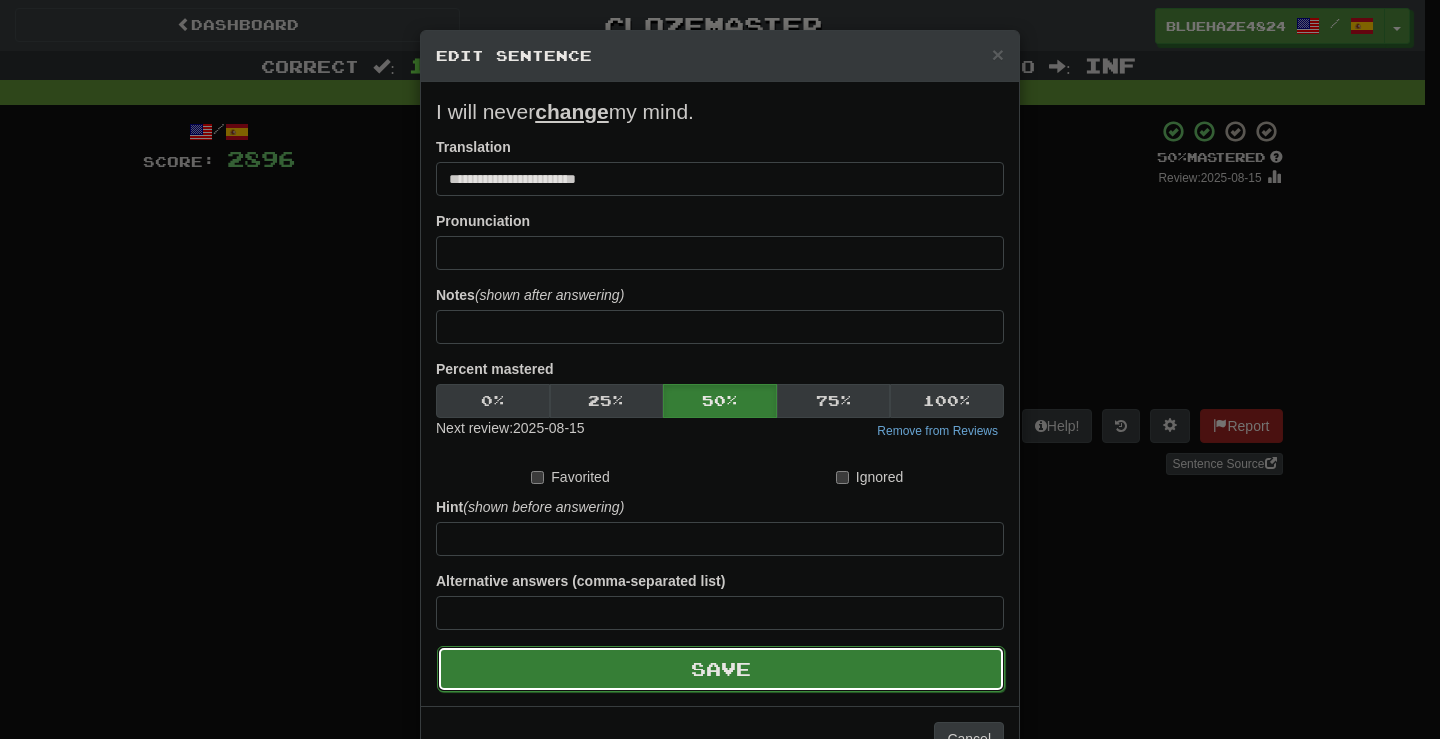 click on "Save" at bounding box center (721, 669) 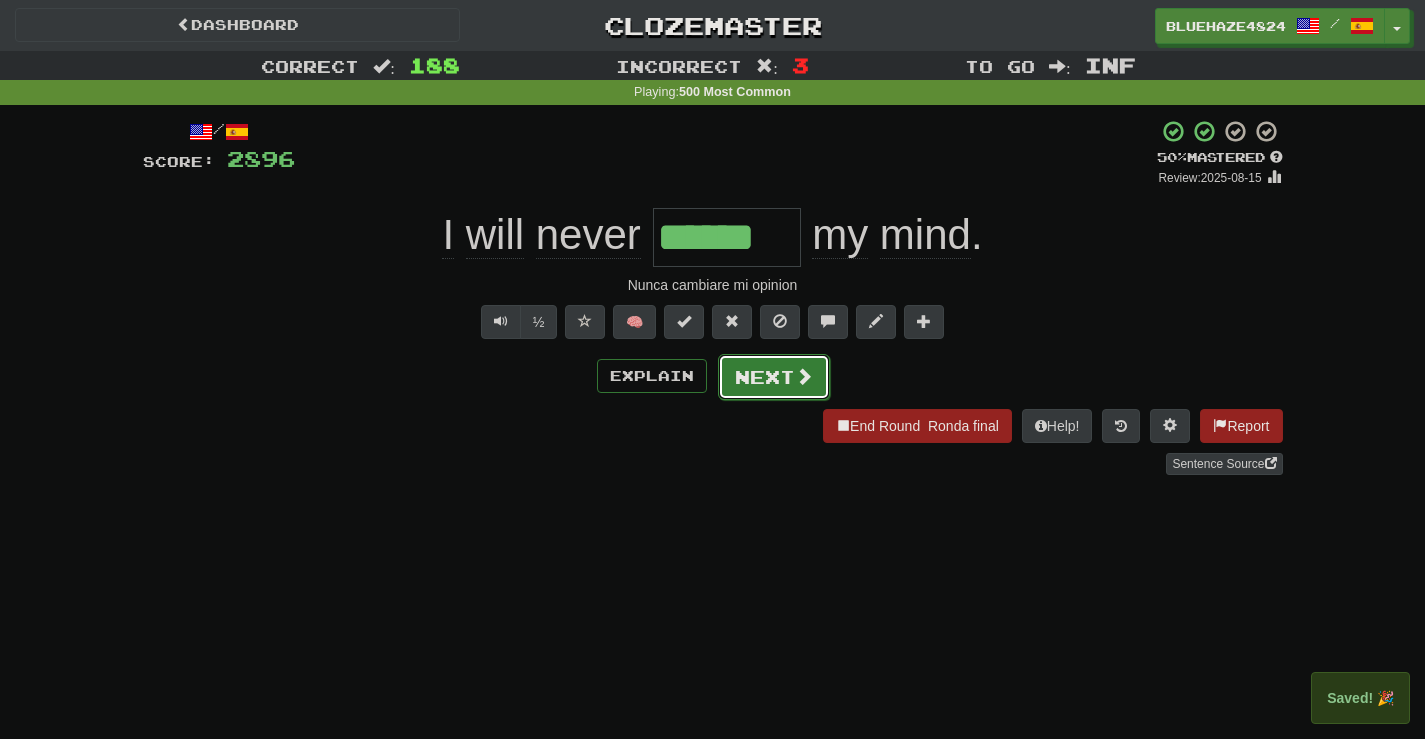 click on "Next" at bounding box center (774, 377) 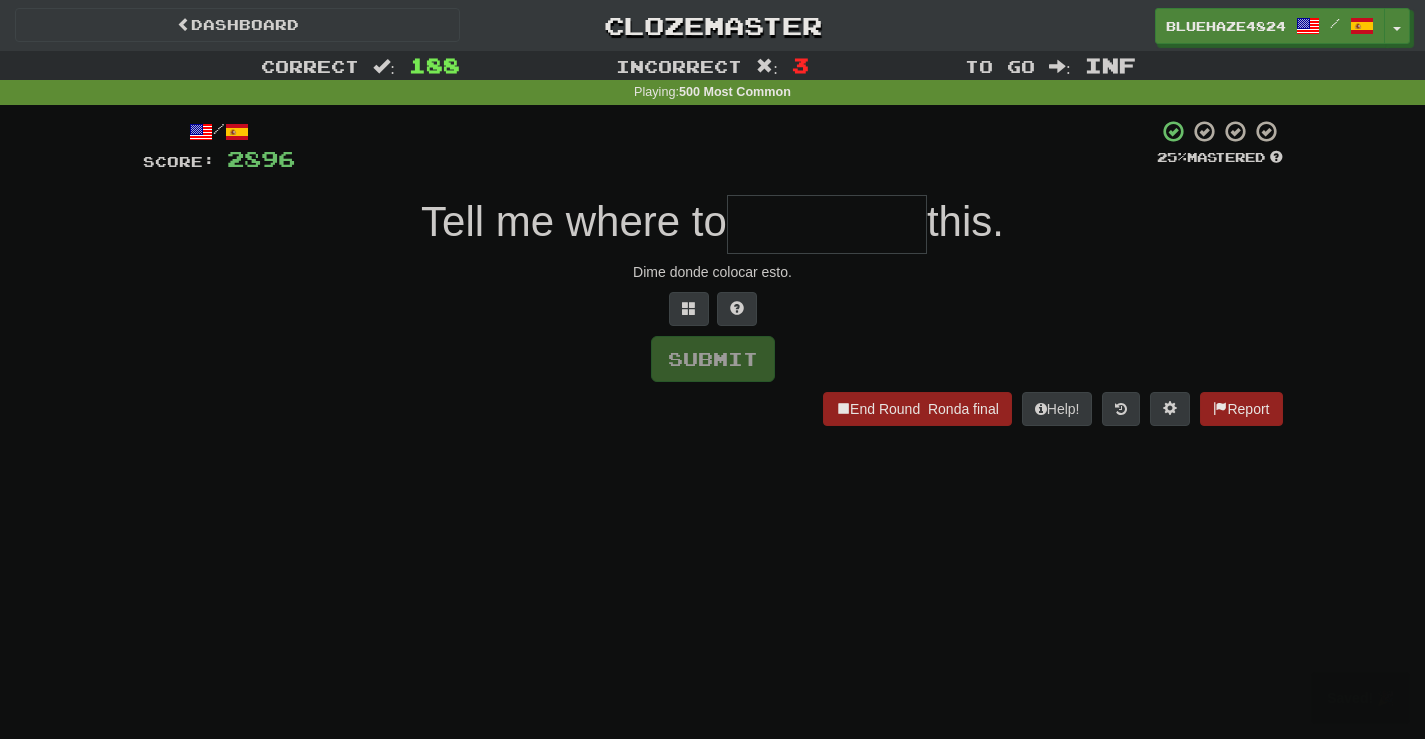 click at bounding box center [827, 224] 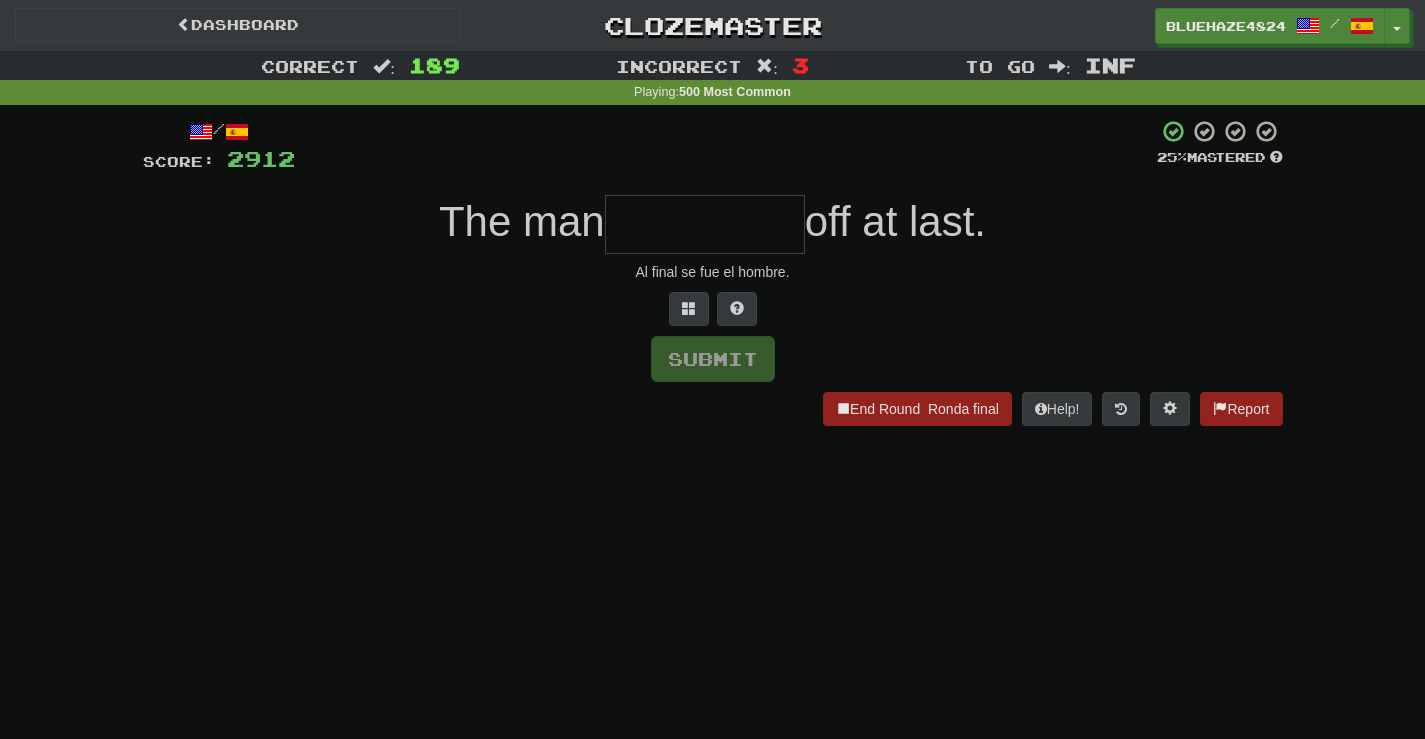 click at bounding box center [713, 309] 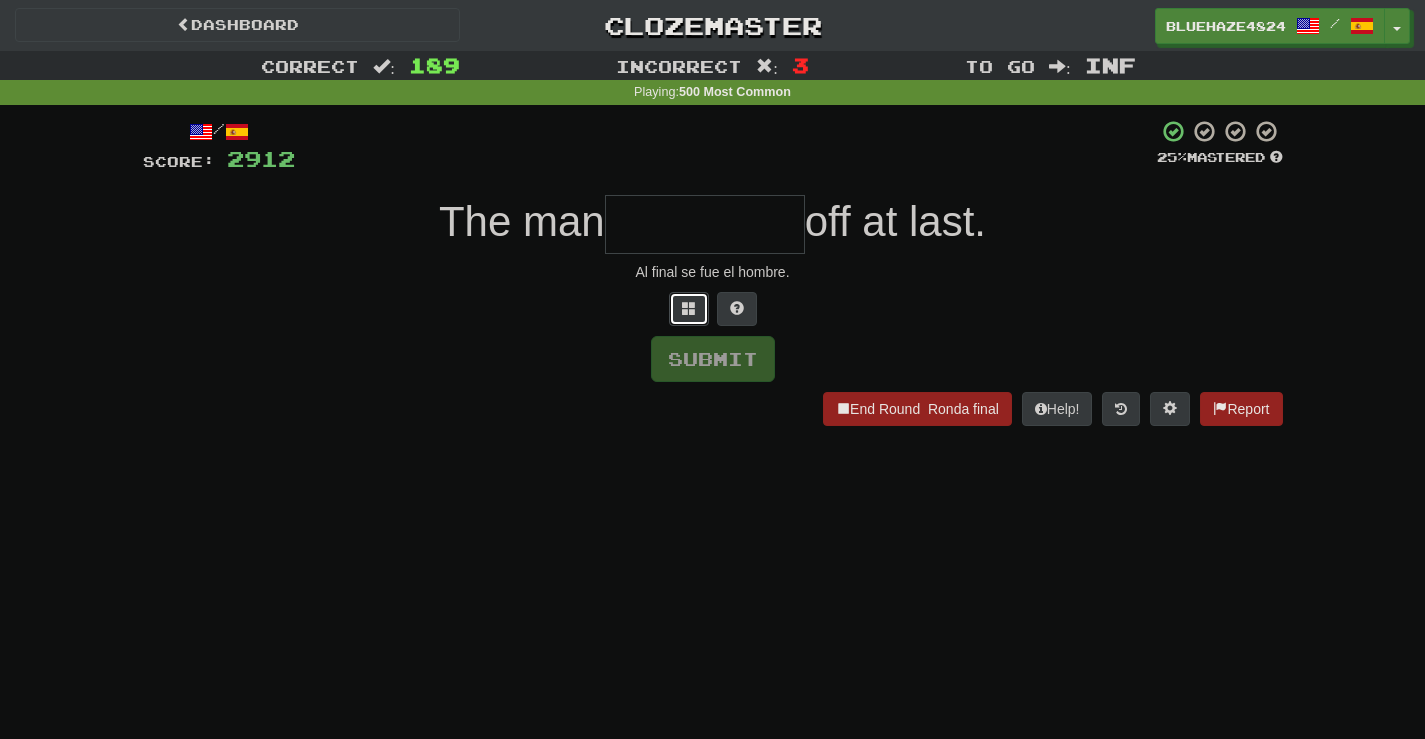 click at bounding box center [689, 309] 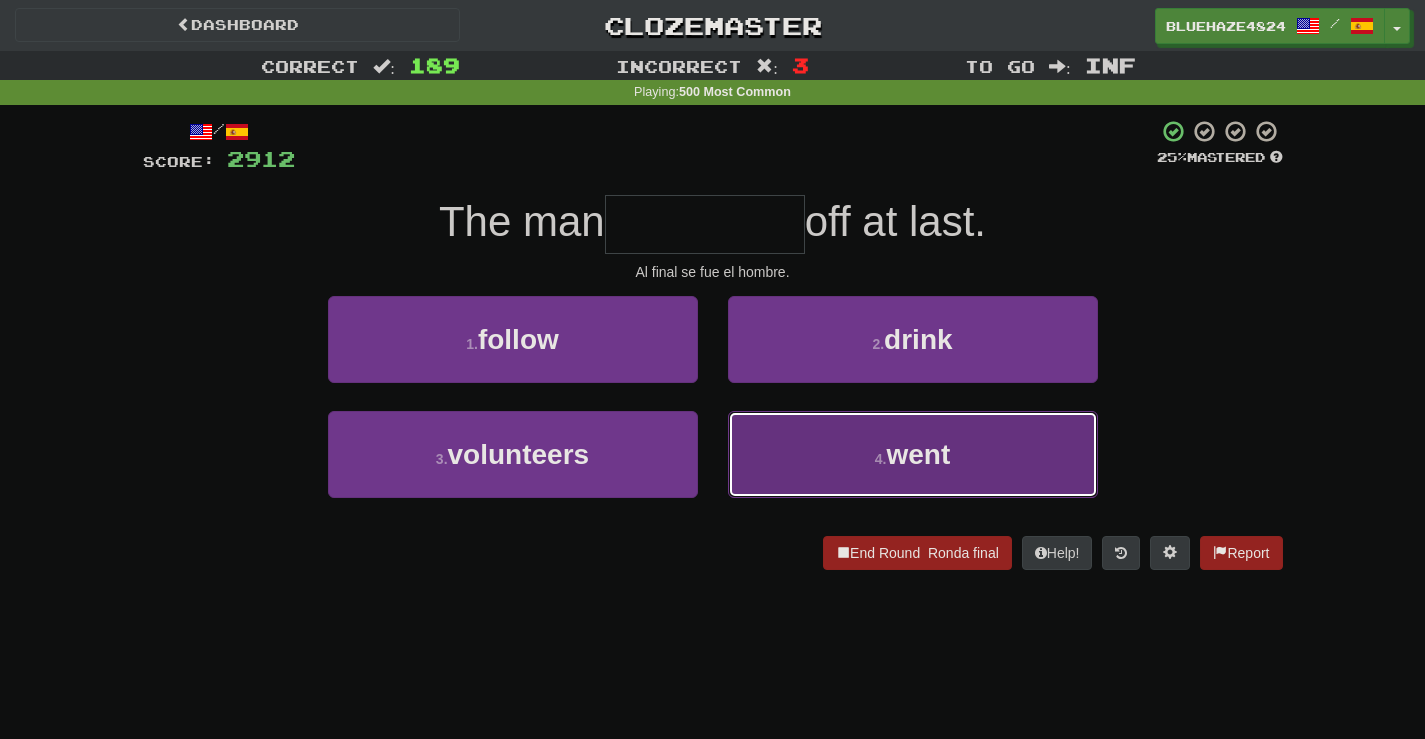 click on "4 .  went" at bounding box center (913, 454) 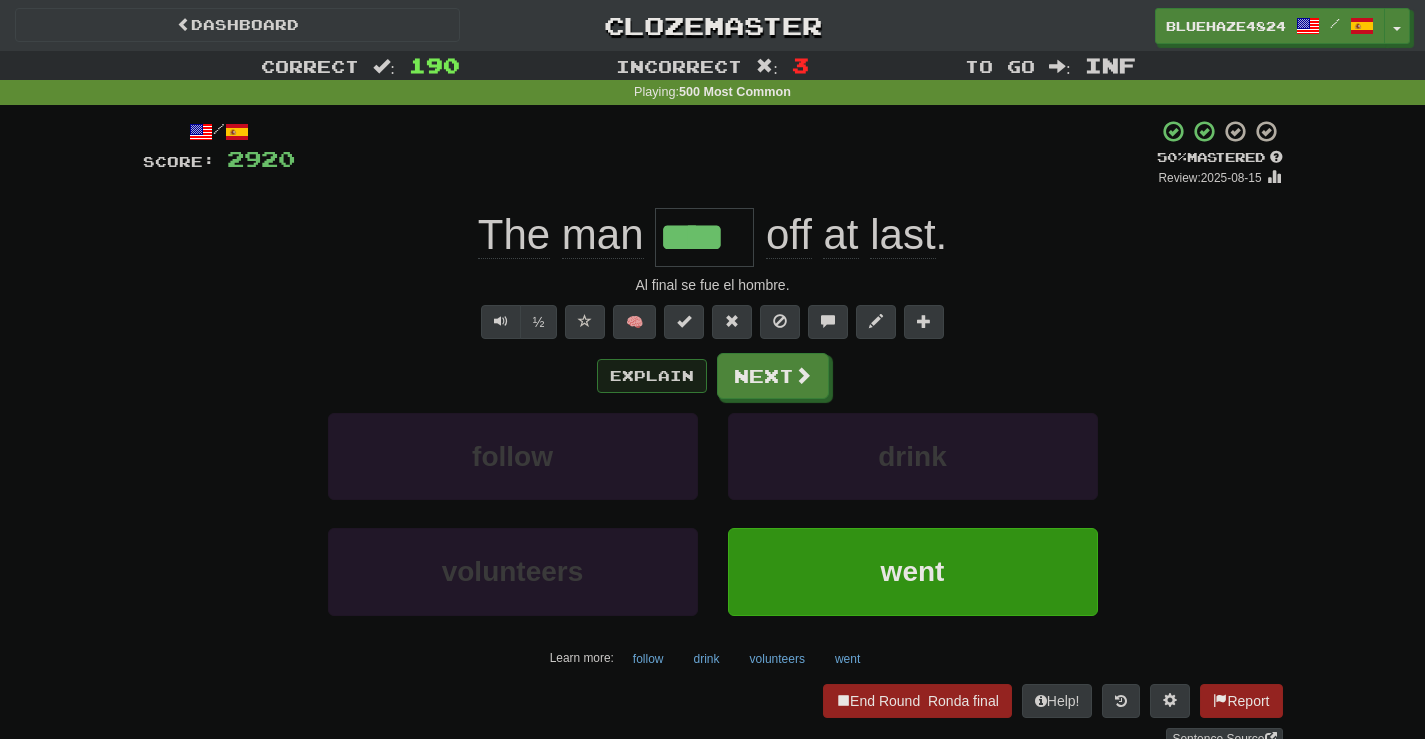 click on "Explain Next" at bounding box center [713, 376] 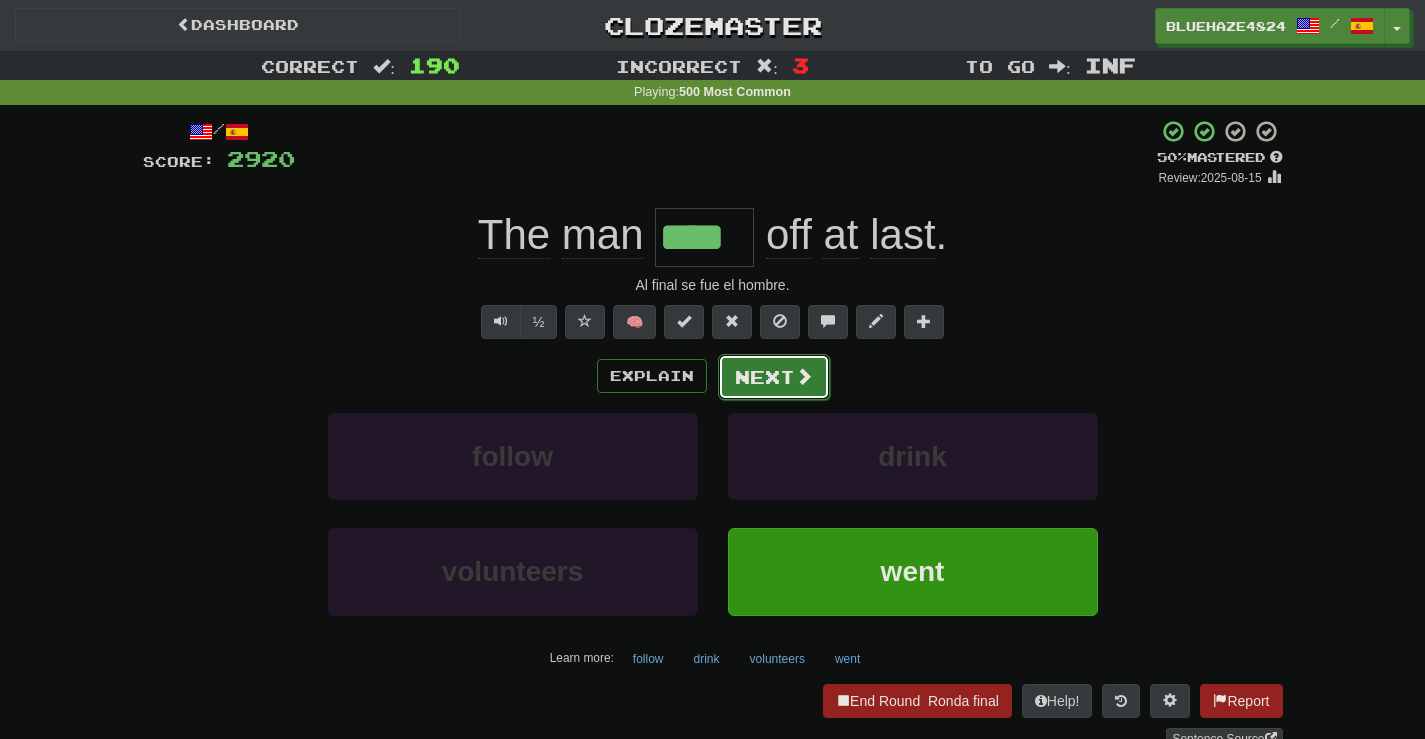 click on "Next" at bounding box center [774, 377] 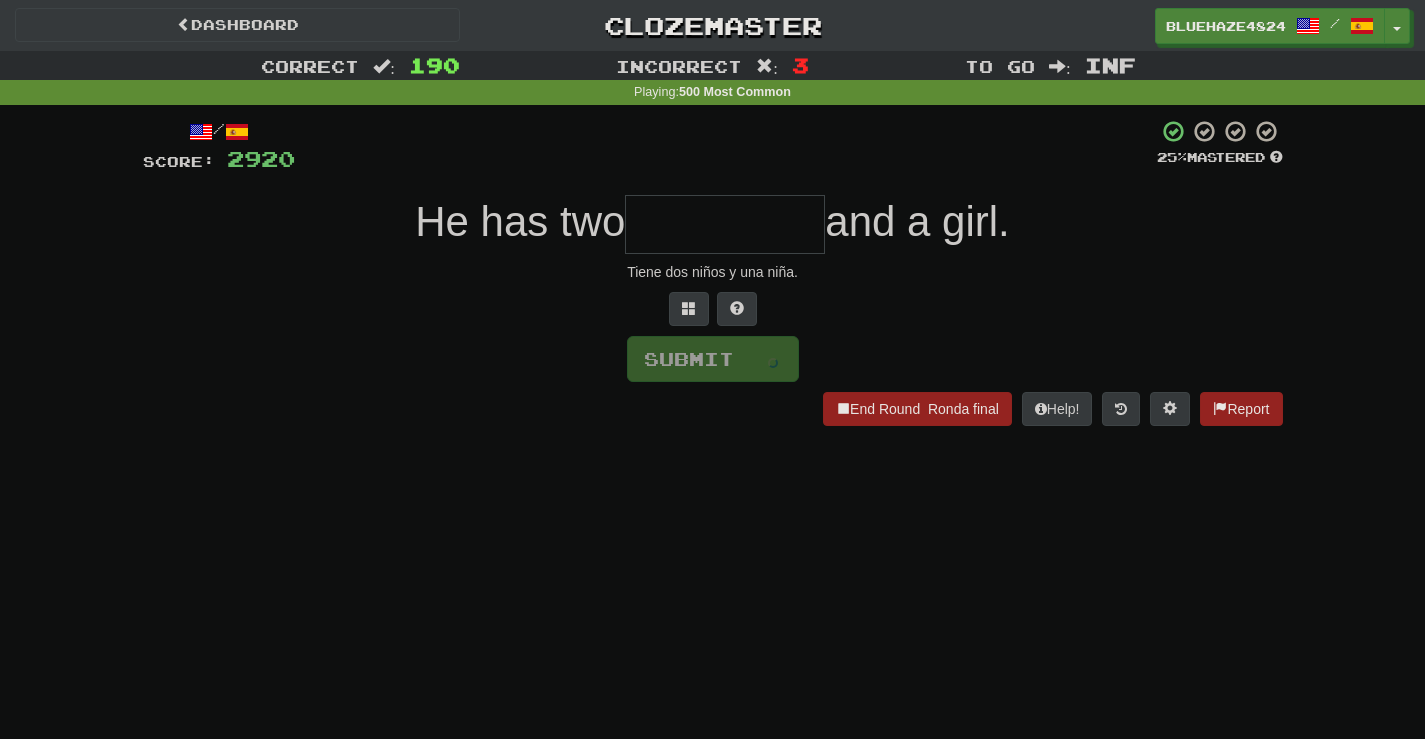 click at bounding box center [725, 224] 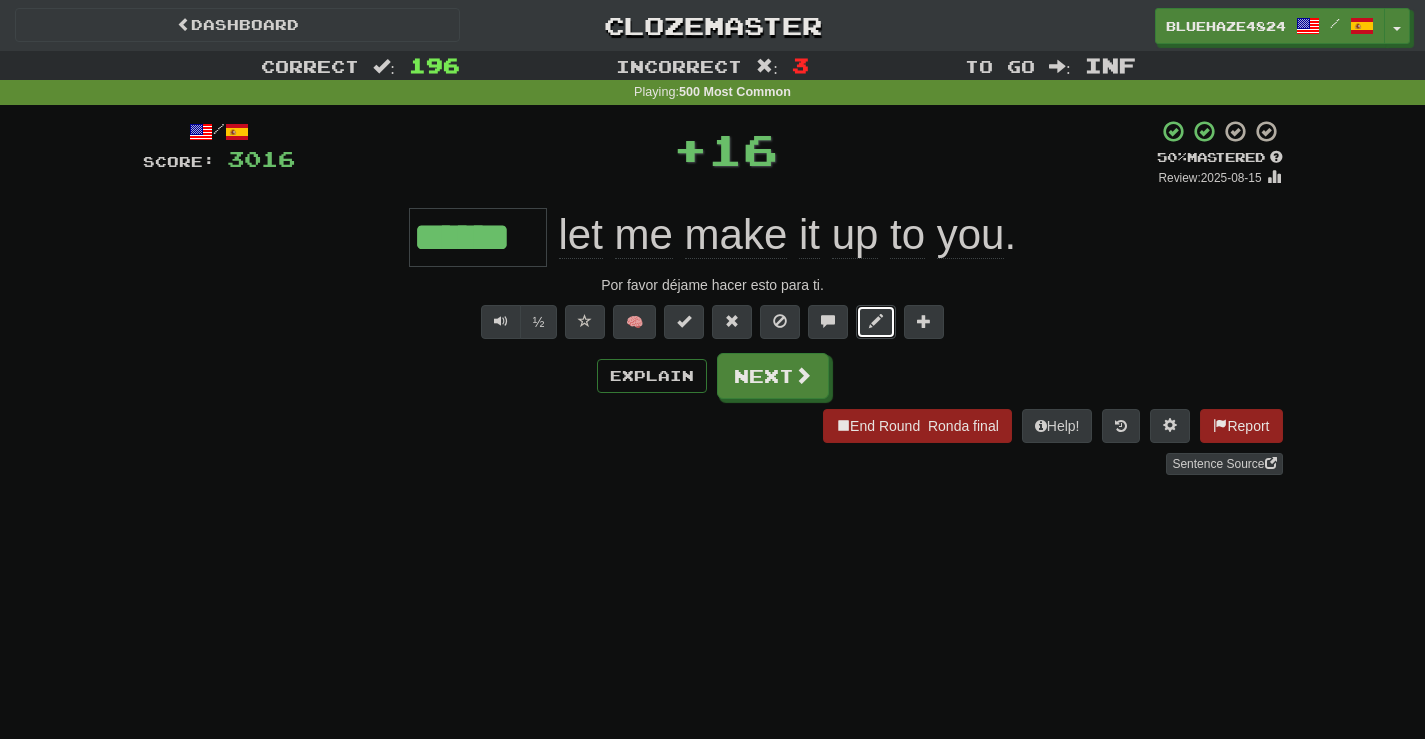 click at bounding box center (876, 322) 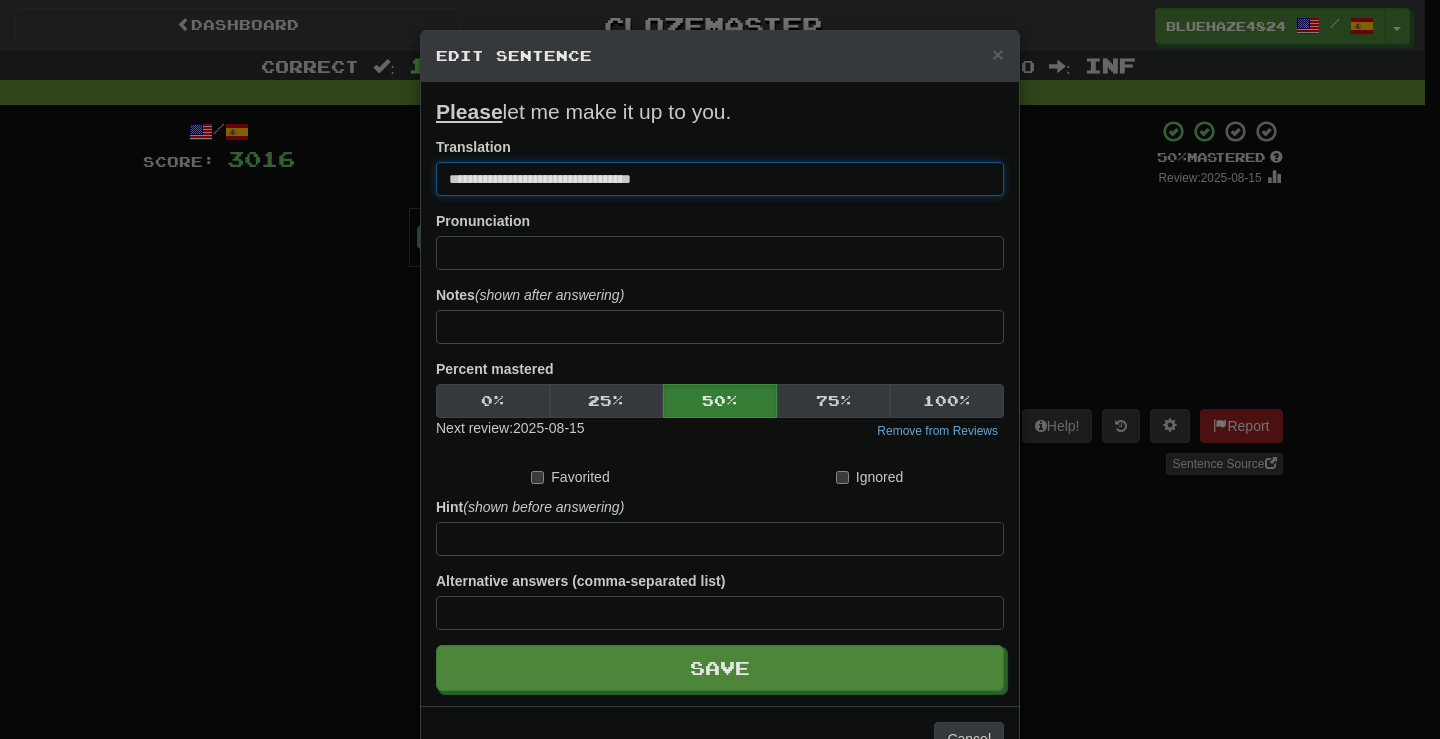 click on "**********" at bounding box center [720, 179] 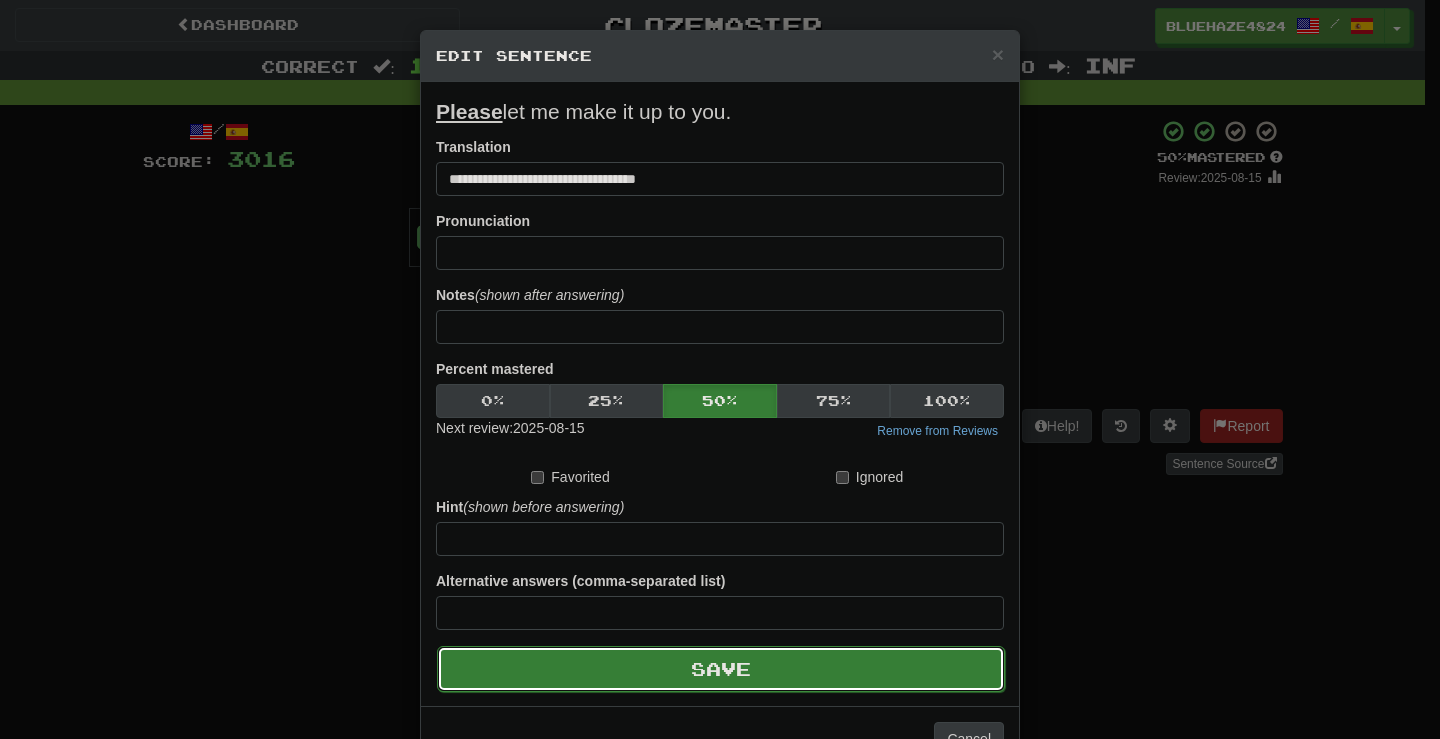 click on "Save" at bounding box center (721, 669) 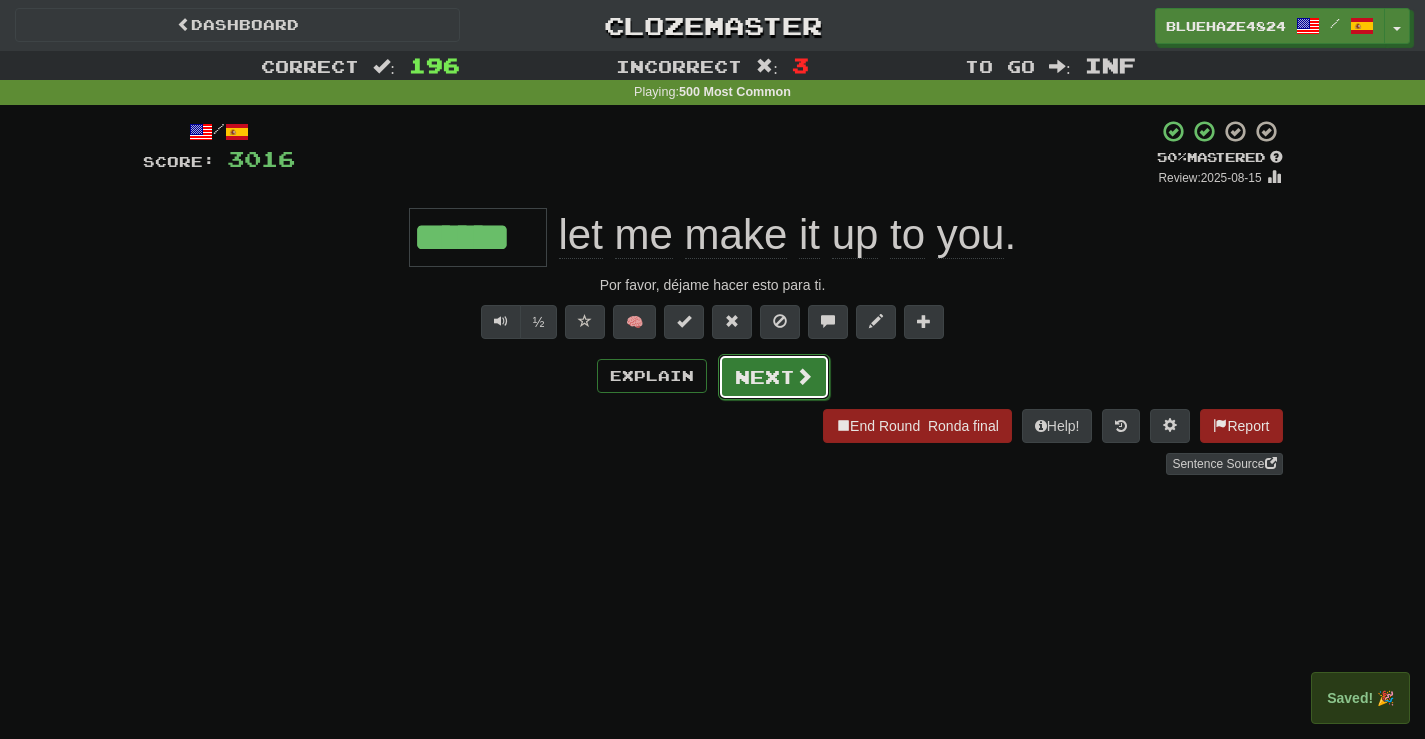 click on "Next" at bounding box center [774, 377] 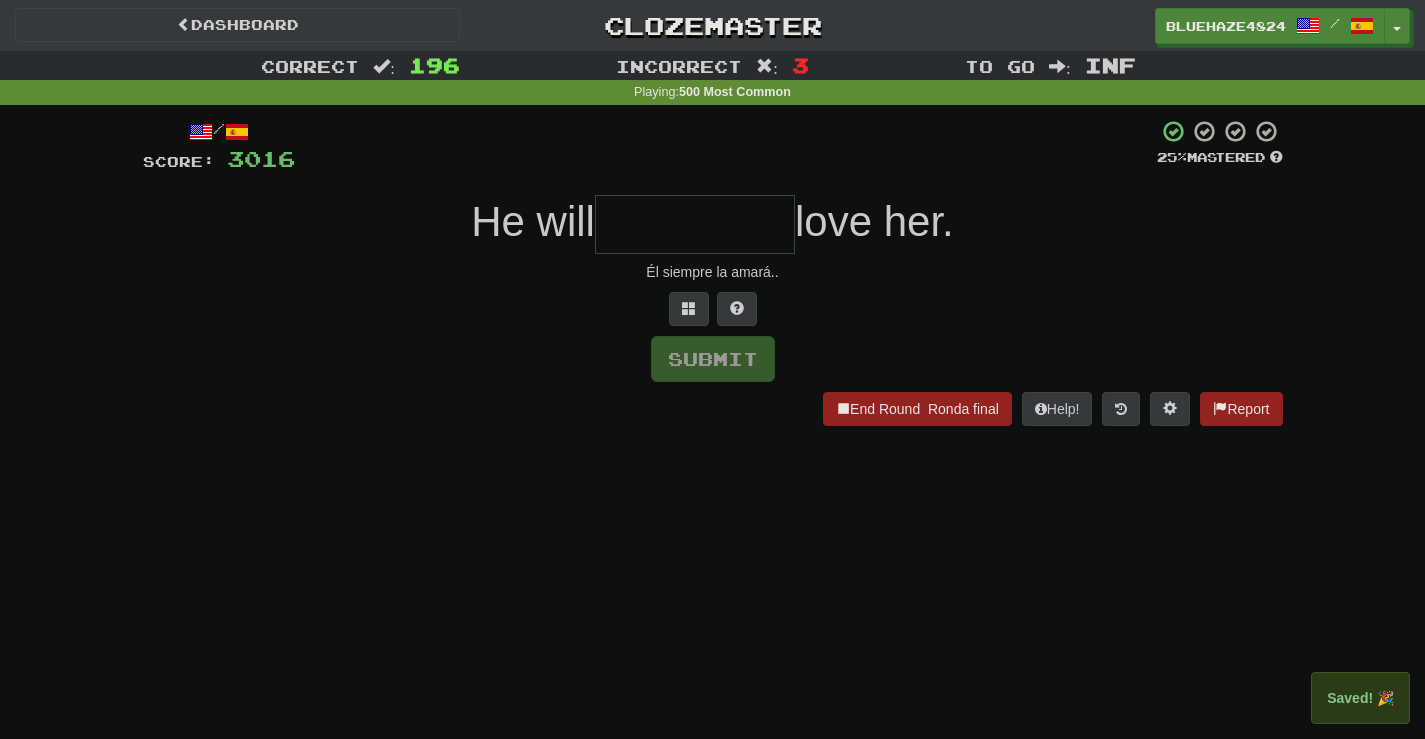 click at bounding box center (695, 224) 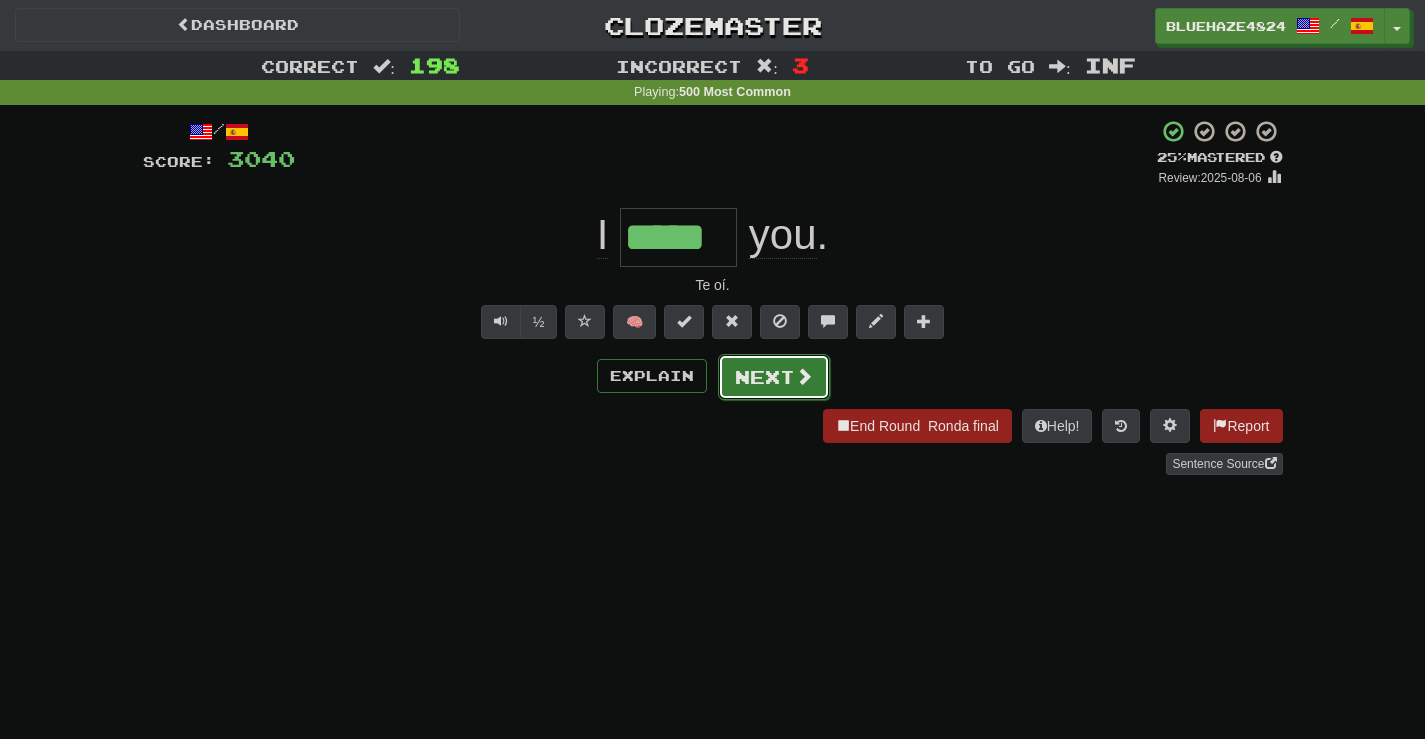 click on "Next" at bounding box center (774, 377) 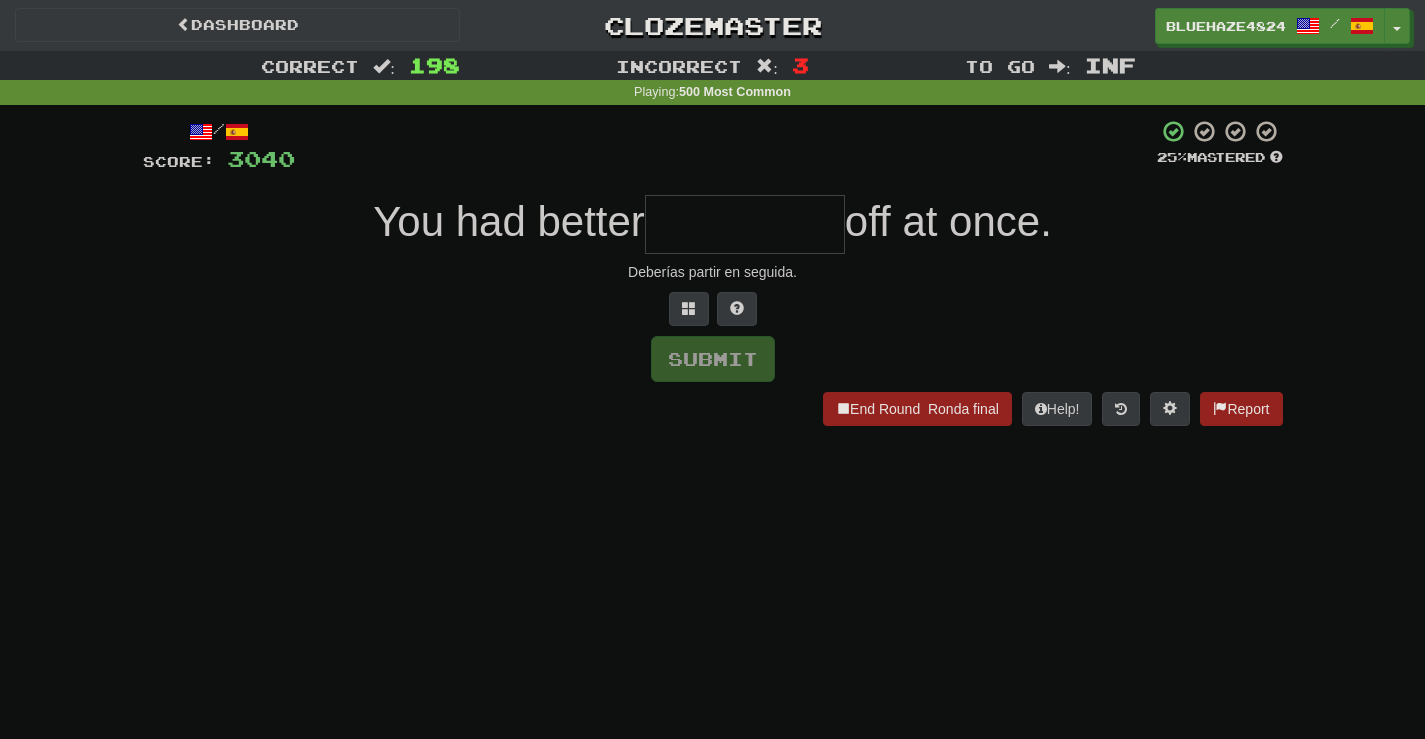 click at bounding box center (745, 224) 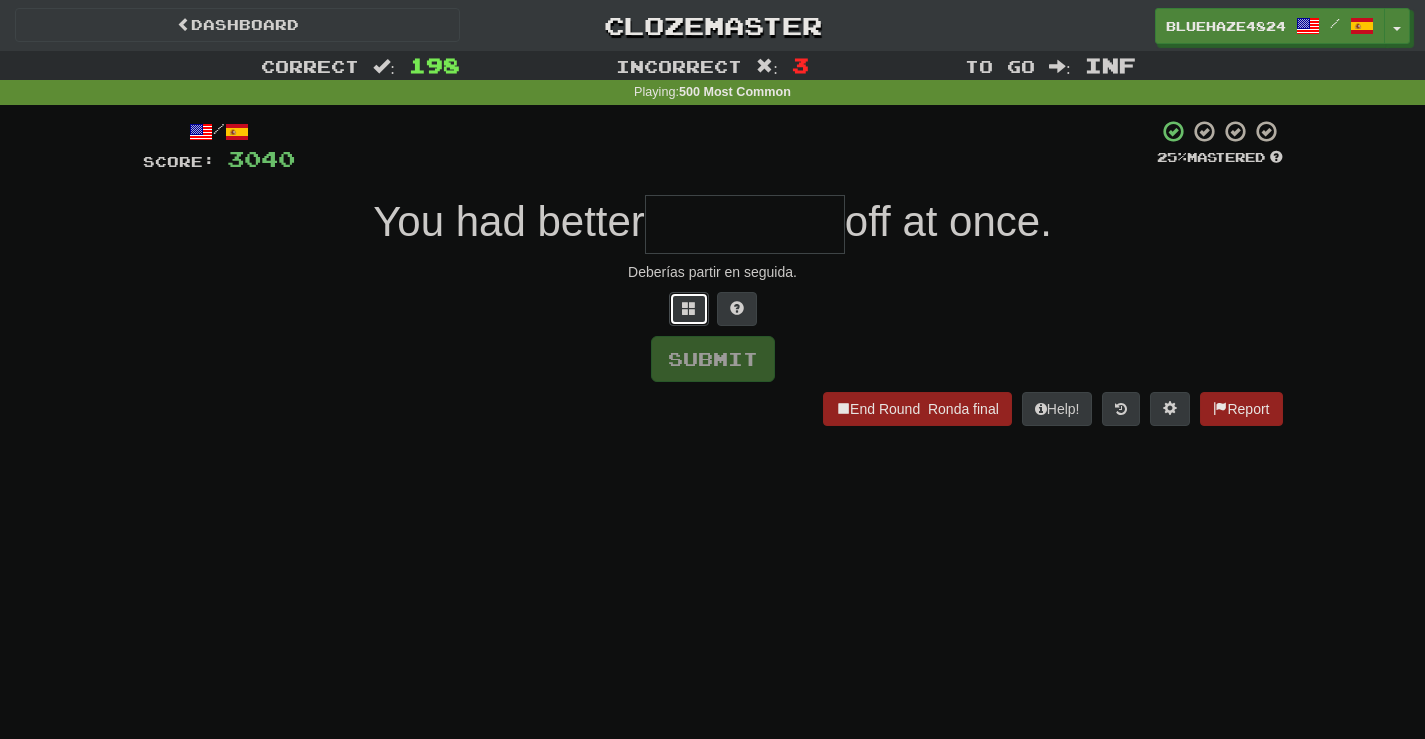 click at bounding box center [689, 308] 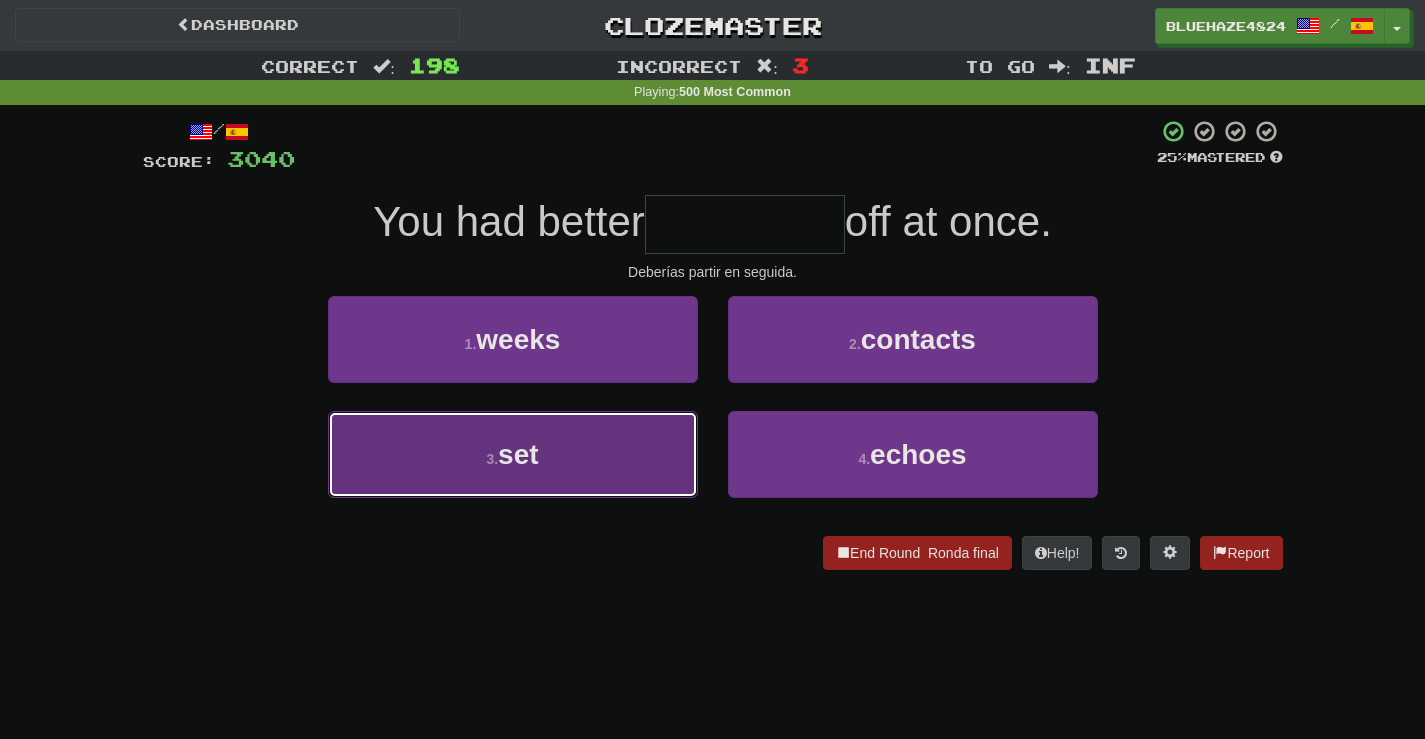 click on "3 .  set" at bounding box center [513, 454] 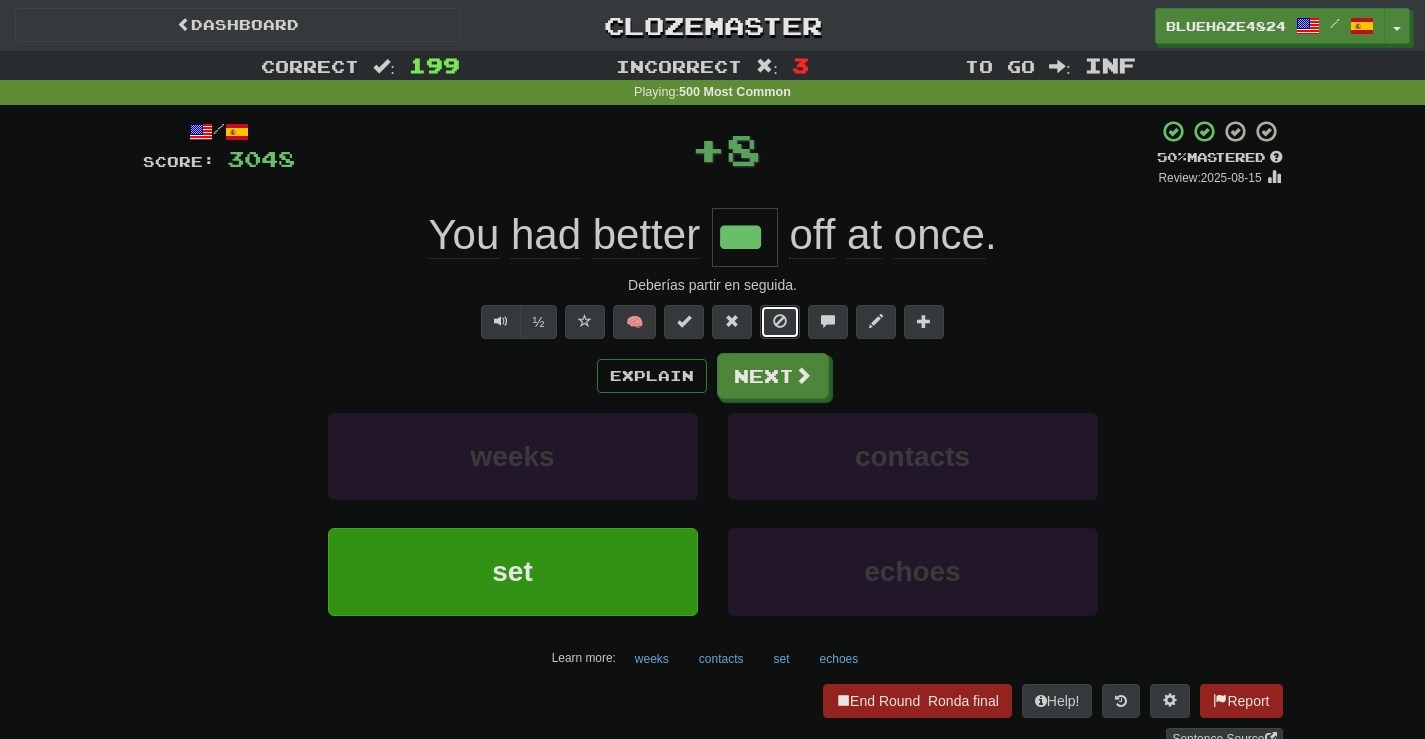 click at bounding box center (780, 322) 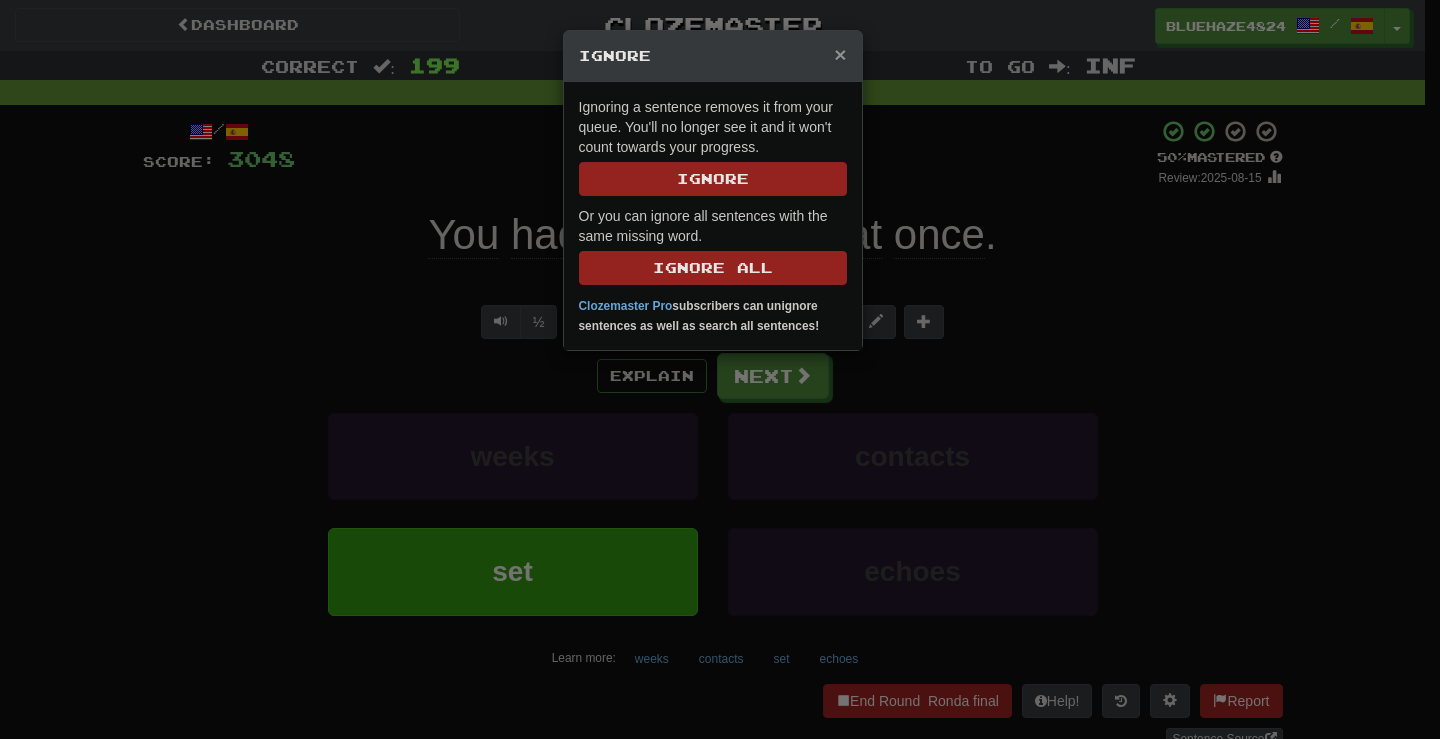 click on "×" at bounding box center (840, 54) 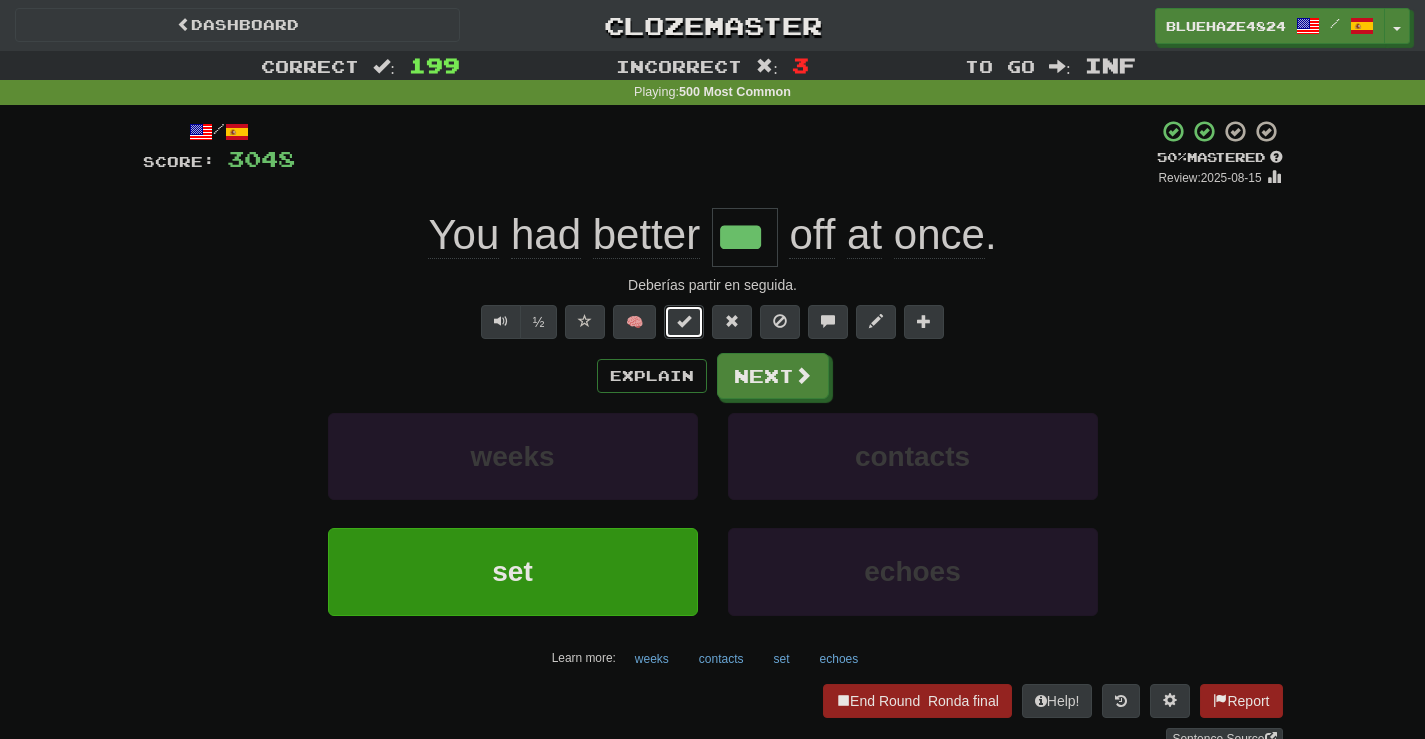 click at bounding box center (684, 322) 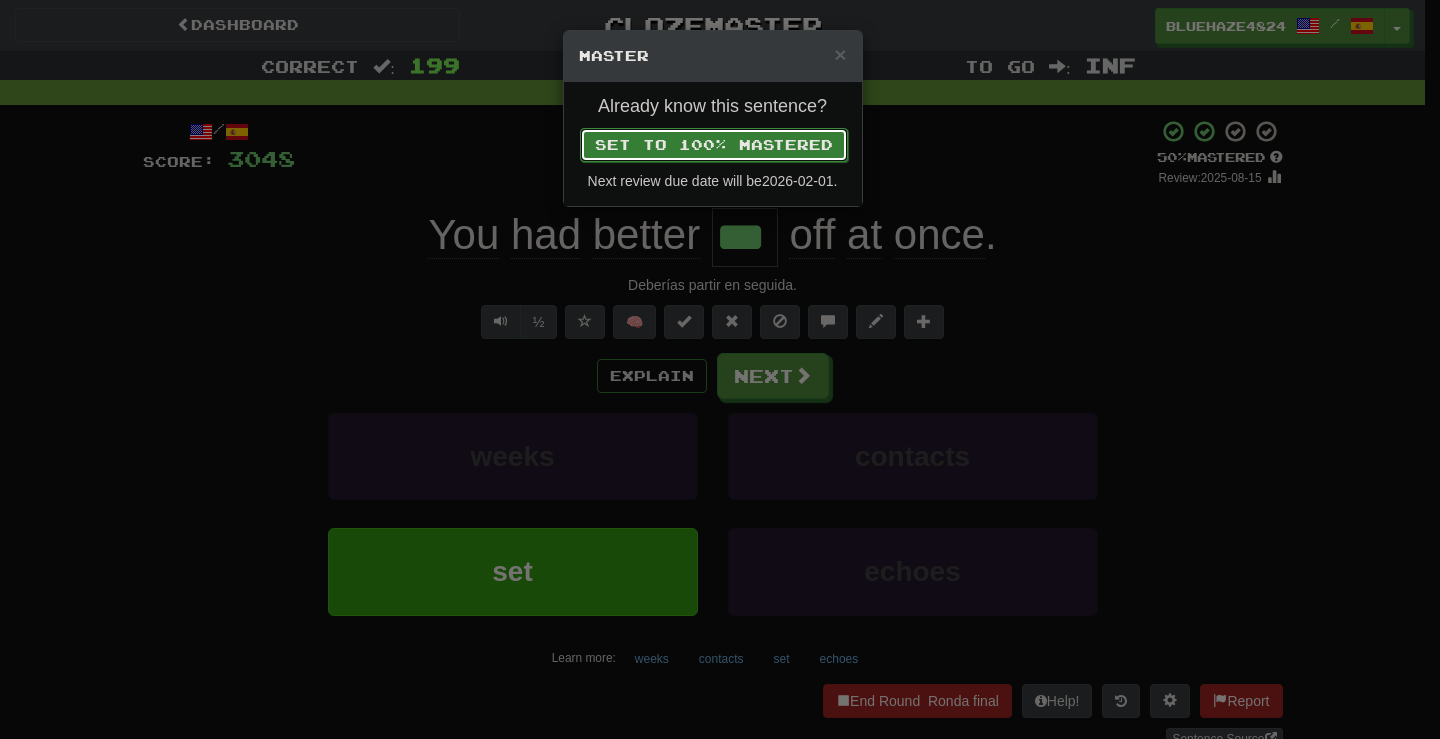 click on "Set to 100% Mastered" at bounding box center (714, 145) 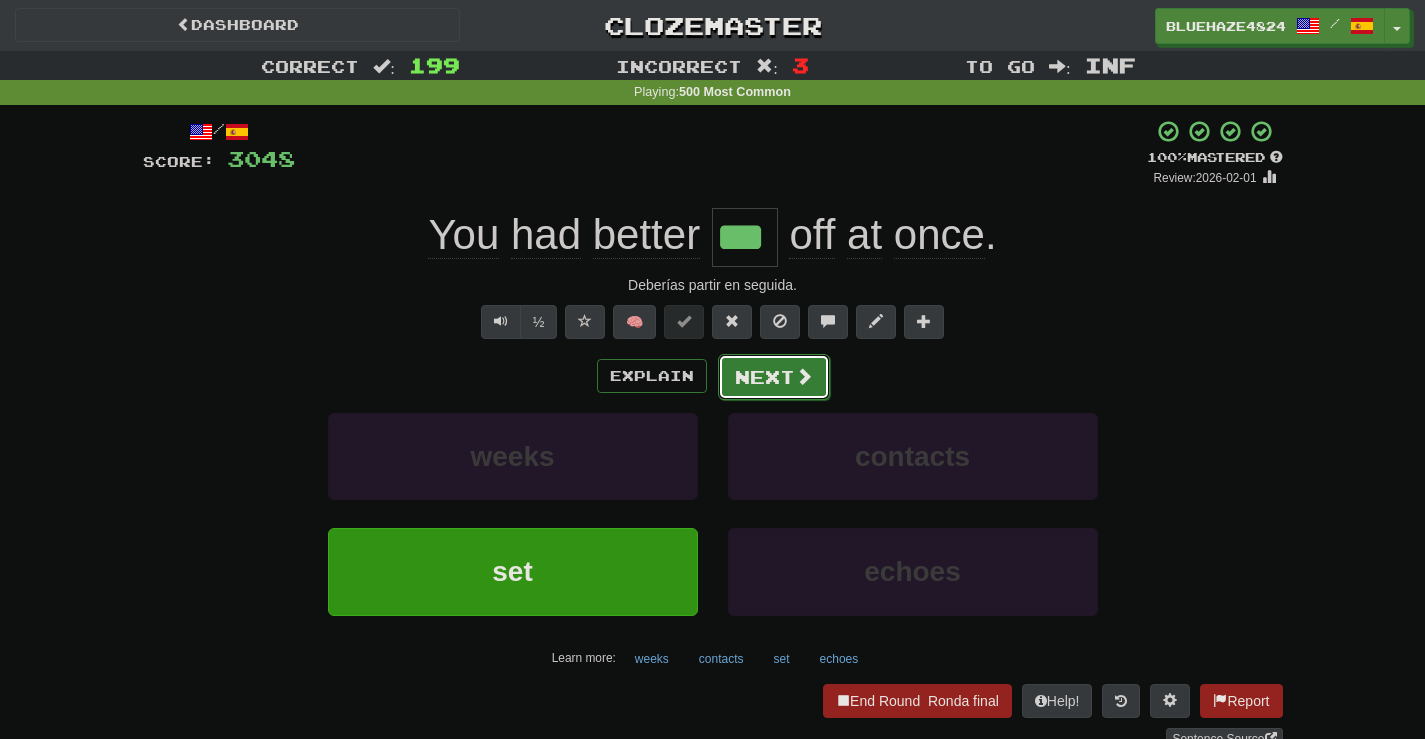 click on "Next" at bounding box center (774, 377) 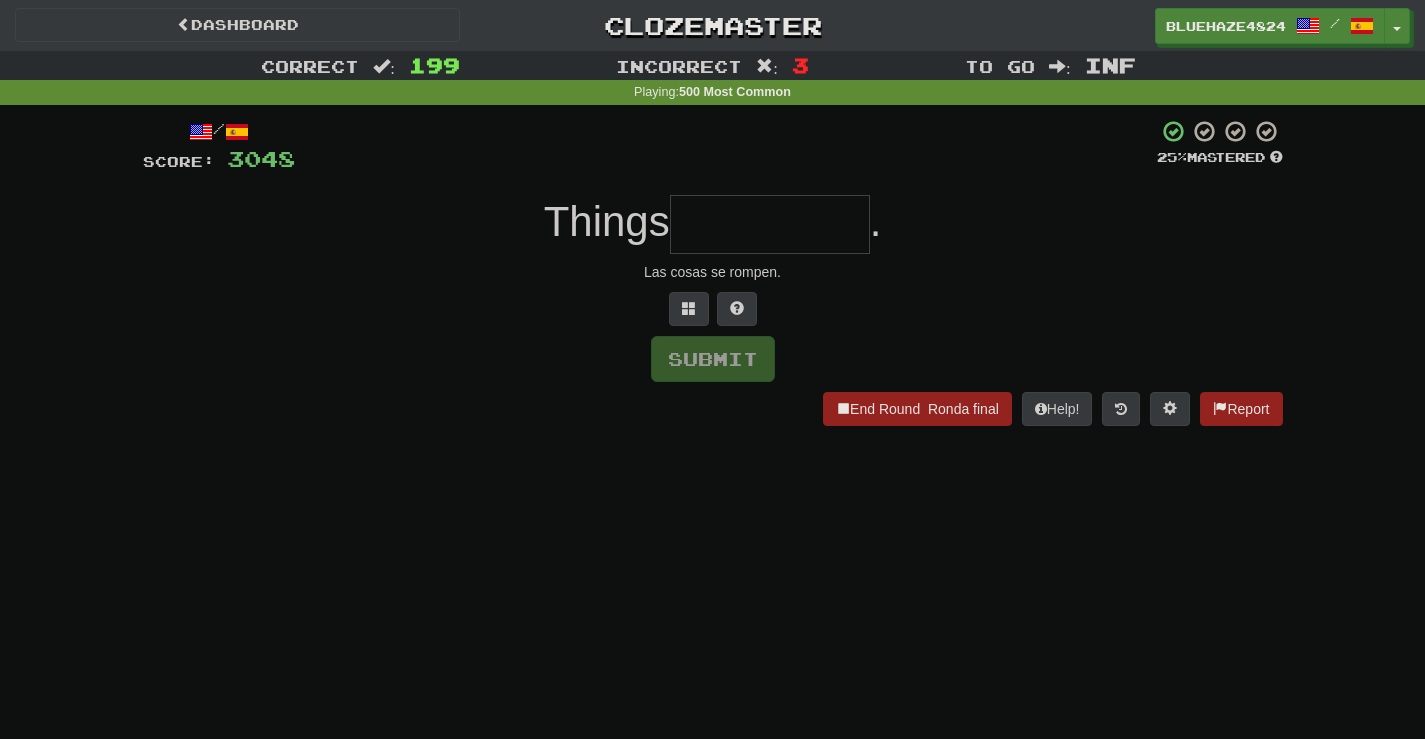 click at bounding box center (770, 224) 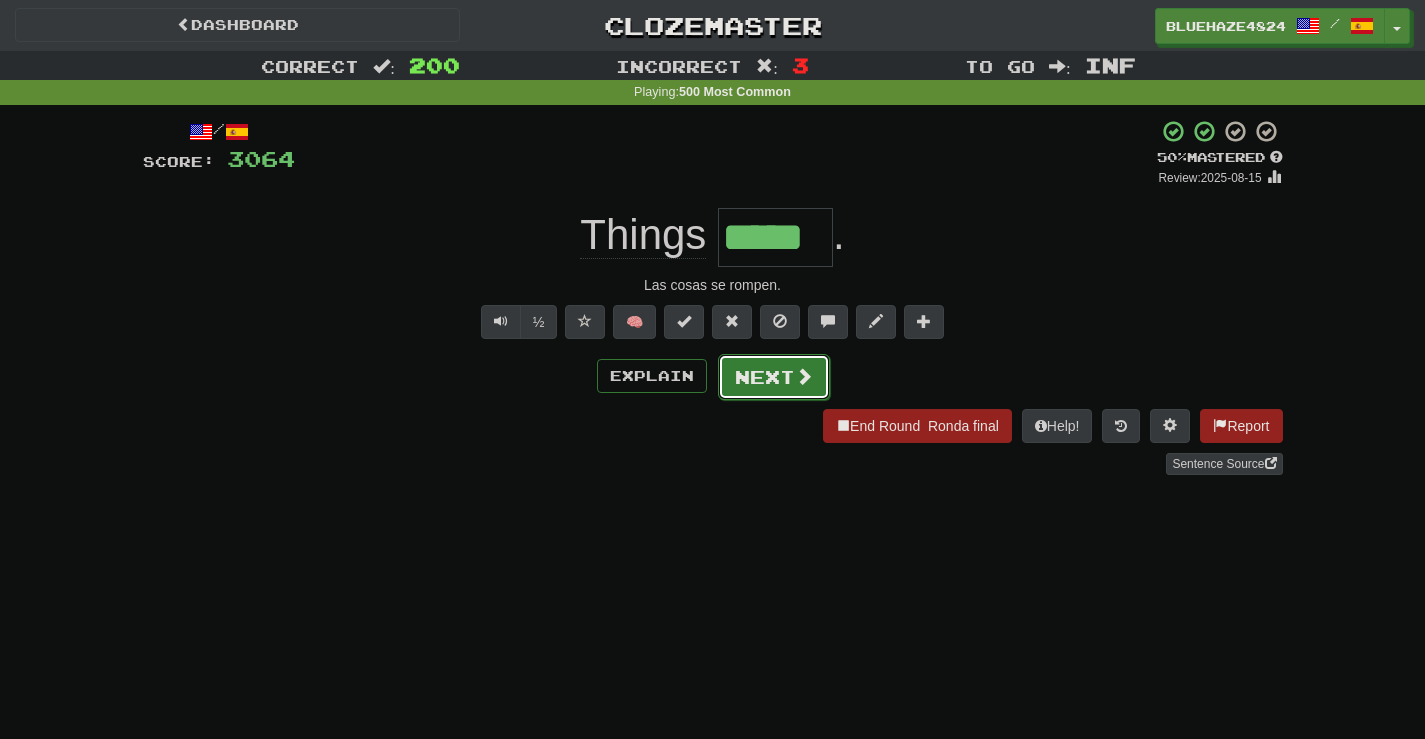 click on "Next" at bounding box center (774, 377) 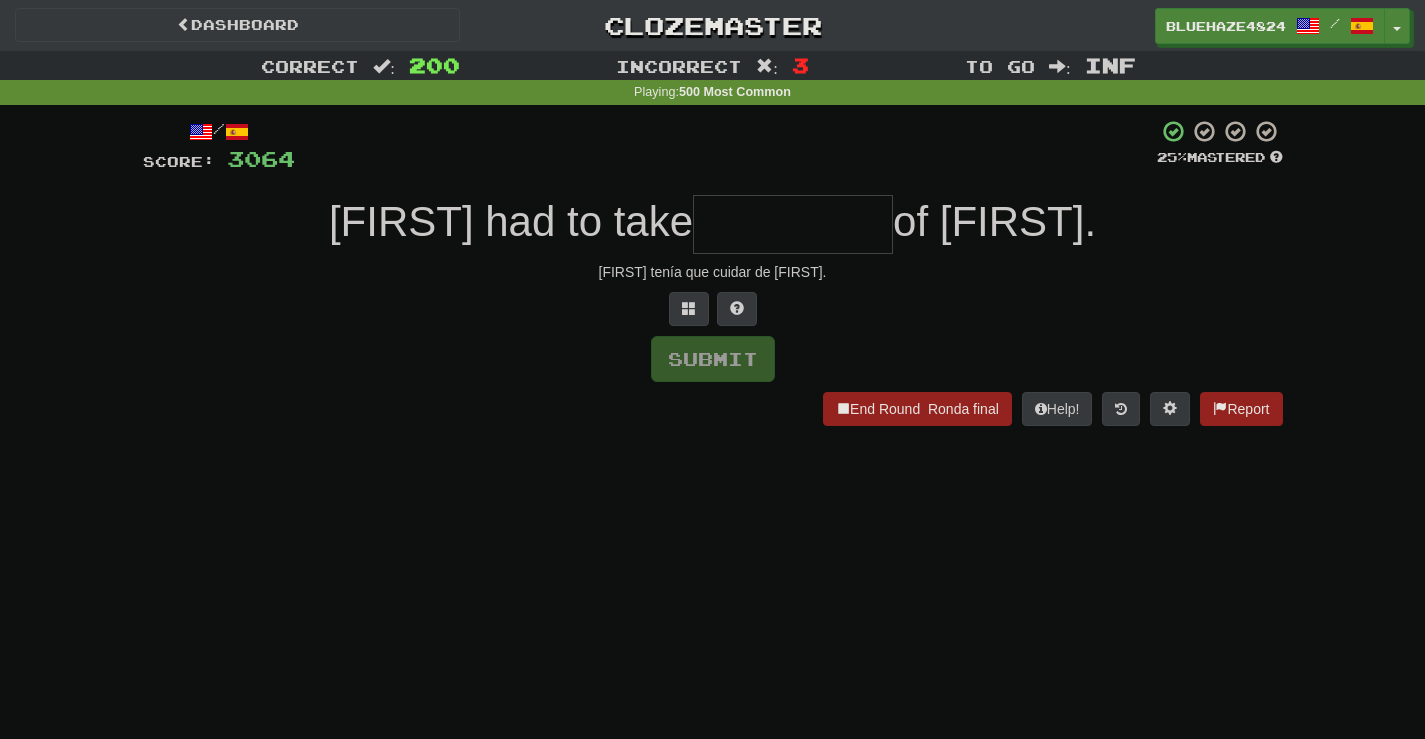 click at bounding box center (793, 224) 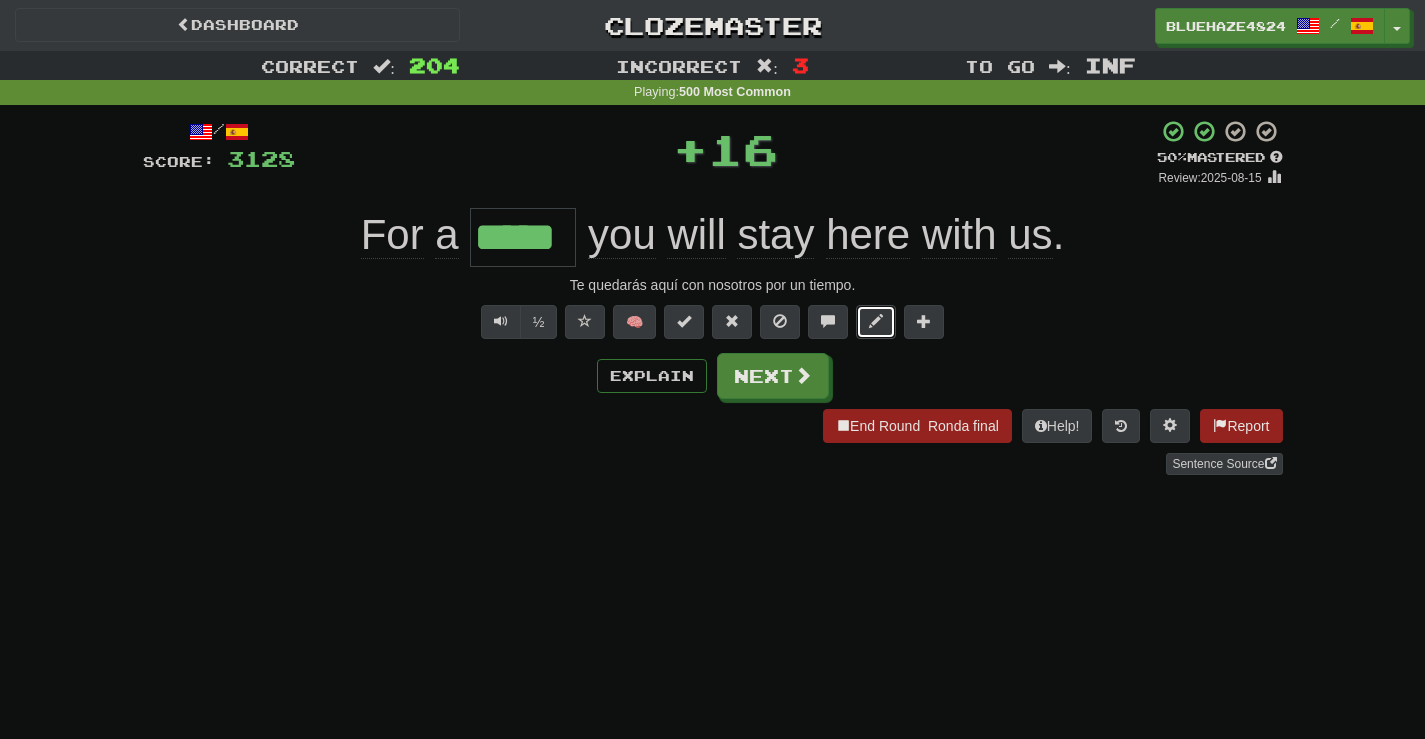 click at bounding box center (876, 321) 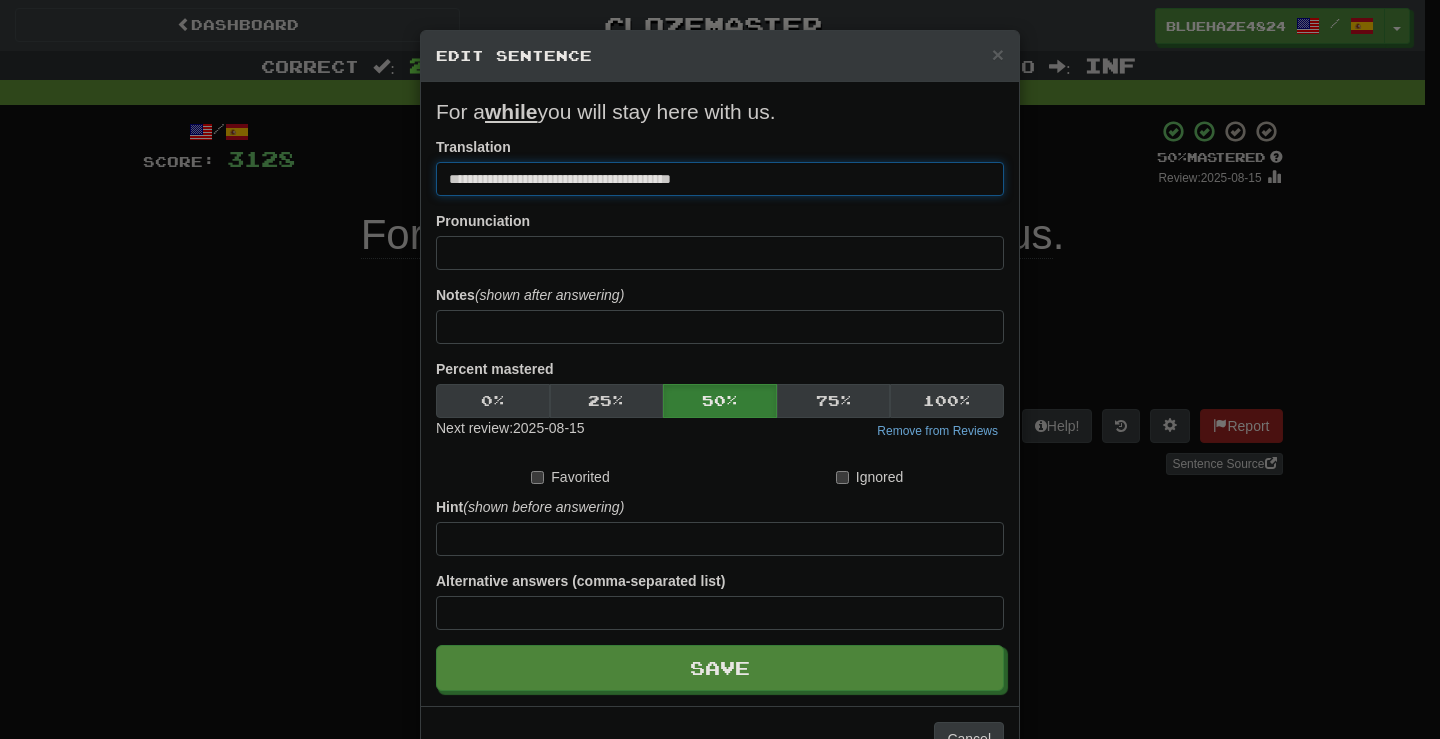 click on "**********" at bounding box center [720, 179] 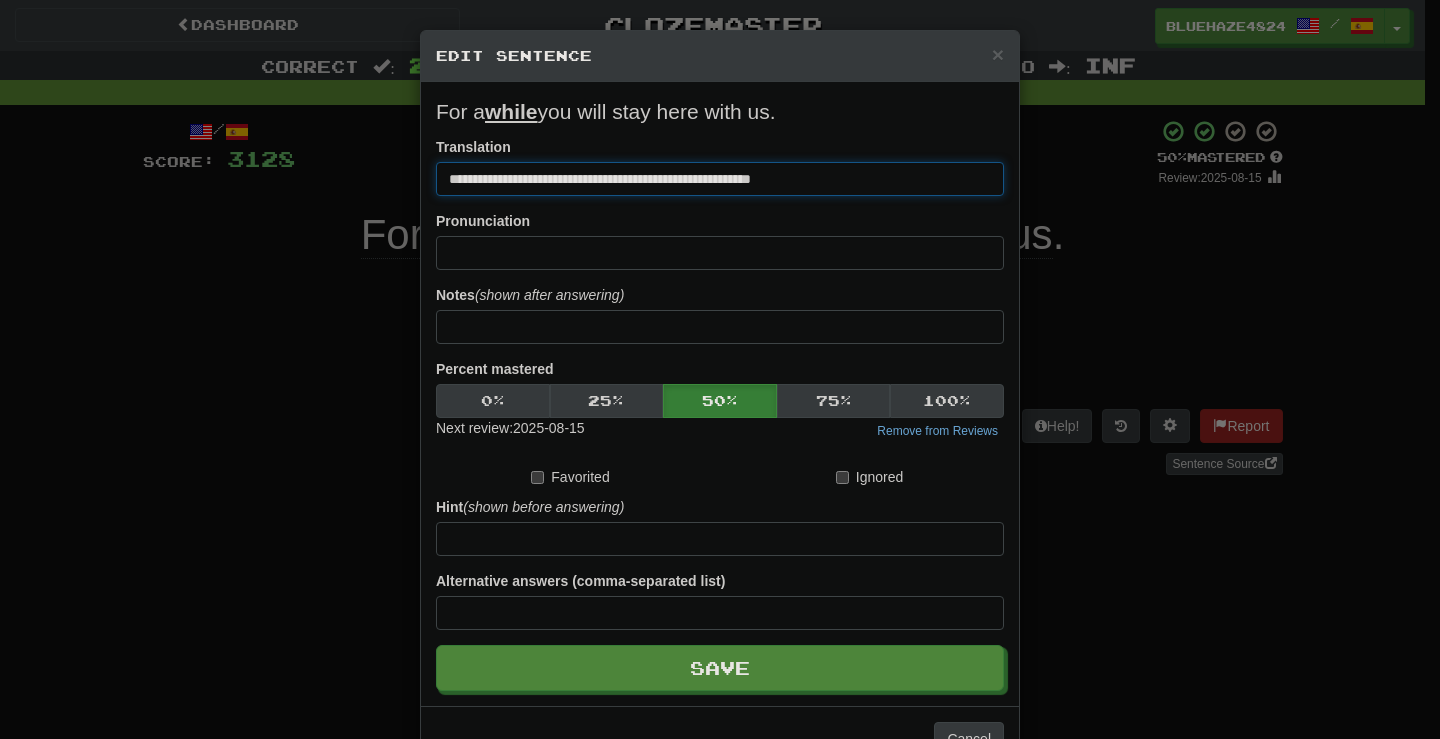 click on "**********" at bounding box center (720, 179) 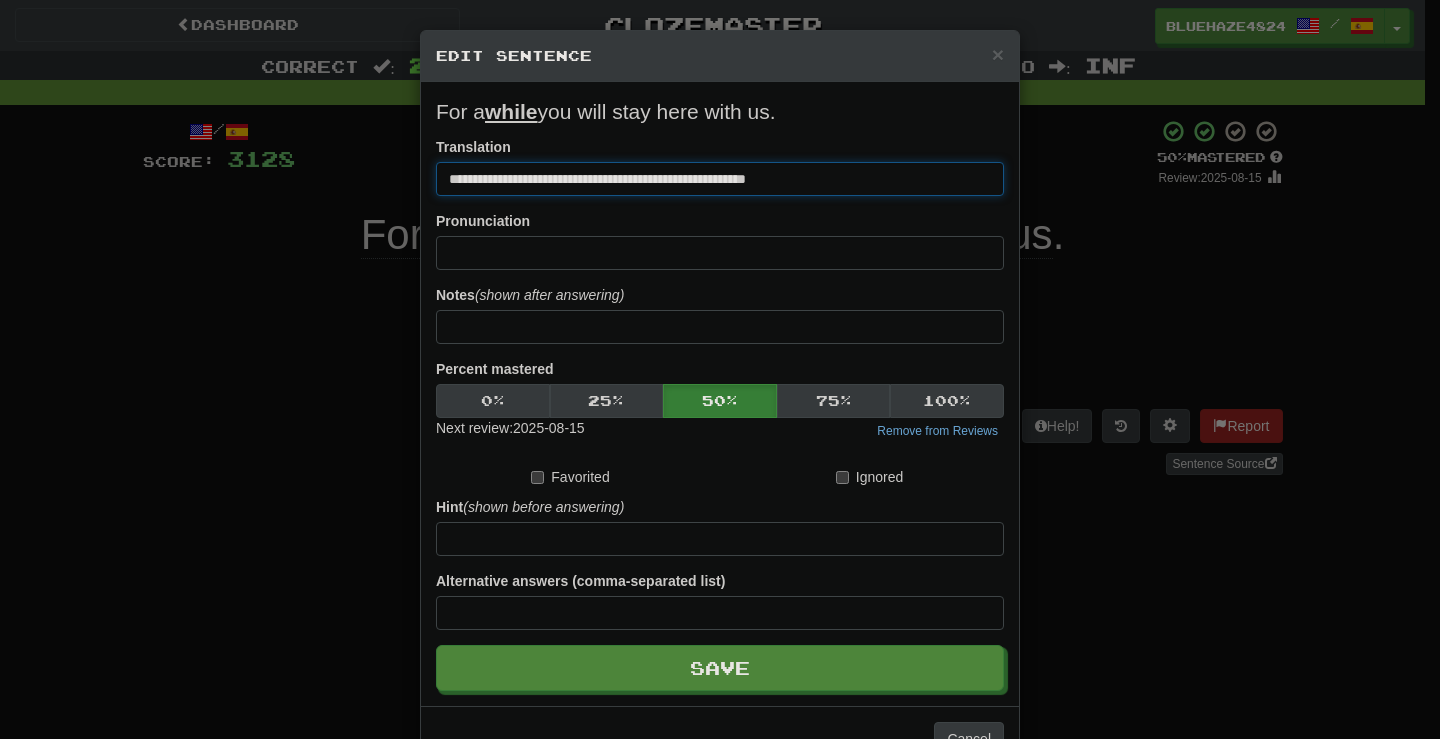 drag, startPoint x: 842, startPoint y: 172, endPoint x: 734, endPoint y: 182, distance: 108.461975 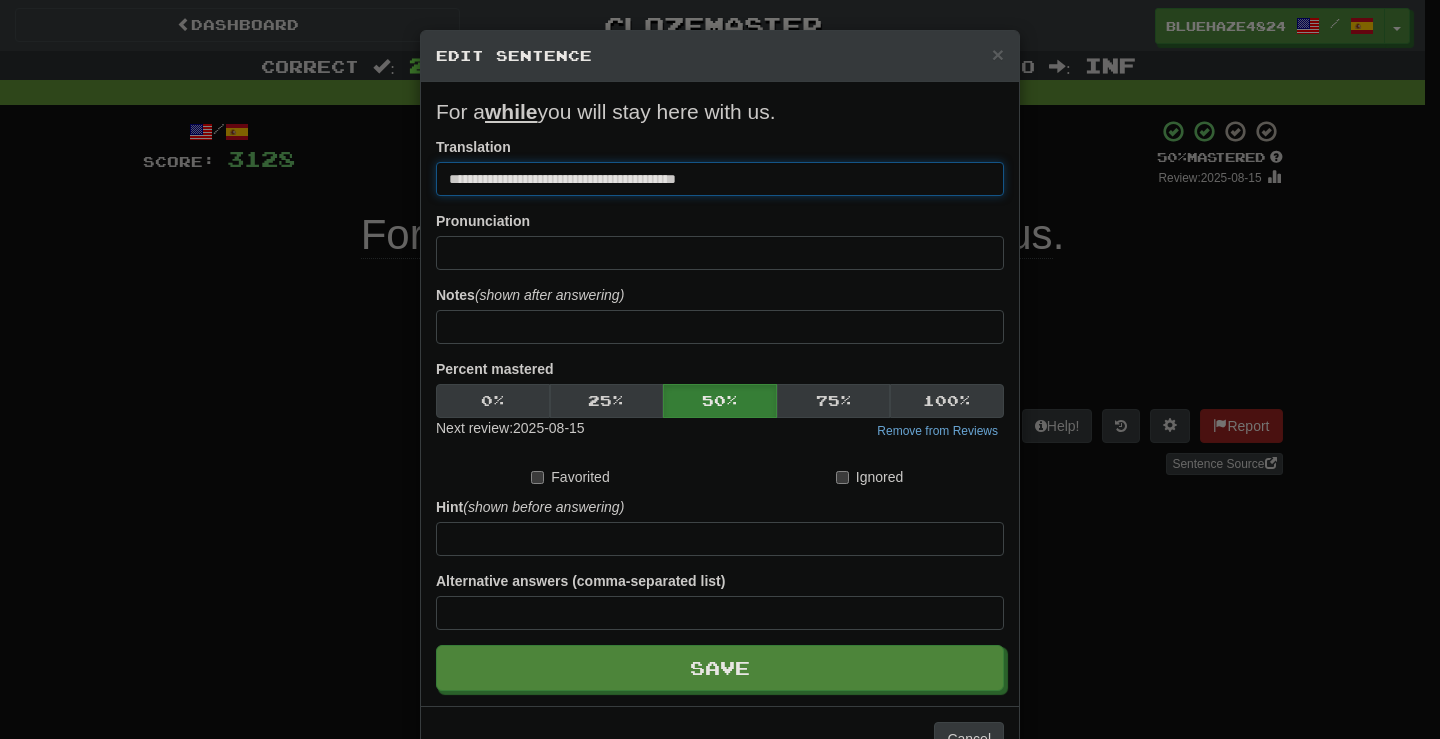 click on "**********" at bounding box center [720, 179] 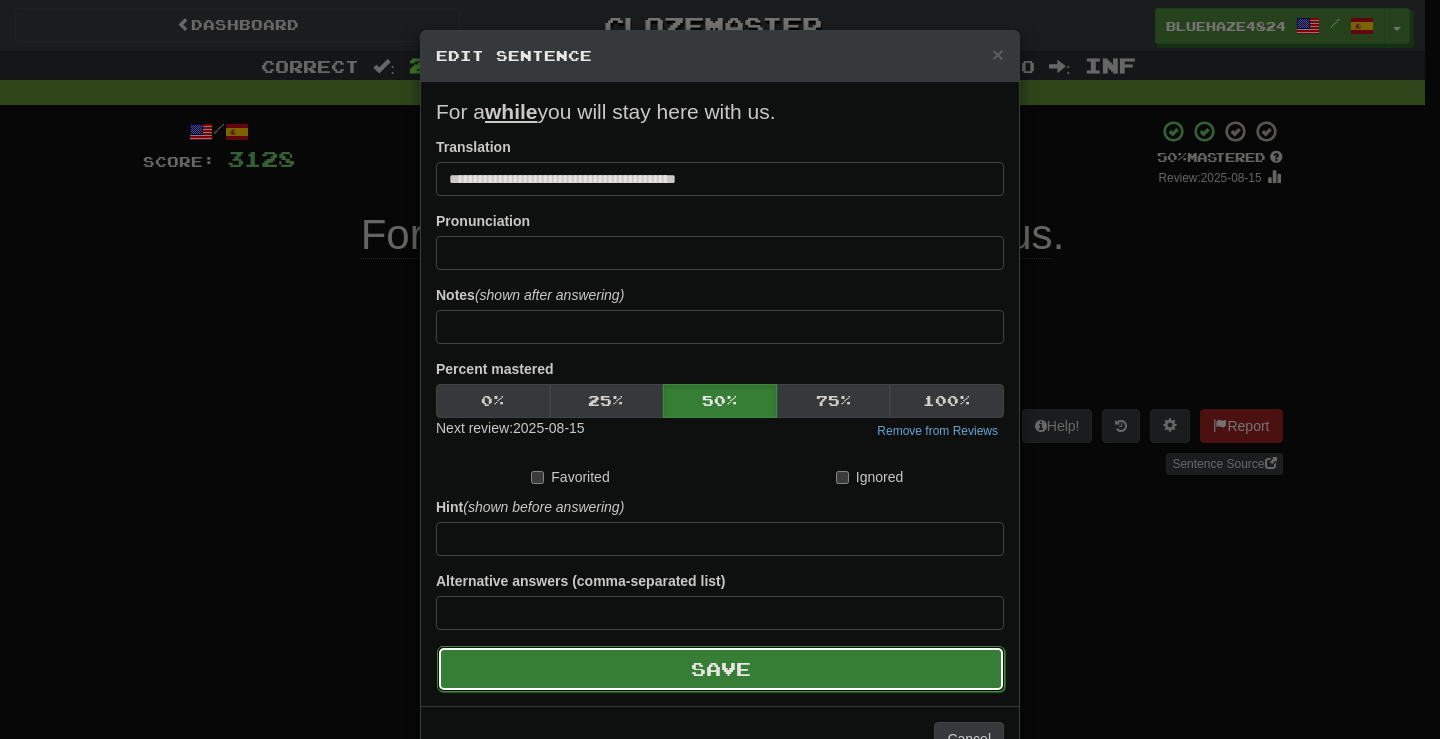 click on "Save" at bounding box center [721, 669] 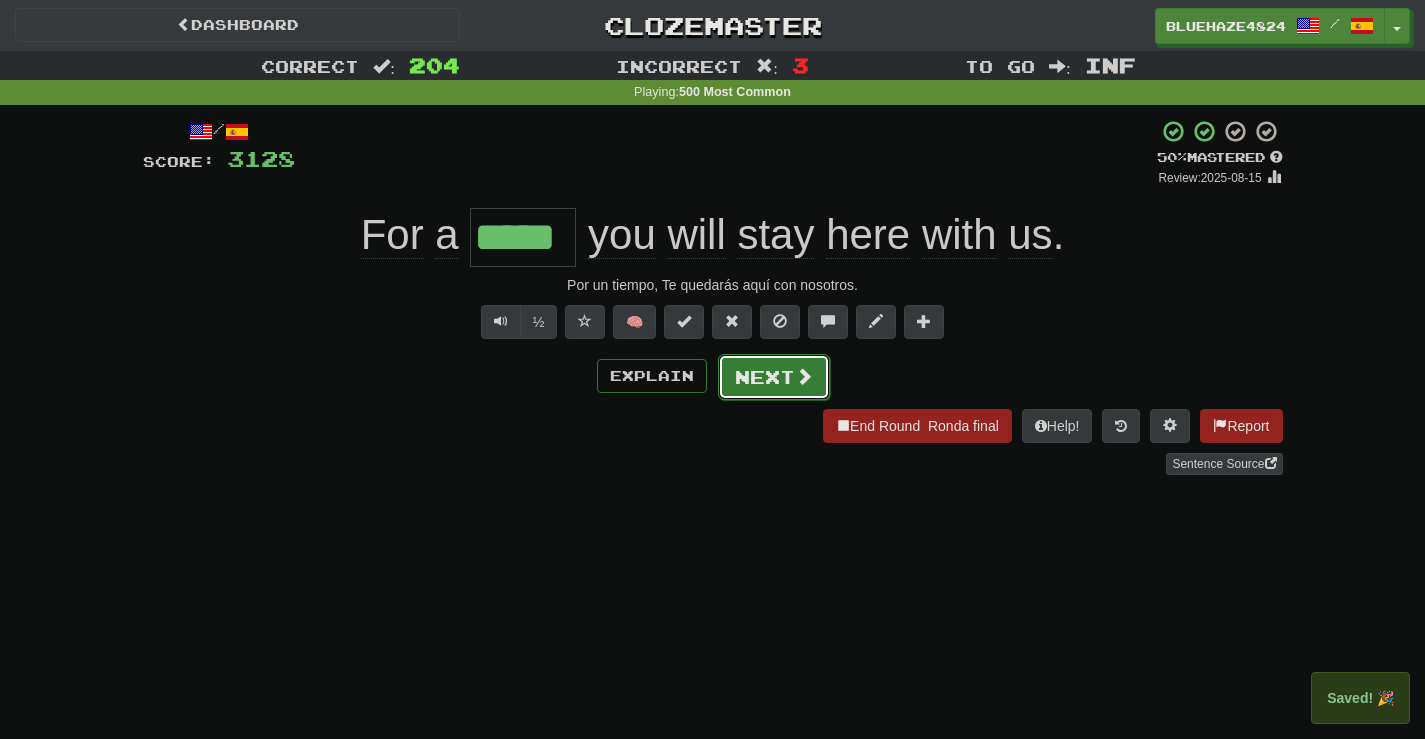 click on "Next" at bounding box center [774, 377] 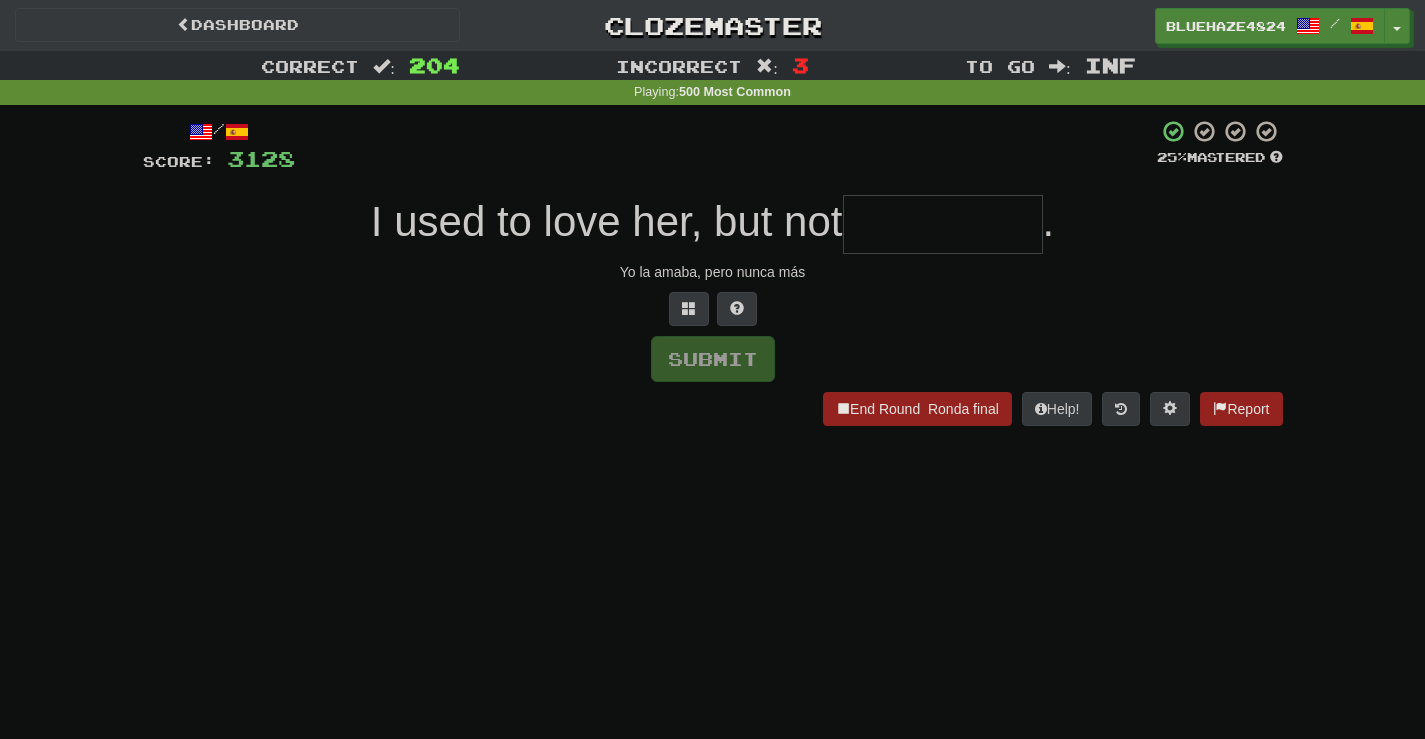 click at bounding box center (943, 224) 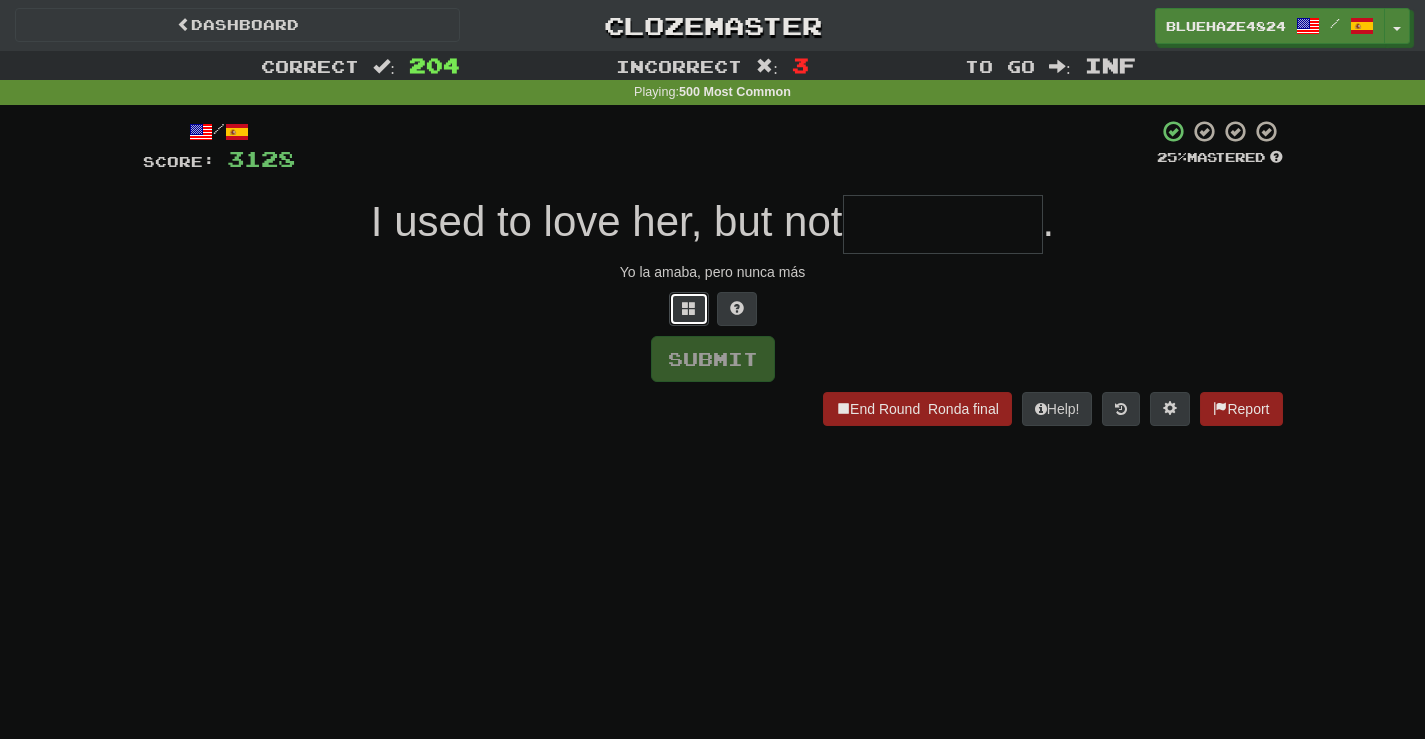 click at bounding box center (689, 309) 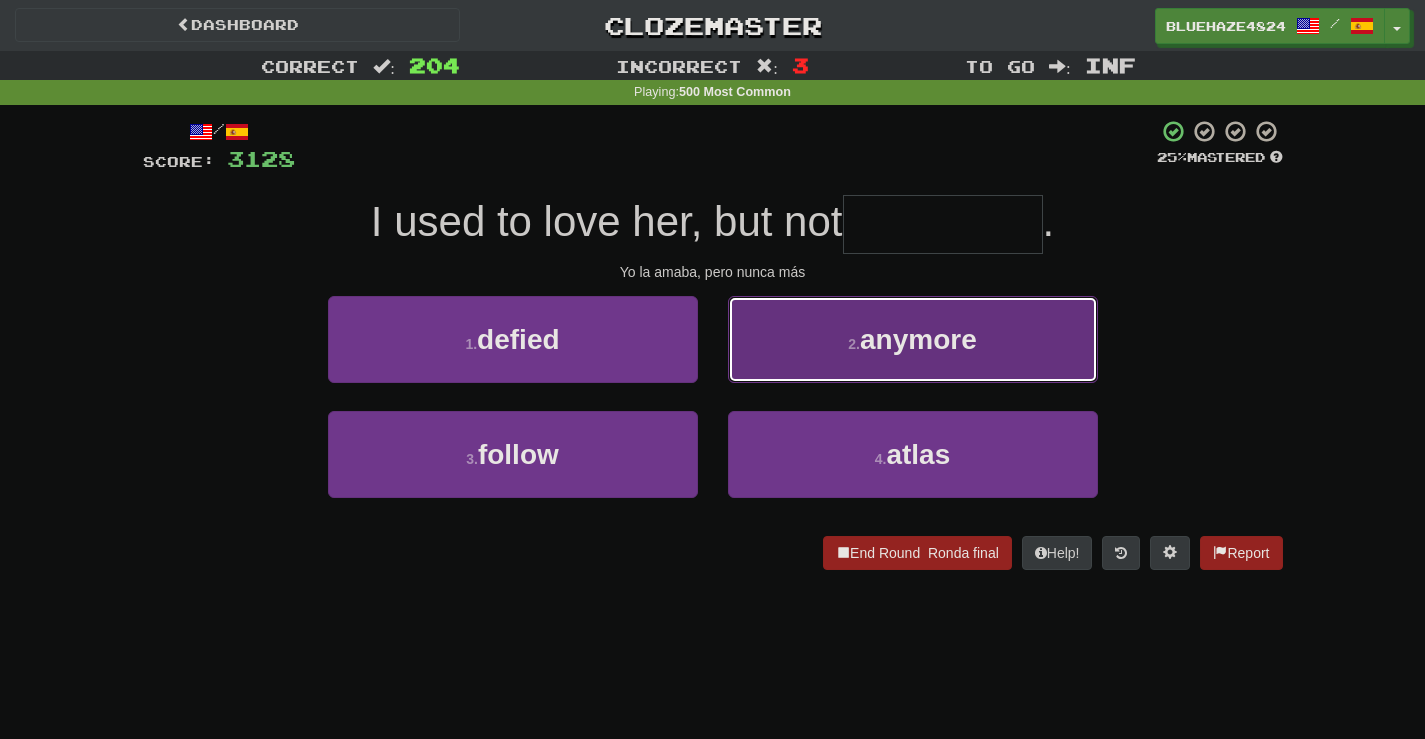 click on "2 .  anymore" at bounding box center (913, 339) 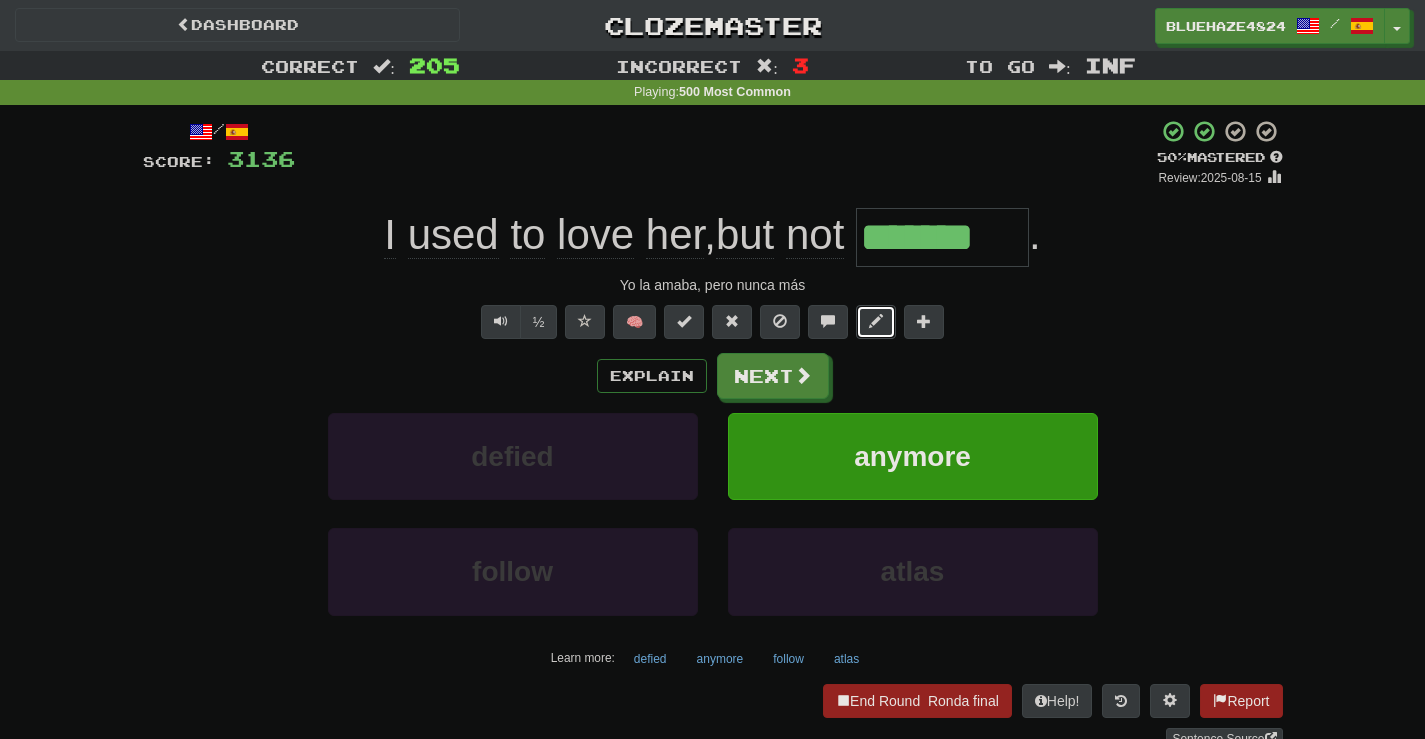 click at bounding box center (876, 321) 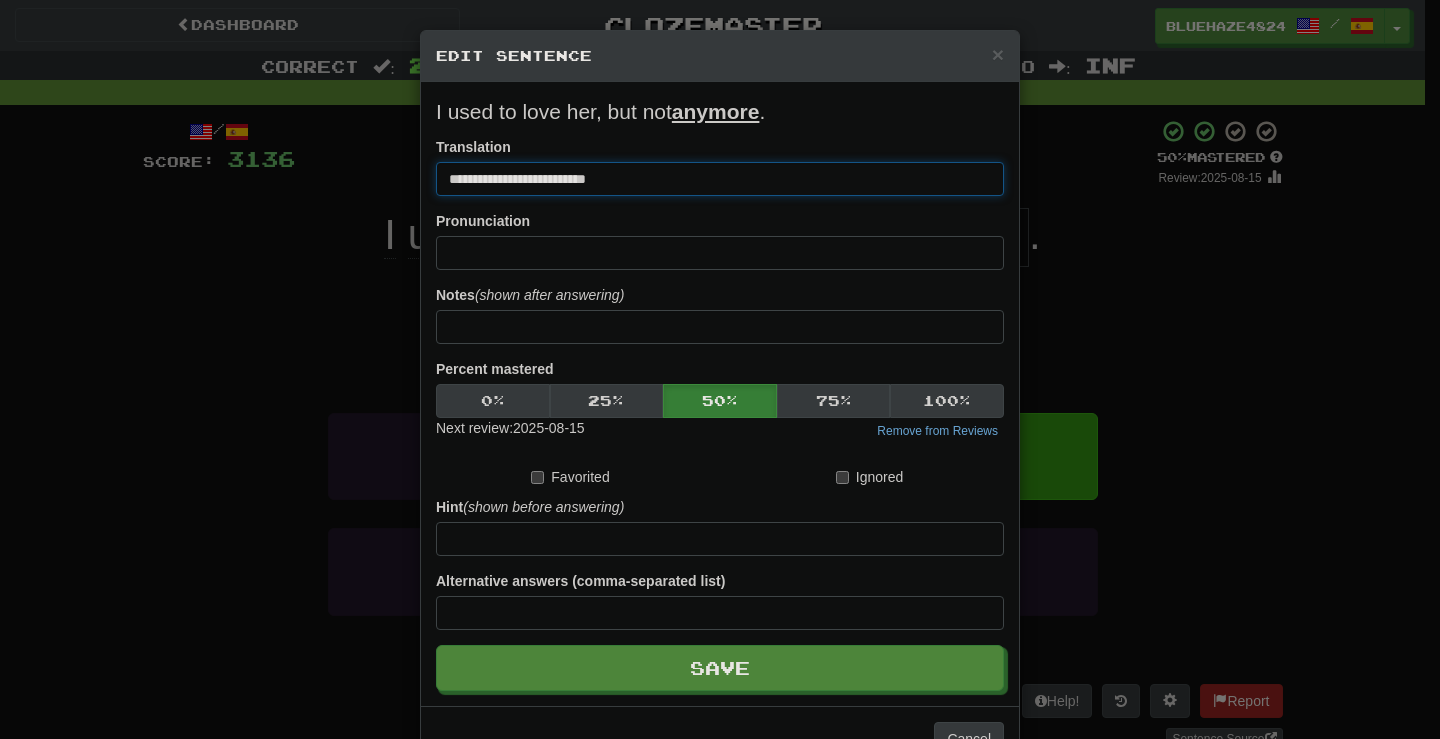 drag, startPoint x: 473, startPoint y: 180, endPoint x: 462, endPoint y: 181, distance: 11.045361 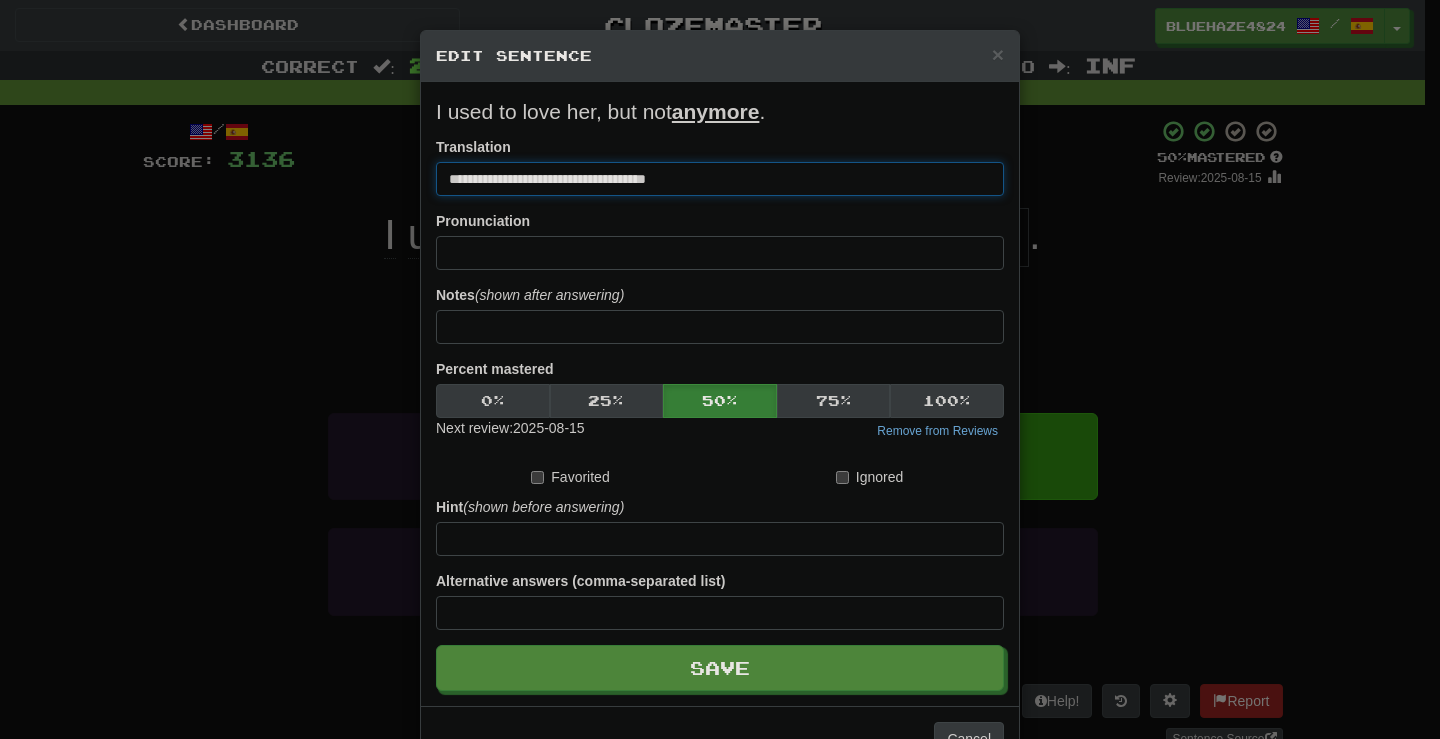 drag, startPoint x: 593, startPoint y: 180, endPoint x: 555, endPoint y: 185, distance: 38.327538 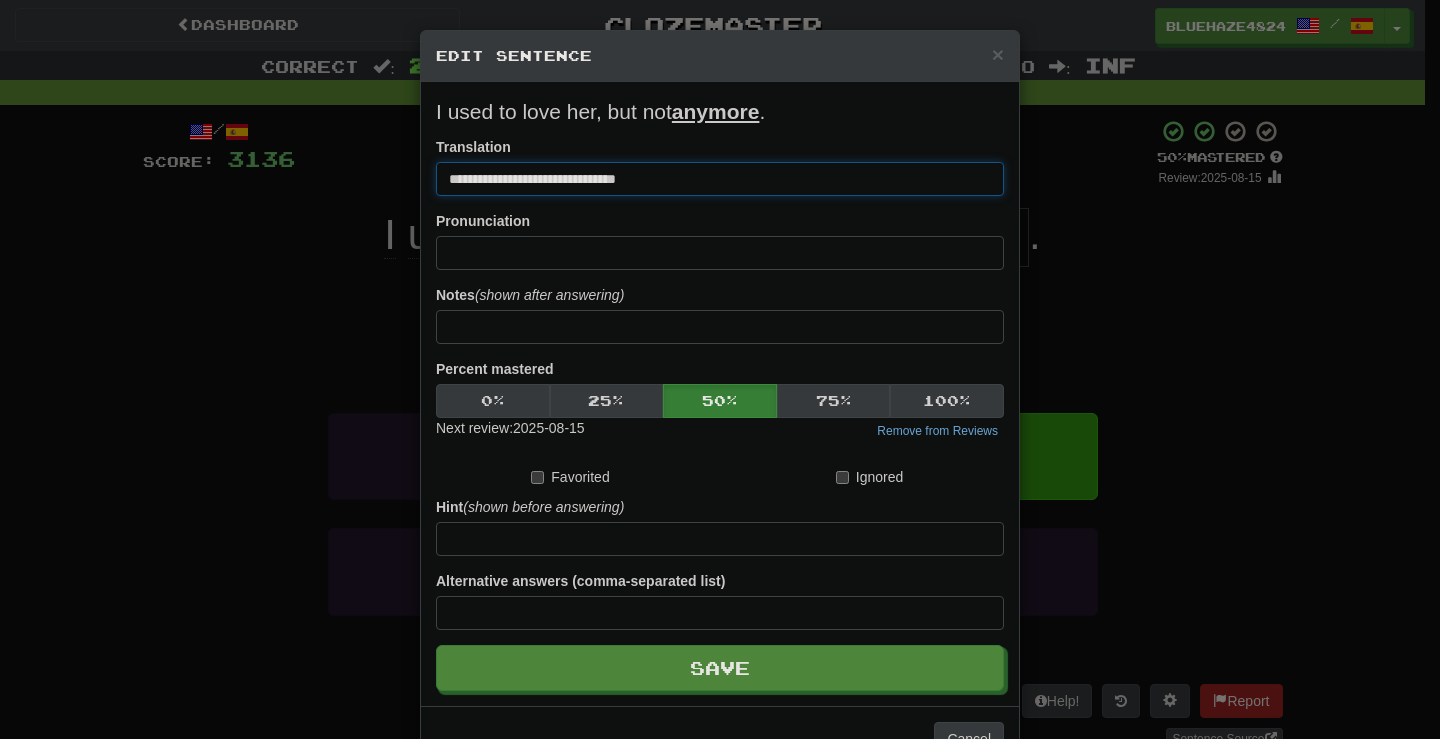 click on "**********" at bounding box center [720, 179] 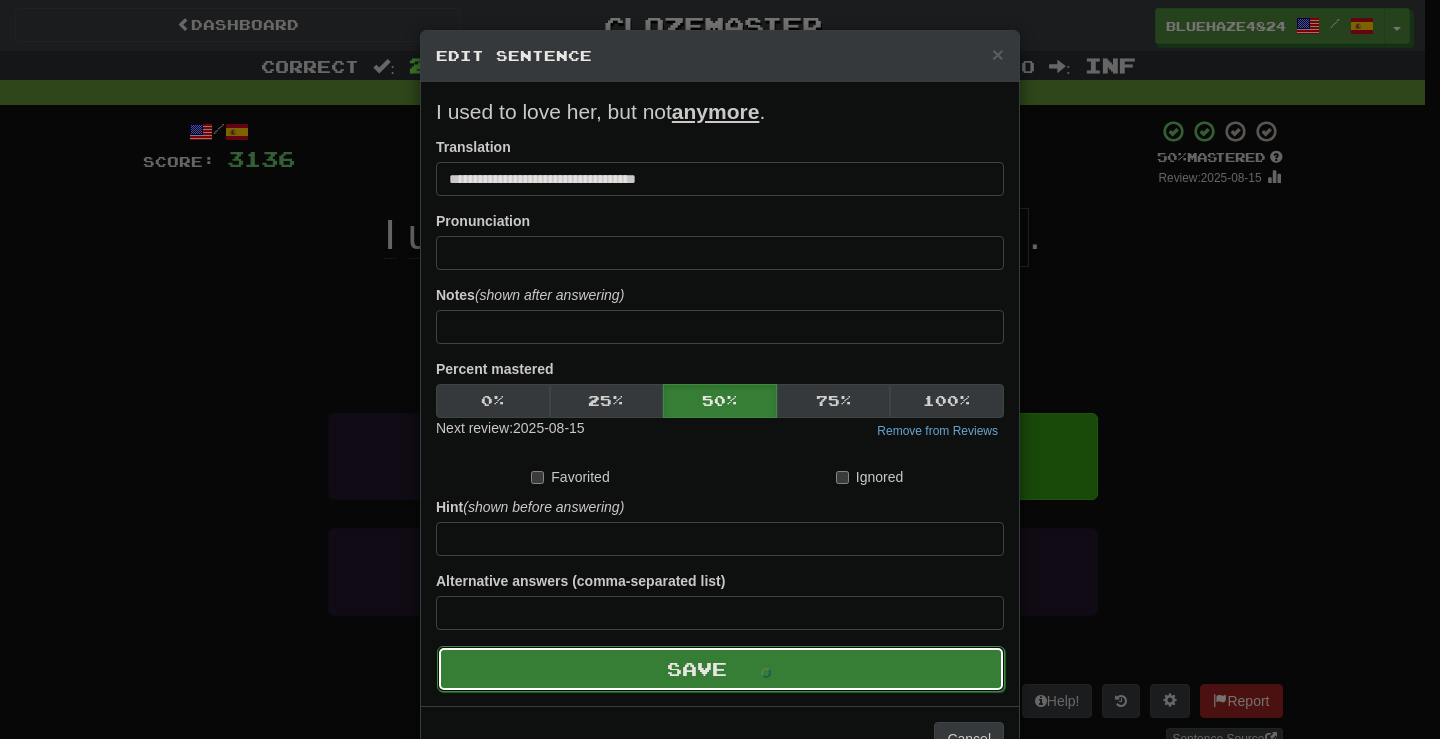 click on "Save" at bounding box center [721, 669] 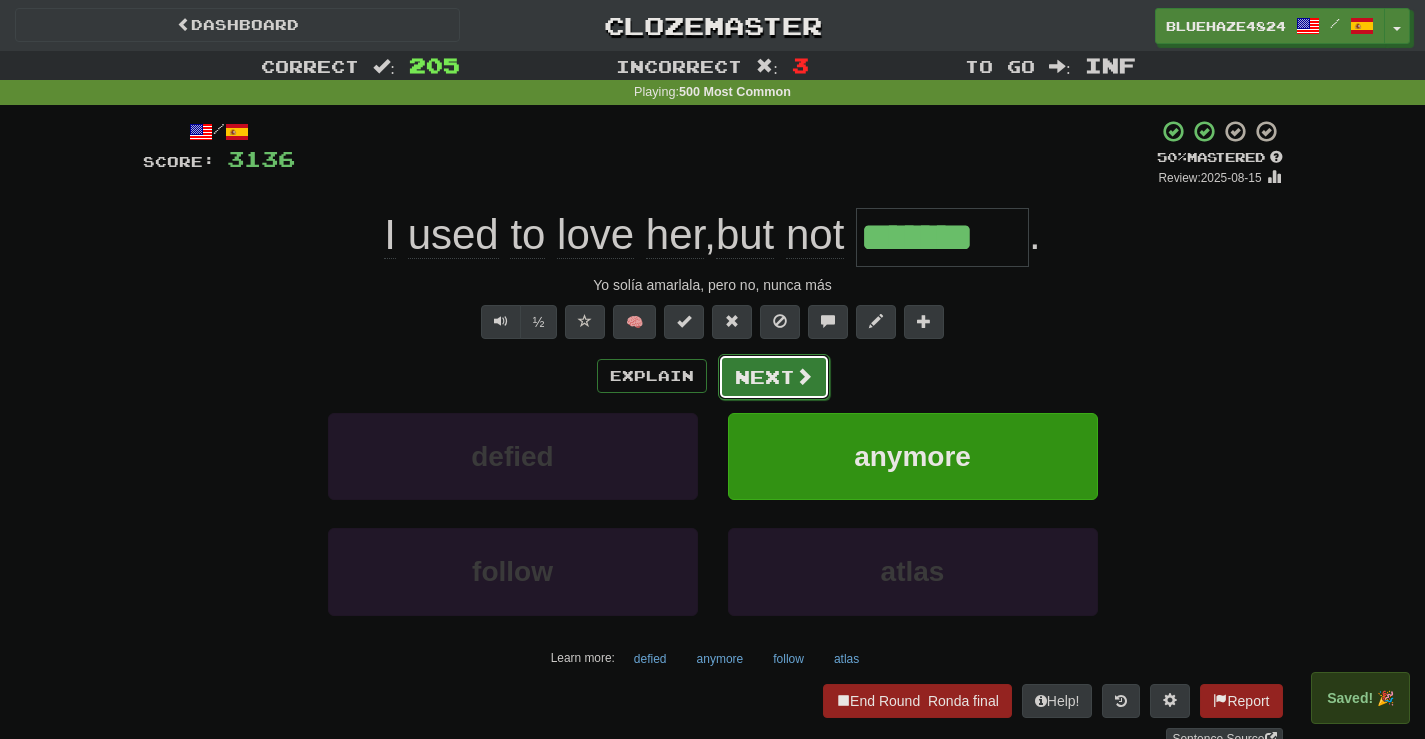 click at bounding box center (804, 376) 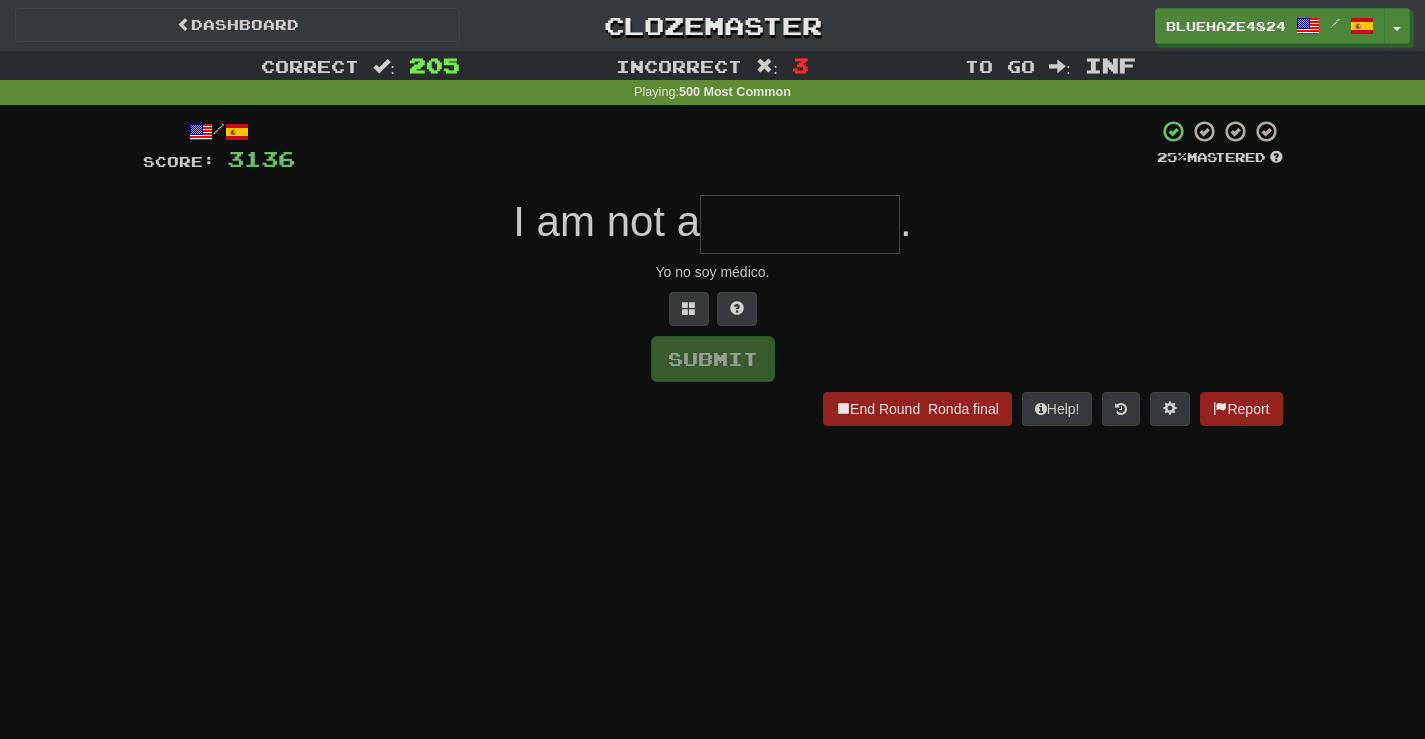 click at bounding box center (800, 224) 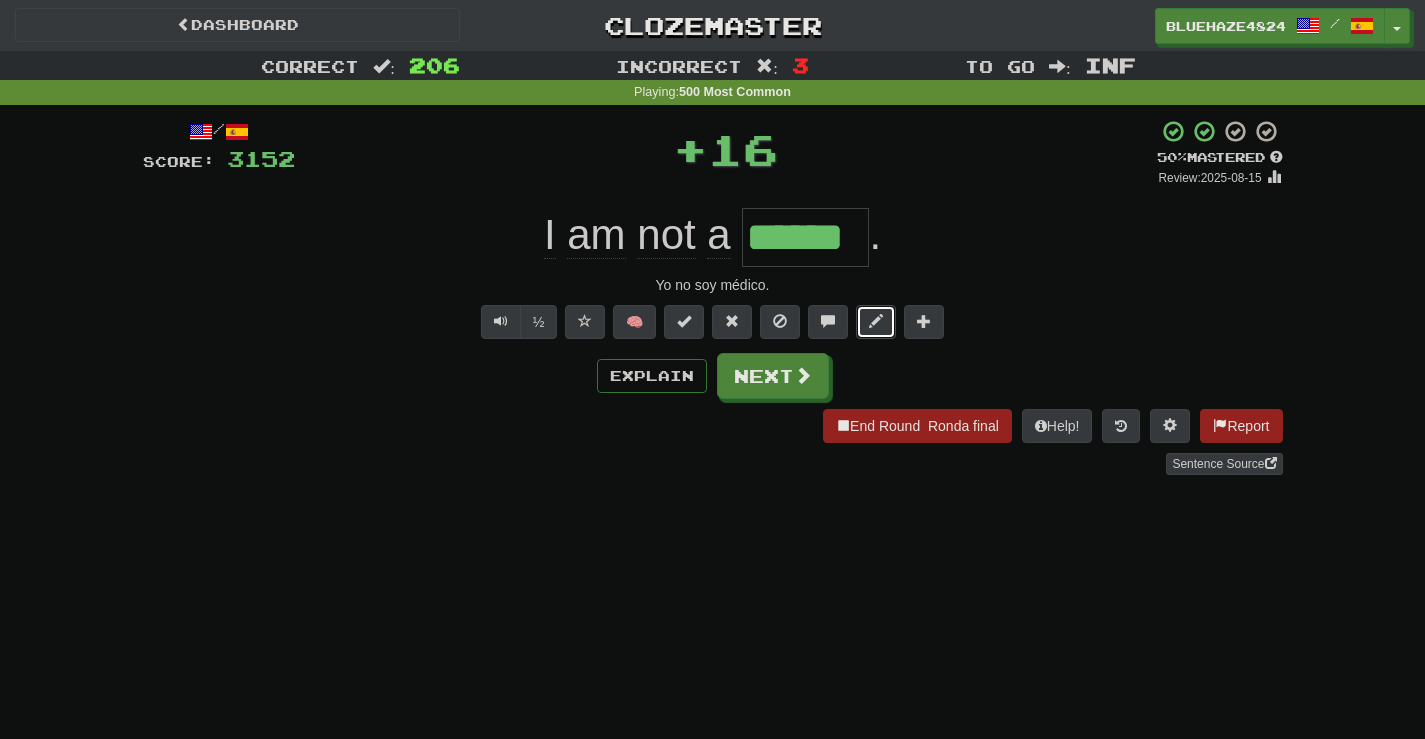 click at bounding box center (876, 321) 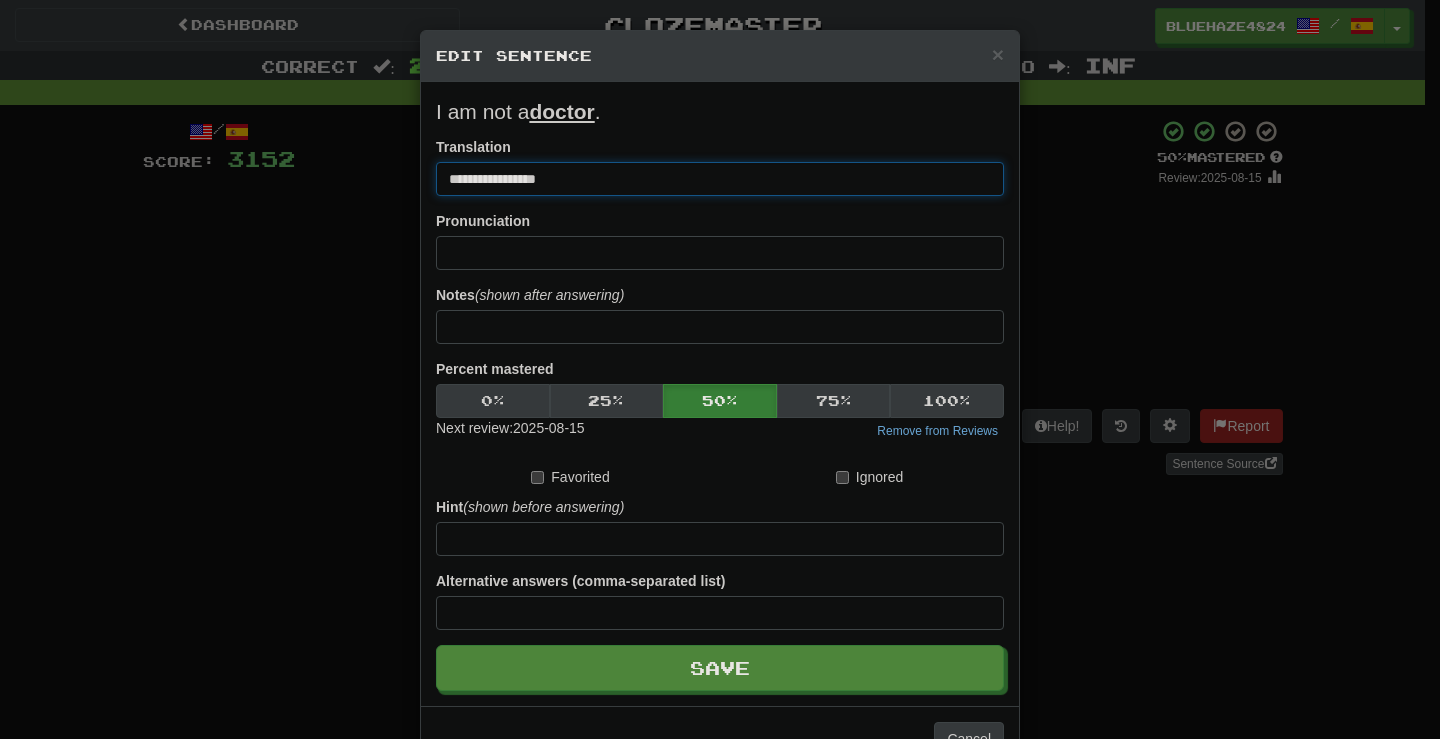 drag, startPoint x: 558, startPoint y: 179, endPoint x: 512, endPoint y: 177, distance: 46.043457 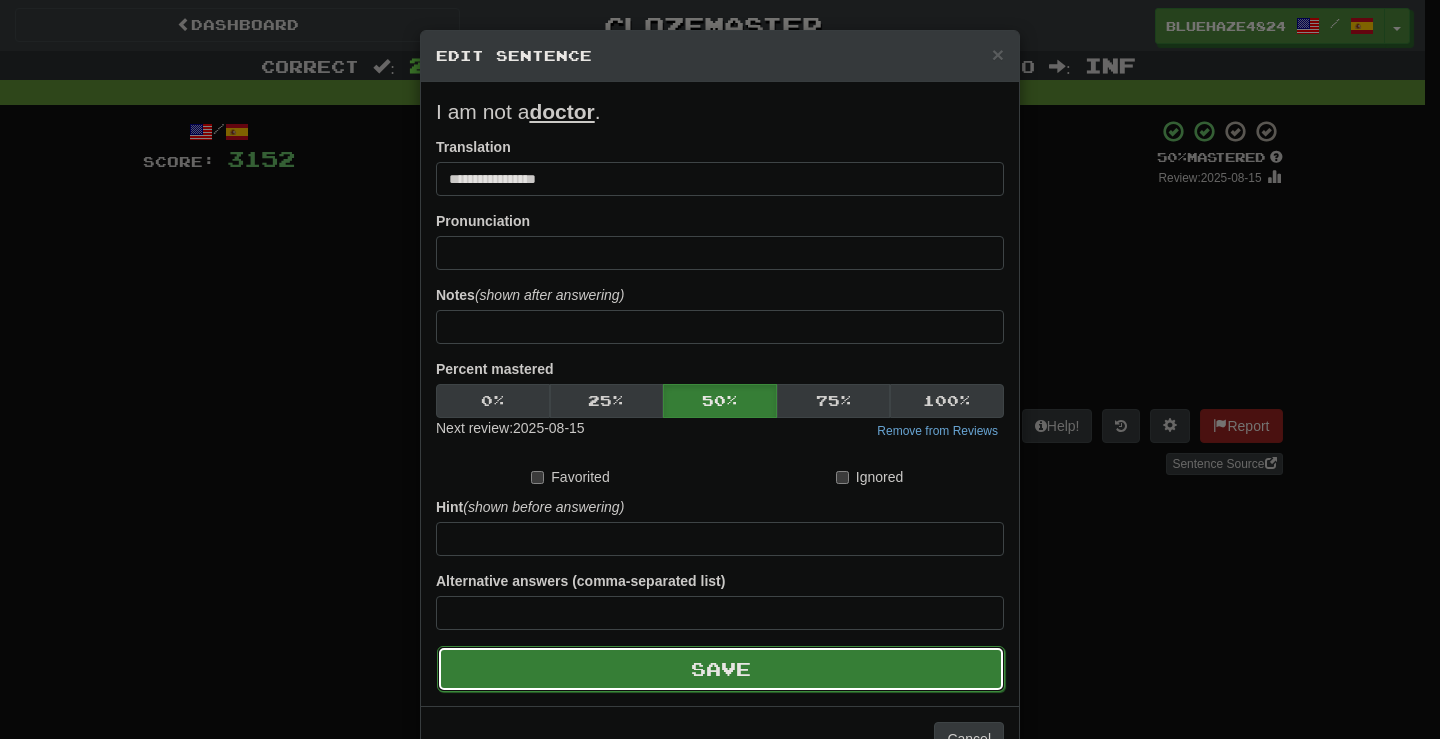 click on "Save" at bounding box center [721, 669] 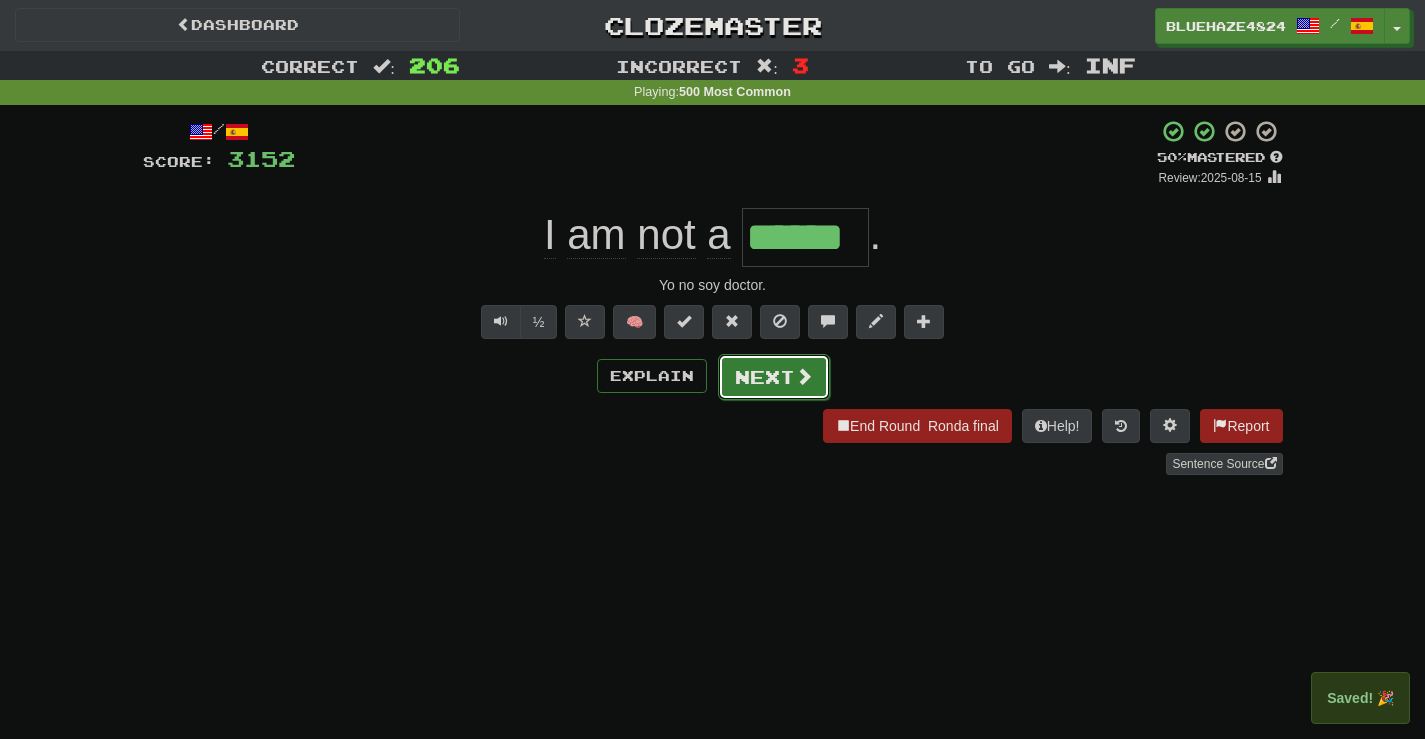 click on "Next" at bounding box center (774, 377) 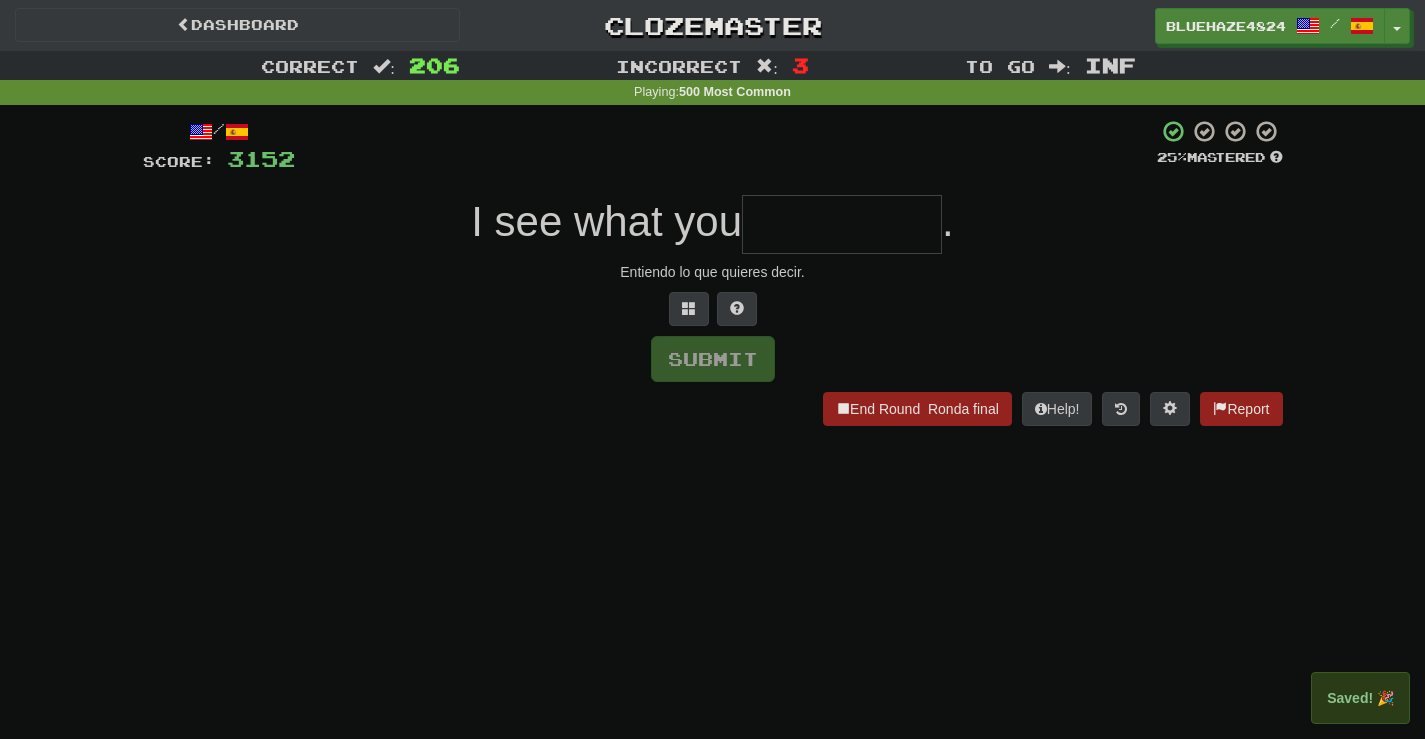 click at bounding box center (842, 224) 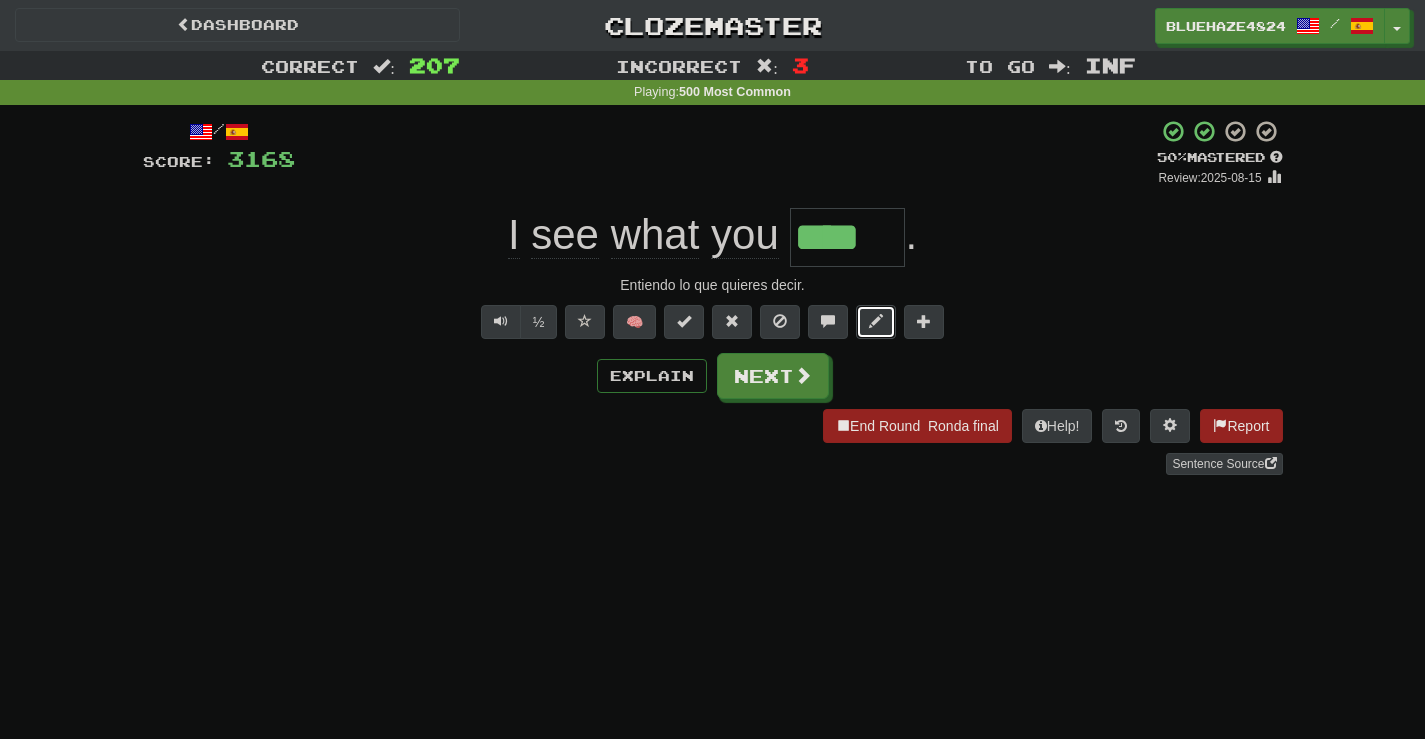 click at bounding box center [876, 321] 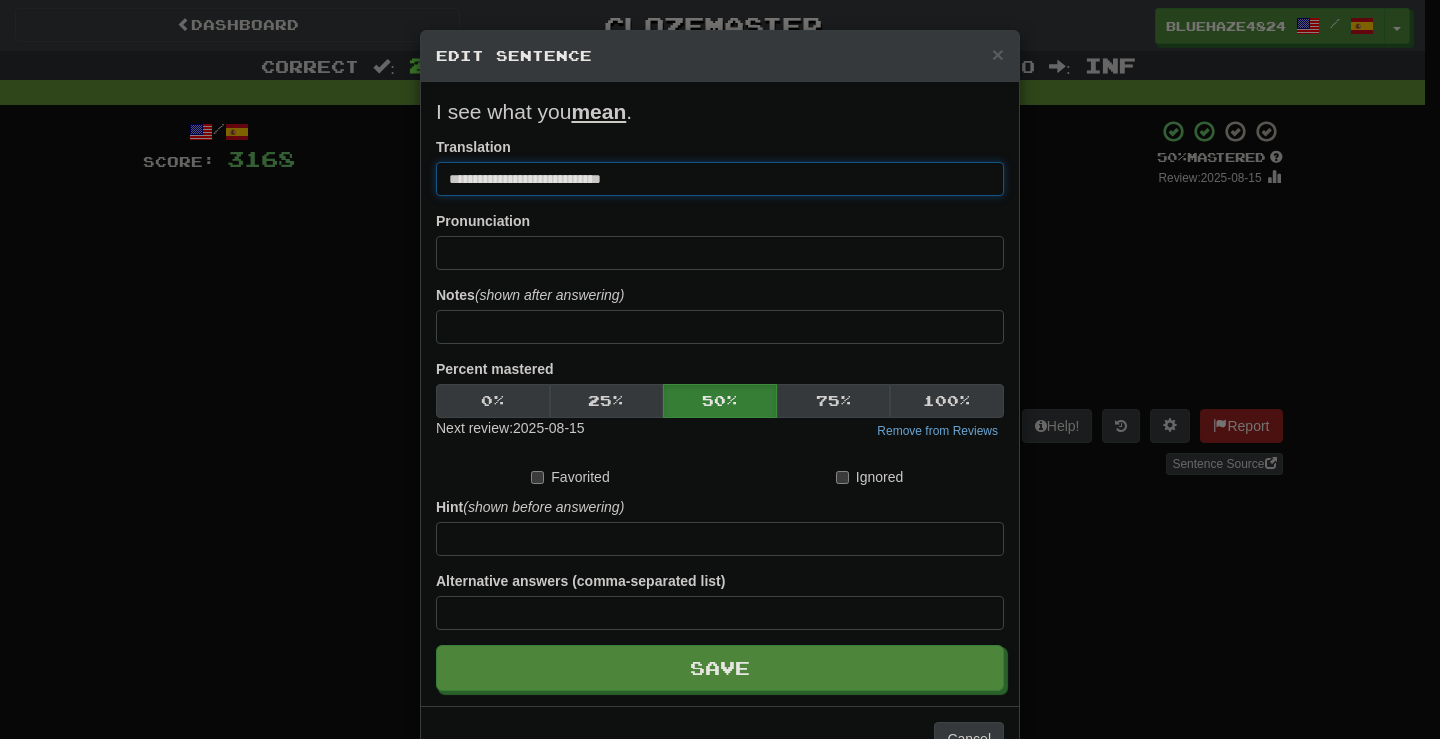 drag, startPoint x: 502, startPoint y: 176, endPoint x: 428, endPoint y: 172, distance: 74.10803 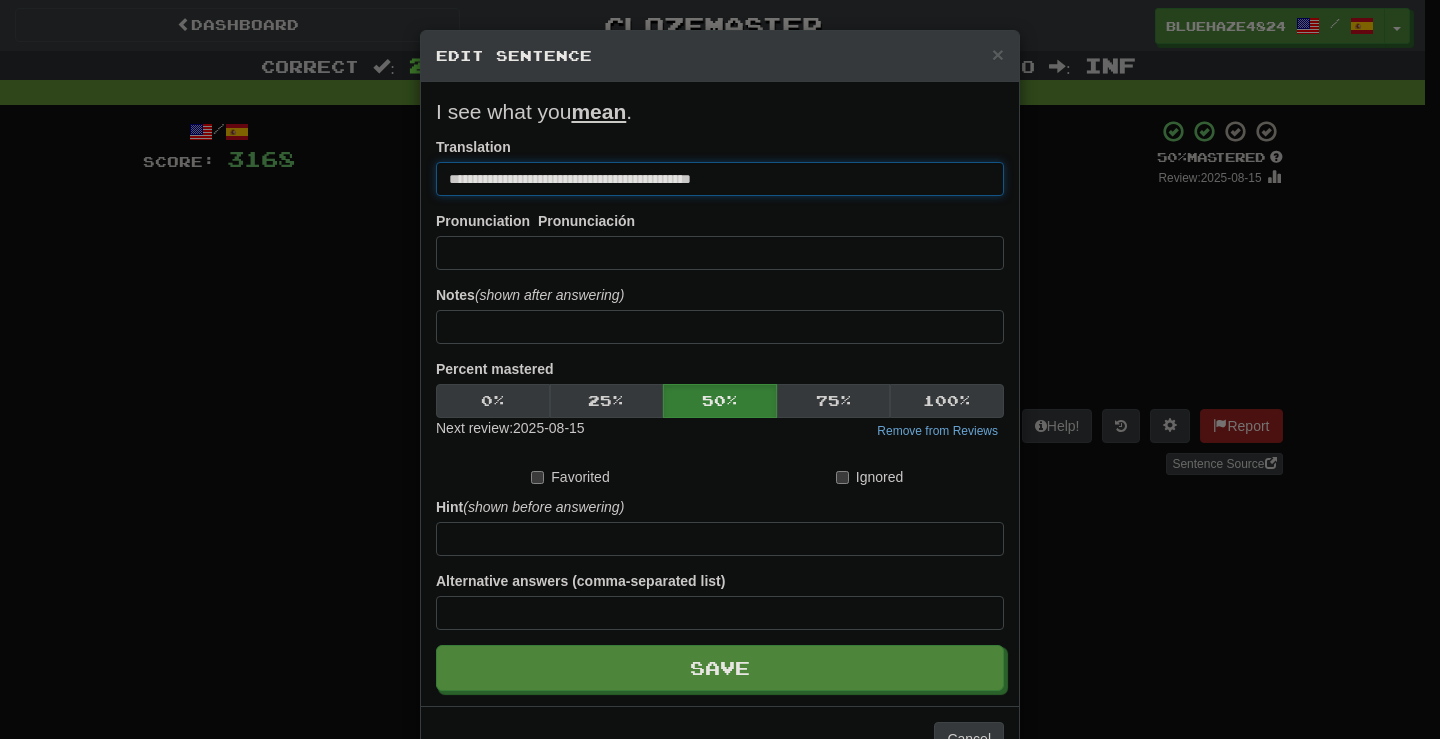 drag, startPoint x: 767, startPoint y: 177, endPoint x: 613, endPoint y: 172, distance: 154.08115 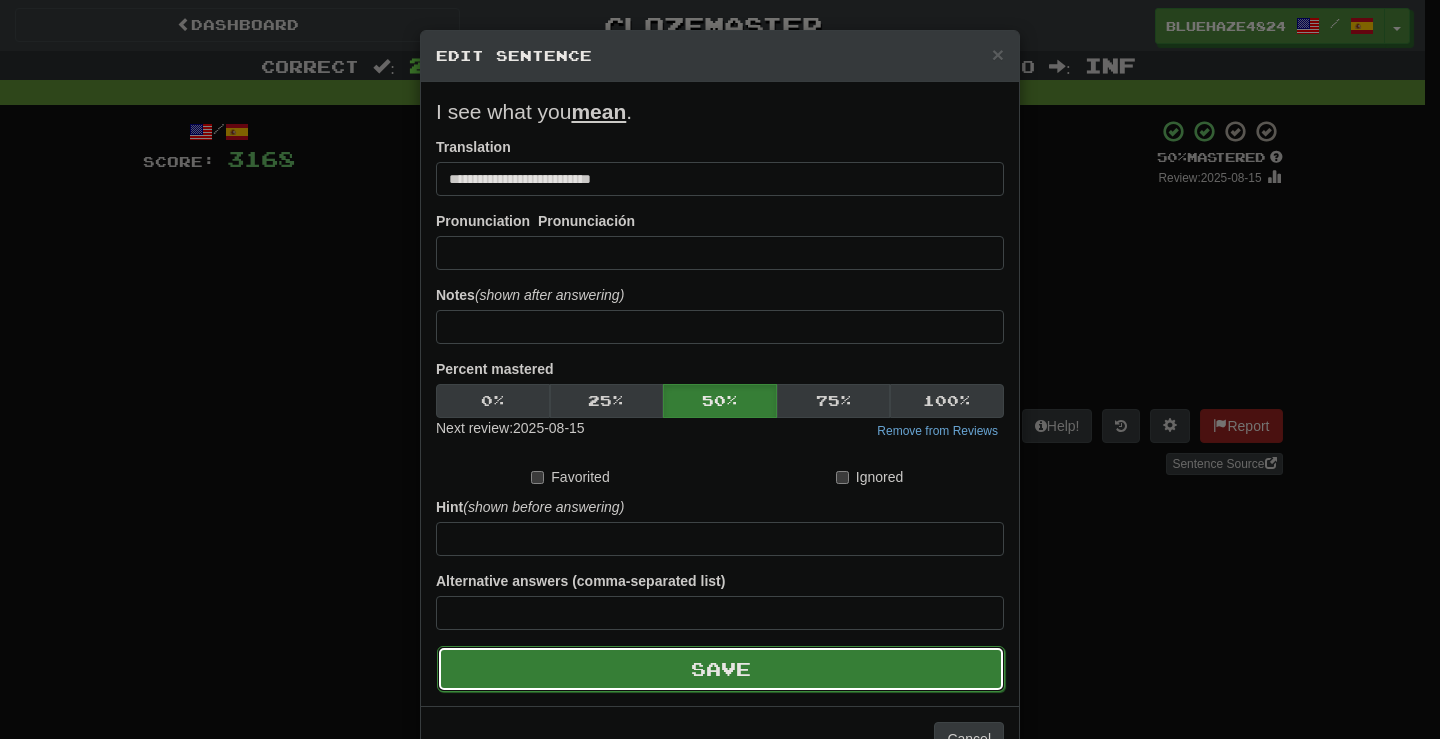 click on "Save" at bounding box center [721, 669] 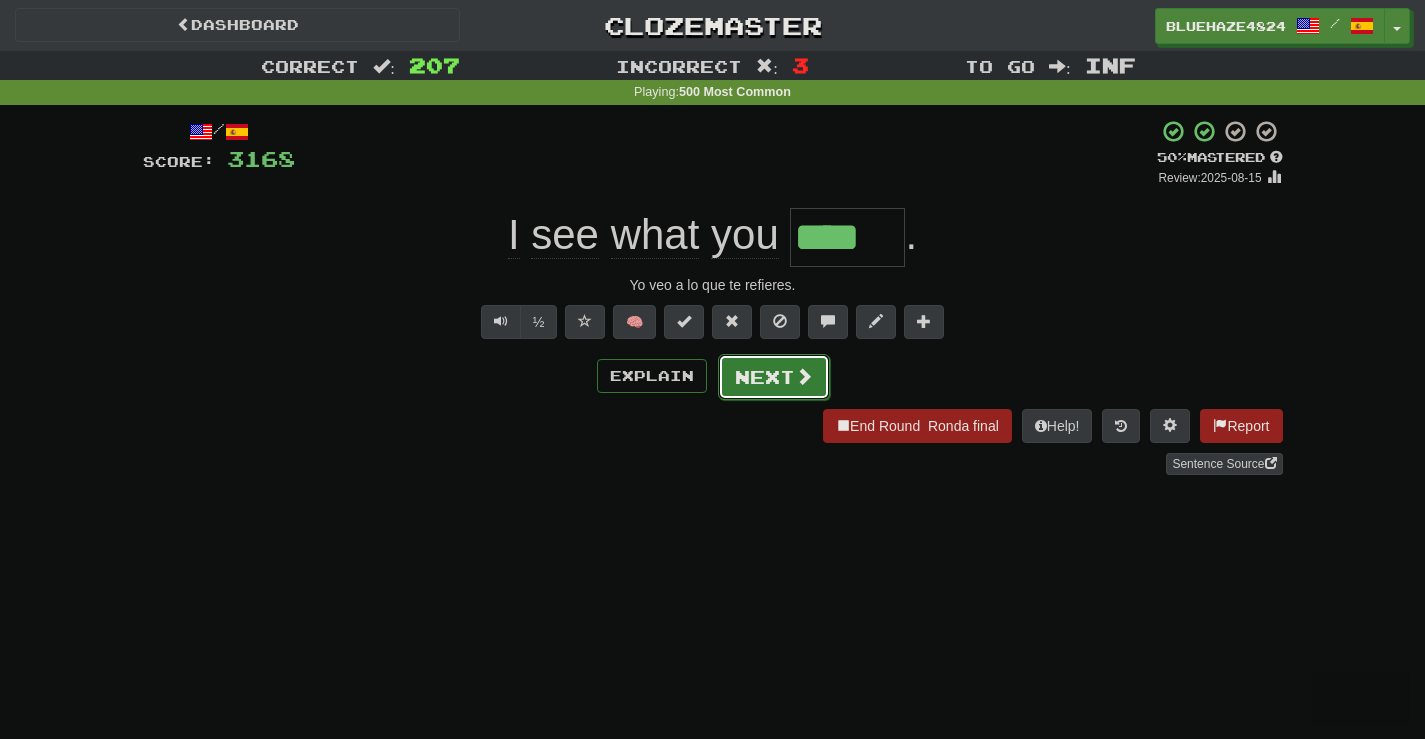 click on "Next" at bounding box center [774, 377] 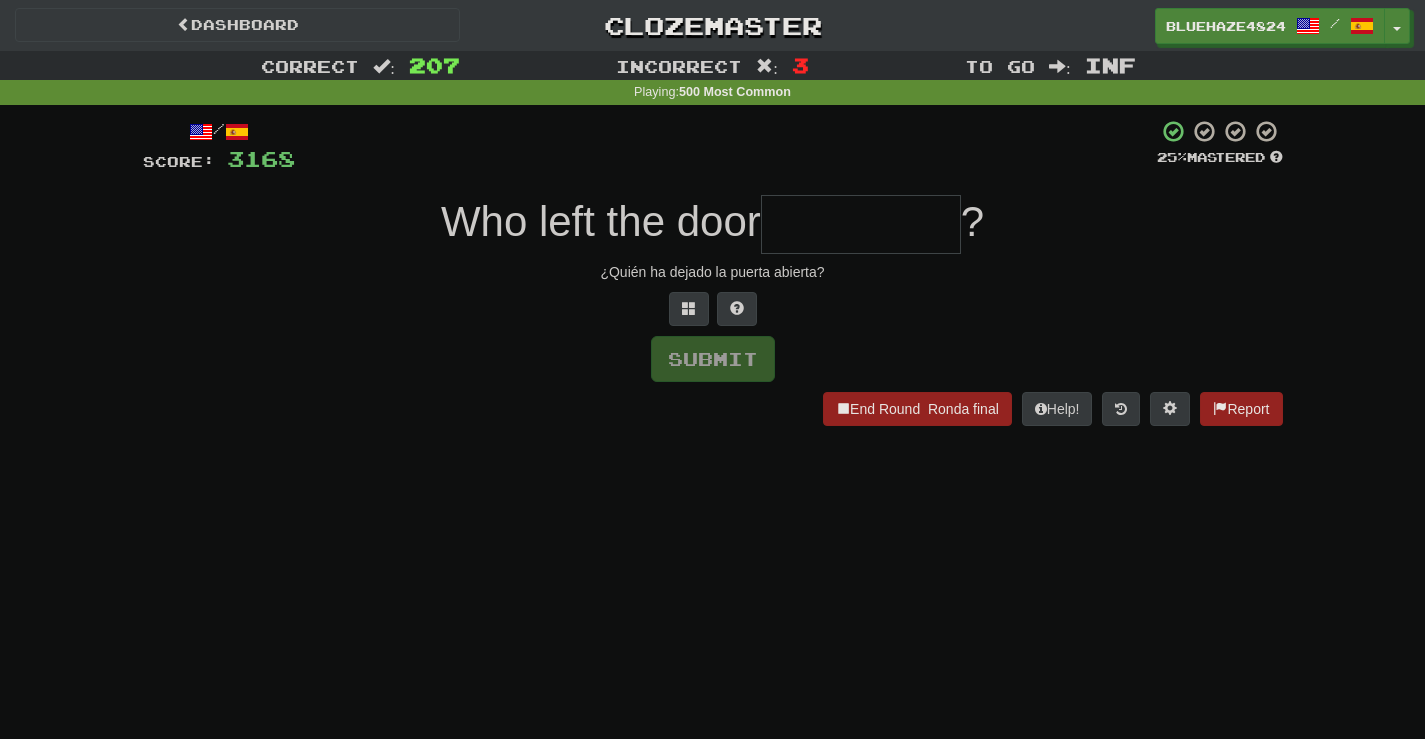 click at bounding box center (861, 224) 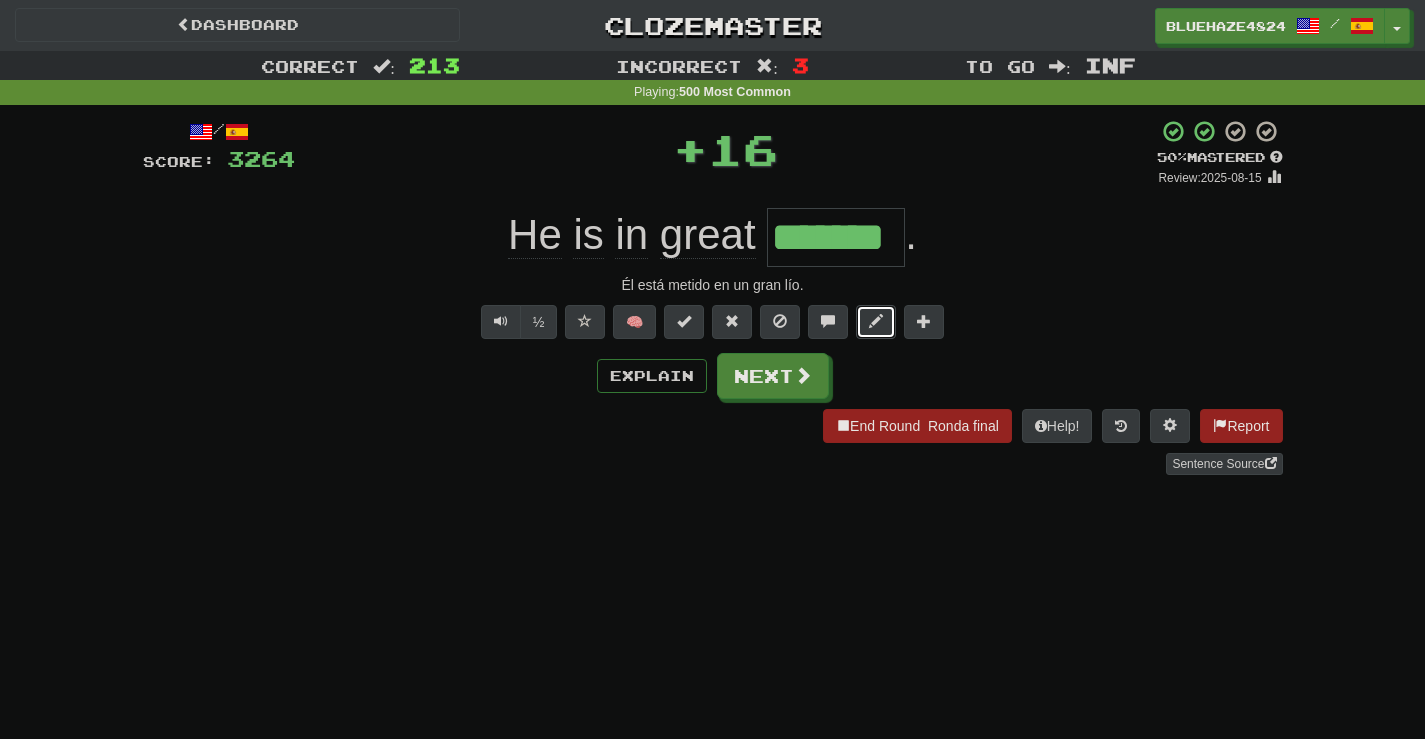 click at bounding box center (876, 321) 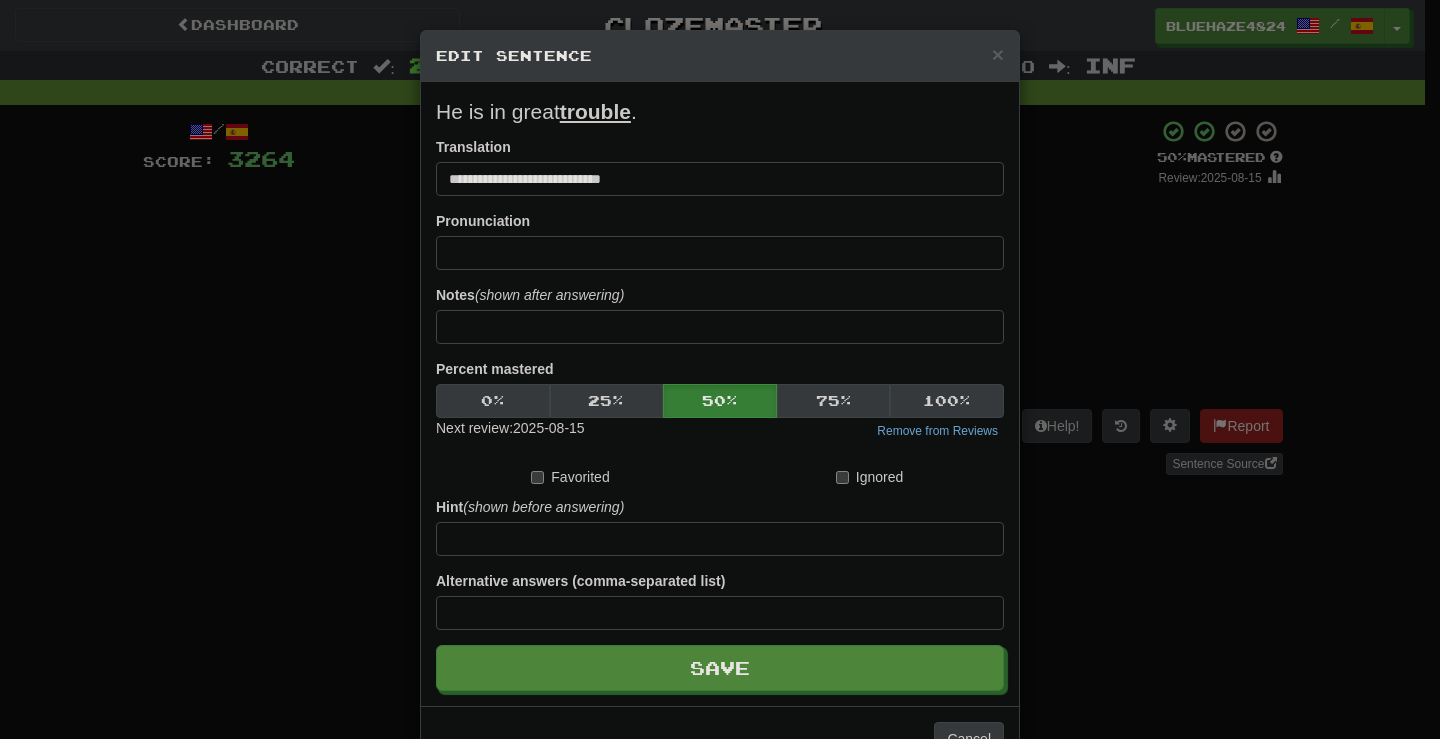 click on "× Edit Sentence" at bounding box center [720, 56] 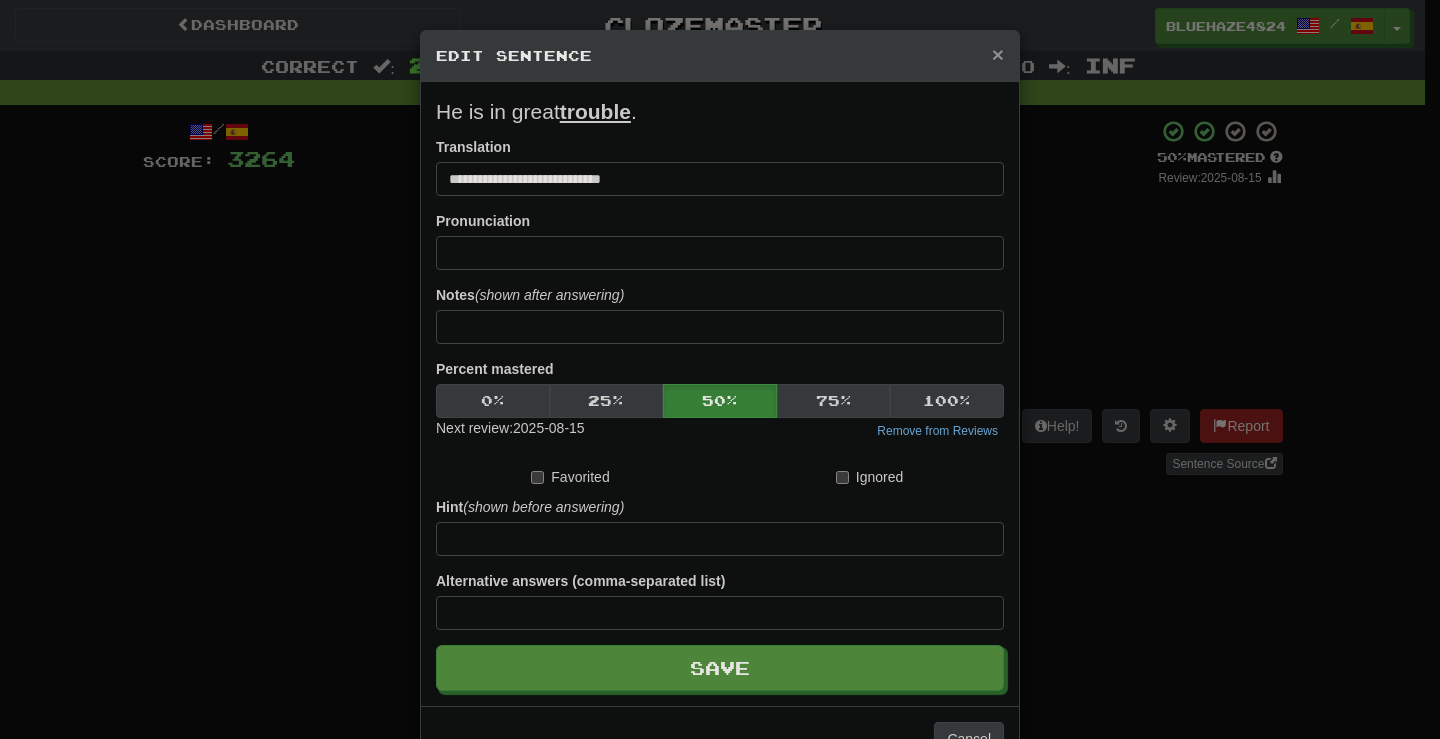click on "×" at bounding box center [998, 54] 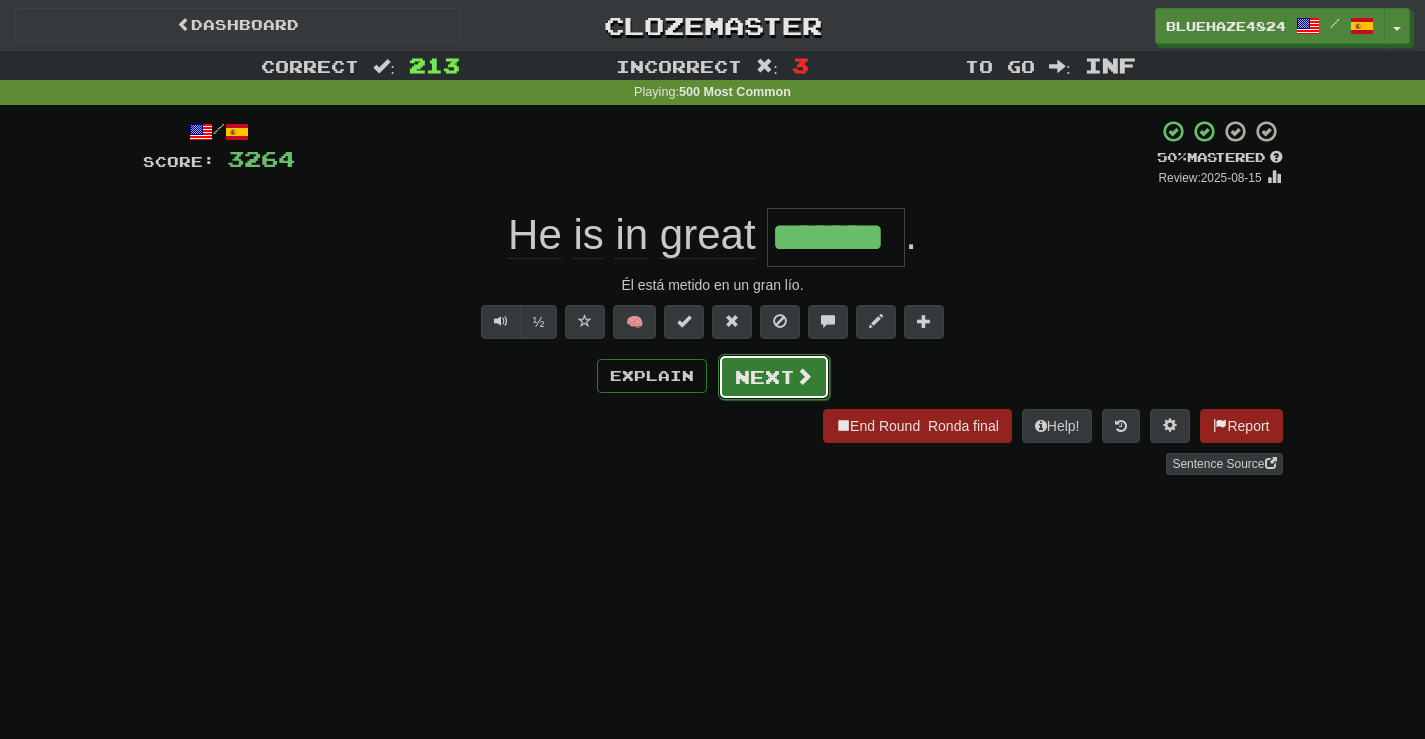 click on "Next" at bounding box center (774, 377) 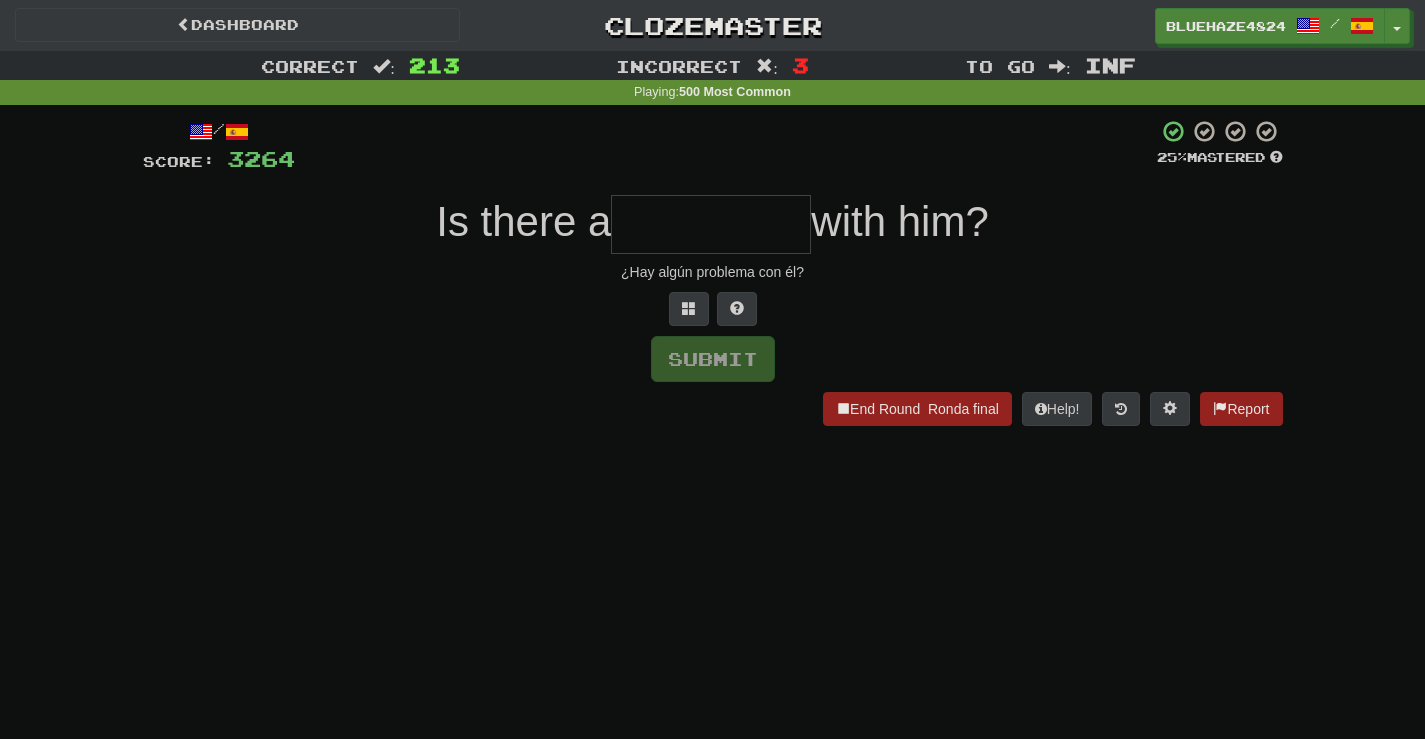 click at bounding box center (711, 224) 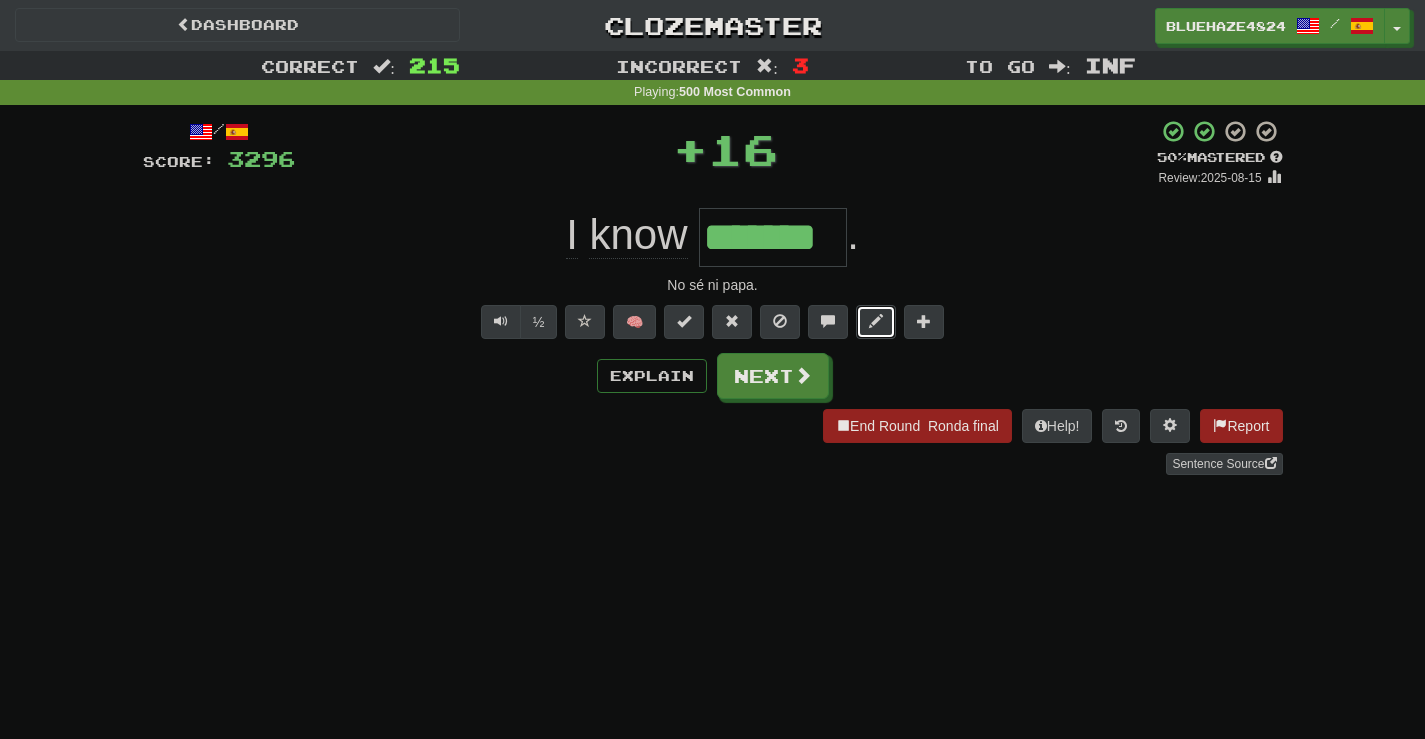 click at bounding box center (876, 321) 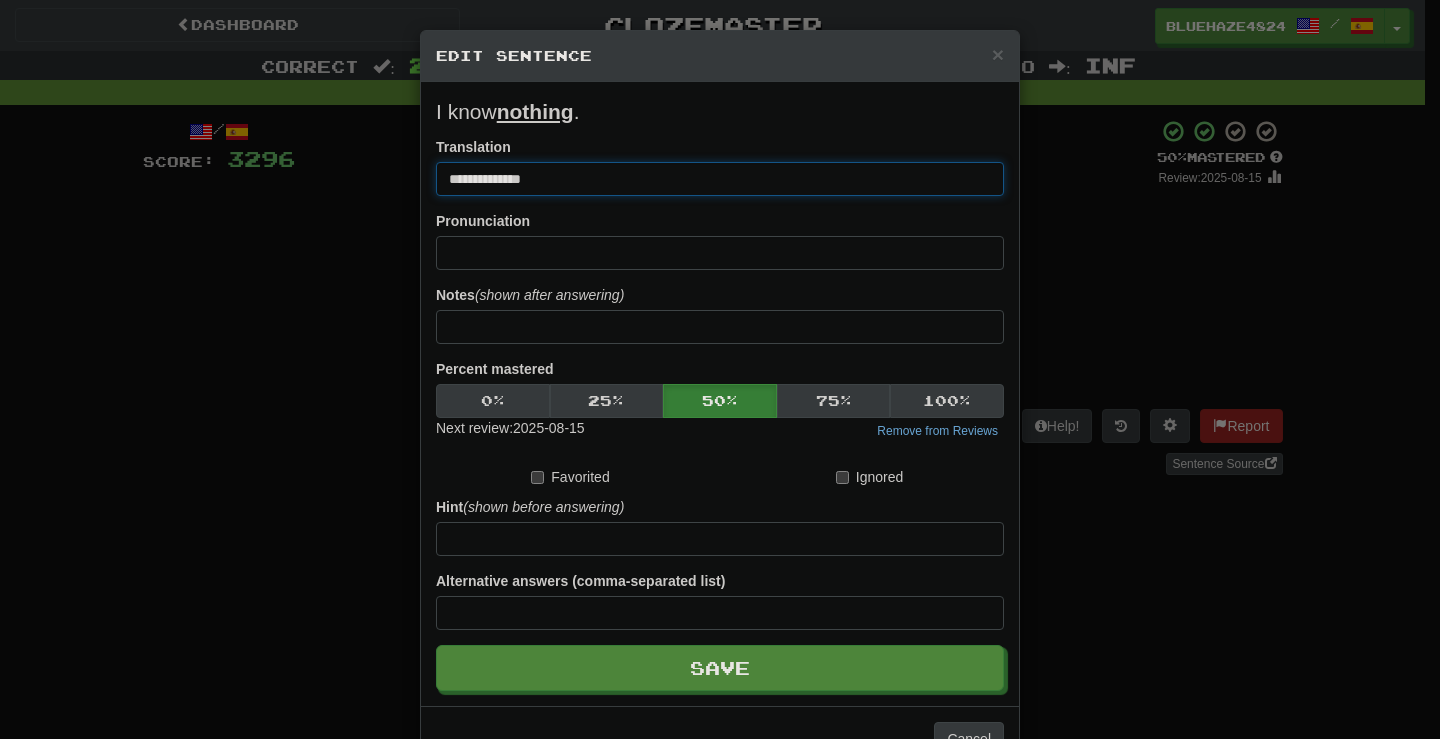 drag, startPoint x: 541, startPoint y: 179, endPoint x: 483, endPoint y: 173, distance: 58.30952 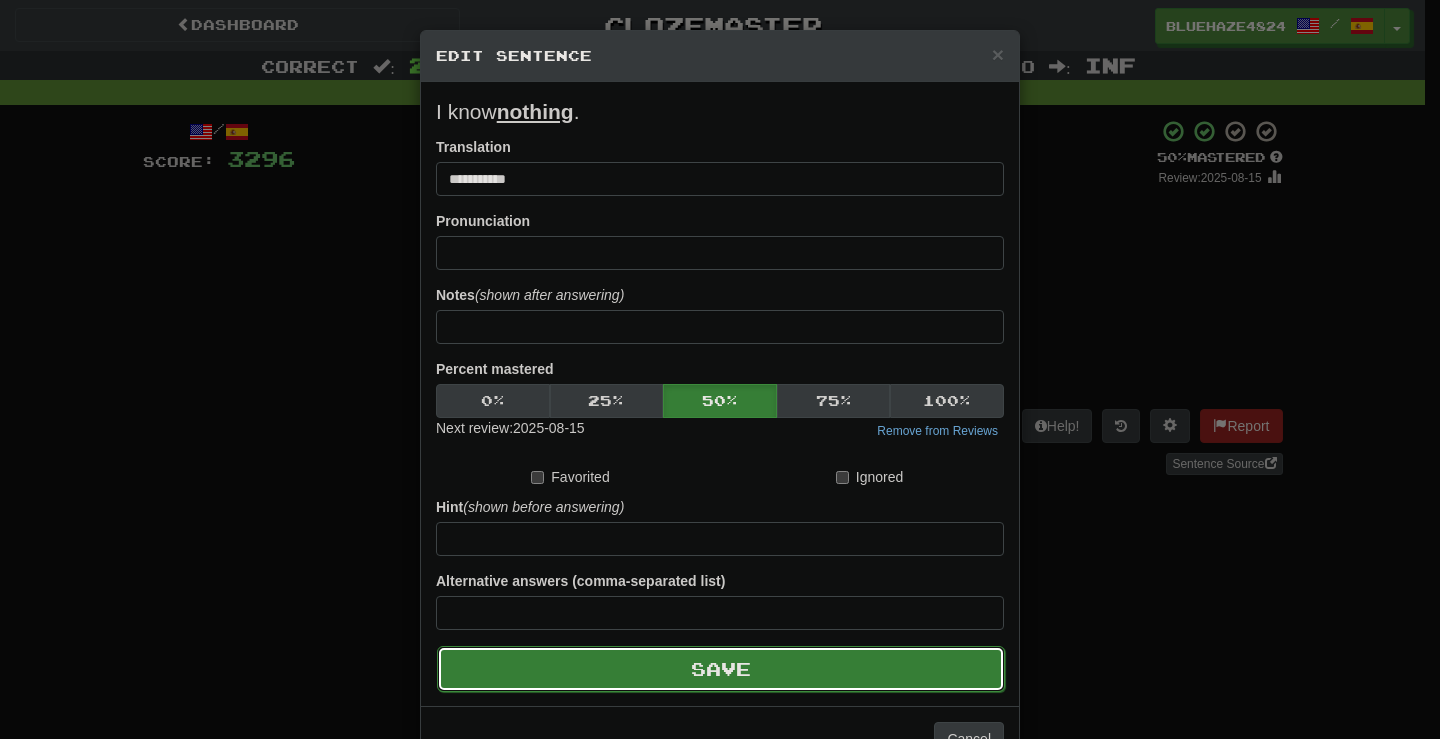 click on "Save" at bounding box center (721, 669) 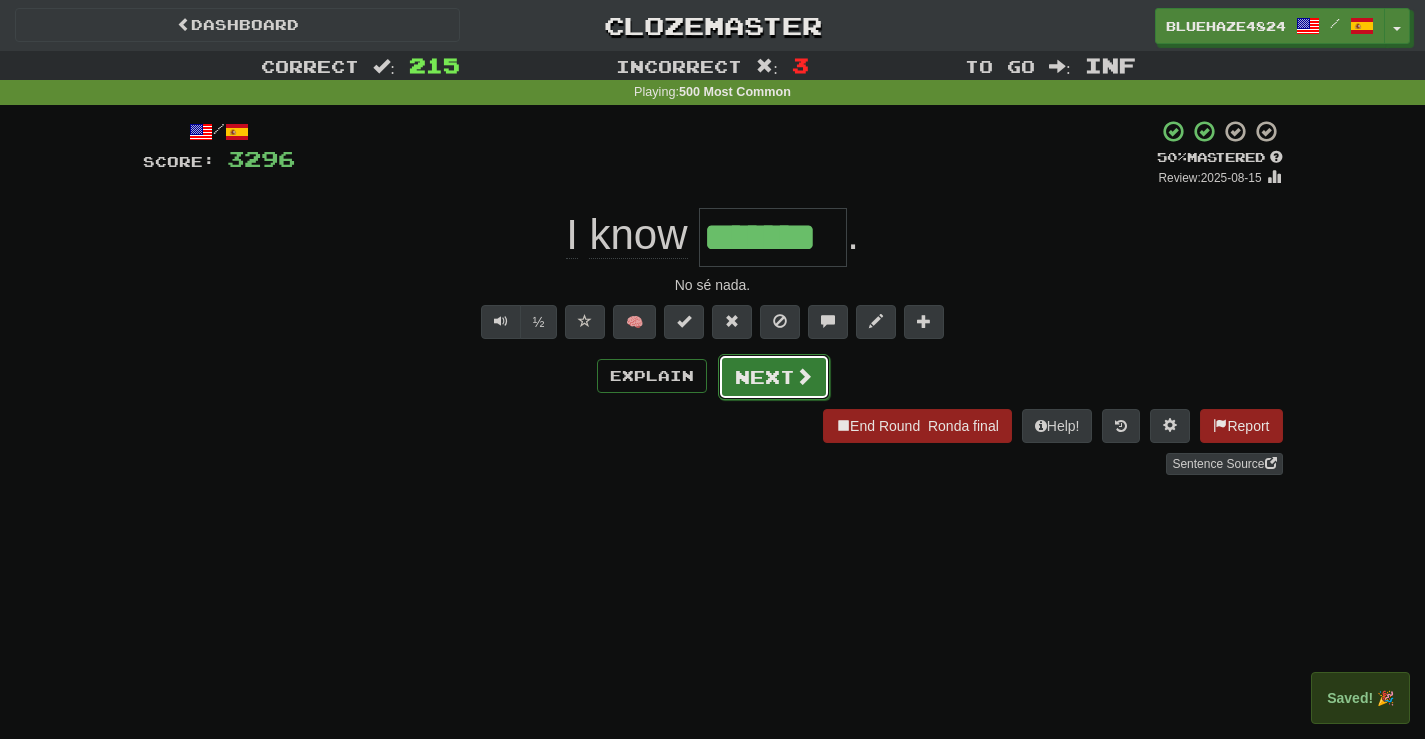 click on "Next" at bounding box center [774, 377] 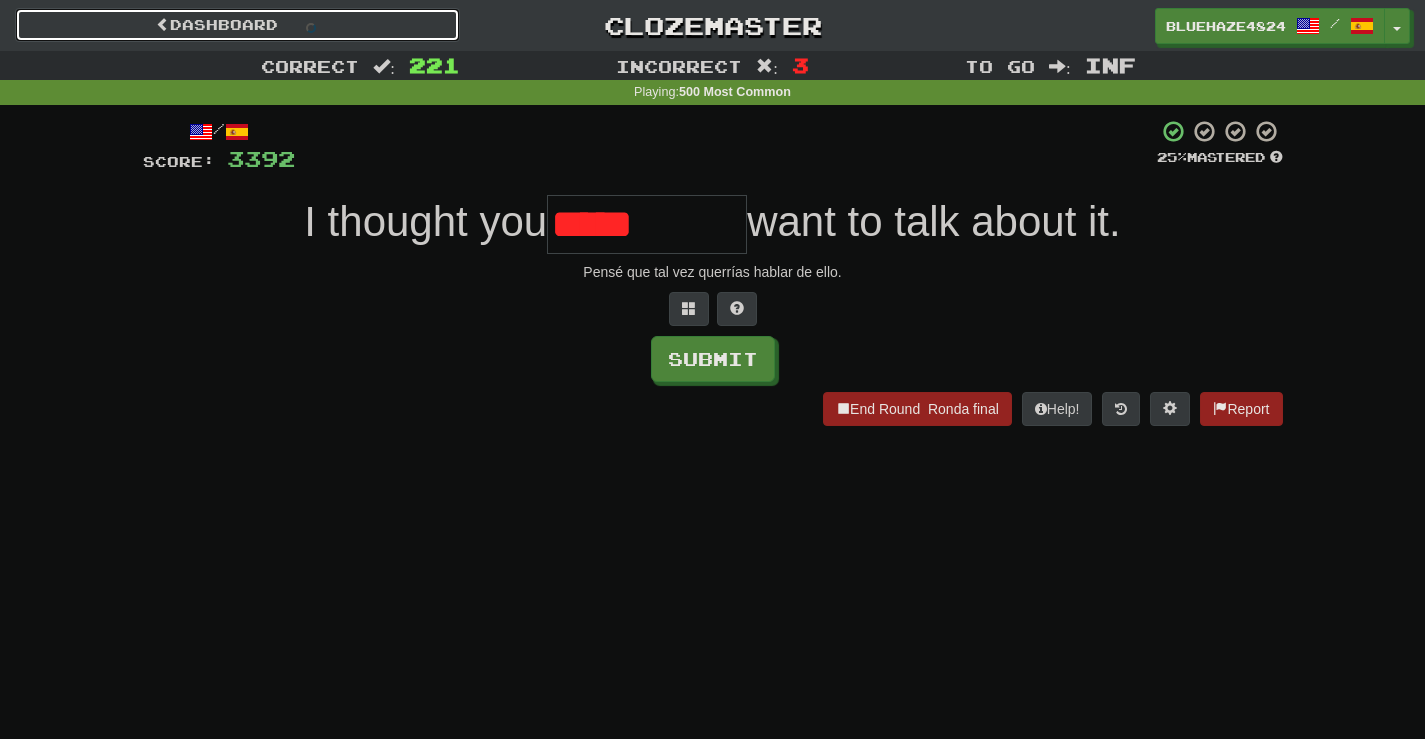 click on "Dashboard" at bounding box center (237, 25) 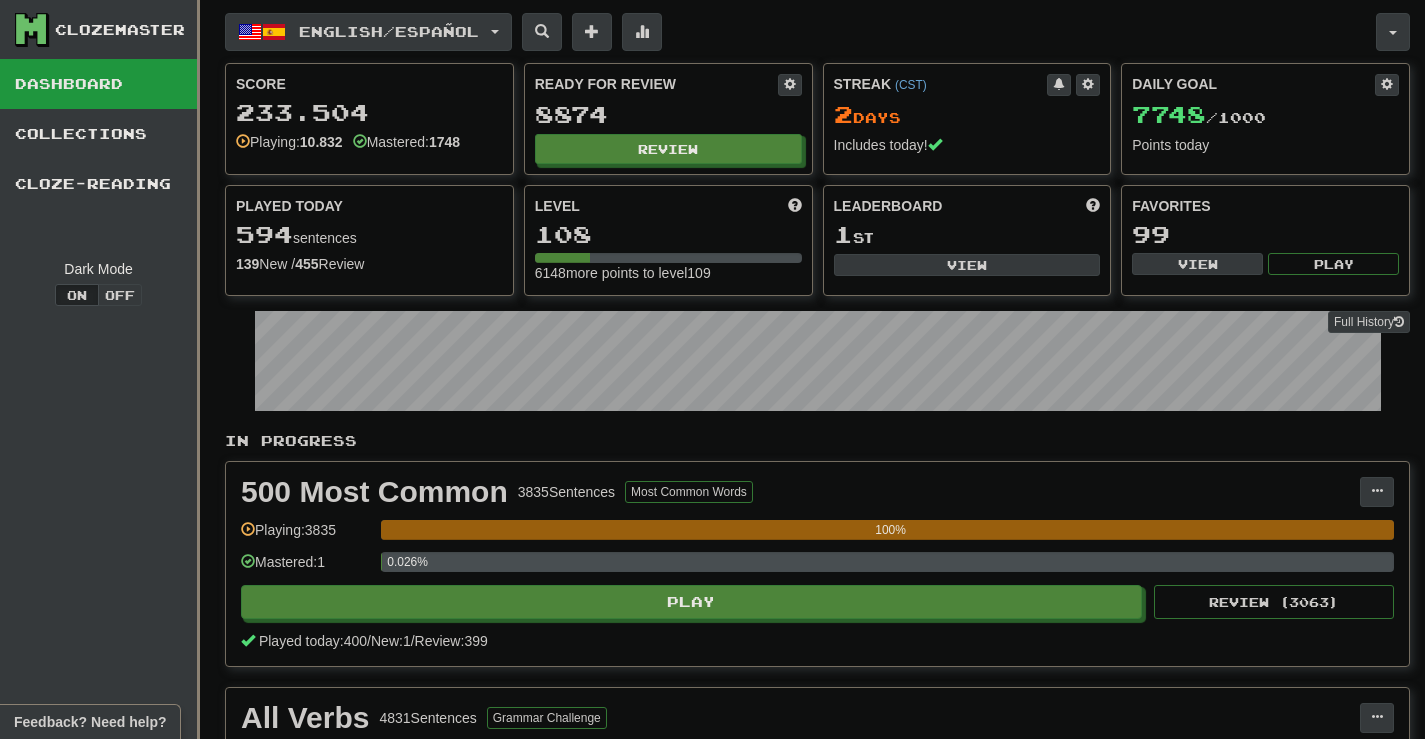 scroll, scrollTop: 0, scrollLeft: 0, axis: both 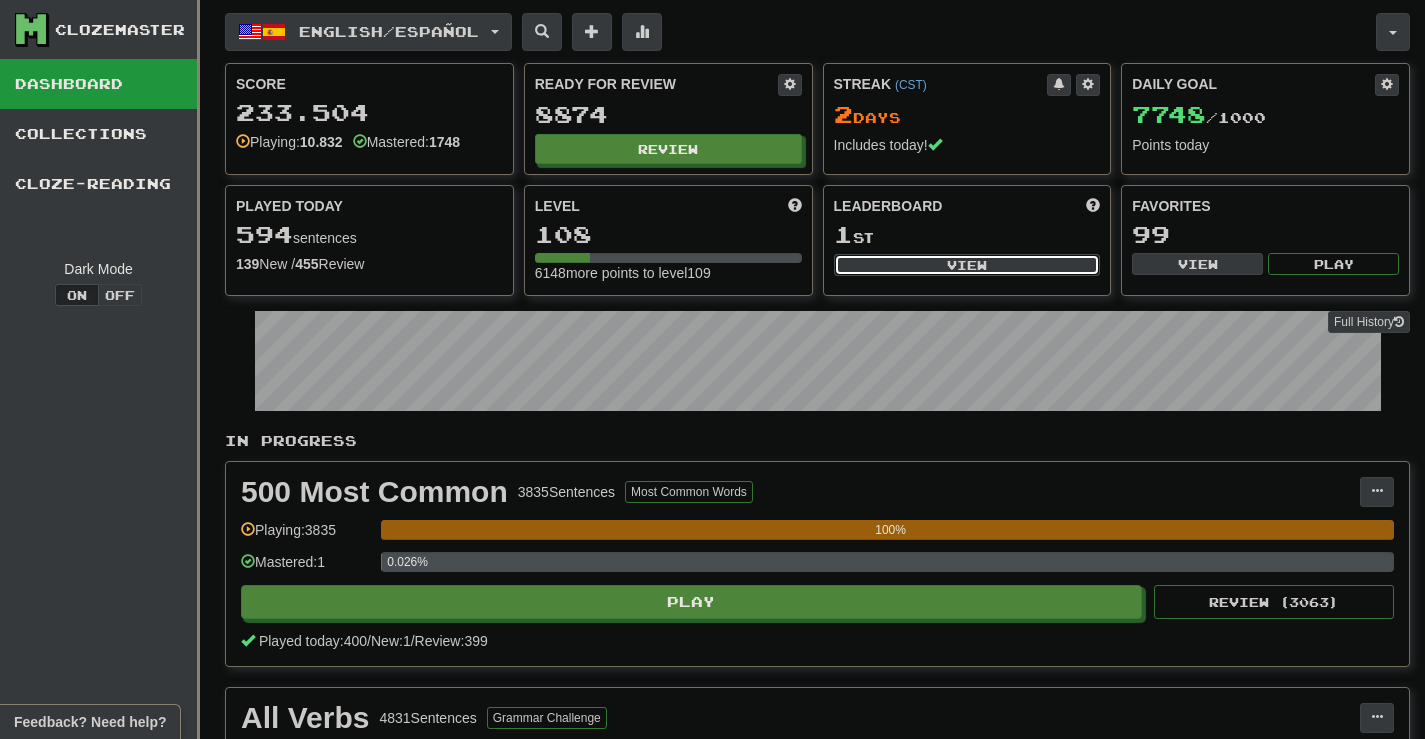 click on "View" at bounding box center [967, 265] 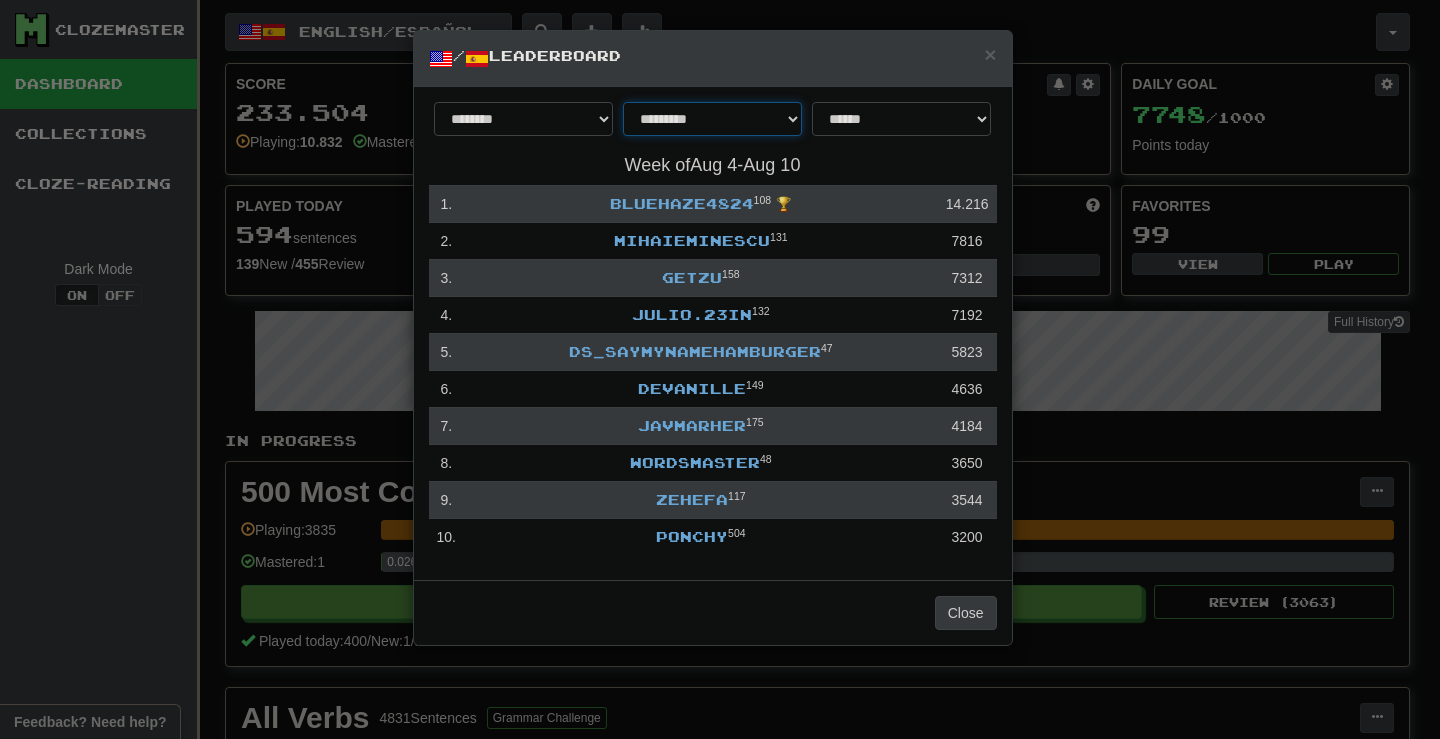 click on "**********" at bounding box center [712, 119] 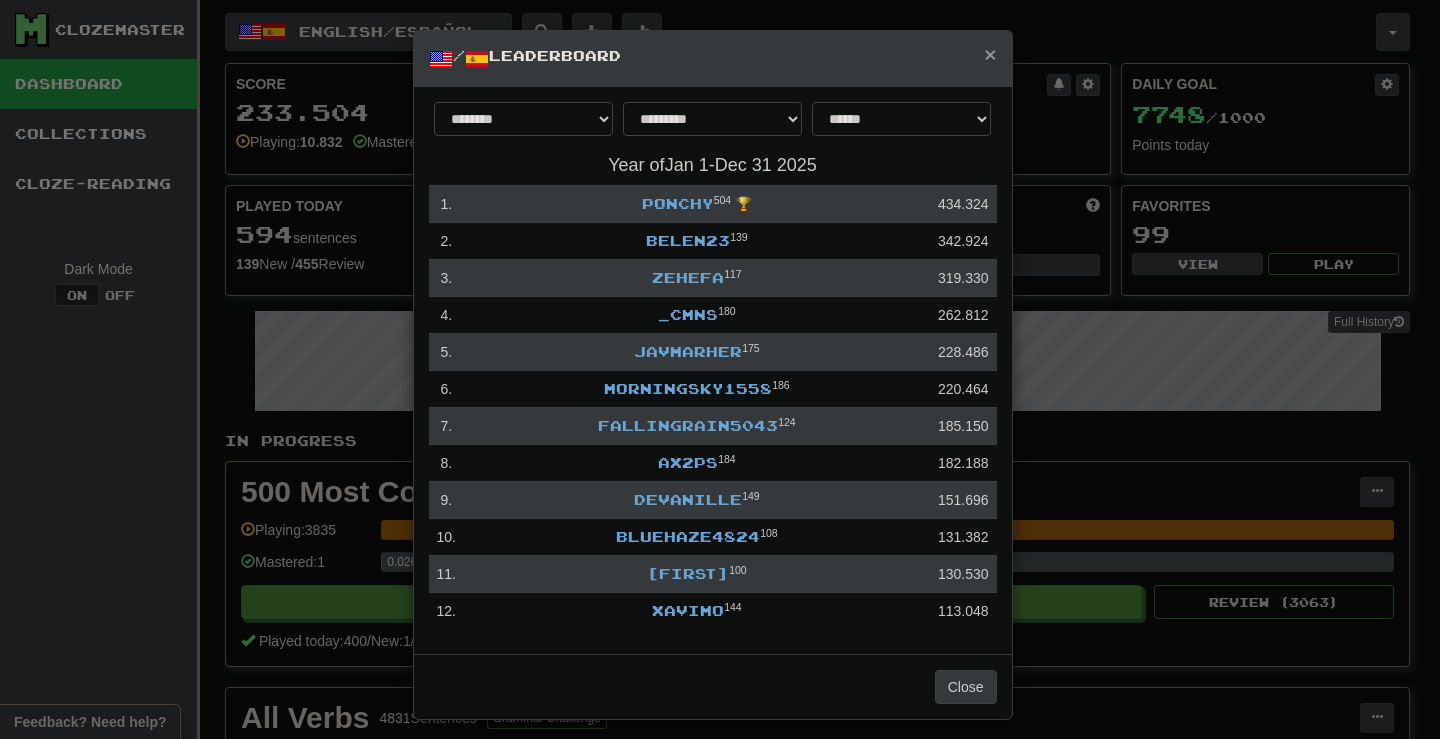 click on "×" at bounding box center (990, 54) 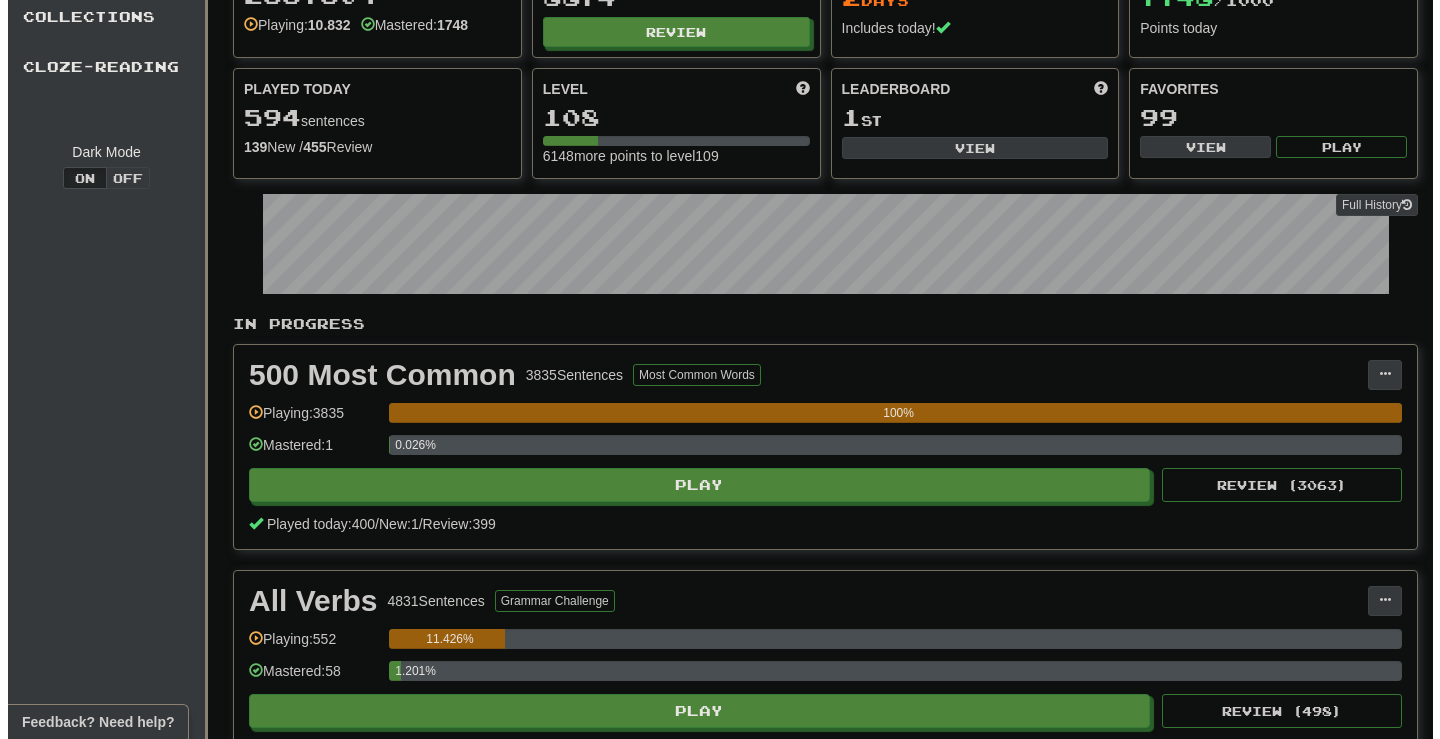 scroll, scrollTop: 0, scrollLeft: 0, axis: both 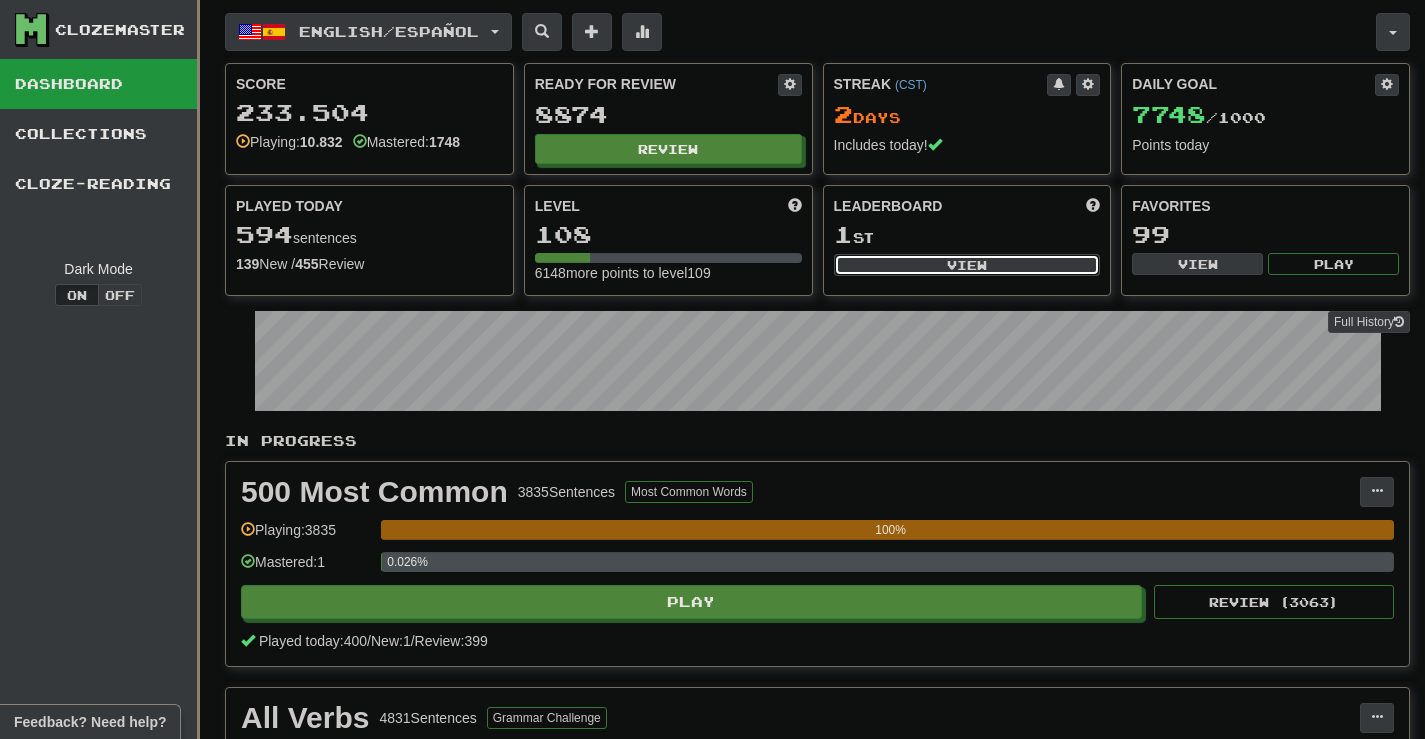 click on "View" at bounding box center [967, 265] 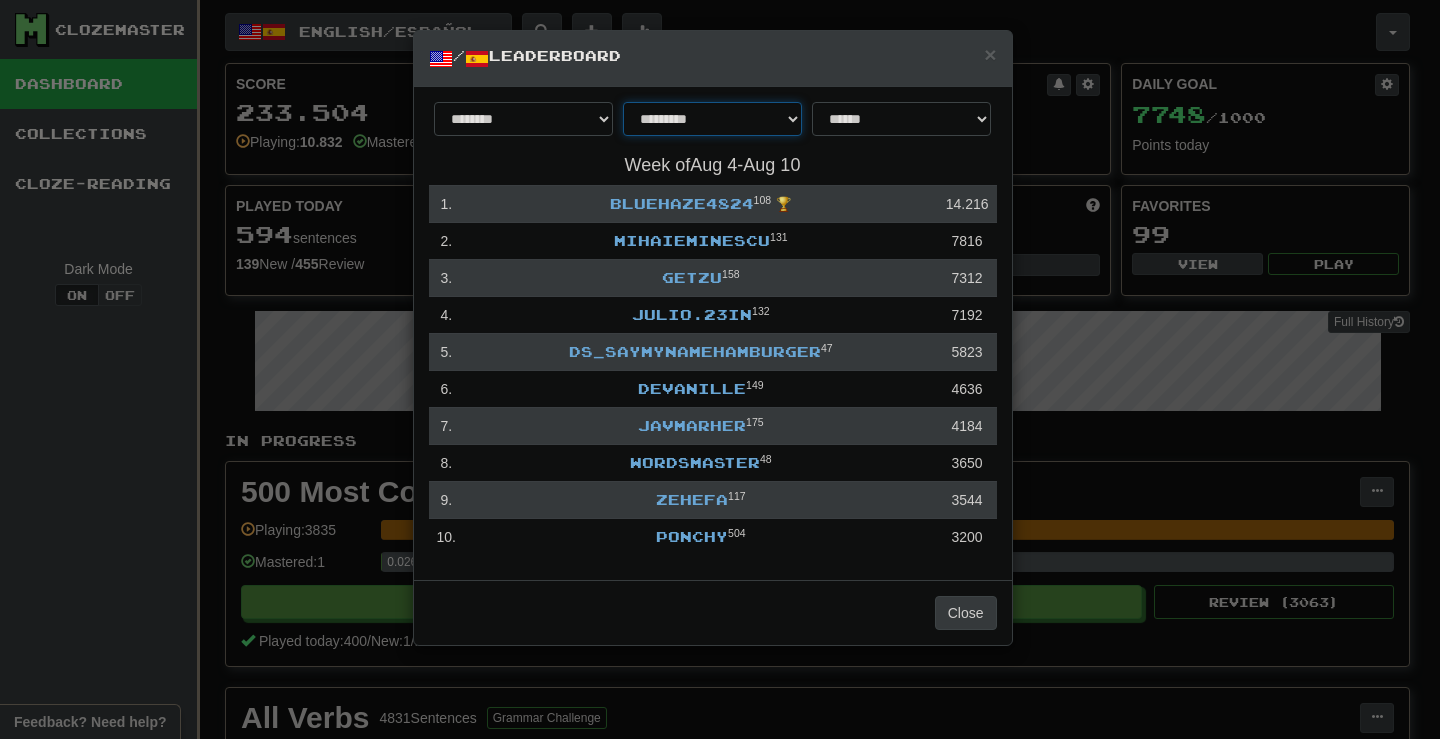 click on "**********" at bounding box center (712, 119) 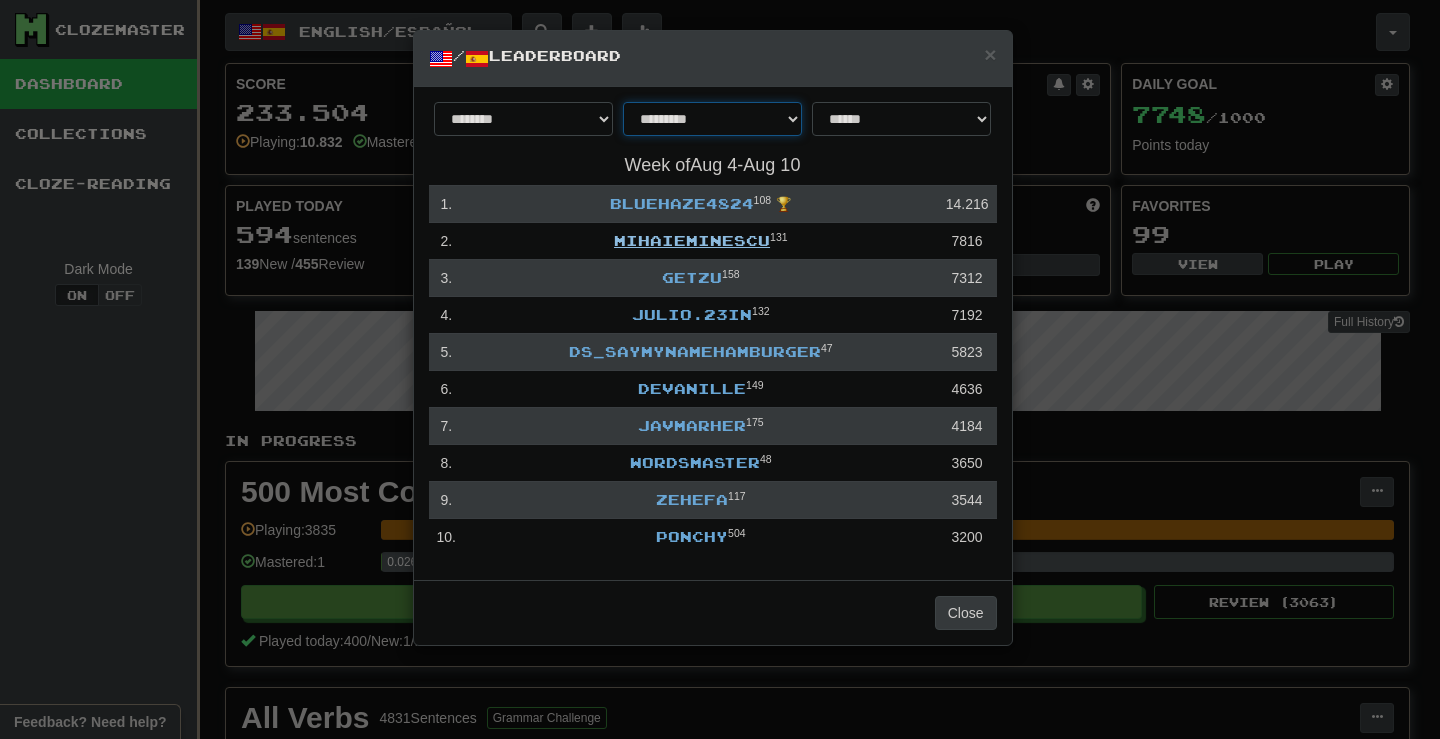 select on "********" 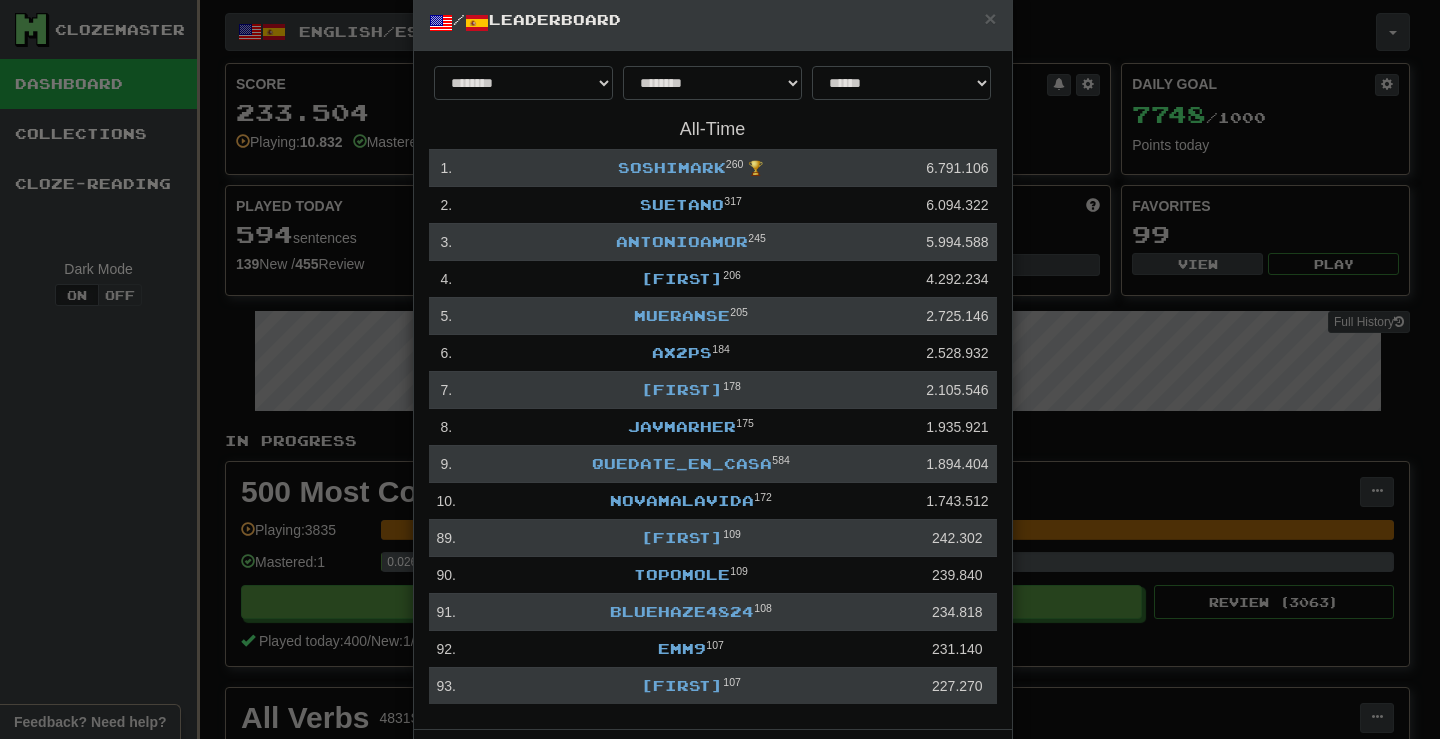 scroll, scrollTop: 0, scrollLeft: 0, axis: both 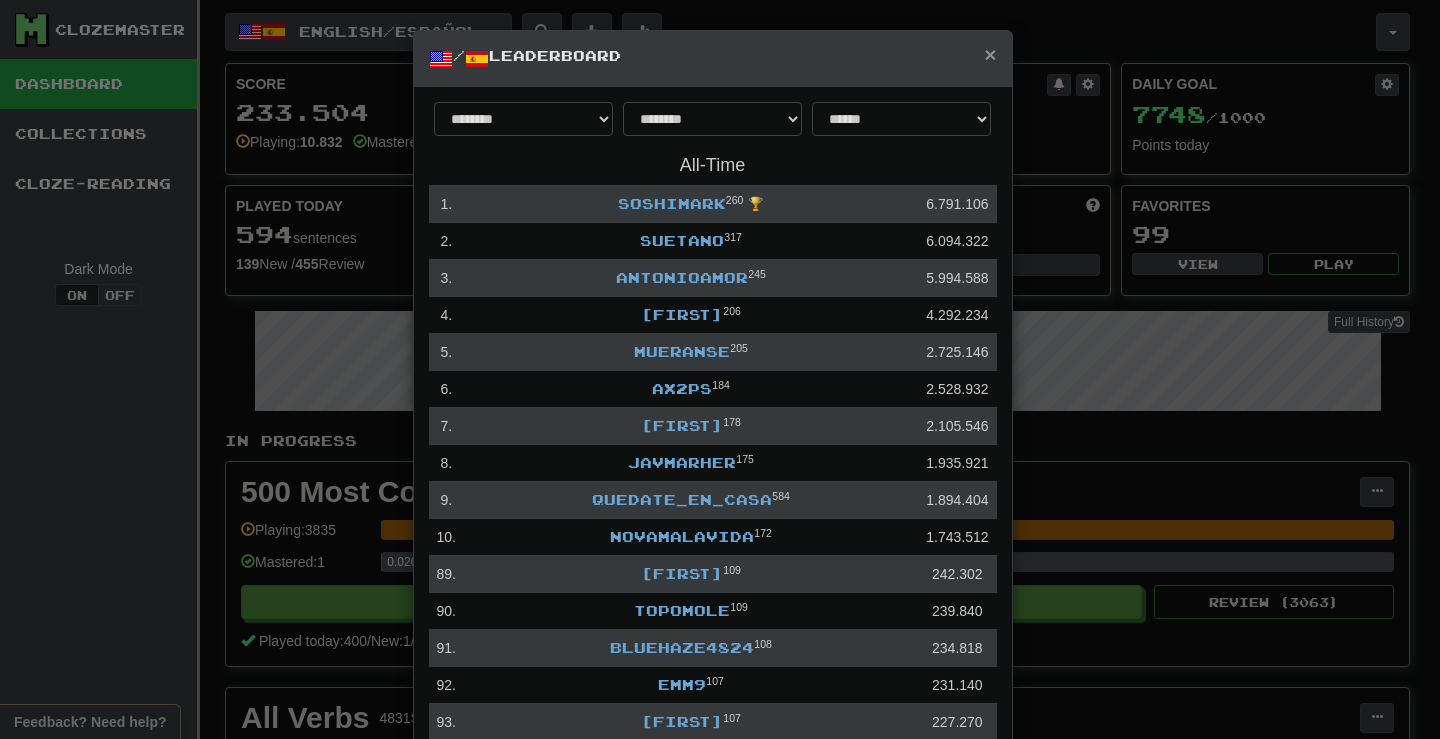 click on "×" at bounding box center (990, 54) 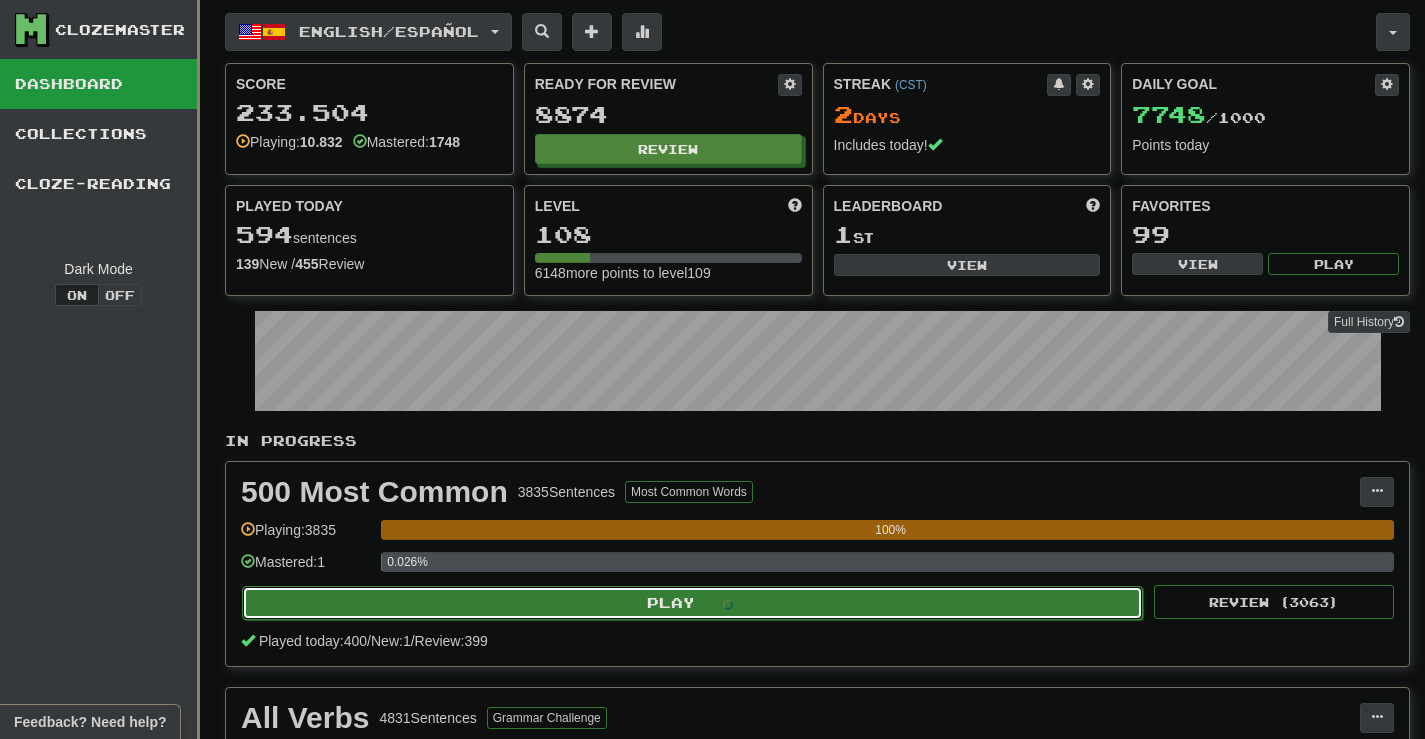 click on "Play" at bounding box center (692, 603) 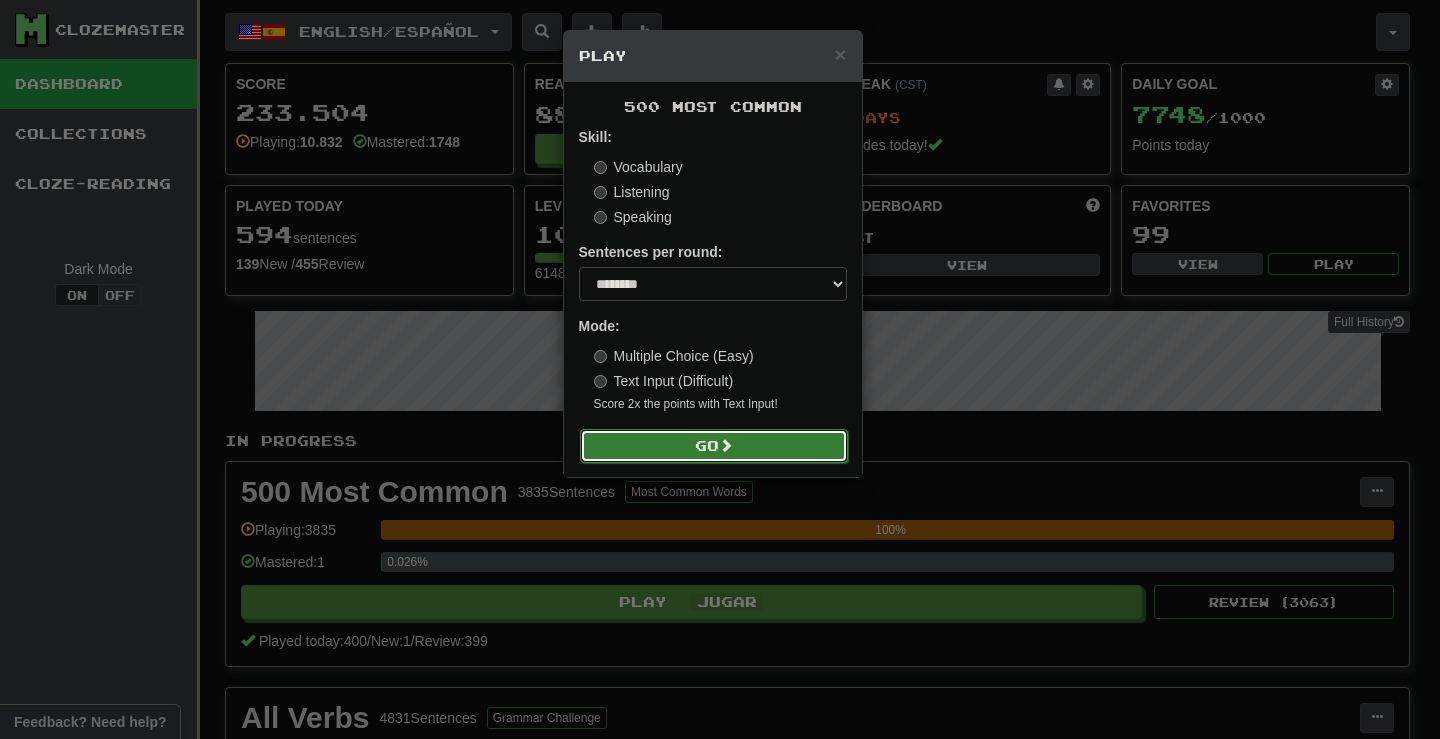 click on "Go" at bounding box center (714, 446) 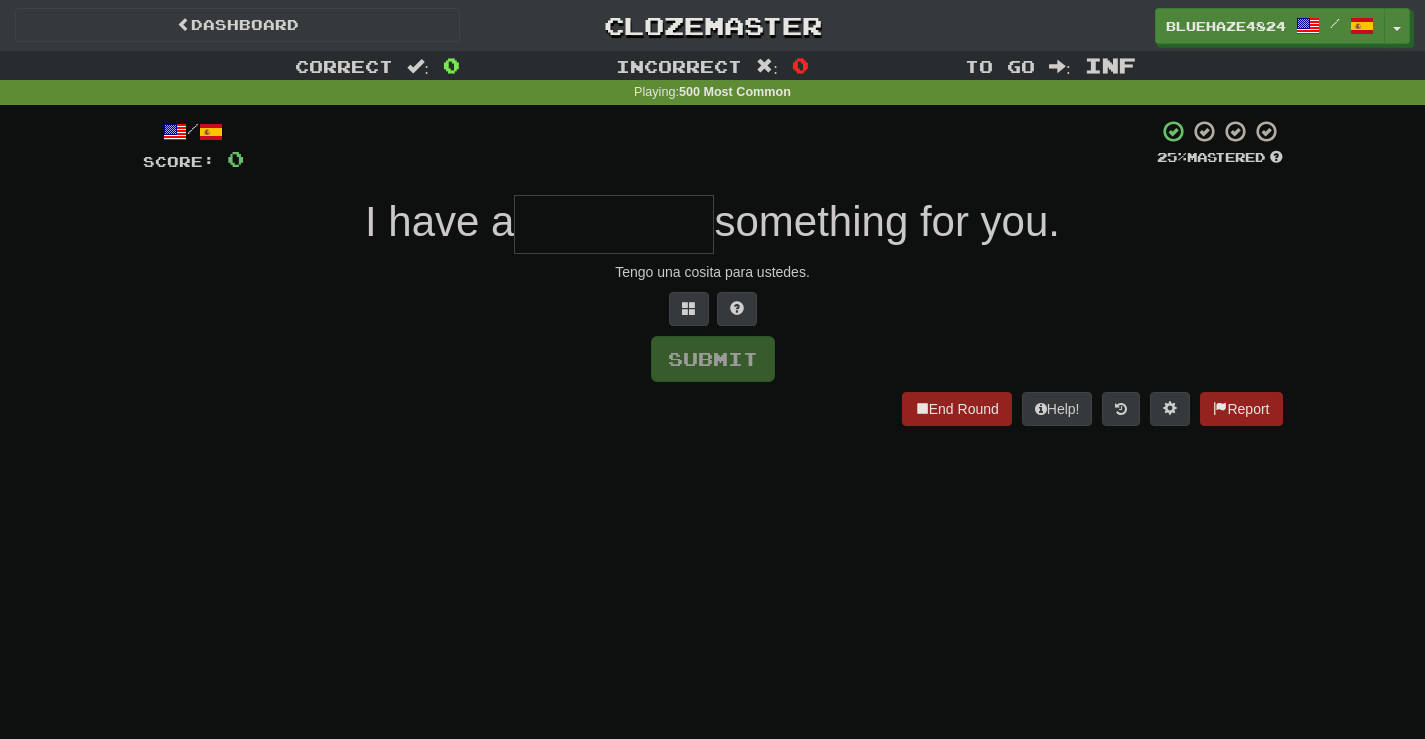 scroll, scrollTop: 0, scrollLeft: 0, axis: both 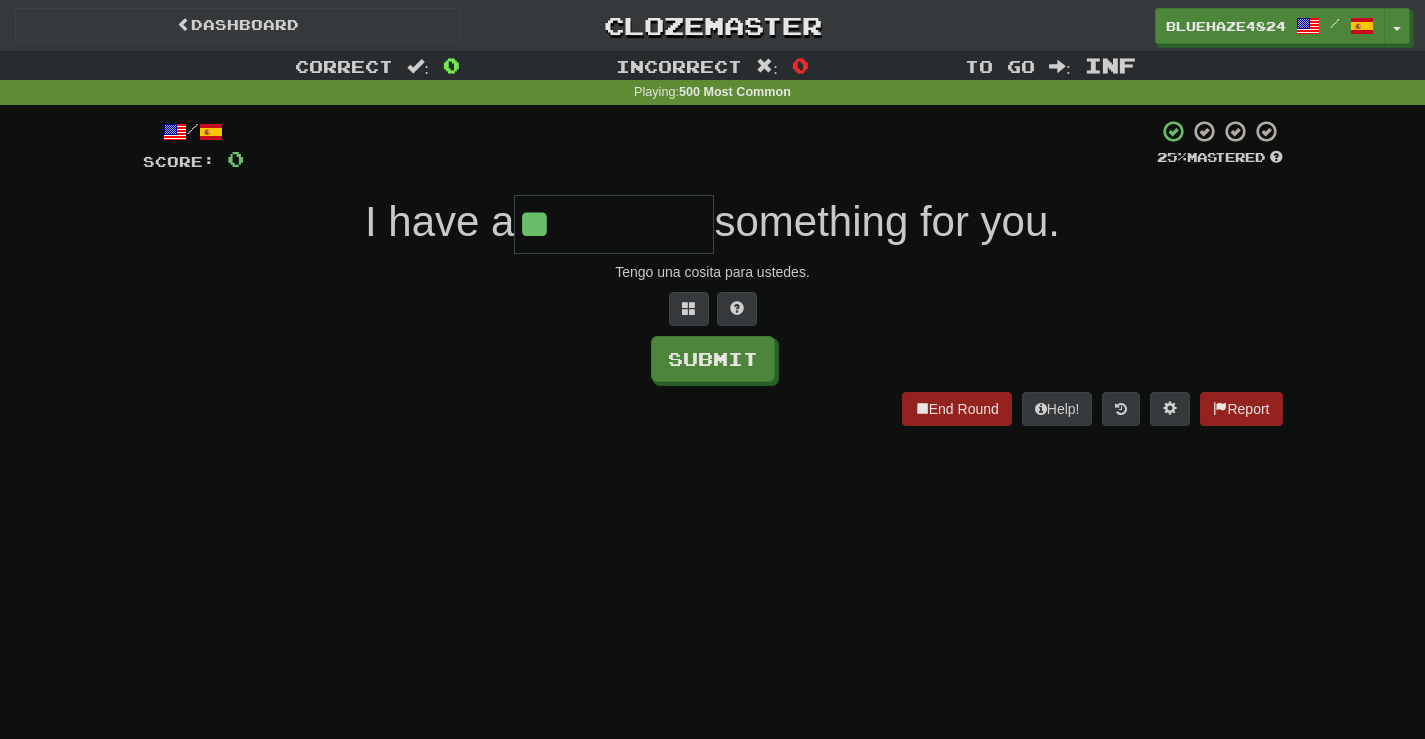 type on "*" 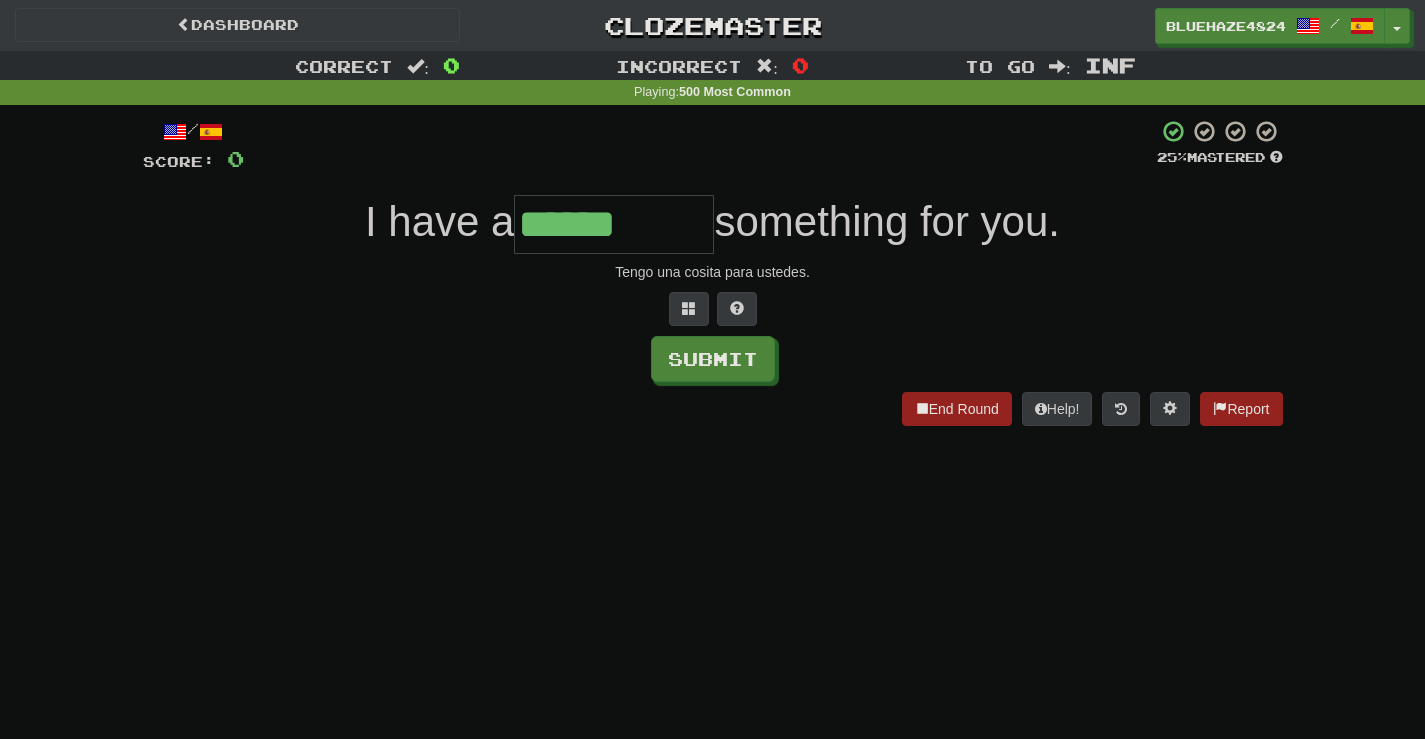 type on "******" 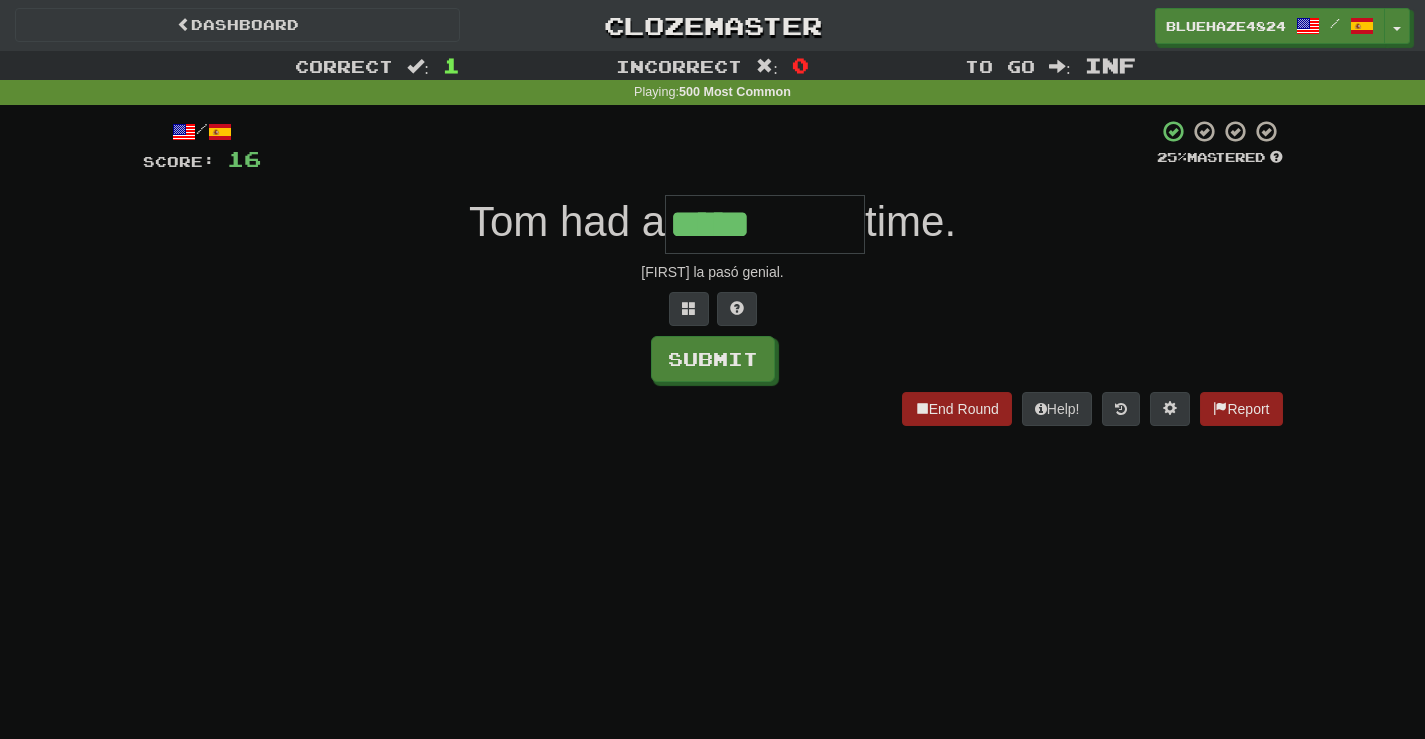 type on "*****" 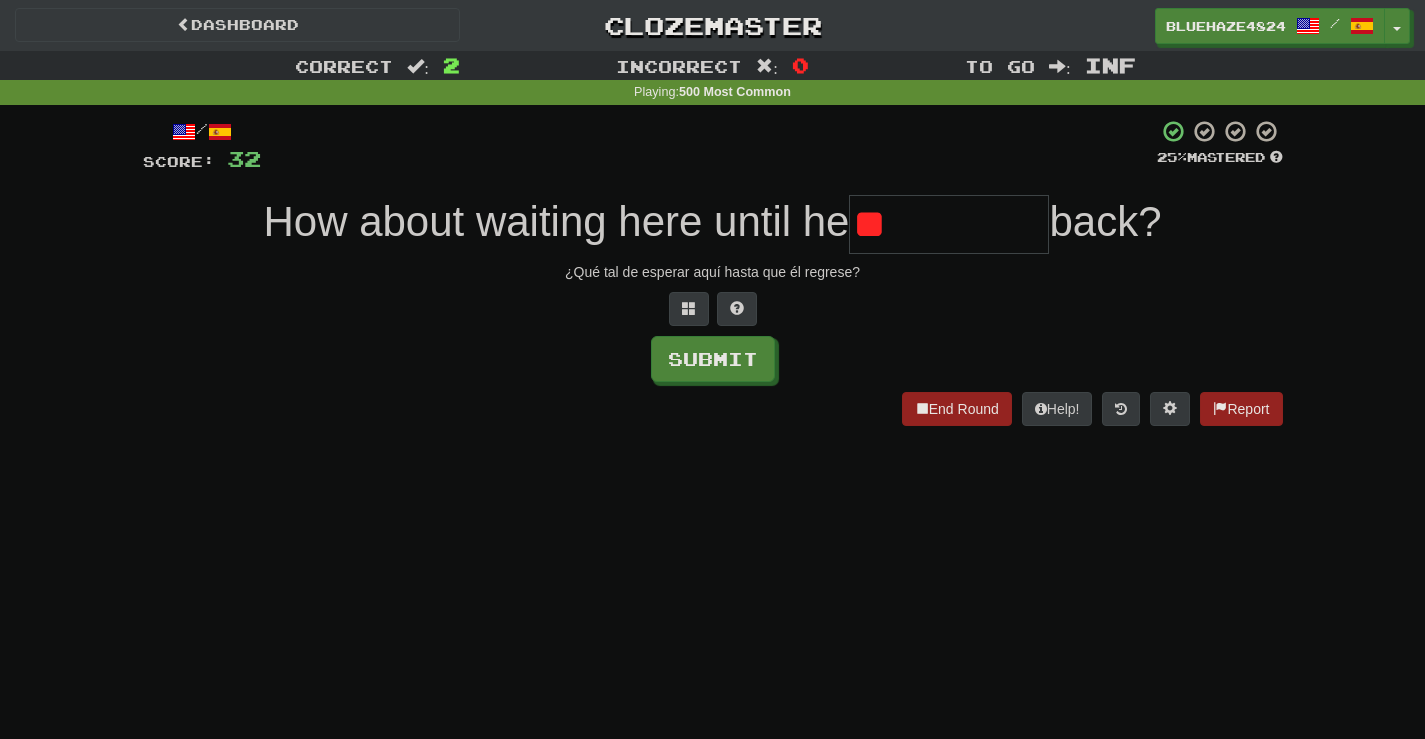 type on "*" 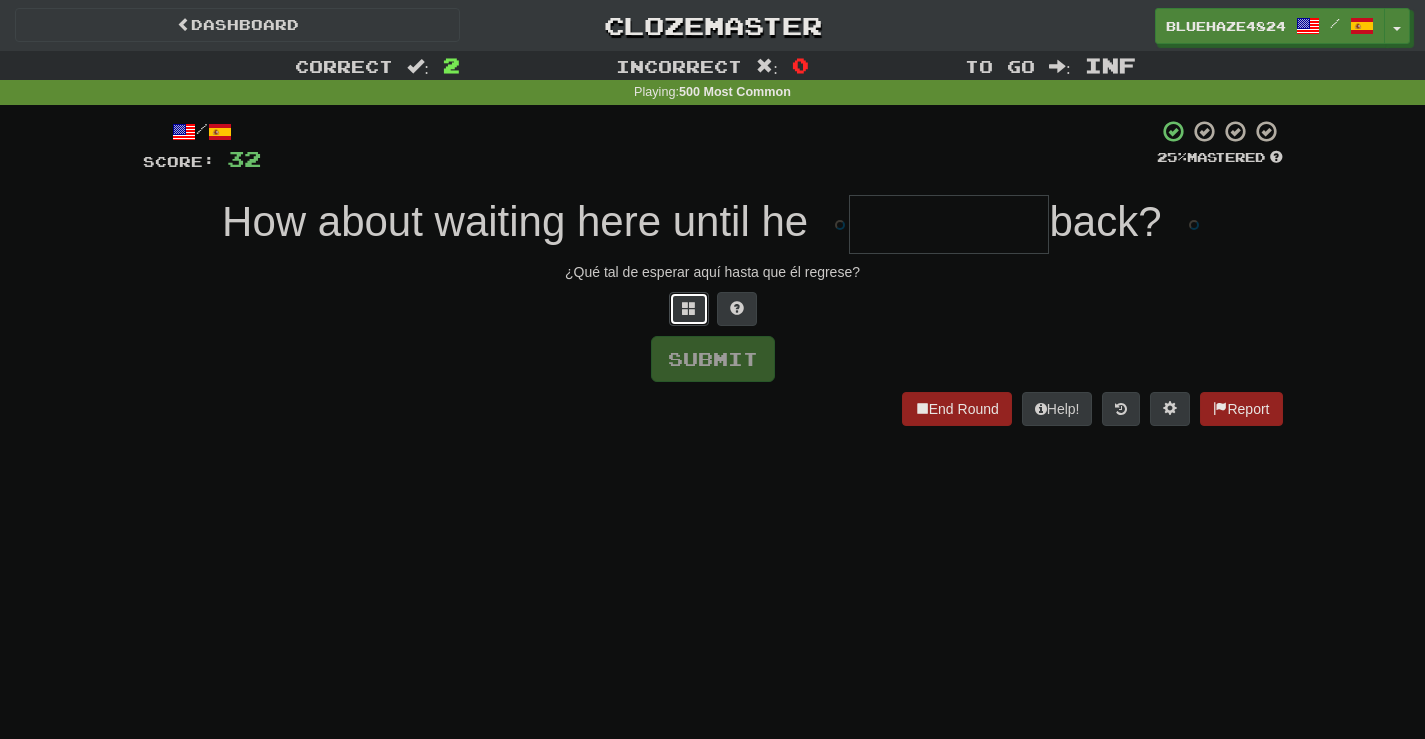 click at bounding box center (689, 308) 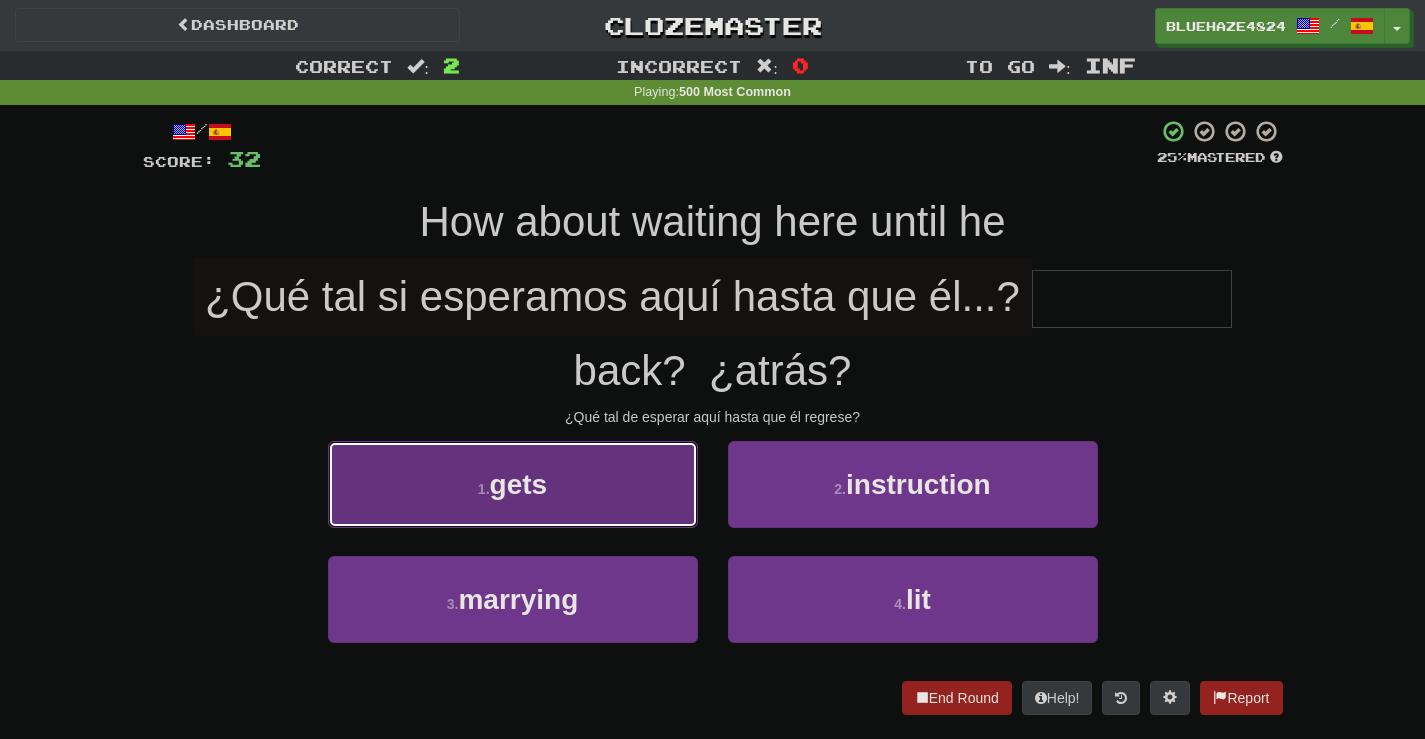 click on "1 .  gets" at bounding box center (513, 484) 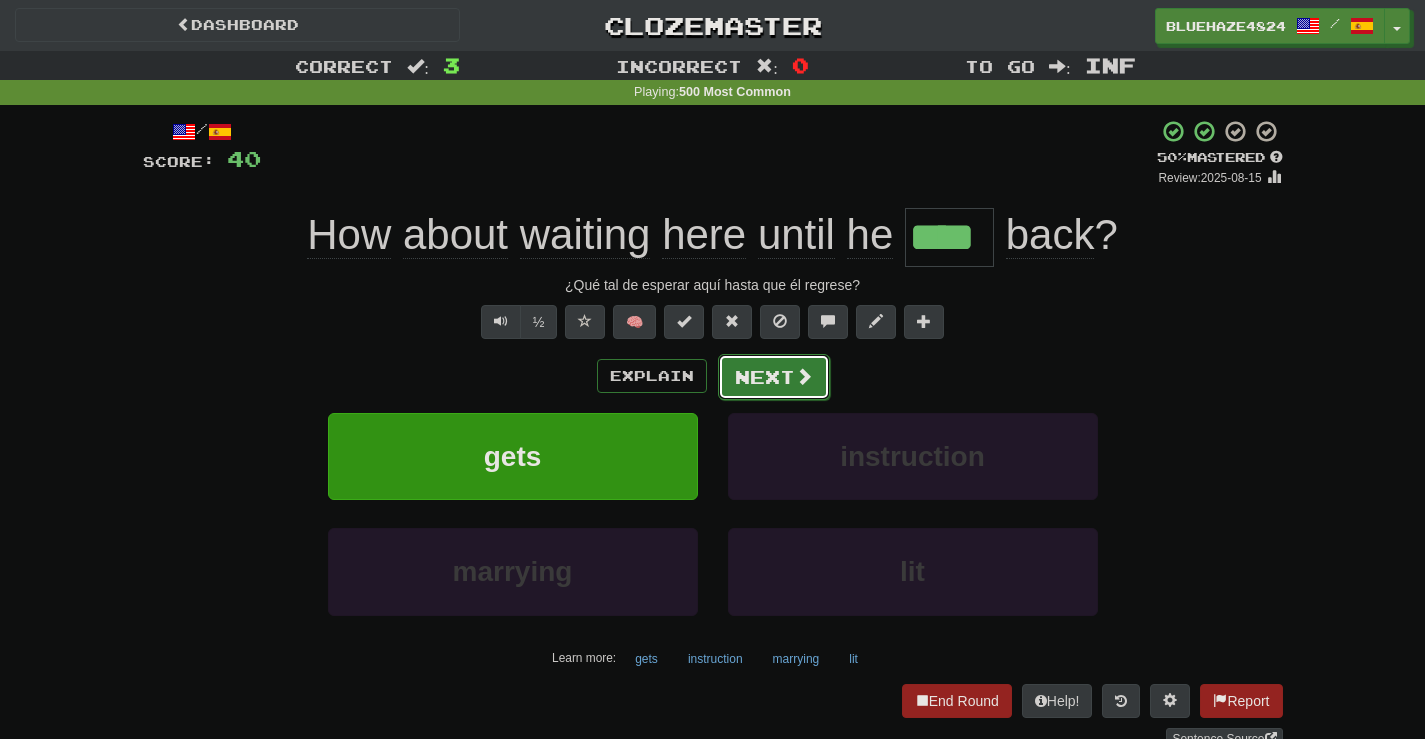 click on "Next" at bounding box center [774, 377] 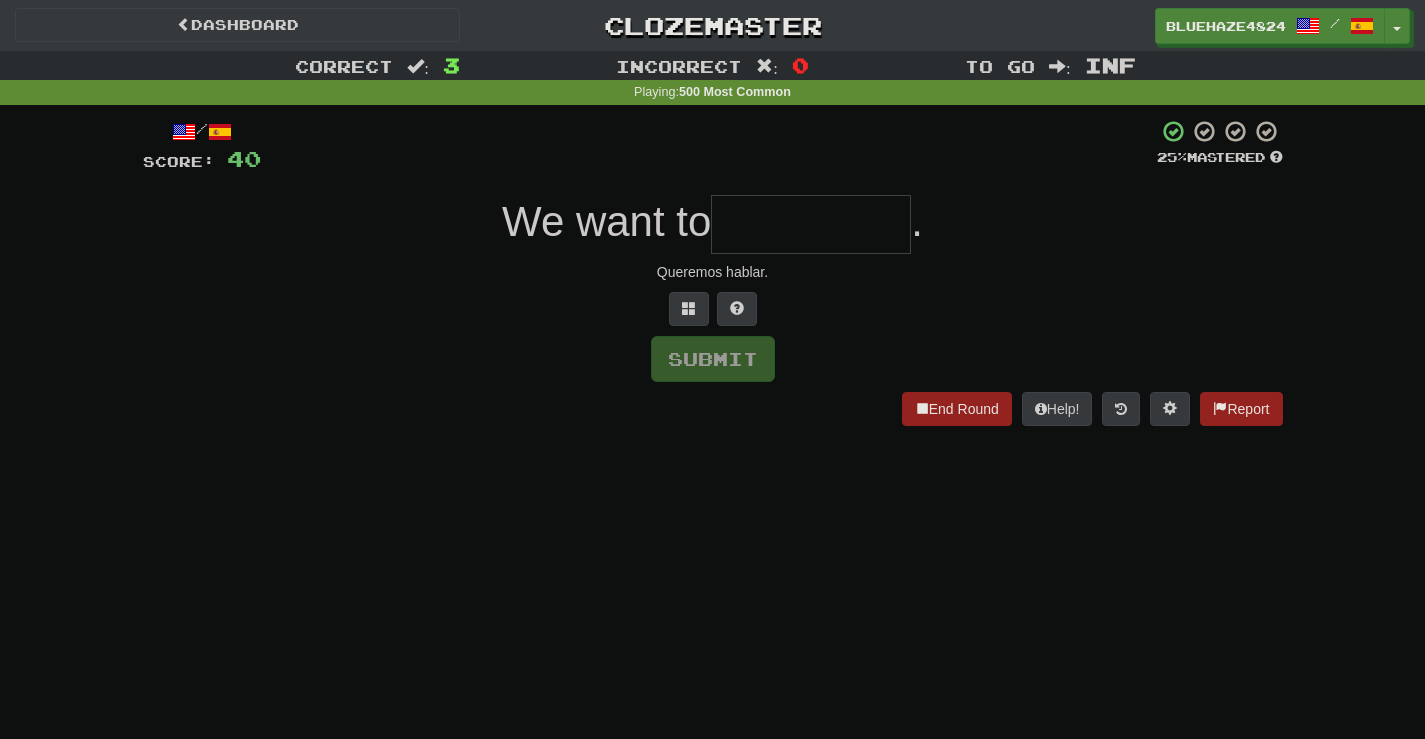 click at bounding box center [811, 224] 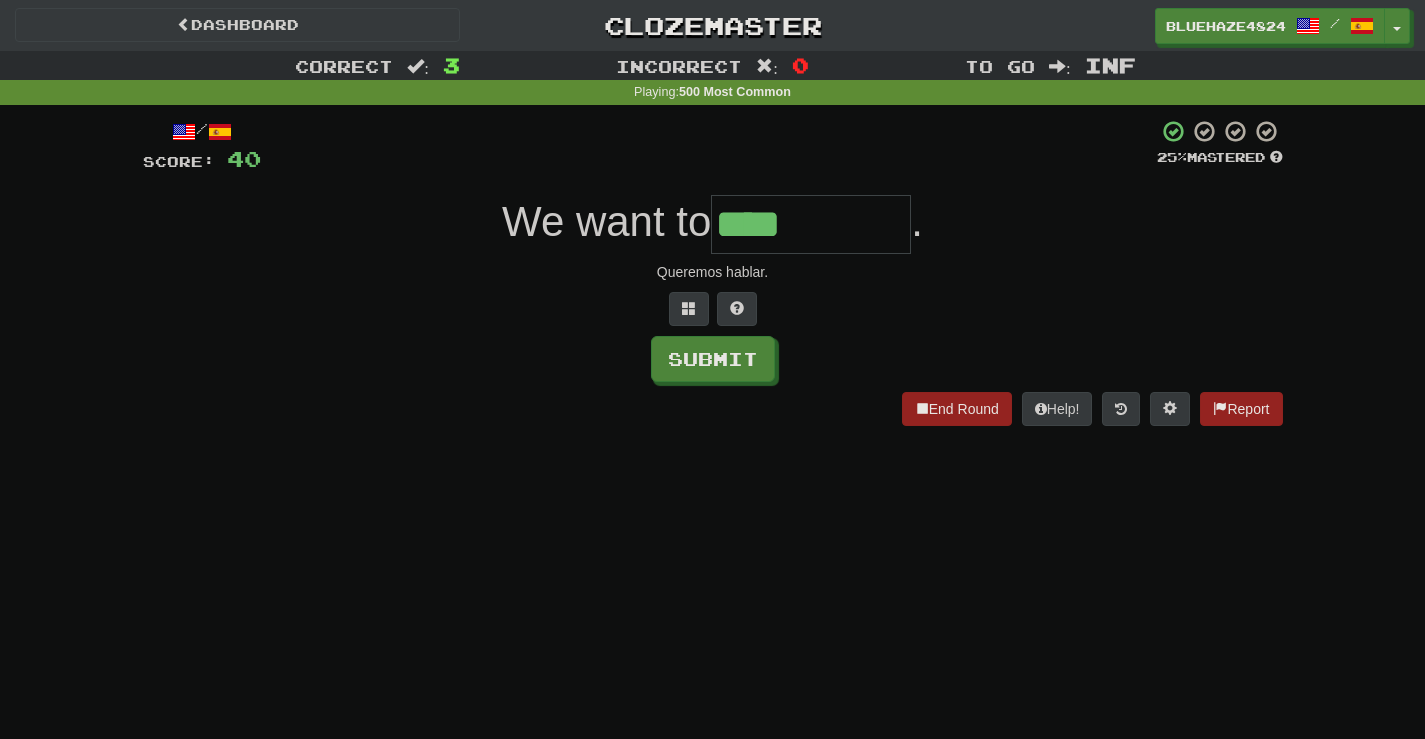 type on "****" 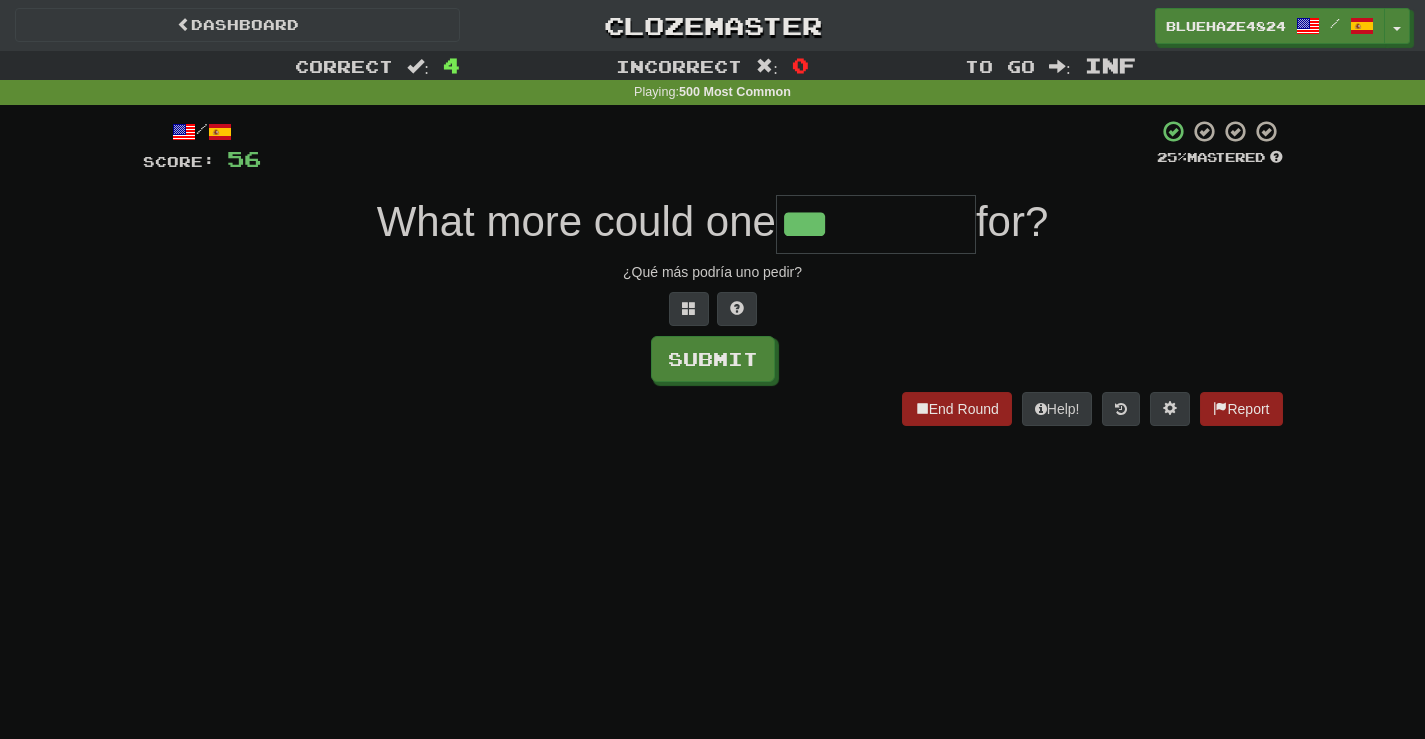 type on "***" 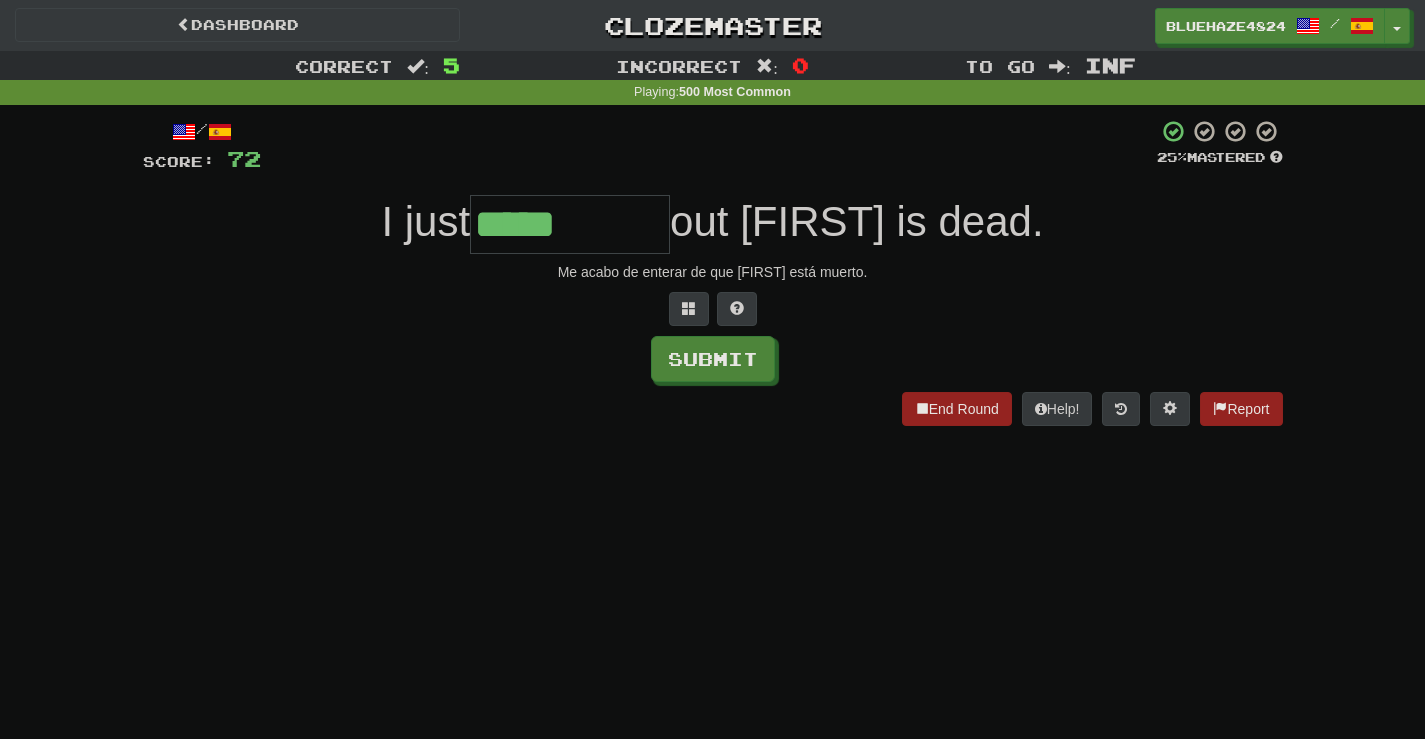 type on "*****" 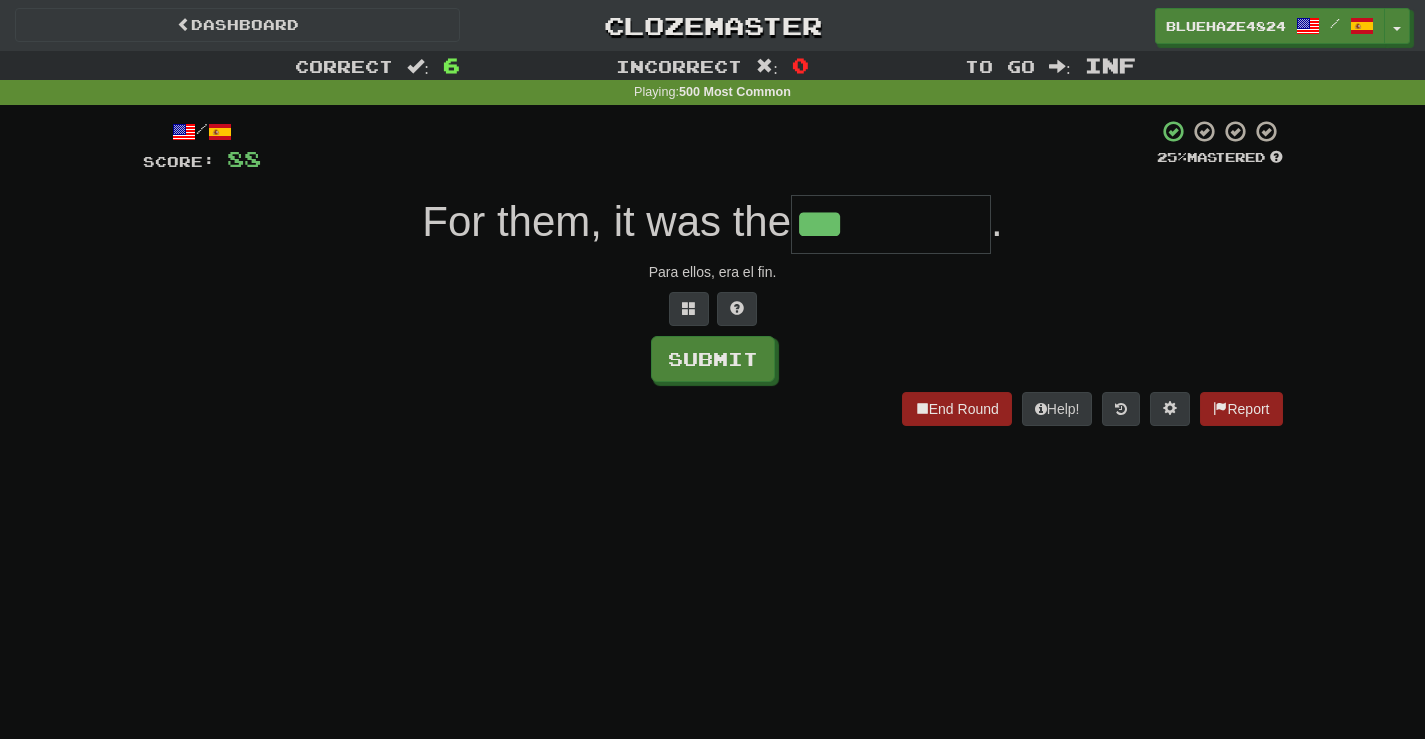 type on "***" 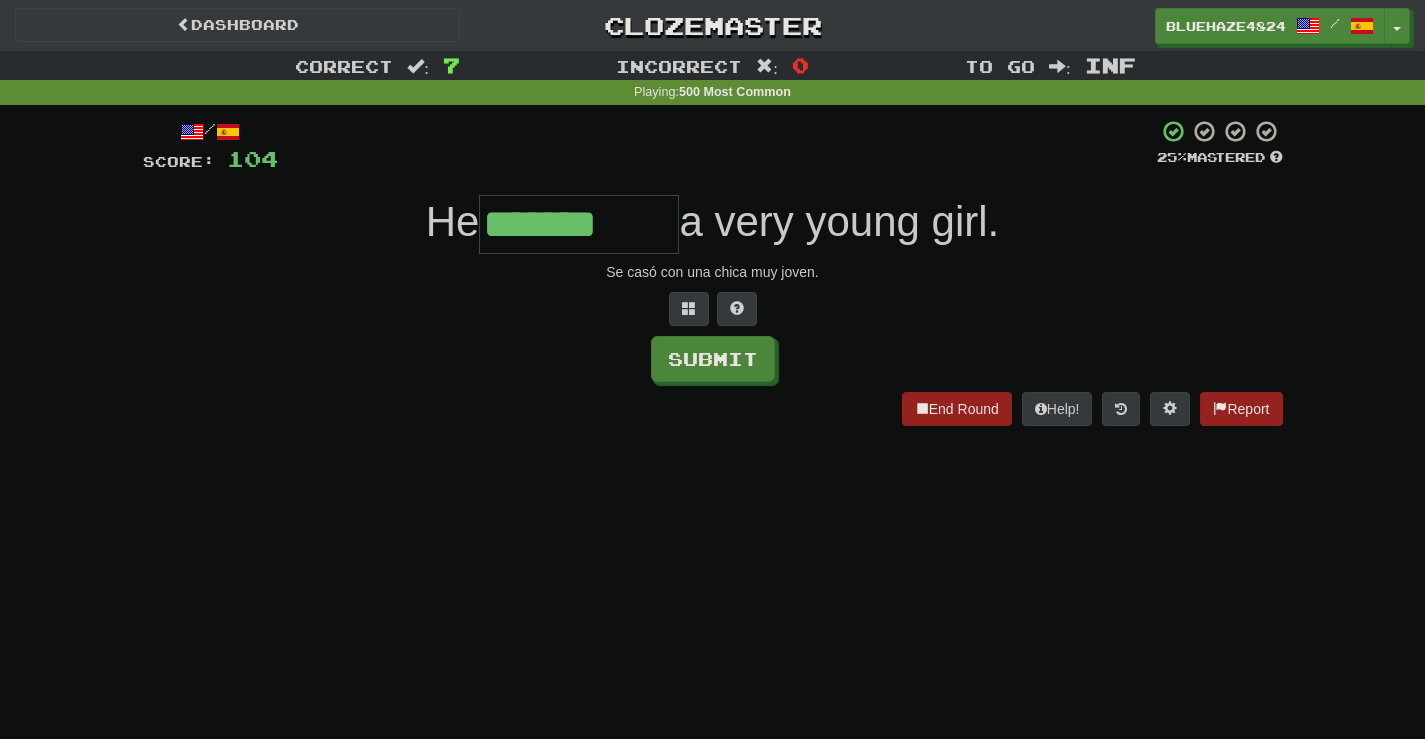 type on "*******" 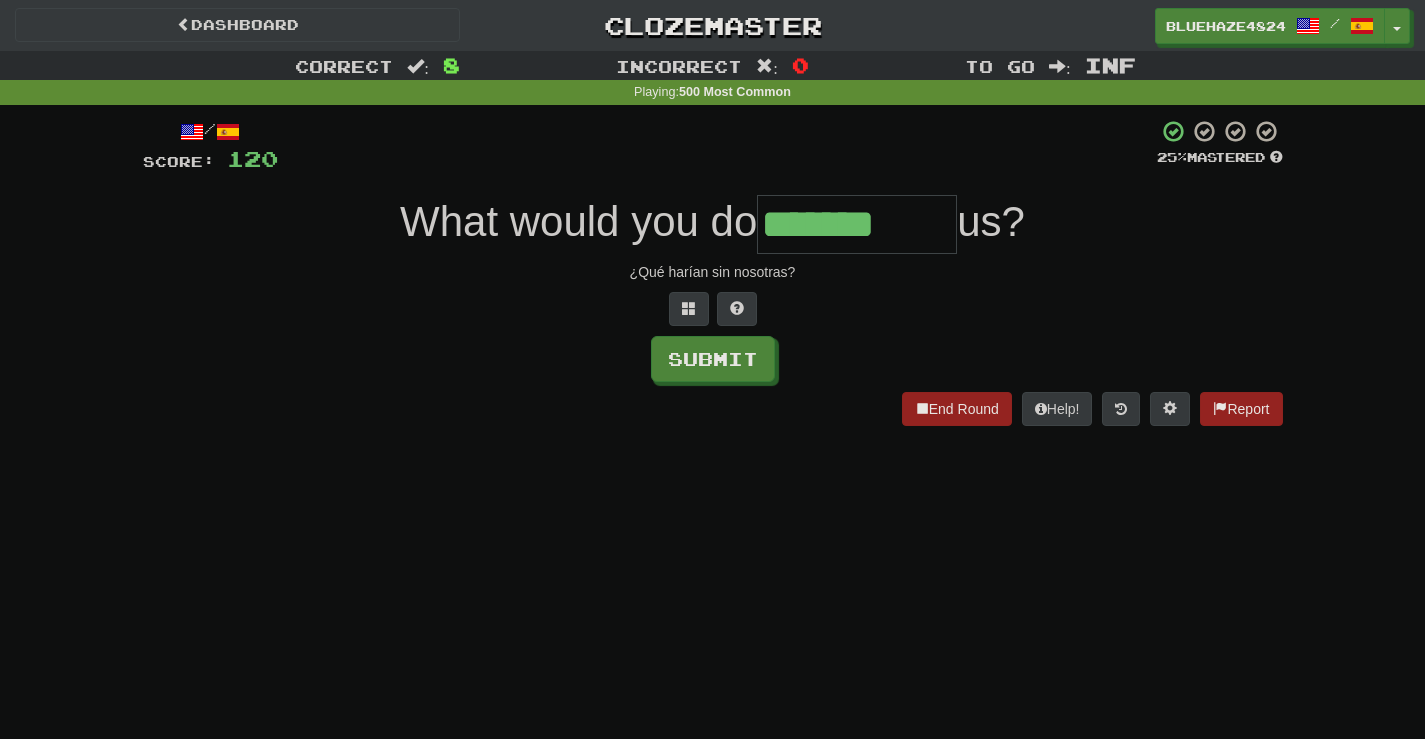 type on "*******" 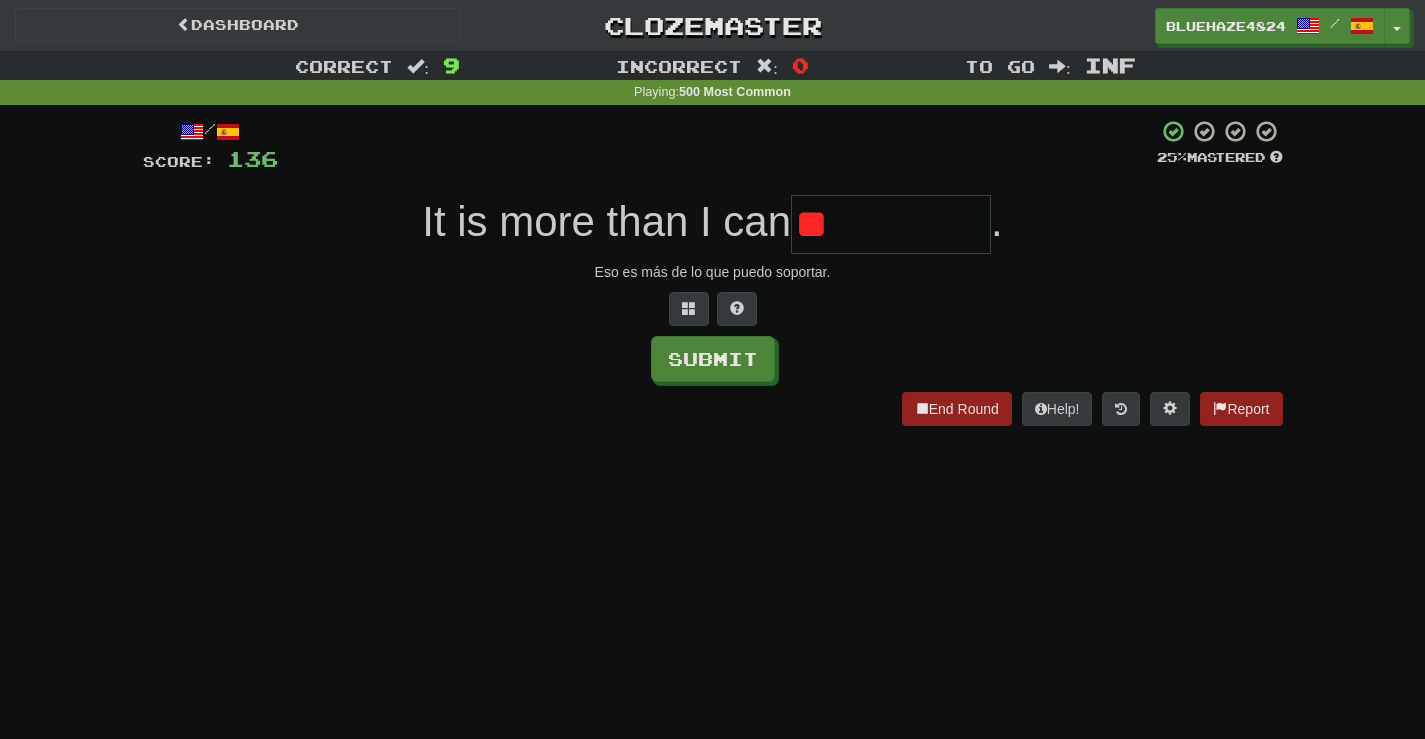 type on "*" 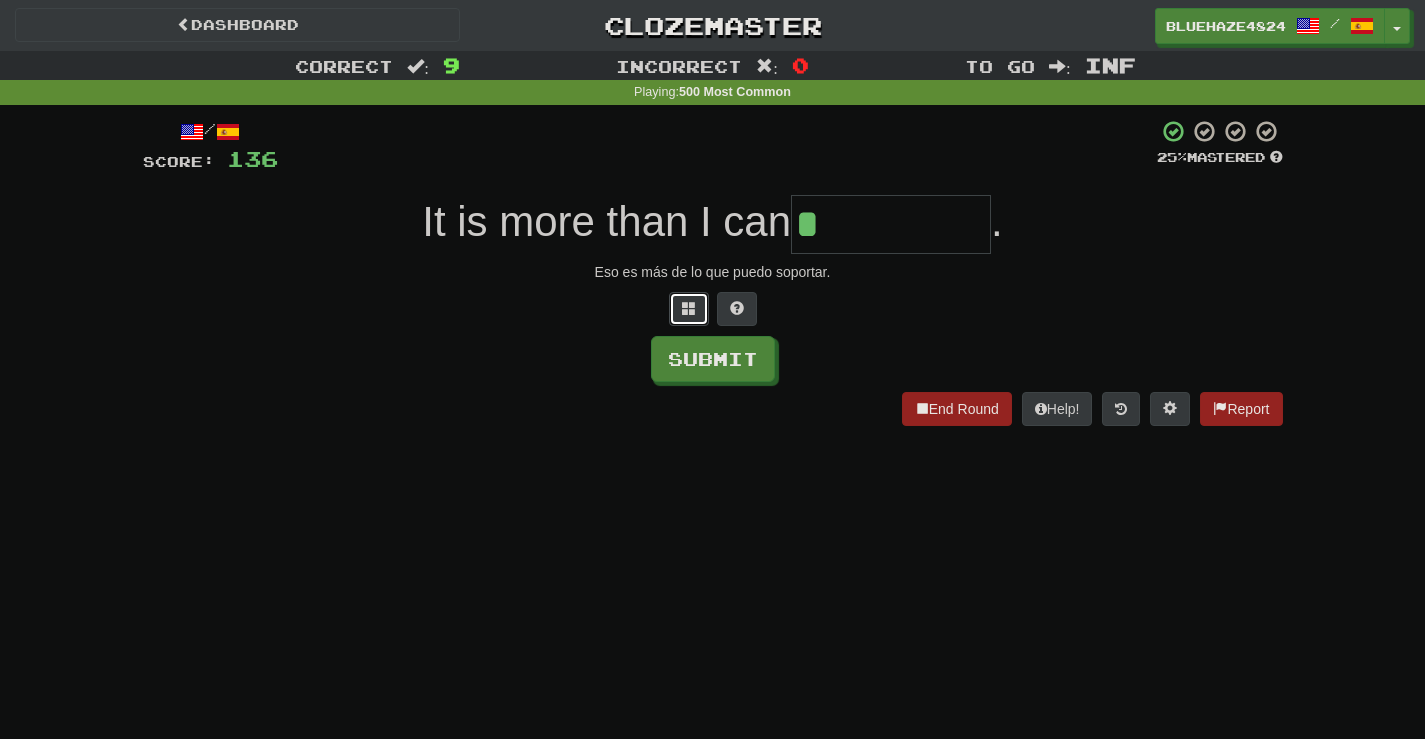click at bounding box center [689, 309] 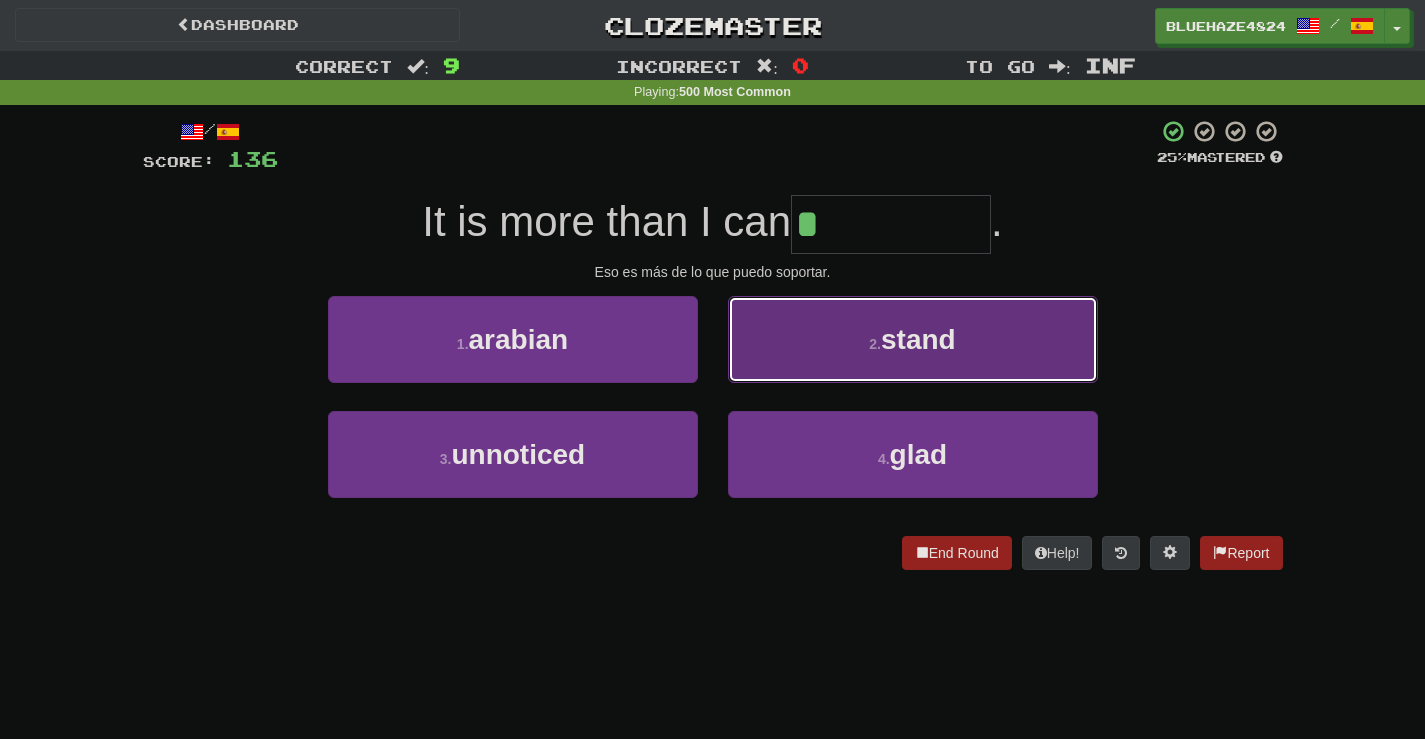 click on "2 .  stand" at bounding box center (913, 339) 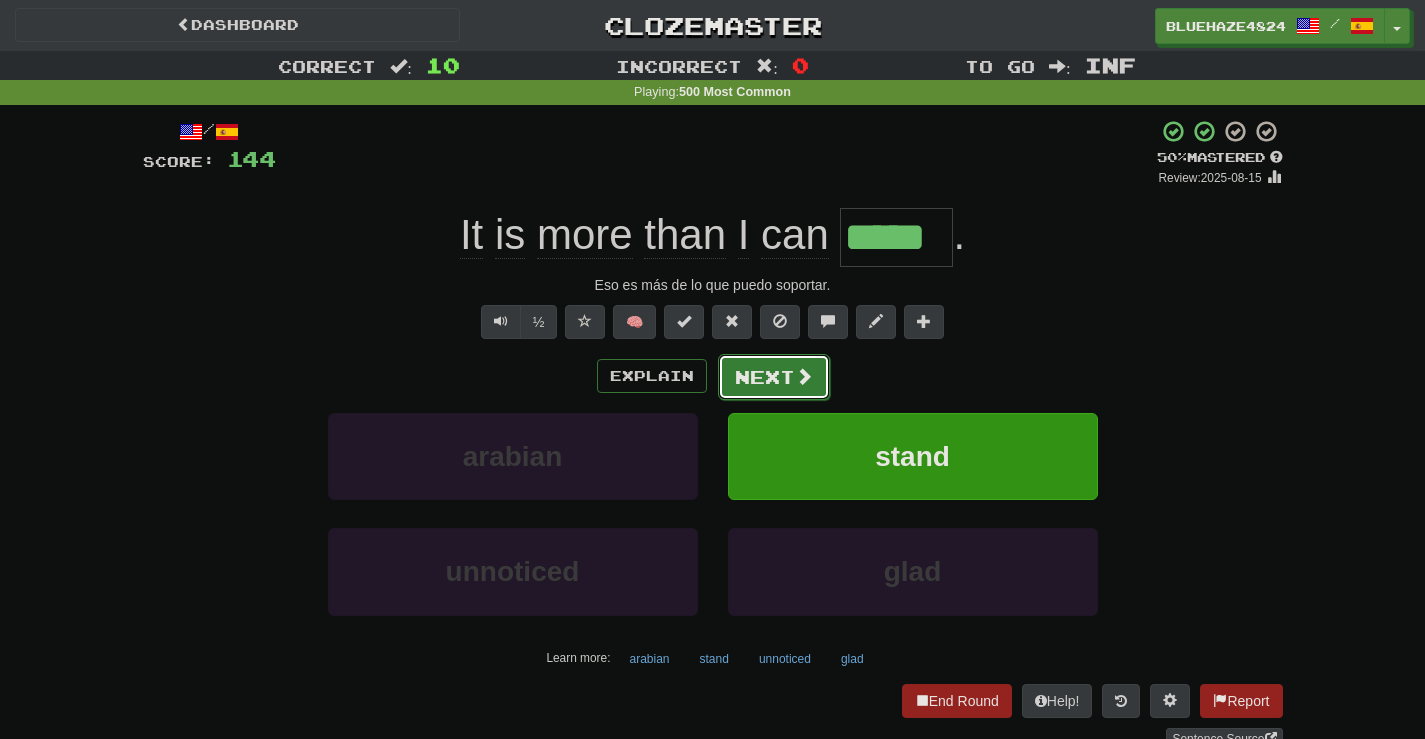 click on "Next" at bounding box center (774, 377) 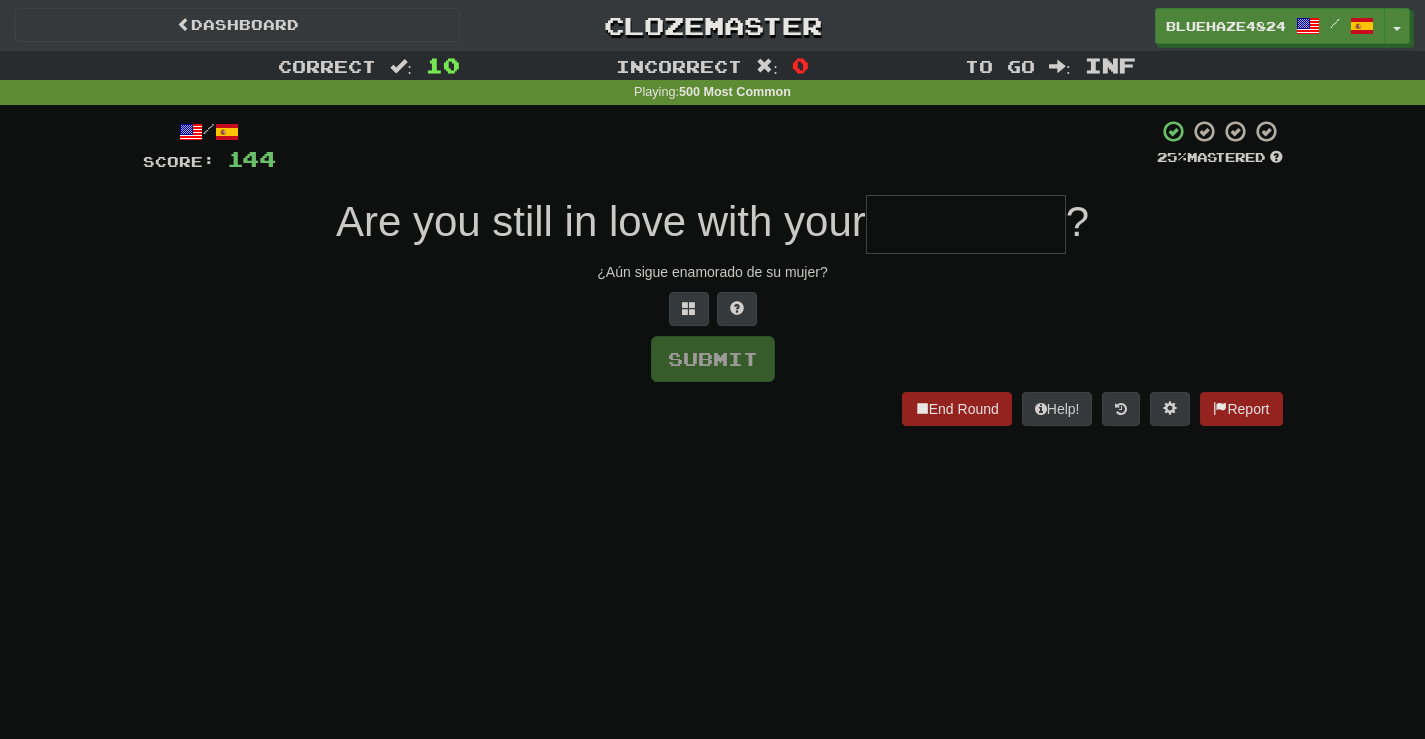 click at bounding box center [966, 224] 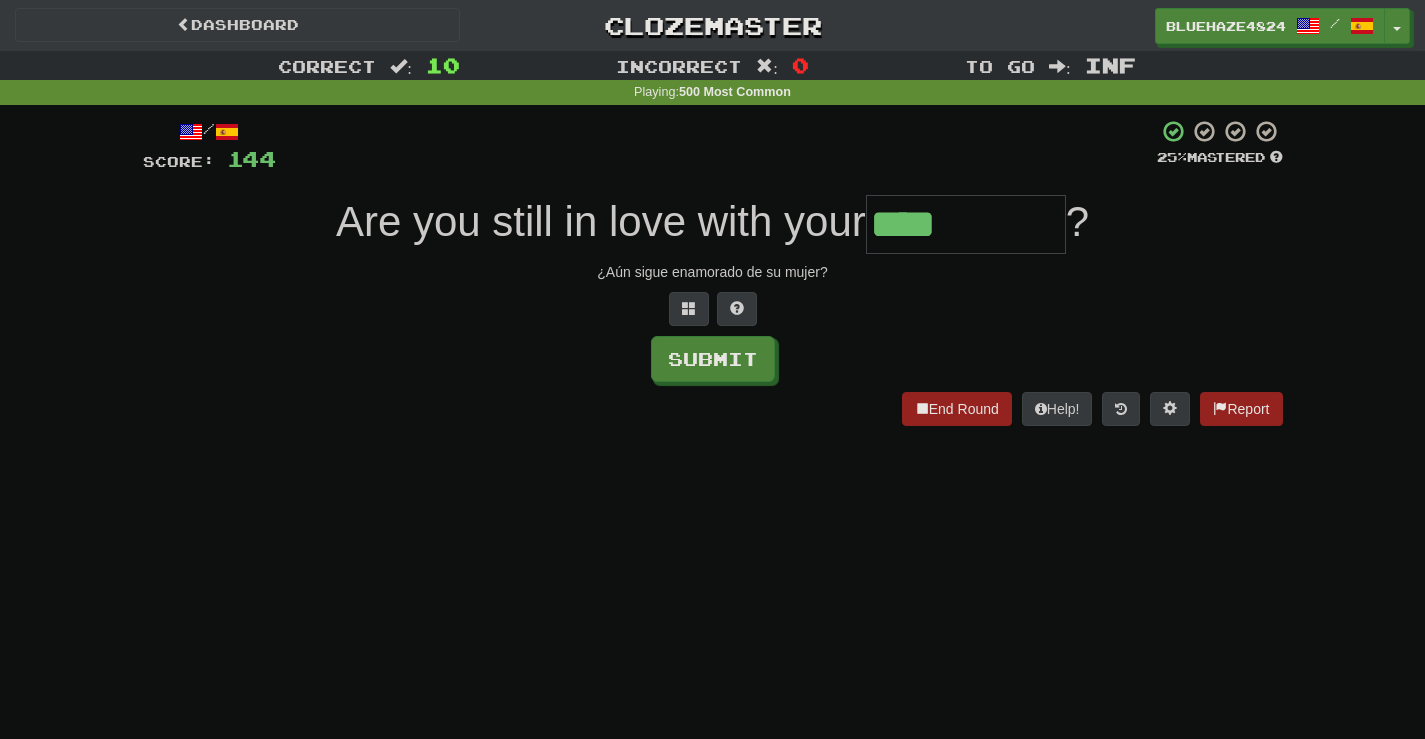 type on "****" 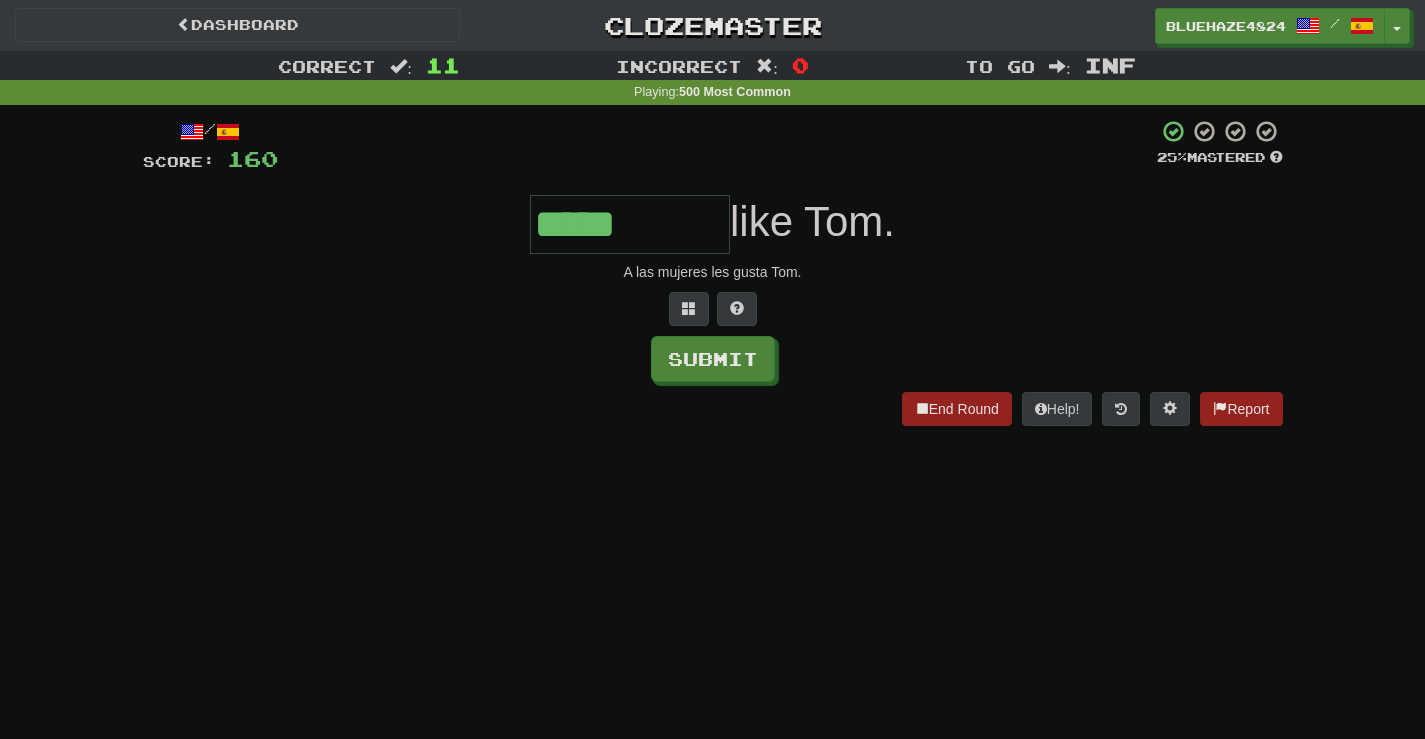 type on "*****" 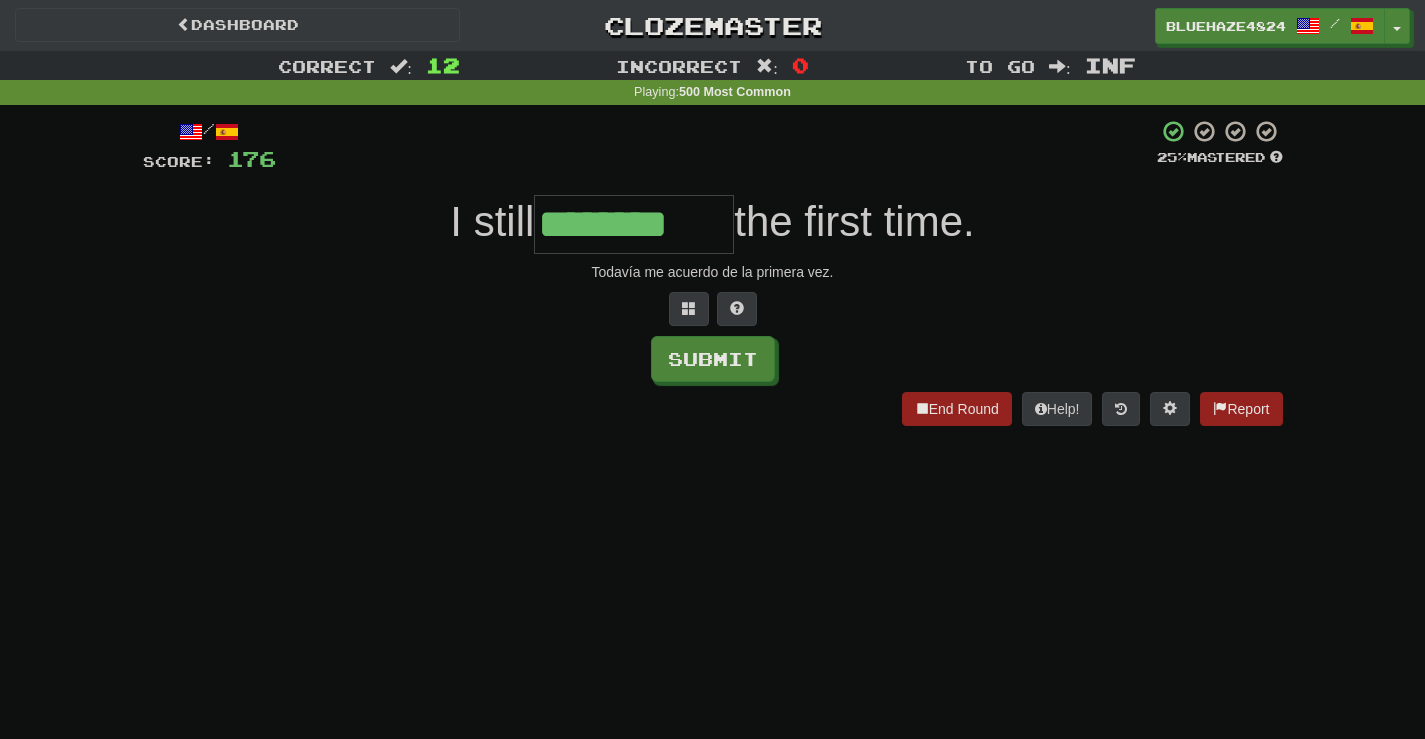 type on "********" 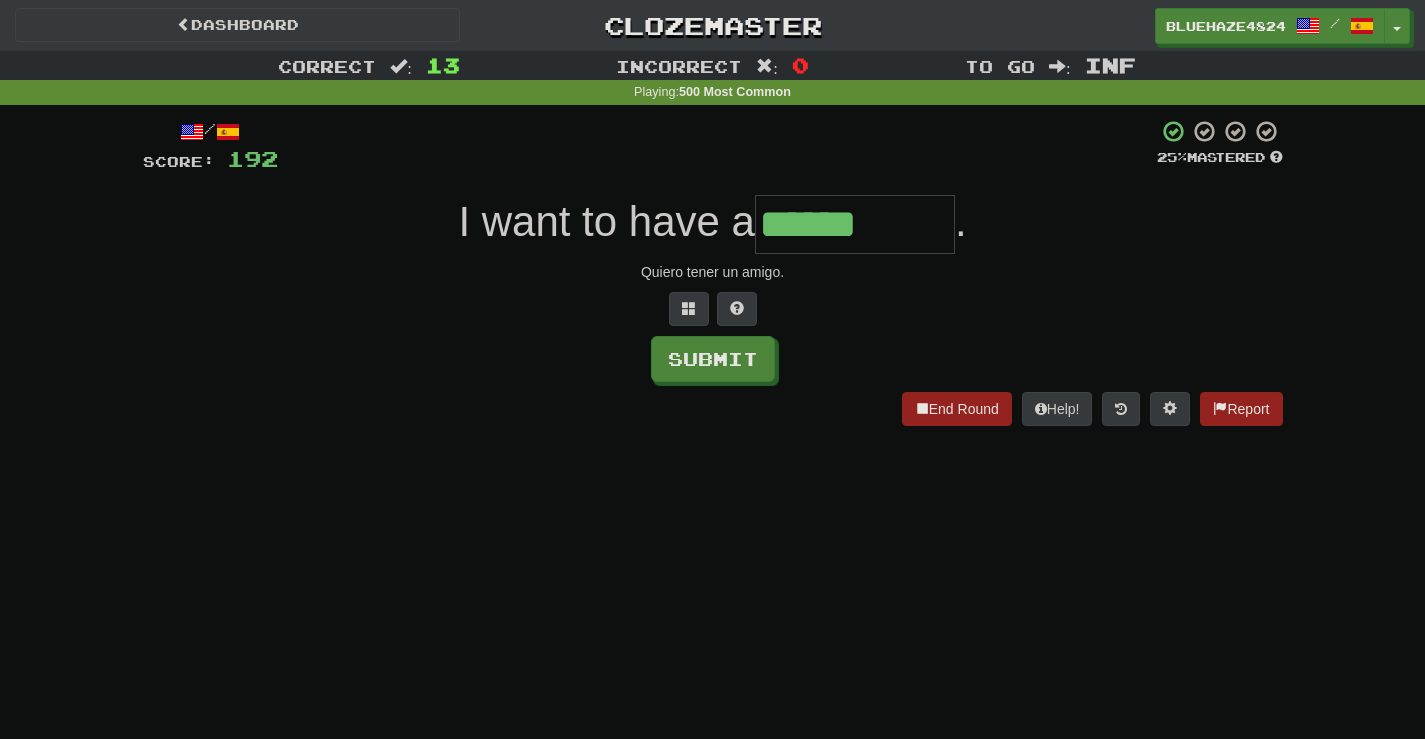 type on "******" 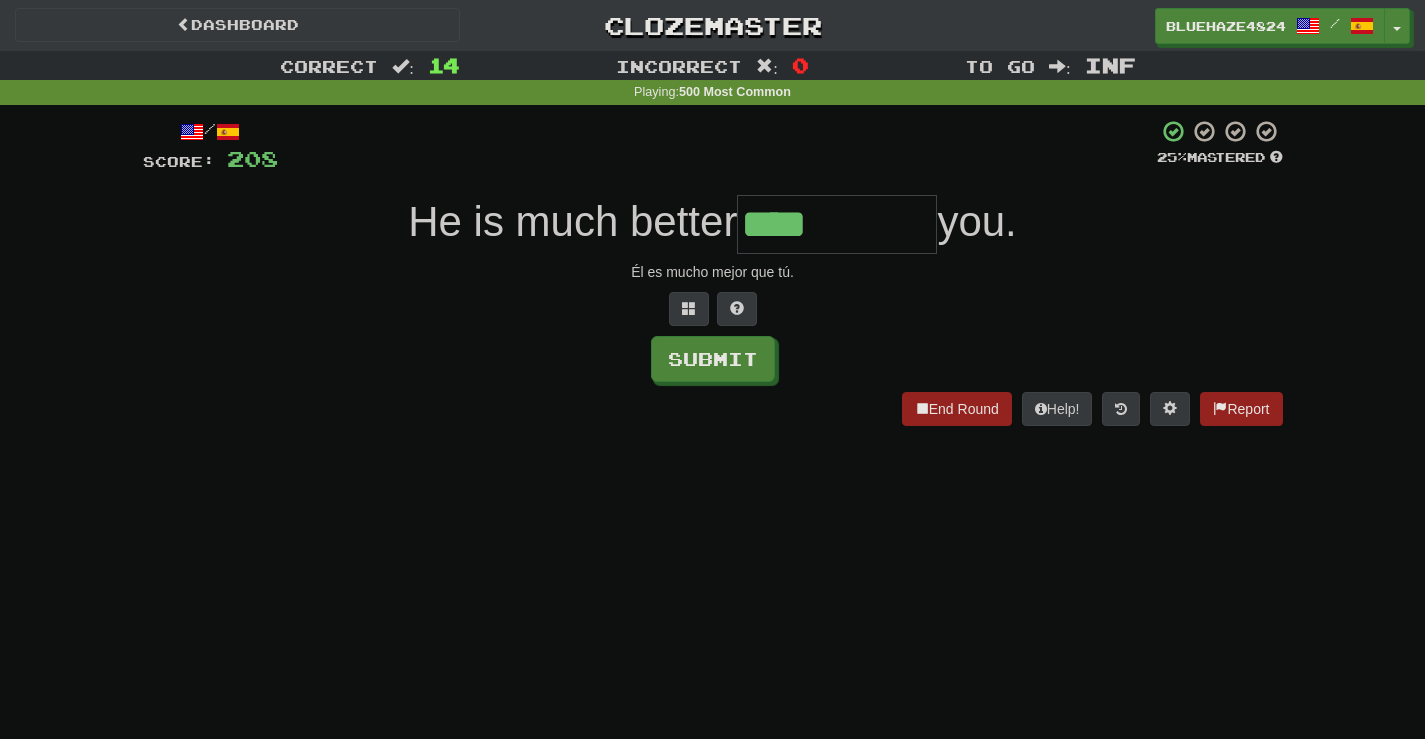 type on "****" 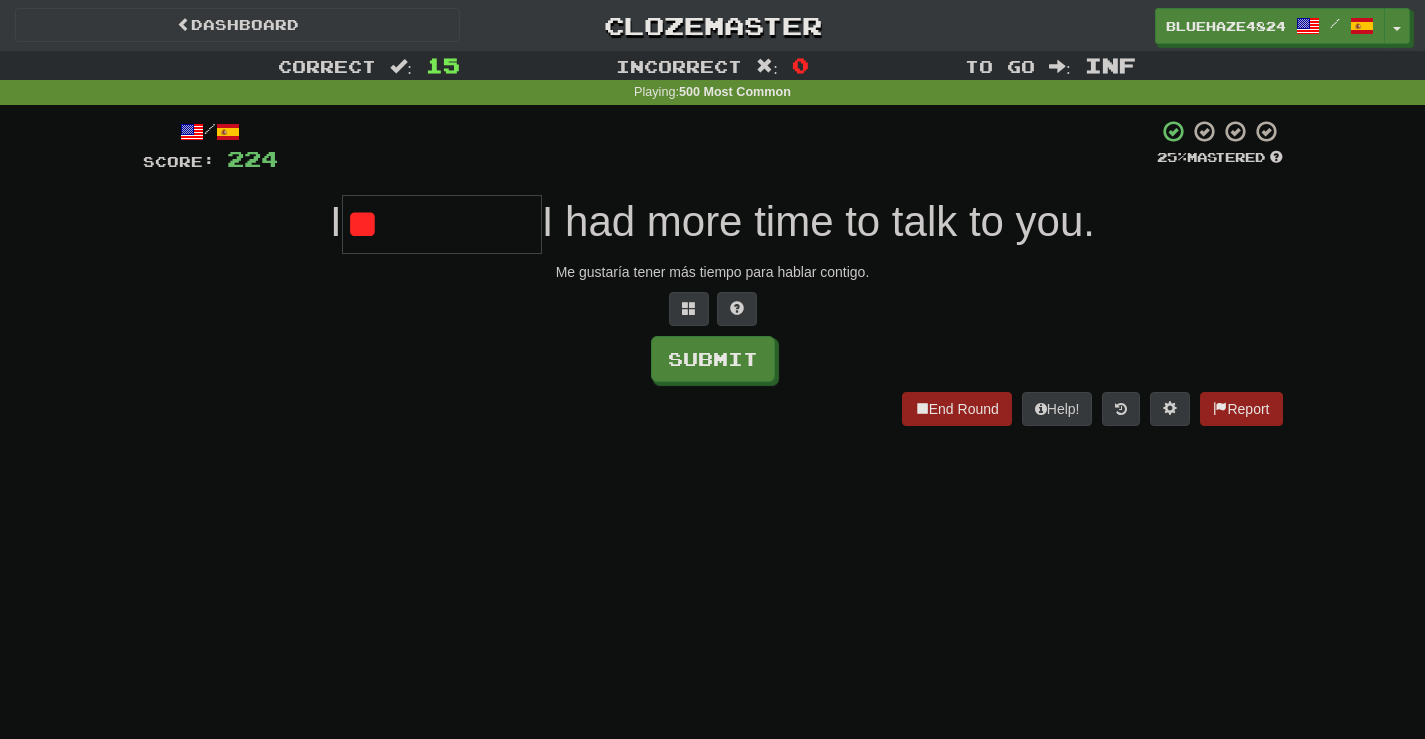type on "*" 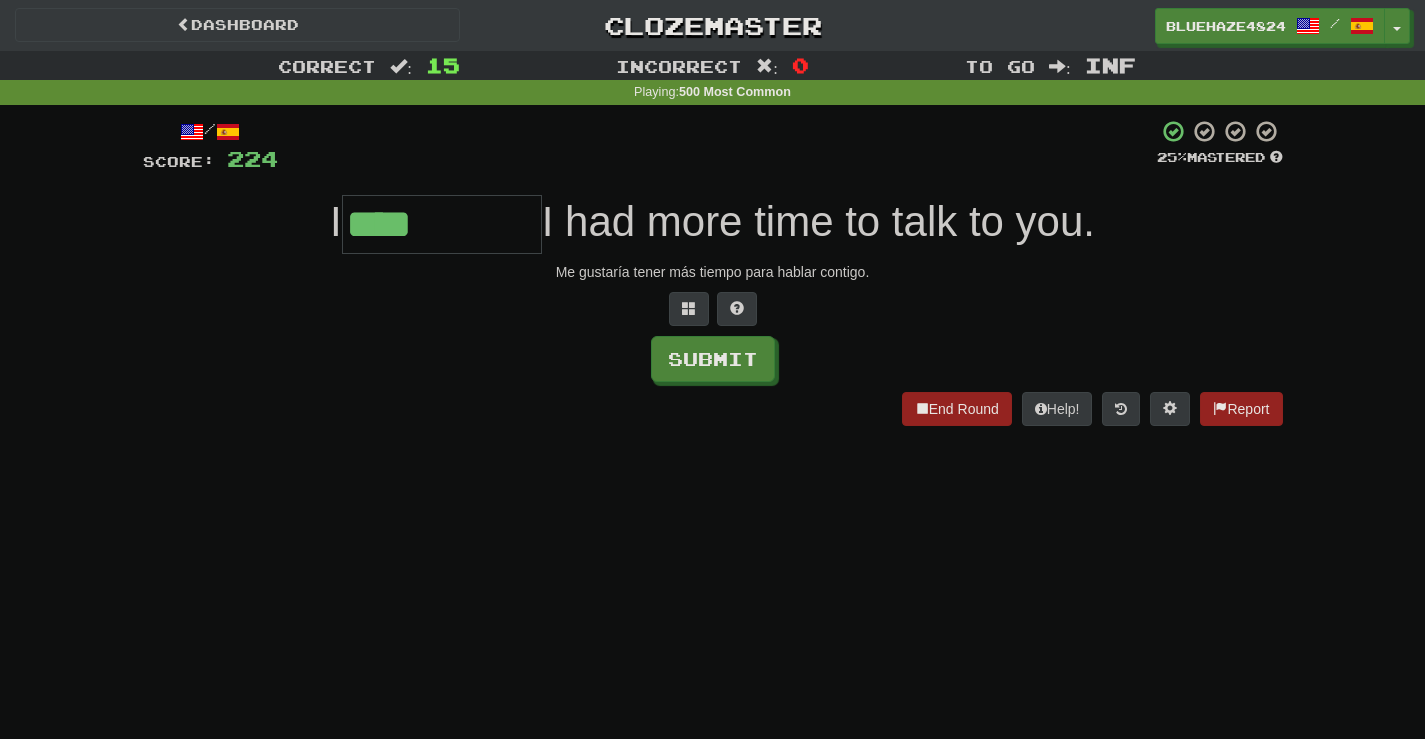type on "****" 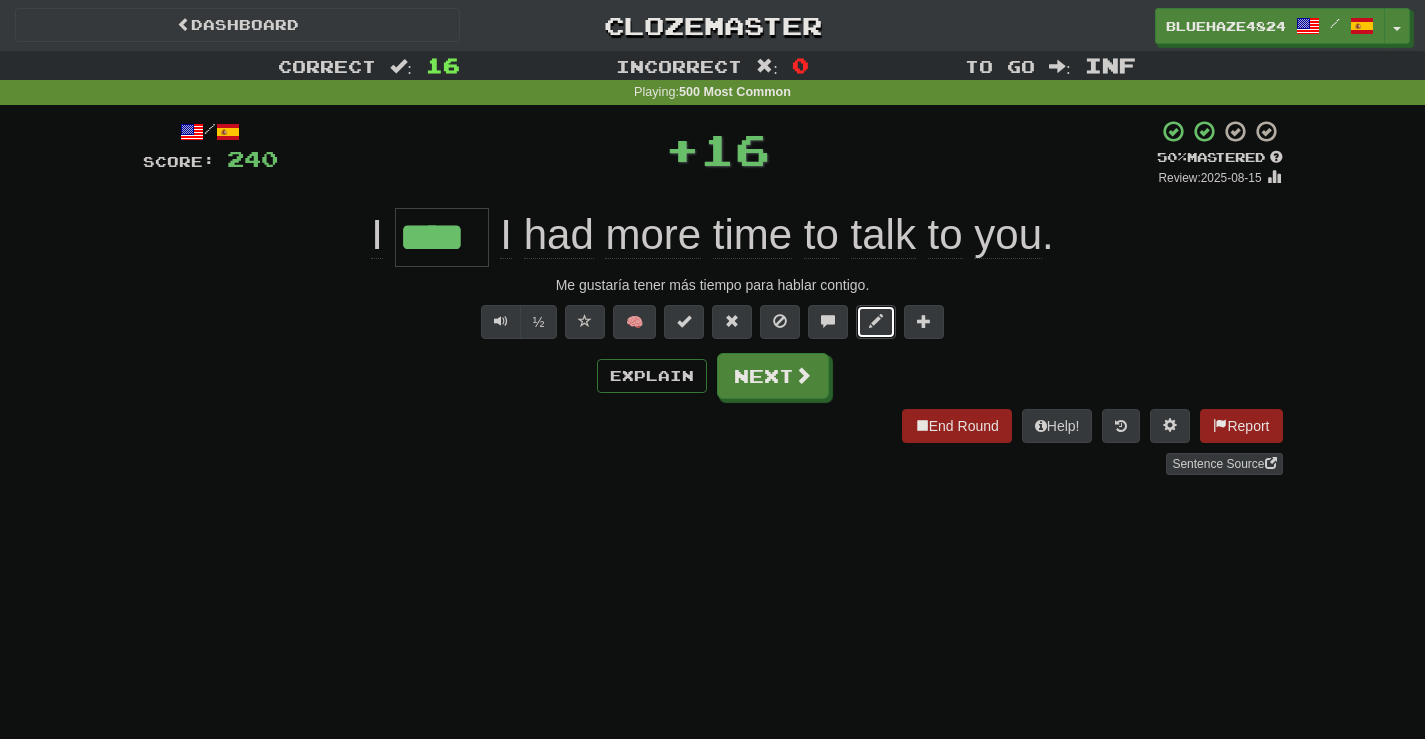 click at bounding box center (876, 321) 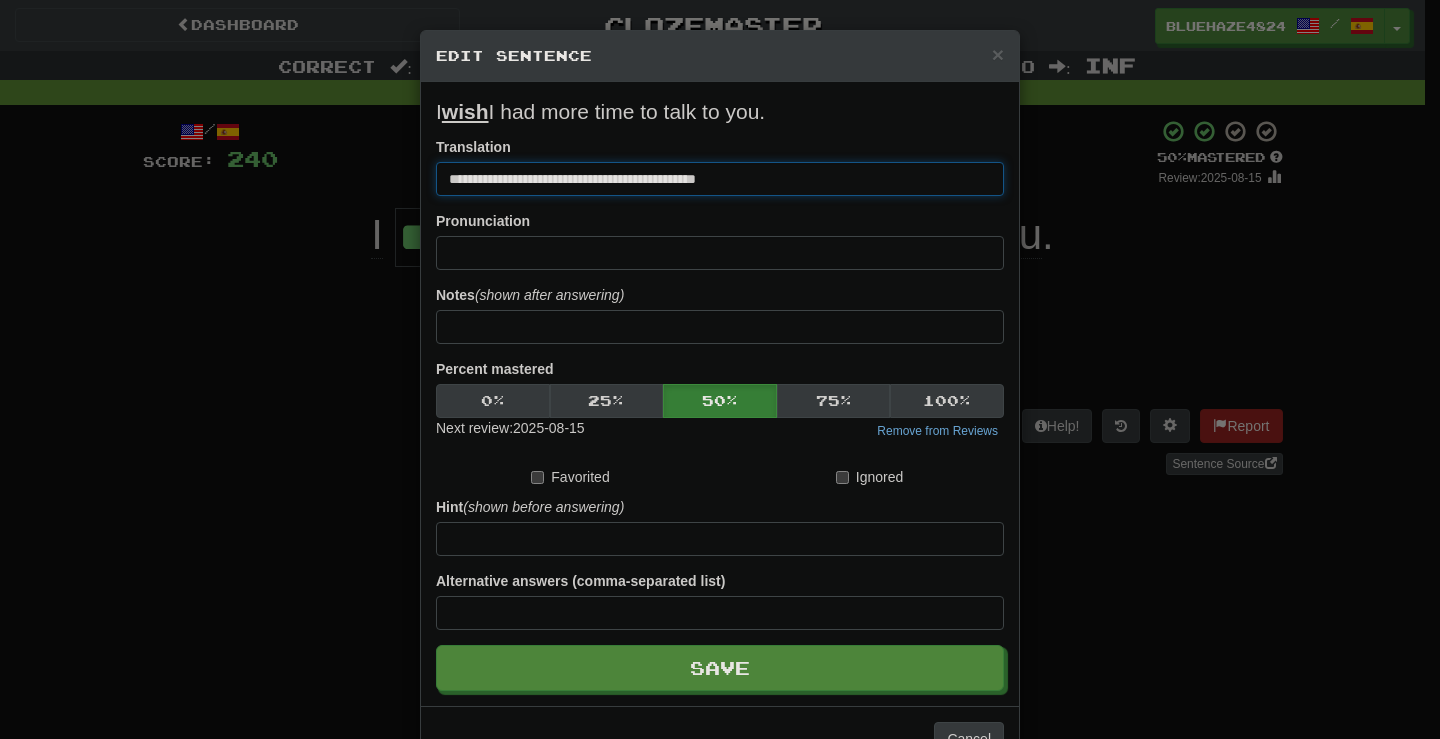 drag, startPoint x: 518, startPoint y: 179, endPoint x: 395, endPoint y: 180, distance: 123.00407 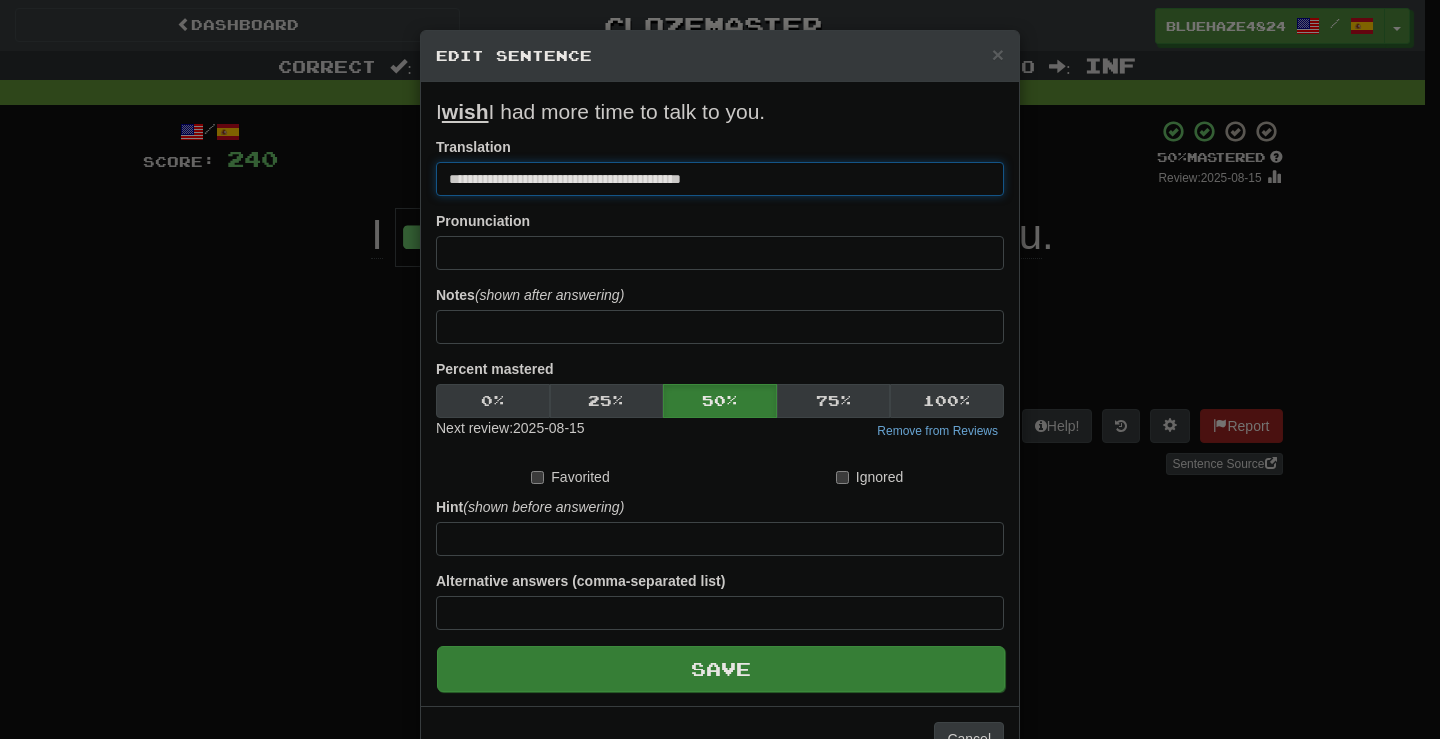 type on "**********" 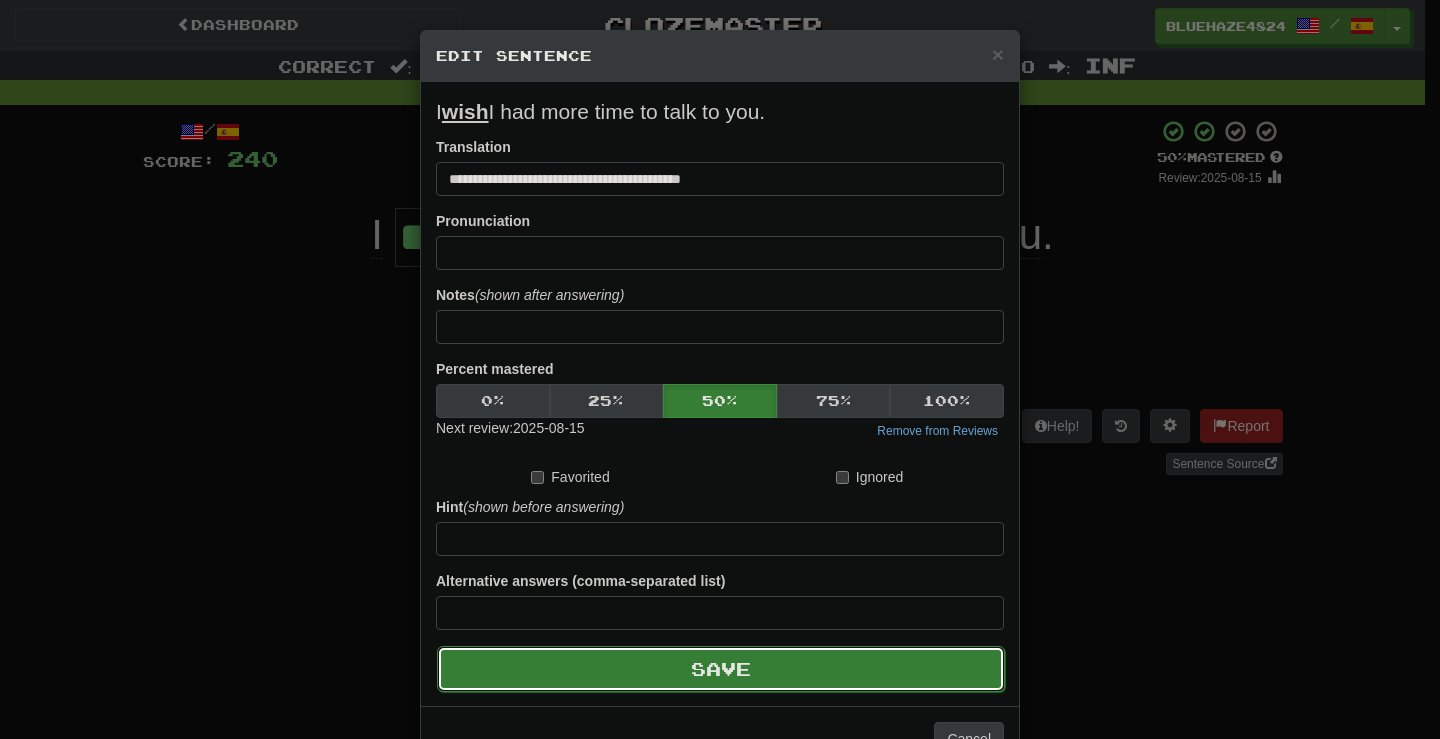 click on "Save" at bounding box center [721, 669] 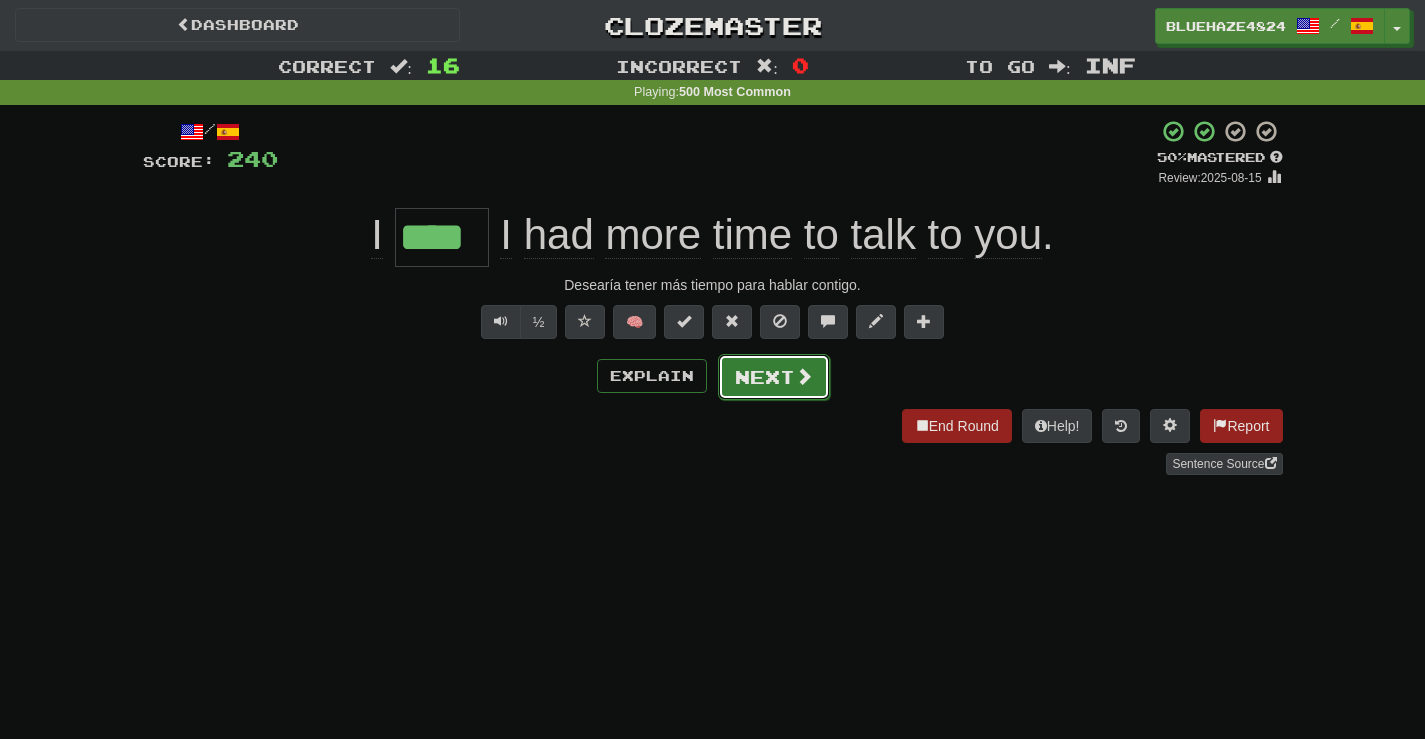 click on "Next" at bounding box center (774, 377) 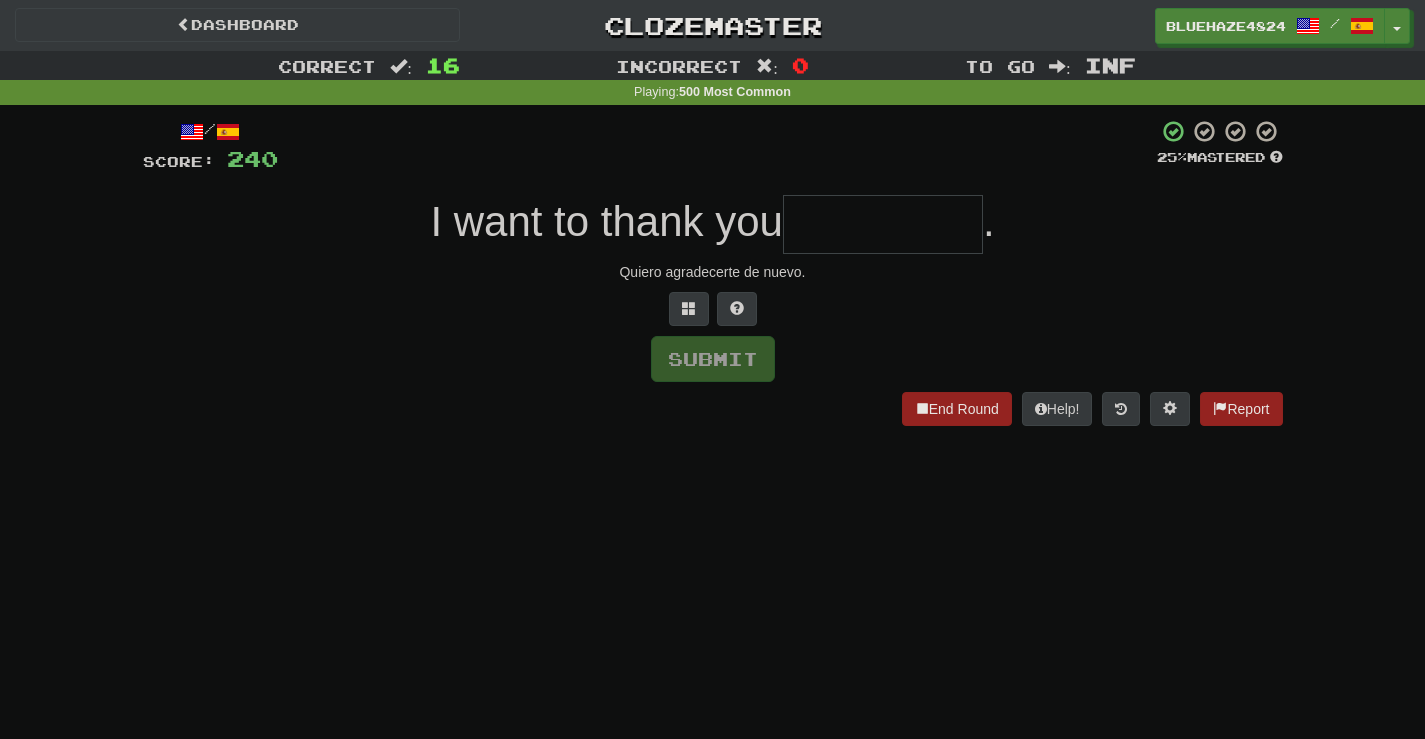 click at bounding box center [883, 224] 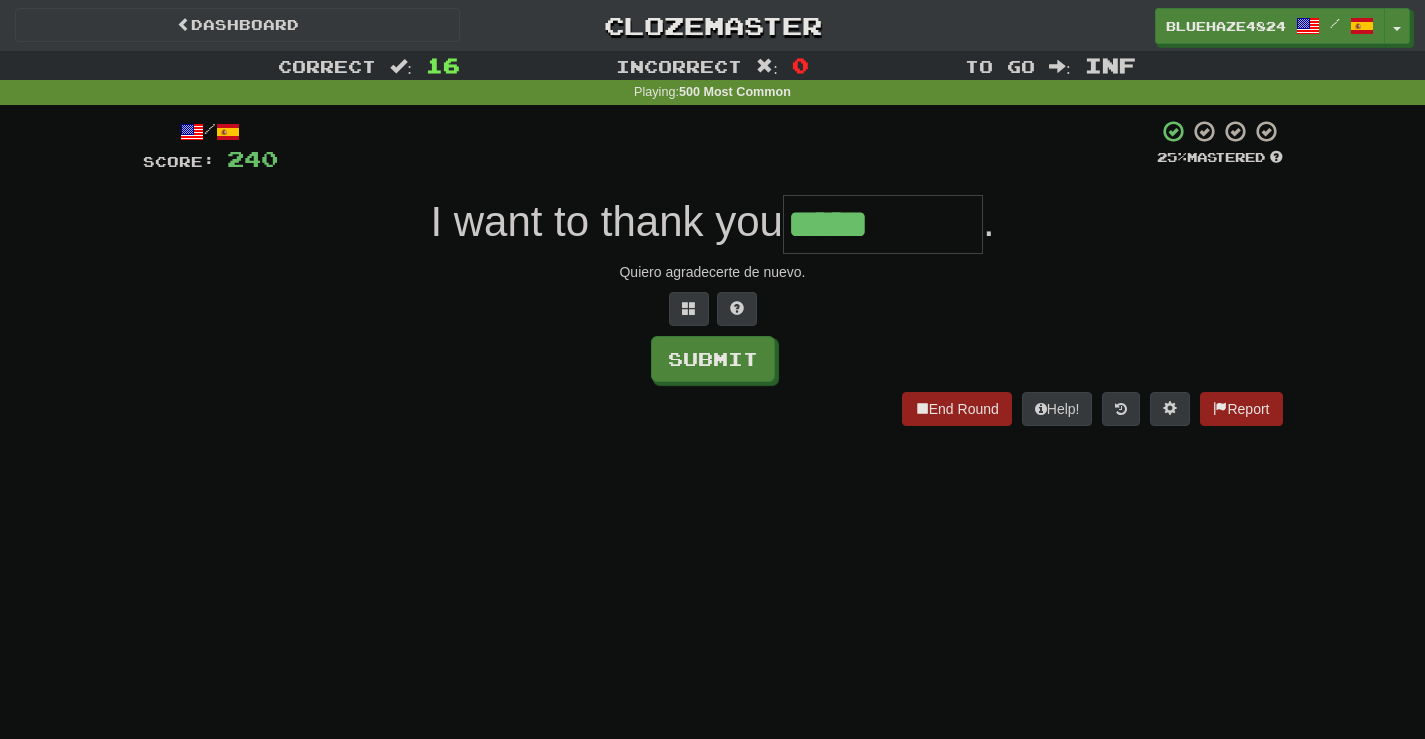type on "*****" 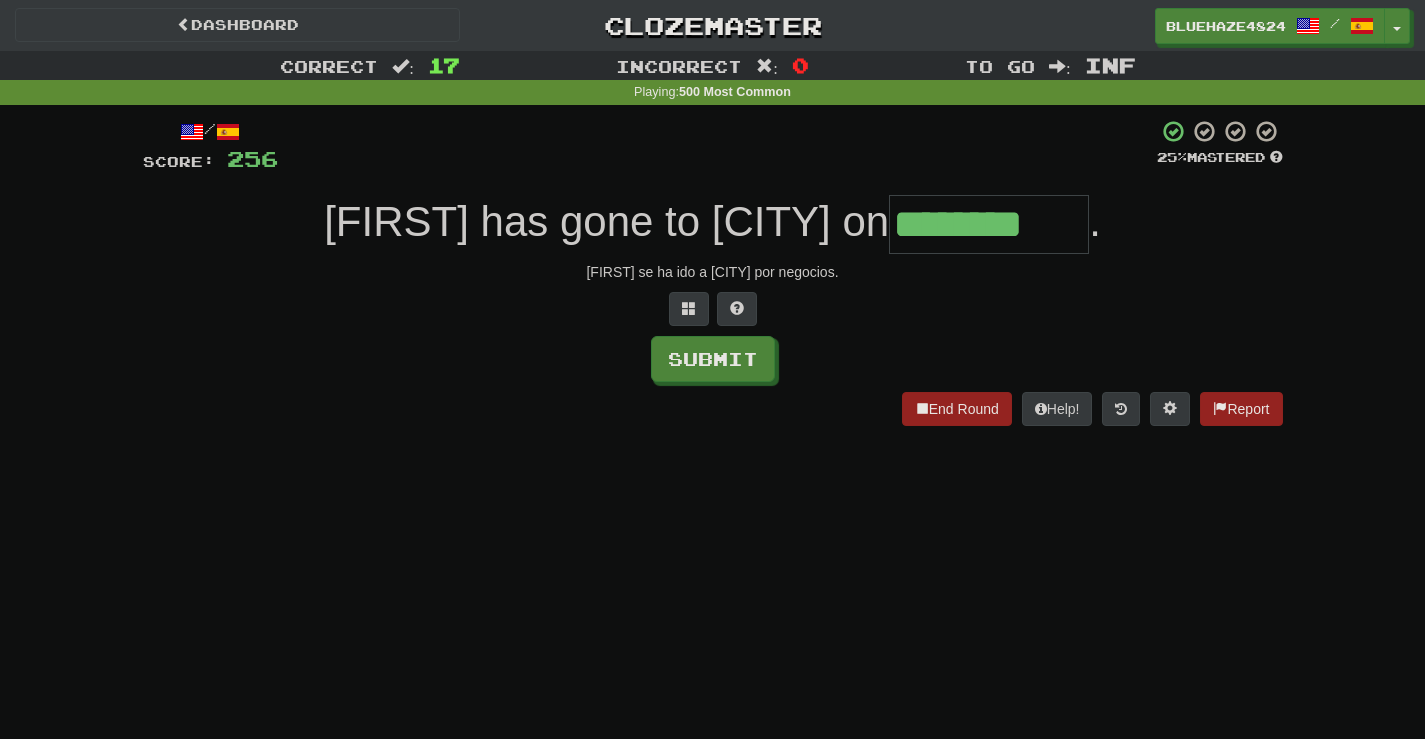 type on "********" 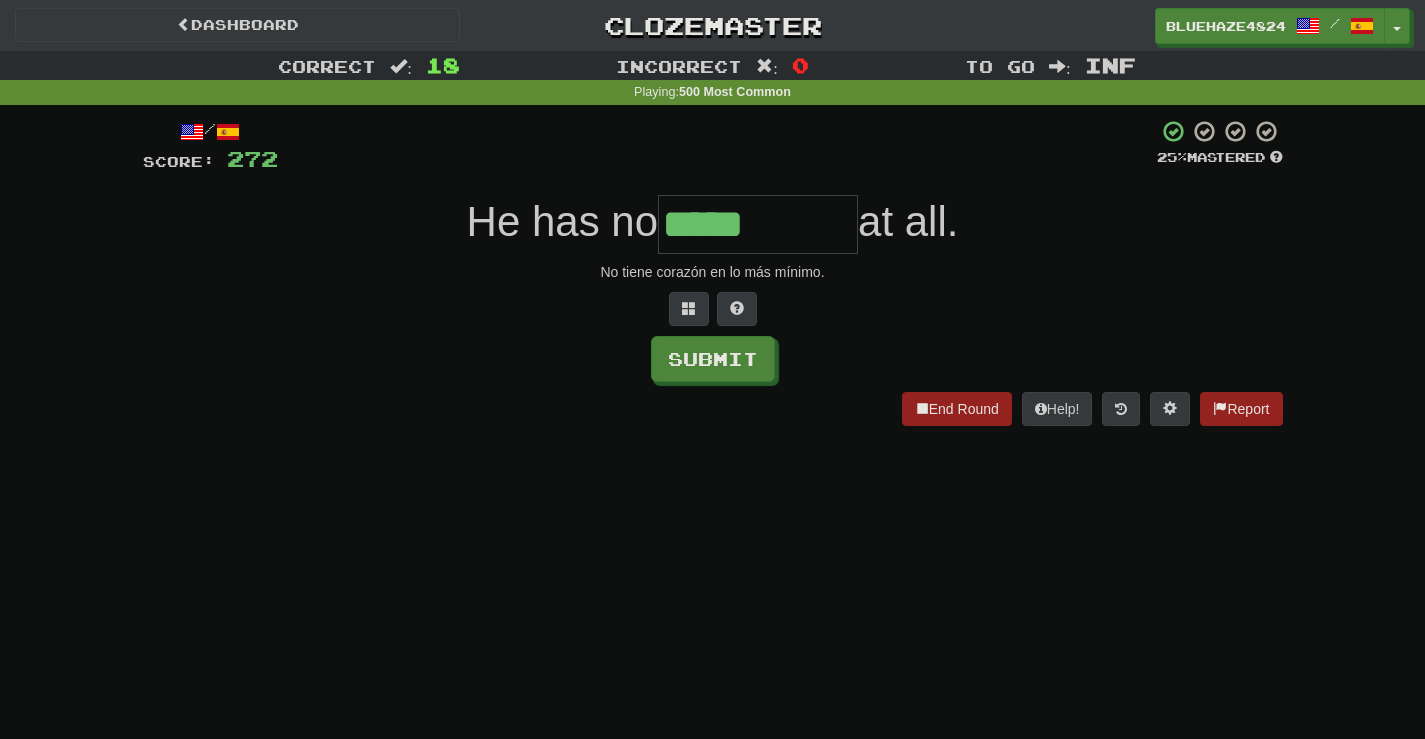 type on "*****" 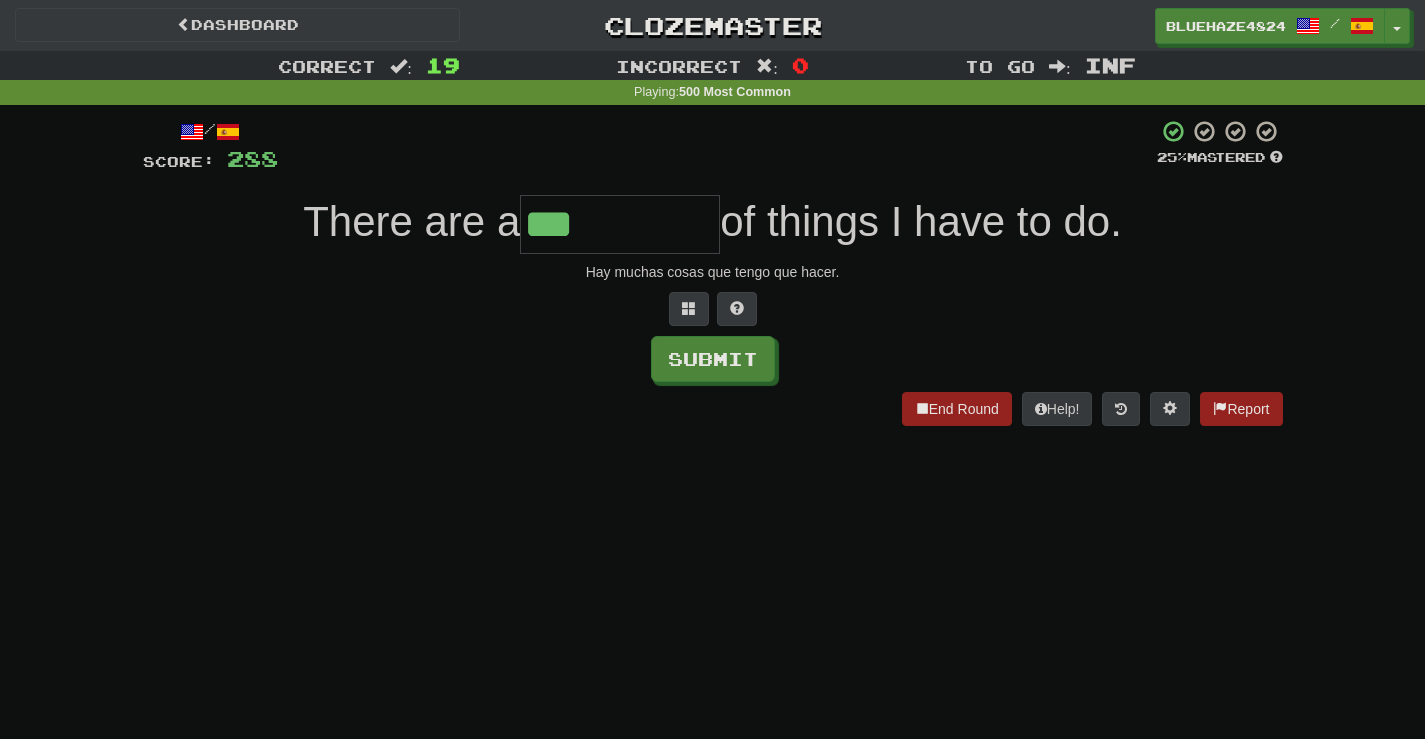 type on "***" 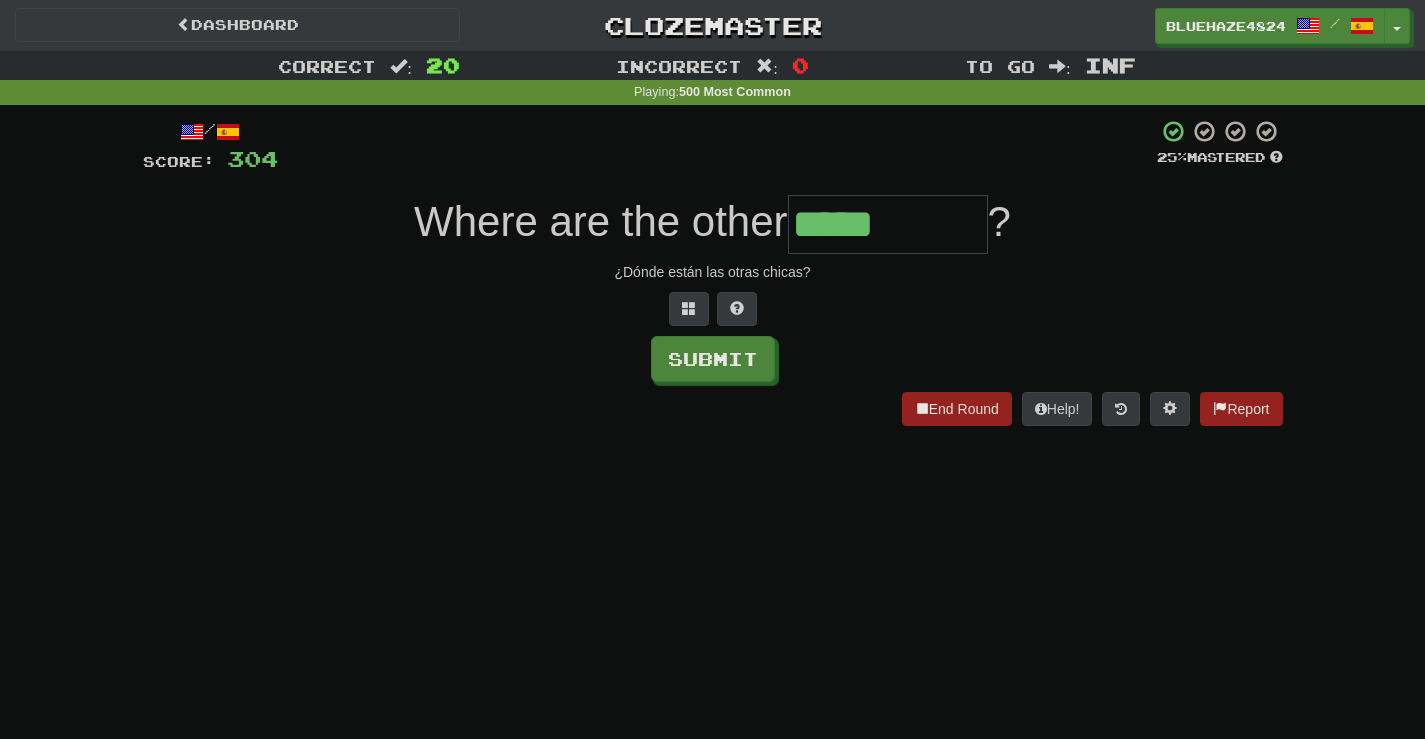 type on "*****" 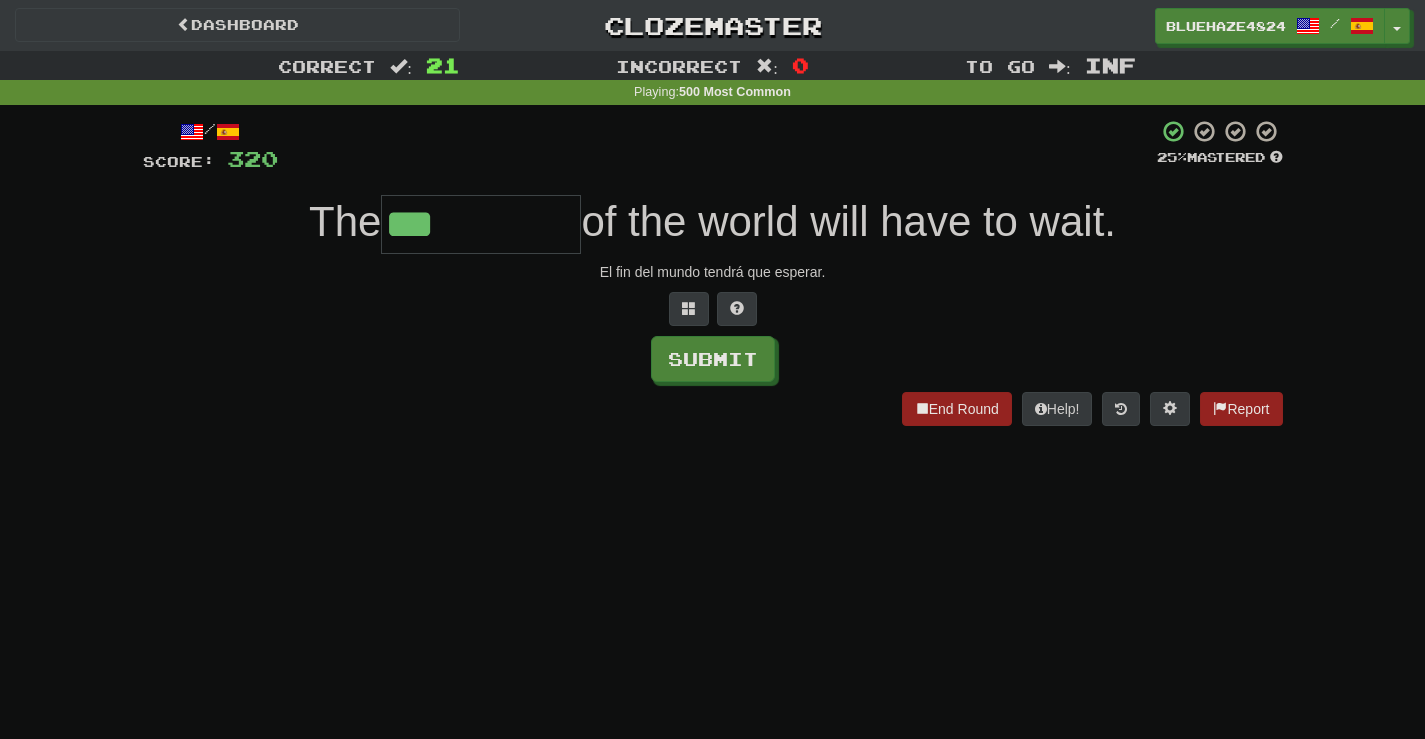 type on "***" 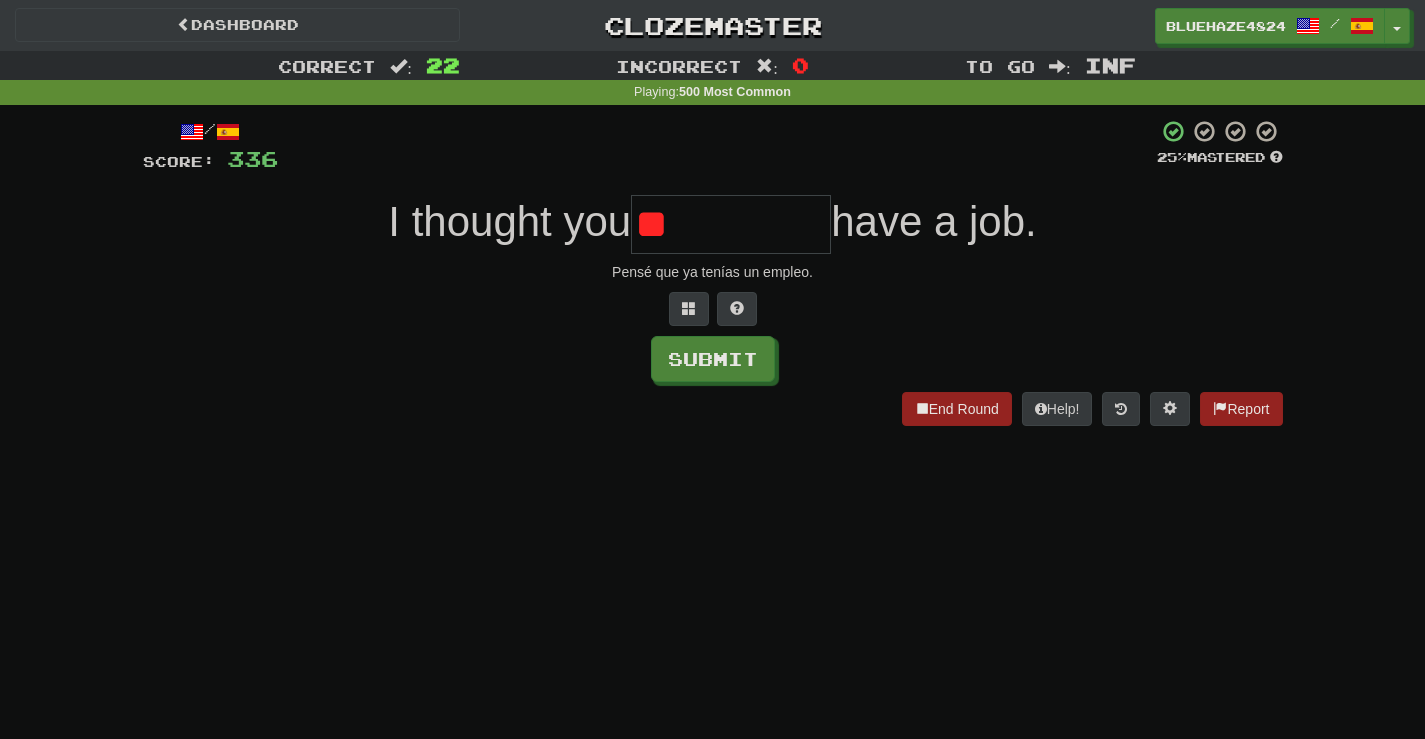 type on "*" 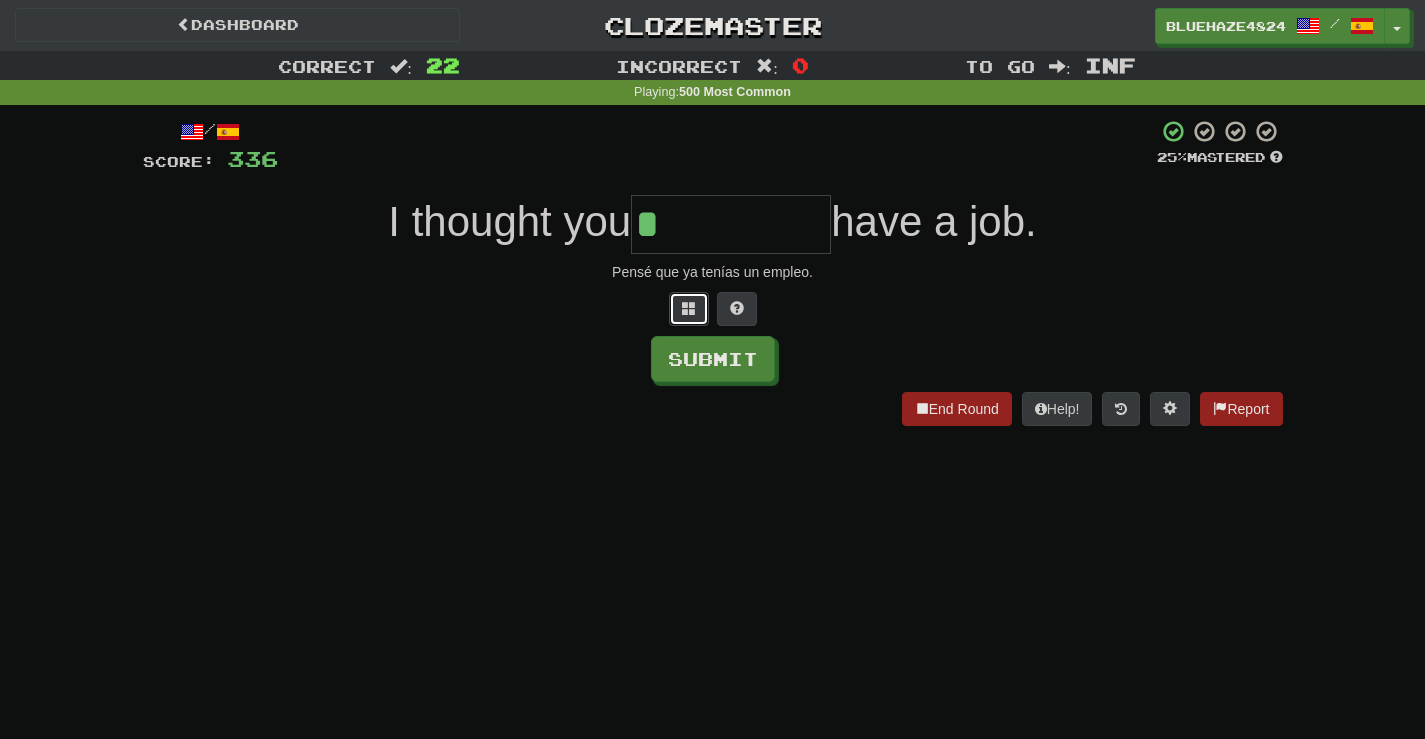 click at bounding box center [689, 309] 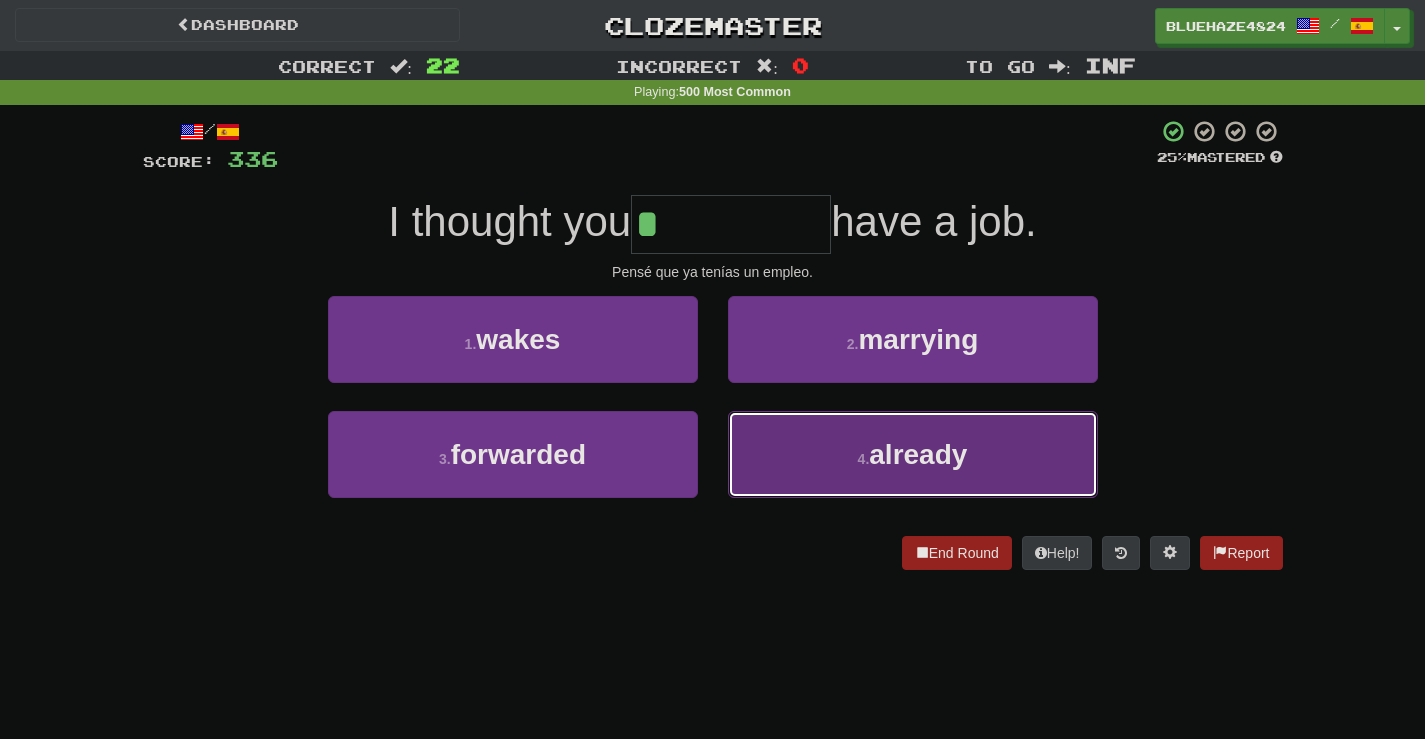 click on "4 .  already" at bounding box center [913, 454] 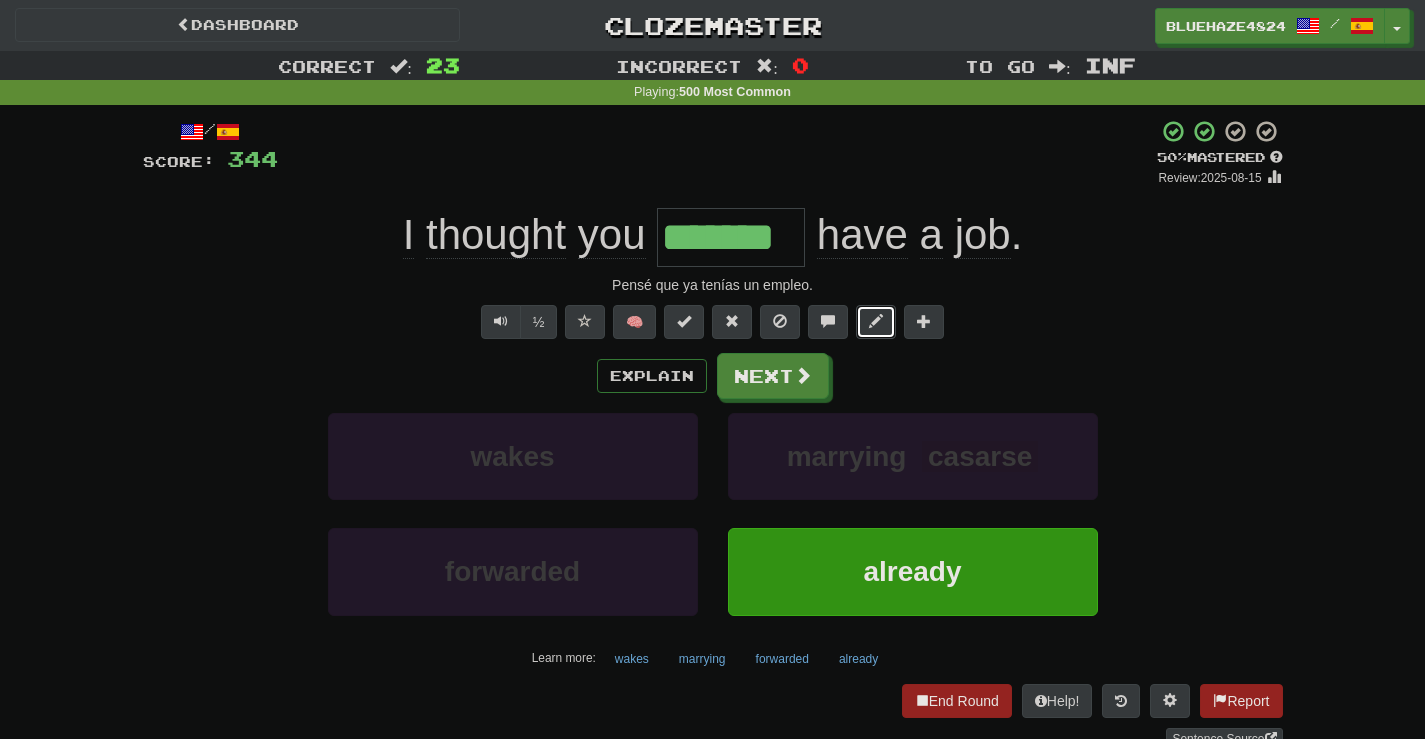 click at bounding box center (876, 321) 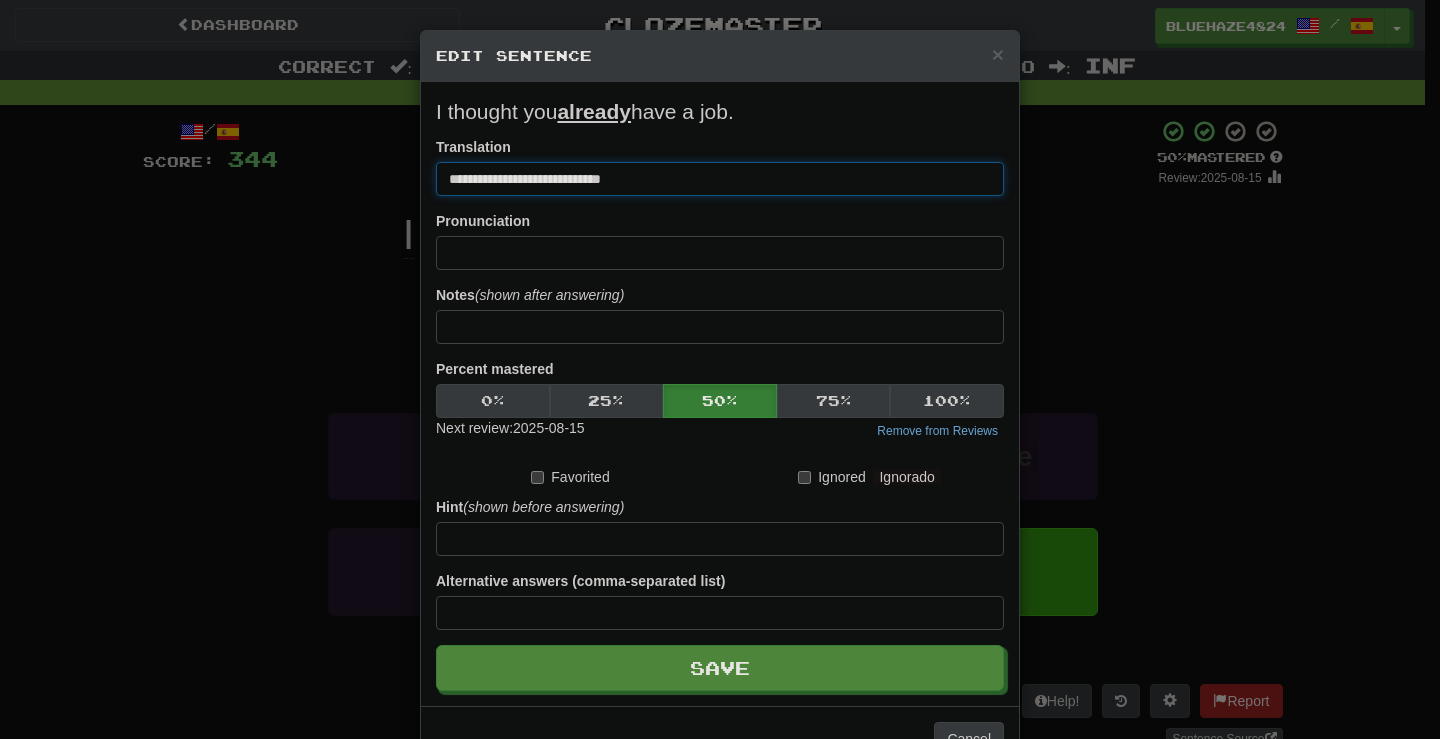 click on "**********" at bounding box center (720, 179) 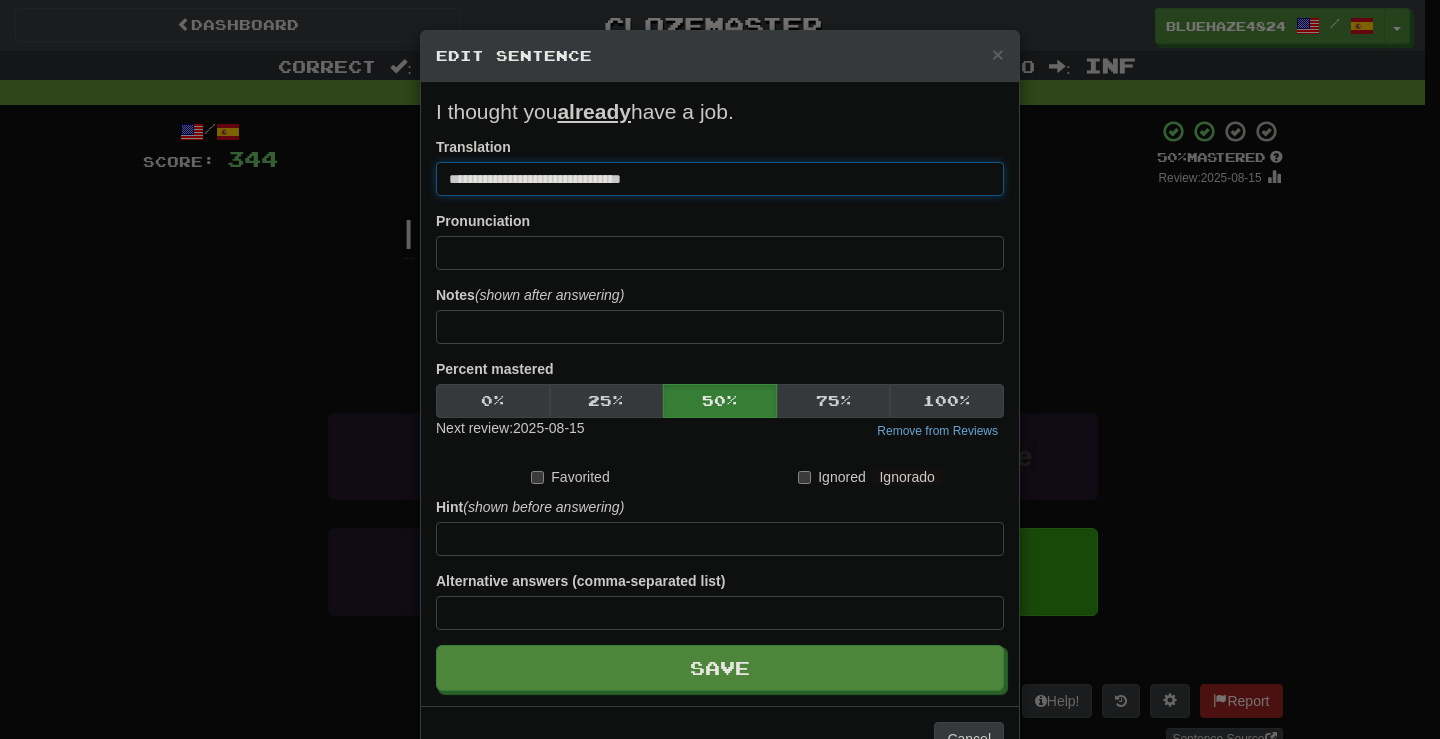 click on "**********" at bounding box center [720, 179] 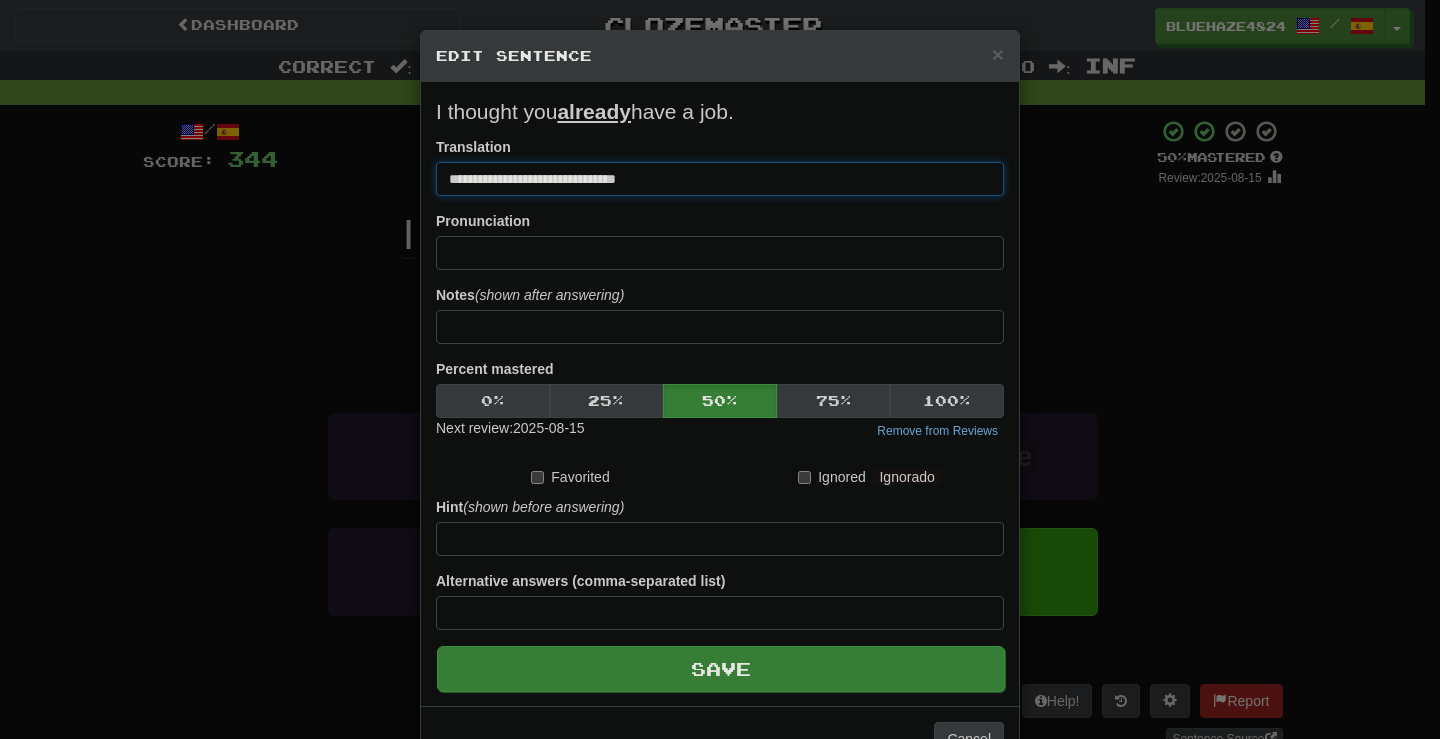 type on "**********" 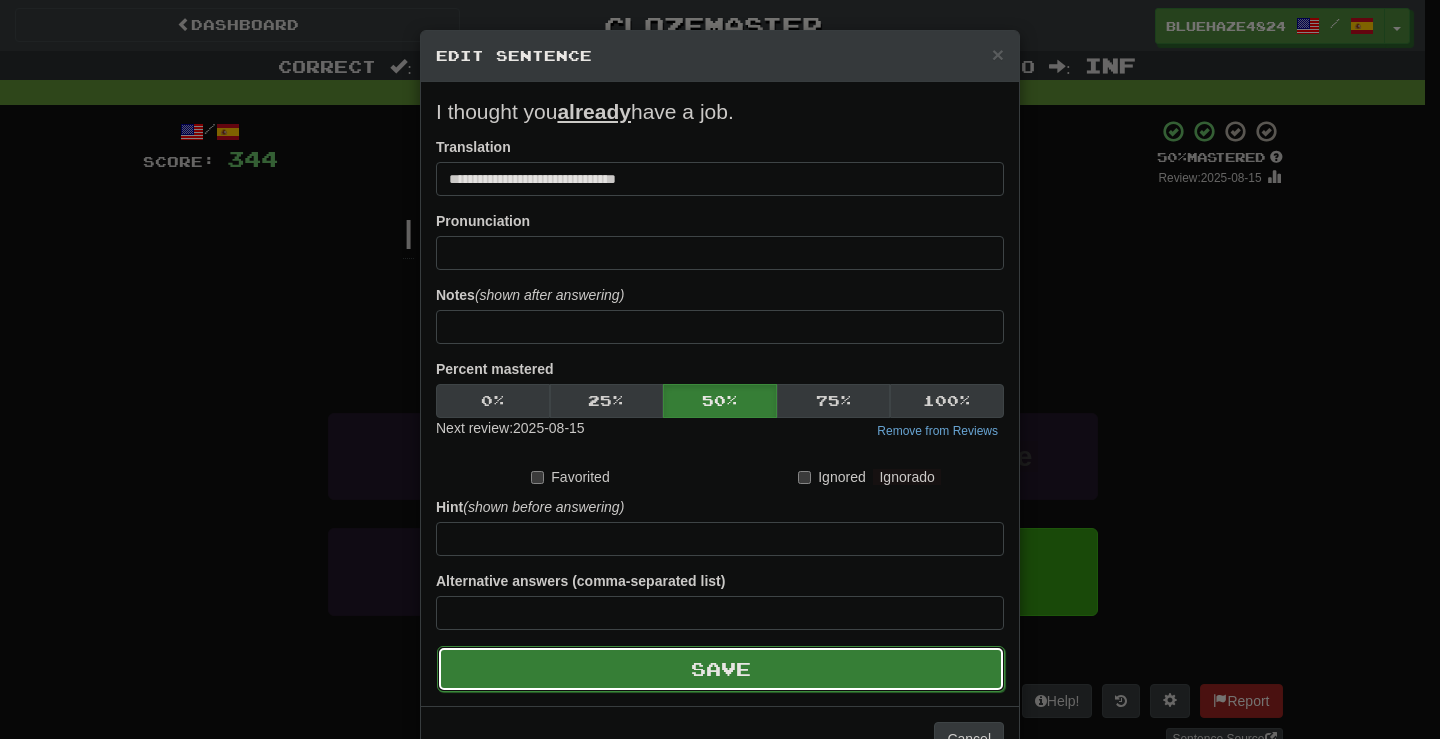 click on "Save" at bounding box center (721, 669) 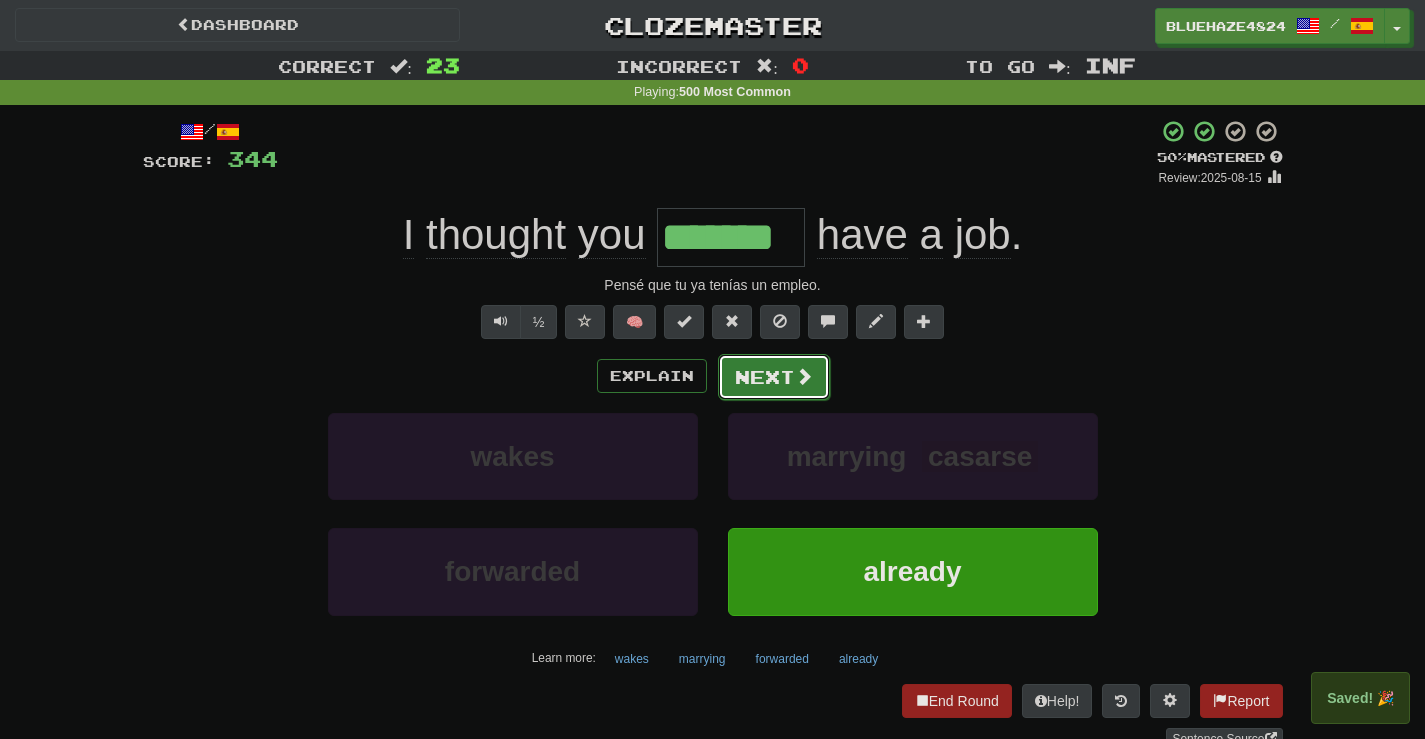 click on "Next" at bounding box center (774, 377) 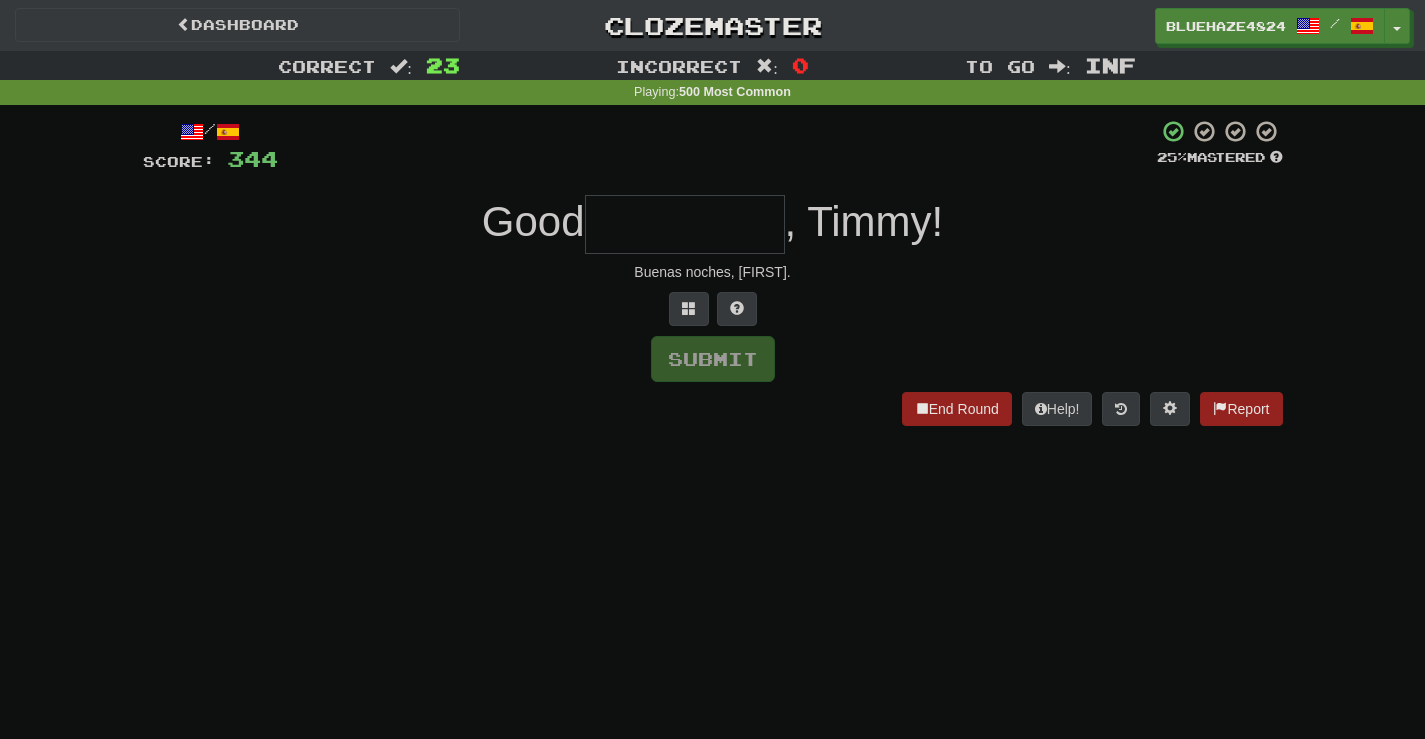 click at bounding box center (685, 224) 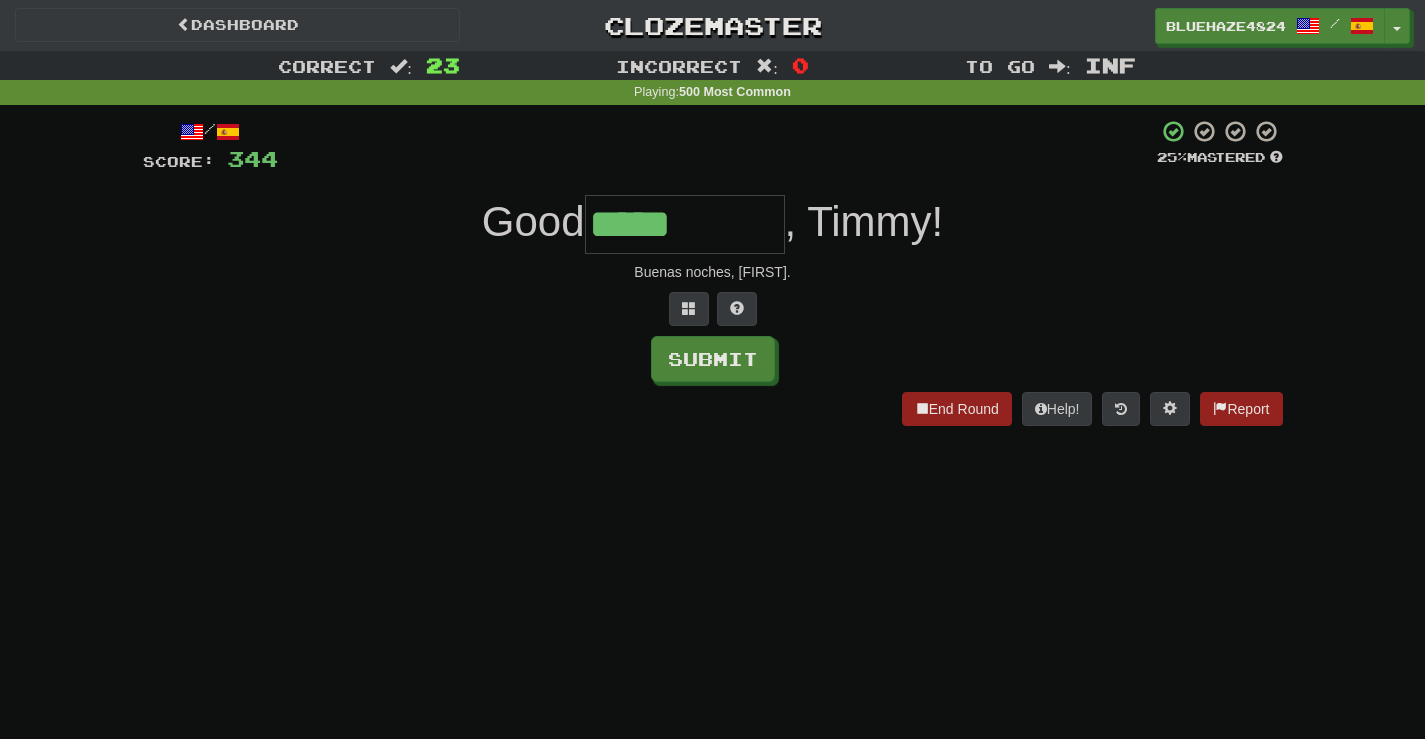 type on "*****" 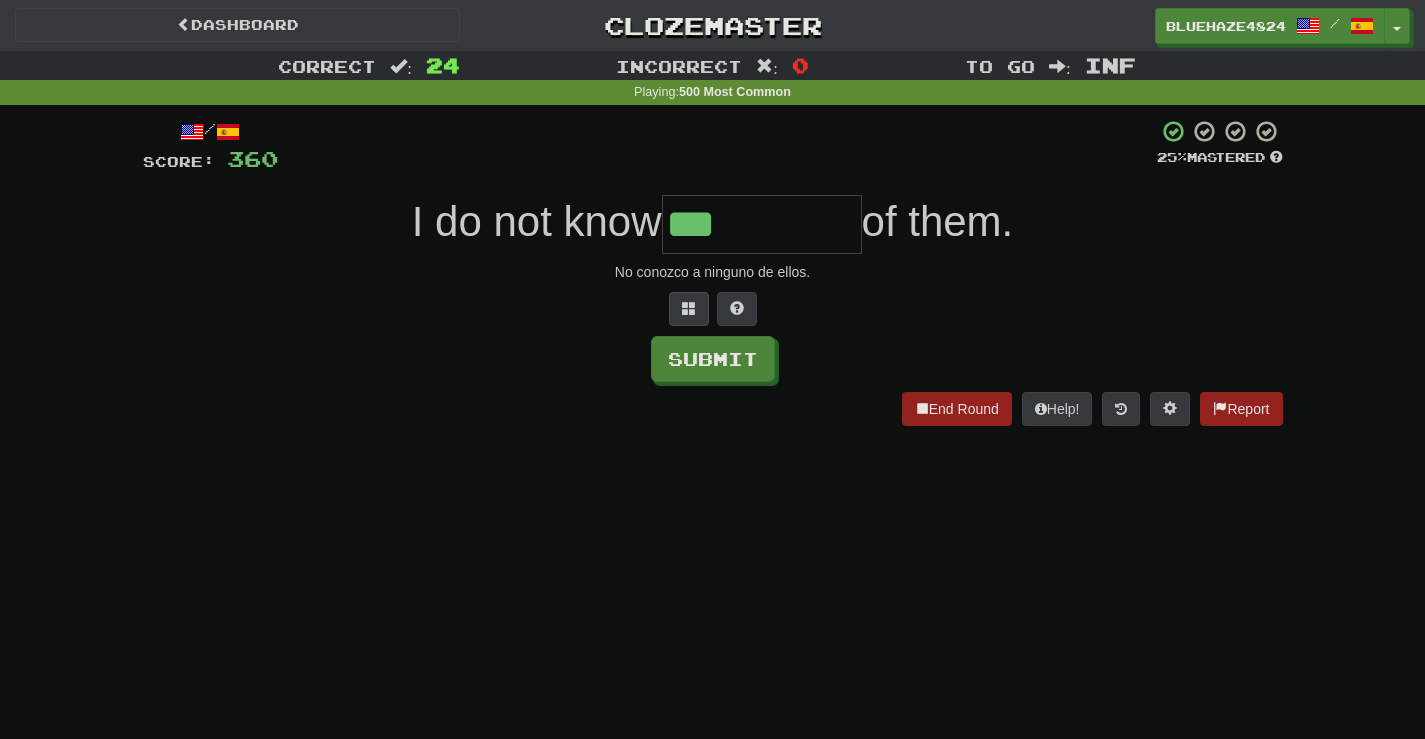 type on "***" 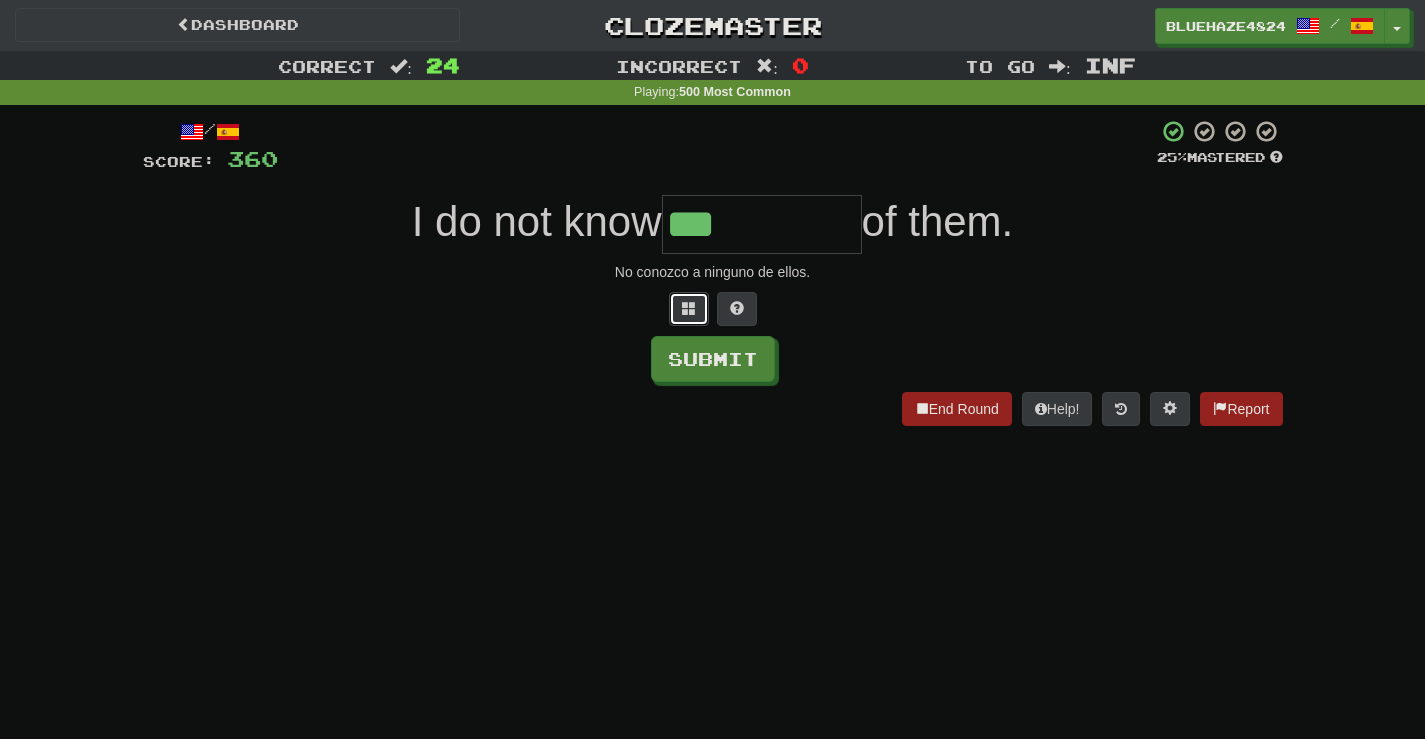 click at bounding box center [689, 309] 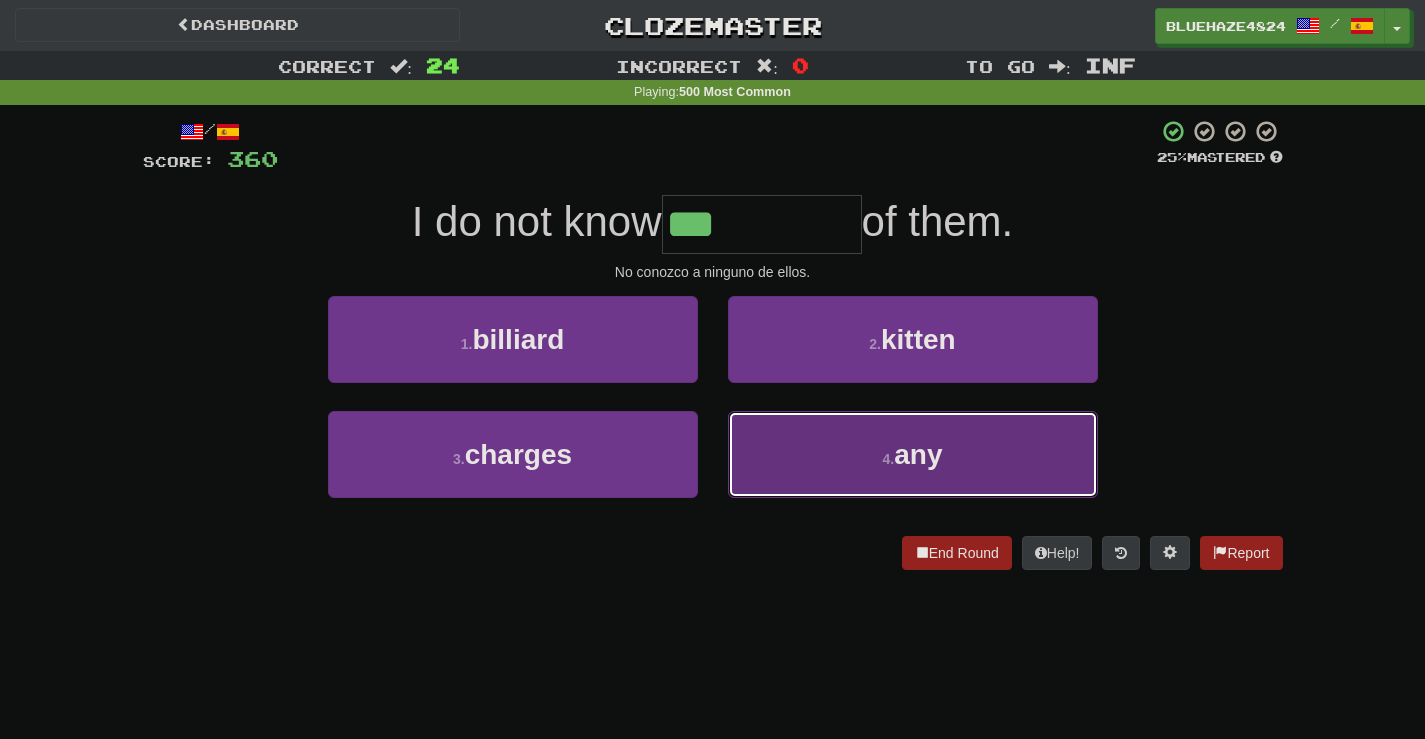 click on "4 .  any" at bounding box center [913, 454] 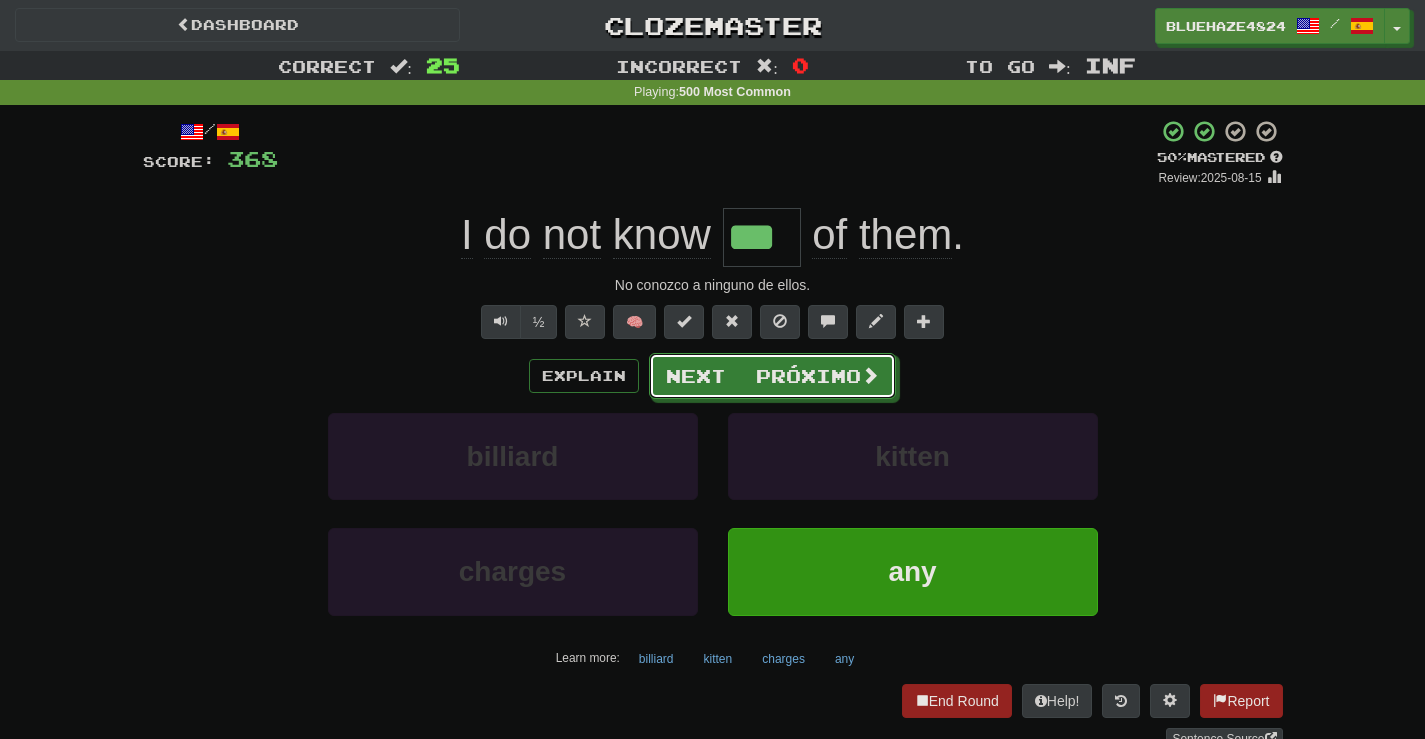 click on "Próximo" at bounding box center [808, 376] 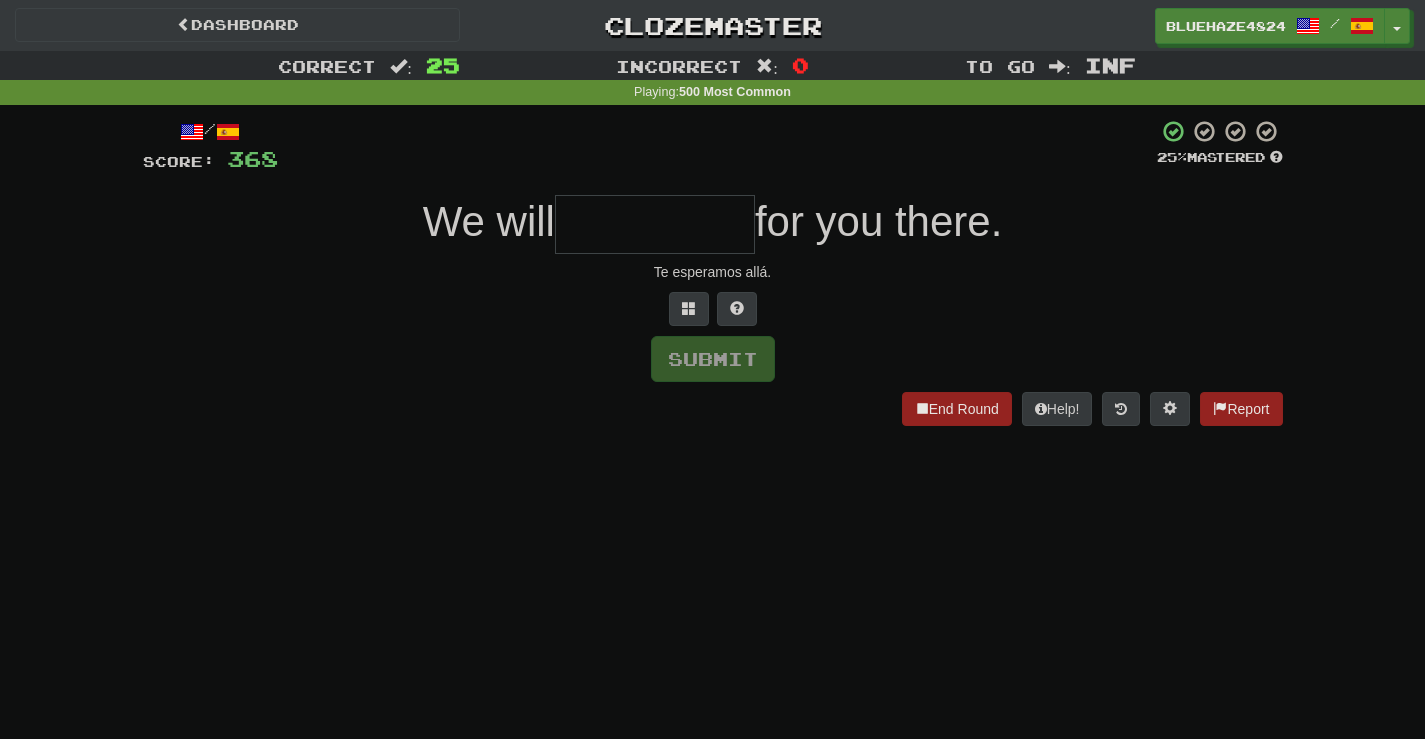 click at bounding box center (655, 224) 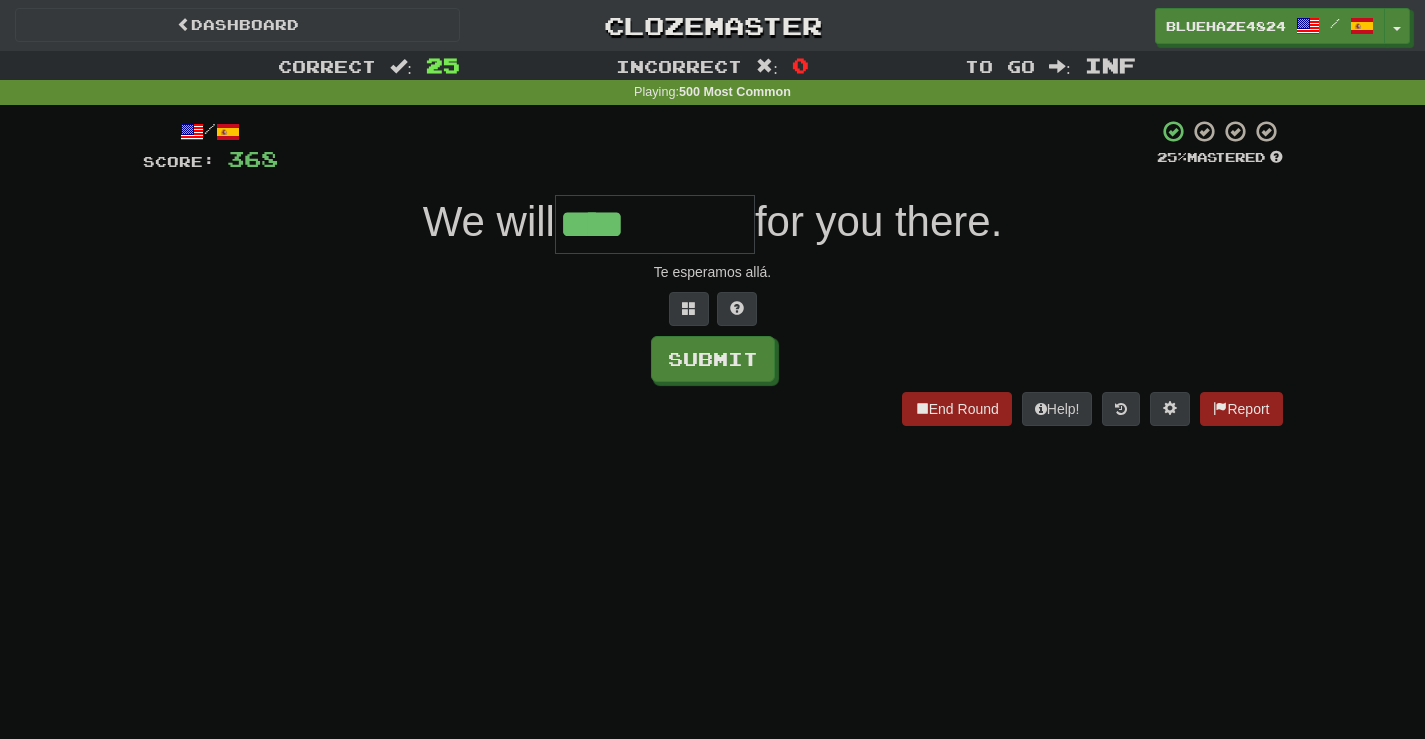 type on "****" 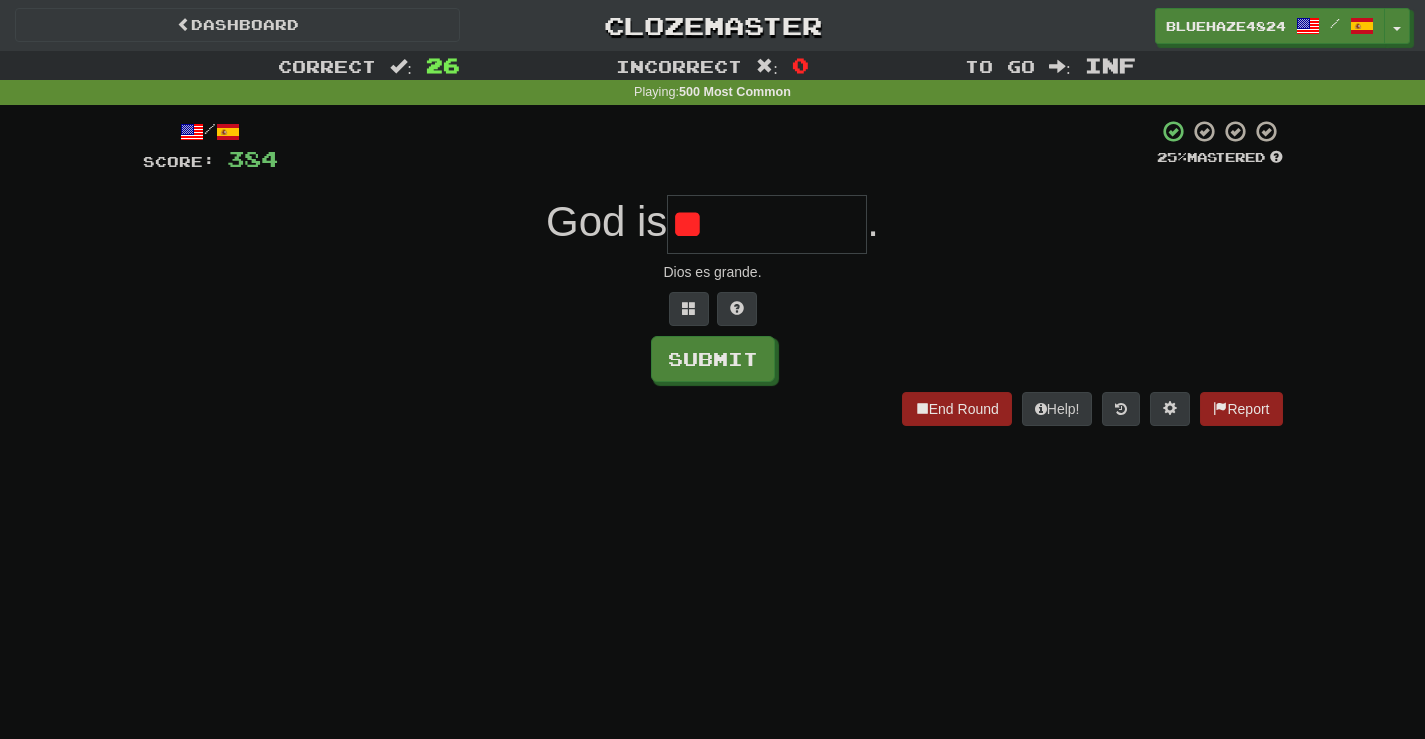 type on "*" 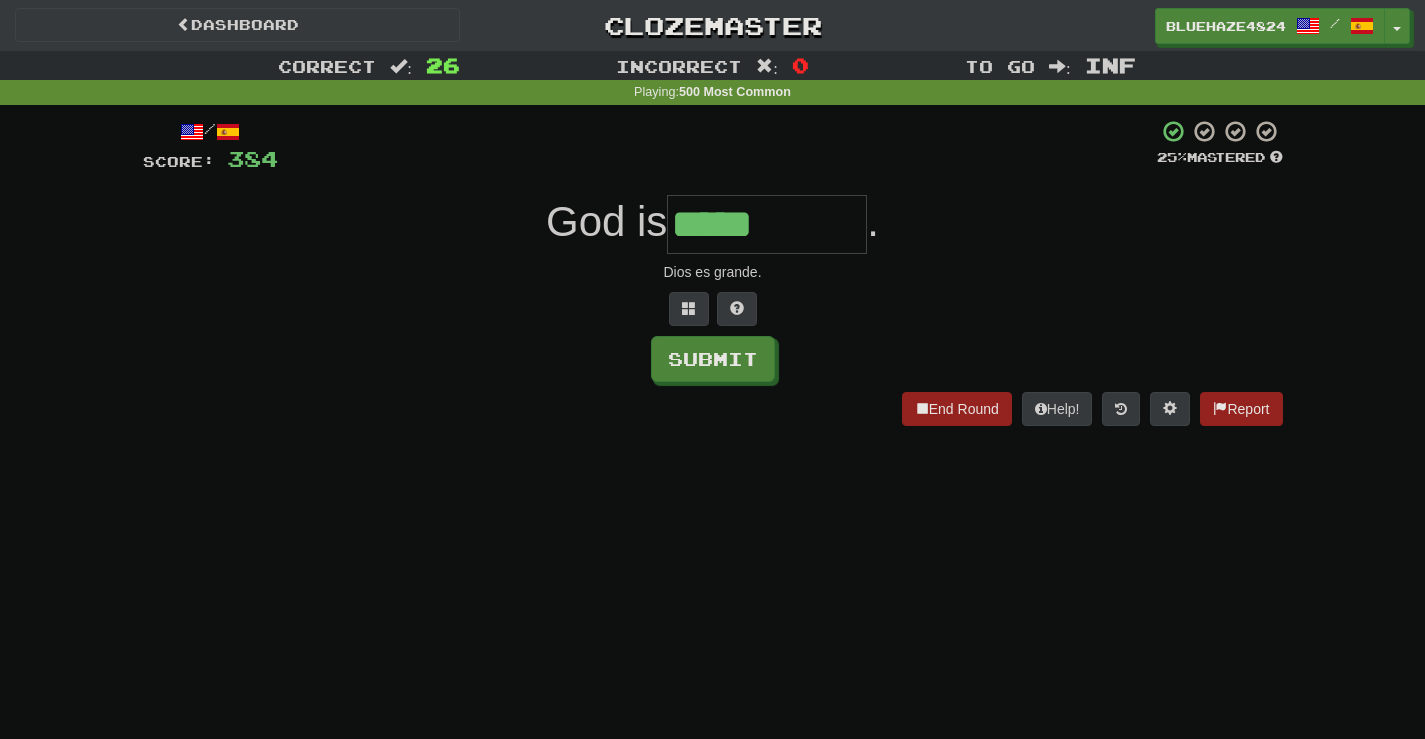 type on "*****" 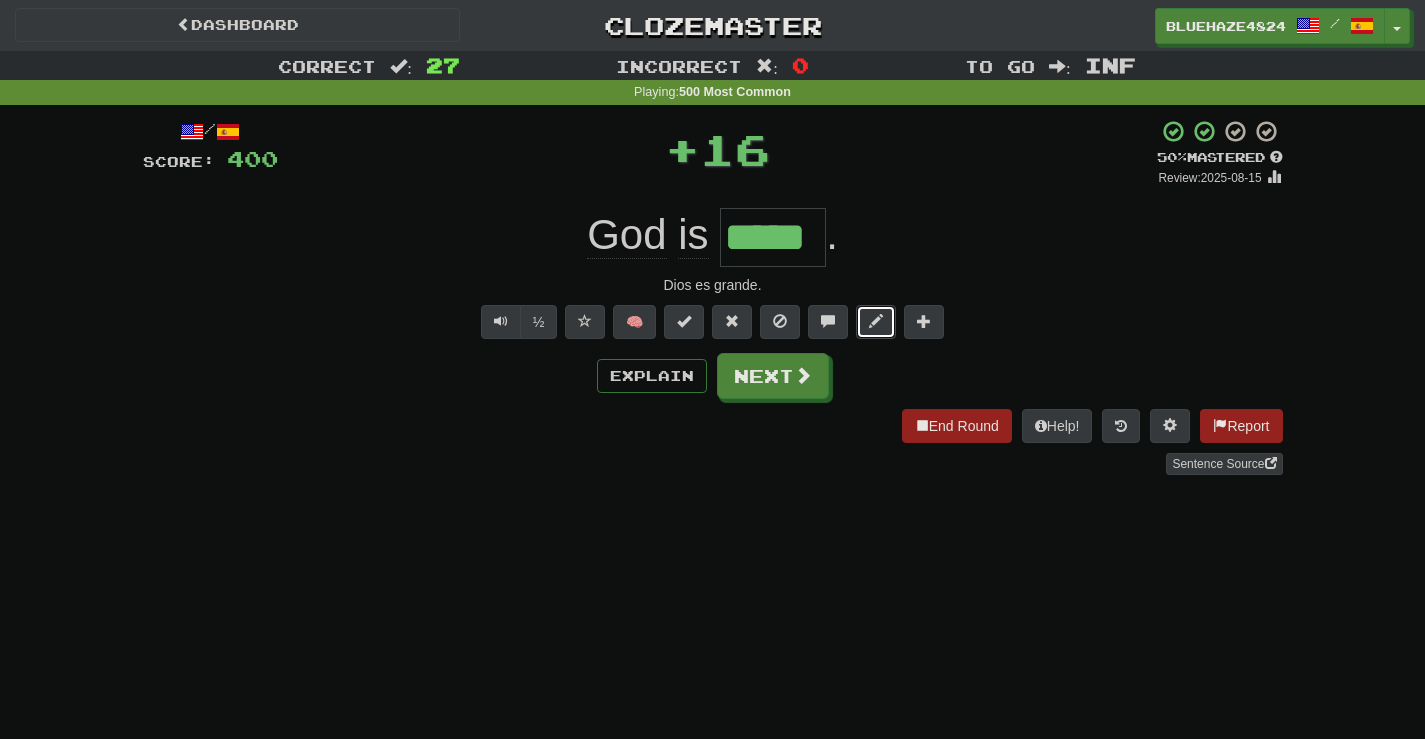 click at bounding box center [876, 321] 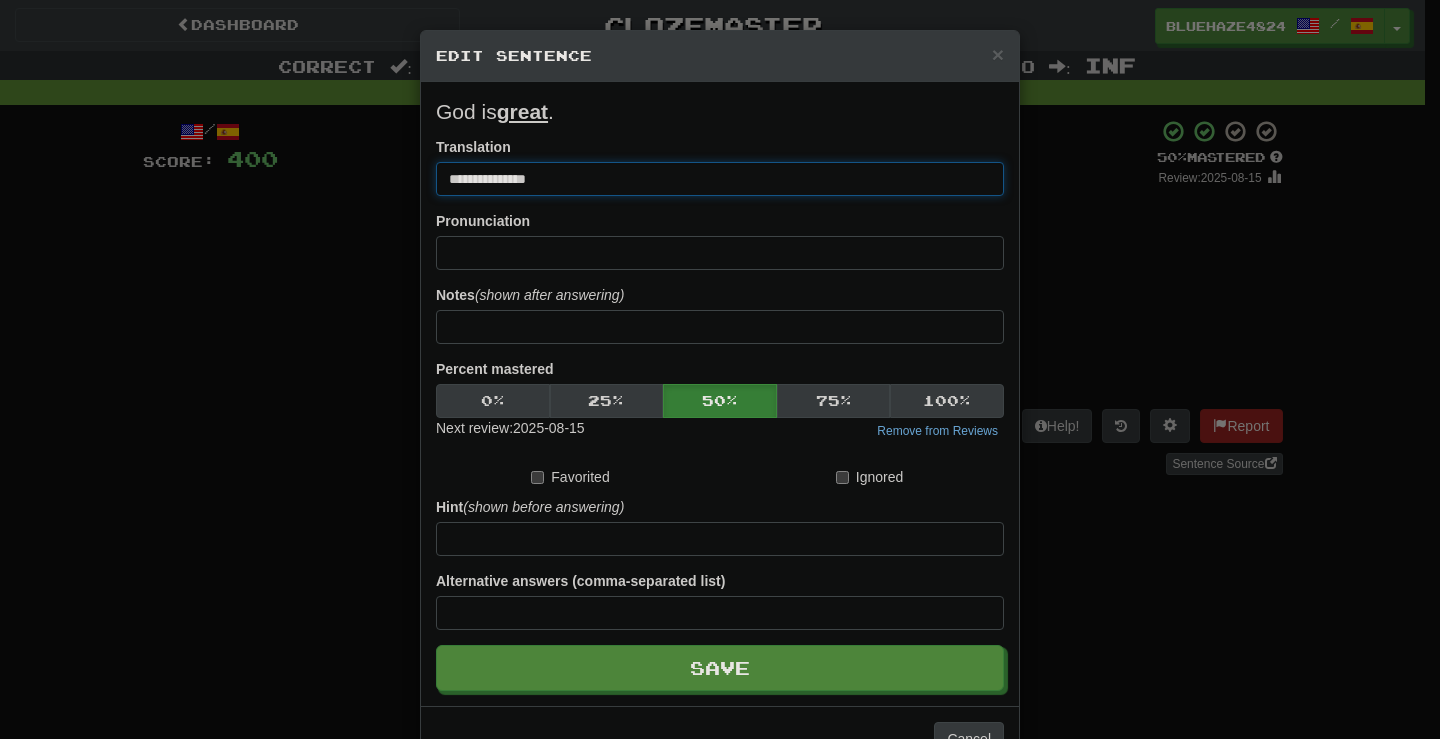 drag, startPoint x: 556, startPoint y: 176, endPoint x: 529, endPoint y: 183, distance: 27.89265 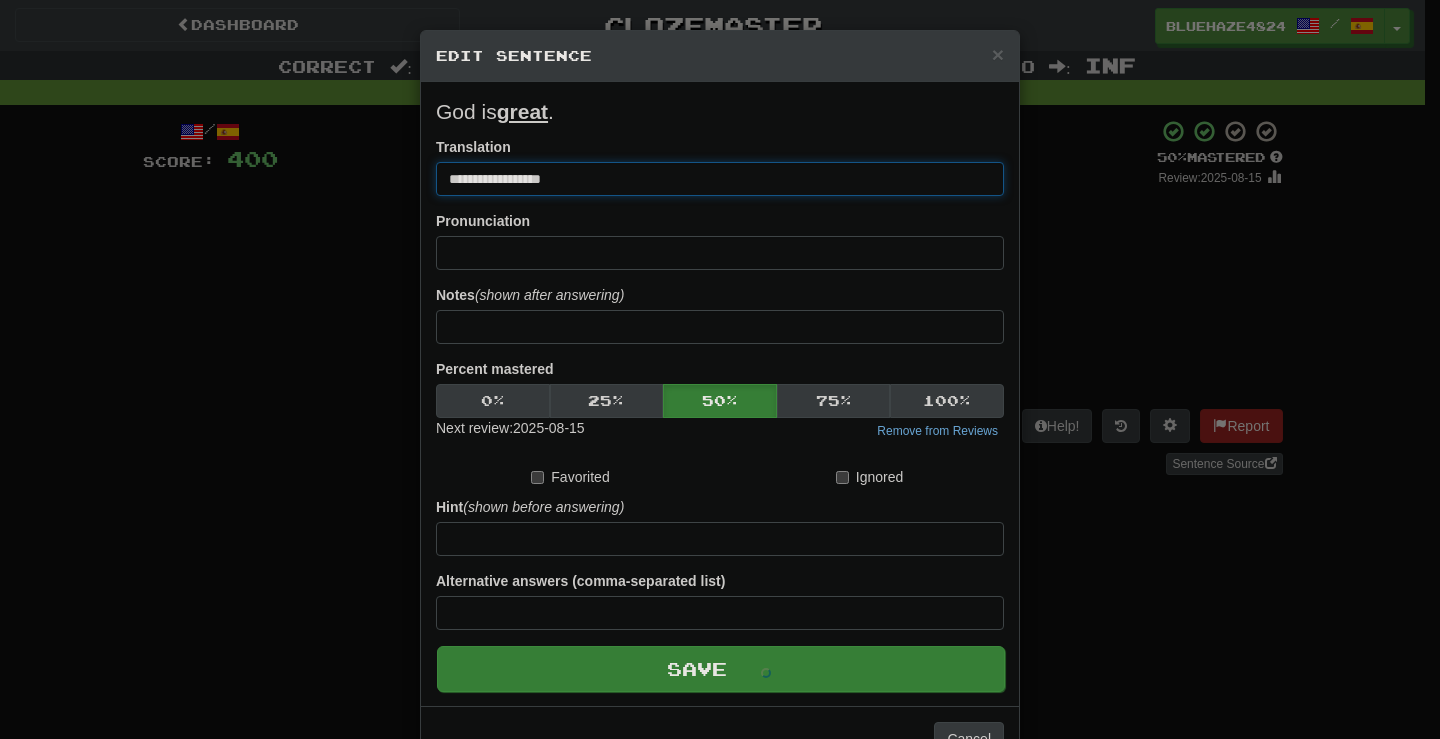 type on "**********" 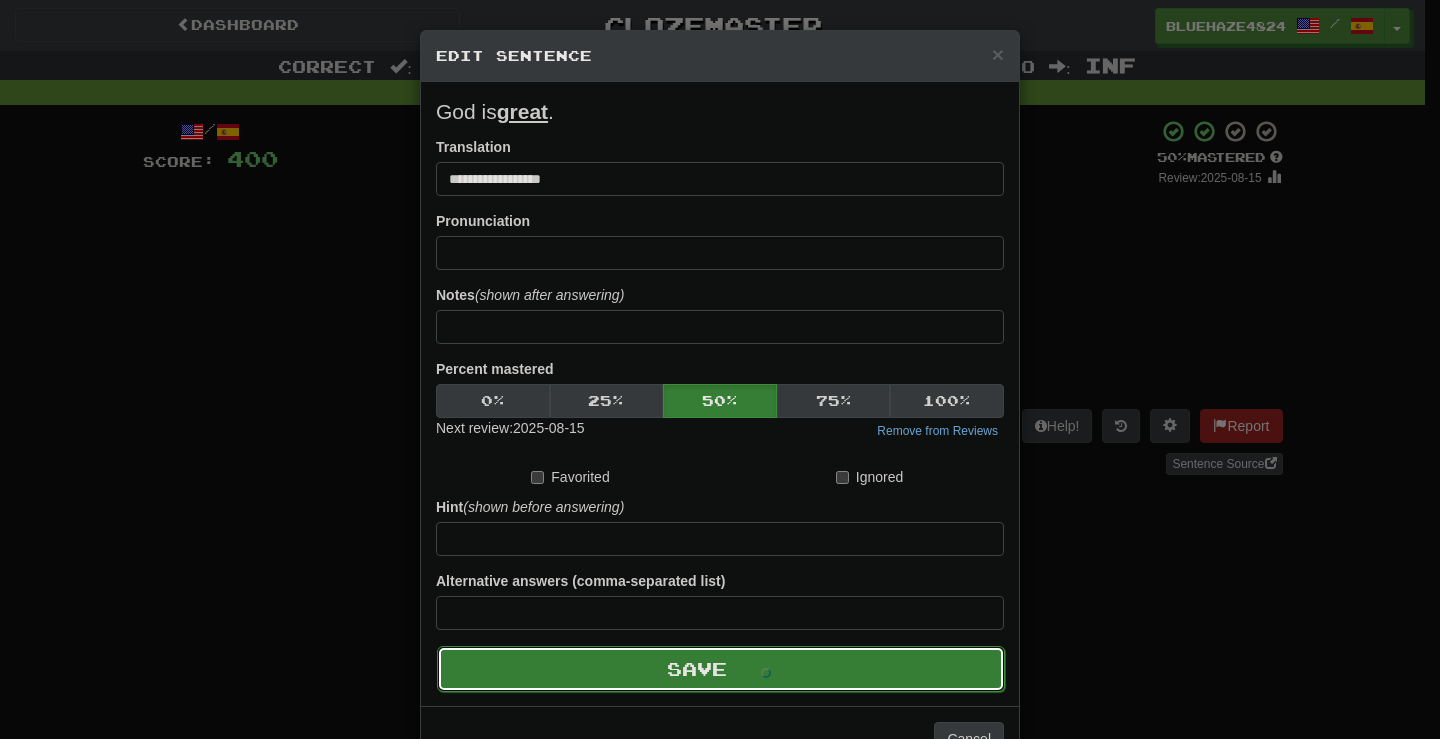 click at bounding box center (751, 669) 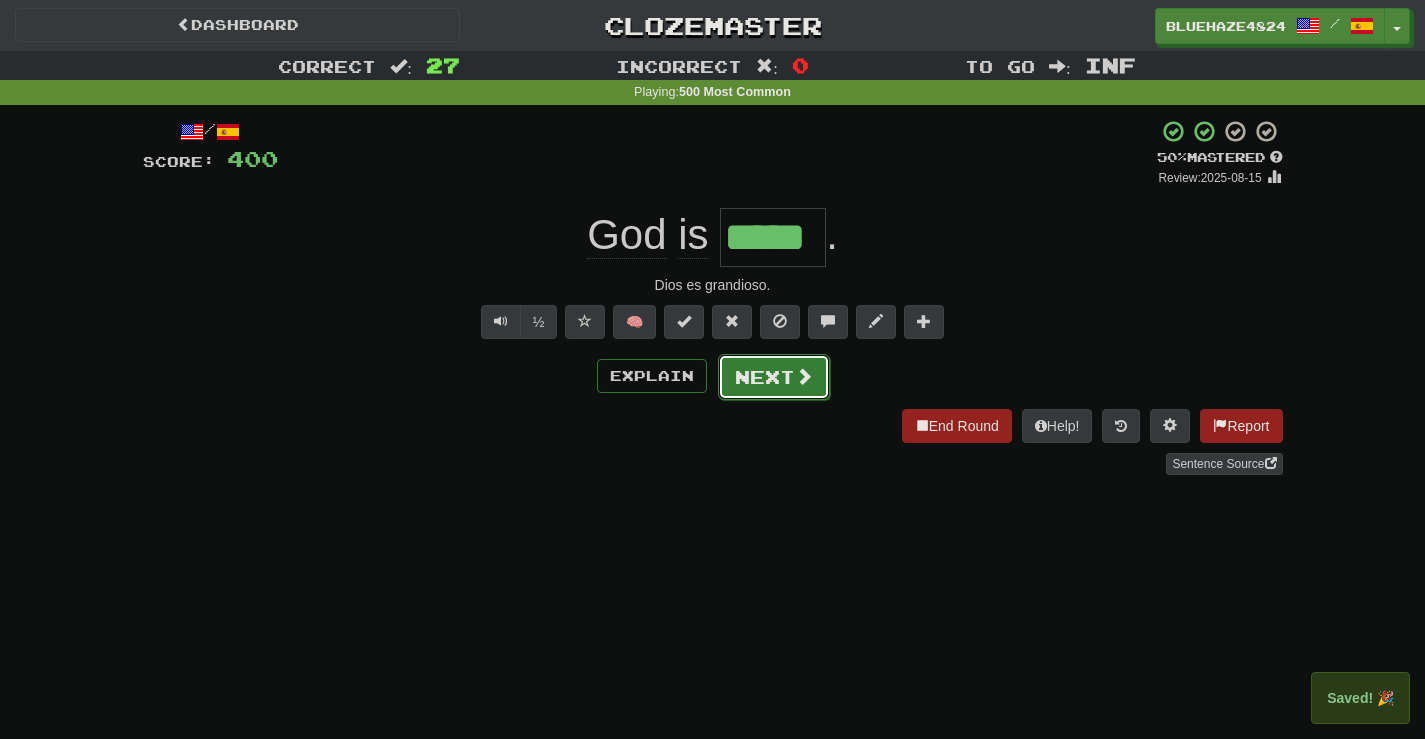 click at bounding box center [804, 376] 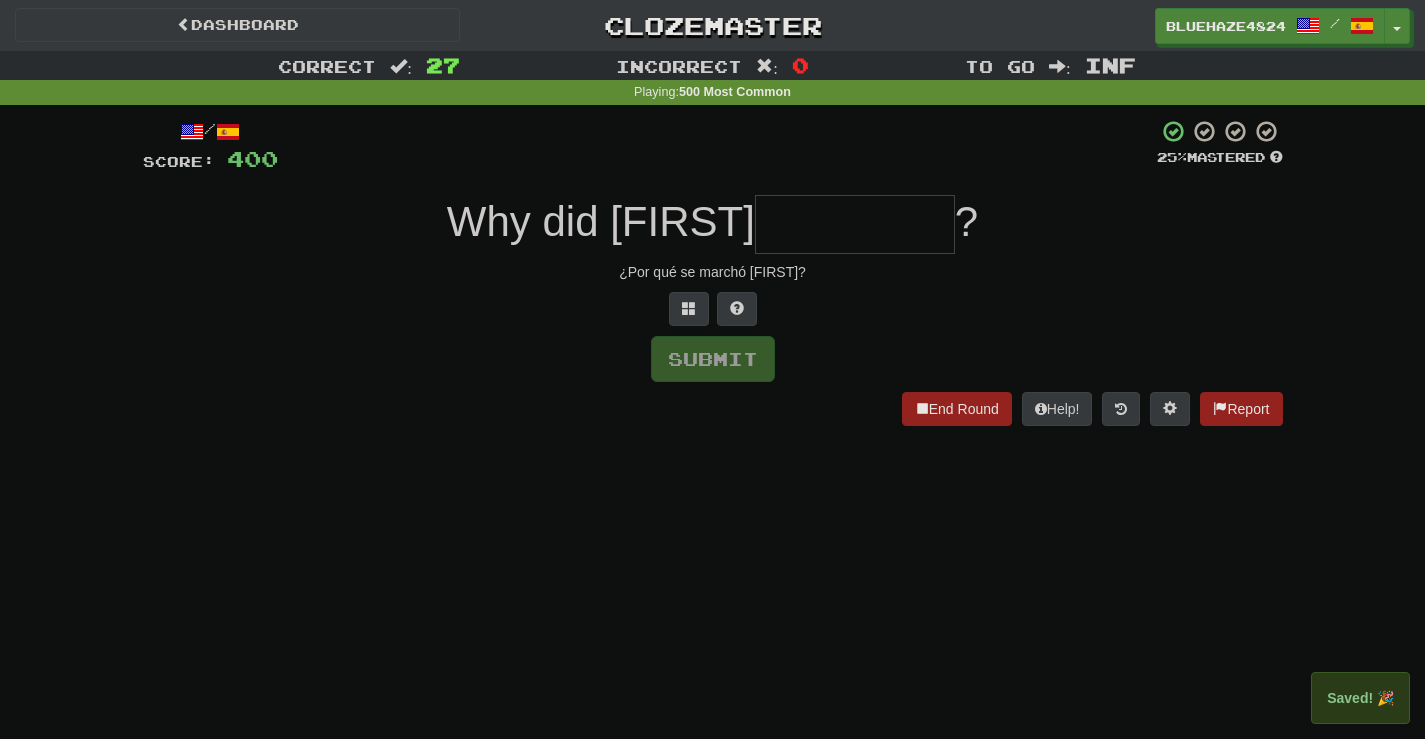click at bounding box center (855, 224) 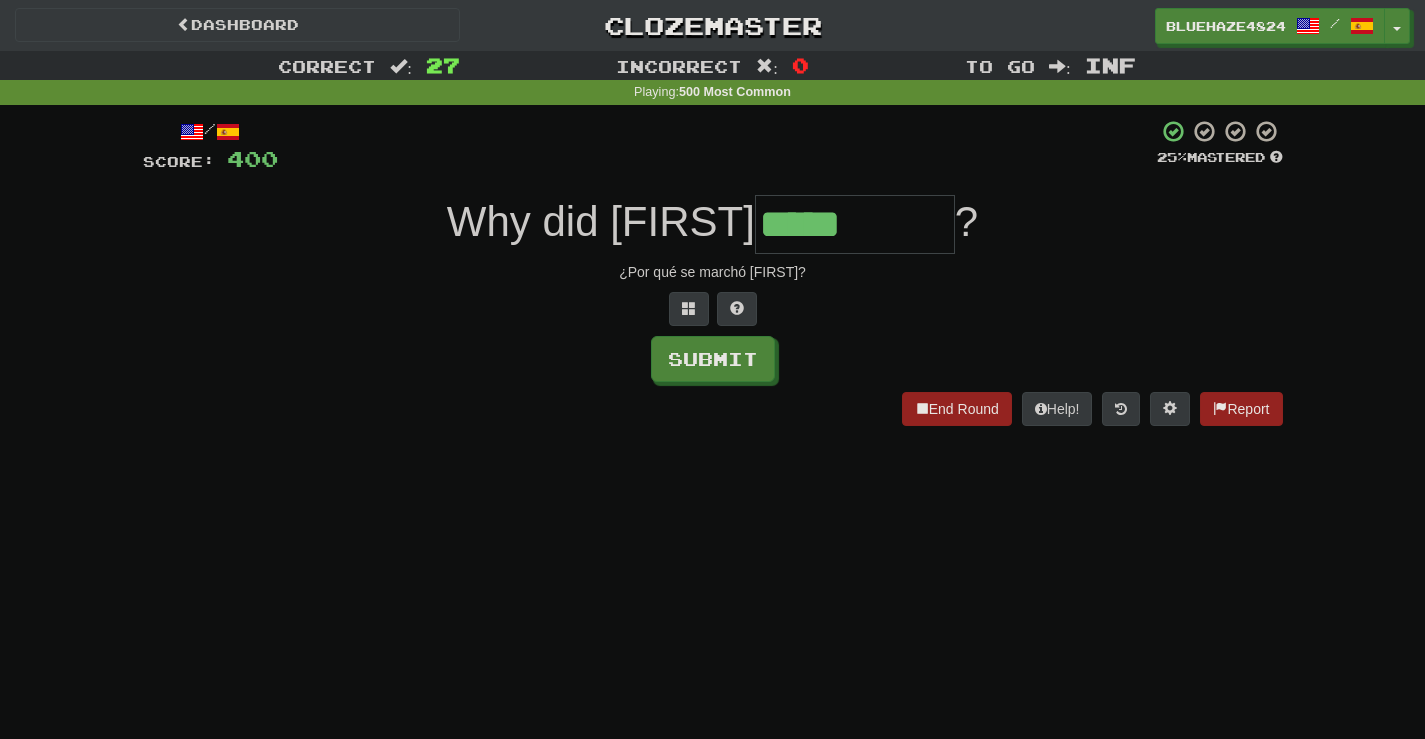 type on "*****" 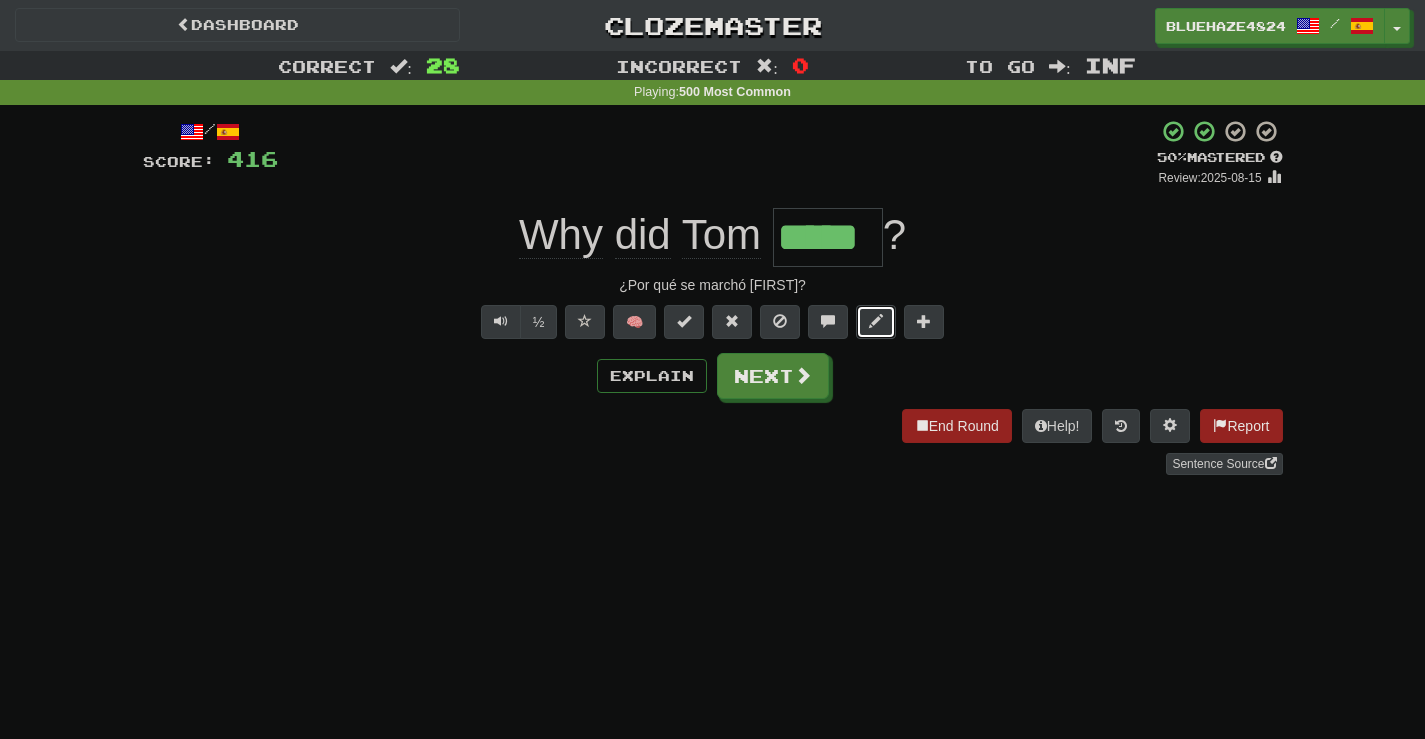 click at bounding box center [876, 321] 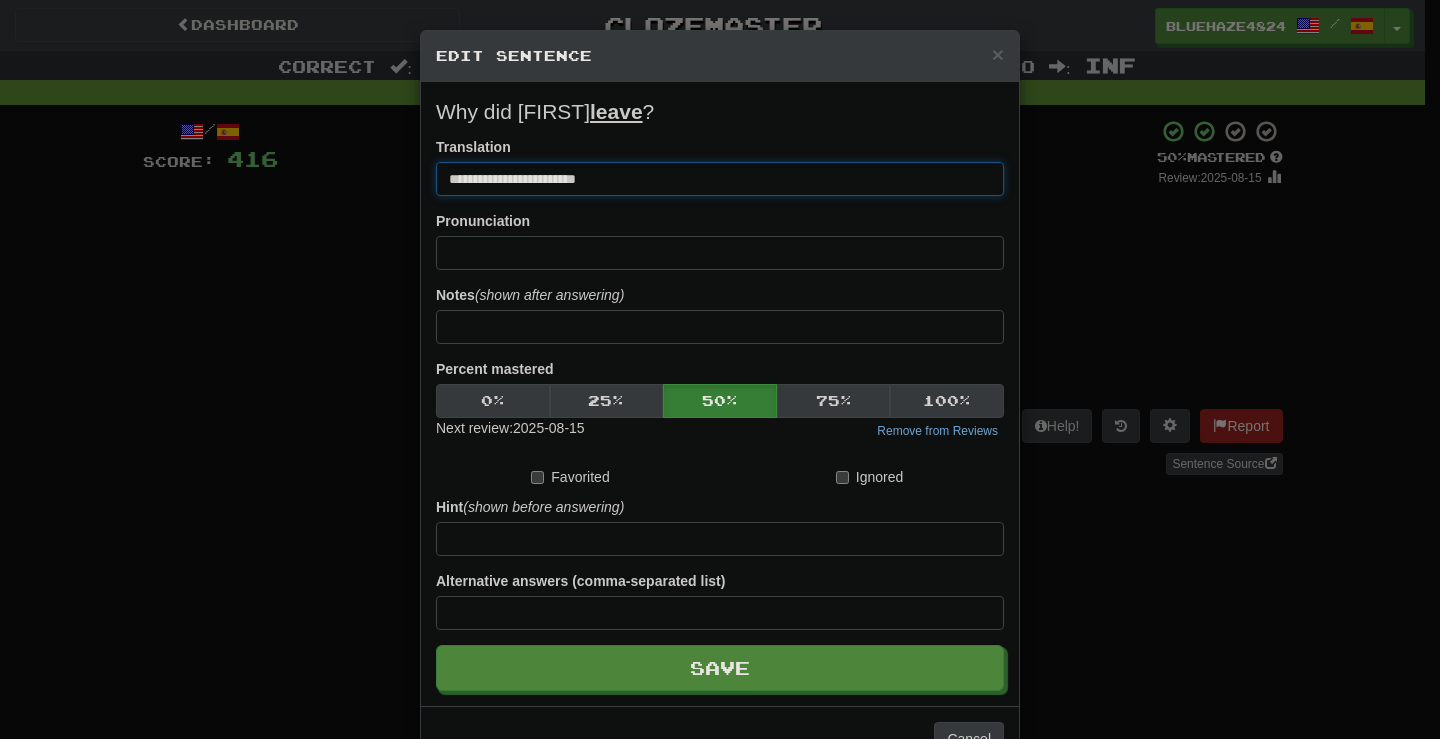 drag, startPoint x: 570, startPoint y: 179, endPoint x: 504, endPoint y: 180, distance: 66.007576 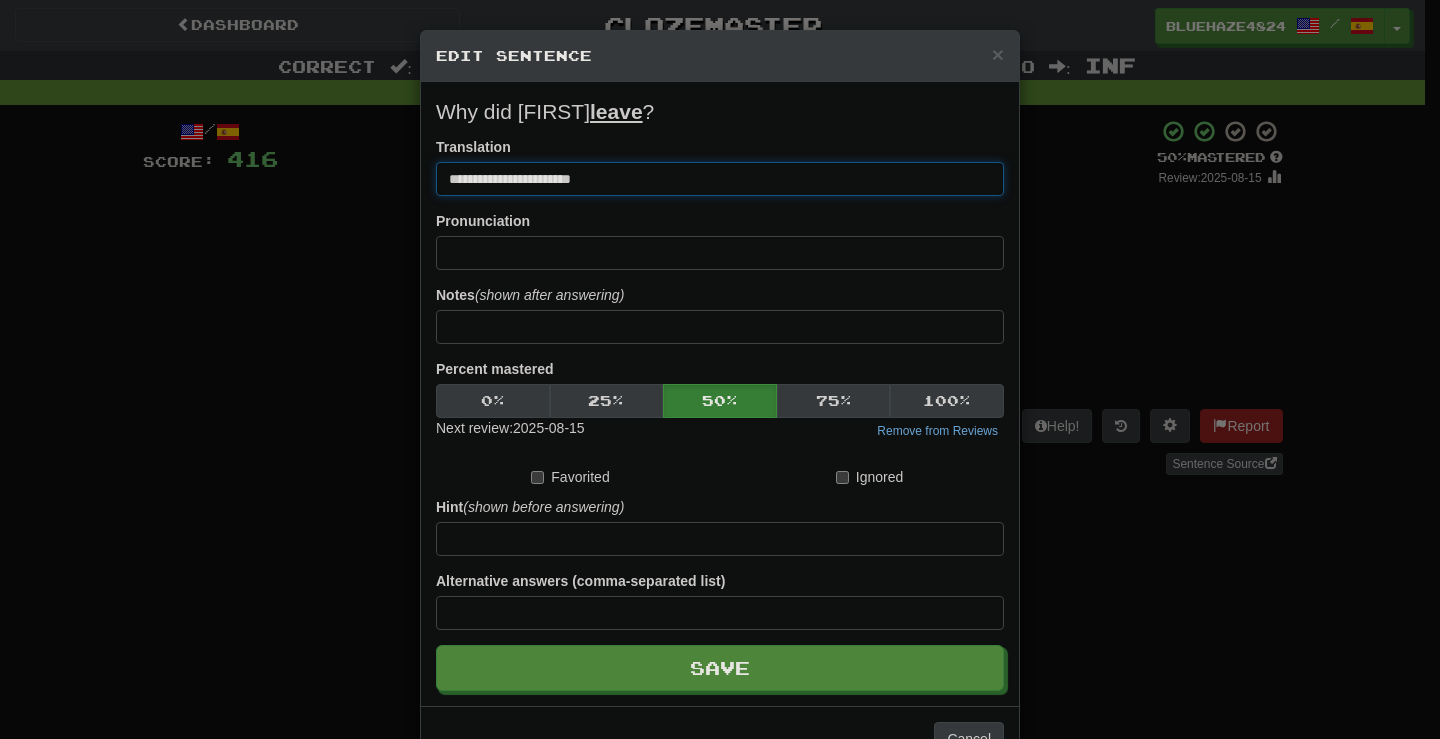 drag, startPoint x: 606, startPoint y: 179, endPoint x: 499, endPoint y: 181, distance: 107.01869 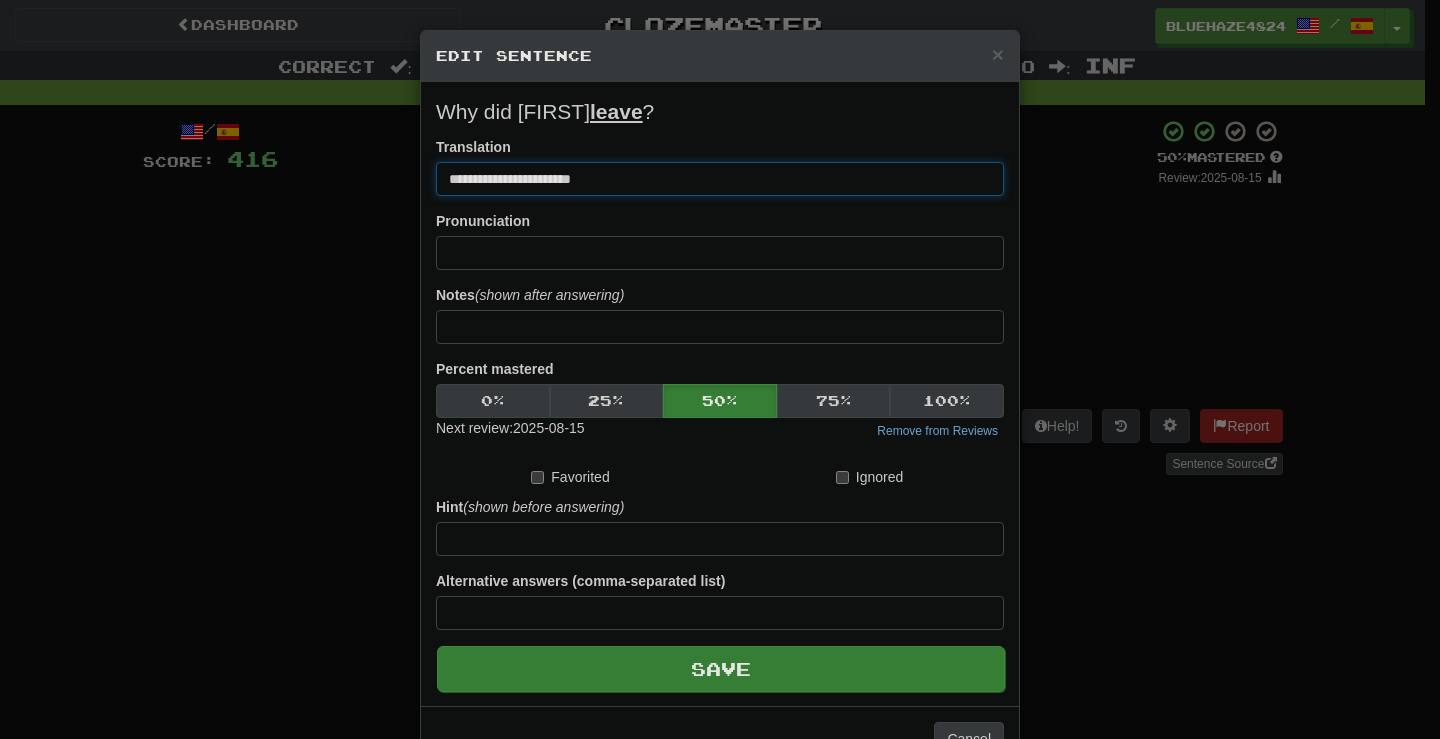 type on "**********" 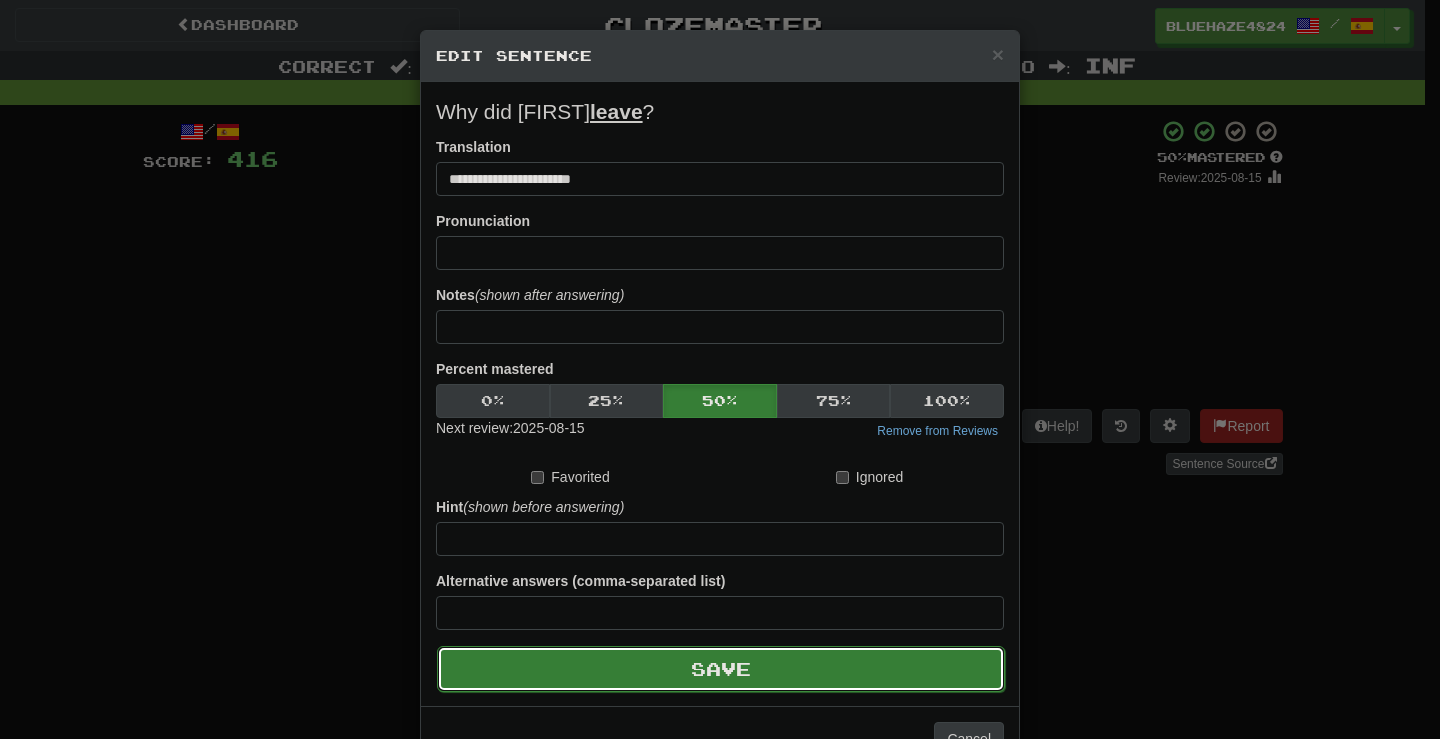click on "Save" at bounding box center (721, 669) 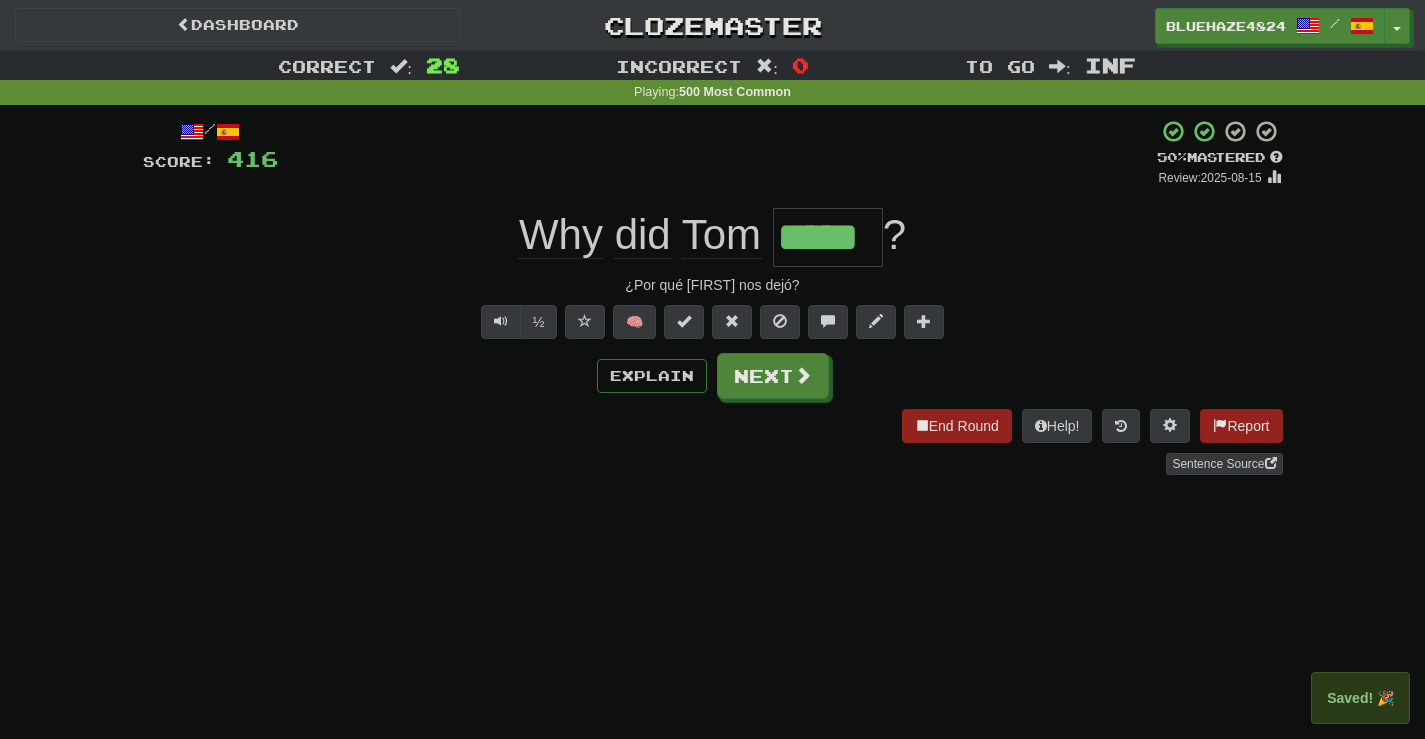click on "/  Score:   416 + 16 50 %  Mastered Review:  2025-08-15 Why   did   Tom   ***** ? ¿Por qué Tomas nos dejó? ½ 🧠 Explain Next  End Round  Help!  Report Sentence Source" at bounding box center [713, 297] 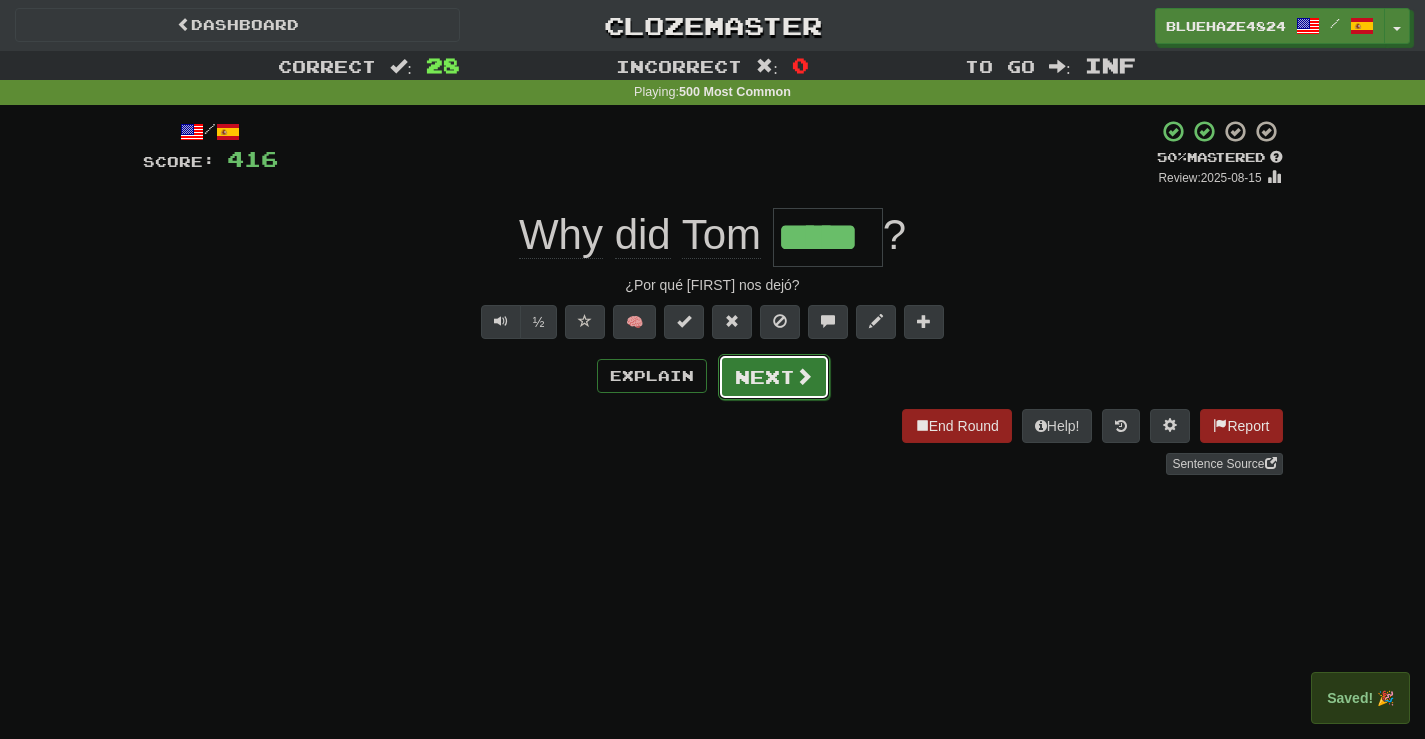 click on "Next" at bounding box center [774, 377] 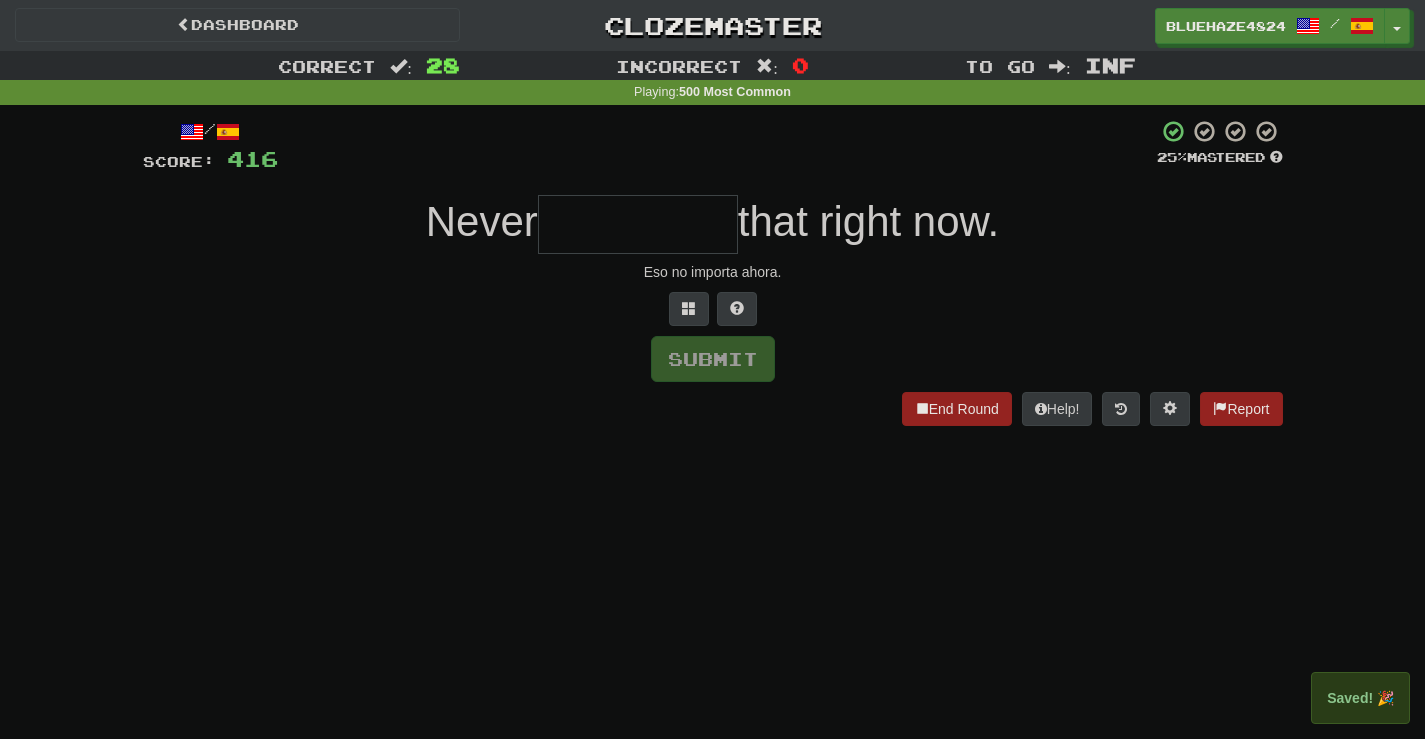 click at bounding box center [638, 224] 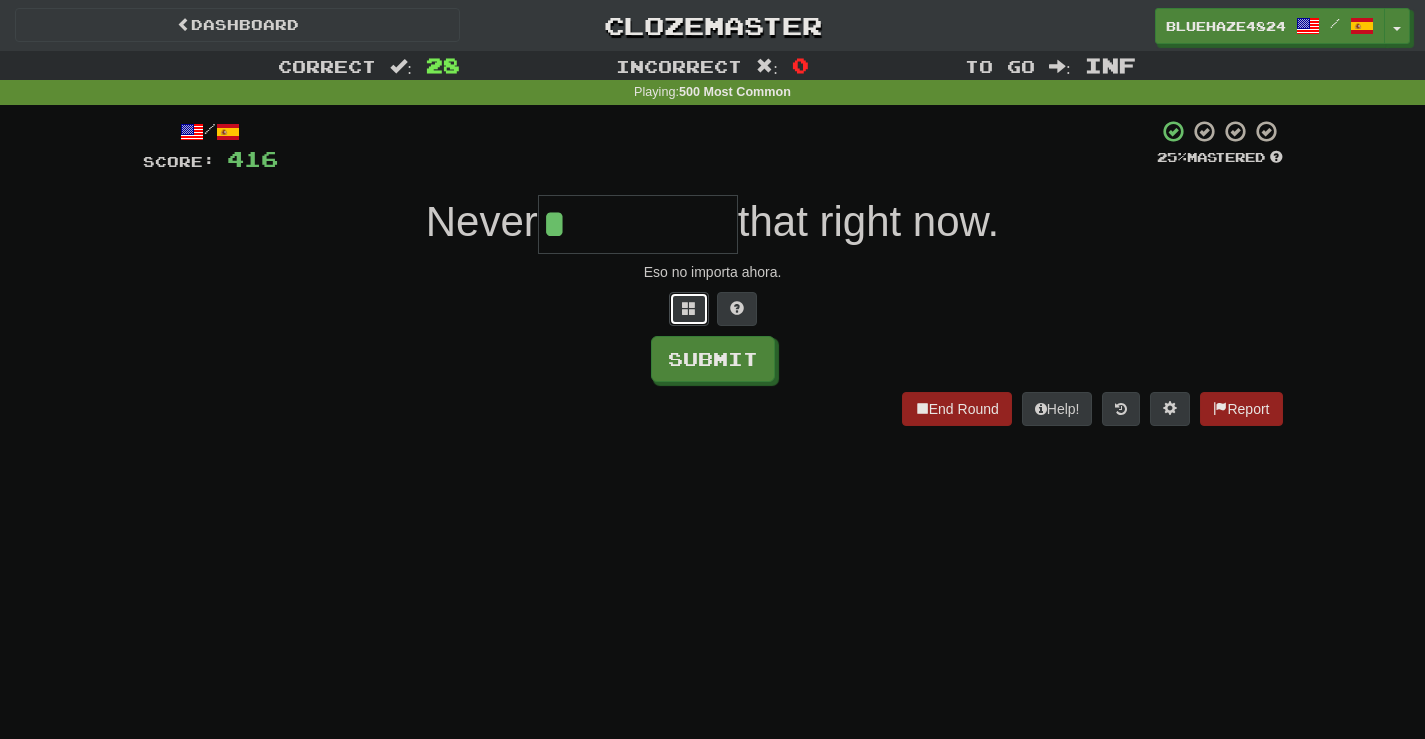 click at bounding box center [689, 309] 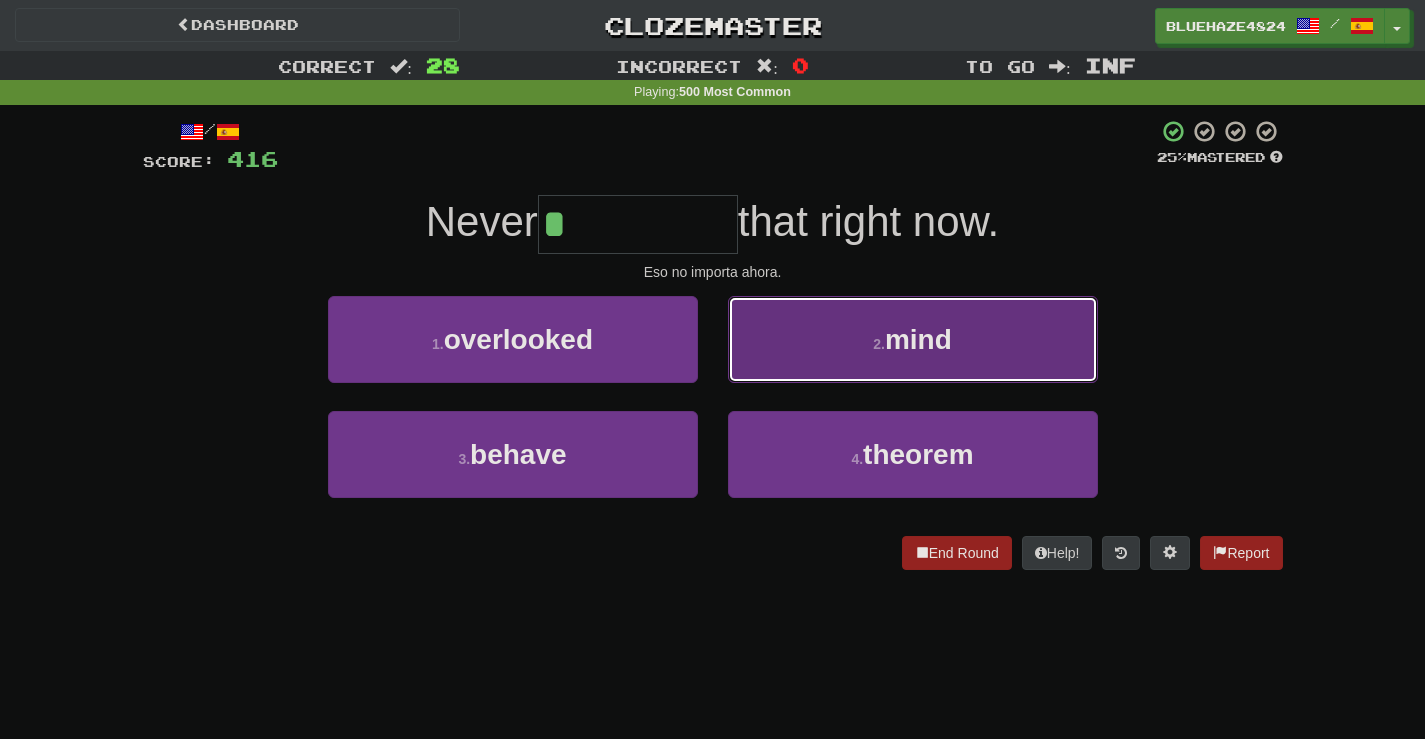 click on "2 .  mind" at bounding box center (913, 339) 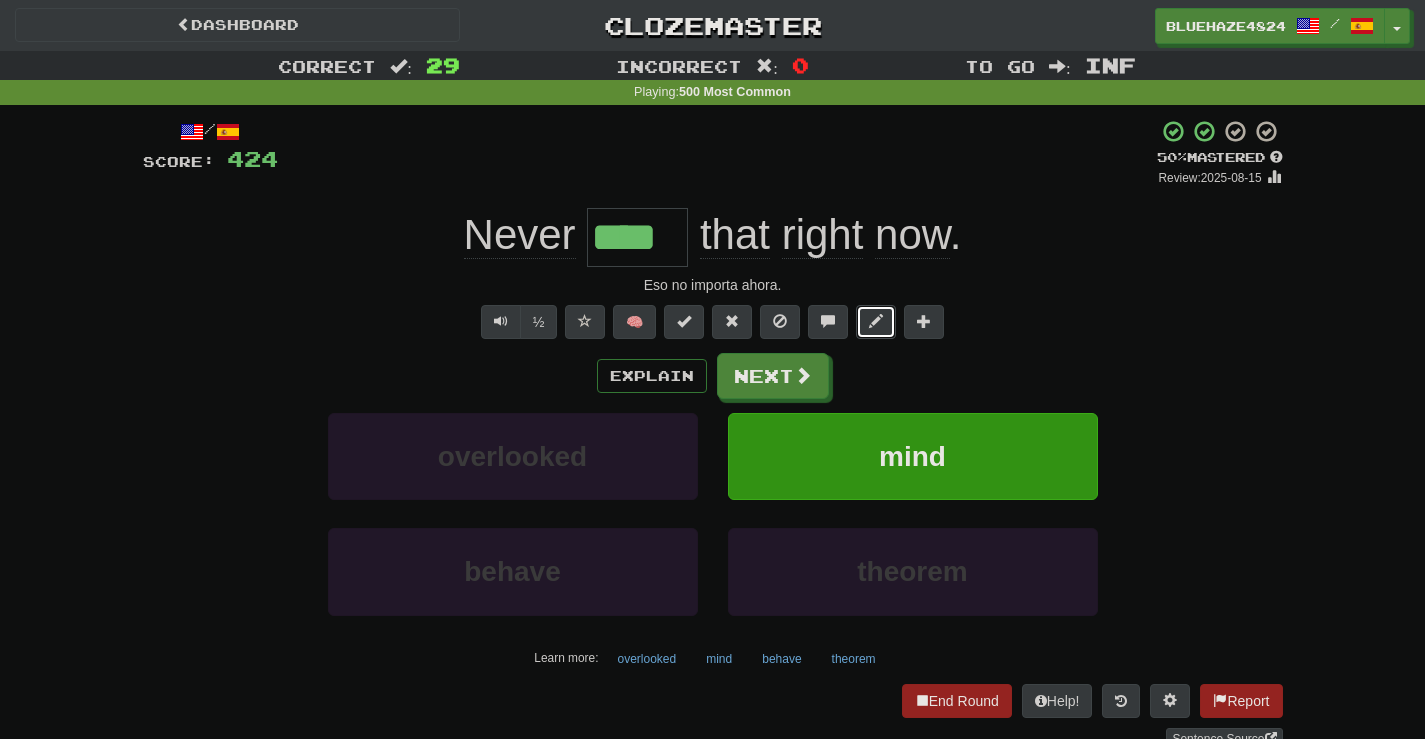 click at bounding box center (876, 321) 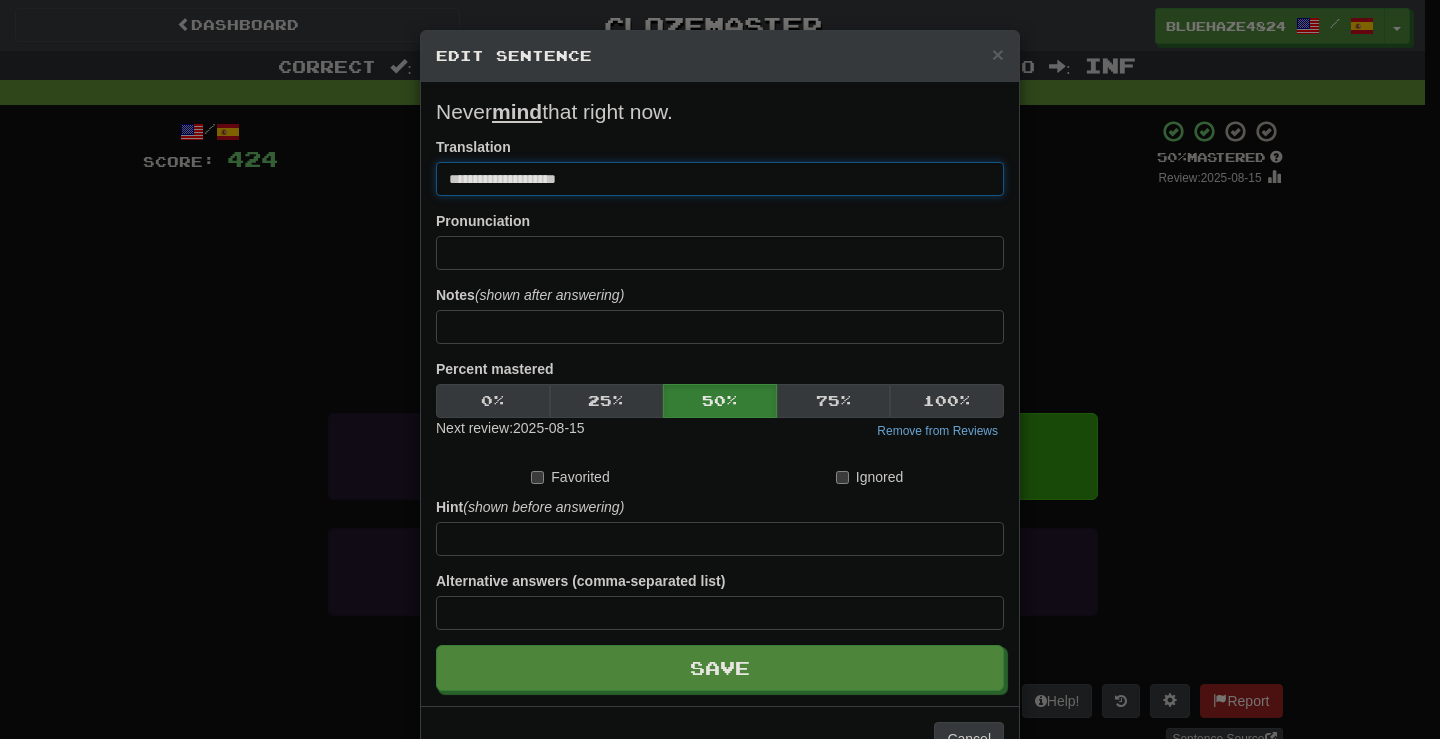 drag, startPoint x: 470, startPoint y: 181, endPoint x: 392, endPoint y: 184, distance: 78.05767 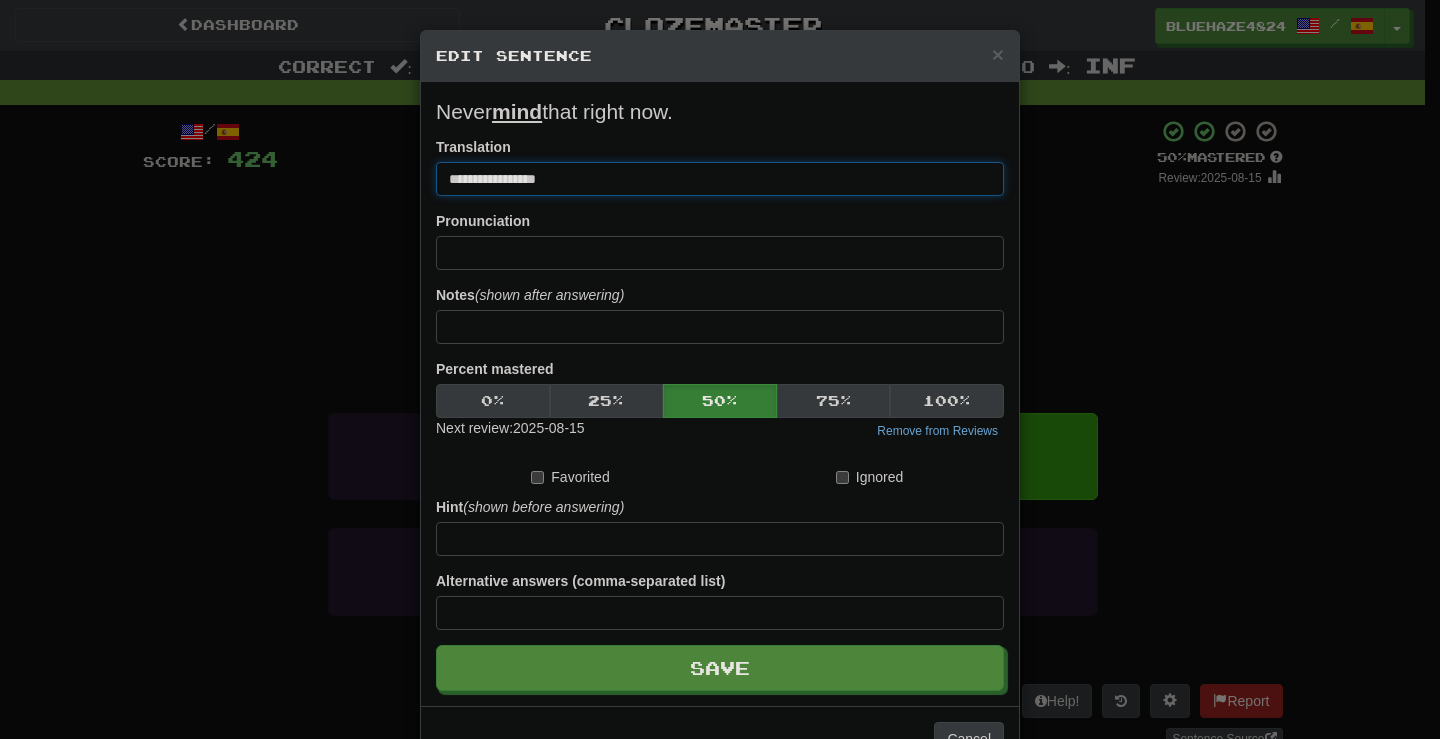 drag, startPoint x: 568, startPoint y: 173, endPoint x: 523, endPoint y: 176, distance: 45.099888 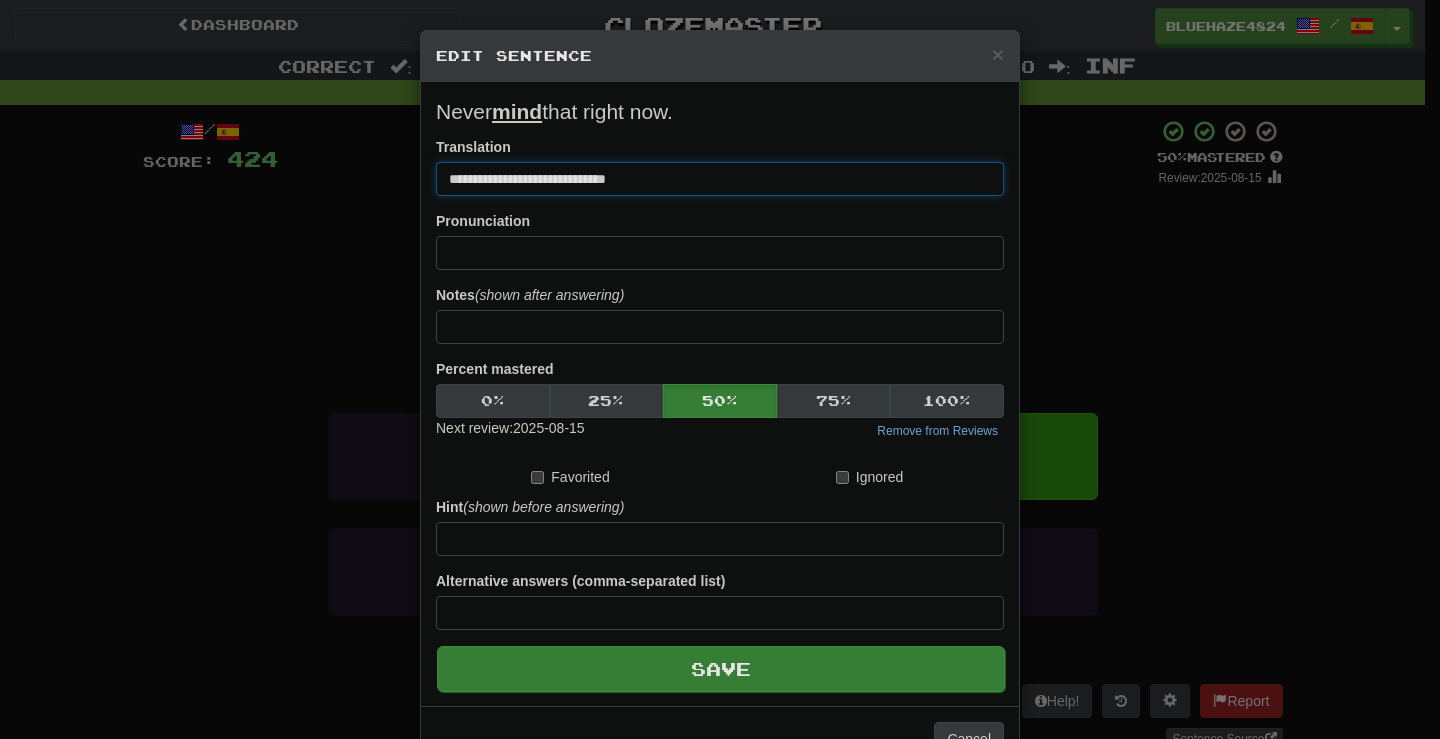 type on "**********" 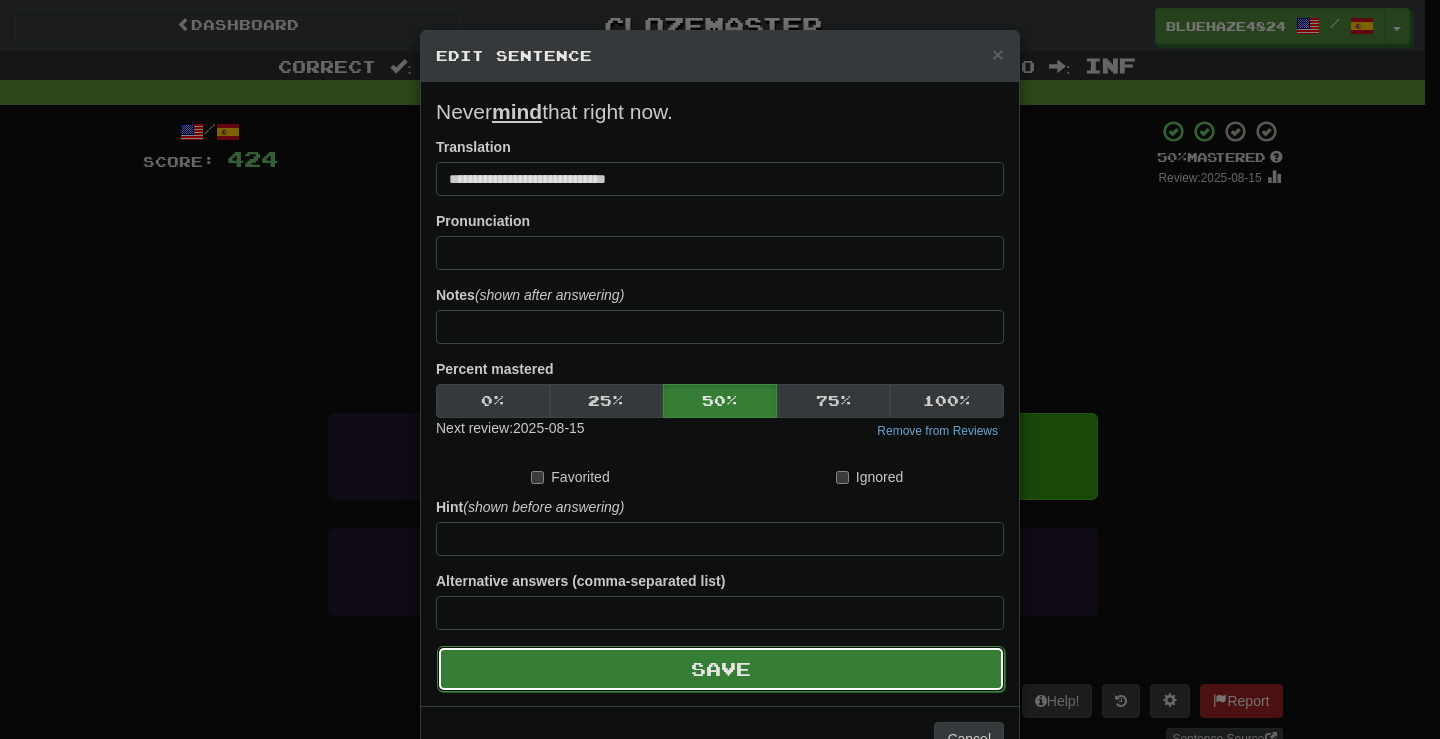 click on "Save" at bounding box center (721, 669) 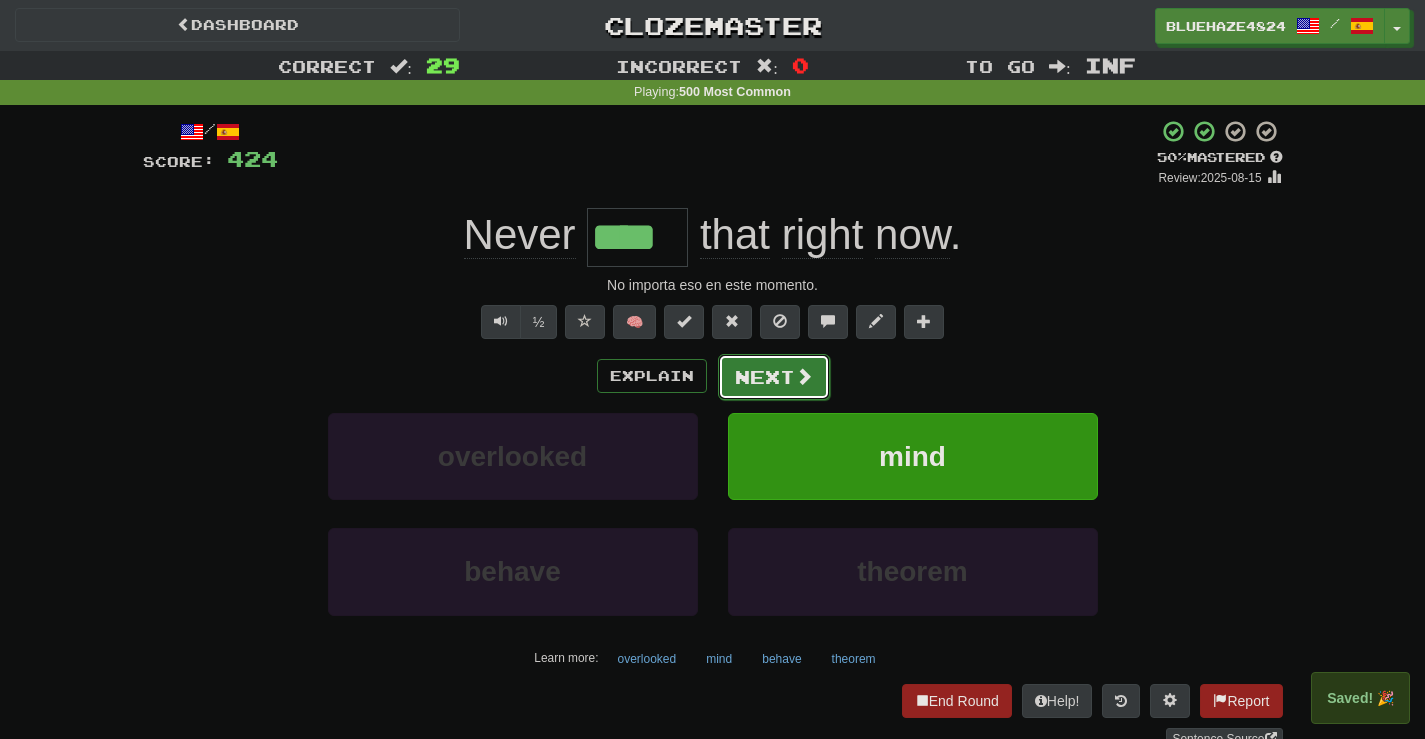 click on "Next" at bounding box center [774, 377] 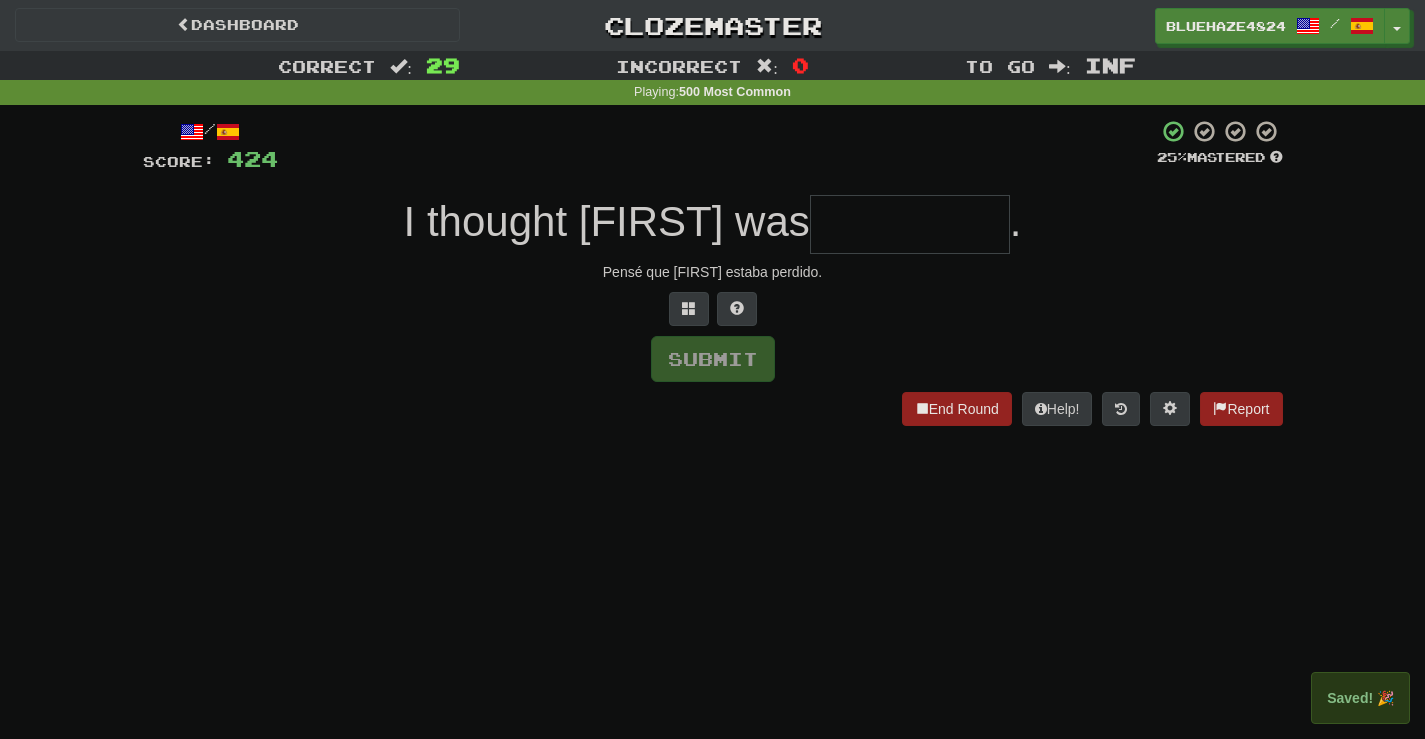 click at bounding box center (910, 224) 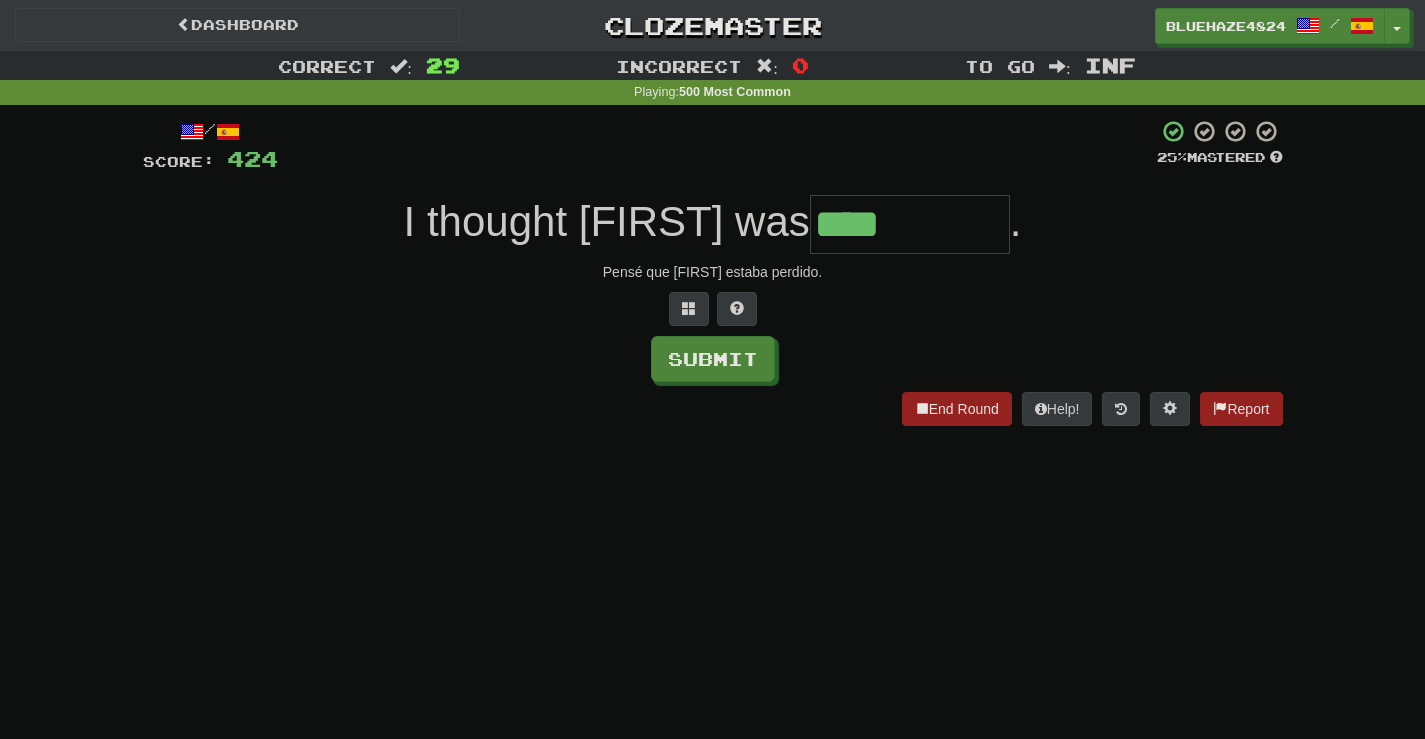 type on "****" 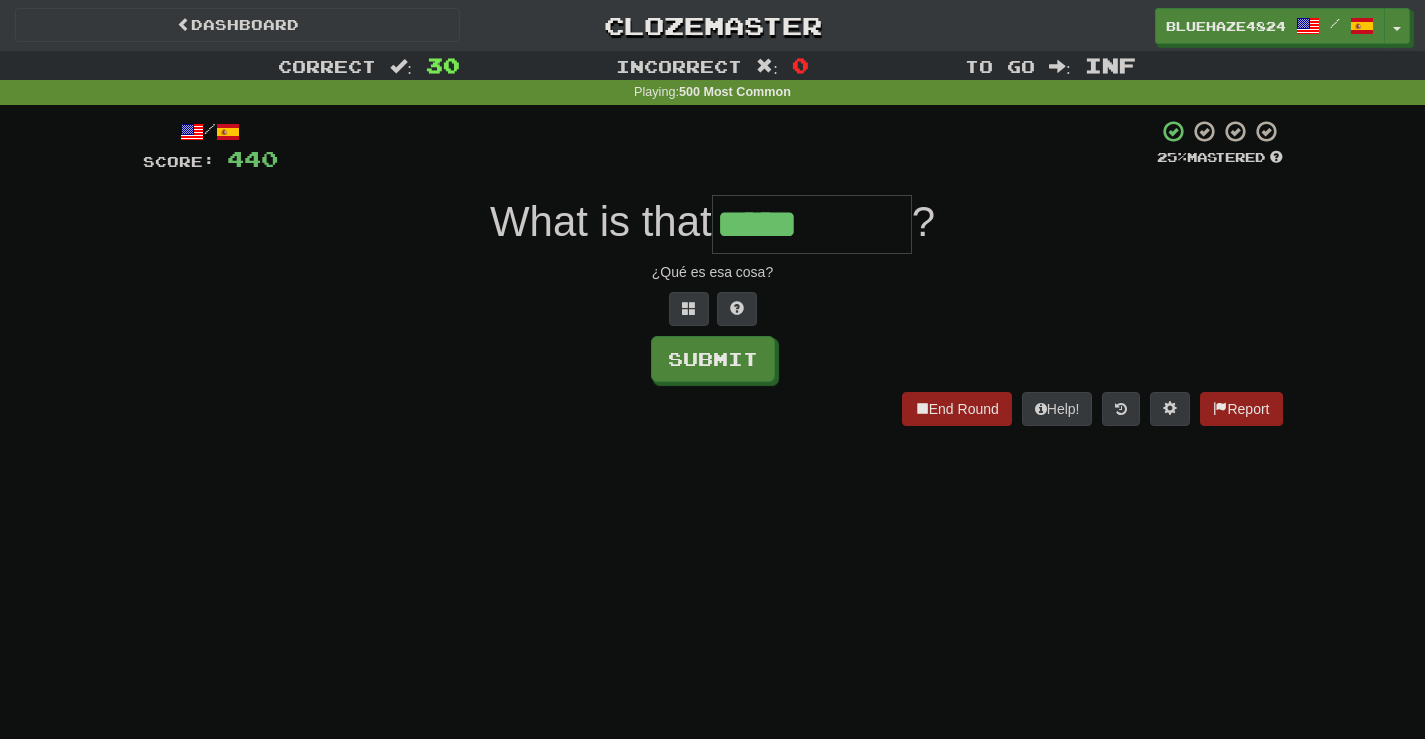 type on "*****" 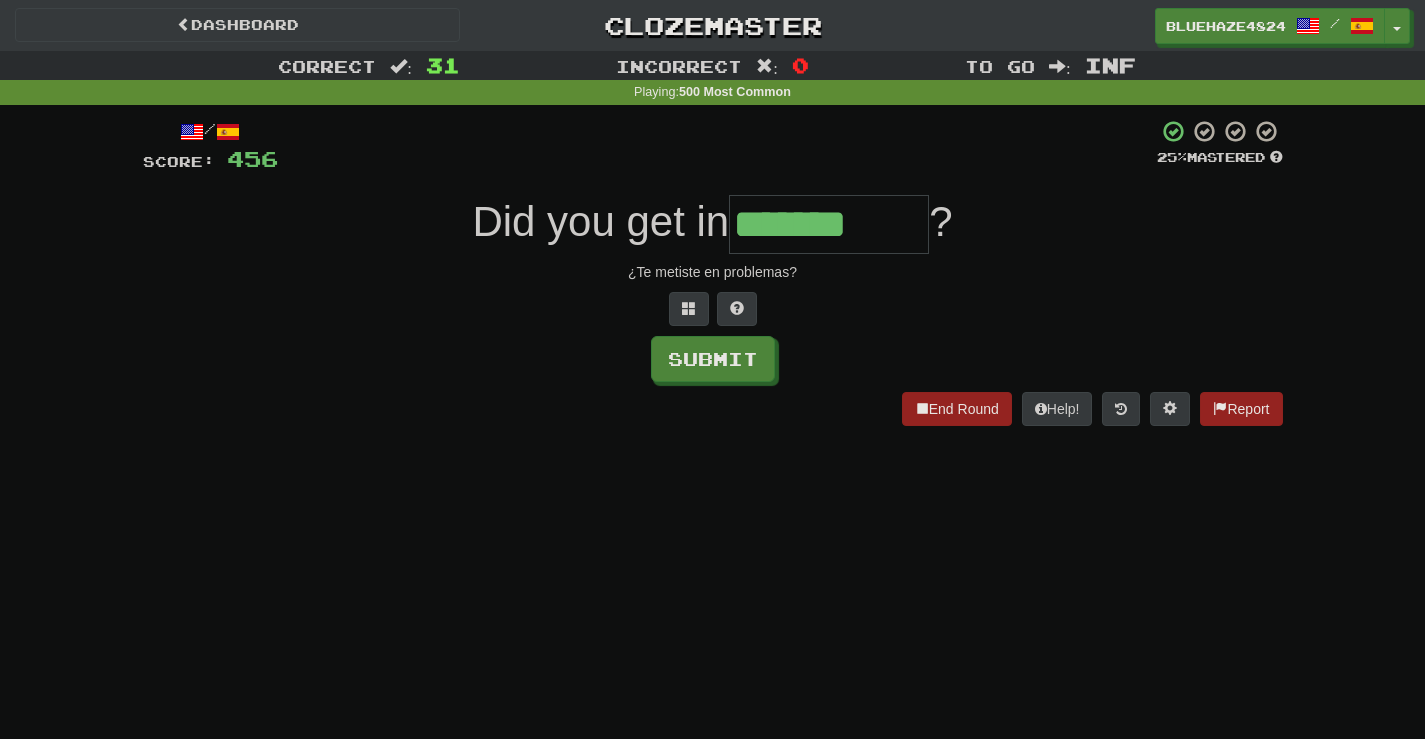 type on "*******" 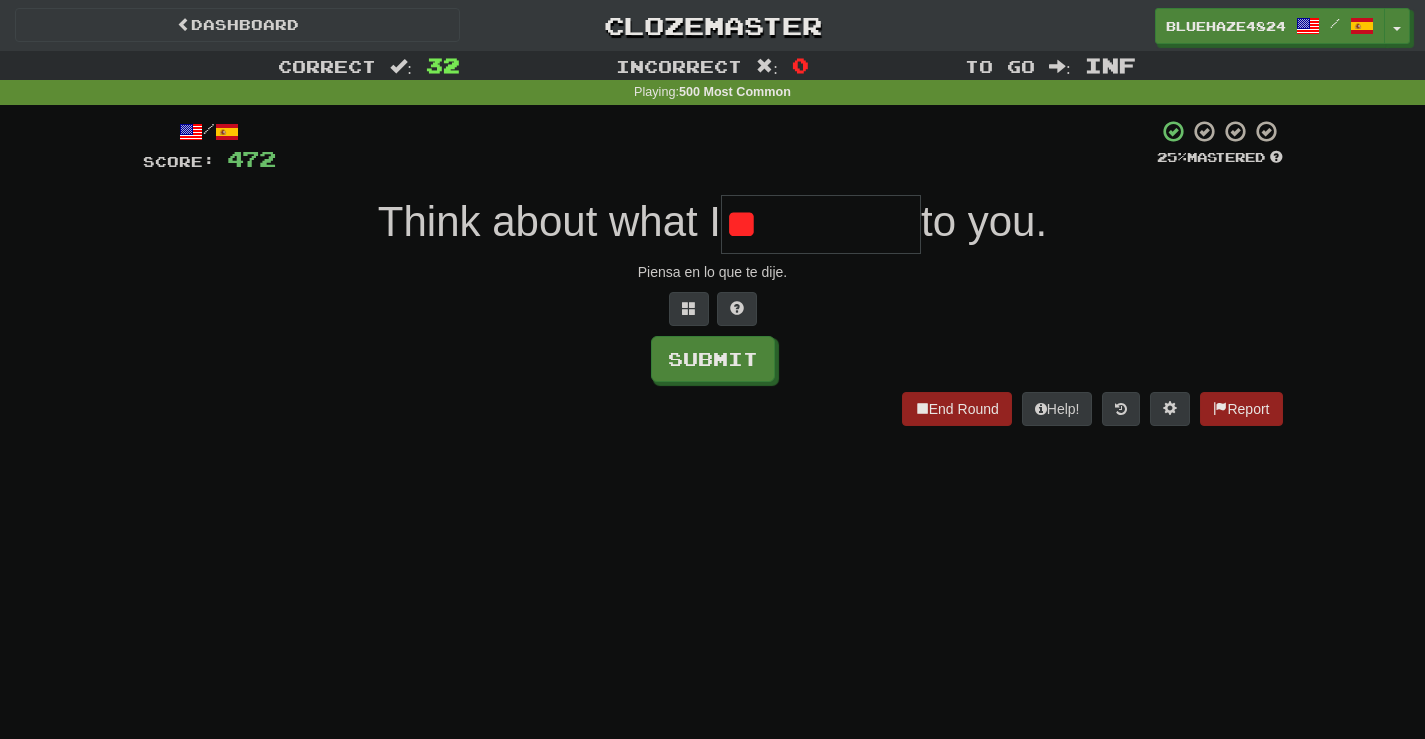 type on "*" 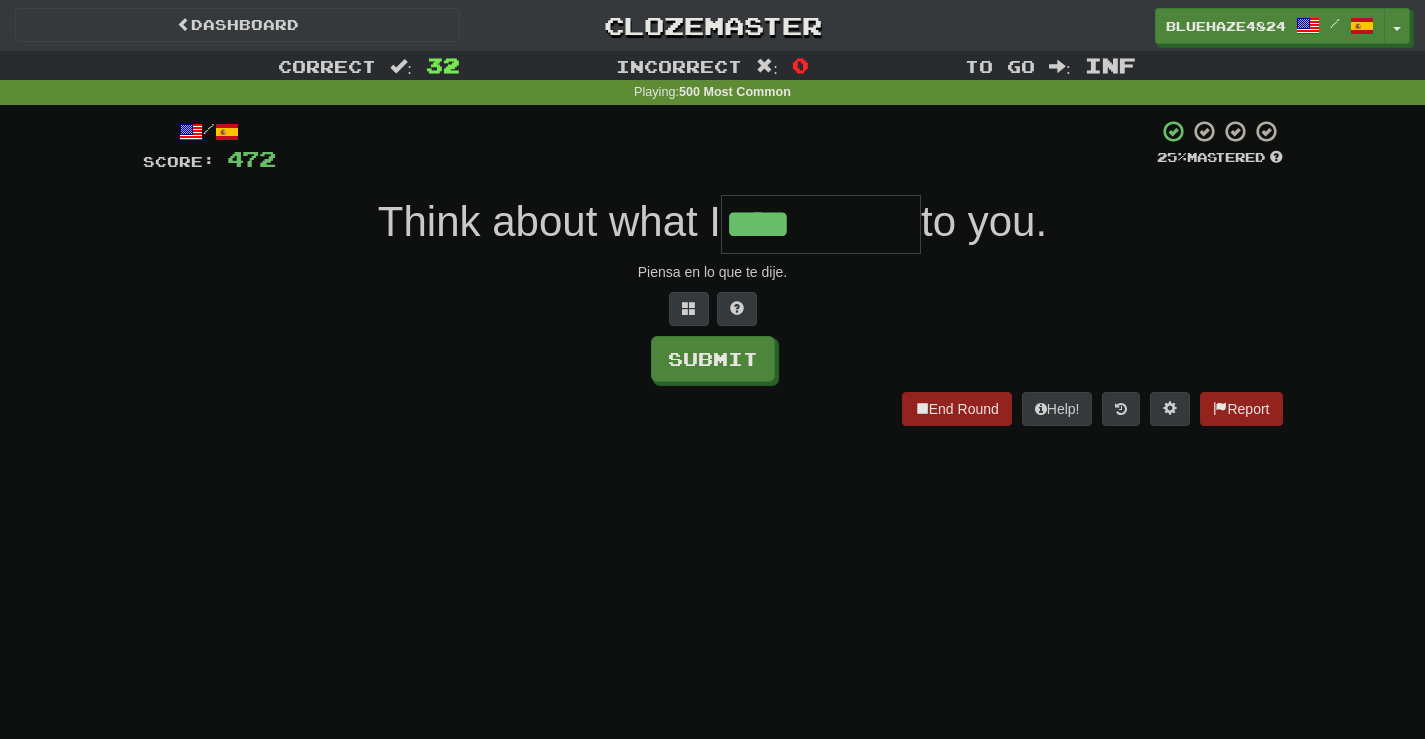 type on "****" 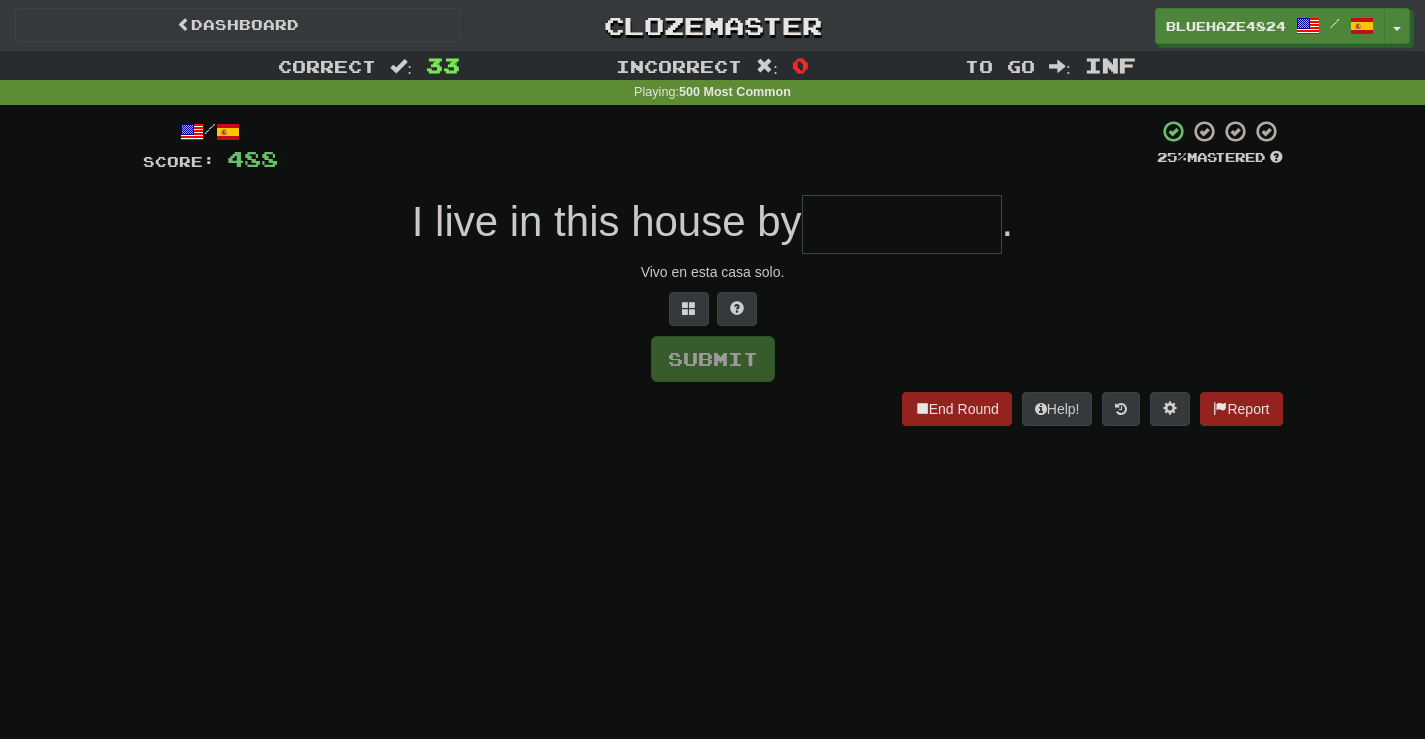type on "*" 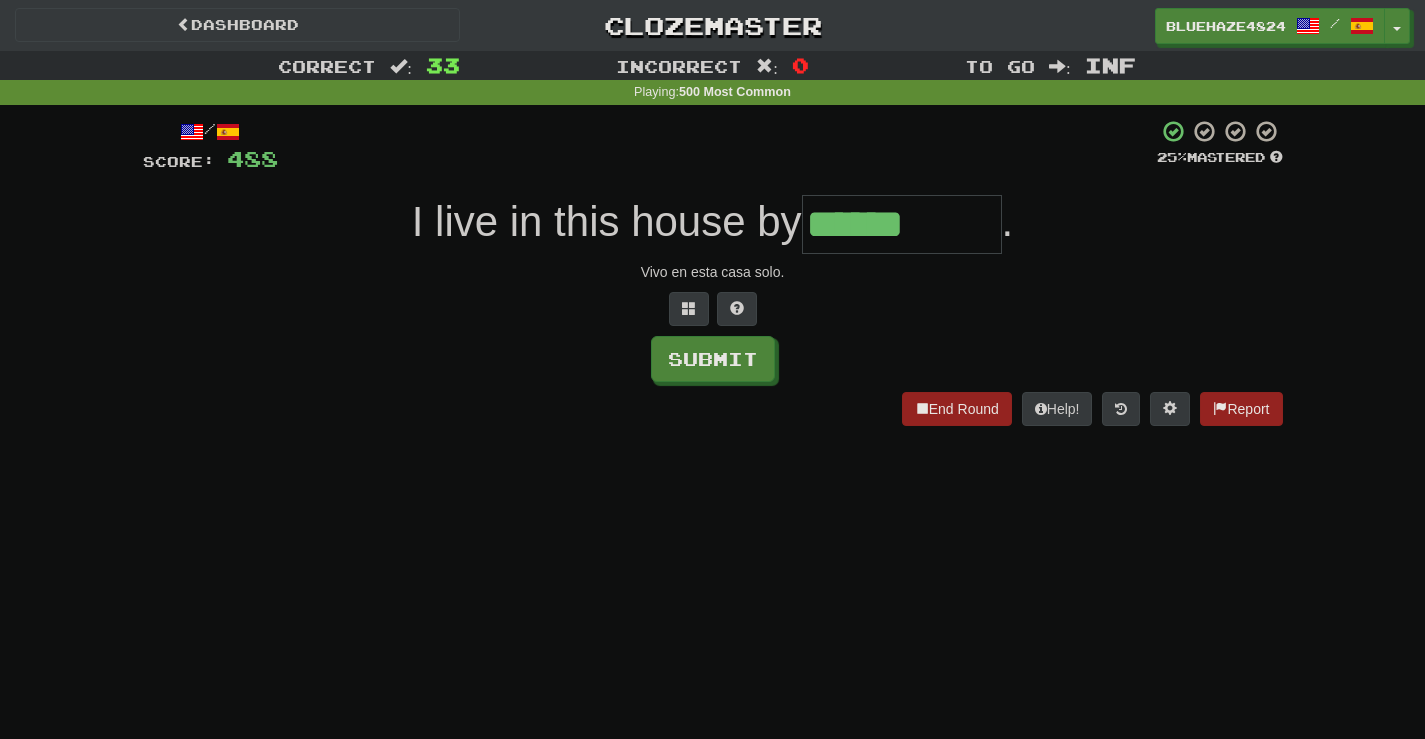 type on "******" 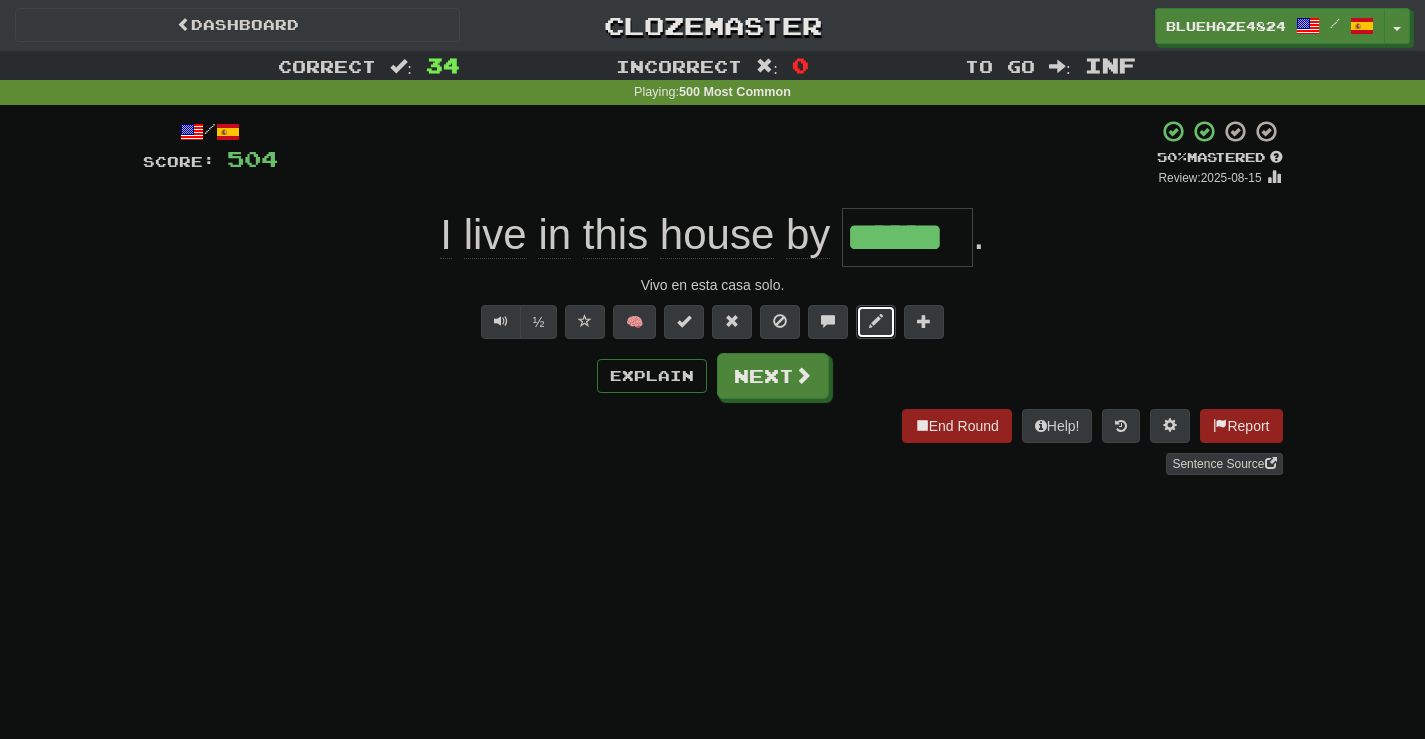 click at bounding box center (876, 322) 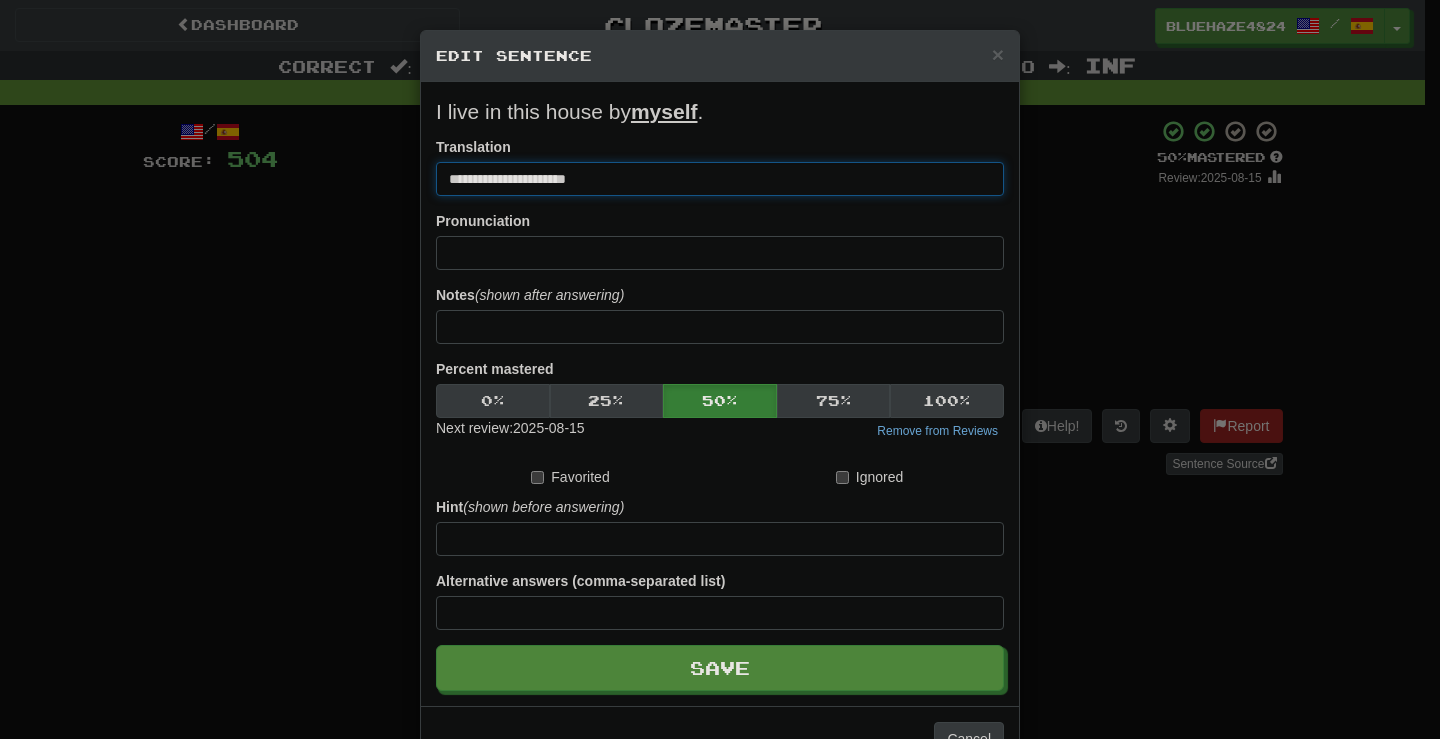 drag, startPoint x: 597, startPoint y: 175, endPoint x: 554, endPoint y: 172, distance: 43.104523 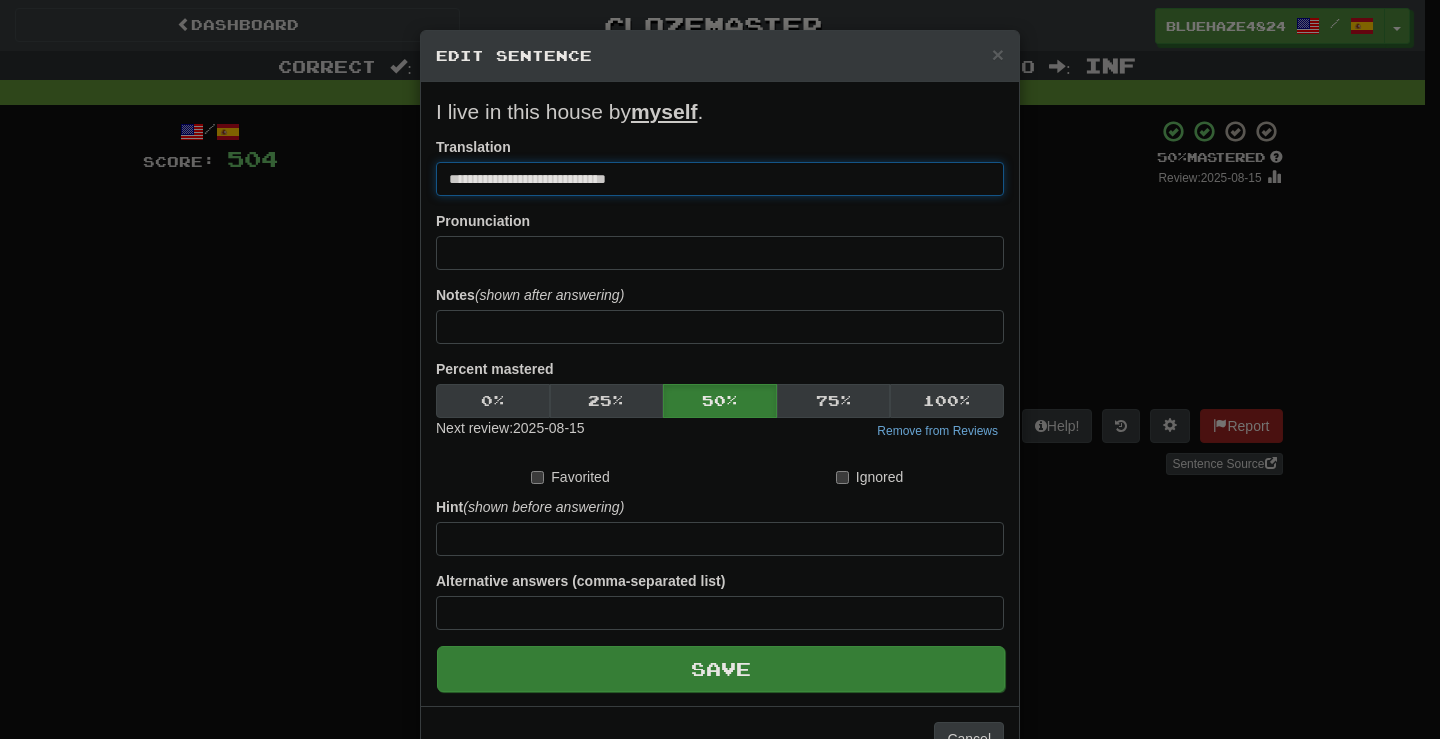 type on "**********" 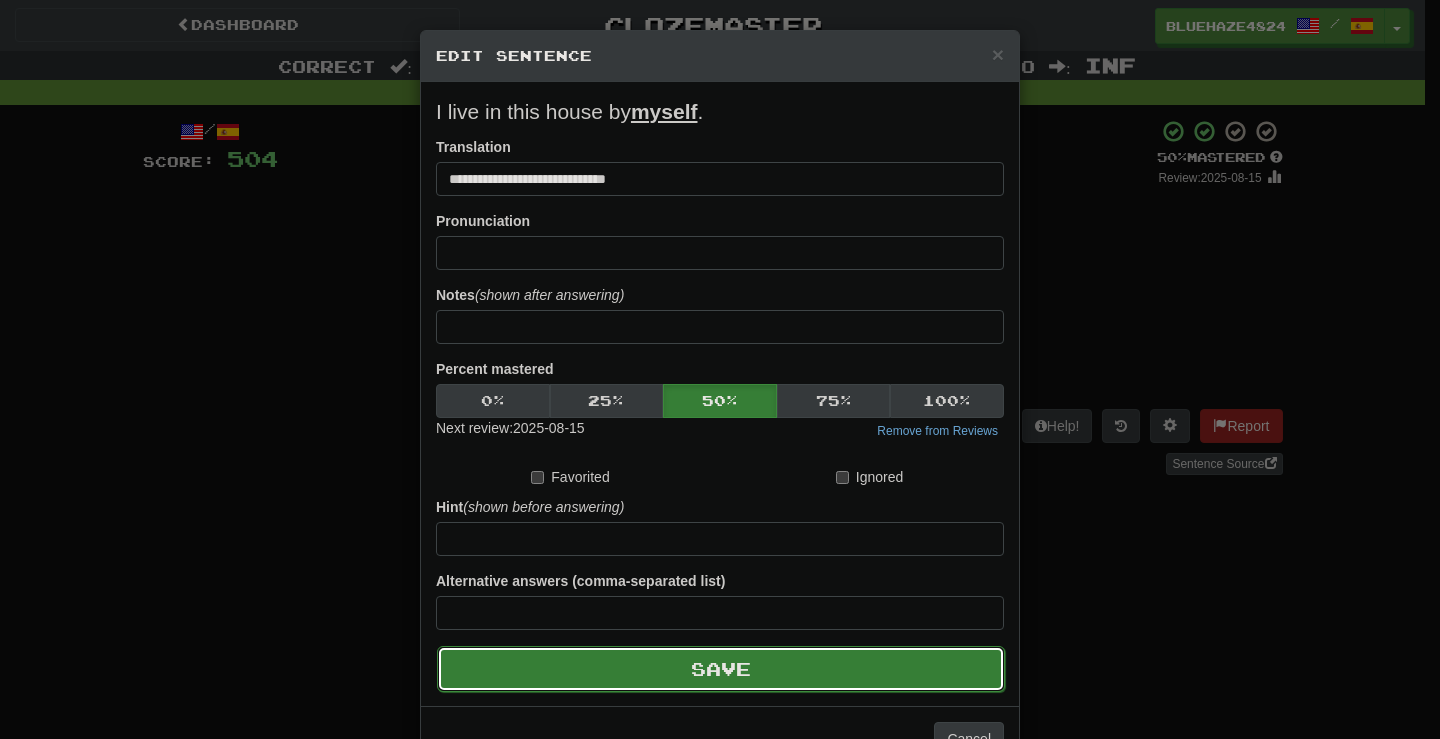 click on "Save" at bounding box center [721, 669] 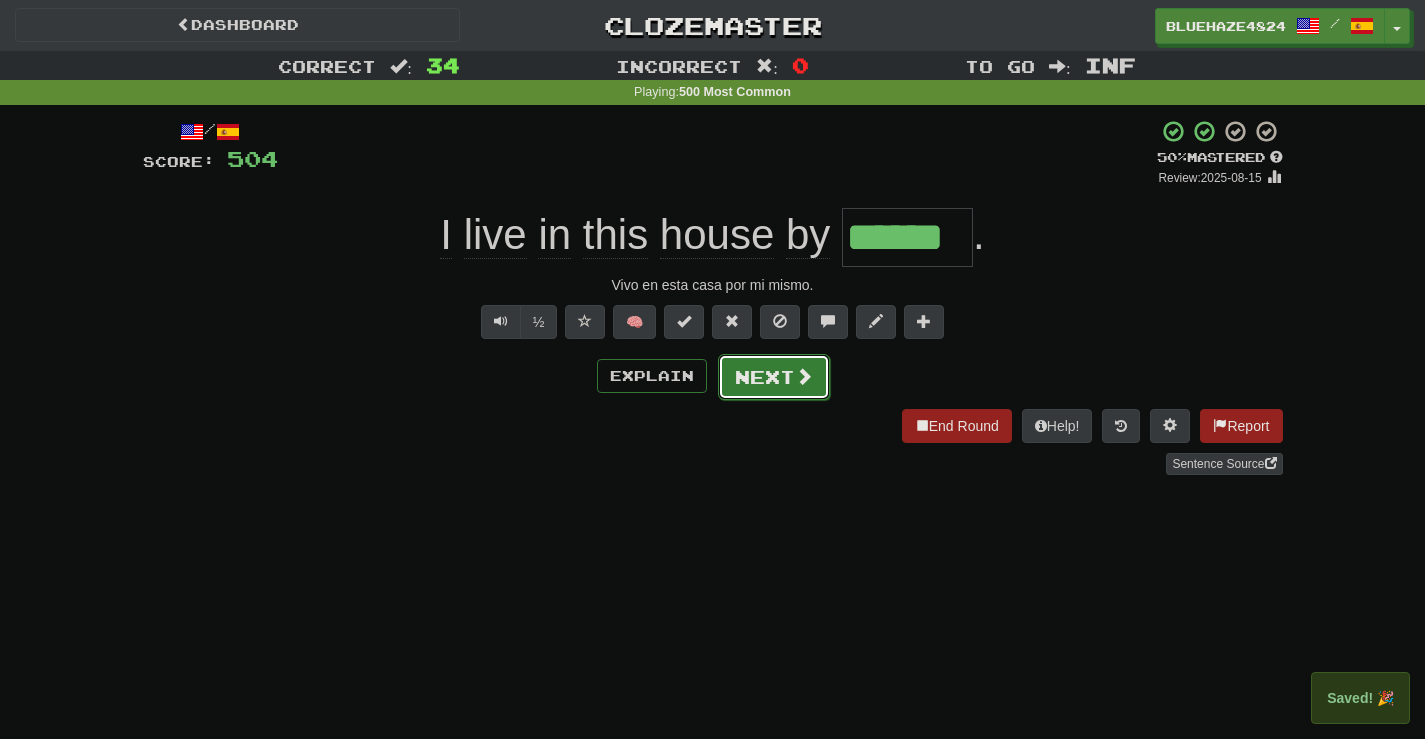 click on "Next" at bounding box center [774, 377] 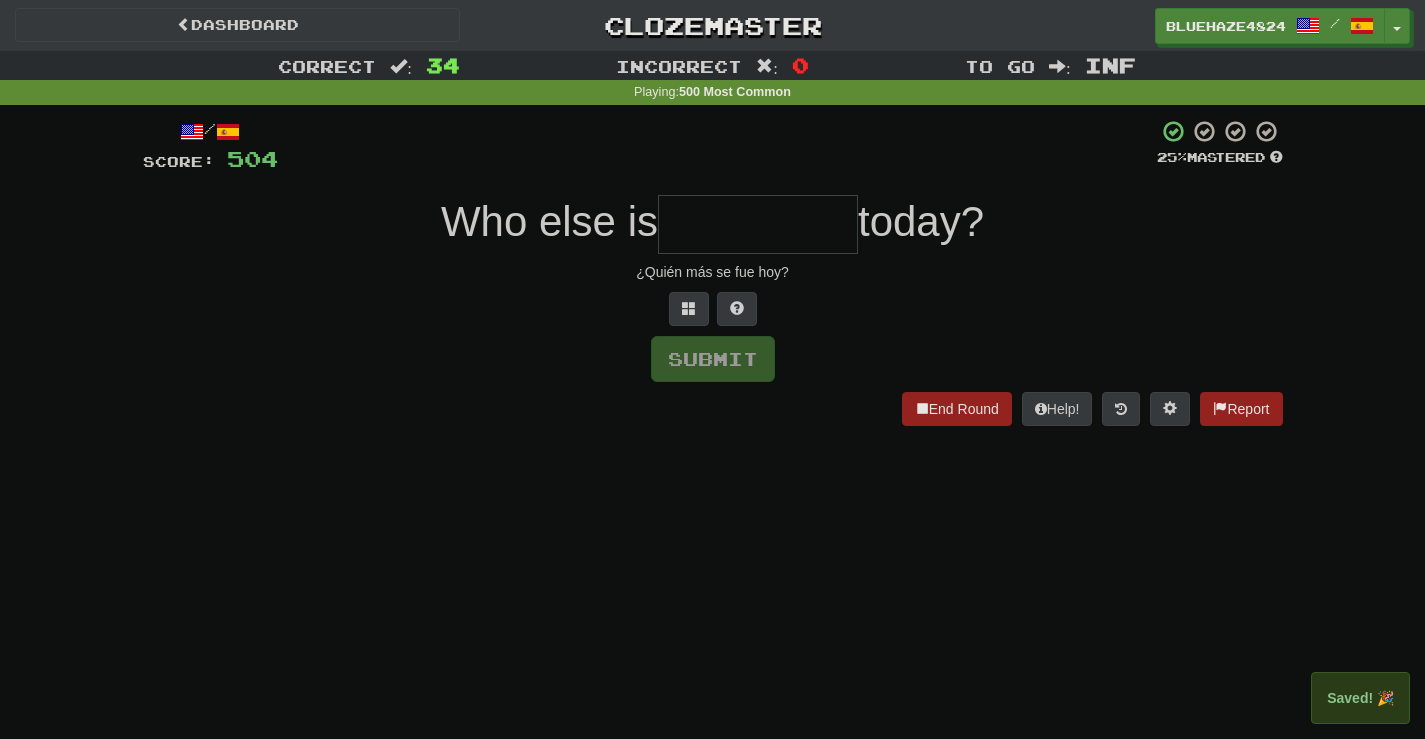 click at bounding box center [758, 224] 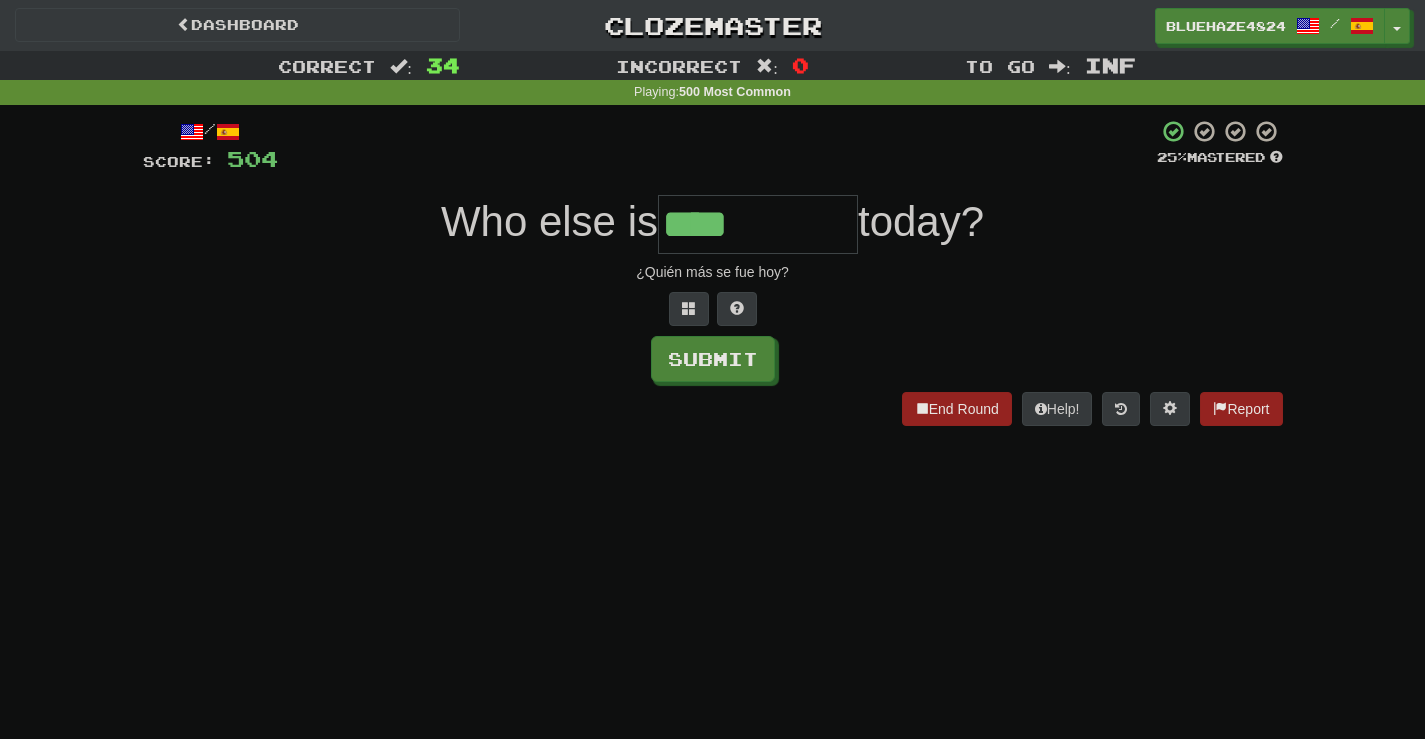 type on "****" 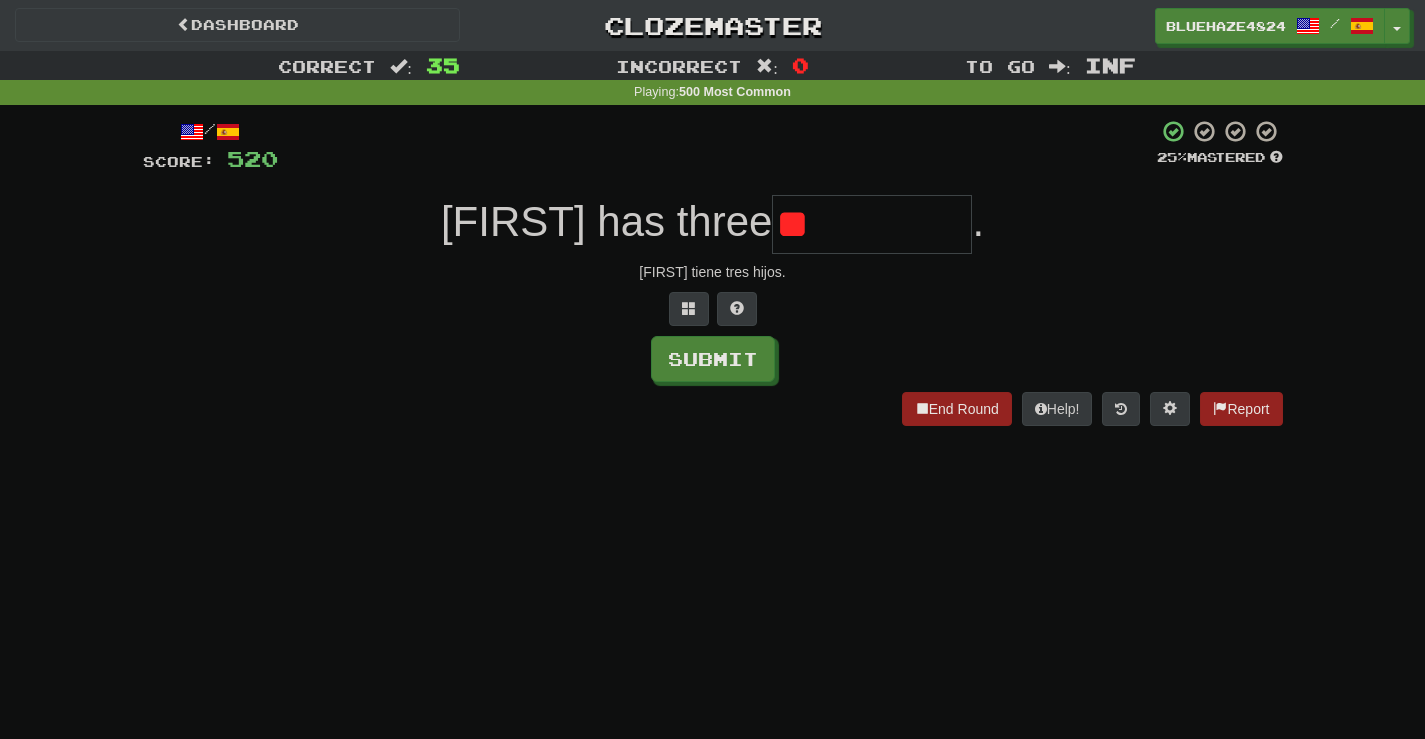 type on "*" 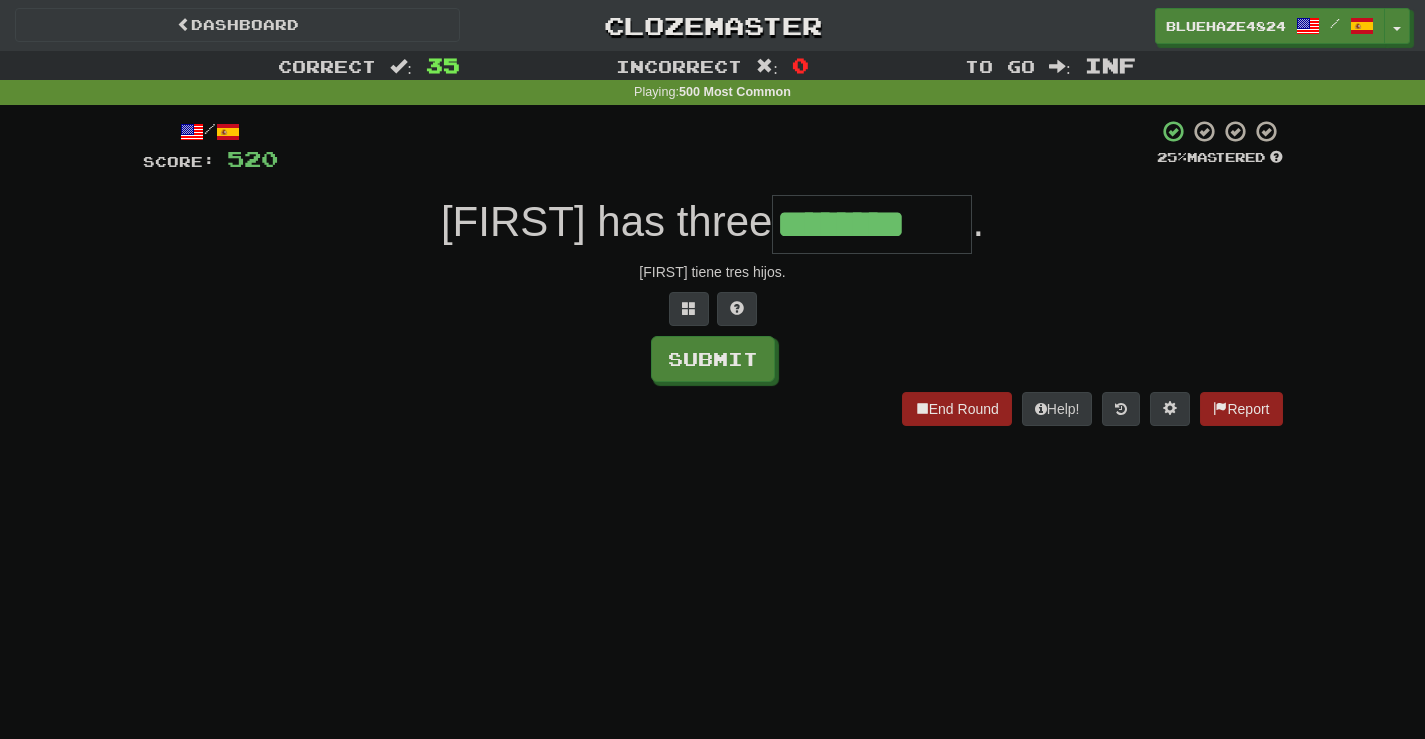 type on "********" 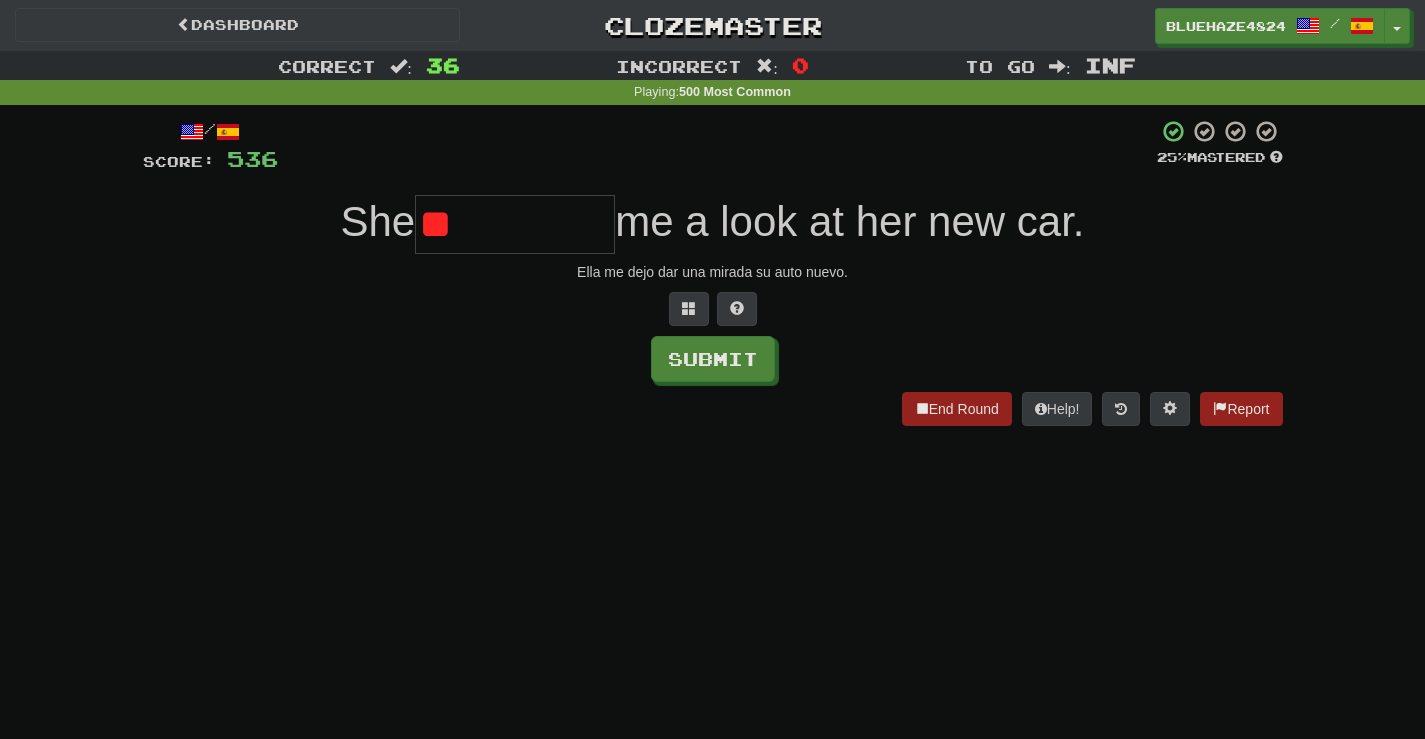 type on "*" 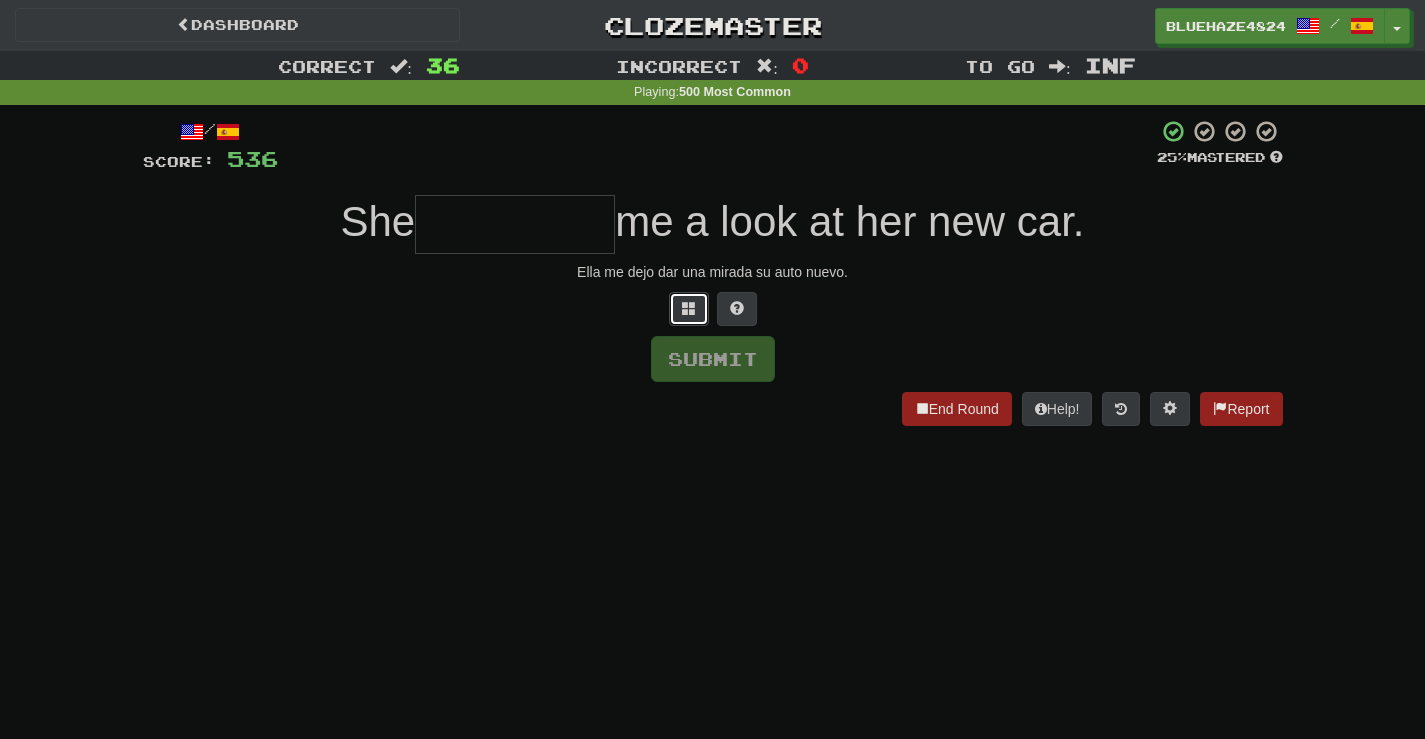 click at bounding box center (689, 308) 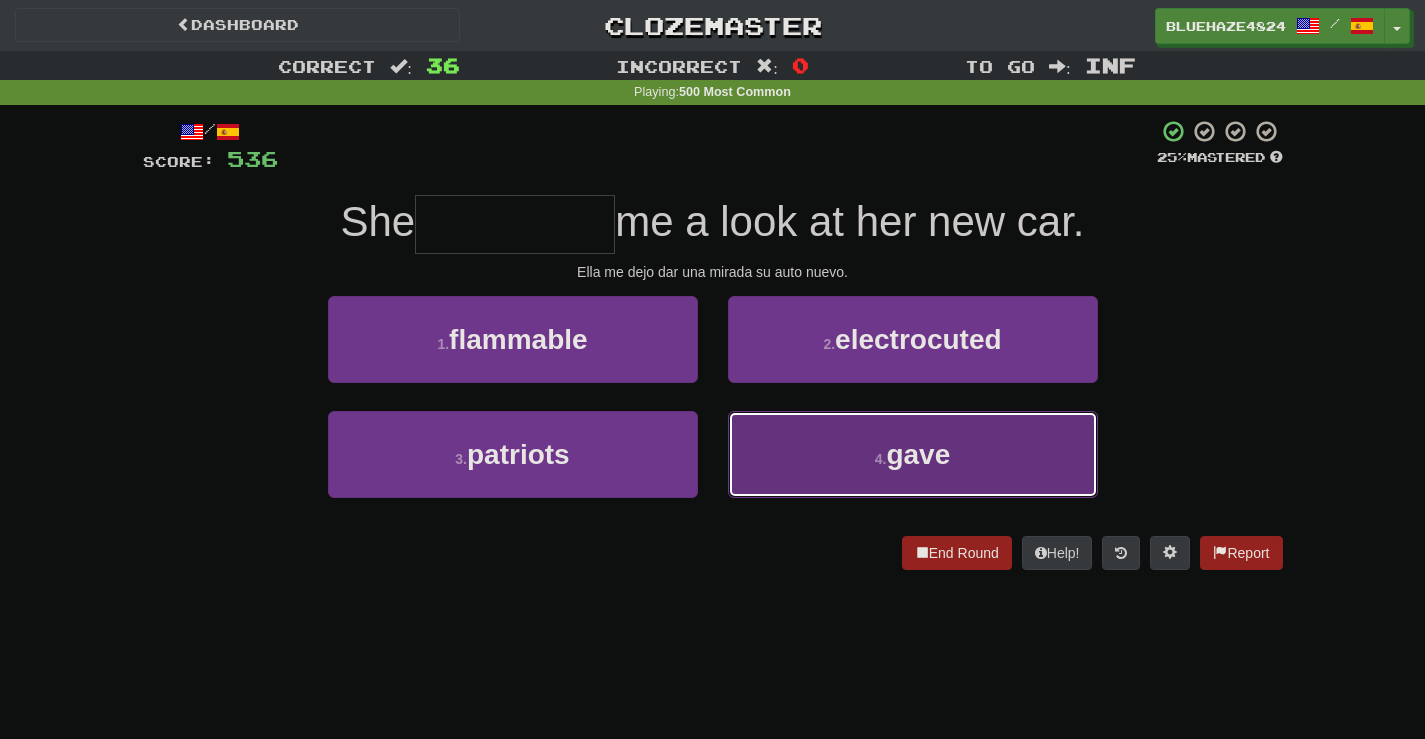 click on "4 .  gave" at bounding box center [913, 454] 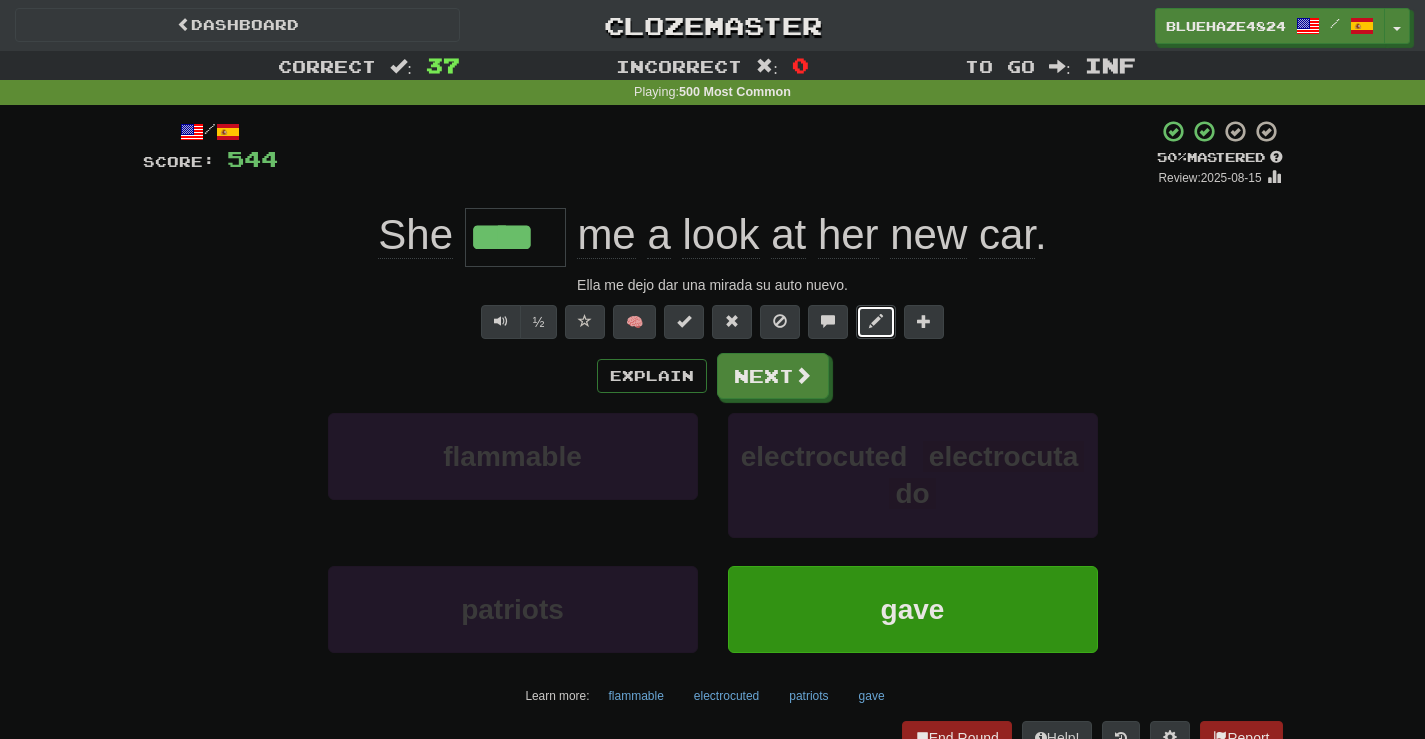 click at bounding box center (876, 321) 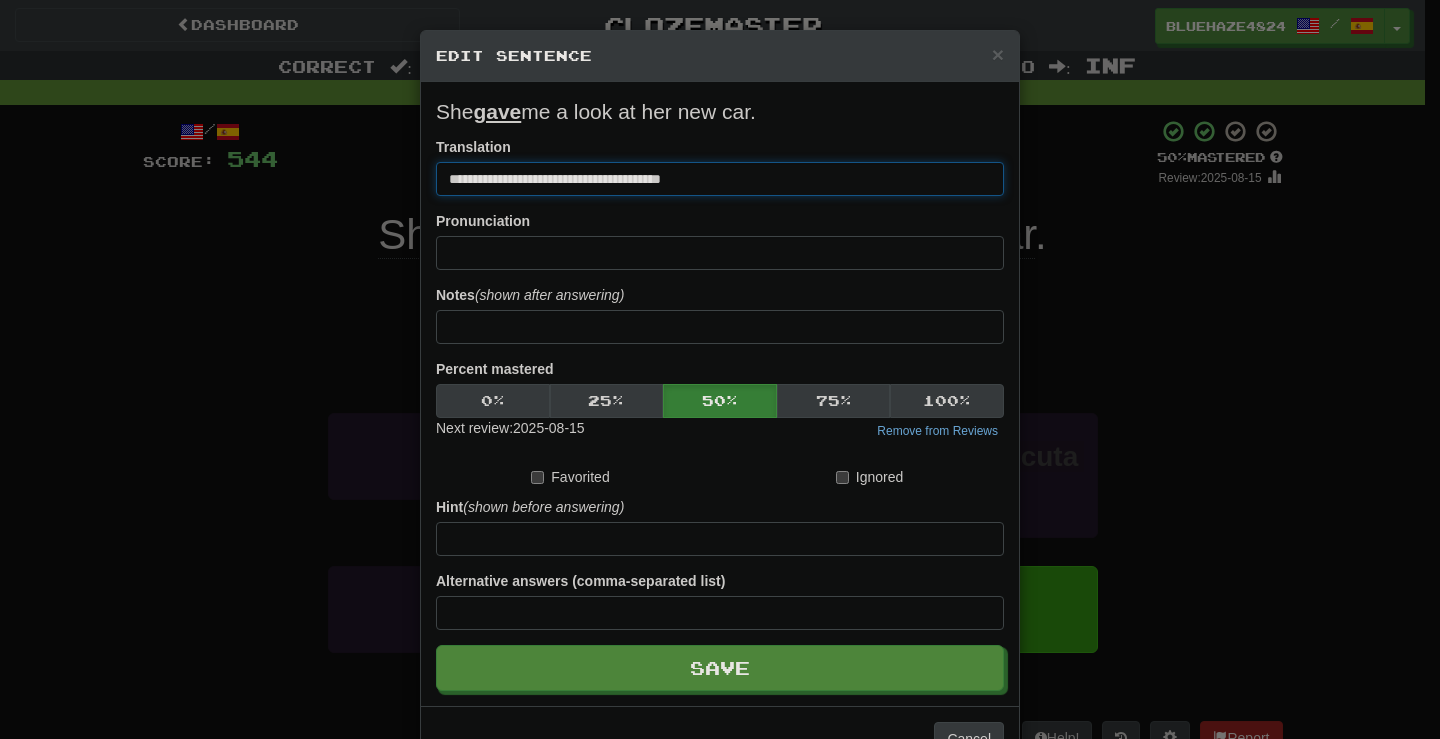 click on "**********" at bounding box center (720, 179) 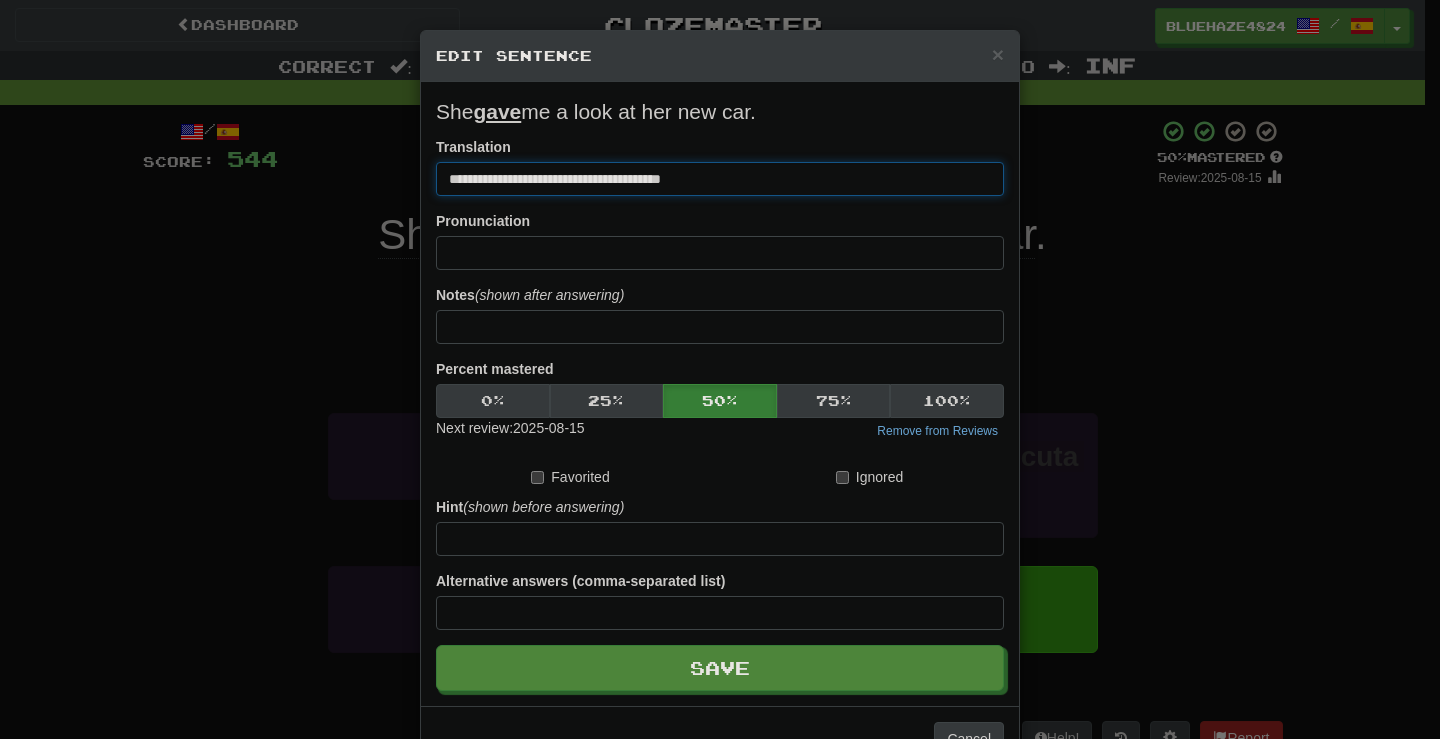 drag, startPoint x: 542, startPoint y: 178, endPoint x: 491, endPoint y: 179, distance: 51.009804 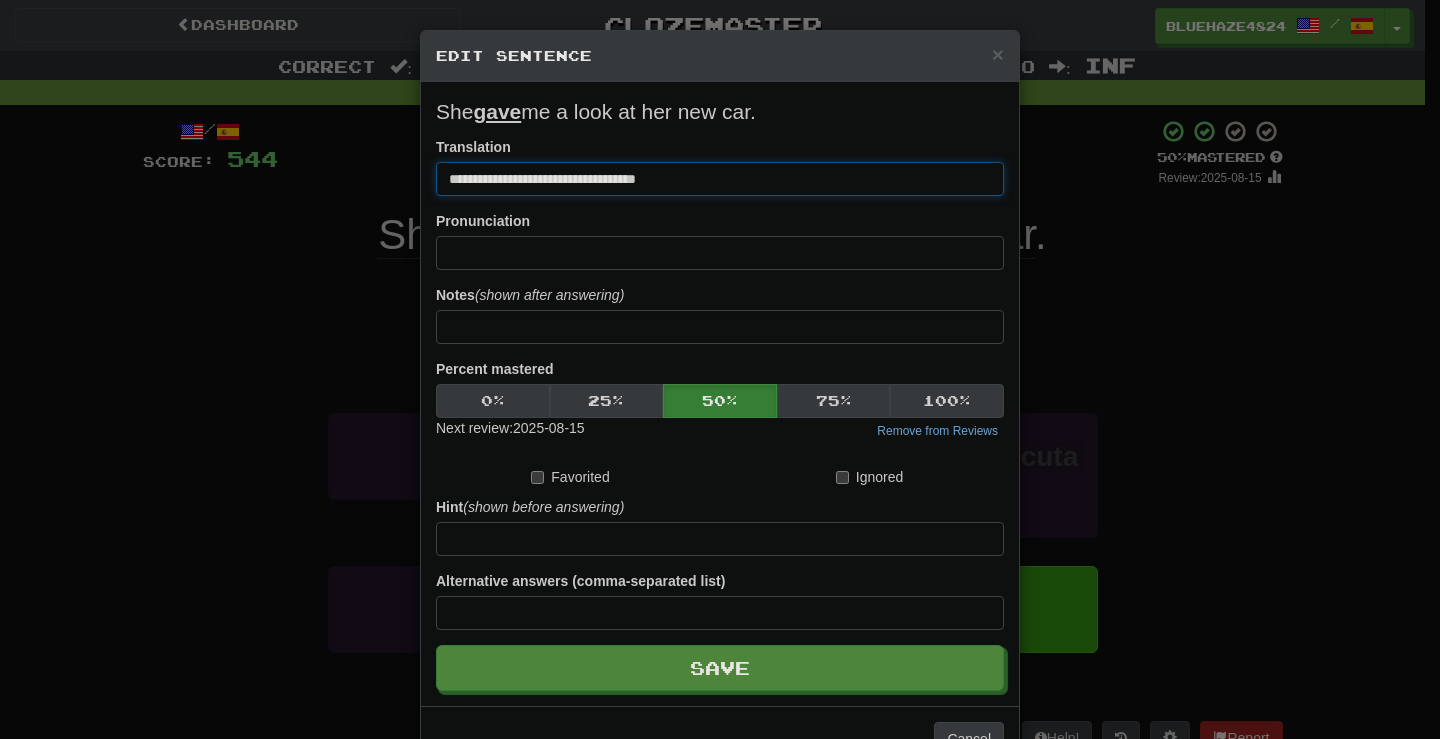 click on "**********" at bounding box center [720, 179] 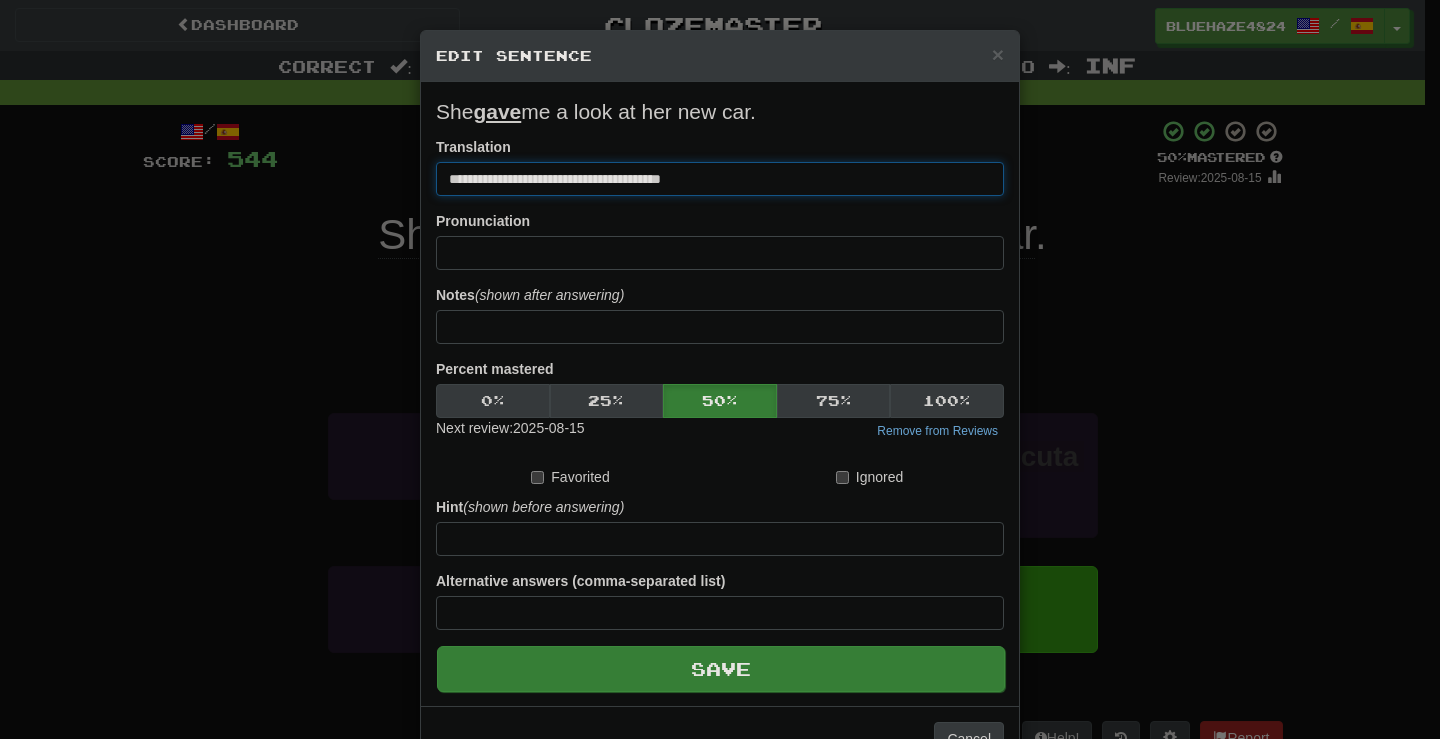 type on "**********" 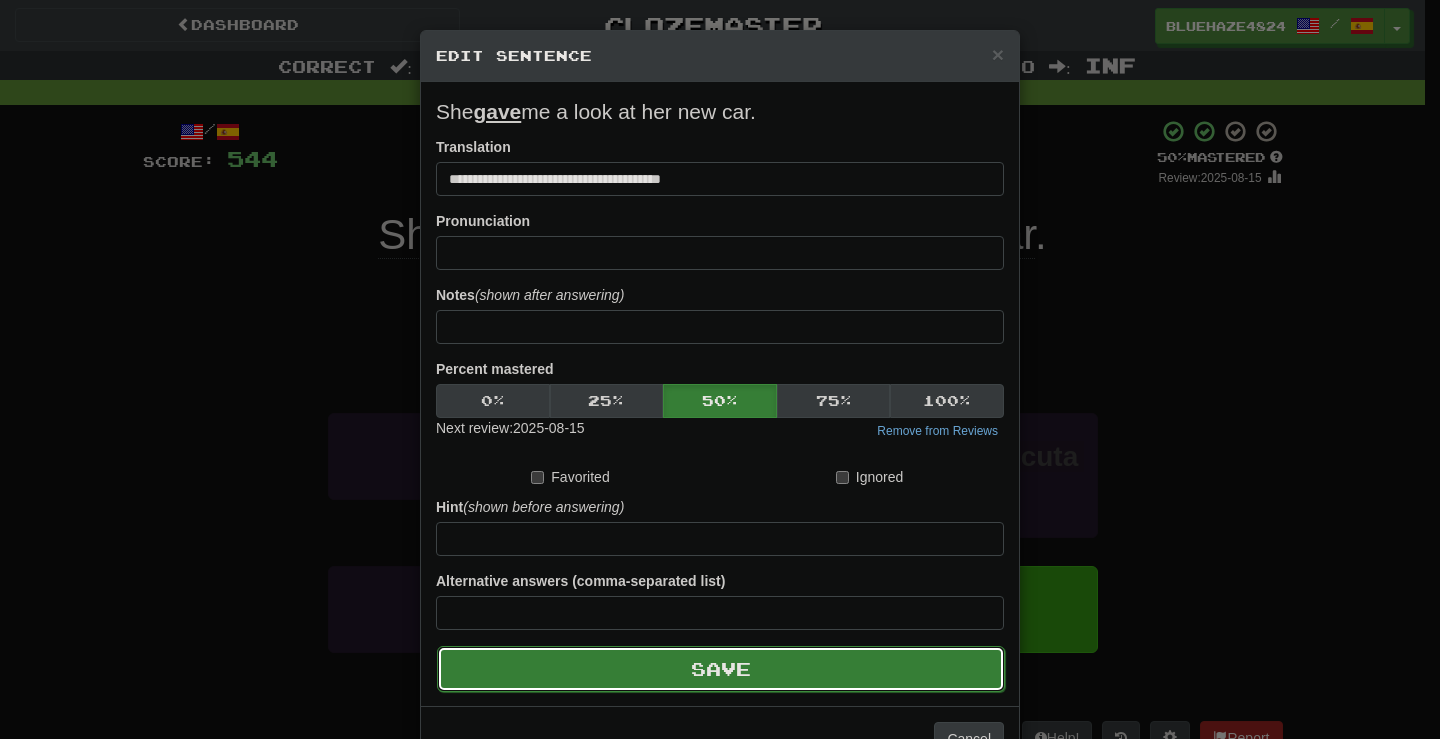 click on "Save" at bounding box center (721, 669) 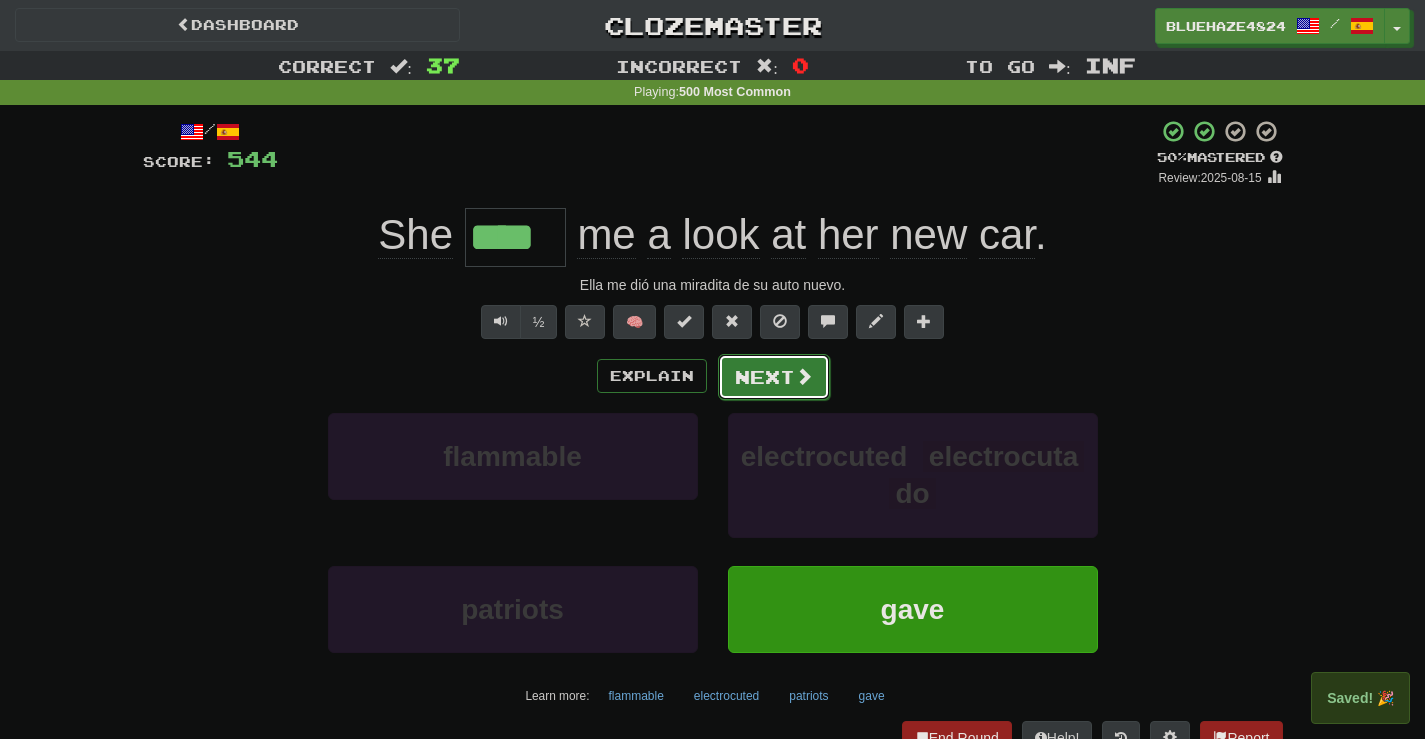click at bounding box center [804, 376] 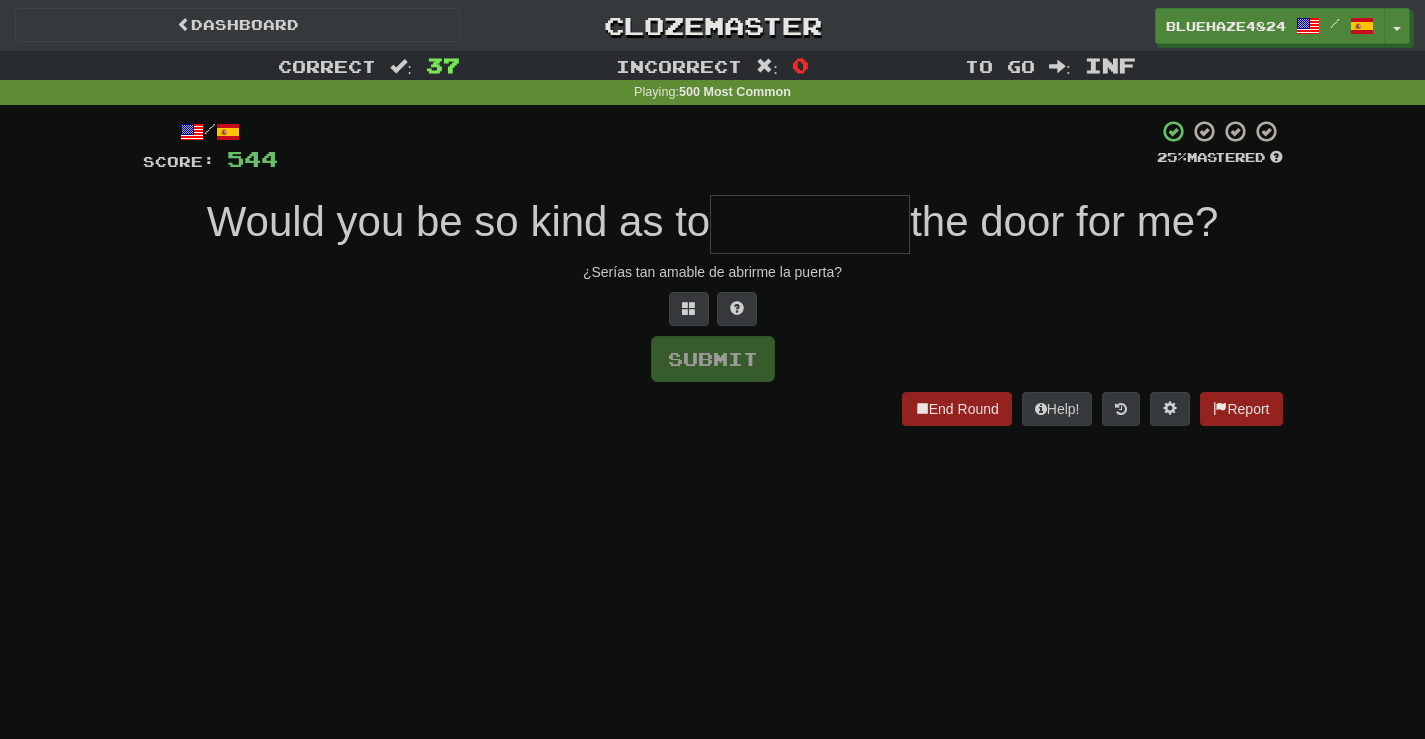 click at bounding box center (810, 224) 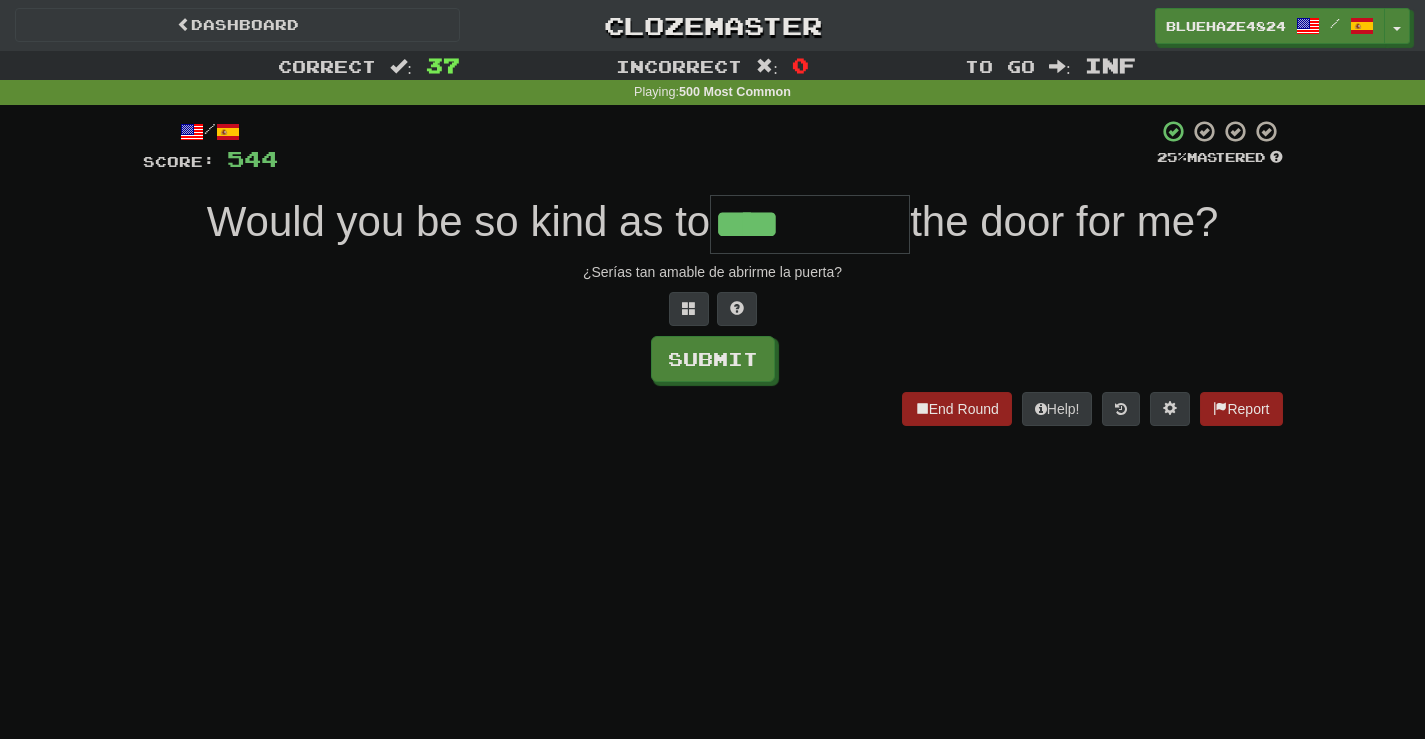 type on "****" 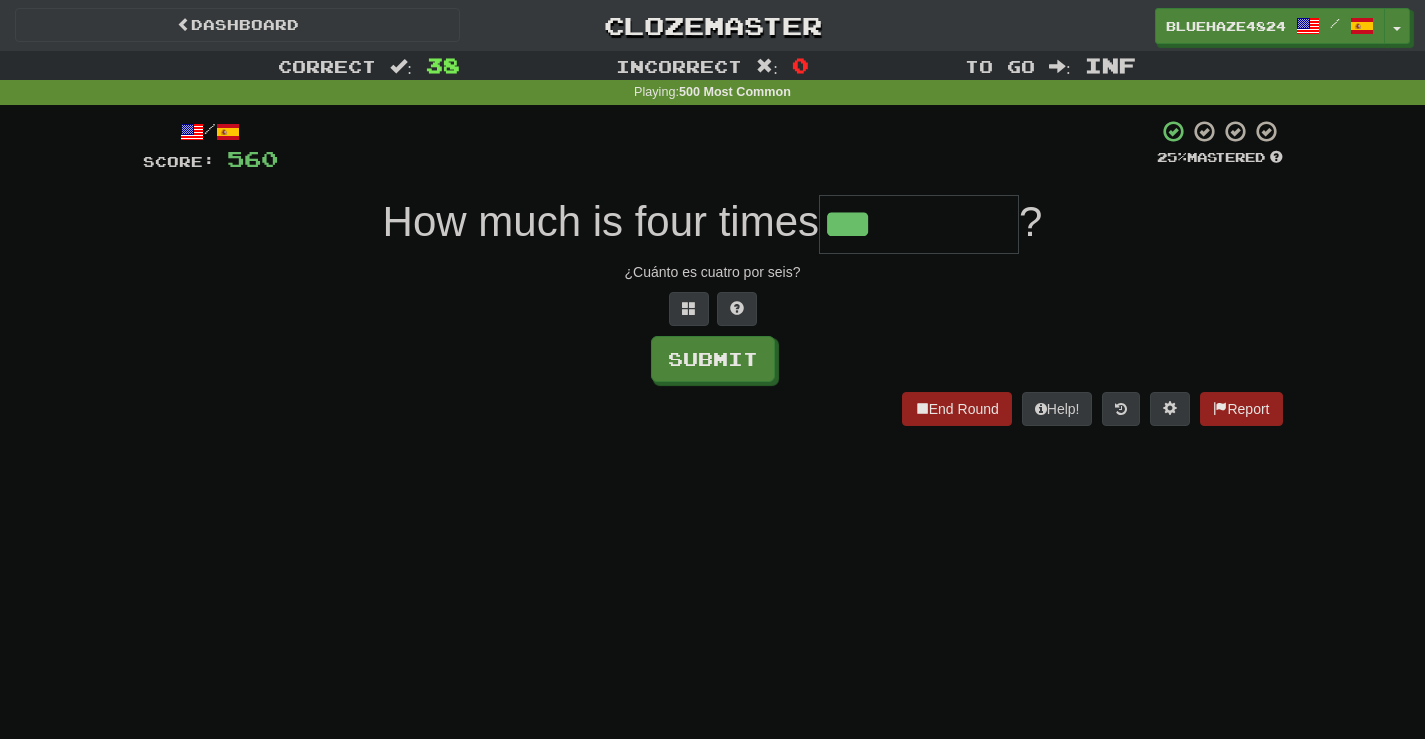 type on "***" 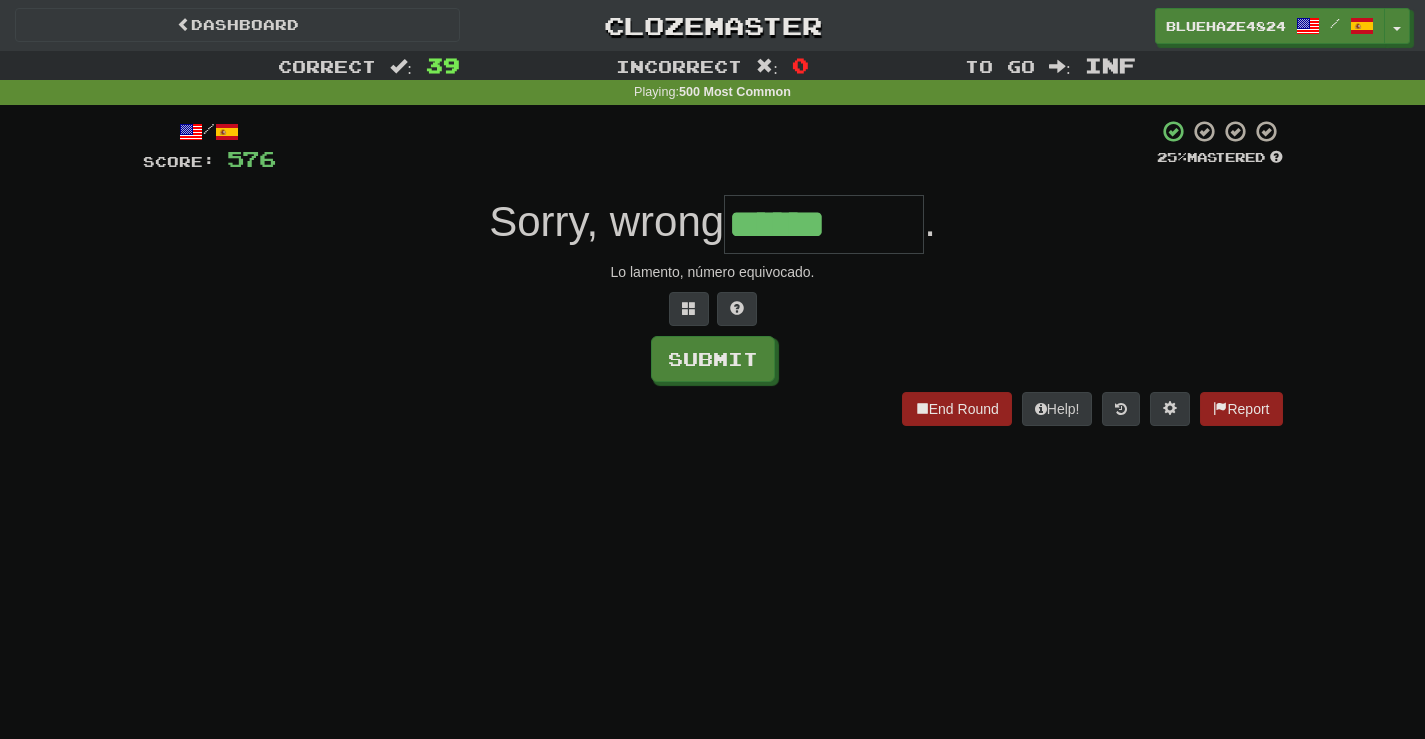 type on "******" 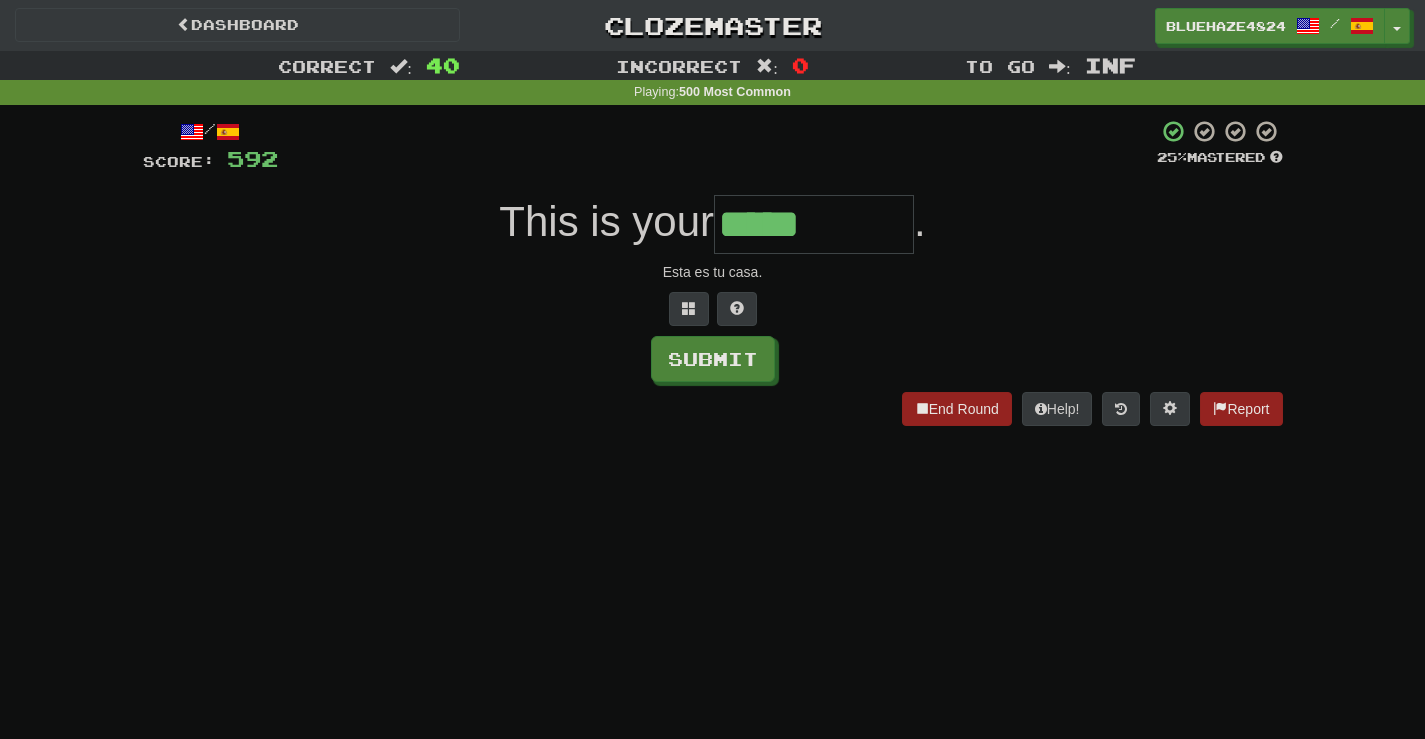 type on "*****" 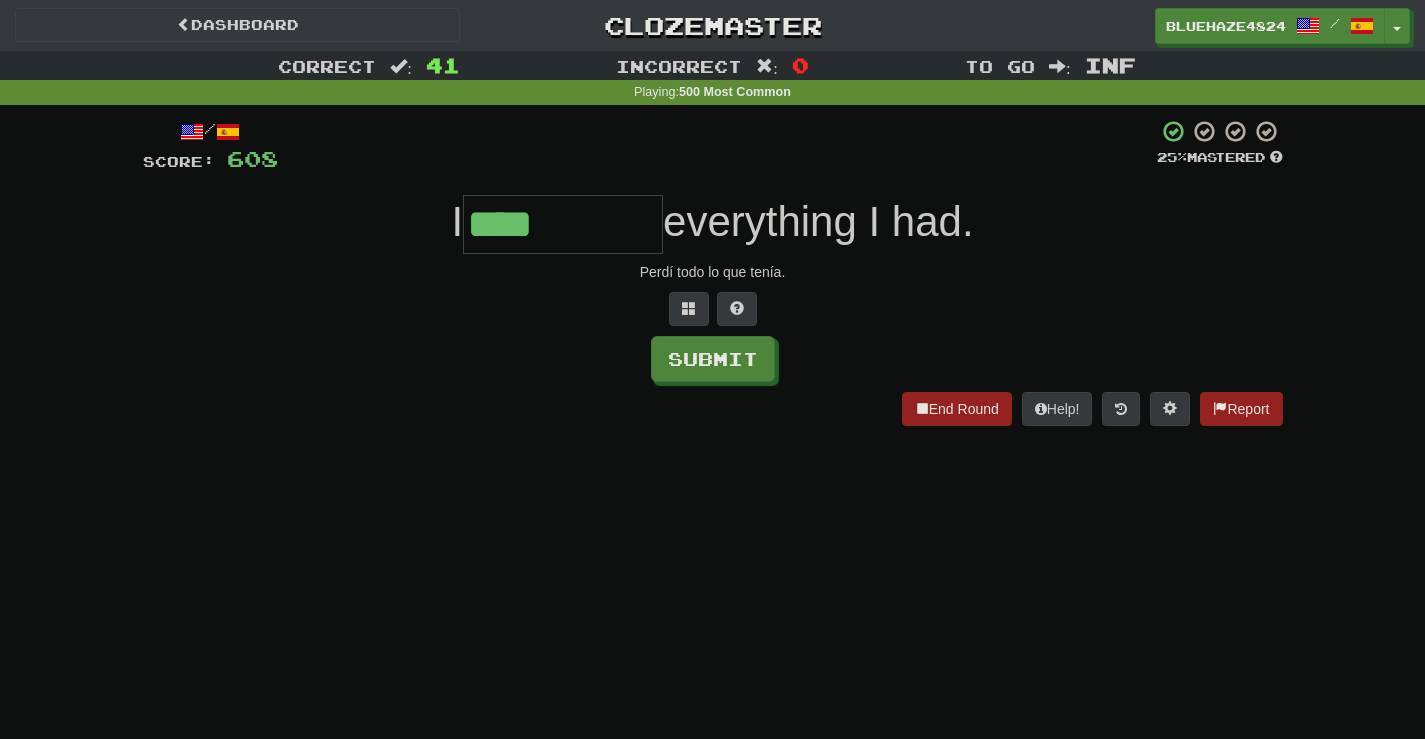 type on "****" 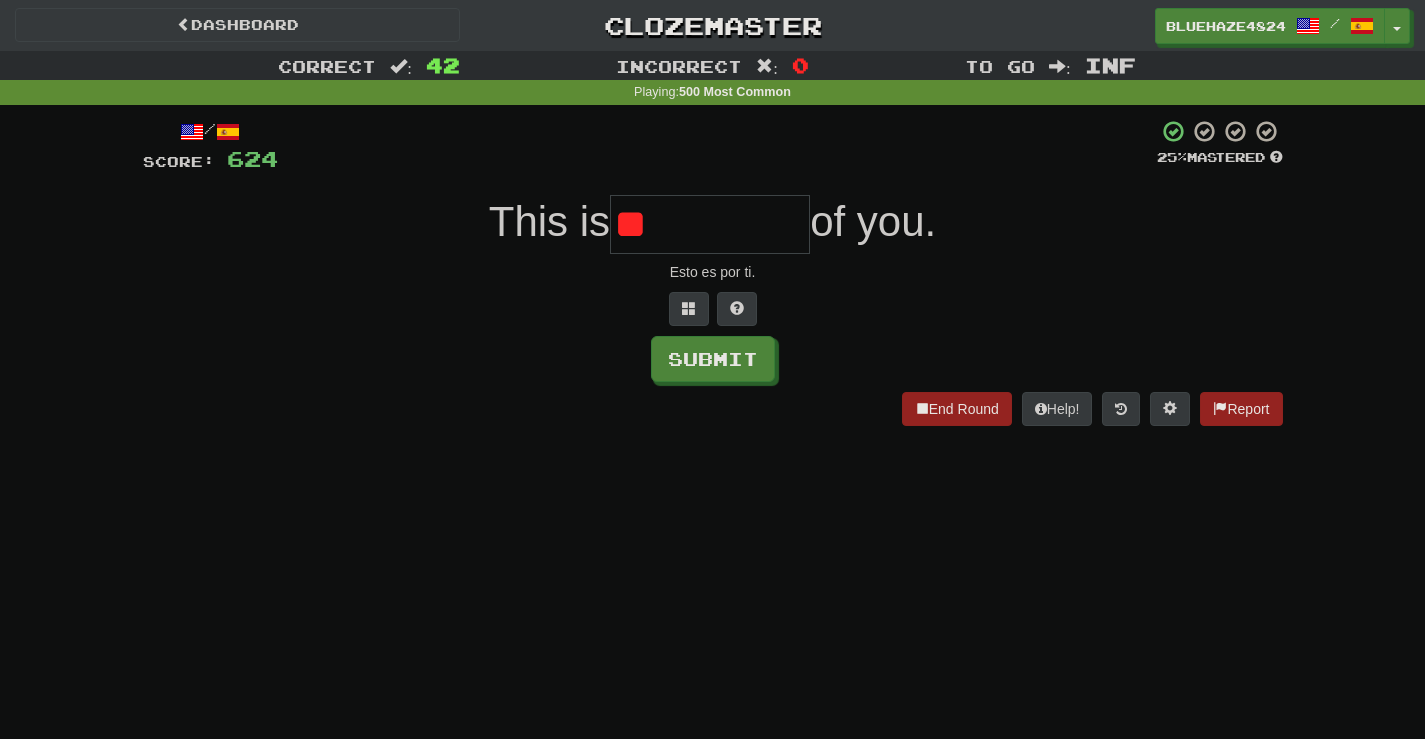type on "*" 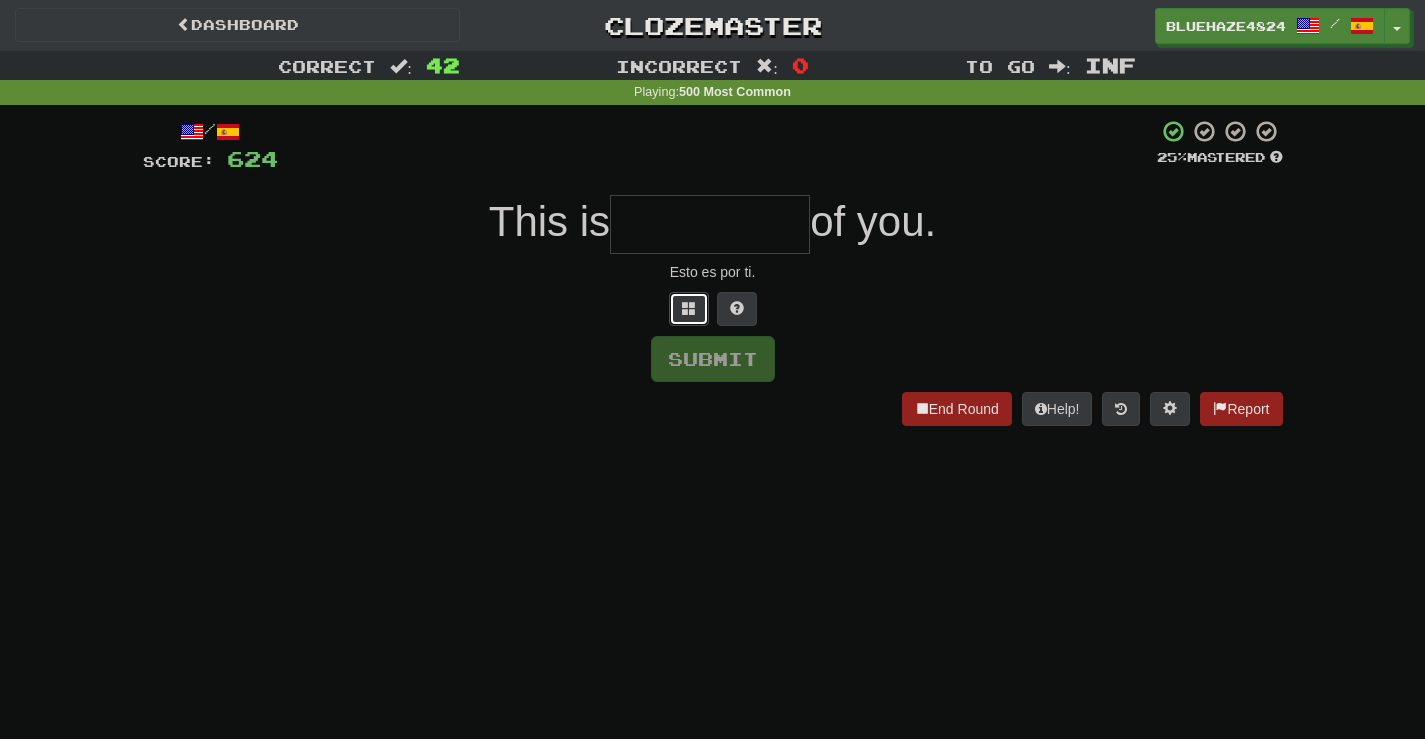 click at bounding box center [689, 308] 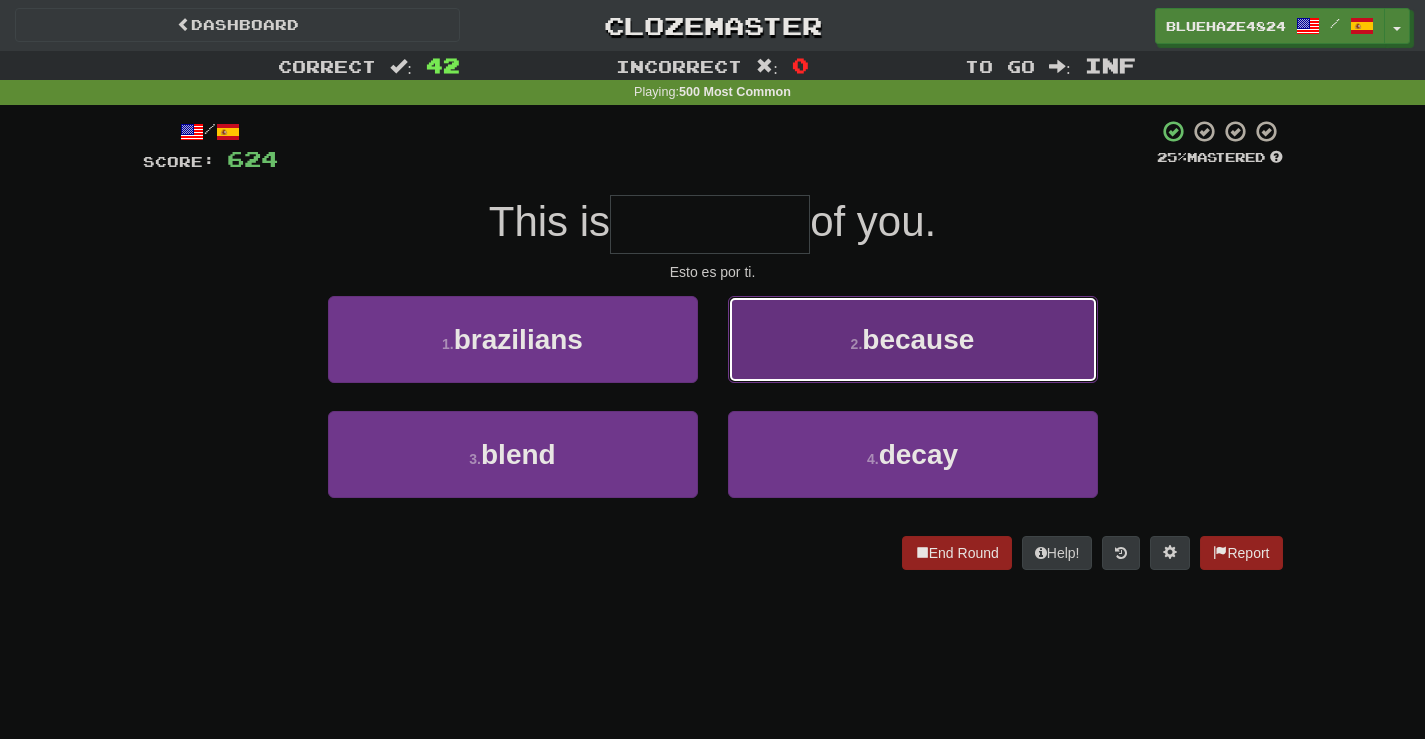 click on "2 .  because" at bounding box center (913, 339) 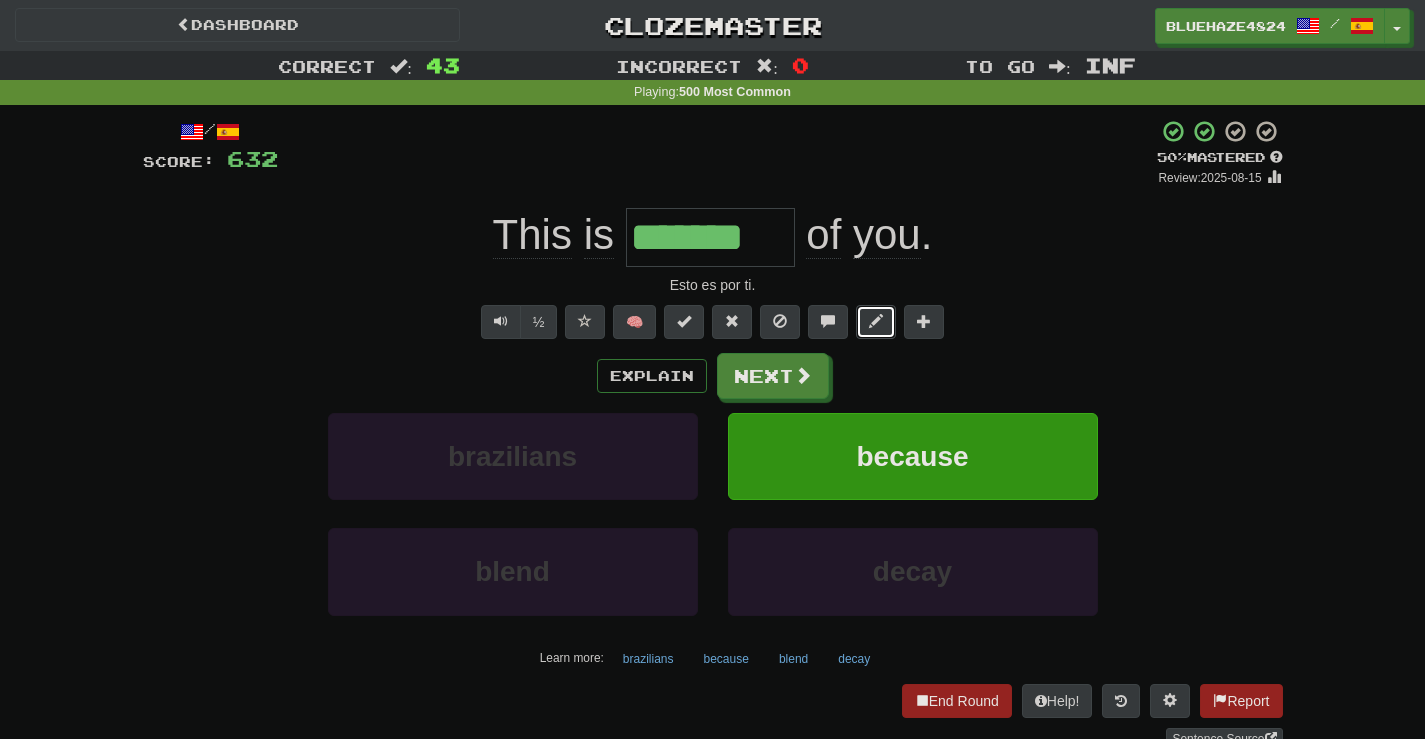 click at bounding box center (876, 322) 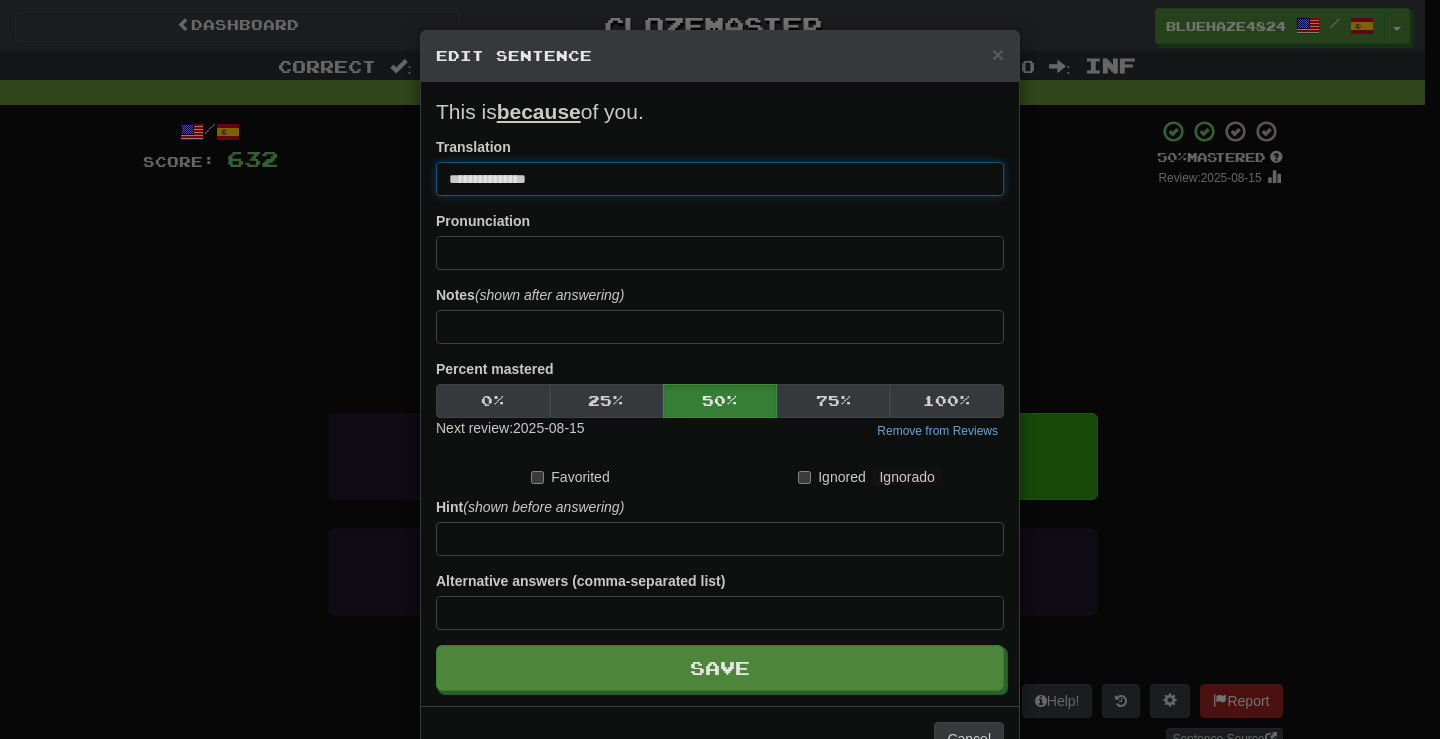 click on "**********" at bounding box center (720, 179) 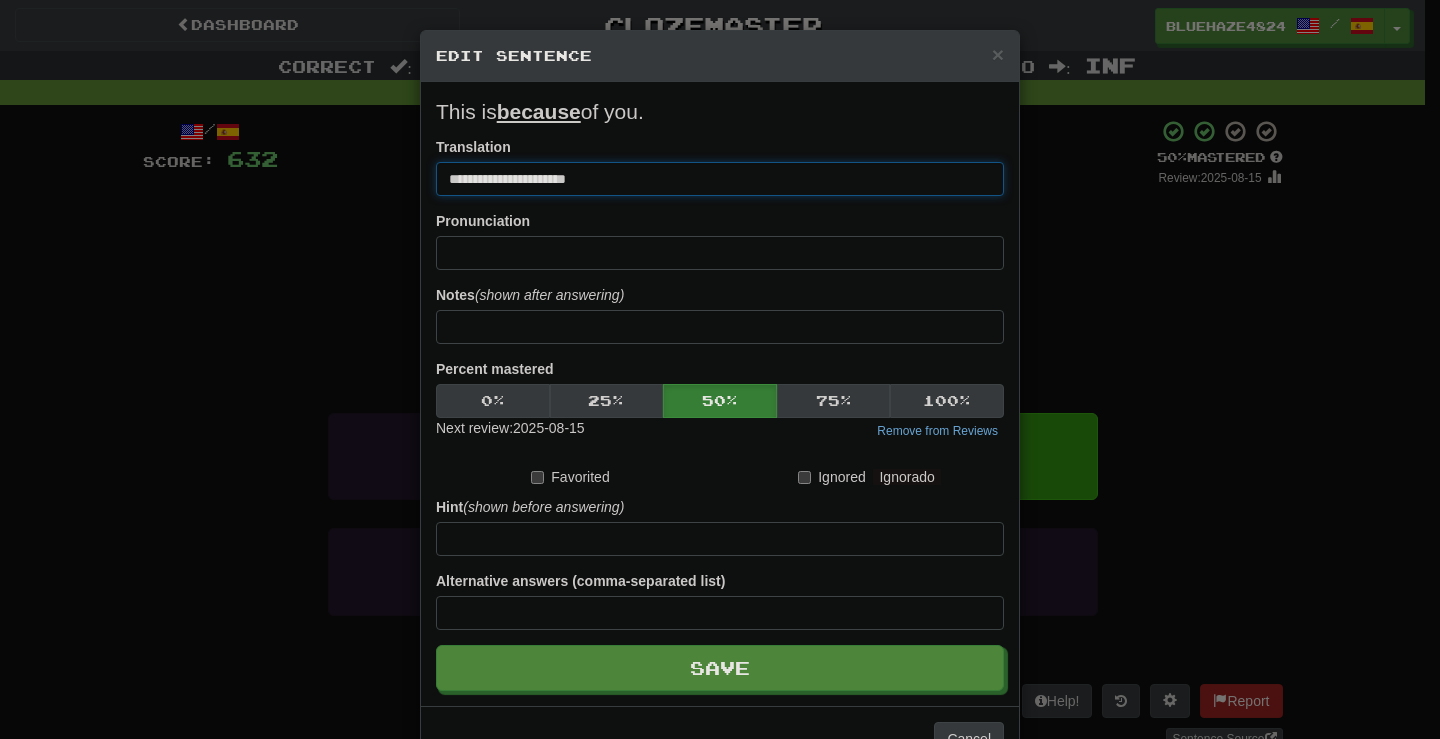 drag, startPoint x: 581, startPoint y: 175, endPoint x: 539, endPoint y: 179, distance: 42.190044 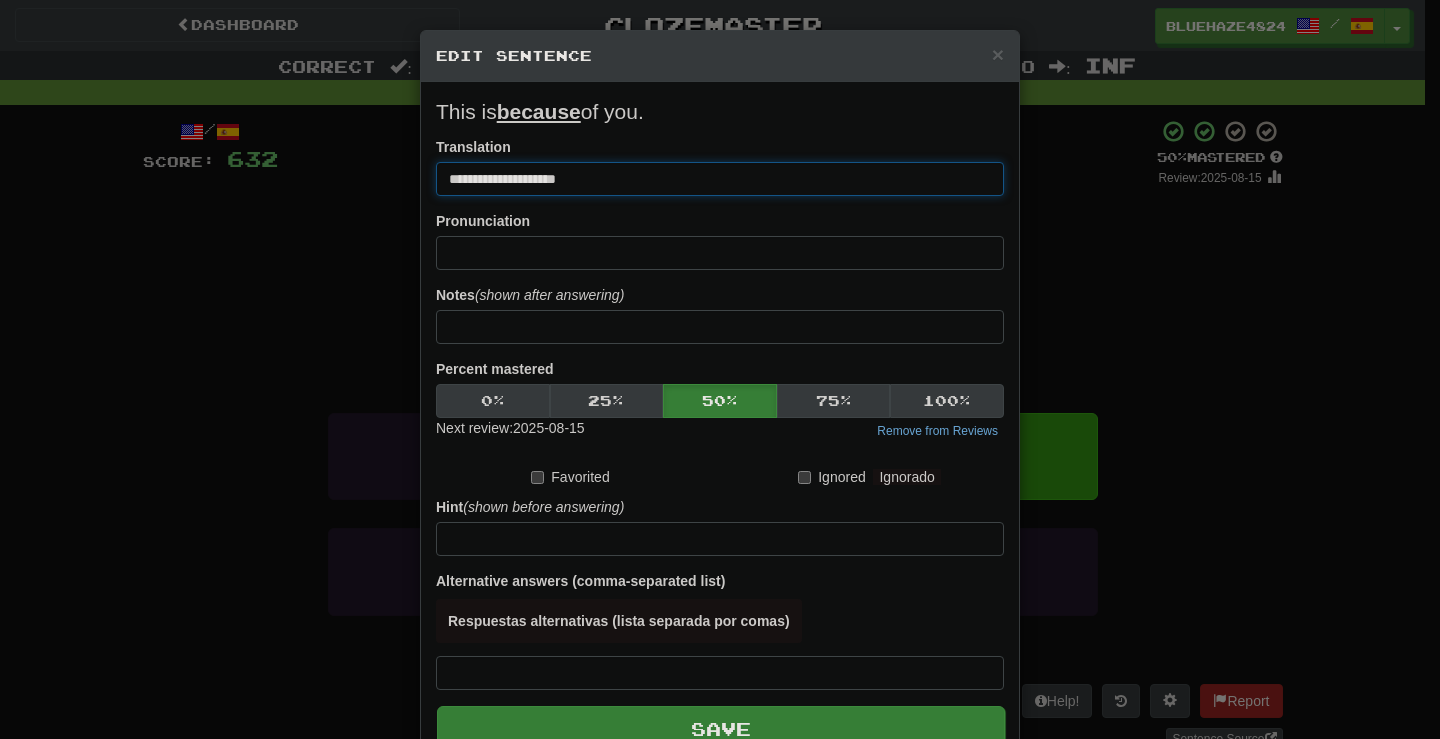 type on "**********" 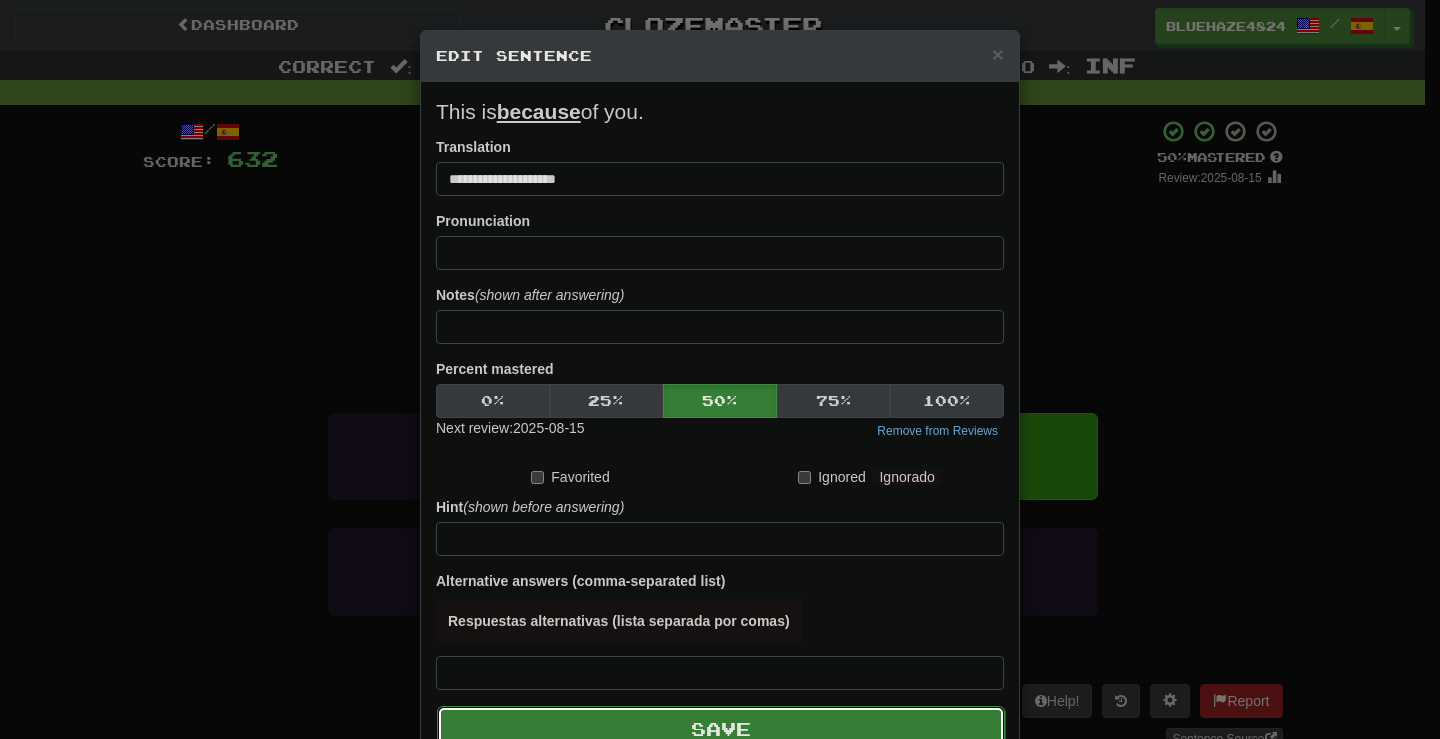 click on "Save" at bounding box center [721, 729] 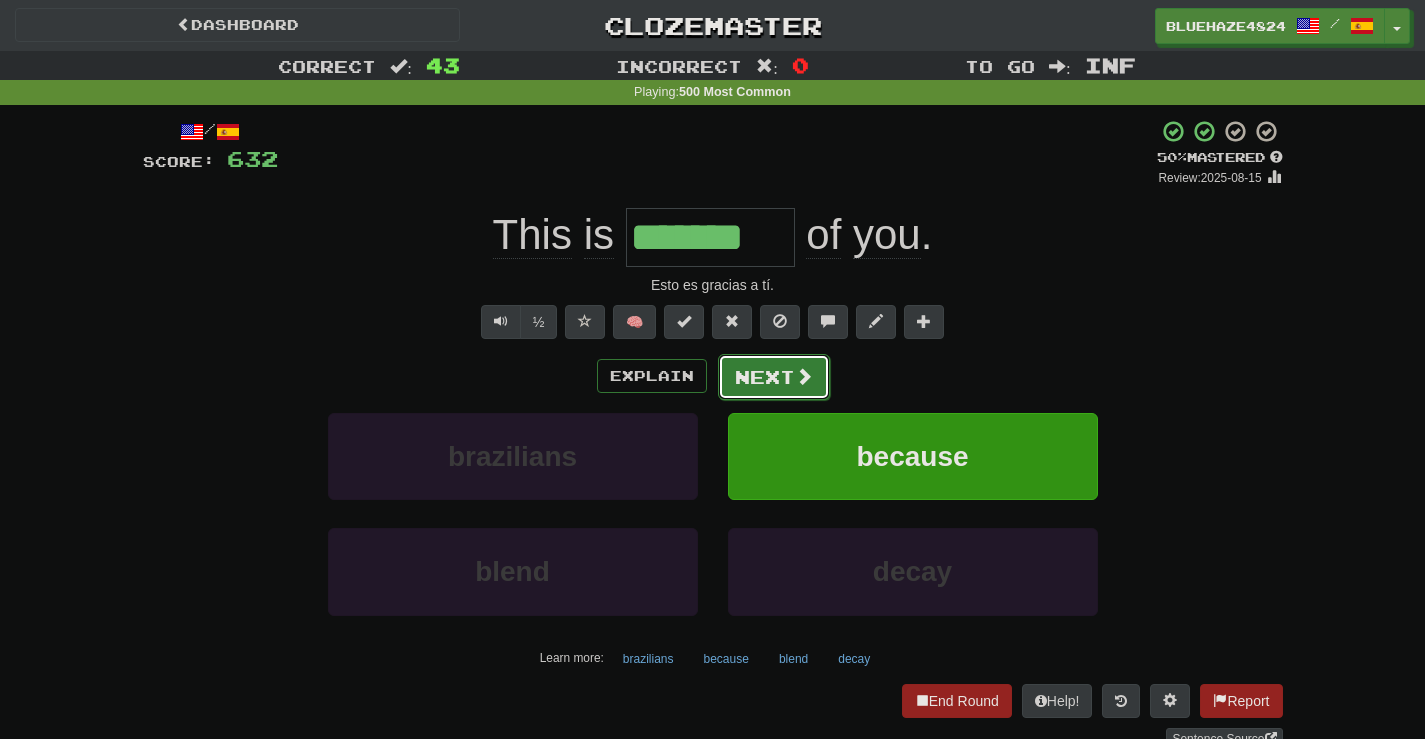 click at bounding box center [804, 376] 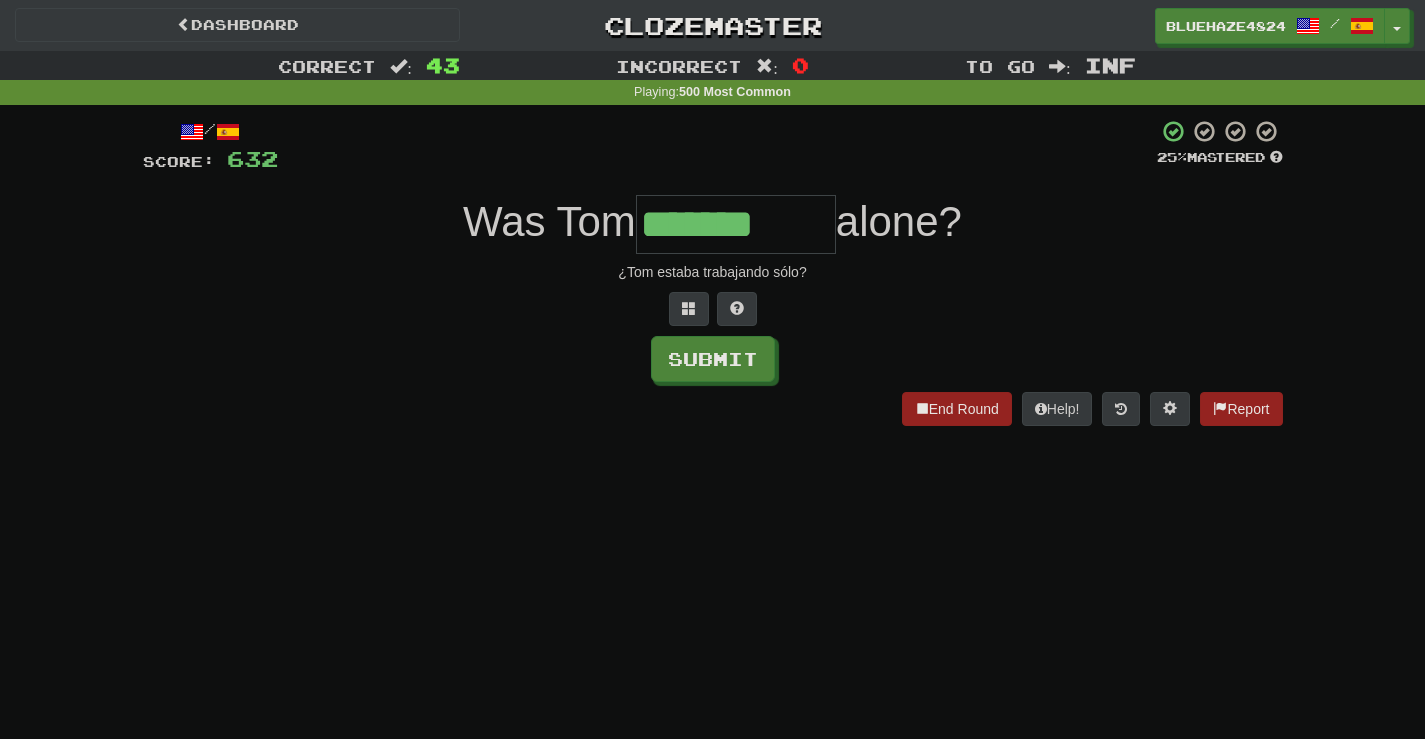 type on "*******" 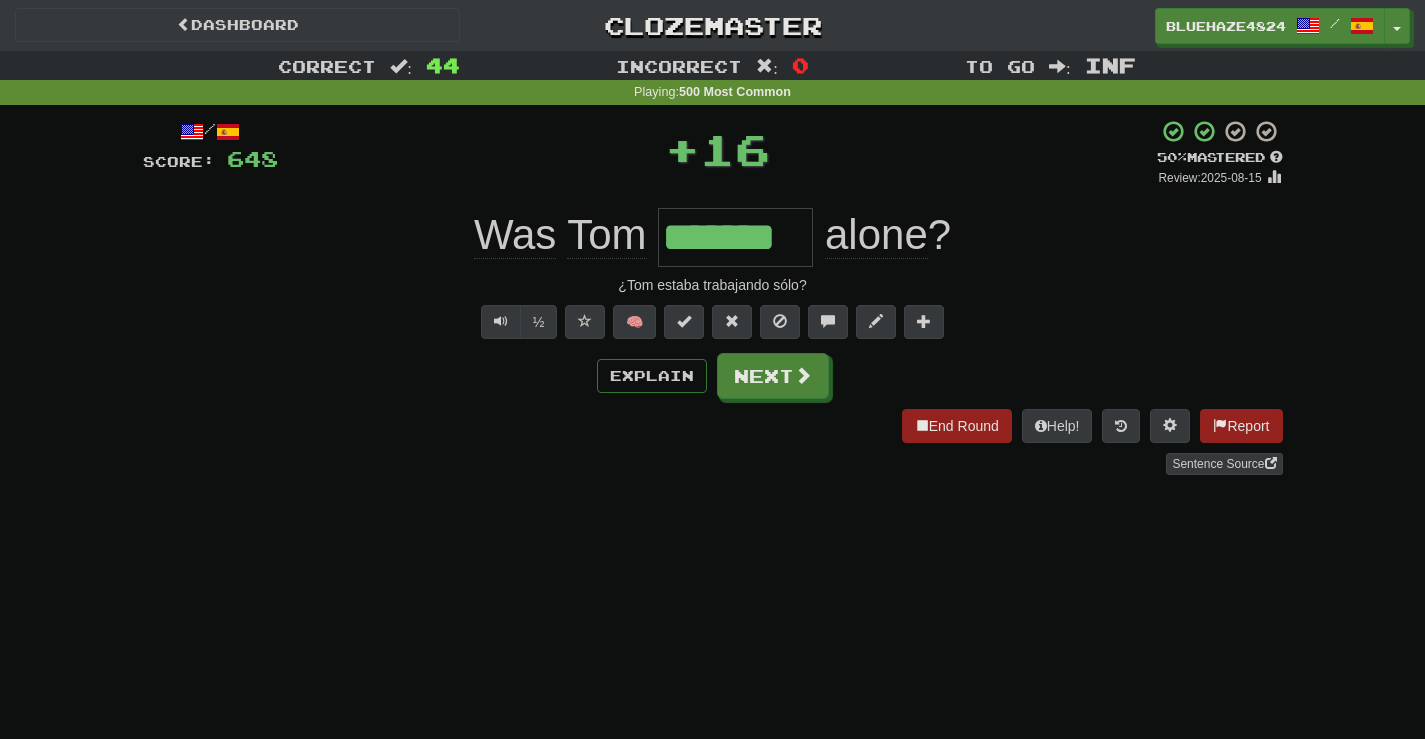 type 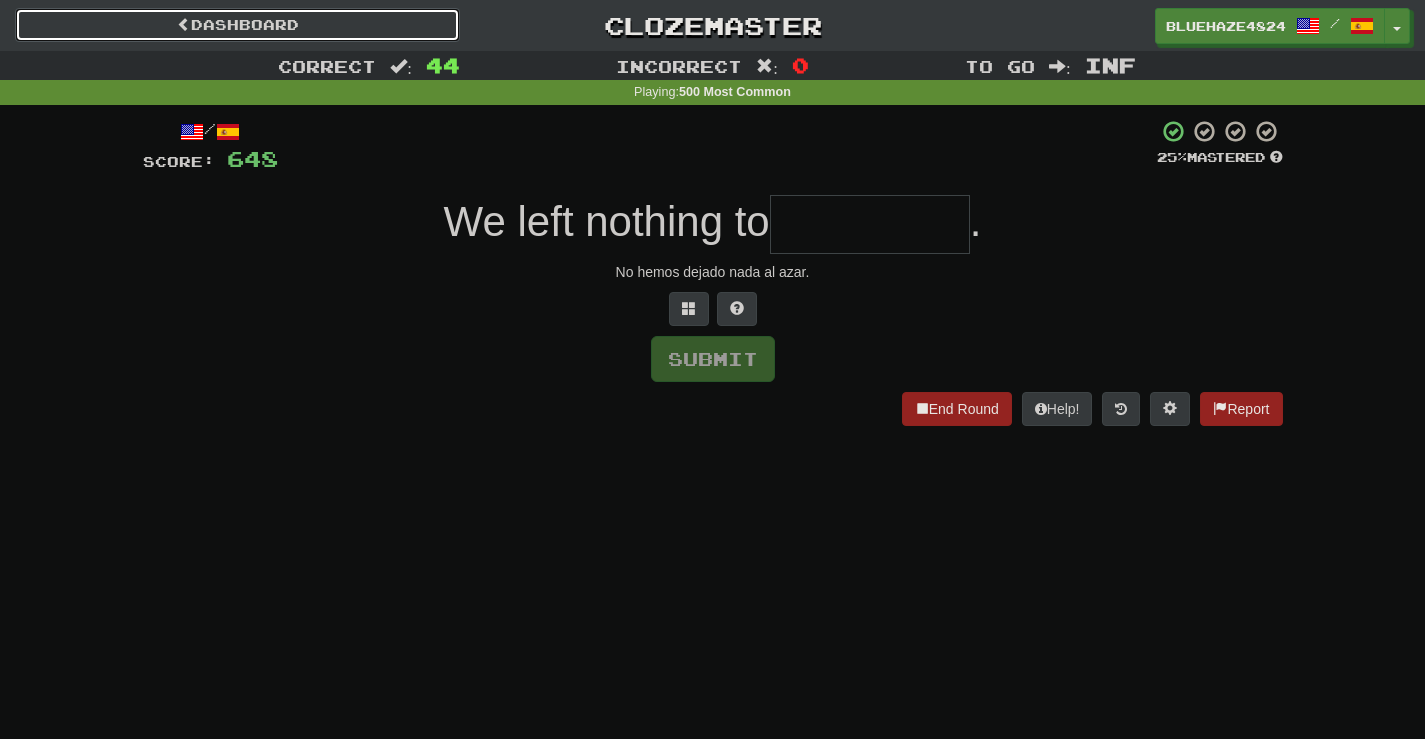 drag, startPoint x: 228, startPoint y: 27, endPoint x: 178, endPoint y: 42, distance: 52.201534 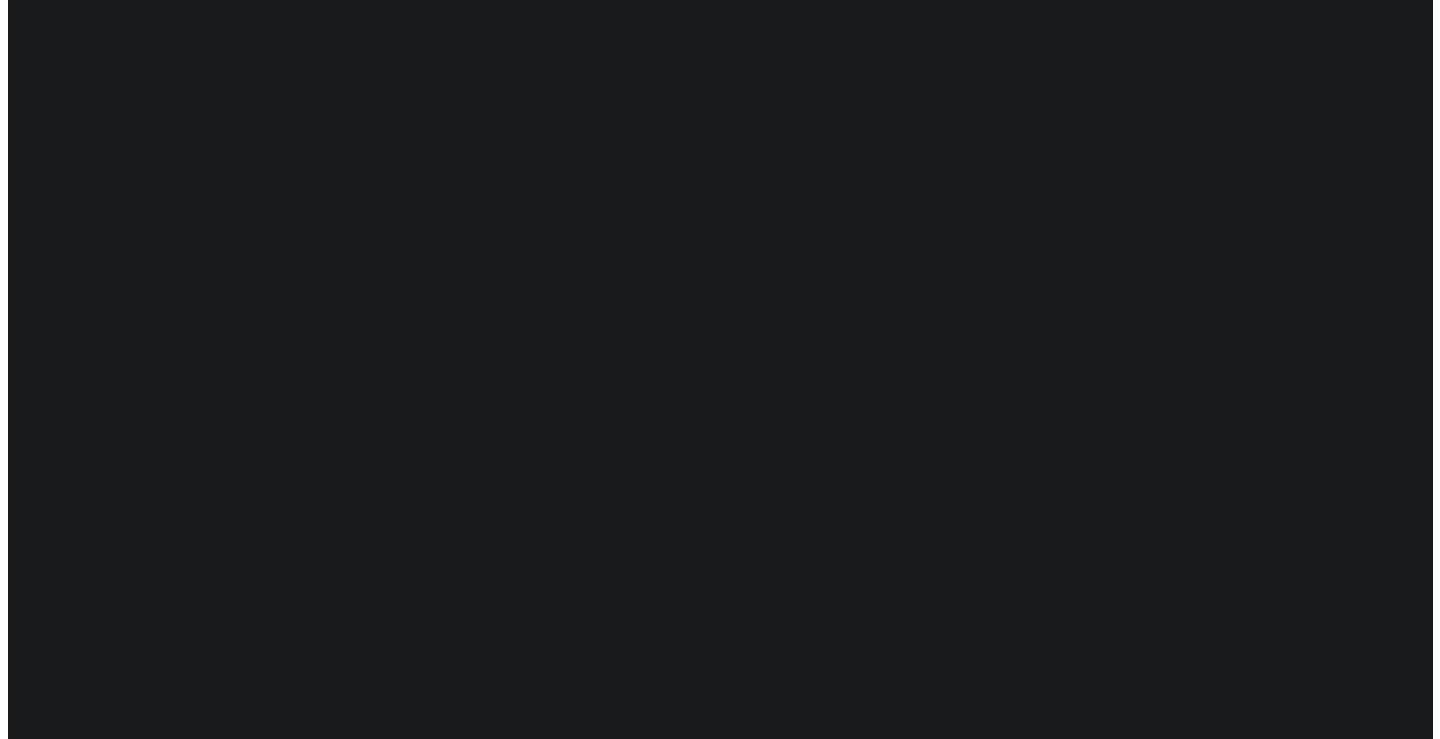 scroll, scrollTop: 0, scrollLeft: 0, axis: both 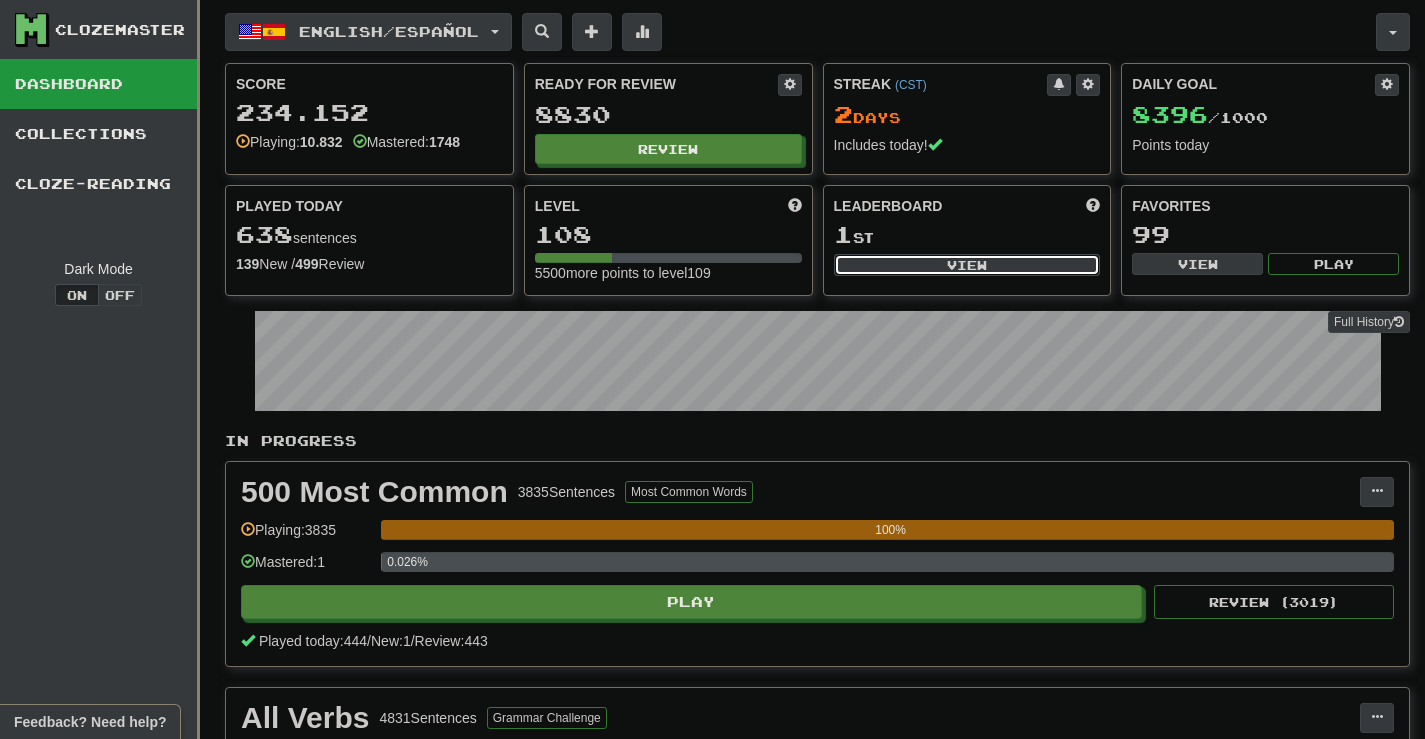click on "View" at bounding box center (967, 265) 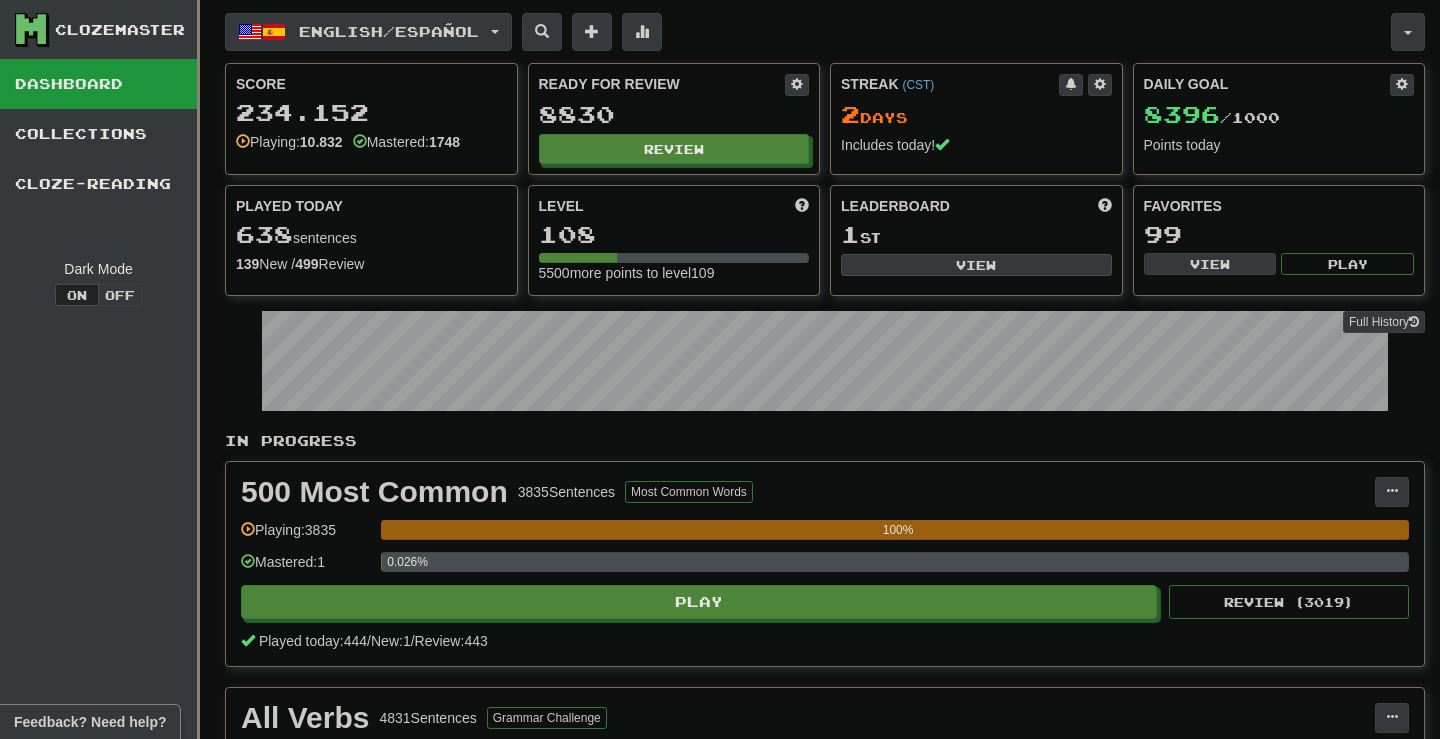 select on "**********" 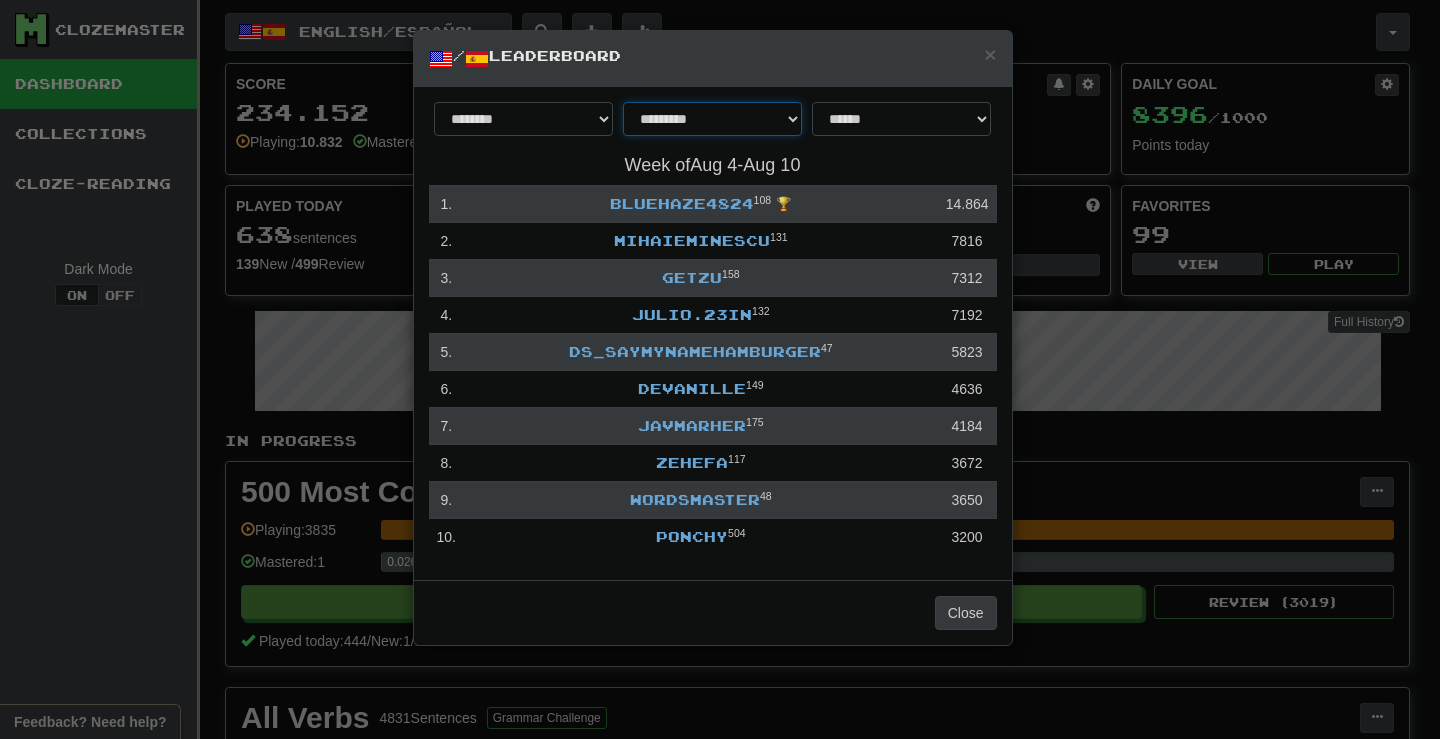 click on "**********" at bounding box center [712, 119] 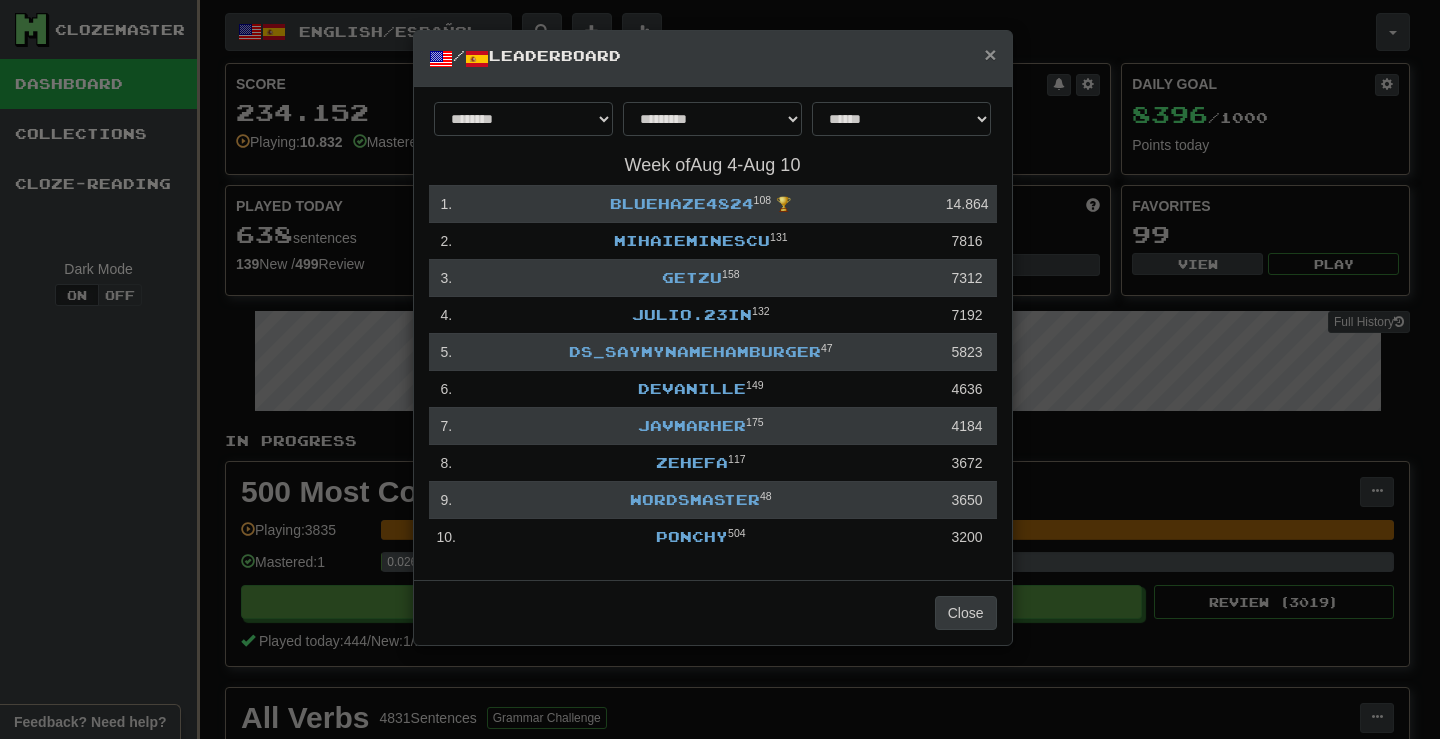 click on "×" at bounding box center (990, 54) 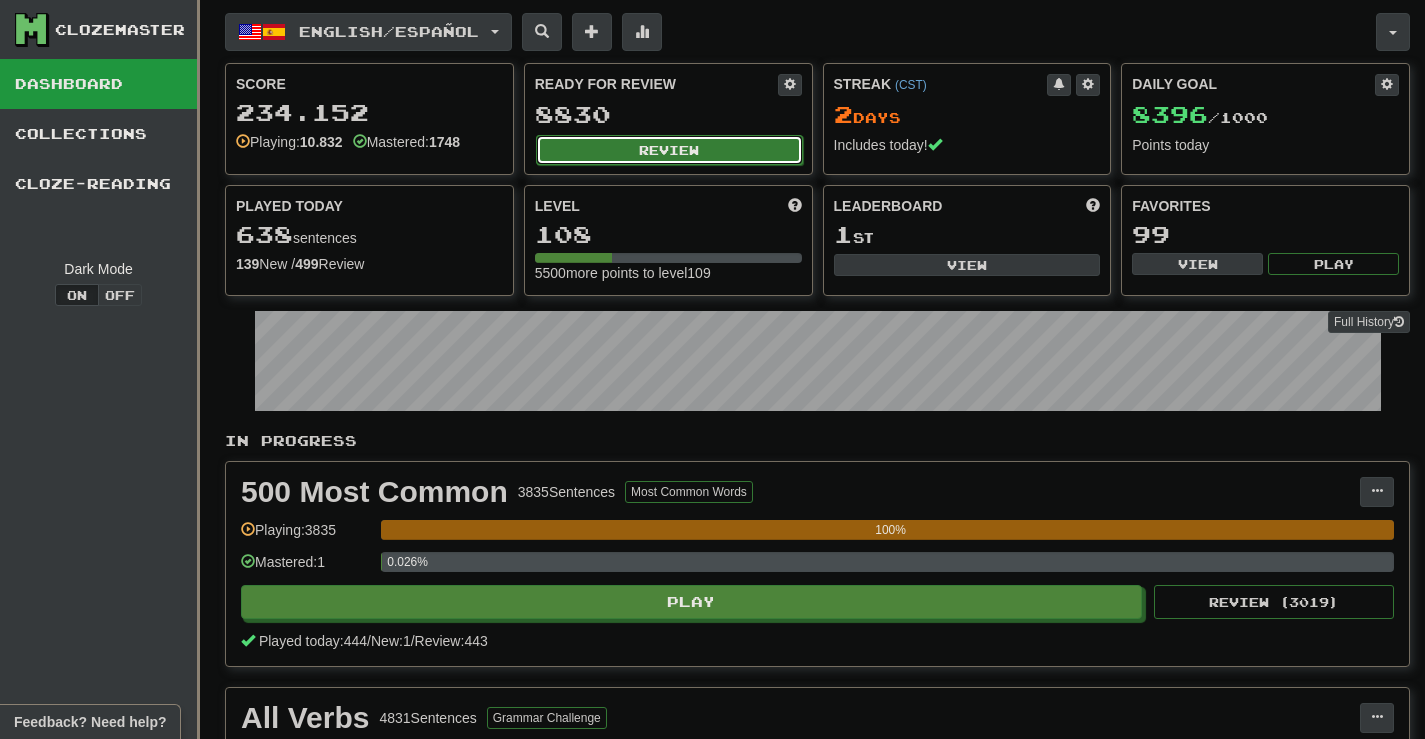 click on "Review" at bounding box center [669, 150] 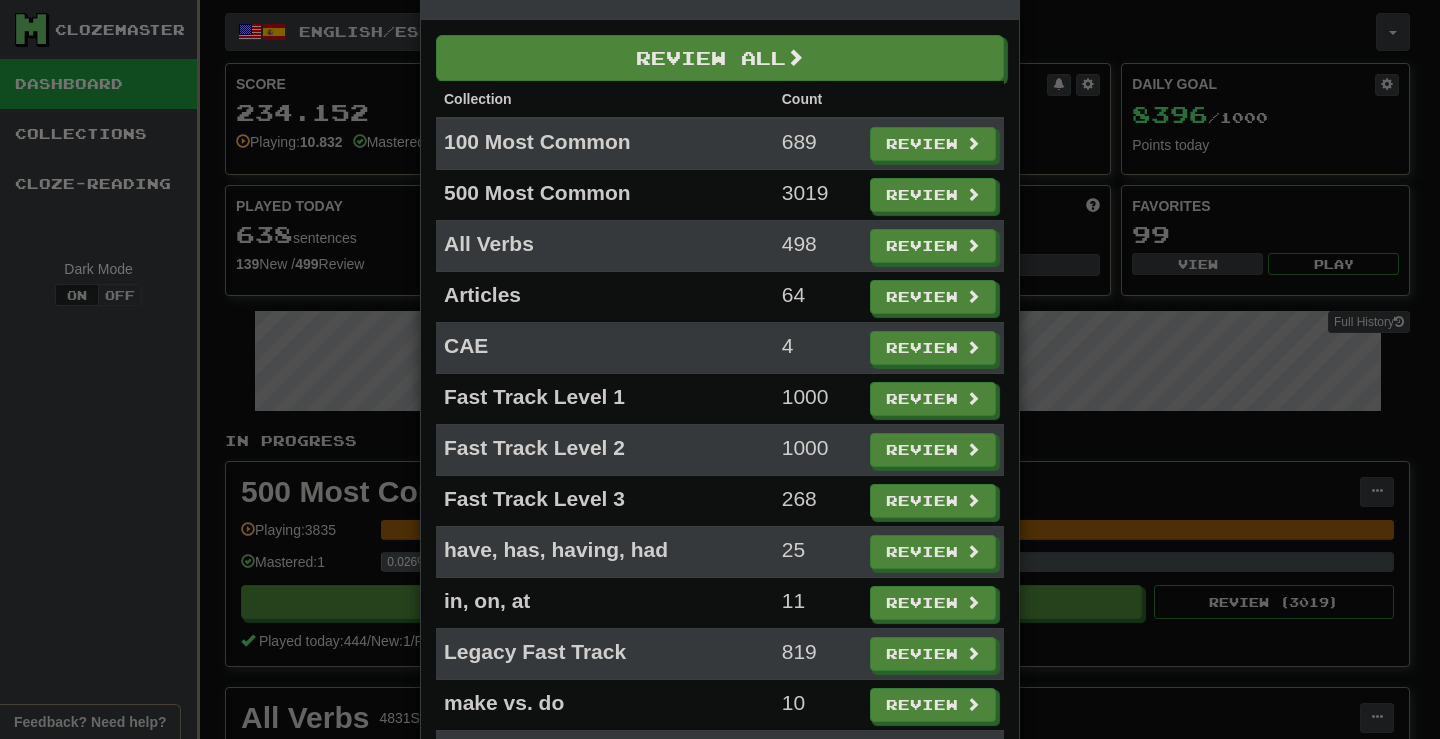 scroll, scrollTop: 0, scrollLeft: 0, axis: both 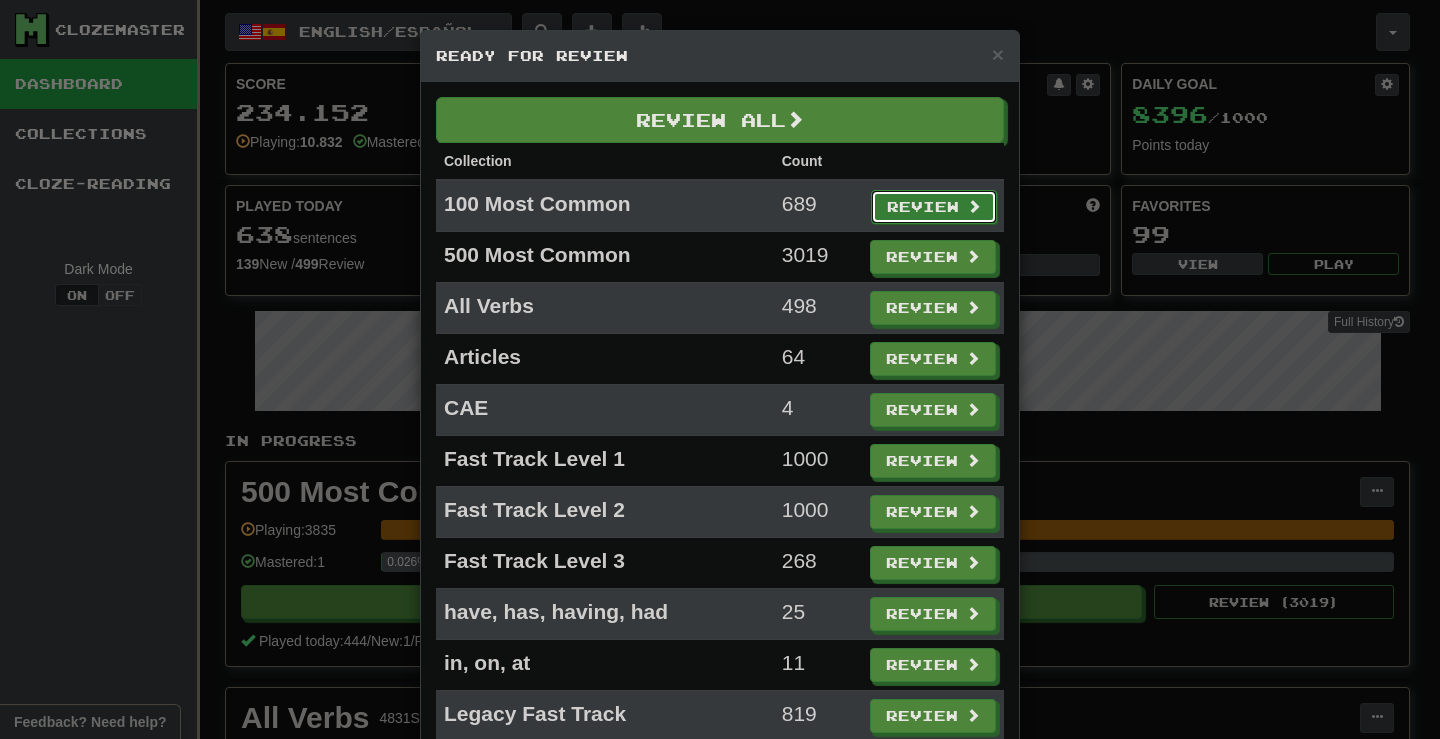 click on "Review" at bounding box center [934, 207] 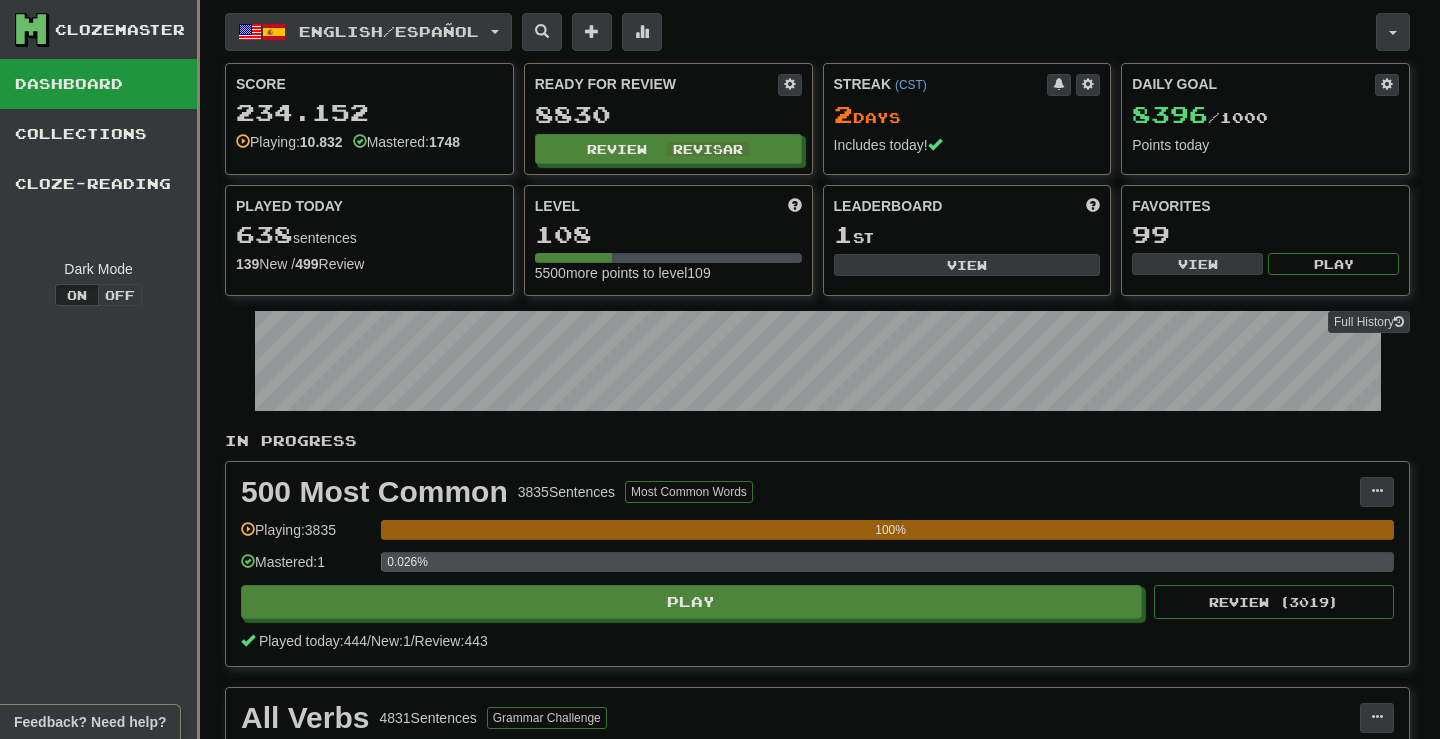 select on "********" 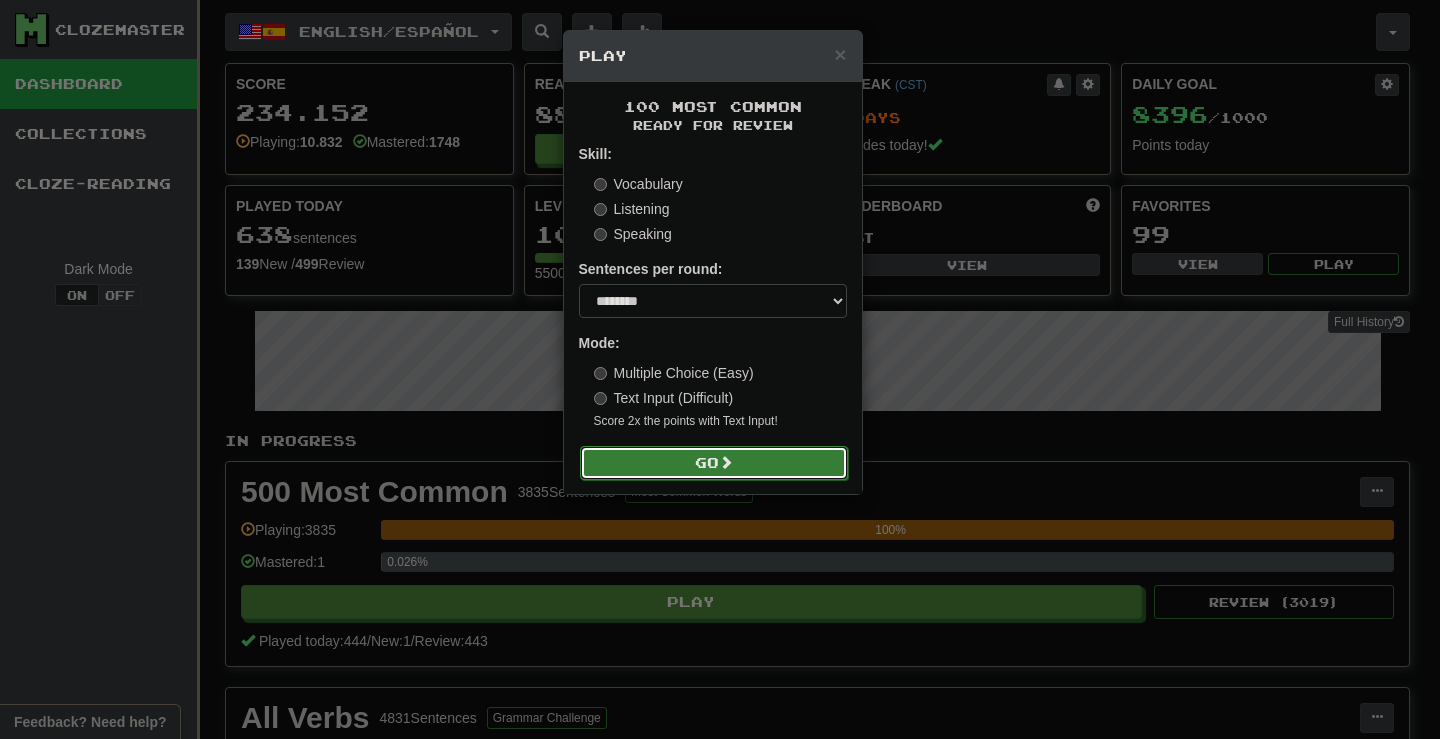 click on "Go" at bounding box center (714, 463) 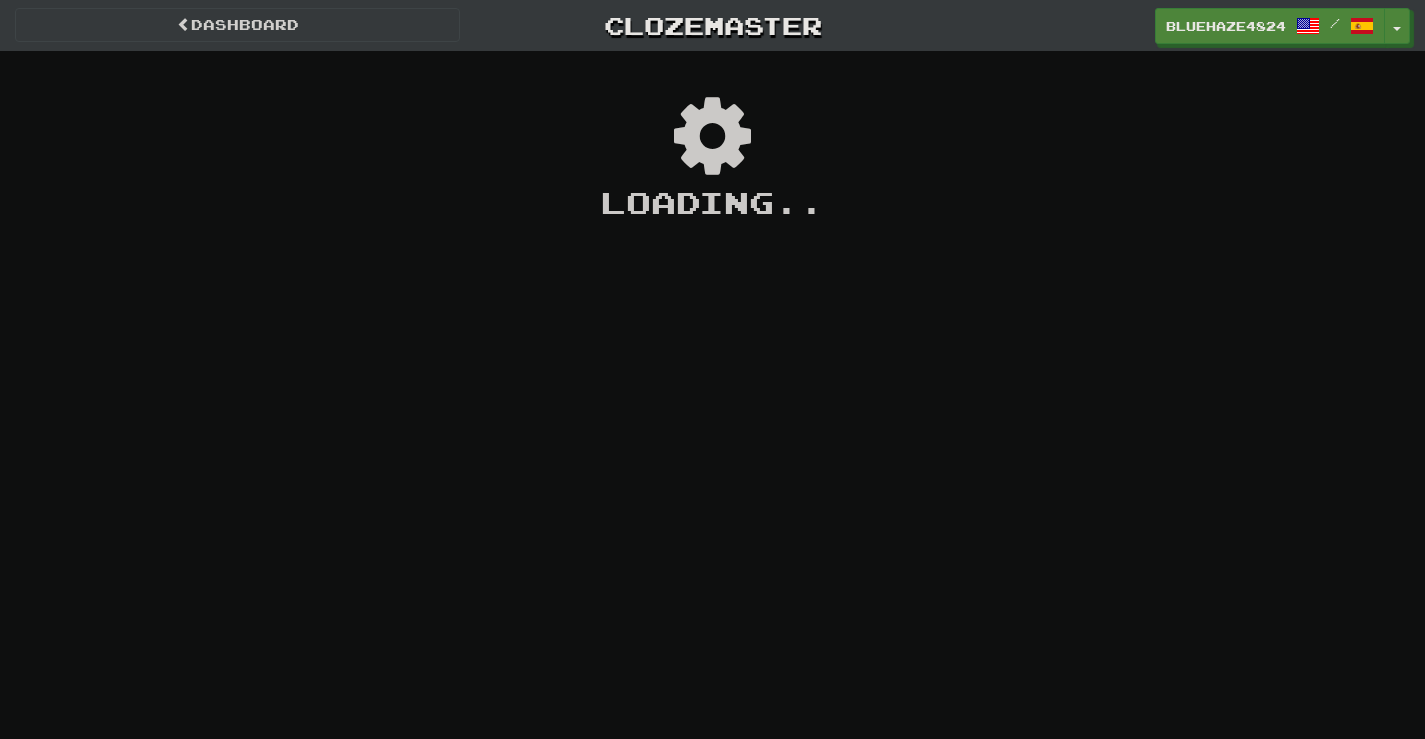 scroll, scrollTop: 0, scrollLeft: 0, axis: both 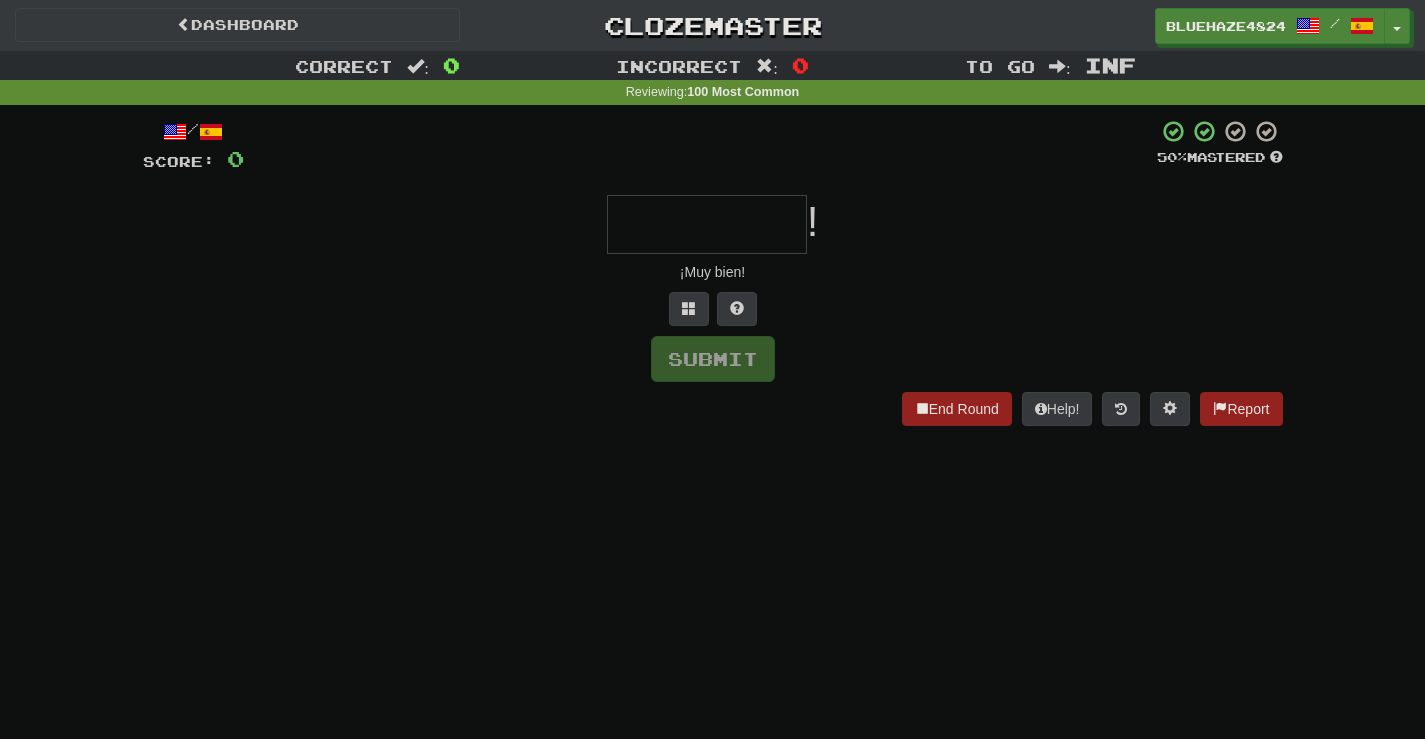 type on "*" 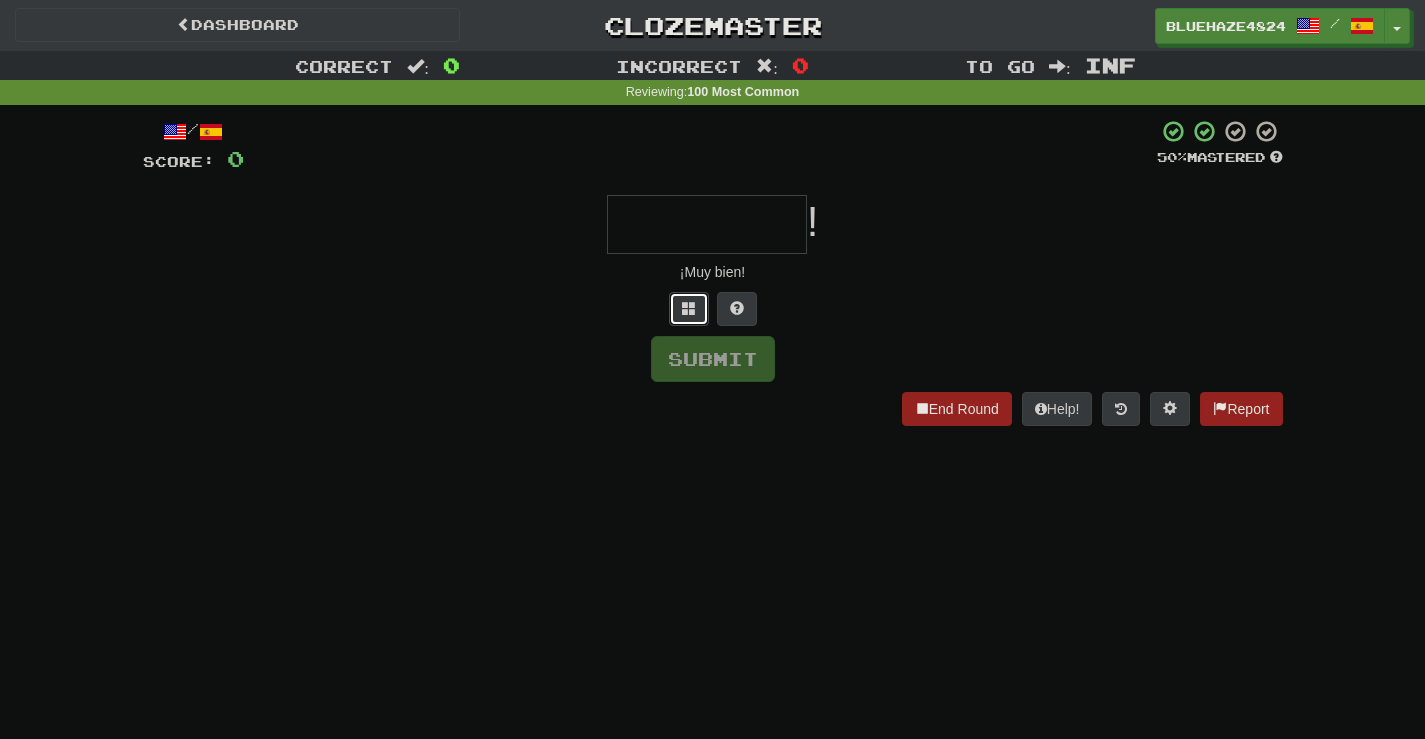 click at bounding box center [689, 308] 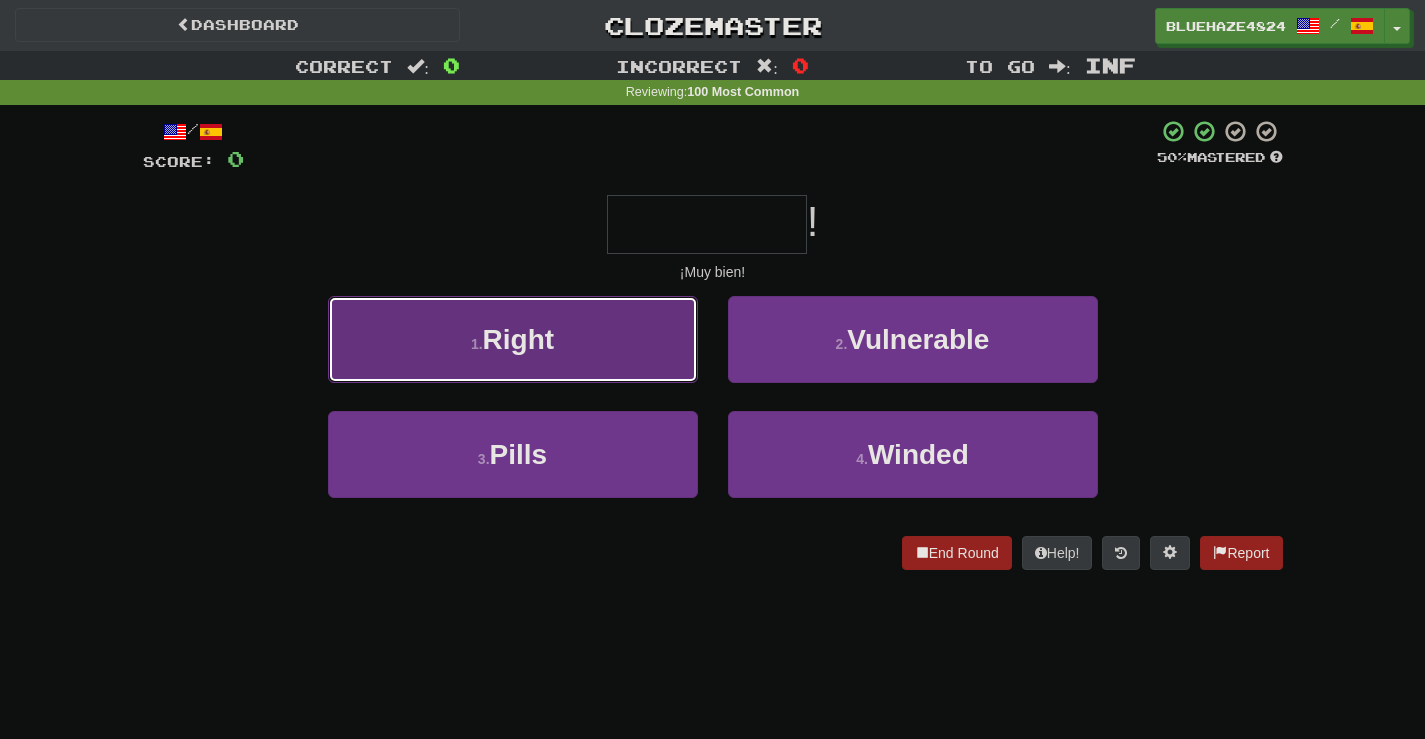 click on "1 .  Right" at bounding box center [513, 339] 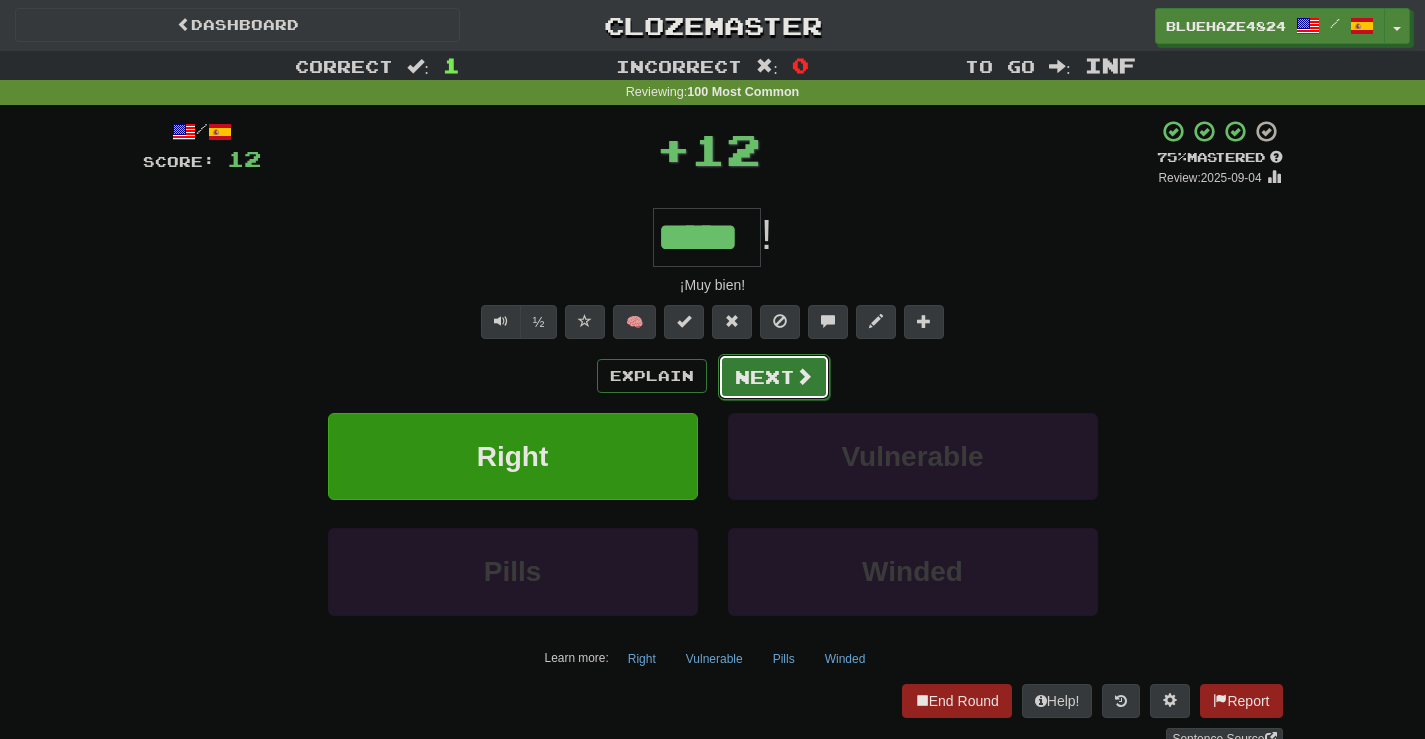 click on "Next" at bounding box center (774, 377) 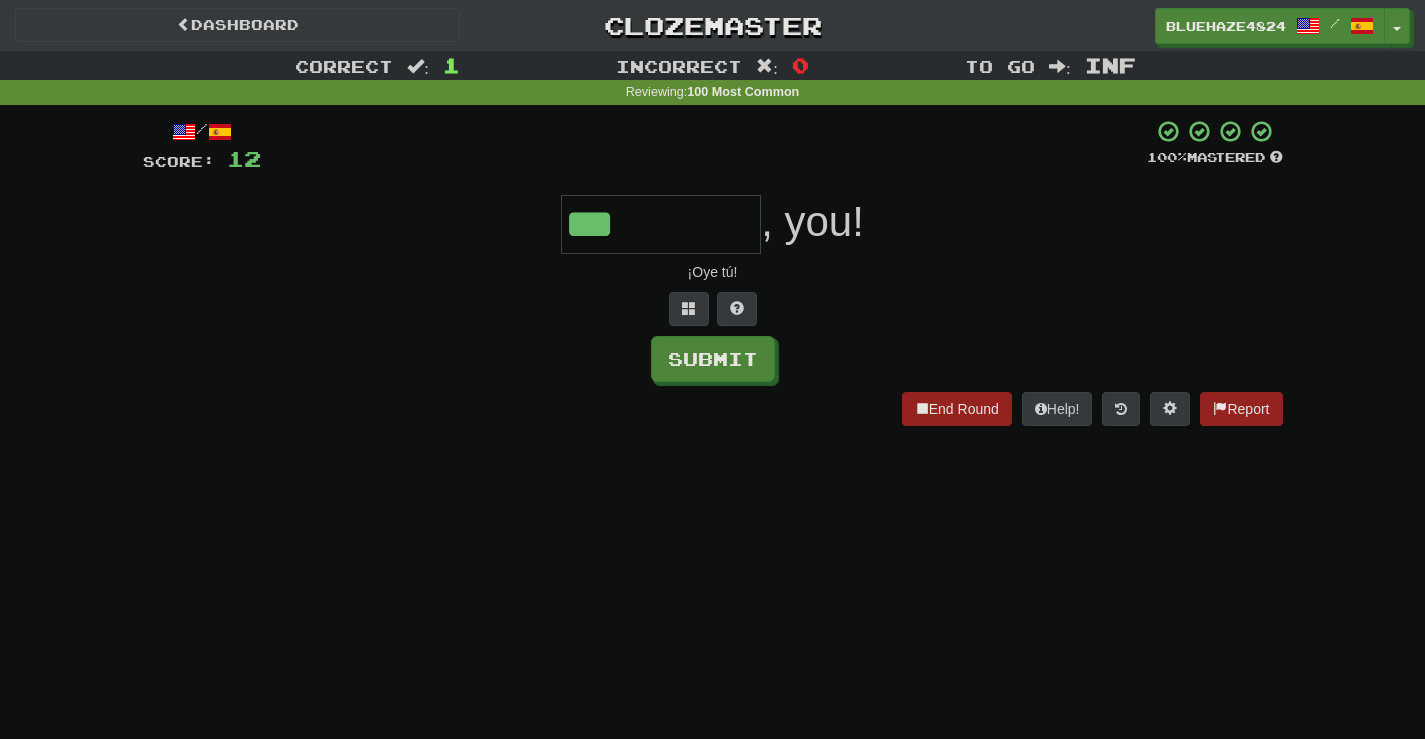 type on "***" 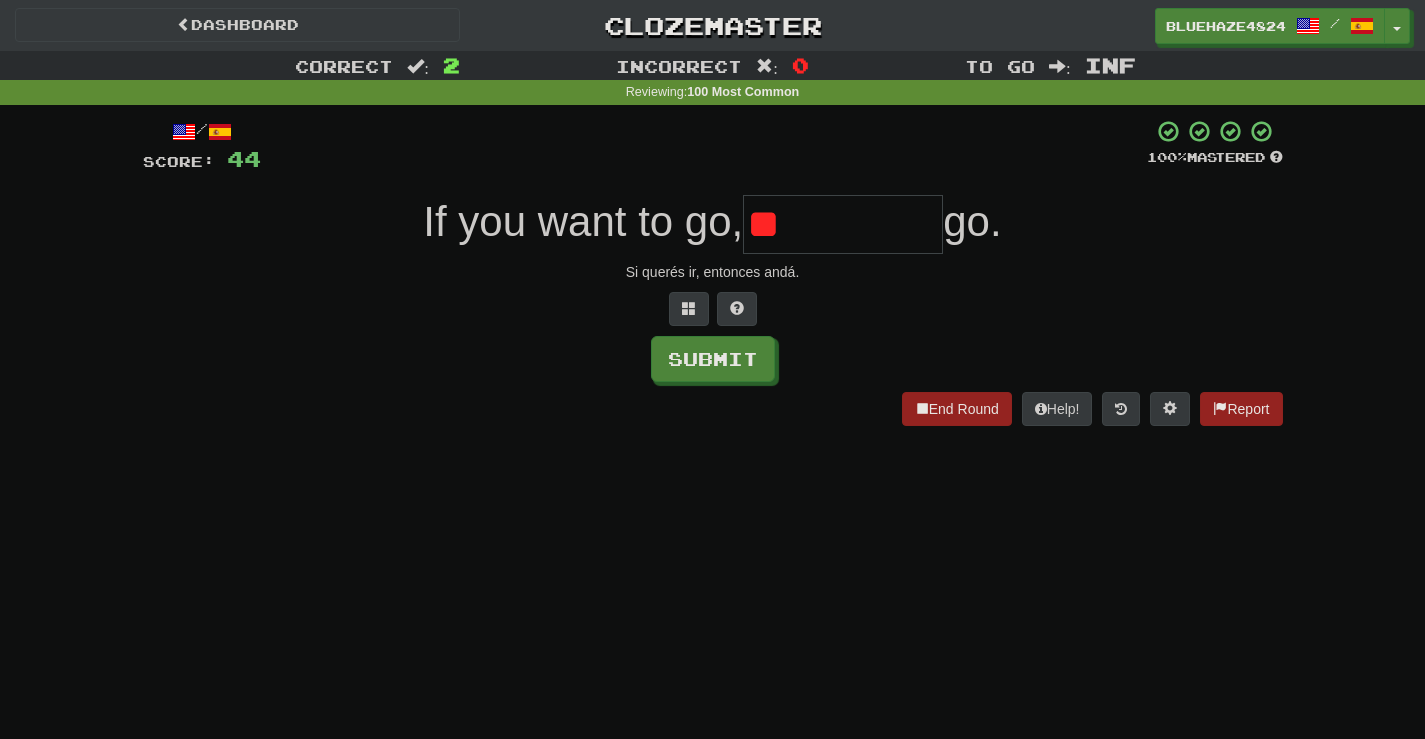 type on "*" 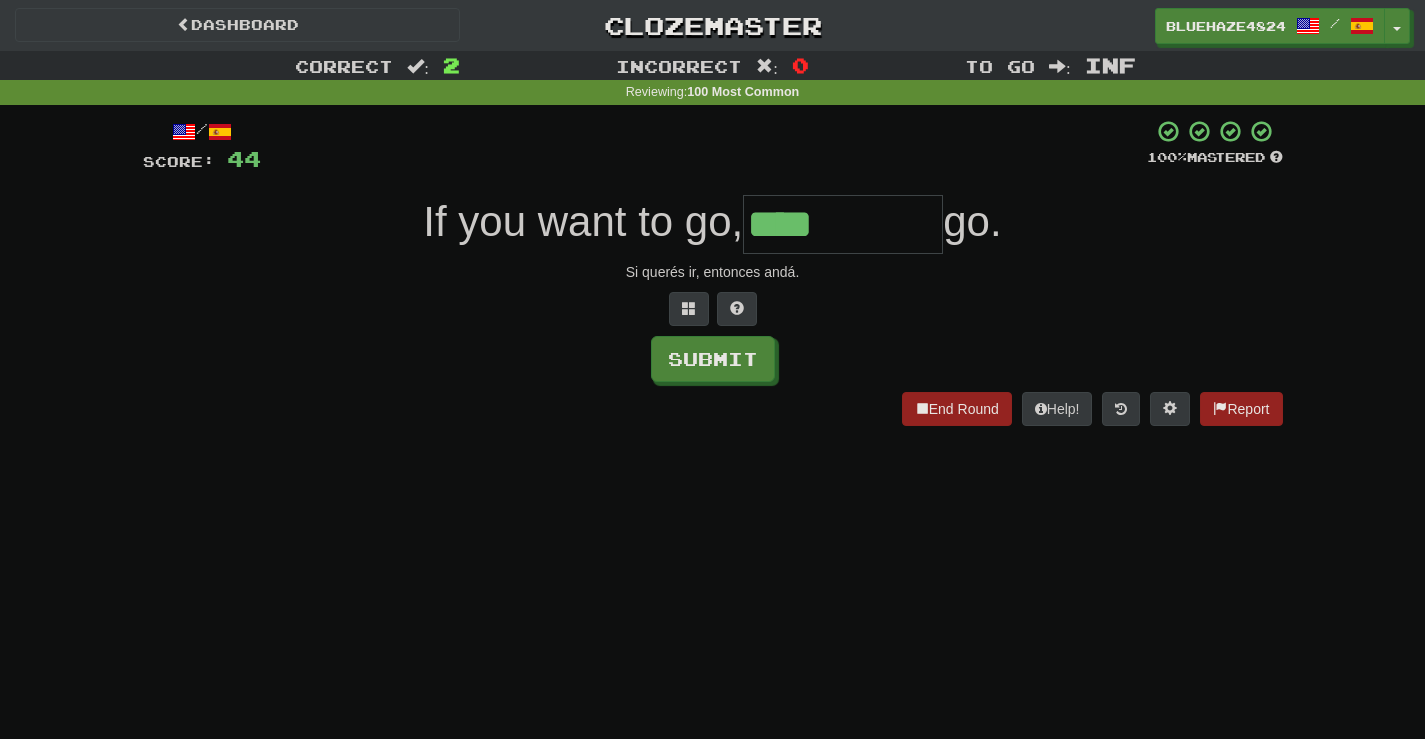 type on "****" 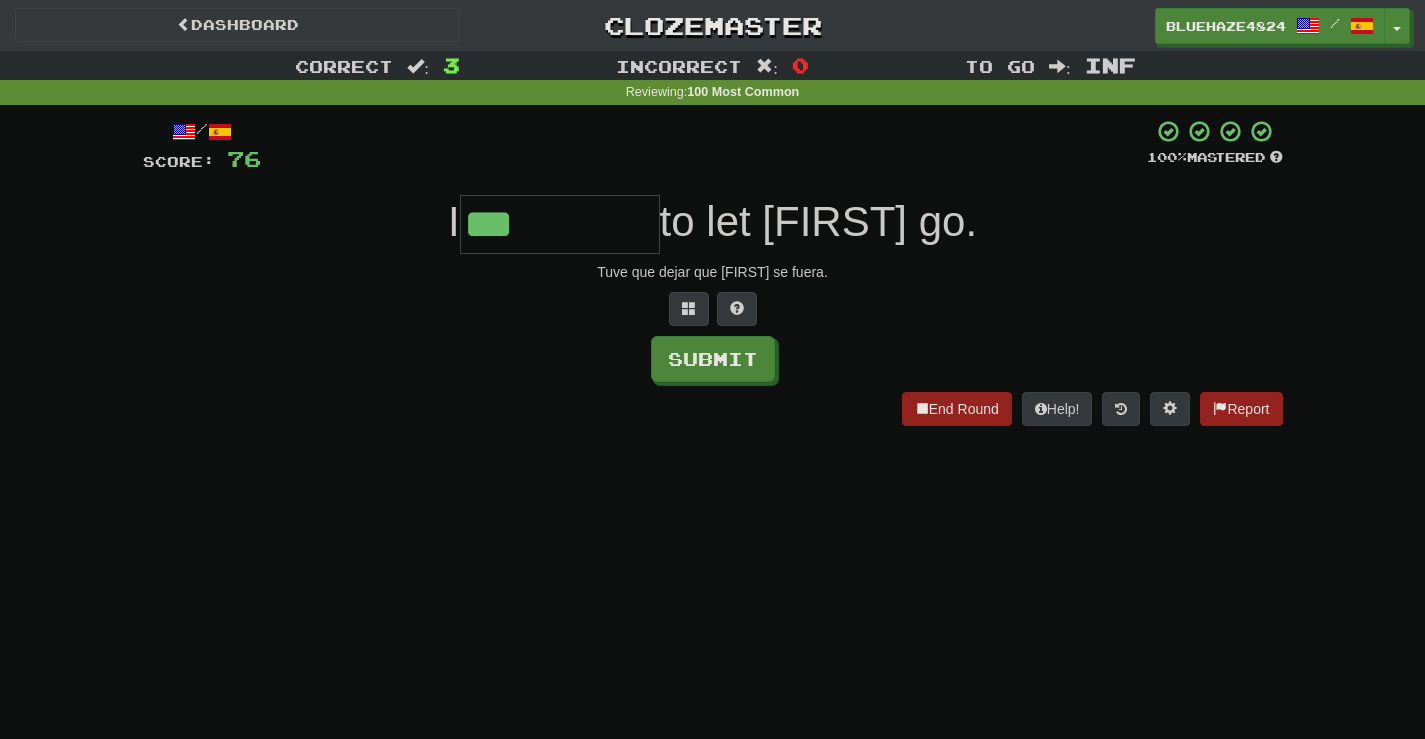 type on "***" 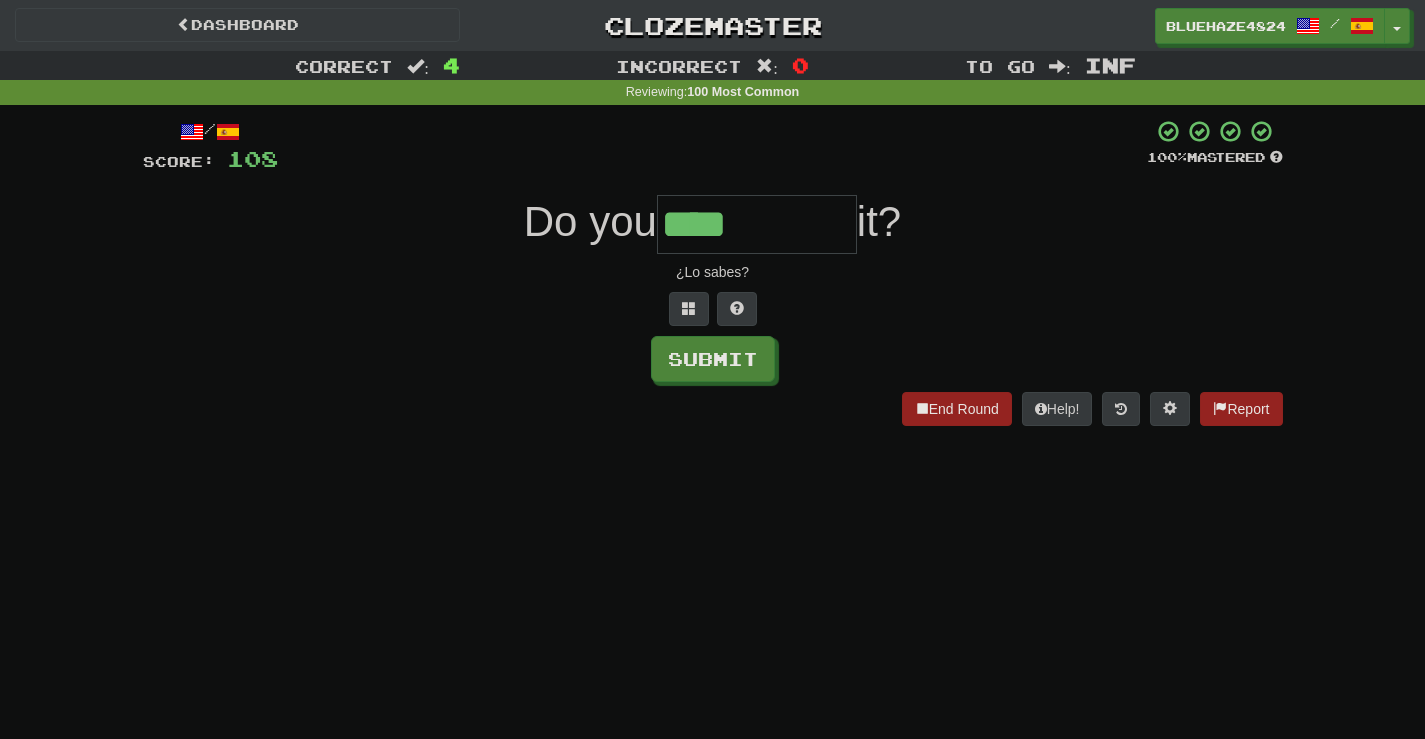type on "****" 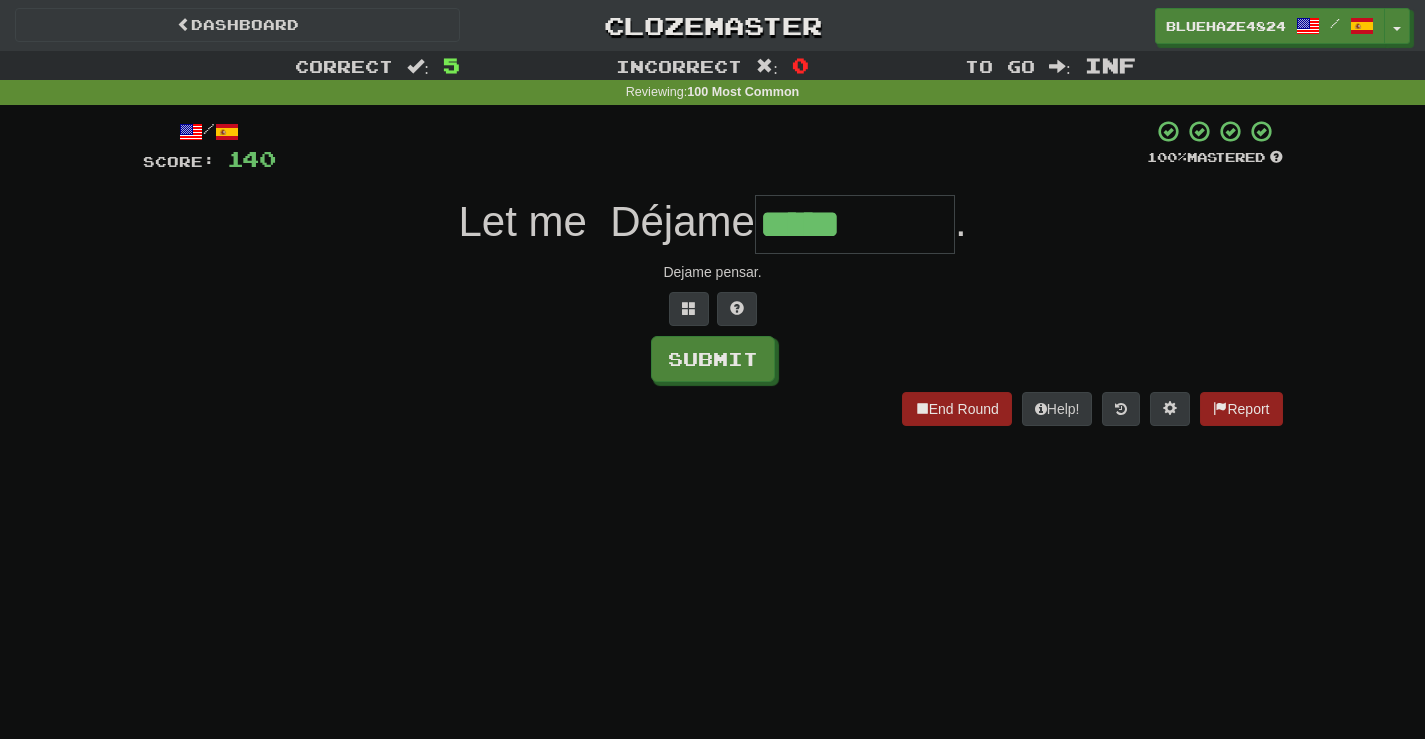 type on "*****" 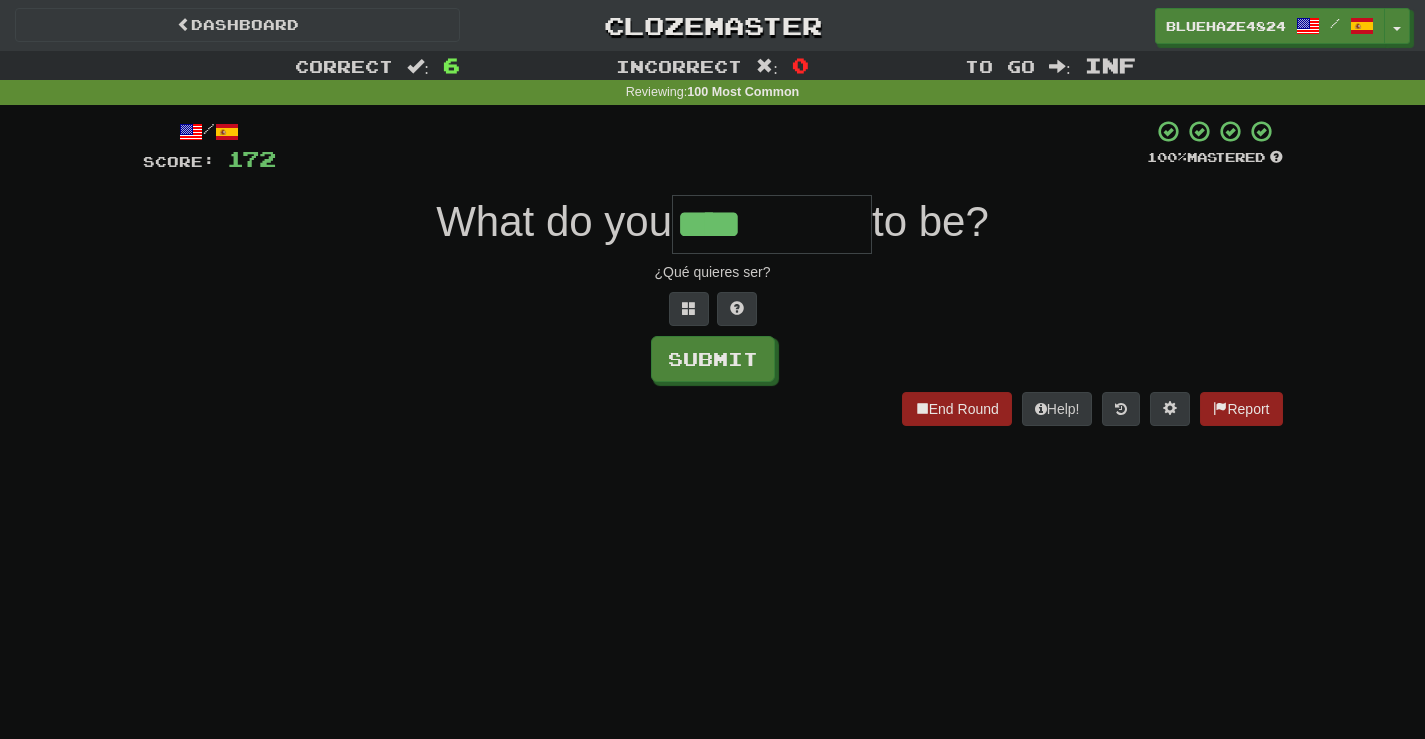 type on "****" 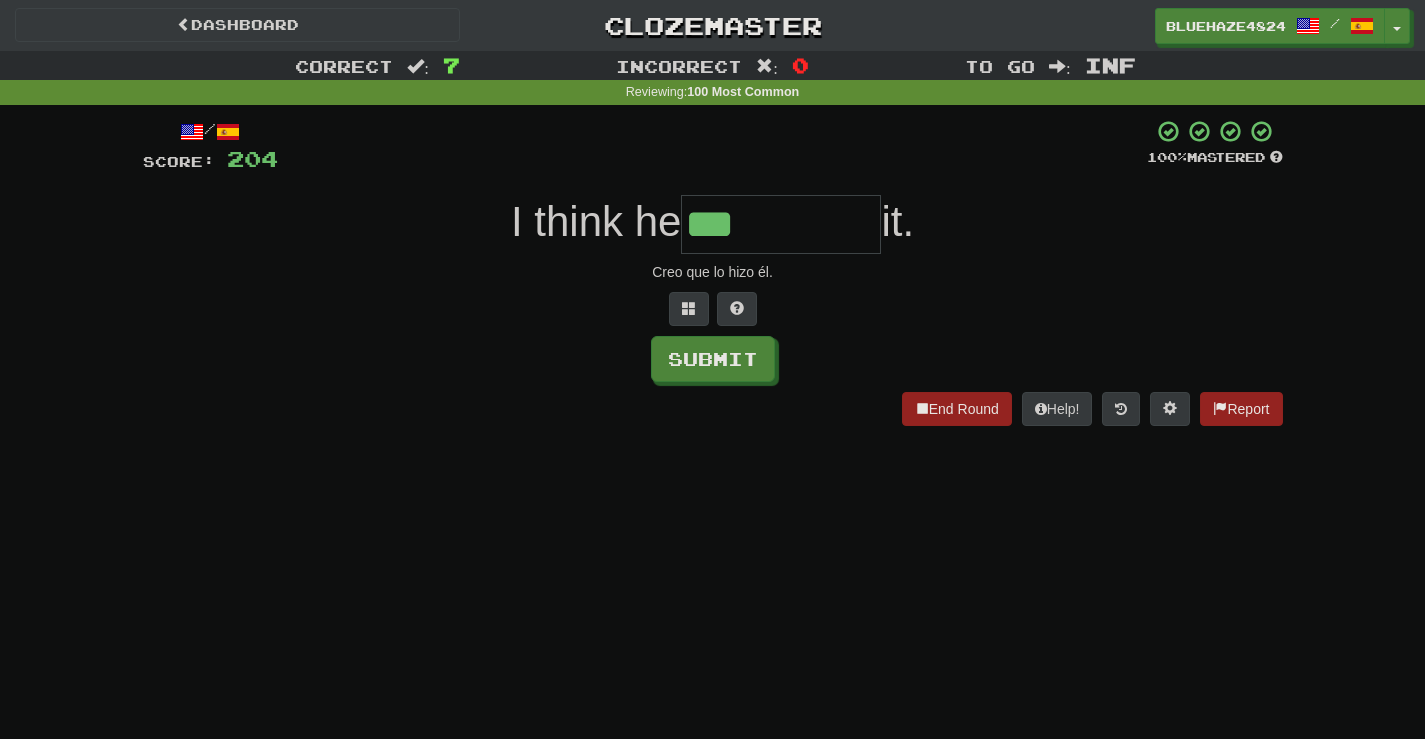 type on "***" 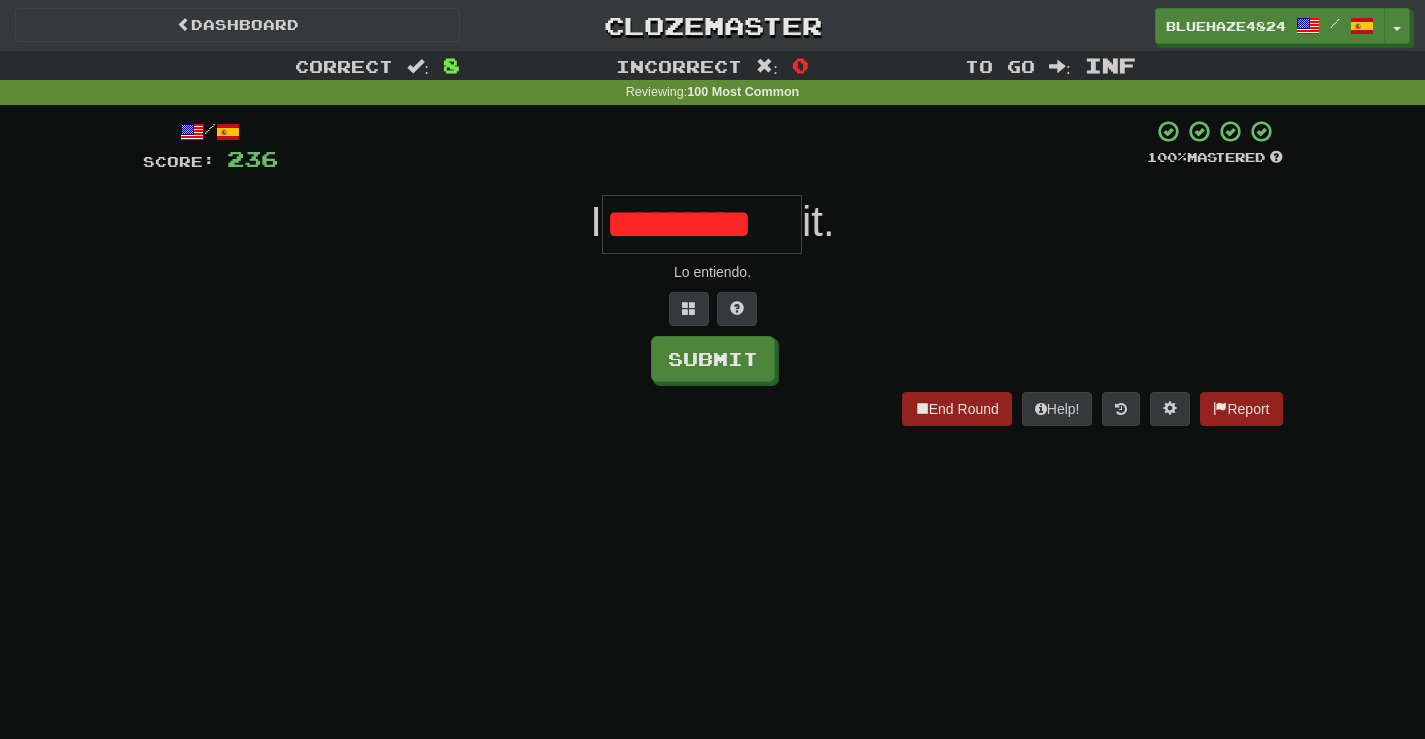 scroll, scrollTop: 0, scrollLeft: 0, axis: both 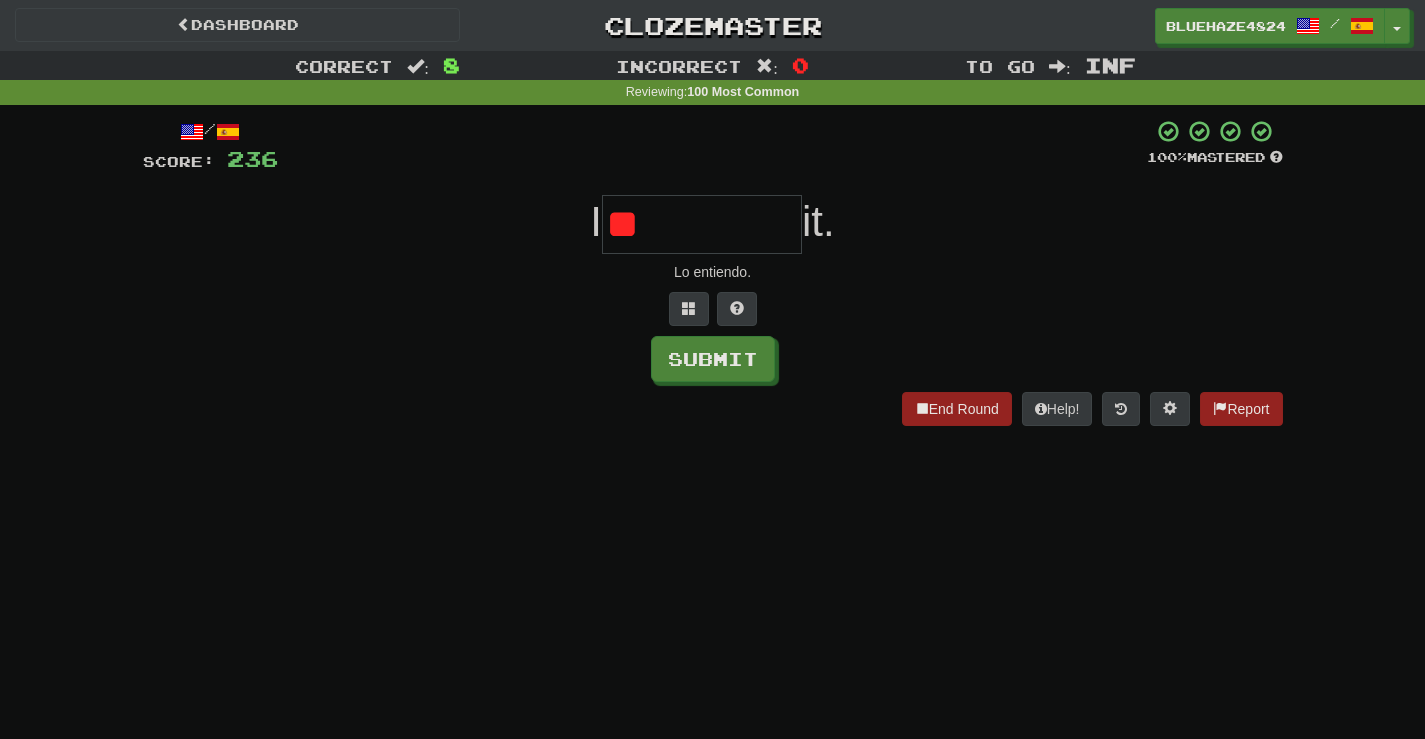 type on "*" 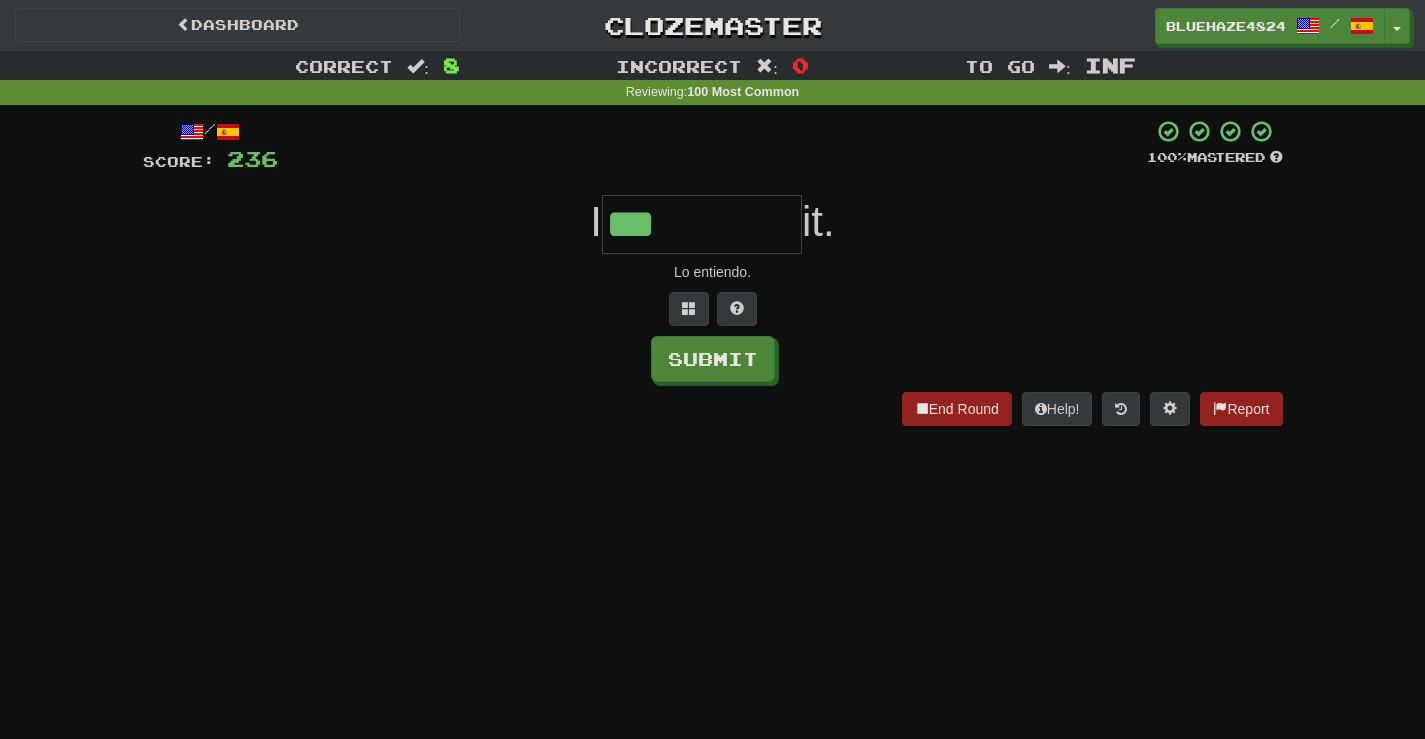 type on "***" 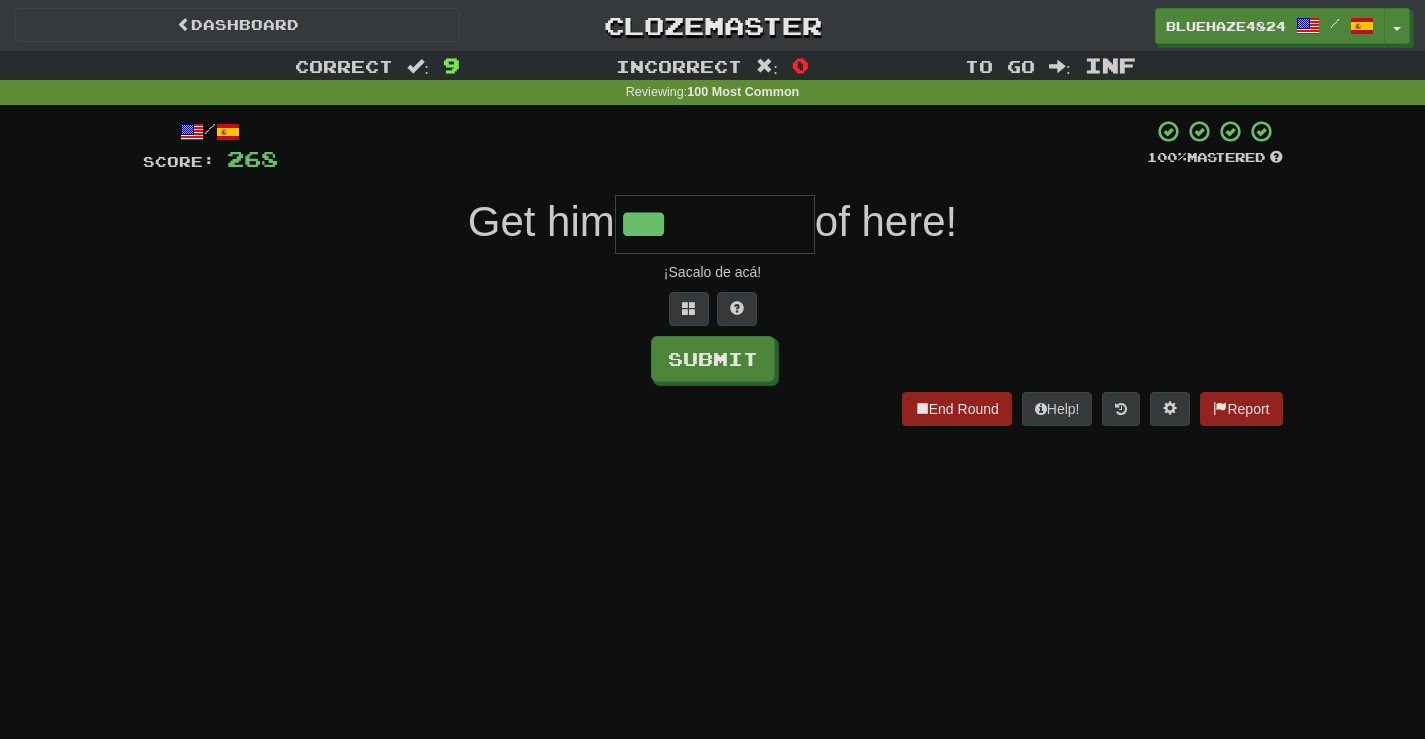 type on "***" 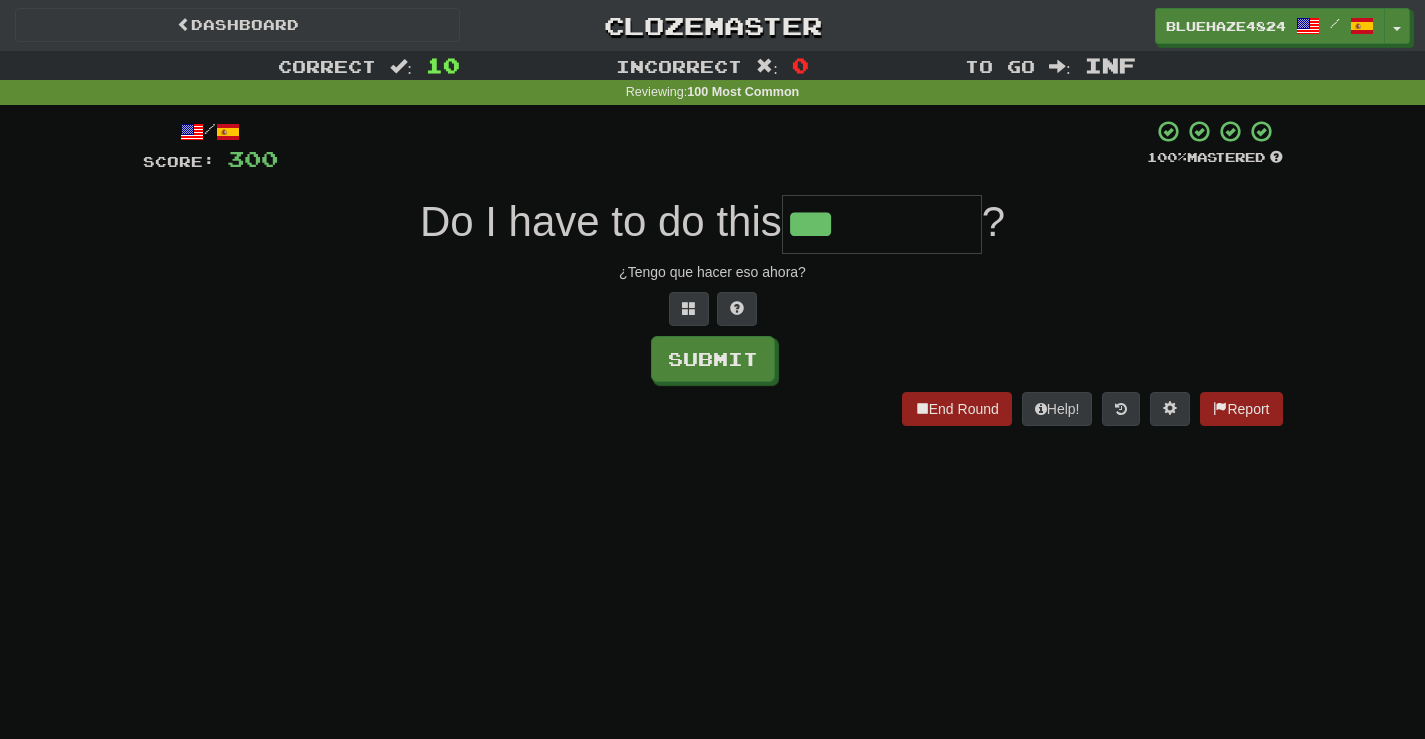 type on "***" 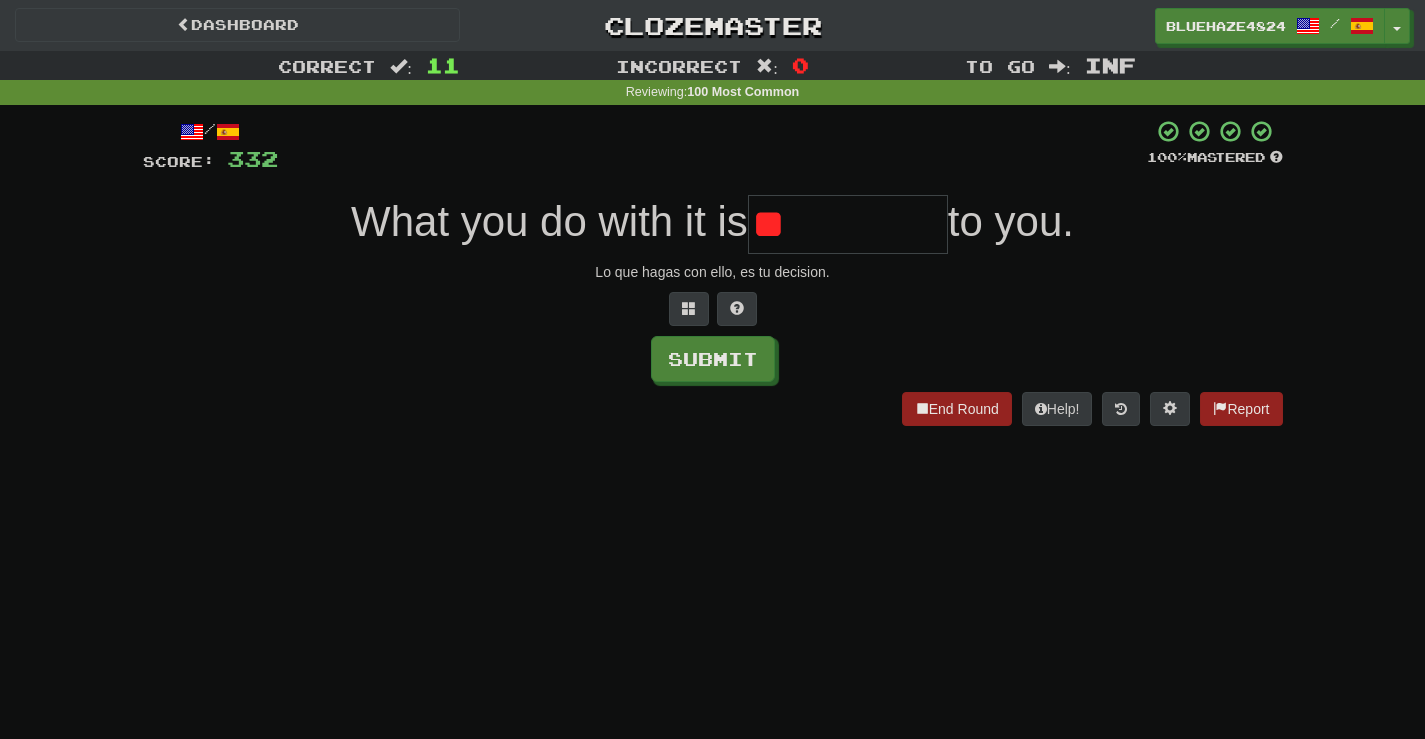 type on "*" 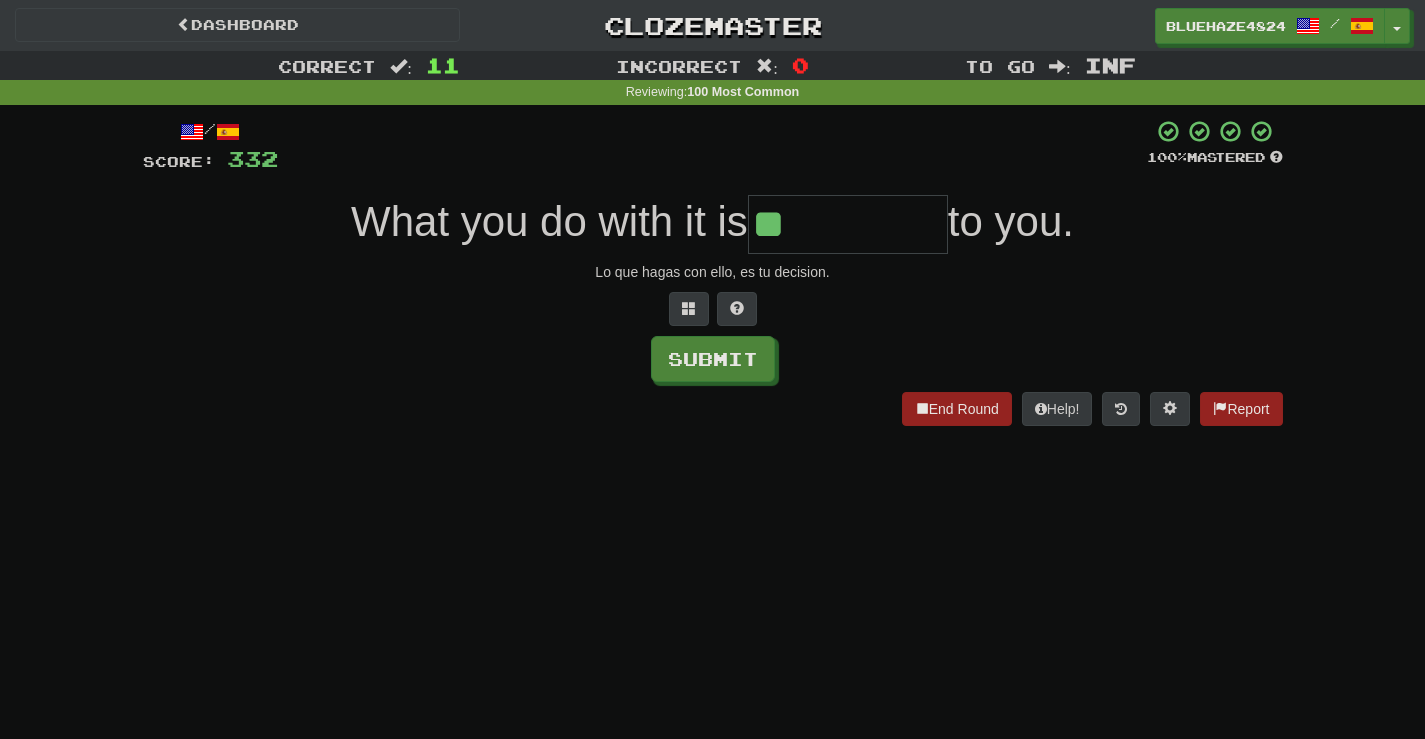 type on "**" 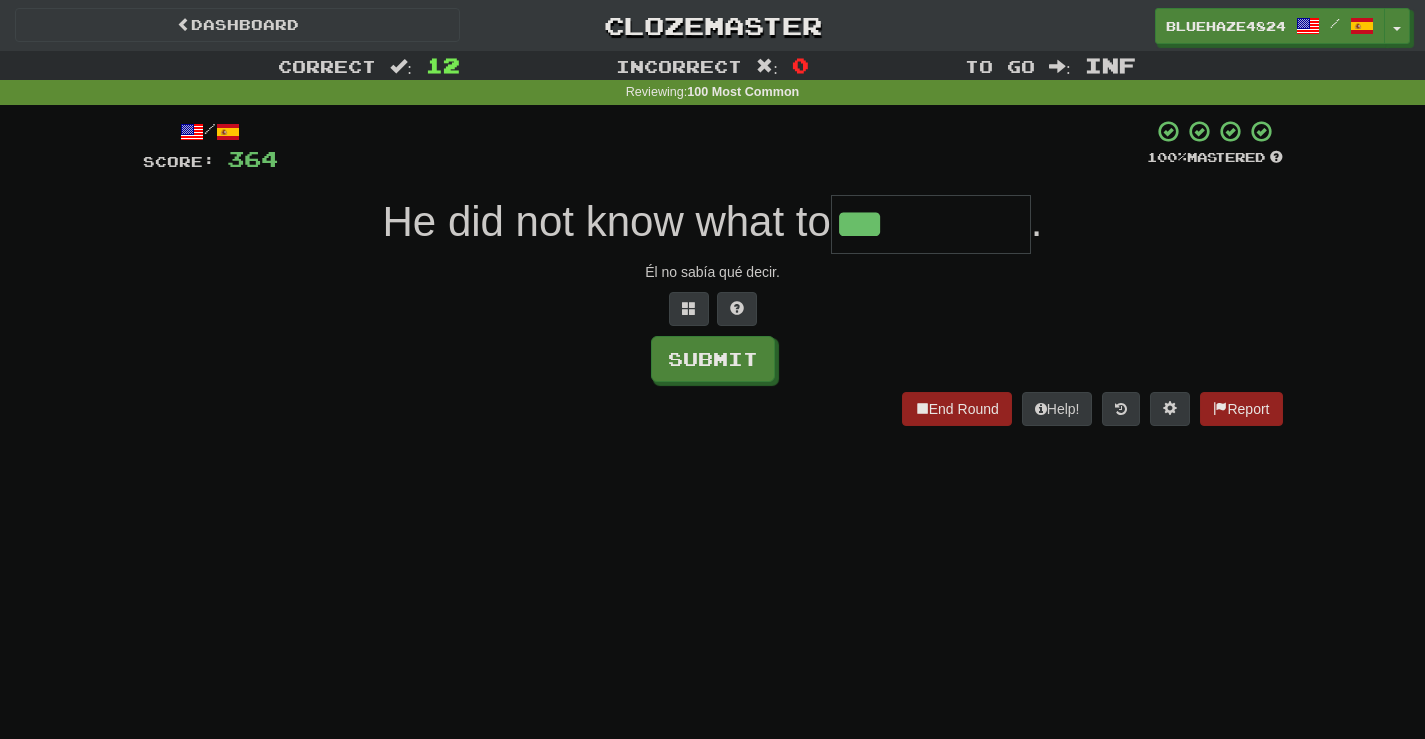 type on "***" 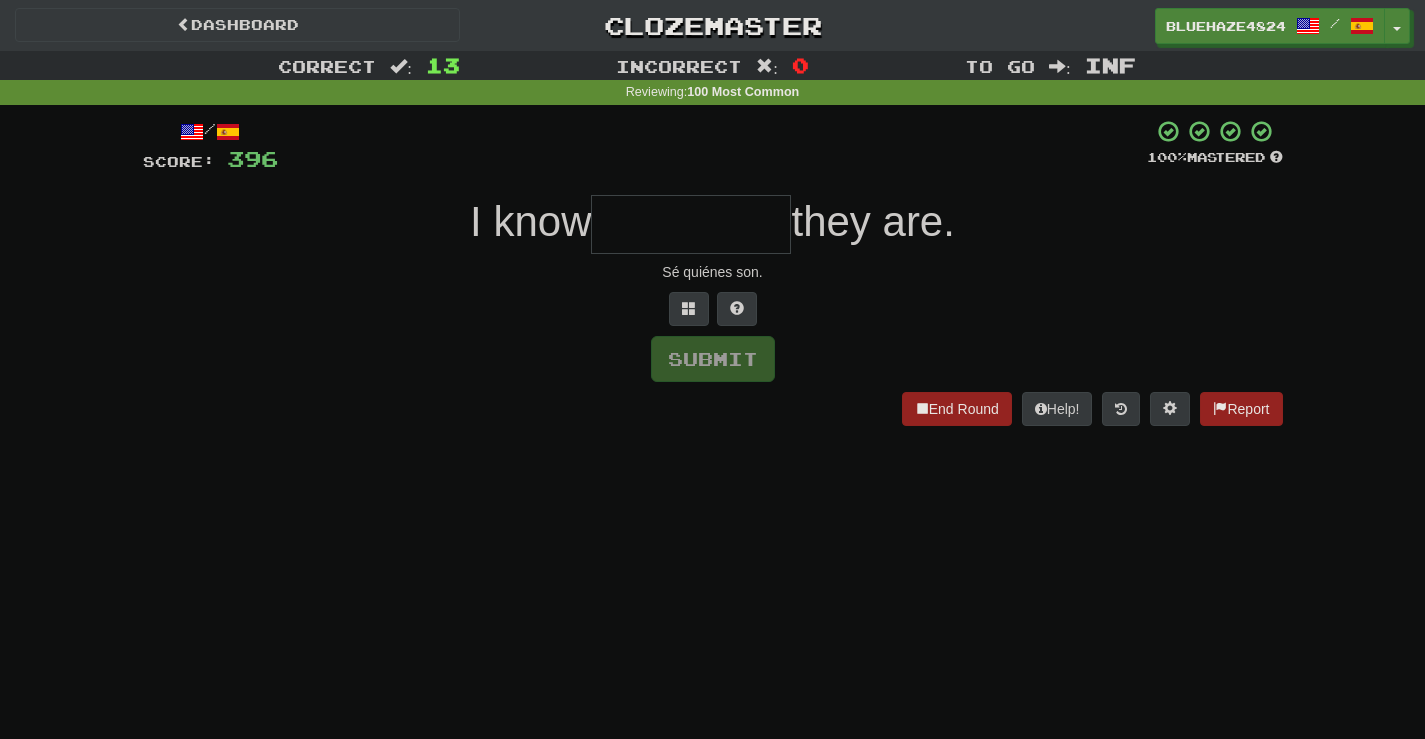 type on "*" 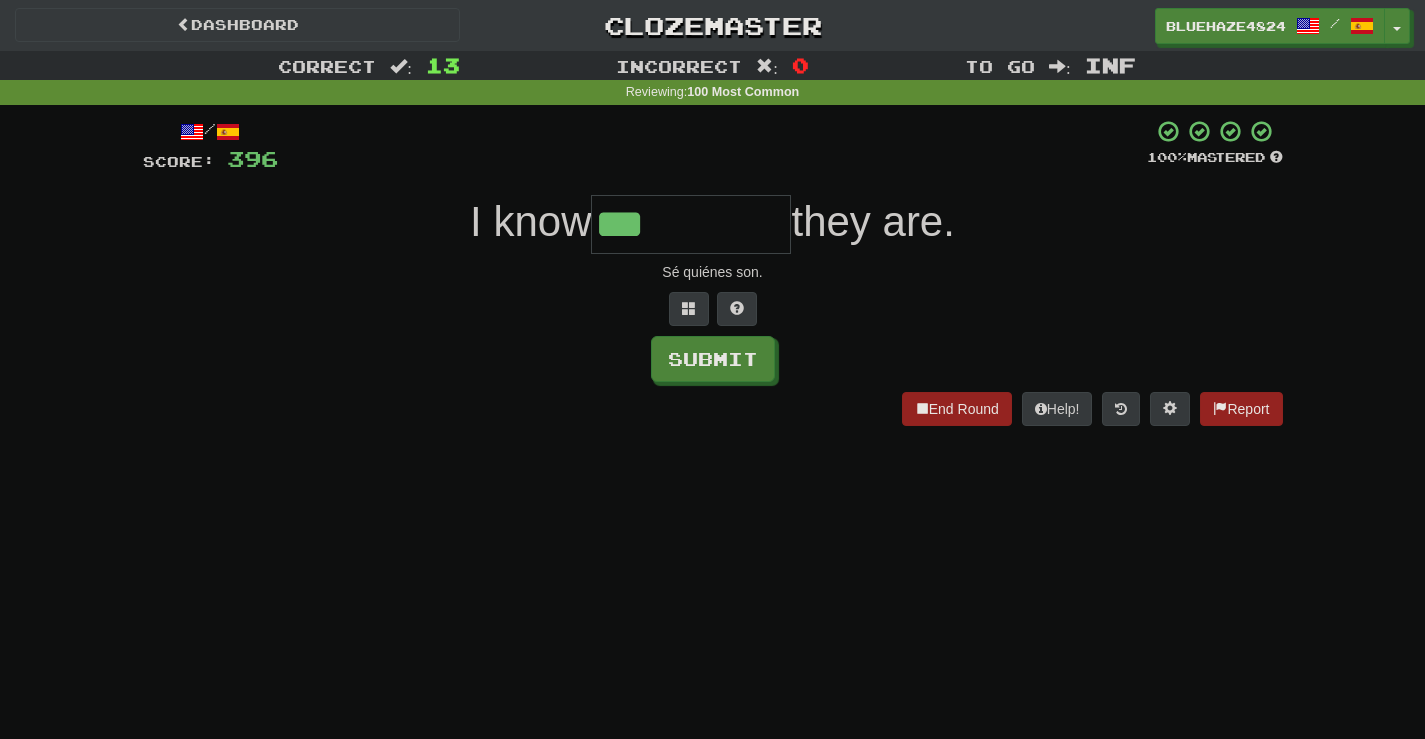 type on "***" 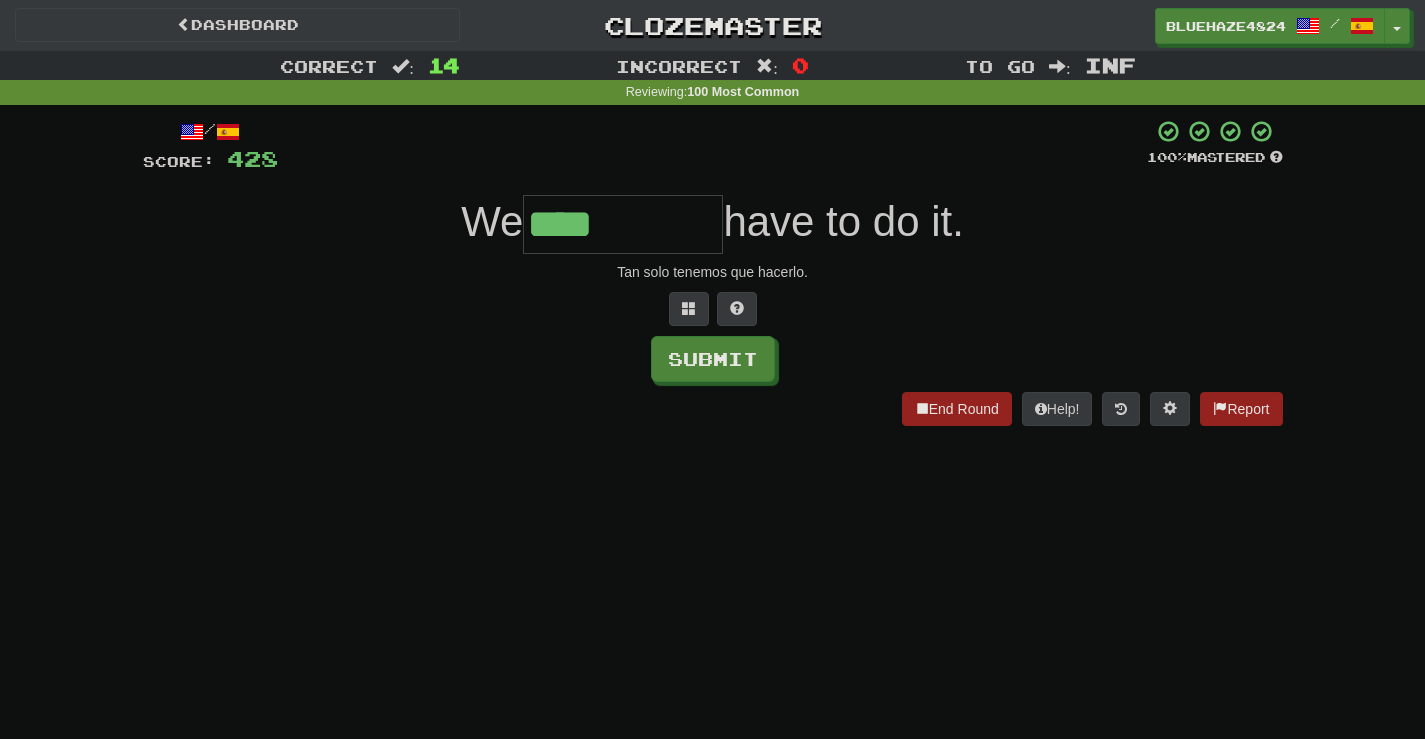 type on "****" 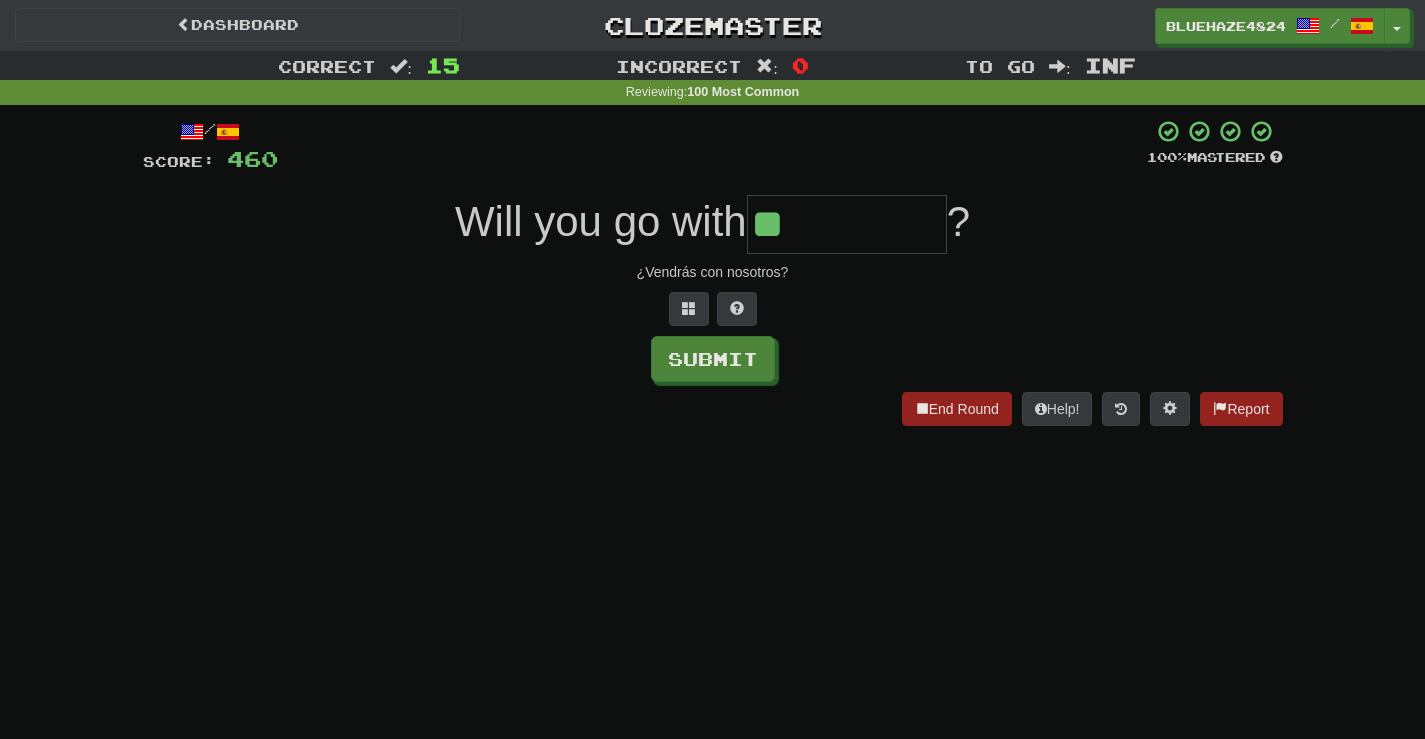 type on "**" 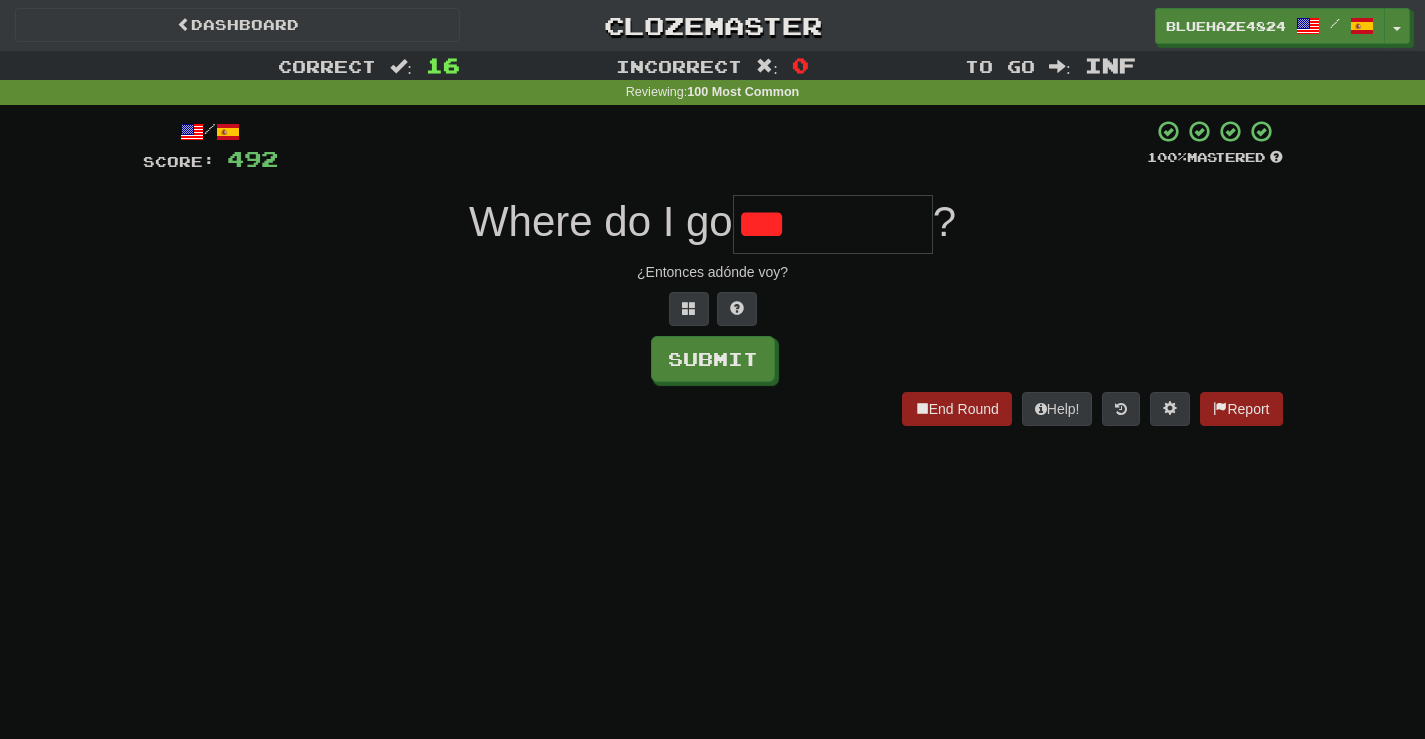 type on "****" 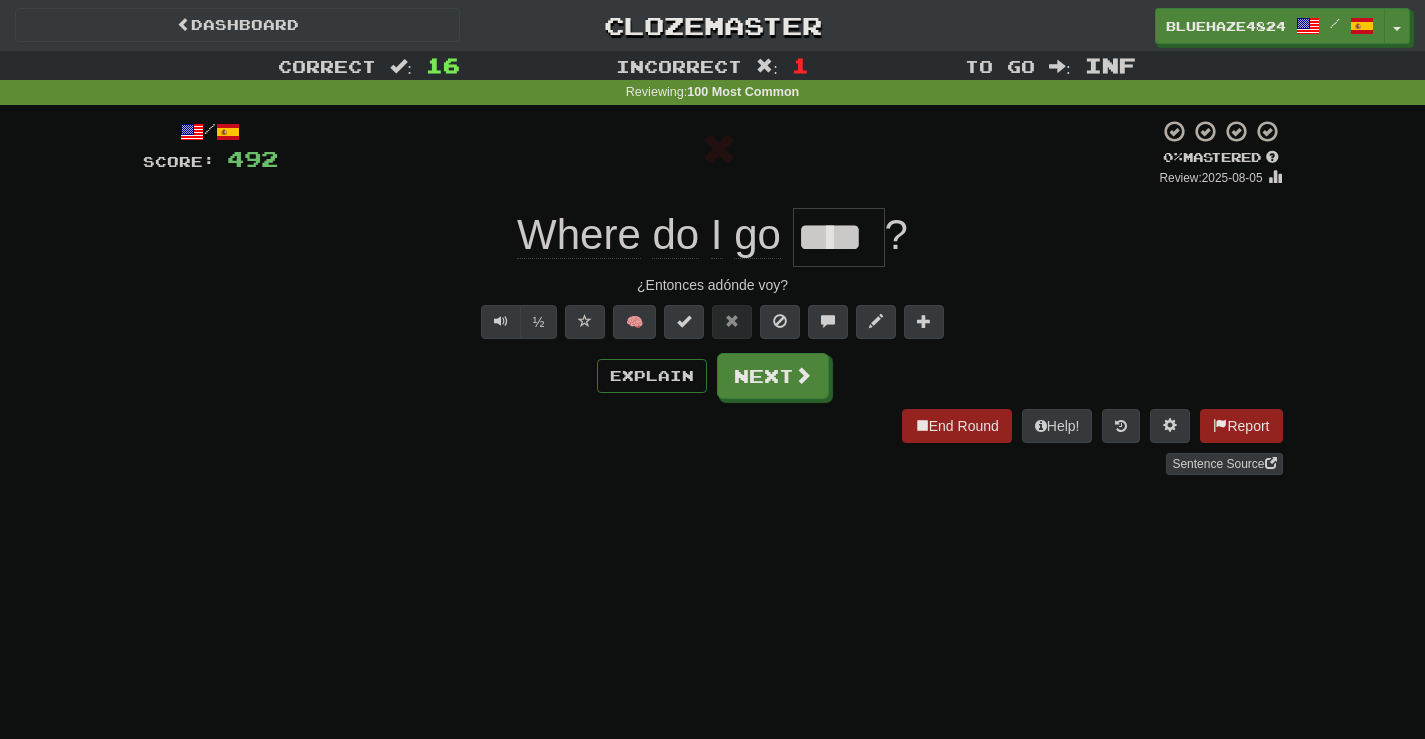 type 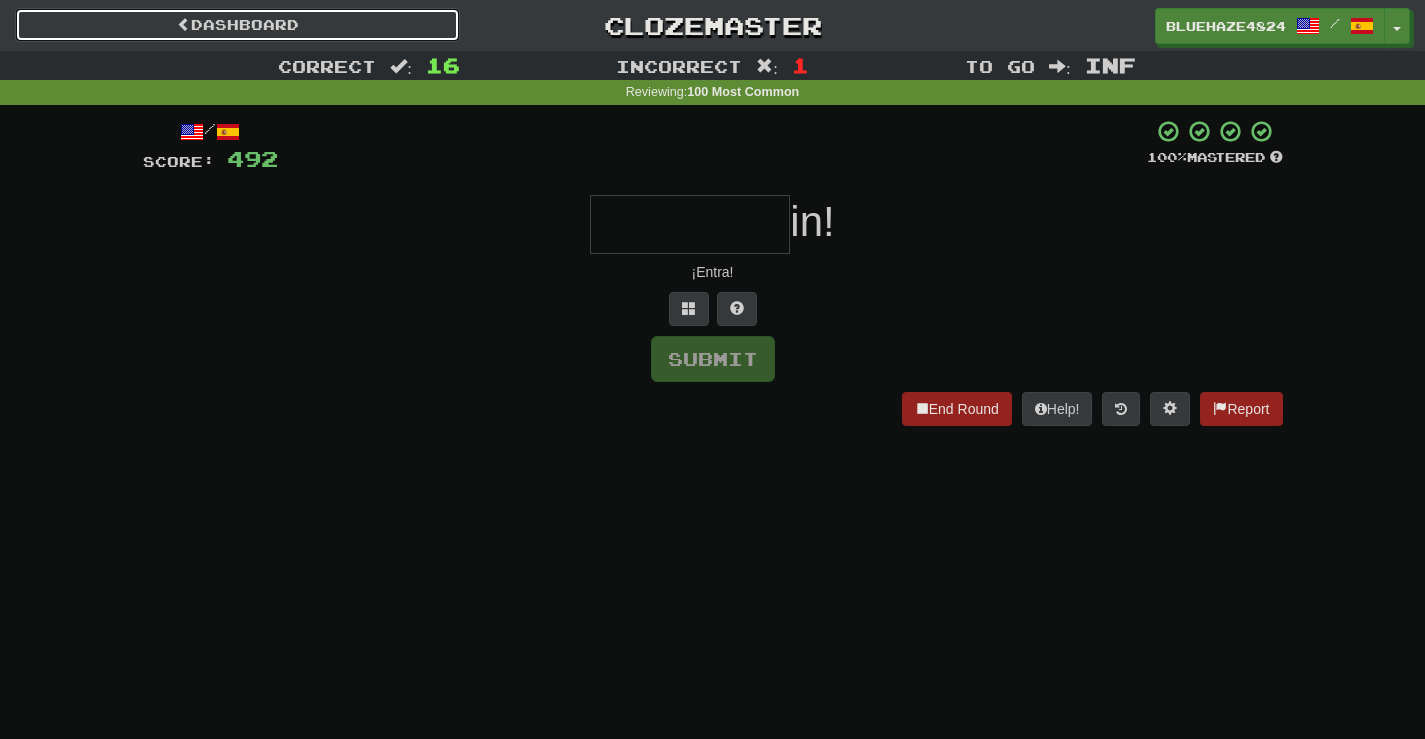 click on "Dashboard" at bounding box center (237, 25) 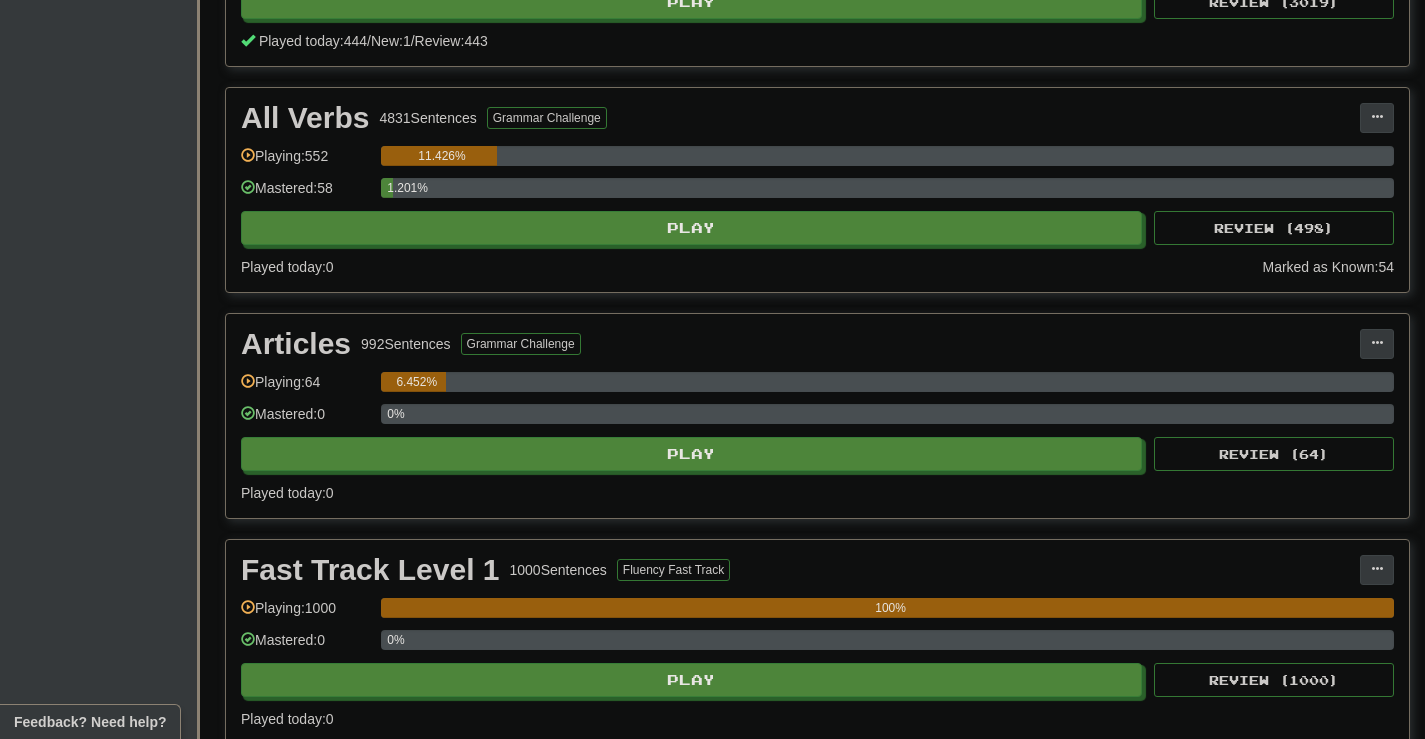 scroll, scrollTop: 0, scrollLeft: 0, axis: both 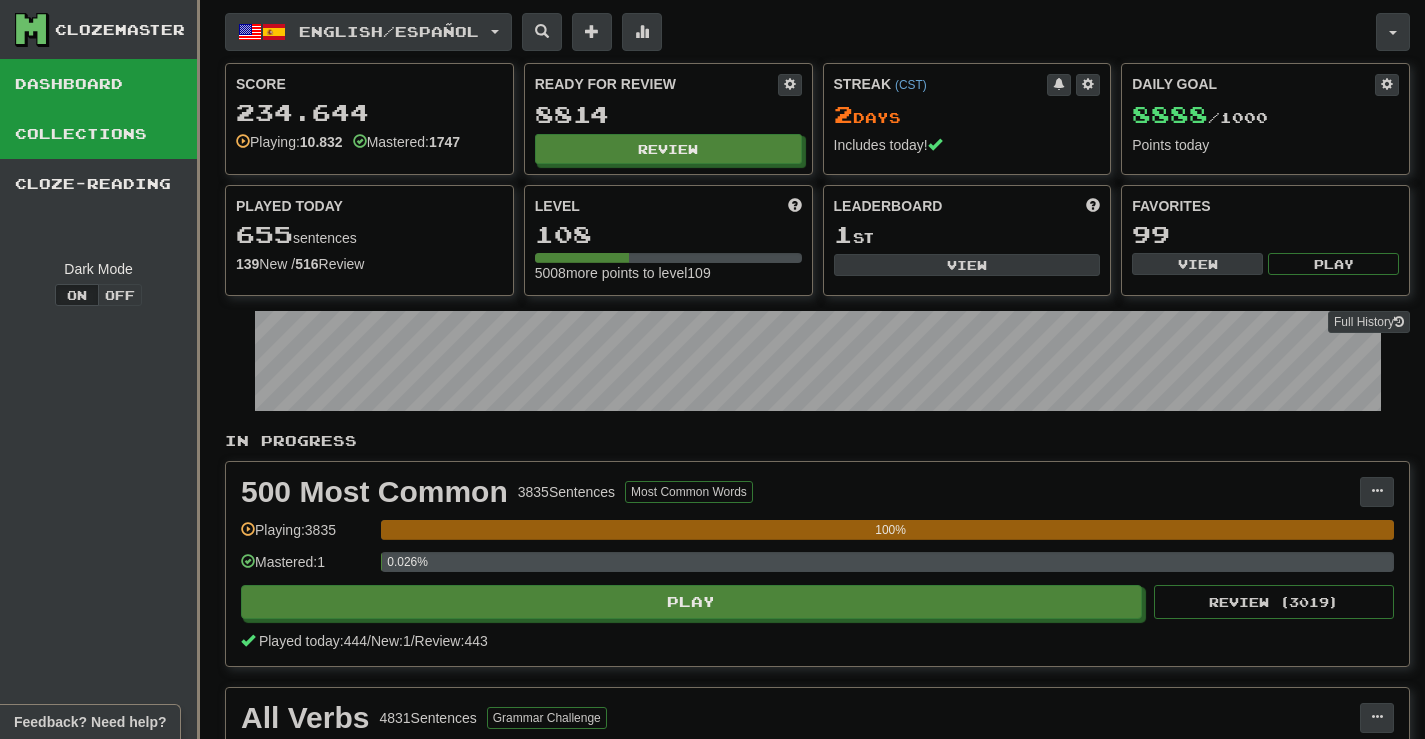 click on "Collections" at bounding box center (98, 134) 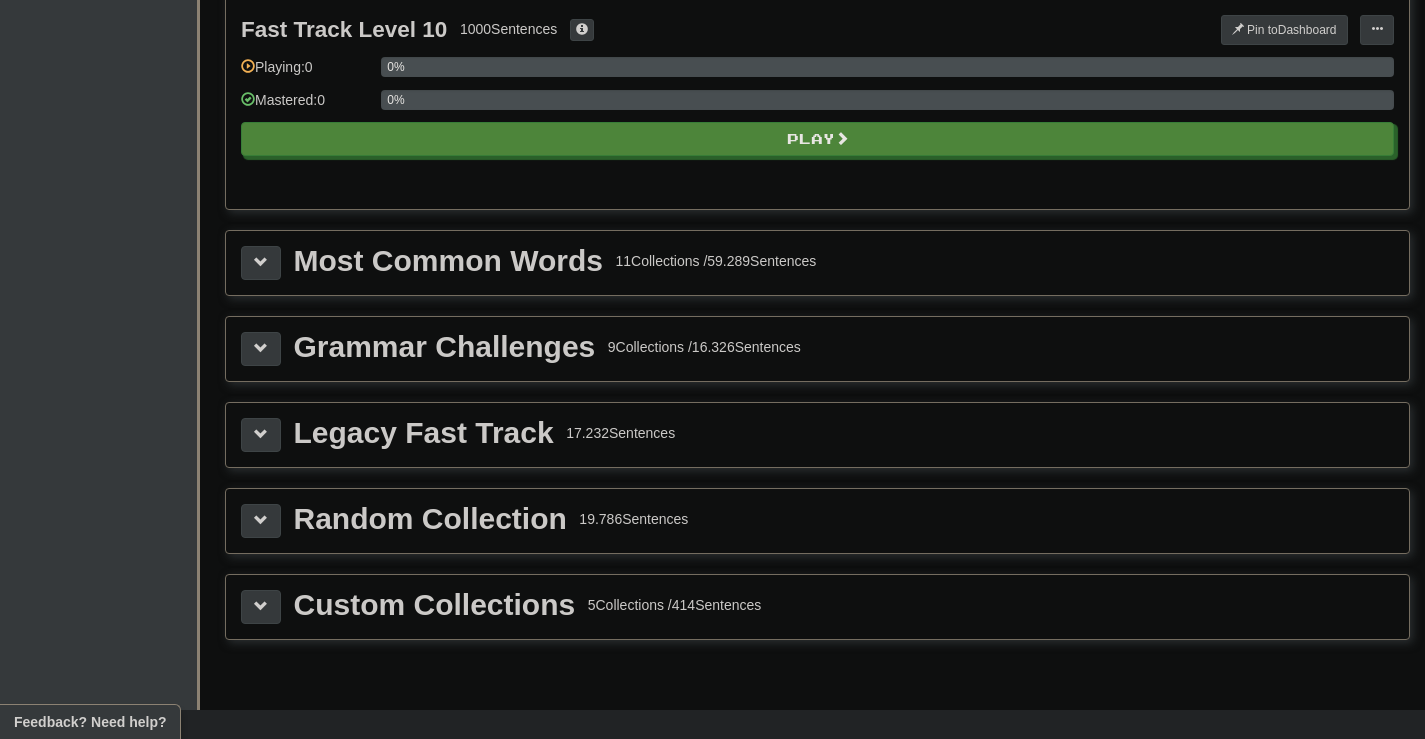 scroll, scrollTop: 2100, scrollLeft: 0, axis: vertical 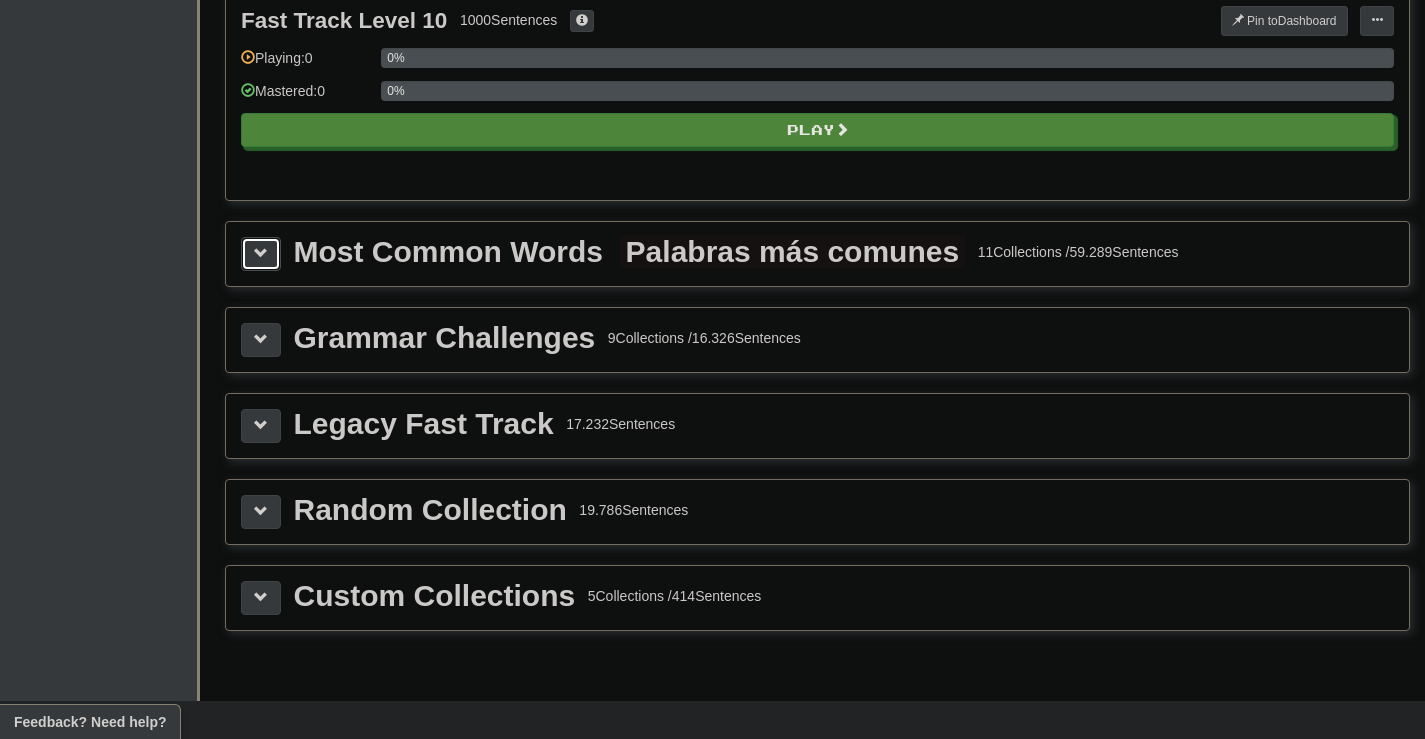 click at bounding box center [261, 253] 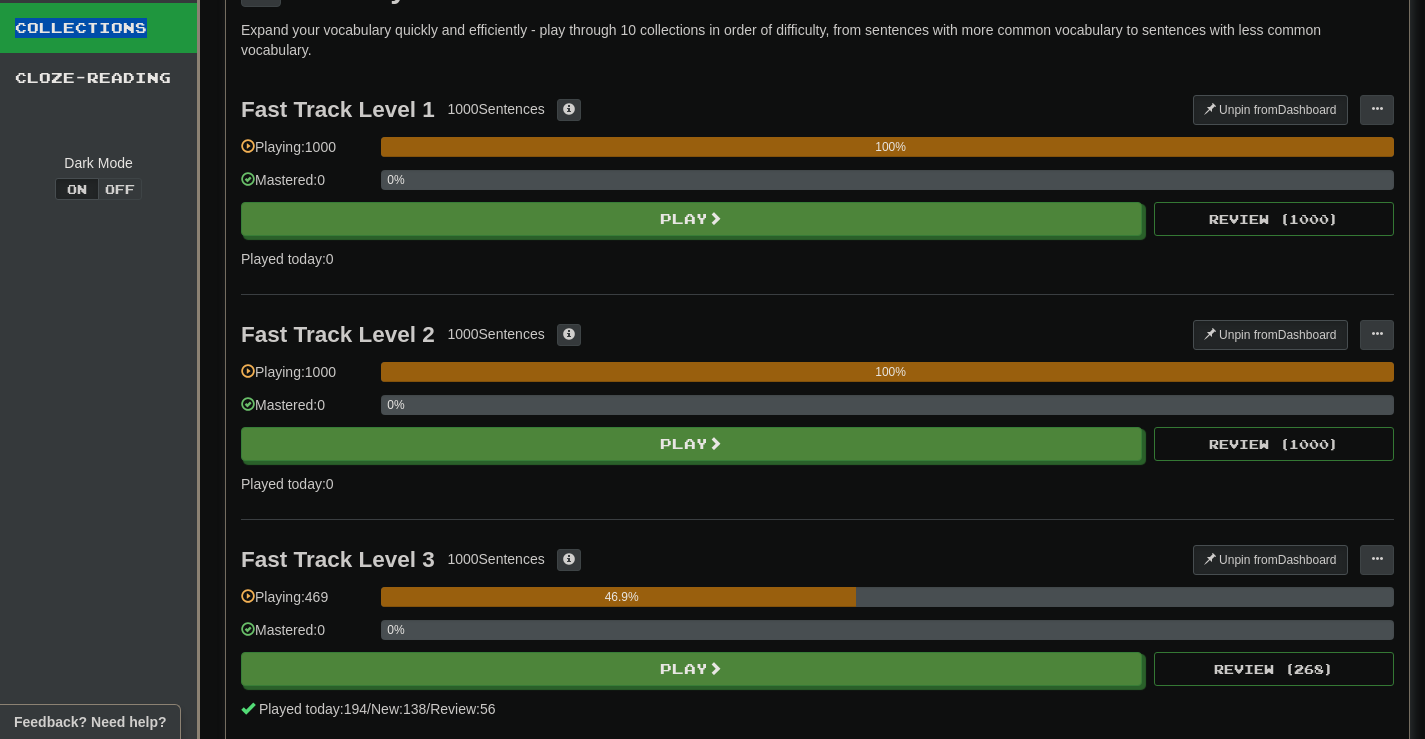 scroll, scrollTop: 0, scrollLeft: 0, axis: both 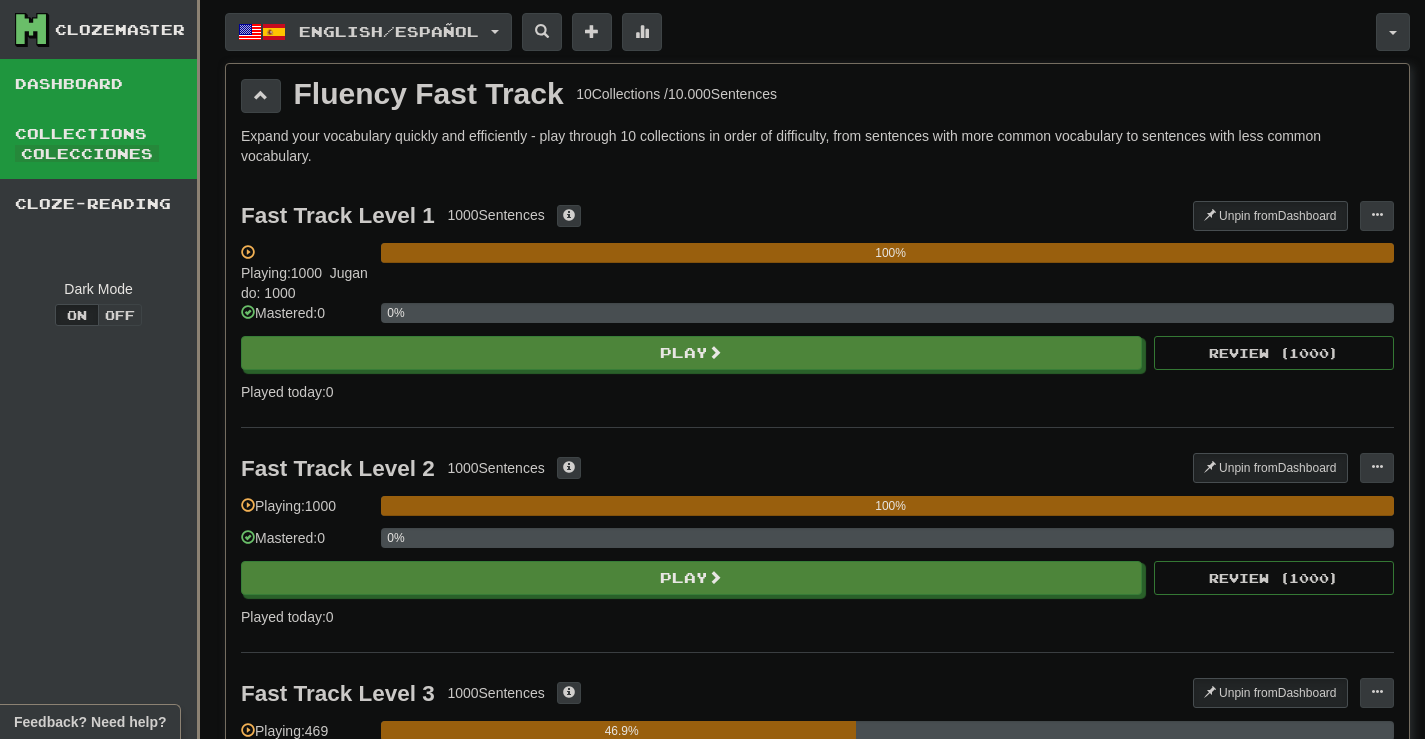 click on "Dashboard" at bounding box center (98, 84) 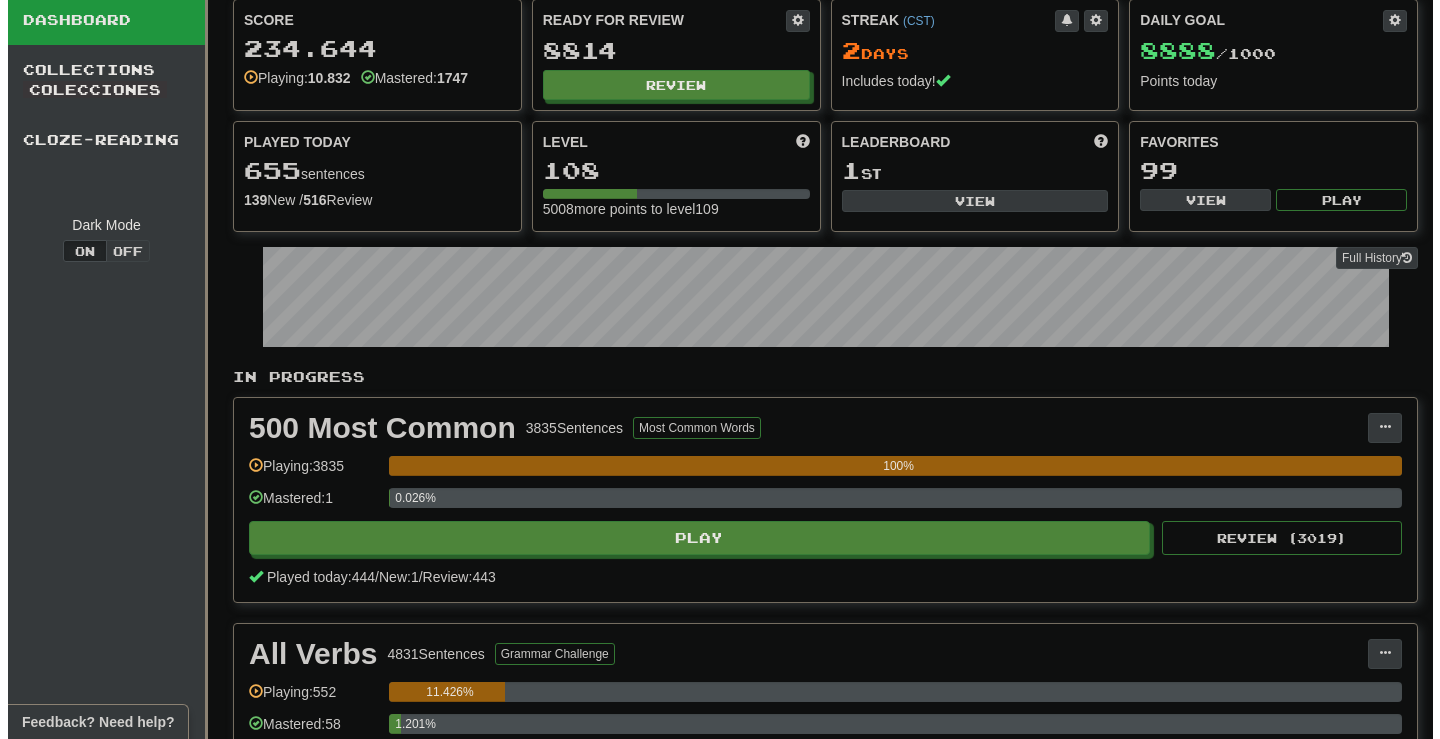 scroll, scrollTop: 200, scrollLeft: 0, axis: vertical 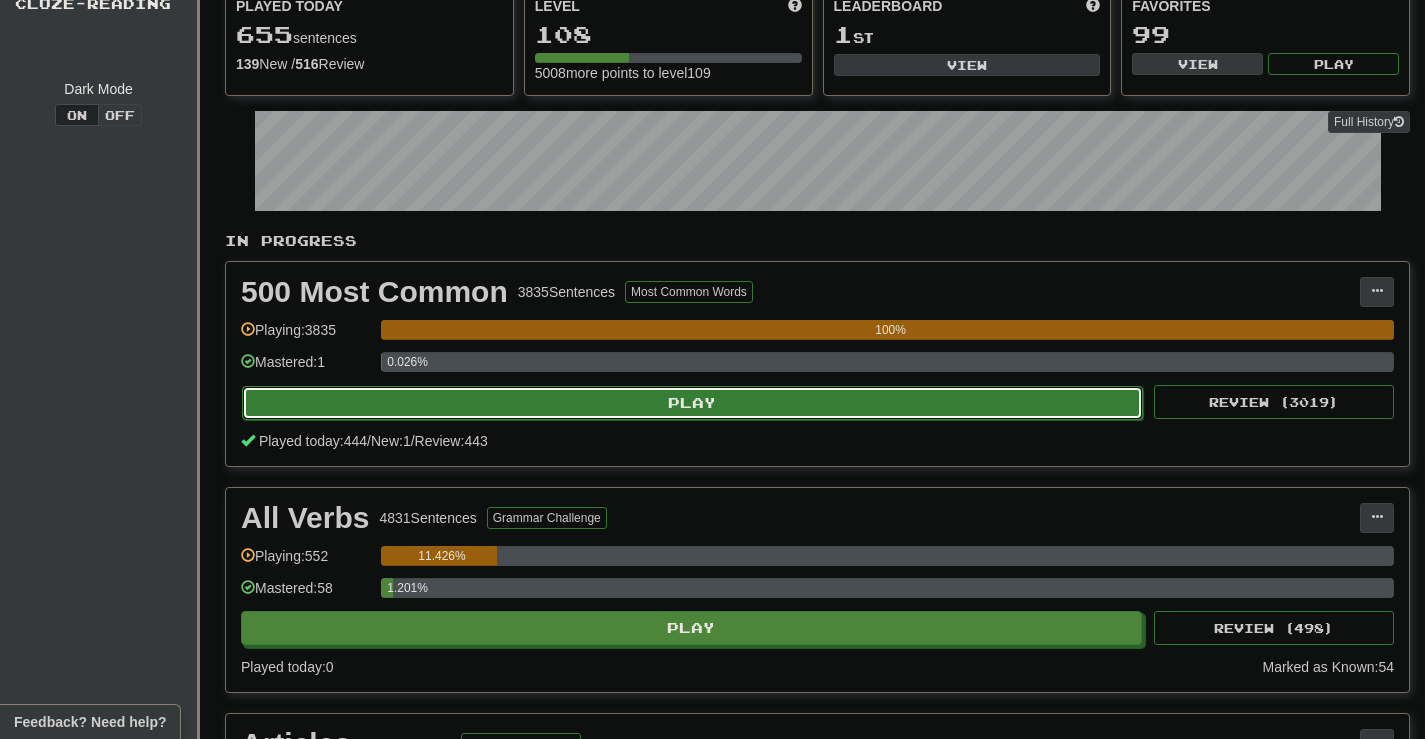 click on "Play" at bounding box center (692, 403) 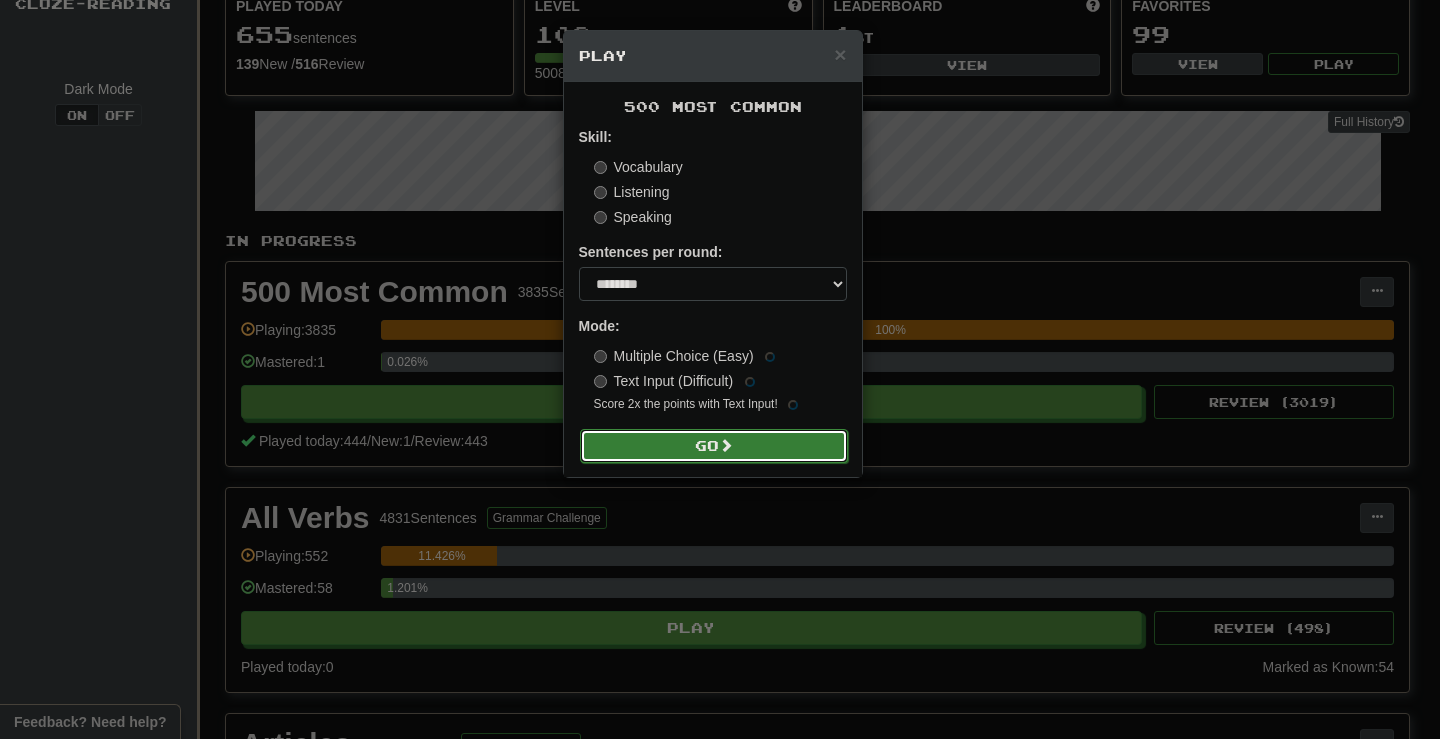 click at bounding box center (726, 445) 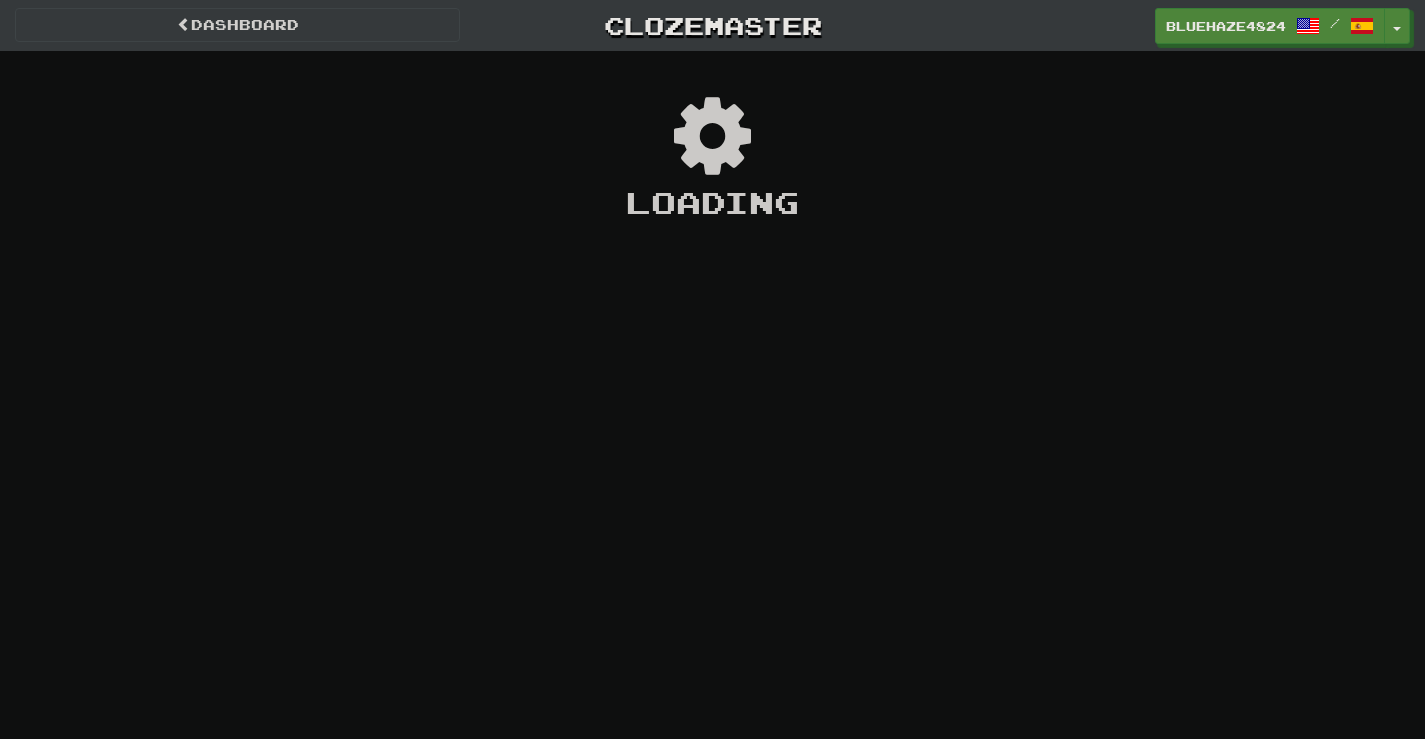 scroll, scrollTop: 0, scrollLeft: 0, axis: both 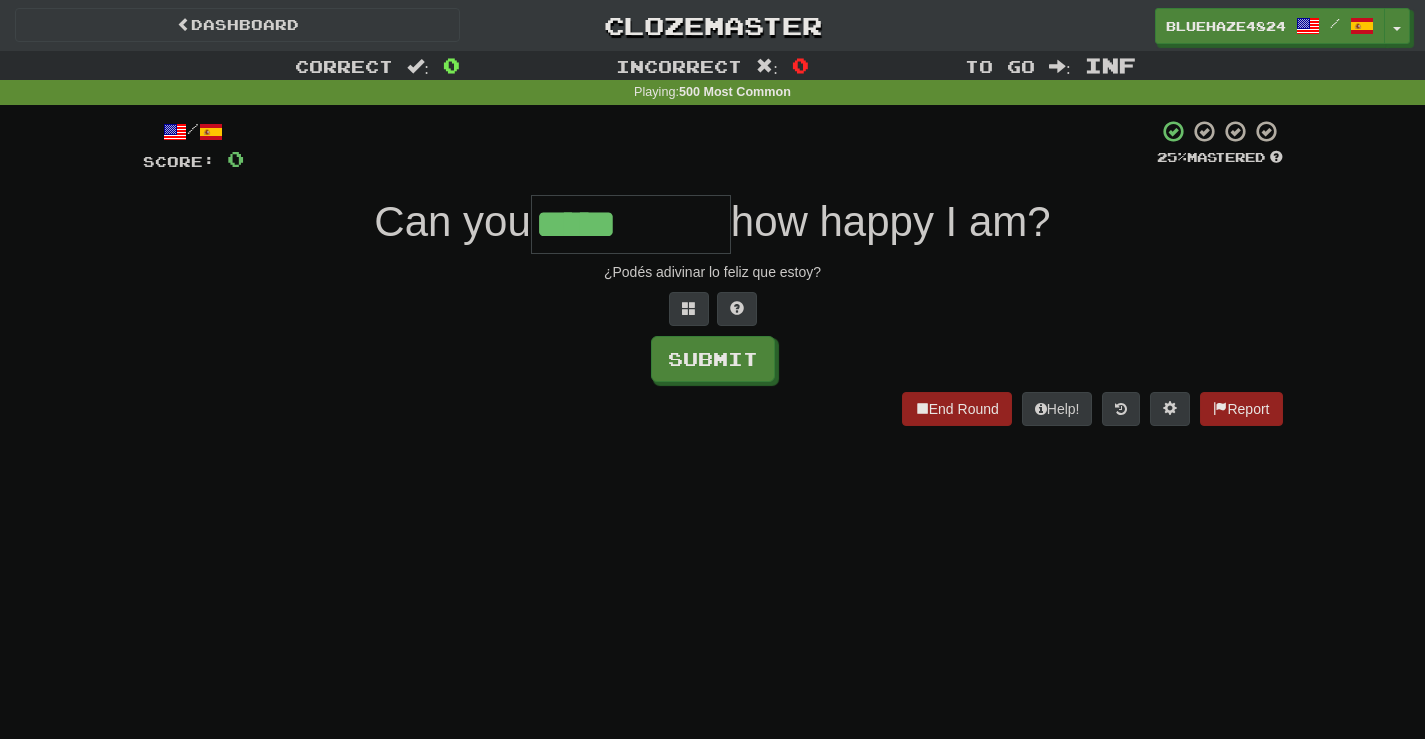 type on "*****" 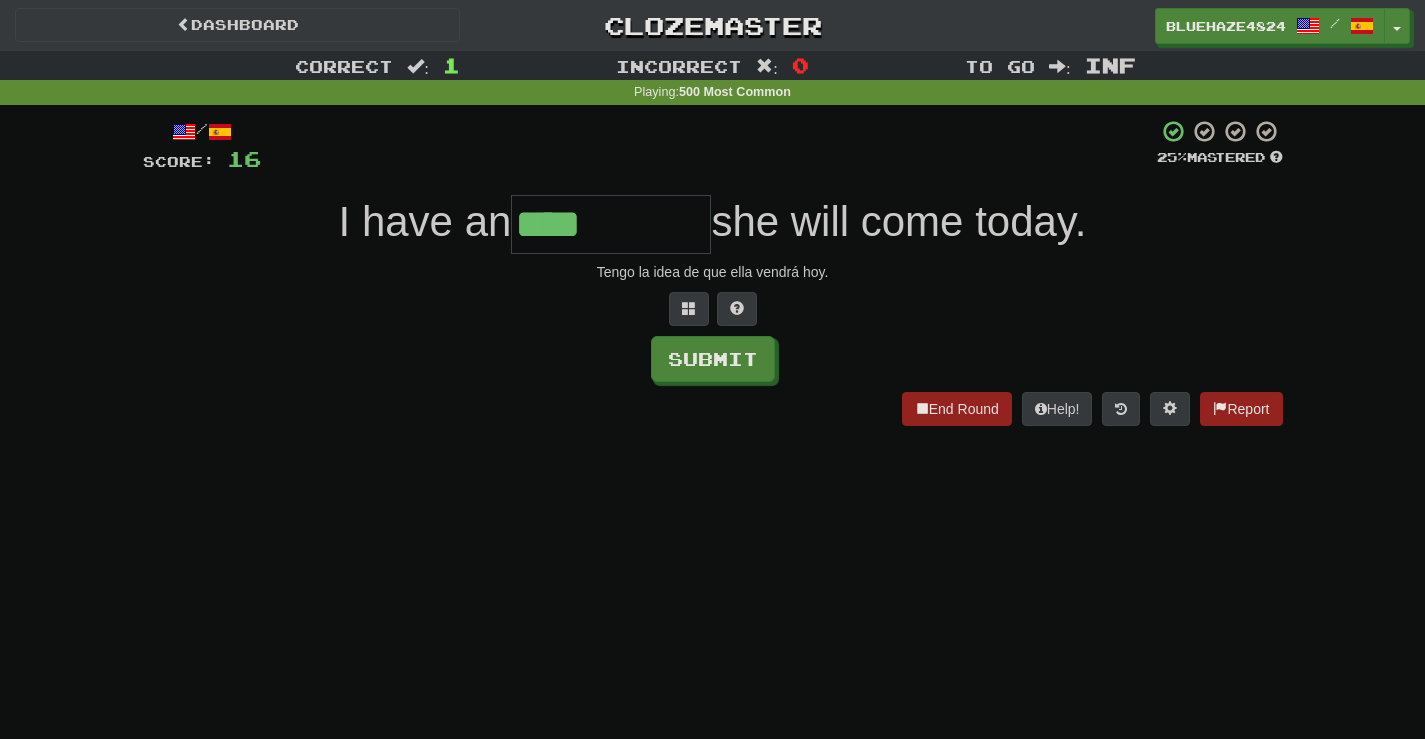 type on "****" 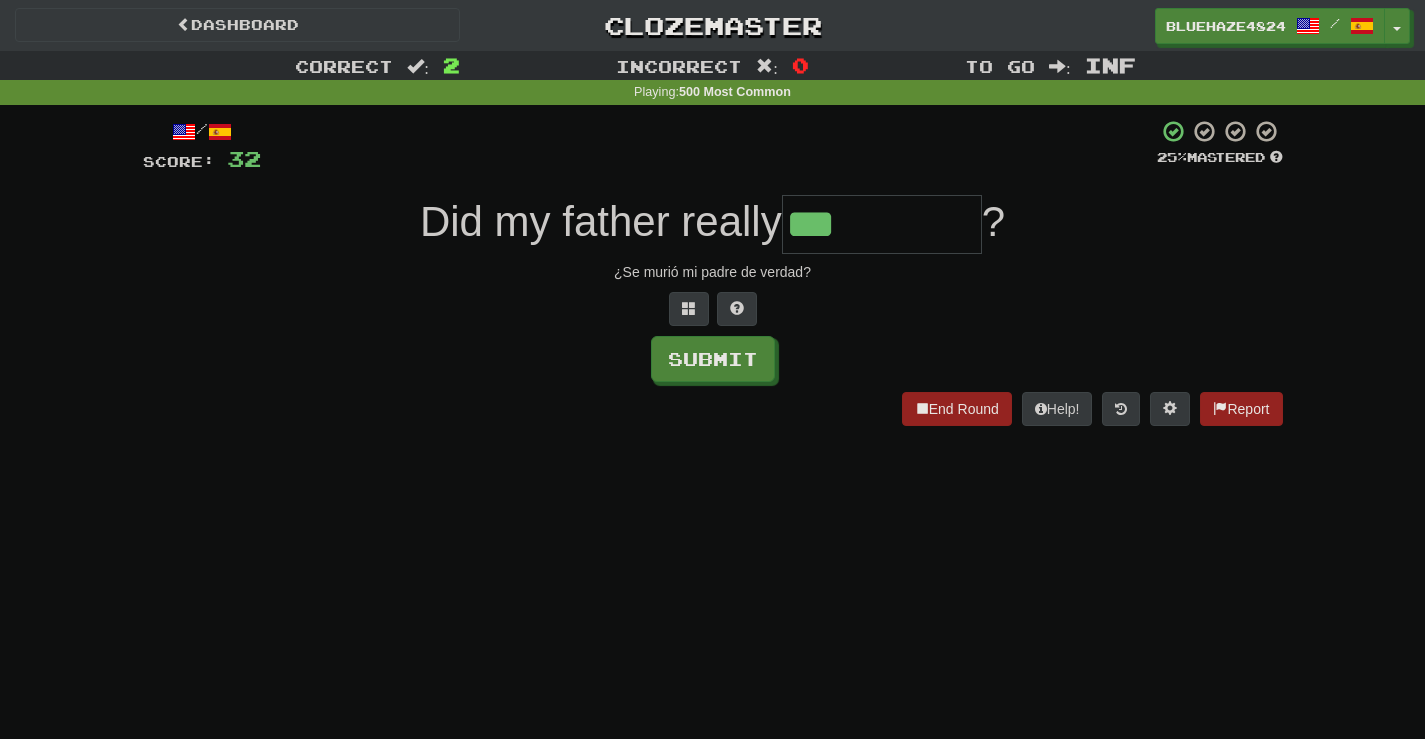 type on "***" 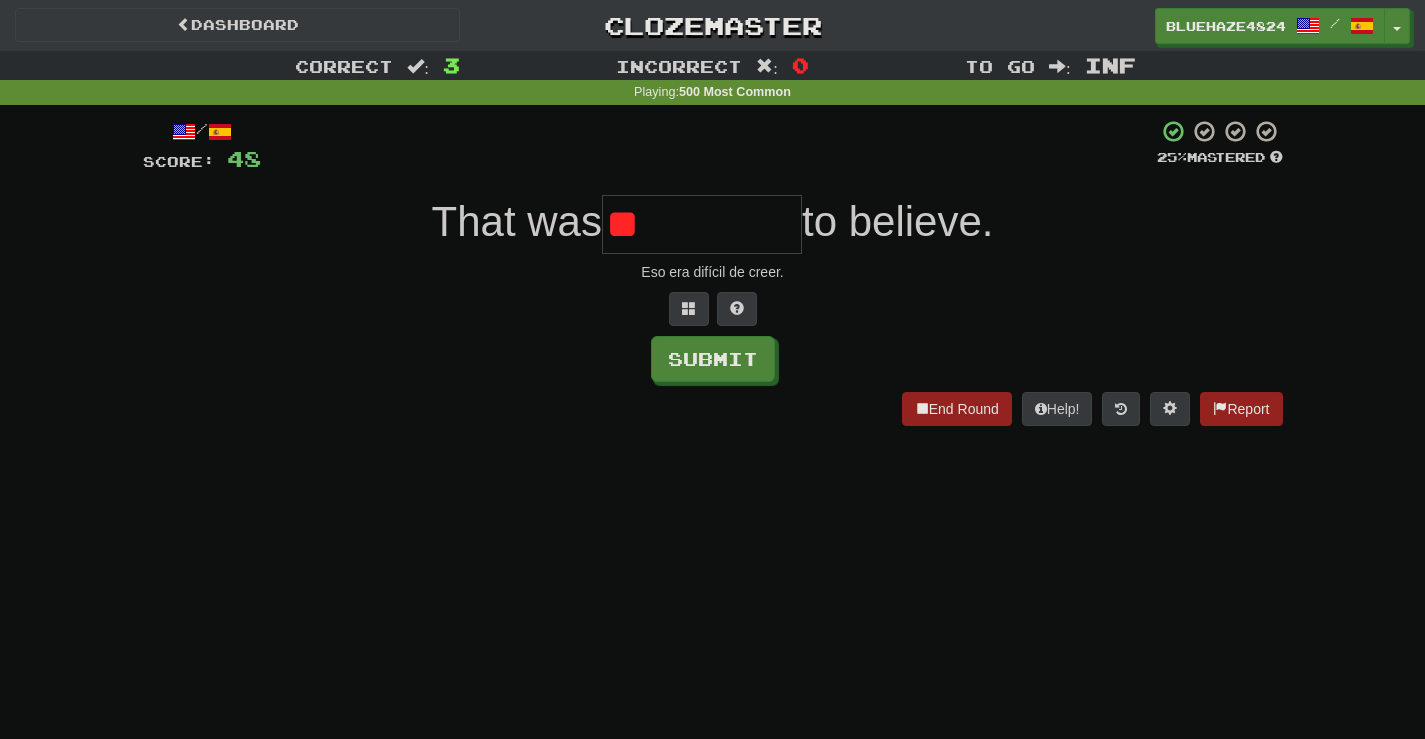 type on "*" 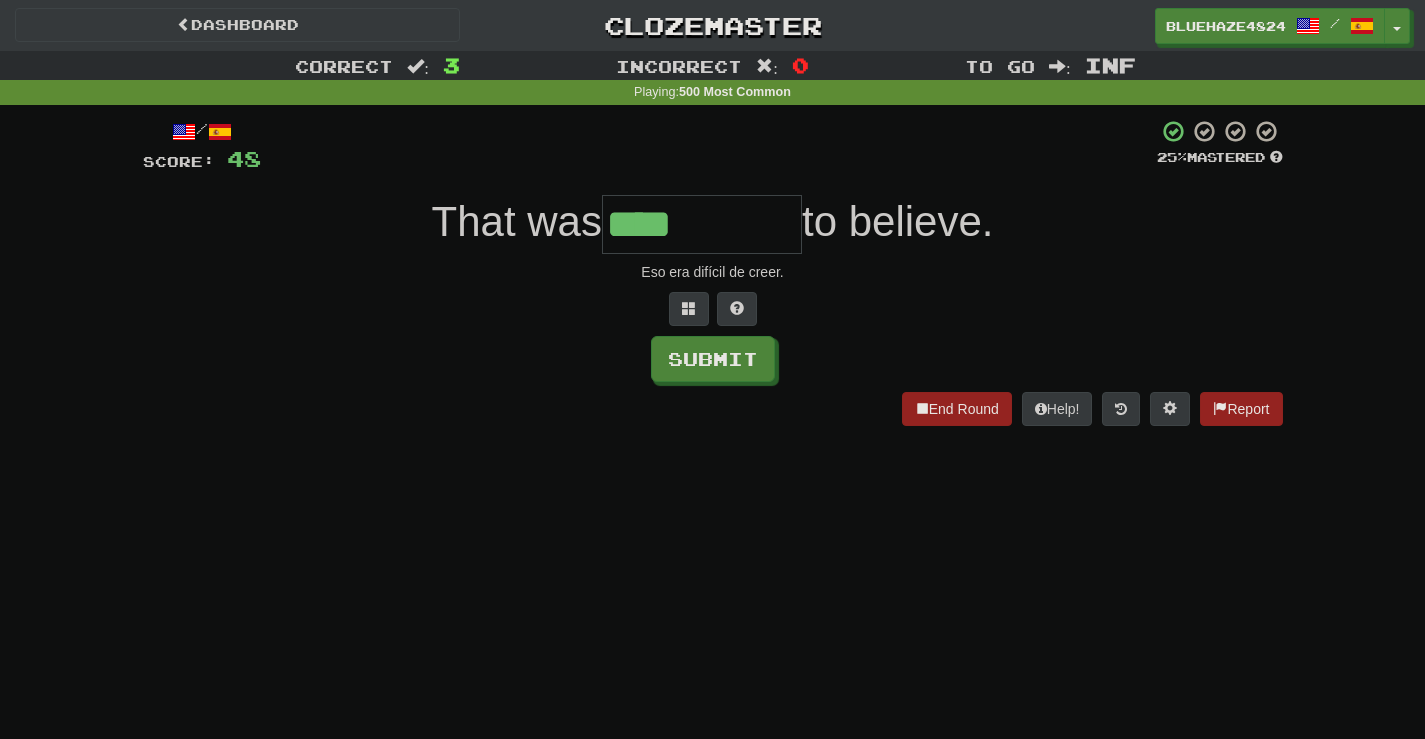 type on "****" 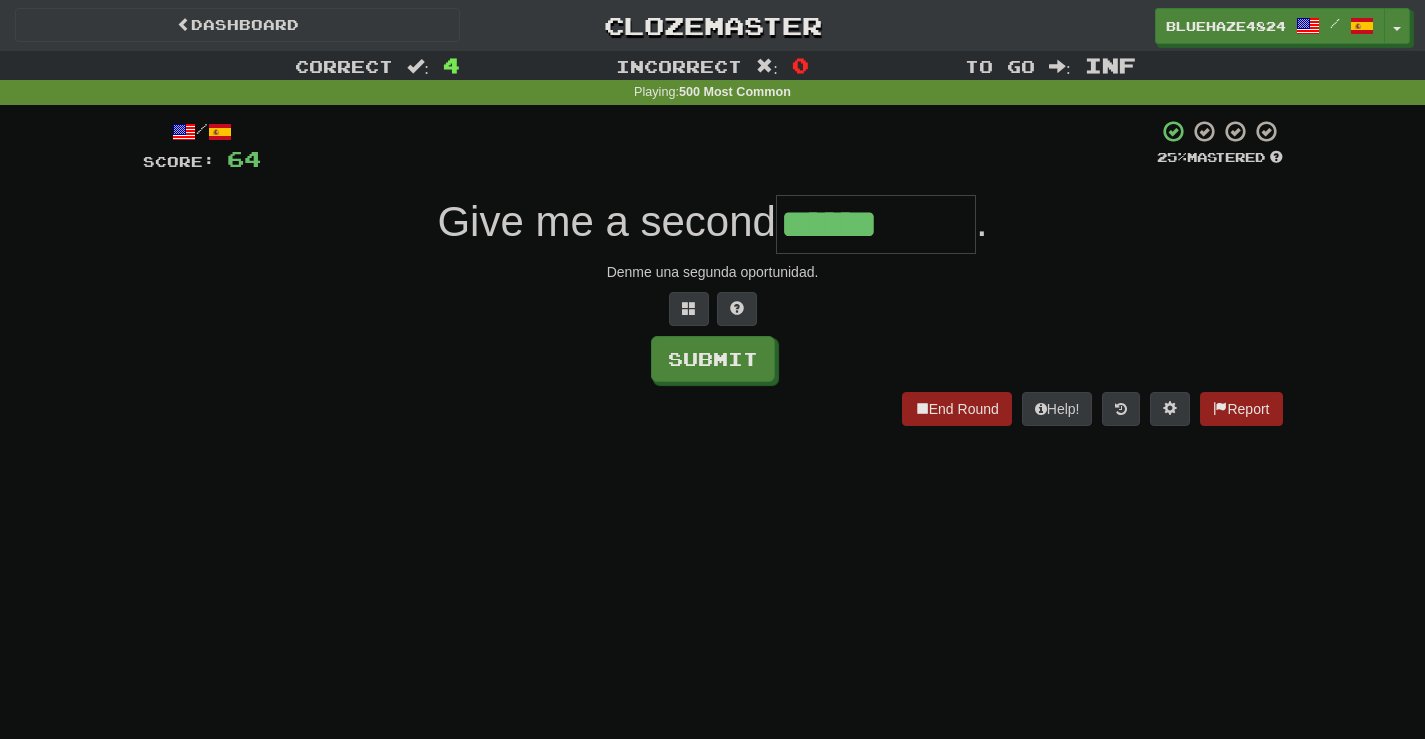 type on "******" 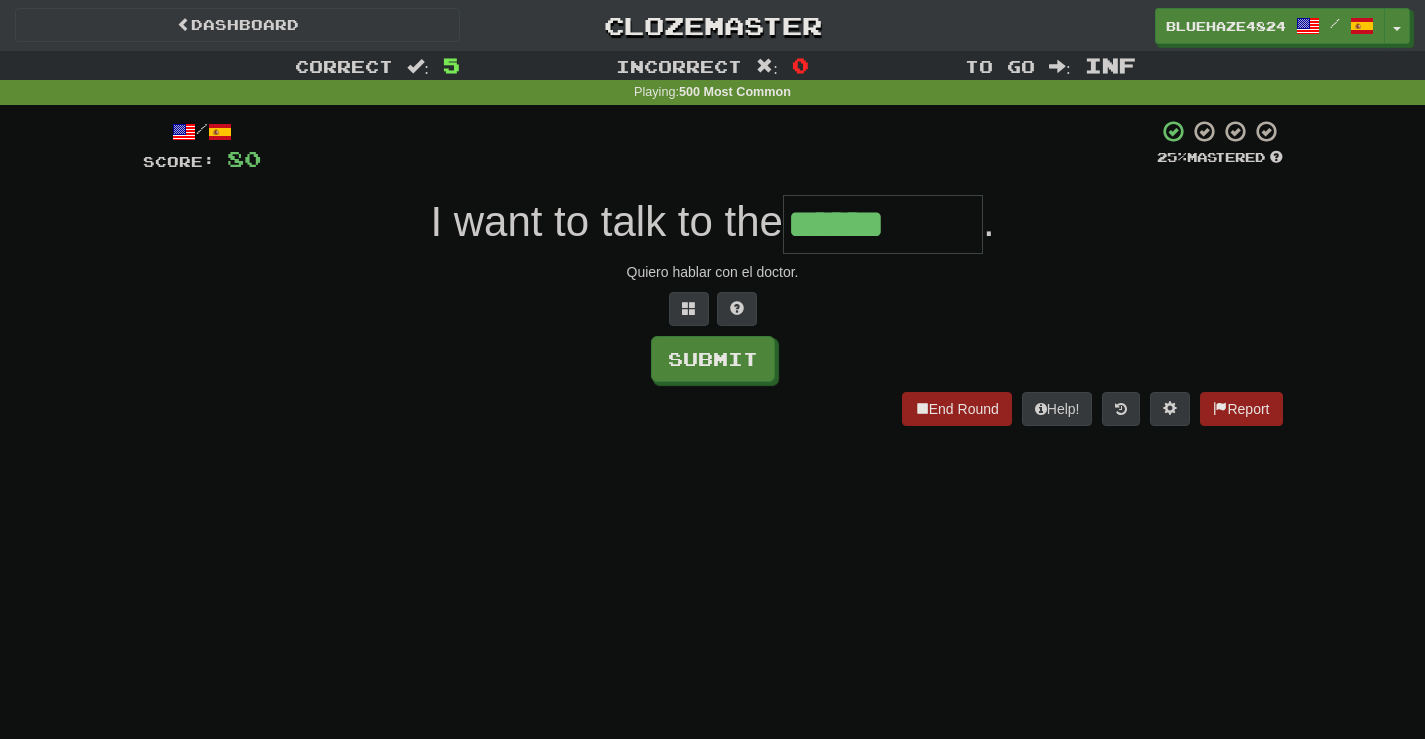 type on "******" 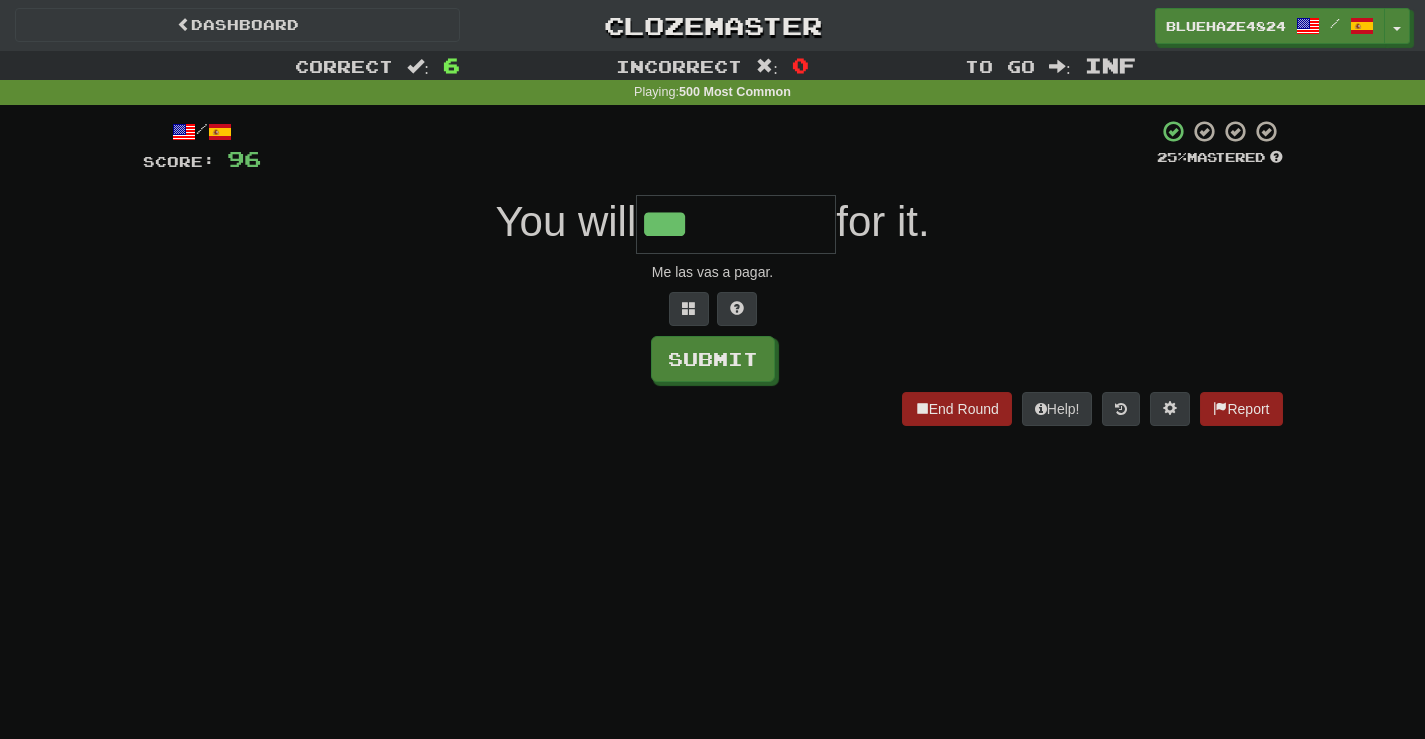 type on "***" 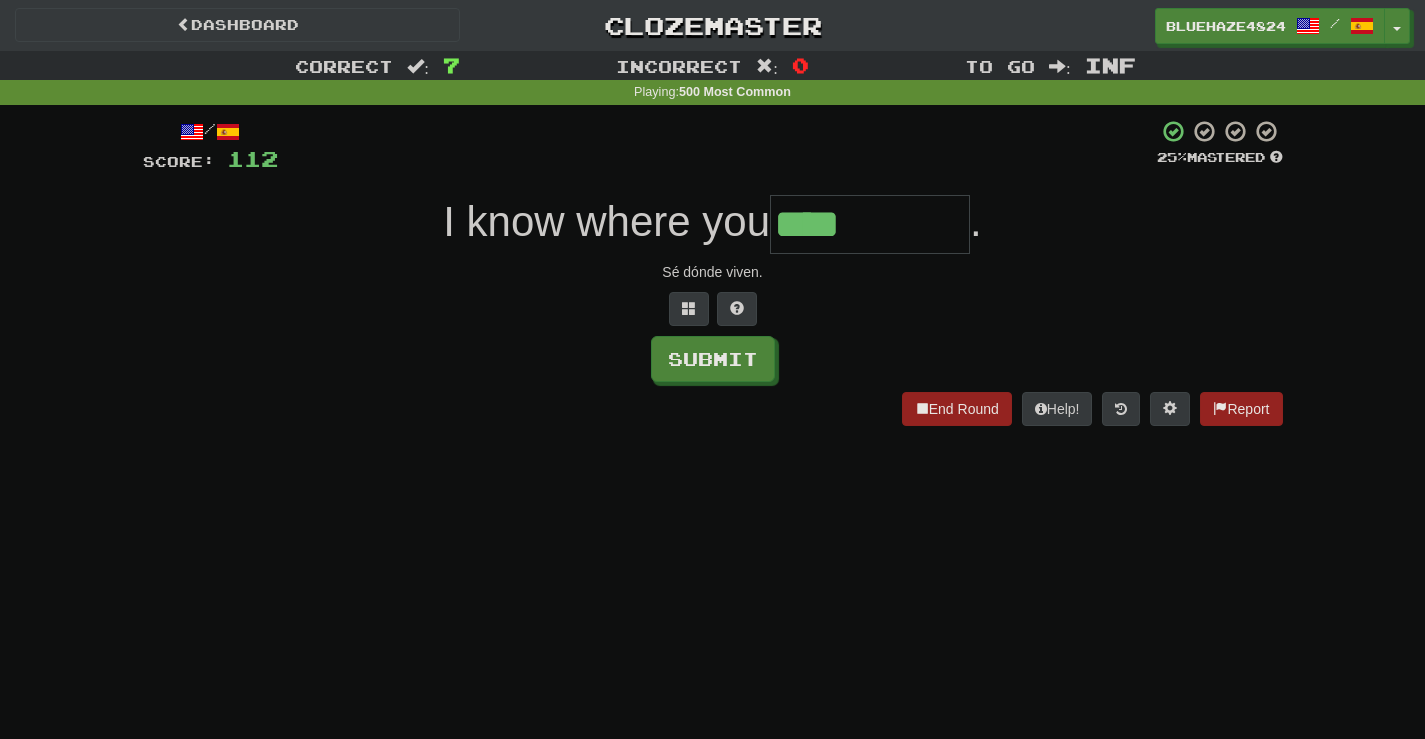 type on "****" 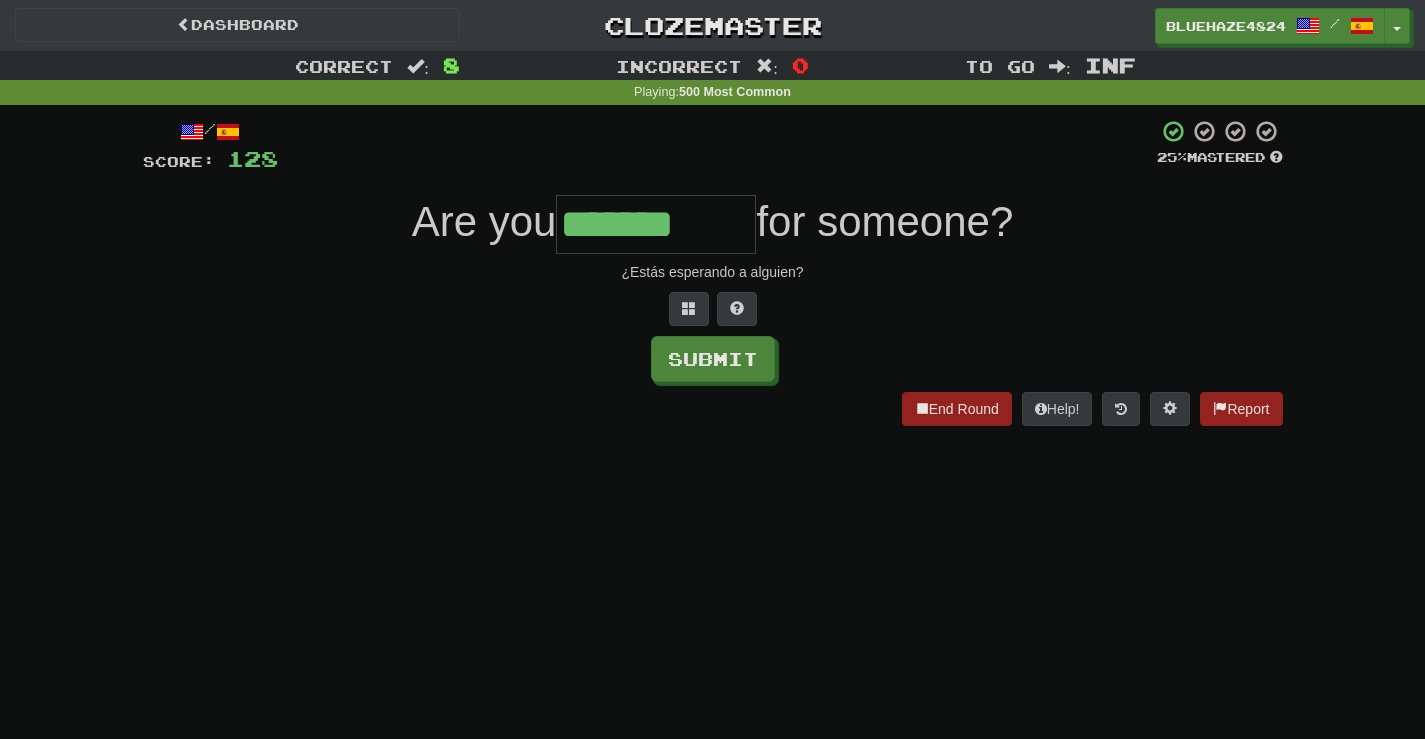 type on "*******" 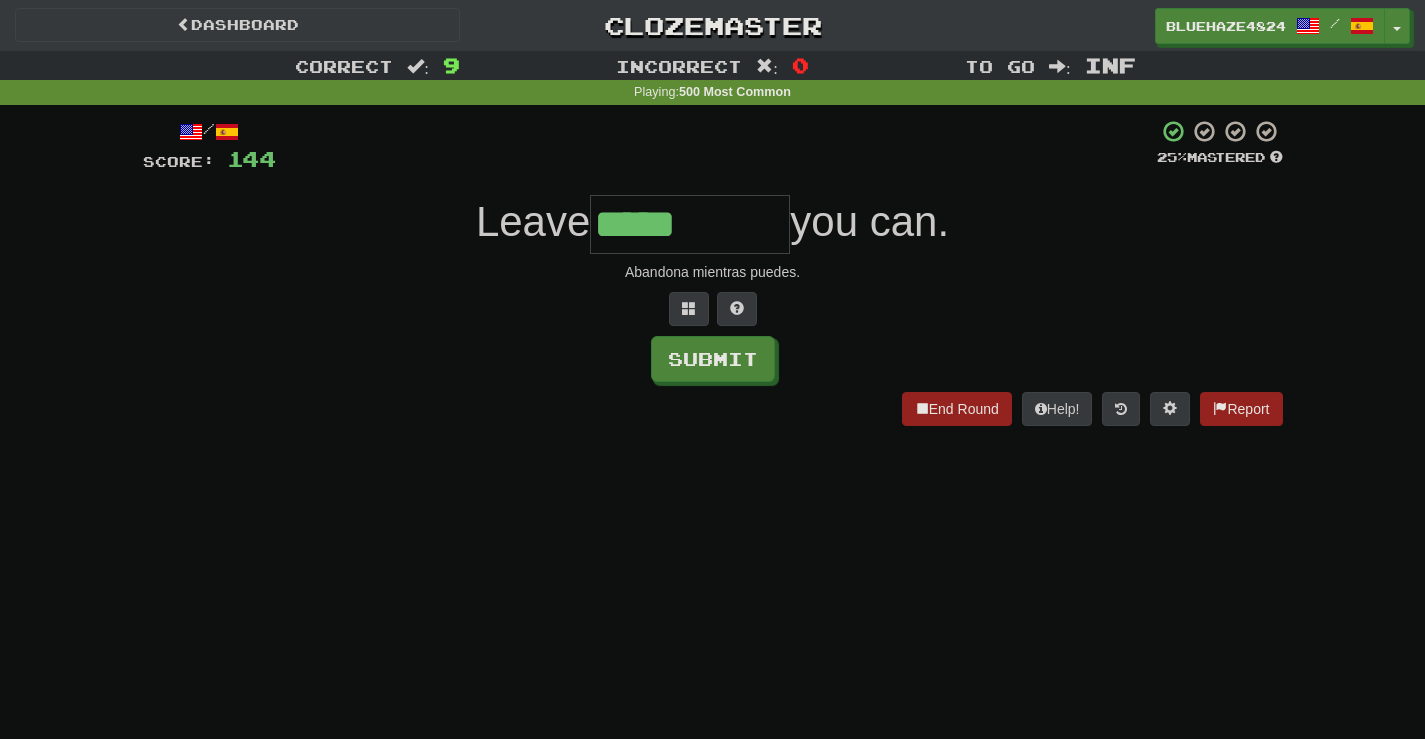 type on "*****" 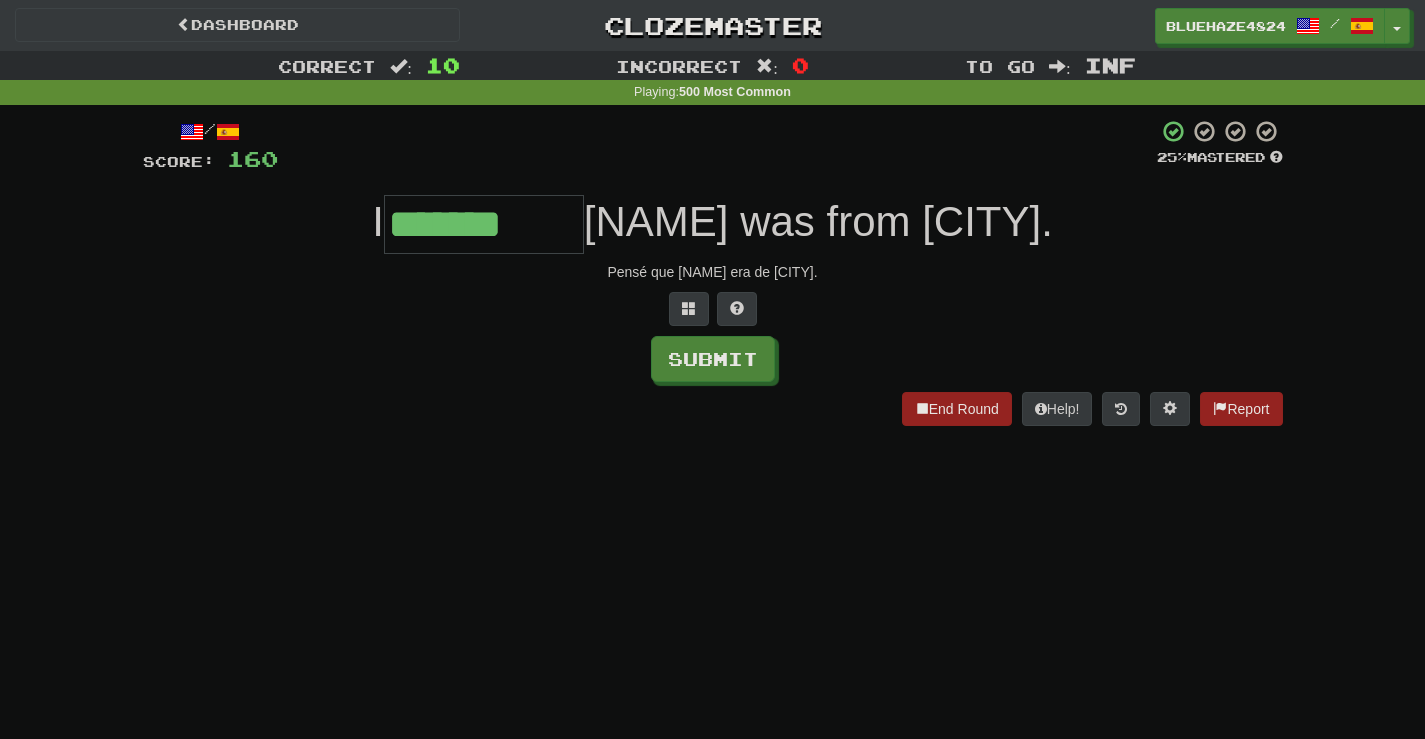 type on "*******" 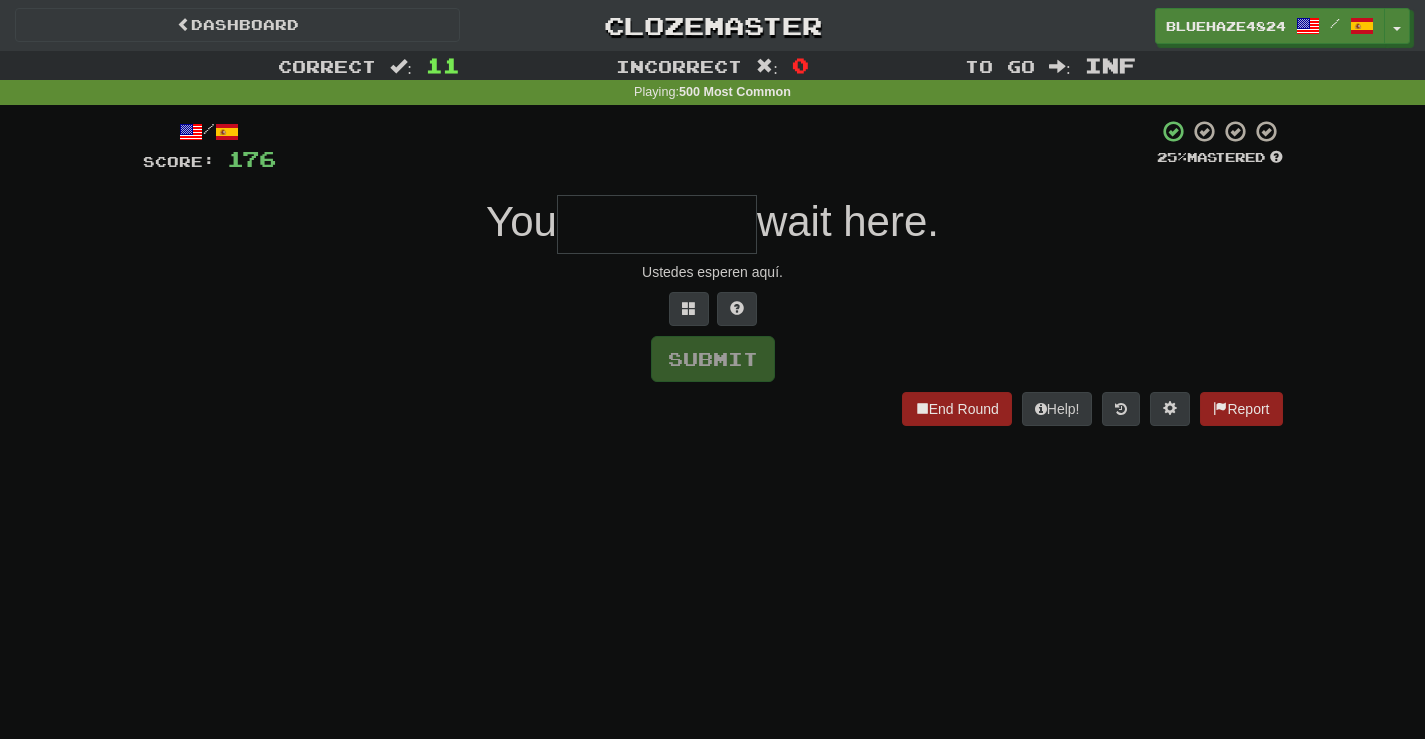 type on "*" 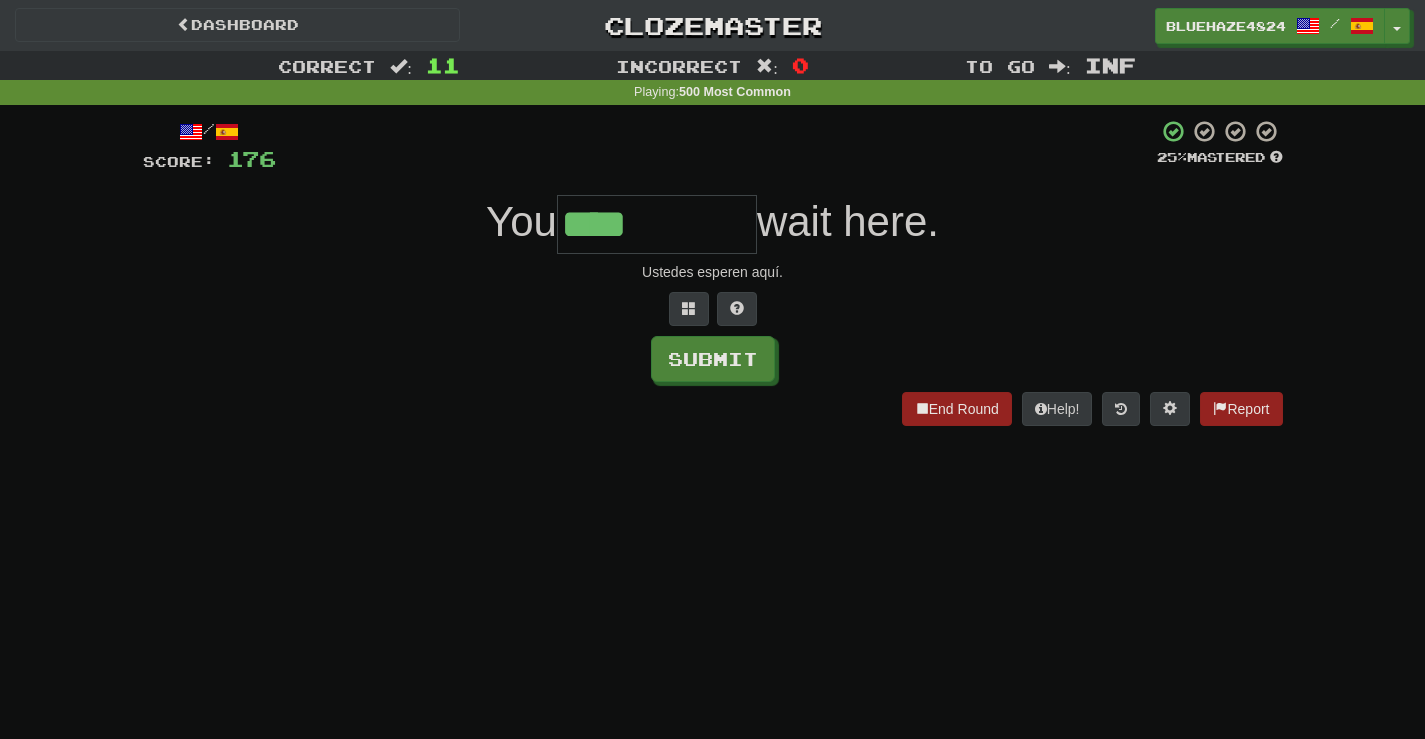 type on "****" 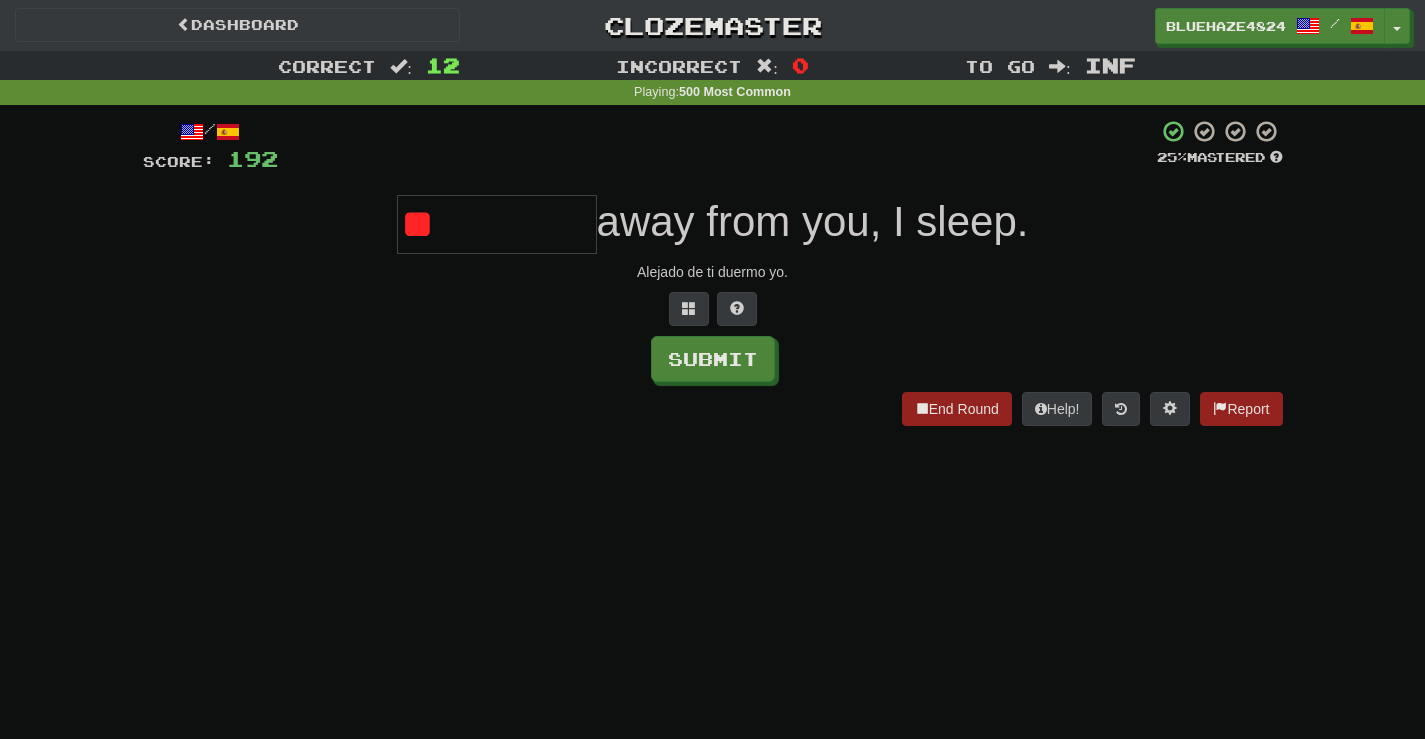 type on "*" 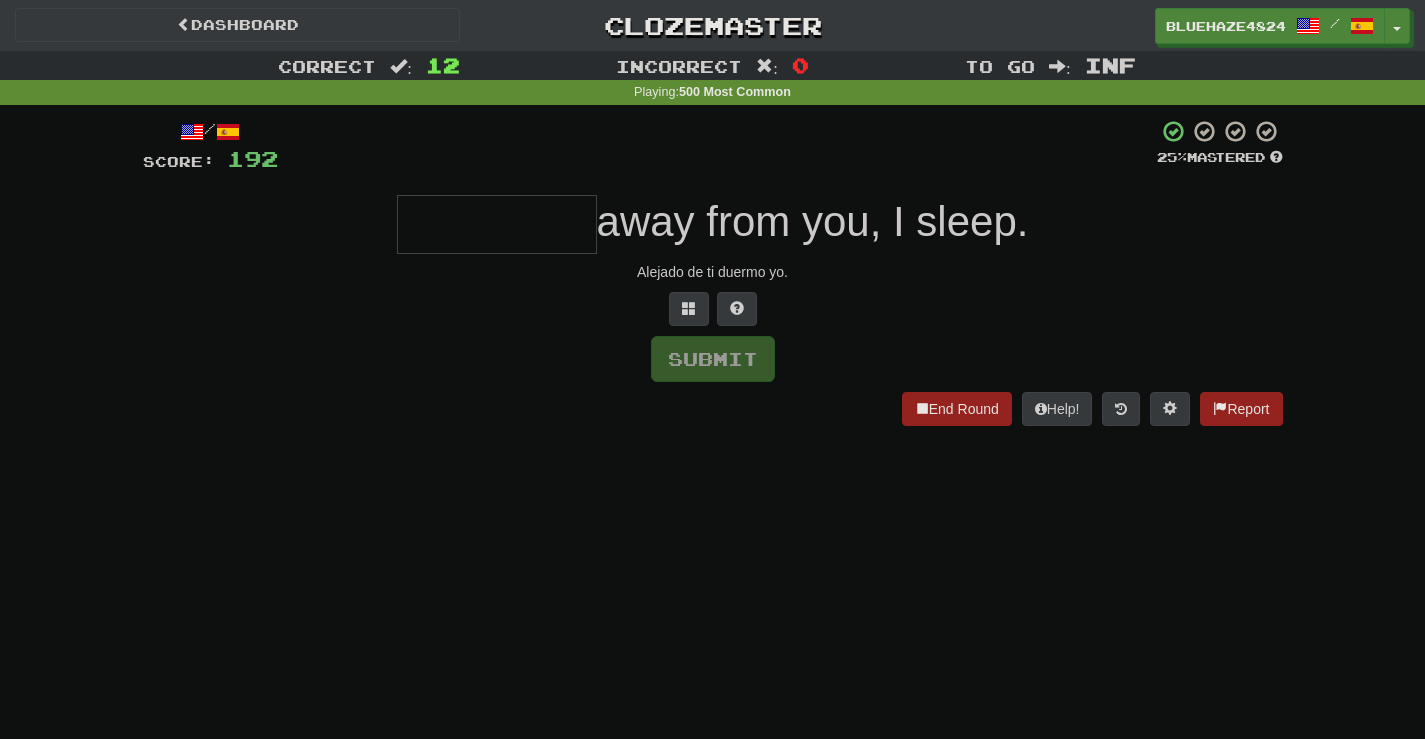 type on "*" 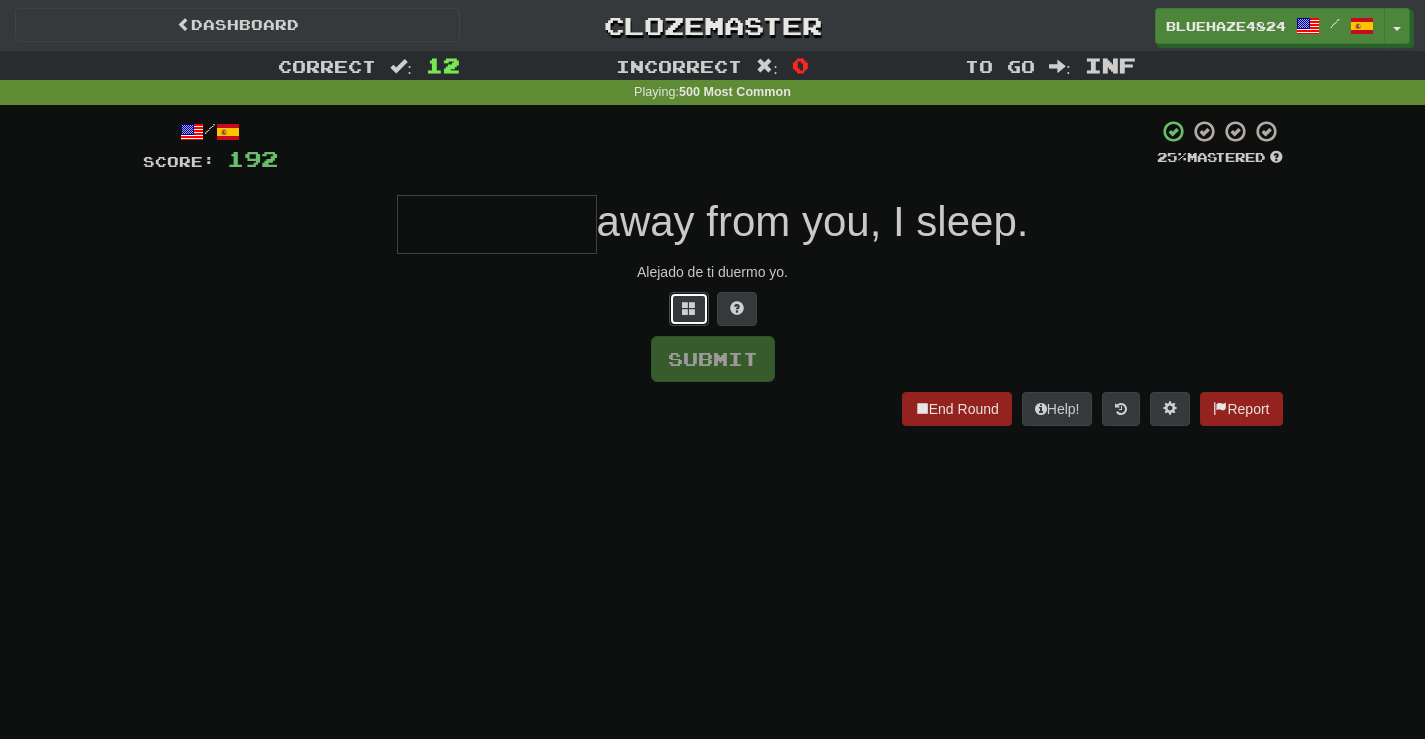 click at bounding box center (689, 309) 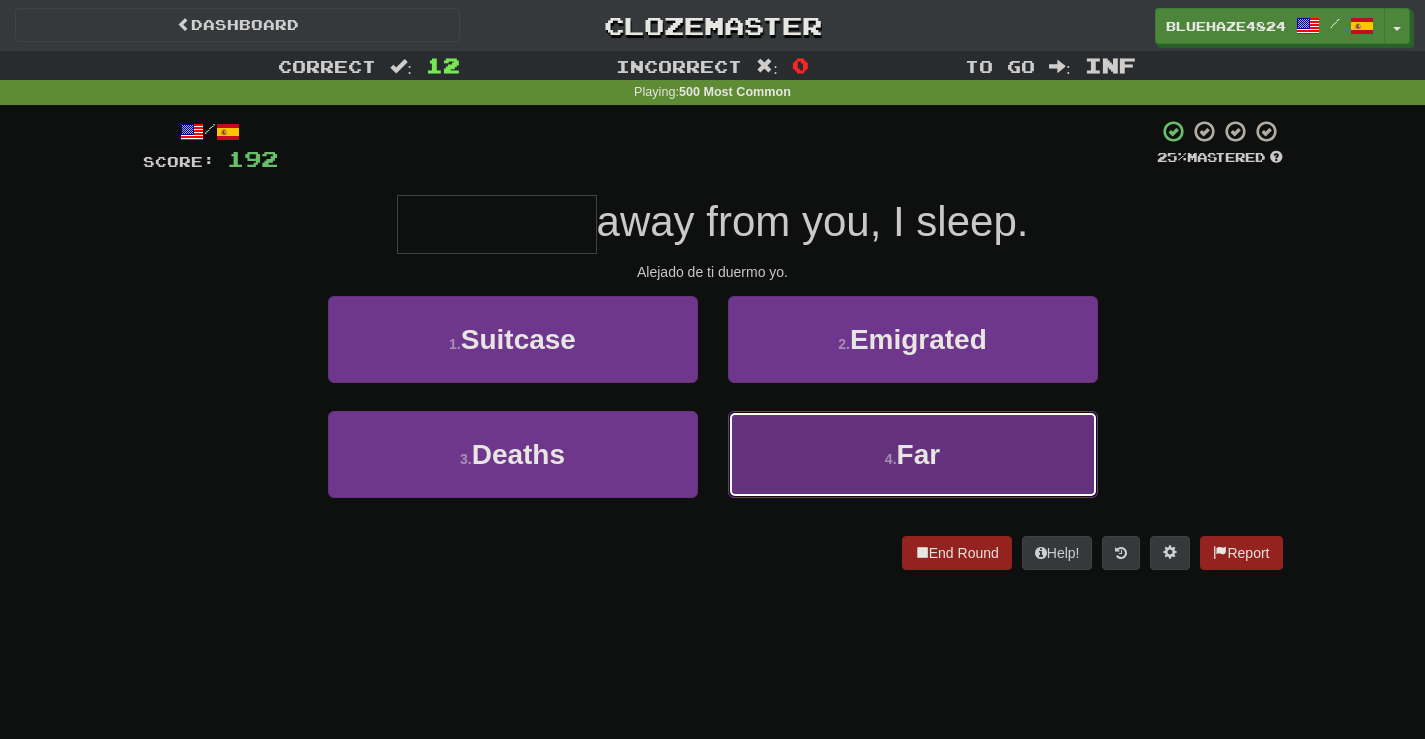 click on "4 .  Far" at bounding box center (913, 454) 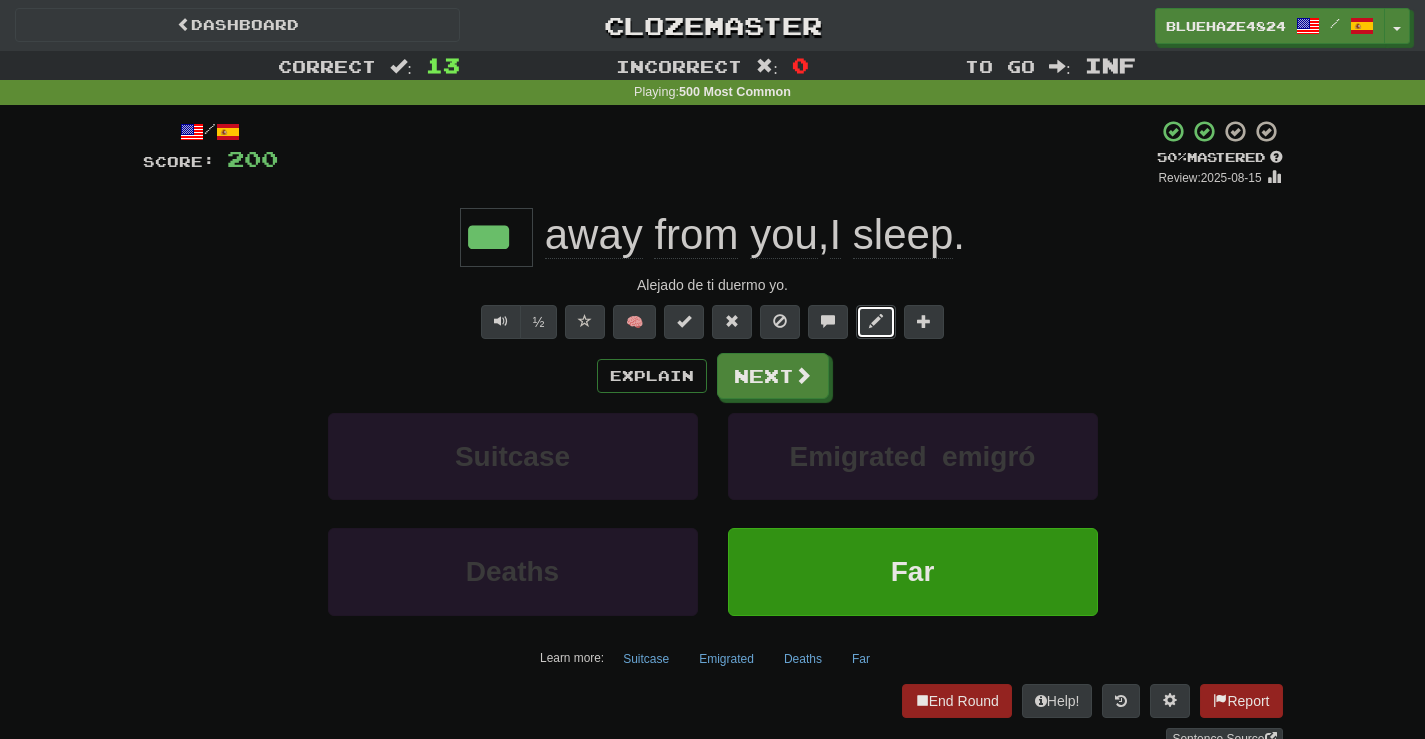 click at bounding box center [876, 321] 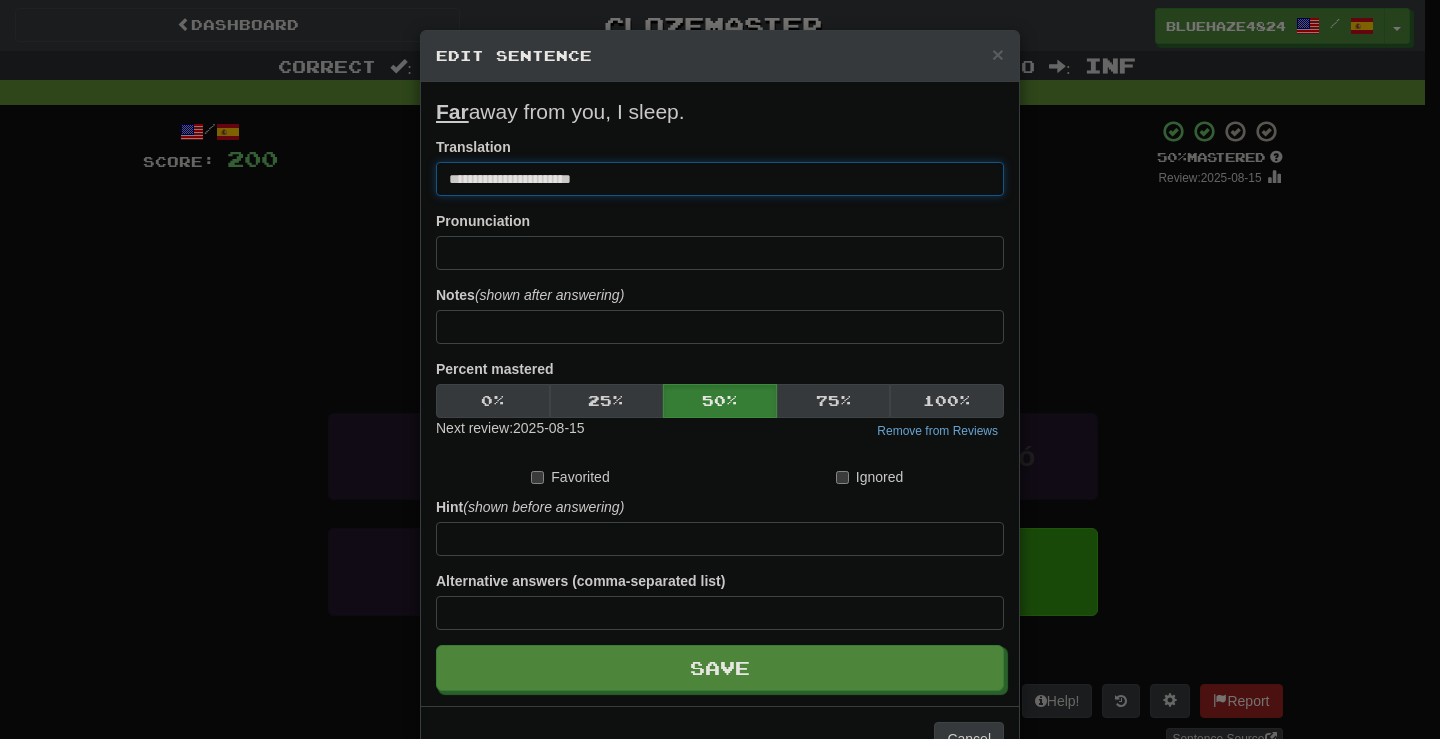 drag, startPoint x: 485, startPoint y: 180, endPoint x: 330, endPoint y: 184, distance: 155.0516 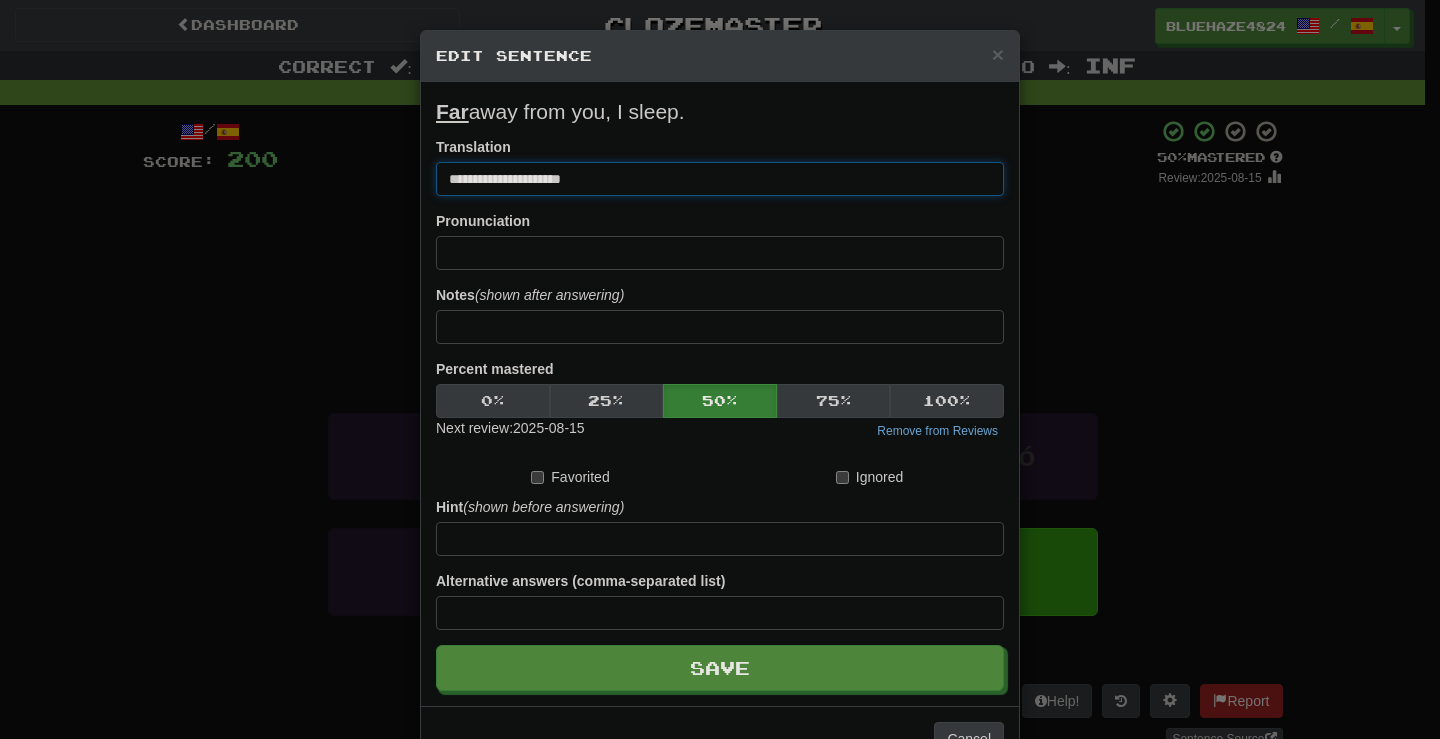 click on "**********" at bounding box center (720, 179) 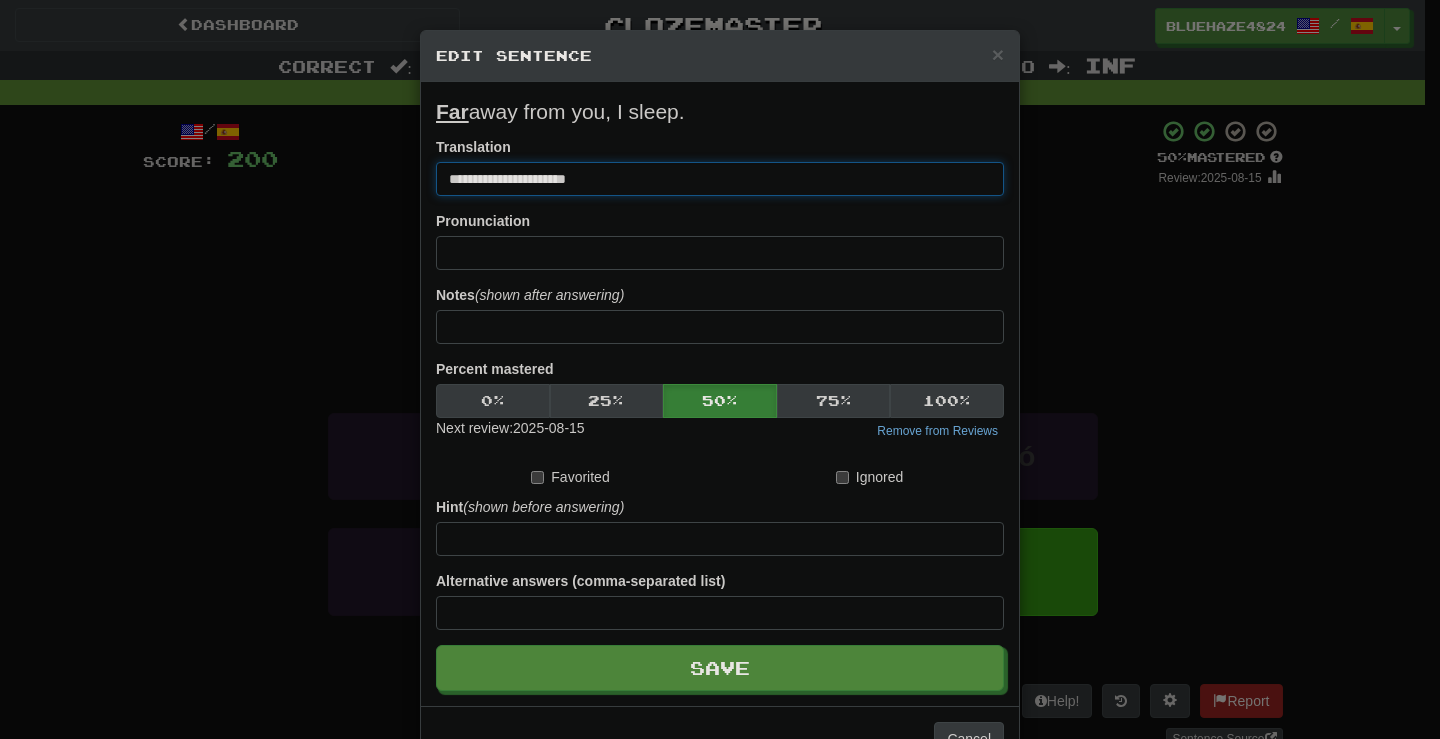 click on "**********" at bounding box center [720, 179] 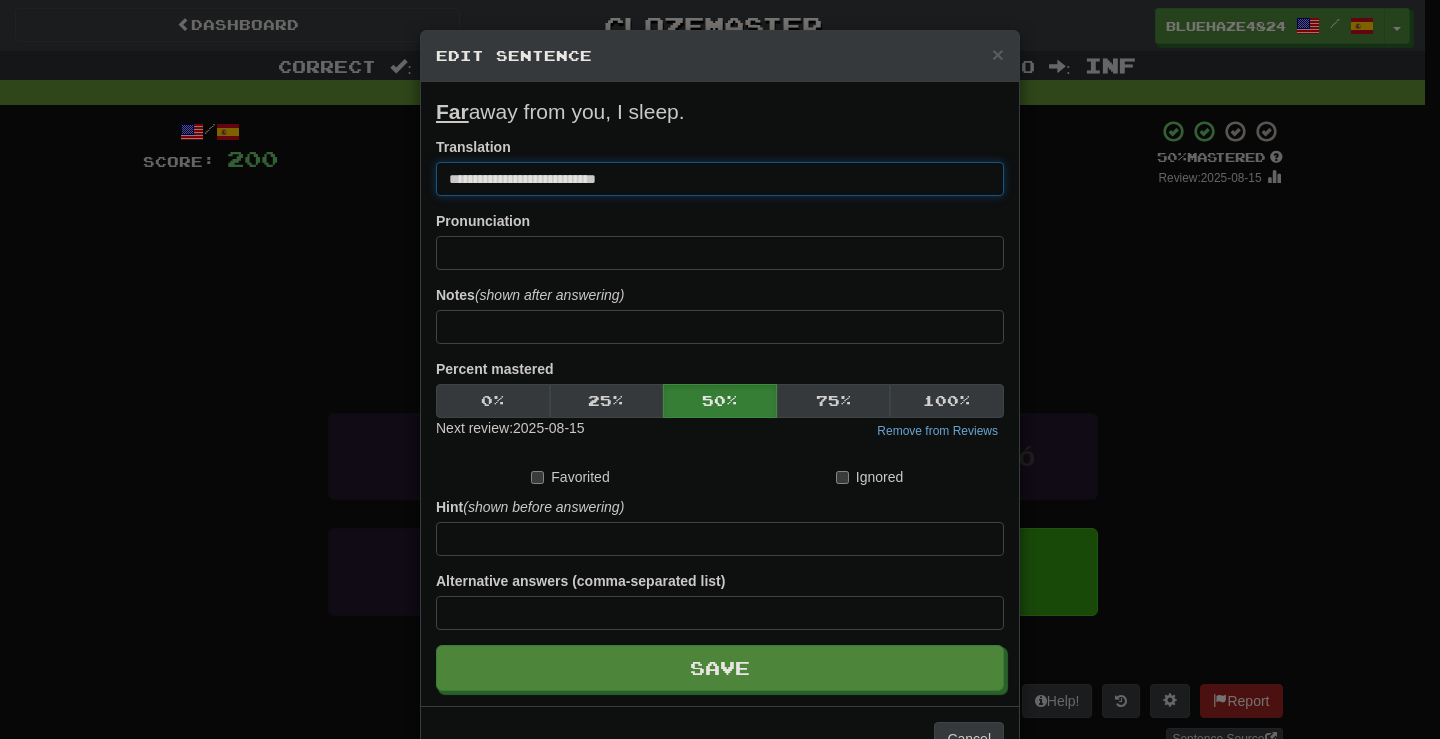 click on "**********" at bounding box center [720, 179] 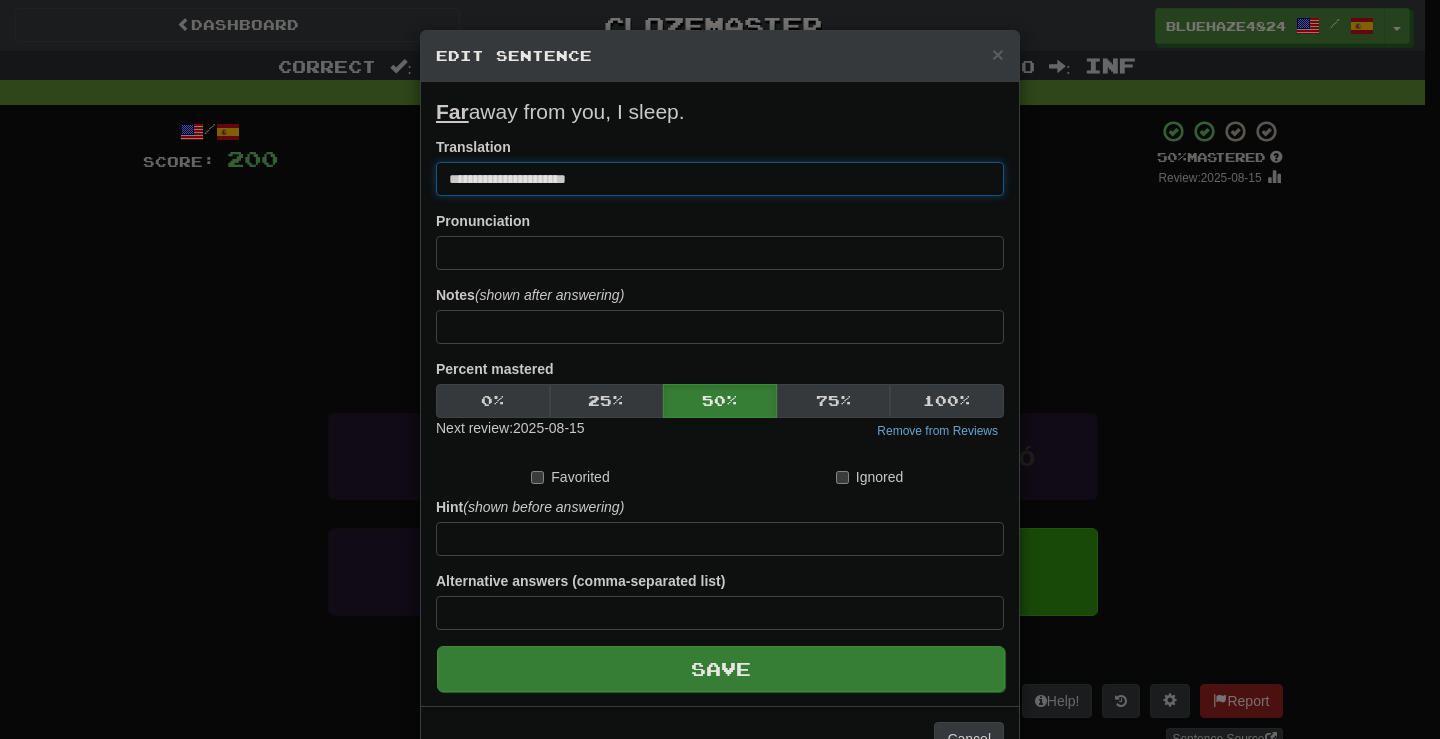 type on "**********" 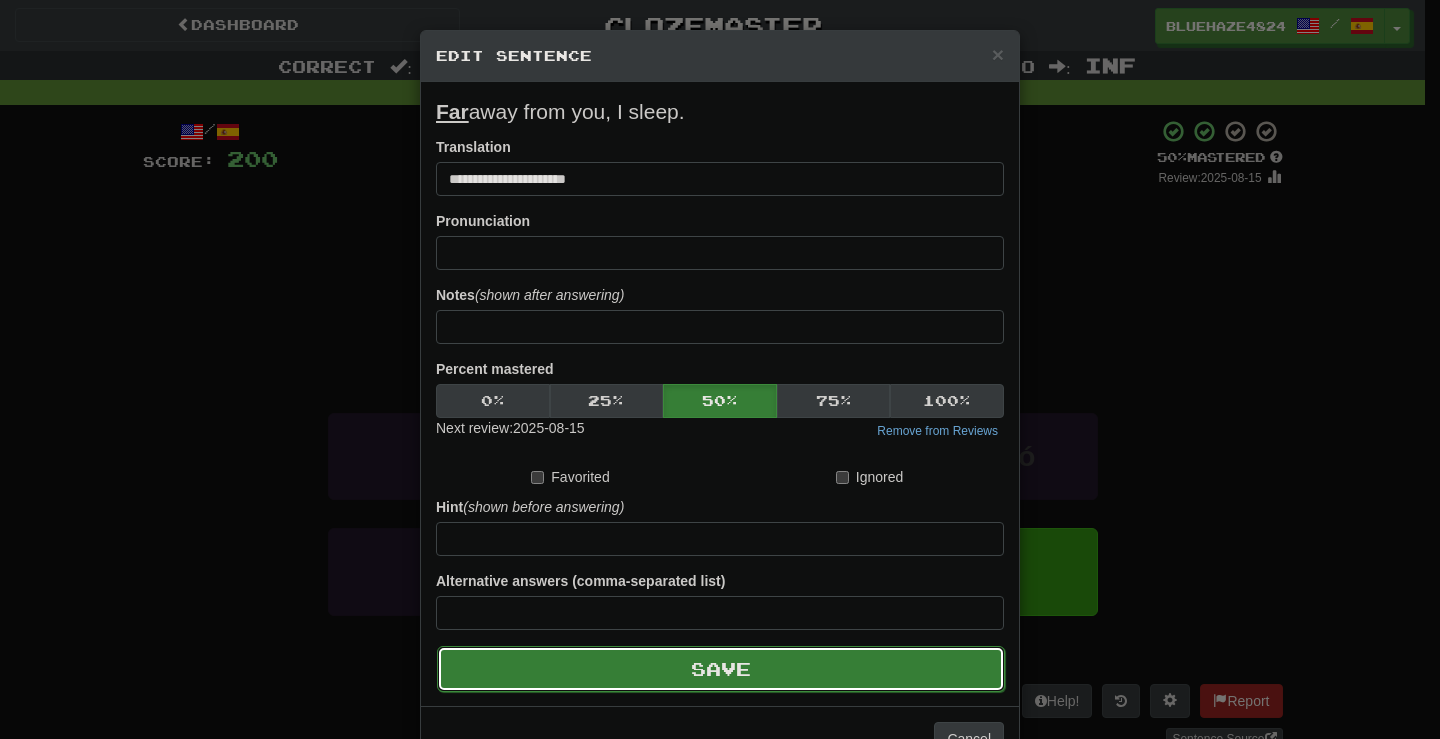 click on "Save" at bounding box center (721, 669) 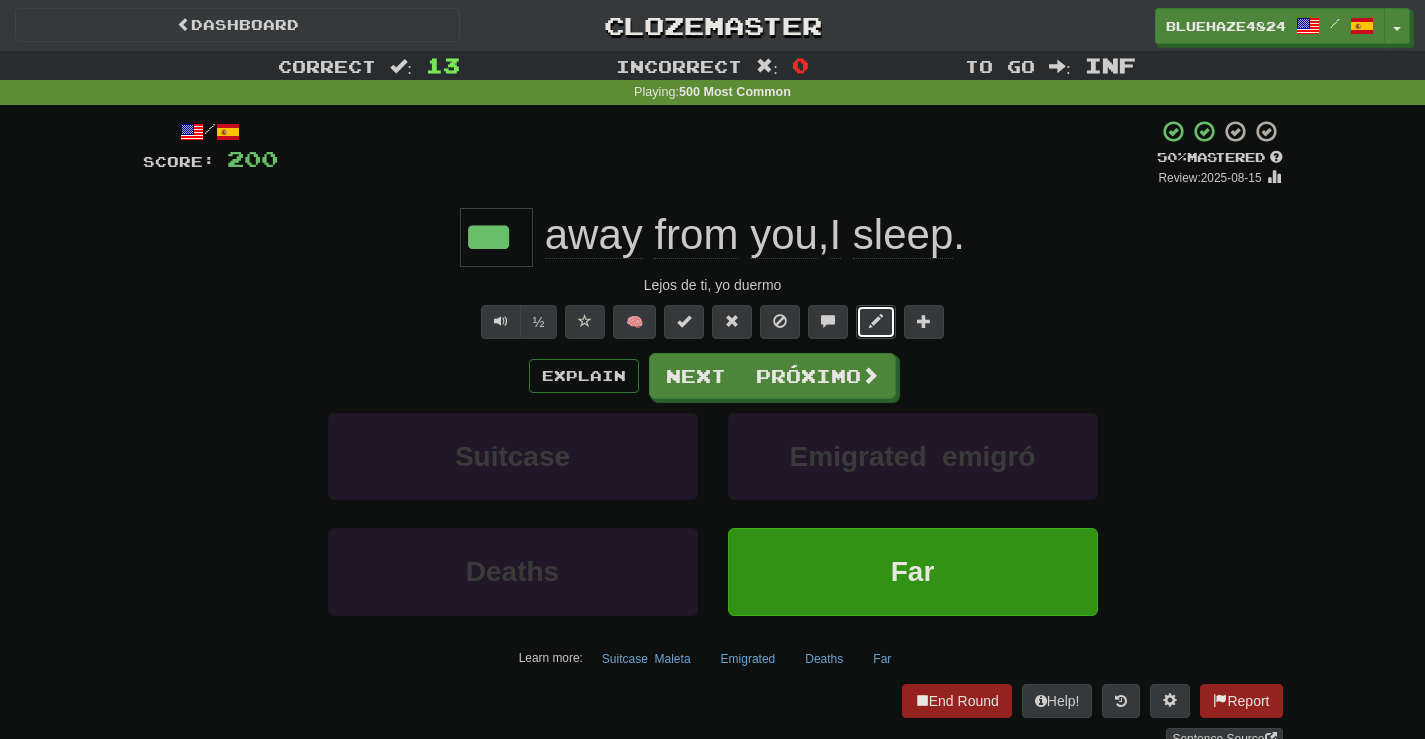 click at bounding box center (876, 321) 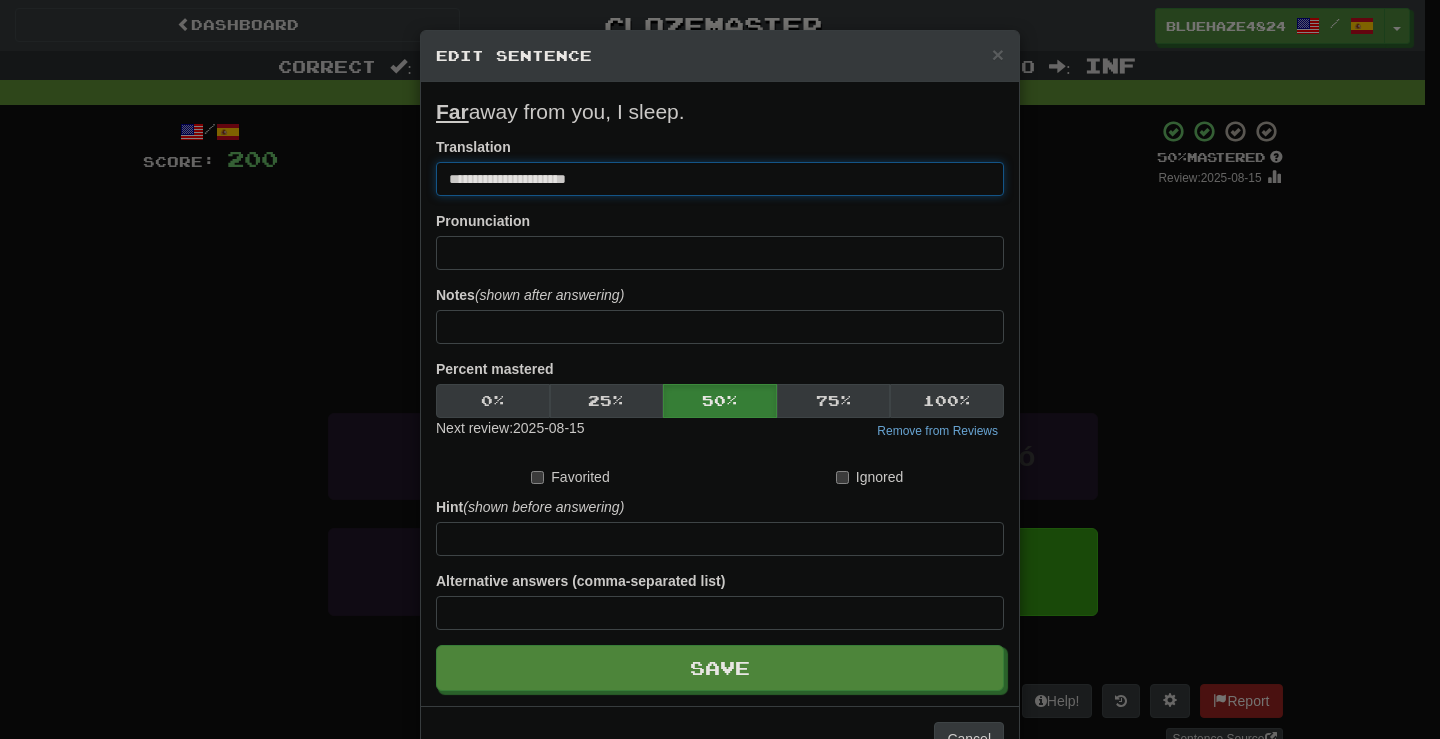 click on "**********" at bounding box center (720, 179) 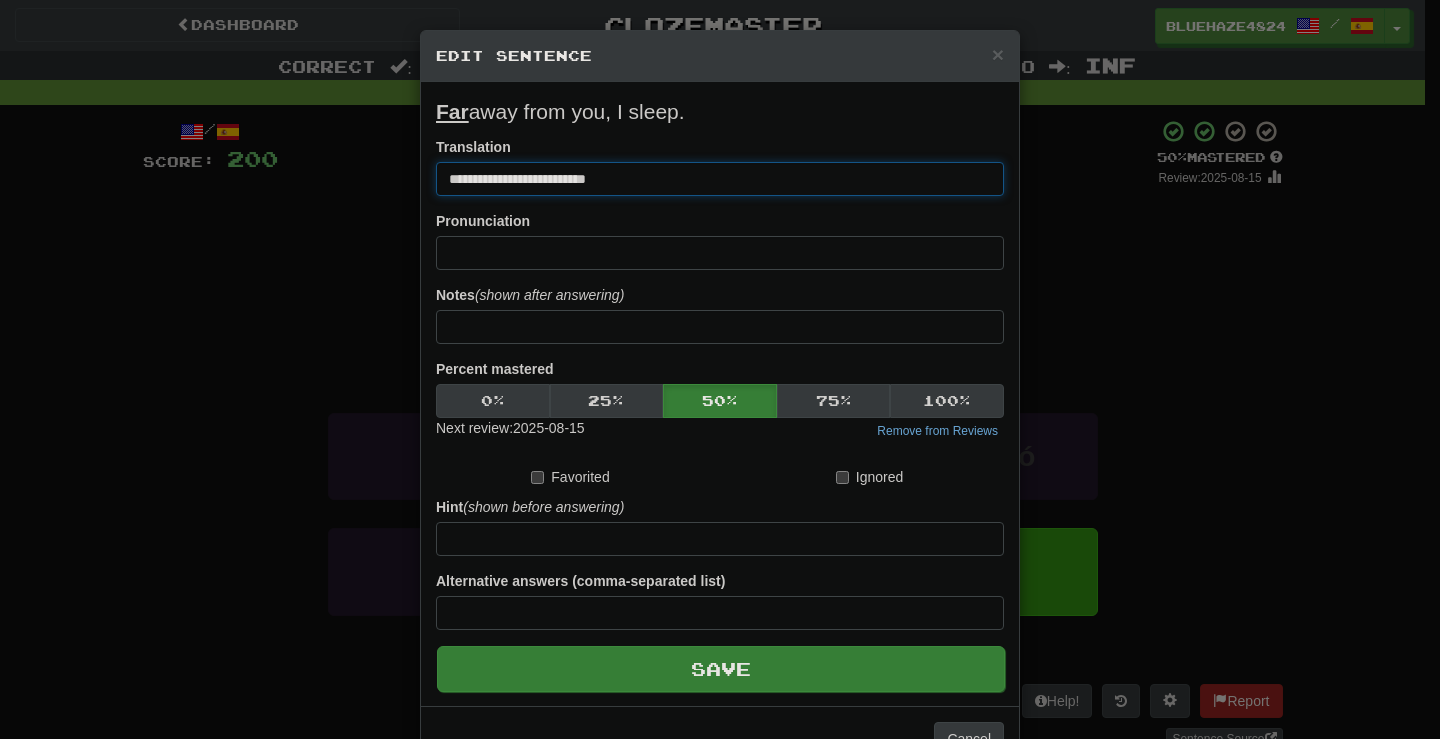 type on "**********" 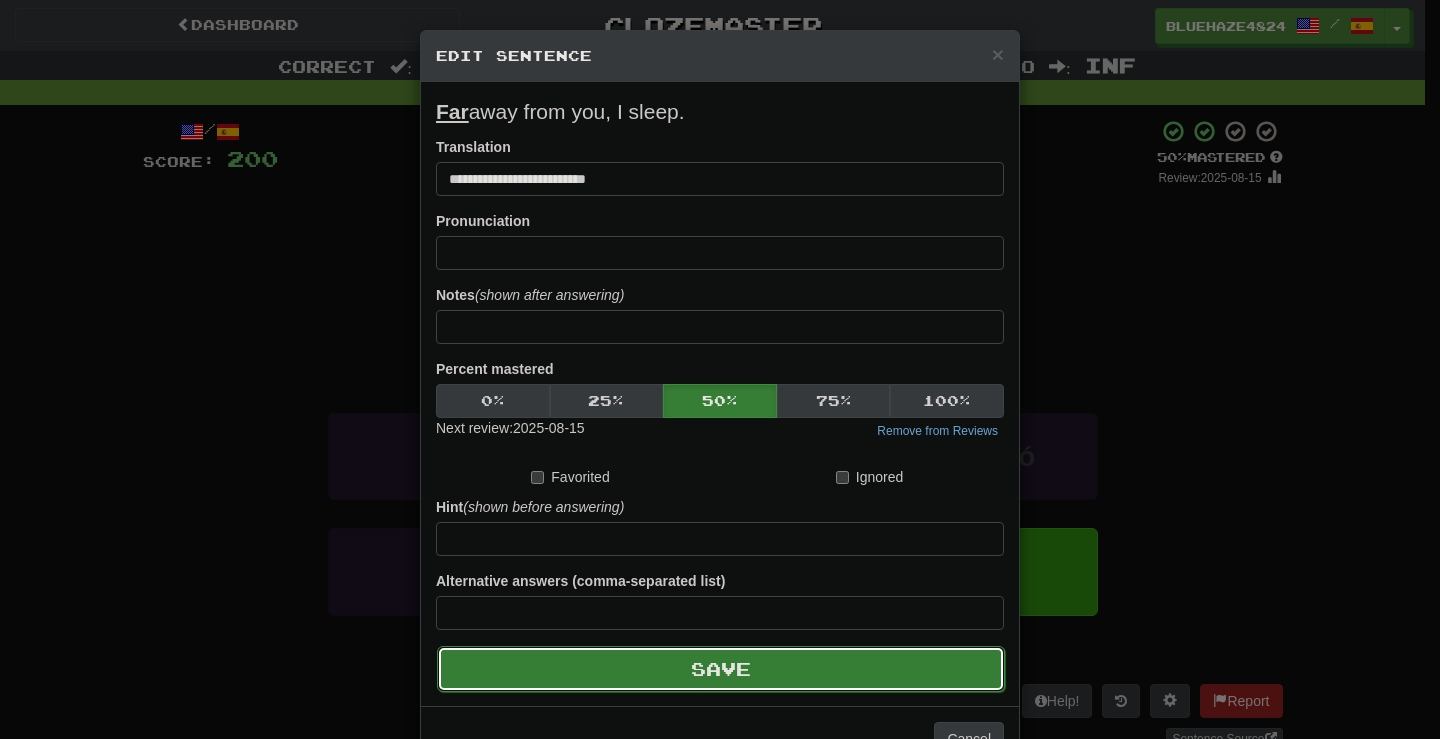 click on "Save" at bounding box center (721, 669) 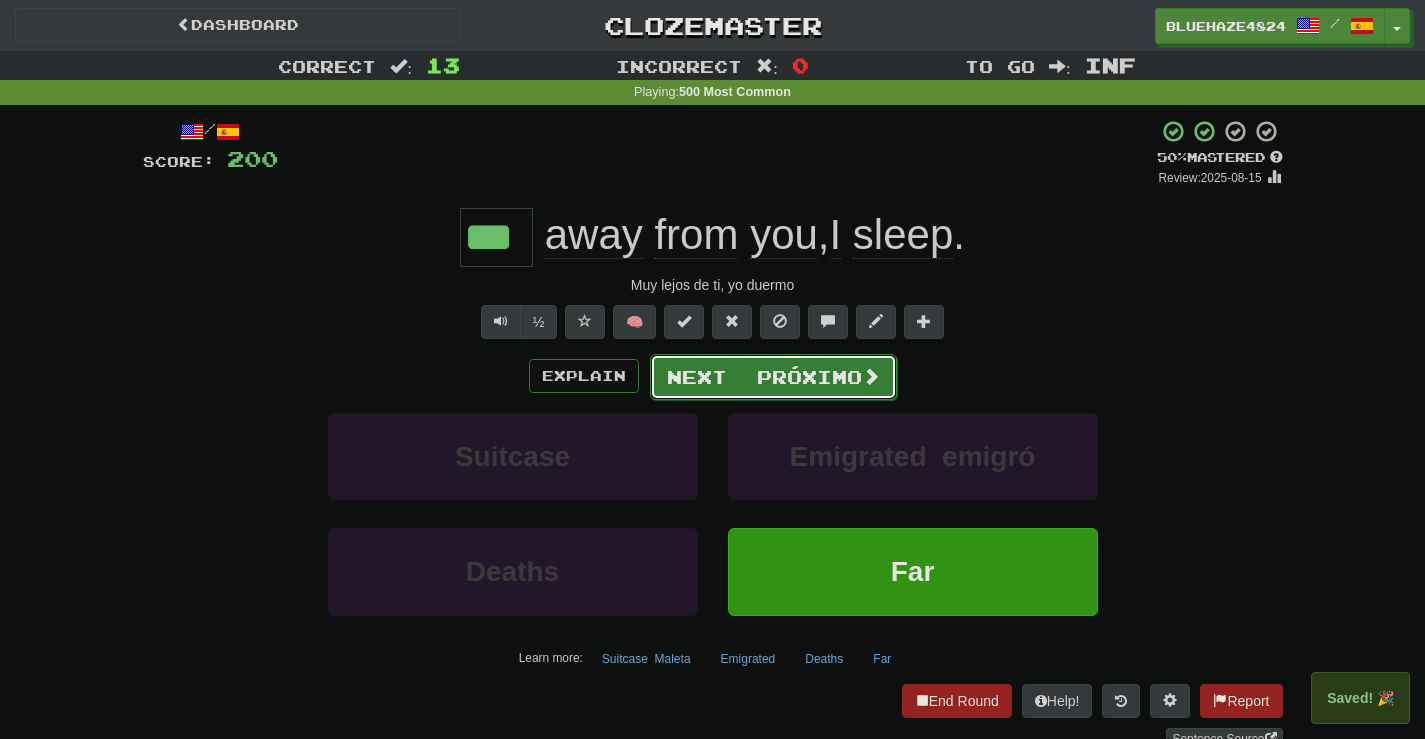click on "Next    Próximo" at bounding box center [773, 377] 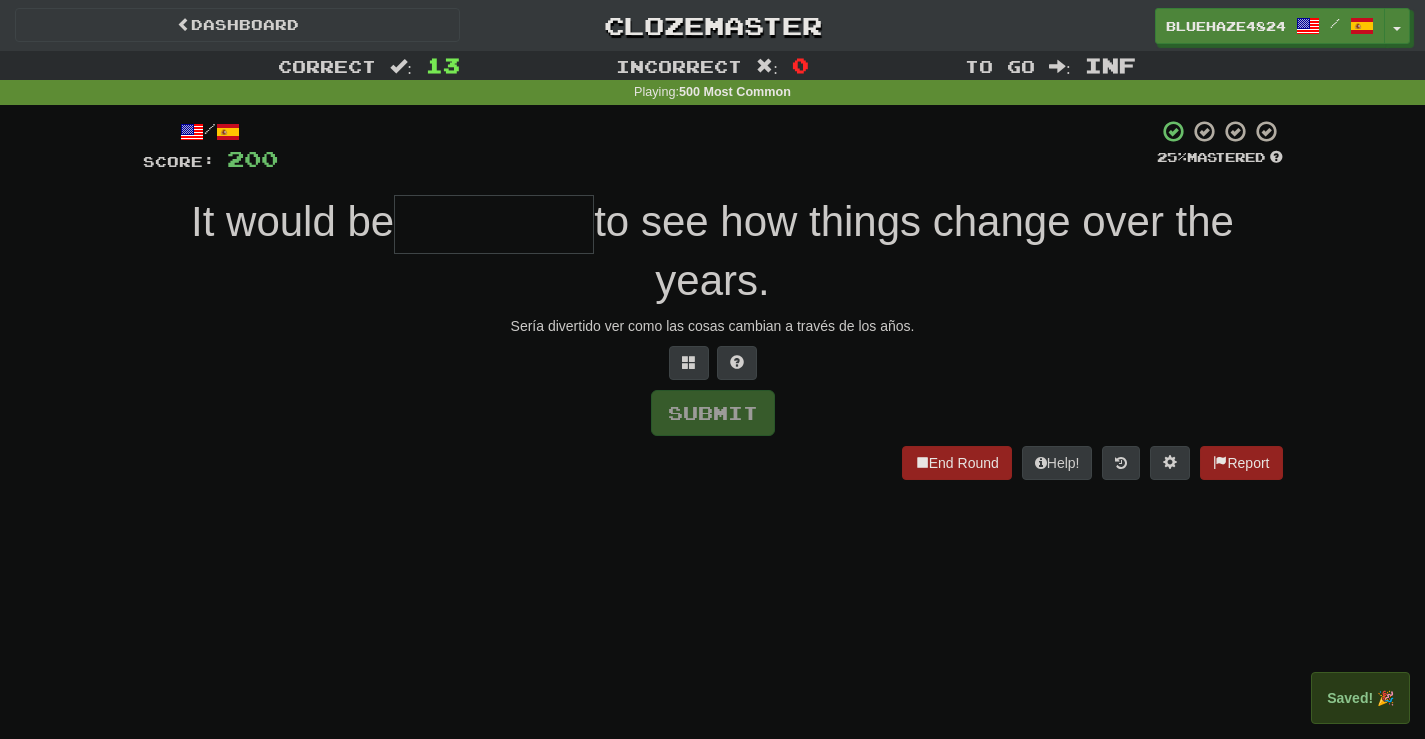 click at bounding box center (494, 224) 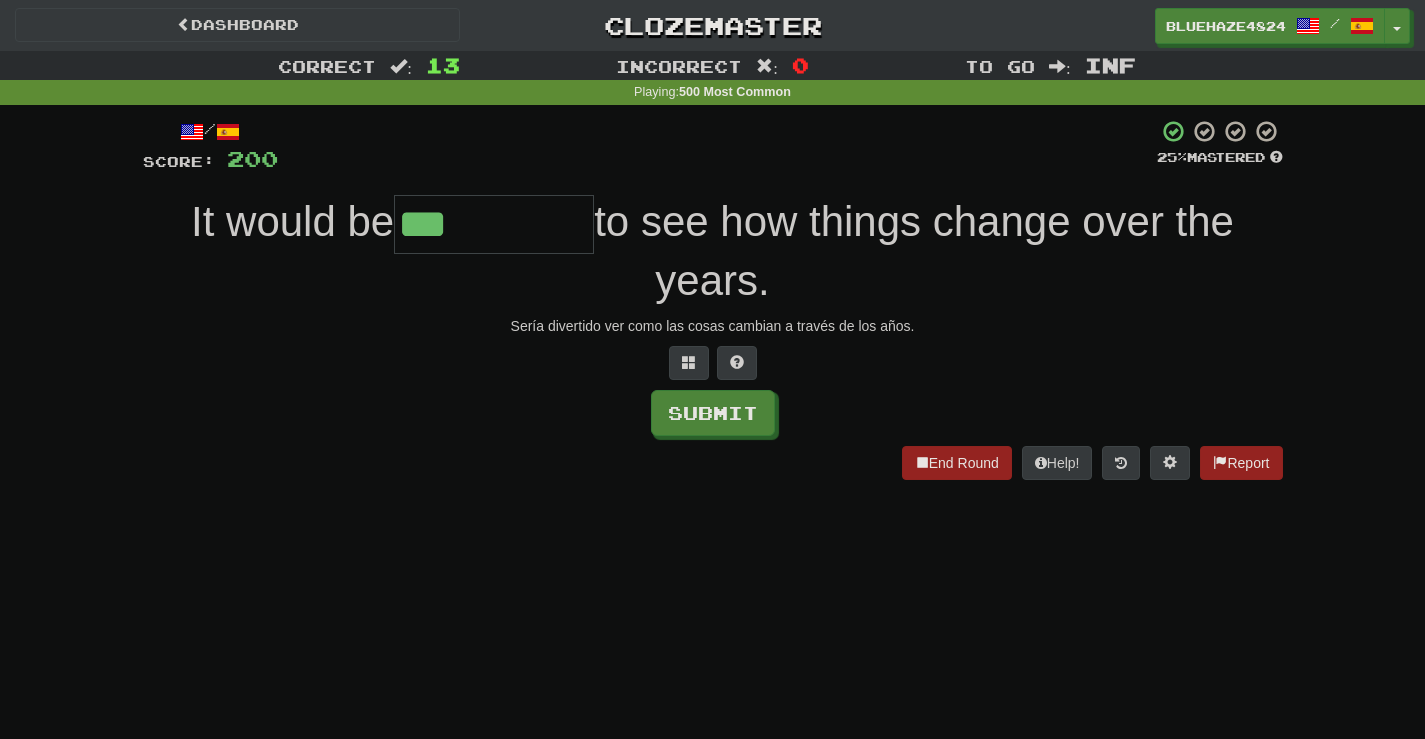 type on "***" 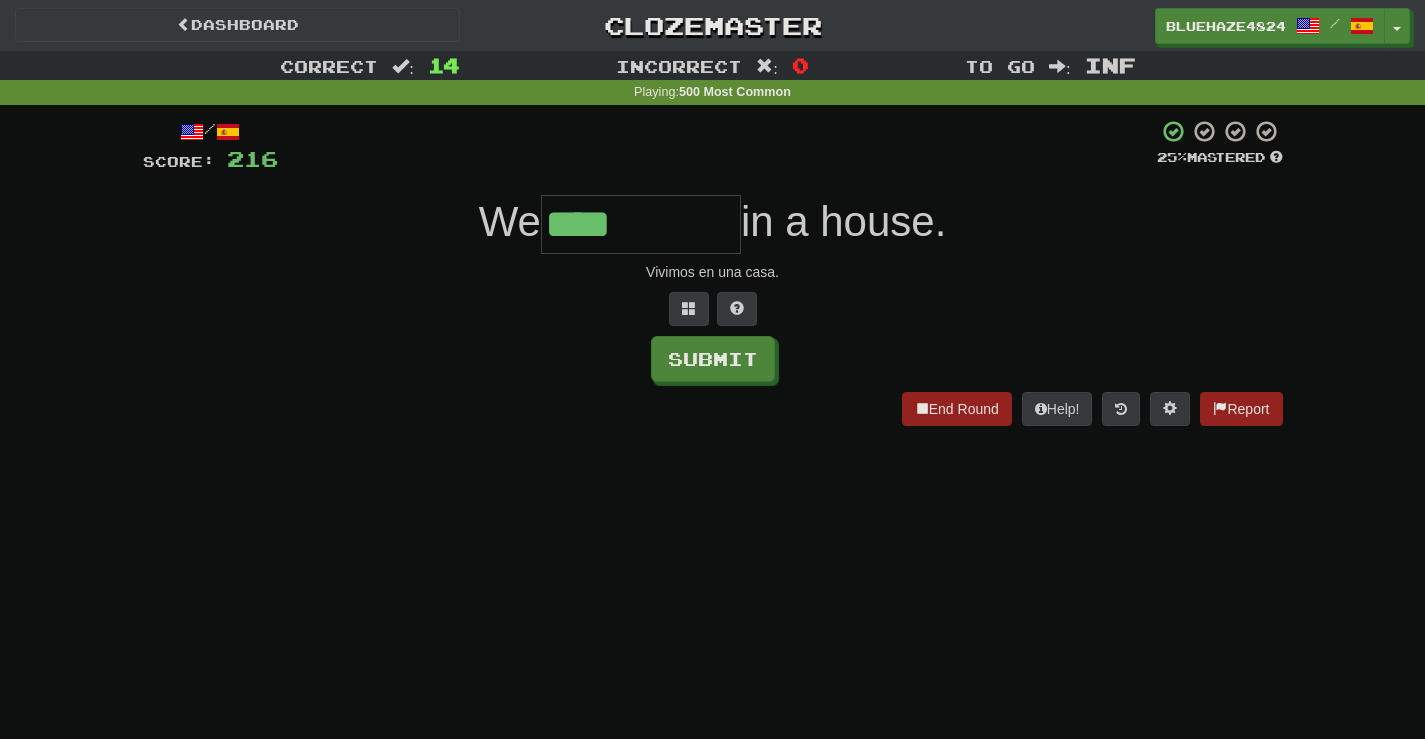 type on "****" 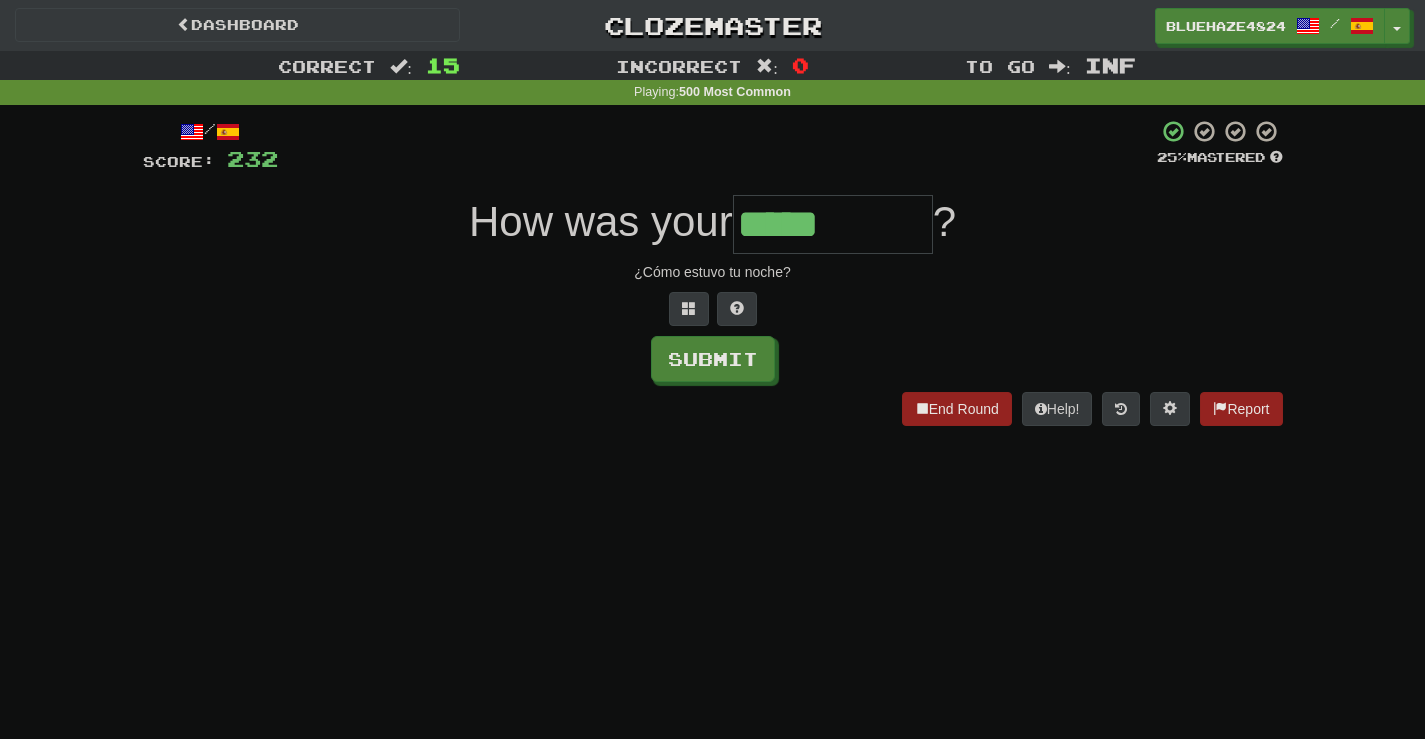 type on "*****" 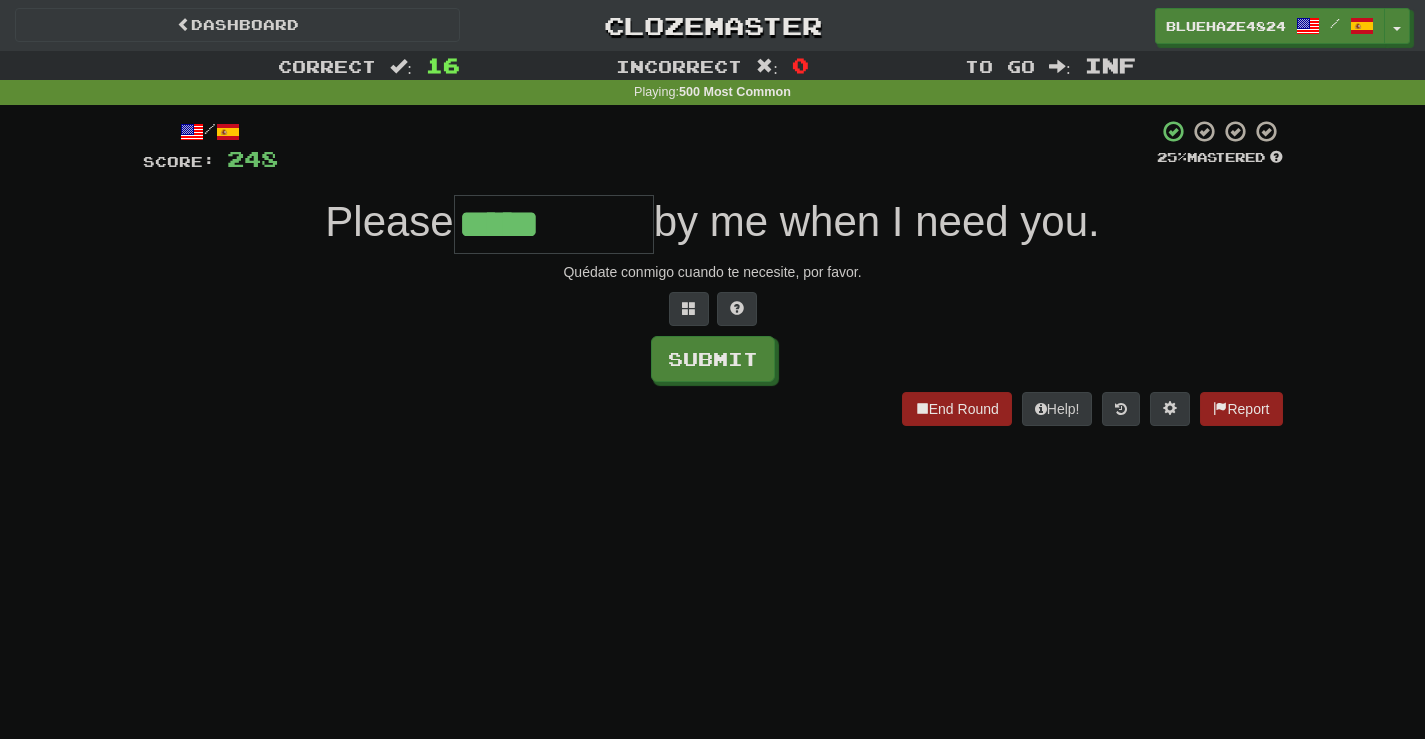 type on "*****" 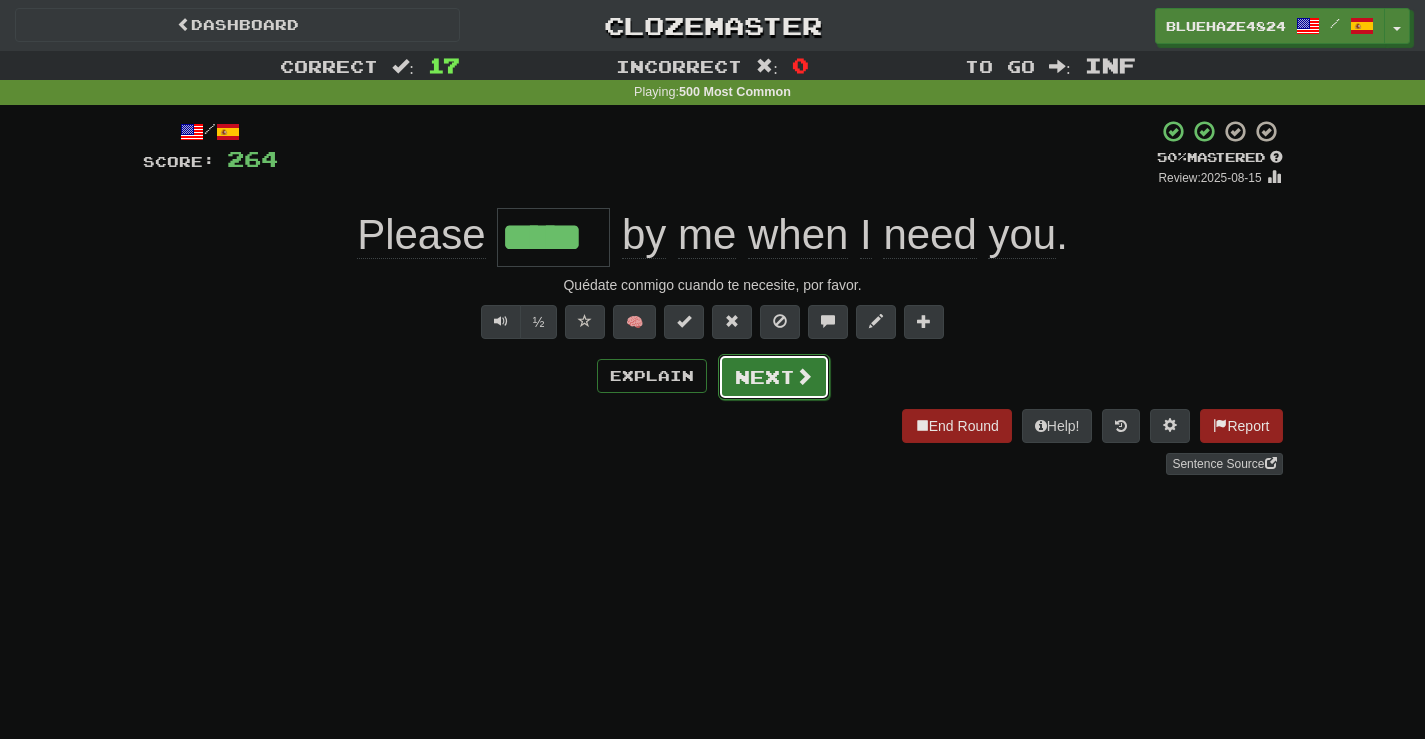 click on "Next" at bounding box center (774, 377) 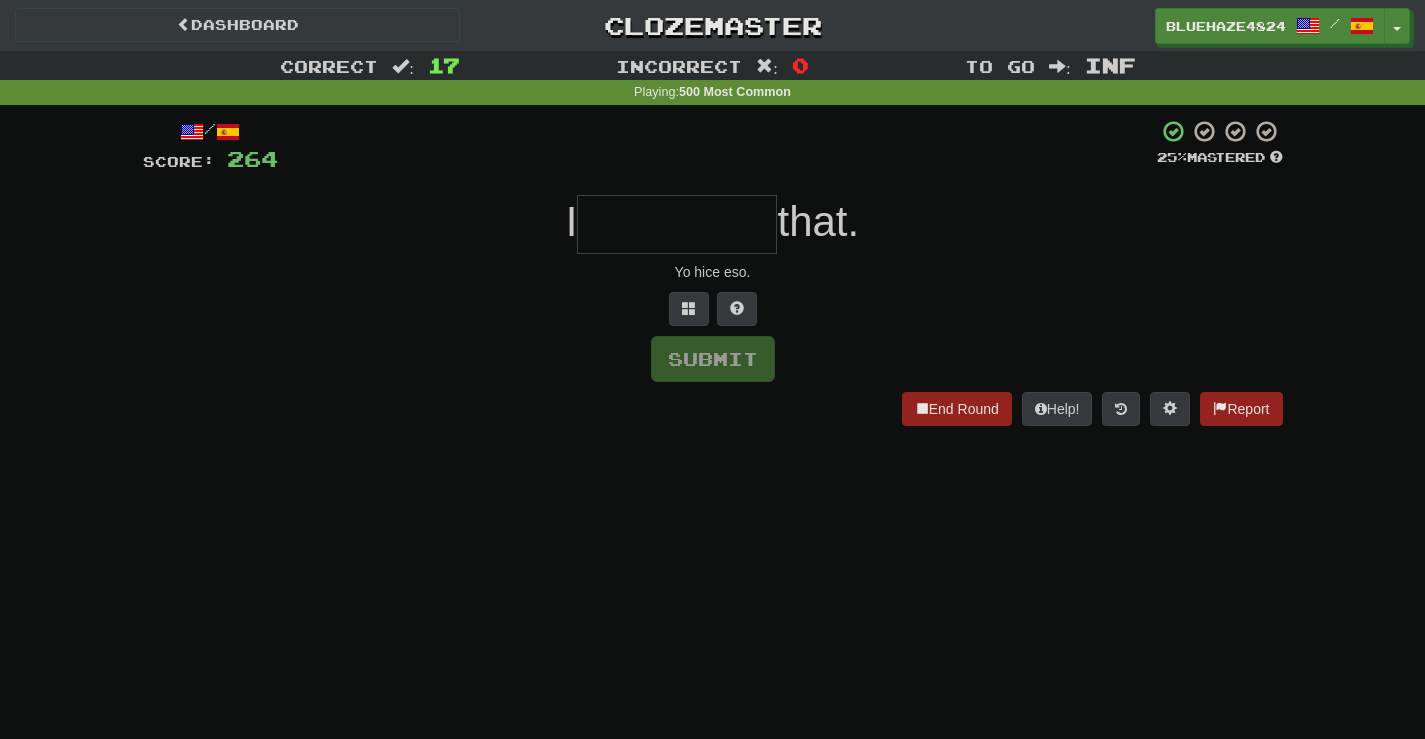 click at bounding box center (677, 224) 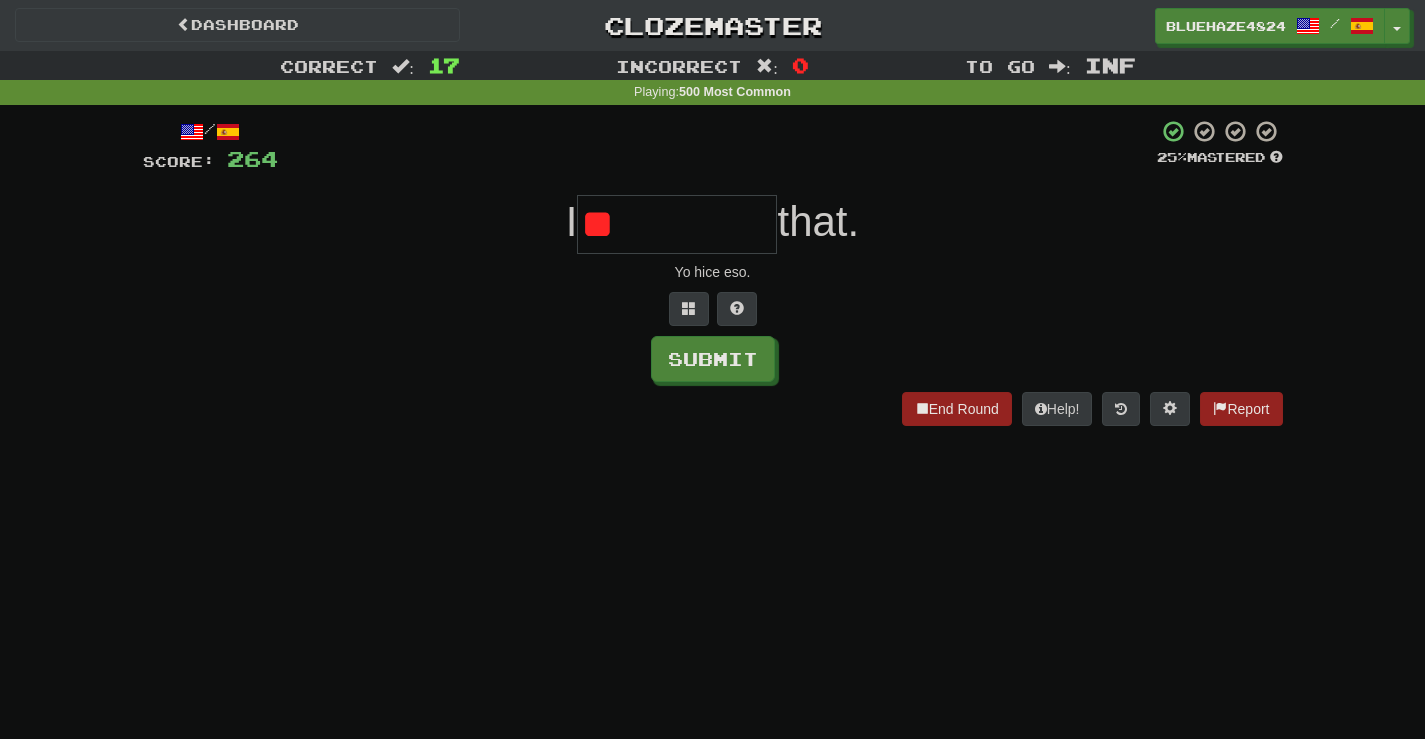 type on "*" 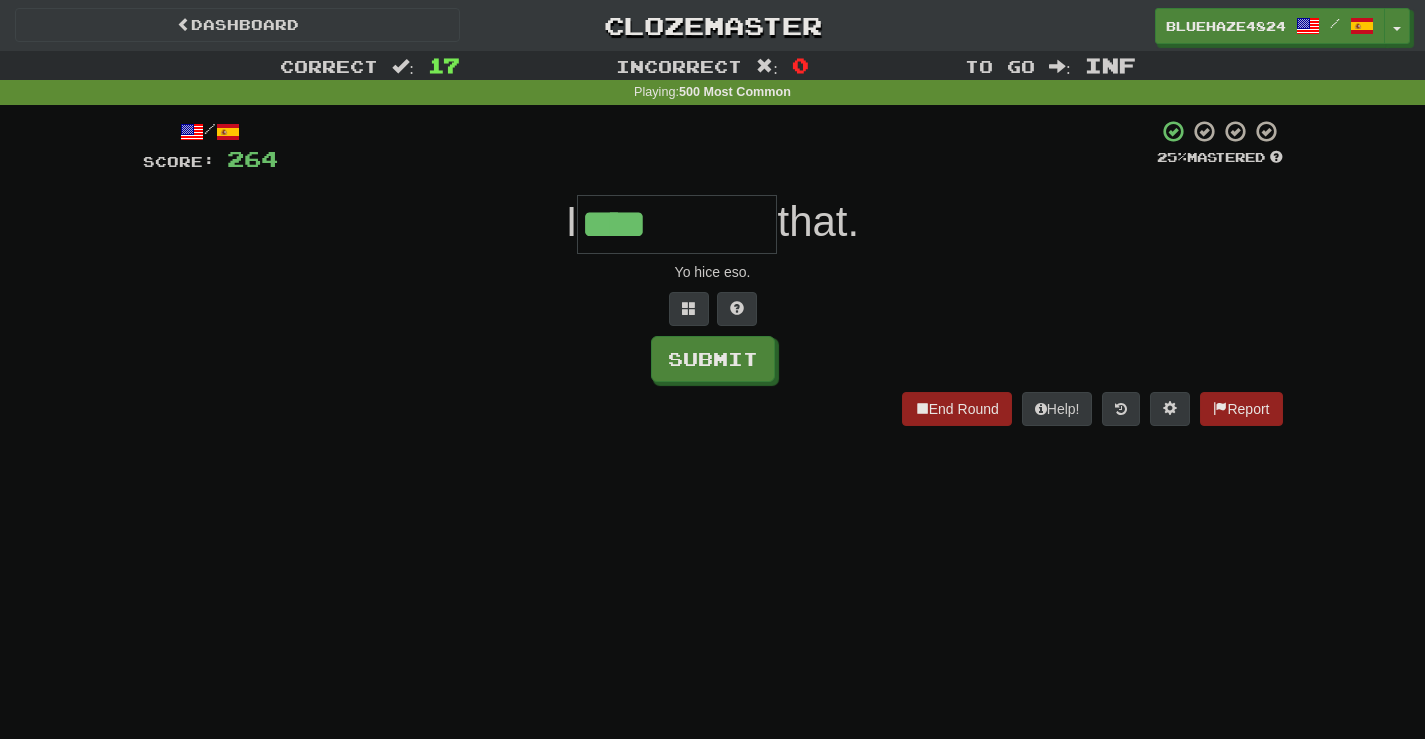 type on "****" 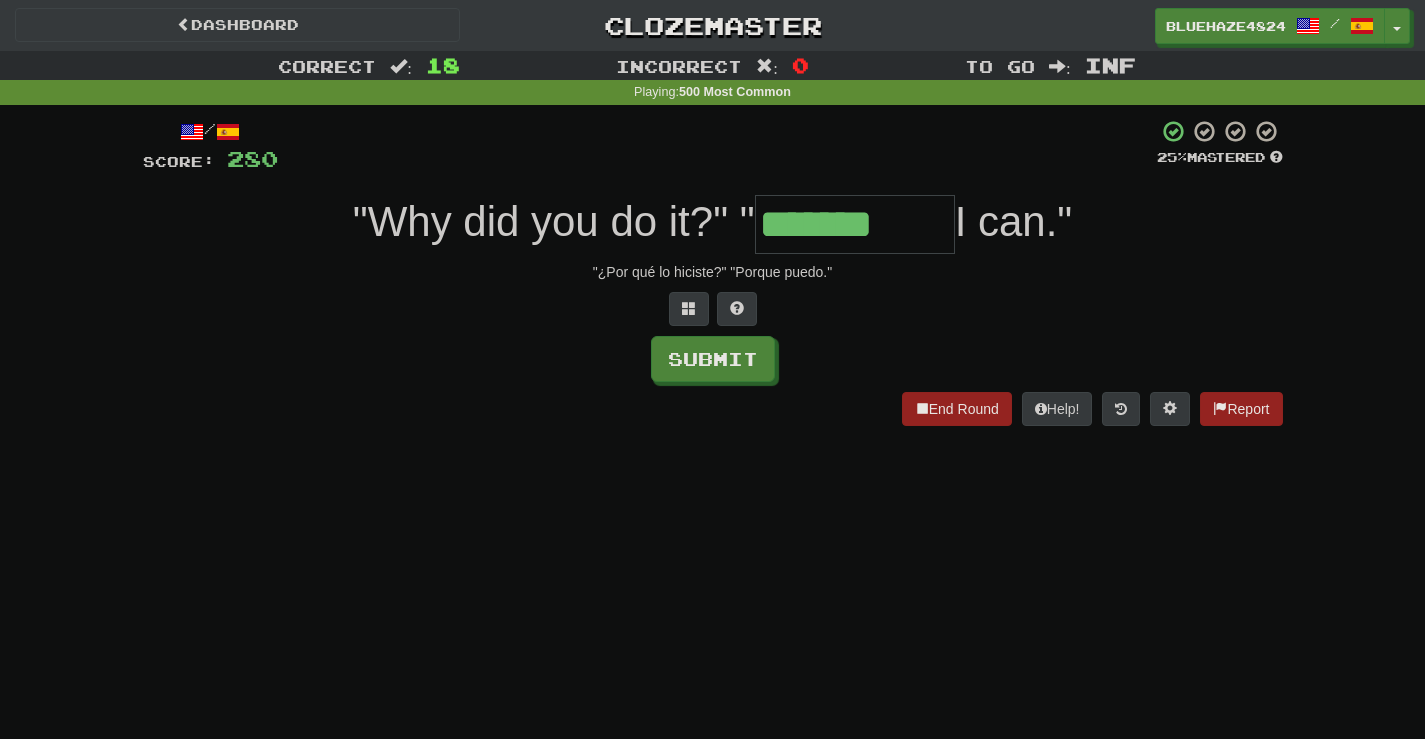 type on "*******" 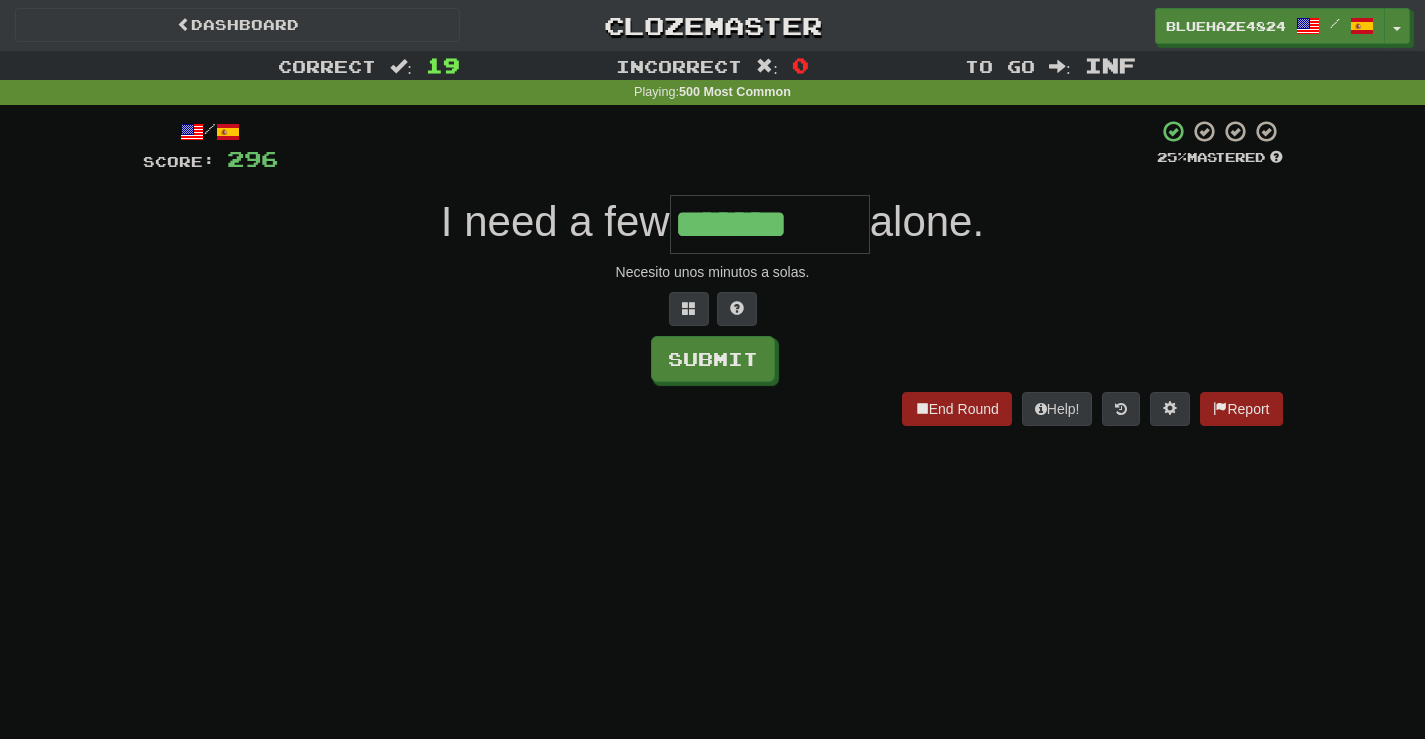 type on "*******" 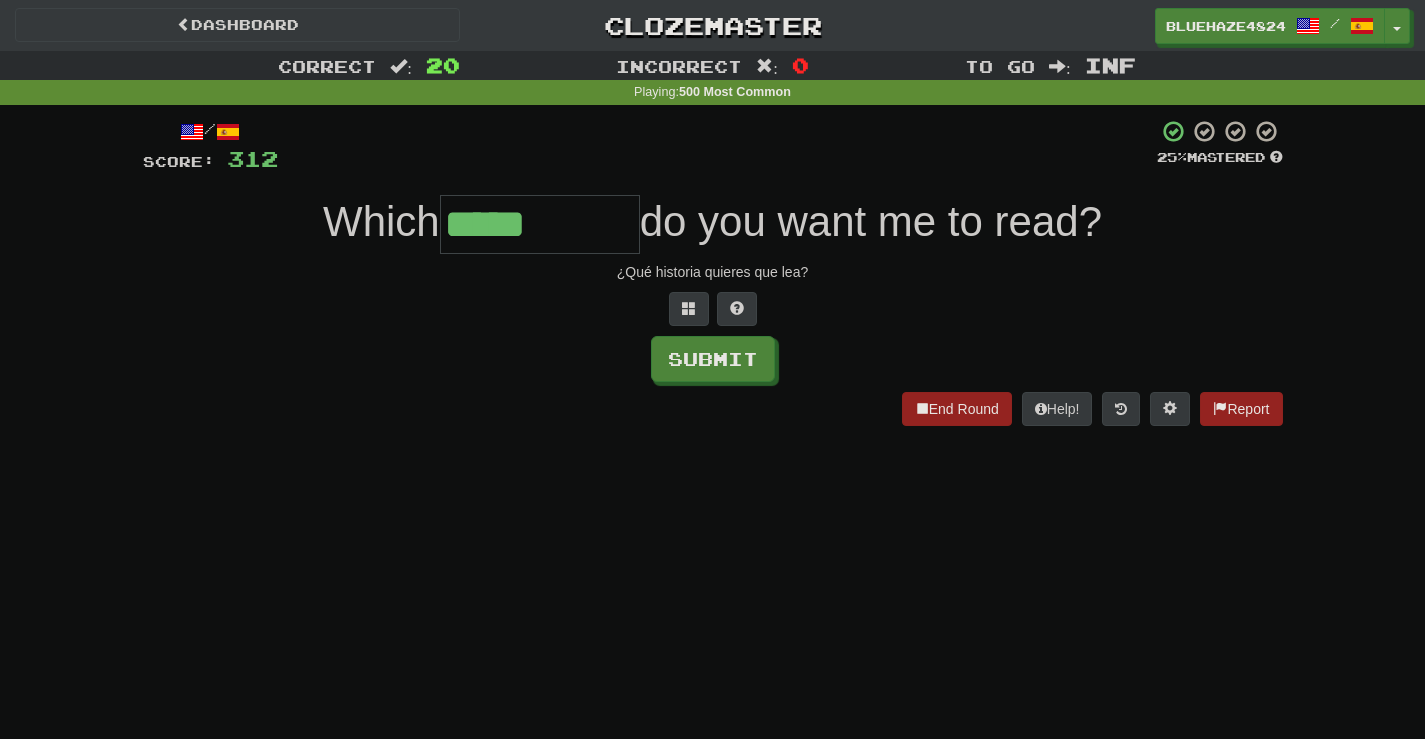 type on "*****" 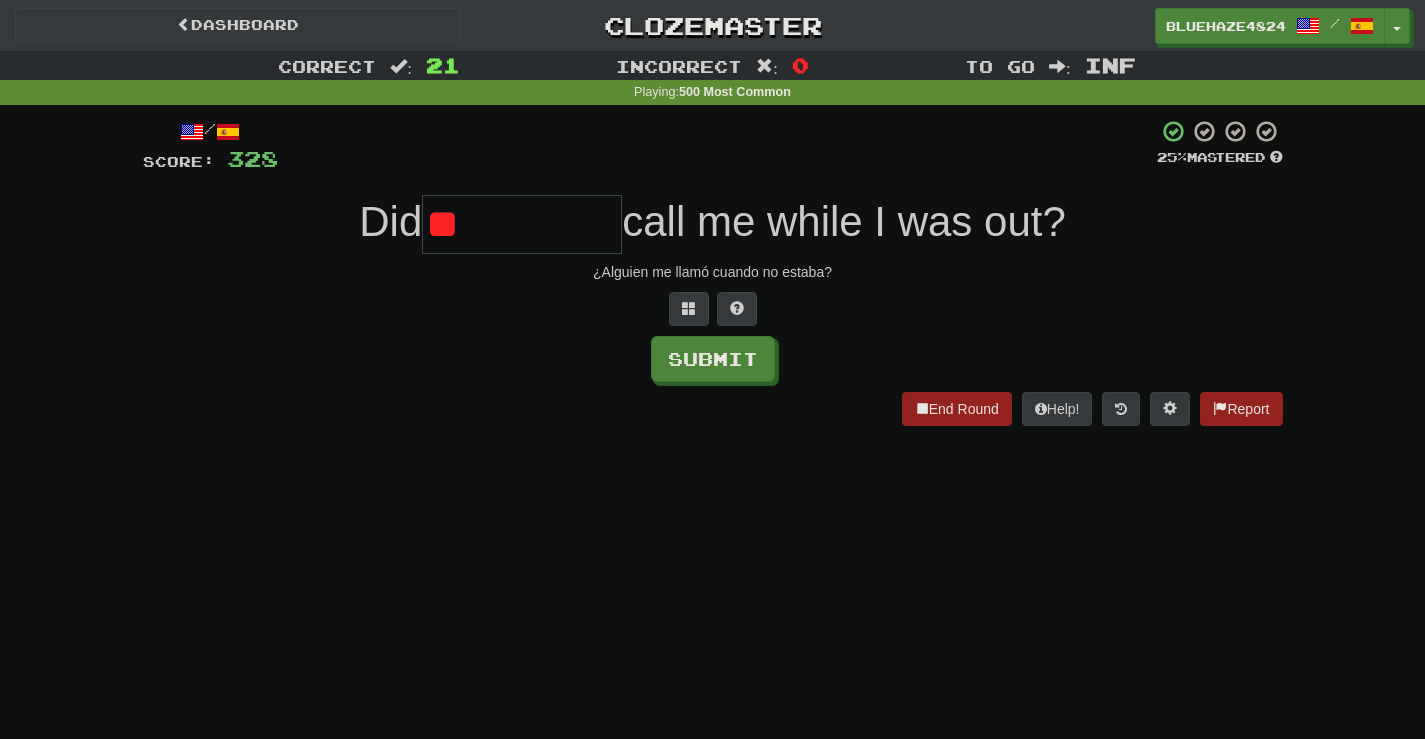 type on "*" 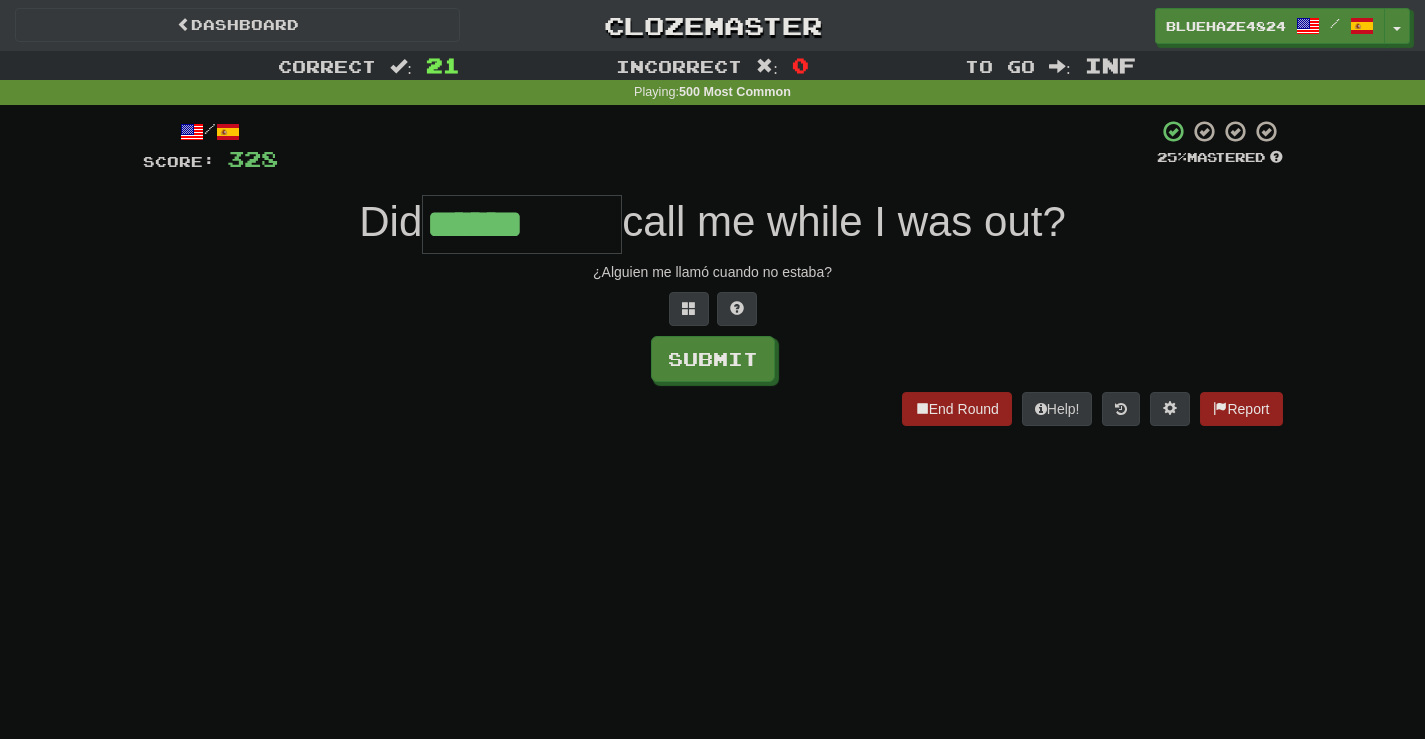 type on "******" 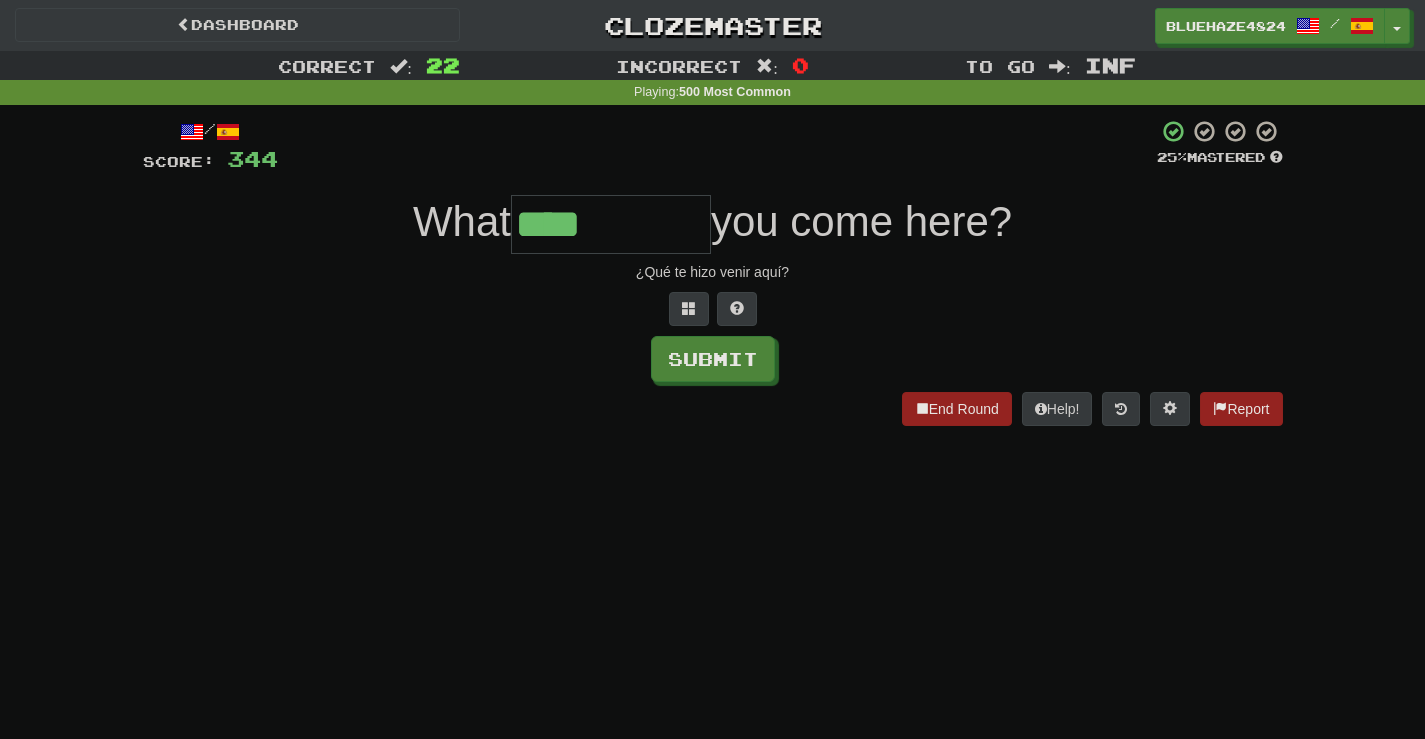 type on "****" 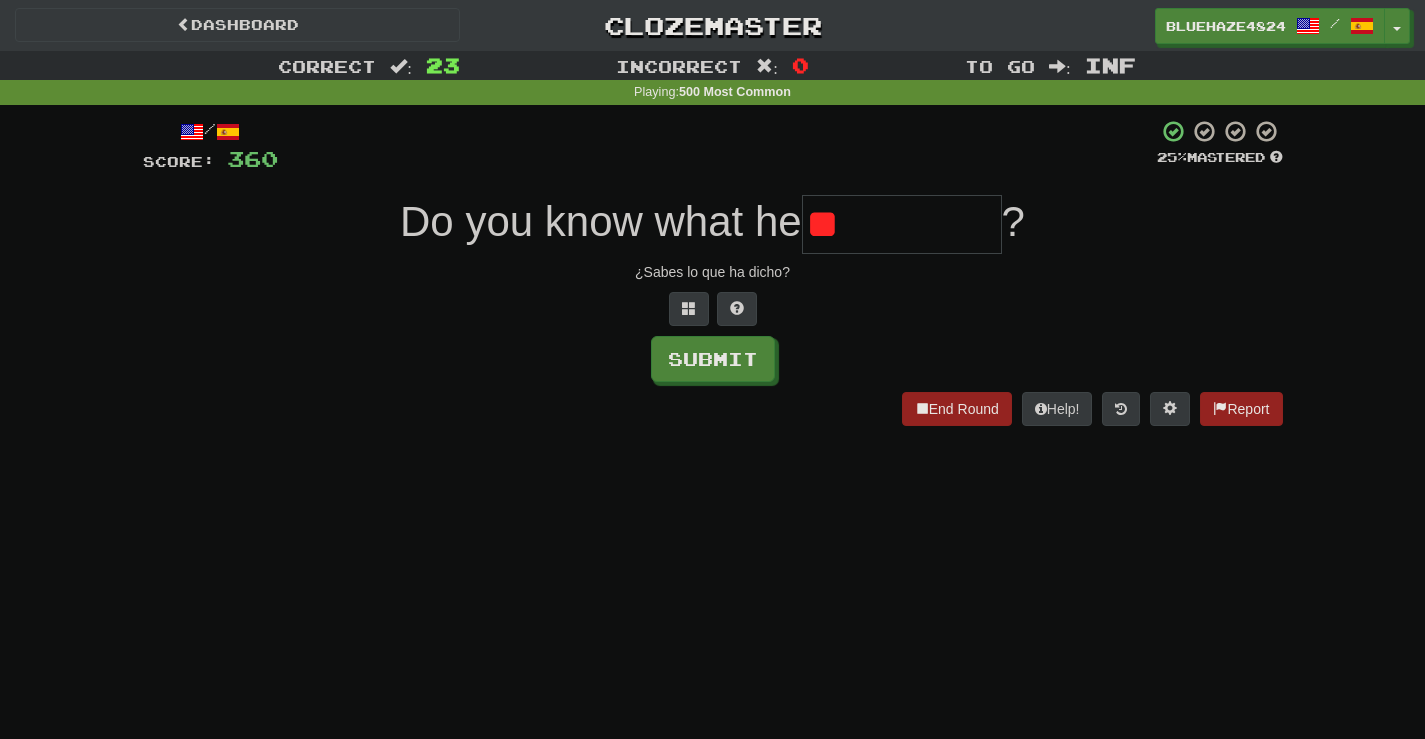 type on "*" 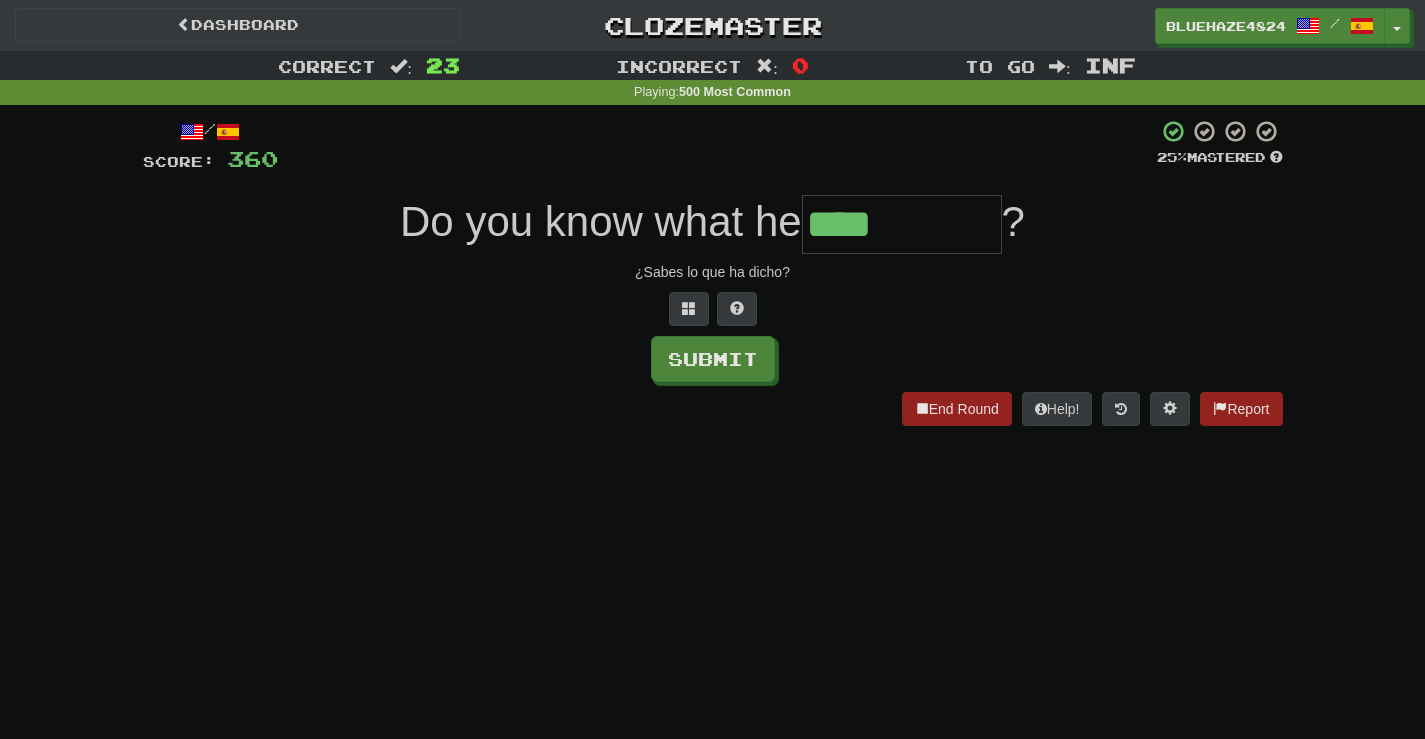 type on "****" 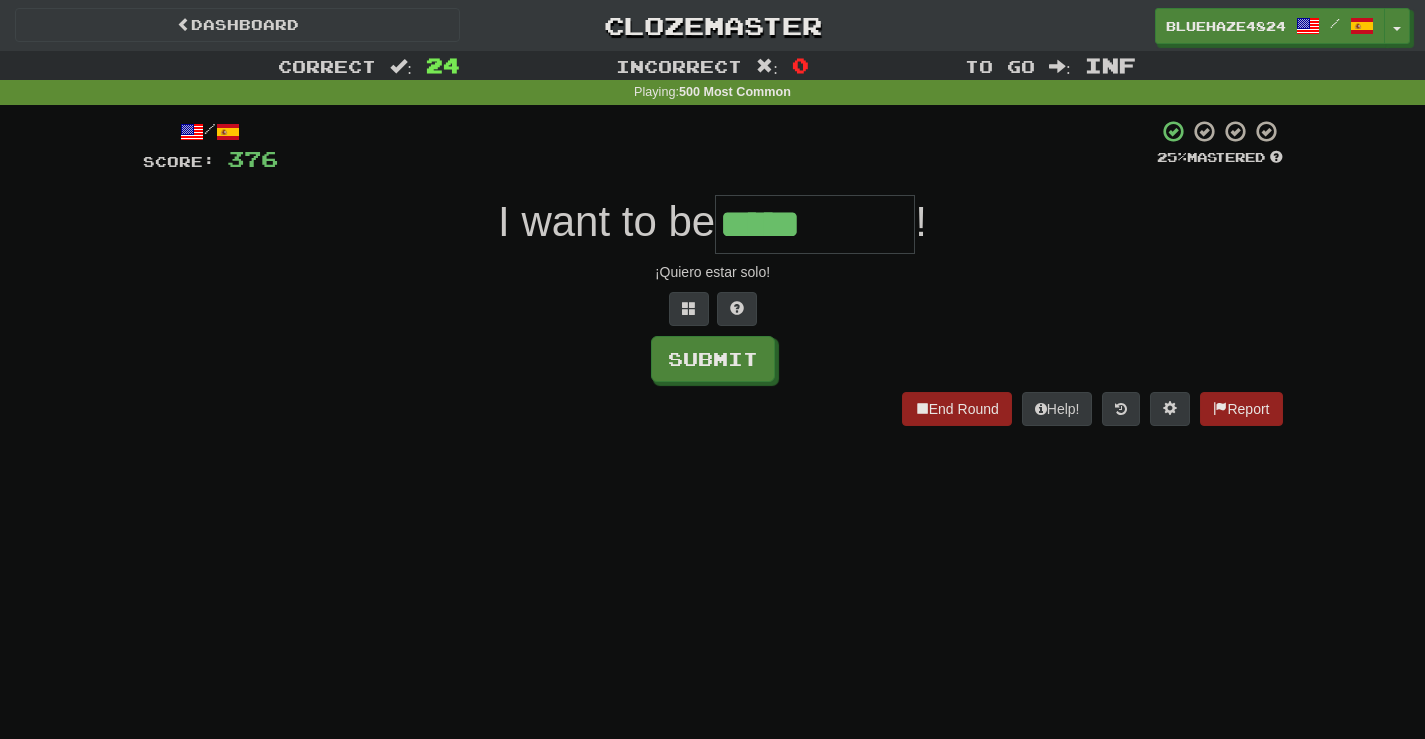 type on "*****" 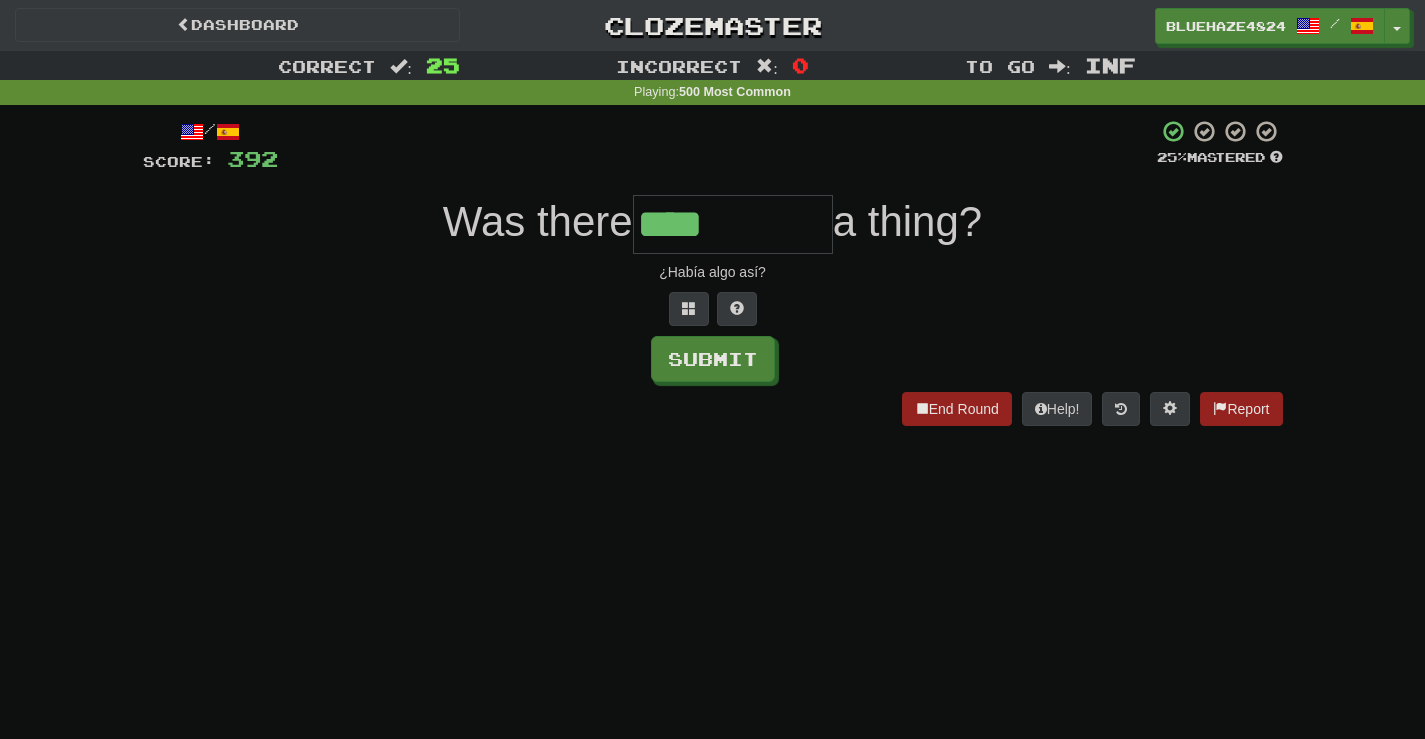 type on "****" 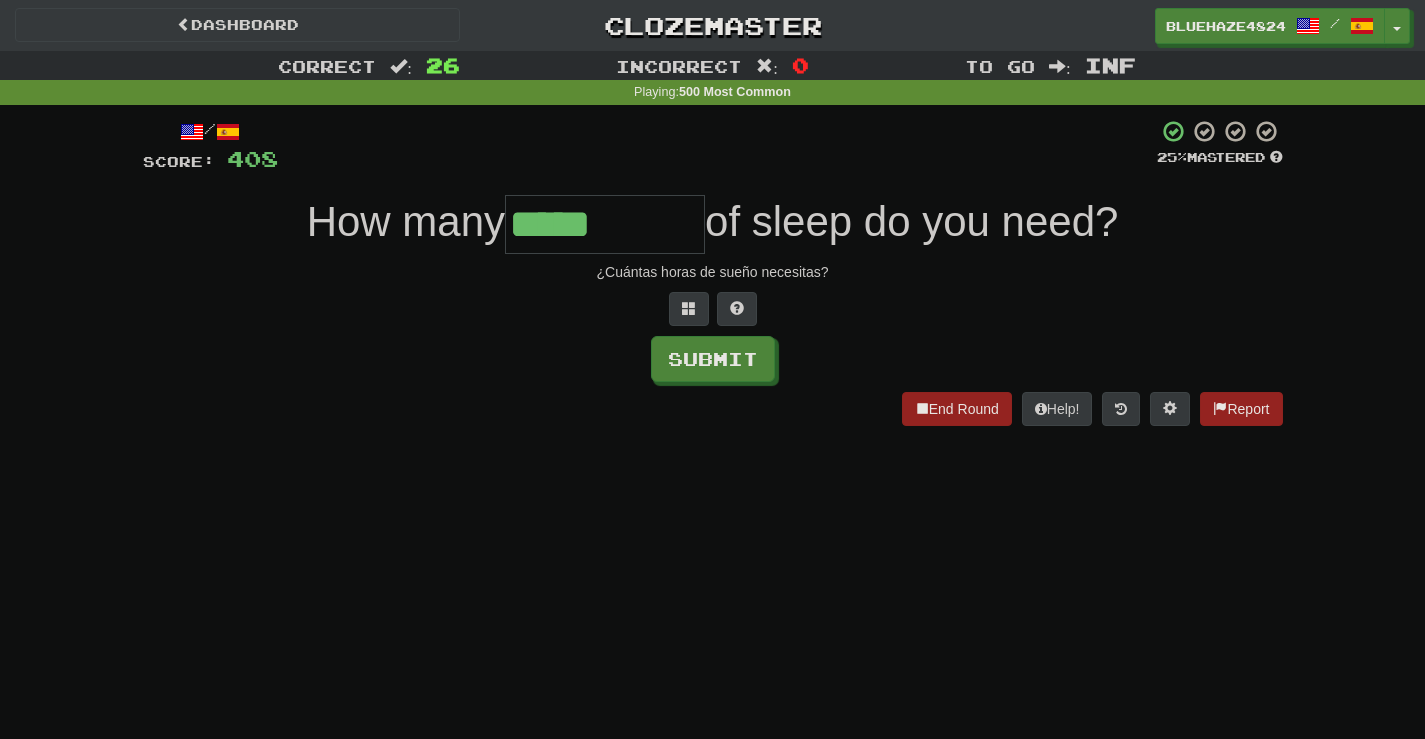 type on "*****" 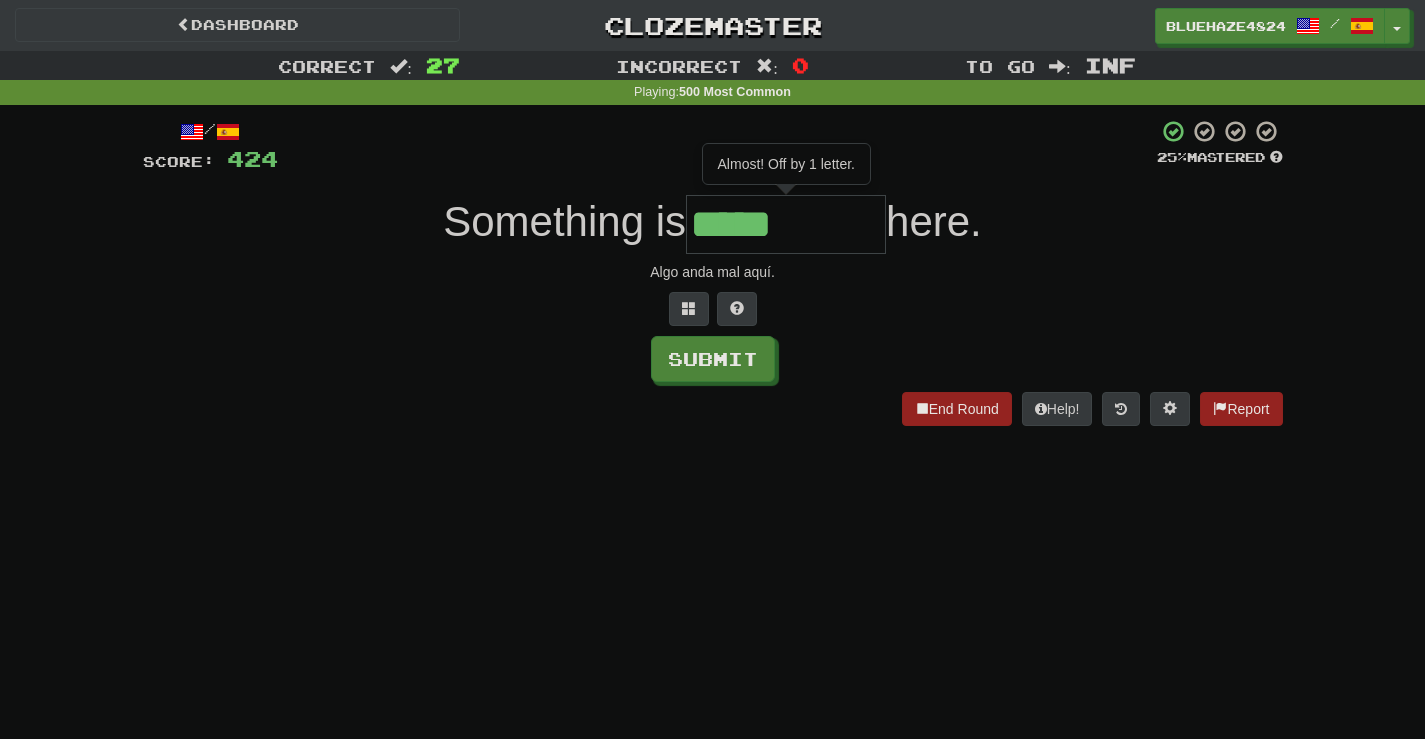type on "*****" 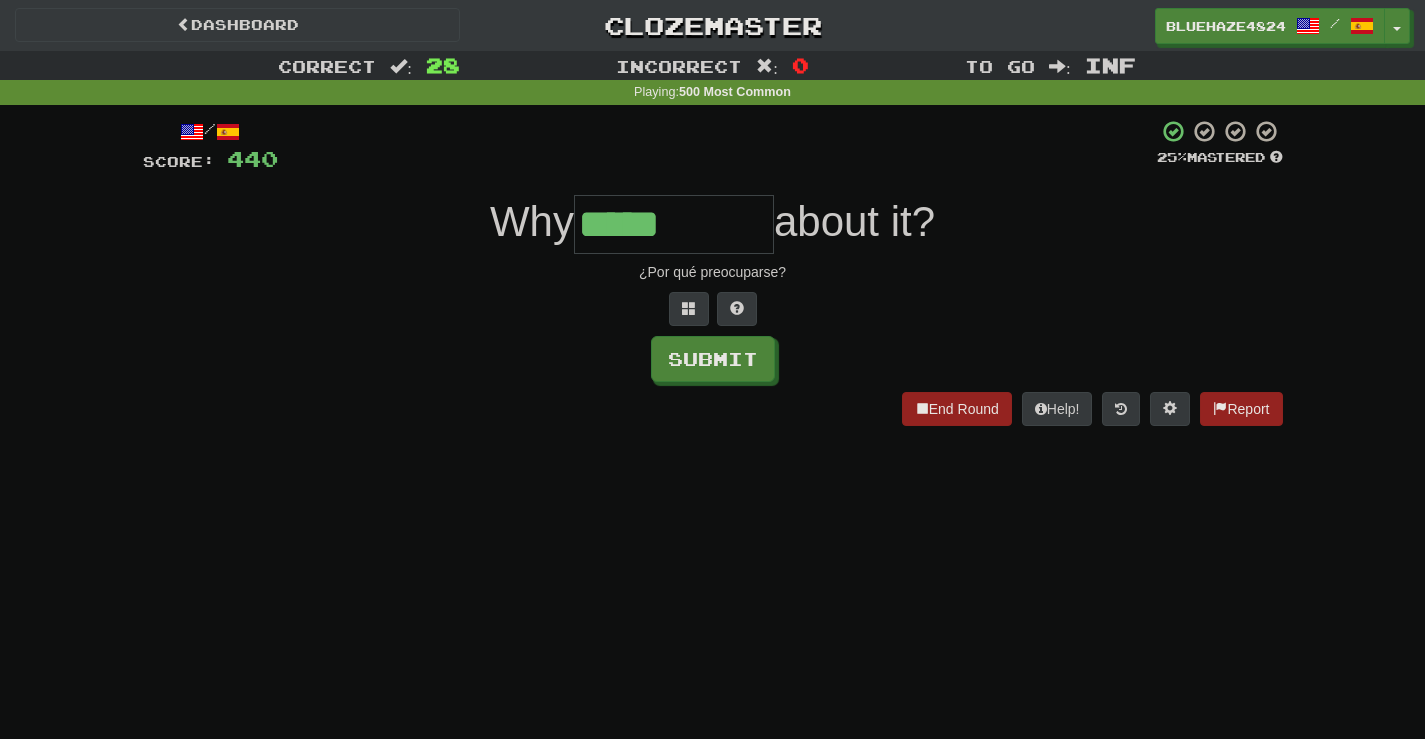type on "*****" 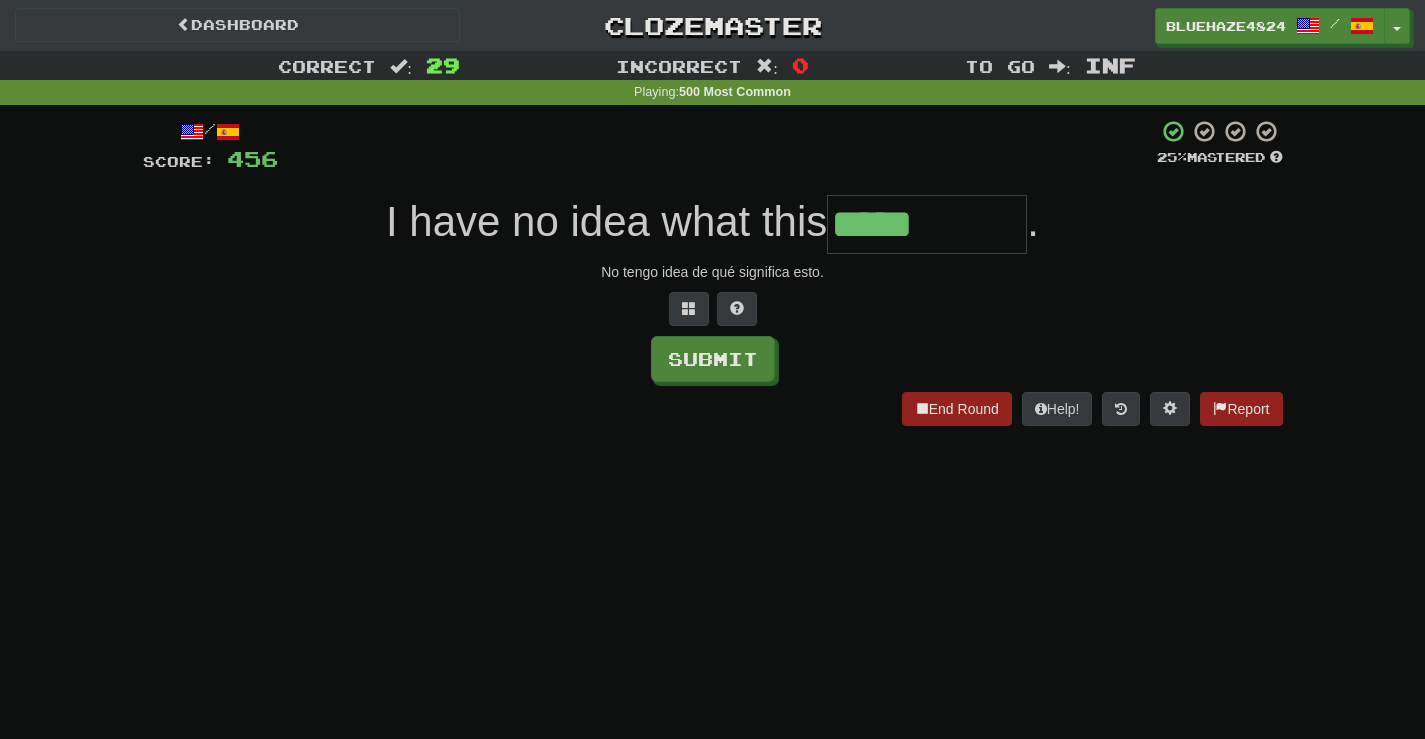 type on "*****" 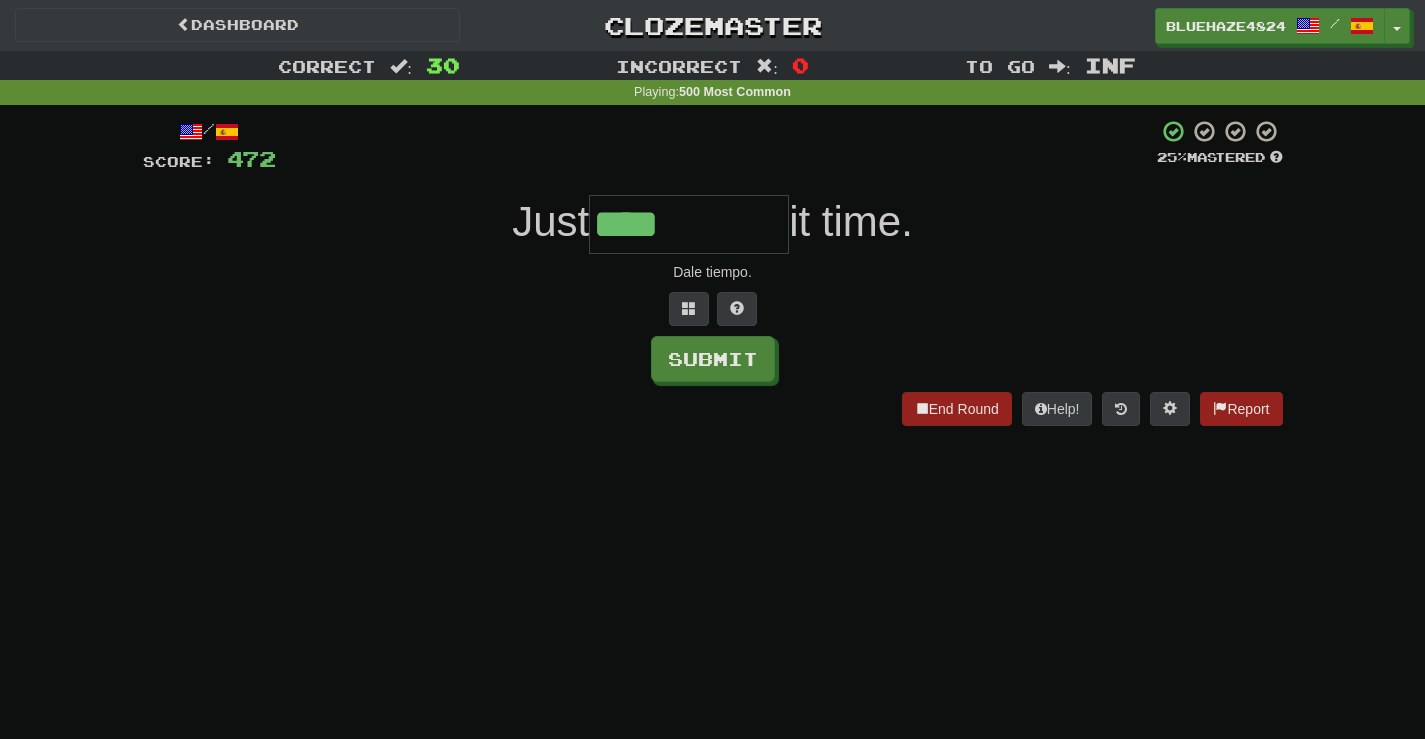 type on "****" 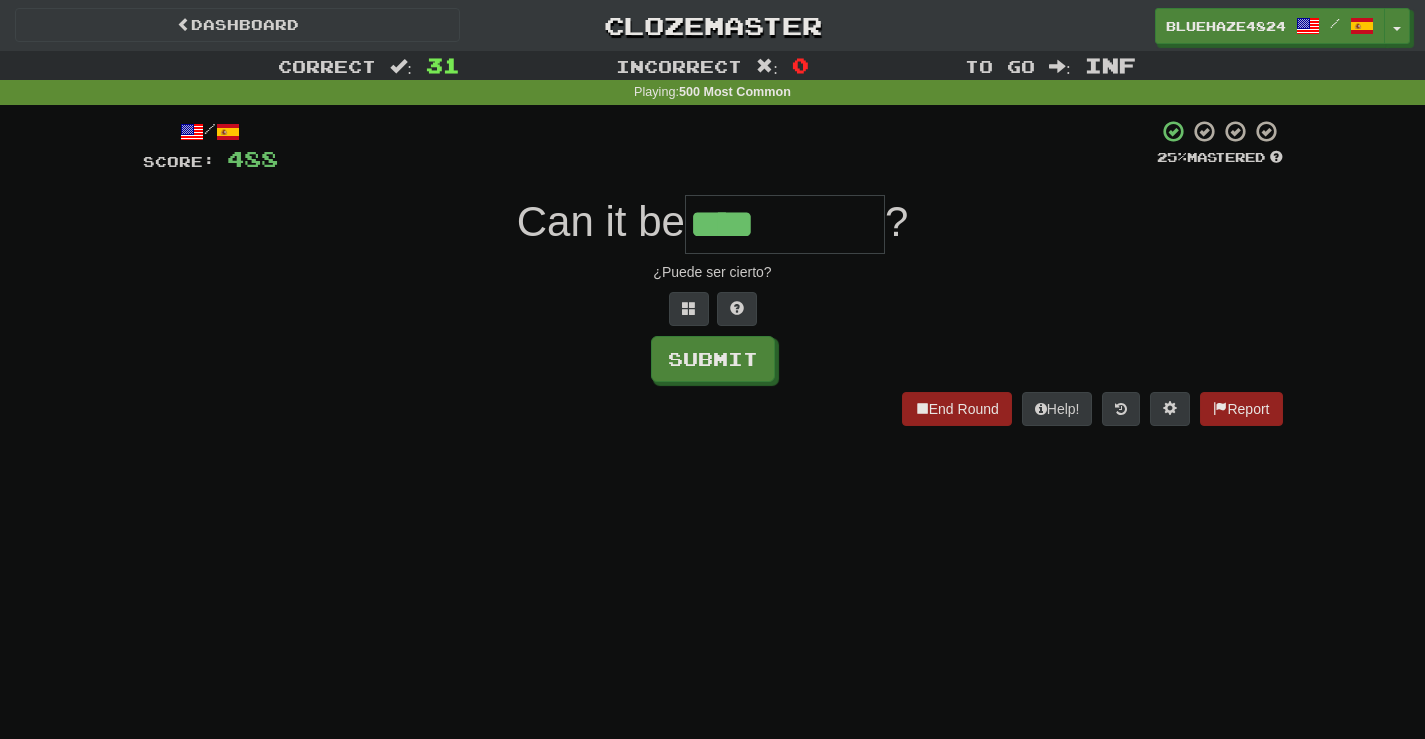 type on "****" 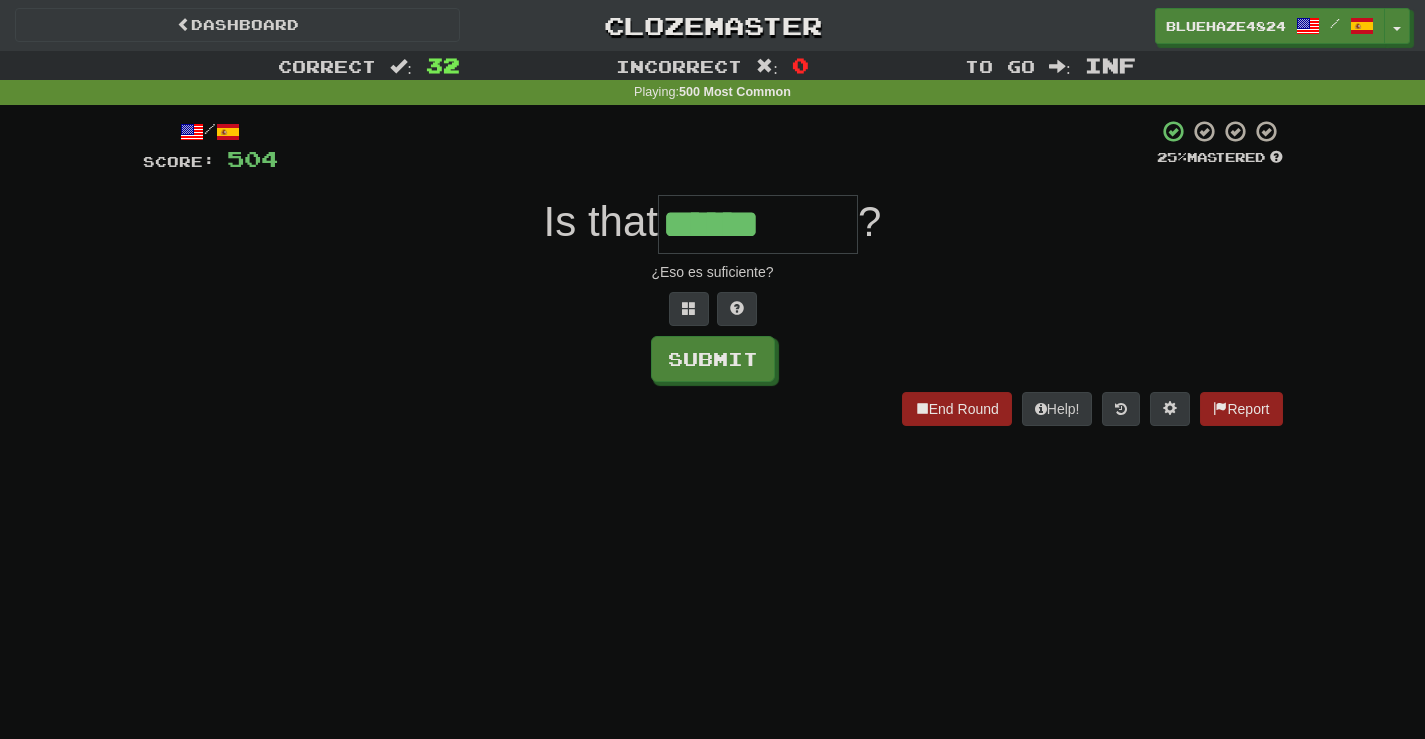 type on "******" 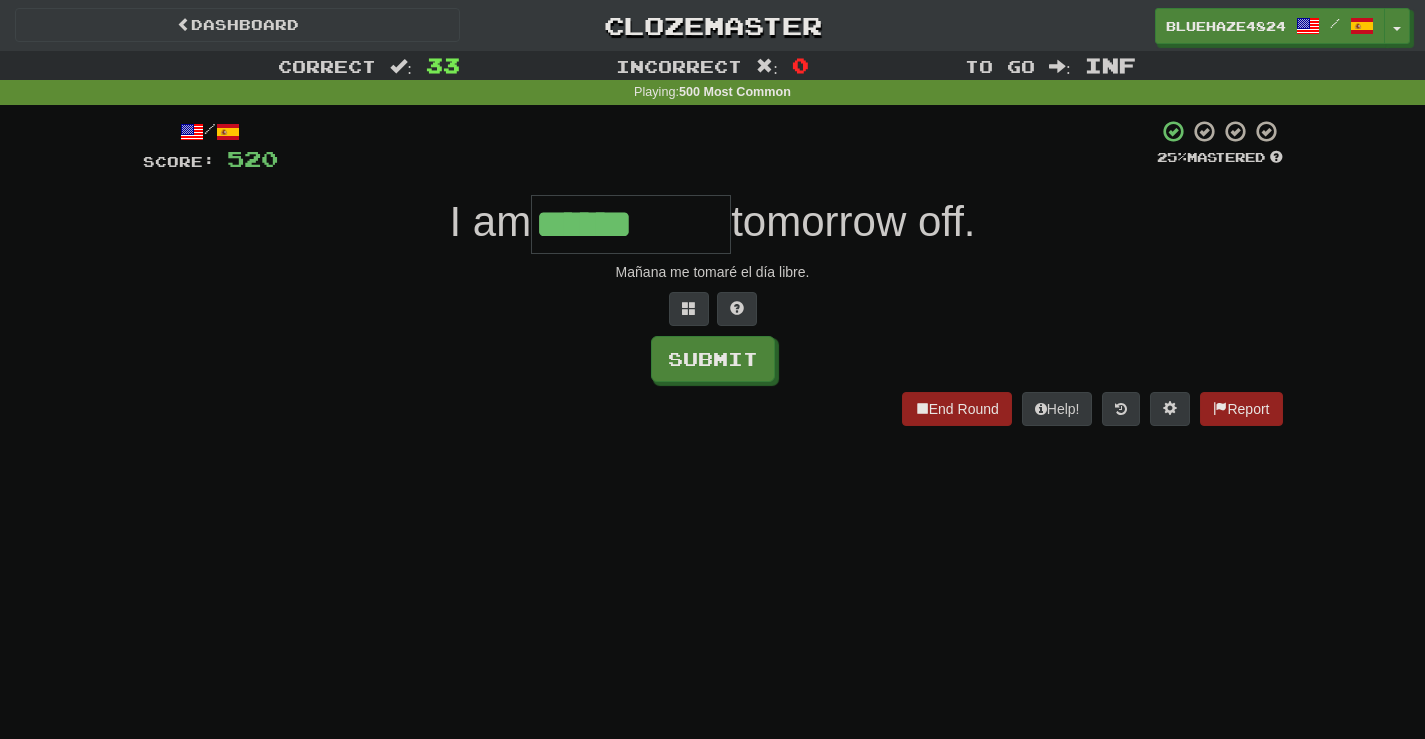 type on "******" 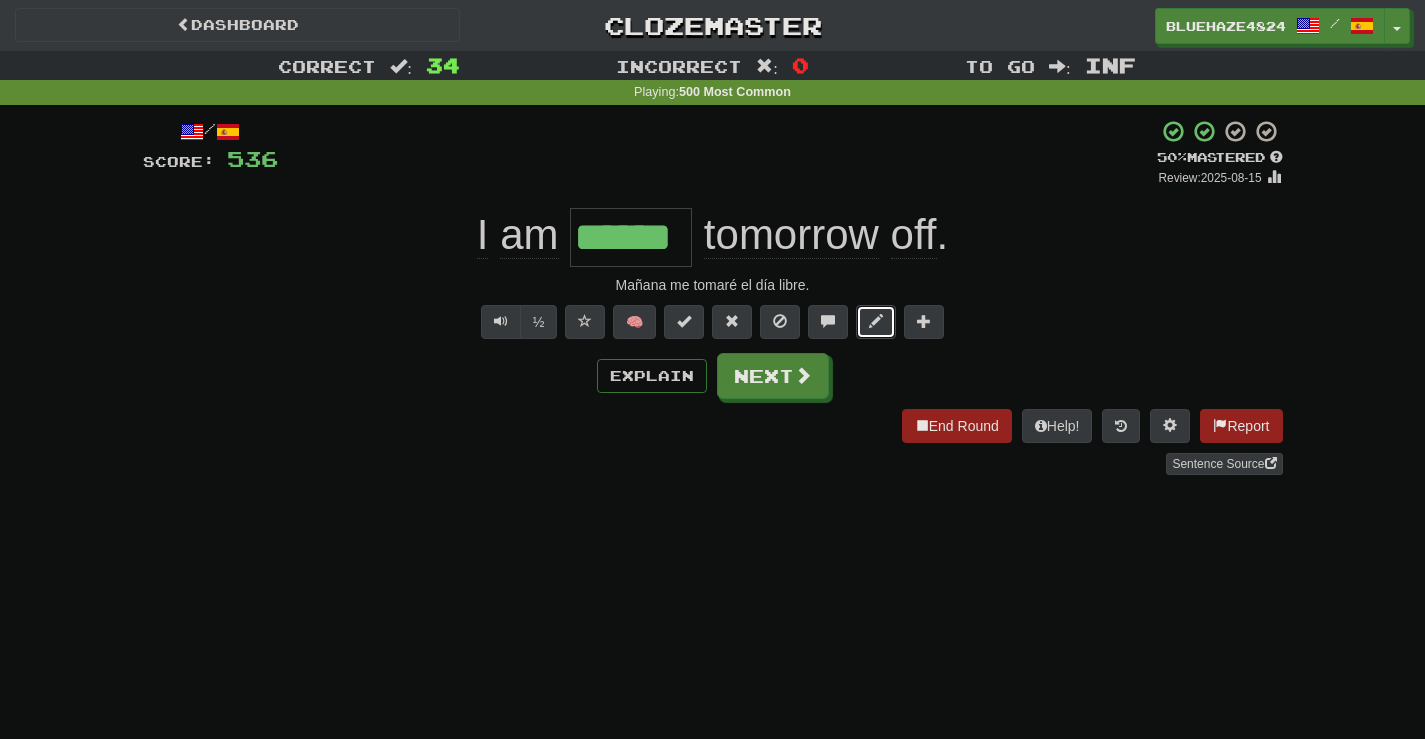 click at bounding box center (876, 322) 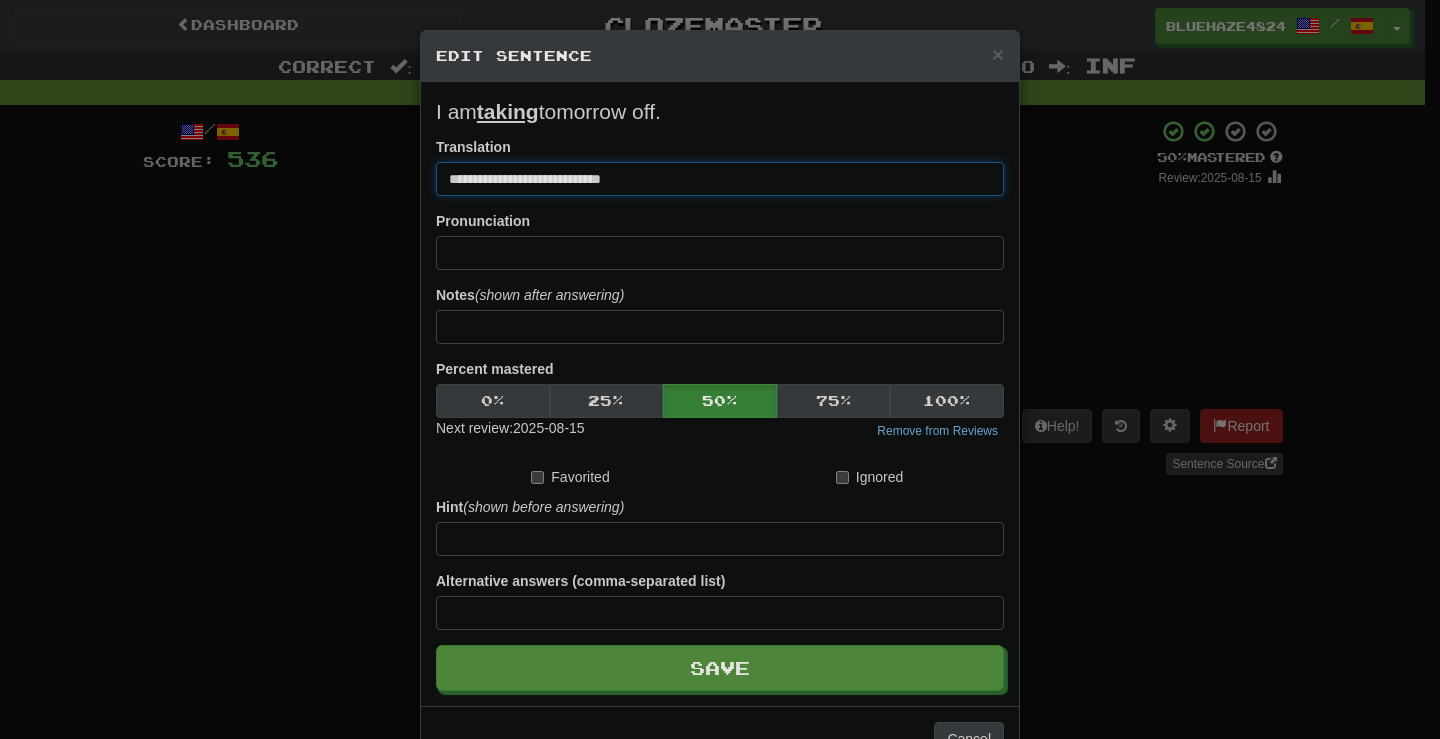 drag, startPoint x: 498, startPoint y: 178, endPoint x: 385, endPoint y: 172, distance: 113.15918 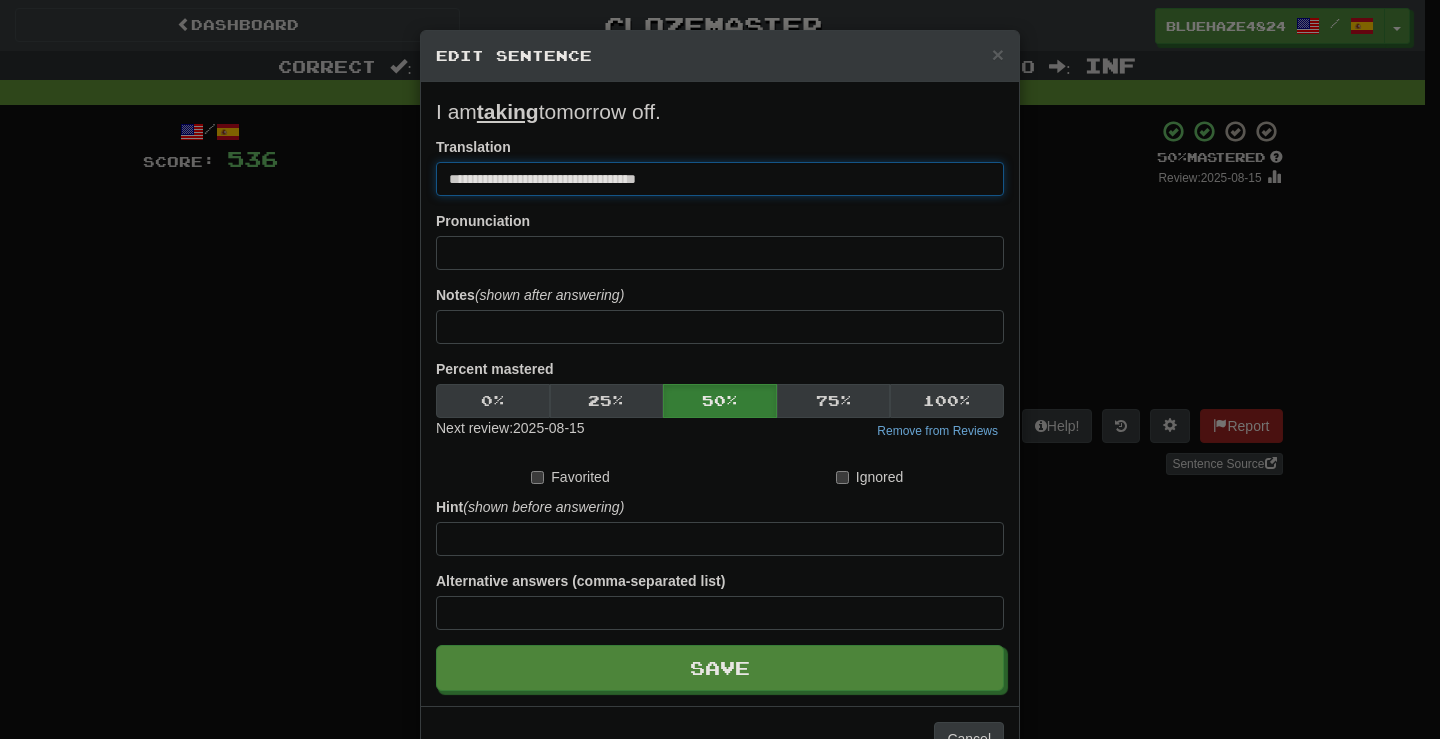 click on "**********" at bounding box center (720, 179) 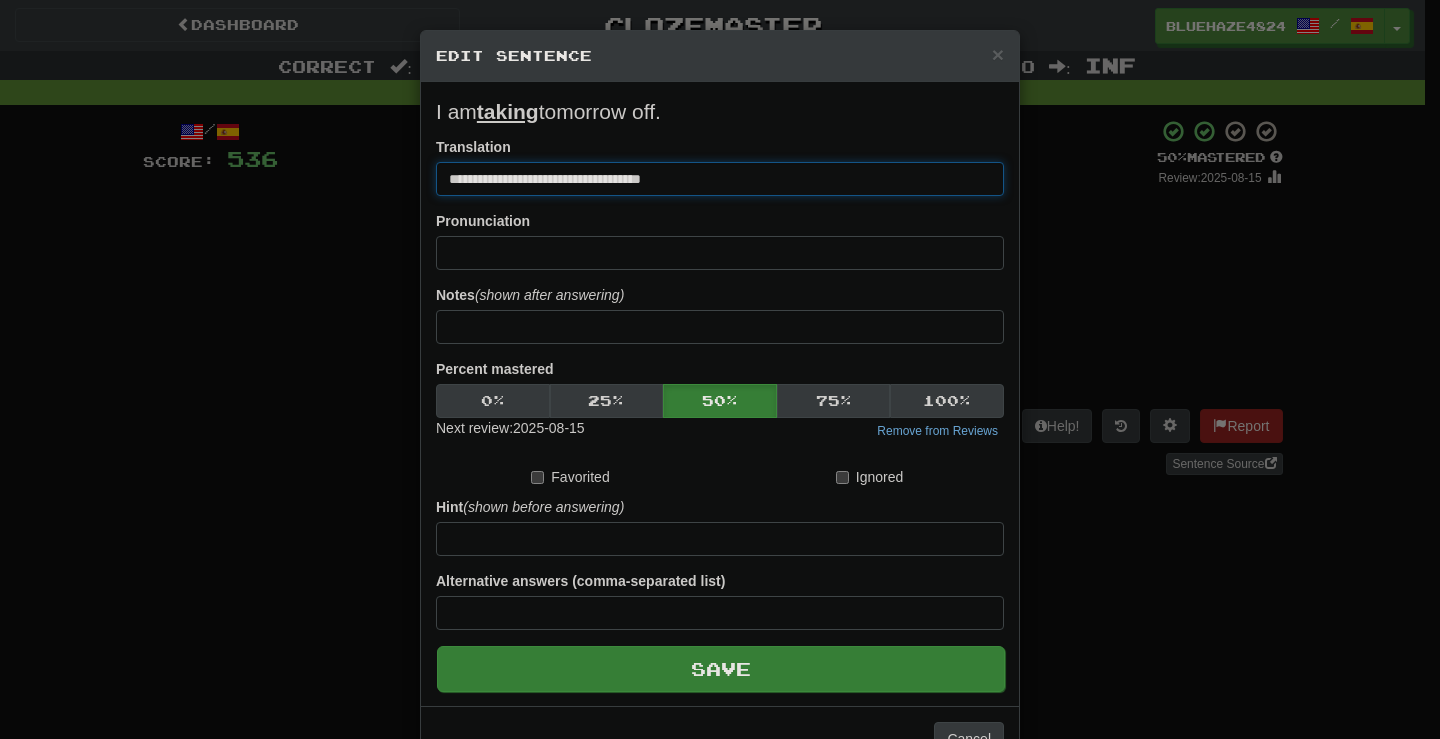 type on "**********" 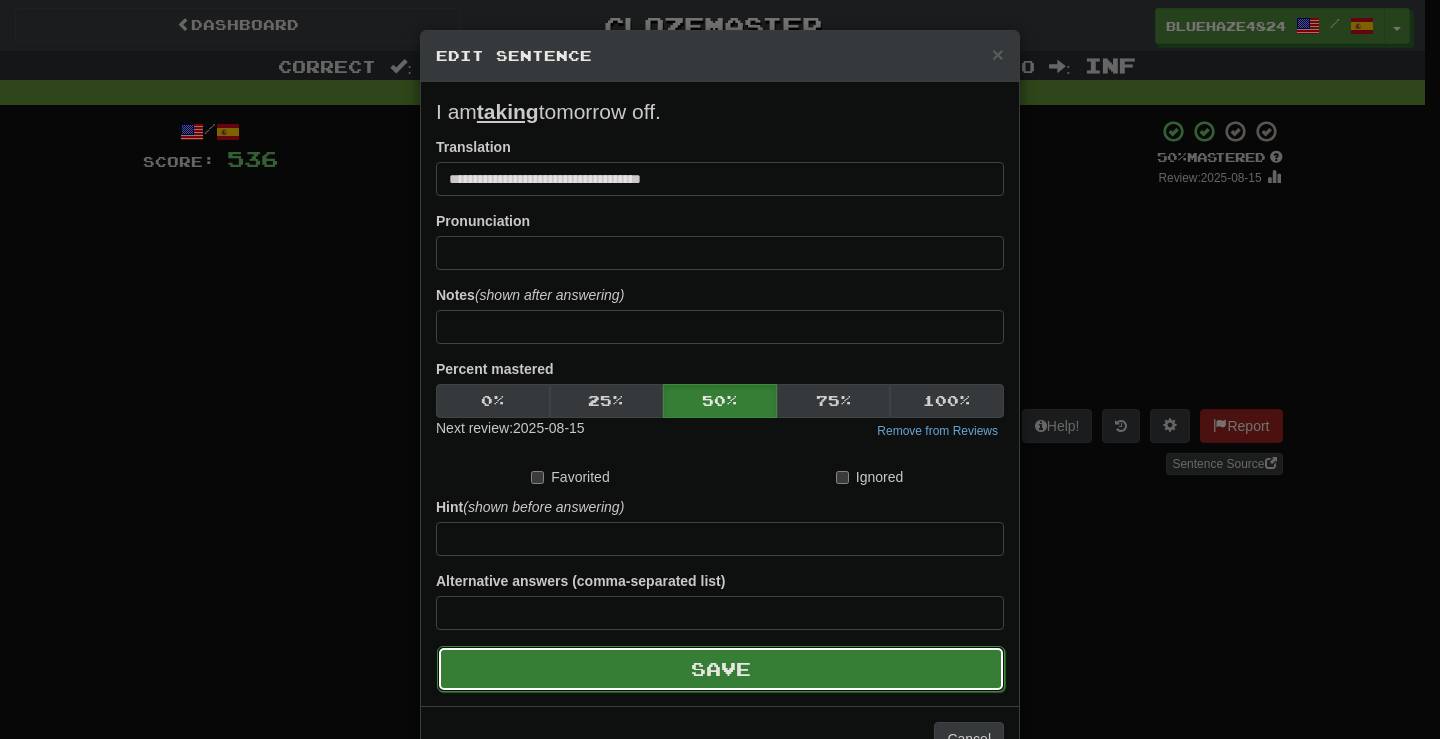 click on "Save" at bounding box center [721, 669] 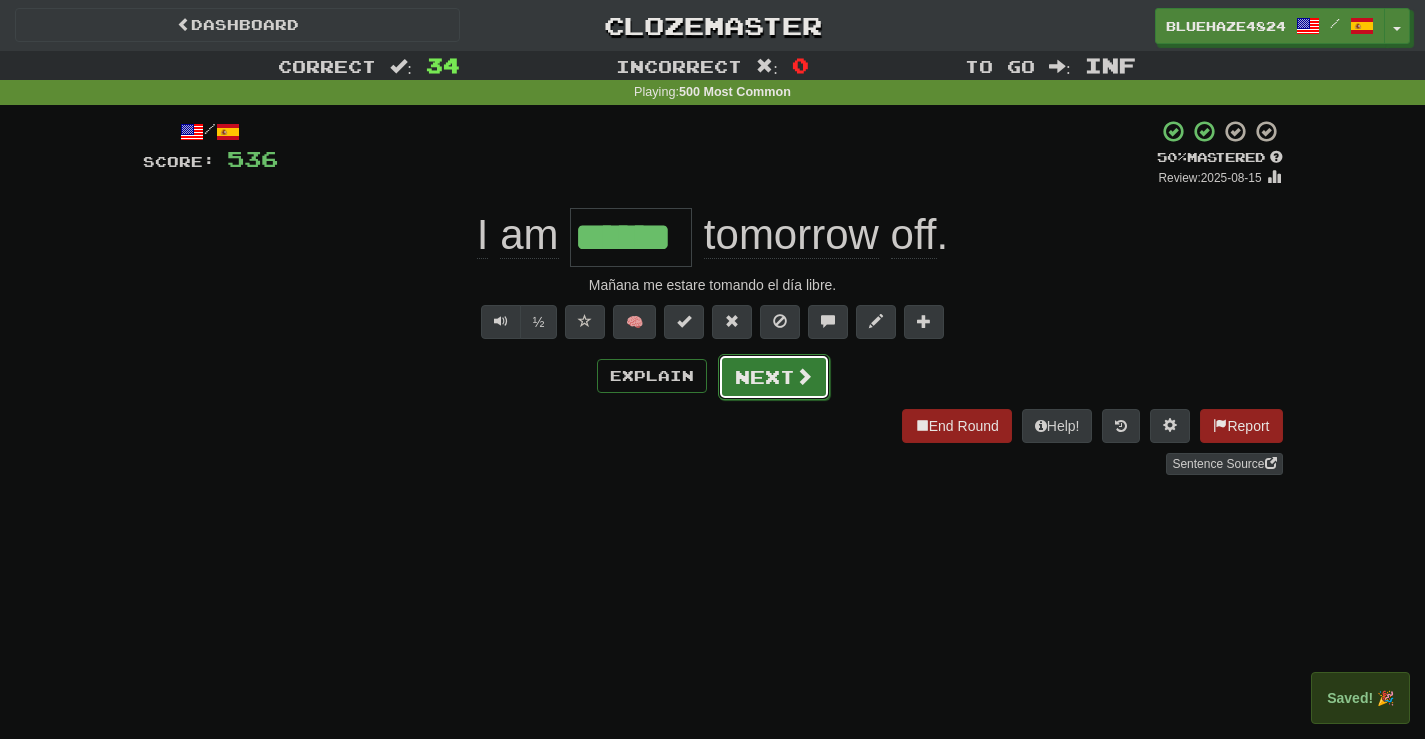 click on "Next" at bounding box center (774, 377) 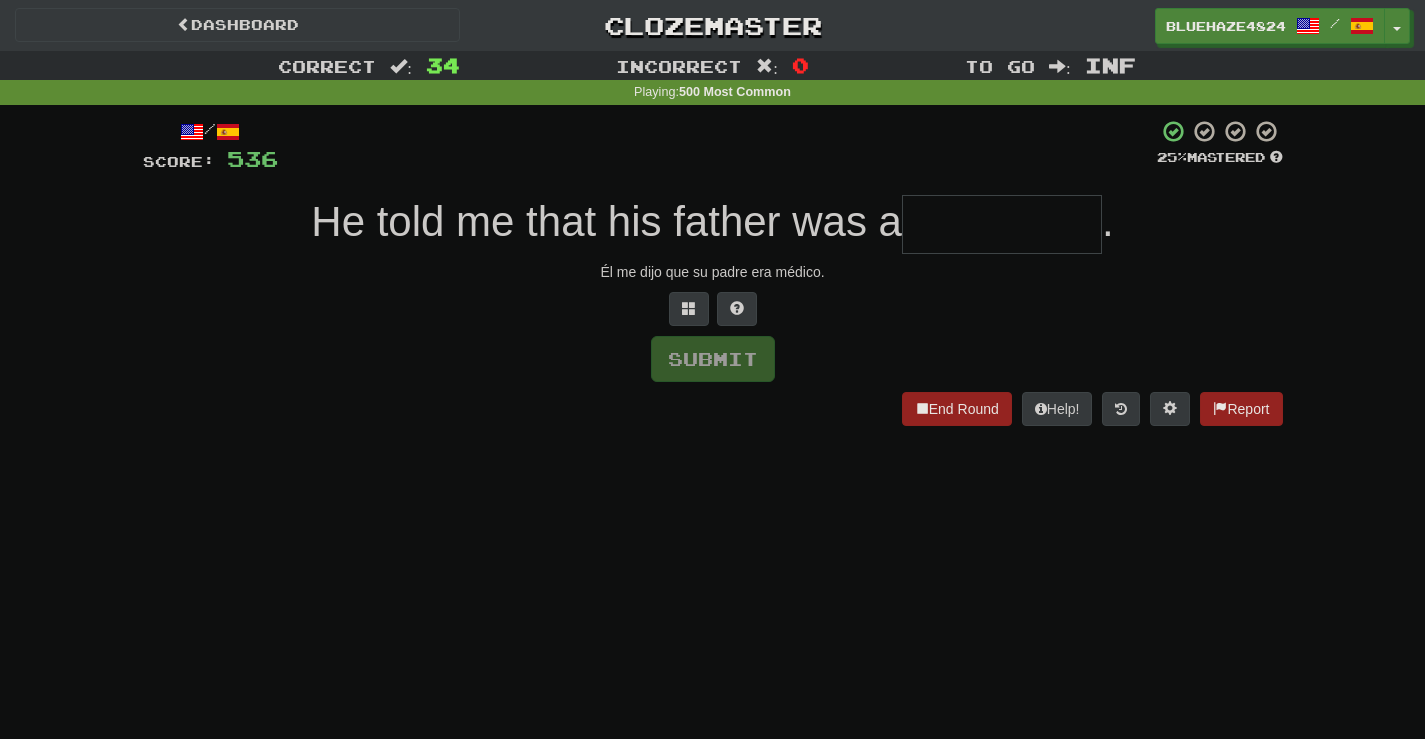 click at bounding box center [1002, 224] 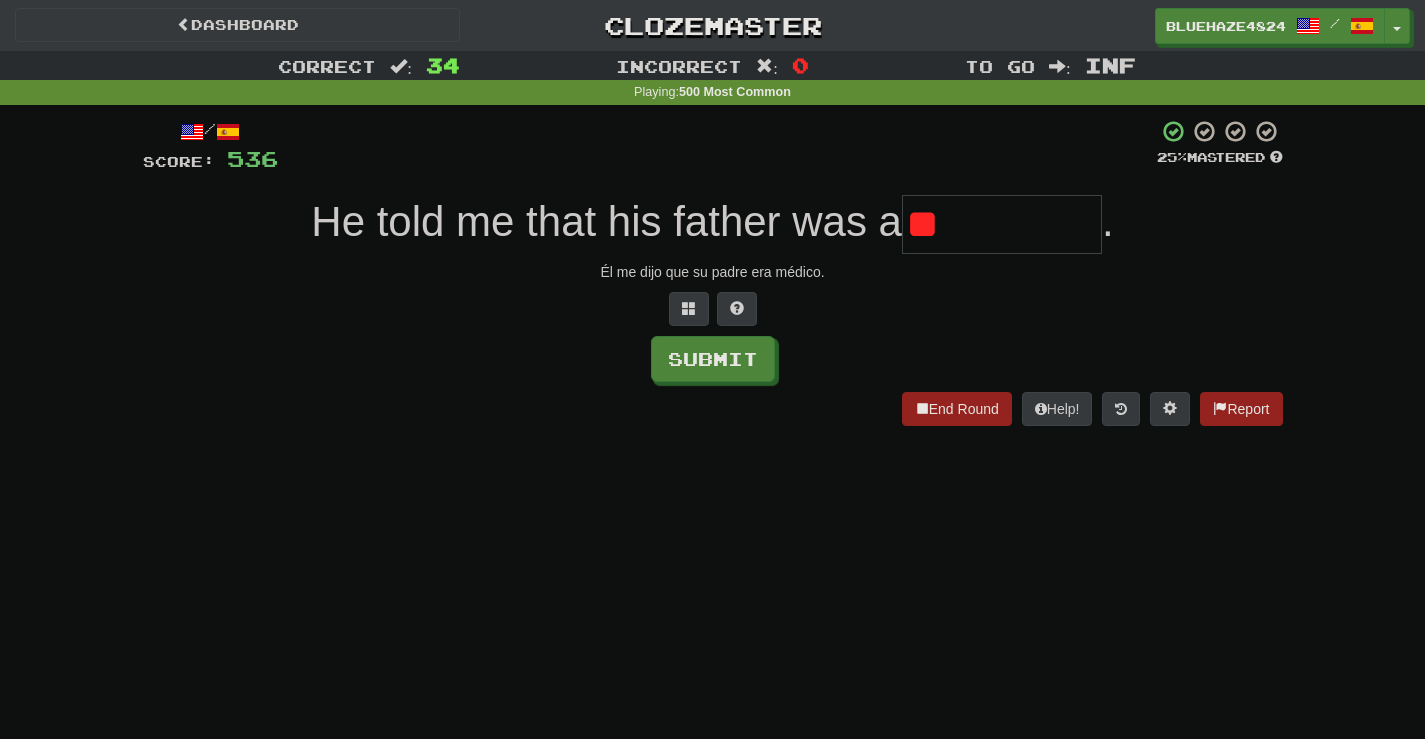 type on "*" 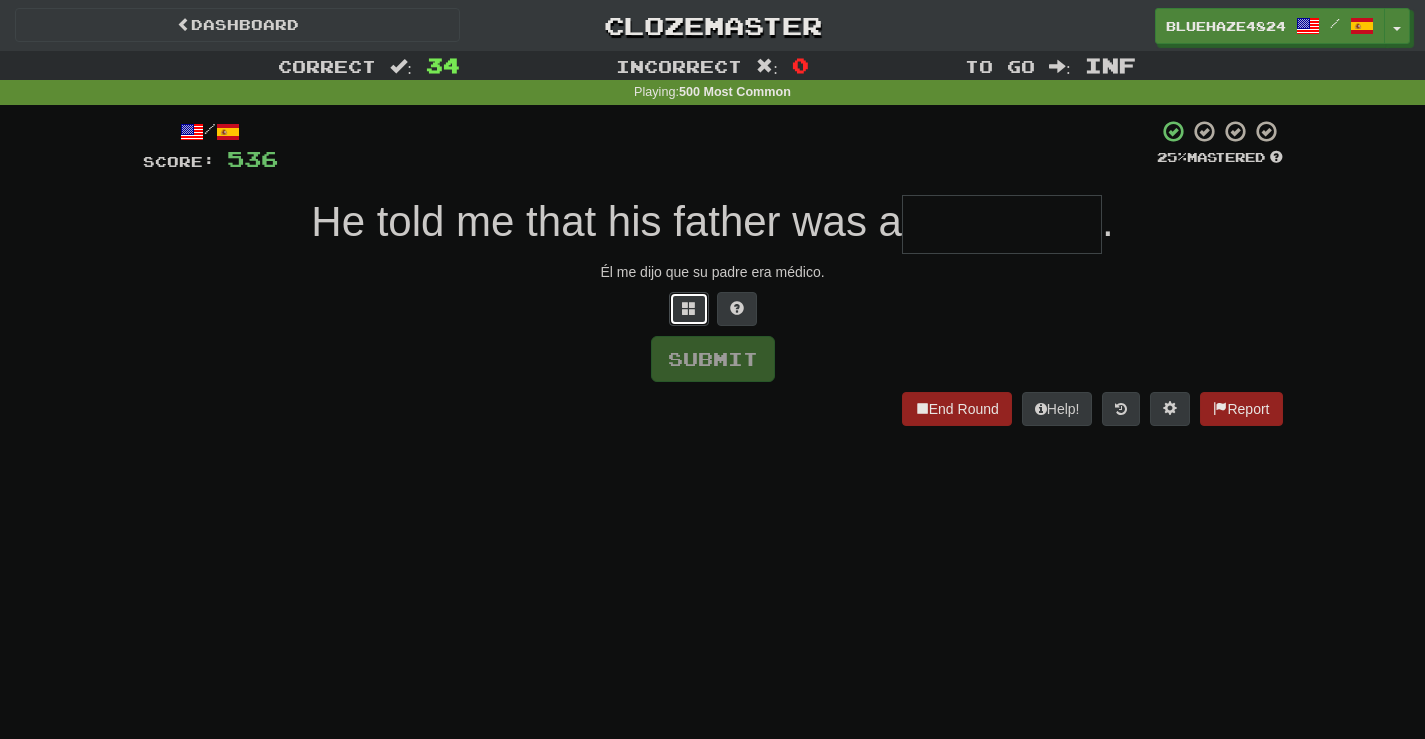 click at bounding box center (689, 308) 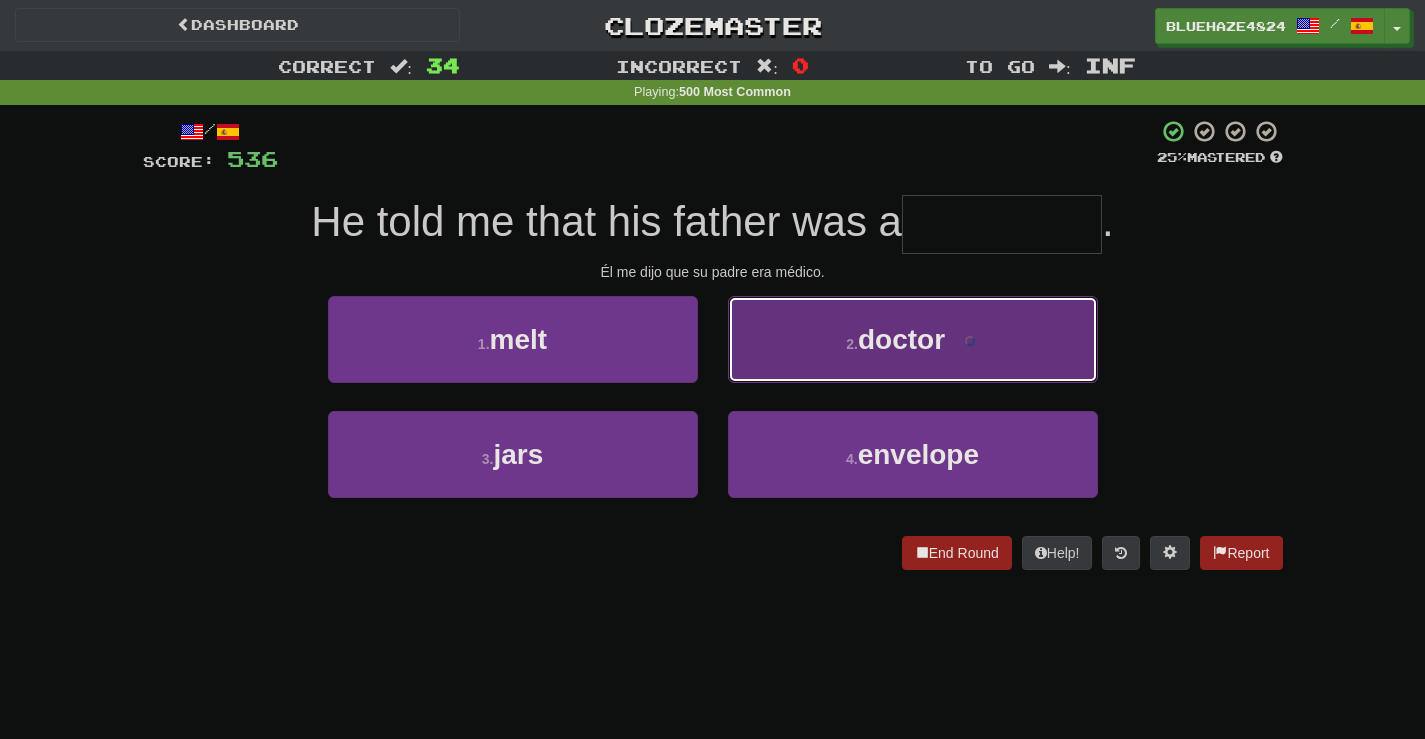 click on "doctor" at bounding box center (901, 339) 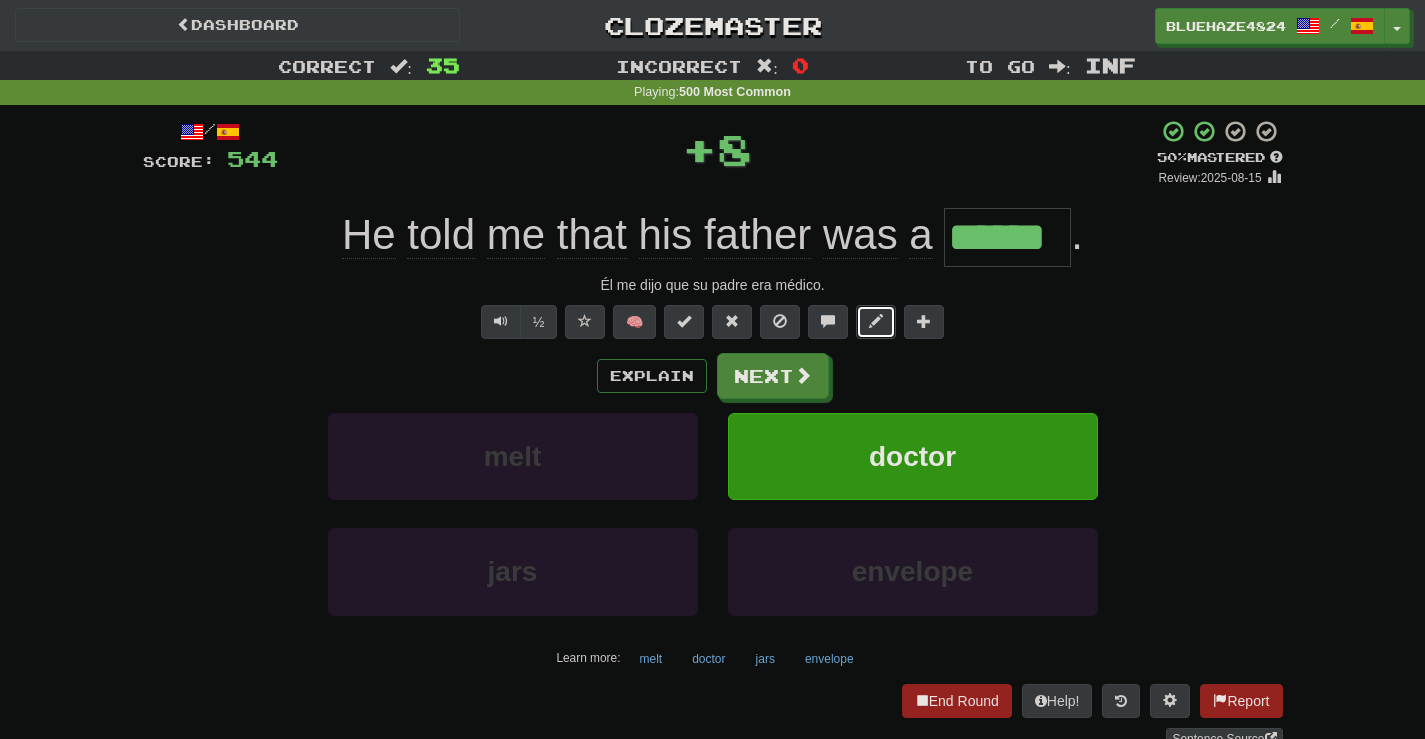 click at bounding box center (876, 321) 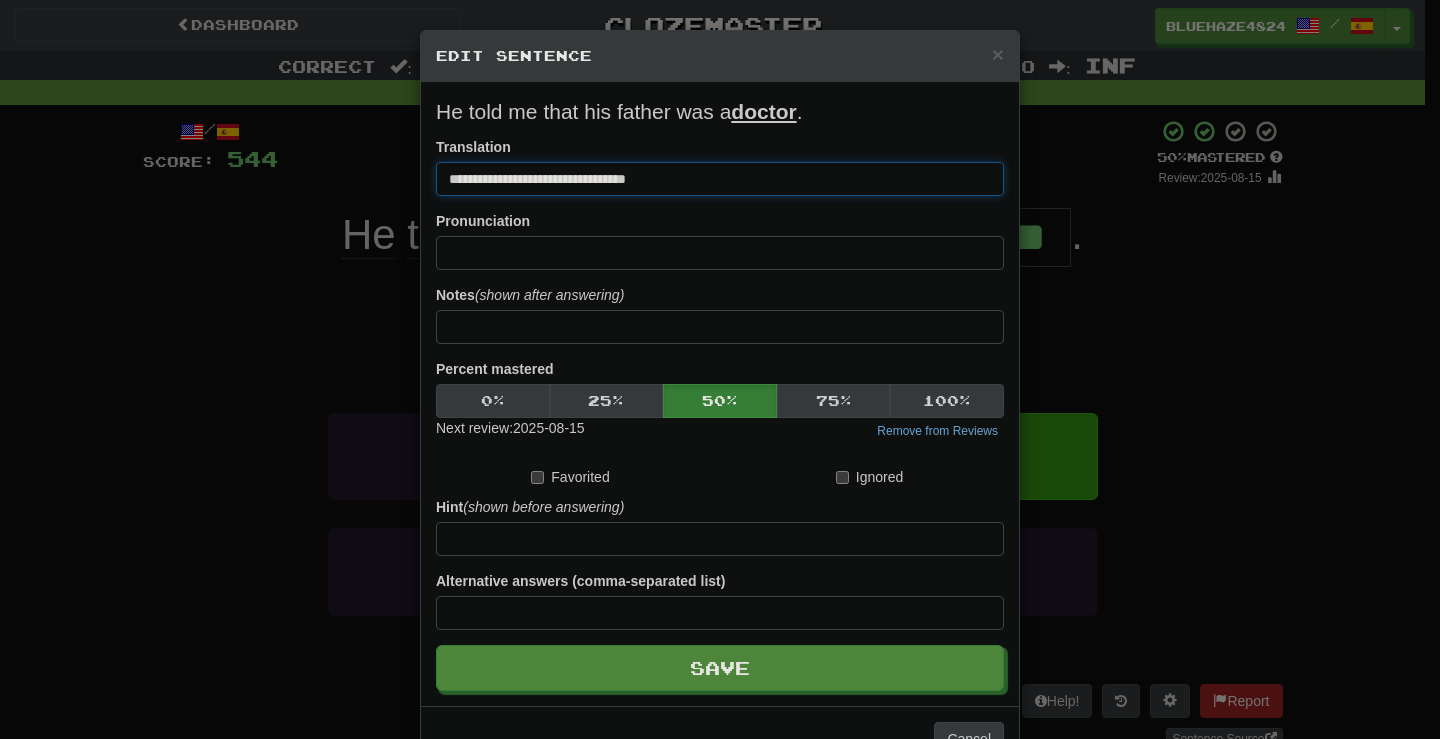 drag, startPoint x: 670, startPoint y: 179, endPoint x: 618, endPoint y: 182, distance: 52.086468 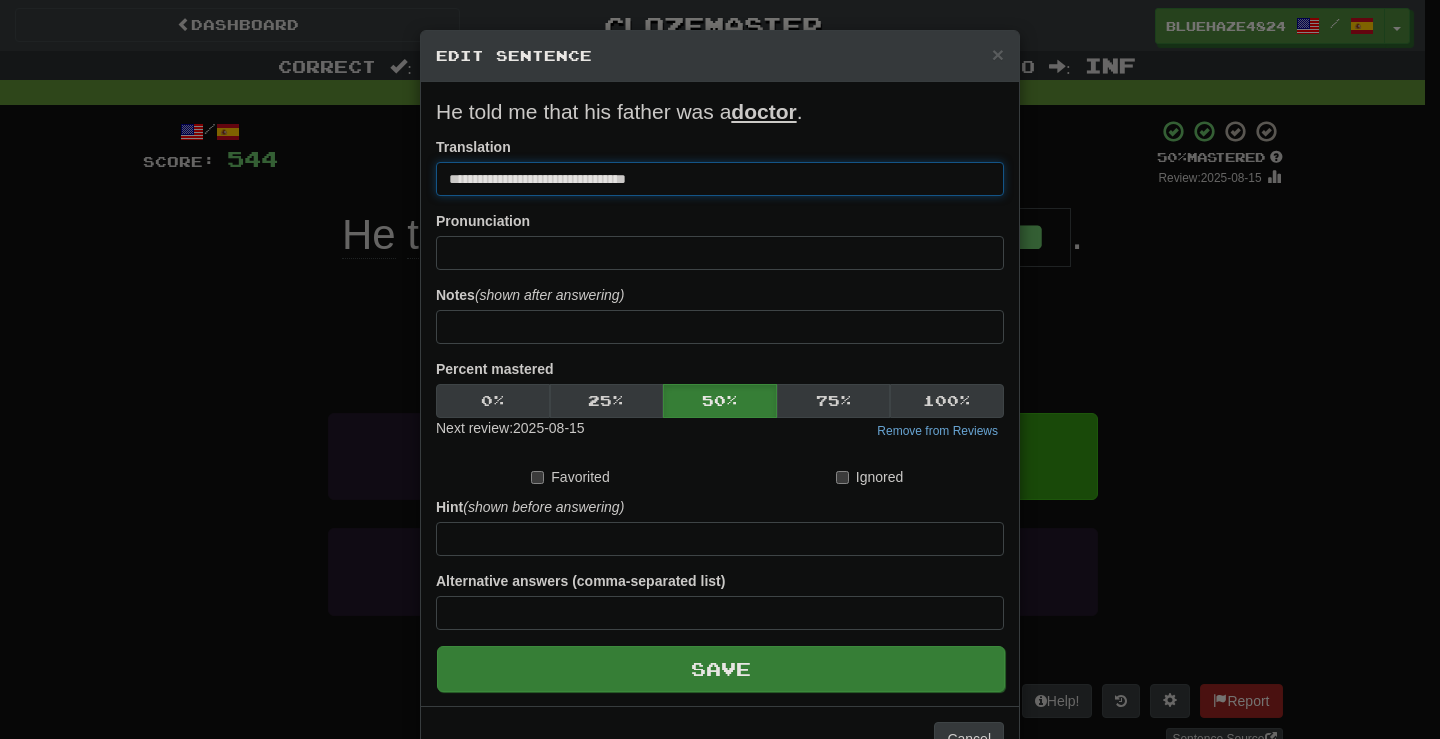 type on "**********" 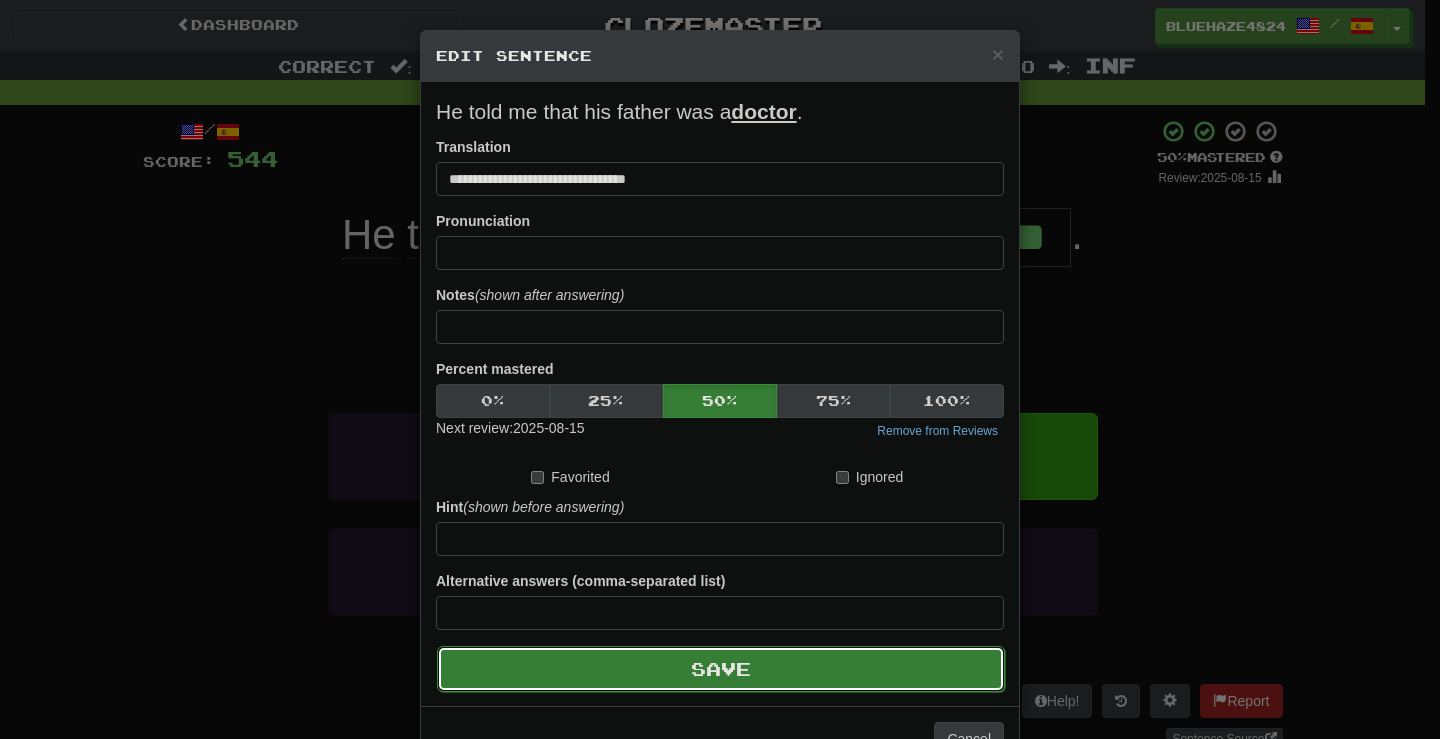 click on "Save" at bounding box center (721, 669) 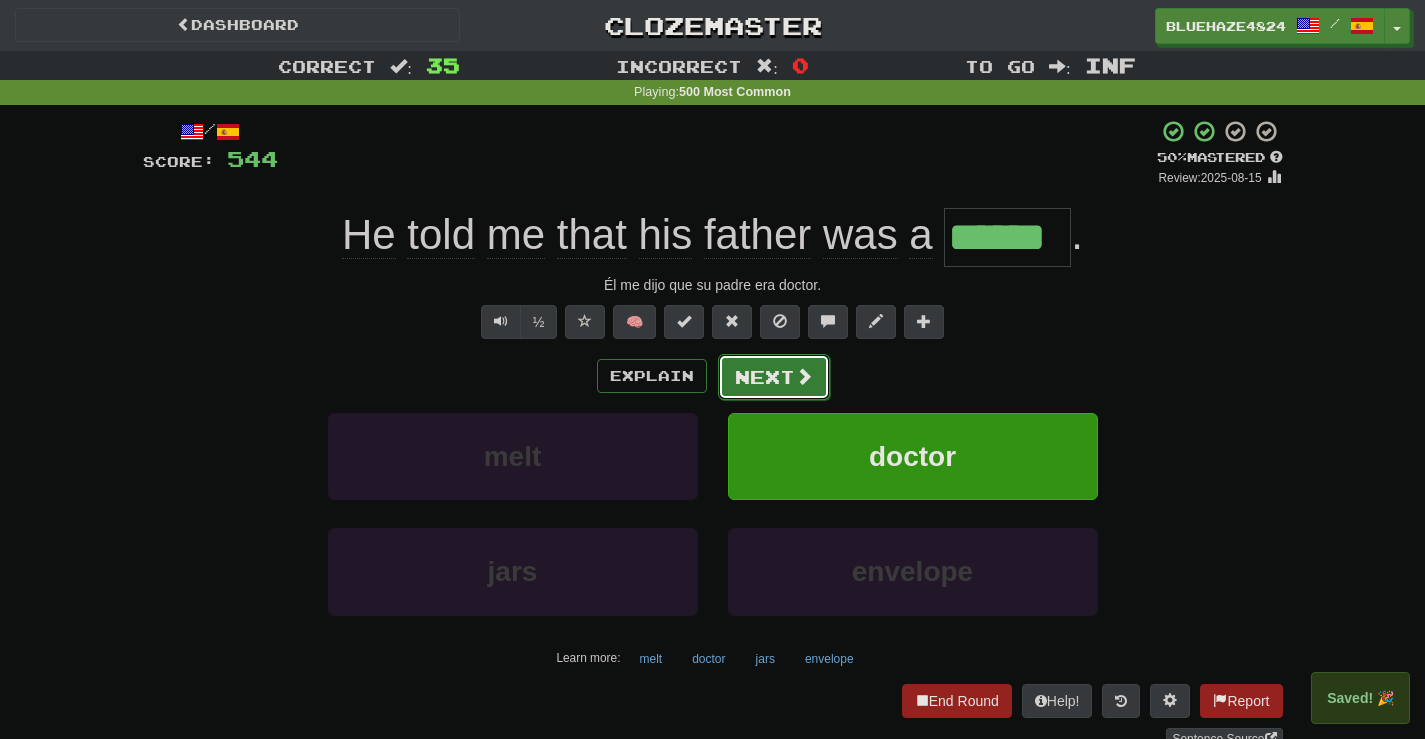click on "Next" at bounding box center (774, 377) 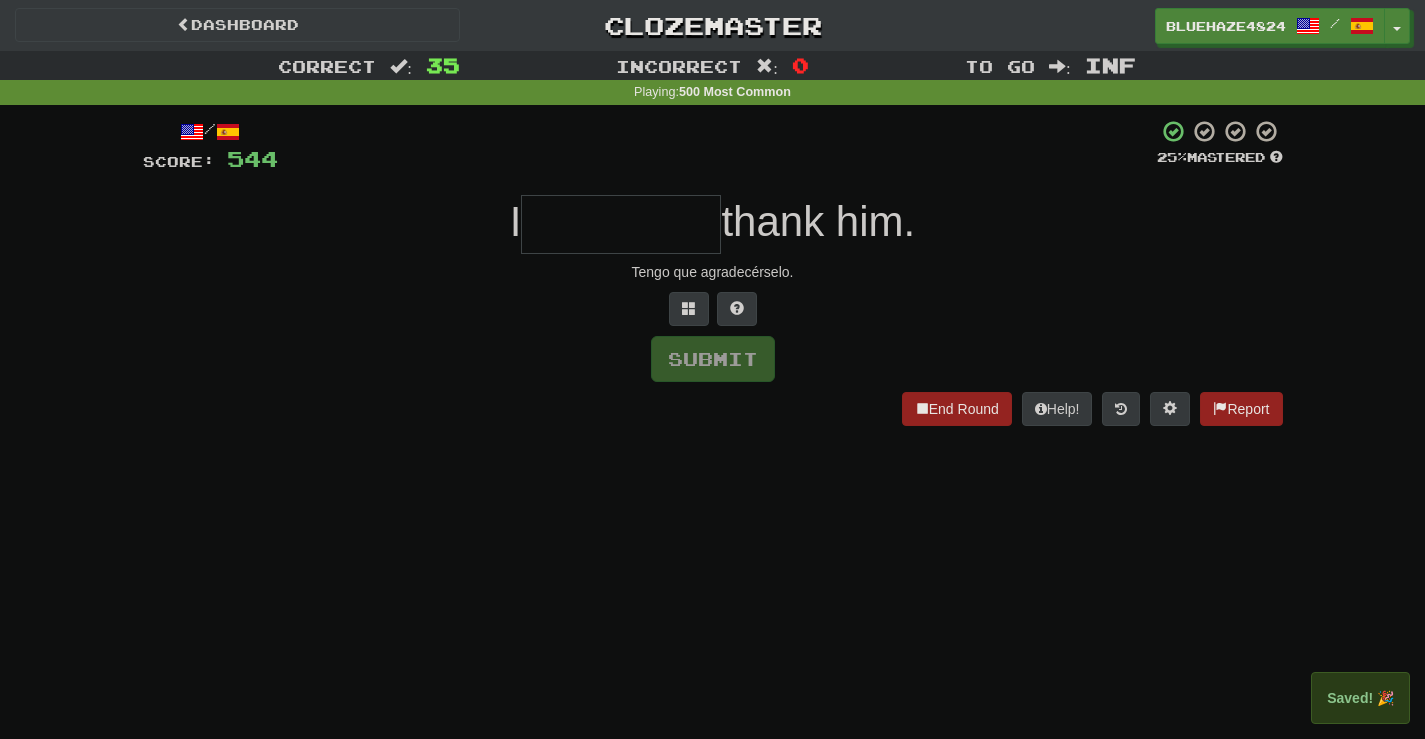 click at bounding box center [621, 224] 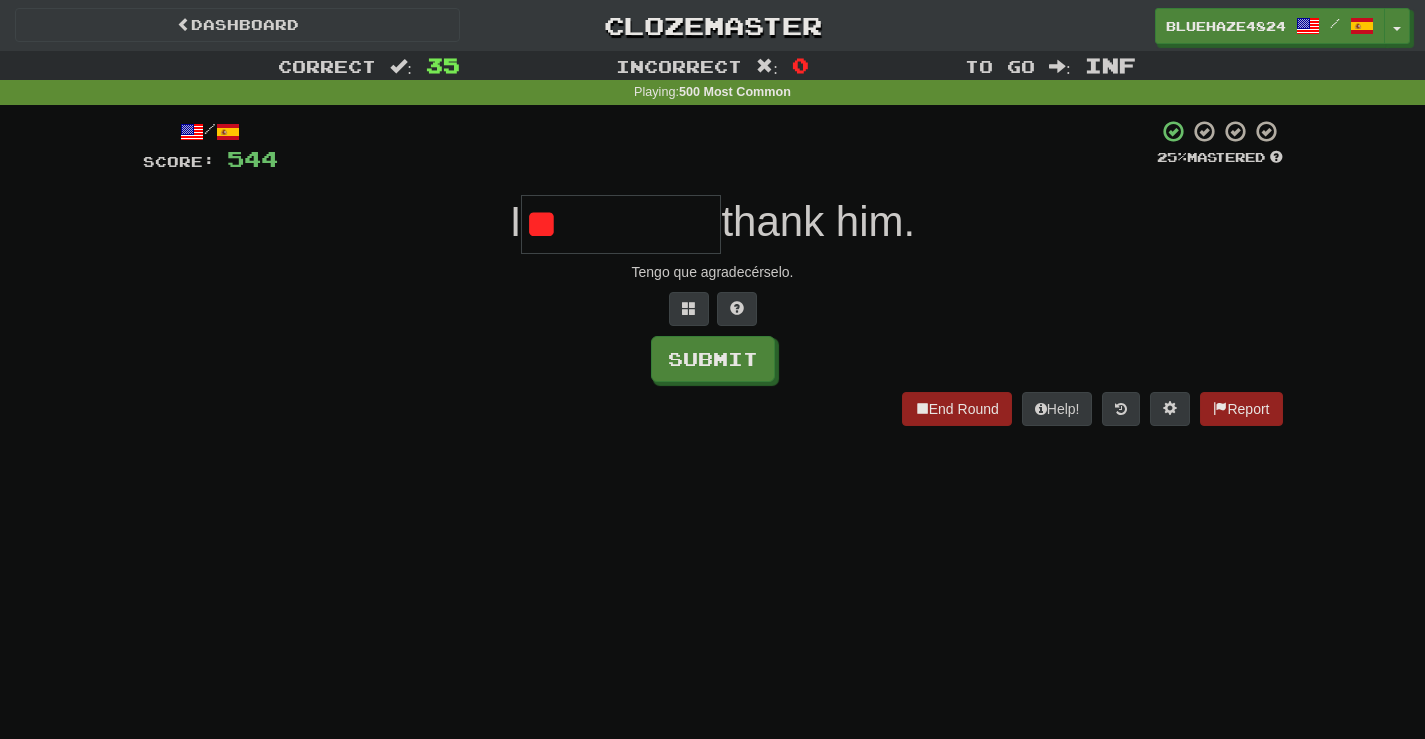 type on "*" 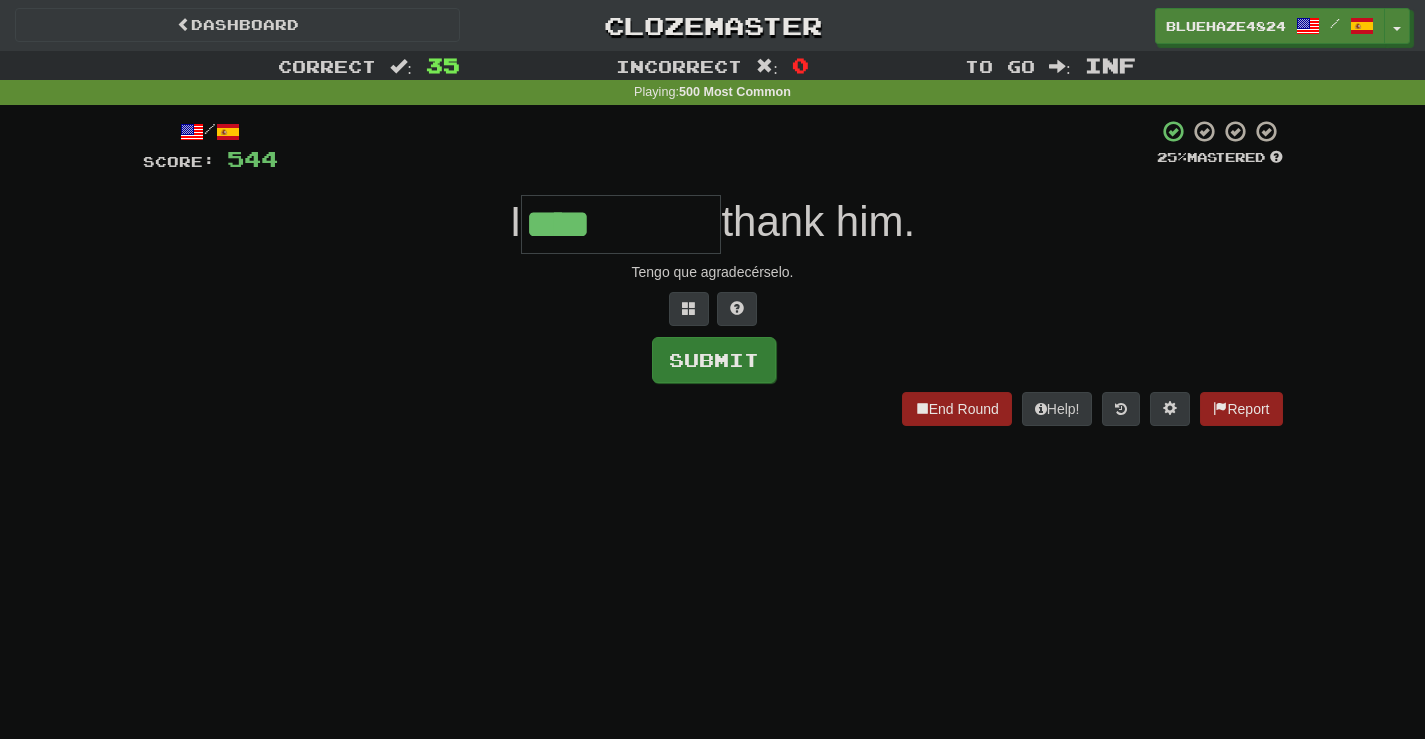 type on "****" 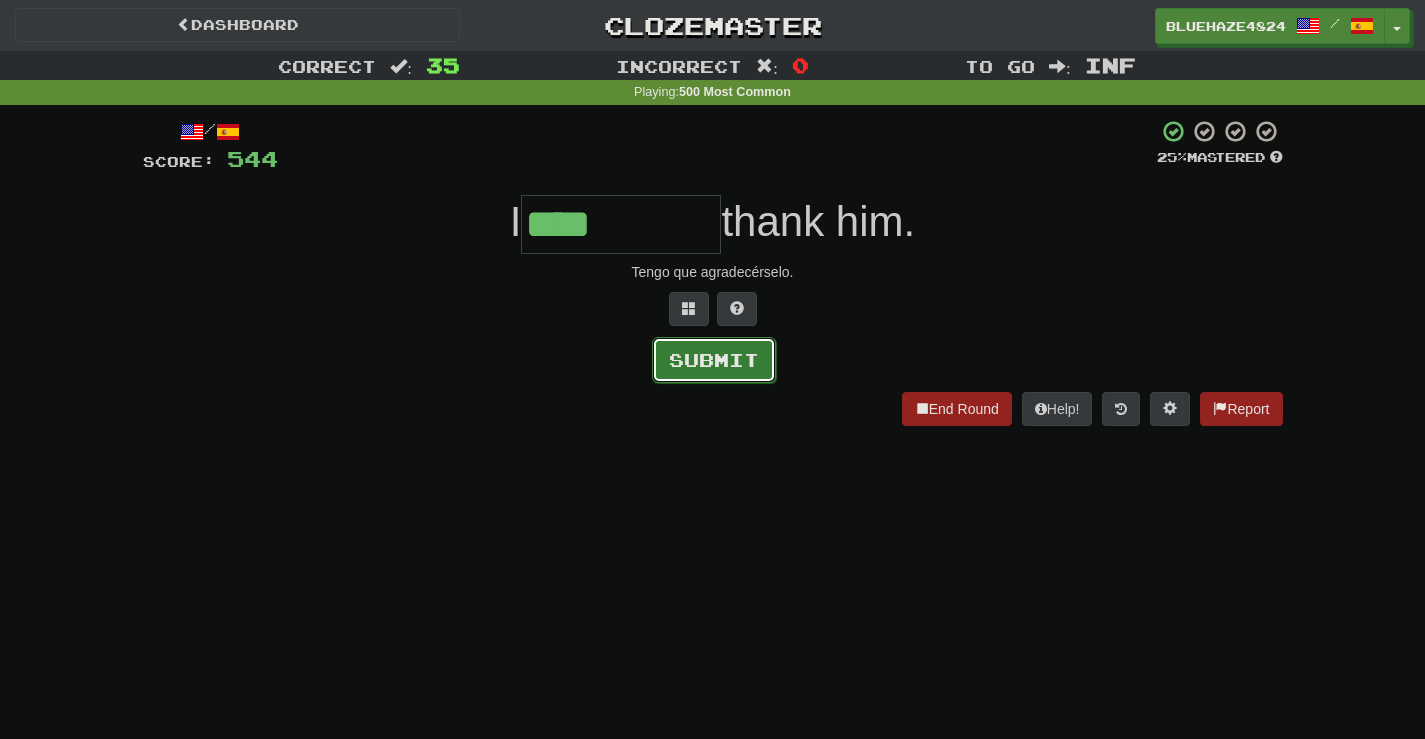 click on "Submit" at bounding box center (714, 360) 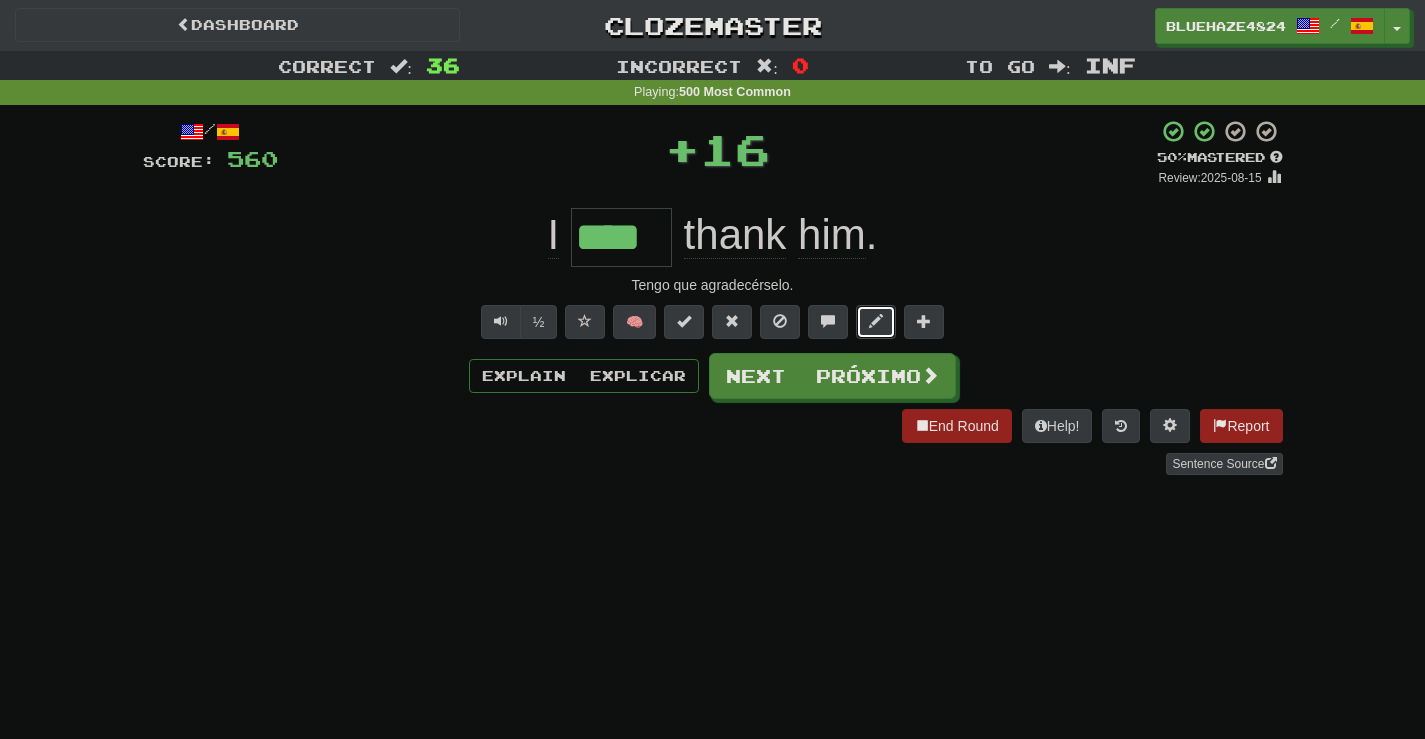 click at bounding box center [876, 322] 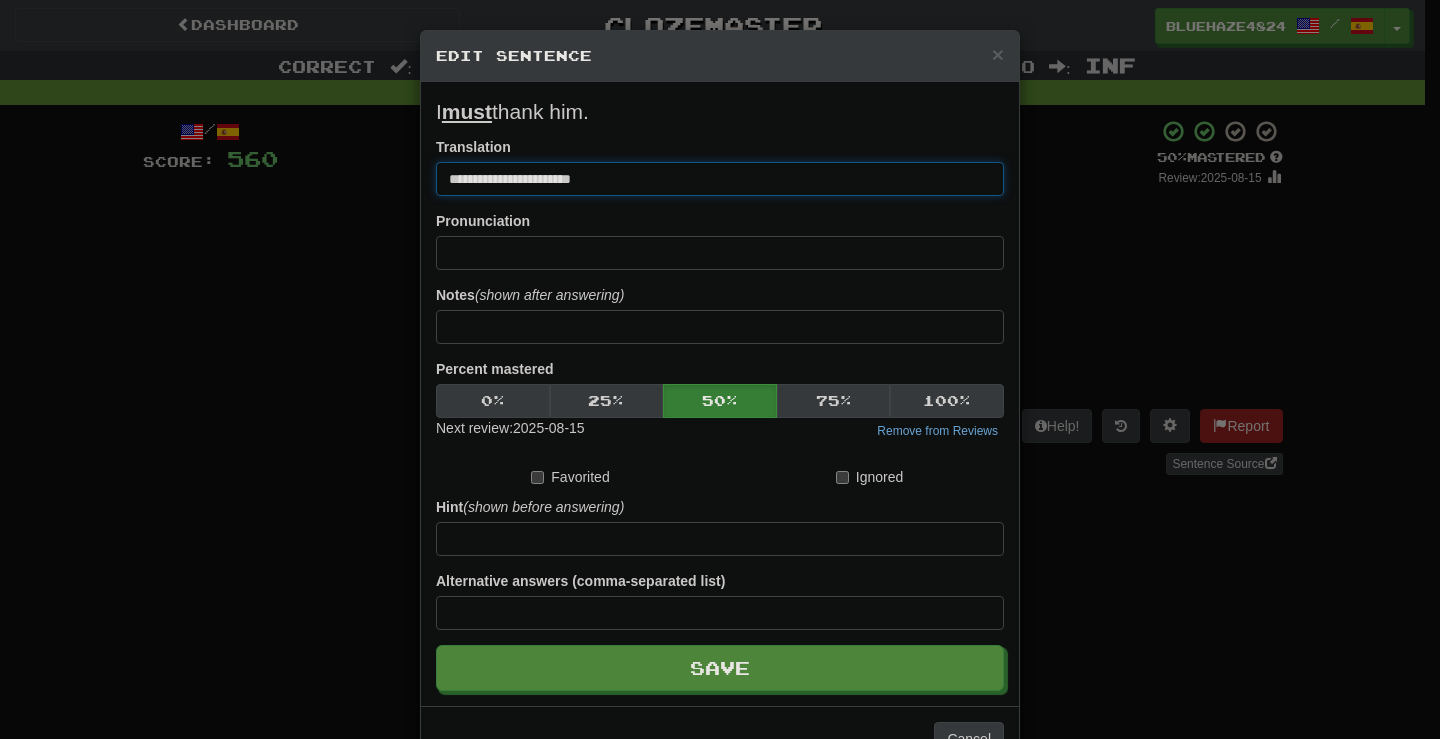 drag, startPoint x: 509, startPoint y: 179, endPoint x: 347, endPoint y: 180, distance: 162.00308 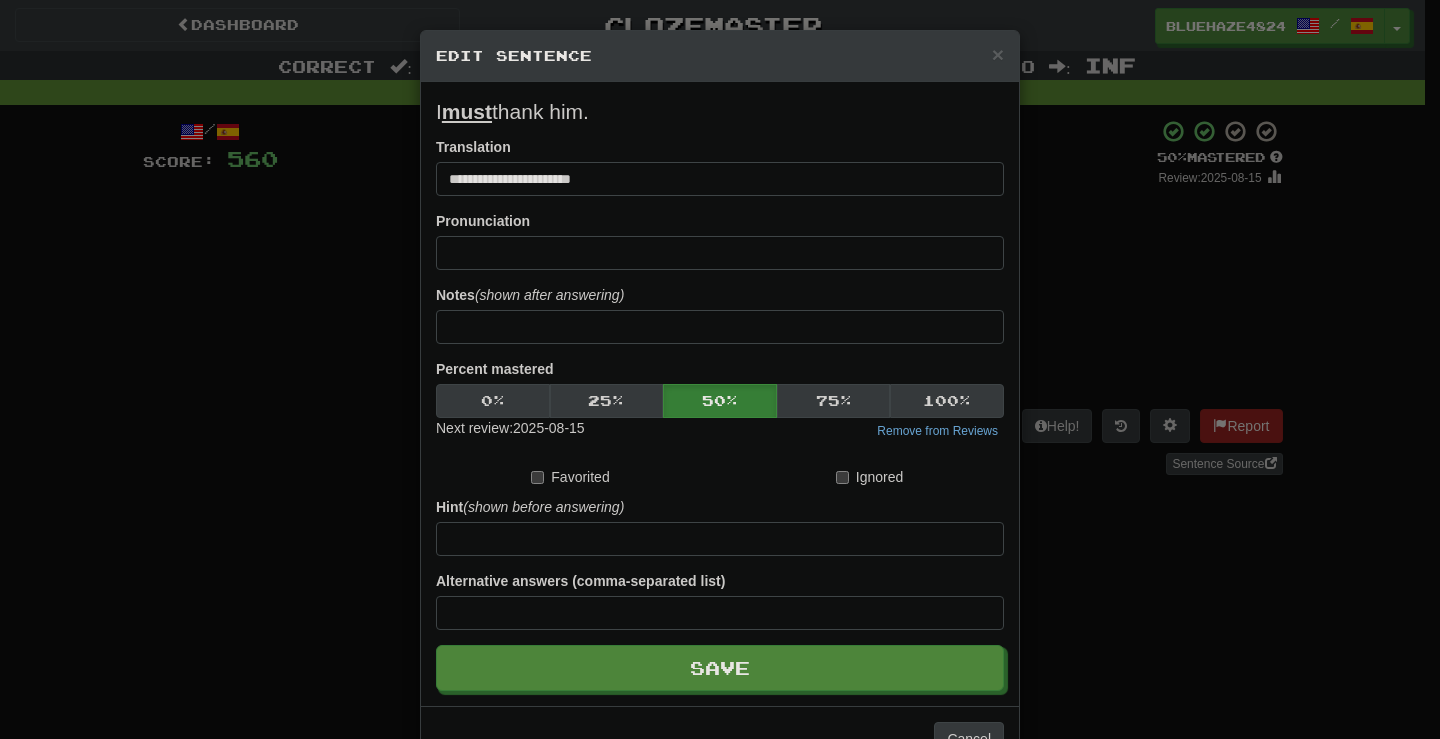 click on "**********" at bounding box center (720, 369) 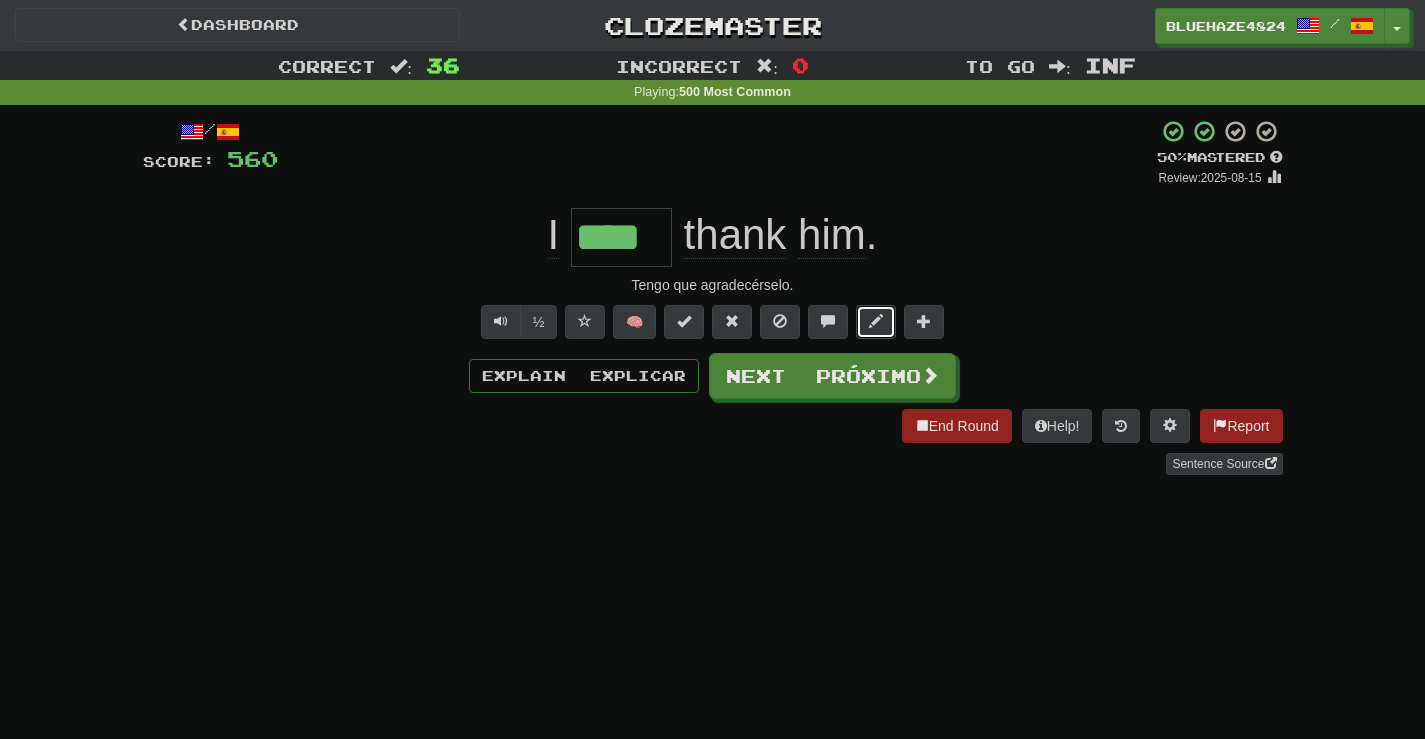 click at bounding box center (876, 321) 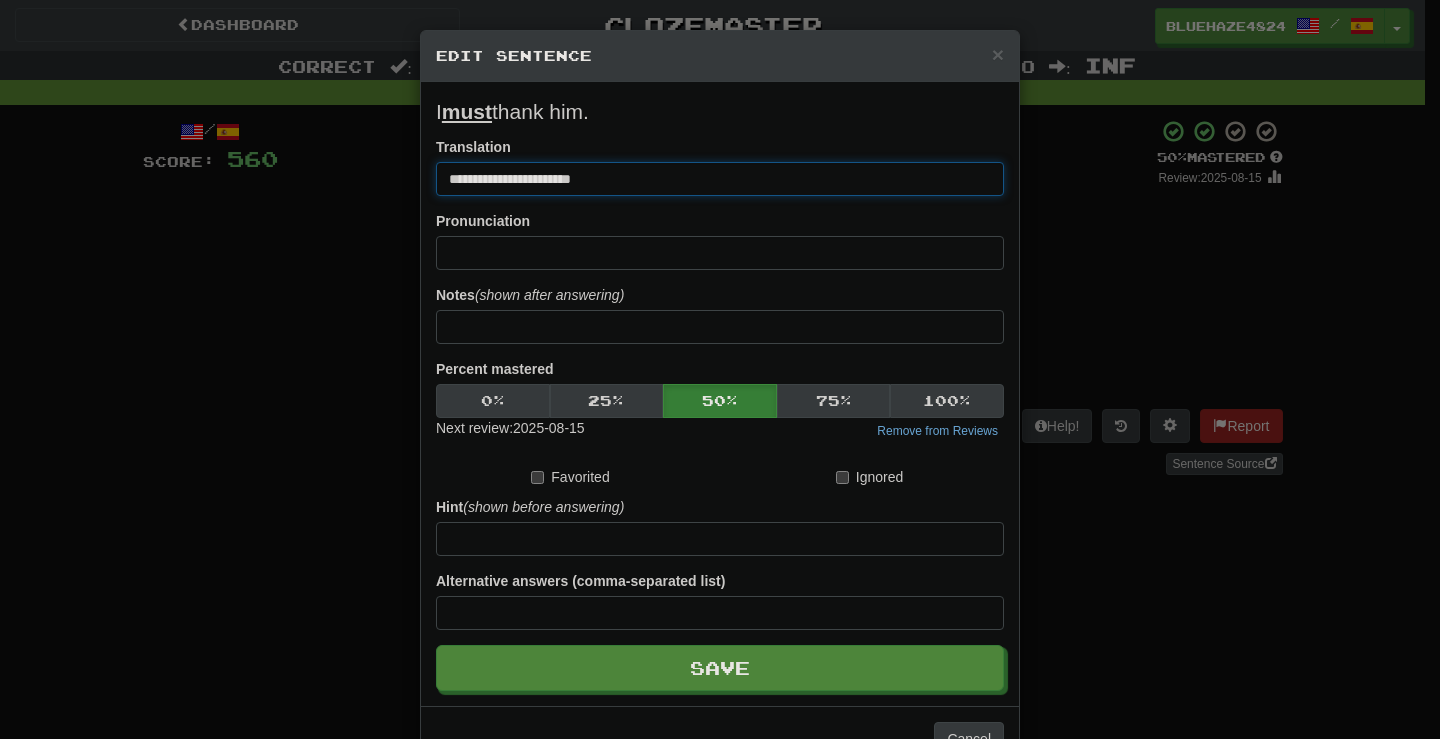drag, startPoint x: 507, startPoint y: 173, endPoint x: 435, endPoint y: 168, distance: 72.1734 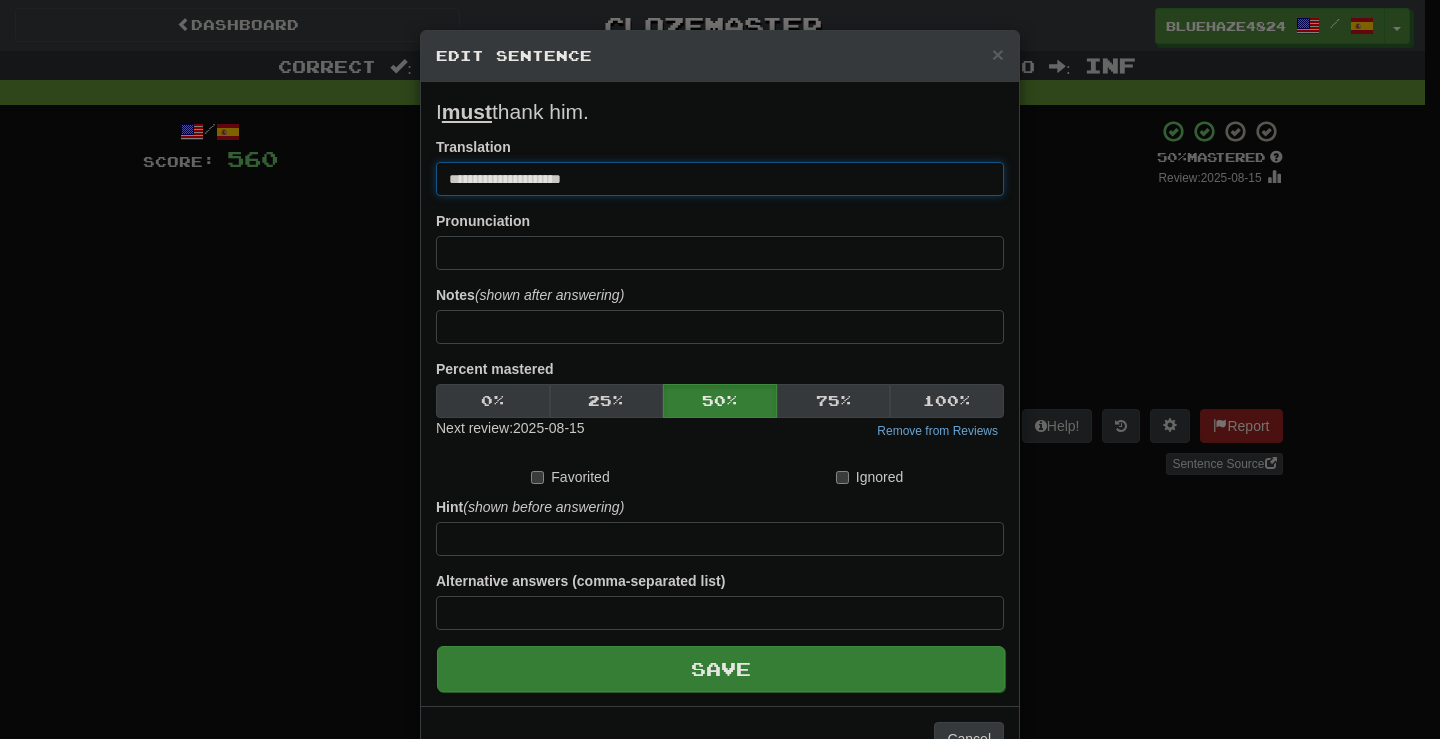 type on "**********" 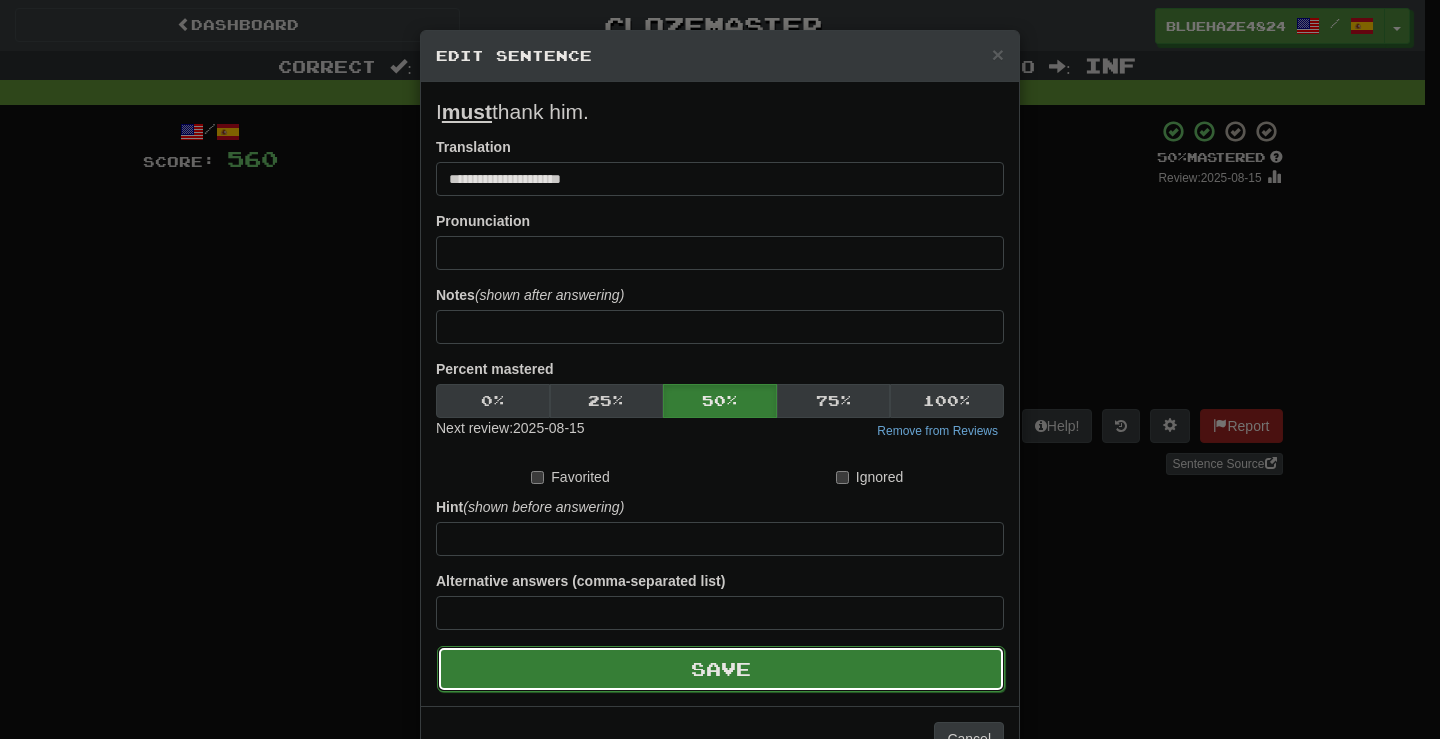 click on "Save" at bounding box center (721, 669) 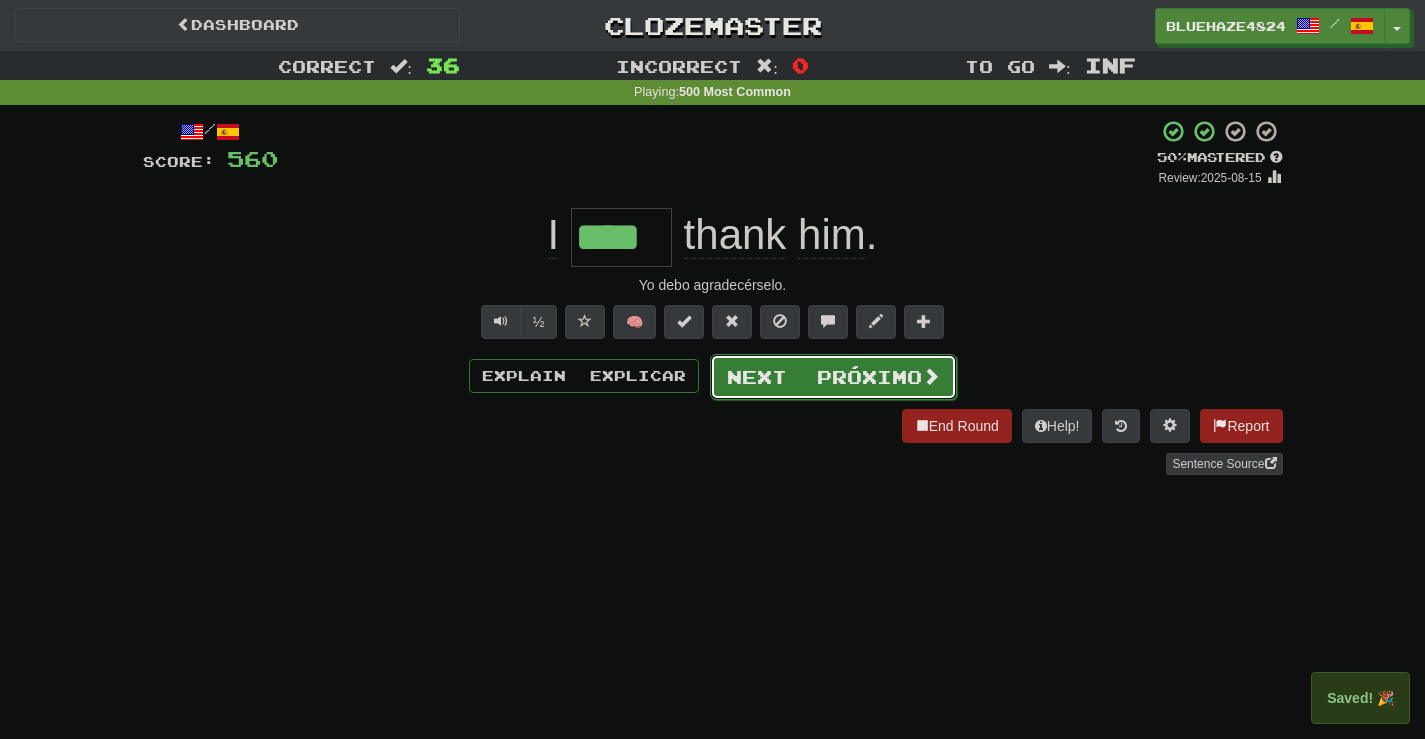 click at bounding box center (802, 377) 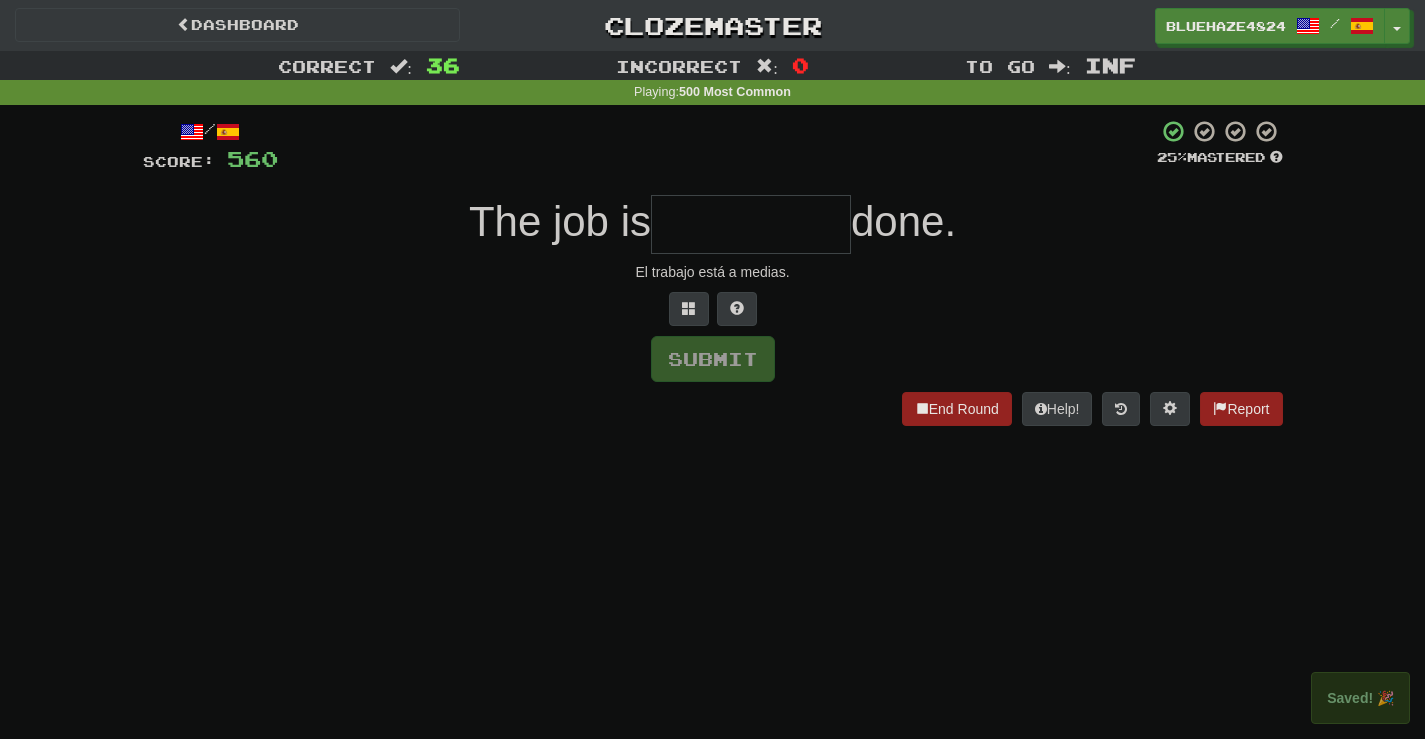click at bounding box center (751, 224) 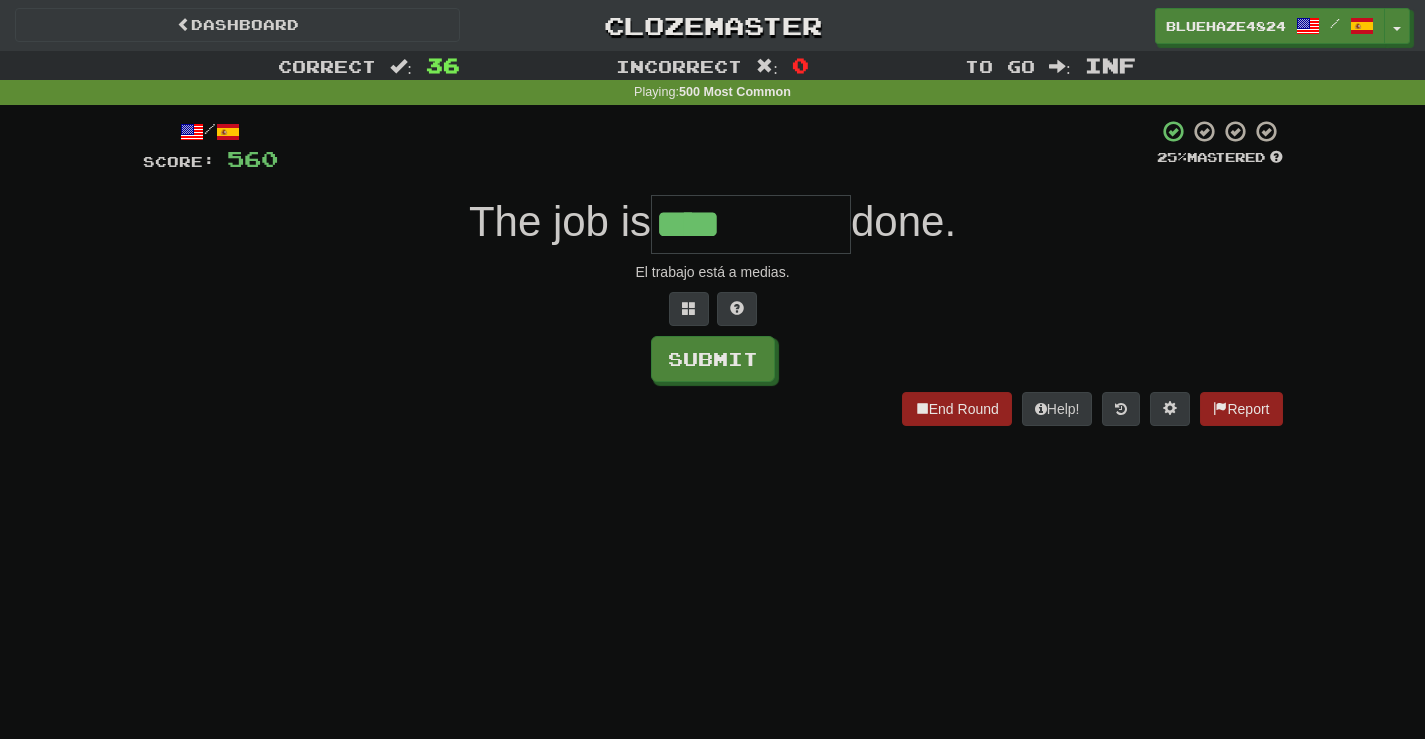 type on "****" 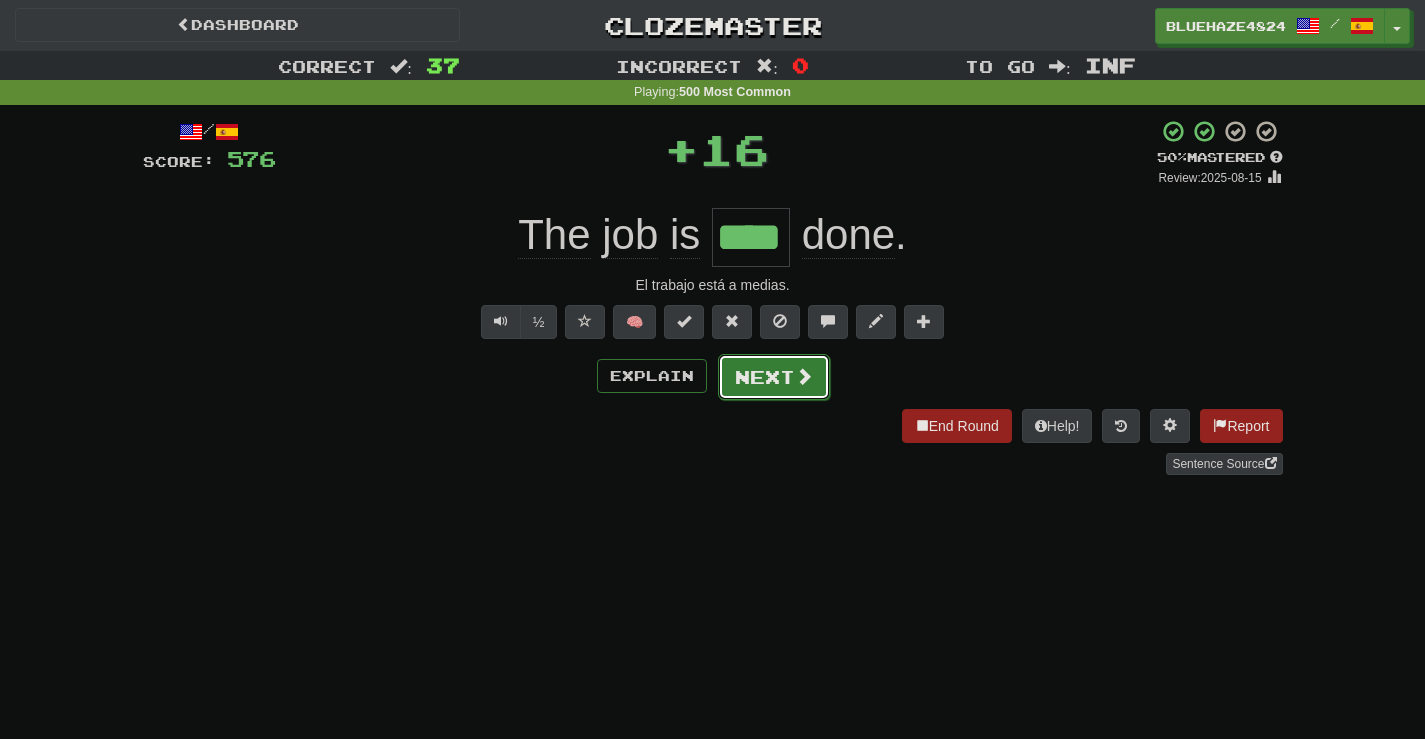 click on "Next" at bounding box center [774, 377] 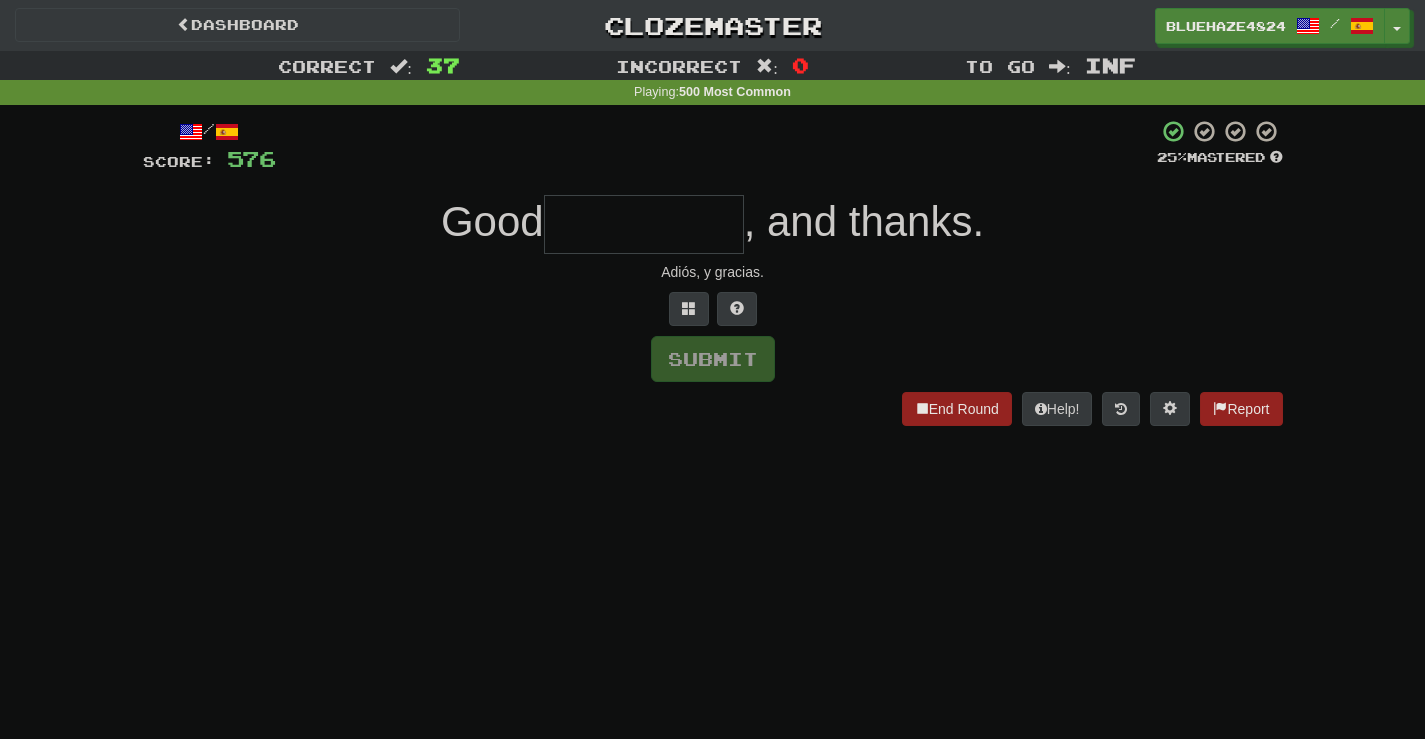 click at bounding box center (644, 224) 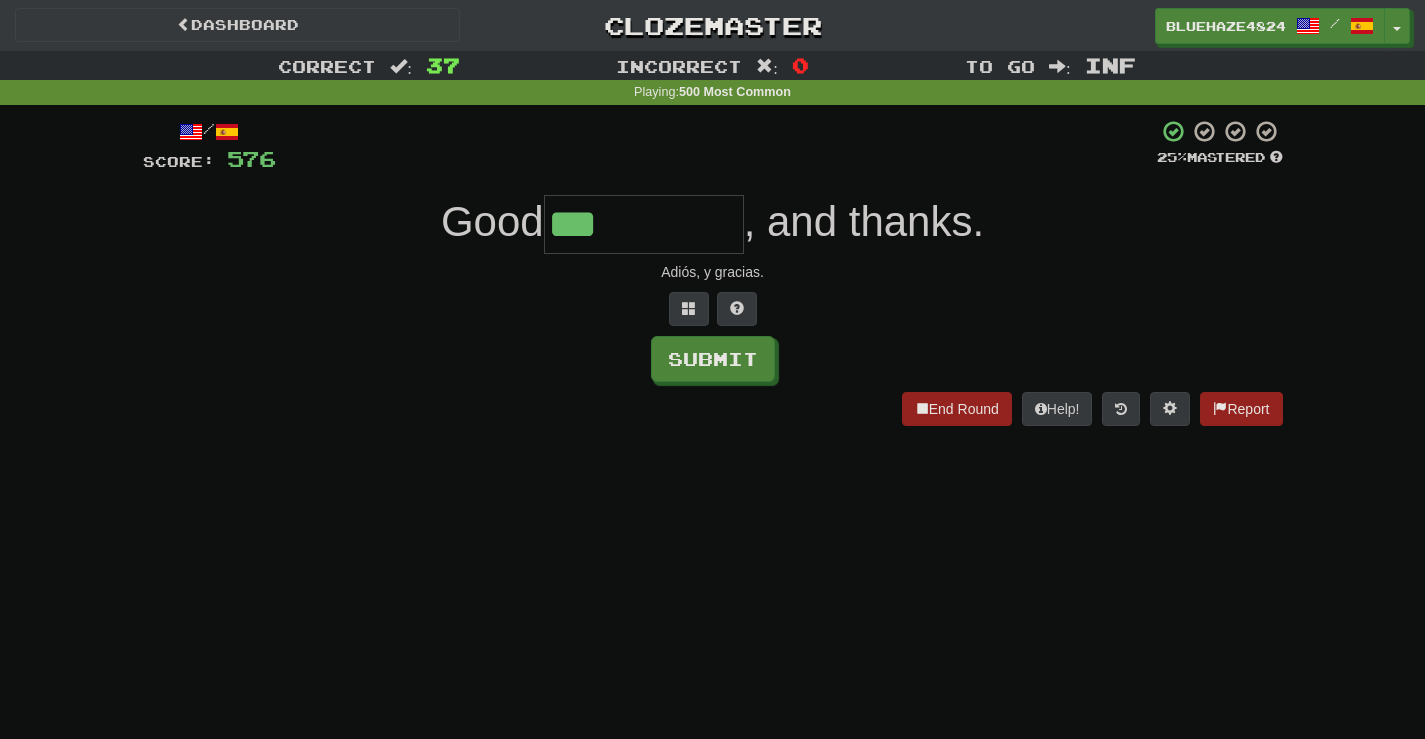 type on "***" 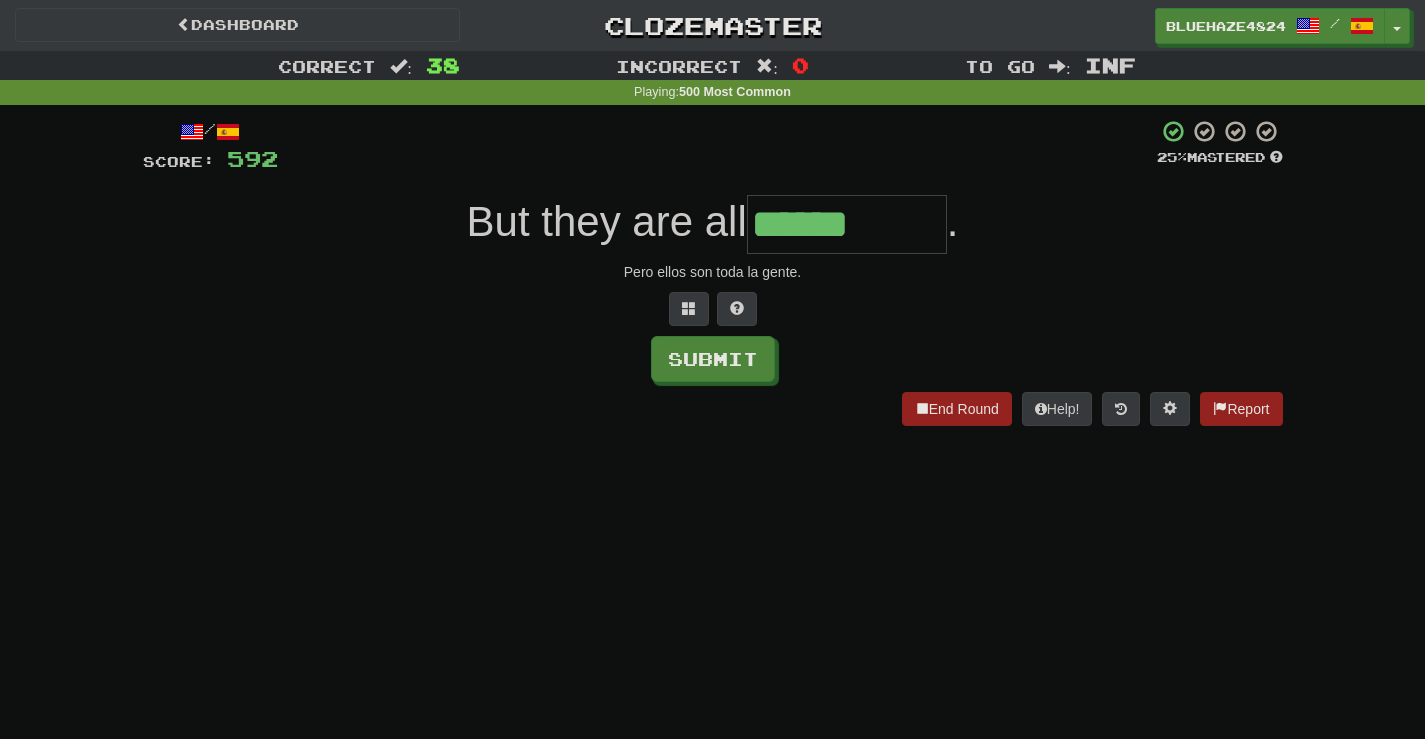 type on "******" 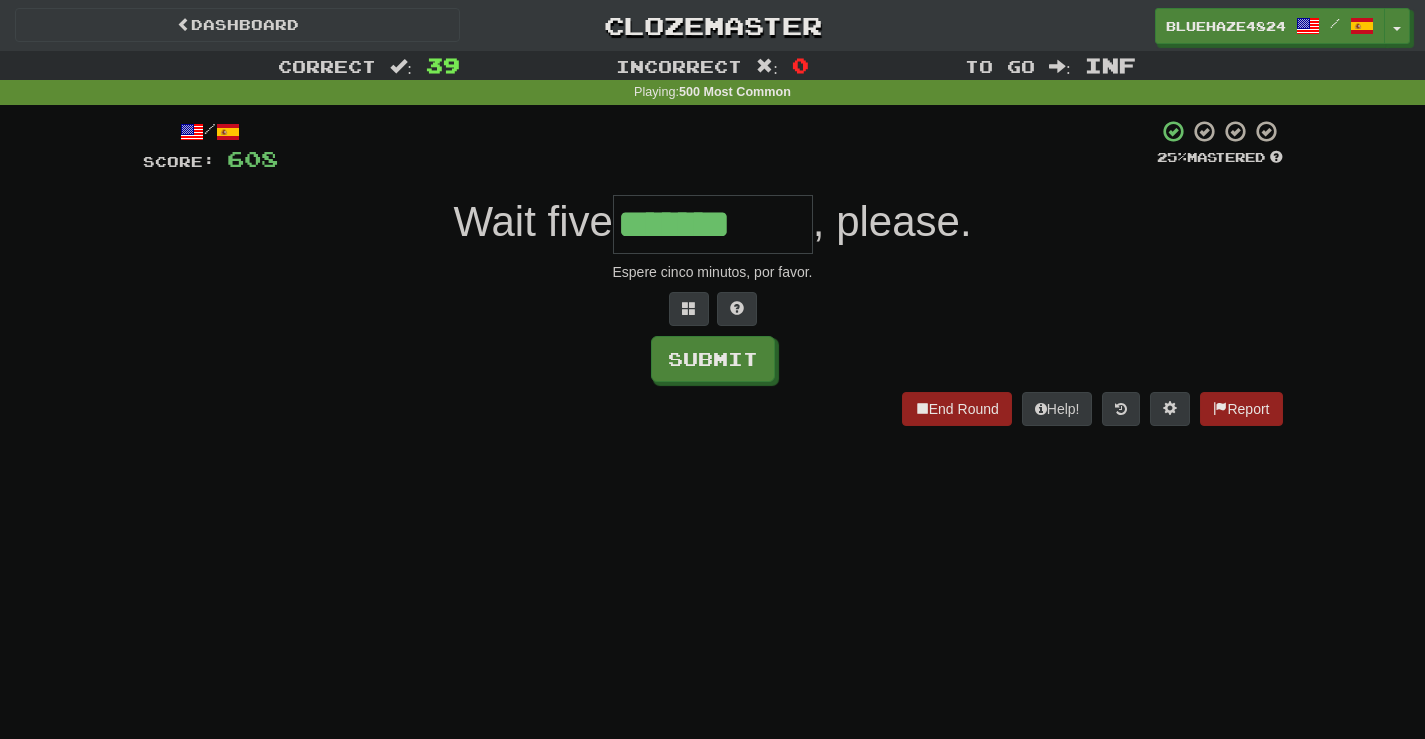 type on "*******" 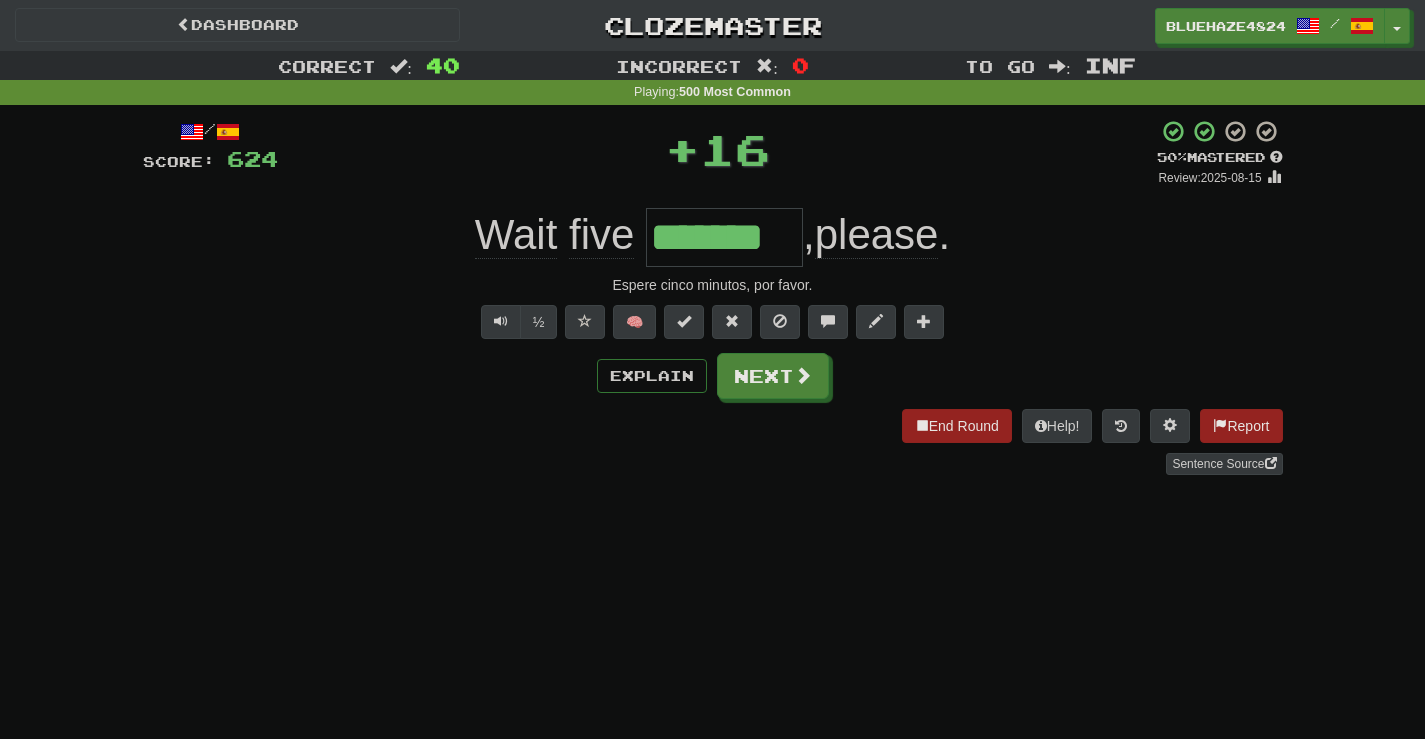 type 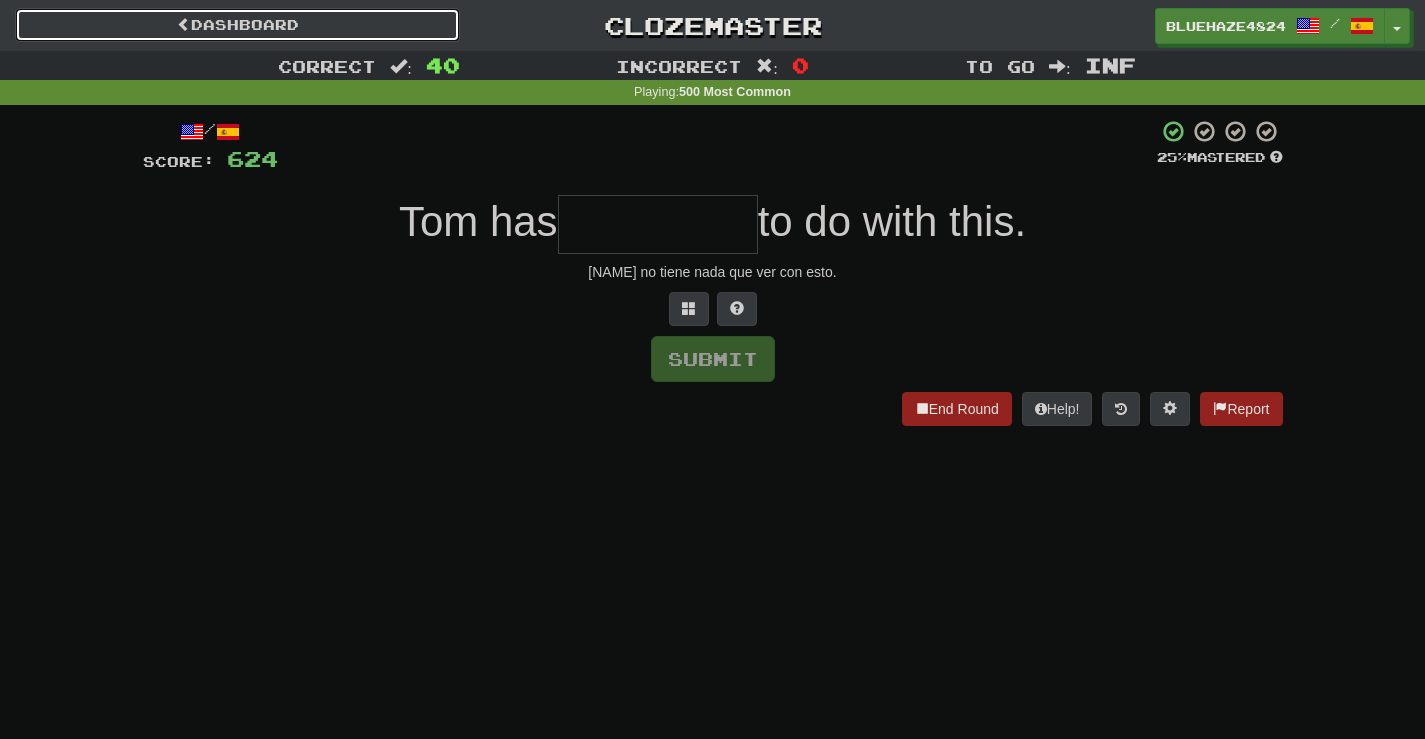 click on "Dashboard" at bounding box center [237, 25] 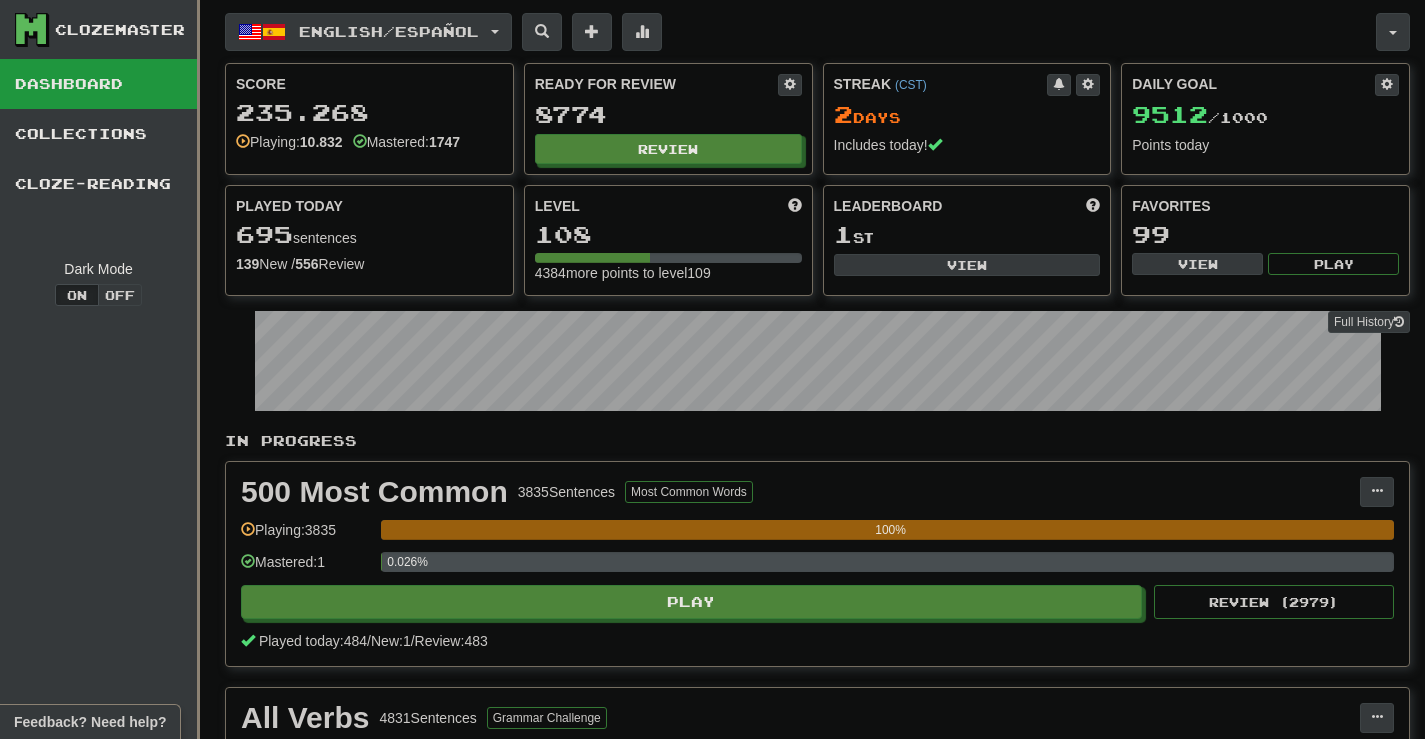 scroll, scrollTop: 0, scrollLeft: 0, axis: both 